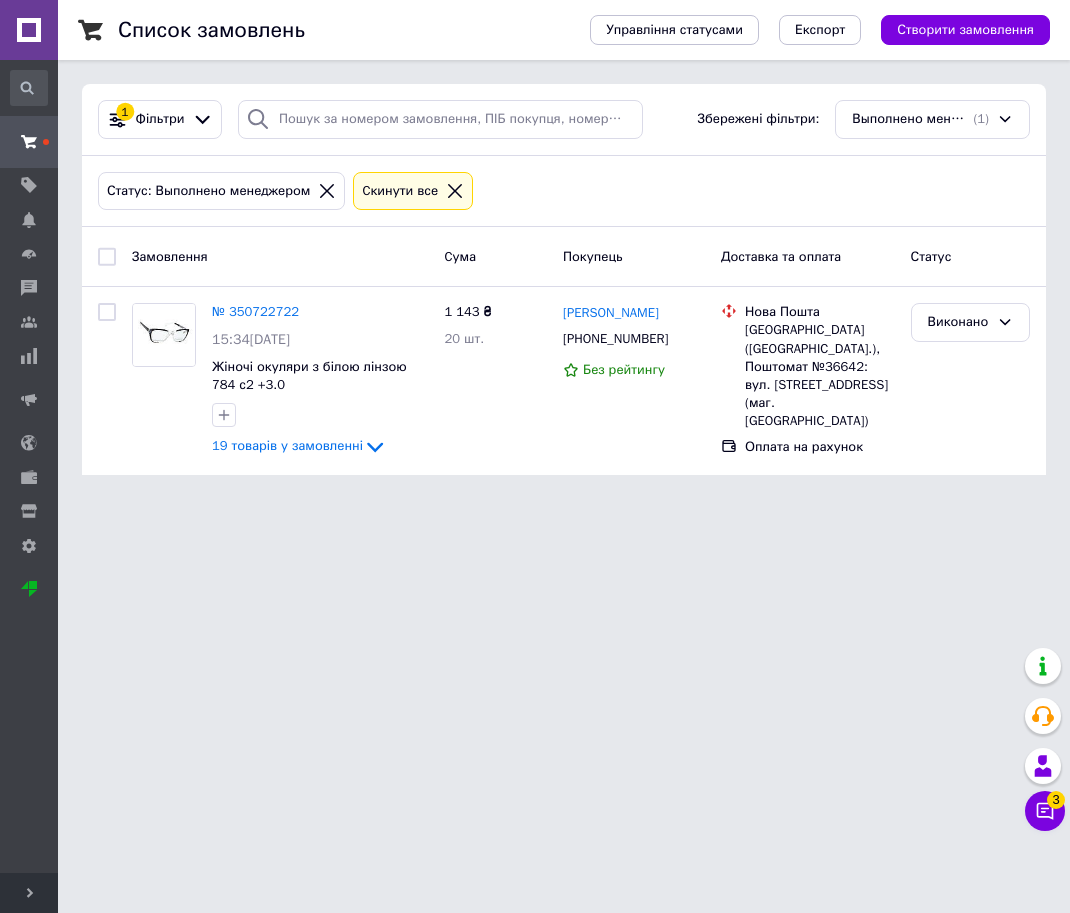 scroll, scrollTop: 0, scrollLeft: 0, axis: both 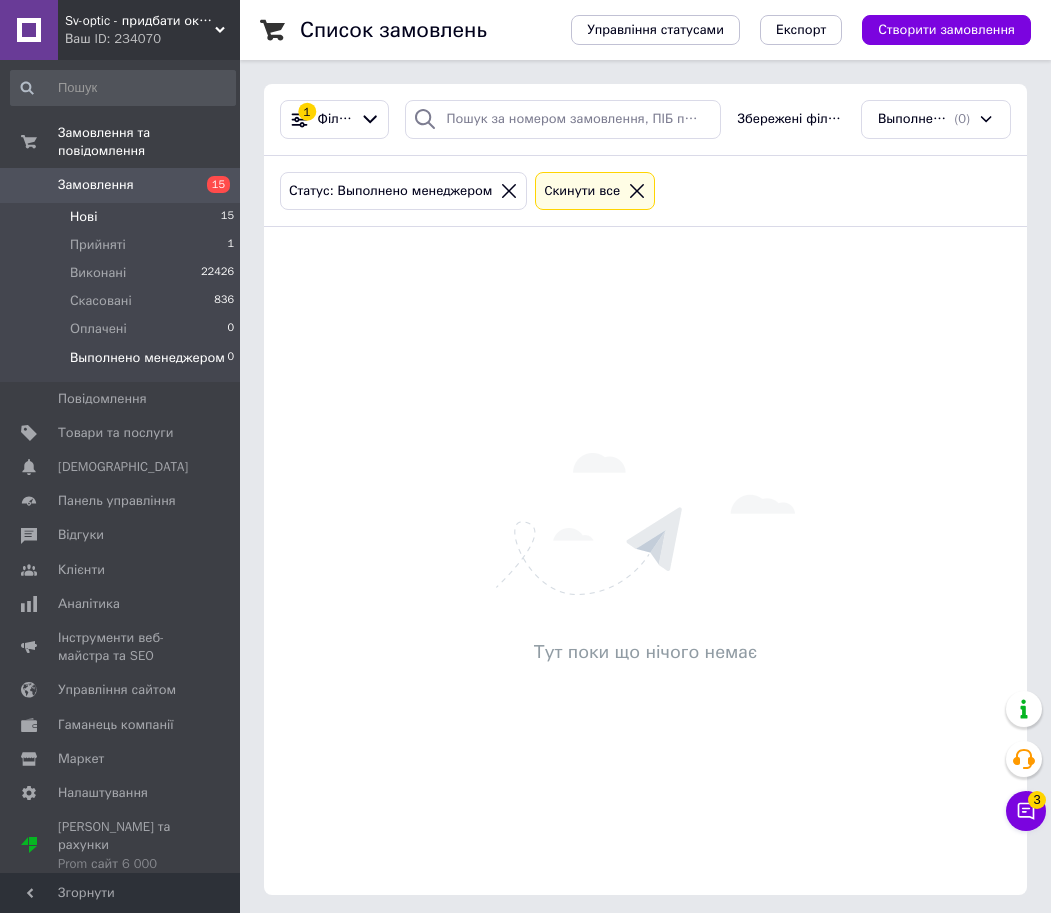 click on "Нові 15" at bounding box center [123, 217] 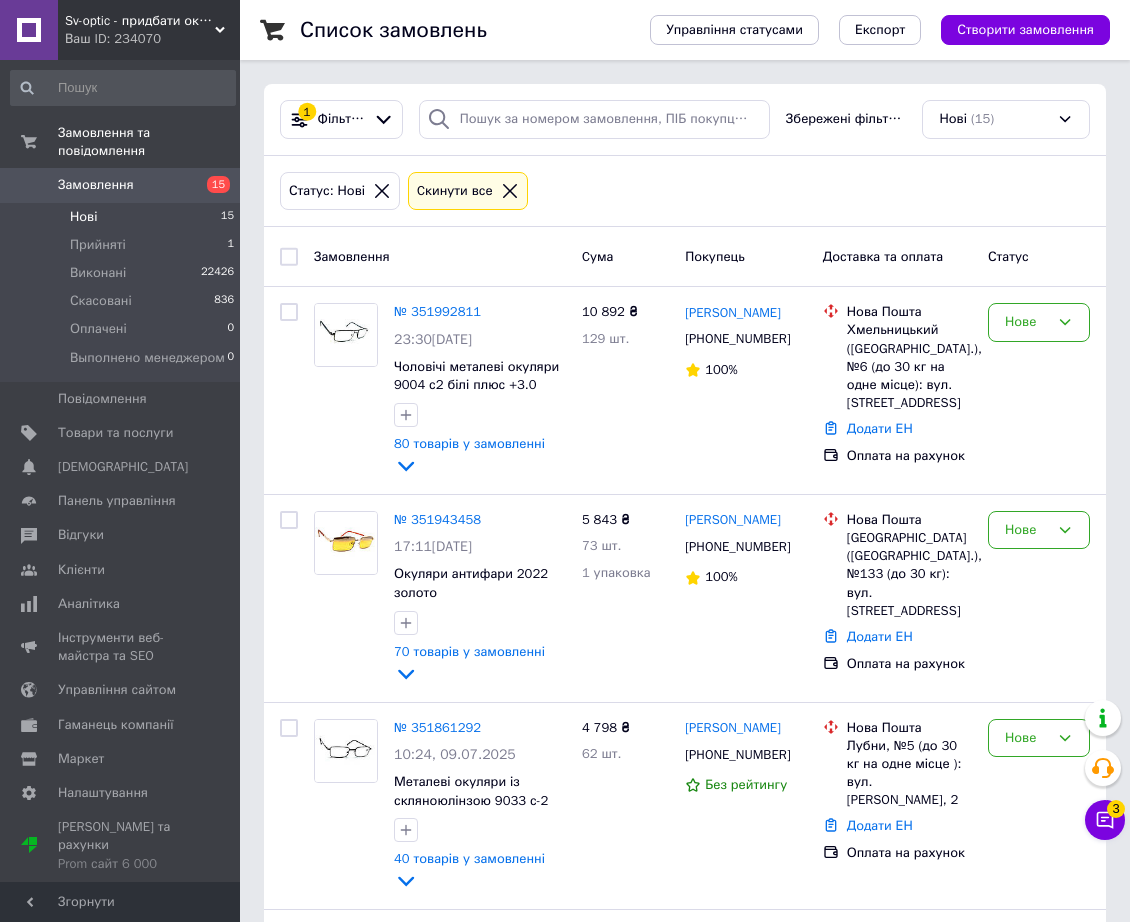 drag, startPoint x: 172, startPoint y: 899, endPoint x: 197, endPoint y: 838, distance: 65.9242 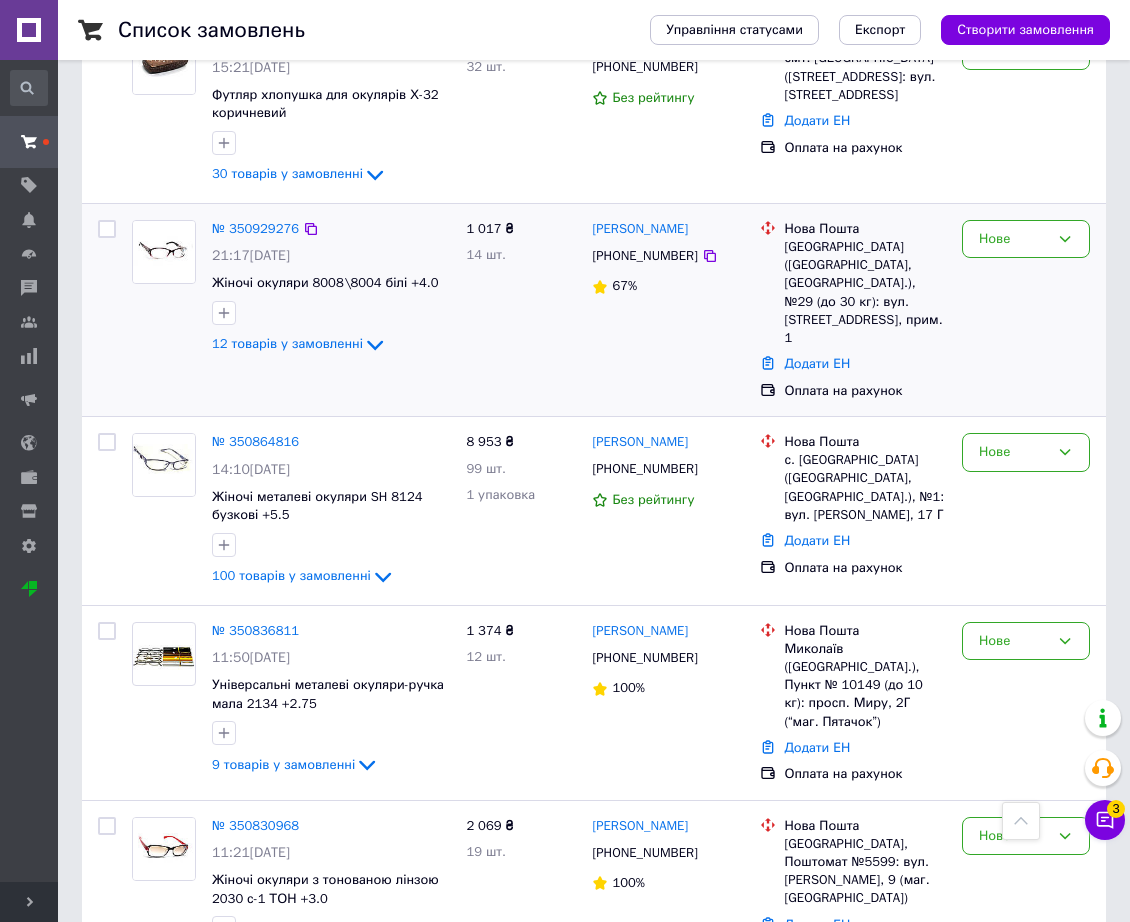 scroll, scrollTop: 2207, scrollLeft: 0, axis: vertical 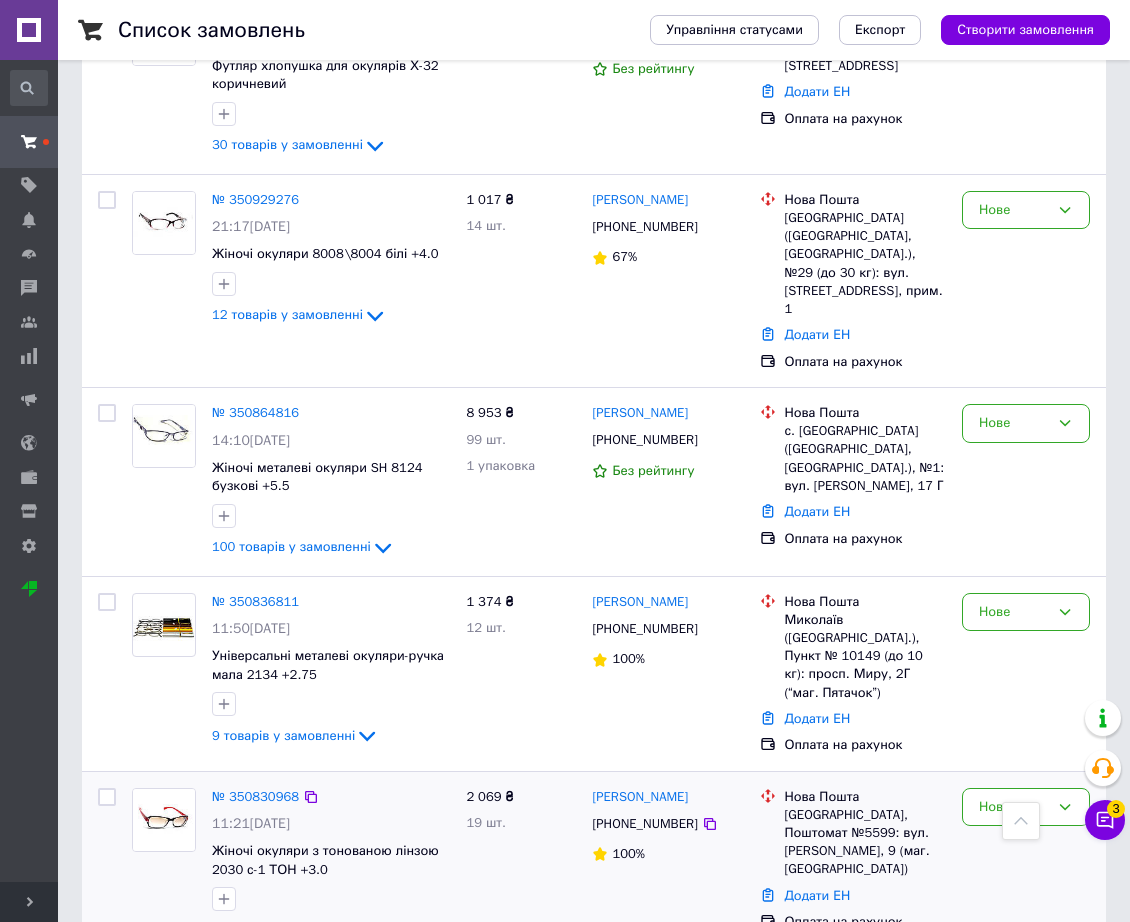 drag, startPoint x: 263, startPoint y: 741, endPoint x: 292, endPoint y: 752, distance: 31.016125 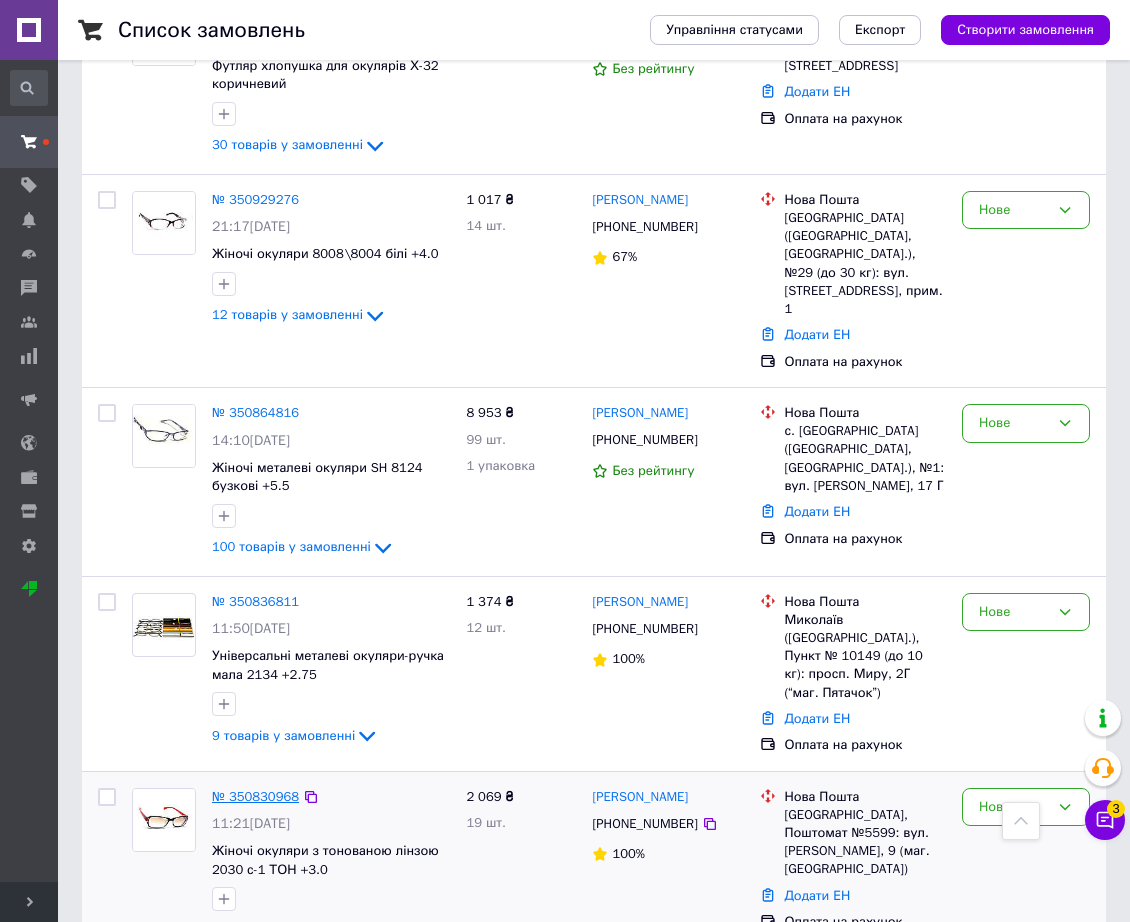 click on "№ 350830968" at bounding box center (255, 796) 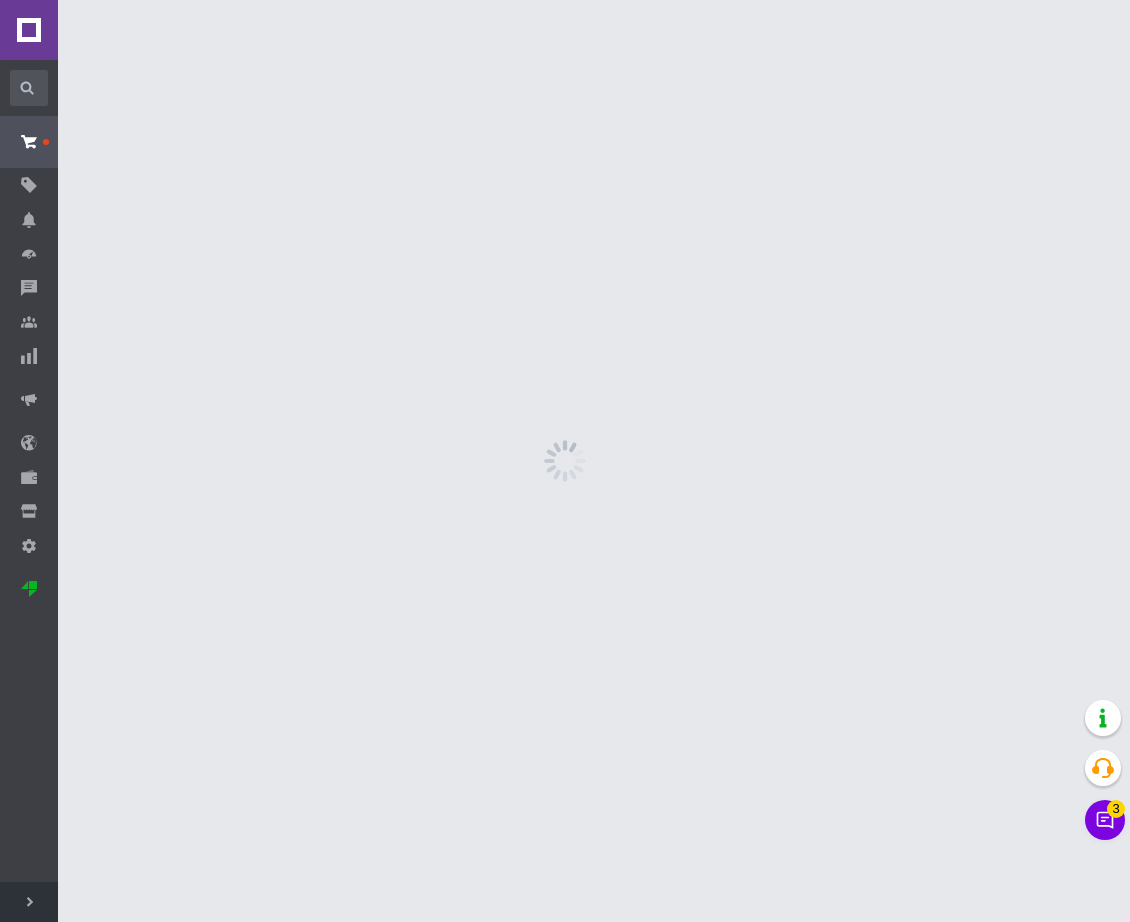 scroll, scrollTop: 0, scrollLeft: 0, axis: both 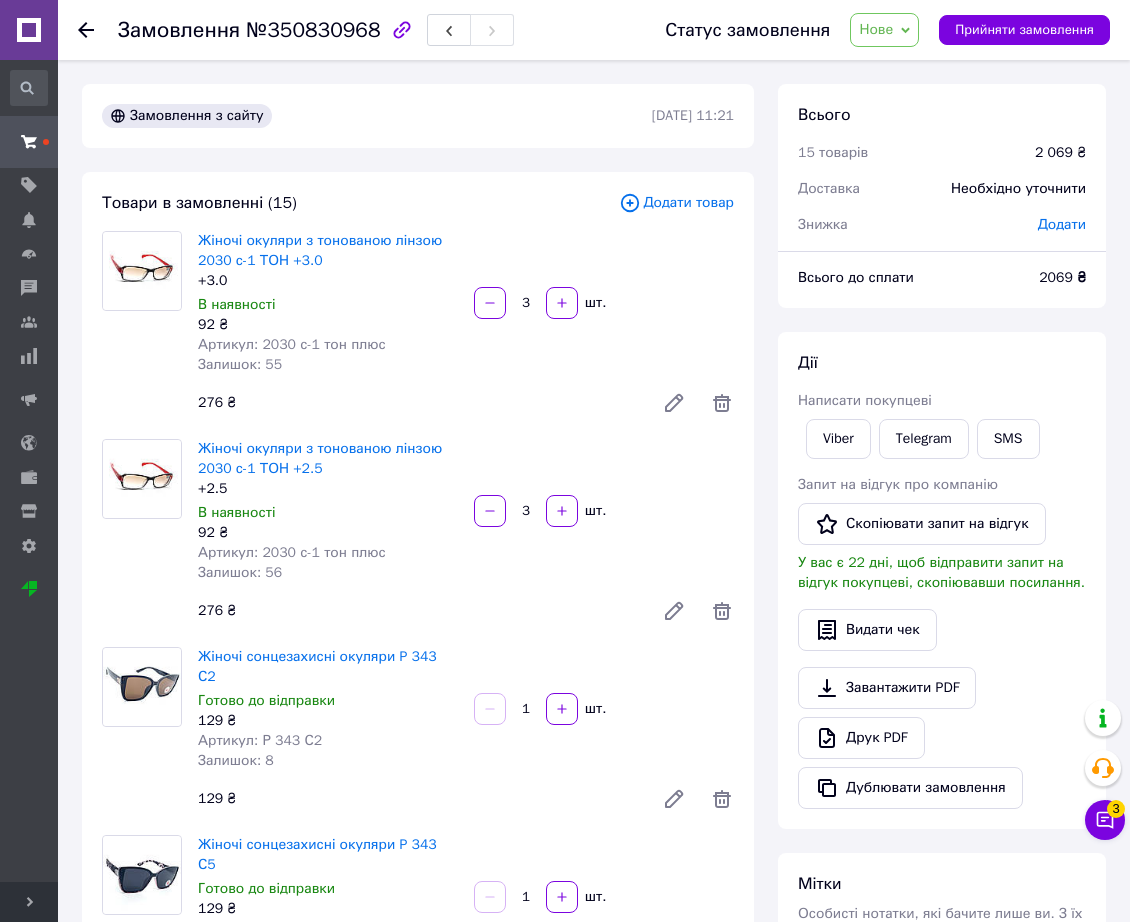 click on "Замовлення з сайту 02.07.2025 | 11:21" at bounding box center [418, 116] 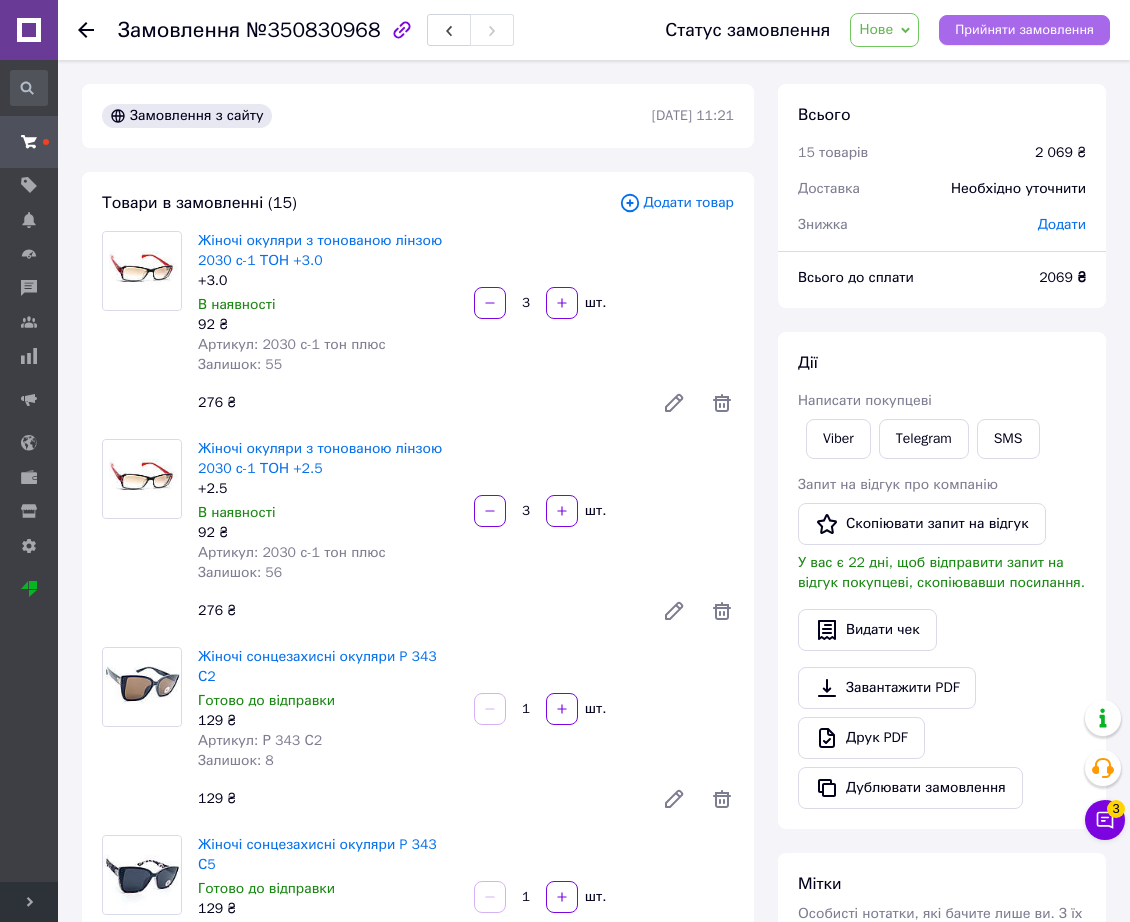 click on "Прийняти замовлення" at bounding box center (1024, 30) 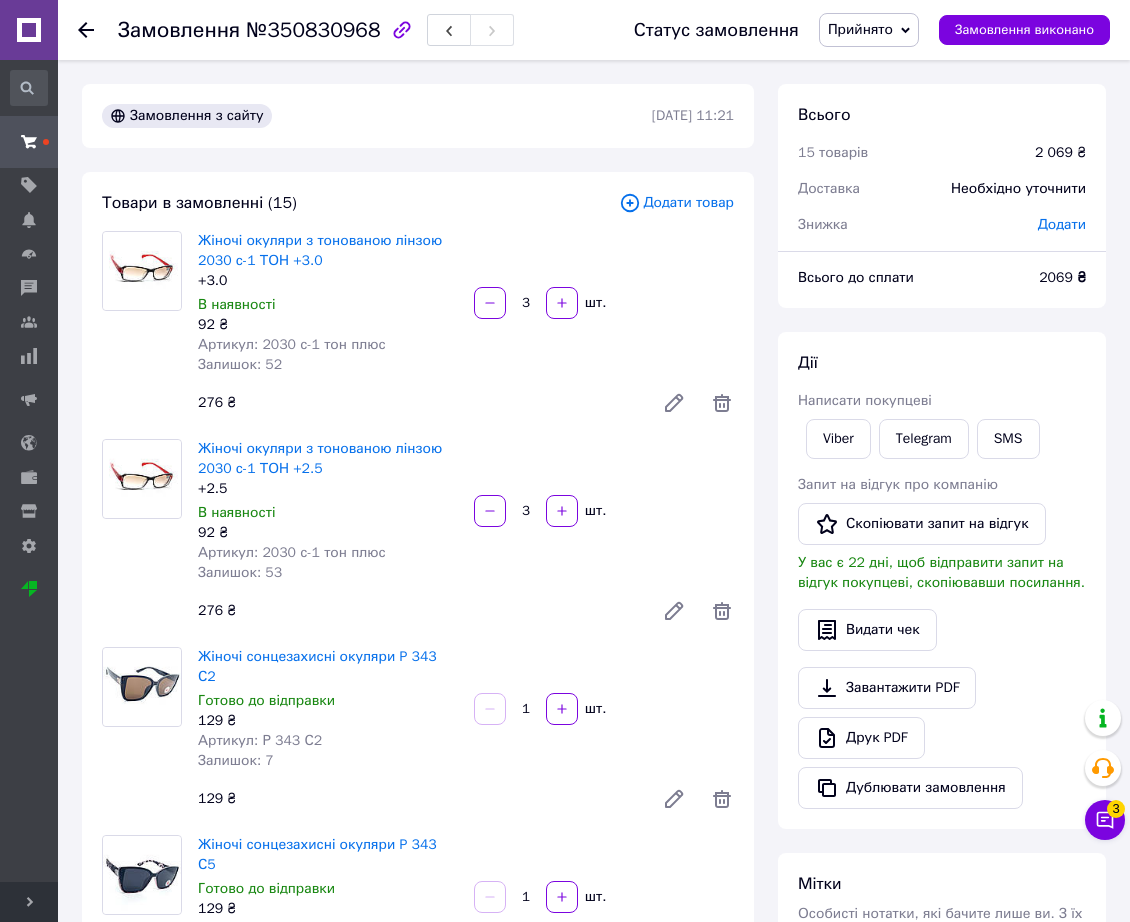 scroll, scrollTop: 1079, scrollLeft: 0, axis: vertical 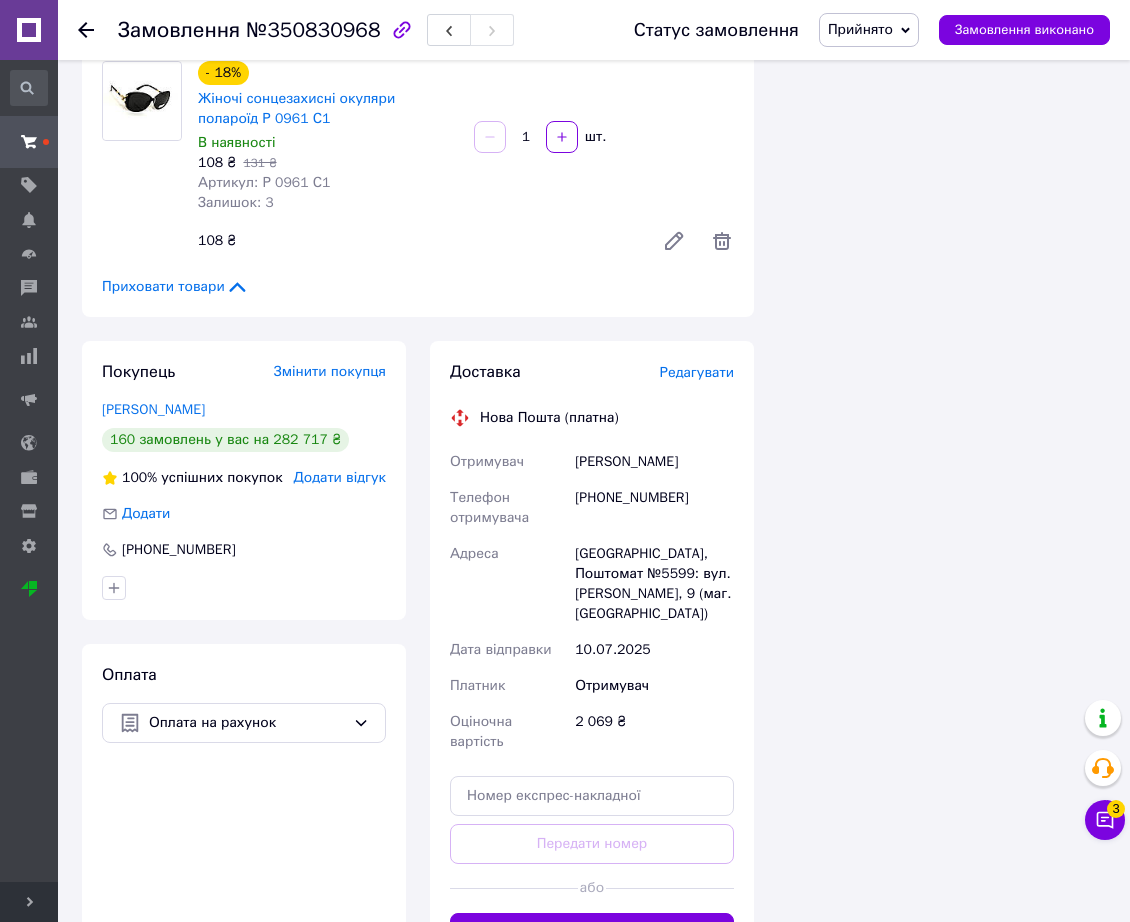 click on "Товари в замовленні (15) Додати товар Жіночі окуляри з тонованою лінзою  2030 с-1 ТОН +3.0 +3.0 В наявності 92 ₴ Артикул: 2030 с-1 тон плюс Залишок: 52 3   шт. 276 ₴ Жіночі окуляри з тонованою лінзою  2030 с-1 ТОН +2.5 +2.5 В наявності 92 ₴ Артикул: 2030 с-1 тон плюс Залишок: 53 3   шт. 276 ₴ Жіночі сонцезахисні окуляри P 343 С2 Готово до відправки 129 ₴ Артикул: Р 343 С2 Залишок: 7 1   шт. 129 ₴ Жіночі сонцезахисні окуляри P 343 С5 Готово до відправки 129 ₴ Артикул: Р 343 С5 Залишок: 13 1   шт. 129 ₴ Жіночі сонцезахисні окуляри P 343 С1 Готово до відправки 129 ₴ Артикул: Р 343 С1 Залишок: 5 1   шт. 129 ₴ Готово до відправки" at bounding box center (418, -1233) 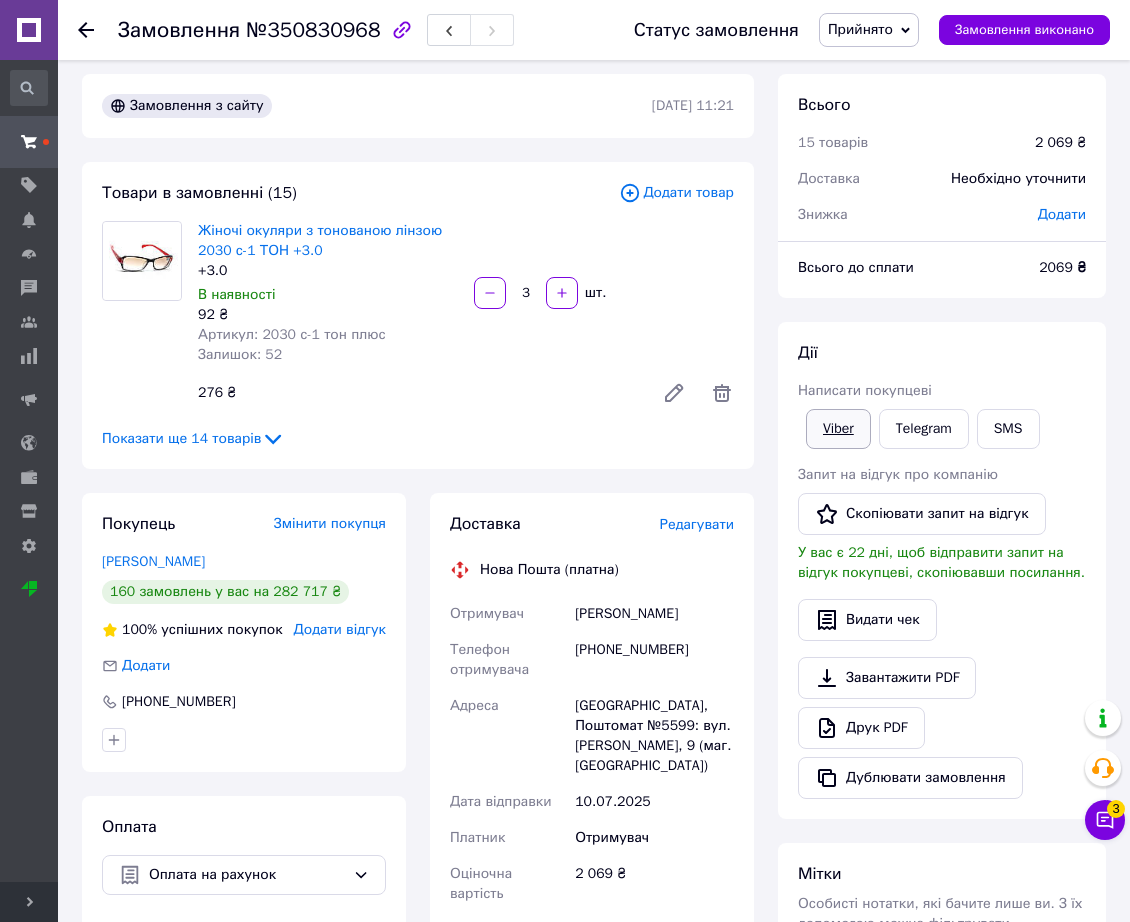 scroll, scrollTop: 0, scrollLeft: 0, axis: both 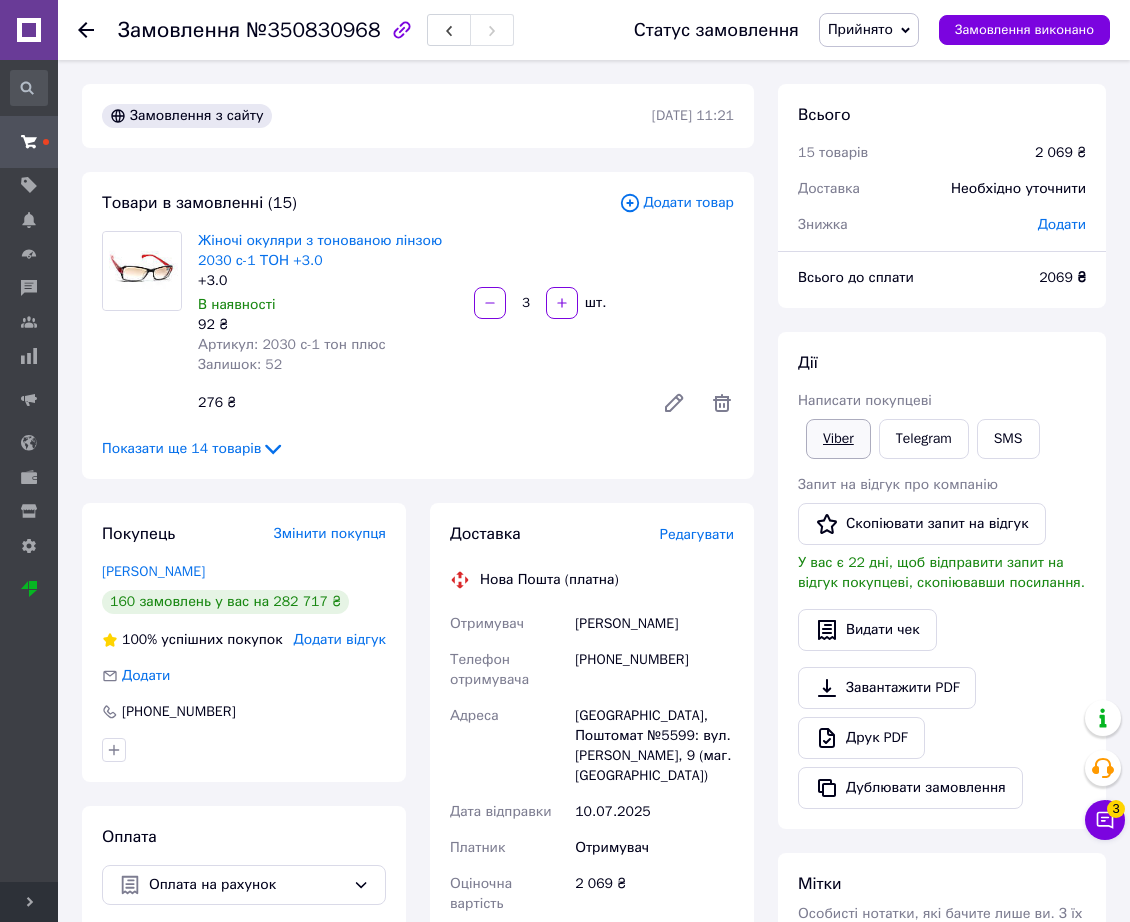 click on "Viber" at bounding box center (838, 439) 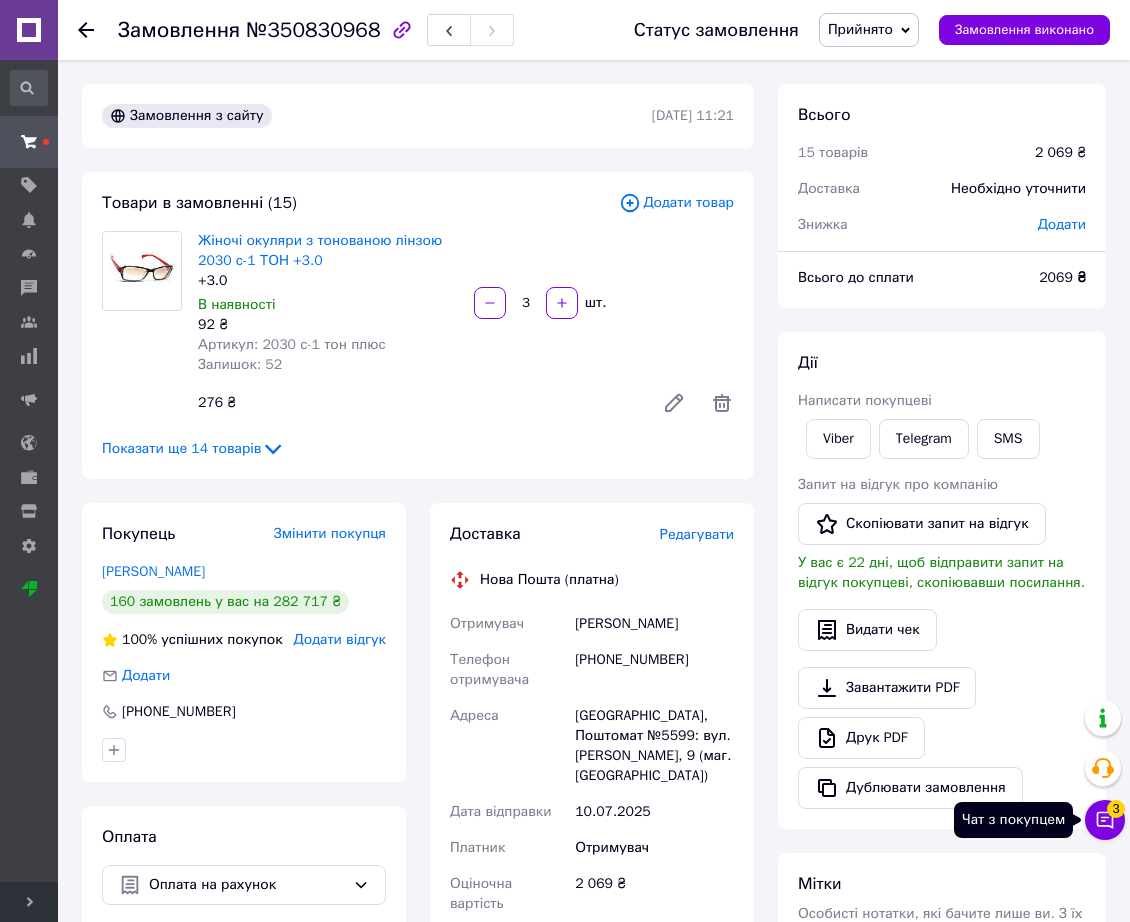click on "Чат з покупцем 3" at bounding box center [1105, 820] 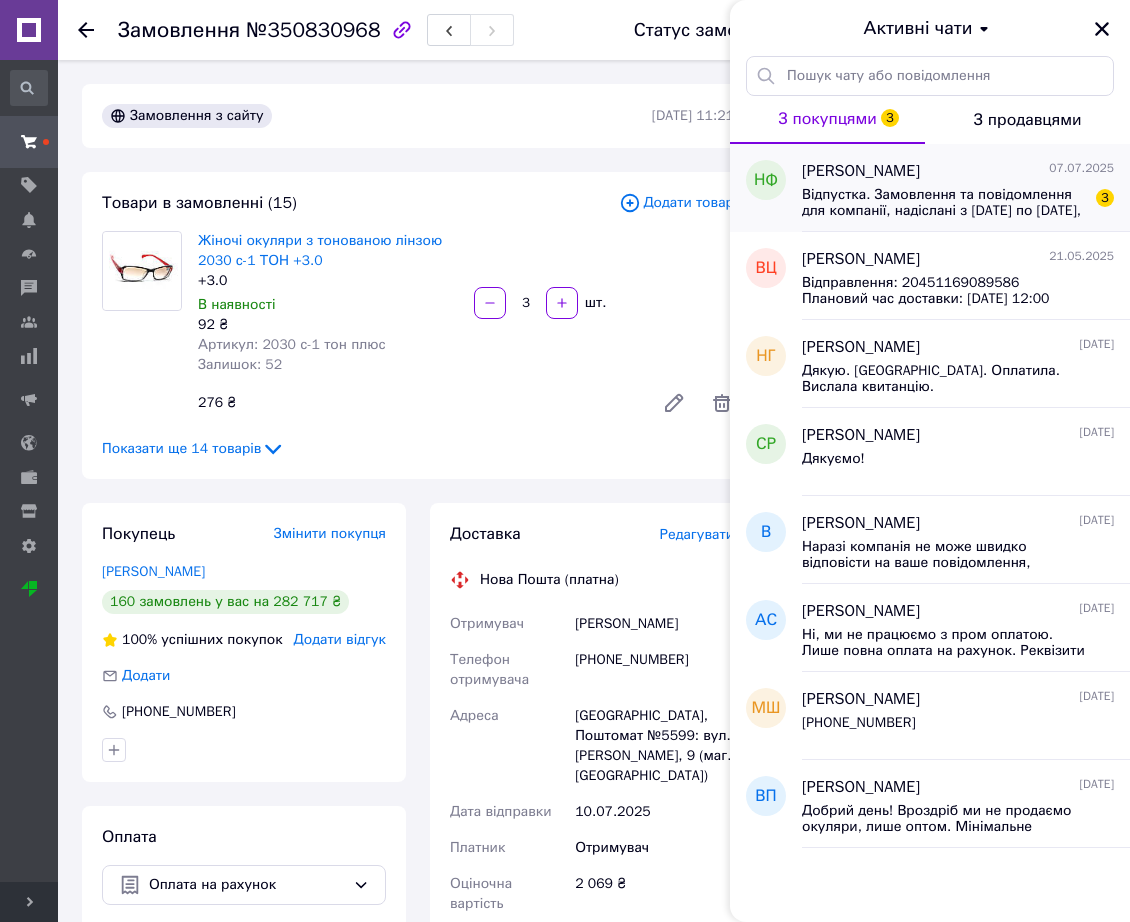 click on "Наталья Федоренко 07.07.2025 Відпустка. Замовлення та повідомлення для компанії, надіслані з 02.07.2025 по 09.07.2025, будуть опрацьовані пізніше. З 10.07.2025 компанія продовжить роботу. У цей час склад у м. Ізюм працює у звичайному режимі 3" at bounding box center (966, 188) 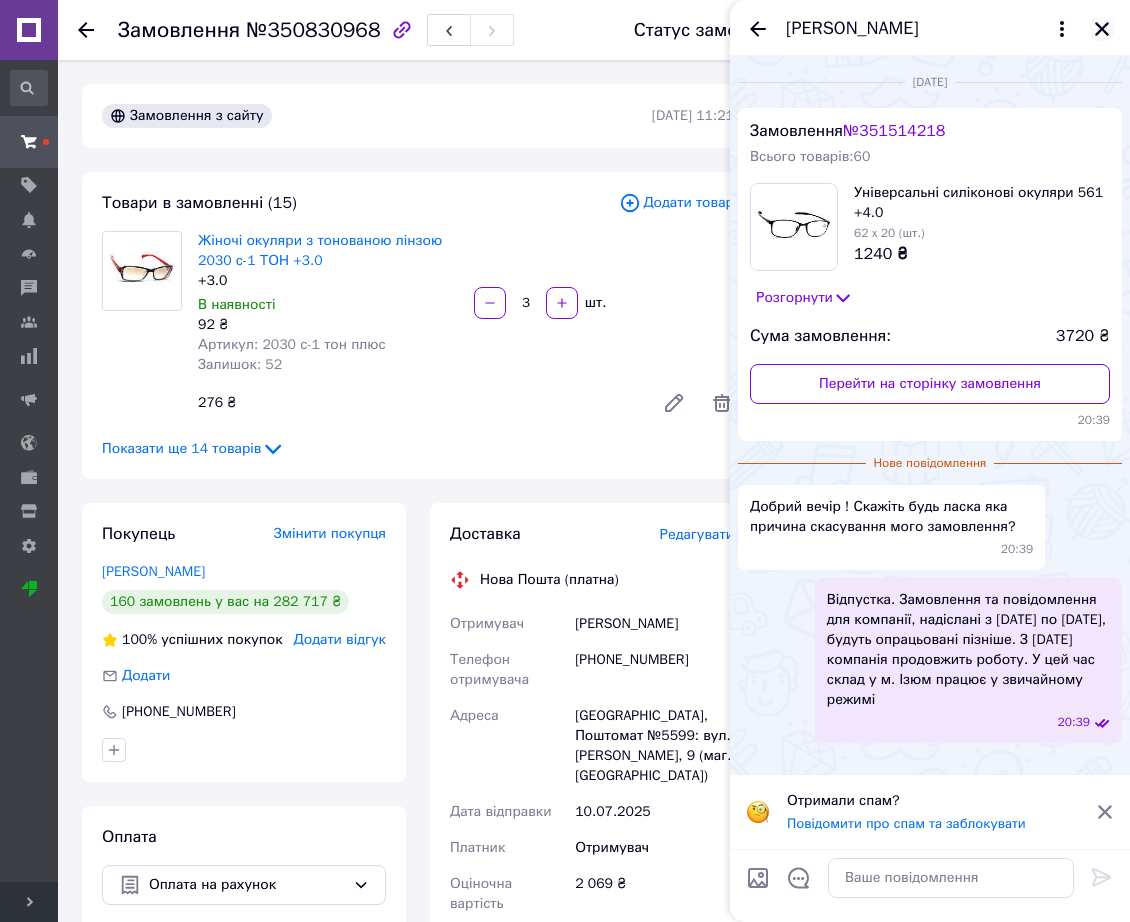 click 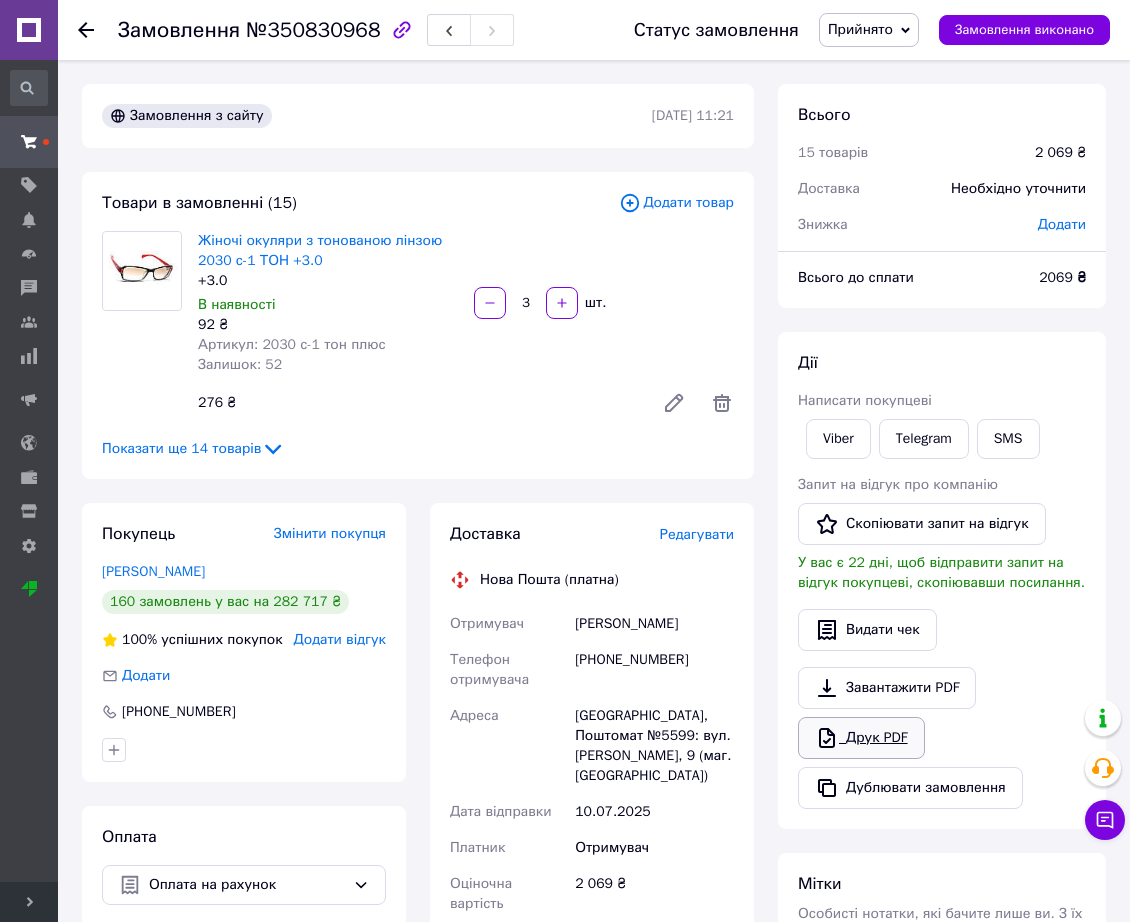 click on "Друк PDF" at bounding box center [861, 738] 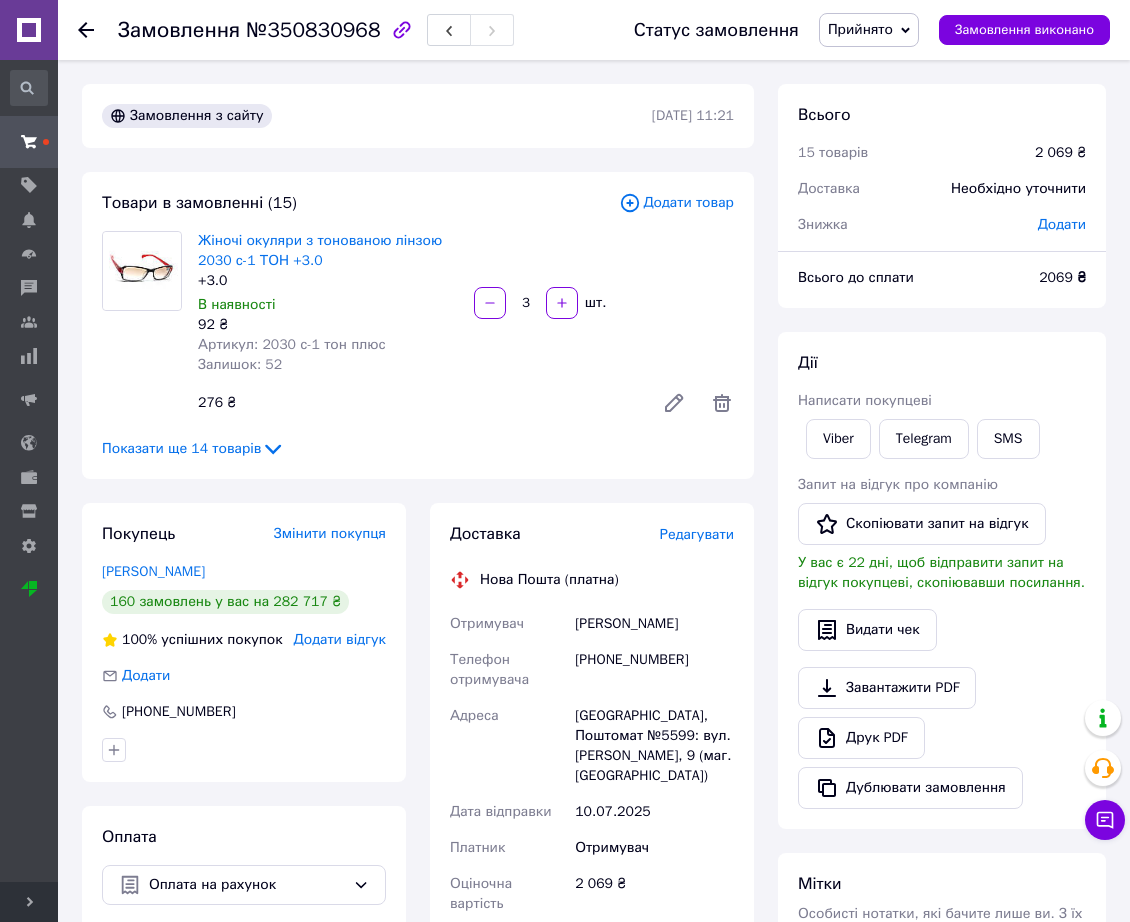 click on "Замовлення №350830968 Статус замовлення Прийнято Виконано Скасовано Оплачено Выполнено менеджером Замовлення виконано" at bounding box center [594, 30] 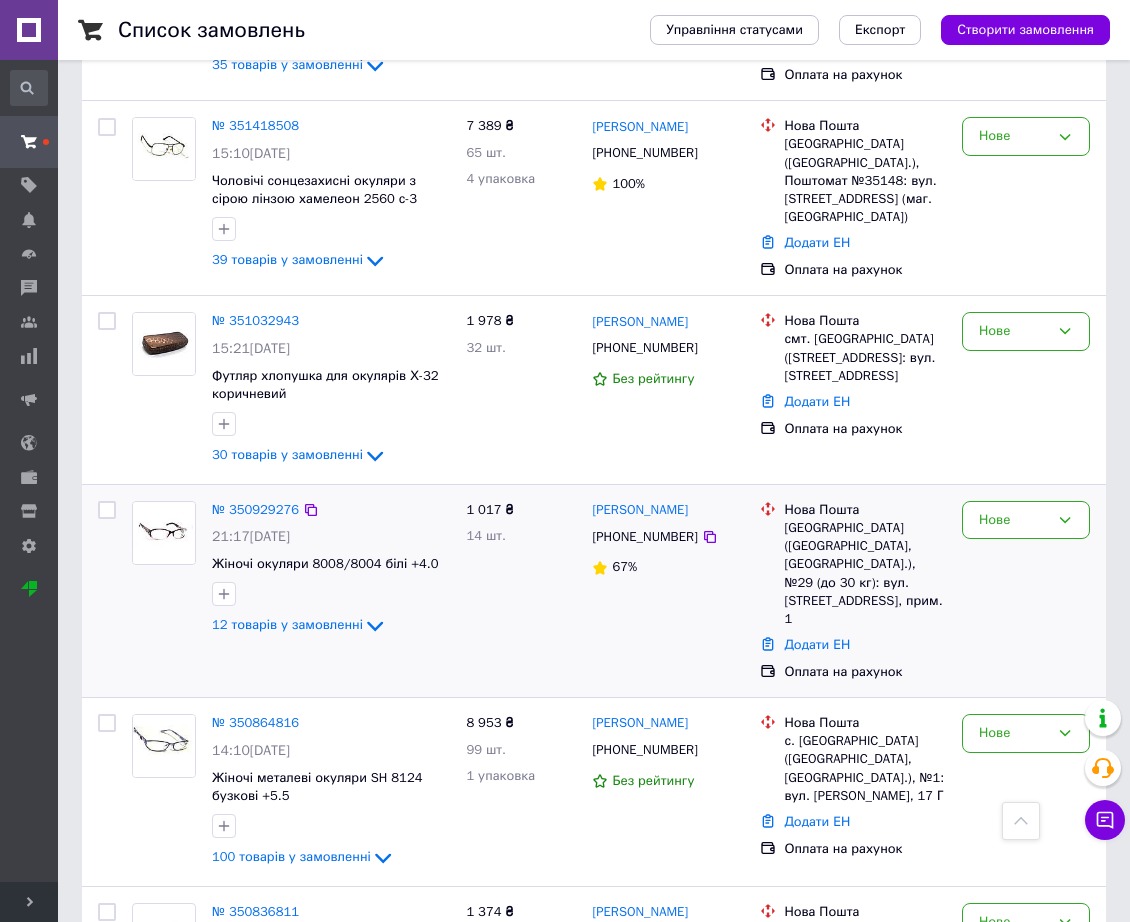 scroll, scrollTop: 2018, scrollLeft: 0, axis: vertical 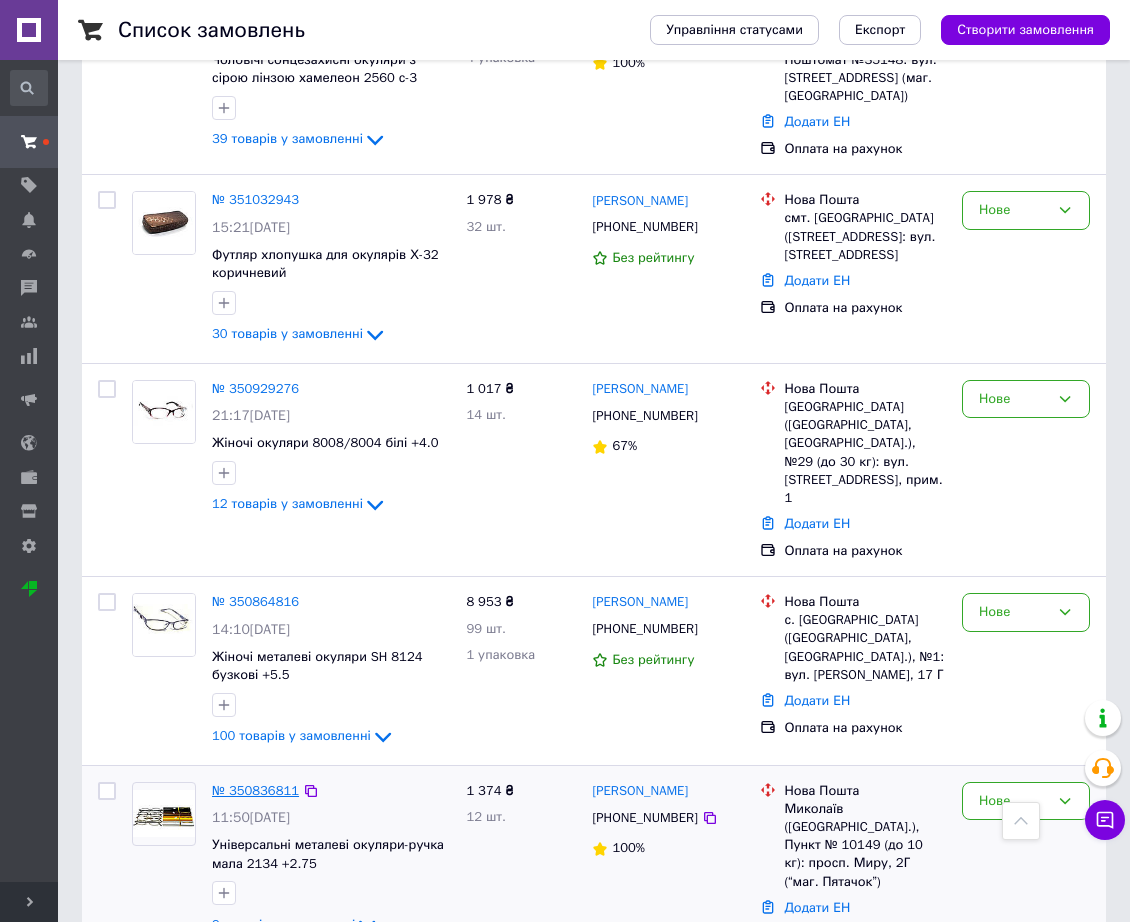 click on "№ 350836811" at bounding box center (255, 790) 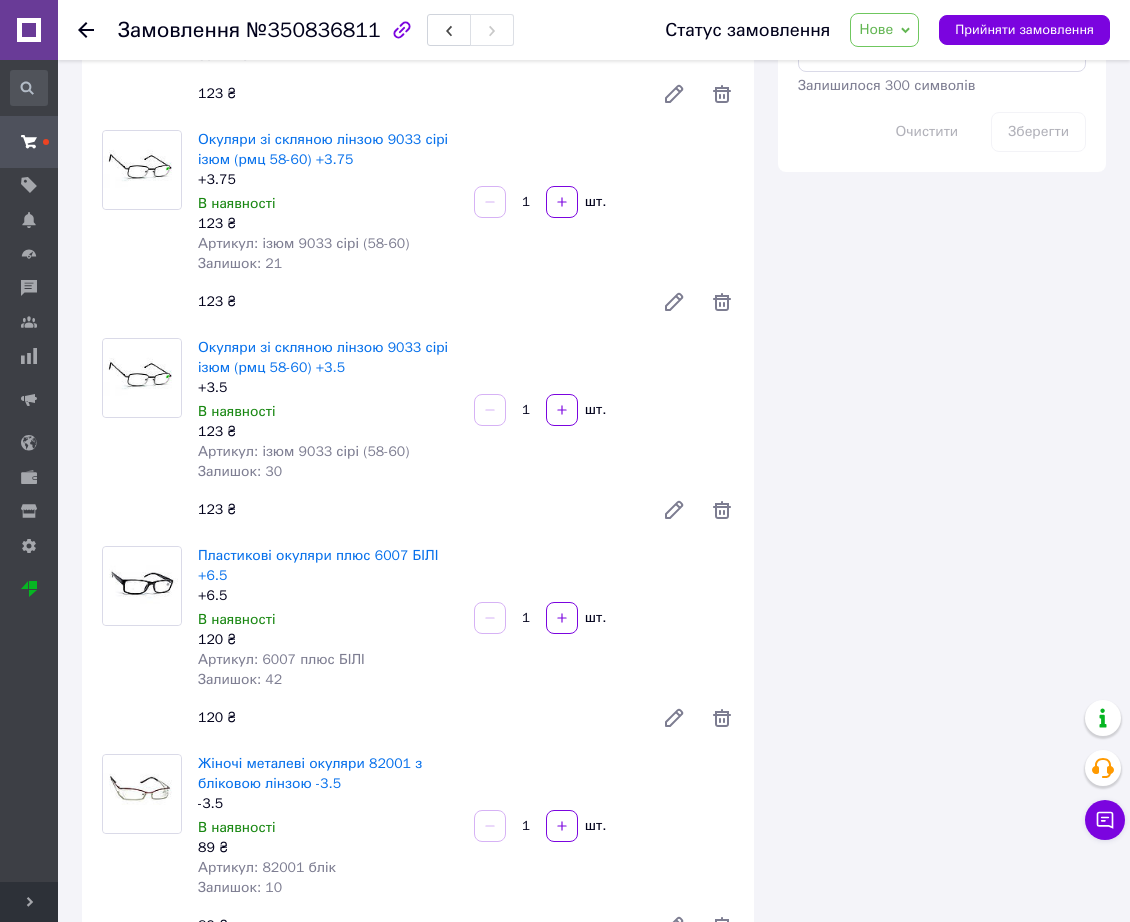 scroll, scrollTop: 1500, scrollLeft: 0, axis: vertical 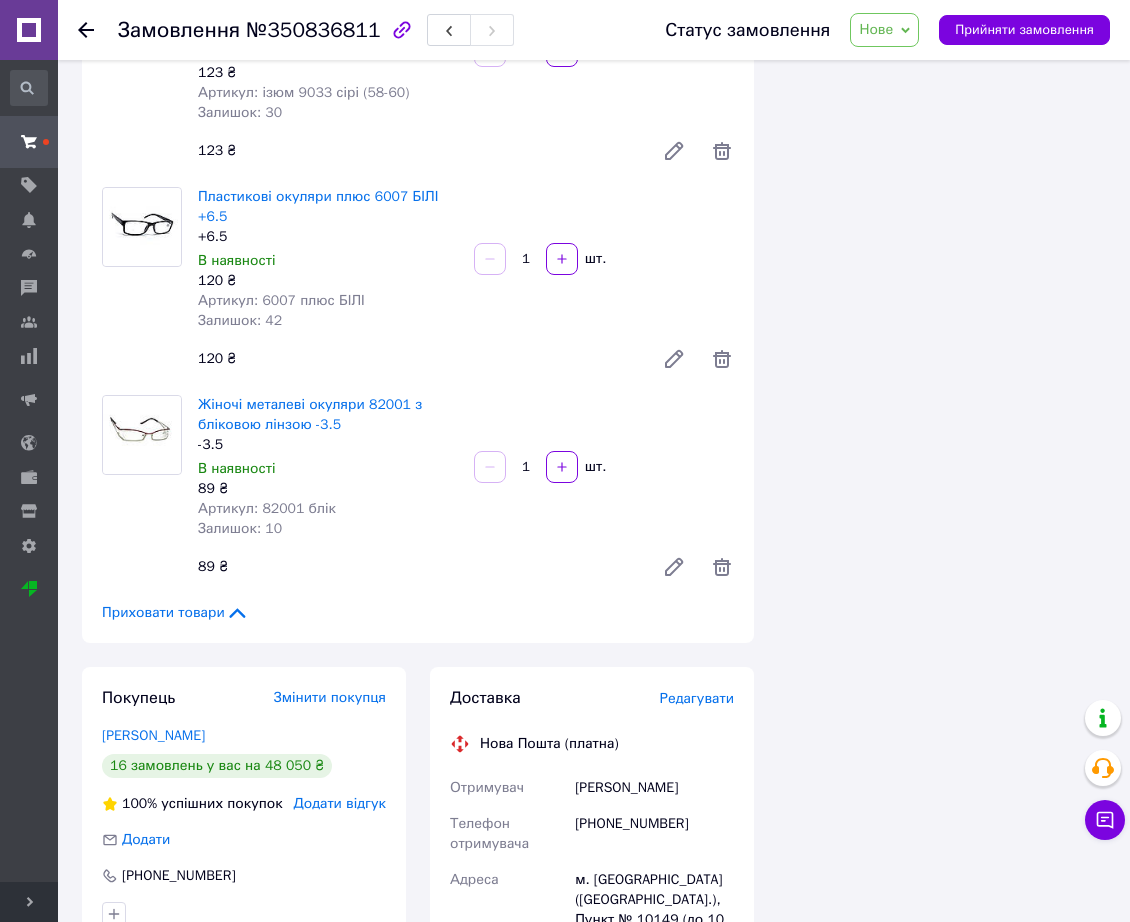 click on "Всього 9 товарів 1 374 ₴ Доставка Необхідно уточнити Знижка Додати Всього до сплати 1374 ₴ Дії Написати покупцеві Viber Telegram SMS Запит на відгук про компанію   Скопіювати запит на відгук У вас є 22 дні, щоб відправити запит на відгук покупцеві, скопіювавши посилання.   Видати чек   Завантажити PDF   Друк PDF   Дублювати замовлення Мітки Особисті нотатки, які бачите лише ви. З їх допомогою можна фільтрувати замовлення Примітки Залишилося 300 символів Очистити Зберегти" at bounding box center [942, 23] 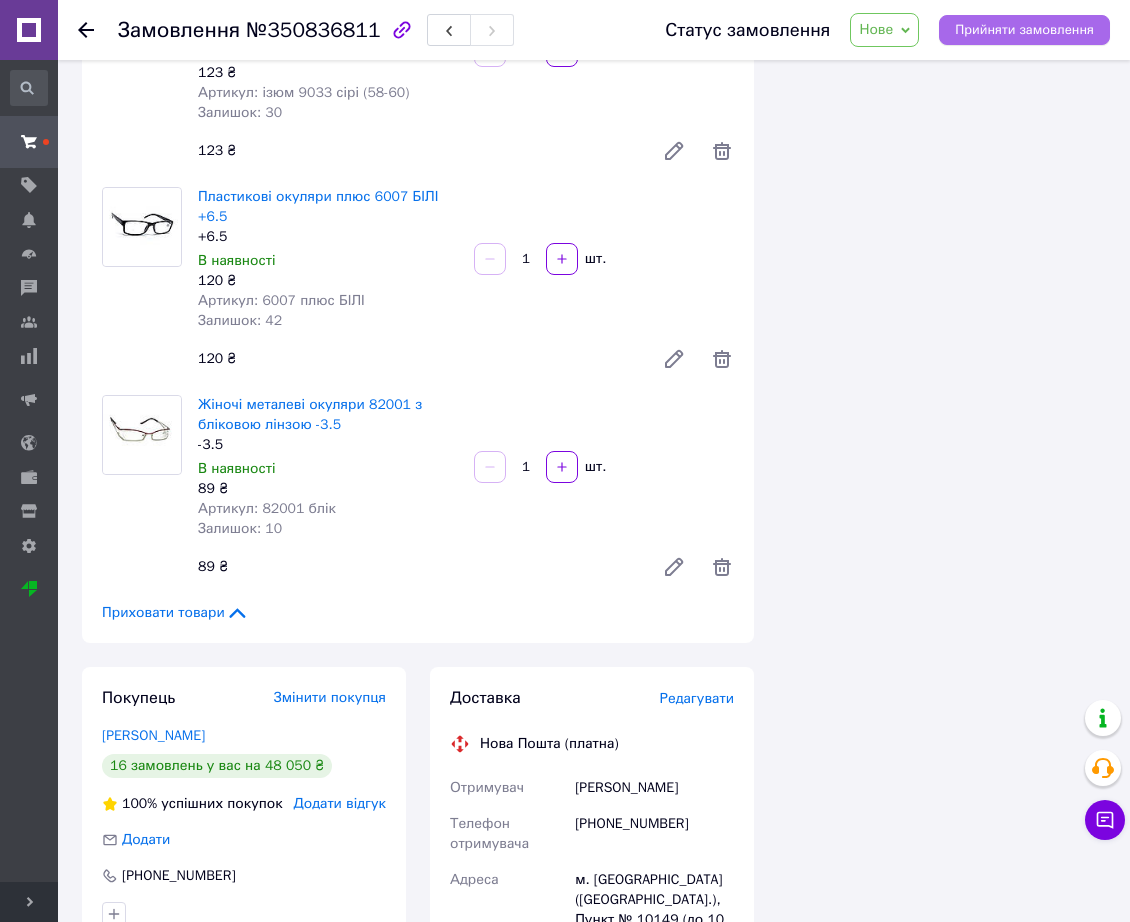 click on "Прийняти замовлення" at bounding box center (1024, 30) 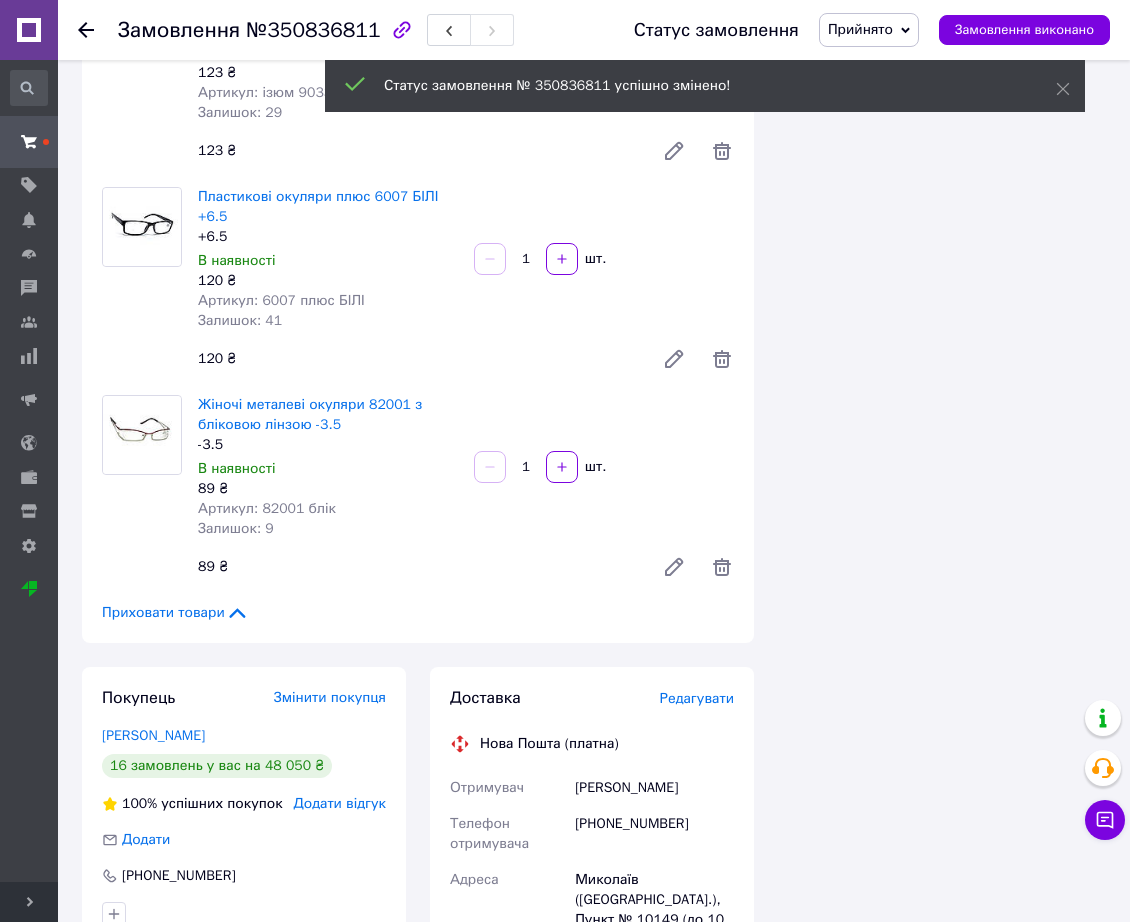 click on "Приховати товари" at bounding box center [175, 613] 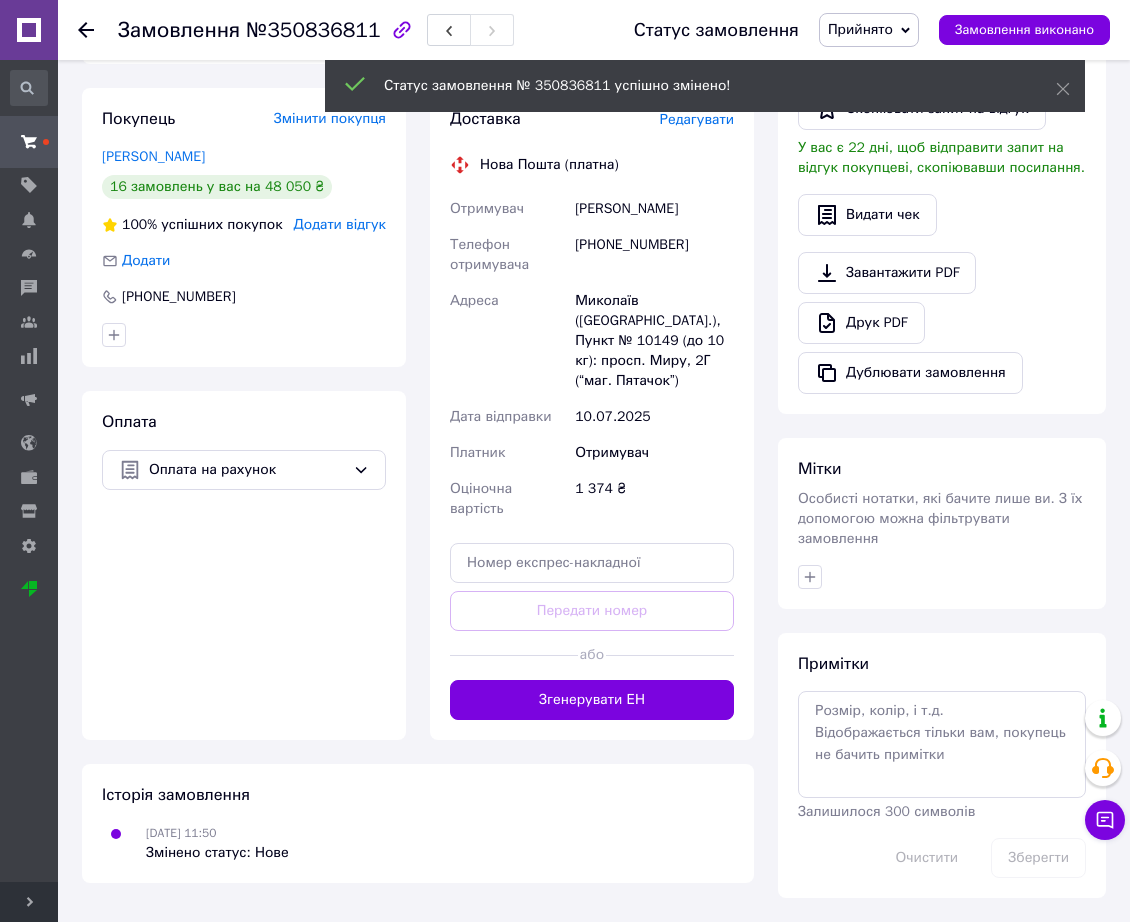 scroll, scrollTop: 0, scrollLeft: 0, axis: both 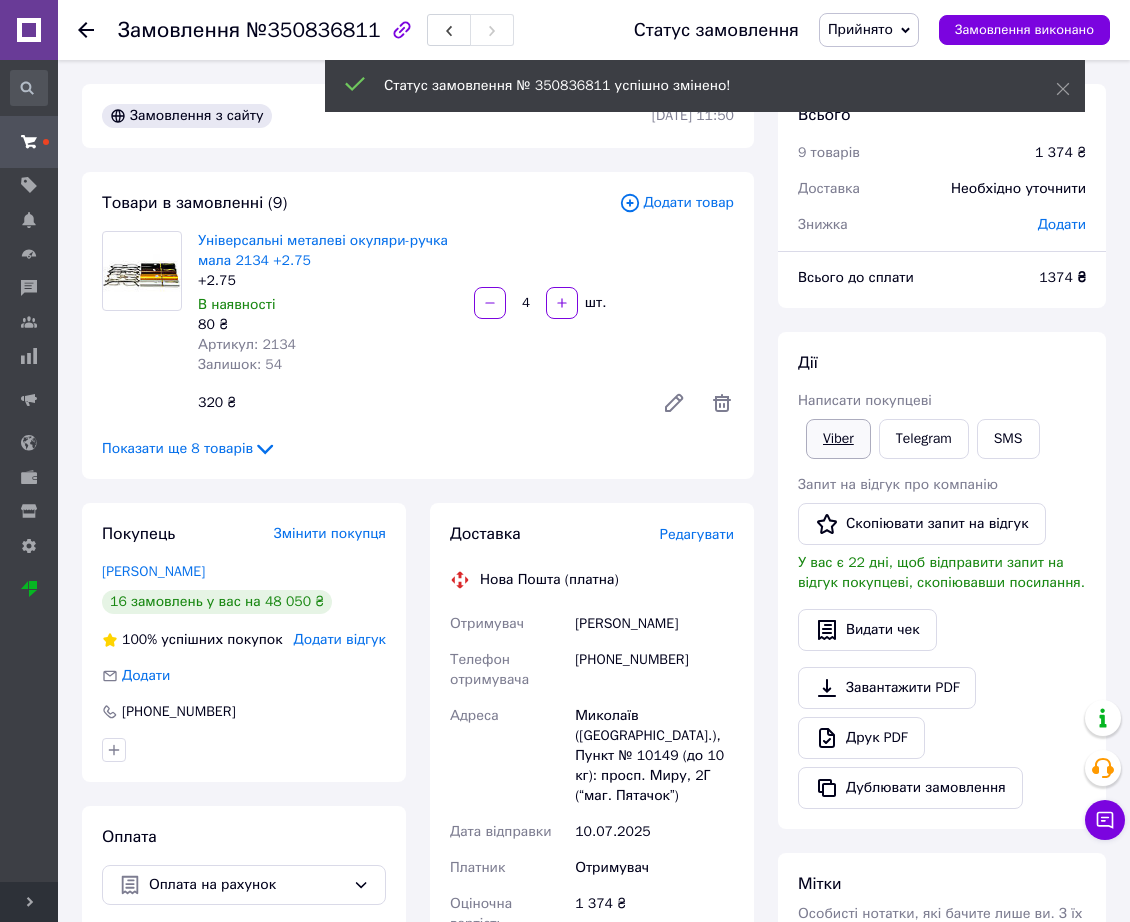 click on "Viber" at bounding box center (838, 439) 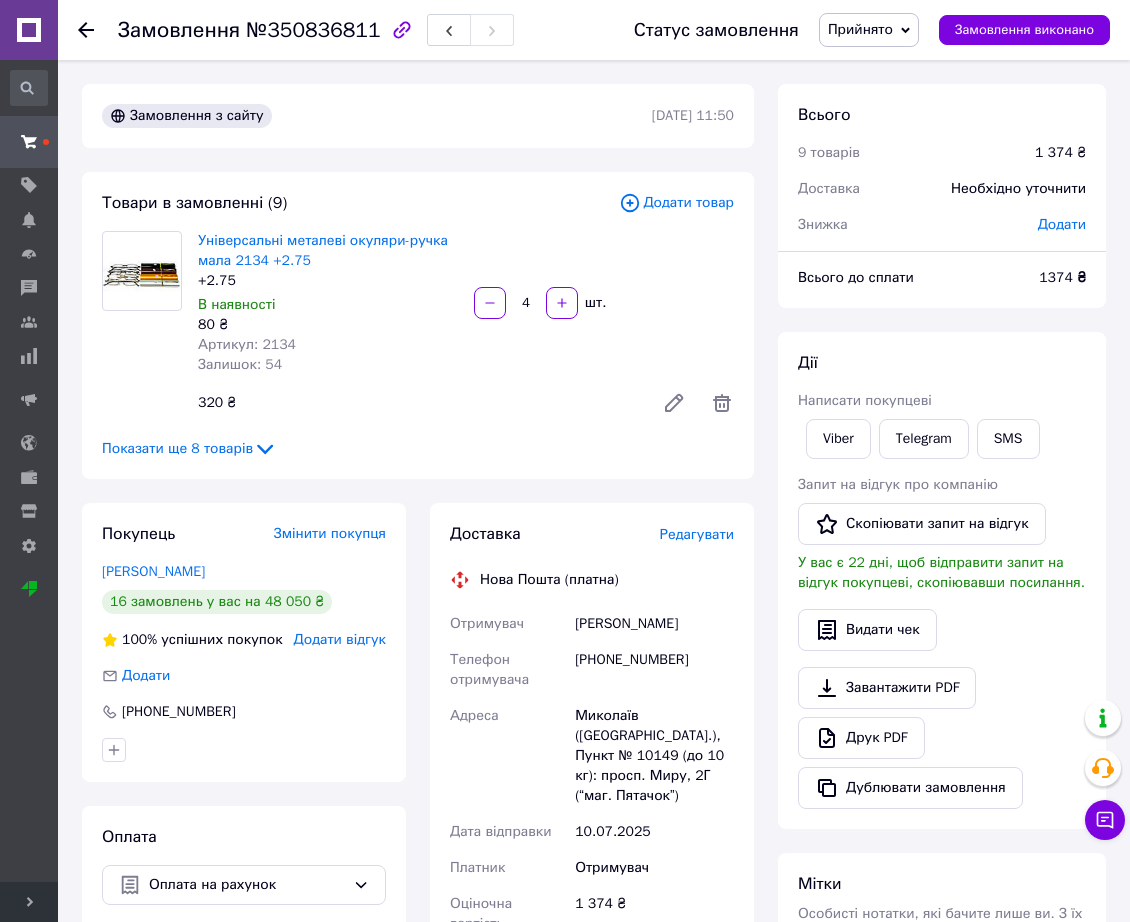 click 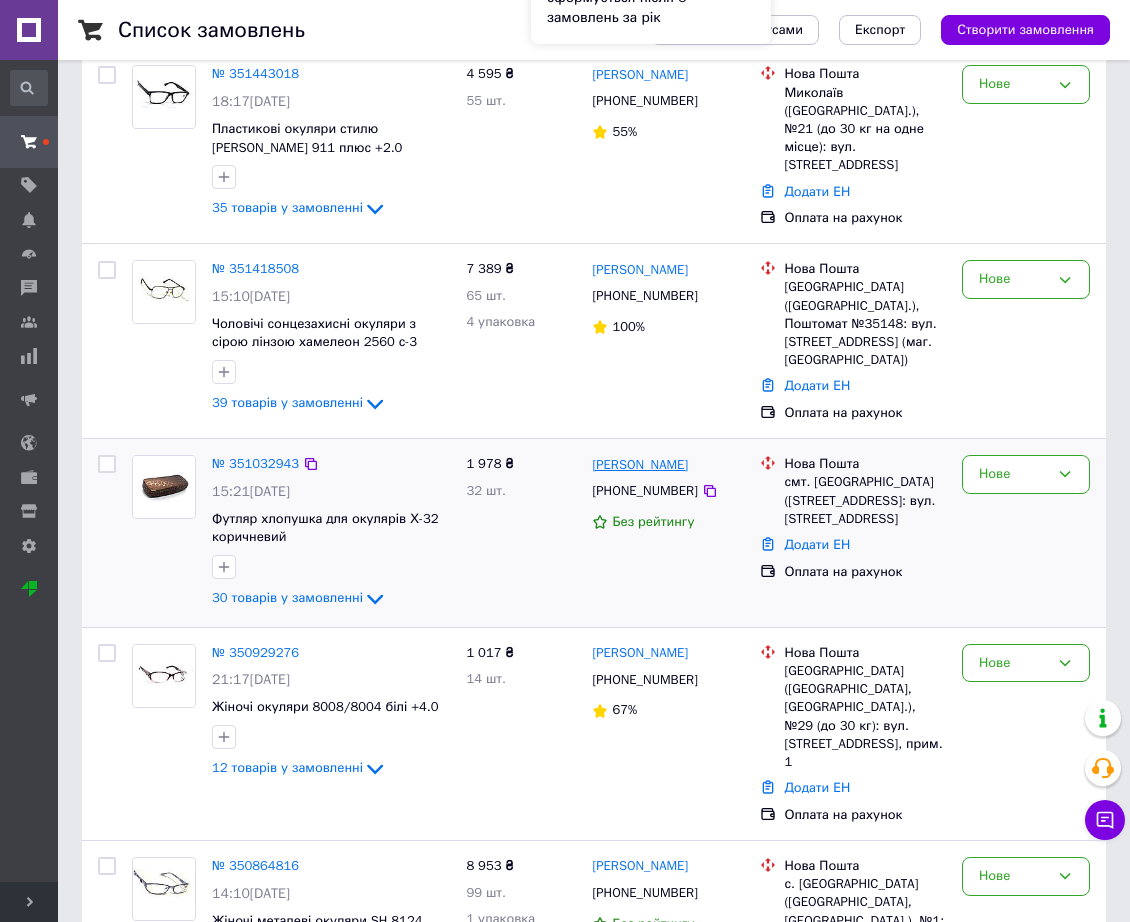 scroll, scrollTop: 1829, scrollLeft: 0, axis: vertical 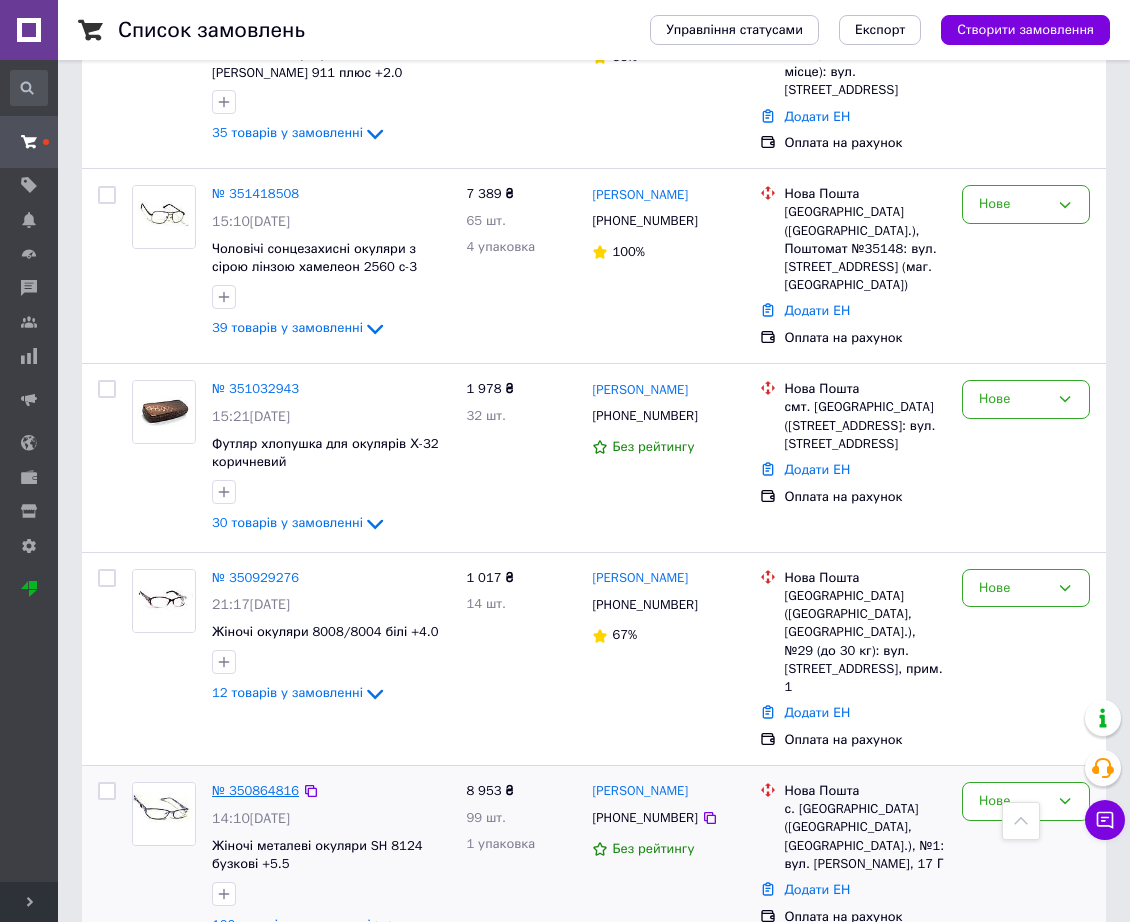 click on "№ 350864816" at bounding box center (255, 790) 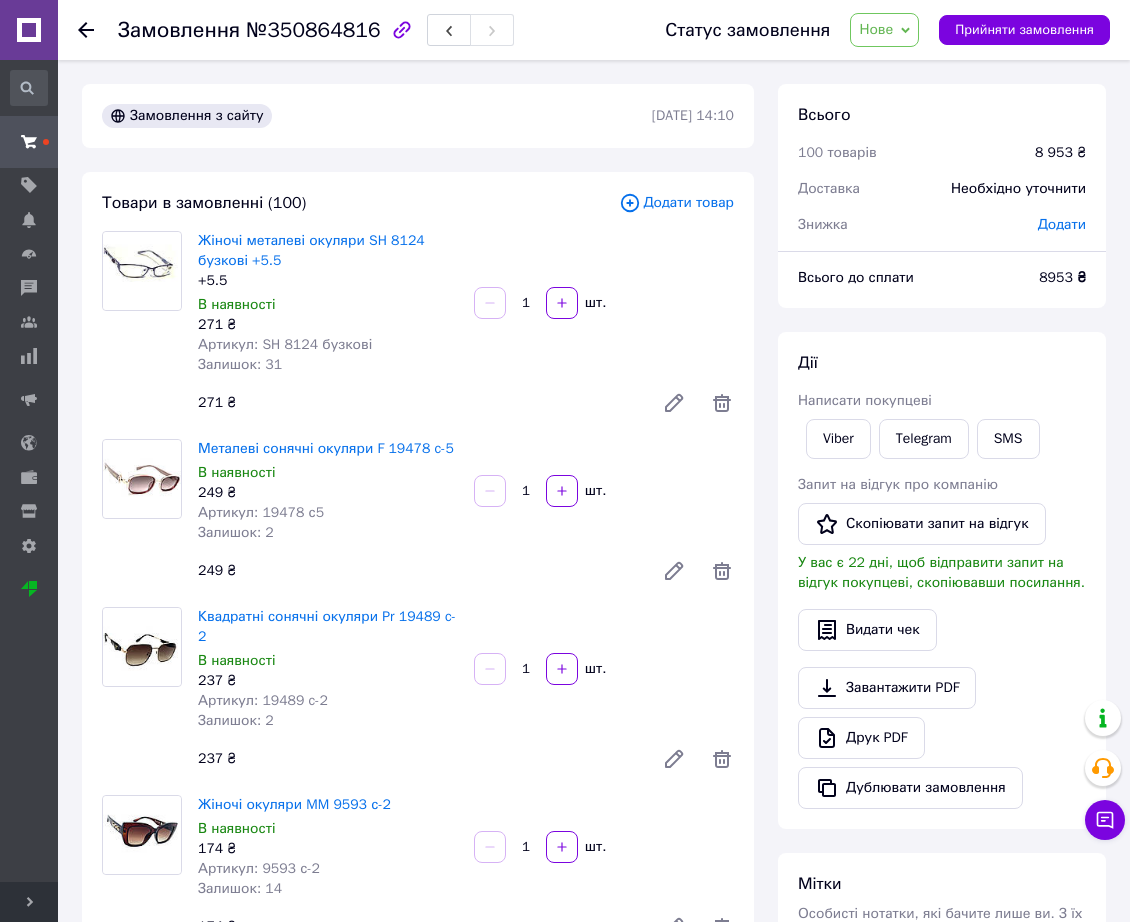scroll, scrollTop: 20123, scrollLeft: 0, axis: vertical 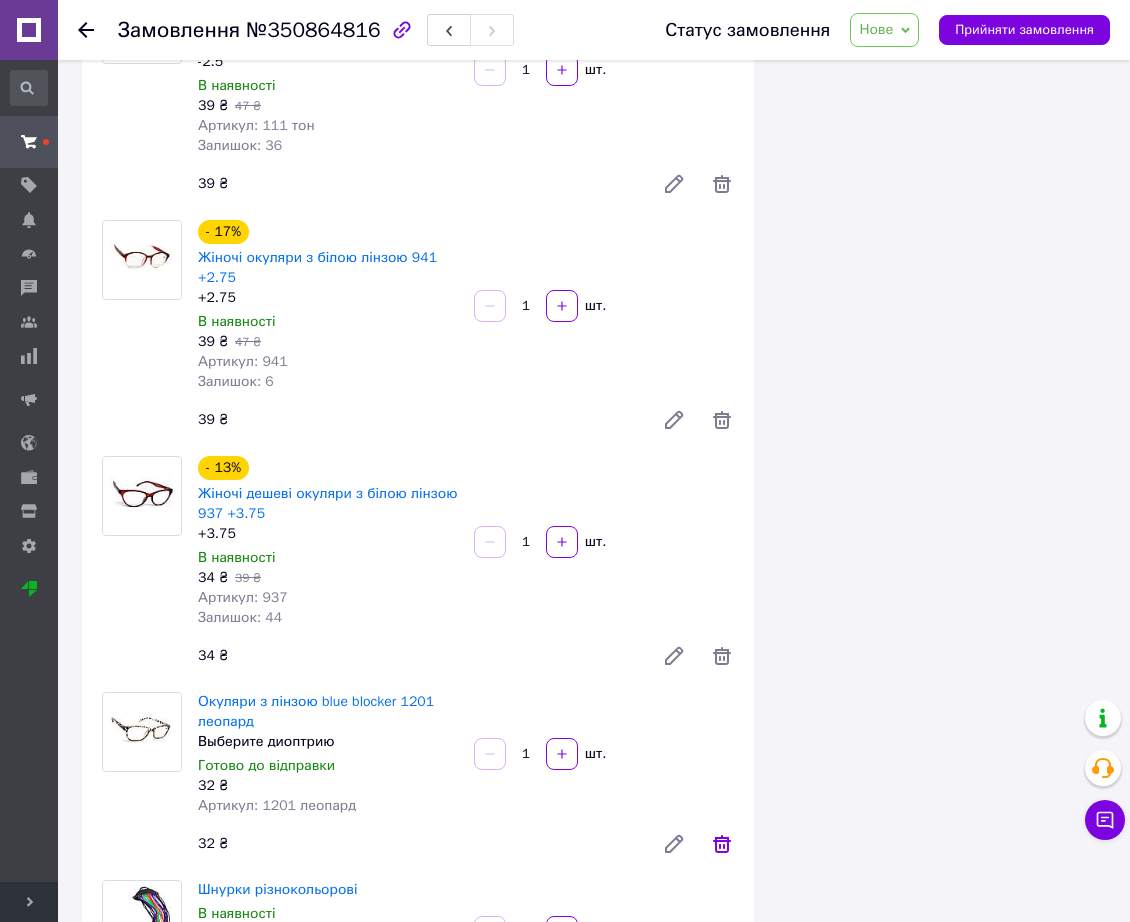 click 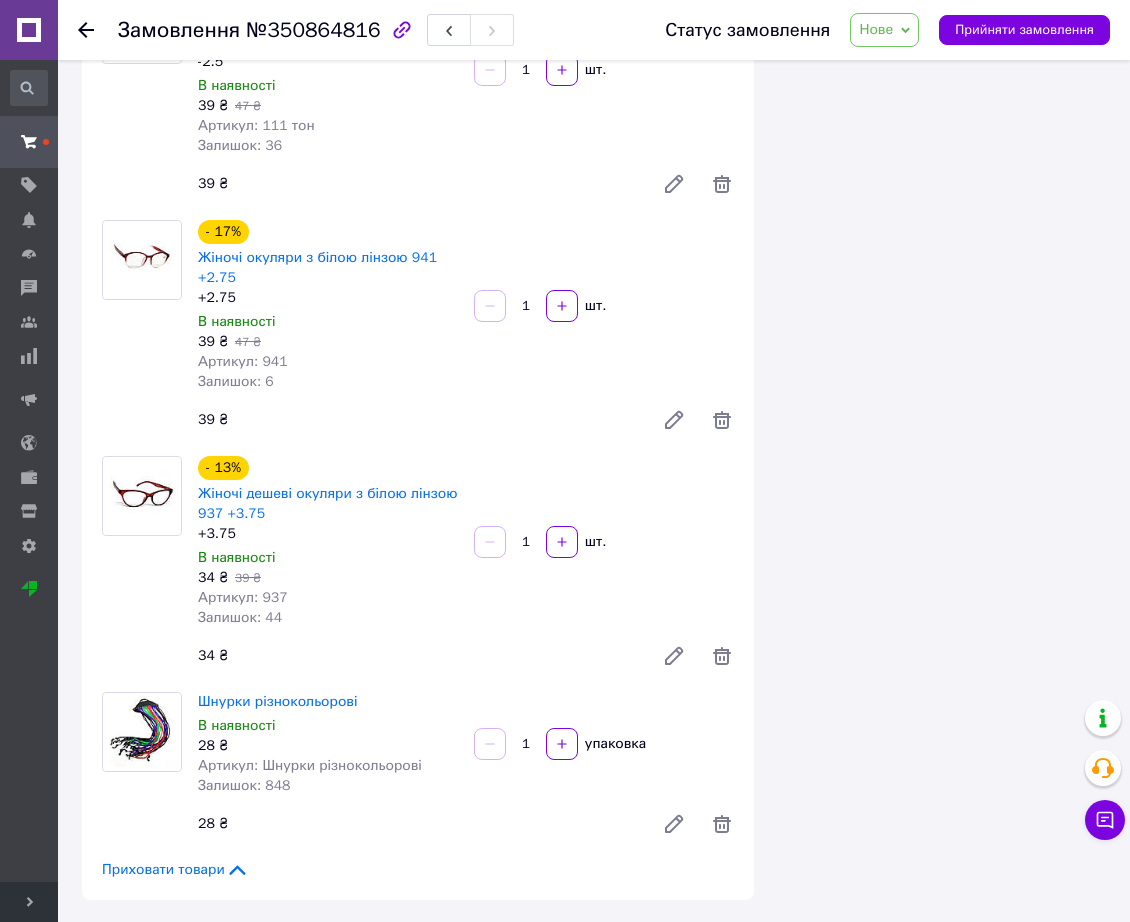 click on "Приховати товари" at bounding box center [175, 870] 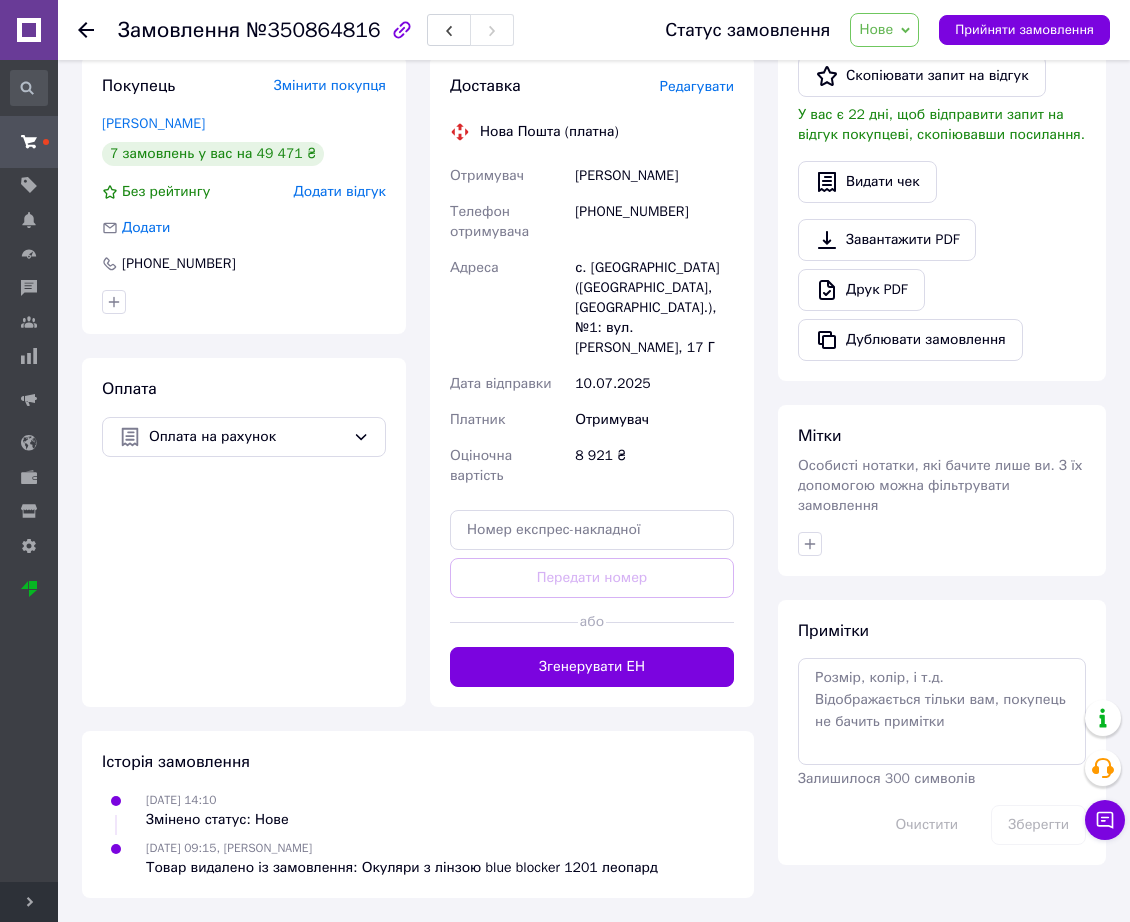 scroll, scrollTop: 0, scrollLeft: 0, axis: both 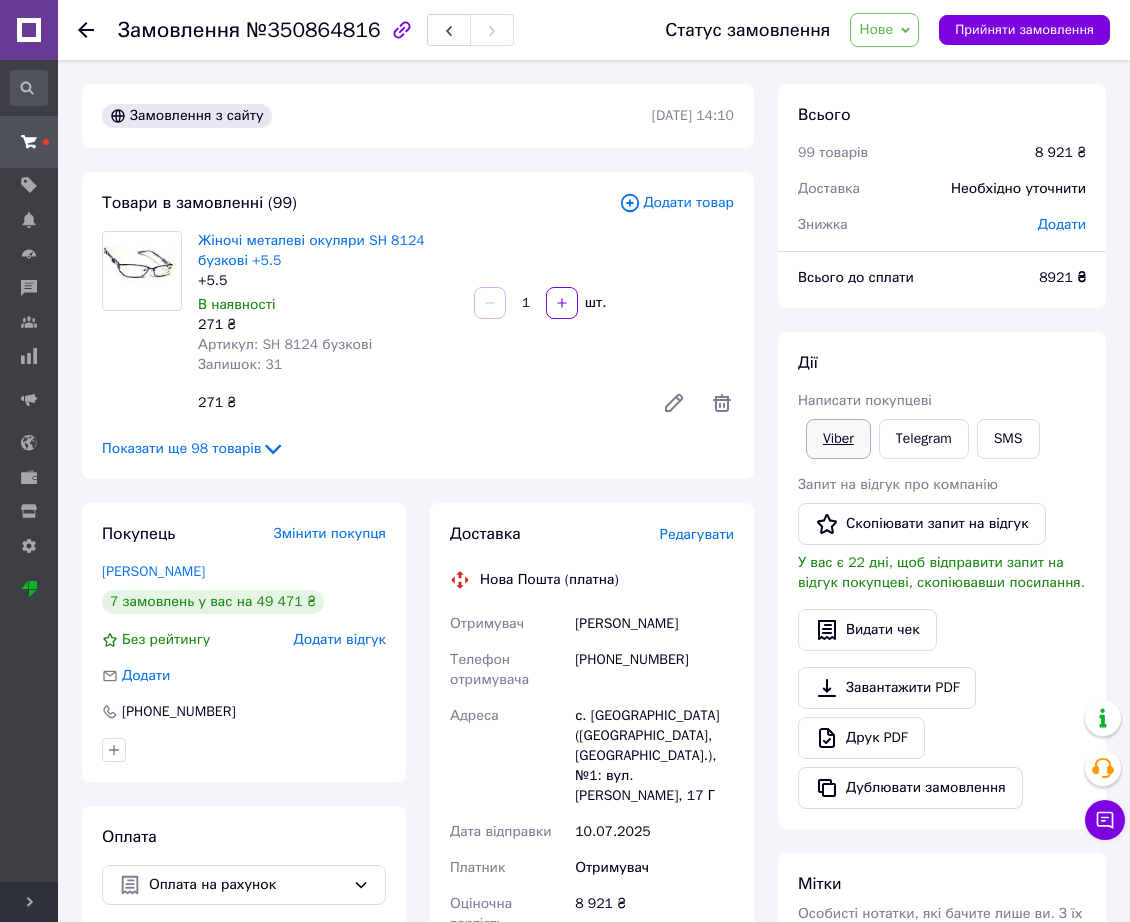 click on "Viber" at bounding box center [838, 439] 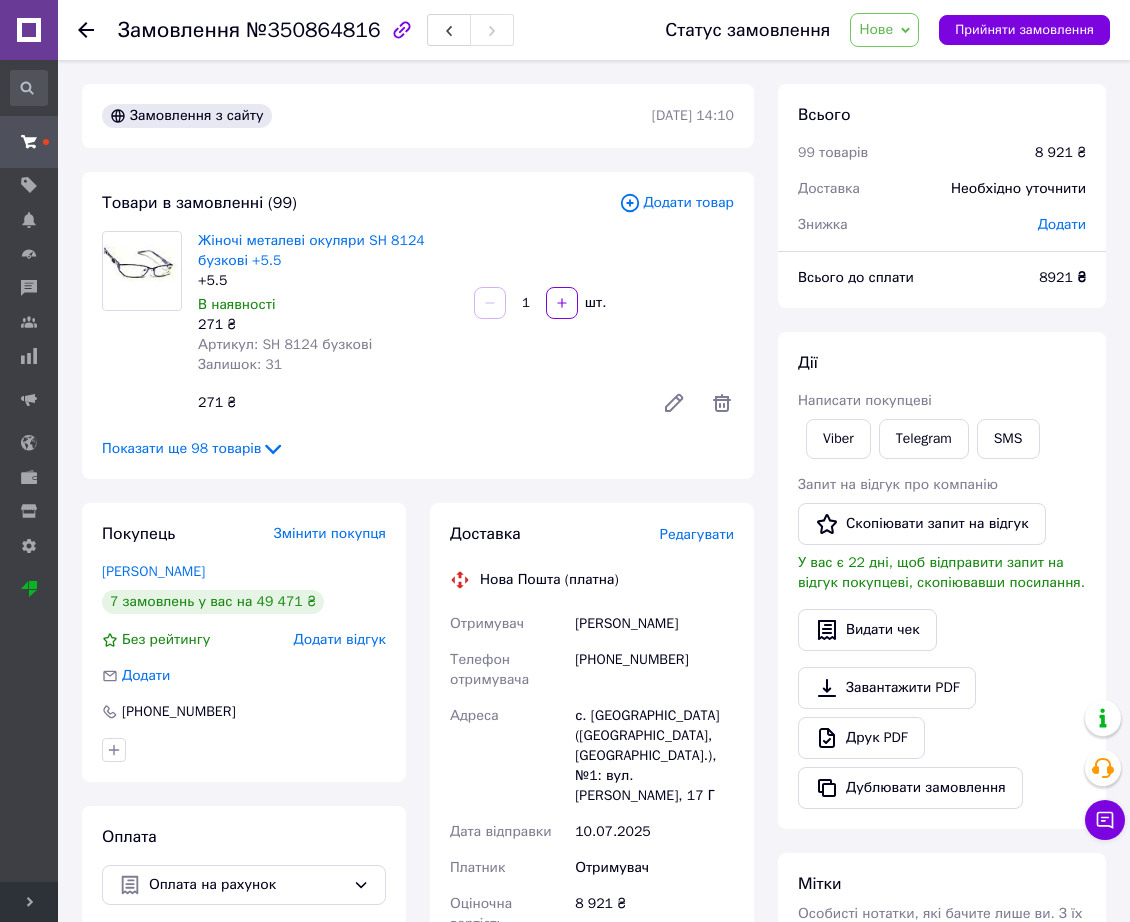 click 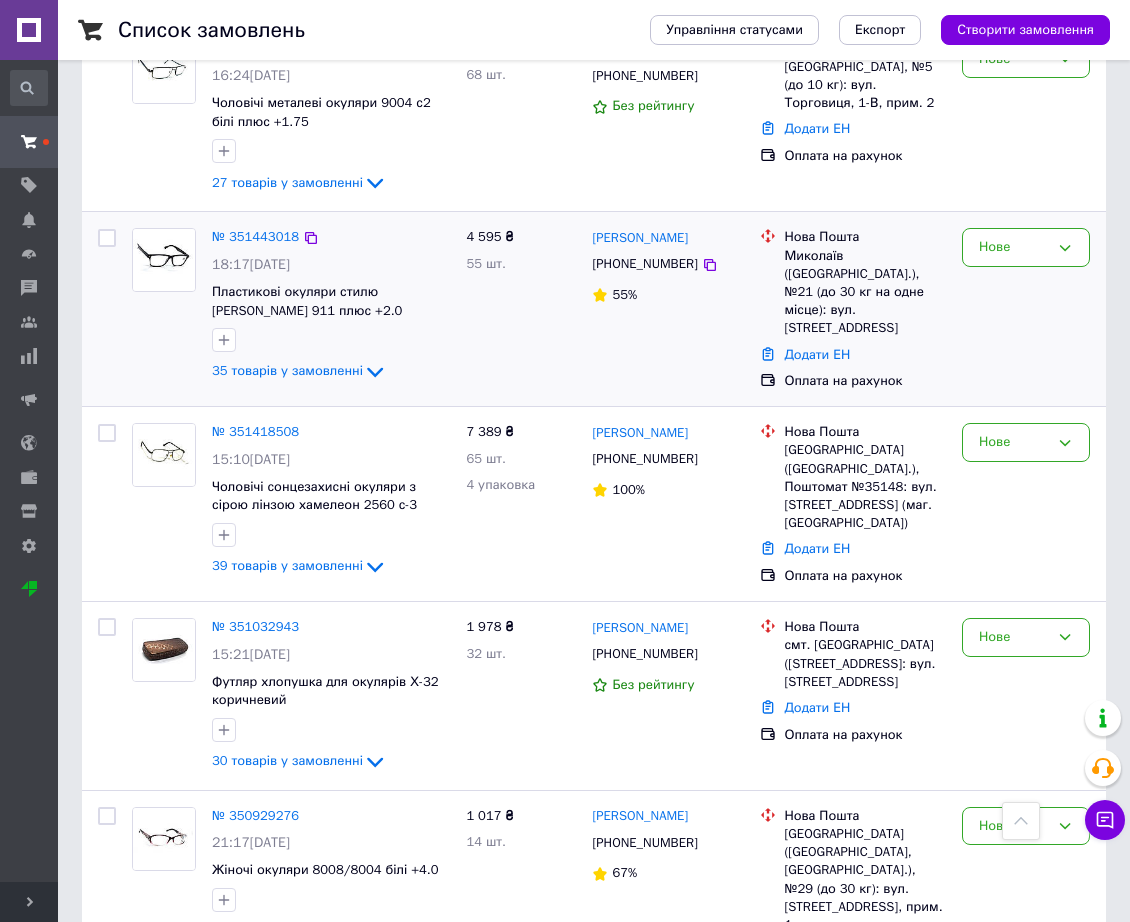 scroll, scrollTop: 1829, scrollLeft: 0, axis: vertical 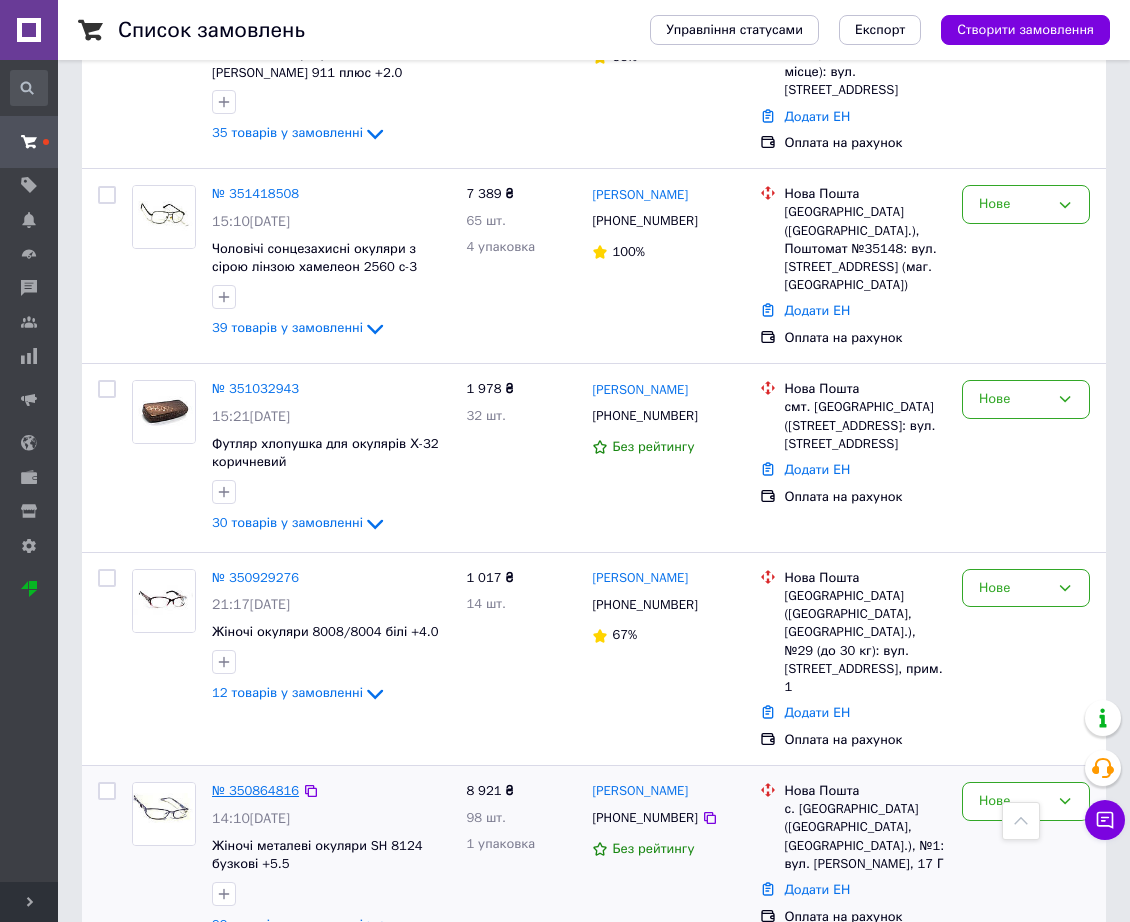 click on "№ 350864816" at bounding box center [255, 790] 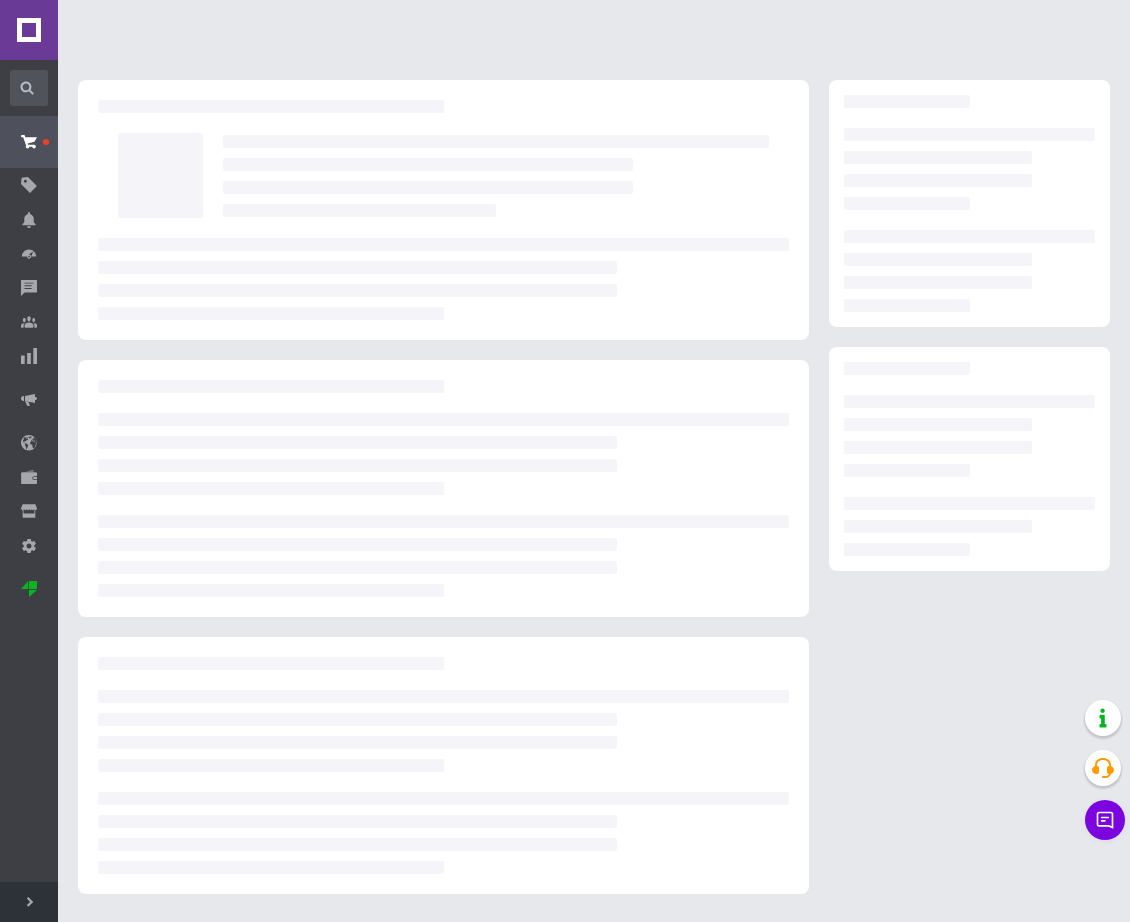 scroll, scrollTop: 0, scrollLeft: 0, axis: both 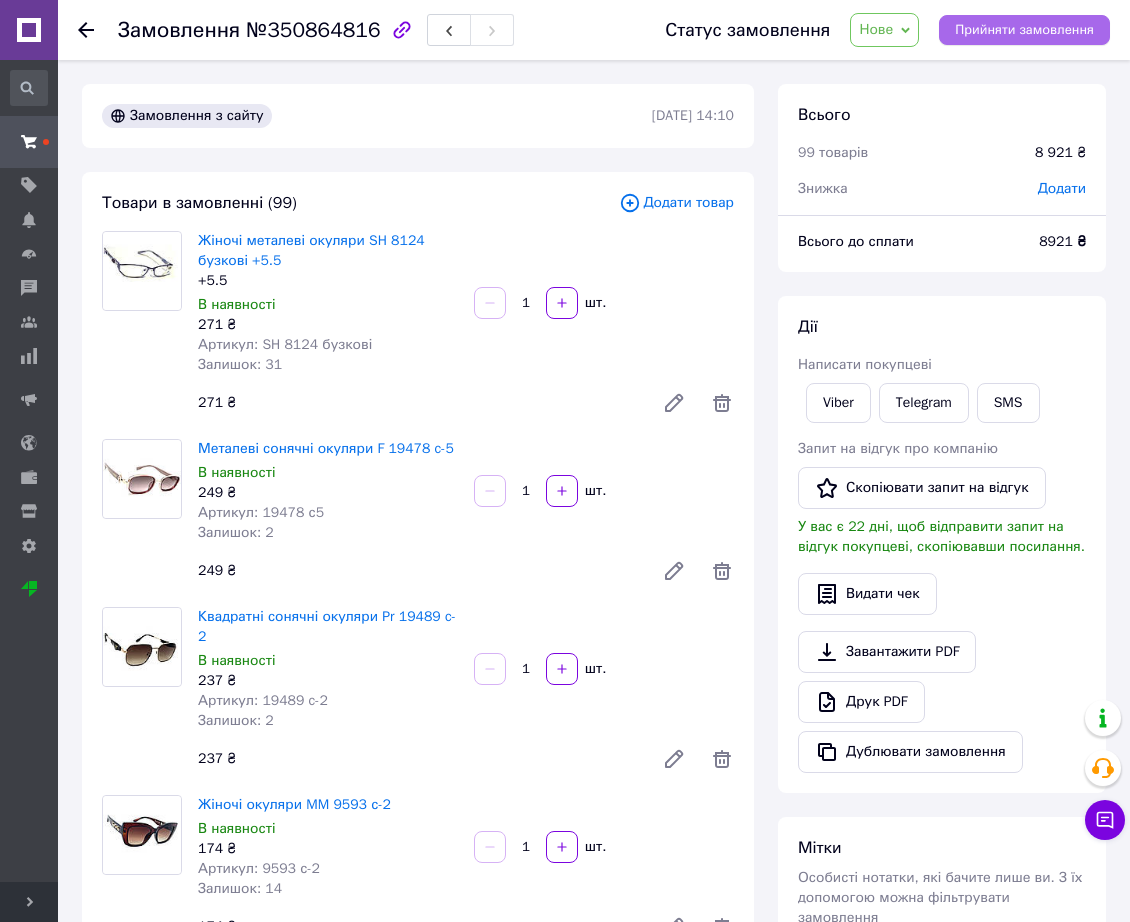 click on "Прийняти замовлення" at bounding box center (1024, 30) 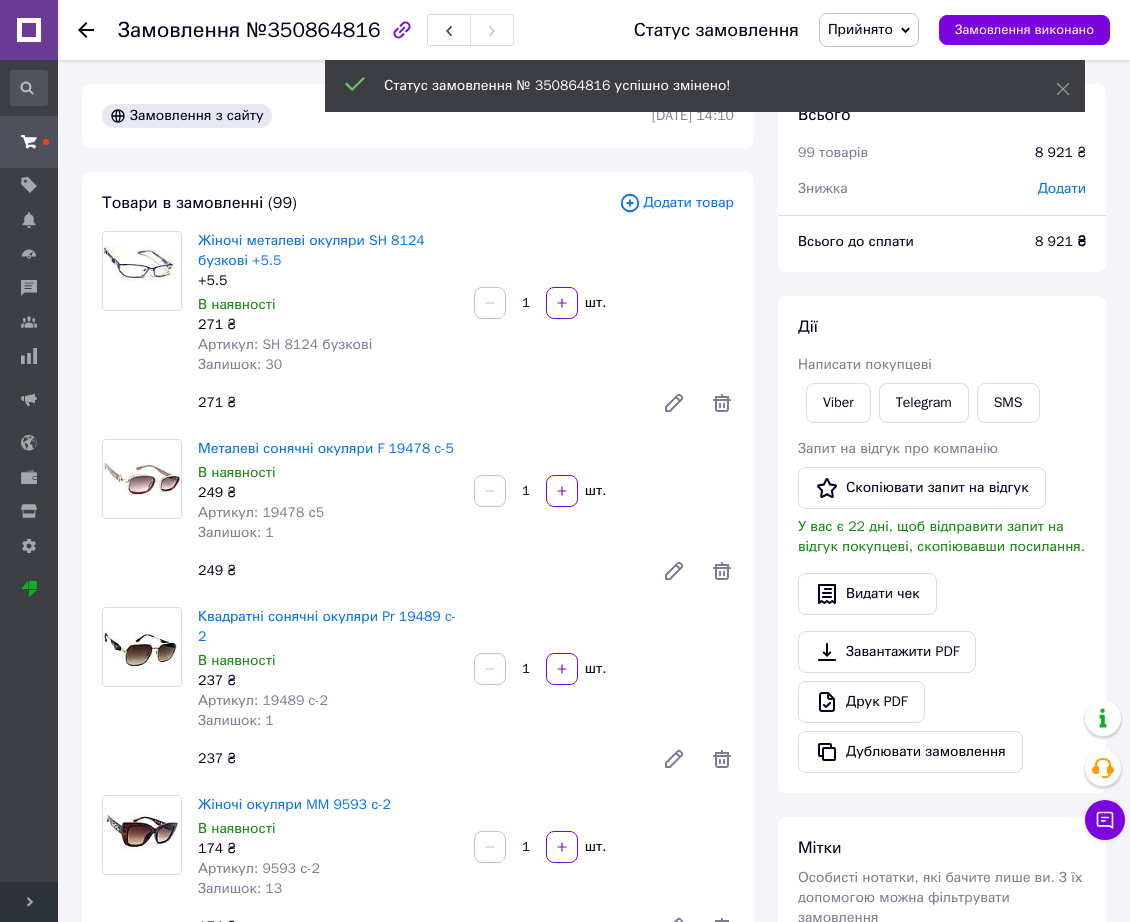 click on "Замовлення з сайту" at bounding box center [375, 116] 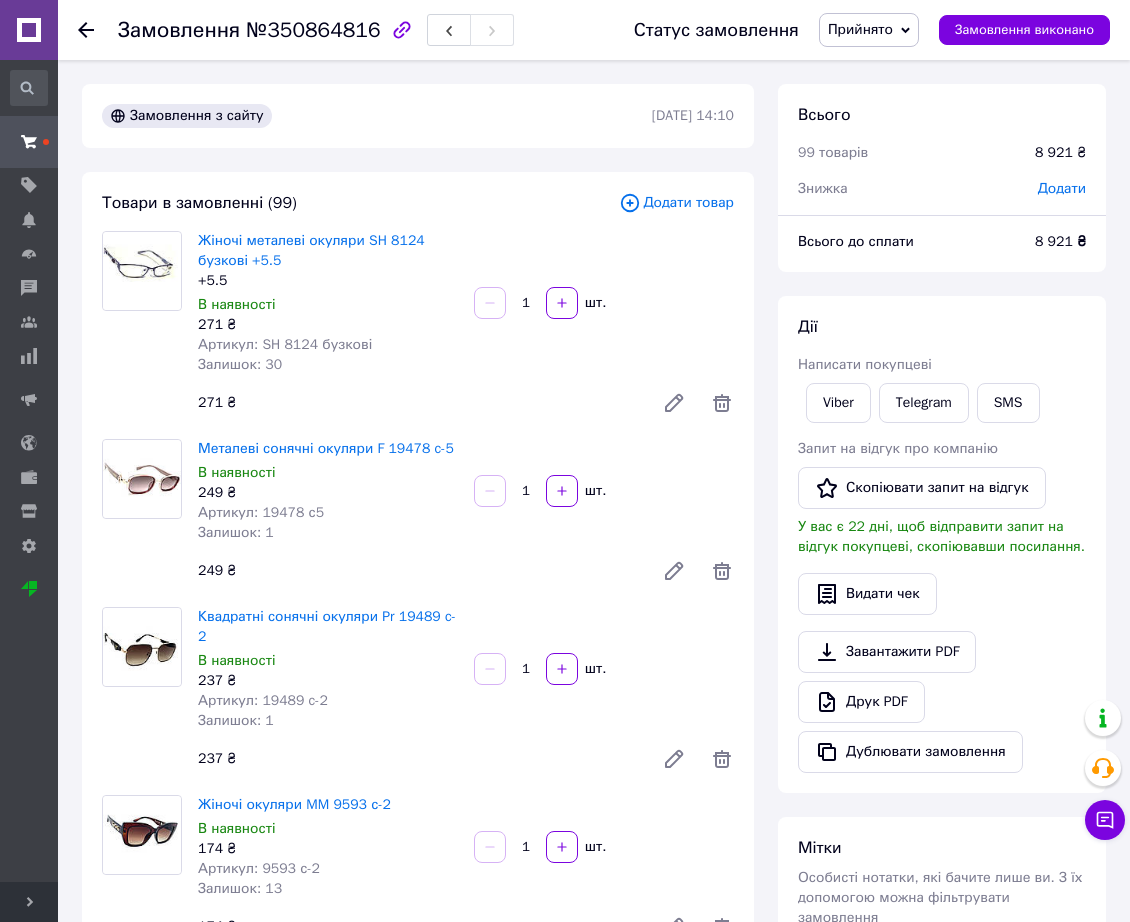 scroll, scrollTop: 5459, scrollLeft: 0, axis: vertical 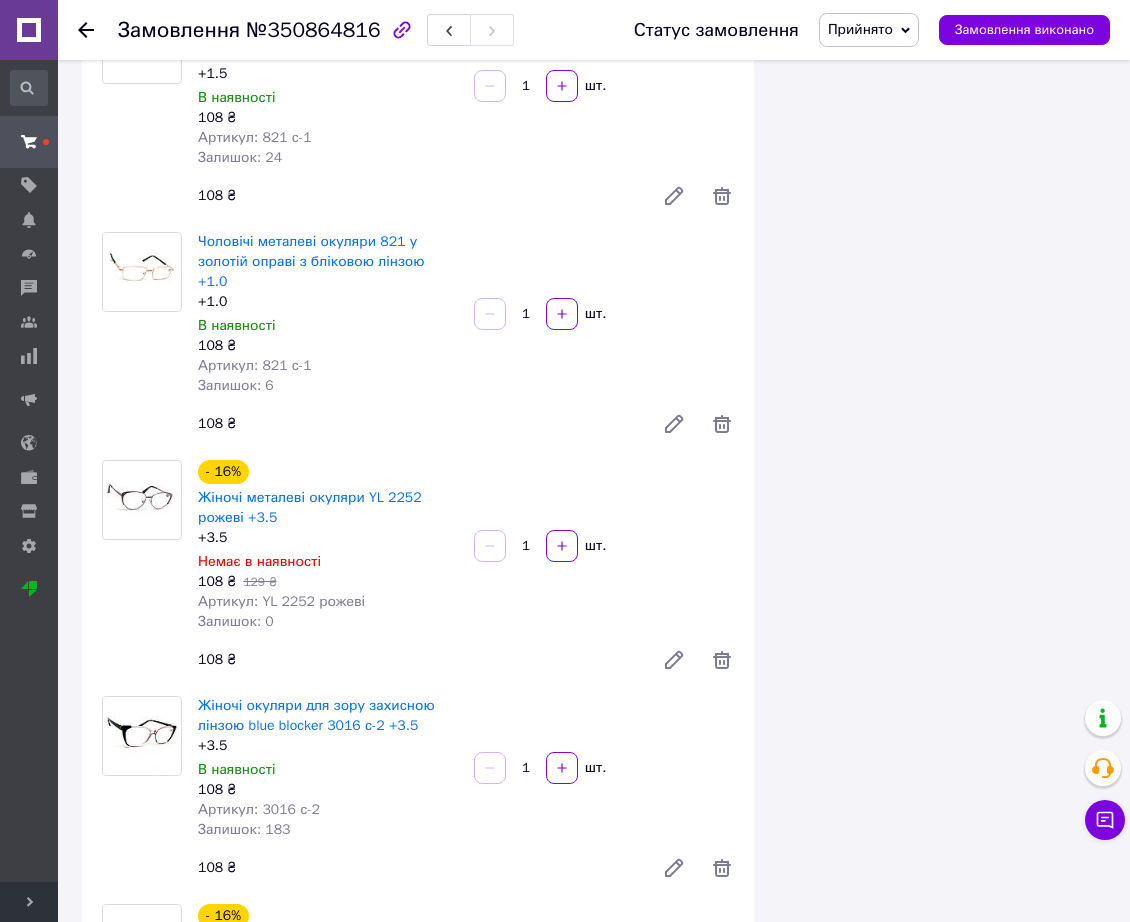 click 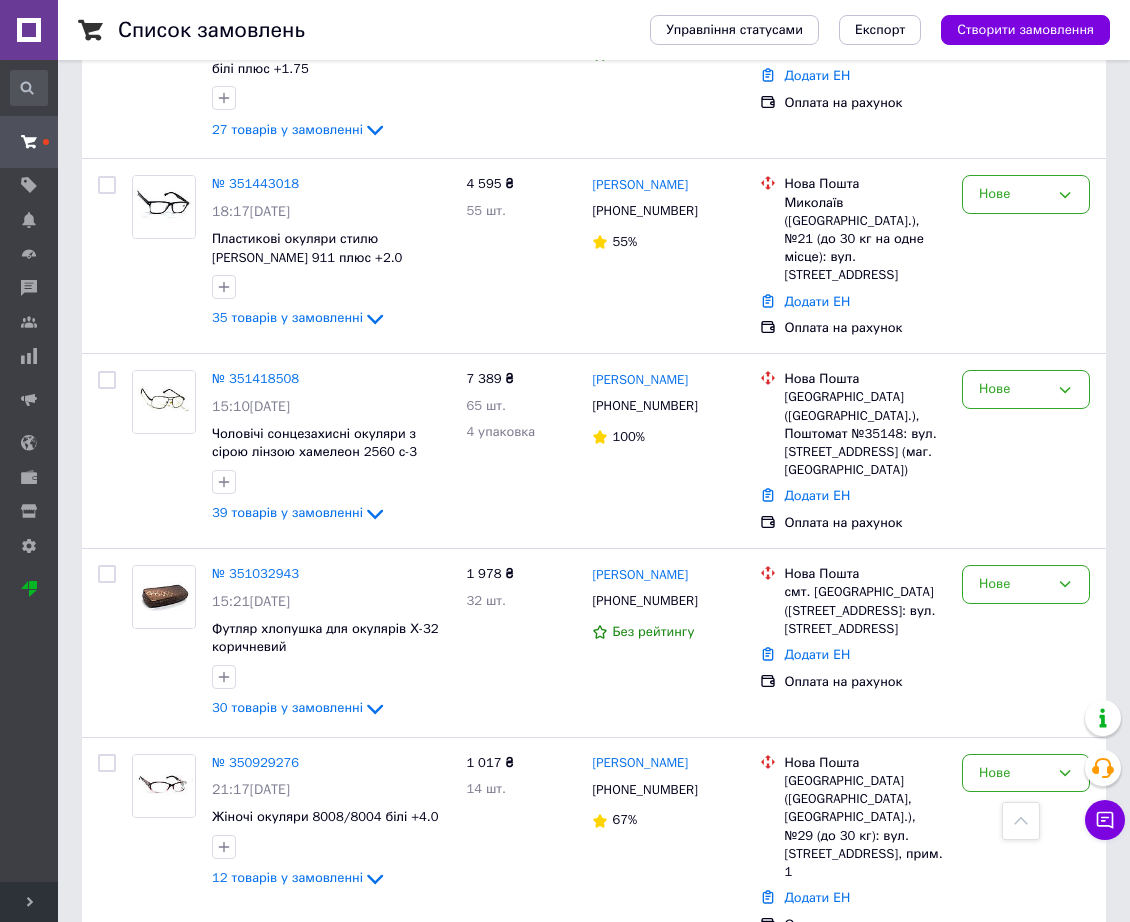 scroll, scrollTop: 1829, scrollLeft: 0, axis: vertical 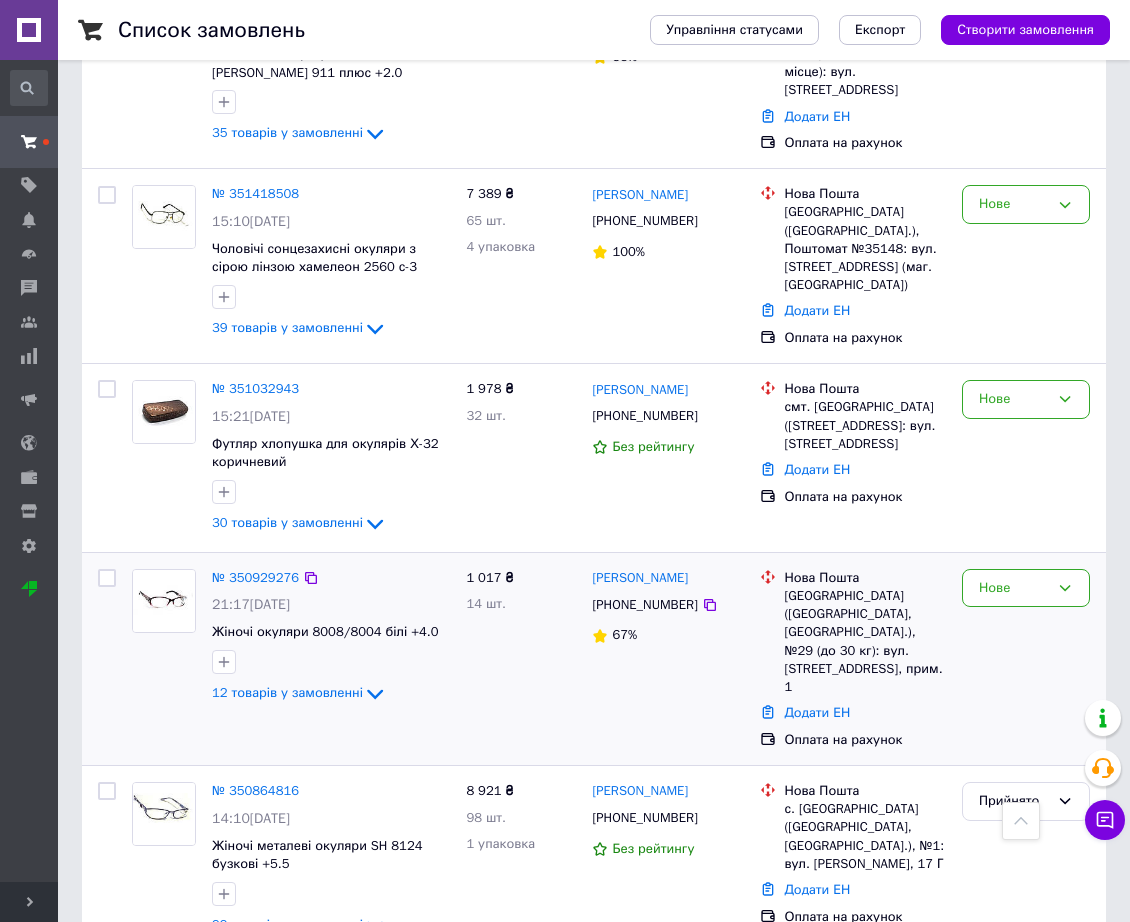 click on "№ 350929276" at bounding box center [255, 578] 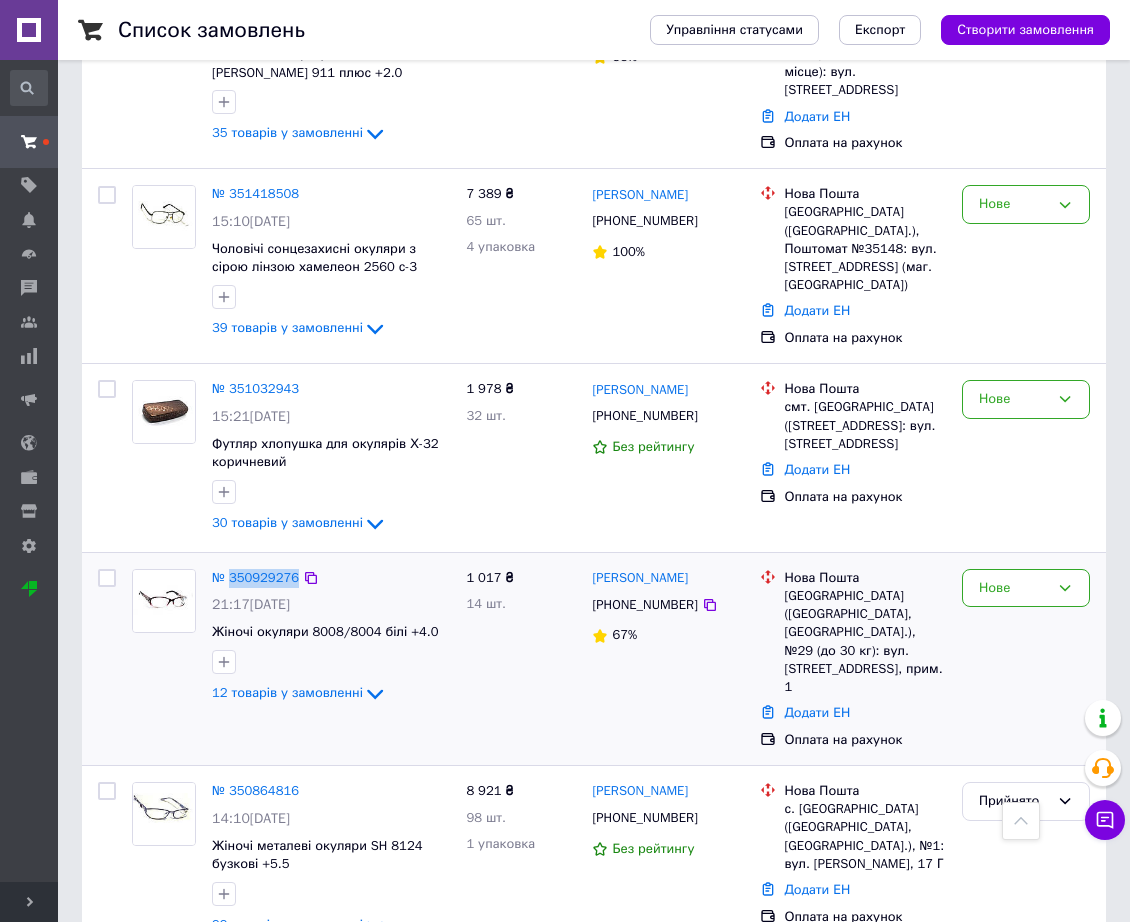 click on "№ 350929276" at bounding box center [255, 578] 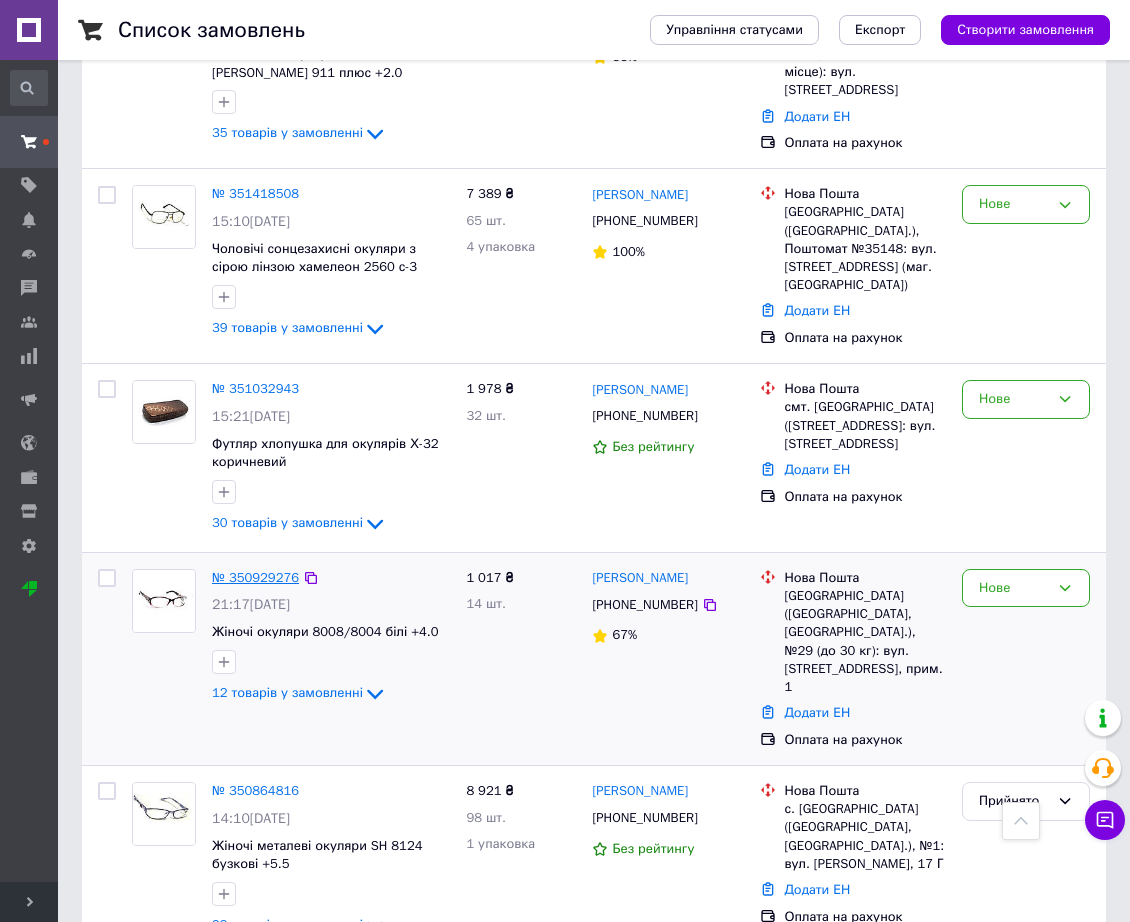 click on "№ 350929276" at bounding box center (255, 577) 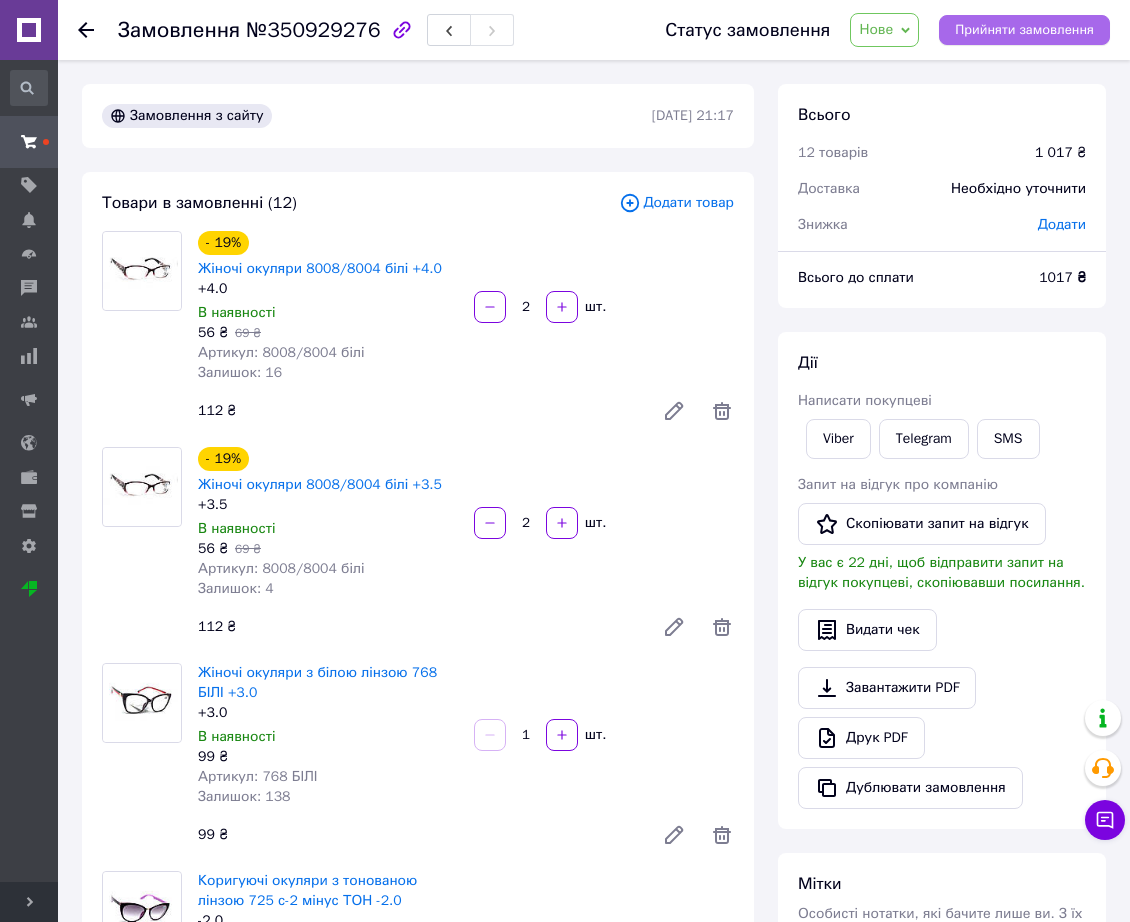 click on "Прийняти замовлення" at bounding box center (1024, 30) 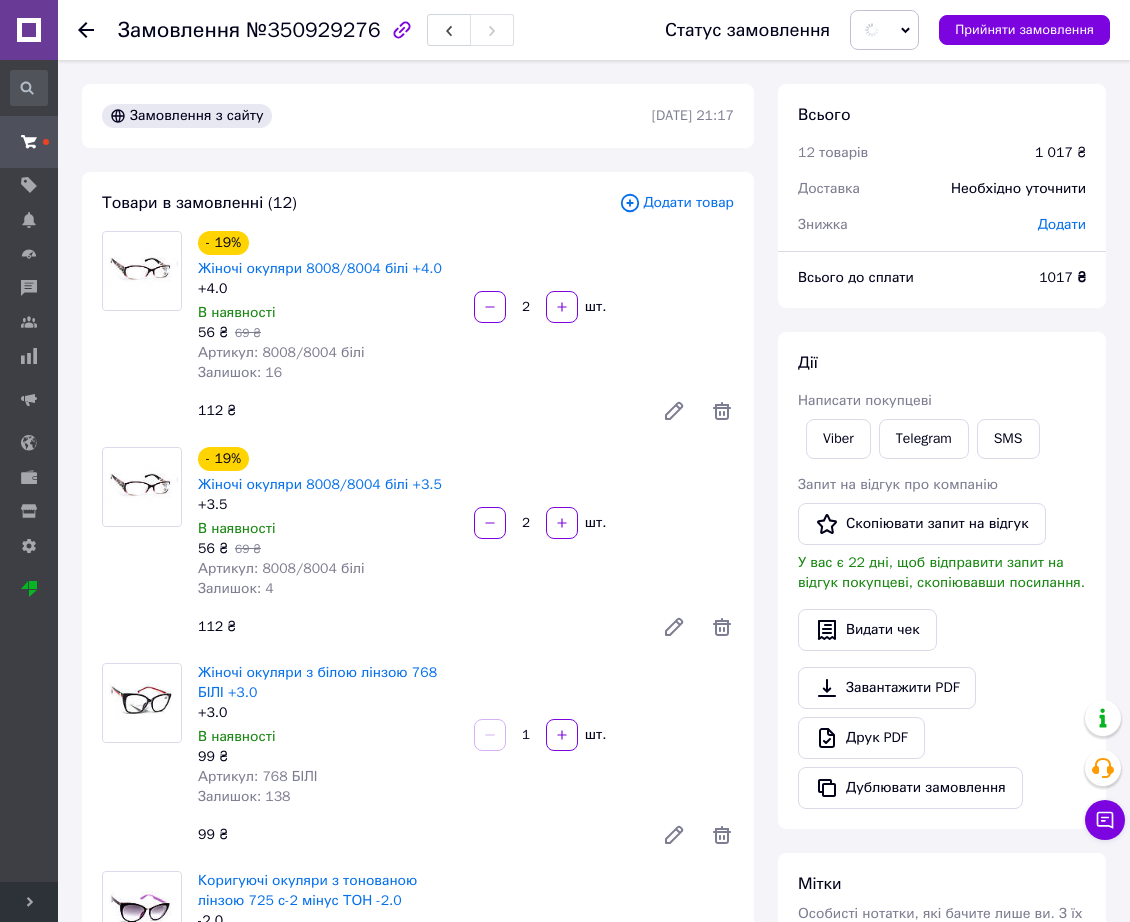 type 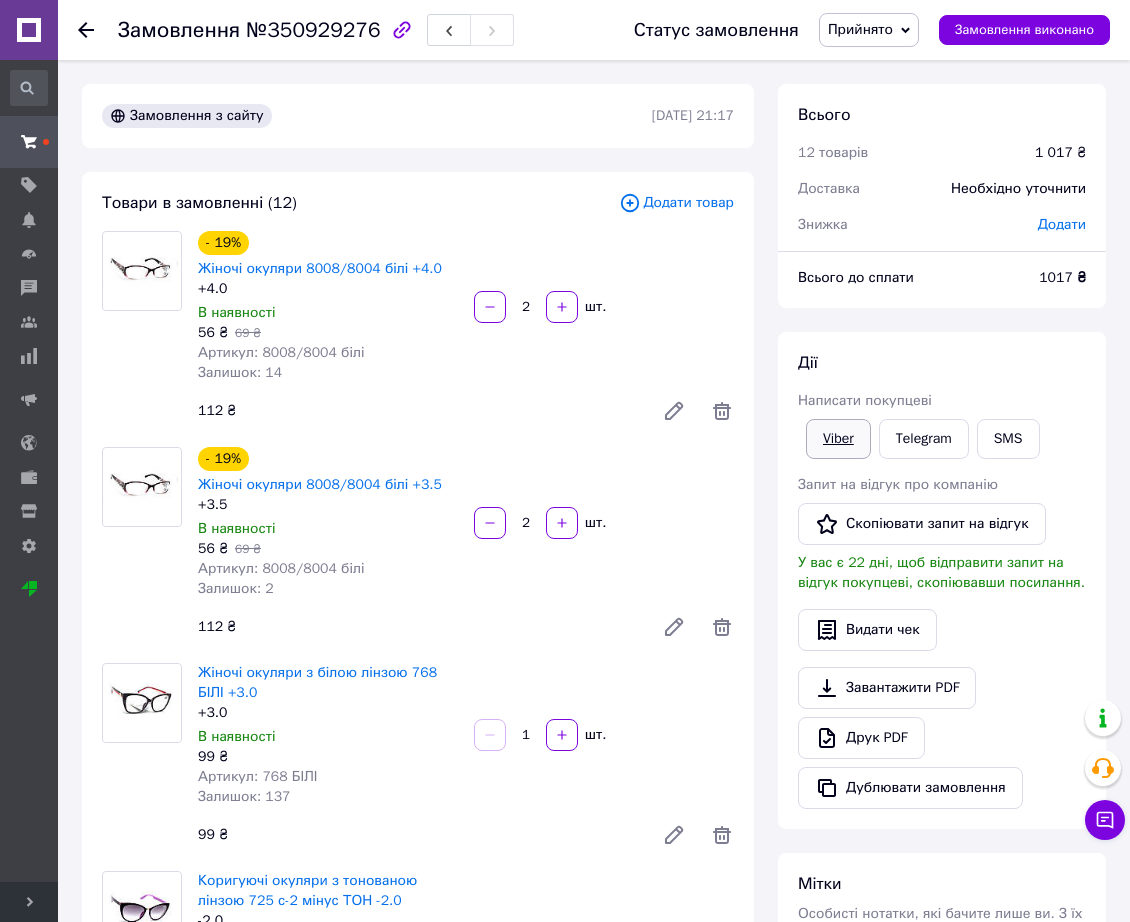 click on "Viber" at bounding box center (838, 439) 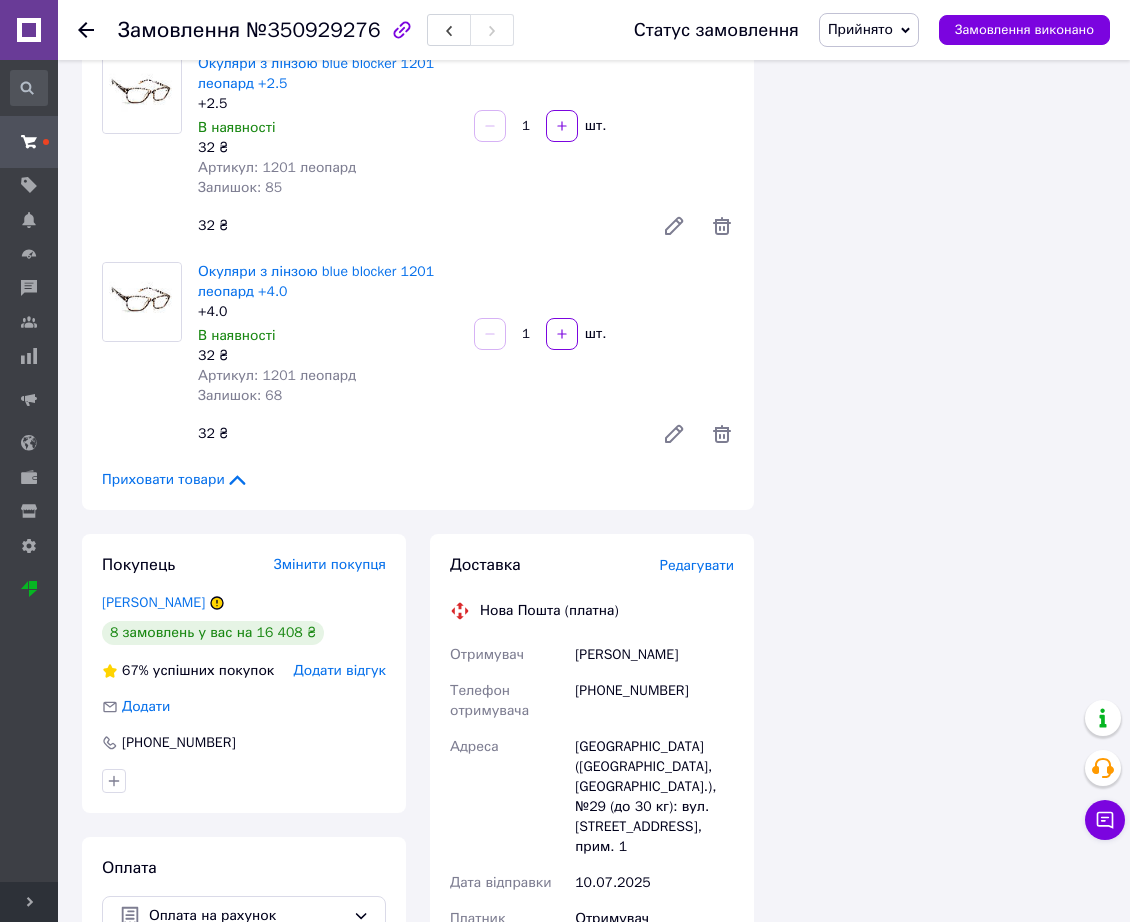 scroll, scrollTop: 2362, scrollLeft: 0, axis: vertical 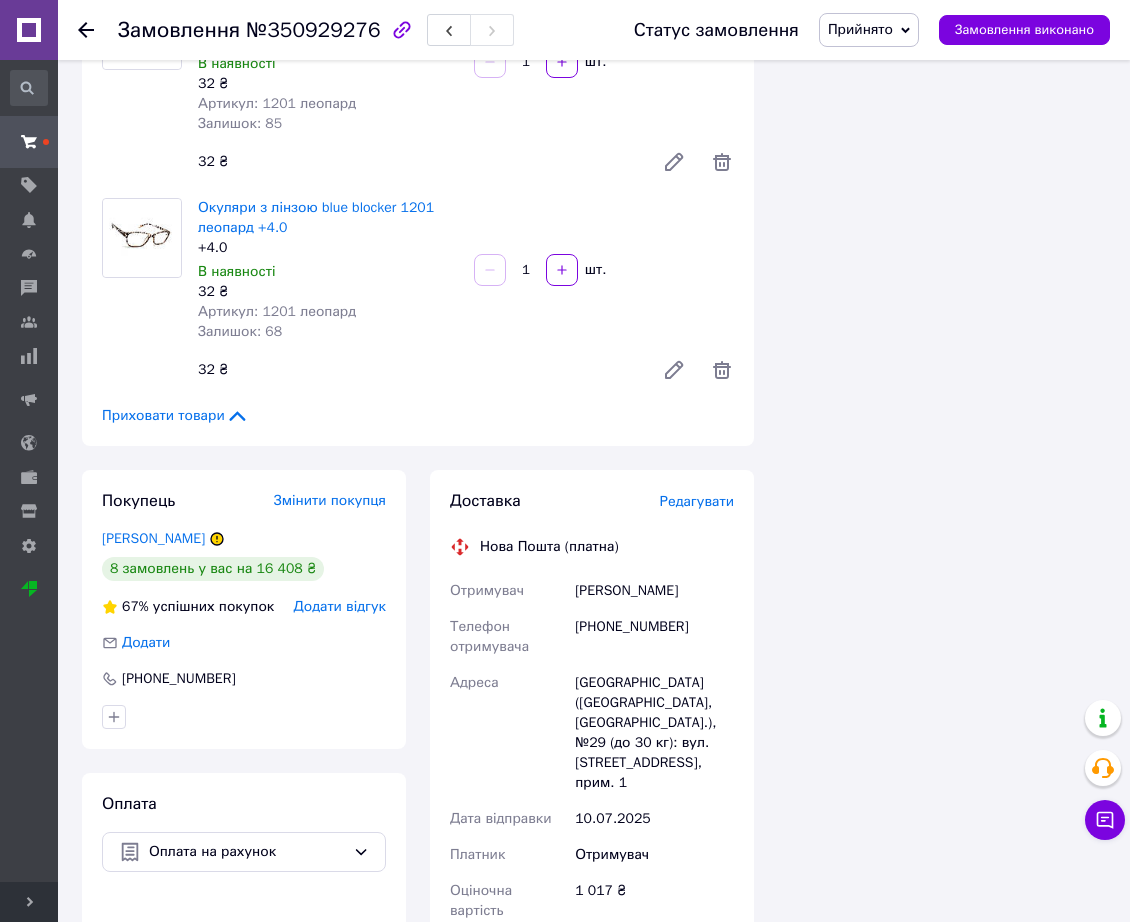 drag, startPoint x: 202, startPoint y: 415, endPoint x: 385, endPoint y: 424, distance: 183.22118 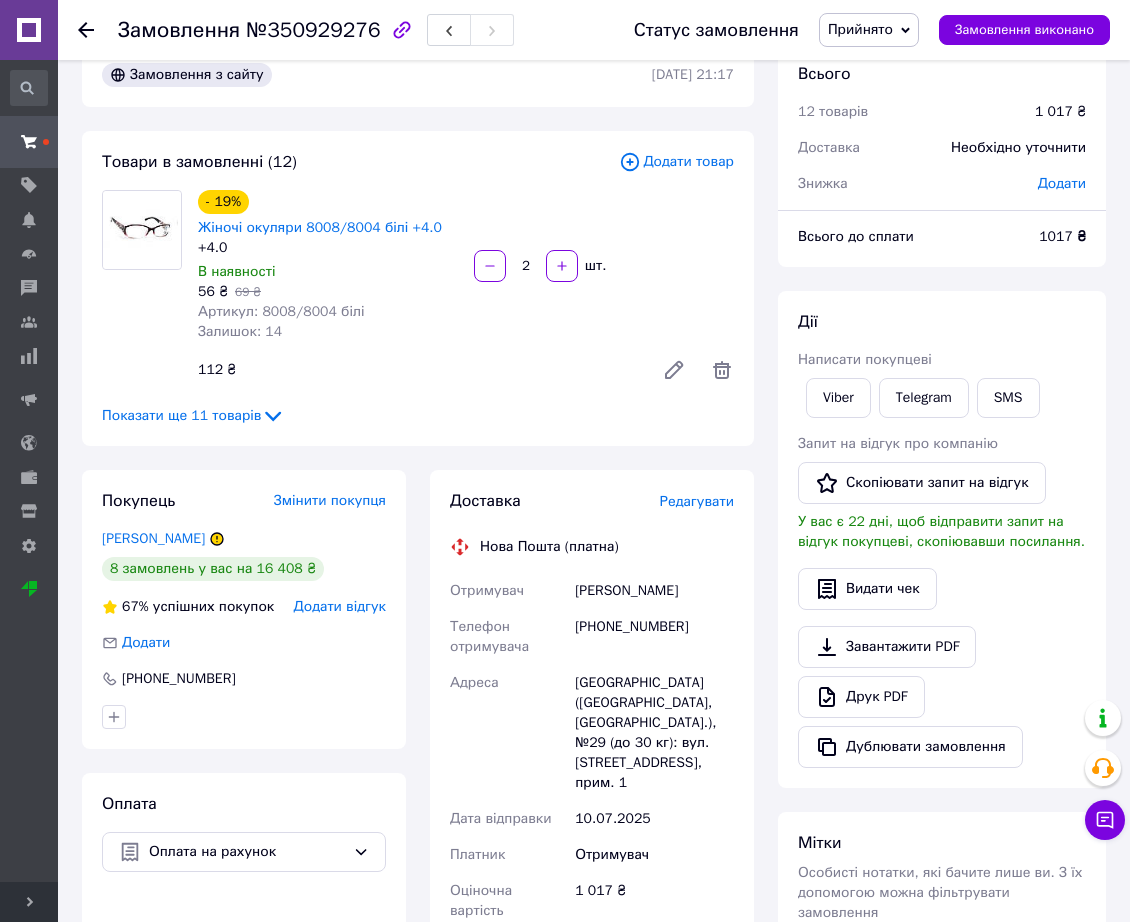 click 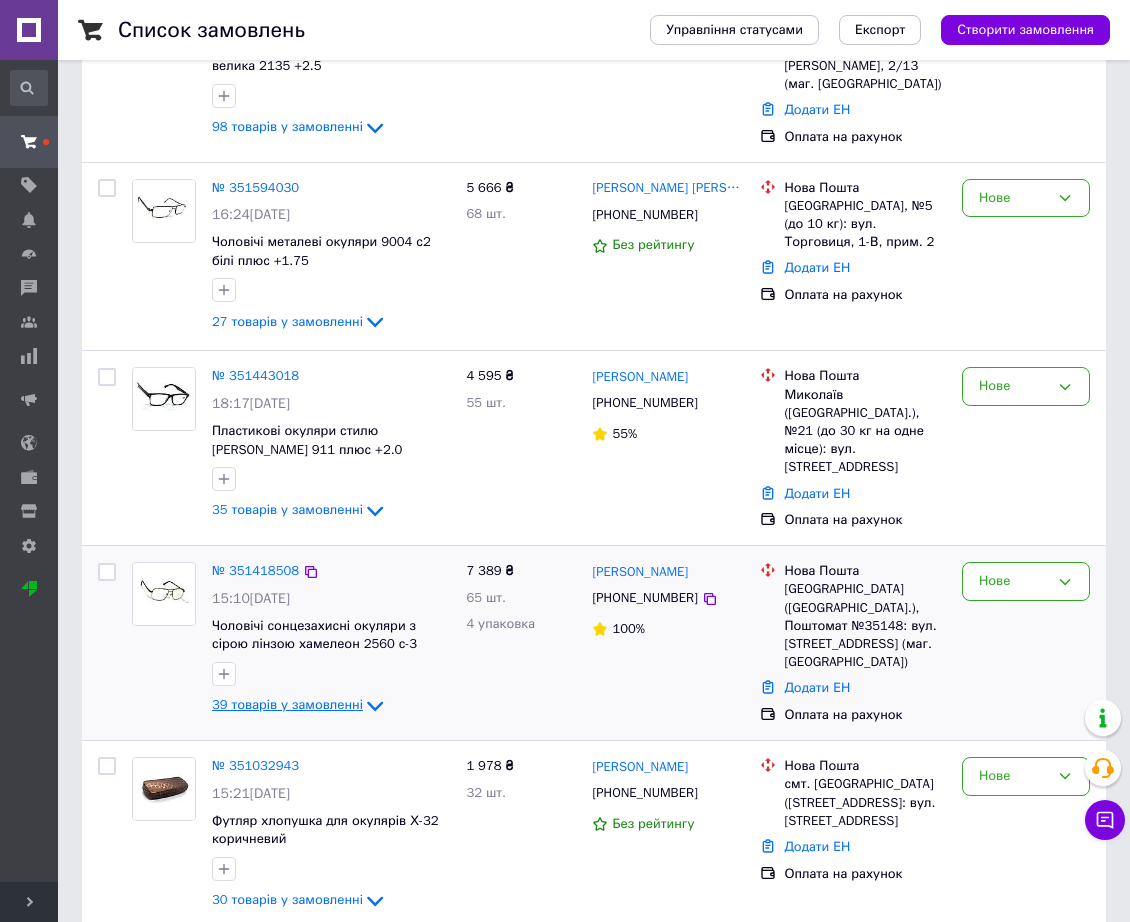 scroll, scrollTop: 1458, scrollLeft: 0, axis: vertical 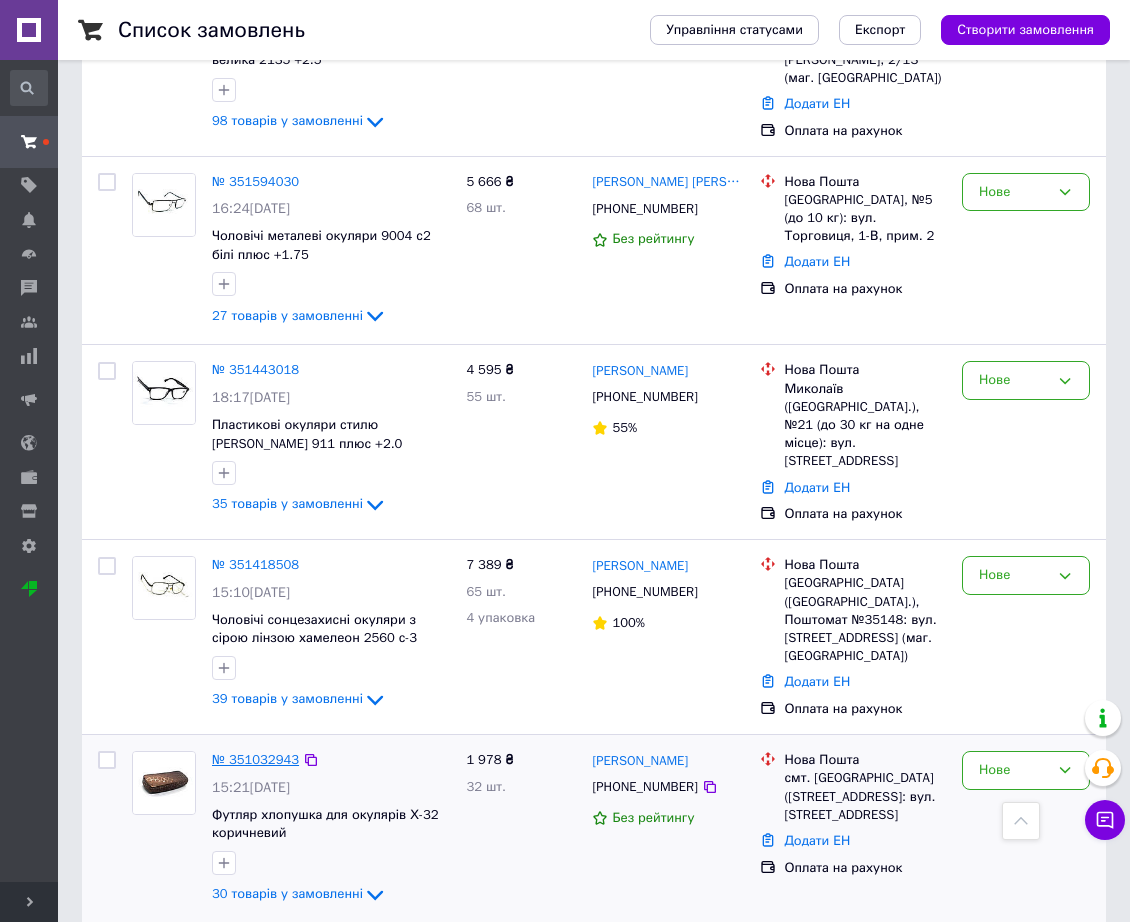 click on "№ 351032943" at bounding box center [255, 759] 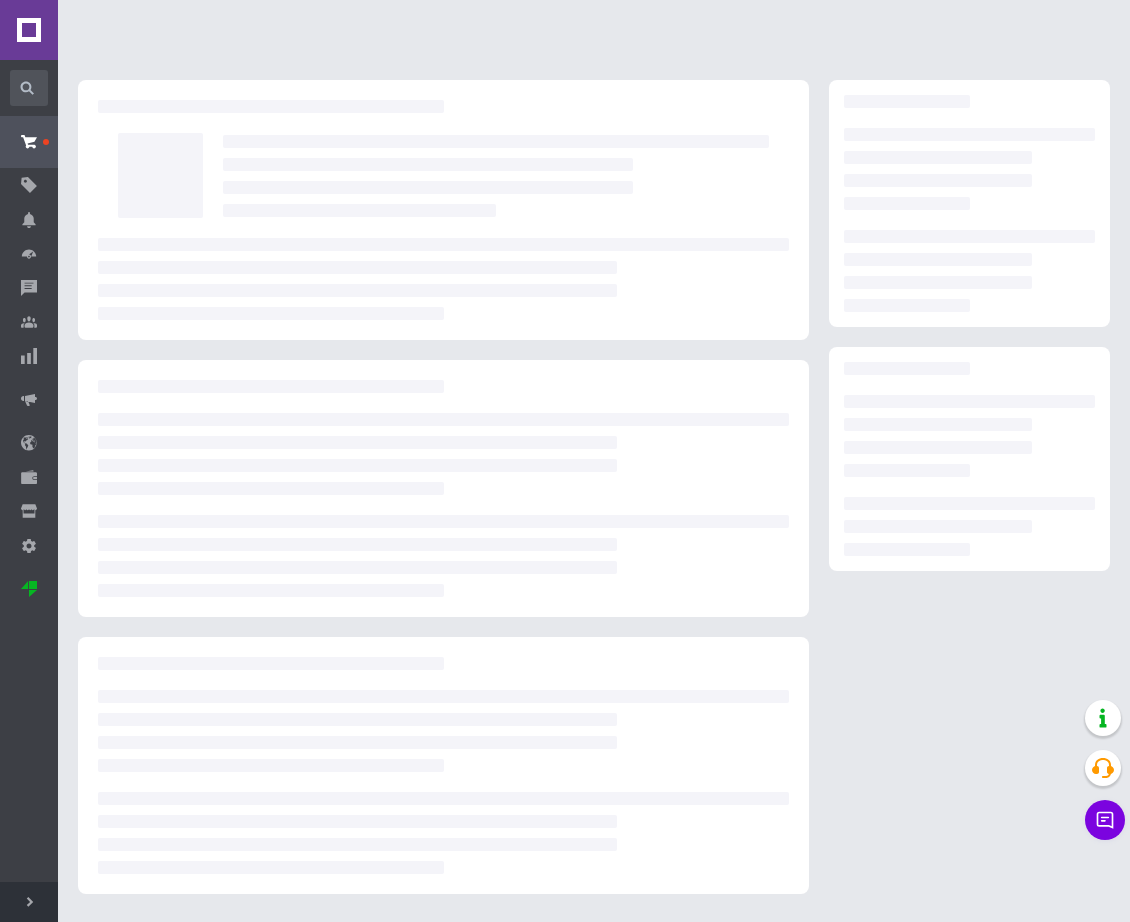 scroll, scrollTop: 0, scrollLeft: 0, axis: both 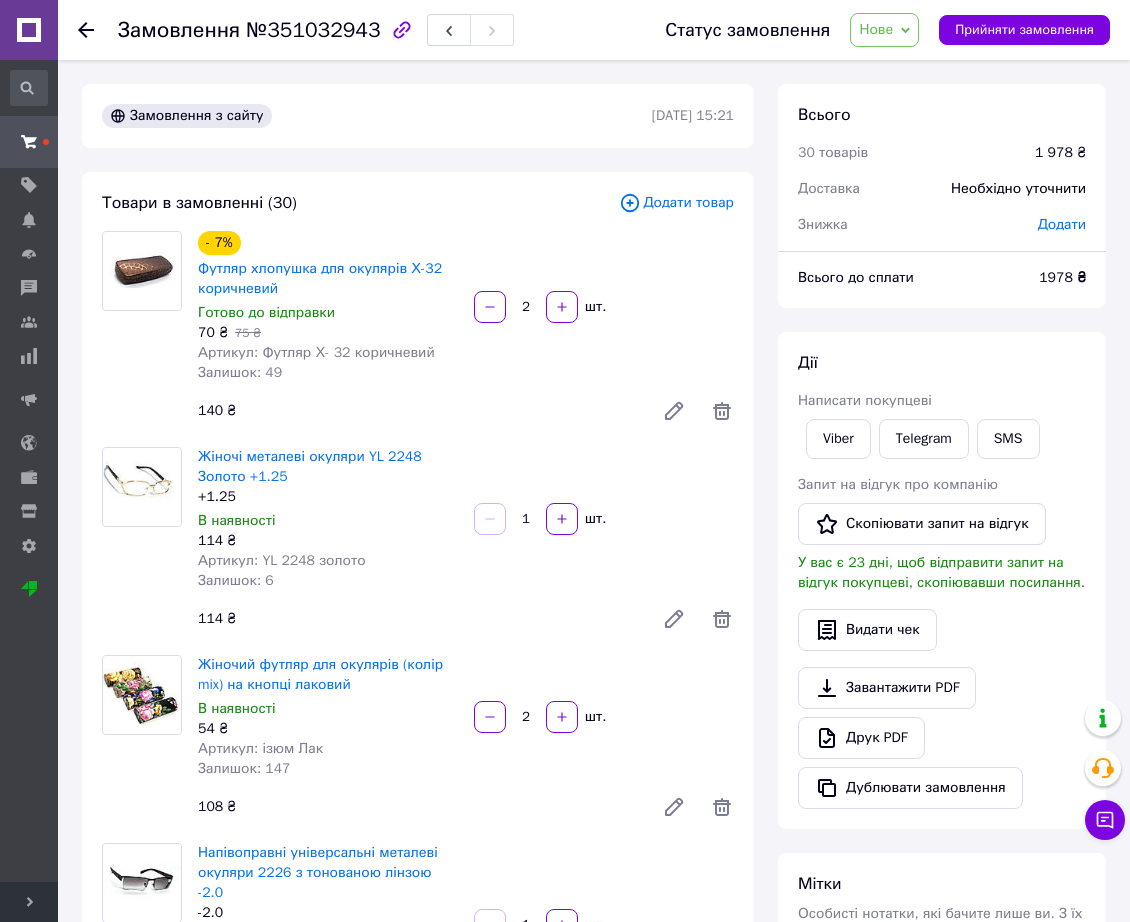 click on "Статус замовлення Нове Прийнято Виконано Скасовано Оплачено Выполнено менеджером Прийняти замовлення" at bounding box center (867, 30) 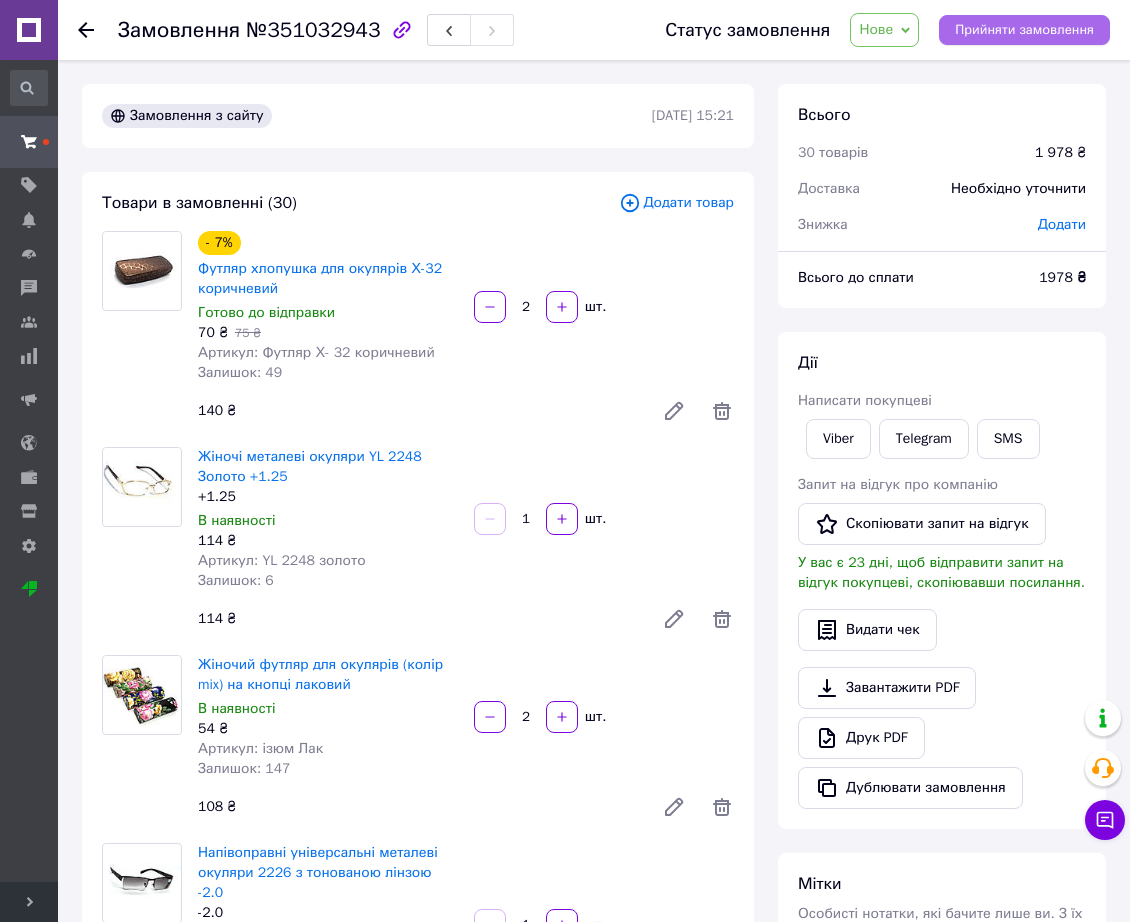 click on "Прийняти замовлення" at bounding box center [1024, 30] 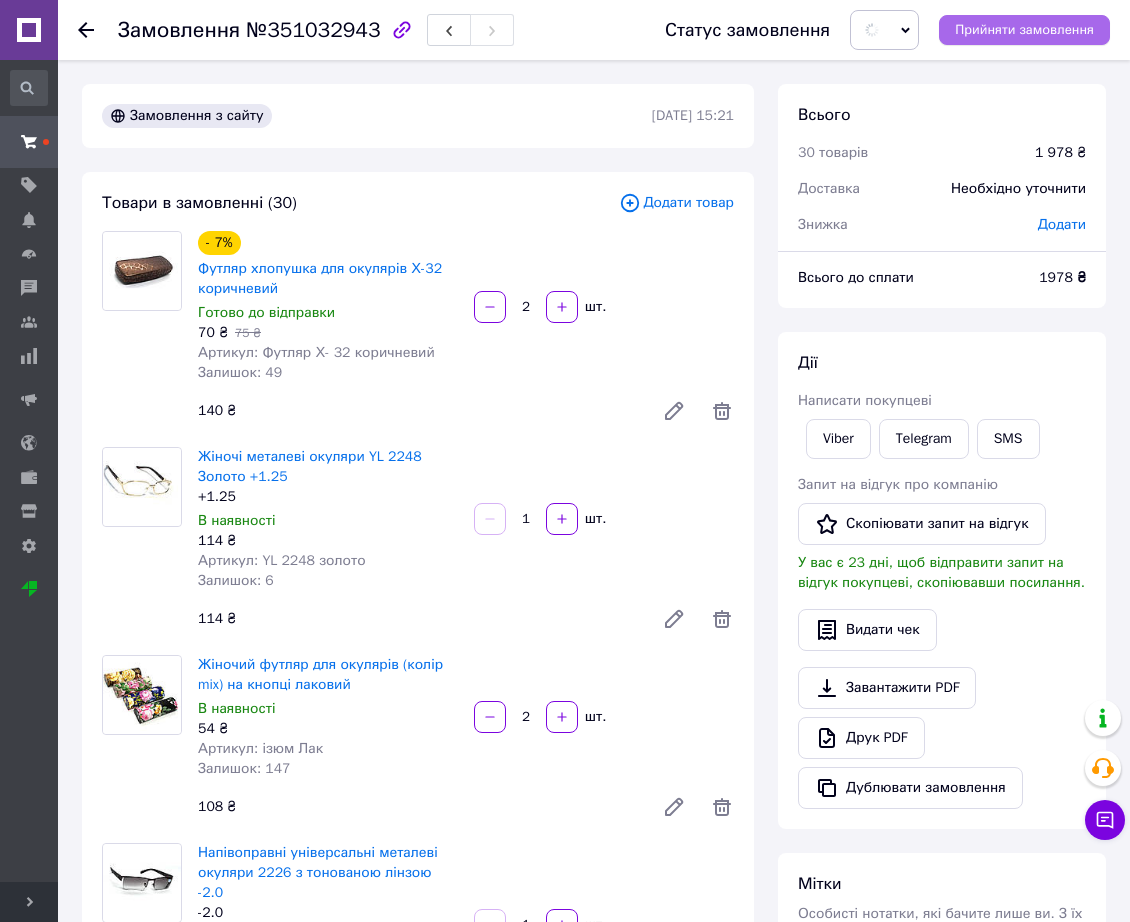 type 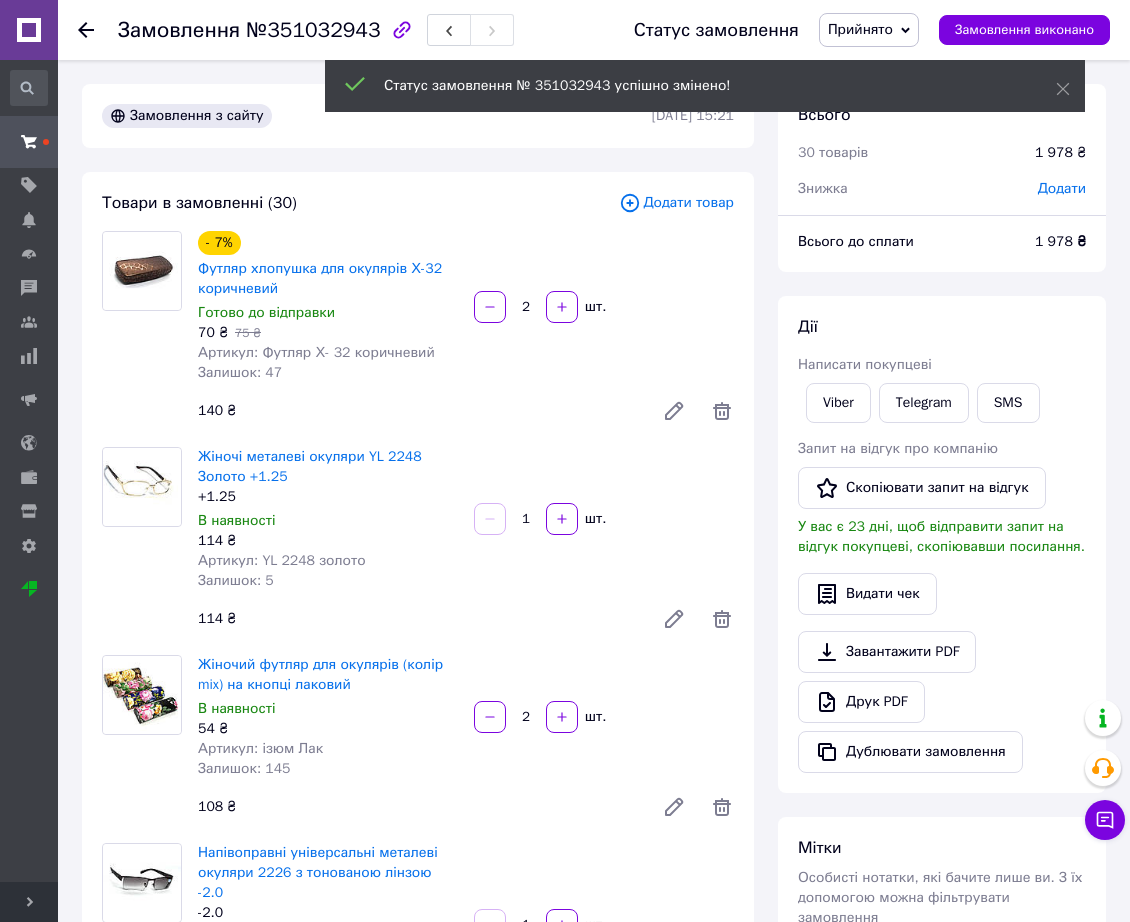 scroll, scrollTop: 3739, scrollLeft: 0, axis: vertical 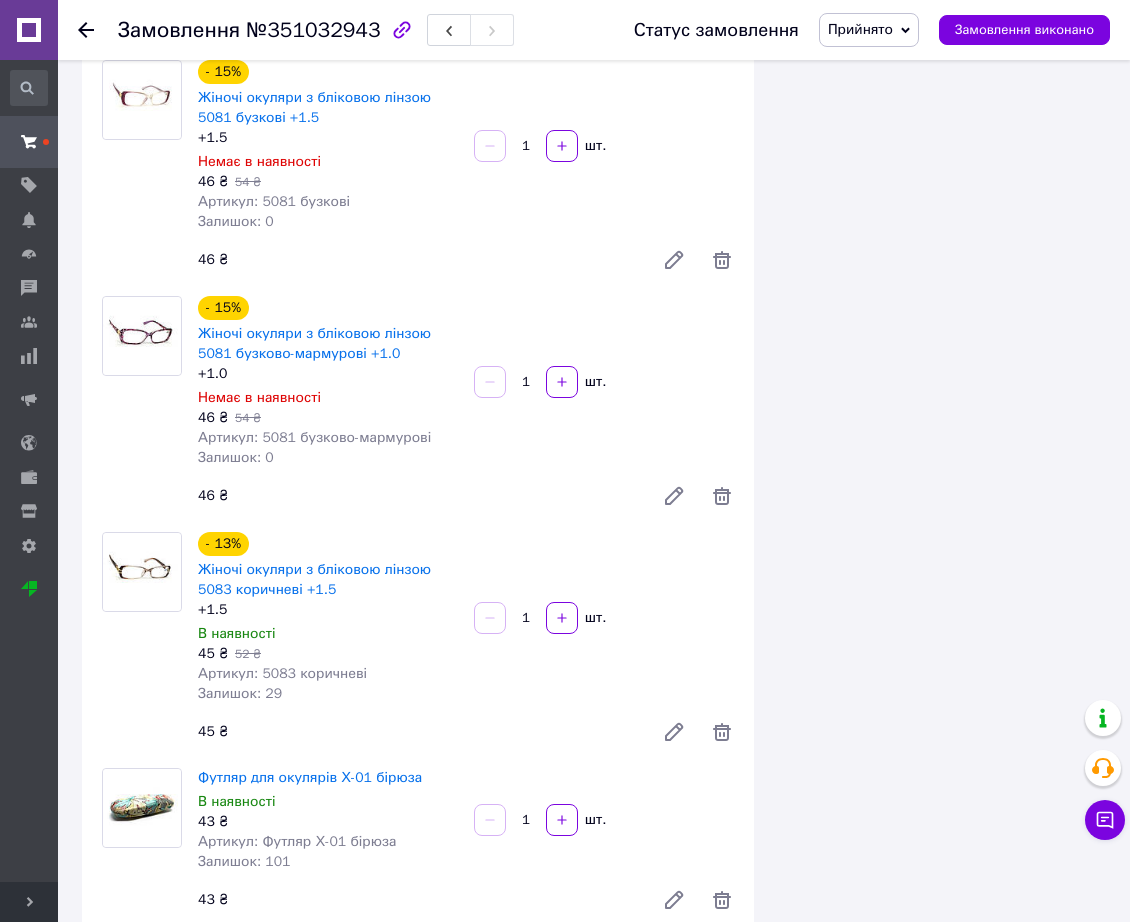 click on "Приховати товари" at bounding box center (175, 946) 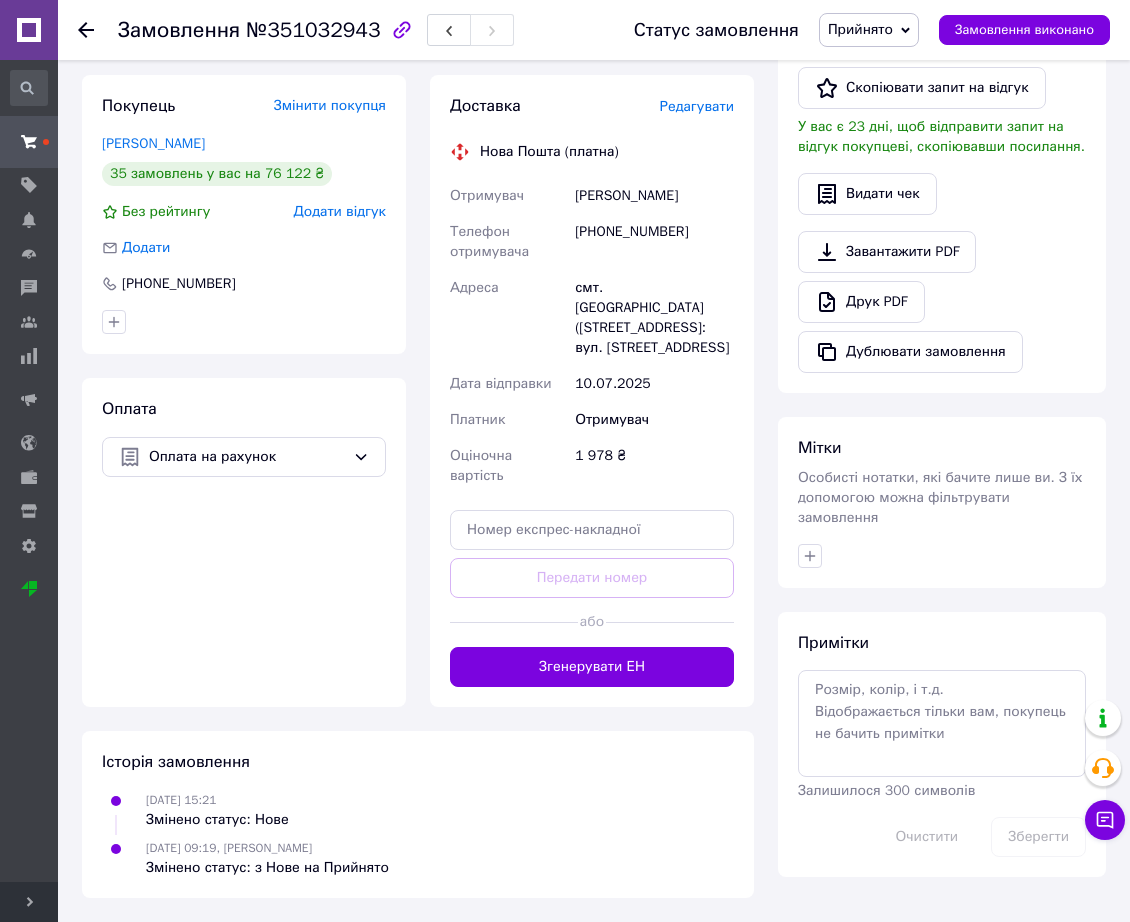 scroll, scrollTop: 0, scrollLeft: 0, axis: both 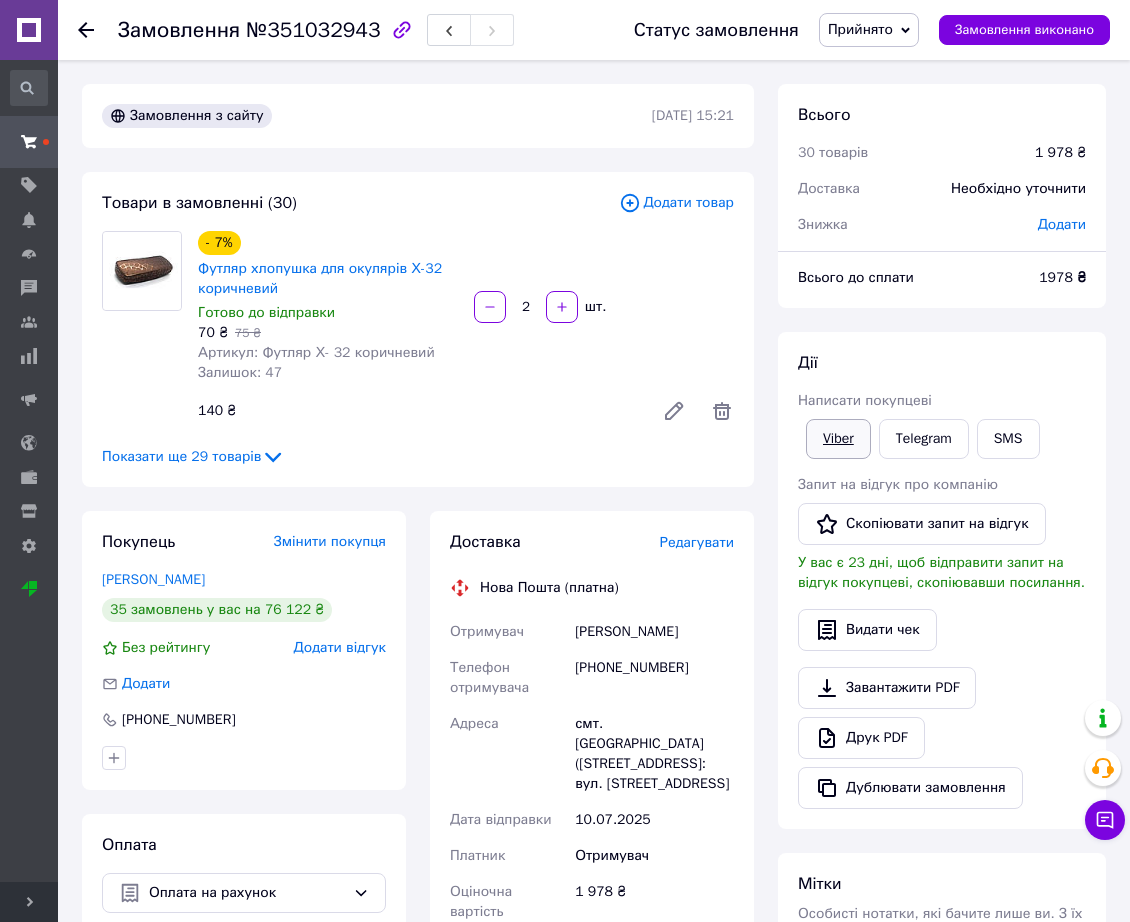 click on "Viber" at bounding box center [838, 439] 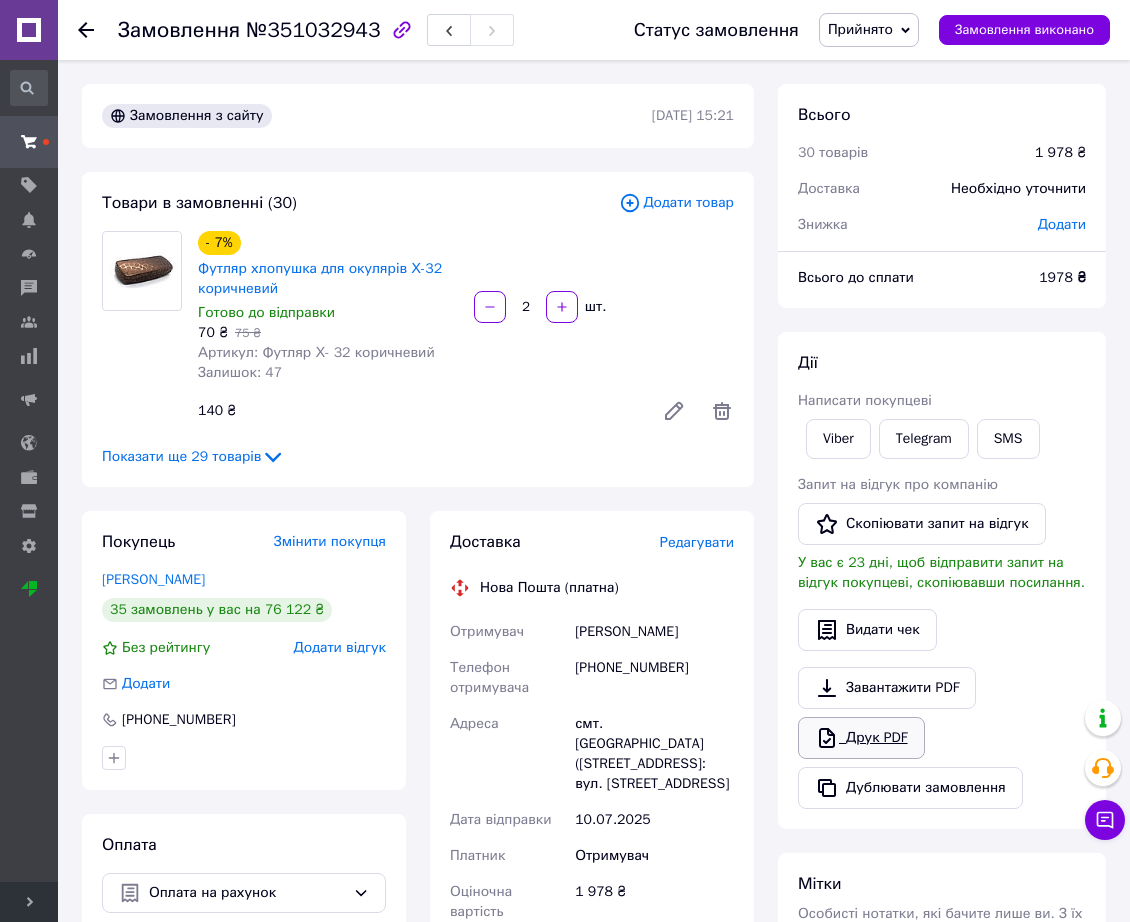 click on "Друк PDF" at bounding box center [861, 738] 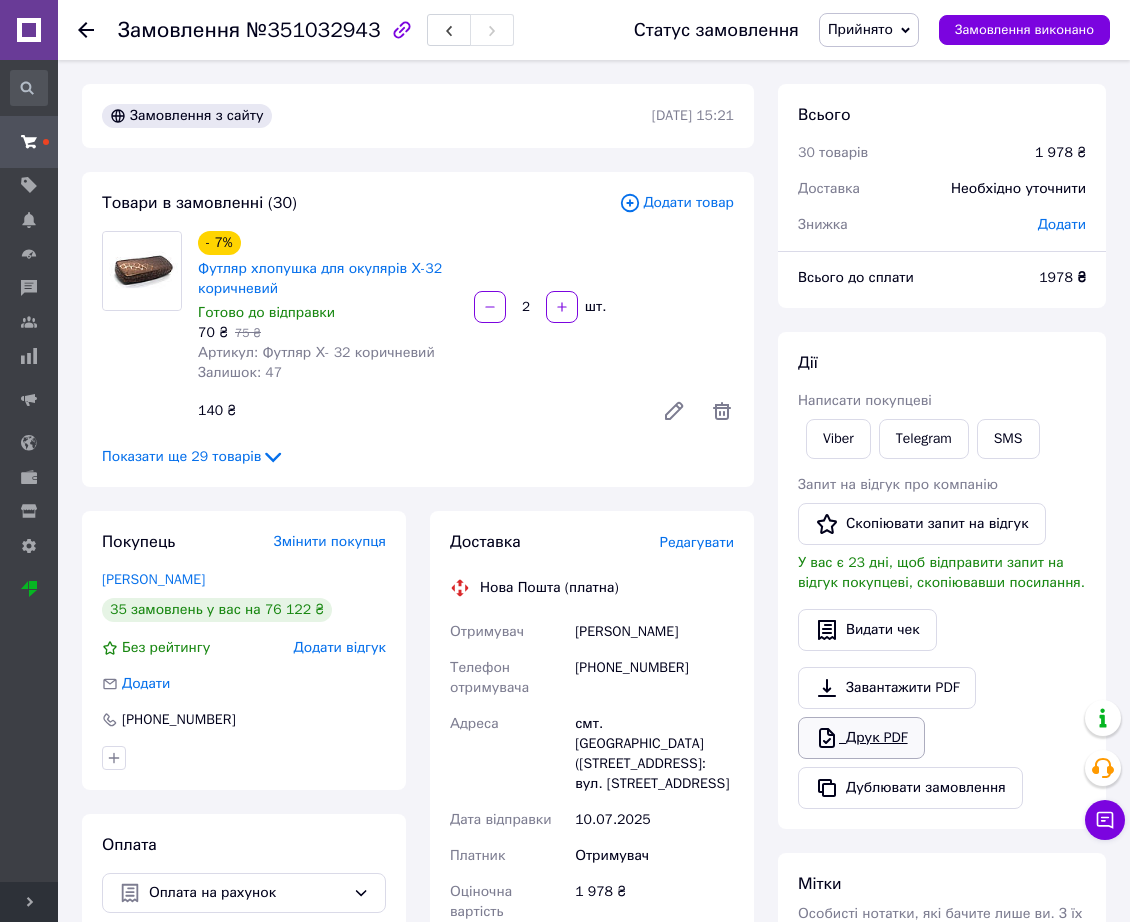 click on "Друк PDF" at bounding box center [861, 738] 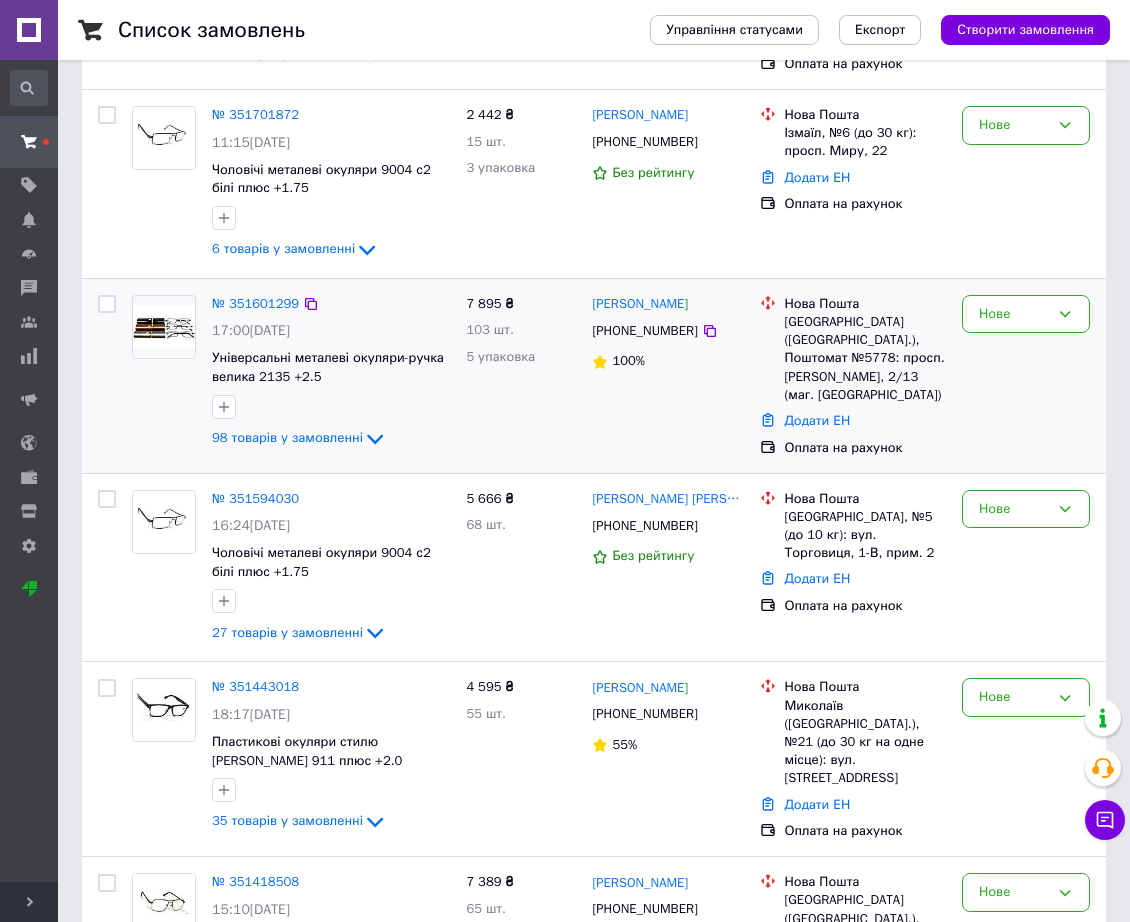scroll, scrollTop: 1269, scrollLeft: 0, axis: vertical 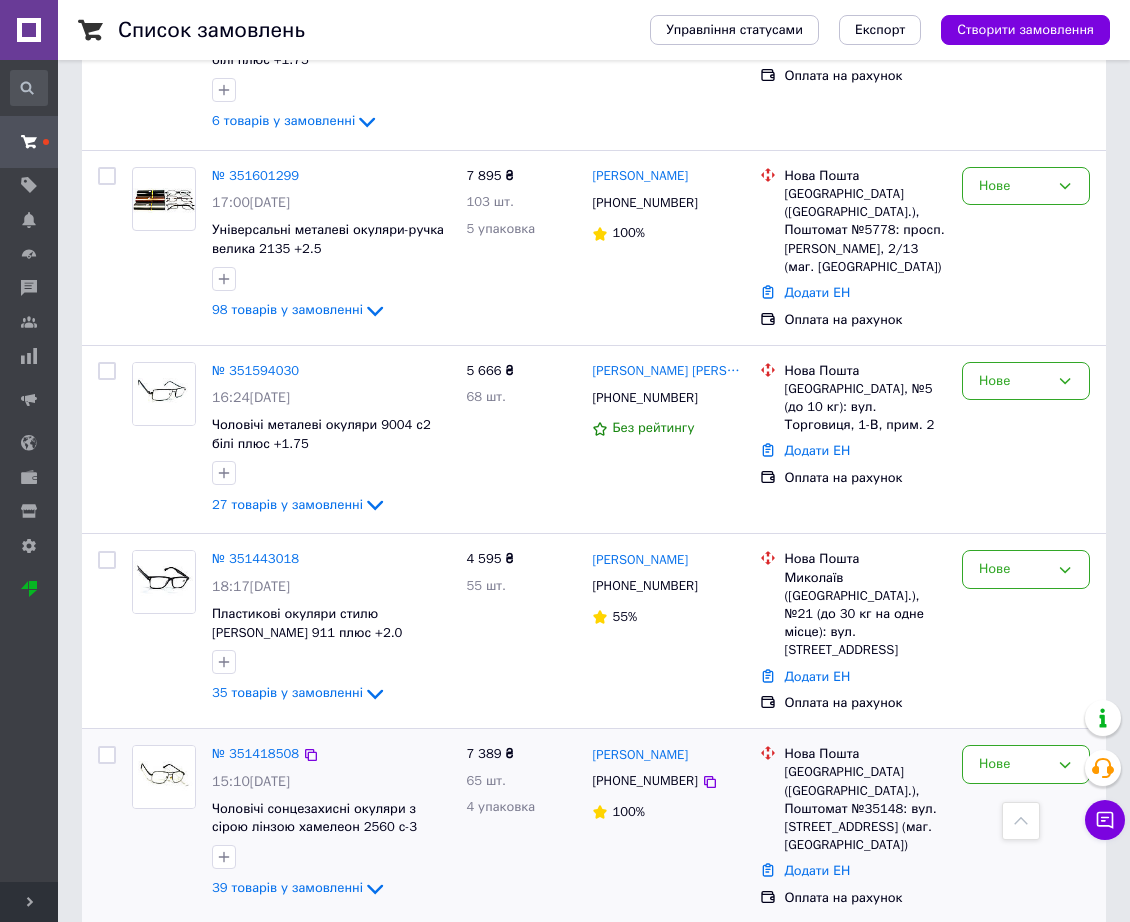 click on "№ 351418508 15:10, 06.07.2025 Чоловічі сонцезахисні окуляри з сірою лінзою хамелеон 2560 с-3 39 товарів у замовленні" at bounding box center [331, 823] 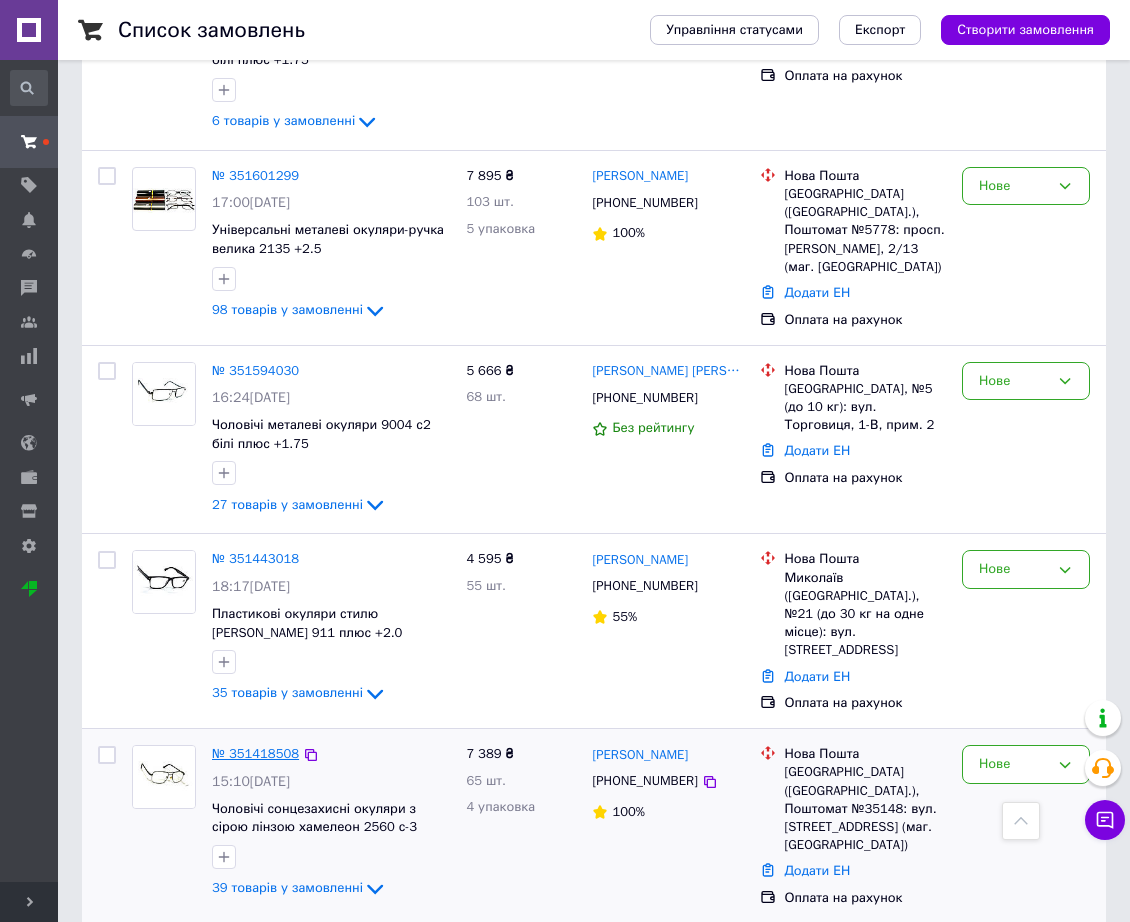 click on "№ 351418508" at bounding box center [255, 753] 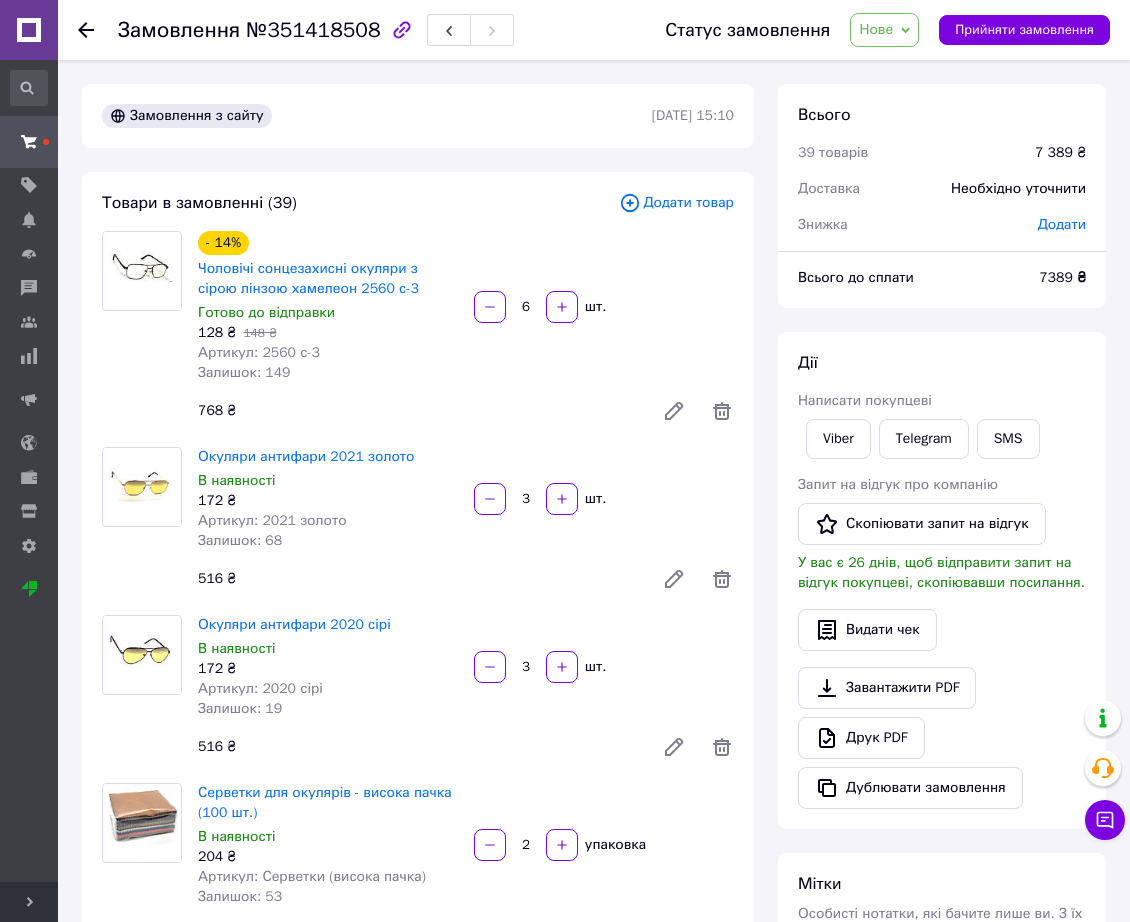 click on "Статус замовлення Нове Прийнято Виконано Скасовано Оплачено Выполнено менеджером Прийняти замовлення" at bounding box center [877, 30] 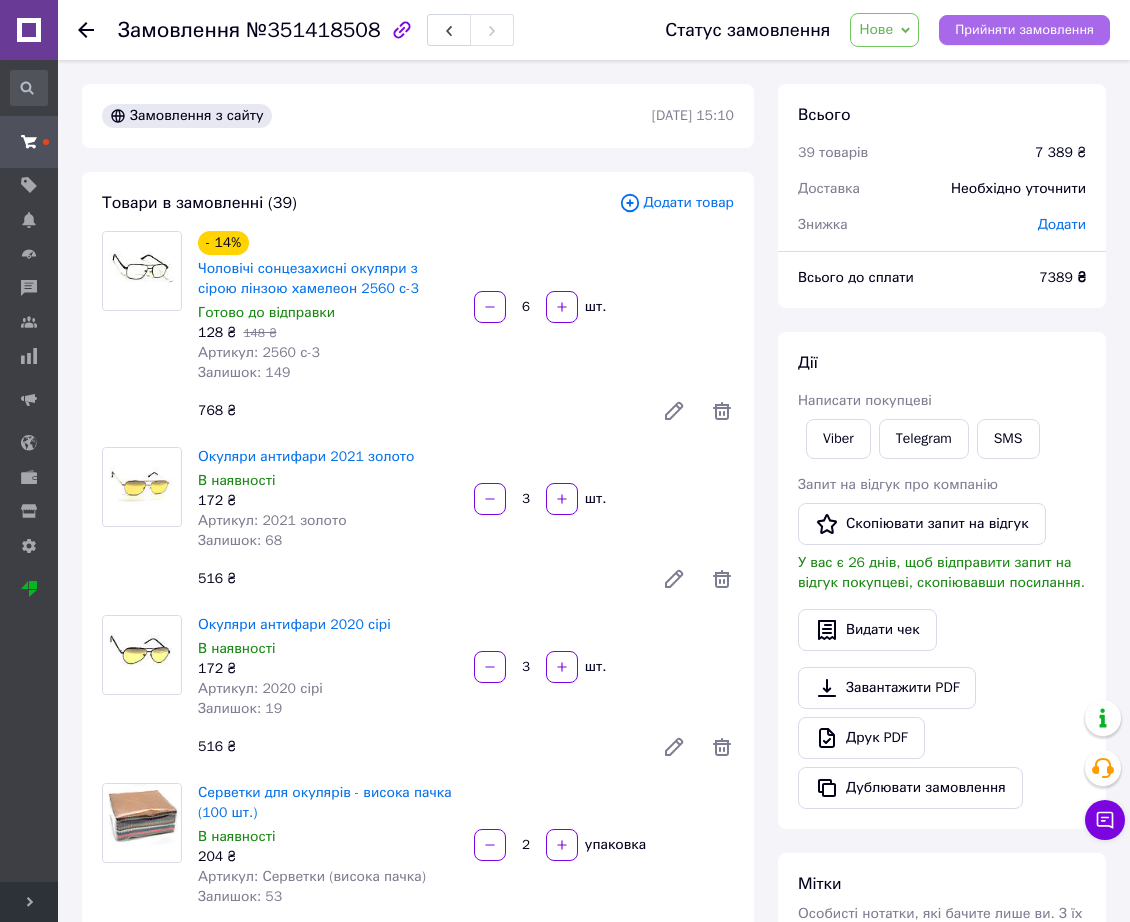 click on "Прийняти замовлення" at bounding box center [1024, 30] 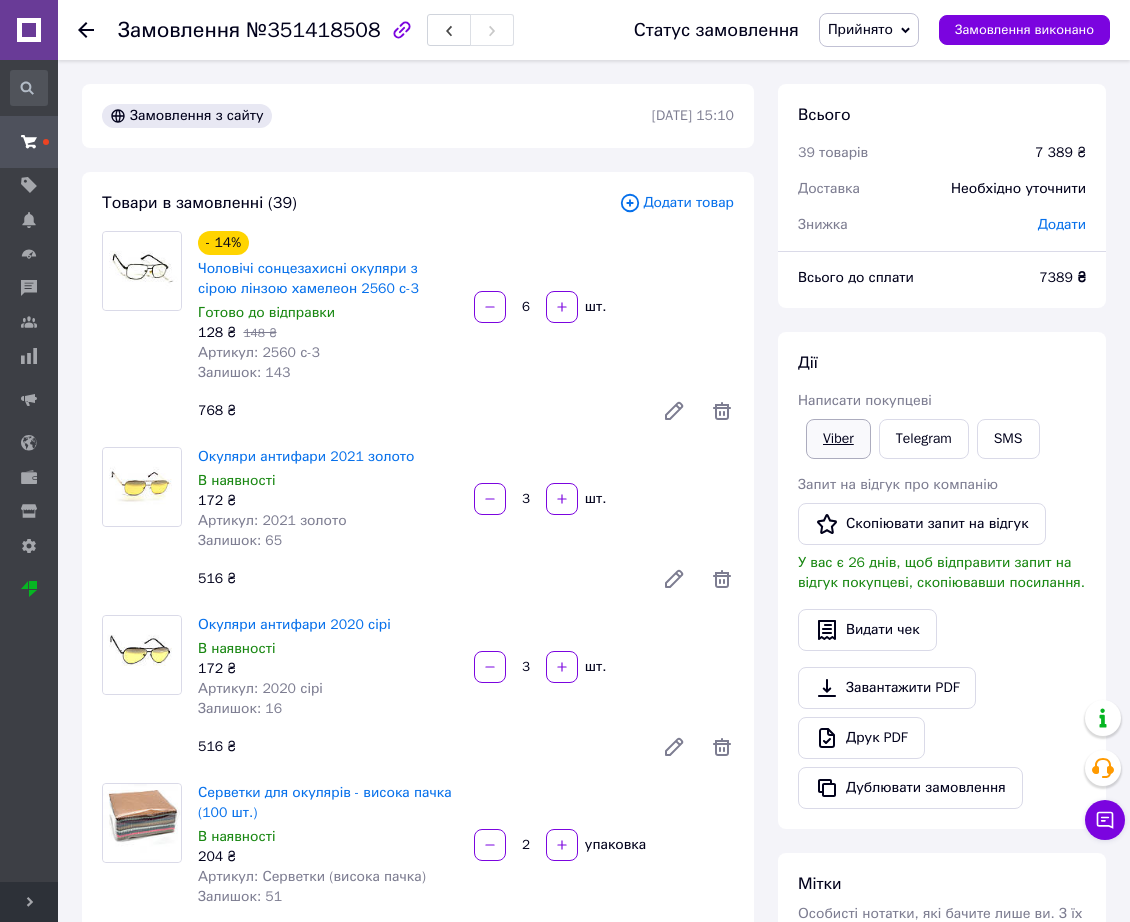 click on "Viber" at bounding box center (838, 439) 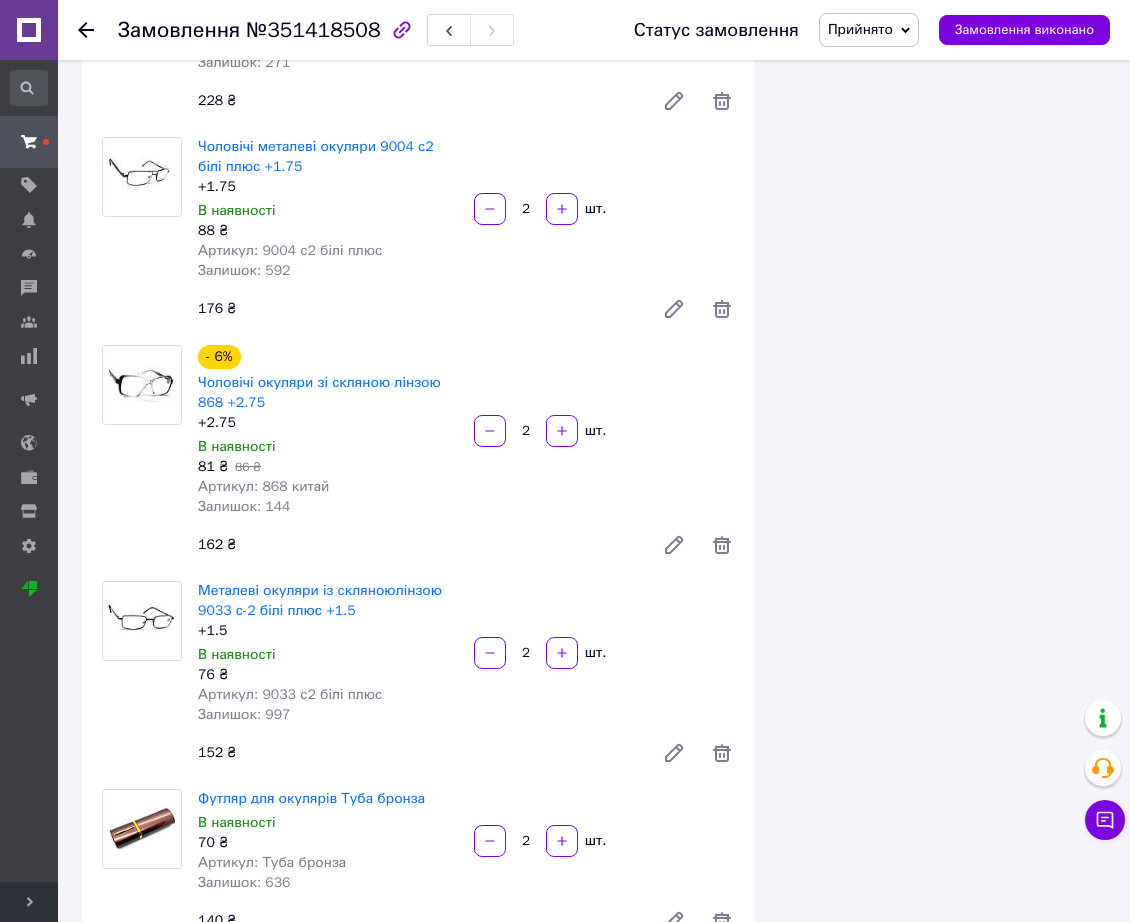 scroll, scrollTop: 8160, scrollLeft: 0, axis: vertical 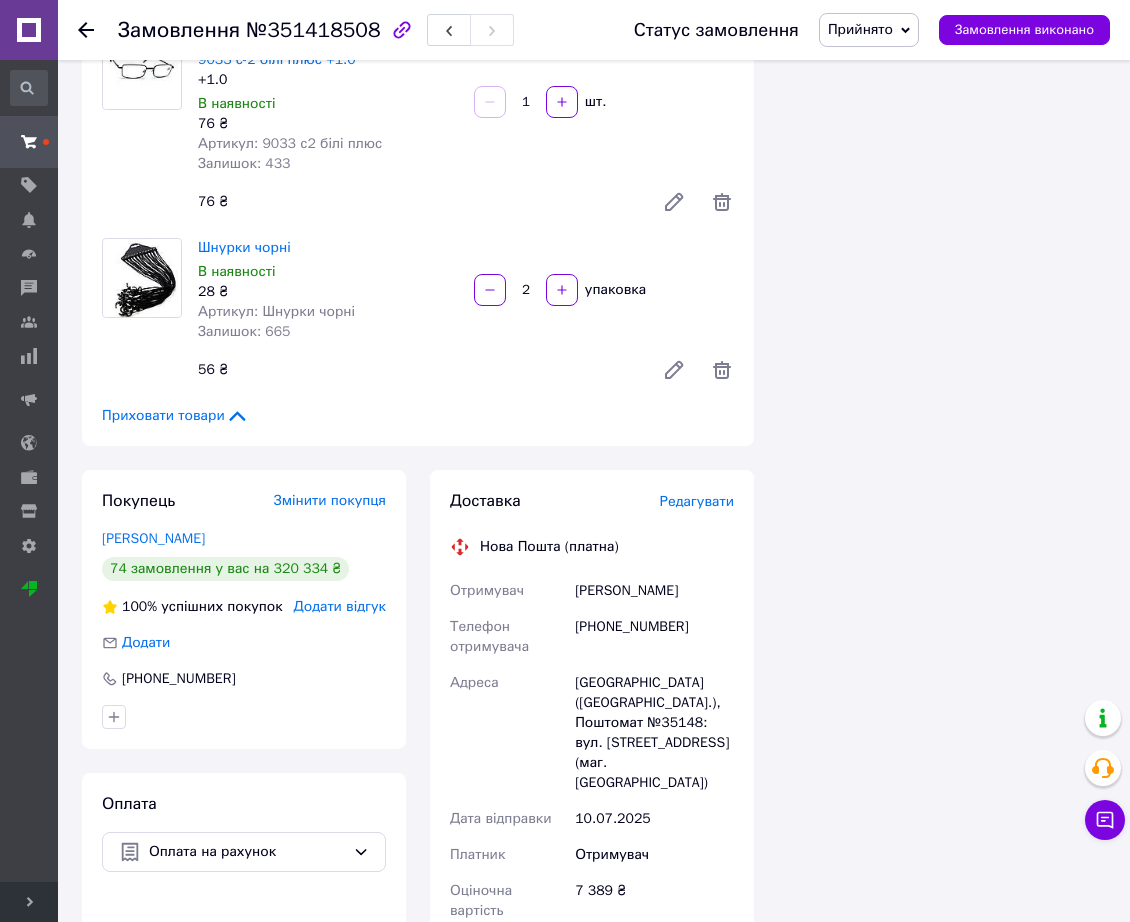 drag, startPoint x: 190, startPoint y: 424, endPoint x: 639, endPoint y: 465, distance: 450.86804 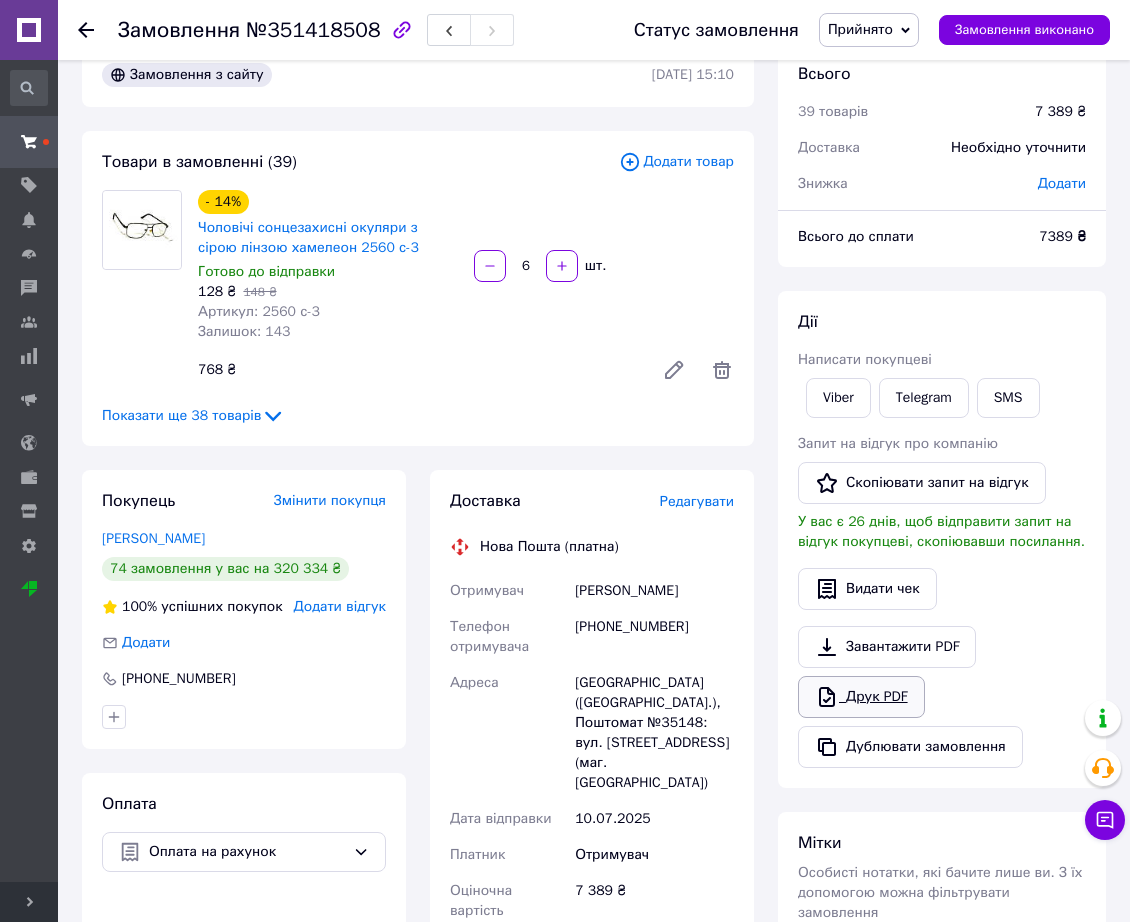 click on "Друк PDF" at bounding box center (861, 697) 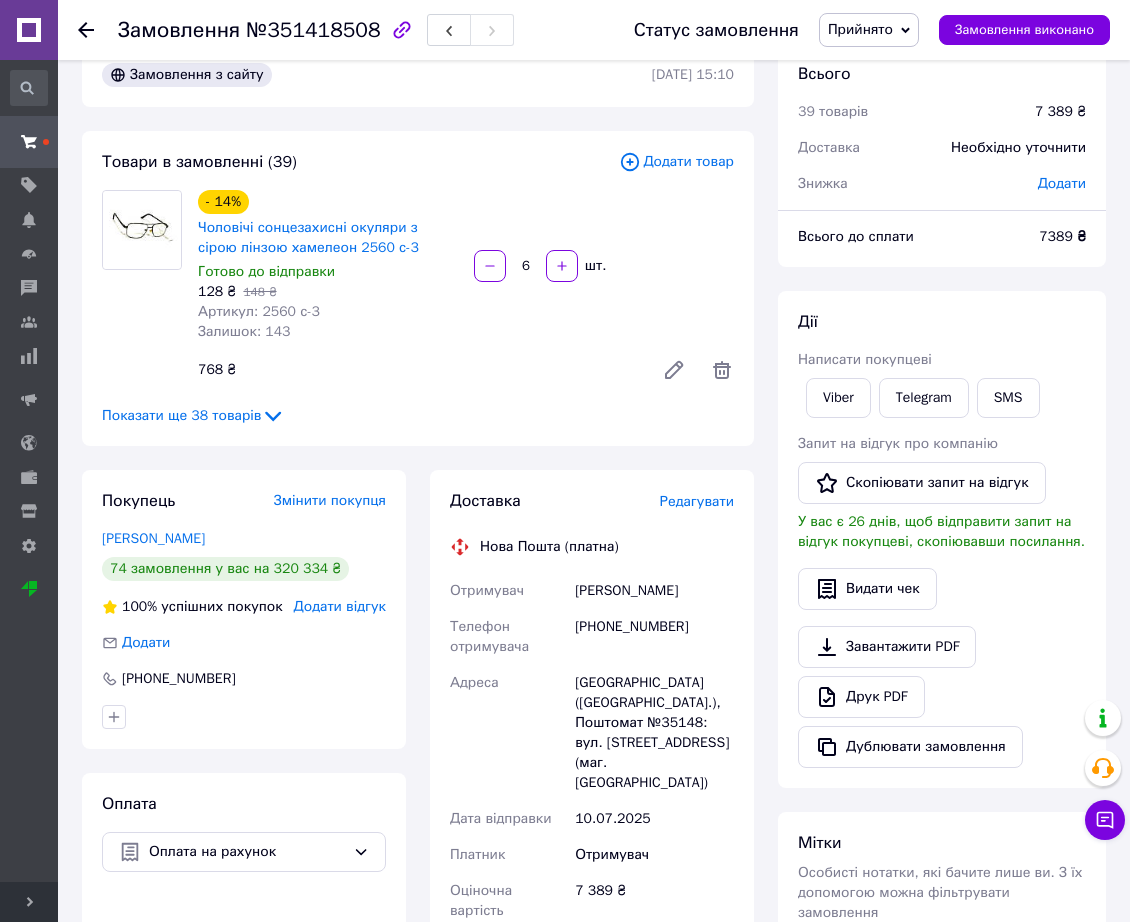 click at bounding box center (98, 30) 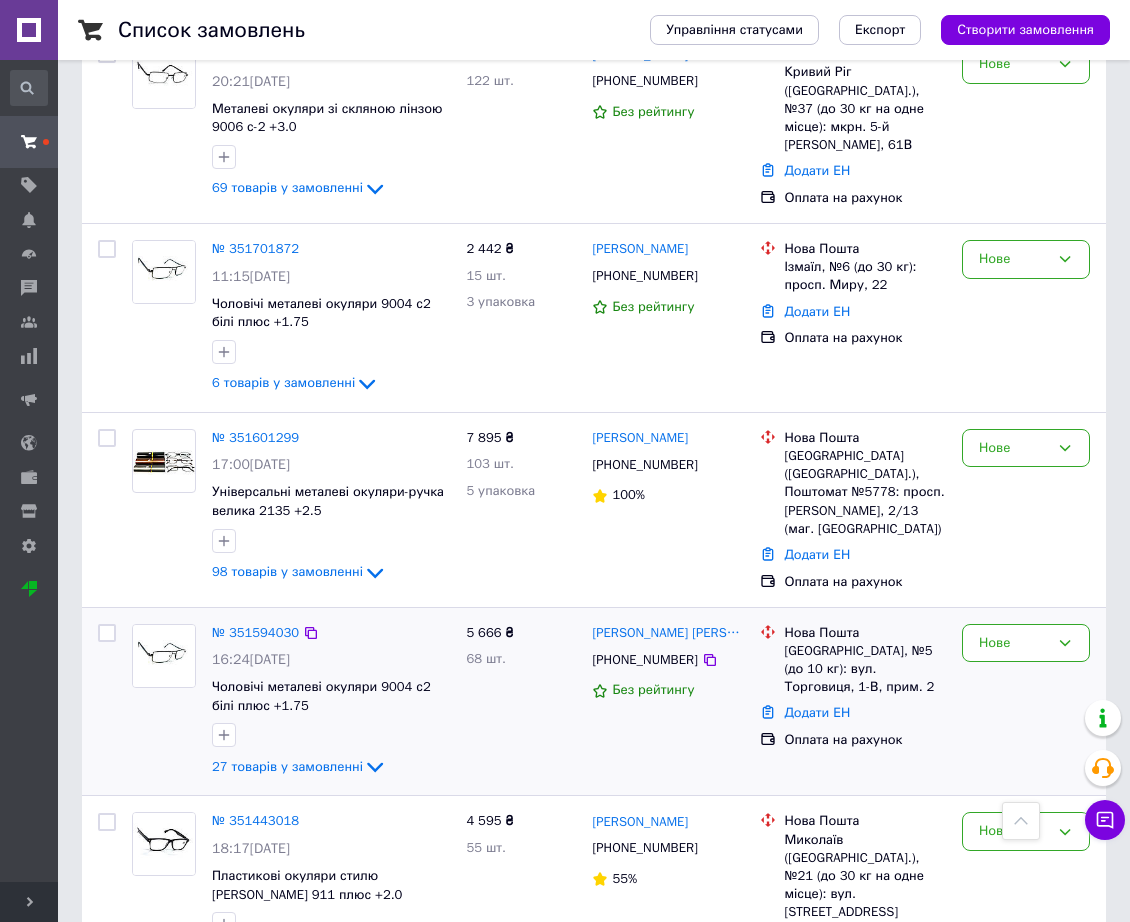 scroll, scrollTop: 1080, scrollLeft: 0, axis: vertical 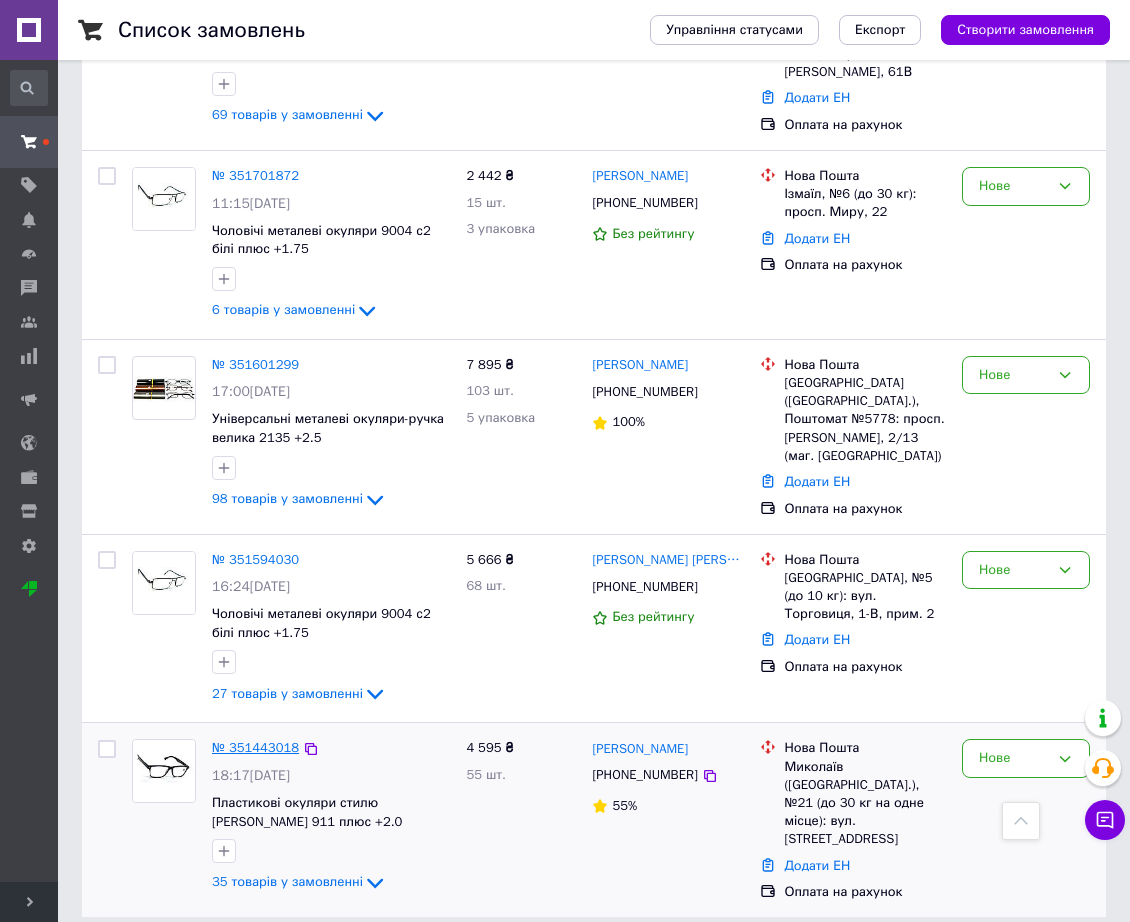 click on "№ 351443018" at bounding box center (255, 747) 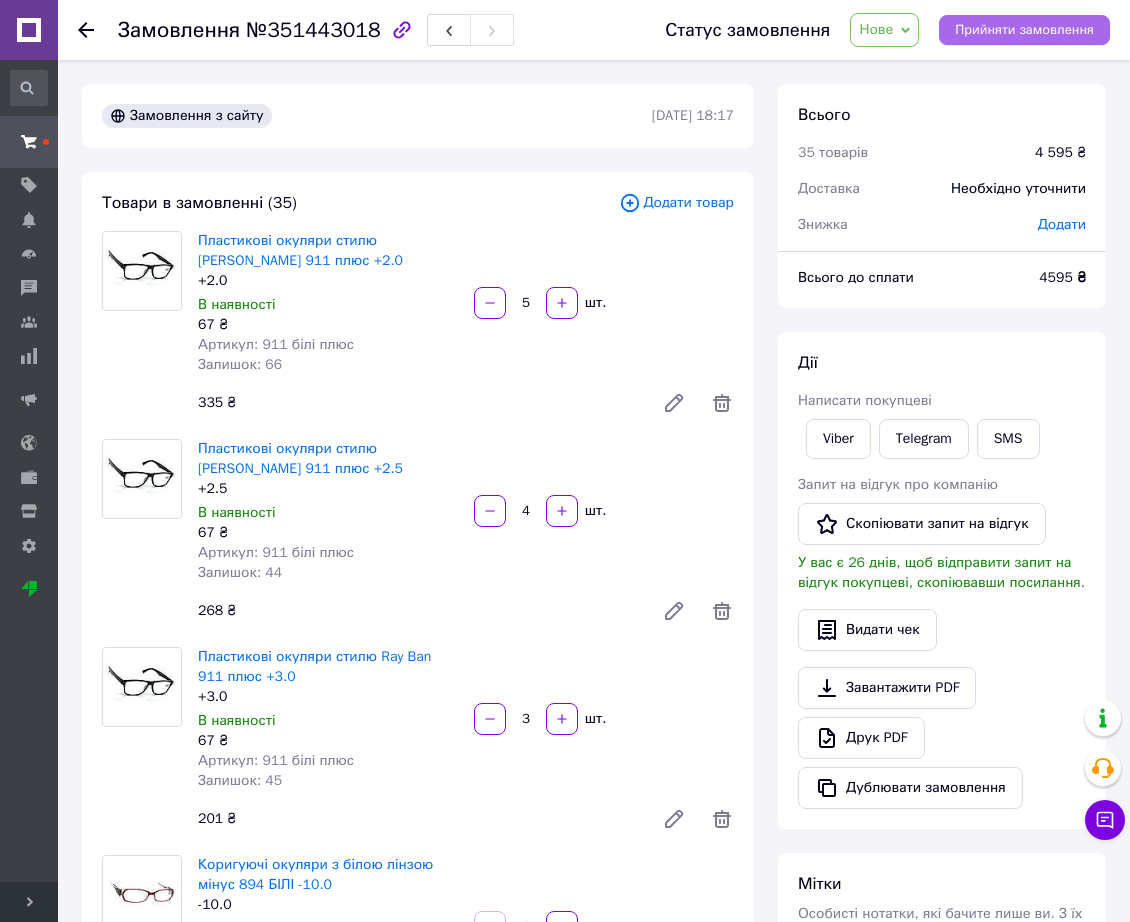 click on "Прийняти замовлення" at bounding box center (1024, 30) 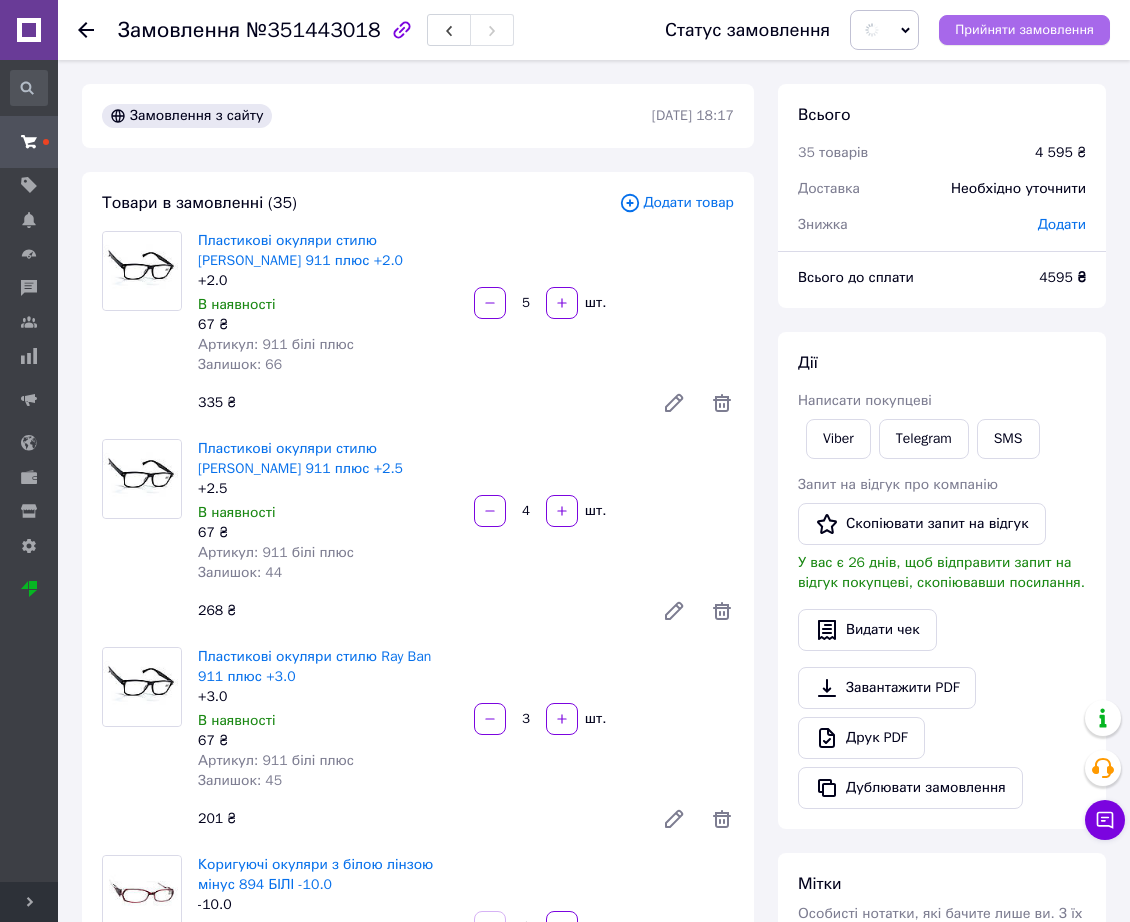 type 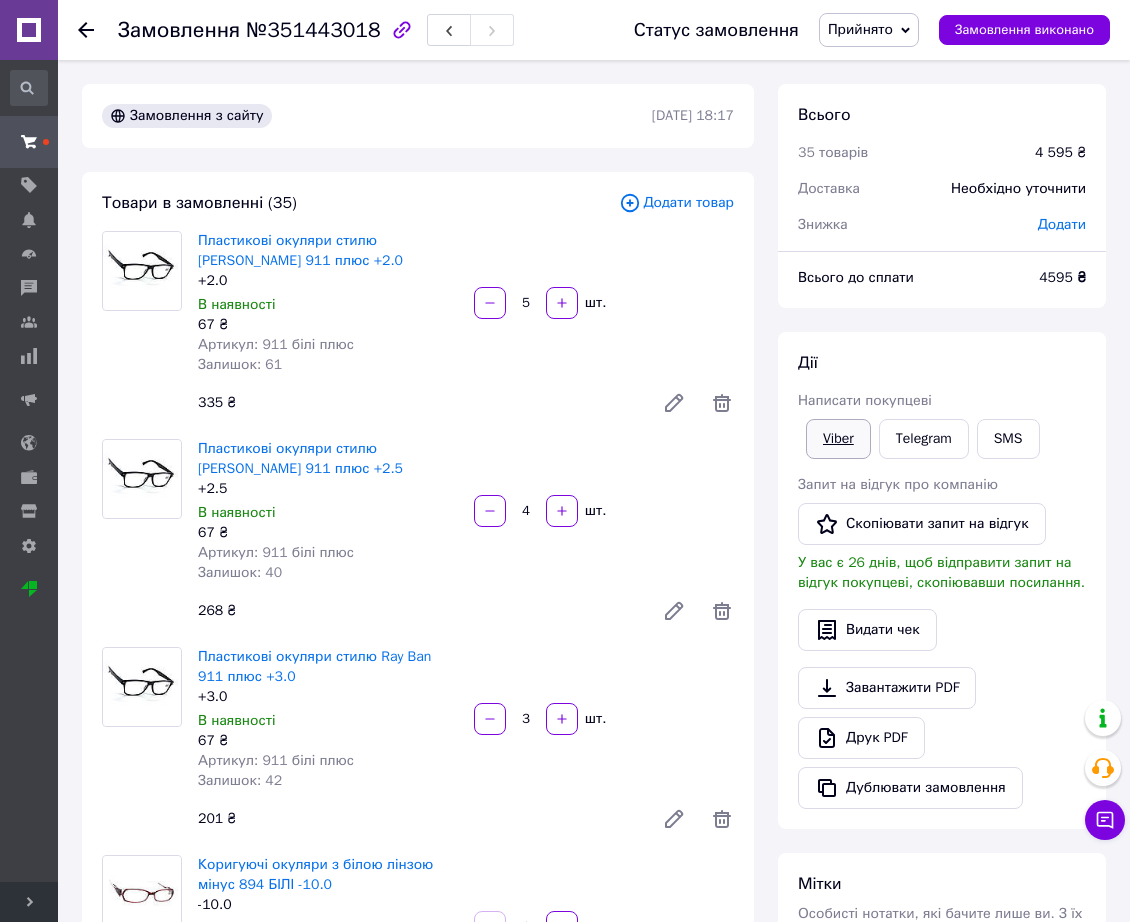 click on "Viber" at bounding box center [838, 439] 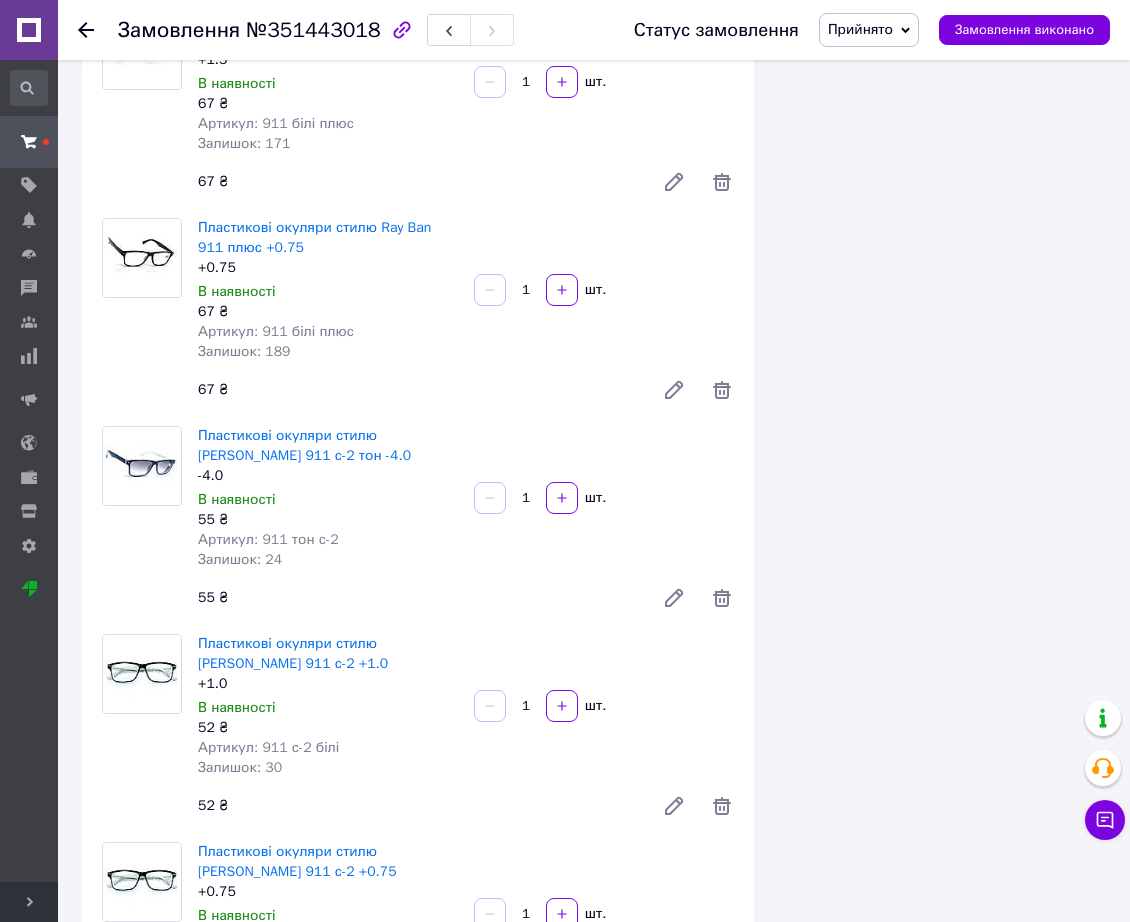 scroll, scrollTop: 7816, scrollLeft: 0, axis: vertical 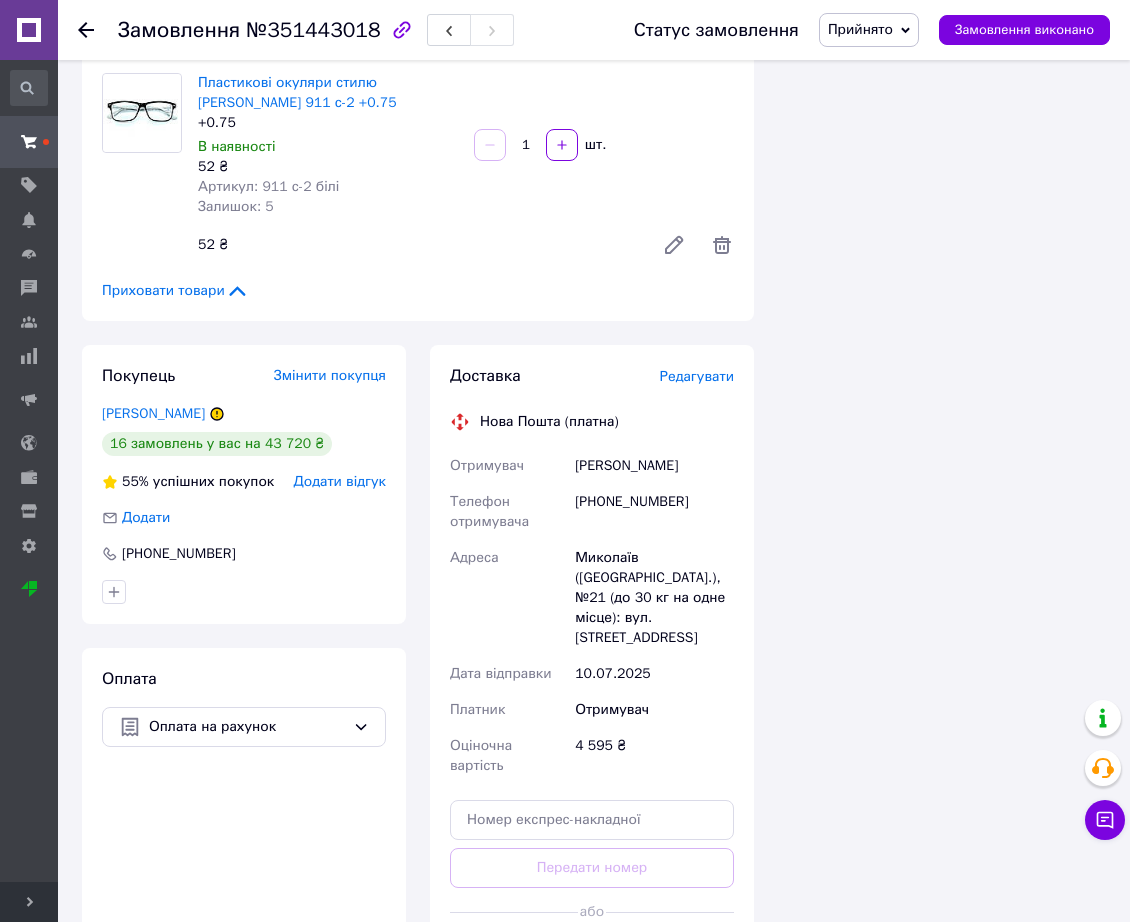 drag, startPoint x: 221, startPoint y: 292, endPoint x: 710, endPoint y: 365, distance: 494.41885 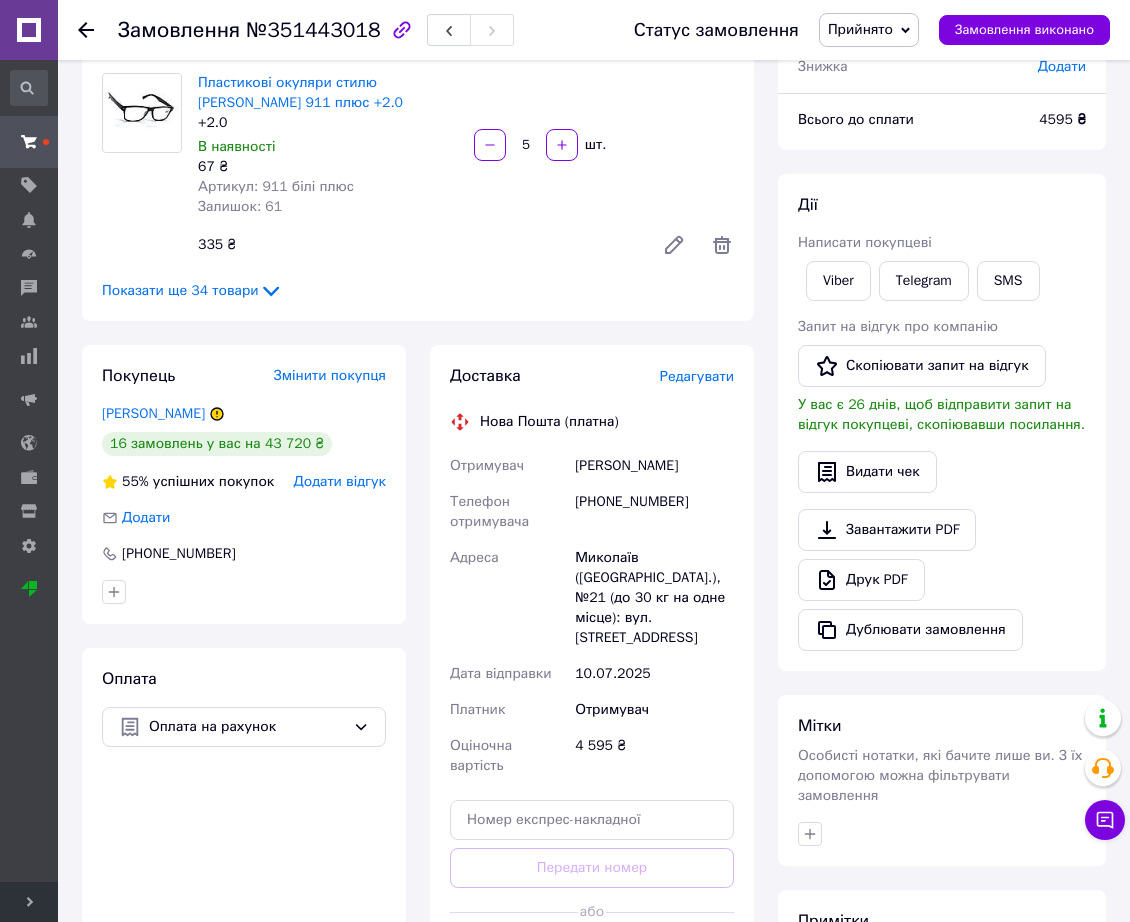 click on "Замовлення №351443018 Статус замовлення Прийнято Виконано Скасовано Оплачено Выполнено менеджером Замовлення виконано" at bounding box center [594, 30] 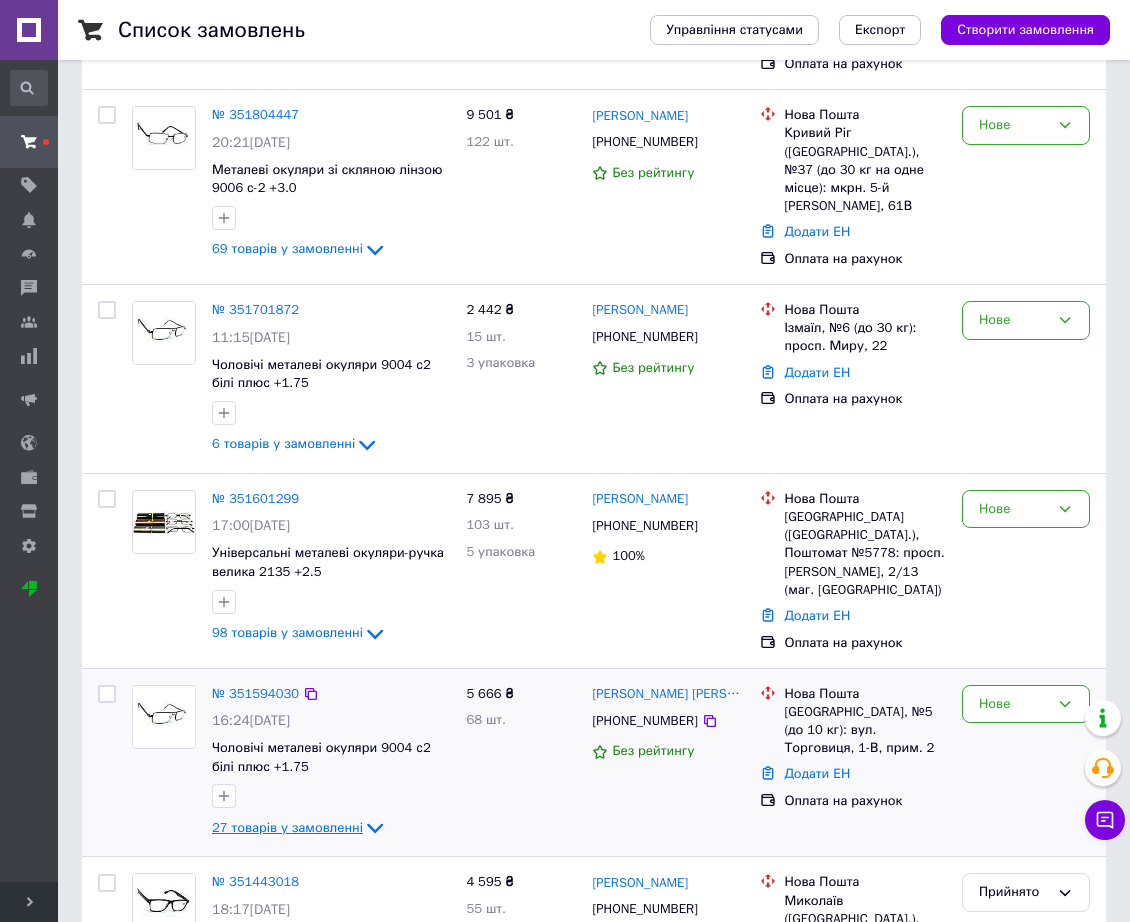 scroll, scrollTop: 1080, scrollLeft: 0, axis: vertical 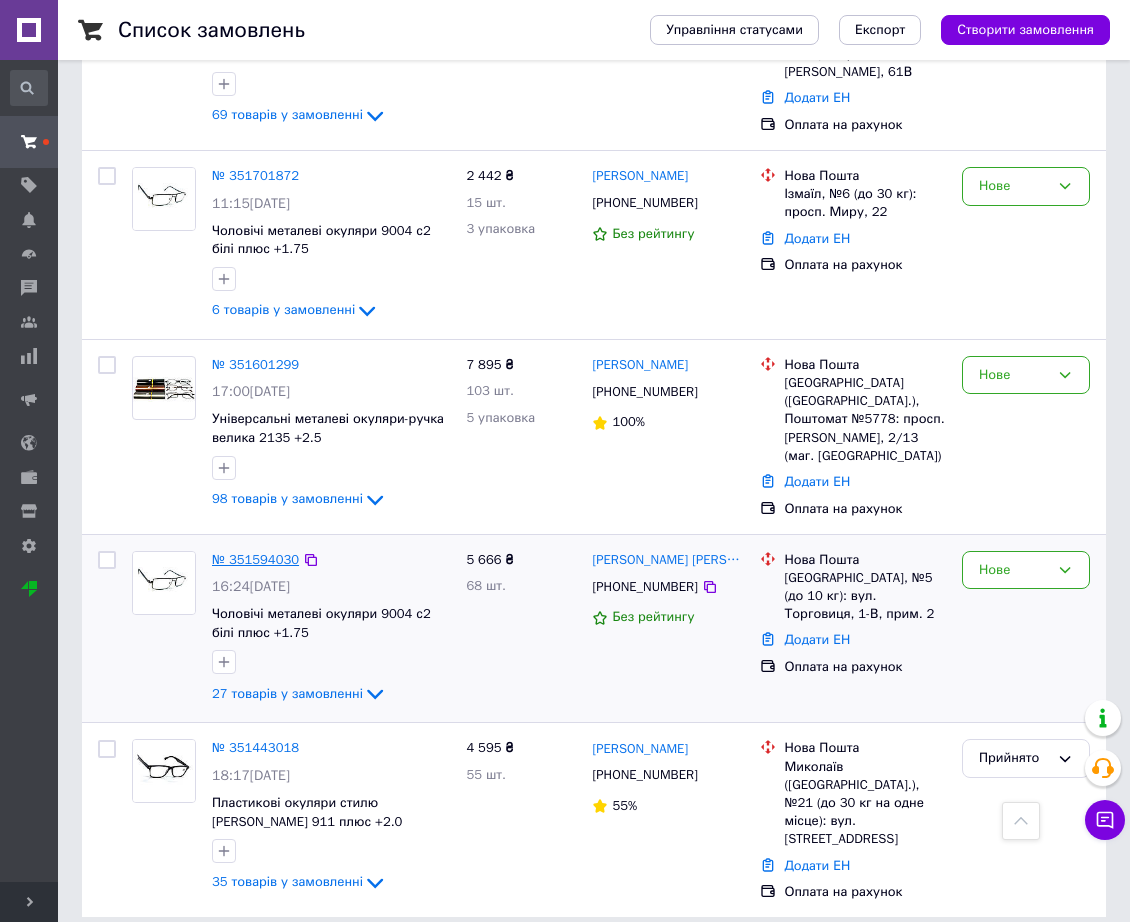 click on "№ 351594030" at bounding box center [255, 559] 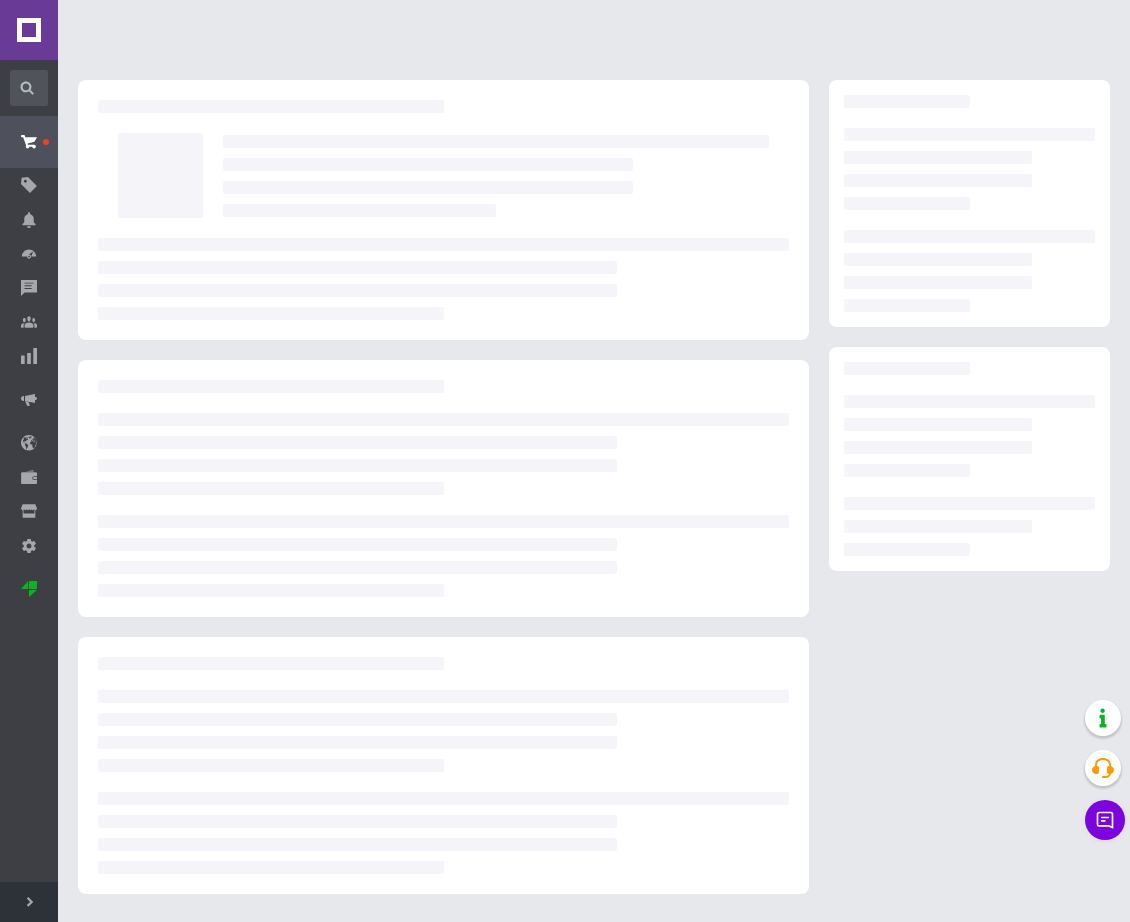 scroll, scrollTop: 0, scrollLeft: 0, axis: both 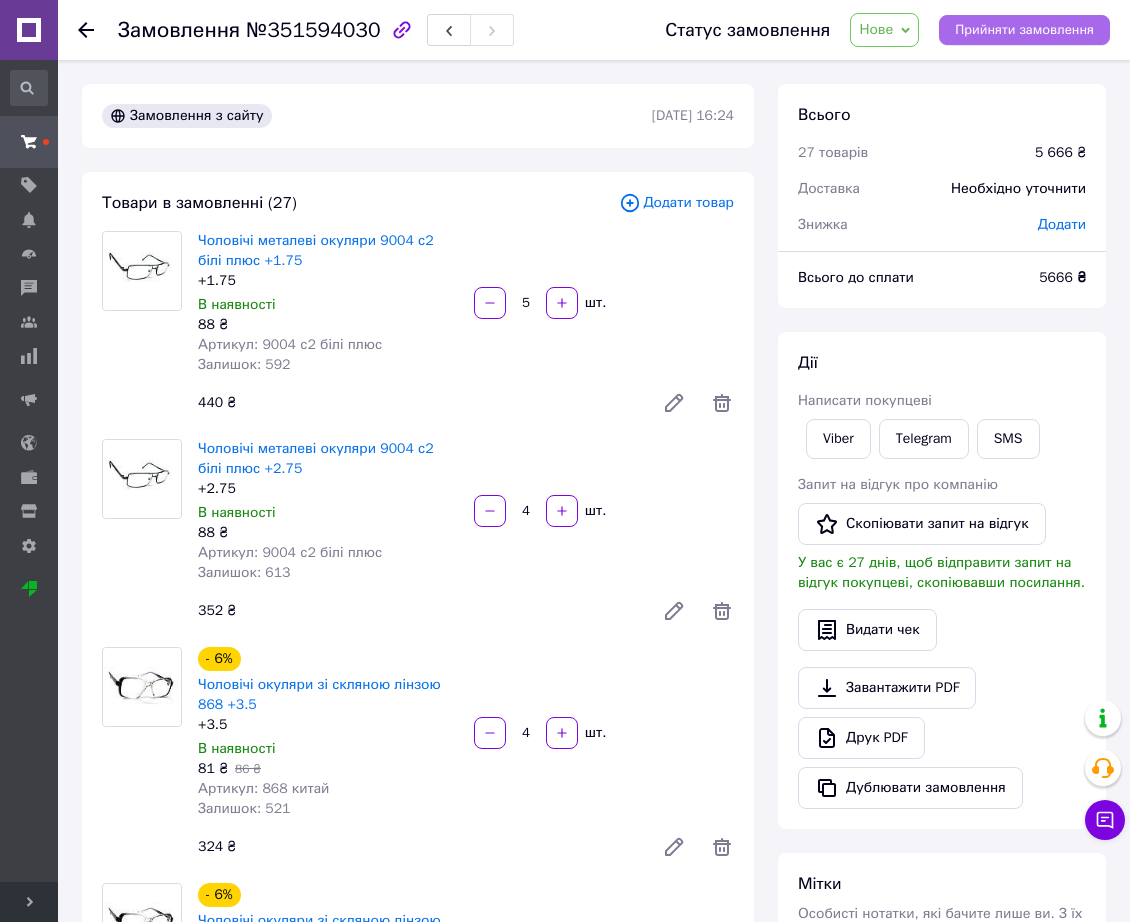 click on "Прийняти замовлення" at bounding box center [1024, 30] 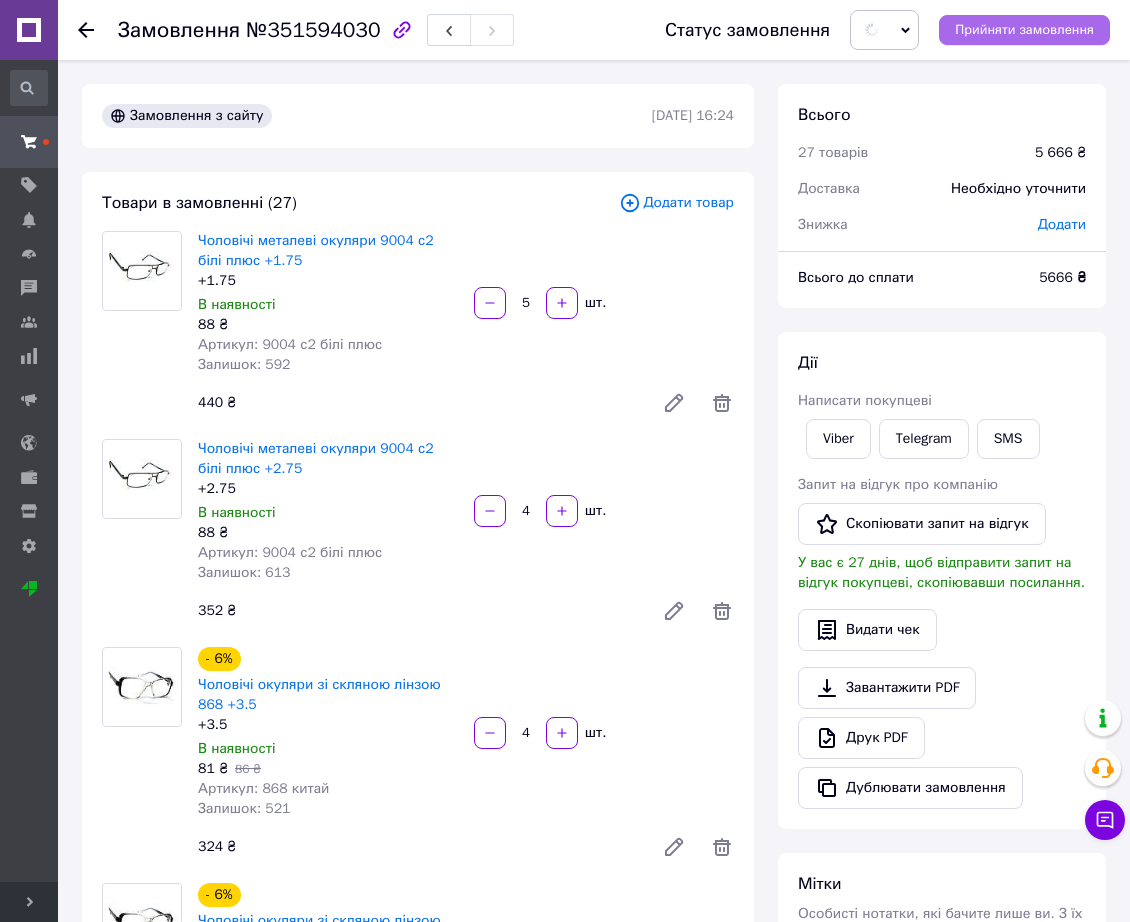 type 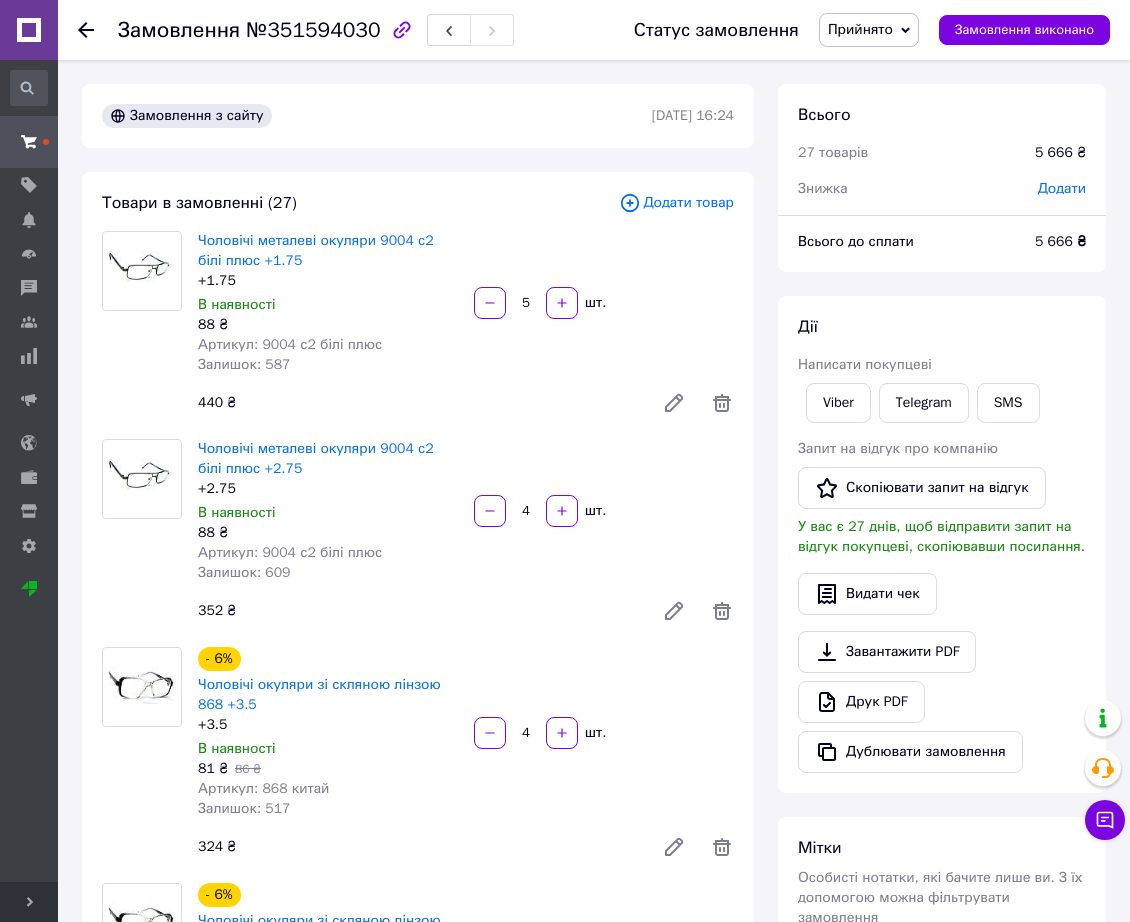 scroll, scrollTop: 5727, scrollLeft: 0, axis: vertical 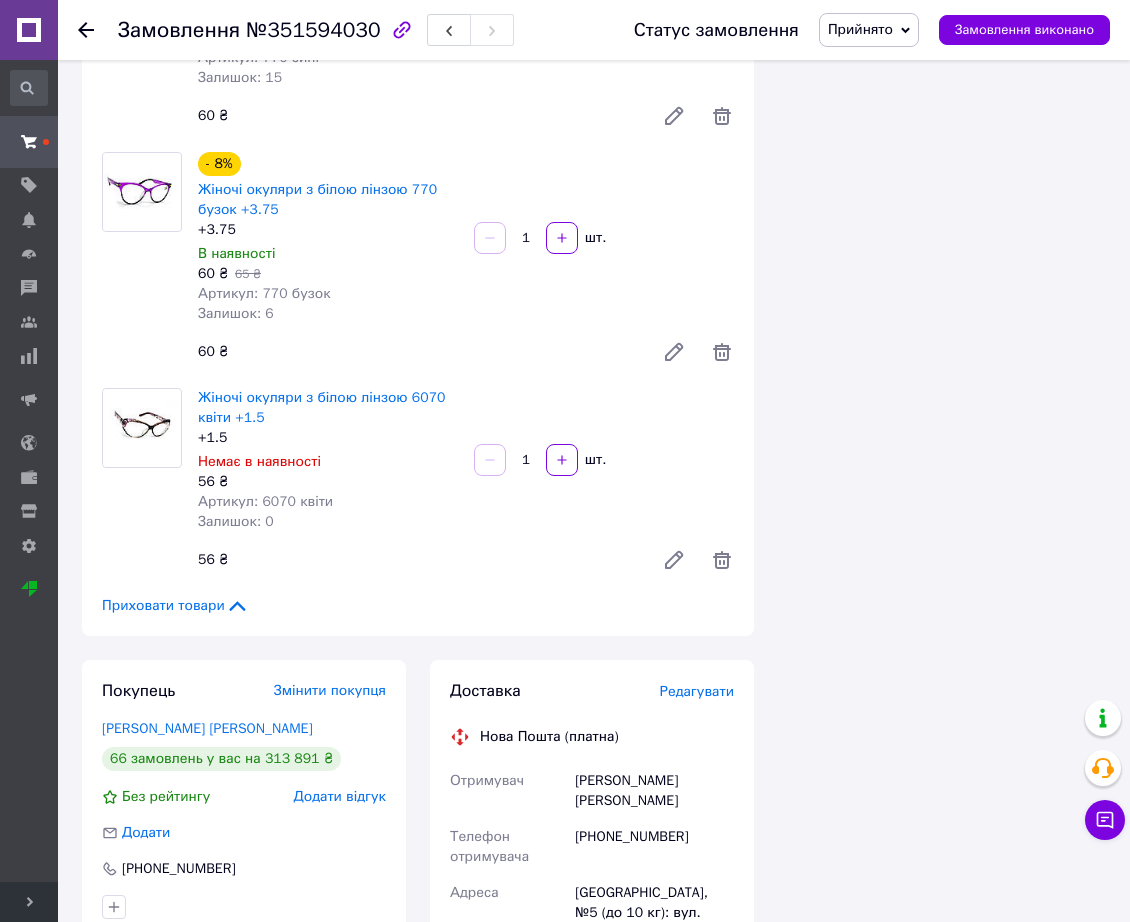 click on "Приховати товари" at bounding box center [175, 606] 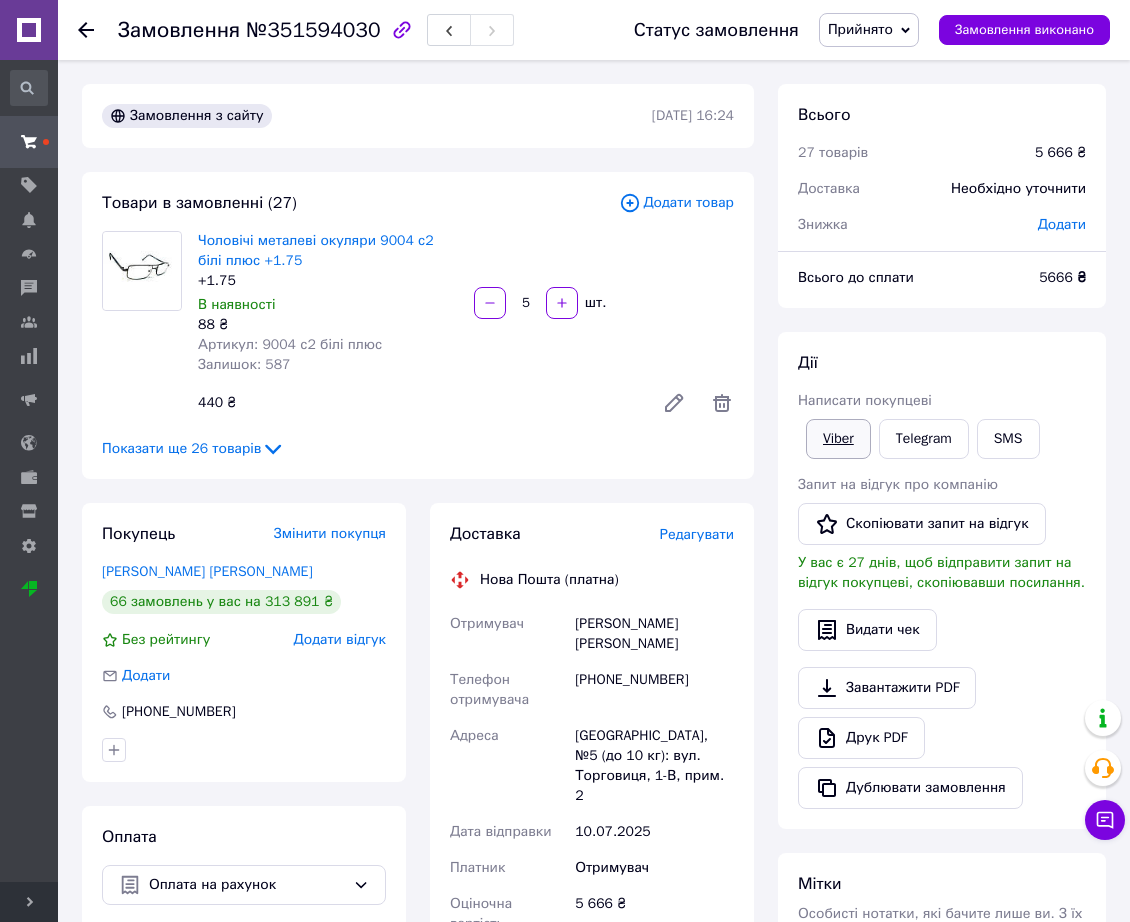 click on "Viber" at bounding box center (838, 439) 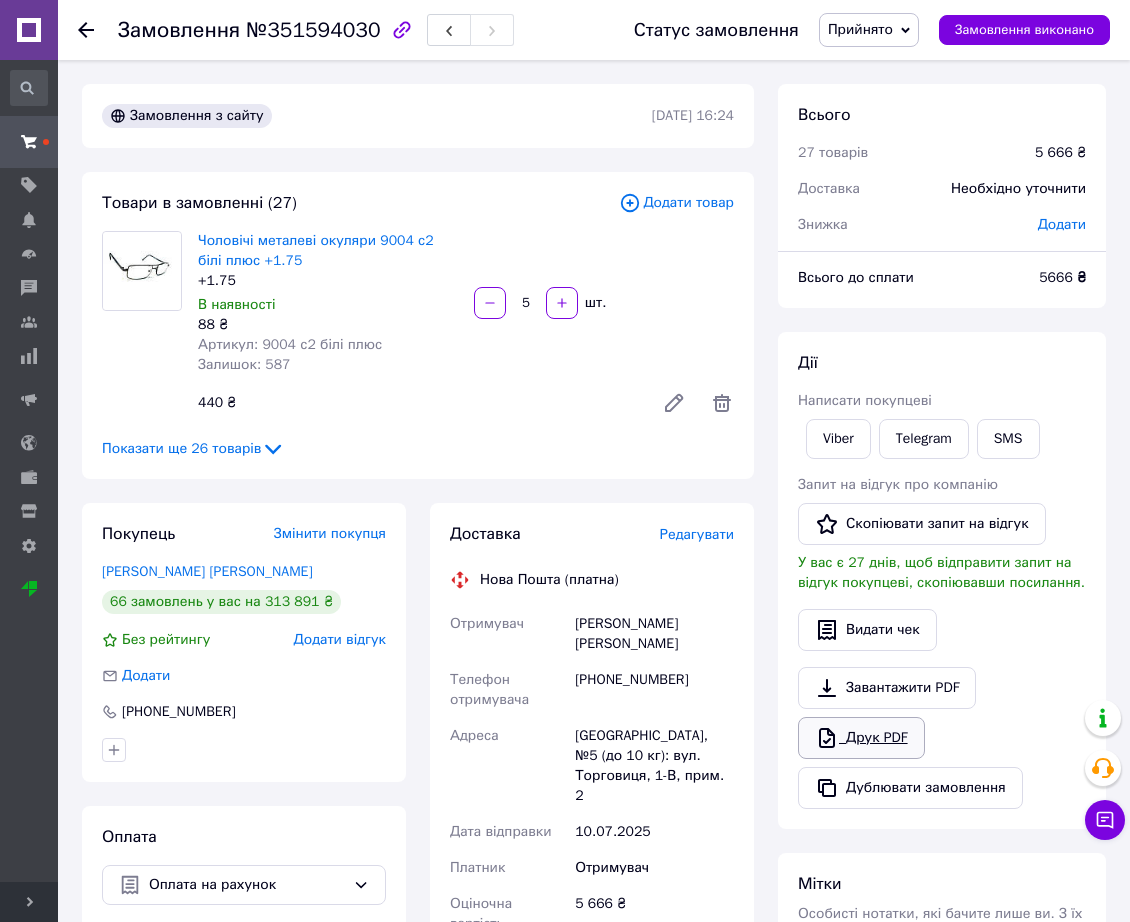 click on "Друк PDF" at bounding box center (861, 738) 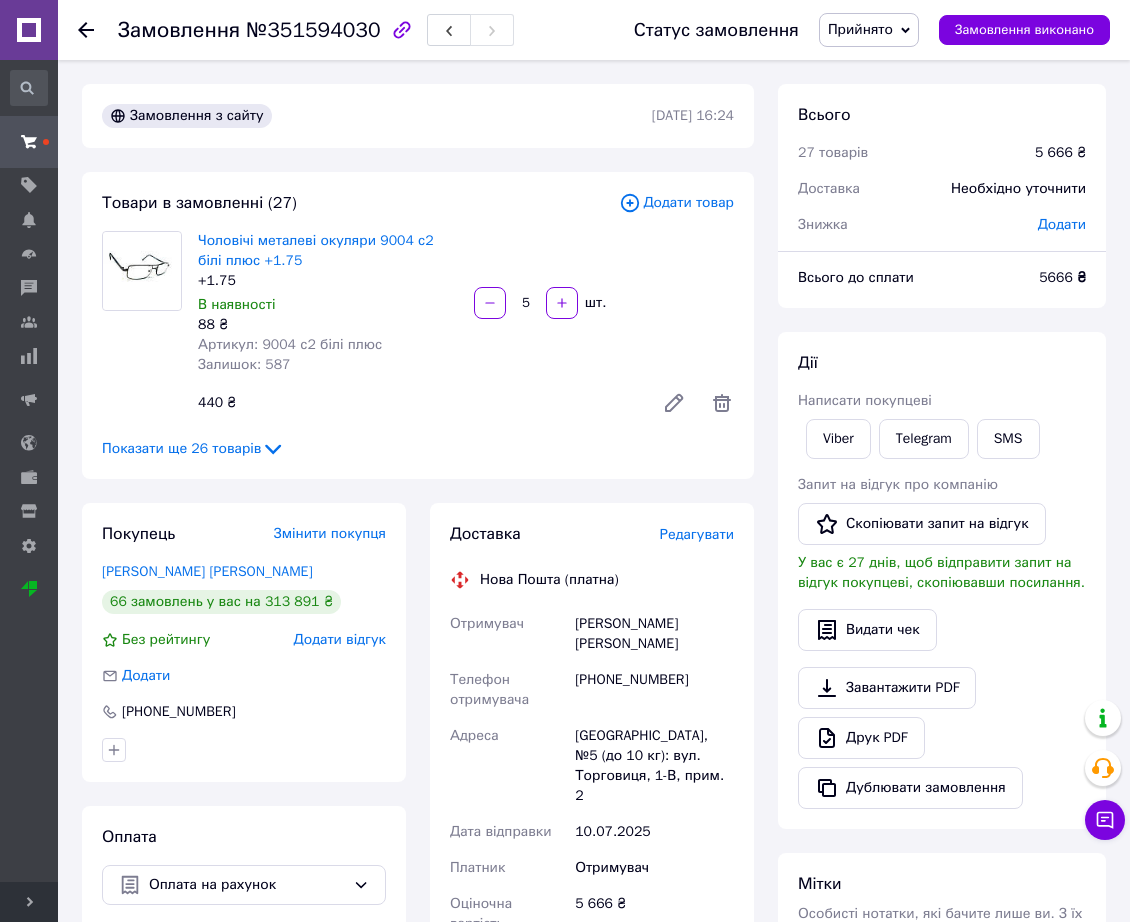 click 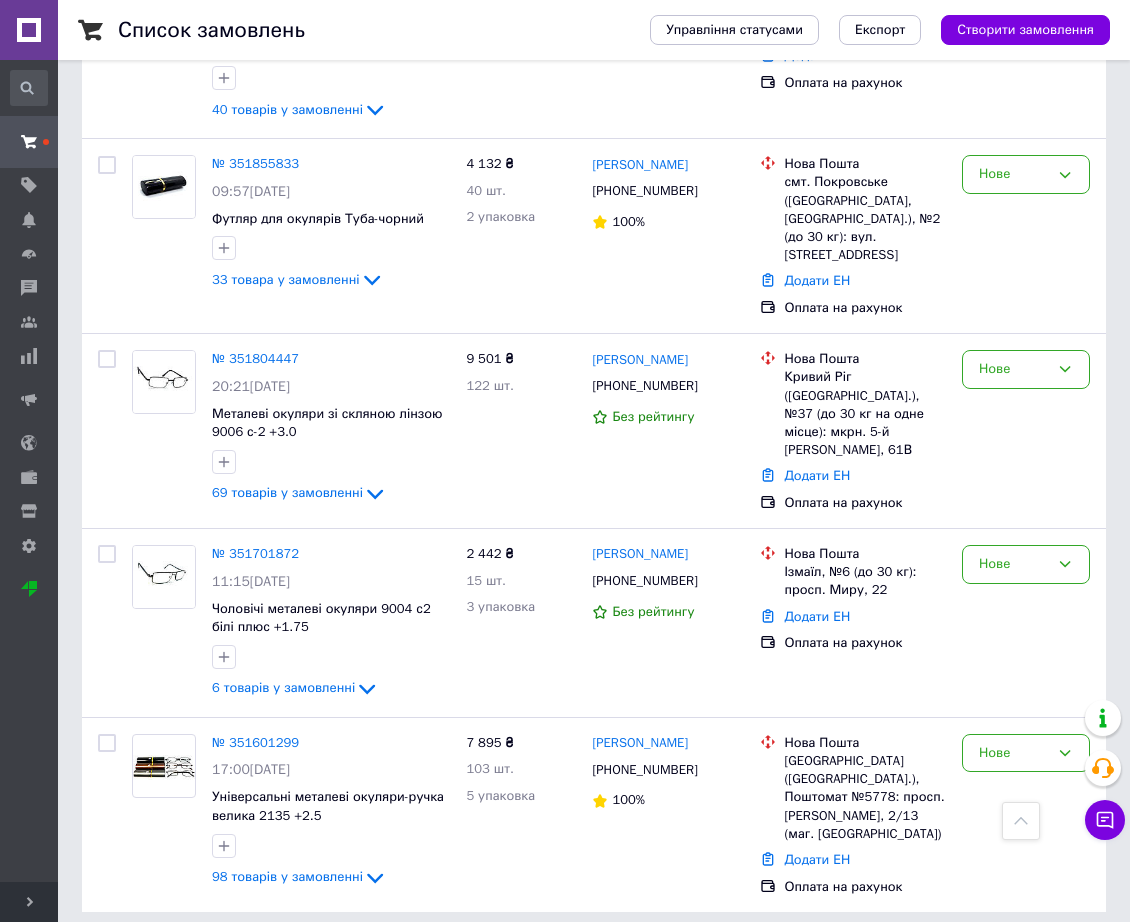 scroll, scrollTop: 703, scrollLeft: 0, axis: vertical 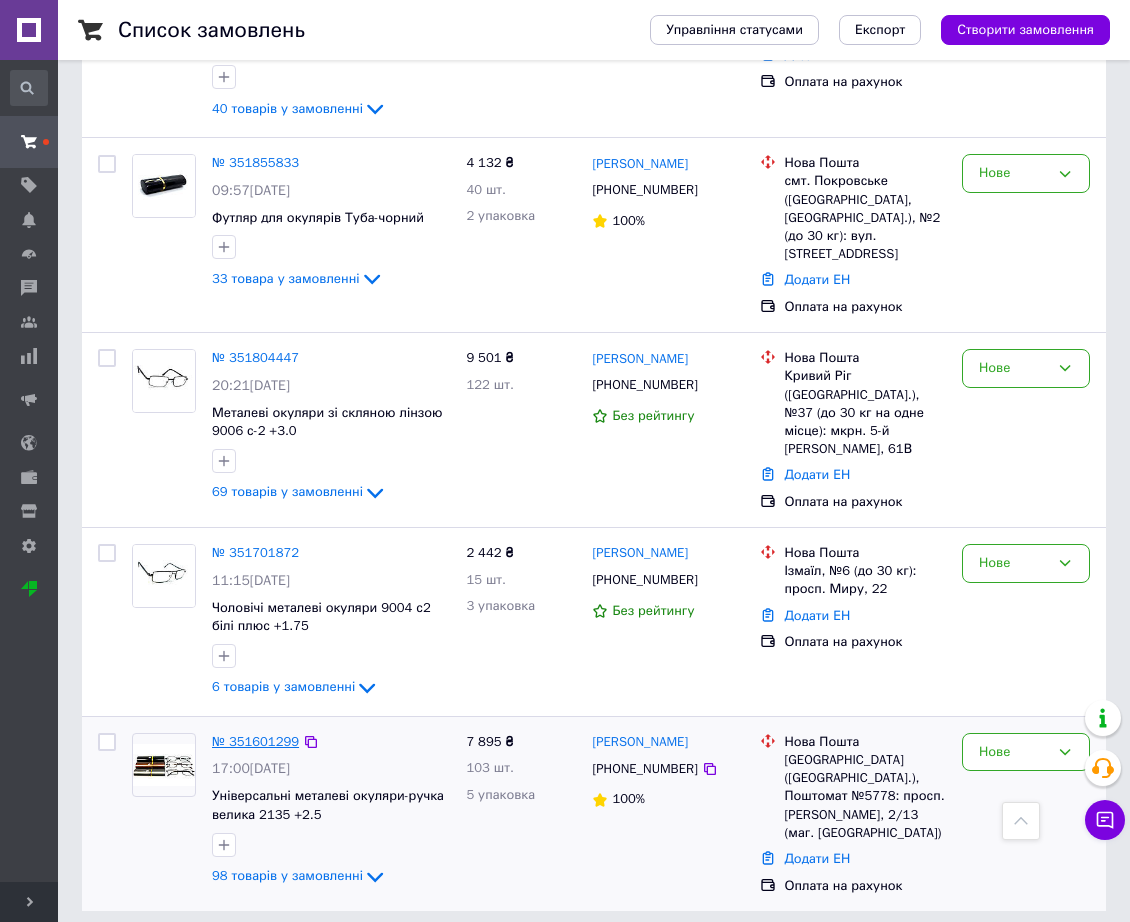 click on "№ 351601299" at bounding box center [255, 741] 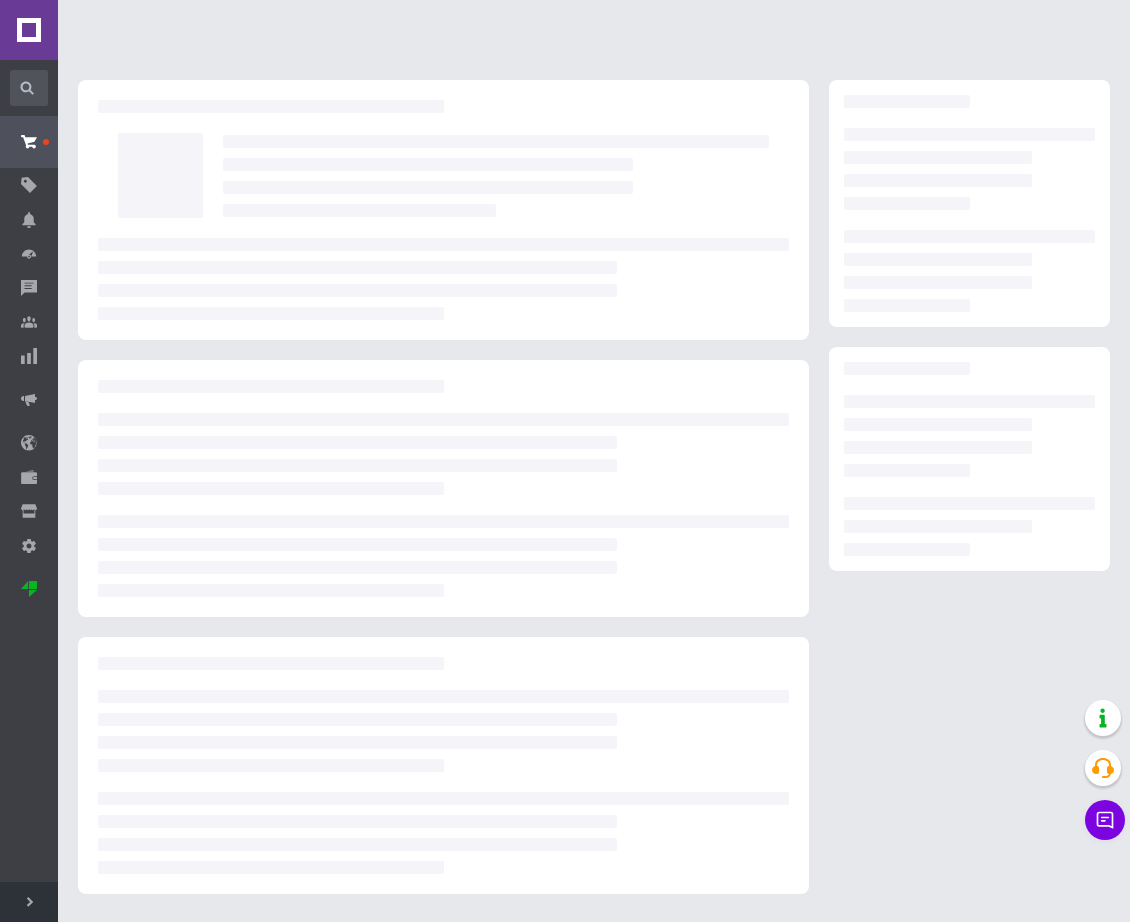 scroll, scrollTop: 0, scrollLeft: 0, axis: both 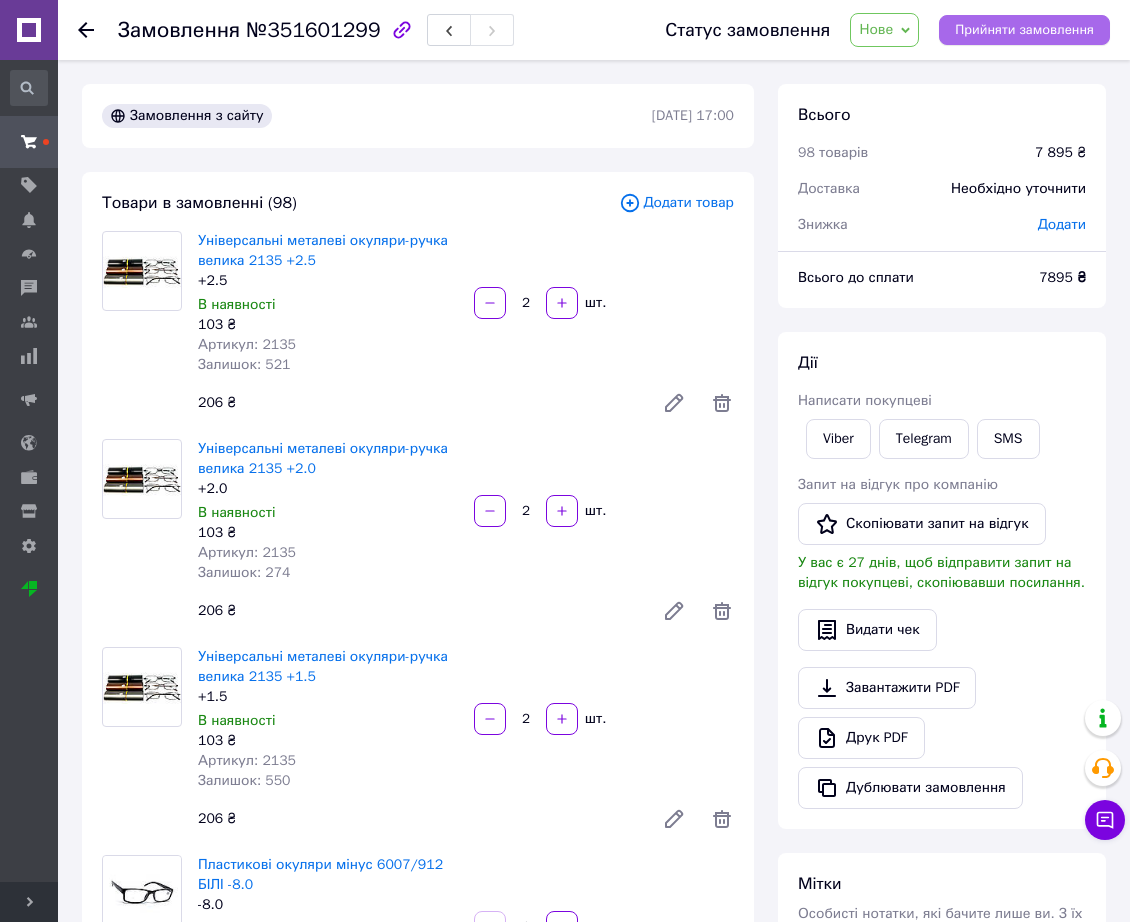 click on "Прийняти замовлення" at bounding box center [1024, 30] 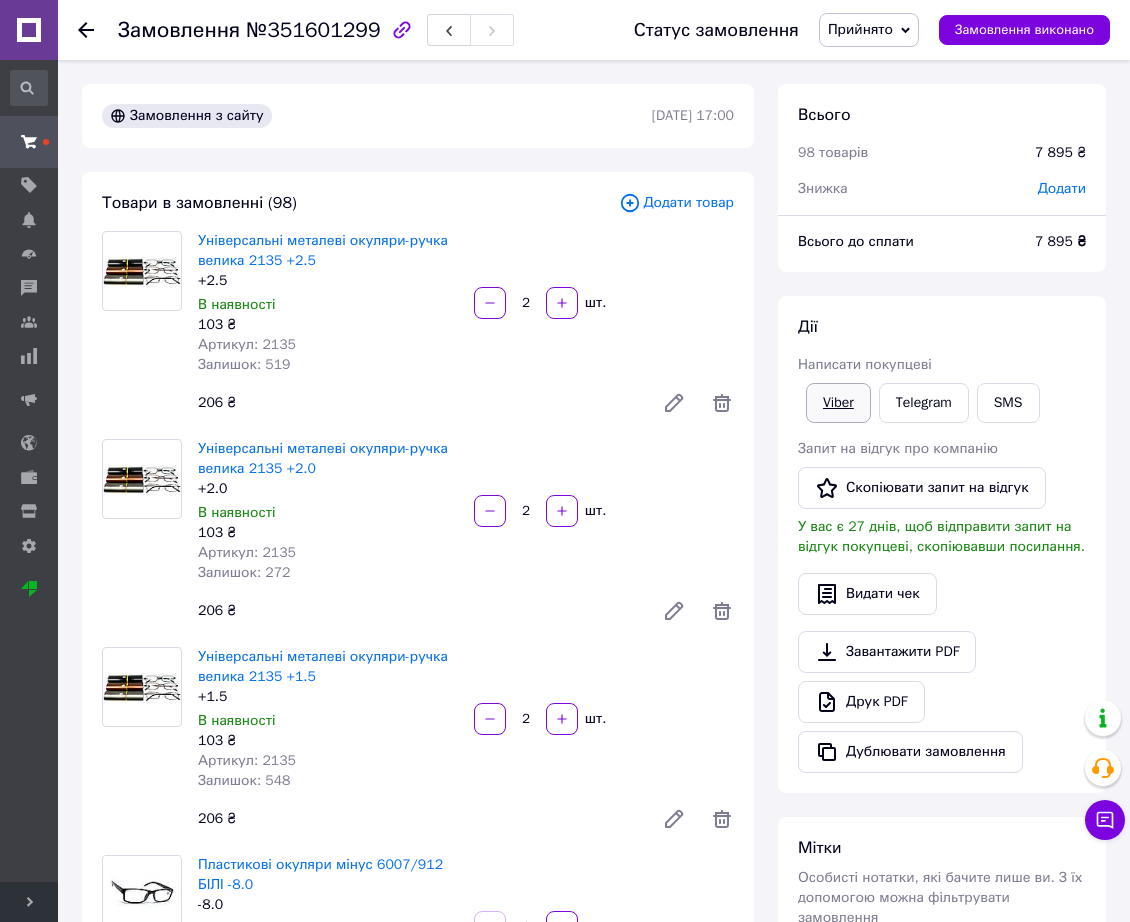 click on "Viber" at bounding box center (838, 403) 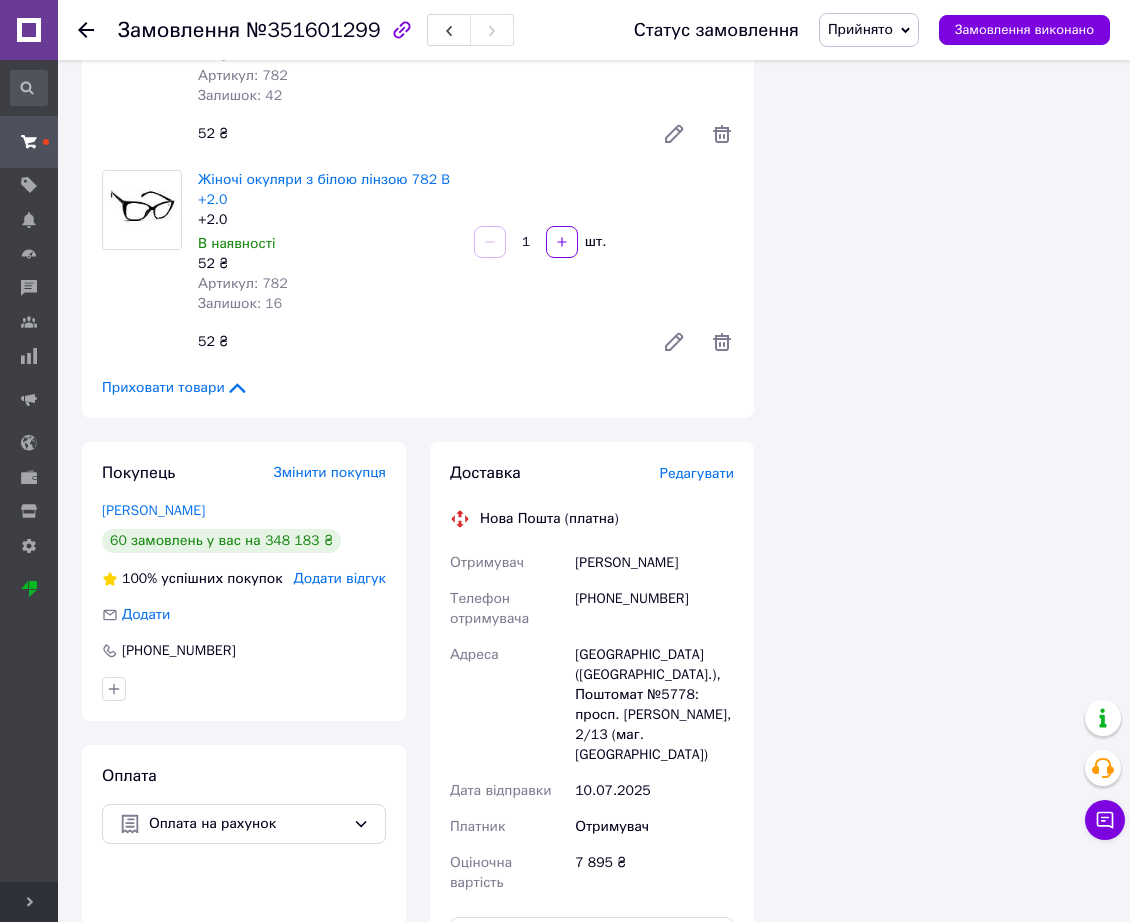 scroll, scrollTop: 20266, scrollLeft: 0, axis: vertical 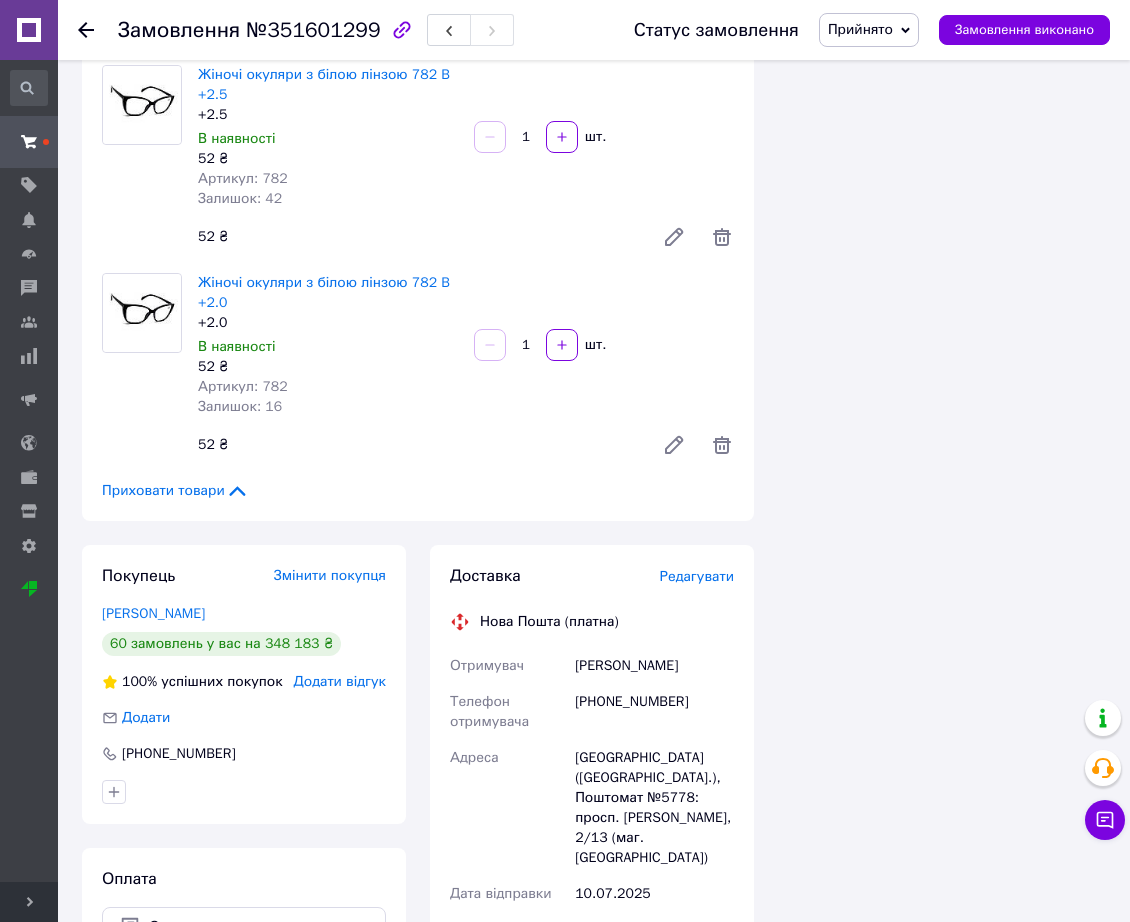 click on "Товари в замовленні (98) Додати товар Універсальні металеві окуляри-ручка велика 2135 +2.5 +2.5 В наявності 103 ₴ Артикул: 2135 Залишок: 519 2   шт. 206 ₴ Універсальні металеві окуляри-ручка велика 2135 +2.0 +2.0 В наявності 103 ₴ Артикул: 2135 Залишок: 272 2   шт. 206 ₴ Універсальні металеві окуляри-ручка велика 2135 +1.5 +1.5 В наявності 103 ₴ Артикул: 2135 Залишок: 548 2   шт. 206 ₴ Пластикові окуляри мінус 6007/912 БІЛІ -8.0 -8.0 В наявності 142 ₴ Артикул: 6007/912 мінус БІЛІ Залишок: 160 1   шт. 142 ₴ - 28% Фотохромні металеві окуляри  9004 с1 мінус ФХС -2.5 -2.5 В наявності 111 ₴   155 ₴ Артикул: 9004 с1 ФХС мінус Залишок: 16 1" at bounding box center (418, -9787) 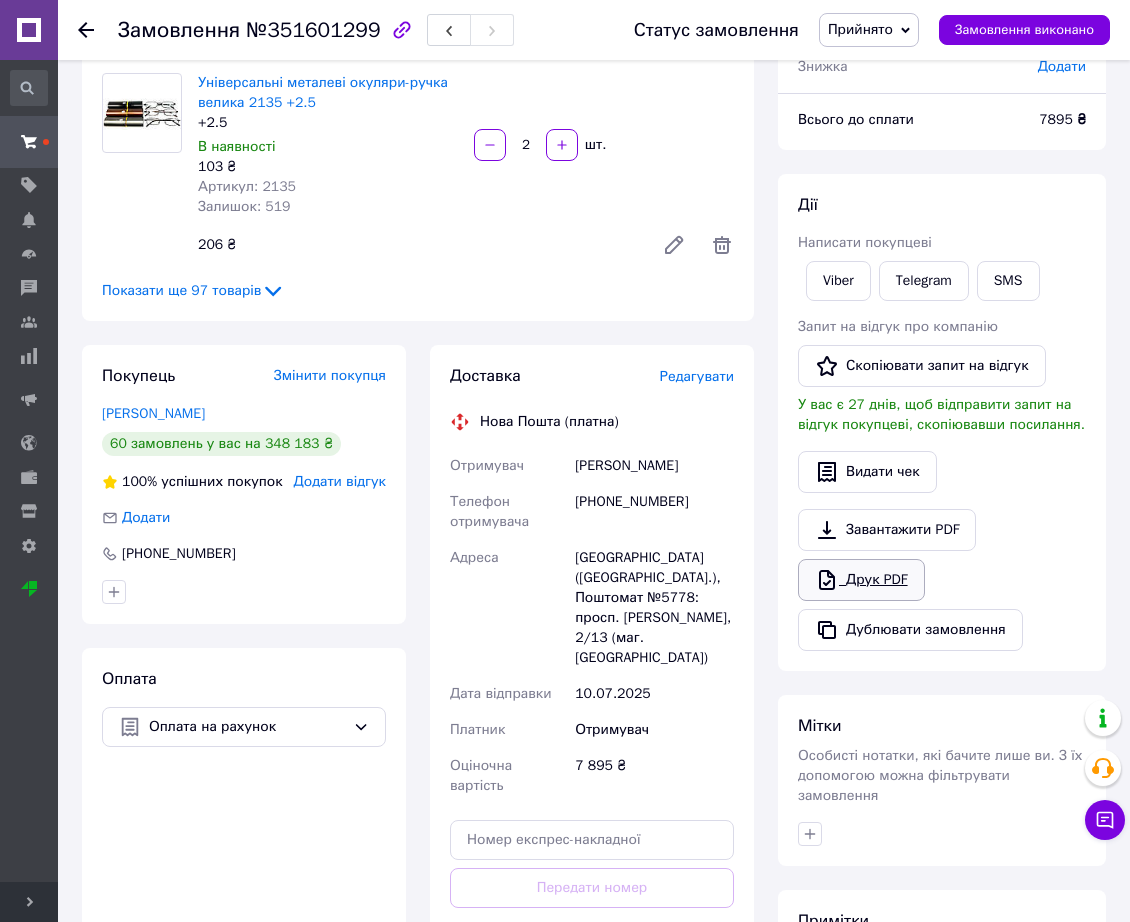 click on "Друк PDF" at bounding box center (861, 580) 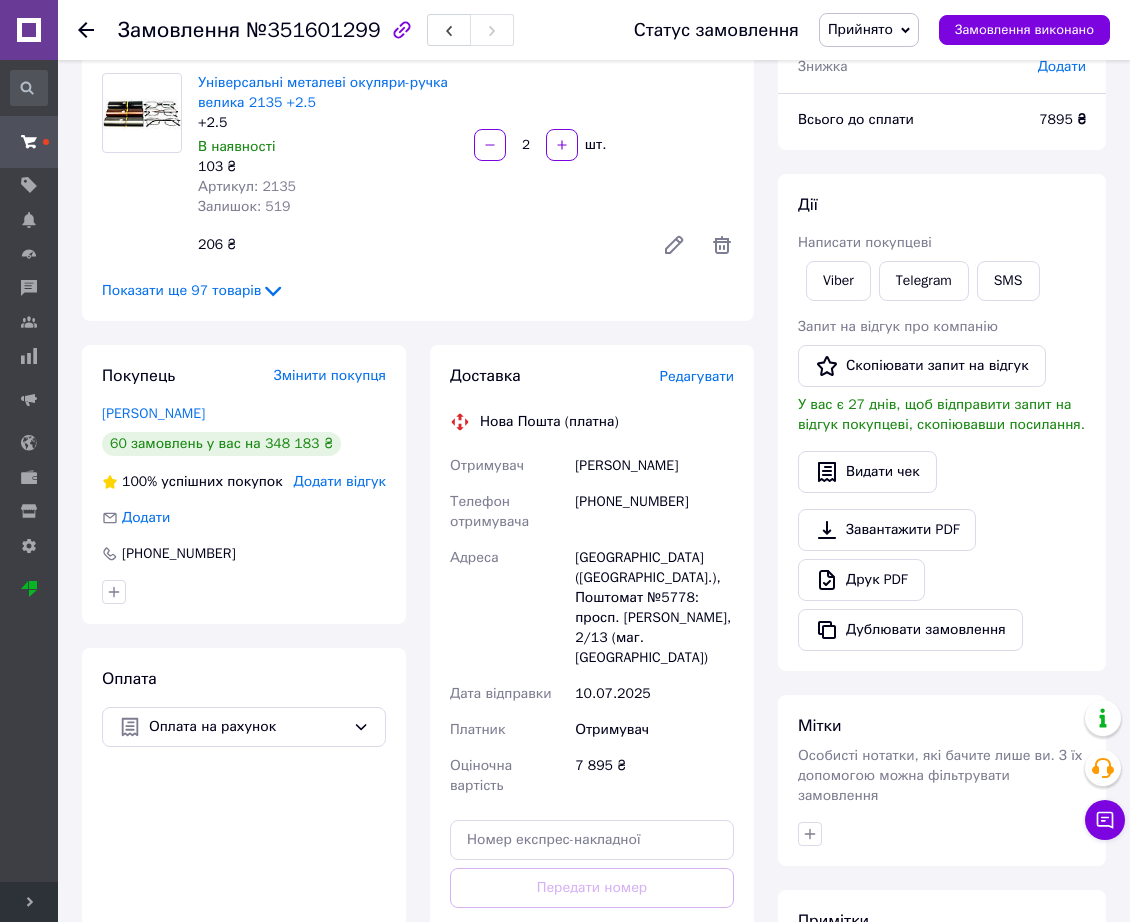 click on "Замовлення №351601299 Статус замовлення Прийнято Виконано Скасовано Оплачено Выполнено менеджером Замовлення виконано" at bounding box center [594, 30] 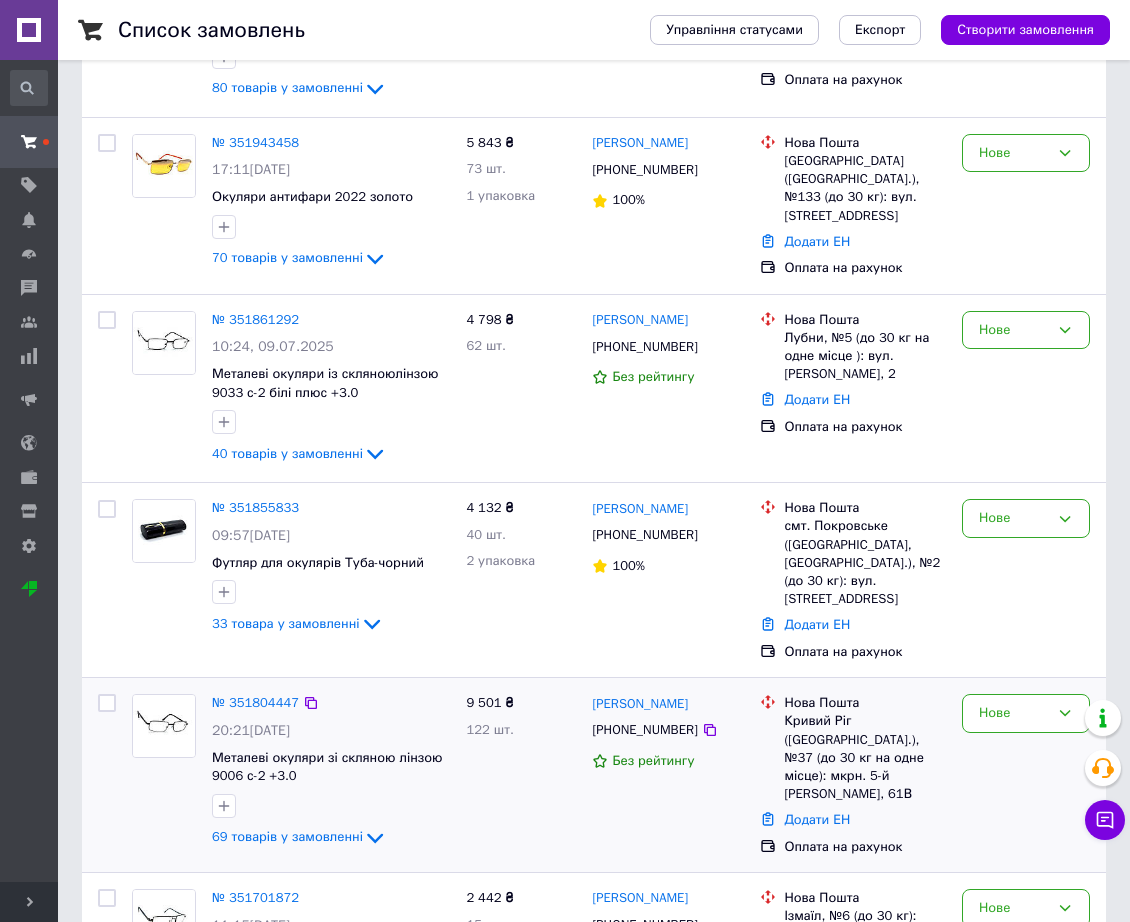 scroll, scrollTop: 703, scrollLeft: 0, axis: vertical 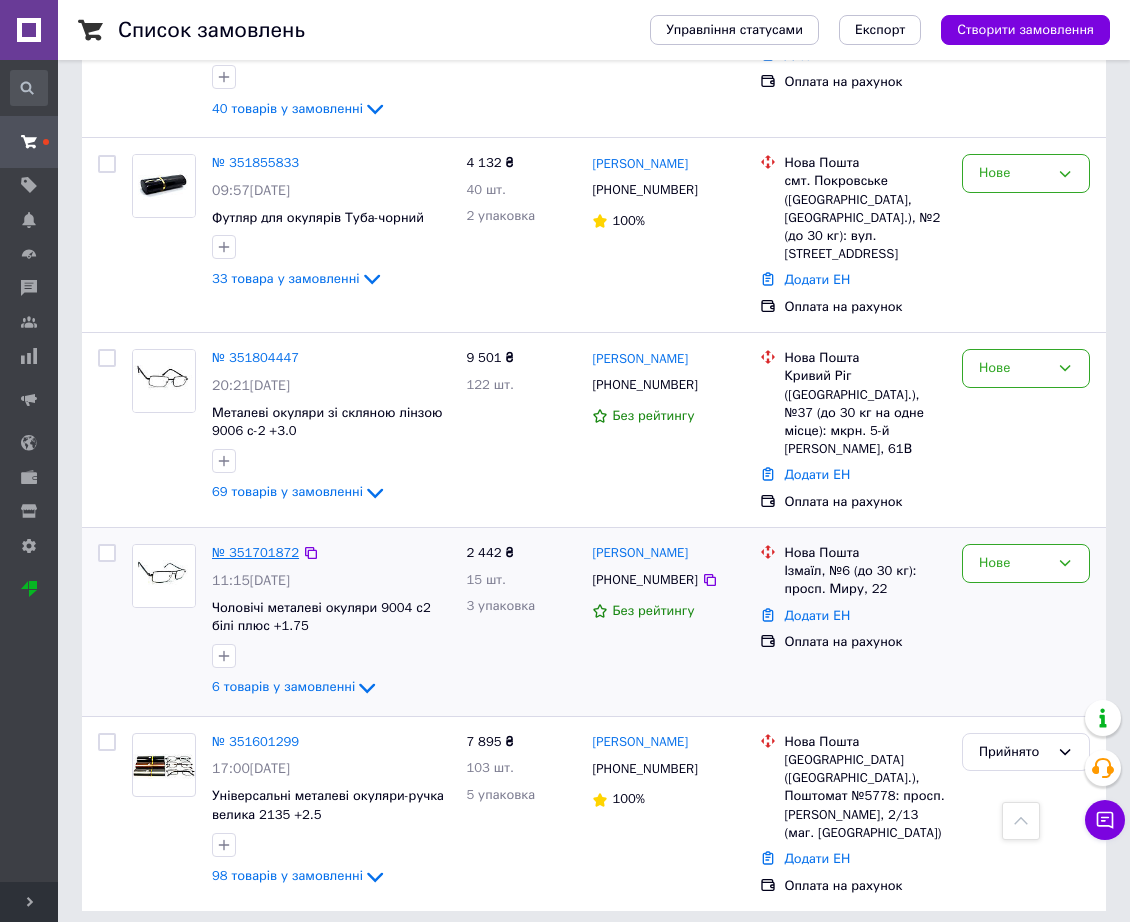 click on "№ 351701872" at bounding box center [255, 552] 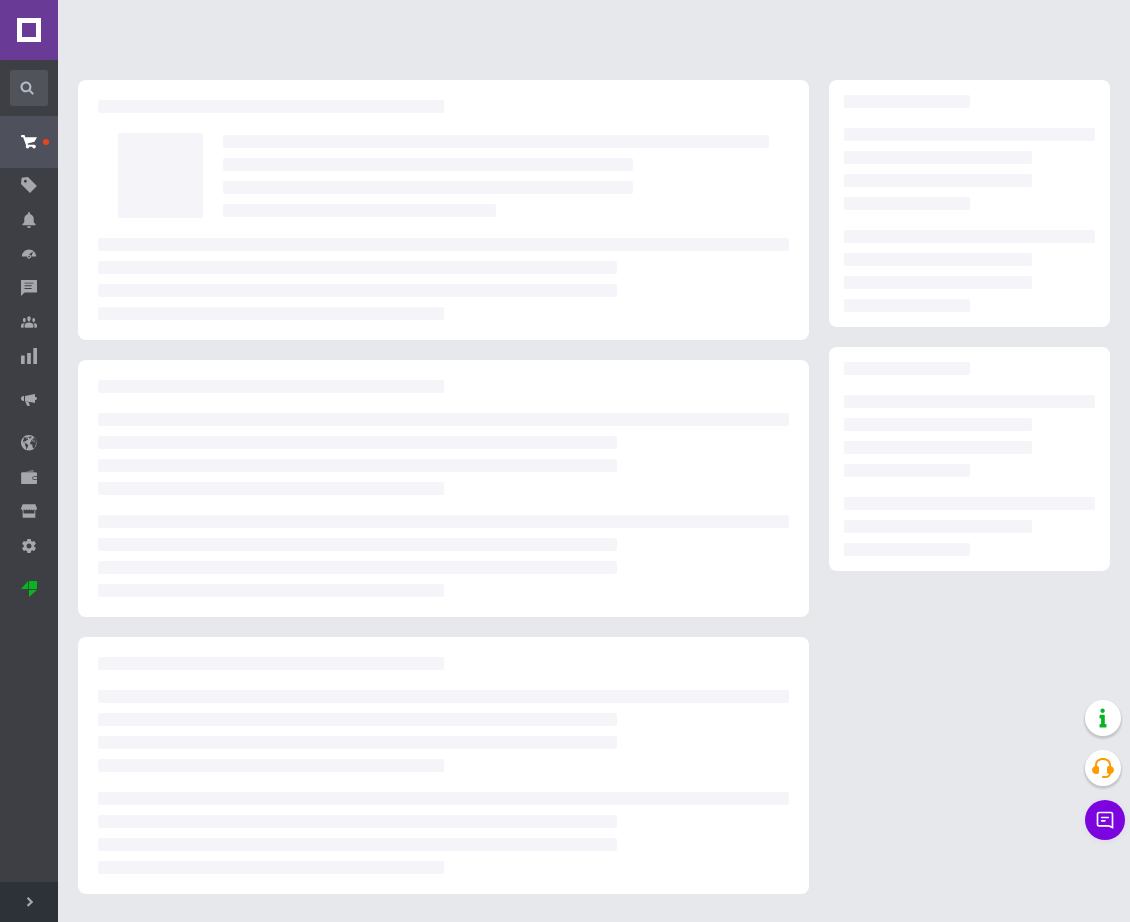 scroll, scrollTop: 0, scrollLeft: 0, axis: both 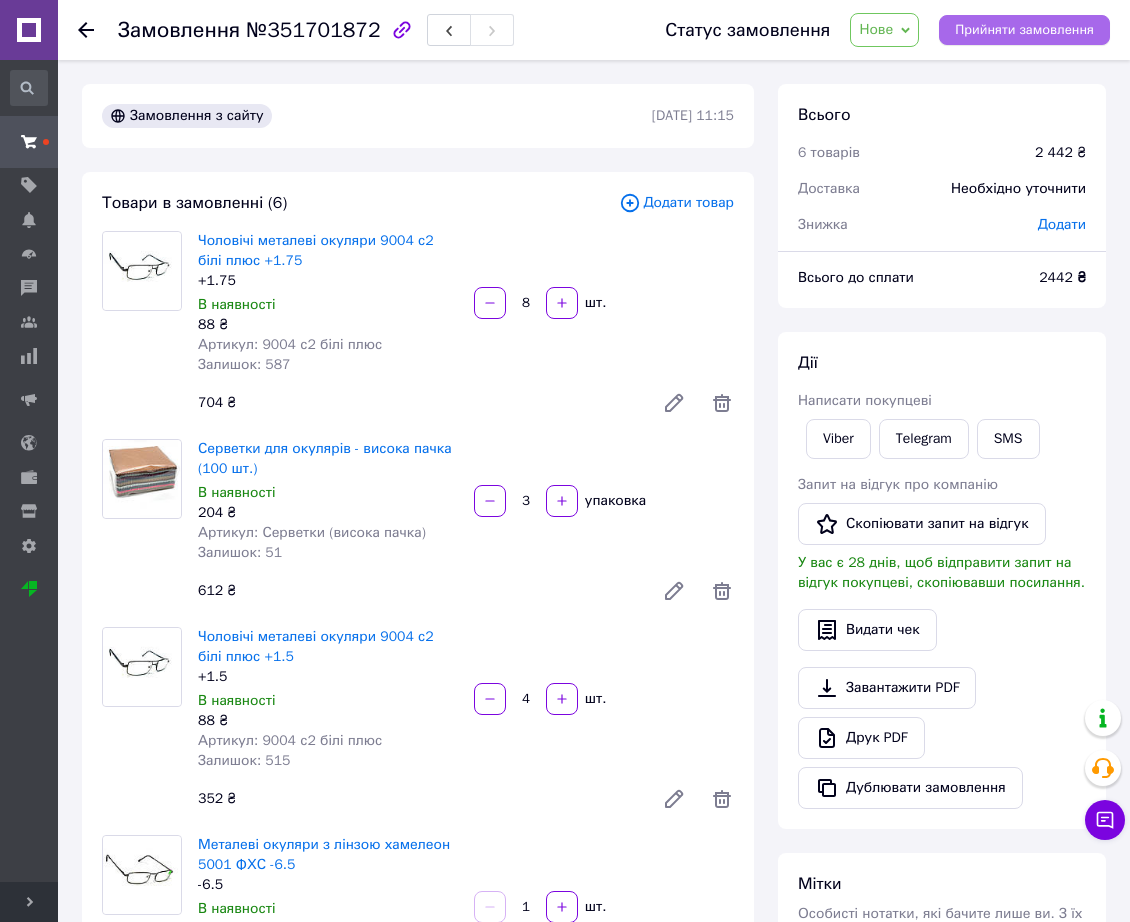 click on "Прийняти замовлення" at bounding box center [1024, 30] 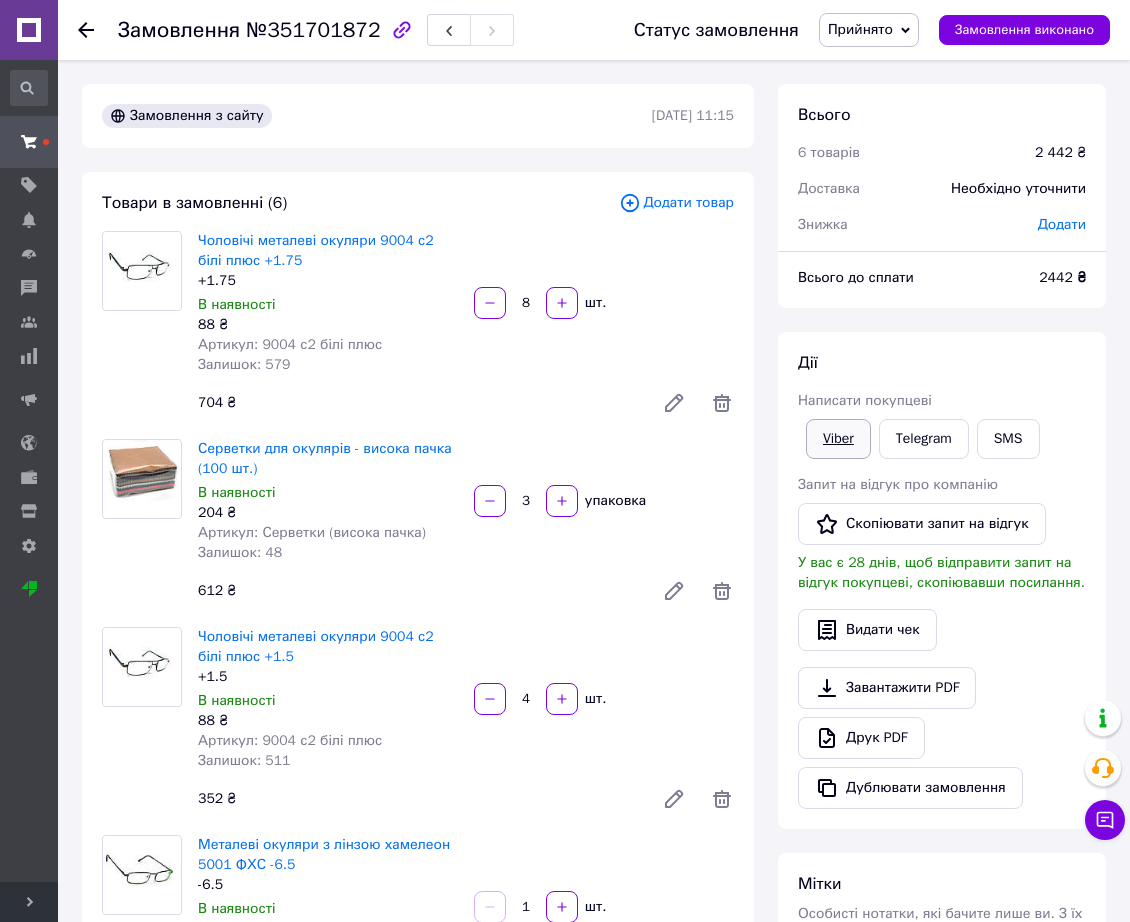 click on "Viber" at bounding box center (838, 439) 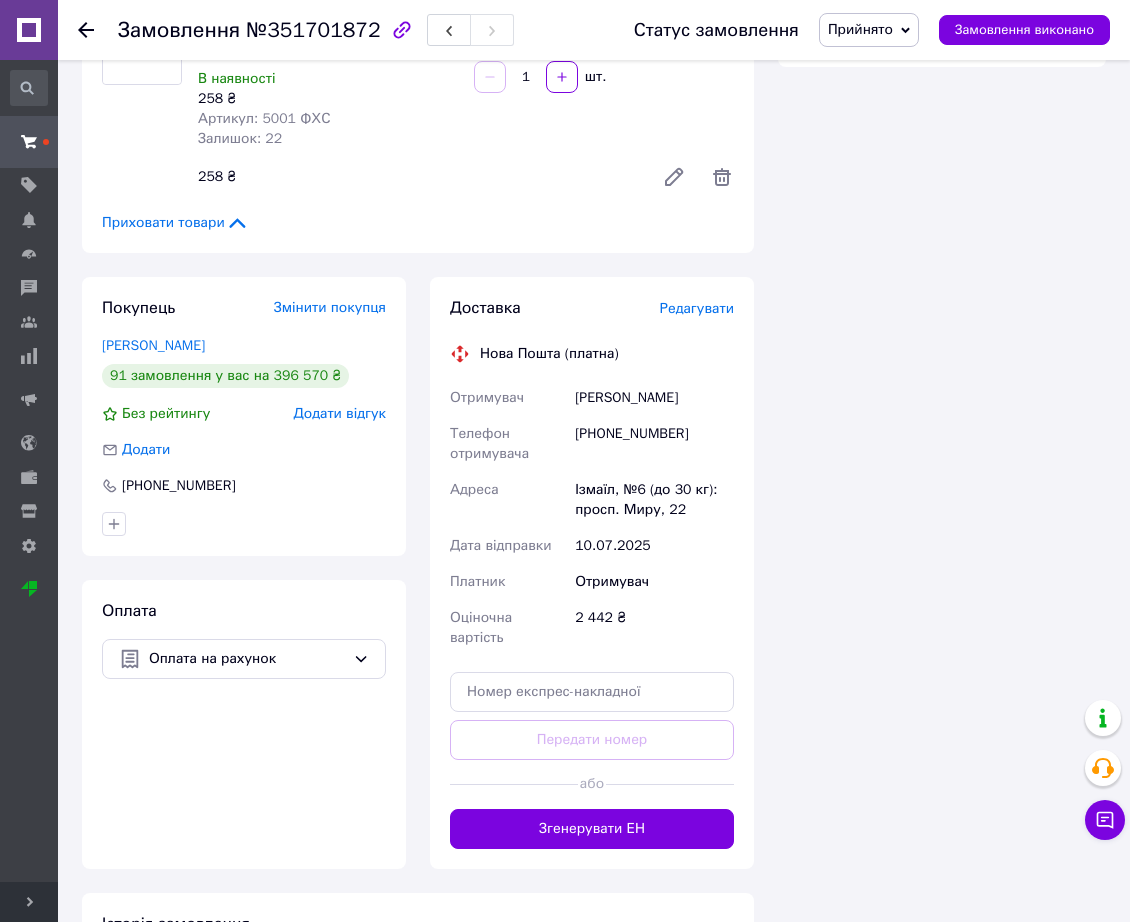 scroll, scrollTop: 1388, scrollLeft: 0, axis: vertical 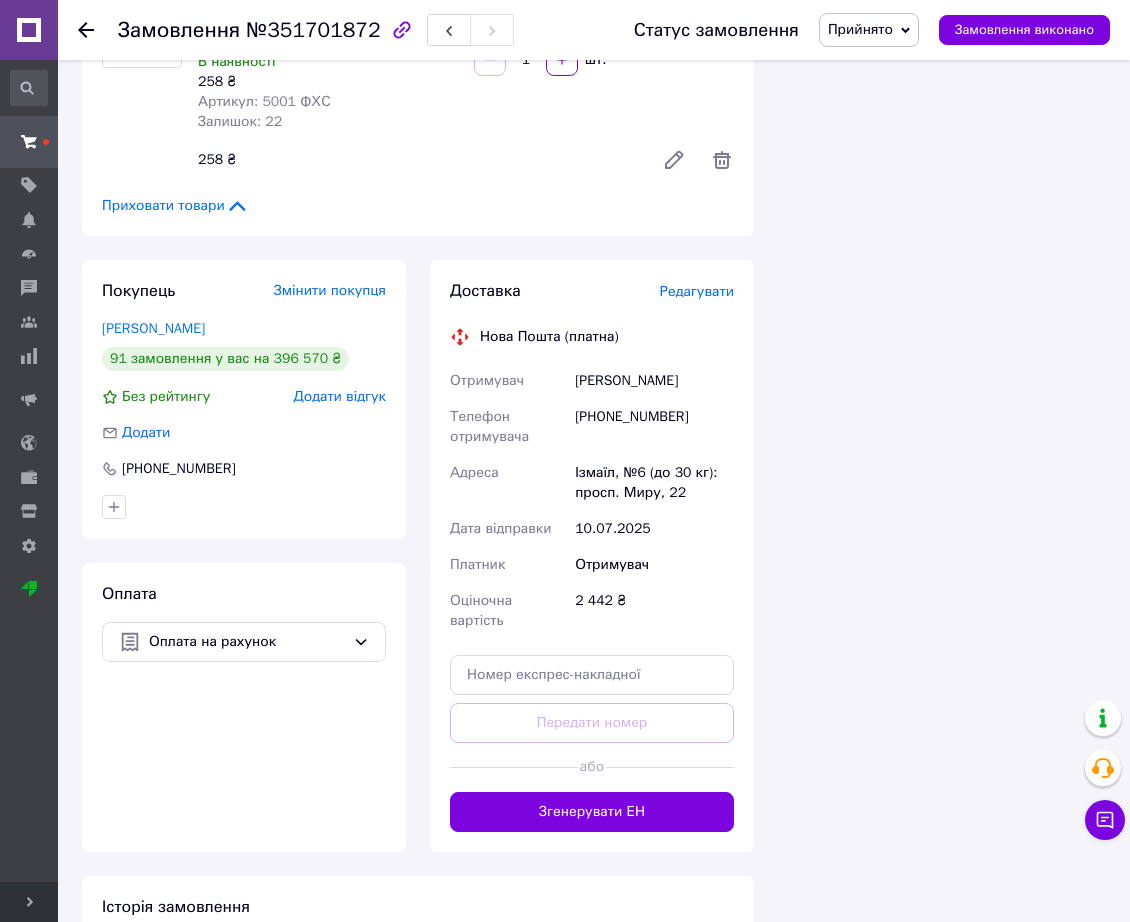 drag, startPoint x: 218, startPoint y: 209, endPoint x: 535, endPoint y: 293, distance: 327.94055 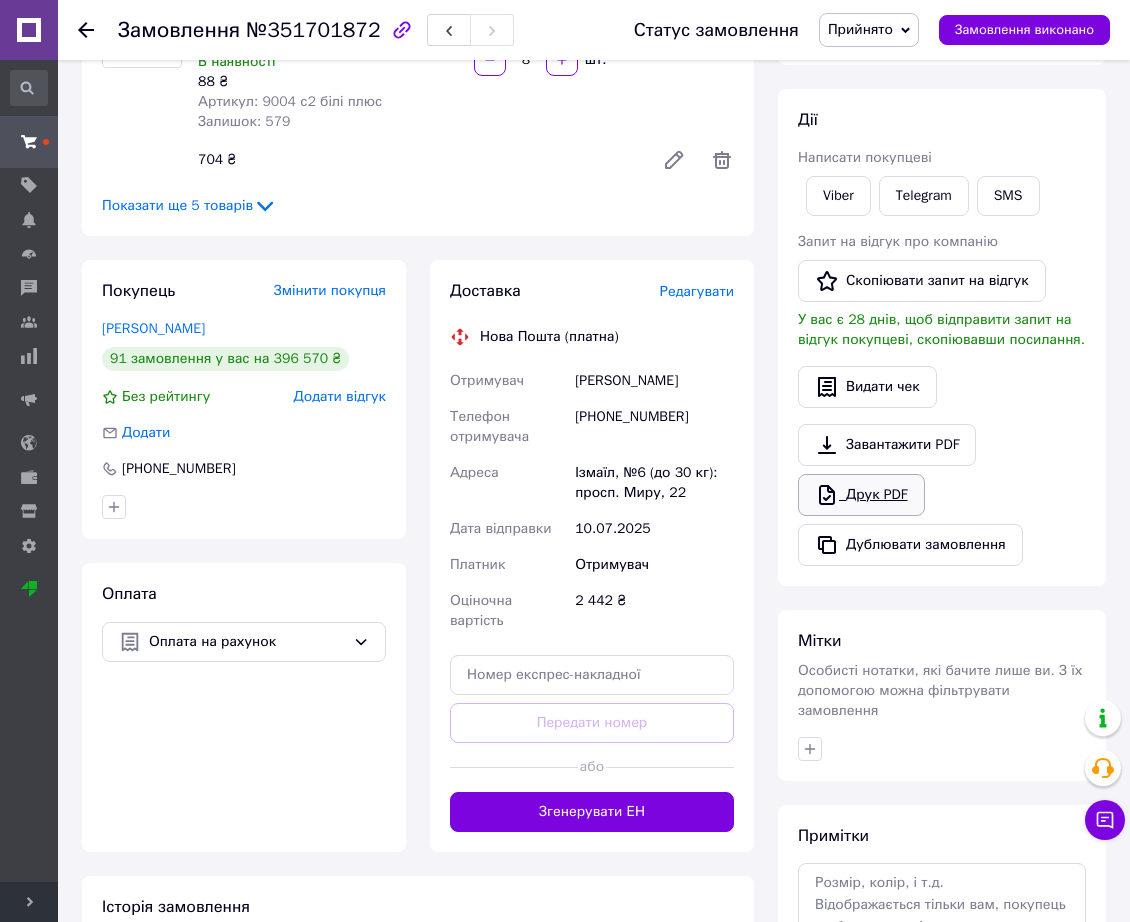 click on "Друк PDF" at bounding box center (861, 495) 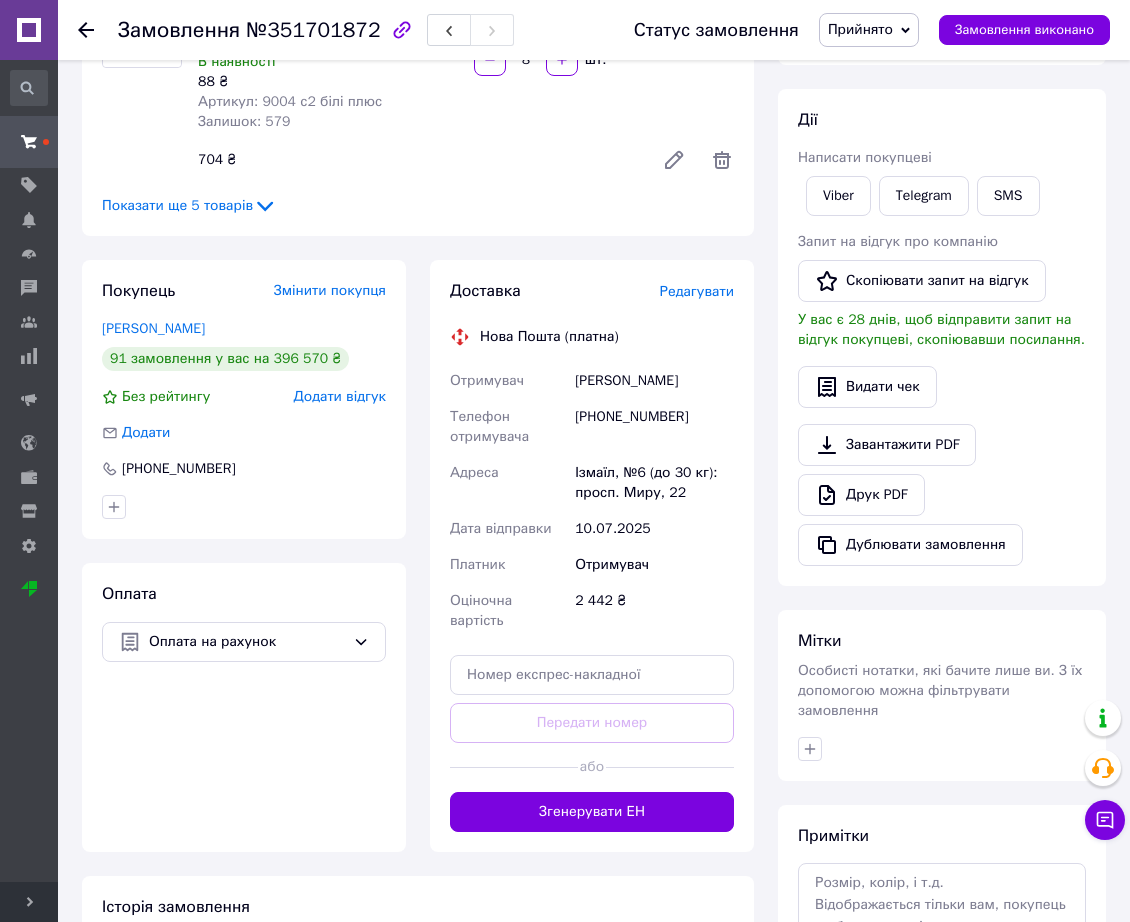 click 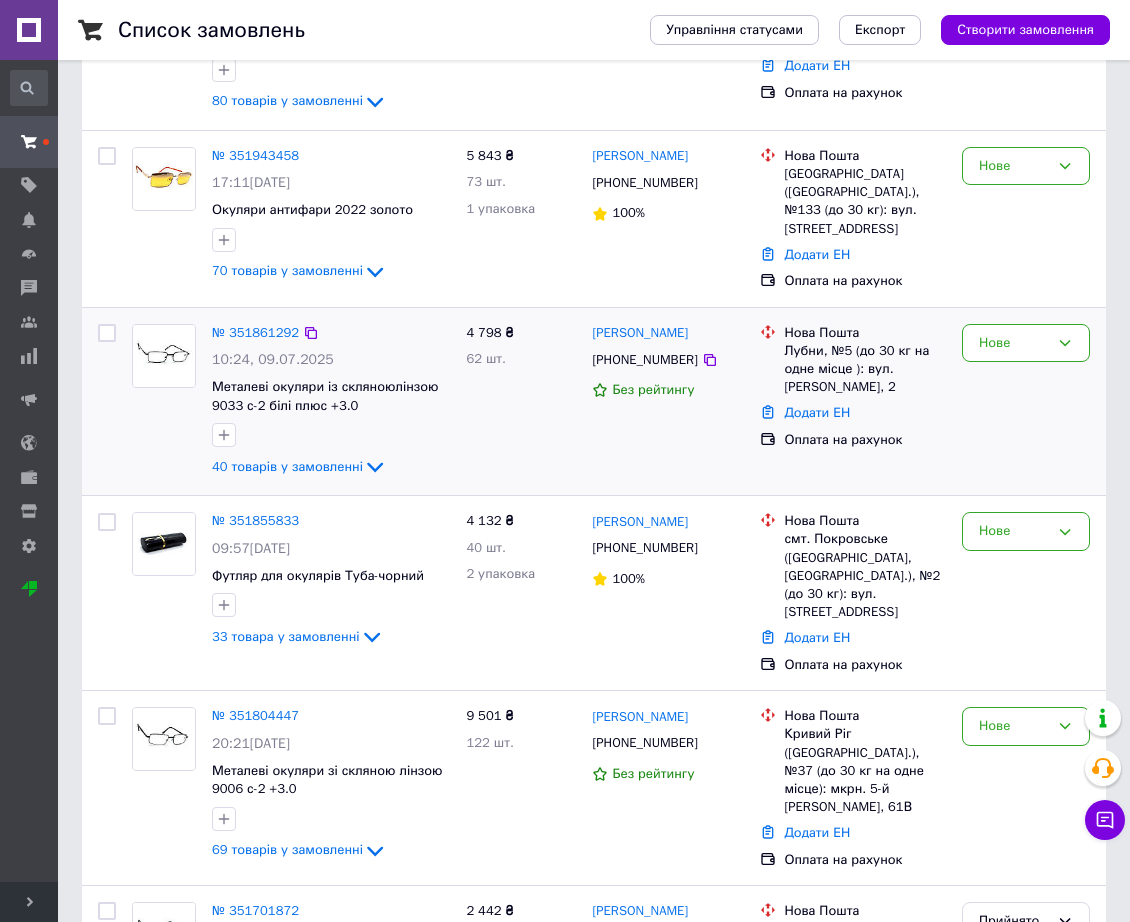 scroll, scrollTop: 514, scrollLeft: 0, axis: vertical 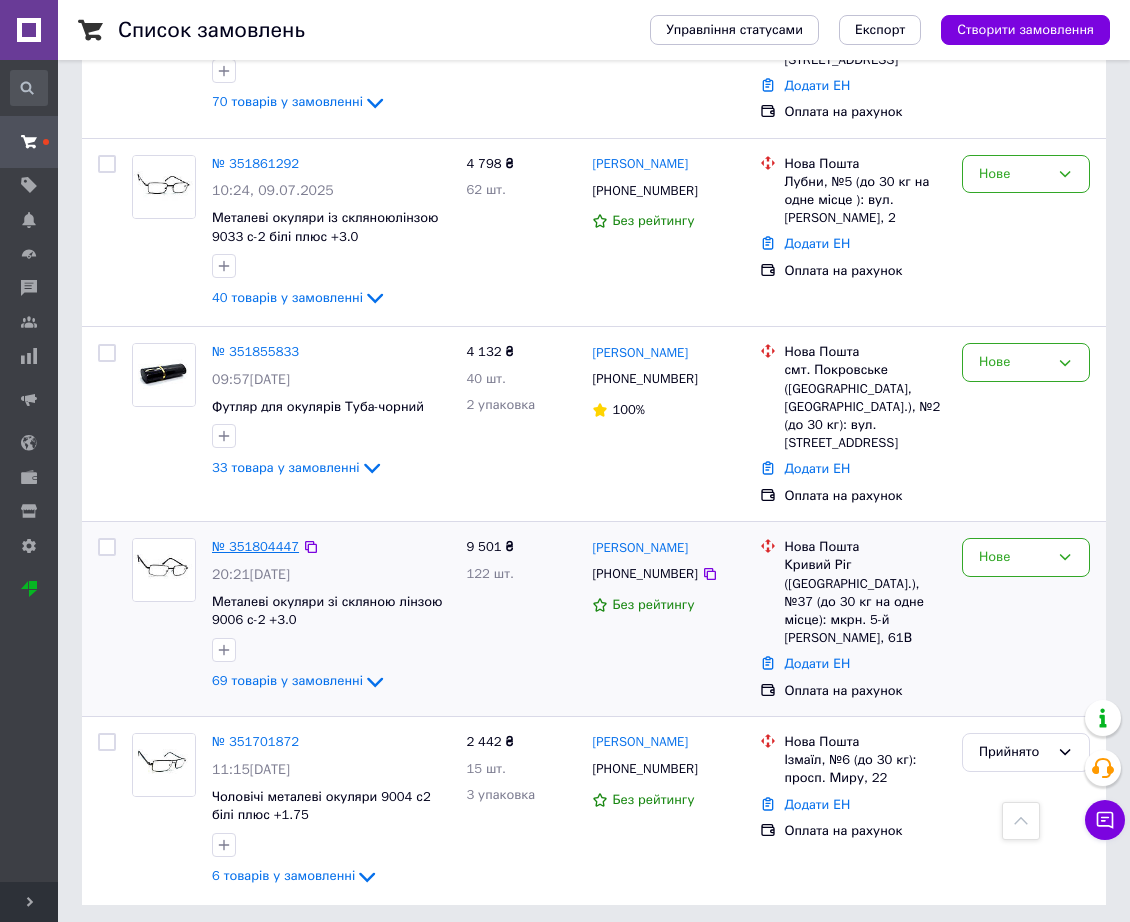 click on "№ 351804447" at bounding box center (255, 546) 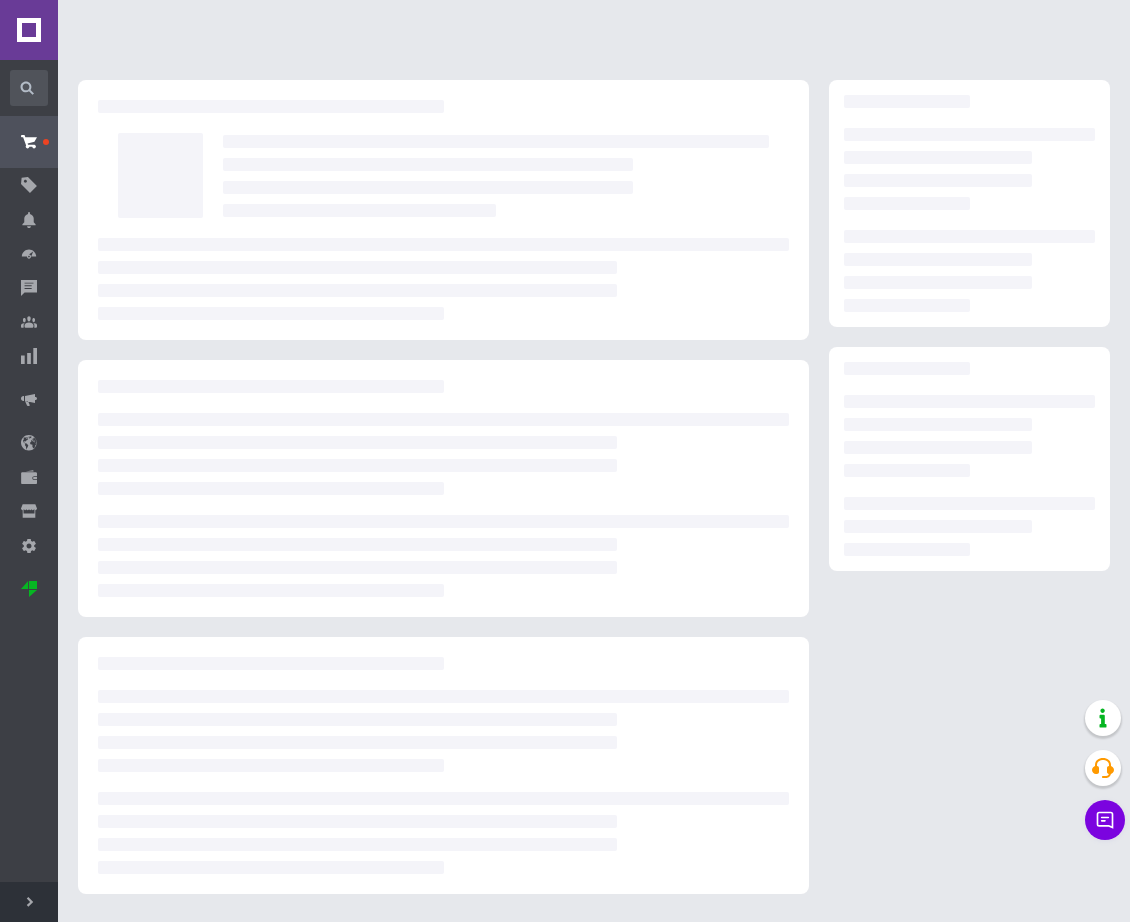 scroll, scrollTop: 0, scrollLeft: 0, axis: both 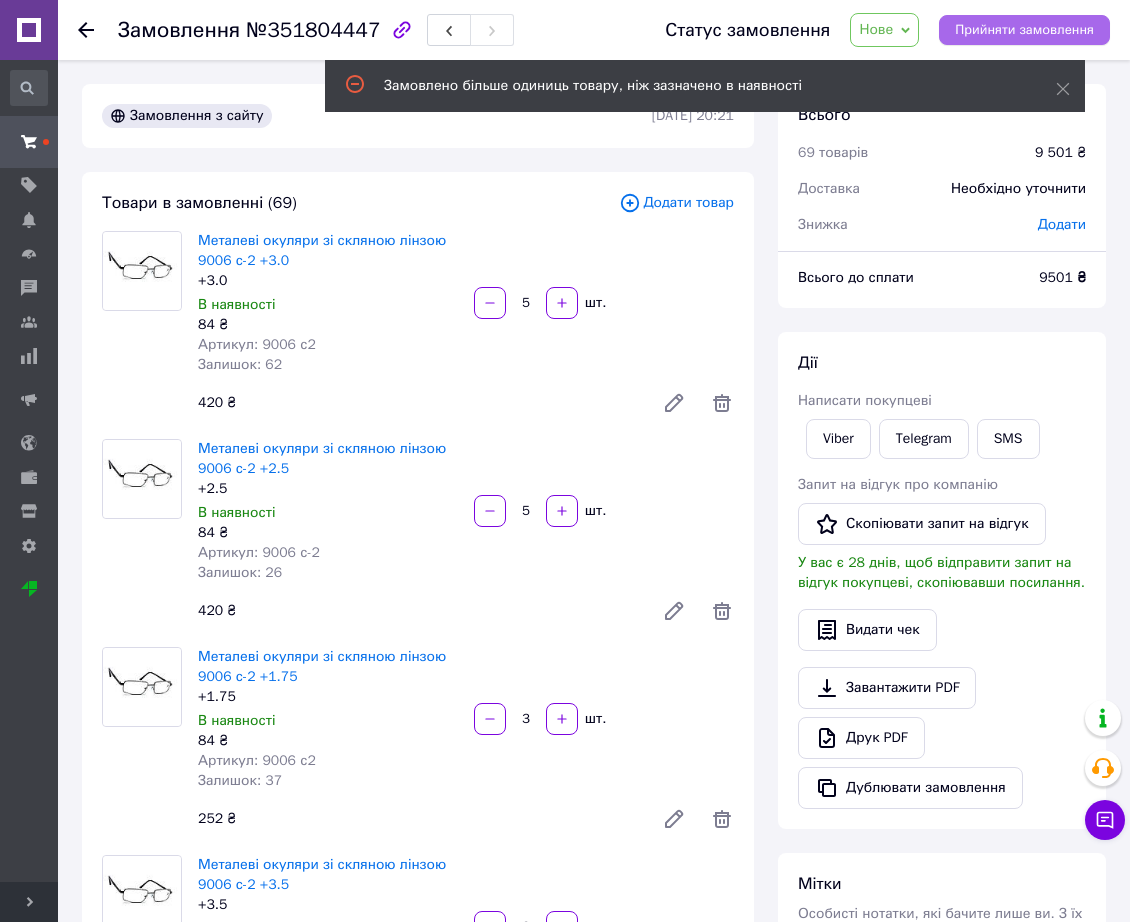 click on "Прийняти замовлення" at bounding box center (1024, 30) 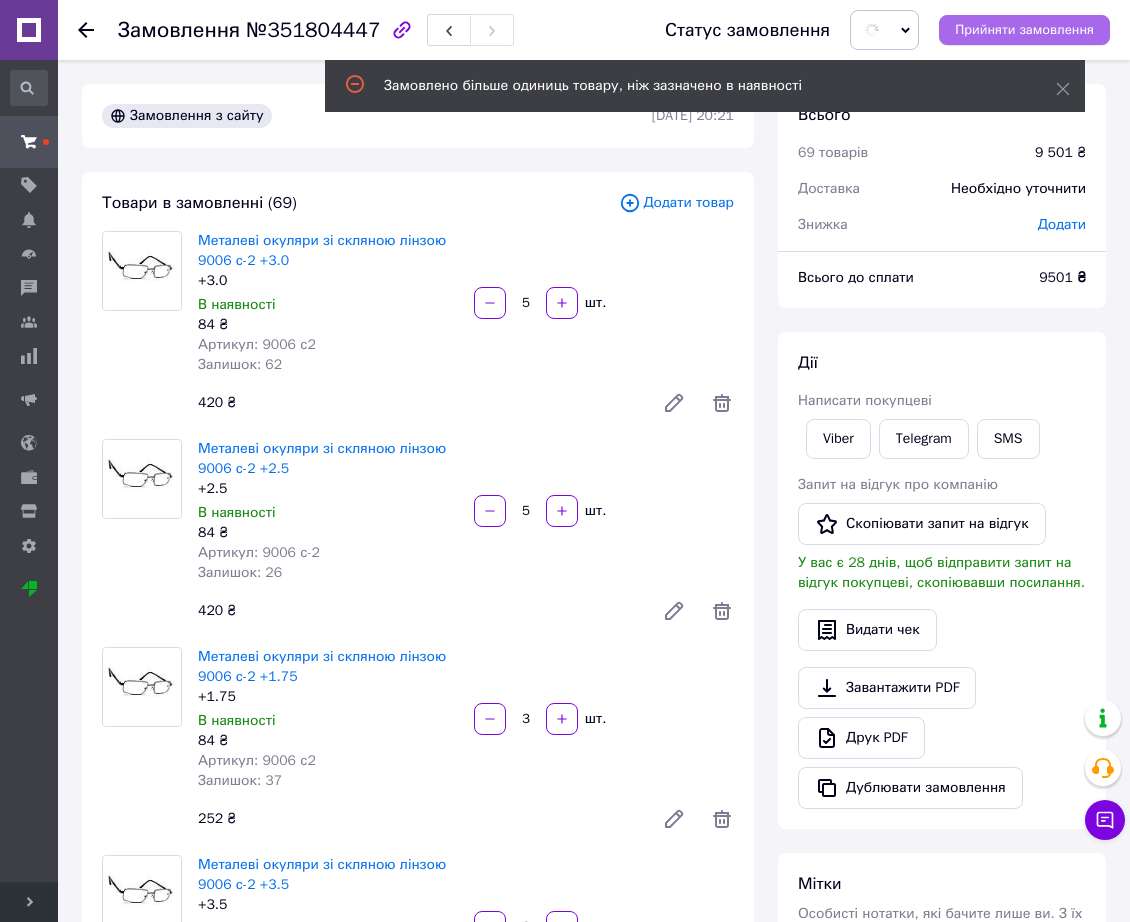 type 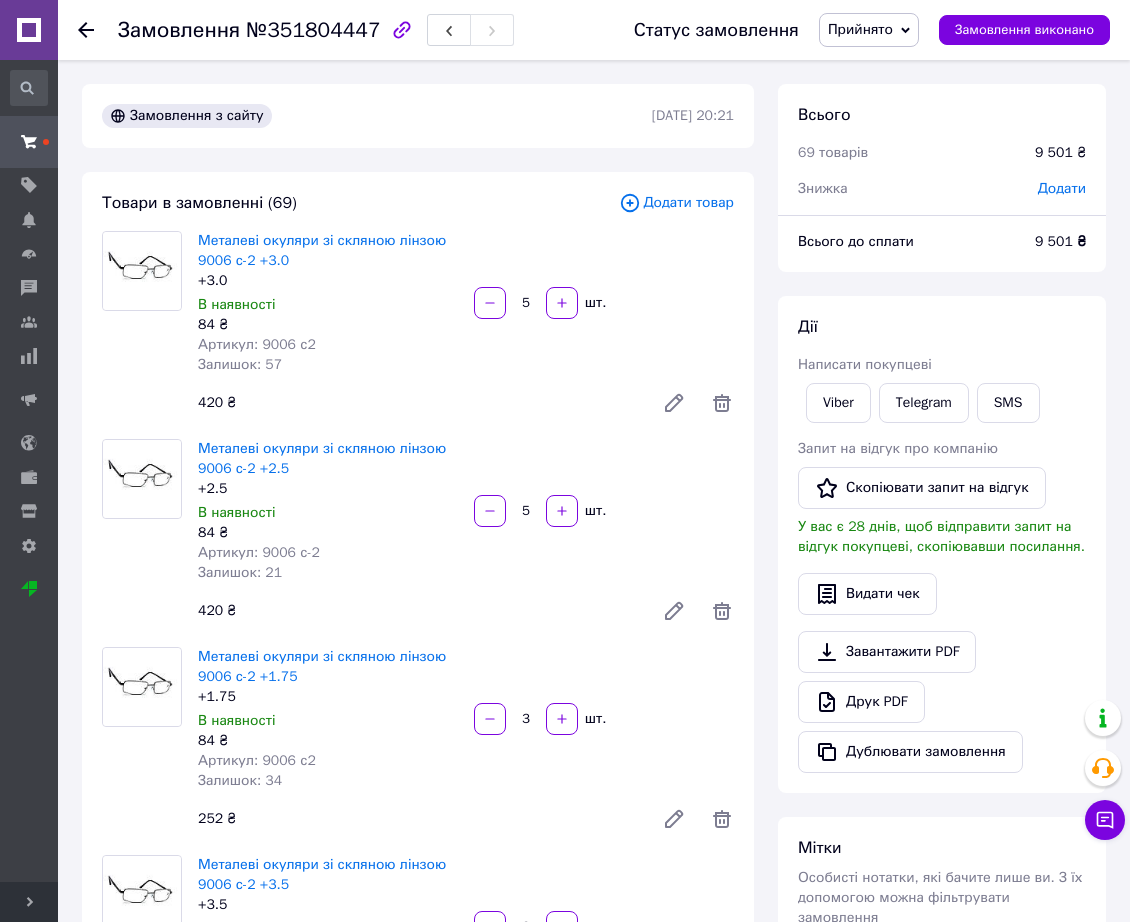 scroll, scrollTop: 2507, scrollLeft: 0, axis: vertical 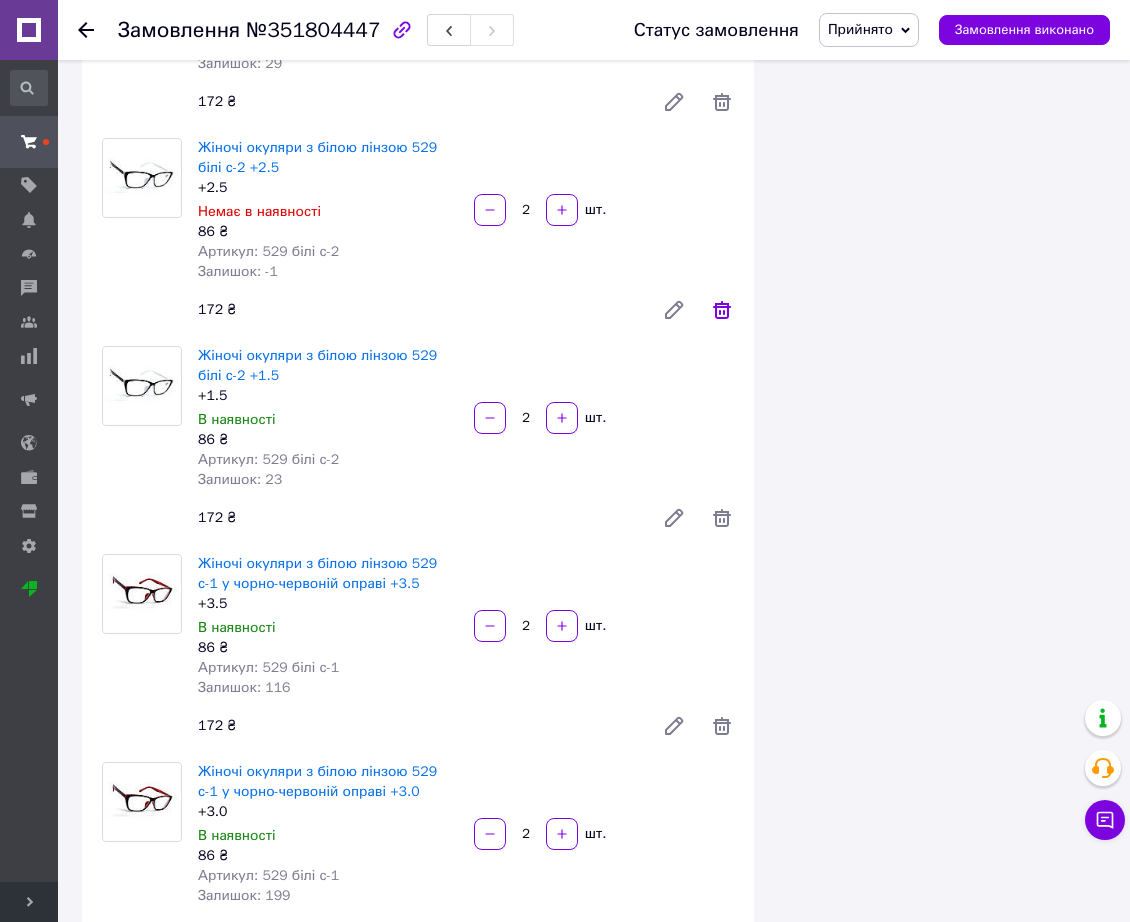 click 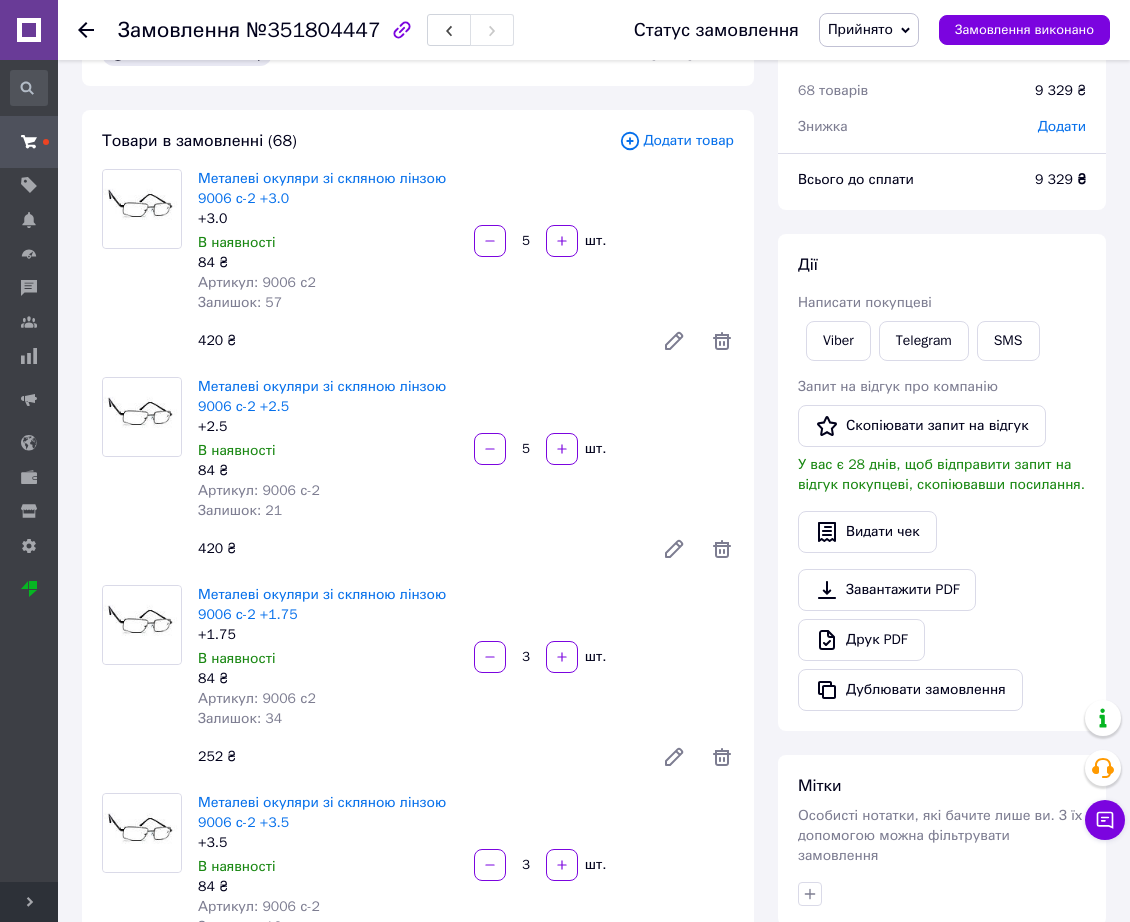 scroll, scrollTop: 0, scrollLeft: 0, axis: both 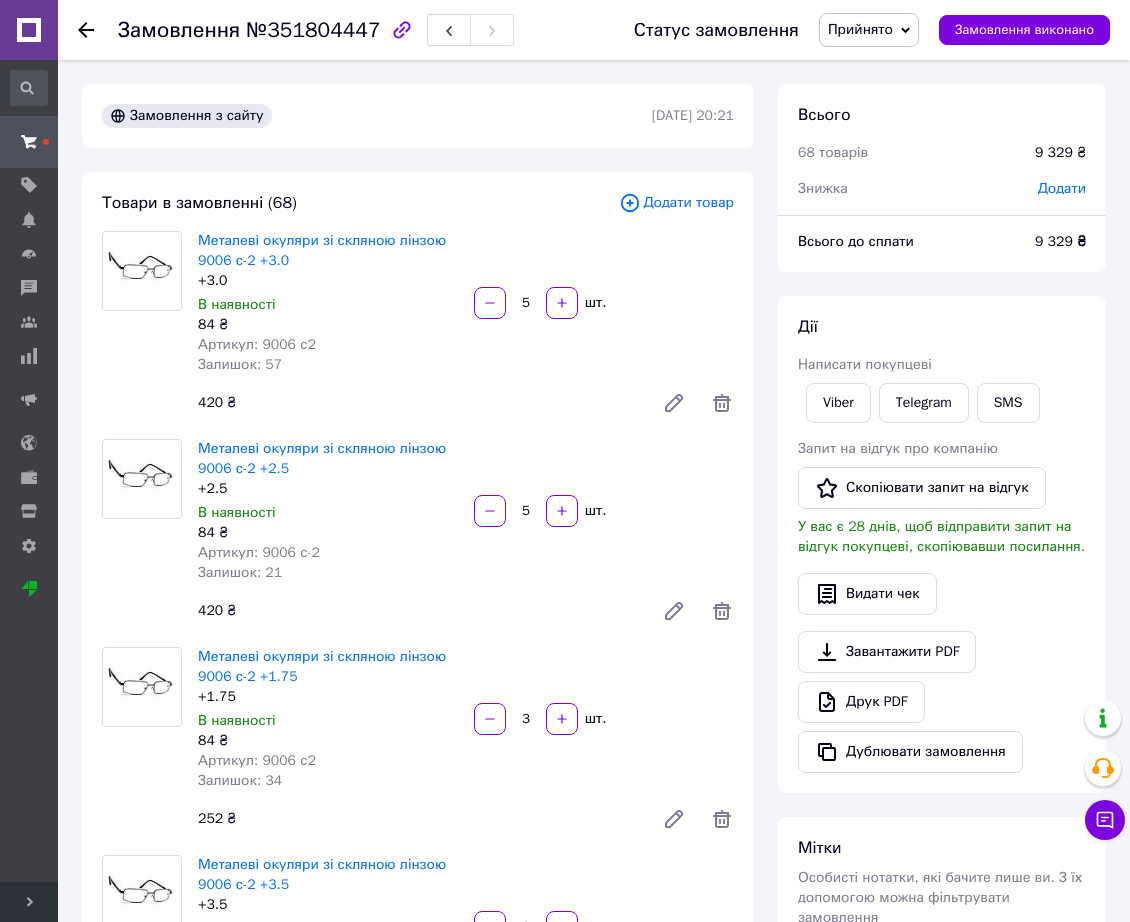 click on "Товари в замовленні (68) Додати товар Металеві окуляри зі скляною лінзою 9006 с-2 +3.0 +3.0 В наявності 84 ₴ Артикул: 9006 с2 Залишок: 57 5   шт. 420 ₴ Металеві окуляри зі скляною лінзою 9006 с-2 +2.5 +2.5 В наявності 84 ₴ Артикул: 9006 с-2 Залишок: 21 5   шт. 420 ₴ Металеві окуляри зі скляною лінзою 9006 с-2 +1.75 +1.75 В наявності 84 ₴ Артикул: 9006 с2 Залишок: 34 3   шт. 252 ₴ Металеві окуляри зі скляною лінзою 9006 с-2 +3.5 +3.5 В наявності 84 ₴ Артикул: 9006 с-2 Залишок: 10 3   шт. 252 ₴ Металеві окуляри зі скляною лінзою 9006 с-2 +2.75 +2.75 В наявності 84 ₴ Артикул: 9006 с-2 Залишок: 37 3   шт. 252 ₴ +2.25 В наявності 84 ₴ Артикул: 9006 с-2" at bounding box center (418, 7411) 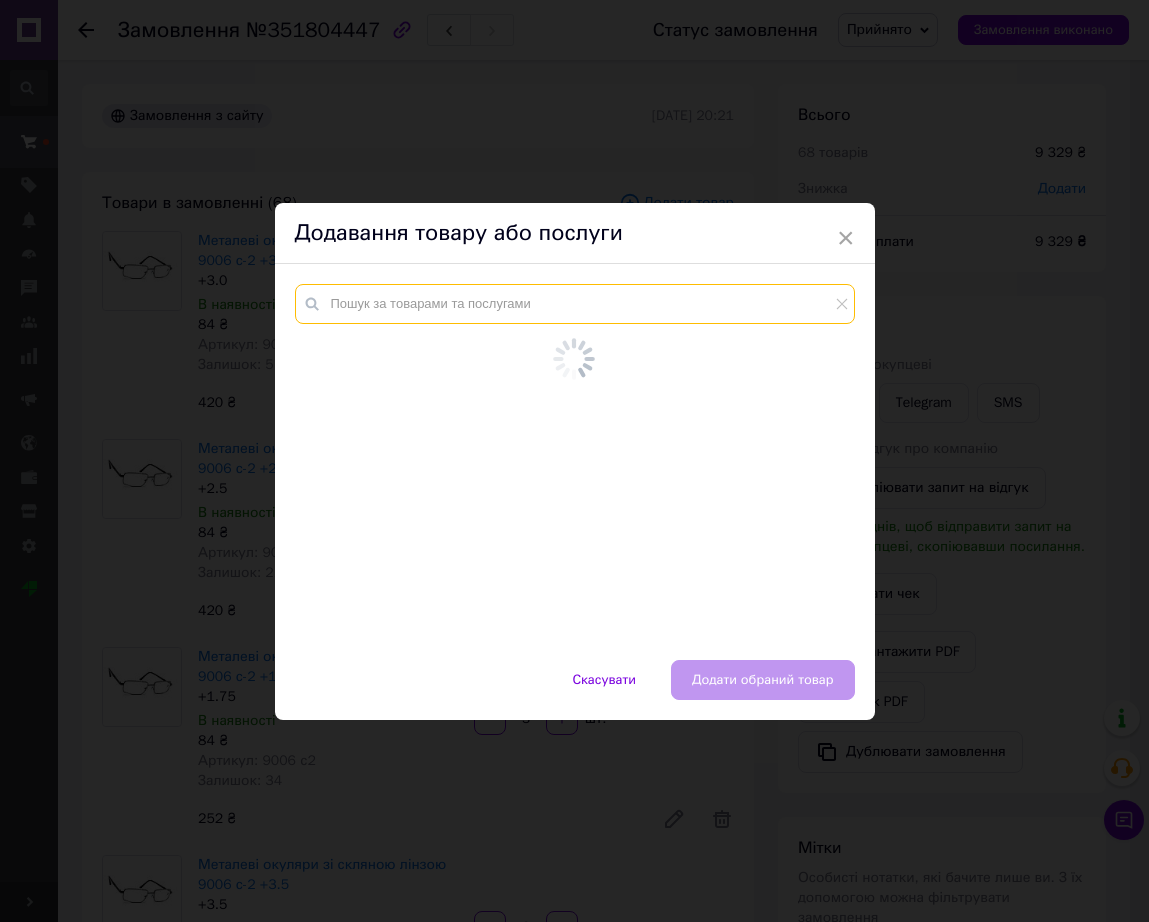 click at bounding box center [575, 304] 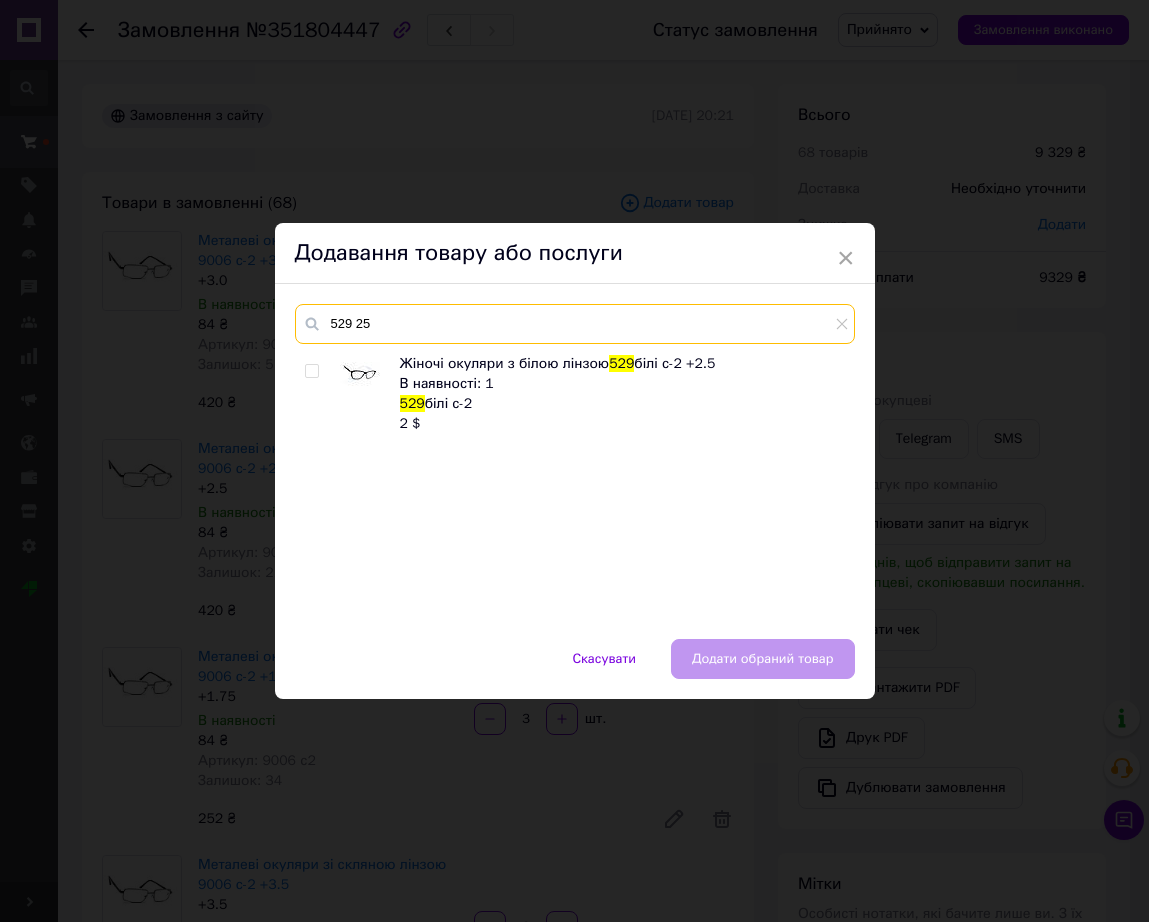 type on "529 25" 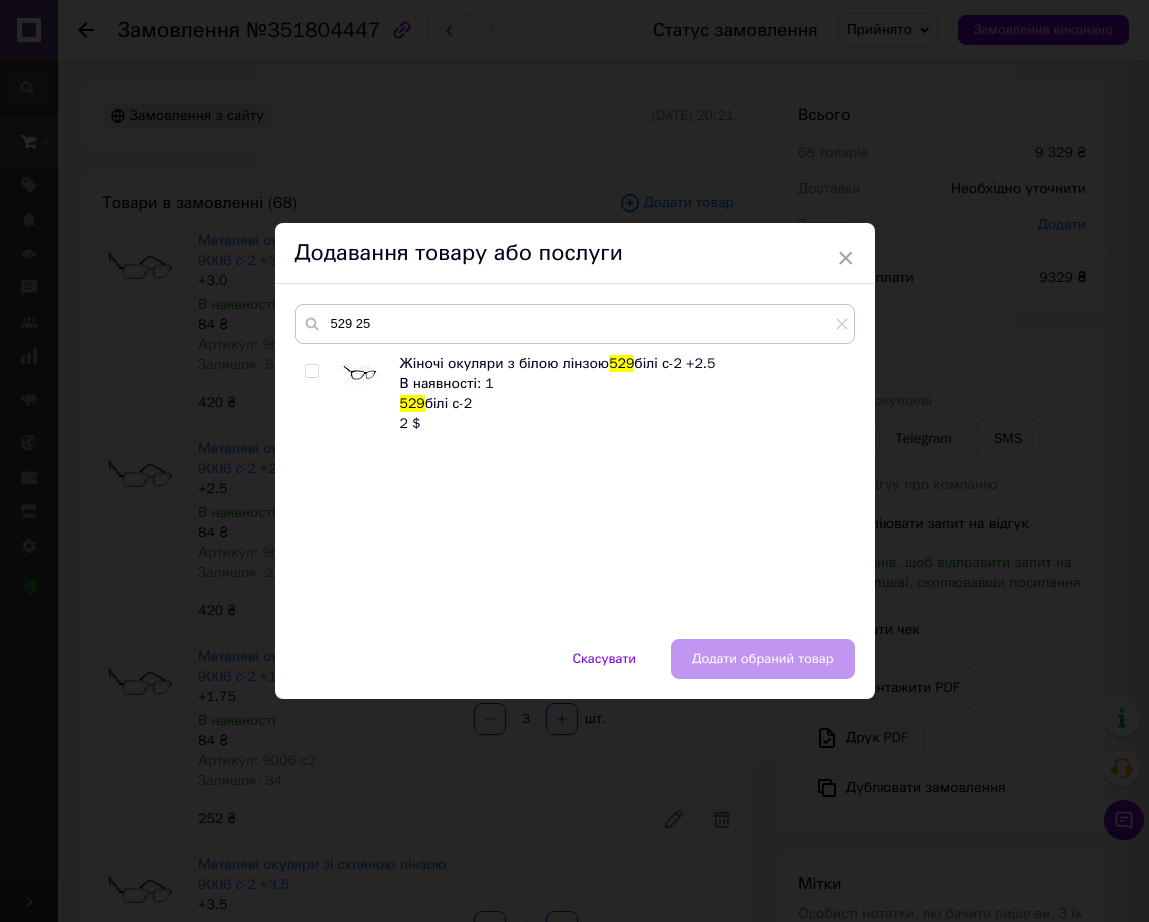 click at bounding box center (370, 394) 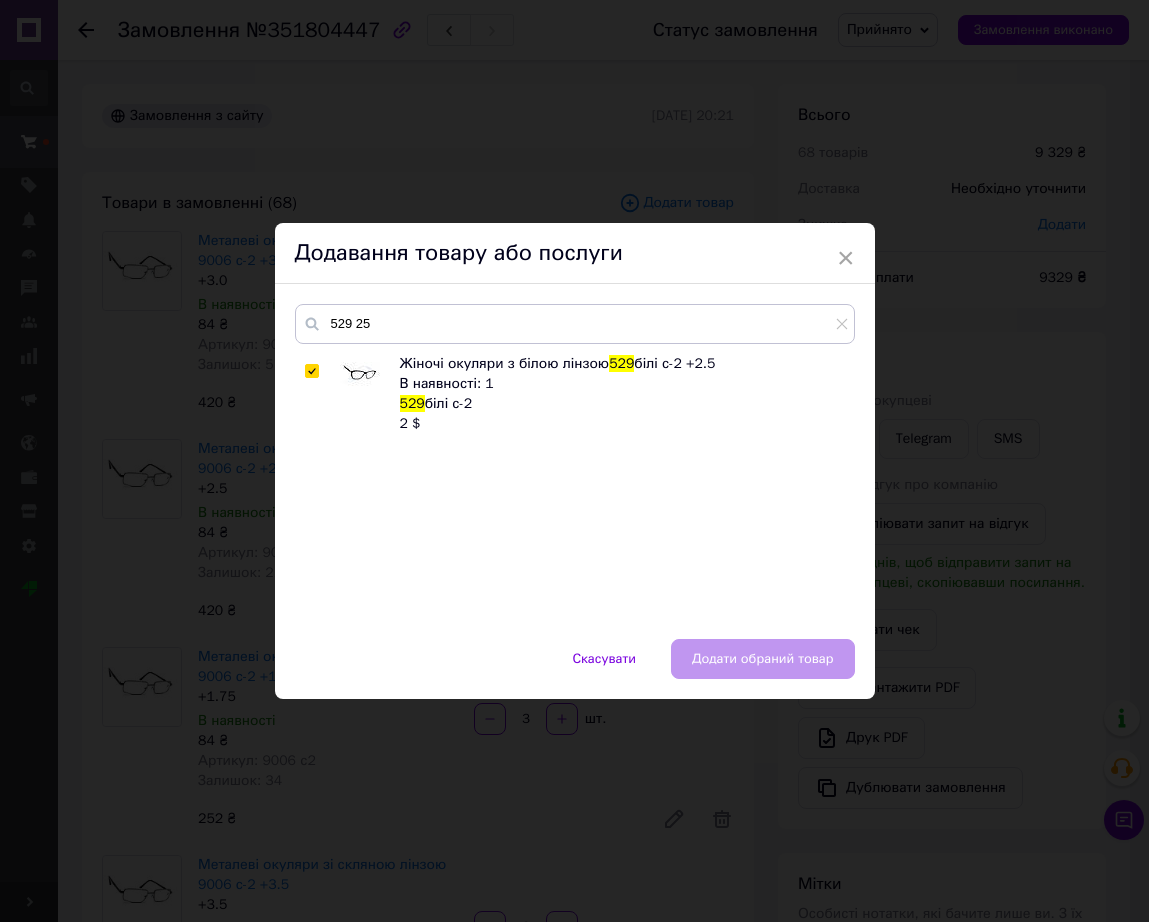 checkbox on "true" 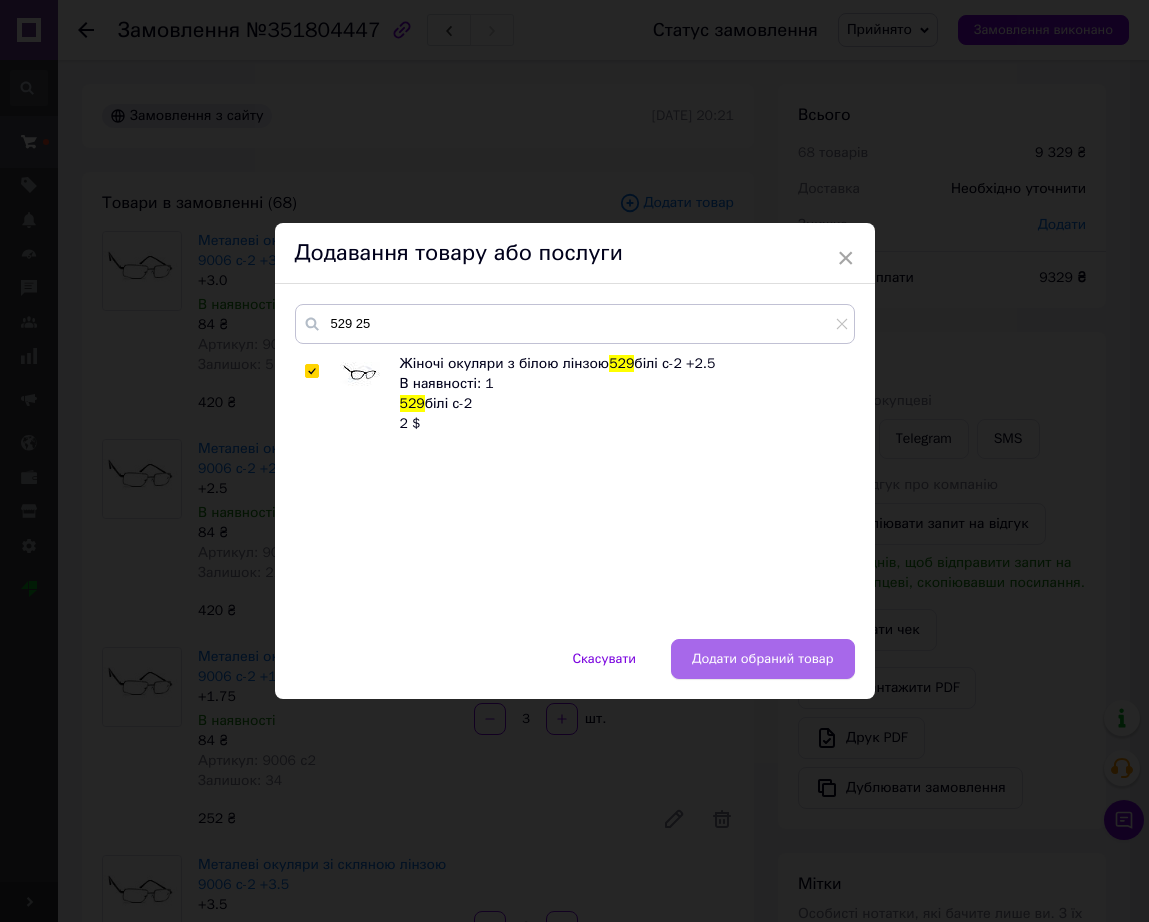 click on "Додати обраний товар" at bounding box center [763, 659] 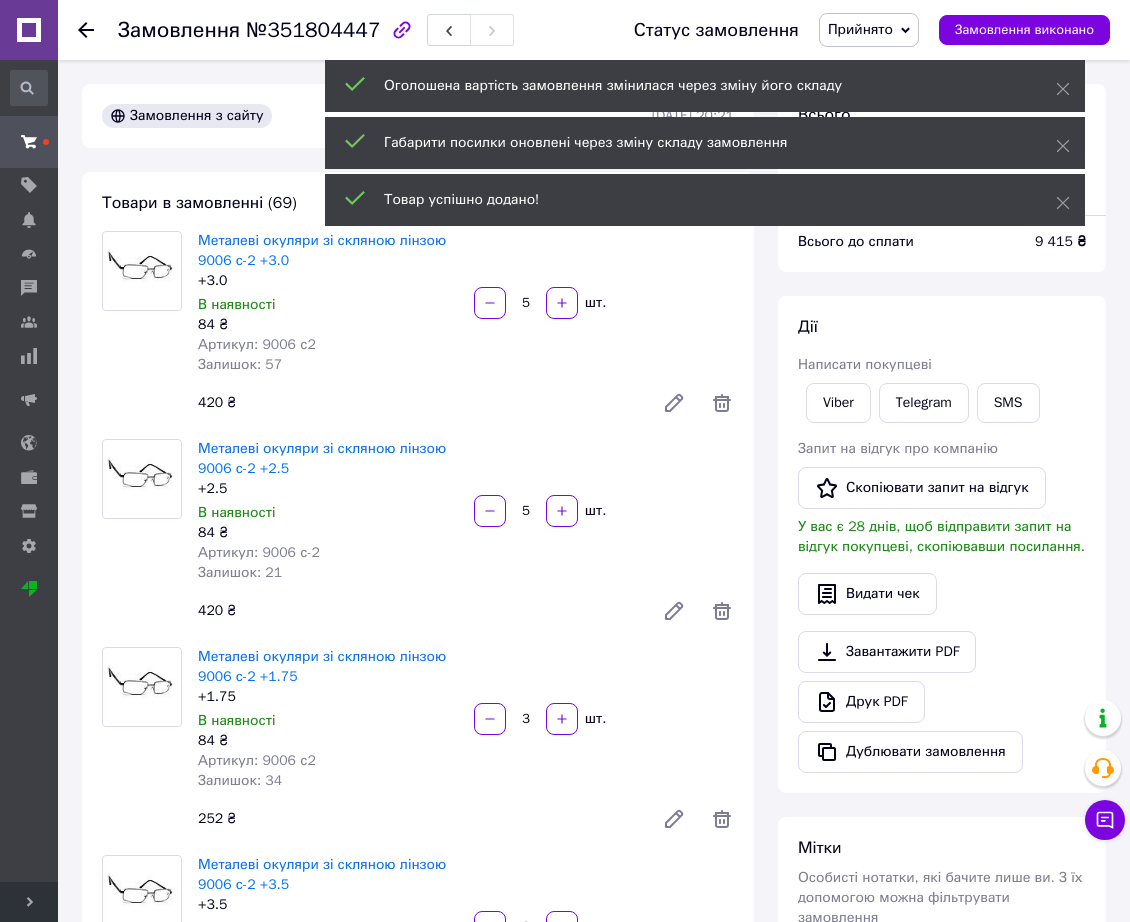 scroll, scrollTop: 9467, scrollLeft: 0, axis: vertical 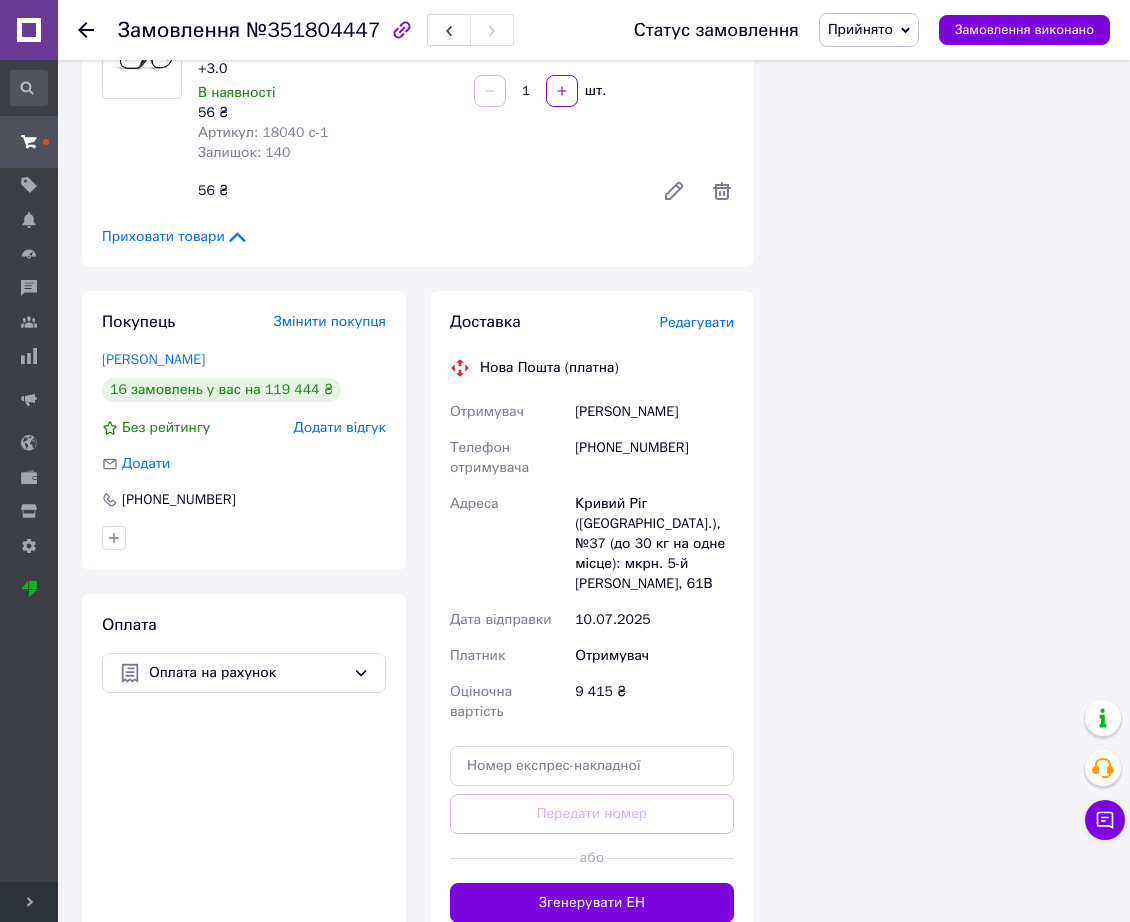 click on "Товари в замовленні (69) Додати товар Металеві окуляри зі скляною лінзою 9006 с-2 +3.0 +3.0 В наявності 84 ₴ Артикул: 9006 с2 Залишок: 57 5   шт. 420 ₴ Металеві окуляри зі скляною лінзою 9006 с-2 +2.5 +2.5 В наявності 84 ₴ Артикул: 9006 с-2 Залишок: 21 5   шт. 420 ₴ Металеві окуляри зі скляною лінзою 9006 с-2 +1.75 +1.75 В наявності 84 ₴ Артикул: 9006 с2 Залишок: 34 3   шт. 252 ₴ Металеві окуляри зі скляною лінзою 9006 с-2 +3.5 +3.5 В наявності 84 ₴ Артикул: 9006 с-2 Залишок: 10 3   шт. 252 ₴ Металеві окуляри зі скляною лінзою 9006 с-2 +2.75 +2.75 В наявності 84 ₴ Артикул: 9006 с-2 Залишок: 37 3   шт. 252 ₴ +2.25 В наявності 84 ₴ Артикул: 9006 с-2" at bounding box center (418, -7077) 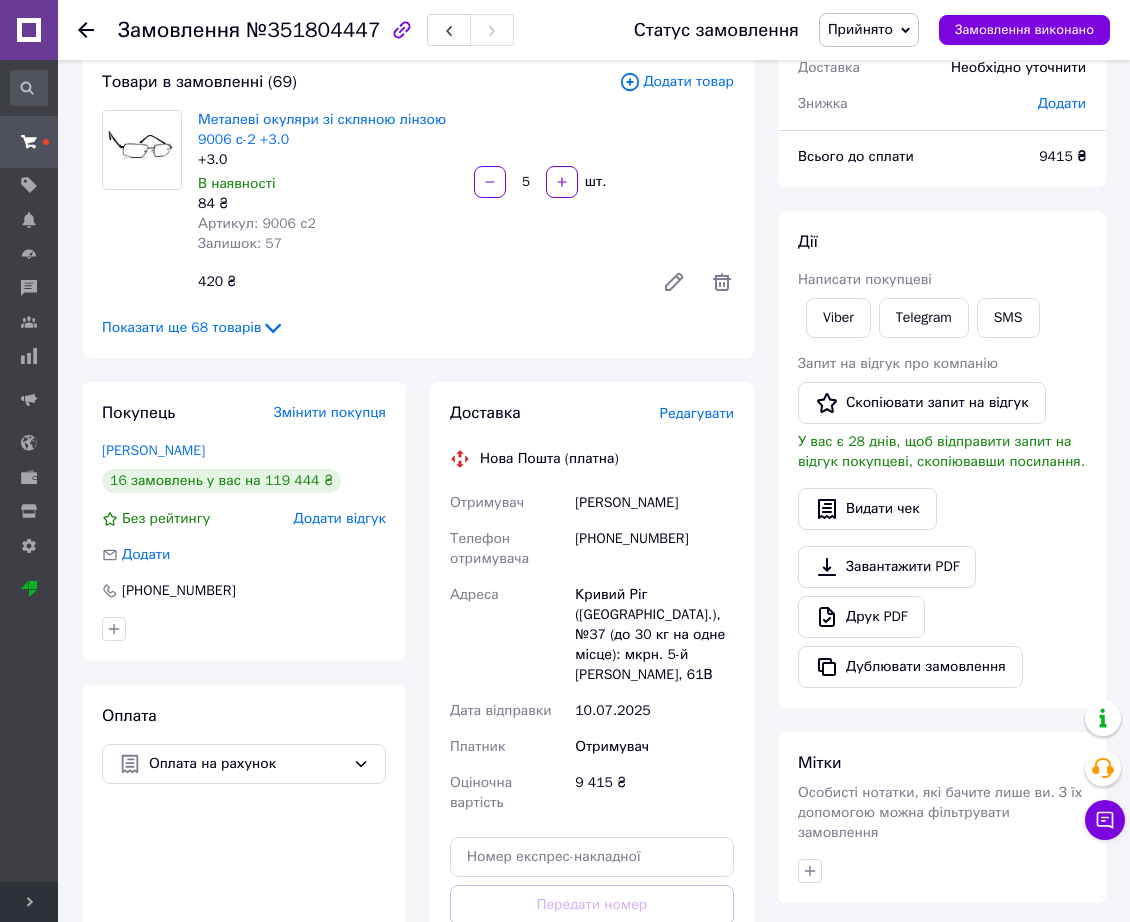 scroll, scrollTop: 0, scrollLeft: 0, axis: both 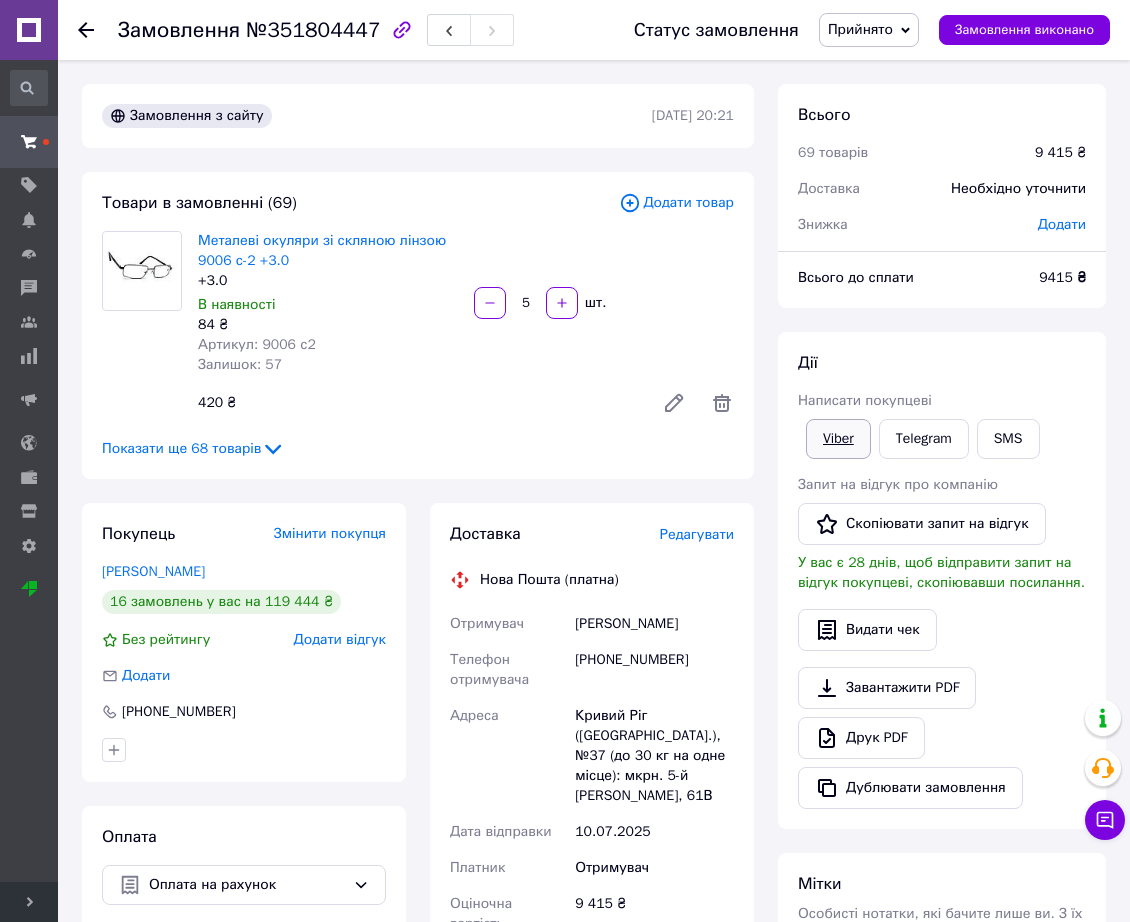 click on "Viber" at bounding box center (838, 439) 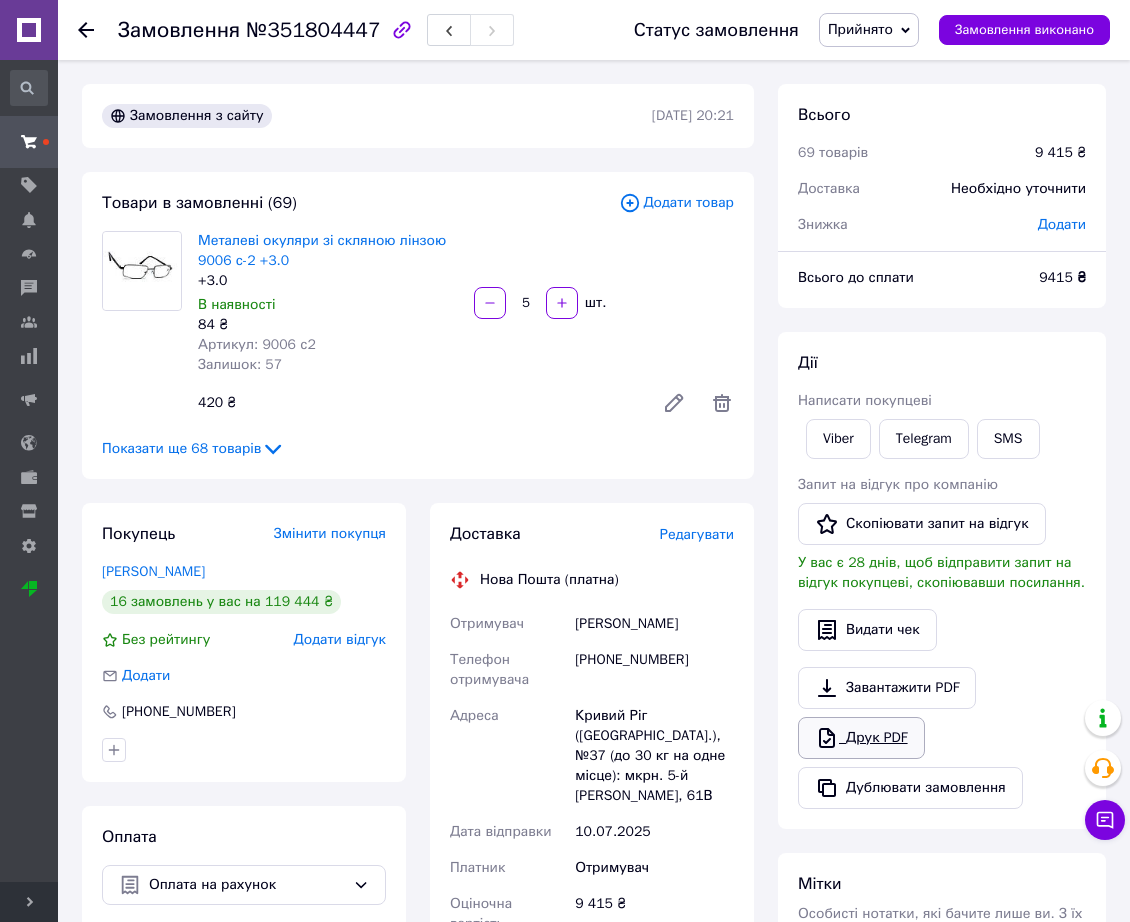 click on "Друк PDF" at bounding box center [861, 738] 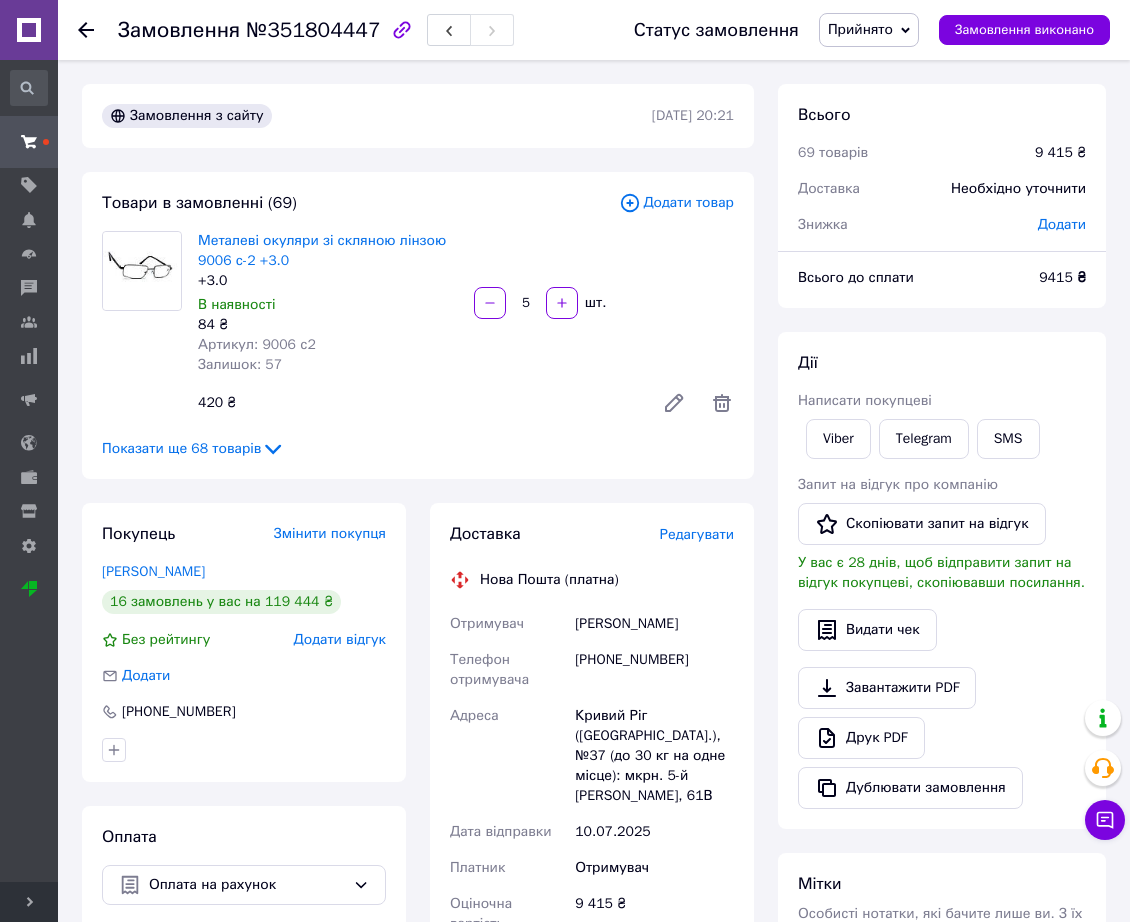 click 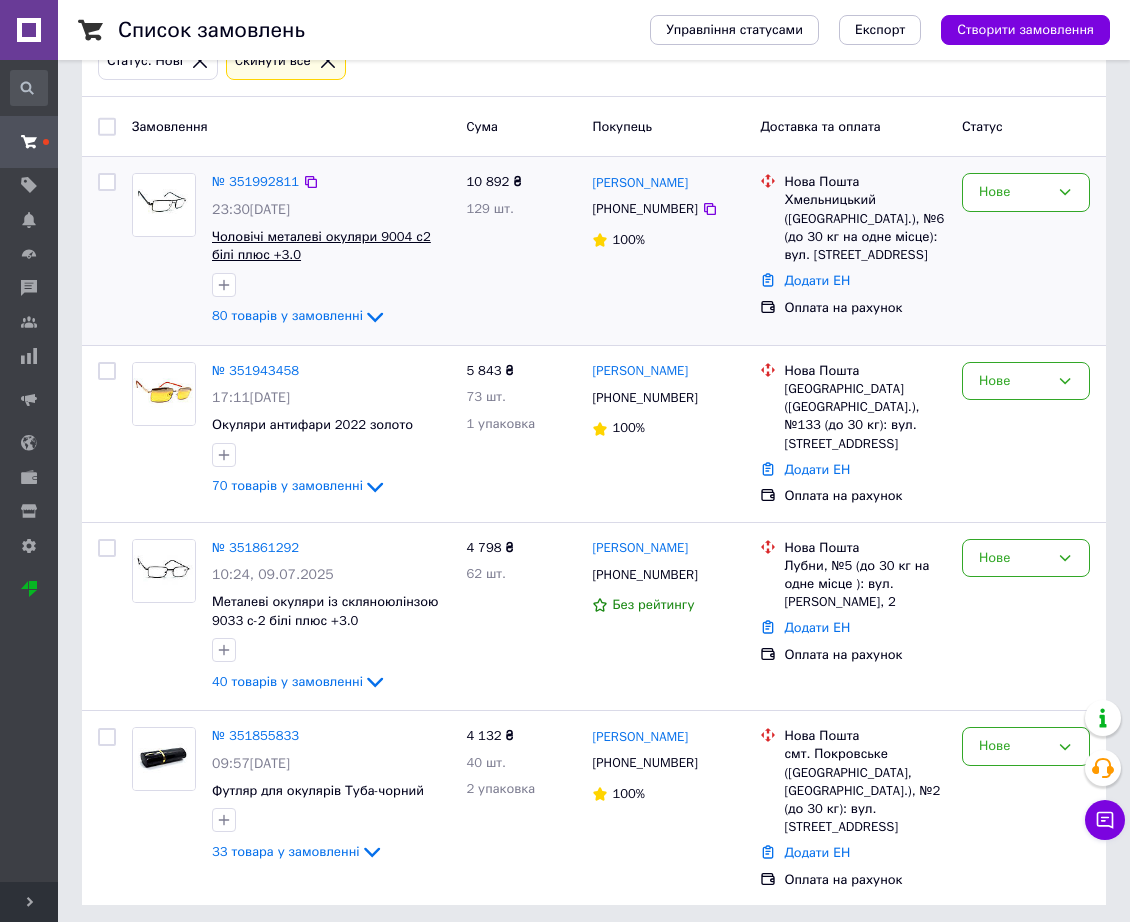 scroll, scrollTop: 131, scrollLeft: 0, axis: vertical 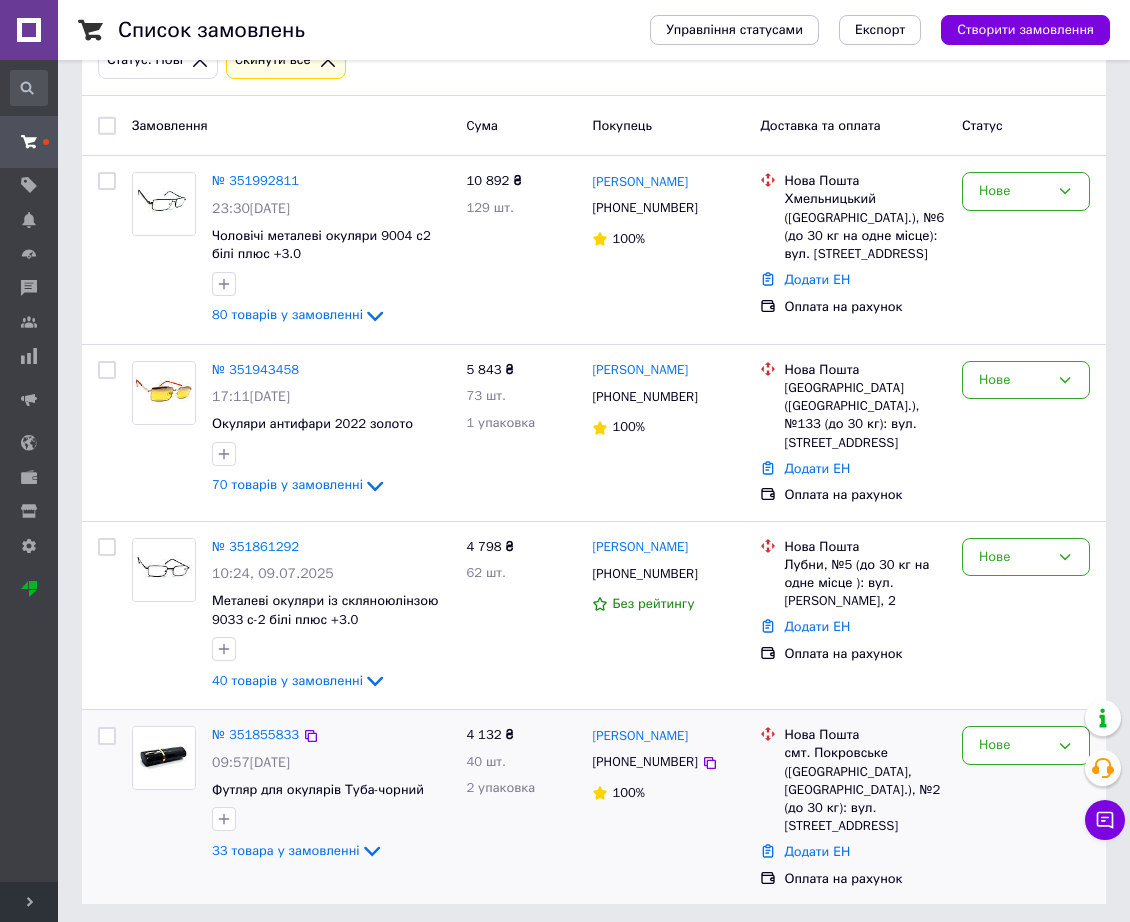 click on "№ 351855833 09:57, 09.07.2025 Футляр для окулярів Туба-чорний 33 товара у замовленні" at bounding box center (331, 794) 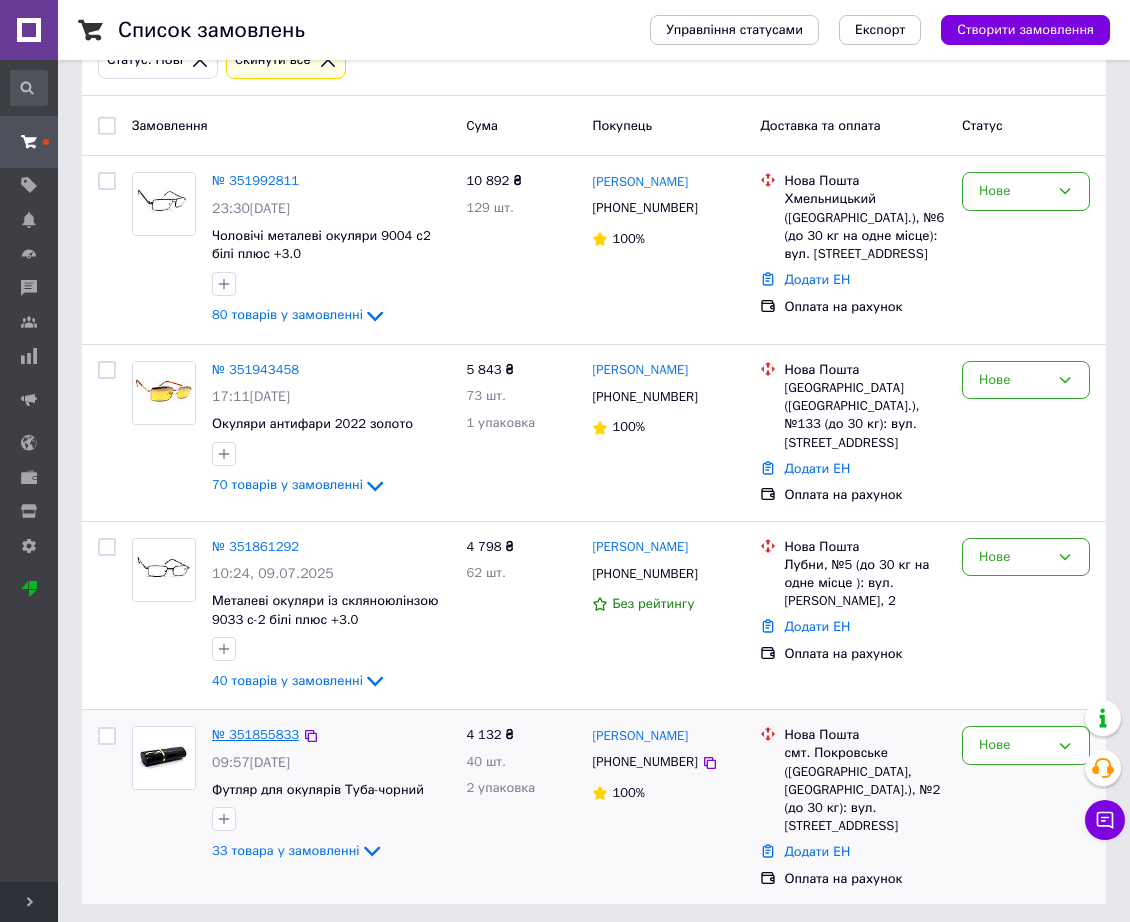 click on "№ 351855833" at bounding box center [255, 734] 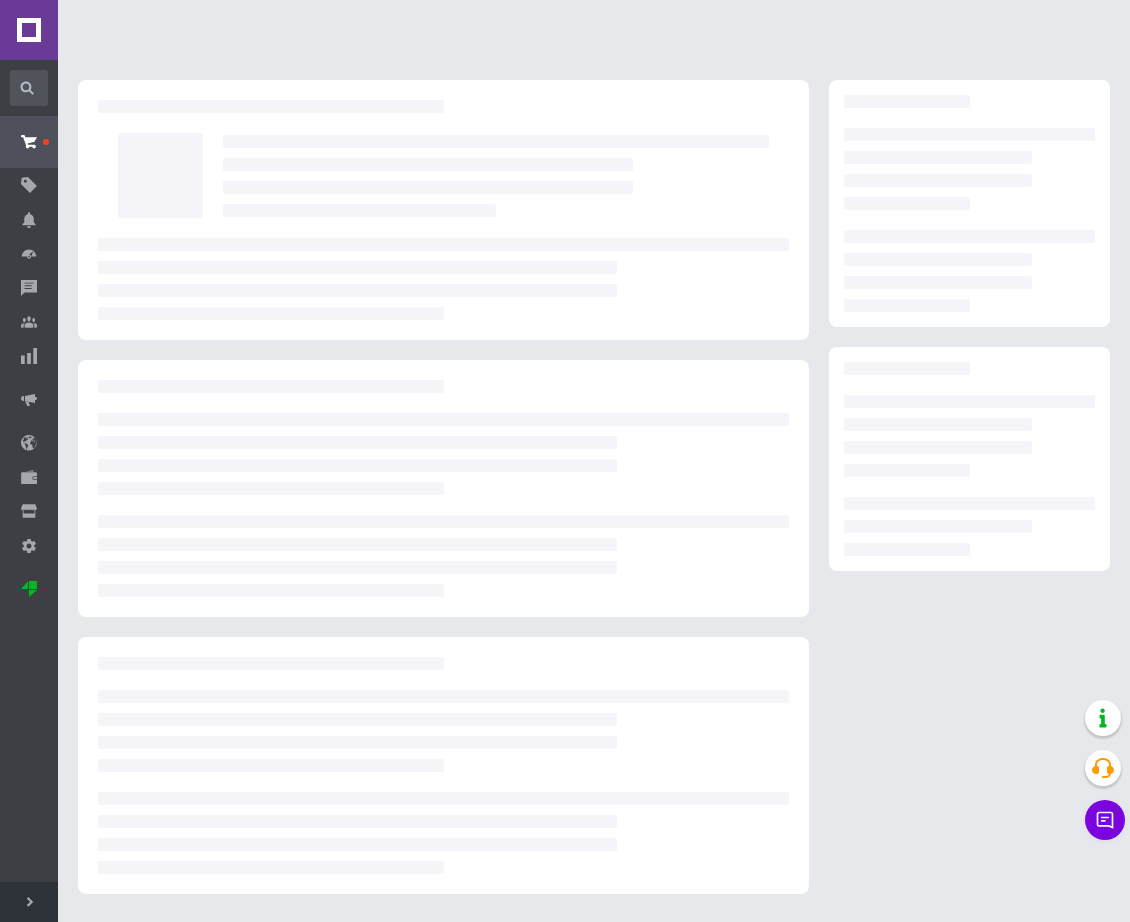 scroll, scrollTop: 0, scrollLeft: 0, axis: both 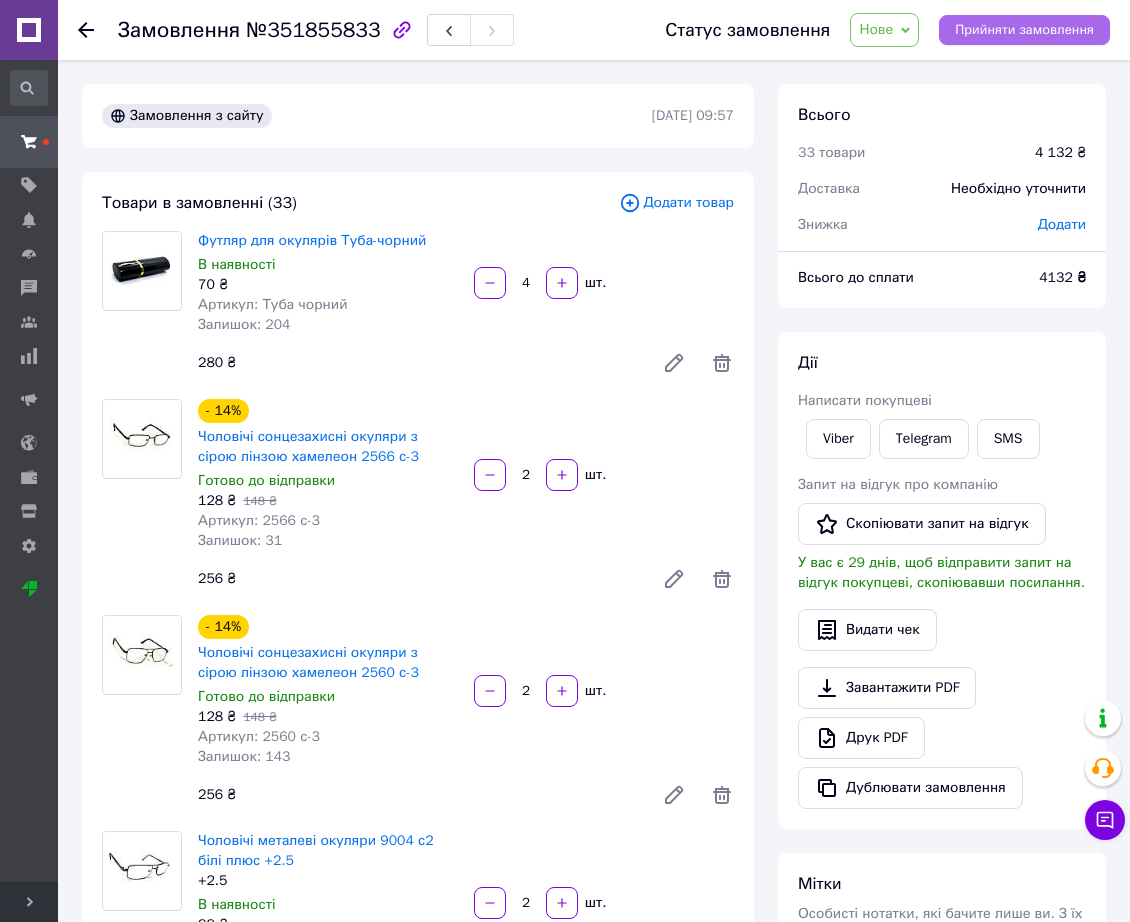 click on "Прийняти замовлення" at bounding box center [1024, 30] 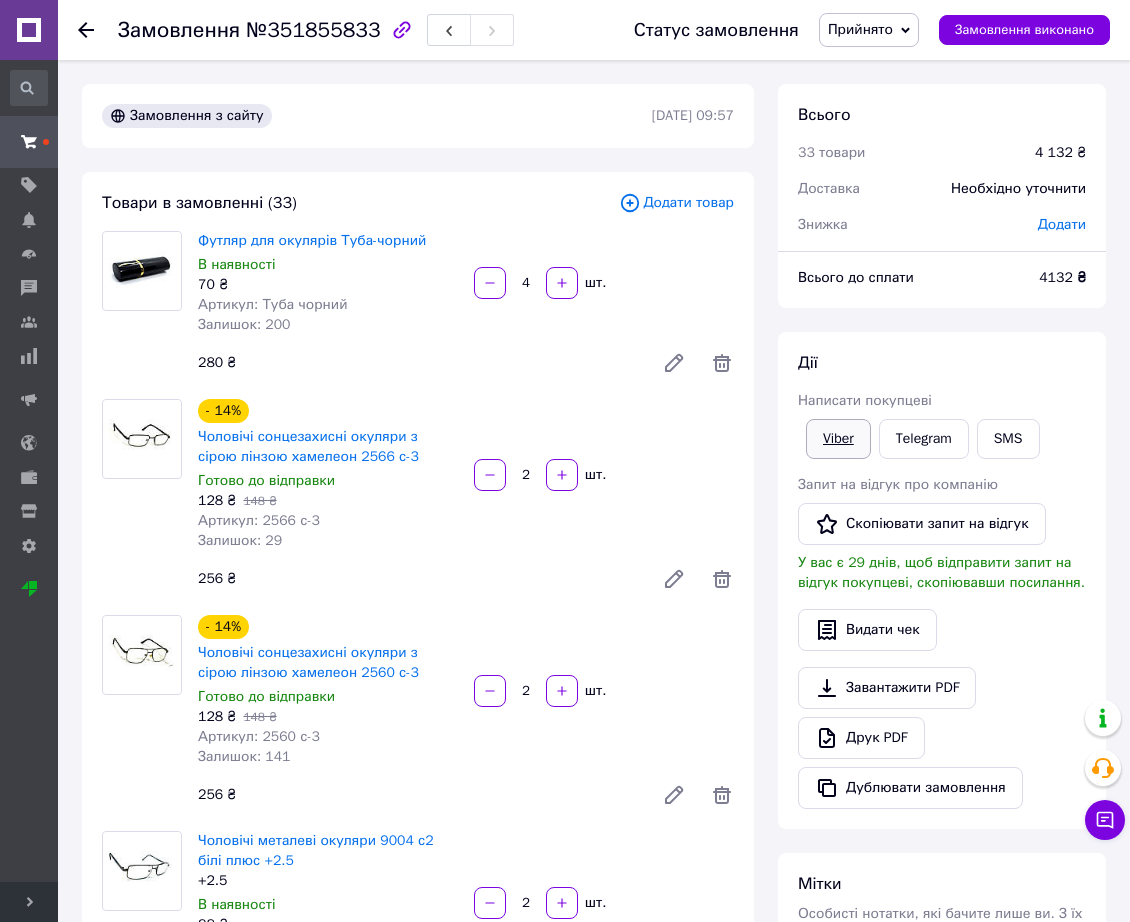 click on "Viber" at bounding box center (838, 439) 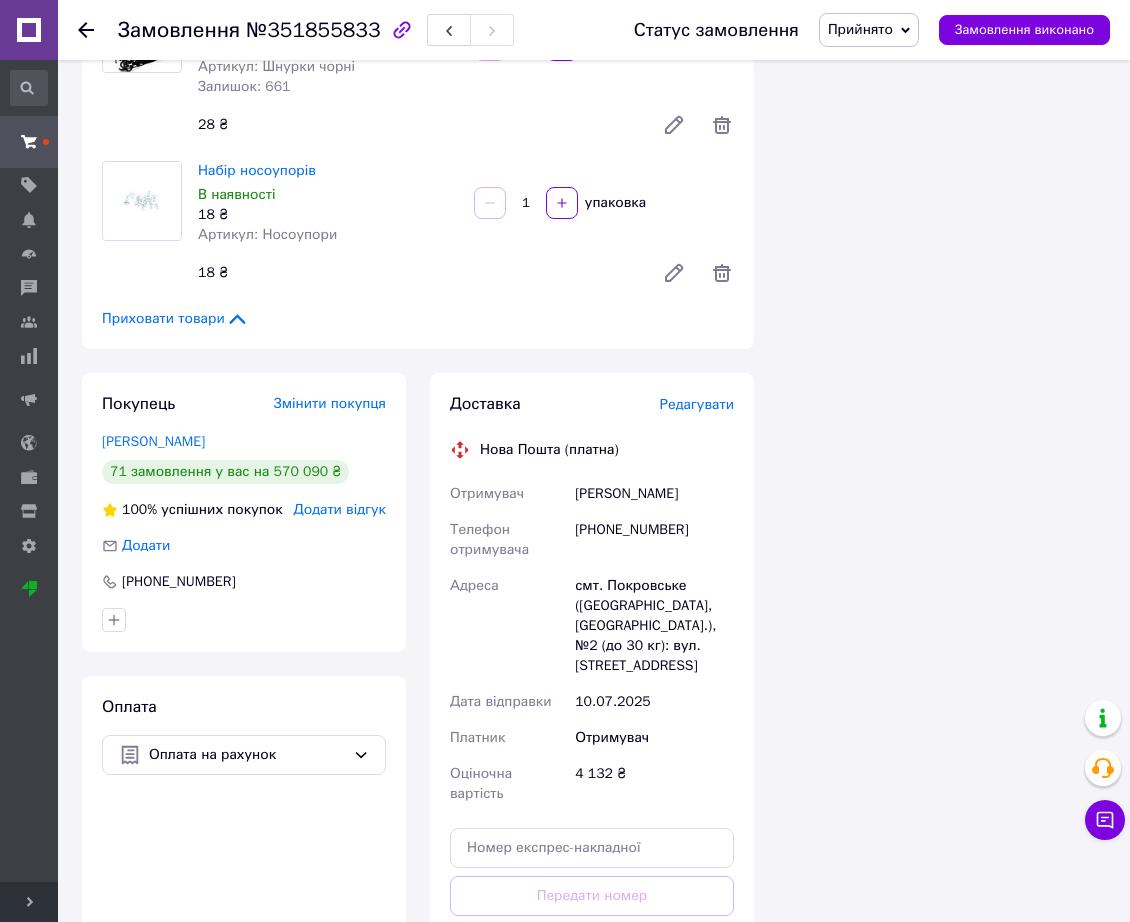 click on "Приховати товари" at bounding box center (175, 319) 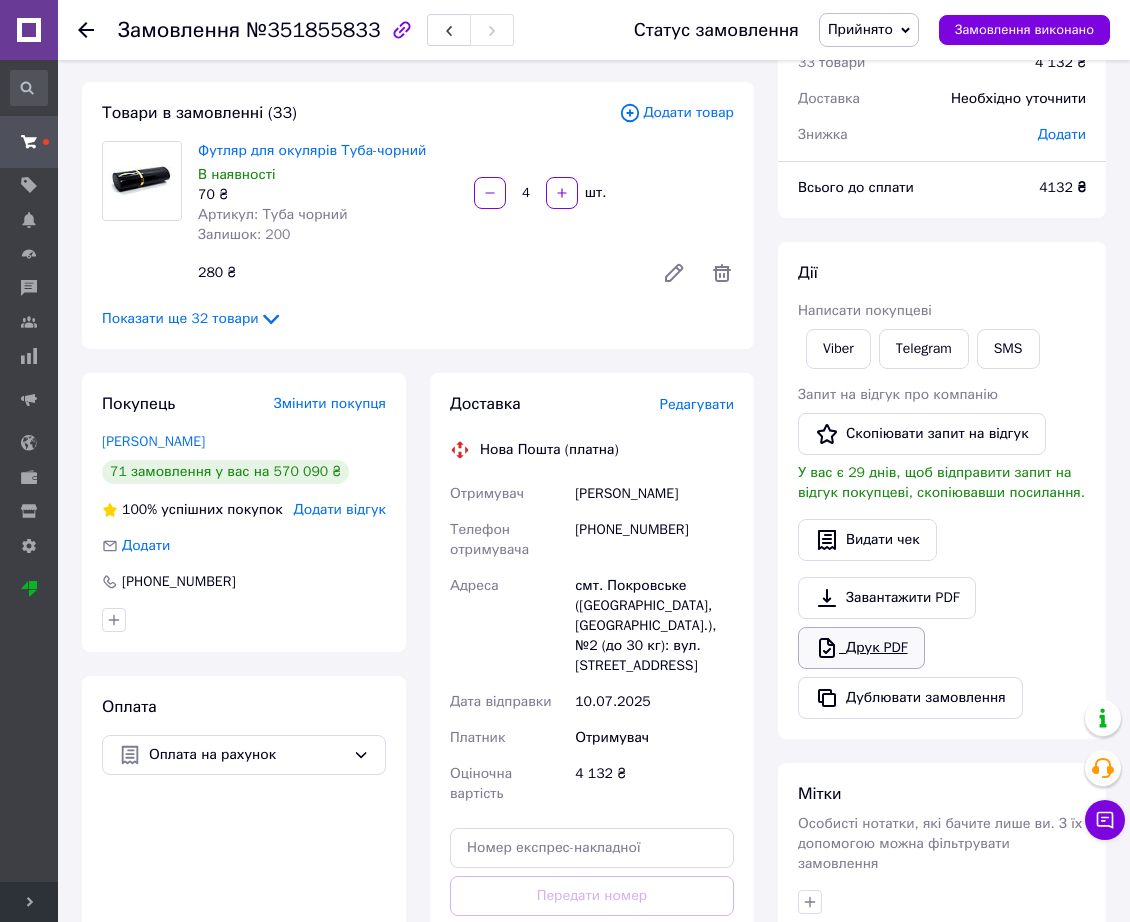 click on "Друк PDF" at bounding box center [861, 648] 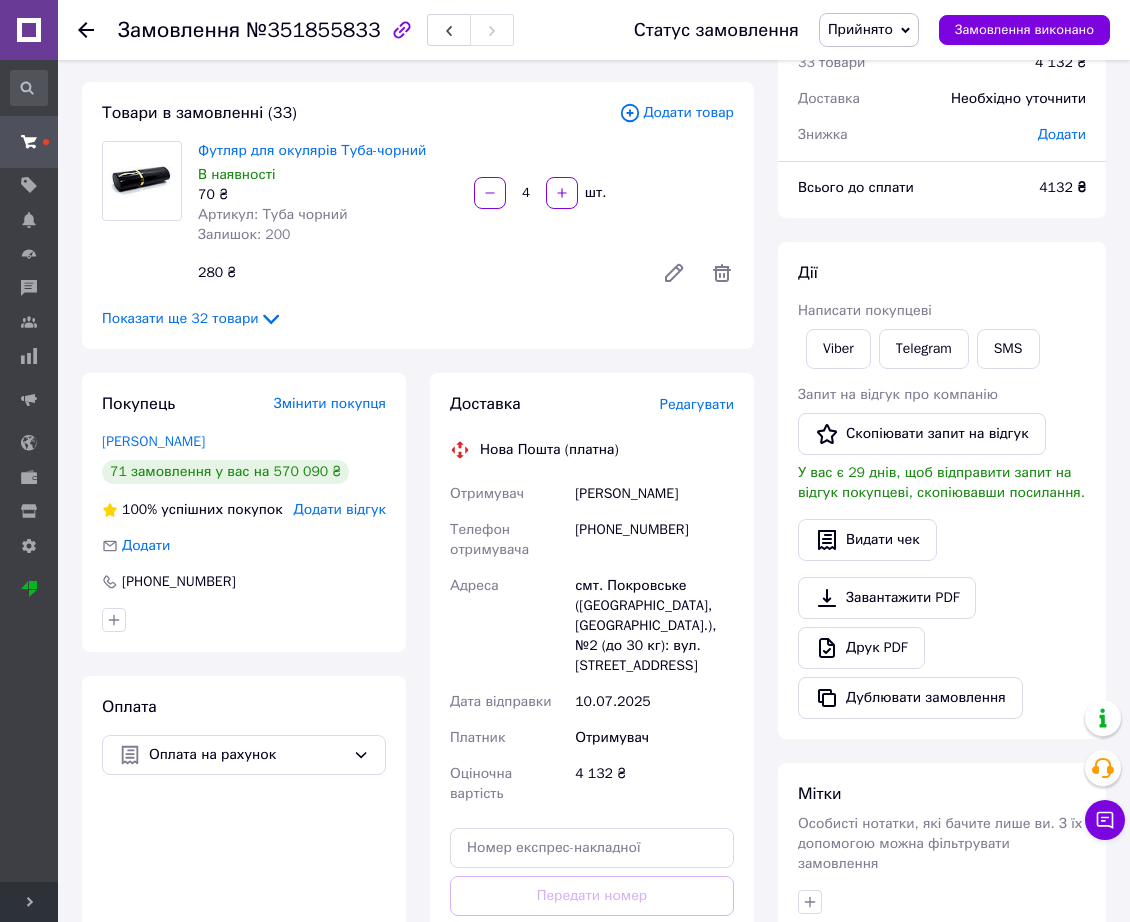 click 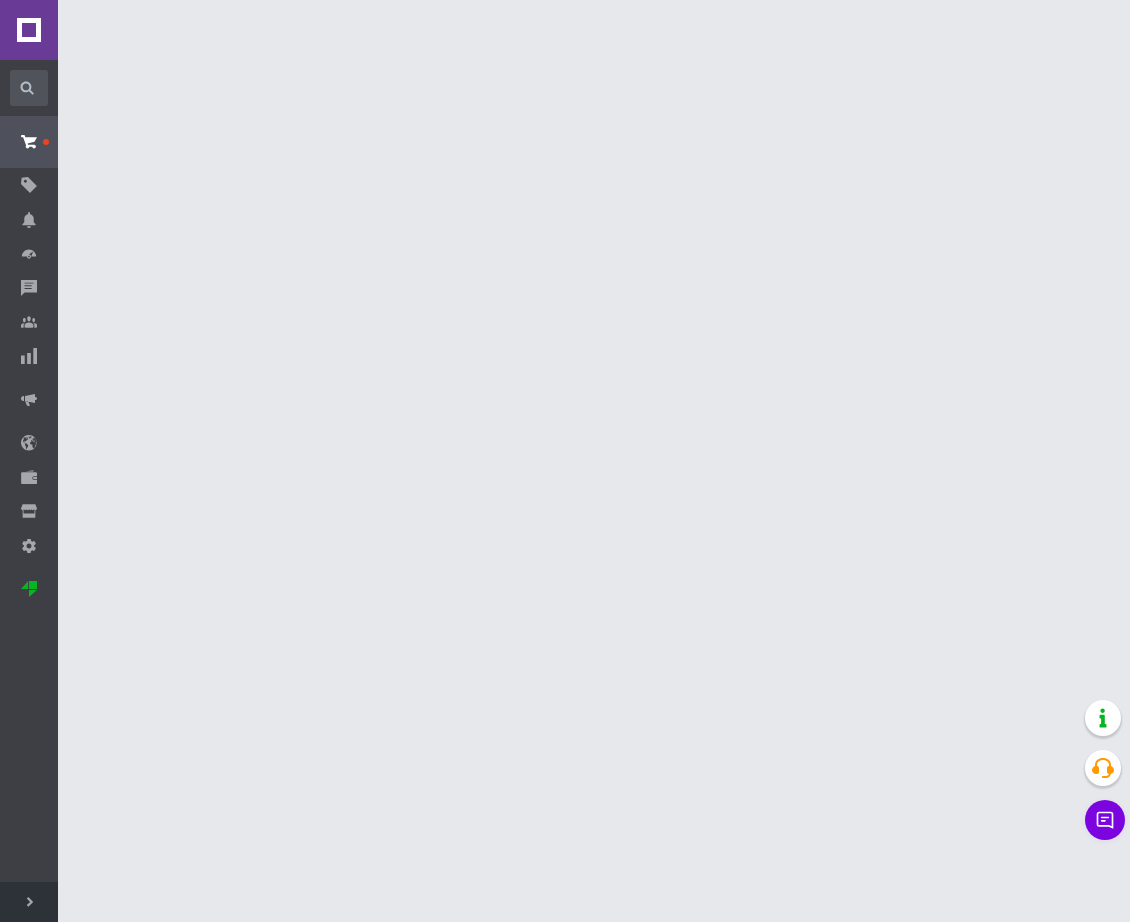 scroll, scrollTop: 0, scrollLeft: 0, axis: both 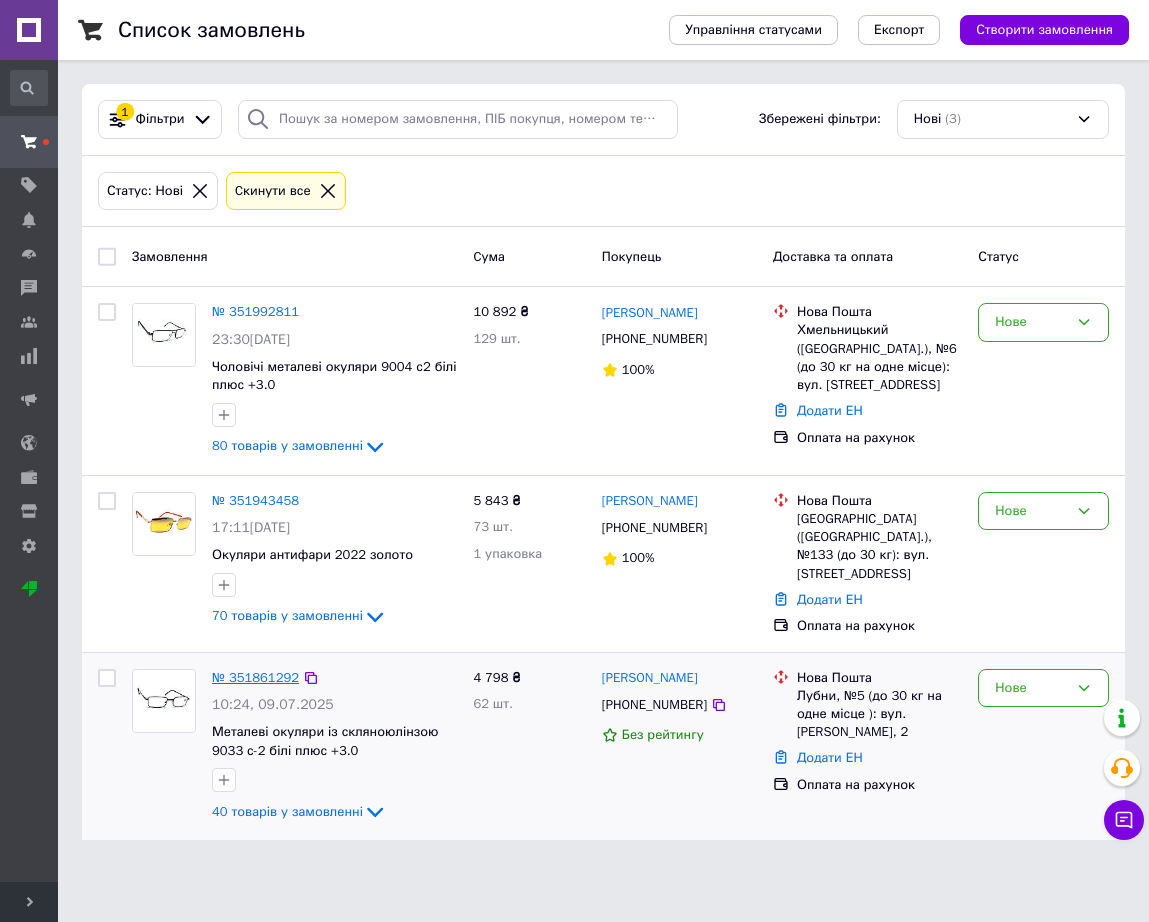 click on "№ 351861292" at bounding box center (255, 677) 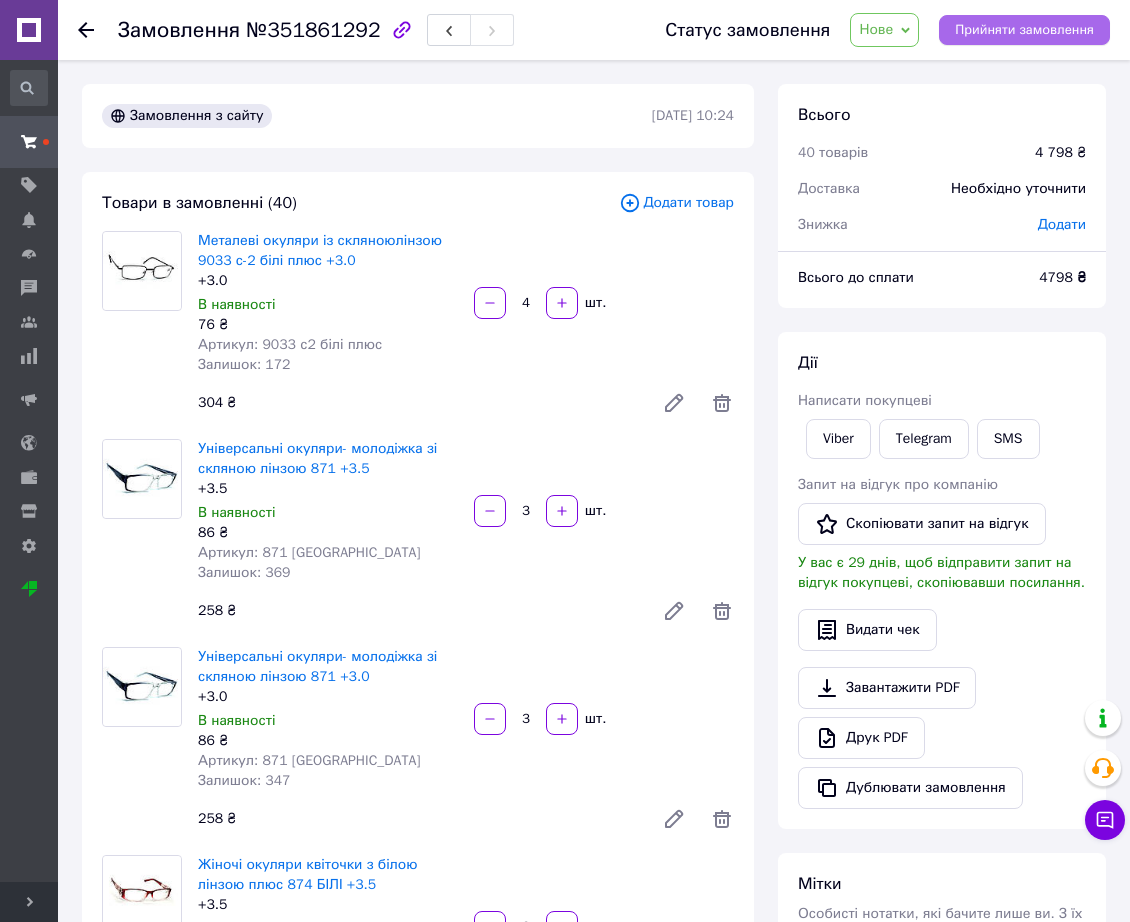 click on "Прийняти замовлення" at bounding box center (1024, 30) 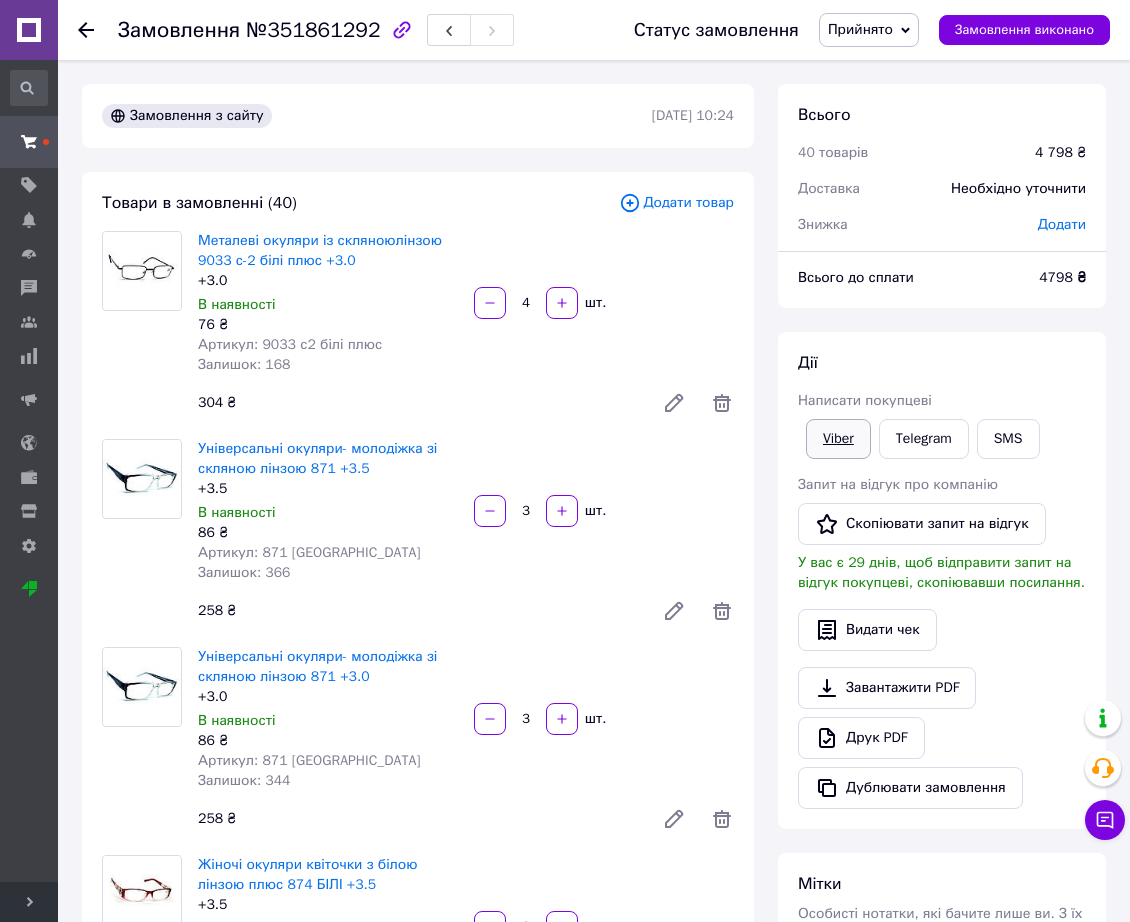 click on "Viber" at bounding box center [838, 439] 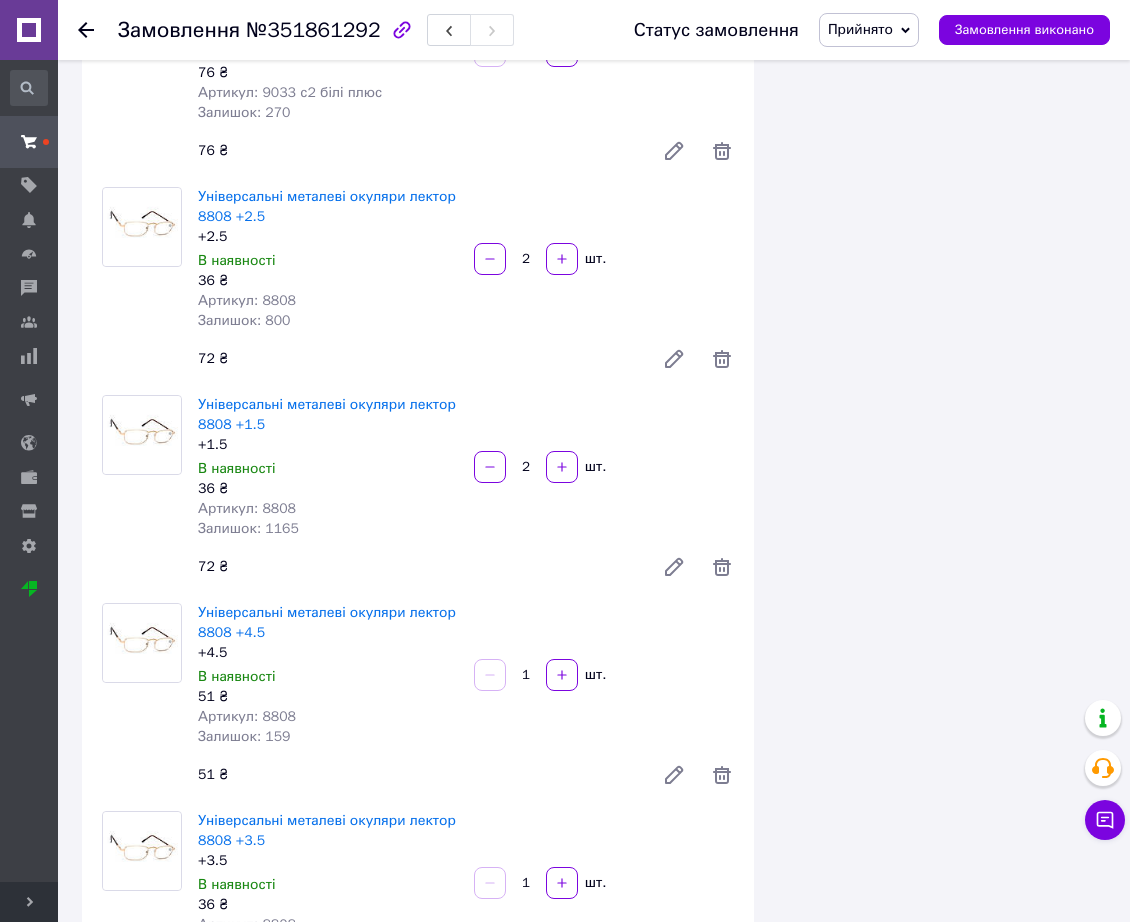 scroll, scrollTop: 8484, scrollLeft: 0, axis: vertical 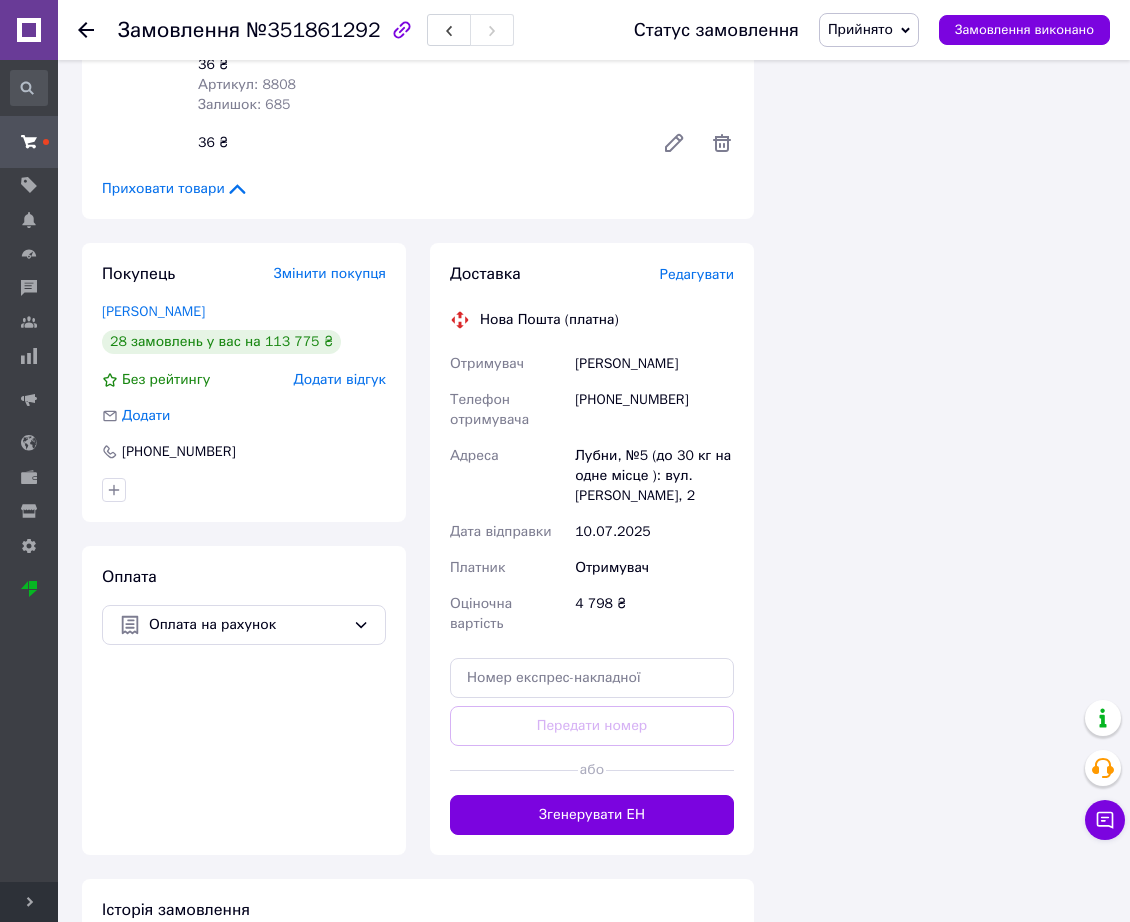 click on "Товари в замовленні (40) Додати товар Металеві окуляри із скляноюлінзою 9033 с-2 білі плюс +3.0 +3.0 В наявності 76 ₴ Артикул: 9033 с2 білі плюс Залишок: 168 4   шт. 304 ₴ Універсальні окуляри- молодіжка зі скляною лінзою 871 +3.5 +3.5 В наявності 86 ₴ Артикул: 871 китай Залишок: 366 3   шт. 258 ₴ Універсальні окуляри- молодіжка зі скляною лінзою 871 +3.0 +3.0 В наявності 86 ₴ Артикул: 871 китай Залишок: 344 3   шт. 258 ₴ Жіночі окуляри квіточки з білою лінзою  плюс 874 БІЛІ +3.5 +3.5 В наявності 65 ₴ Артикул: 874 білі плюс Залишок: 102 3   шт. 195 ₴ Коригуючі окуляри з білою лінзою  плюс 894 БІЛІ +3.0 +3.0 В наявності 3" at bounding box center [418, -4047] 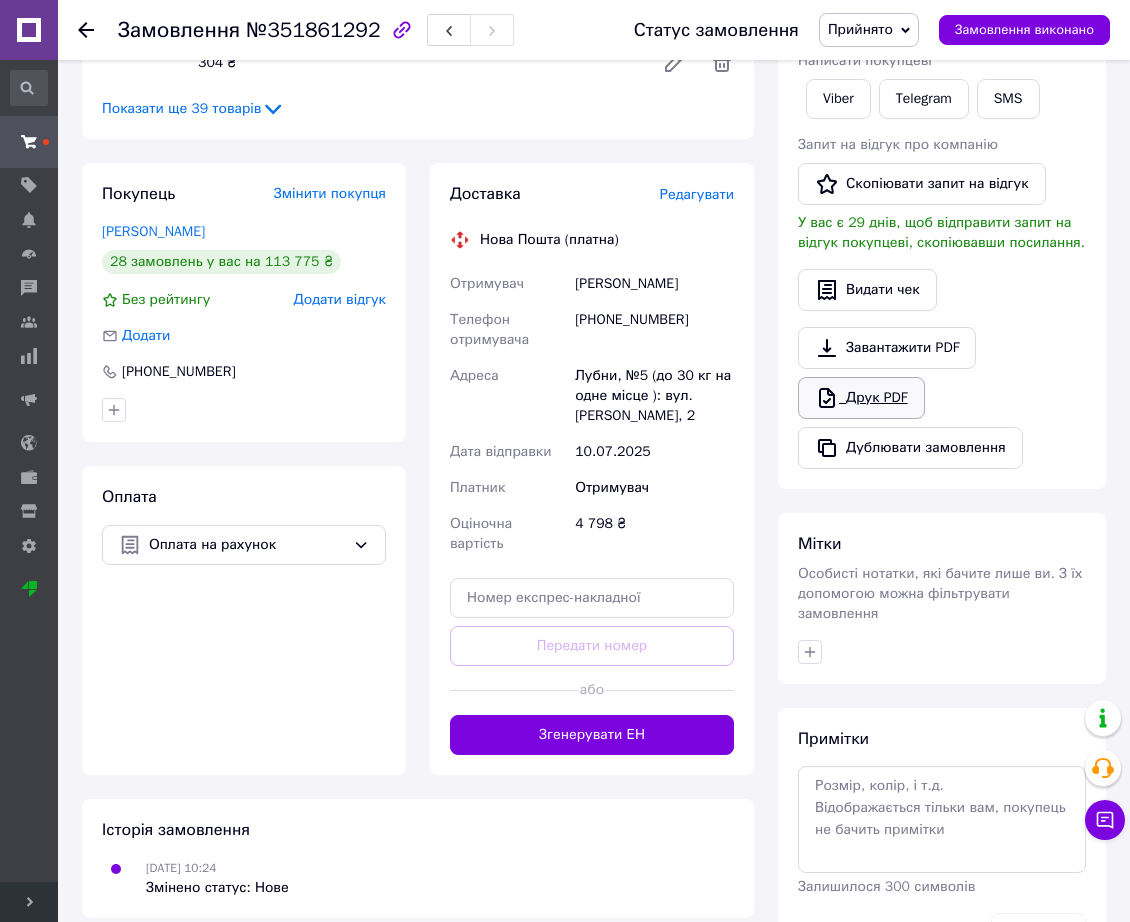 click on "Друк PDF" at bounding box center [861, 398] 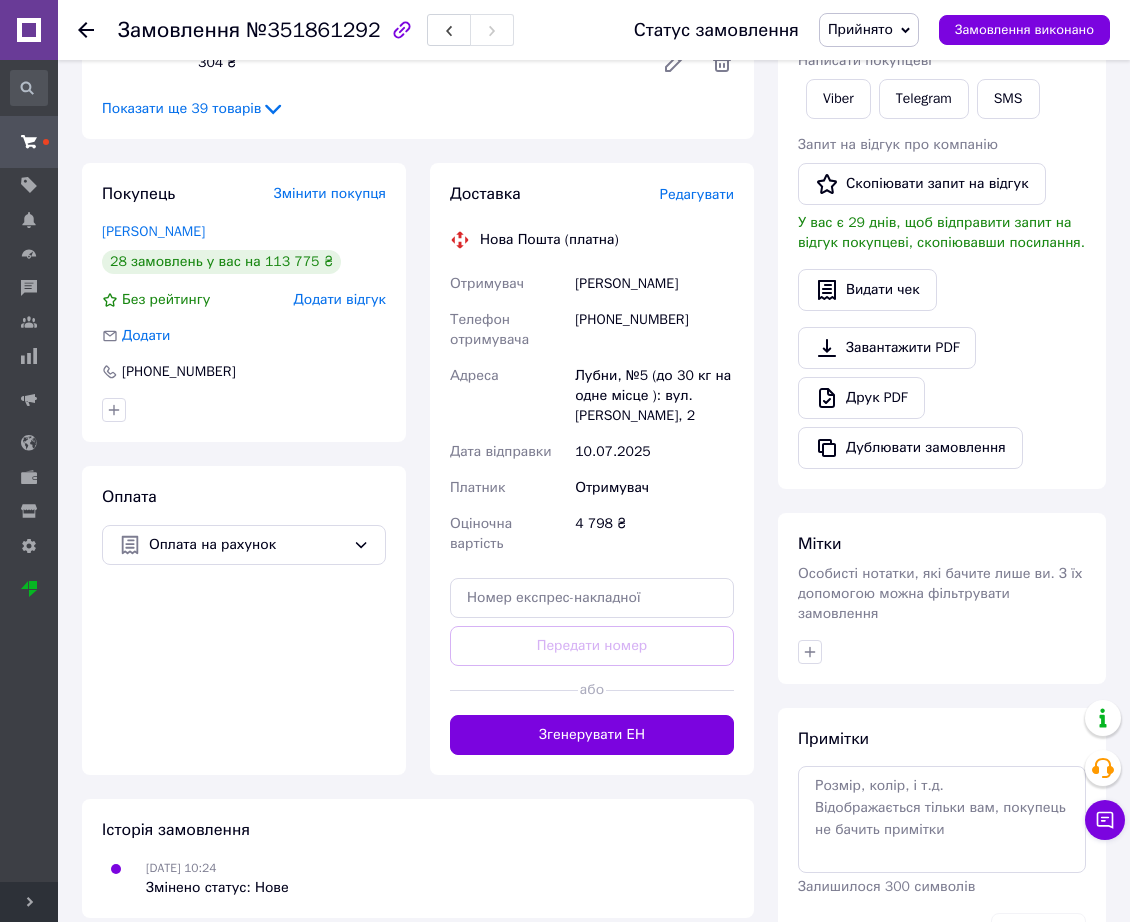 click 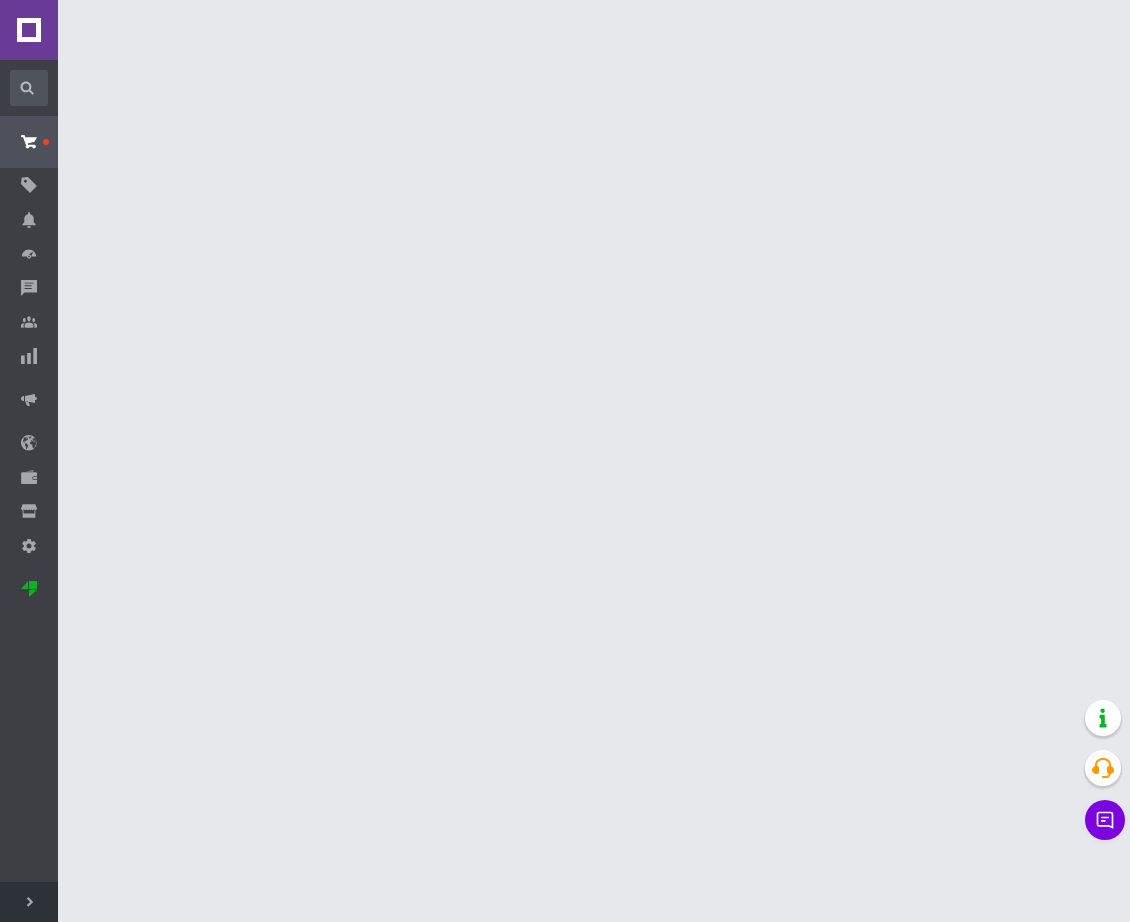 scroll, scrollTop: 0, scrollLeft: 0, axis: both 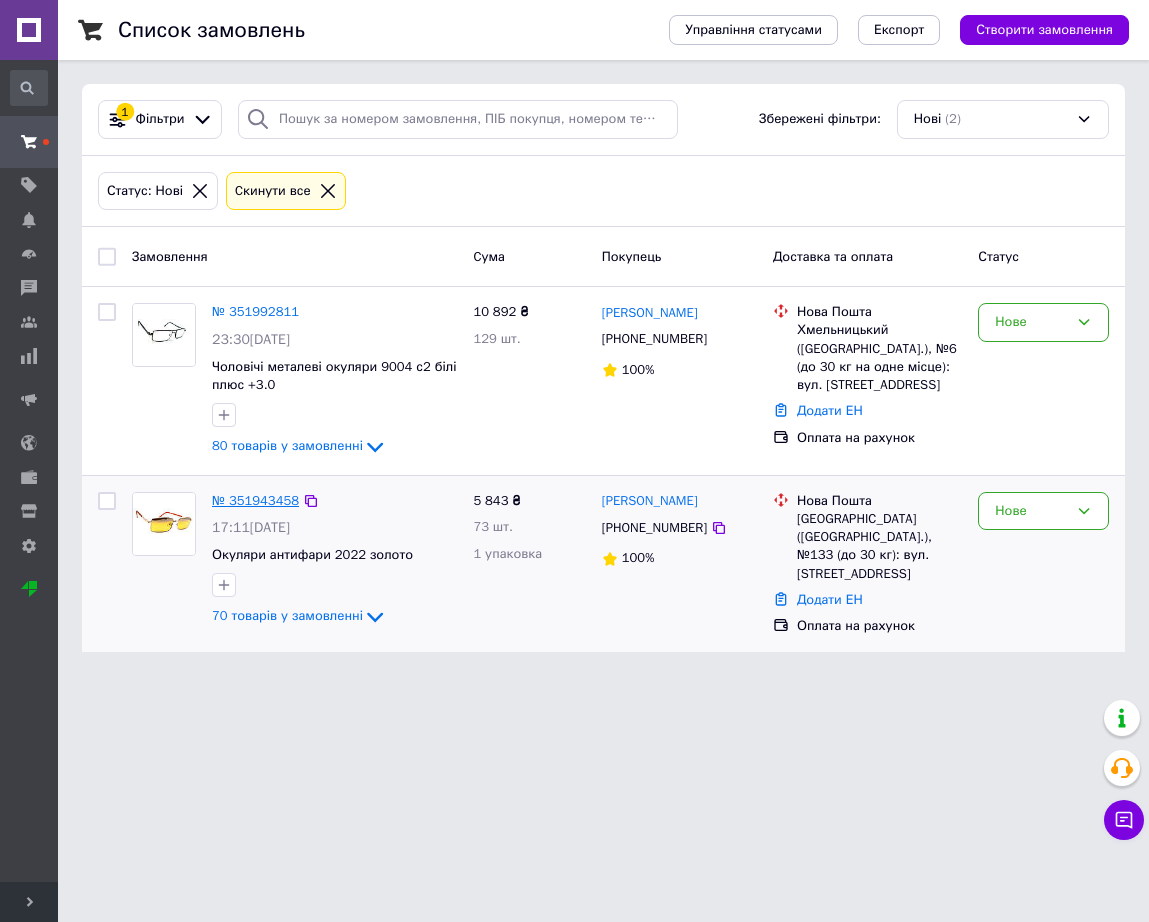 click on "№ 351943458" at bounding box center [255, 500] 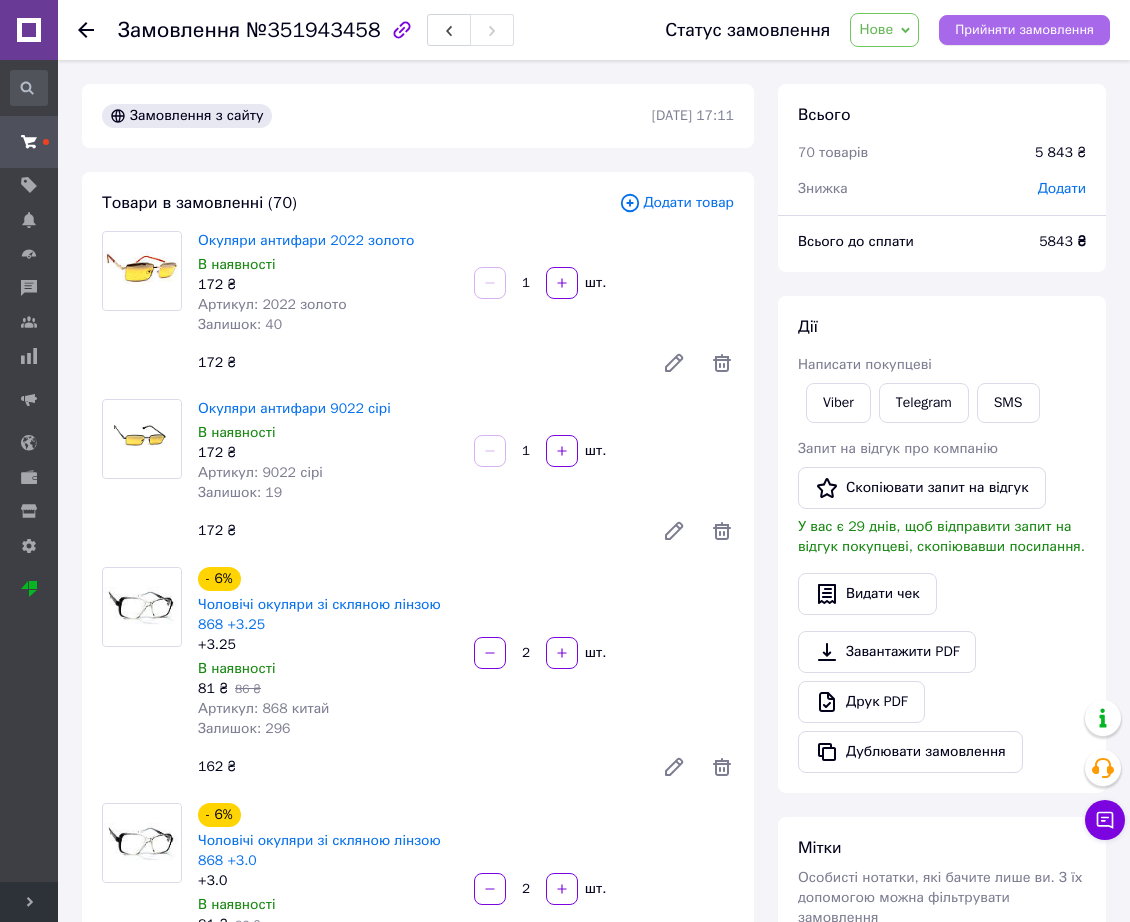 click on "Прийняти замовлення" at bounding box center [1024, 30] 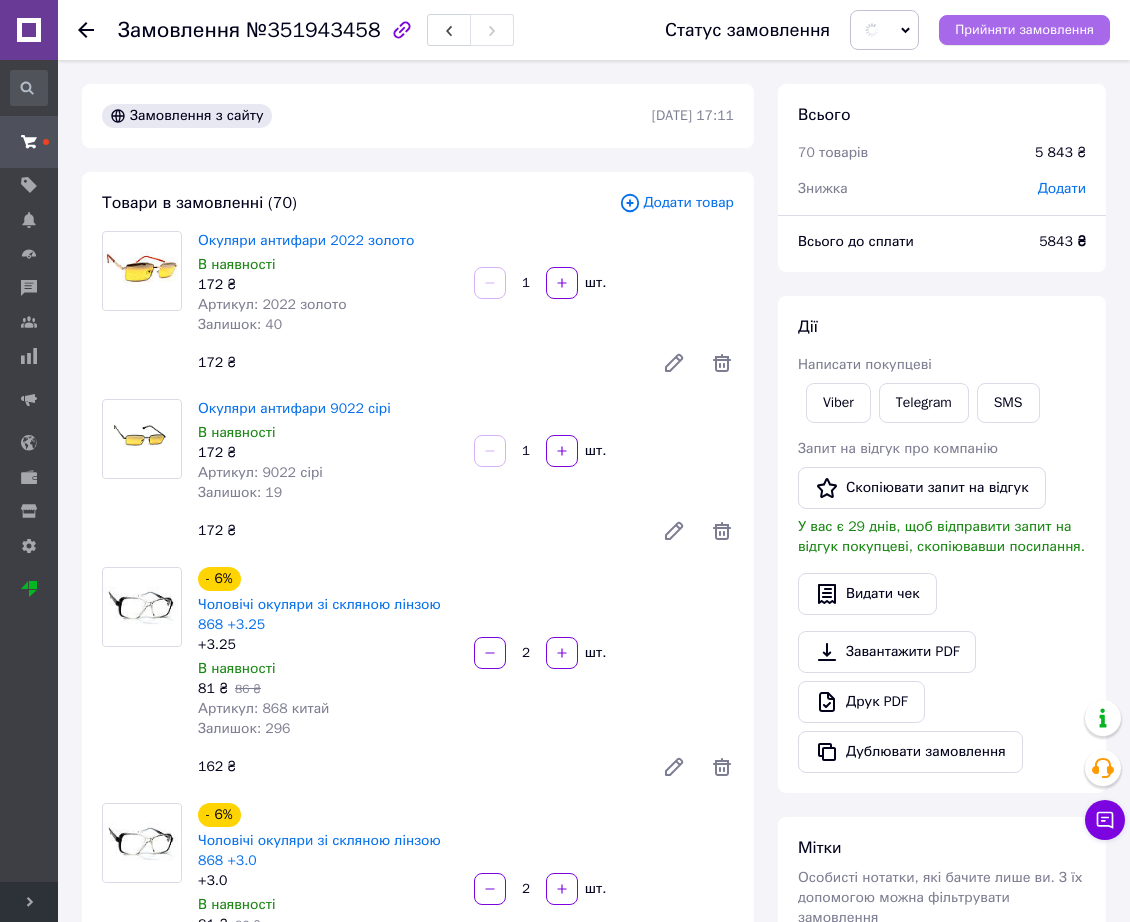 type 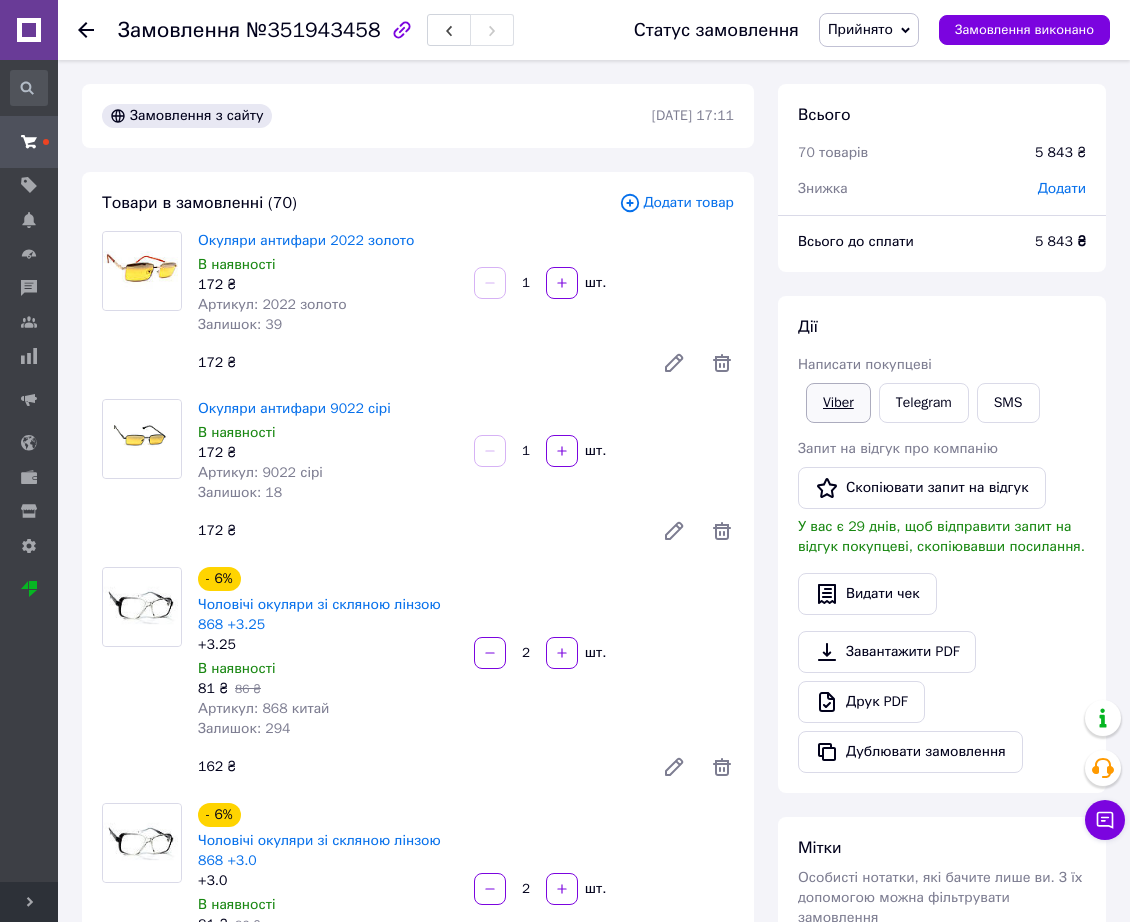 click on "Viber" at bounding box center (838, 403) 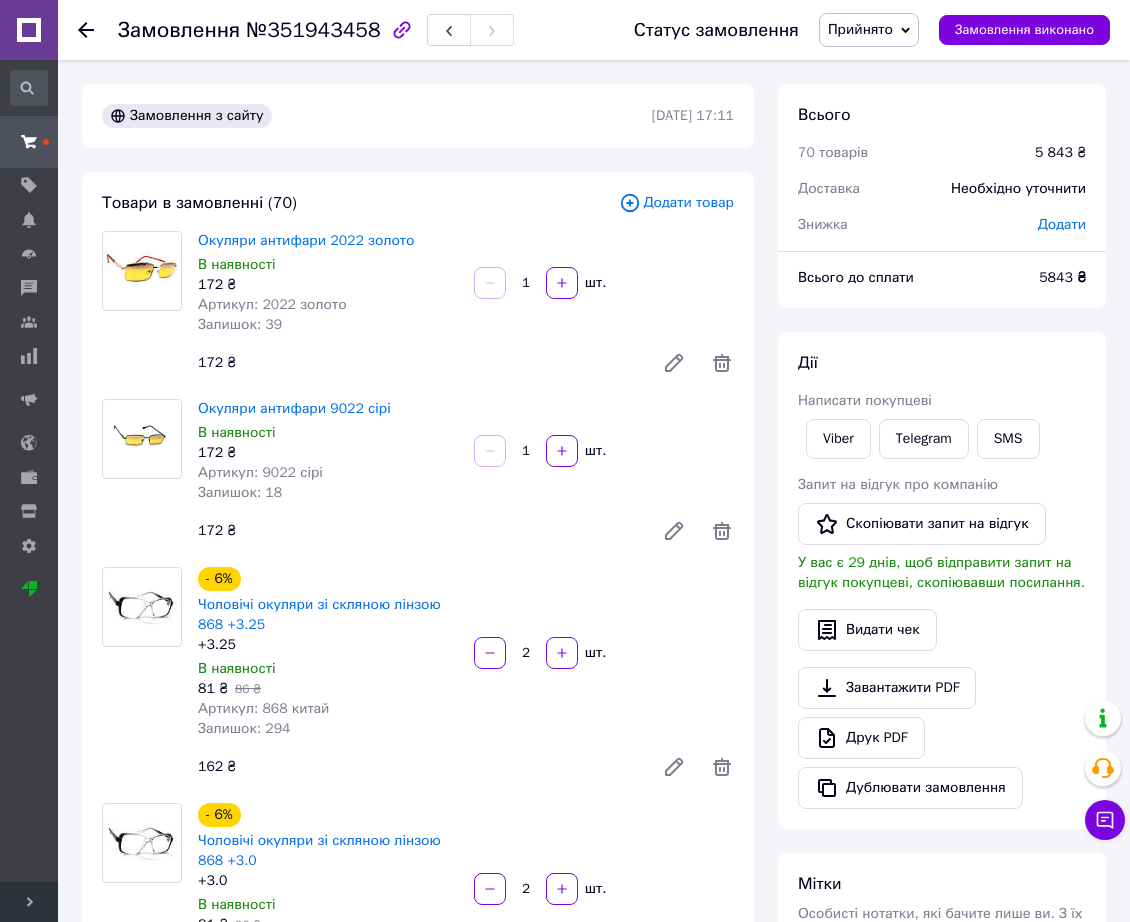 click on "Додати товар" at bounding box center (676, 203) 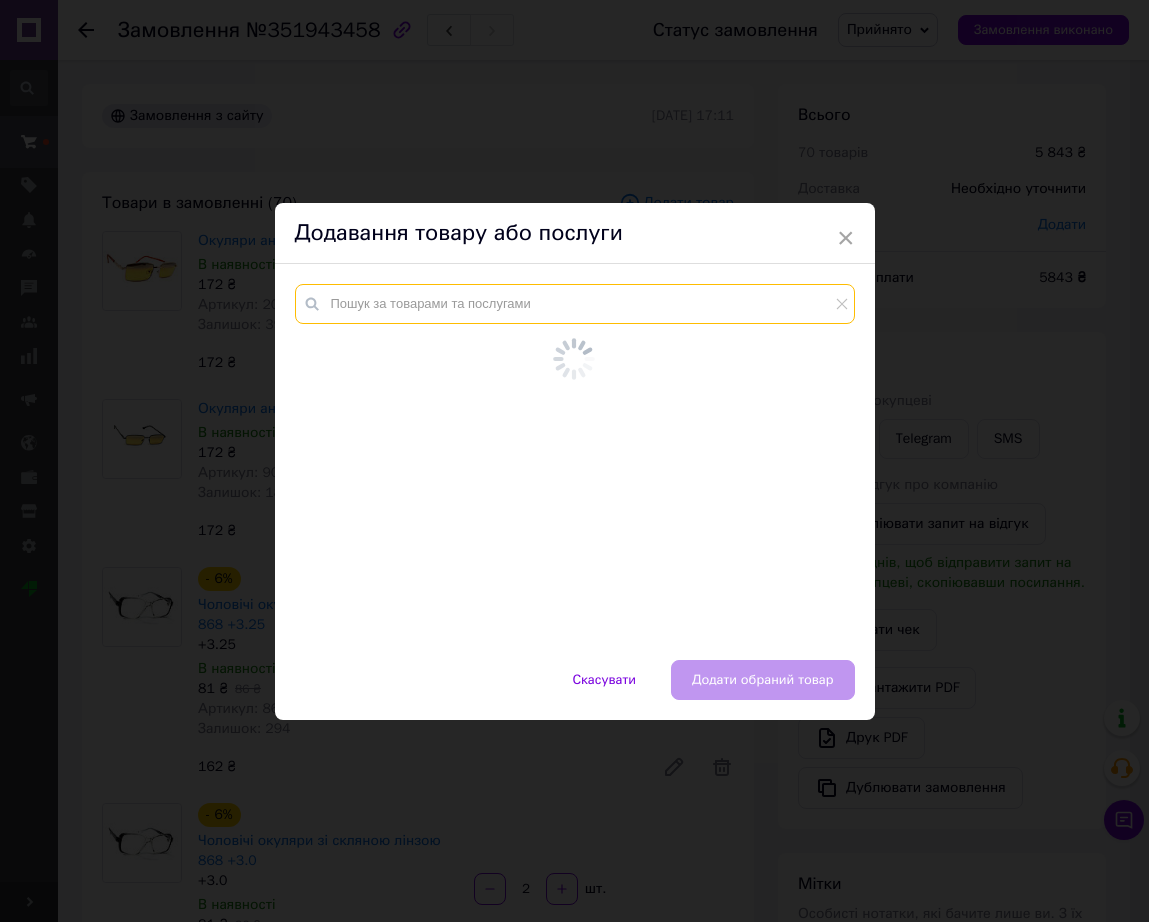 click at bounding box center [575, 304] 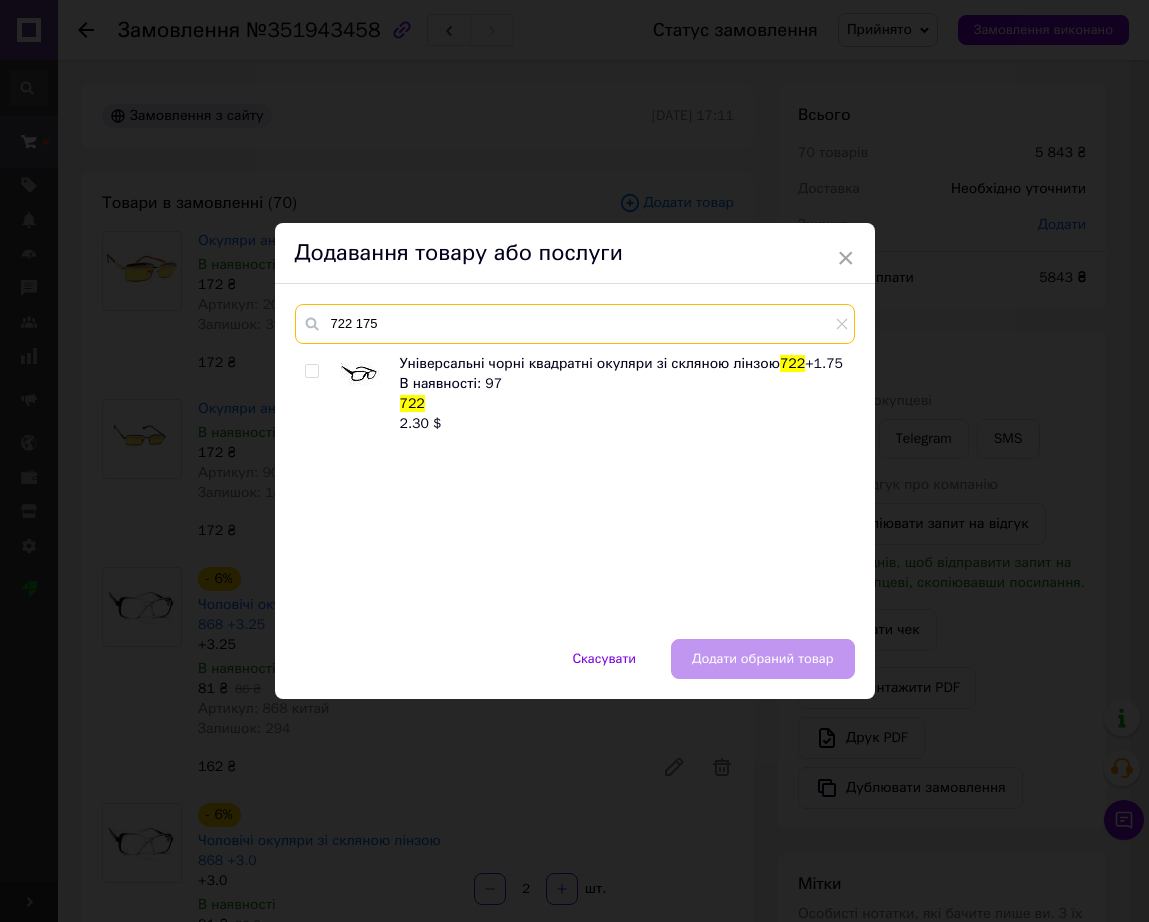 type on "722 175" 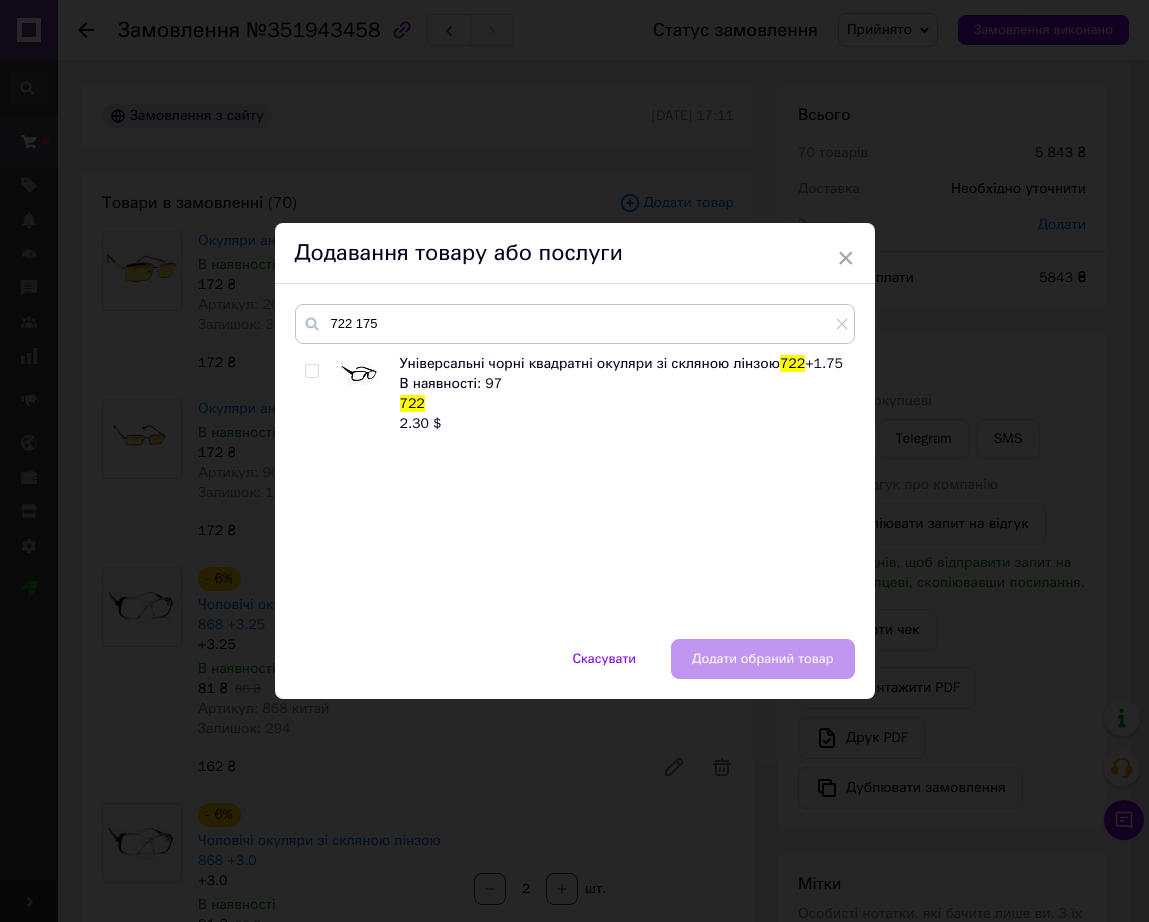 drag, startPoint x: 352, startPoint y: 377, endPoint x: 377, endPoint y: 388, distance: 27.313 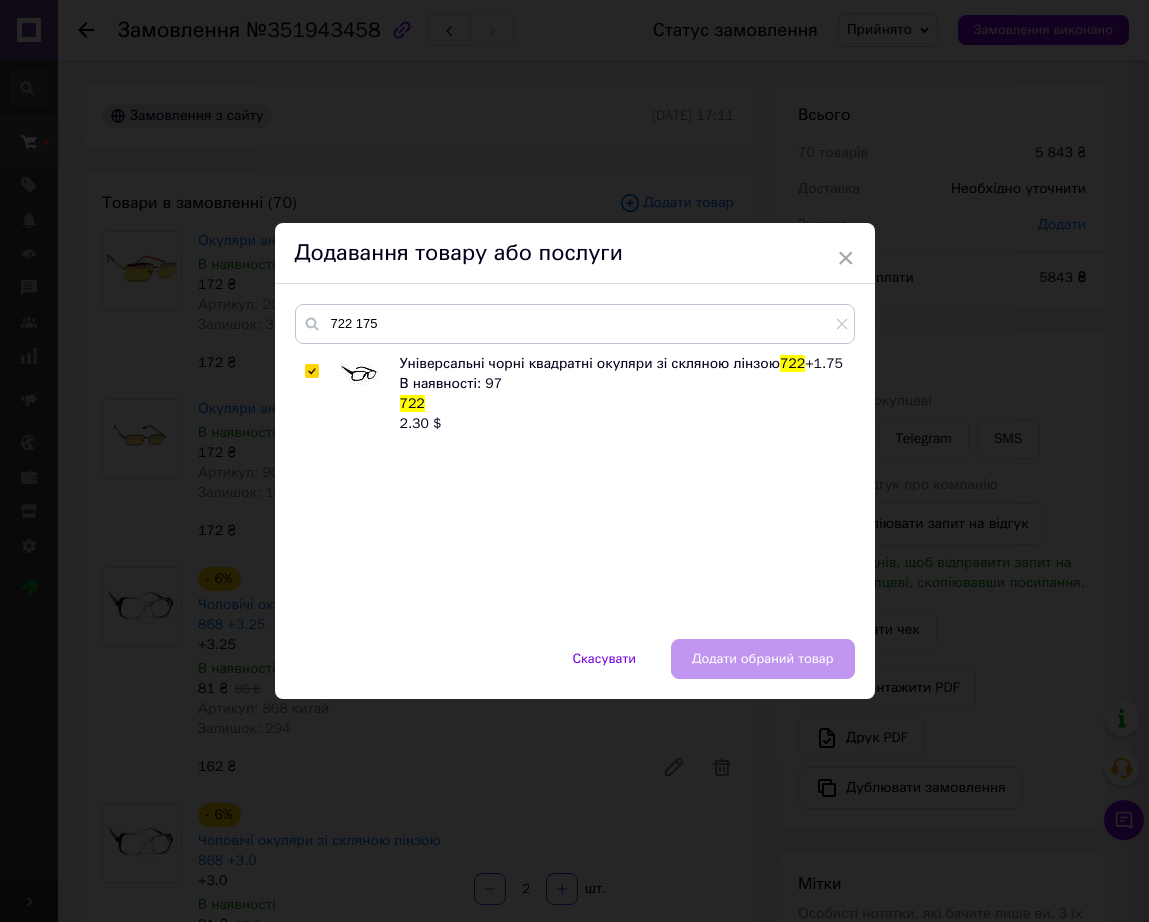 checkbox on "true" 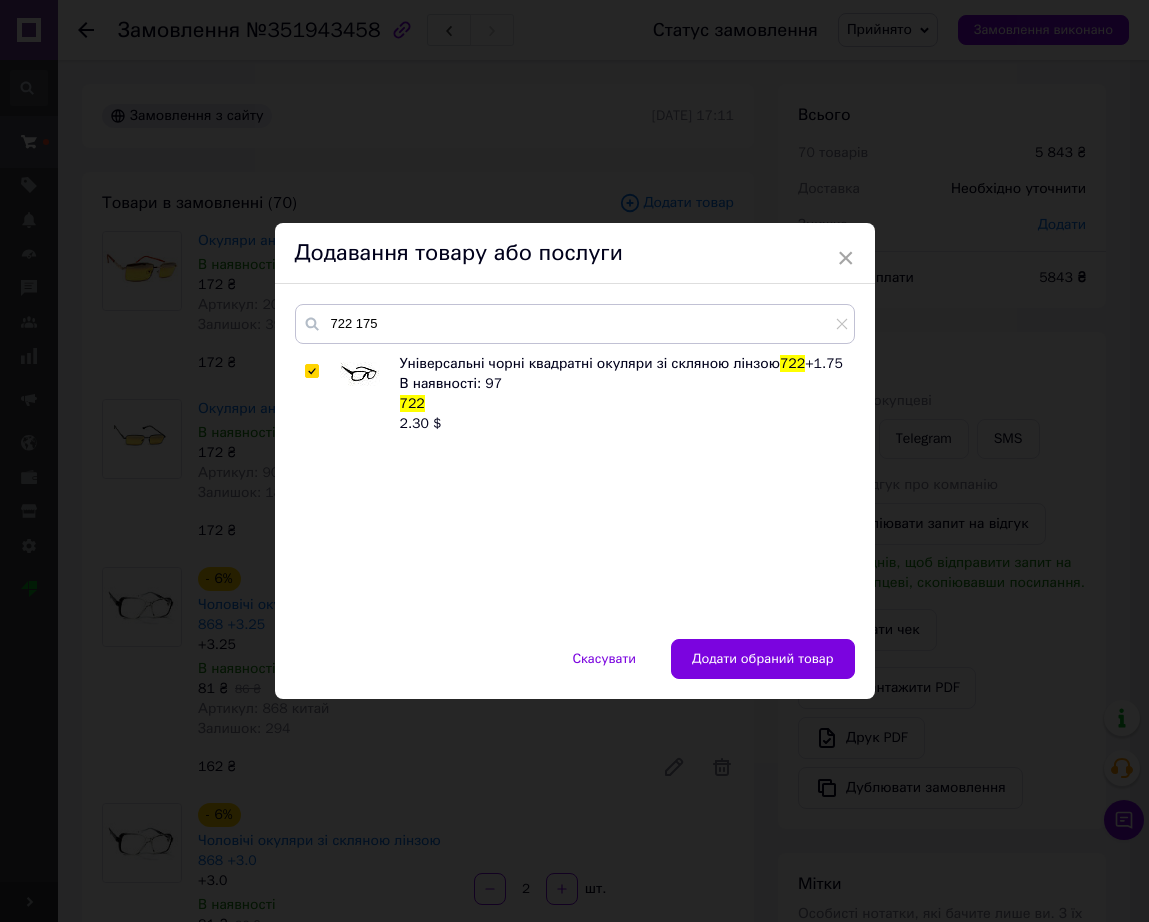 drag, startPoint x: 756, startPoint y: 666, endPoint x: 529, endPoint y: 811, distance: 269.3585 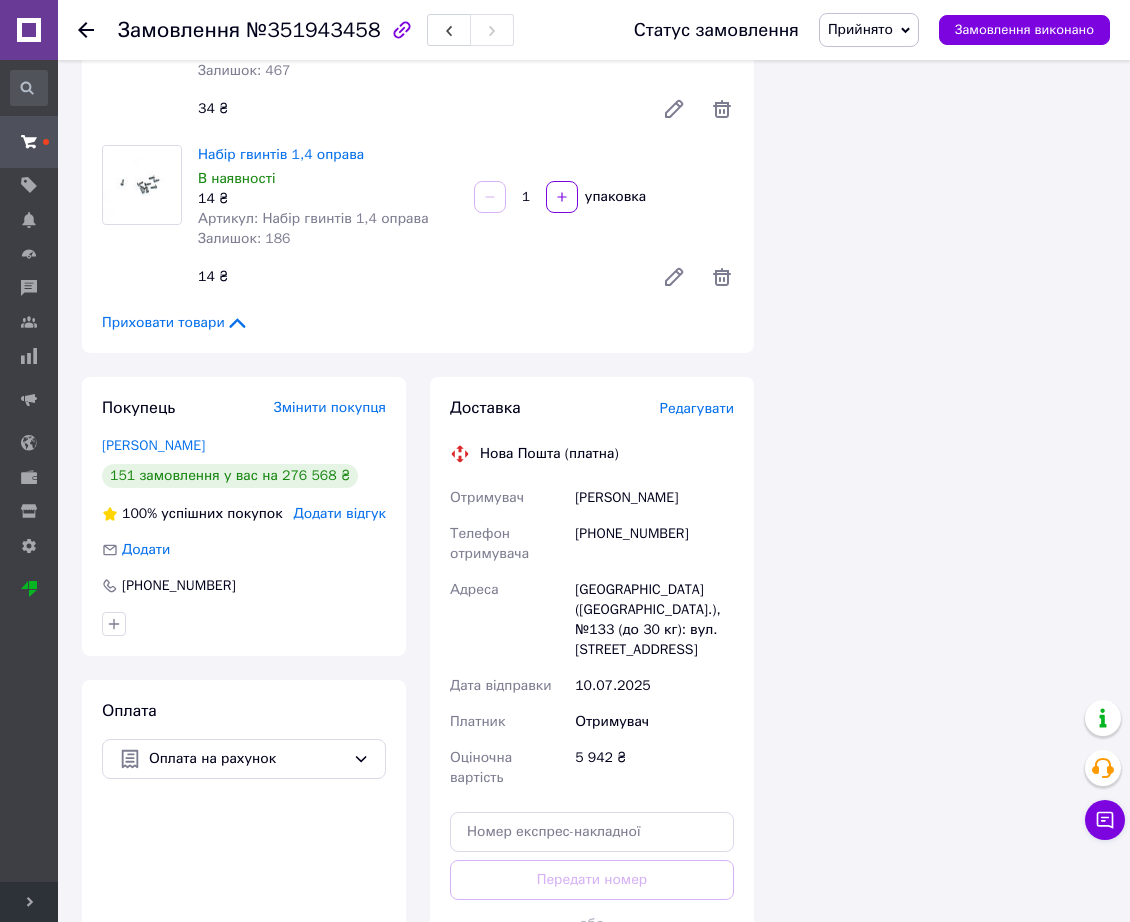 click on "Приховати товари" at bounding box center [175, 323] 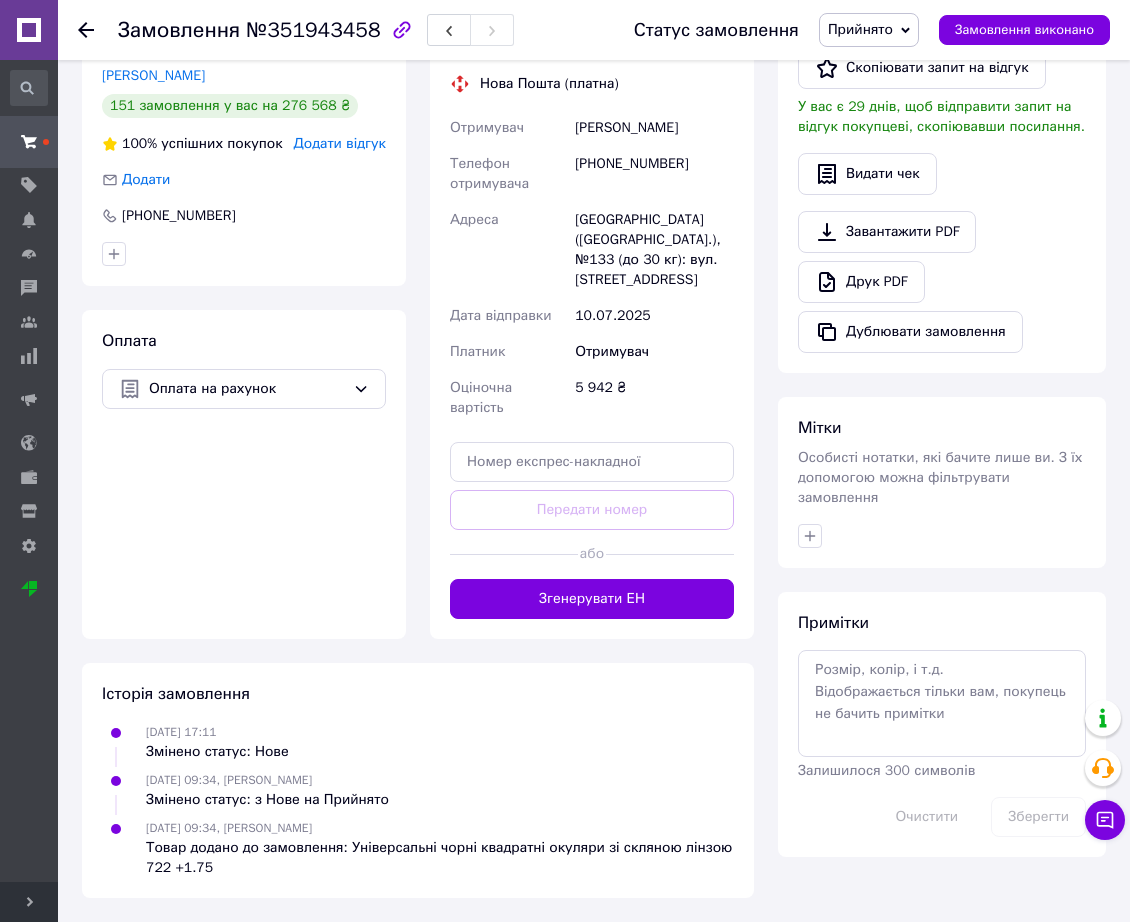 scroll, scrollTop: 166, scrollLeft: 0, axis: vertical 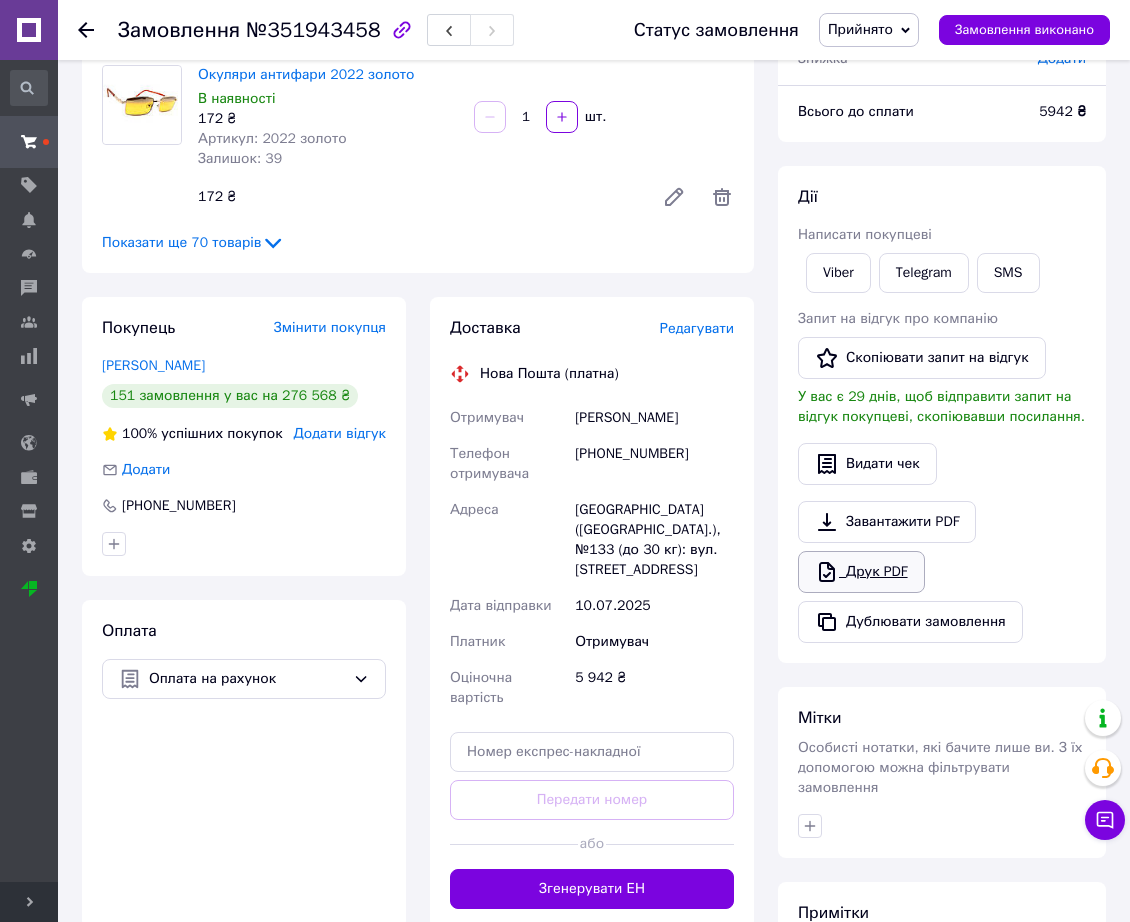 click on "Друк PDF" at bounding box center [861, 572] 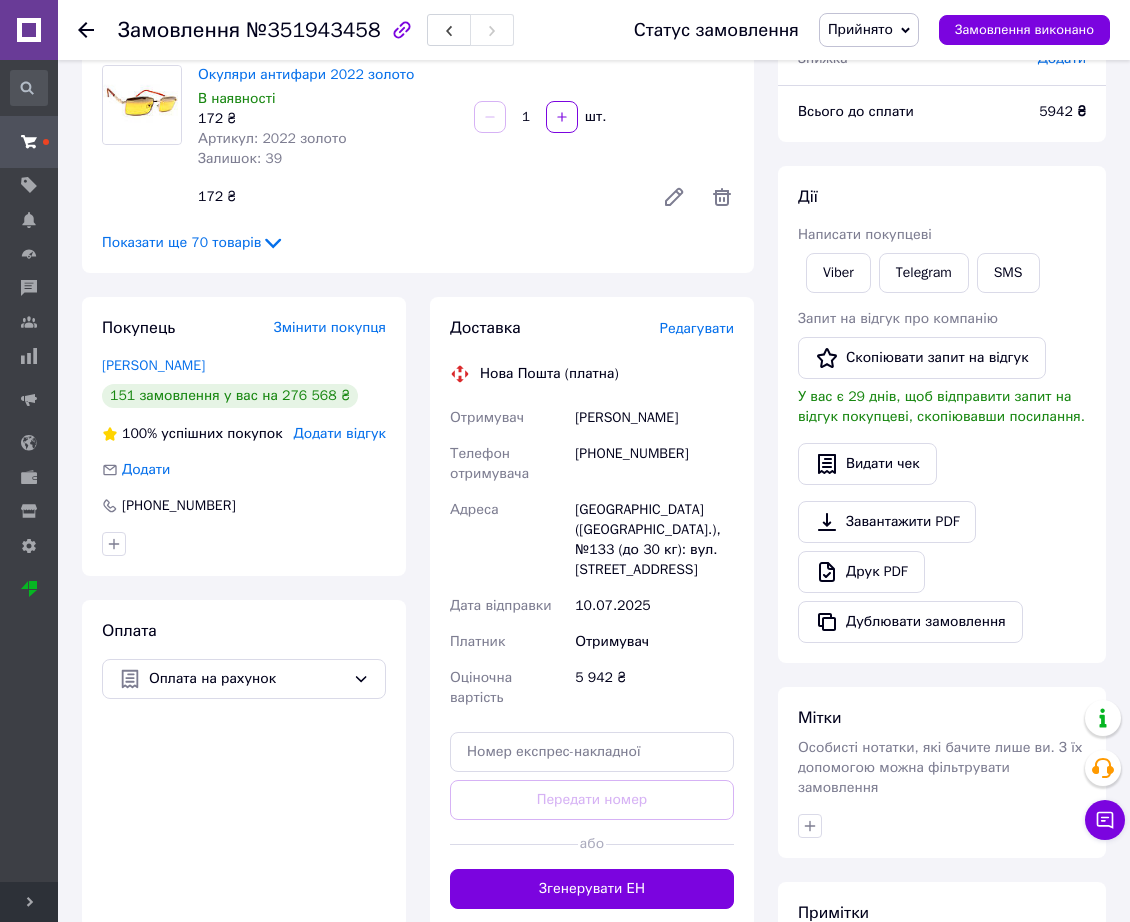 click on "Оплата Оплата на рахунок" at bounding box center [244, 764] 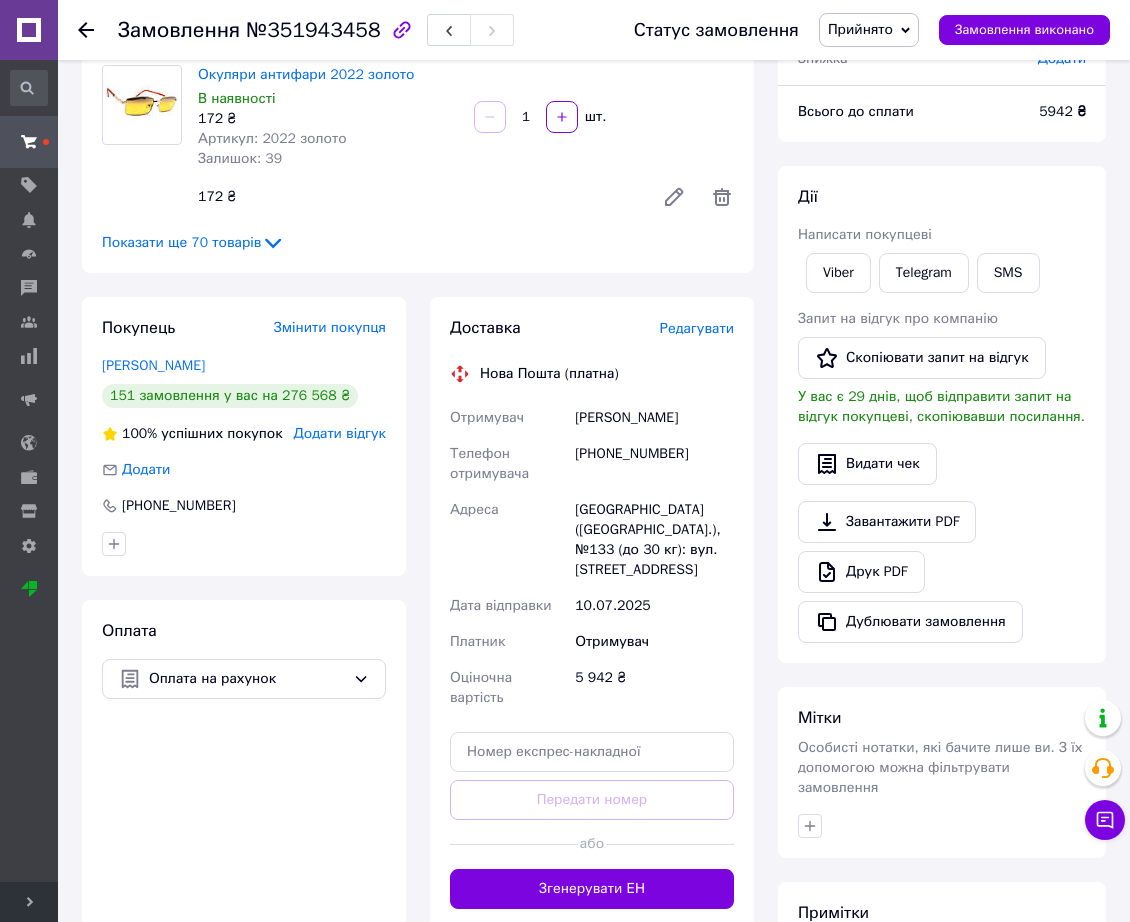 click 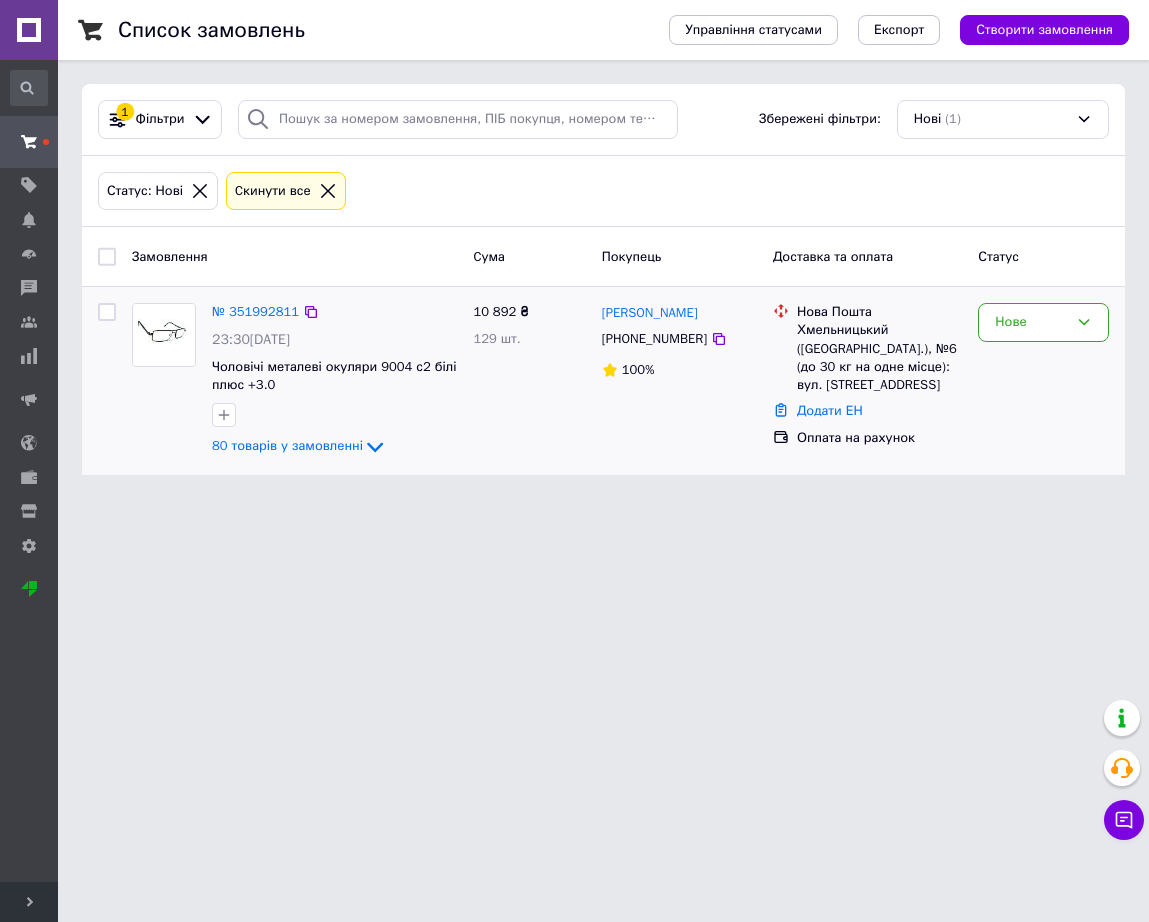 click on "№ 351992811" at bounding box center [255, 312] 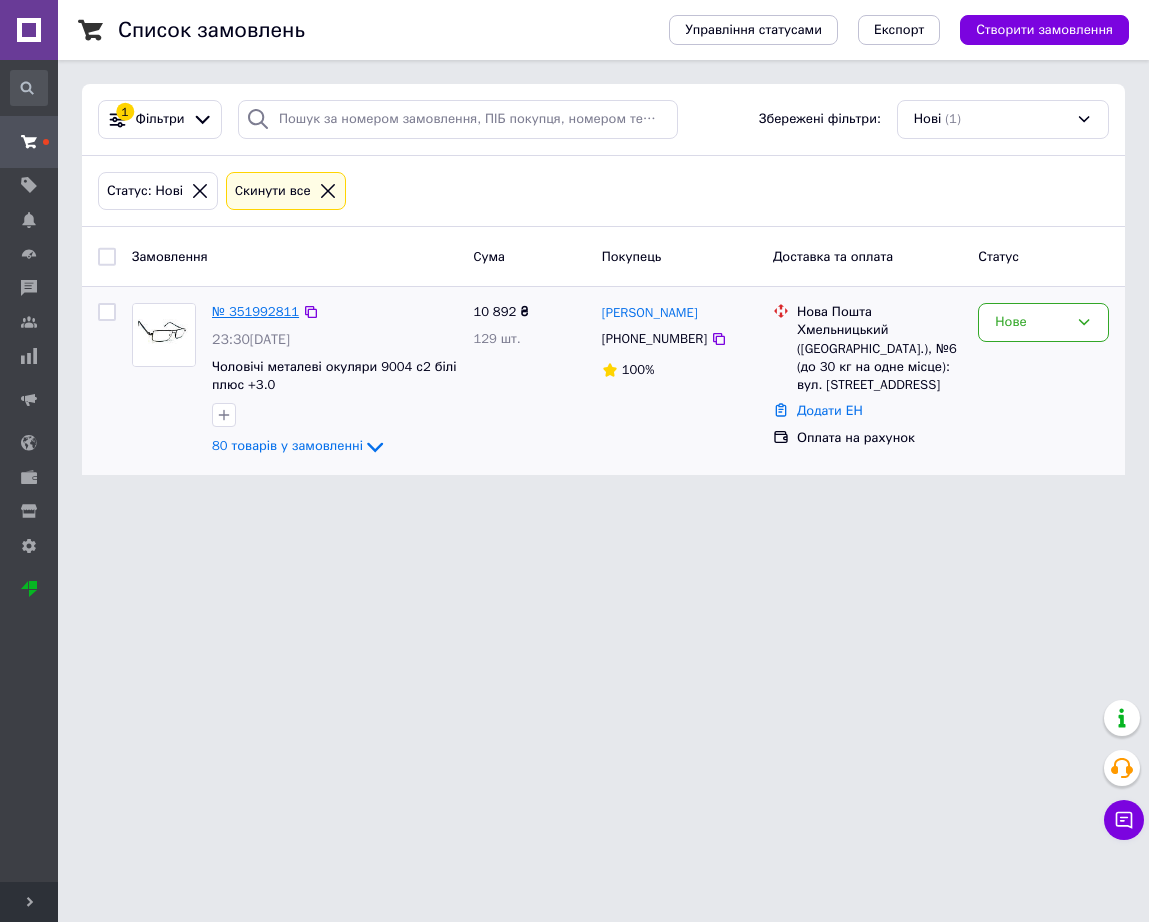 click on "№ 351992811" at bounding box center (255, 311) 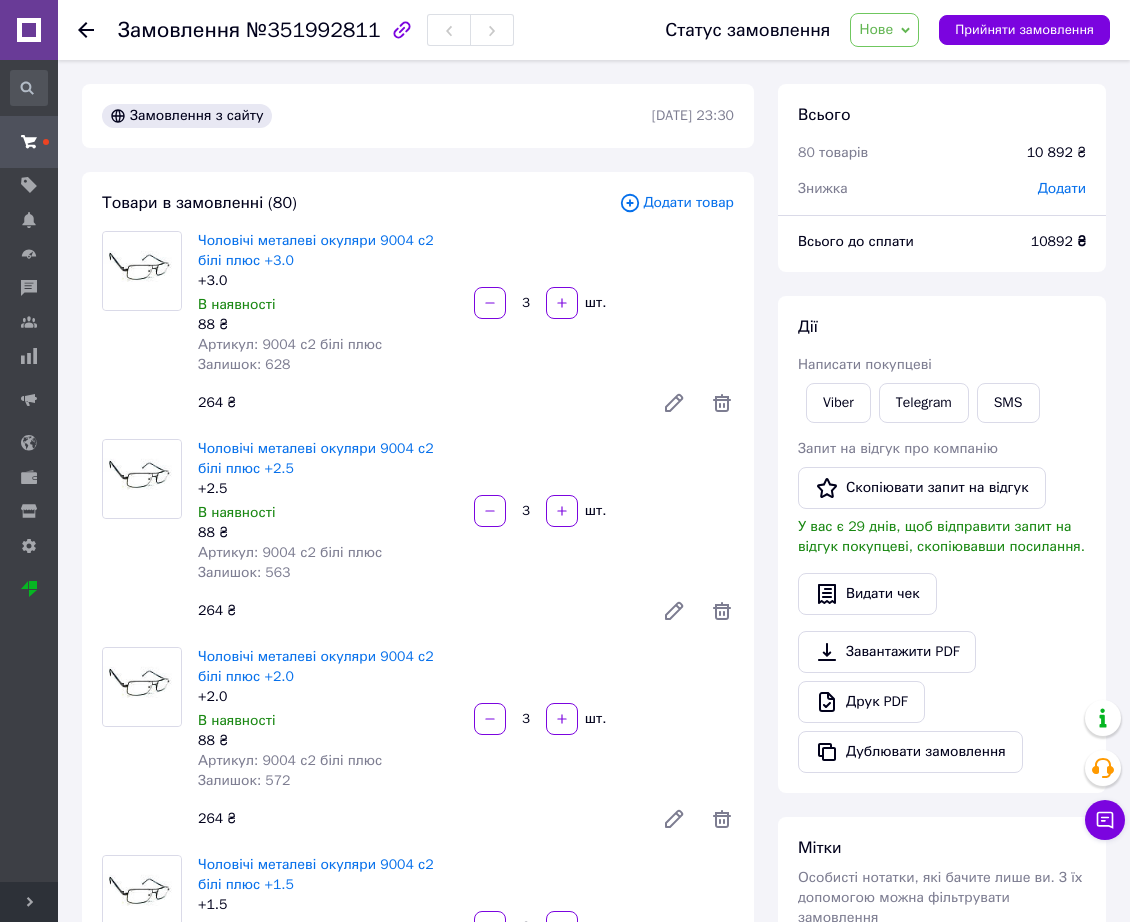 click on "Статус замовлення Нове Прийнято Виконано Скасовано Оплачено Выполнено менеджером Прийняти замовлення" at bounding box center [867, 30] 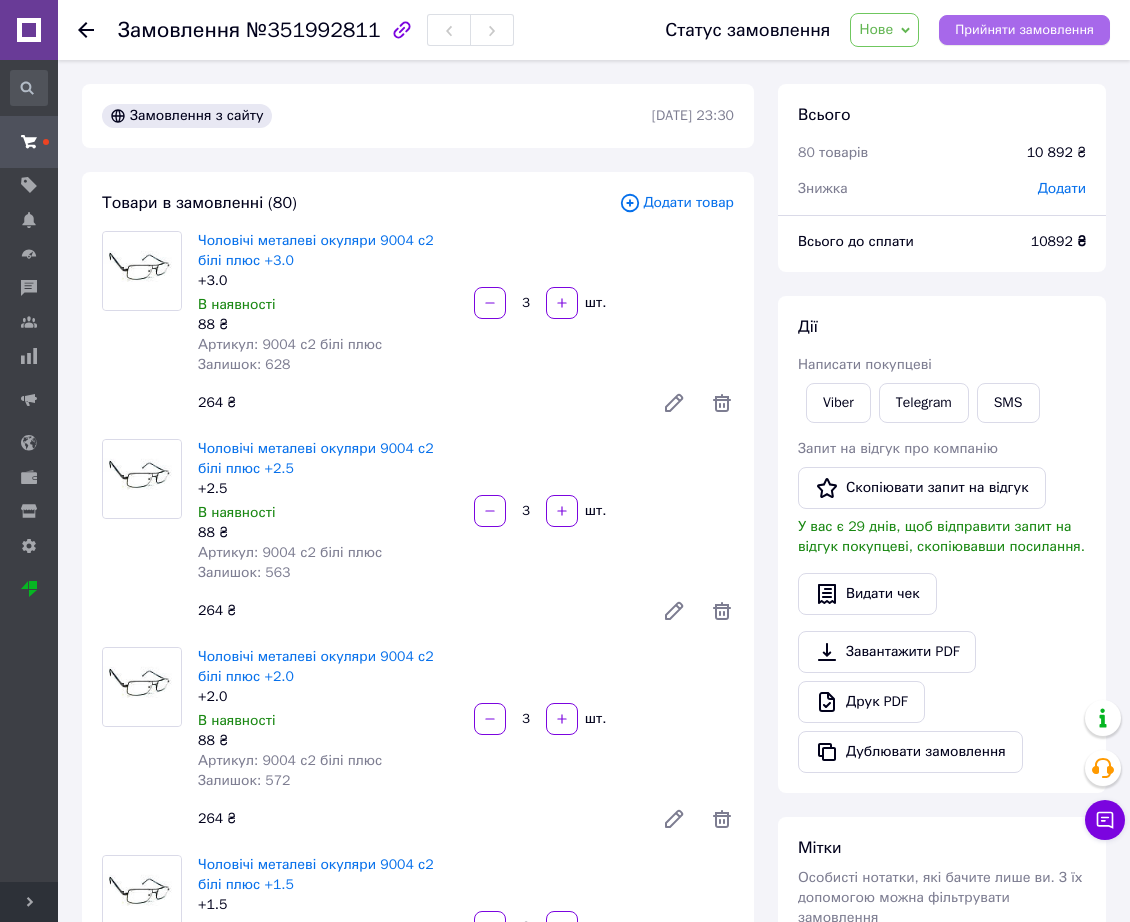 click on "Прийняти замовлення" at bounding box center (1024, 30) 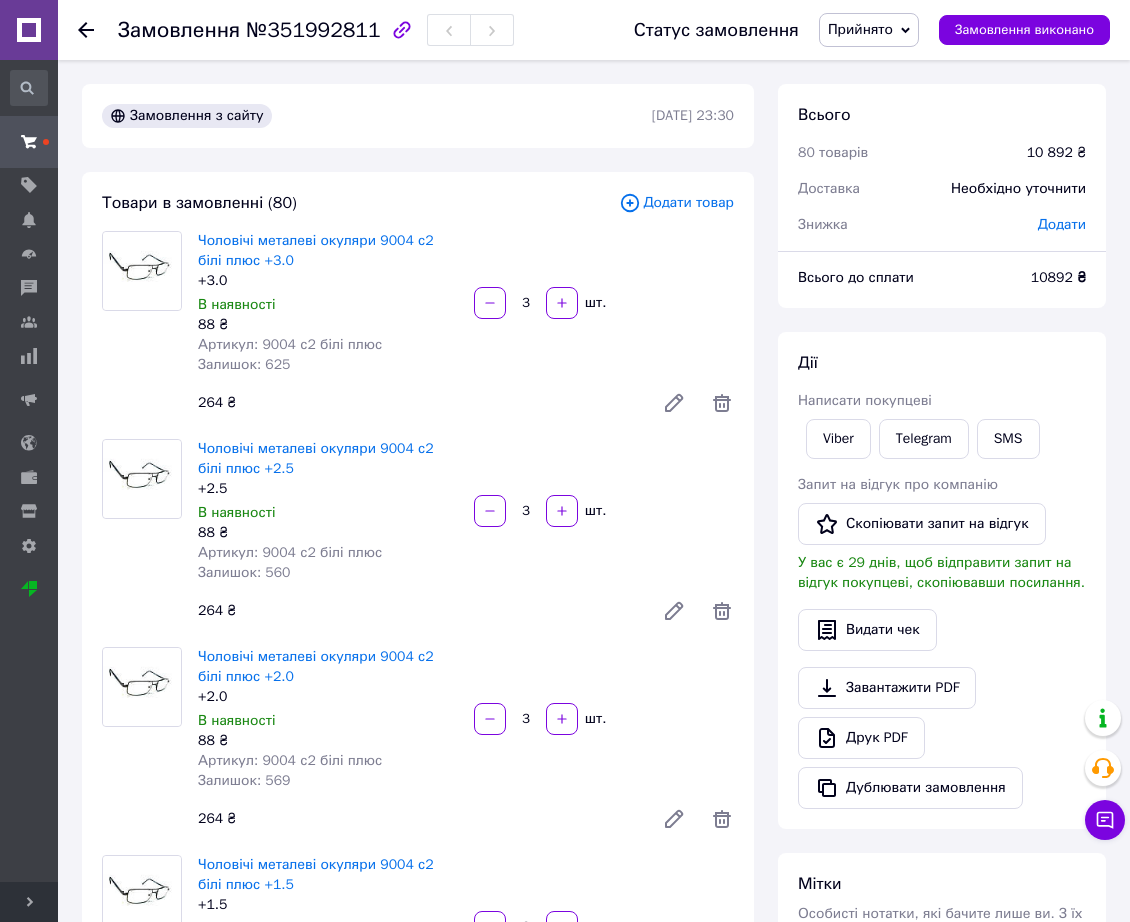 click on "Додати" at bounding box center (1062, 224) 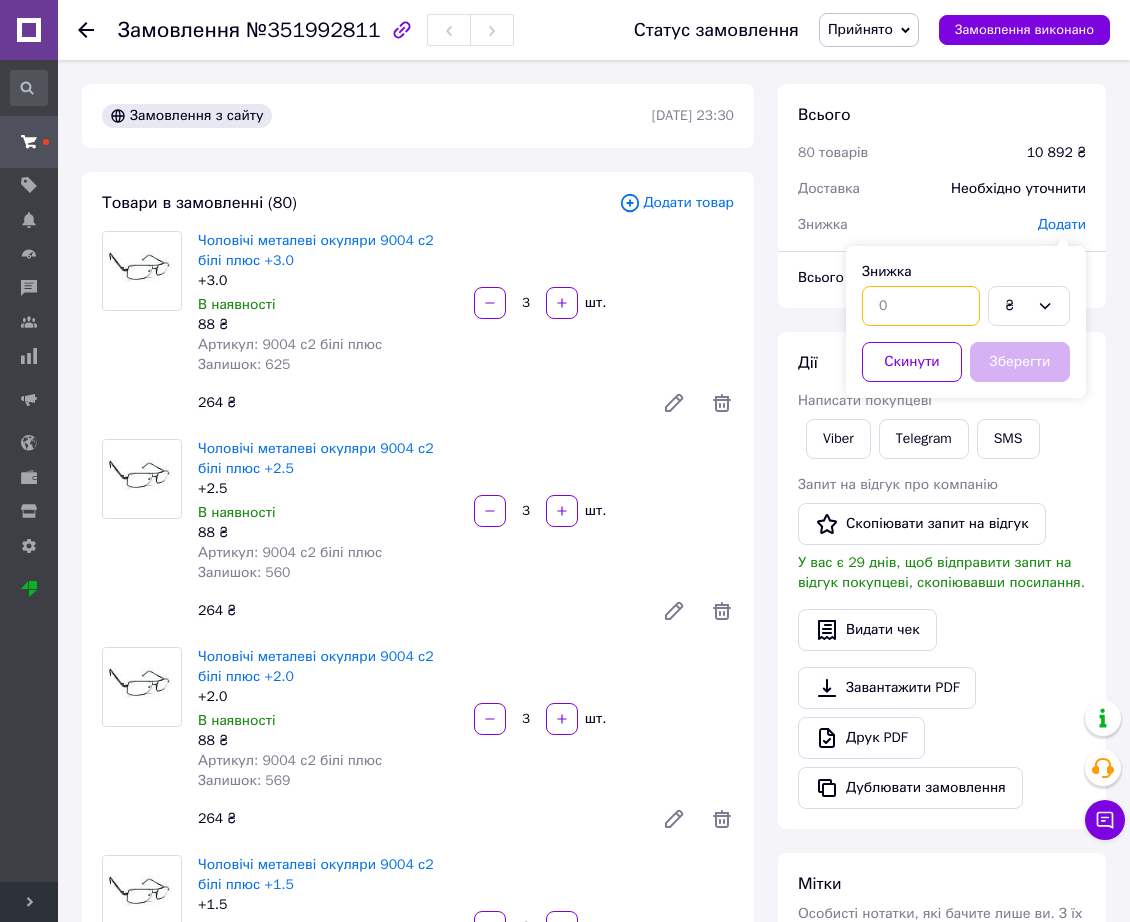 click at bounding box center [921, 306] 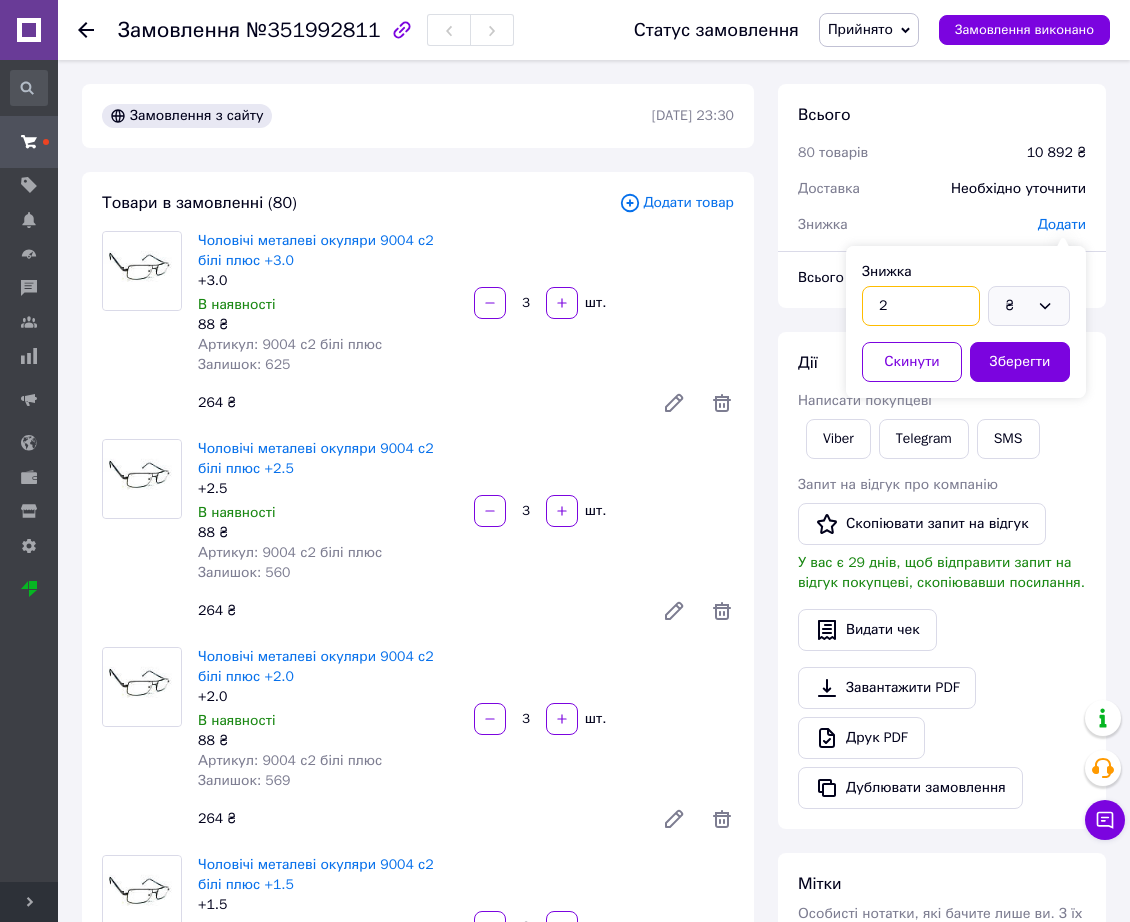 type on "2" 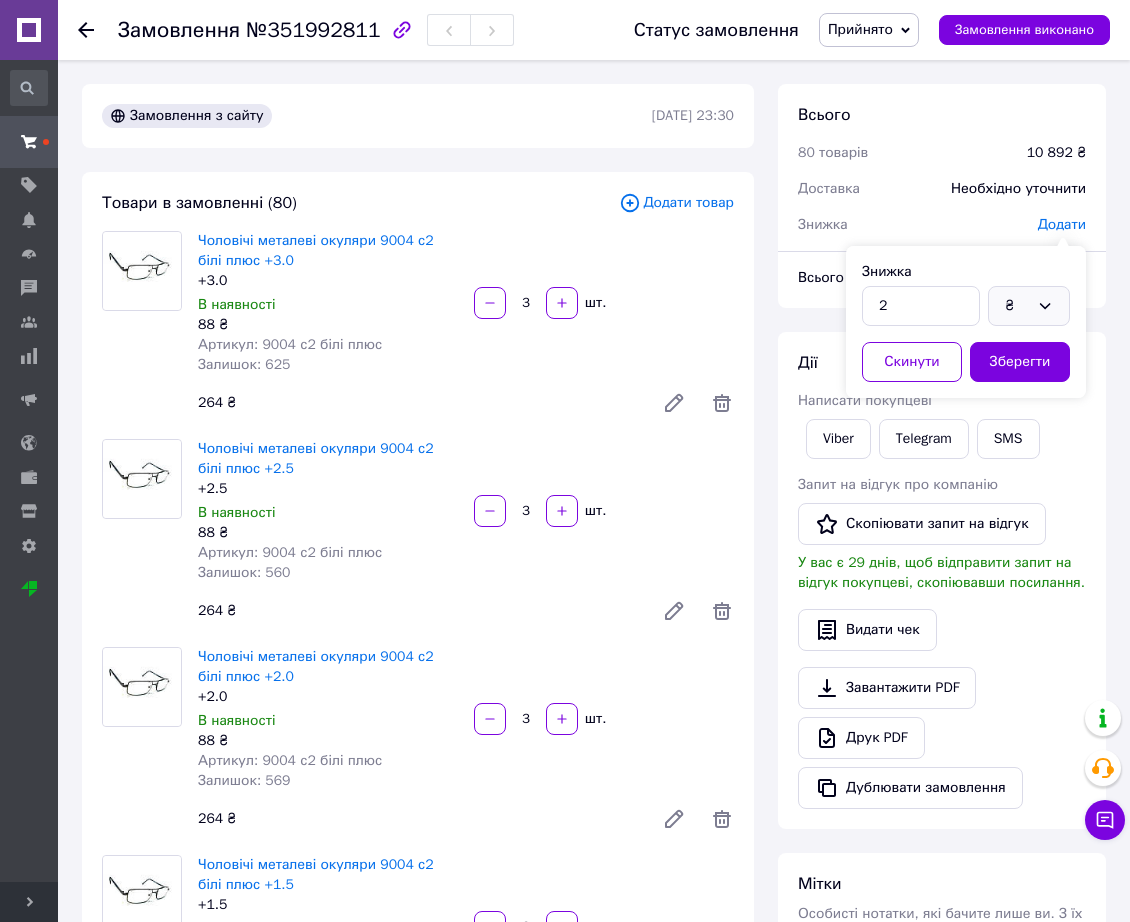 drag, startPoint x: 1015, startPoint y: 305, endPoint x: 1024, endPoint y: 322, distance: 19.235384 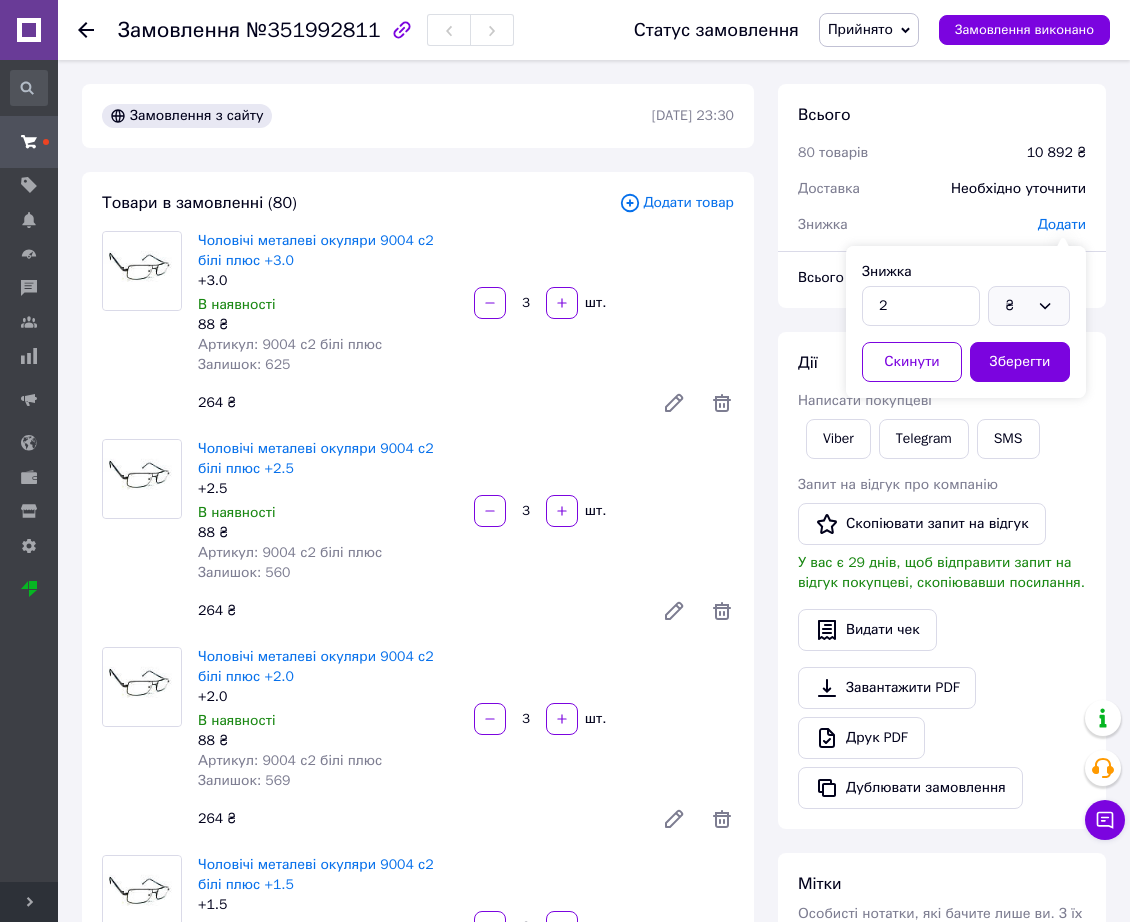 click on "₴" at bounding box center (1017, 306) 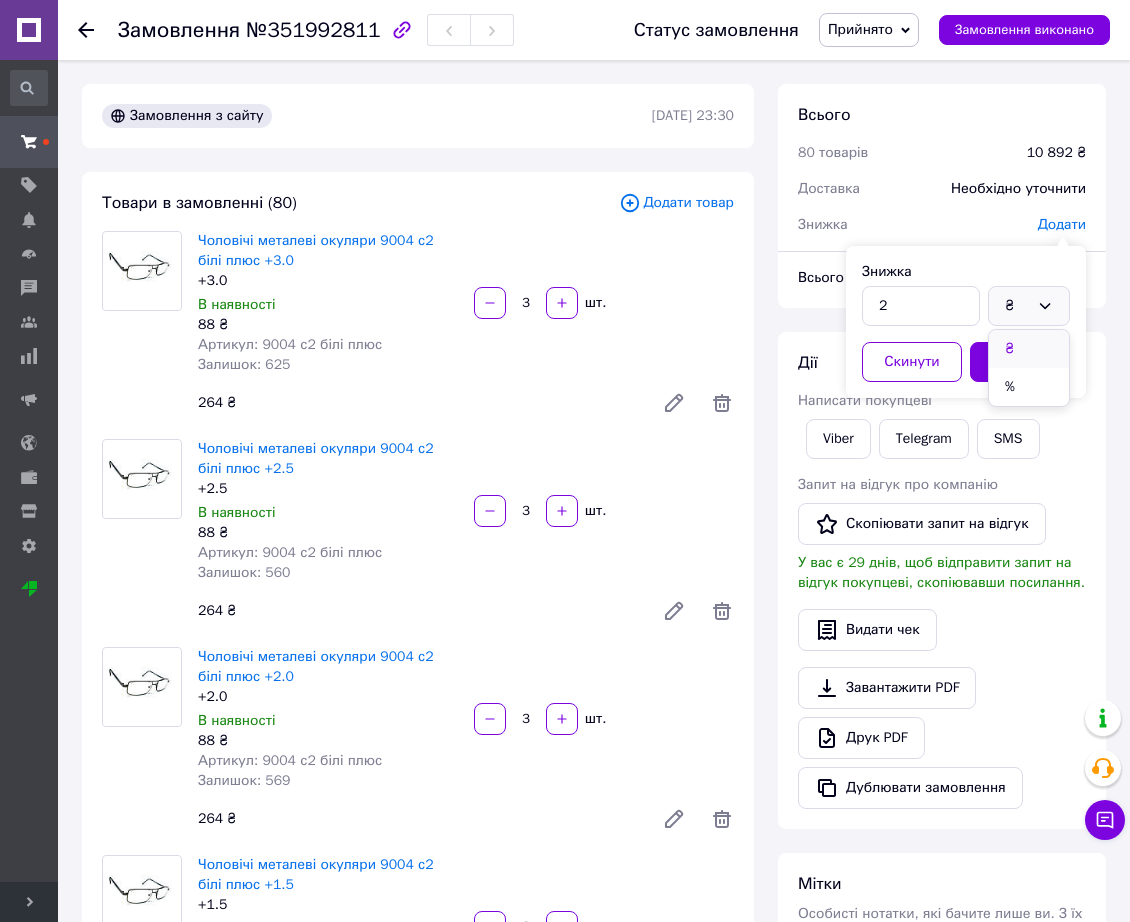 click on "₴" at bounding box center (1029, 349) 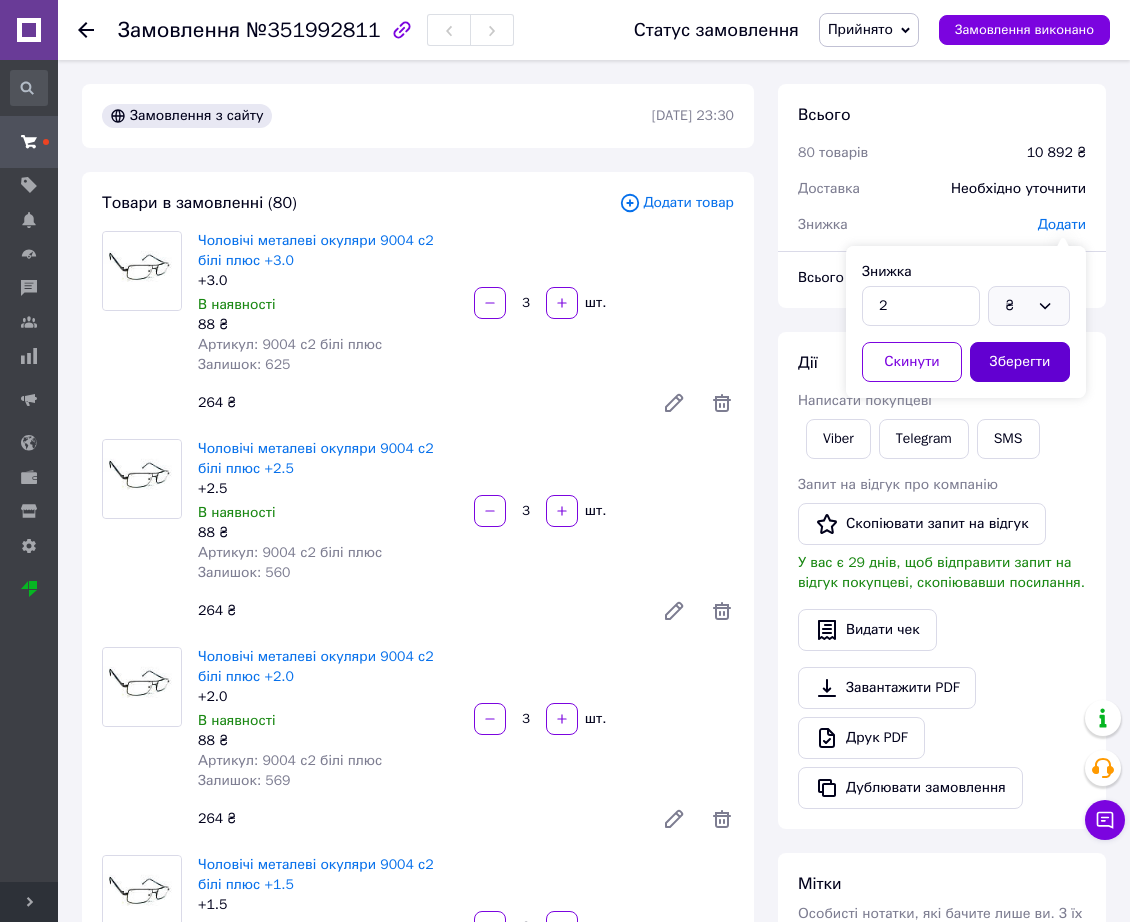 click on "Зберегти" at bounding box center (1020, 362) 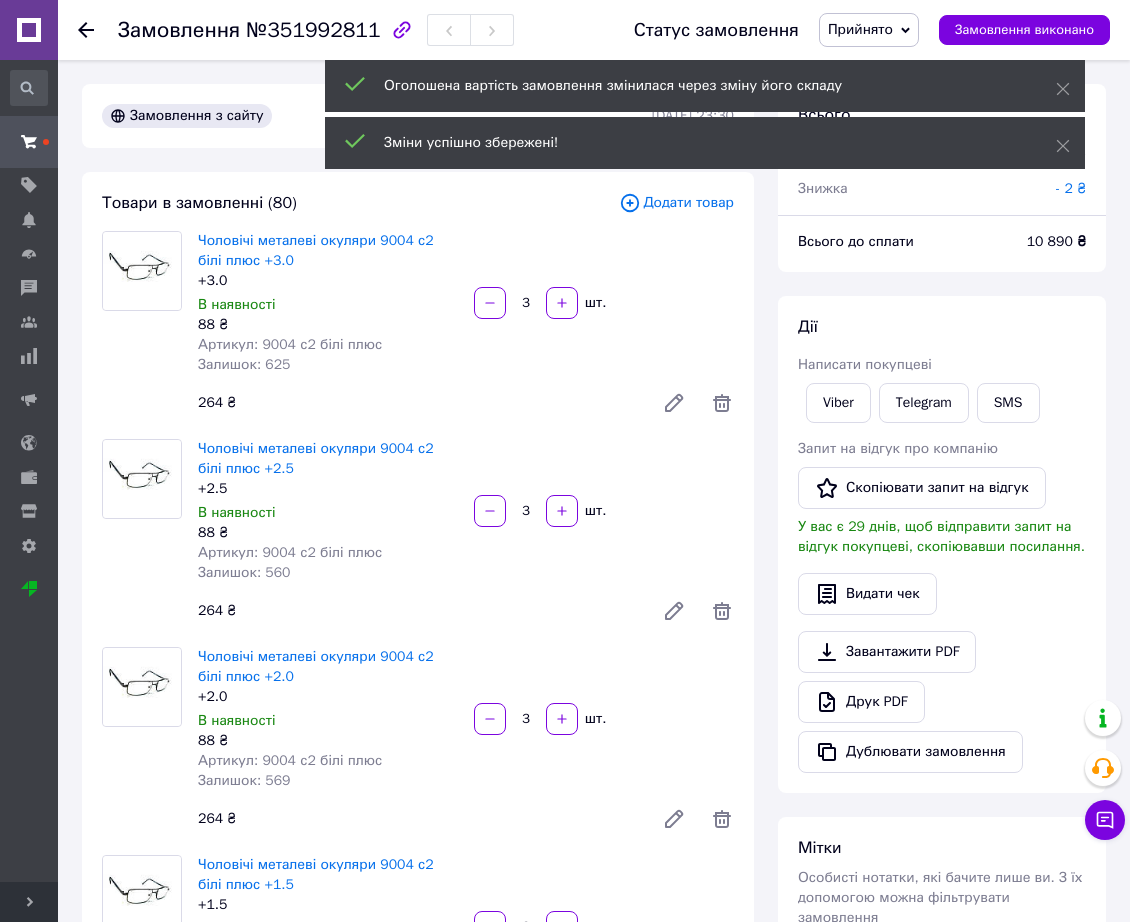 click on "- 2 ₴" at bounding box center (1071, 188) 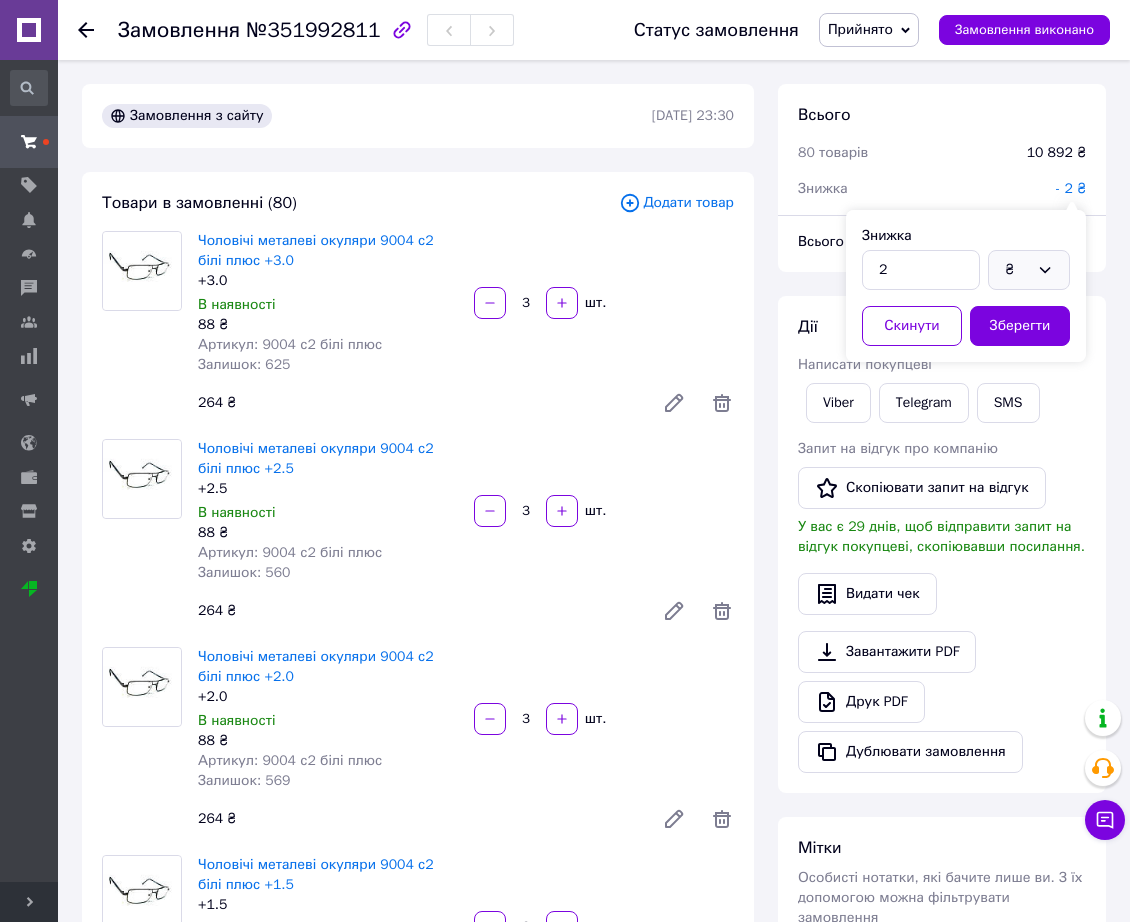 click on "₴" at bounding box center [1017, 270] 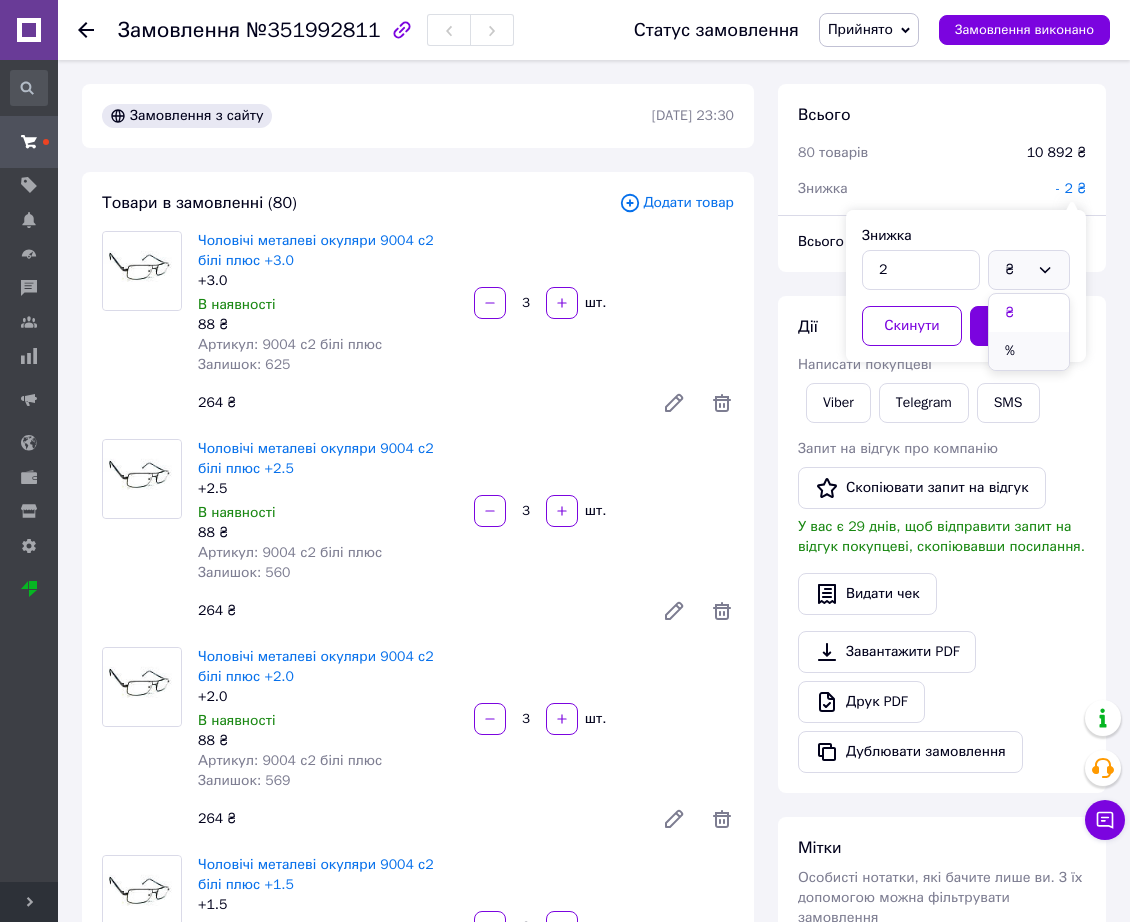 click on "%" at bounding box center (1029, 351) 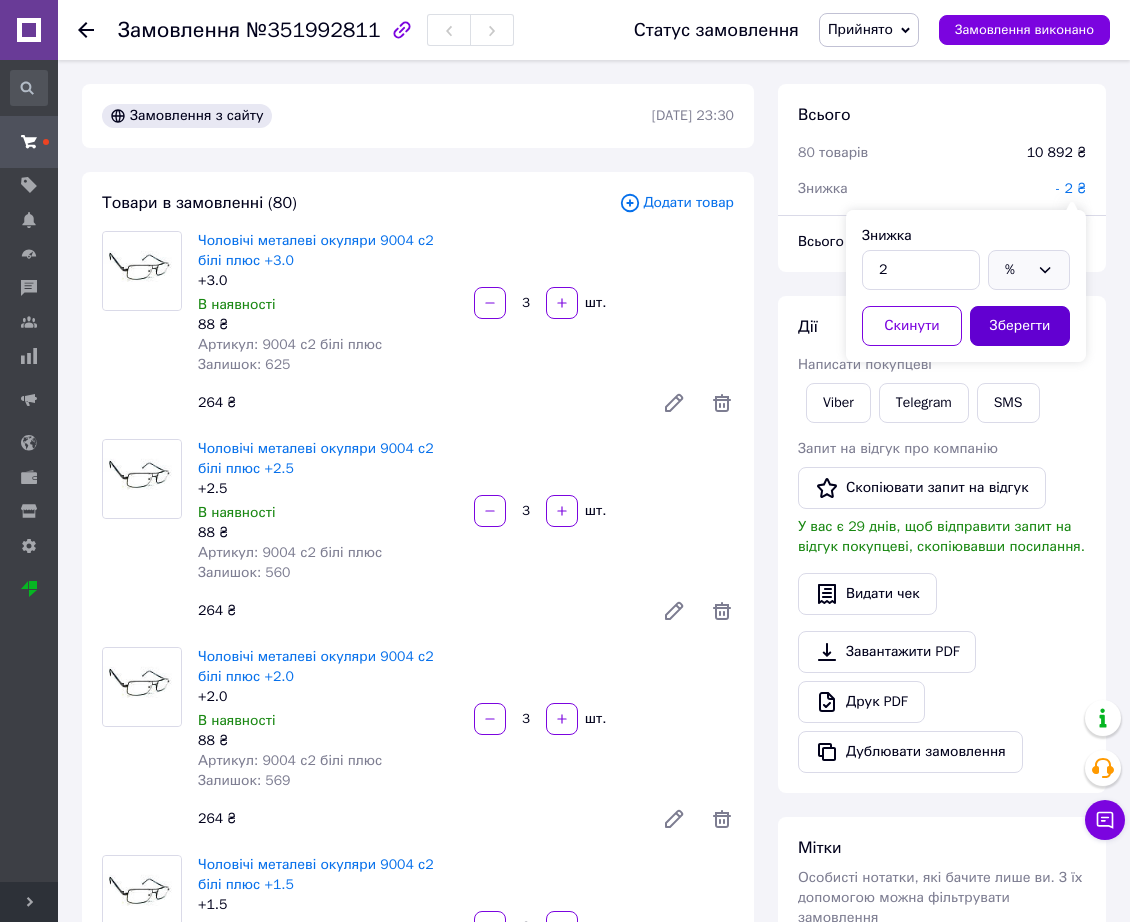 click on "Зберегти" at bounding box center (1020, 326) 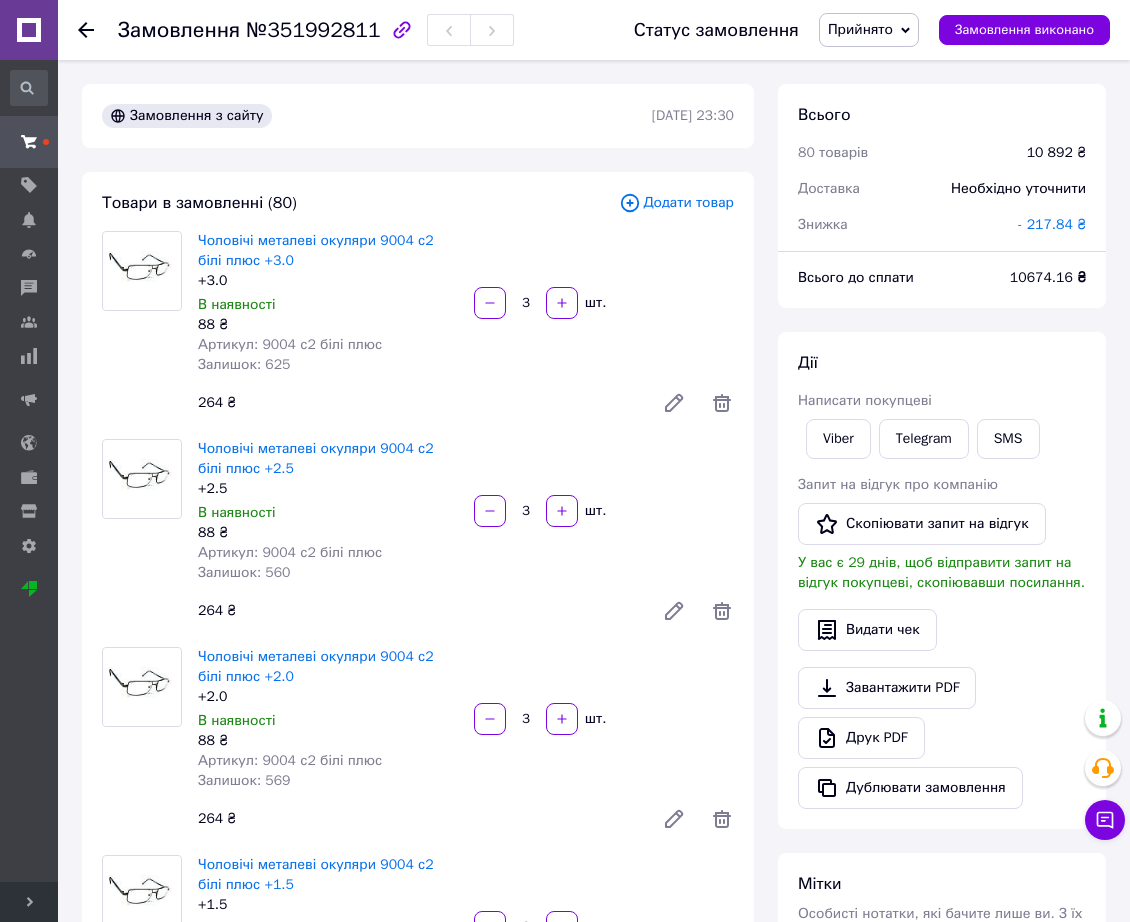 click on "- 217.84 ₴" at bounding box center (1052, 224) 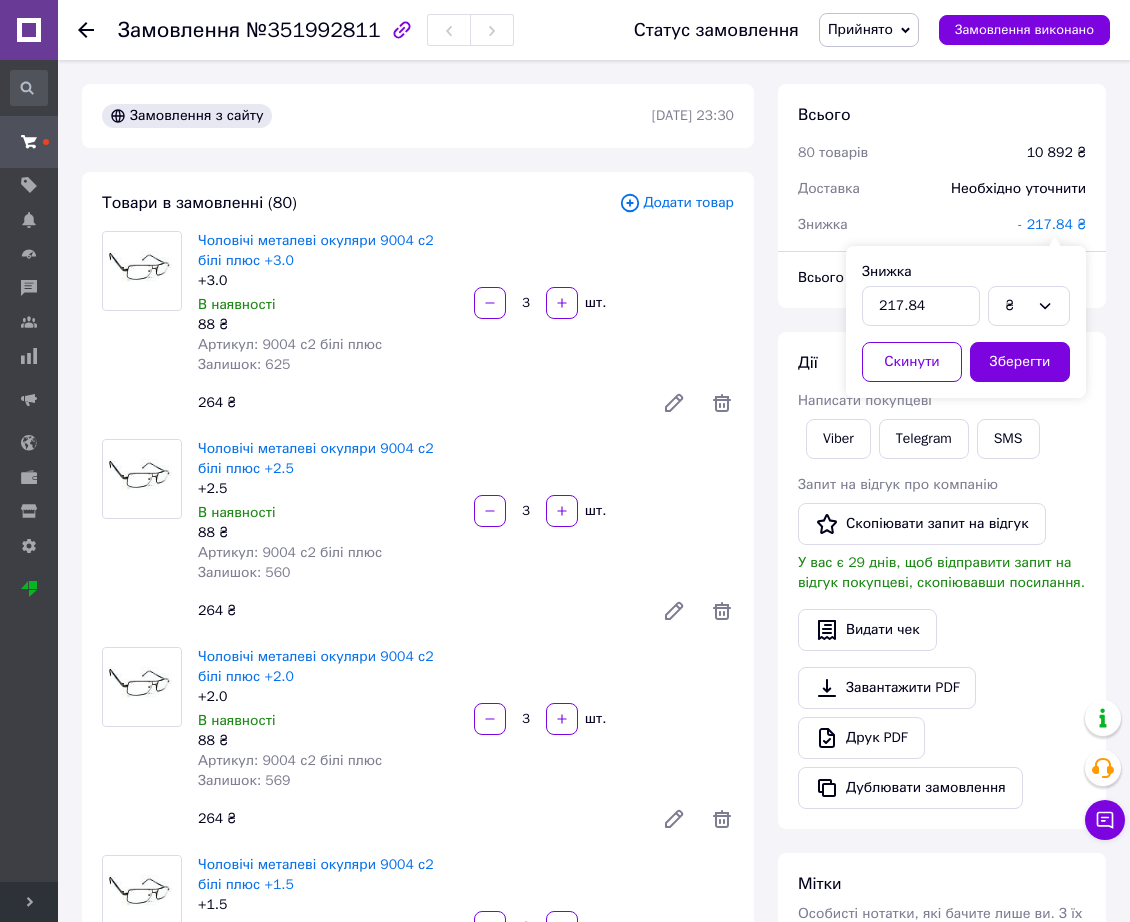 click on "217.84" at bounding box center (921, 306) 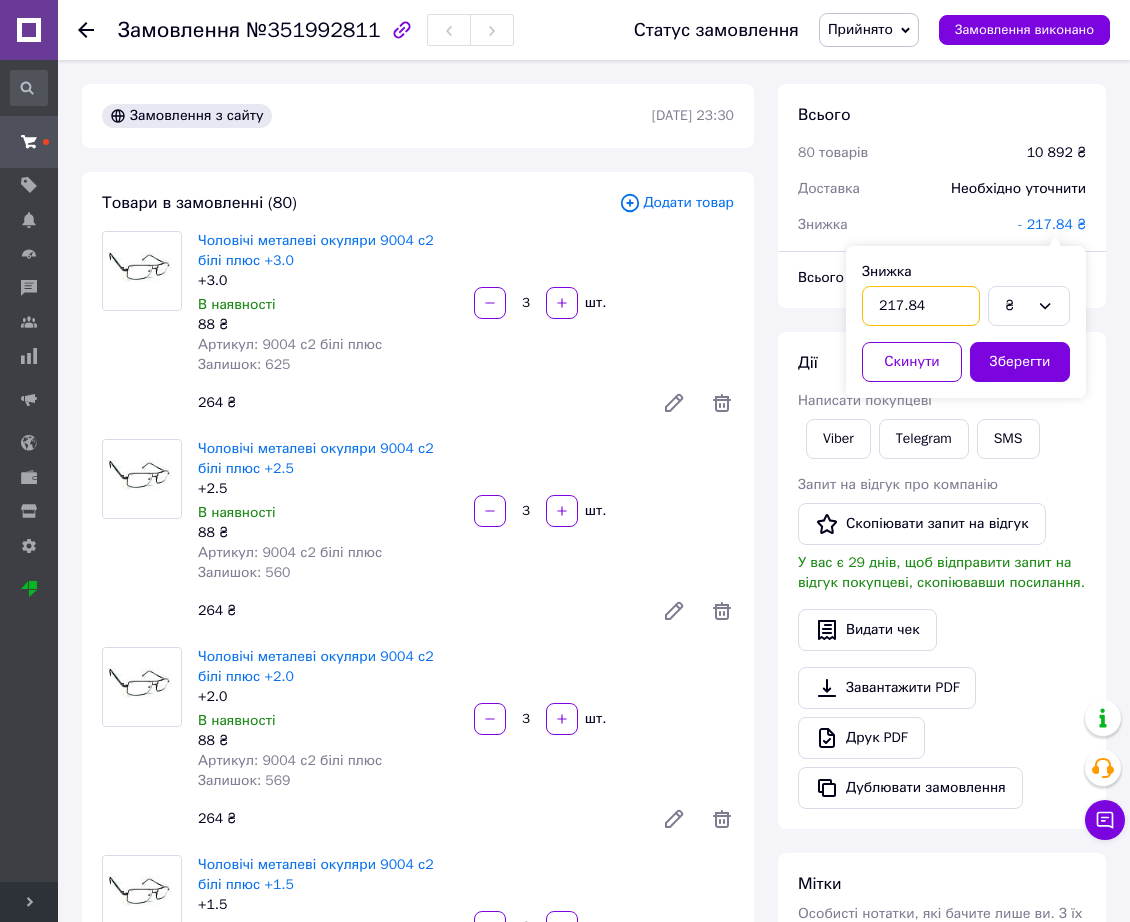 click on "217.84" at bounding box center (921, 306) 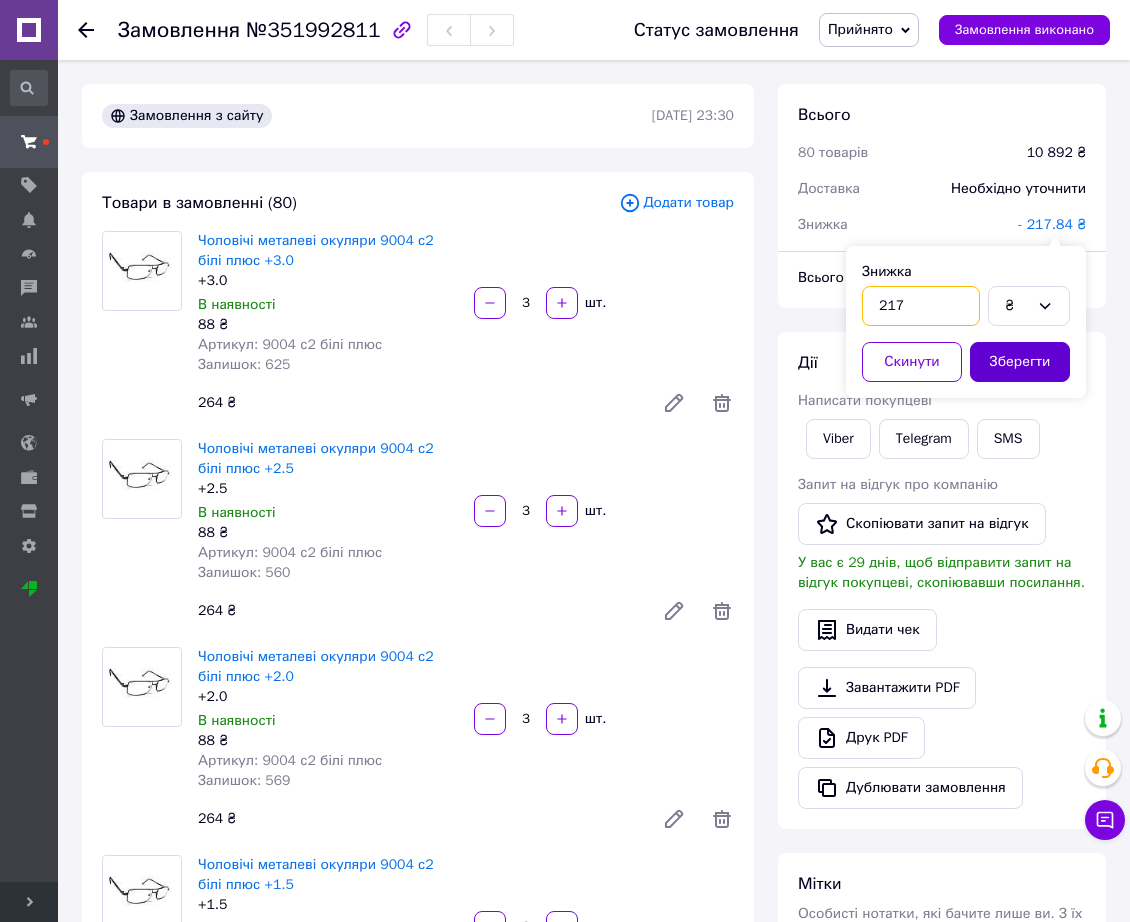 type on "217" 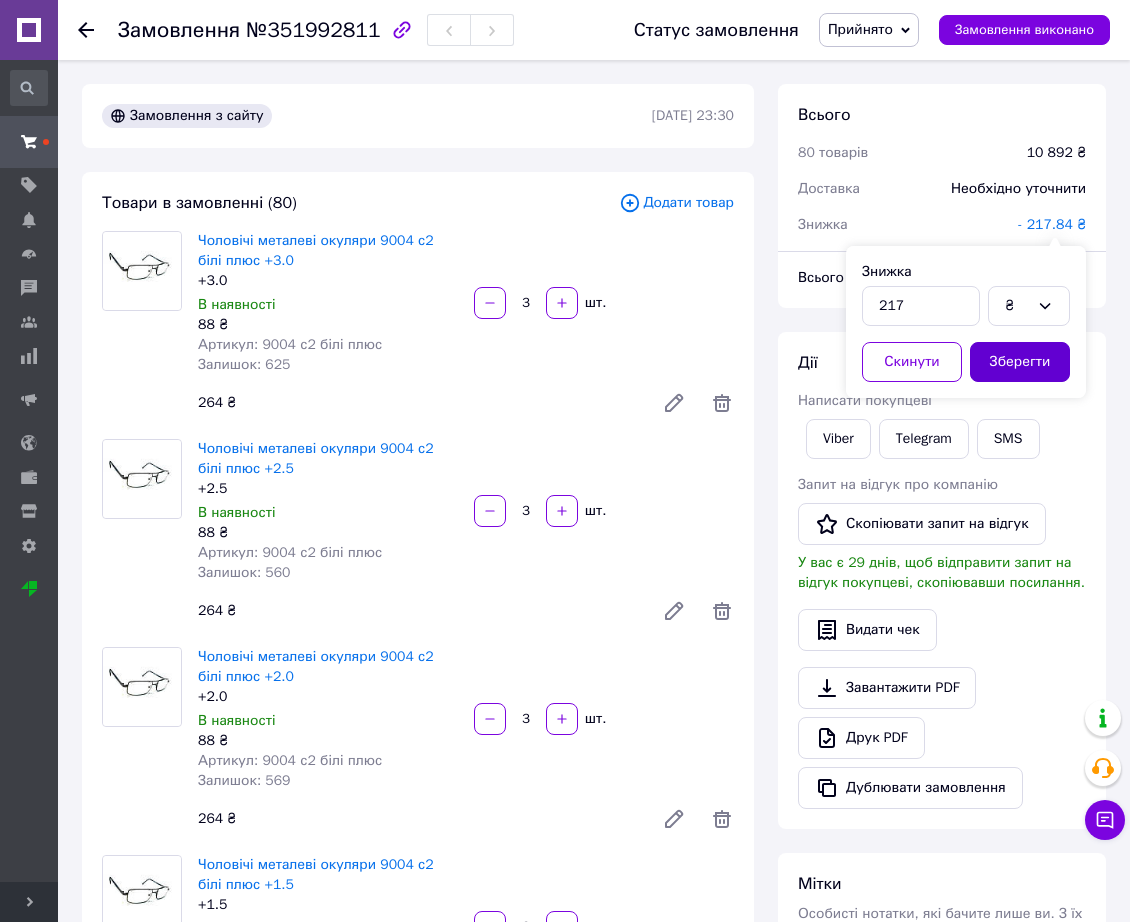 click on "Зберегти" at bounding box center [1020, 362] 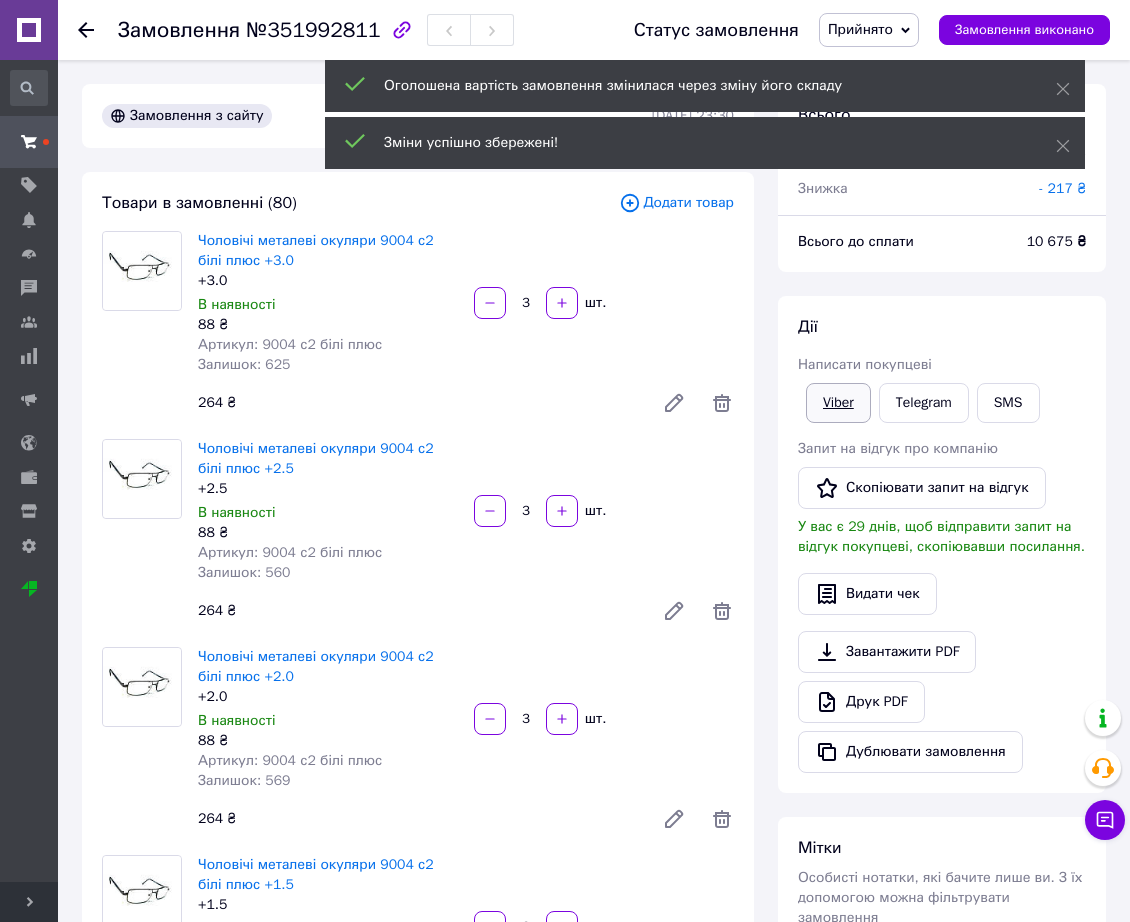 click on "Viber" at bounding box center [838, 403] 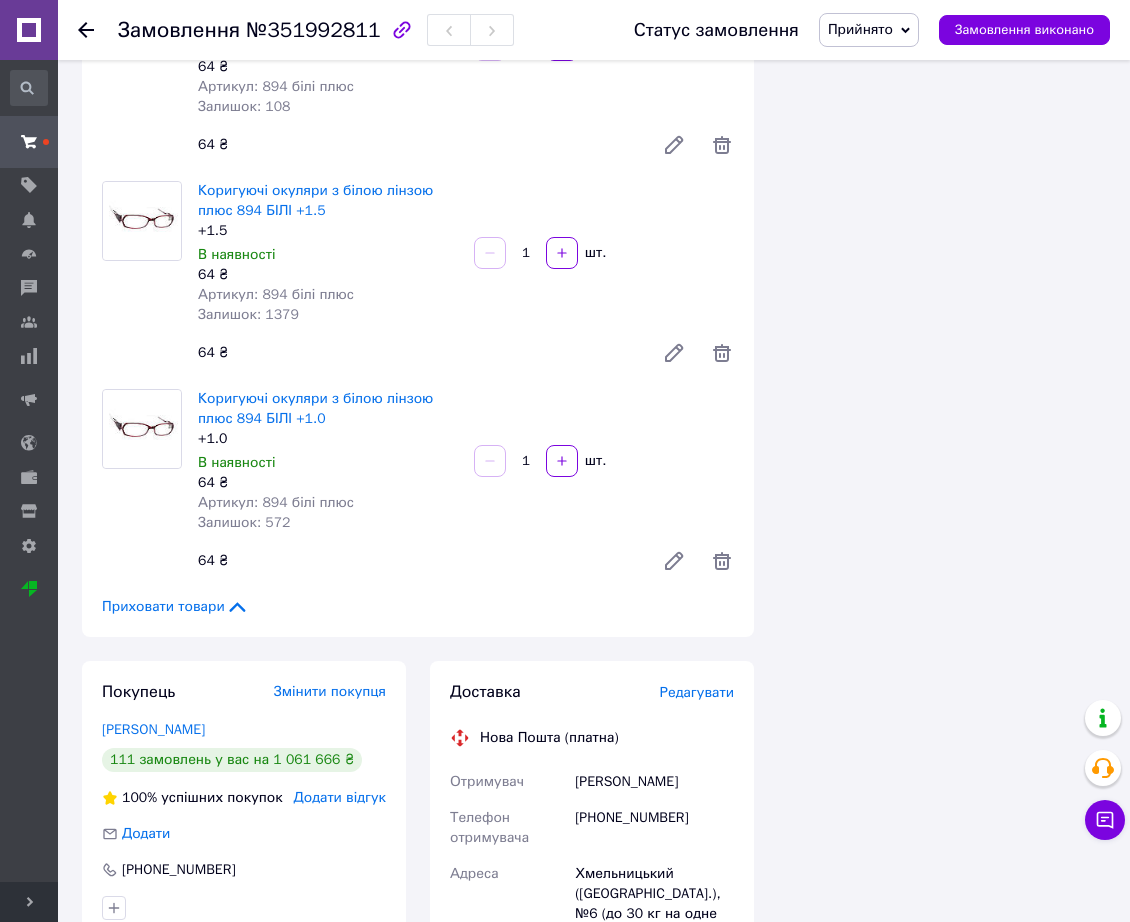 click 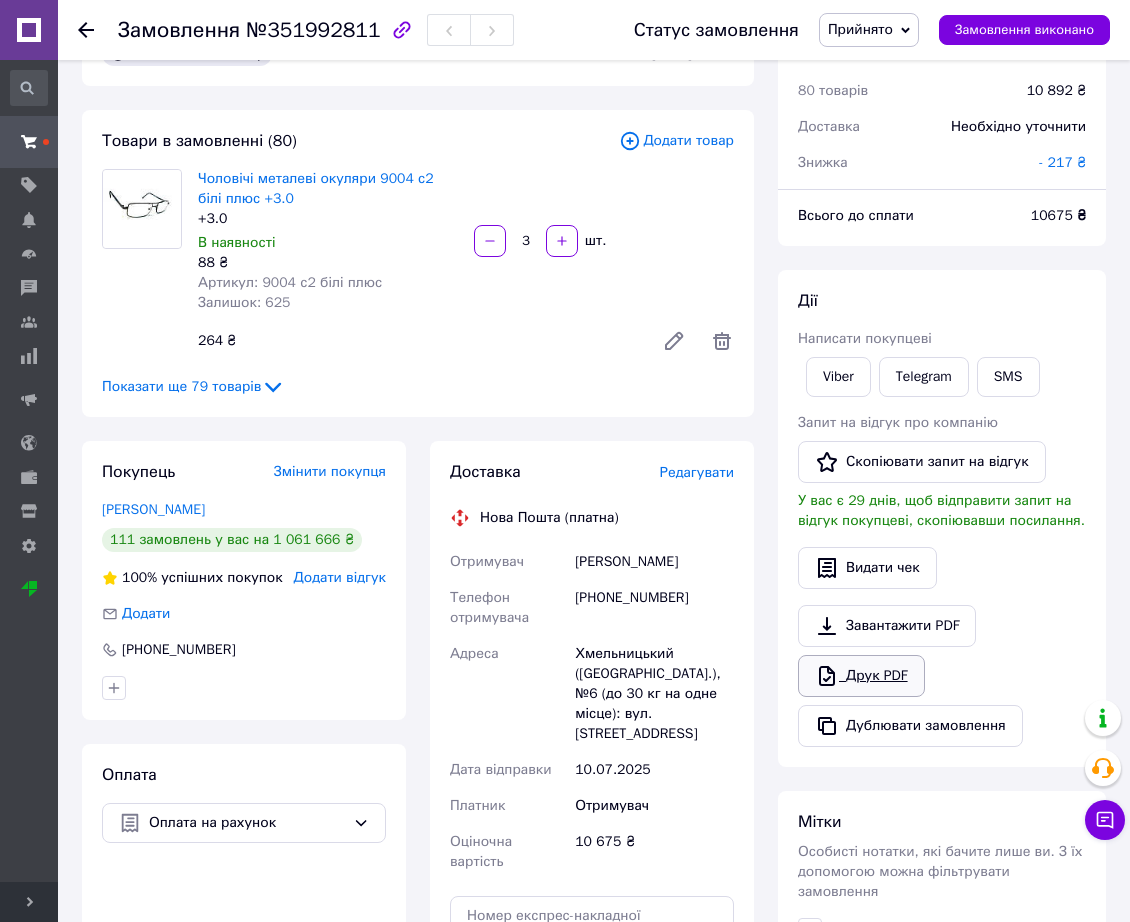 click on "Друк PDF" at bounding box center (861, 676) 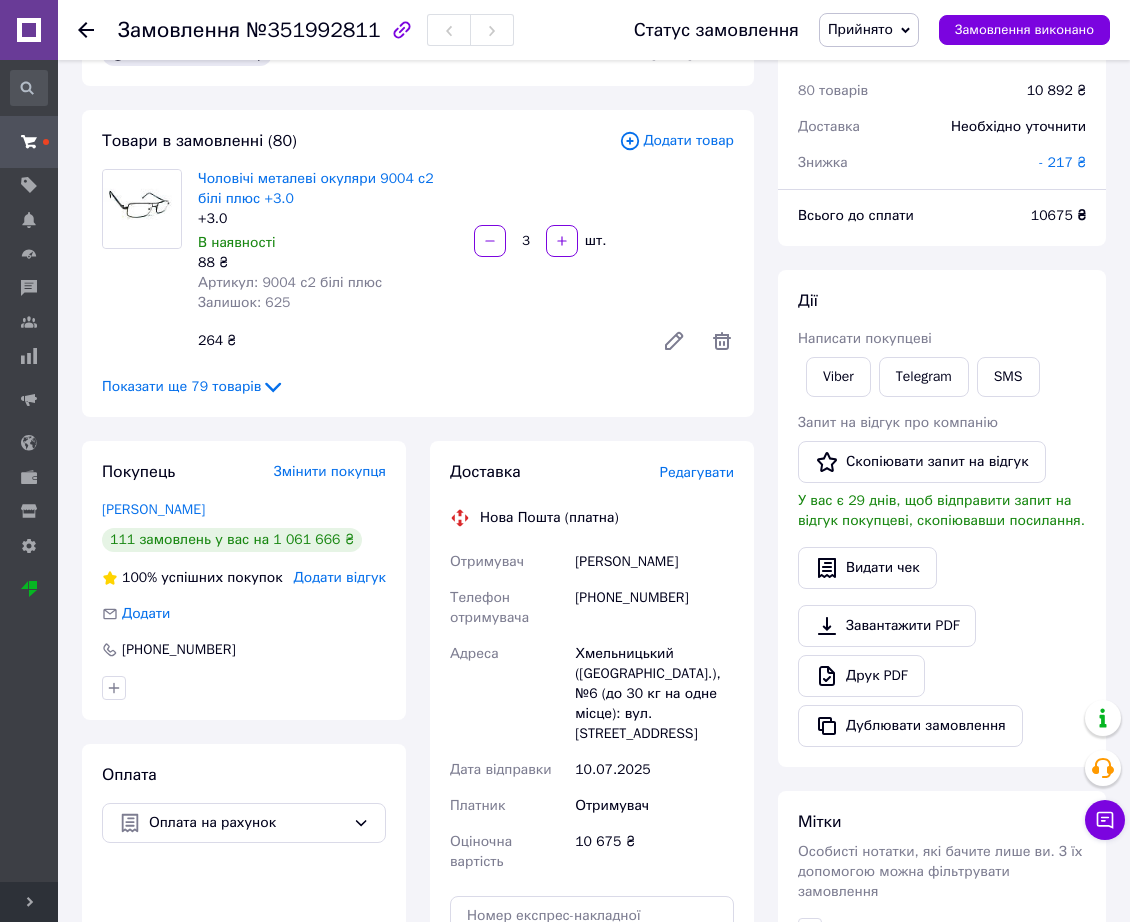 click at bounding box center [98, 30] 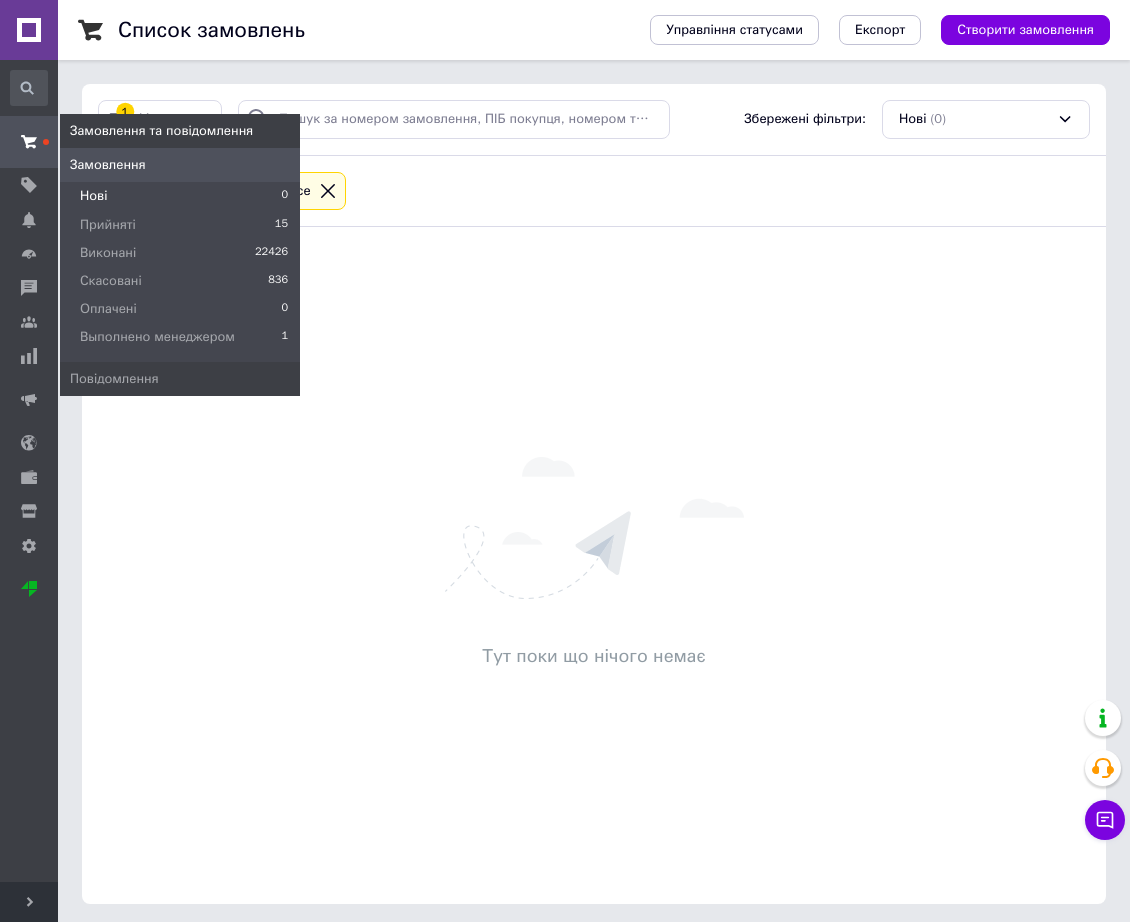 click at bounding box center (46, 142) 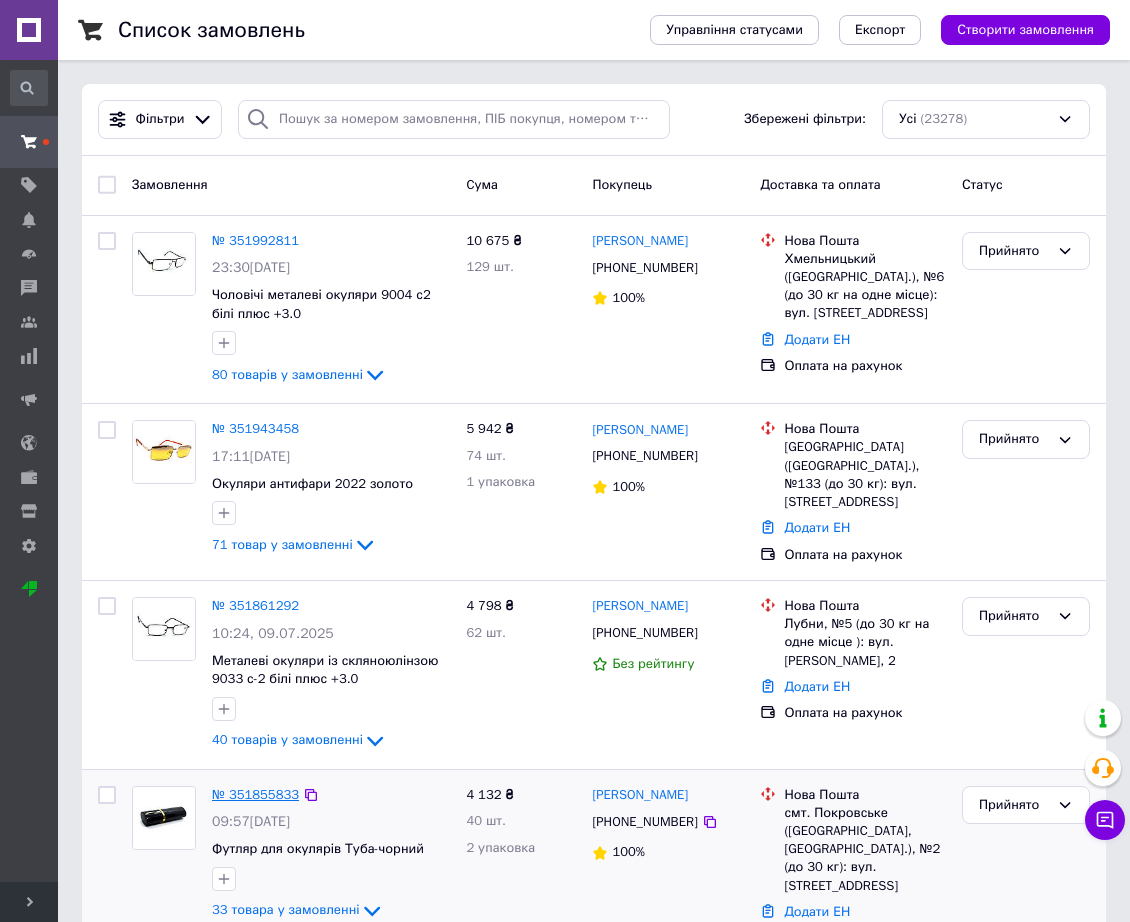 click on "№ 351855833" at bounding box center [255, 794] 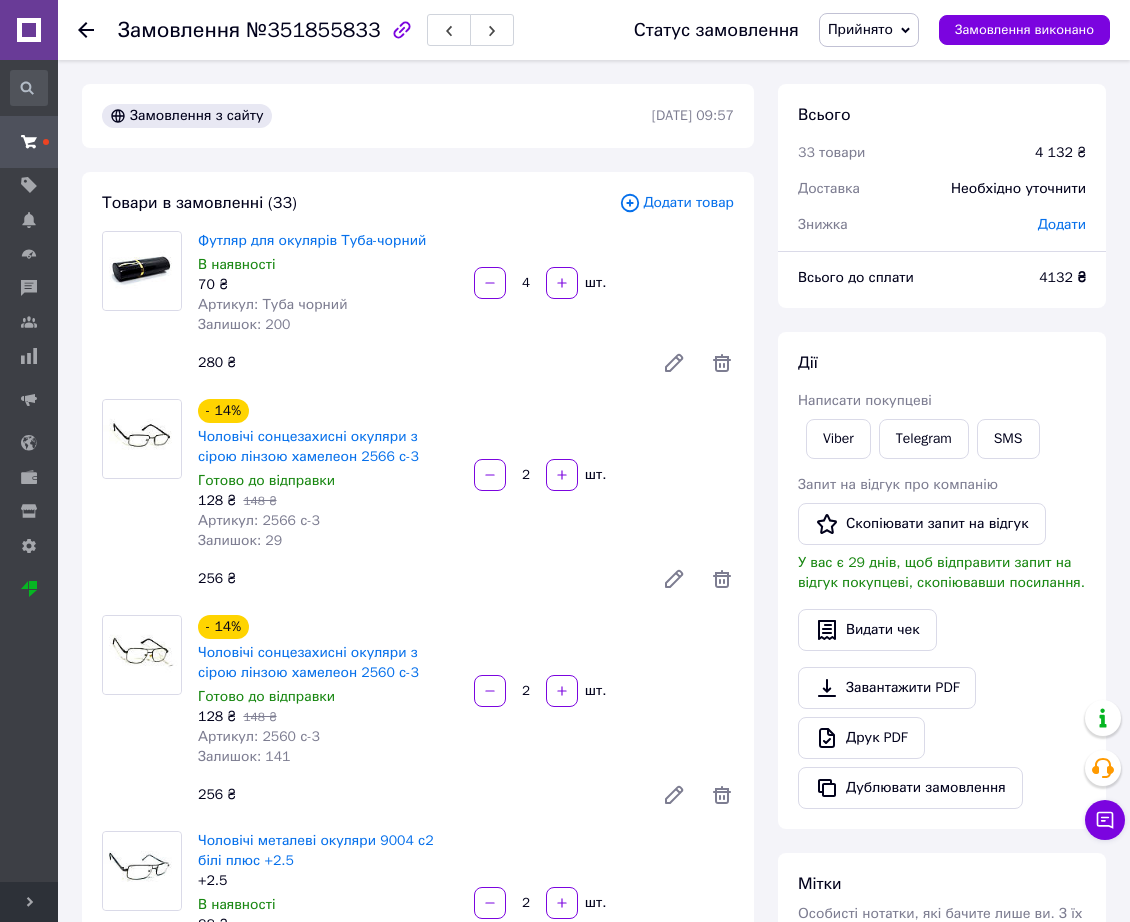 click on "Додати товар" at bounding box center [676, 203] 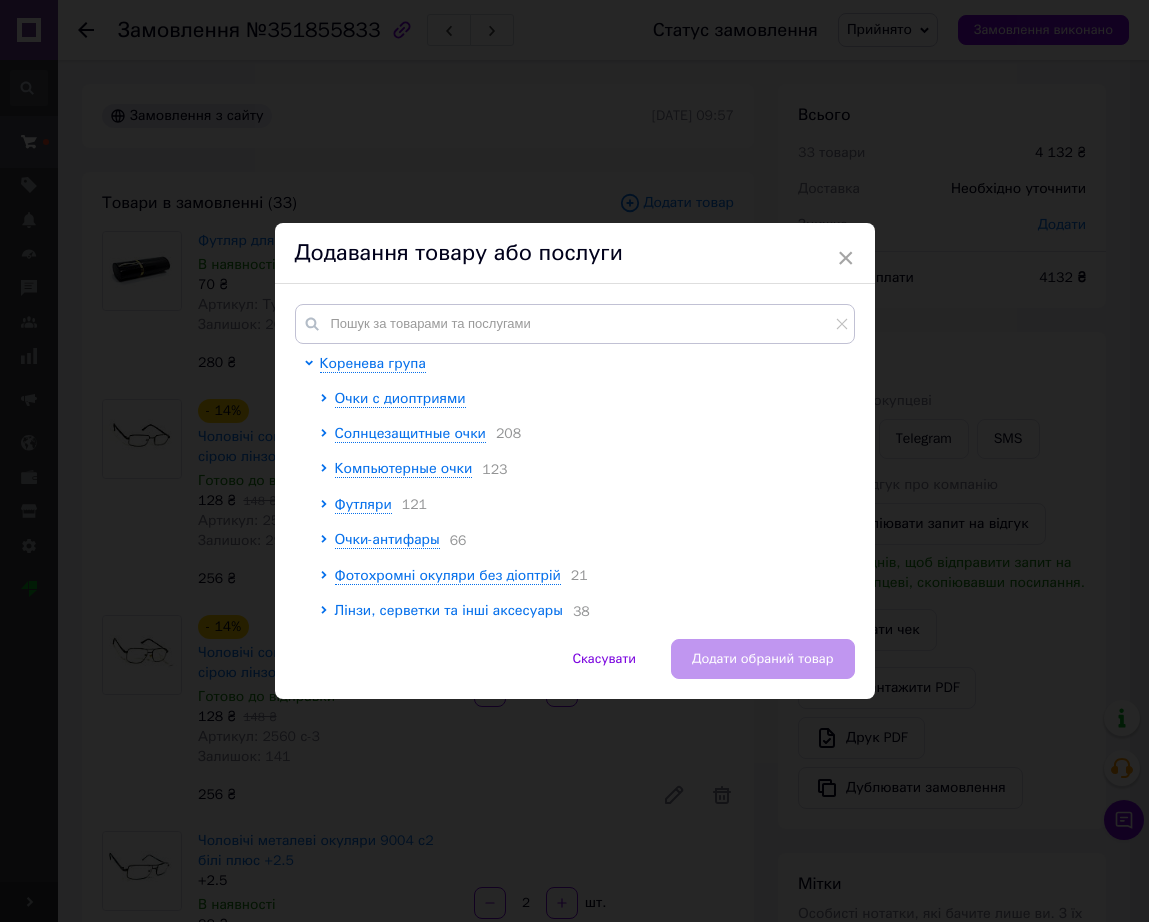 click on "Коренева група Очки с диоптриями Солнцезащитные очки 208 Компьютерные очки 123 Футляри 121 Очки-антифары 66 Фотохромні окуляри без діоптрій 21 Лінзи, серветки та інші аксесуары 38 Оправы  для очков 93 Окуляри-тренажери 18 Глаукомні окуляри 7 Розпродаж 6 Окуляри на запчастини 5" at bounding box center [575, 461] 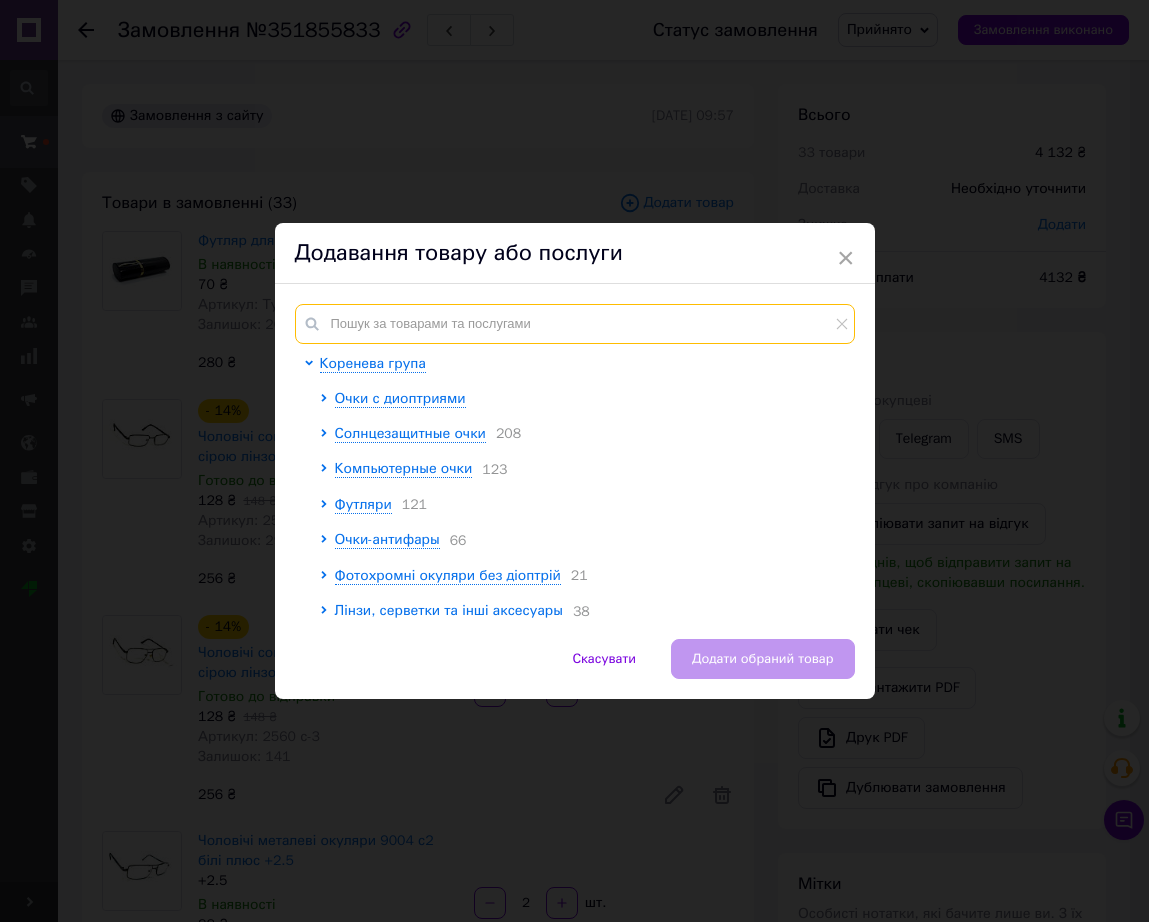 click at bounding box center [575, 324] 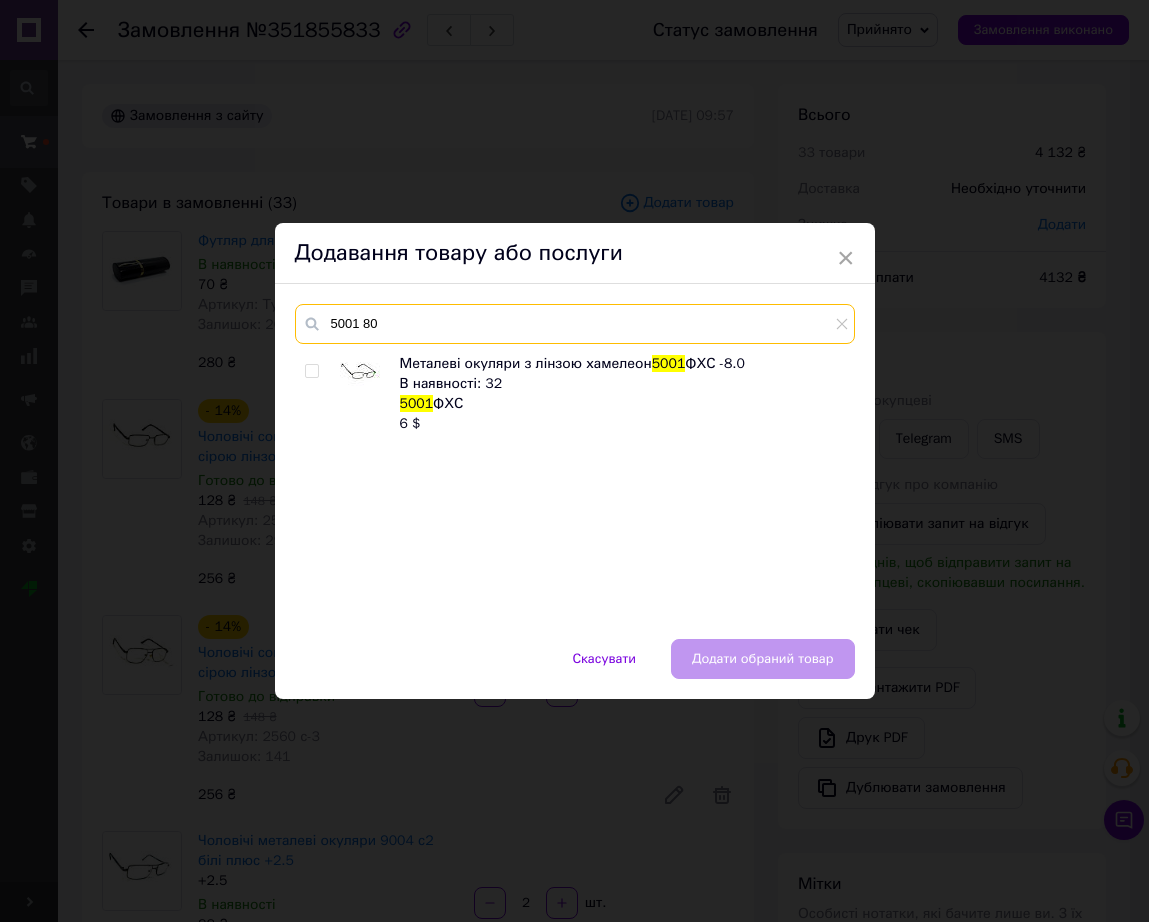 type on "5001 80" 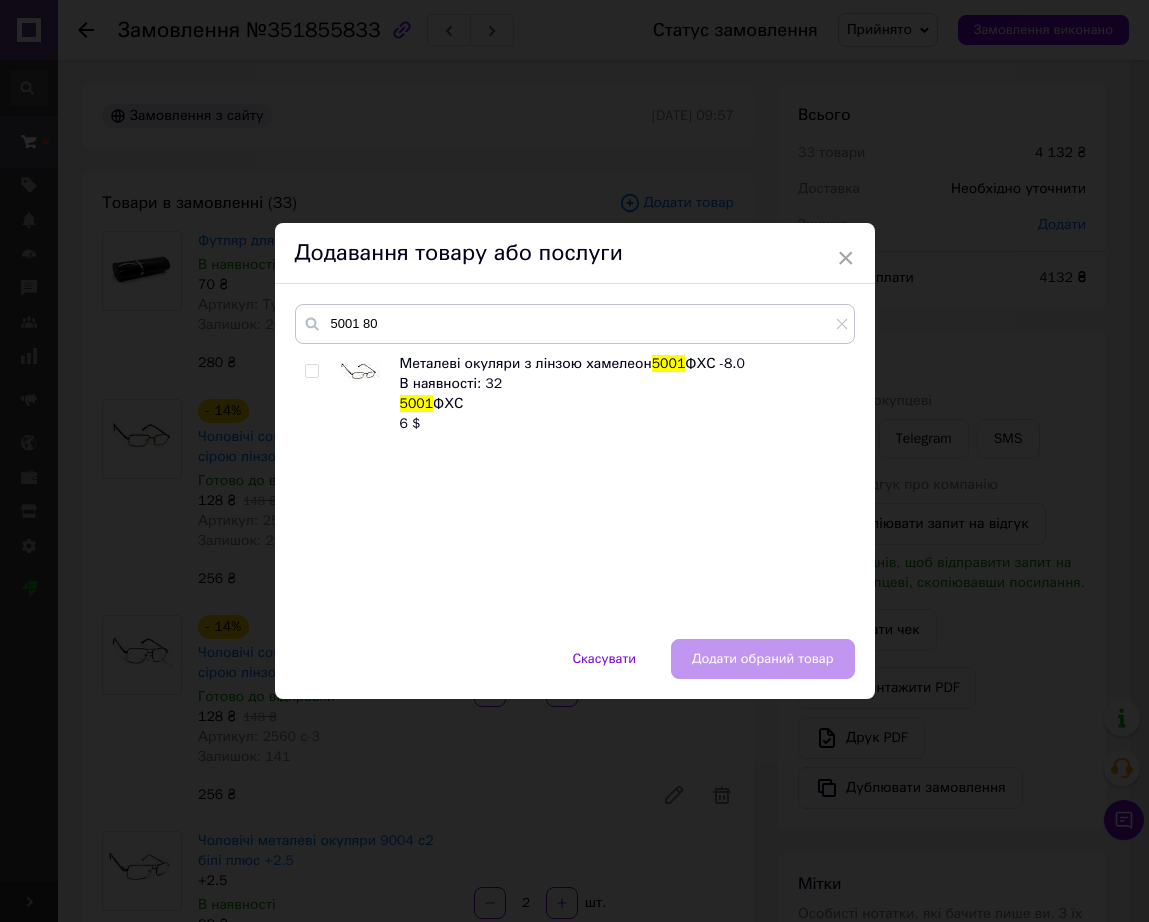 click at bounding box center [370, 394] 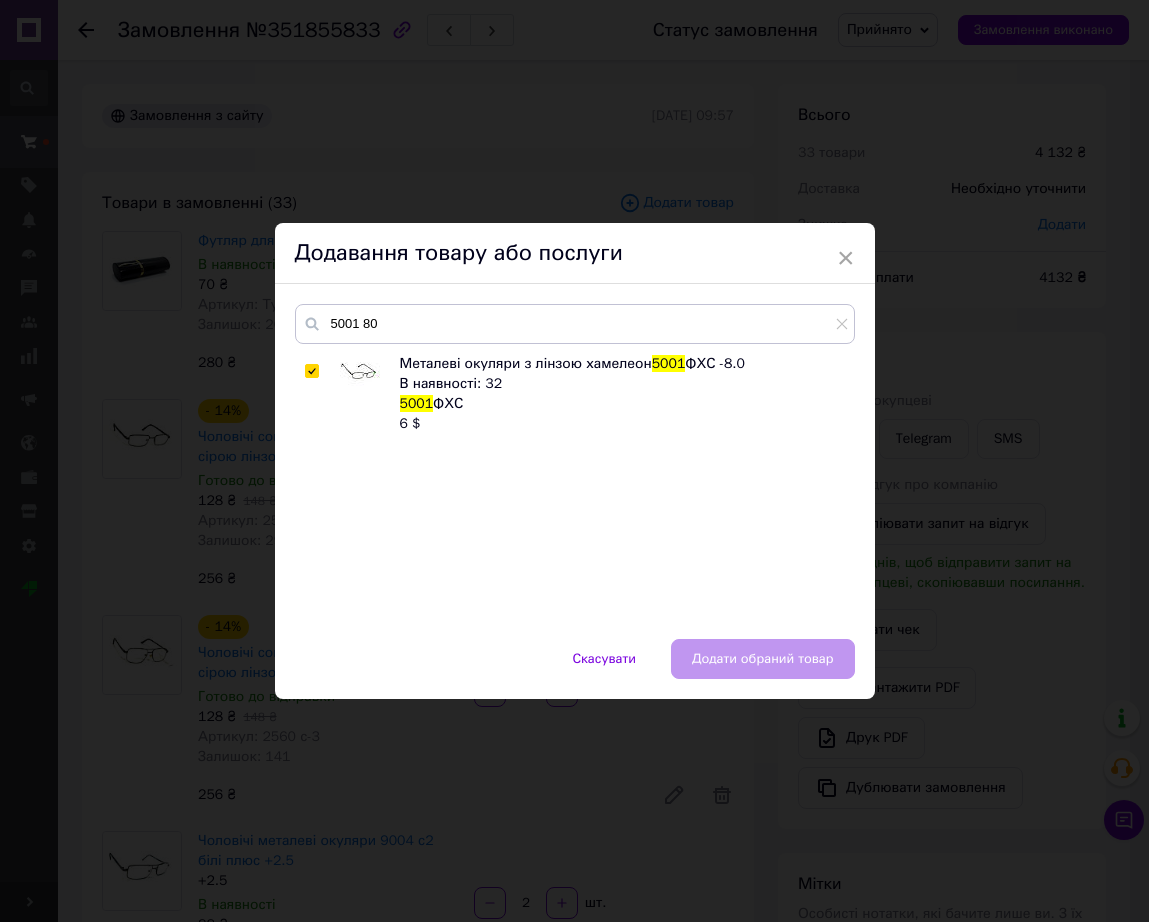 checkbox on "true" 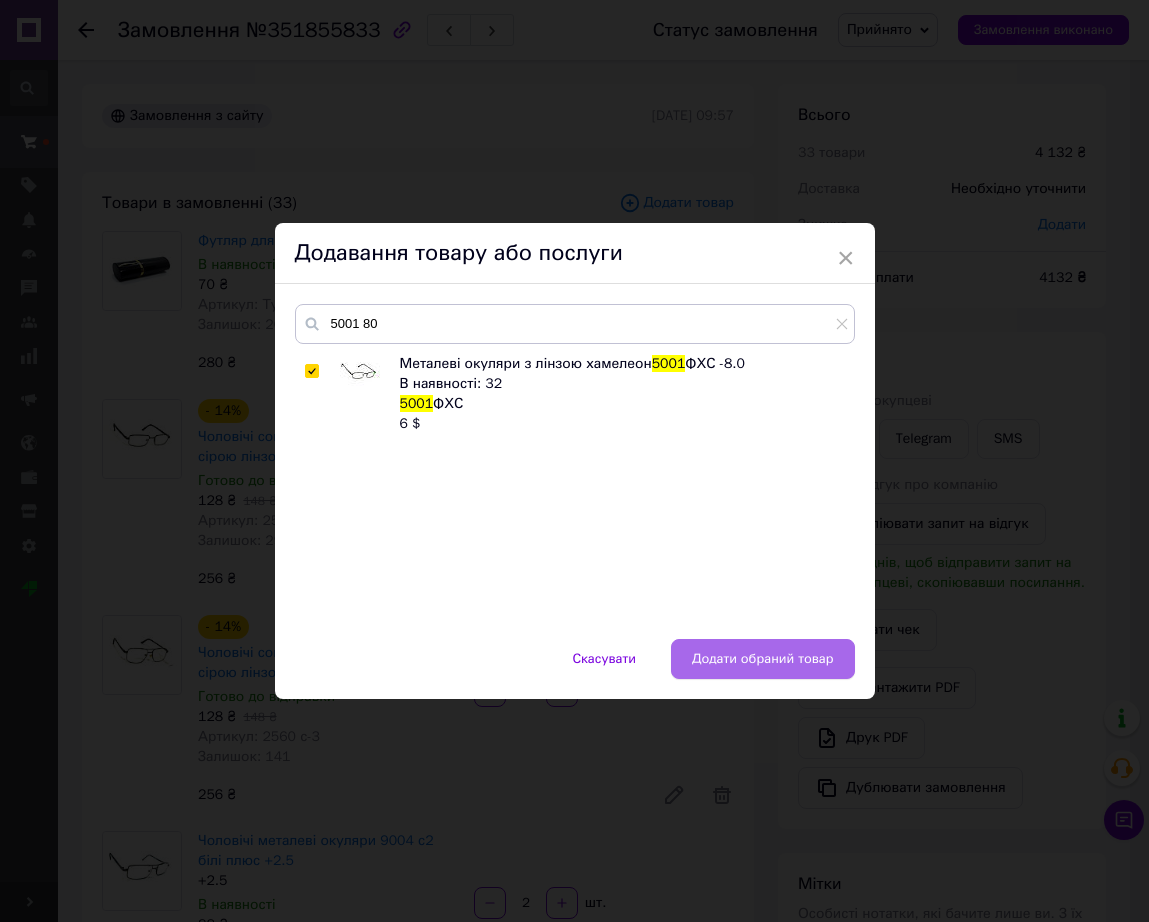 click on "Додати обраний товар" at bounding box center (763, 659) 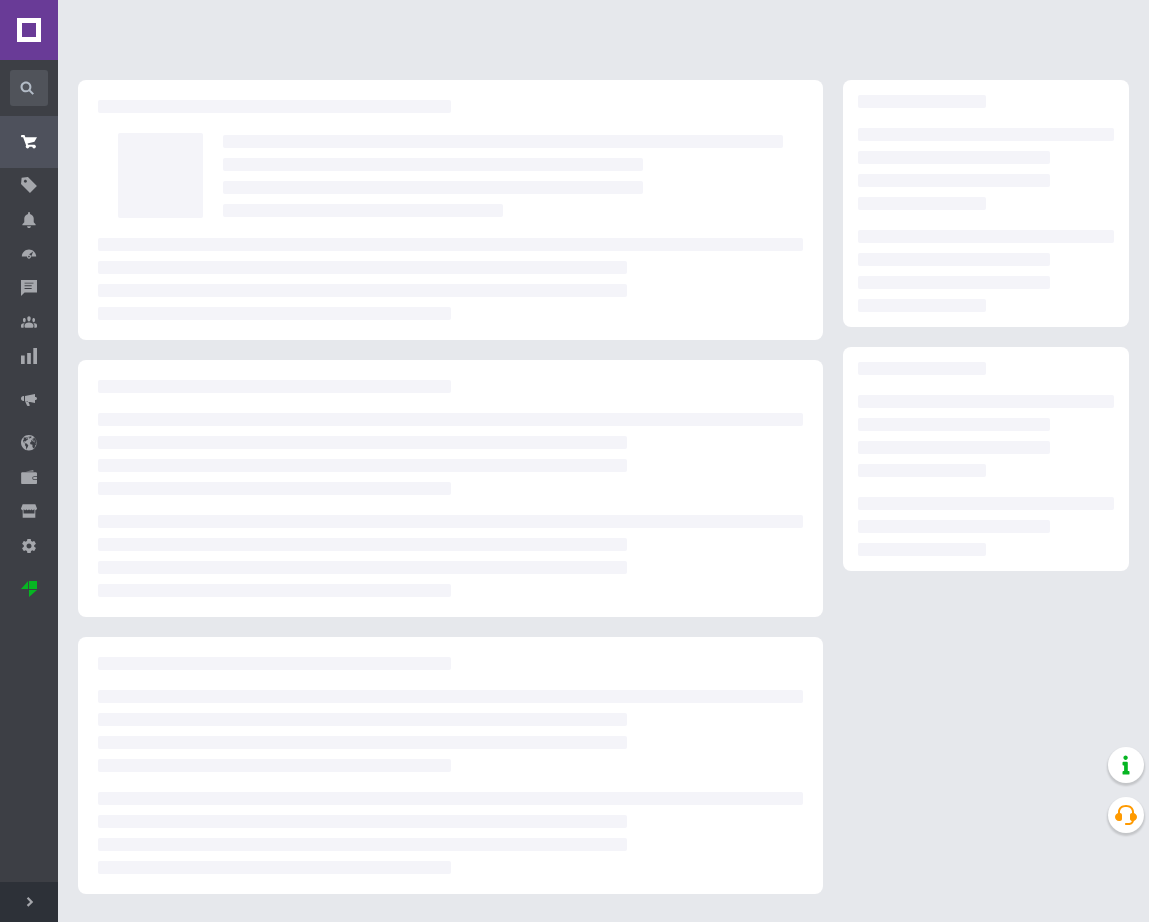 scroll, scrollTop: 0, scrollLeft: 0, axis: both 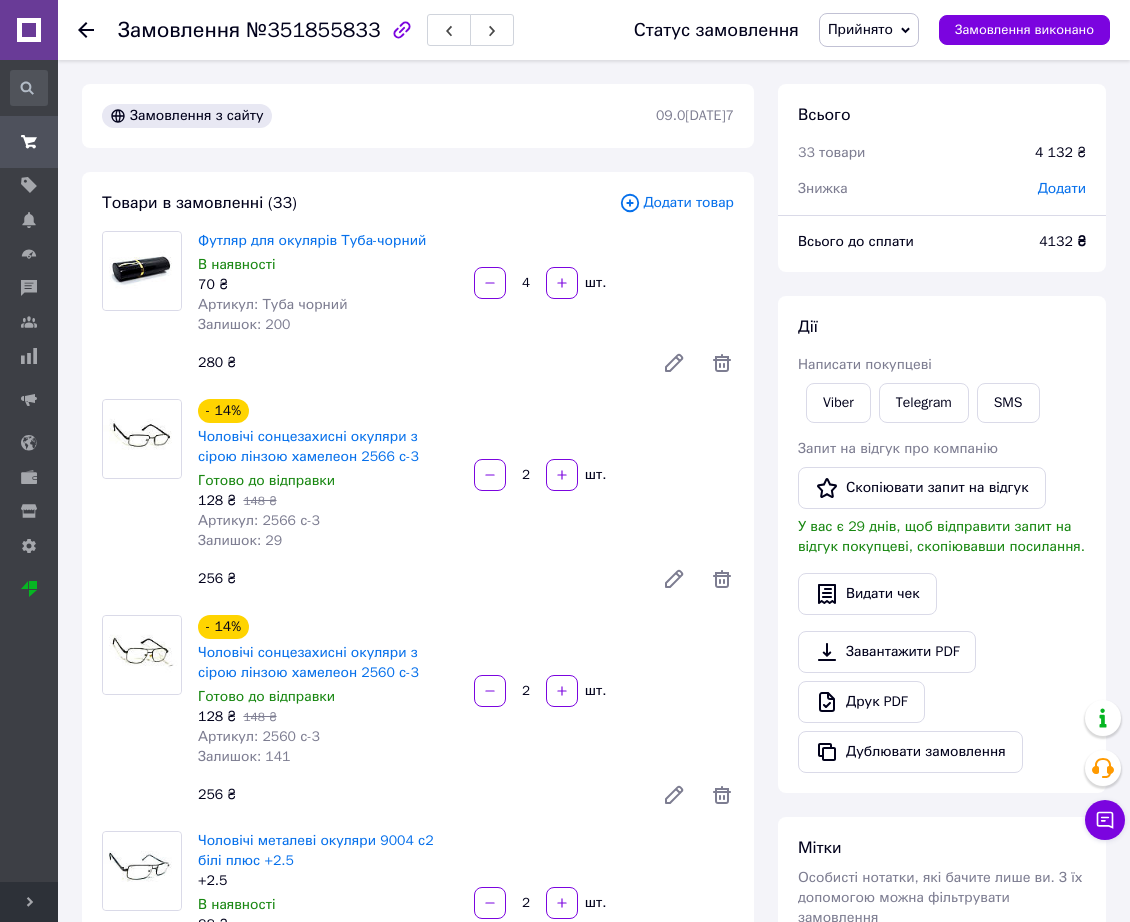click on "Додати товар" at bounding box center [676, 203] 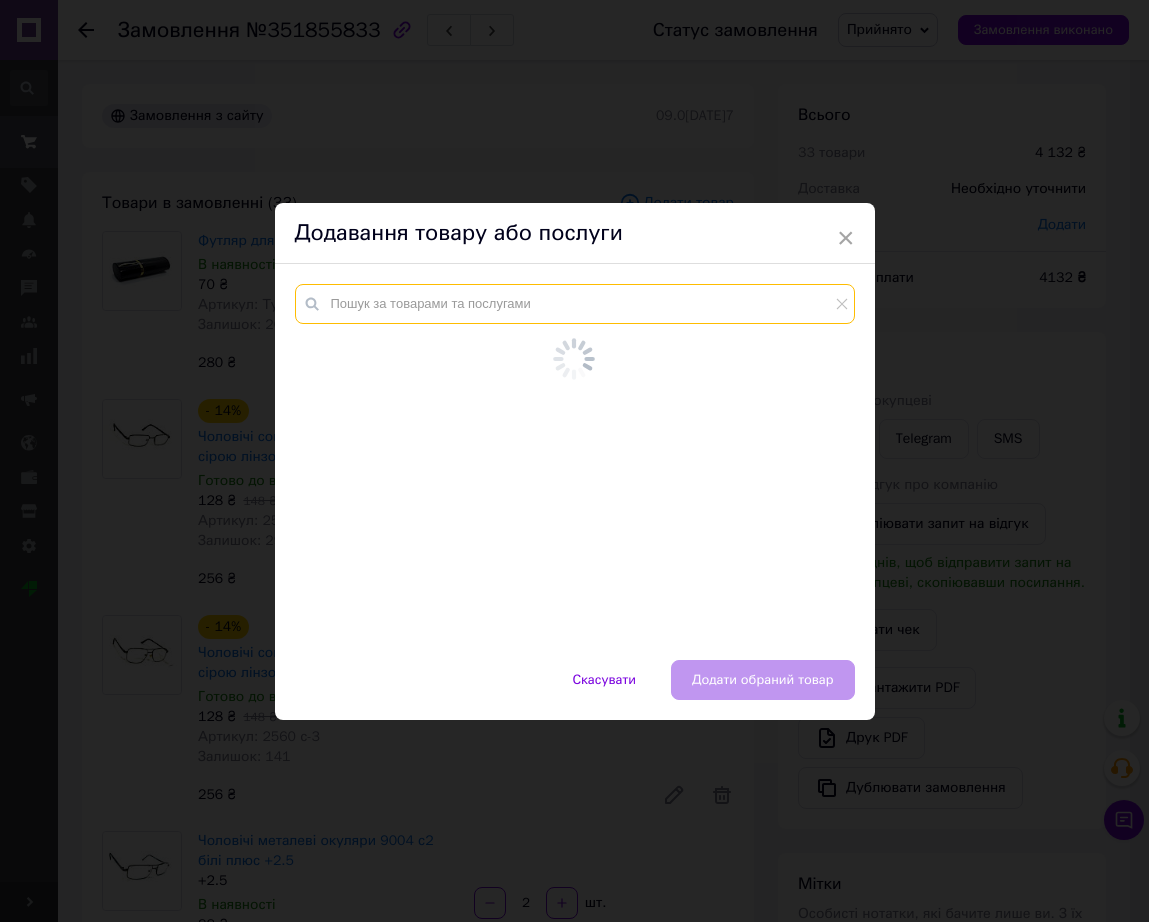 click at bounding box center (575, 304) 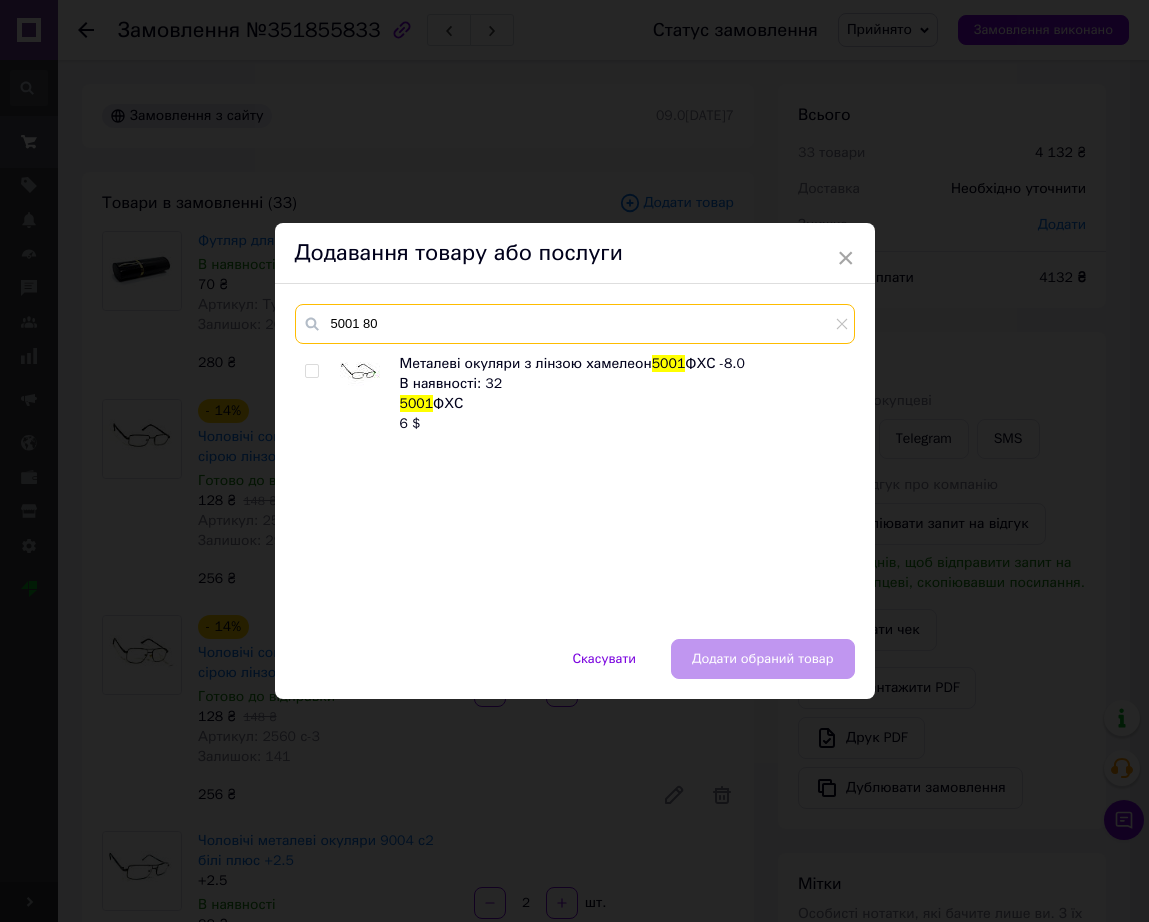 type on "5001 80" 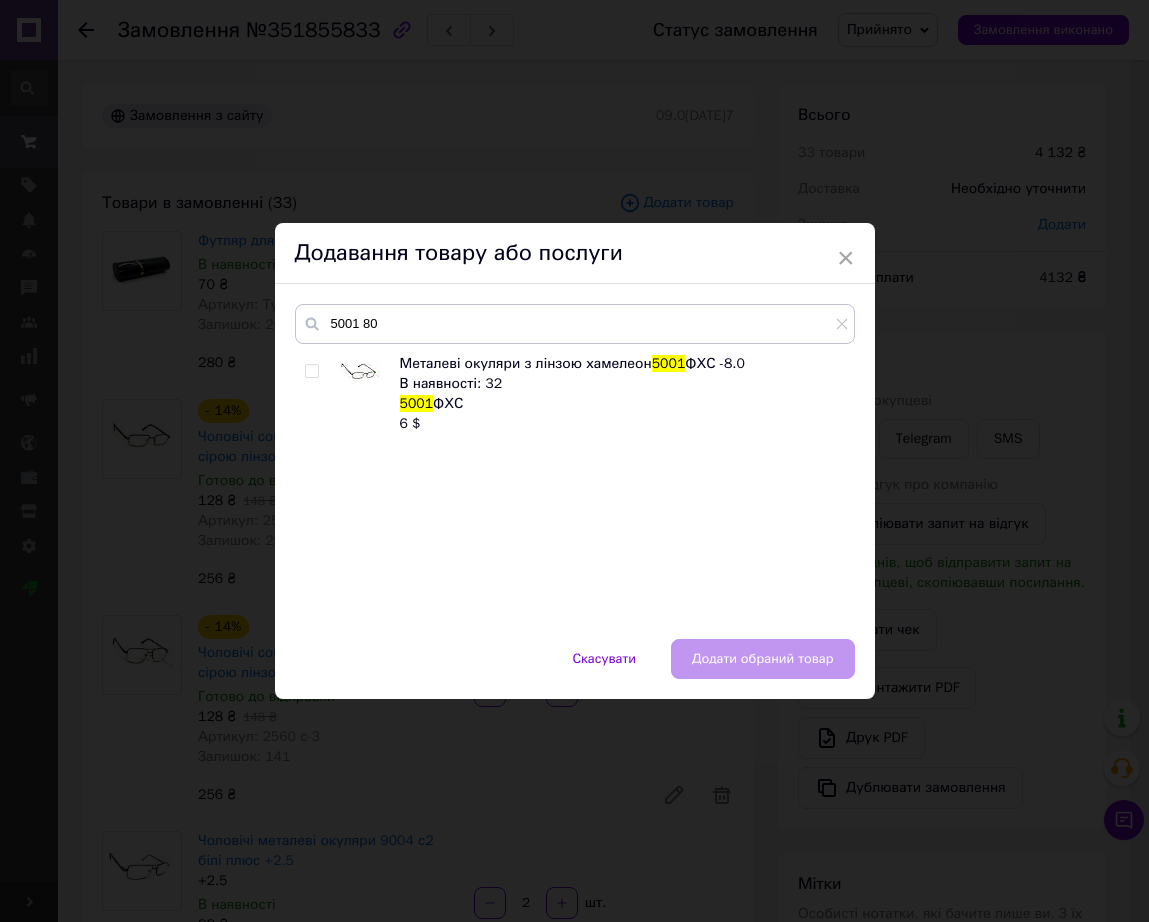 click at bounding box center (360, 374) 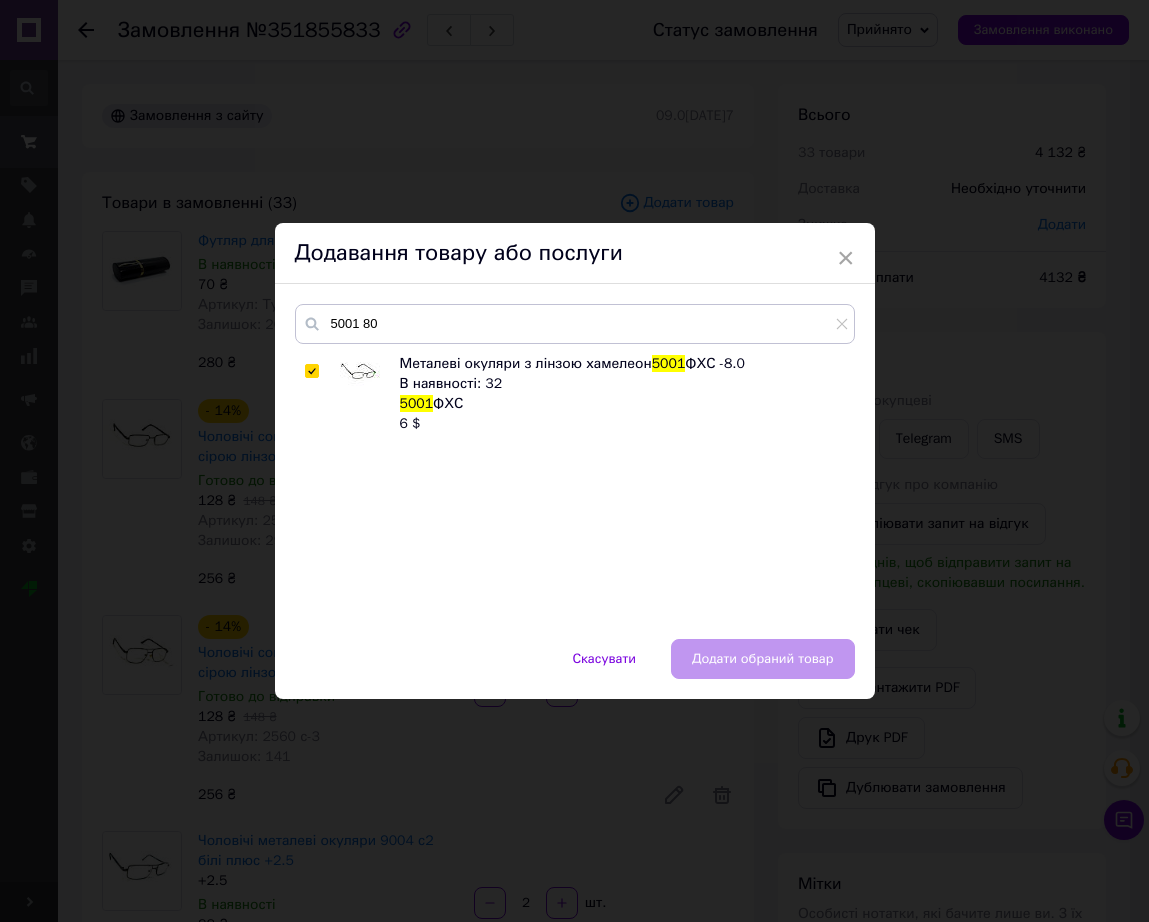 checkbox on "true" 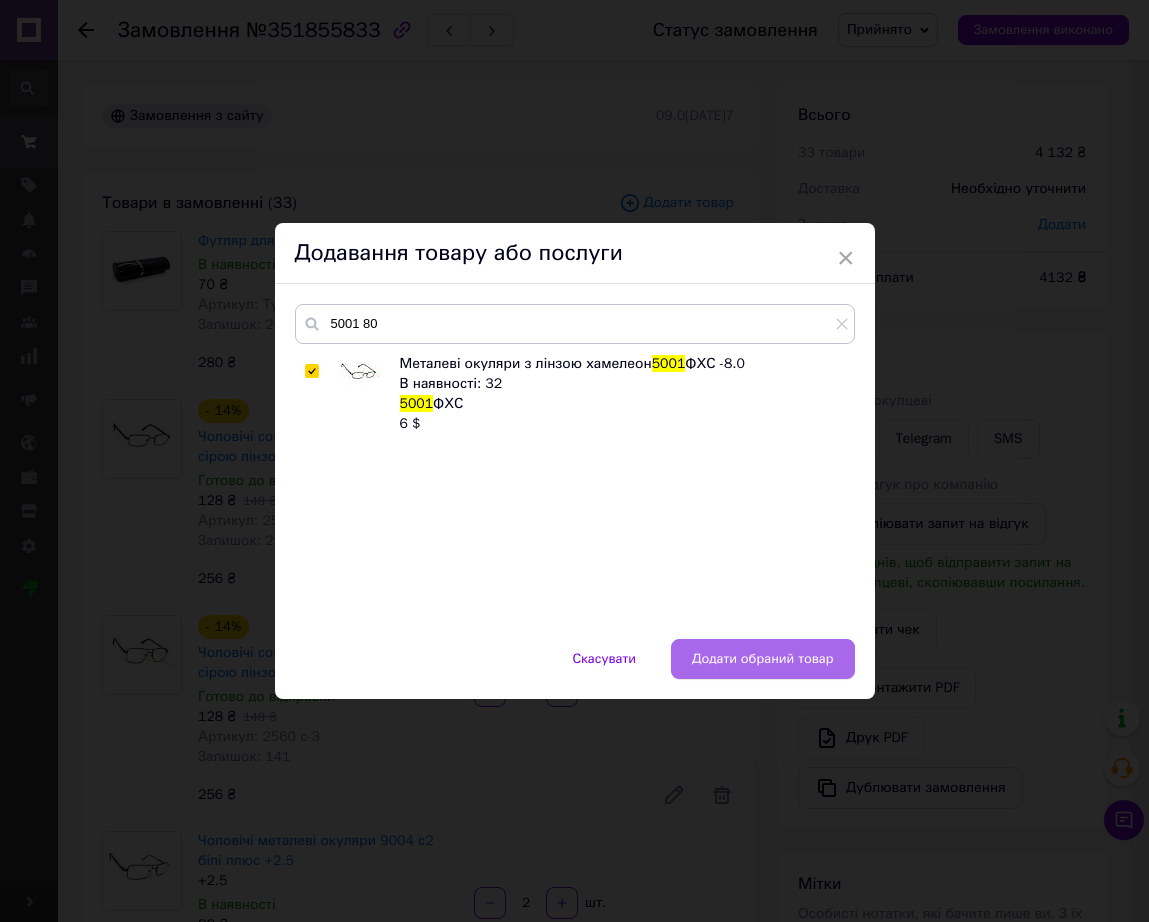 click on "Додати обраний товар" at bounding box center (763, 659) 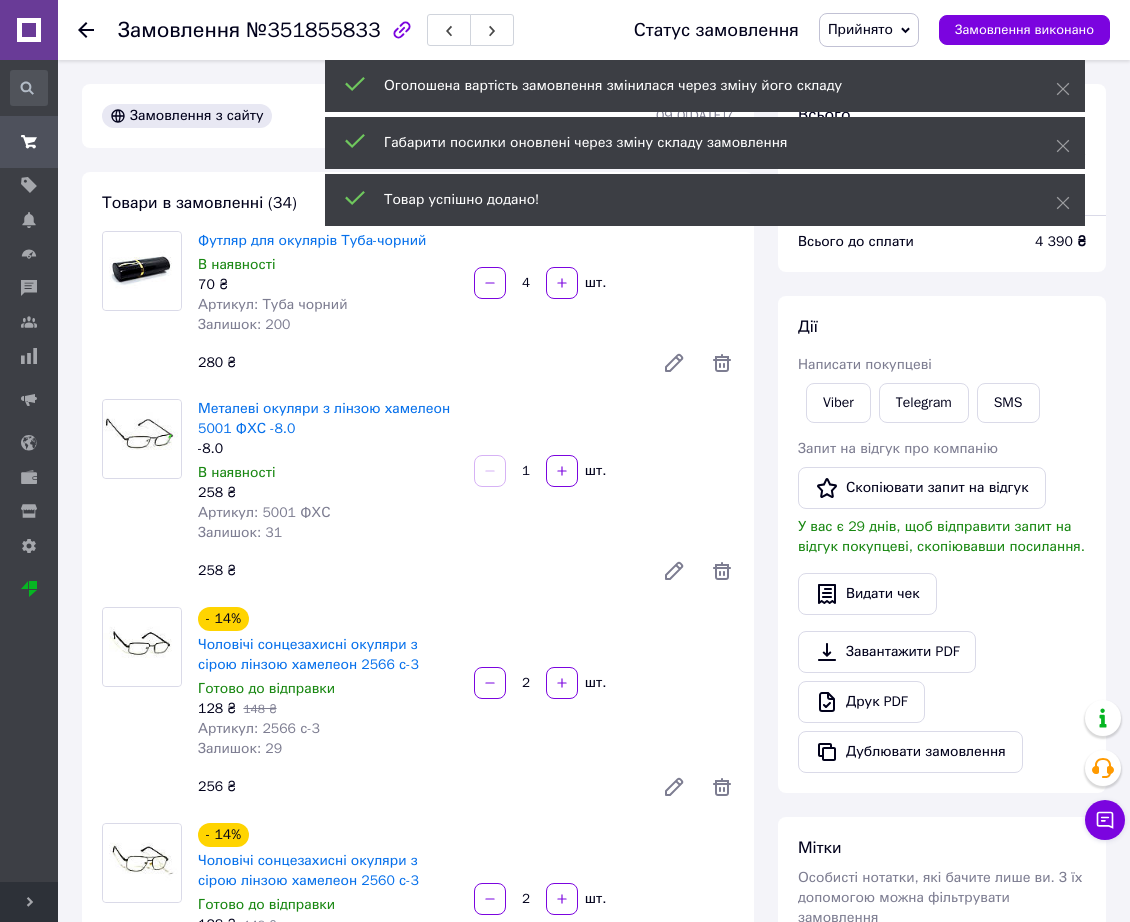 click on "Замовлення з сайту" at bounding box center (377, 116) 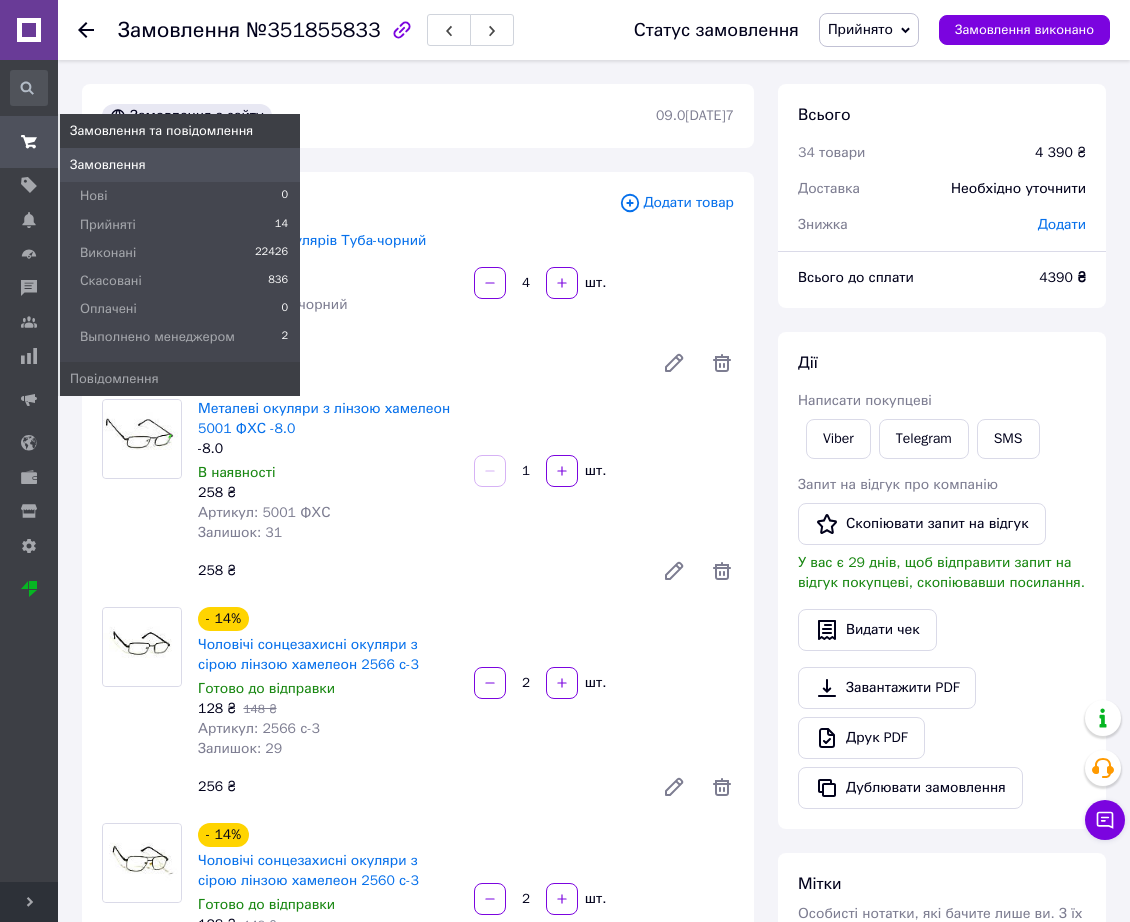 click 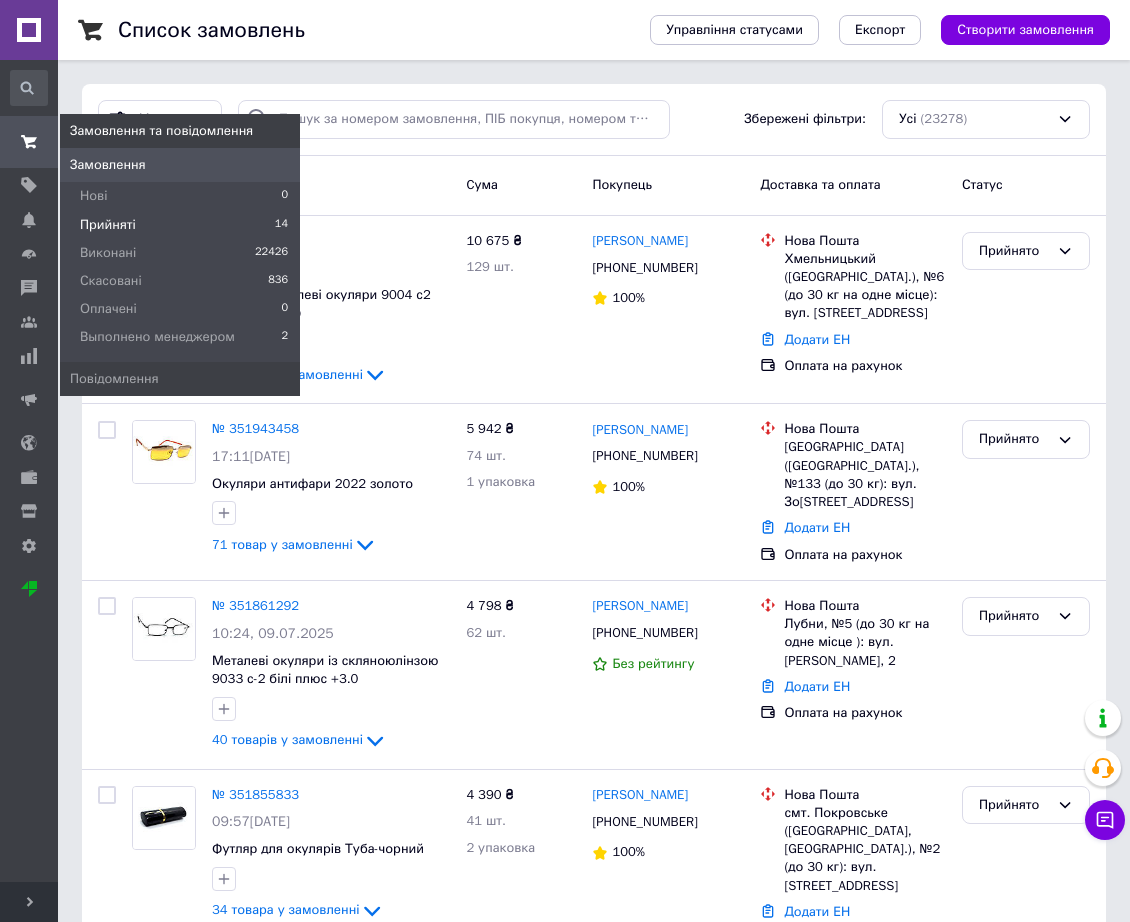 click on "Прийняті" at bounding box center (108, 225) 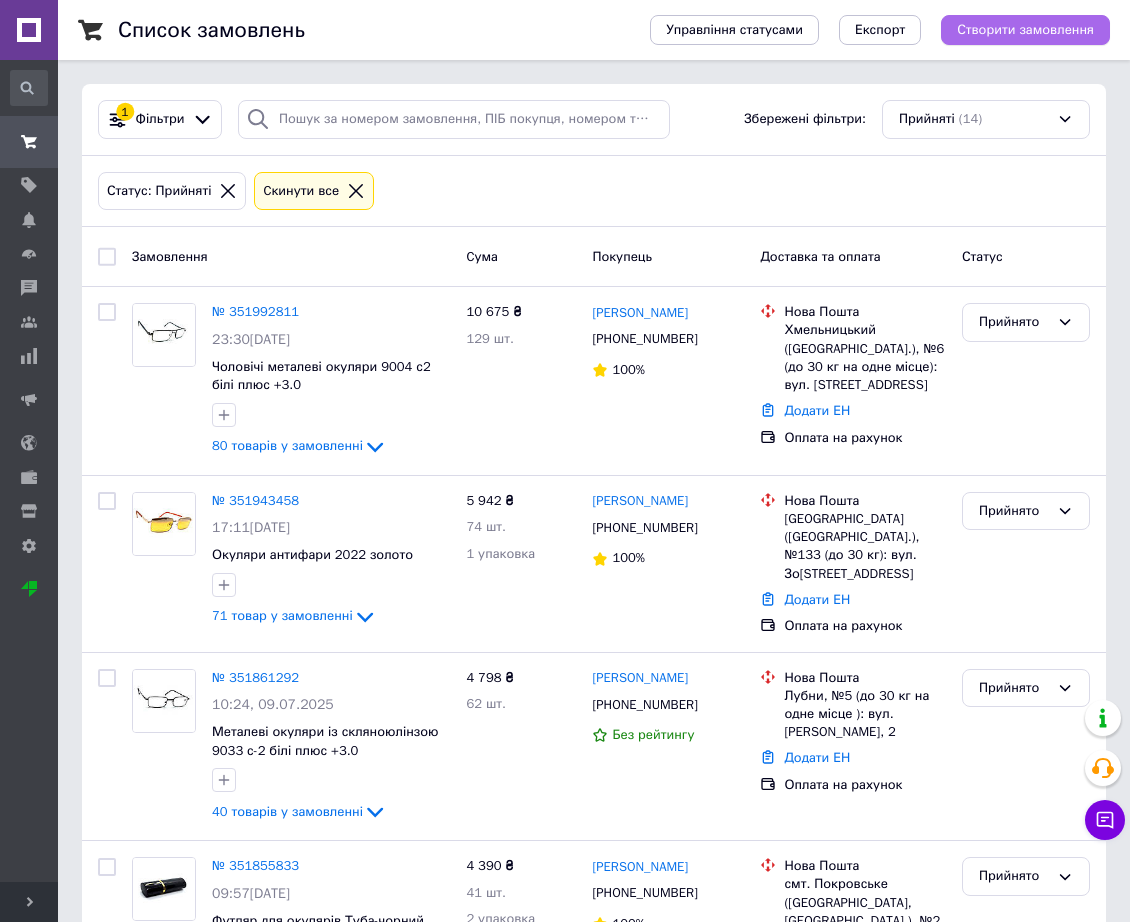 click on "Створити замовлення" at bounding box center (1025, 30) 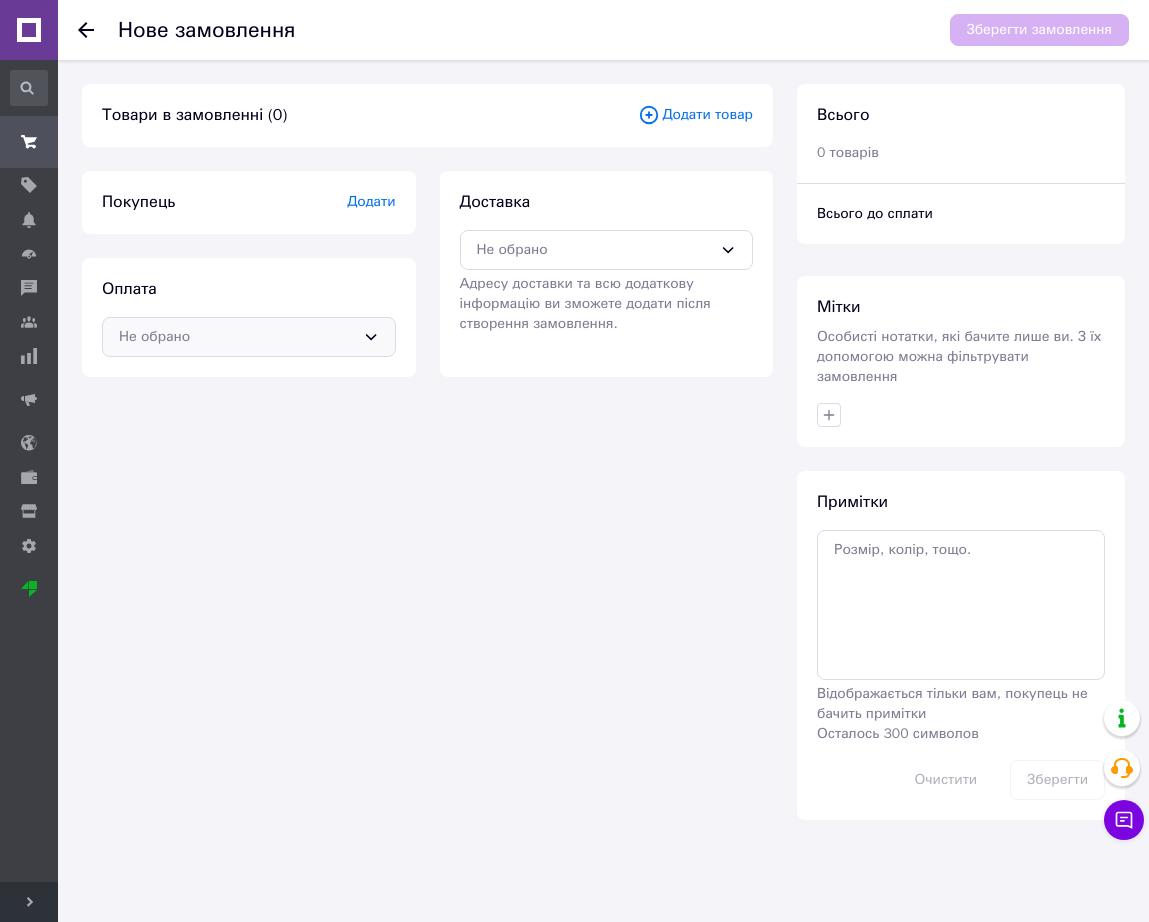 click on "Не обрано" at bounding box center [237, 337] 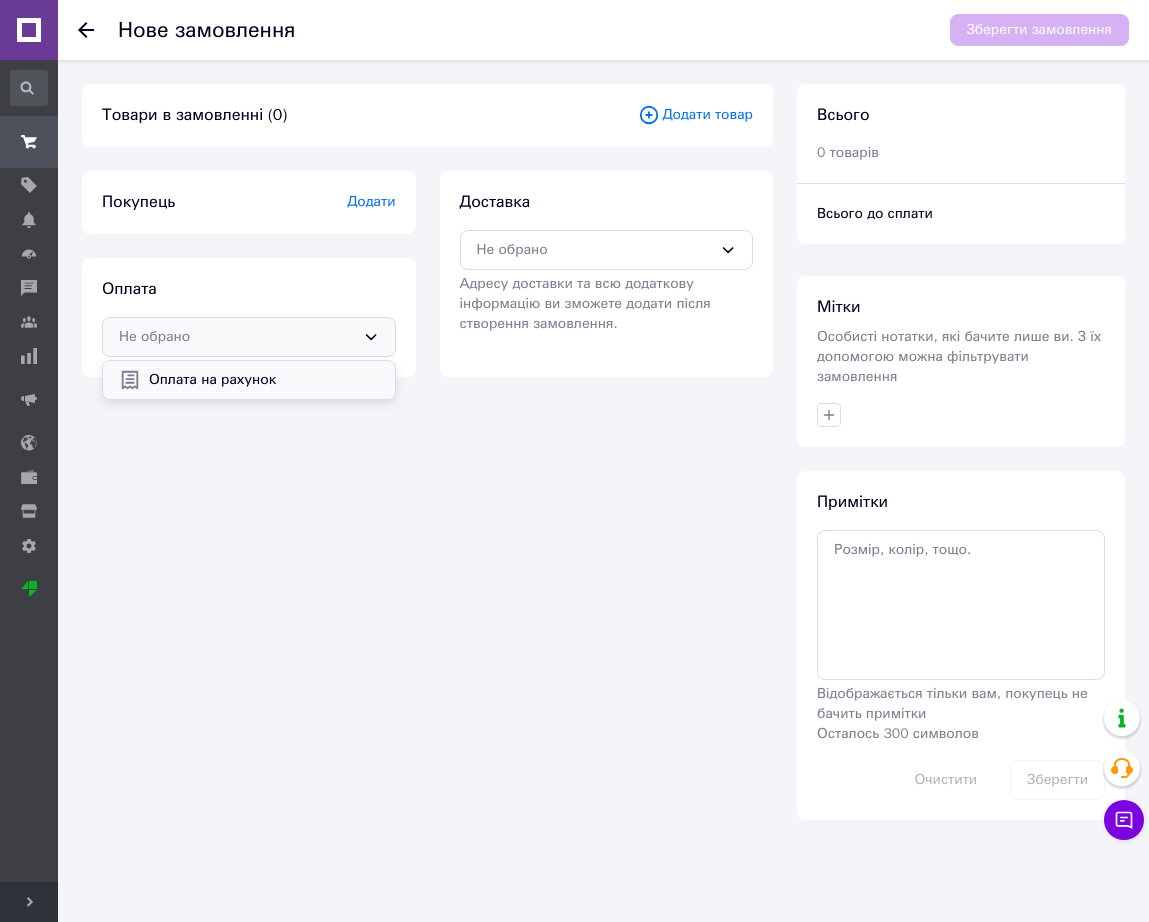 click on "Оплата на рахунок" at bounding box center (249, 380) 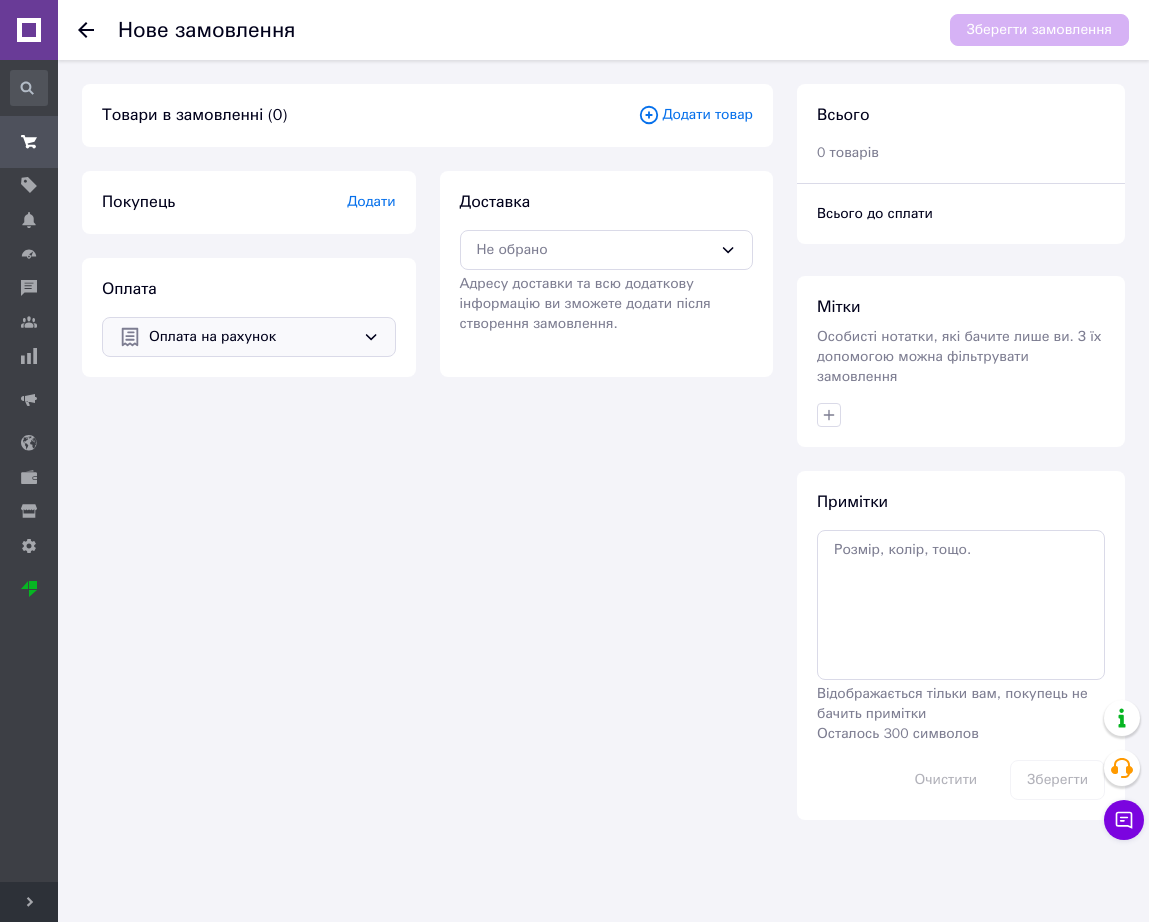 click on "Доставка Не обрано Адресу доставки та всю додаткову інформацію
ви зможете додати після створення замовлення." at bounding box center (607, 262) 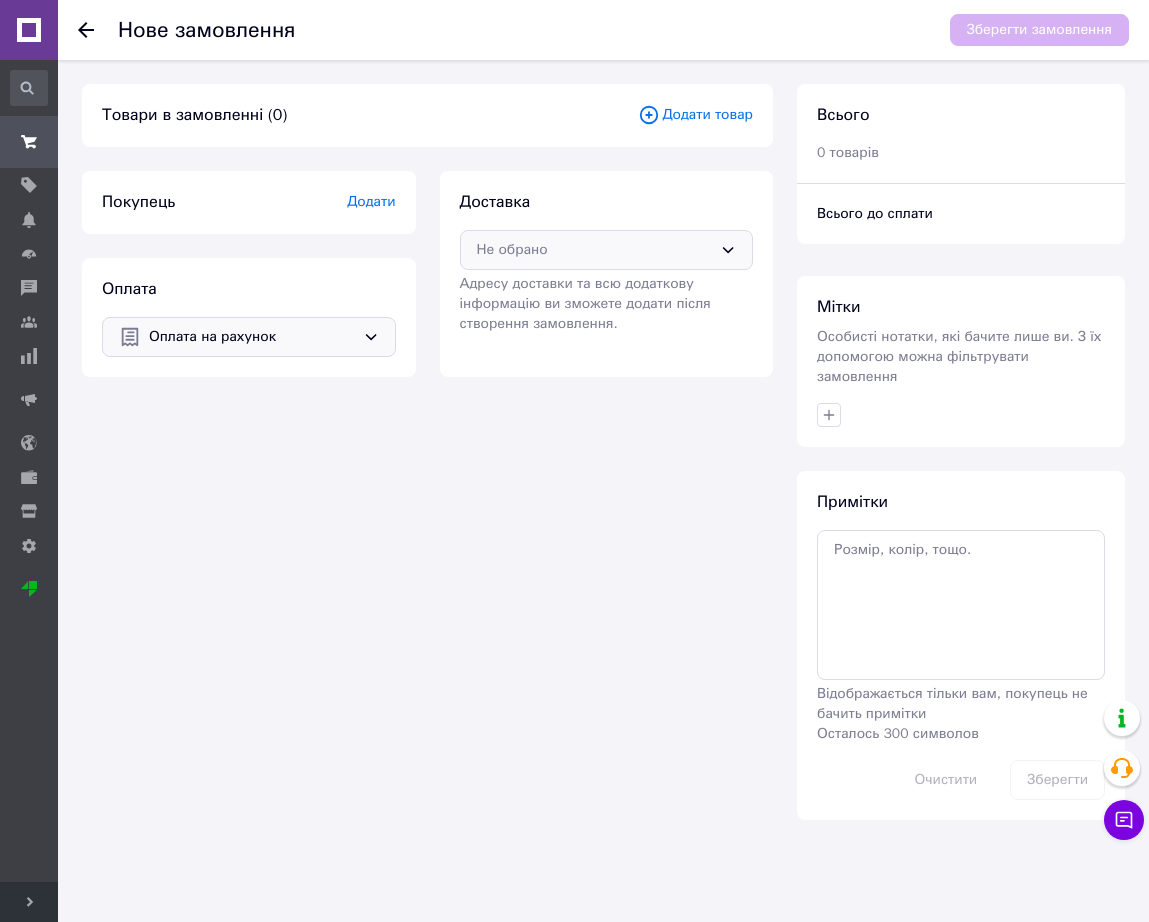 click on "Не обрано" at bounding box center [595, 250] 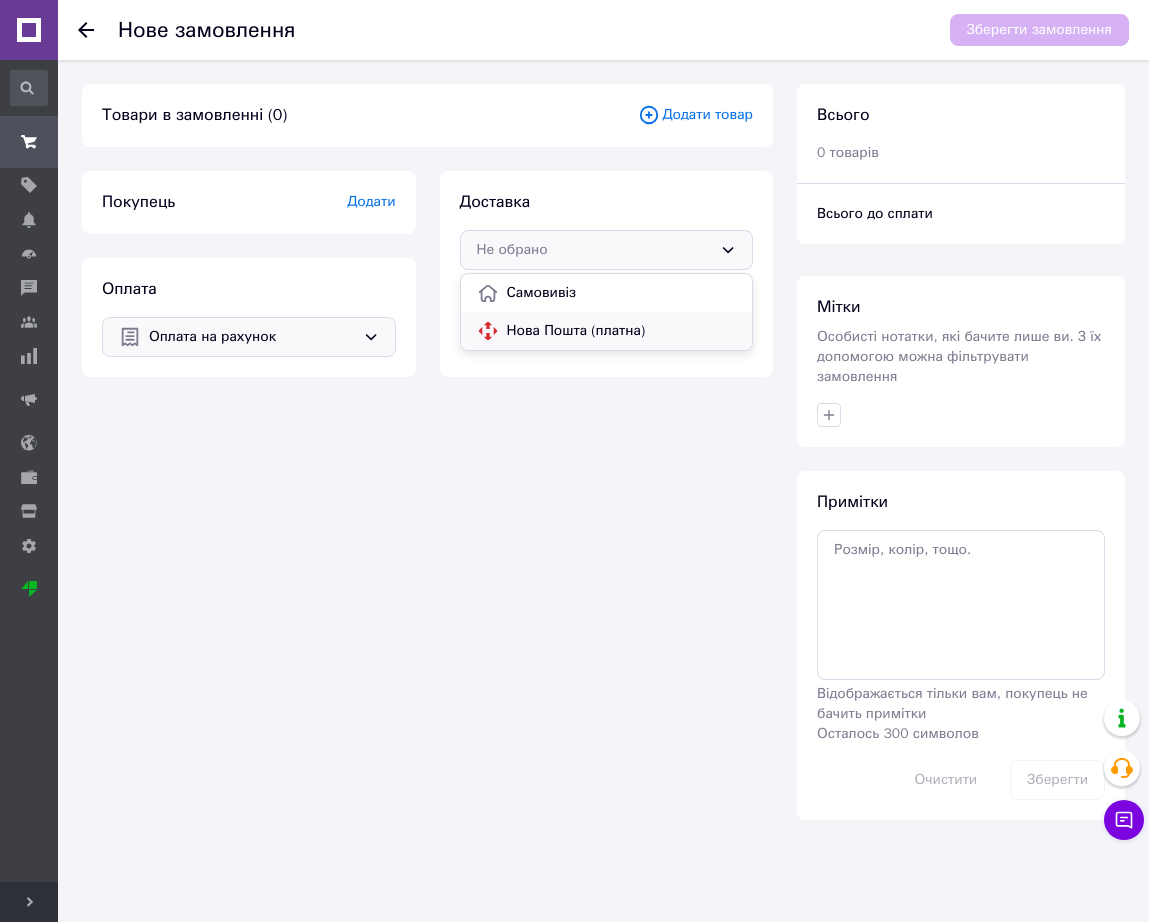 click on "Нова Пошта (платна)" at bounding box center (607, 331) 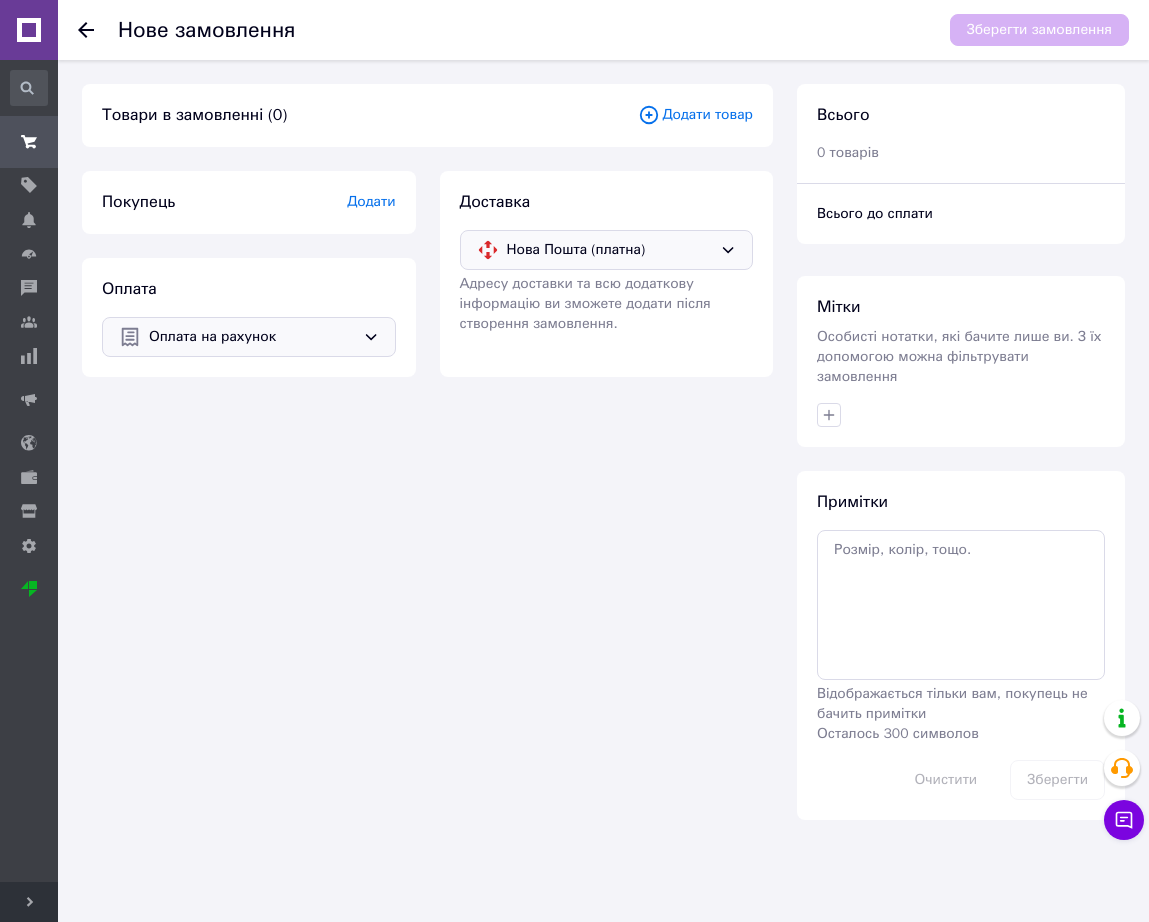 click on "Додати" at bounding box center [371, 201] 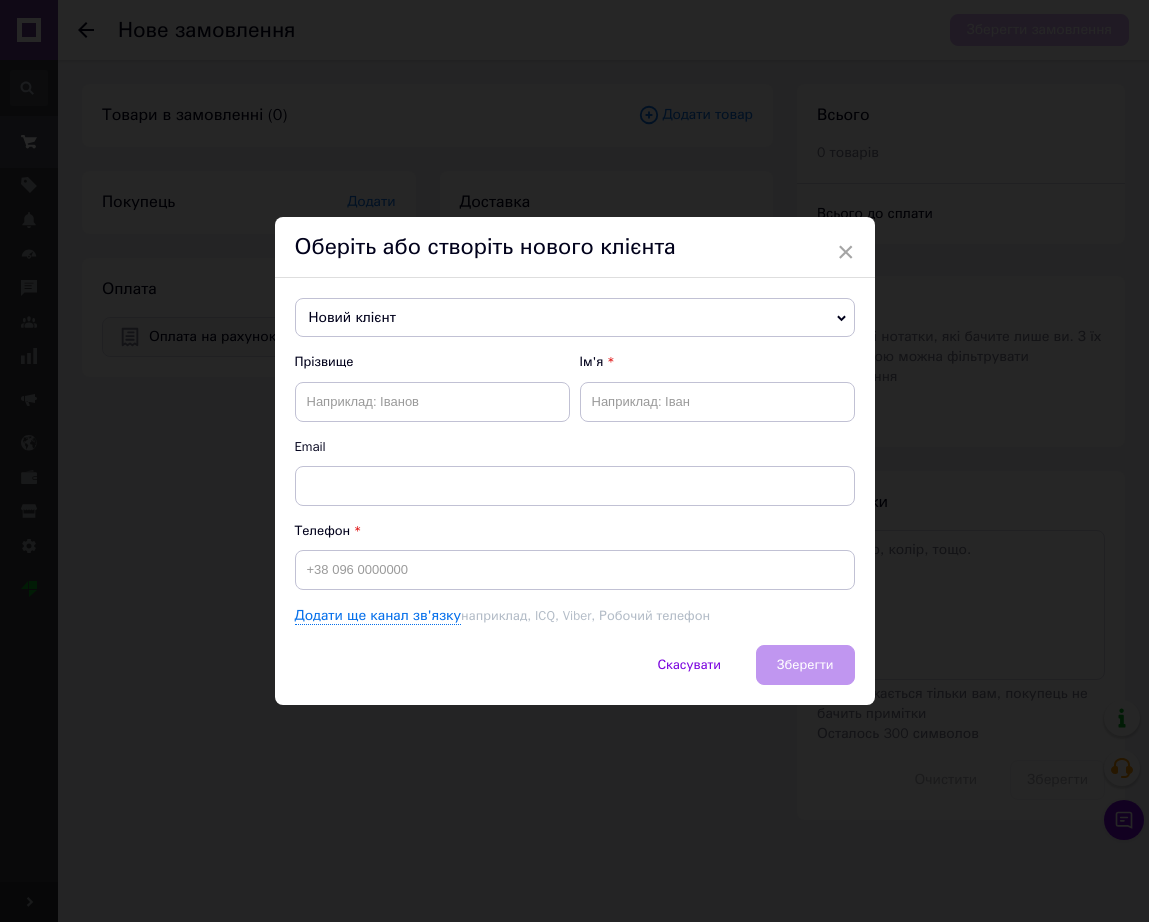 click on "Новий клієнт" at bounding box center [575, 318] 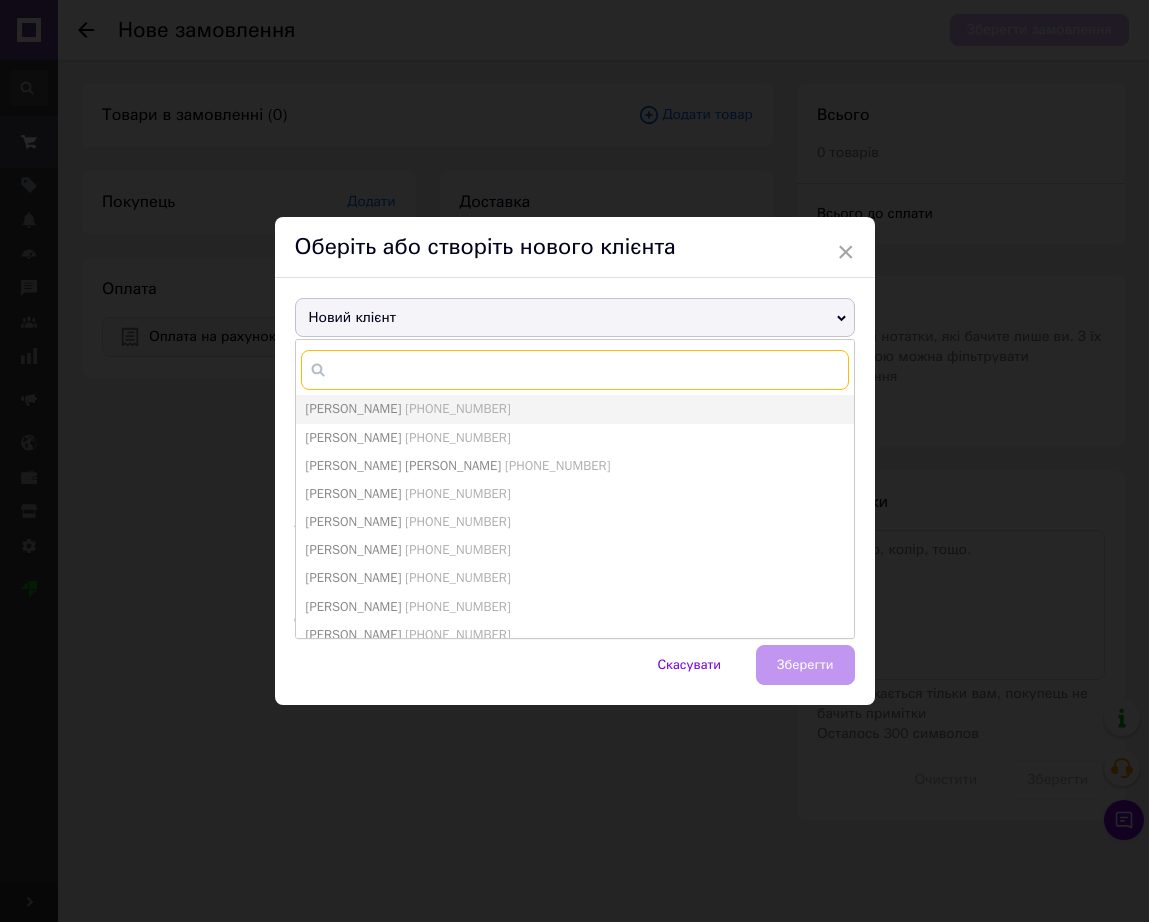 click at bounding box center (575, 370) 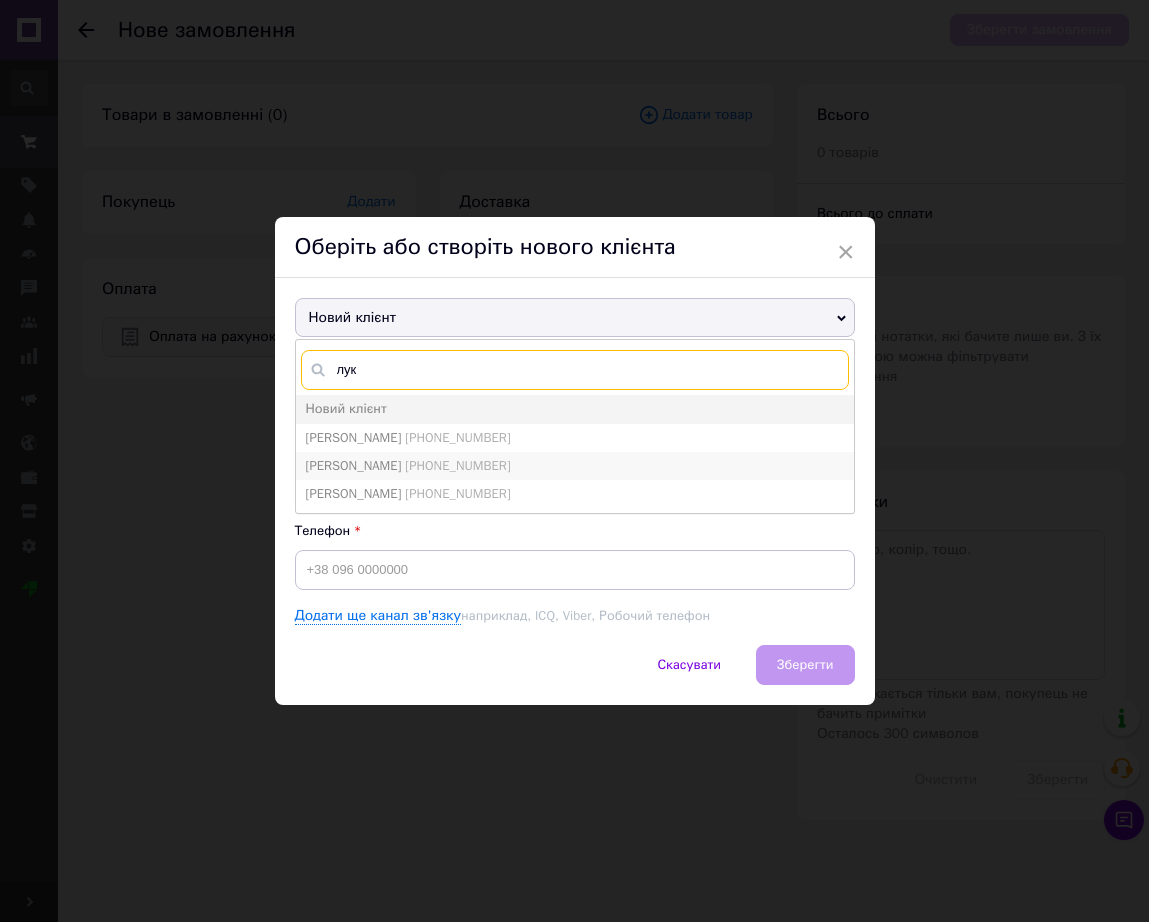 type on "лук" 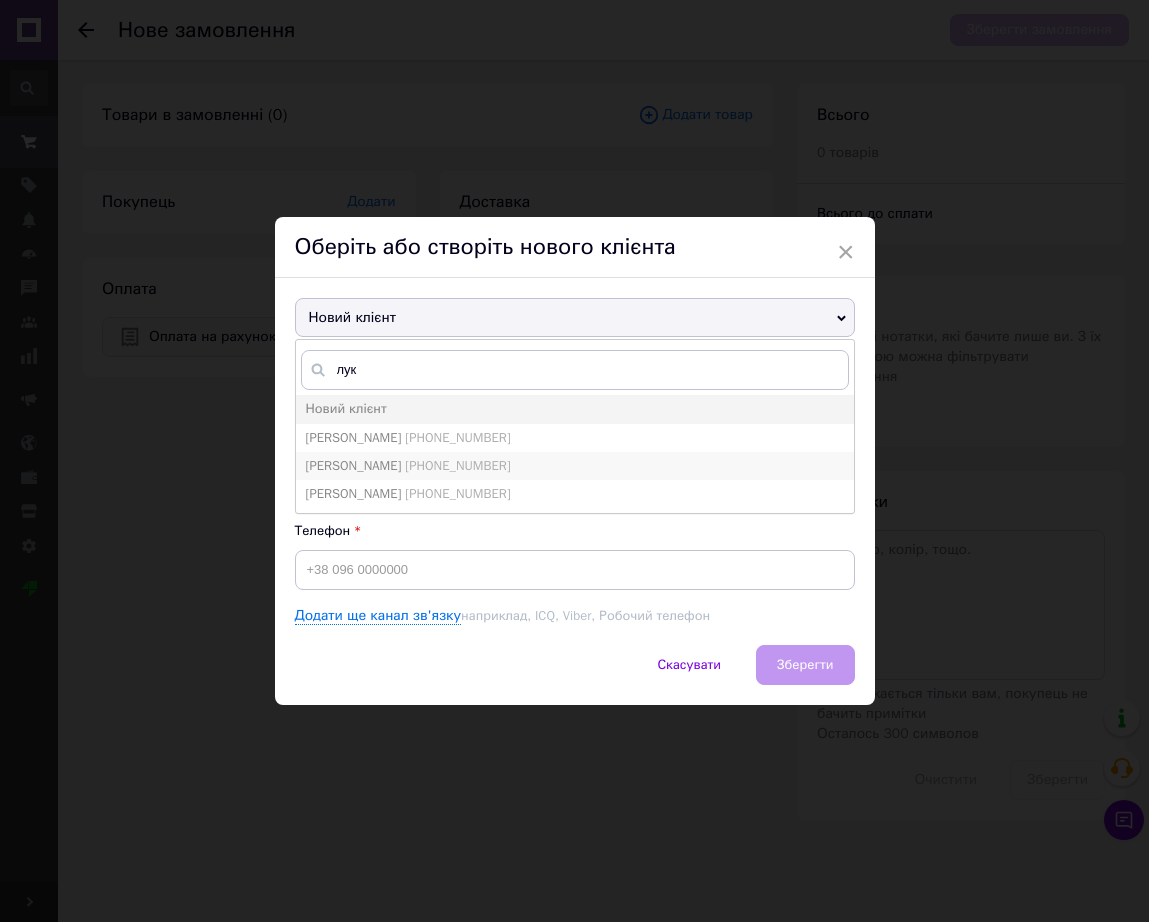 click on "Лукьянова Людмила Владимировна" at bounding box center (354, 465) 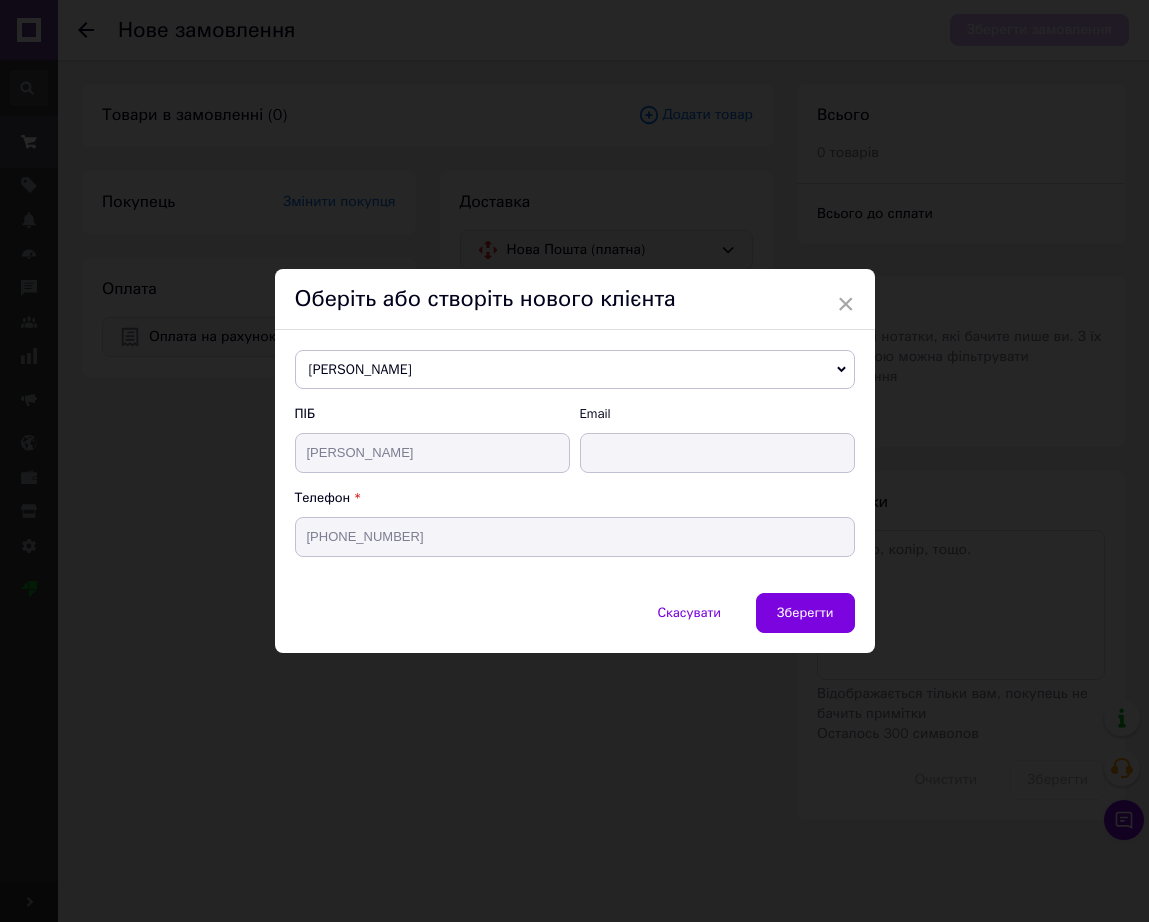 click on "Зберегти" at bounding box center (805, 612) 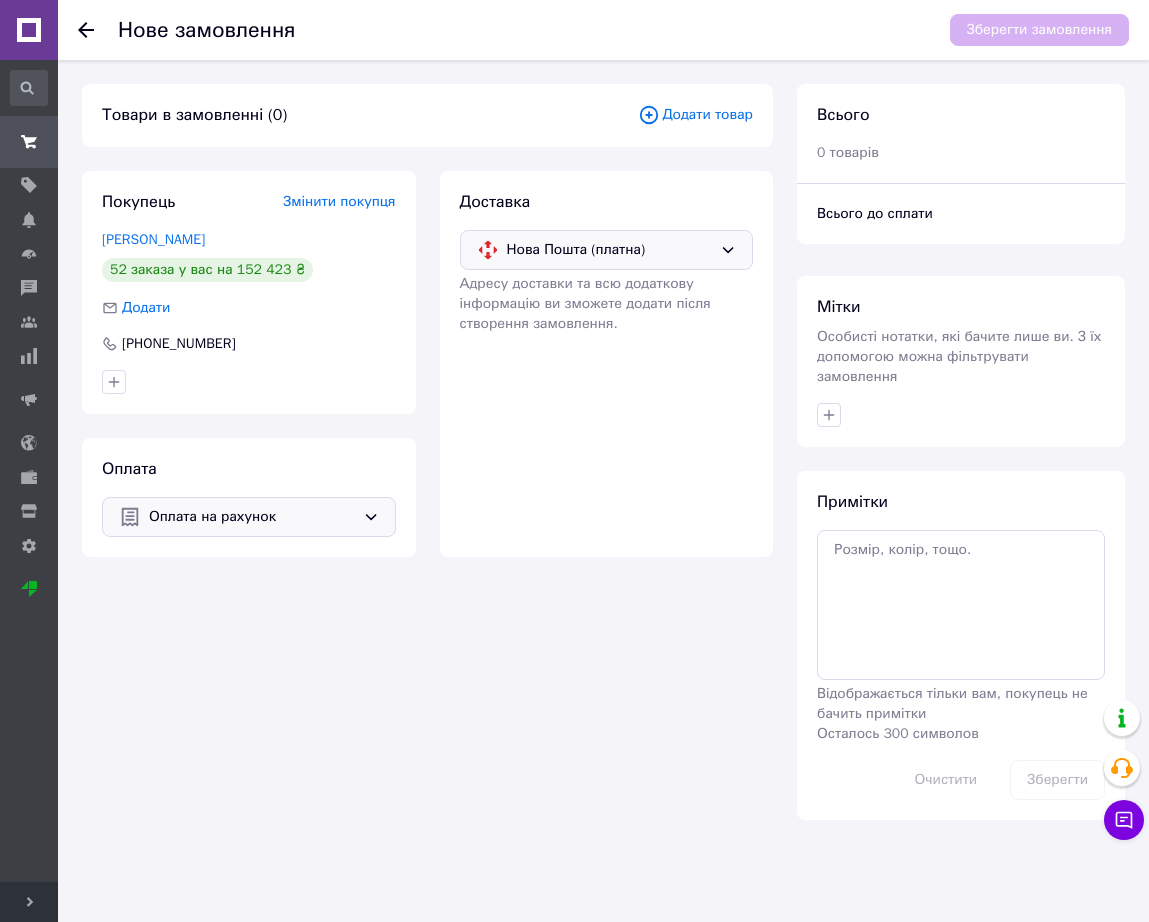 click on "Додати товар" at bounding box center [695, 115] 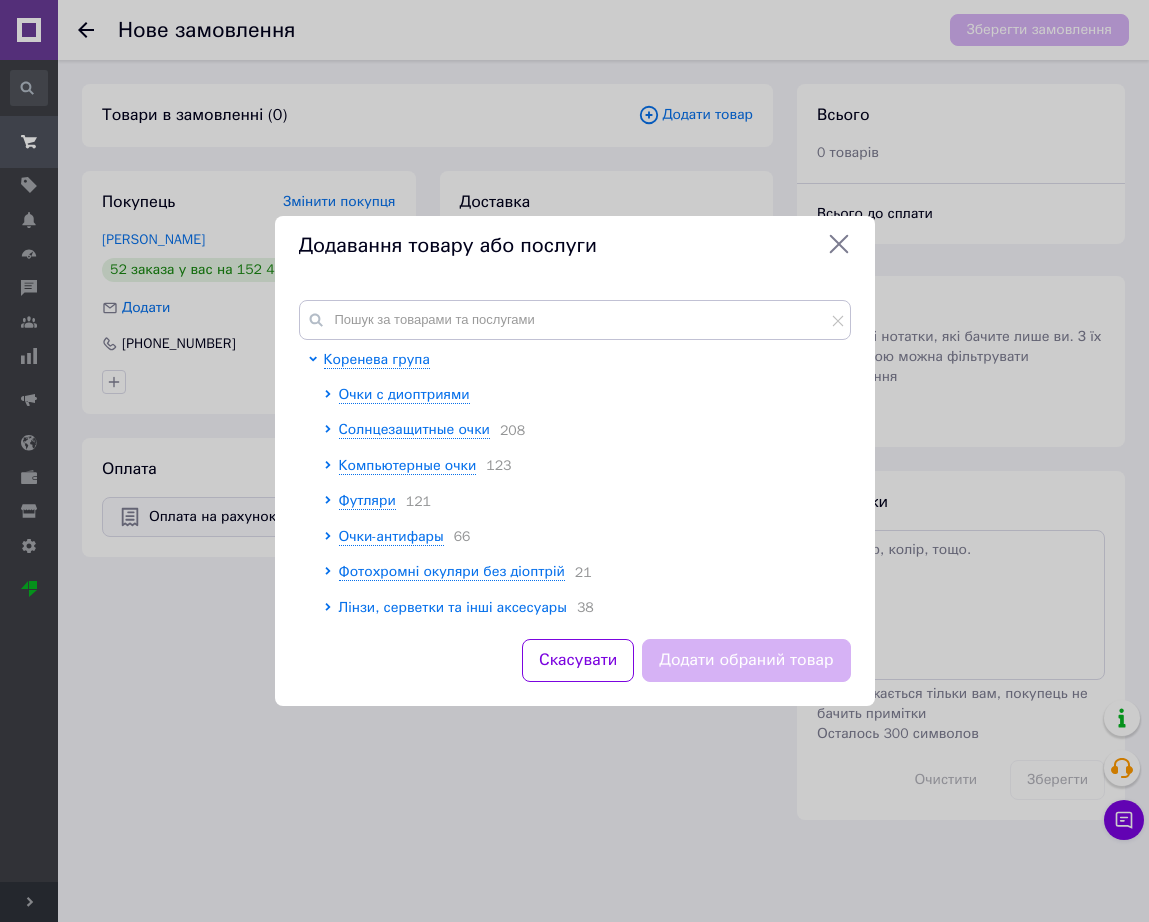 drag, startPoint x: 624, startPoint y: 294, endPoint x: 624, endPoint y: 317, distance: 23 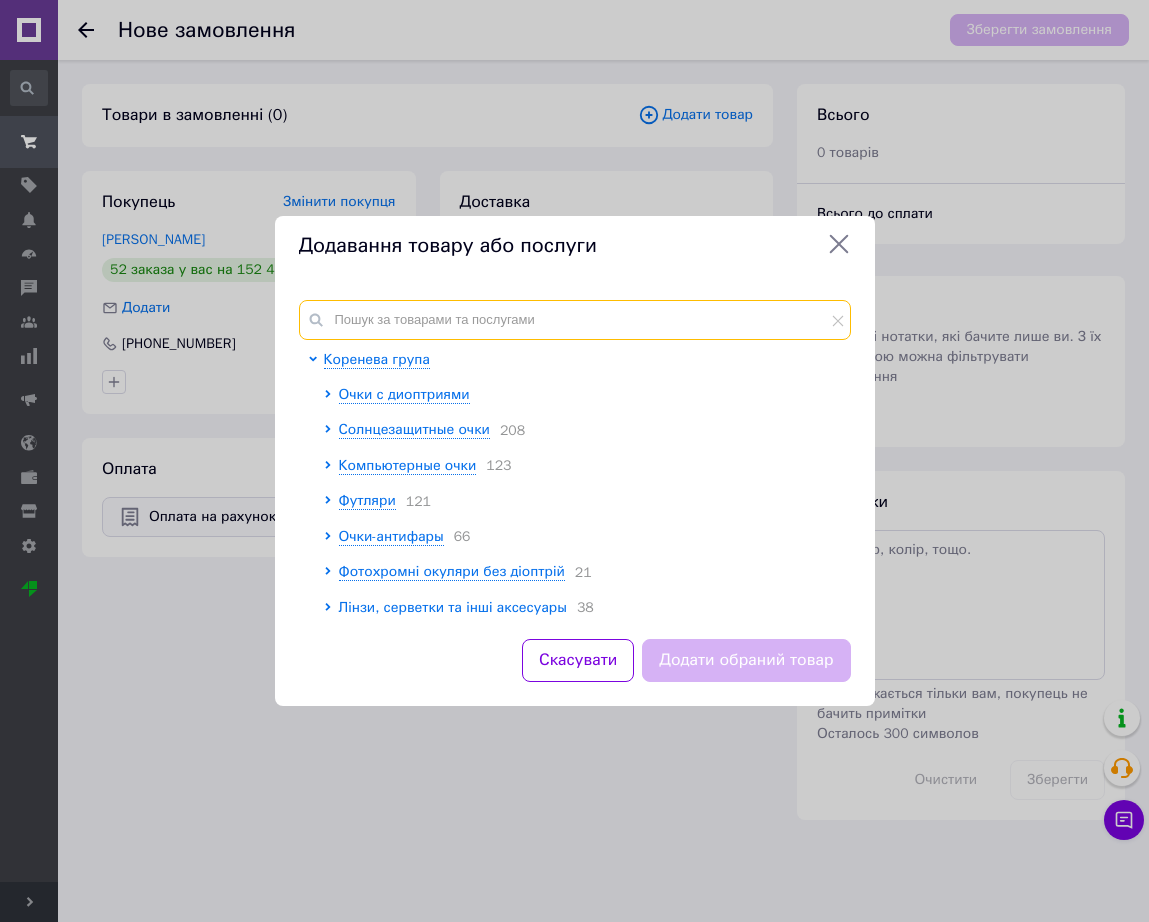 click at bounding box center (575, 320) 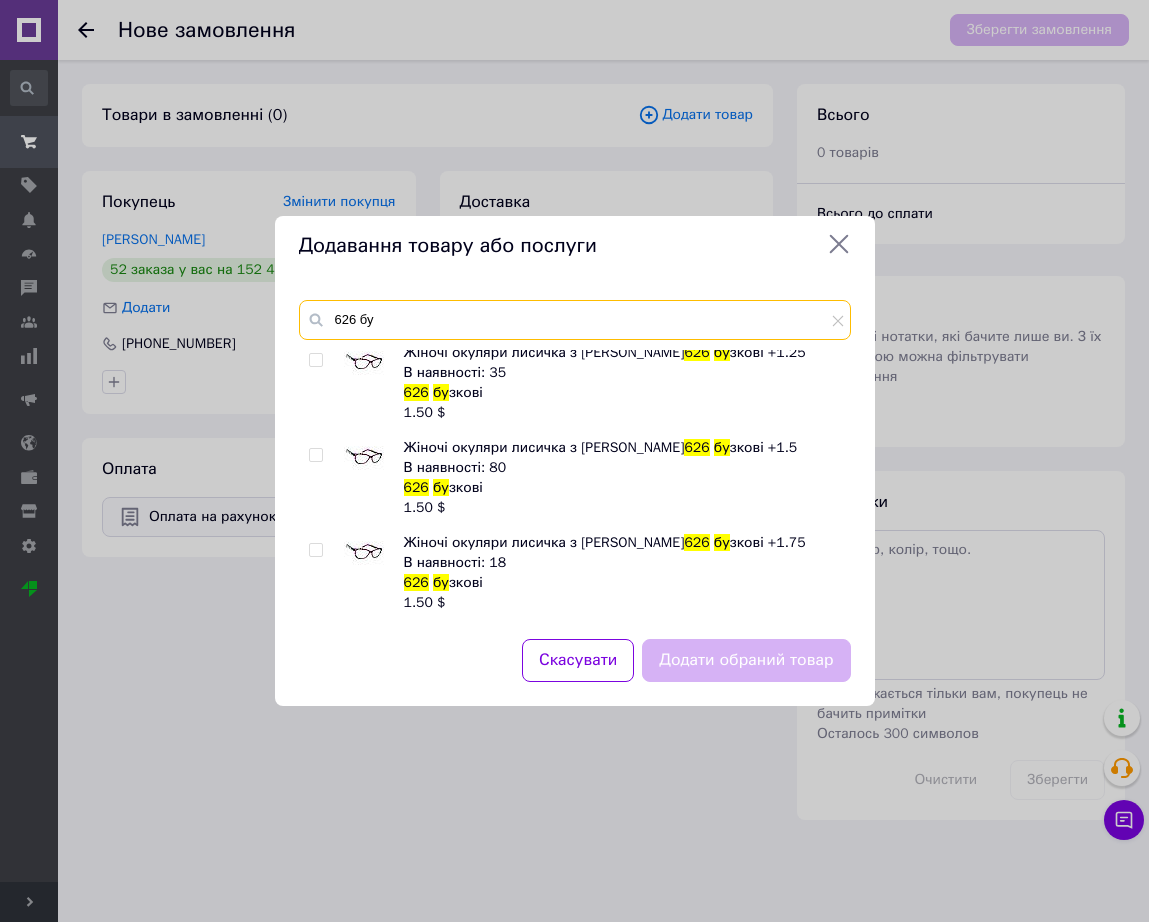 scroll, scrollTop: 250, scrollLeft: 0, axis: vertical 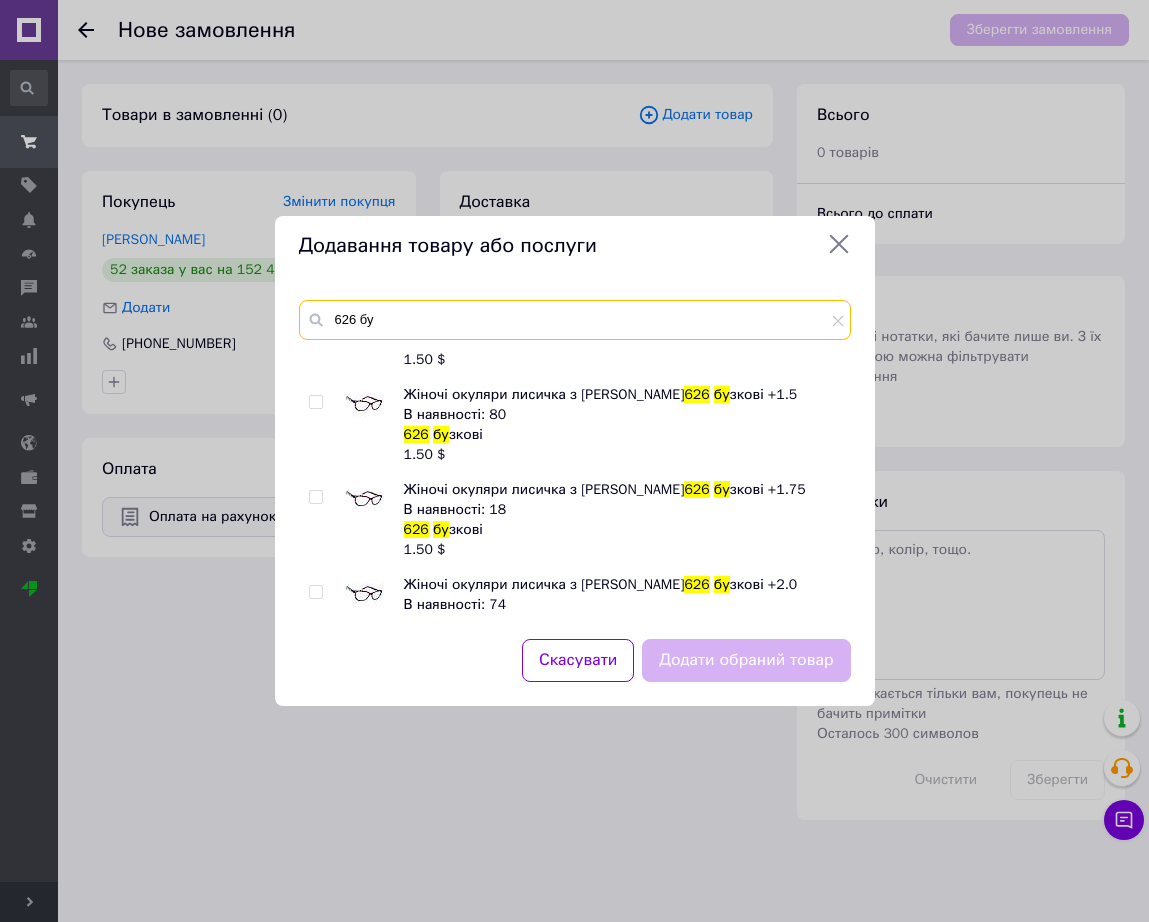 type on "626 бу" 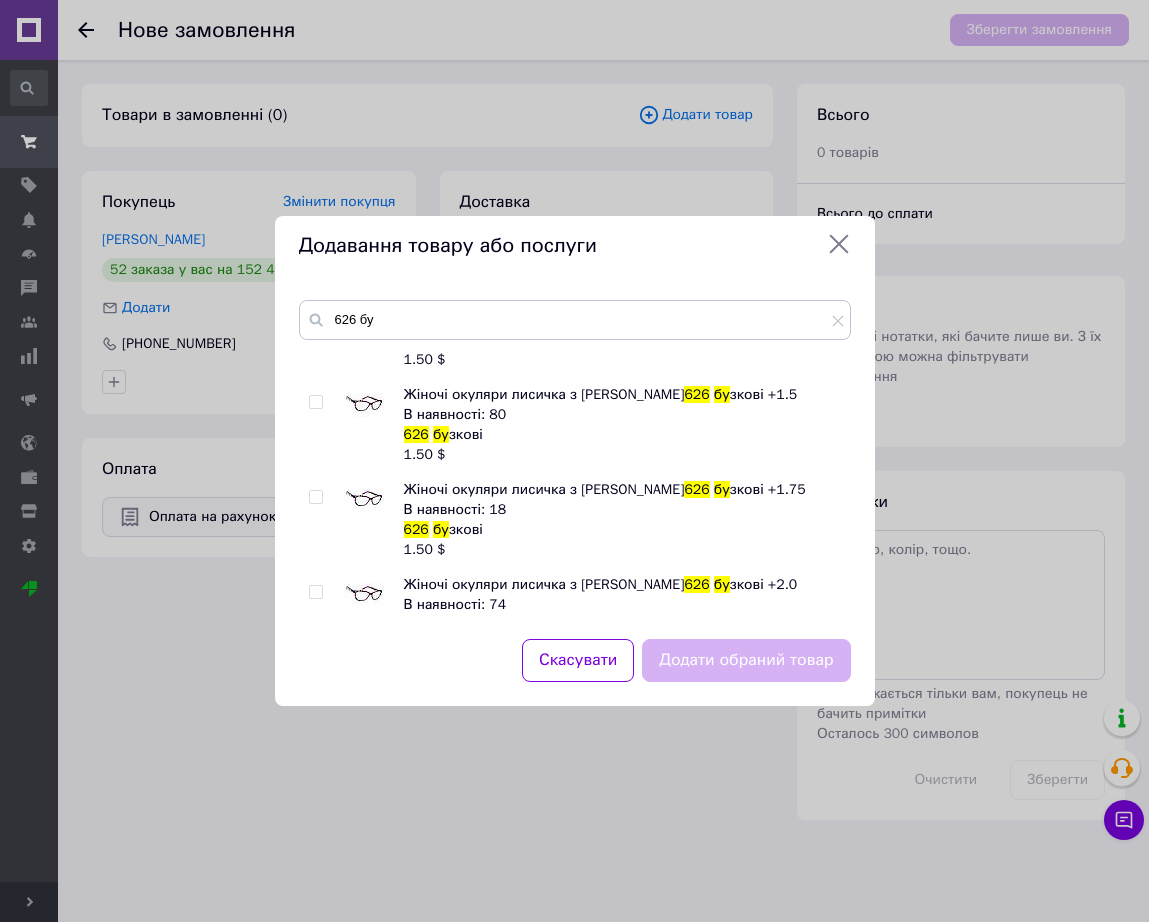 click at bounding box center (364, 405) 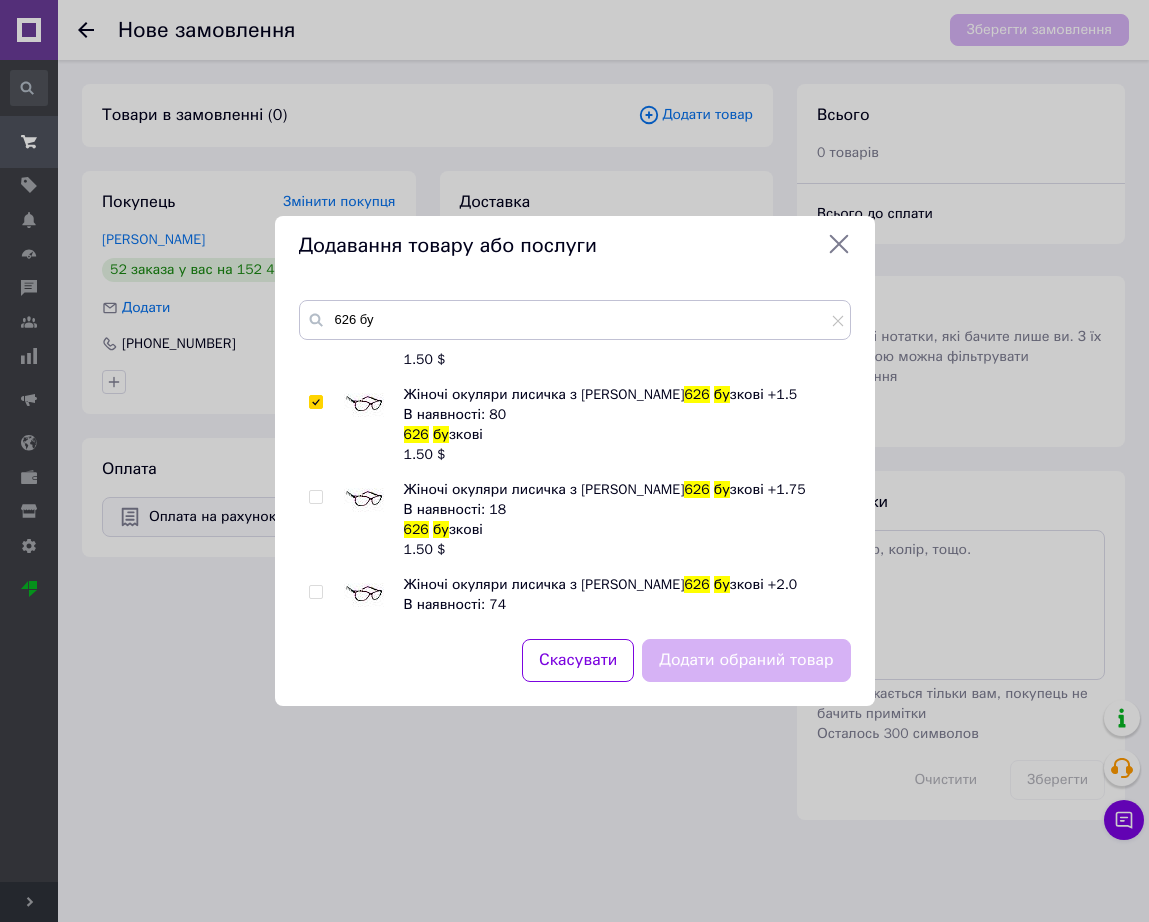 checkbox on "true" 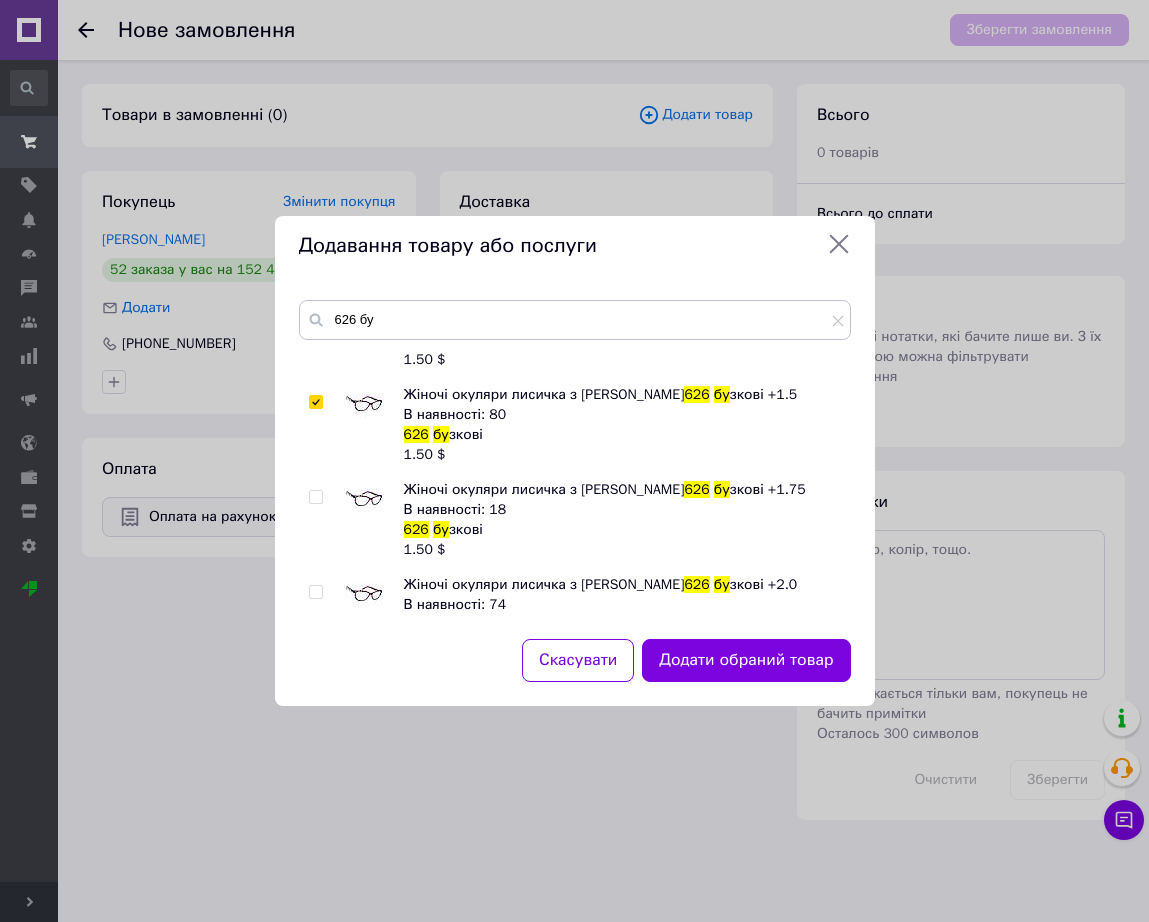 drag, startPoint x: 355, startPoint y: 494, endPoint x: 357, endPoint y: 524, distance: 30.066593 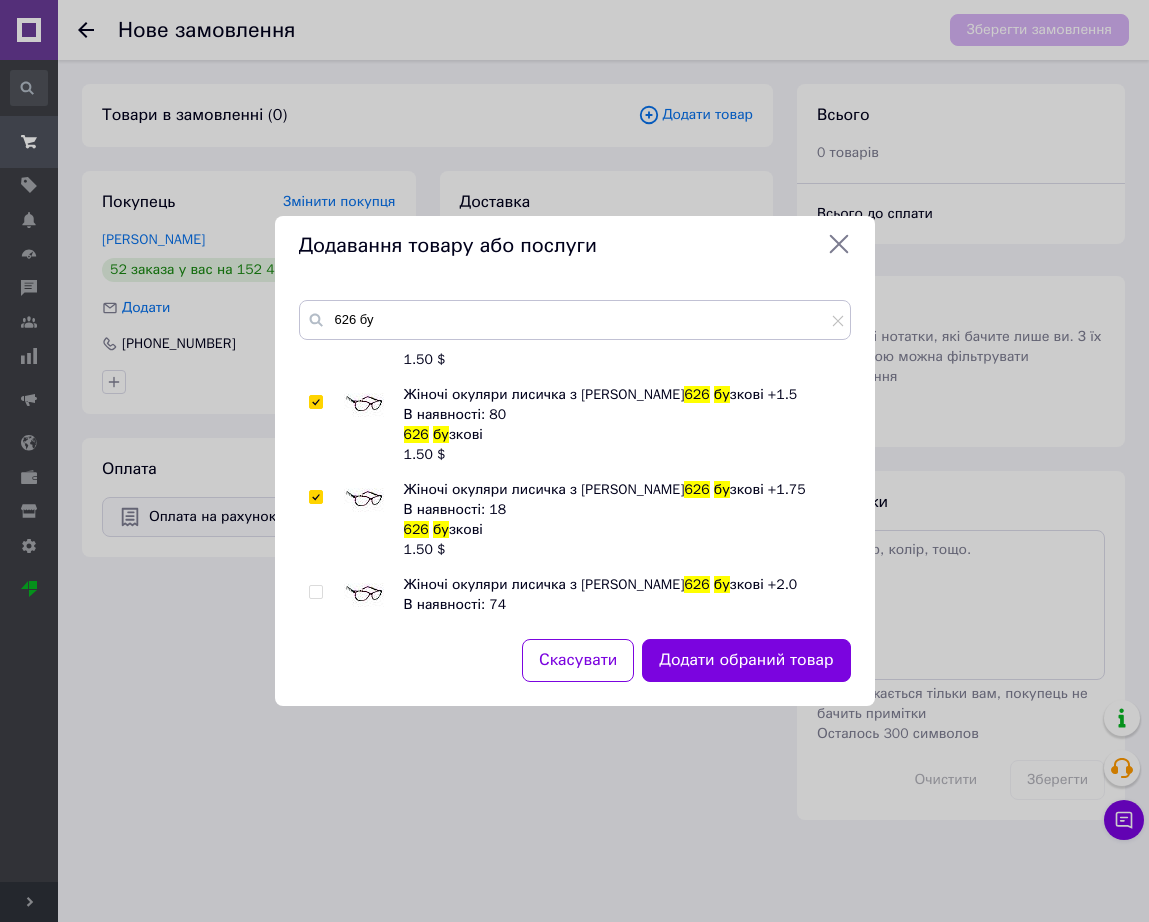 checkbox on "true" 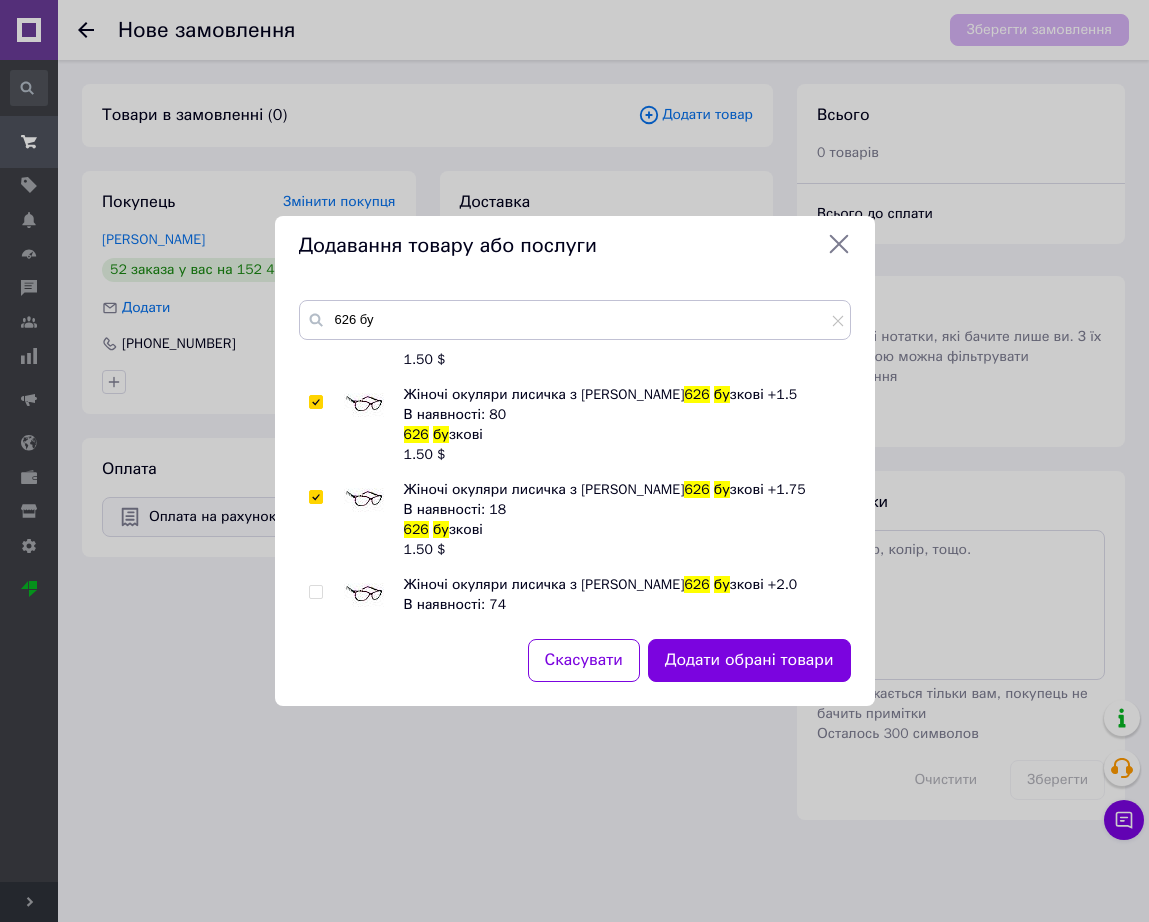 click at bounding box center (364, 595) 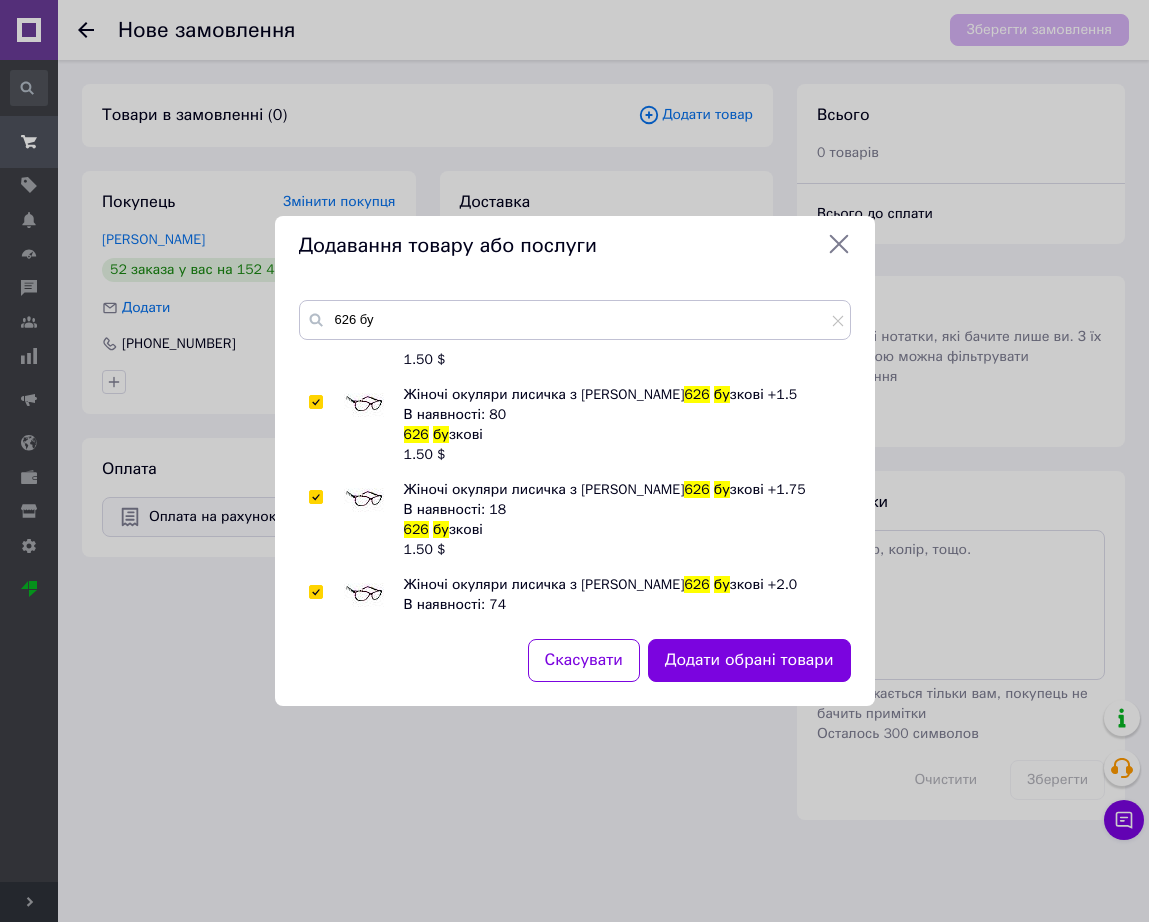 checkbox on "true" 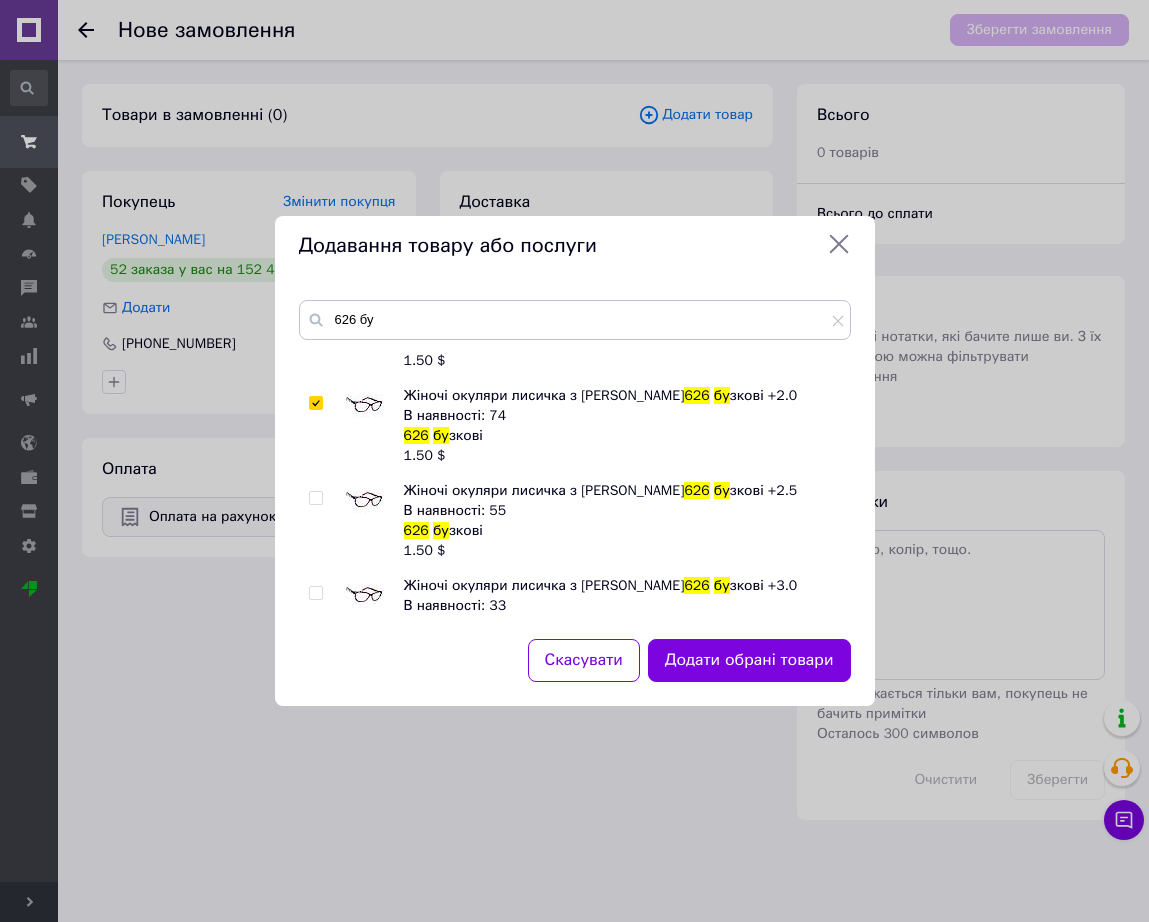 scroll, scrollTop: 500, scrollLeft: 0, axis: vertical 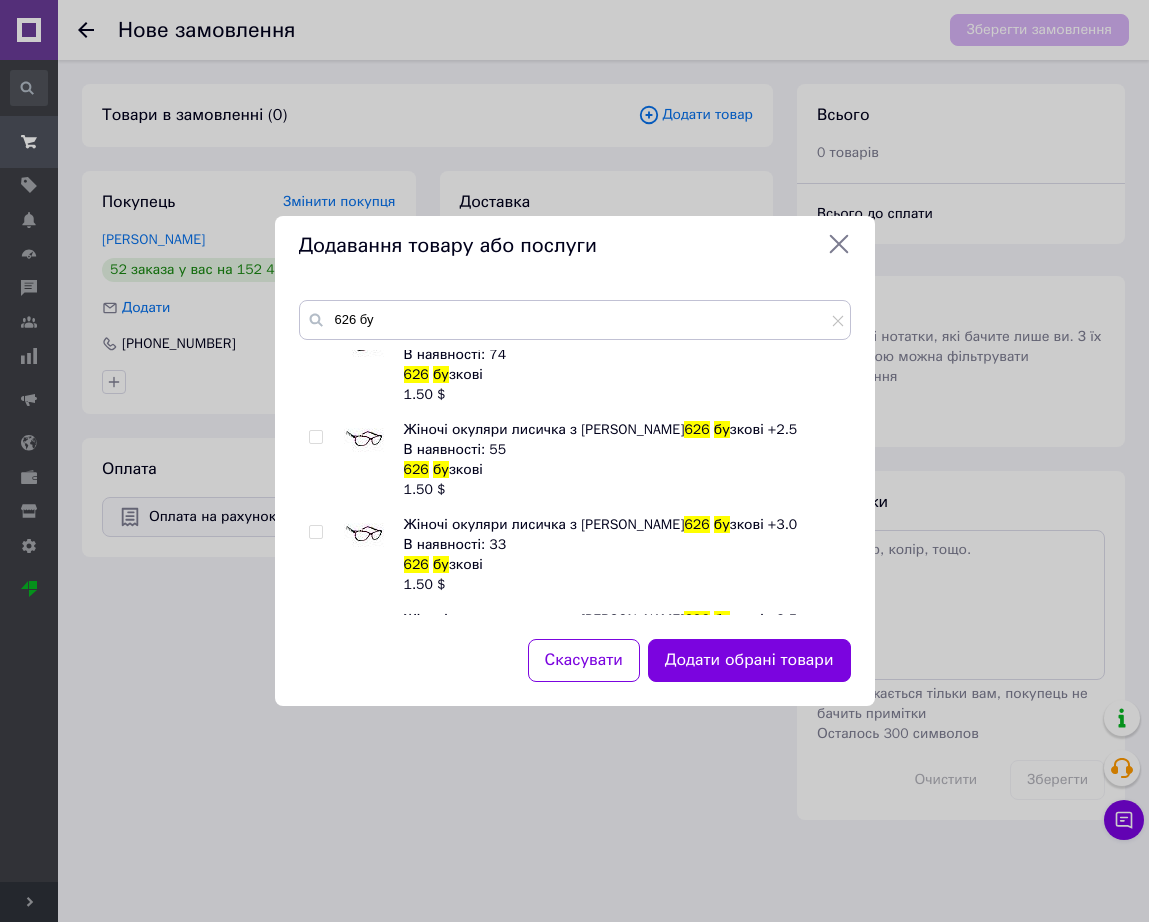 click at bounding box center (364, 440) 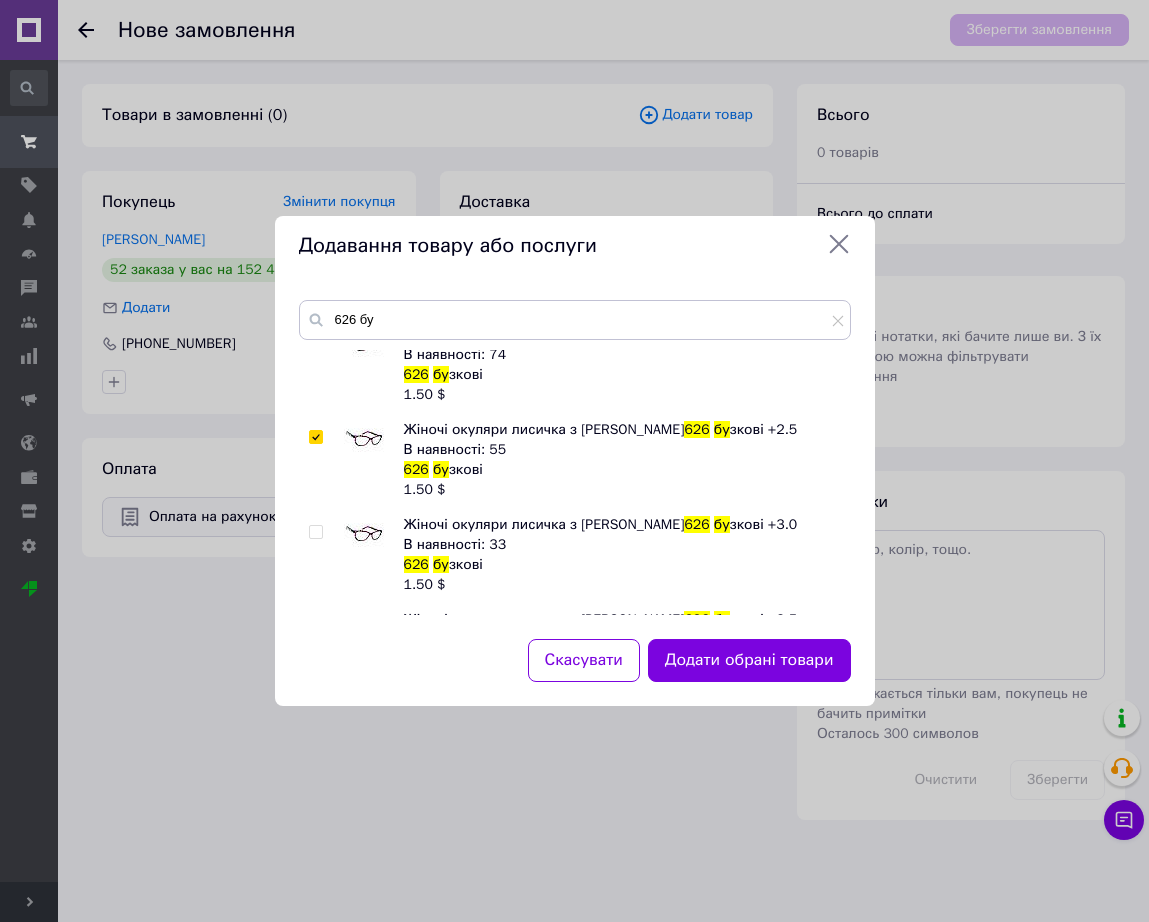 checkbox on "true" 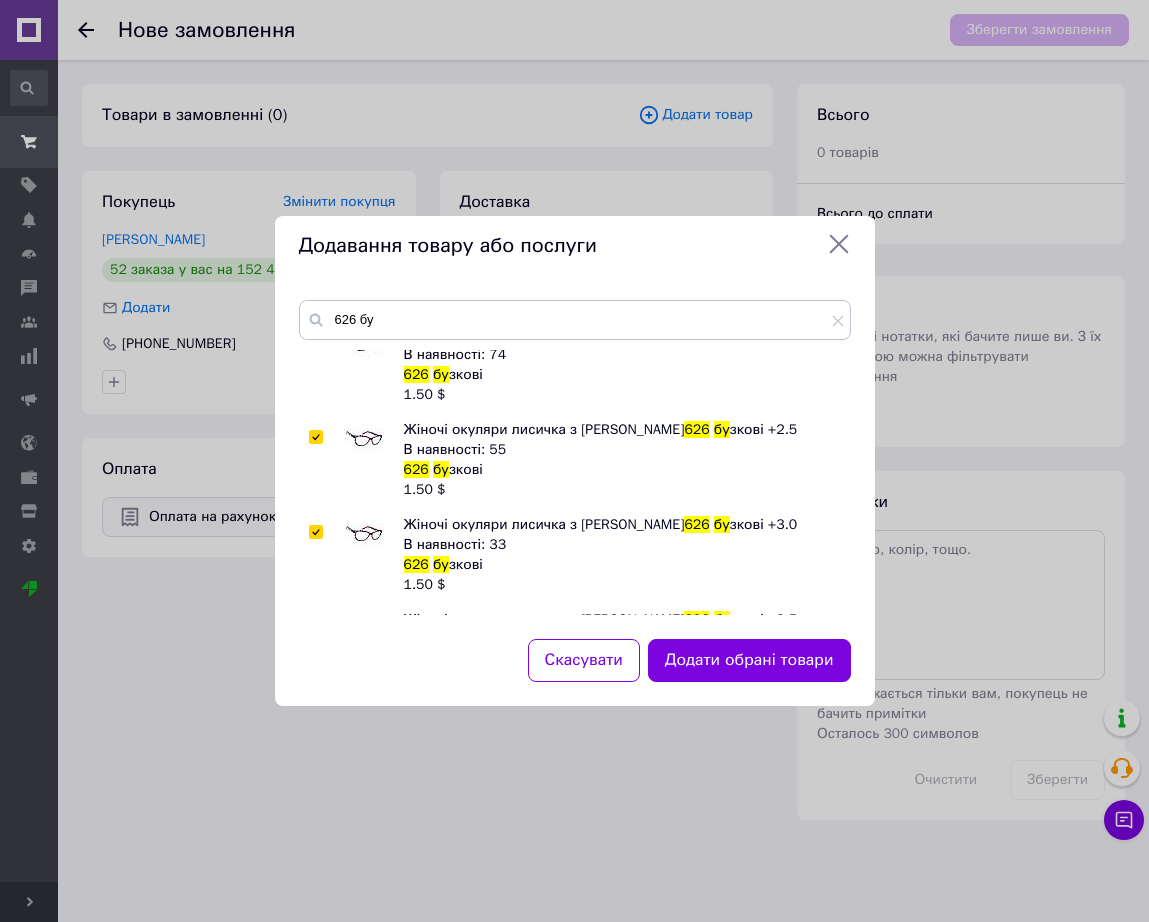 checkbox on "true" 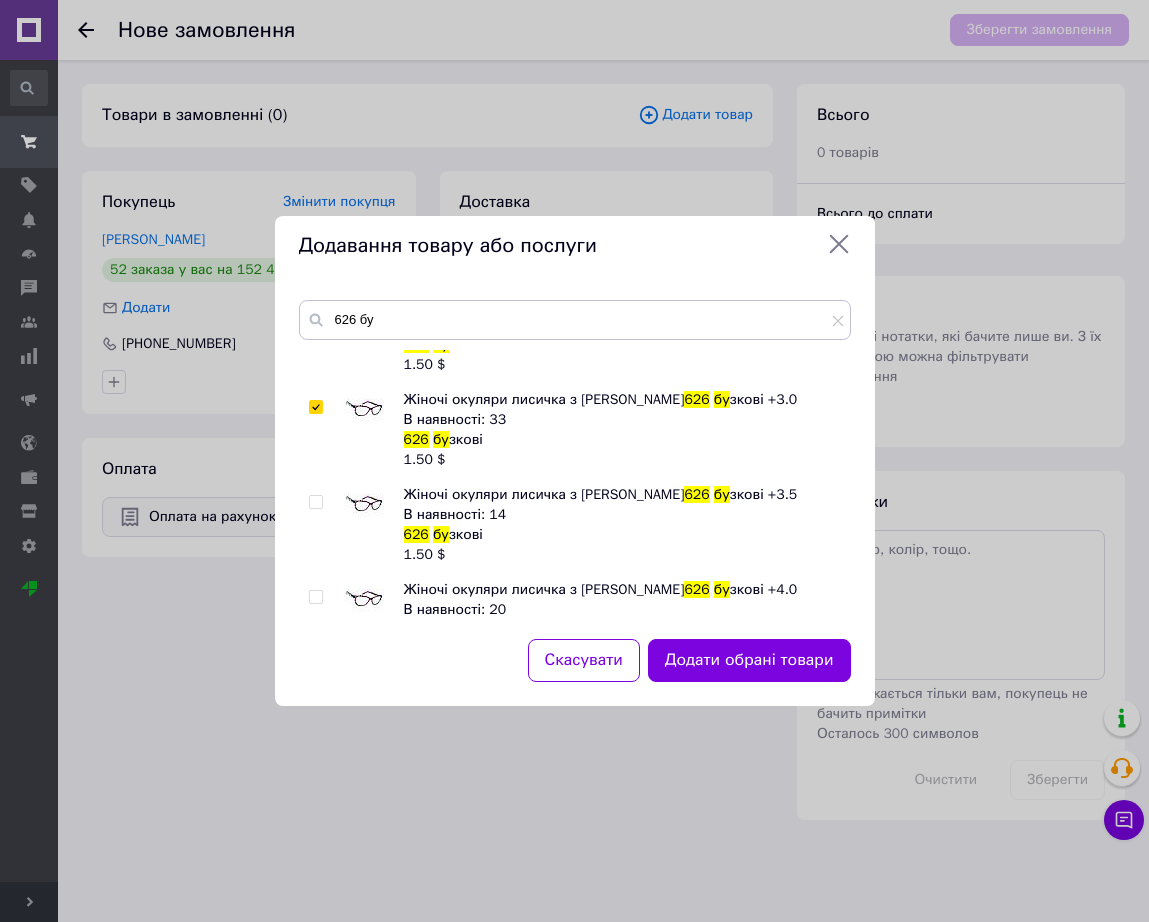 drag, startPoint x: 367, startPoint y: 516, endPoint x: 358, endPoint y: 541, distance: 26.57066 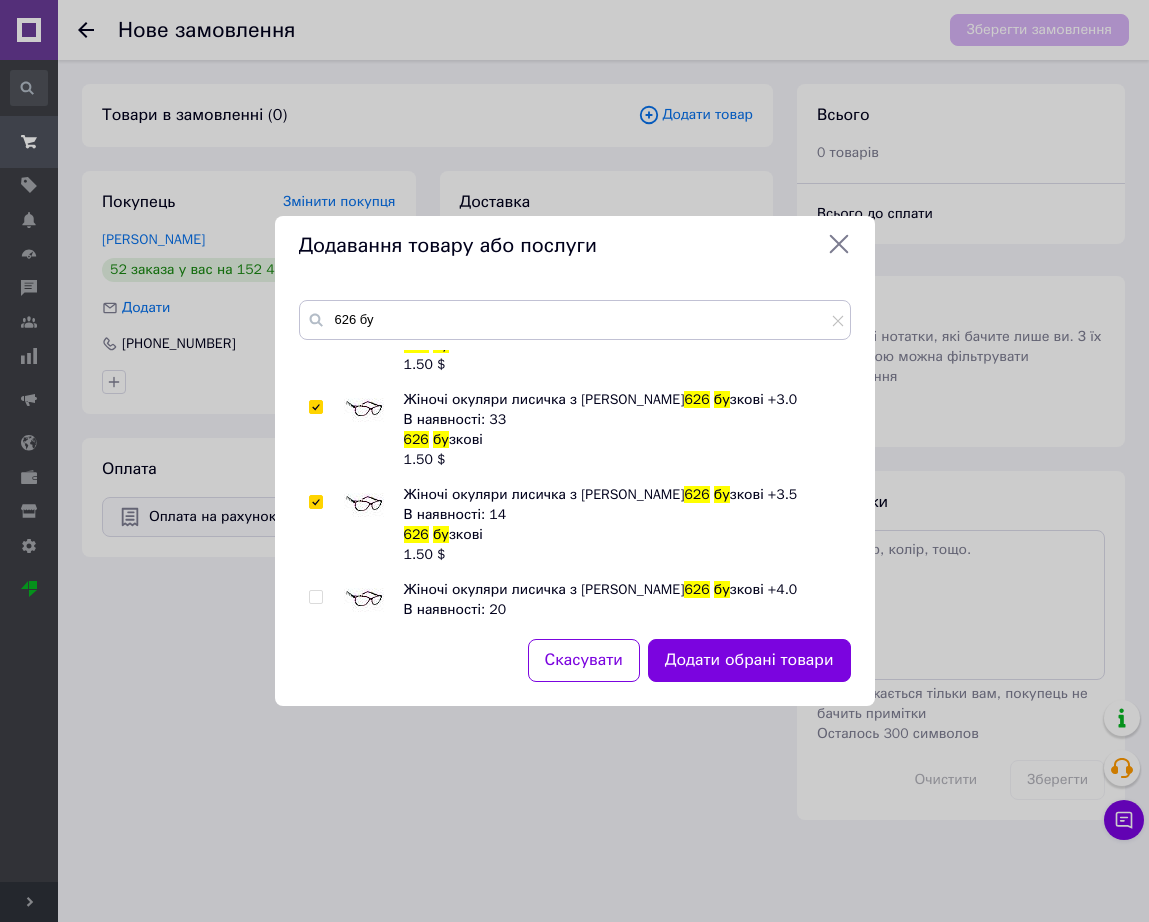 checkbox on "true" 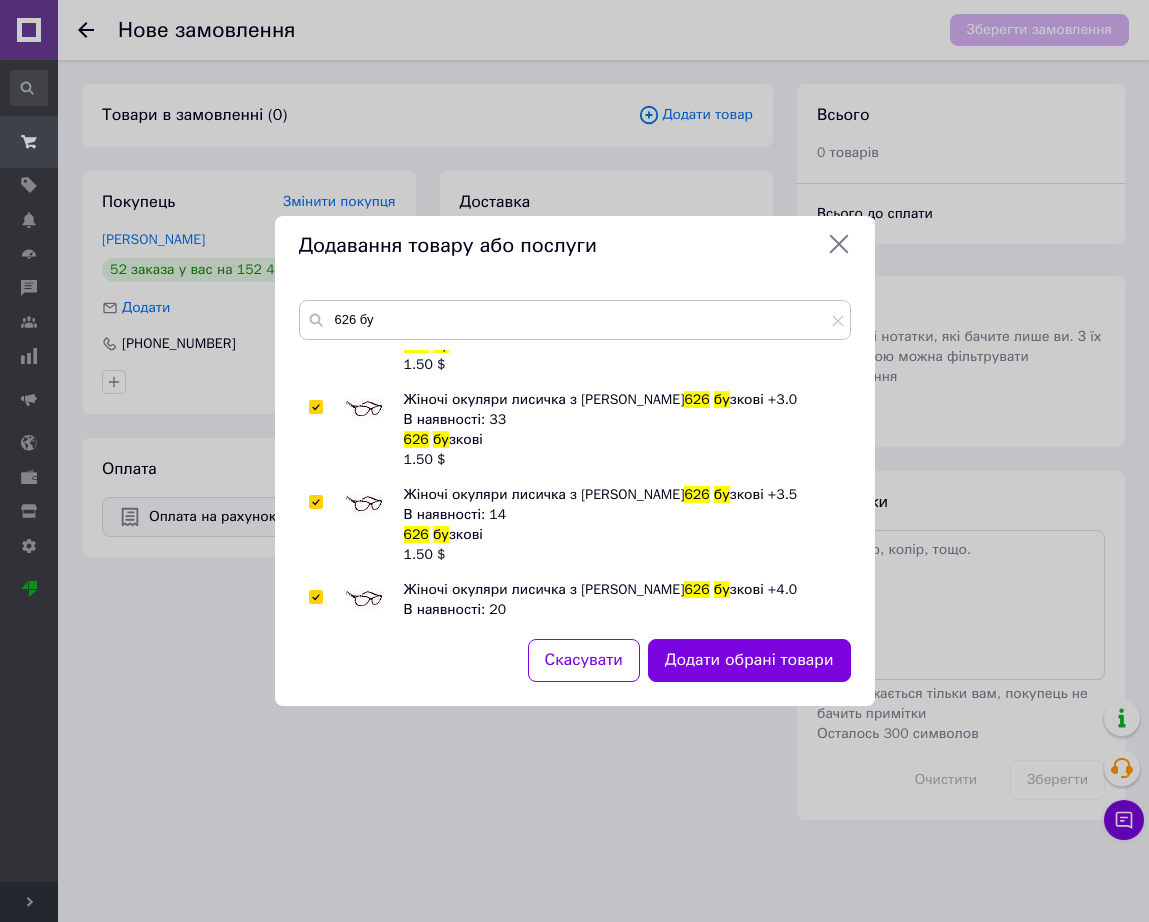 checkbox on "true" 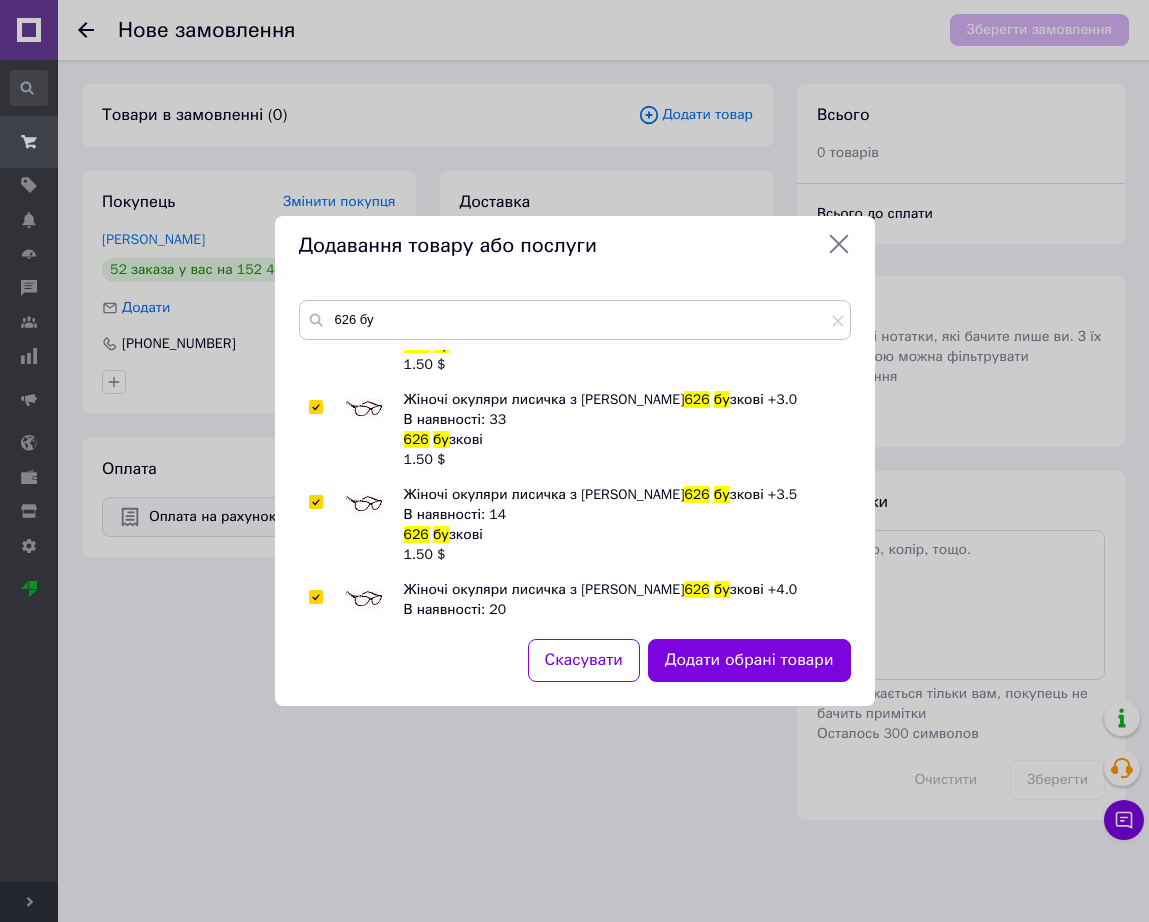 drag, startPoint x: 731, startPoint y: 656, endPoint x: 731, endPoint y: 612, distance: 44 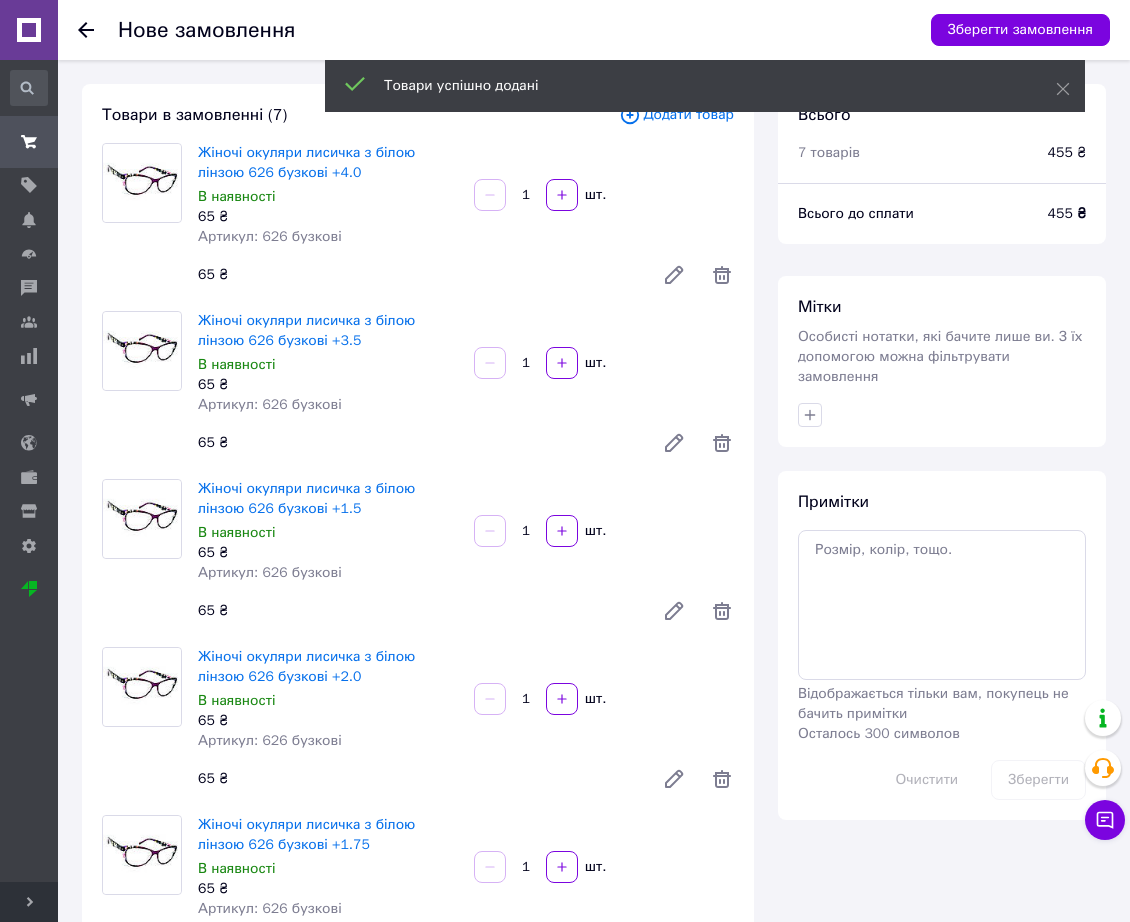 click on "Додати товар" at bounding box center (676, 115) 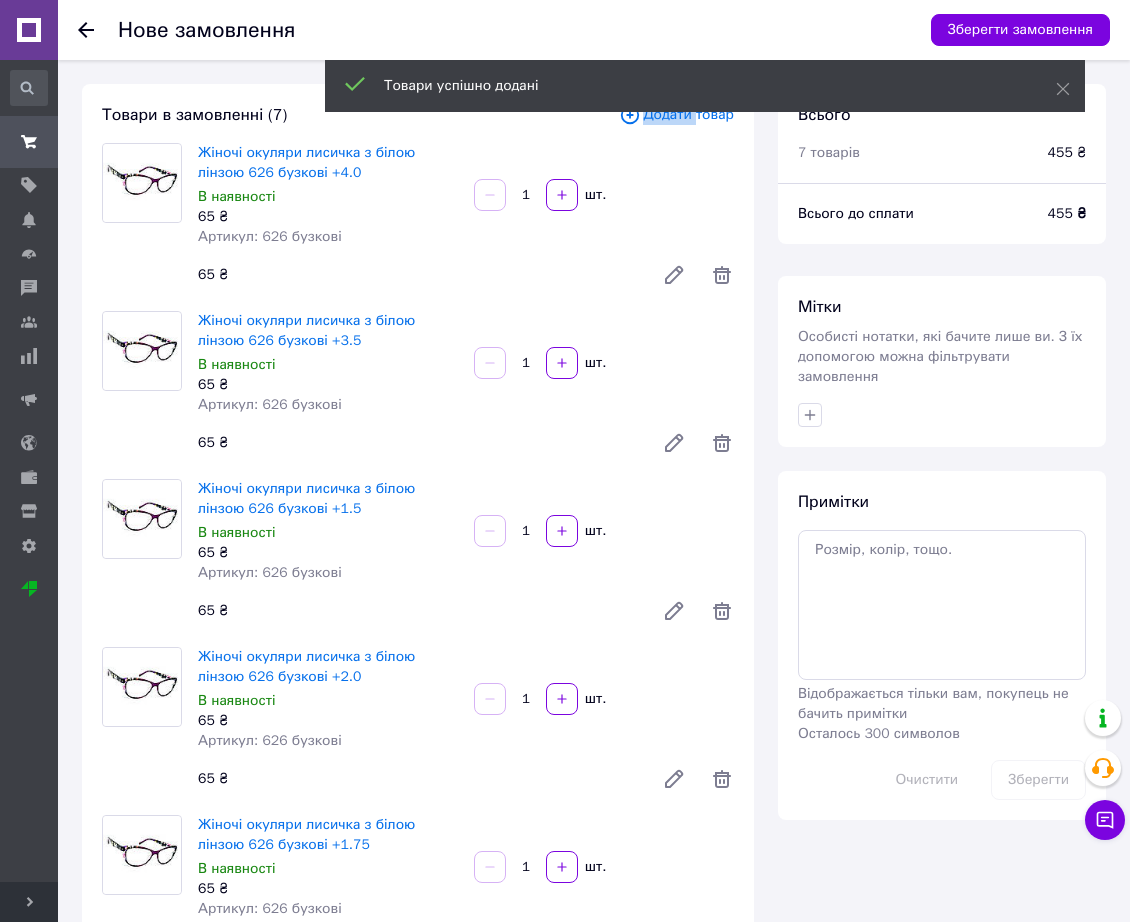 click on "Додати товар" at bounding box center (676, 115) 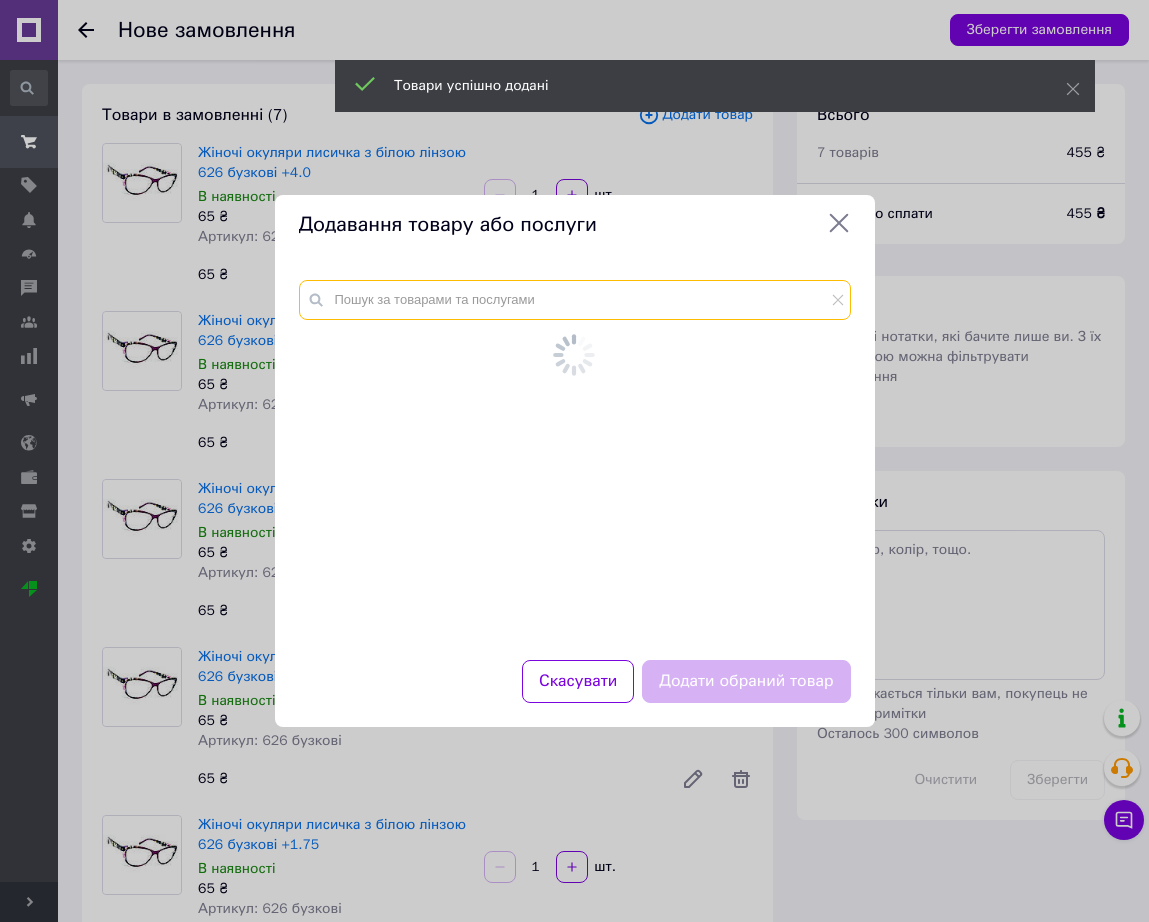 click at bounding box center [575, 300] 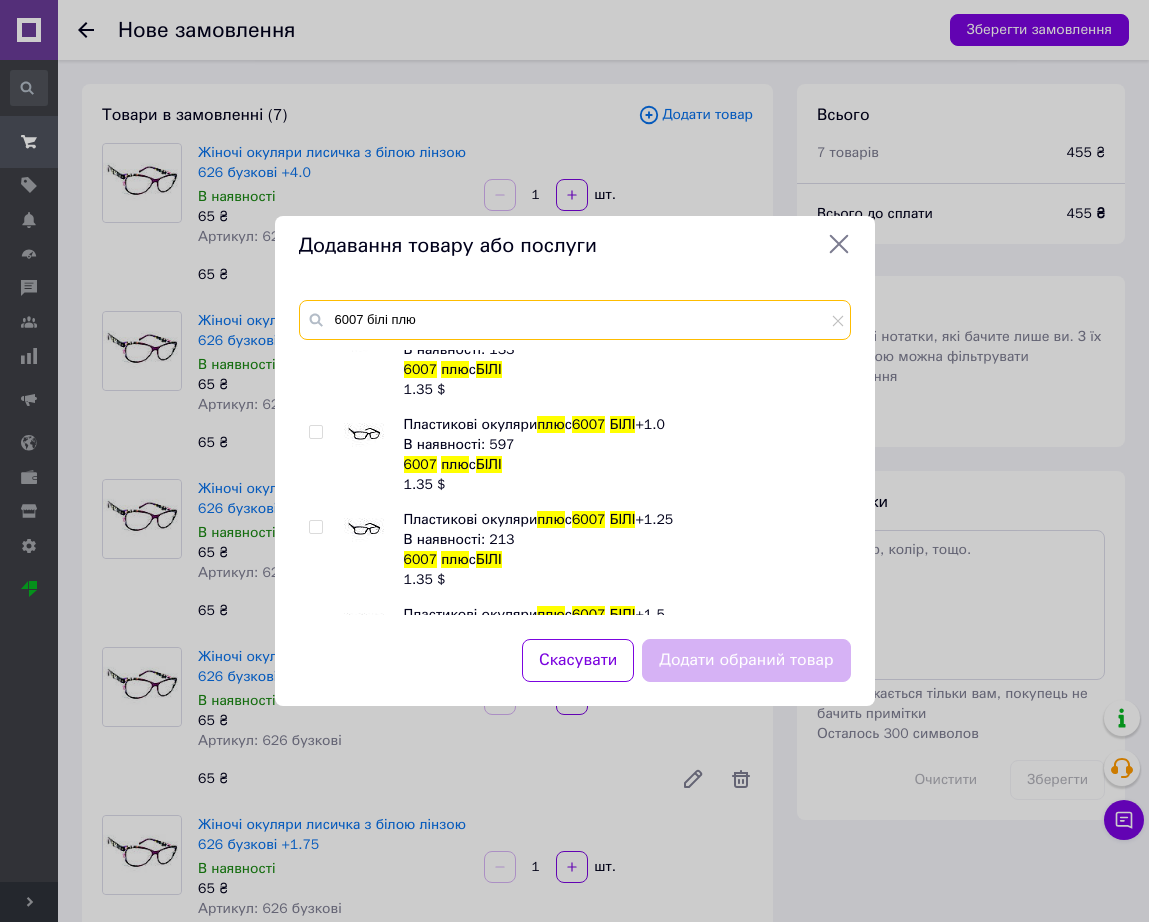 scroll, scrollTop: 250, scrollLeft: 0, axis: vertical 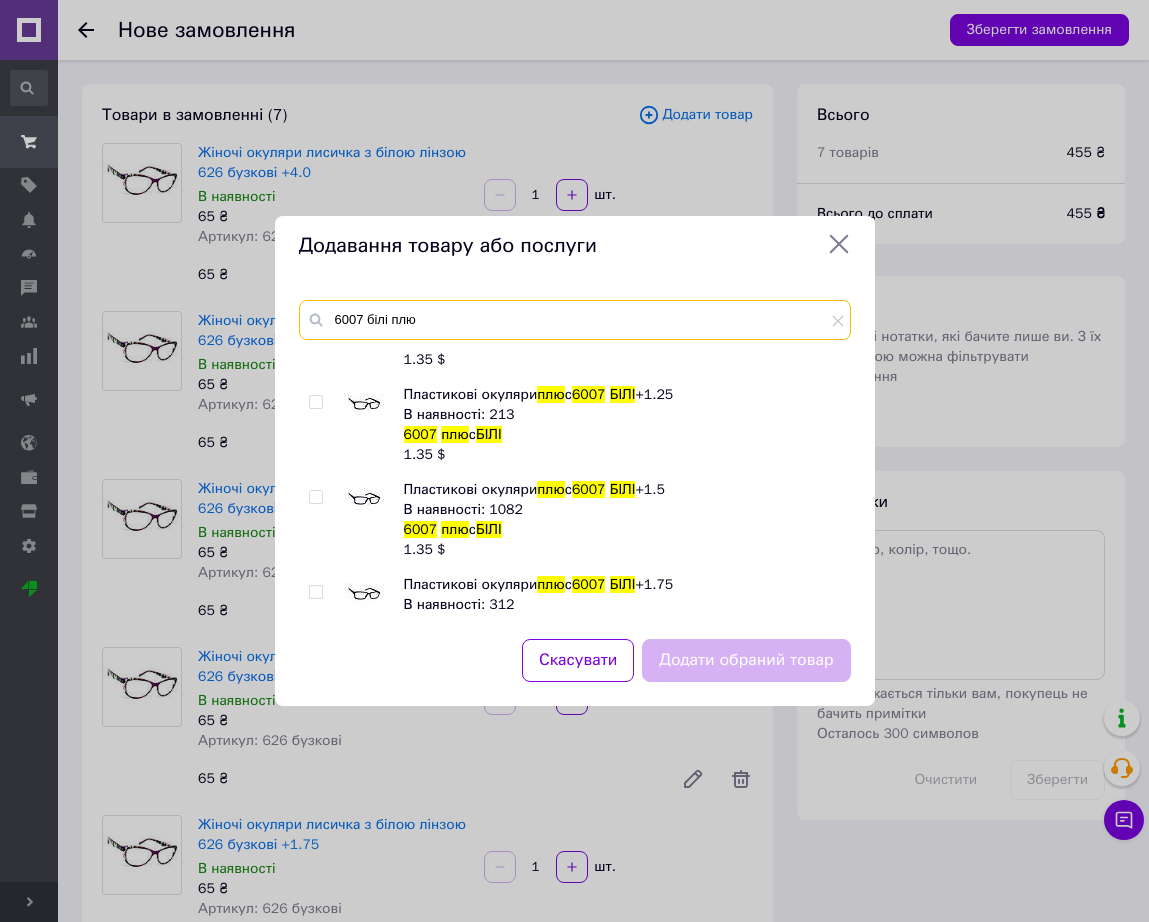 type on "6007 білі плю" 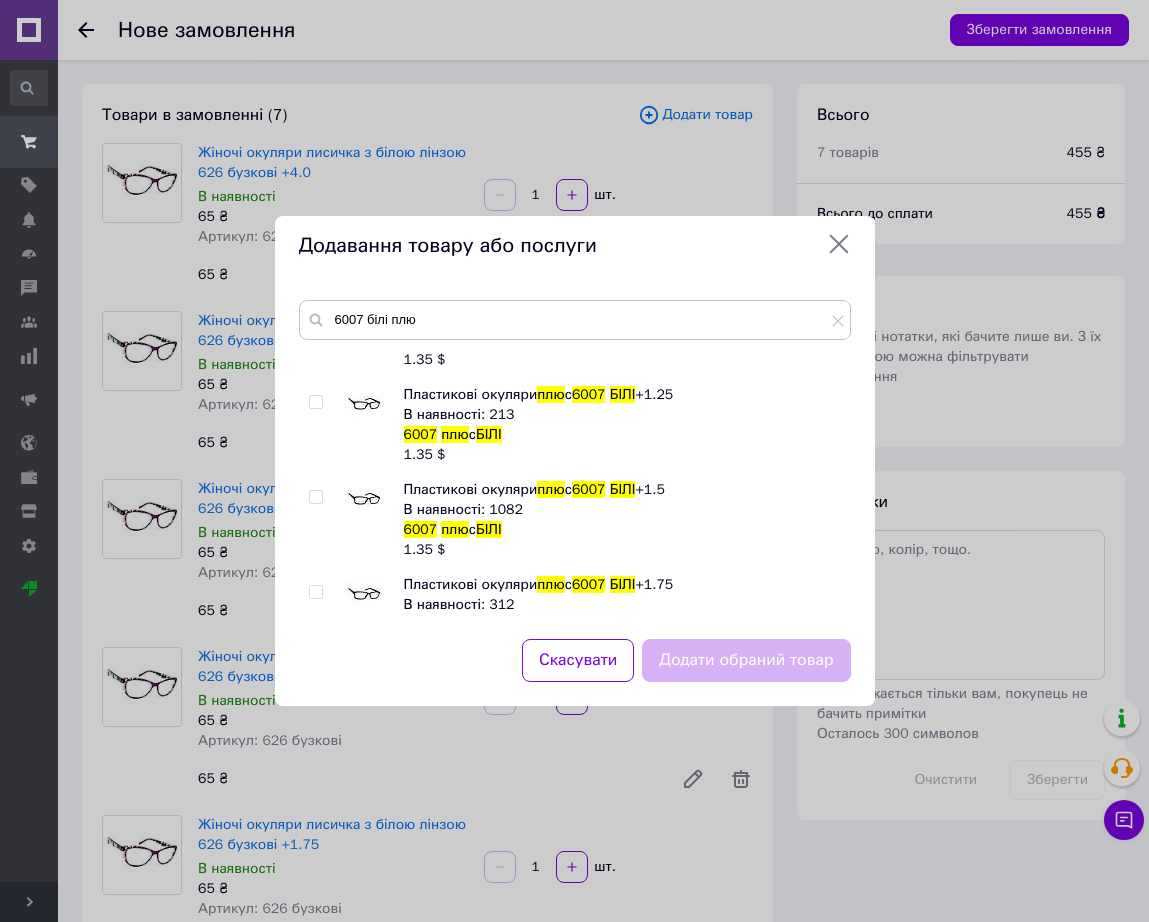 drag, startPoint x: 360, startPoint y: 501, endPoint x: 360, endPoint y: 582, distance: 81 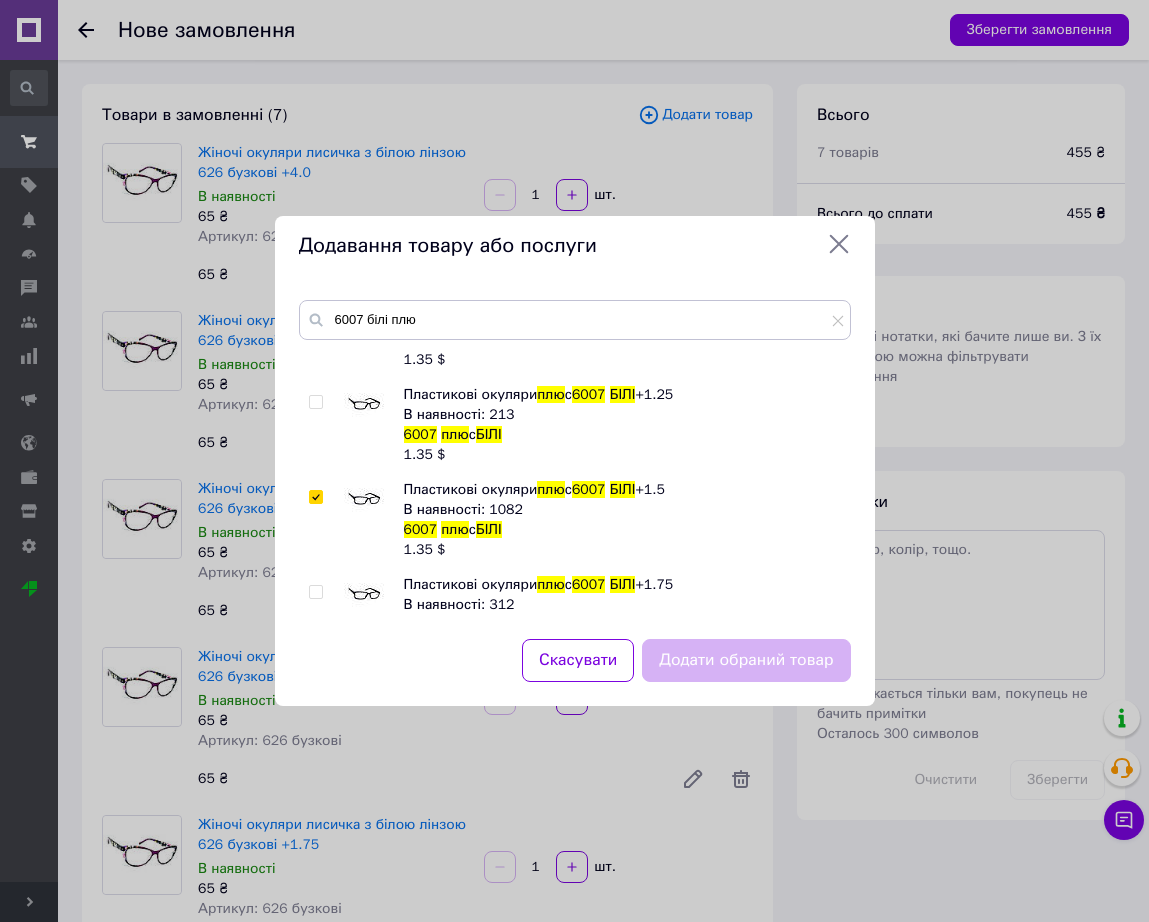 checkbox on "true" 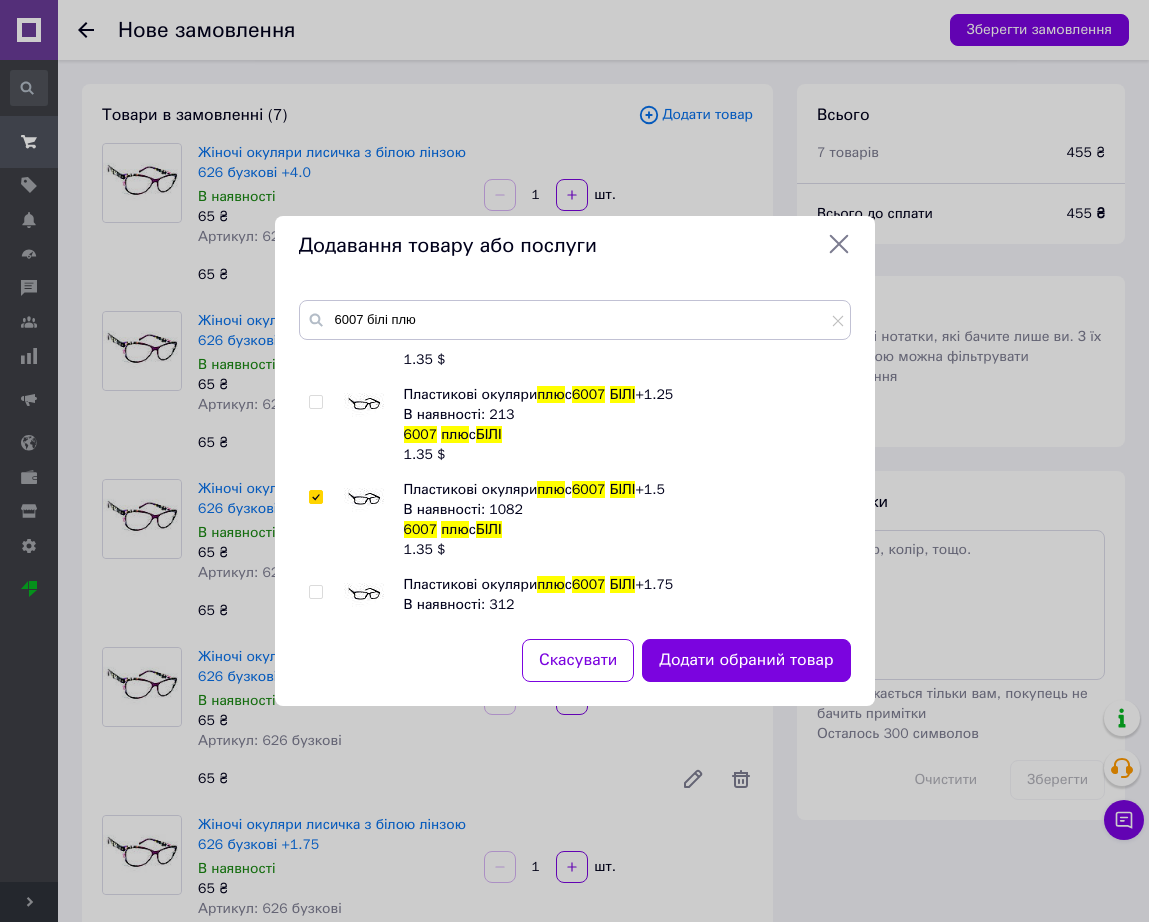 click at bounding box center [364, 595] 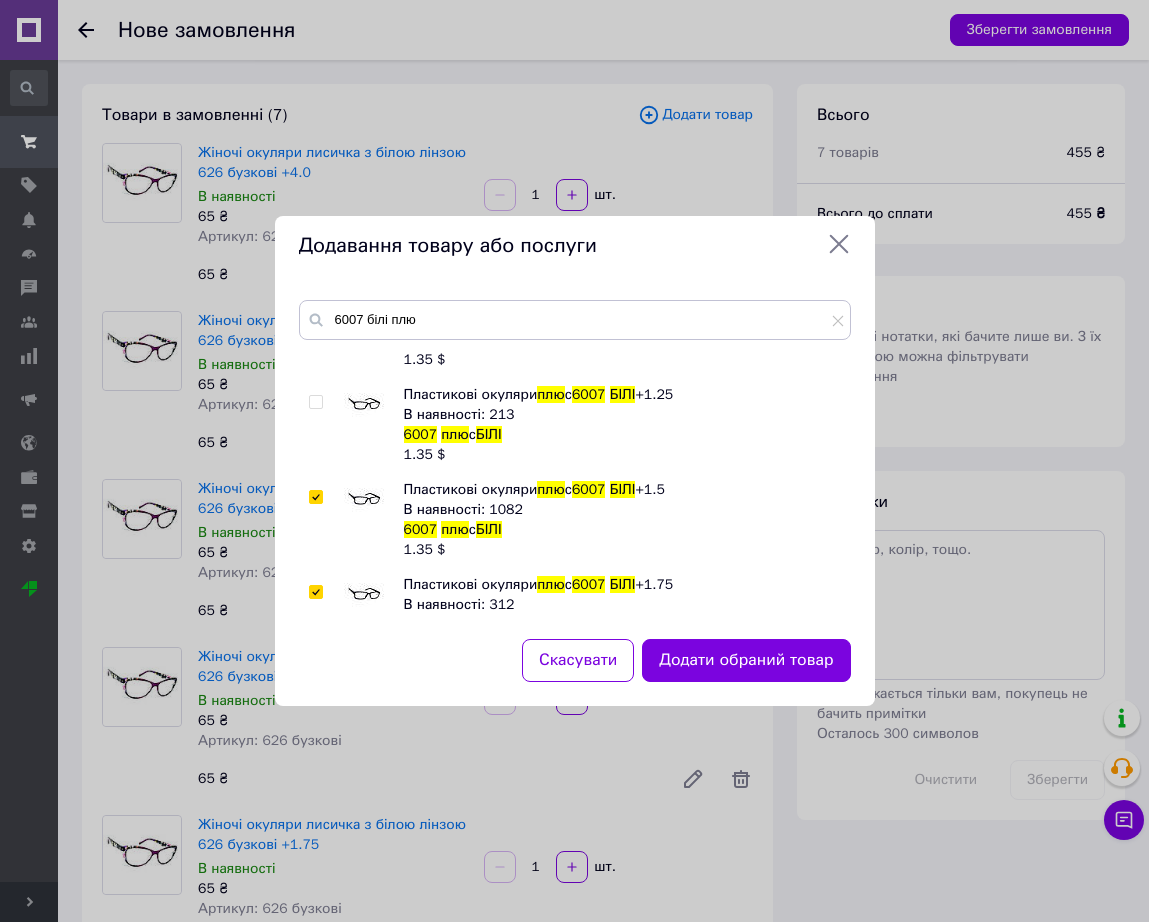 checkbox on "true" 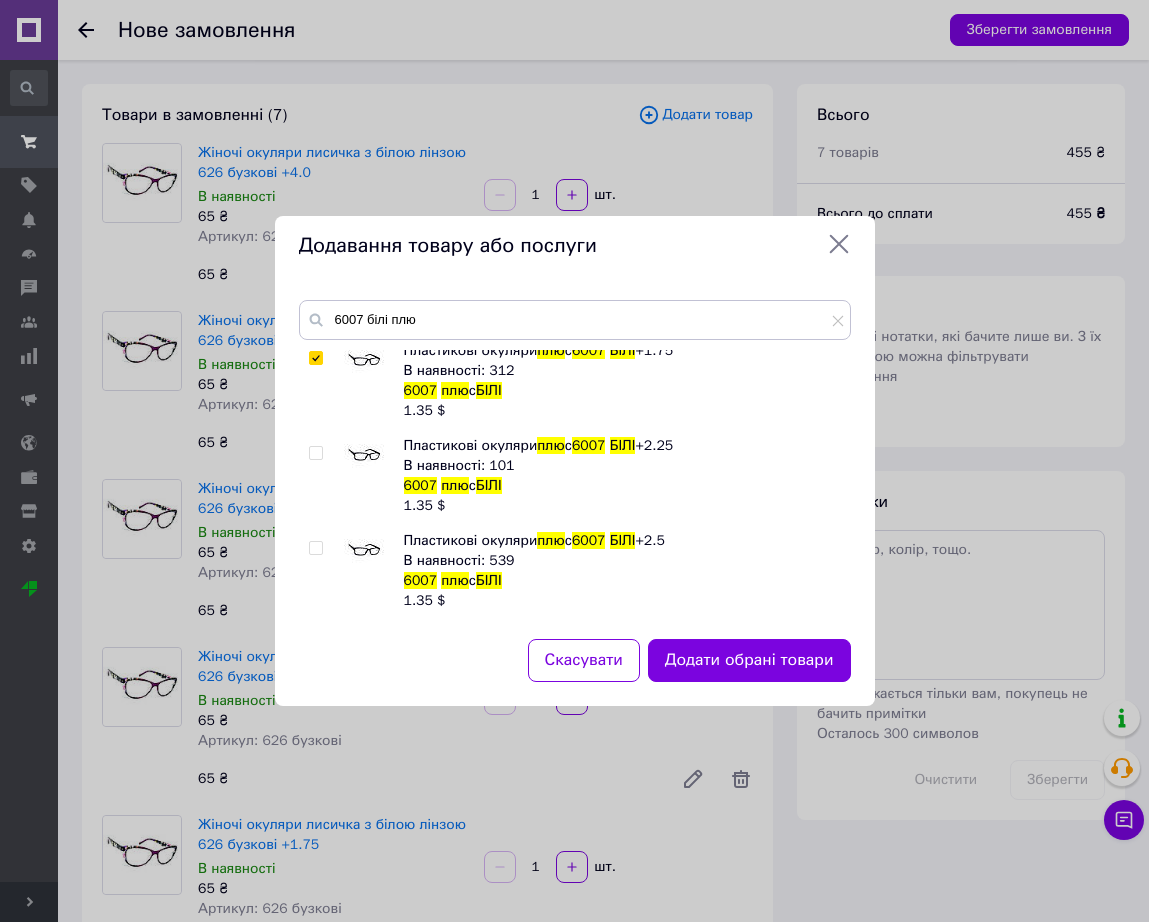 scroll, scrollTop: 620, scrollLeft: 0, axis: vertical 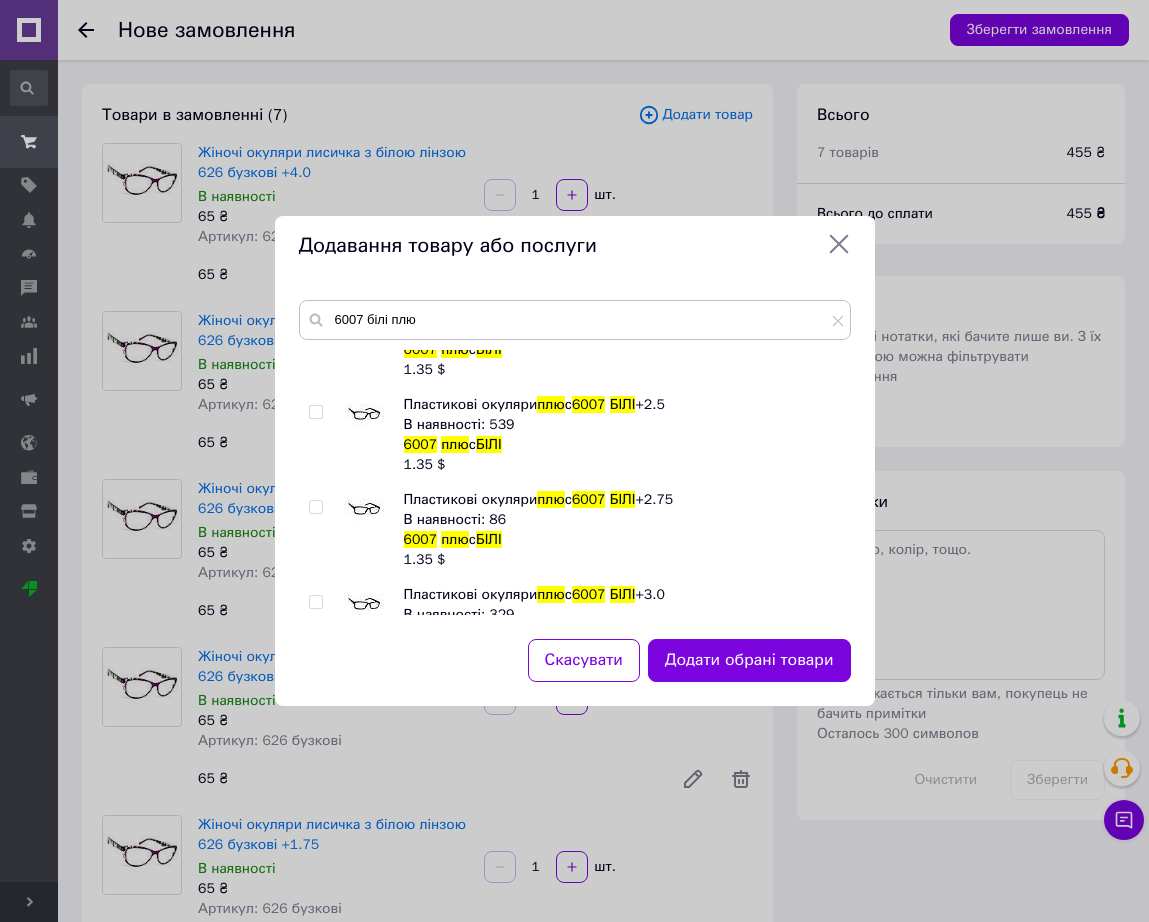 click at bounding box center [364, 415] 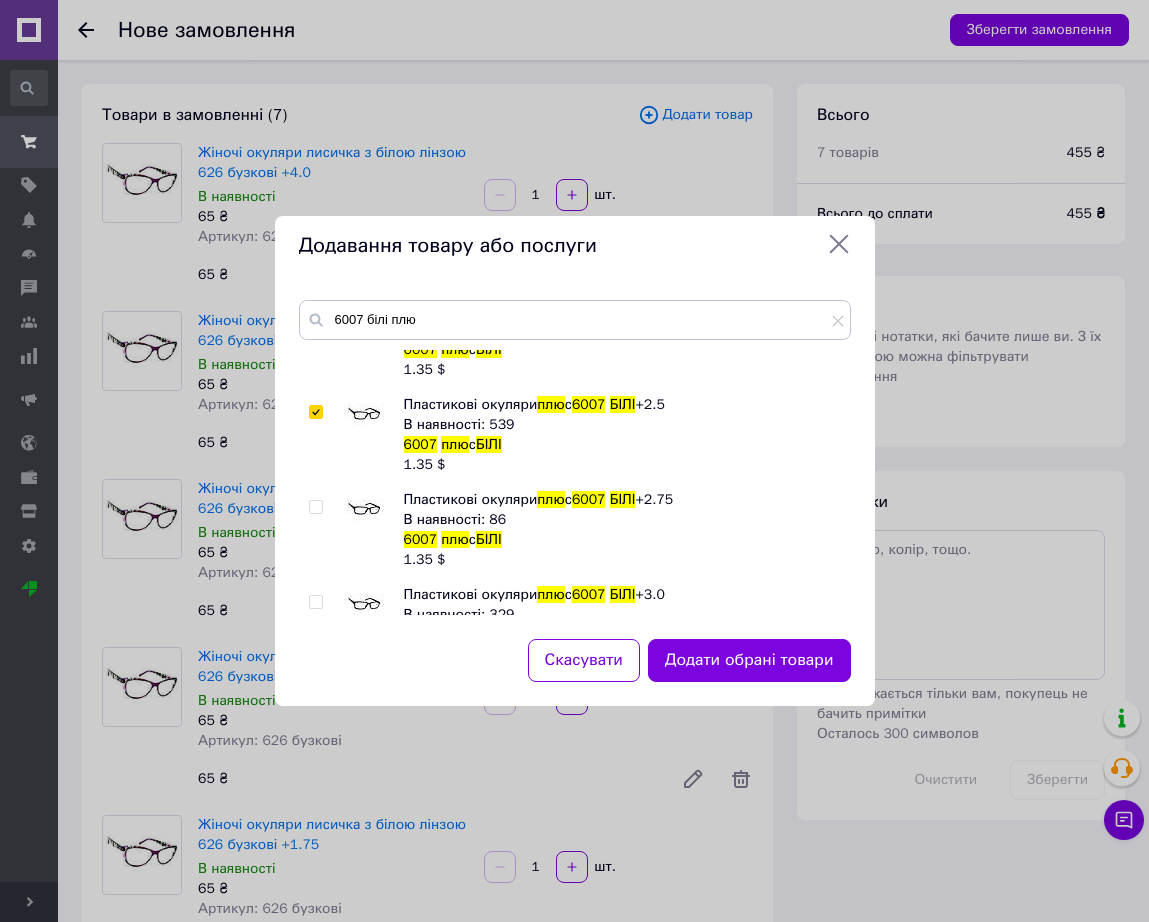 checkbox on "true" 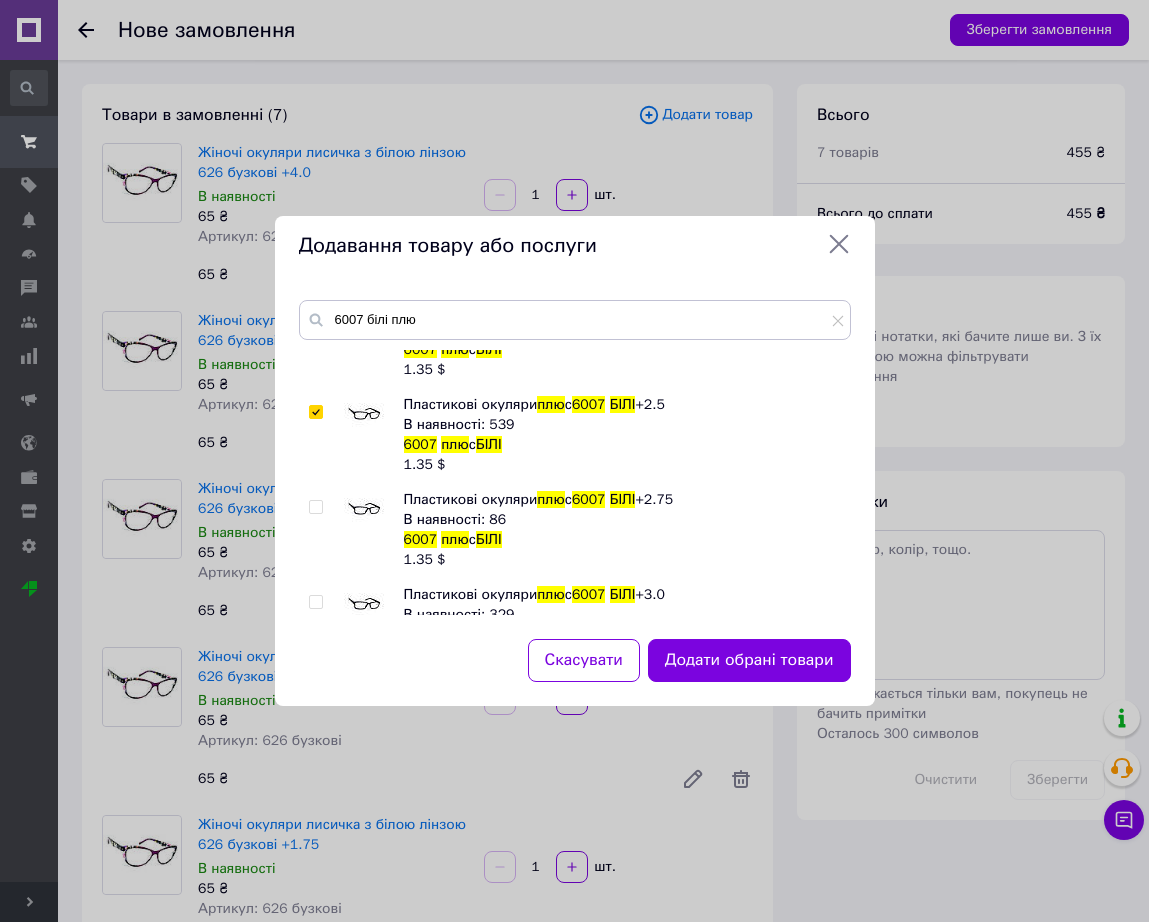 click at bounding box center [364, 510] 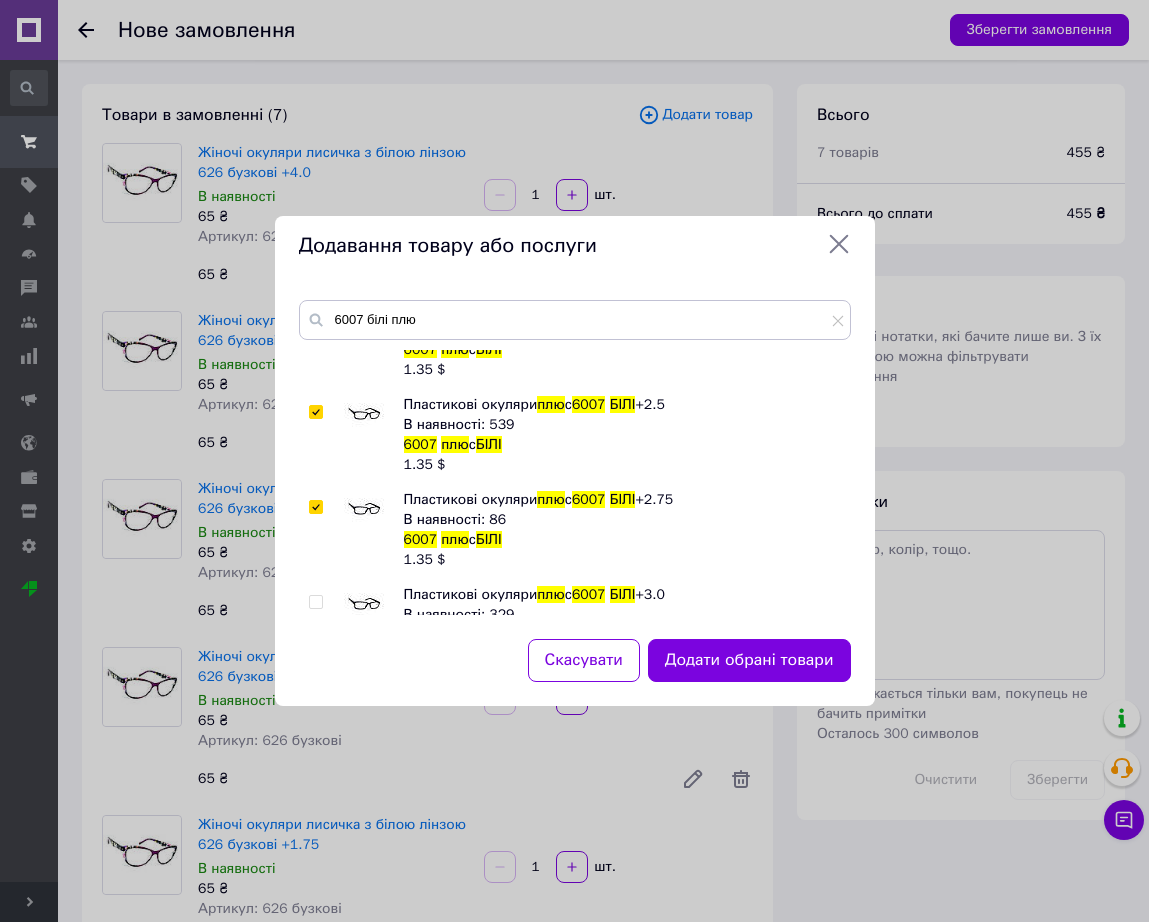 checkbox on "true" 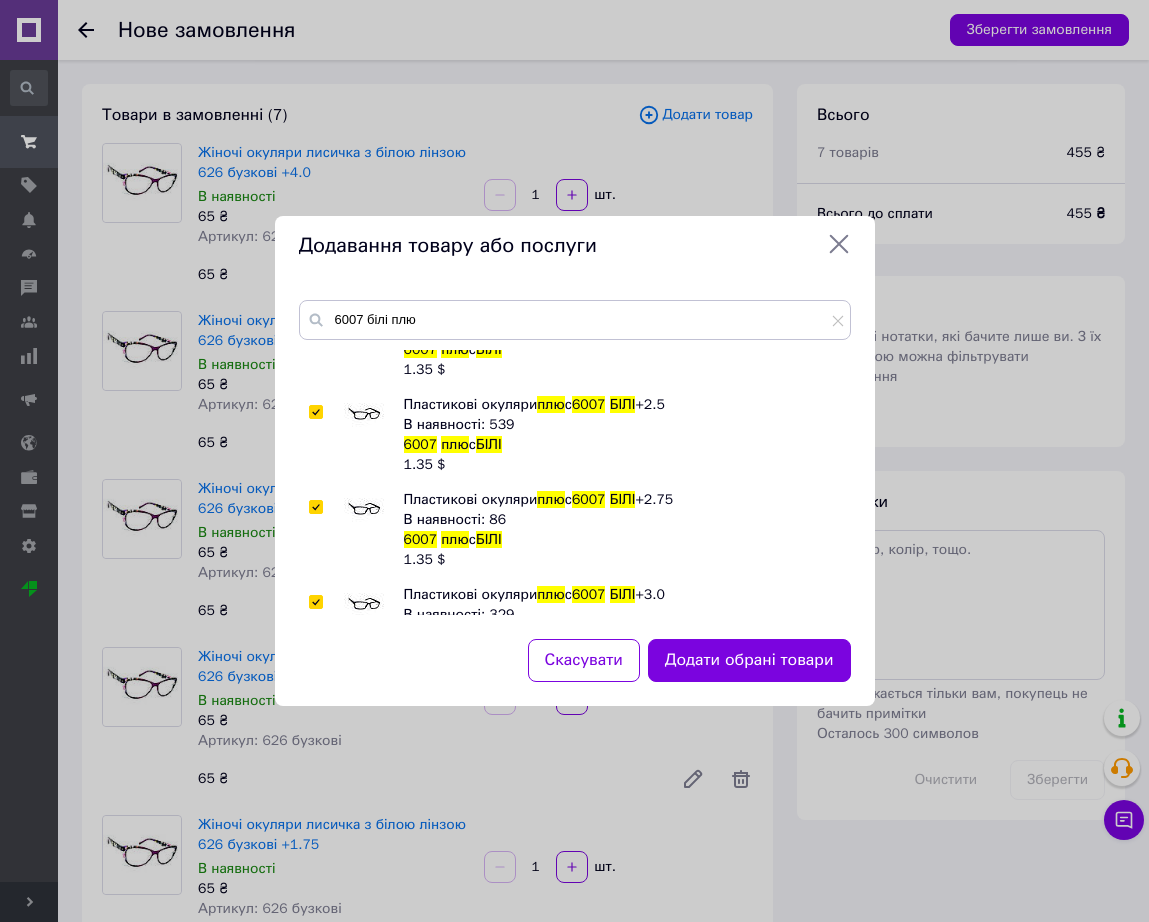 checkbox on "true" 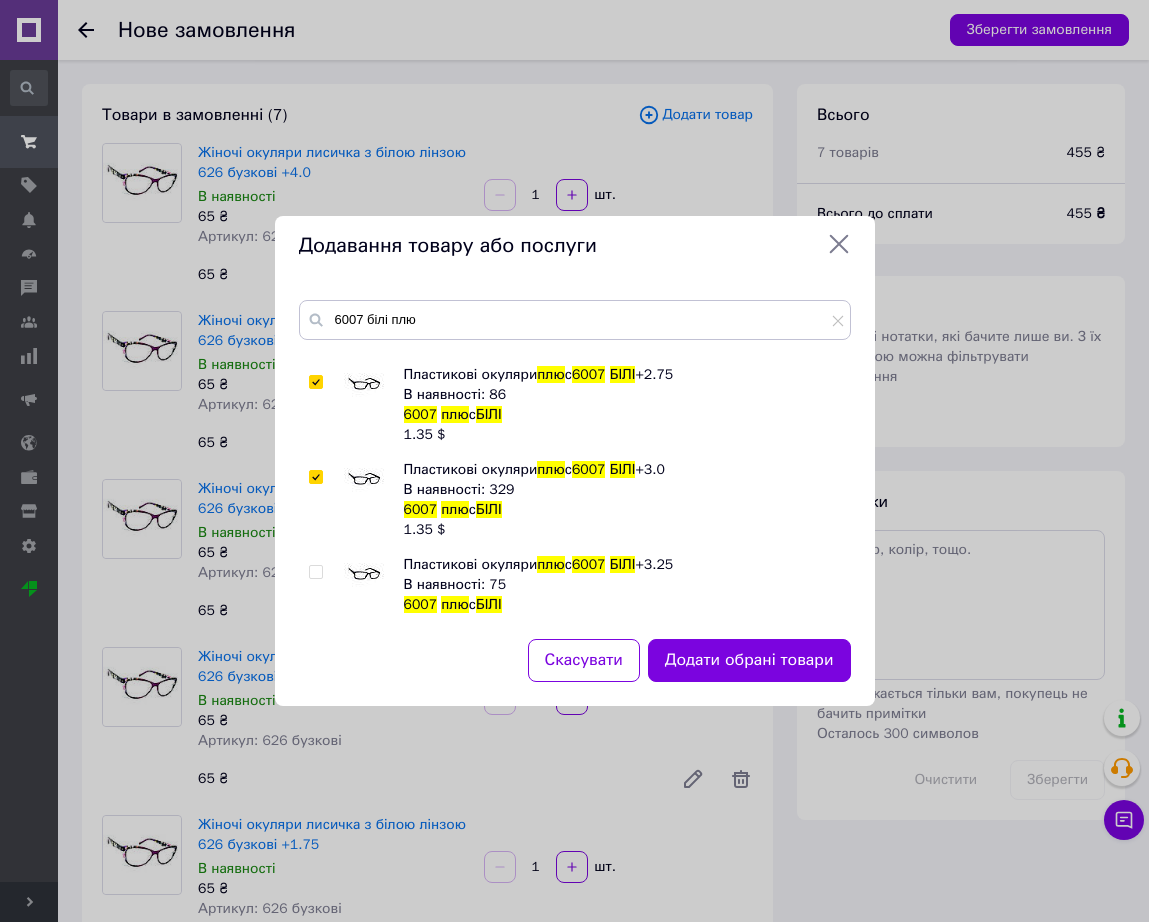 scroll, scrollTop: 870, scrollLeft: 0, axis: vertical 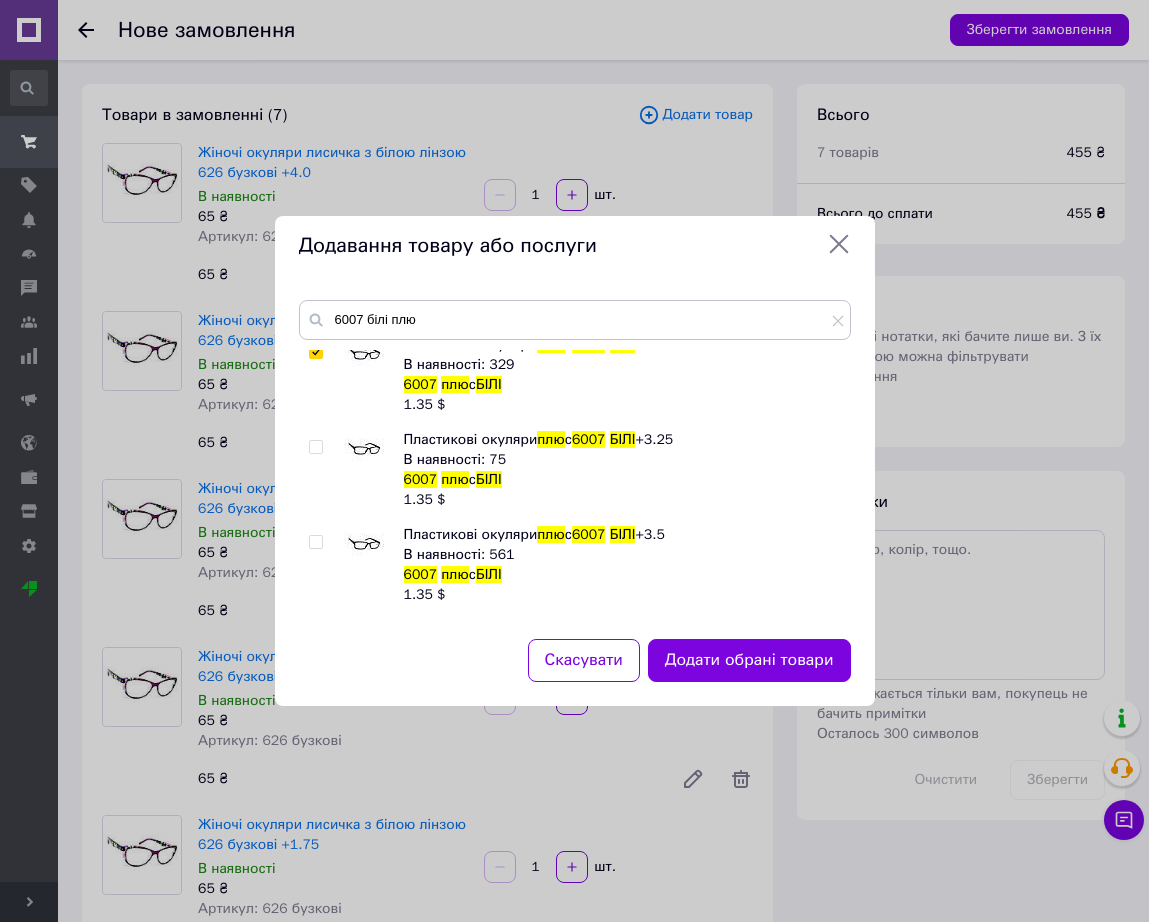 click at bounding box center [364, 545] 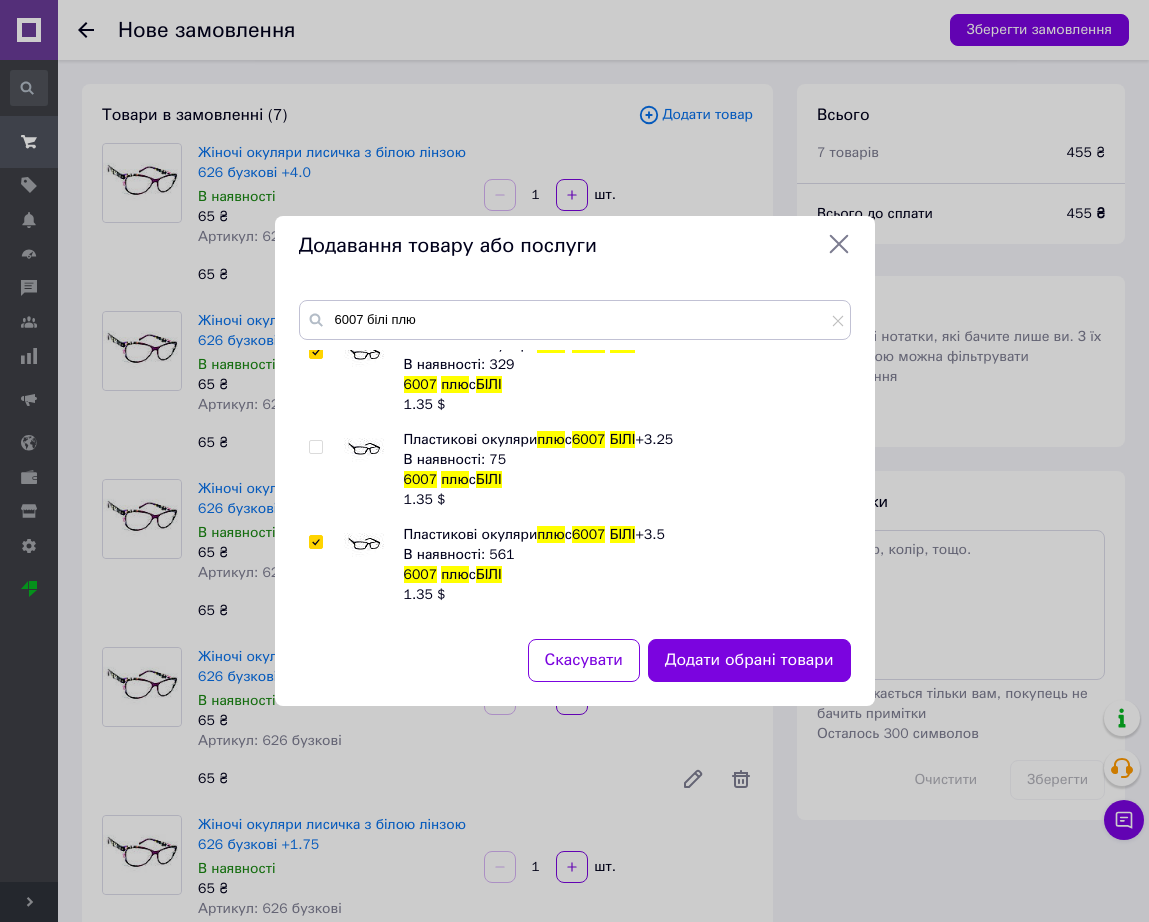 checkbox on "true" 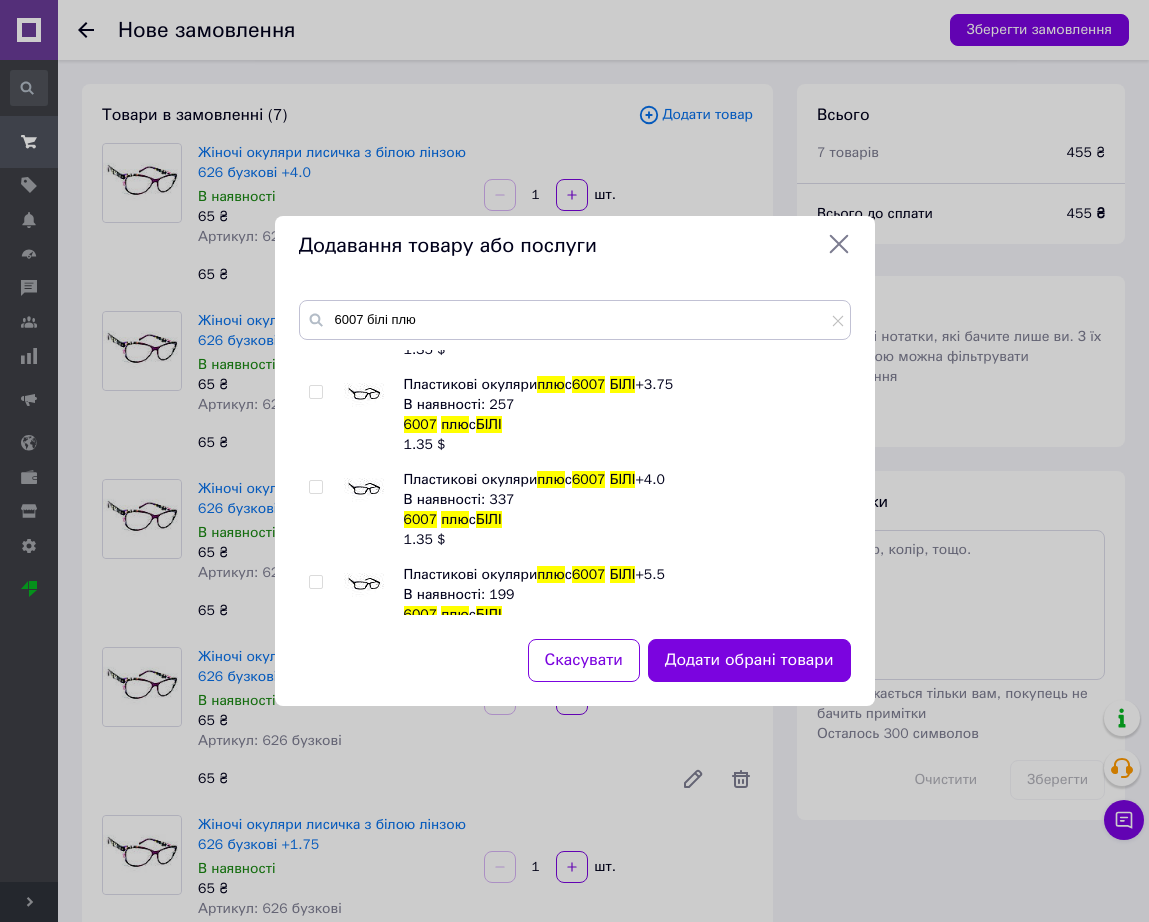 scroll, scrollTop: 1120, scrollLeft: 0, axis: vertical 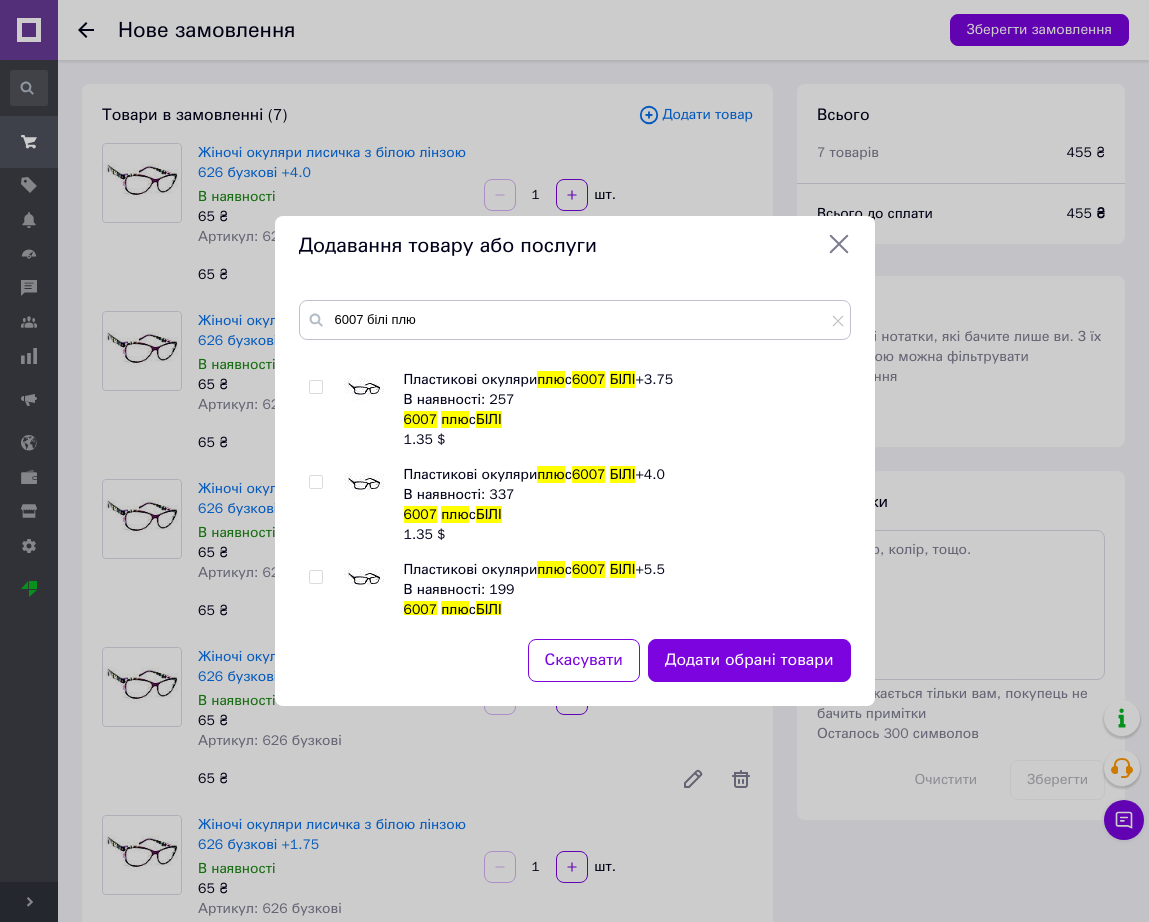 click at bounding box center [364, 390] 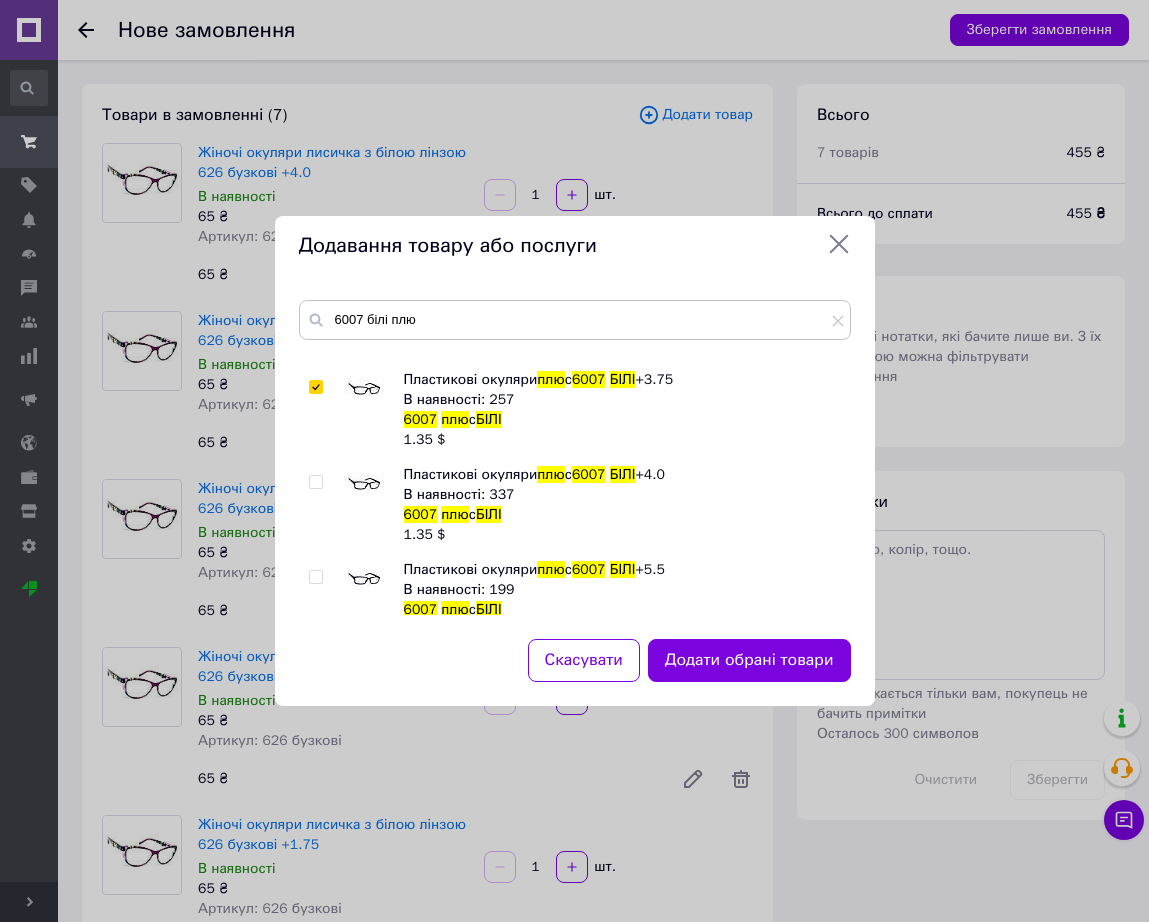 checkbox on "true" 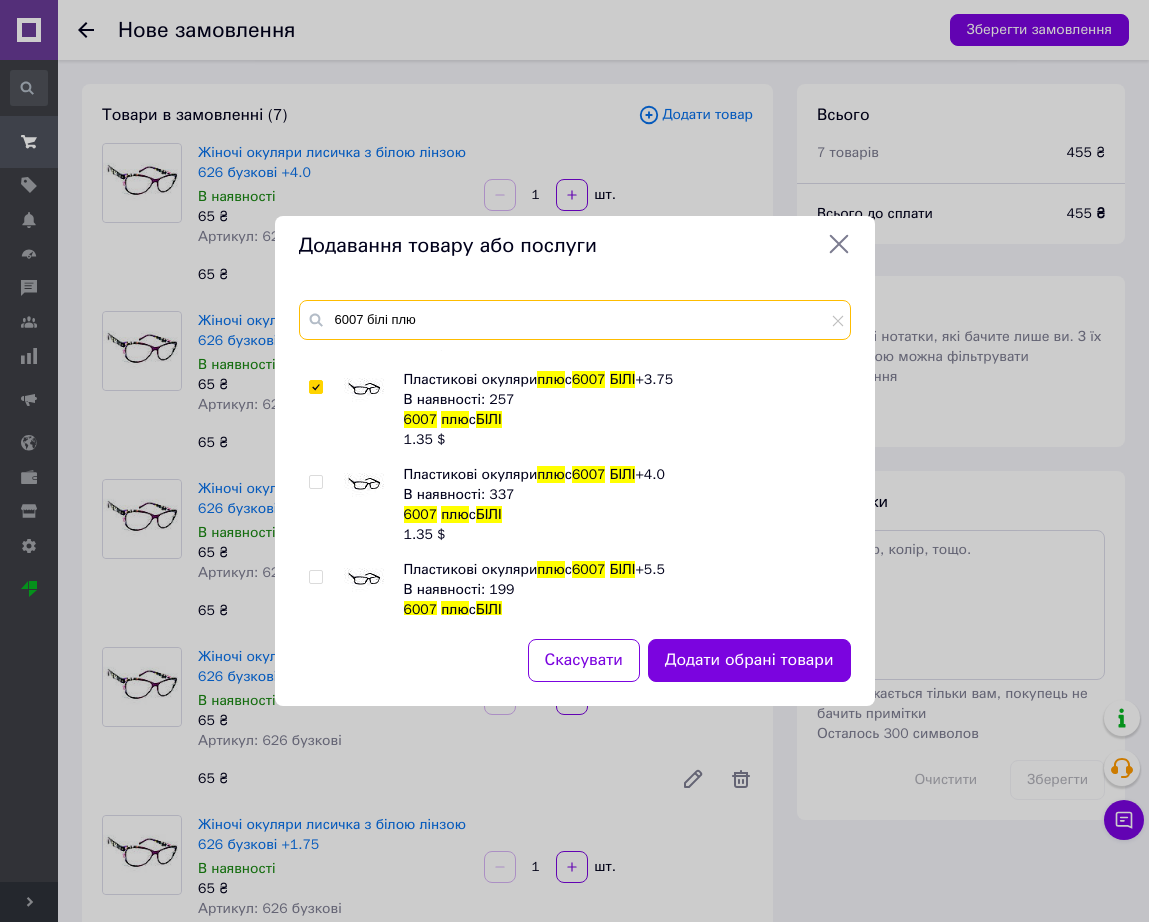 click on "6007 білі плю" at bounding box center [575, 320] 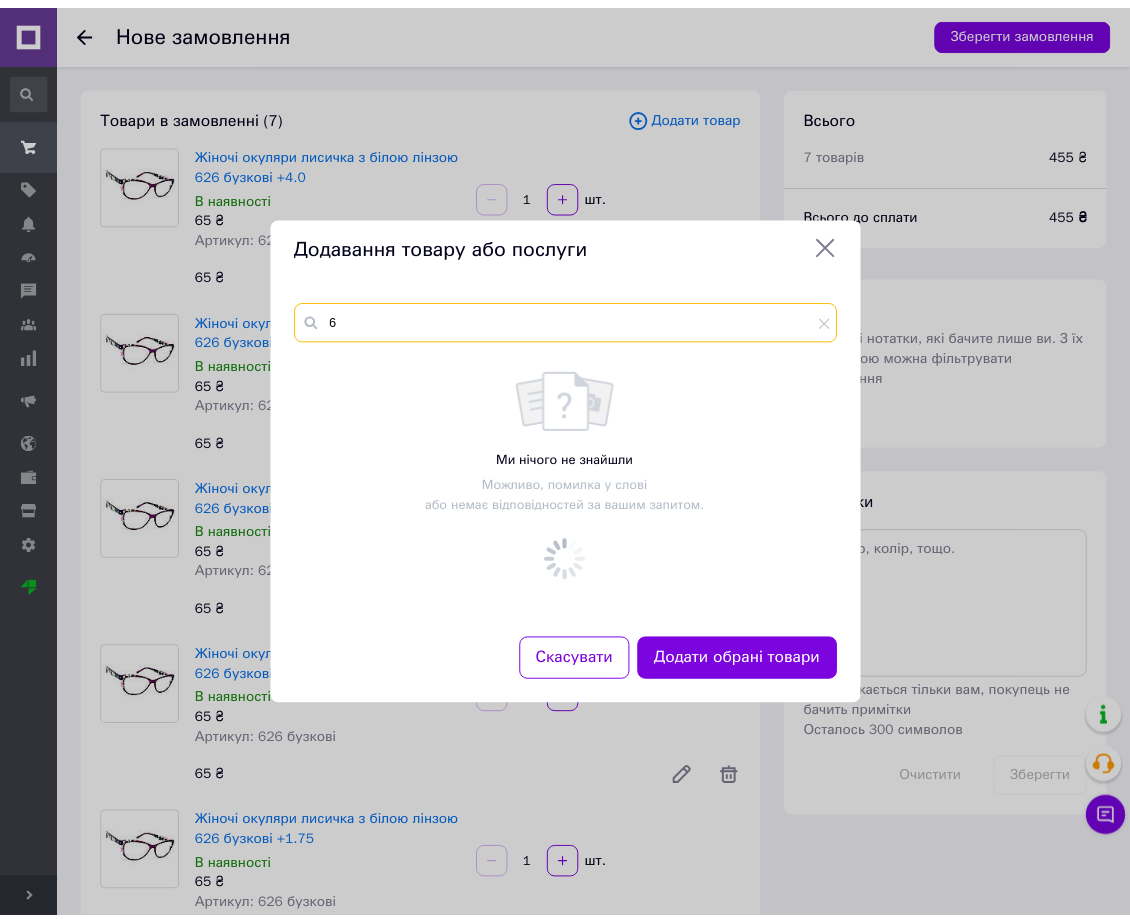 scroll, scrollTop: 0, scrollLeft: 0, axis: both 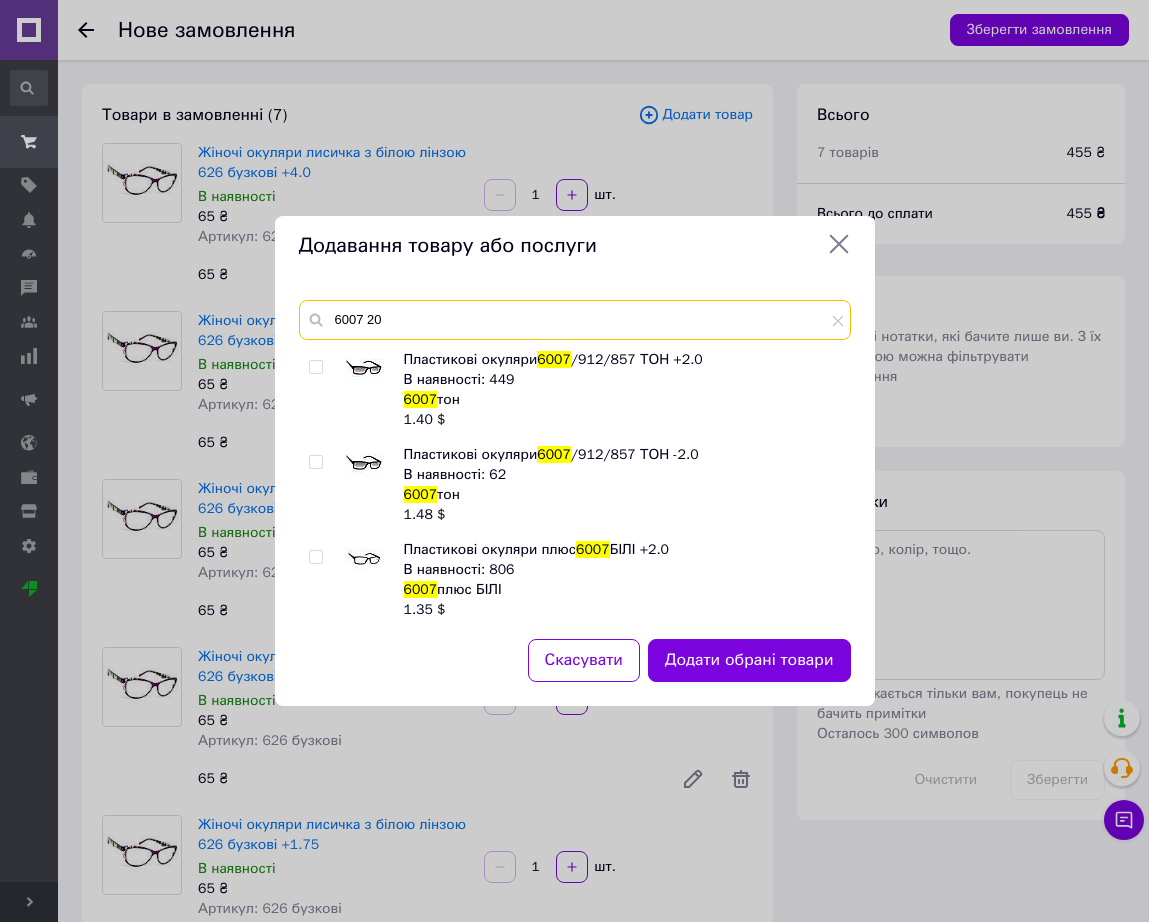 type on "6007 20" 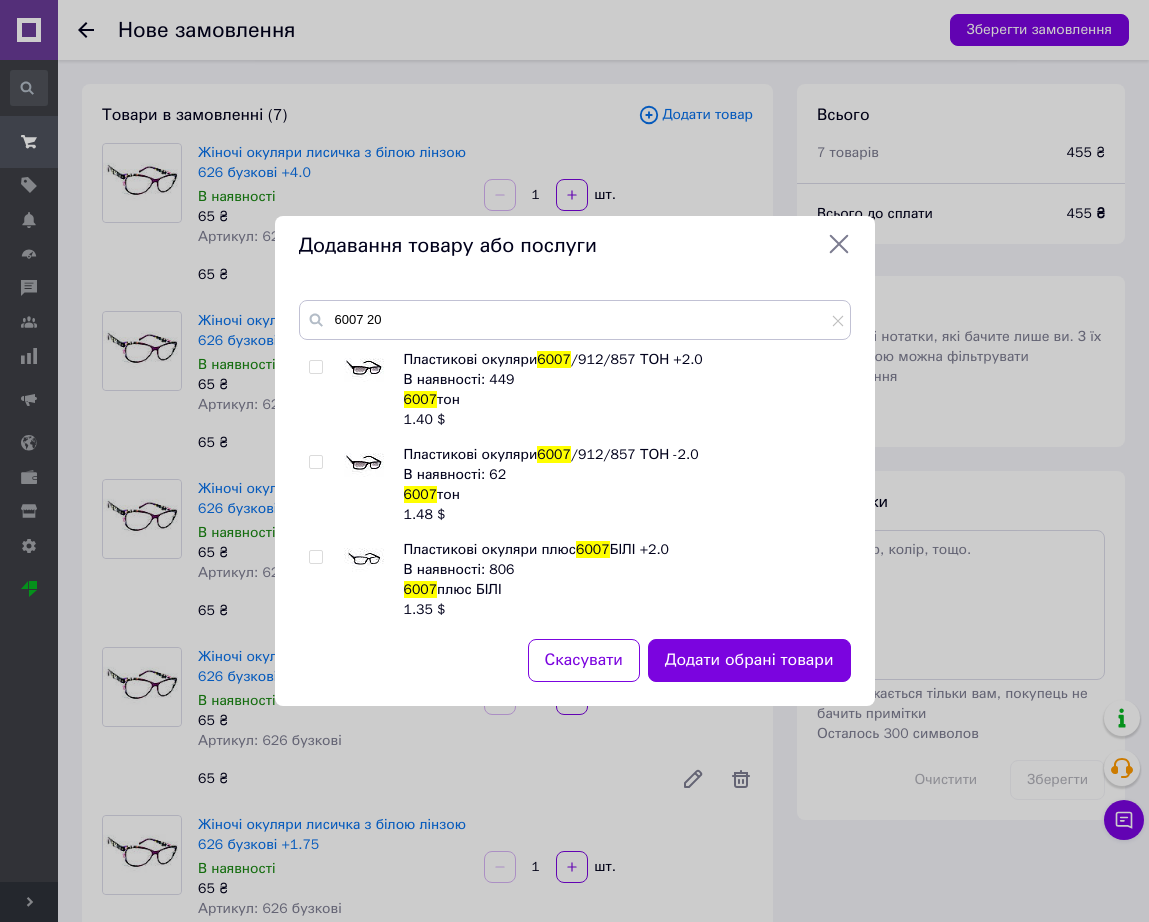 click at bounding box center (374, 580) 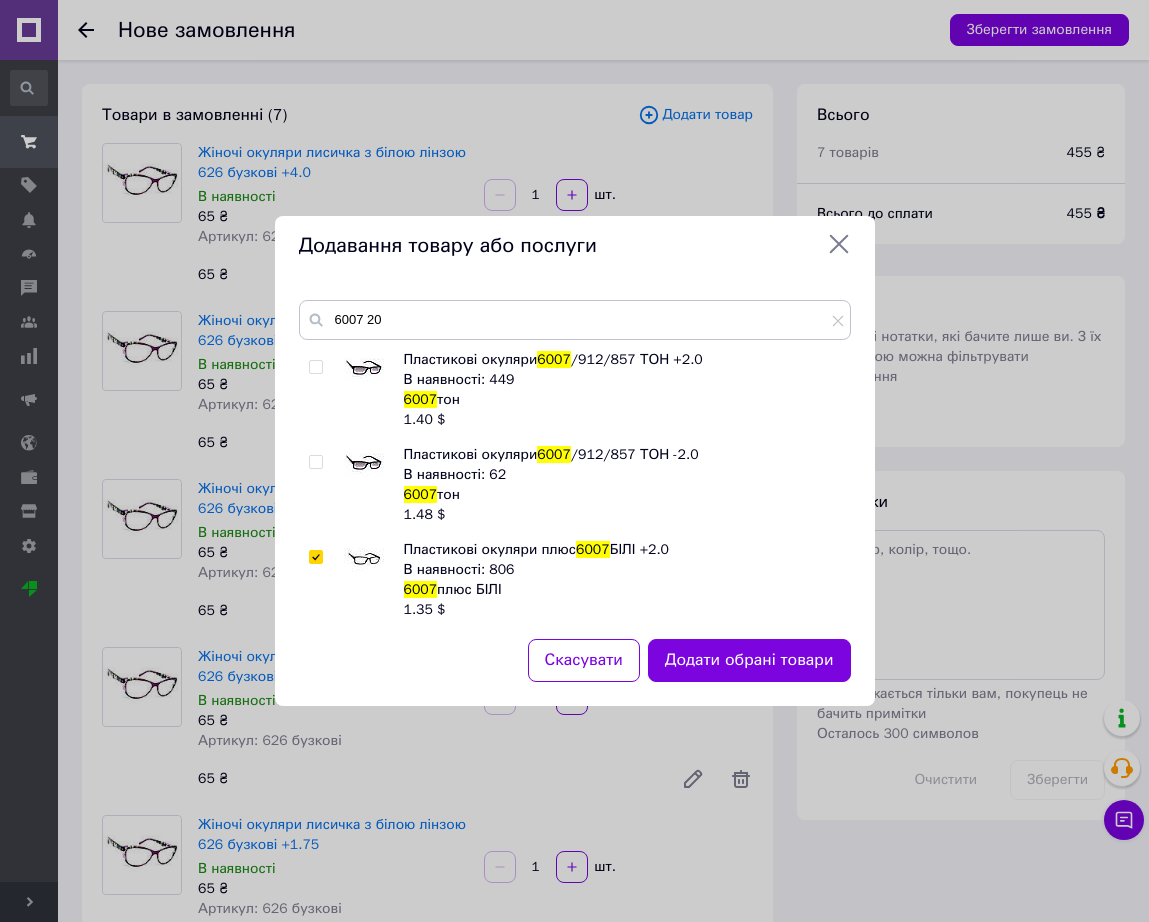 checkbox on "true" 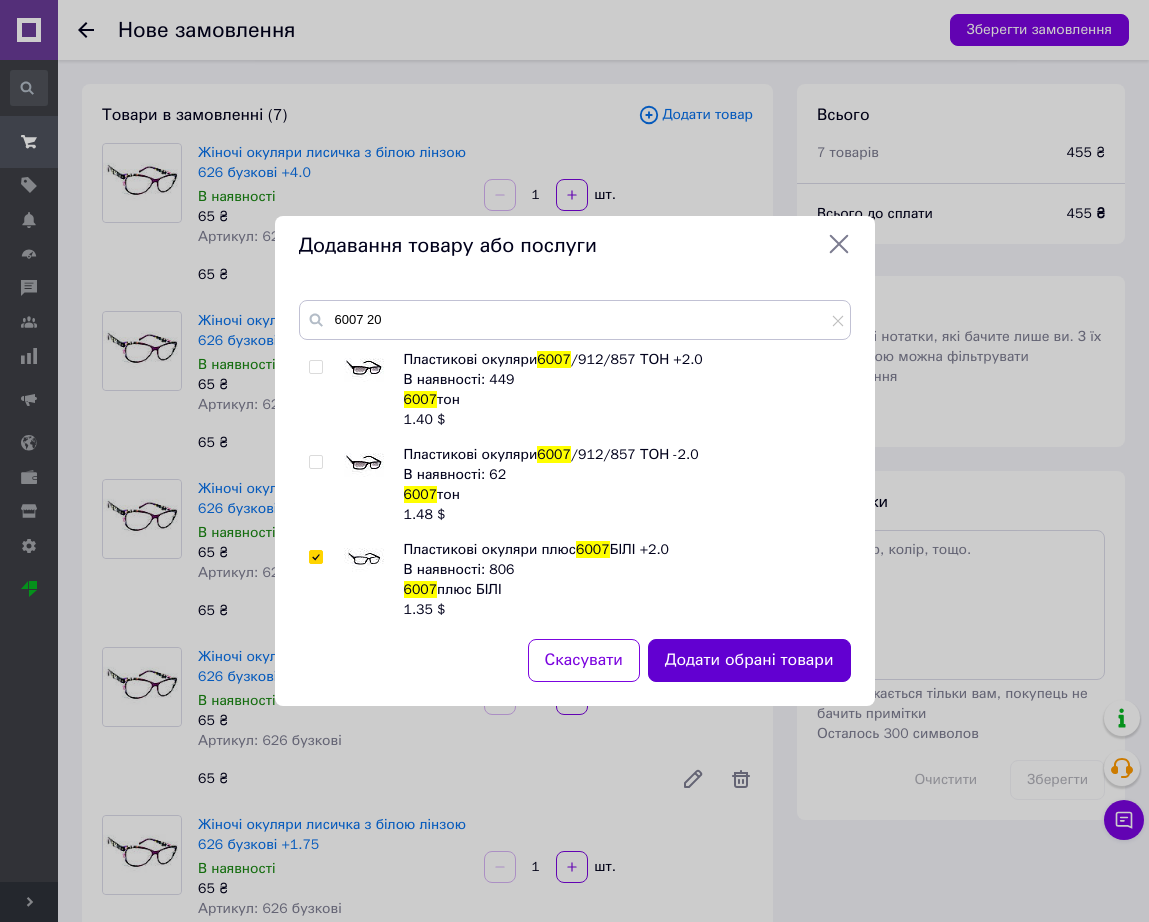 click on "Додати обрані товари" at bounding box center [749, 660] 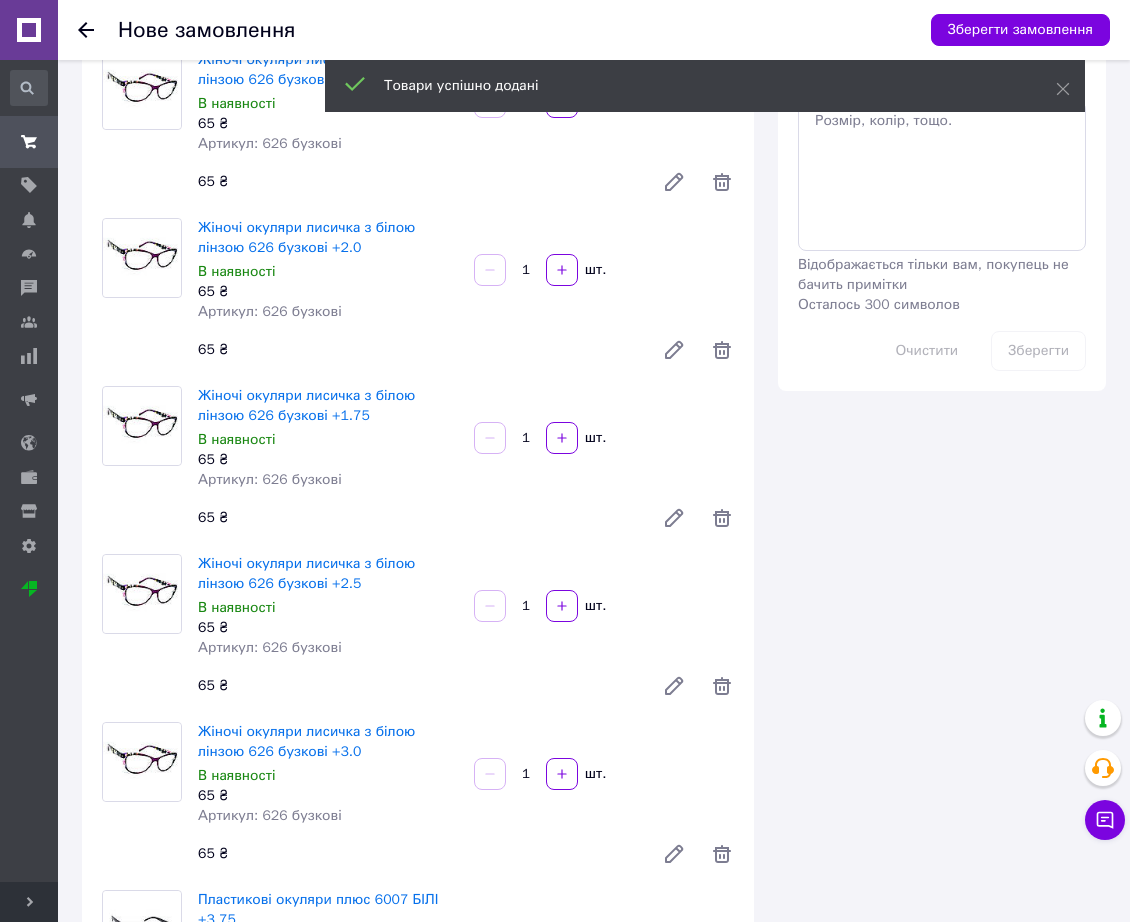 scroll, scrollTop: 1473, scrollLeft: 0, axis: vertical 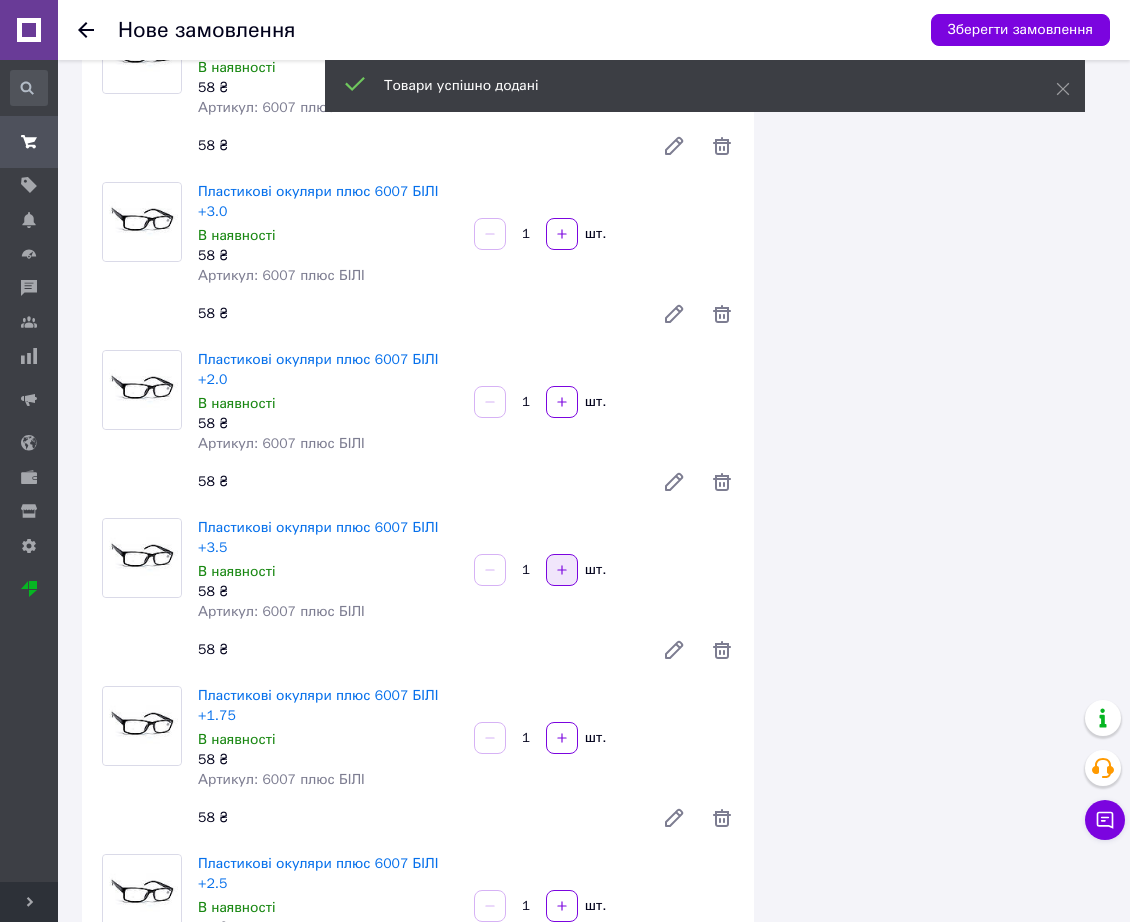 click 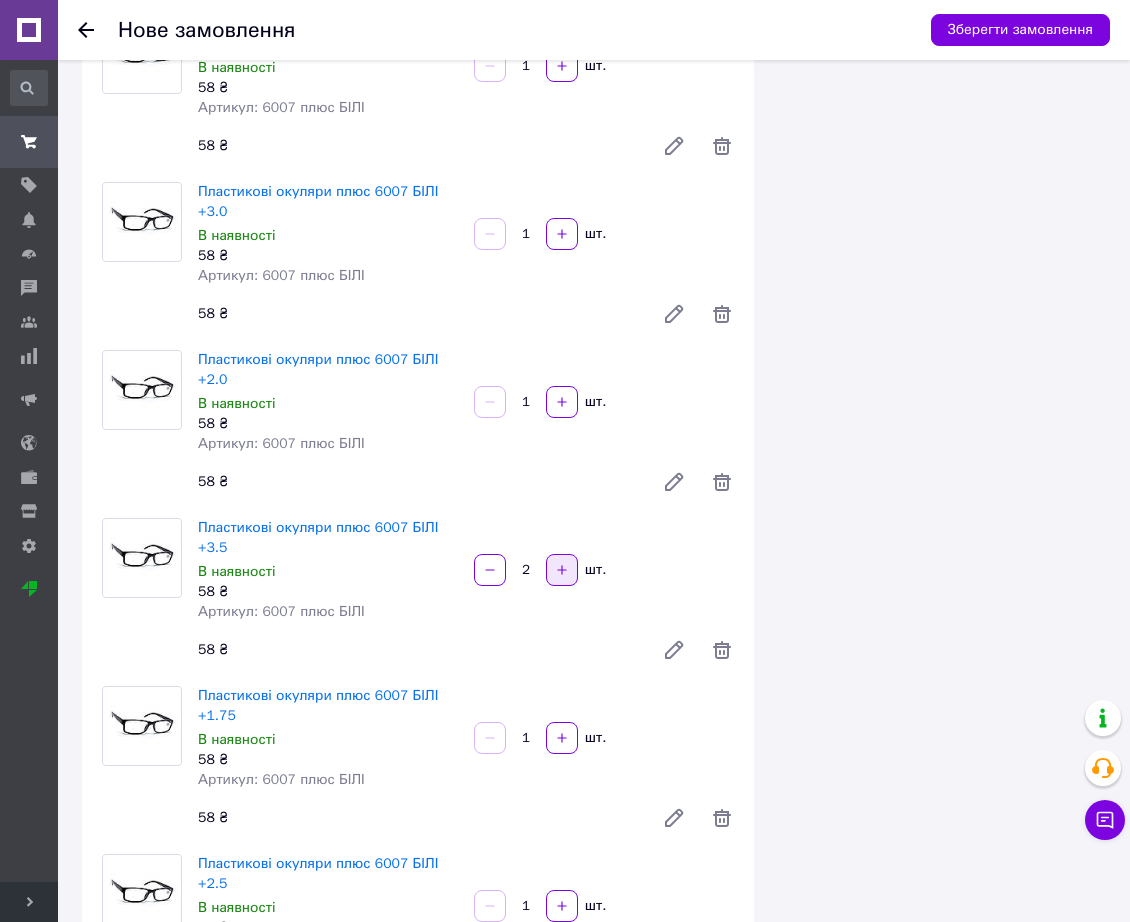 click 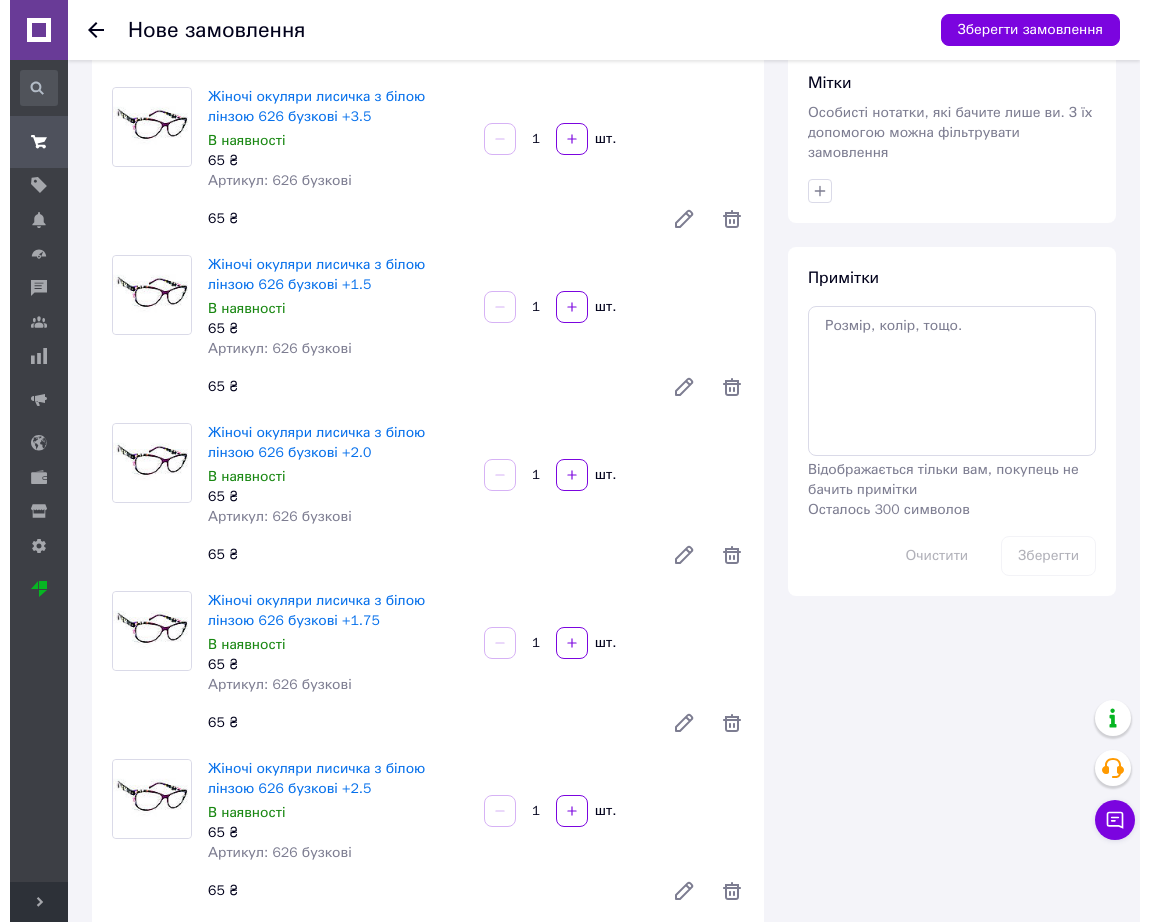 scroll, scrollTop: 0, scrollLeft: 0, axis: both 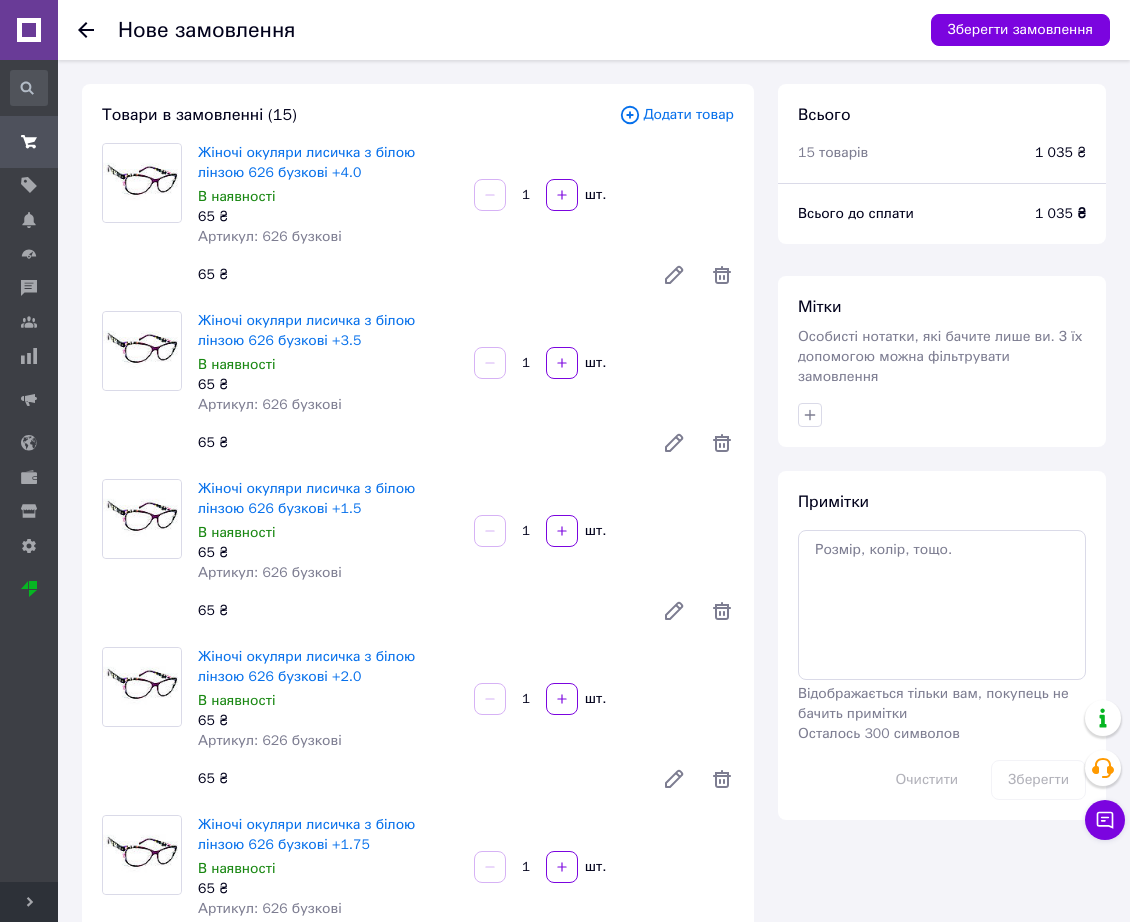 click on "Товари в замовленні (15) Додати товар Жіночі окуляри лисичка з білою лінзою 626 бузкові +4.0 В наявності 65 ₴ Артикул: 626 бузкові 1   шт. 65 ₴ Жіночі окуляри лисичка з білою лінзою 626 бузкові +3.5 В наявності 65 ₴ Артикул: 626 бузкові 1   шт. 65 ₴ Жіночі окуляри лисичка з білою лінзою 626 бузкові +1.5 В наявності 65 ₴ Артикул: 626 бузкові 1   шт. 65 ₴ Жіночі окуляри лисичка з білою лінзою 626 бузкові +2.0 В наявності 65 ₴ Артикул: 626 бузкові 1   шт. 65 ₴ Жіночі окуляри лисичка з білою лінзою 626 бузкові +1.75 В наявності 65 ₴ Артикул: 626 бузкові 1   шт. 65 ₴ В наявності 65 ₴ Артикул: 626 бузкові 1   1" at bounding box center [418, 1393] 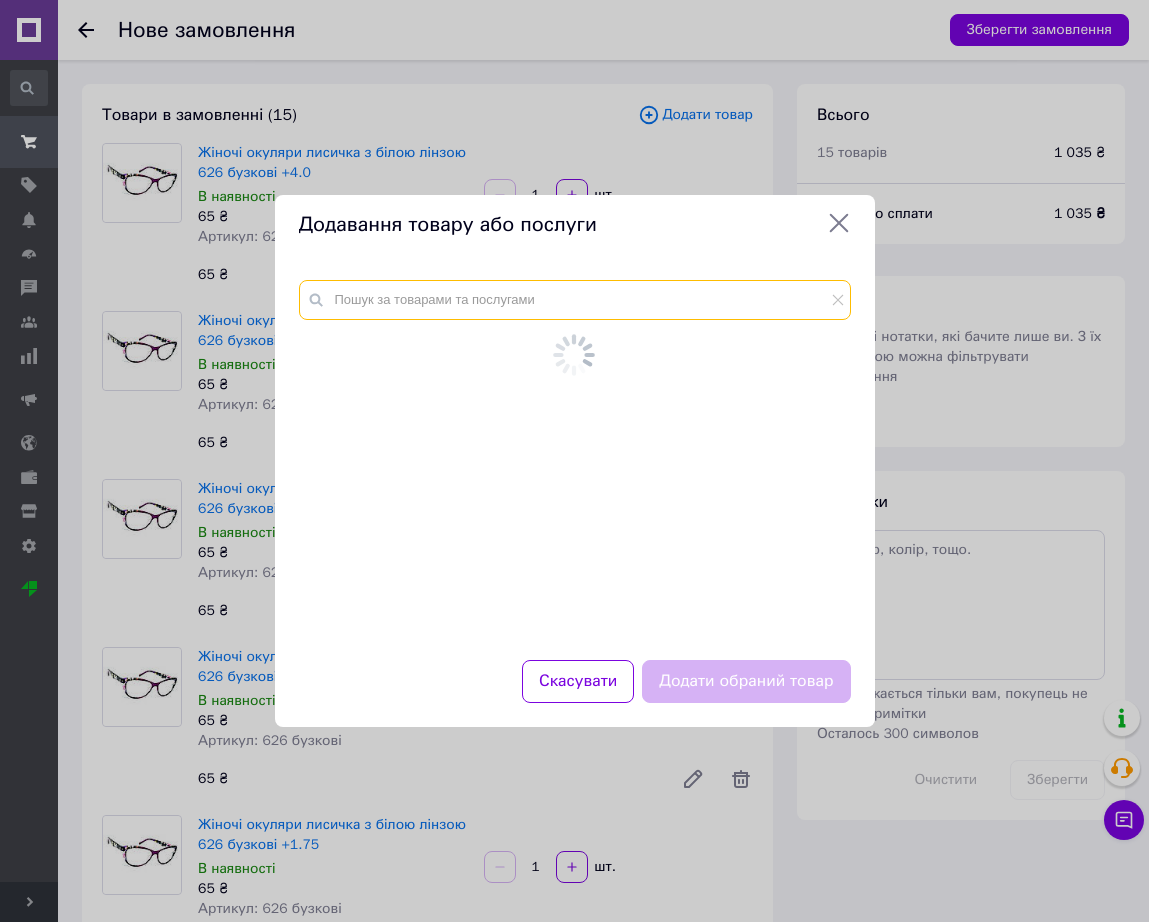 click at bounding box center [575, 300] 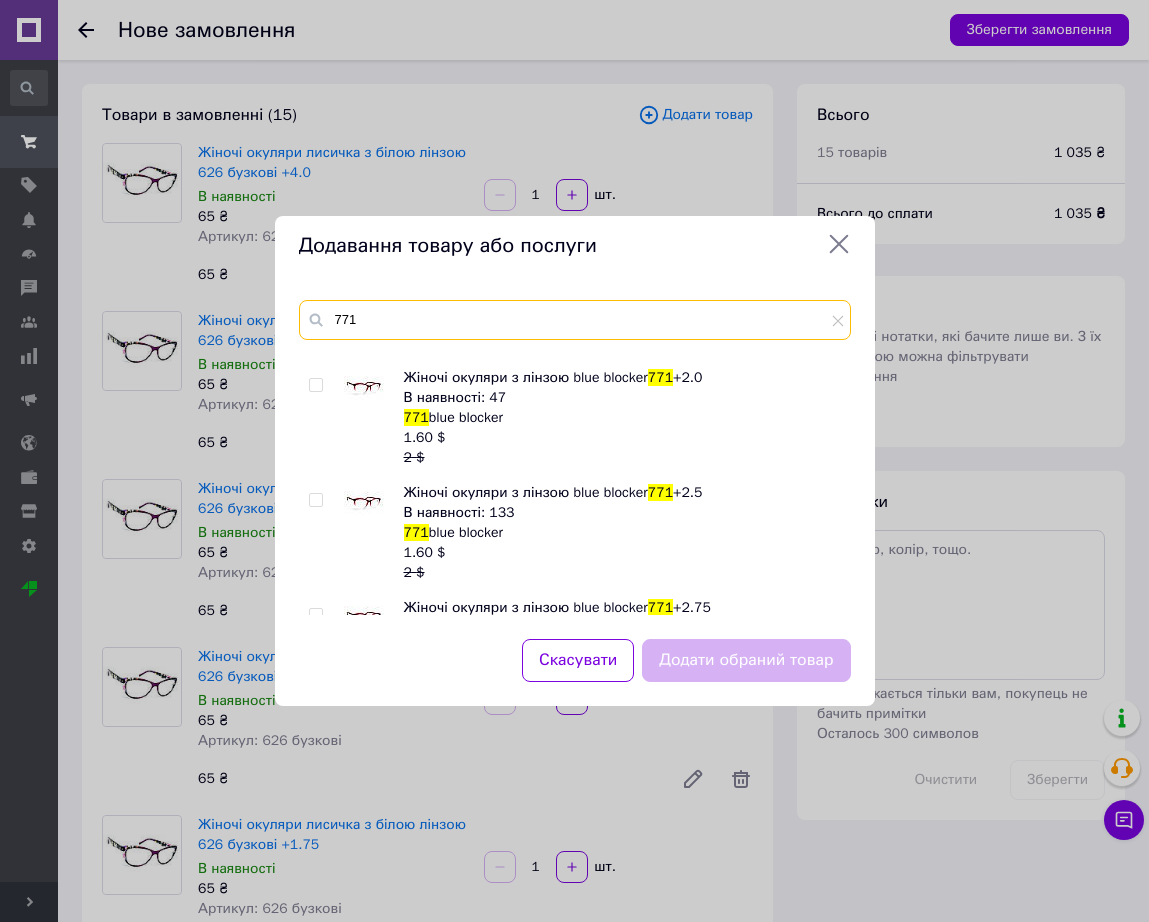 scroll, scrollTop: 500, scrollLeft: 0, axis: vertical 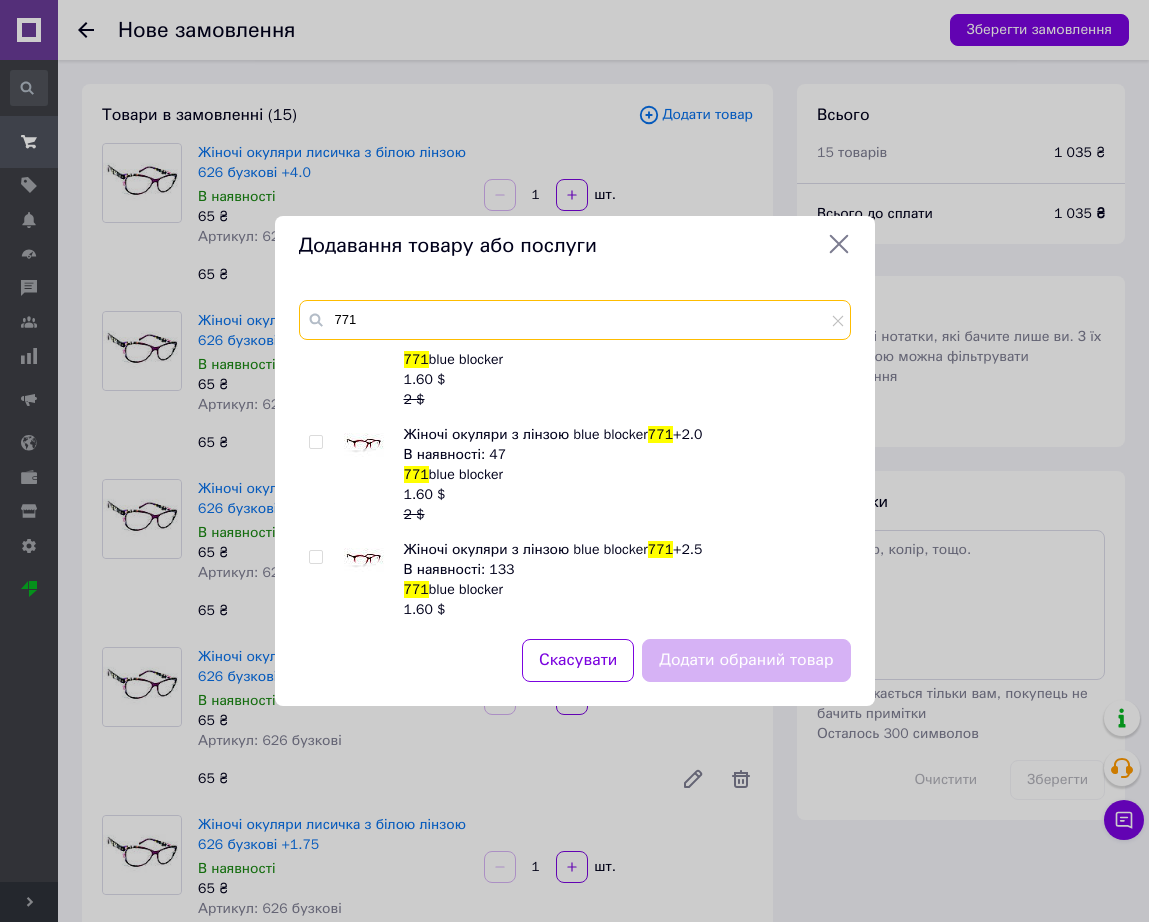 type on "771" 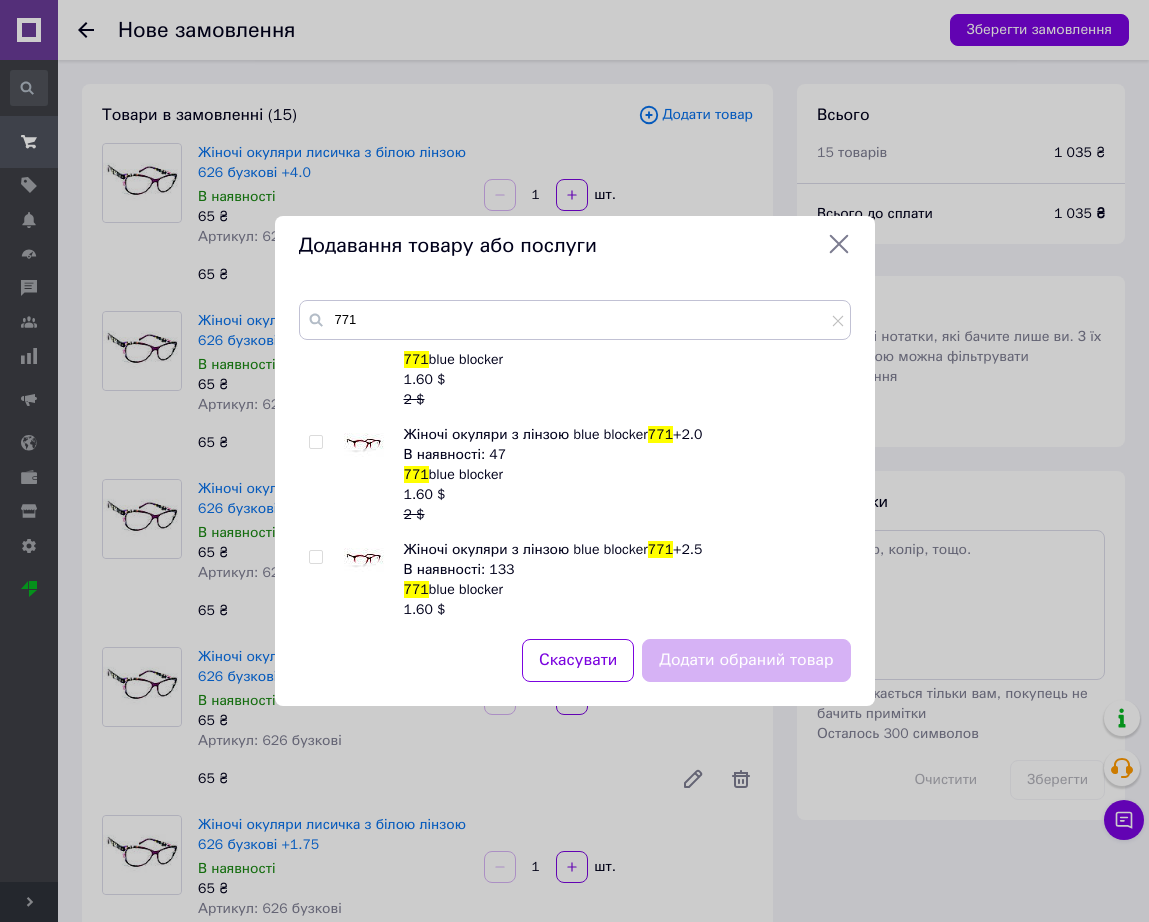 click at bounding box center (364, 445) 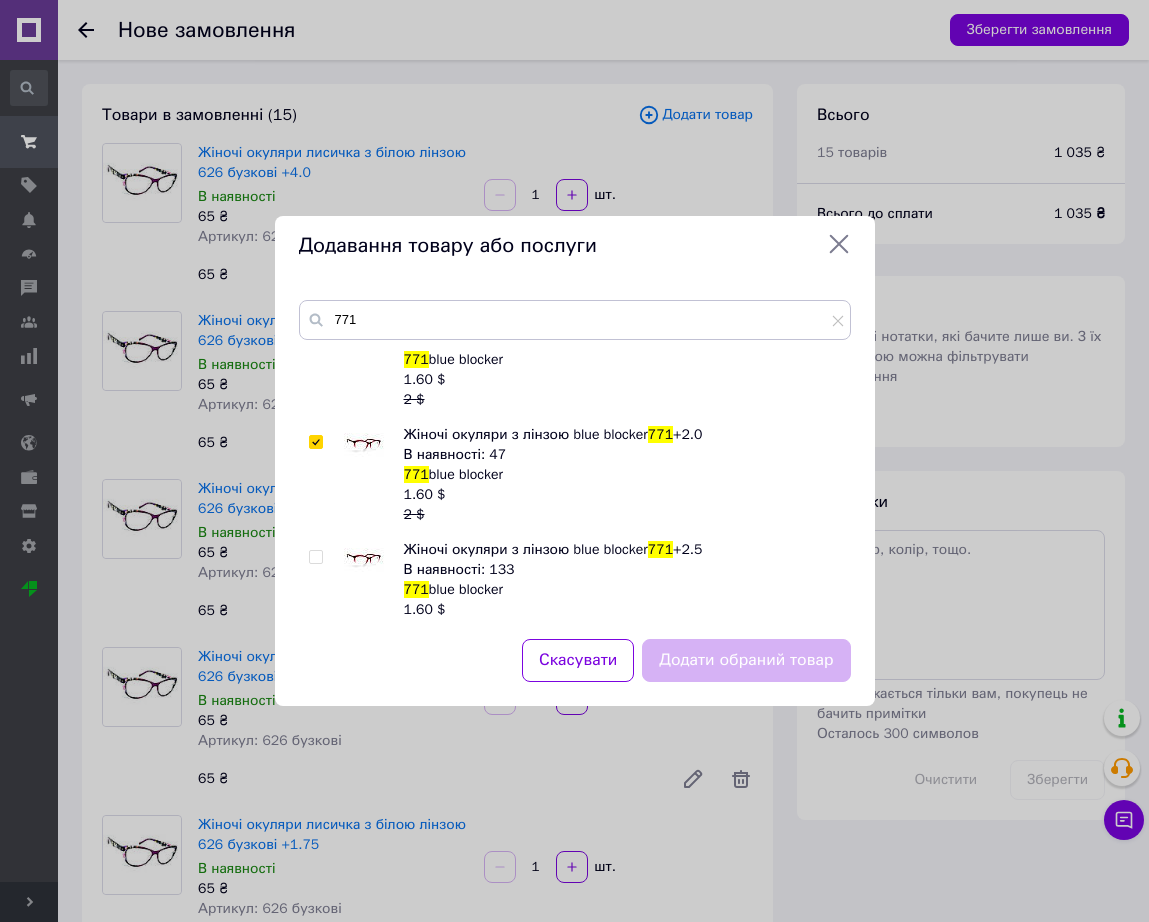 checkbox on "true" 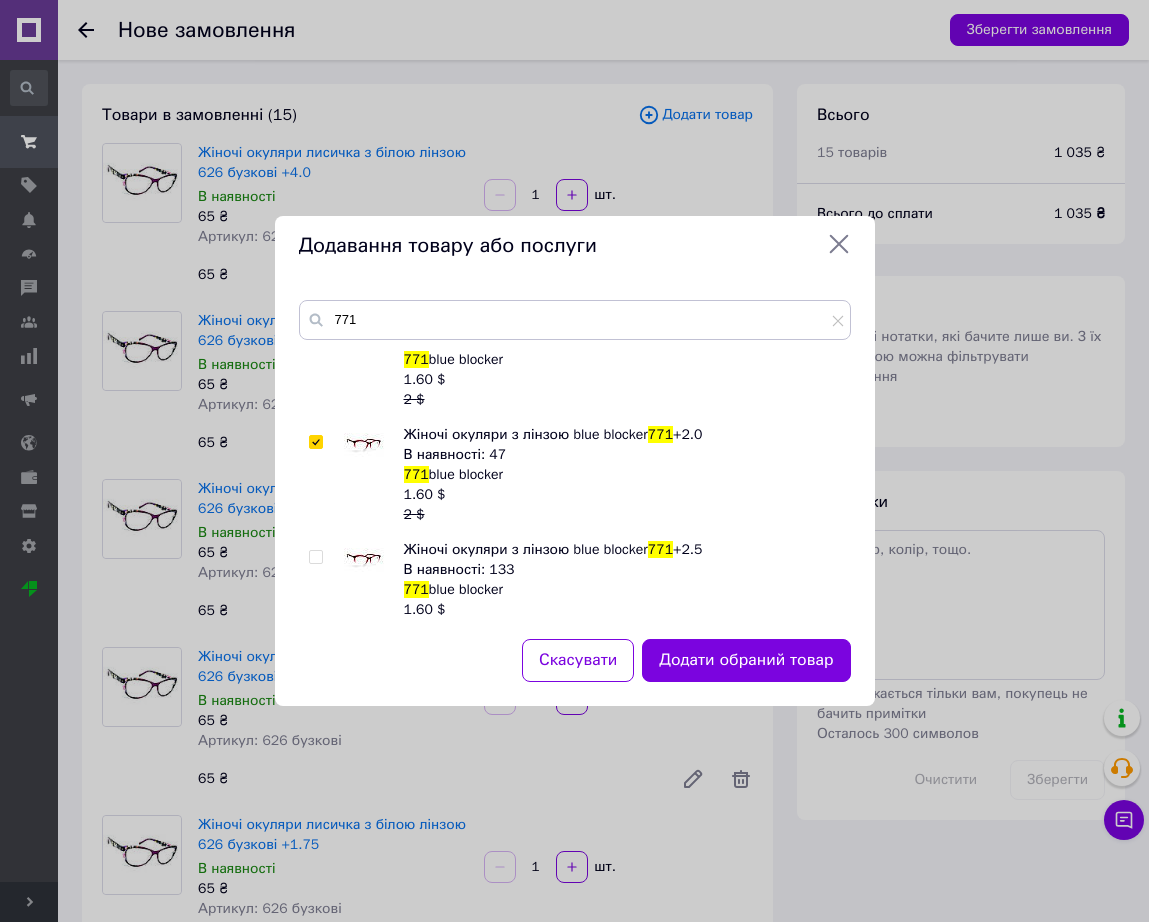 click at bounding box center (364, 560) 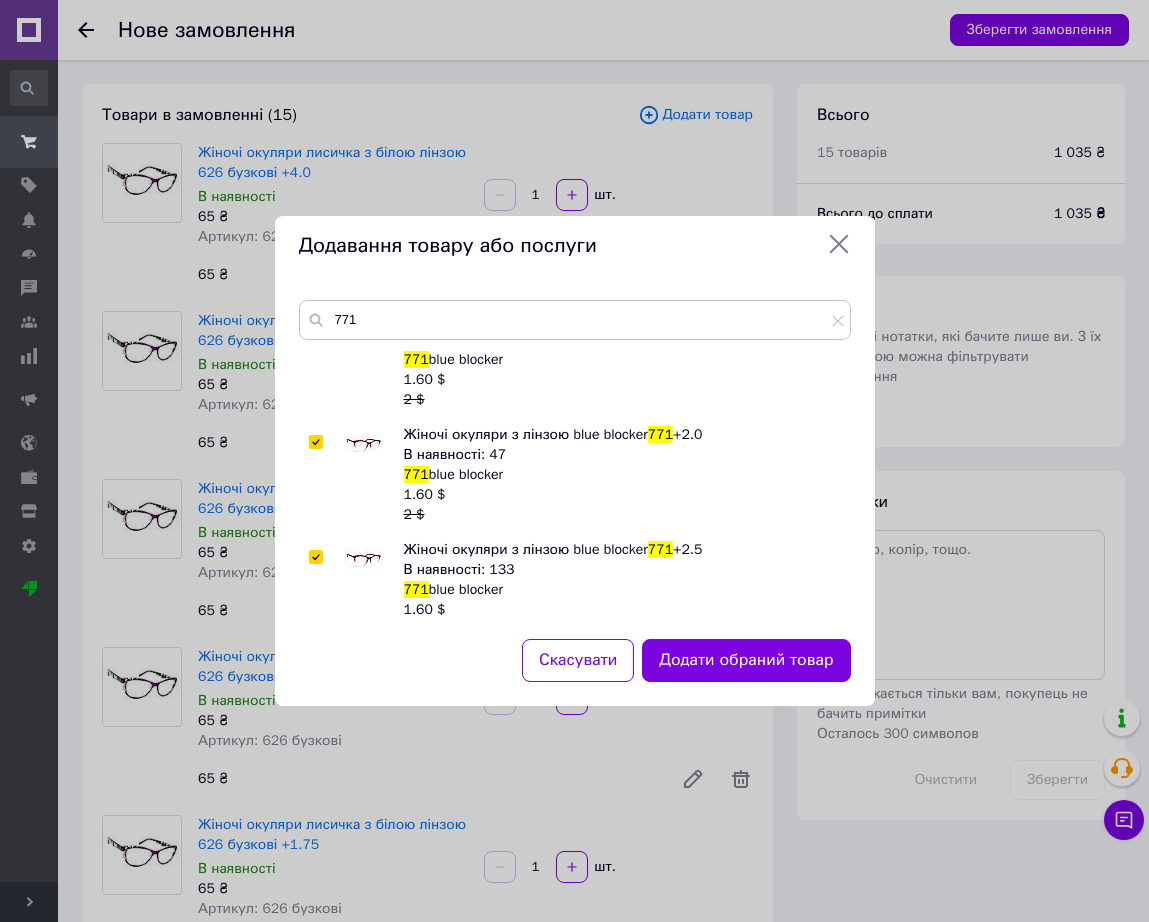 checkbox on "true" 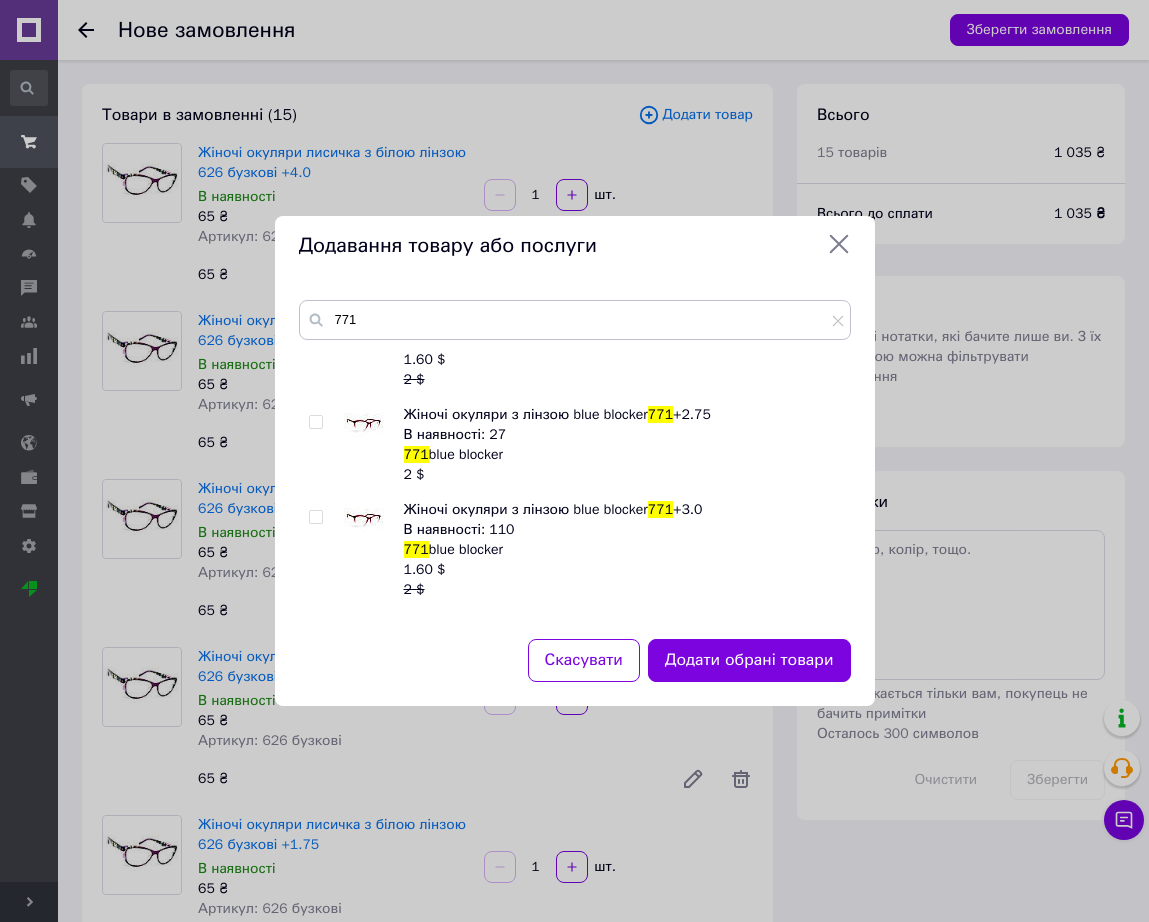 click at bounding box center (364, 520) 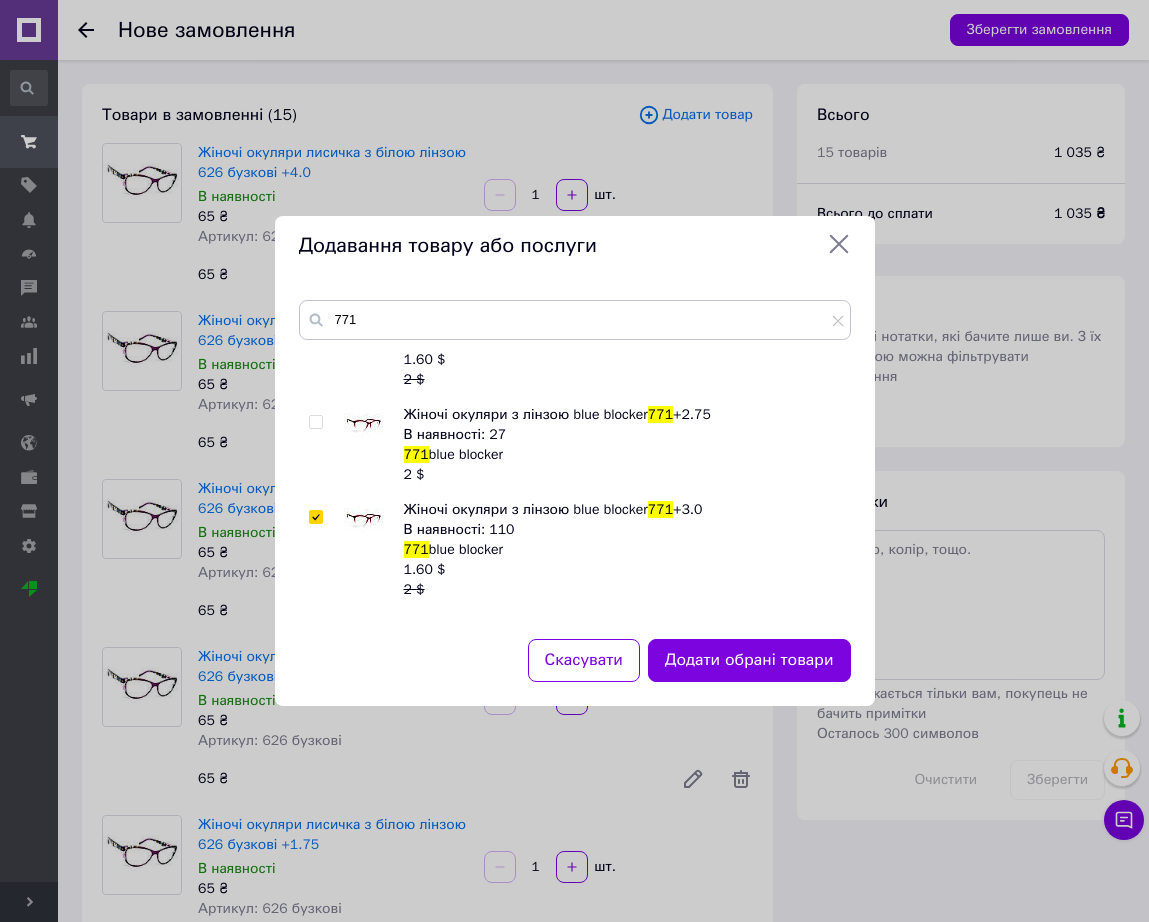 checkbox on "true" 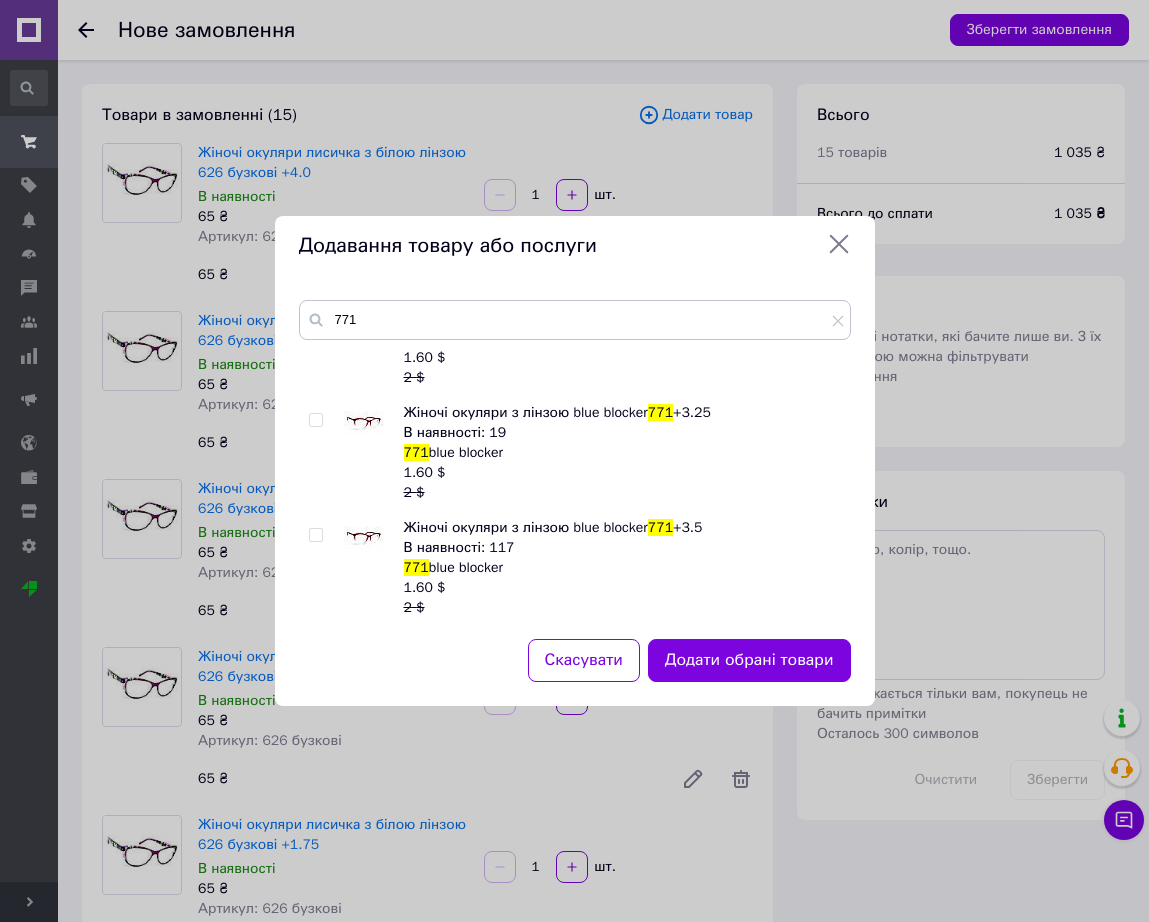 scroll, scrollTop: 1000, scrollLeft: 0, axis: vertical 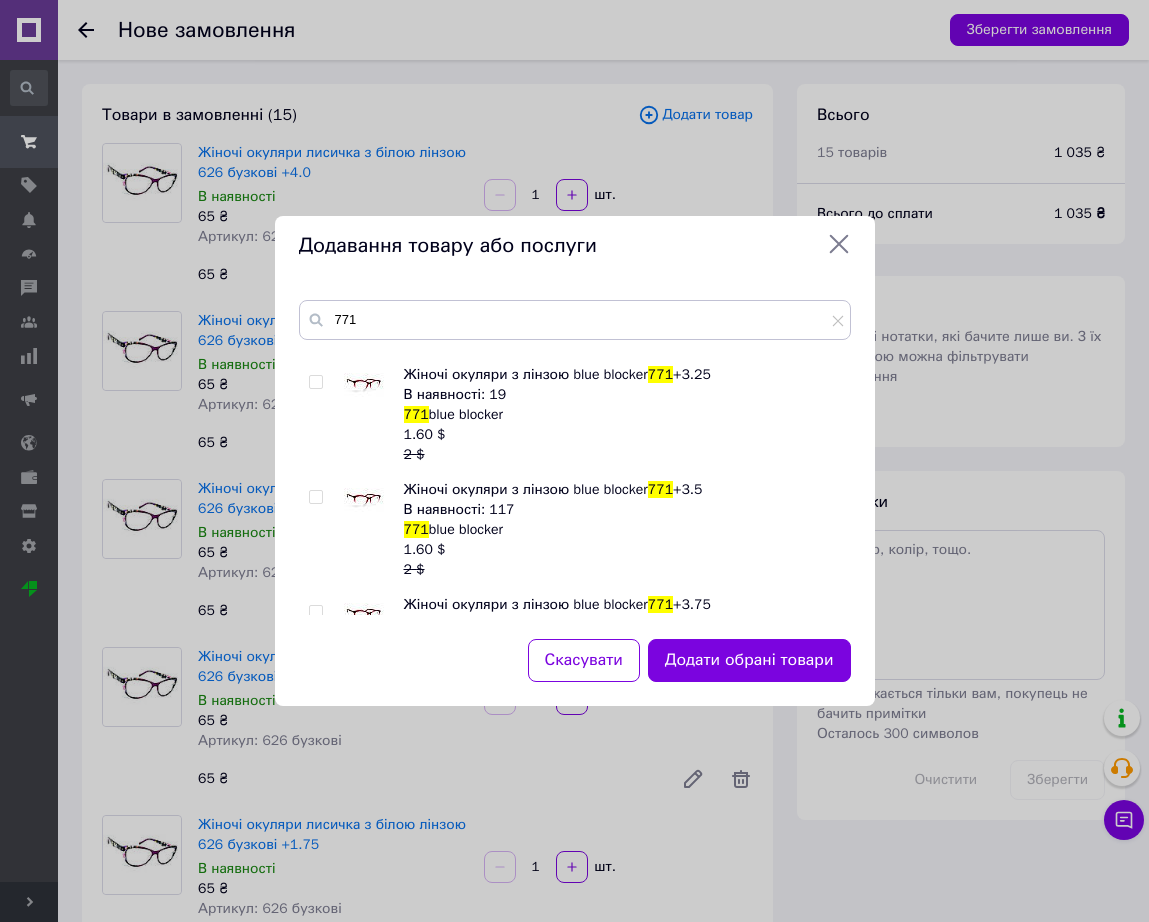 click at bounding box center [364, 500] 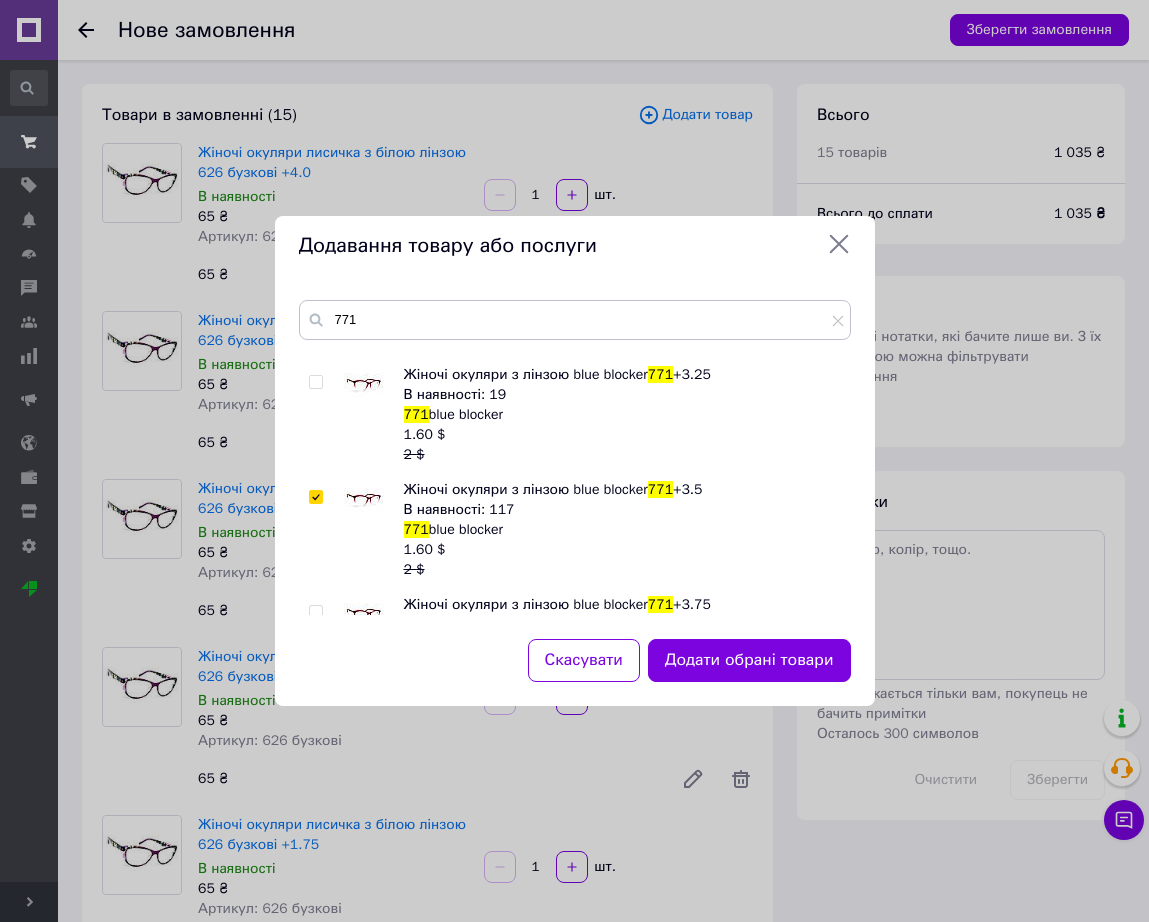 checkbox on "true" 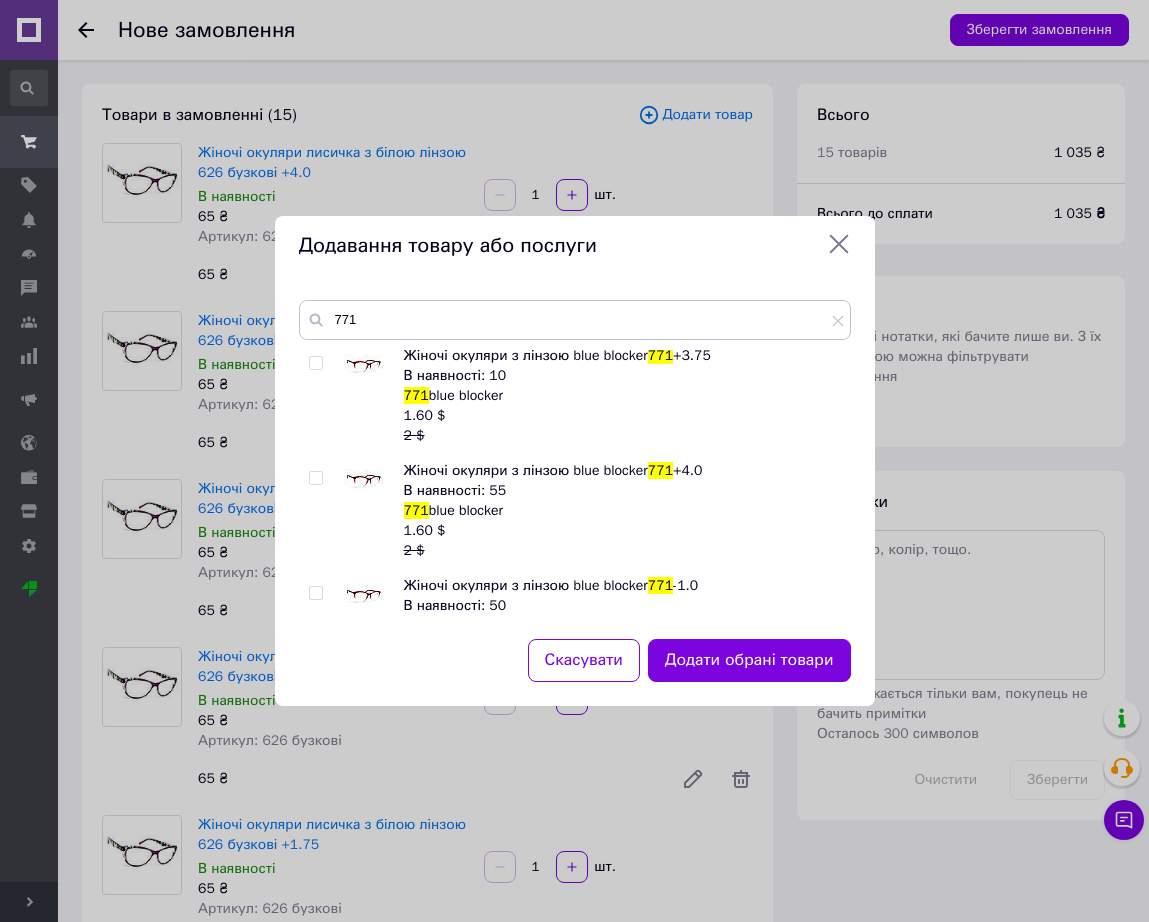 scroll, scrollTop: 1250, scrollLeft: 0, axis: vertical 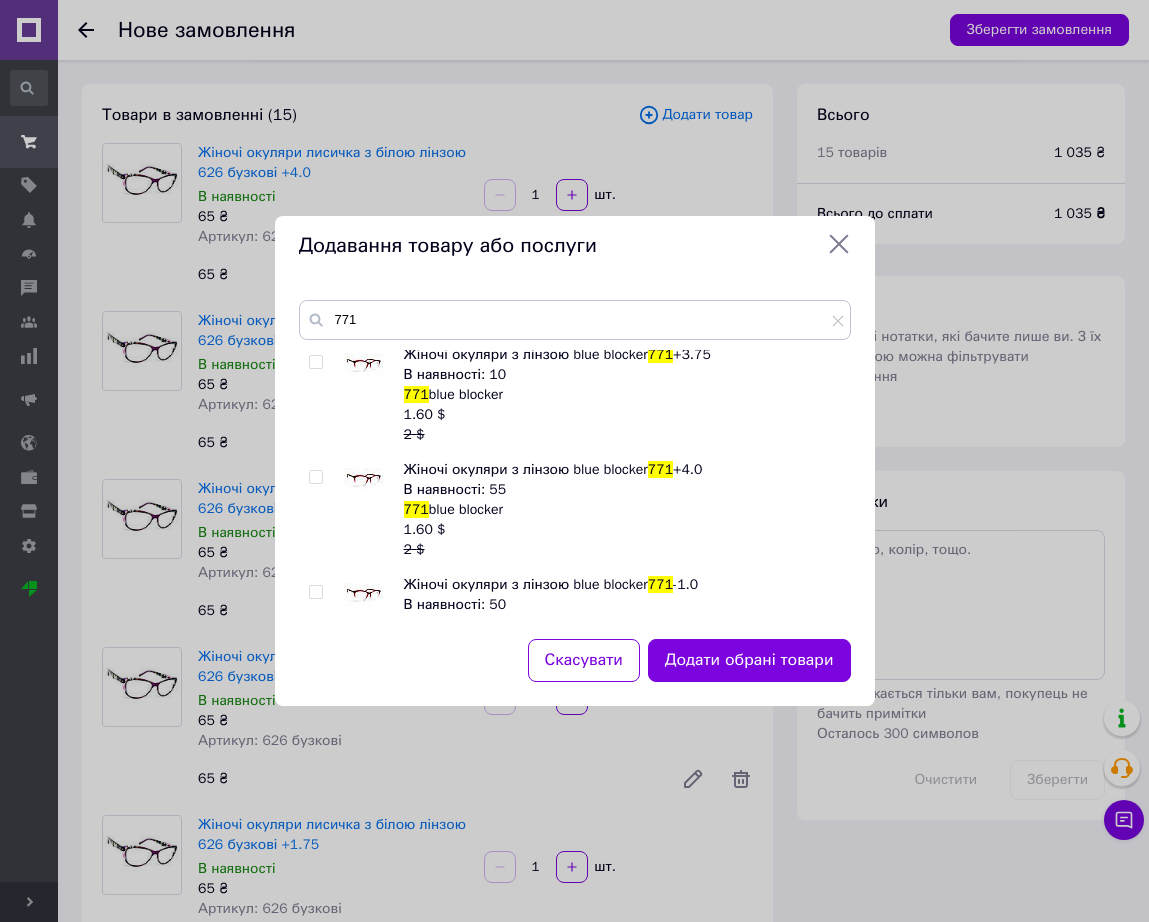 click at bounding box center (364, 480) 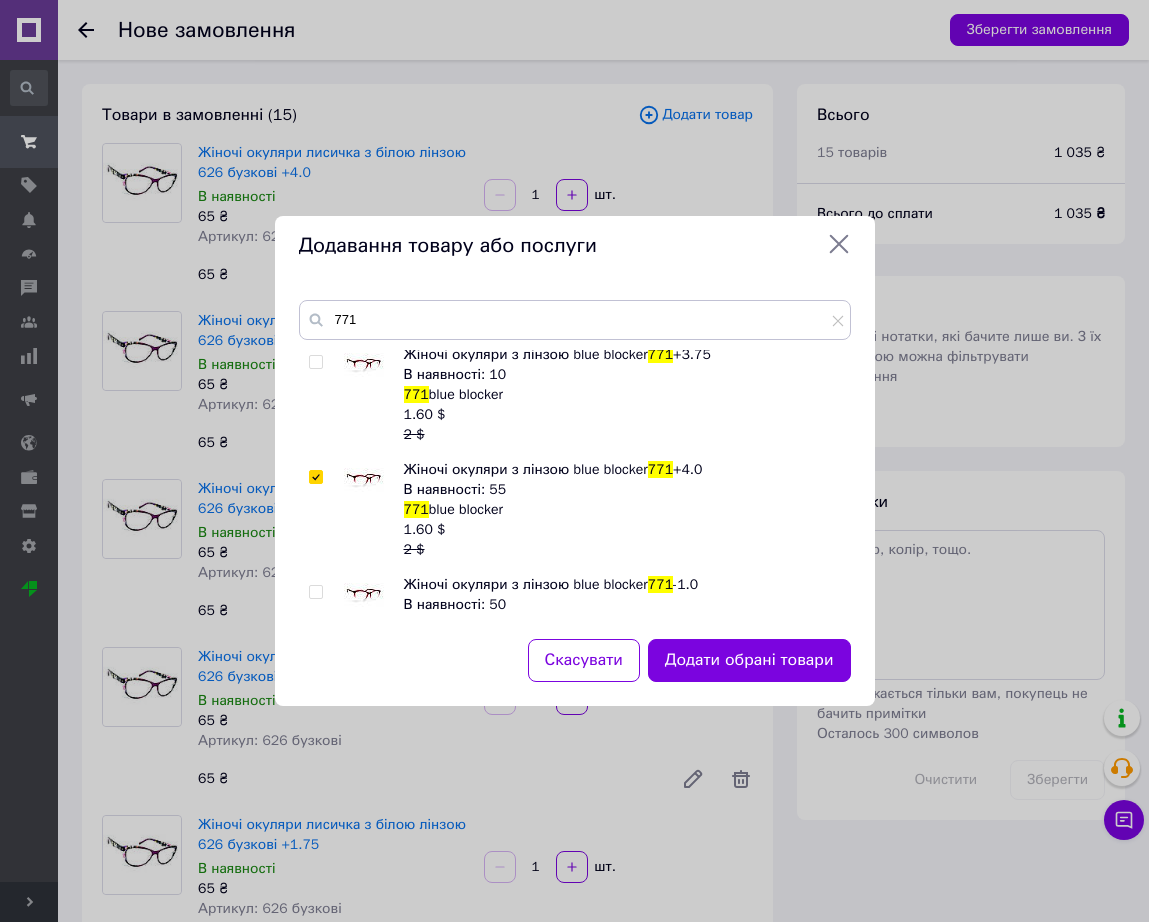 checkbox on "true" 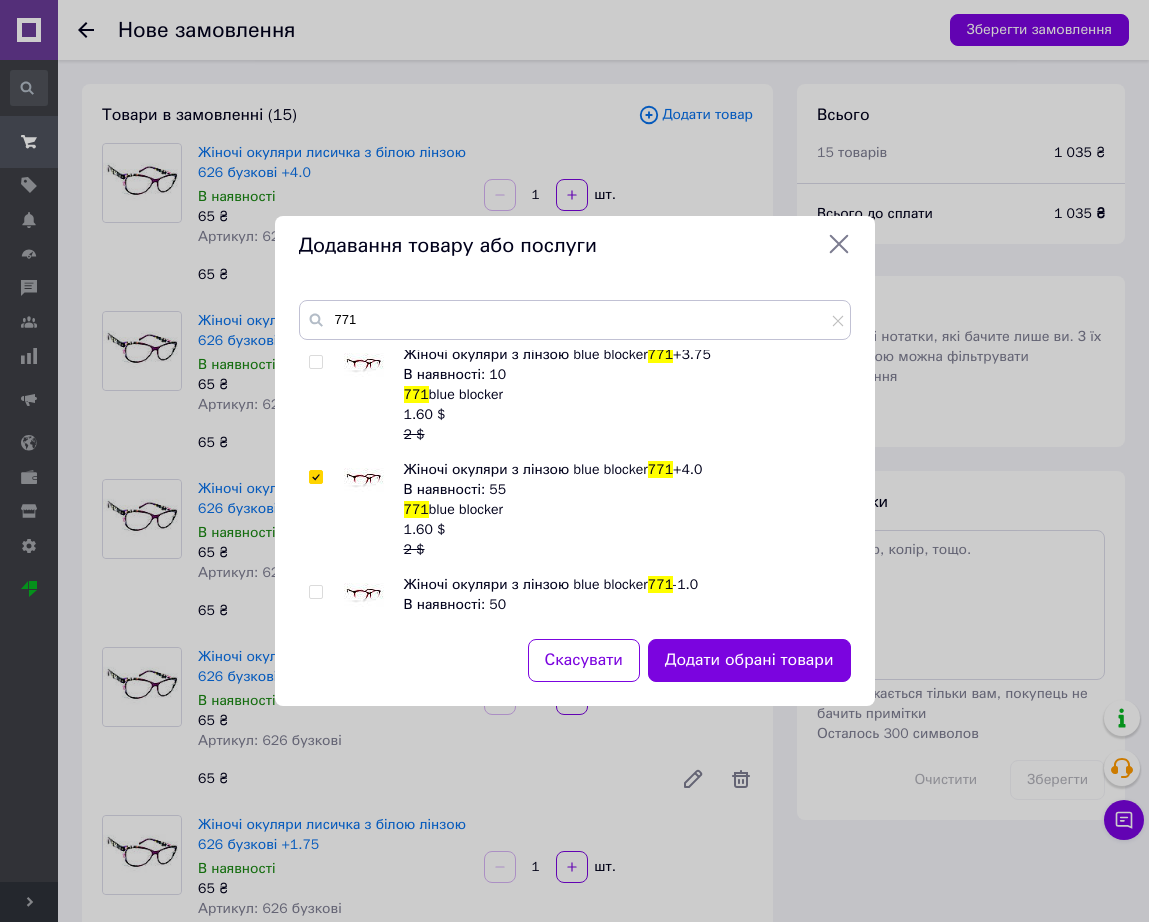 click on "771 Жіночі окуляри  з  лінзою  blue blocker  771 Готово до відправки 771  blue blocker 1.60   $ 2   $ Жіночі окуляри  з  лінзою  blue blocker  771  +0.75 В наявності: 37 771  blue blocker 1.60   $ 2   $ Жіночі окуляри  з  лінзою  blue blocker  771  +1.0 В наявності: 153 771  blue blocker 1.60   $ 2   $ Жіночі окуляри  з  лінзою  blue blocker  771  +1.25 В наявності: 35 771  blue blocker 1.60   $ 2   $ Жіночі окуляри  з  лінзою  blue blocker  771  +1.5 В наявності: 166 771  blue blocker 1.60   $ 2   $ Жіночі окуляри  з  лінзою  blue blocker  771  +2.0 В наявності: 47 771  blue blocker 1.60   $ 2   $ Жіночі окуляри  з  лінзою  blue blocker  771  +2.5 В наявності: 133 771  blue blocker 1.60   $ 2   $ Жіночі окуляри  з  лінзою  blue blocker  771  +2.75 В наявності: 27 2" at bounding box center (575, 457) 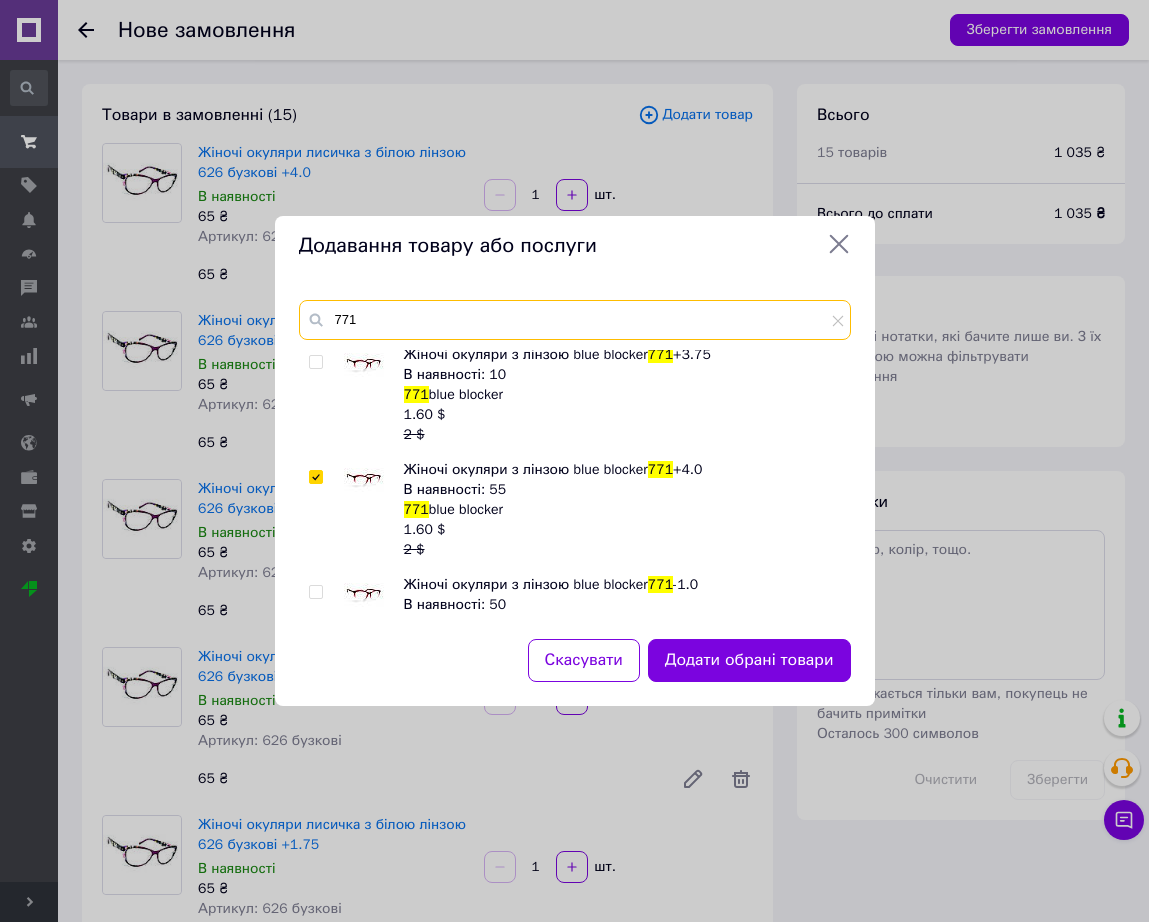 click on "771" at bounding box center [575, 320] 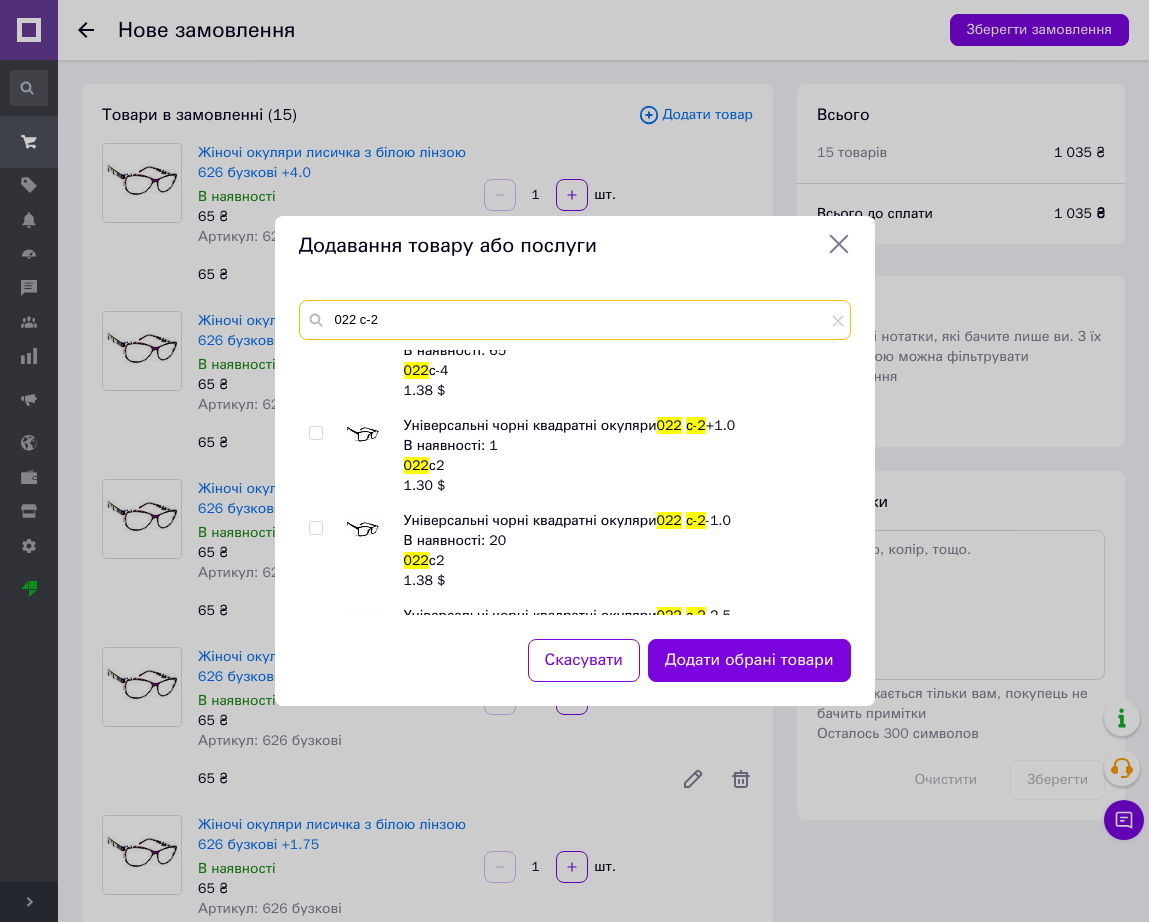 scroll, scrollTop: 660, scrollLeft: 0, axis: vertical 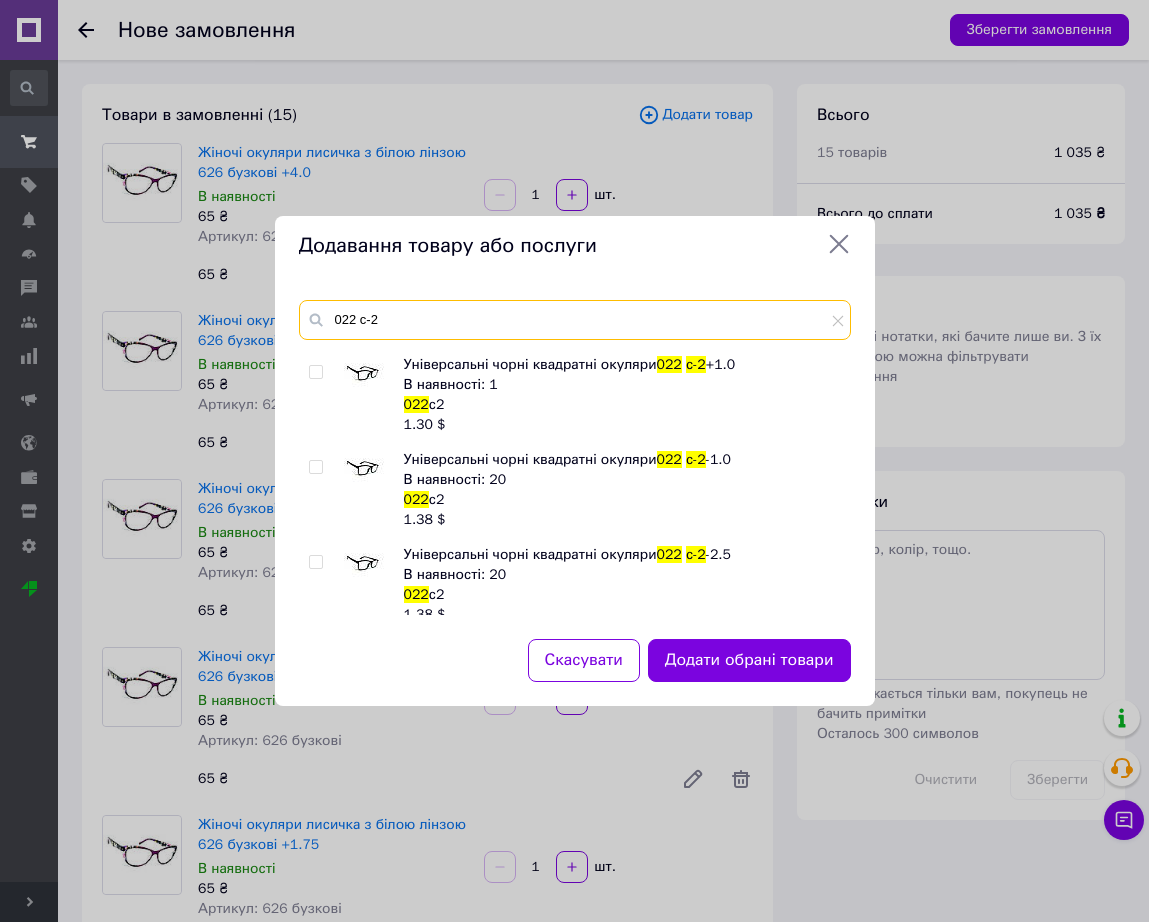type on "022 с-2" 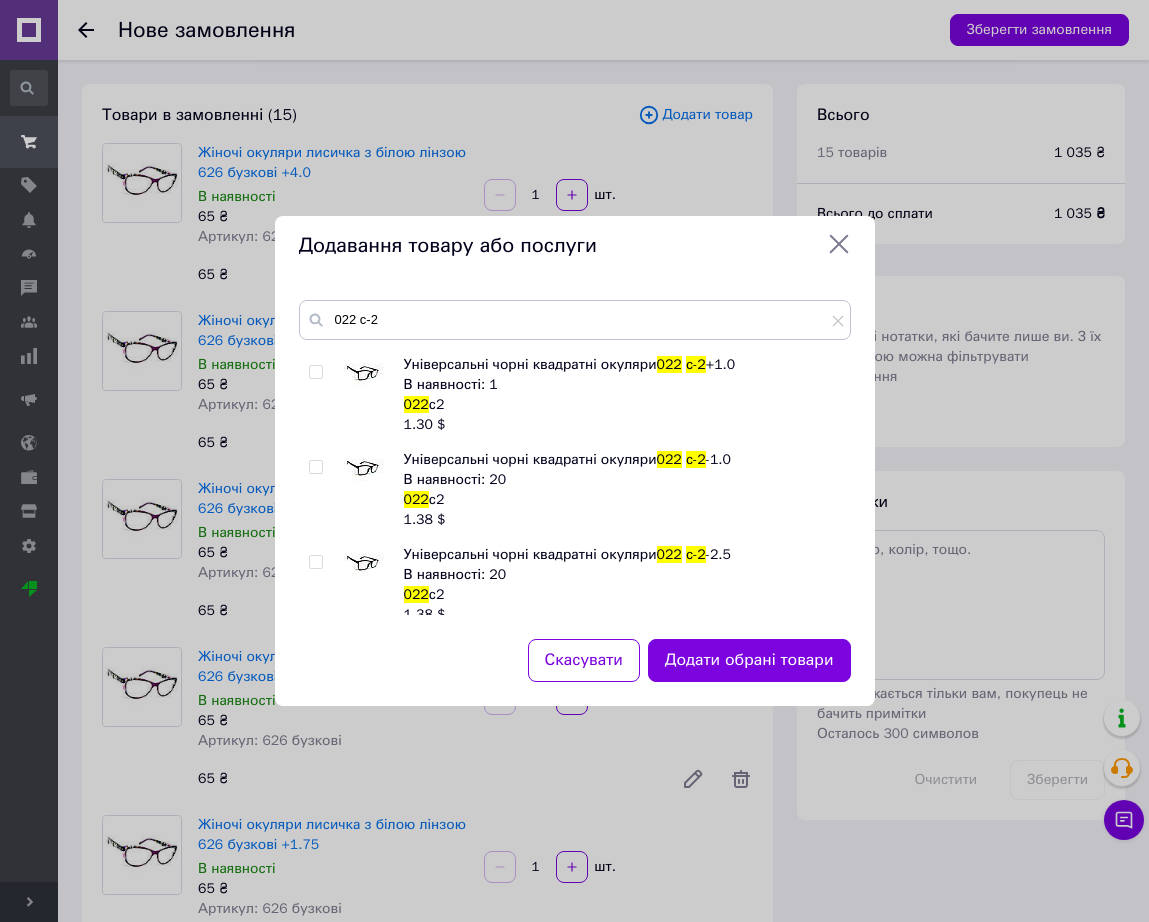 click at bounding box center (364, 470) 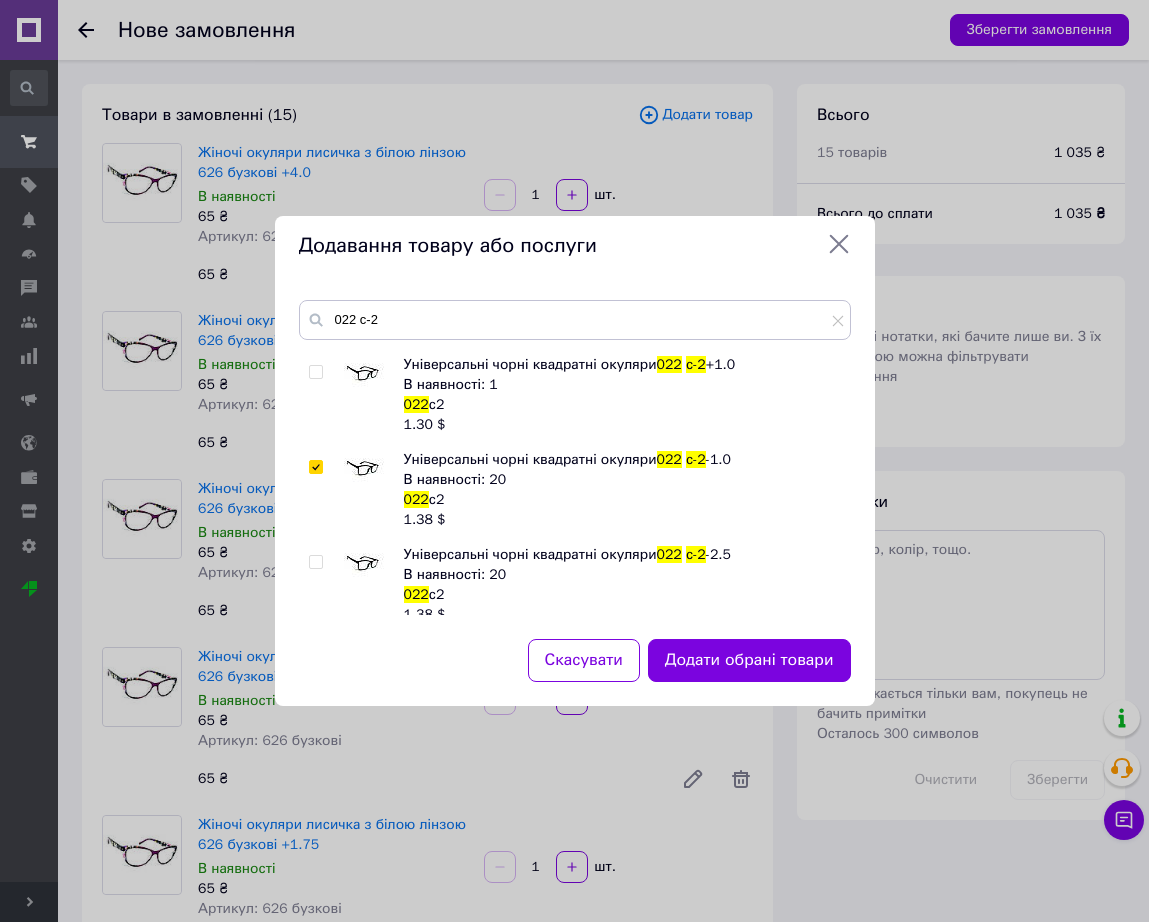 checkbox on "true" 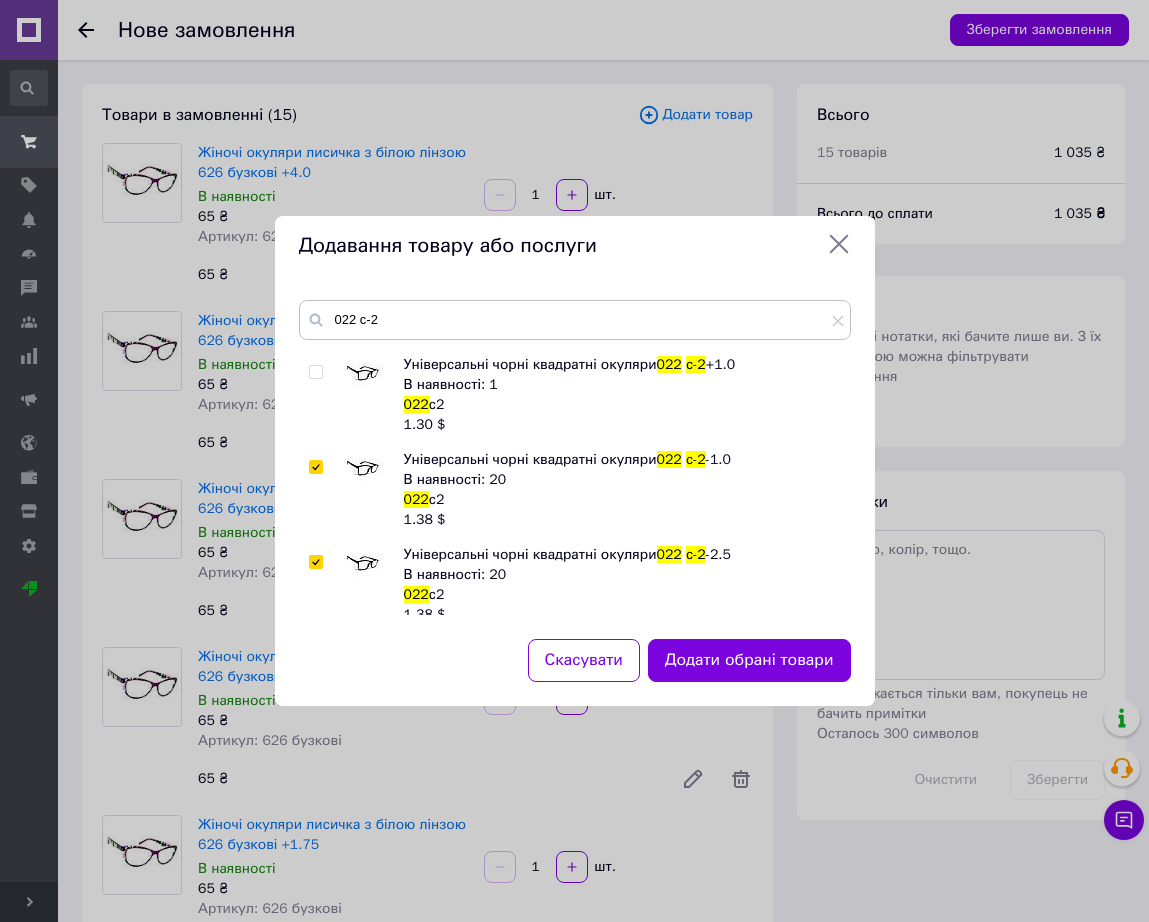 checkbox on "true" 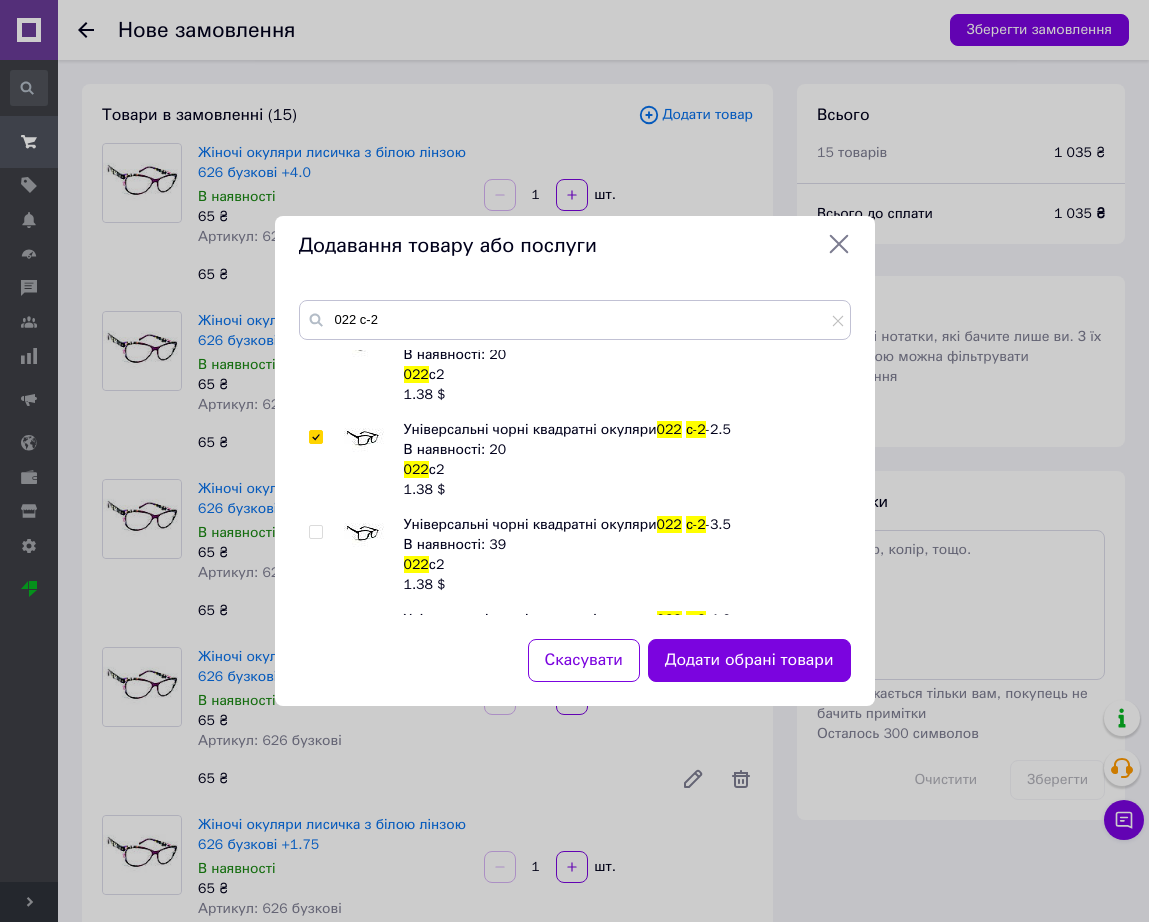 click at bounding box center (364, 535) 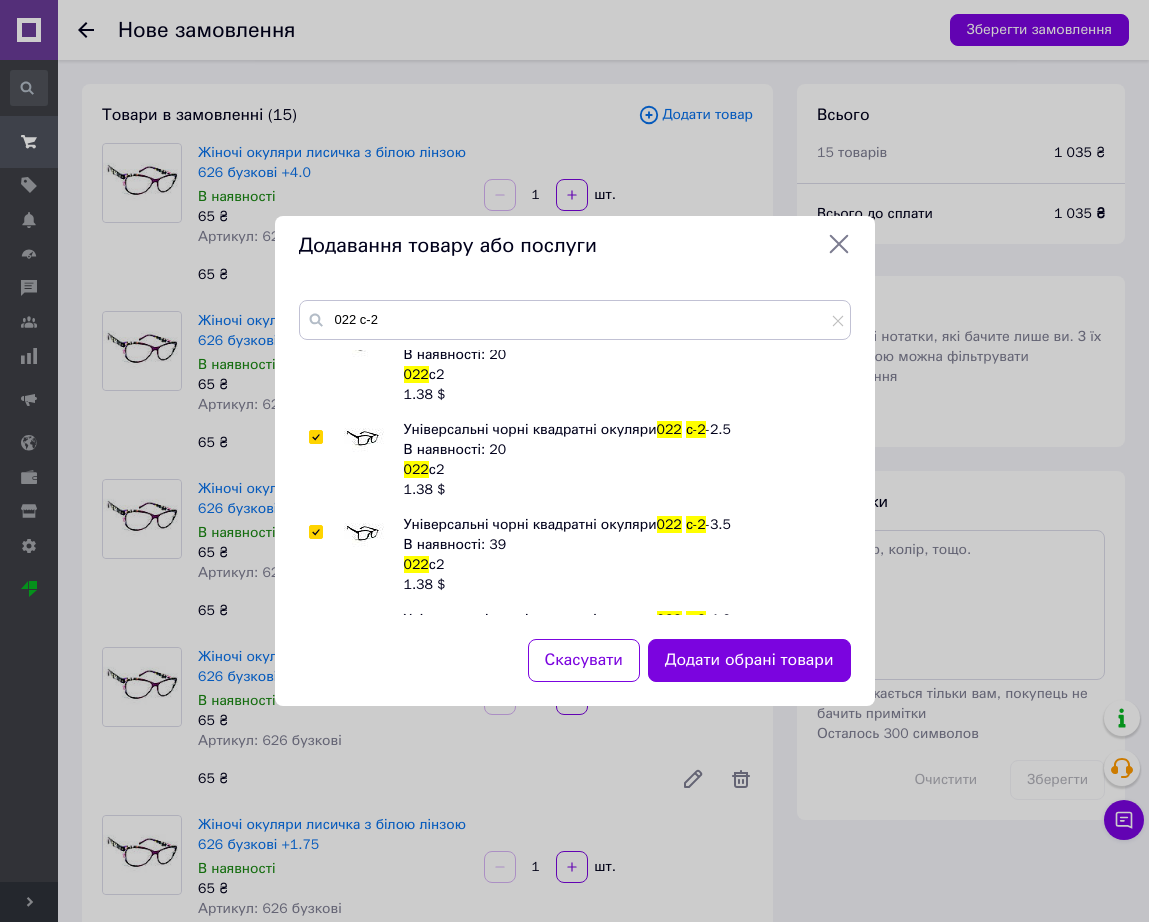 checkbox on "true" 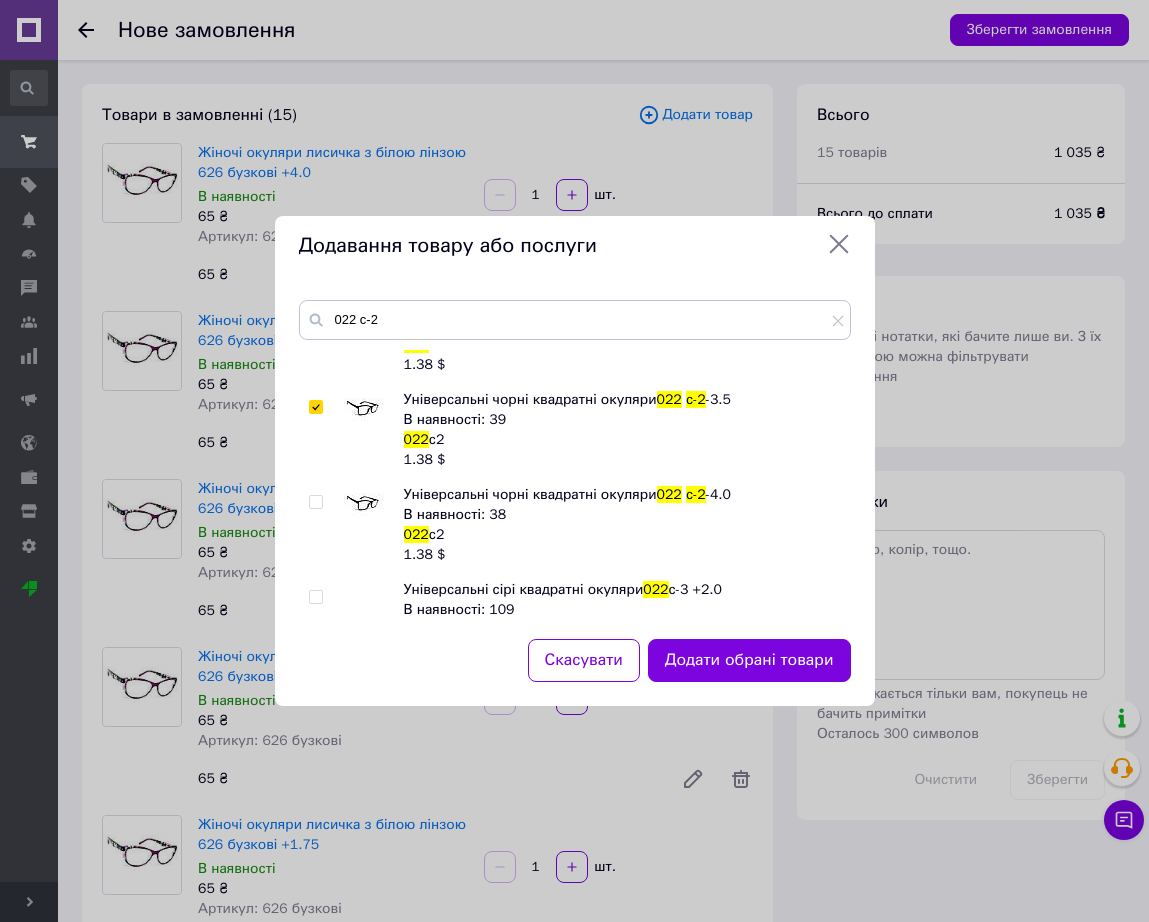 click at bounding box center (364, 505) 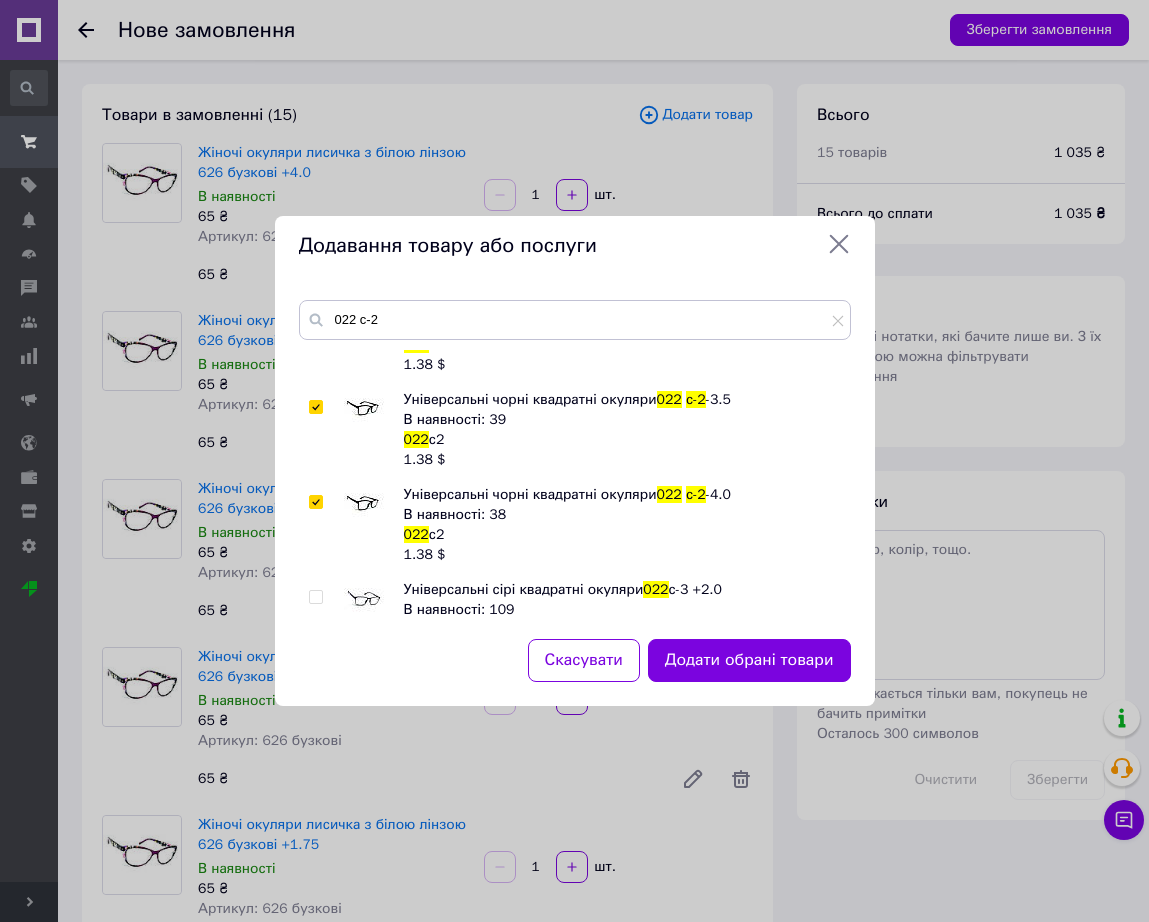 checkbox on "true" 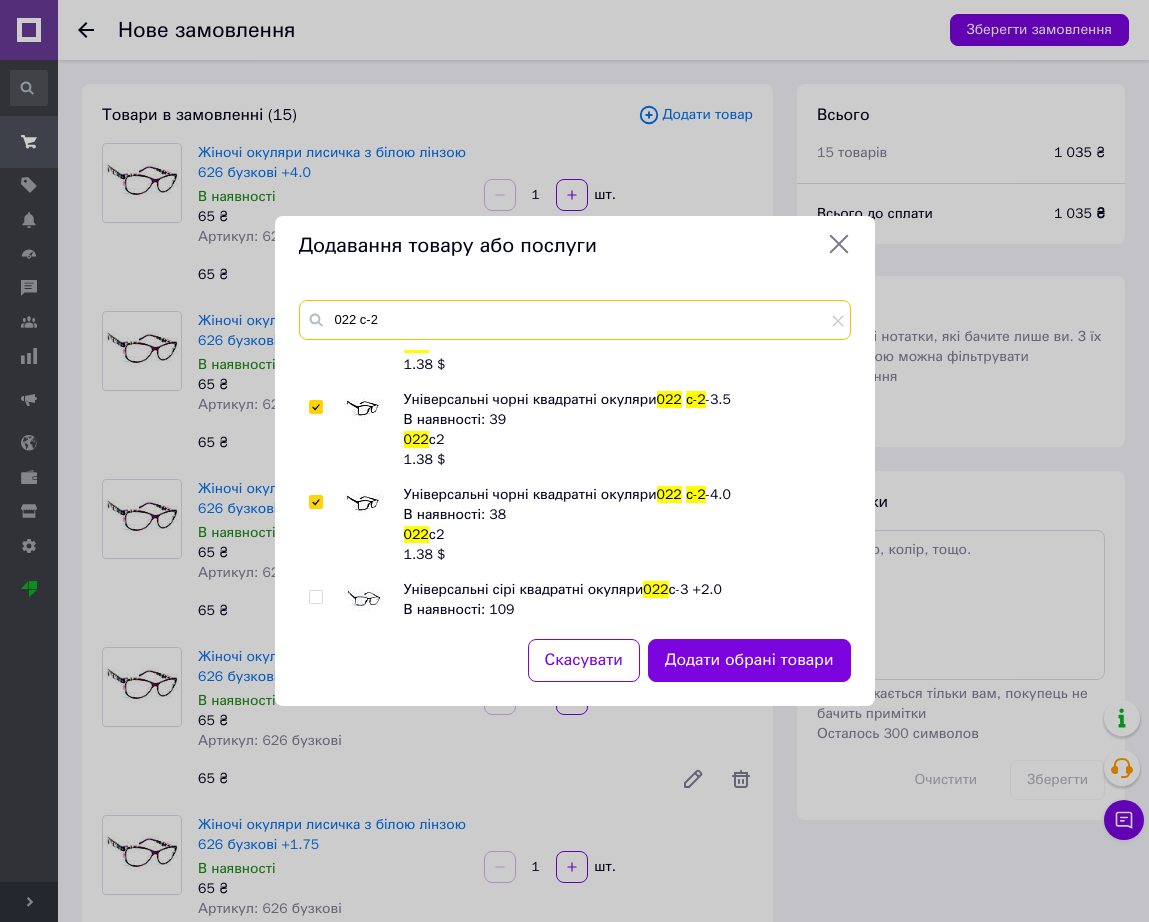 click on "022 с-2" at bounding box center [575, 320] 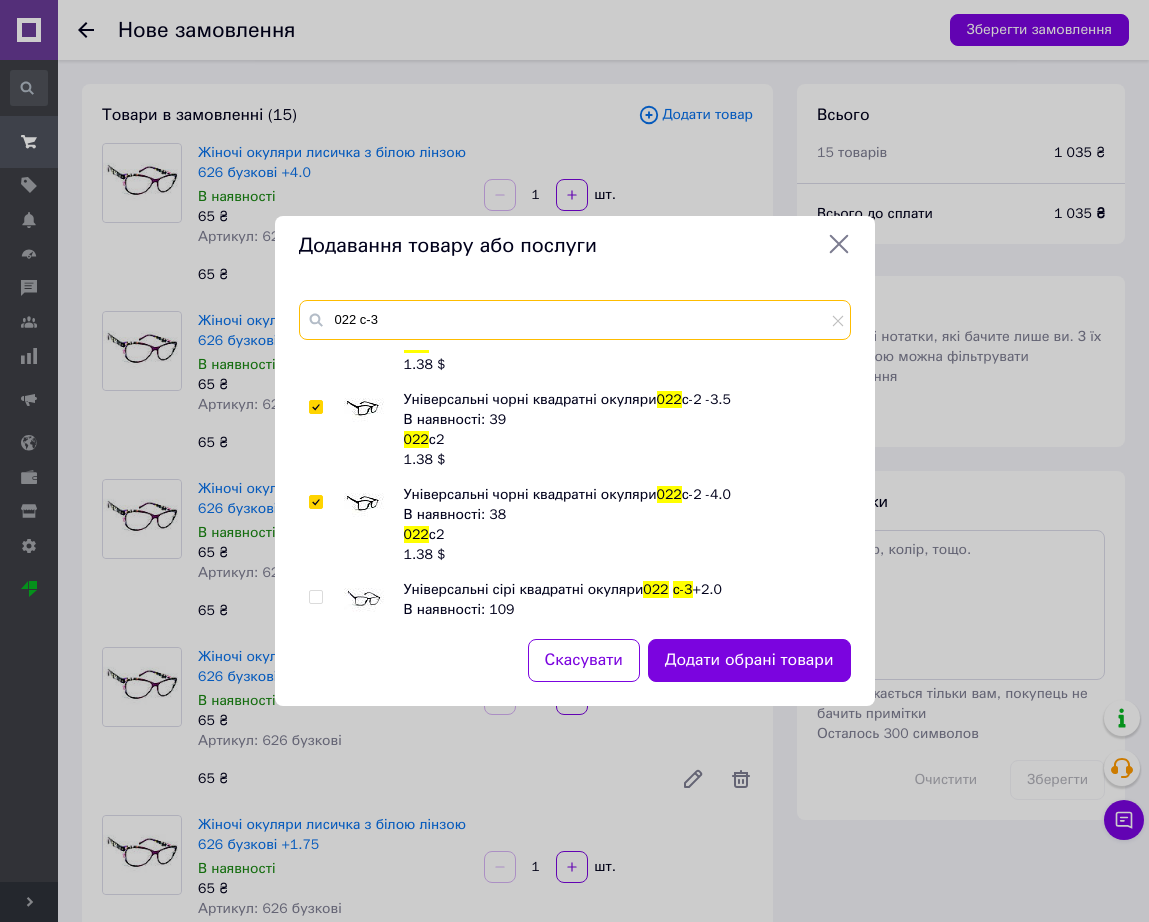type on "022 с-3" 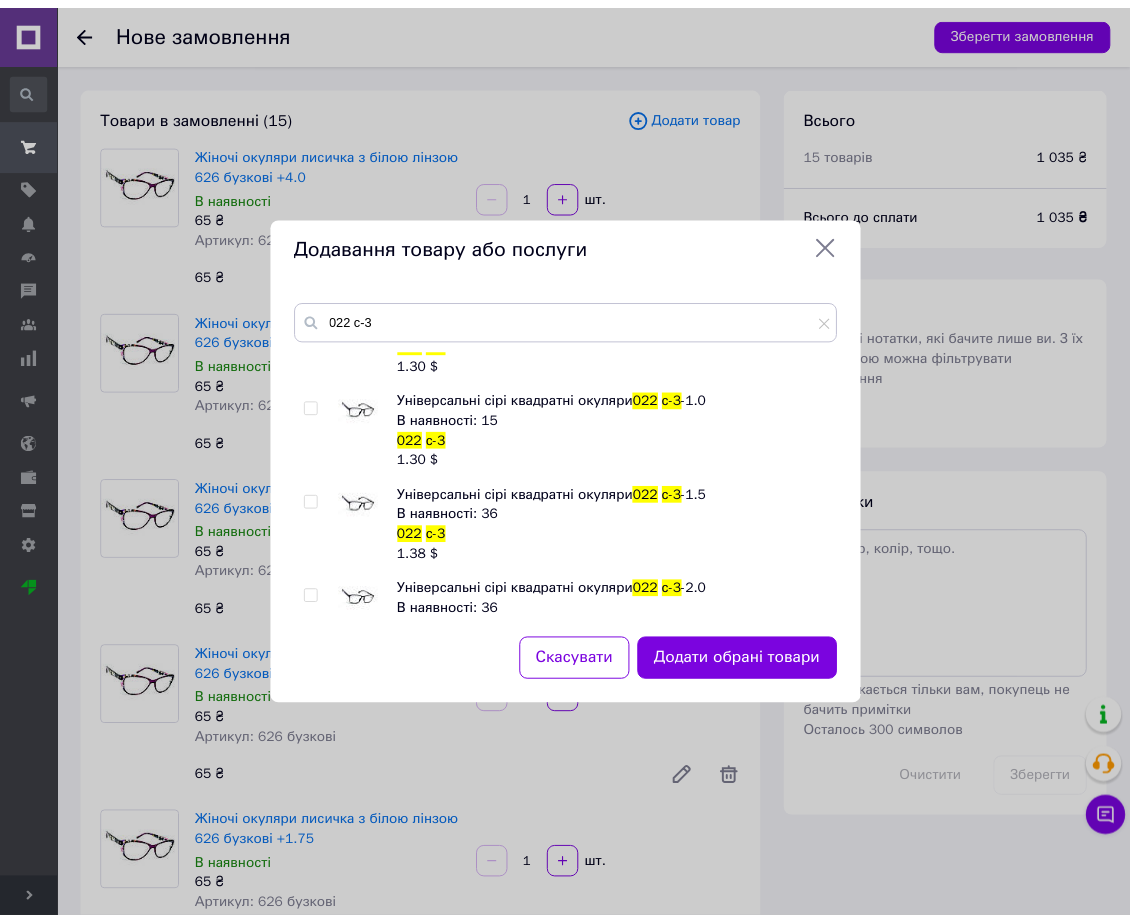 scroll, scrollTop: 340, scrollLeft: 0, axis: vertical 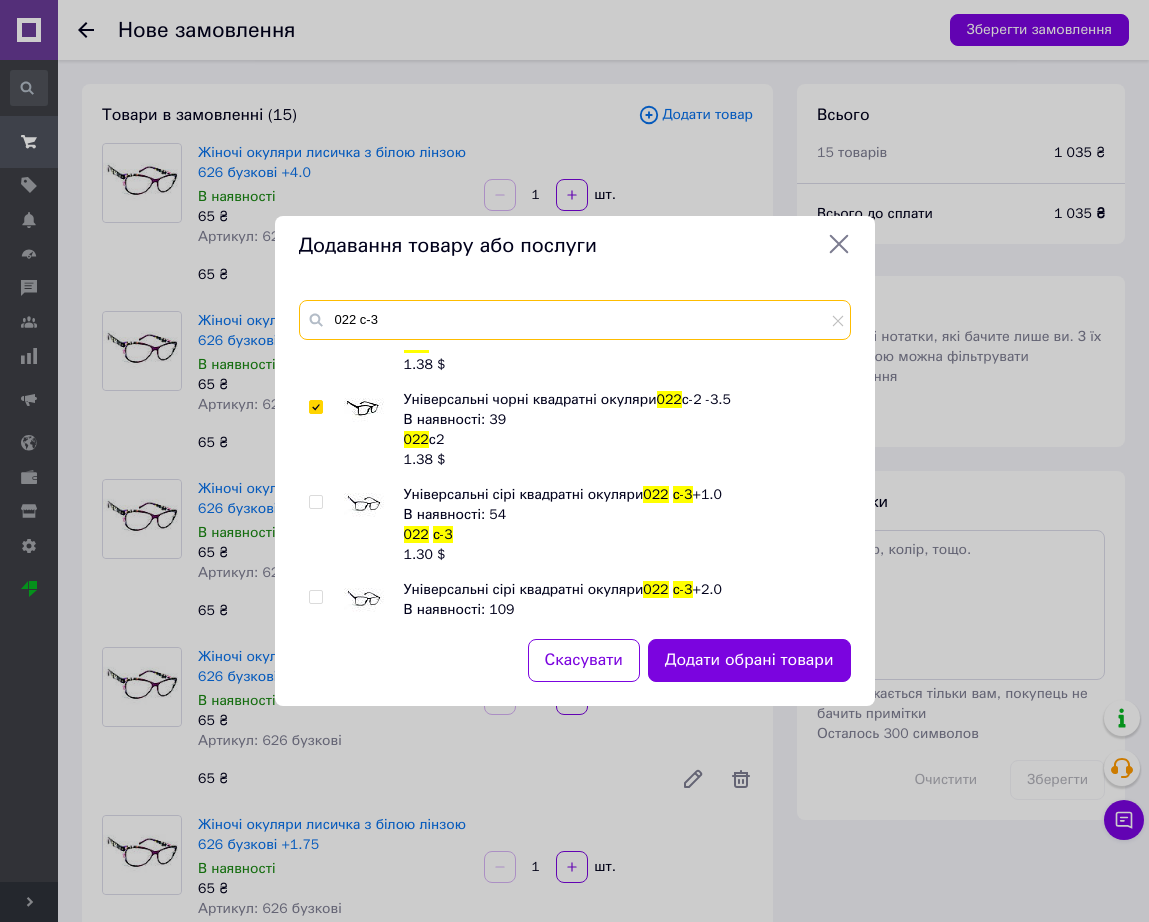 click on "022 с-3" at bounding box center [575, 320] 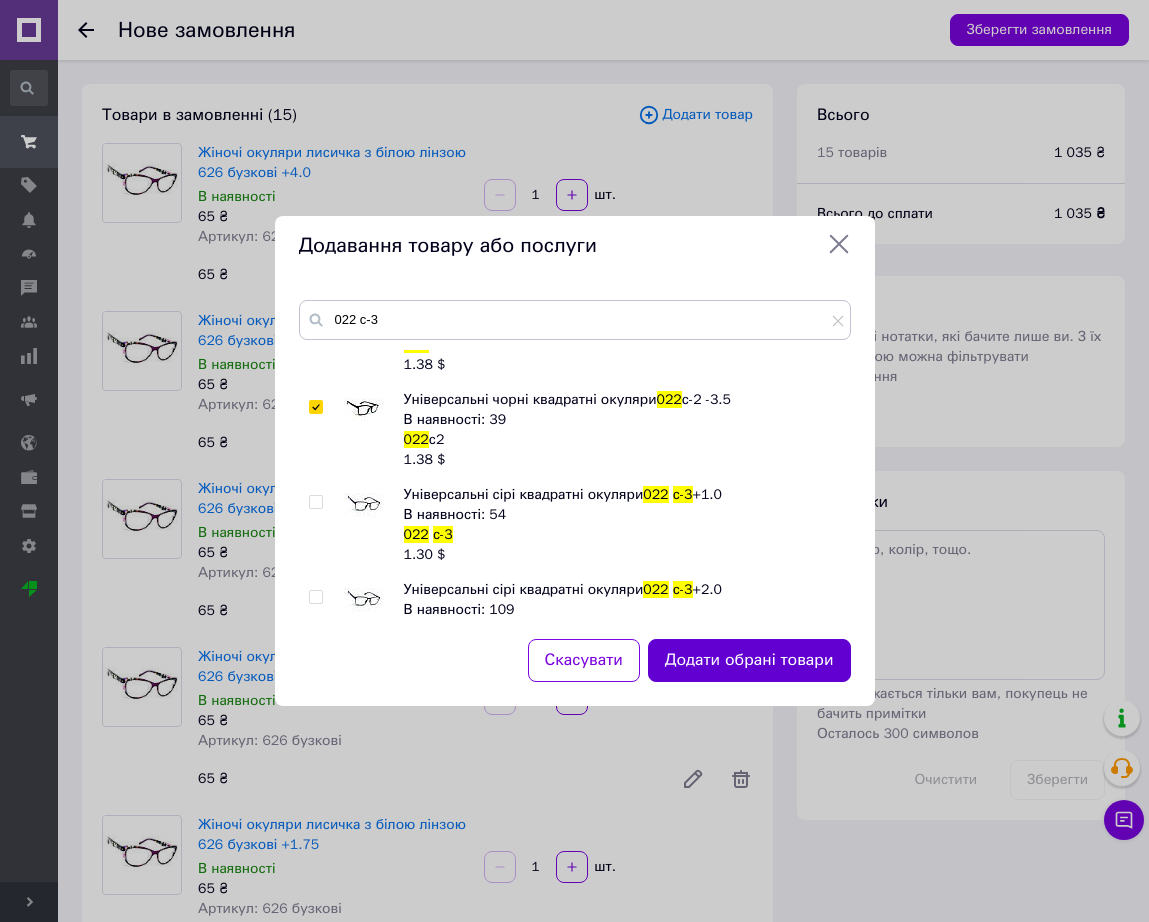 click on "Додати обрані товари" at bounding box center [749, 660] 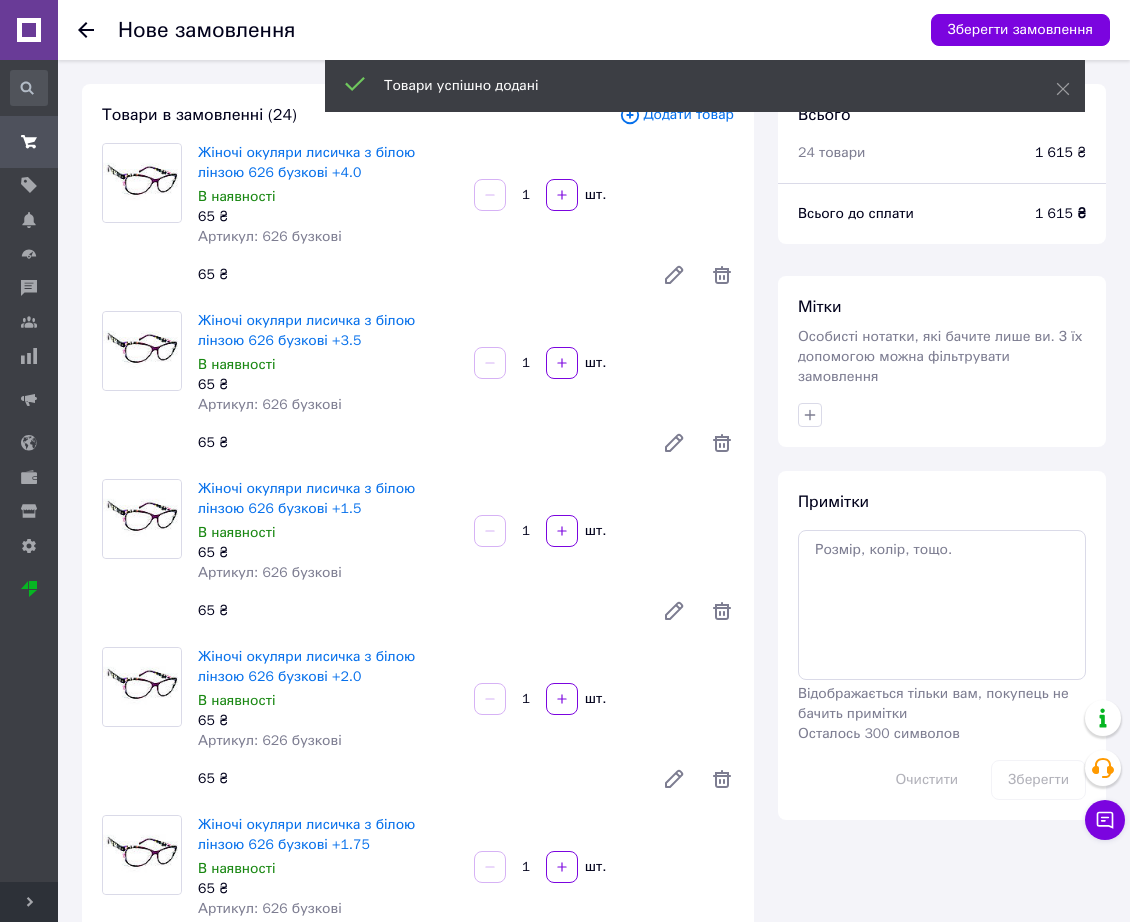 click on "Додати товар" at bounding box center [676, 115] 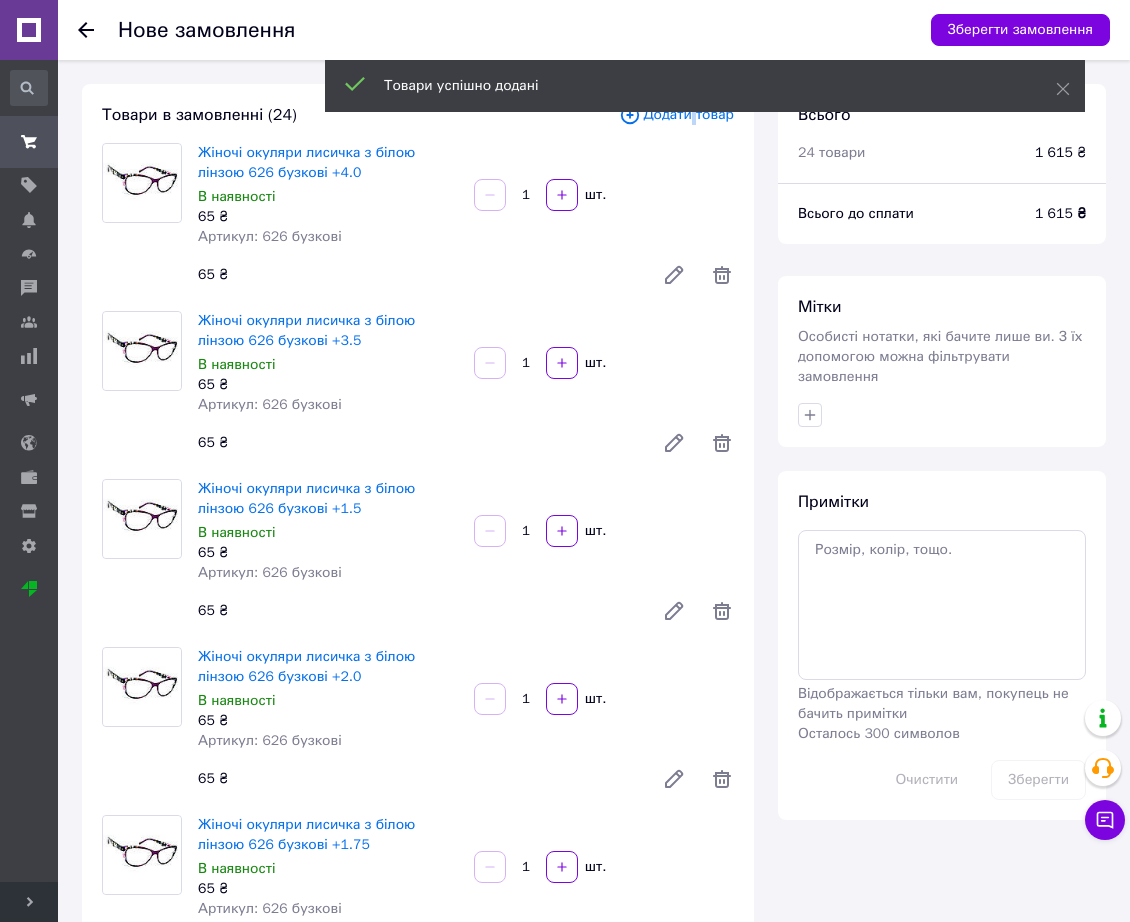 click on "Додати товар" at bounding box center [676, 115] 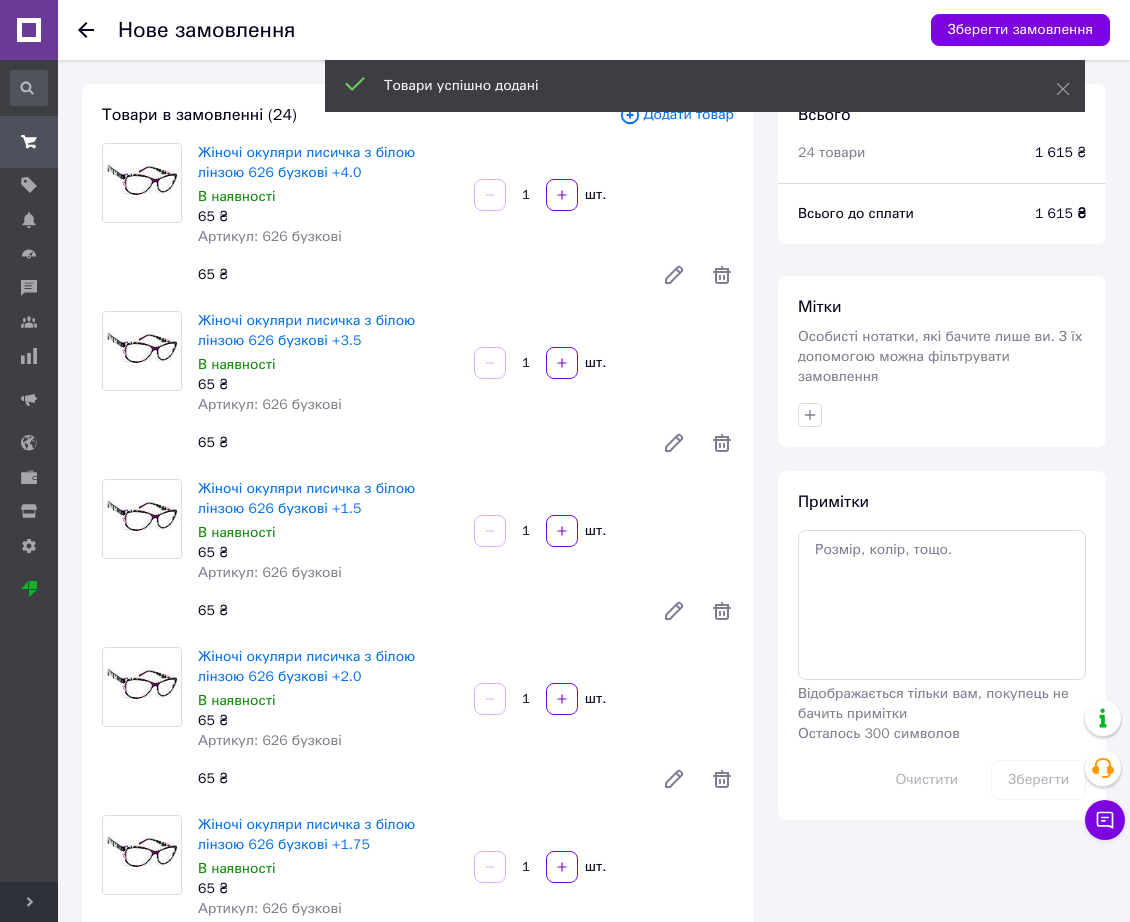 click on "Додати товар" at bounding box center [676, 115] 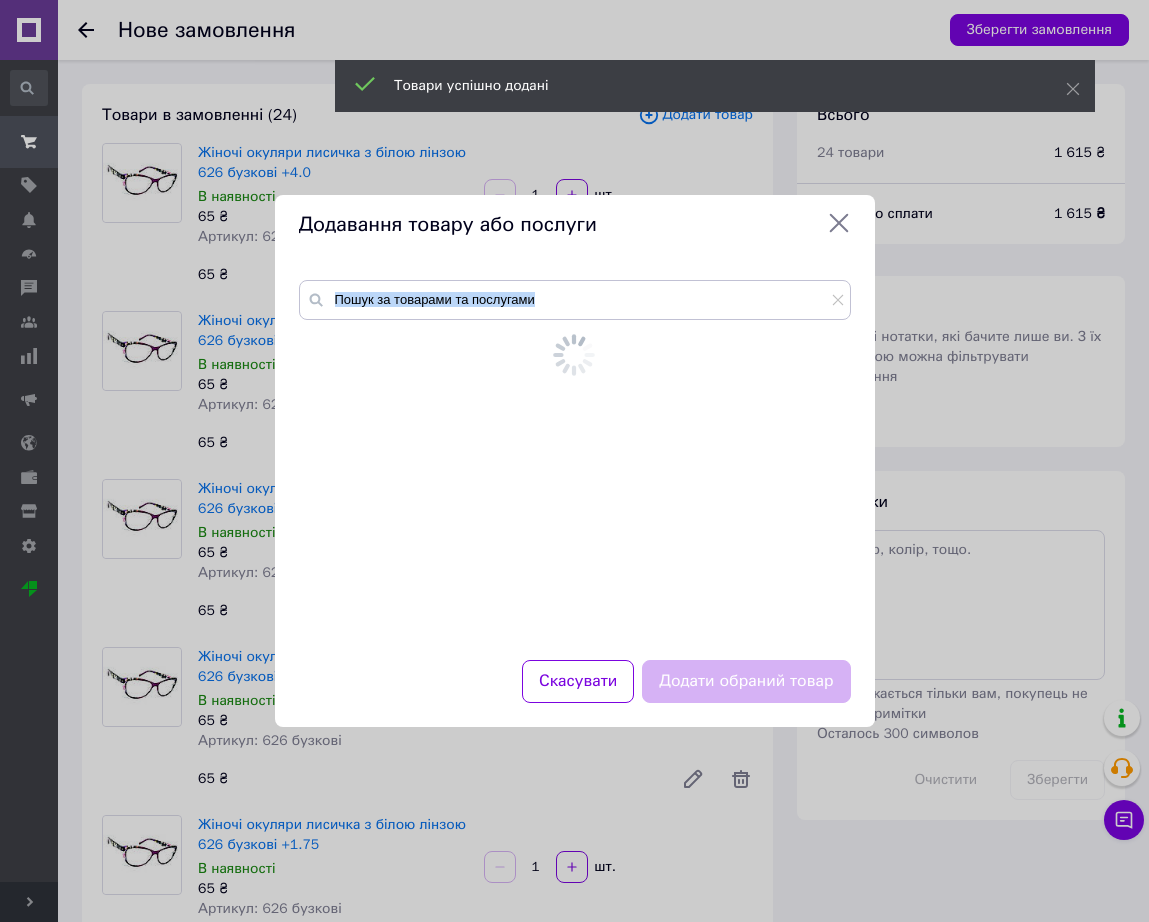 click on "Додавання товару або послуги Скасувати Додати обраний товар" at bounding box center (574, 461) 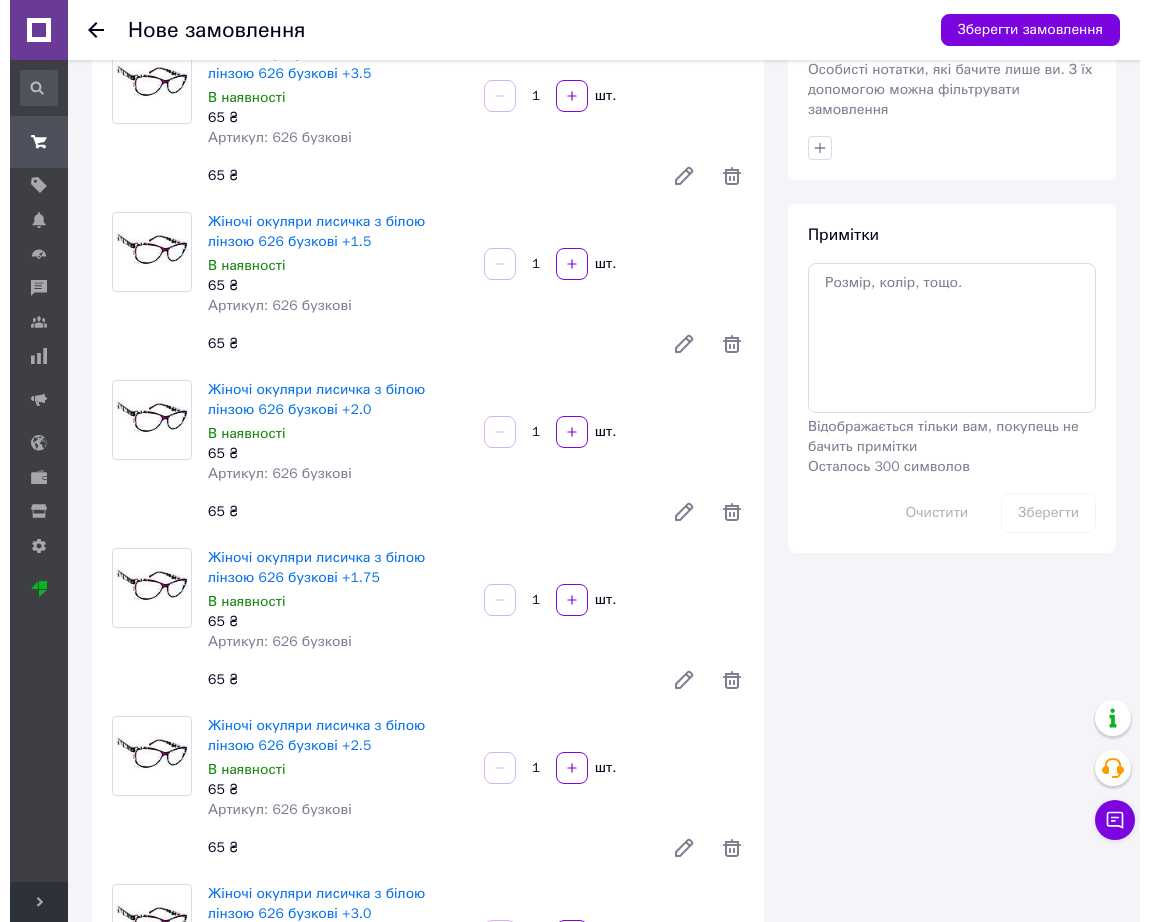 scroll, scrollTop: 0, scrollLeft: 0, axis: both 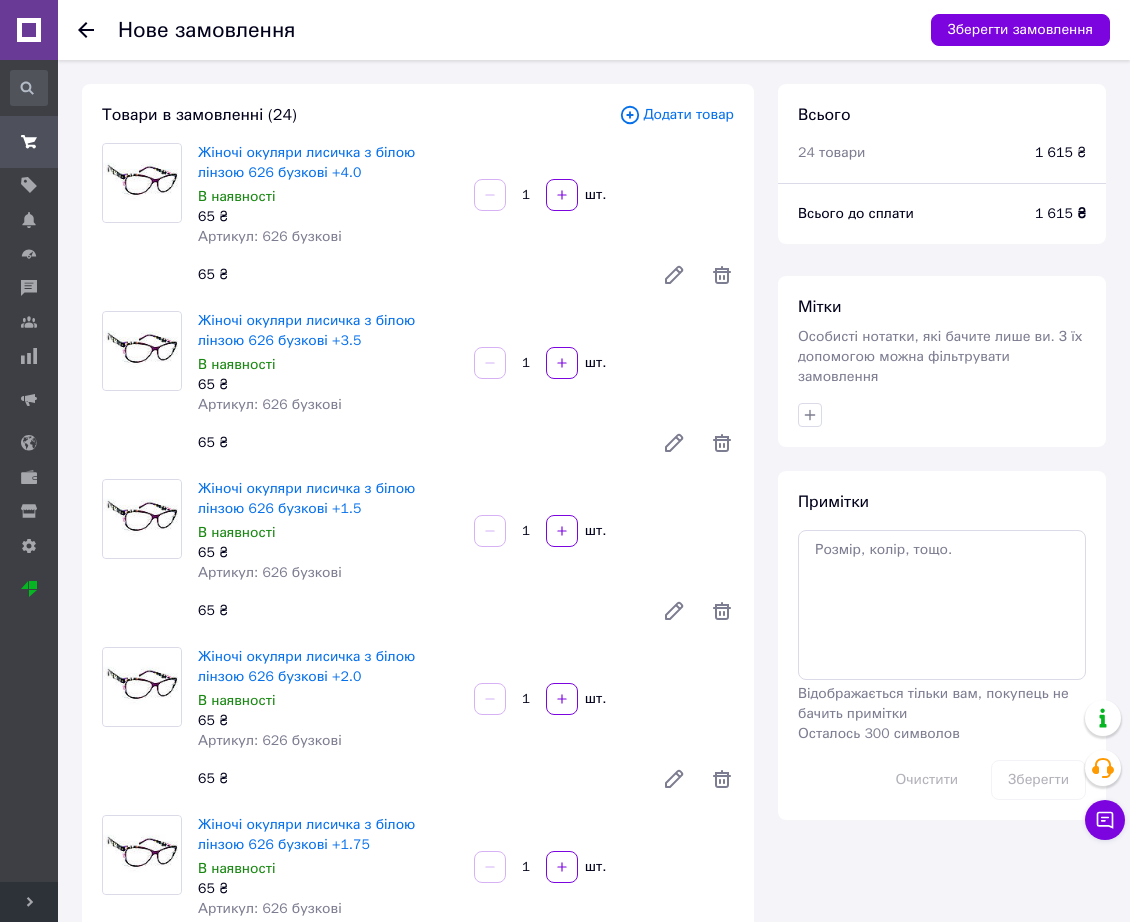 click on "Товари в замовленні (24) Додати товар Жіночі окуляри лисичка з білою лінзою 626 бузкові +4.0 В наявності 65 ₴ Артикул: 626 бузкові 1   шт. 65 ₴ Жіночі окуляри лисичка з білою лінзою 626 бузкові +3.5 В наявності 65 ₴ Артикул: 626 бузкові 1   шт. 65 ₴ Жіночі окуляри лисичка з білою лінзою 626 бузкові +1.5 В наявності 65 ₴ Артикул: 626 бузкові 1   шт. 65 ₴ Жіночі окуляри лисичка з білою лінзою 626 бузкові +2.0 В наявності 65 ₴ Артикул: 626 бузкові 1   шт. 65 ₴ Жіночі окуляри лисичка з білою лінзою 626 бузкові +1.75 В наявності 65 ₴ Артикул: 626 бузкові 1   шт. 65 ₴ В наявності 65 ₴ Артикул: 626 бузкові 1   1" at bounding box center [418, 2219] 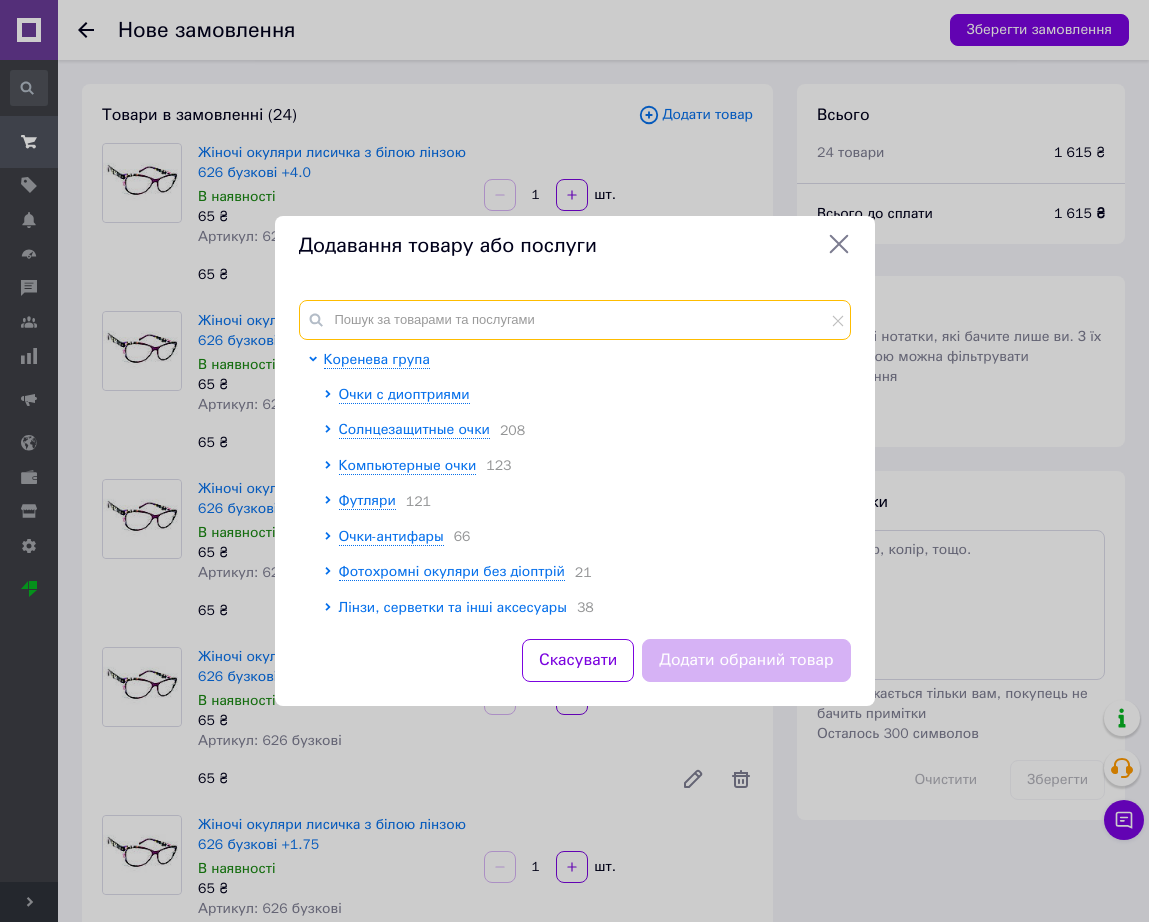 click at bounding box center [575, 320] 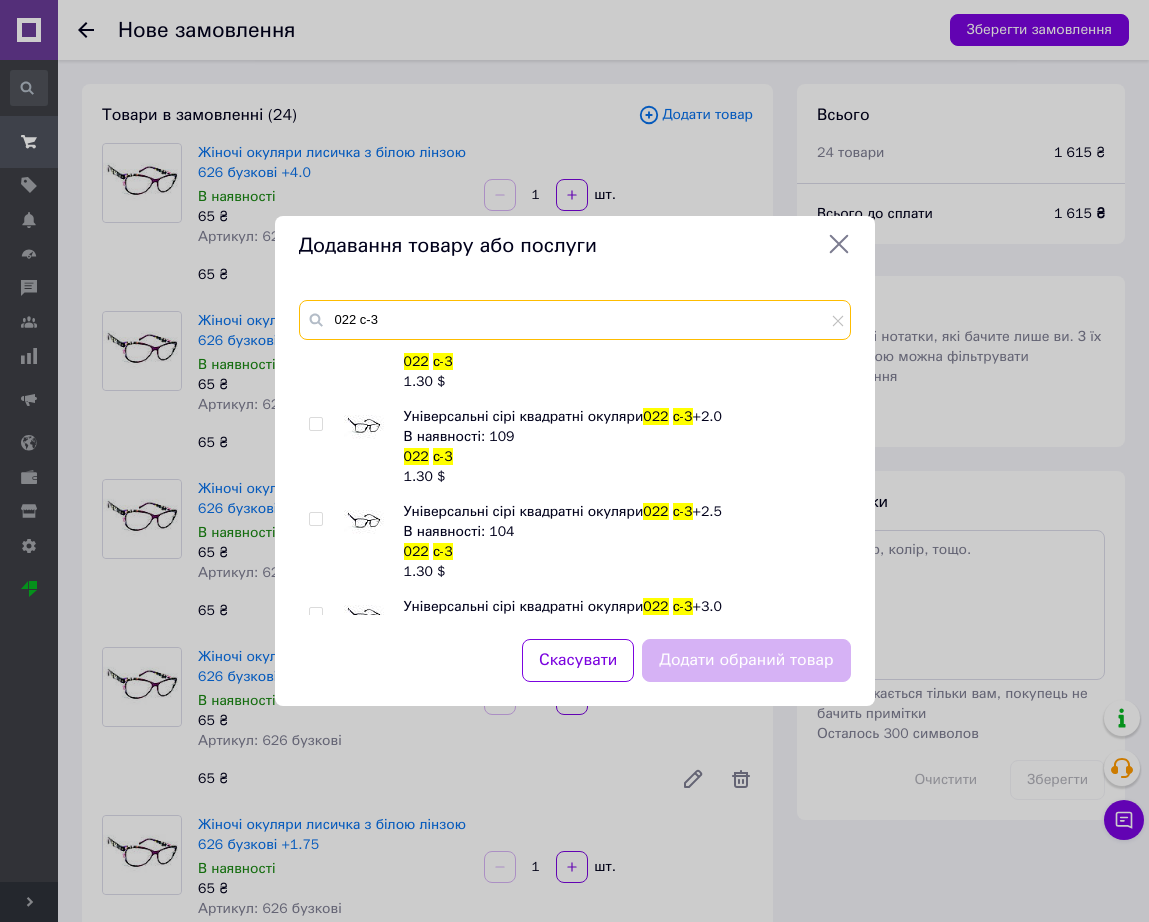 scroll, scrollTop: 375, scrollLeft: 0, axis: vertical 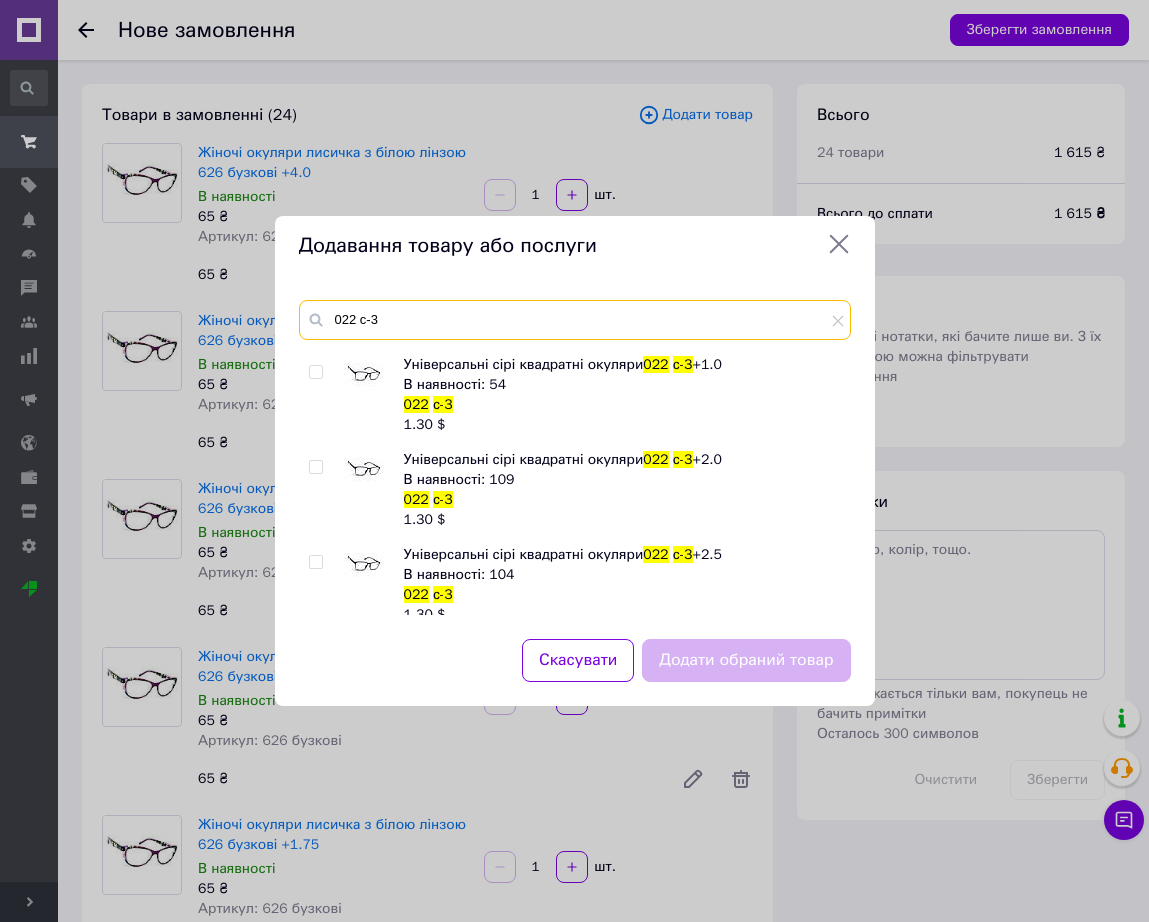 type on "022 с-3" 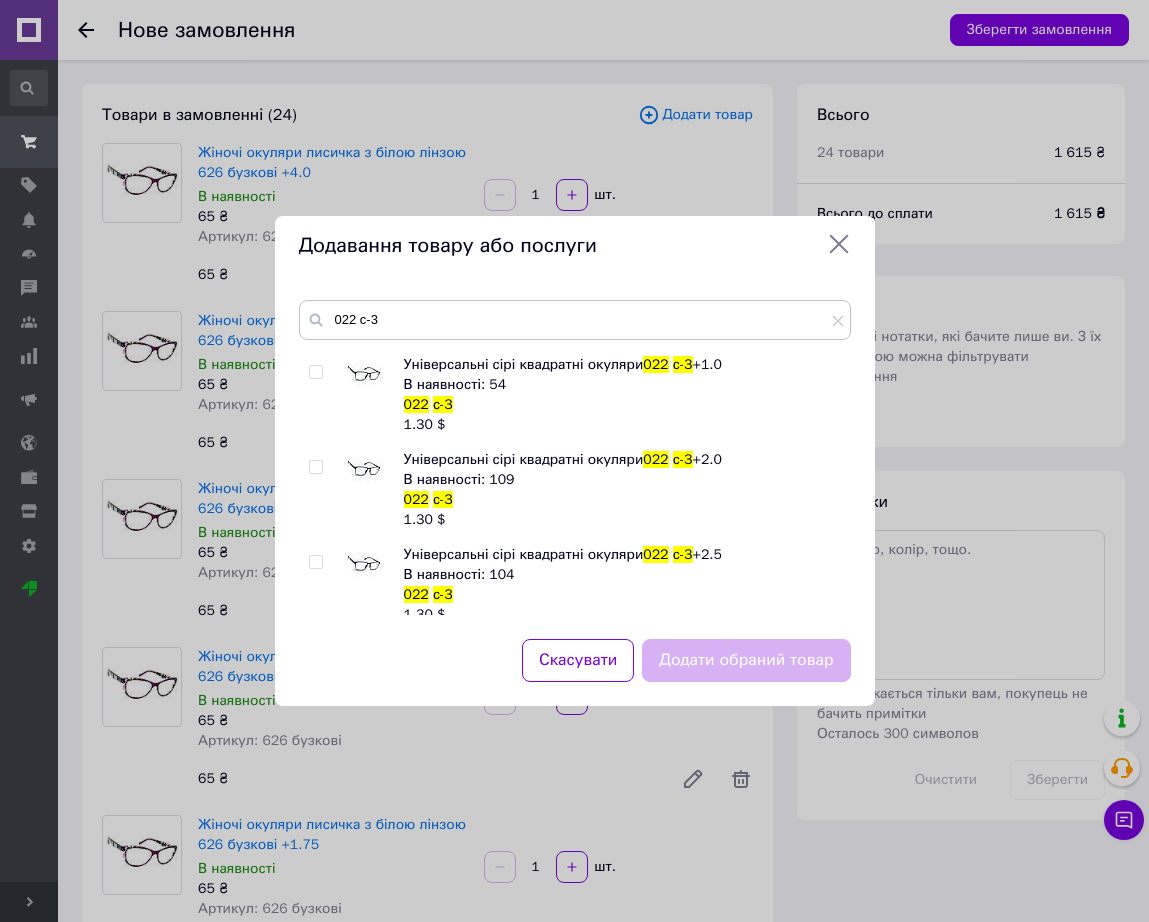 drag, startPoint x: 353, startPoint y: 463, endPoint x: 349, endPoint y: 478, distance: 15.524175 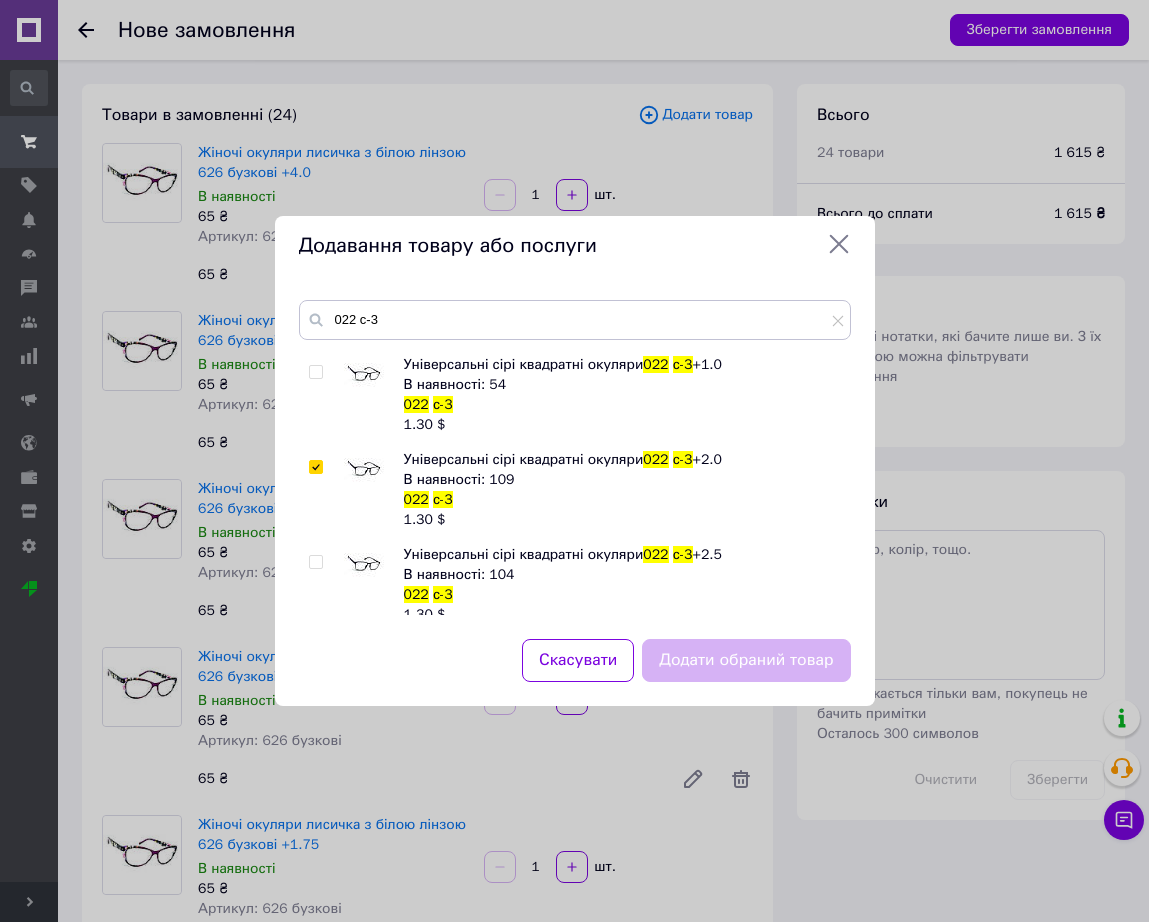 checkbox on "true" 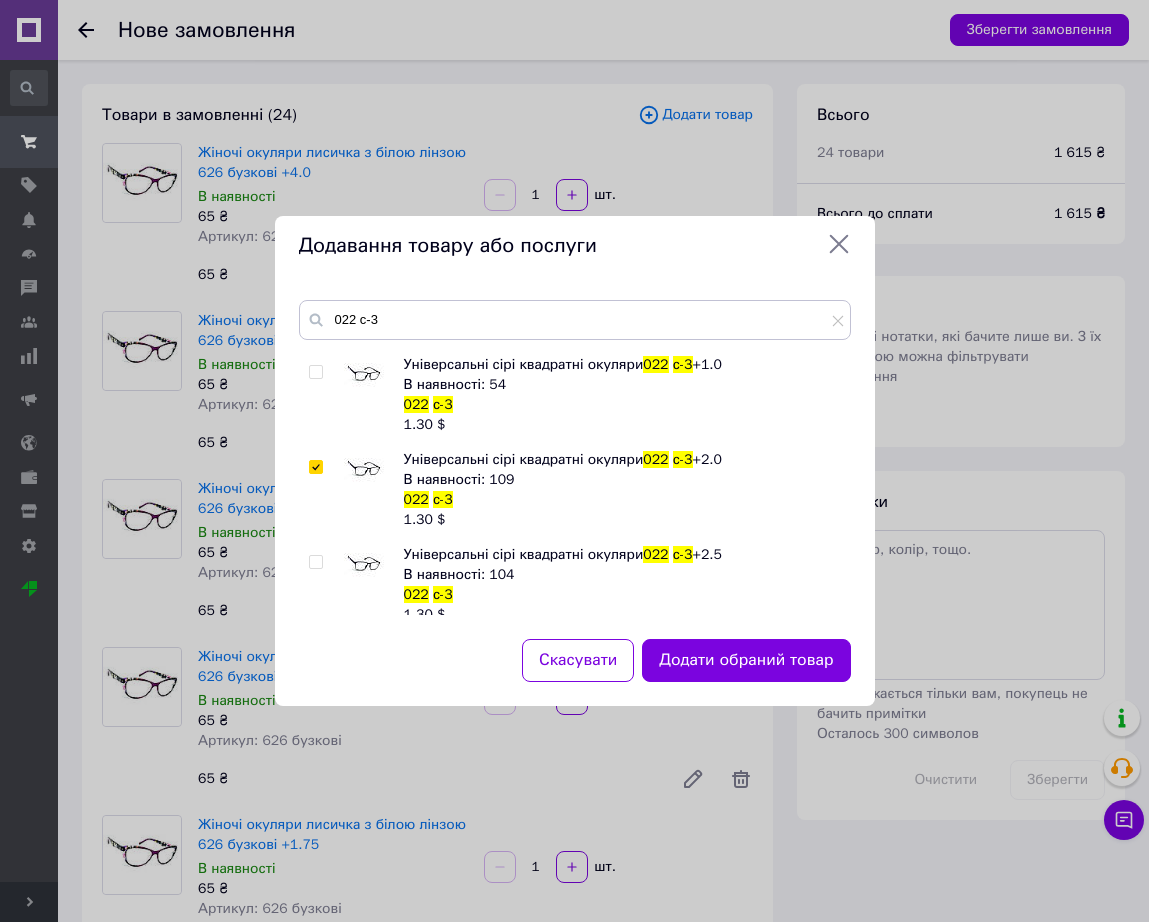 click at bounding box center (364, 565) 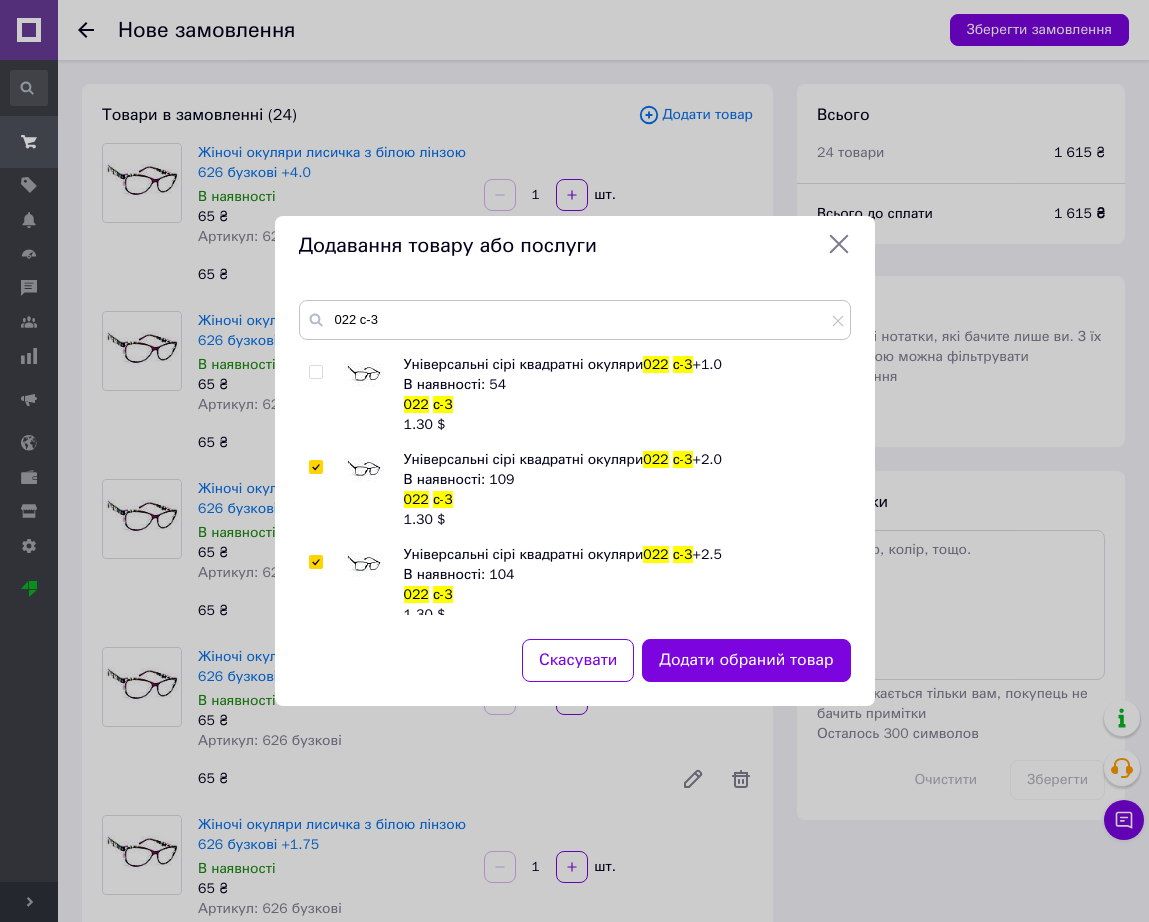 checkbox on "true" 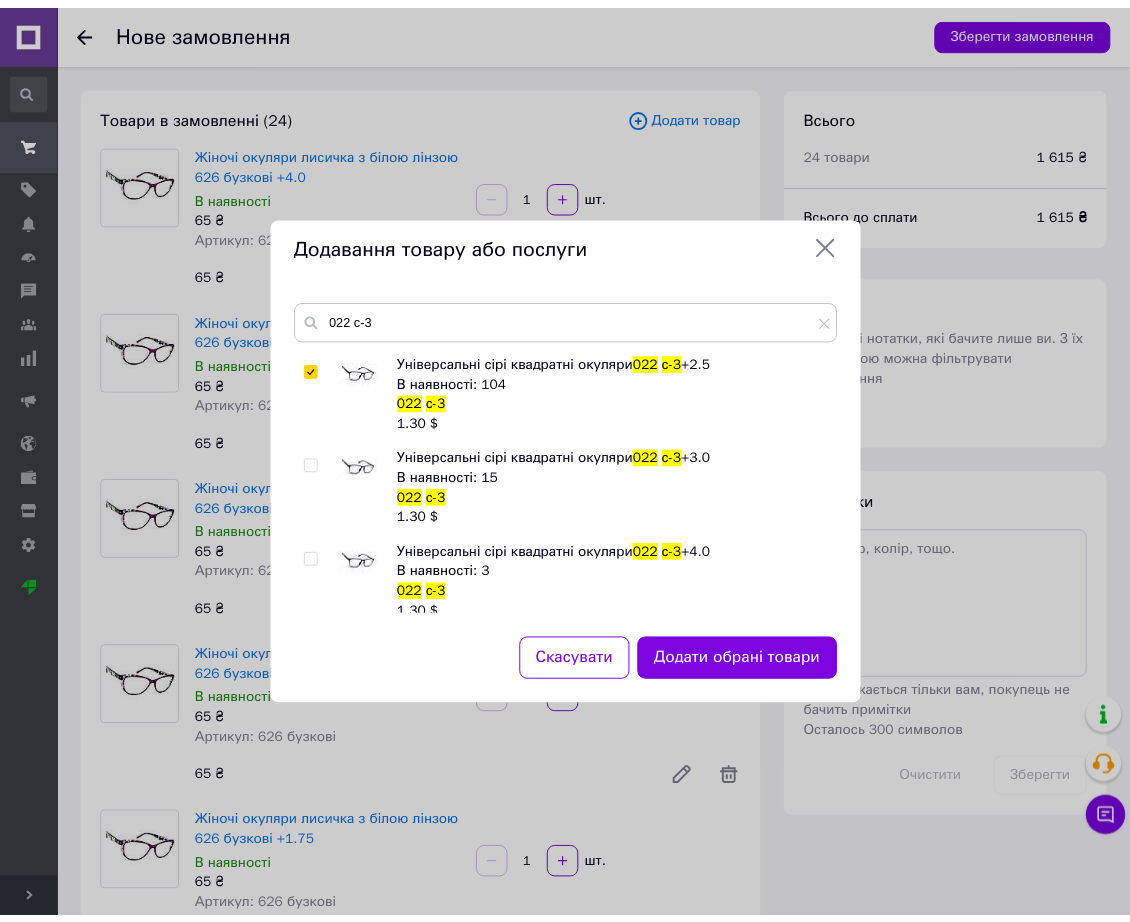 scroll, scrollTop: 625, scrollLeft: 0, axis: vertical 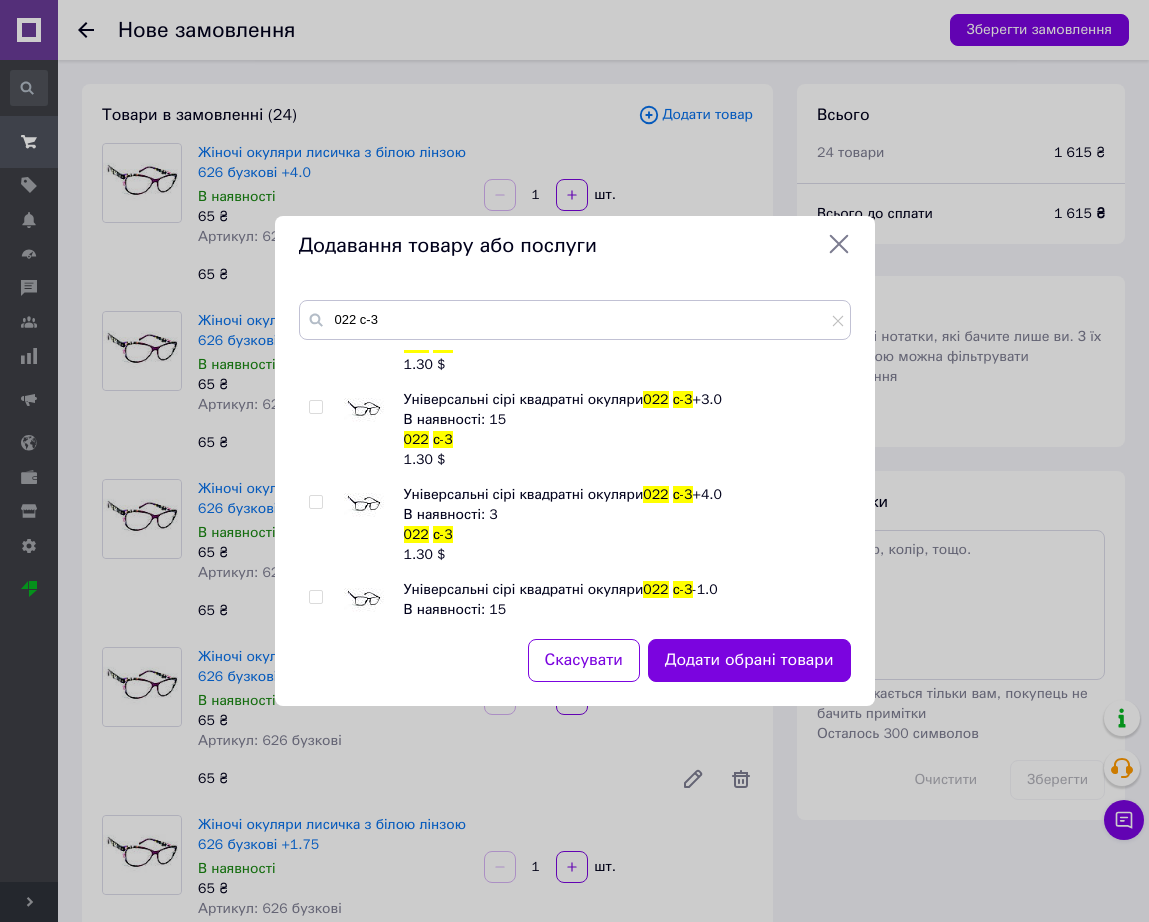 click at bounding box center [364, 410] 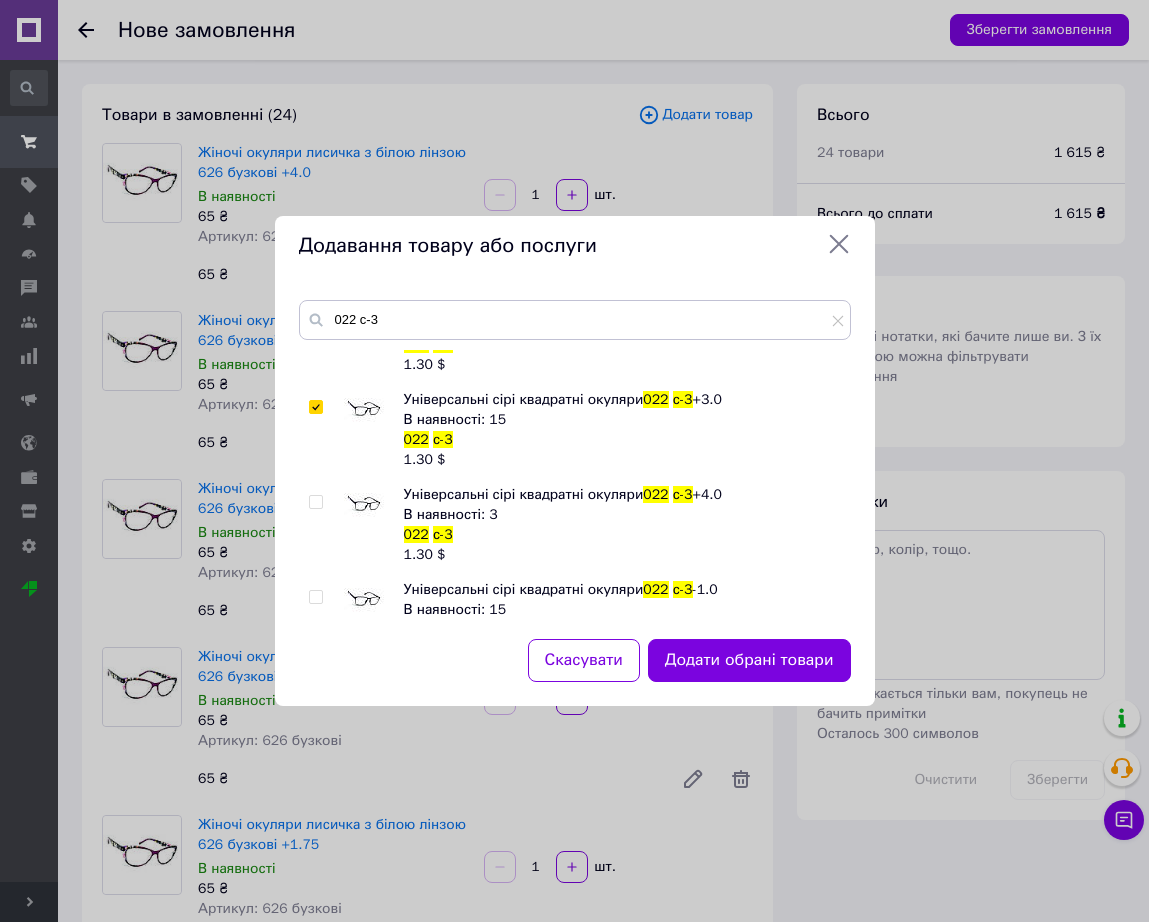 checkbox on "true" 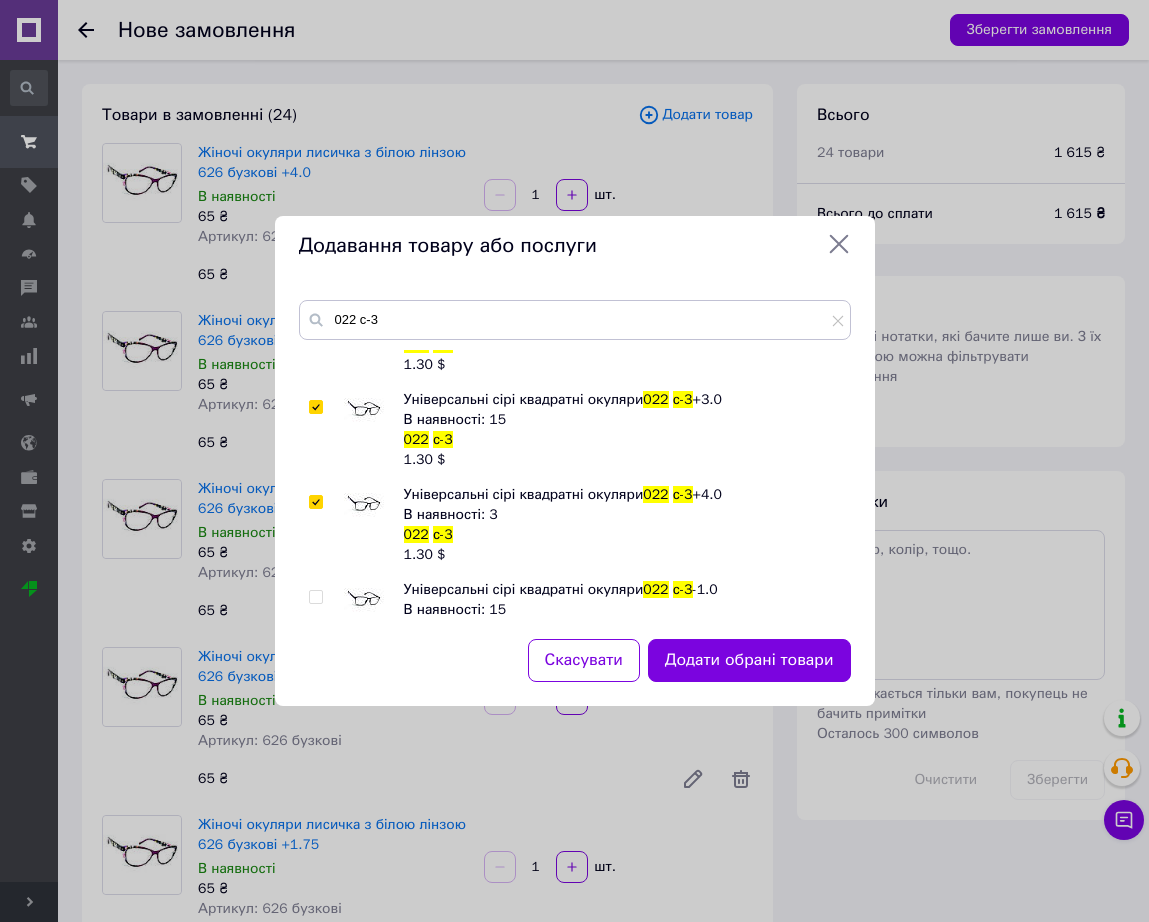 checkbox on "true" 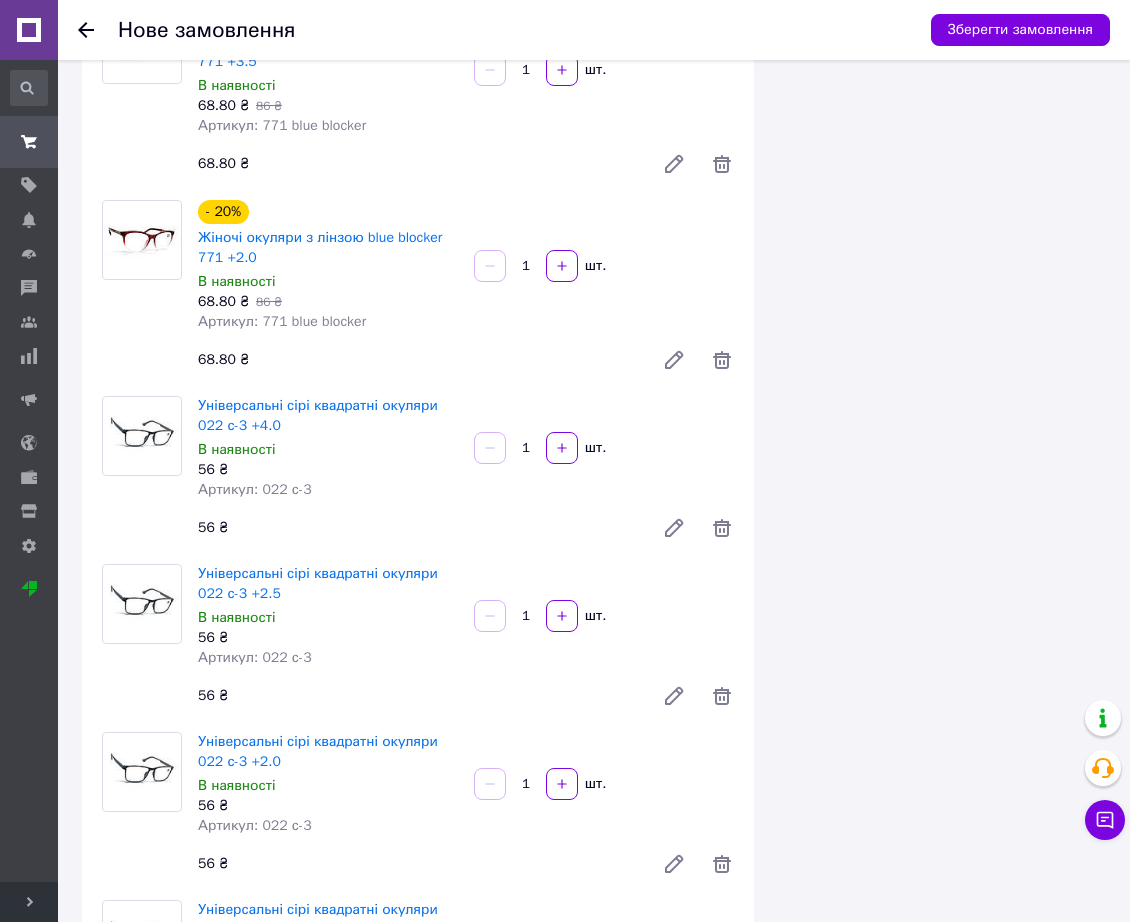 scroll, scrollTop: 4044, scrollLeft: 0, axis: vertical 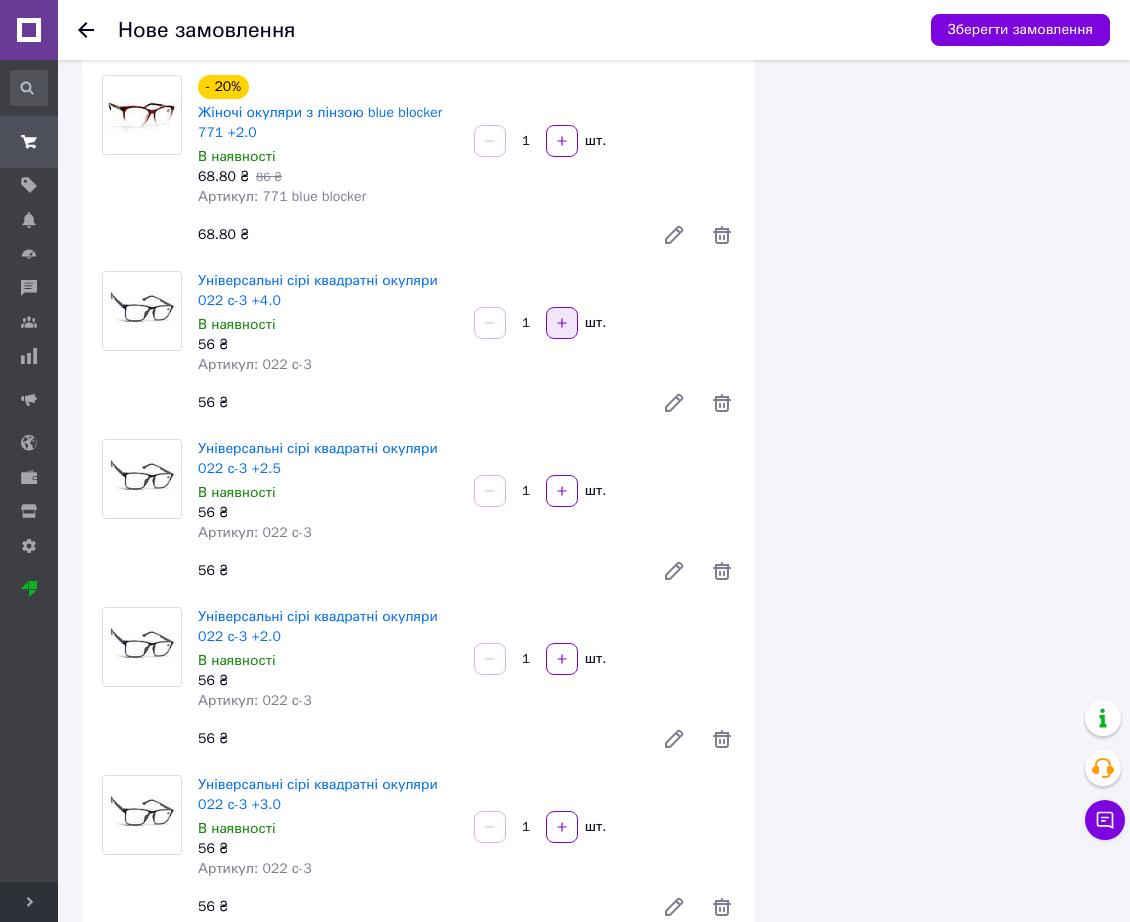 click 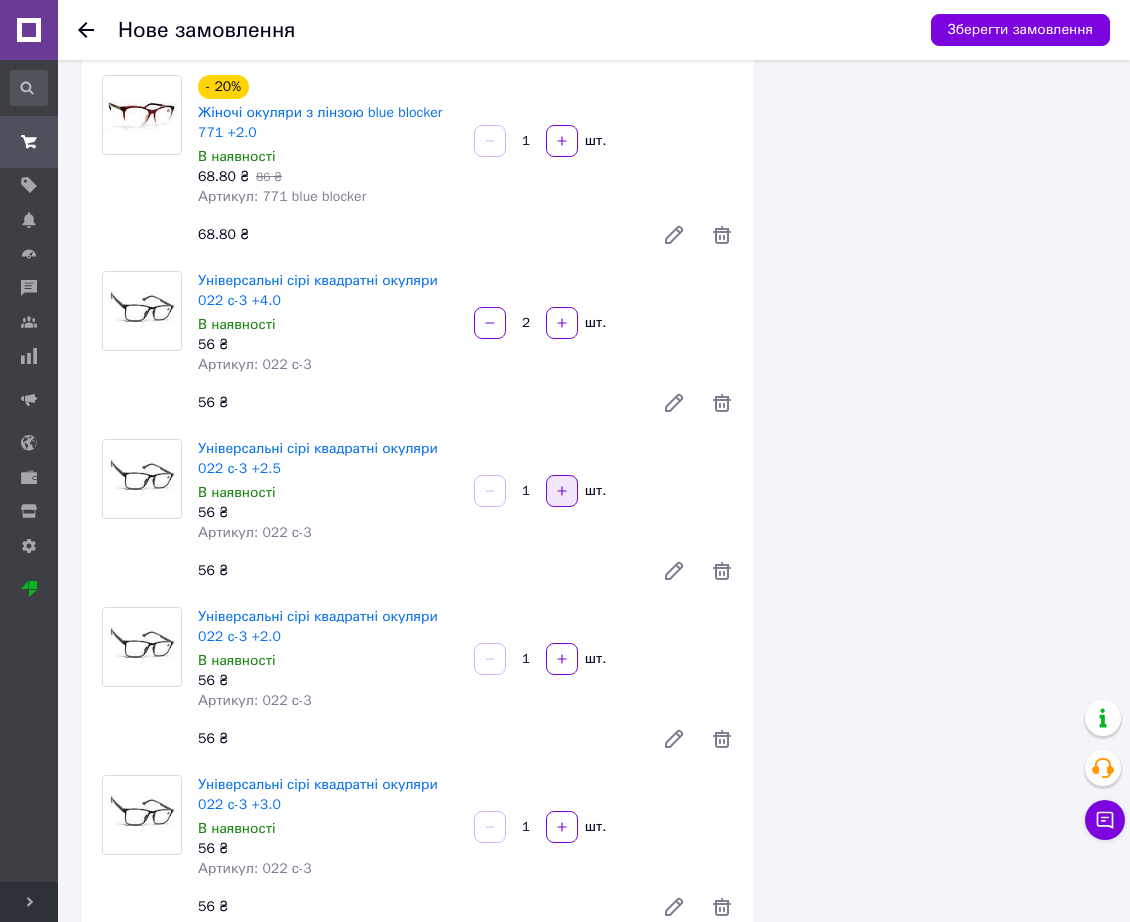 click at bounding box center (562, 491) 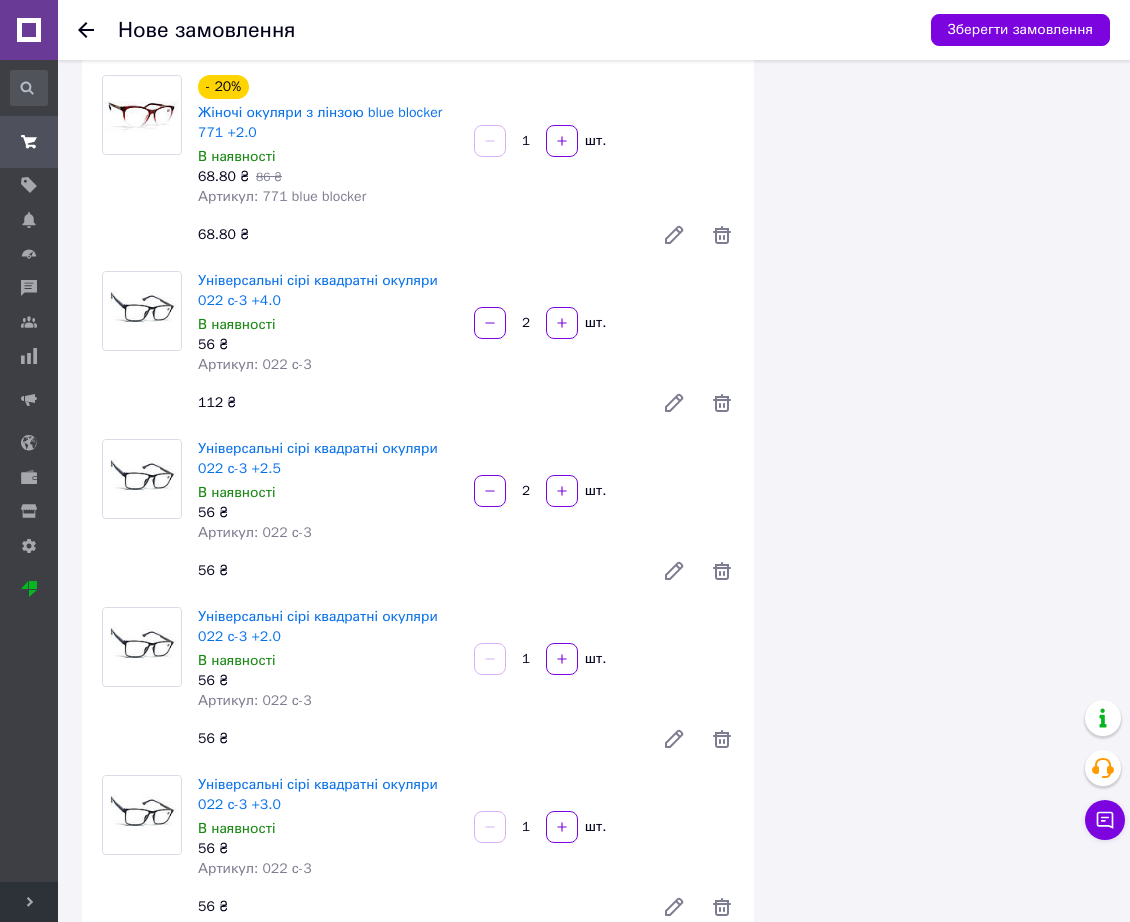 drag, startPoint x: 550, startPoint y: 543, endPoint x: 566, endPoint y: 653, distance: 111.15755 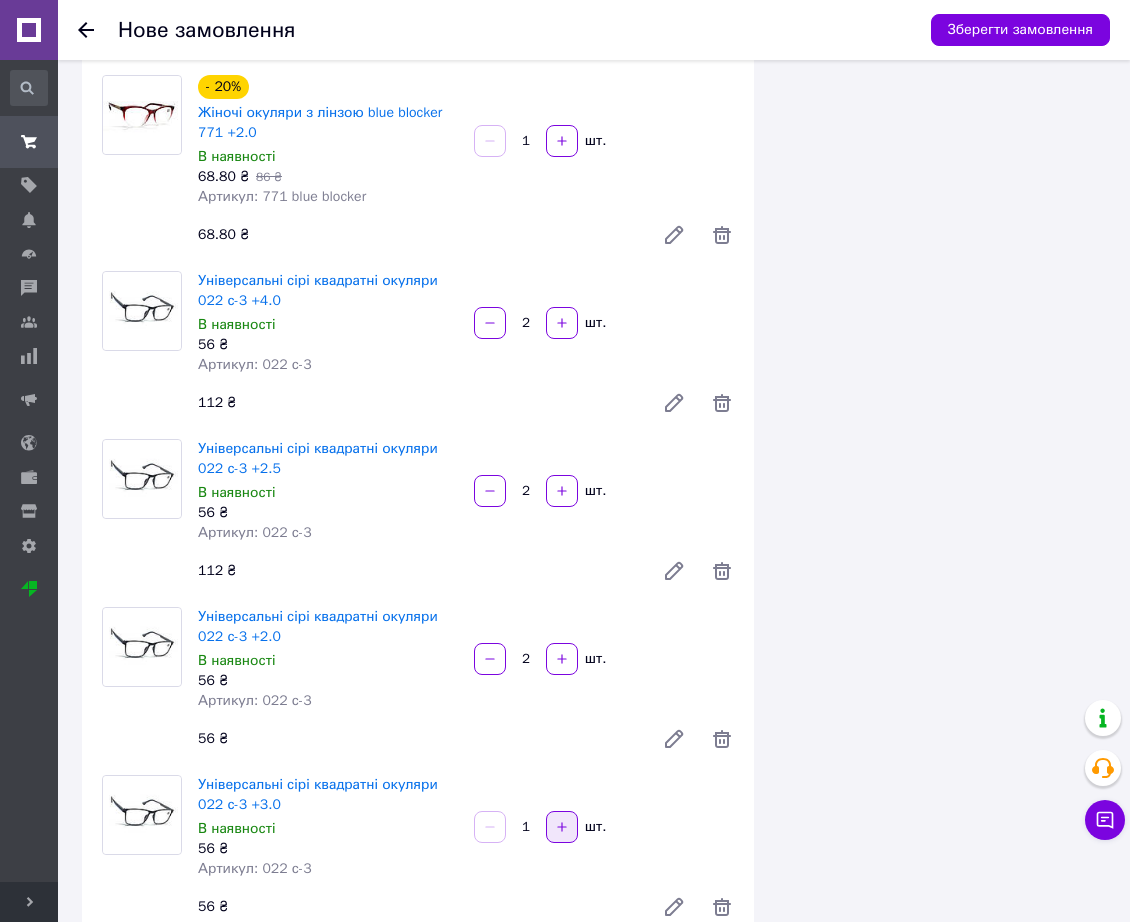 click 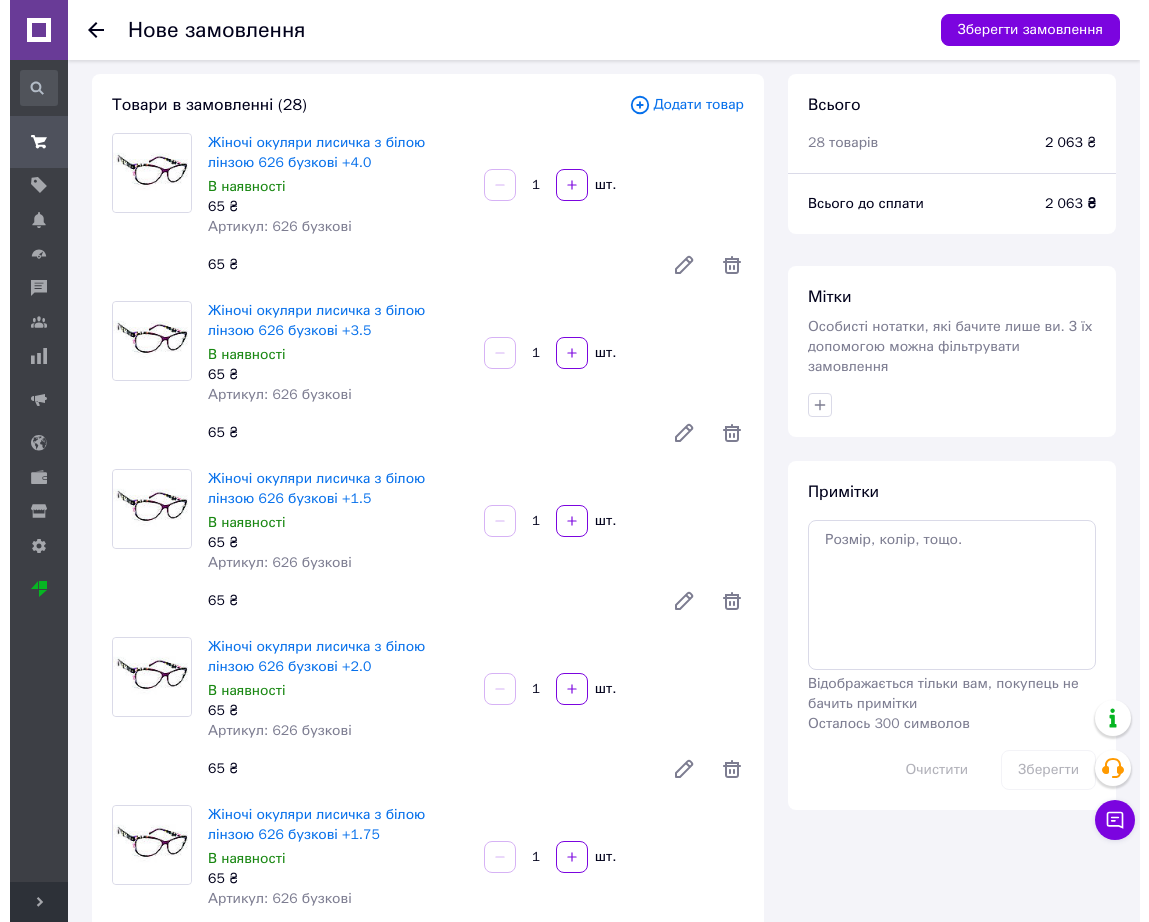 scroll, scrollTop: 0, scrollLeft: 0, axis: both 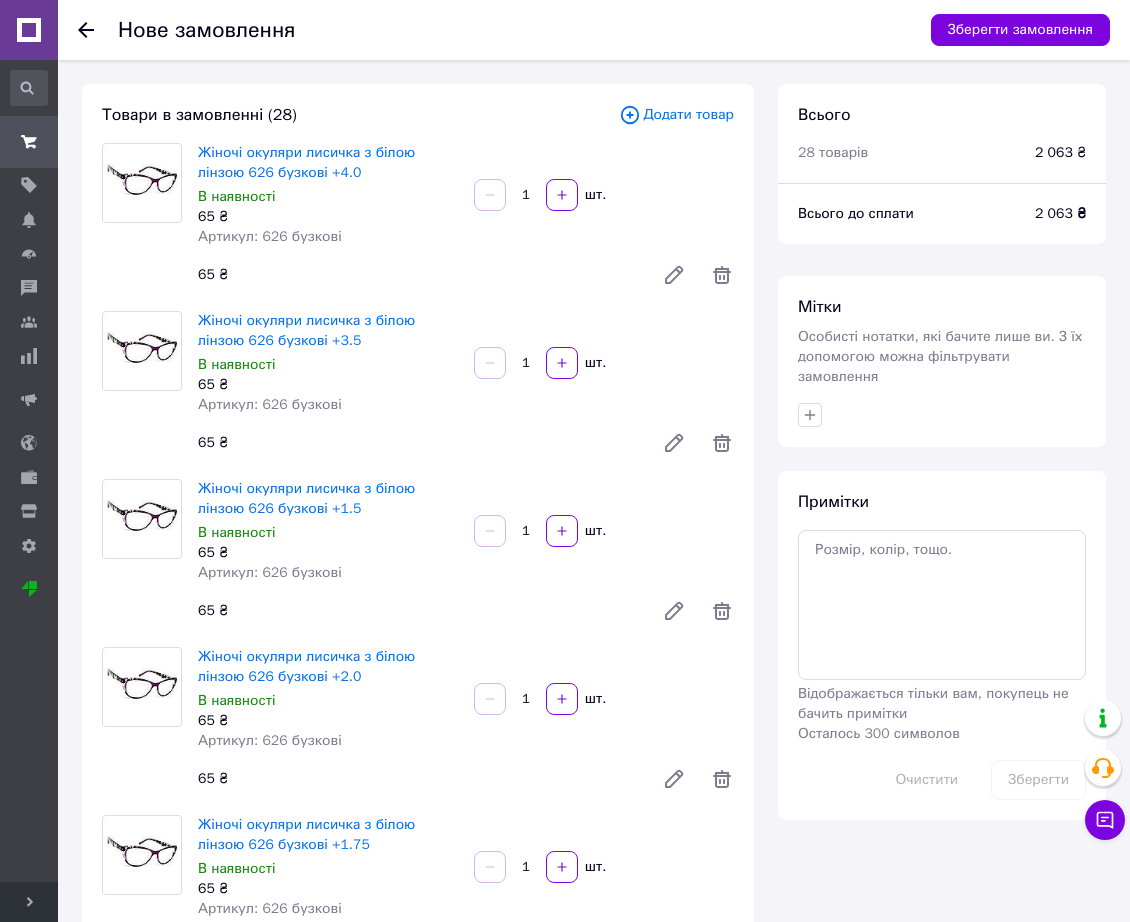 click on "Додати товар" at bounding box center (676, 115) 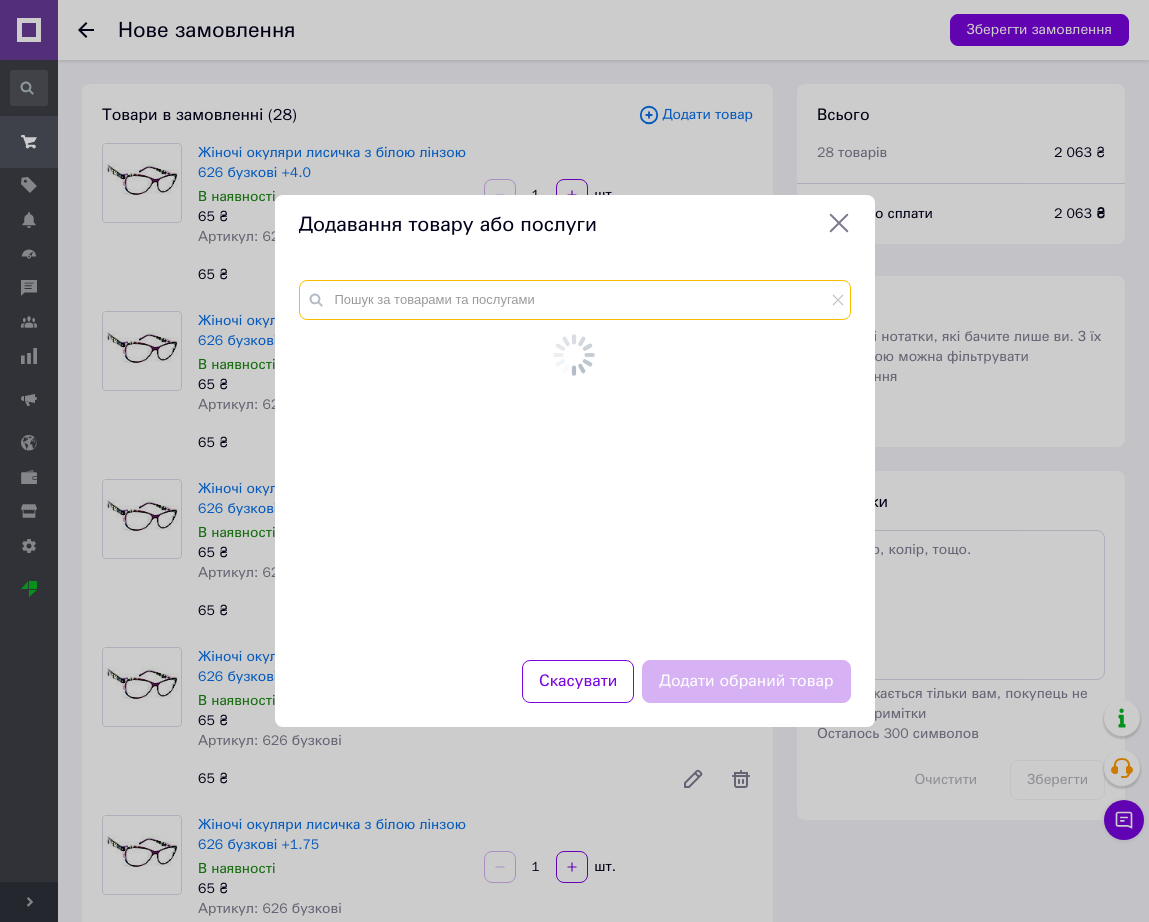 click at bounding box center [575, 300] 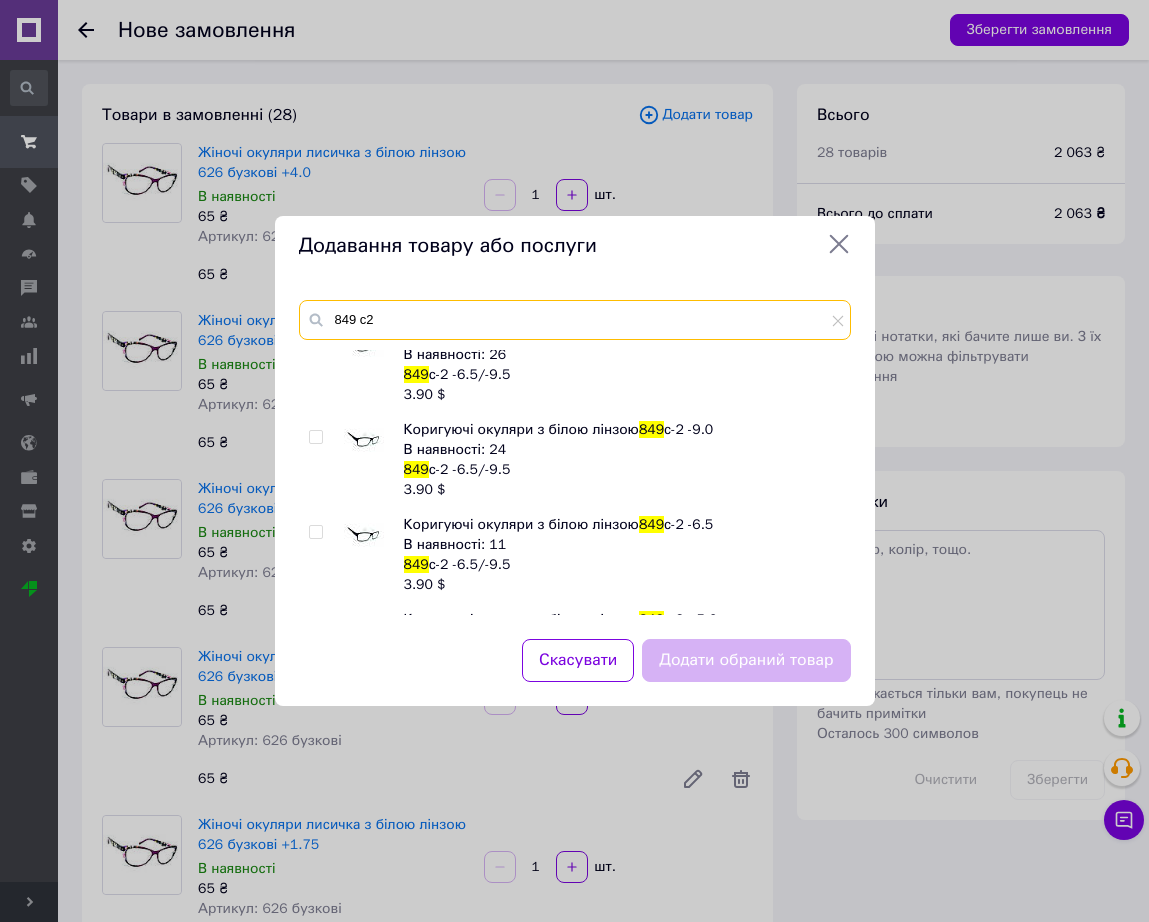 scroll, scrollTop: 875, scrollLeft: 0, axis: vertical 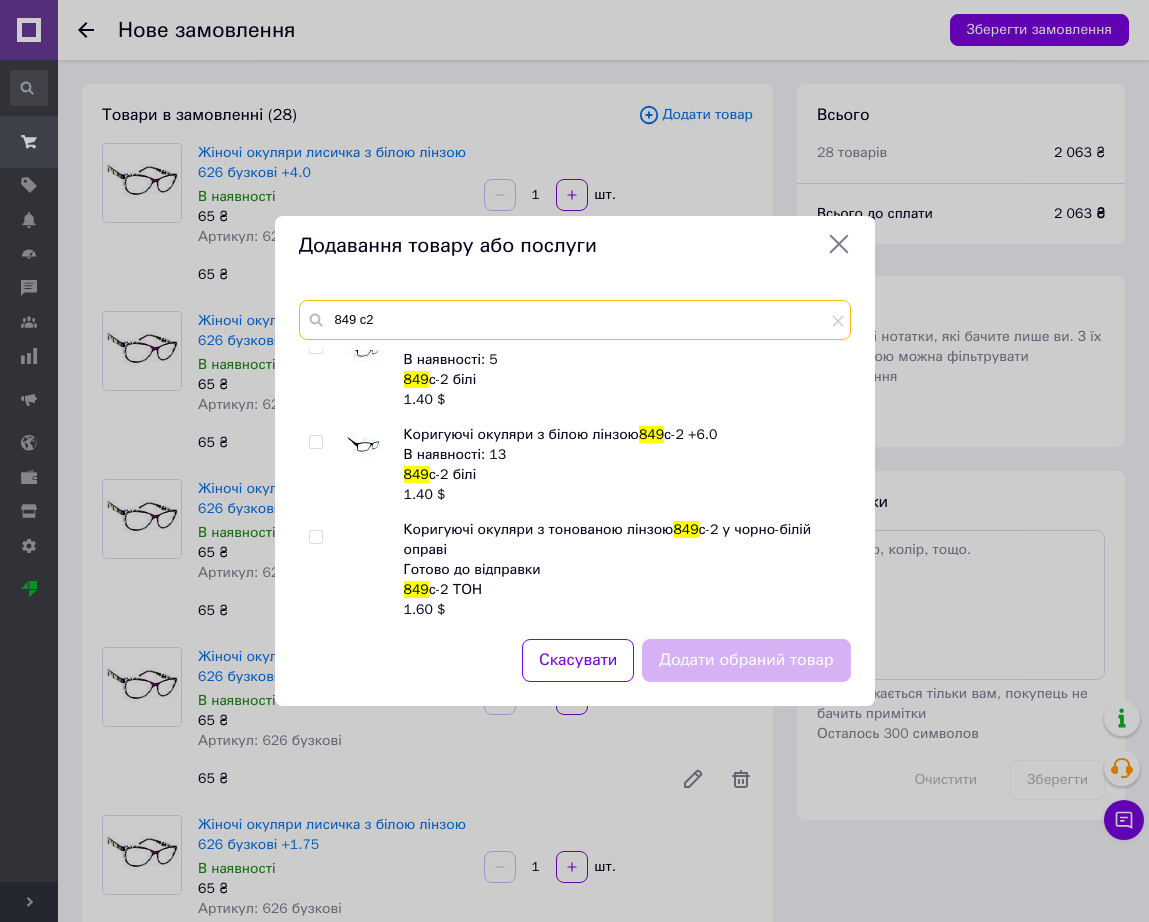 type on "849 с2" 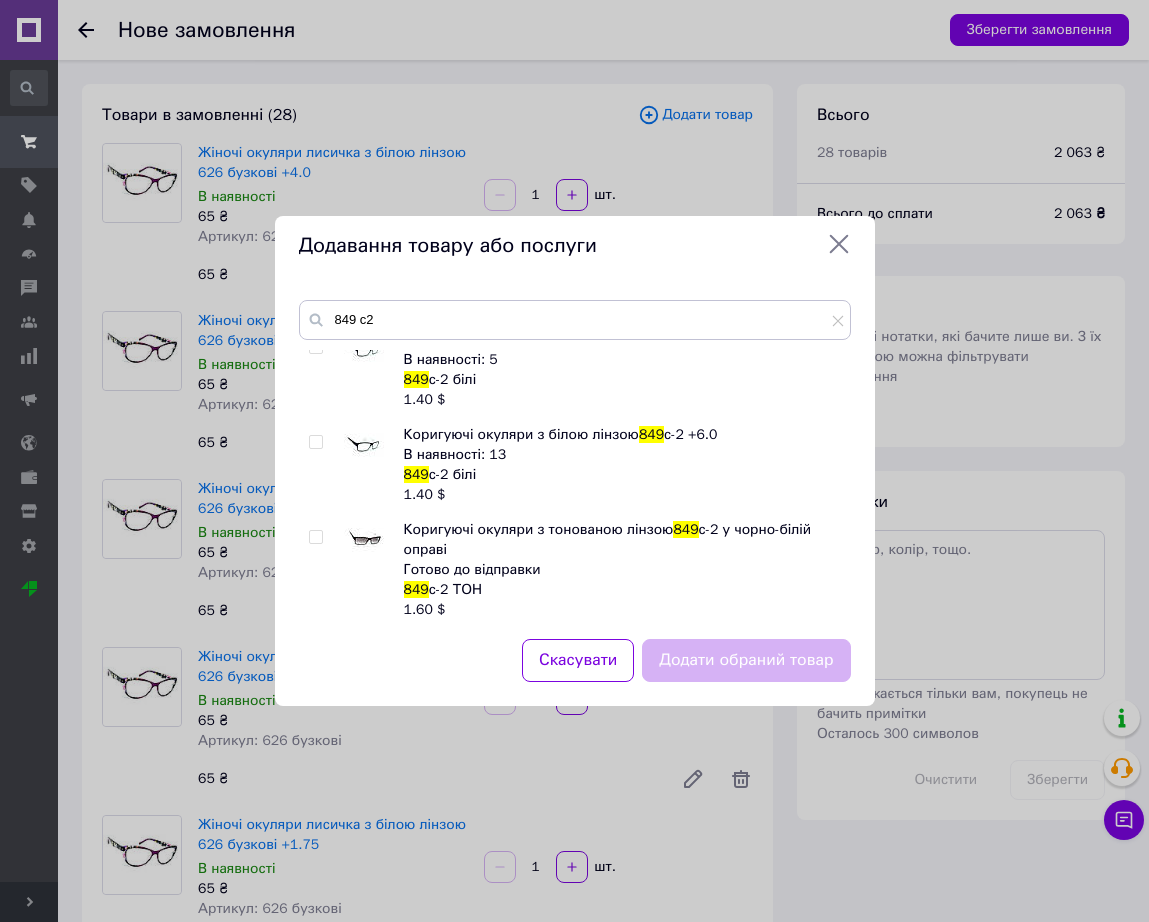 click at bounding box center (364, 445) 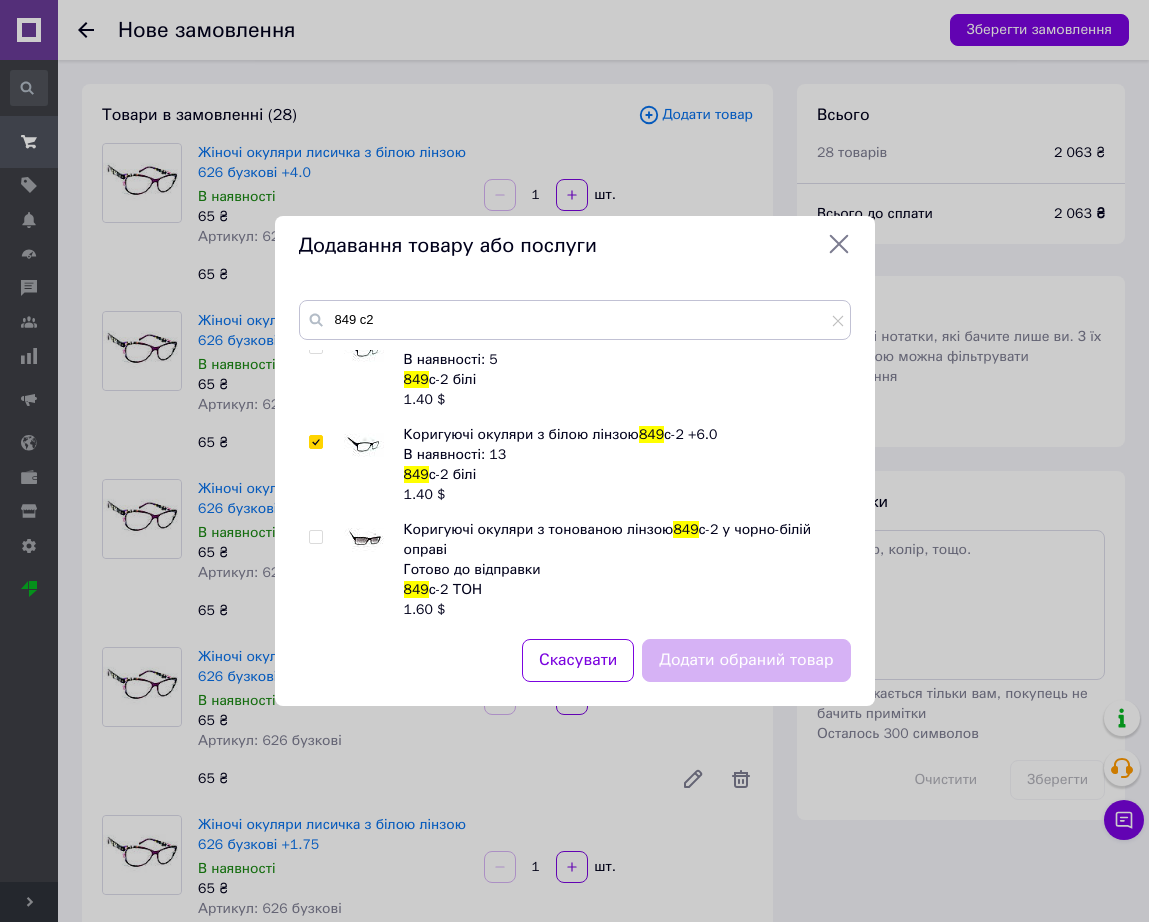 checkbox on "true" 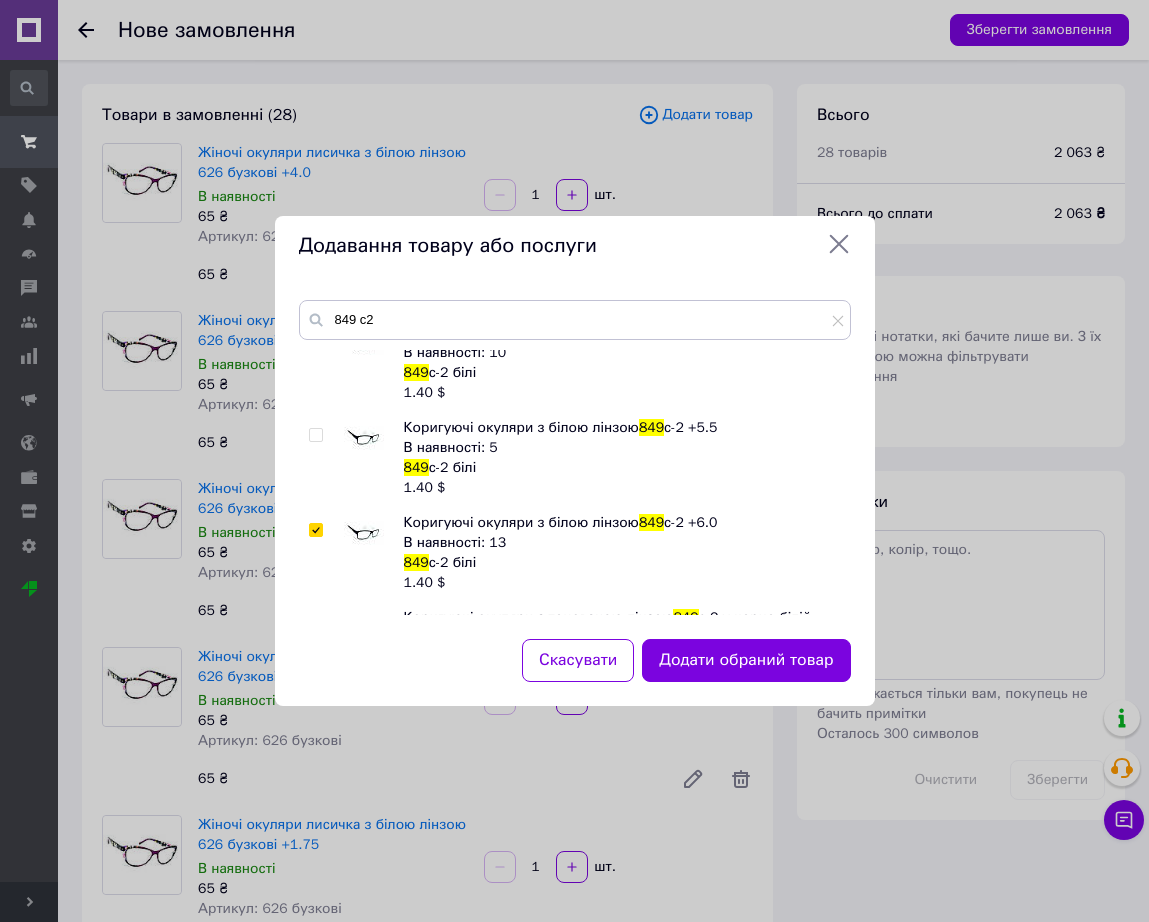 scroll, scrollTop: 750, scrollLeft: 0, axis: vertical 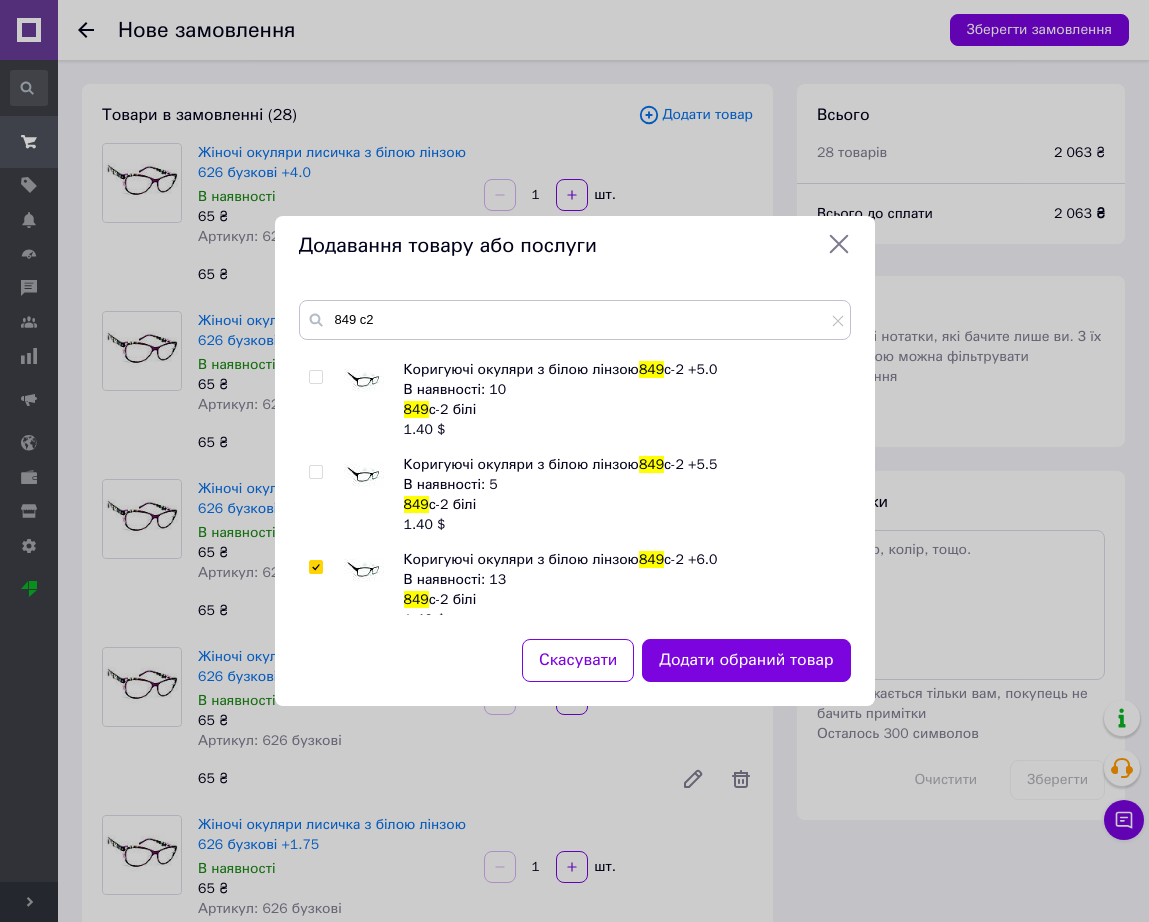 click at bounding box center (364, 380) 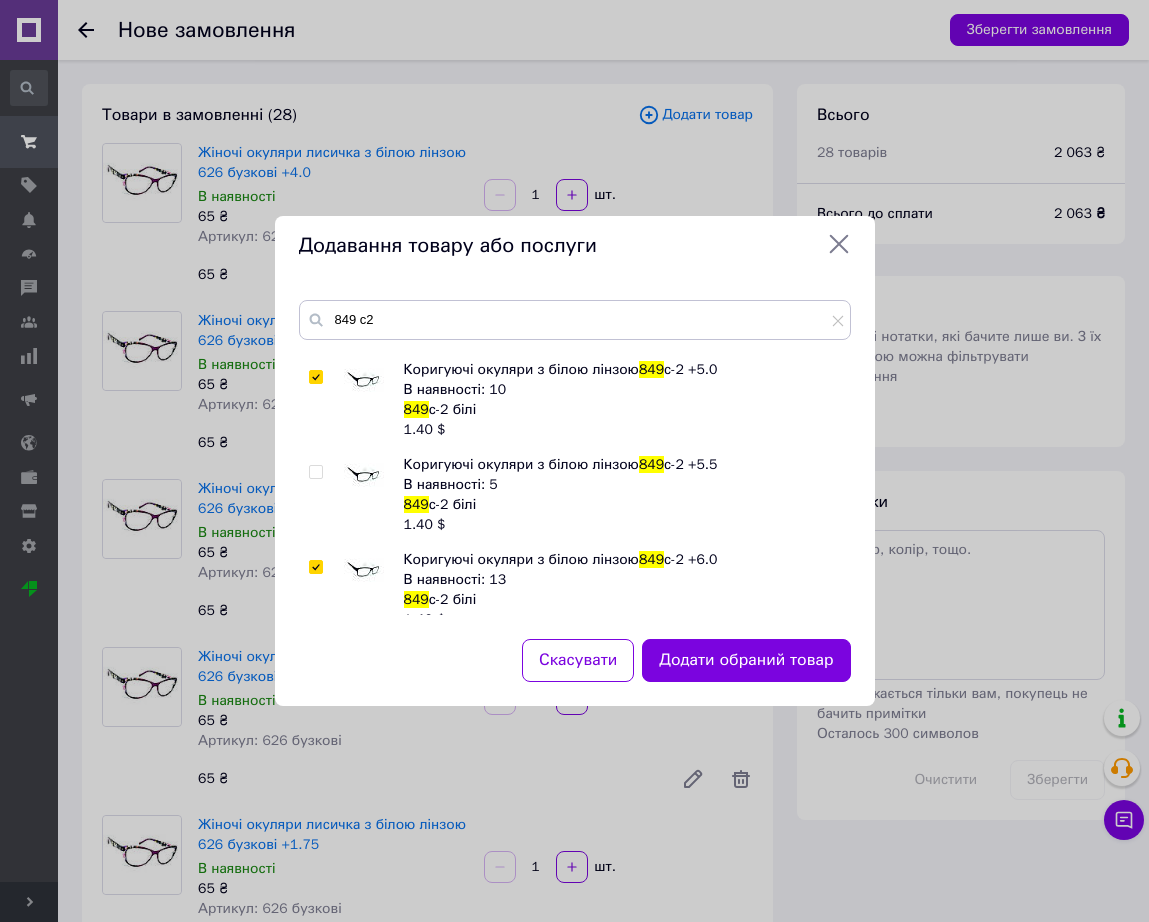 checkbox on "true" 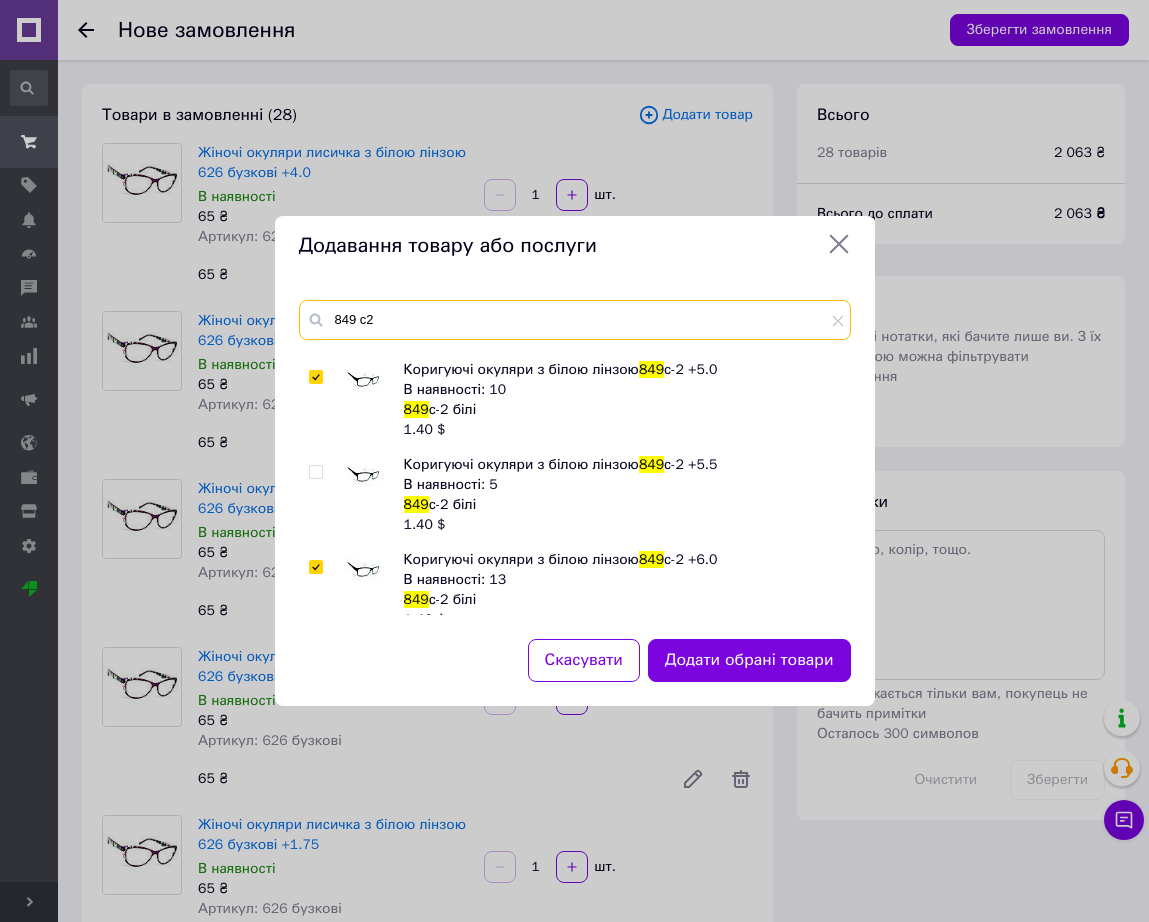 click on "849 с2" at bounding box center [575, 320] 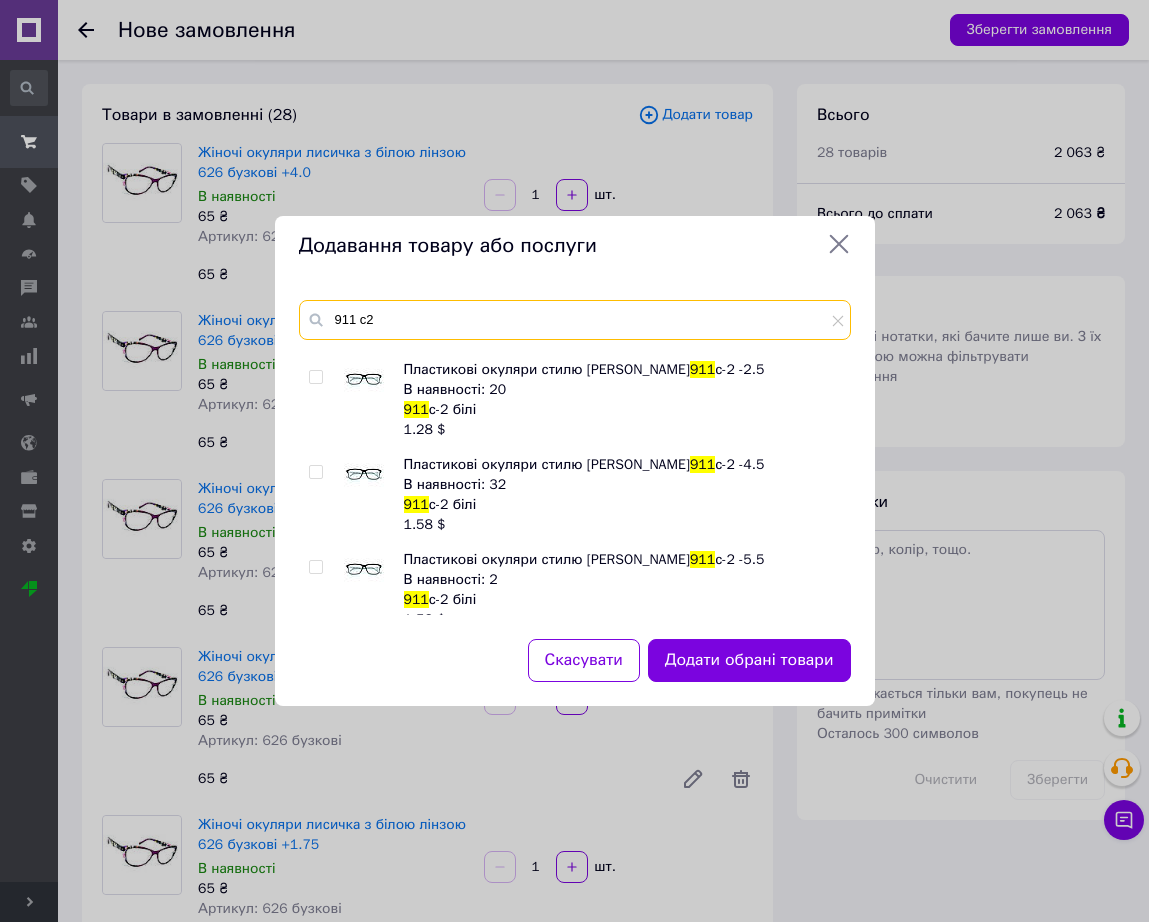 click on "911 с2" at bounding box center [575, 320] 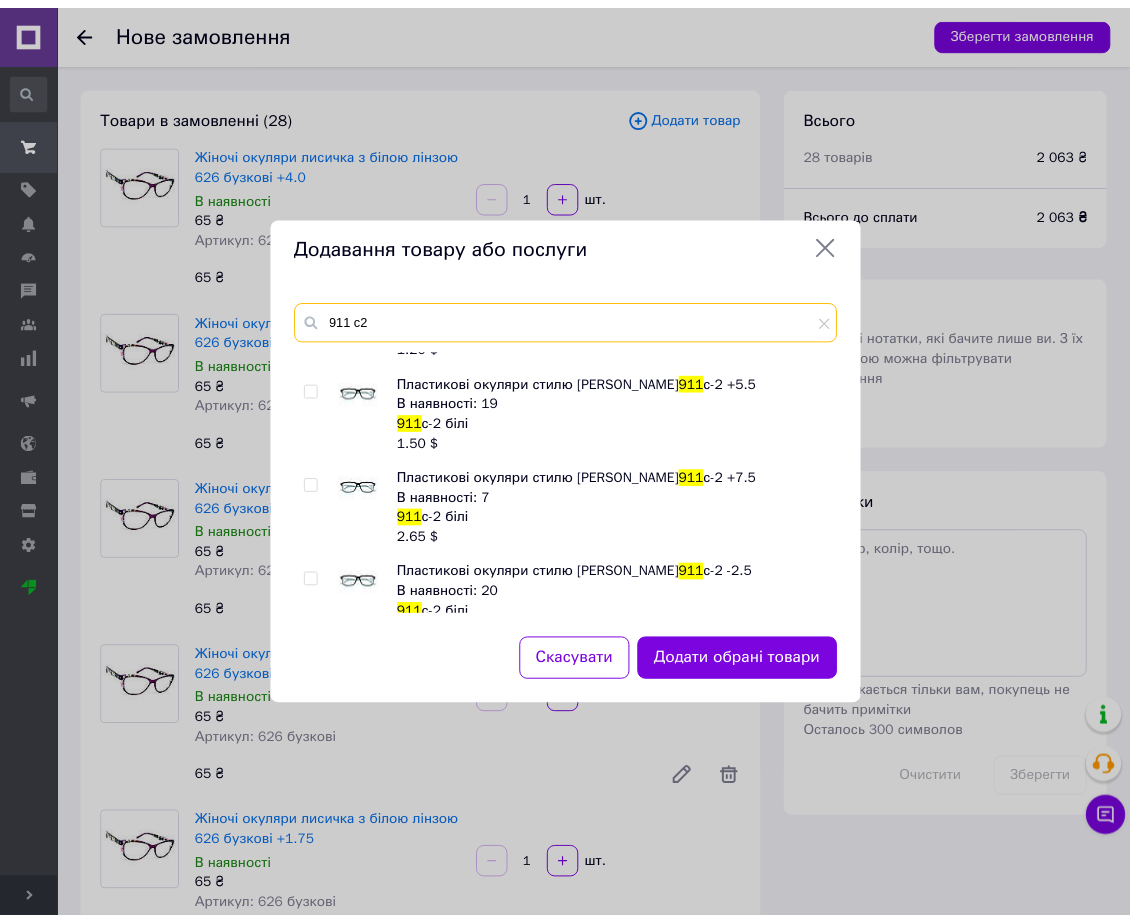 scroll, scrollTop: 1265, scrollLeft: 0, axis: vertical 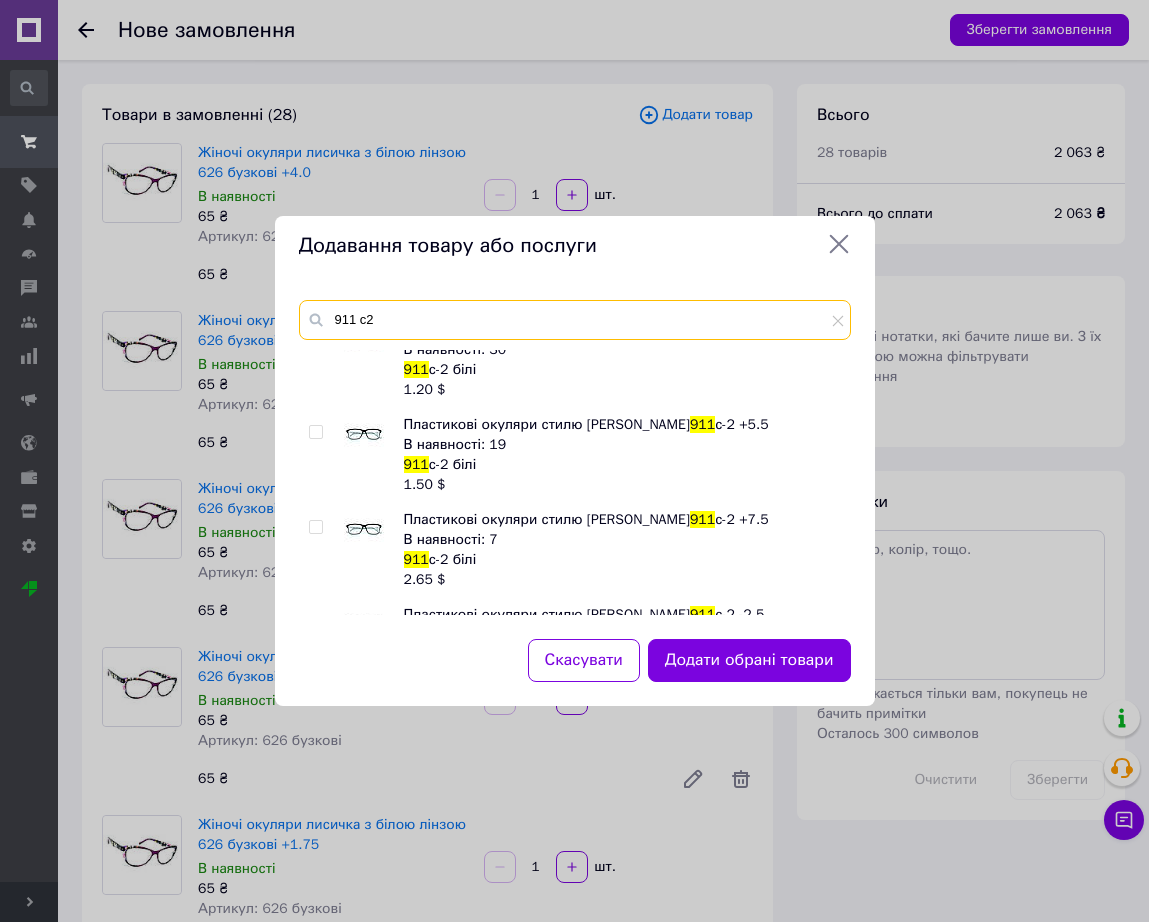 type on "911 с2" 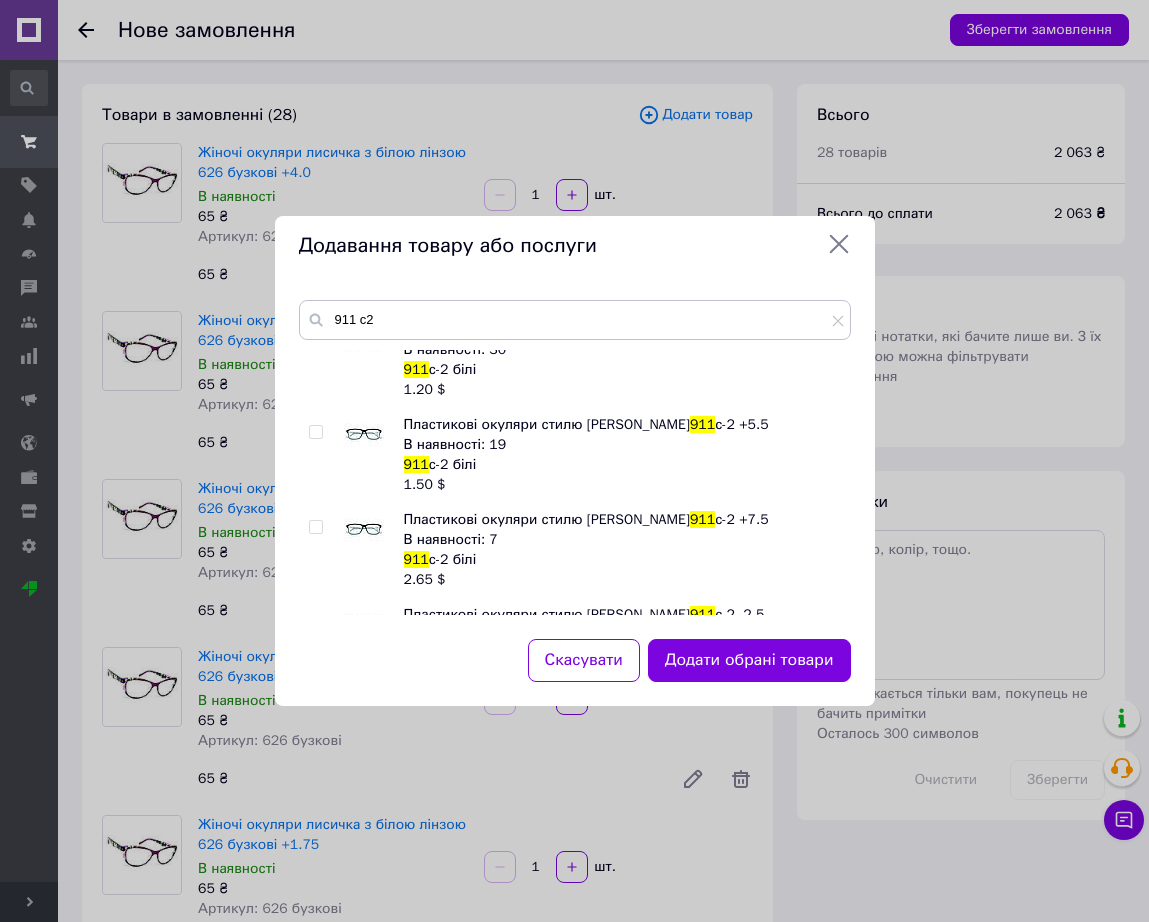 click at bounding box center [364, 435] 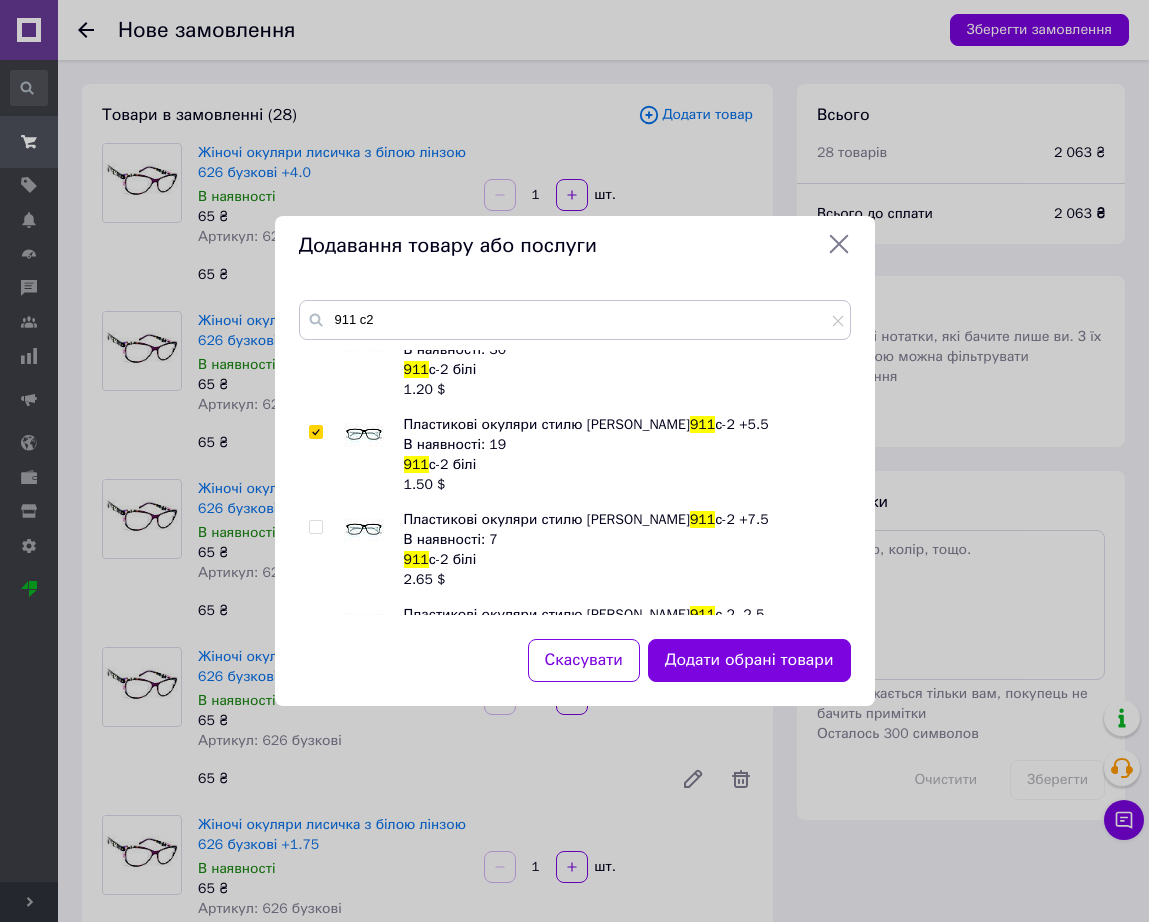 checkbox on "true" 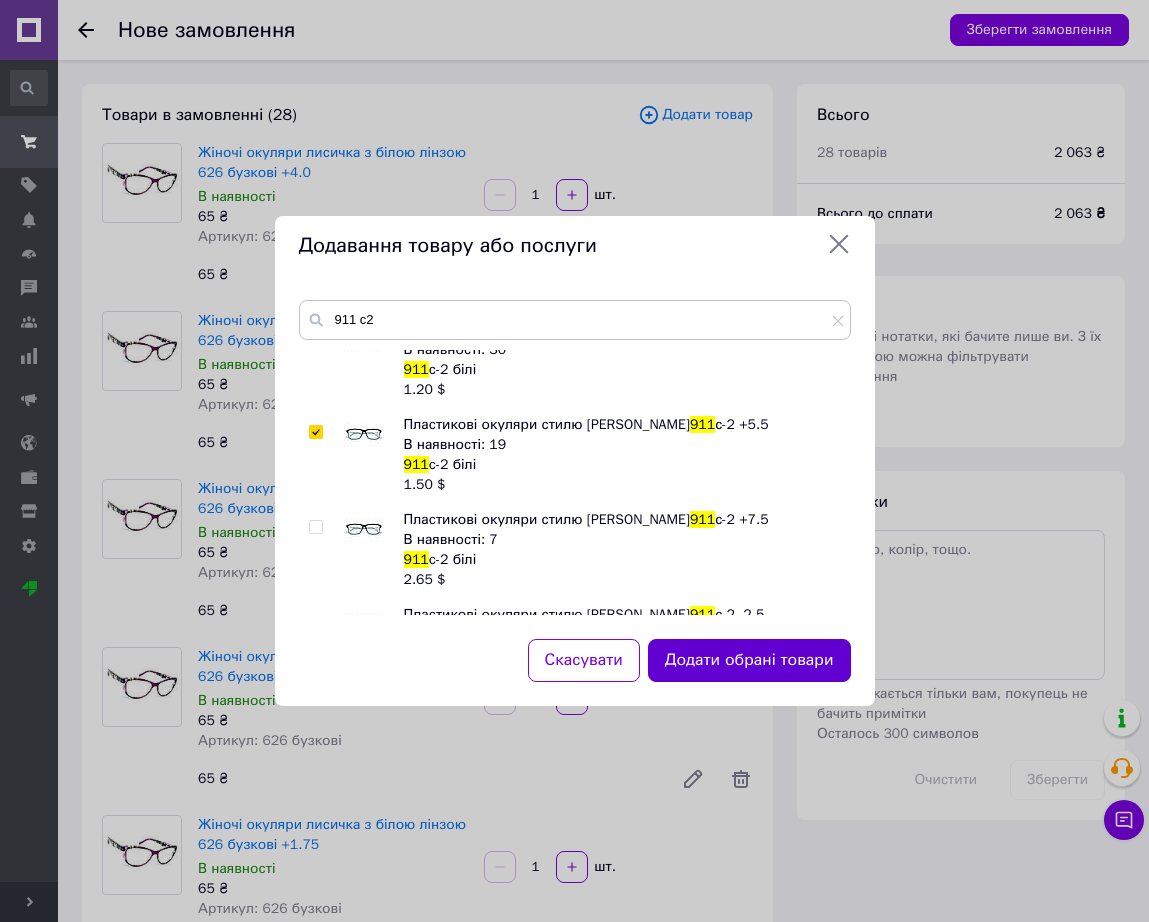 click on "Додати обрані товари" at bounding box center [749, 660] 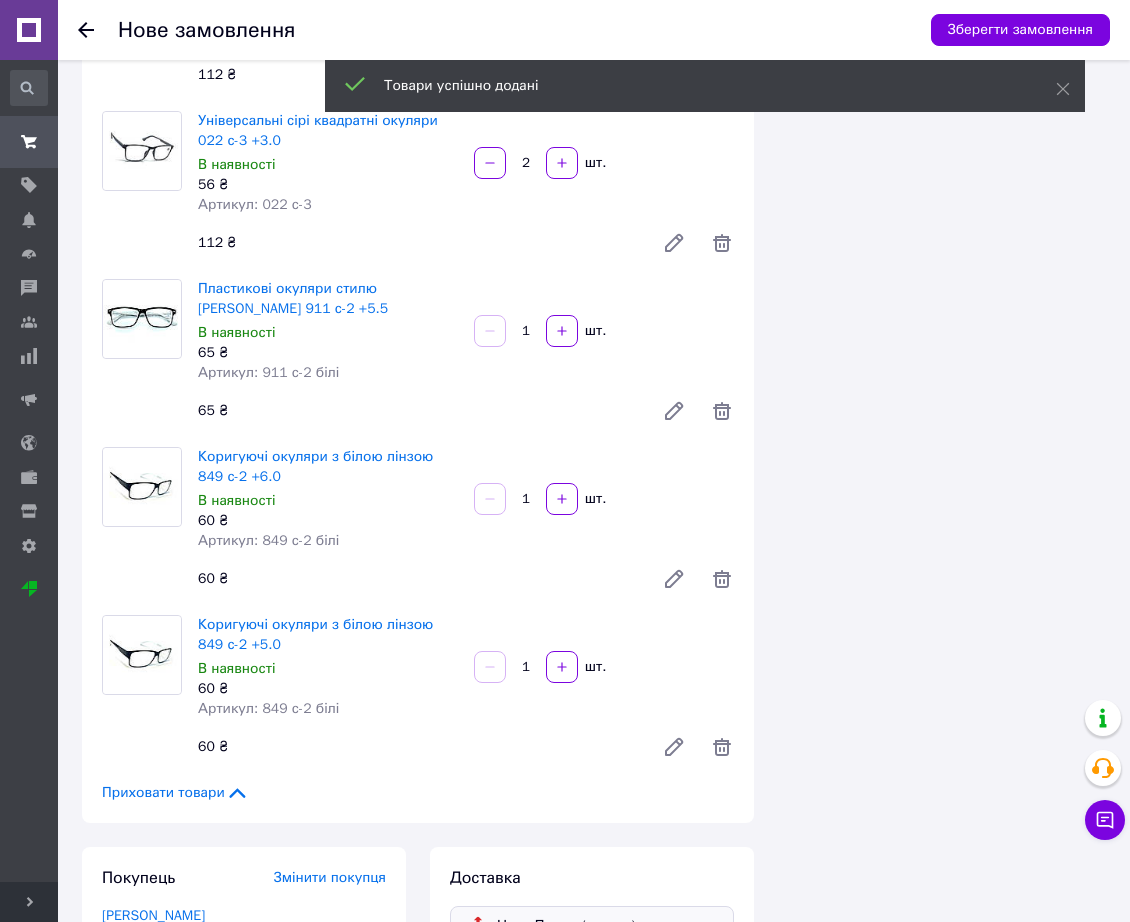 scroll, scrollTop: 4653, scrollLeft: 0, axis: vertical 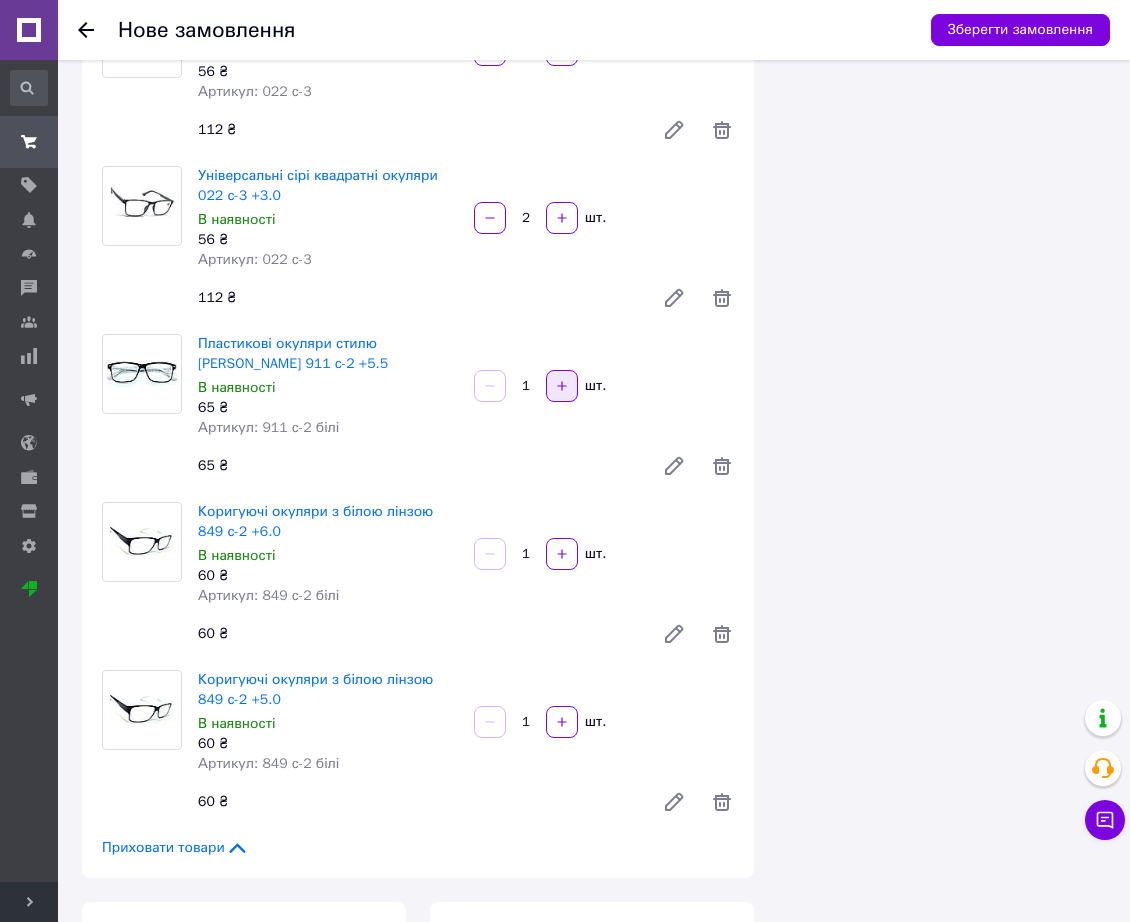click 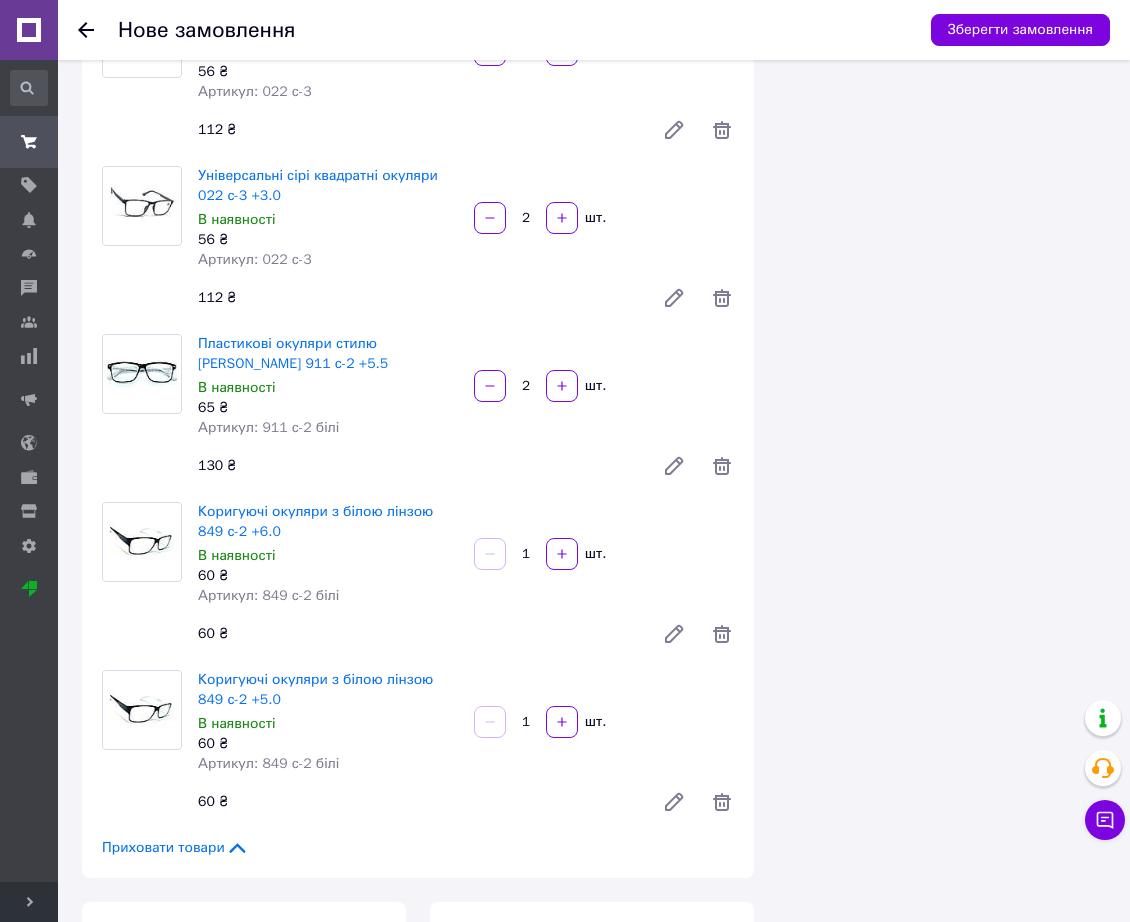click on "Всього 31   товар 2 313 ₴ Всього до сплати 2 313 ₴ Мітки Особисті нотатки, які бачите лише ви. З їх допомогою можна фільтрувати замовлення Примітки Відображається тільки вам, покупець не бачить примітки Осталось 300 символов Очистити Зберегти" at bounding box center [942, -1641] 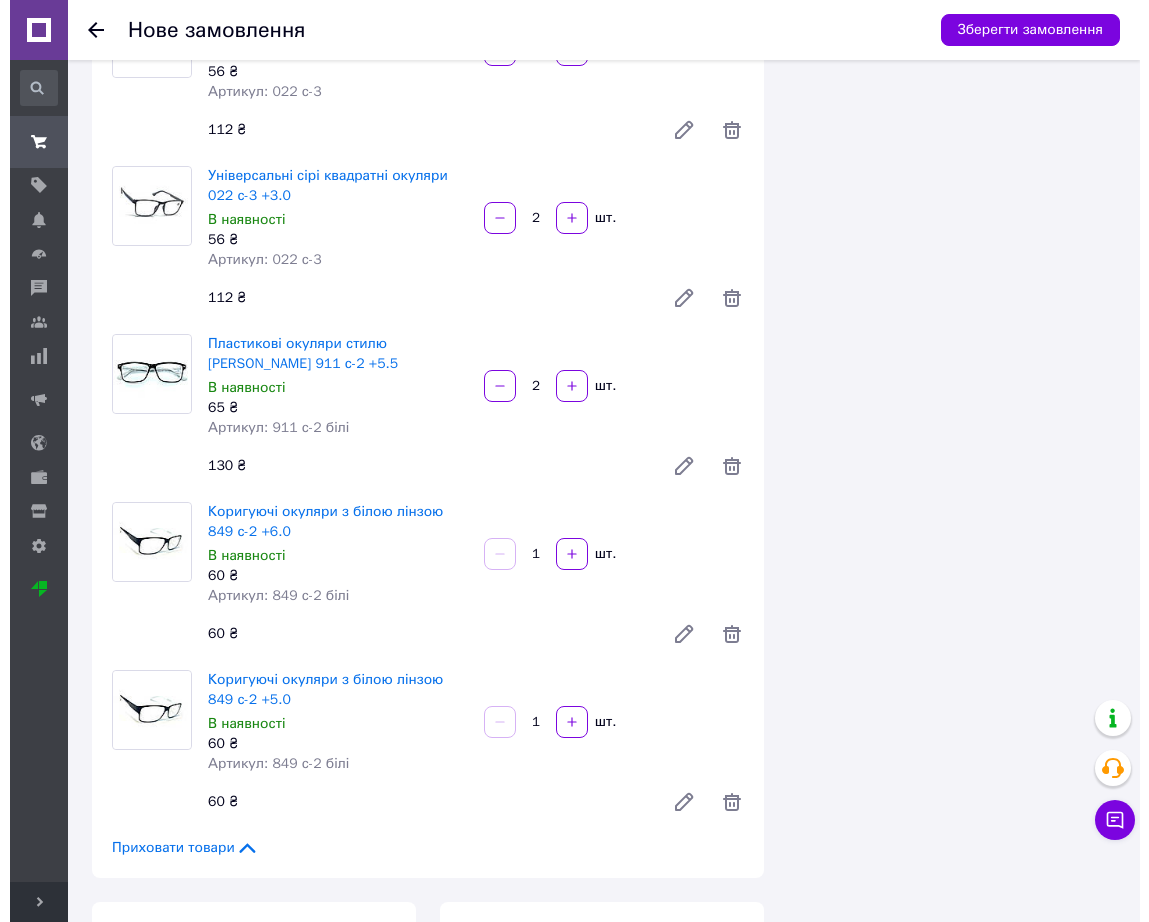scroll, scrollTop: 0, scrollLeft: 0, axis: both 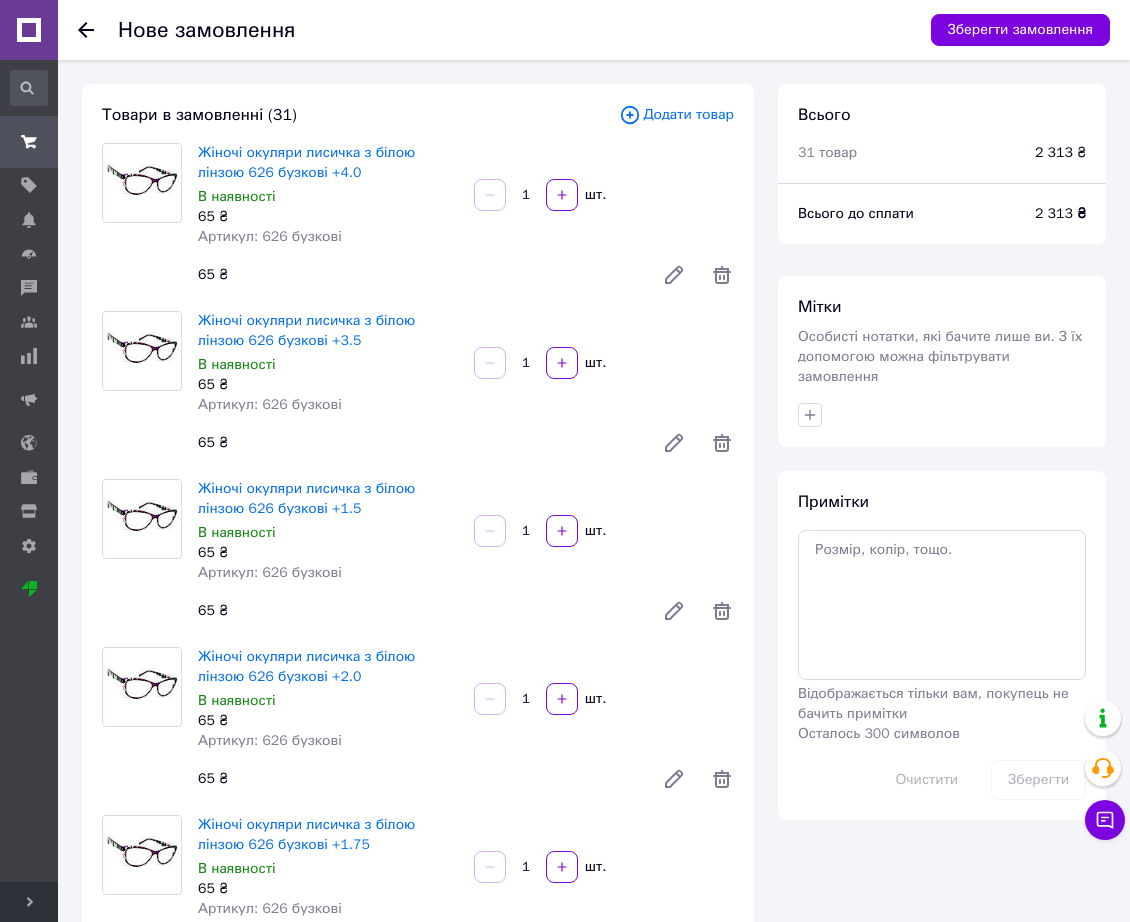 click on "Додати товар" at bounding box center (676, 115) 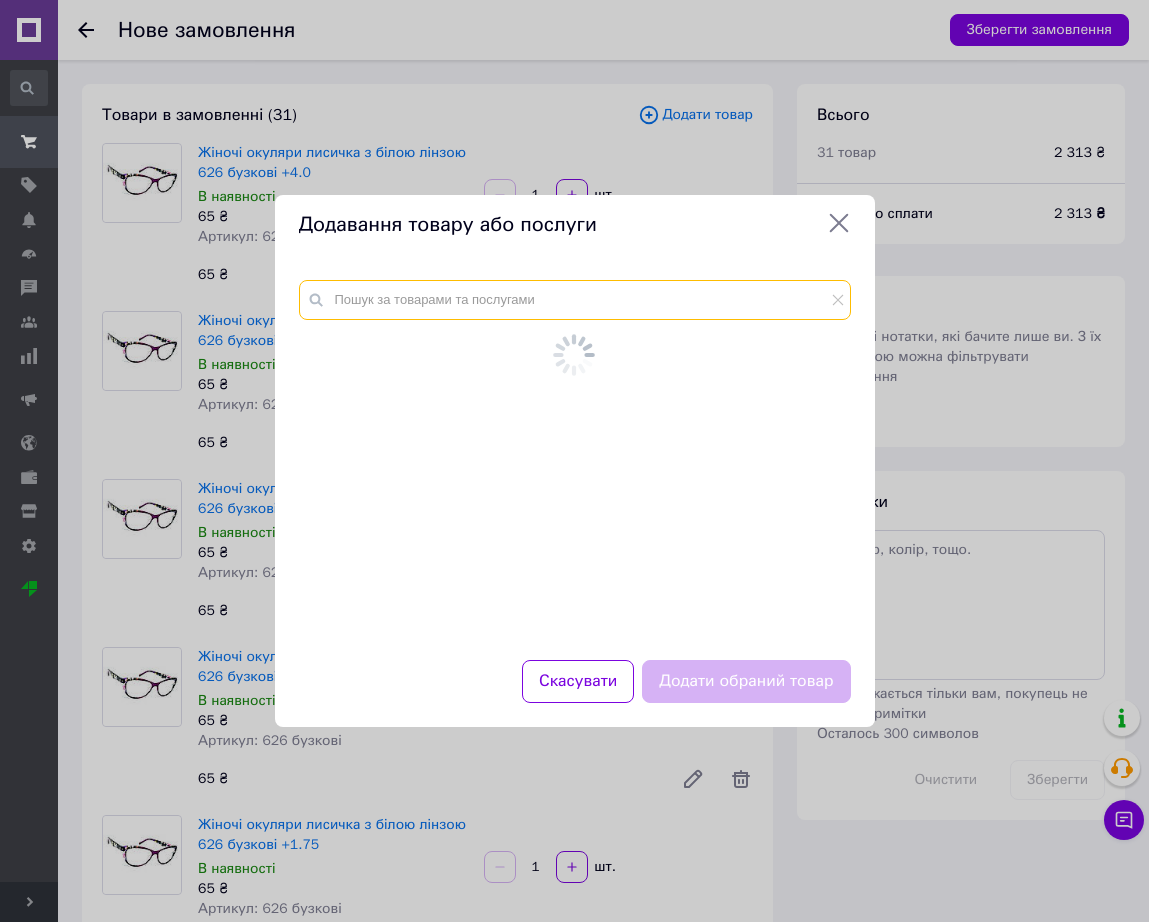 click at bounding box center [575, 300] 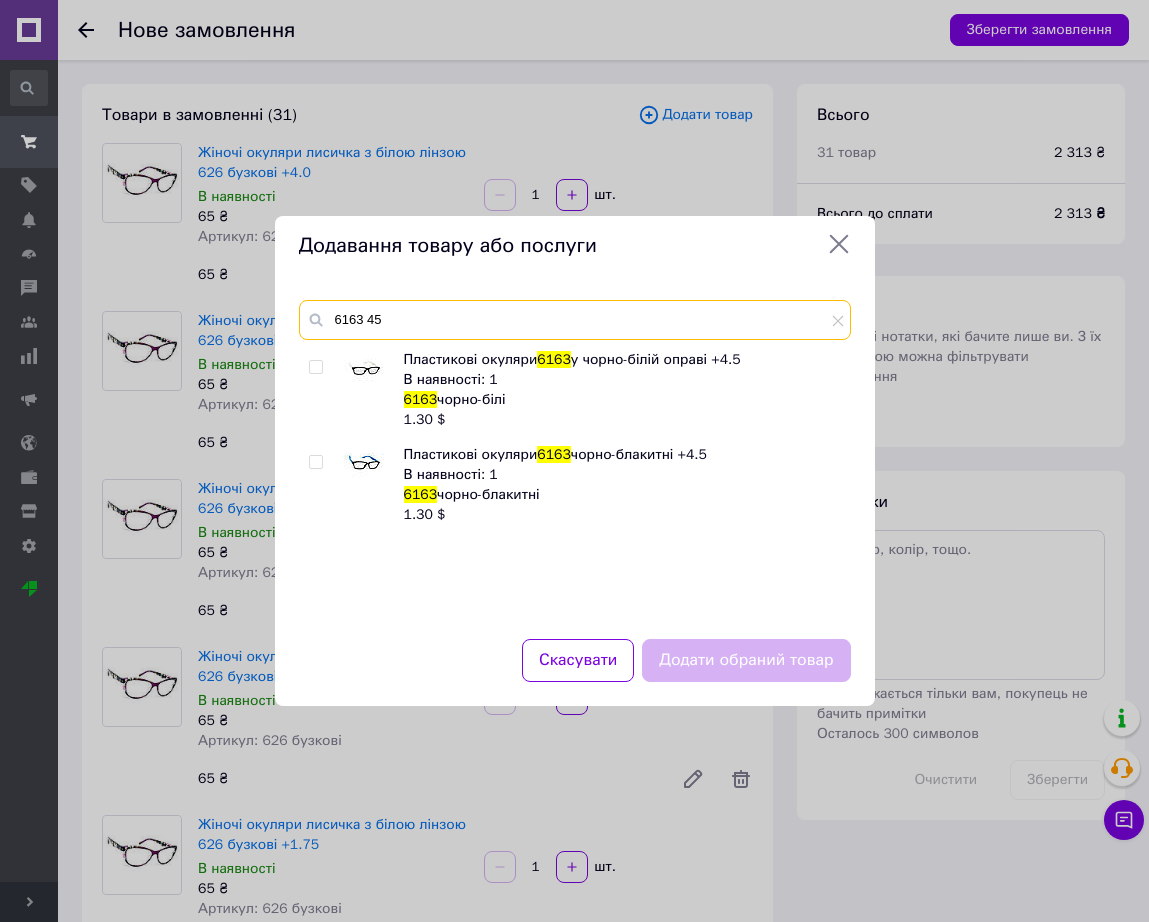 type on "6163 45" 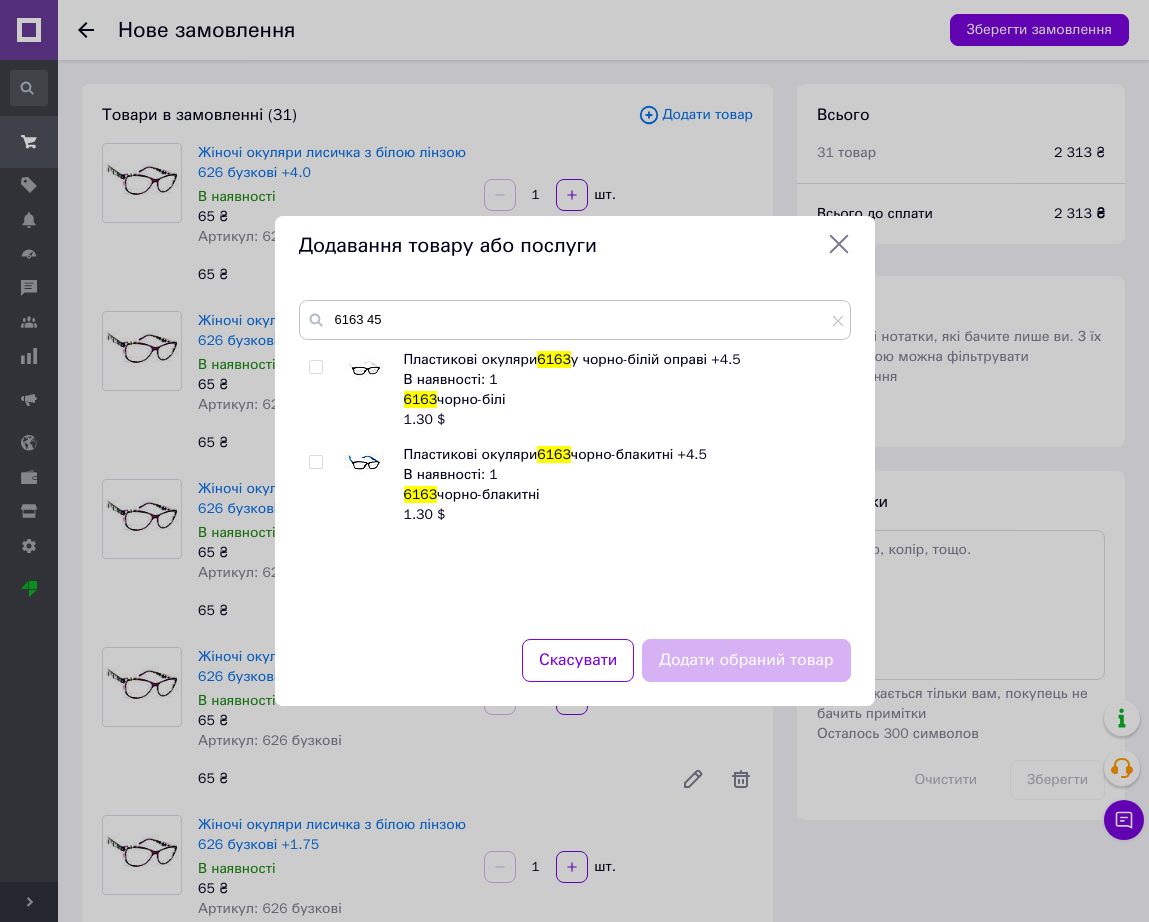 click at bounding box center [364, 370] 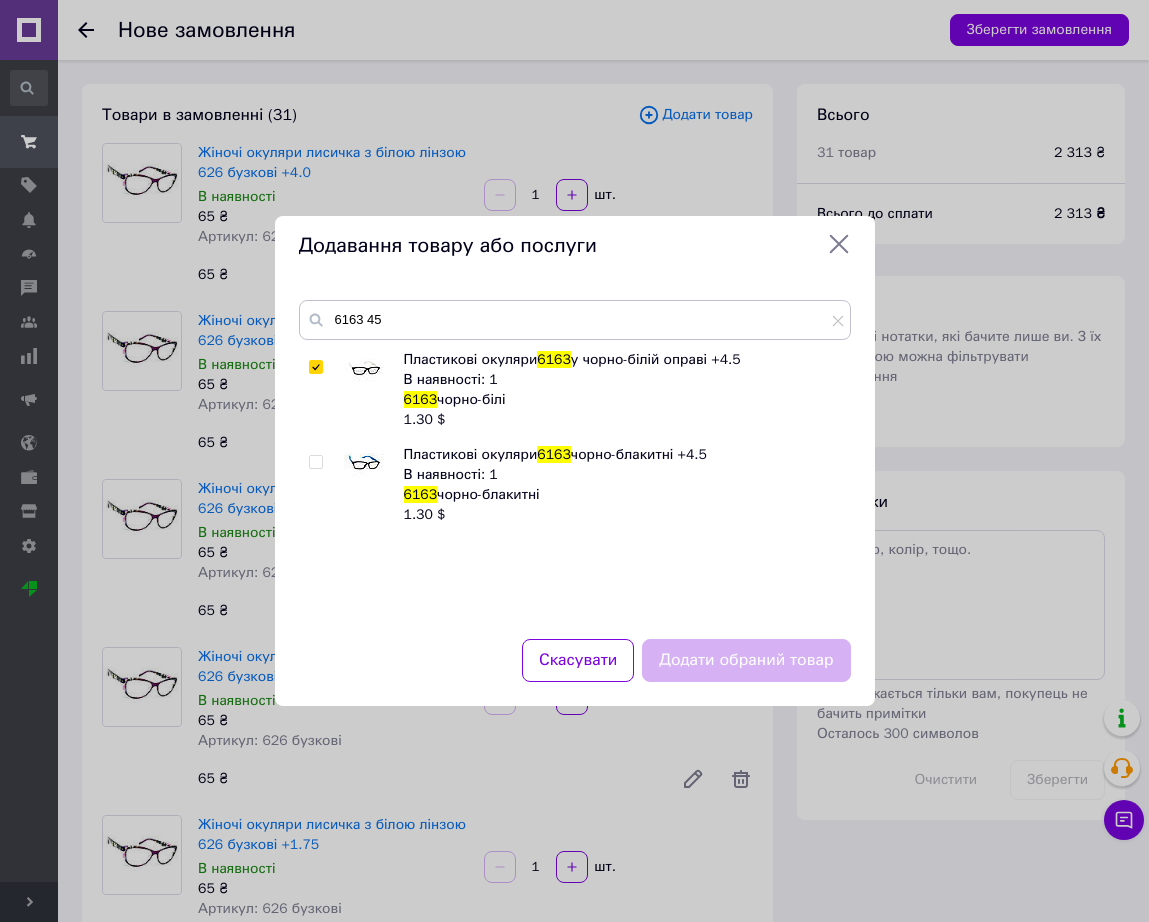 checkbox on "true" 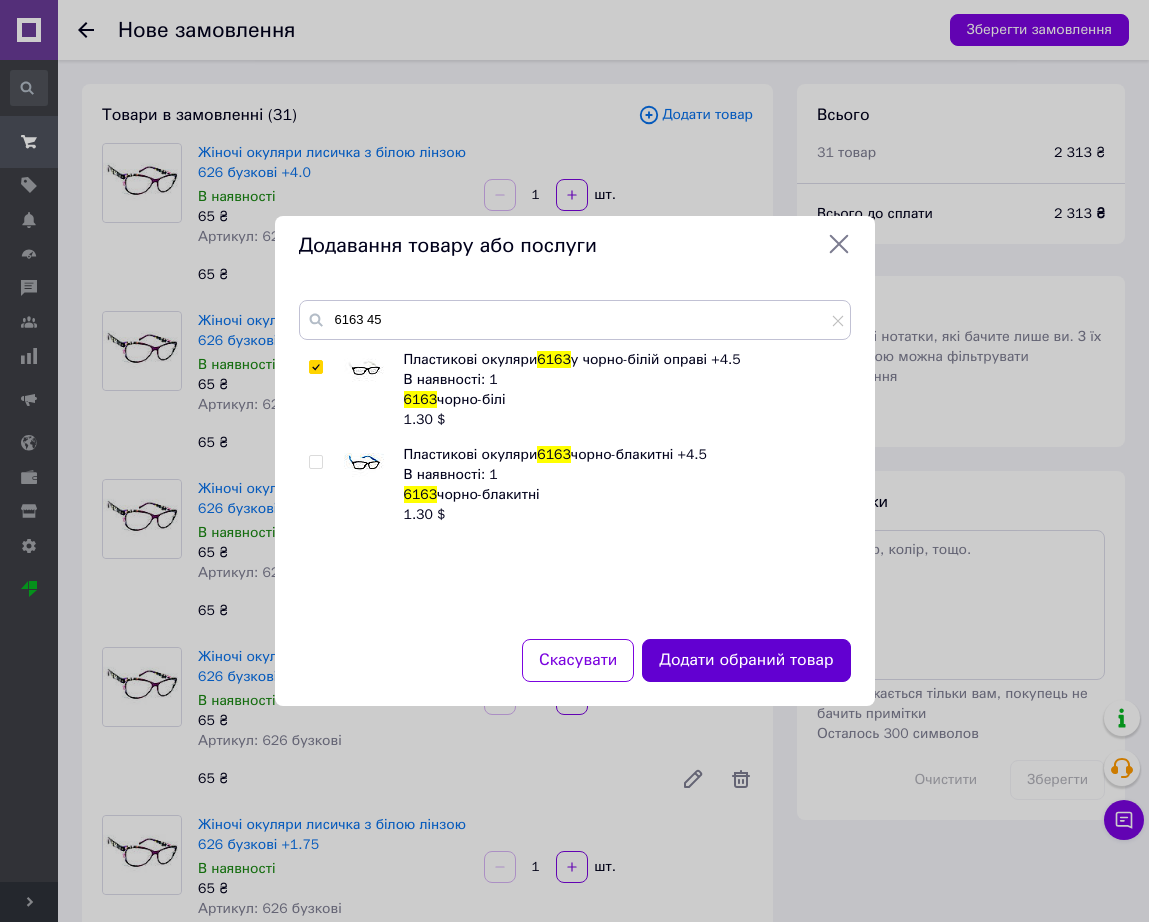 click on "Додати обраний товар" at bounding box center [746, 660] 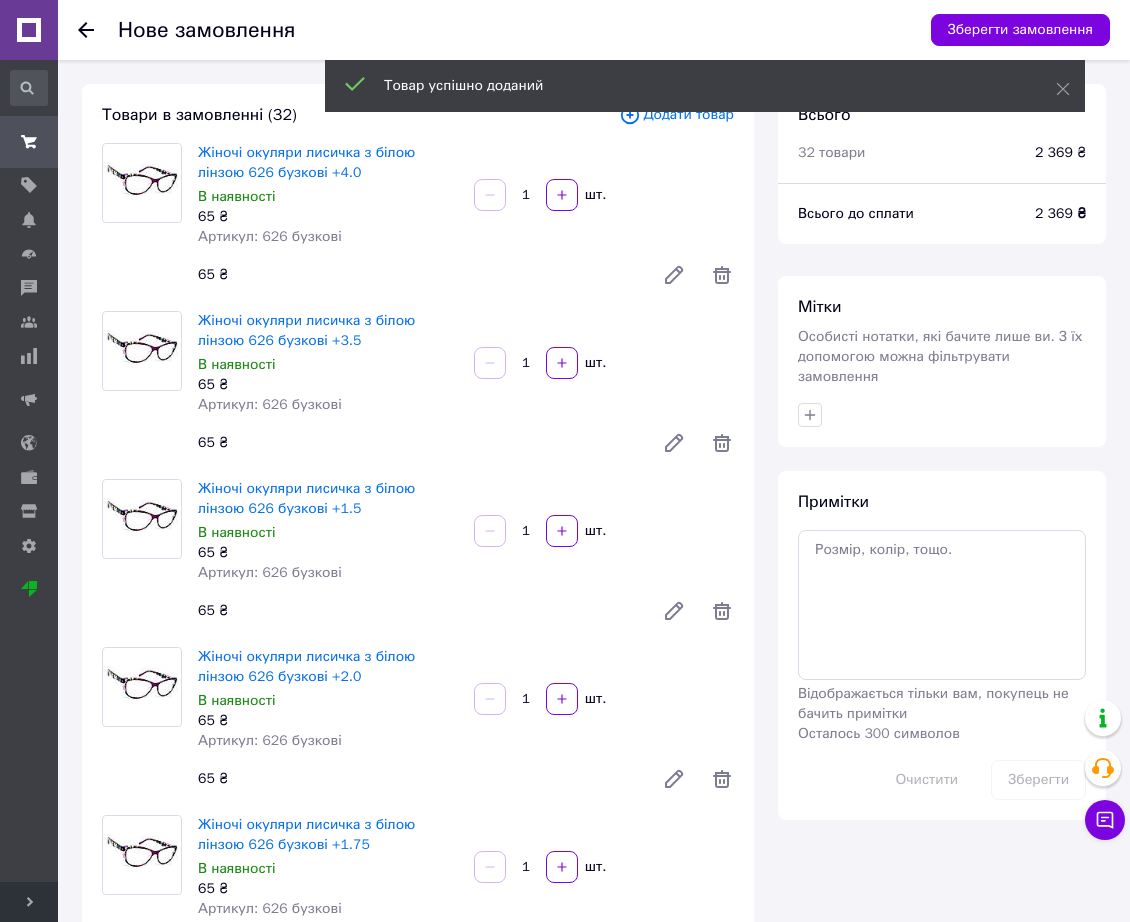 click on "Додати товар" at bounding box center (676, 115) 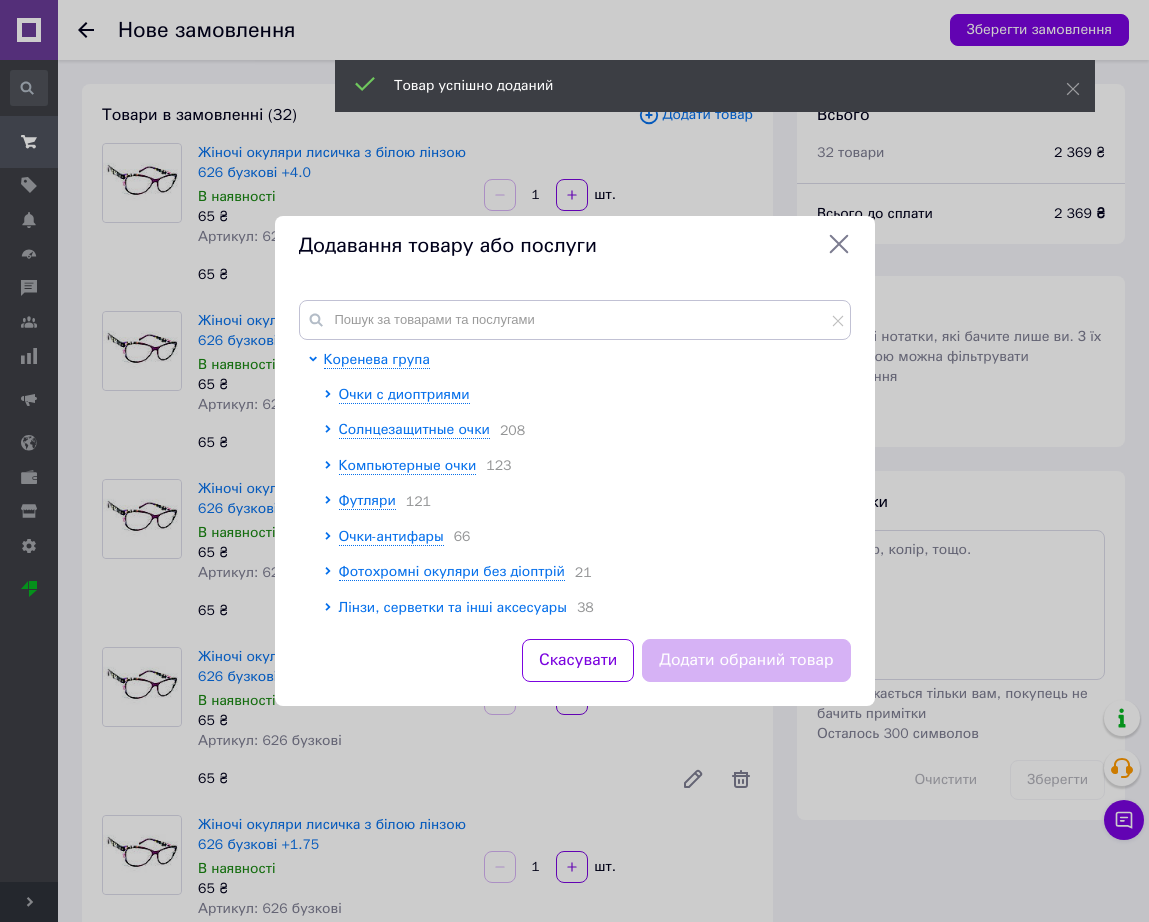 click on "Коренева група Очки с диоптриями Солнцезащитные очки 208 Компьютерные очки 123 Футляри 121 Очки-антифары 66 Фотохромні окуляри без діоптрій 21 Лінзи, серветки та інші аксесуары 38 Оправы  для очков 93 Окуляри-тренажери 18 Глаукомні окуляри 7 Розпродаж 6 Окуляри на запчастини 5" at bounding box center [575, 457] 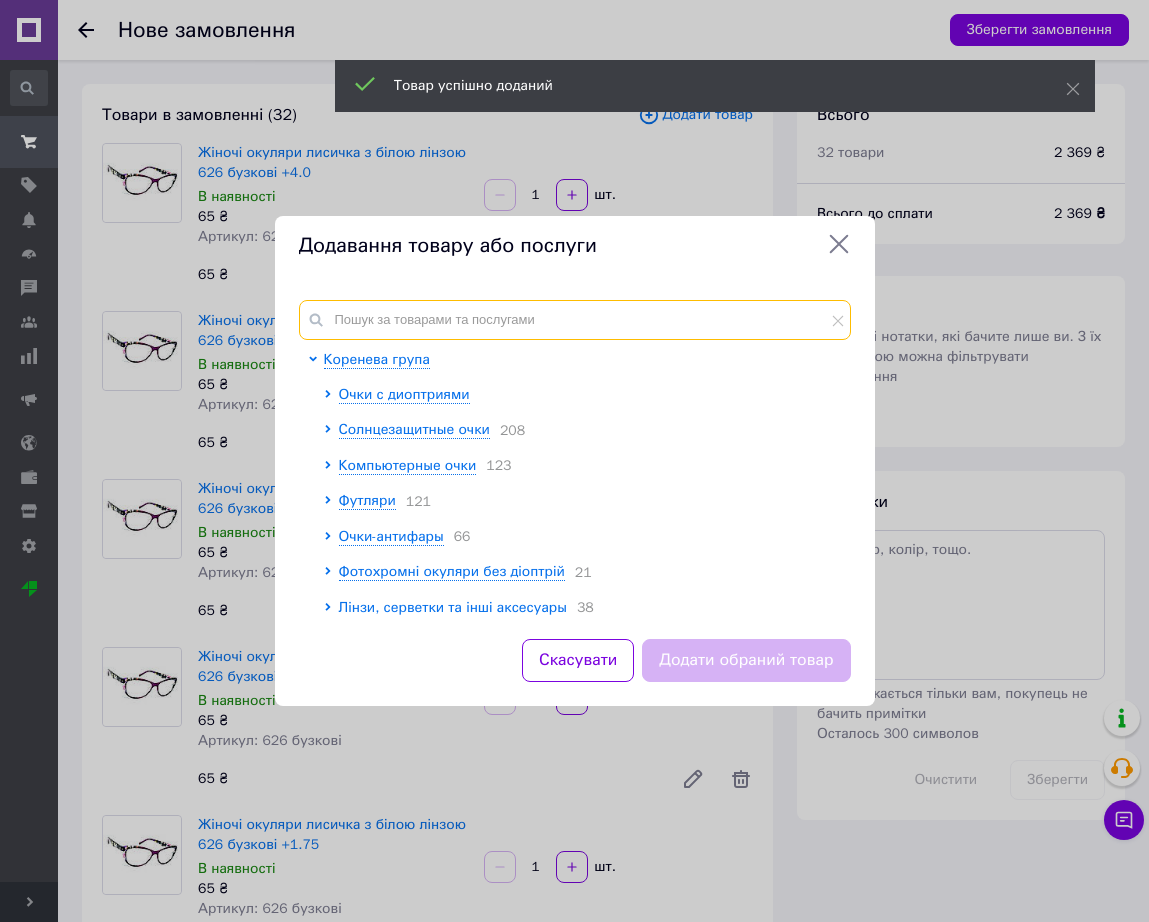 click at bounding box center (575, 320) 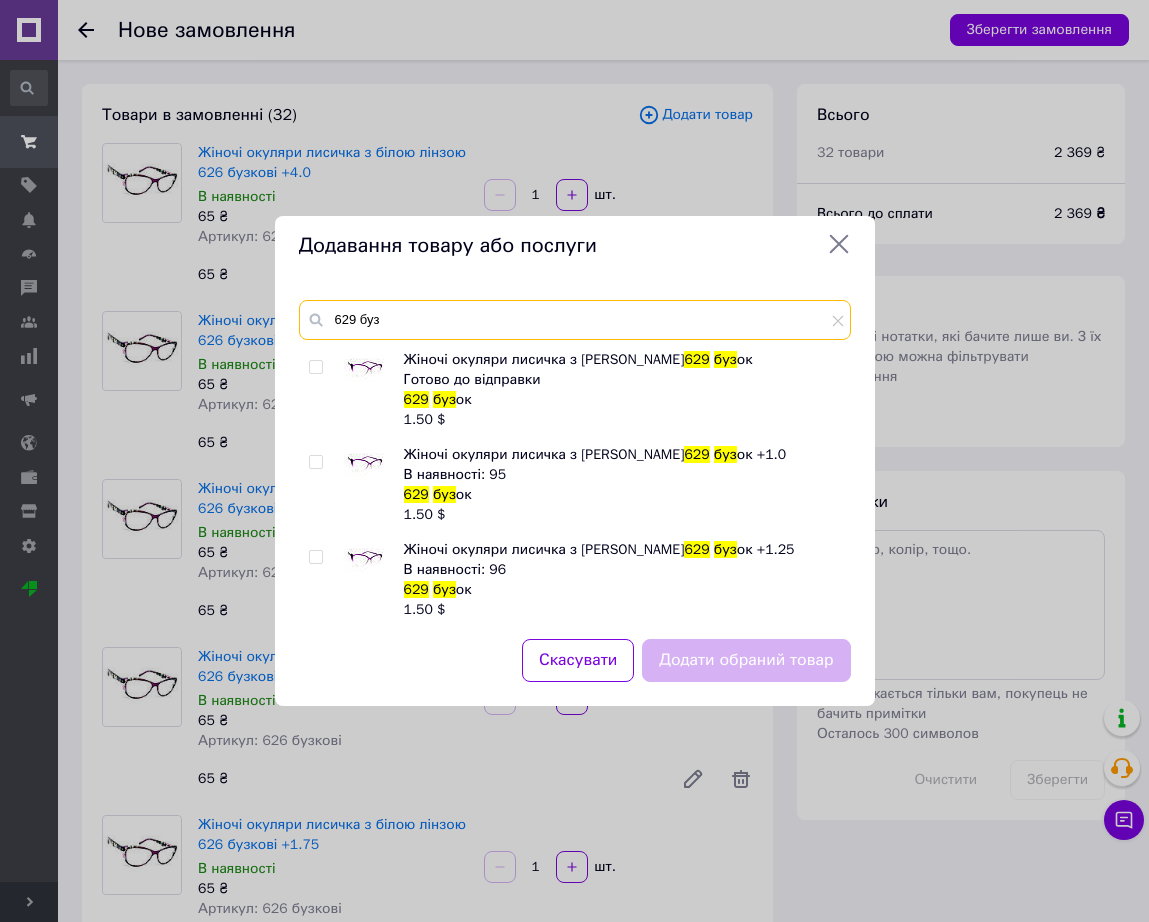 type on "629 буз" 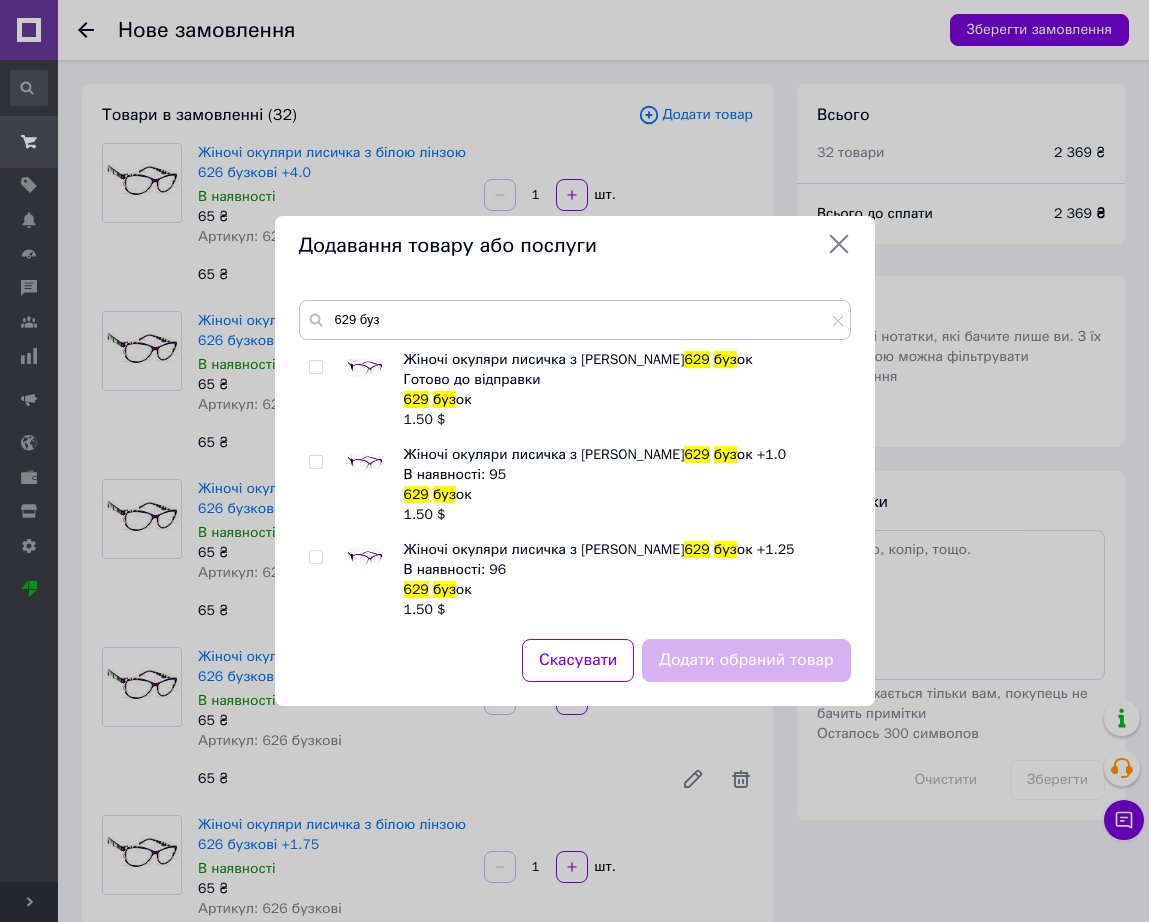 click at bounding box center (364, 465) 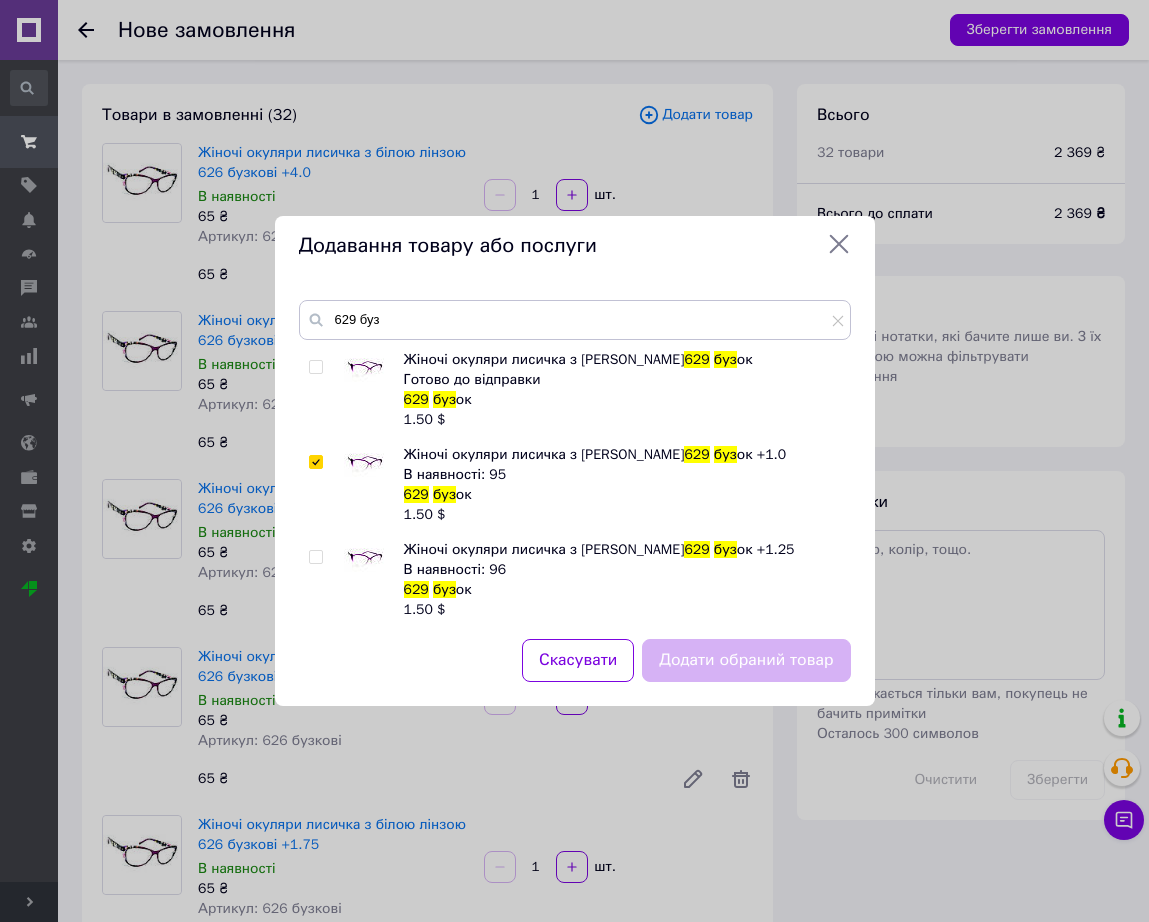 checkbox on "true" 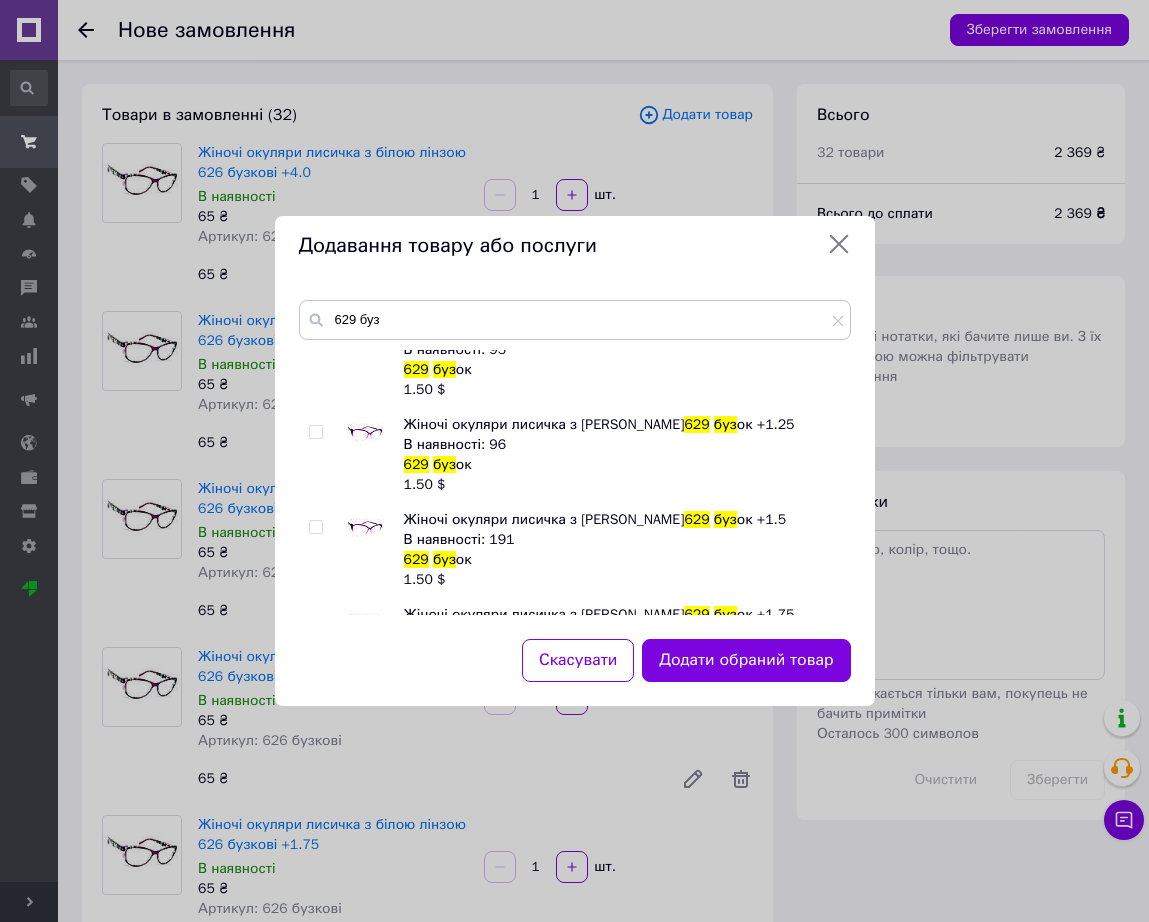 click at bounding box center (364, 530) 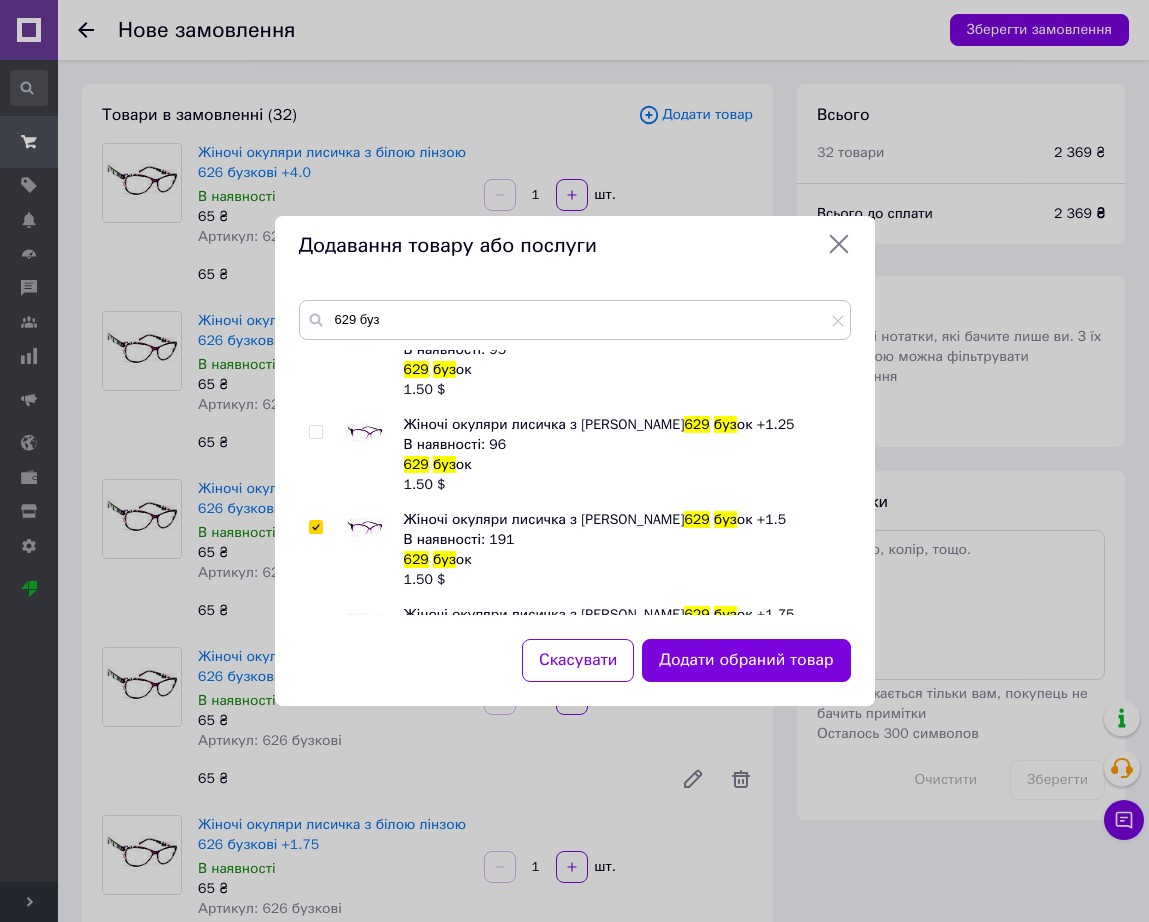 checkbox on "true" 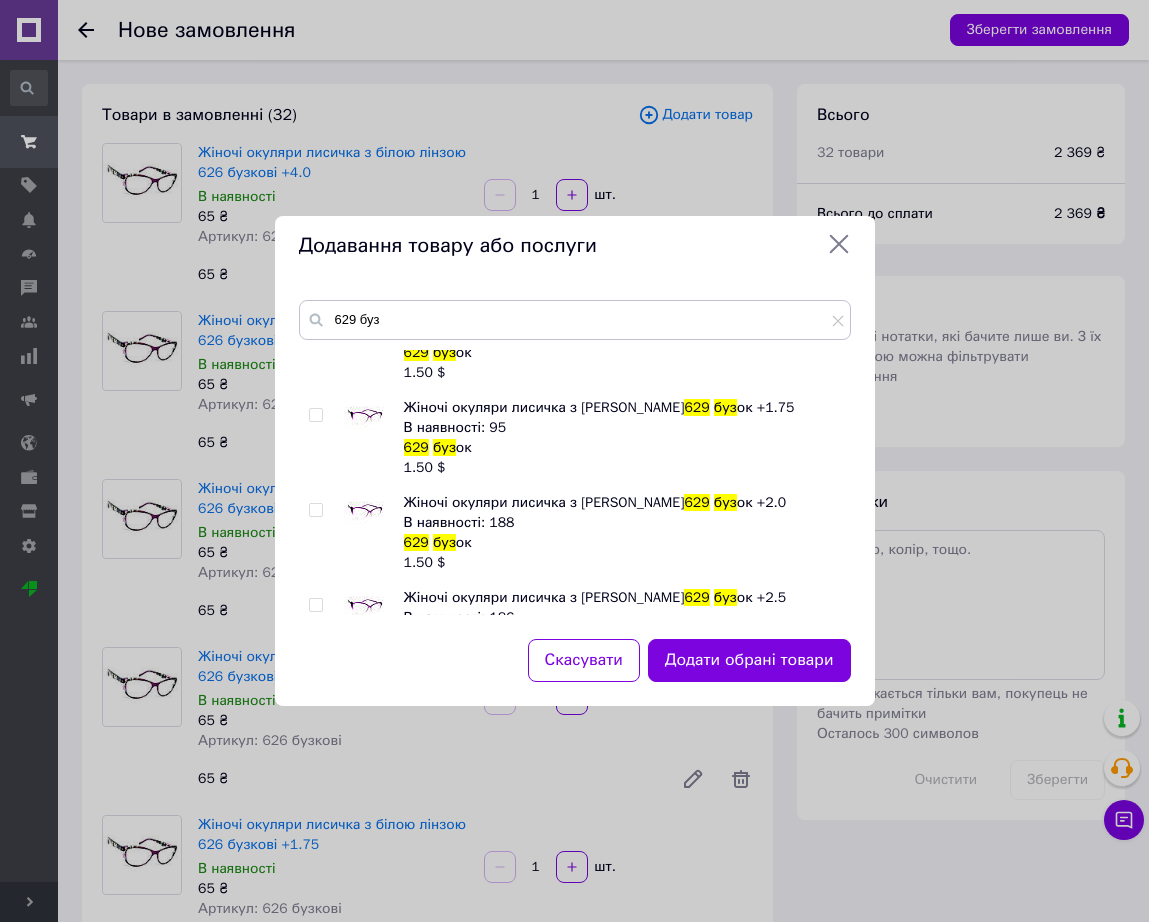 scroll, scrollTop: 375, scrollLeft: 0, axis: vertical 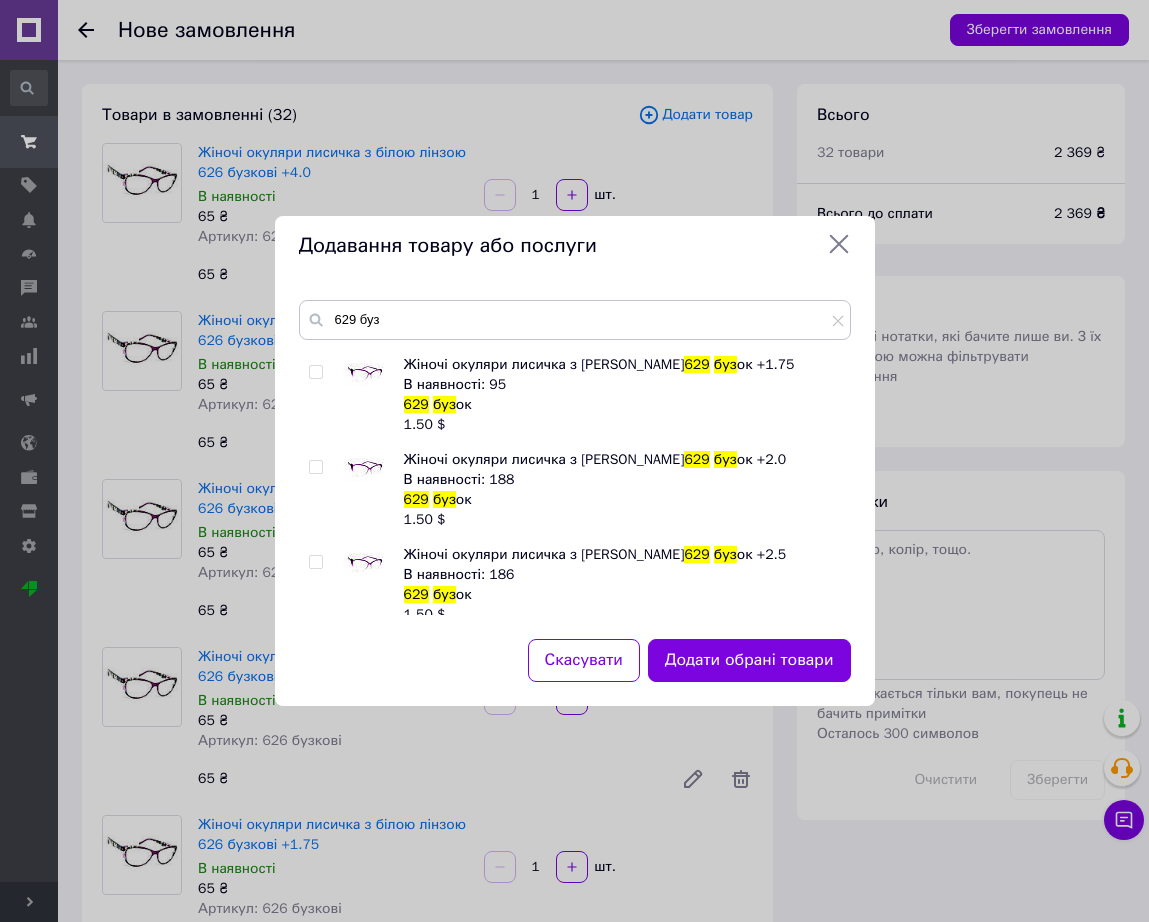 click at bounding box center (364, 375) 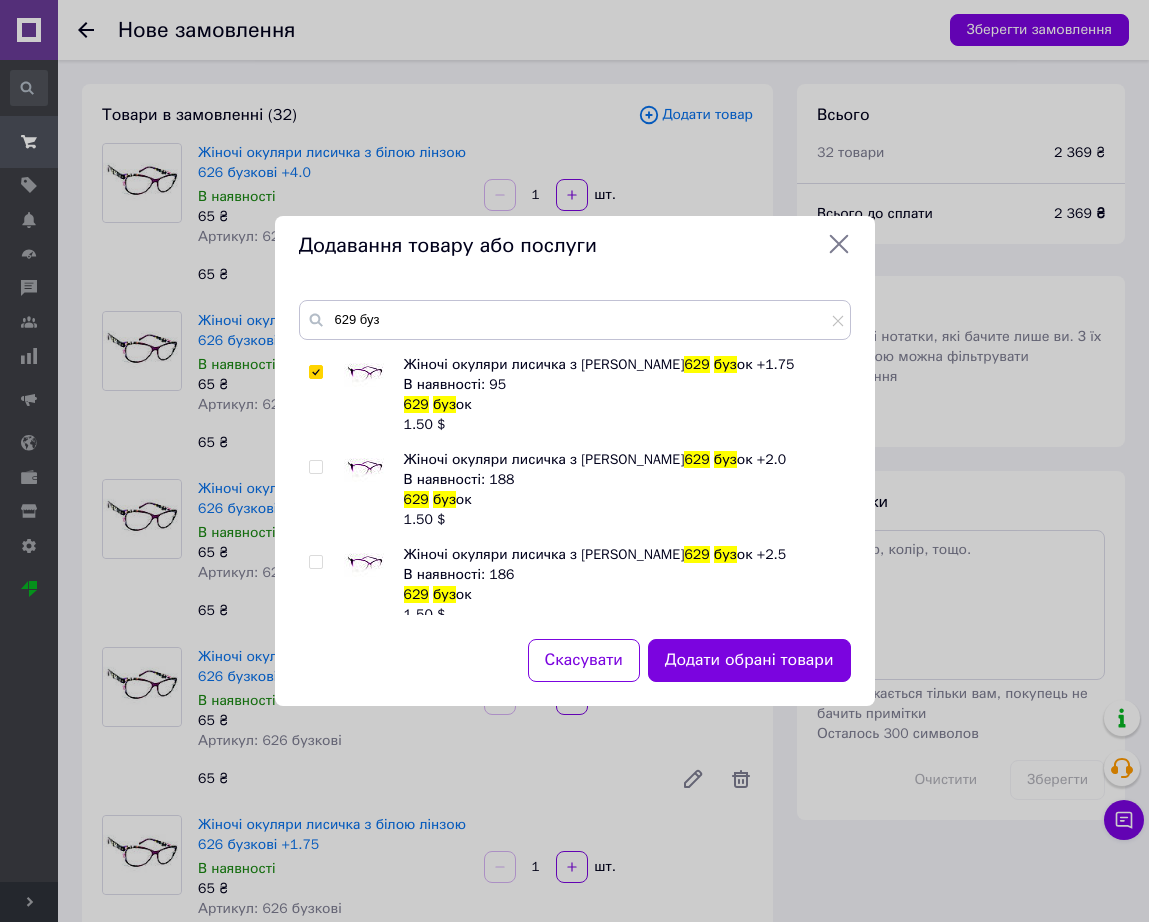 checkbox on "true" 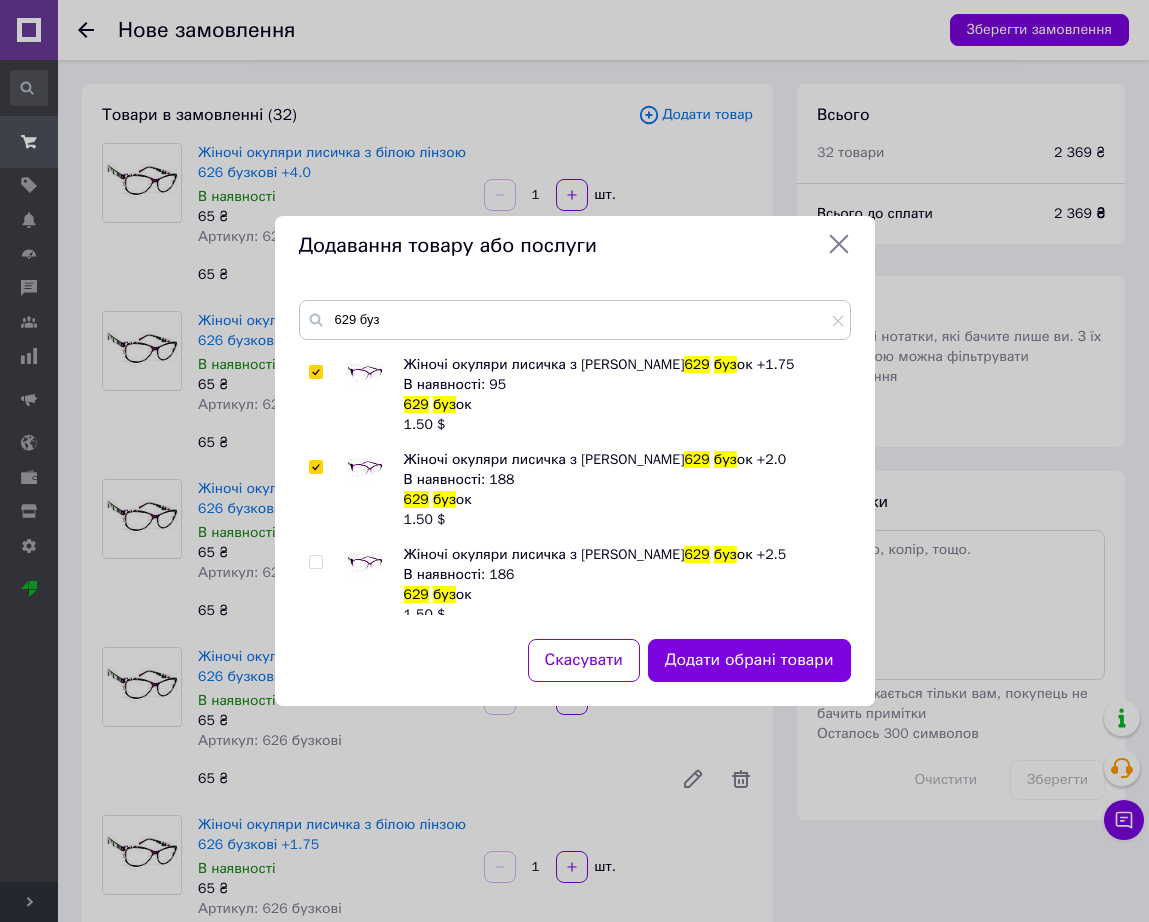 checkbox on "true" 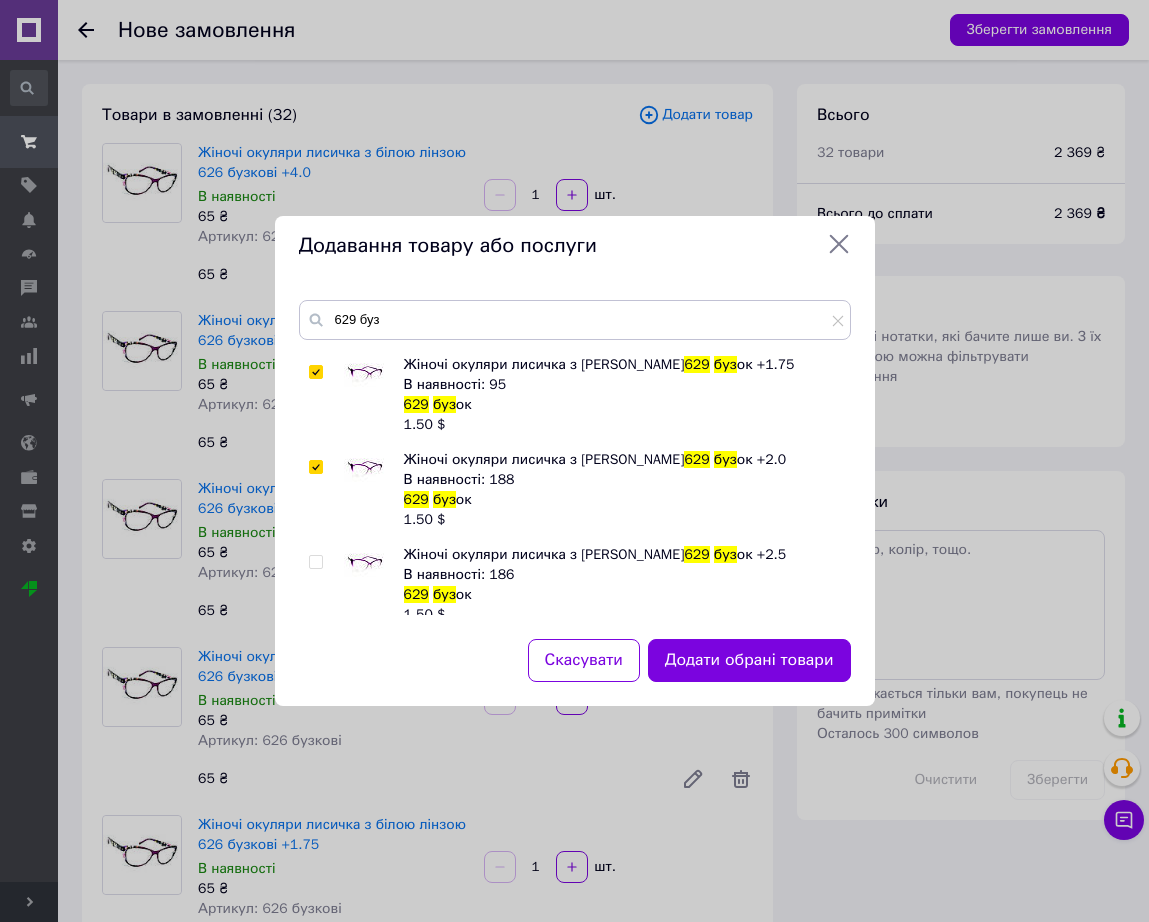 click at bounding box center [364, 565] 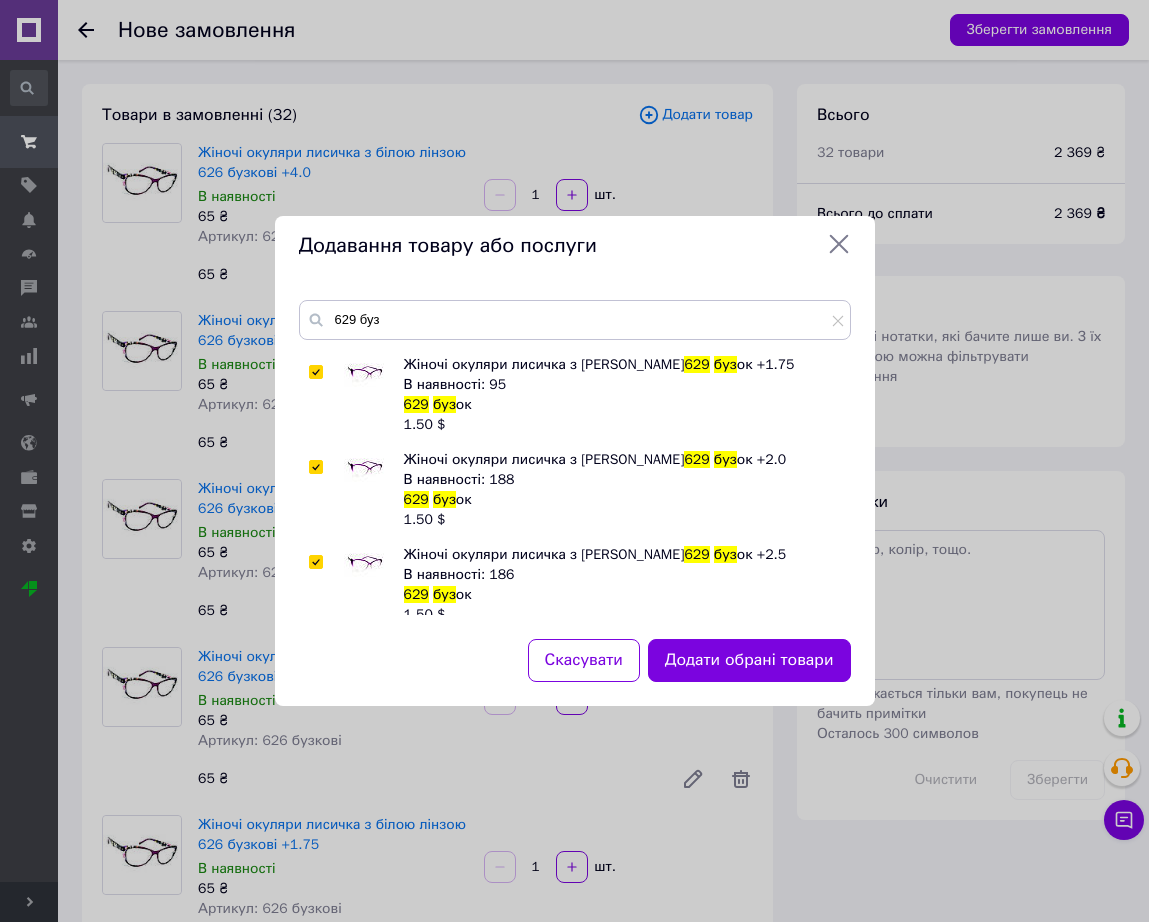 checkbox on "true" 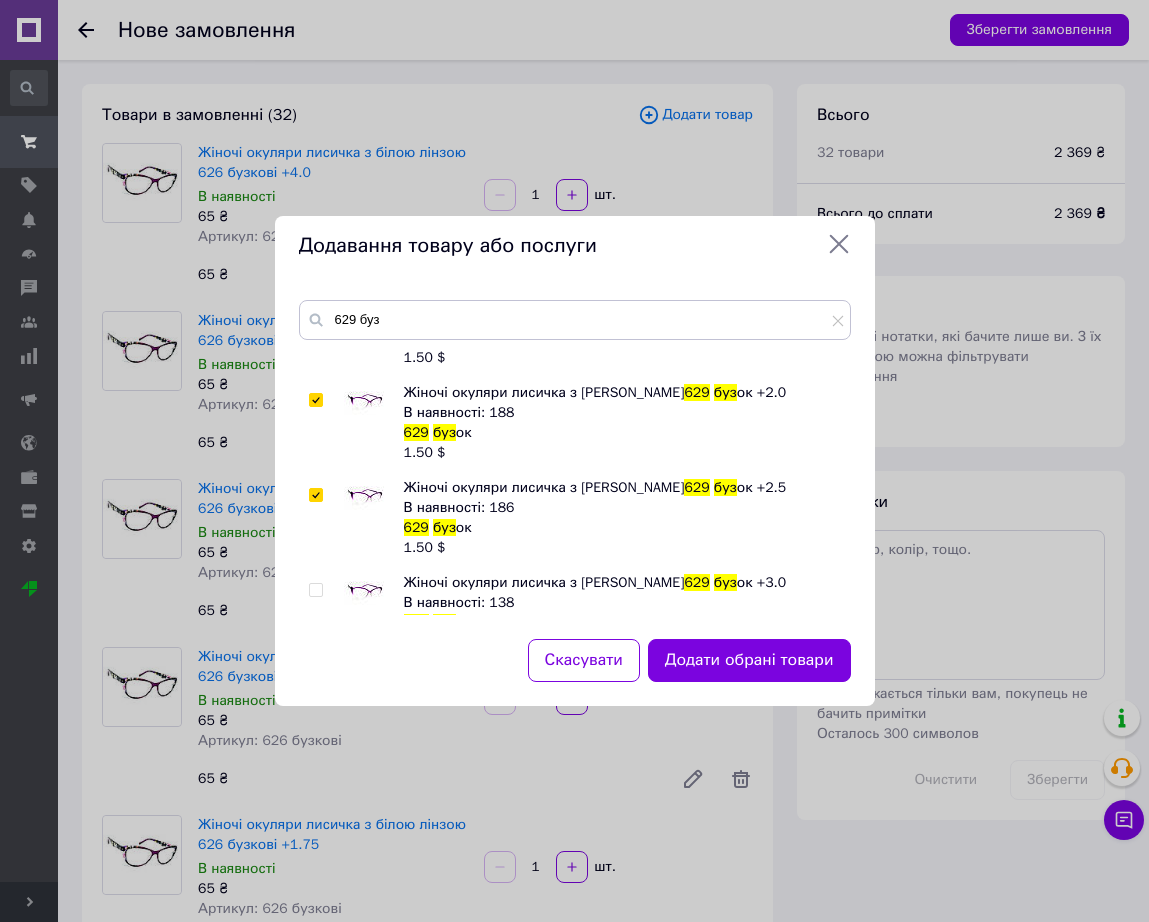 scroll, scrollTop: 500, scrollLeft: 0, axis: vertical 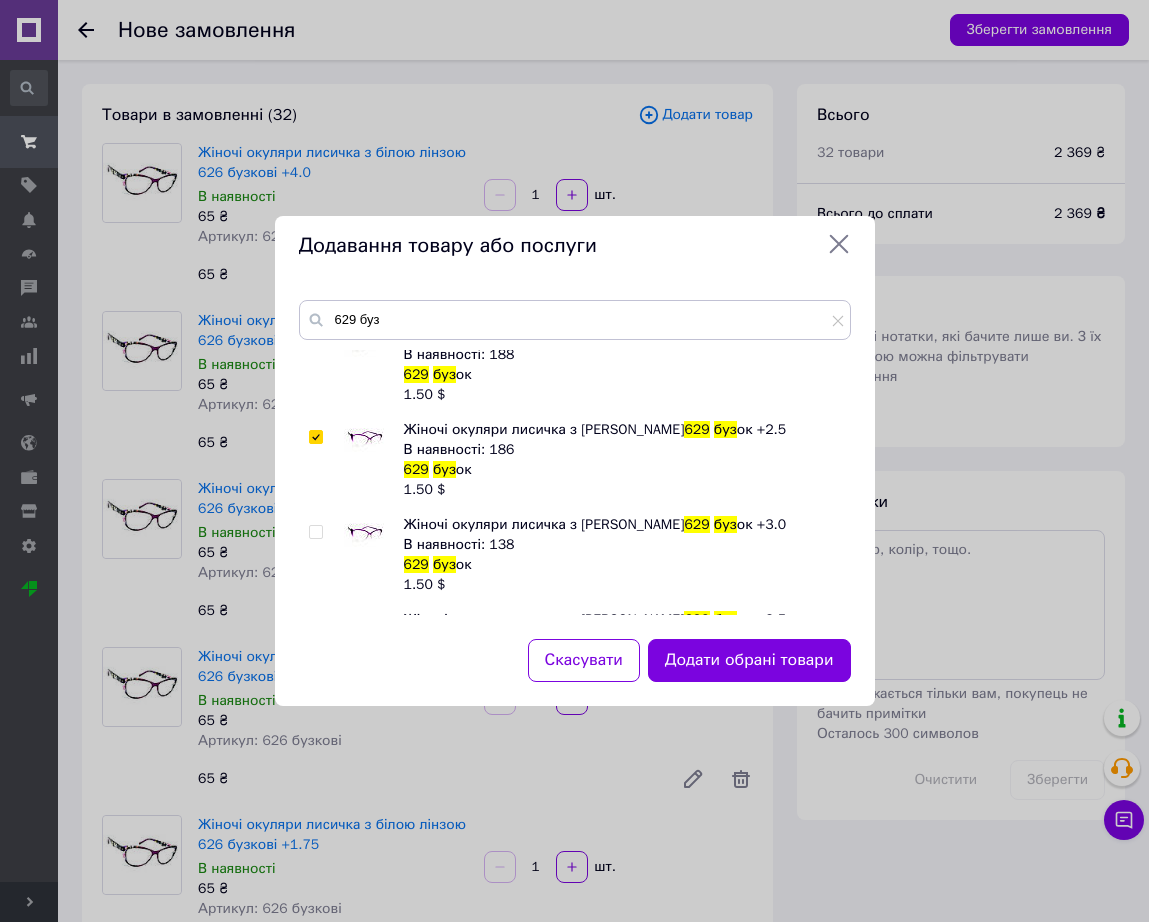 click at bounding box center [364, 535] 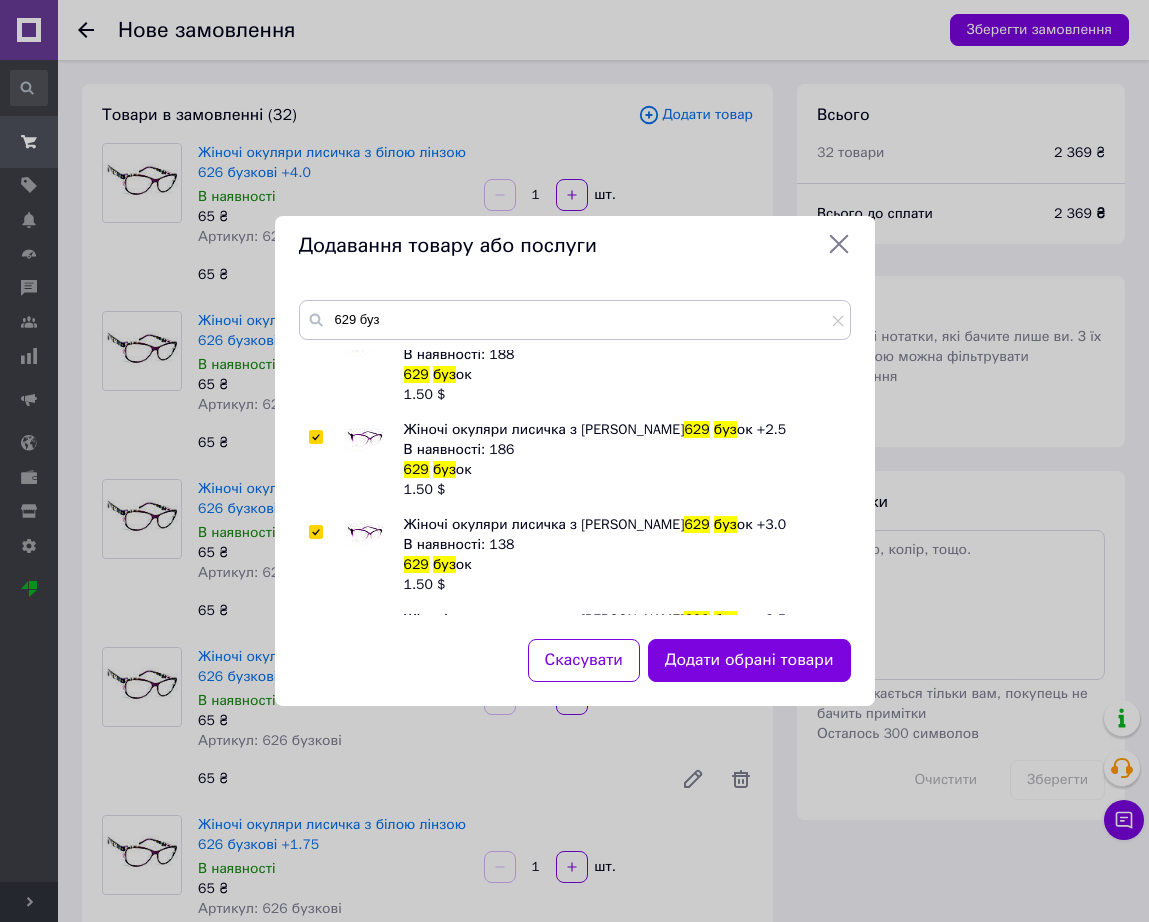 checkbox on "true" 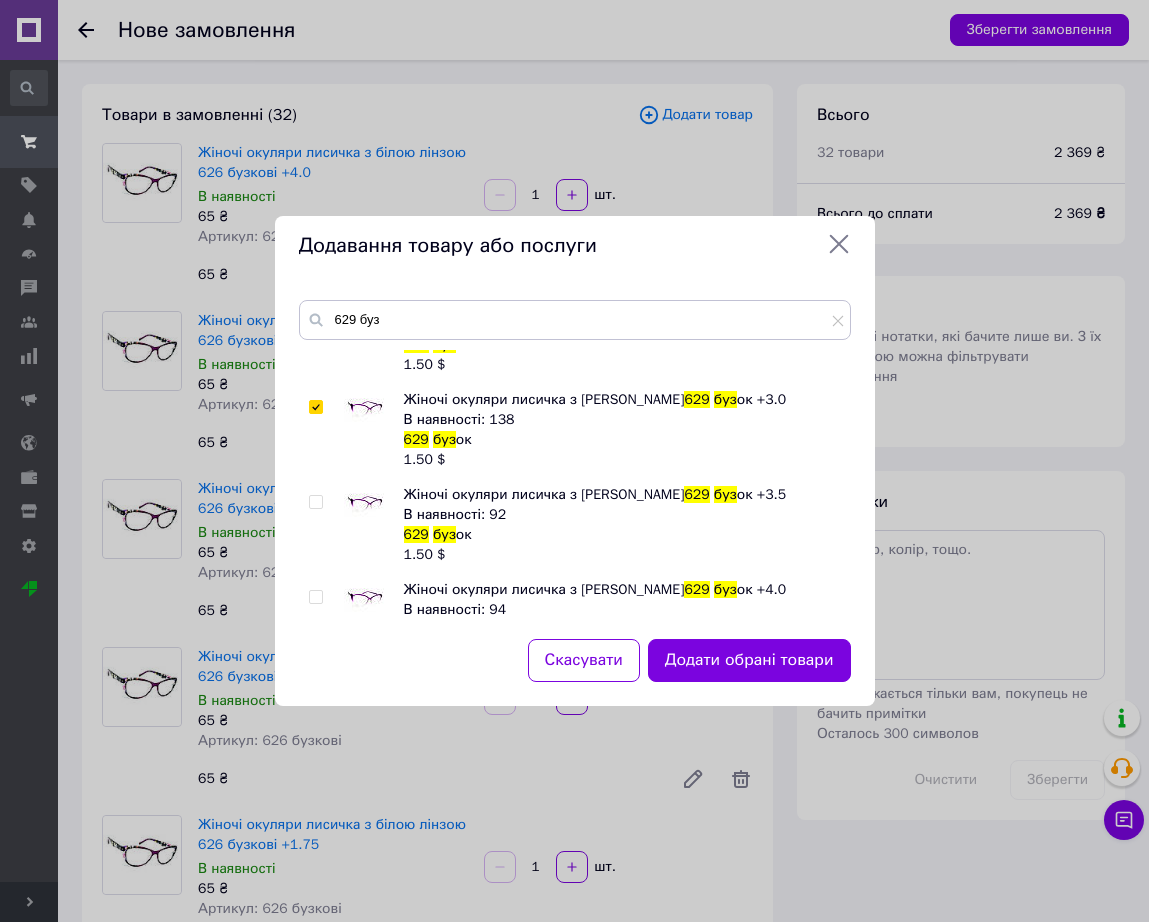 click at bounding box center (364, 505) 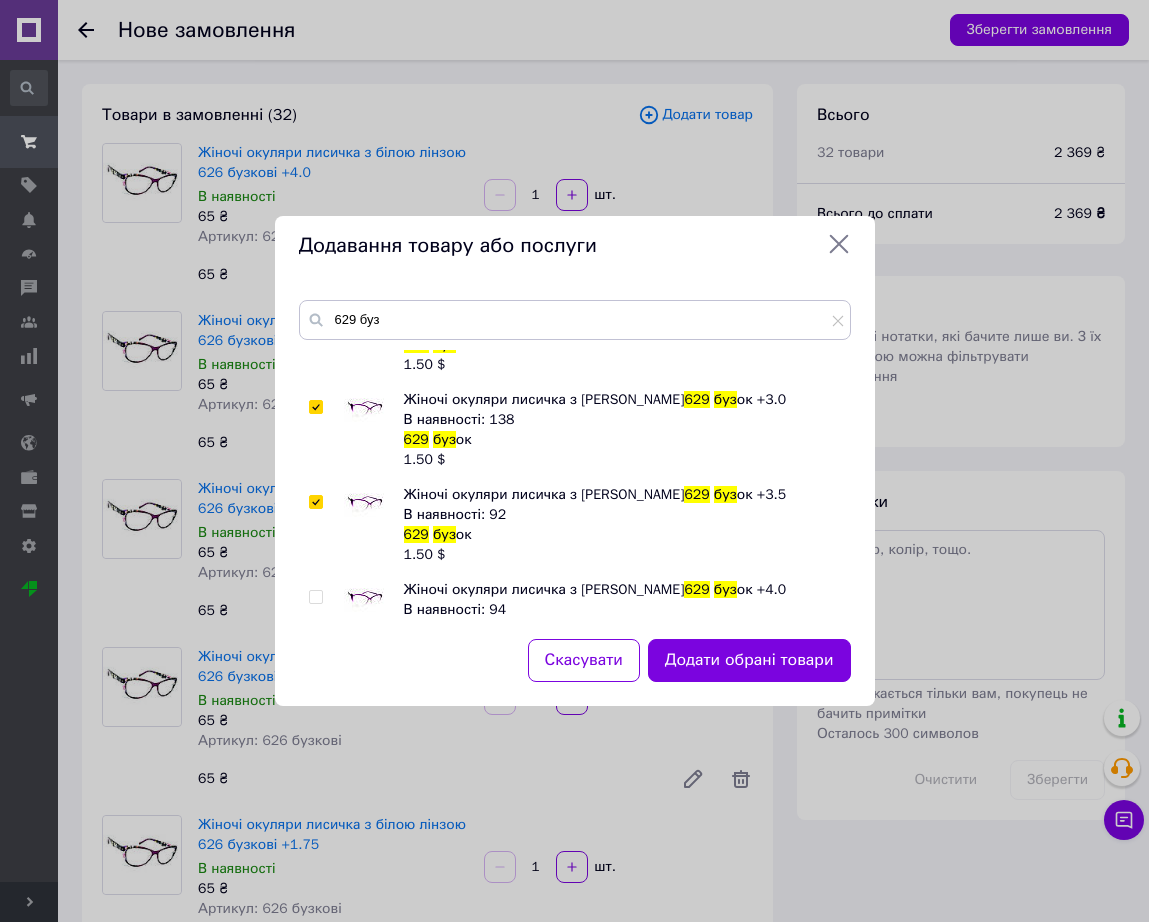 checkbox on "true" 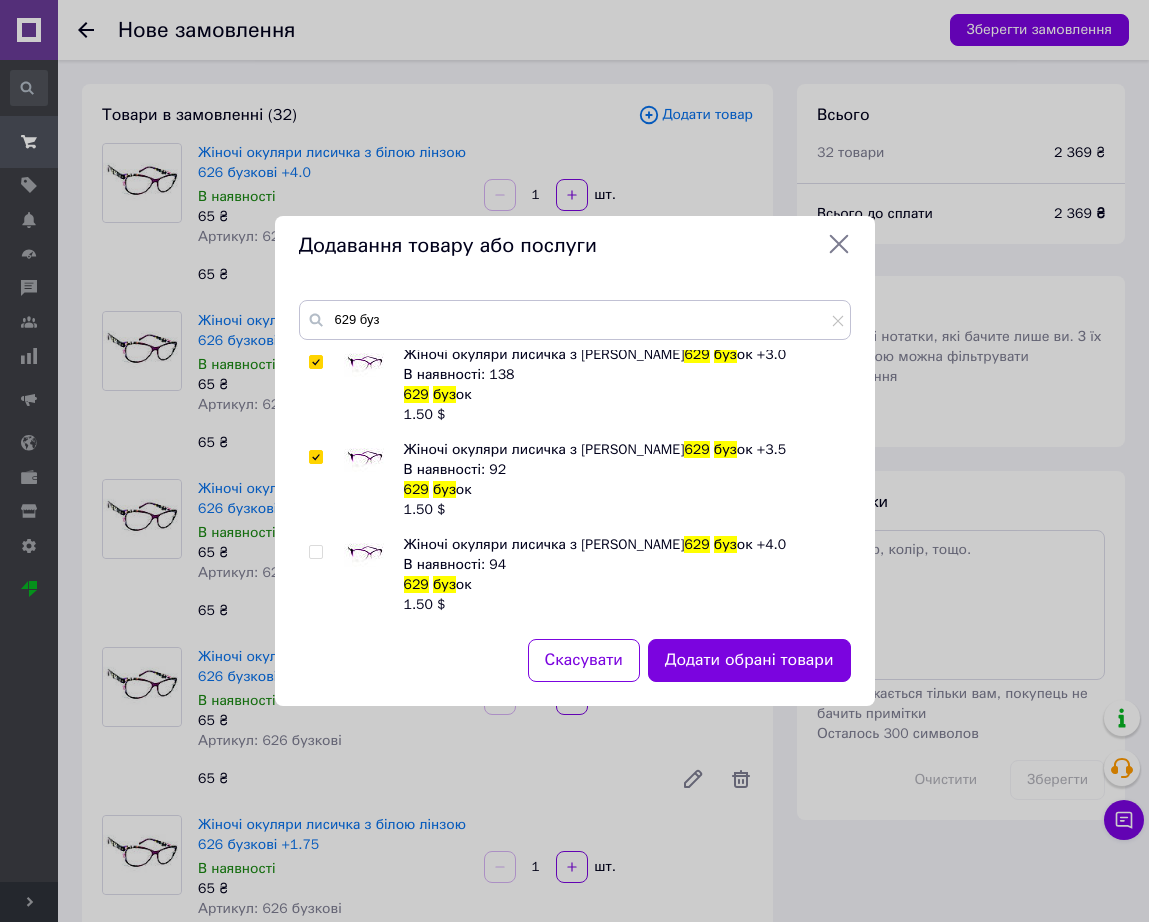 click at bounding box center [374, 480] 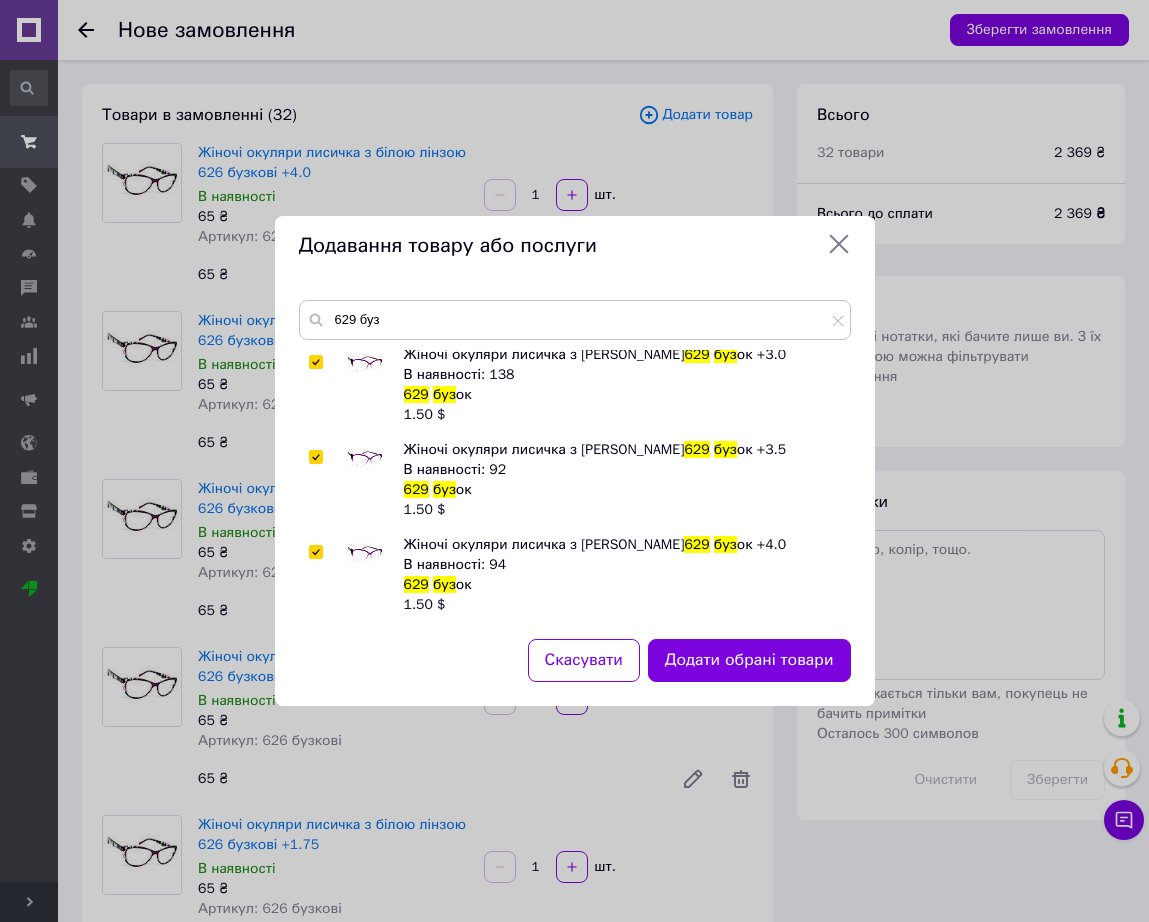 checkbox on "true" 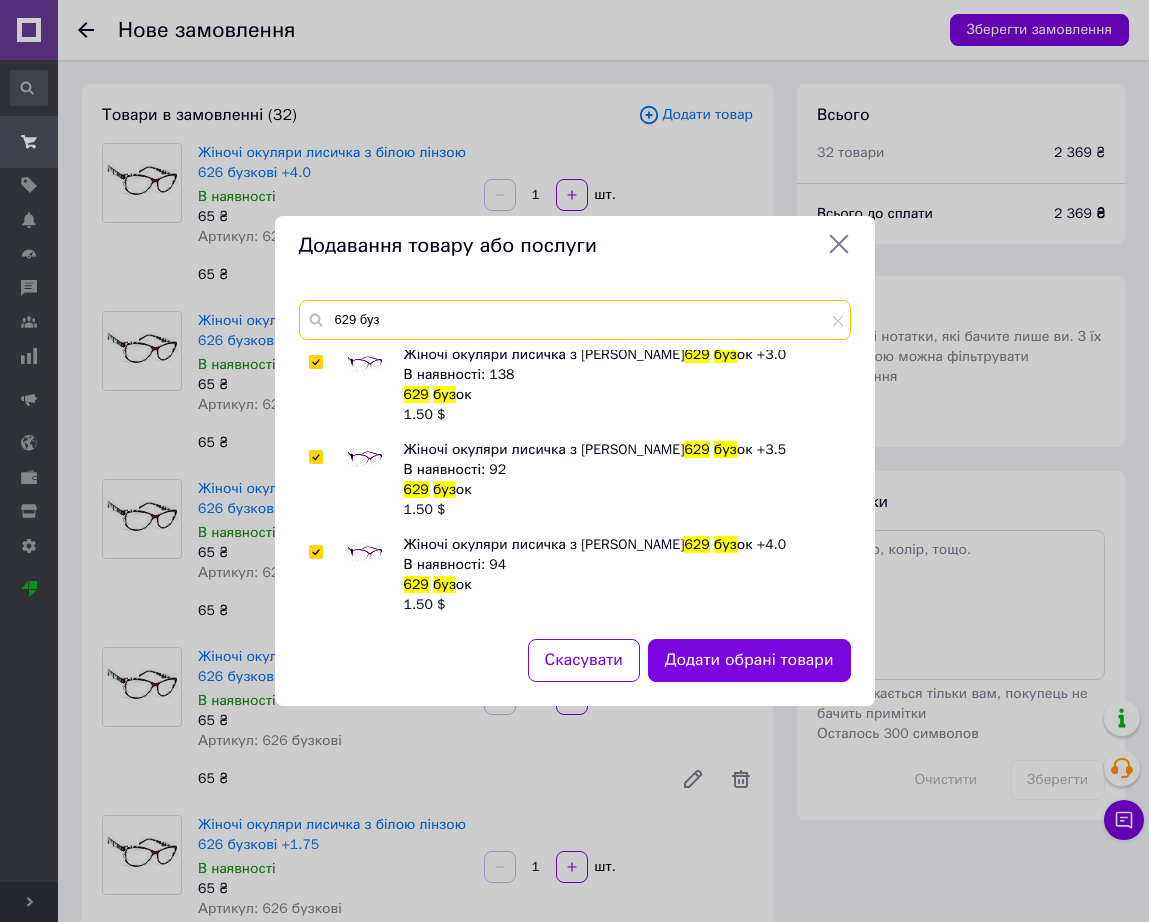 click on "629 буз" at bounding box center [575, 320] 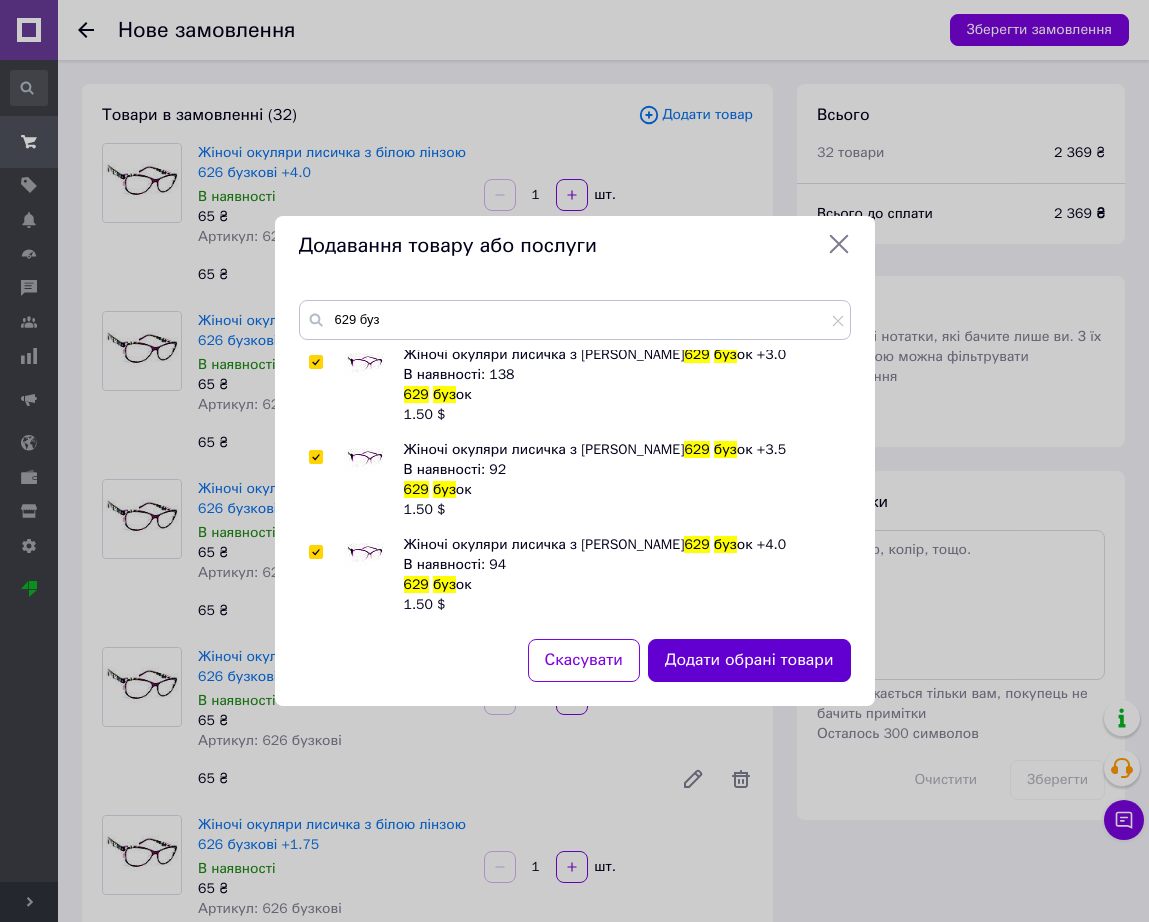 click on "Додати обрані товари" at bounding box center [749, 660] 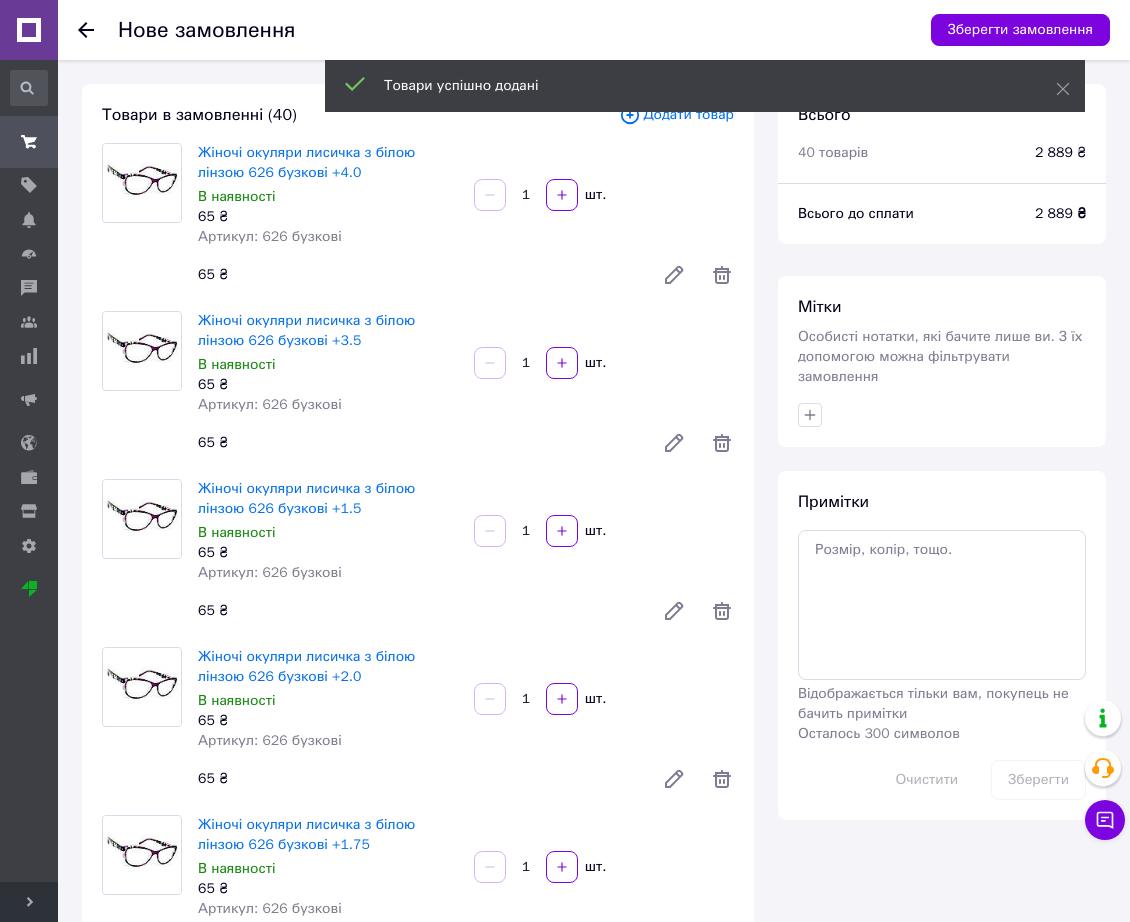 click on "Товари успішно додані" at bounding box center [705, 88] 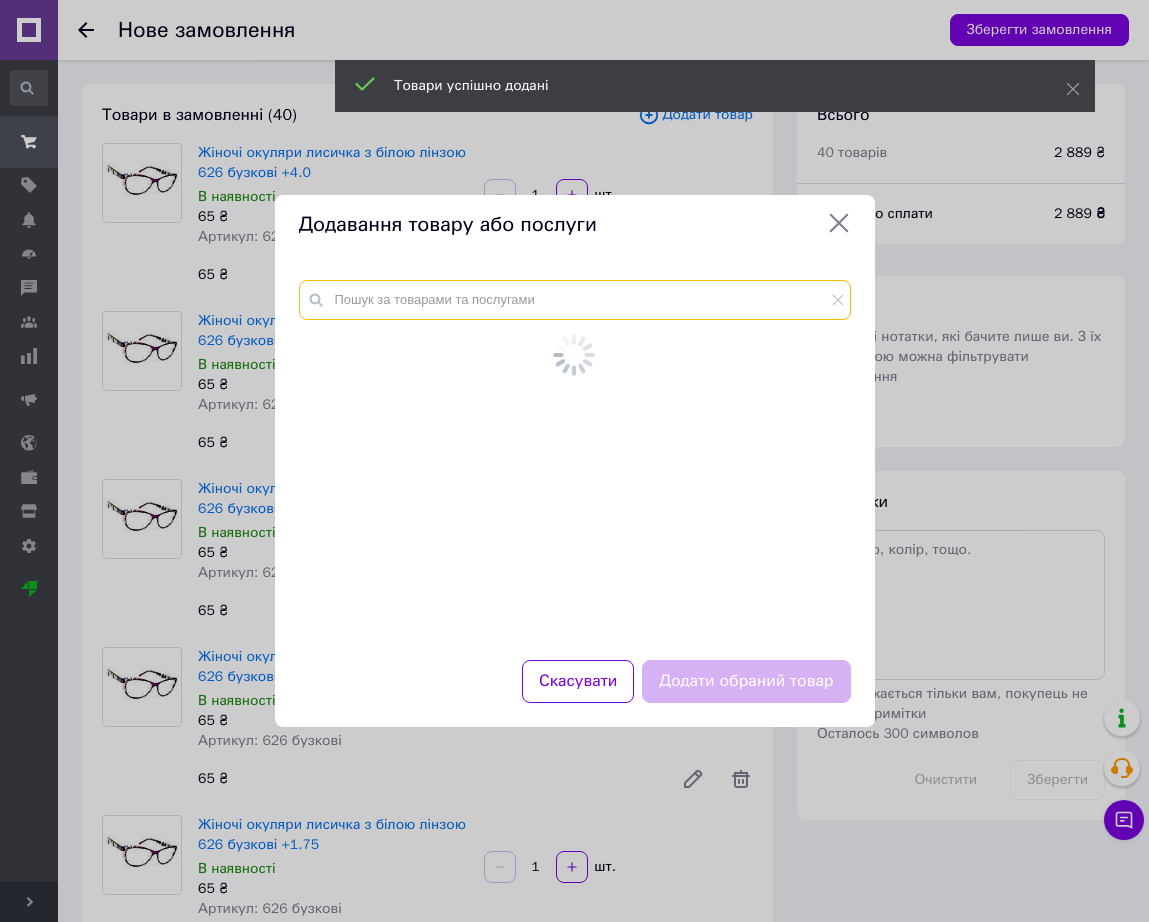click at bounding box center [575, 300] 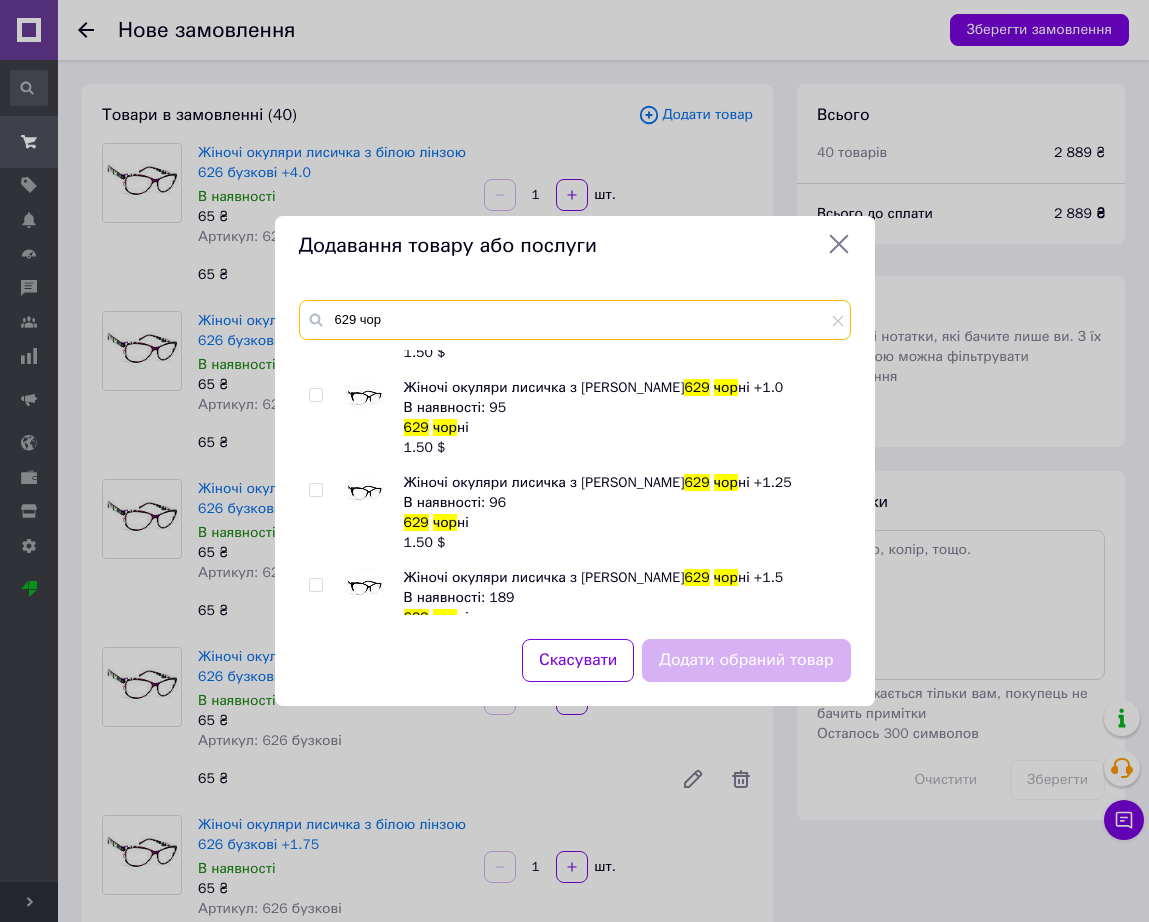 scroll, scrollTop: 250, scrollLeft: 0, axis: vertical 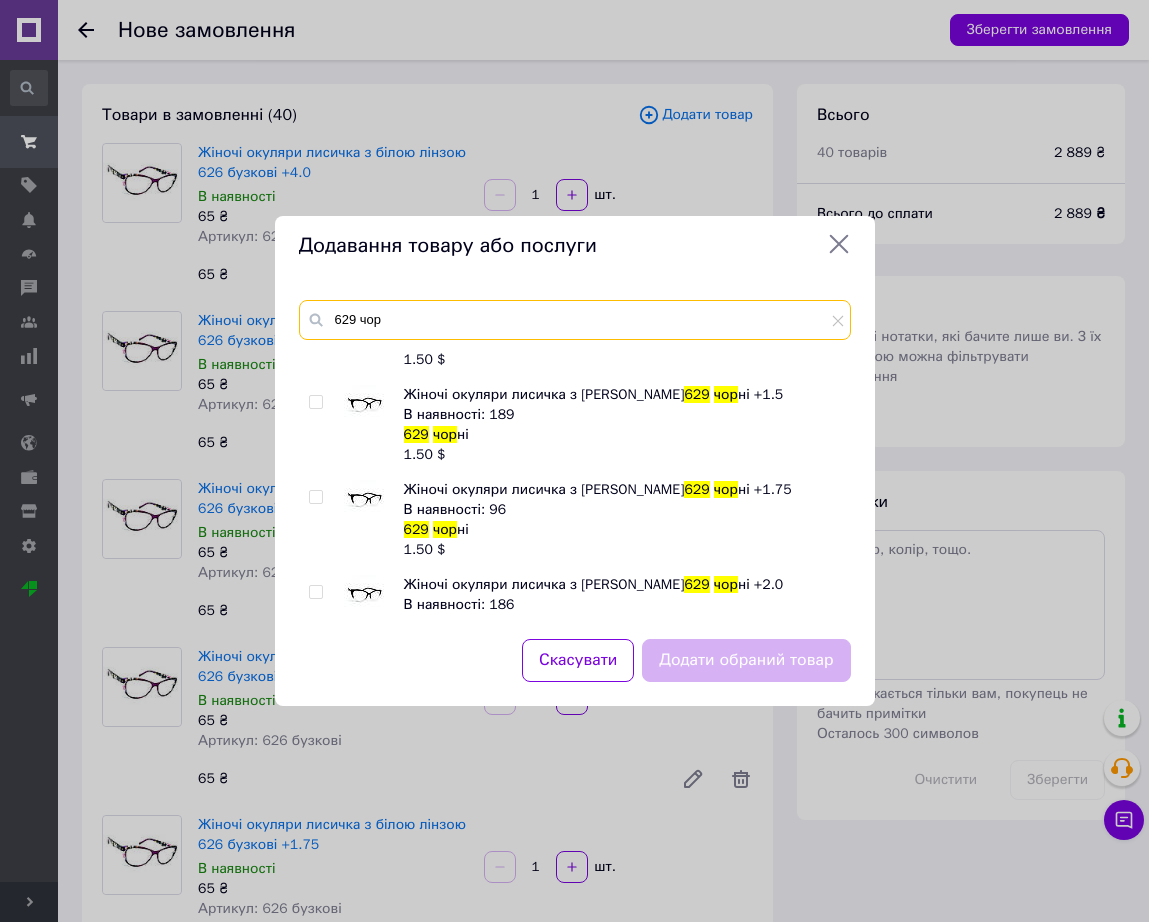 type on "629 чор" 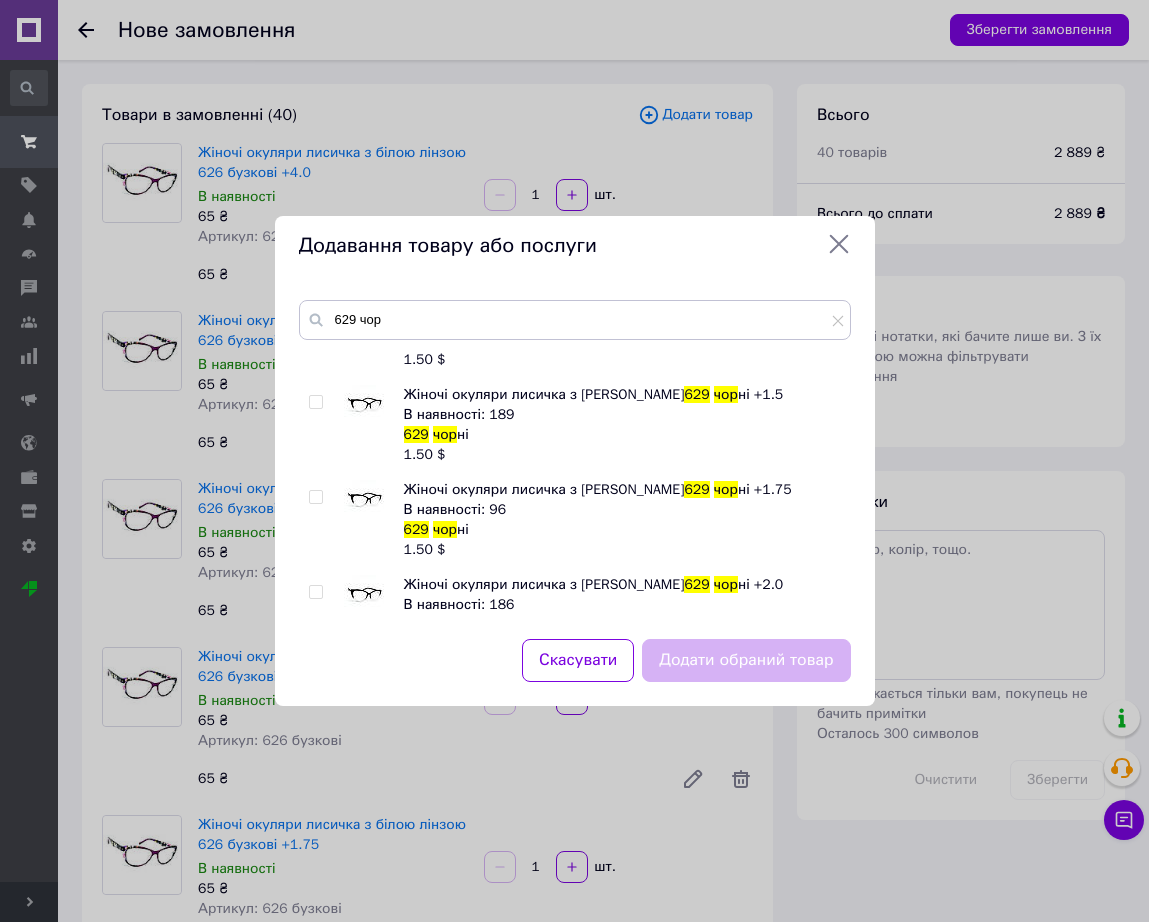 click at bounding box center [364, 405] 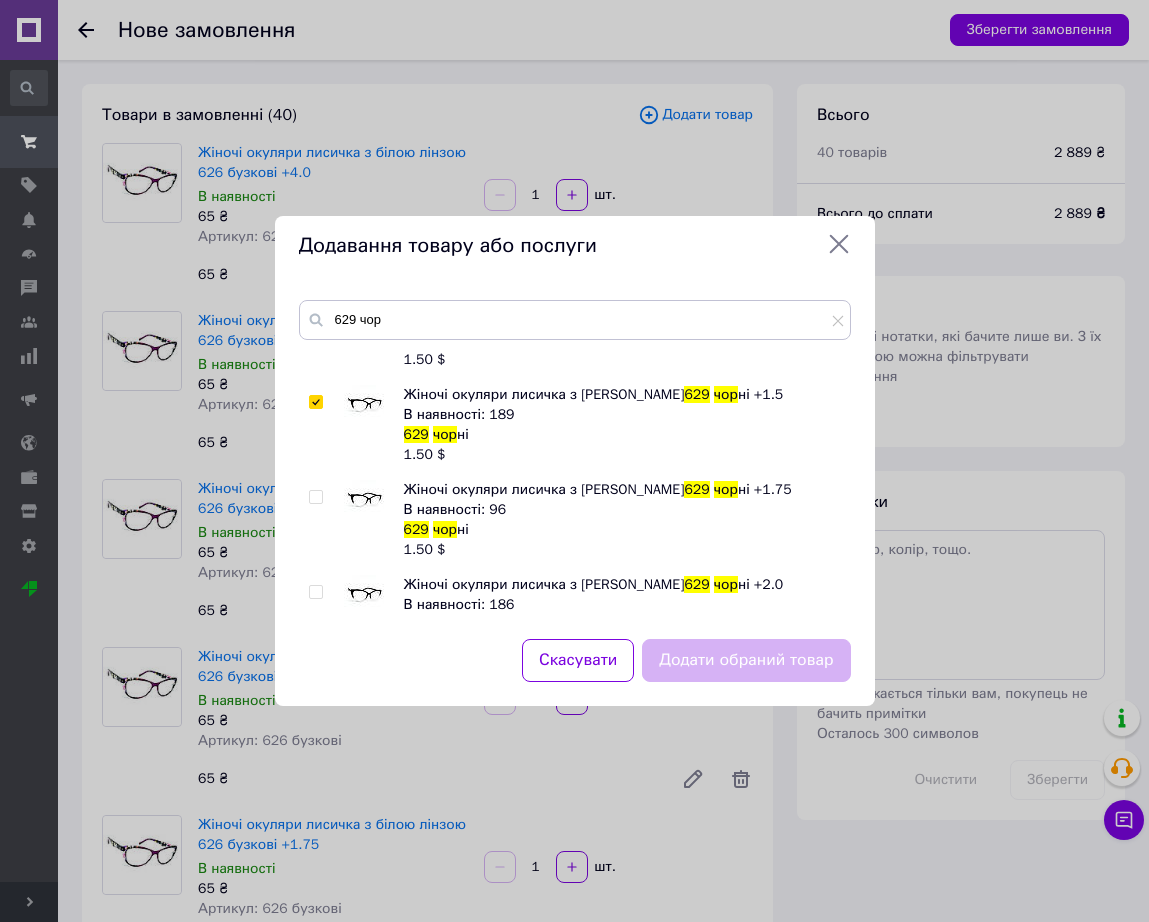checkbox on "true" 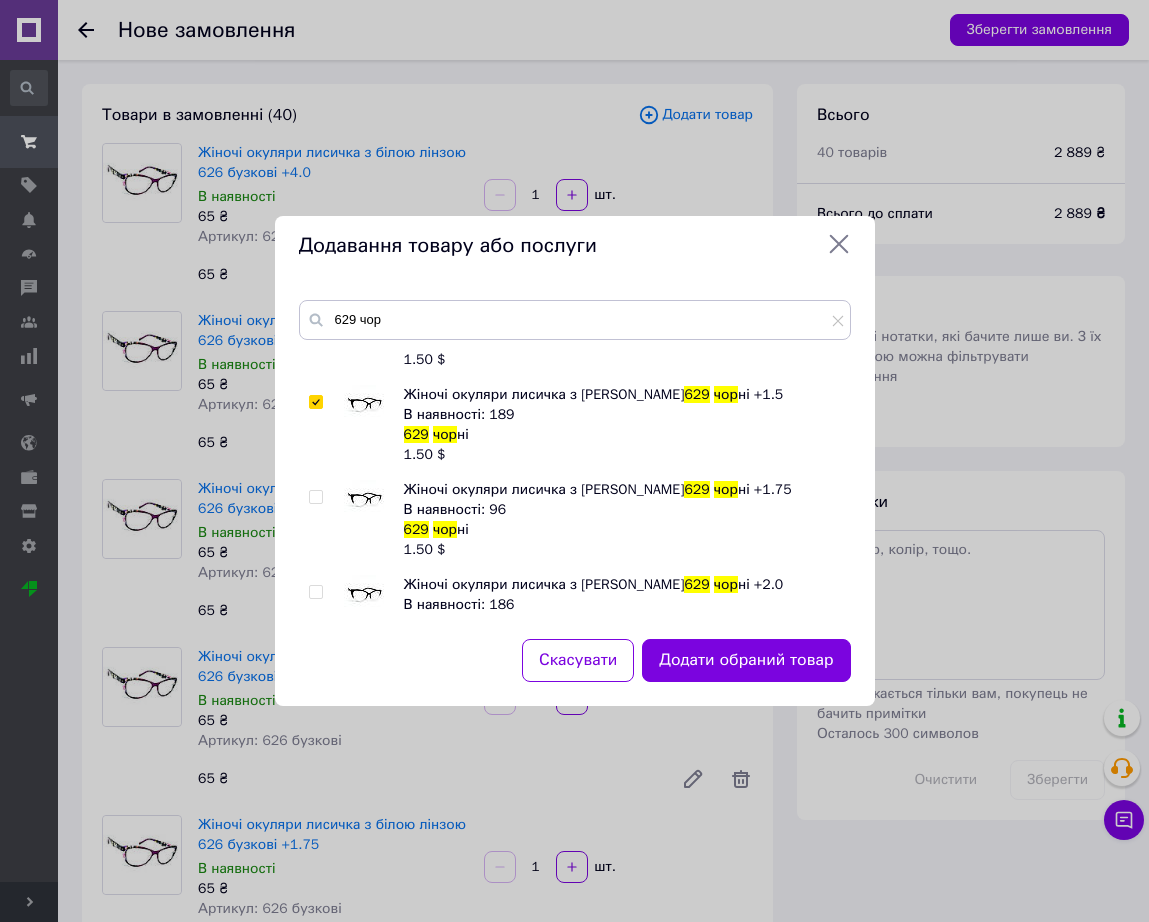 click at bounding box center [364, 500] 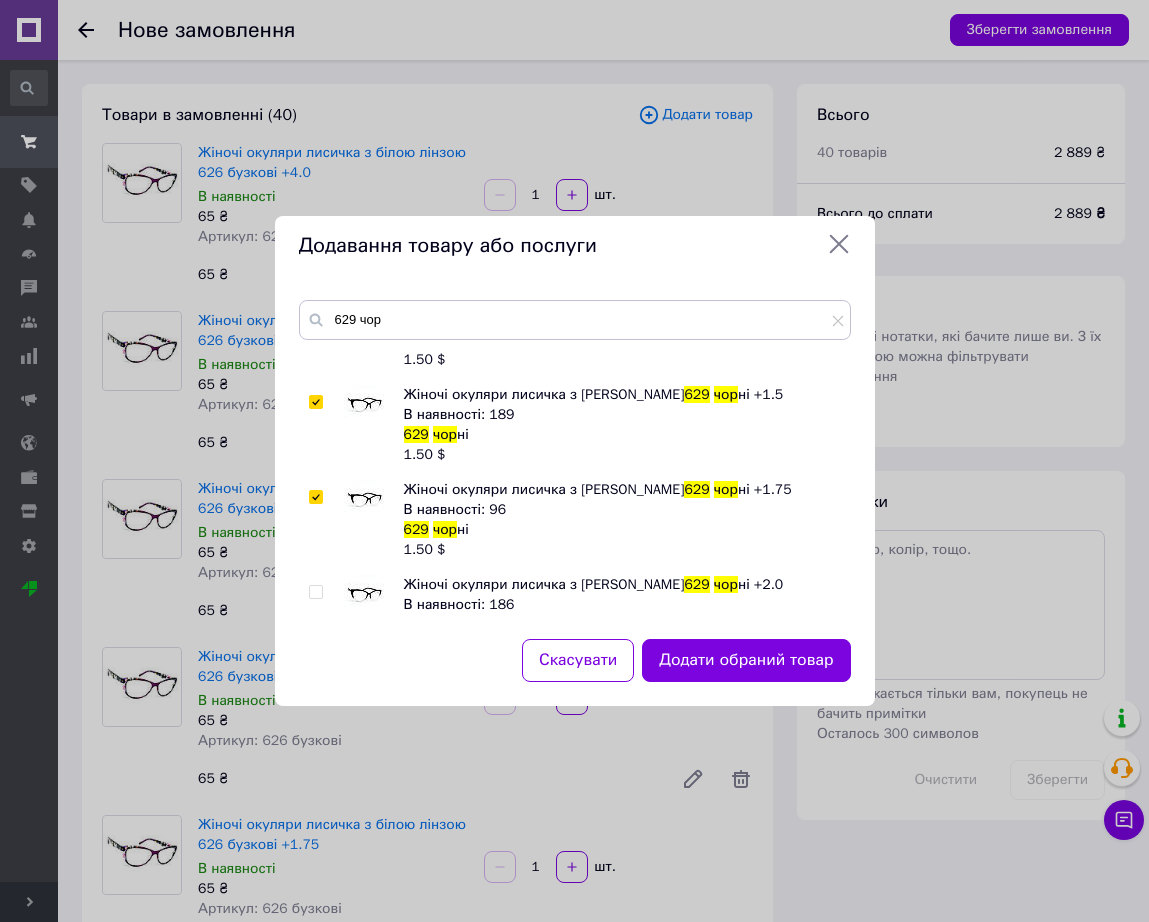 checkbox on "true" 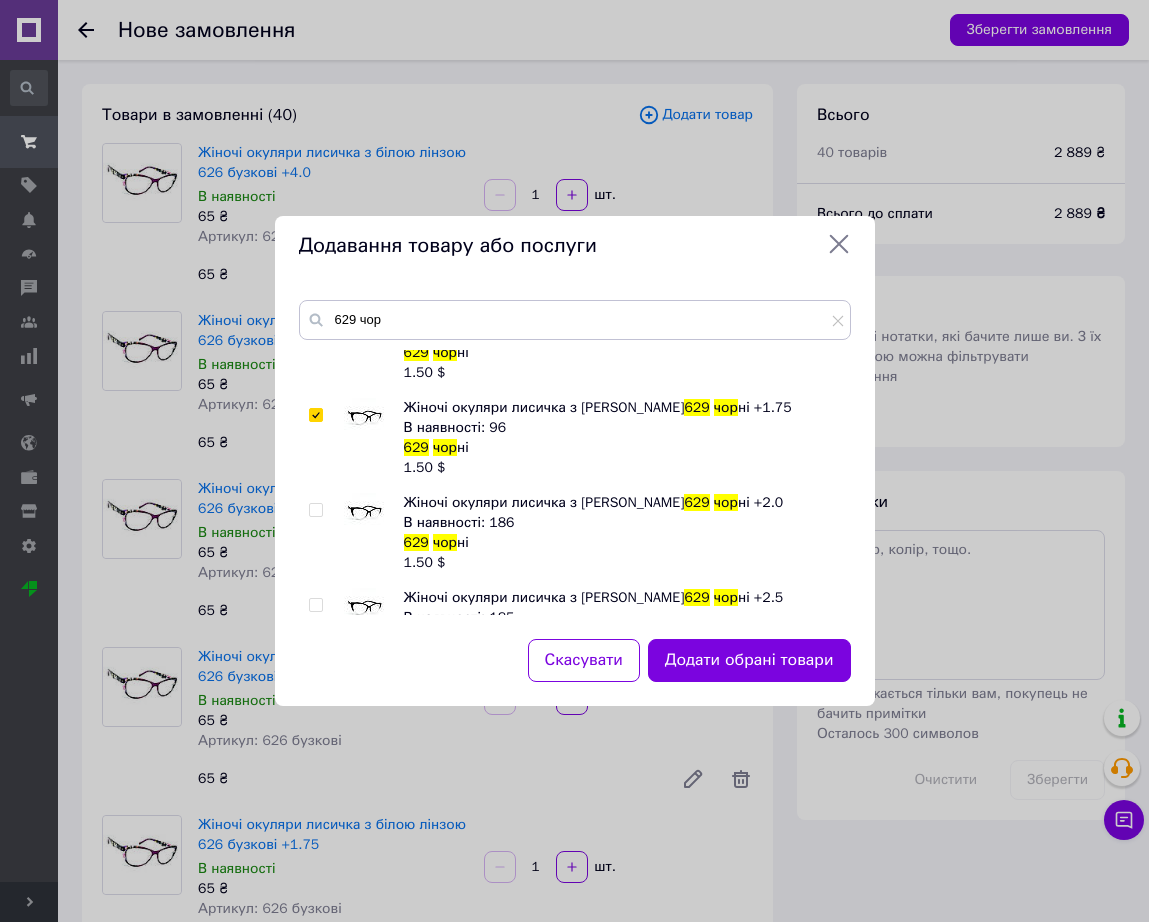 scroll, scrollTop: 375, scrollLeft: 0, axis: vertical 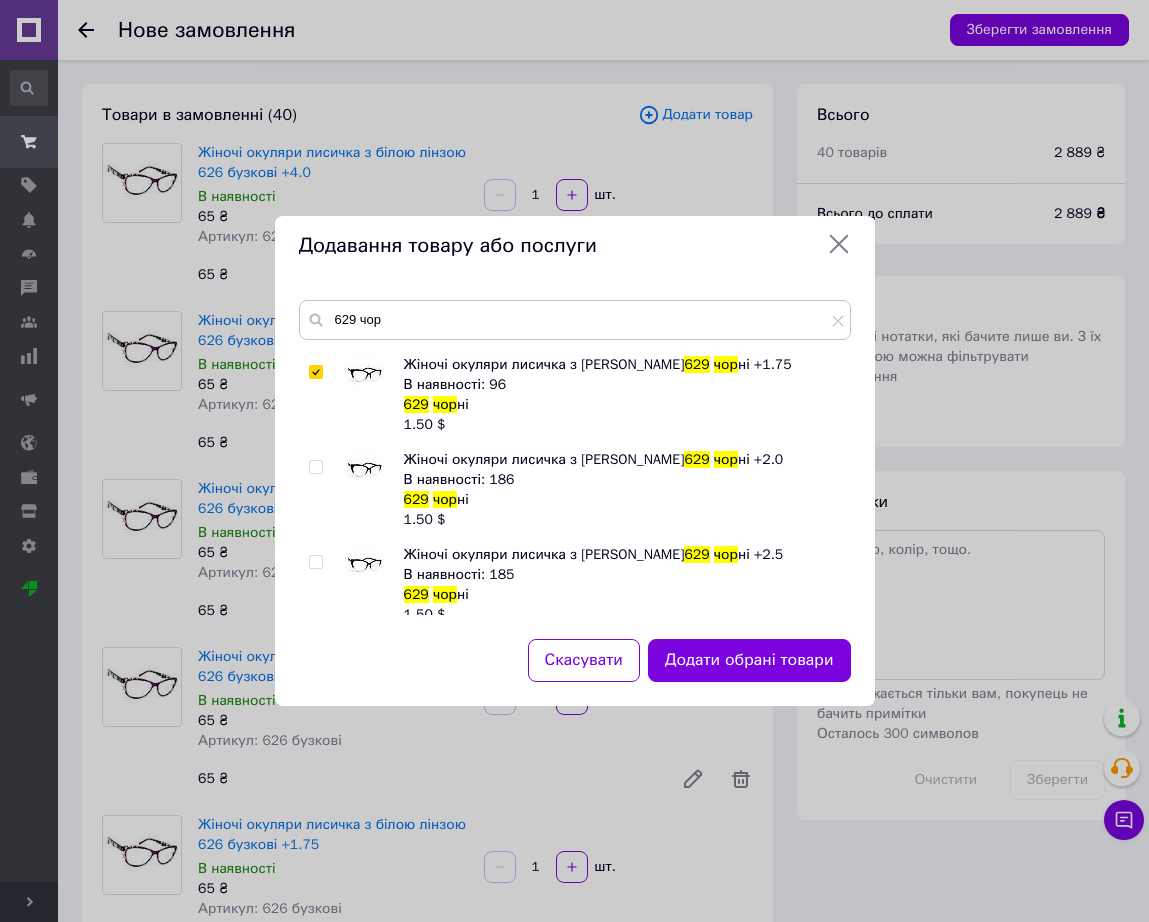 click at bounding box center (364, 470) 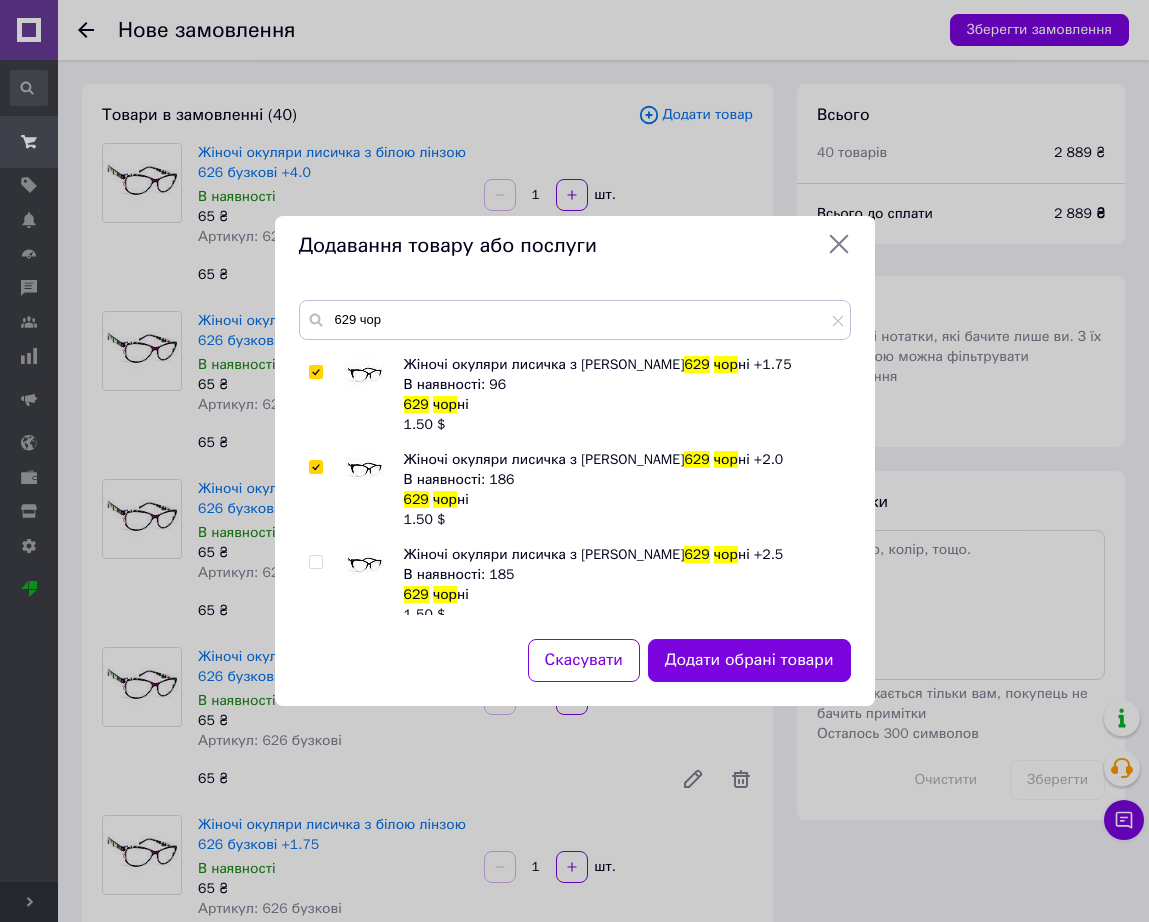 checkbox on "true" 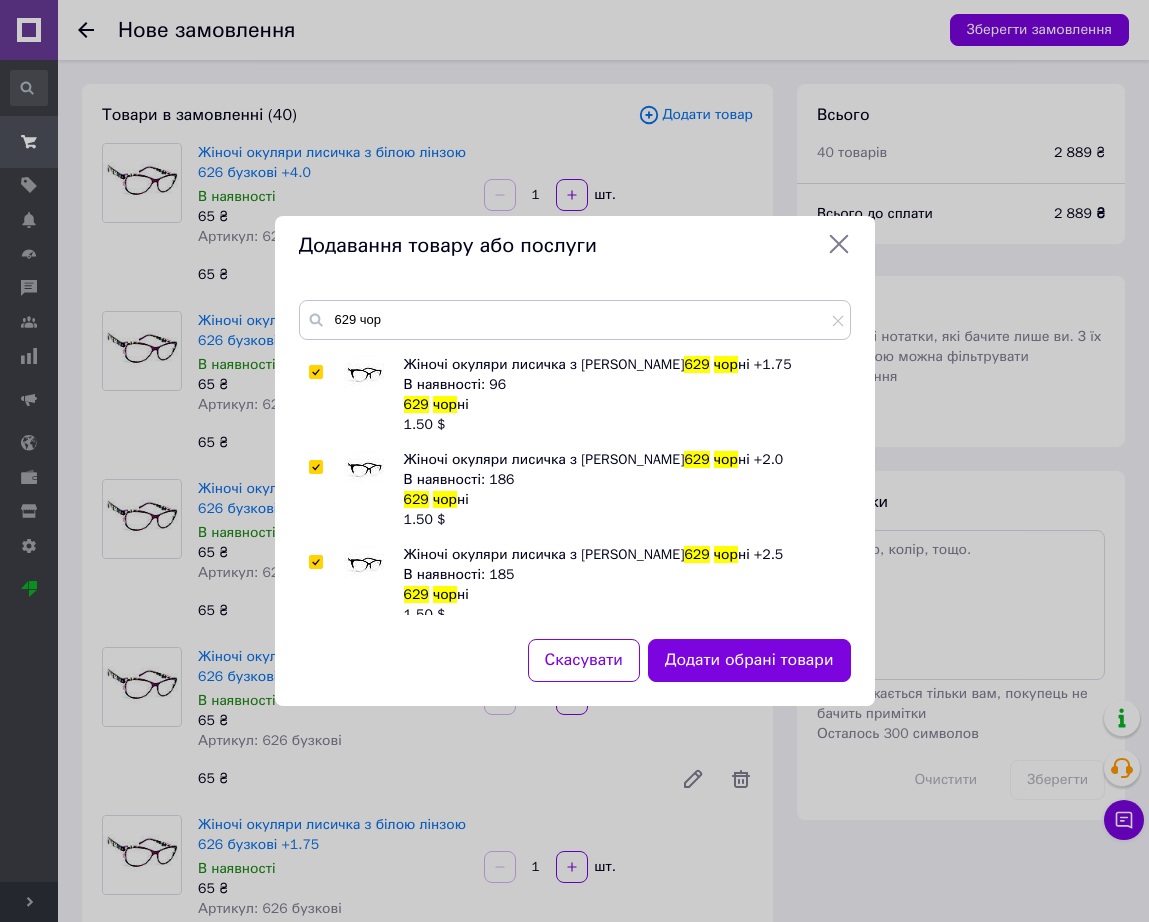 checkbox on "true" 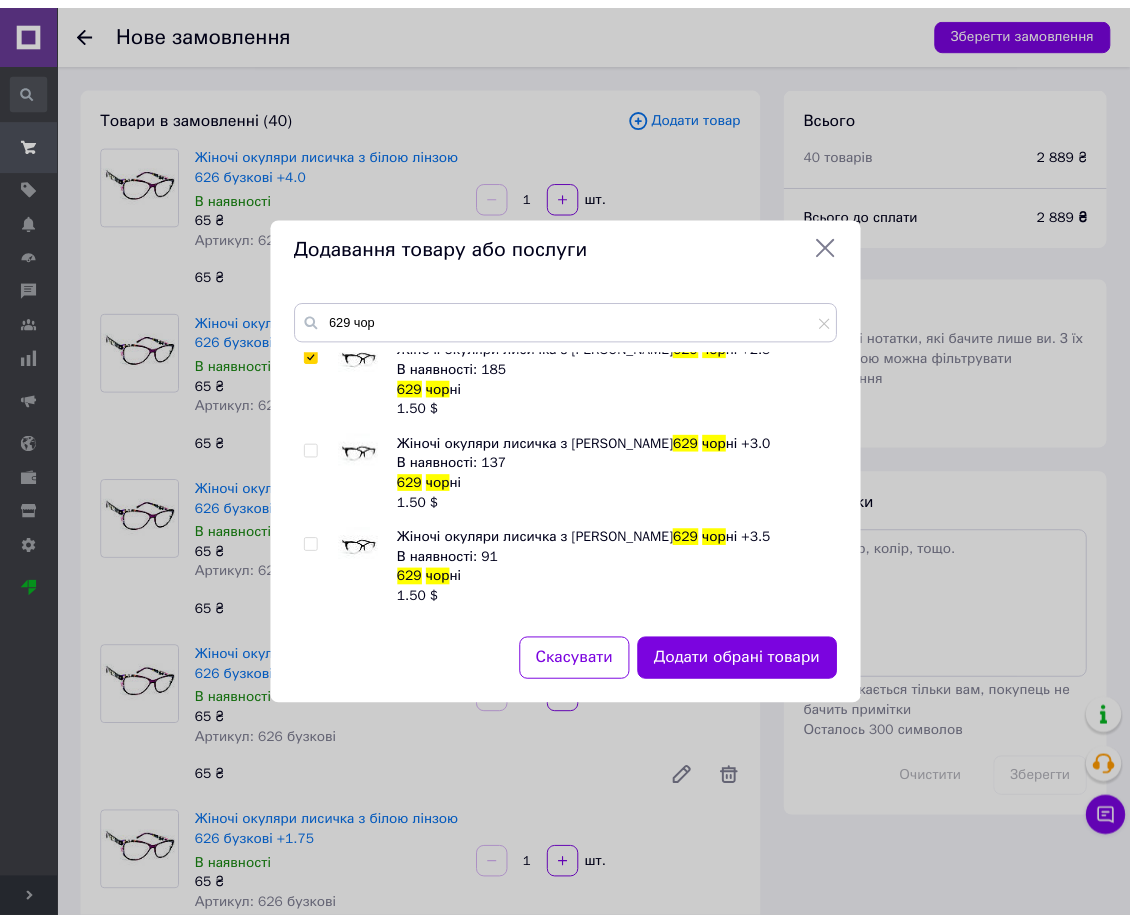 scroll, scrollTop: 625, scrollLeft: 0, axis: vertical 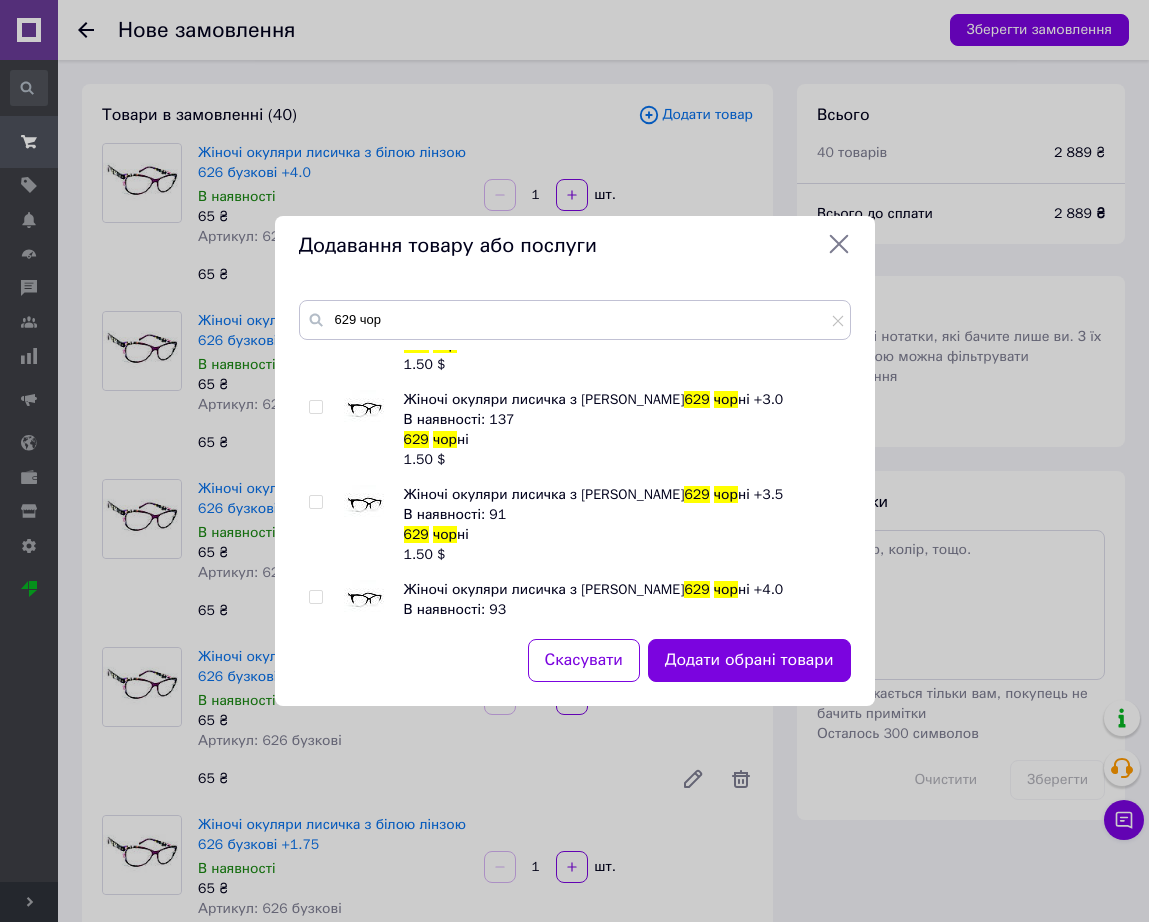 click at bounding box center (364, 410) 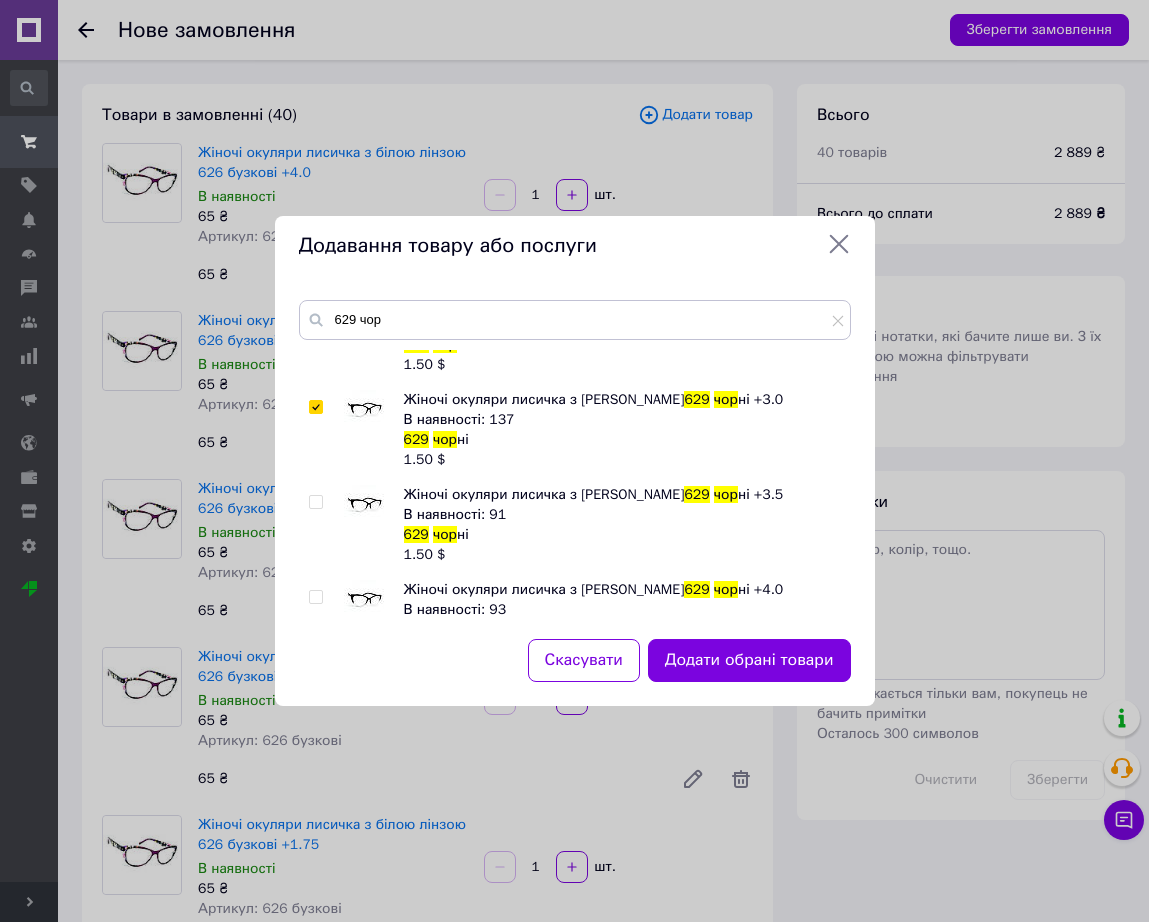 checkbox on "true" 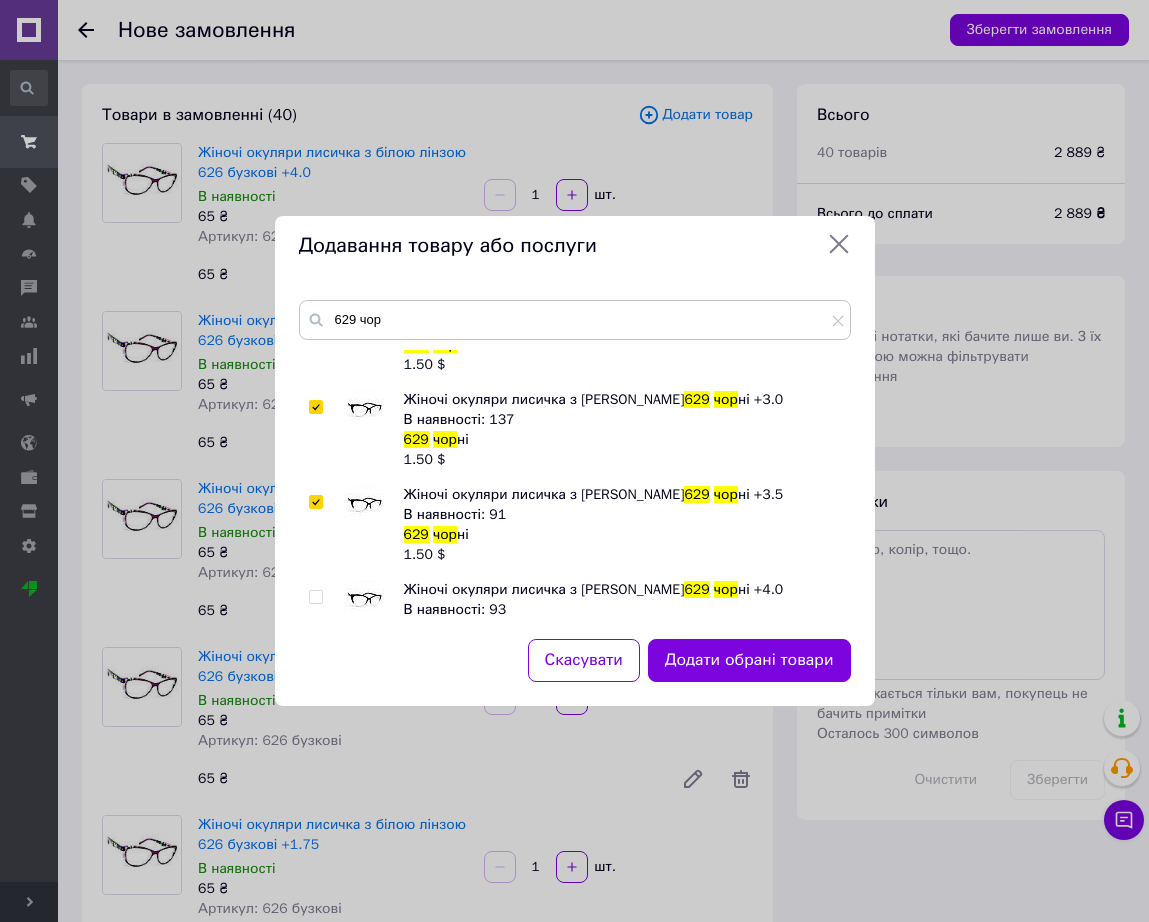 checkbox on "true" 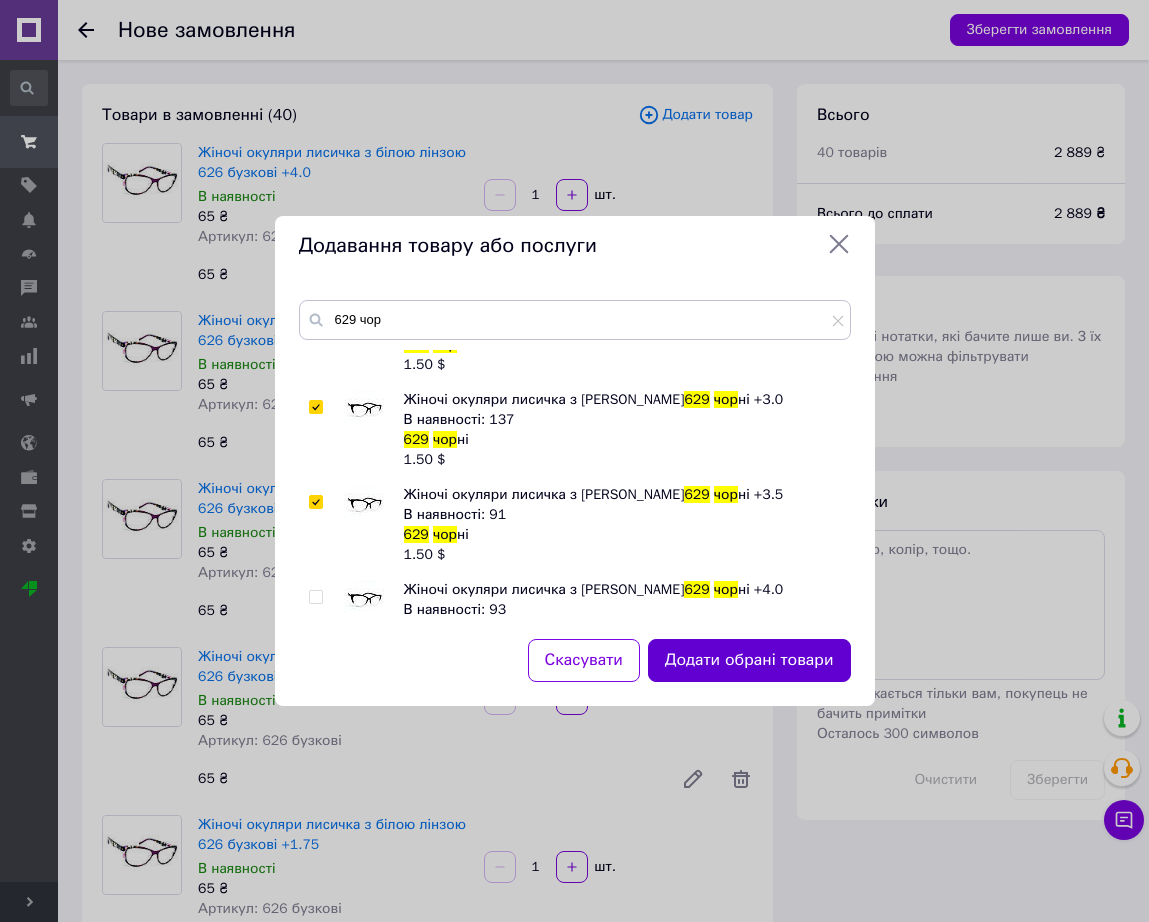 click on "Додати обрані товари" at bounding box center [749, 660] 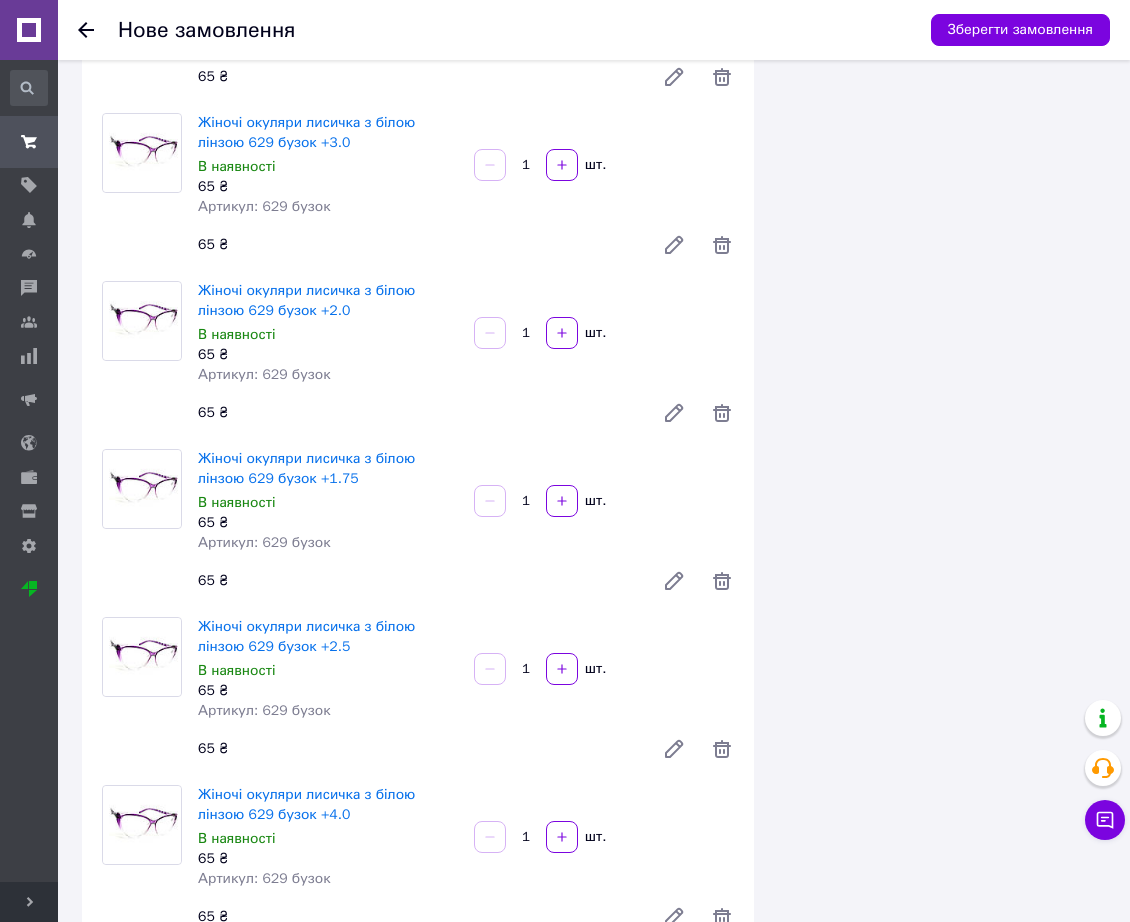 scroll, scrollTop: 5653, scrollLeft: 0, axis: vertical 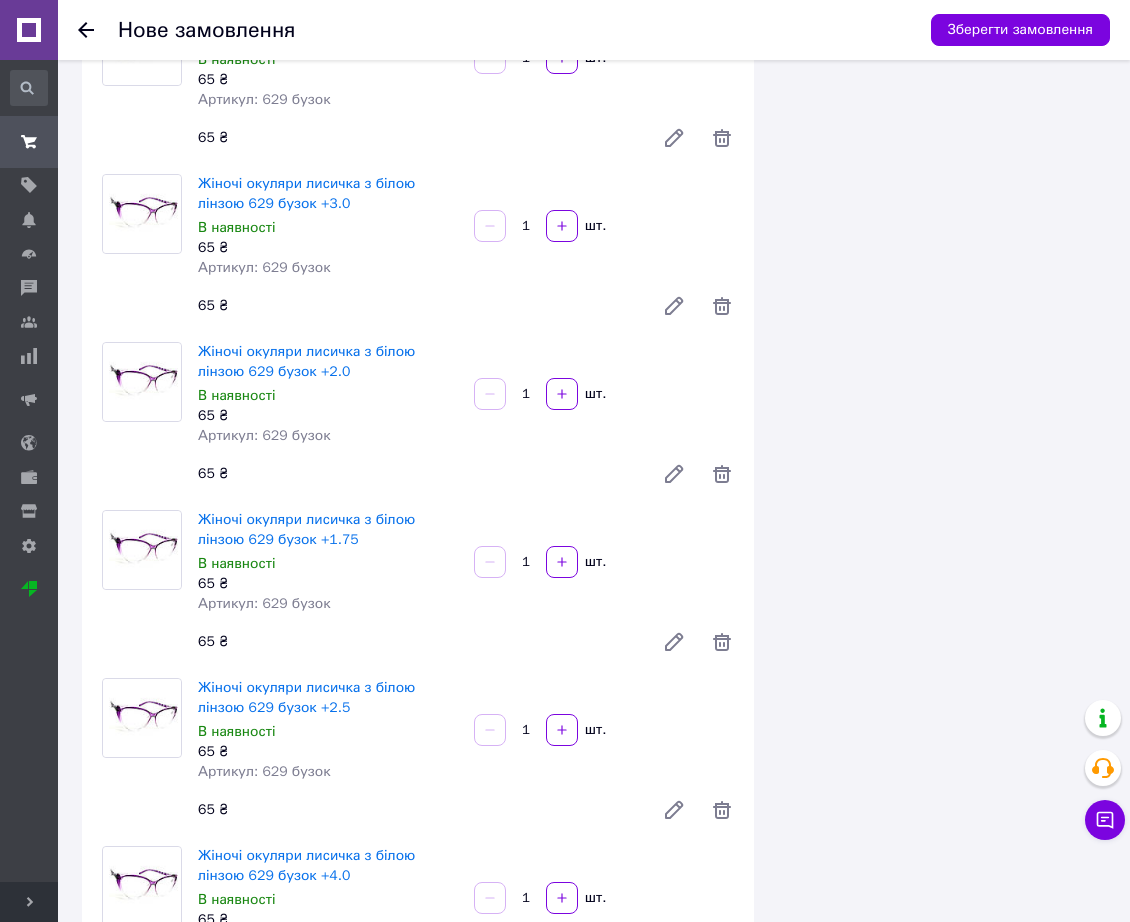 click on "1   шт." at bounding box center (604, 562) 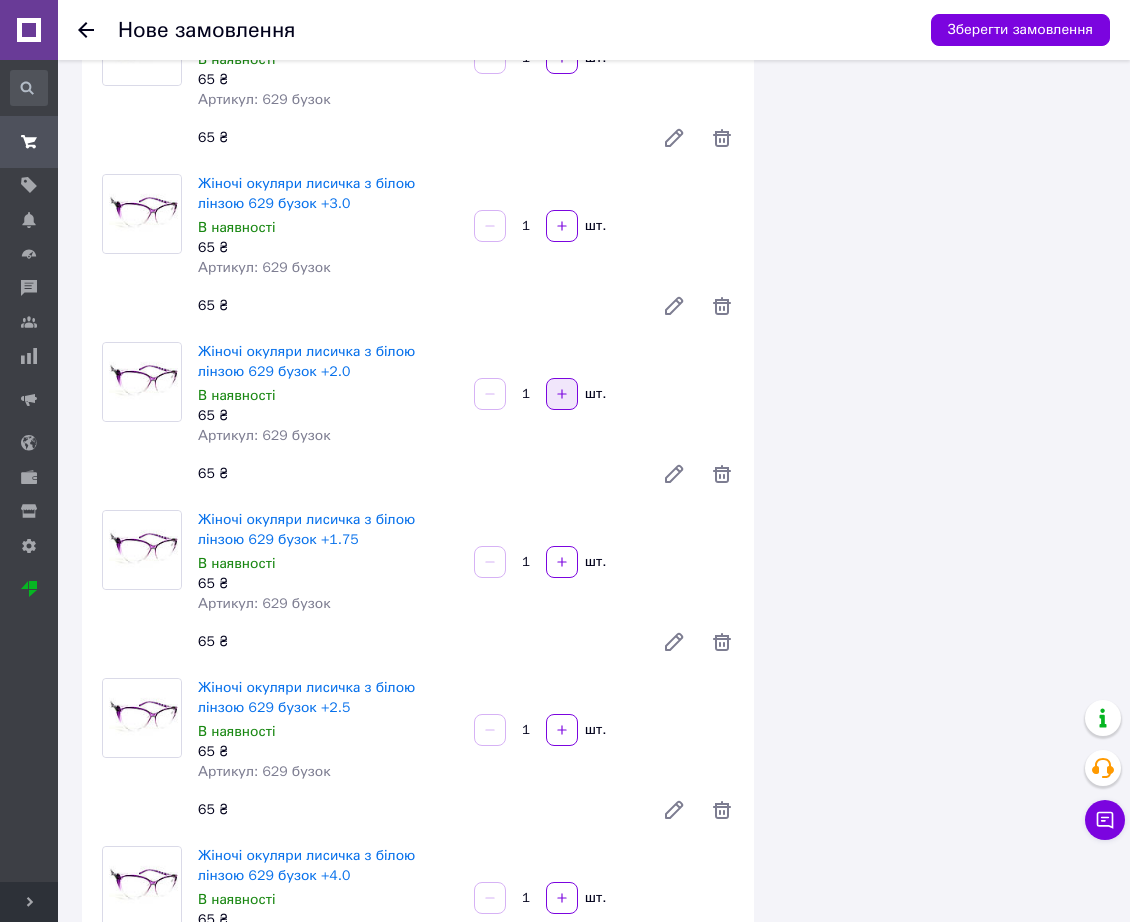 click 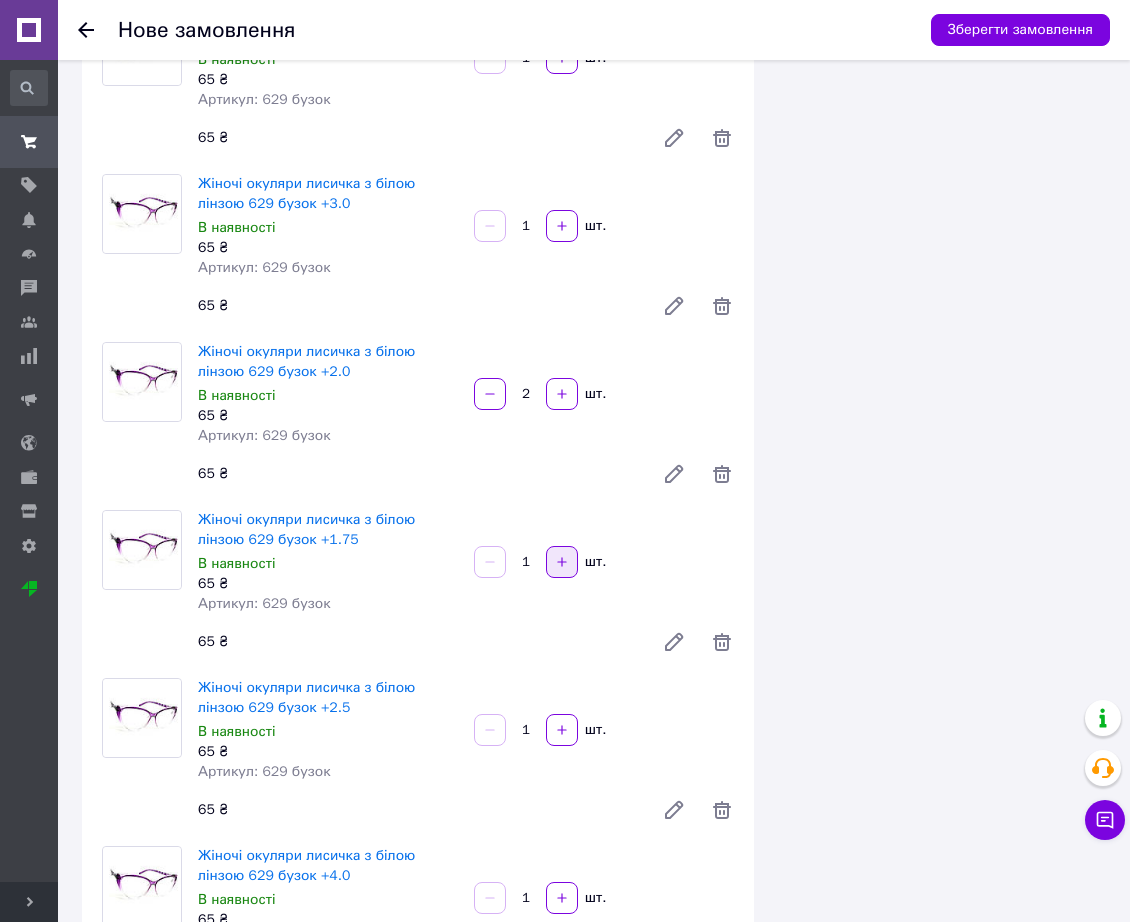click at bounding box center (562, 562) 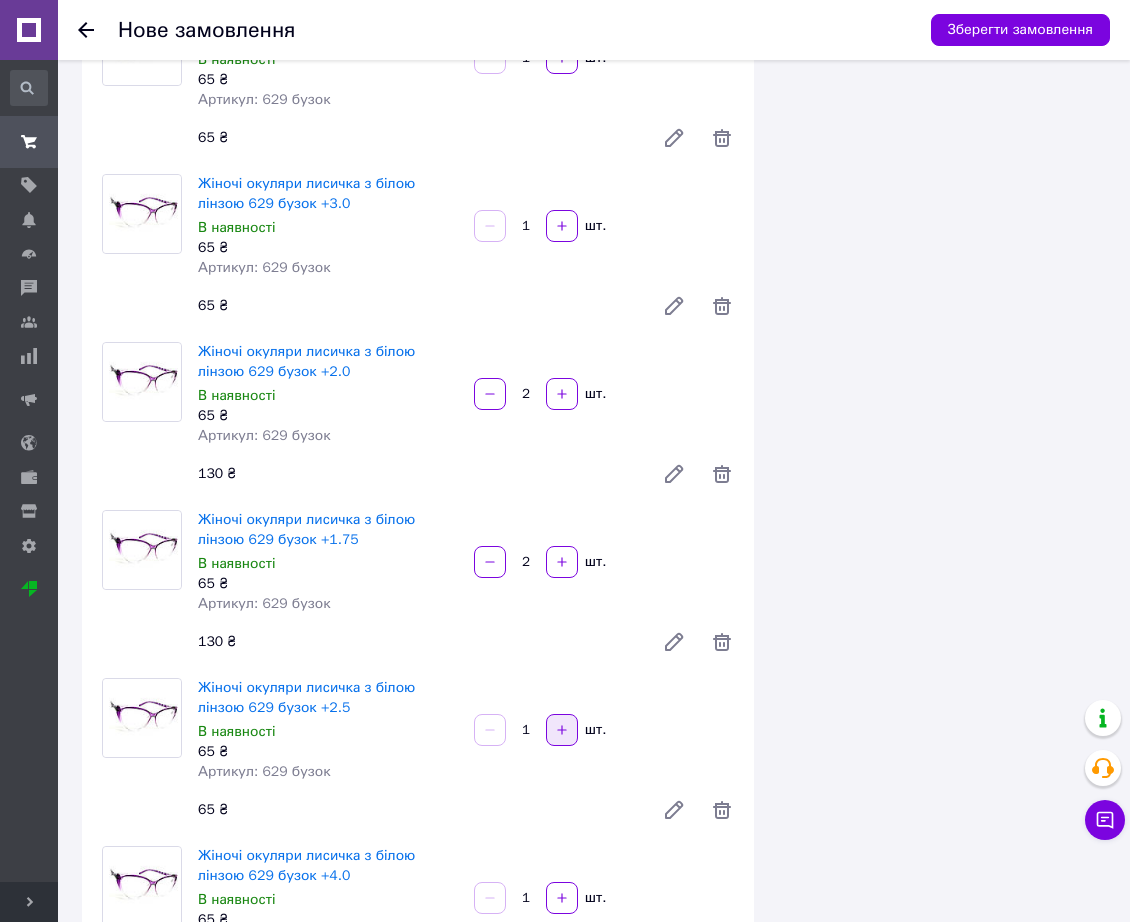 click 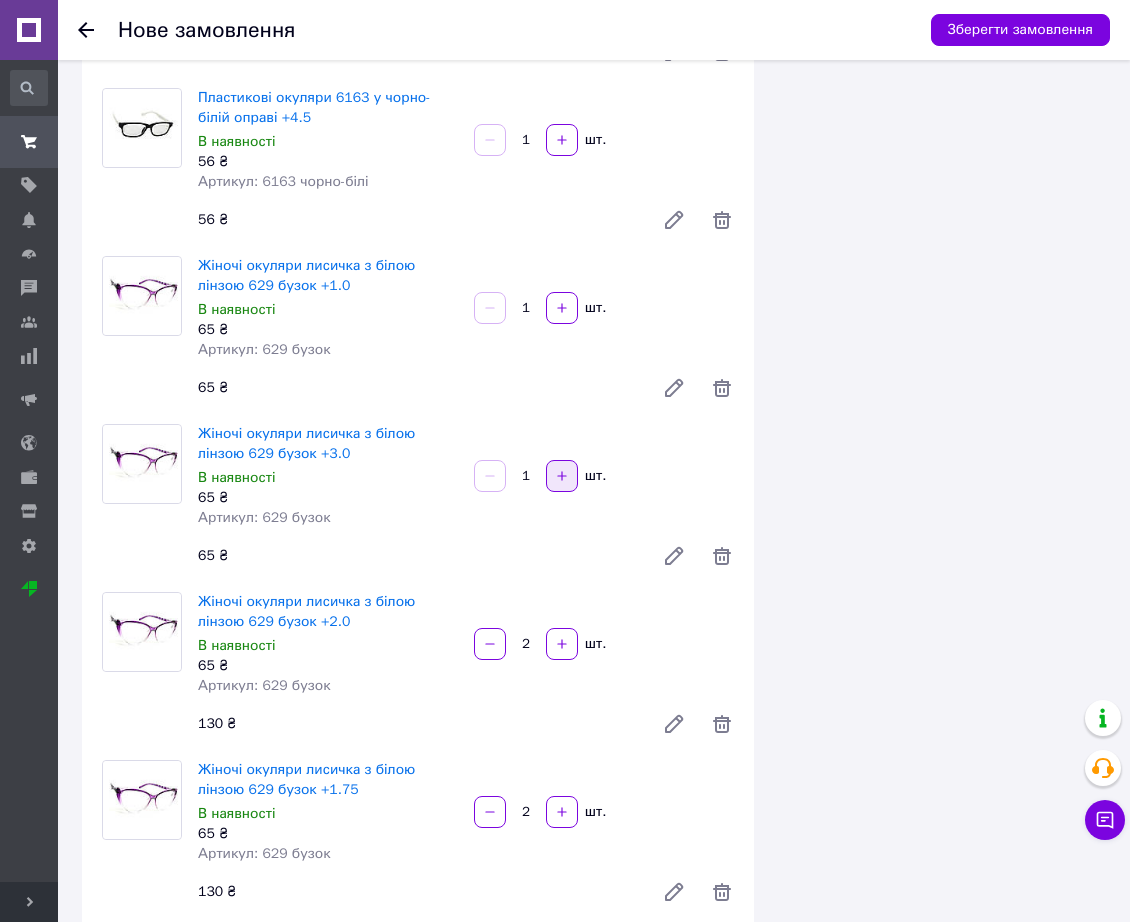 click 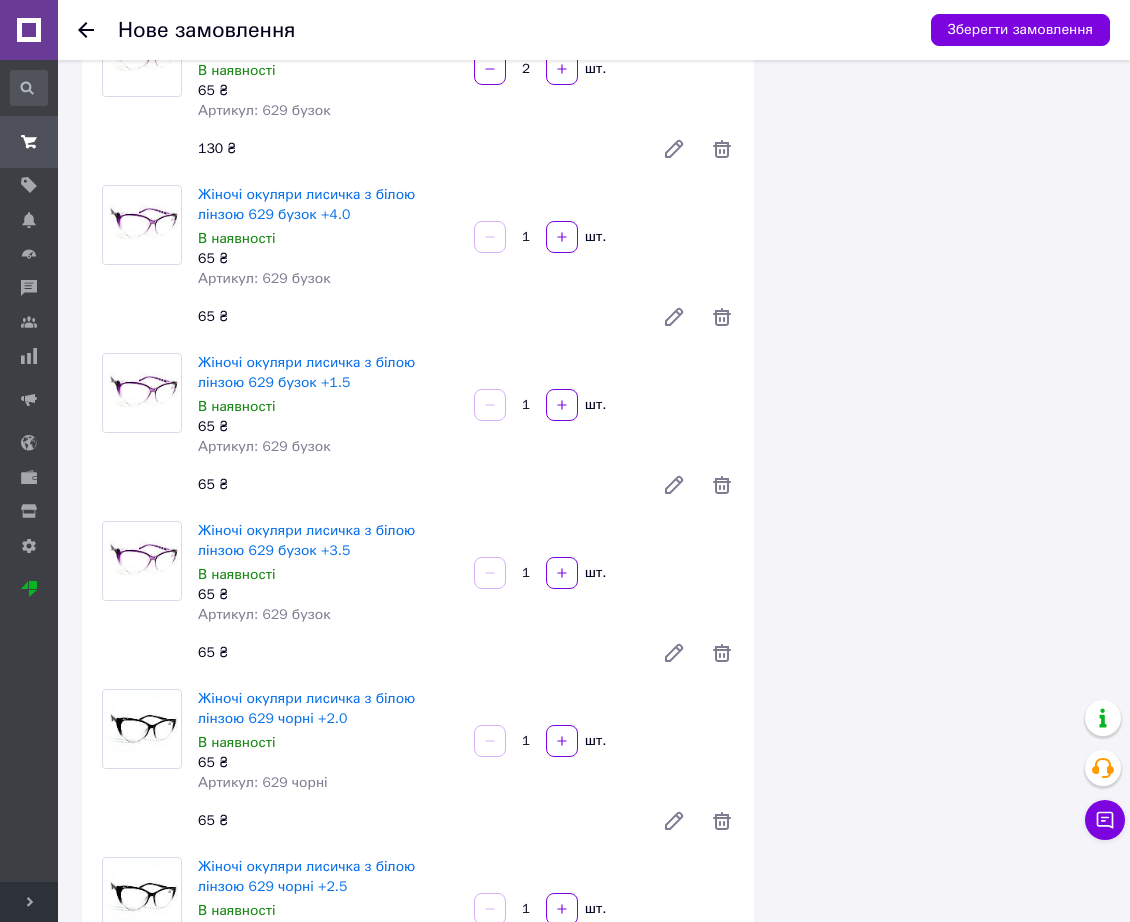 scroll, scrollTop: 6278, scrollLeft: 0, axis: vertical 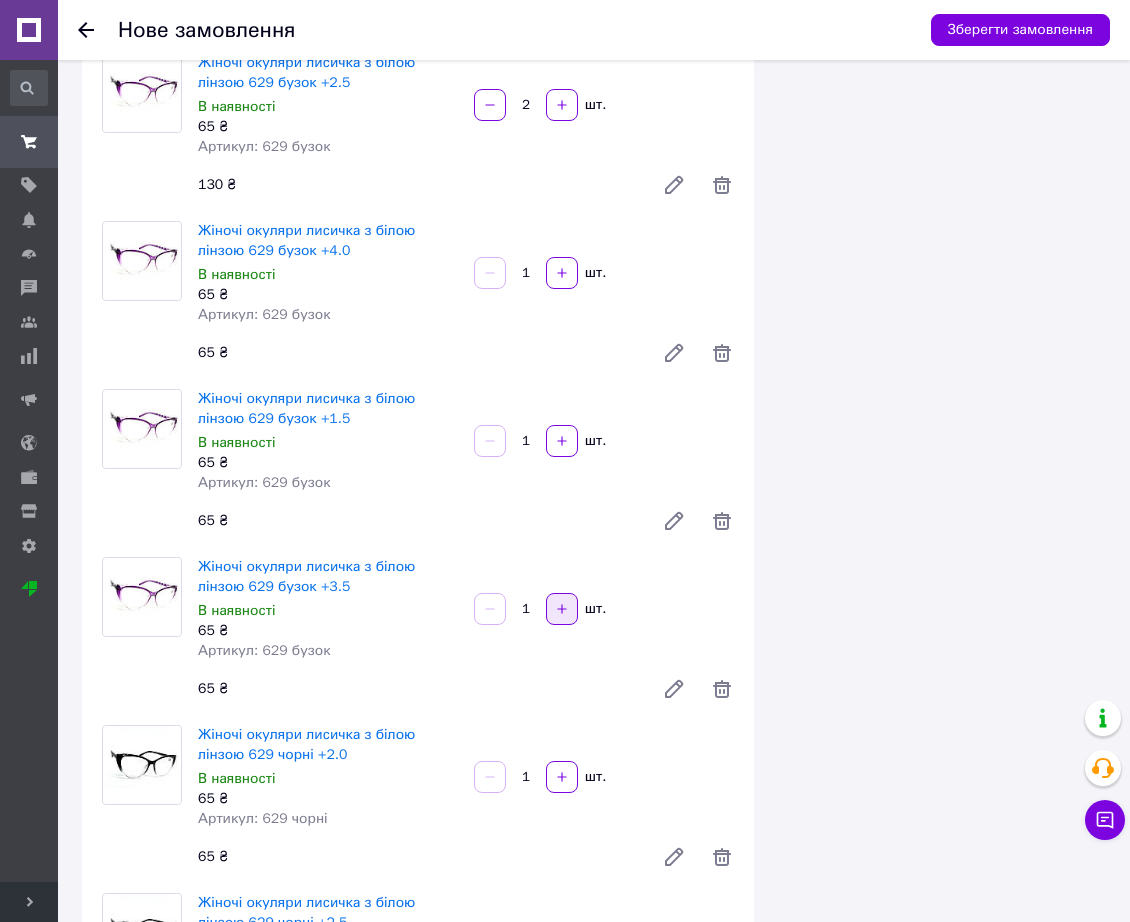 click 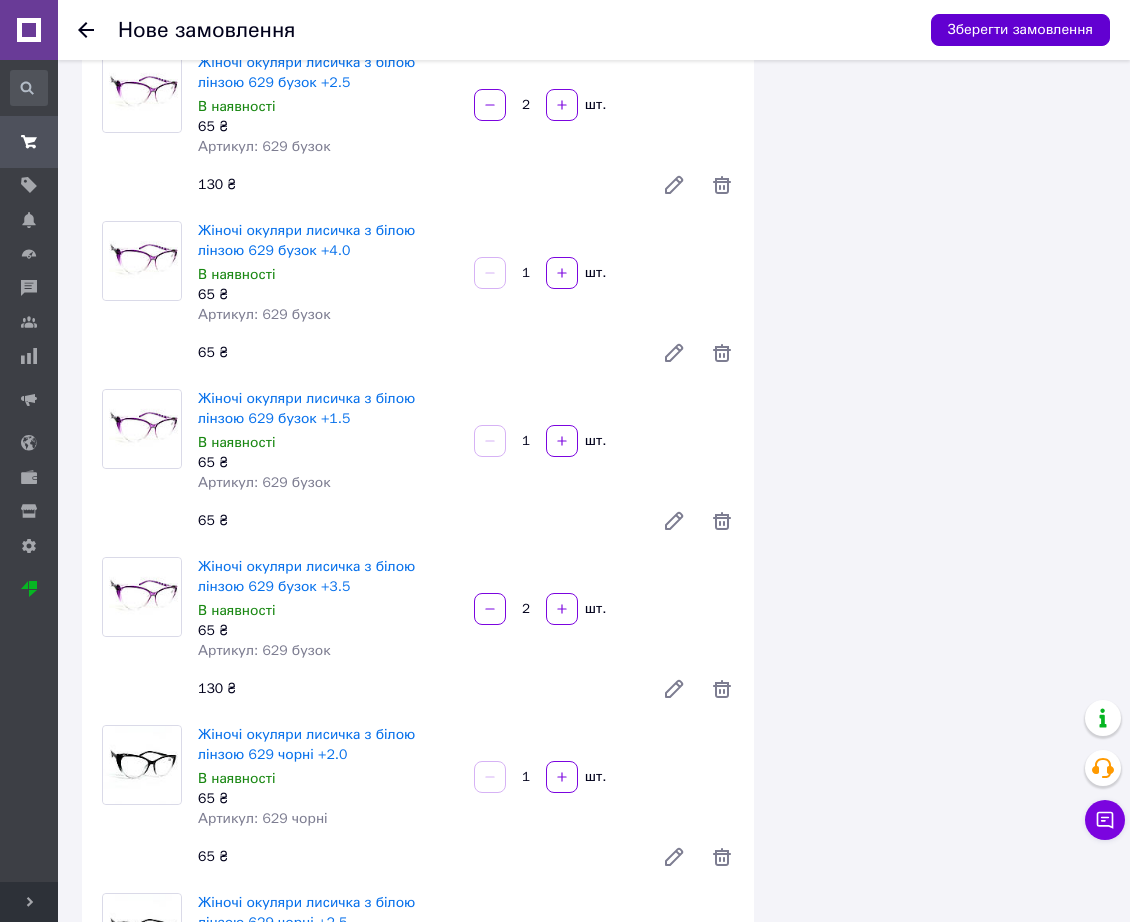 click on "Зберегти замовлення" at bounding box center (1020, 30) 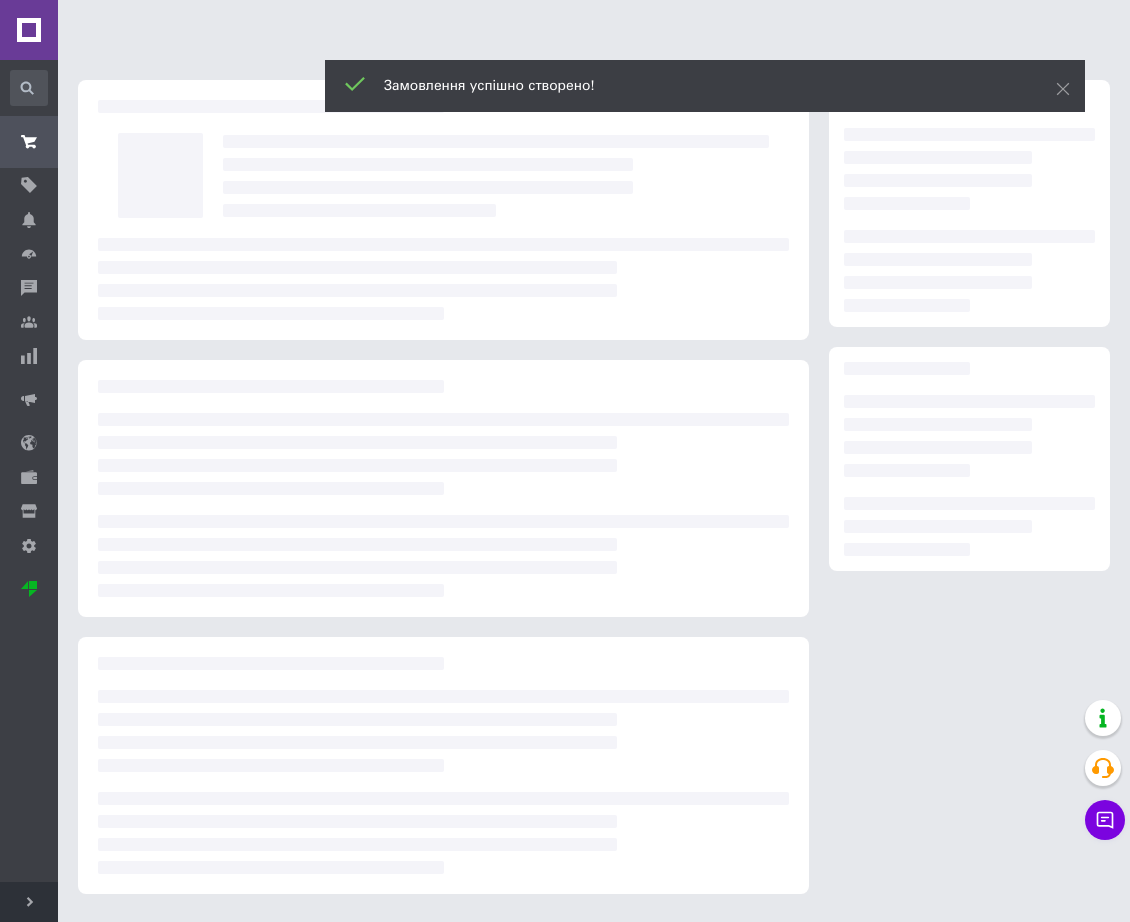 scroll, scrollTop: 0, scrollLeft: 0, axis: both 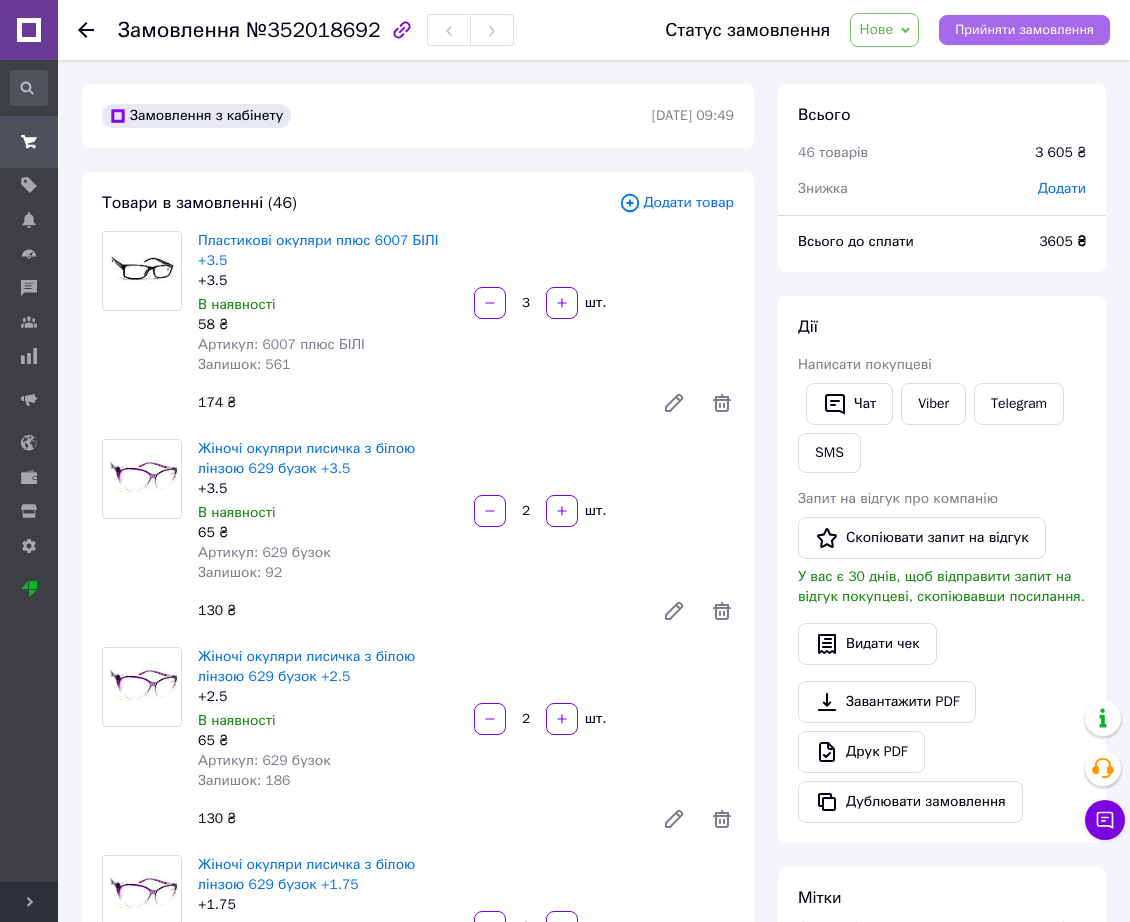 click on "Прийняти замовлення" at bounding box center (1024, 30) 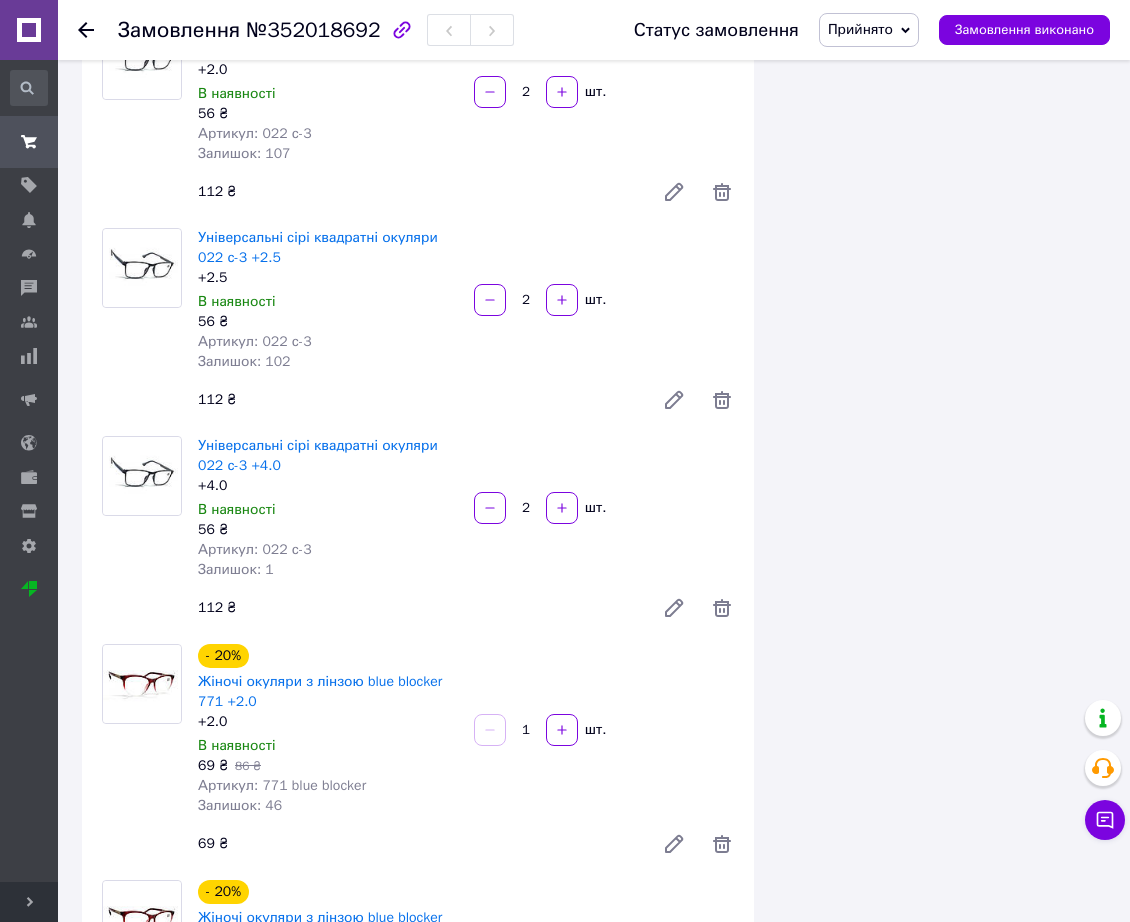 scroll, scrollTop: 2250, scrollLeft: 0, axis: vertical 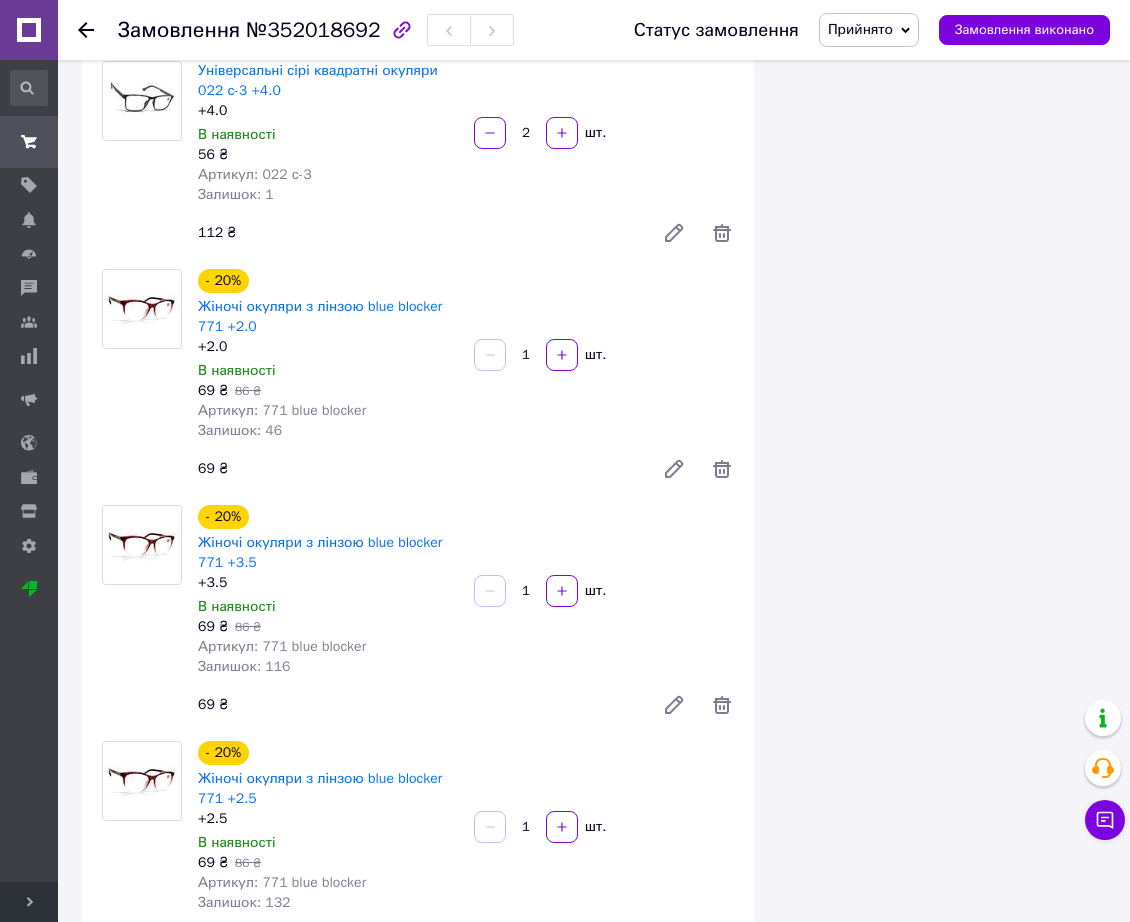 click on "Всього 46 товарів 3 605 ₴ Знижка Додати Всього до сплати 3 605 ₴ Дії Написати покупцеві   Чат Viber Telegram SMS Запит на відгук про компанію   Скопіювати запит на відгук У вас є 30 днів, щоб відправити запит на відгук покупцеві, скопіювавши посилання.   Видати чек   Завантажити PDF   Друк PDF   Дублювати замовлення Мітки Особисті нотатки, які бачите лише ви. З їх допомогою можна фільтрувати замовлення Примітки Залишилося 300 символів Очистити Зберегти" at bounding box center [942, 3191] 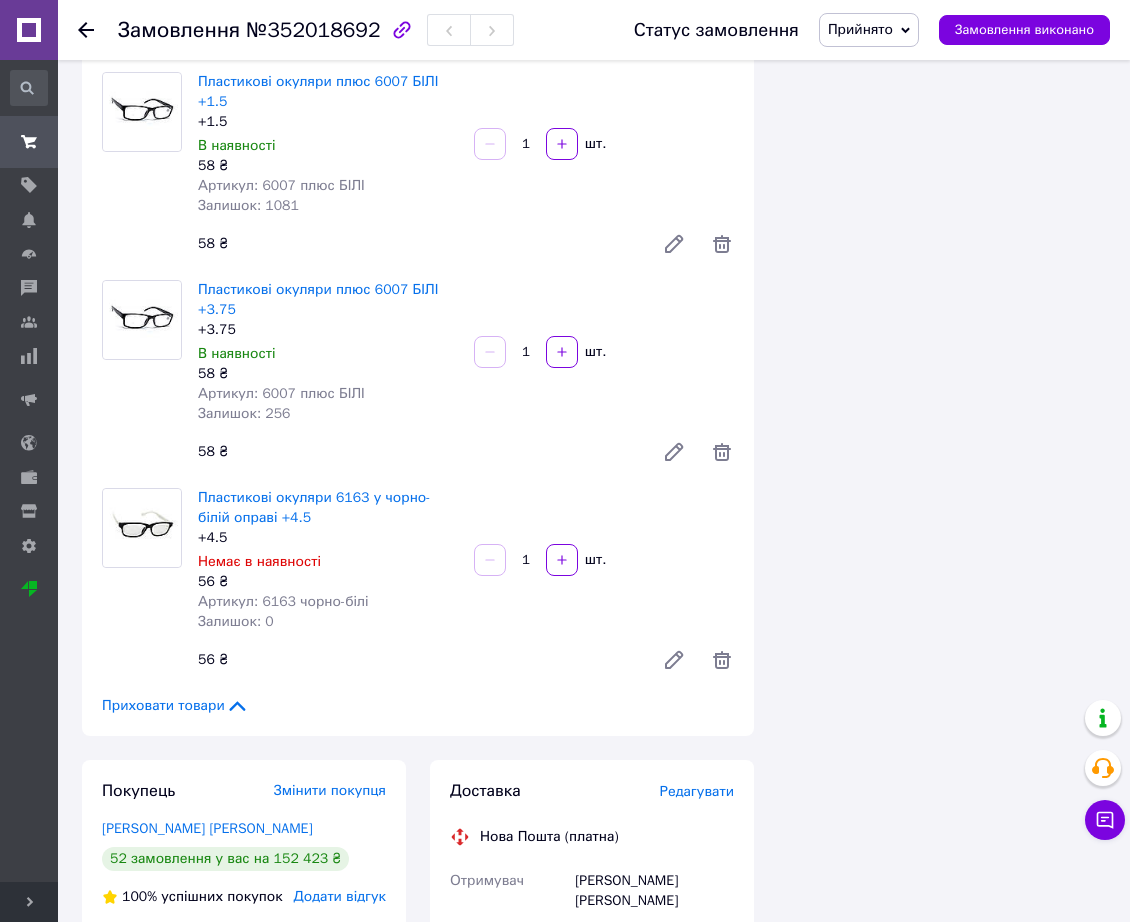 click on "Приховати товари" at bounding box center (175, 706) 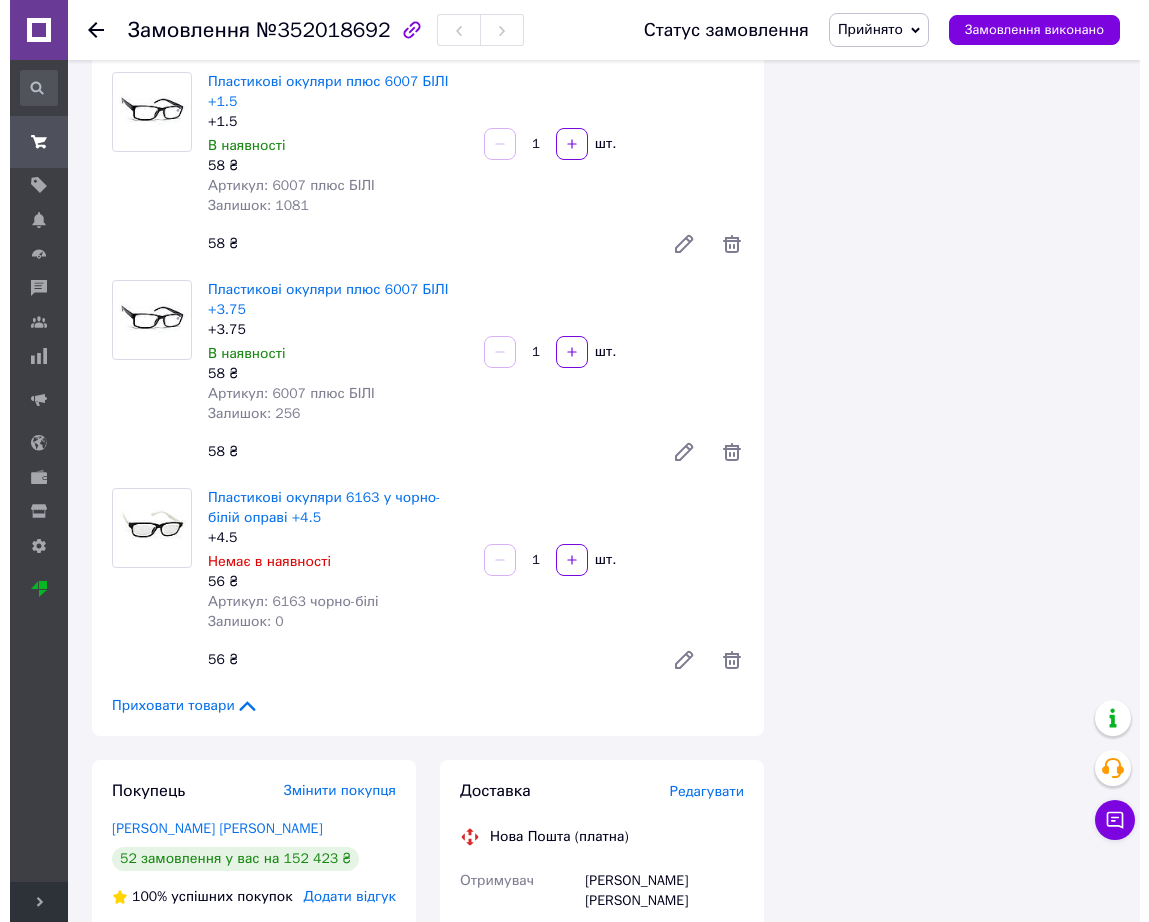 scroll, scrollTop: 0, scrollLeft: 0, axis: both 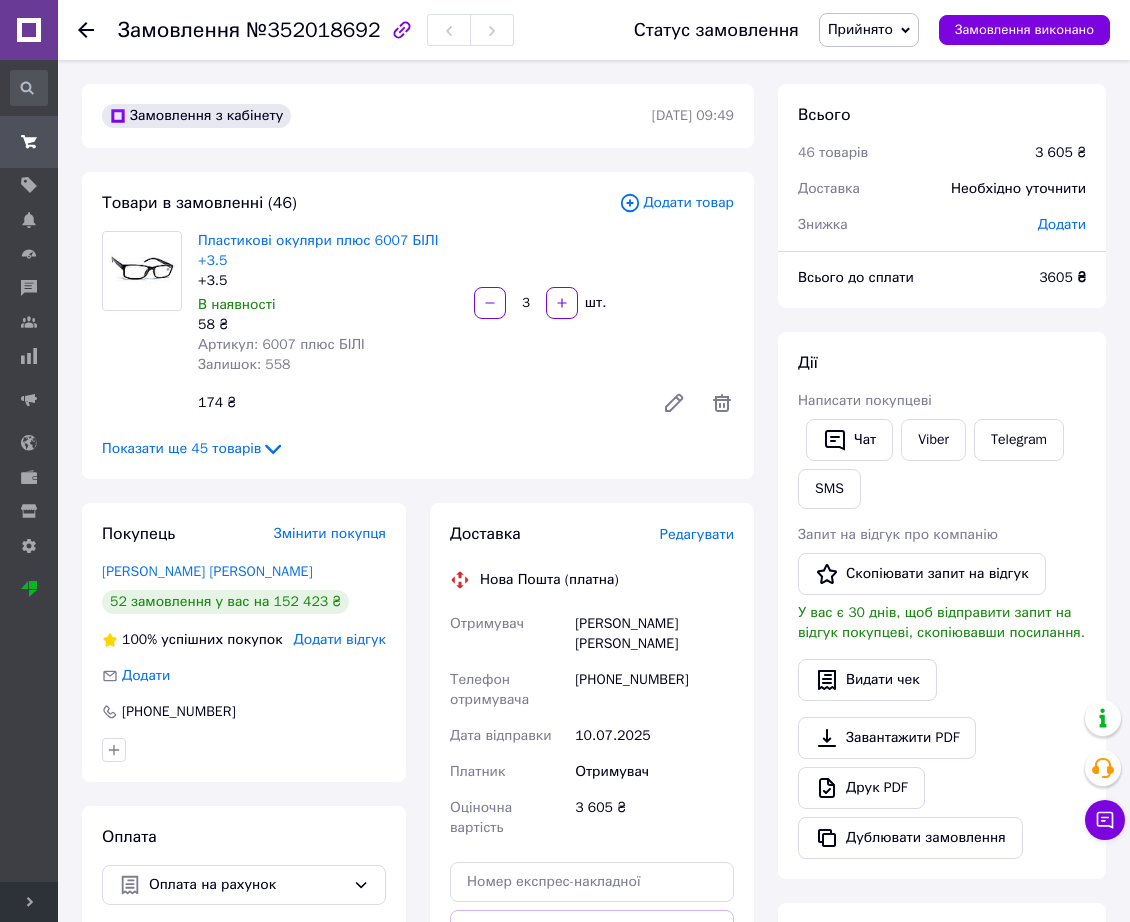 click on "Редагувати" at bounding box center (697, 534) 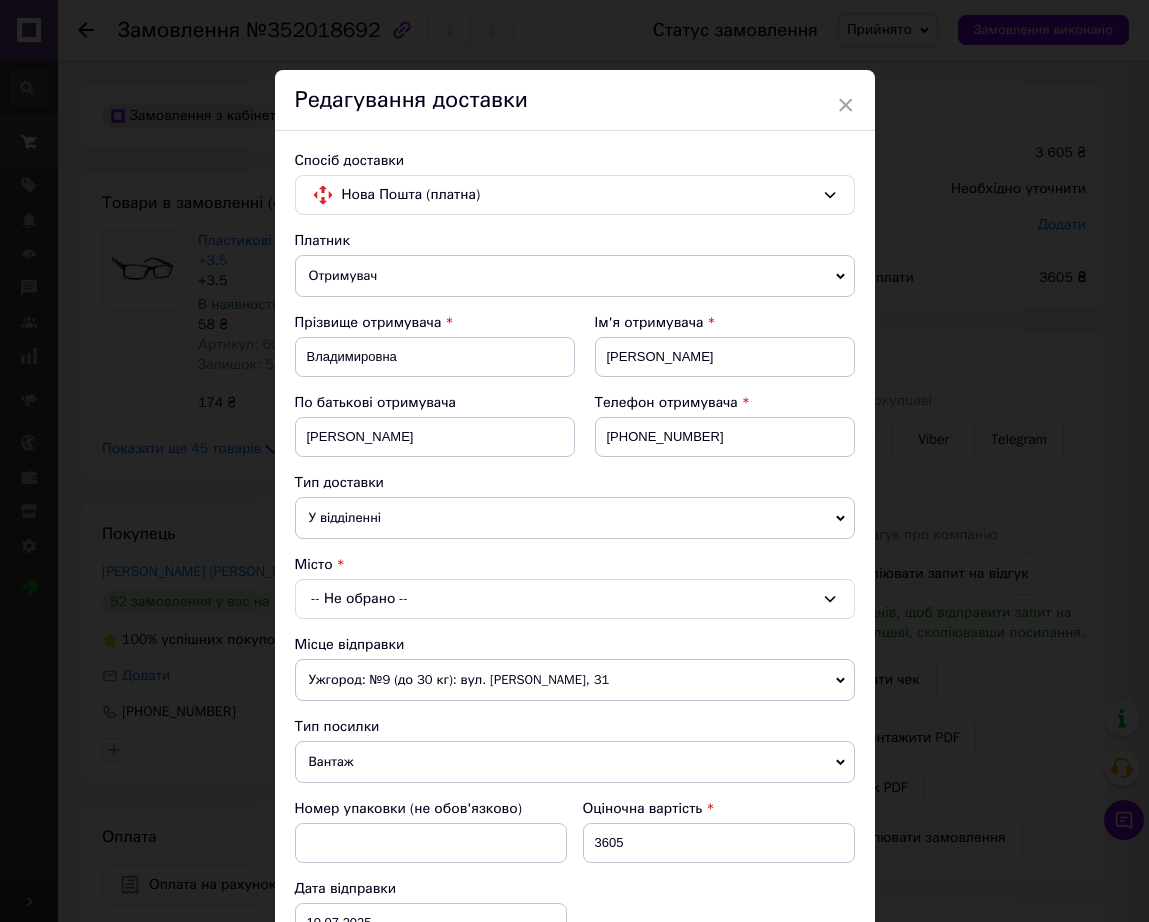 click on "-- Не обрано --" at bounding box center [575, 599] 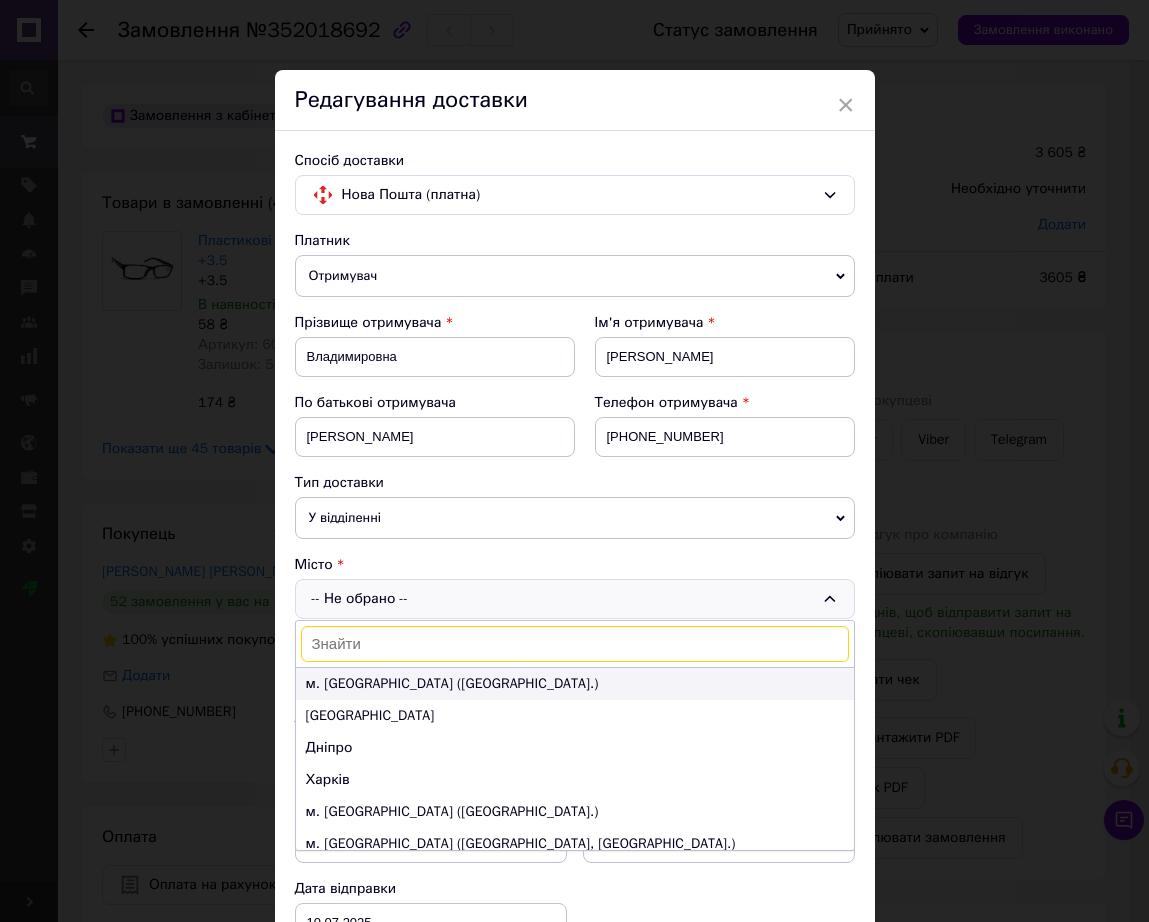 click on "м. Київ (Київська обл.)" at bounding box center [575, 684] 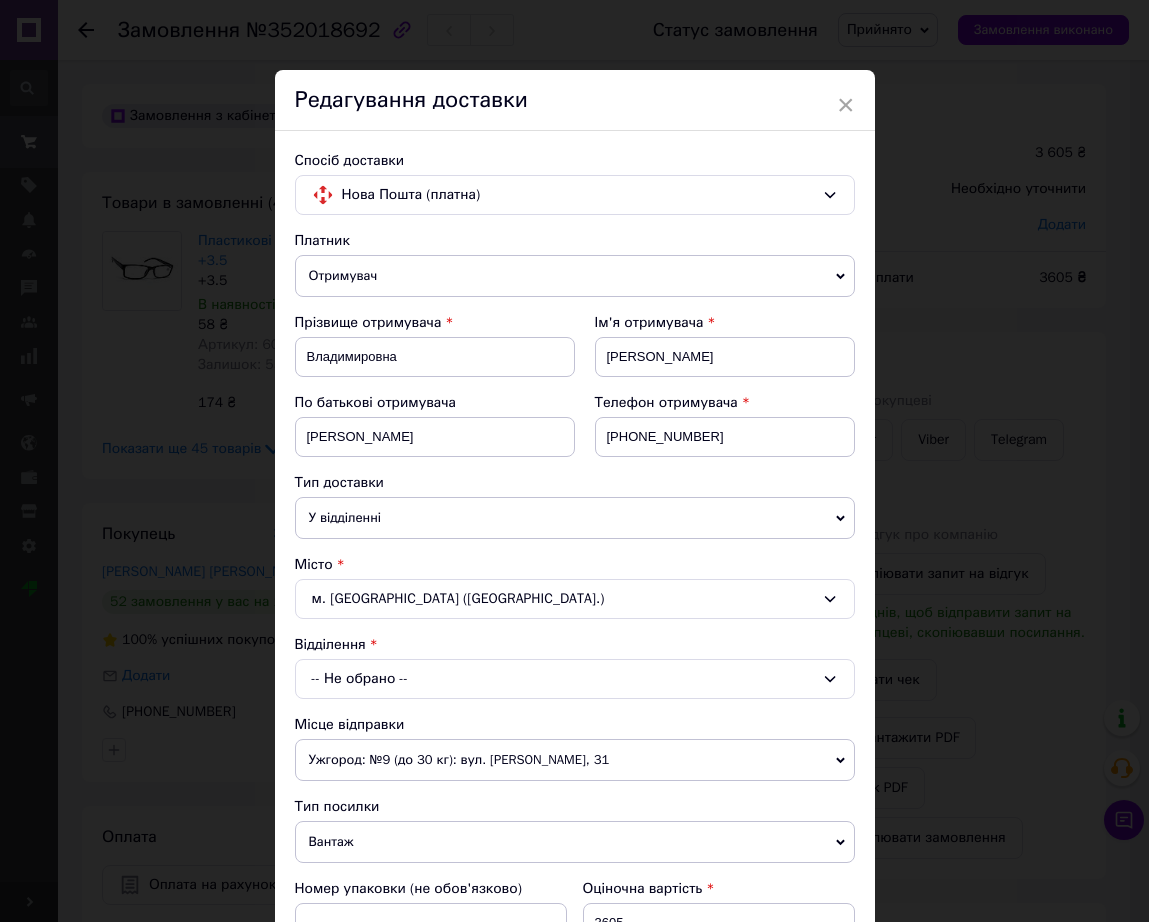 click on "-- Не обрано --" at bounding box center (575, 679) 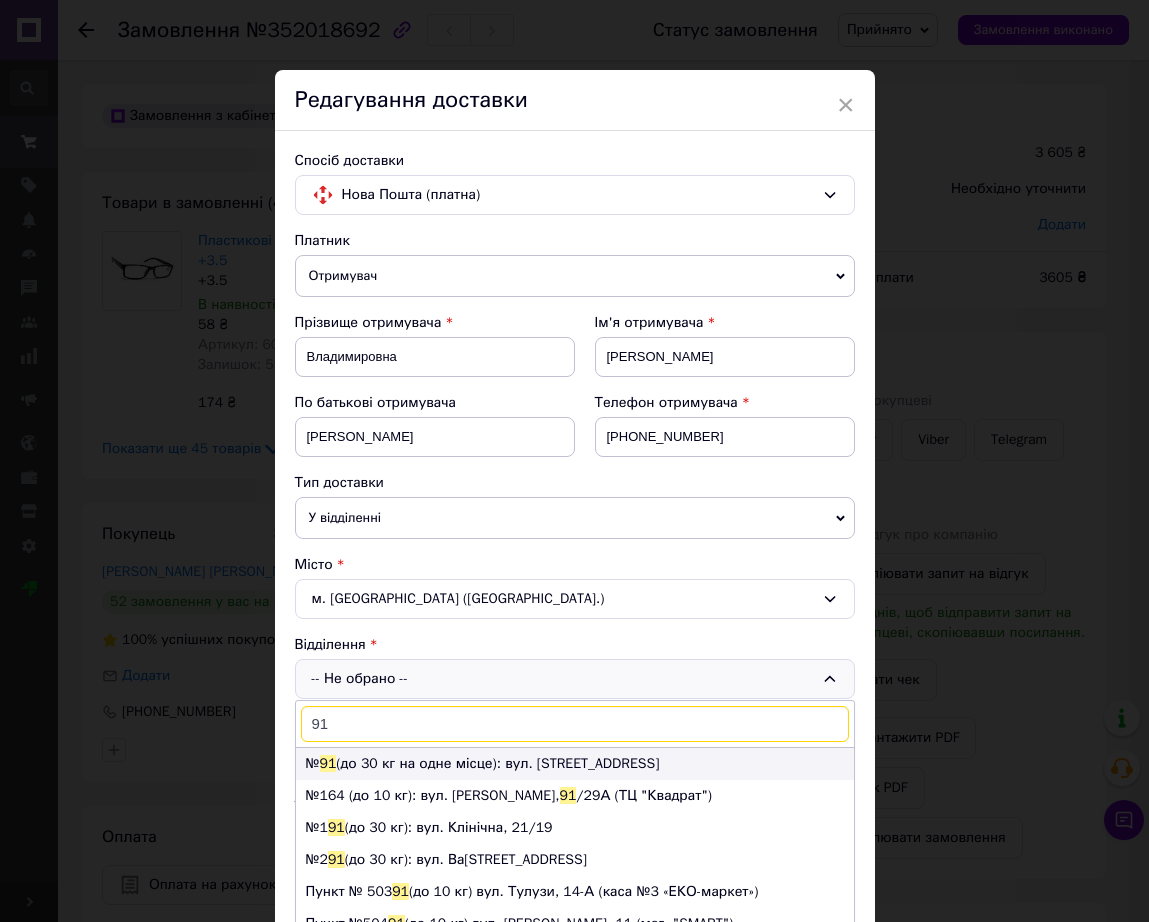 type on "91" 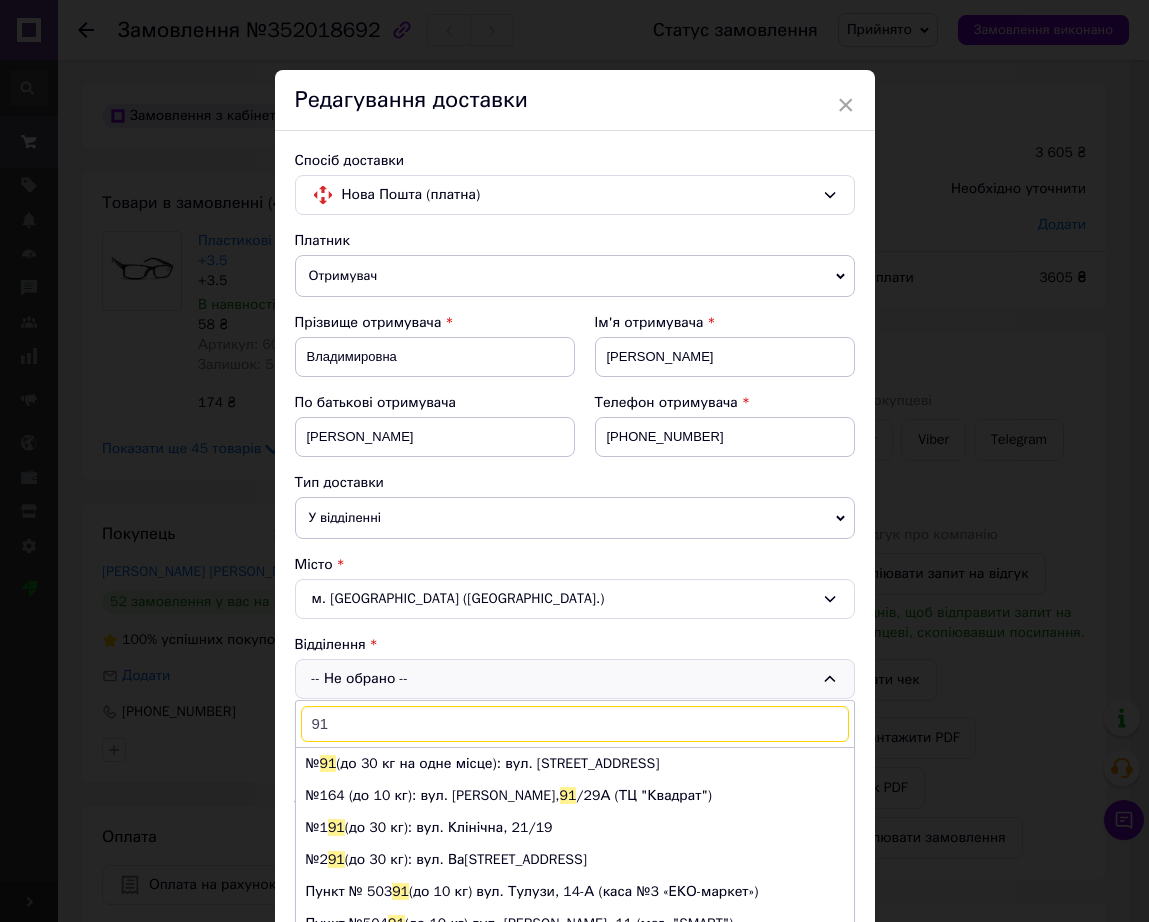 drag, startPoint x: 413, startPoint y: 766, endPoint x: 454, endPoint y: 756, distance: 42.201897 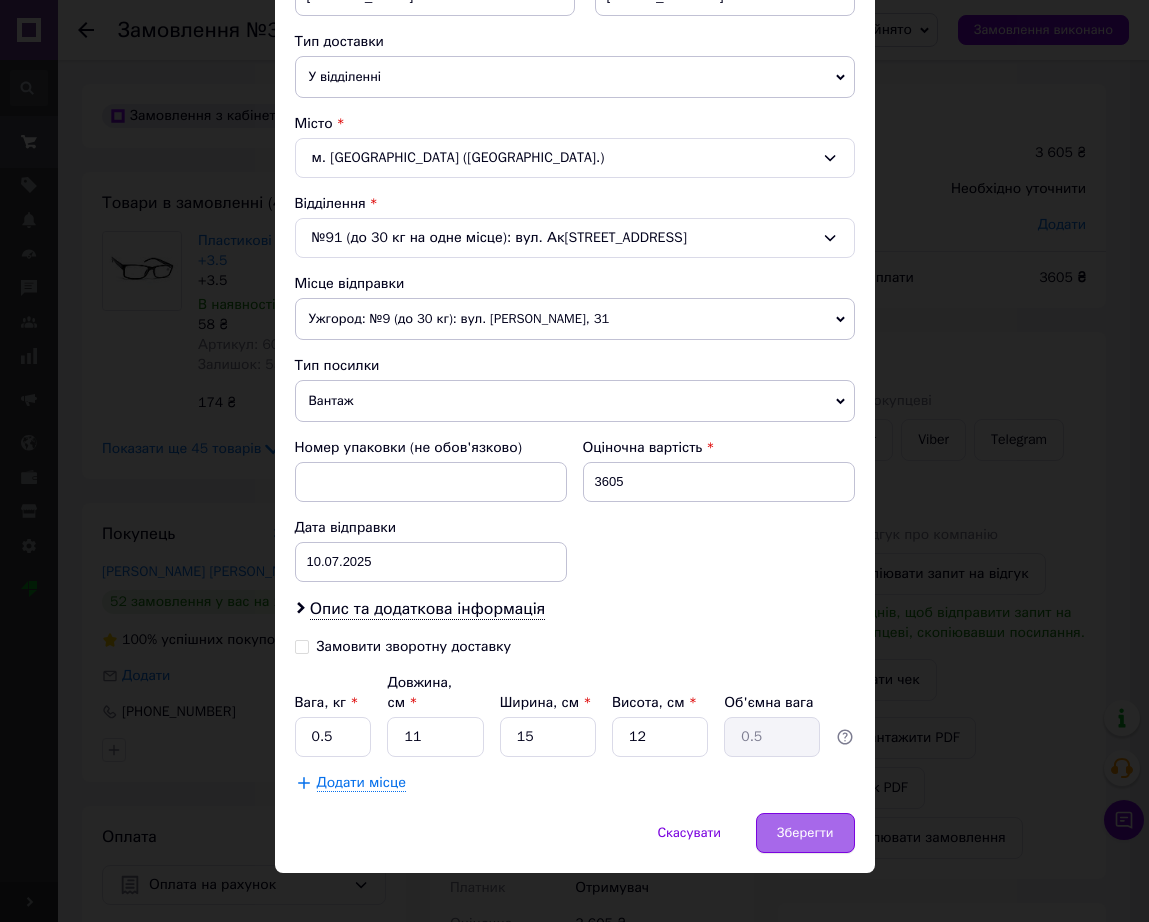scroll, scrollTop: 442, scrollLeft: 0, axis: vertical 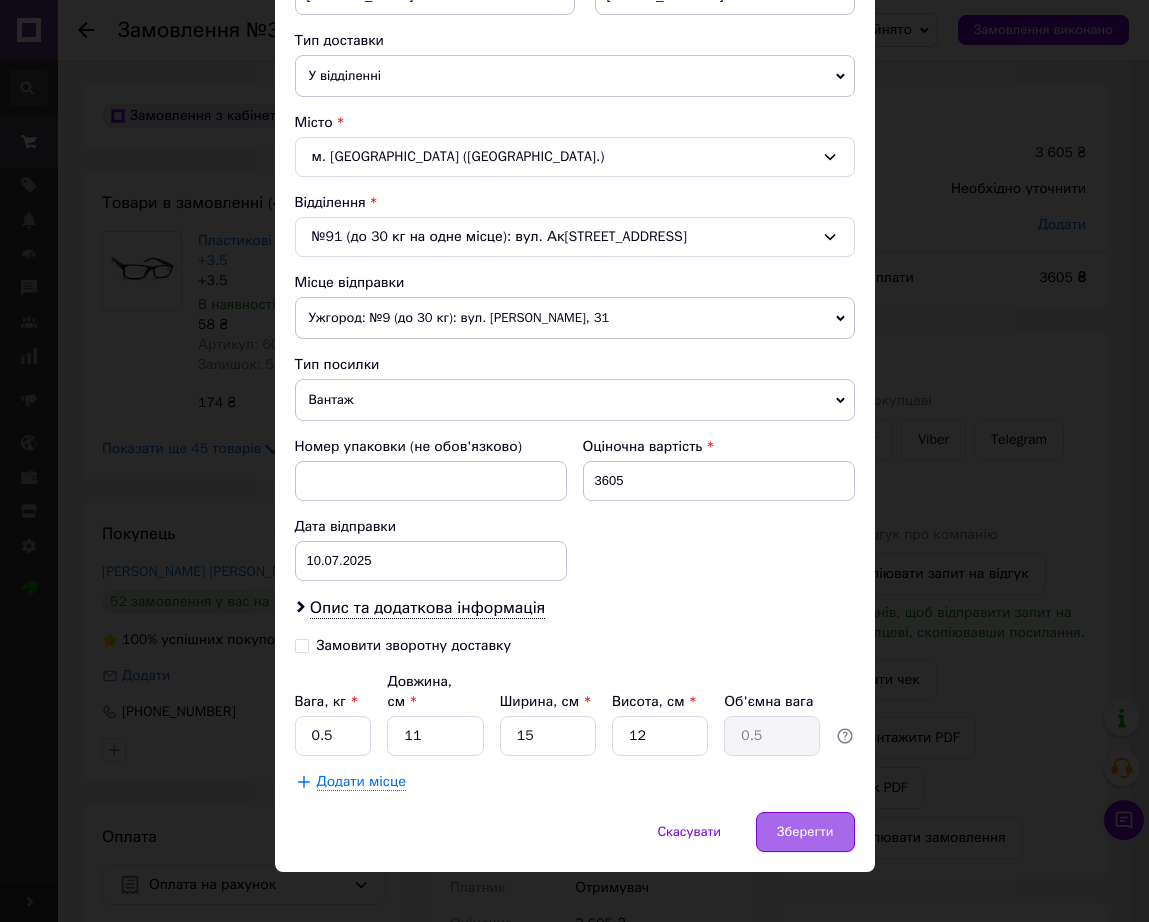 click on "Зберегти" at bounding box center (805, 832) 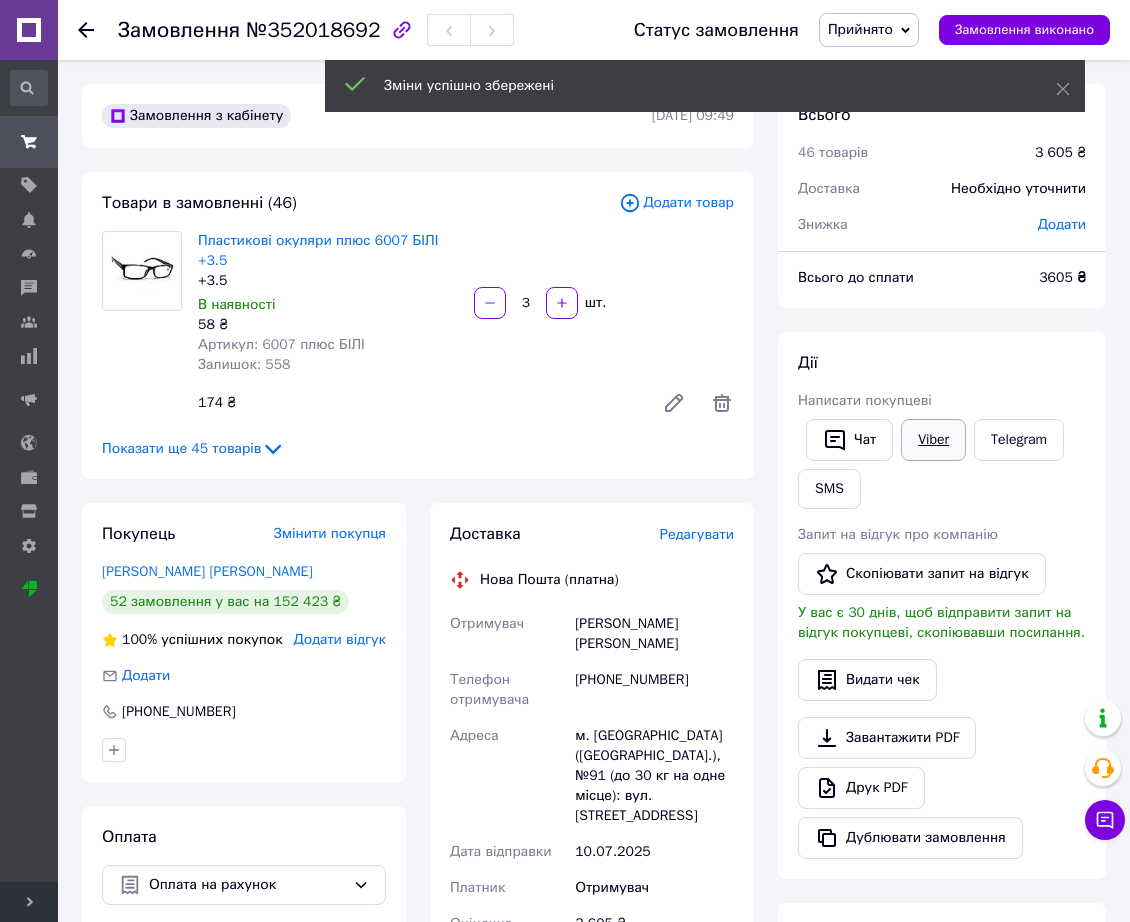 click on "Viber" at bounding box center (933, 440) 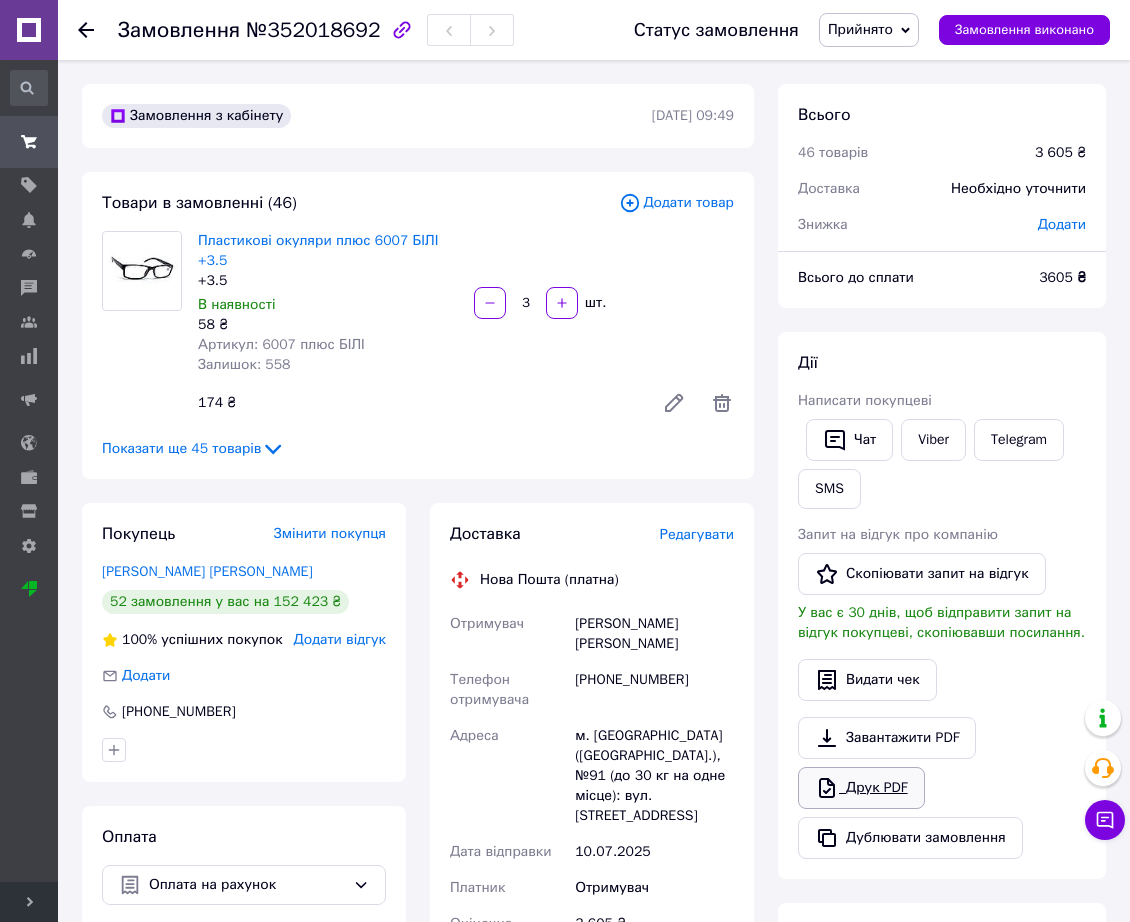click on "Друк PDF" at bounding box center [861, 788] 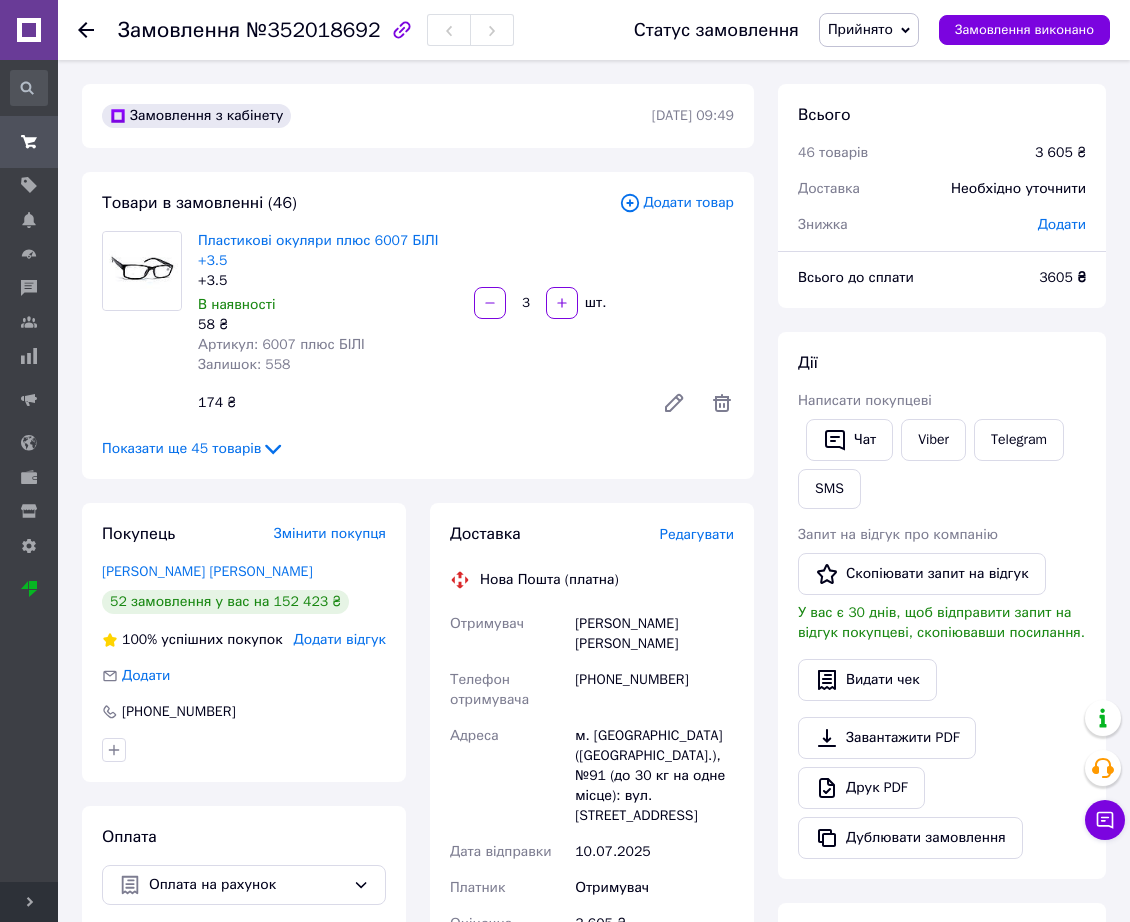 click 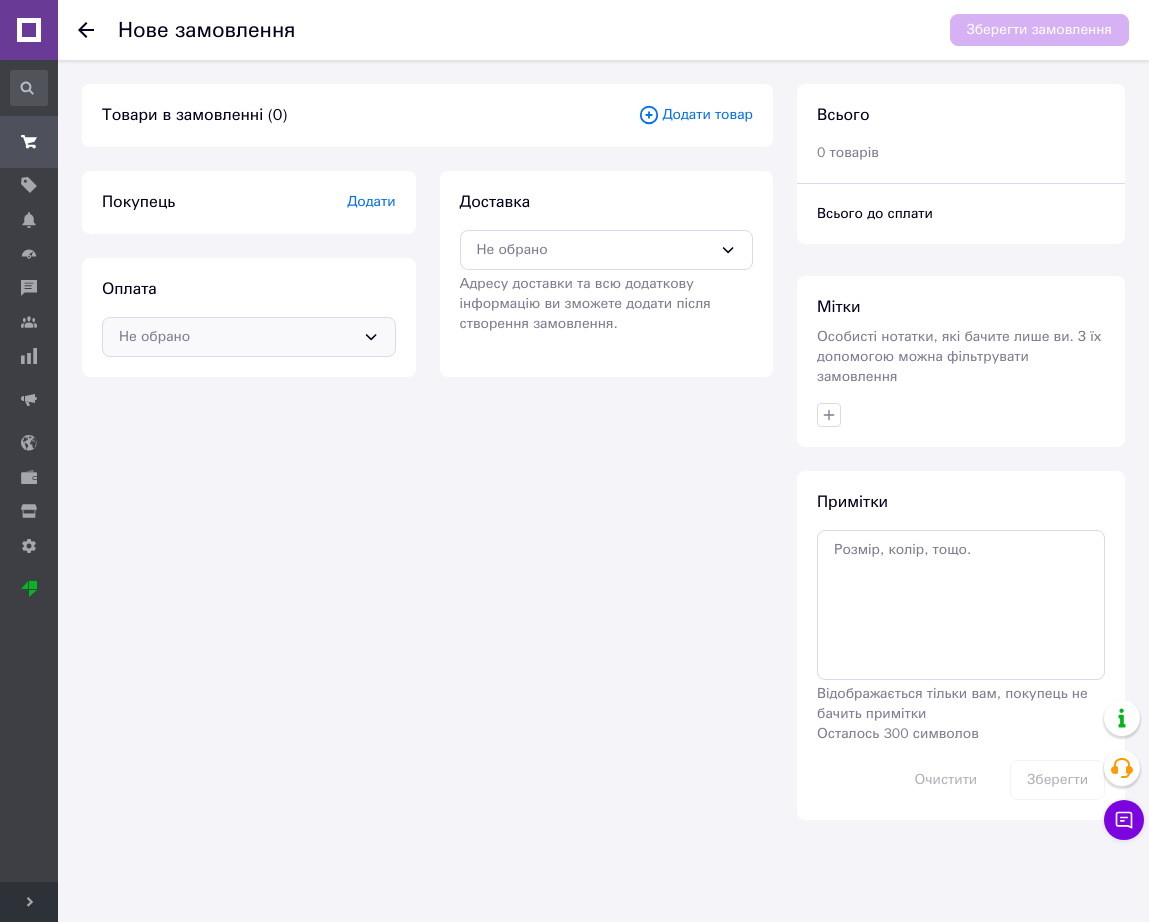 click on "Не обрано" at bounding box center (237, 337) 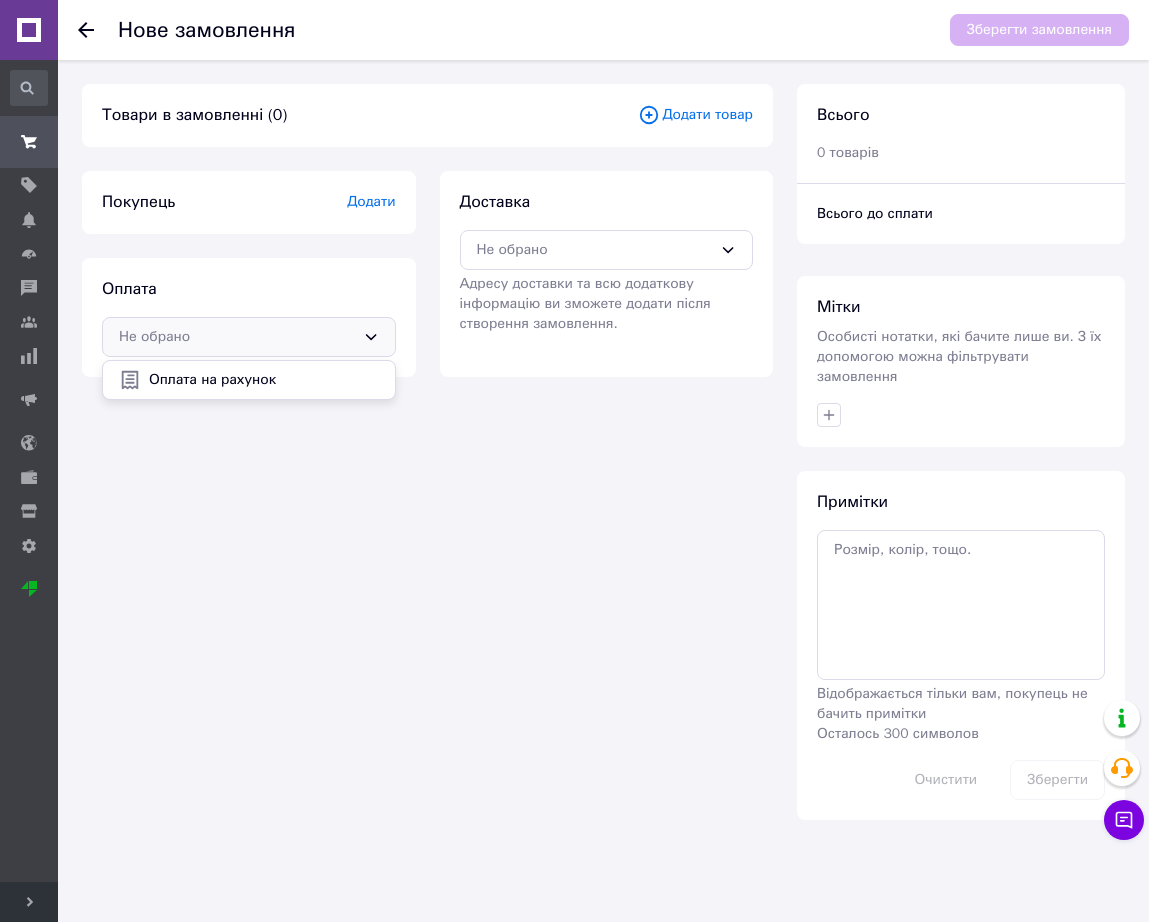 click on "Оплата на рахунок" at bounding box center (264, 380) 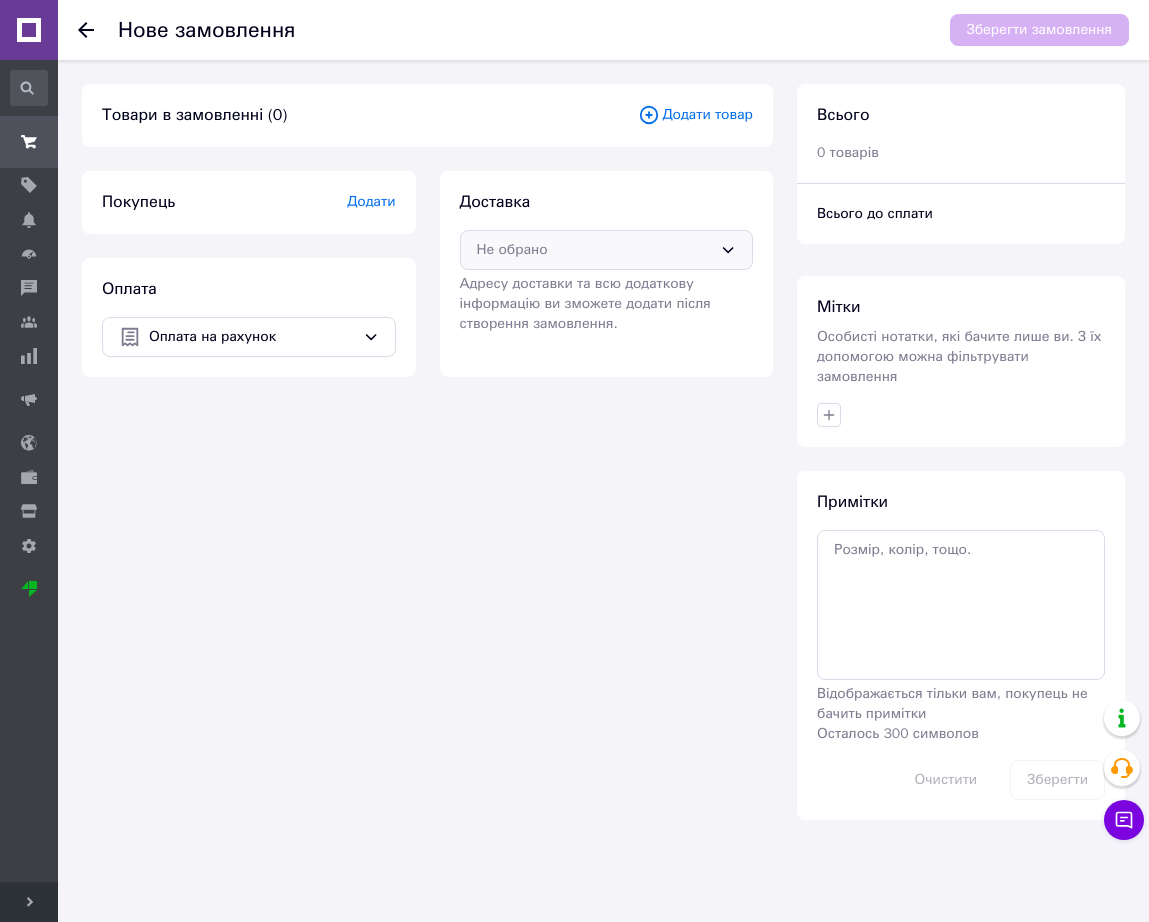 click on "Не обрано" at bounding box center [595, 250] 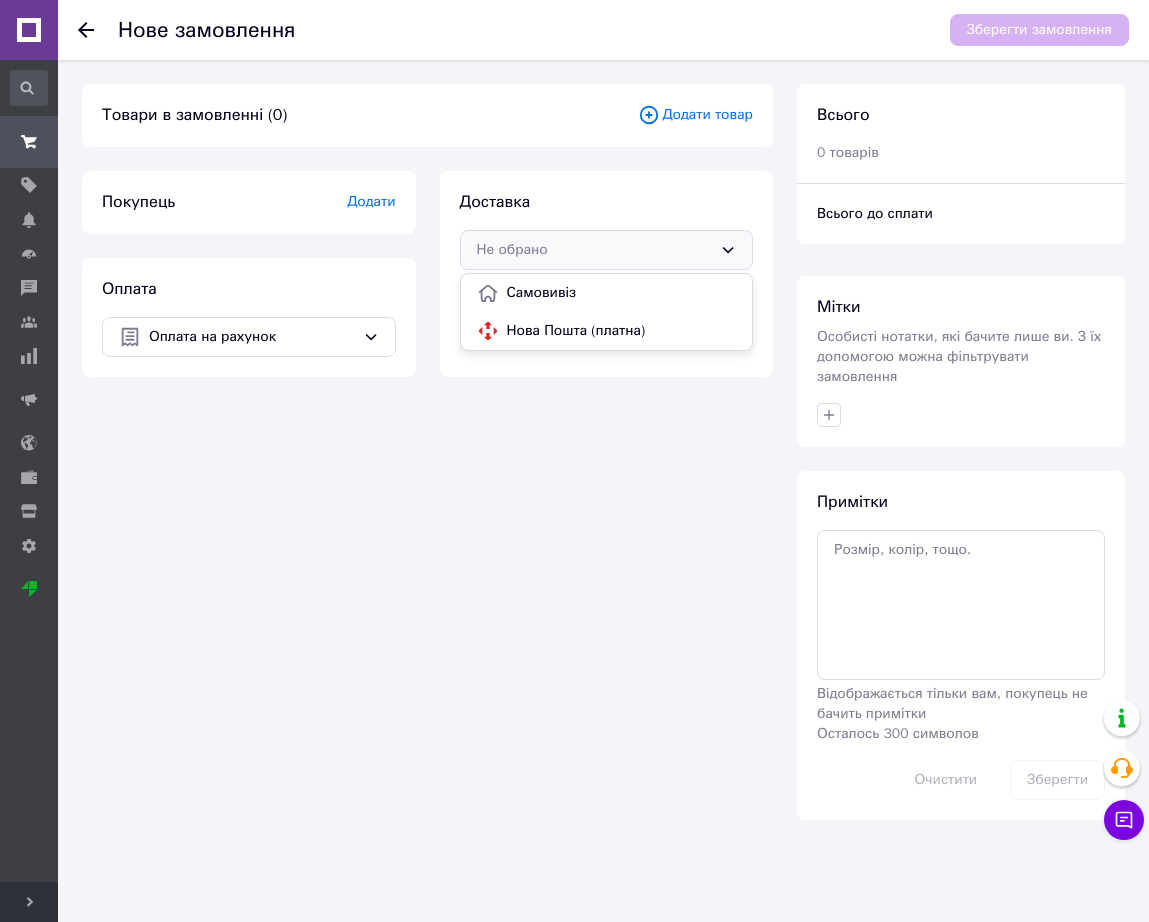 click on "Нова Пошта (платна)" at bounding box center (607, 331) 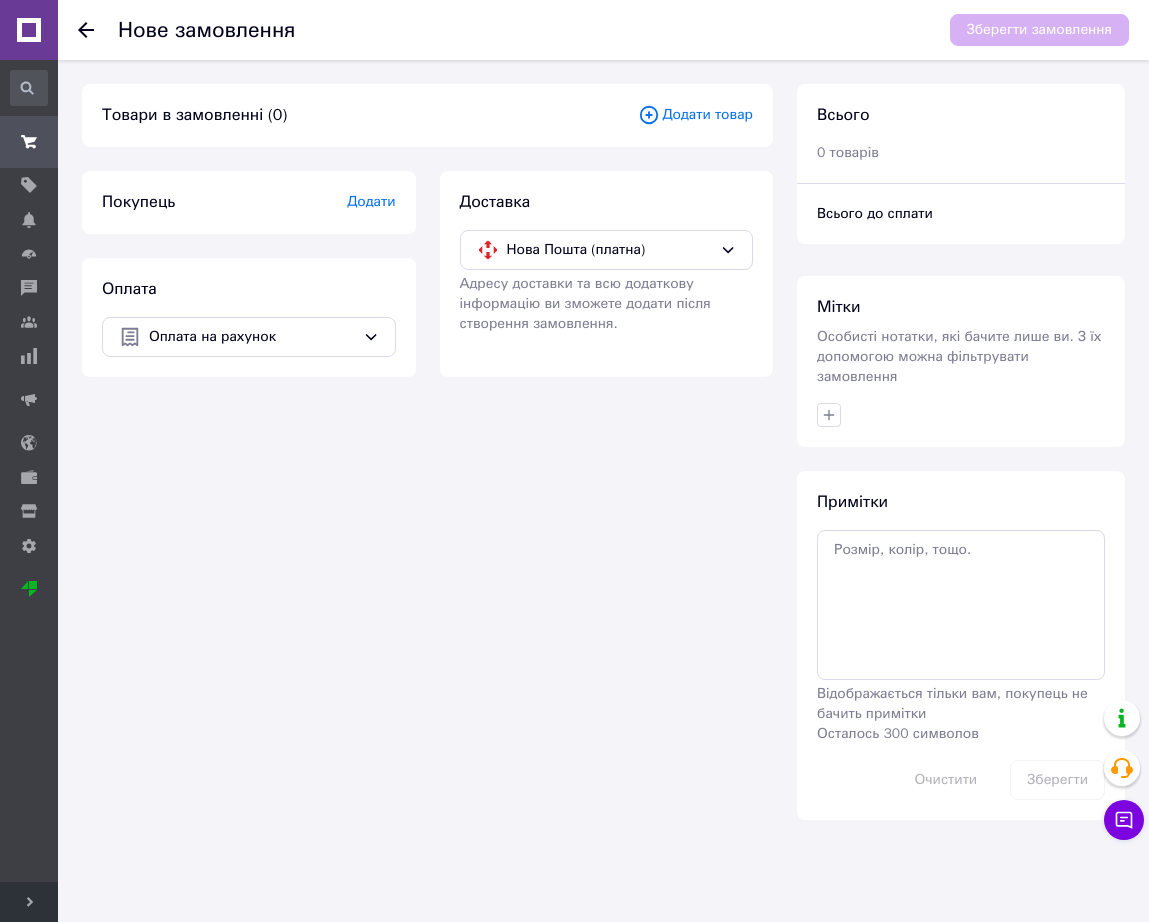 click on "Додати" at bounding box center (371, 201) 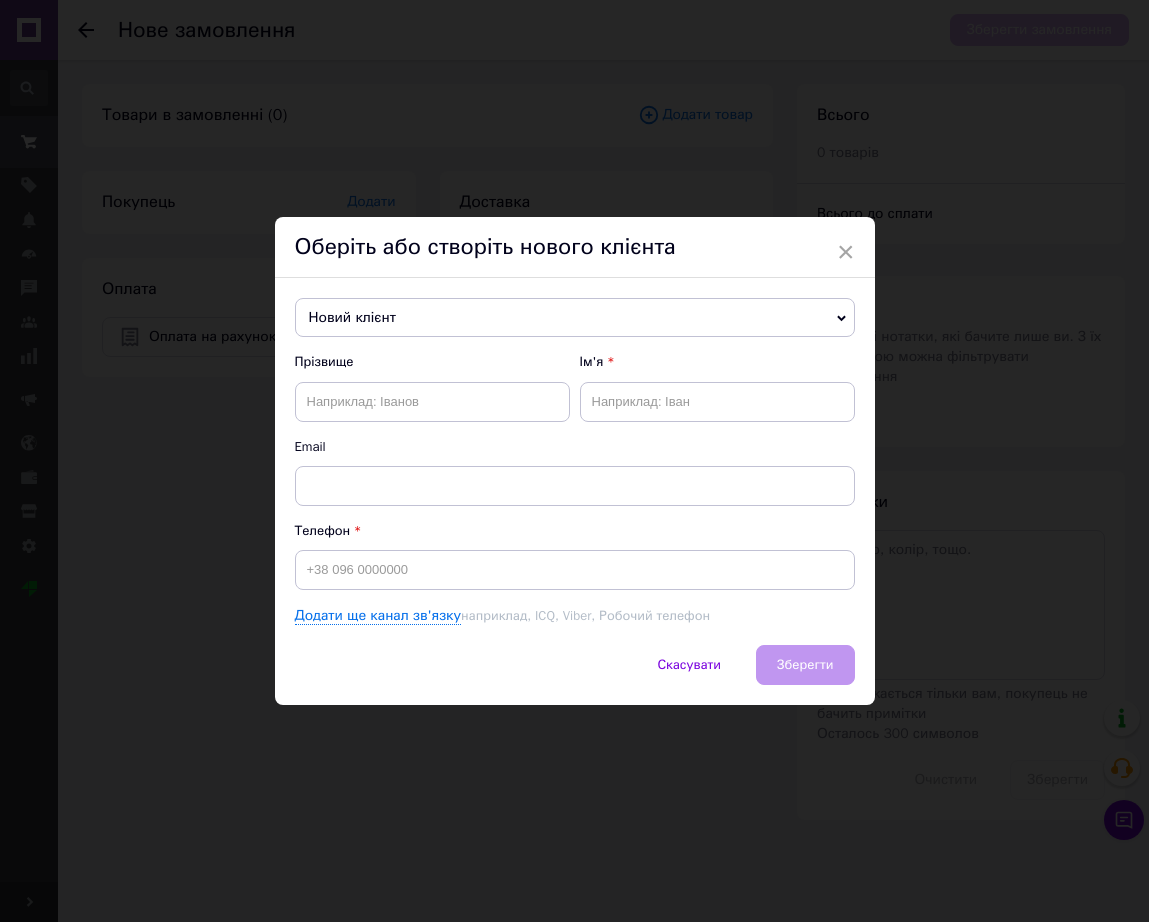 click on "Новий клієнт" at bounding box center (575, 318) 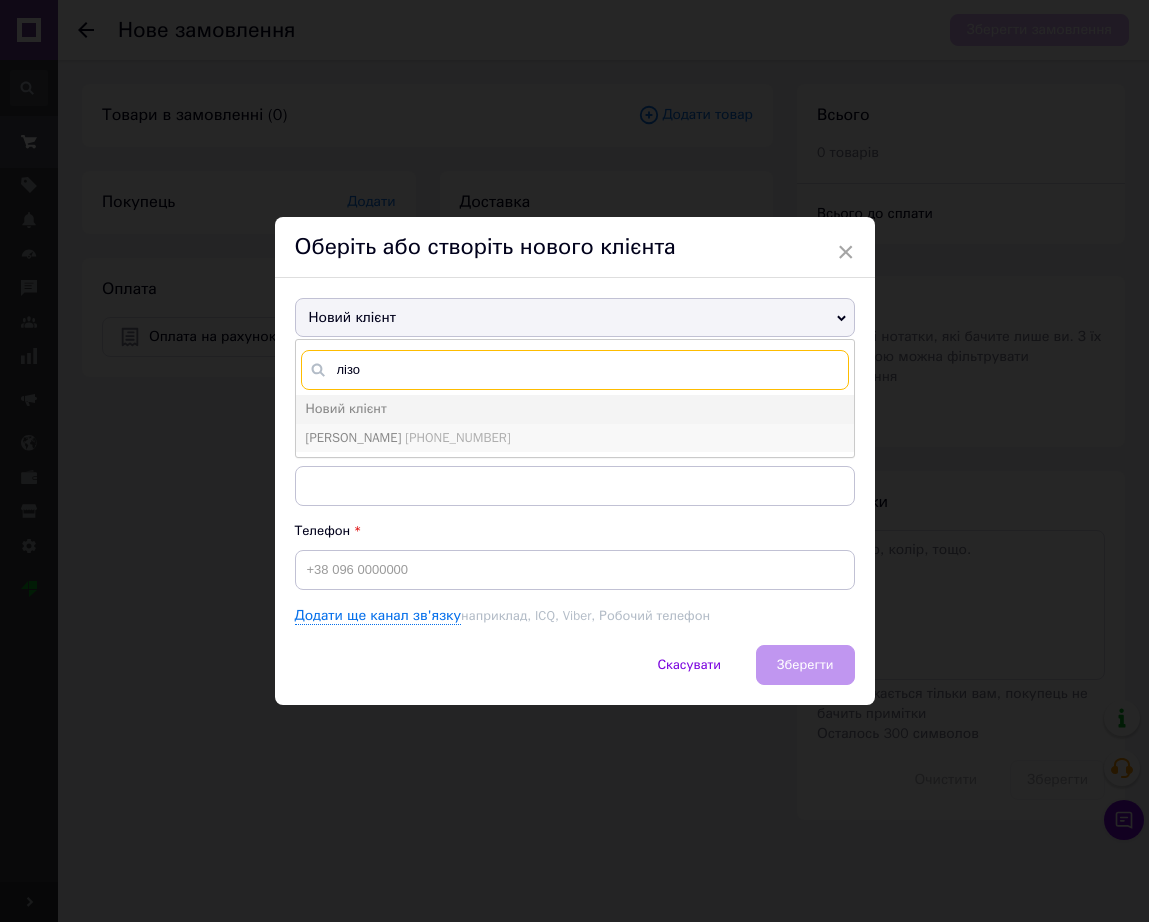 type on "лізо" 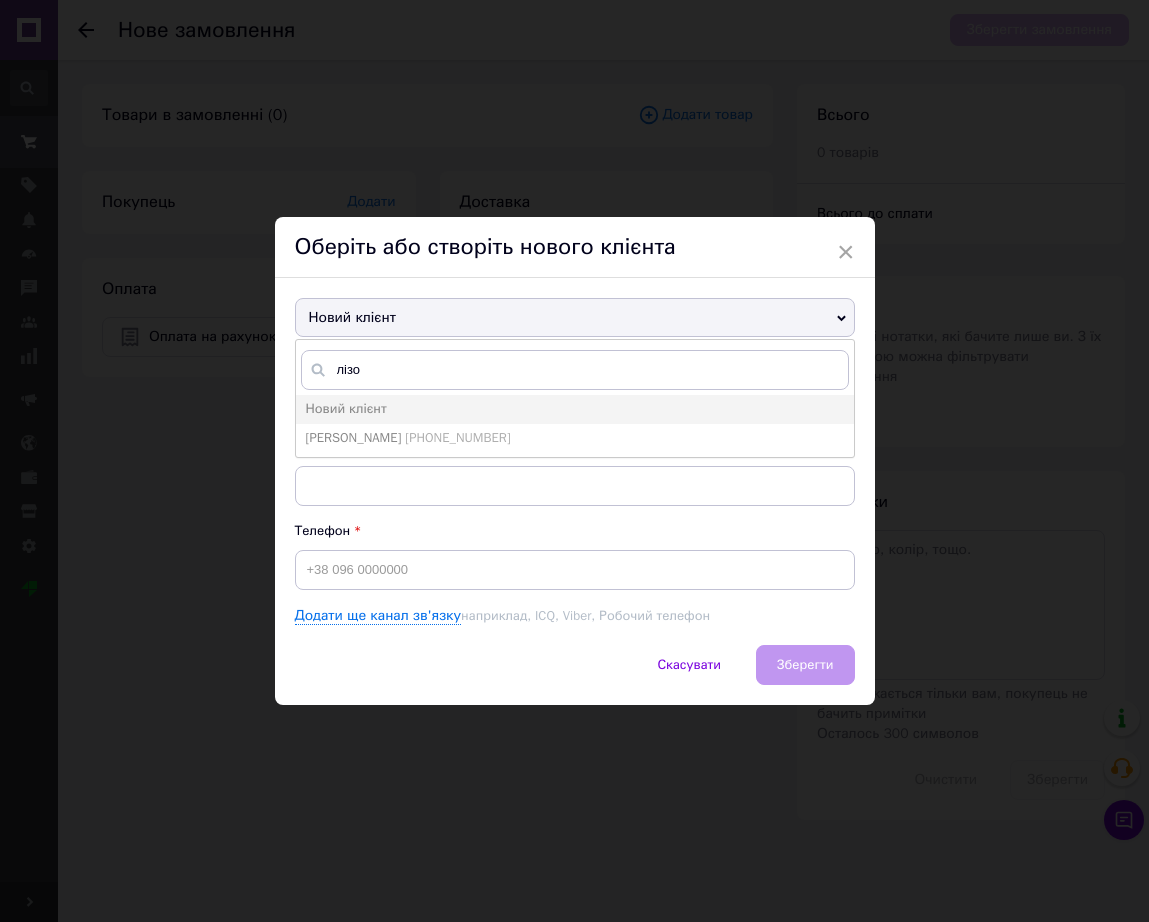 drag, startPoint x: 368, startPoint y: 434, endPoint x: 467, endPoint y: 457, distance: 101.636604 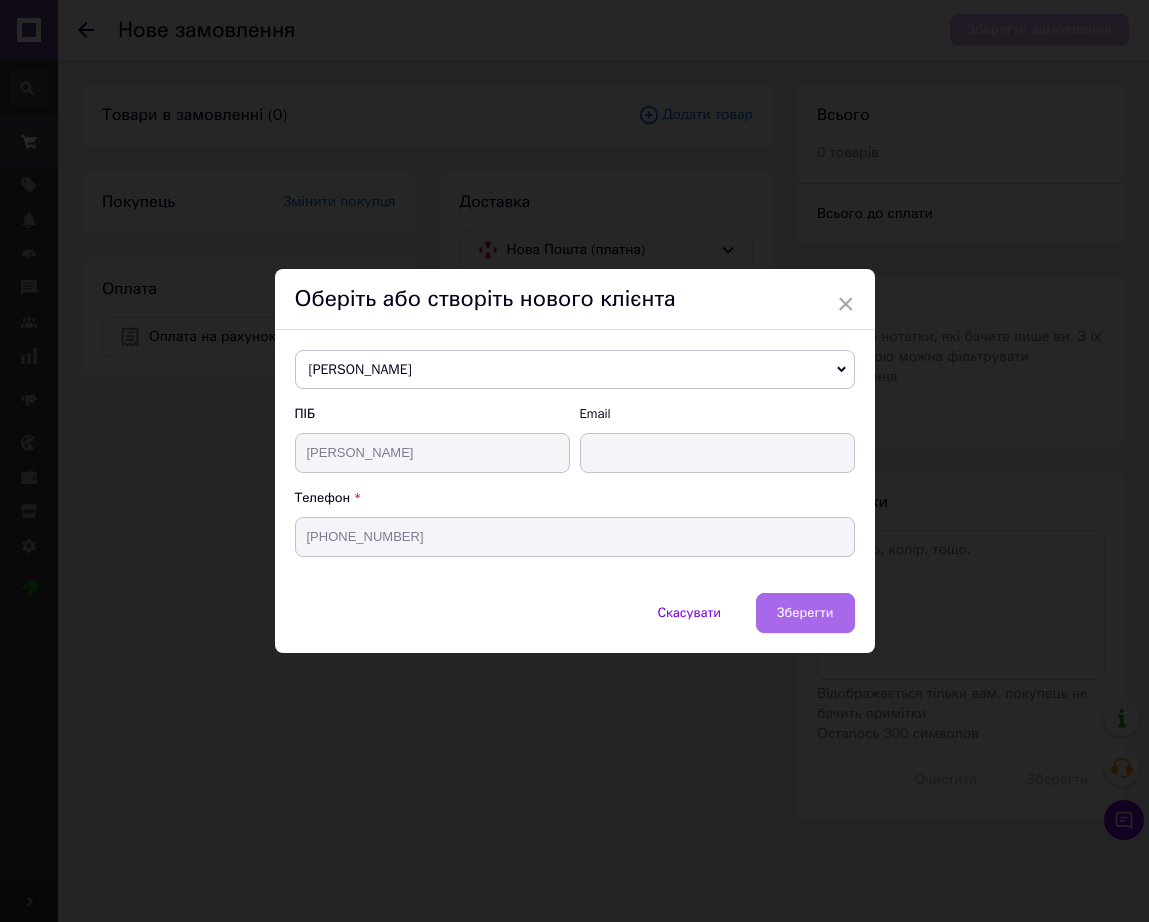 drag, startPoint x: 823, startPoint y: 608, endPoint x: 812, endPoint y: 625, distance: 20.248457 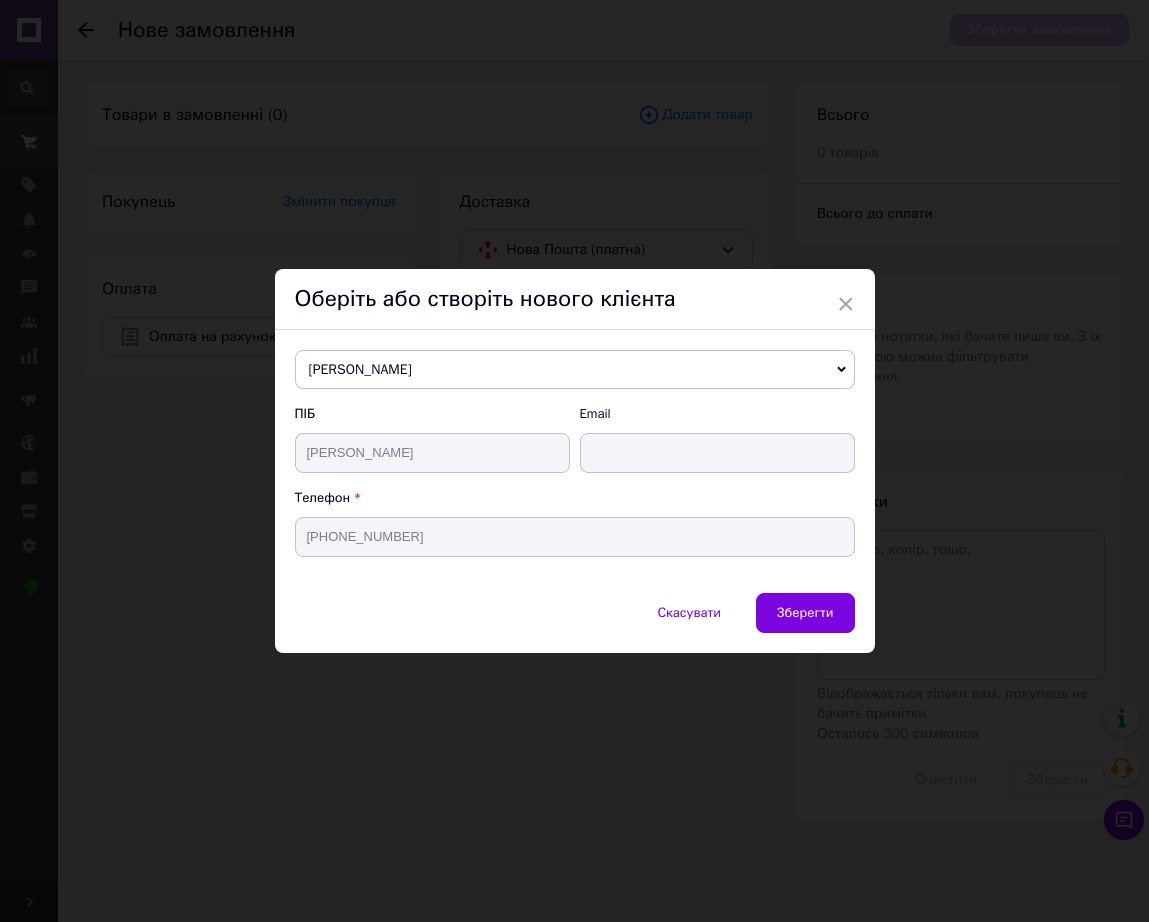 click on "Зберегти" at bounding box center [805, 612] 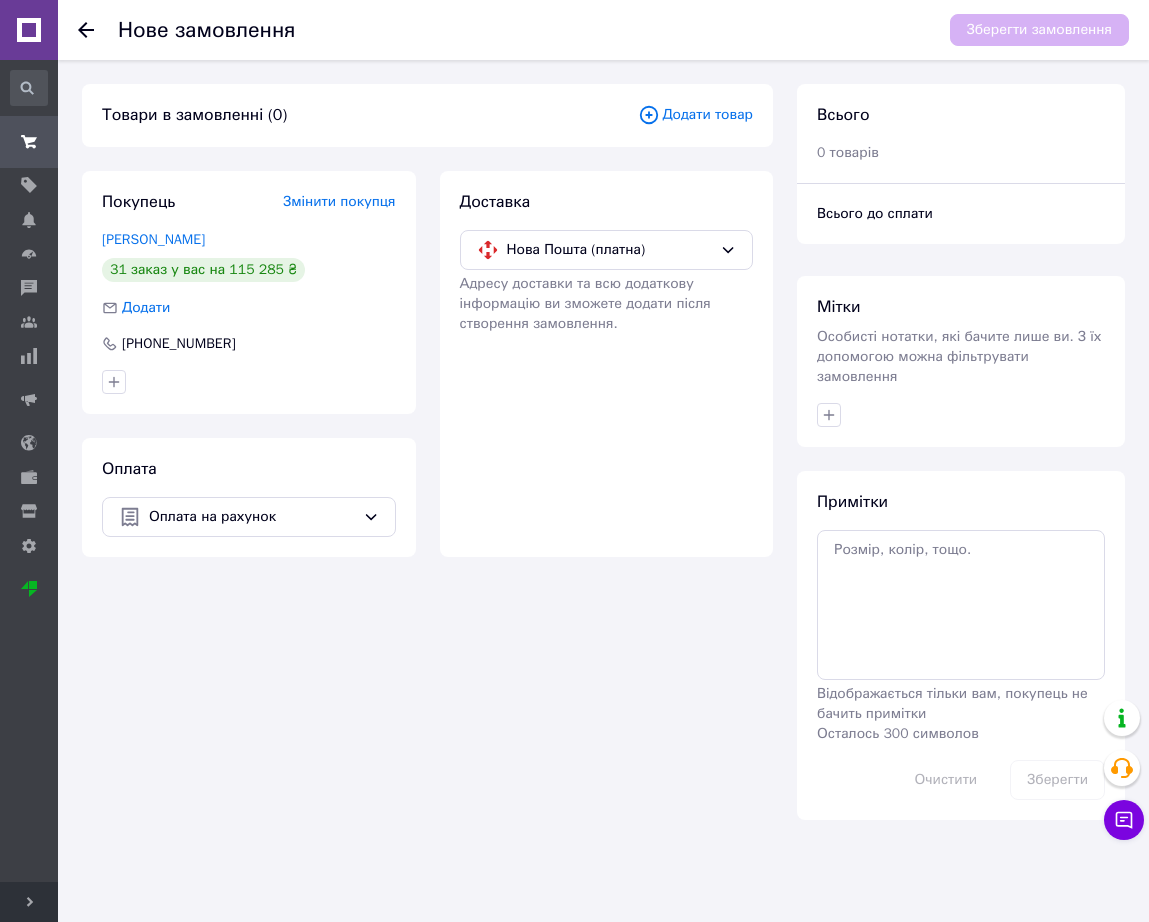 drag, startPoint x: 700, startPoint y: 102, endPoint x: 715, endPoint y: 106, distance: 15.524175 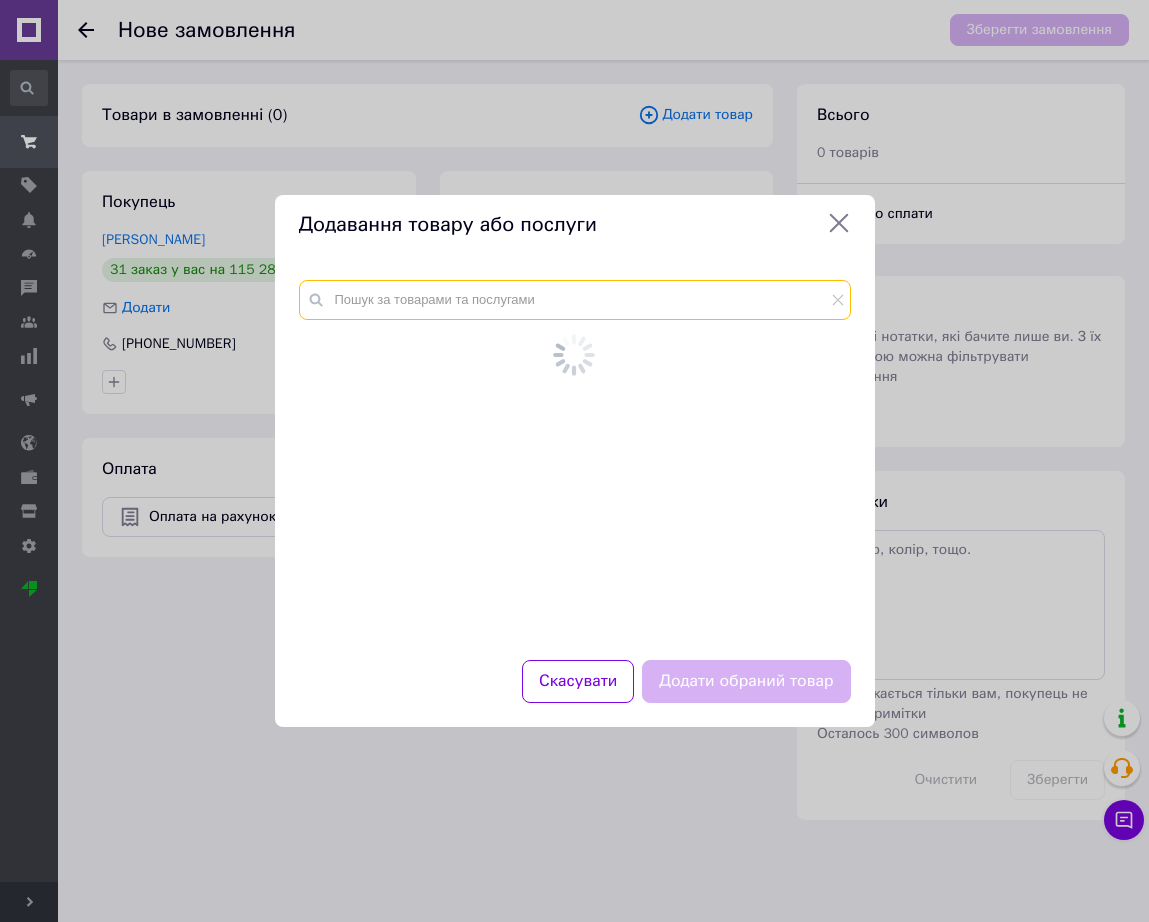click at bounding box center (575, 300) 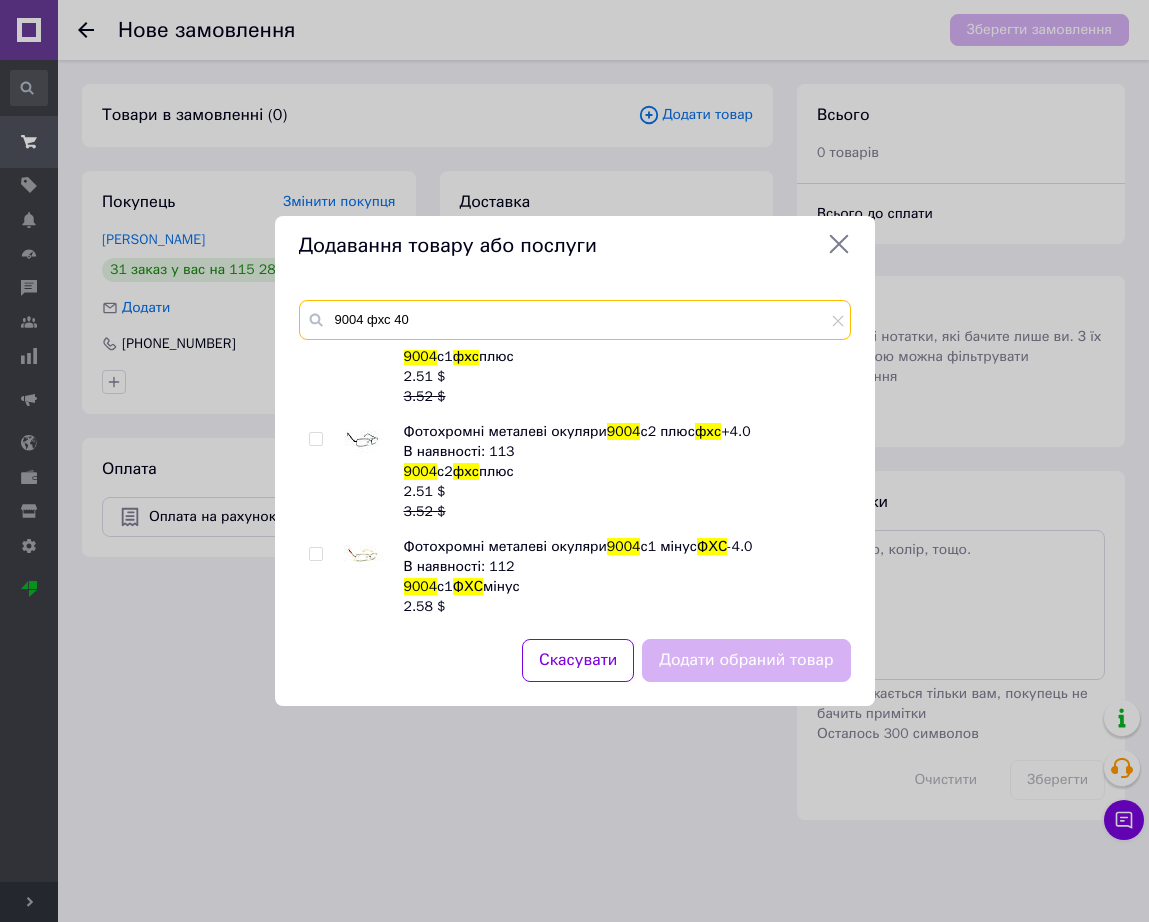 scroll, scrollTop: 65, scrollLeft: 0, axis: vertical 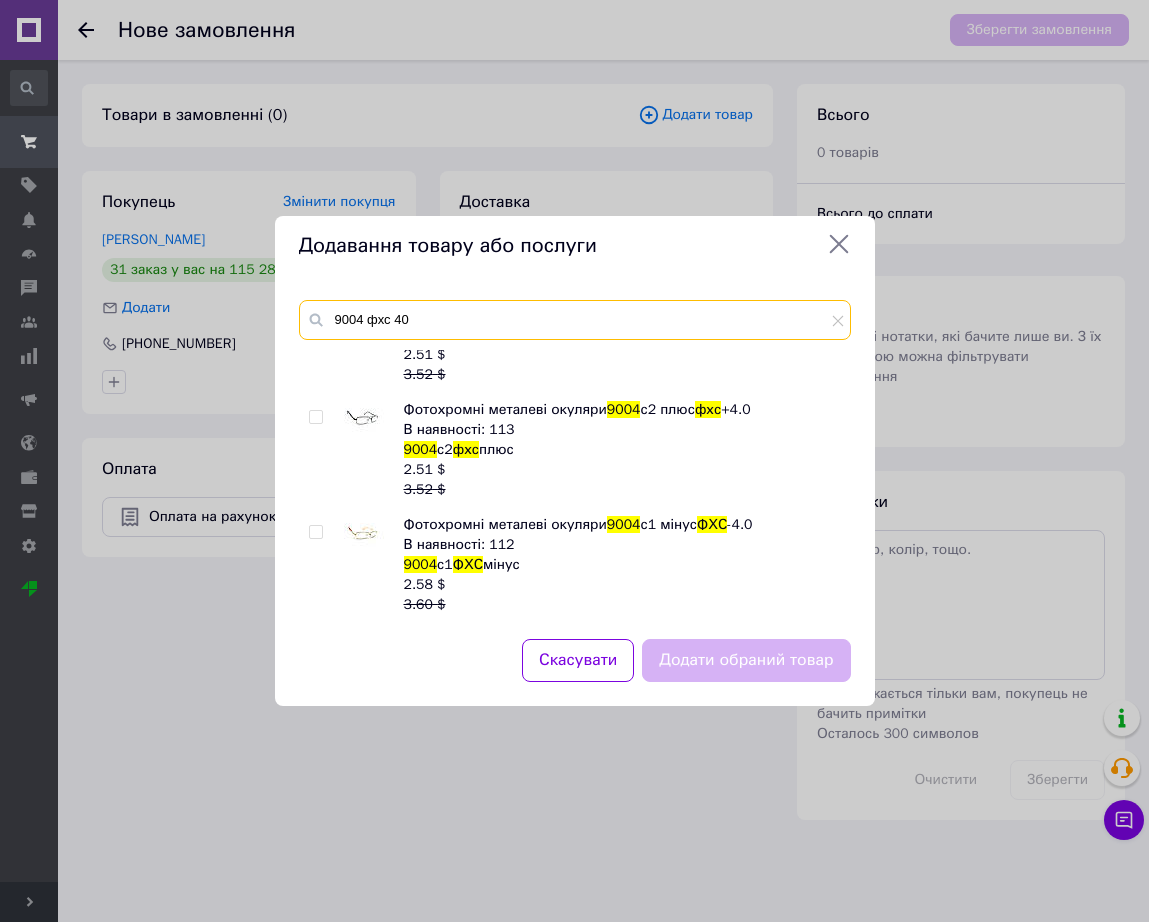 type on "9004 фхс 40" 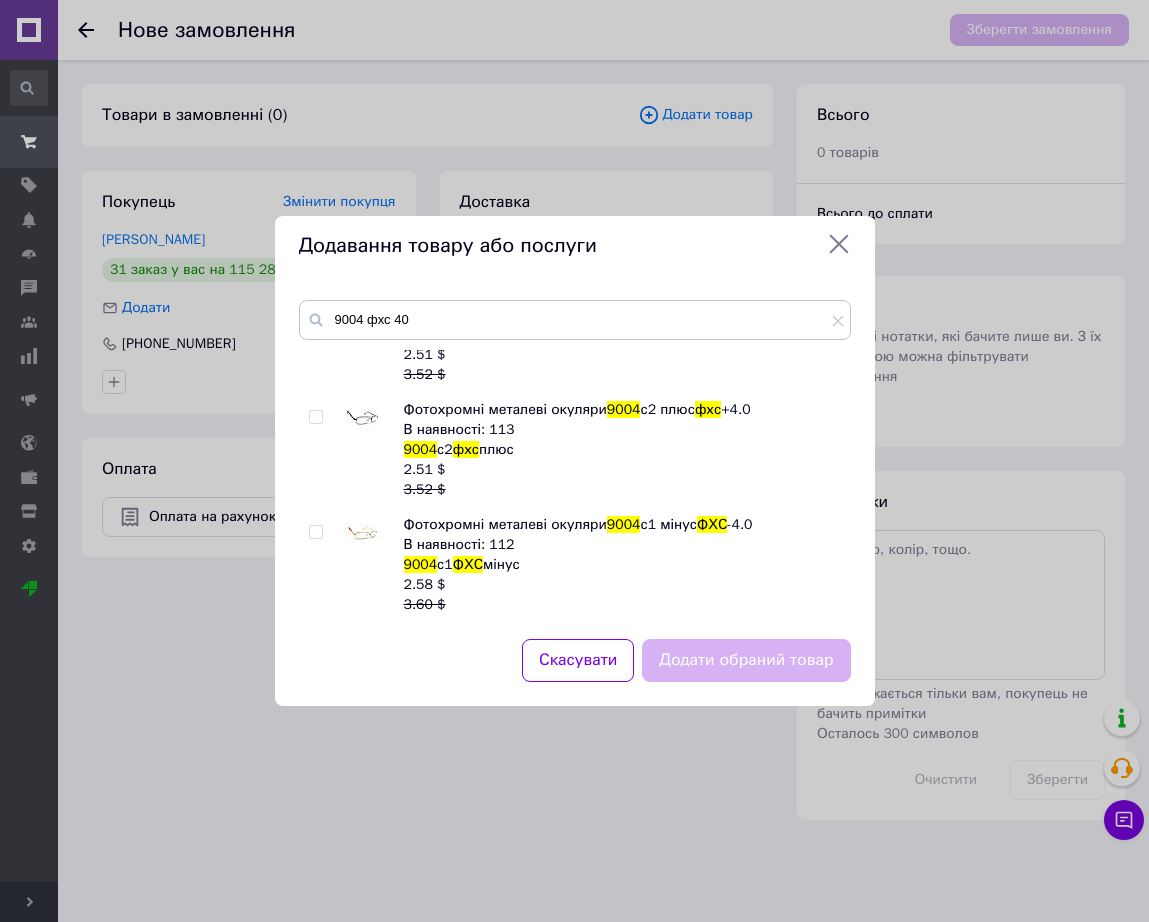 drag, startPoint x: 373, startPoint y: 542, endPoint x: 442, endPoint y: 408, distance: 150.7216 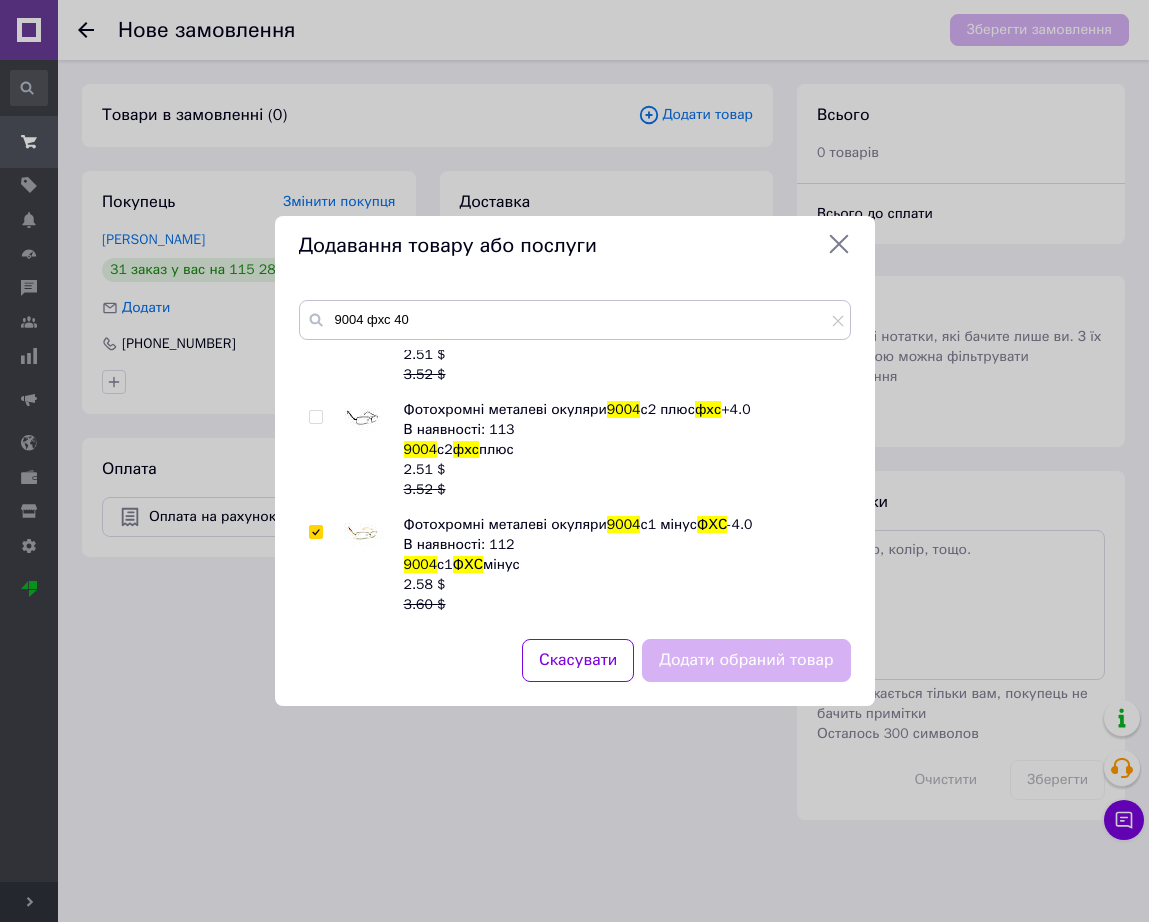 checkbox on "true" 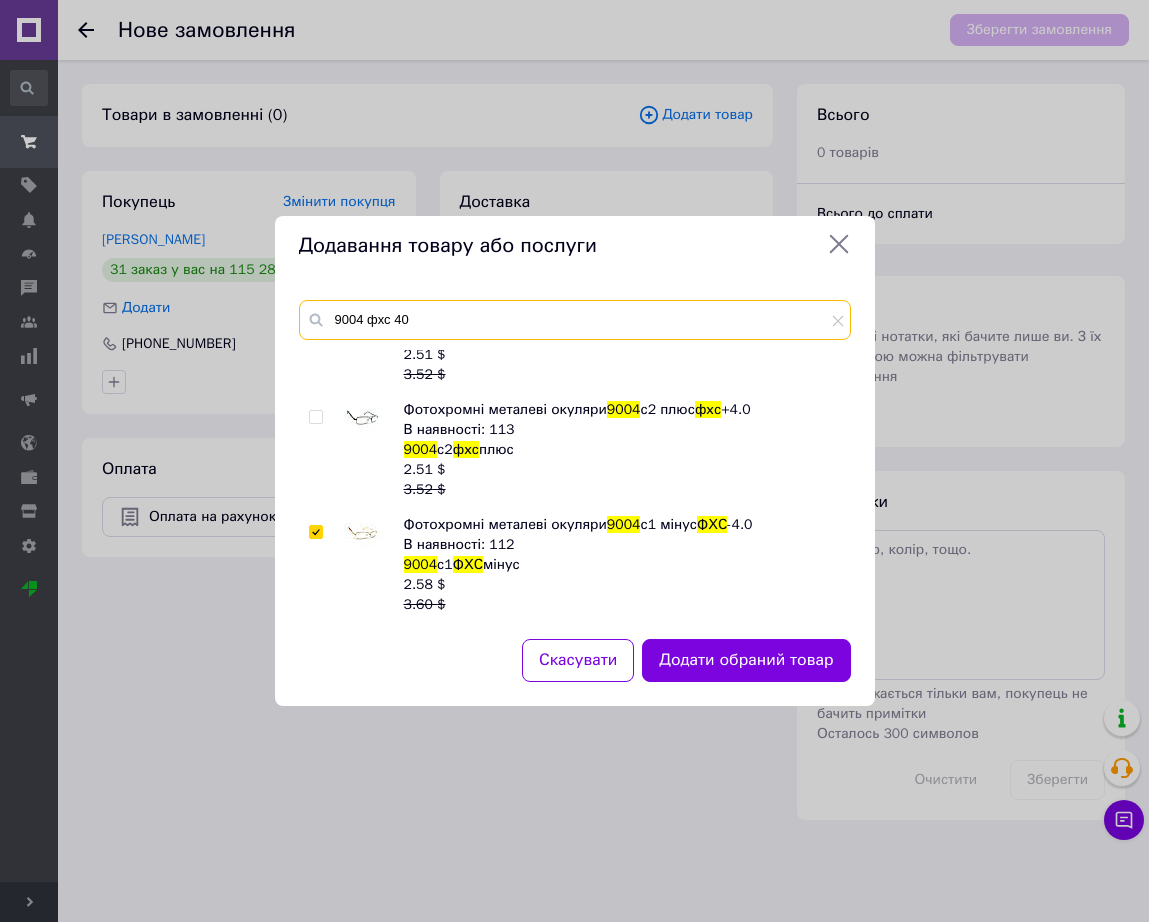 click on "9004 фхс 40" at bounding box center (575, 320) 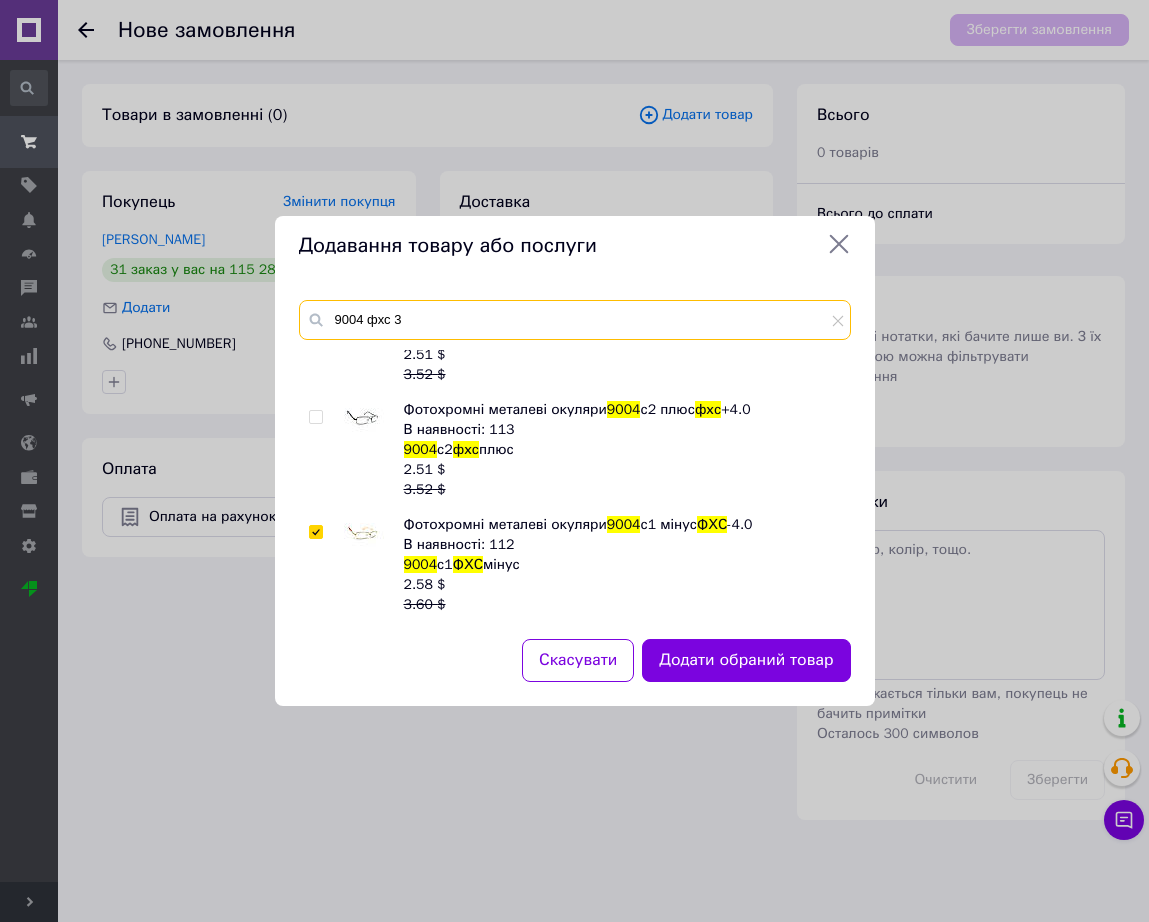 type on "9004 фхс 35" 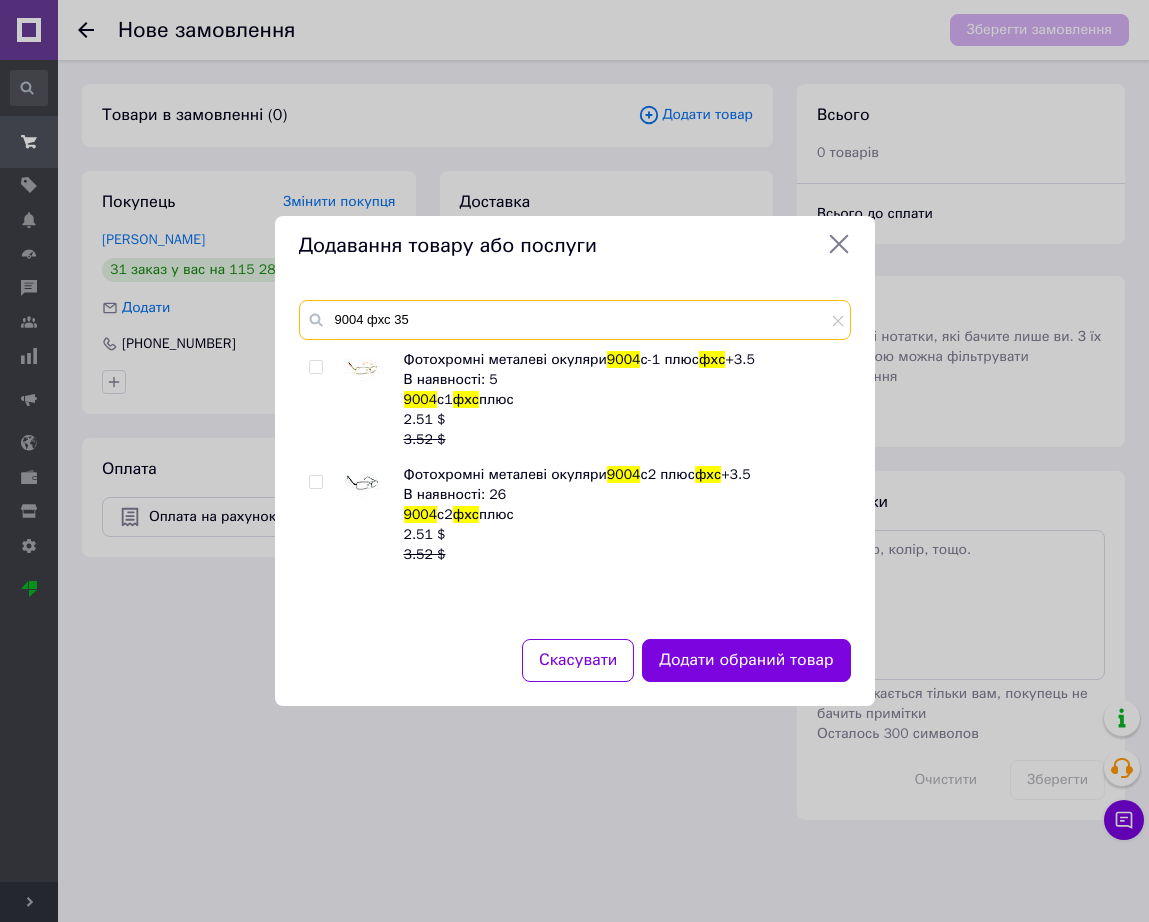 scroll, scrollTop: 0, scrollLeft: 0, axis: both 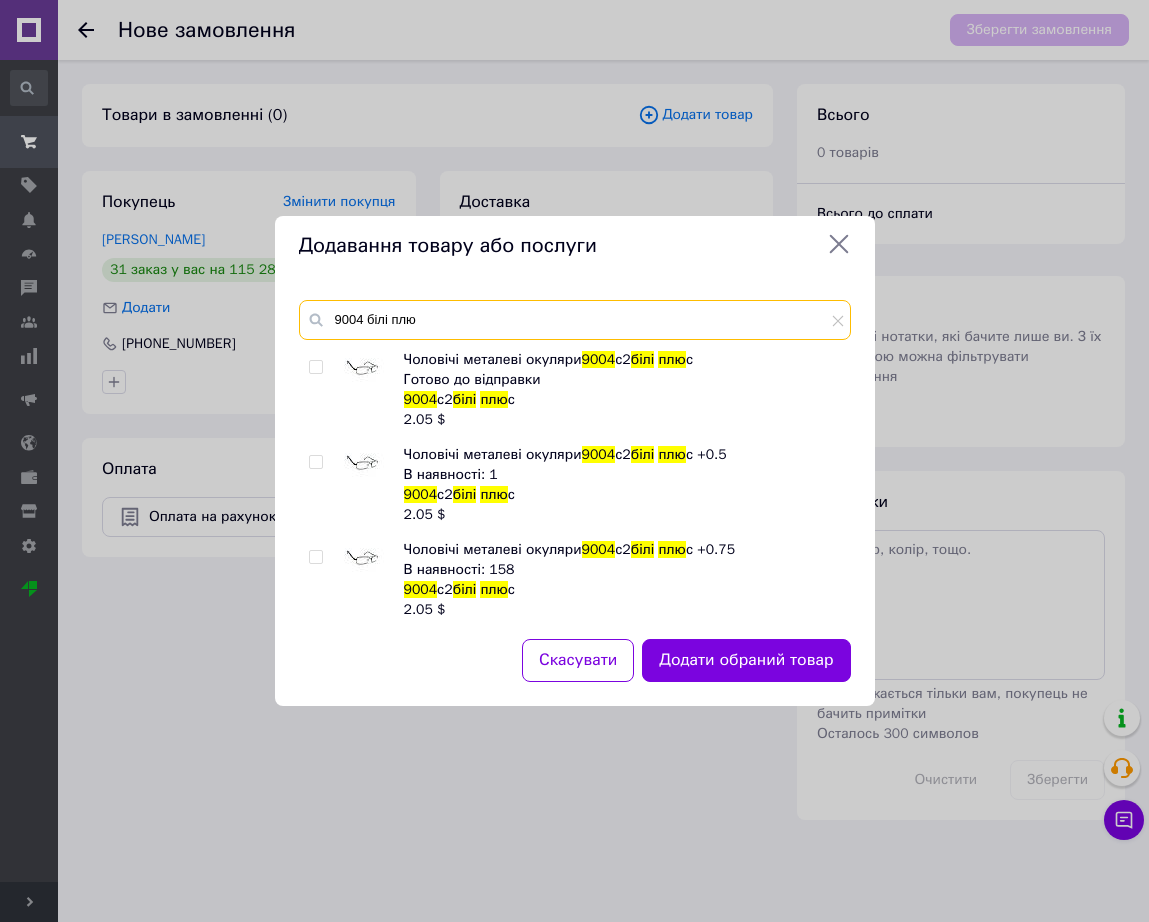 type on "9004 білі плю" 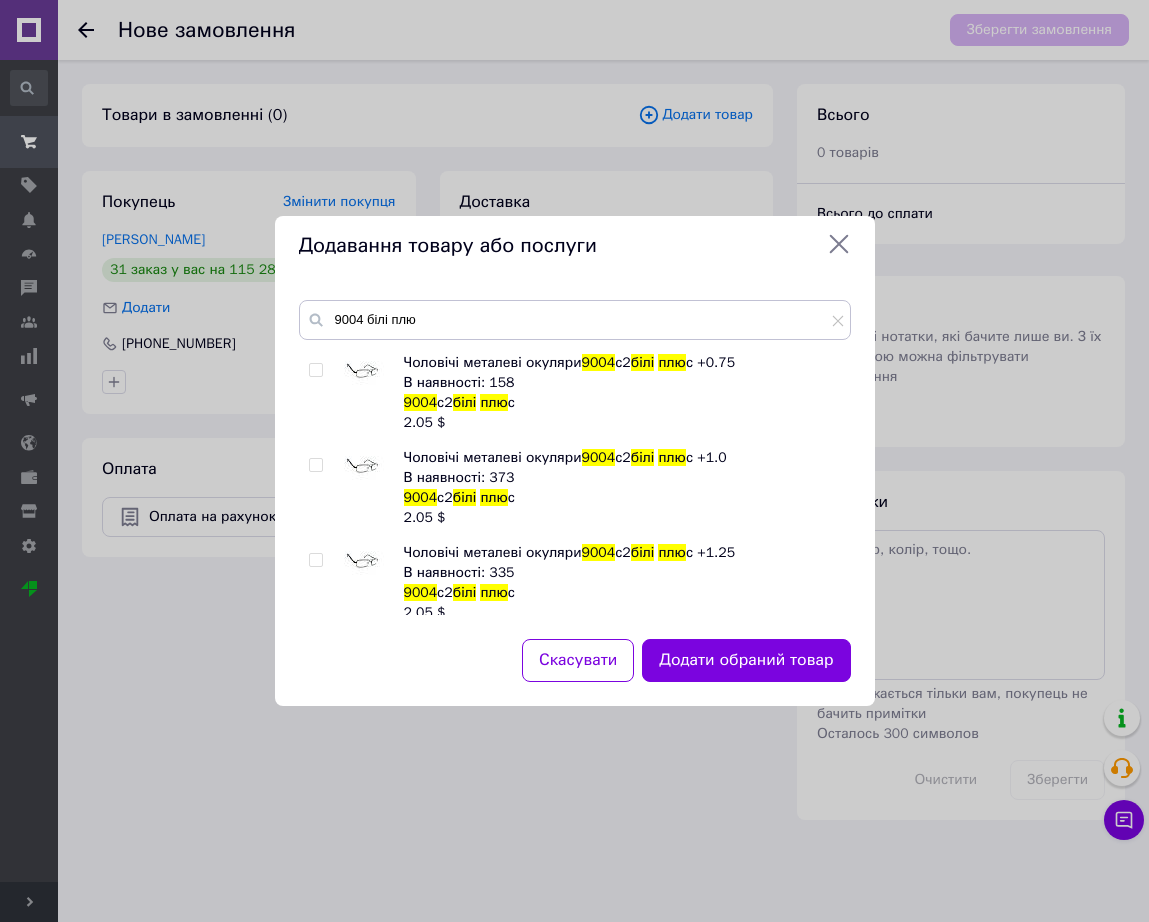 scroll, scrollTop: 250, scrollLeft: 0, axis: vertical 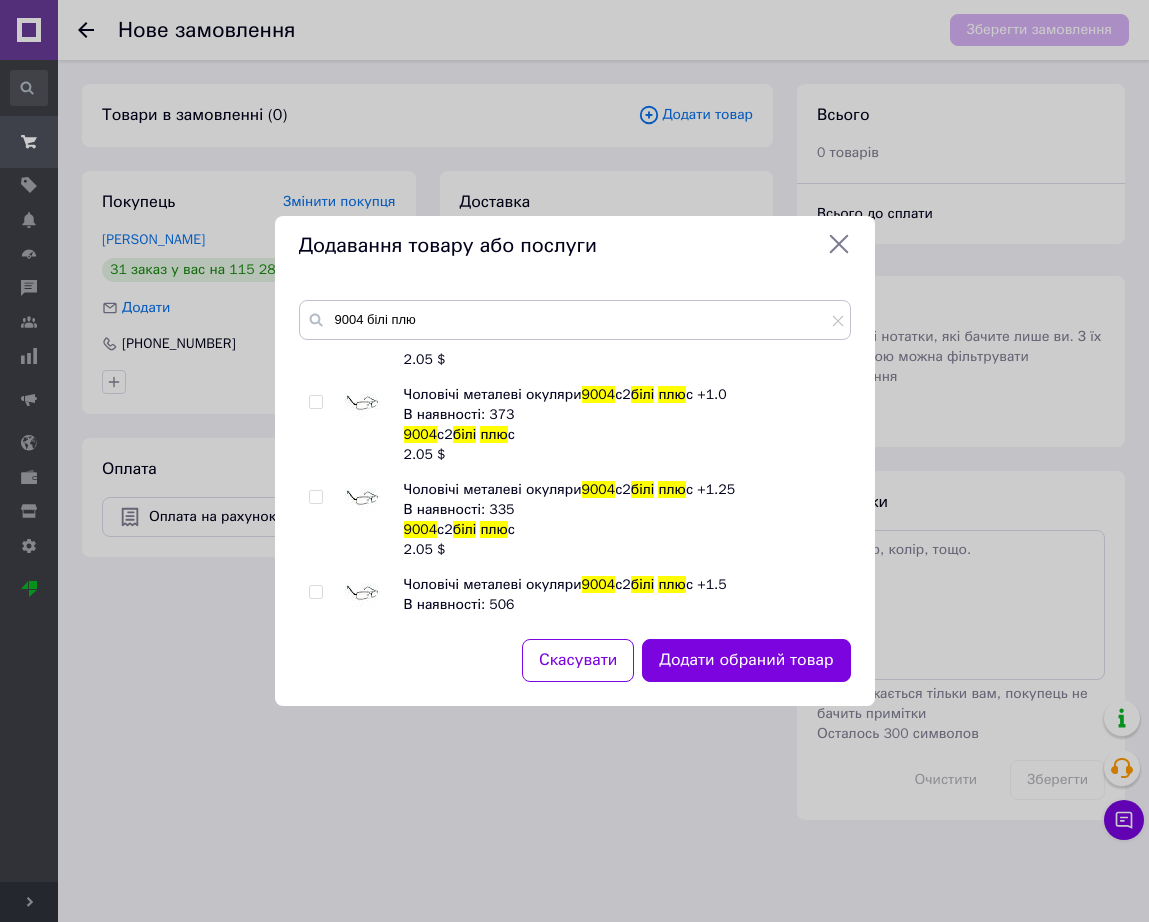 drag, startPoint x: 353, startPoint y: 400, endPoint x: 357, endPoint y: 431, distance: 31.257 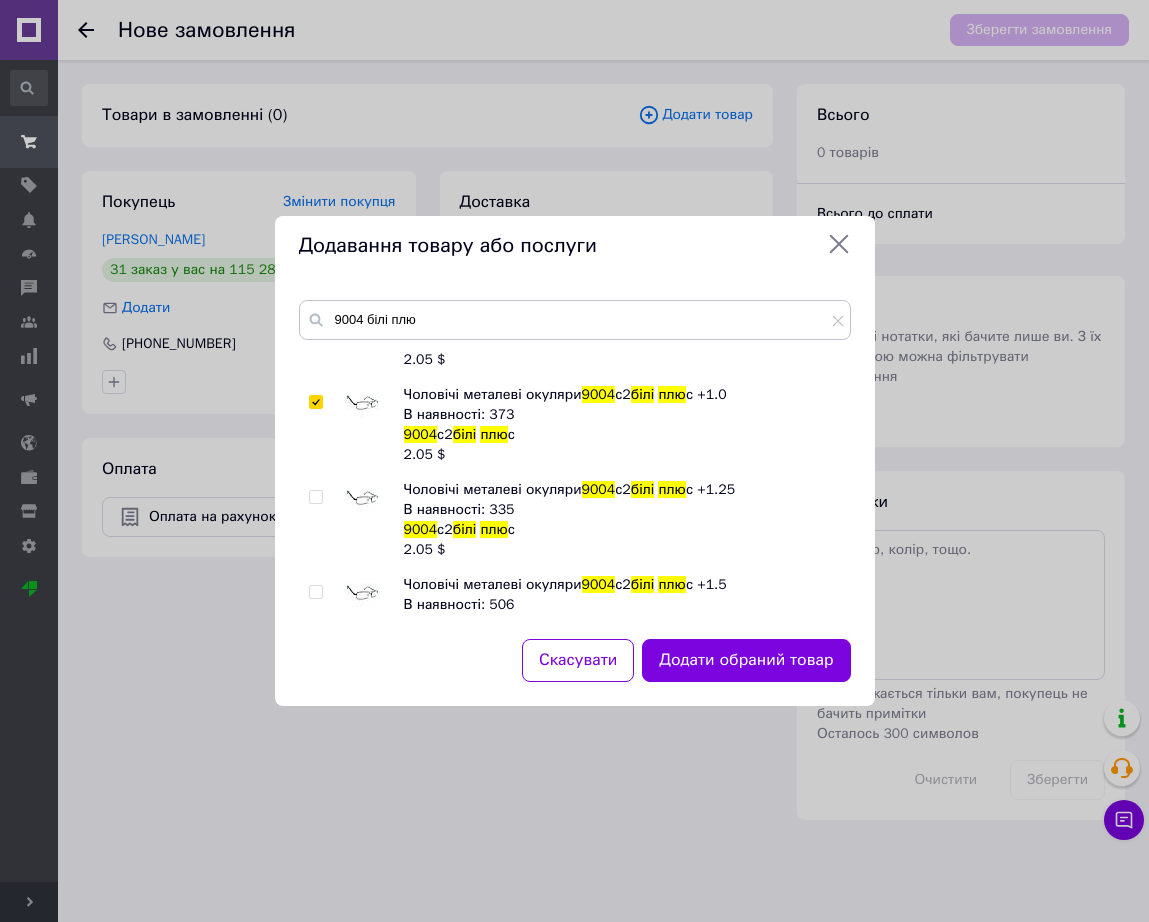 checkbox on "true" 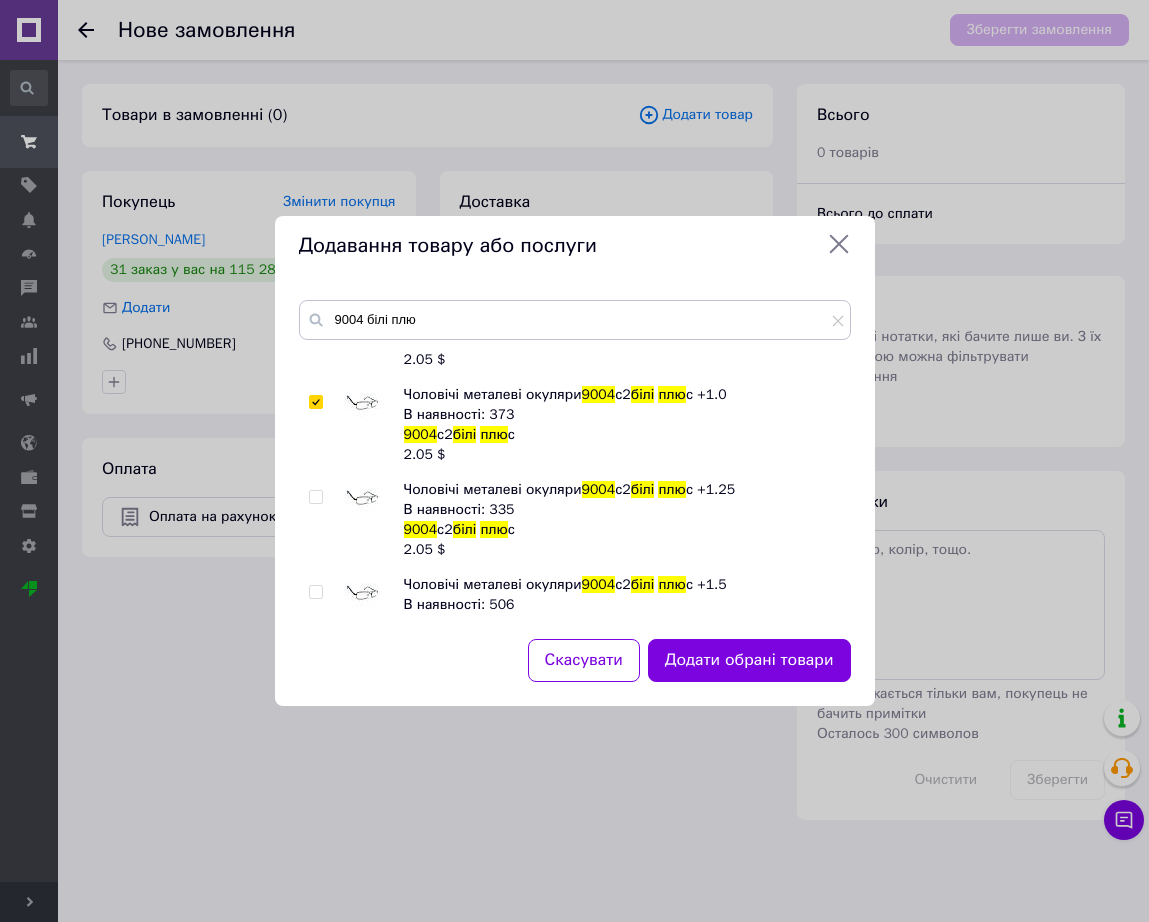 drag, startPoint x: 359, startPoint y: 579, endPoint x: 381, endPoint y: 547, distance: 38.832977 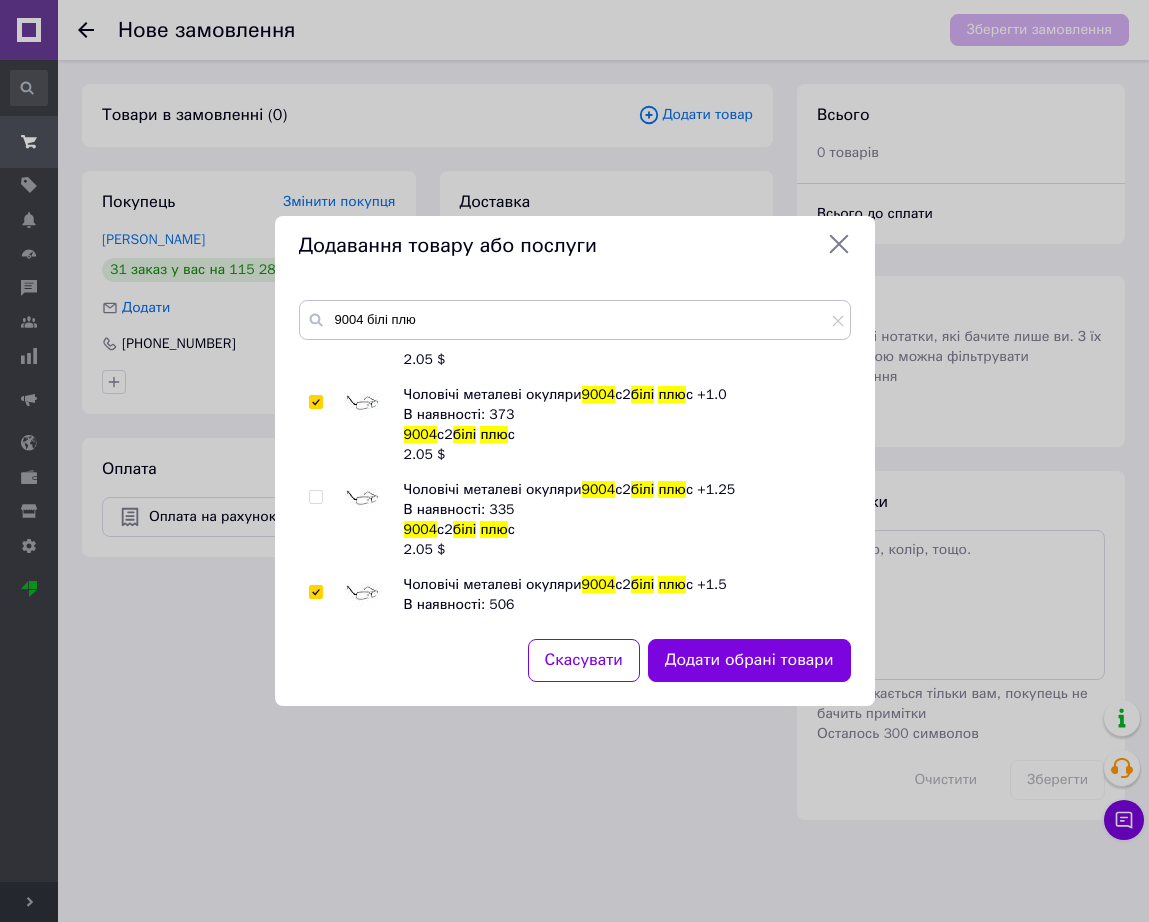 checkbox on "true" 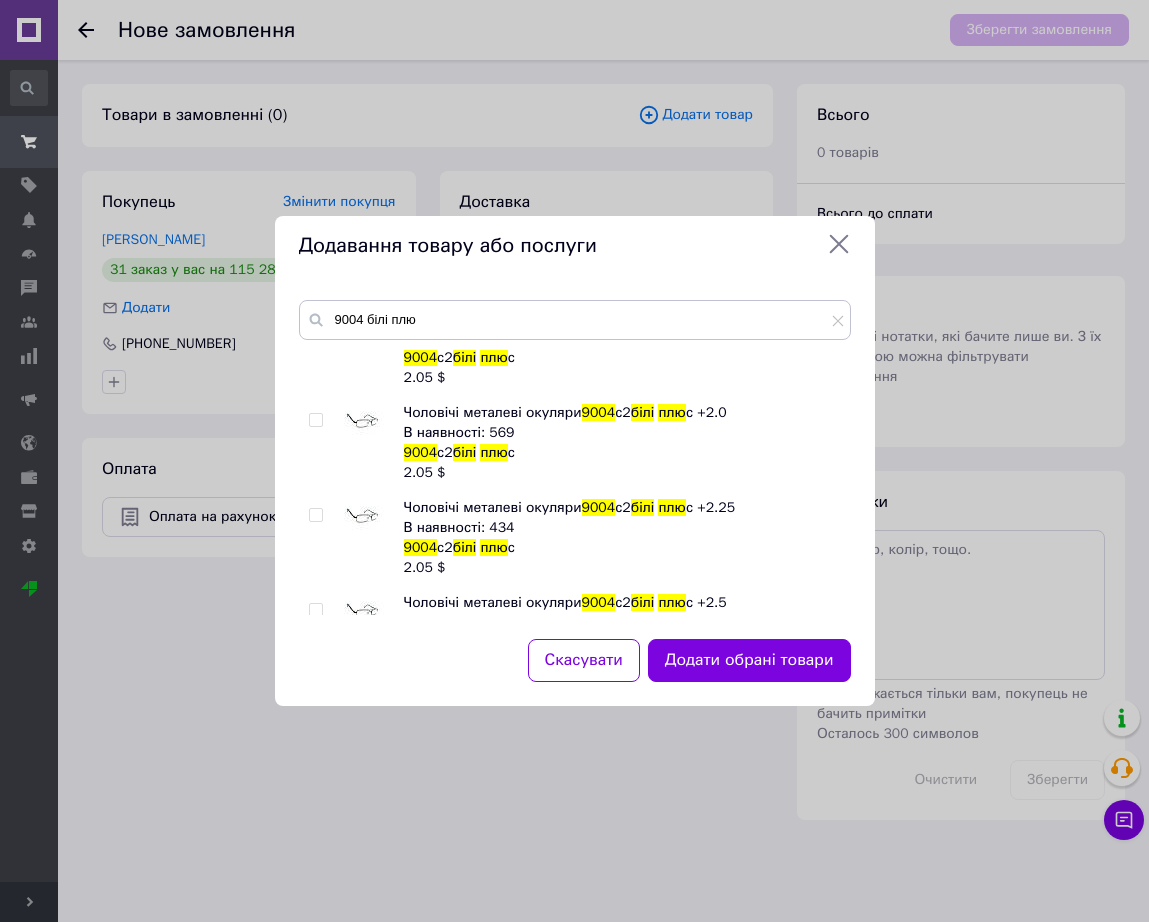 scroll, scrollTop: 625, scrollLeft: 0, axis: vertical 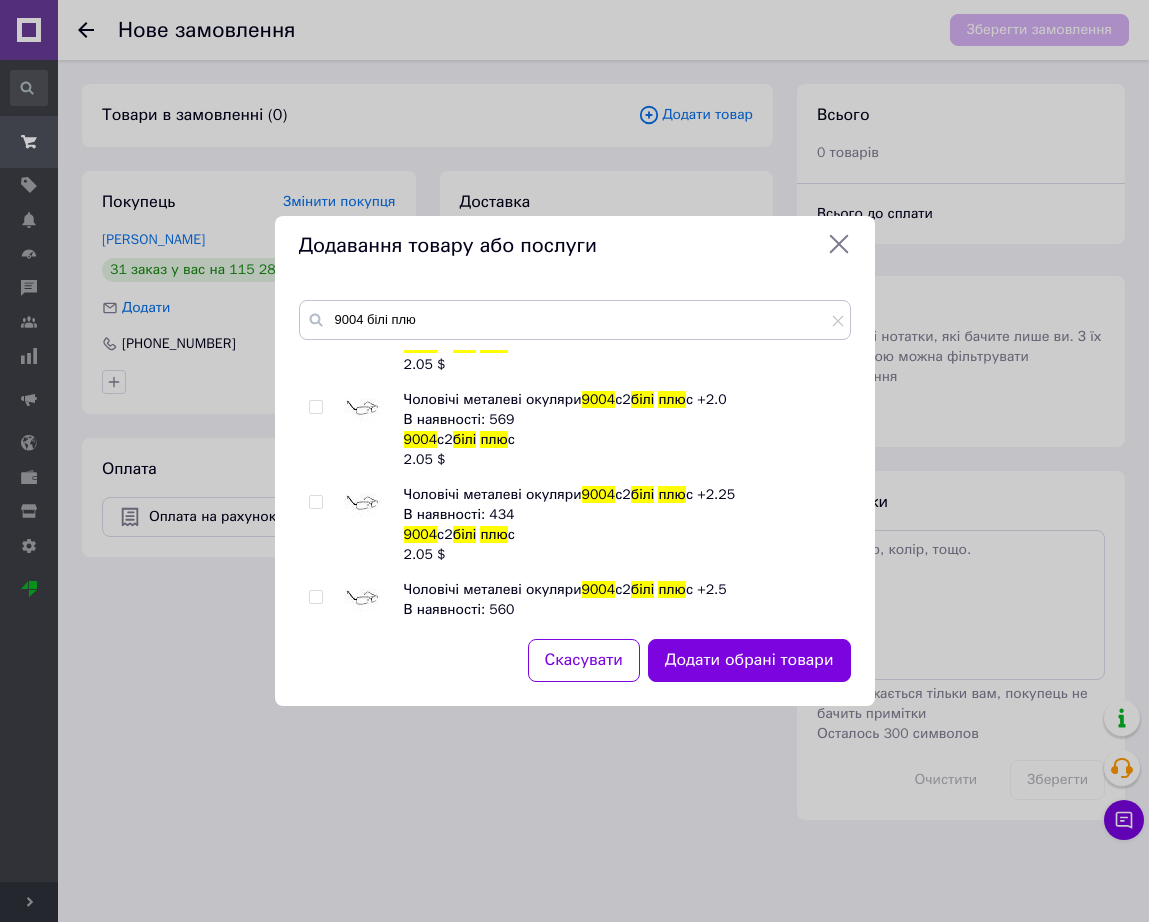 click at bounding box center (364, 410) 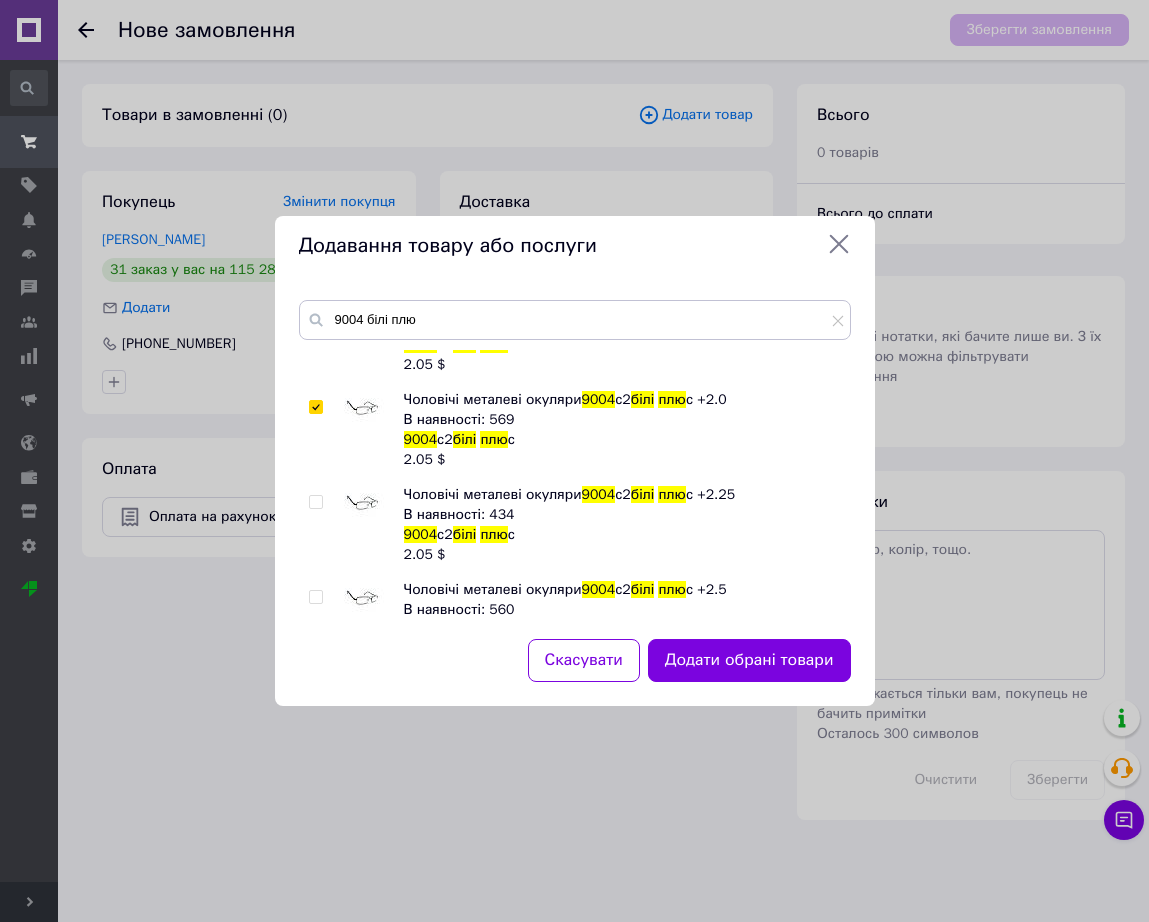 checkbox on "true" 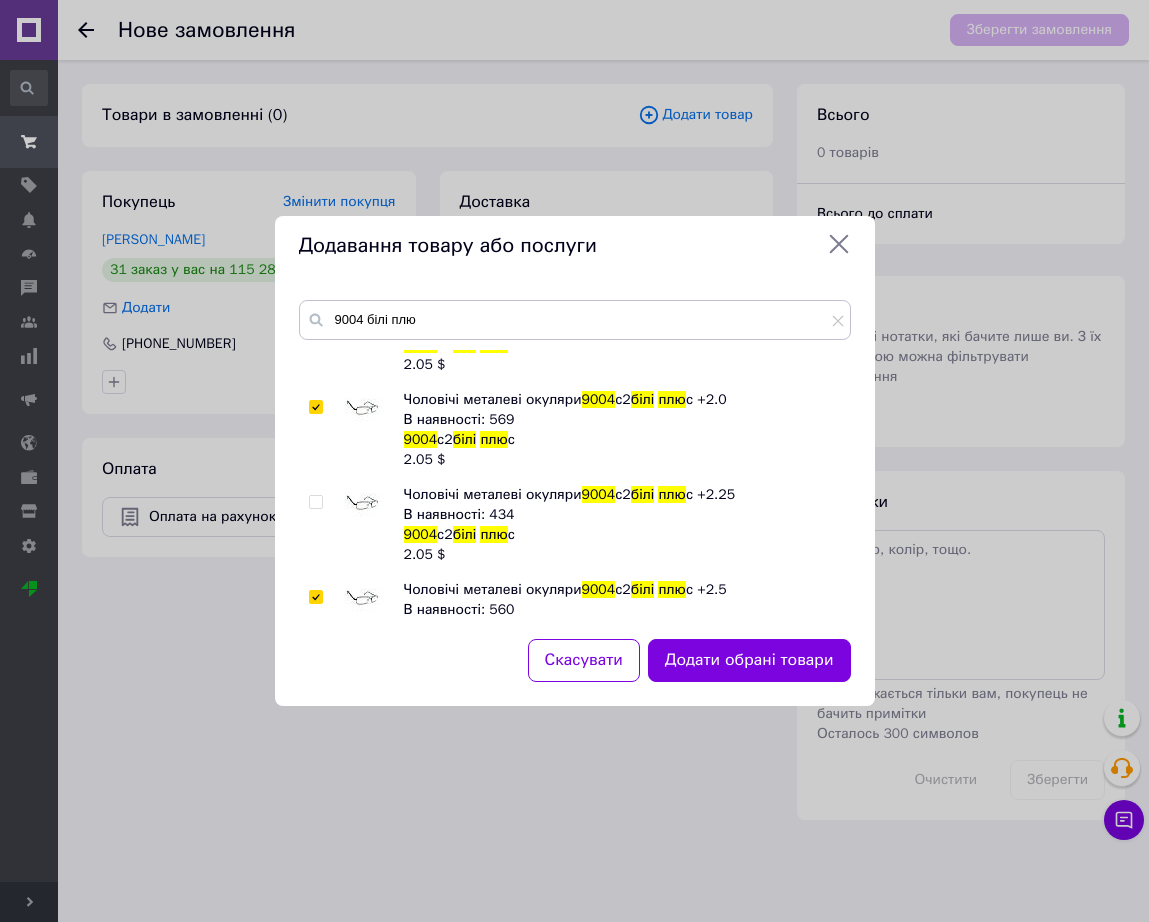 click at bounding box center (364, 600) 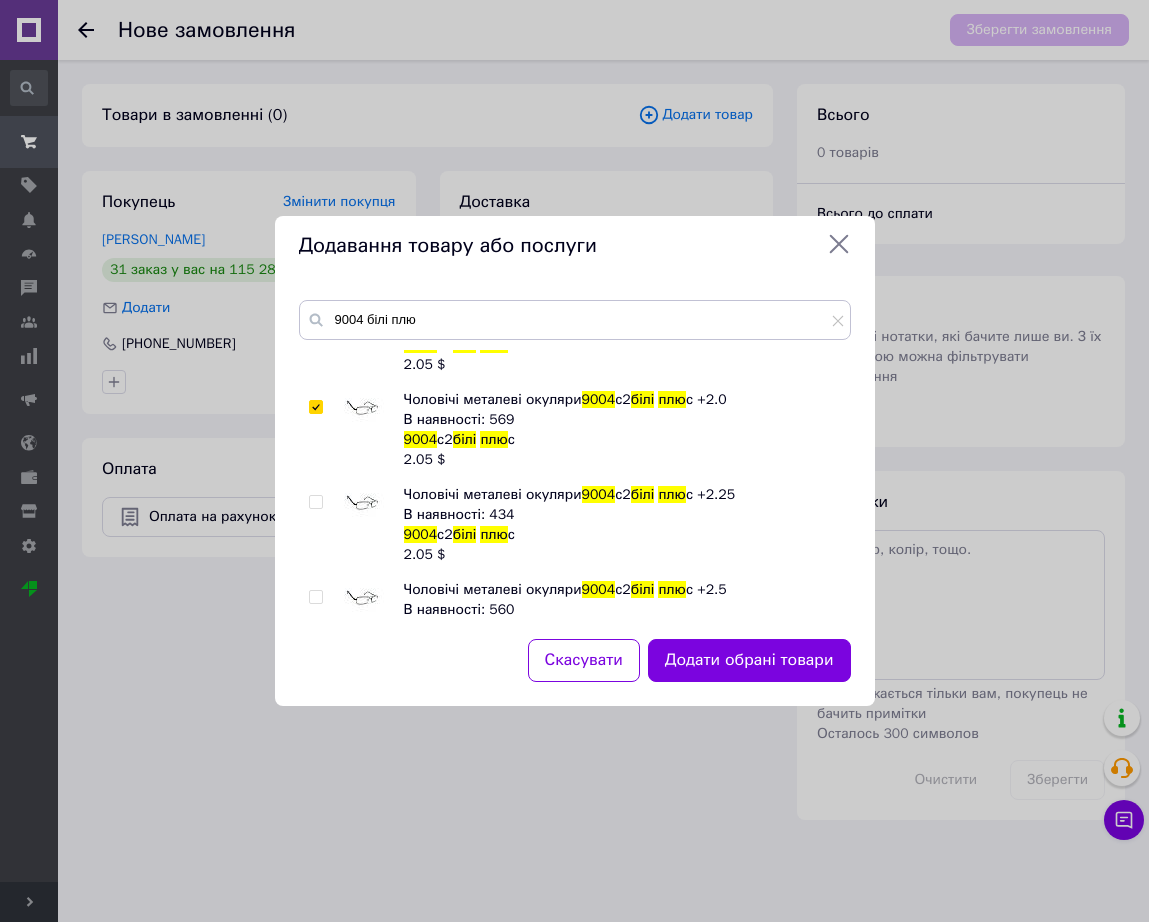 click at bounding box center (364, 600) 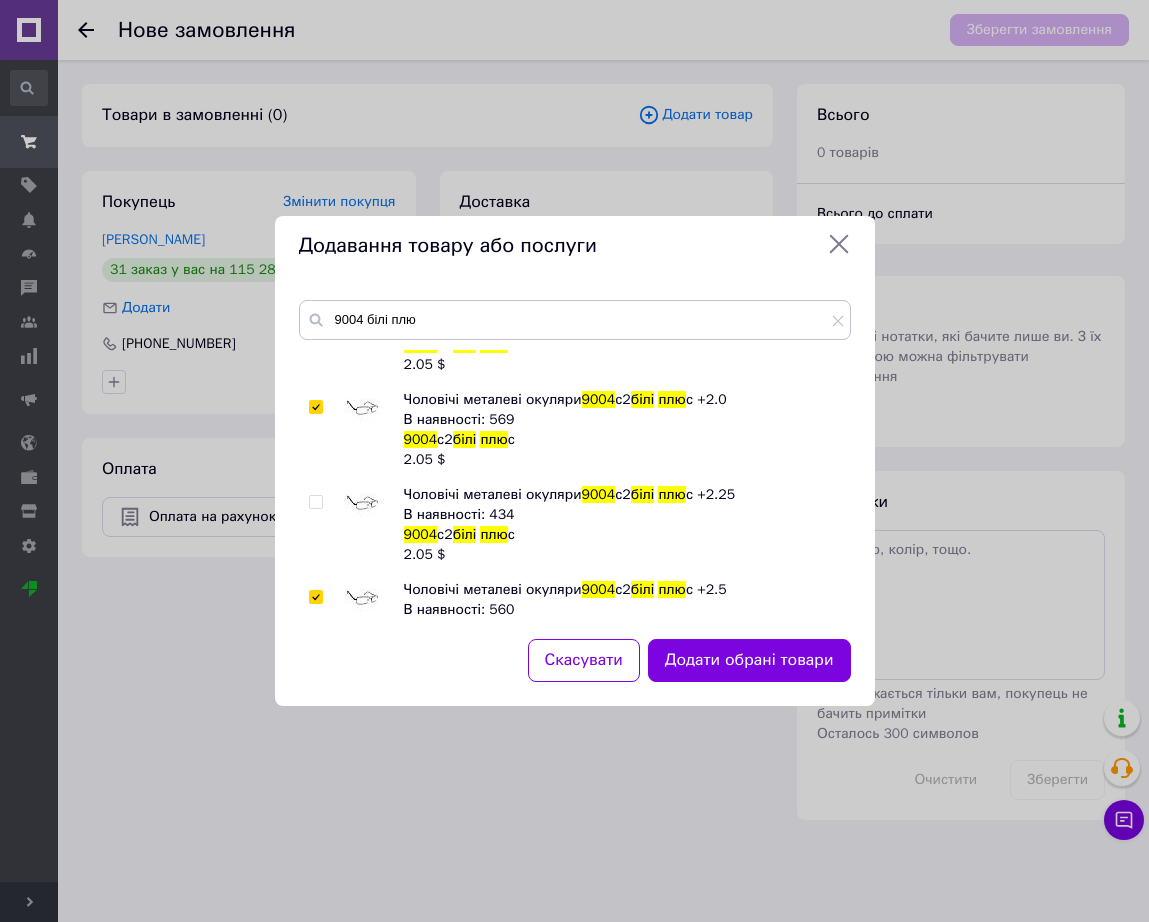 checkbox on "true" 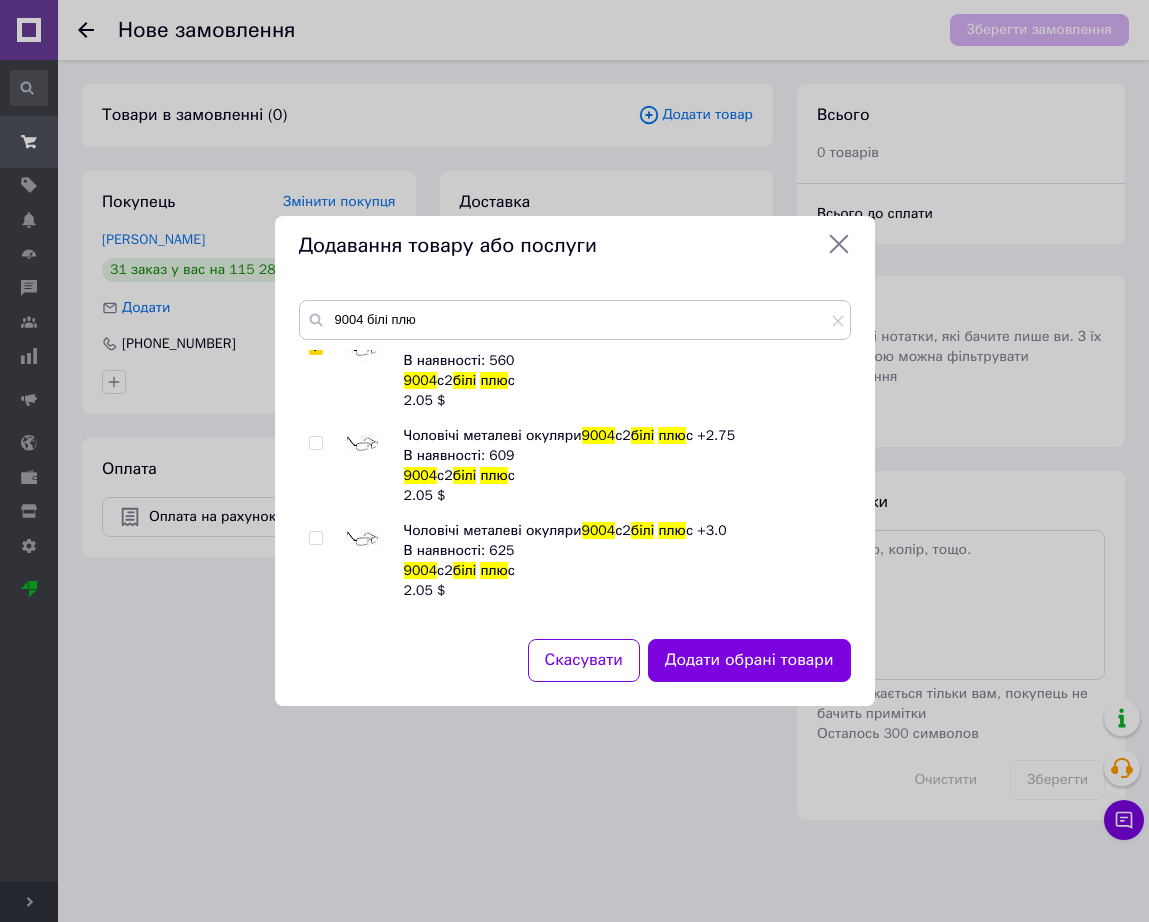 scroll, scrollTop: 875, scrollLeft: 0, axis: vertical 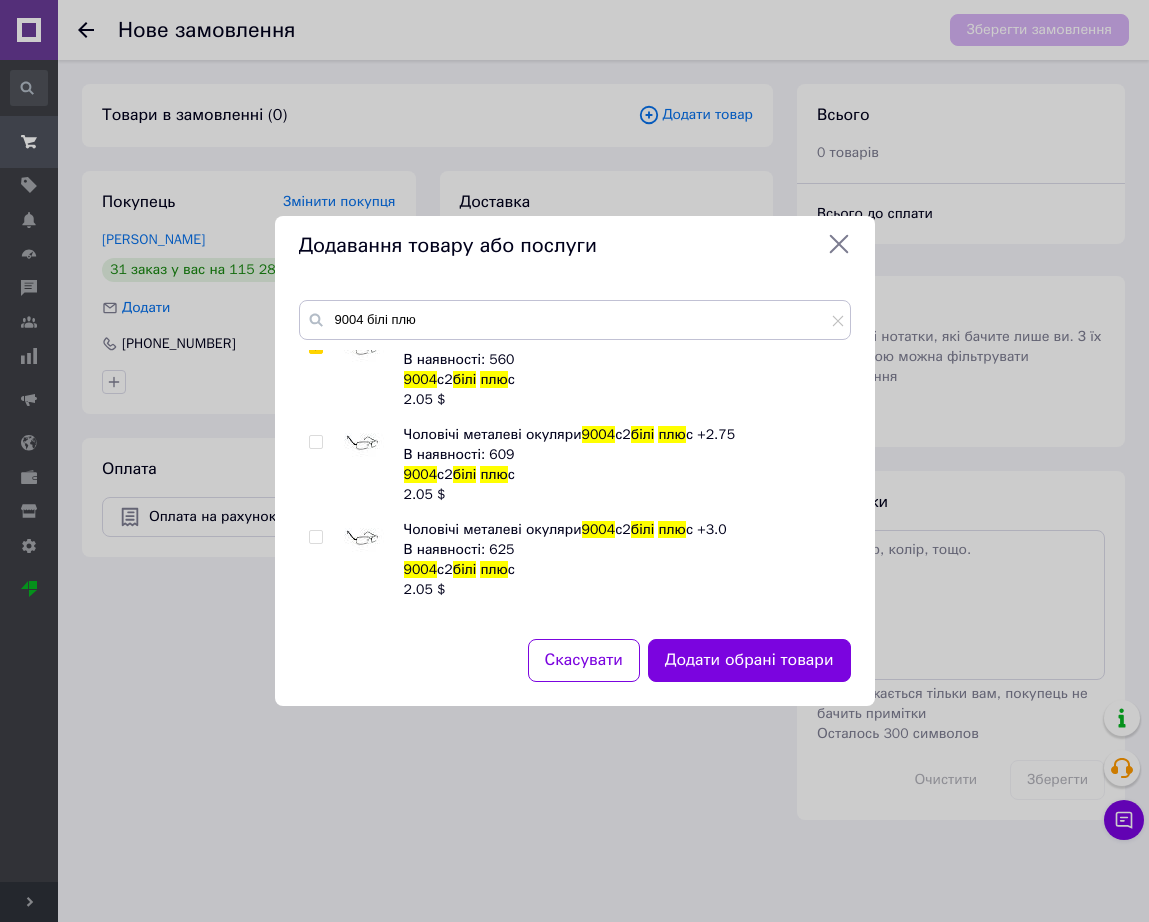 click at bounding box center (374, 560) 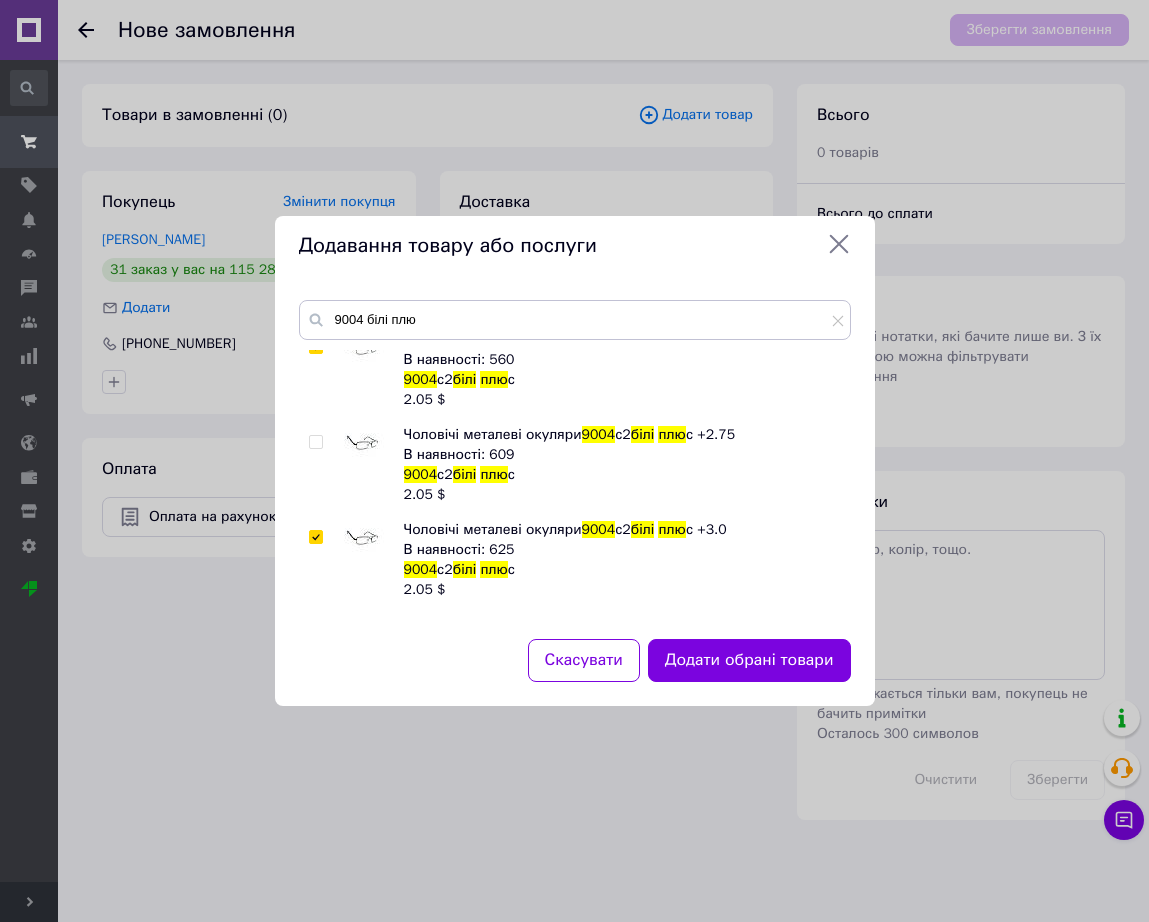 checkbox on "true" 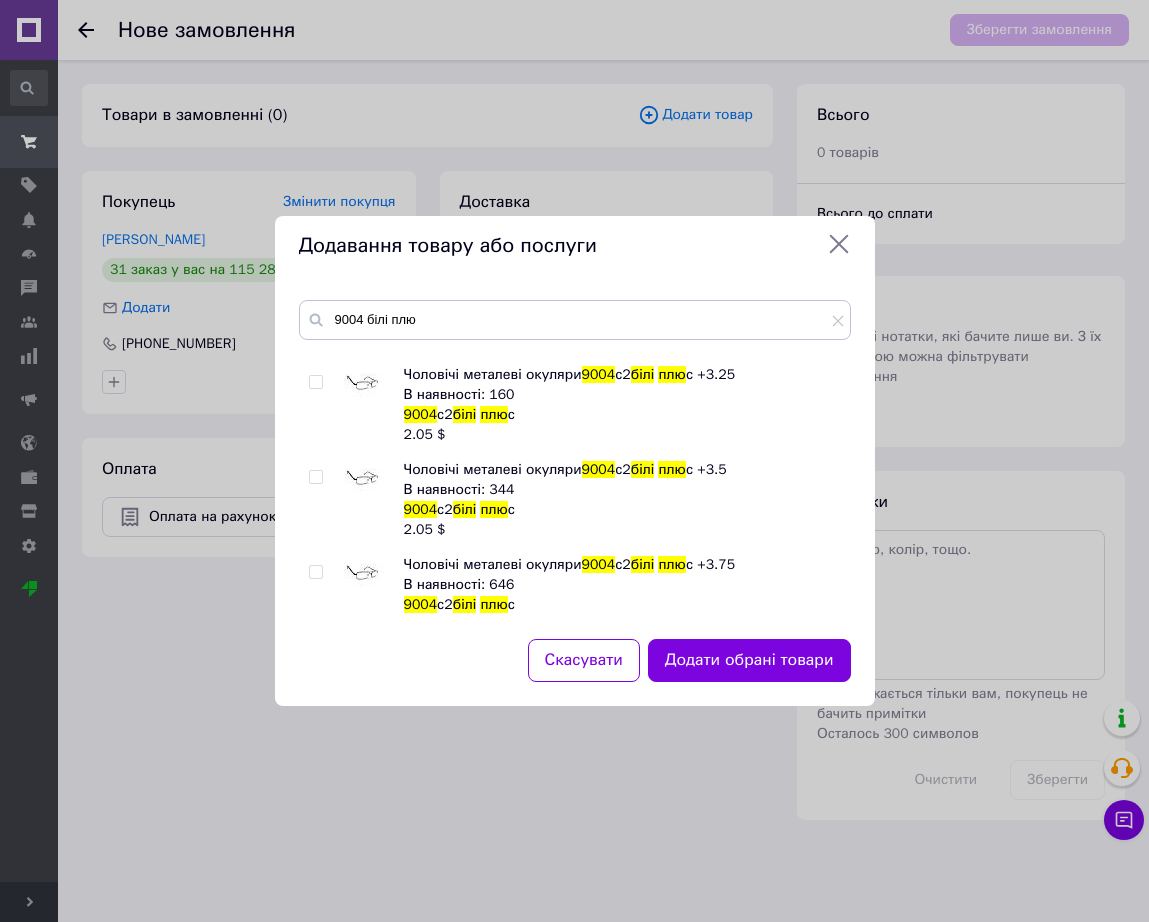 scroll, scrollTop: 1250, scrollLeft: 0, axis: vertical 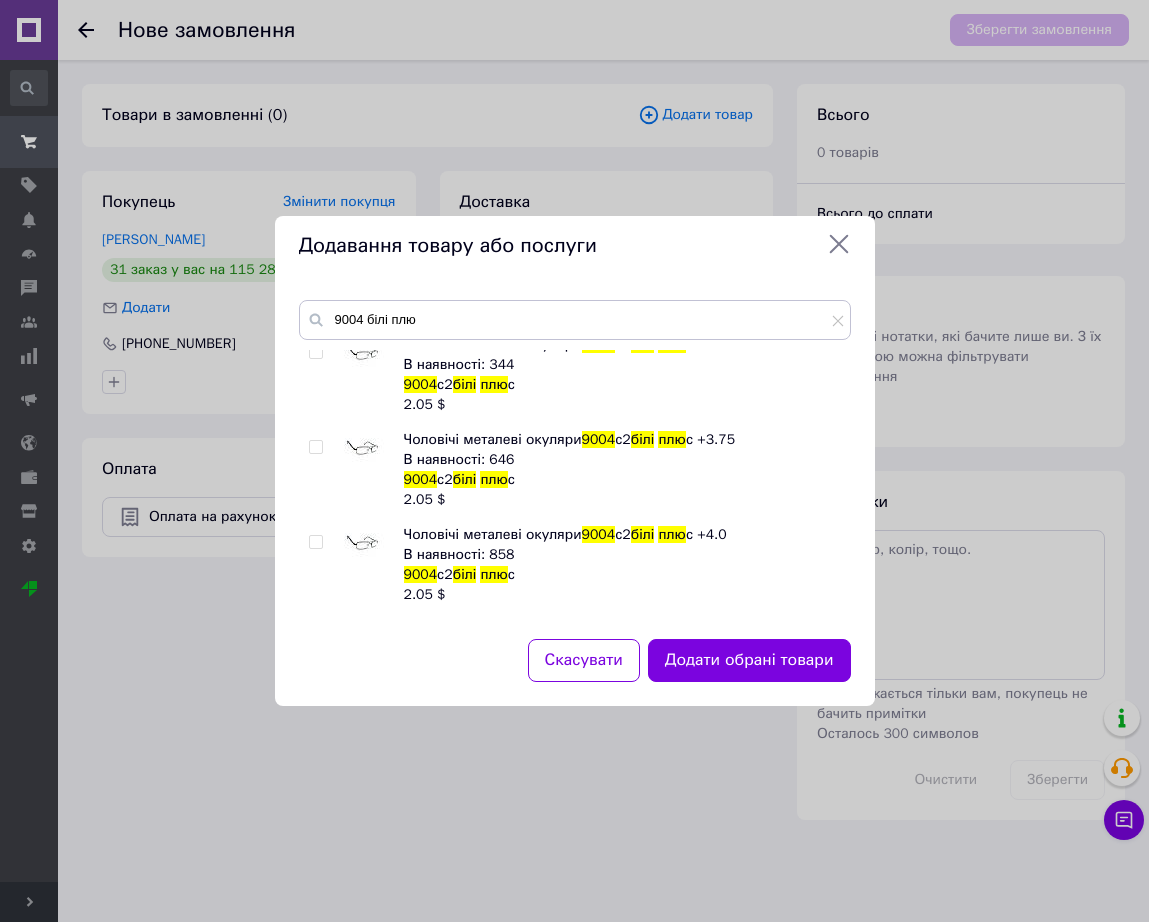 click at bounding box center (364, 545) 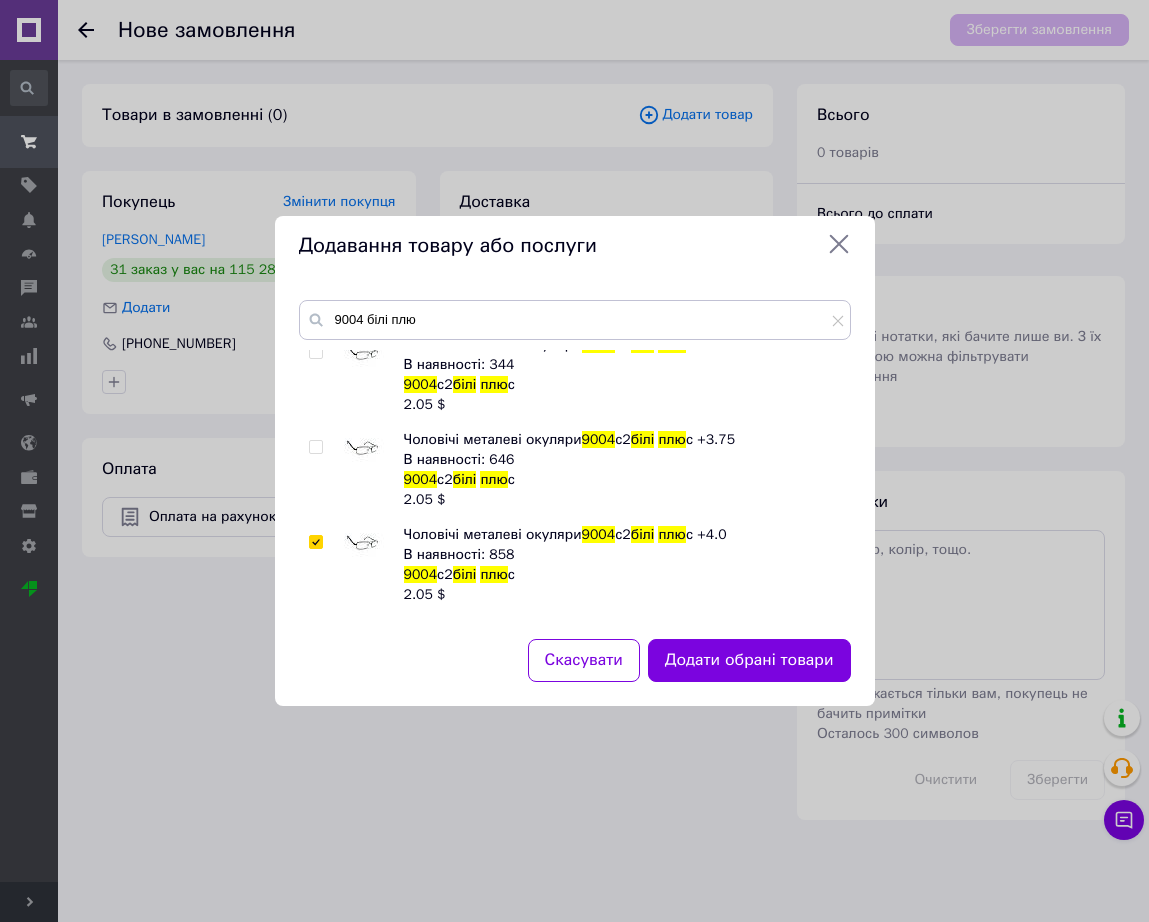 checkbox on "true" 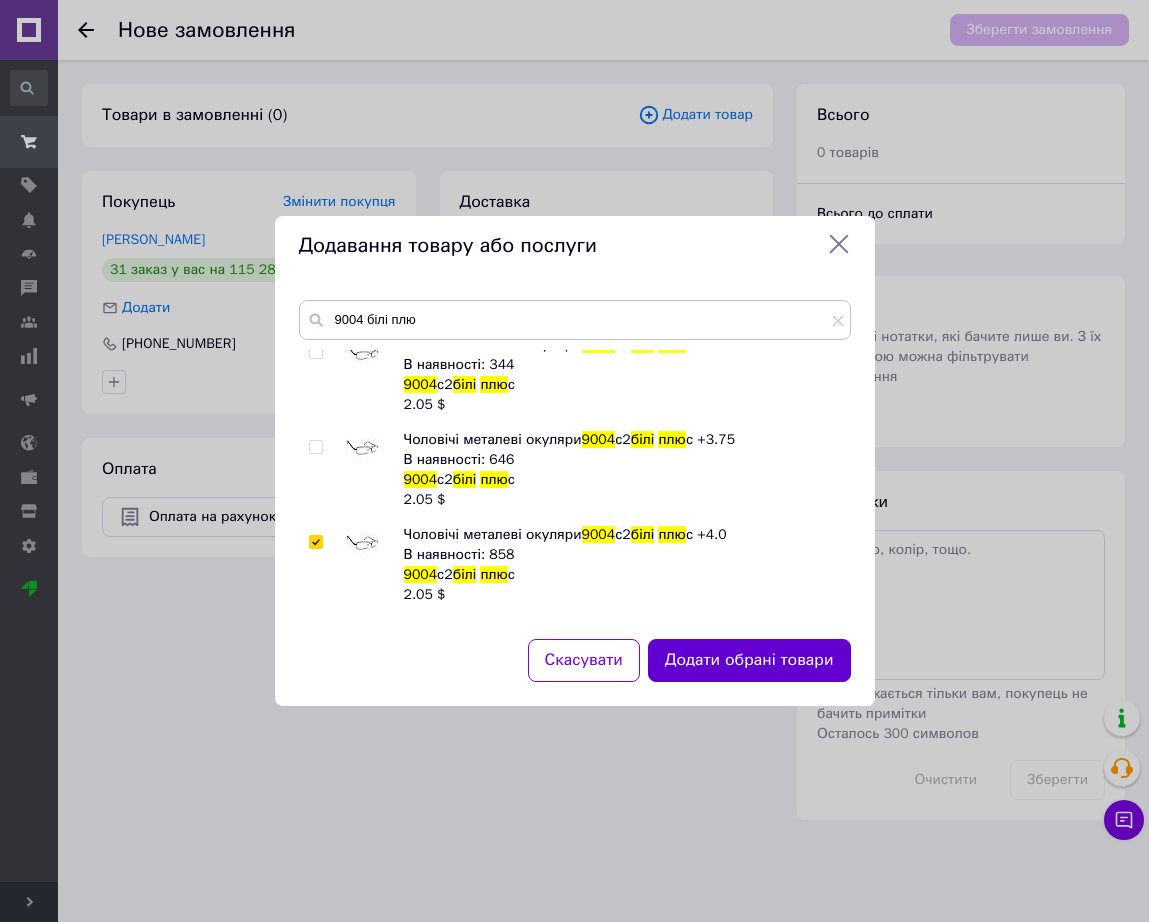 click on "Додати обрані товари" at bounding box center (749, 660) 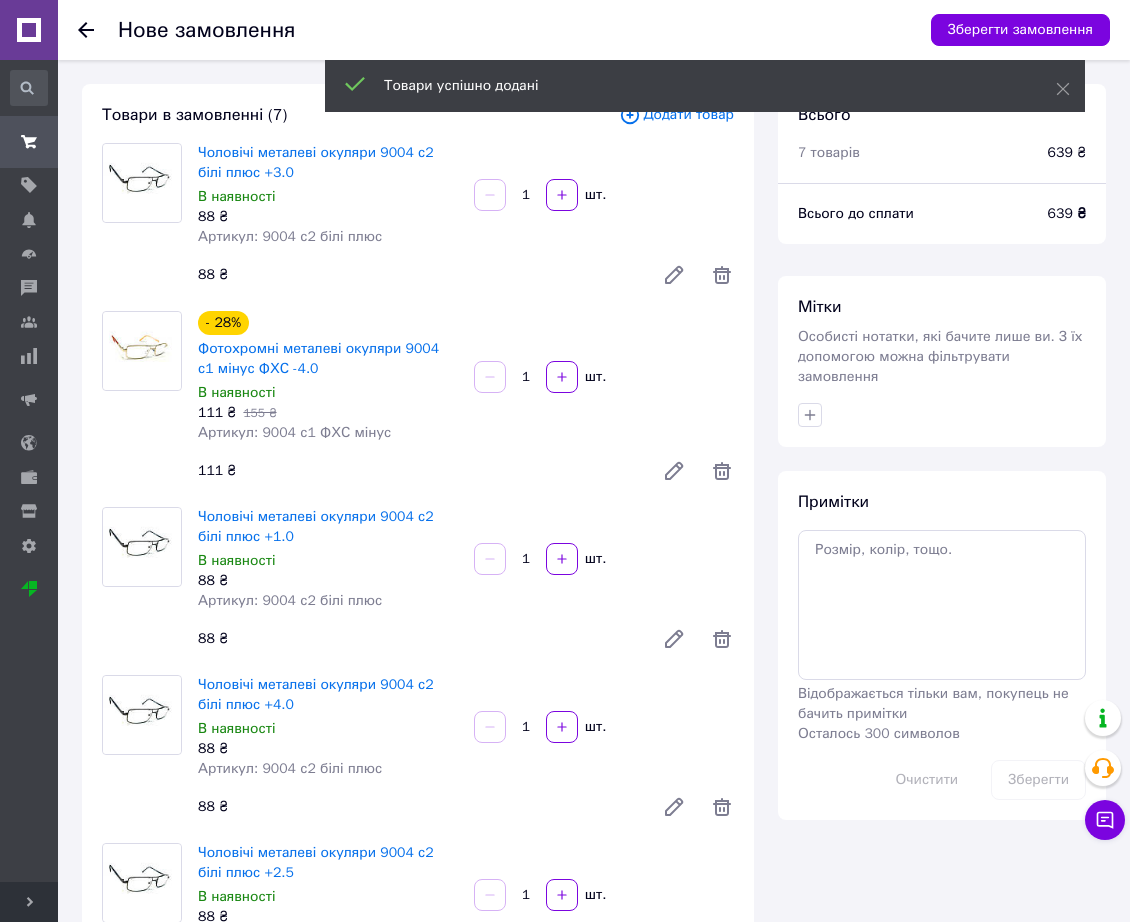 click on "Товари успішно додані" at bounding box center (705, 88) 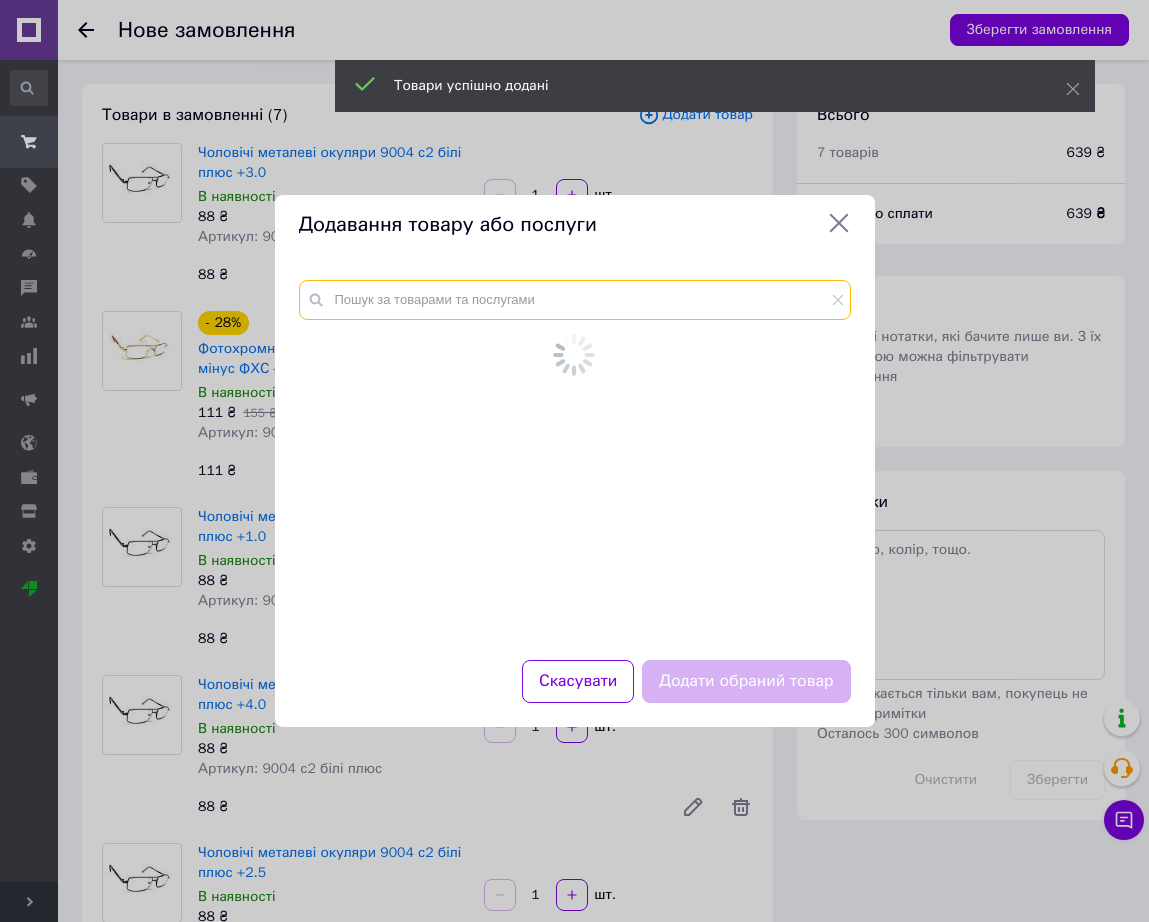 click at bounding box center (575, 300) 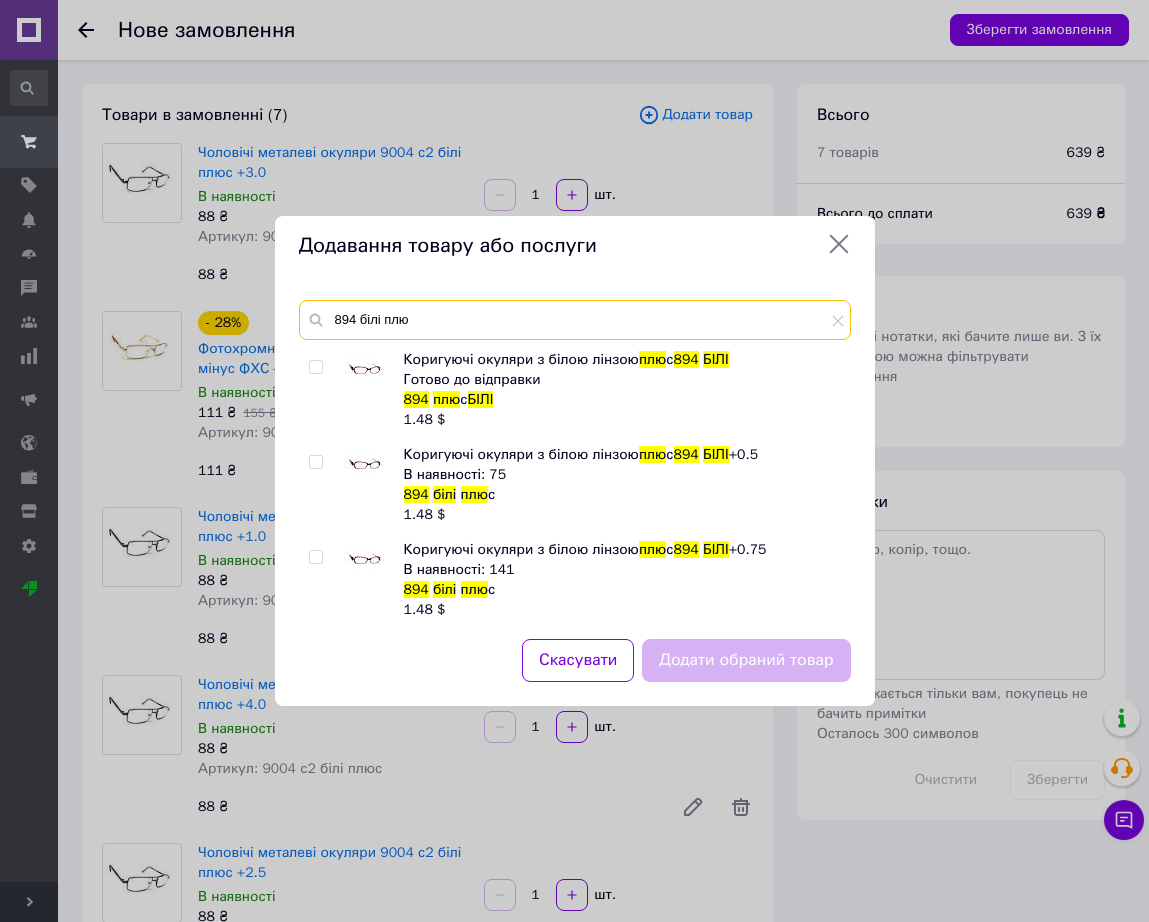click on "894 білі плю" at bounding box center [575, 320] 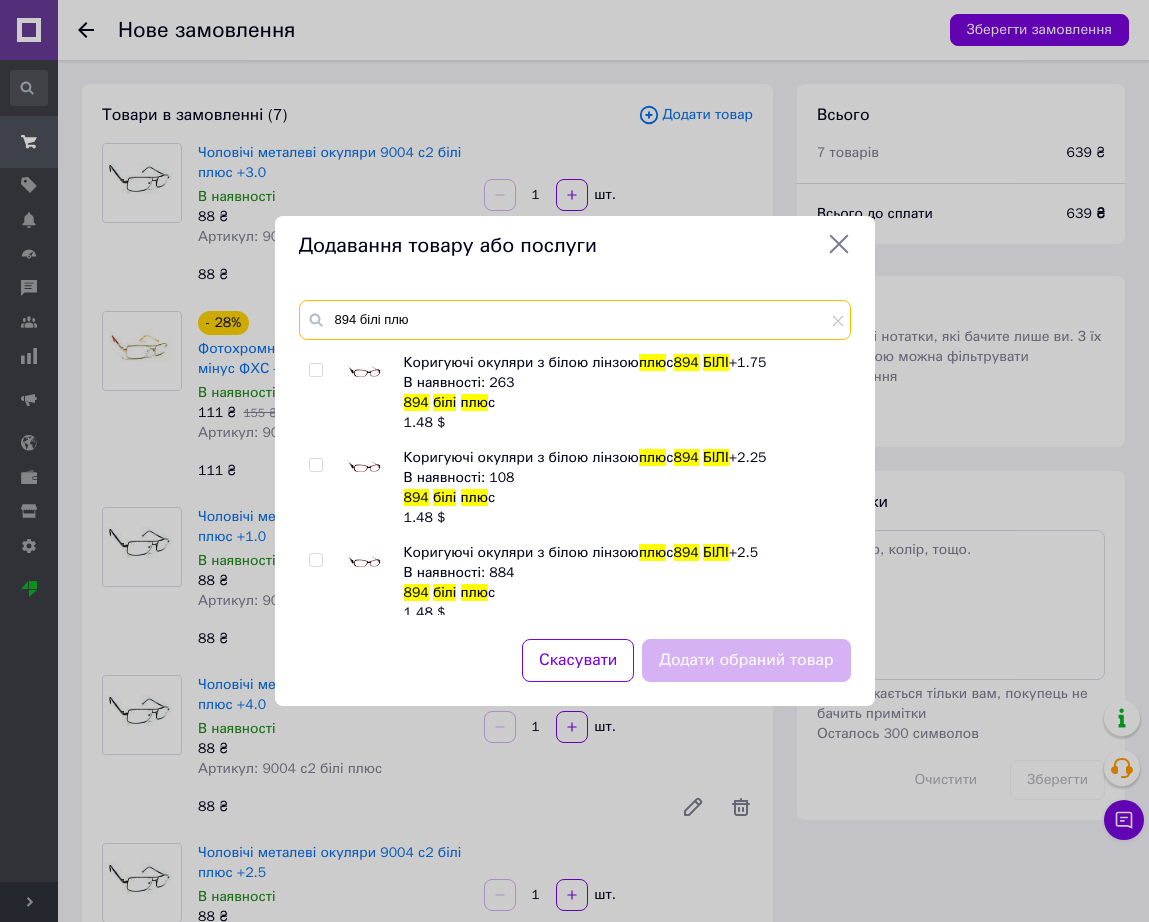 scroll, scrollTop: 625, scrollLeft: 0, axis: vertical 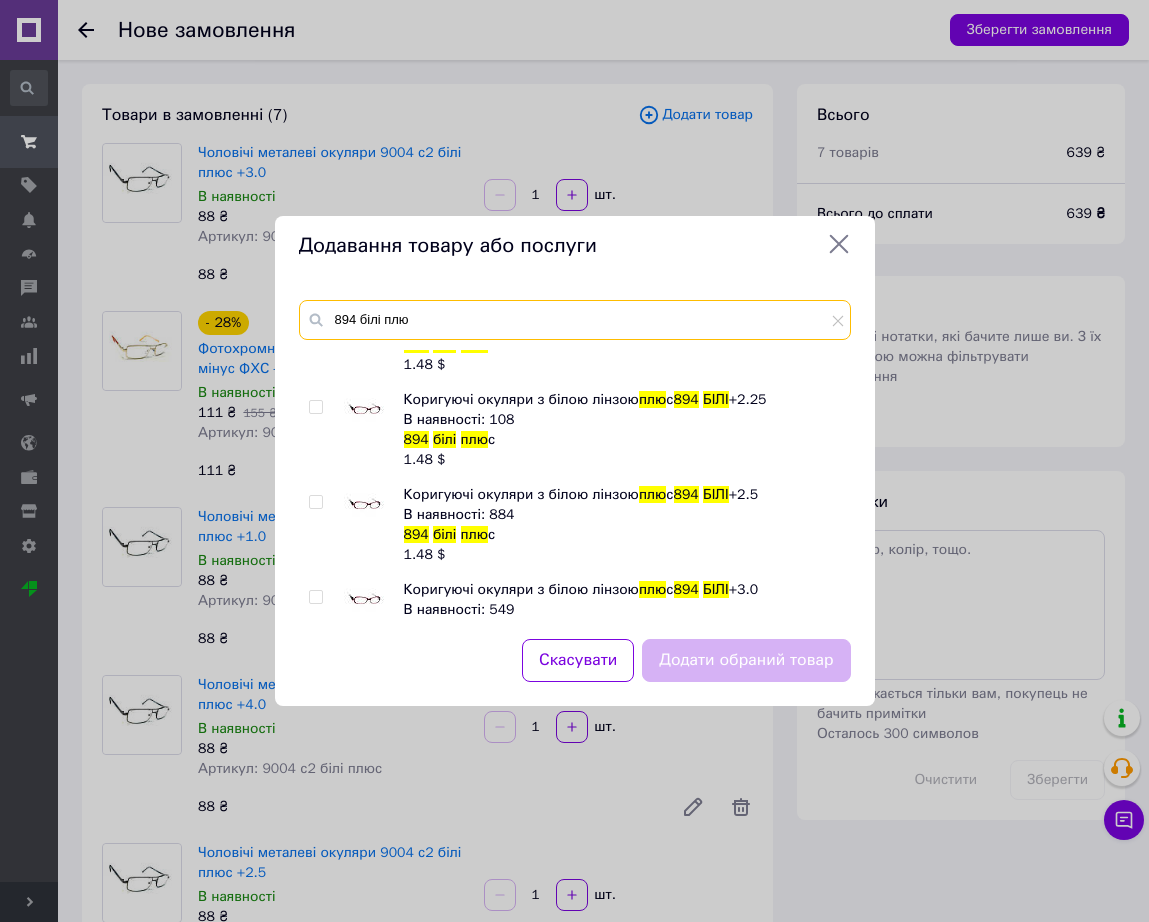 type on "894 білі плю" 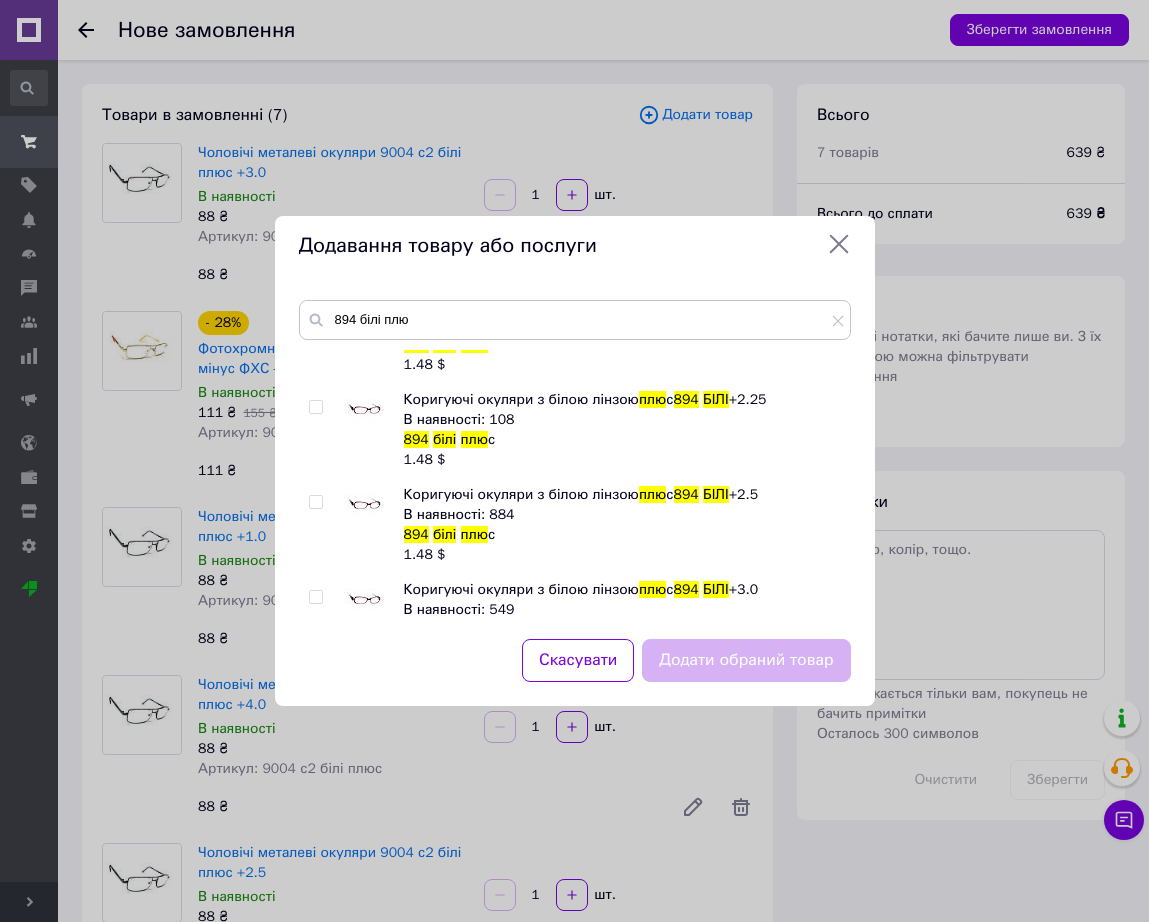 click at bounding box center [364, 505] 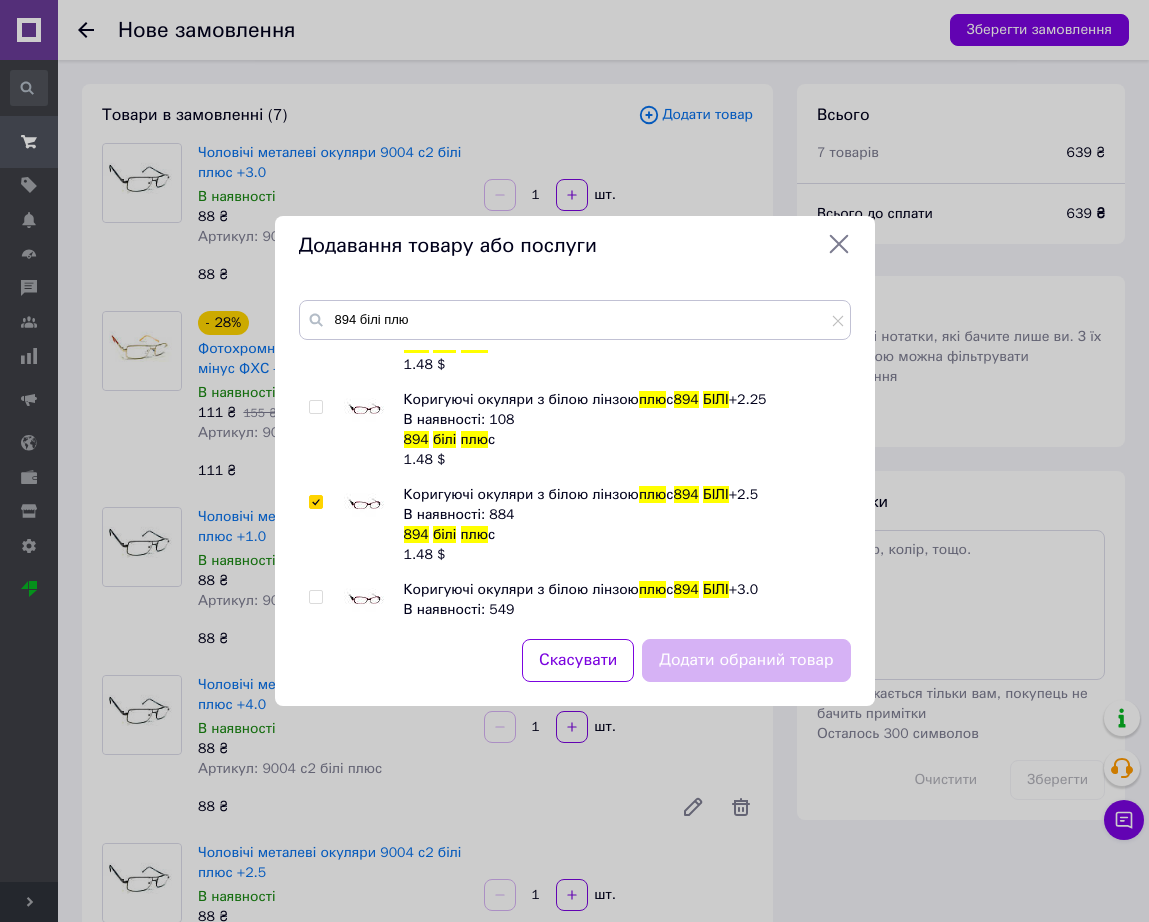 checkbox on "true" 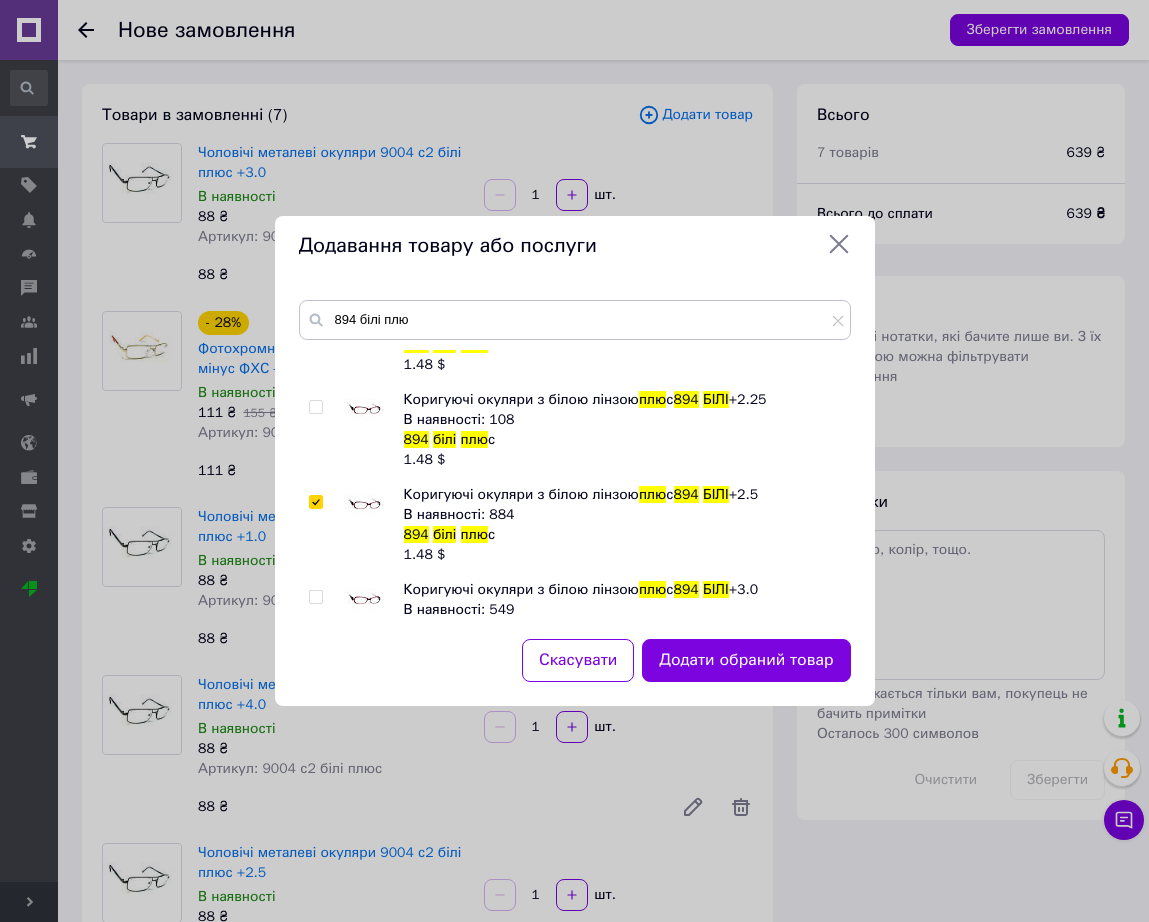 click at bounding box center (364, 600) 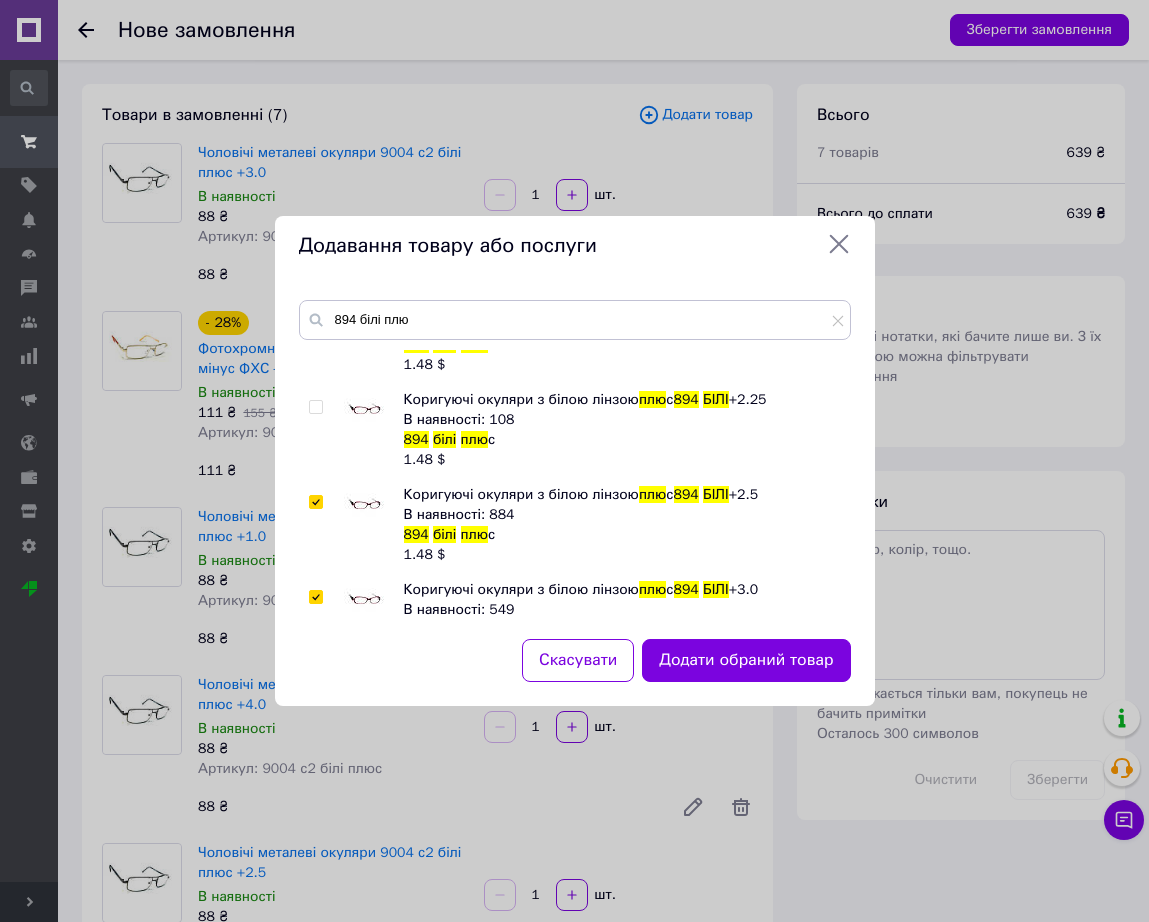 checkbox on "true" 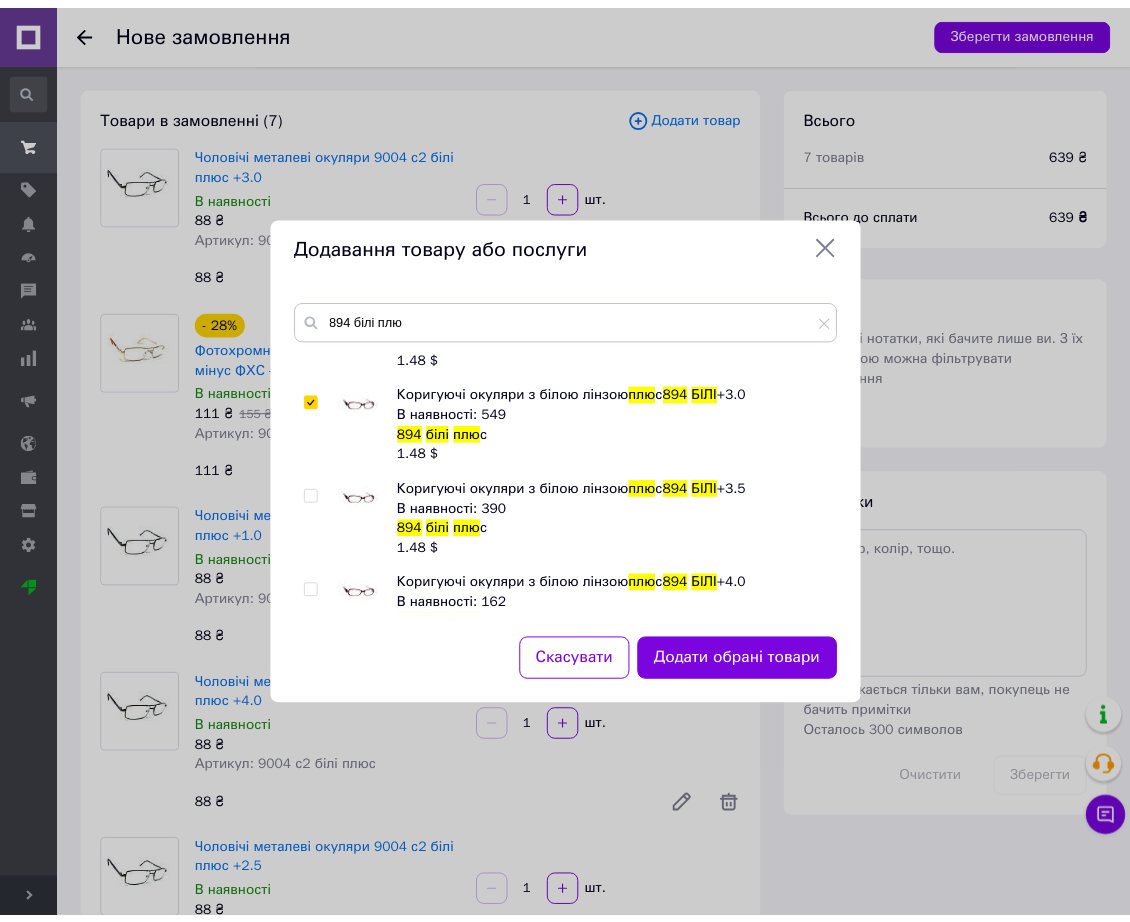 scroll, scrollTop: 875, scrollLeft: 0, axis: vertical 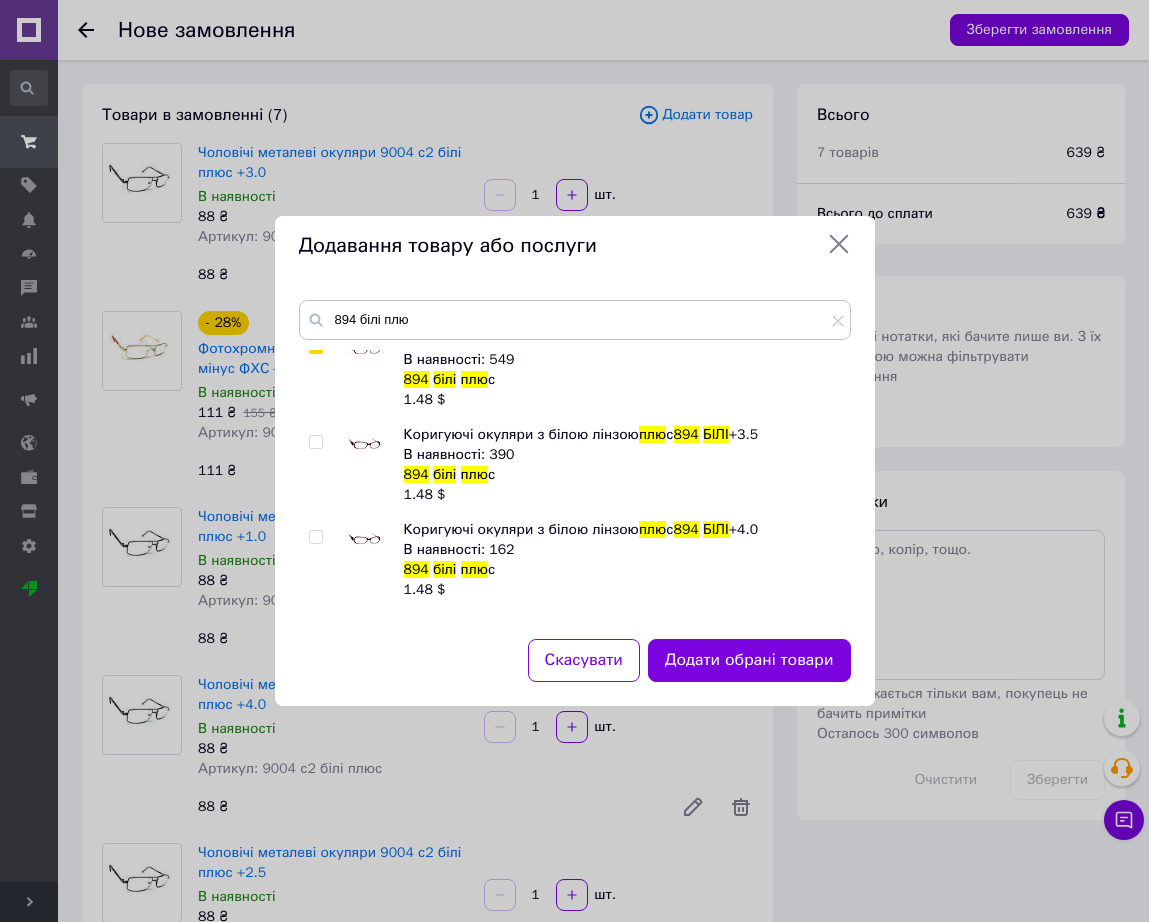 click at bounding box center [364, 540] 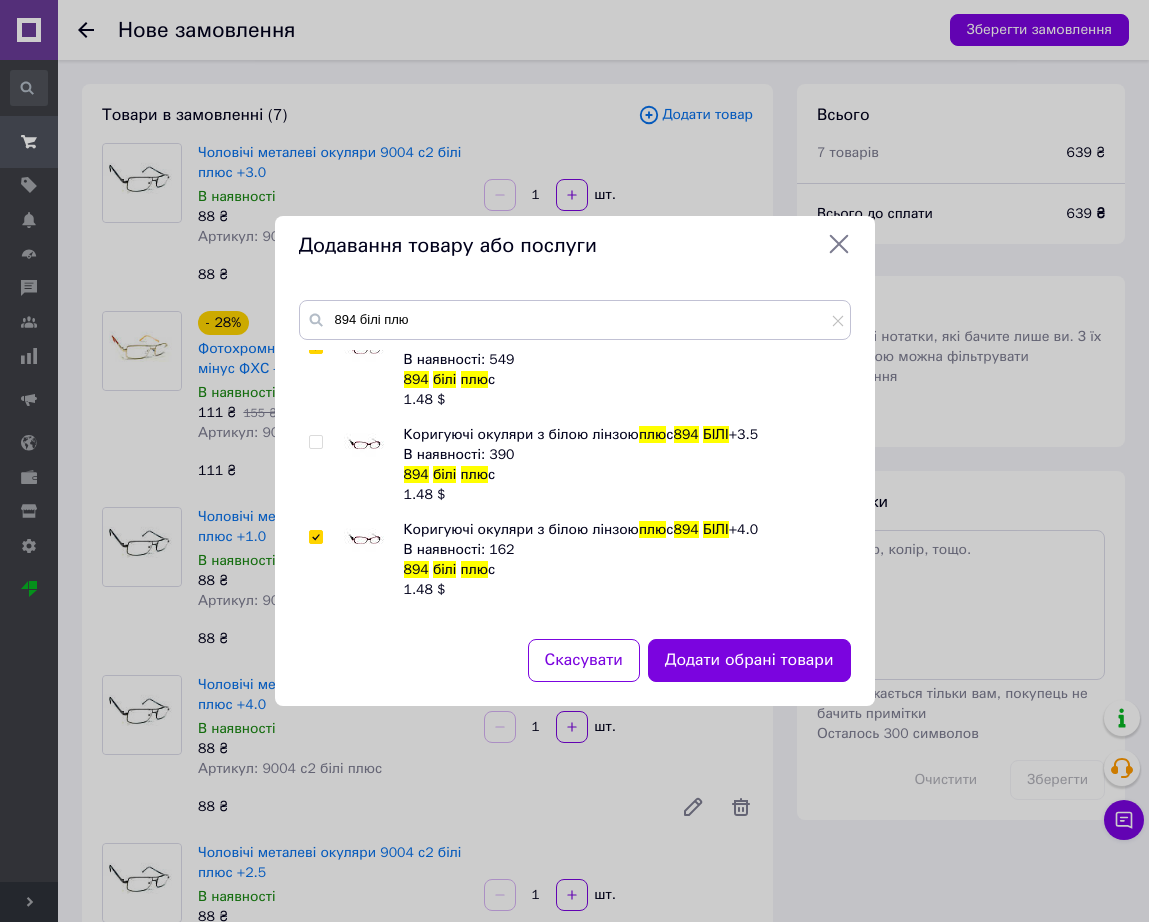 checkbox on "true" 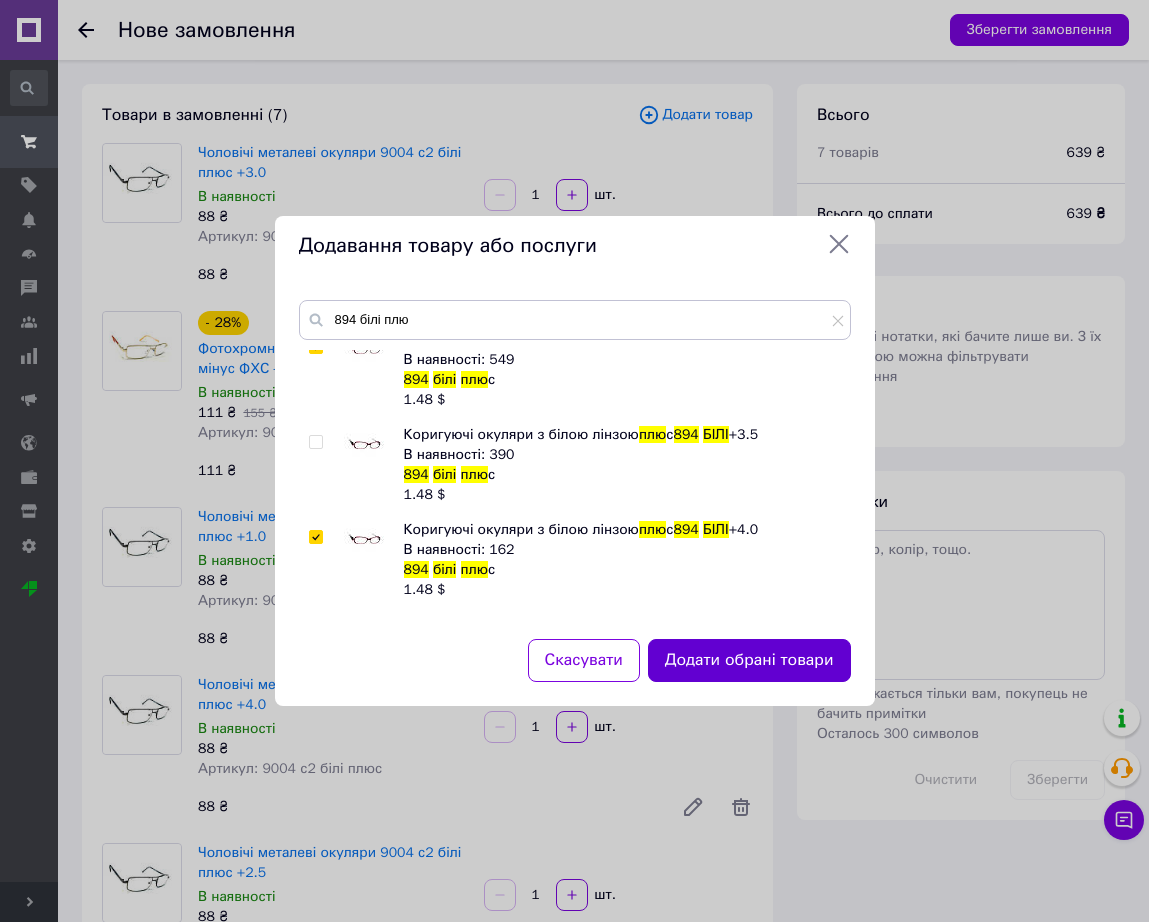 click on "Додати обрані товари" at bounding box center [749, 660] 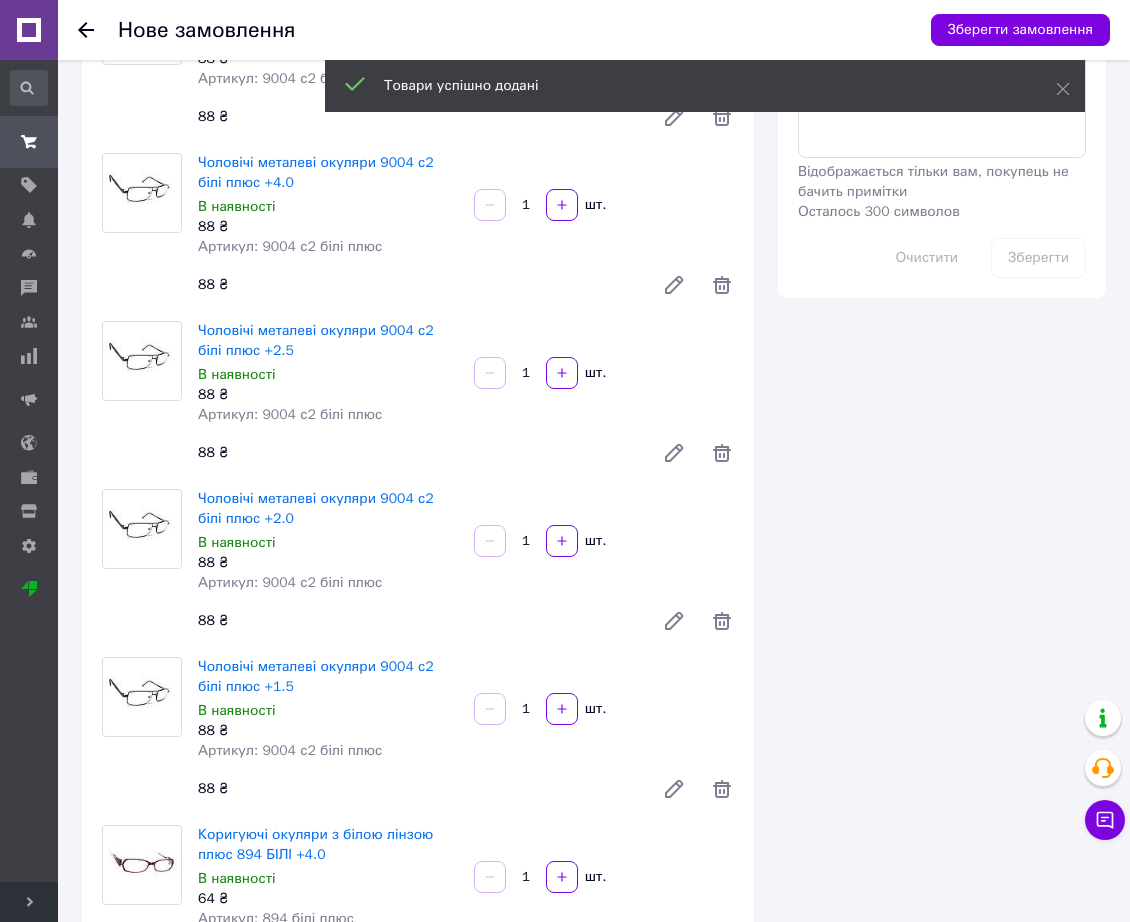 scroll, scrollTop: 875, scrollLeft: 0, axis: vertical 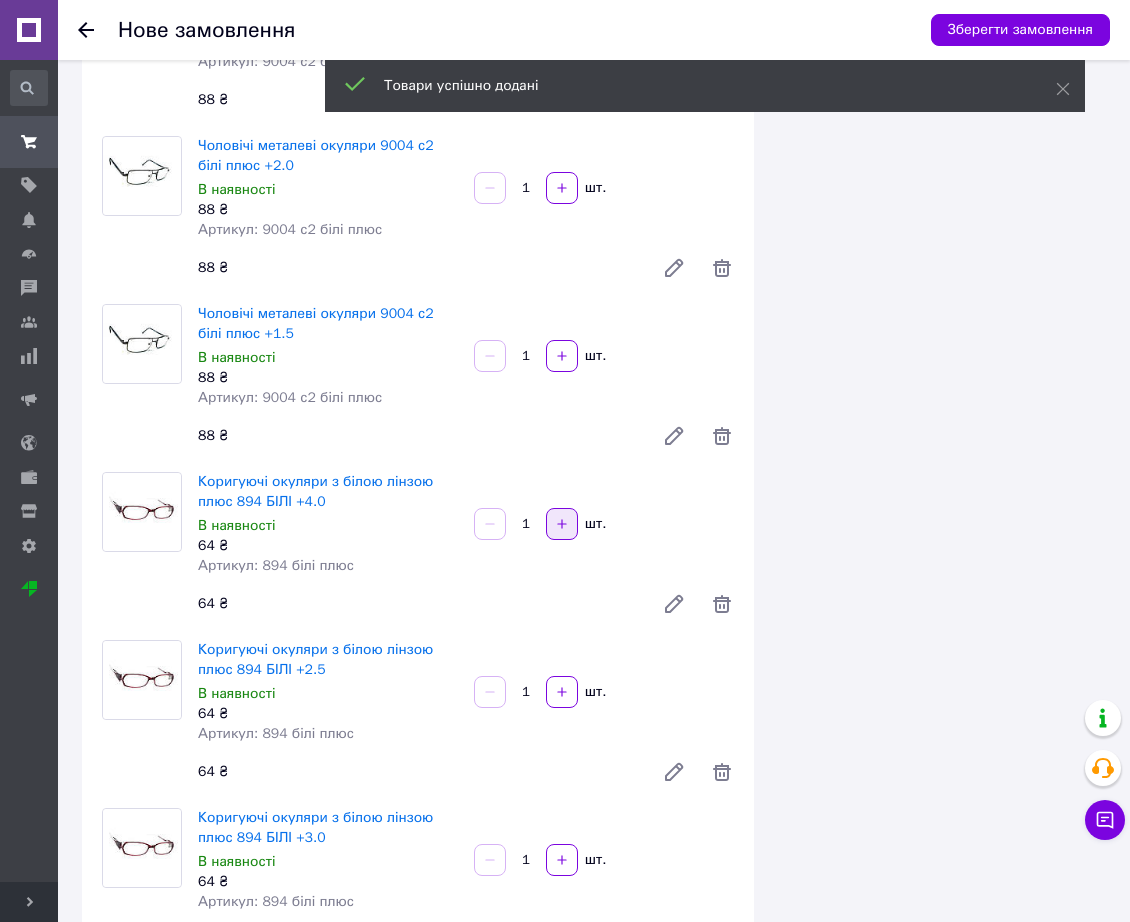click 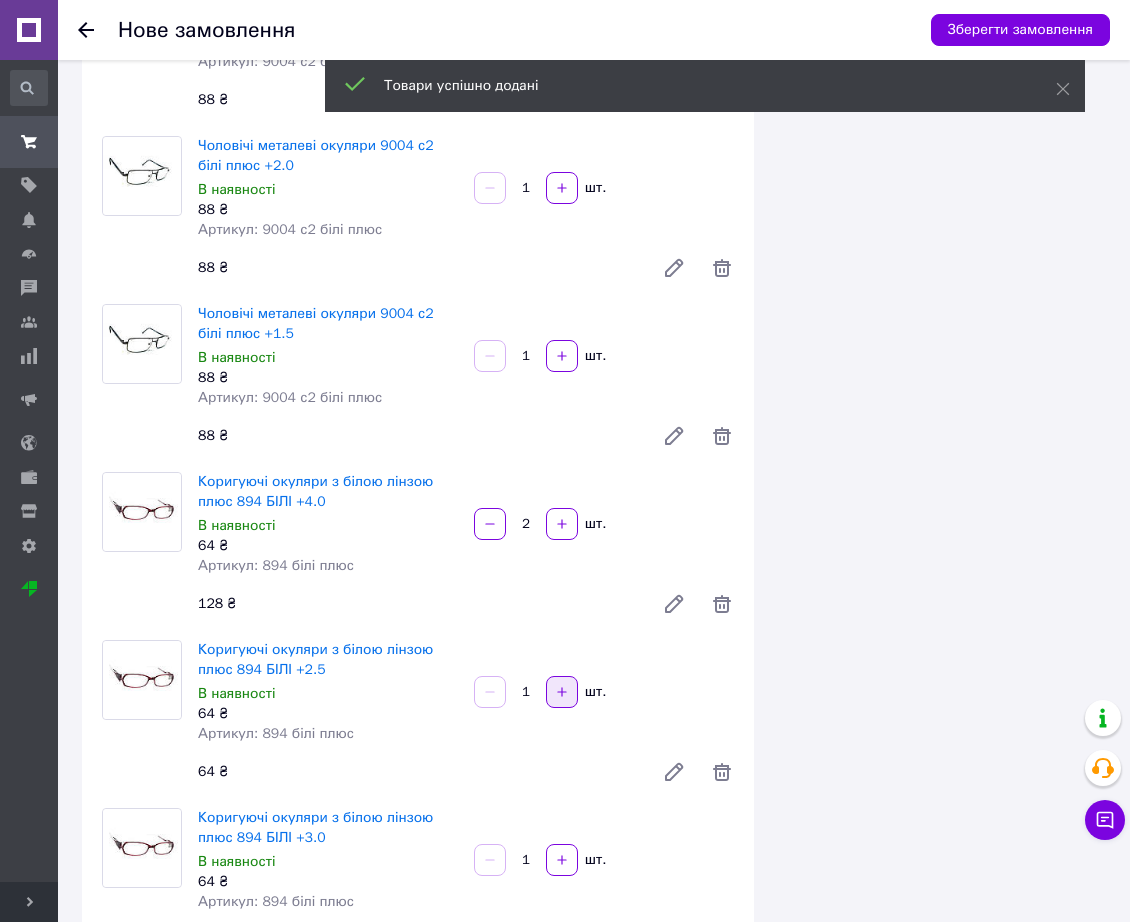 click at bounding box center (562, 692) 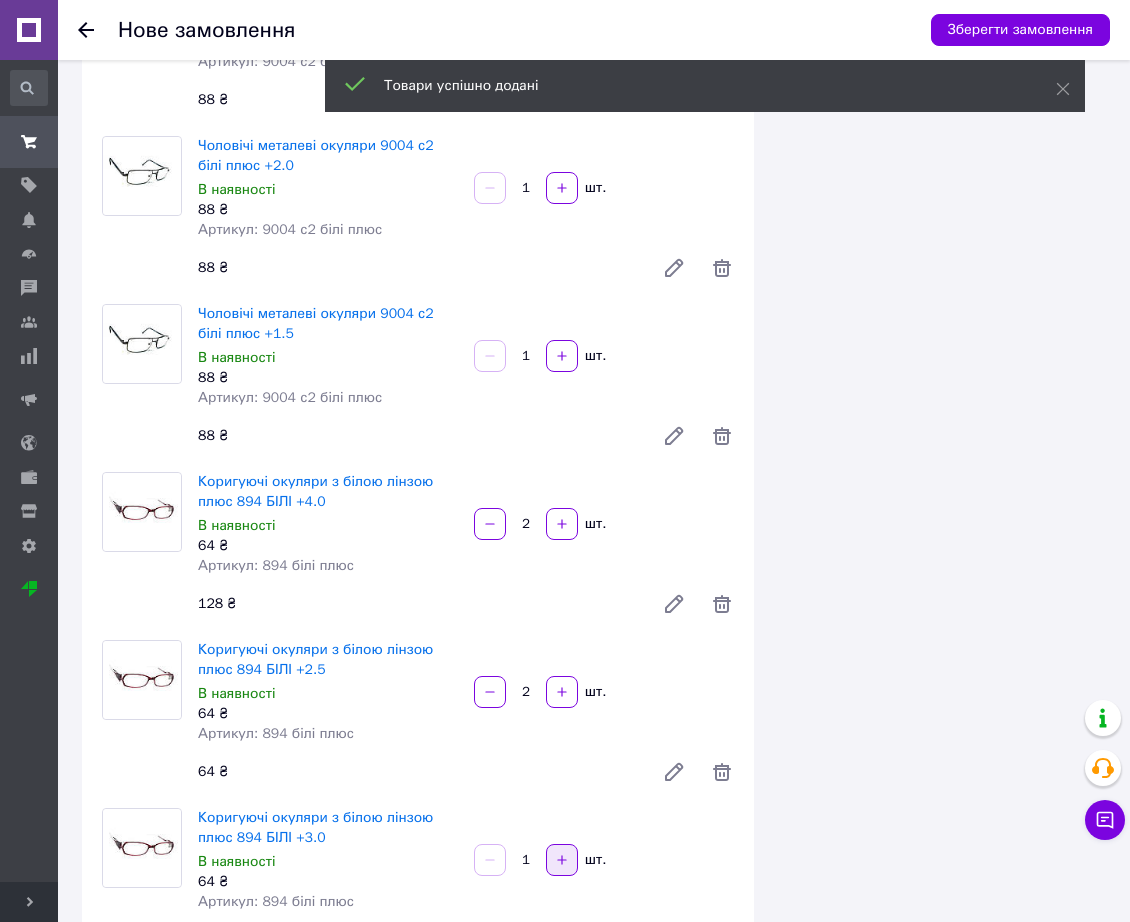 click at bounding box center [562, 860] 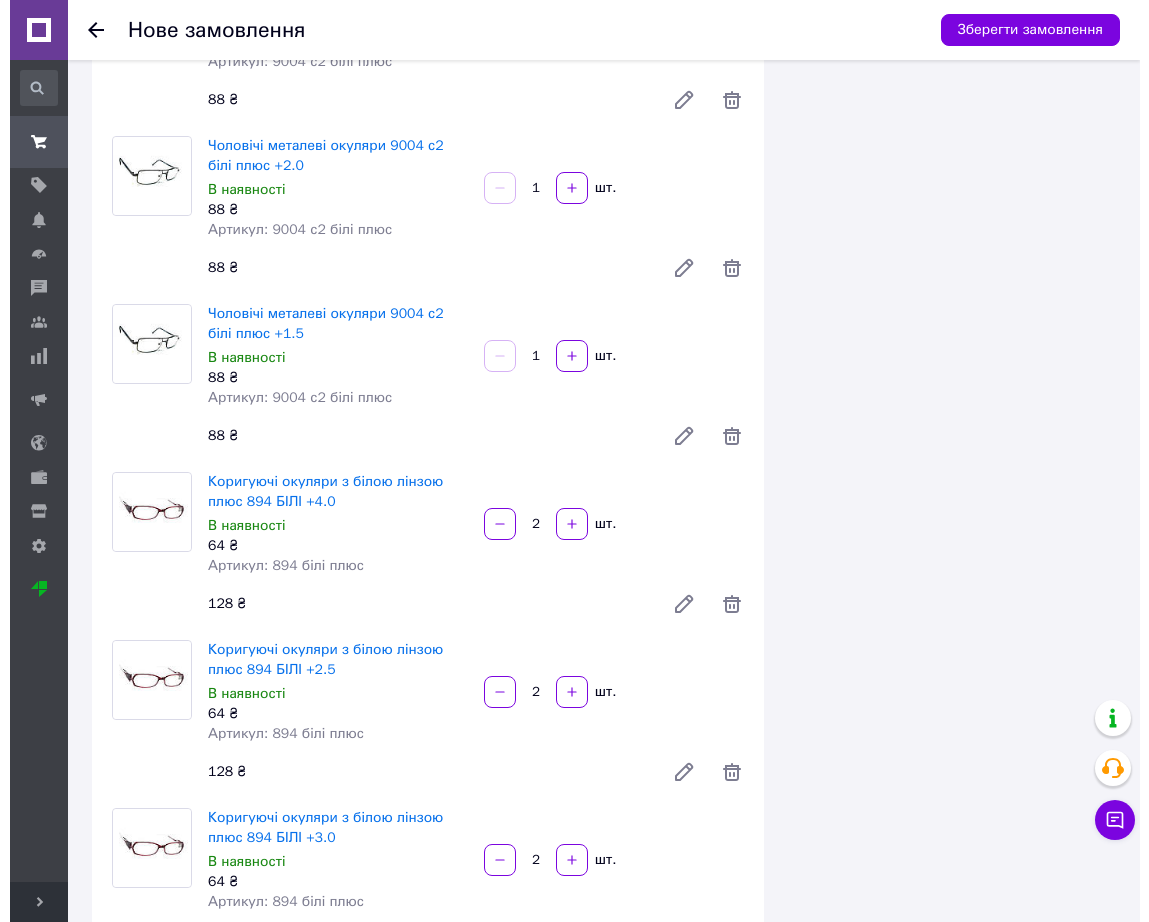 scroll, scrollTop: 0, scrollLeft: 0, axis: both 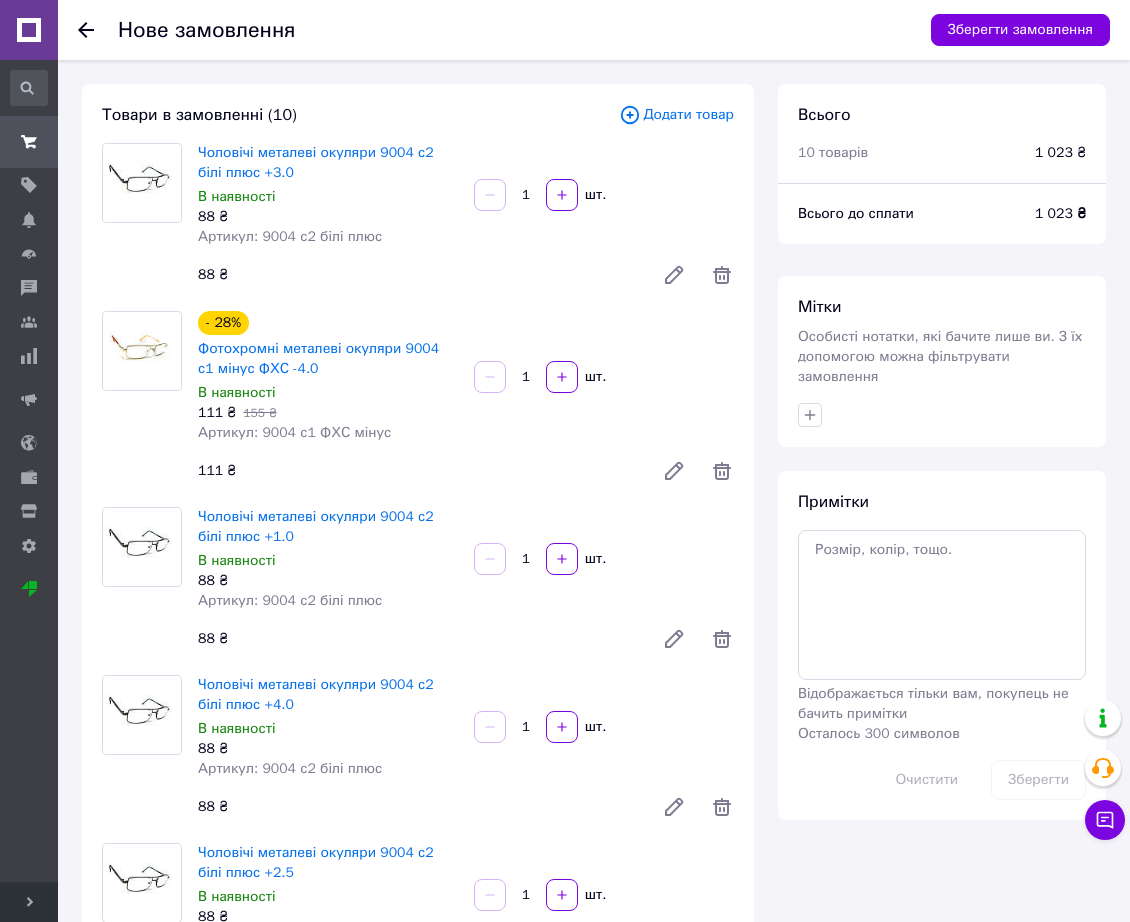 click on "Додати товар" at bounding box center [676, 115] 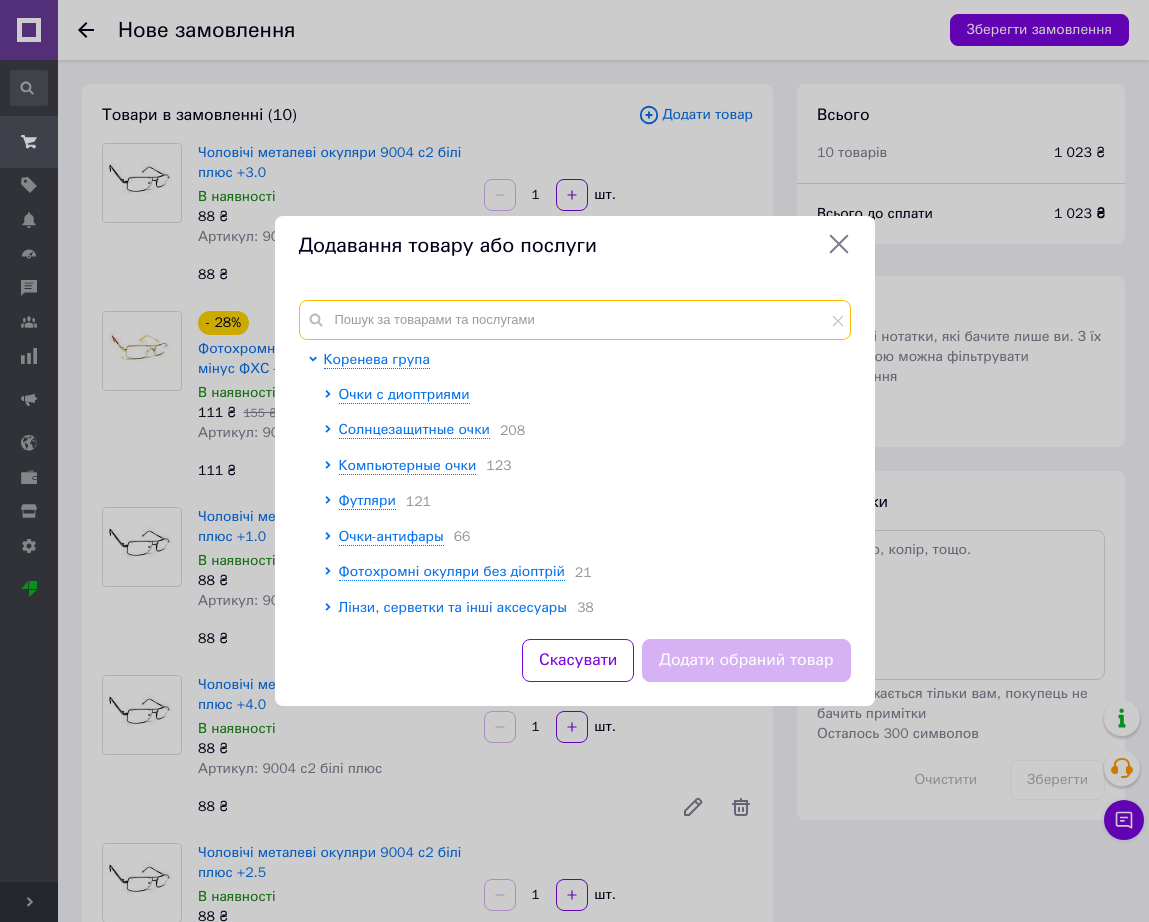 click at bounding box center (575, 320) 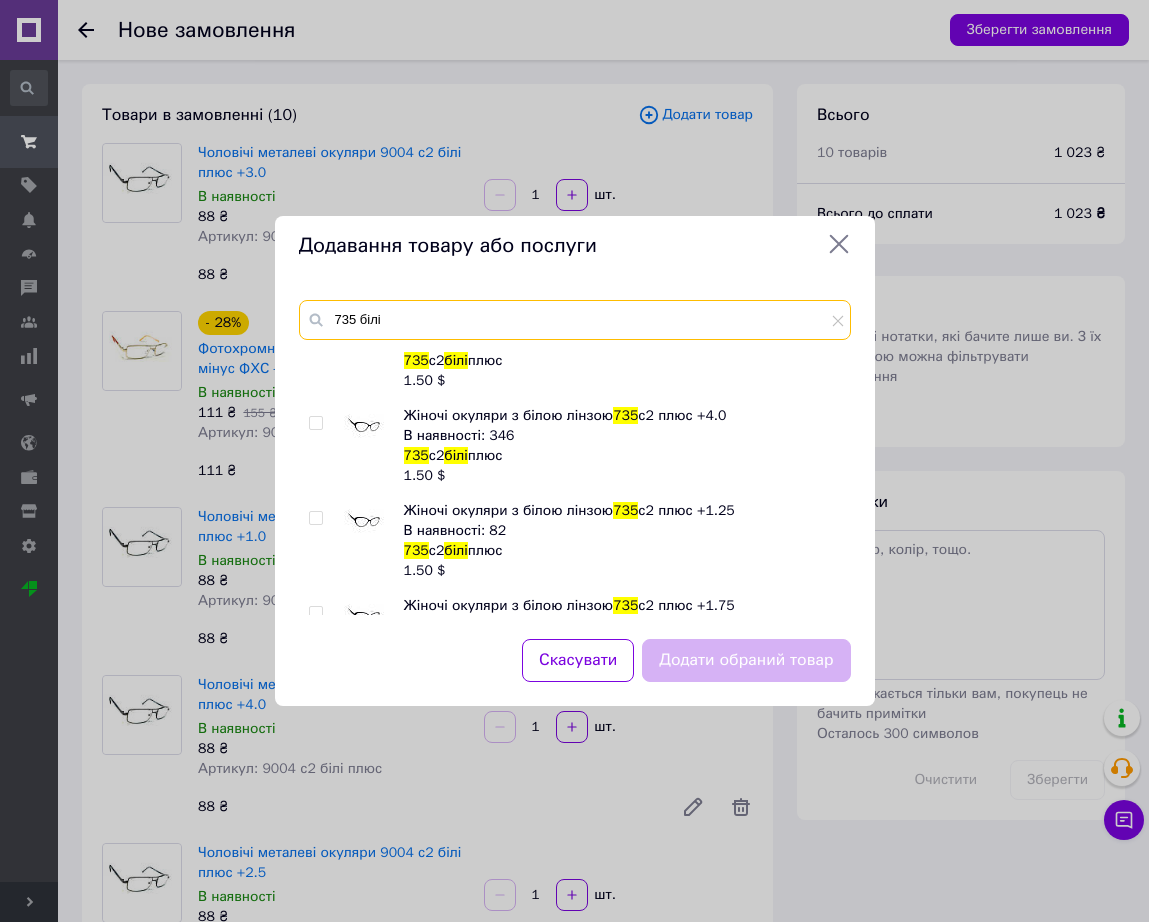 scroll, scrollTop: 1250, scrollLeft: 0, axis: vertical 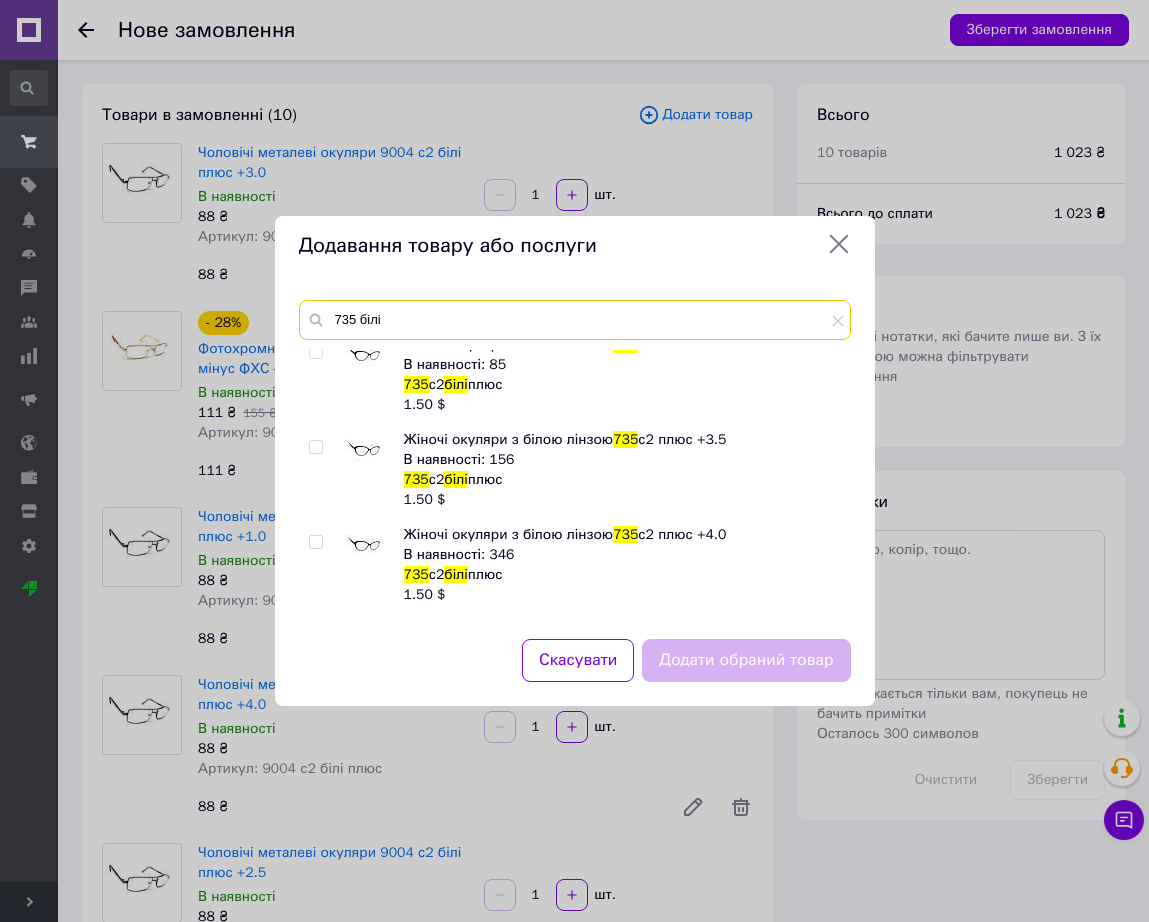 type on "735 білі" 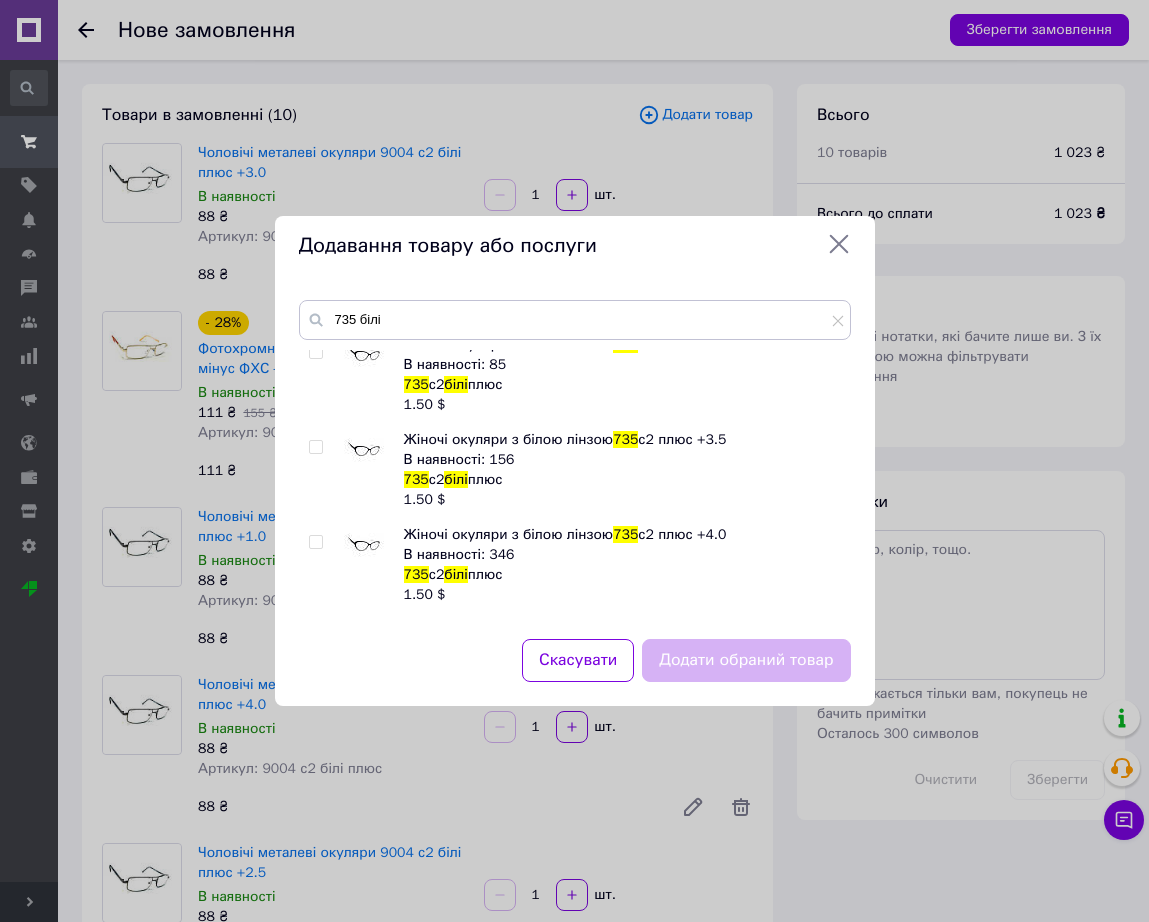 drag, startPoint x: 361, startPoint y: 546, endPoint x: 381, endPoint y: 509, distance: 42.059483 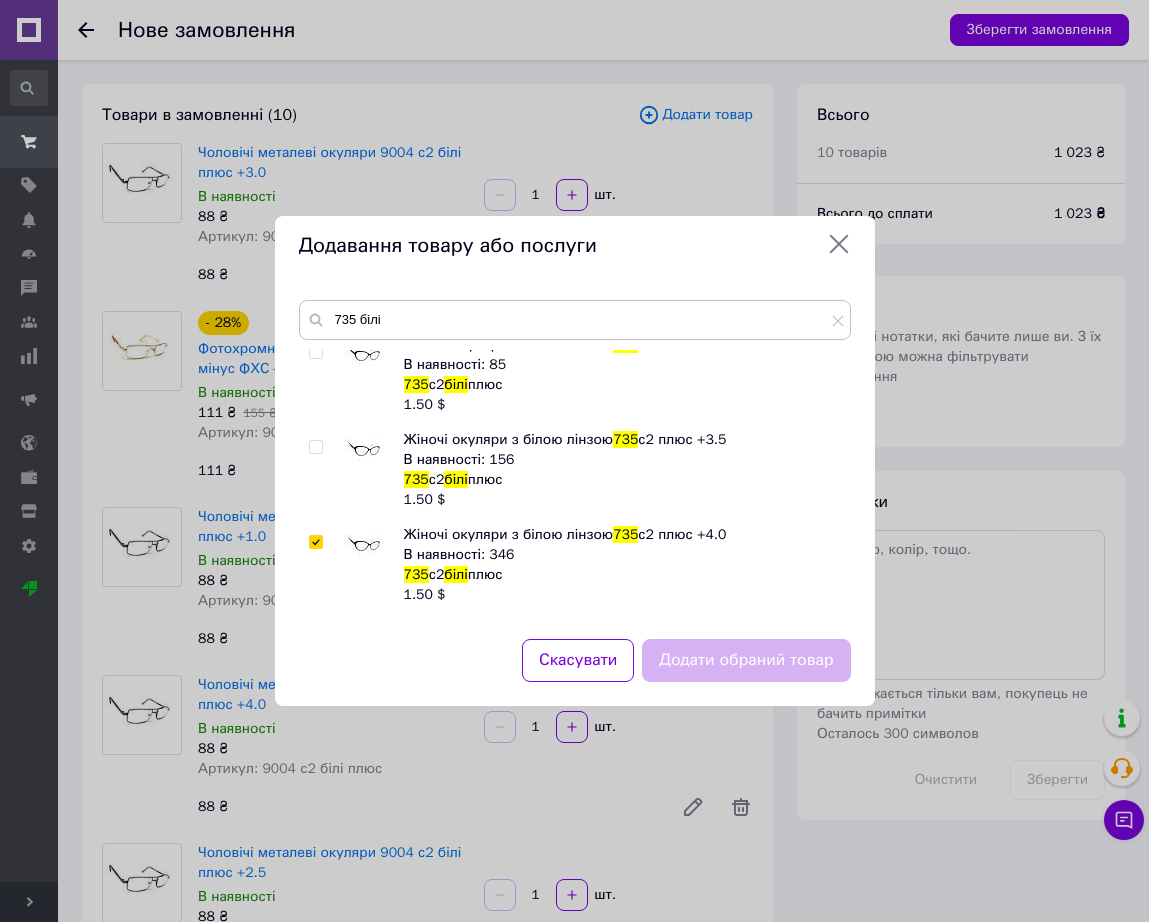 checkbox on "true" 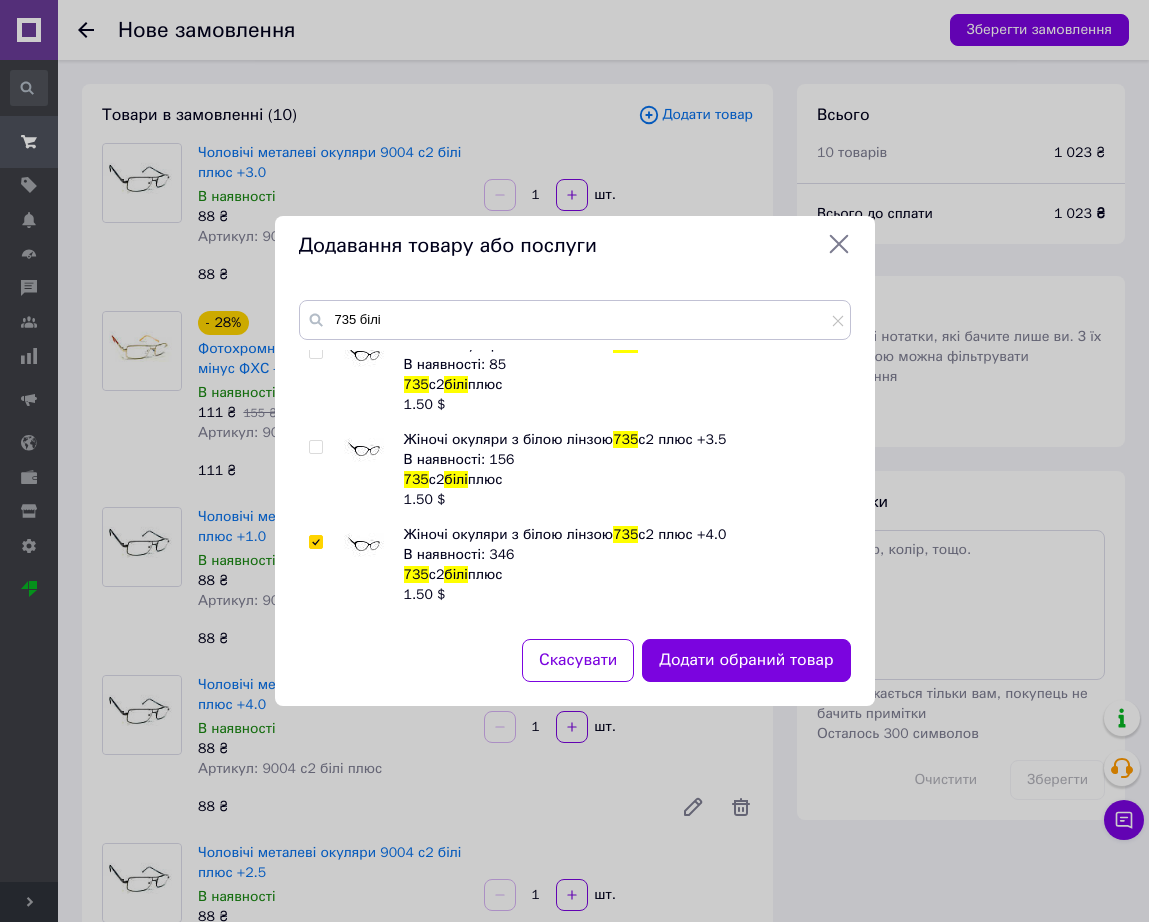 click at bounding box center (364, 450) 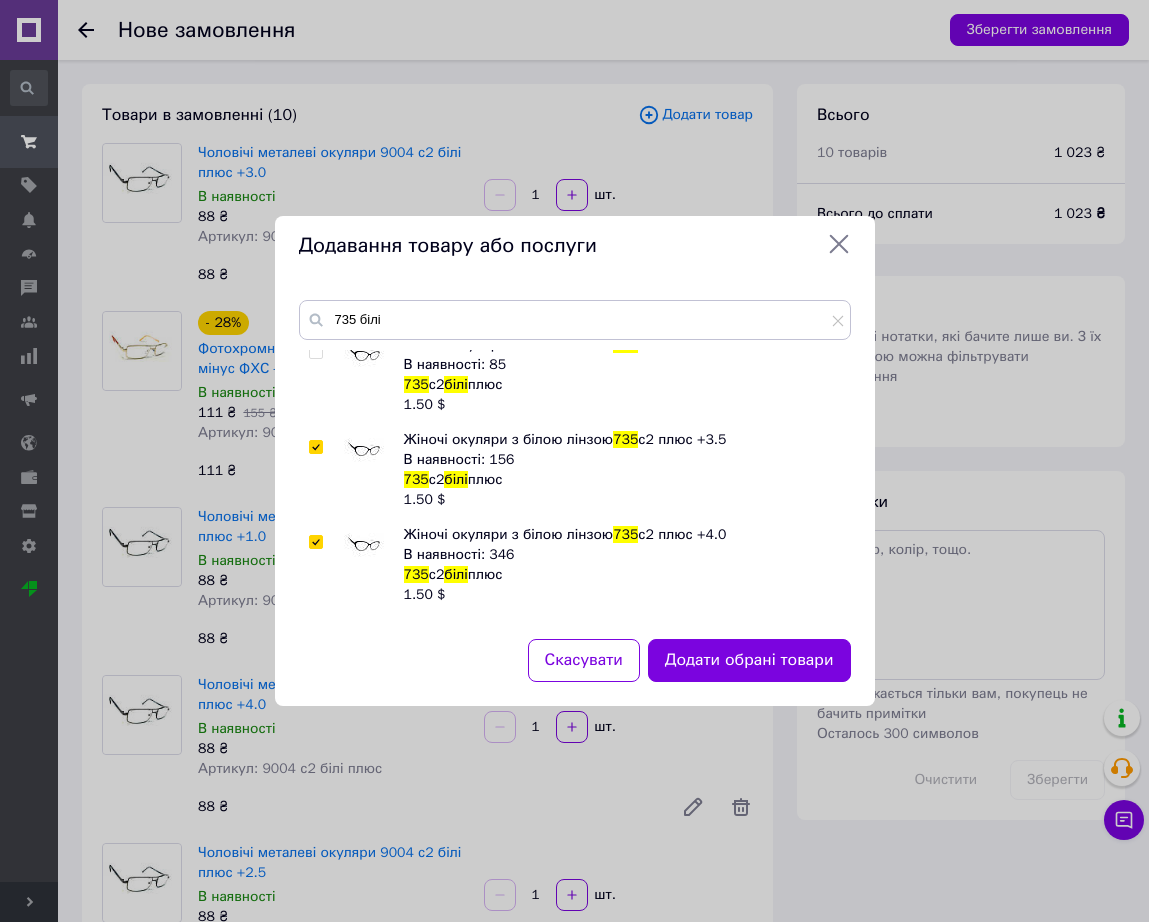 checkbox on "true" 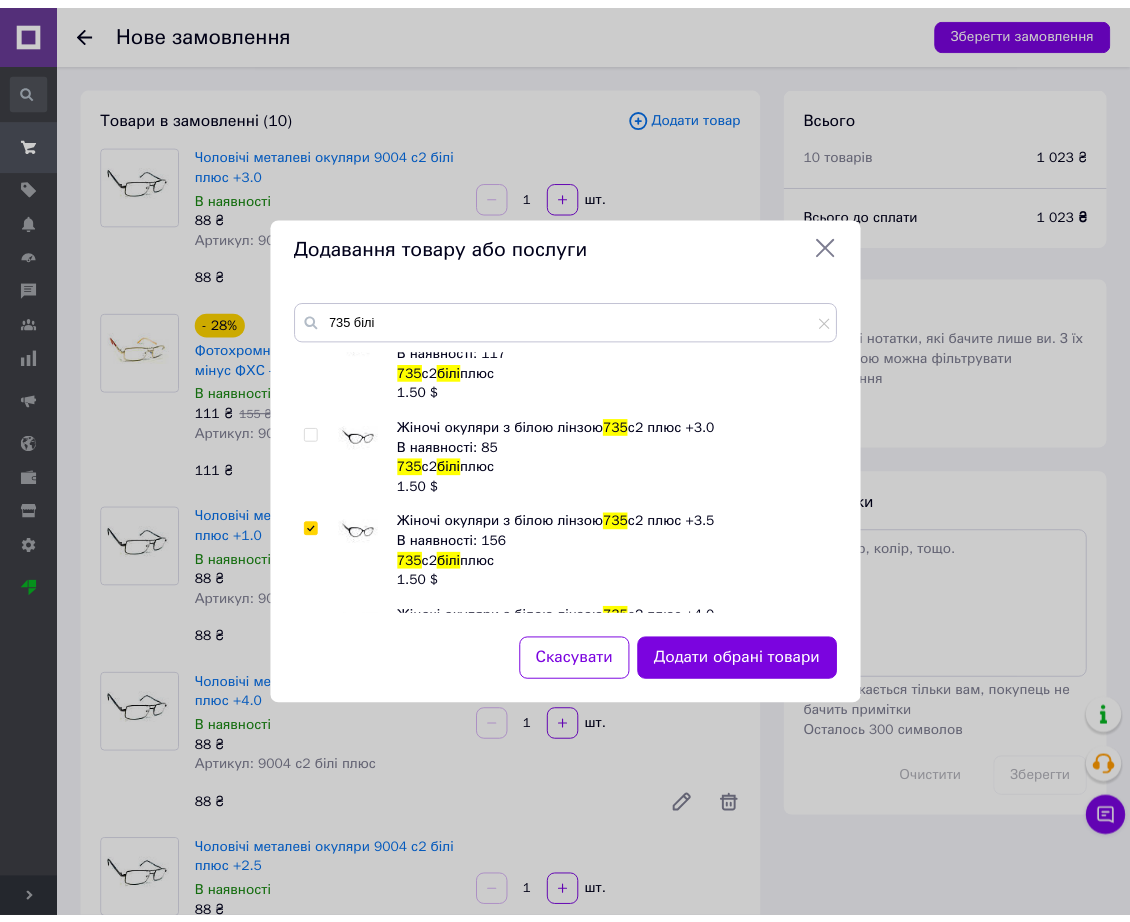 scroll, scrollTop: 1125, scrollLeft: 0, axis: vertical 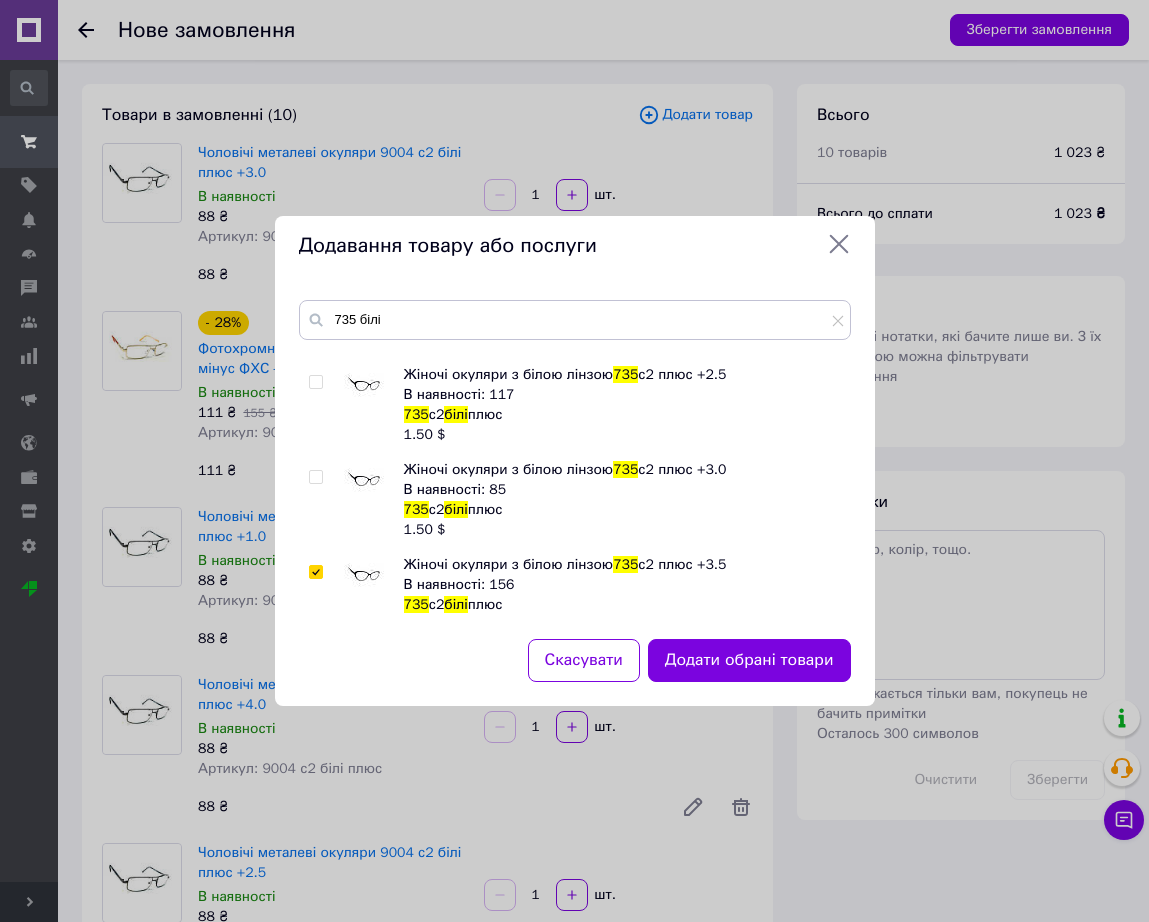 drag, startPoint x: 375, startPoint y: 474, endPoint x: 524, endPoint y: 519, distance: 155.64703 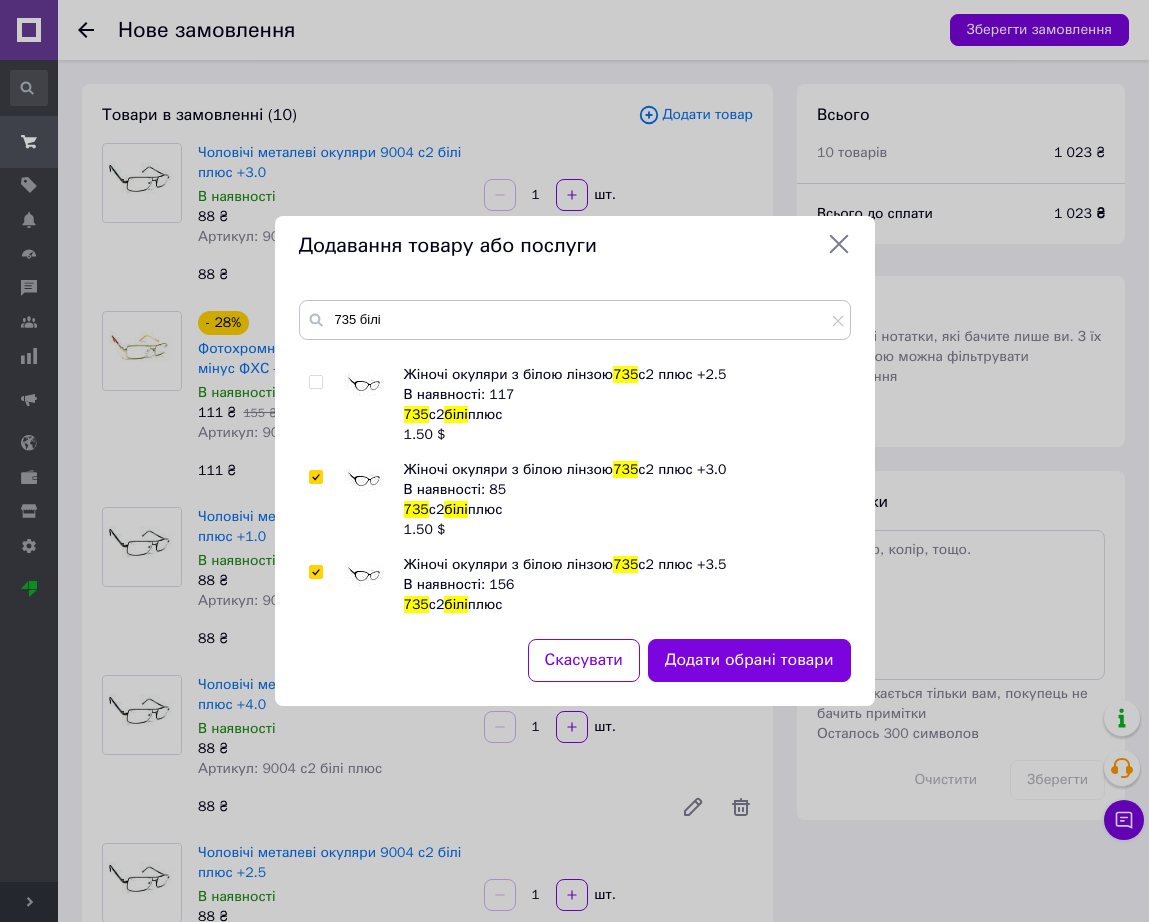 checkbox on "true" 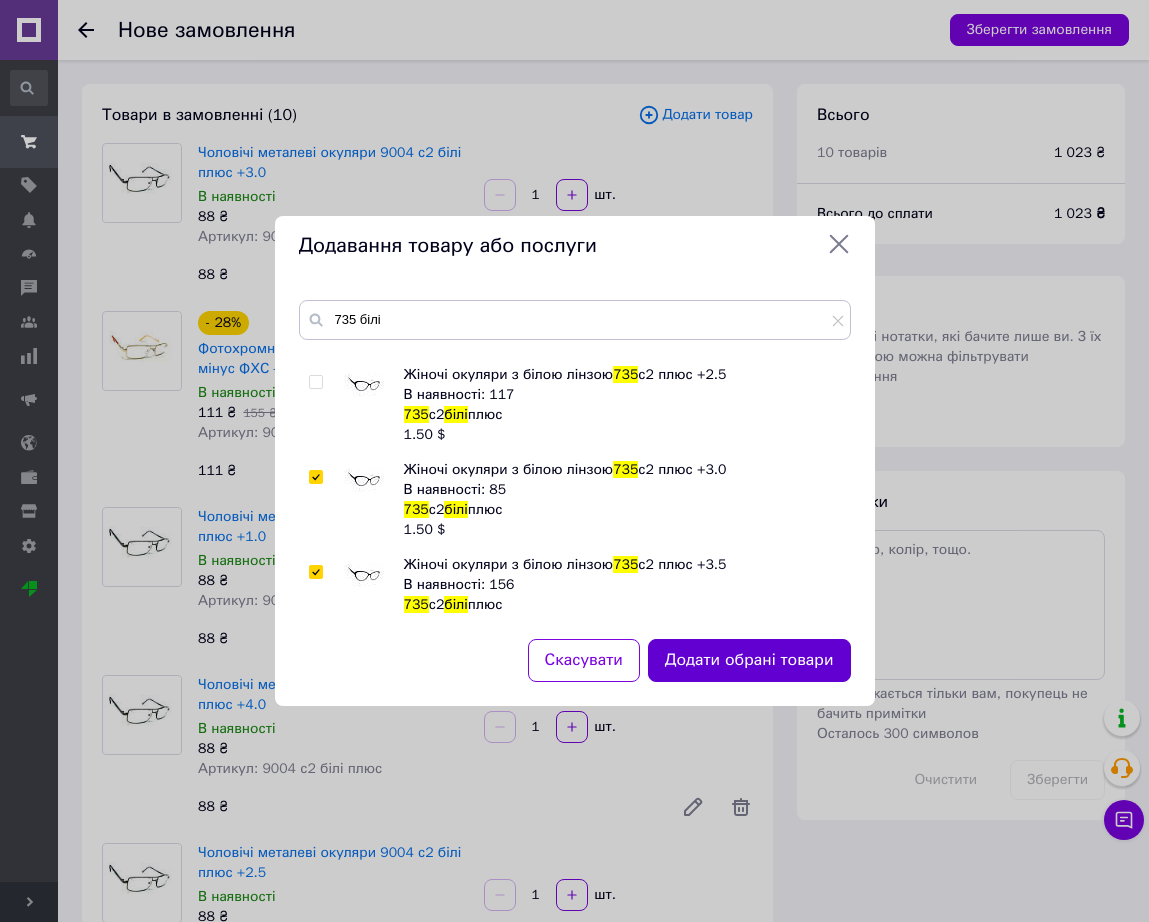 click on "Додати обрані товари" at bounding box center [749, 660] 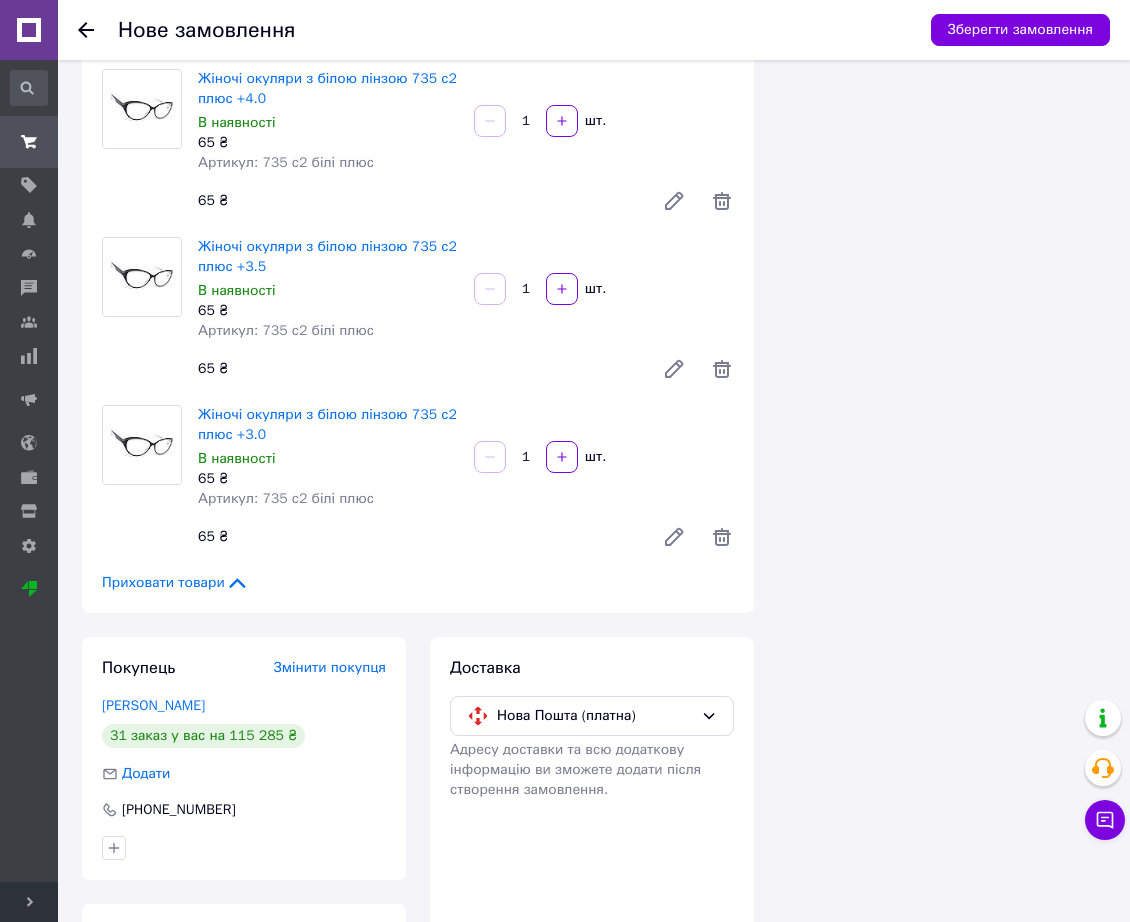 scroll, scrollTop: 1657, scrollLeft: 0, axis: vertical 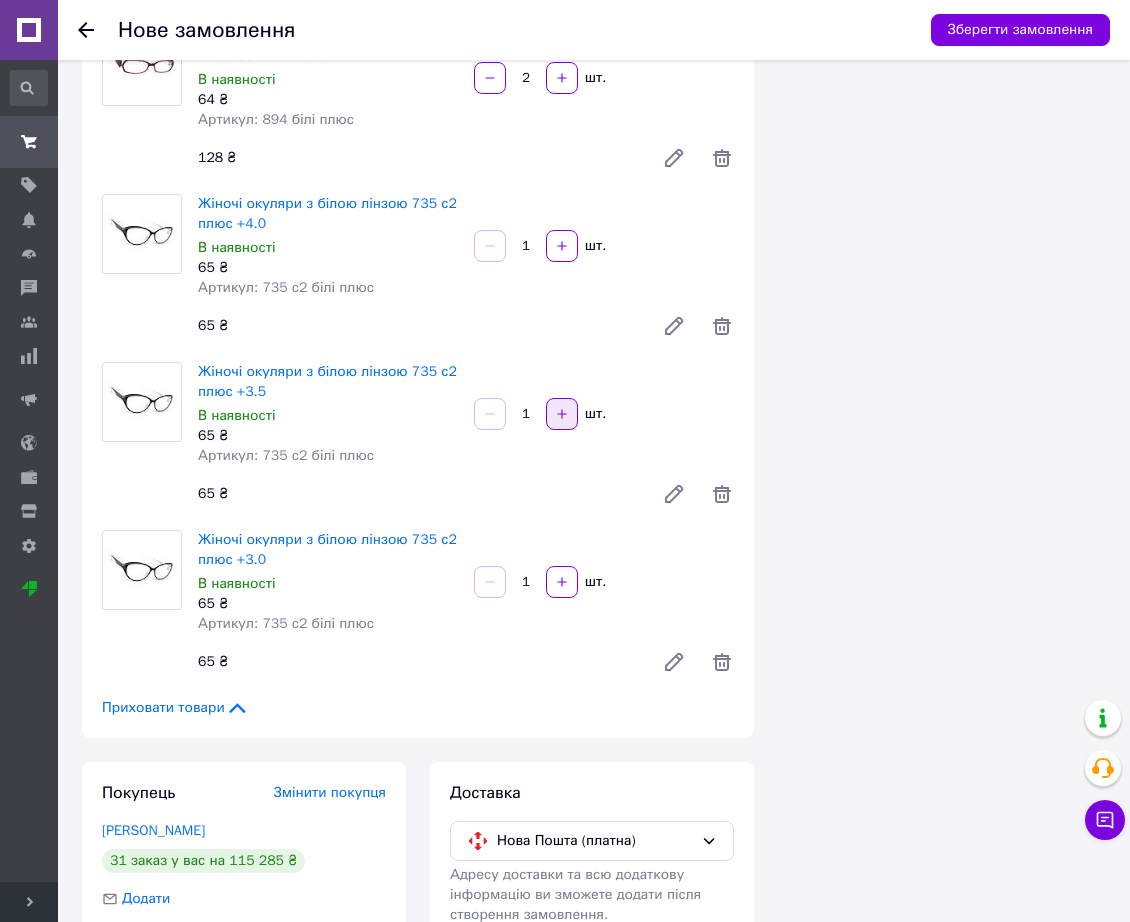 click 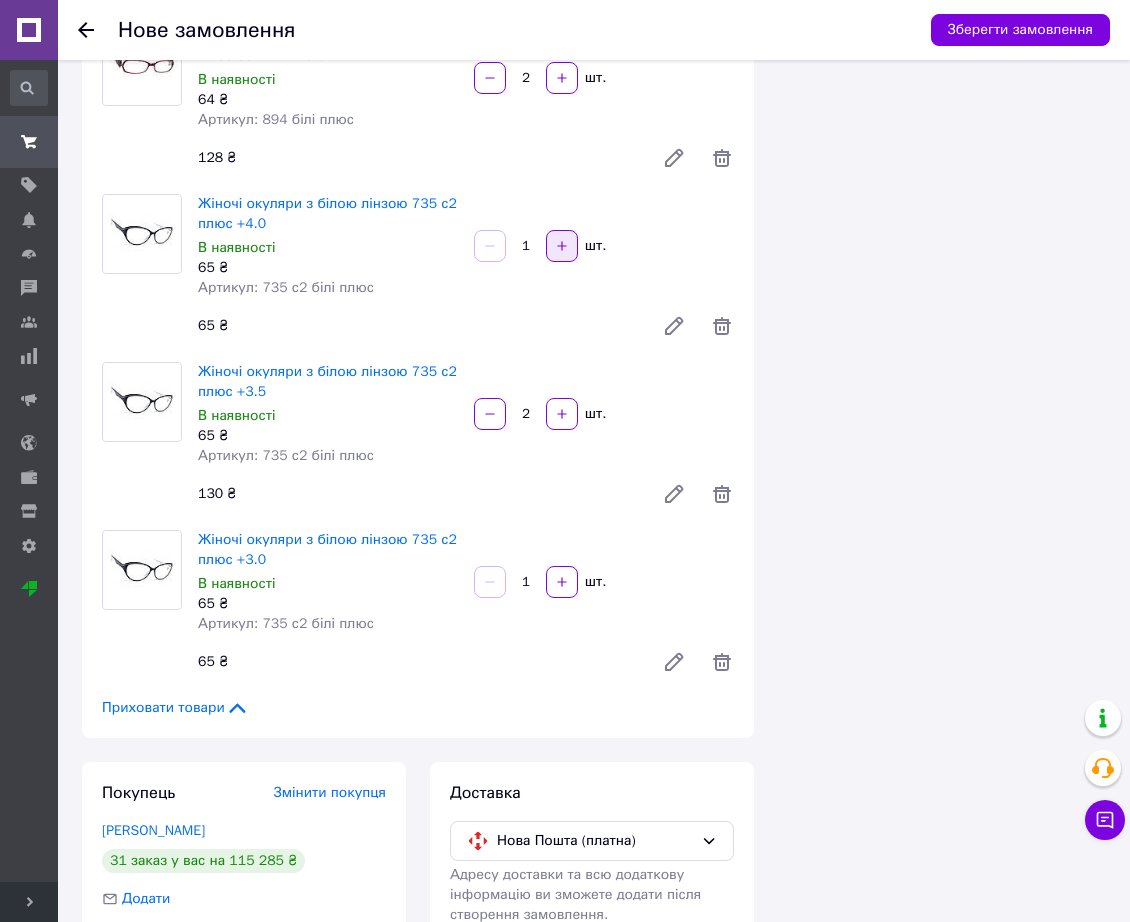 click 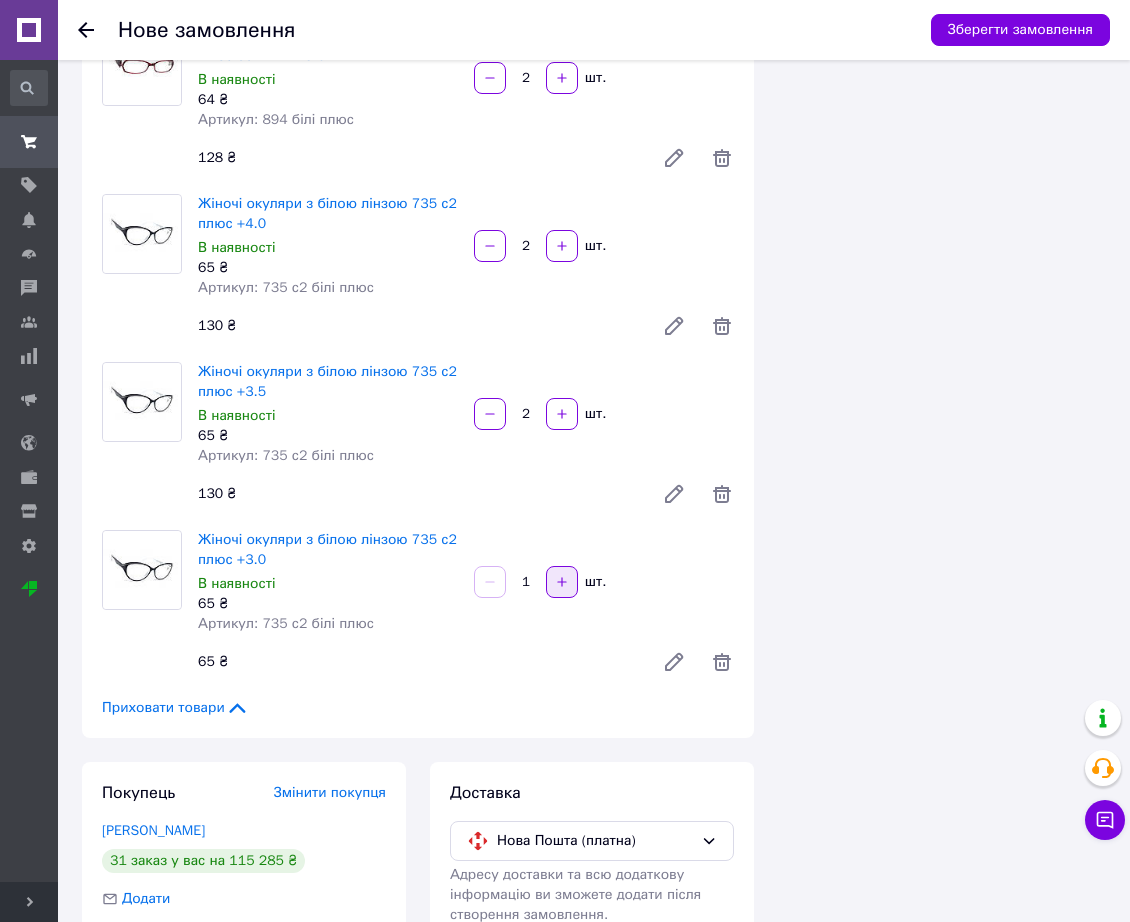 click at bounding box center [562, 582] 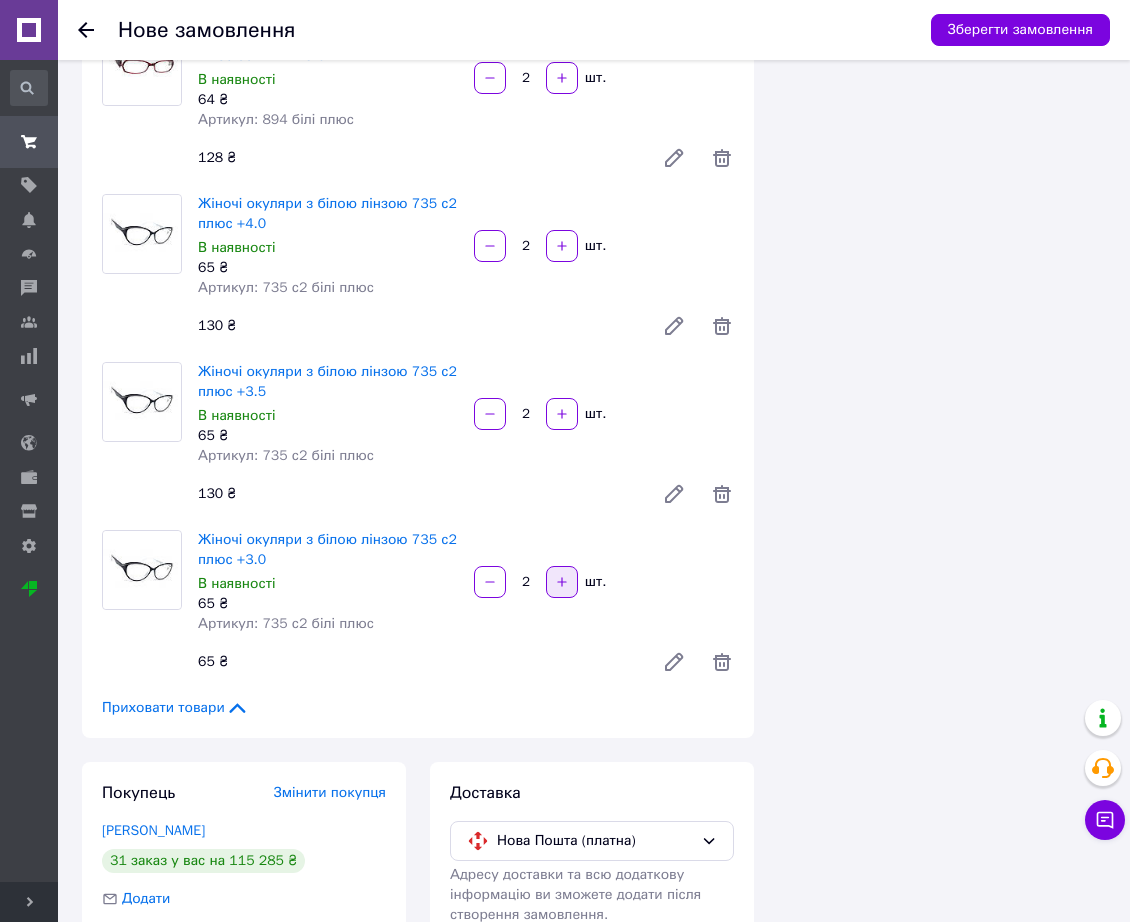 click at bounding box center (562, 582) 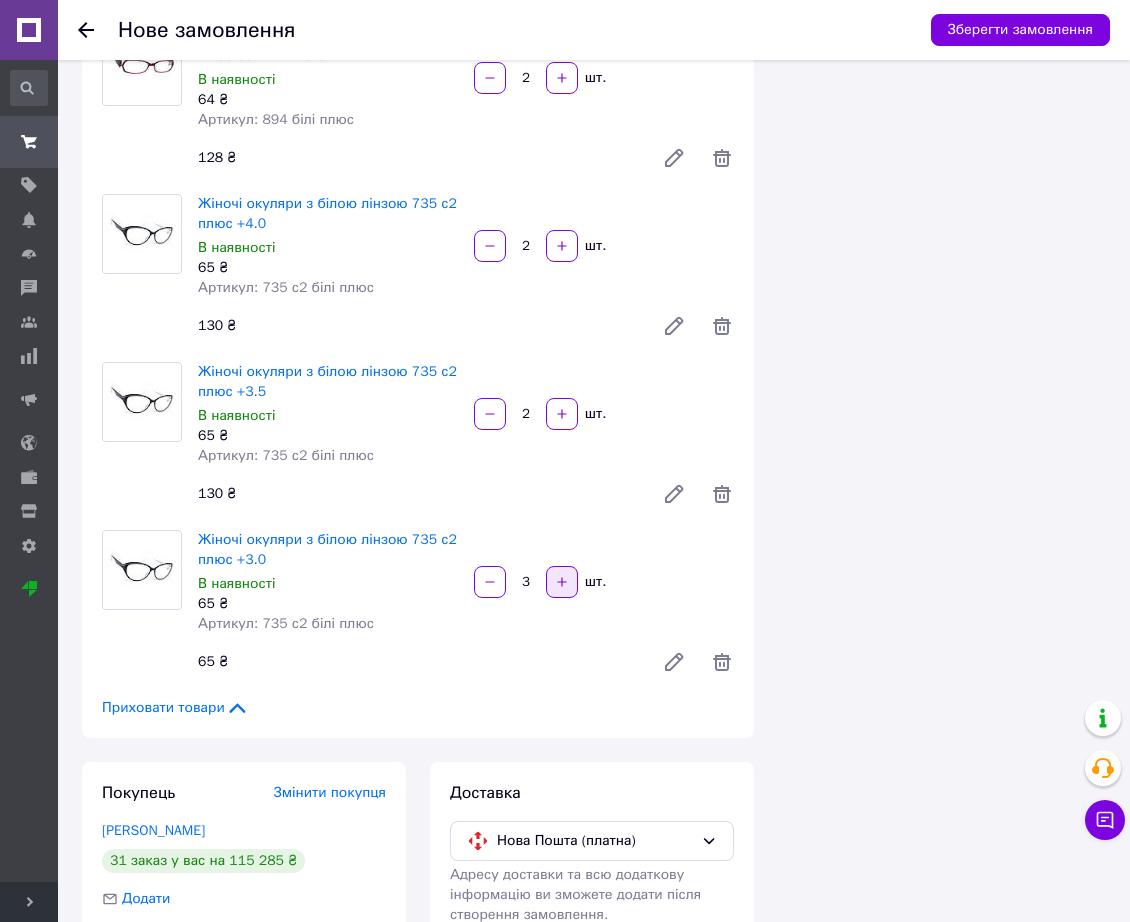 click at bounding box center (562, 582) 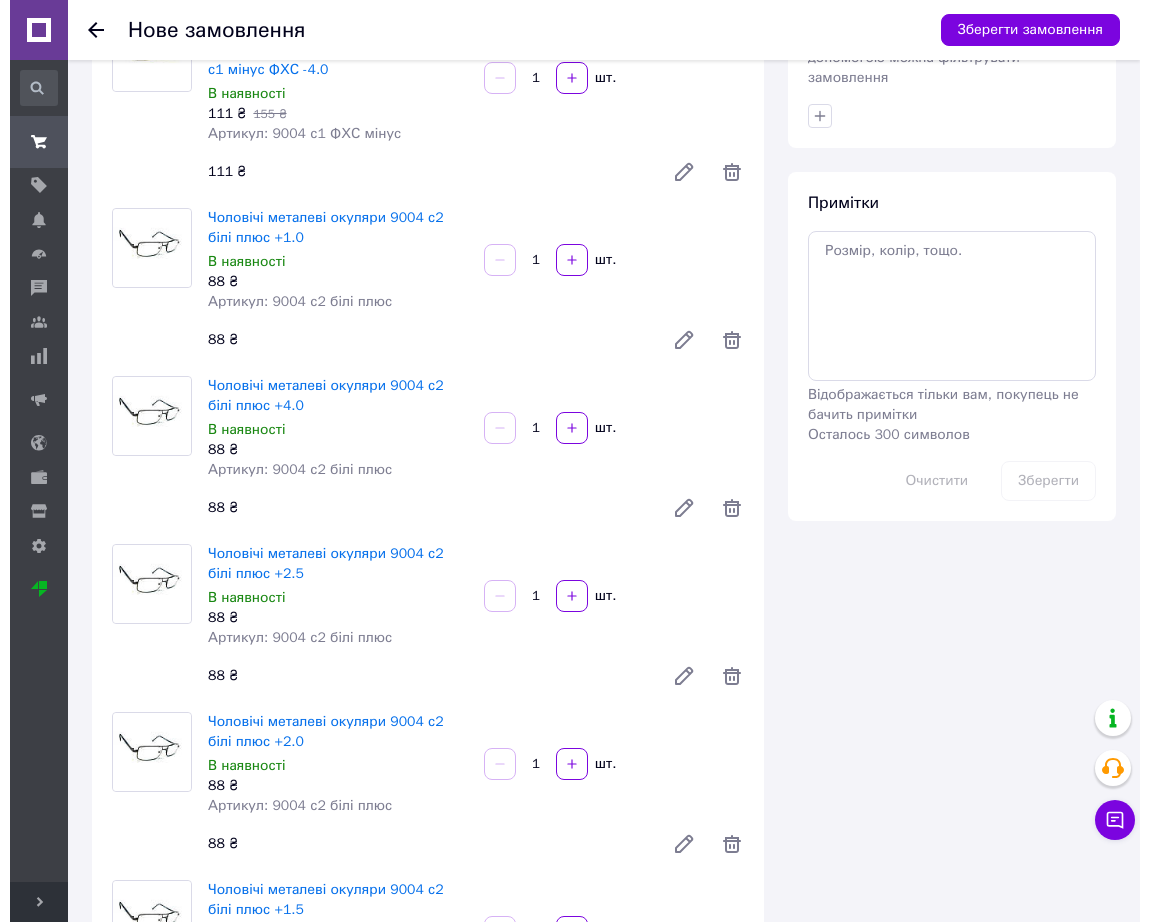 scroll, scrollTop: 0, scrollLeft: 0, axis: both 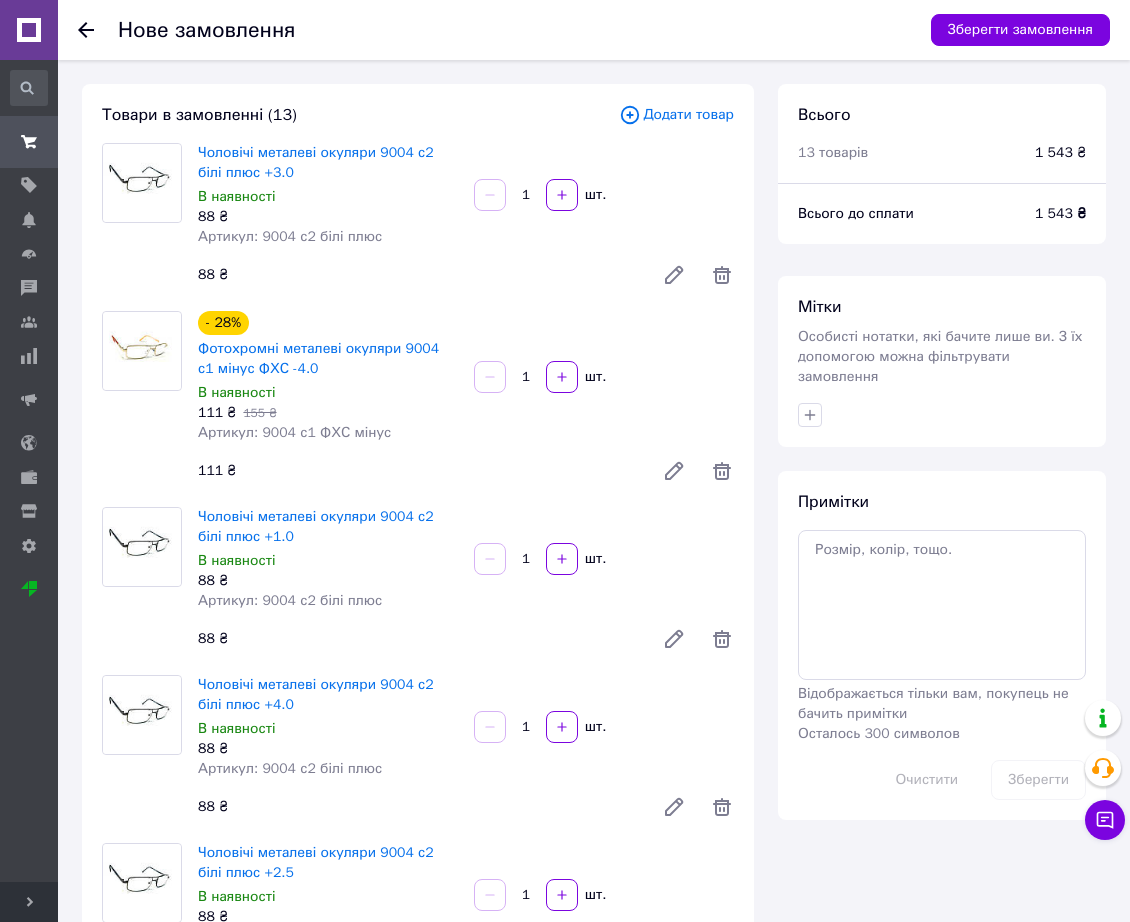 click on "Додати товар" at bounding box center [676, 115] 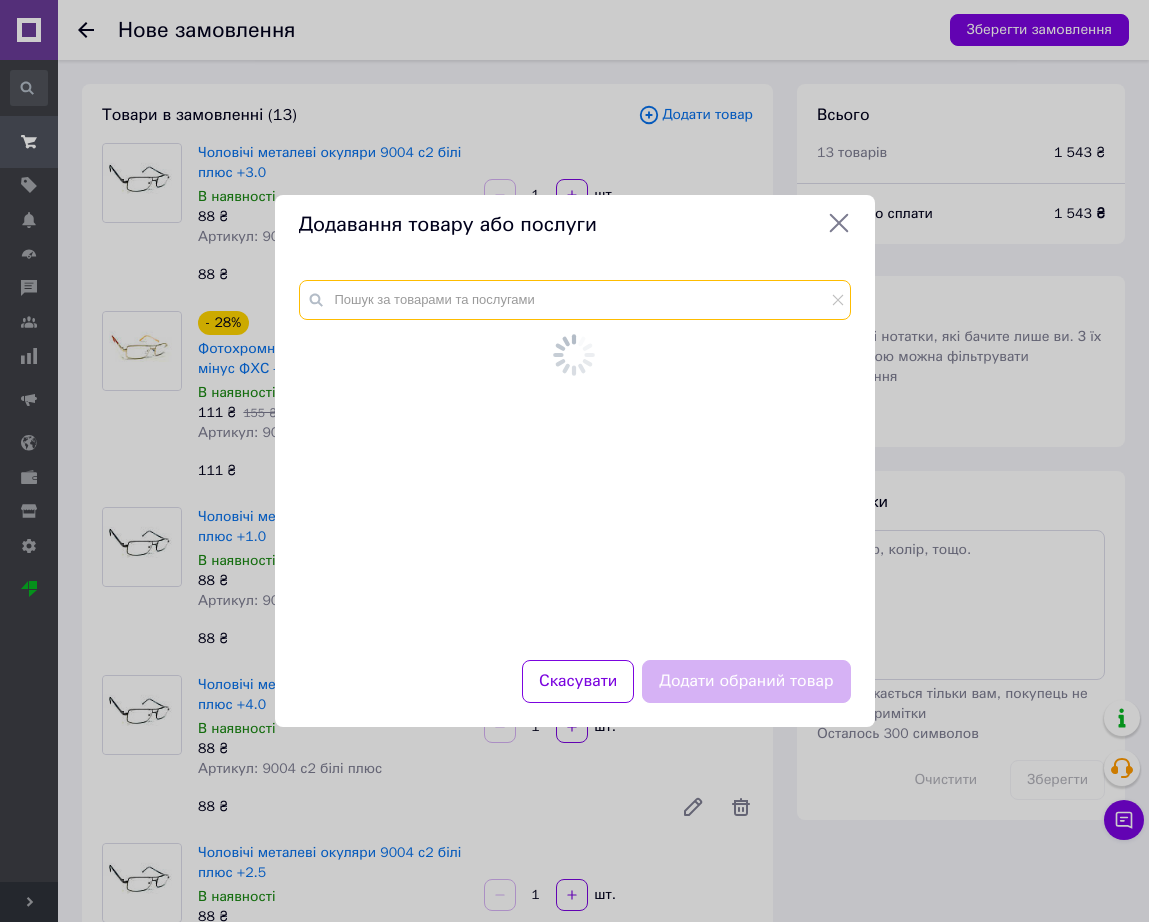 click at bounding box center [575, 300] 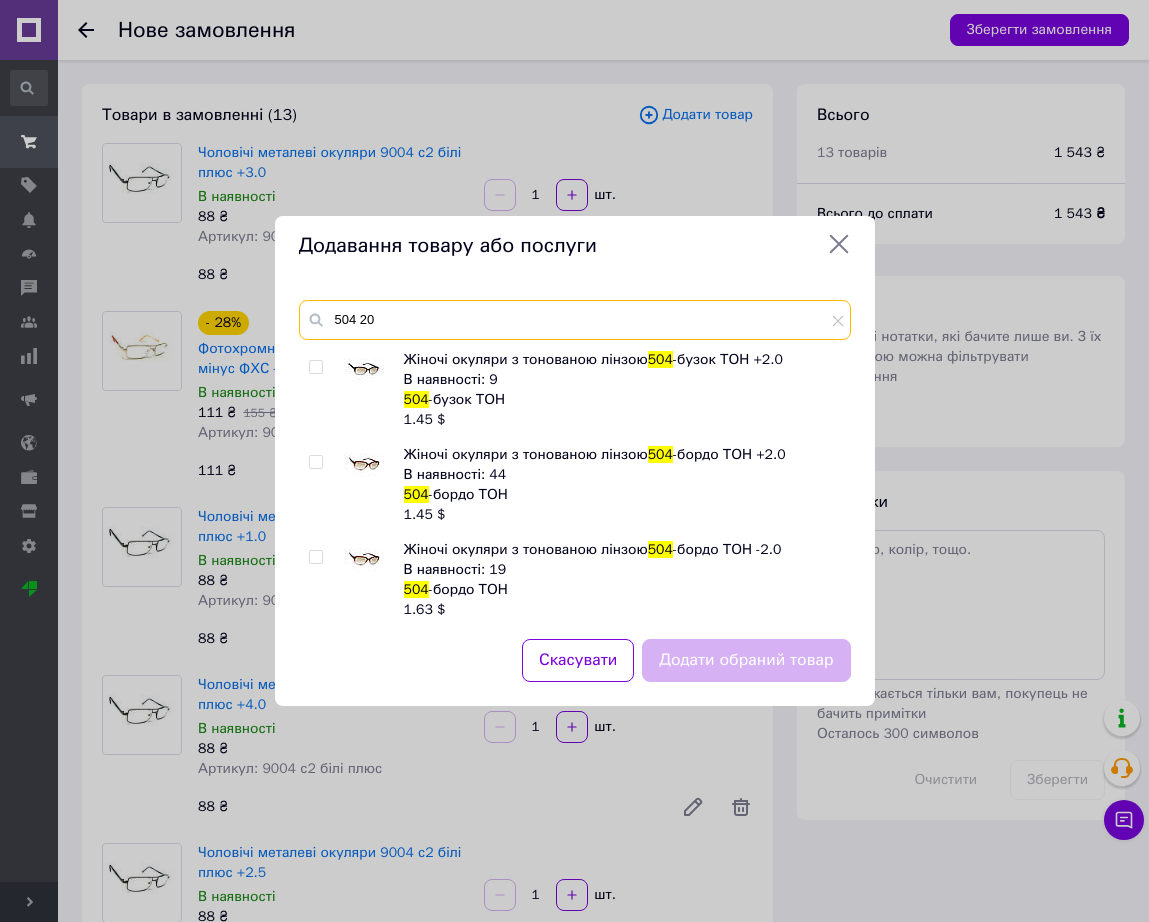 scroll, scrollTop: 5, scrollLeft: 0, axis: vertical 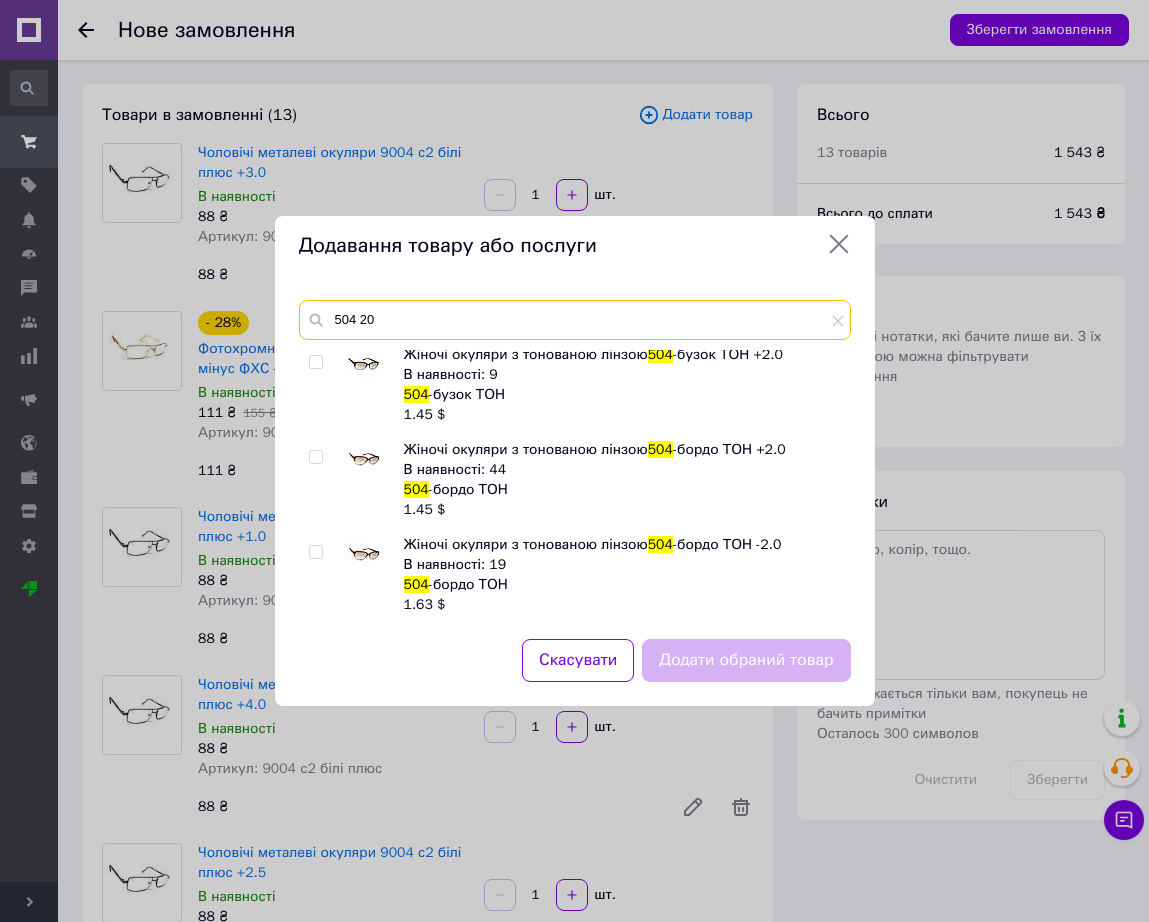 type on "504 20" 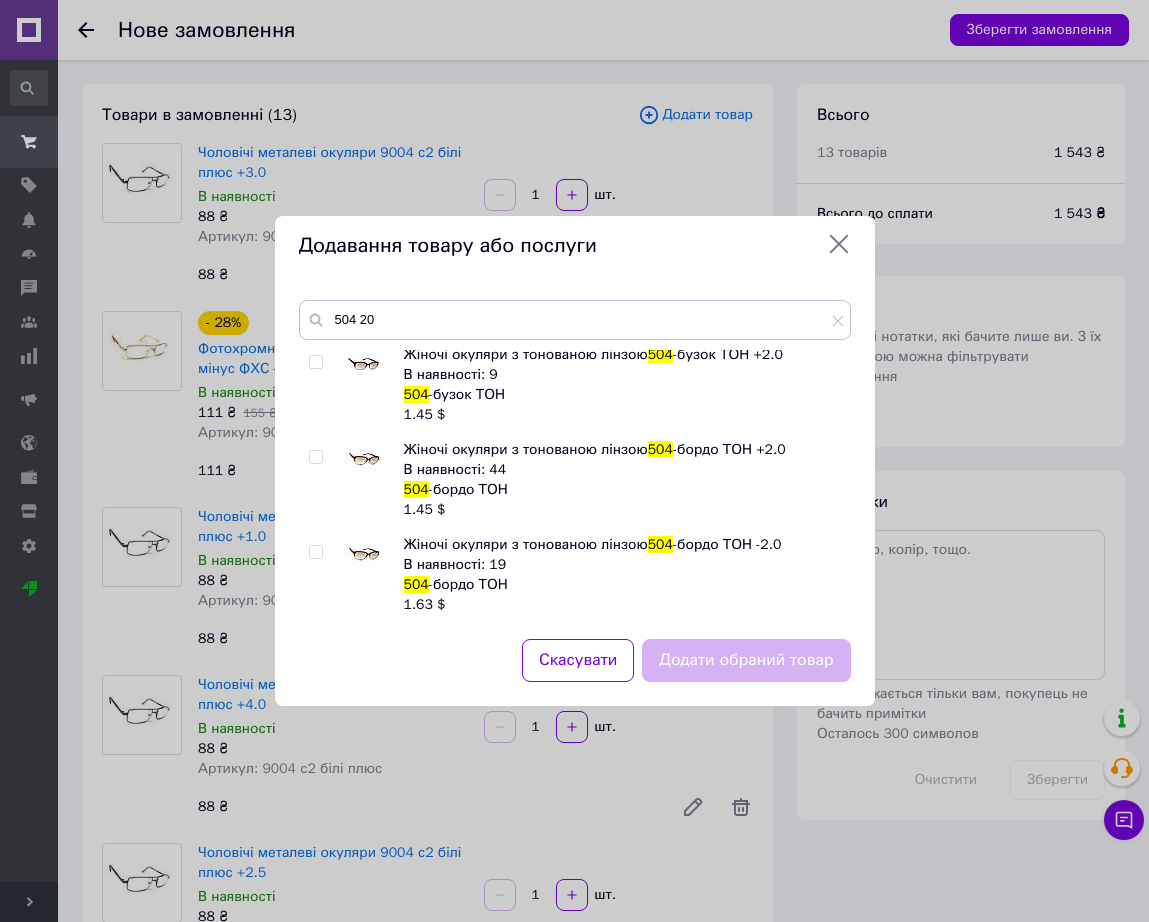 click at bounding box center (364, 555) 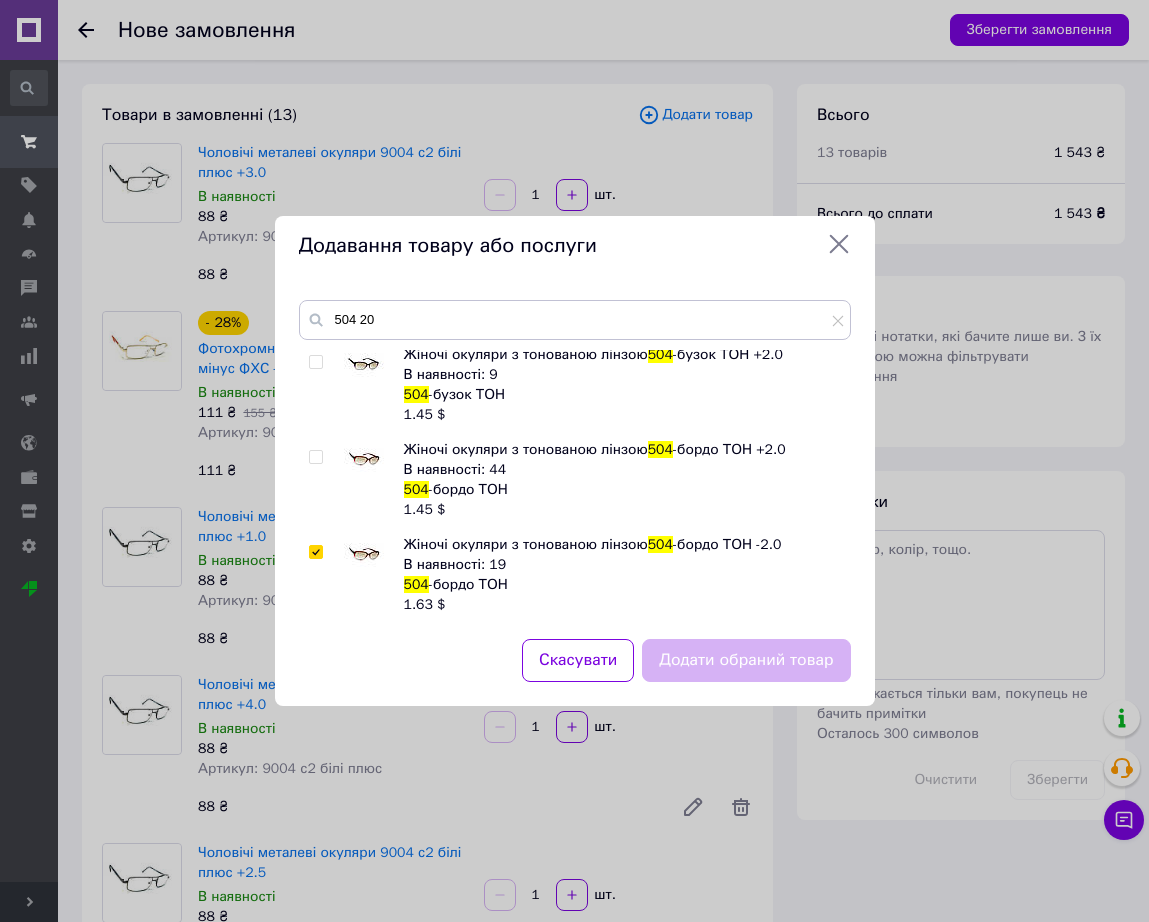 checkbox on "true" 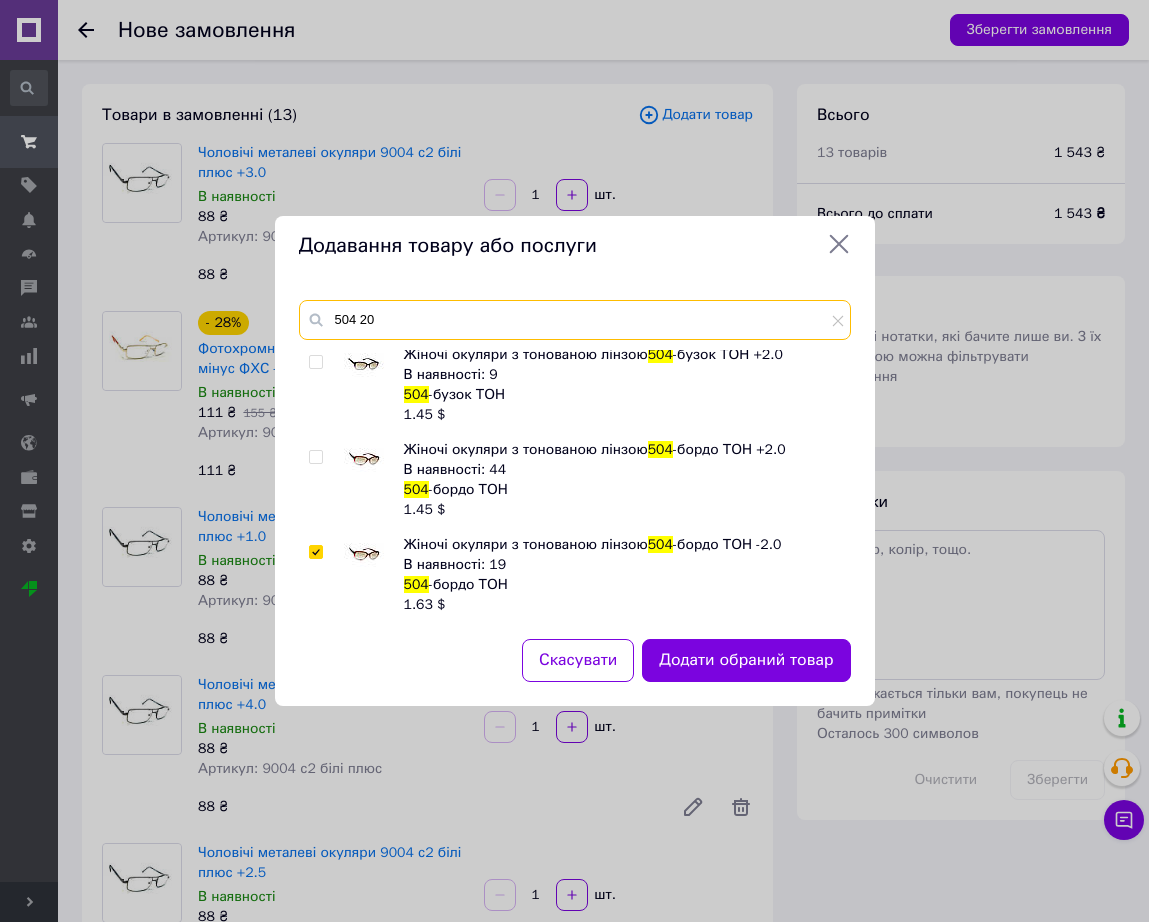 click on "504 20" at bounding box center (575, 320) 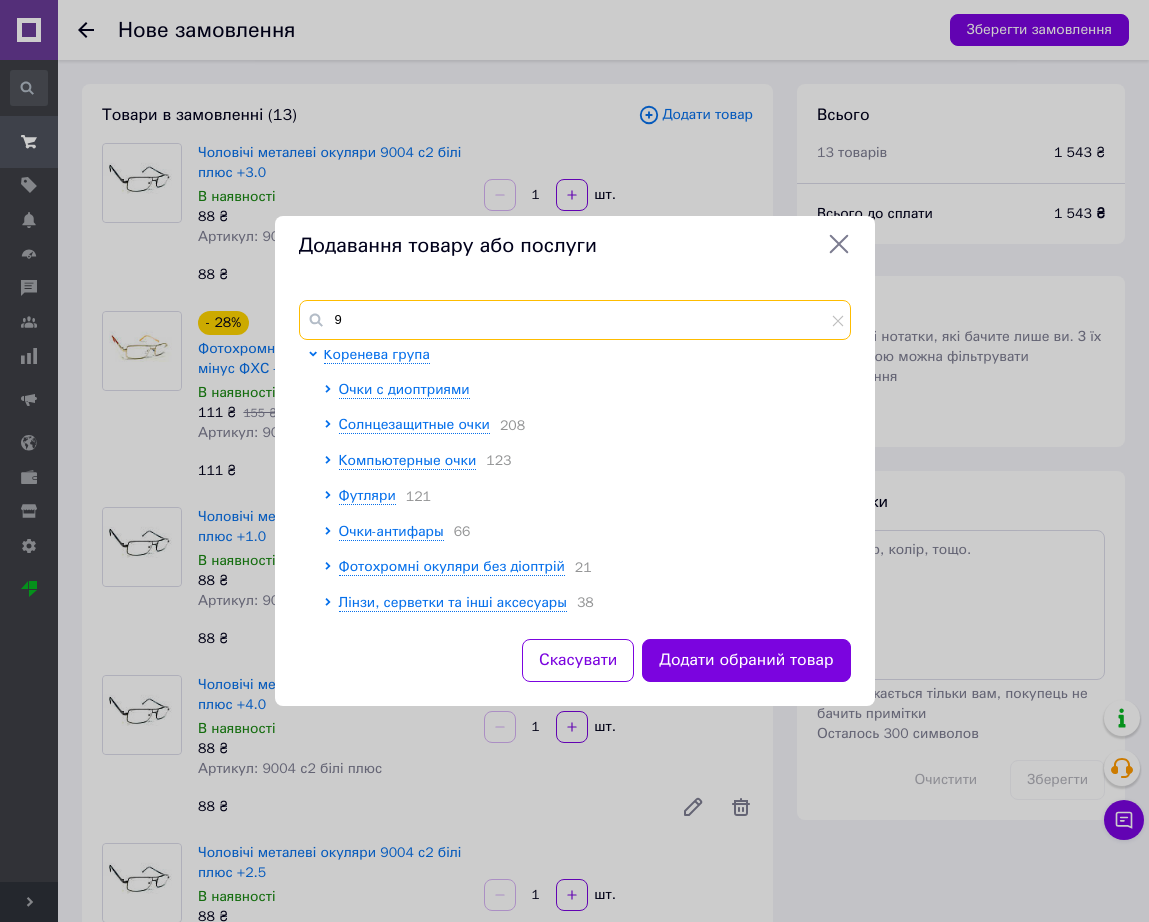scroll, scrollTop: 0, scrollLeft: 0, axis: both 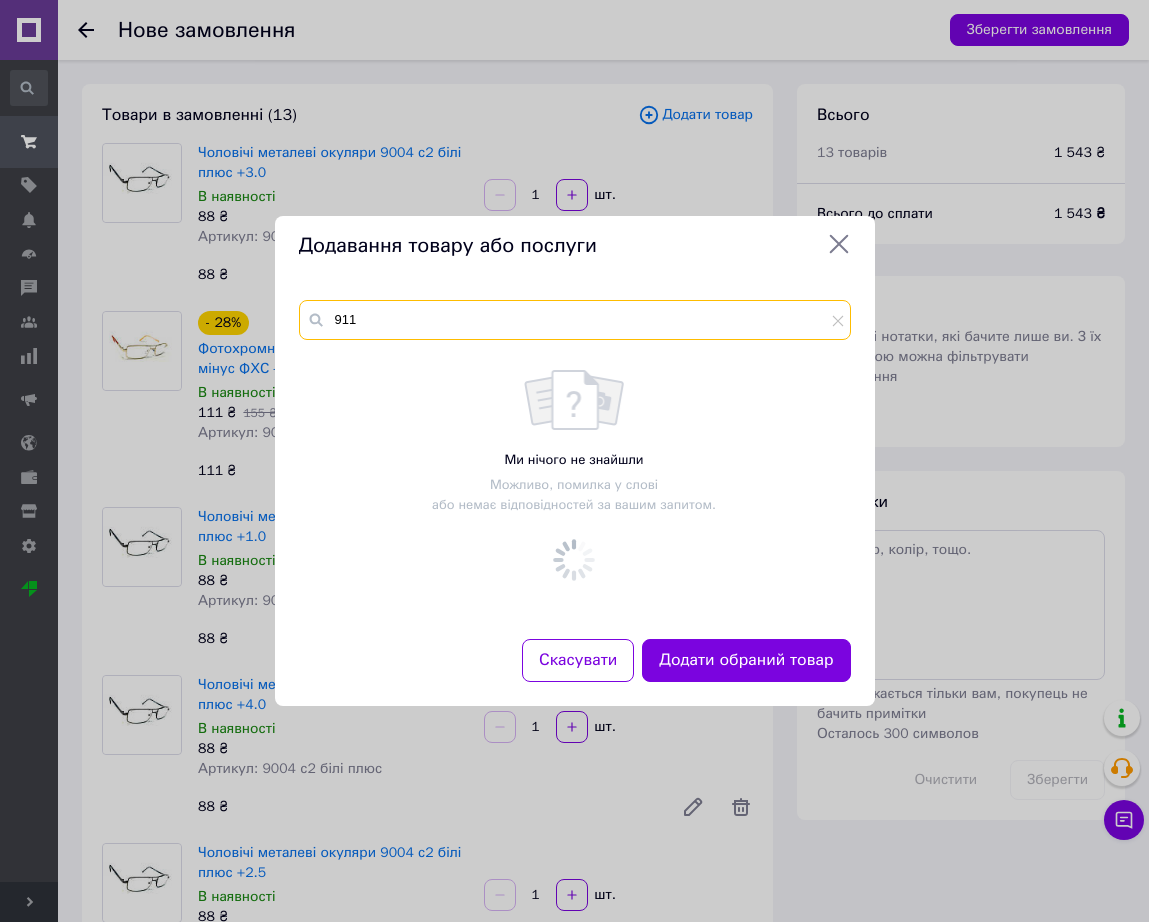 paste on "білі плю" 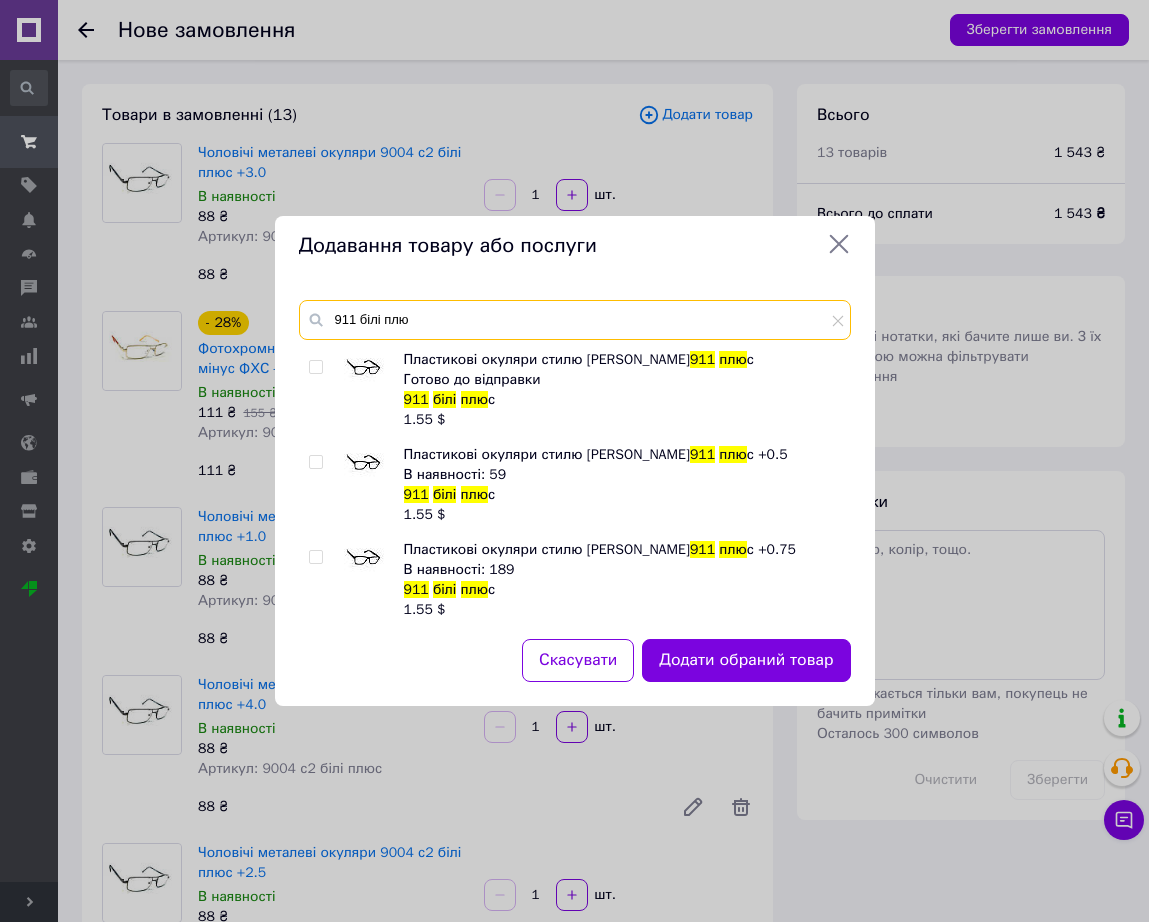 type on "911 білі плю" 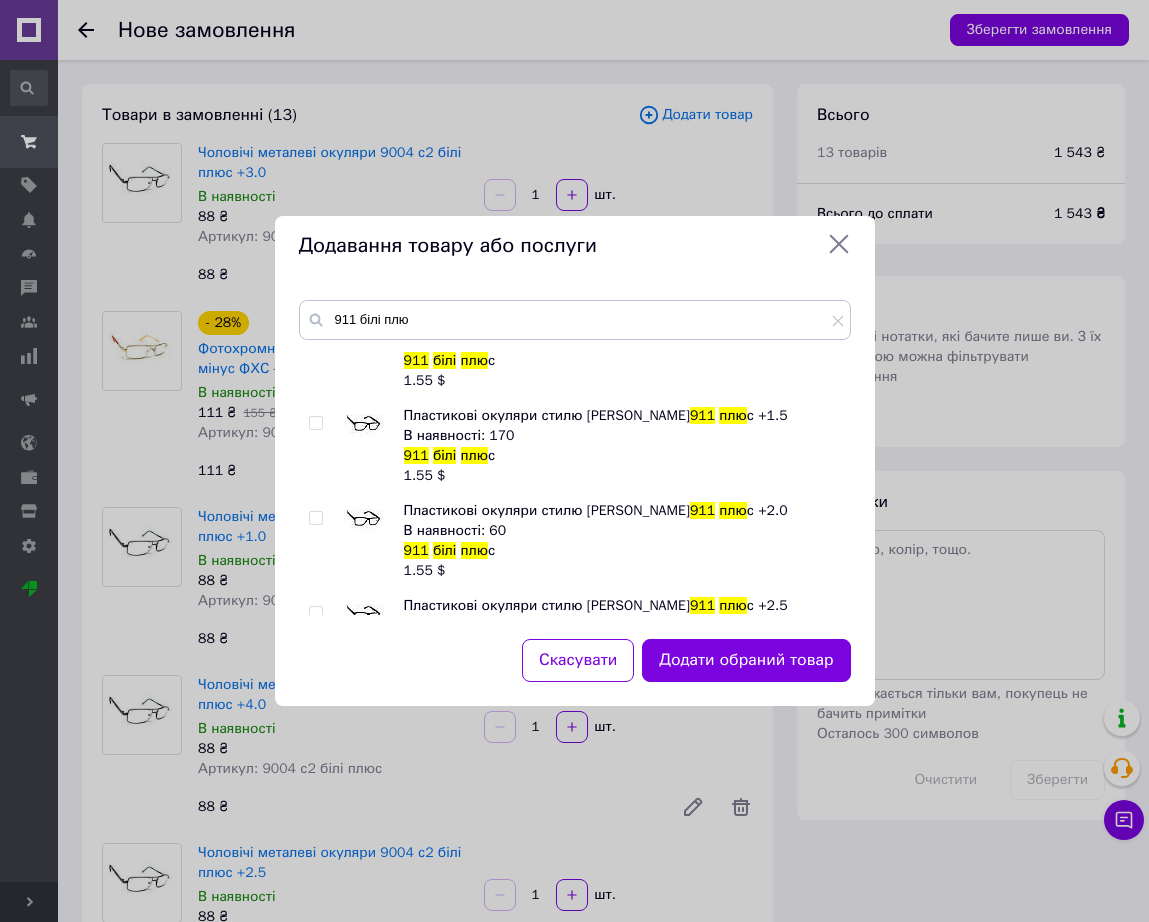 scroll, scrollTop: 500, scrollLeft: 0, axis: vertical 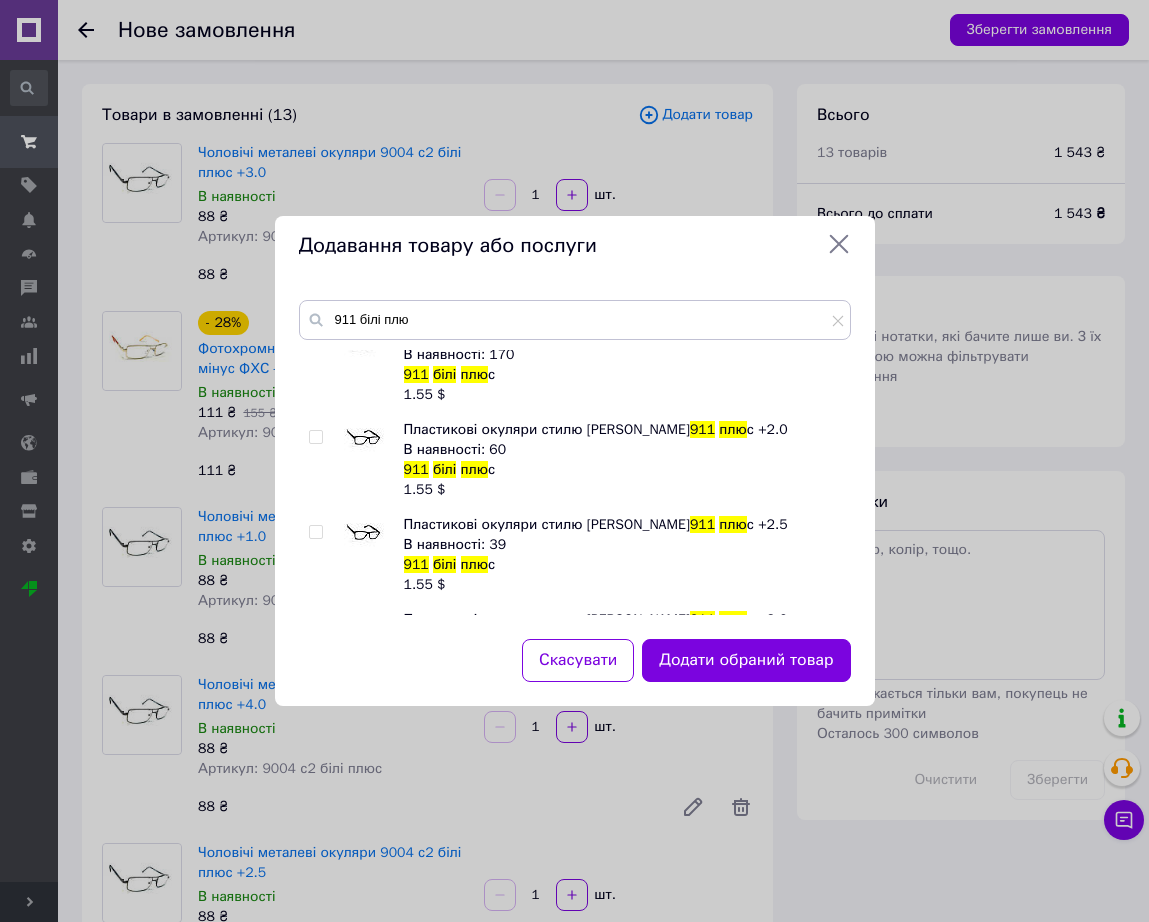 click at bounding box center [364, 440] 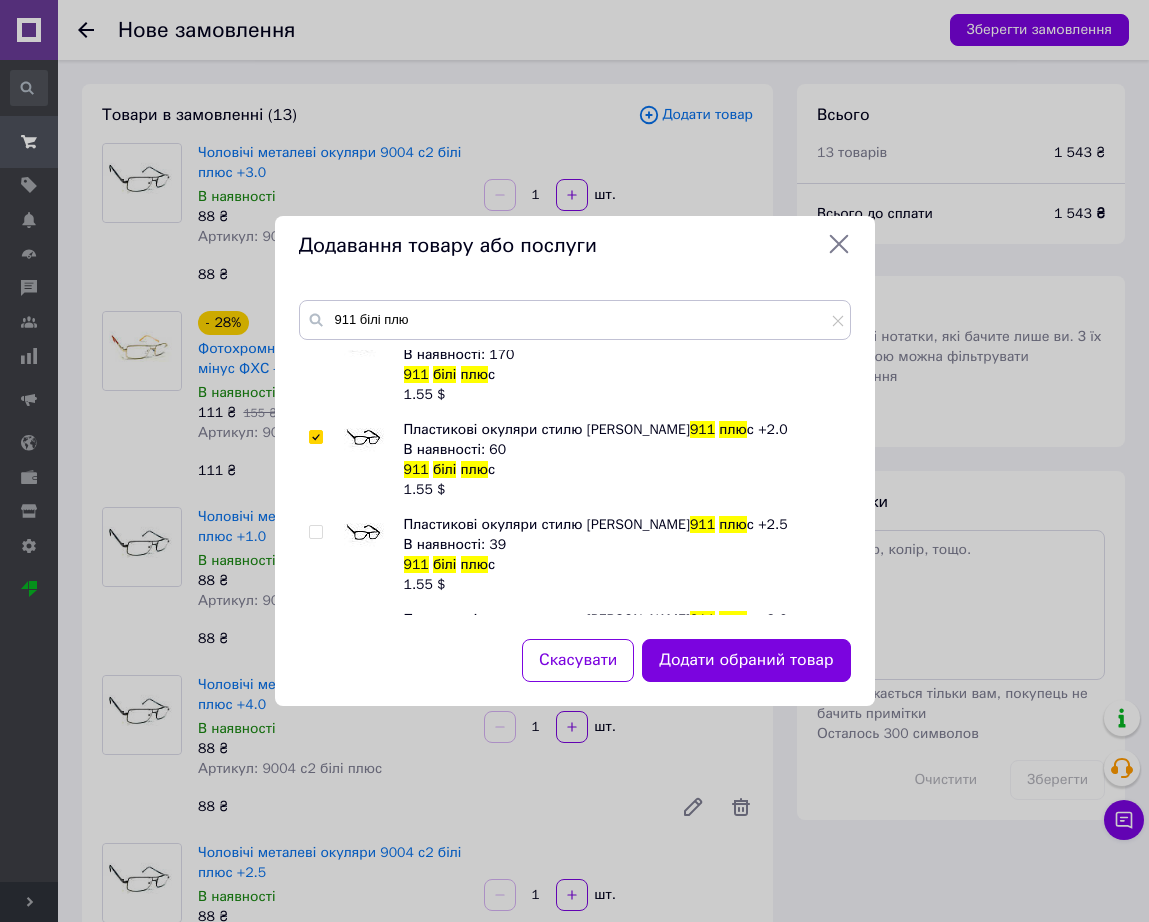 checkbox on "true" 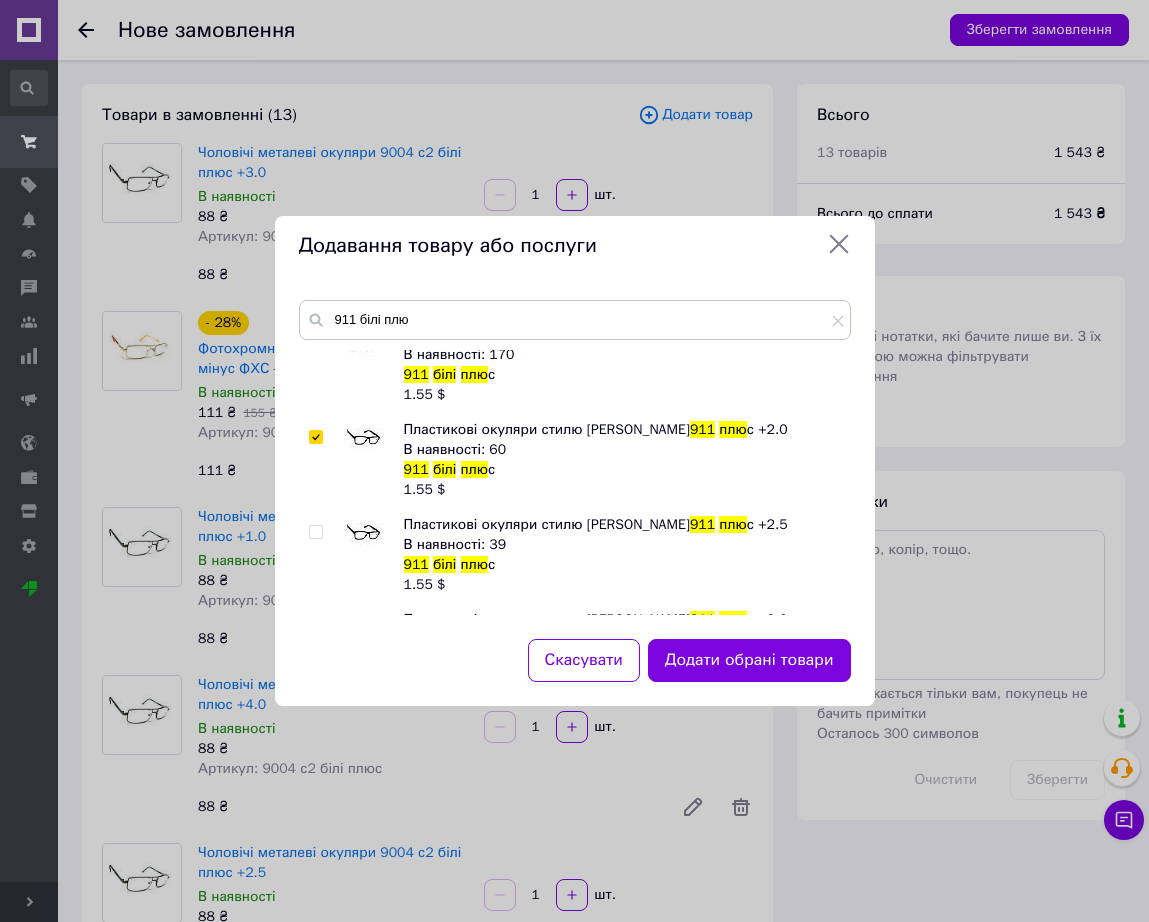 click at bounding box center [364, 535] 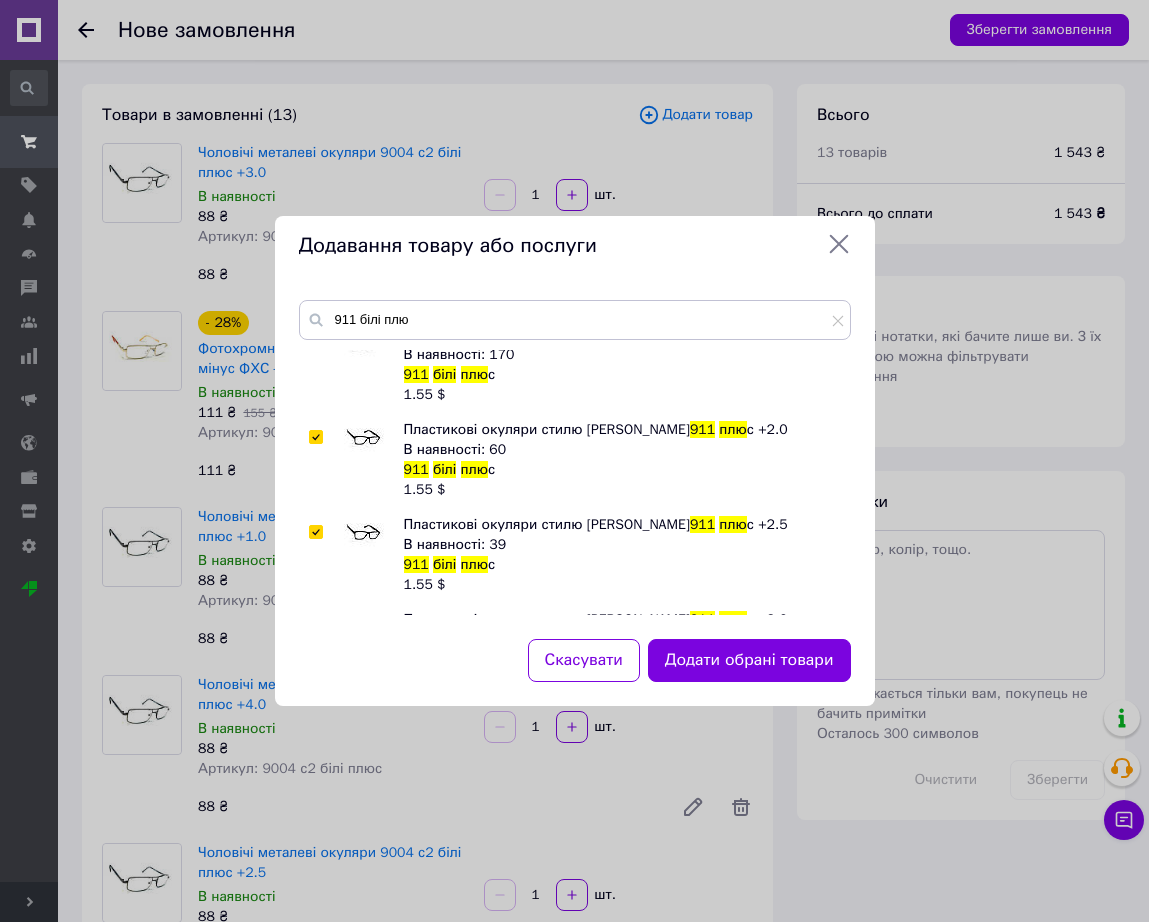 checkbox on "true" 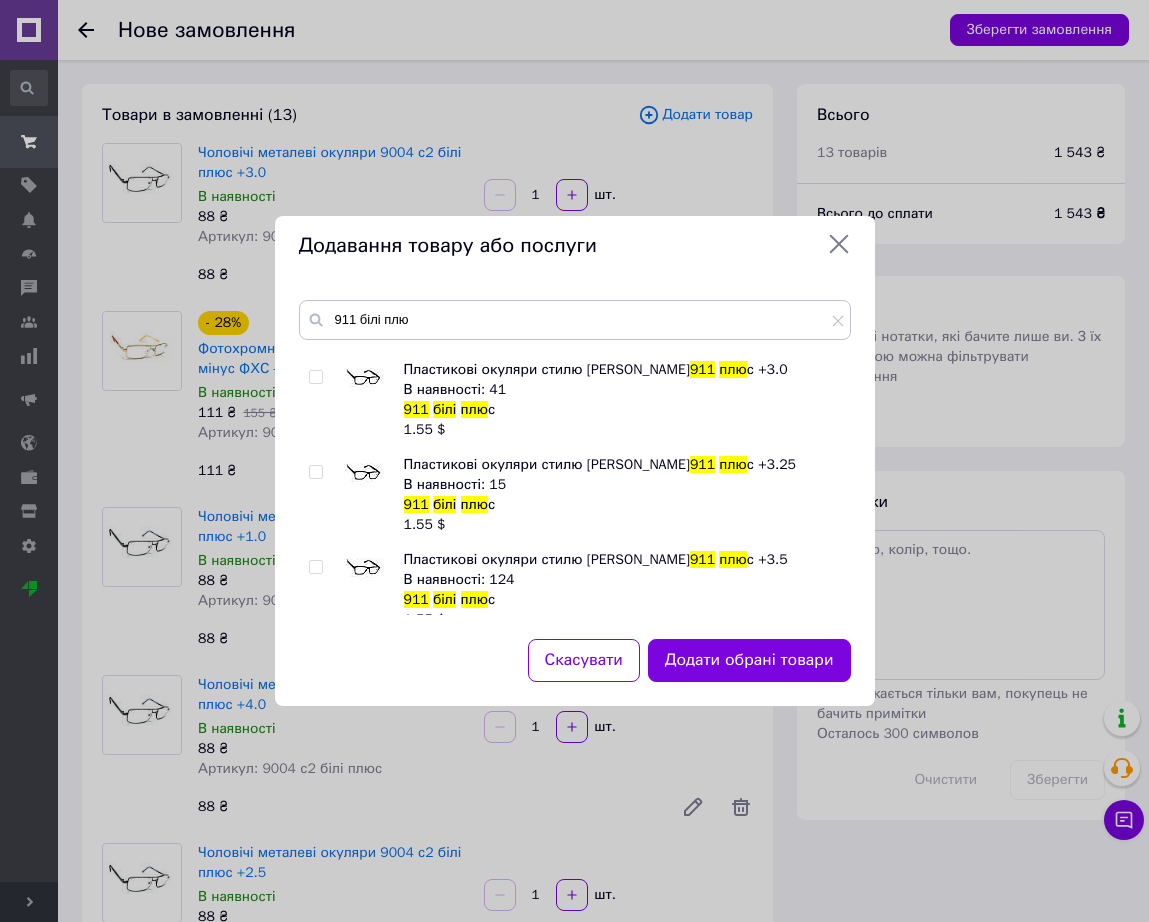 click at bounding box center (364, 380) 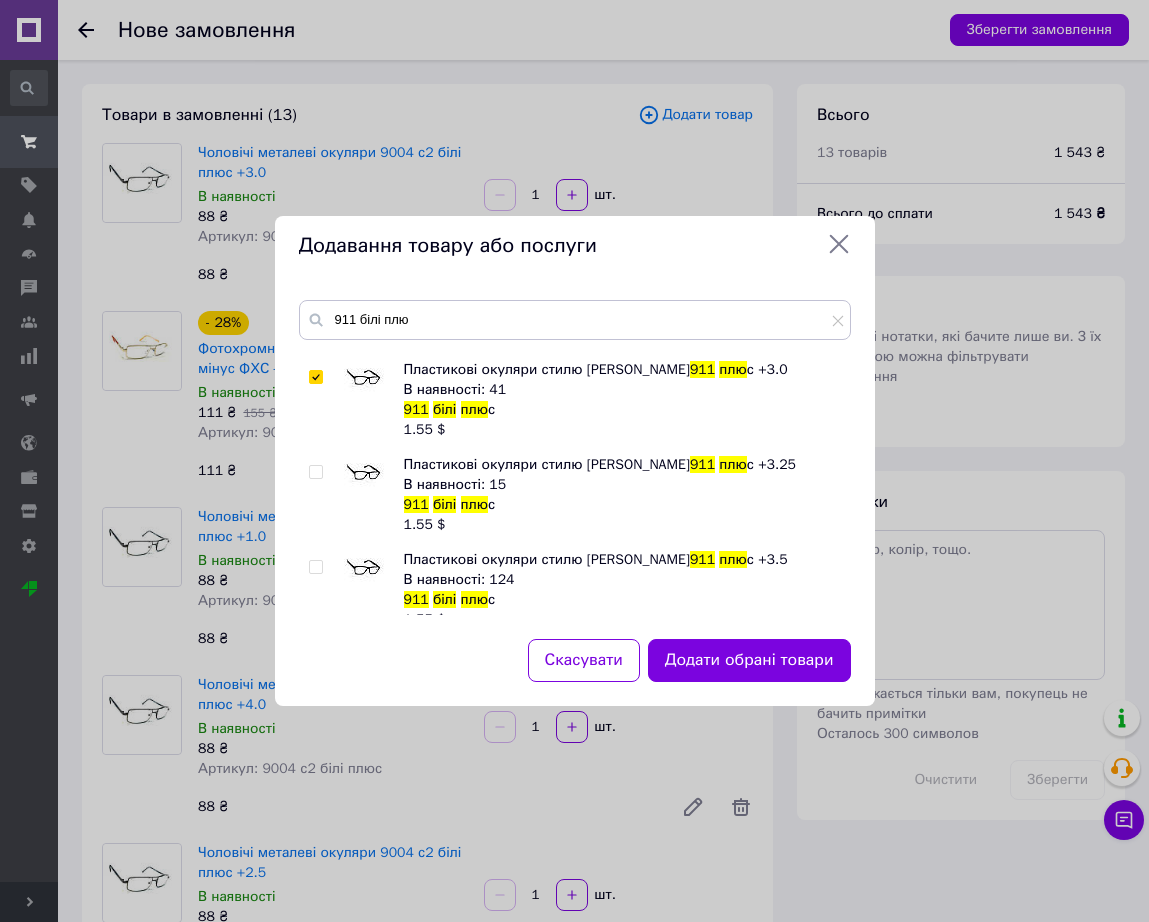 checkbox on "true" 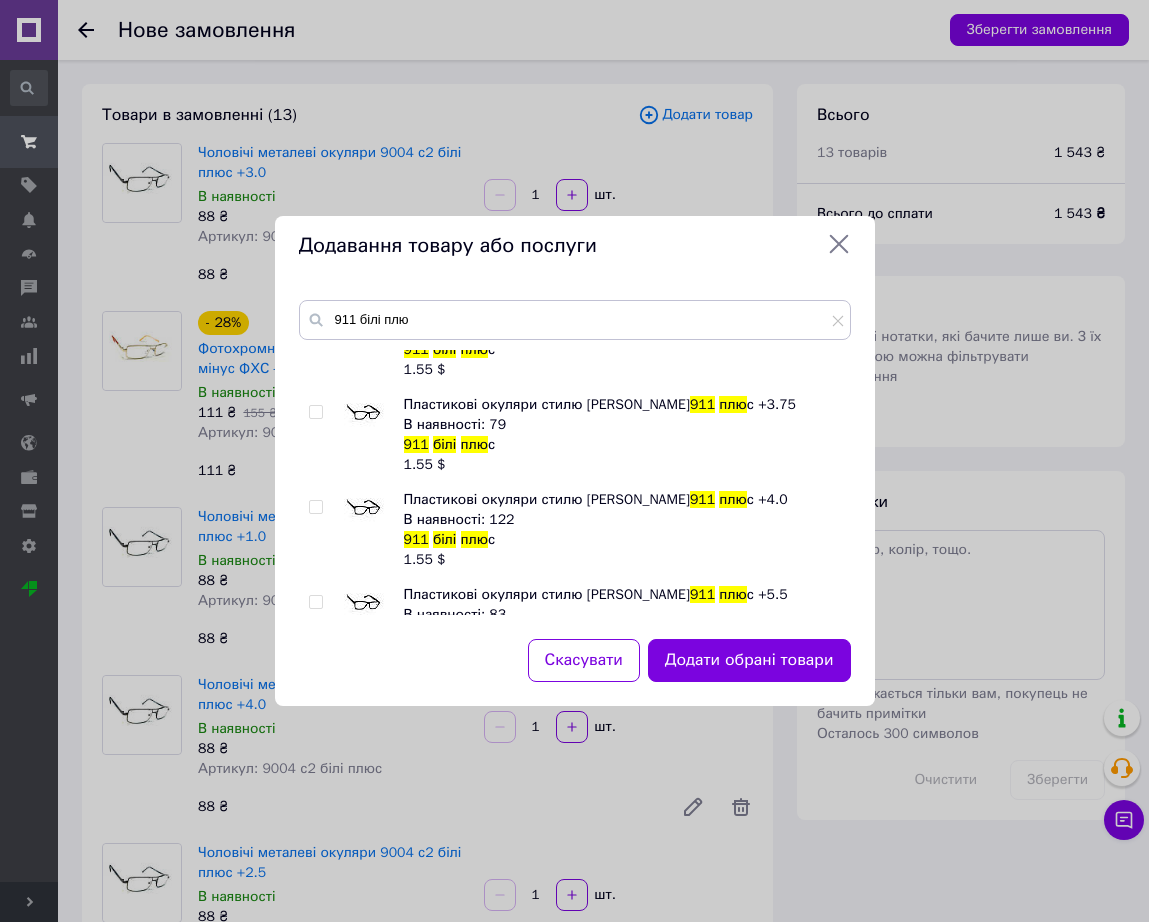 click at bounding box center (364, 510) 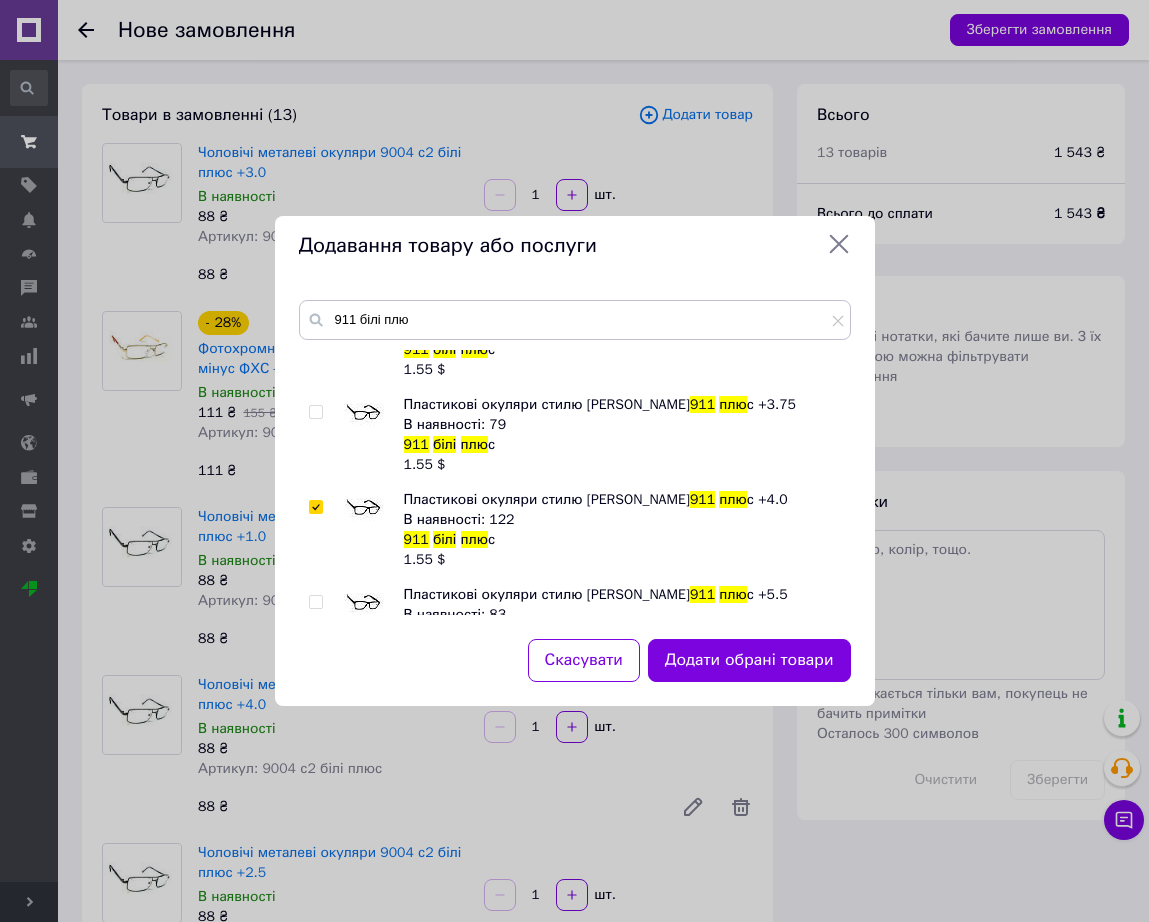 checkbox on "true" 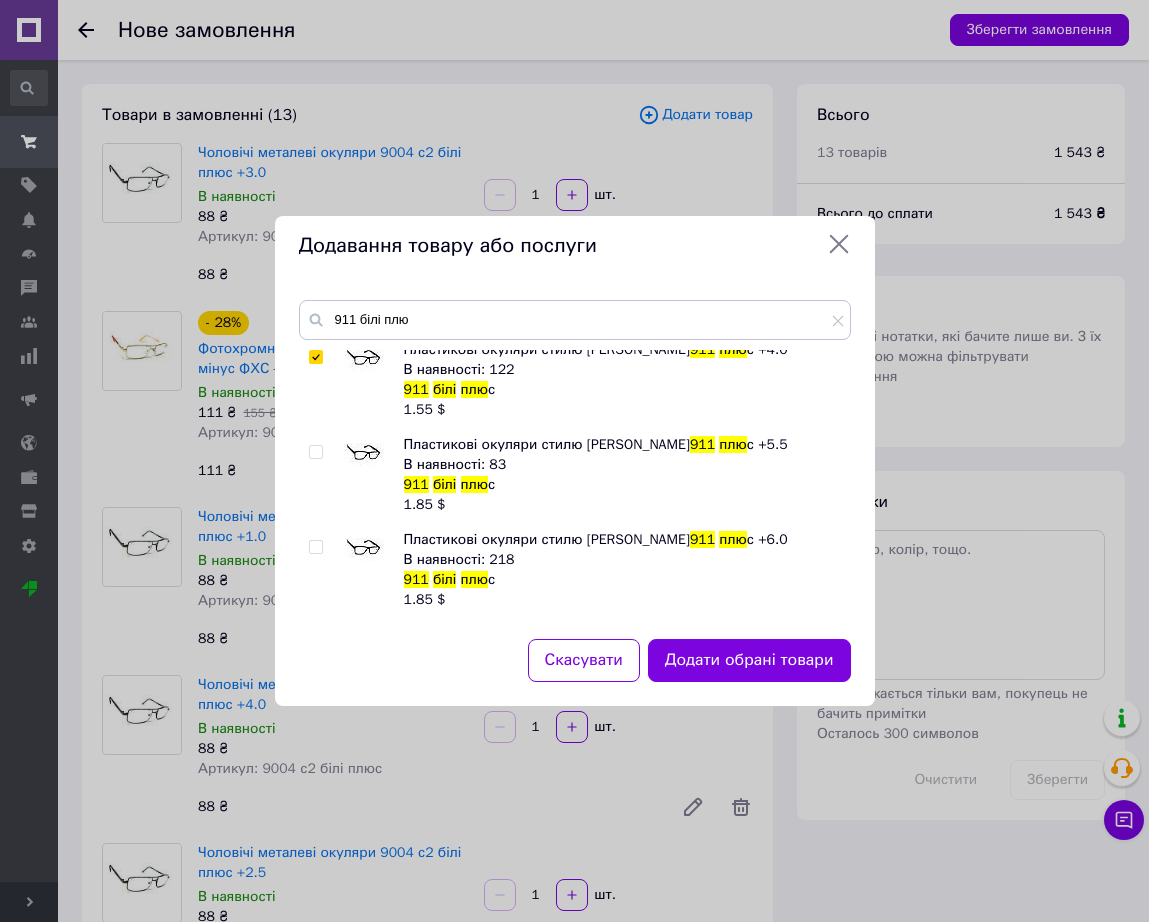 click at bounding box center (364, 550) 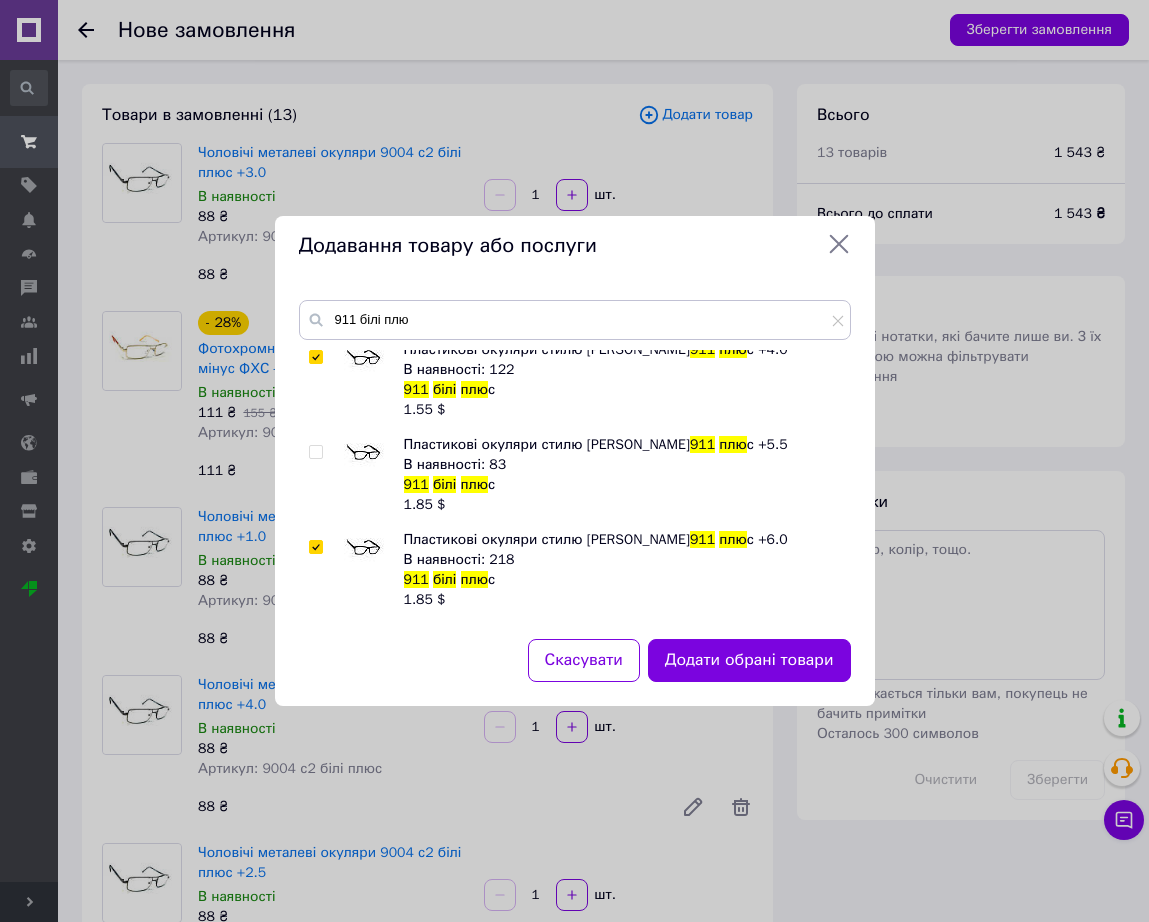 checkbox on "true" 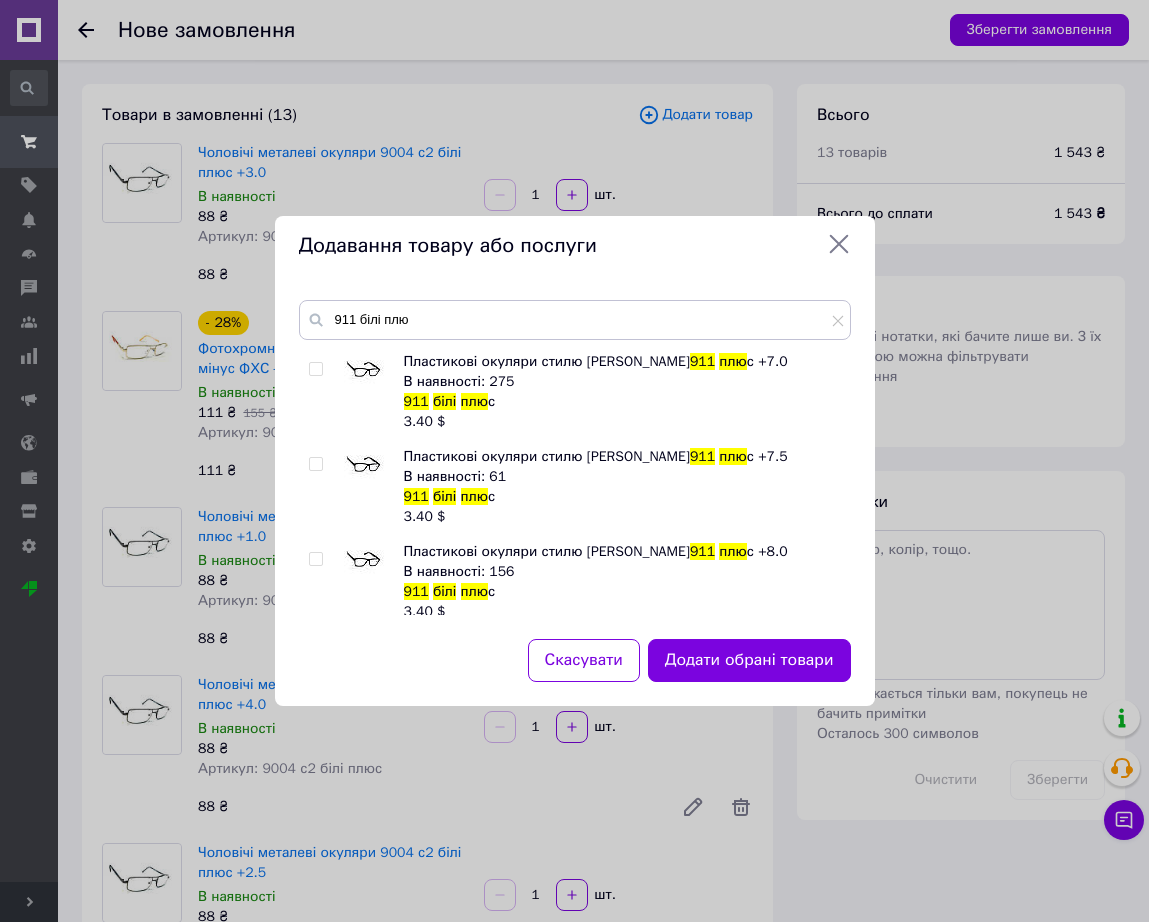 scroll, scrollTop: 1525, scrollLeft: 0, axis: vertical 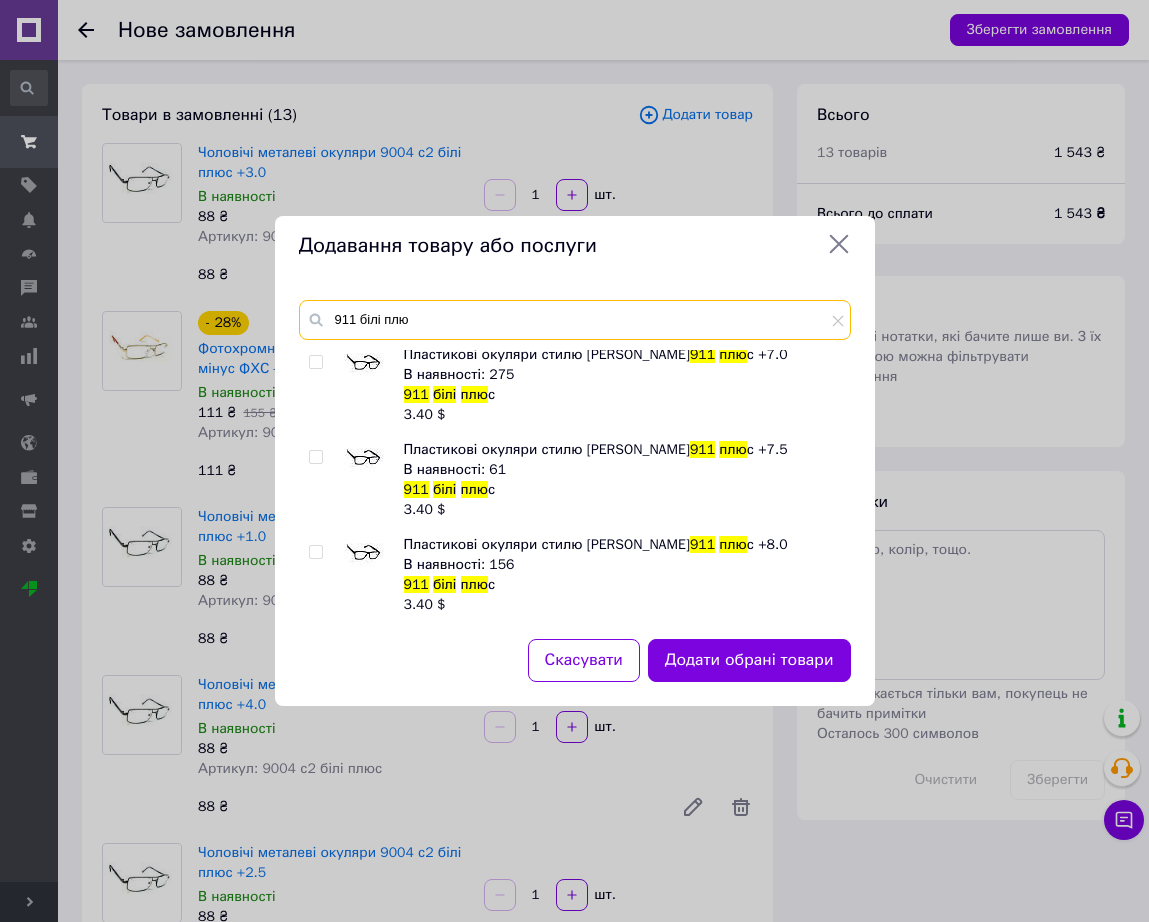 click on "911 білі плю" at bounding box center (575, 320) 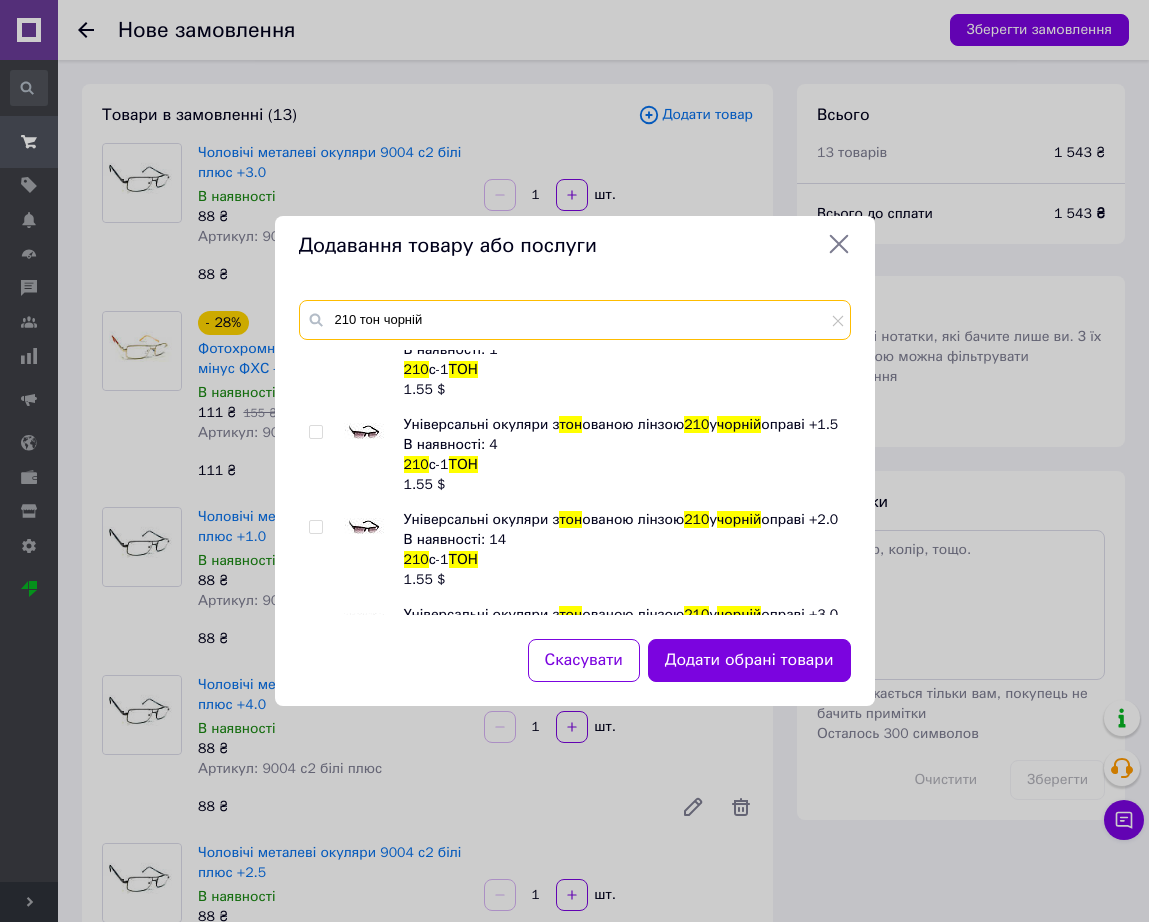 scroll, scrollTop: 0, scrollLeft: 0, axis: both 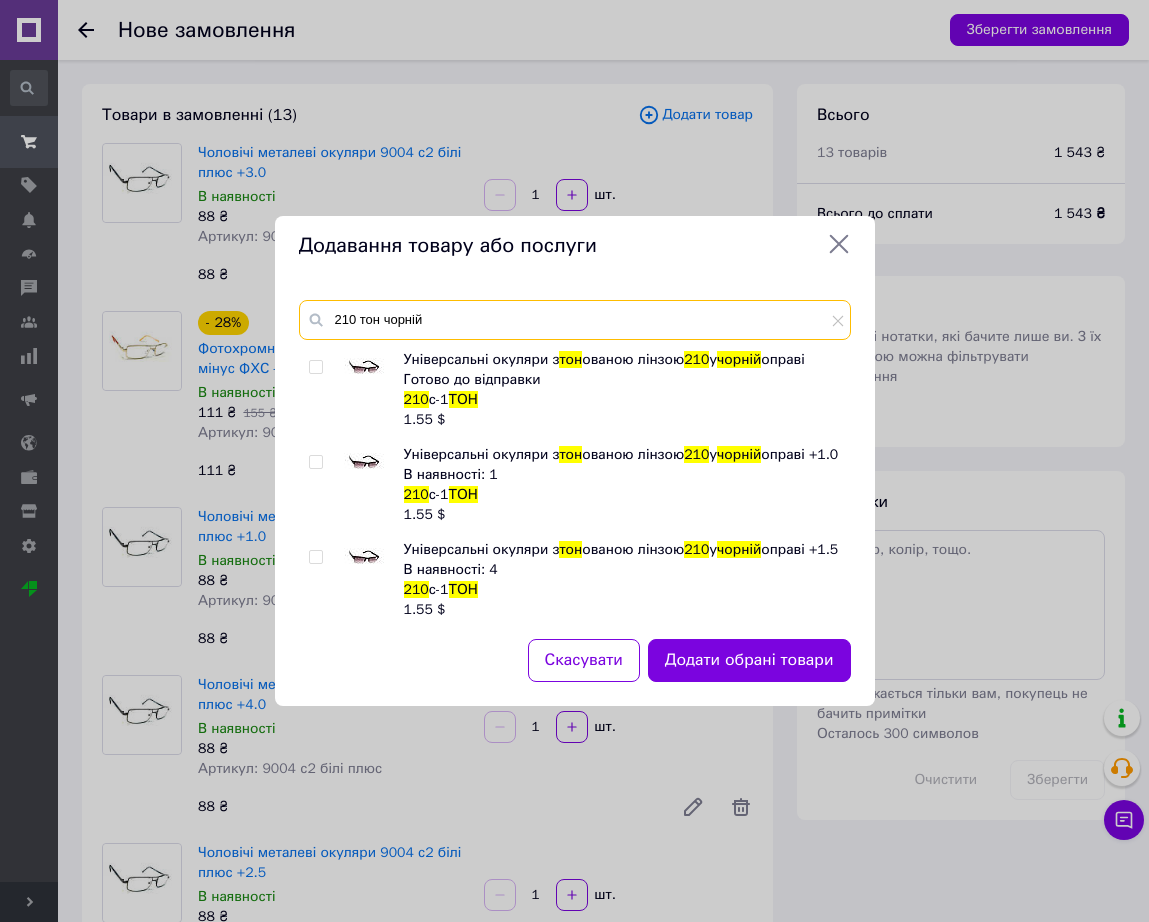 type on "210 тон чорній" 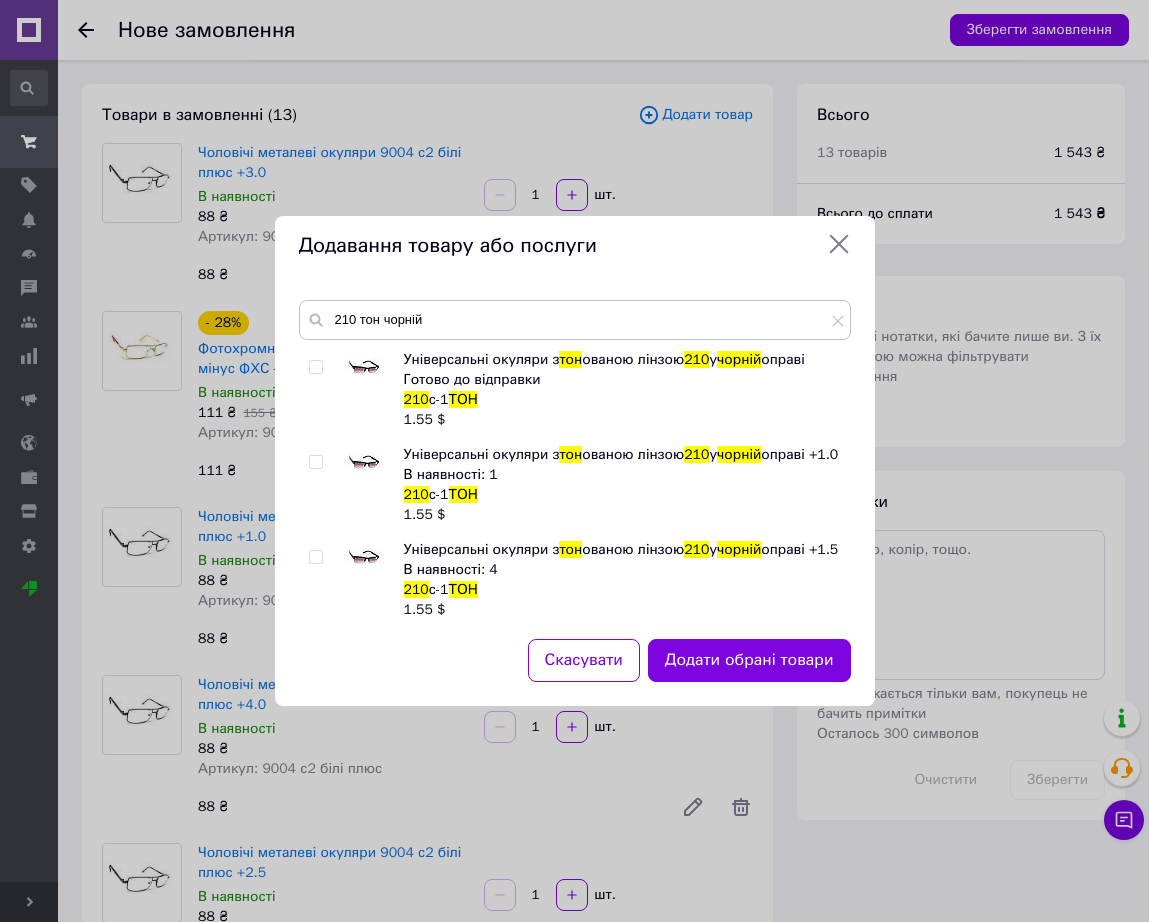 click at bounding box center (364, 465) 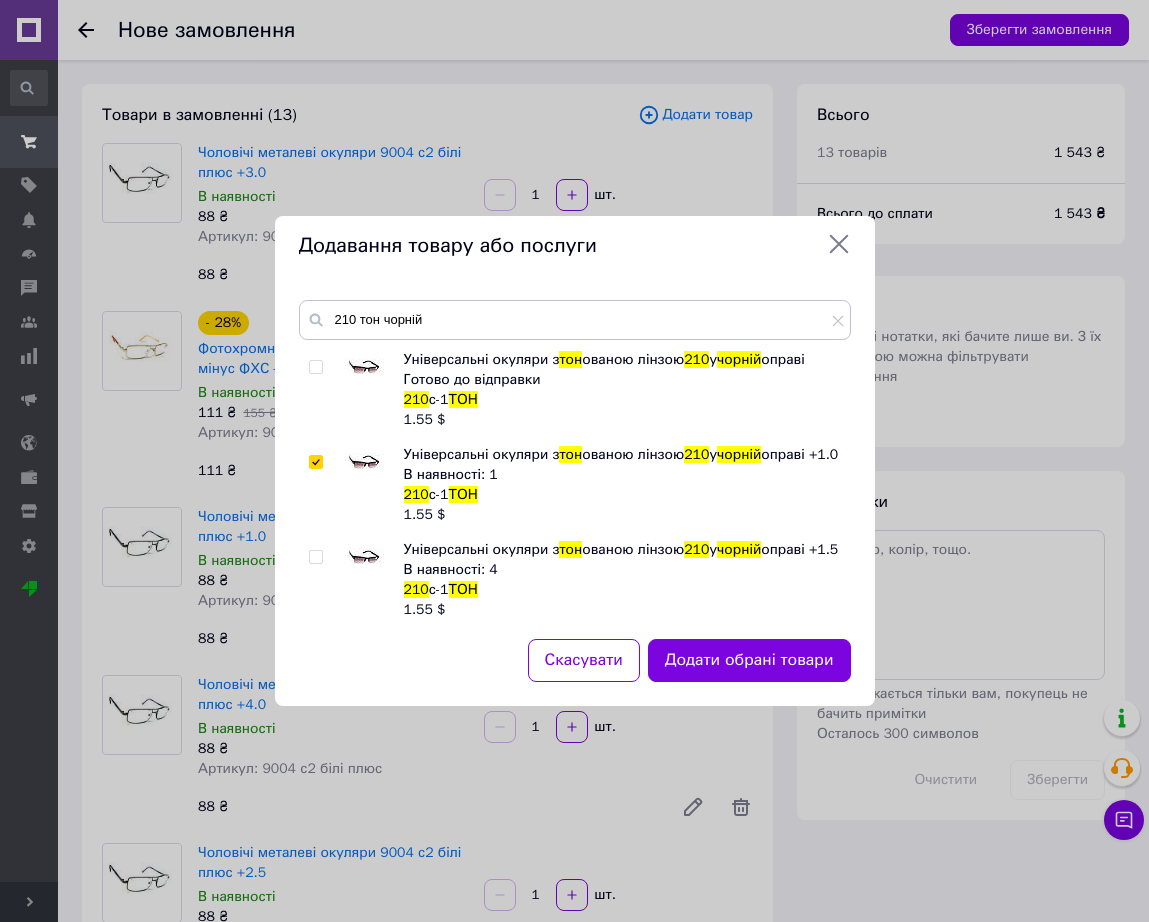 checkbox on "true" 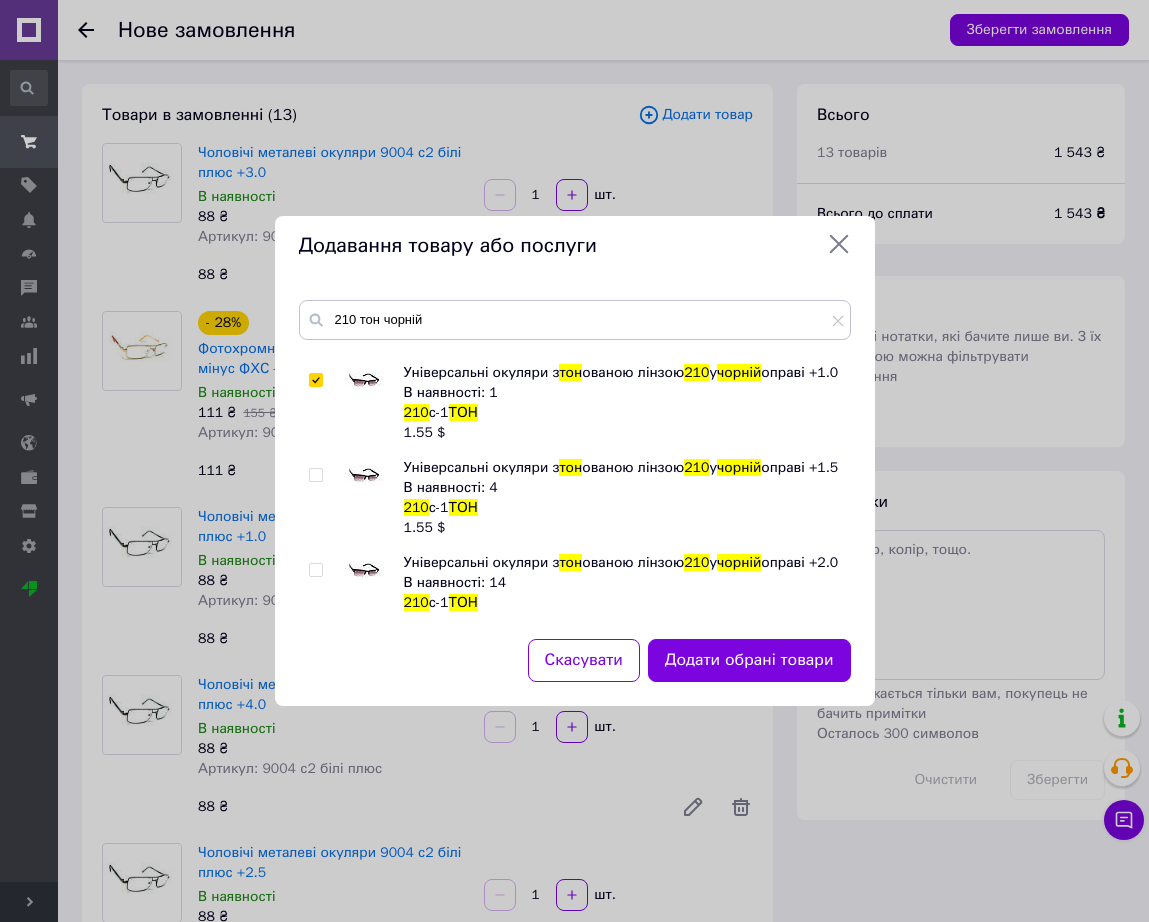scroll, scrollTop: 125, scrollLeft: 0, axis: vertical 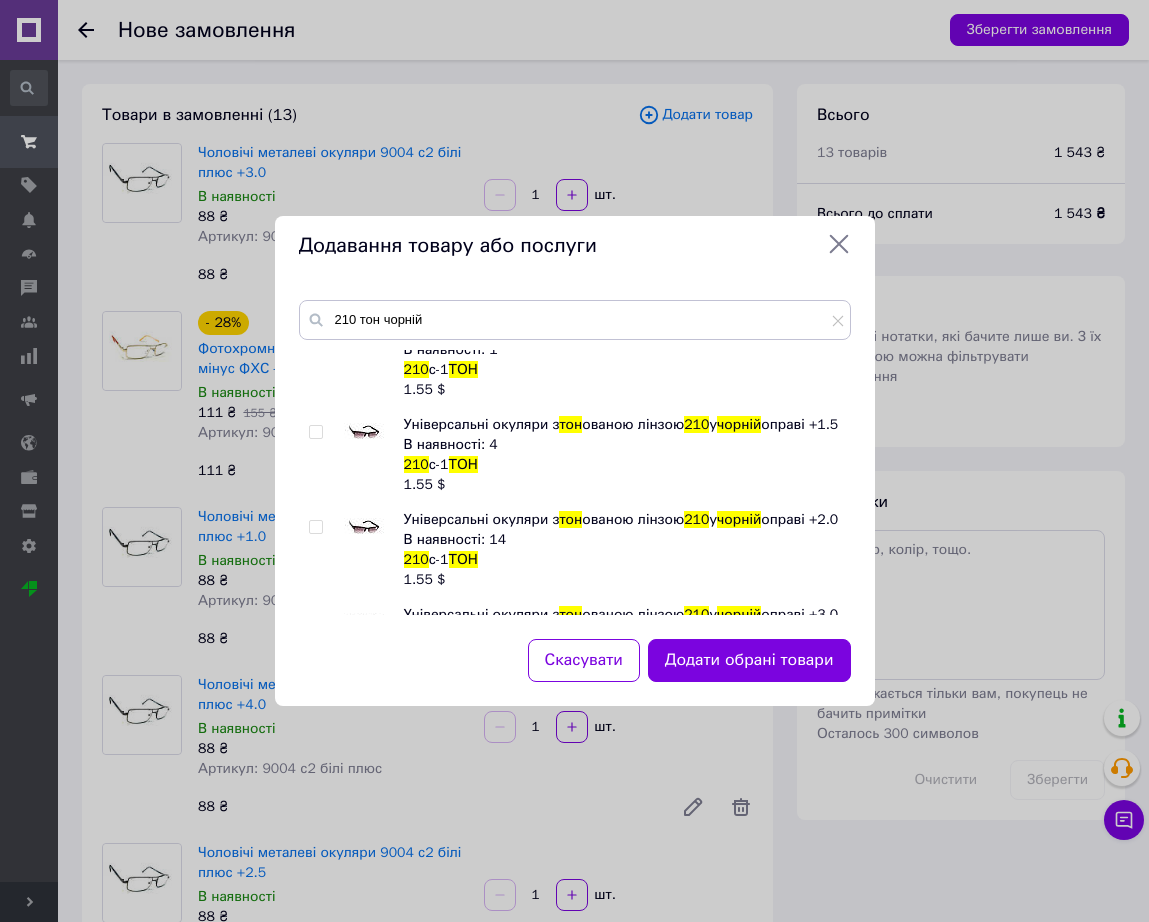 click at bounding box center (364, 435) 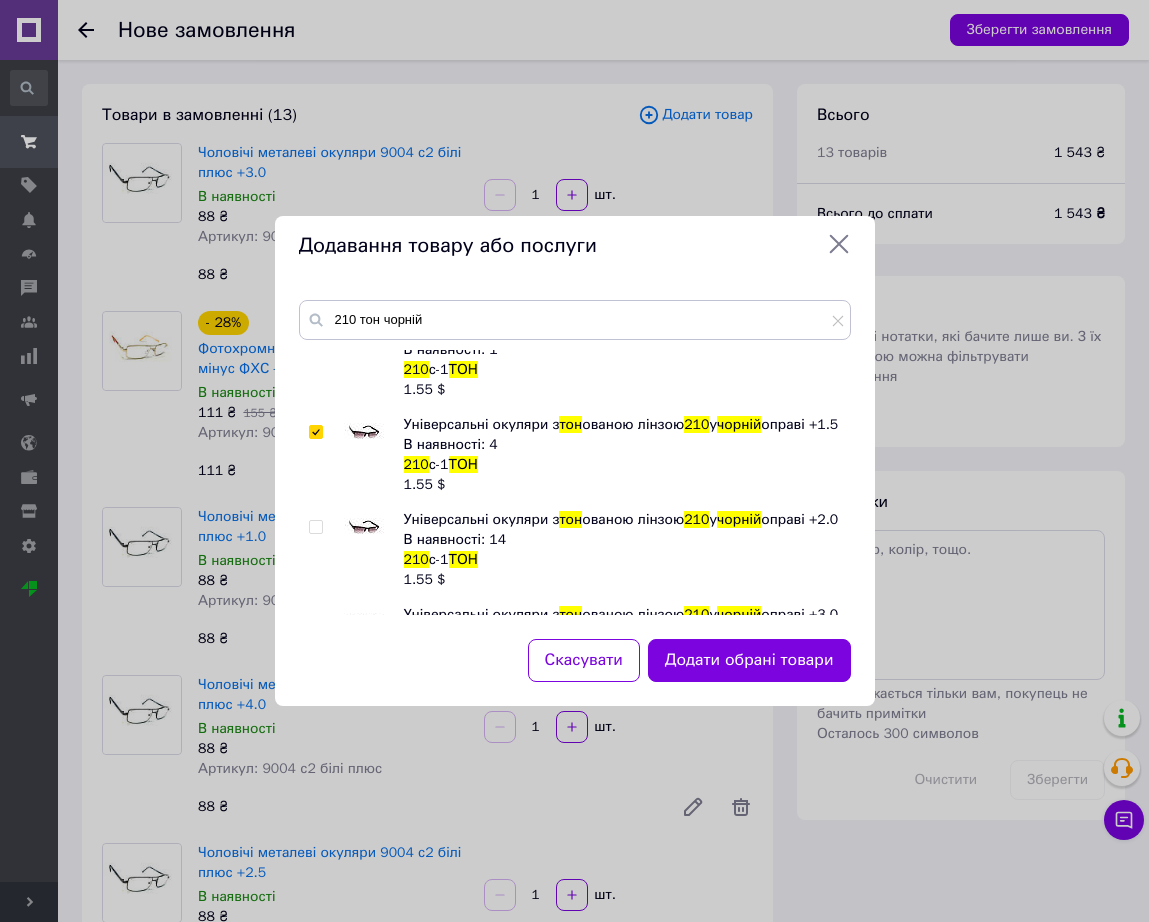 checkbox on "true" 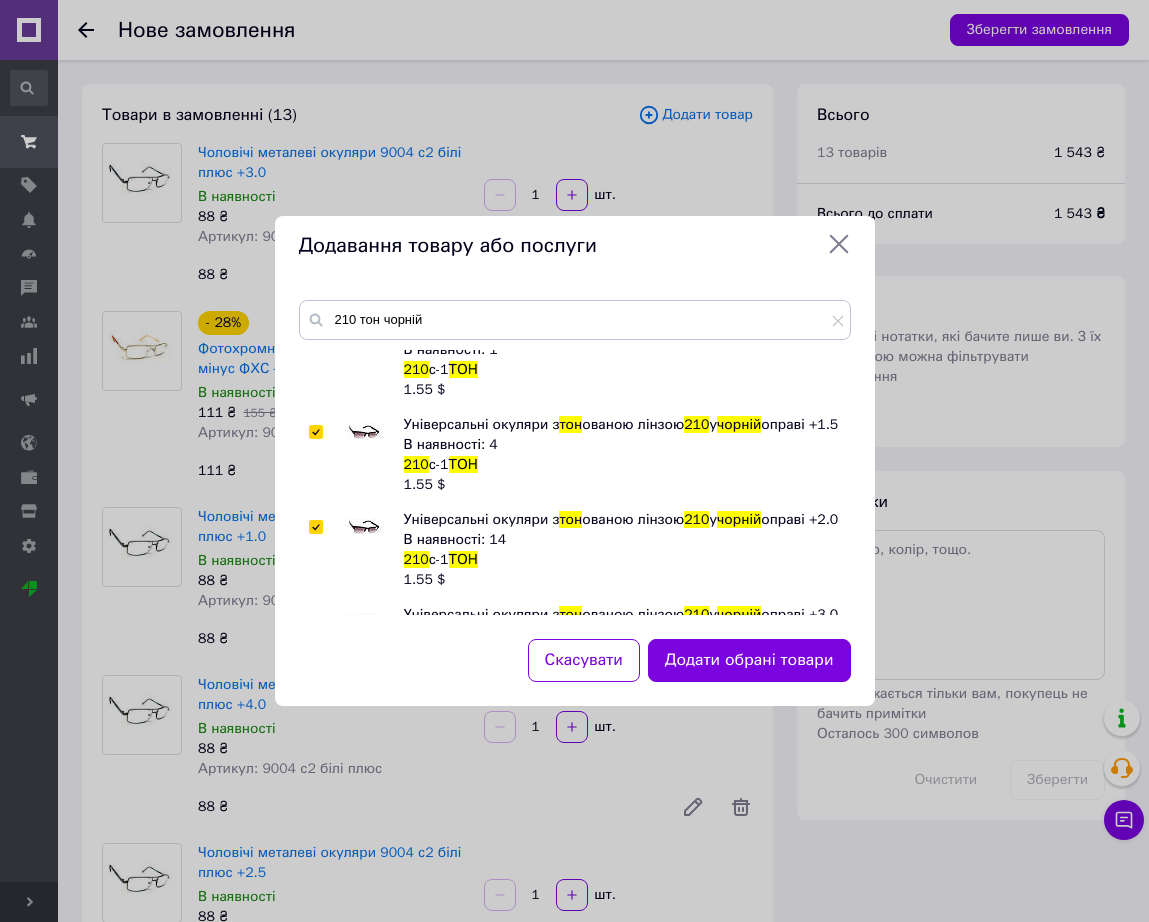 checkbox on "true" 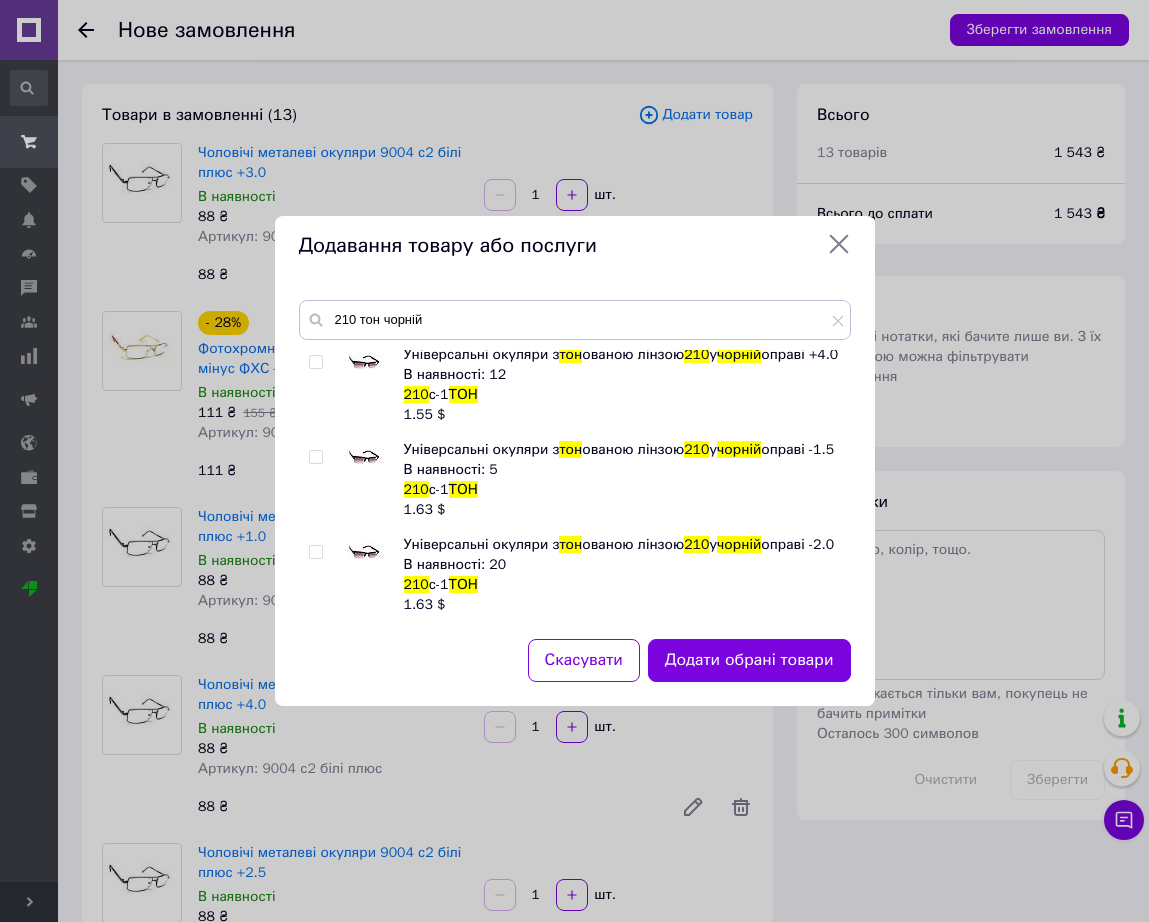 scroll, scrollTop: 620, scrollLeft: 0, axis: vertical 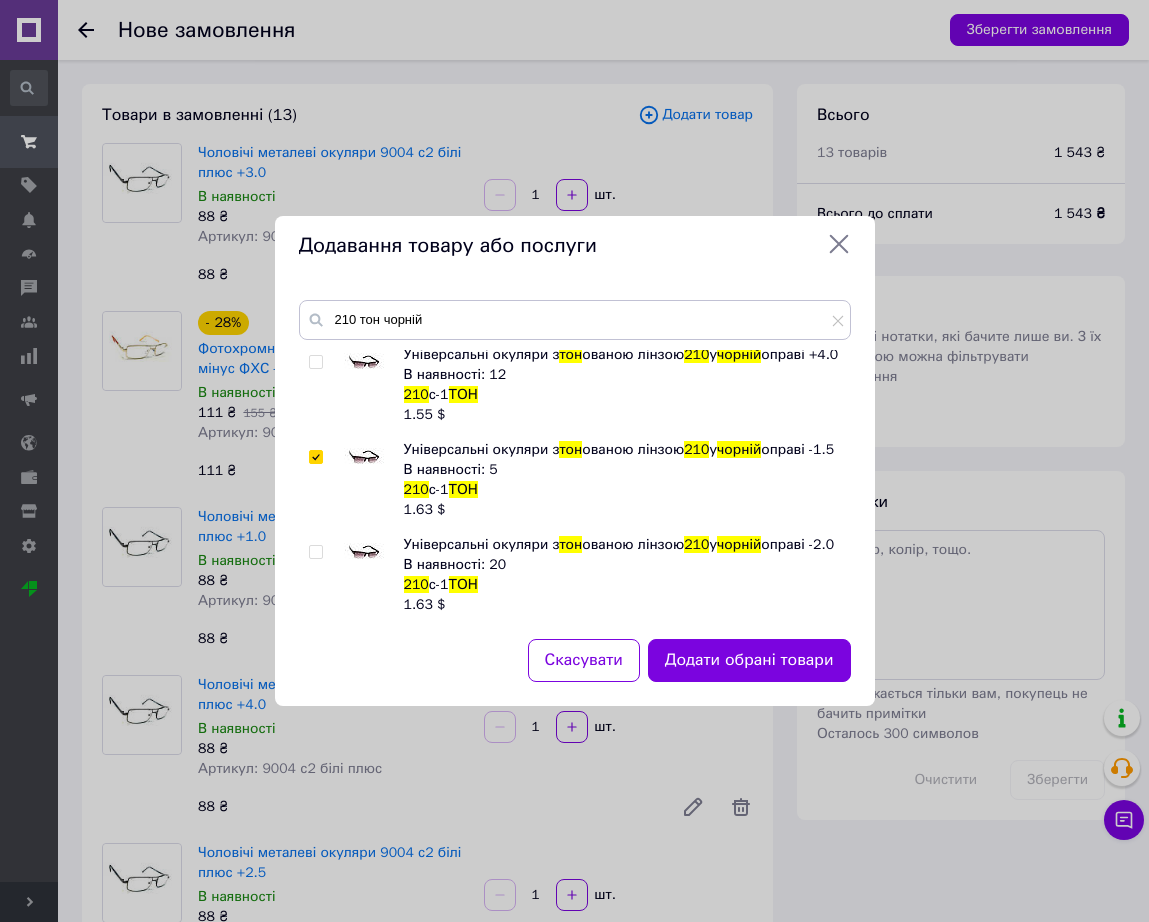 checkbox on "true" 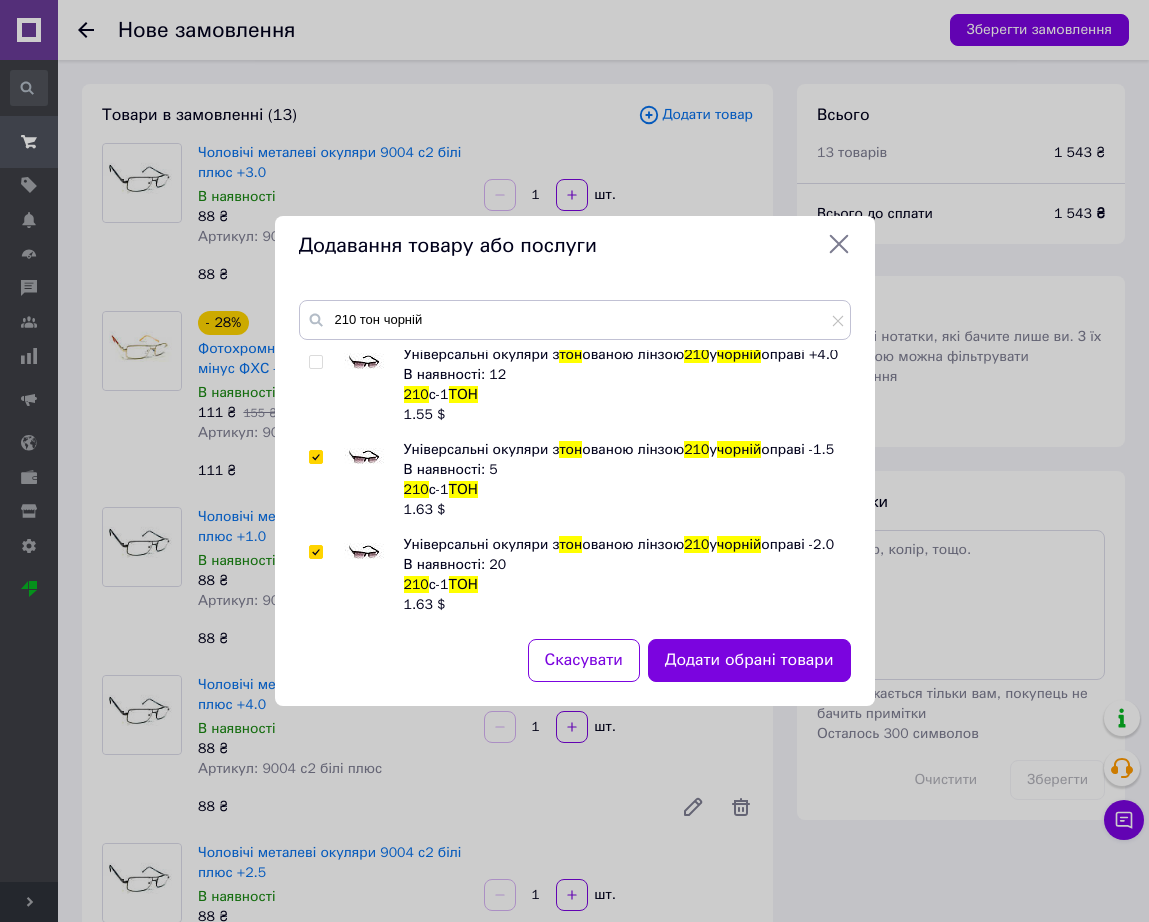 checkbox on "true" 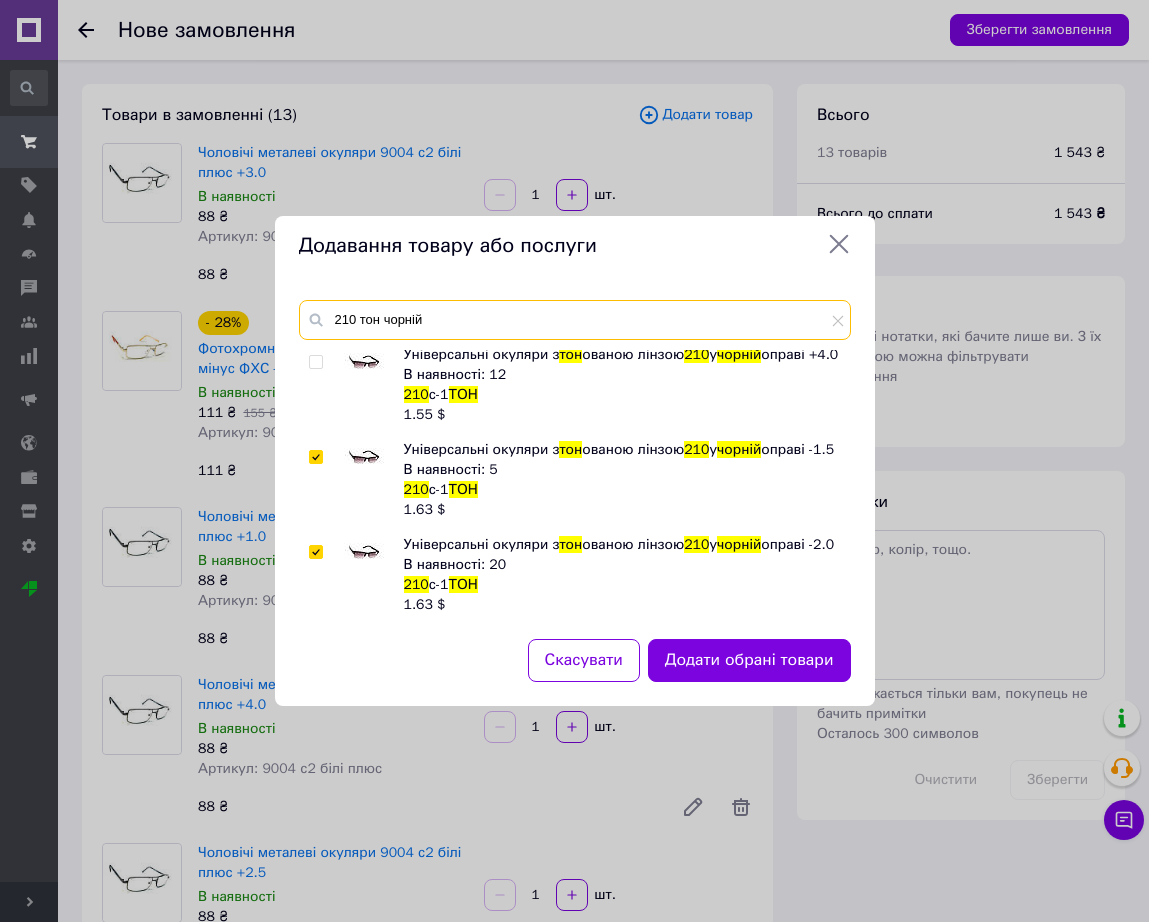 drag, startPoint x: 440, startPoint y: 325, endPoint x: 360, endPoint y: 325, distance: 80 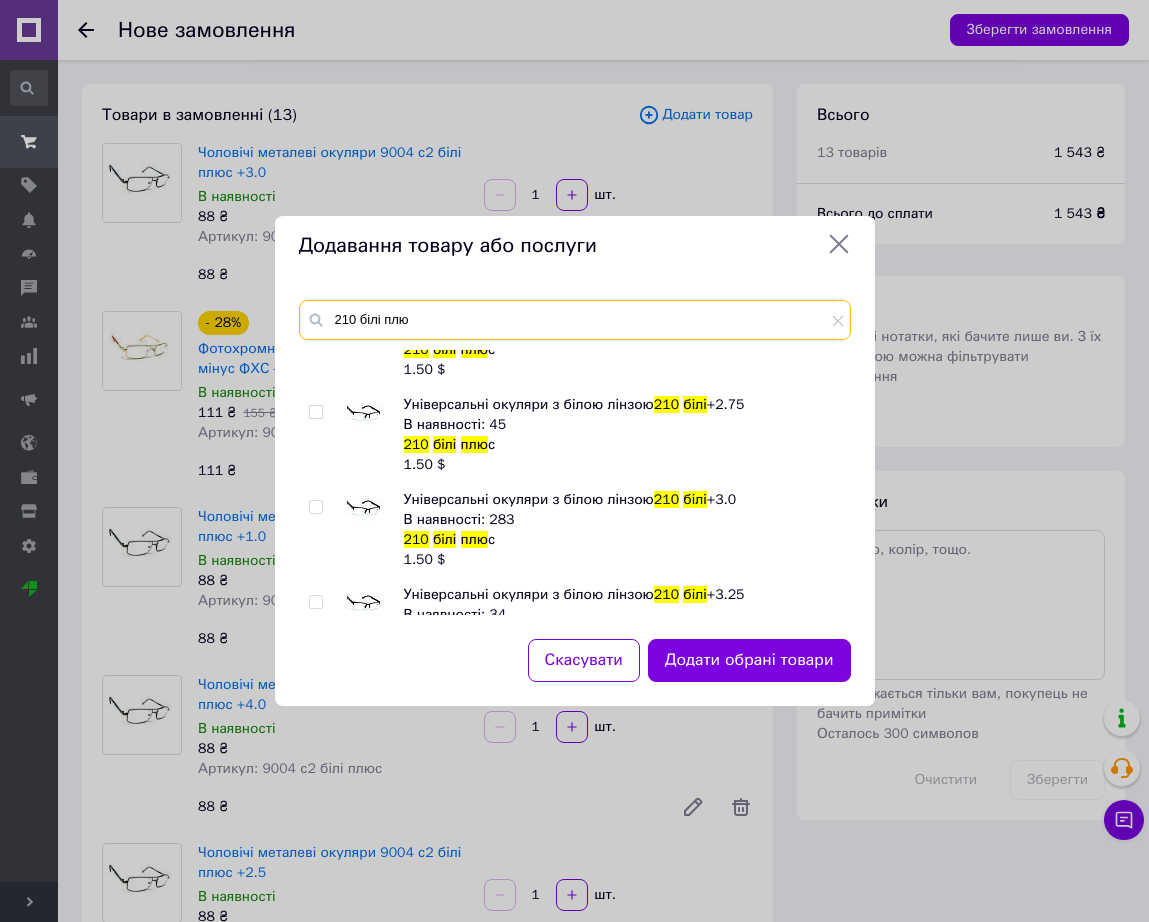 click on "210 білі плю" at bounding box center (575, 320) 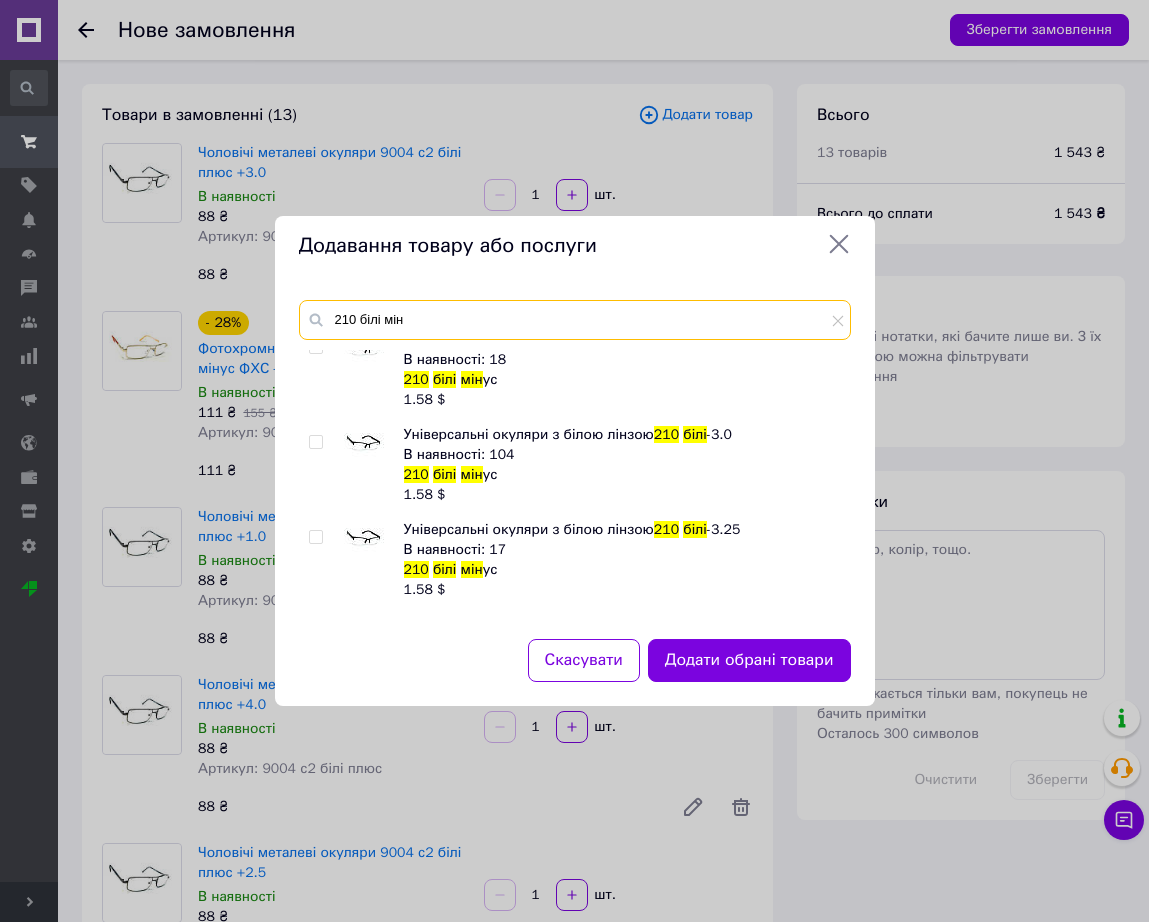type on "210 білі мін" 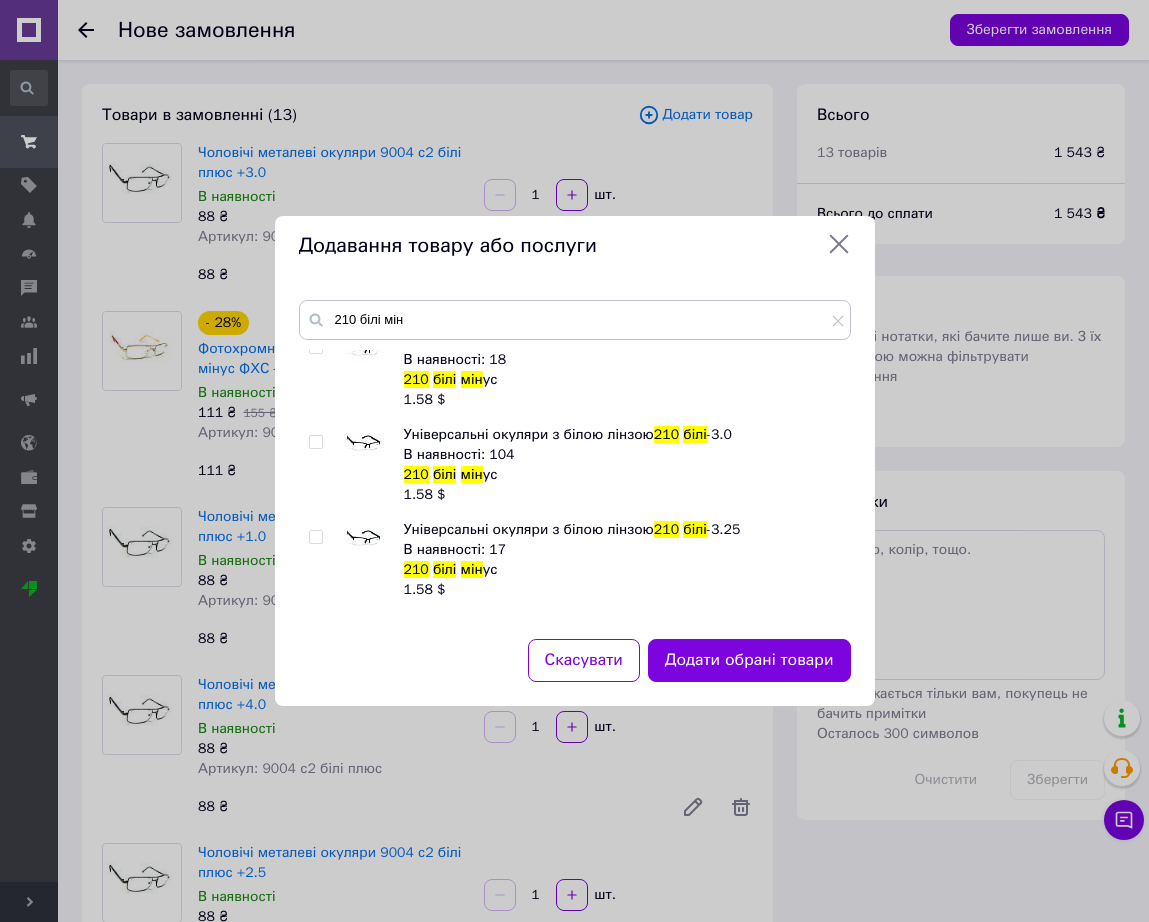 click at bounding box center [364, 445] 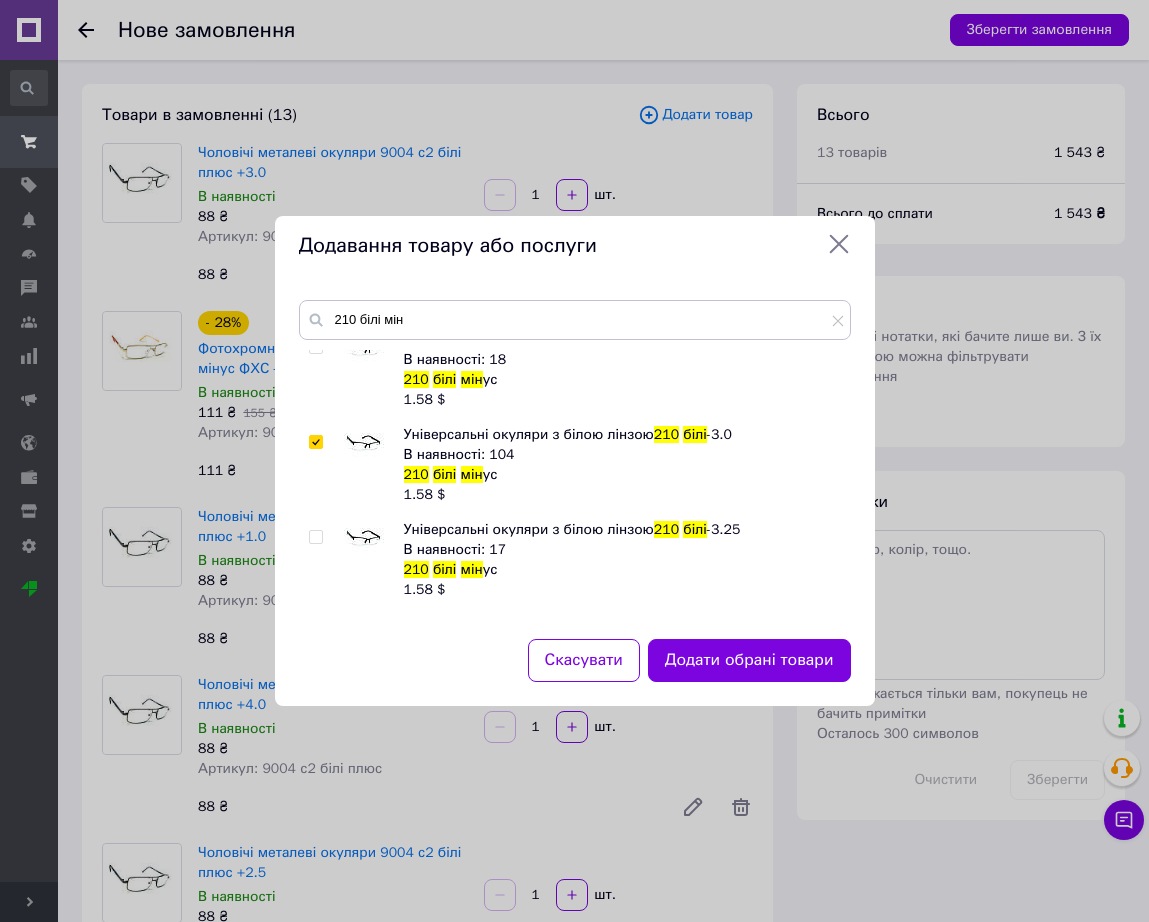 checkbox on "true" 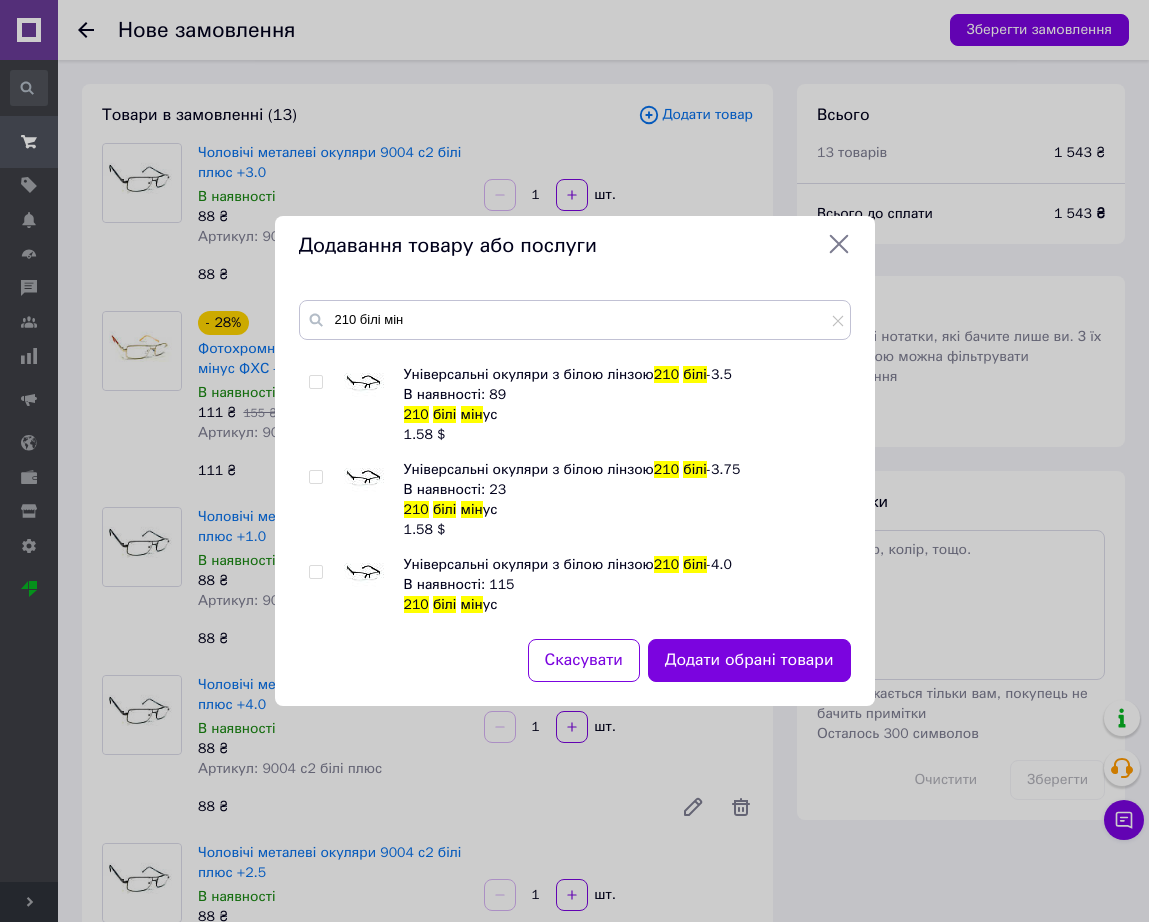 click at bounding box center (364, 385) 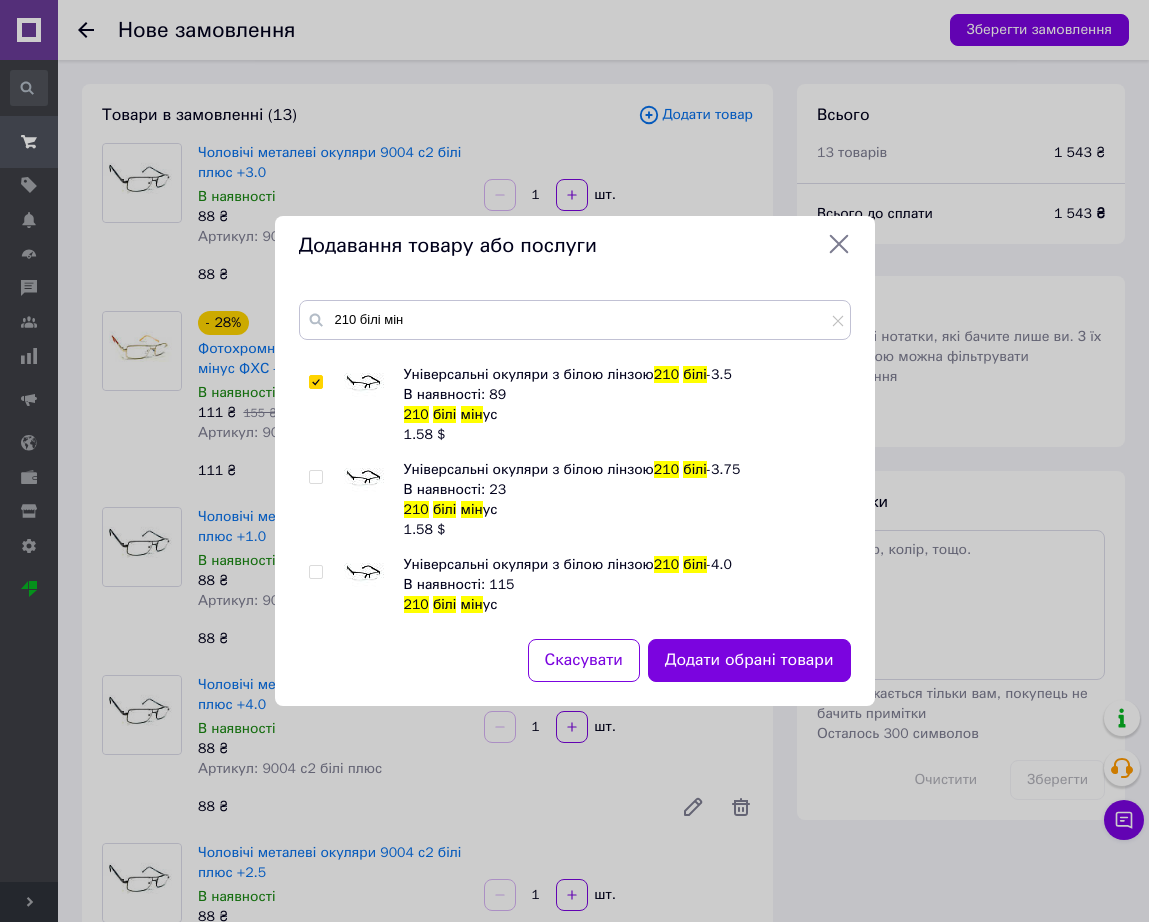checkbox on "true" 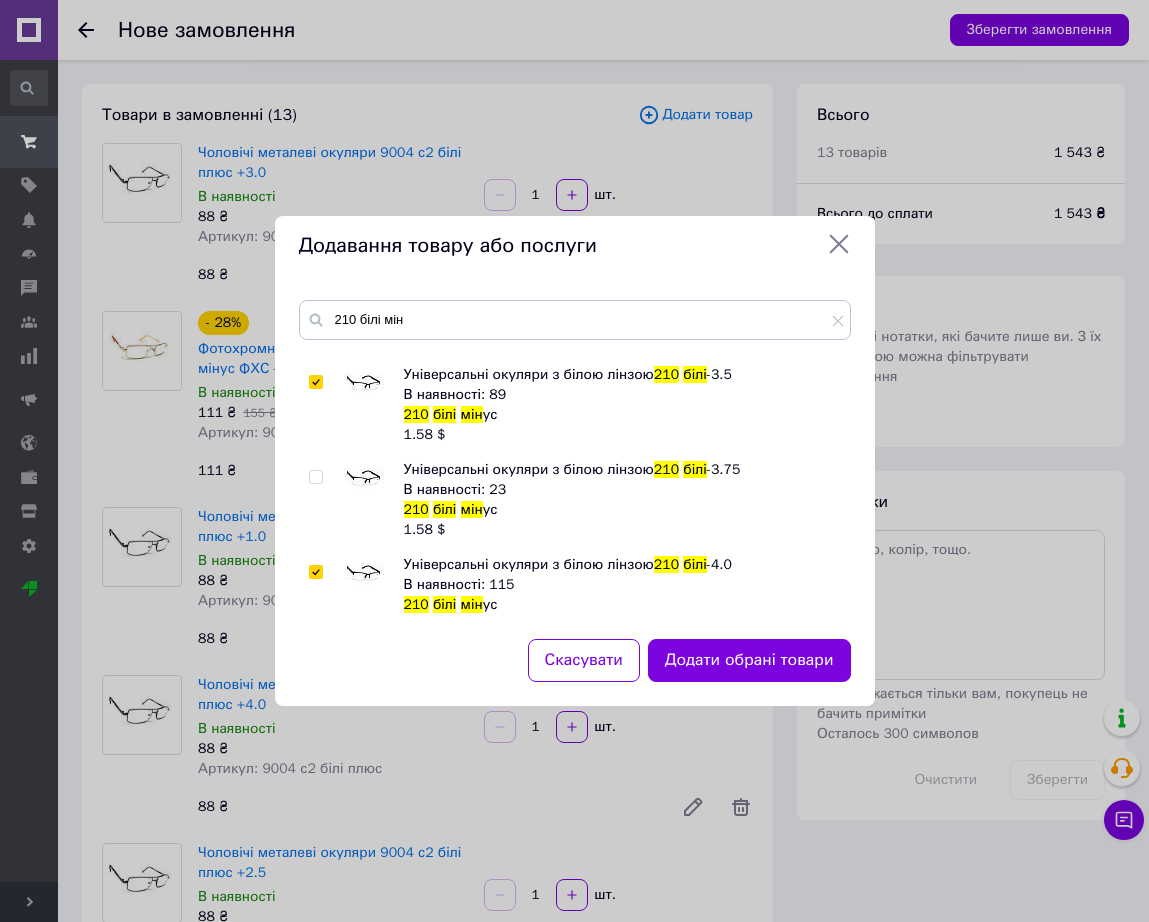 checkbox on "true" 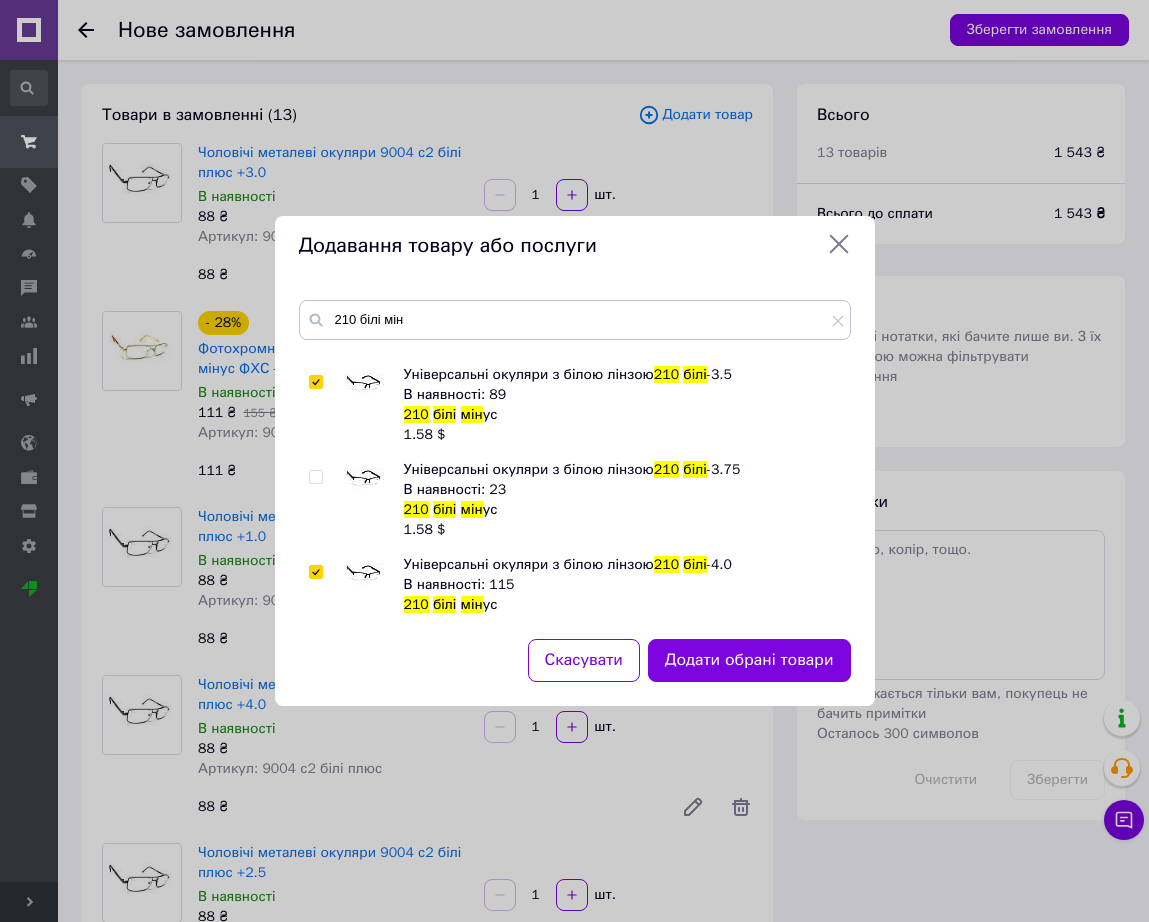 click on "210 білі мін Універсальні окуляри з білою лінзою  210   білі  -1.0 В наявності: 452 210   білі   мін ус 1.58   $ Універсальні окуляри з білою лінзою  210   білі  -1.25 В наявності: 6 210   білі   мін ус 1.58   $ Універсальні окуляри з білою лінзою  210   білі  -1.5 В наявності: 189 210   білі   мін ус 1.58   $ Універсальні окуляри з білою лінзою  210   білі  -2.0 В наявності: 223 210   білі   мін ус 1.58   $ Універсальні окуляри з білою лінзою  210   білі  -2.5 В наявності: 177 210   білі   мін ус 1.58   $ Універсальні окуляри з білою лінзою  210   білі  -2.75 В наявності: 18 210   білі   мін ус 1.58   $ Універсальні окуляри з білою лінзою  210    -3.0" at bounding box center (575, 457) 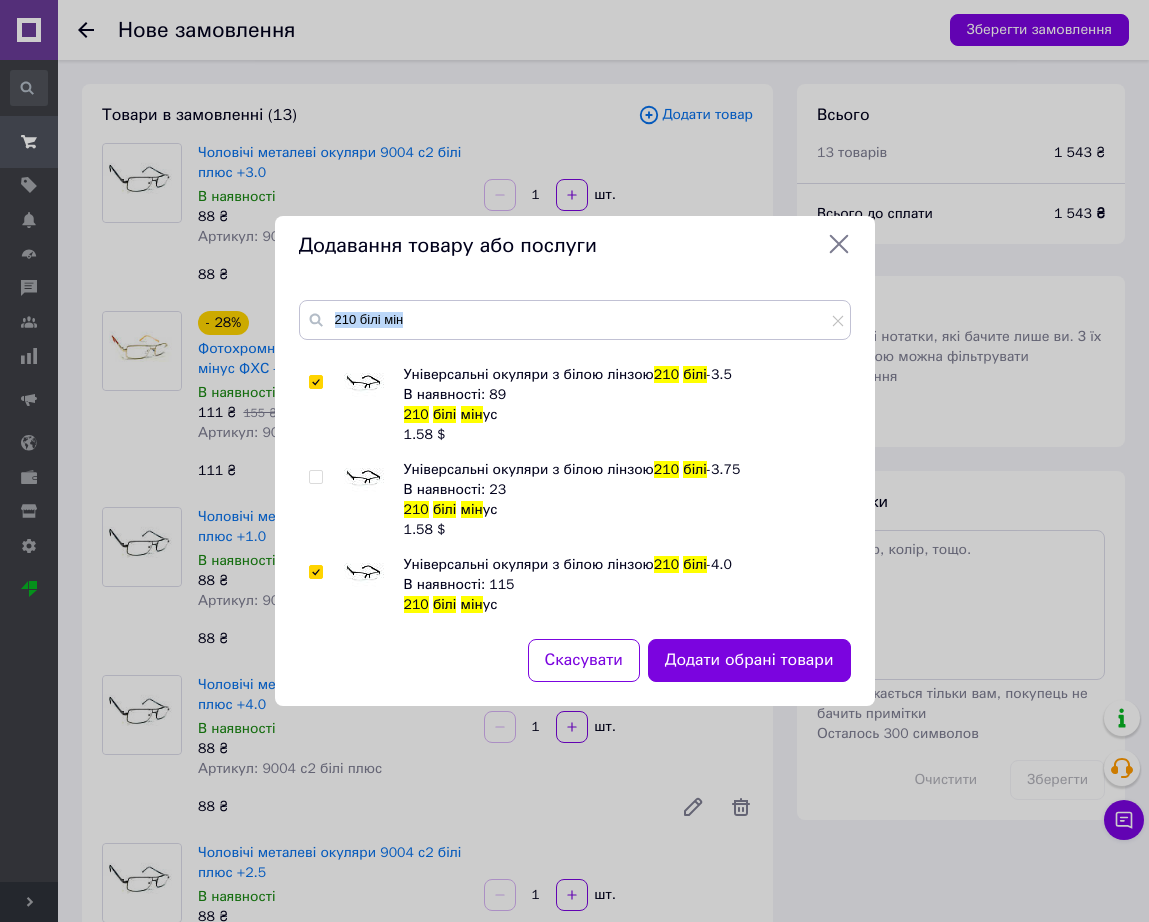 click on "210 білі мін Універсальні окуляри з білою лінзою  210   білі  -1.0 В наявності: 452 210   білі   мін ус 1.58   $ Універсальні окуляри з білою лінзою  210   білі  -1.25 В наявності: 6 210   білі   мін ус 1.58   $ Універсальні окуляри з білою лінзою  210   білі  -1.5 В наявності: 189 210   білі   мін ус 1.58   $ Універсальні окуляри з білою лінзою  210   білі  -2.0 В наявності: 223 210   білі   мін ус 1.58   $ Універсальні окуляри з білою лінзою  210   білі  -2.5 В наявності: 177 210   білі   мін ус 1.58   $ Універсальні окуляри з білою лінзою  210   білі  -2.75 В наявності: 18 210   білі   мін ус 1.58   $ Універсальні окуляри з білою лінзою  210    -3.0" at bounding box center [575, 457] 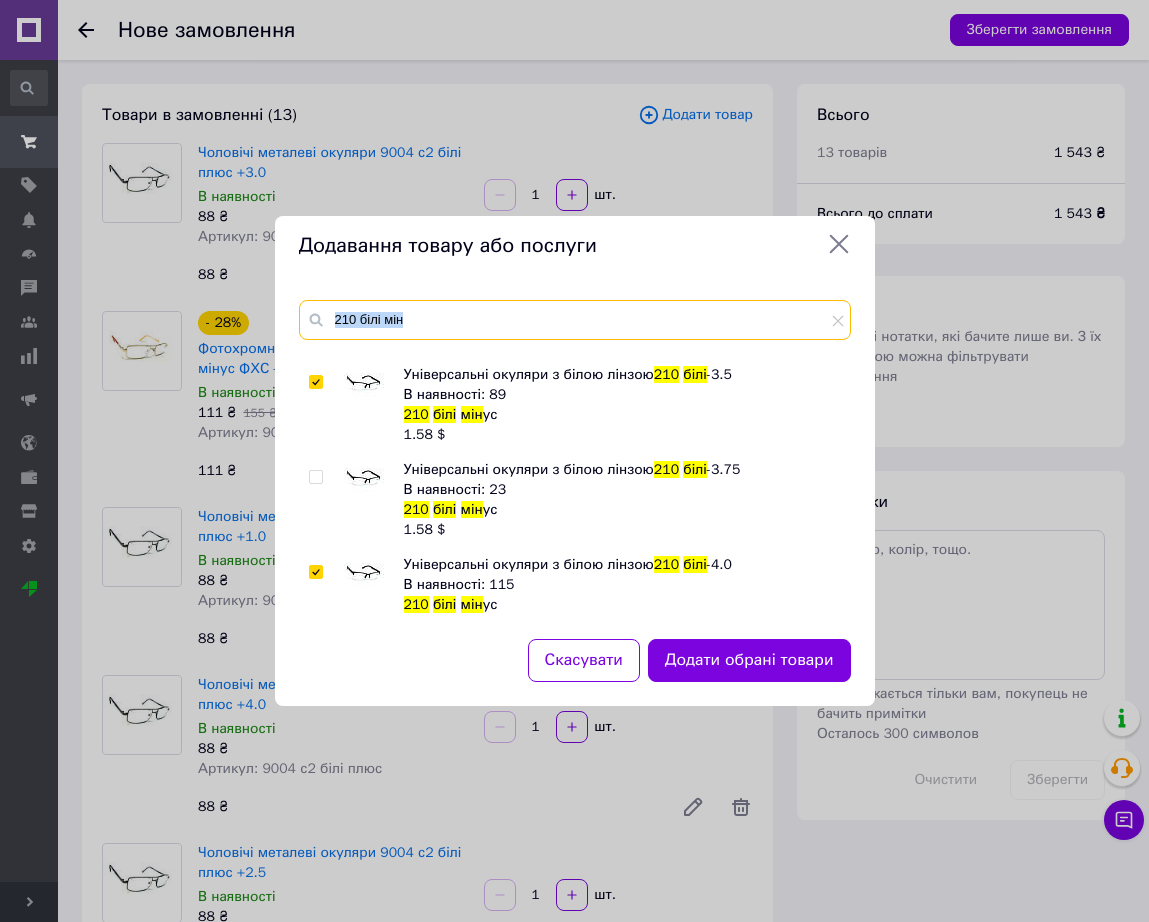 click on "210 білі мін" at bounding box center (575, 320) 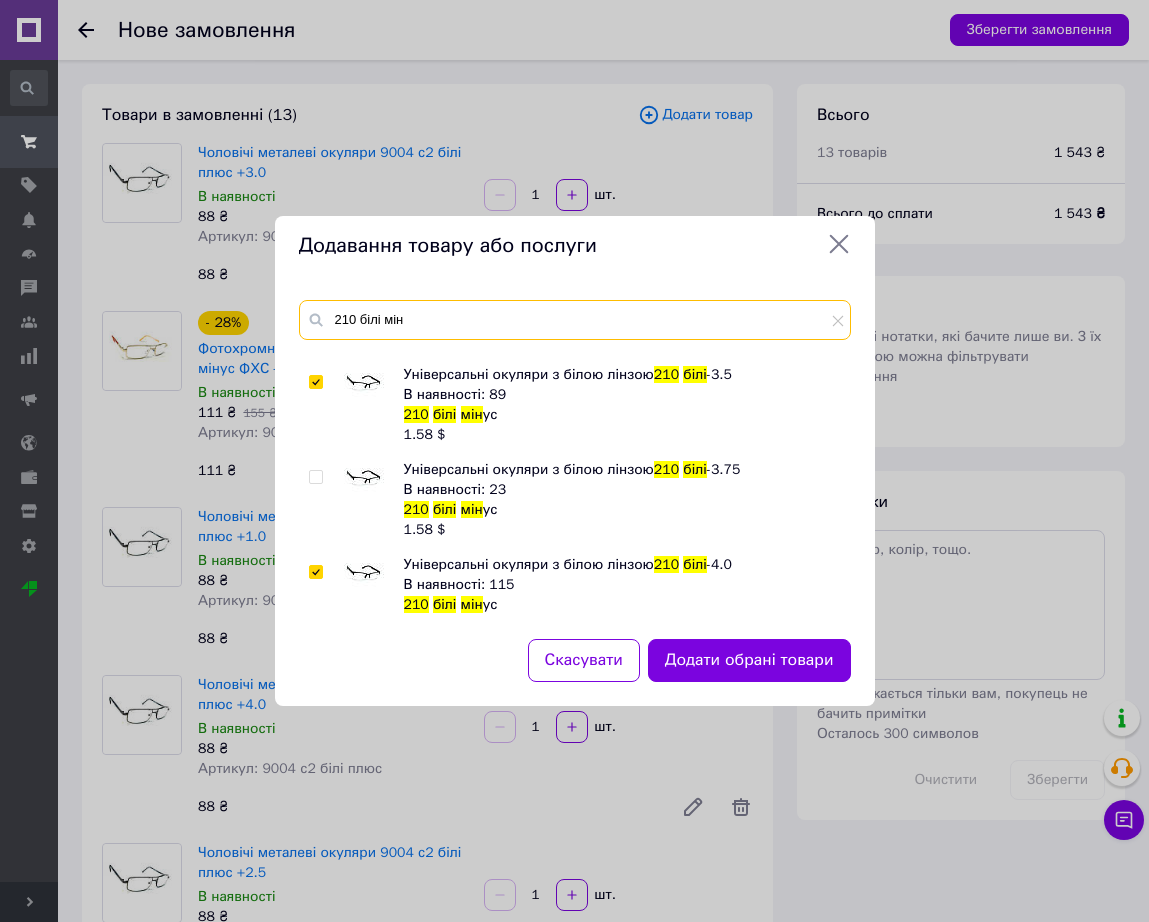 click on "210 білі мін" at bounding box center (575, 320) 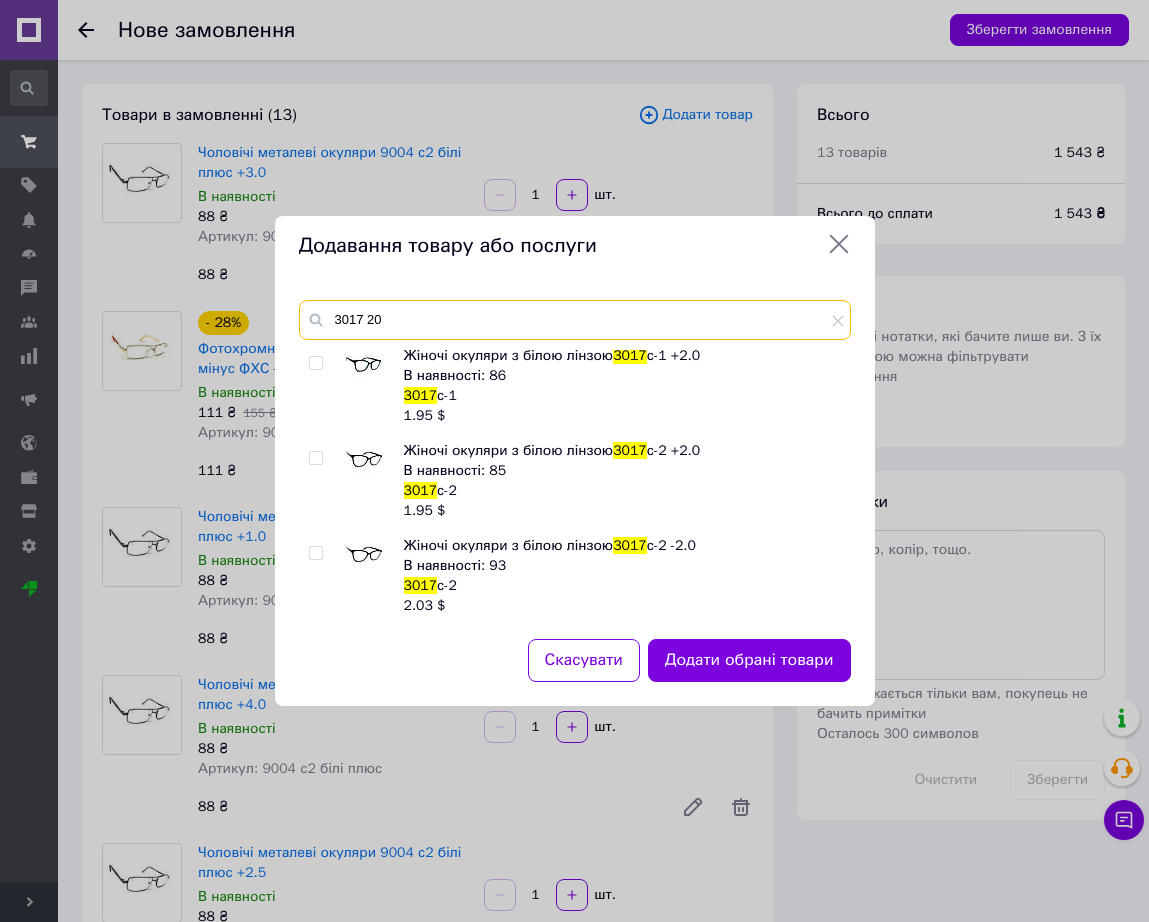 scroll, scrollTop: 5, scrollLeft: 0, axis: vertical 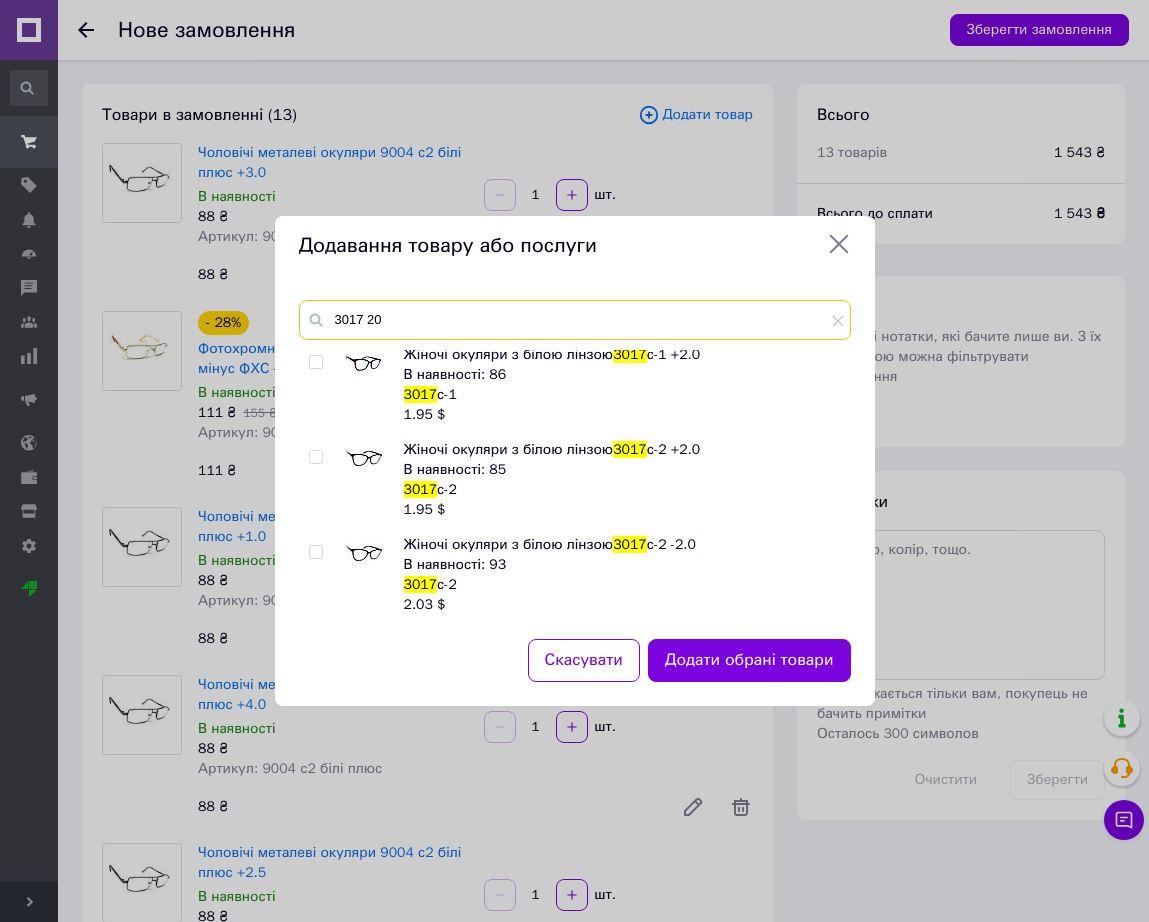 type on "3017 20" 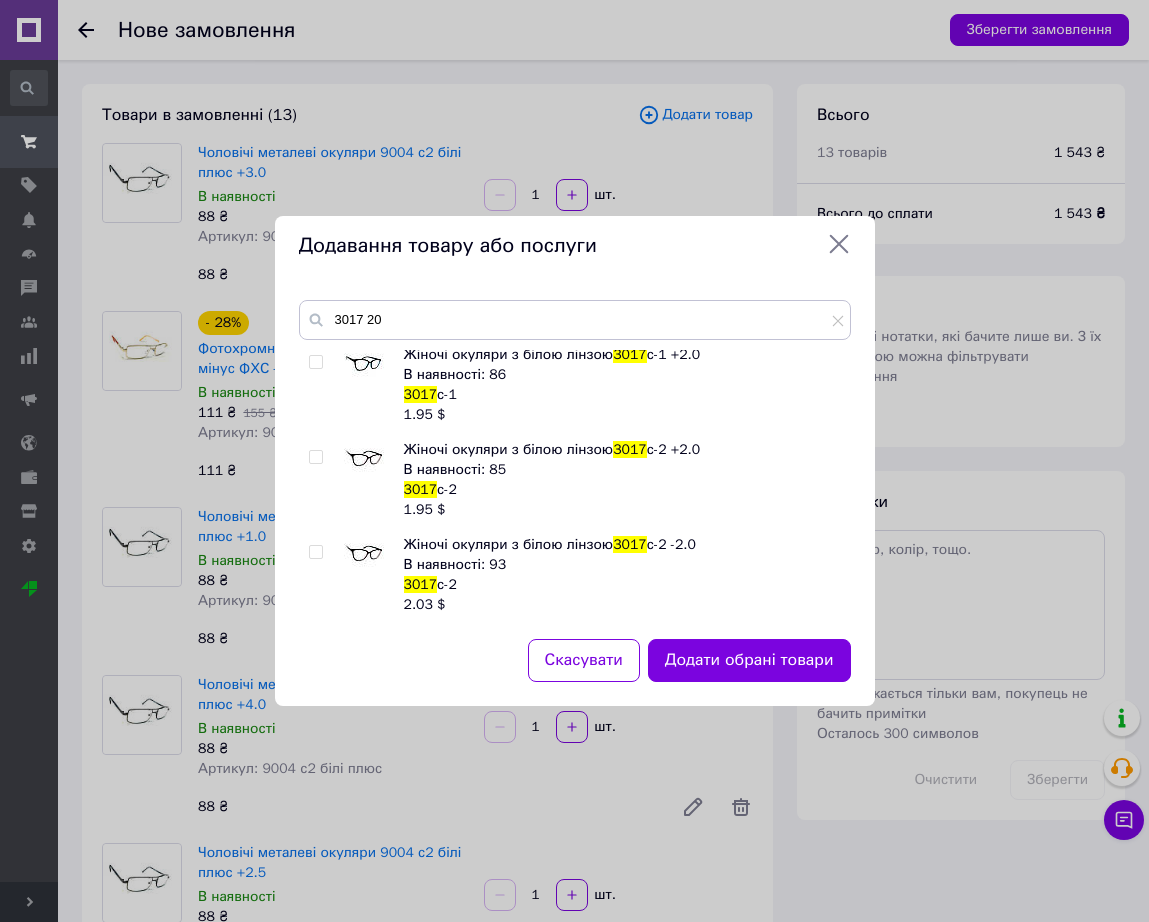 click at bounding box center (364, 555) 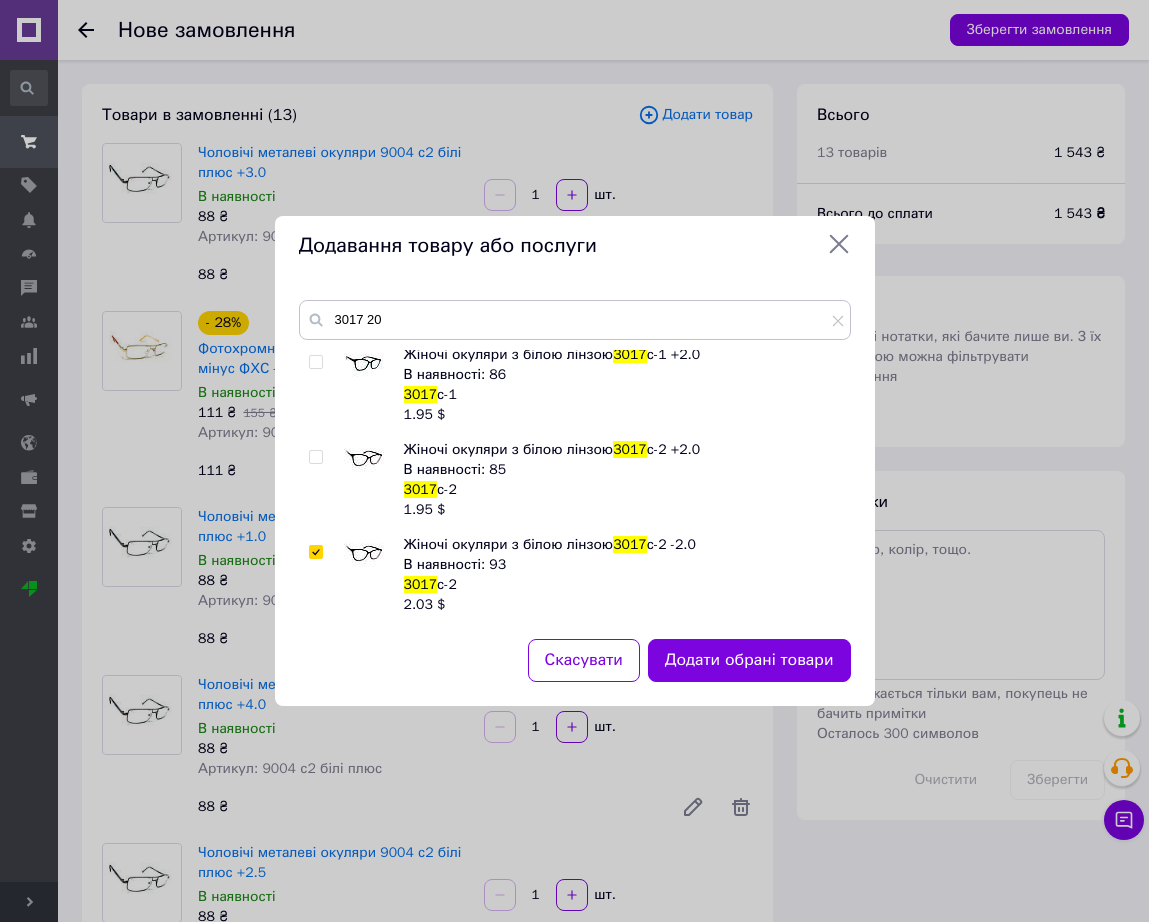 checkbox on "true" 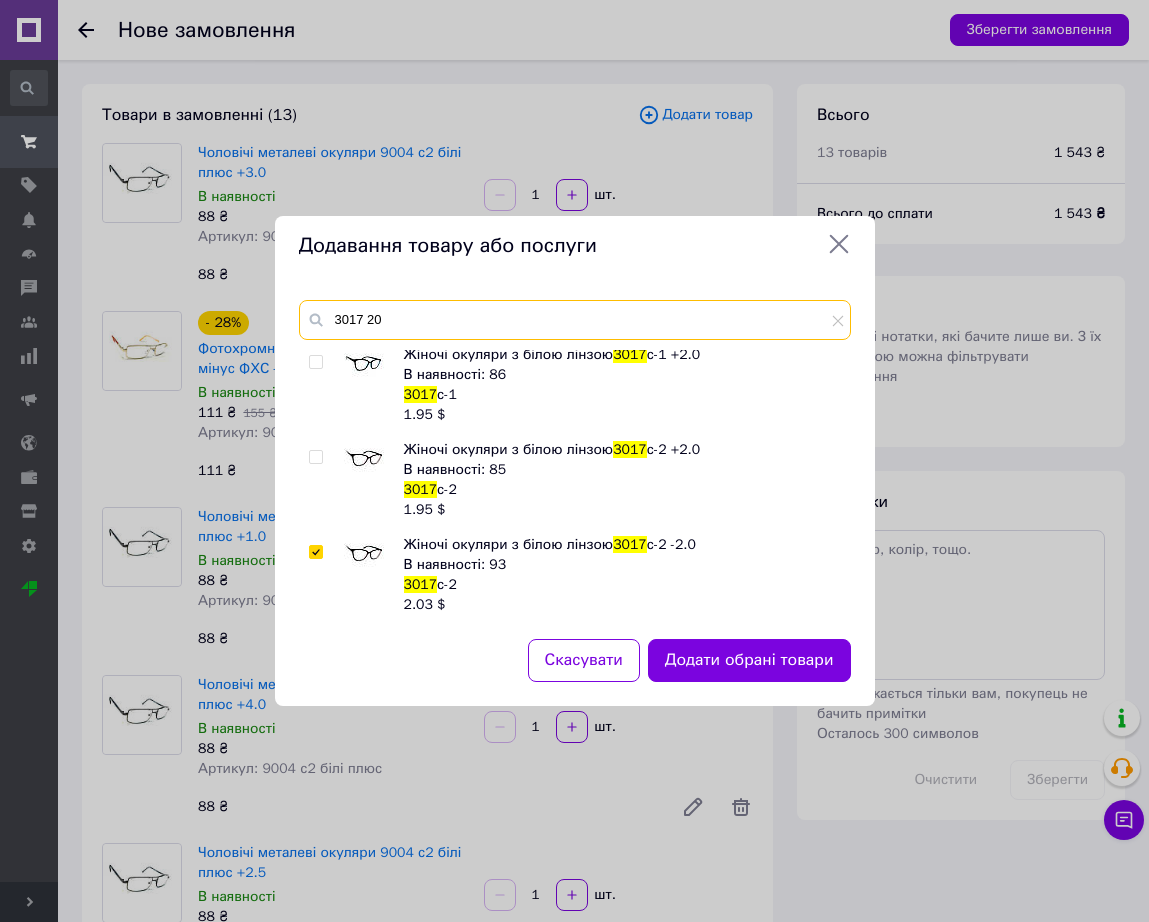 click on "3017 20" at bounding box center (575, 320) 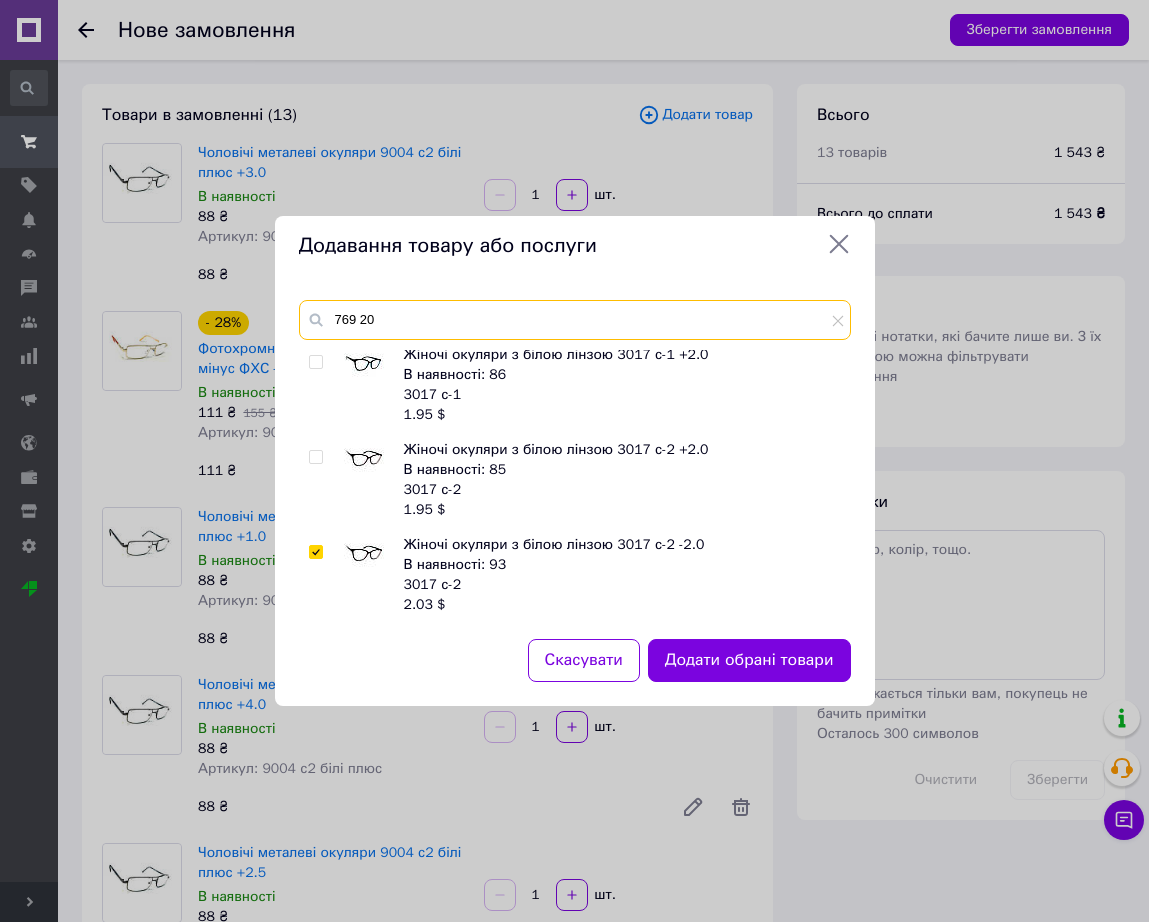 scroll, scrollTop: 0, scrollLeft: 0, axis: both 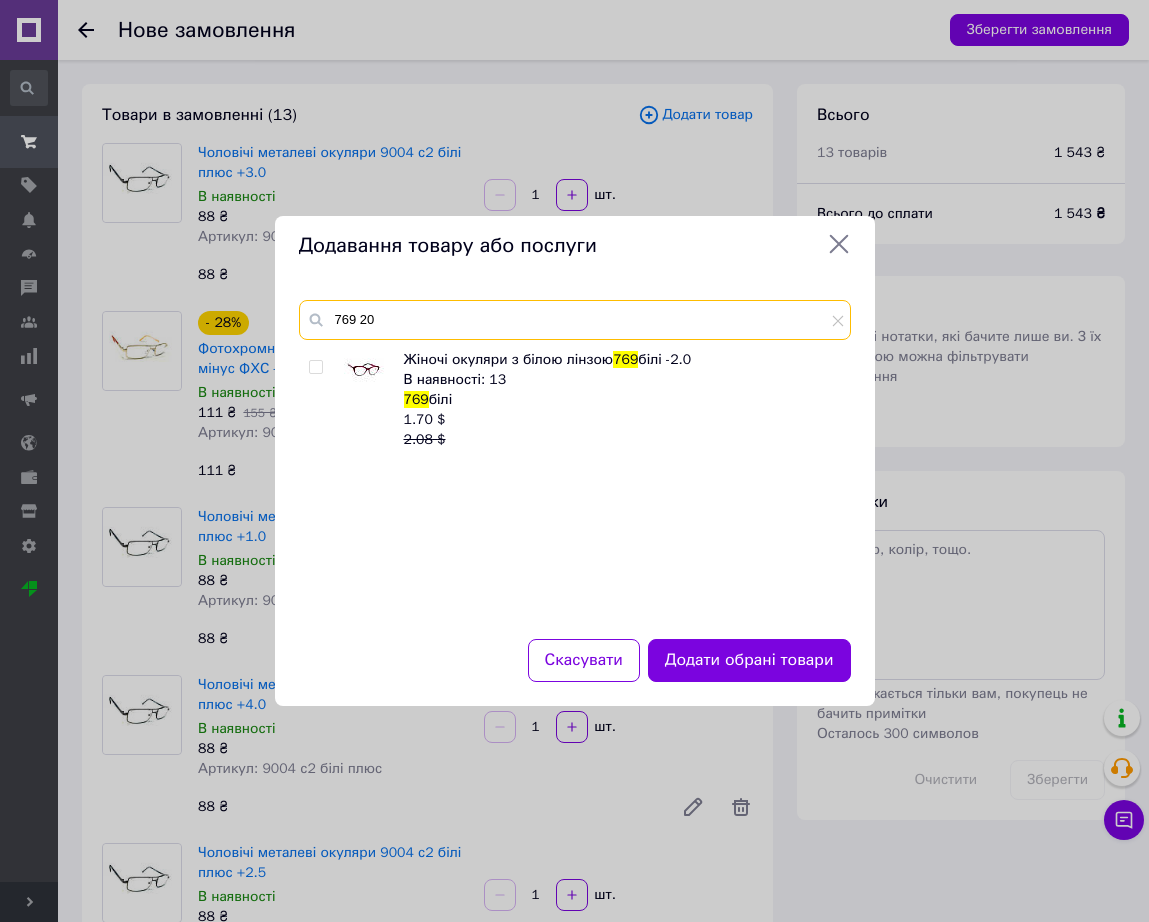 type on "769 20" 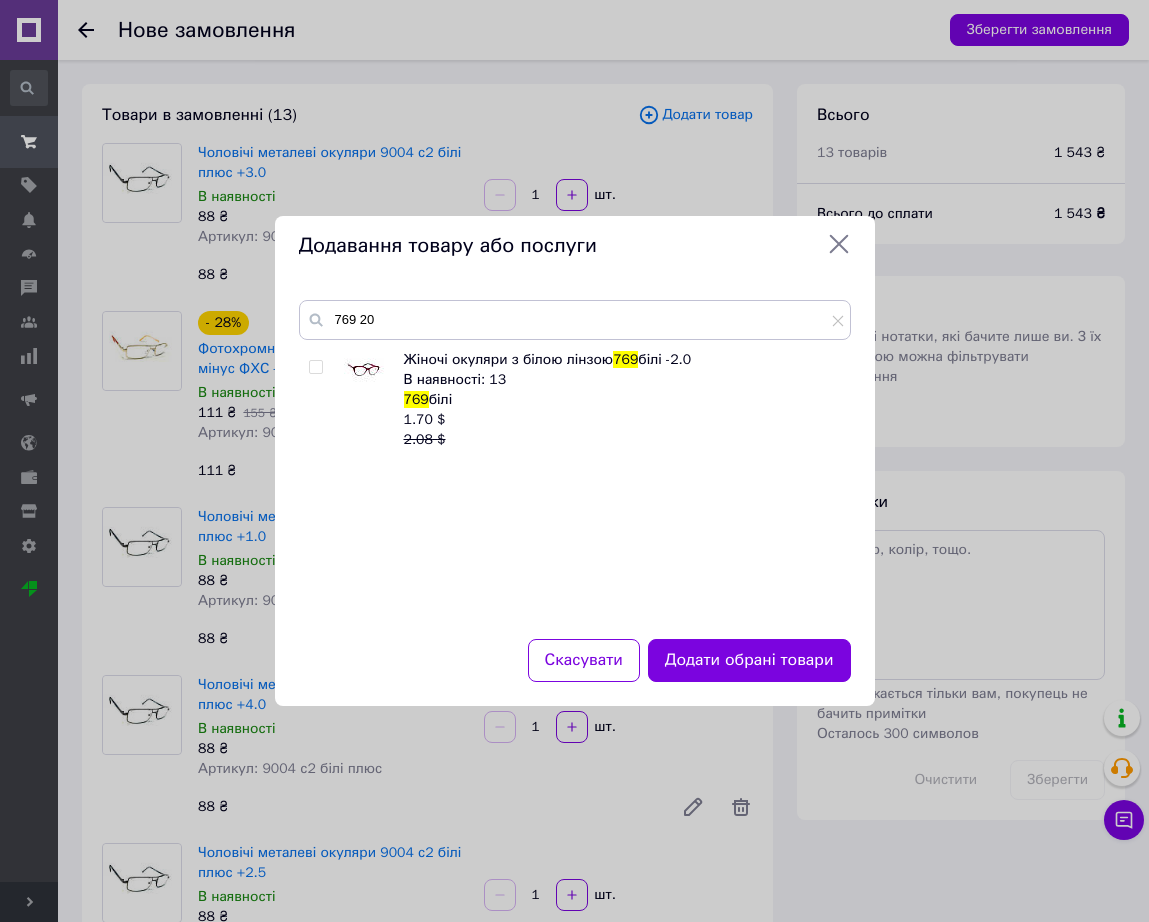 click at bounding box center [364, 370] 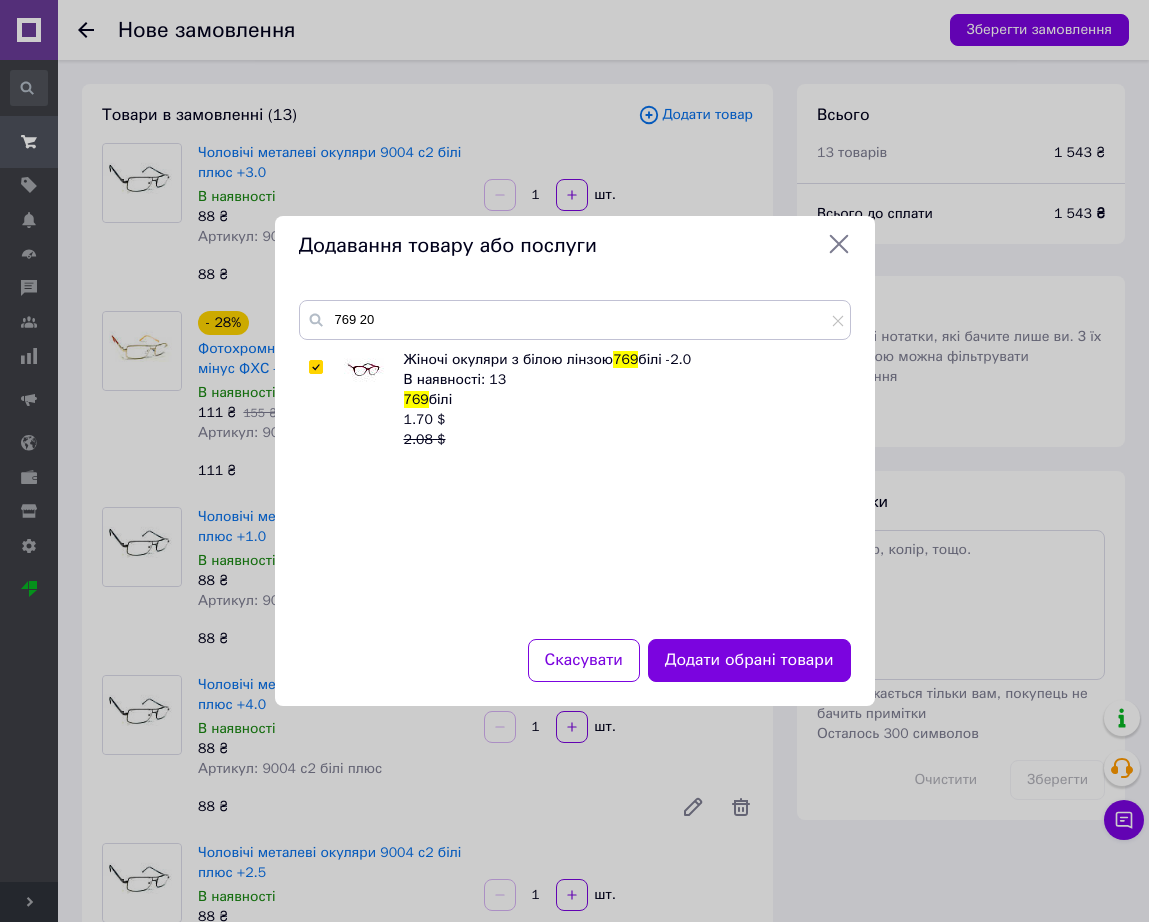 checkbox on "true" 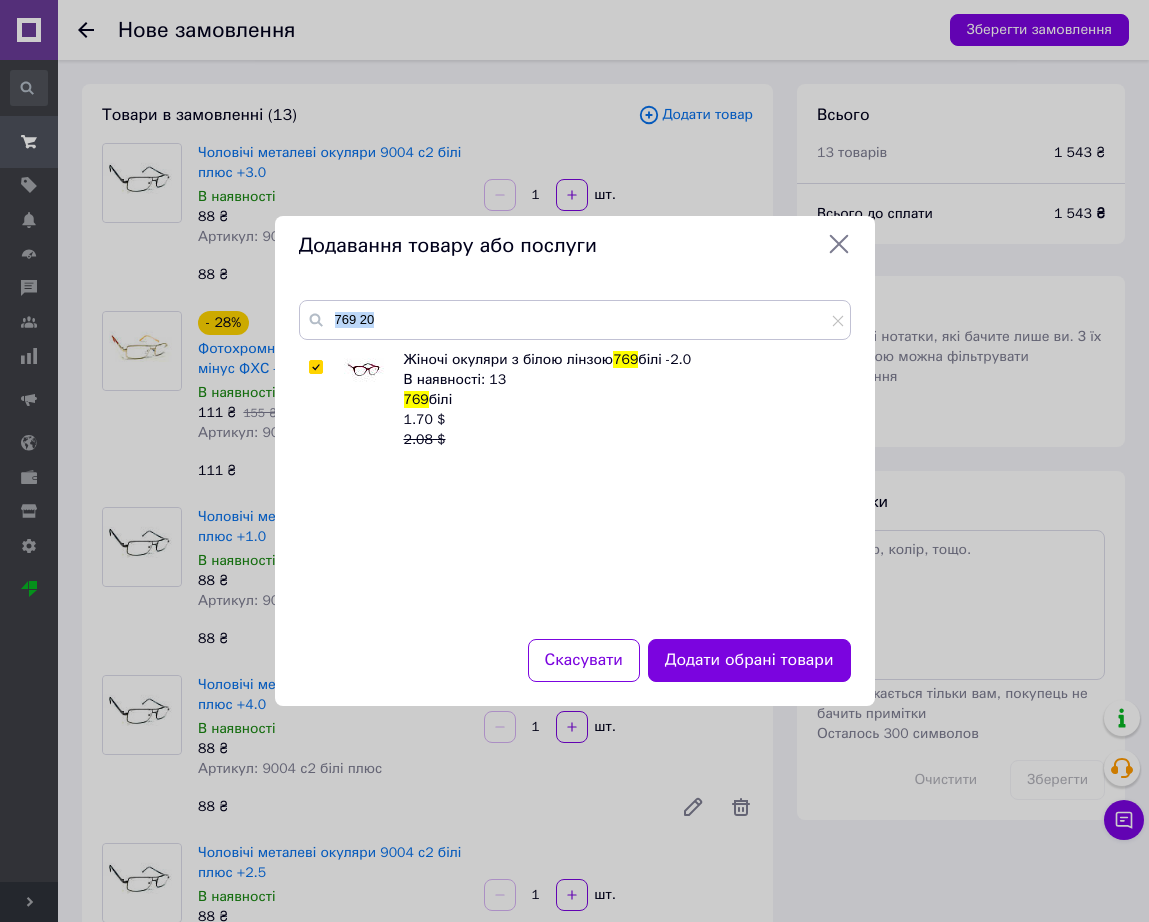 click on "769 20 Жіночі окуляри з білою лінзою  769  білі -2.0 В наявності: 13 769  білі 1.70   $ 2.08   $" at bounding box center (575, 457) 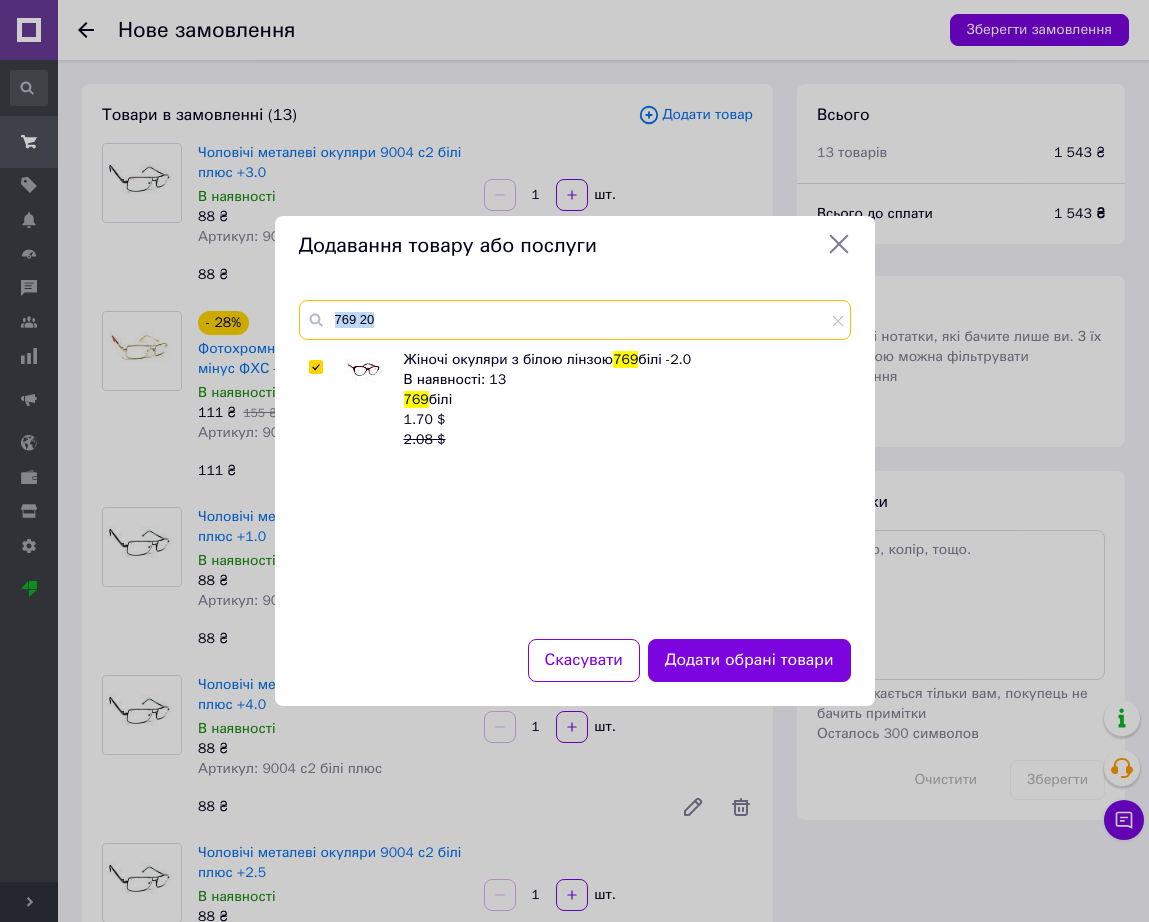 click on "769 20" at bounding box center [575, 320] 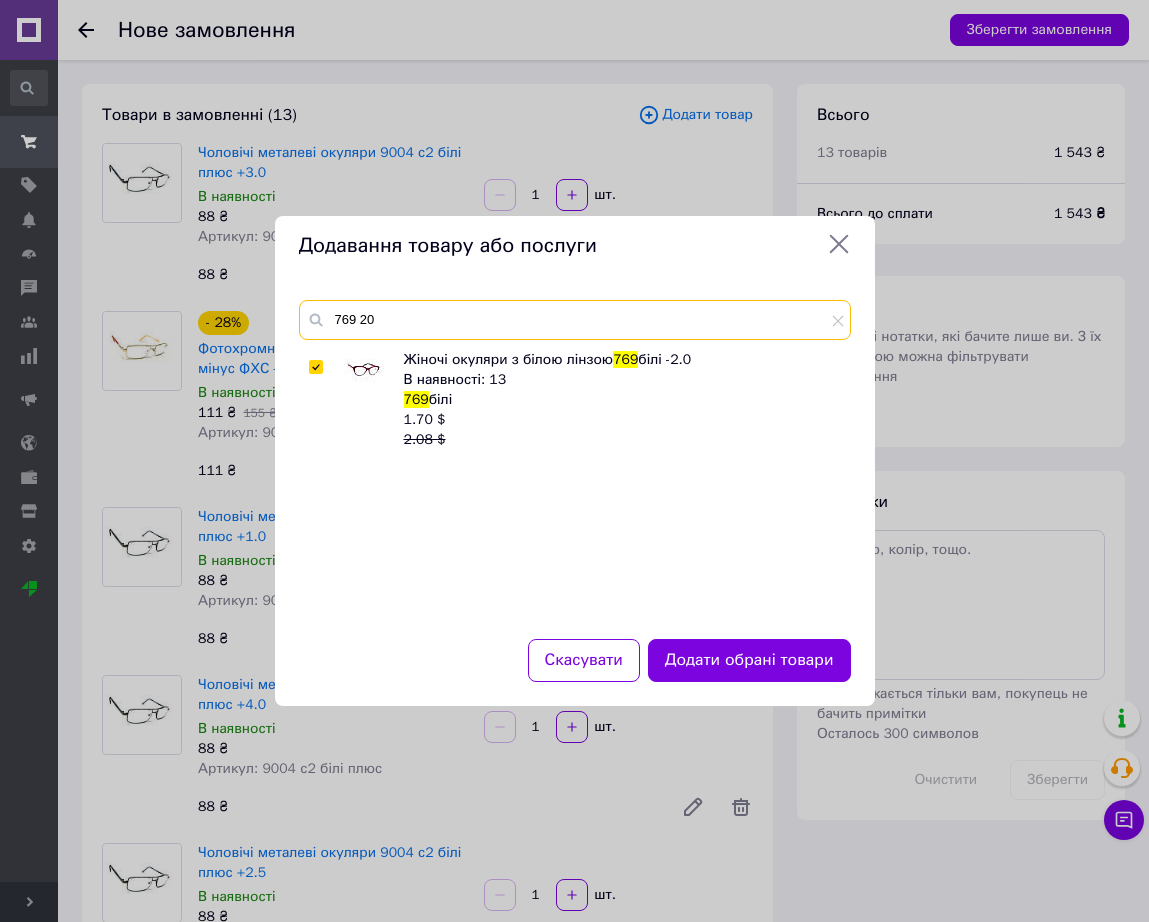 click on "769 20" at bounding box center (575, 320) 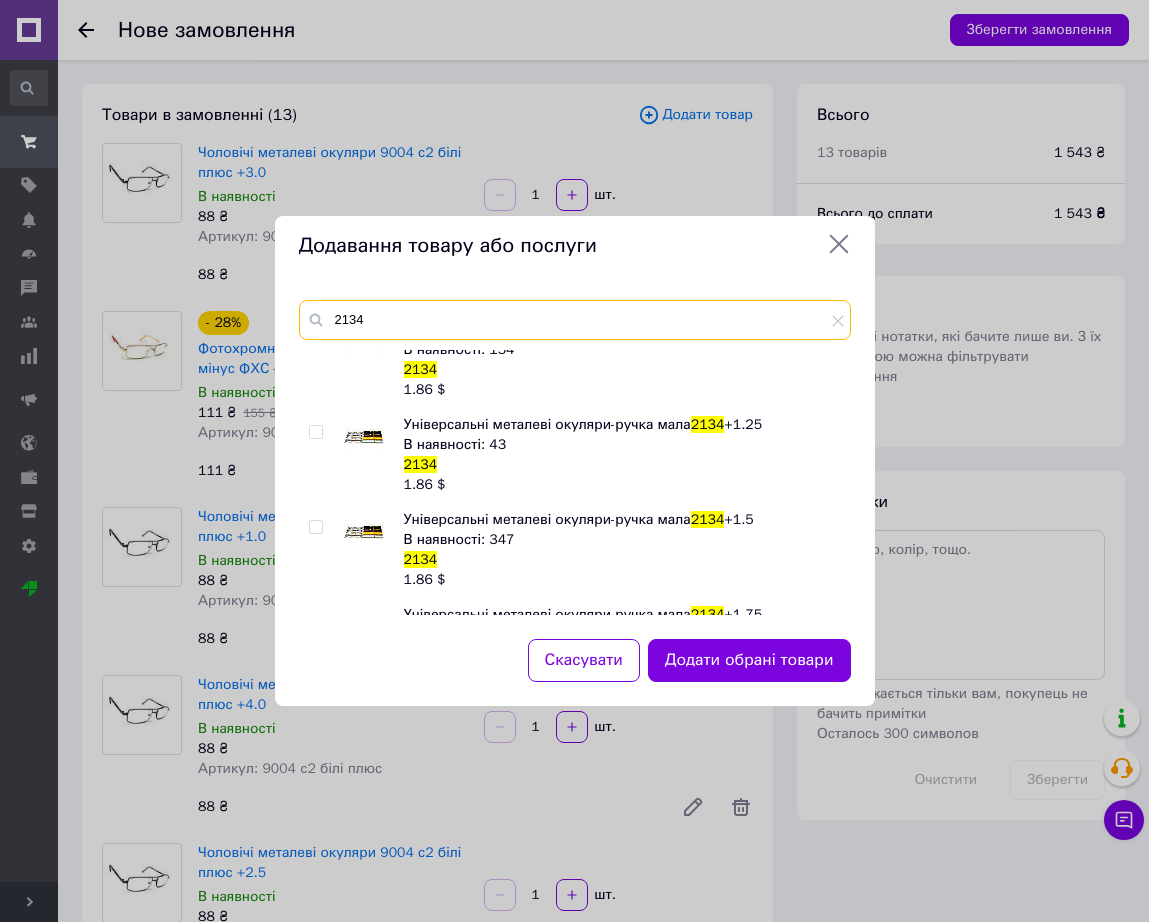 scroll, scrollTop: 250, scrollLeft: 0, axis: vertical 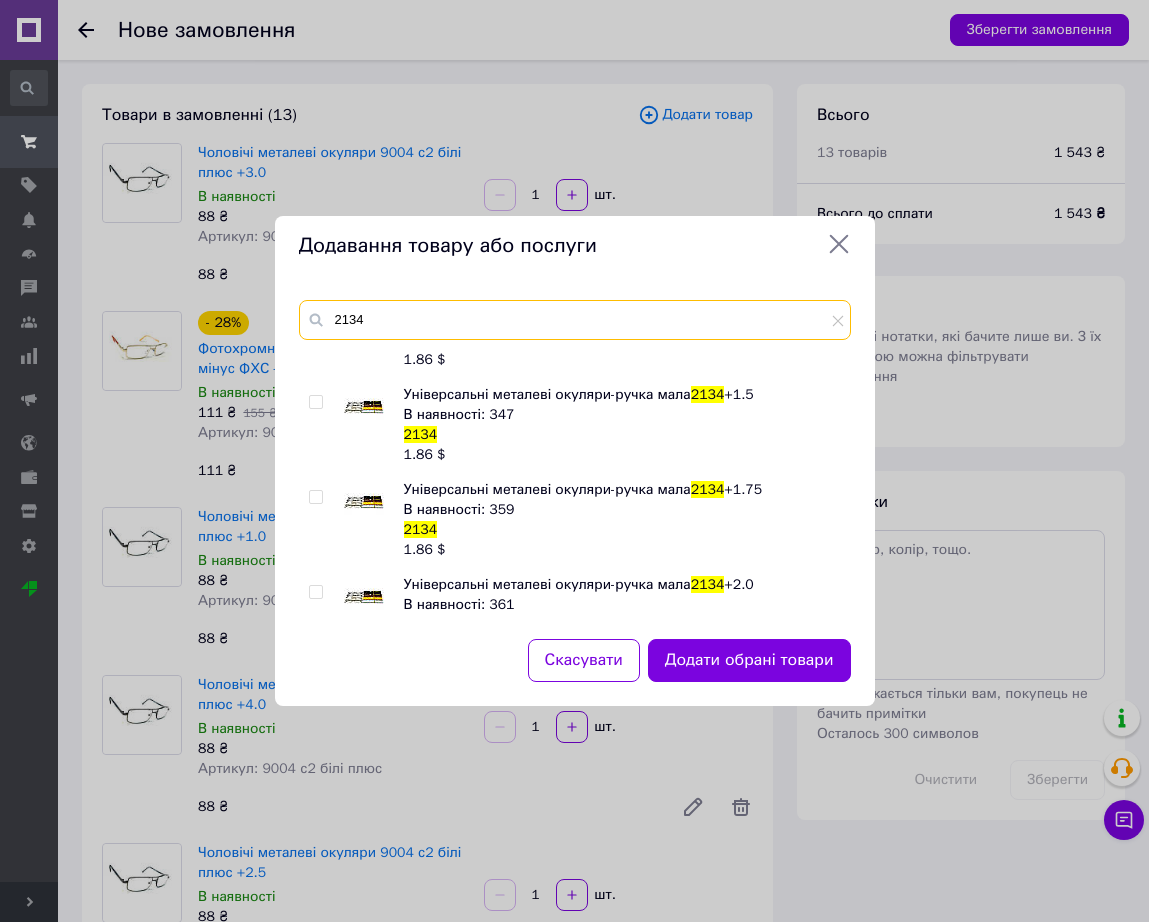 type on "2134" 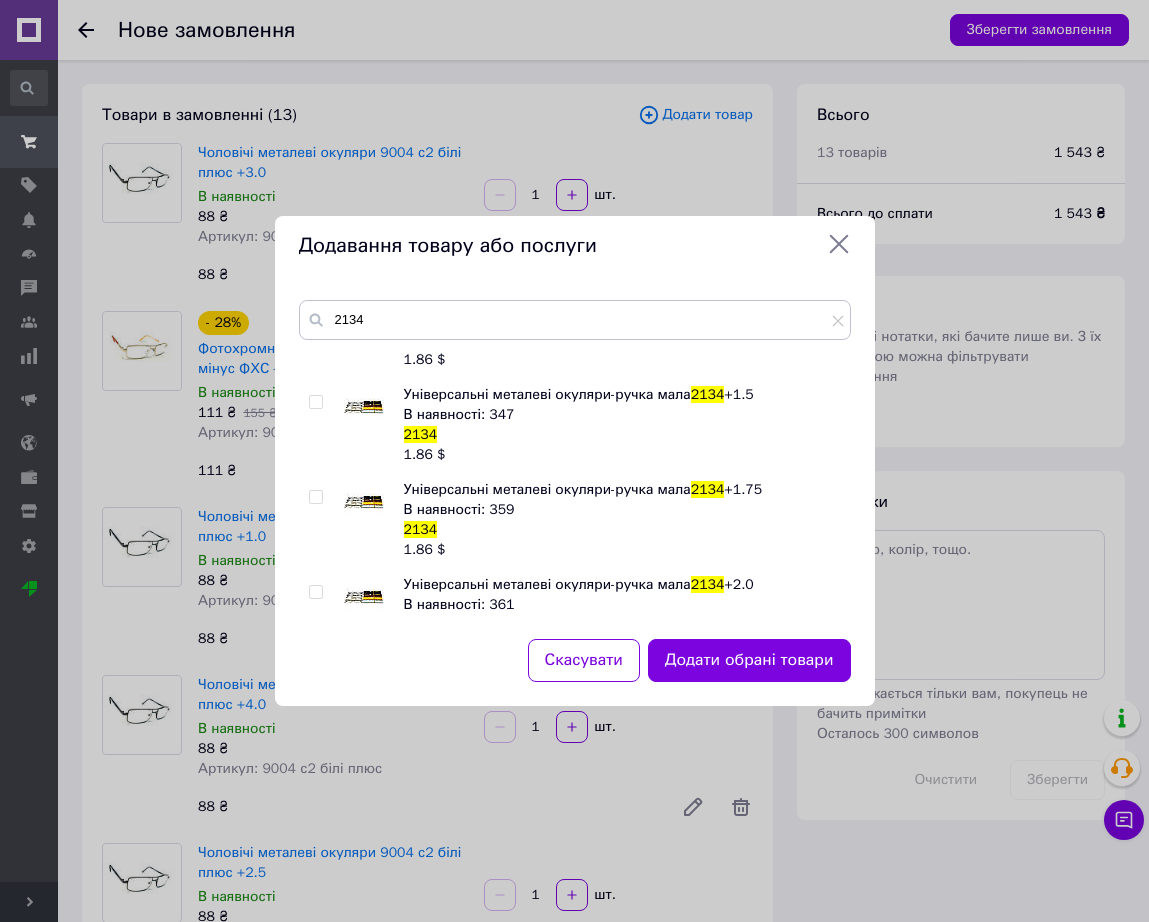 click at bounding box center (364, 405) 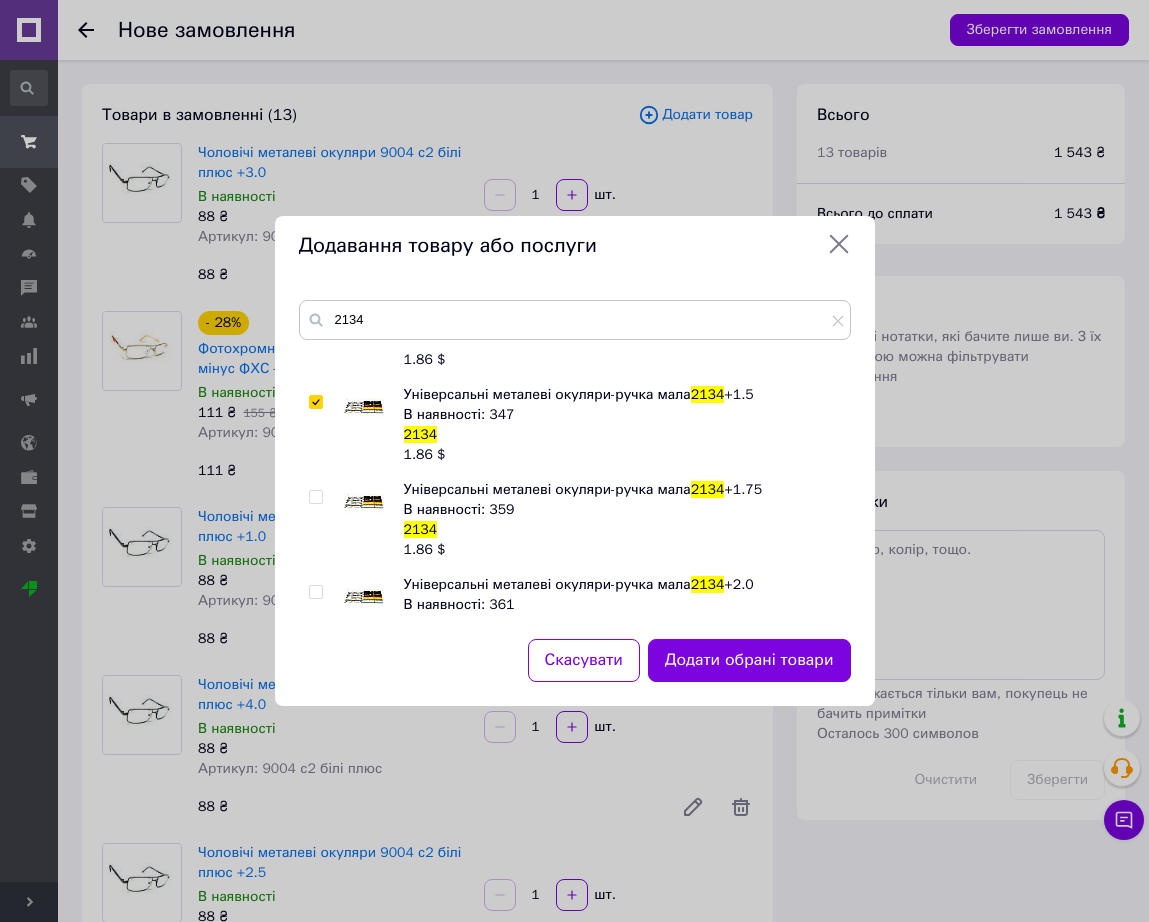checkbox on "true" 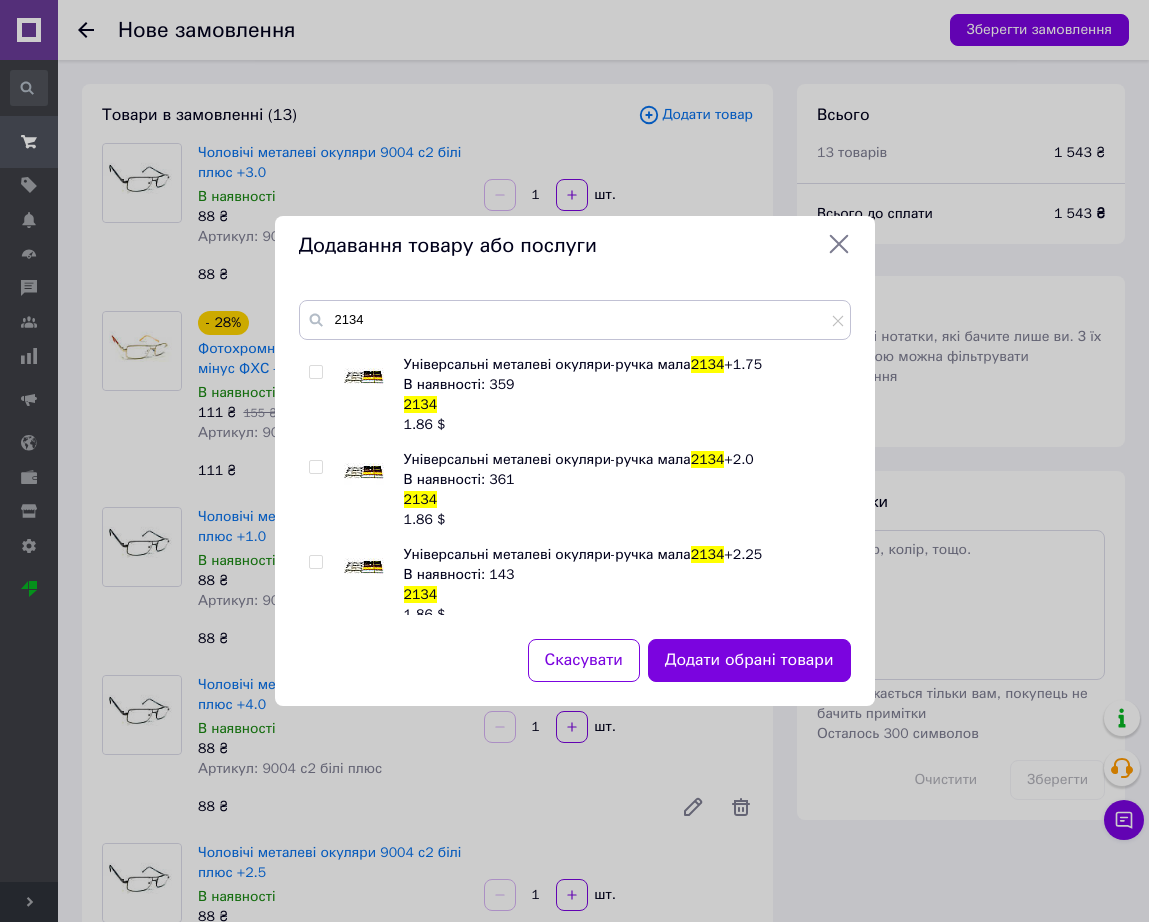 click on "Універсальні металеві окуляри-ручка мала  2134 Готово до відправки 2134 1.86   $ Універсальні металеві окуляри-ручка мала  2134  +1.0 В наявності: 154 2134 1.86   $ Універсальні металеві окуляри-ручка мала  2134  +1.25 В наявності: 43 2134 1.86   $ Універсальні металеві окуляри-ручка мала  2134  +1.5 В наявності: 347 2134 1.86   $ Універсальні металеві окуляри-ручка мала  2134  +1.75 В наявності: 359 2134 1.86   $ Універсальні металеві окуляри-ручка мала  2134  +2.0 В наявності: 361 2134 1.86   $ Універсальні металеві окуляри-ручка мала  2134  +2.25 В наявності: 143 2134 1.86   $ Універсальні металеві окуляри-ручка мала  2134  +2.5 2134 1.86   $ 2134" 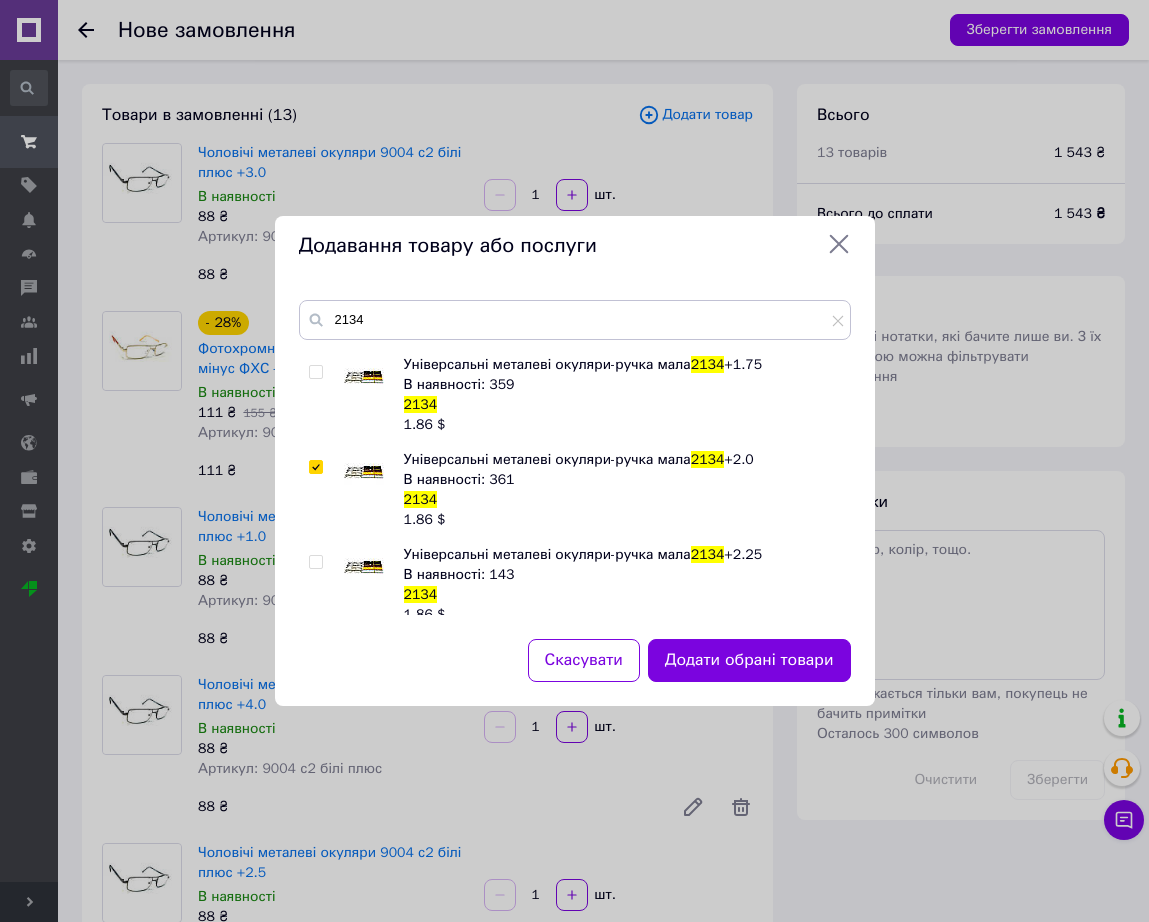 checkbox on "true" 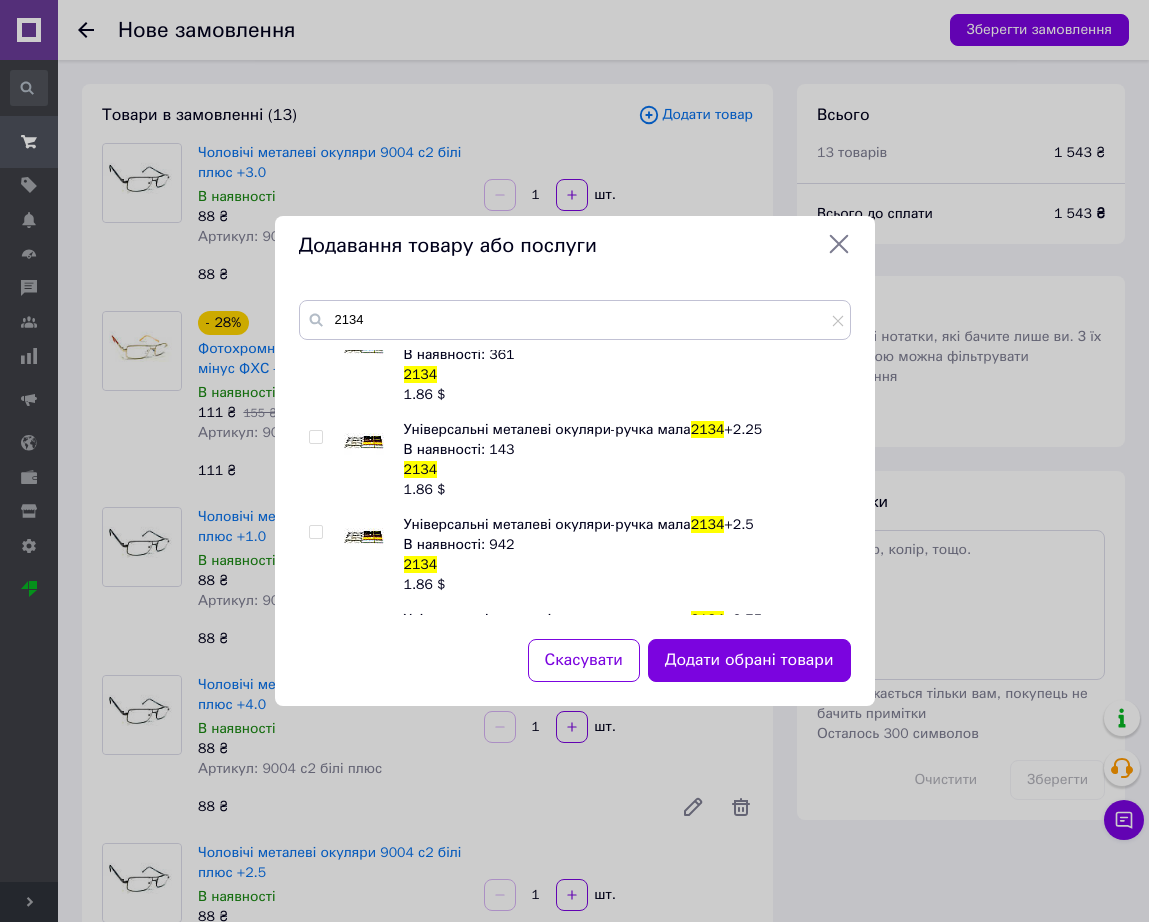 click at bounding box center (364, 535) 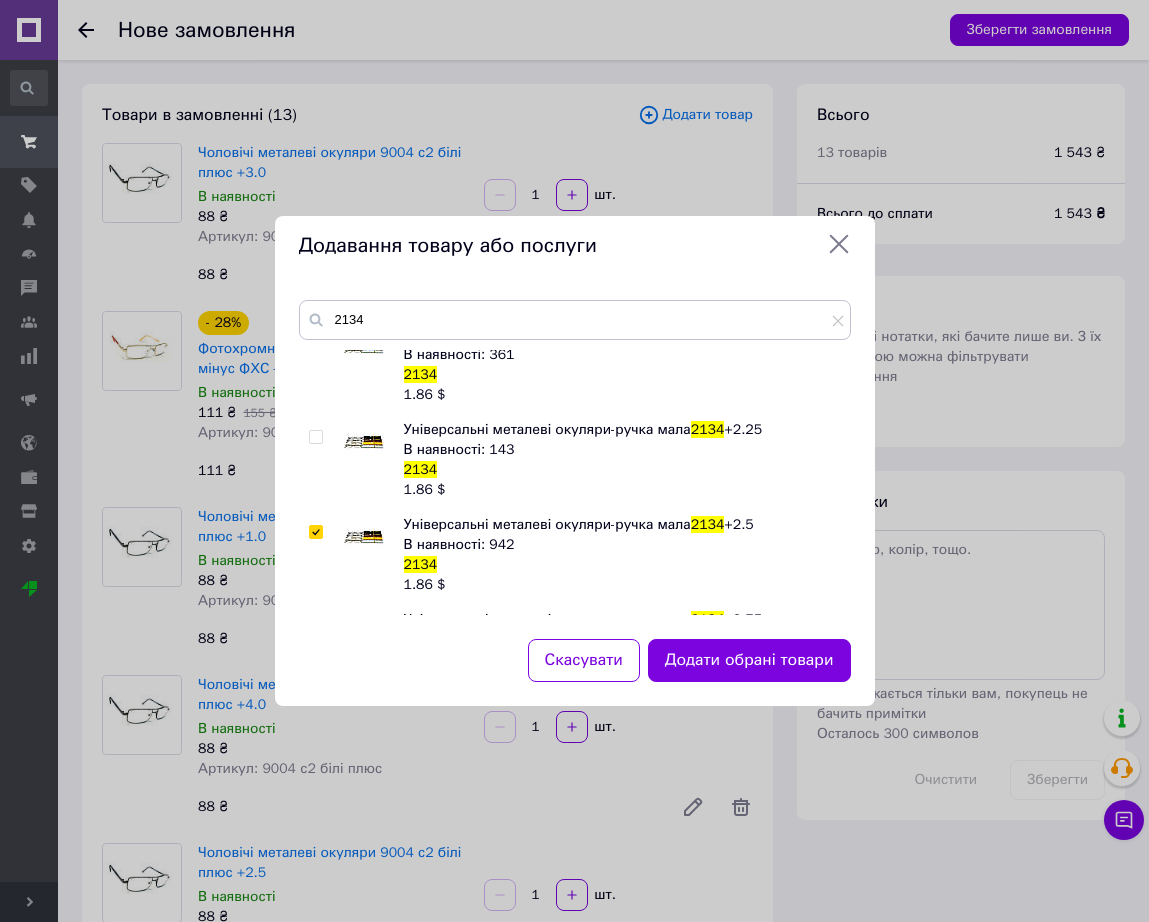 checkbox on "true" 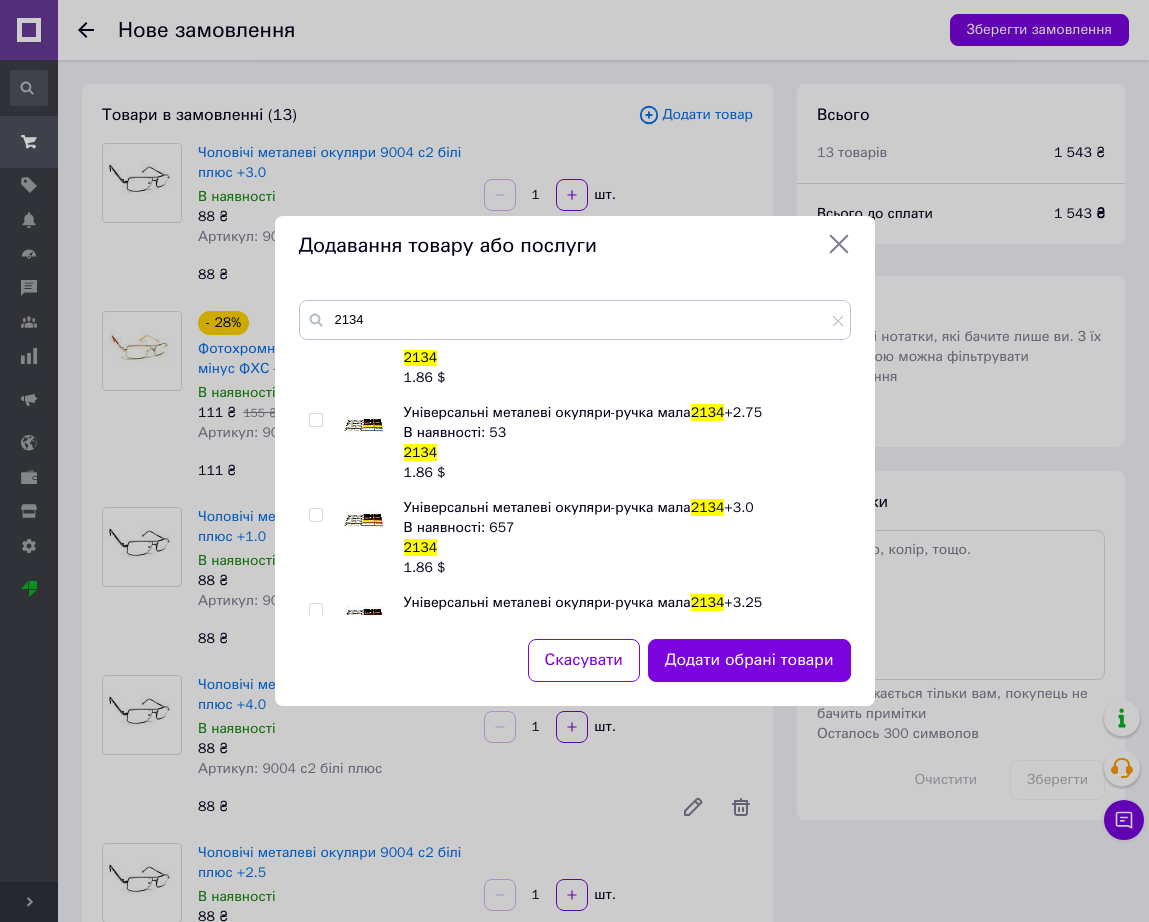 scroll, scrollTop: 750, scrollLeft: 0, axis: vertical 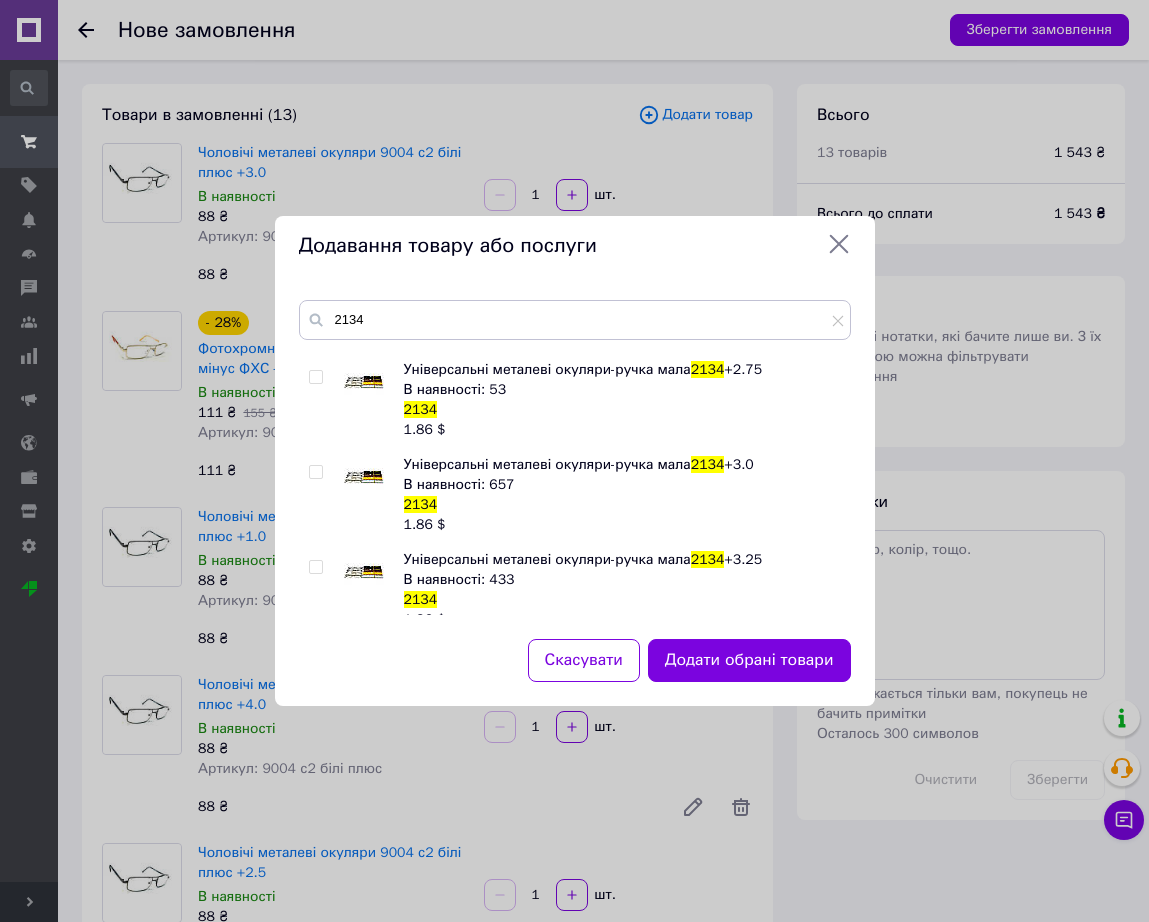 click at bounding box center [364, 475] 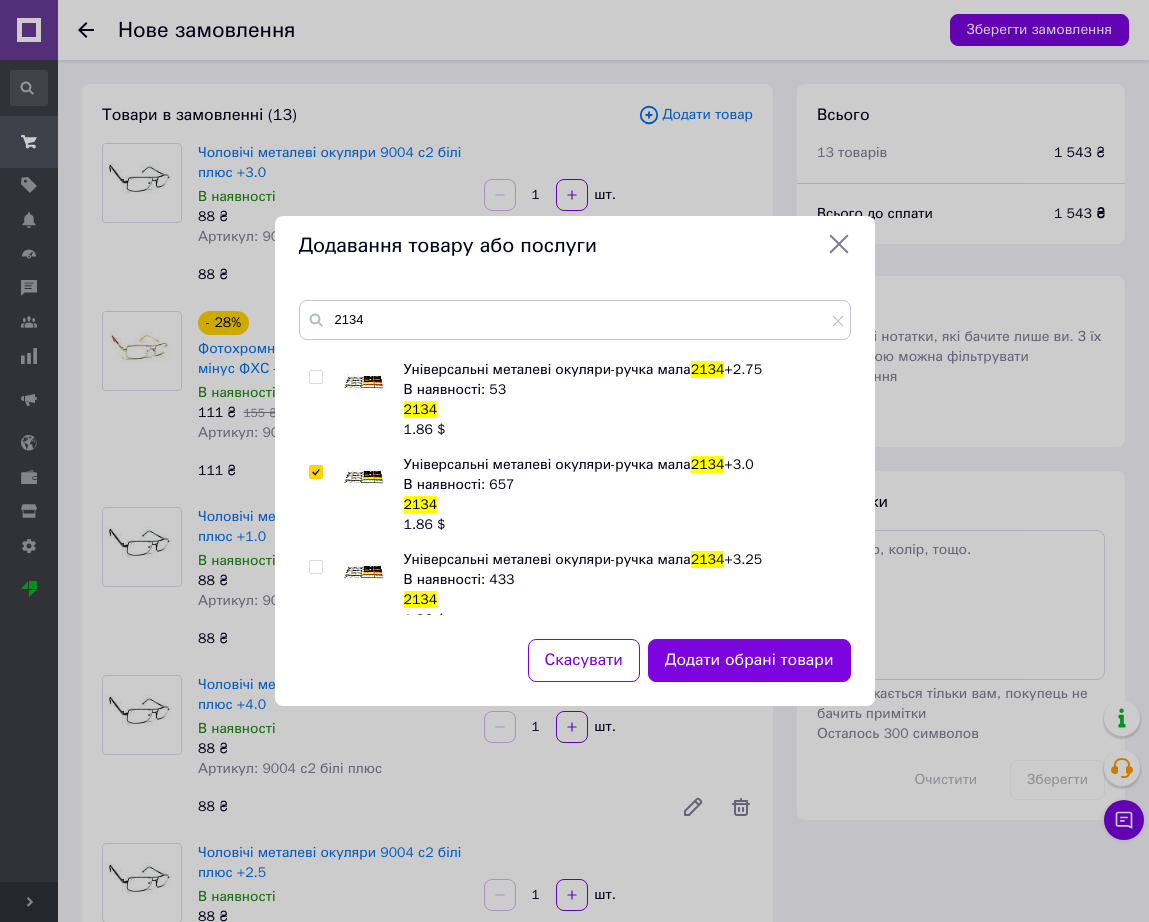 checkbox on "true" 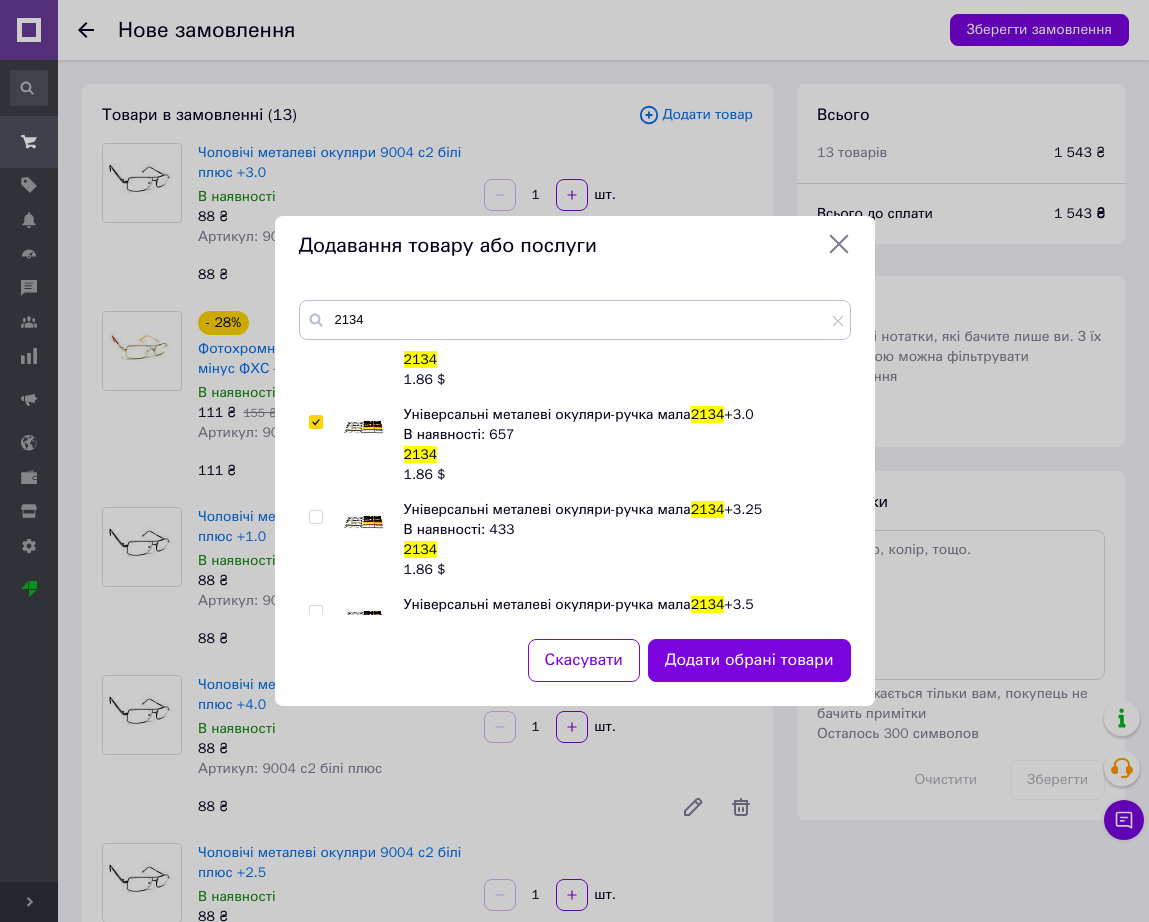 scroll, scrollTop: 875, scrollLeft: 0, axis: vertical 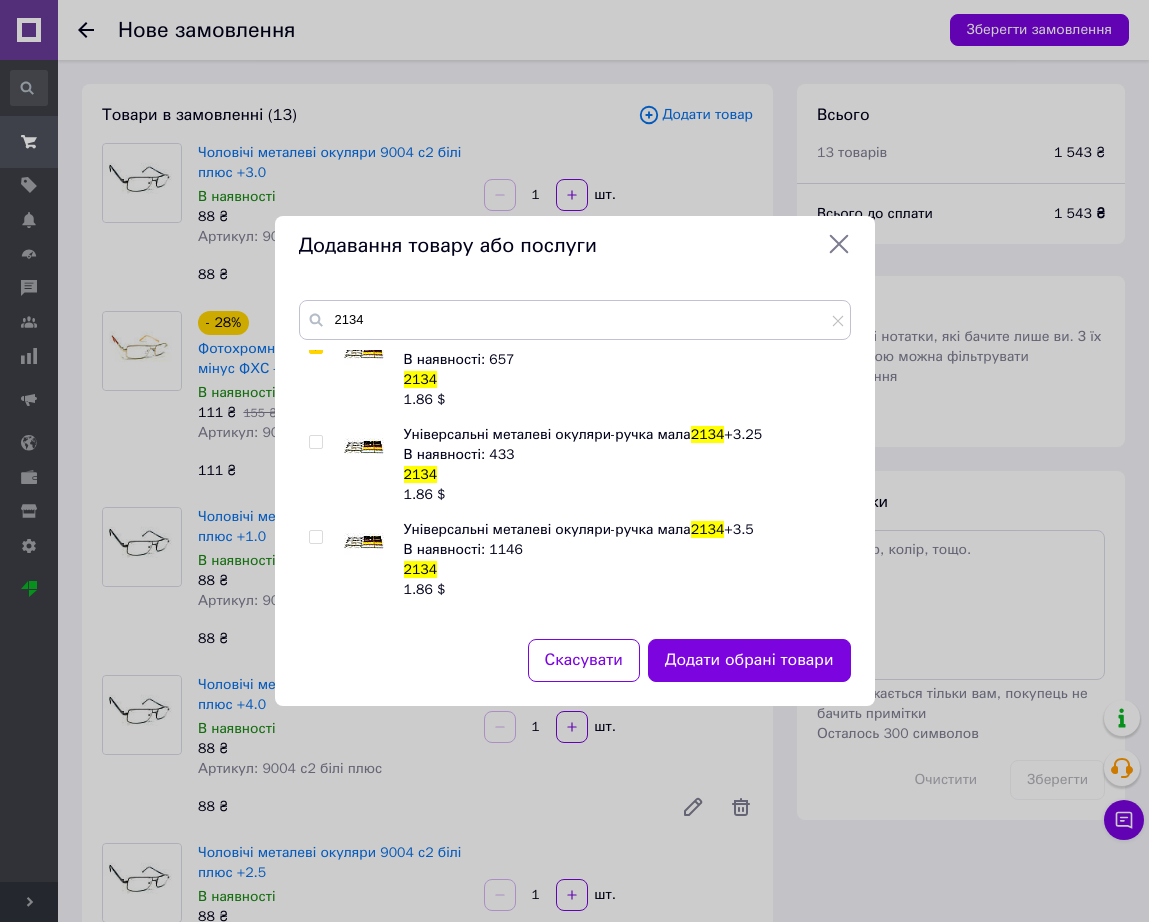 click at bounding box center (364, 540) 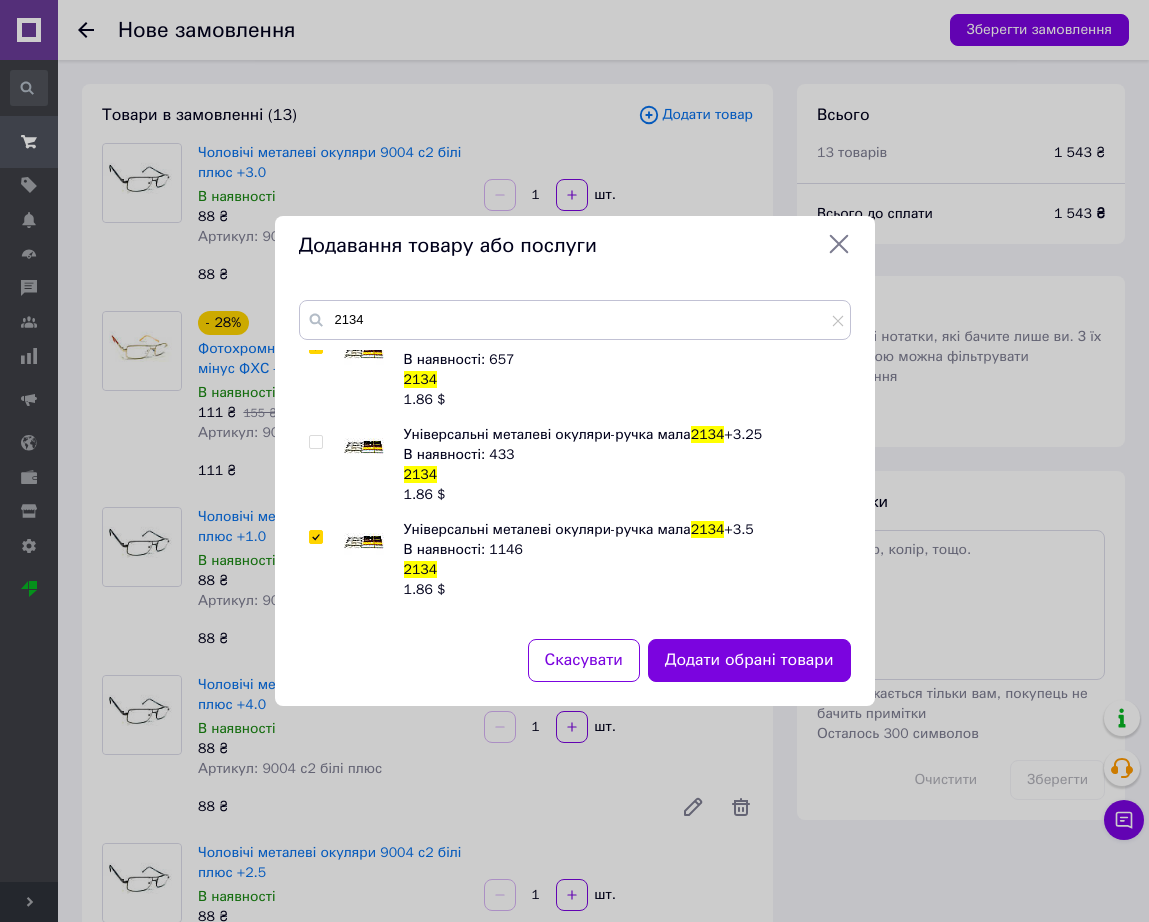 checkbox on "true" 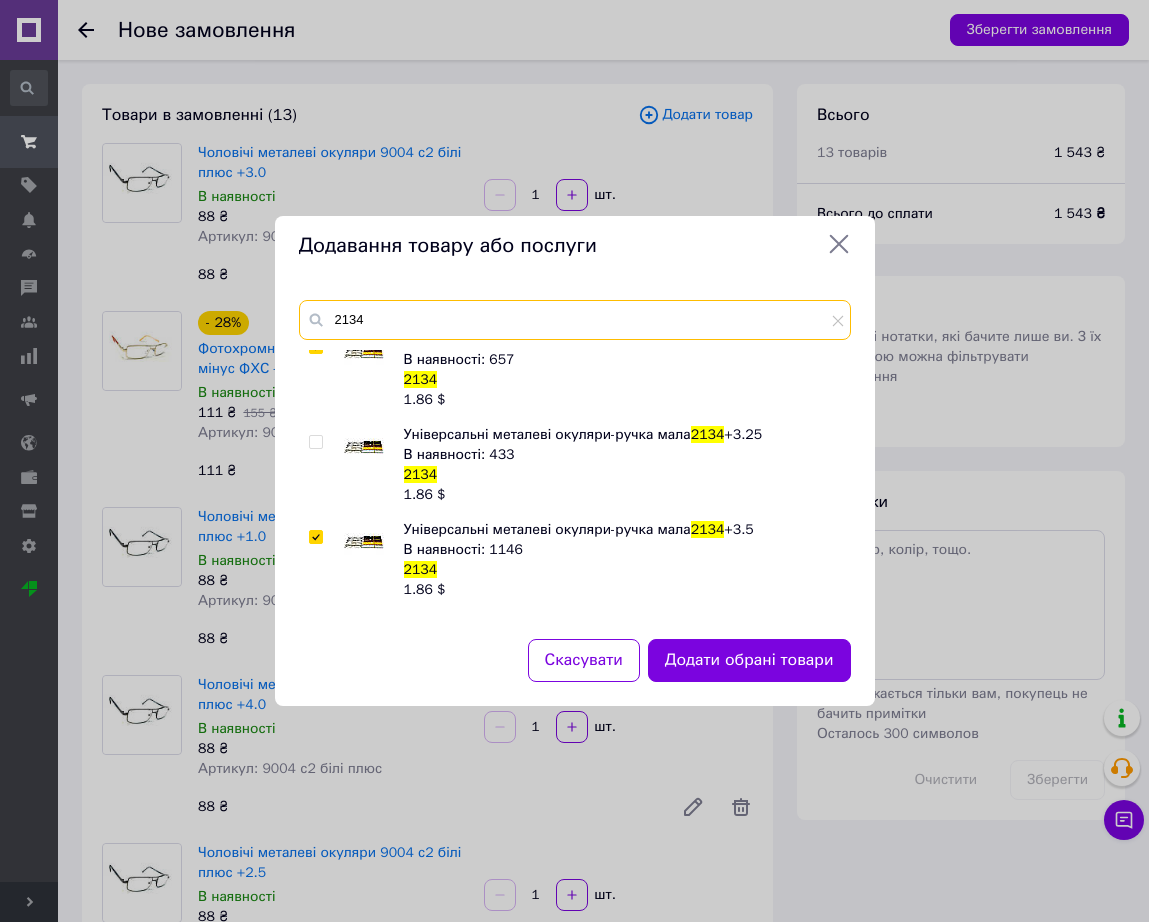 click on "2134" at bounding box center [575, 320] 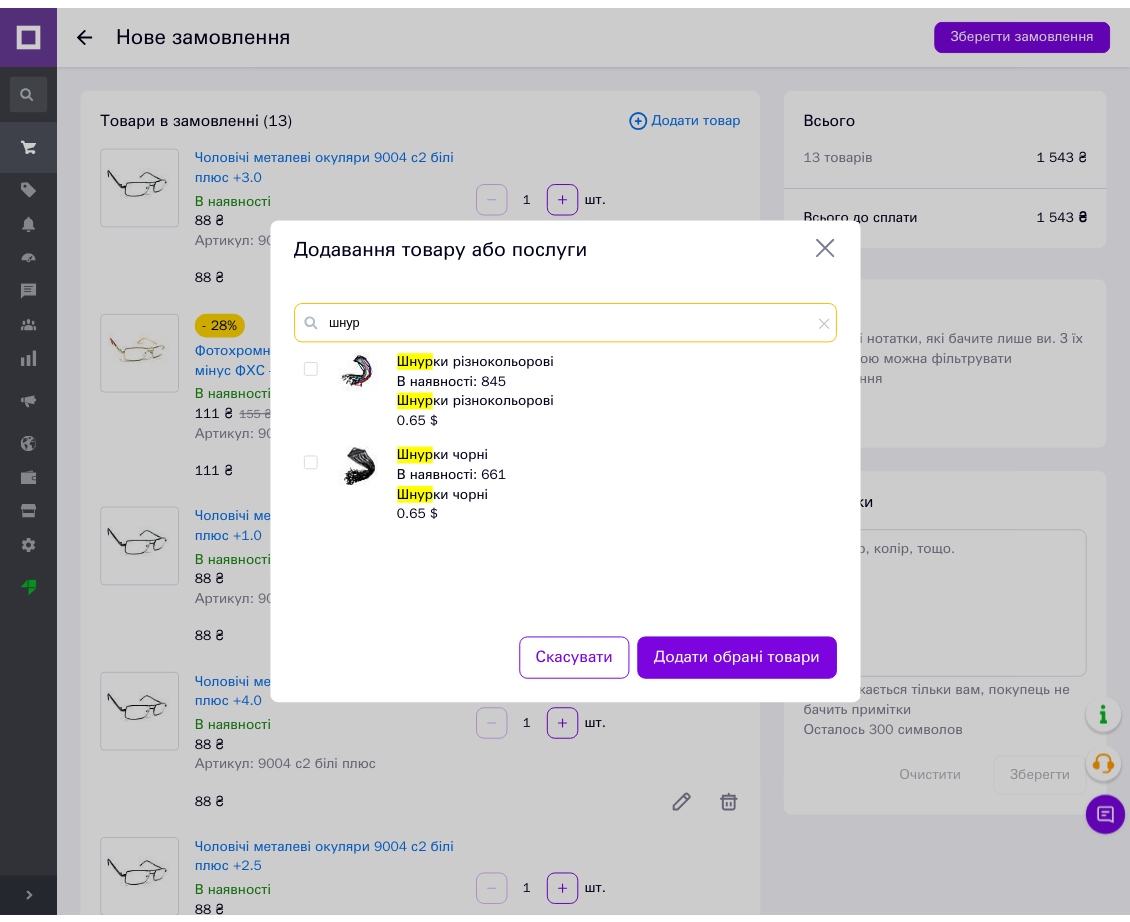 scroll, scrollTop: 0, scrollLeft: 0, axis: both 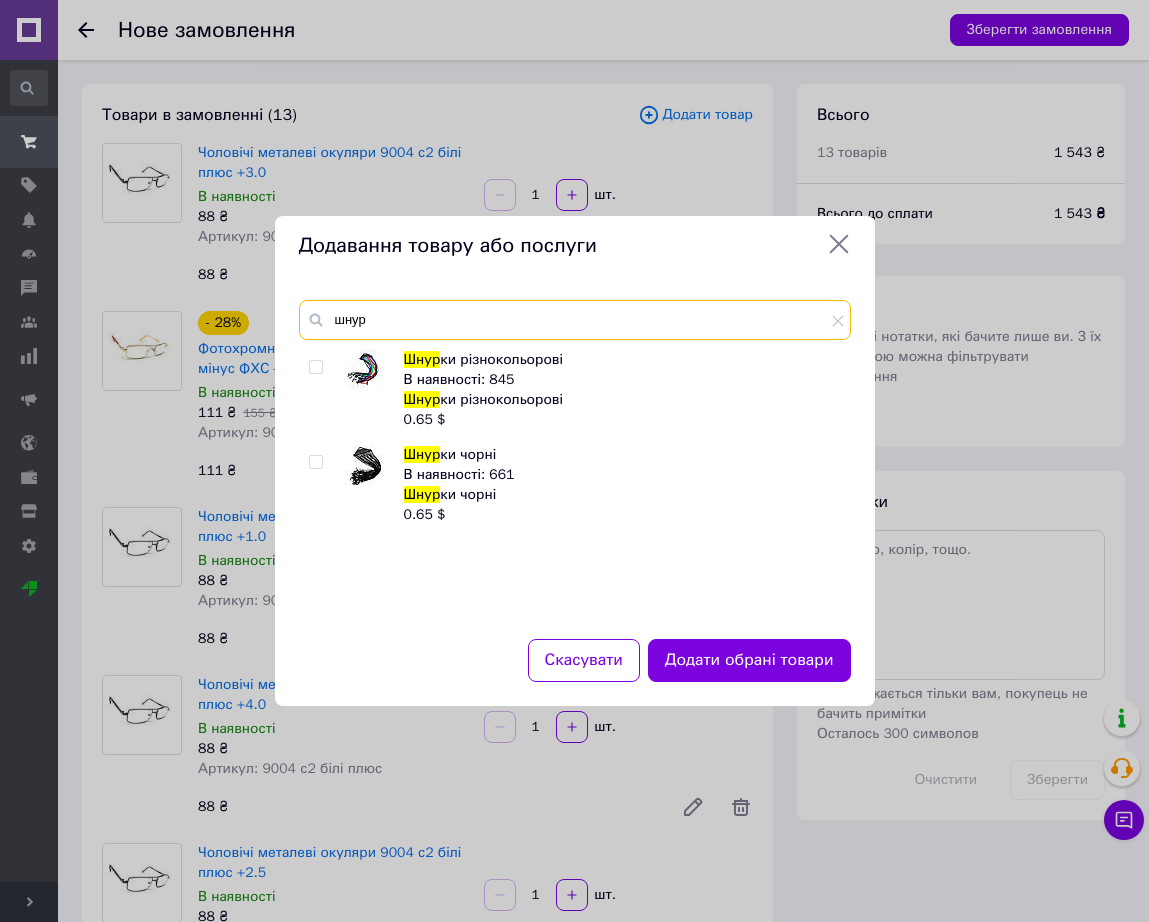 type on "шнур" 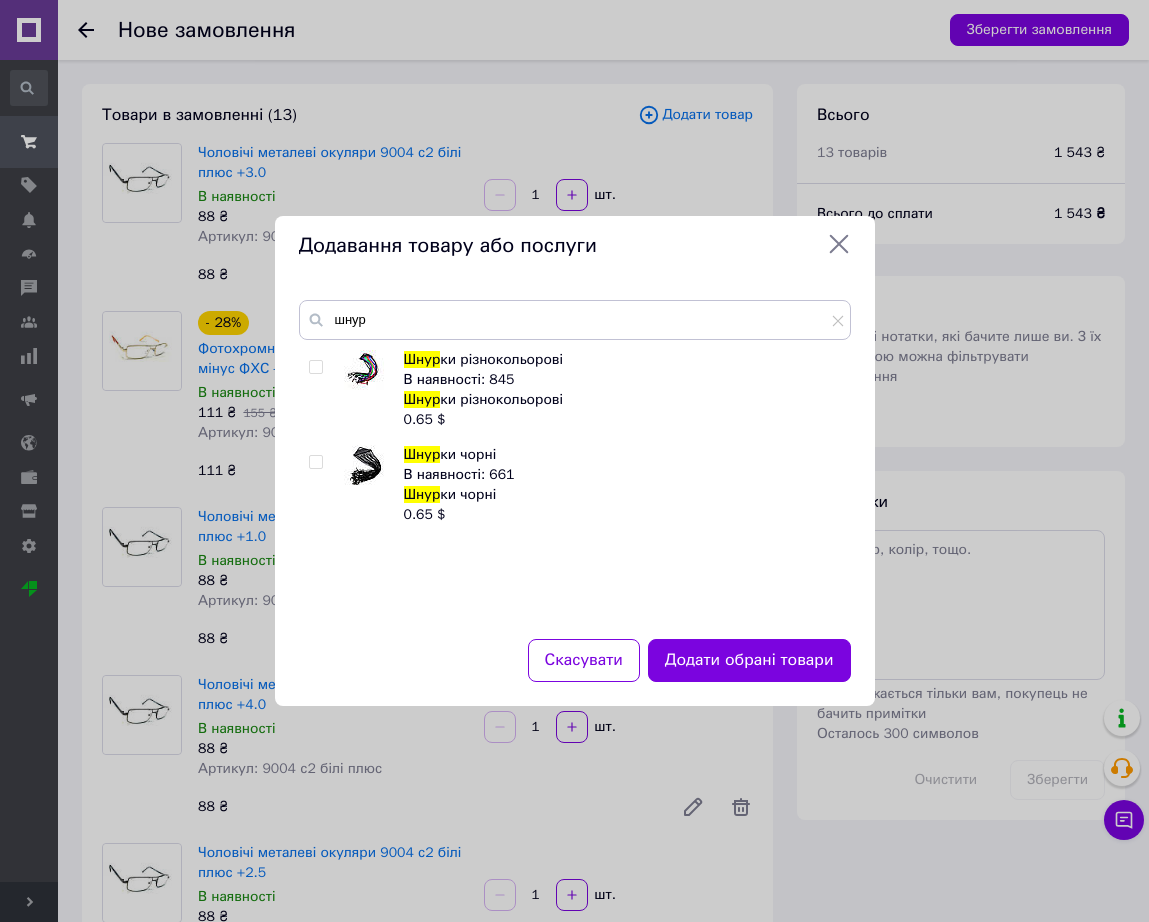 click at bounding box center [364, 465] 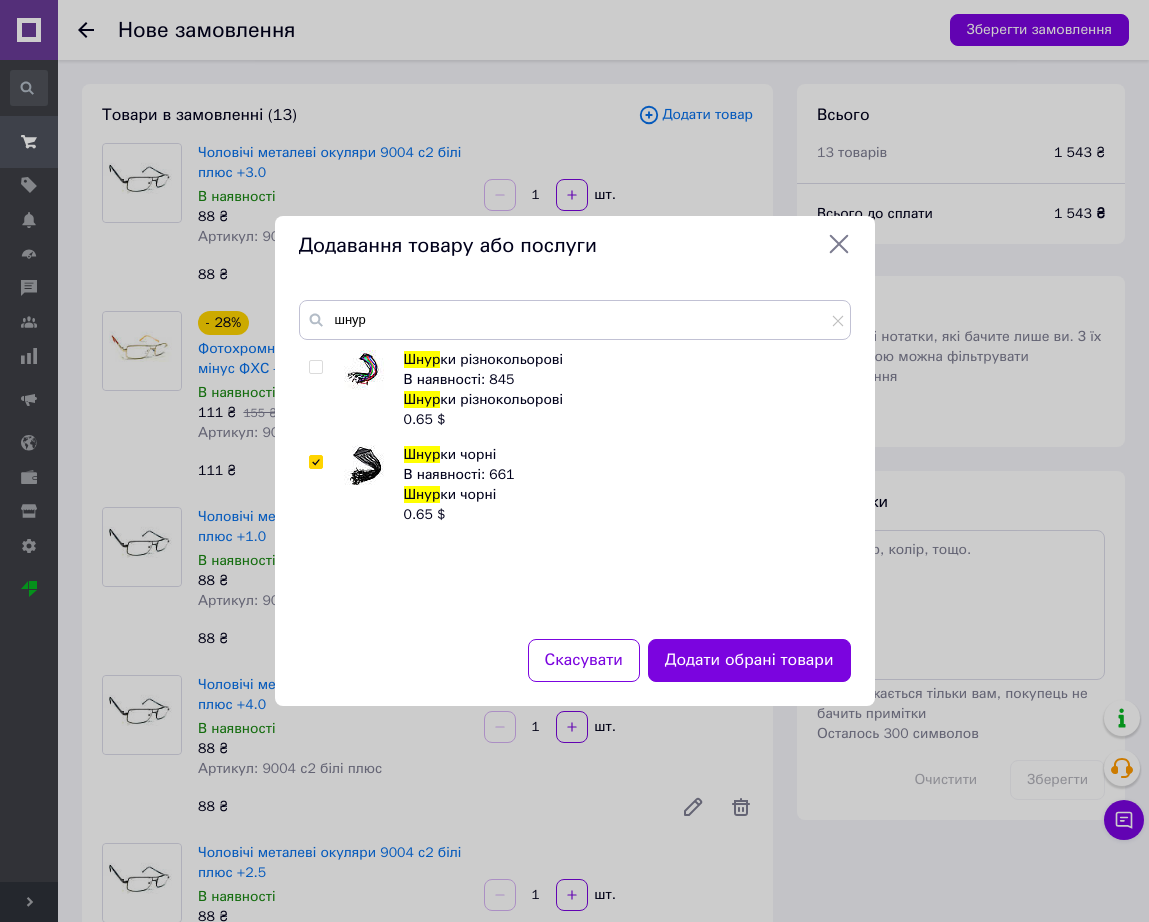 checkbox on "true" 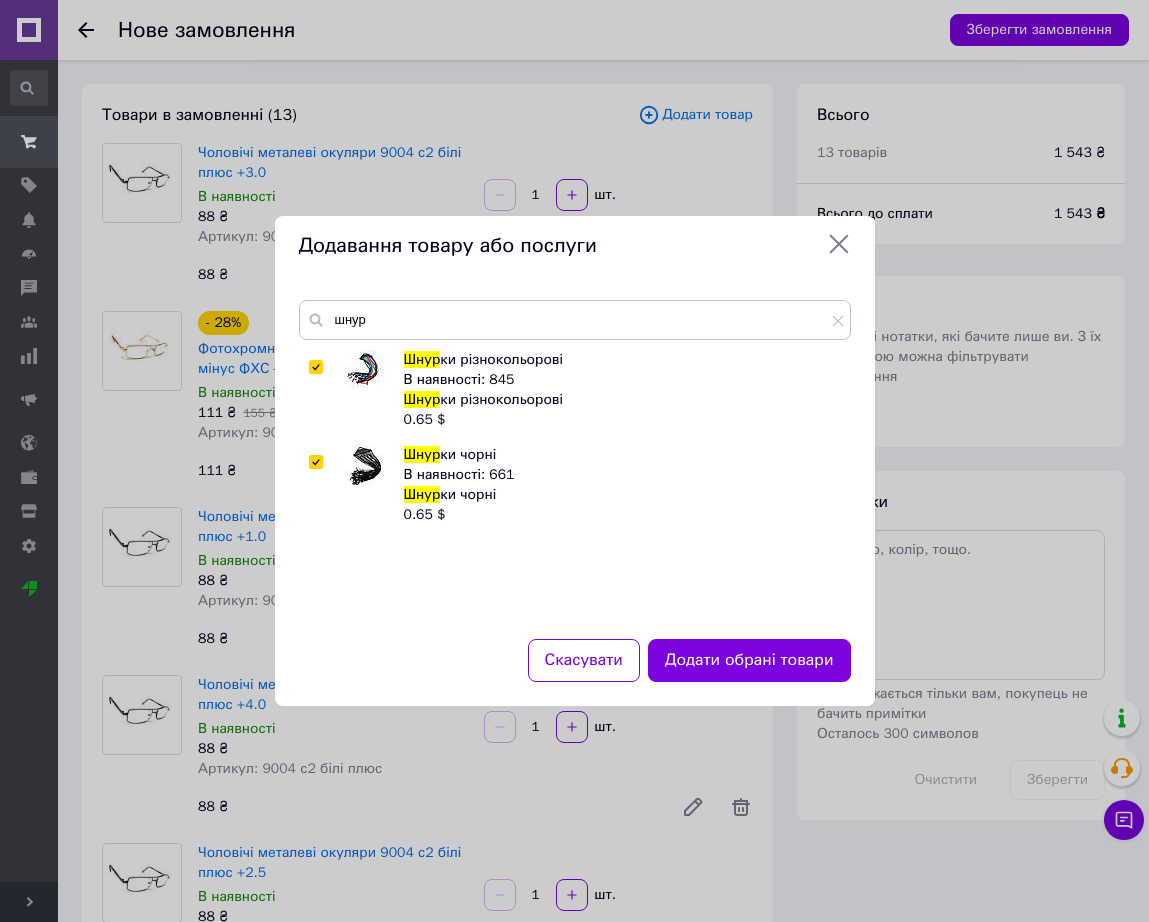 checkbox on "true" 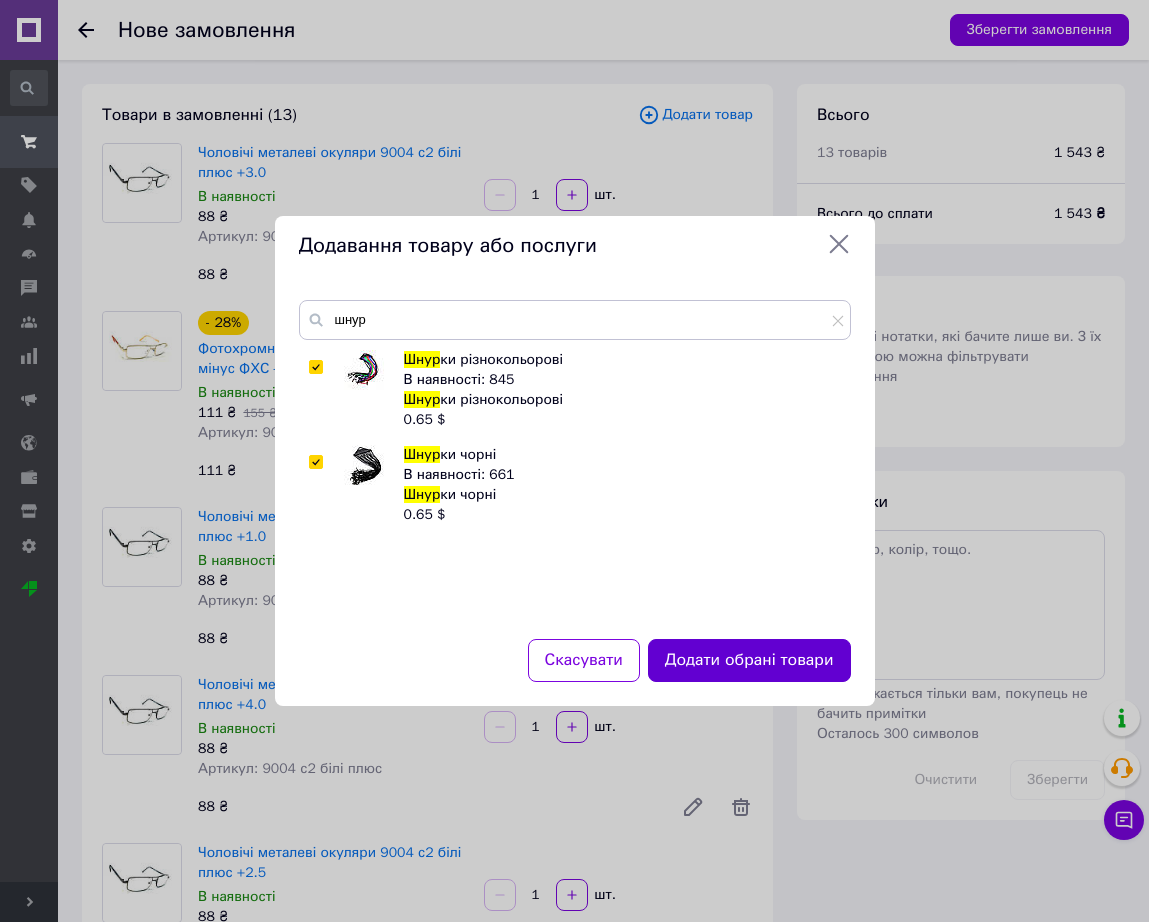 click on "Додати обрані товари" at bounding box center (749, 660) 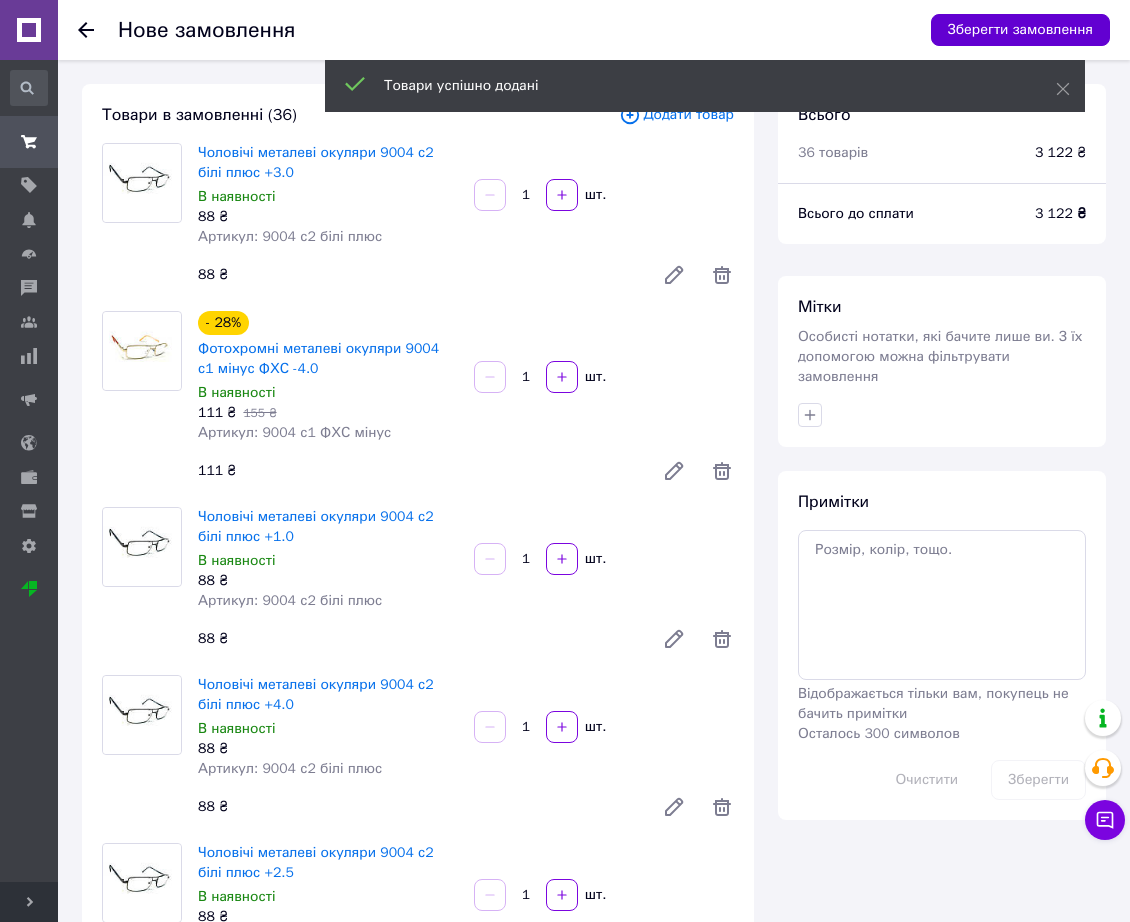 click on "Зберегти замовлення" at bounding box center [1020, 30] 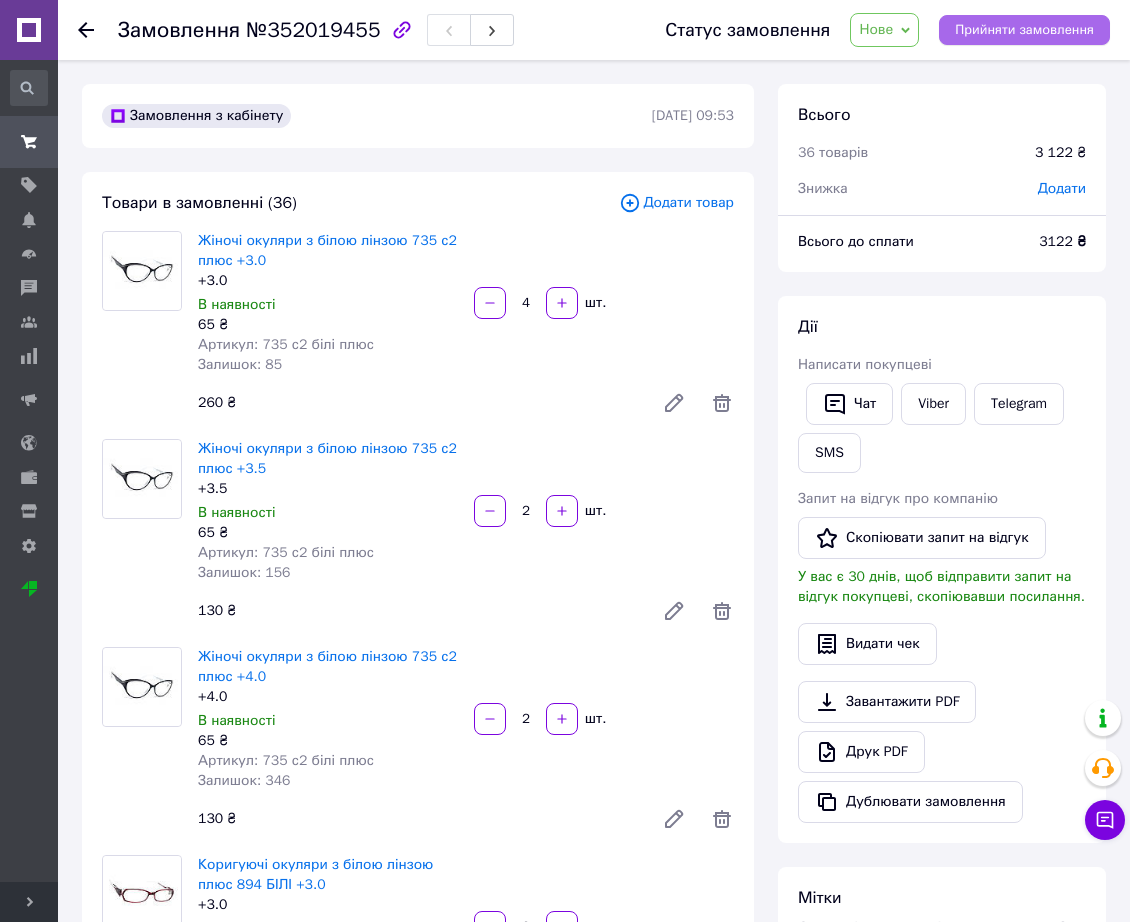 click on "Прийняти замовлення" at bounding box center [1024, 30] 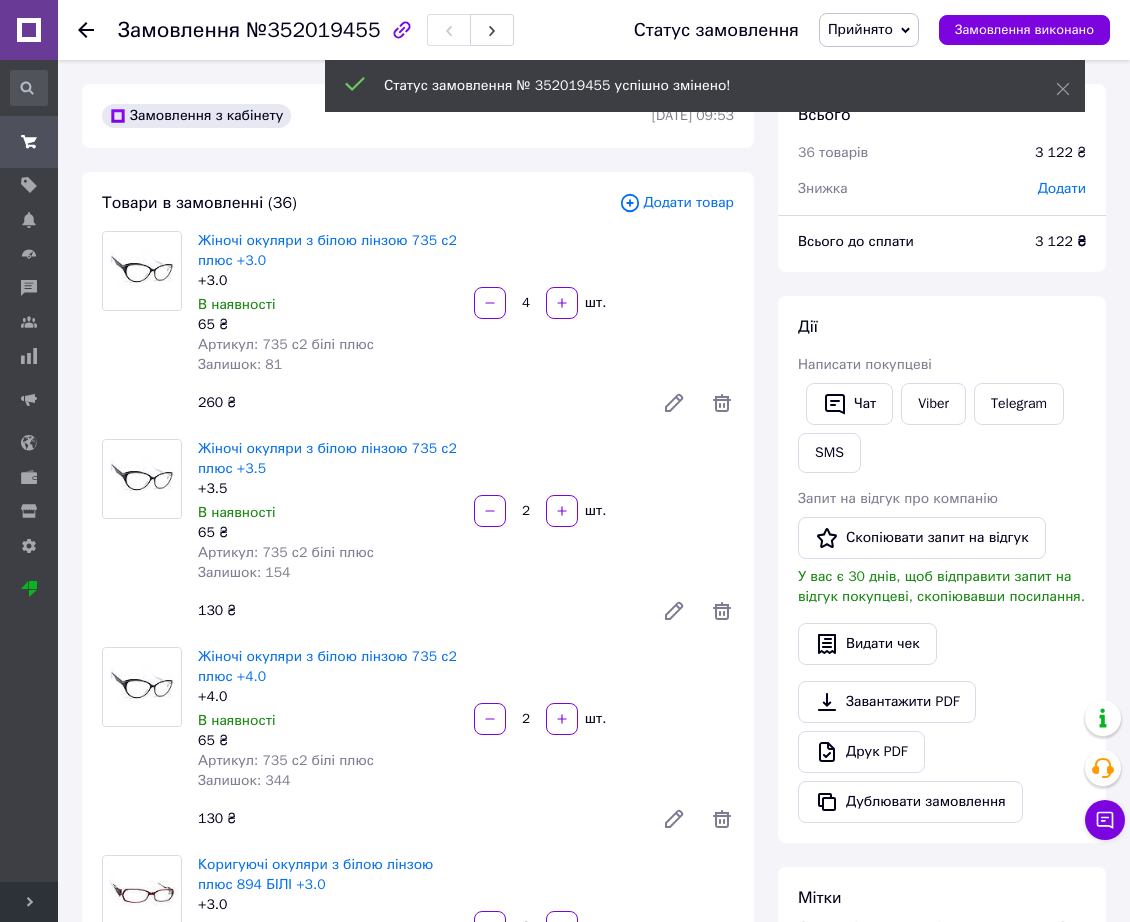click on "Замовлення №352019455" at bounding box center [356, 30] 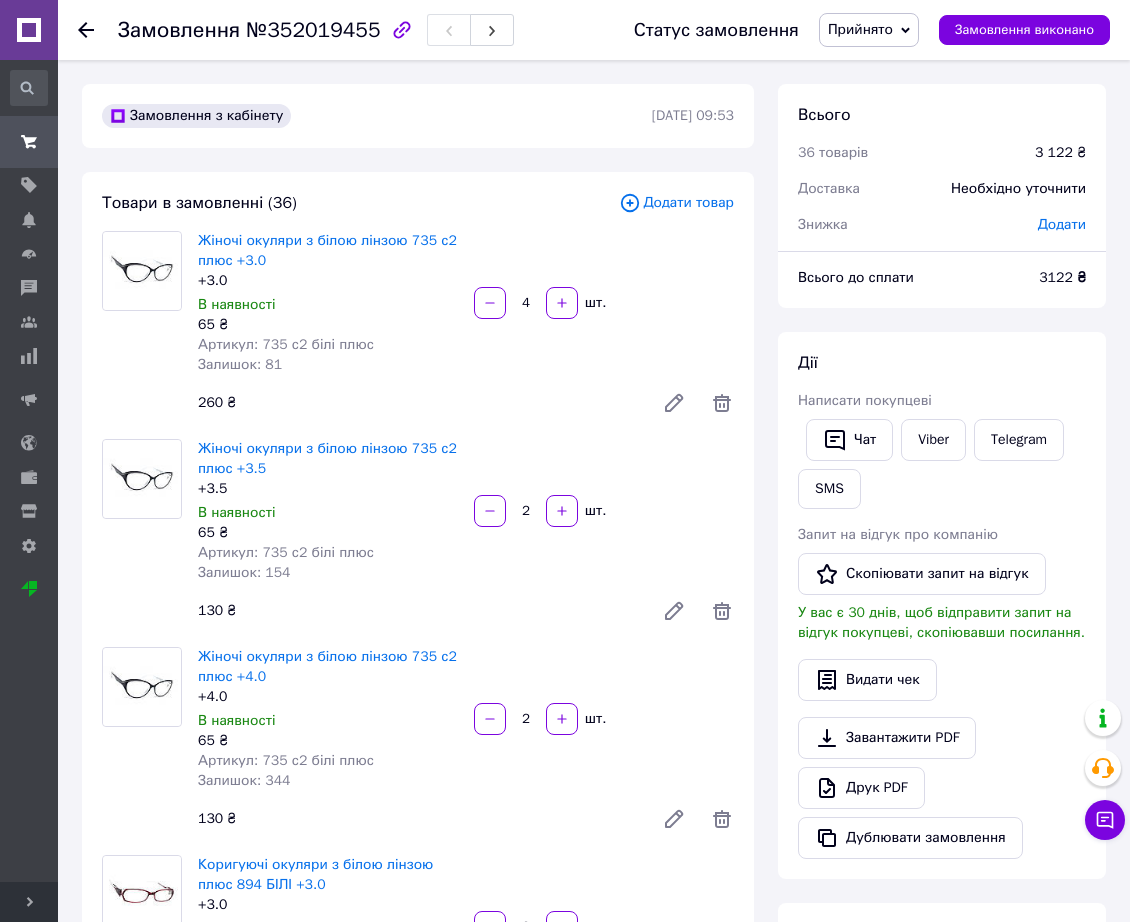 scroll, scrollTop: 6139, scrollLeft: 0, axis: vertical 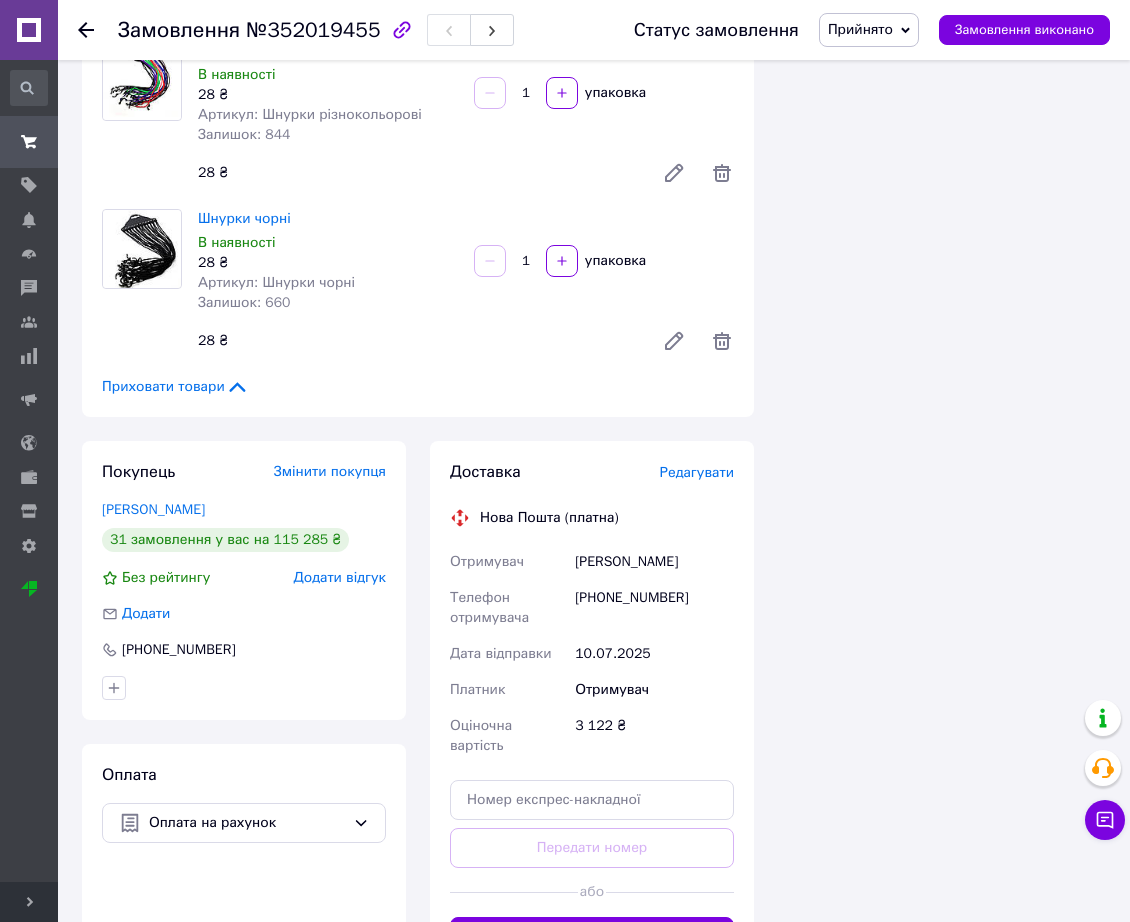 click on "Товари в замовленні (36) Додати товар Жіночі окуляри з білою лінзою 735 с2 плюс +3.0 +3.0 В наявності 65 ₴ Артикул: 735 с2 білі плюс Залишок: 81 4   шт. 260 ₴ Жіночі окуляри з білою лінзою 735 с2 плюс +3.5 +3.5 В наявності 65 ₴ Артикул: 735 с2 білі плюс Залишок: 154 2   шт. 130 ₴ Жіночі окуляри з білою лінзою 735 с2 плюс +4.0 +4.0 В наявності 65 ₴ Артикул: 735 с2 білі плюс Залишок: 344 2   шт. 130 ₴ Коригуючі окуляри з білою лінзою  плюс 894 БІЛІ +3.0 +3.0 В наявності 64 ₴ Артикул: 894 білі плюс Залишок: 547 2   шт. 128 ₴ Коригуючі окуляри з білою лінзою  плюс 894 БІЛІ +2.5 +2.5 В наявності 64 ₴ Артикул: 894 білі плюс 2   шт. +4.0 2" at bounding box center (418, -3365) 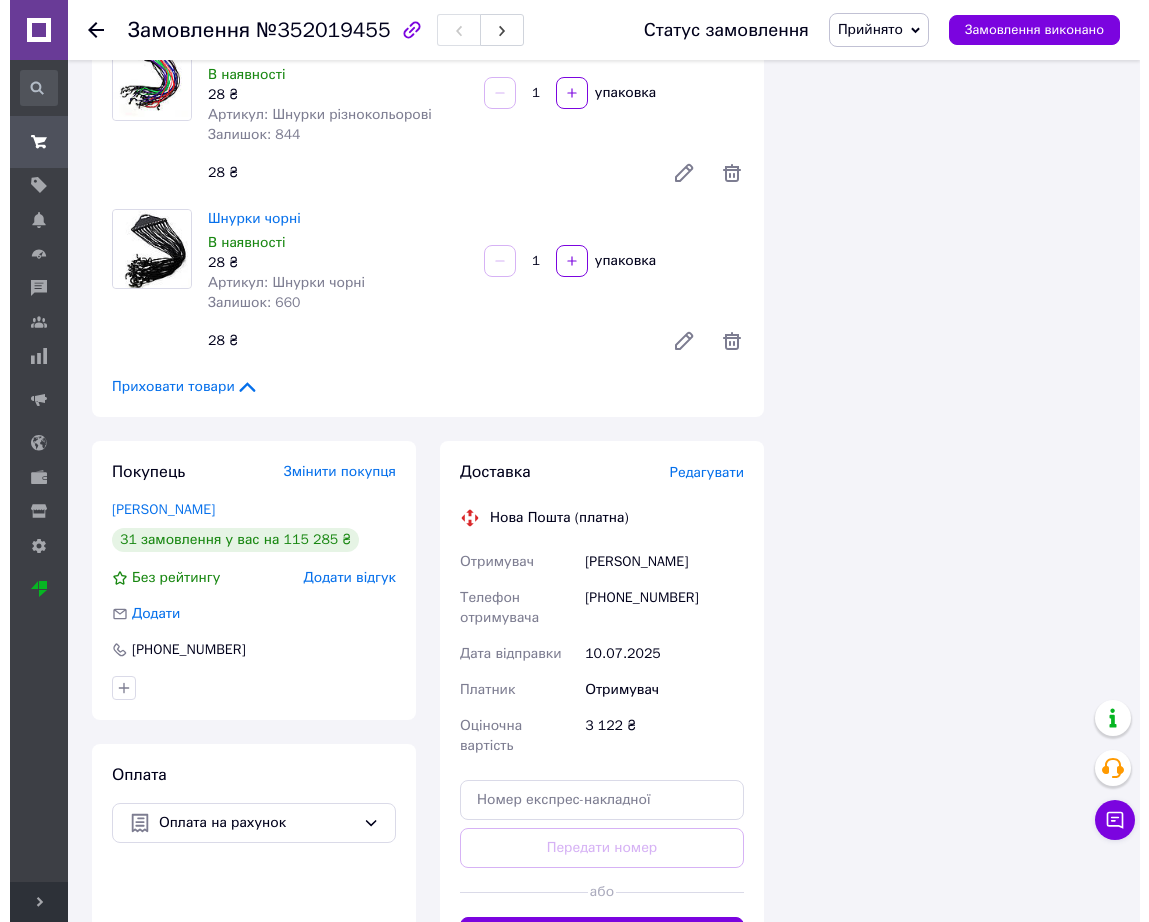 scroll, scrollTop: 62, scrollLeft: 0, axis: vertical 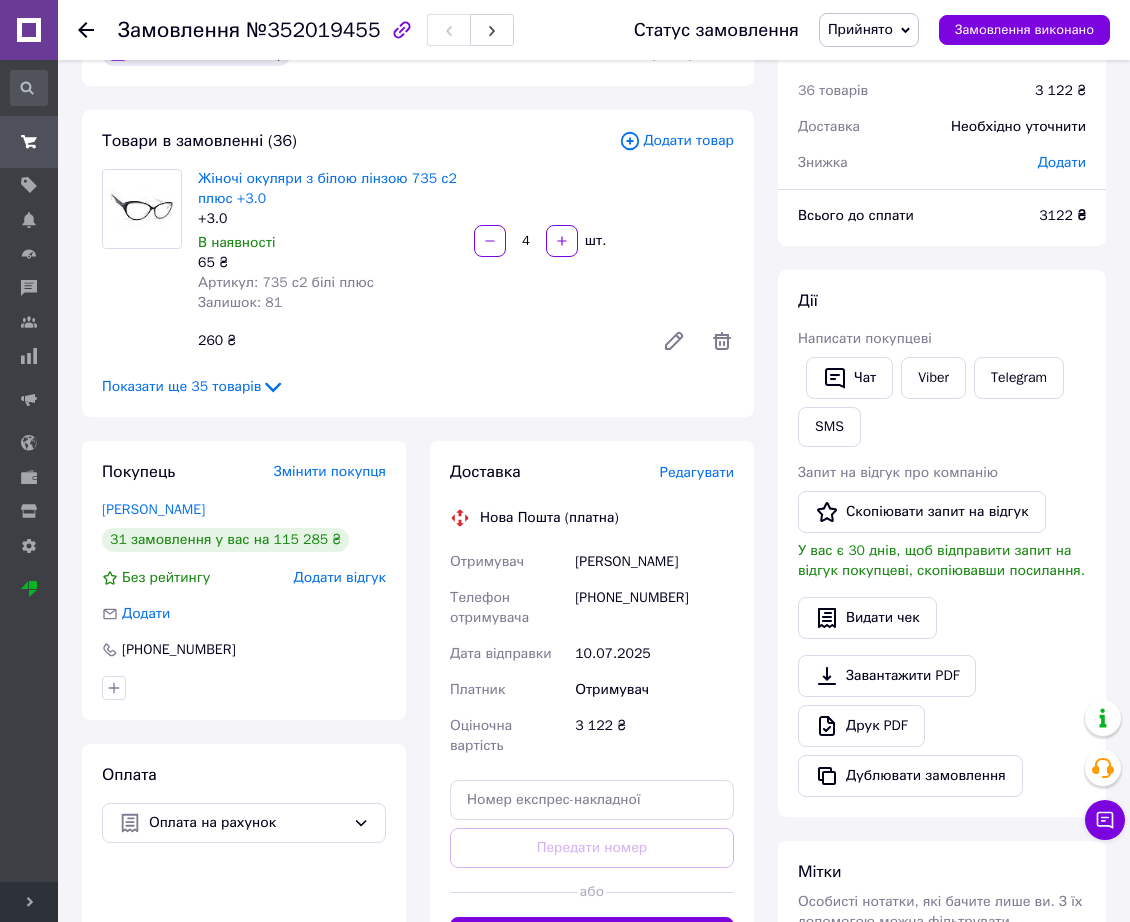 click on "Доставка Редагувати Нова Пошта (платна) Отримувач Лізогуб Володимир Телефон отримувача +380505030806 Дата відправки 10.07.2025 Платник Отримувач Оціночна вартість 3 122 ₴ Передати номер або Згенерувати ЕН Платник Отримувач Відправник Прізвище отримувача Лізогуб Ім'я отримувача Володимир По батькові отримувача Телефон отримувача +380505030806 Тип доставки У відділенні Кур'єром В поштоматі Місто -- Не обрано -- Місце відправки Ужгород: №9 (до 30 кг): вул. Івана Чендея, 31 Немає збігів. Спробуйте змінити умови пошуку Додати ще місце відправки Тип посилки Вантаж Документи 3122 < >" at bounding box center [592, 709] 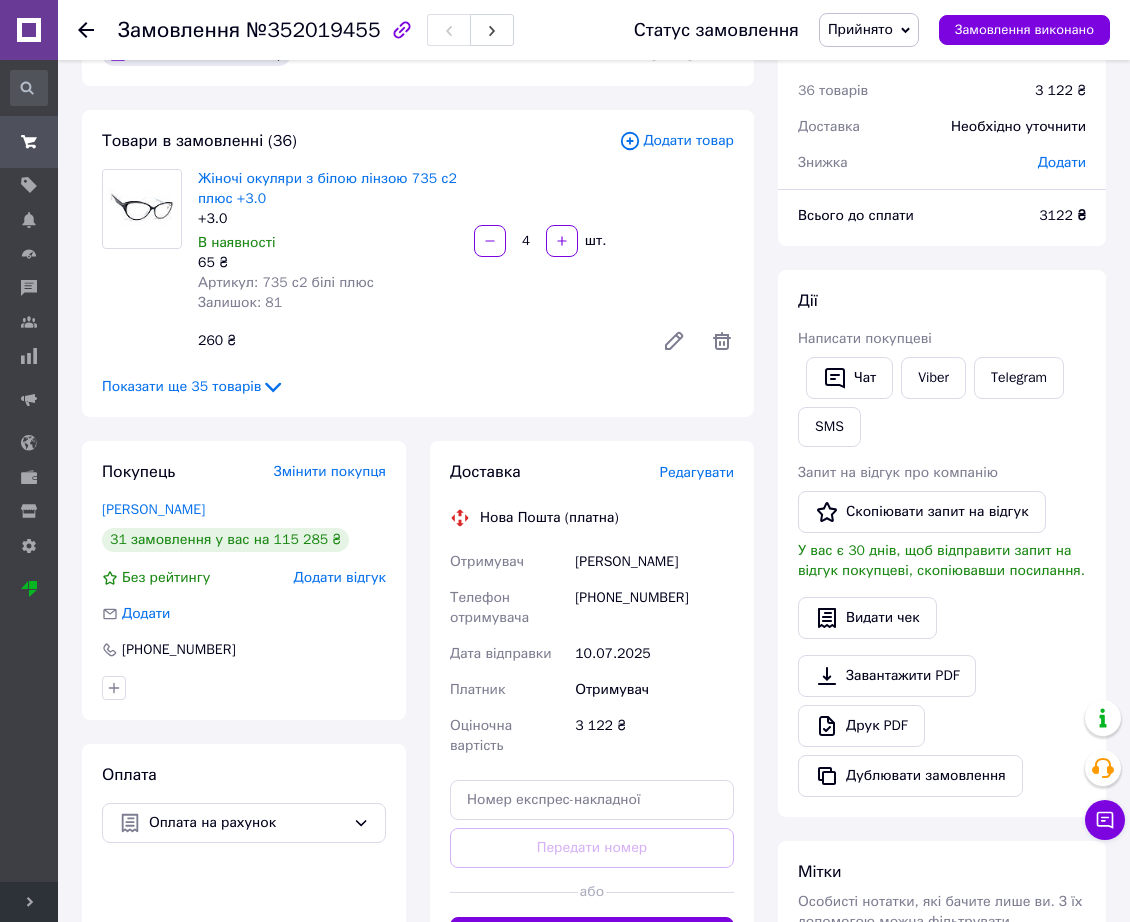click on "Редагувати" at bounding box center [697, 472] 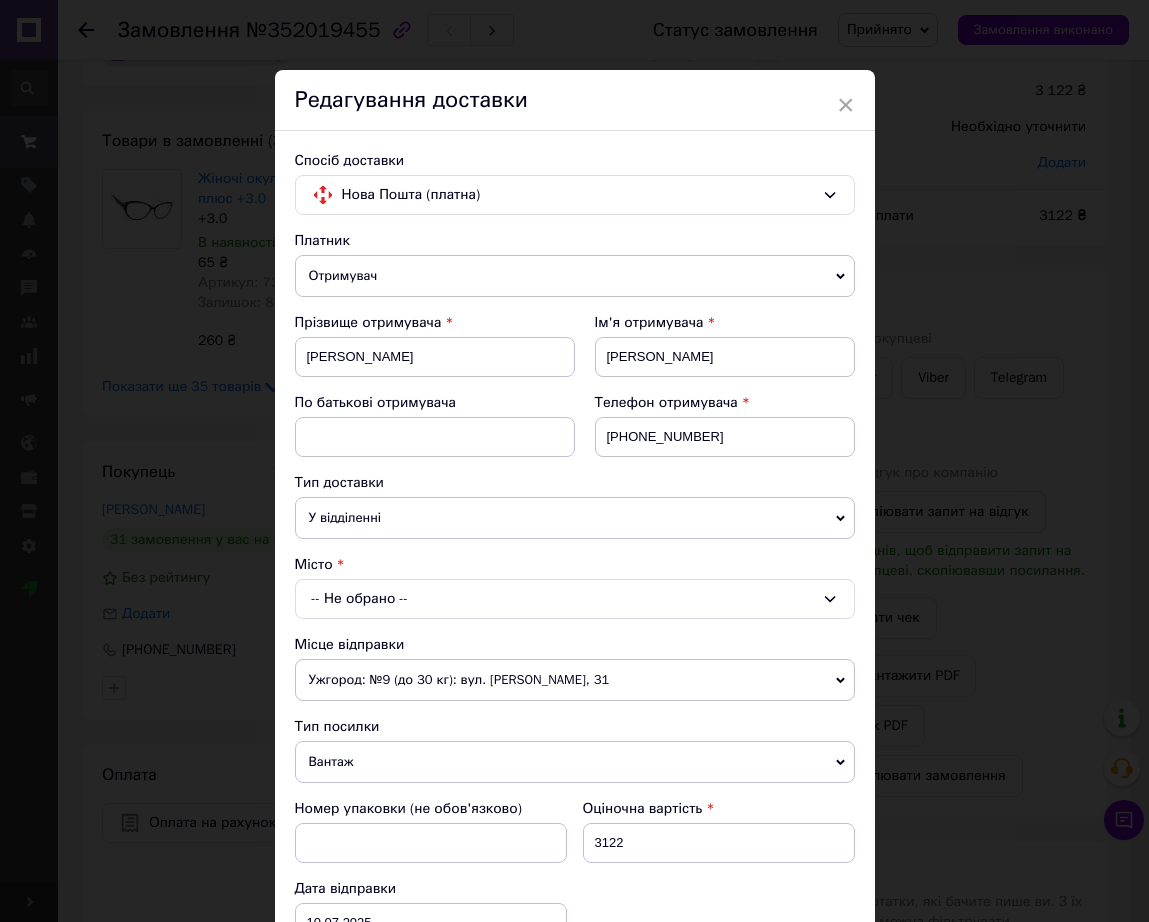 click on "-- Не обрано --" at bounding box center (575, 599) 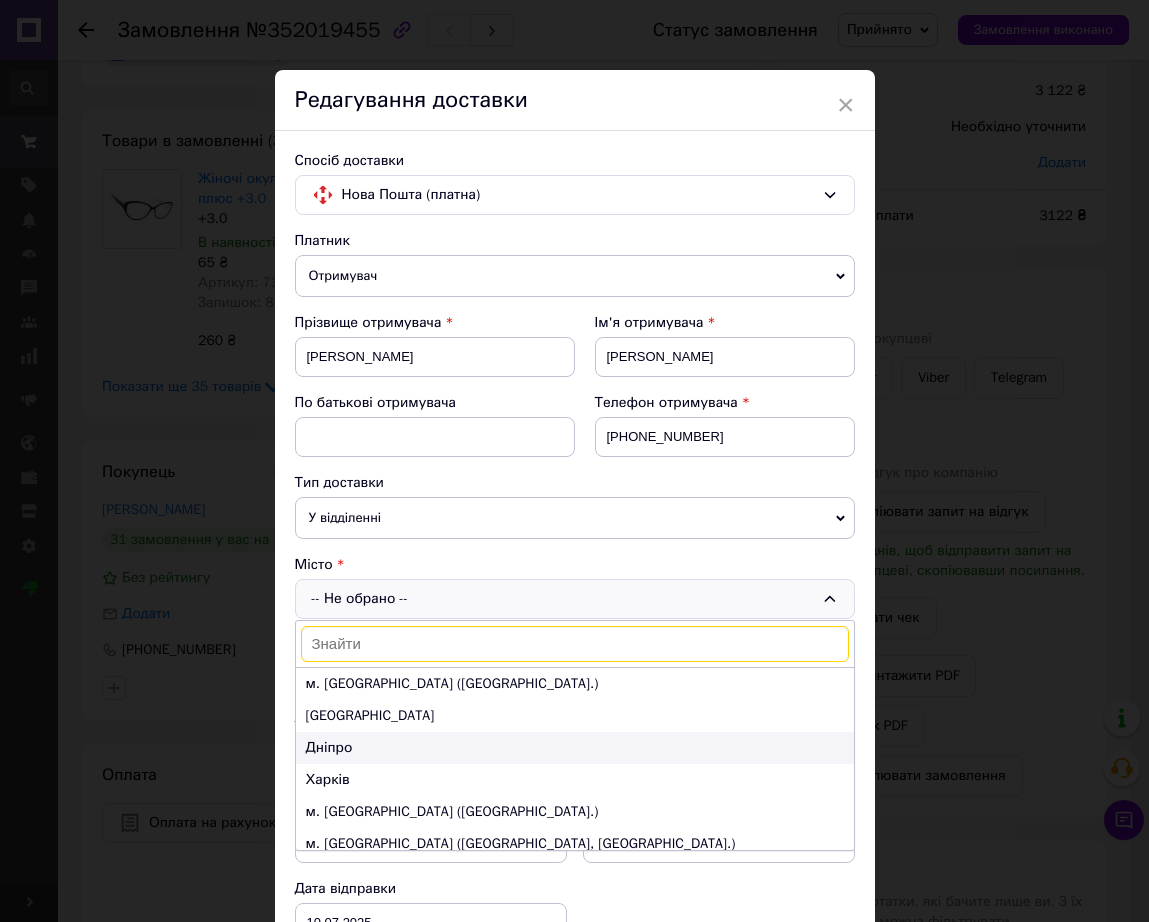 click on "Дніпро" at bounding box center (575, 748) 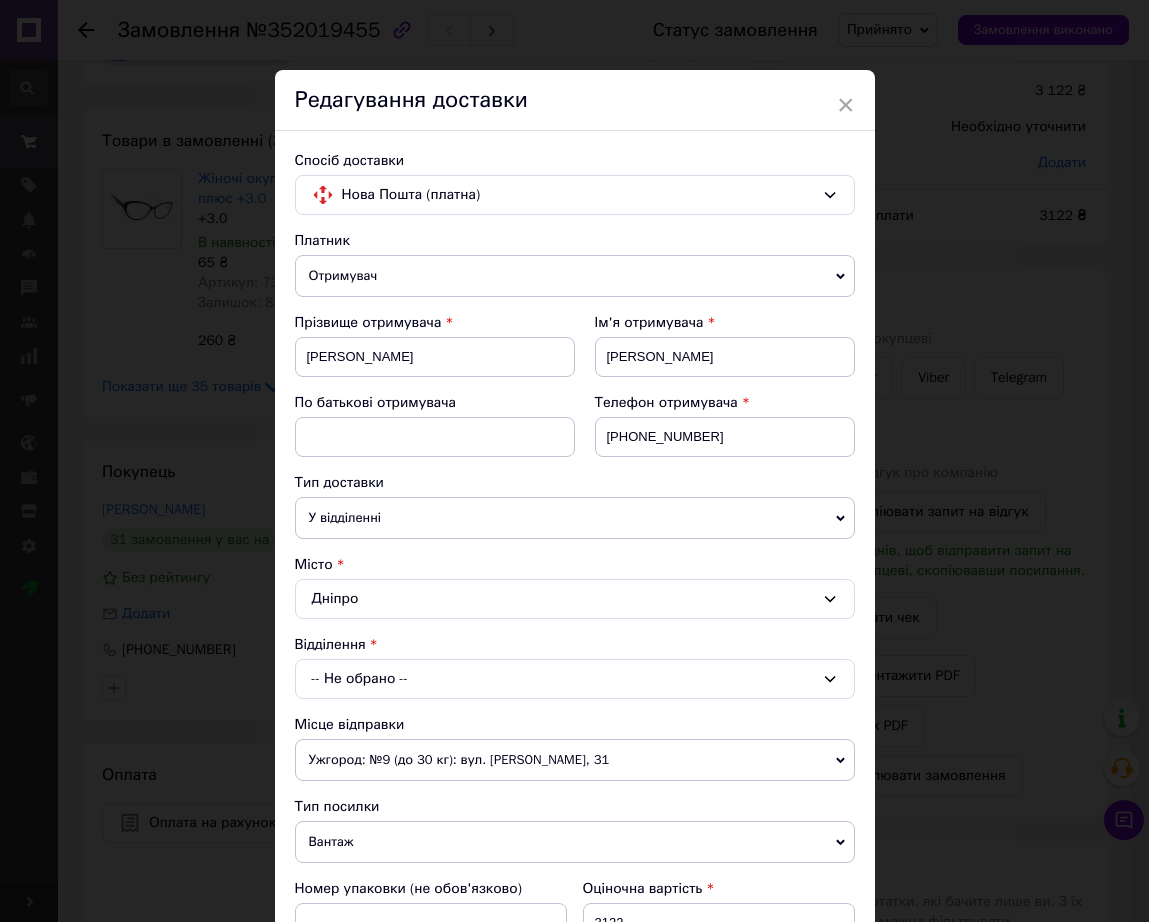 click on "-- Не обрано --" at bounding box center (575, 679) 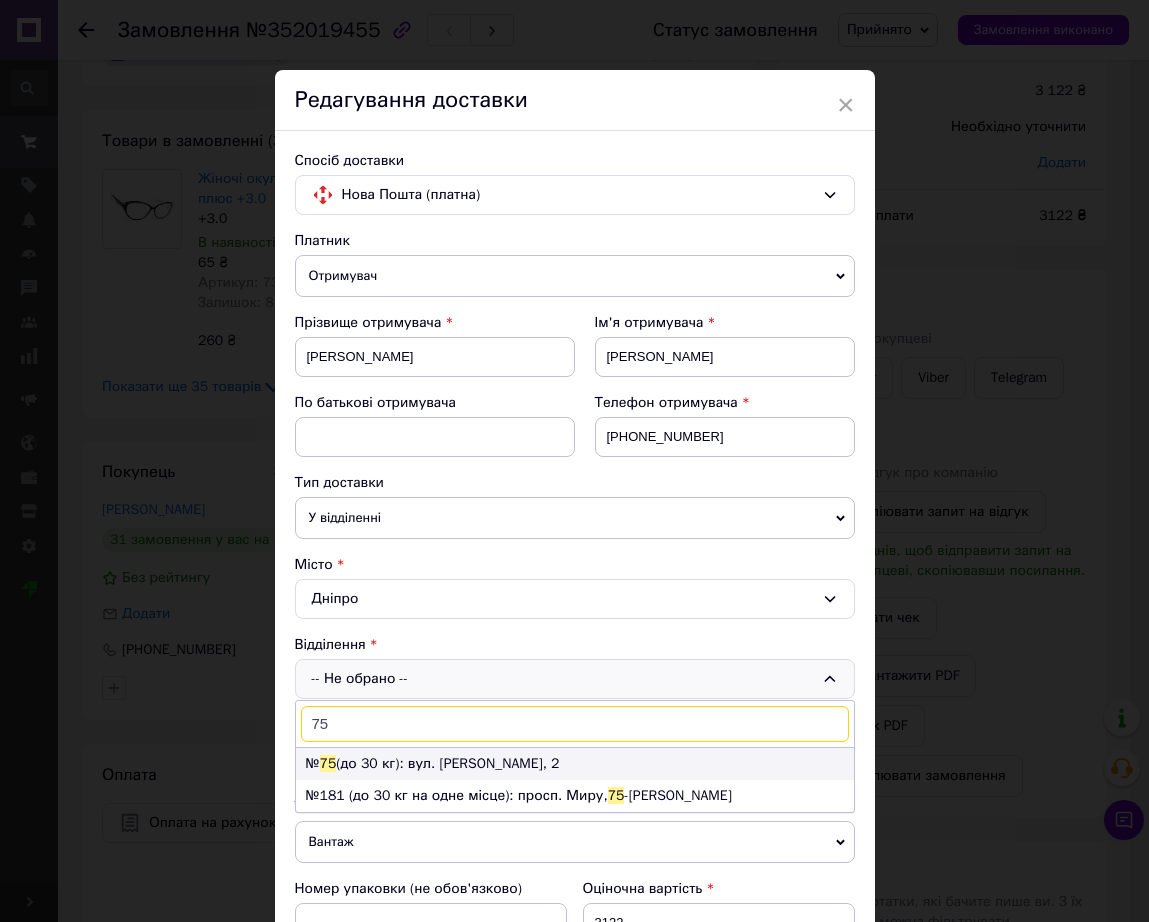 type on "75" 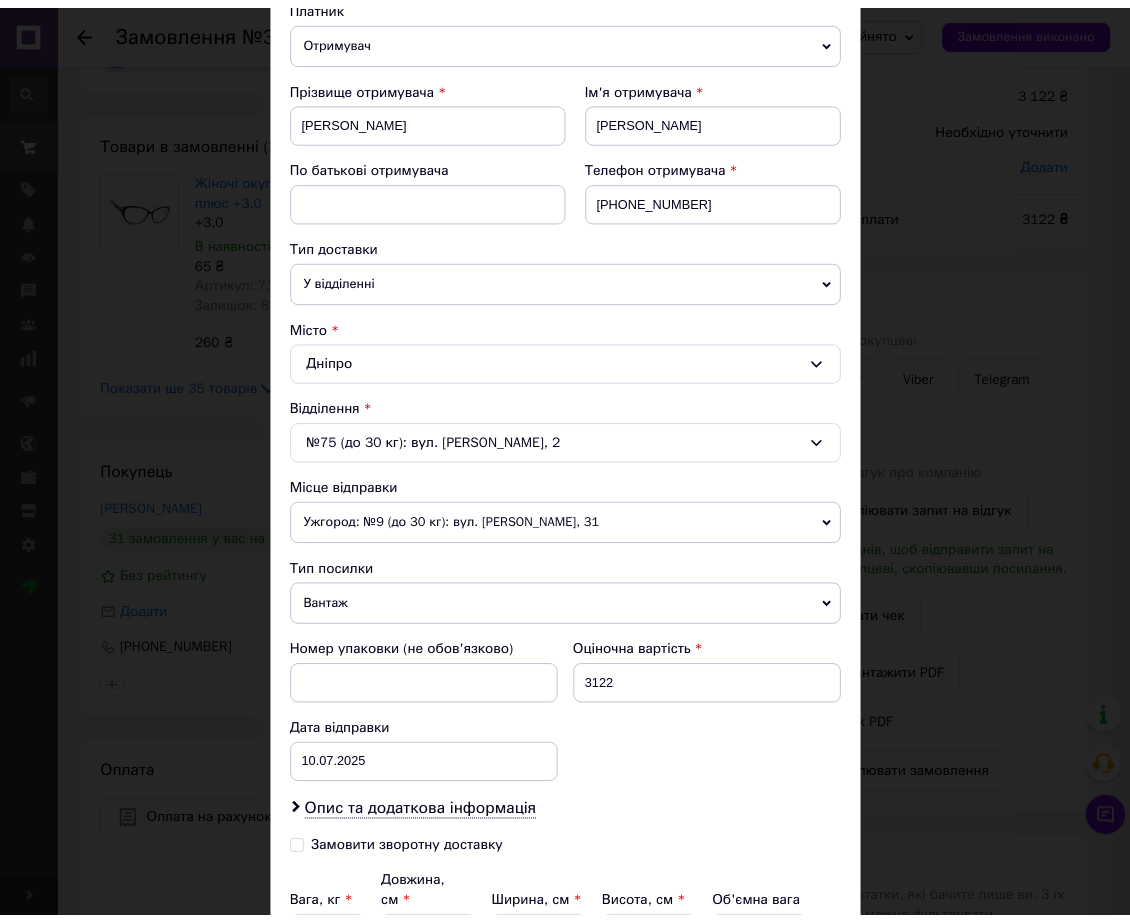 scroll, scrollTop: 442, scrollLeft: 0, axis: vertical 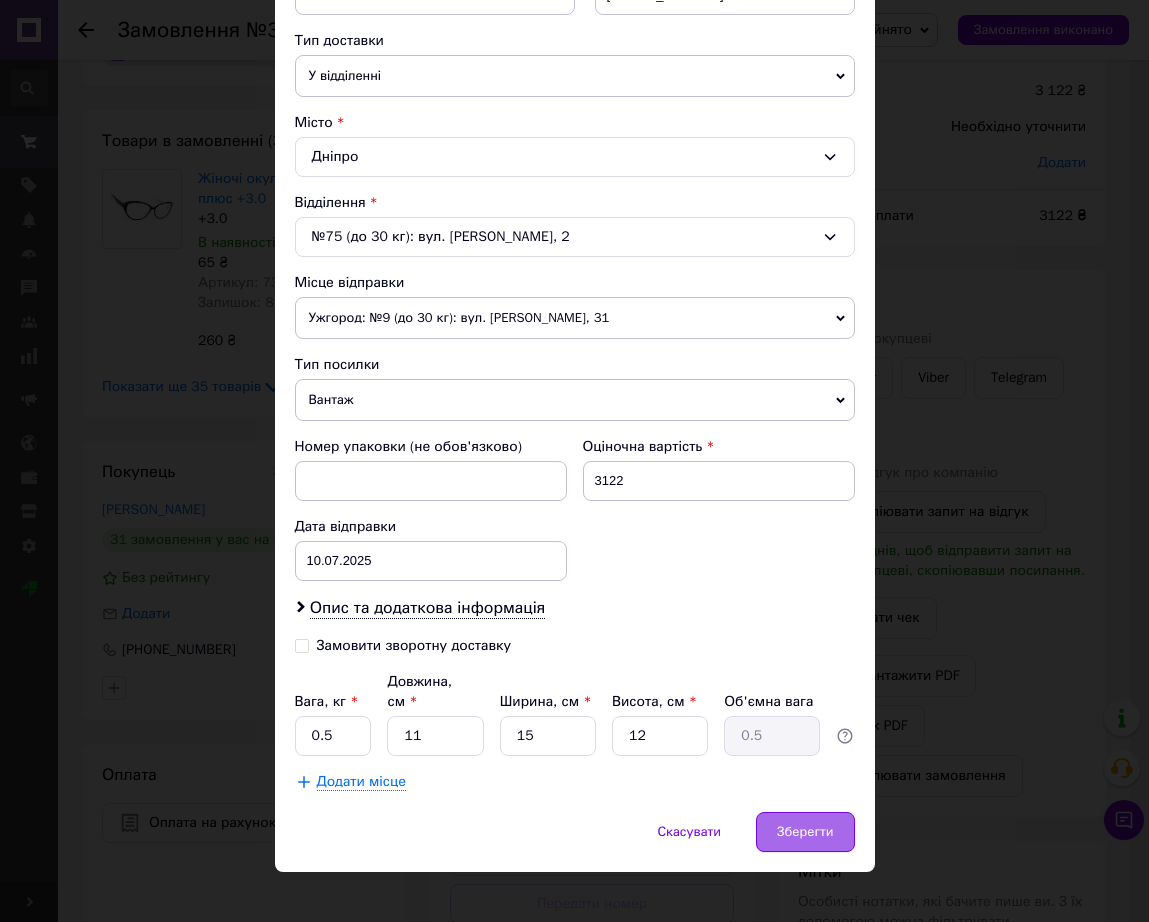 click on "Зберегти" at bounding box center [805, 832] 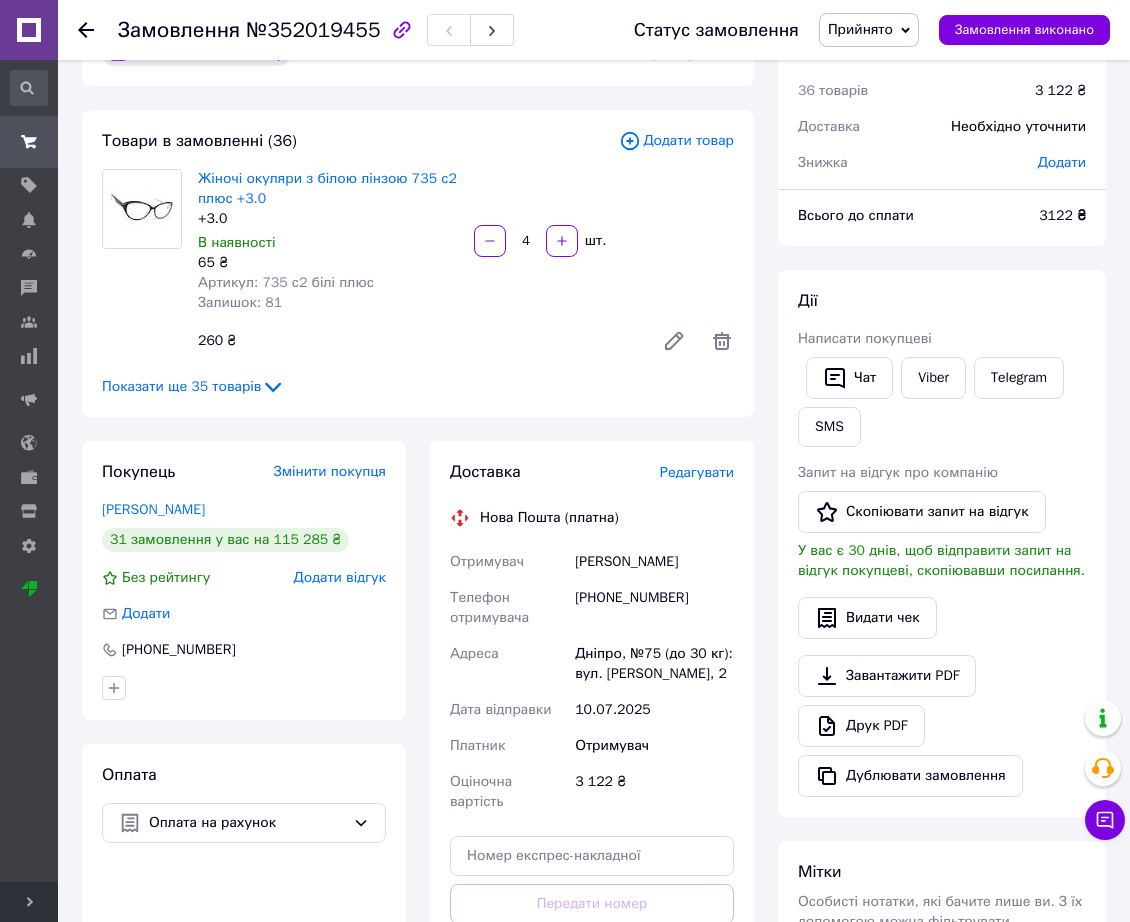 click on "Товари в замовленні (36) Додати товар Жіночі окуляри з білою лінзою 735 с2 плюс +3.0 +3.0 В наявності 65 ₴ Артикул: 735 с2 білі плюс Залишок: 81 4   шт. 260 ₴ Показати ще 35 товарів" at bounding box center [418, 263] 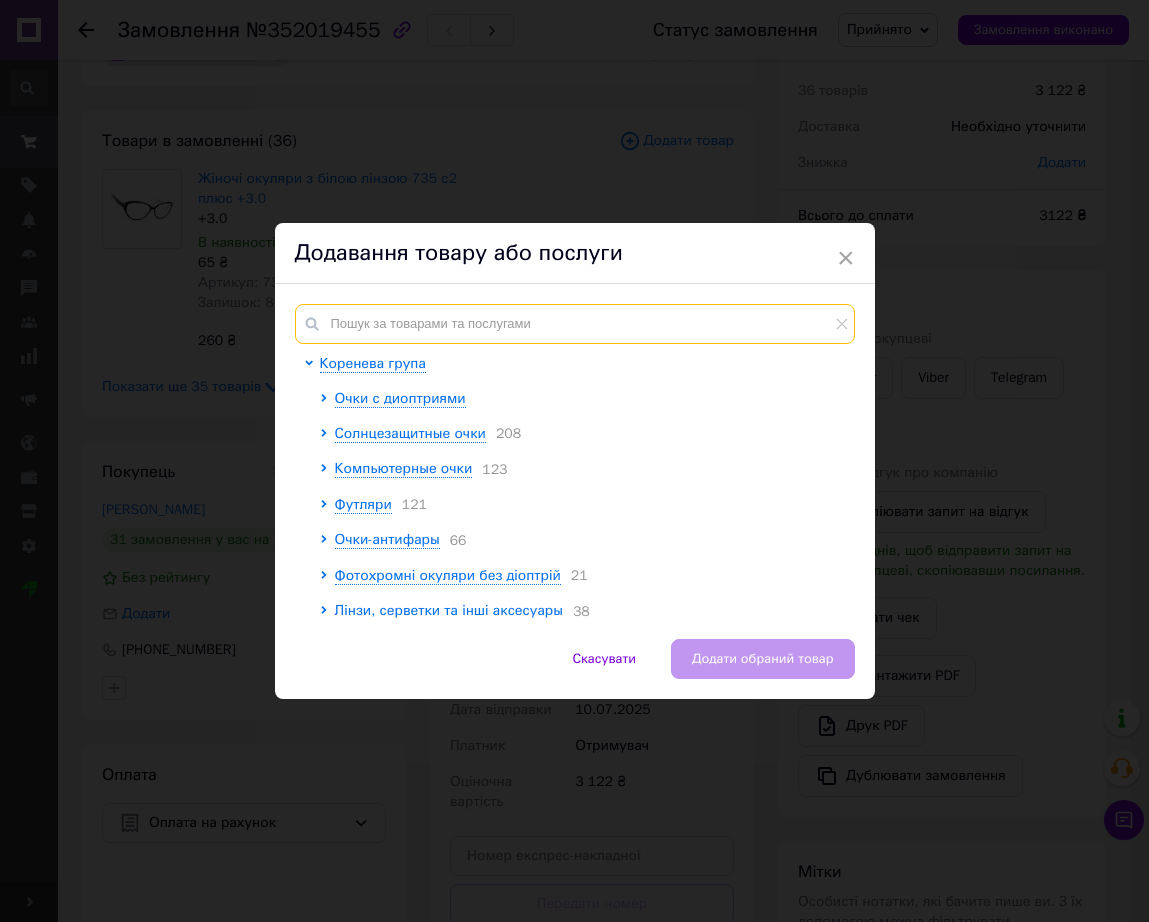 click at bounding box center (575, 324) 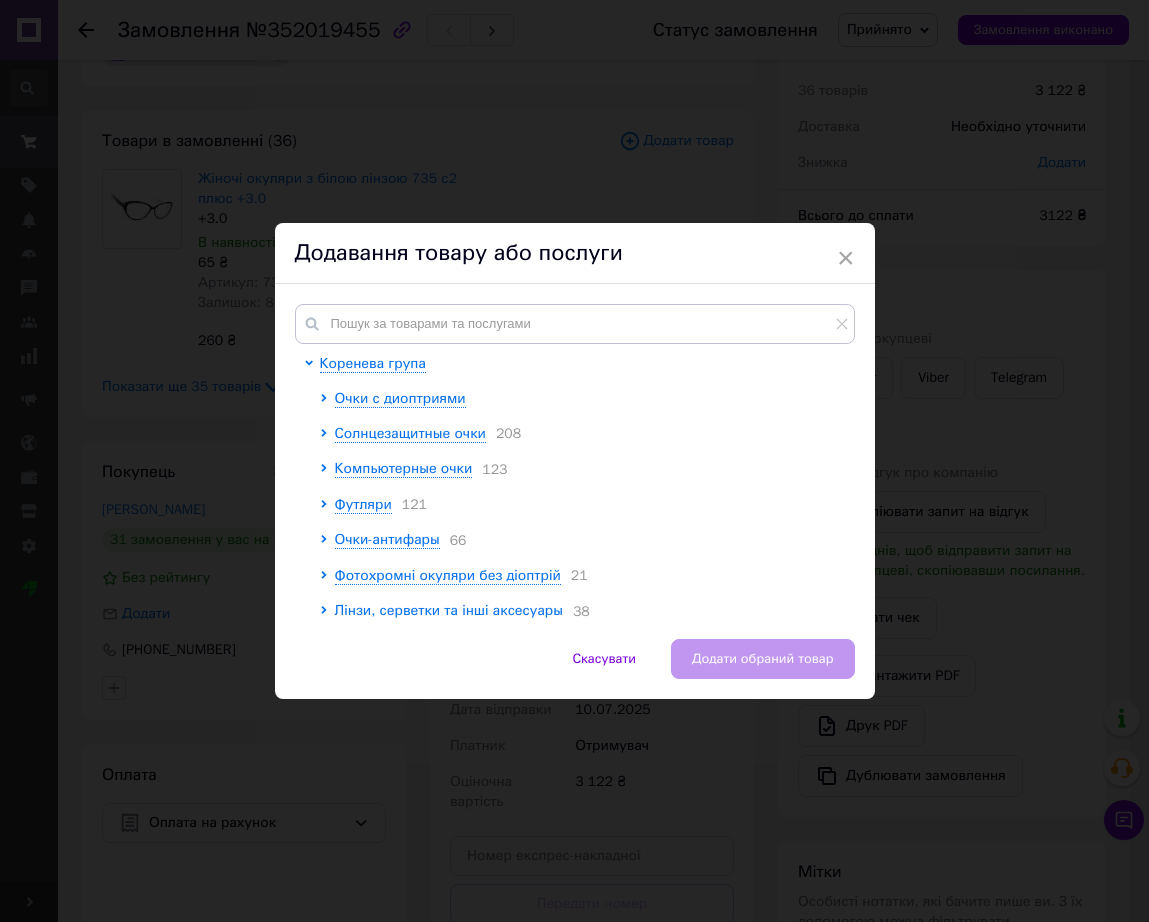 drag, startPoint x: 990, startPoint y: 244, endPoint x: 947, endPoint y: 208, distance: 56.0803 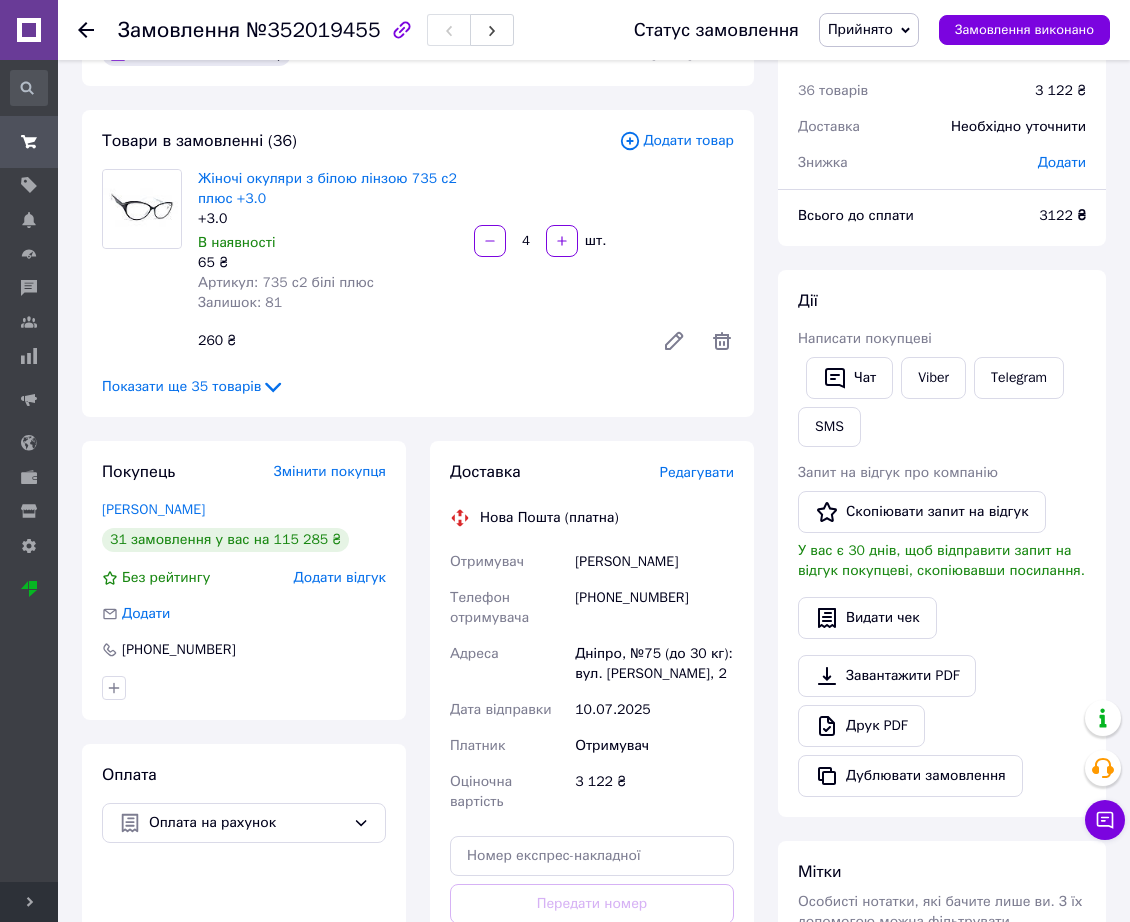 click on "Додати товар" at bounding box center (676, 141) 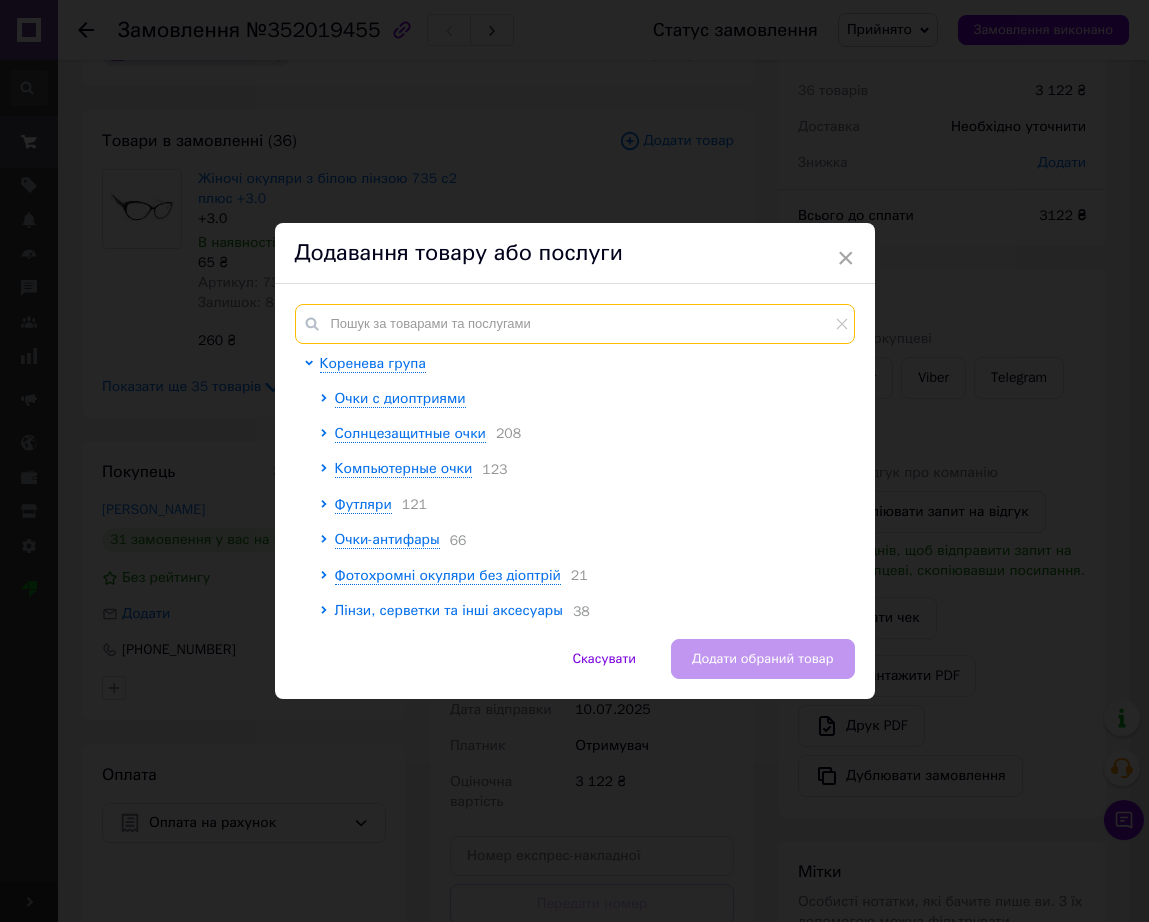 click at bounding box center [575, 324] 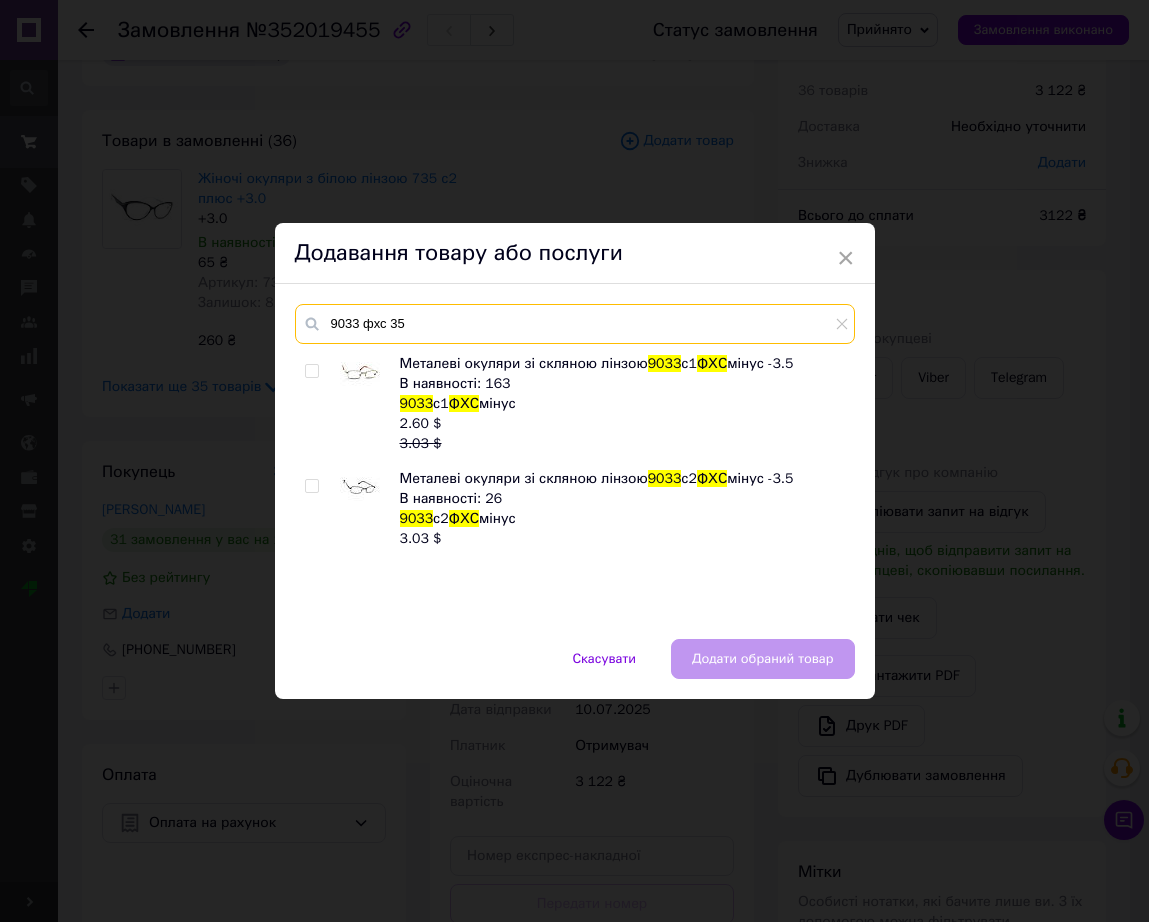 type on "9033 фхс 35" 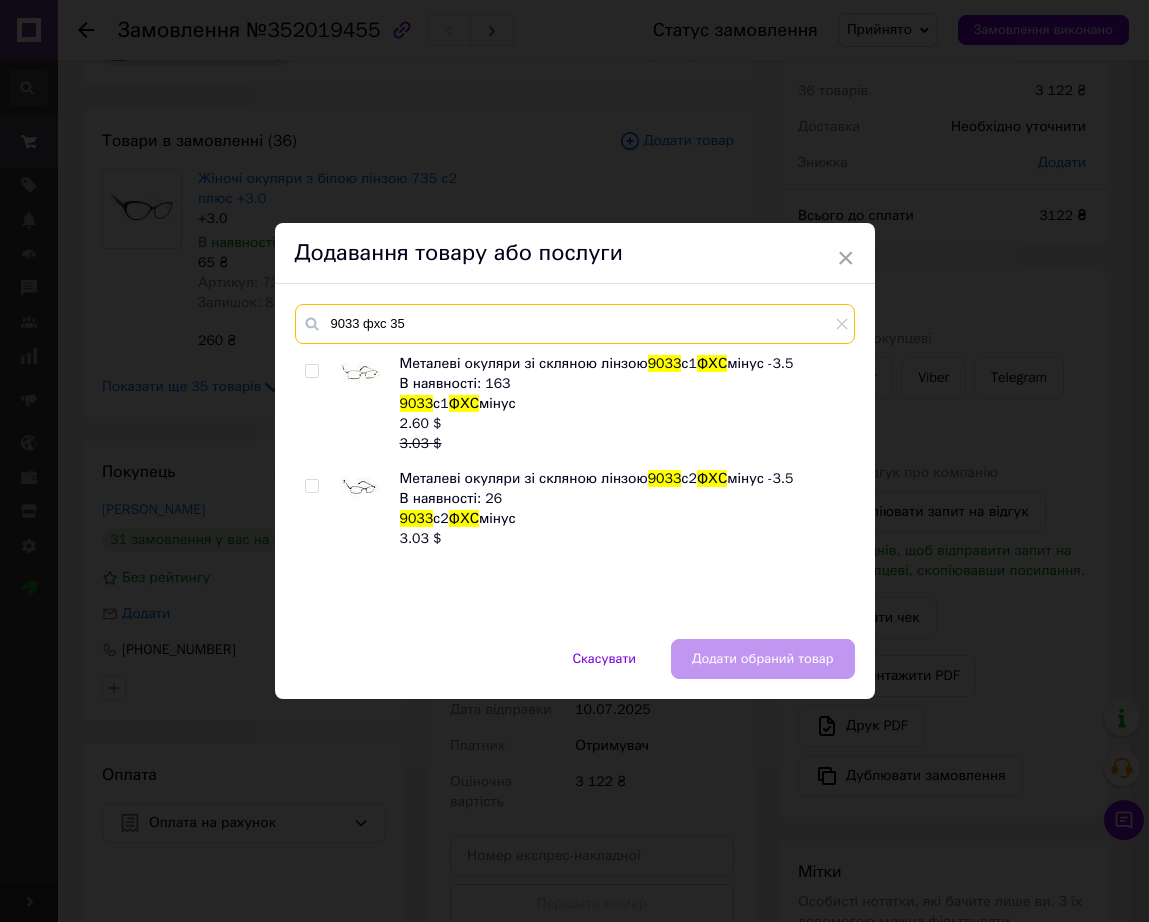 click on "9033 фхс 35" at bounding box center [575, 324] 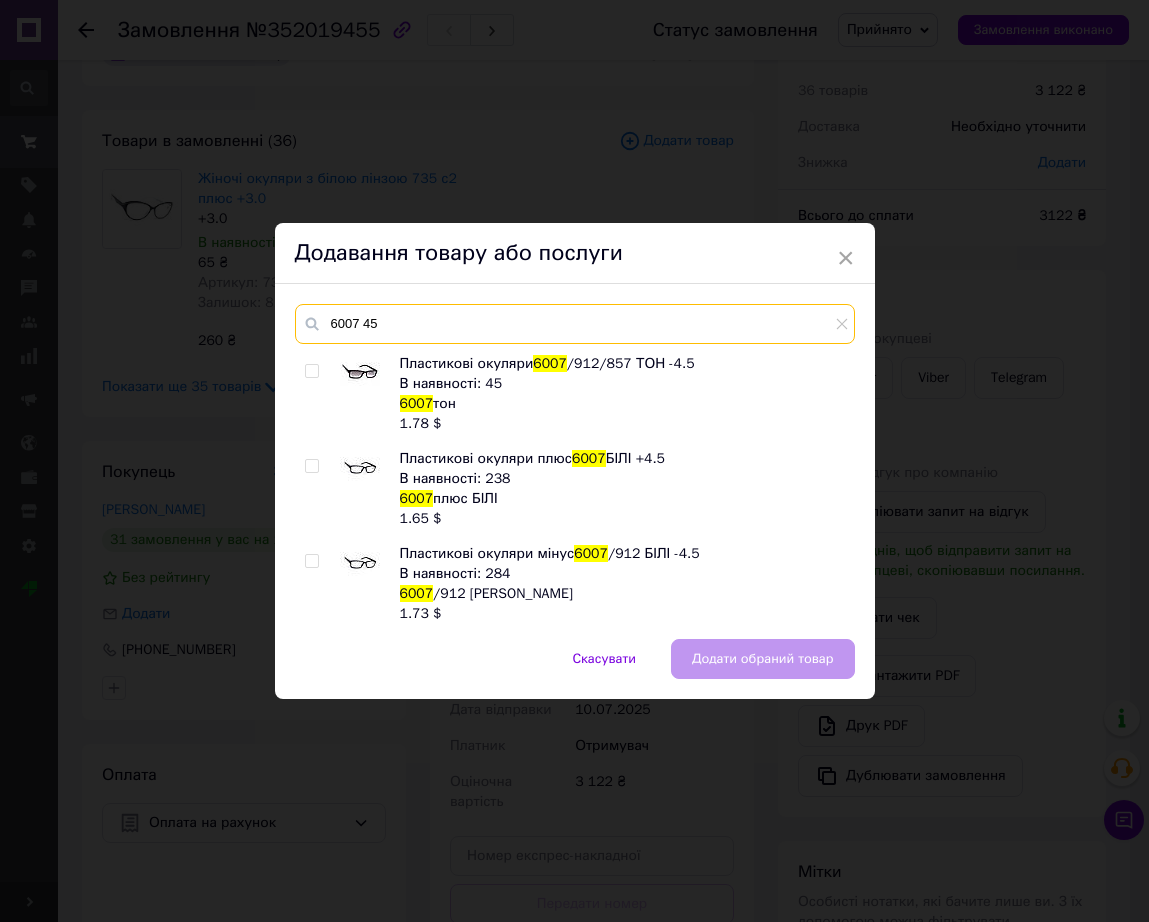 type on "6007 45" 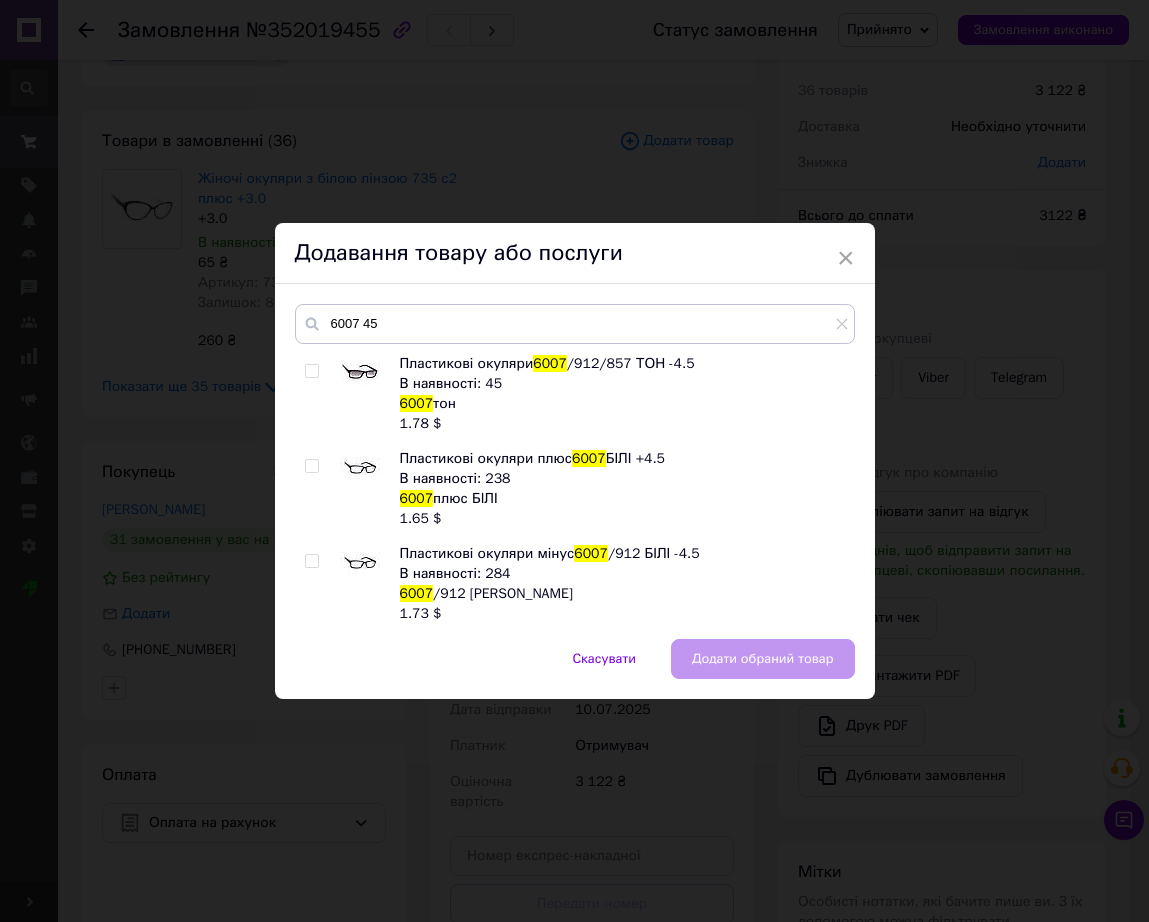 click at bounding box center [332, 489] 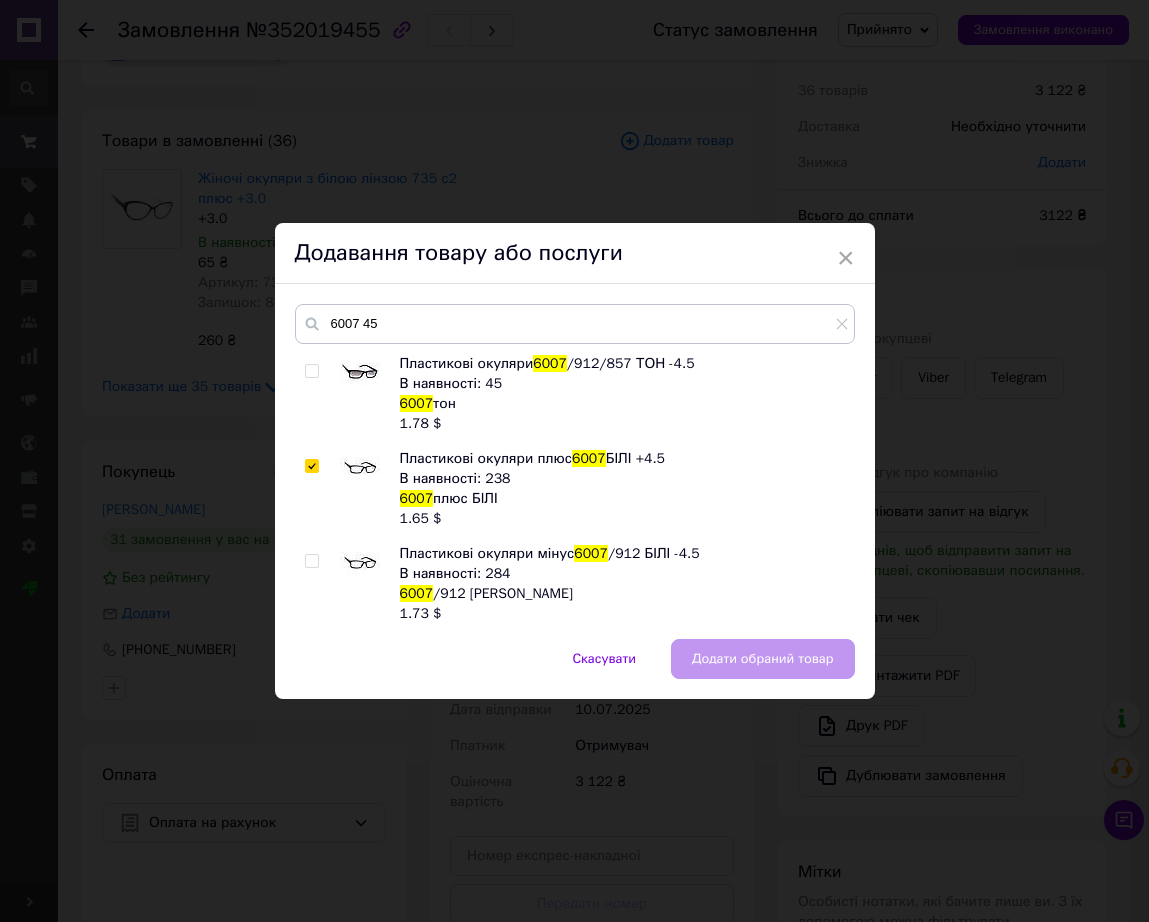 checkbox on "true" 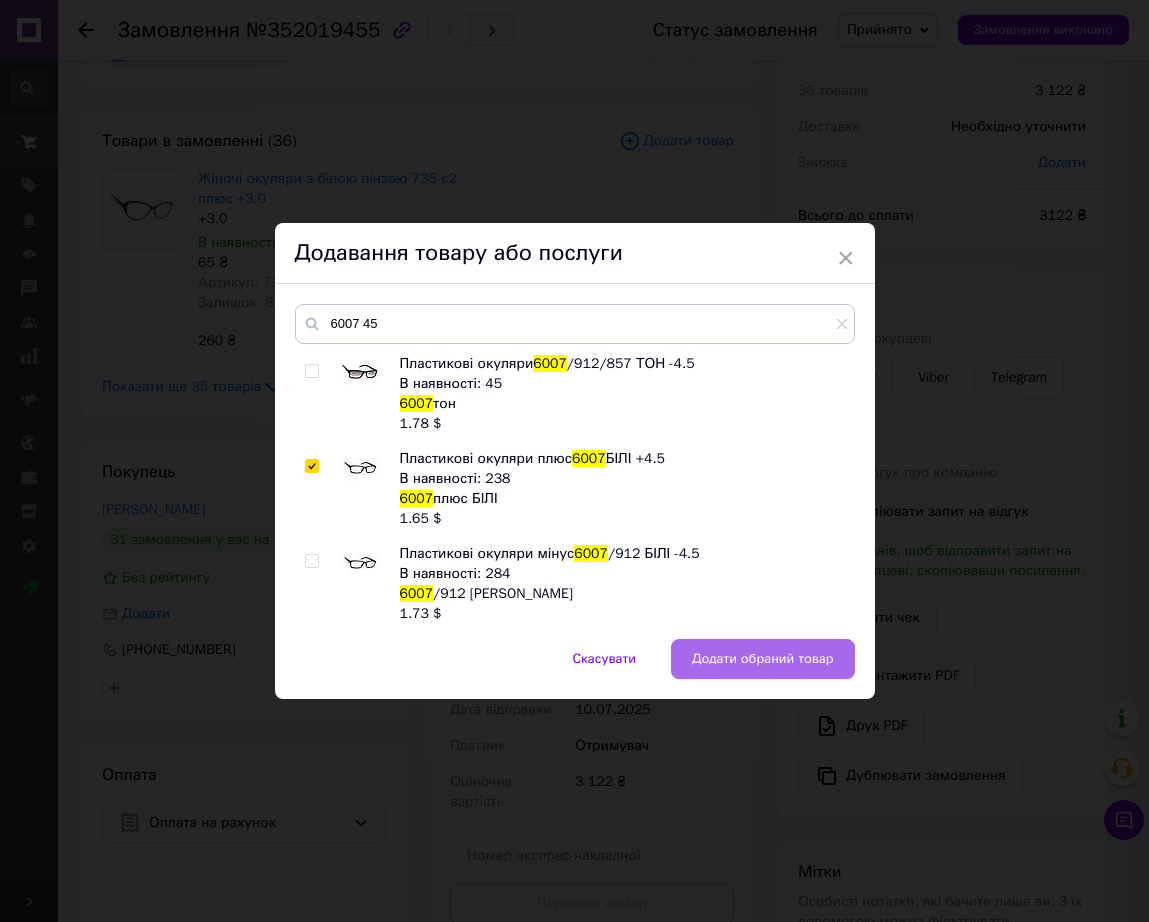 click on "Додати обраний товар" at bounding box center [763, 659] 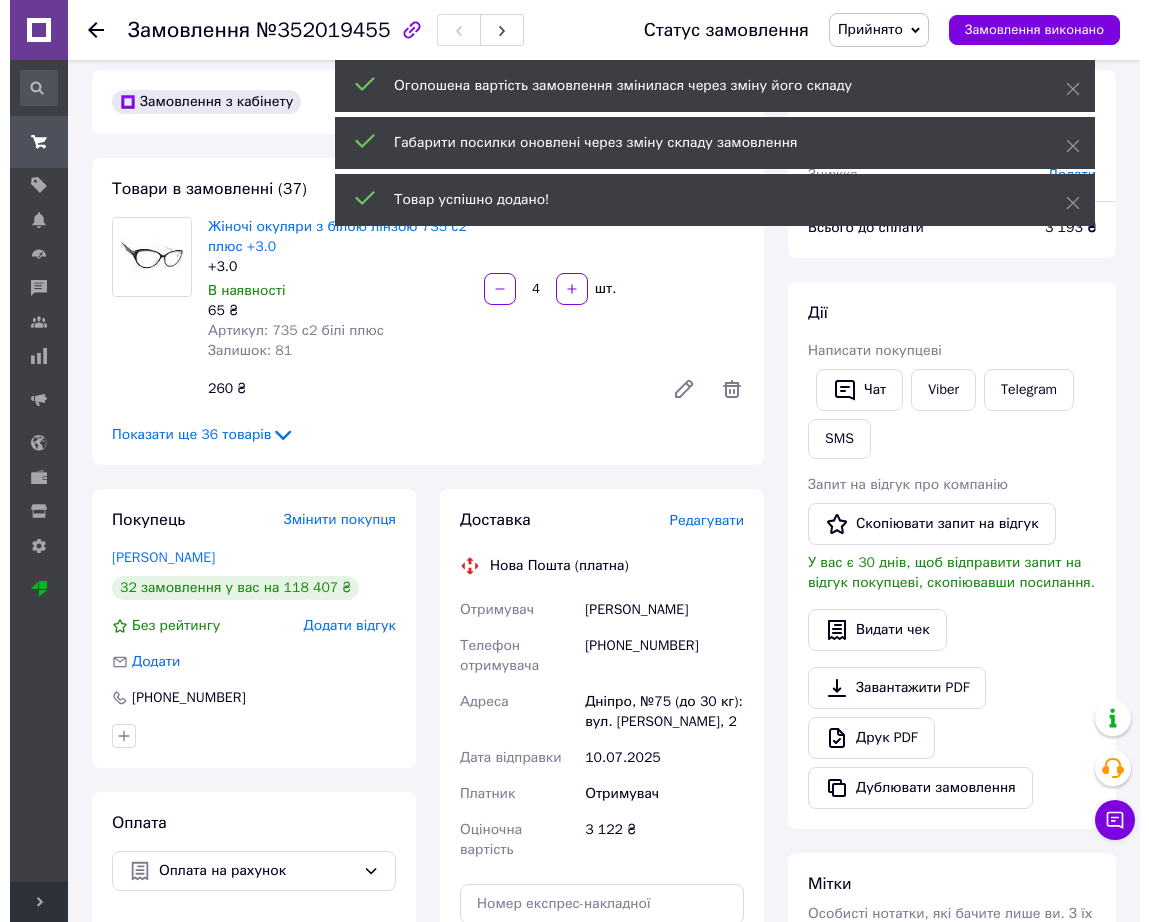 scroll, scrollTop: 0, scrollLeft: 0, axis: both 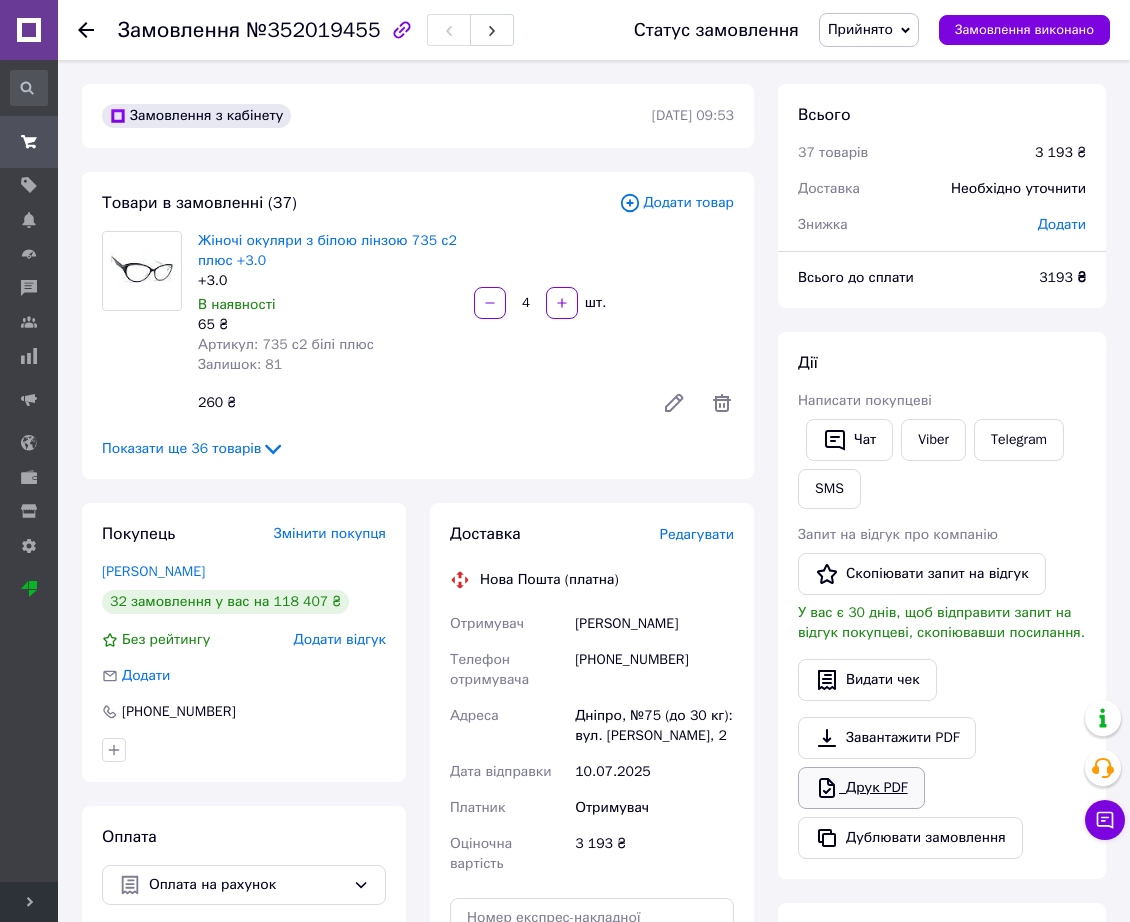 click on "Друк PDF" at bounding box center (861, 788) 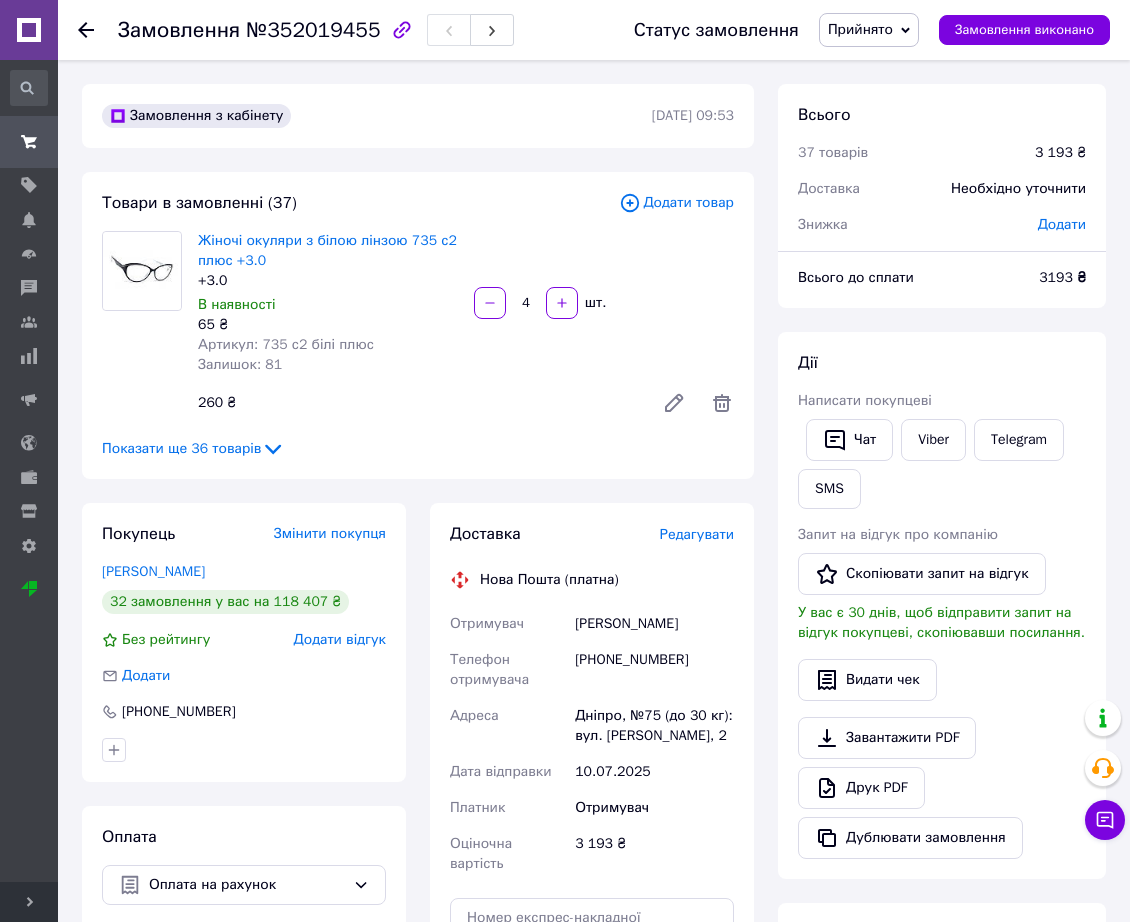 click 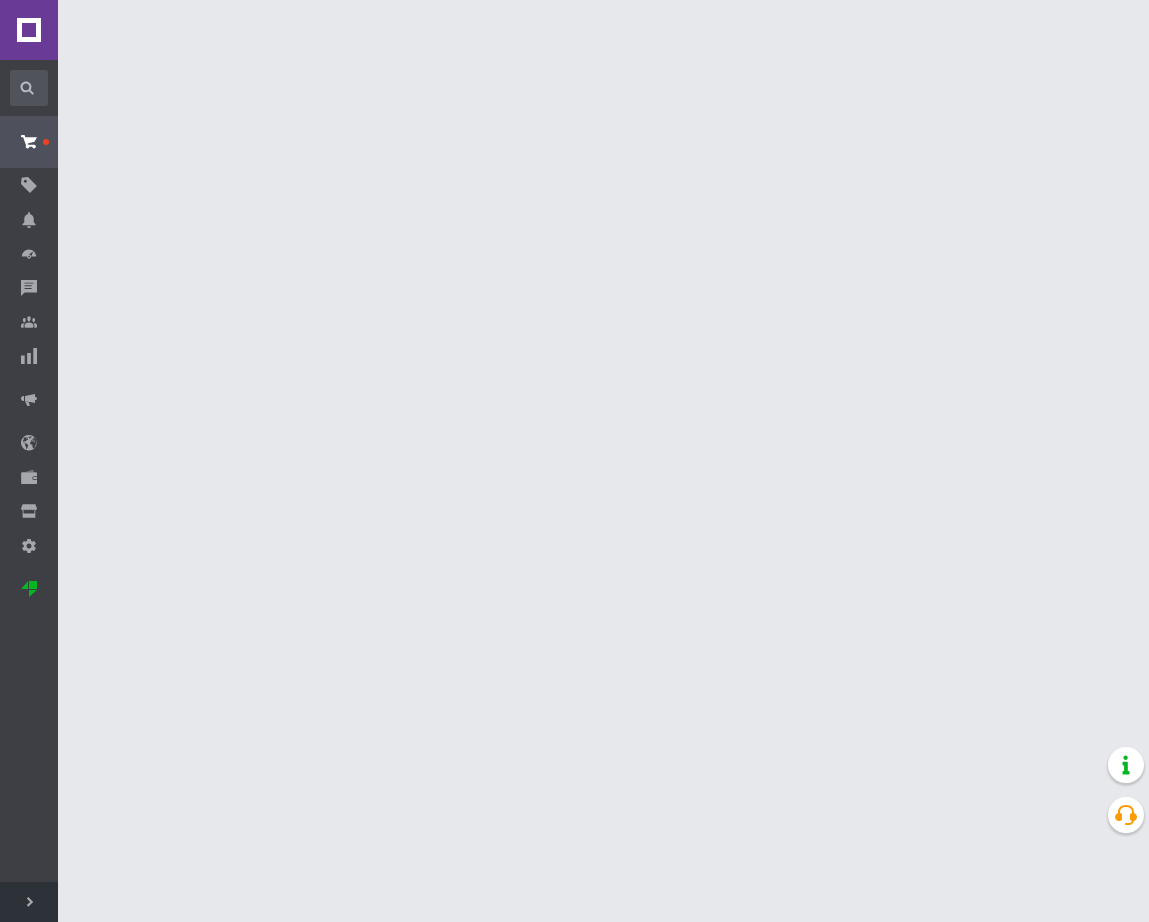 scroll, scrollTop: 0, scrollLeft: 0, axis: both 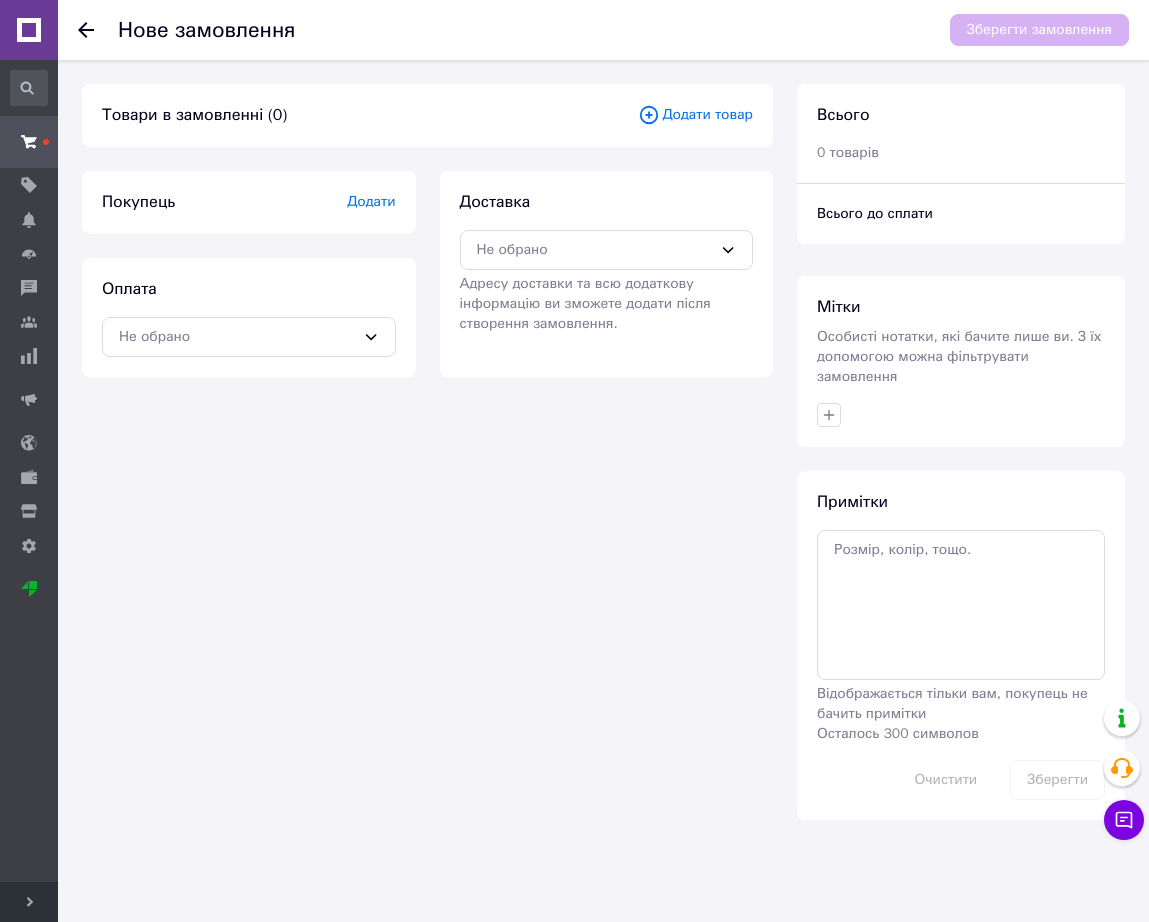 click on "Товари в замовленні (0) Додати товар Покупець Додати Оплата Не обрано Доставка Не обрано Адресу доставки та всю додаткову інформацію
ви зможете додати після створення замовлення." at bounding box center (427, 452) 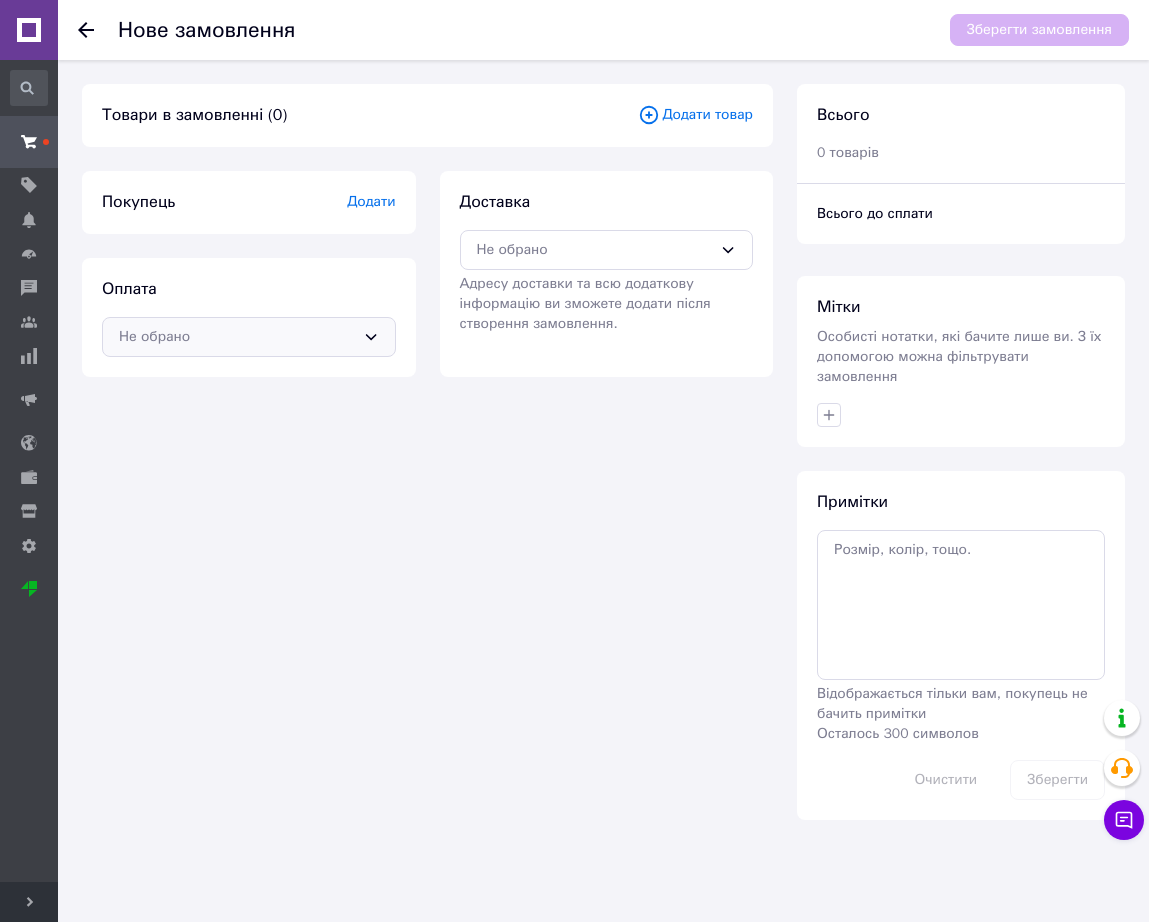click 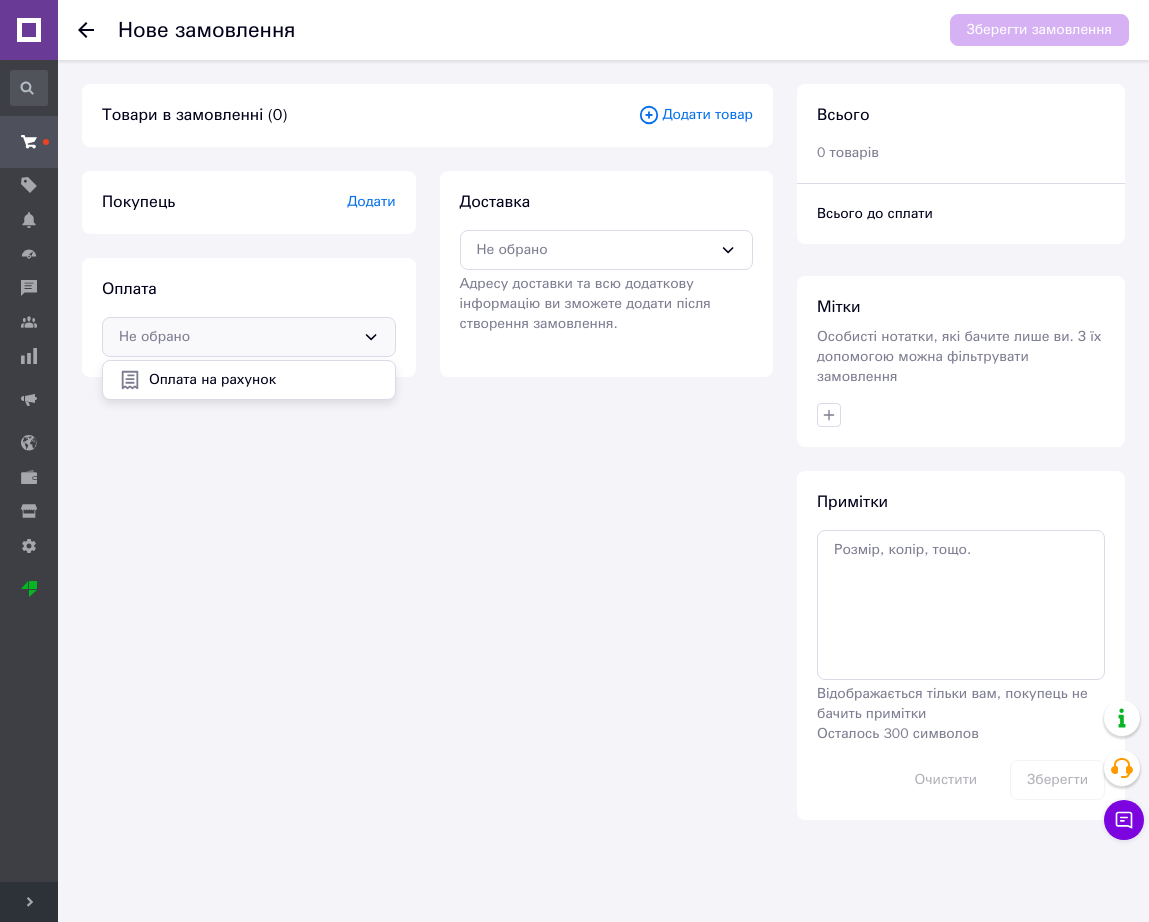 click on "Оплата на рахунок" at bounding box center [264, 380] 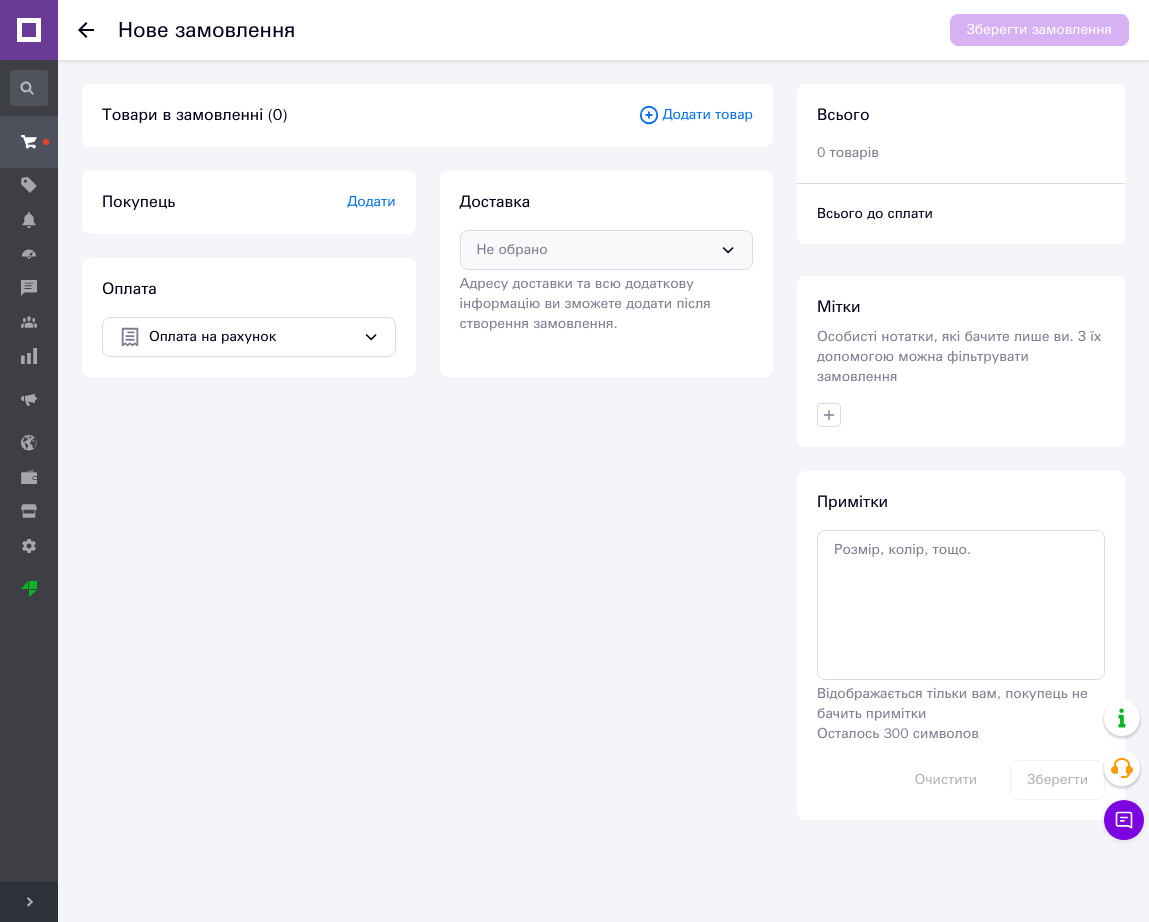 click on "Не обрано" at bounding box center [595, 250] 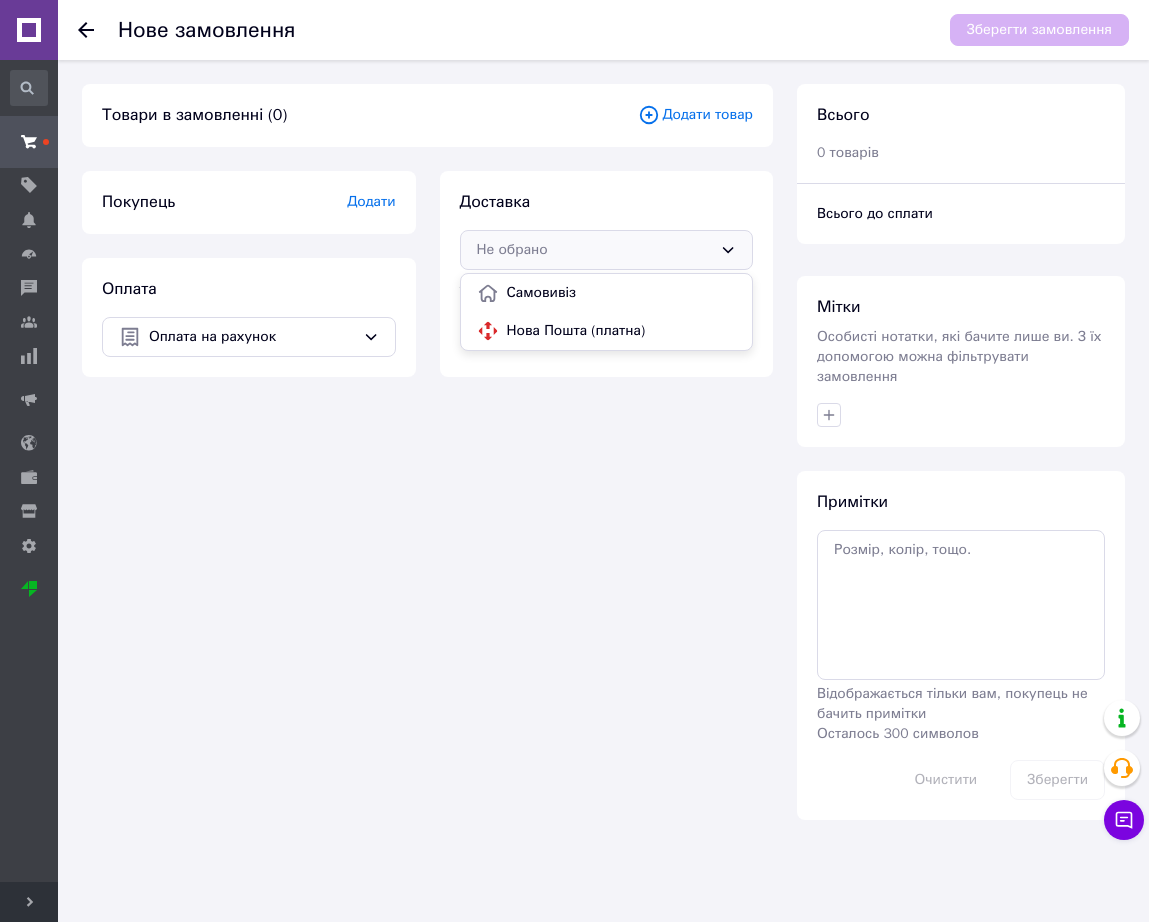 drag, startPoint x: 558, startPoint y: 267, endPoint x: 521, endPoint y: 328, distance: 71.34424 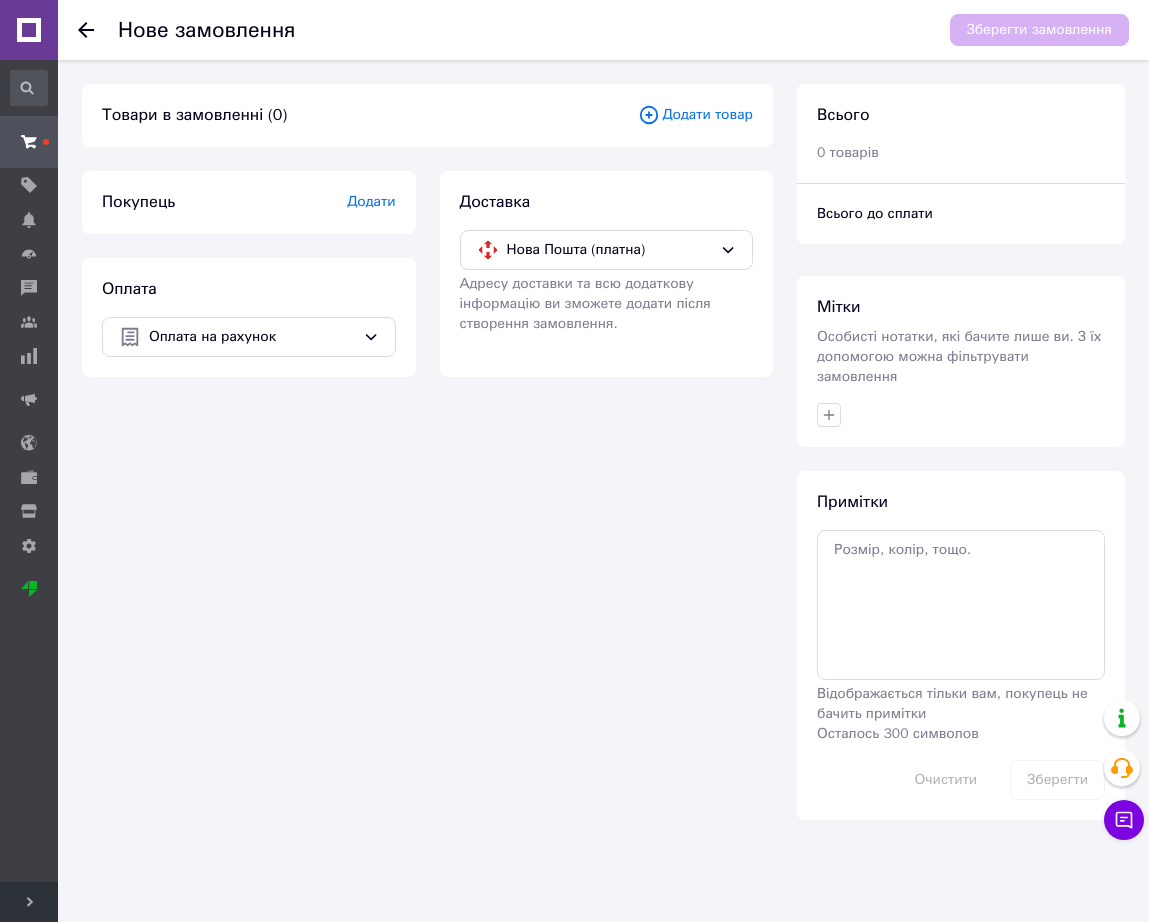 click on "Покупець Додати" at bounding box center [249, 202] 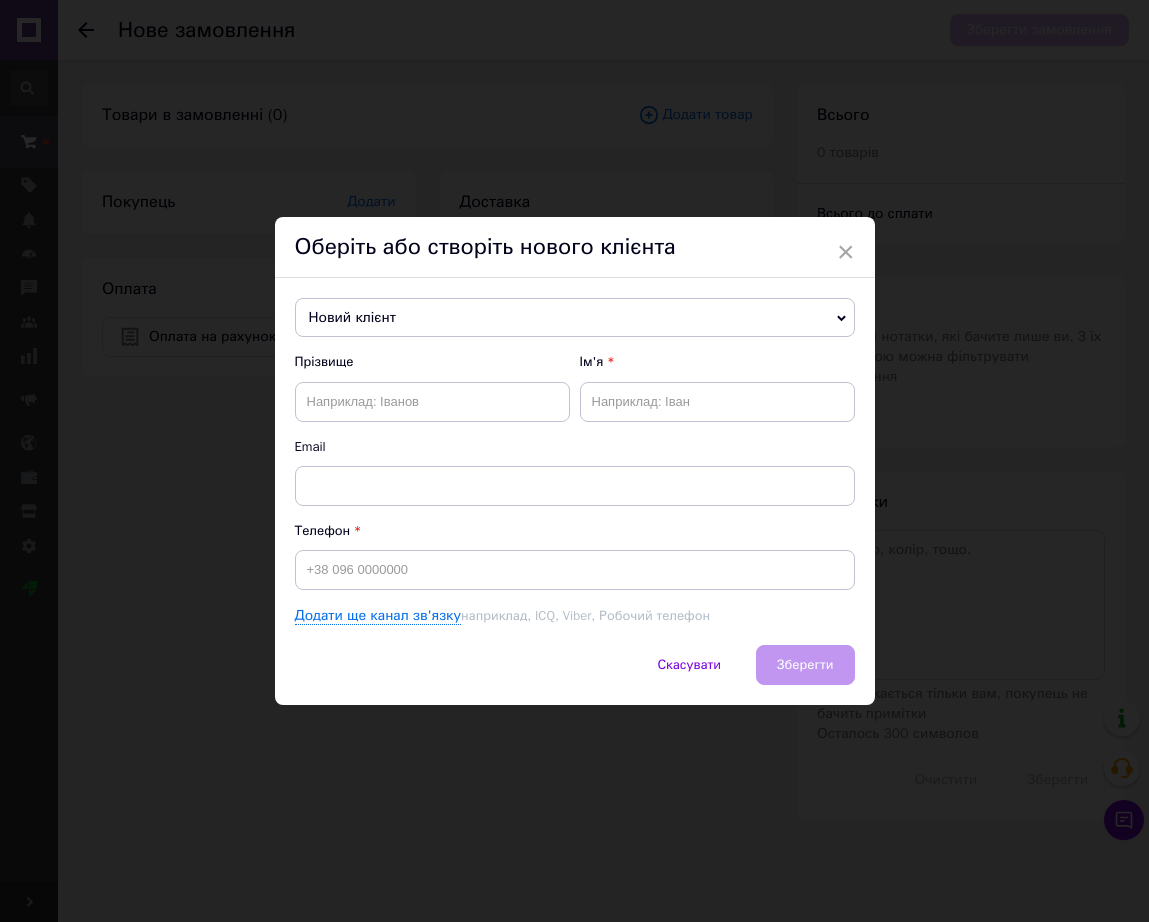 click on "Новий клієнт" at bounding box center (575, 318) 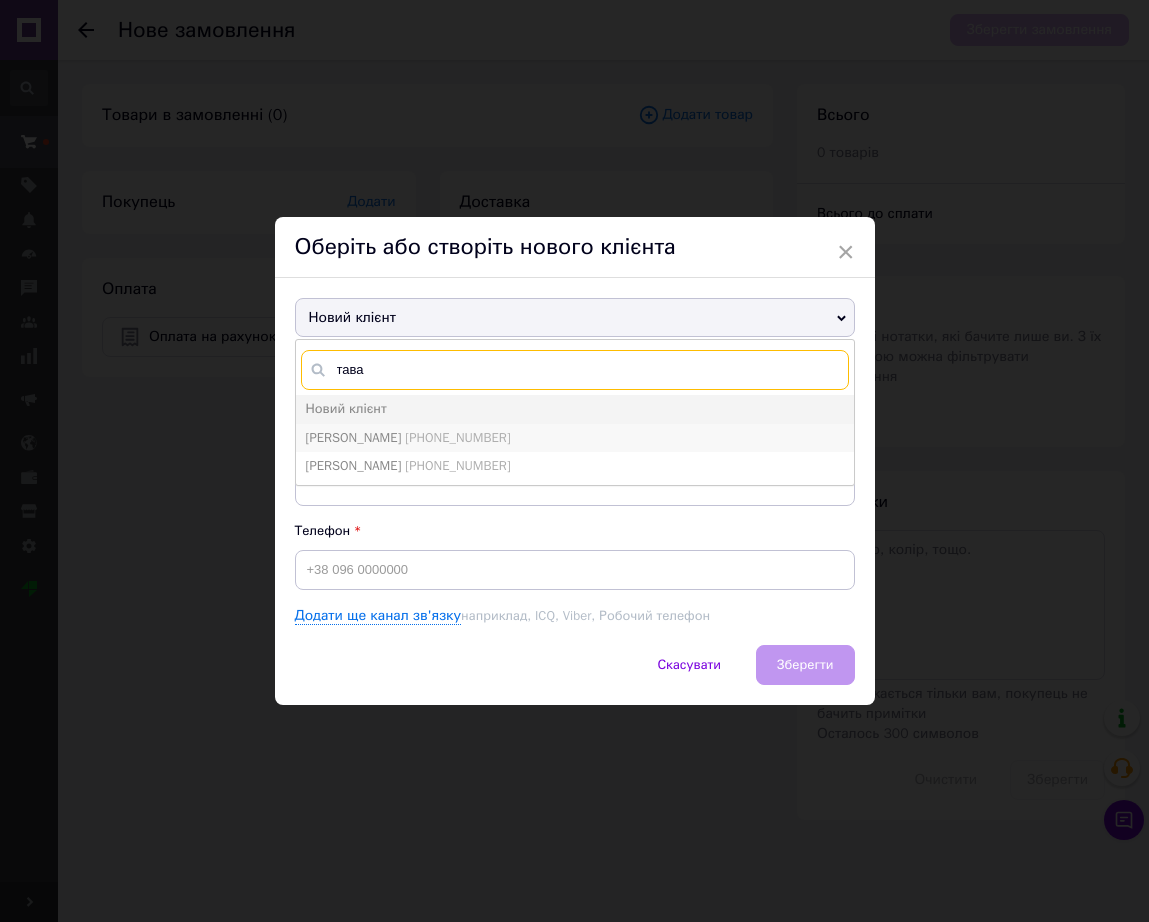 type on "тава" 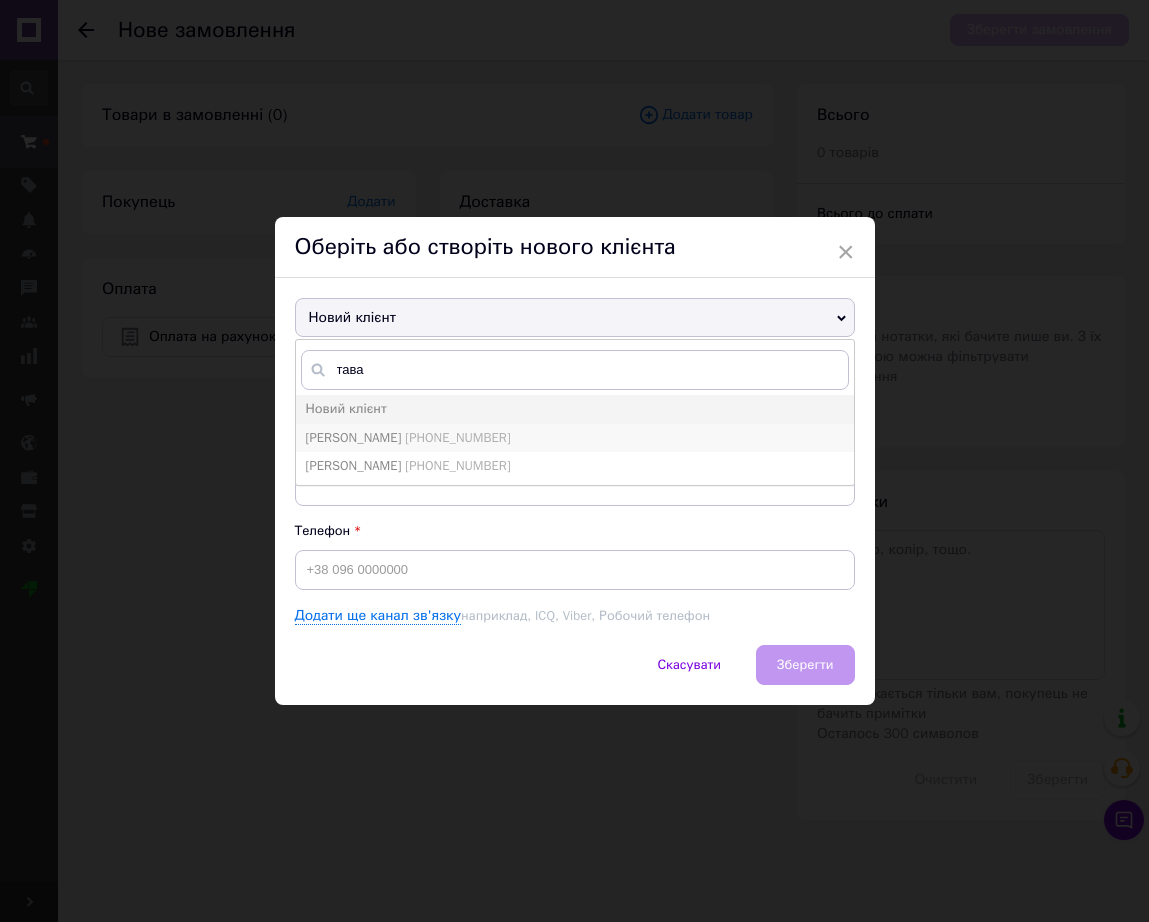 drag, startPoint x: 493, startPoint y: 437, endPoint x: 1105, endPoint y: 767, distance: 695.3014 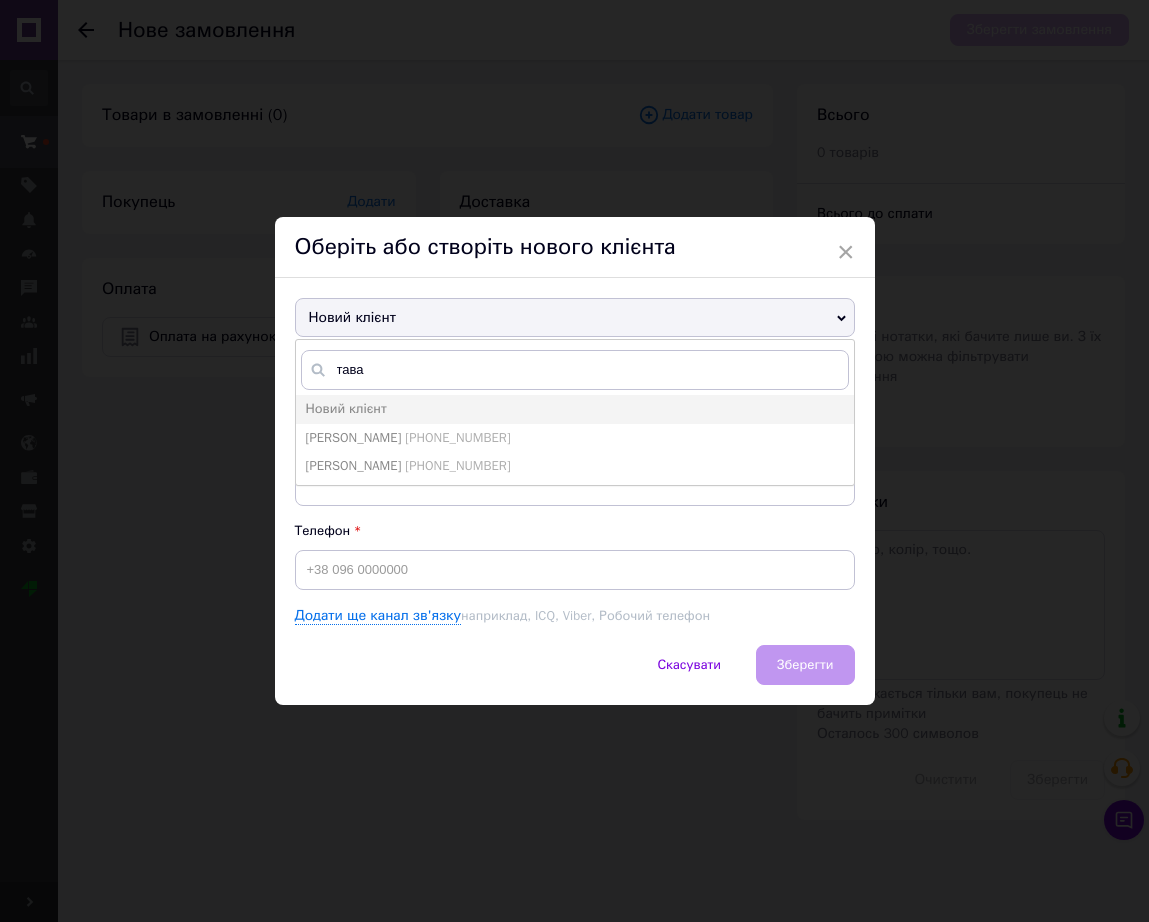 type on "[PERSON_NAME]" 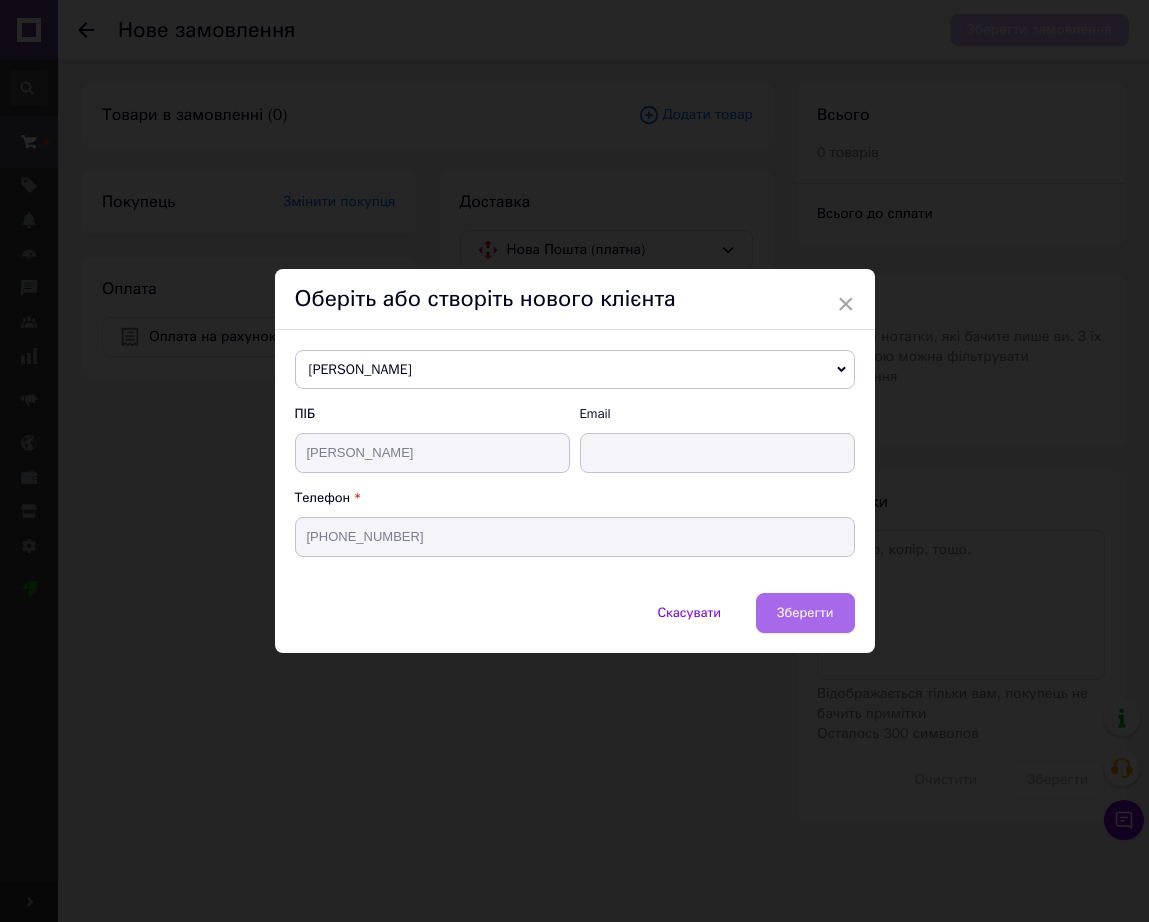 click on "Зберегти" at bounding box center [805, 613] 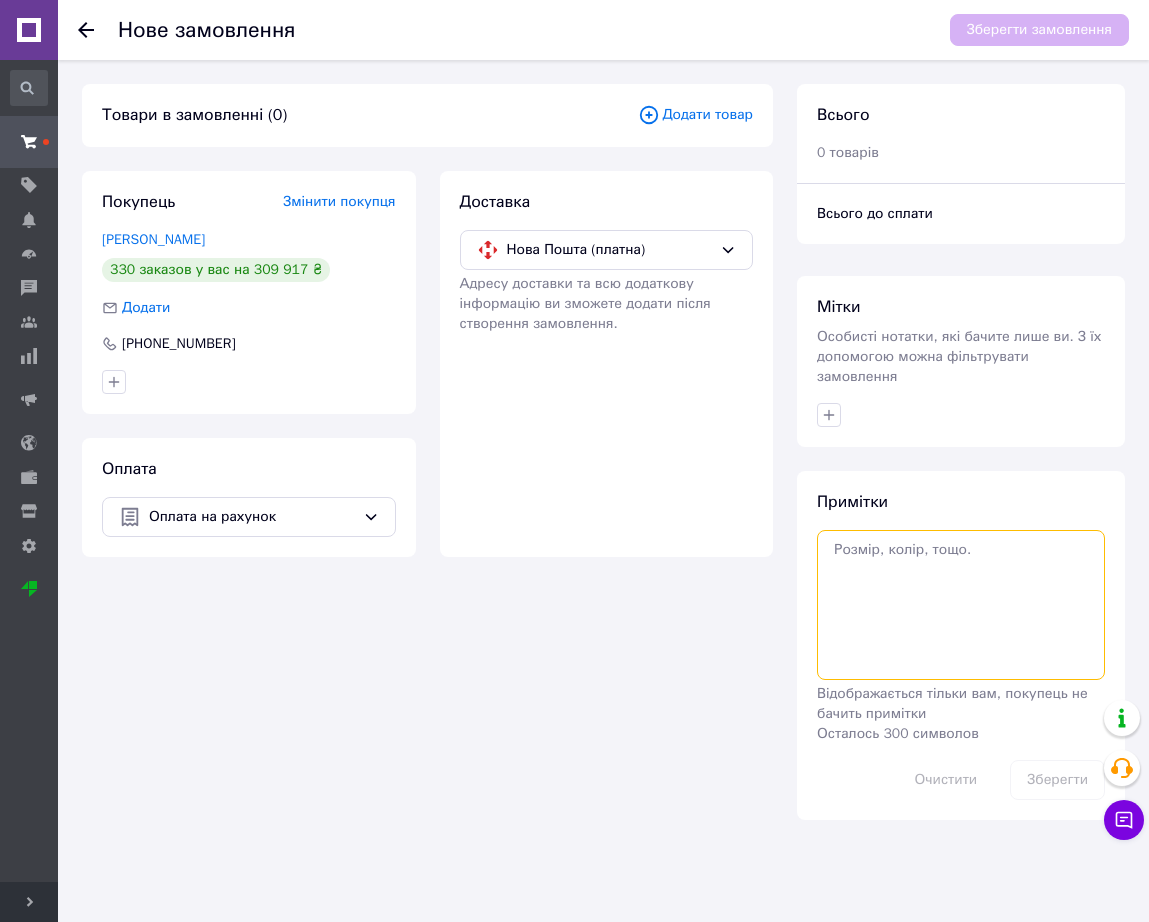 click at bounding box center (961, 605) 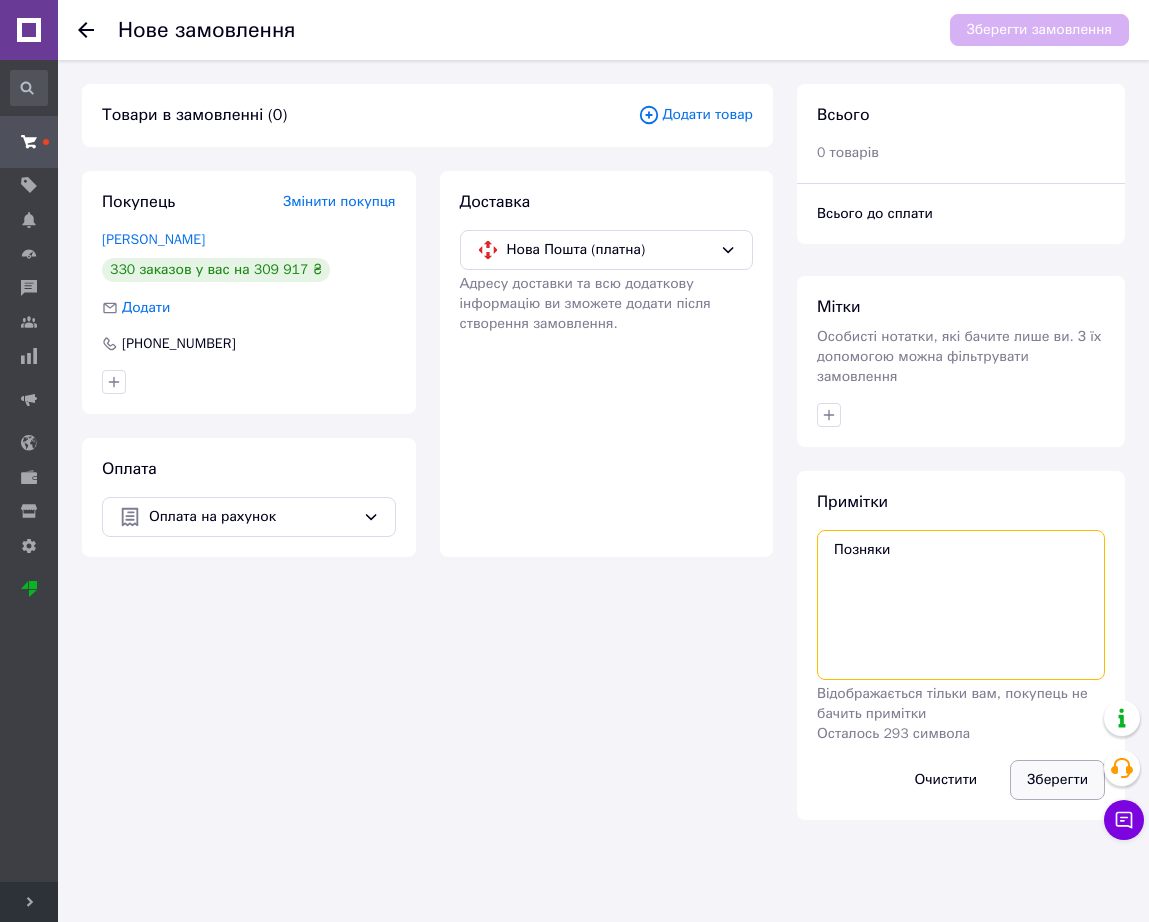 type on "Позняки" 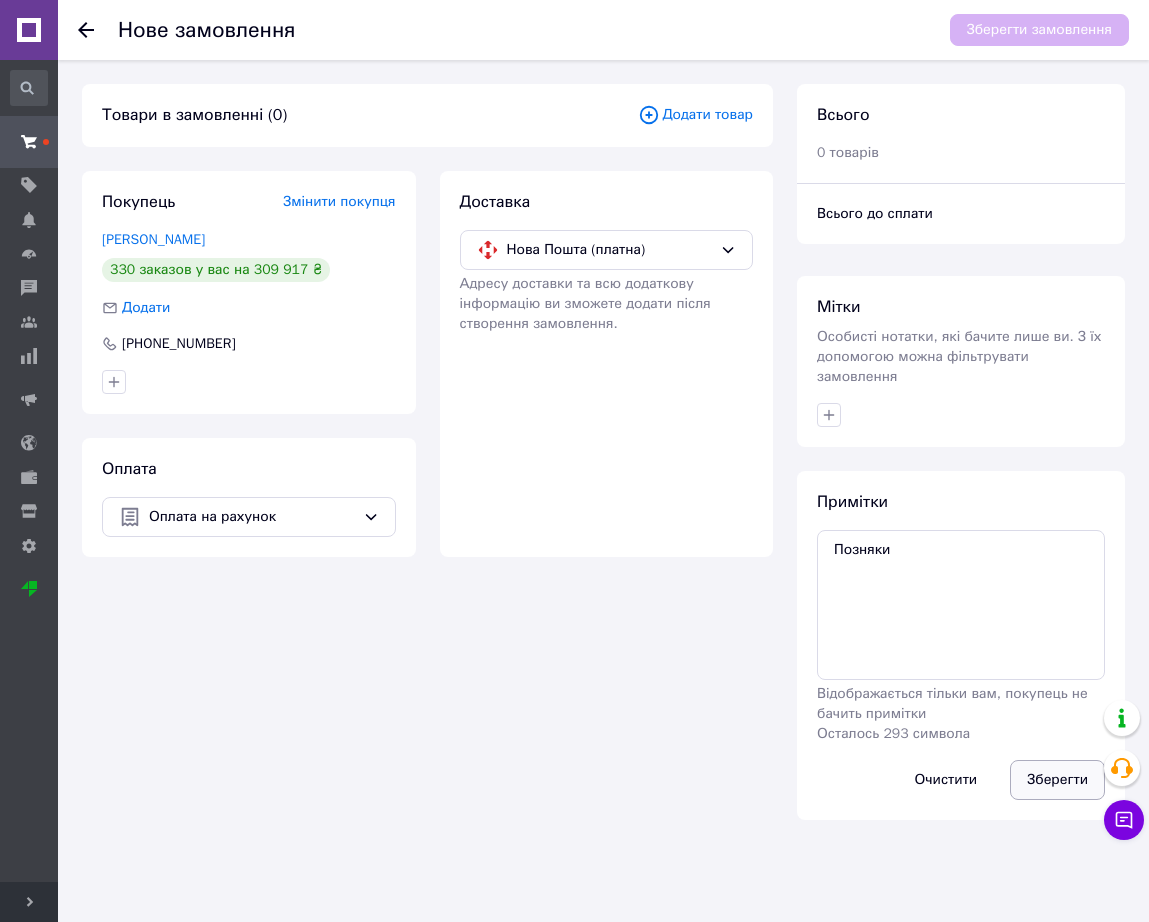 click on "Зберегти" at bounding box center [1057, 780] 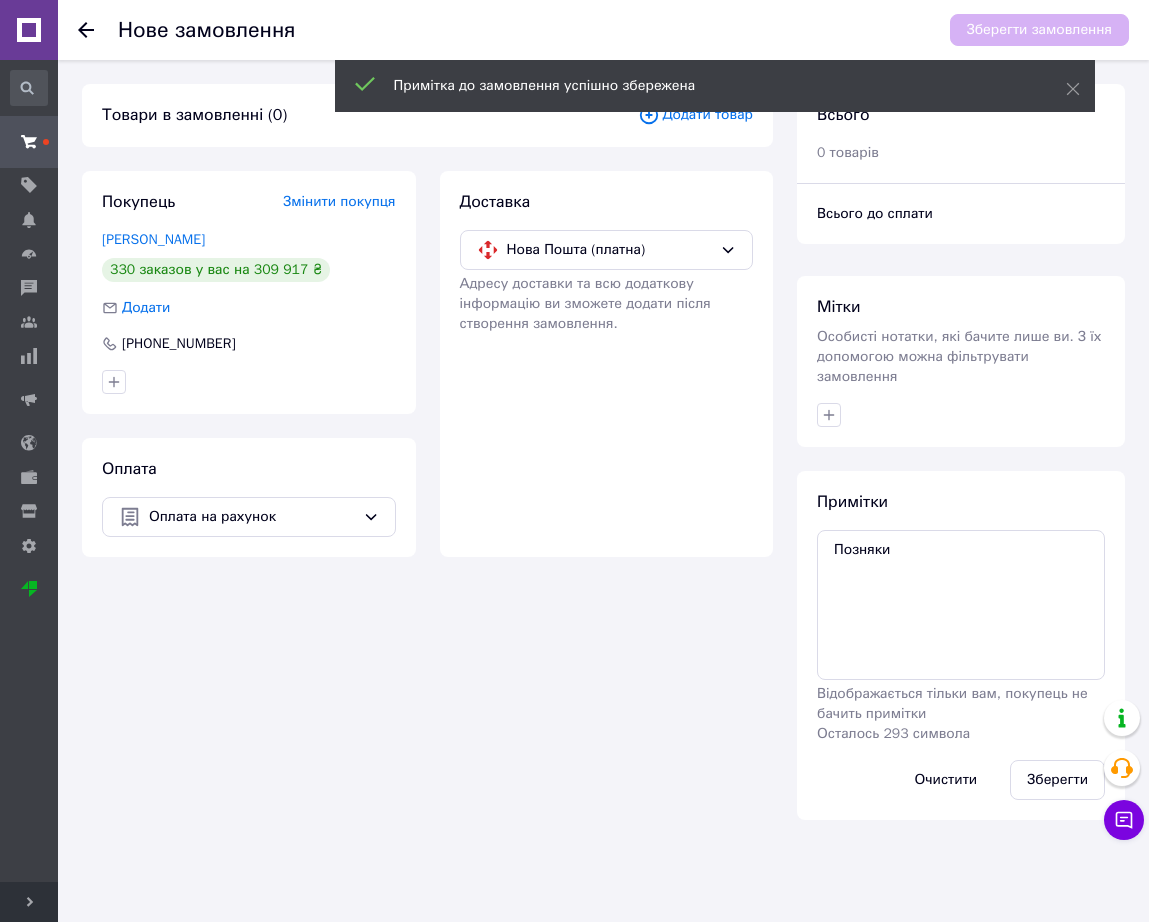 click on "Додати товар" at bounding box center (695, 115) 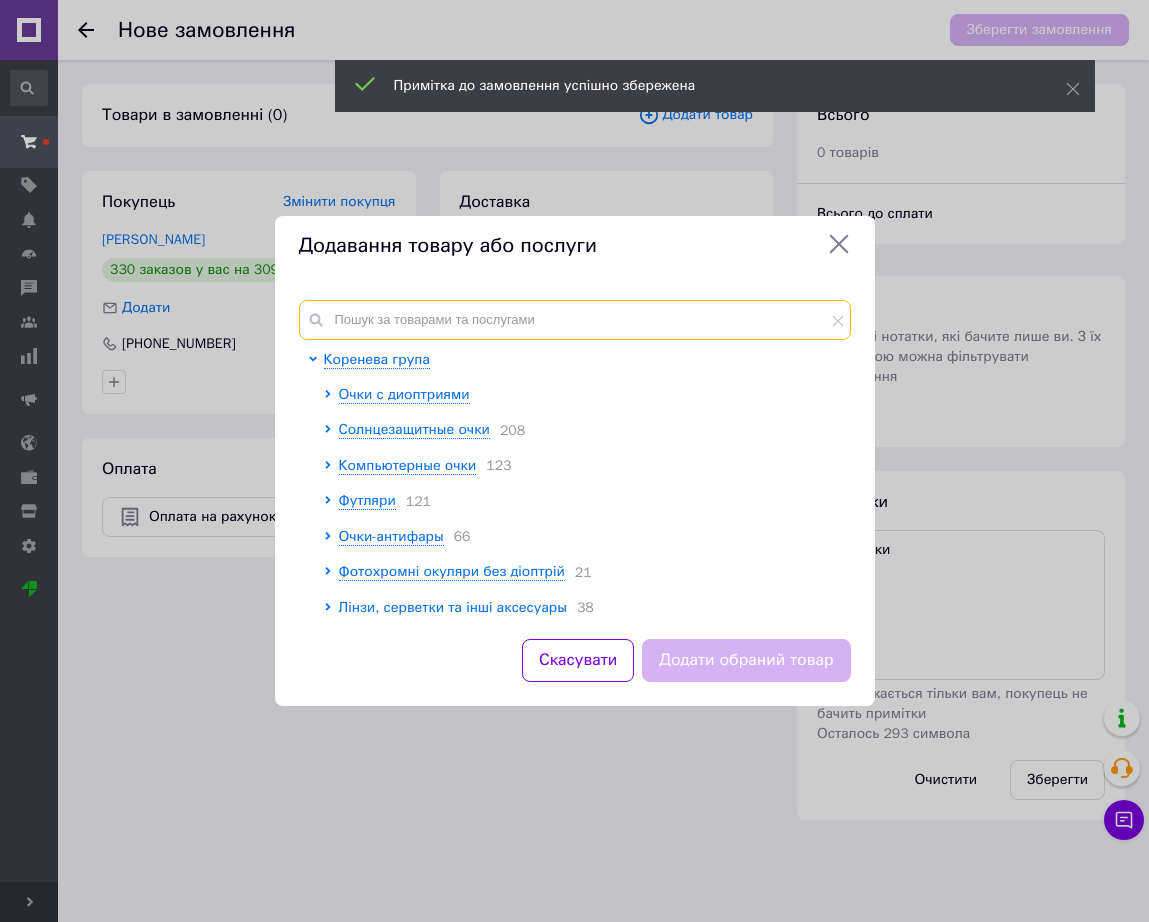 click at bounding box center (575, 320) 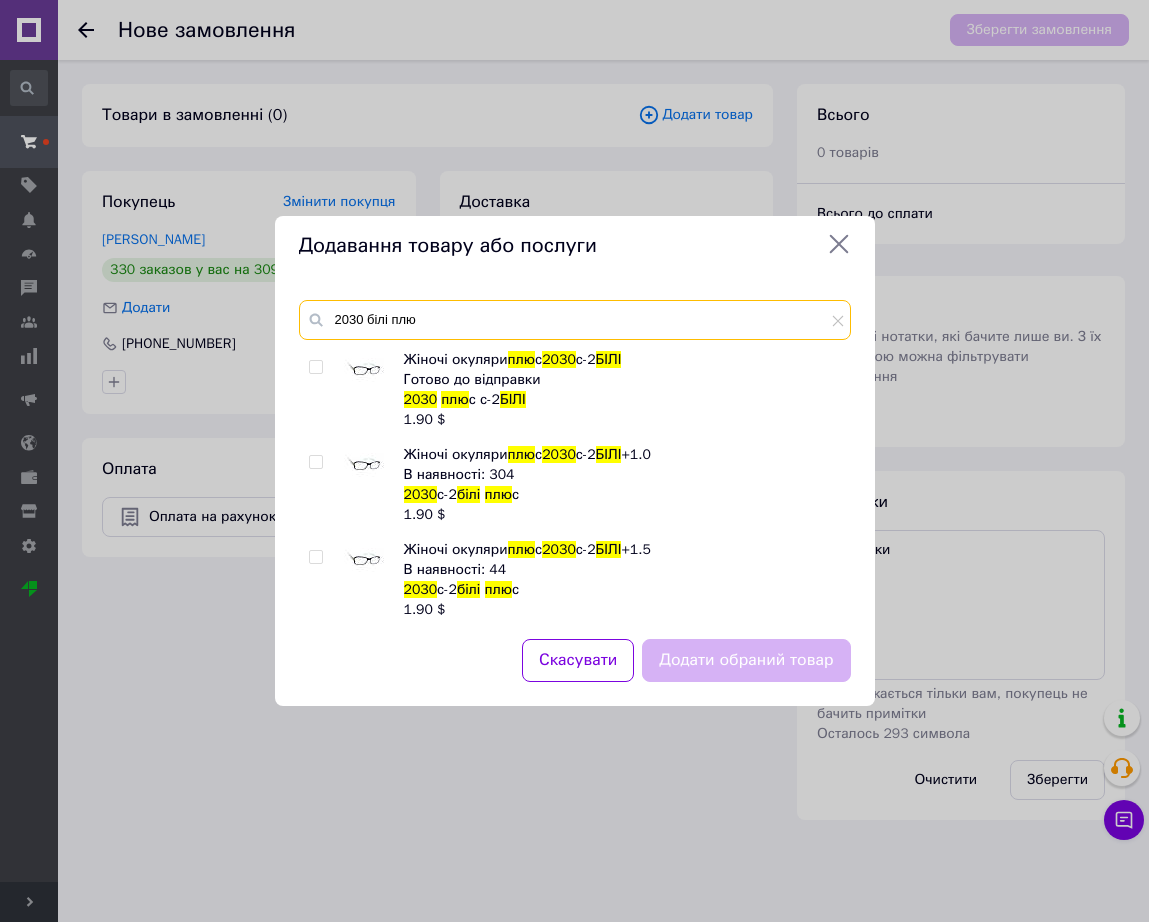 type on "2030 білі плю" 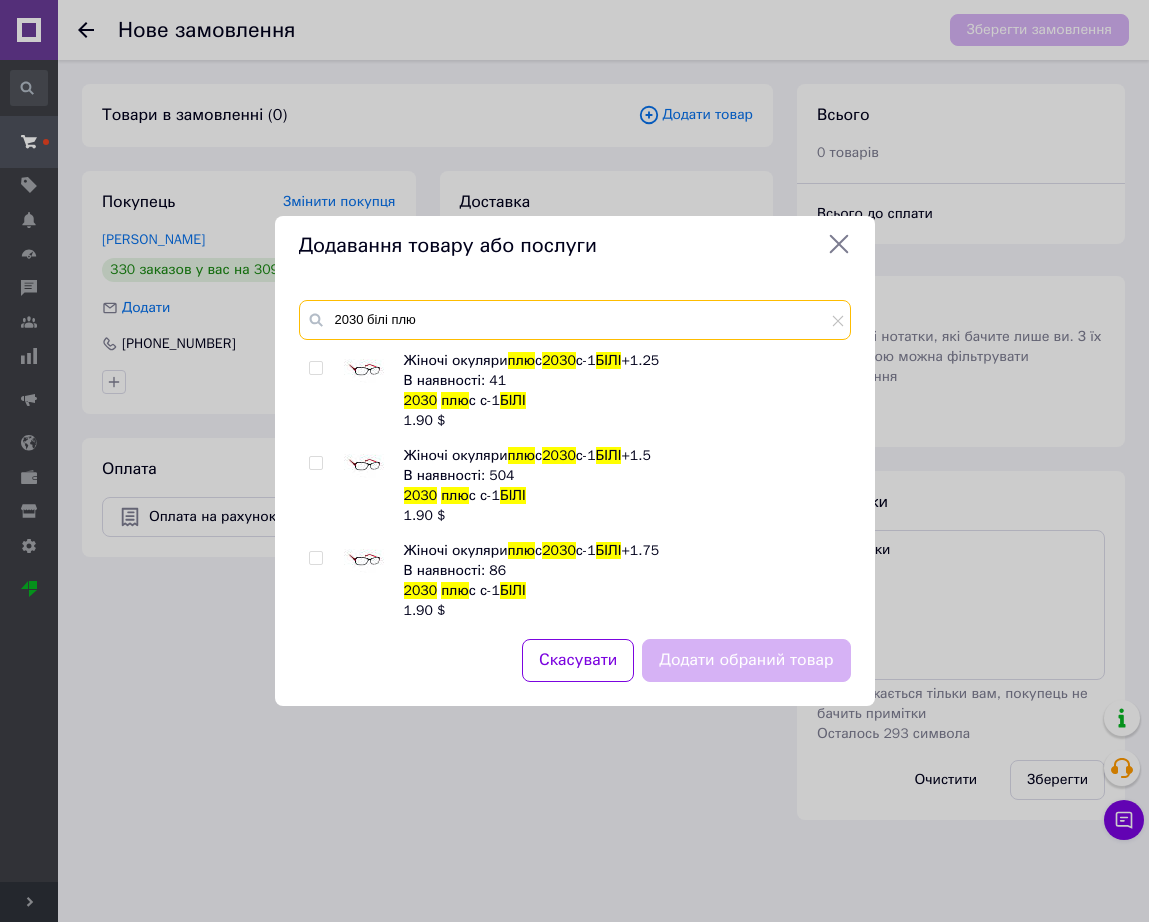 scroll, scrollTop: 1750, scrollLeft: 0, axis: vertical 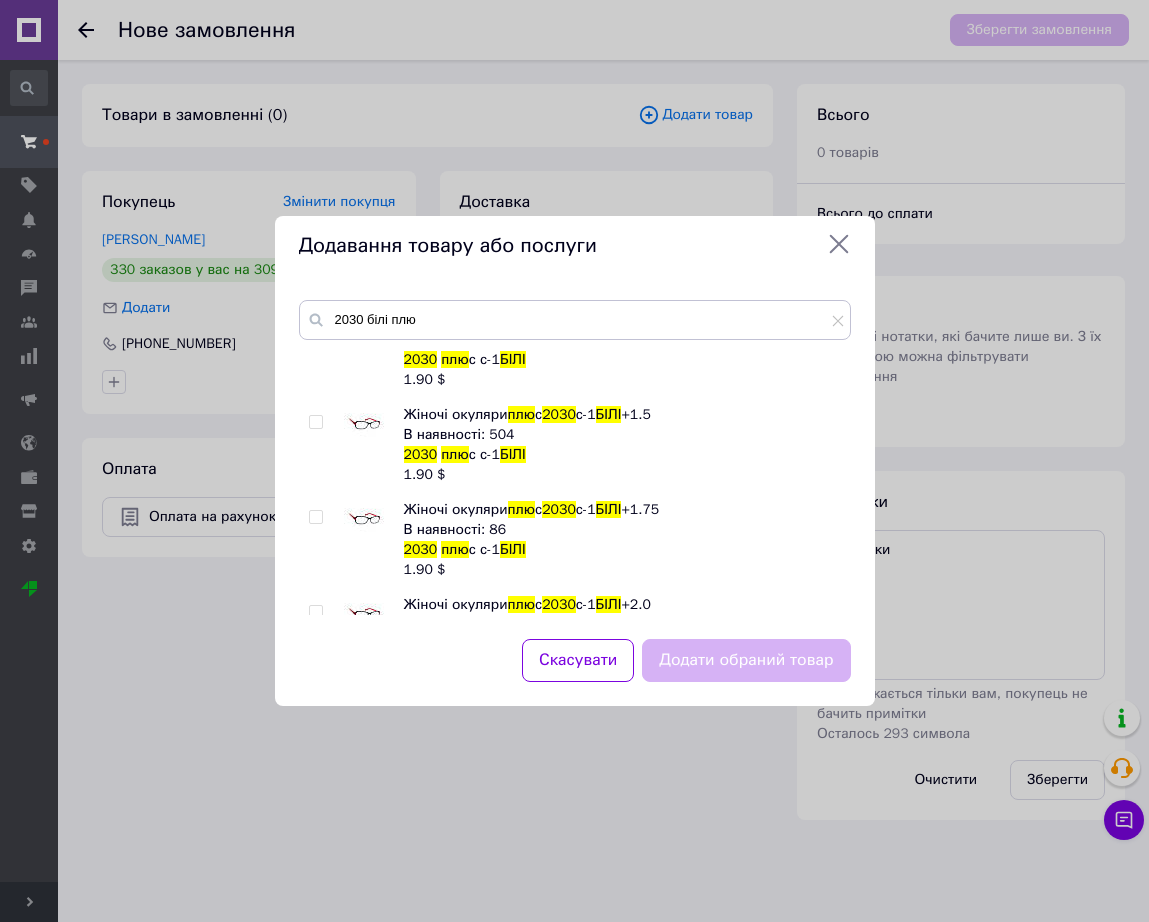 click at bounding box center (364, 425) 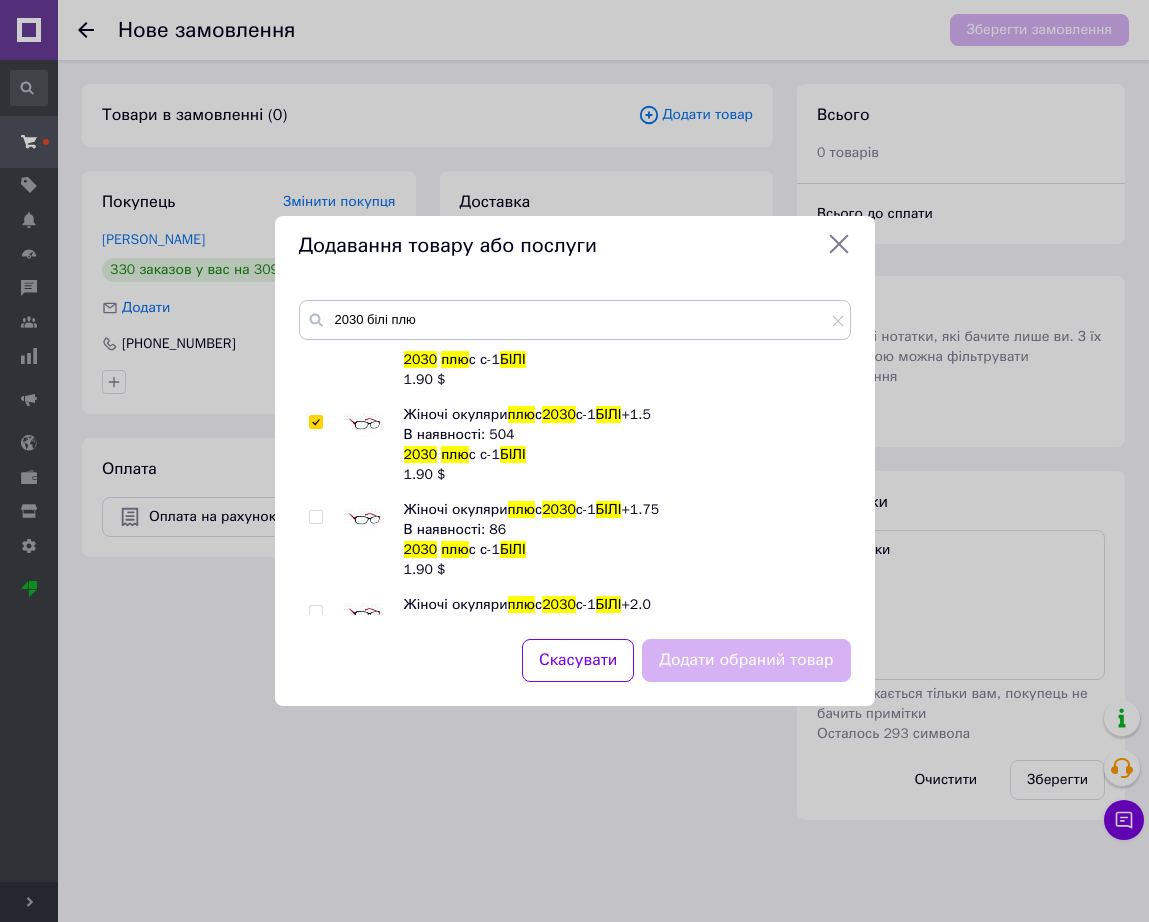checkbox on "true" 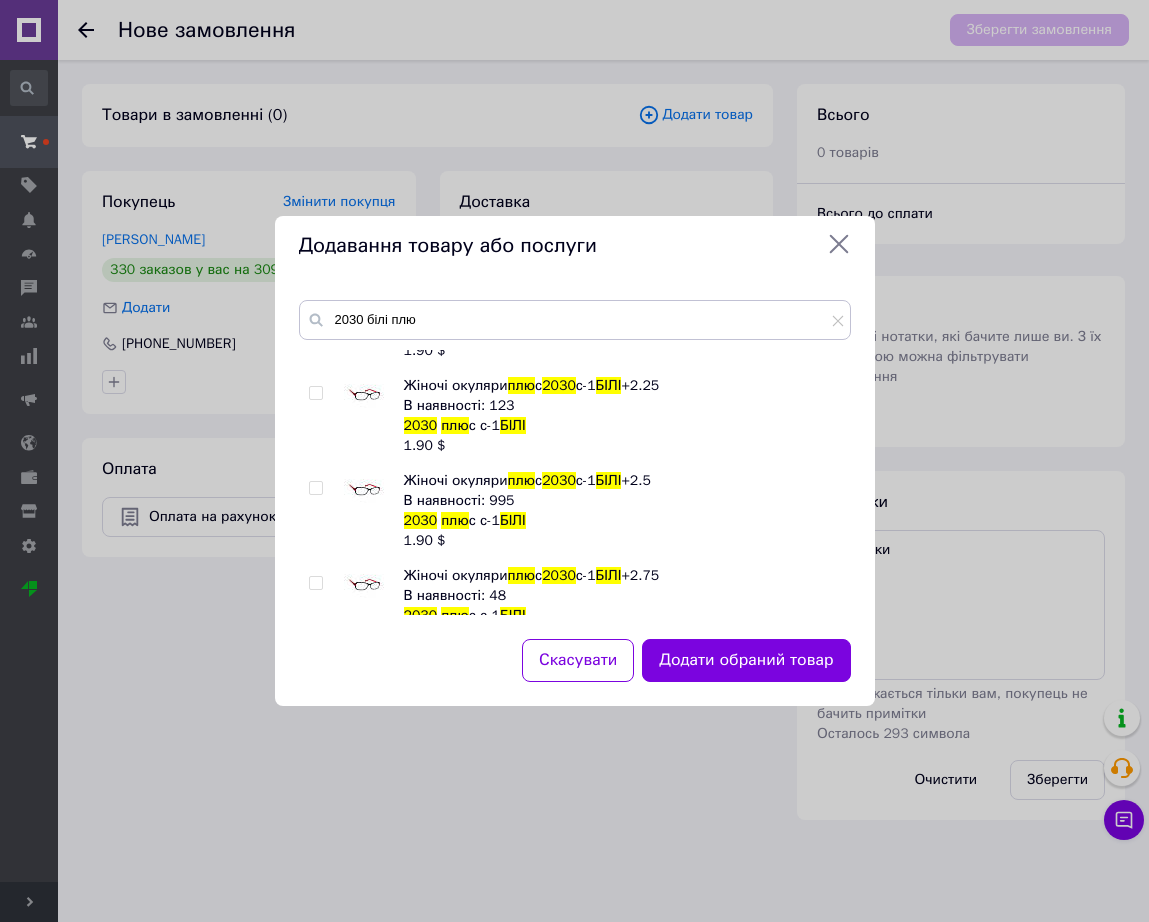 scroll, scrollTop: 2125, scrollLeft: 0, axis: vertical 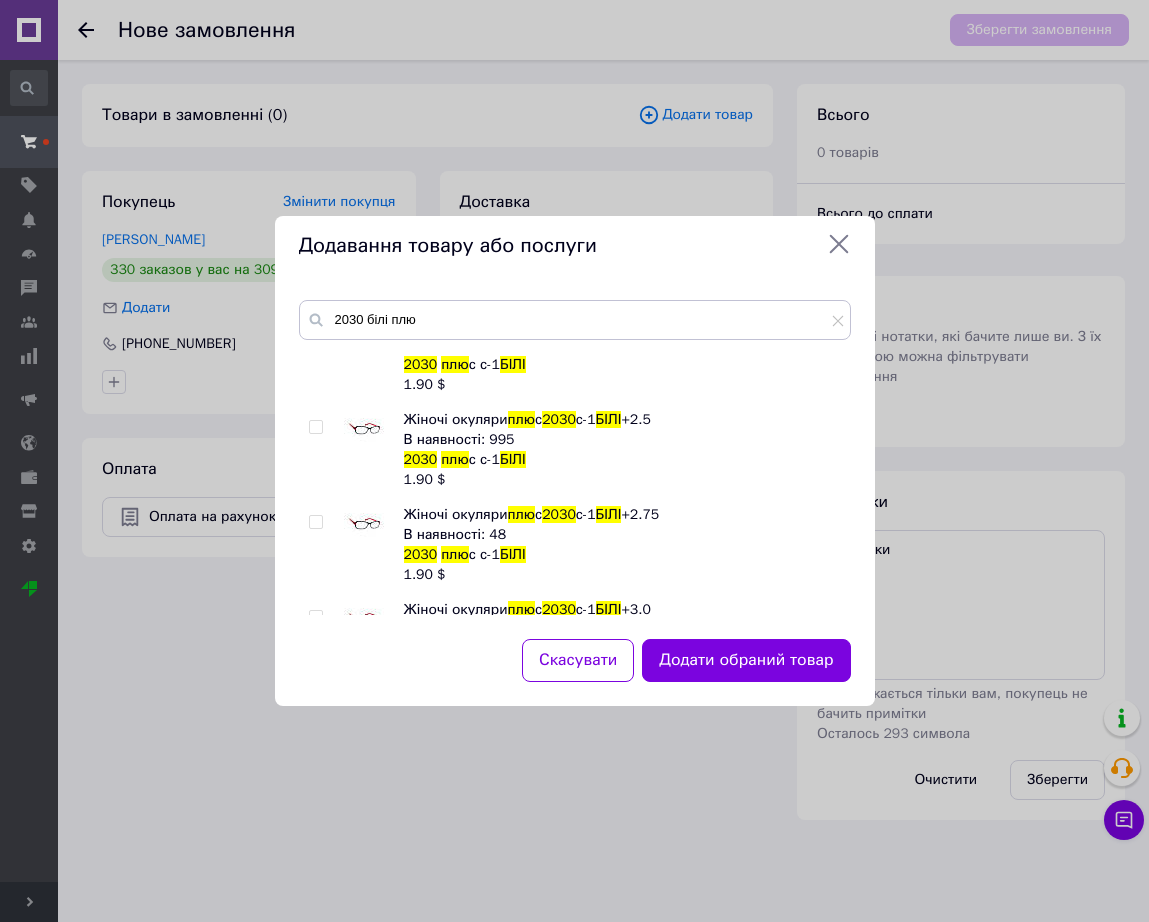 click at bounding box center [374, 545] 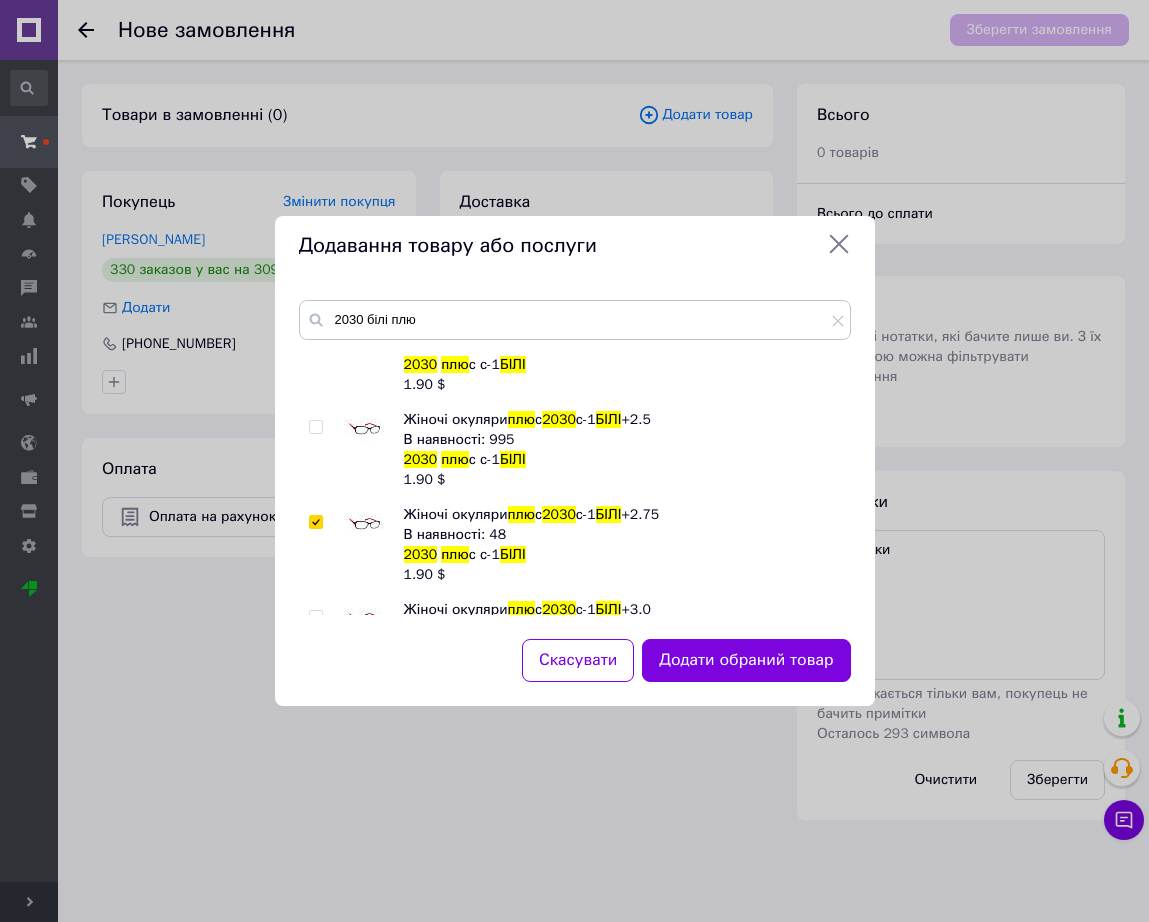 checkbox on "true" 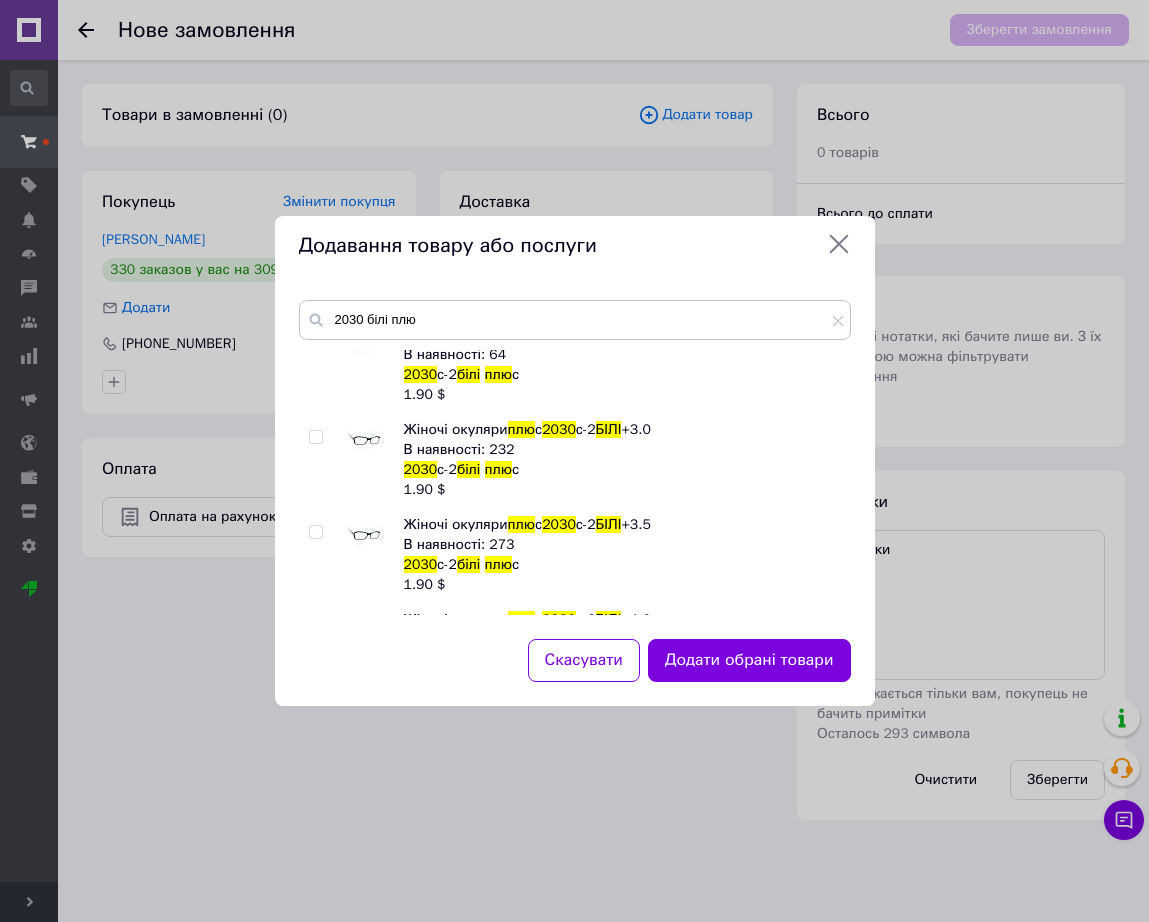 scroll, scrollTop: 250, scrollLeft: 0, axis: vertical 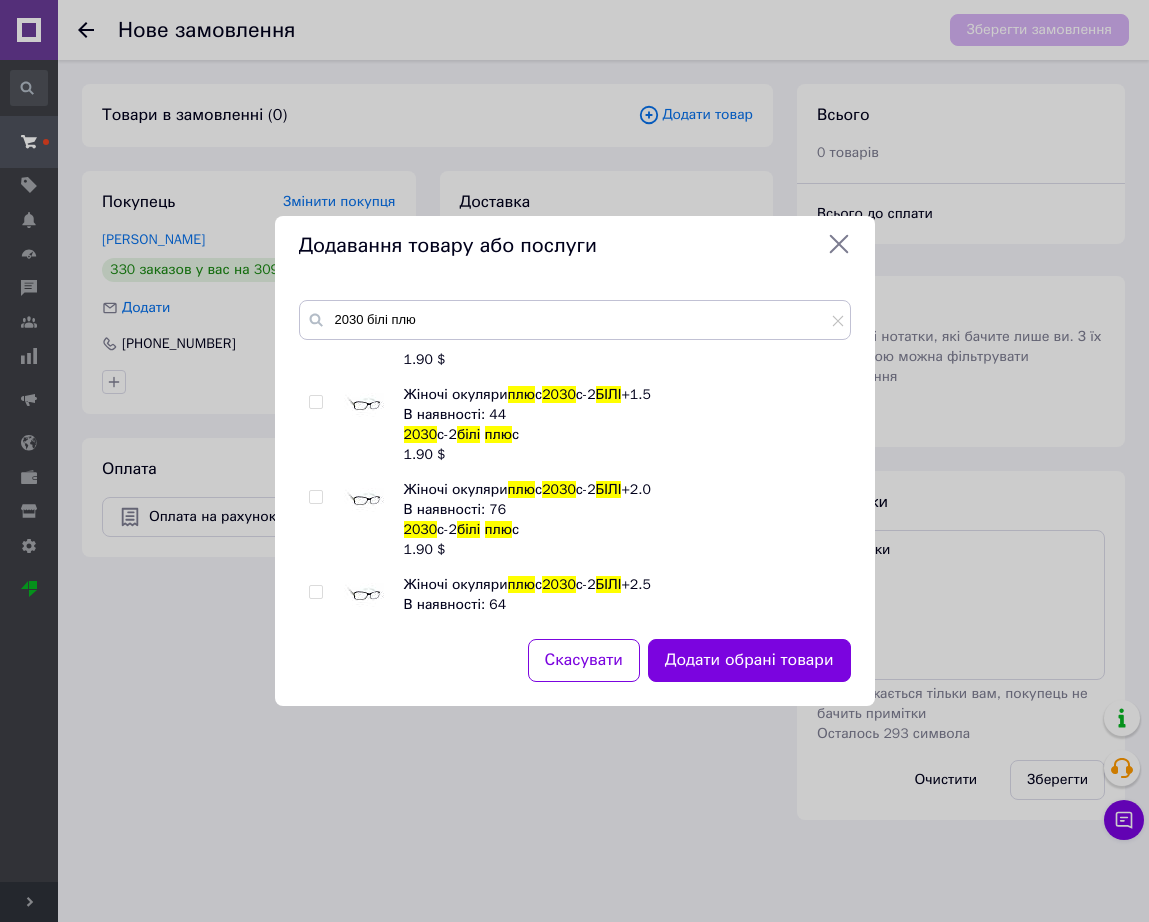 click at bounding box center (364, 405) 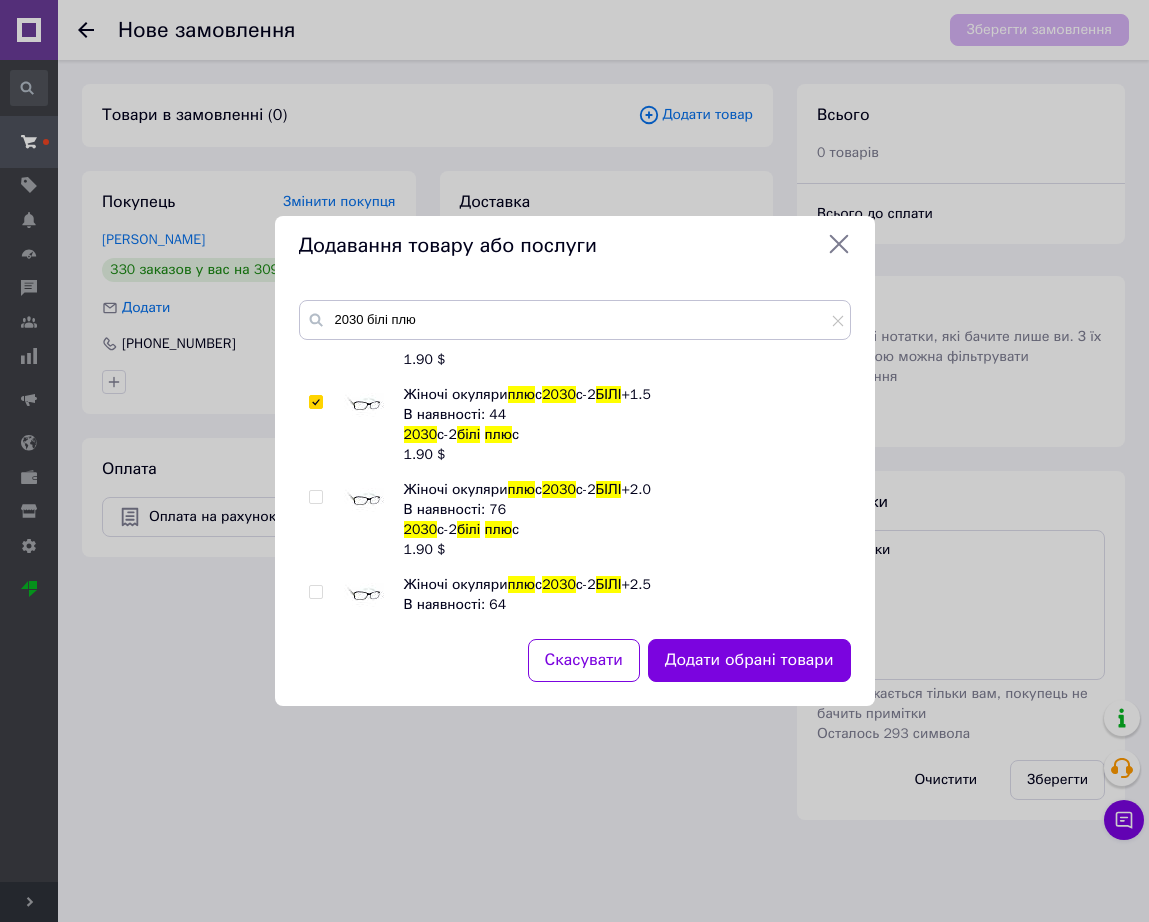 checkbox on "true" 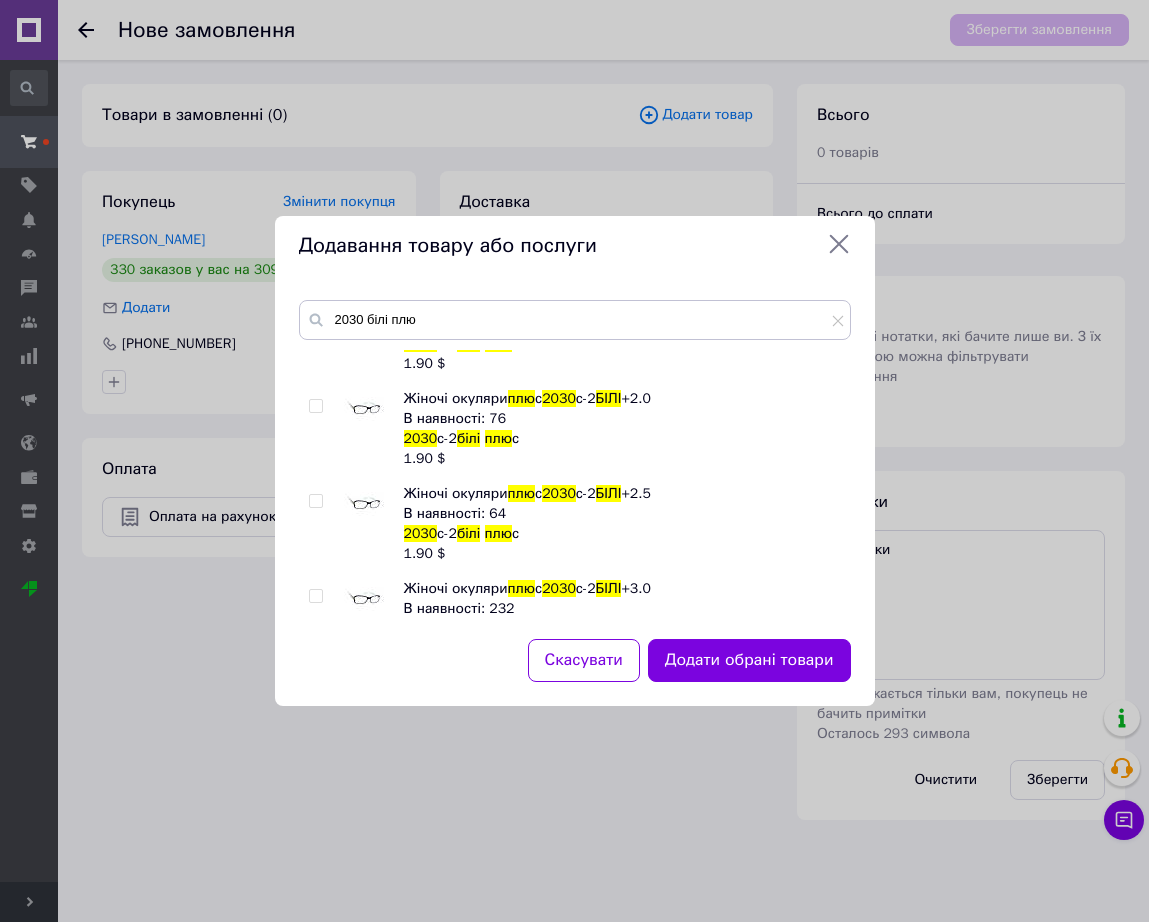 scroll, scrollTop: 500, scrollLeft: 0, axis: vertical 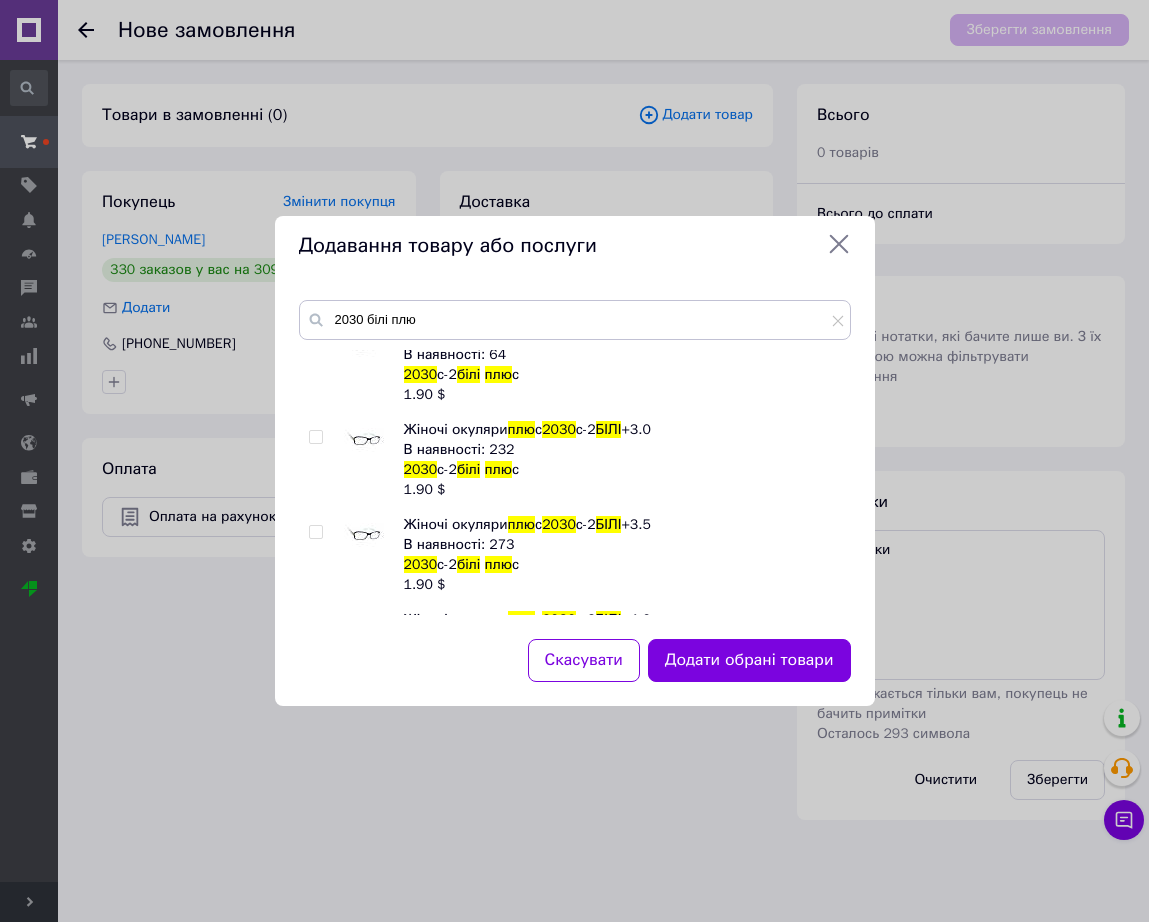 click at bounding box center (364, 440) 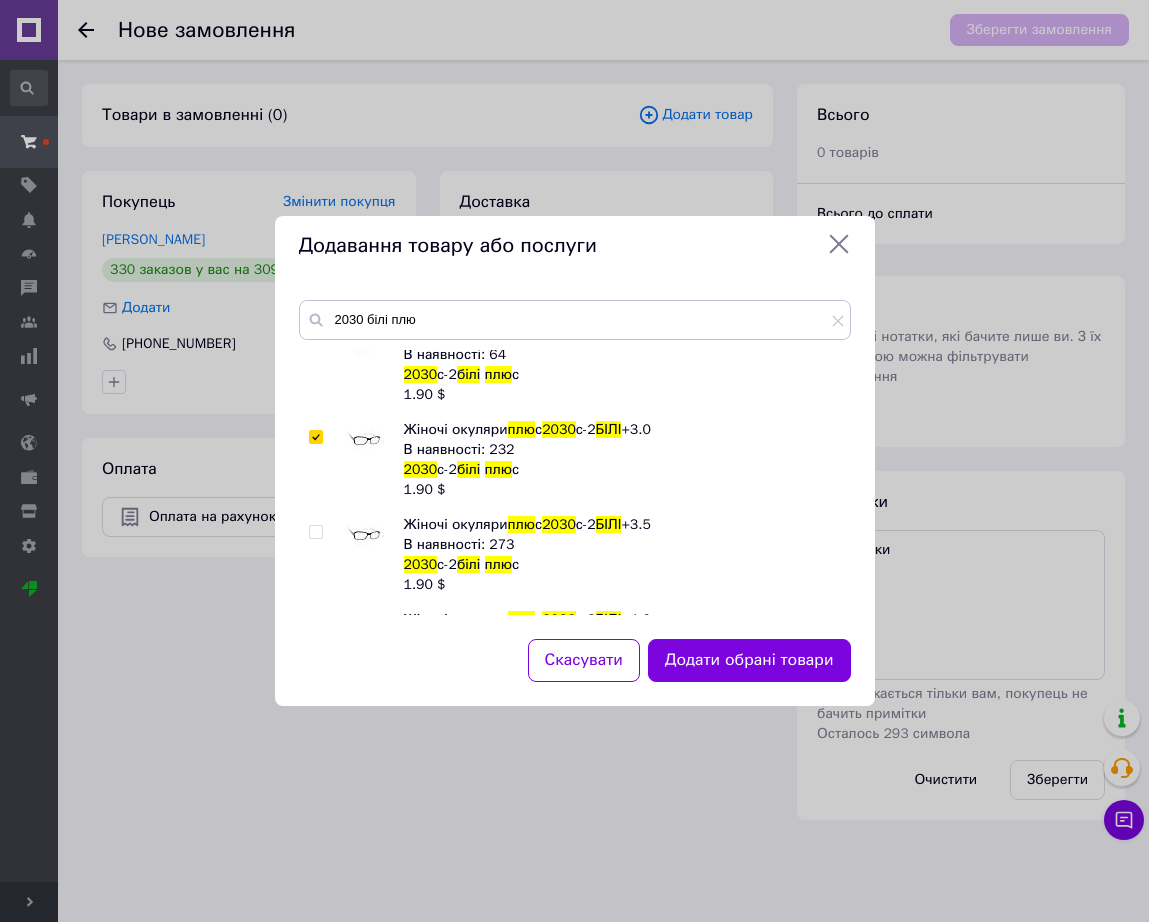 checkbox on "true" 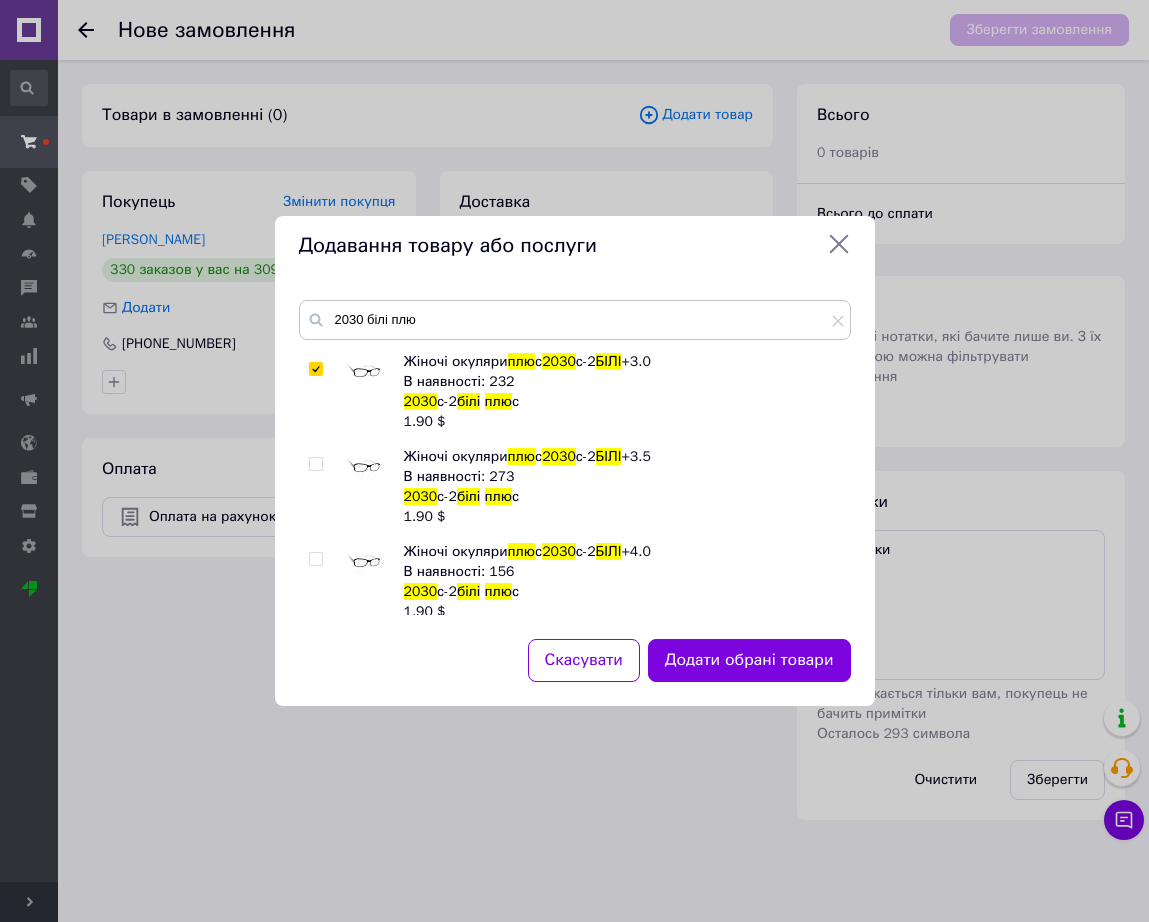 scroll, scrollTop: 625, scrollLeft: 0, axis: vertical 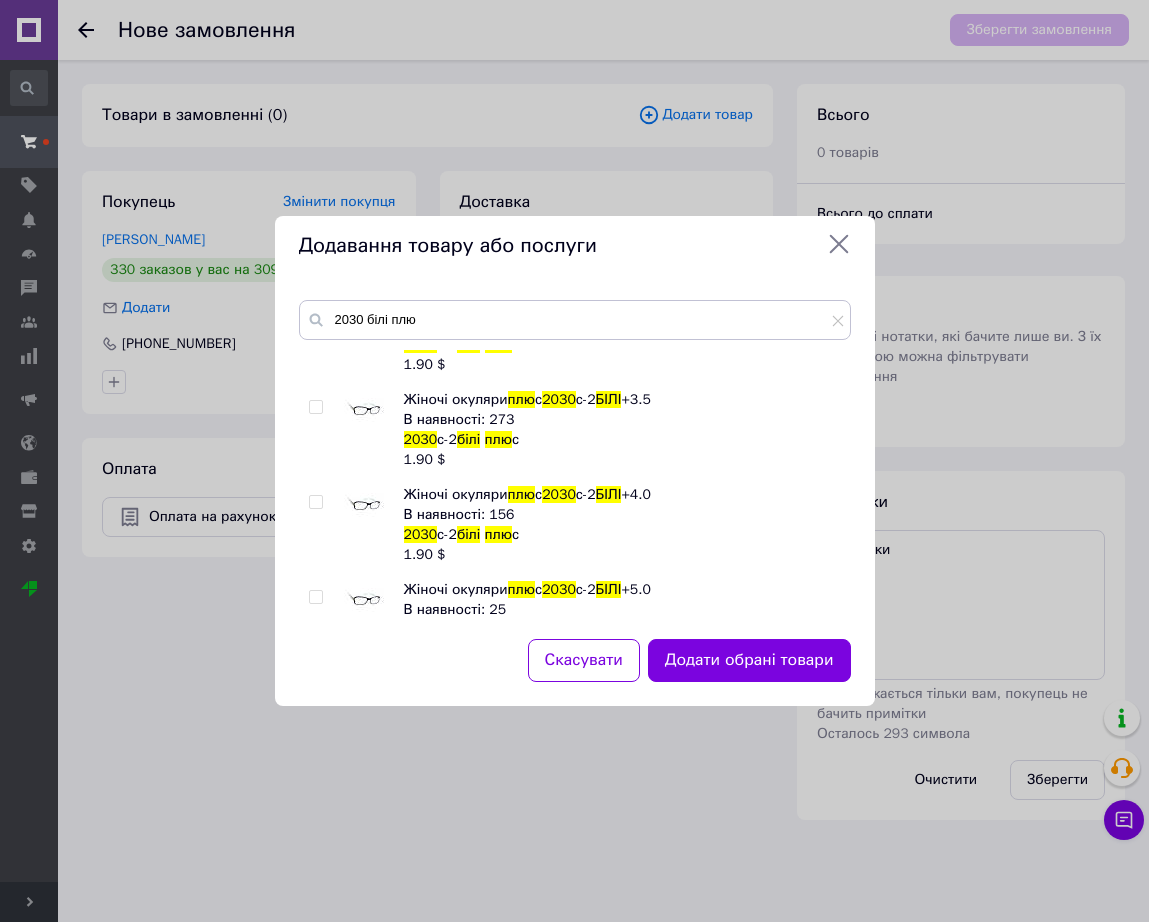 click at bounding box center (364, 505) 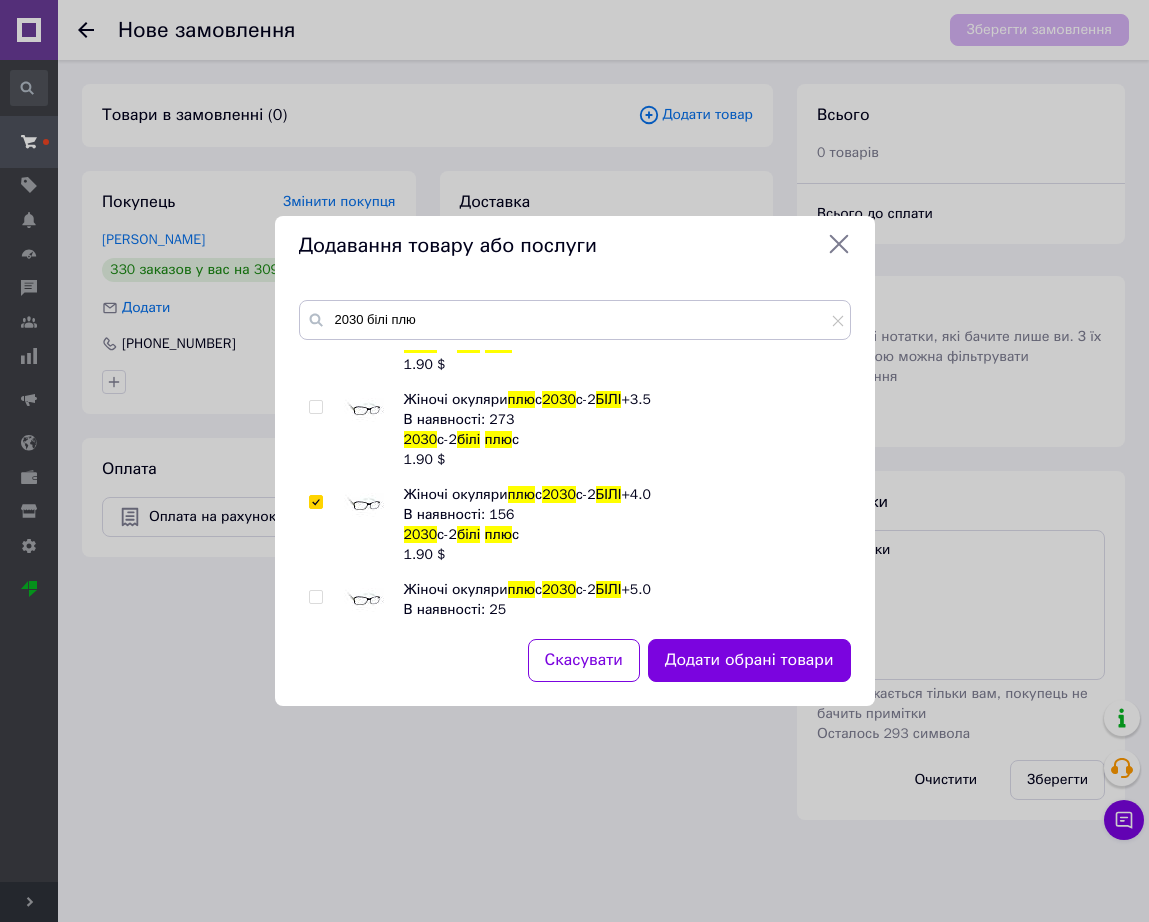 checkbox on "true" 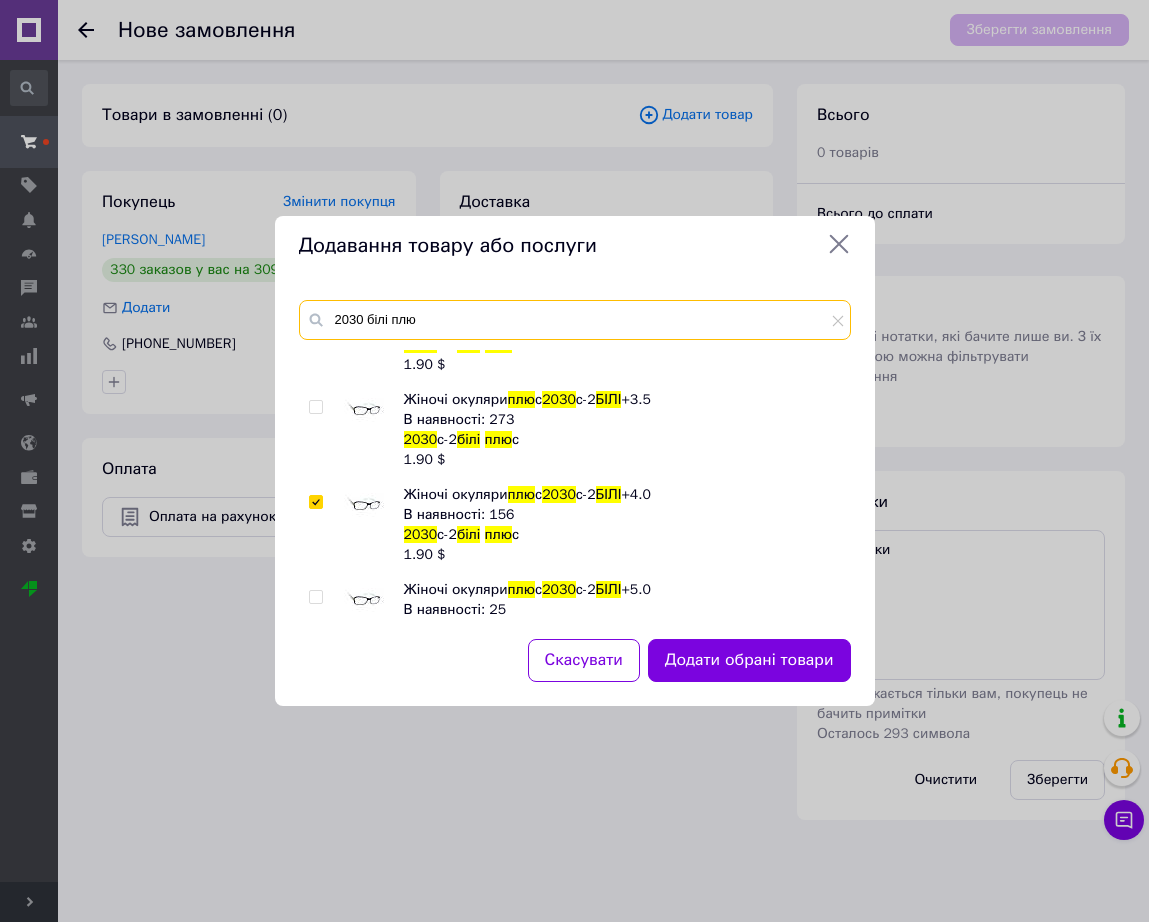 click on "2030 білі плю" at bounding box center (575, 320) 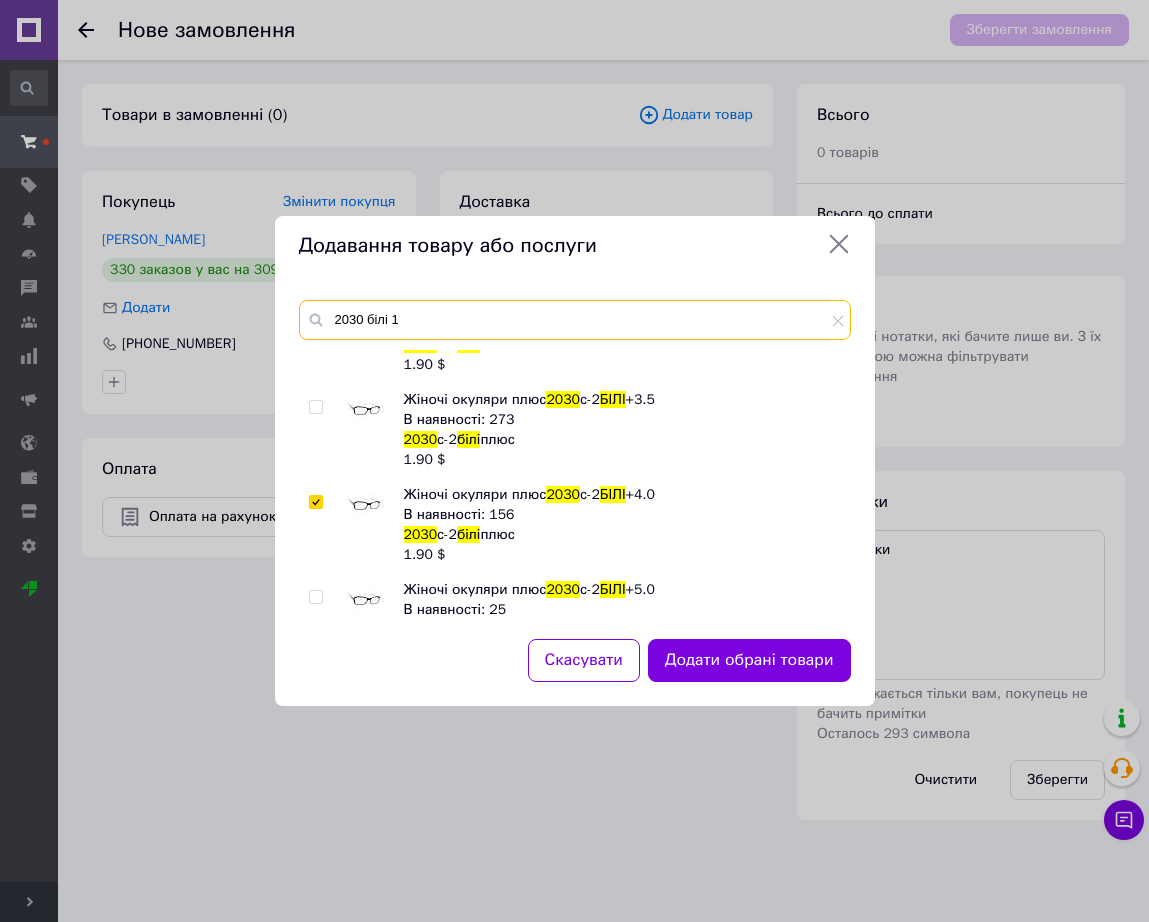 type on "2030 білі 15" 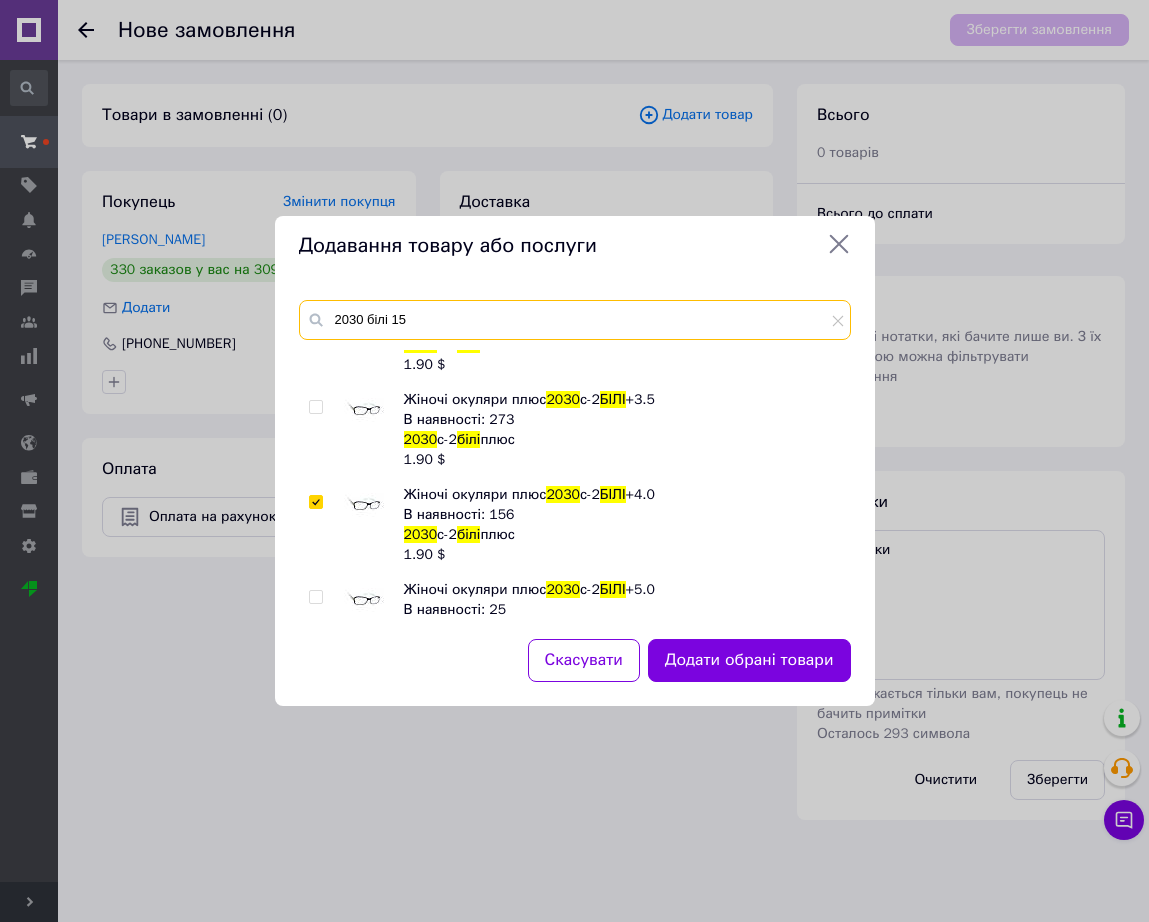 click on "2030 білі 15" at bounding box center (575, 320) 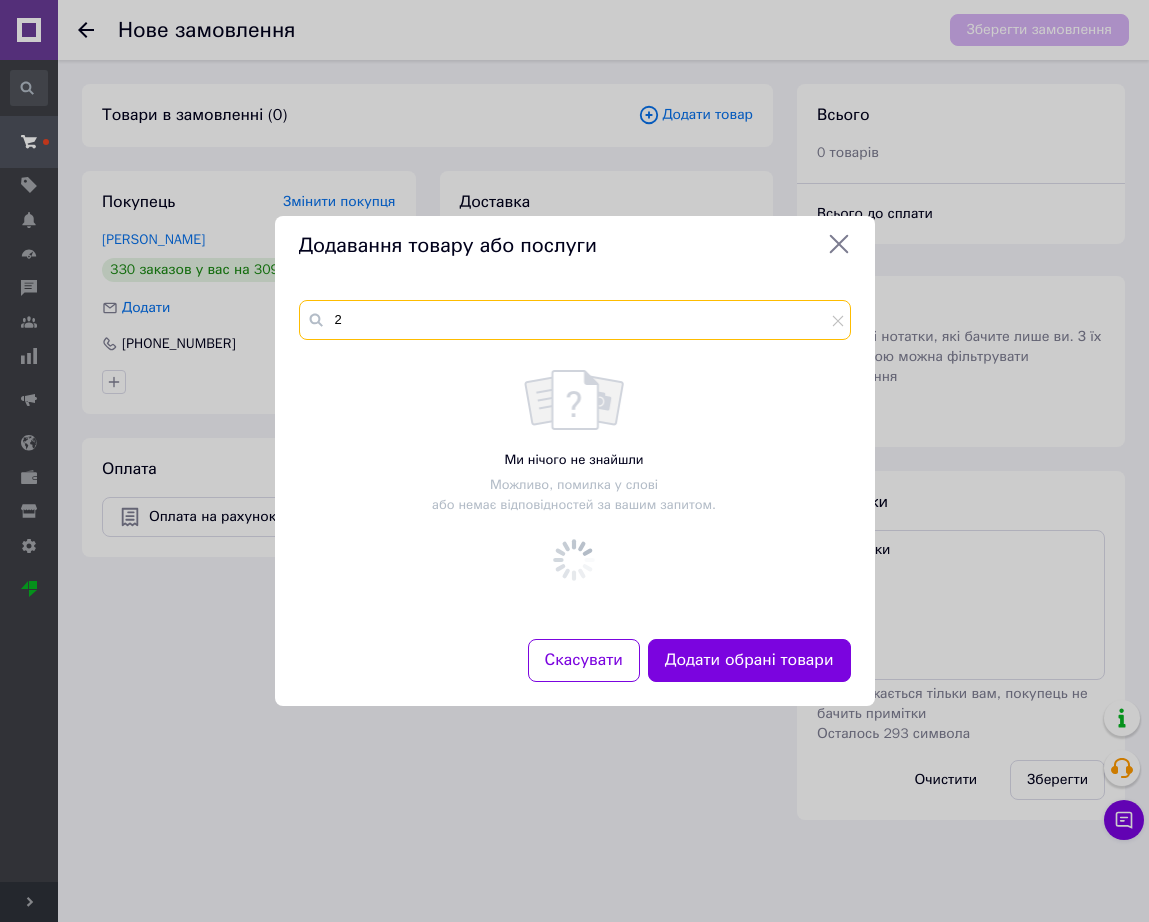 scroll, scrollTop: 0, scrollLeft: 0, axis: both 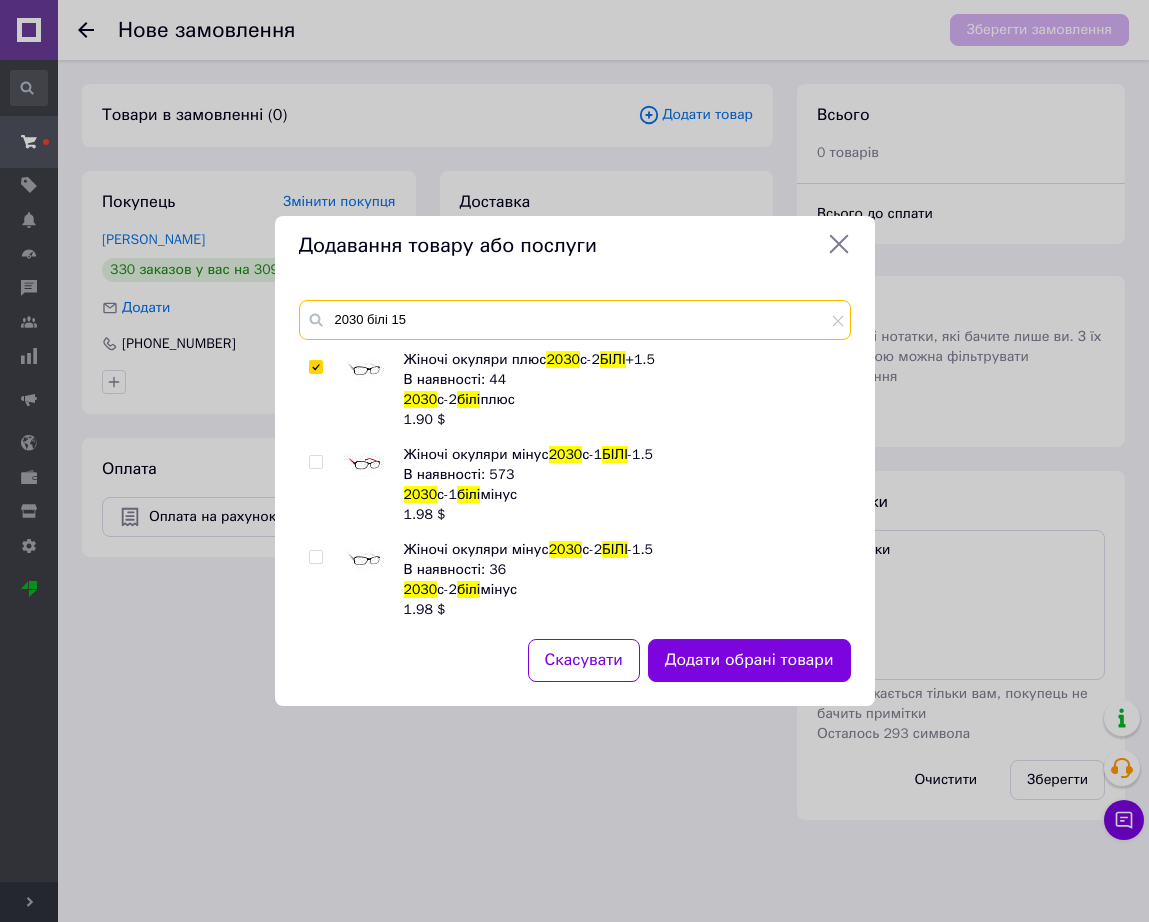 type on "2030 білі 15" 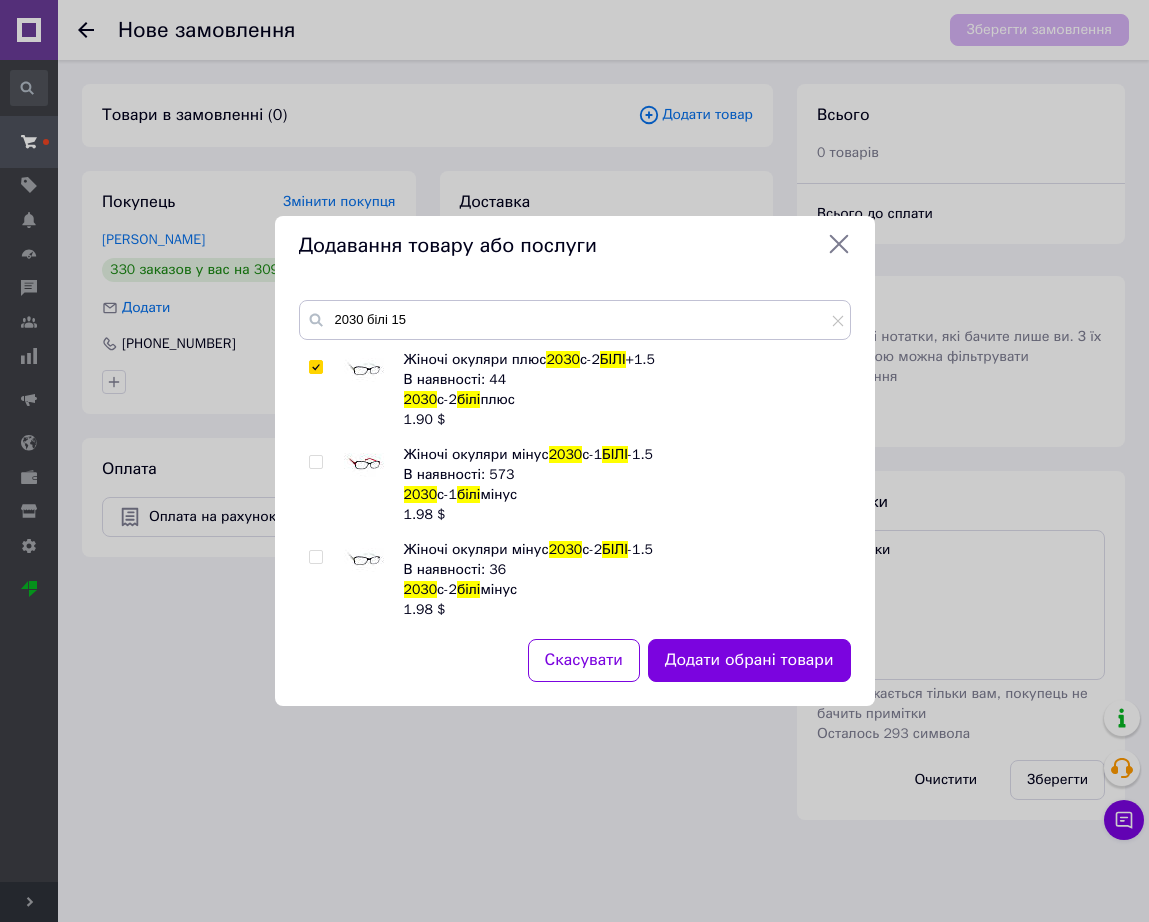click at bounding box center (364, 560) 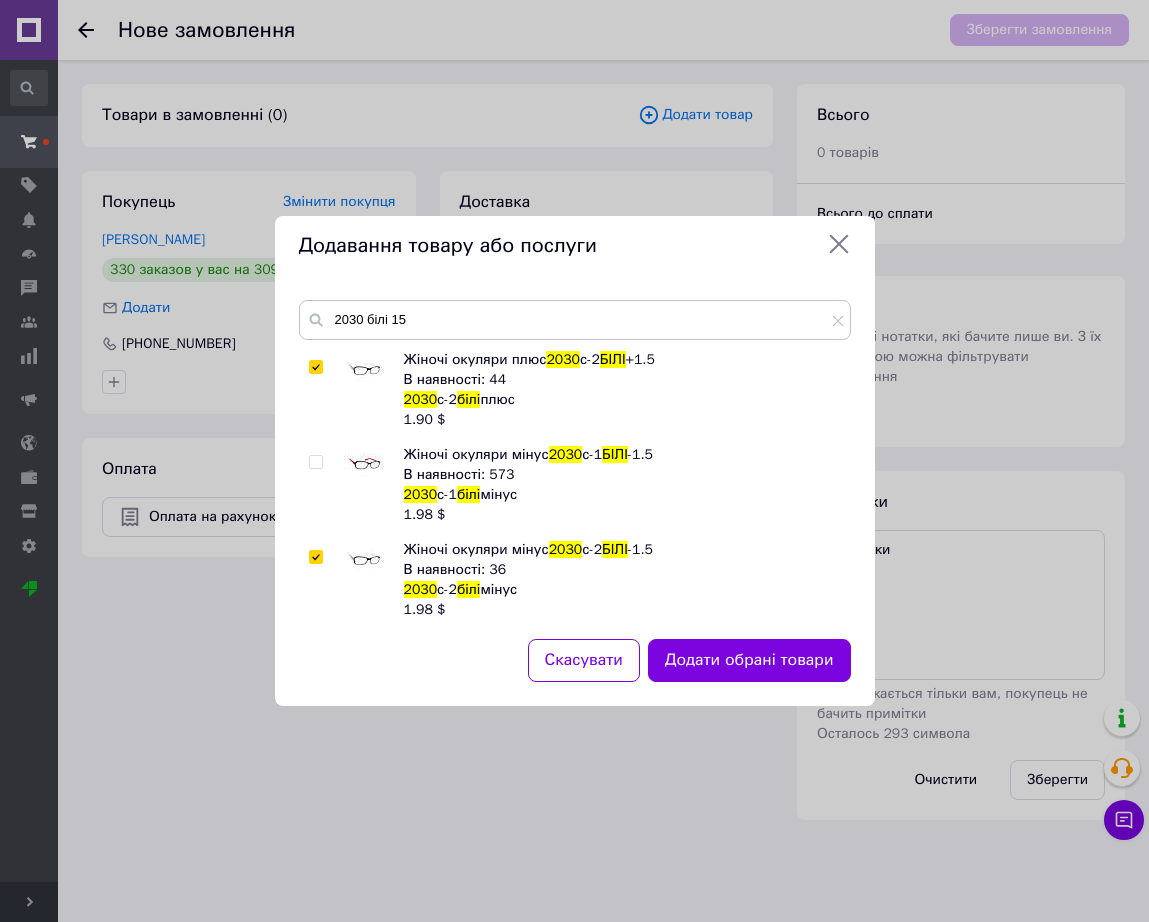 checkbox on "true" 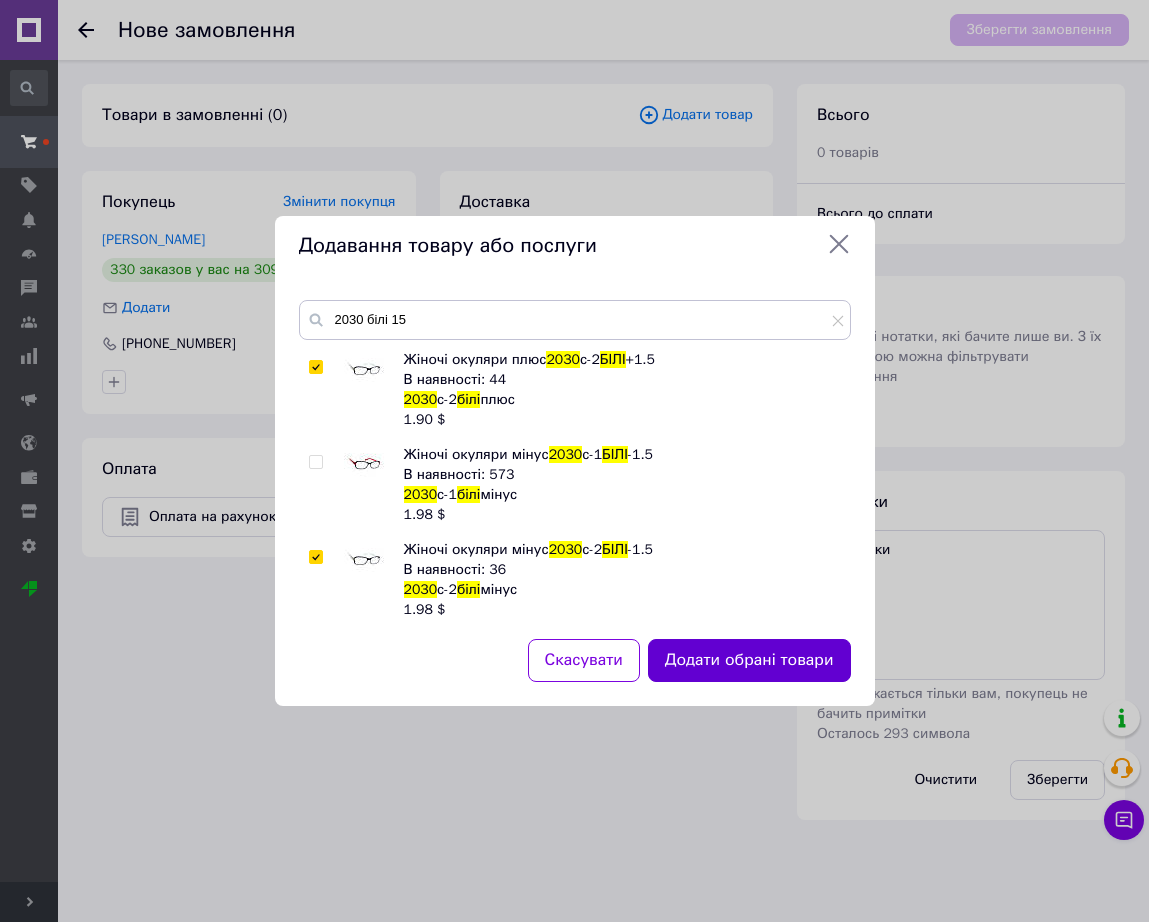 click on "Додати обрані товари" at bounding box center [749, 660] 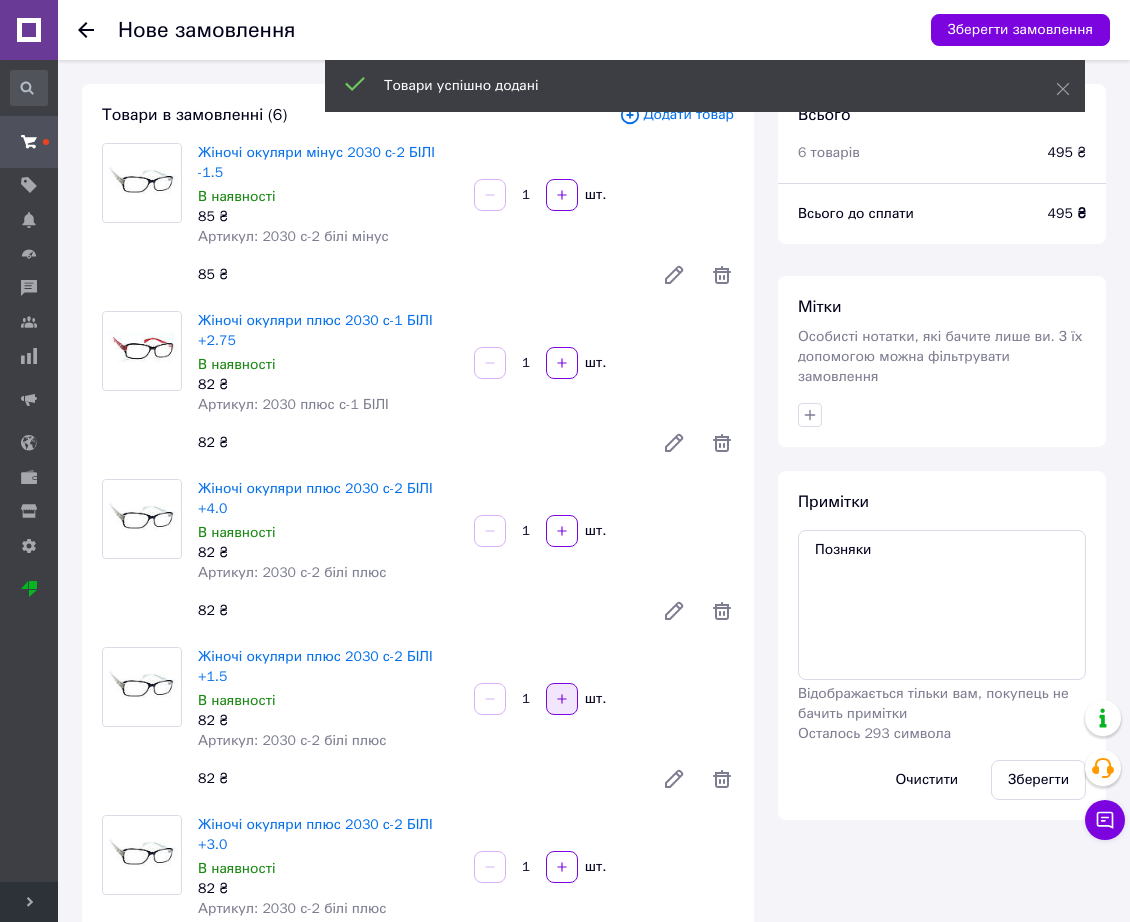 click at bounding box center [562, 699] 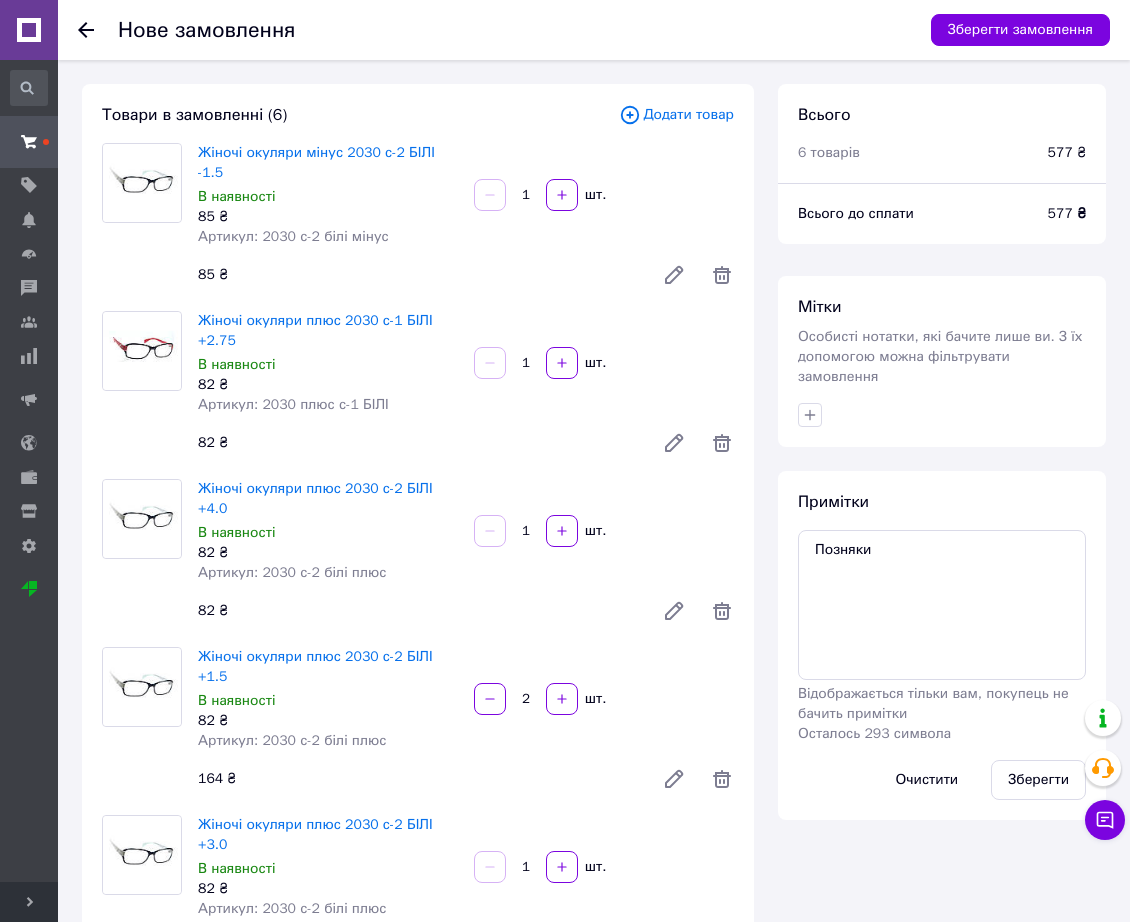 click on "Додати товар" at bounding box center [676, 115] 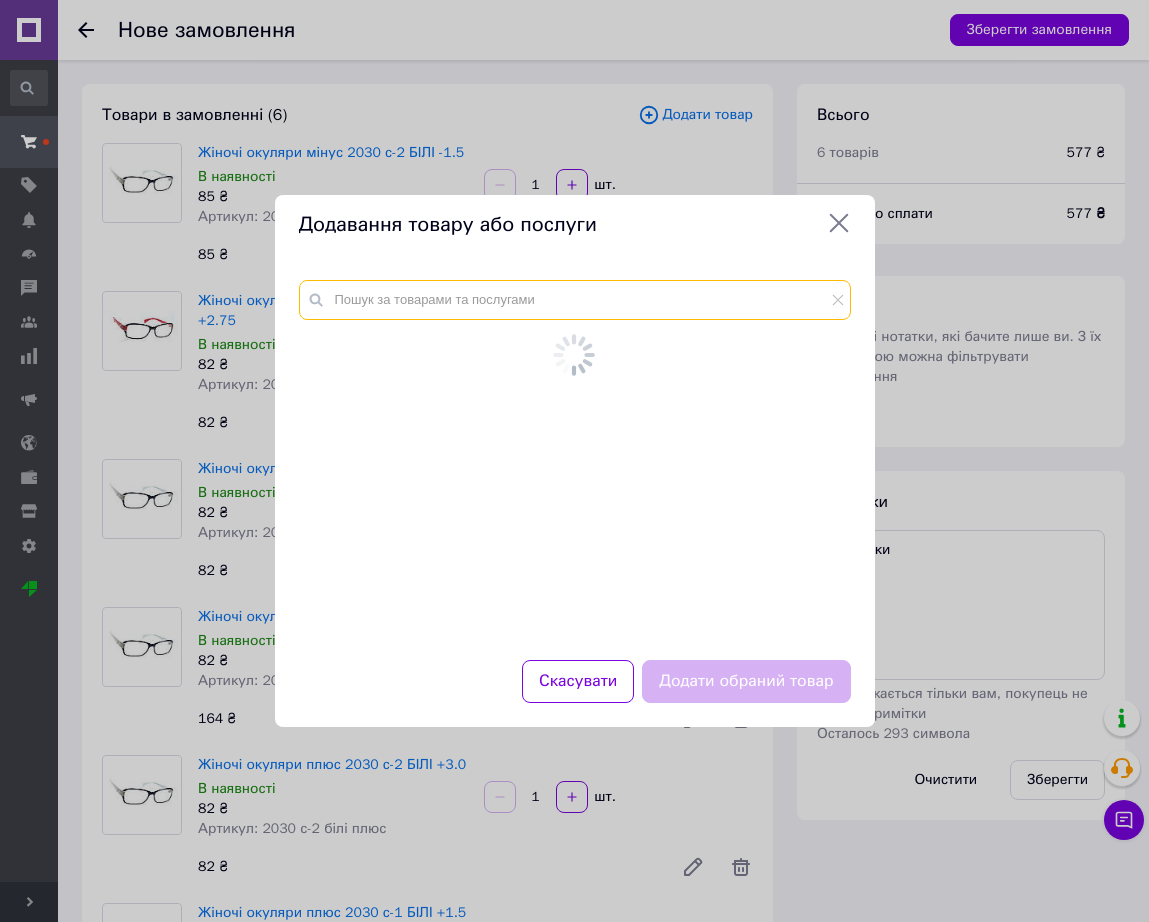 click at bounding box center [575, 300] 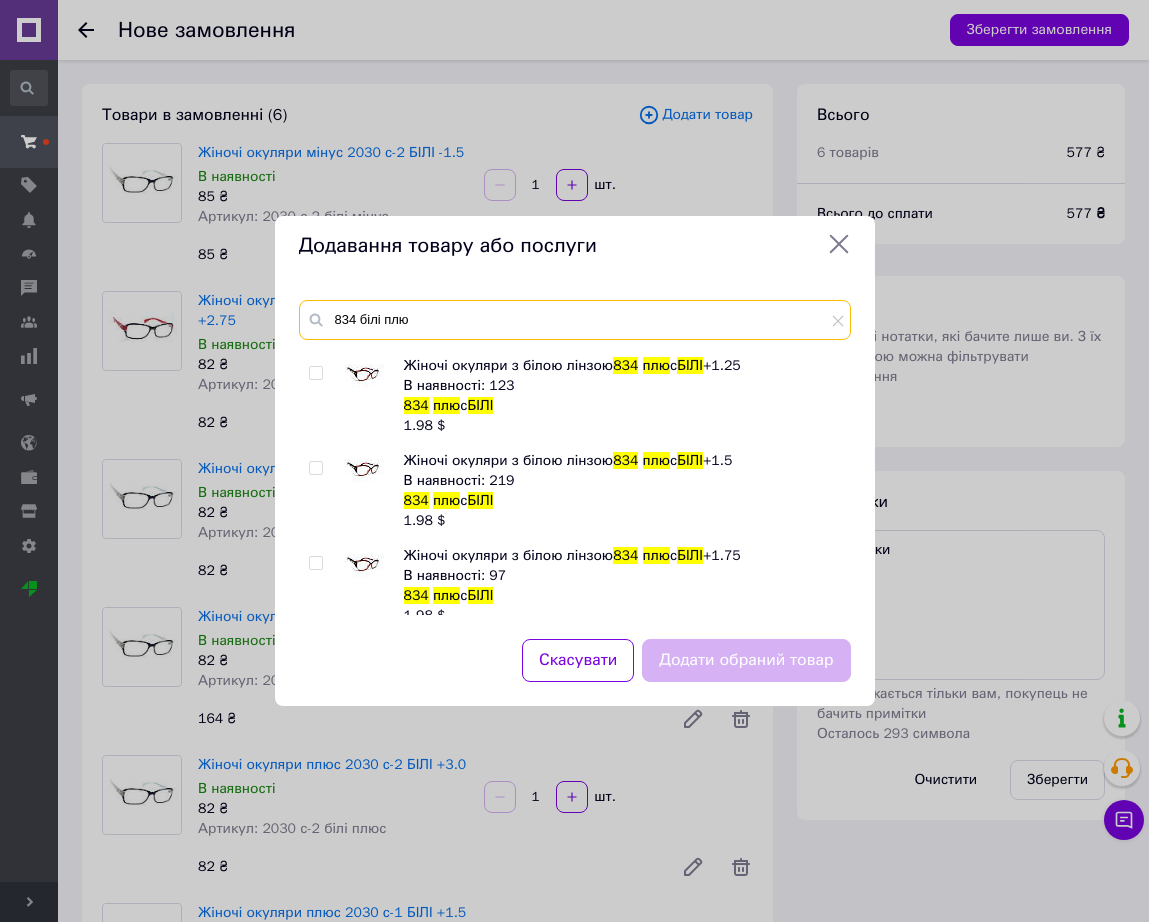 scroll, scrollTop: 375, scrollLeft: 0, axis: vertical 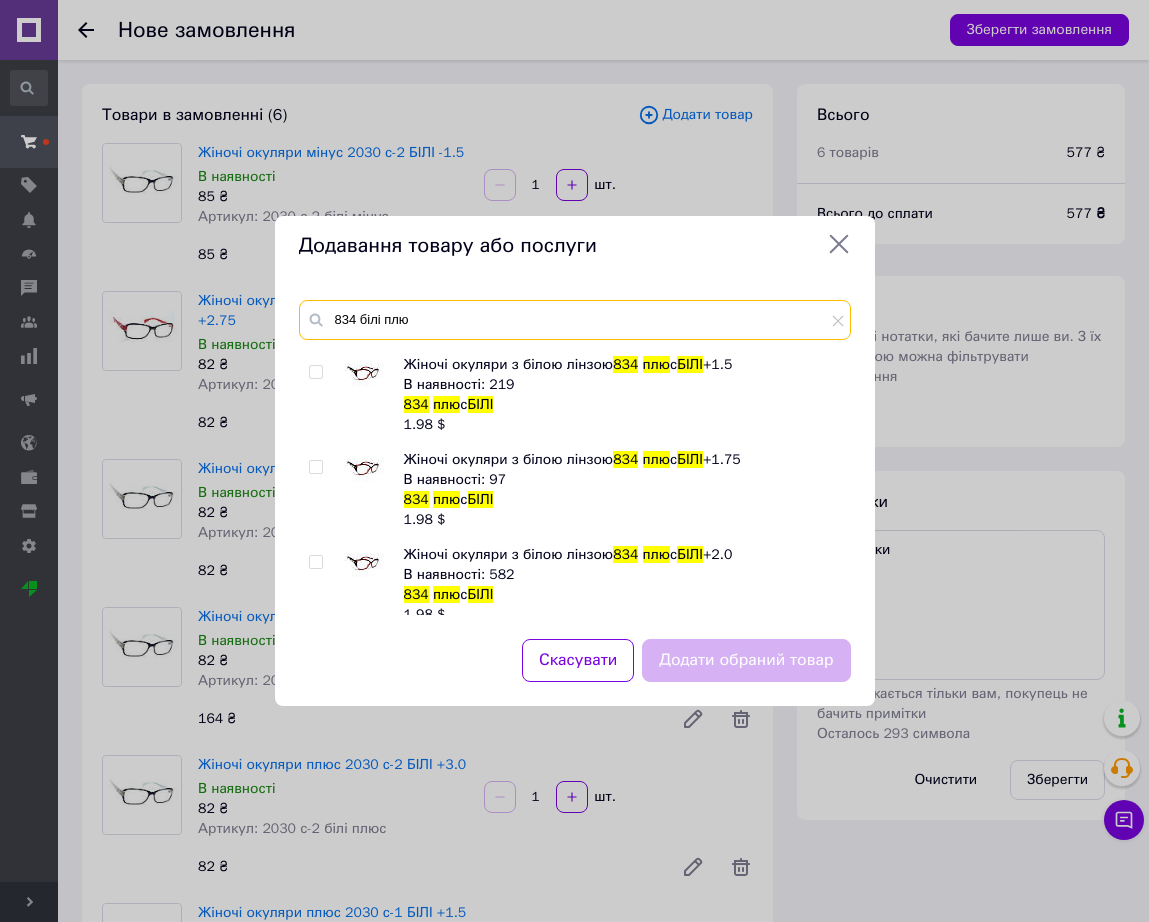 type on "834 білі плю" 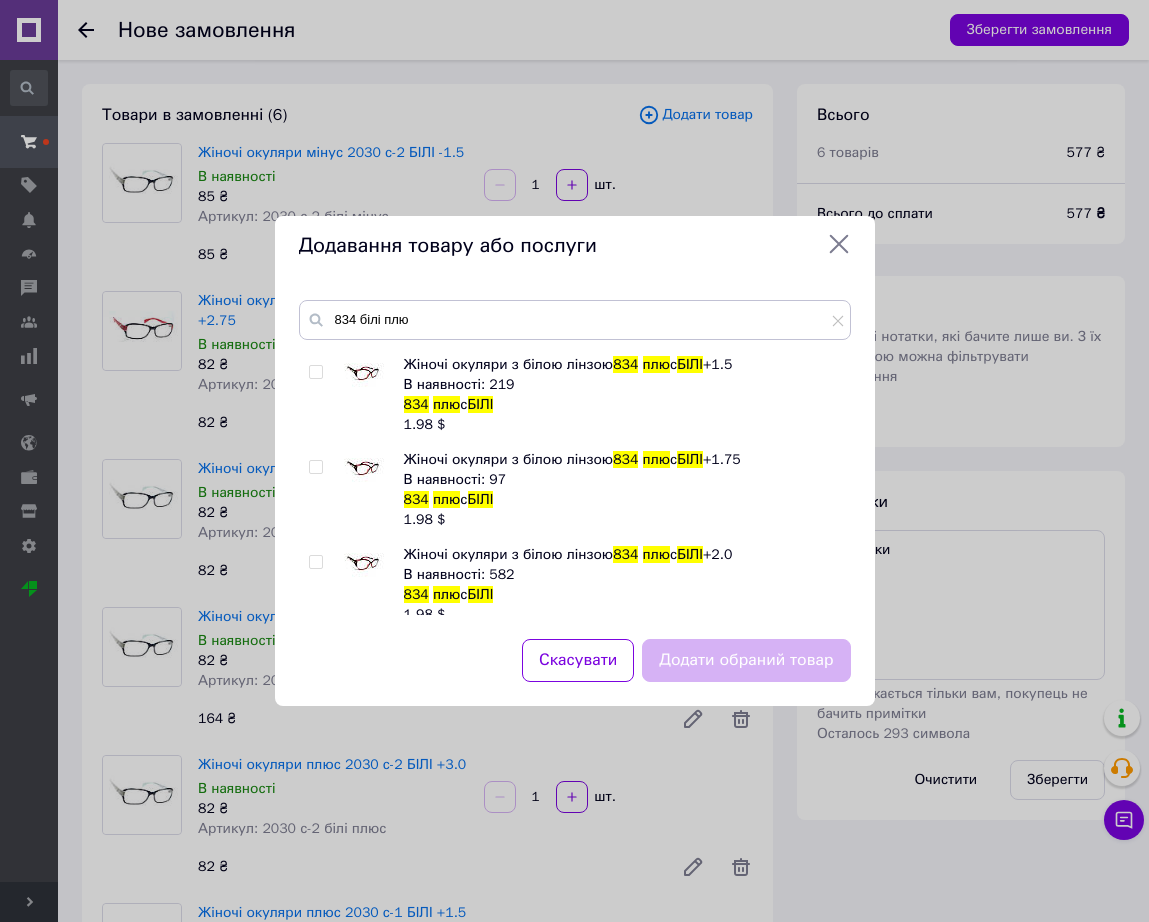click at bounding box center [336, 490] 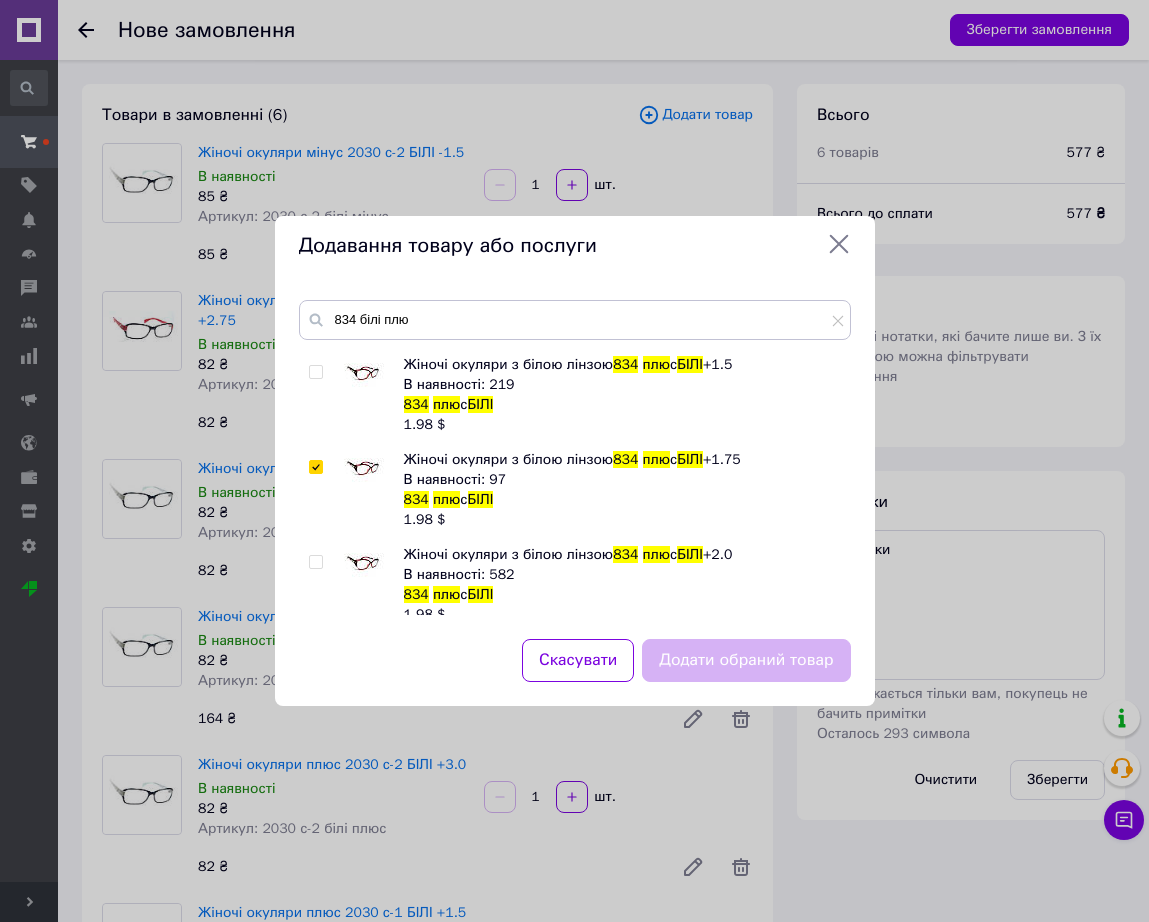 checkbox on "true" 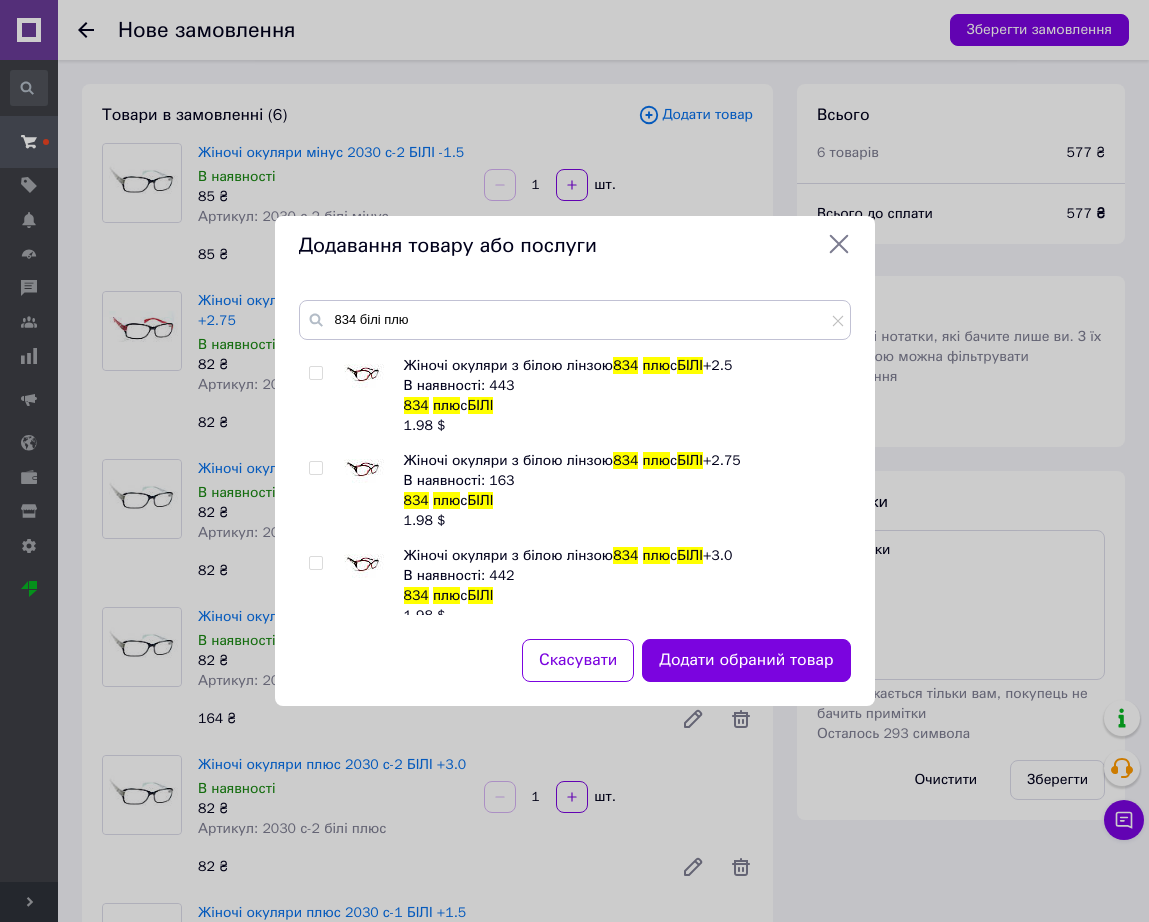 scroll, scrollTop: 875, scrollLeft: 0, axis: vertical 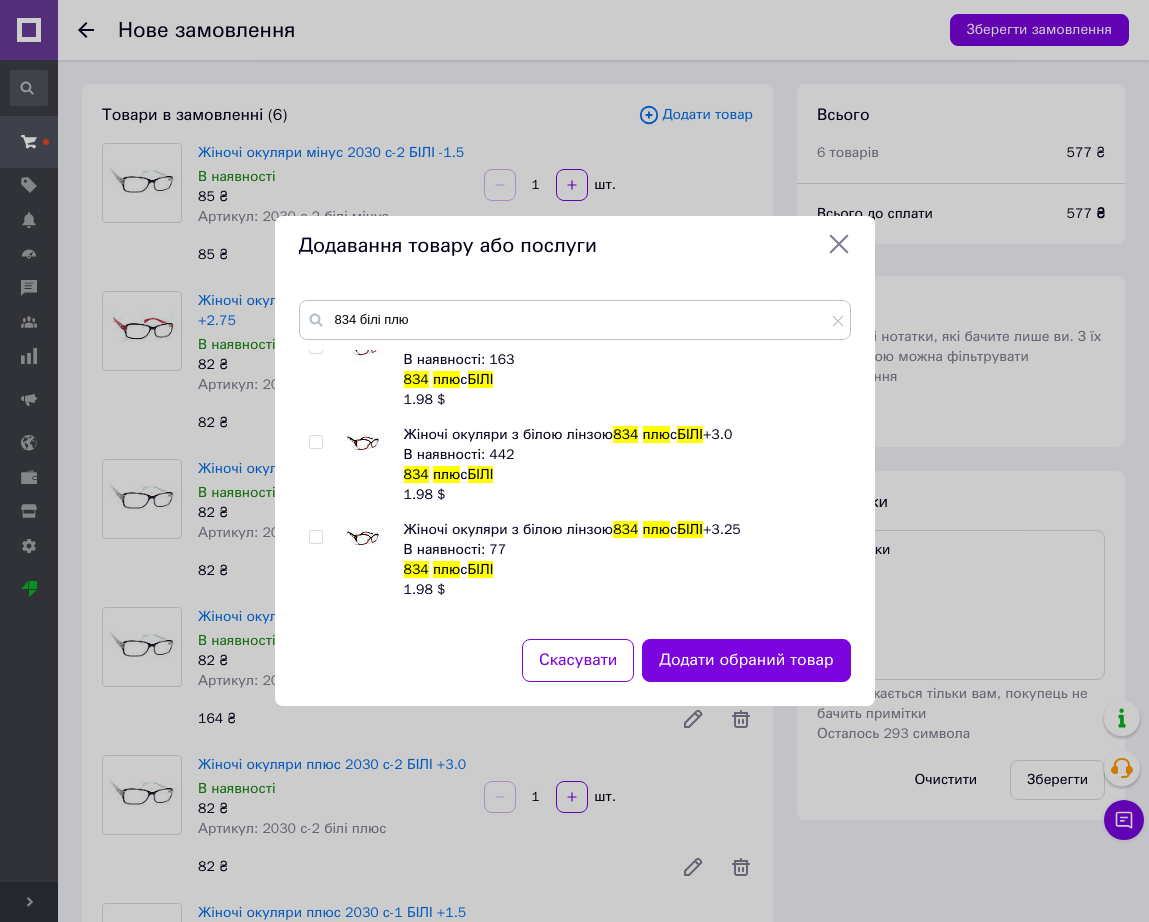 click at bounding box center (364, 445) 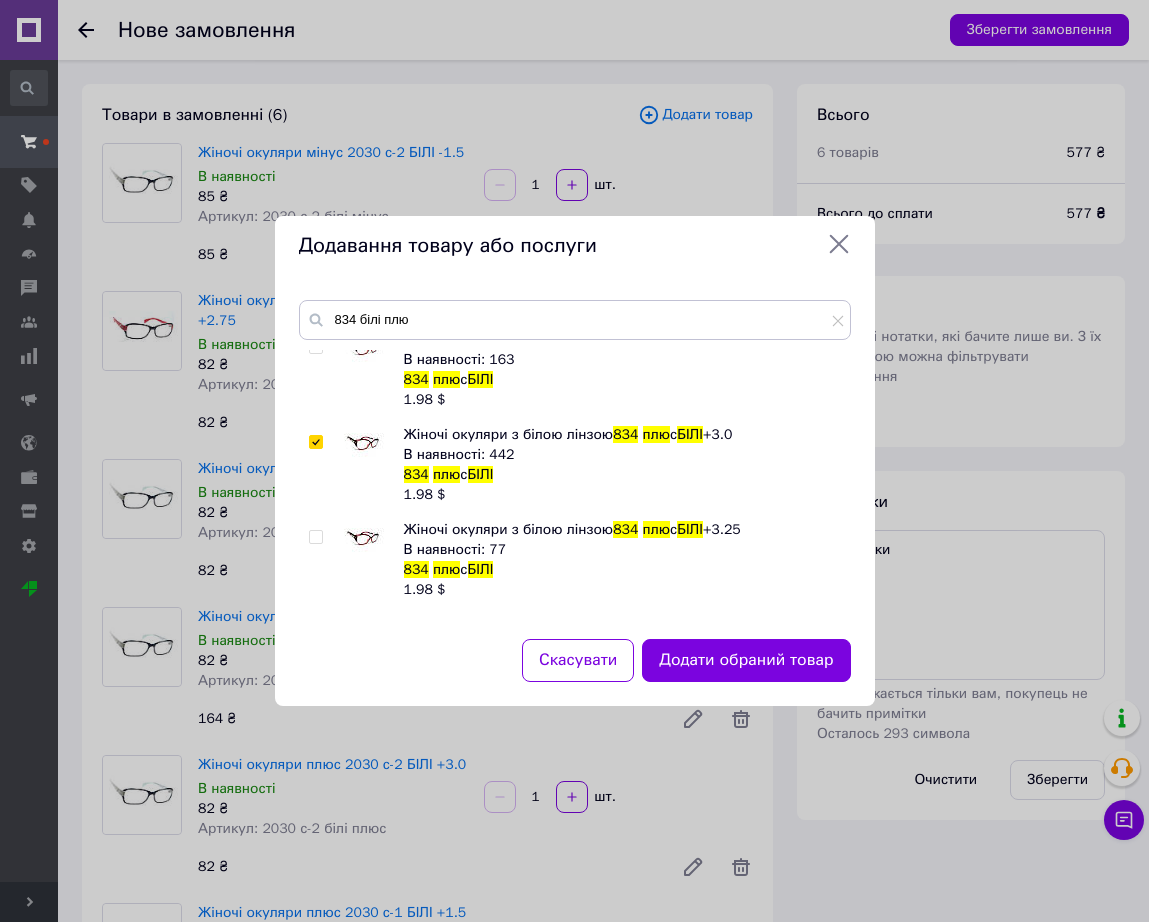 checkbox on "true" 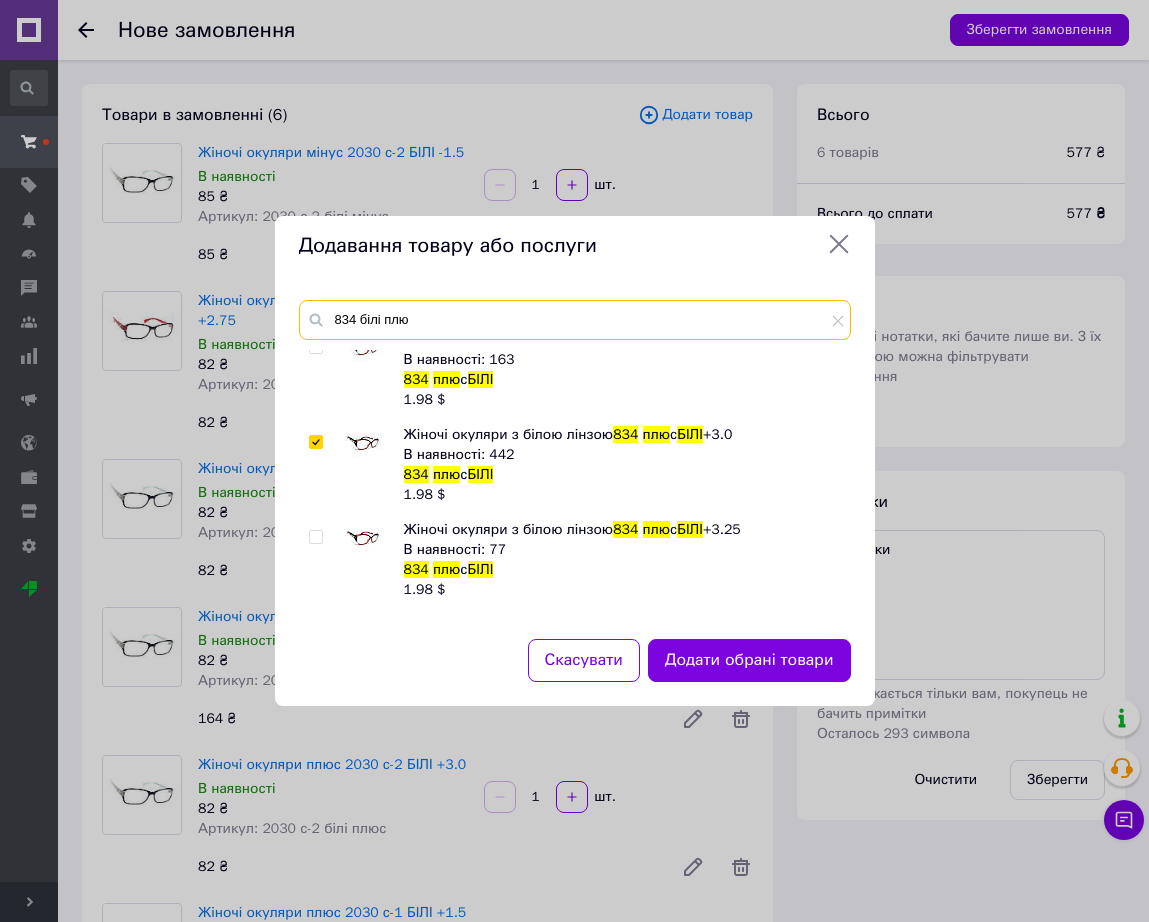 click on "834 білі плю" at bounding box center (575, 320) 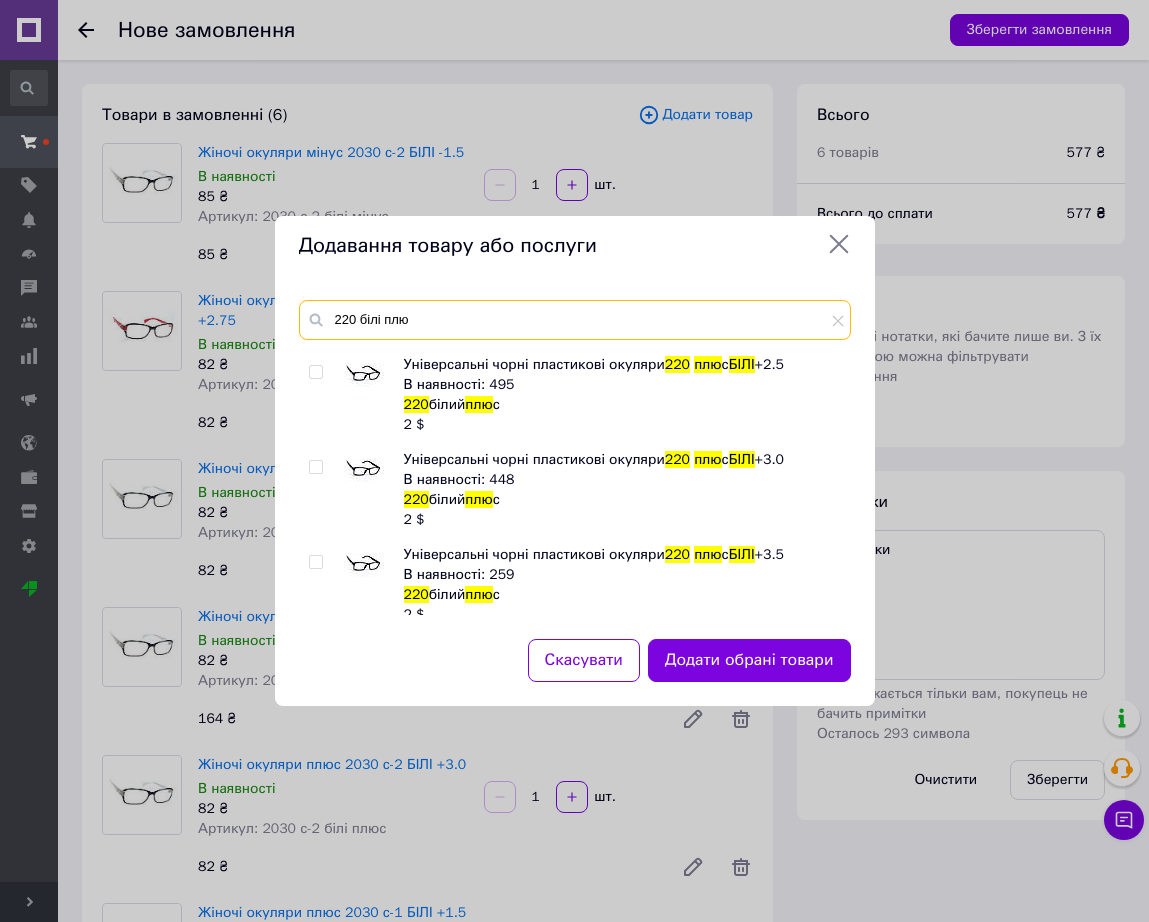 scroll, scrollTop: 125, scrollLeft: 0, axis: vertical 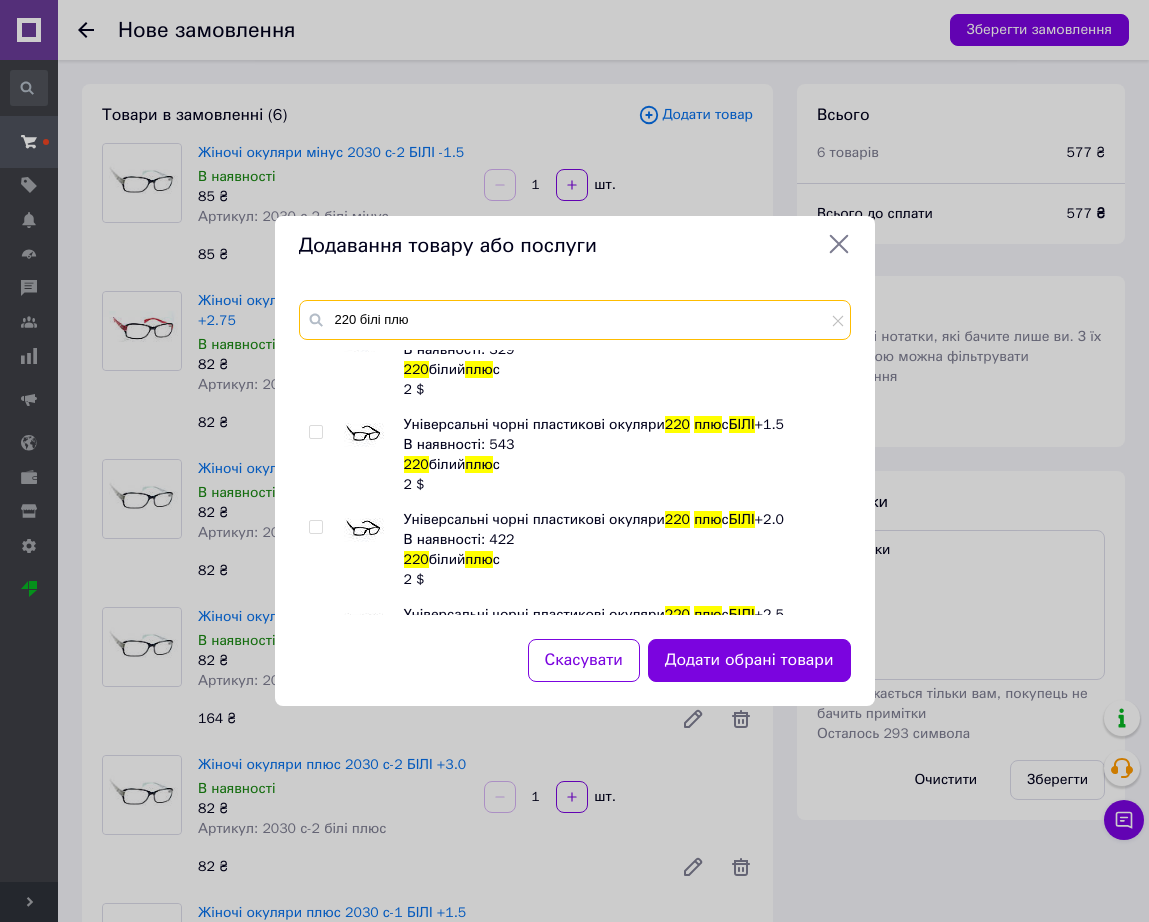 type on "220 білі плю" 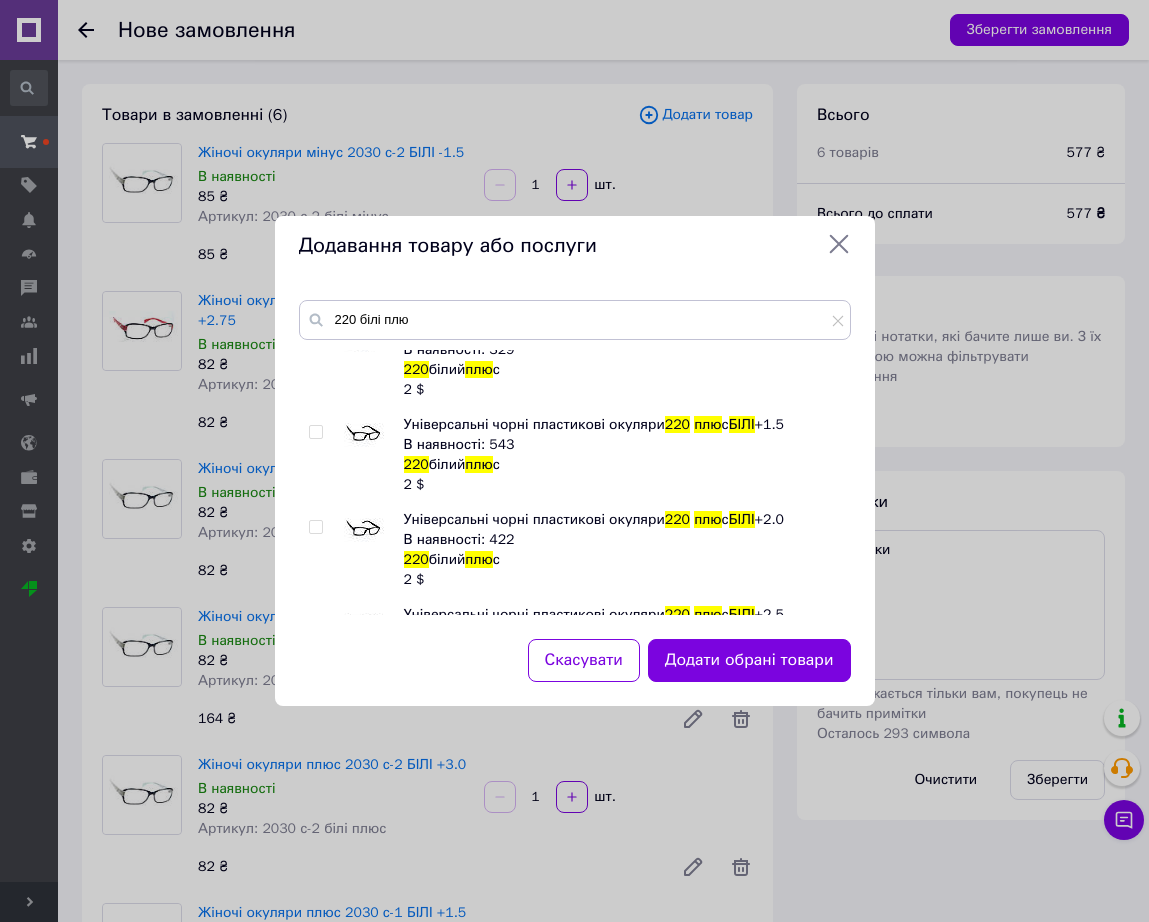 click at bounding box center [364, 435] 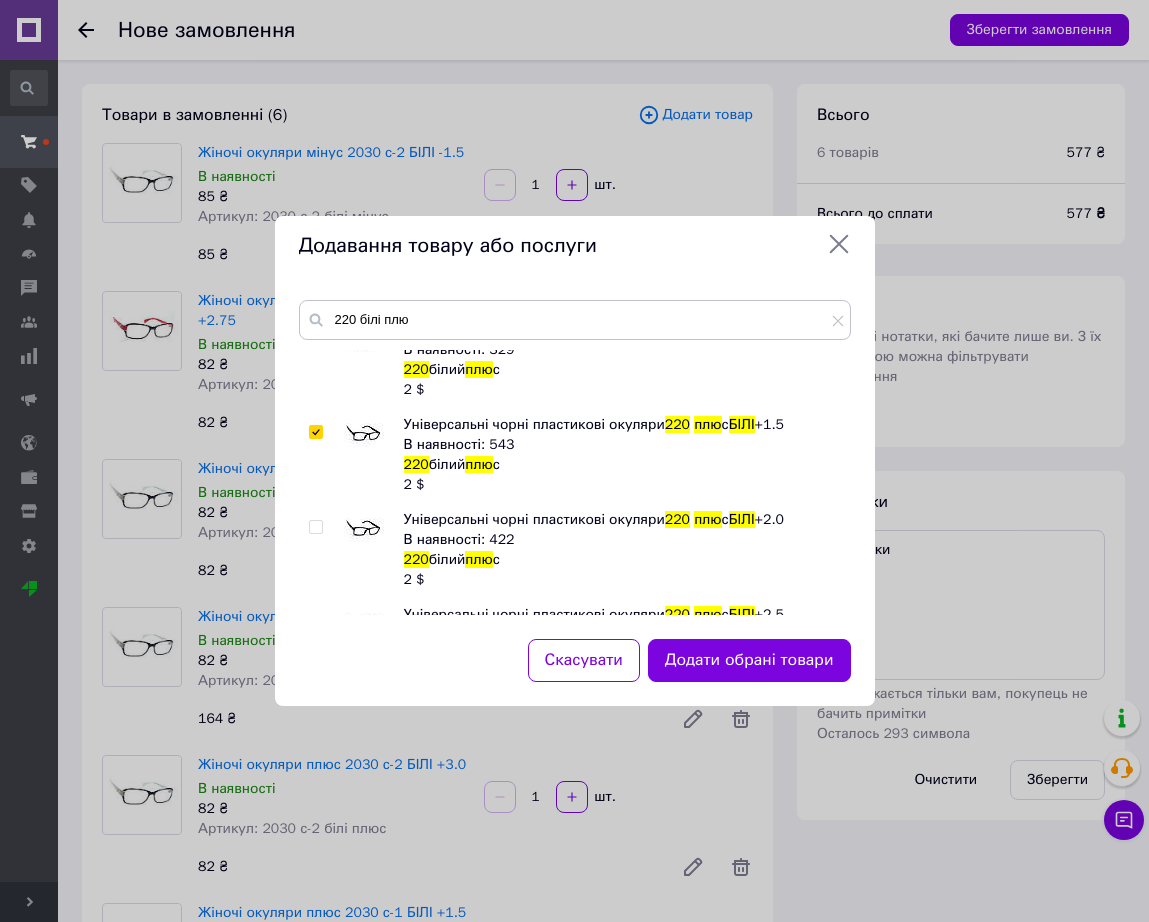 checkbox on "true" 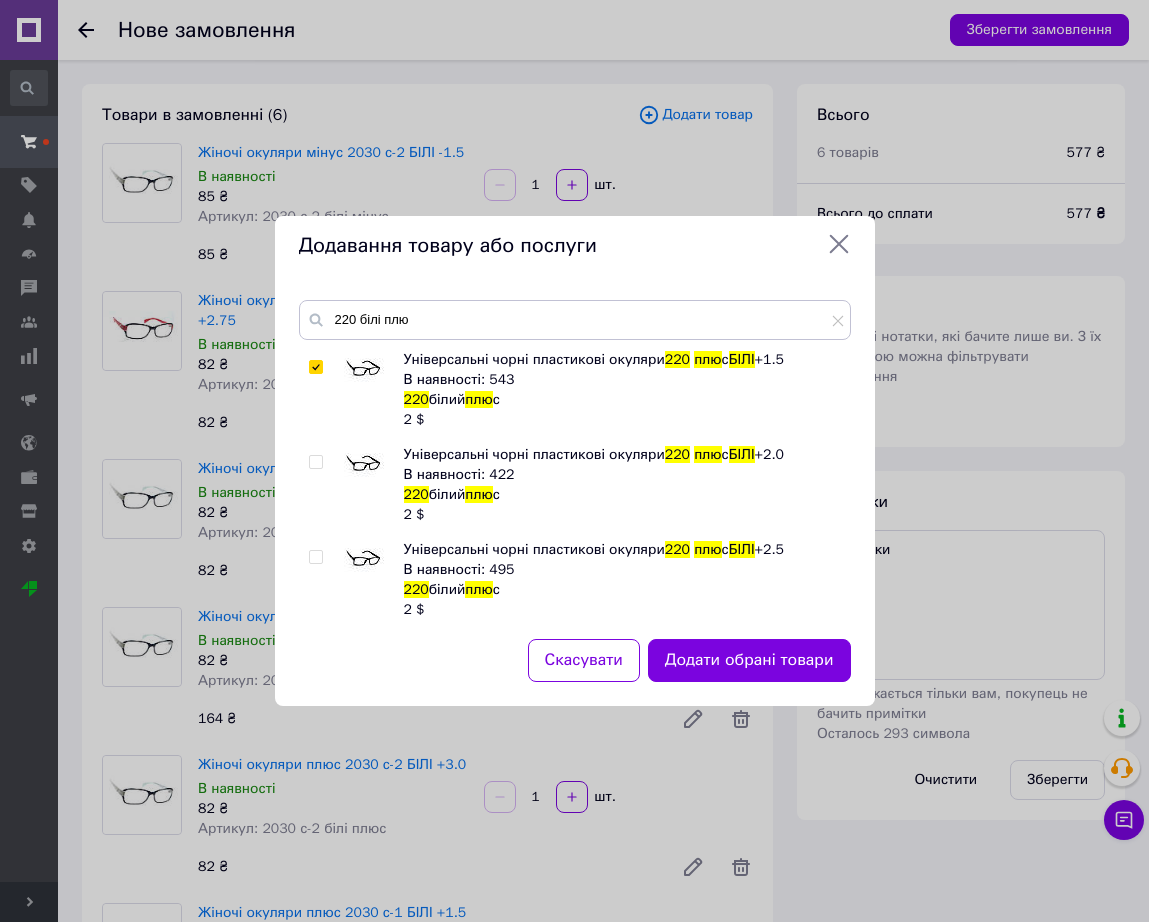 scroll, scrollTop: 250, scrollLeft: 0, axis: vertical 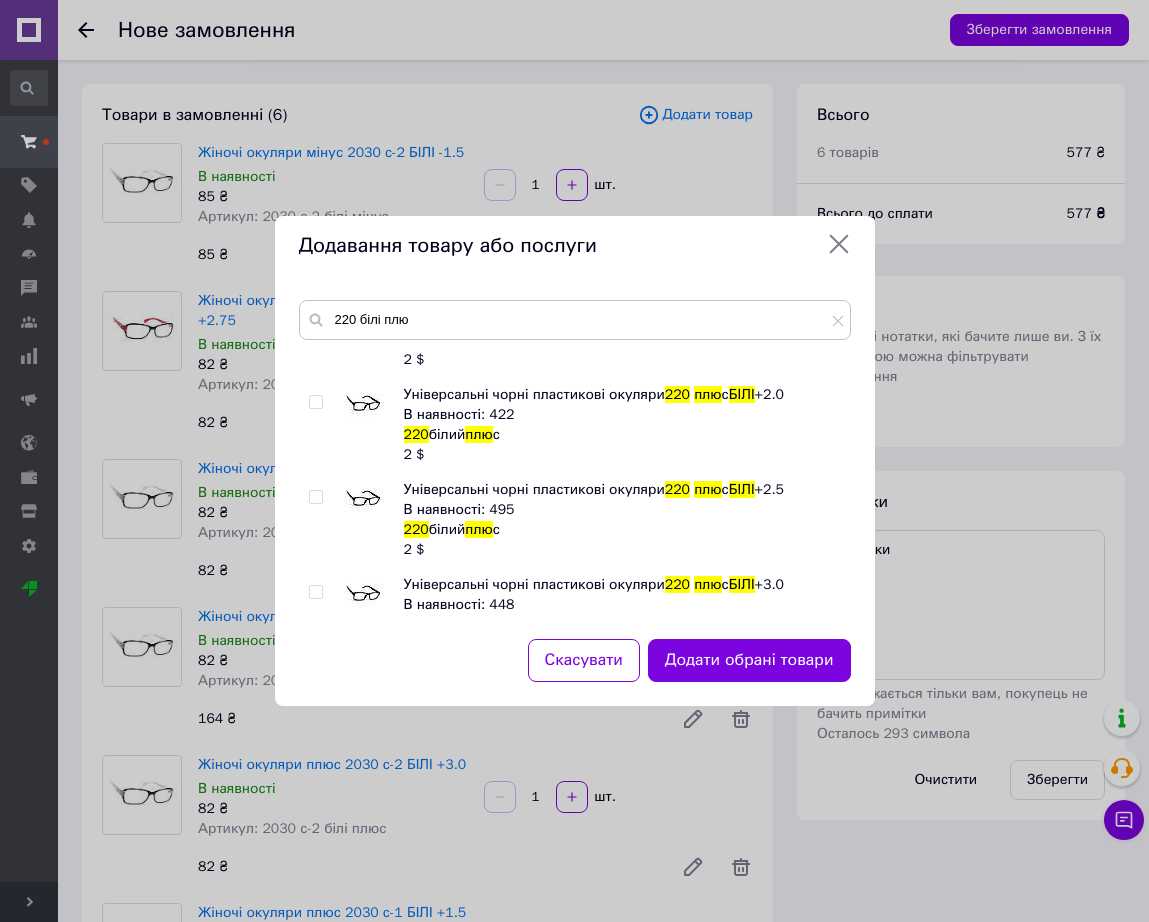 click at bounding box center [364, 500] 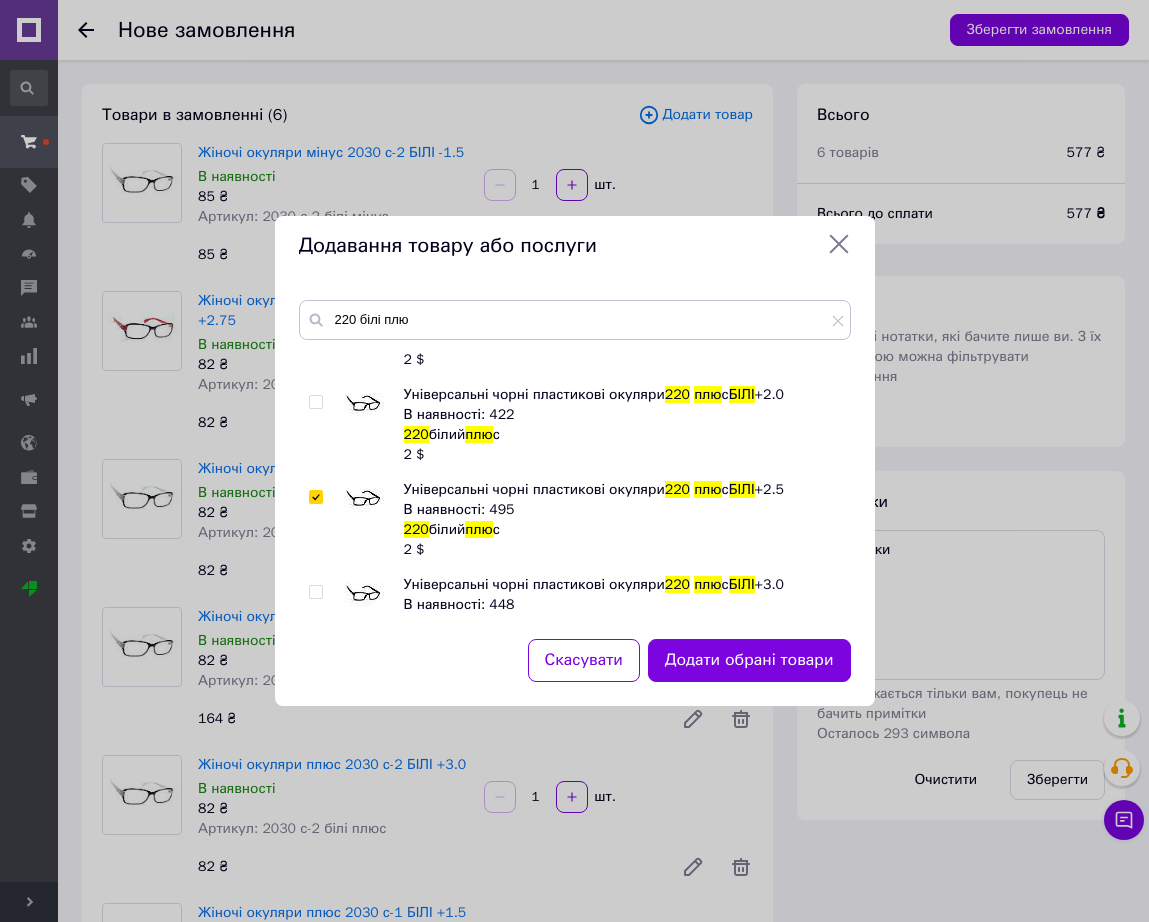 checkbox on "true" 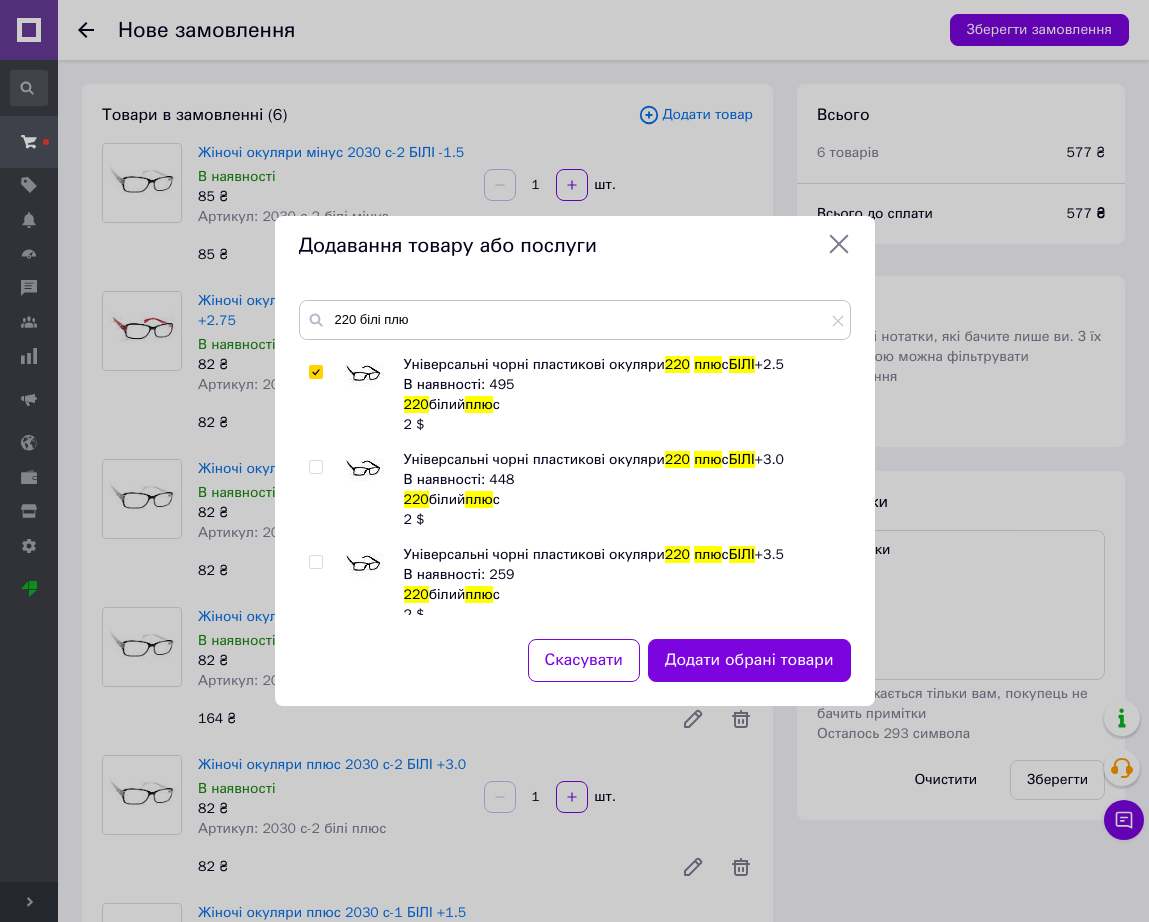 scroll, scrollTop: 500, scrollLeft: 0, axis: vertical 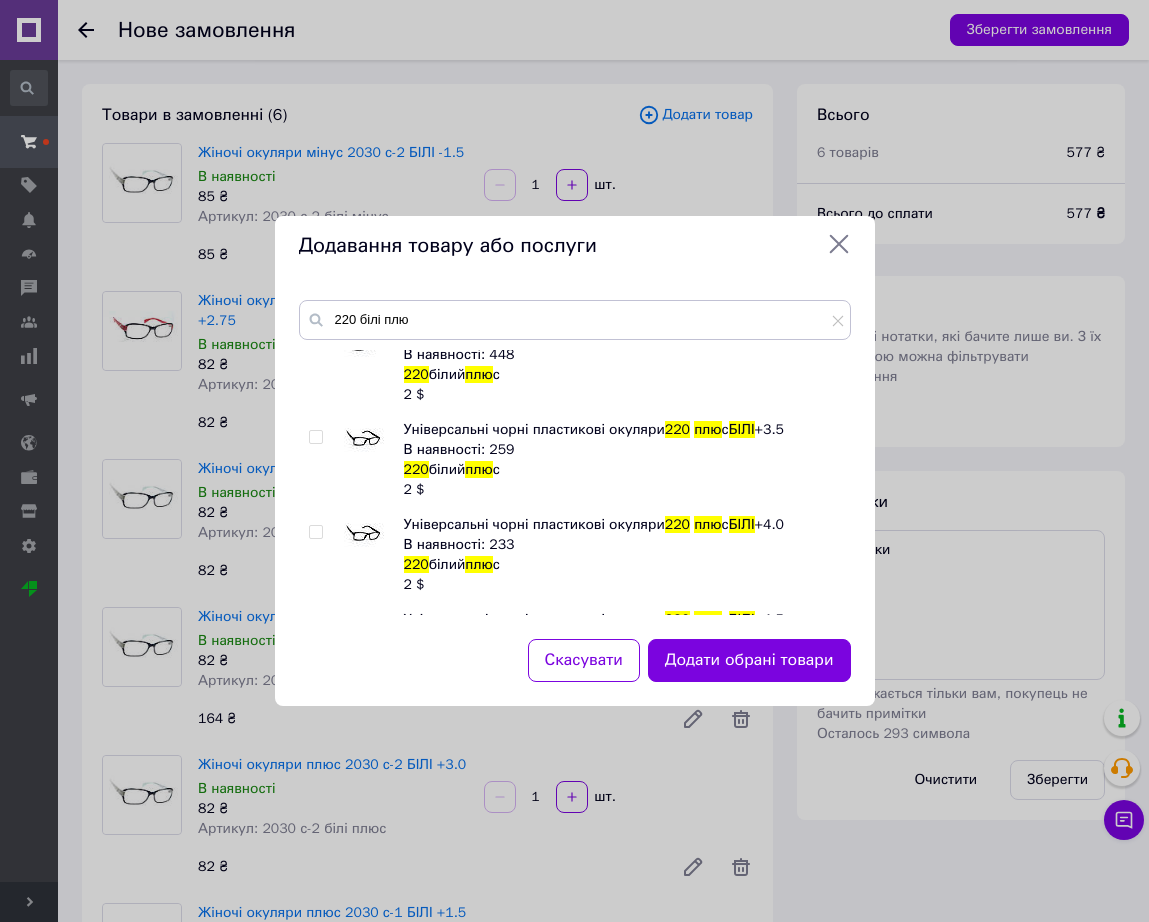 click at bounding box center (364, 535) 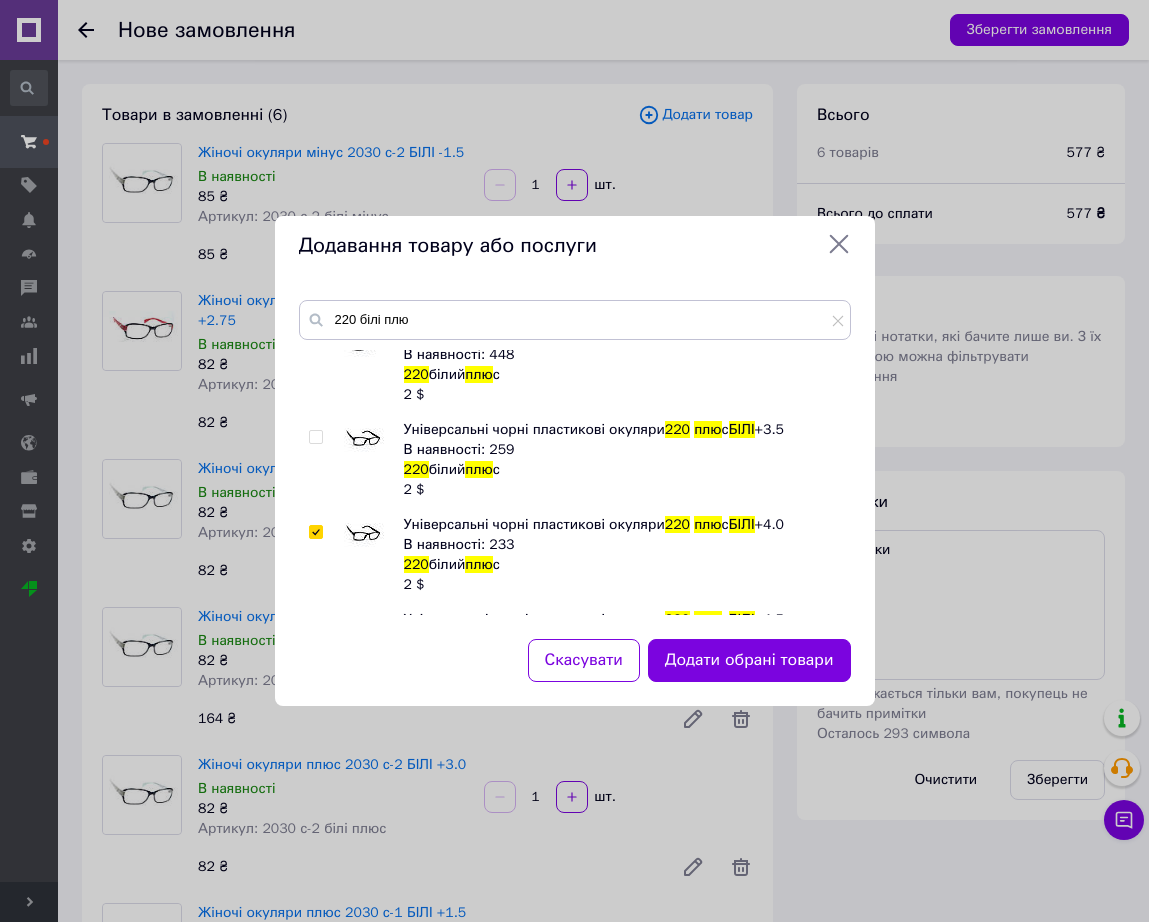 checkbox on "true" 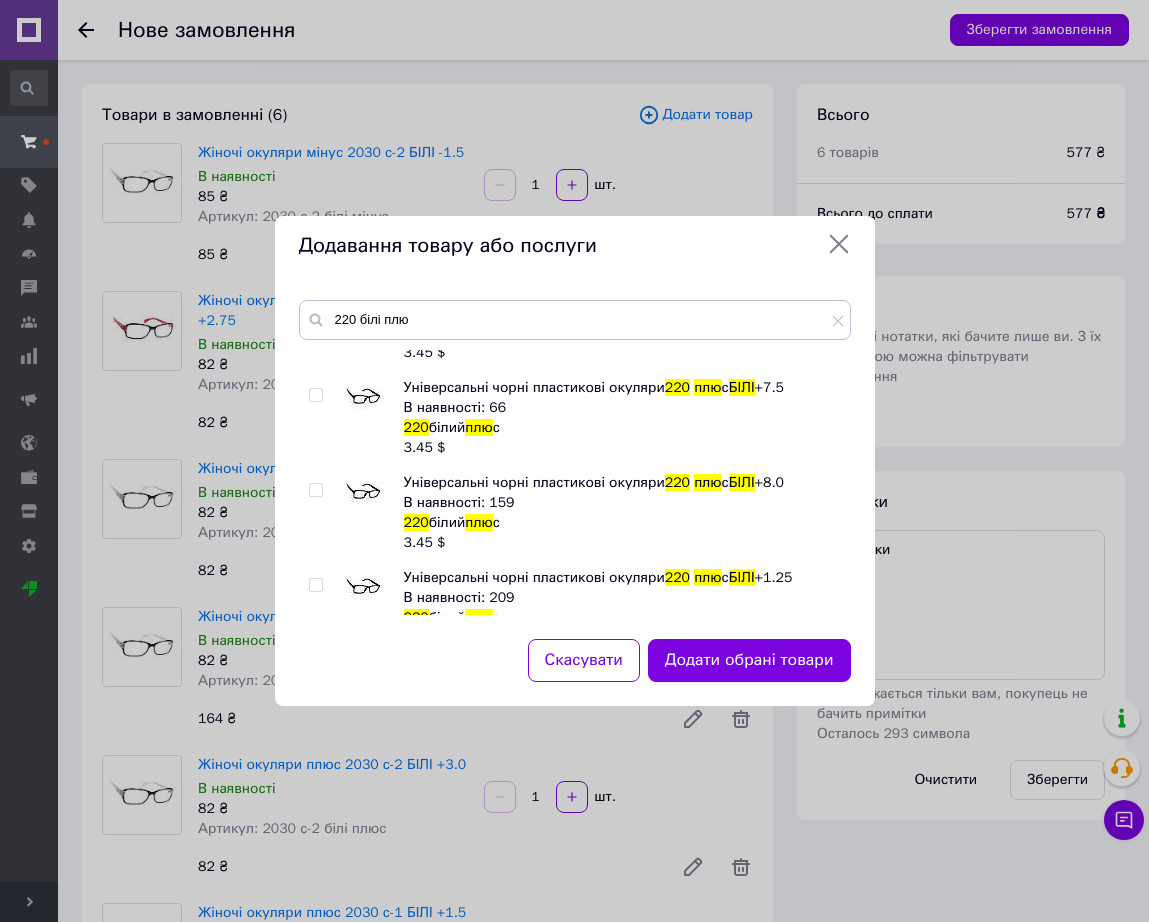 scroll, scrollTop: 1430, scrollLeft: 0, axis: vertical 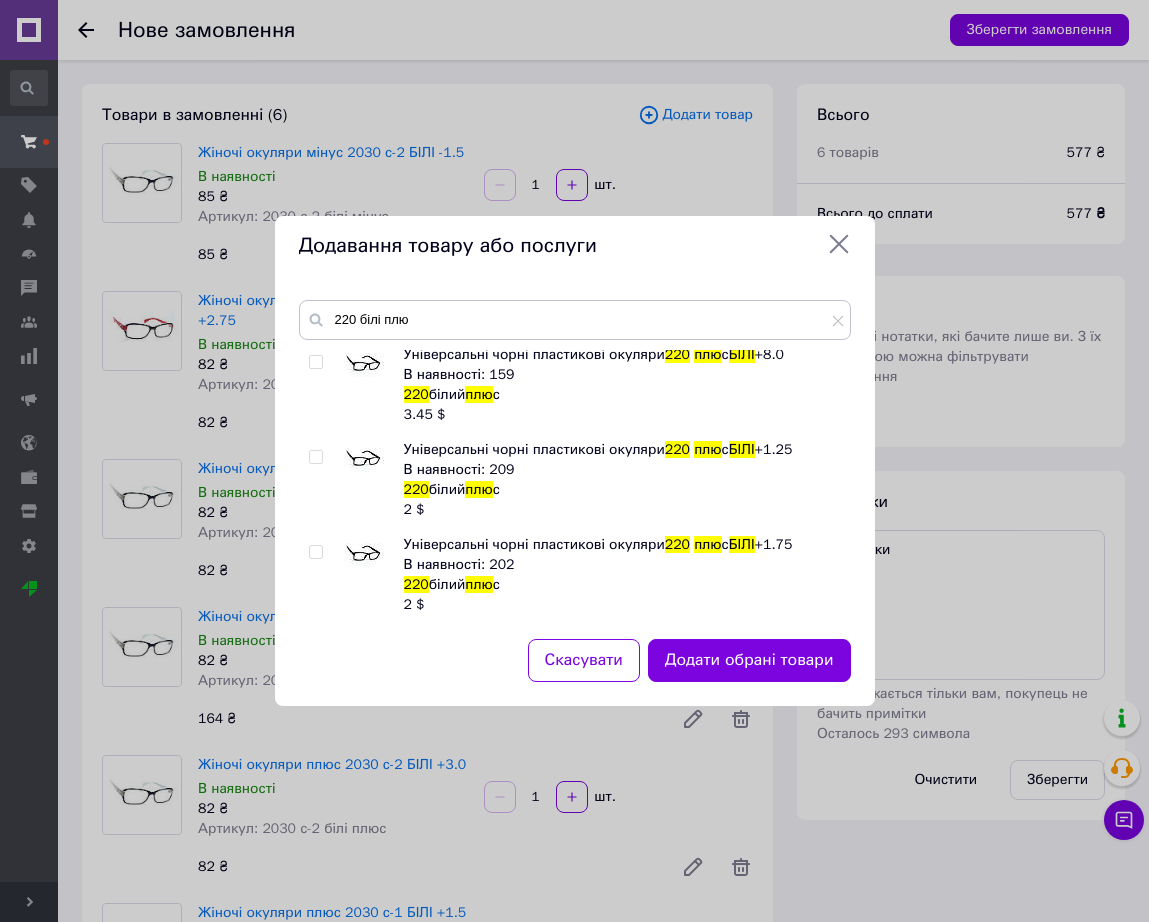 click at bounding box center (364, 555) 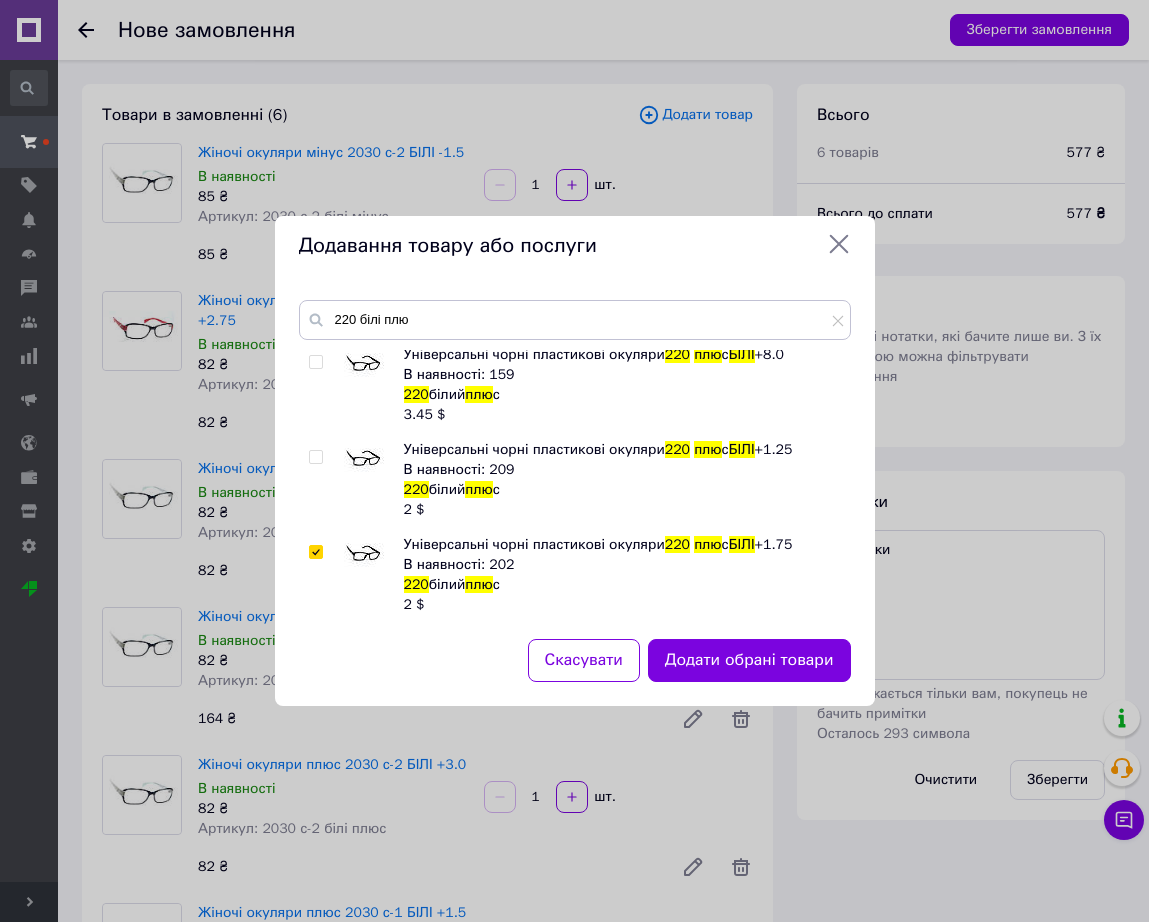 checkbox on "true" 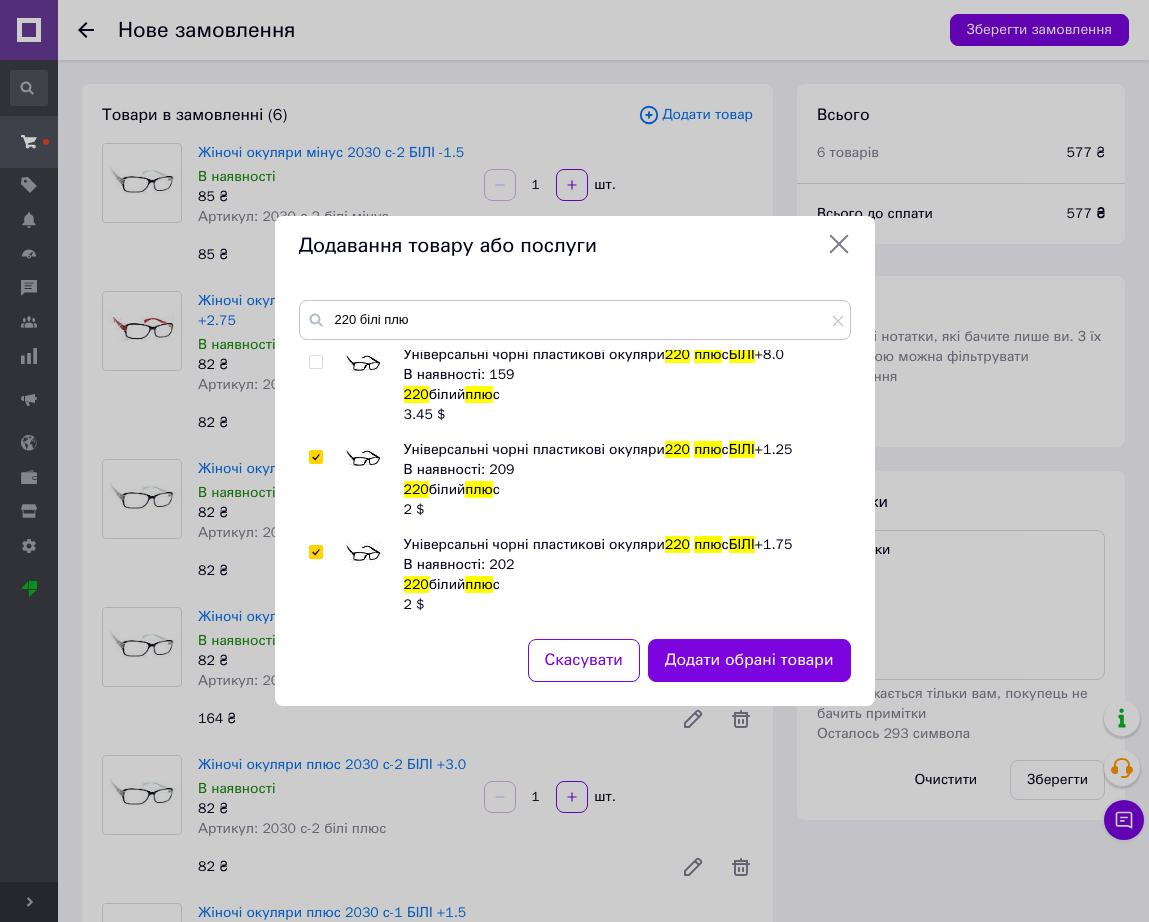 checkbox on "true" 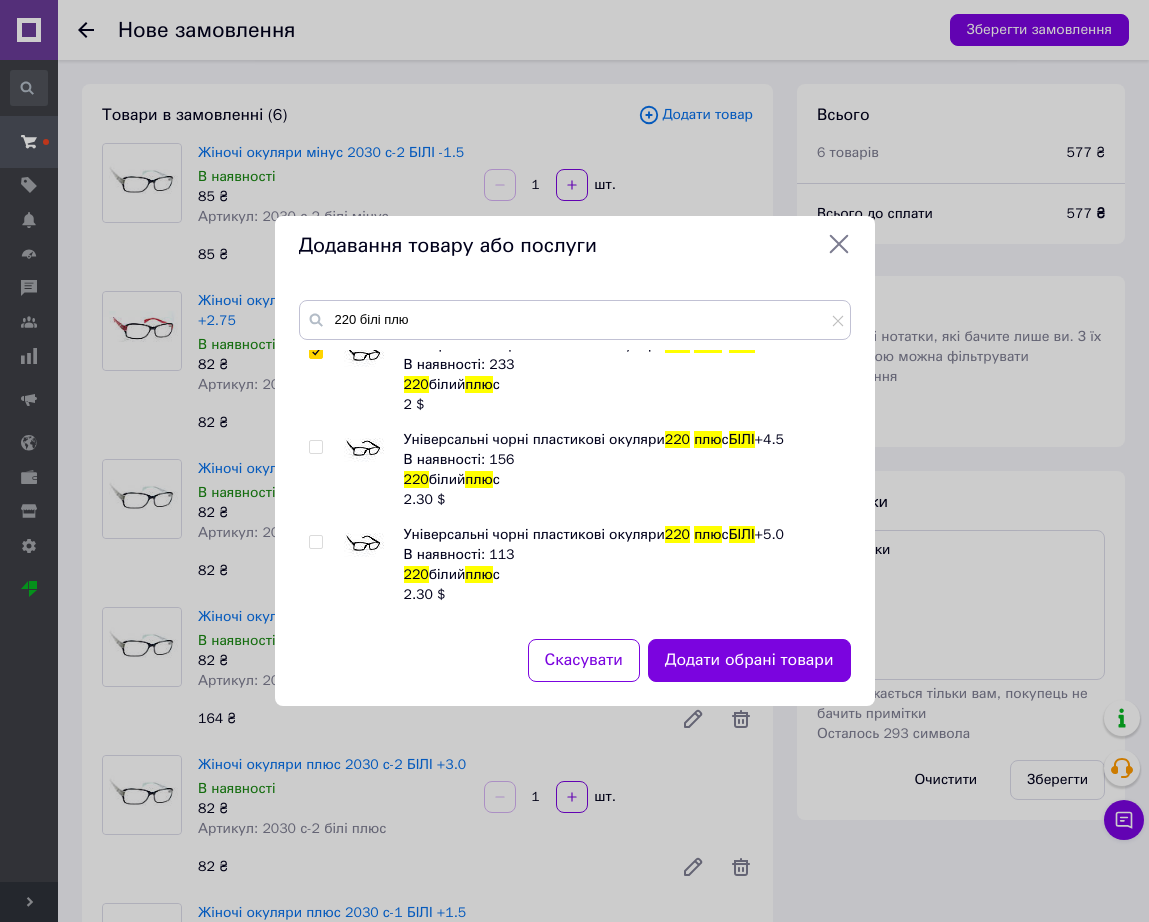 scroll, scrollTop: 430, scrollLeft: 0, axis: vertical 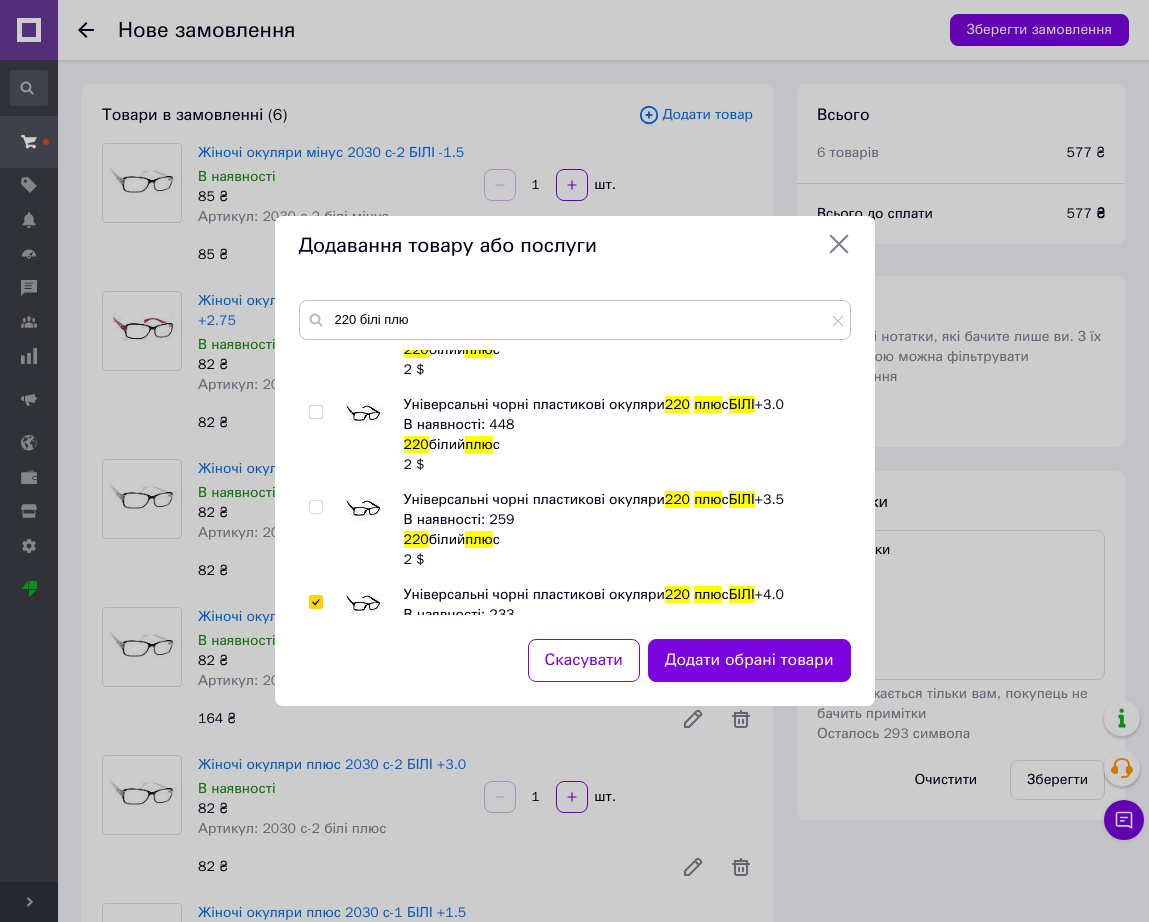 click at bounding box center [364, 415] 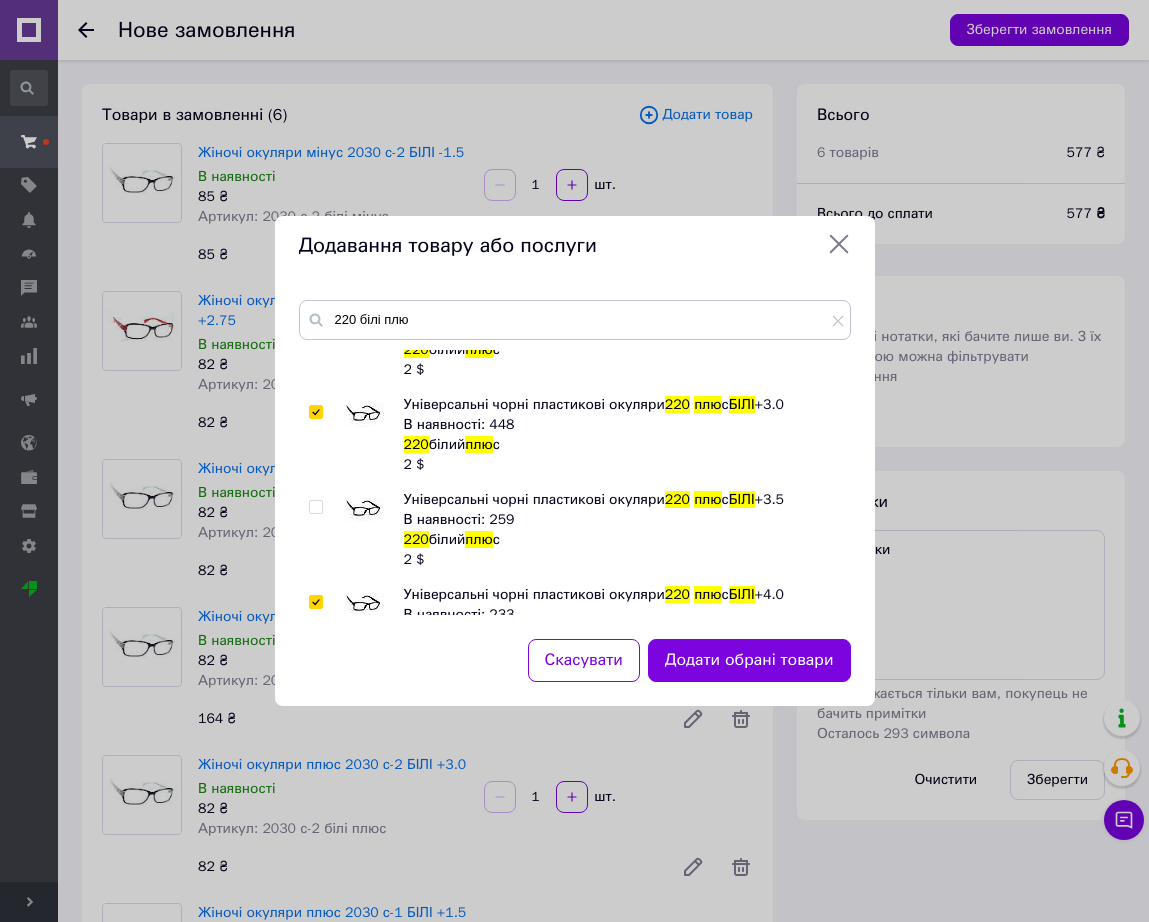checkbox on "true" 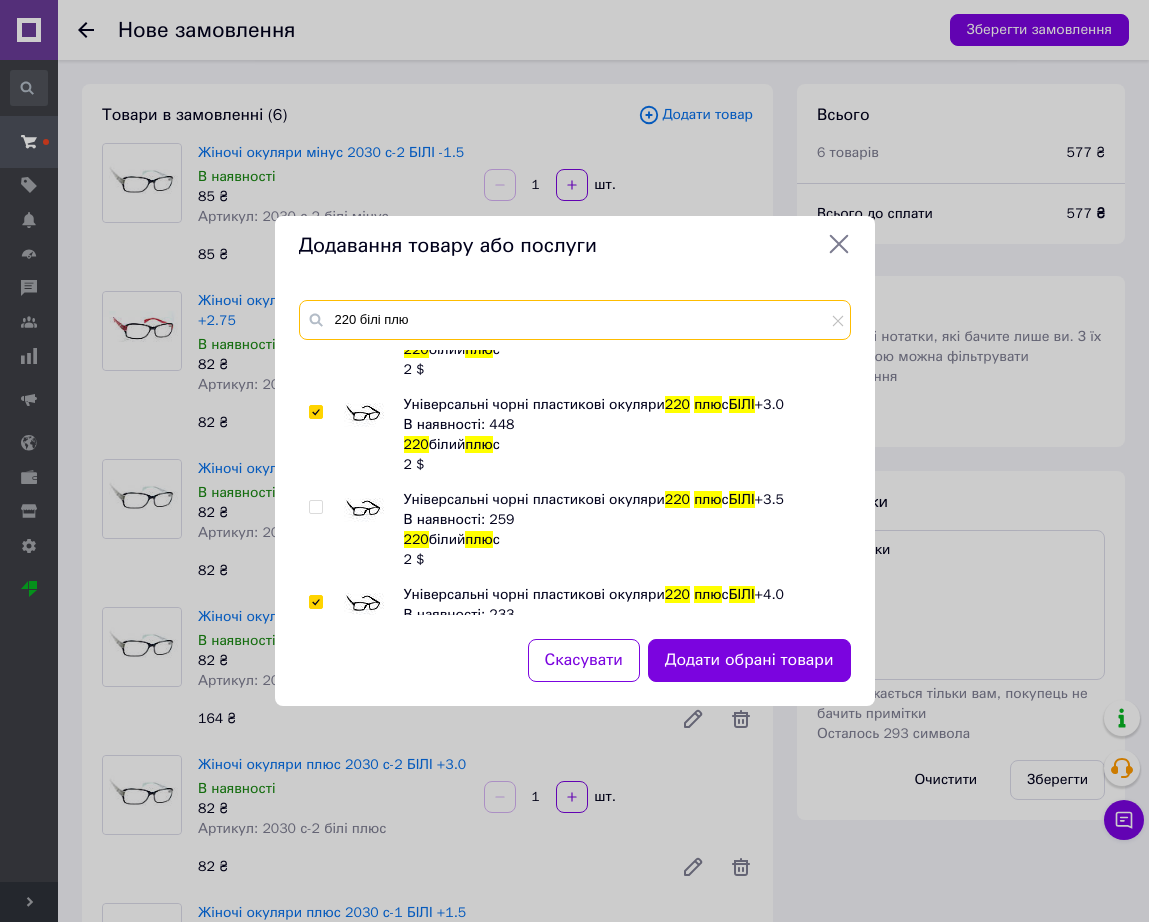 click on "220 білі плю" at bounding box center [575, 320] 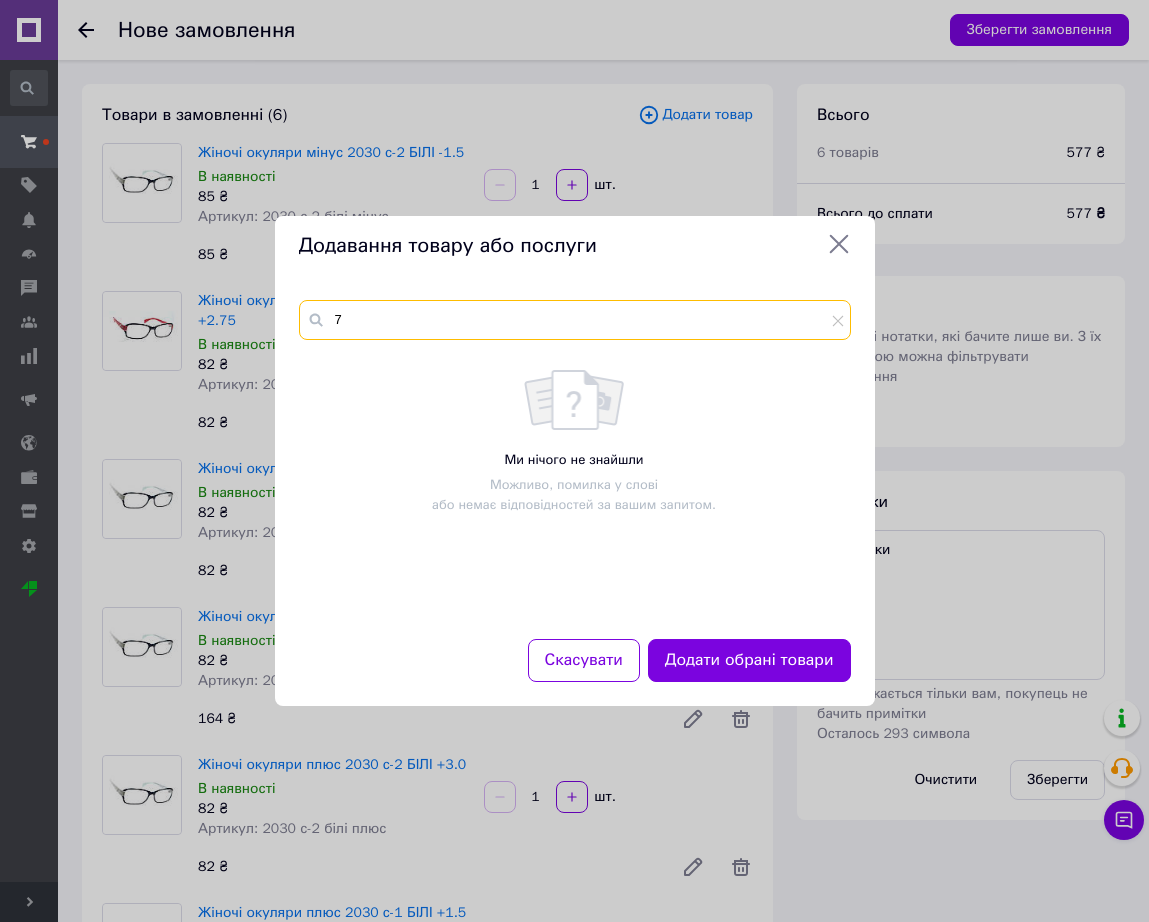 scroll, scrollTop: 0, scrollLeft: 0, axis: both 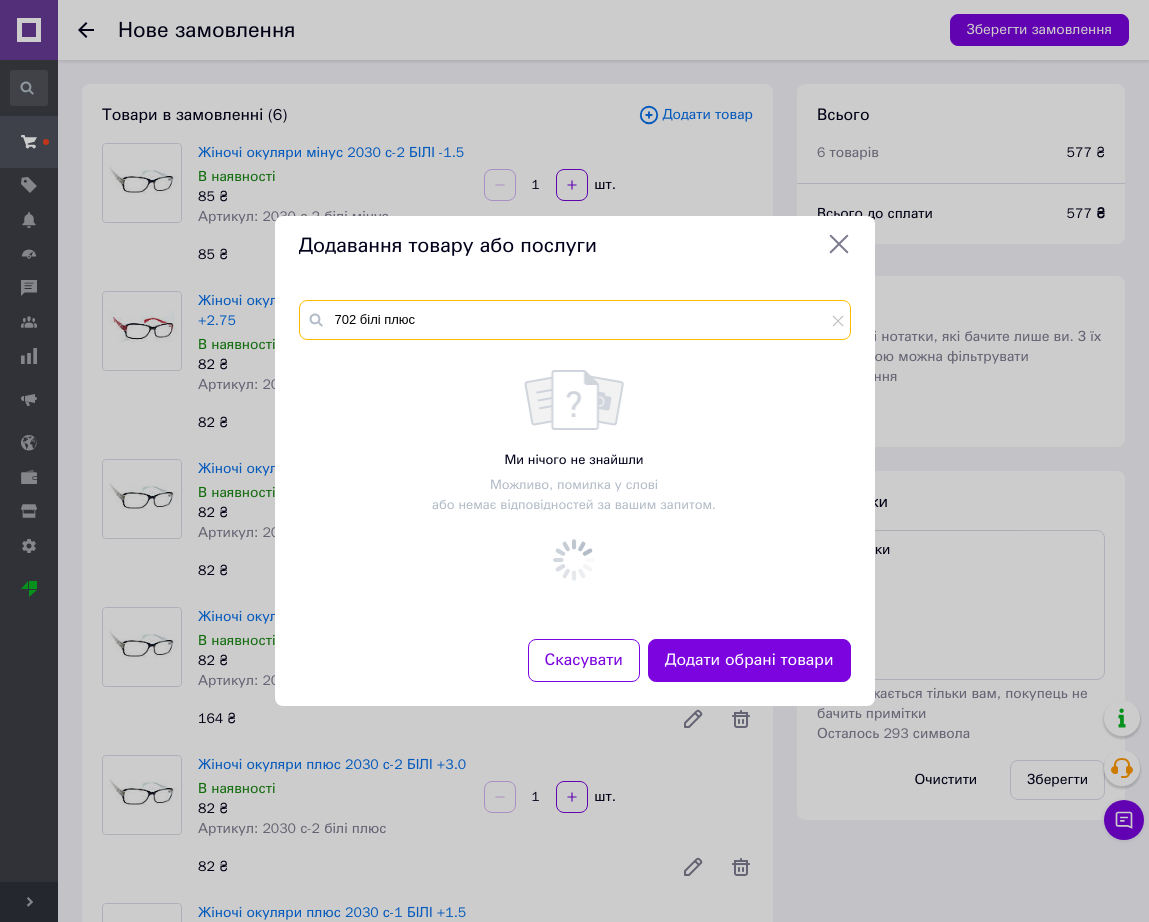 click on "702 білі плюс" at bounding box center (575, 320) 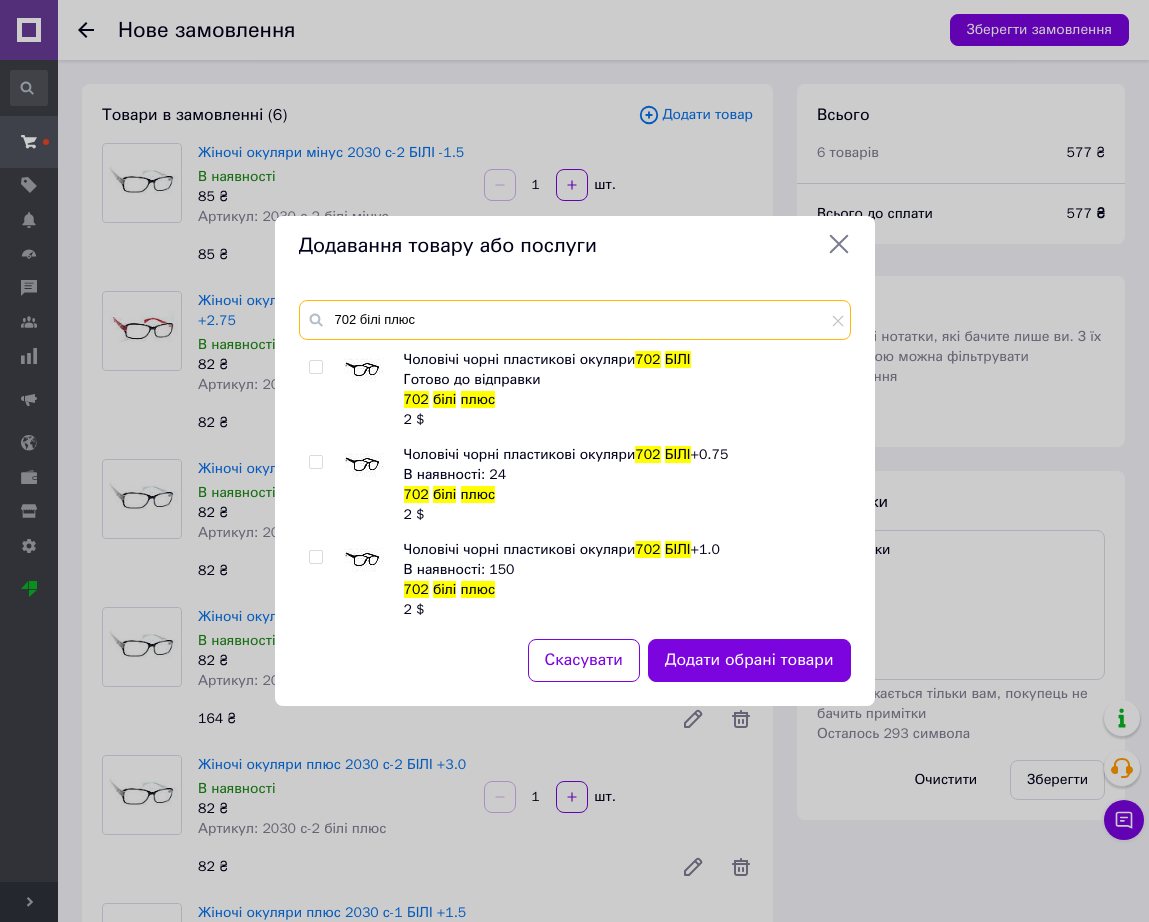 type on "702 білі плюс" 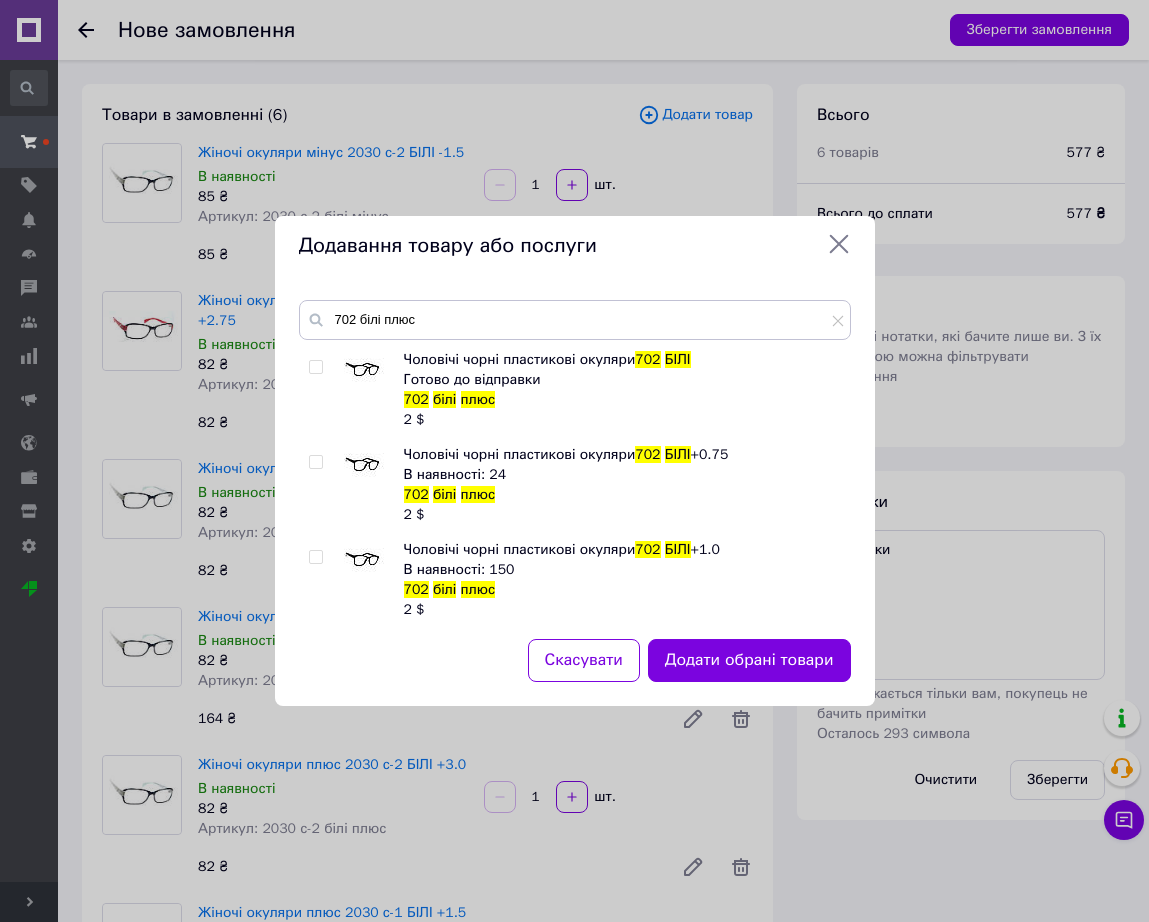 click at bounding box center [364, 465] 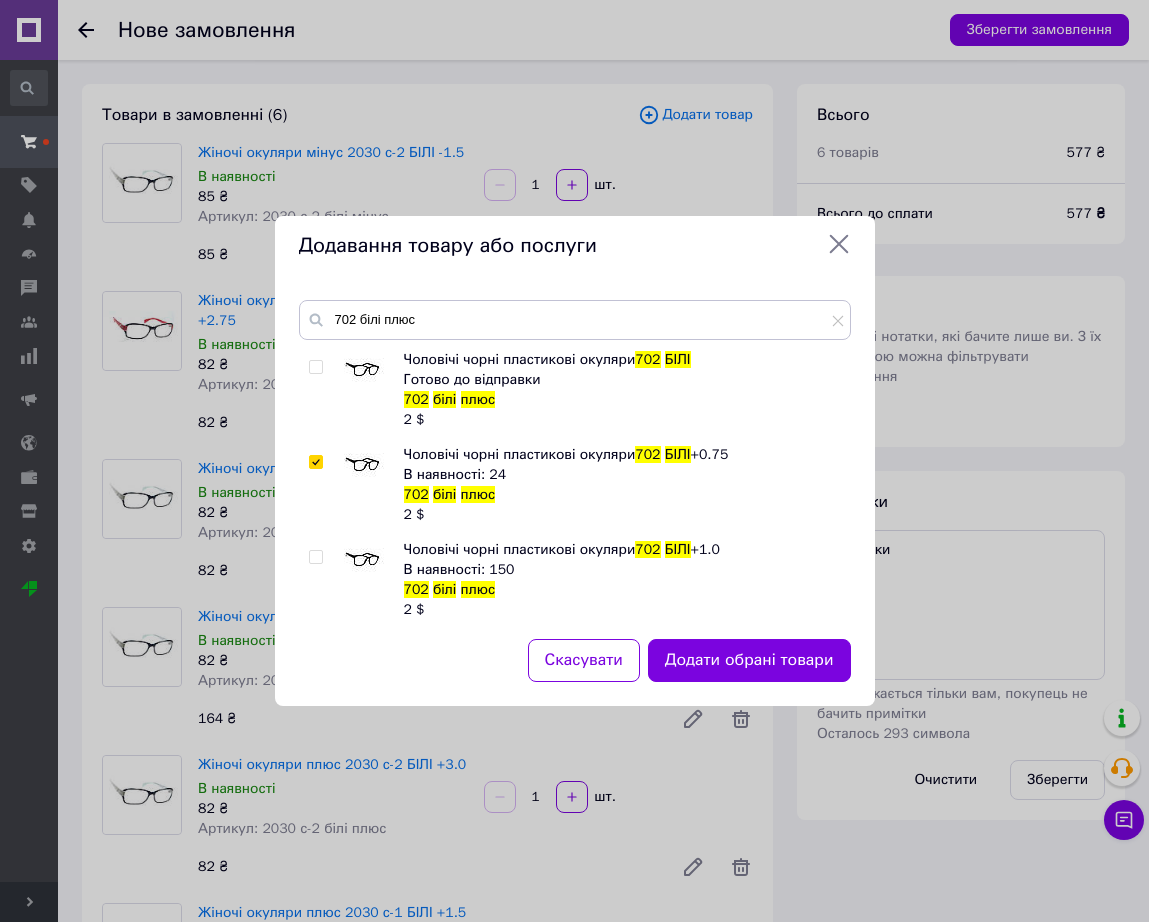 checkbox on "true" 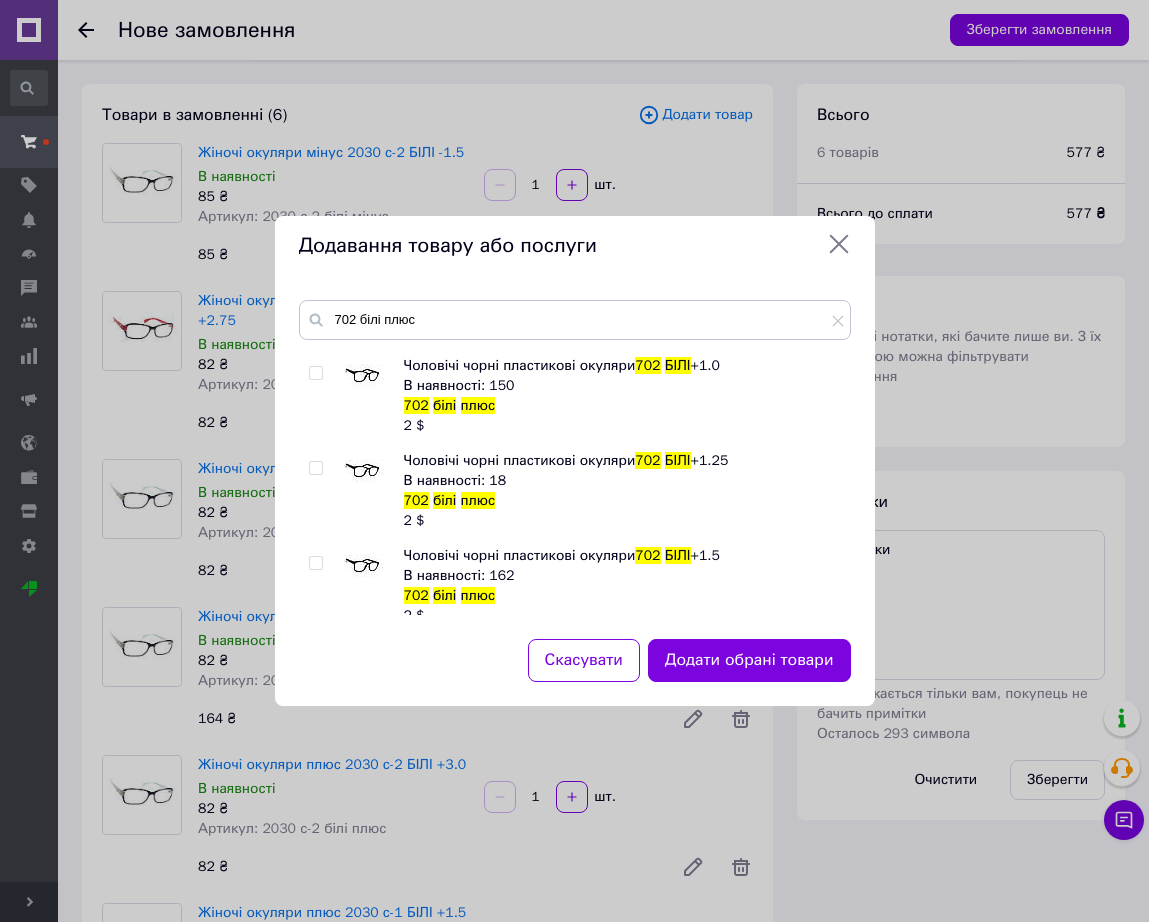 scroll, scrollTop: 500, scrollLeft: 0, axis: vertical 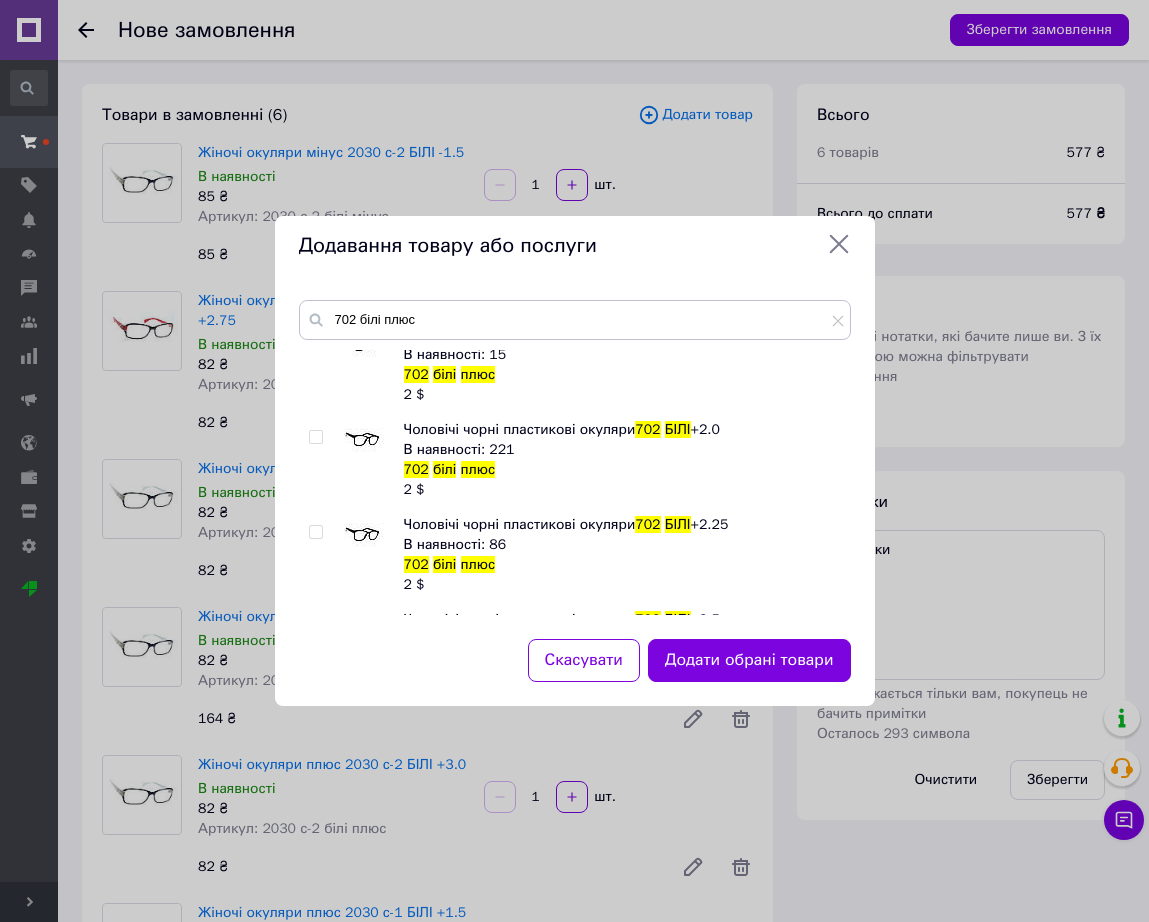 click at bounding box center [364, 440] 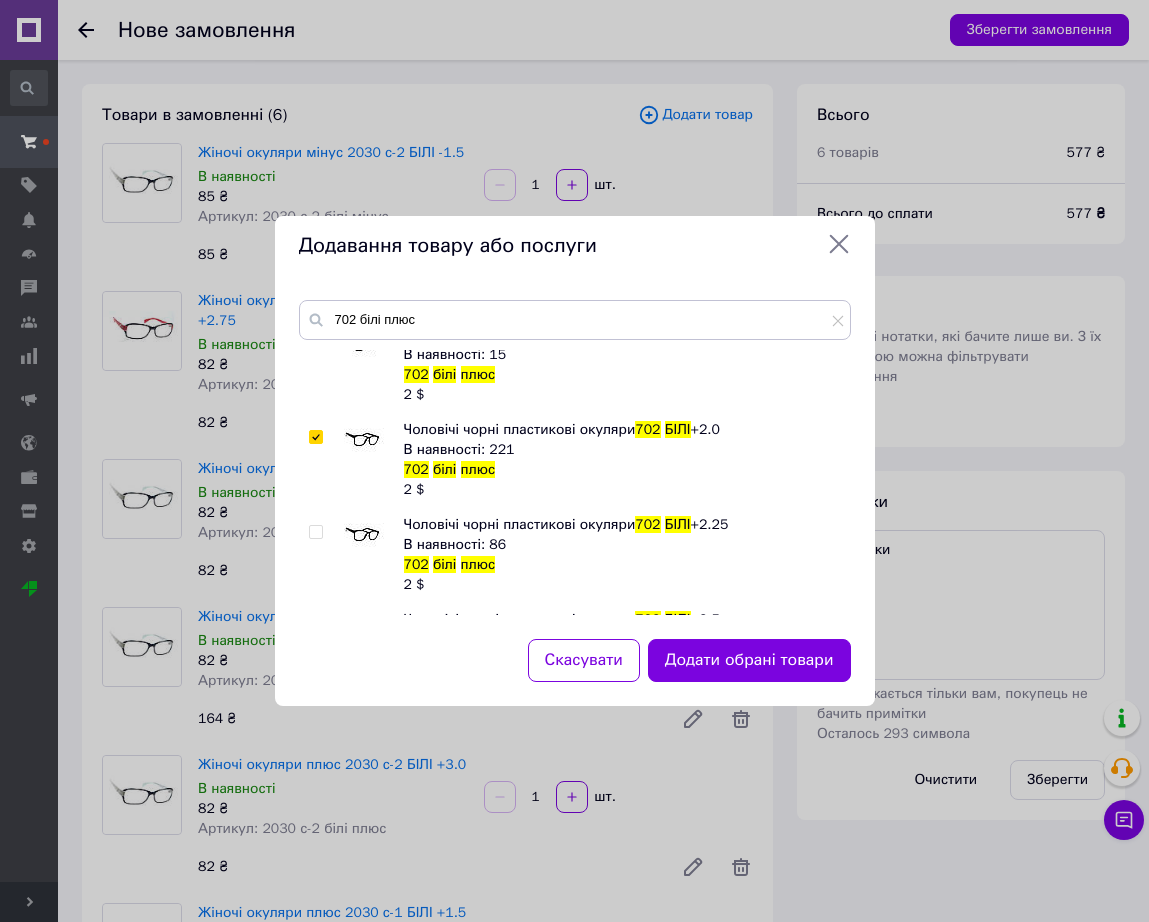 checkbox on "true" 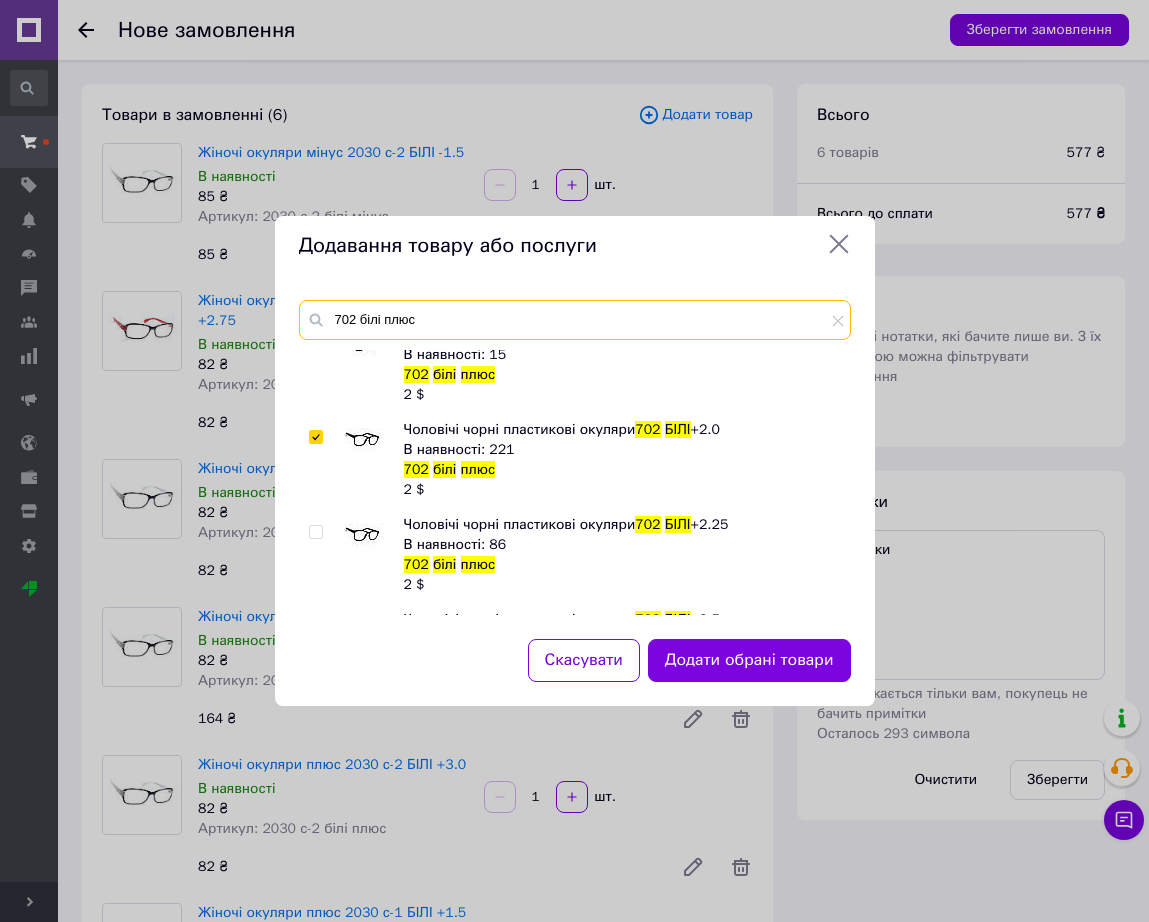 click on "702 білі плюс" at bounding box center [575, 320] 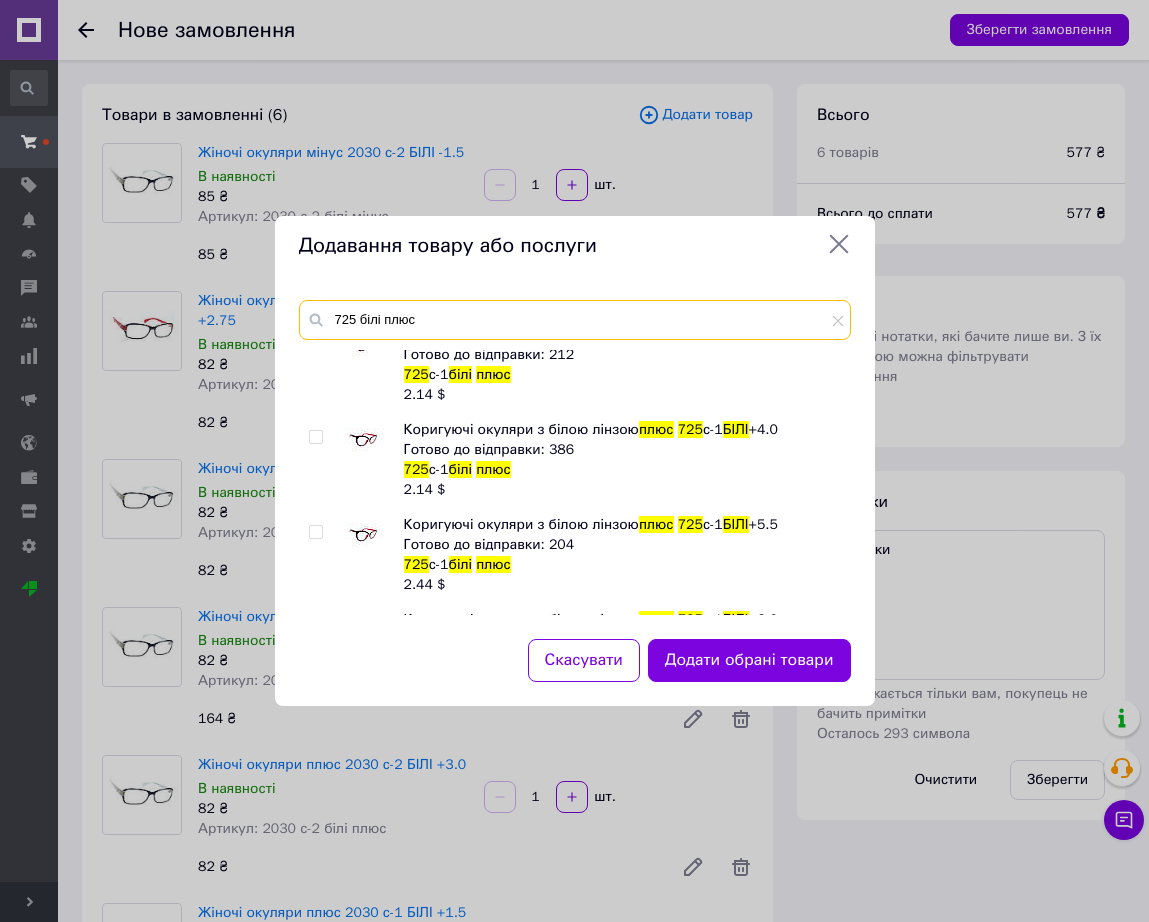 scroll, scrollTop: 375, scrollLeft: 0, axis: vertical 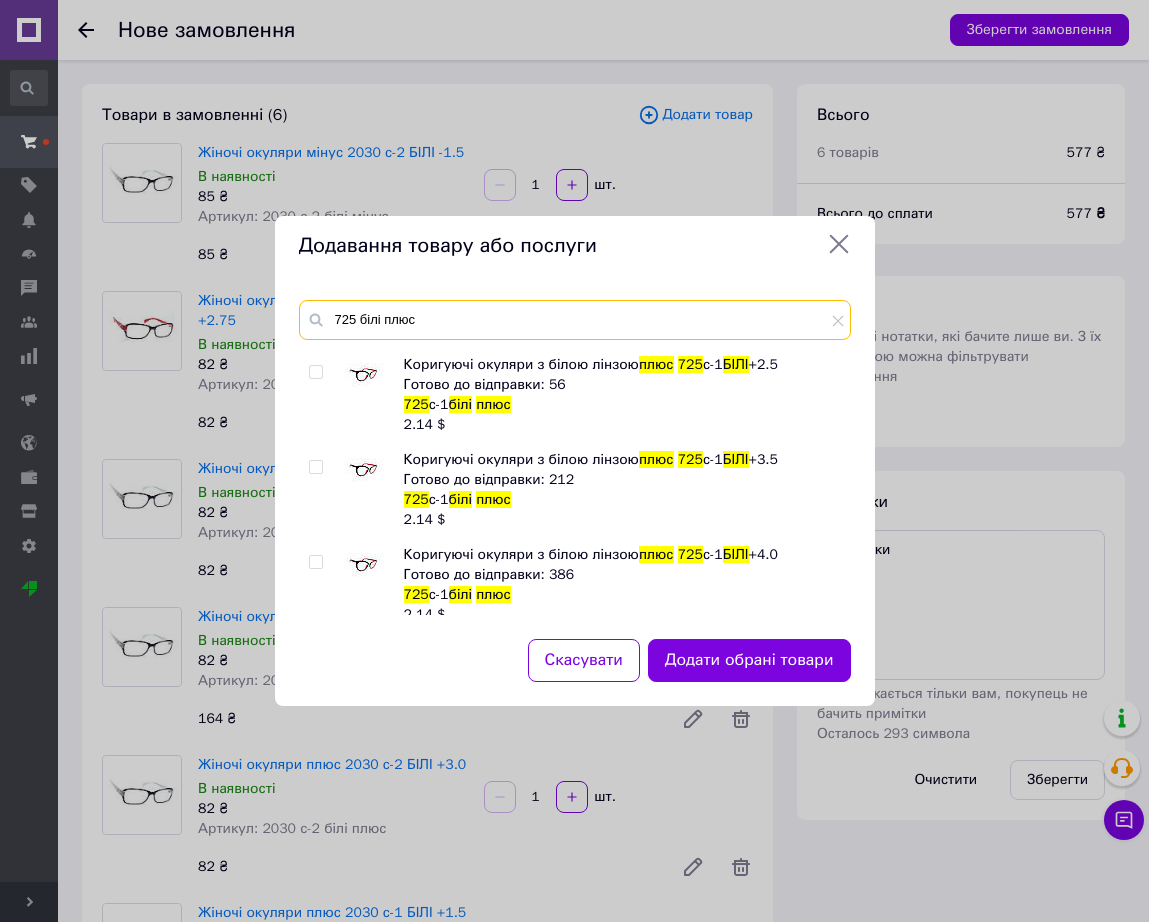 type on "725 білі плюс" 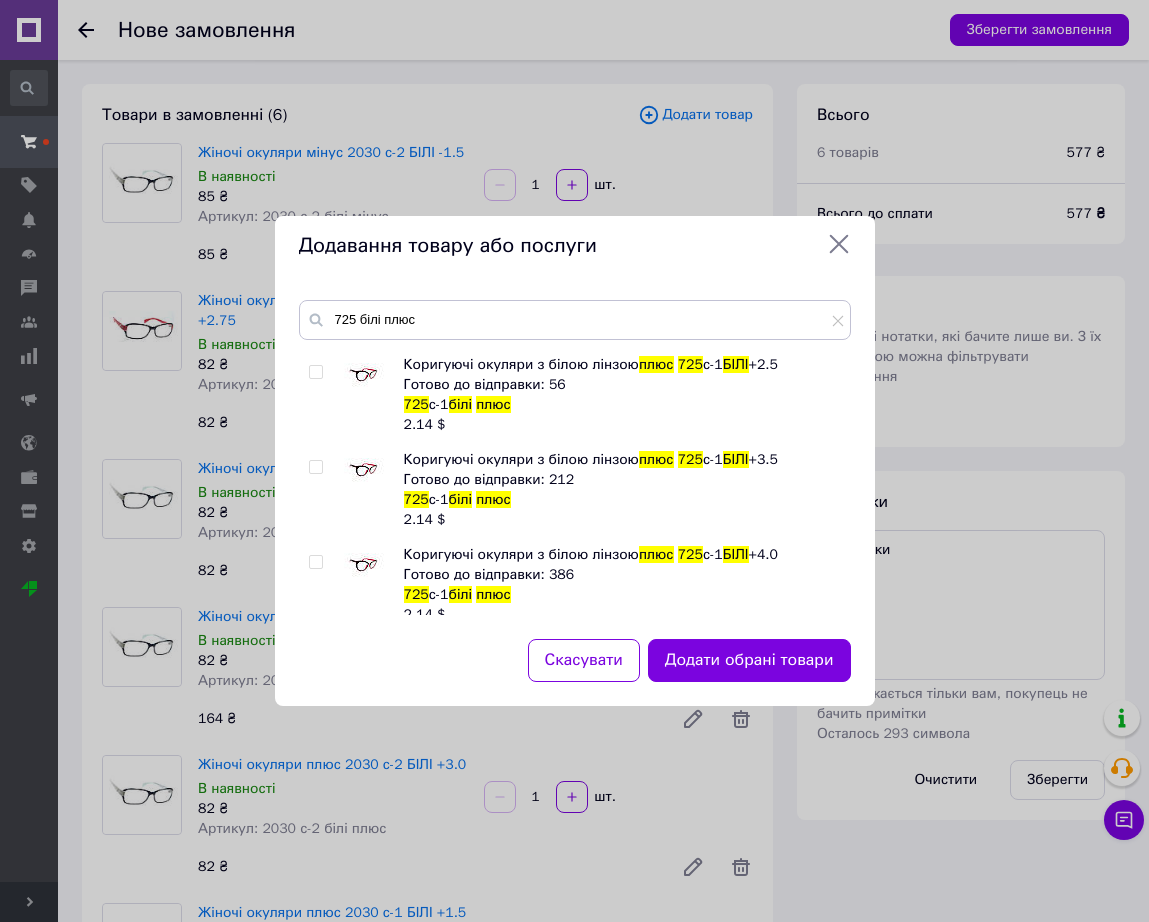 click at bounding box center [364, 565] 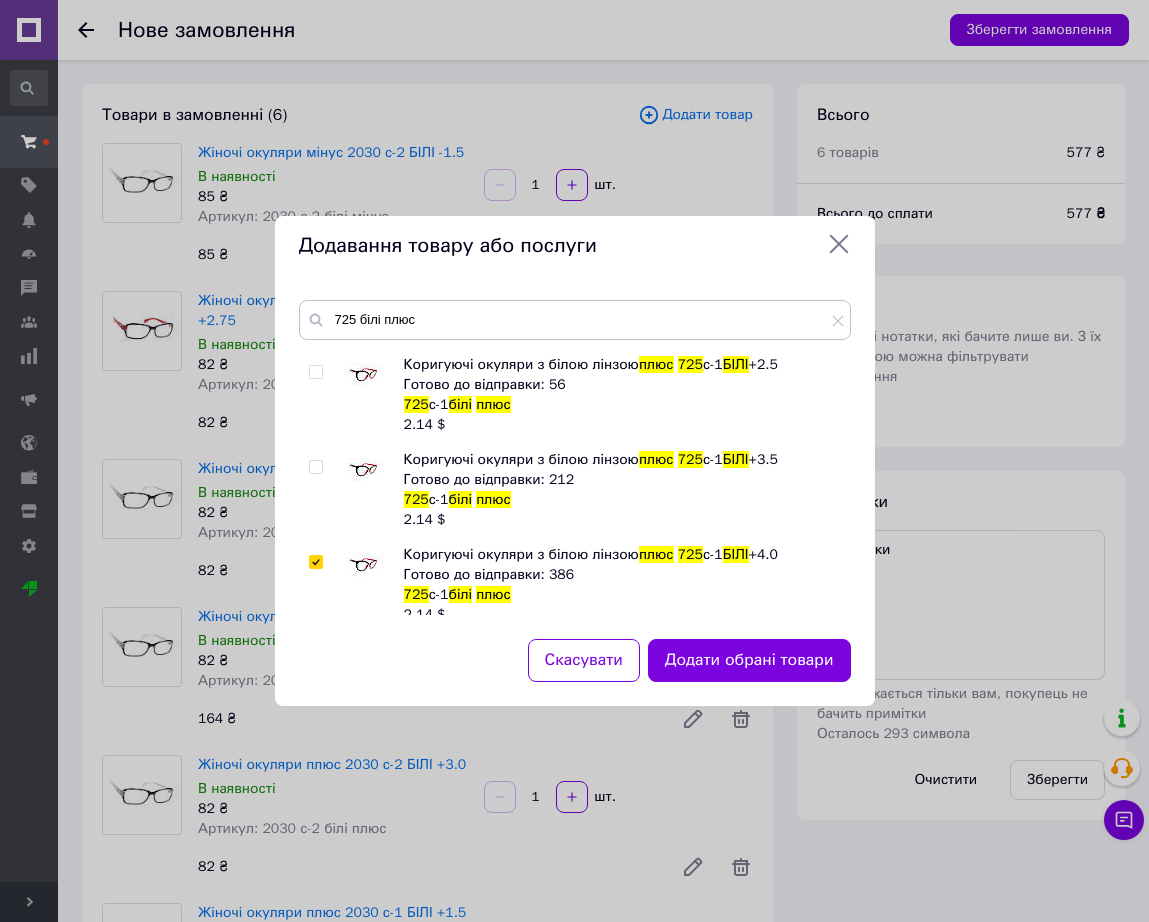checkbox on "true" 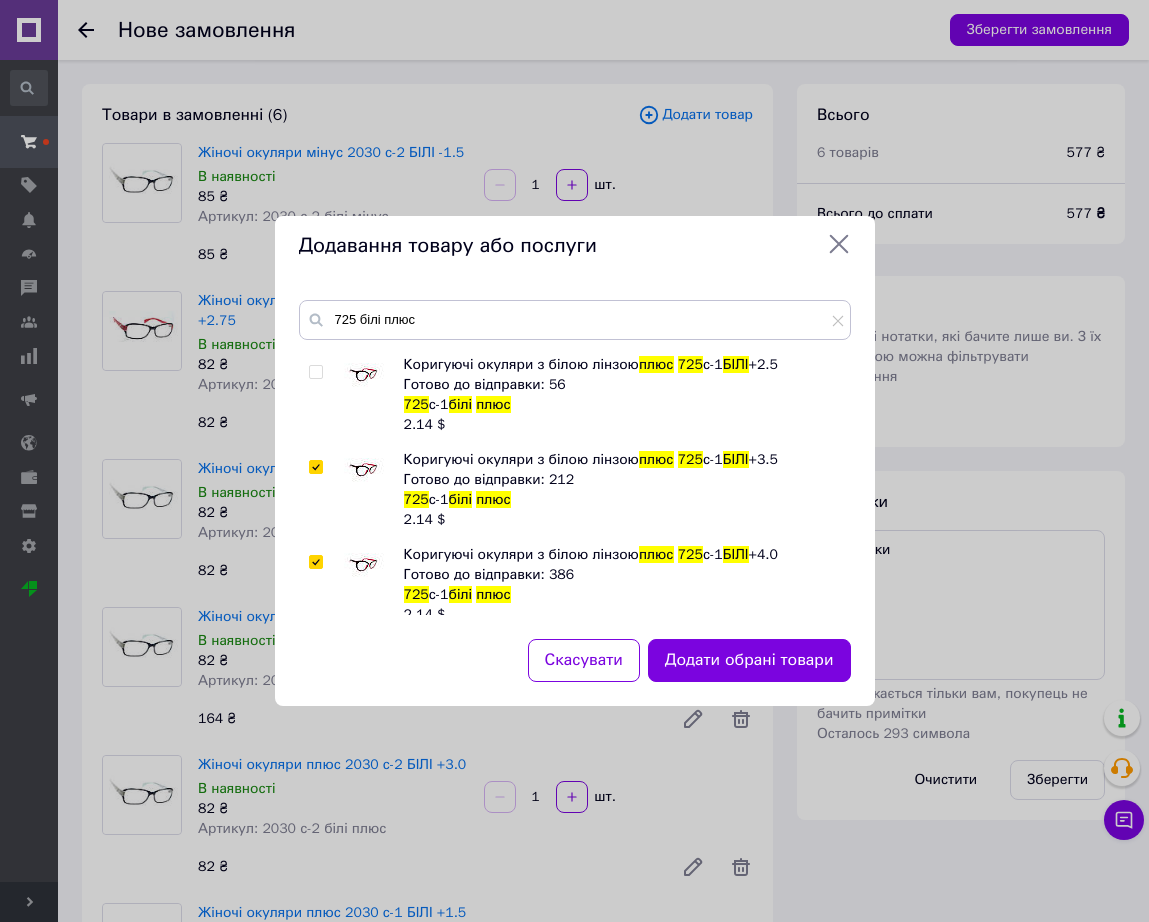 checkbox on "true" 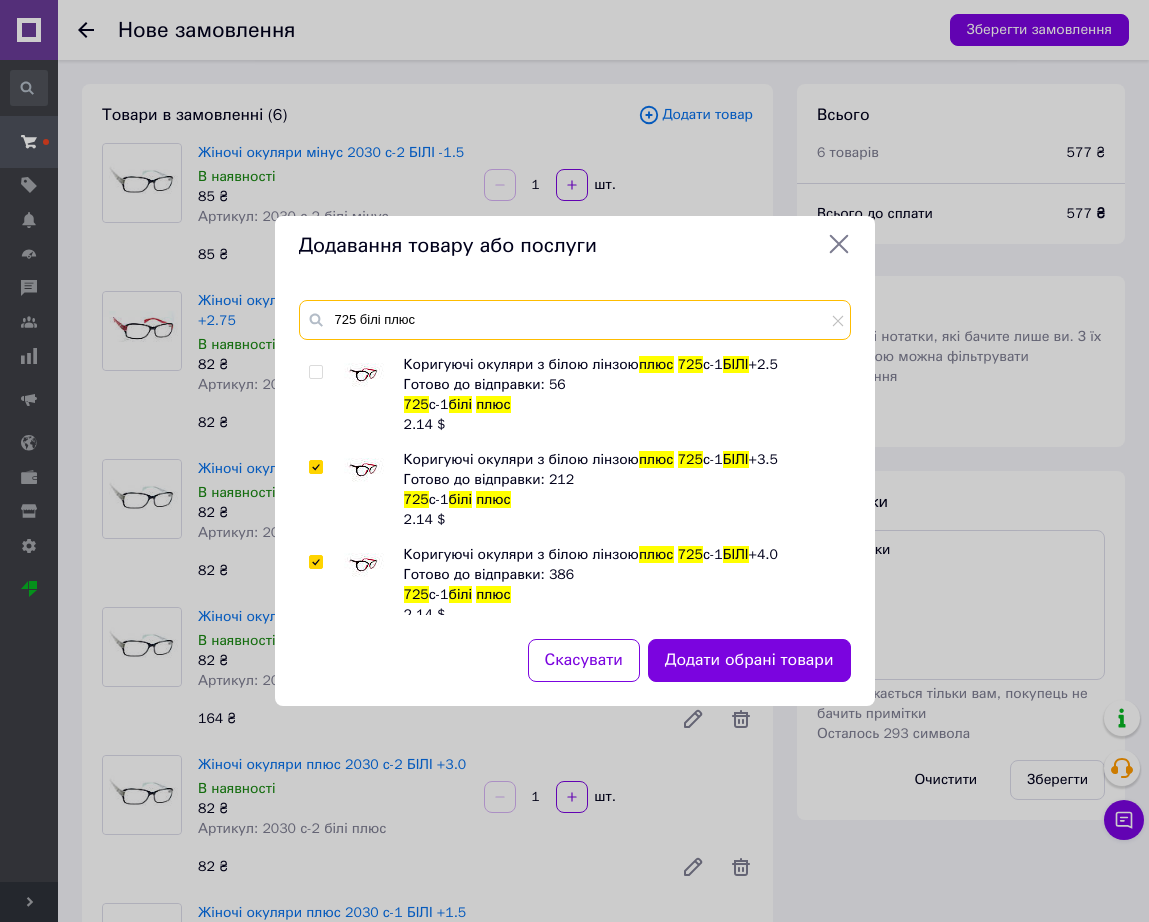 click on "725 білі плюс" at bounding box center (575, 320) 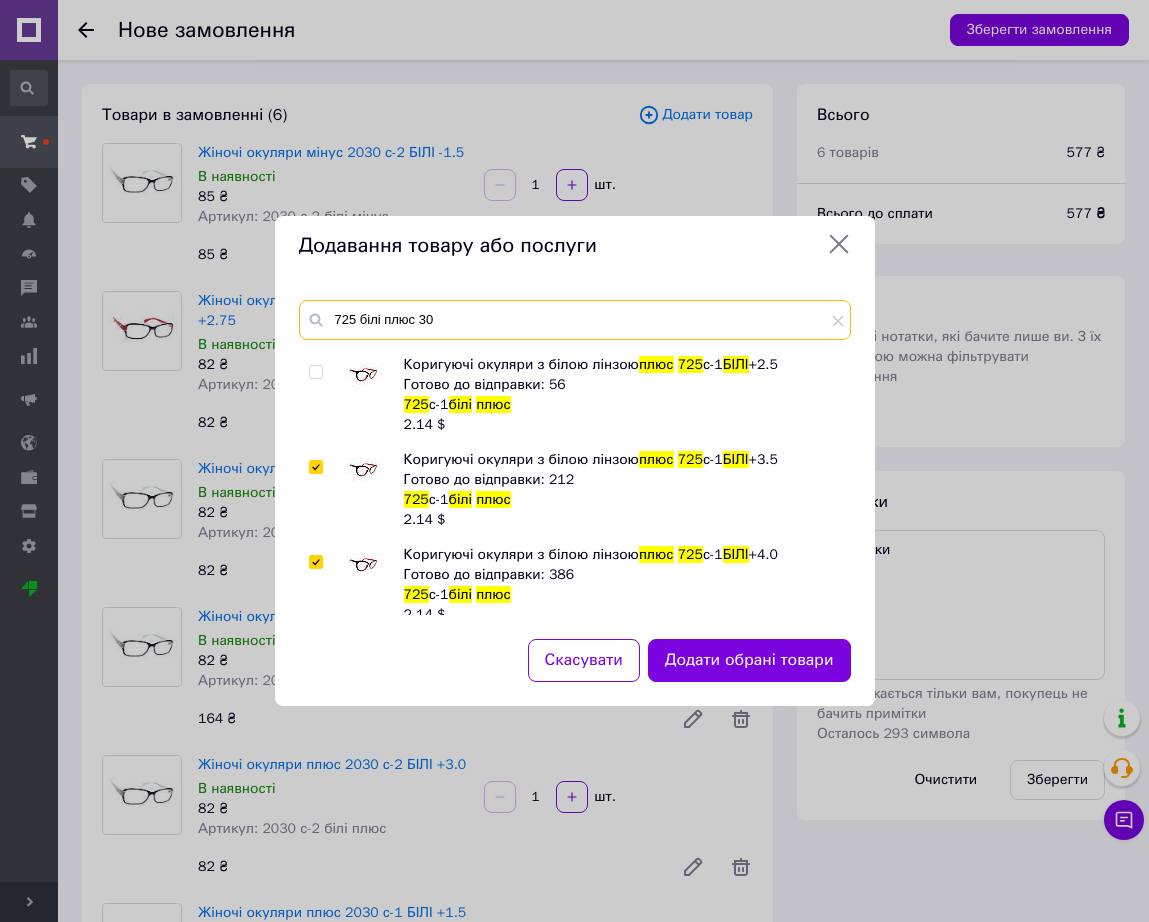 scroll, scrollTop: 0, scrollLeft: 0, axis: both 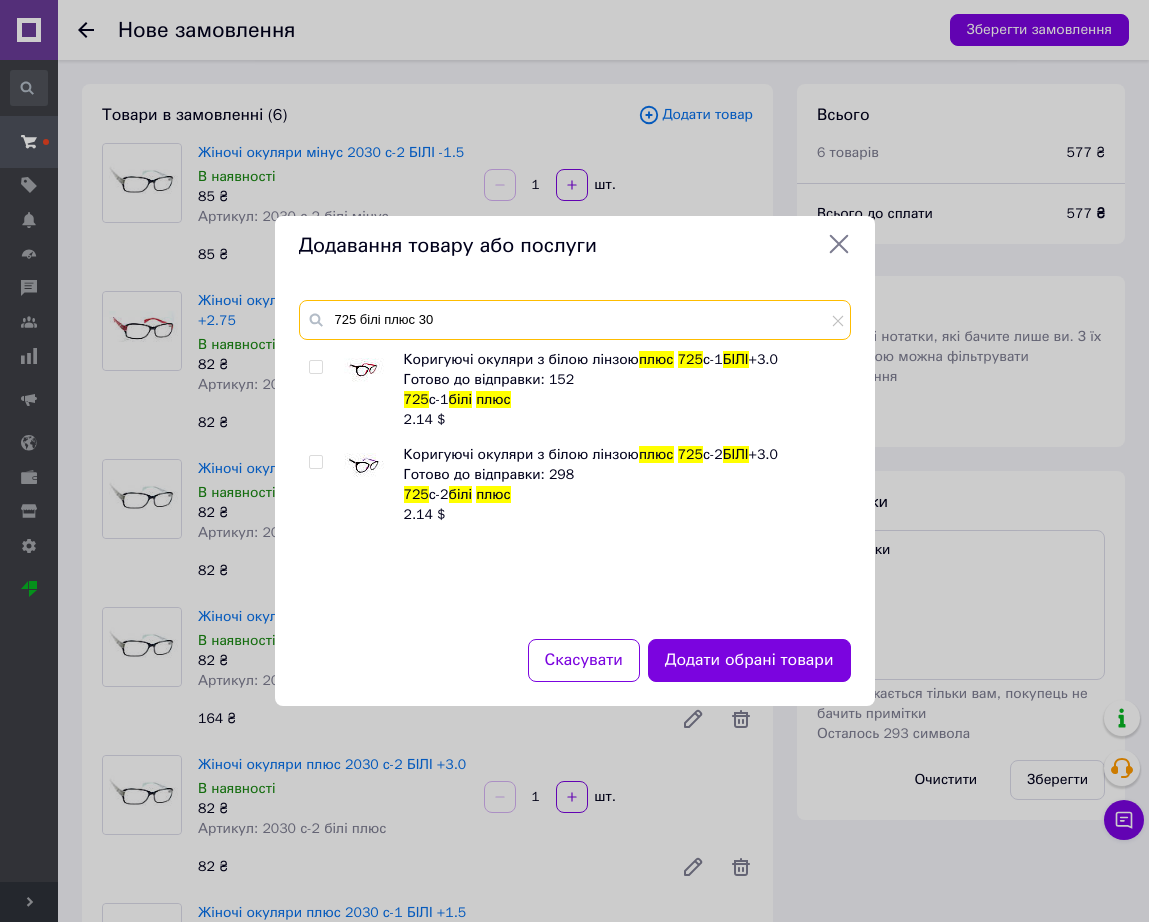 type on "725 білі плюс 30" 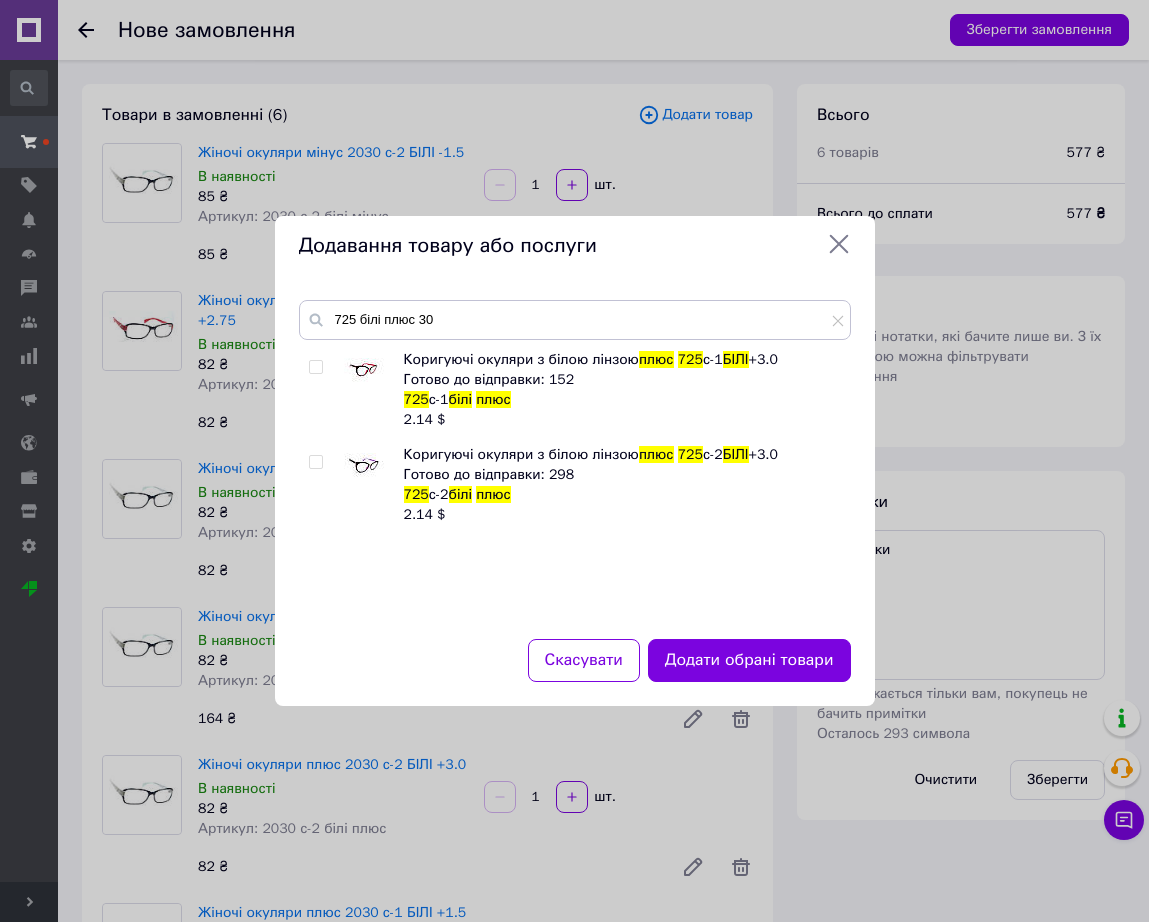 click at bounding box center (374, 390) 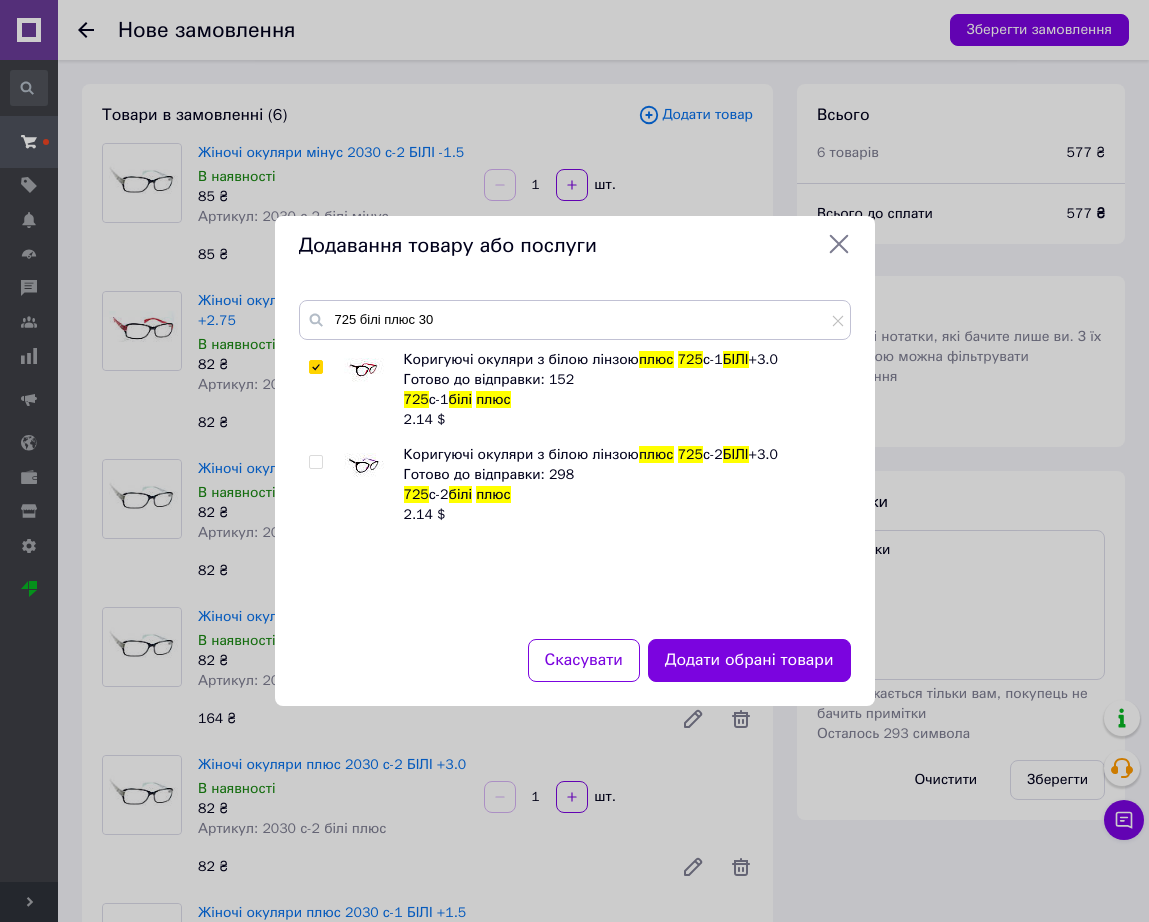 checkbox on "true" 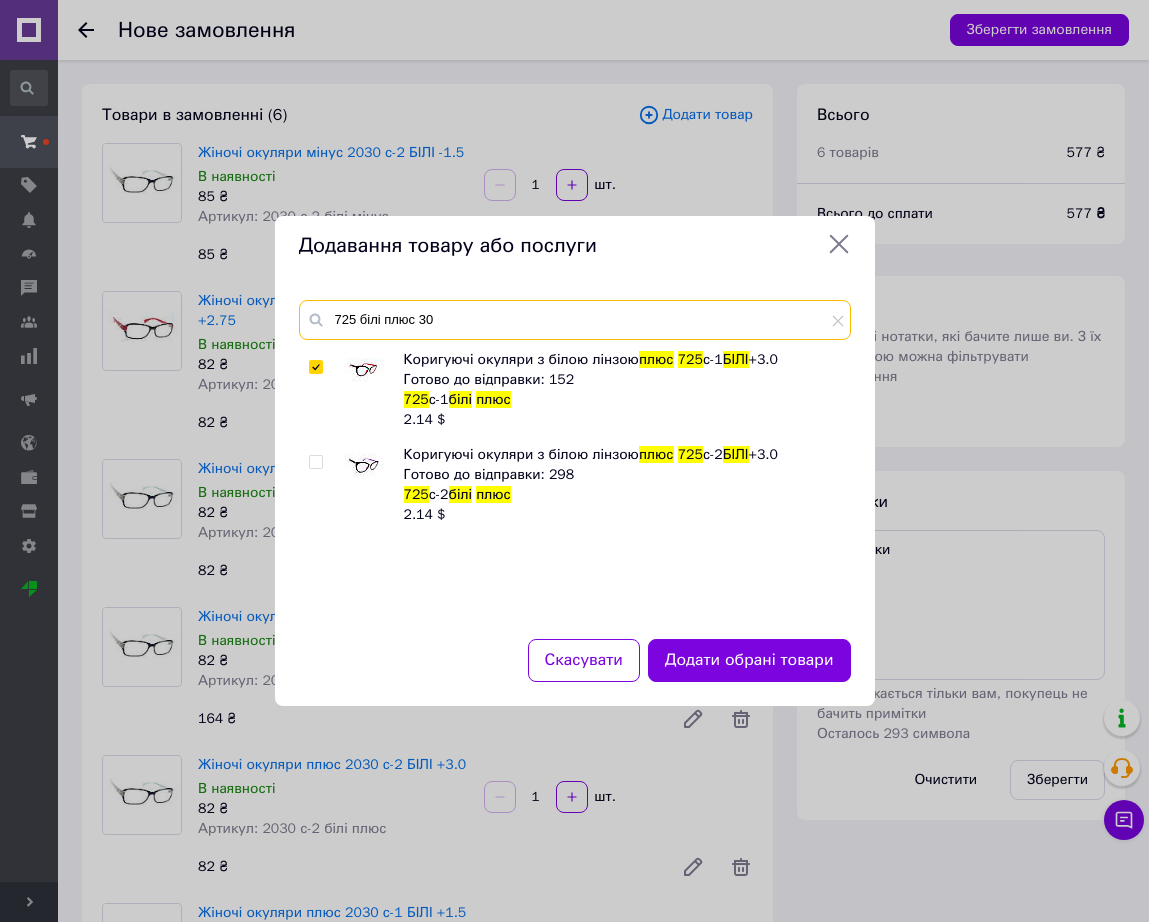 drag, startPoint x: 472, startPoint y: 322, endPoint x: 362, endPoint y: 334, distance: 110.65261 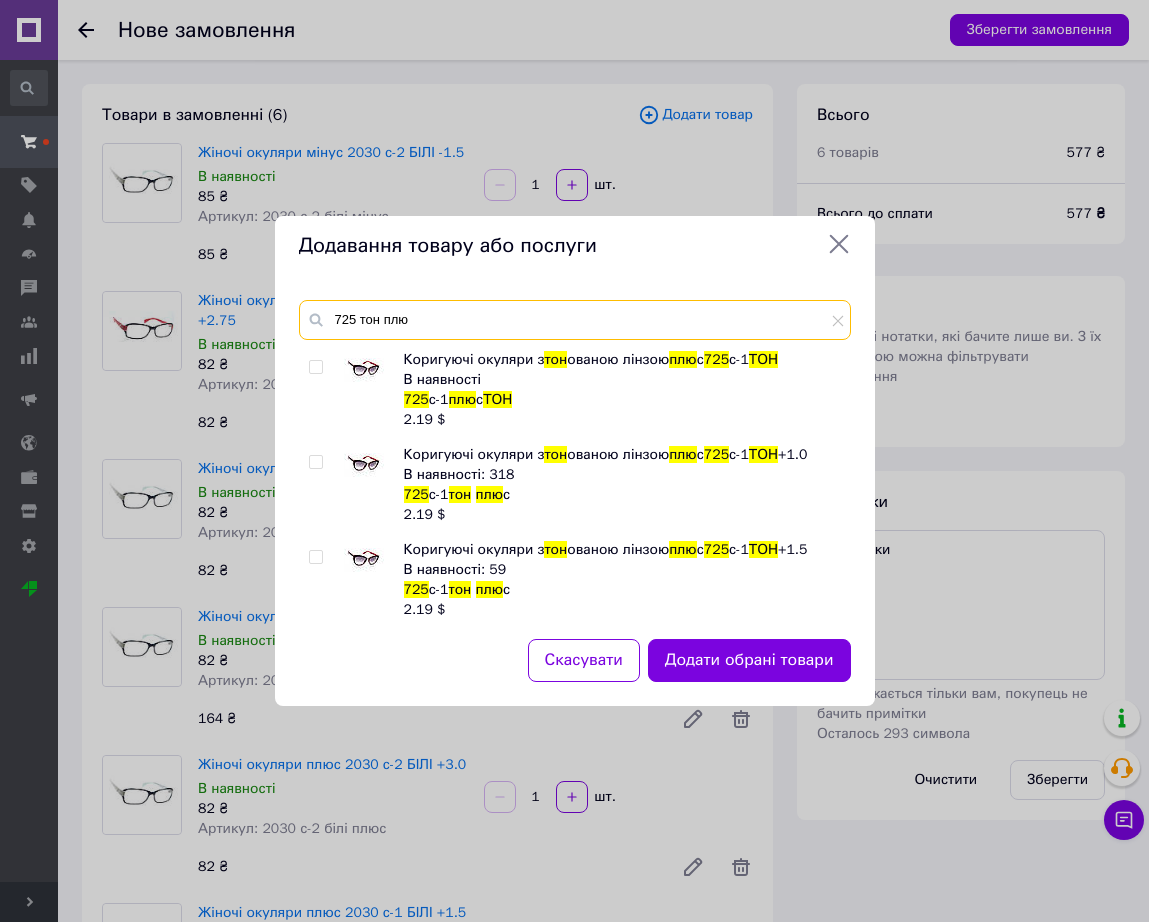type on "725 тон плю" 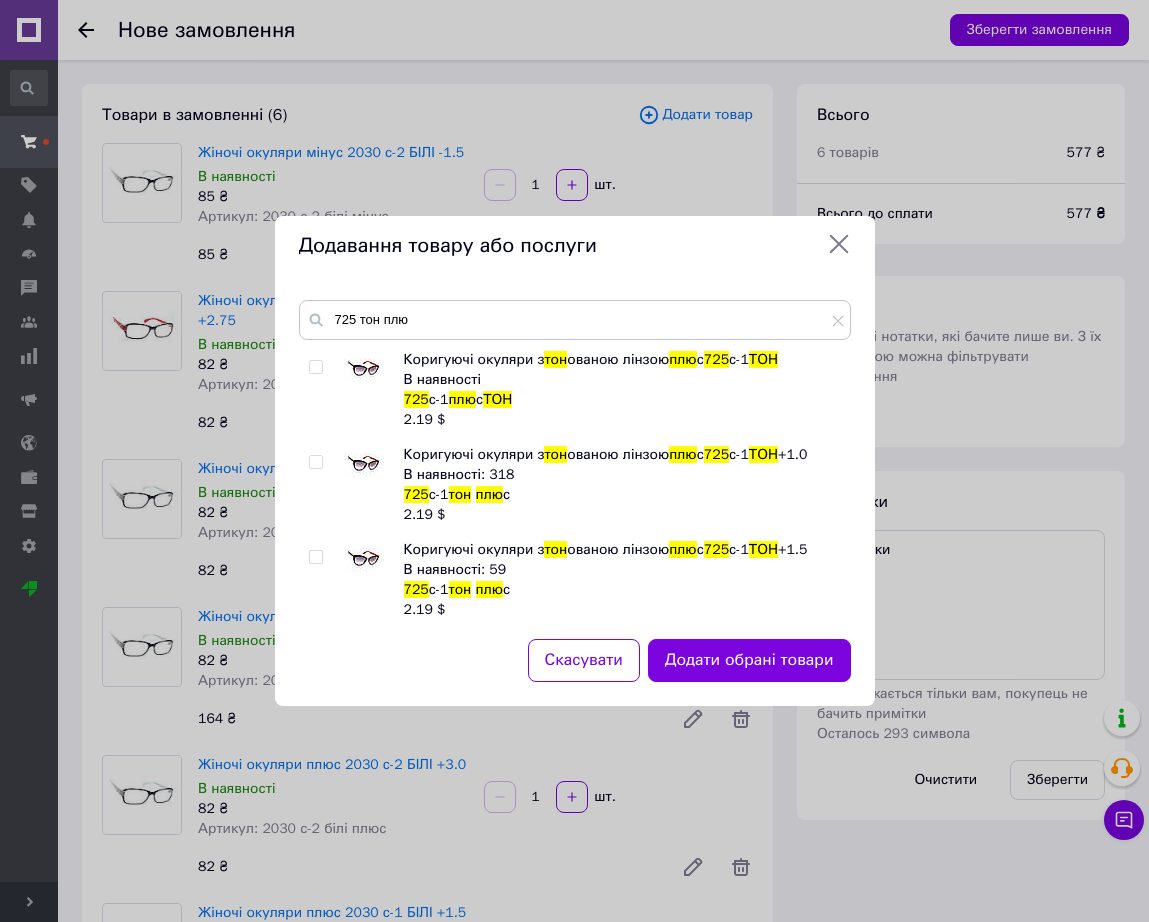 click at bounding box center (364, 560) 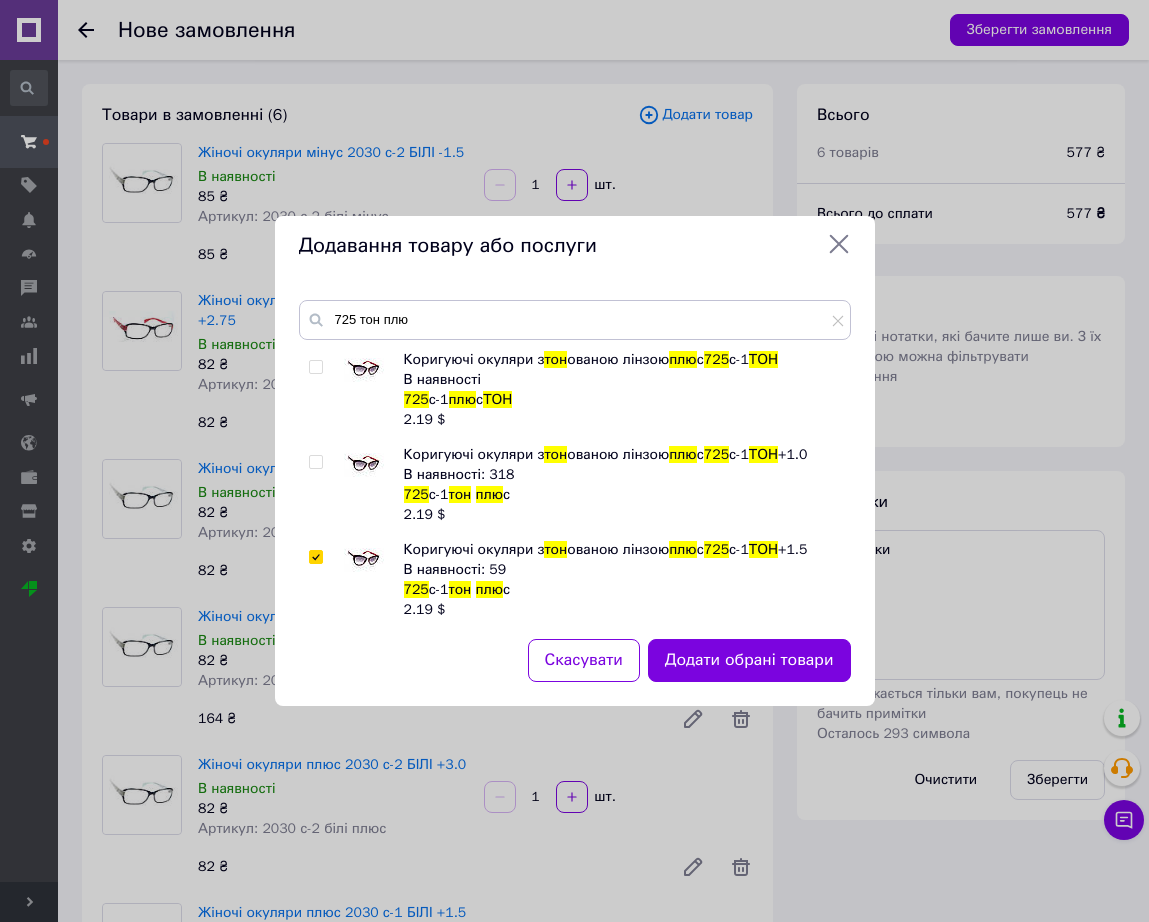 checkbox on "true" 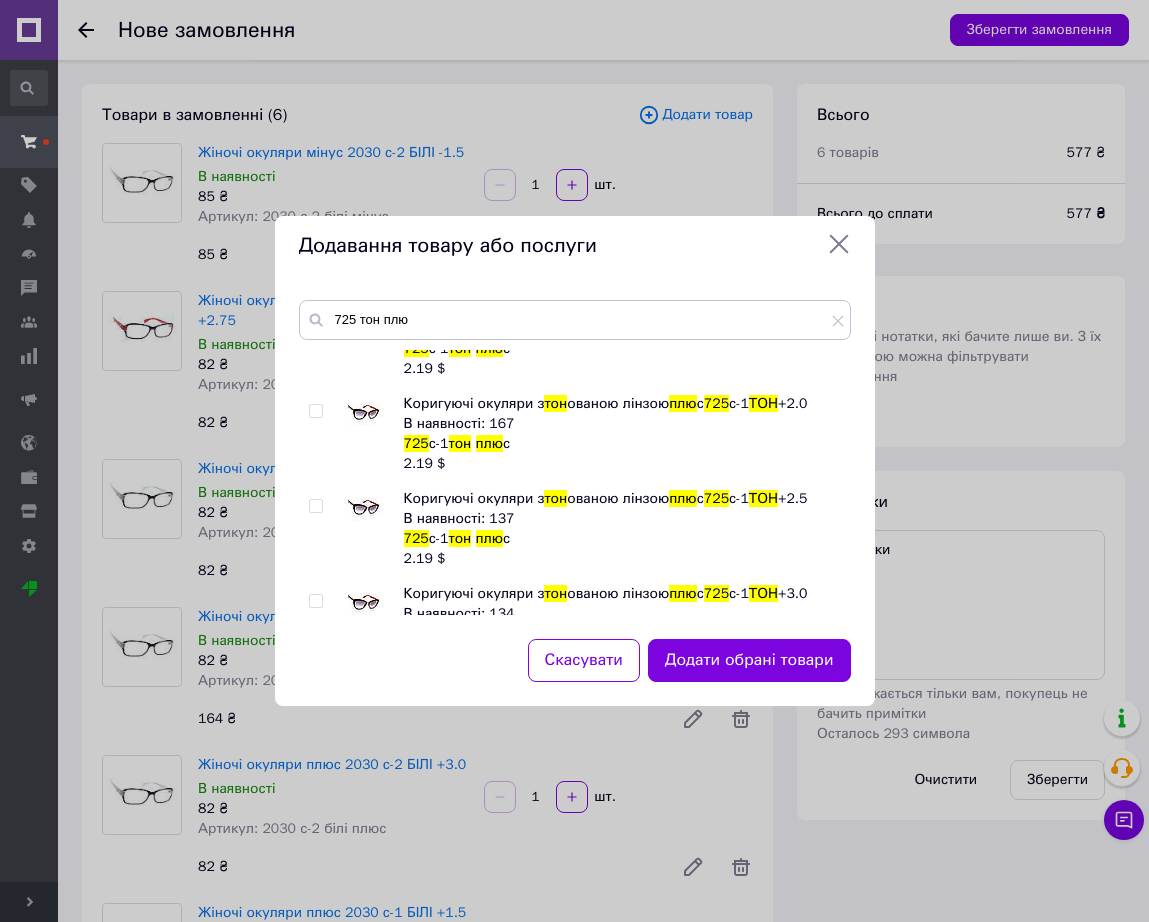scroll, scrollTop: 250, scrollLeft: 0, axis: vertical 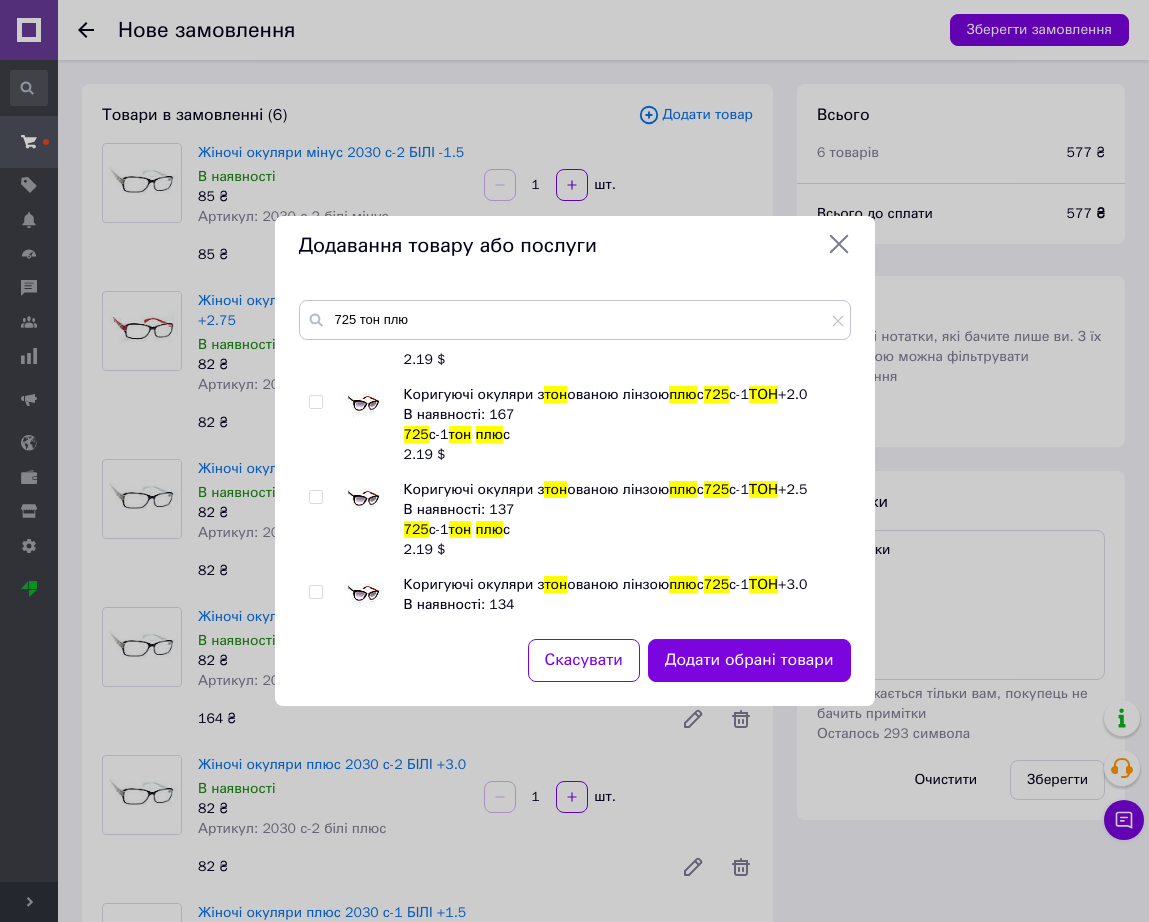 click at bounding box center (364, 500) 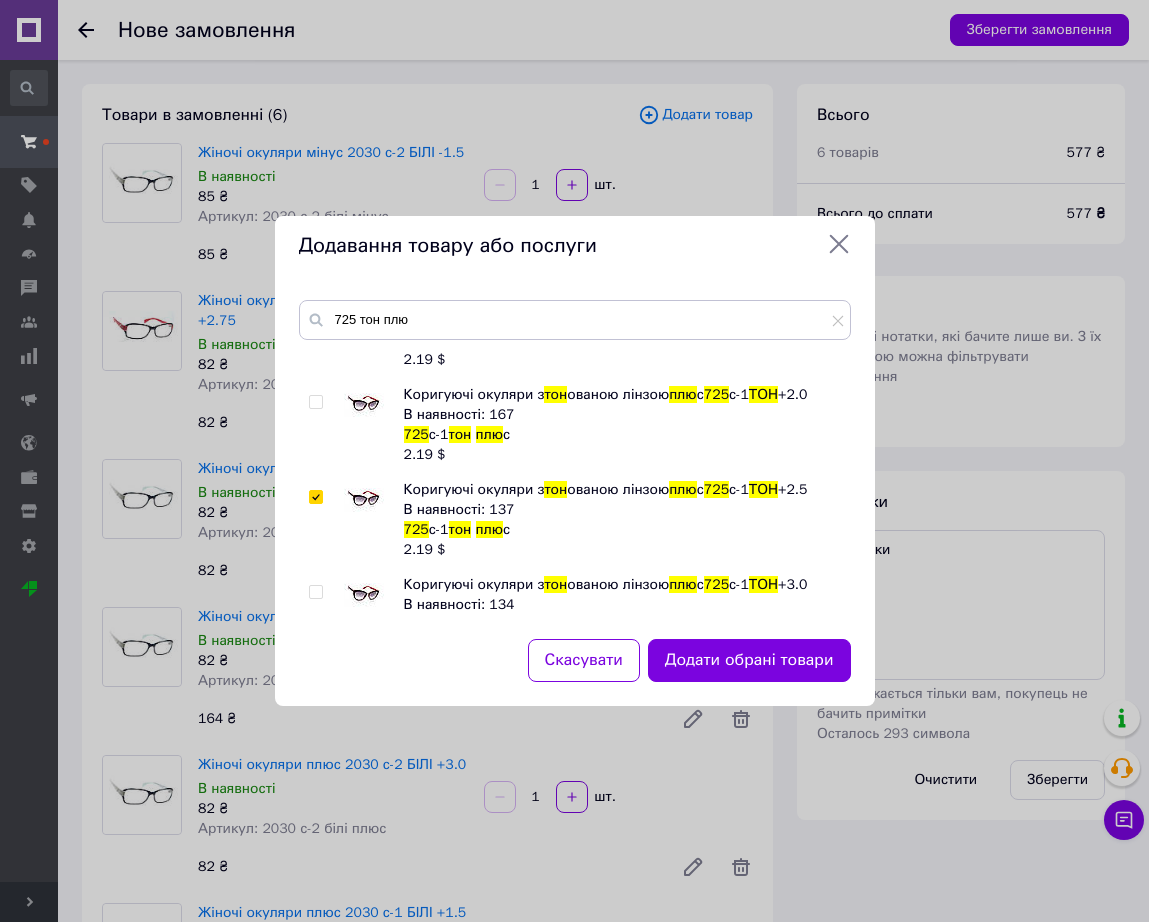 checkbox on "true" 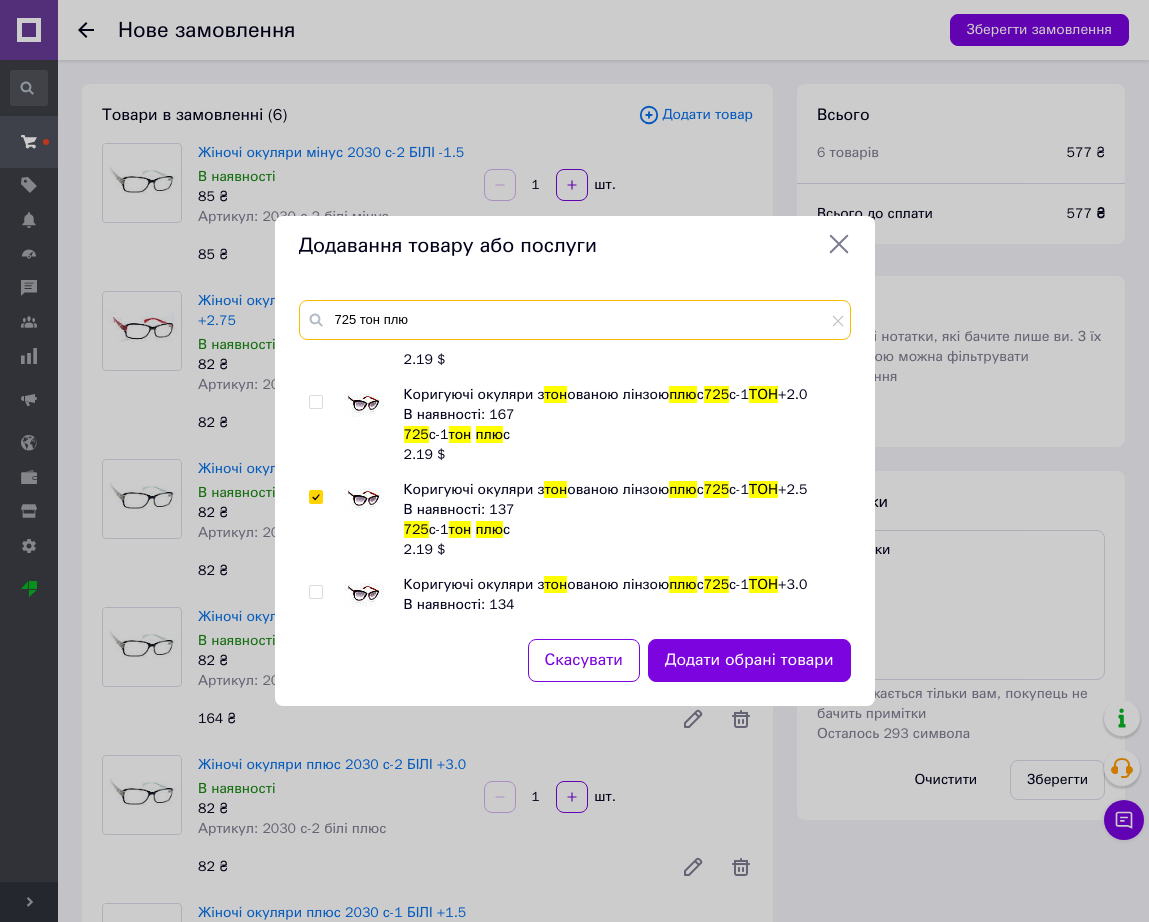drag, startPoint x: 425, startPoint y: 321, endPoint x: 323, endPoint y: 308, distance: 102.825096 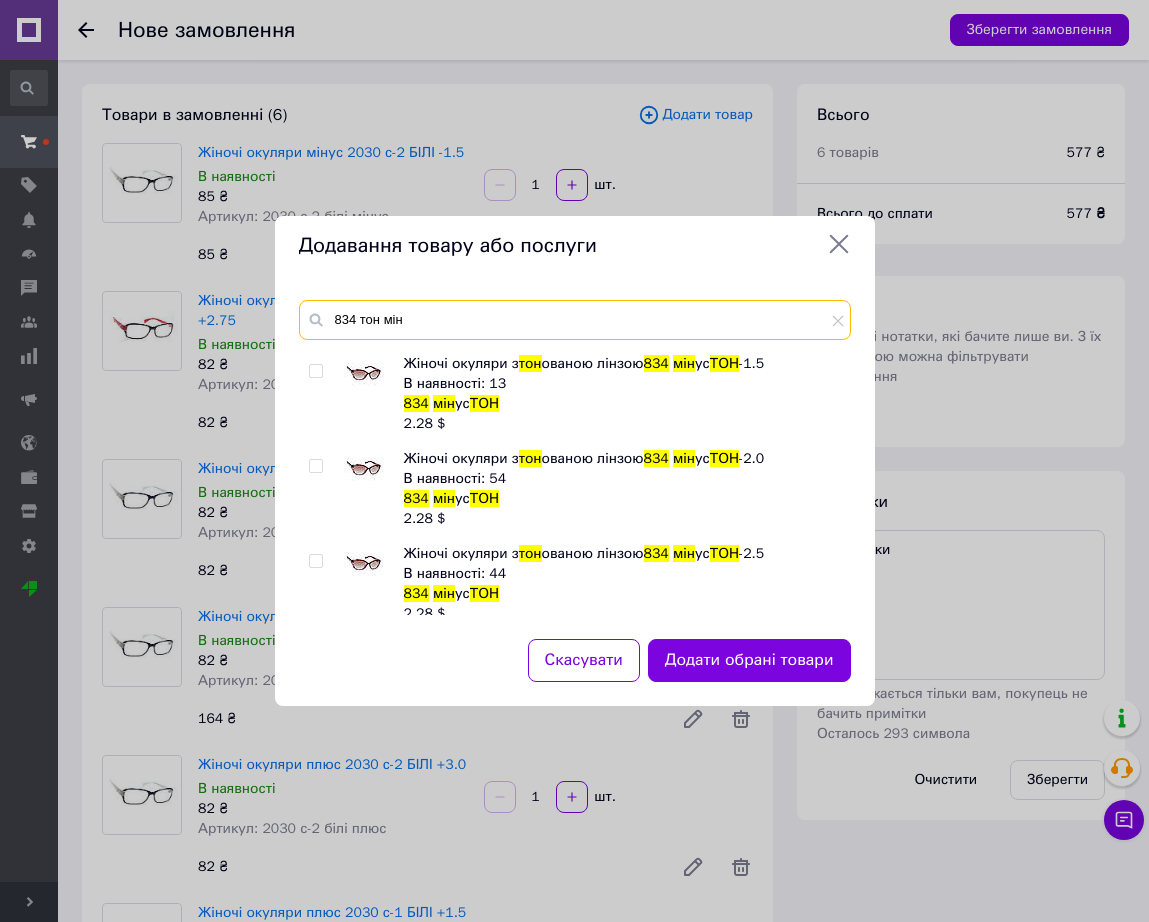 scroll, scrollTop: 125, scrollLeft: 0, axis: vertical 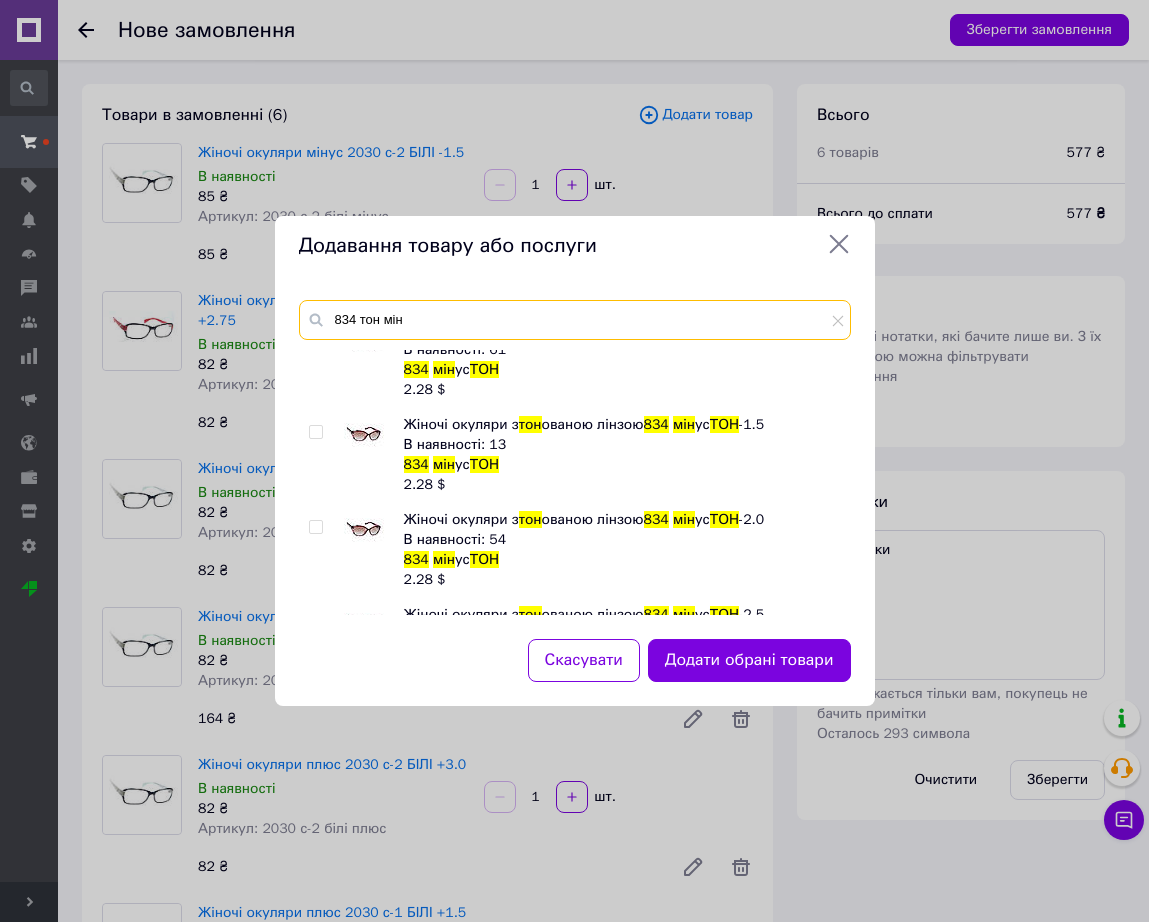 type on "834 тон мін" 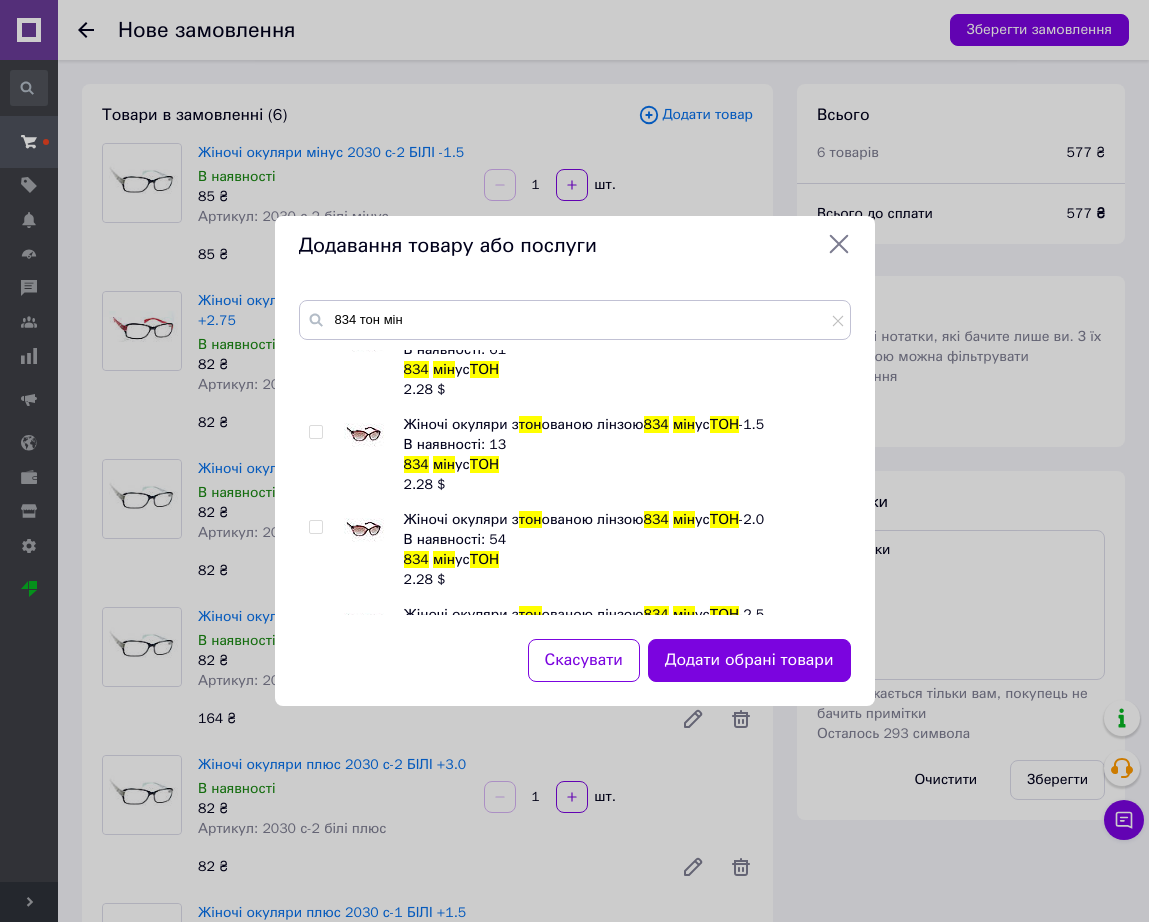 click at bounding box center [364, 435] 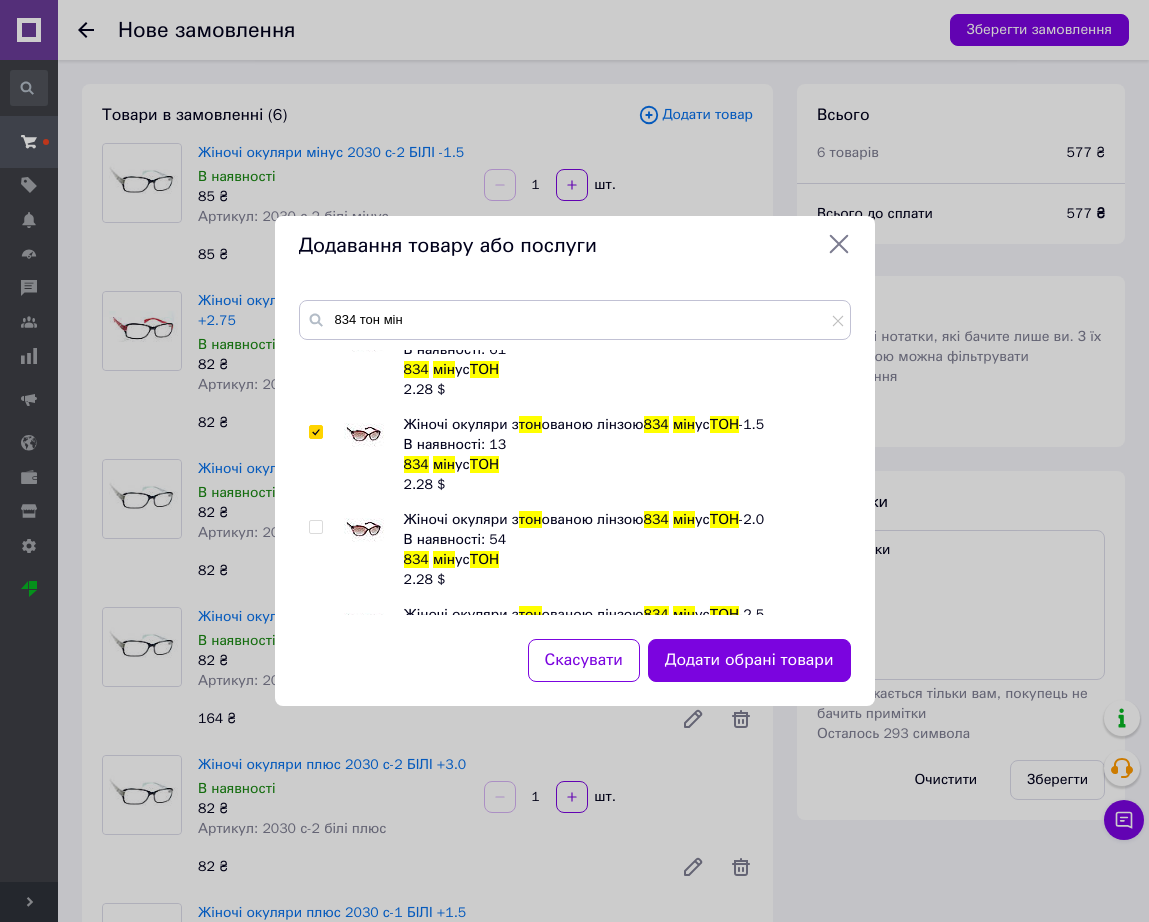 checkbox on "true" 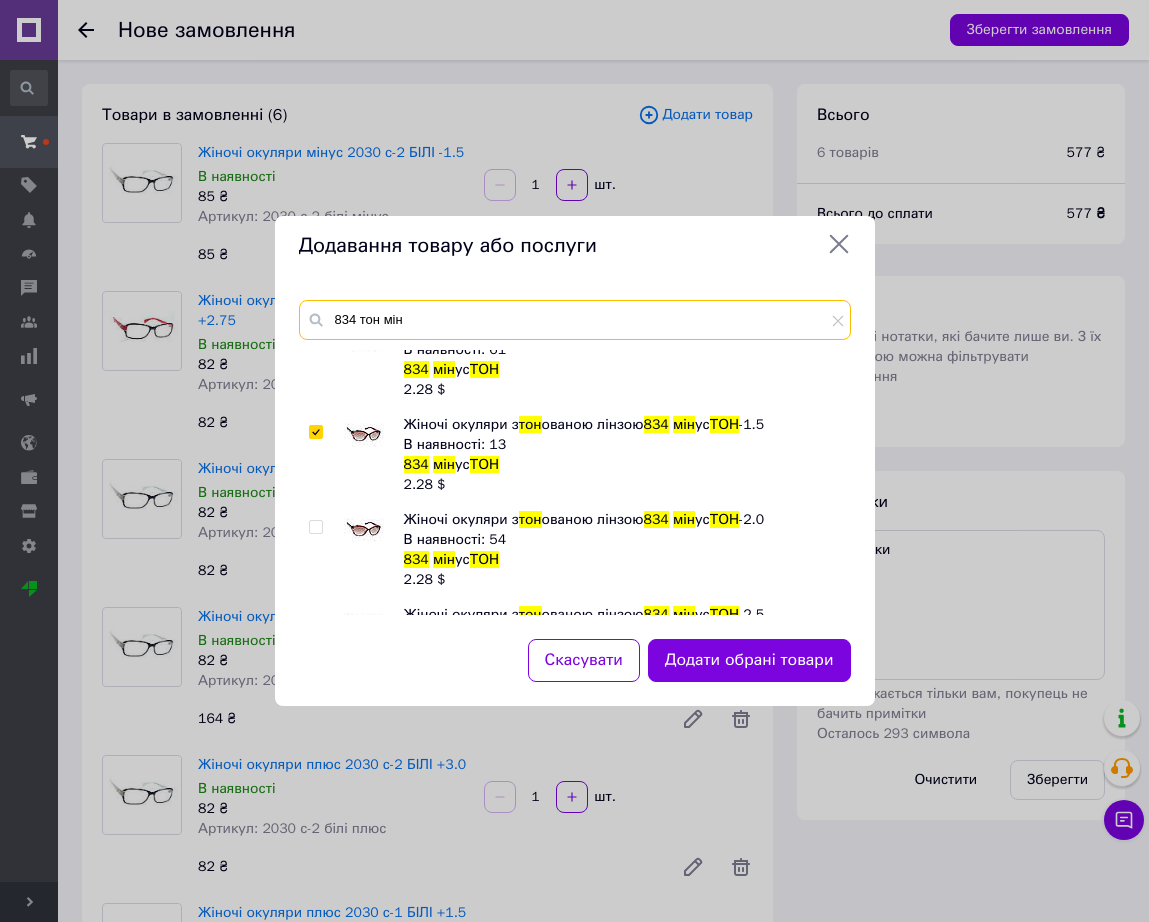 click on "834 тон мін" at bounding box center [575, 320] 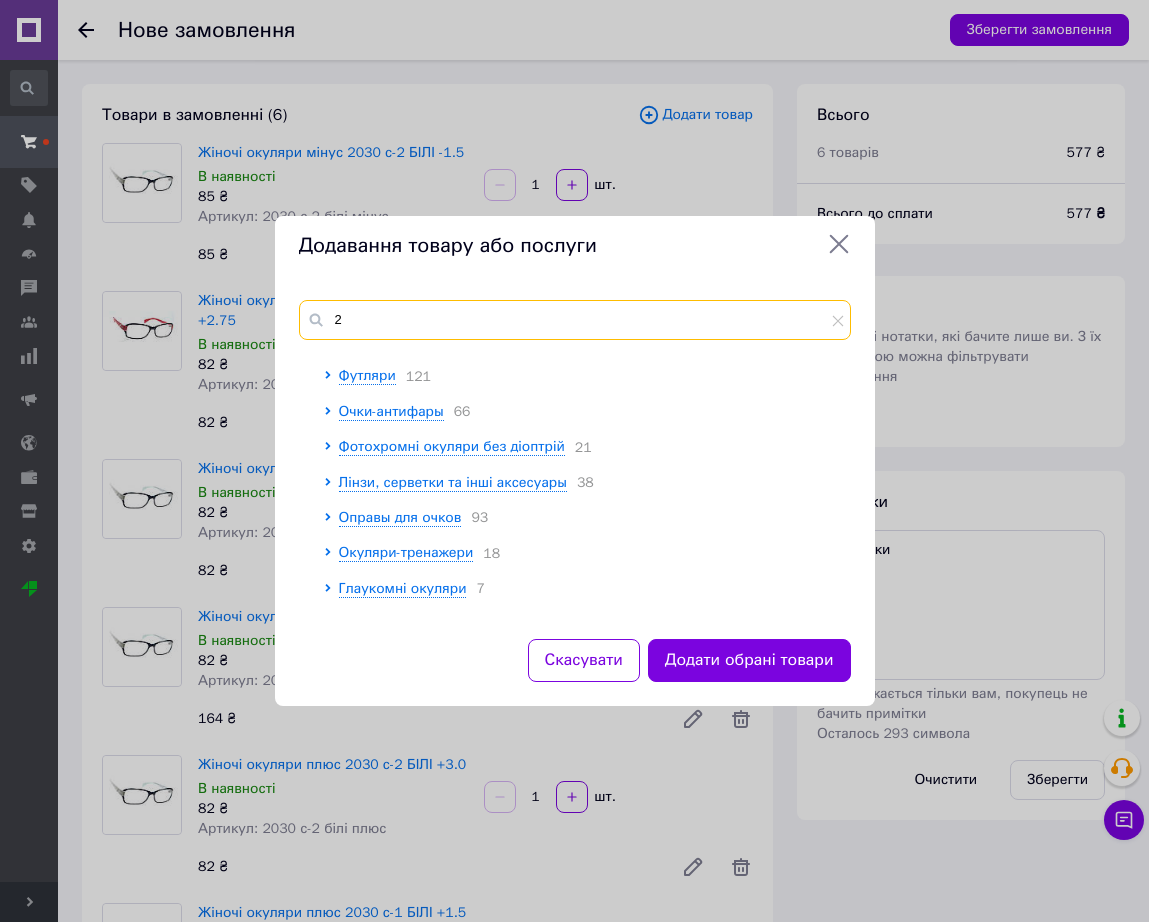 scroll, scrollTop: 0, scrollLeft: 0, axis: both 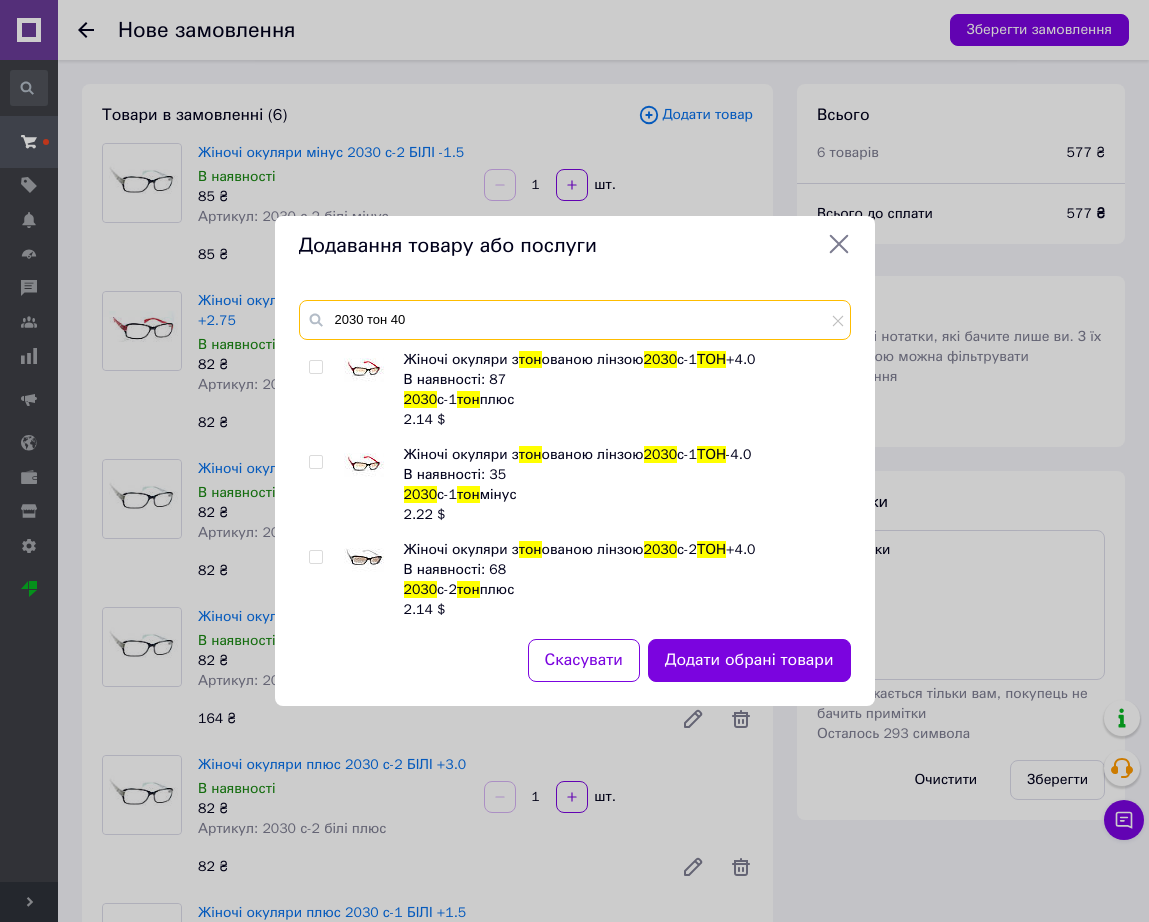 type on "2030 тон 40" 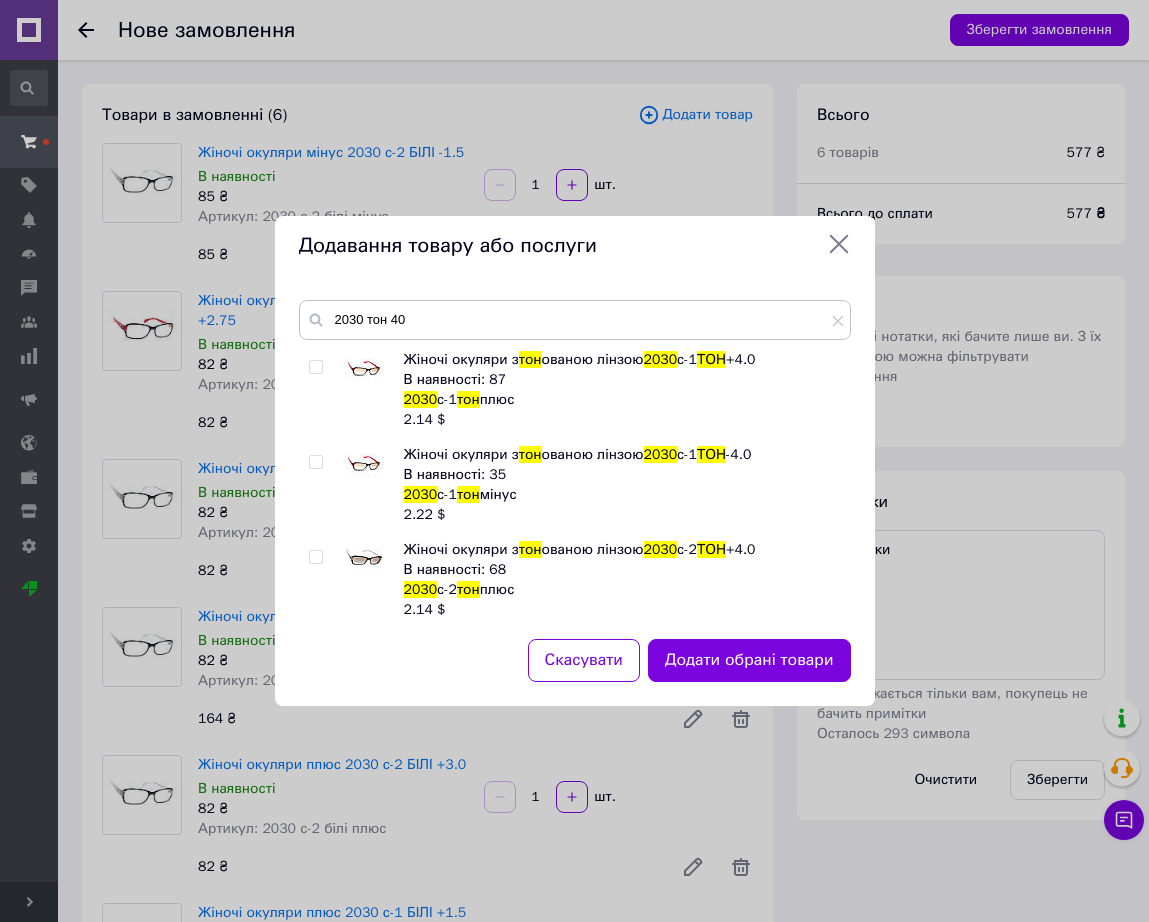 click at bounding box center (364, 465) 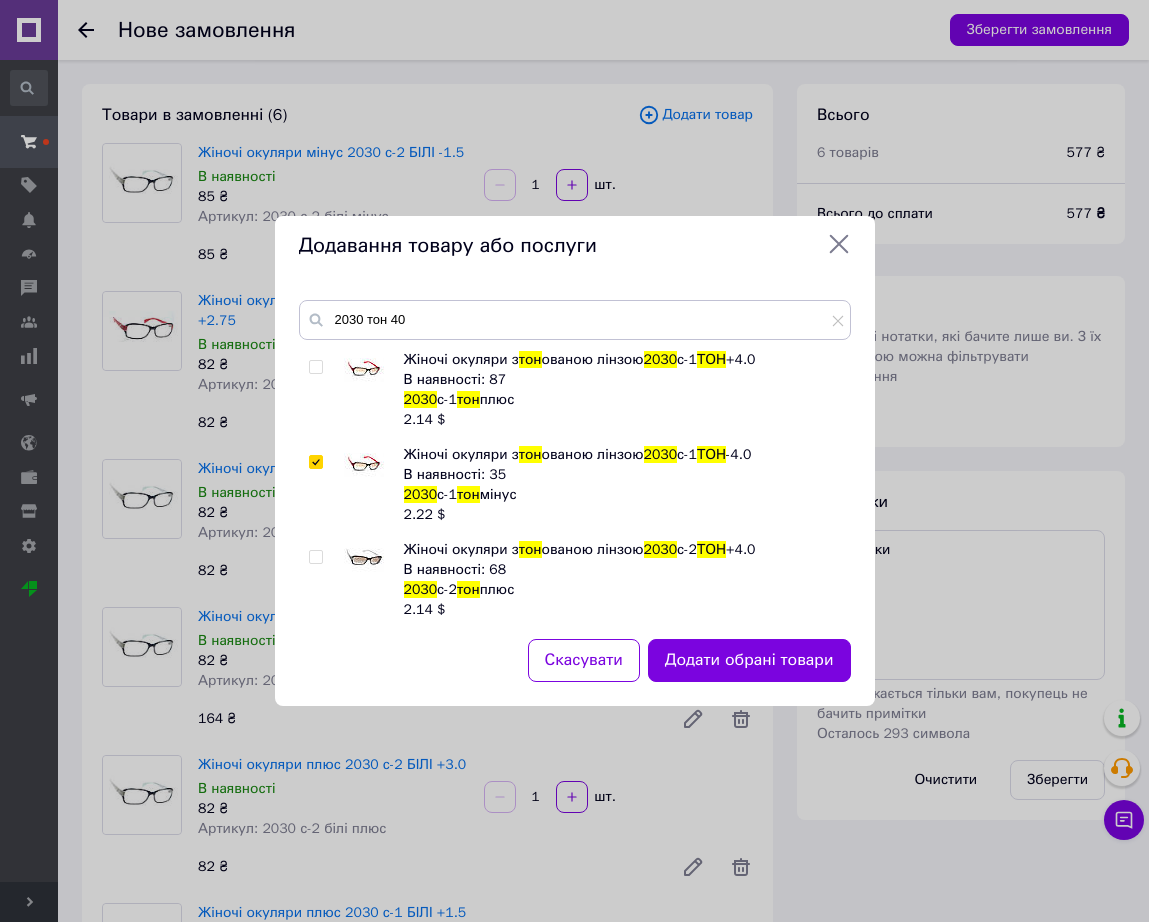 checkbox on "true" 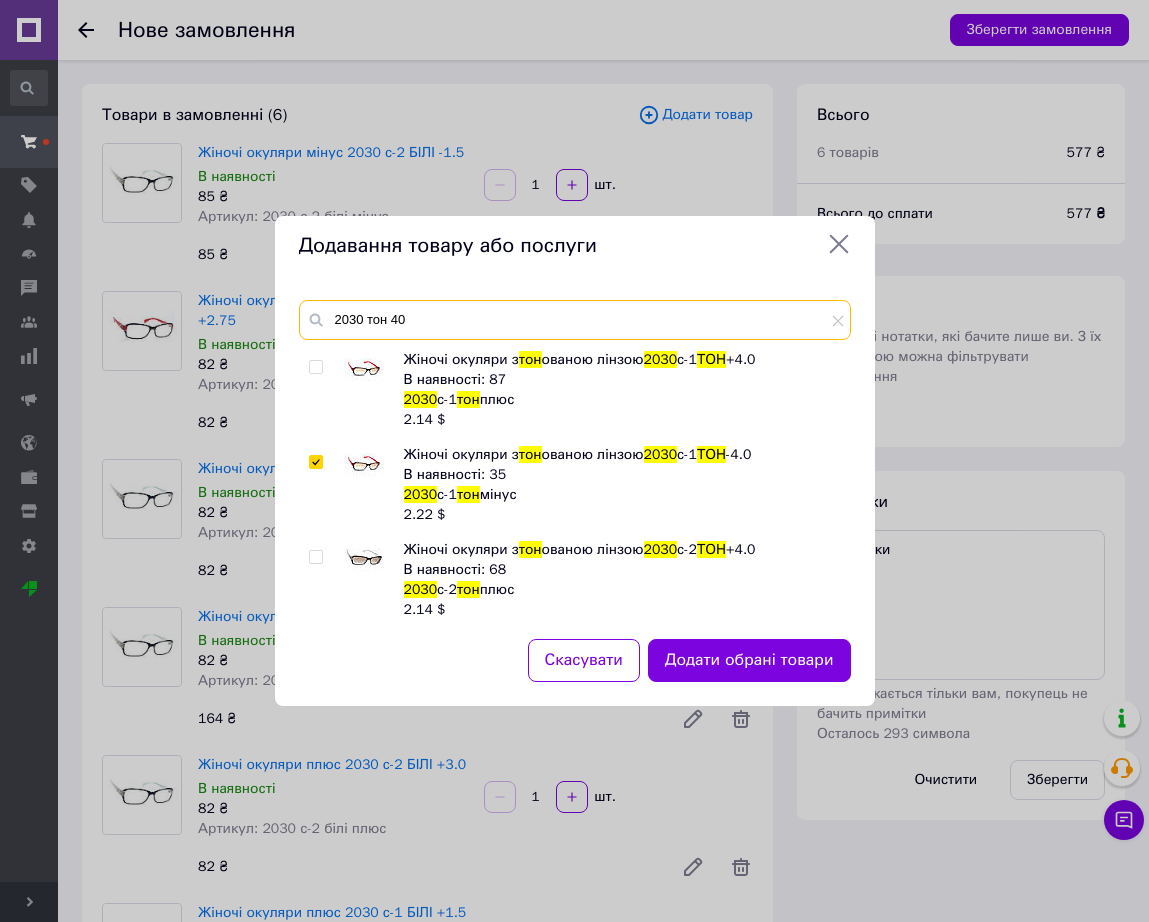 drag, startPoint x: 451, startPoint y: 328, endPoint x: 314, endPoint y: 320, distance: 137.23338 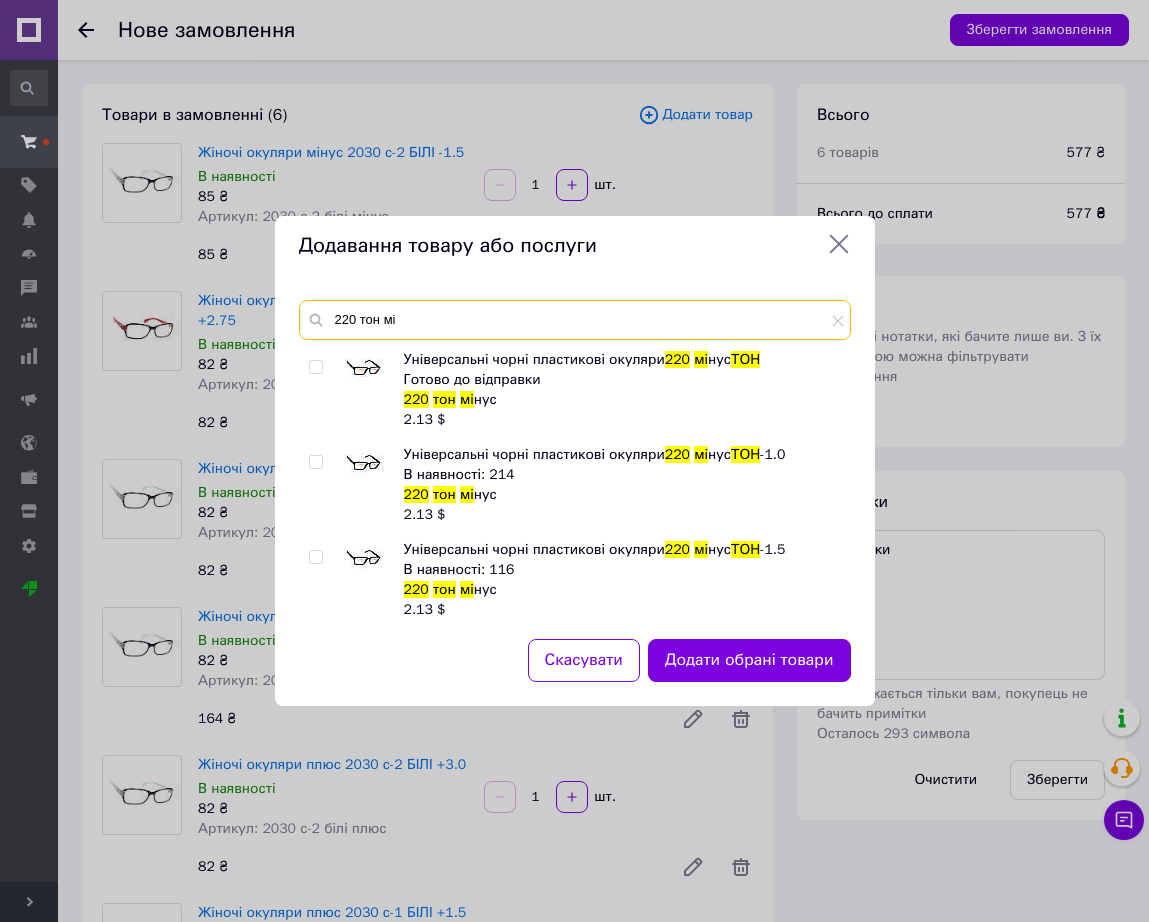 type on "220 тон мі" 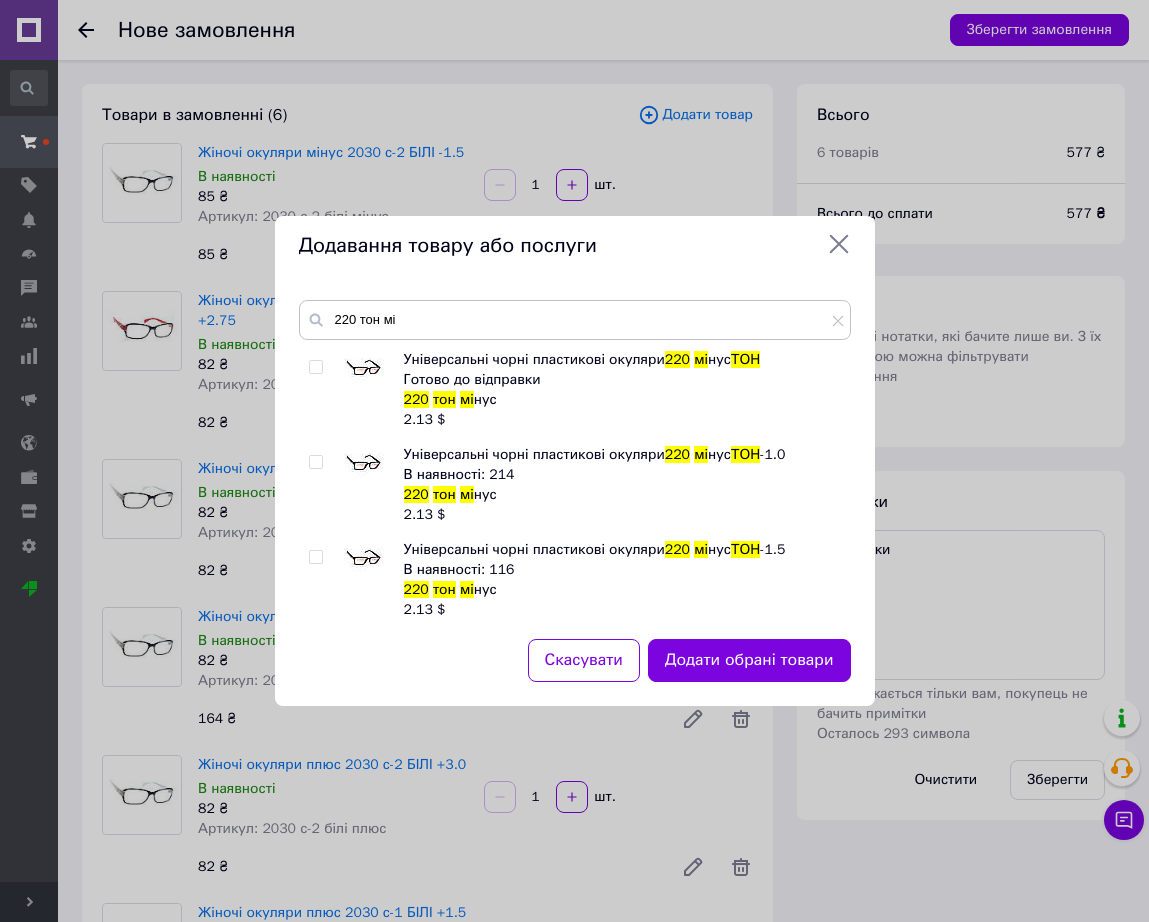 click at bounding box center [364, 560] 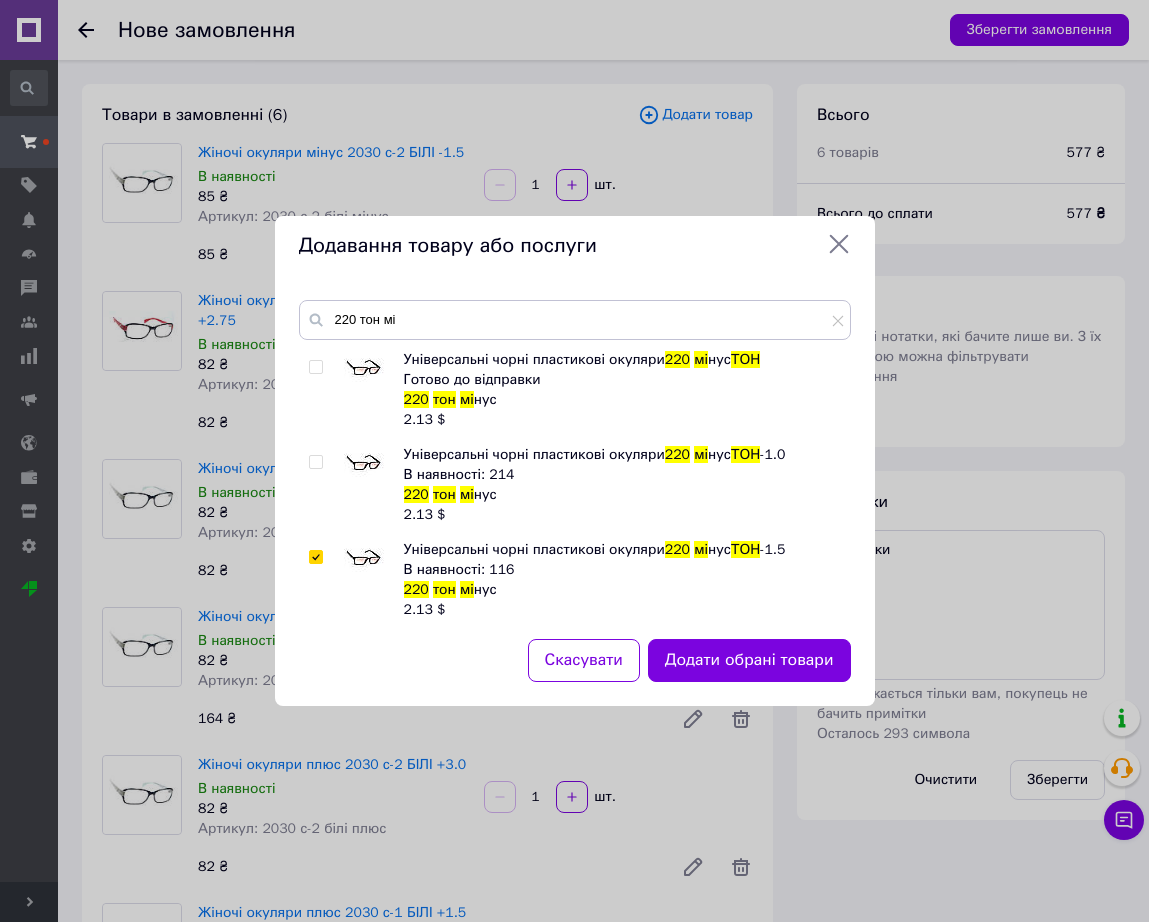 checkbox on "true" 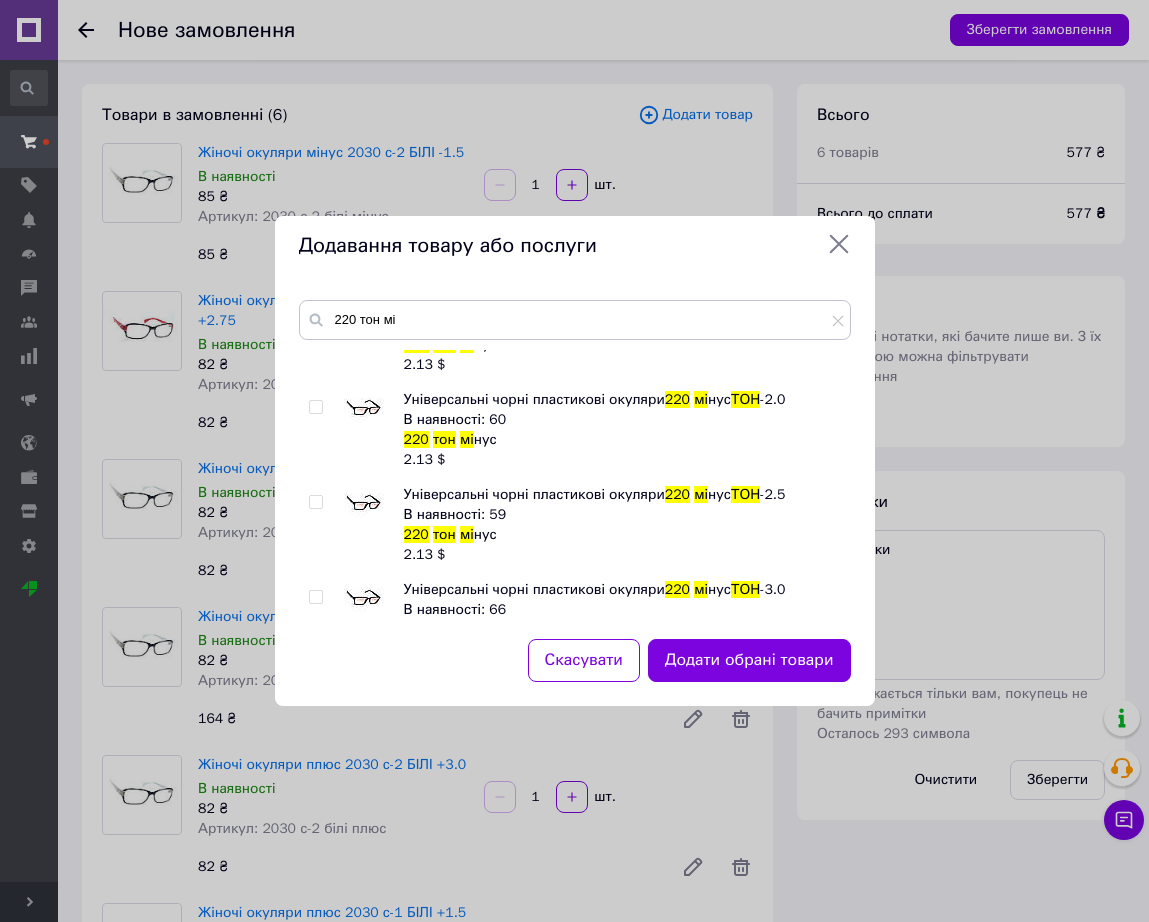 scroll, scrollTop: 250, scrollLeft: 0, axis: vertical 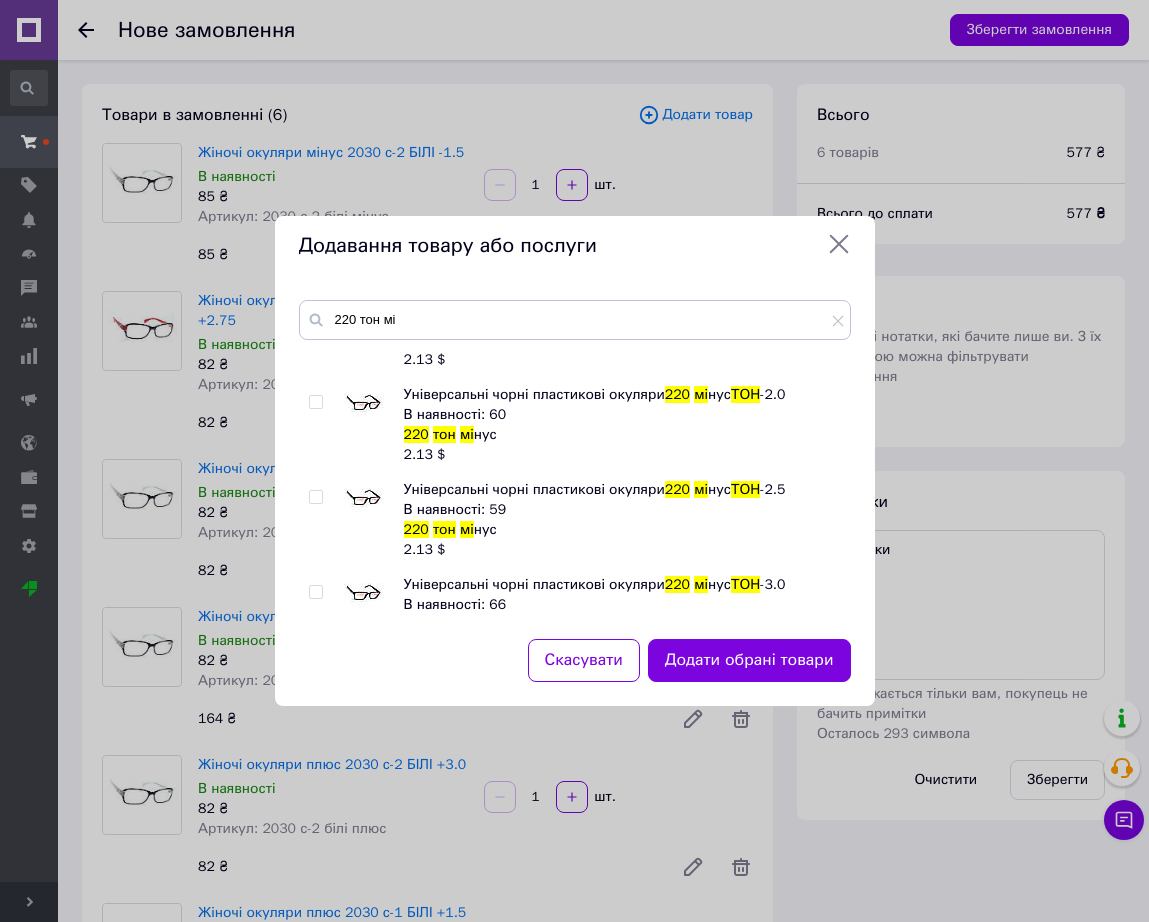 click at bounding box center (364, 405) 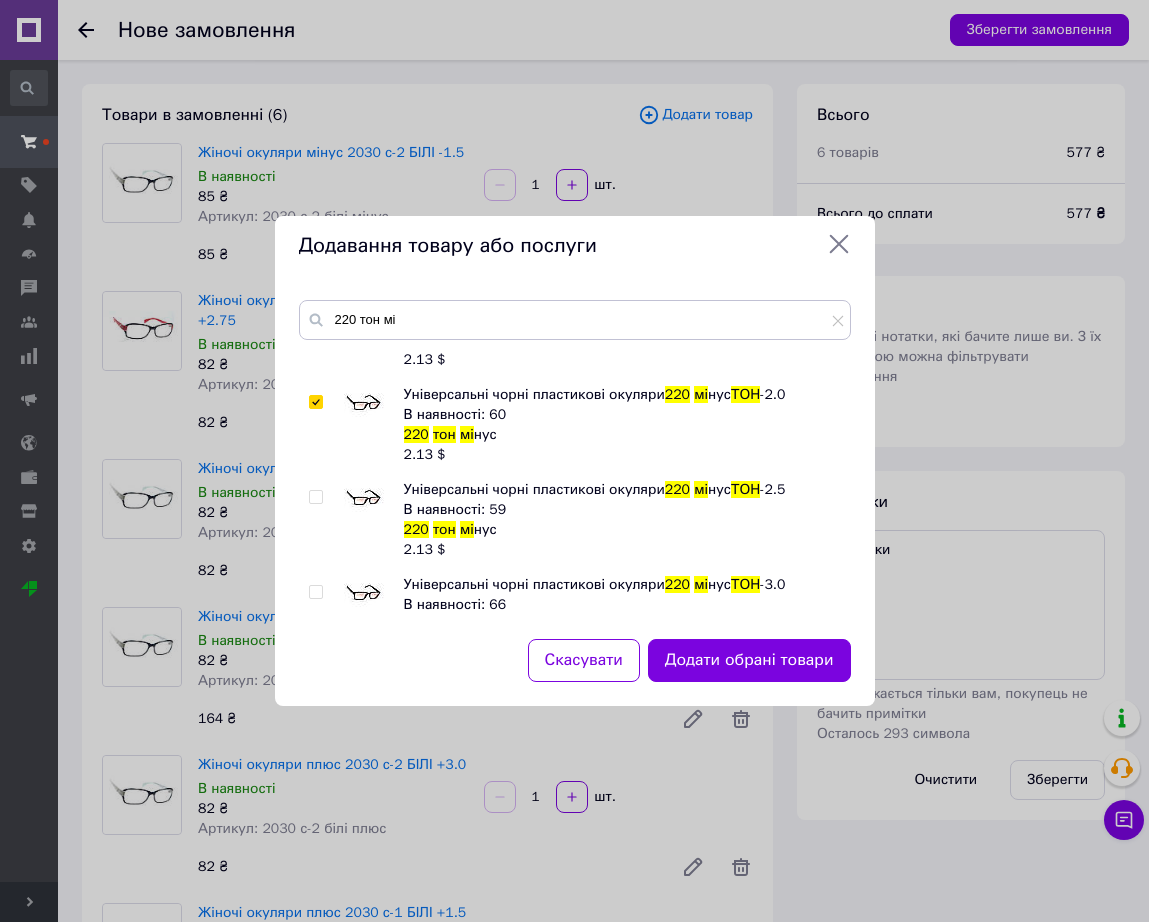 checkbox on "true" 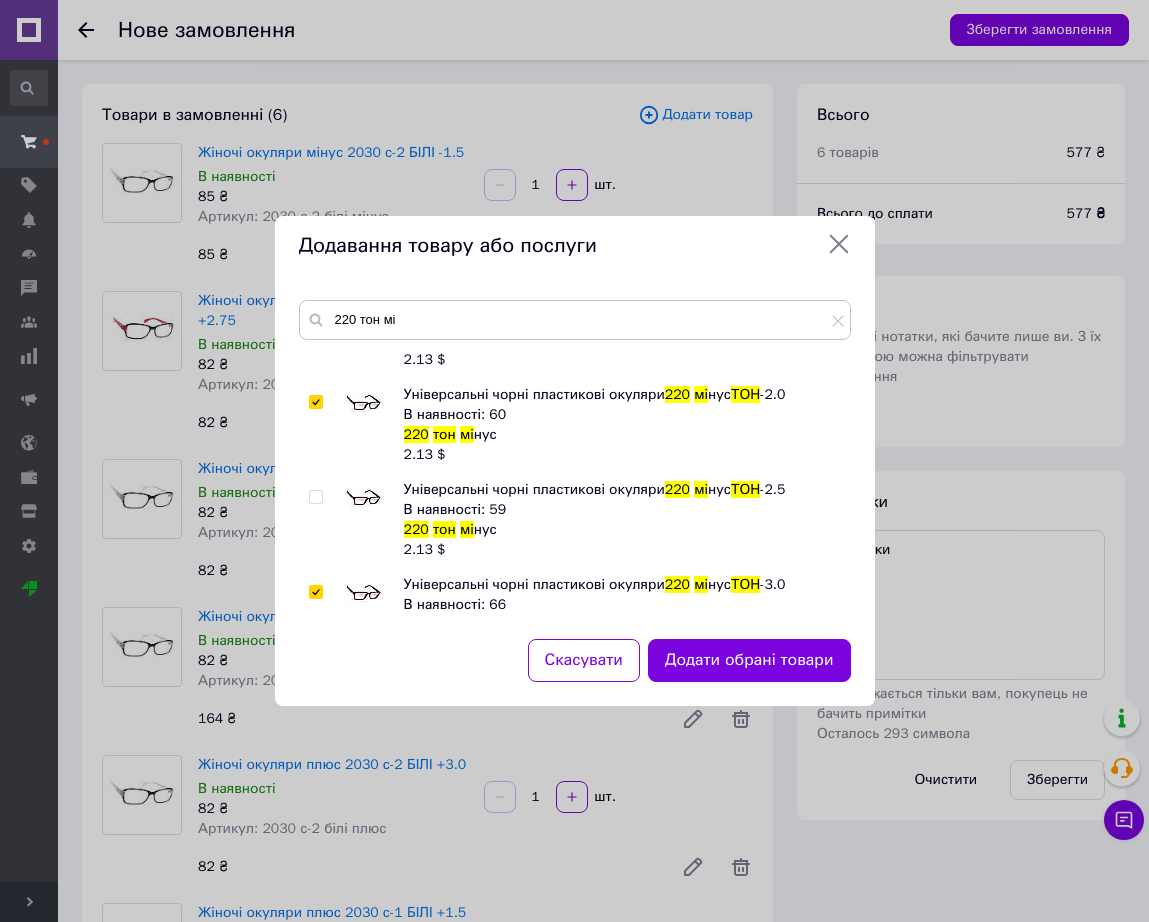 checkbox on "true" 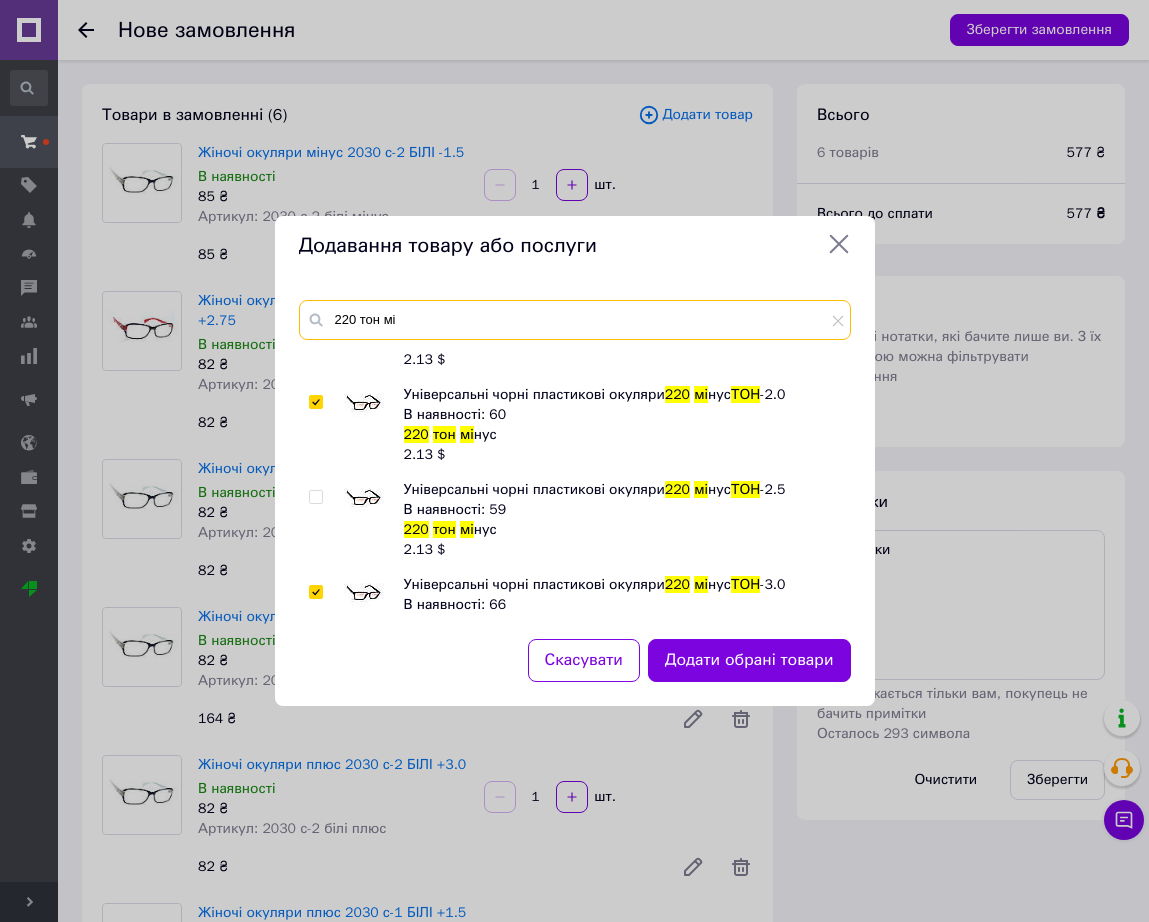 click on "220 тон мі" at bounding box center [575, 320] 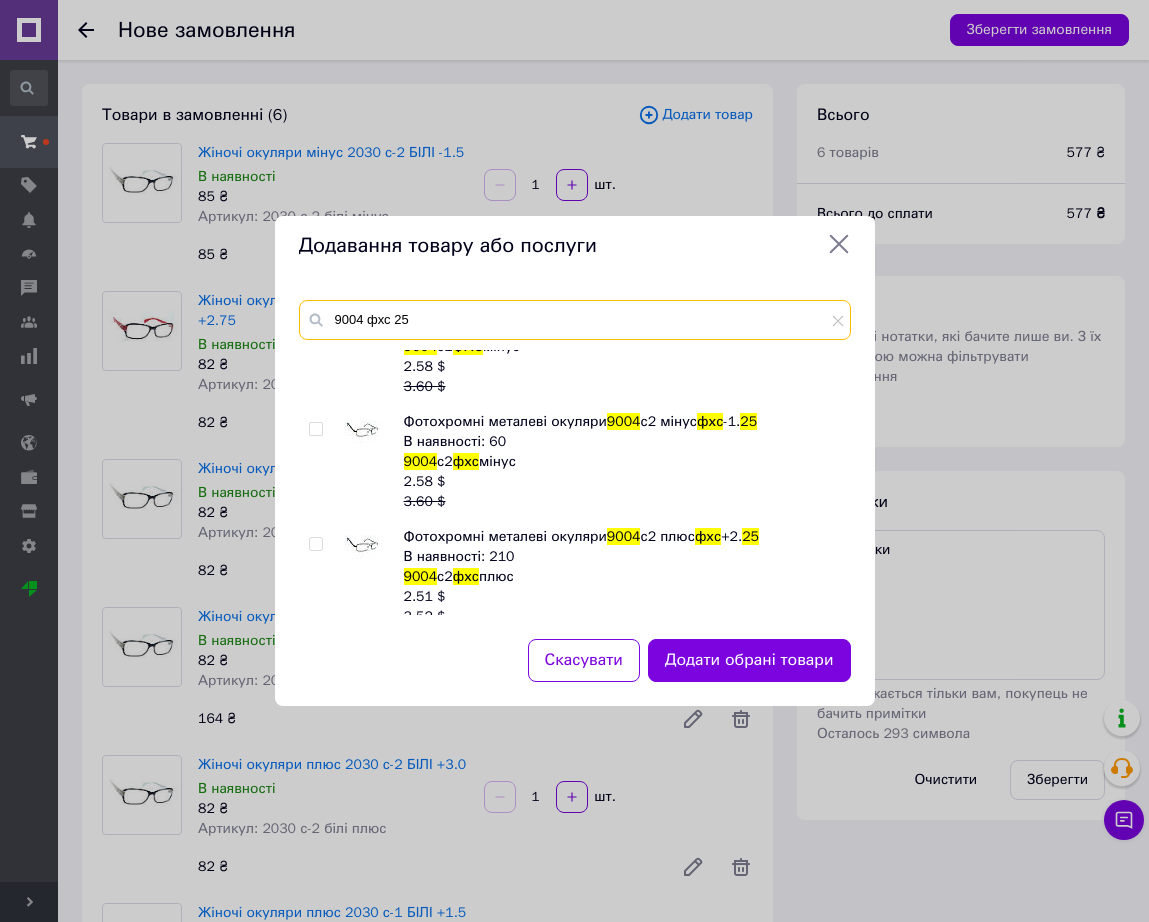 scroll, scrollTop: 410, scrollLeft: 0, axis: vertical 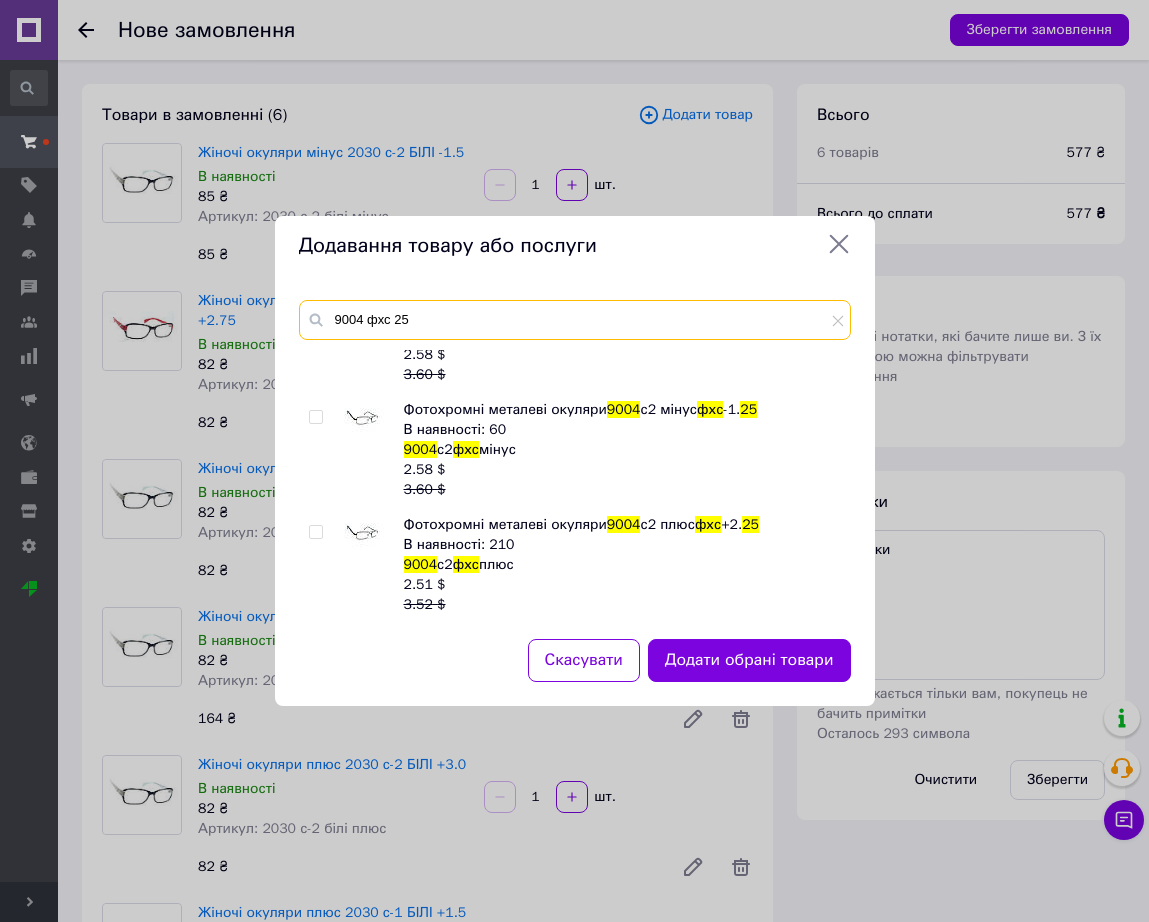 drag, startPoint x: 461, startPoint y: 317, endPoint x: 365, endPoint y: 325, distance: 96.332756 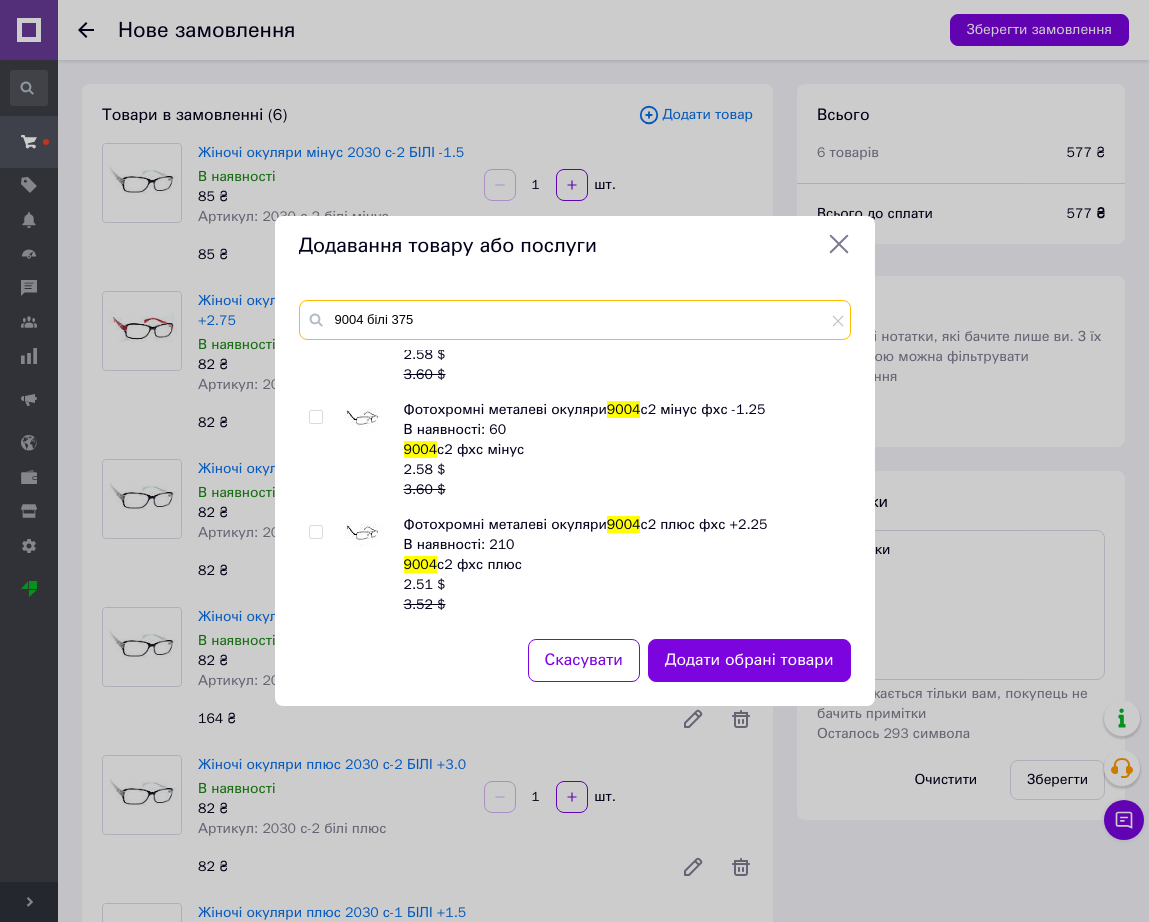 scroll, scrollTop: 0, scrollLeft: 0, axis: both 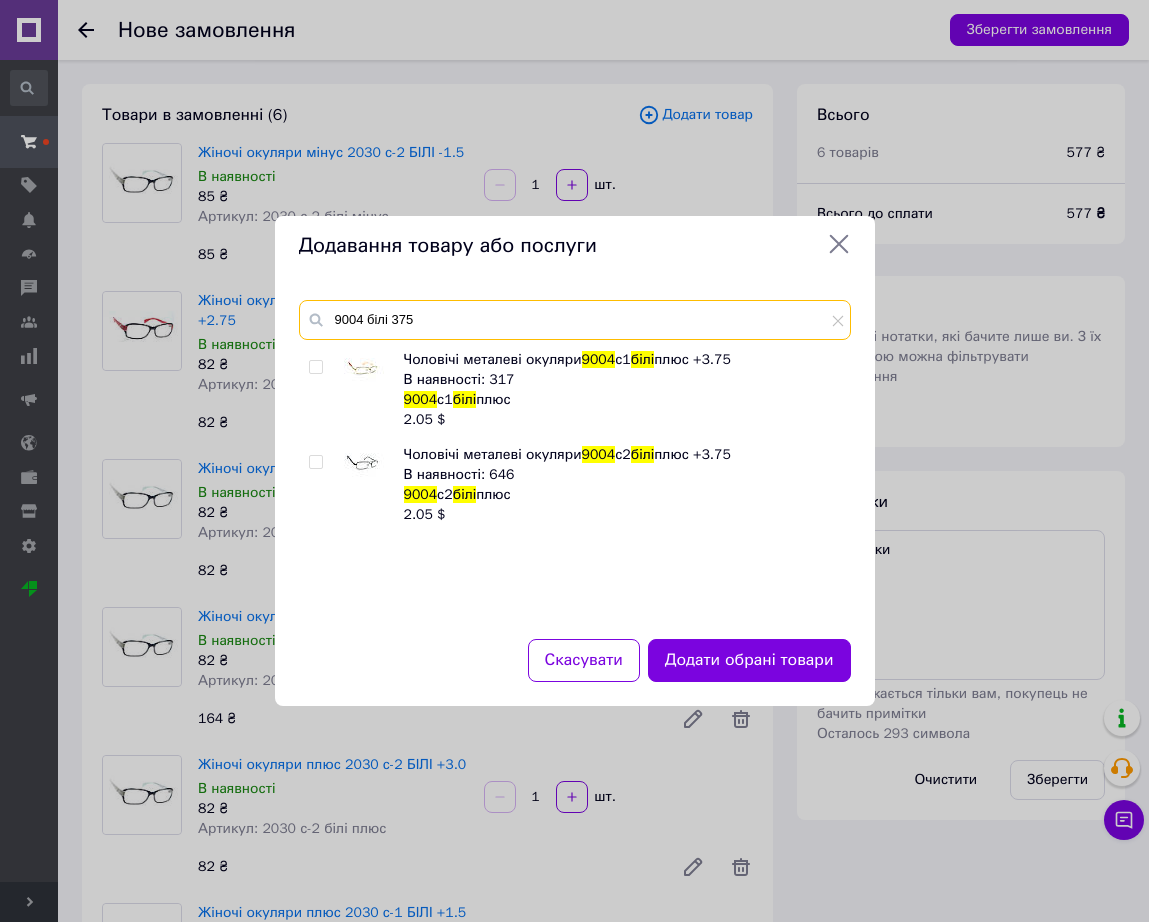 click on "9004 білі 375" at bounding box center [575, 320] 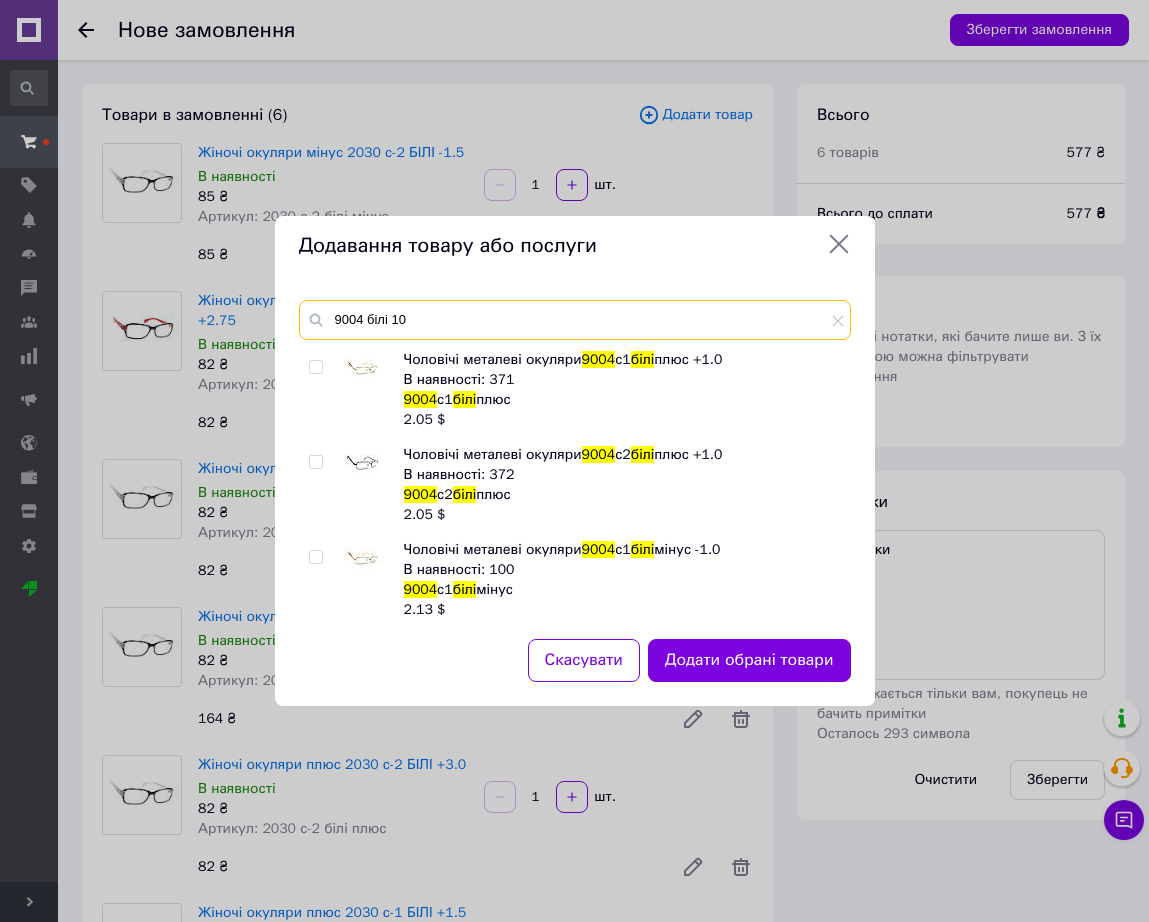 type on "9004 білі 10" 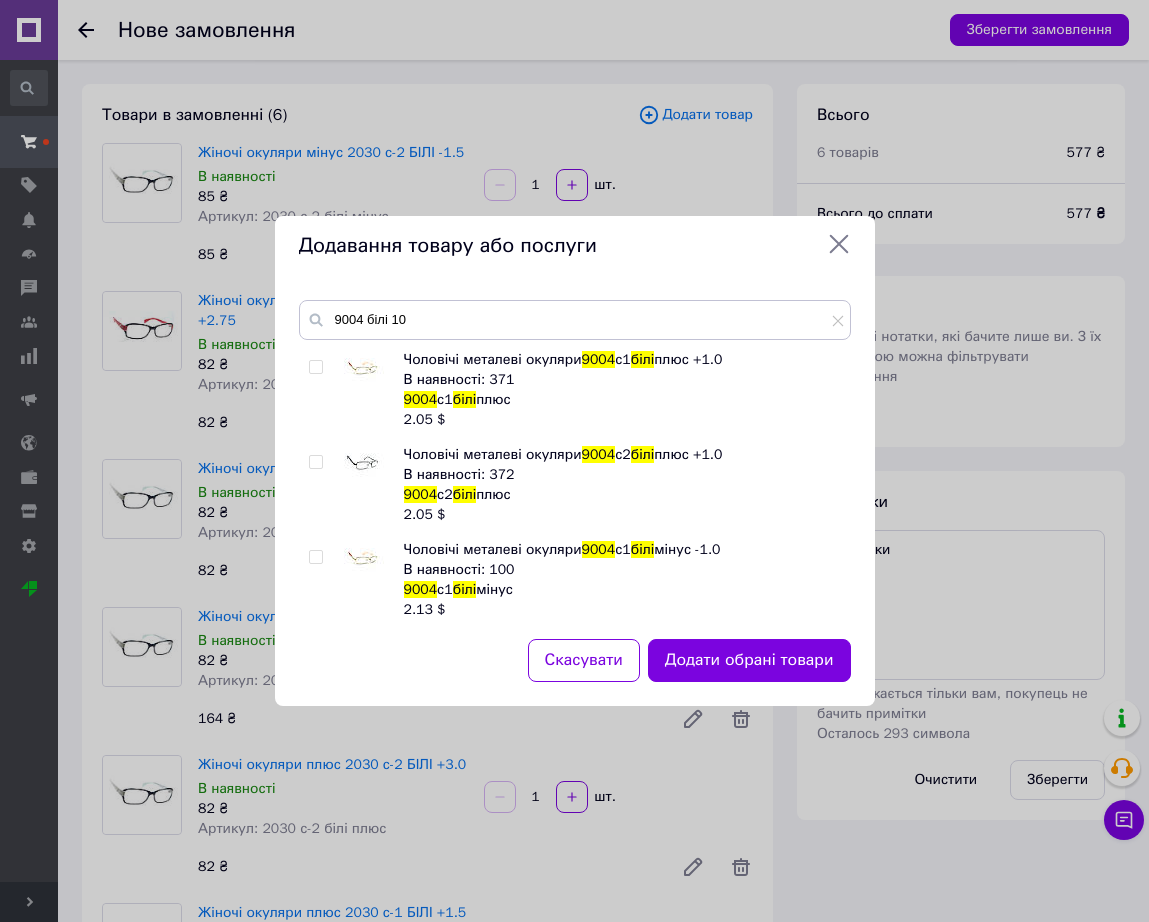 click at bounding box center [364, 465] 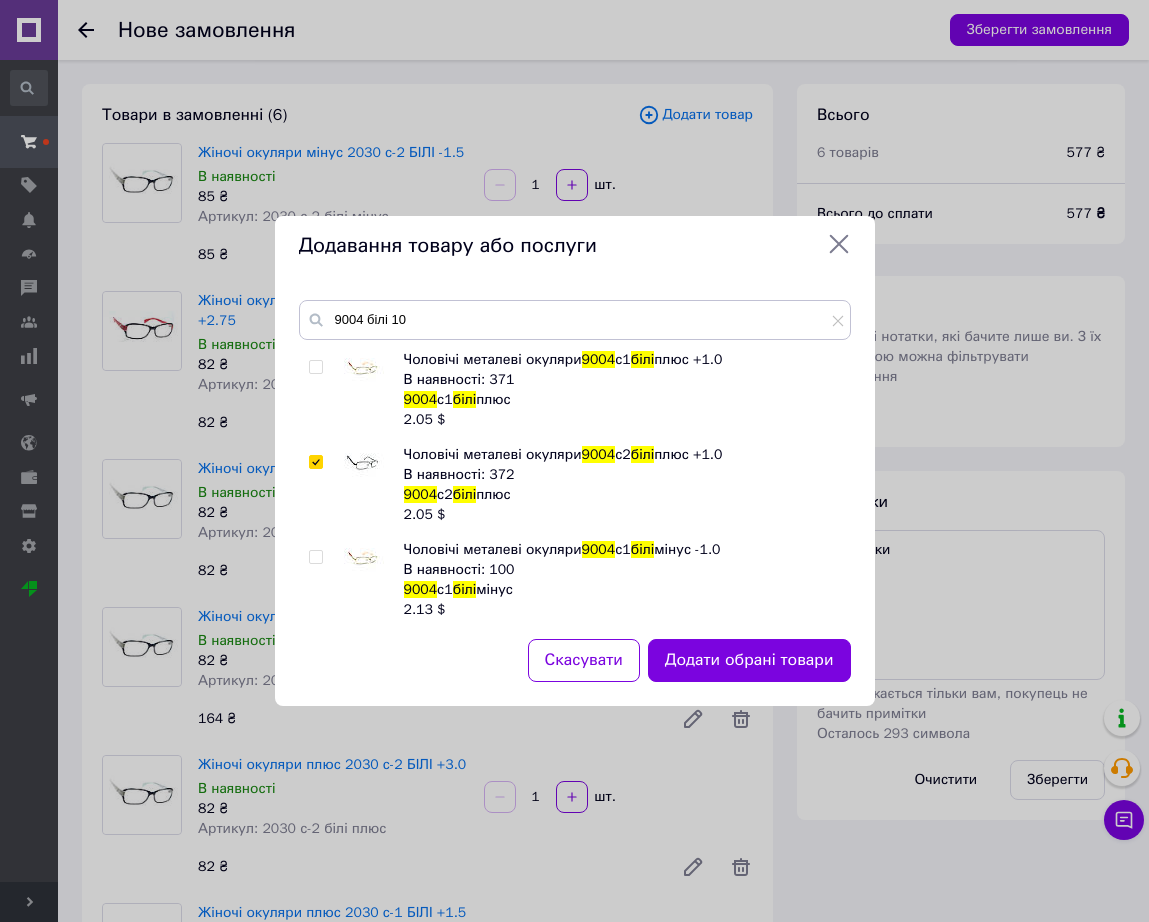 checkbox on "true" 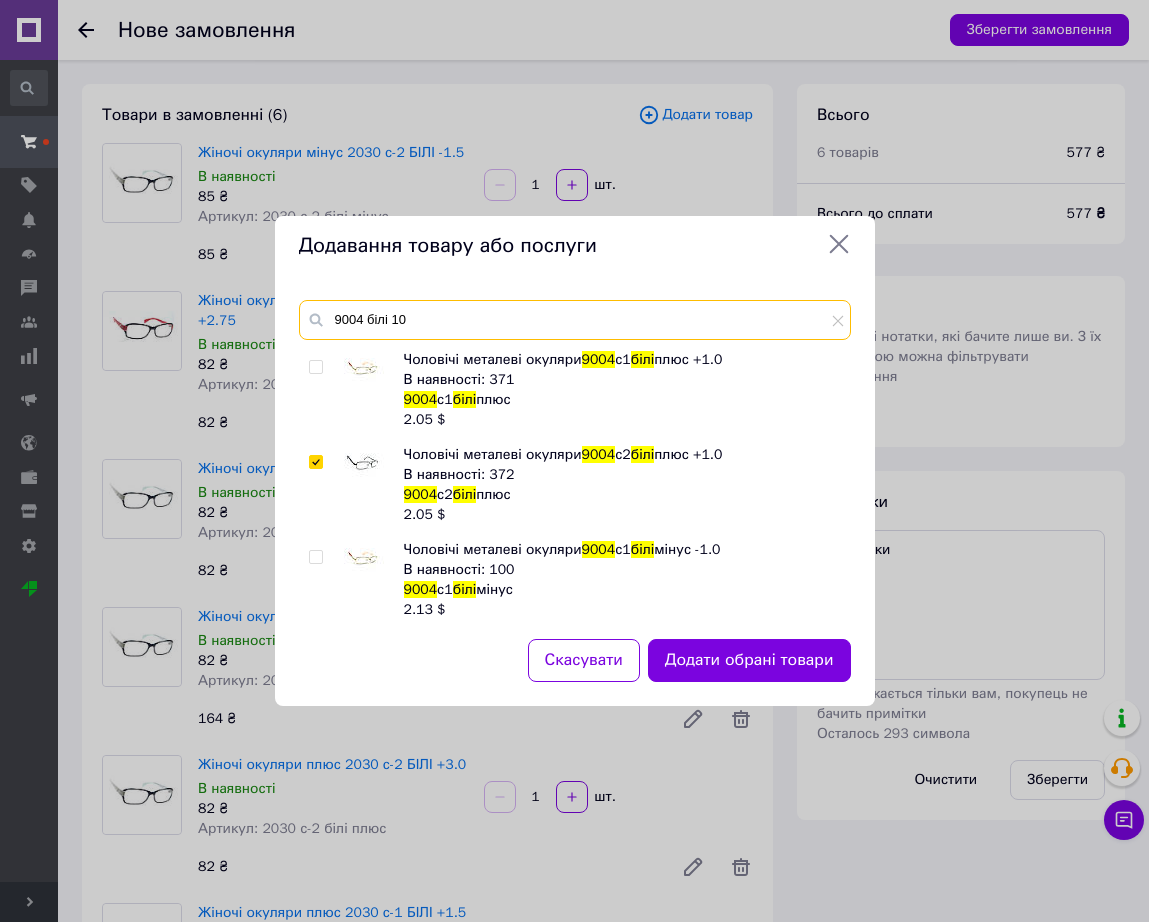 click on "9004 білі 10" at bounding box center [575, 320] 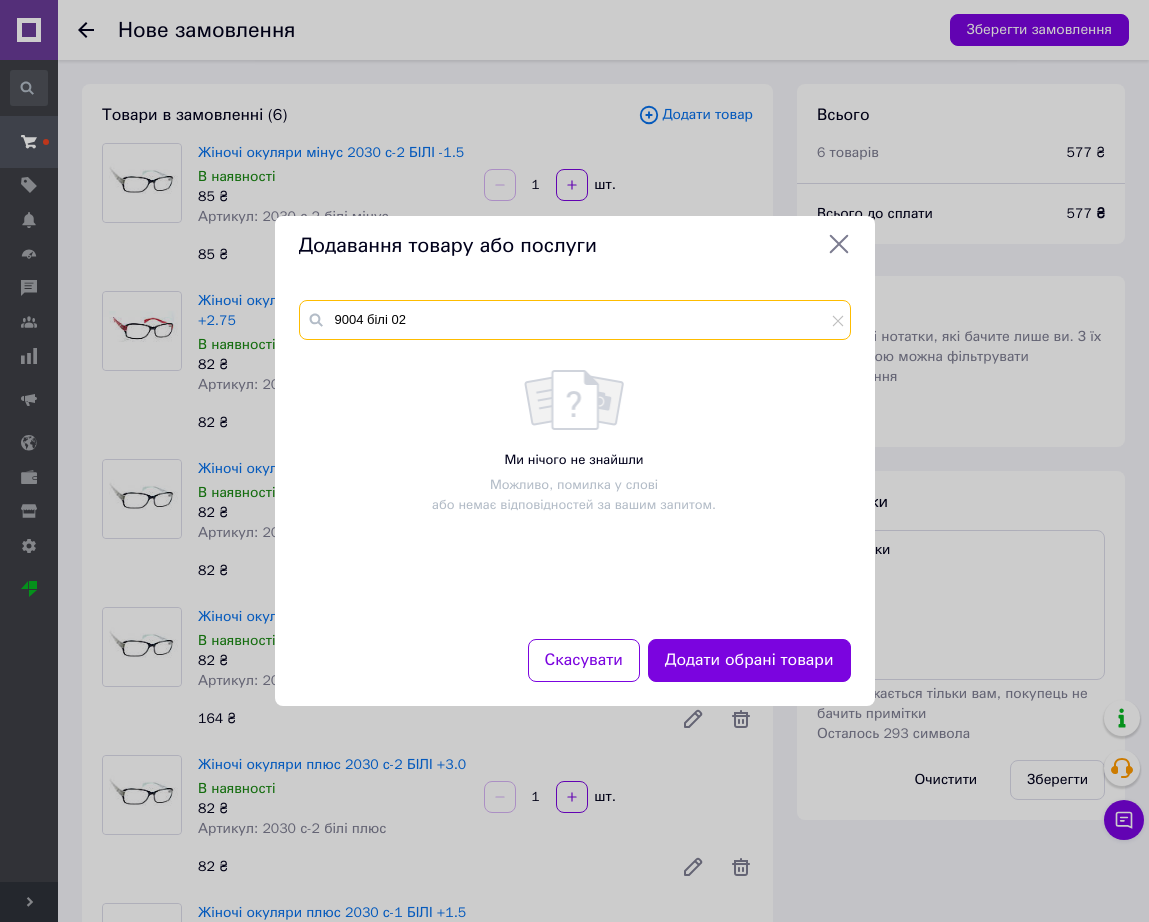 click on "9004 білі 02" at bounding box center (575, 320) 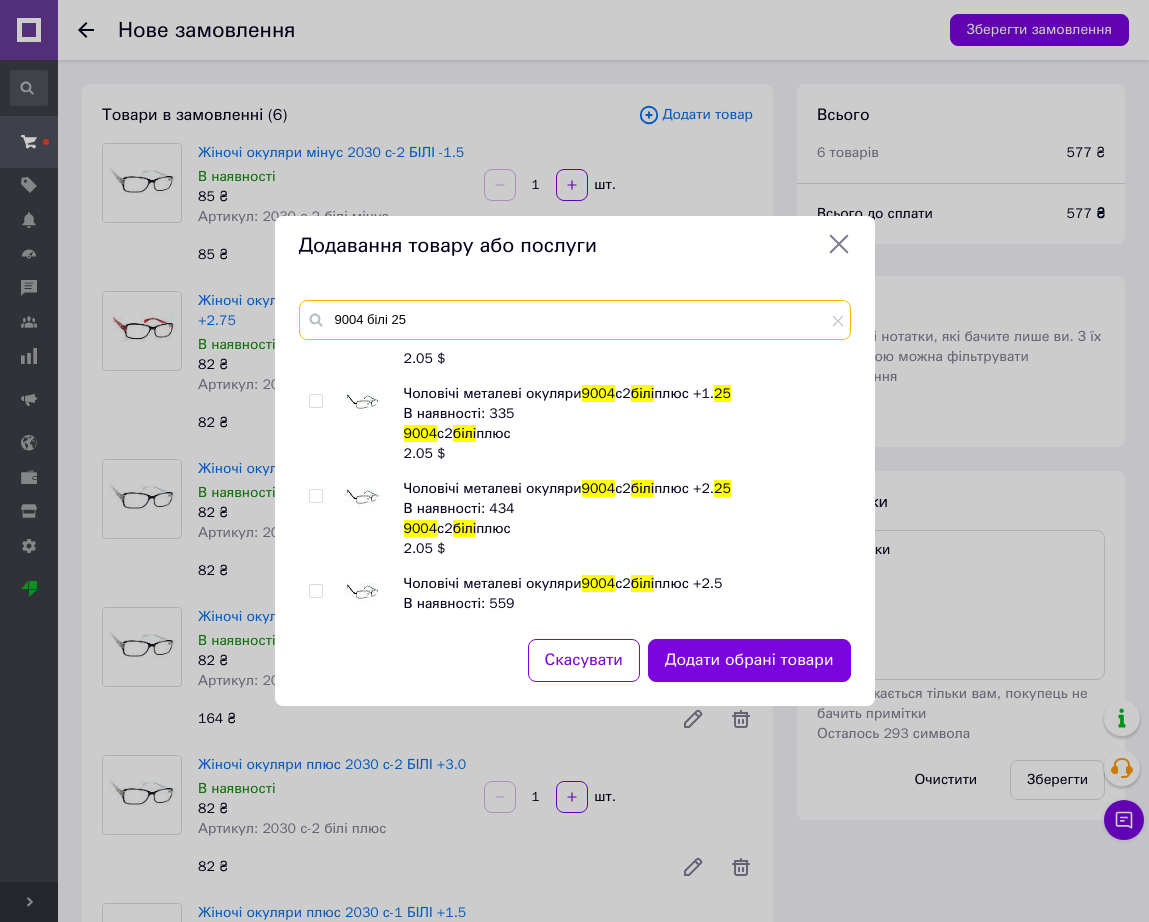 scroll, scrollTop: 500, scrollLeft: 0, axis: vertical 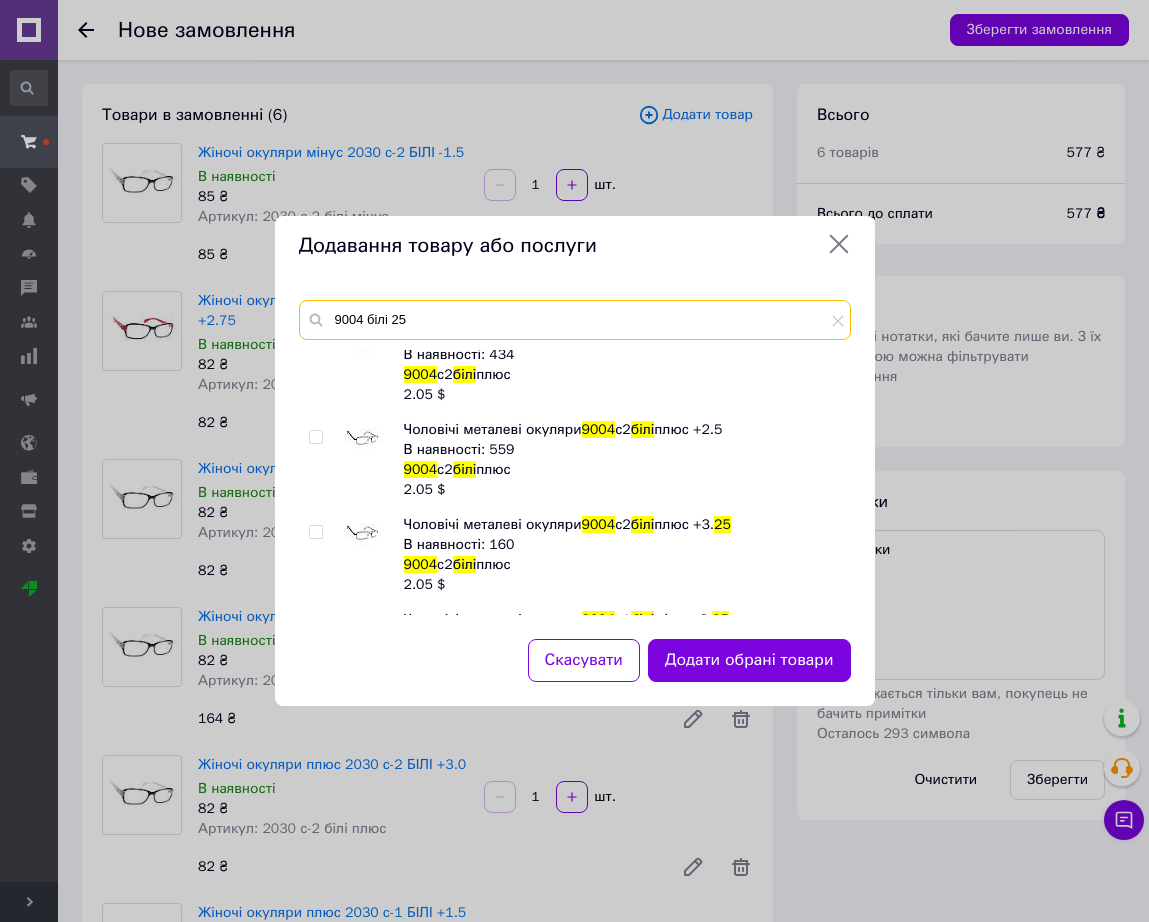 type on "9004 білі 25" 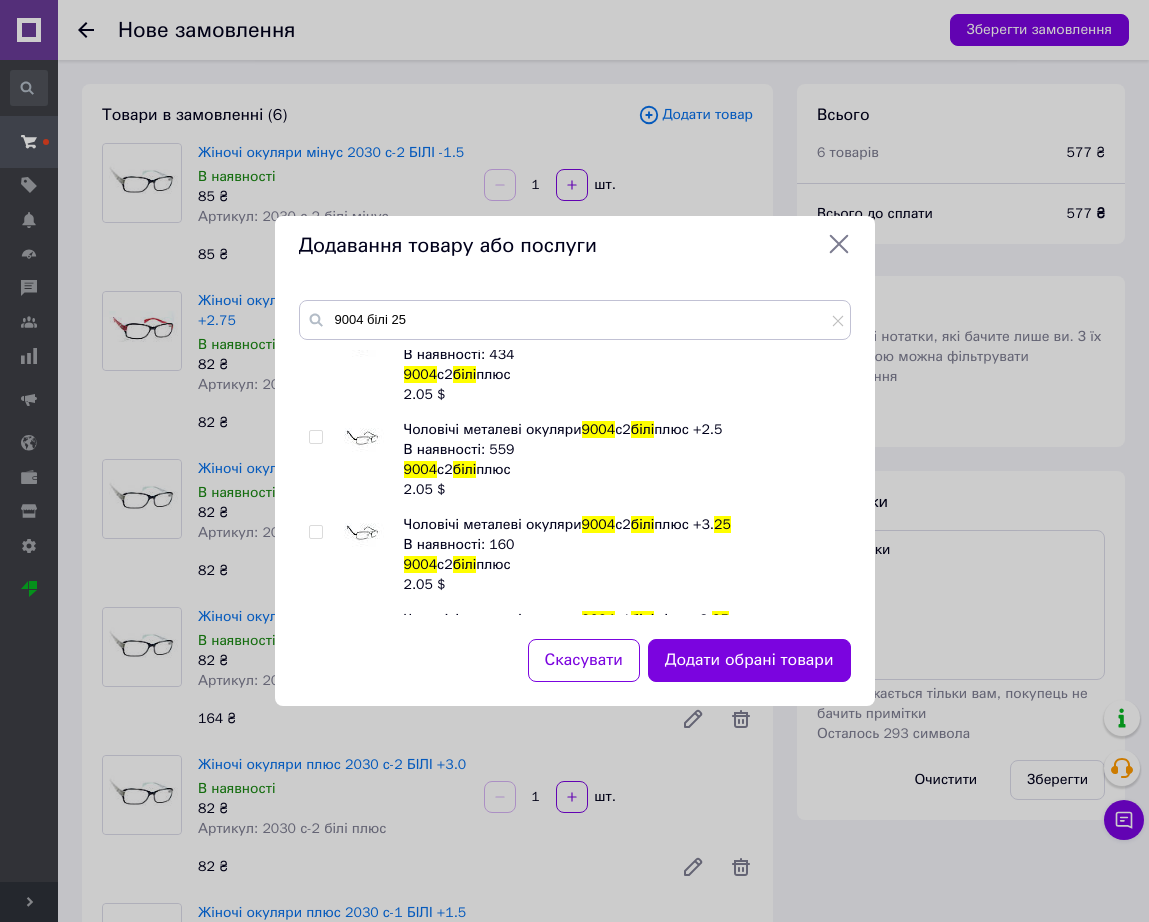 click at bounding box center [364, 440] 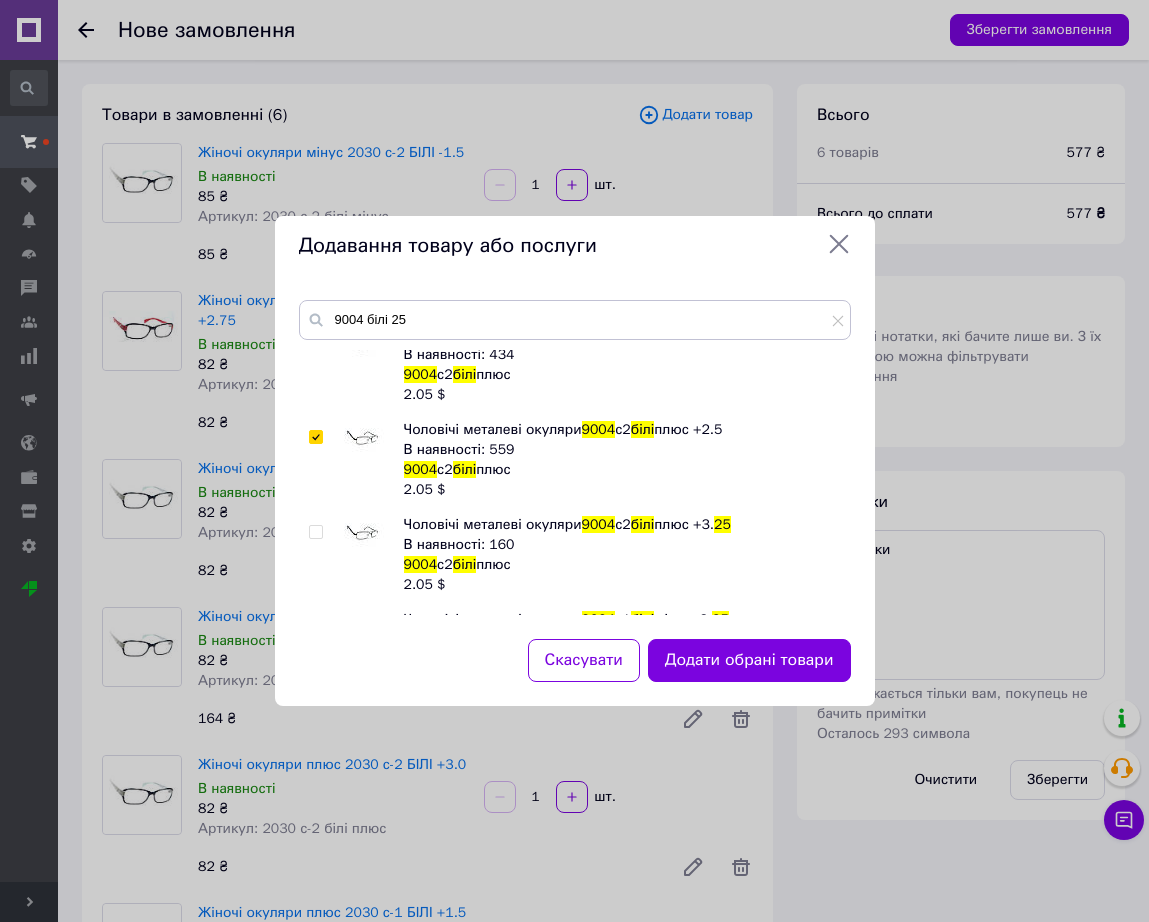 checkbox on "true" 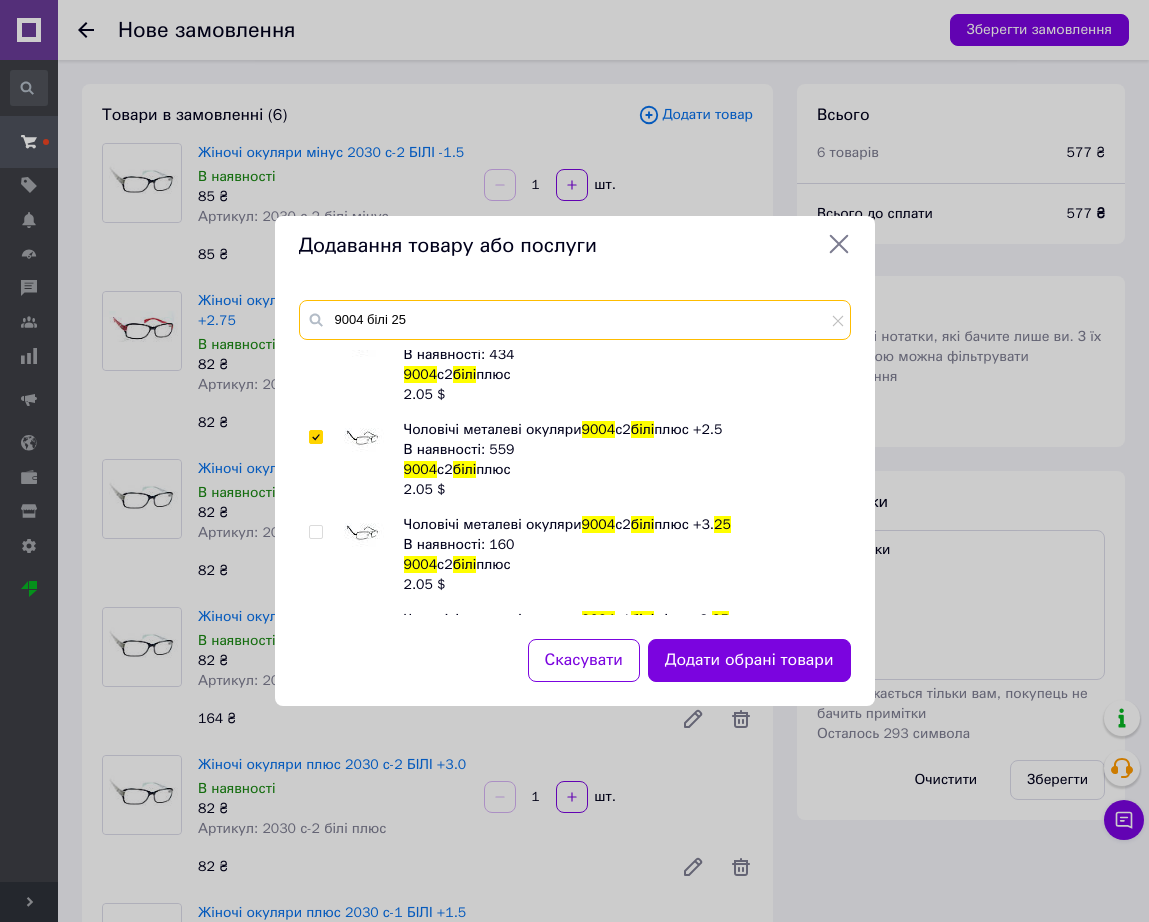 click on "9004 білі 25" at bounding box center [575, 320] 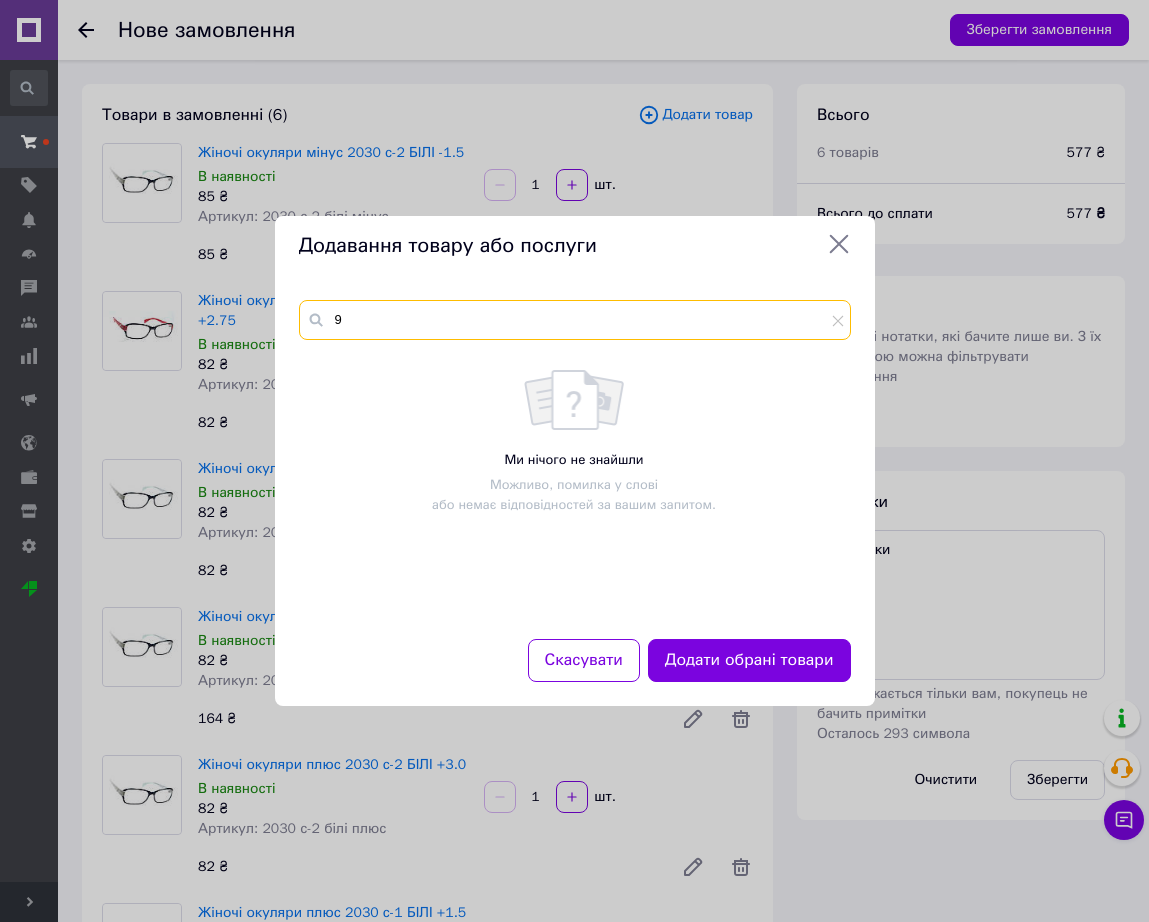 scroll, scrollTop: 0, scrollLeft: 0, axis: both 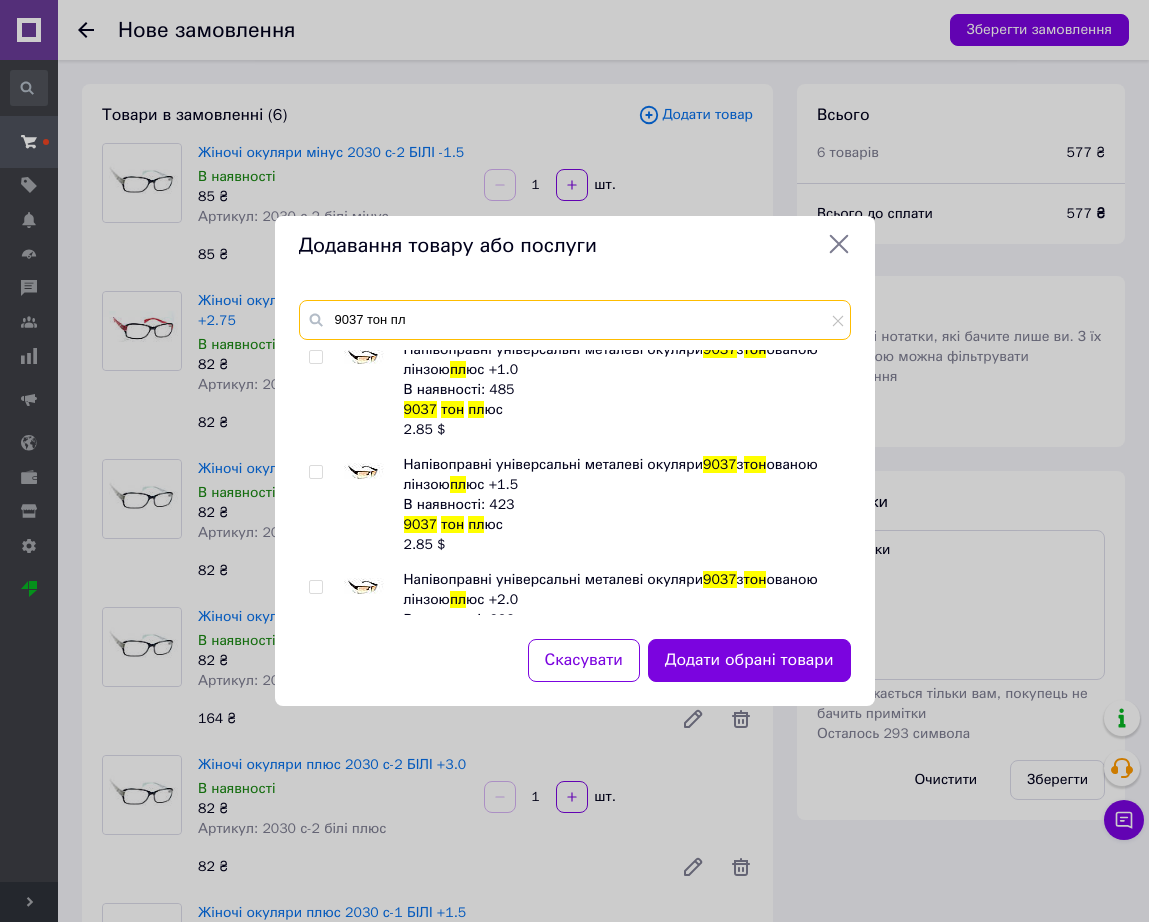 type on "9037 тон пл" 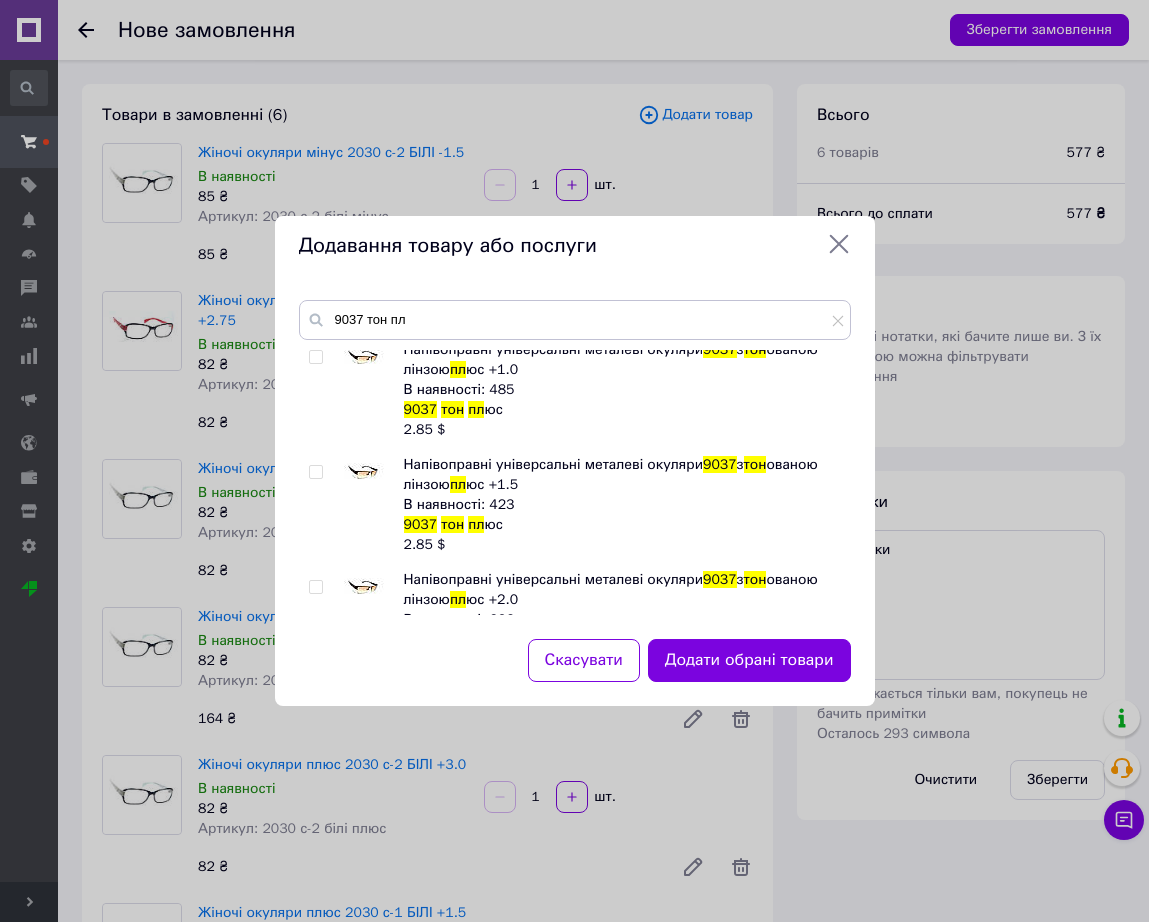 click at bounding box center [364, 475] 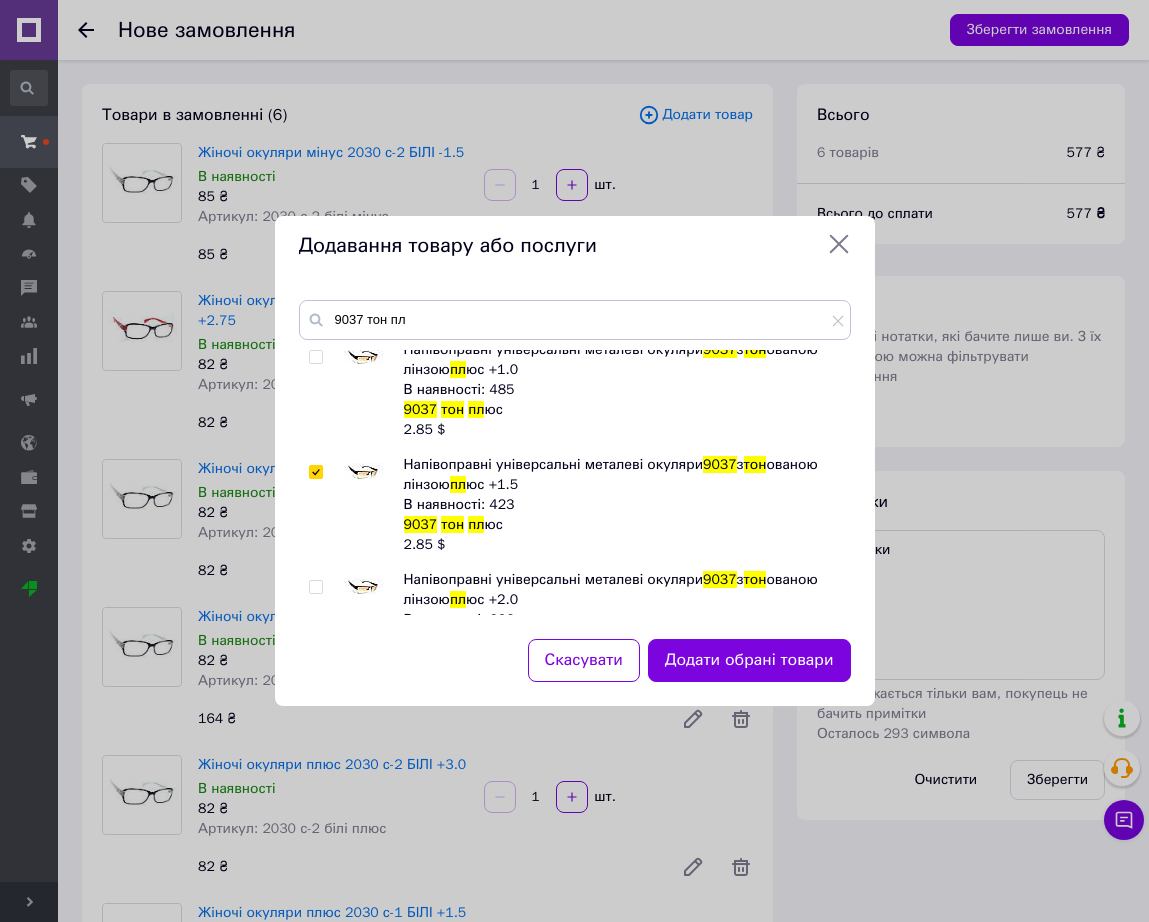 checkbox on "true" 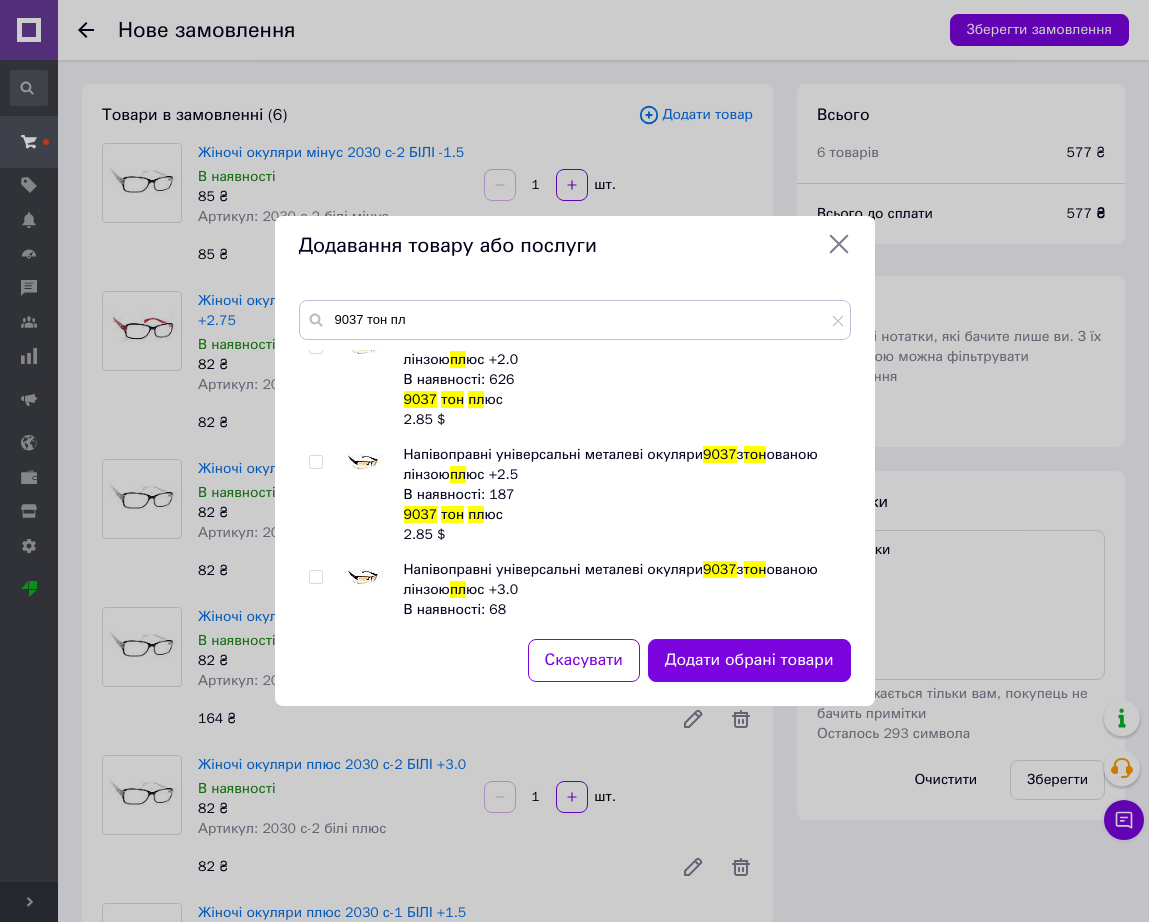 scroll, scrollTop: 375, scrollLeft: 0, axis: vertical 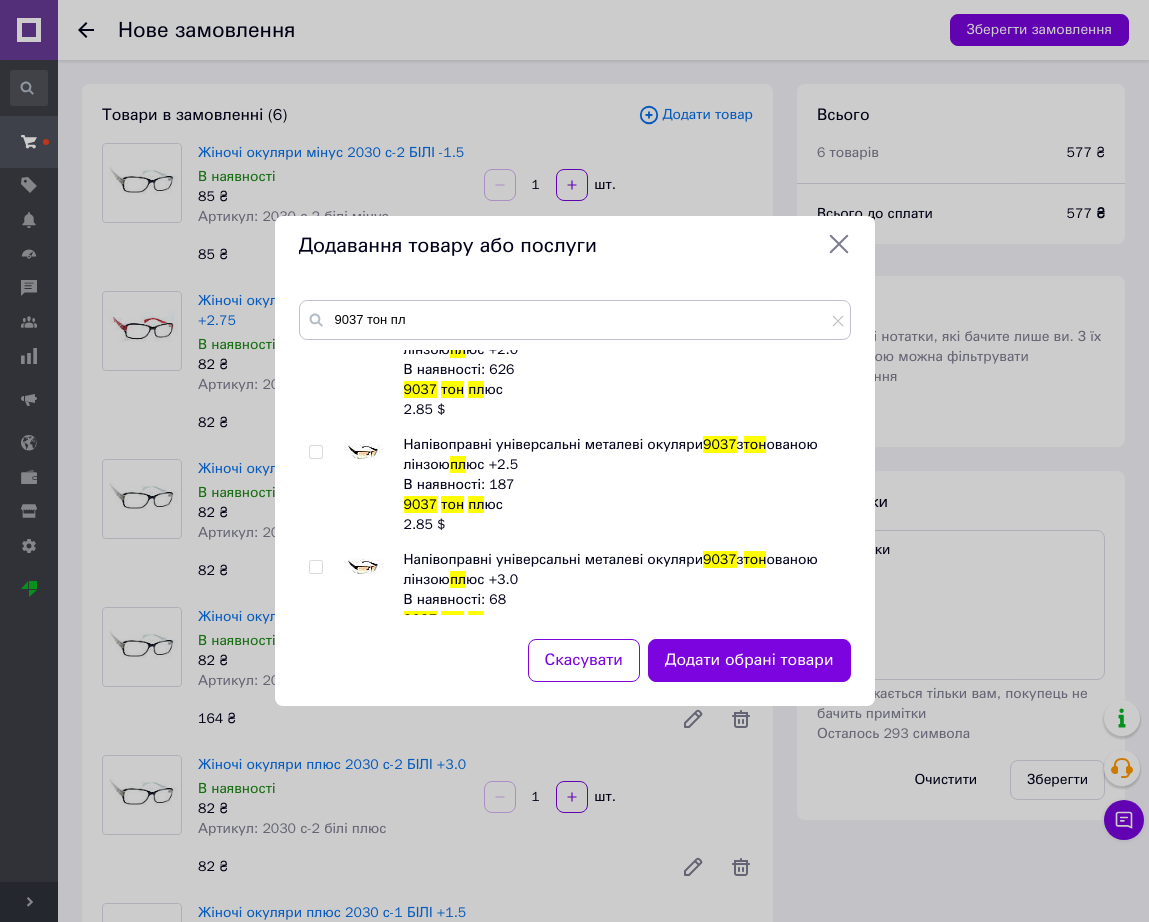 click at bounding box center (364, 455) 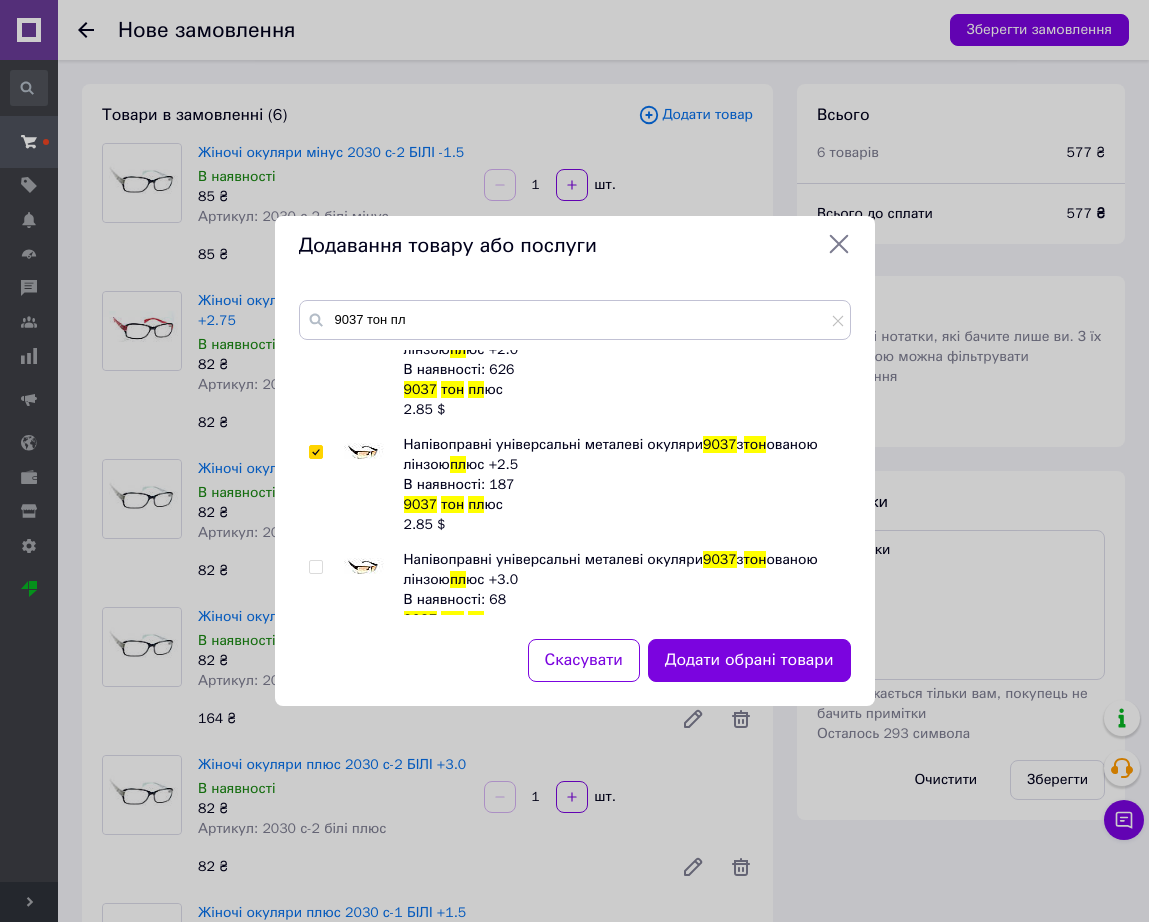 checkbox on "true" 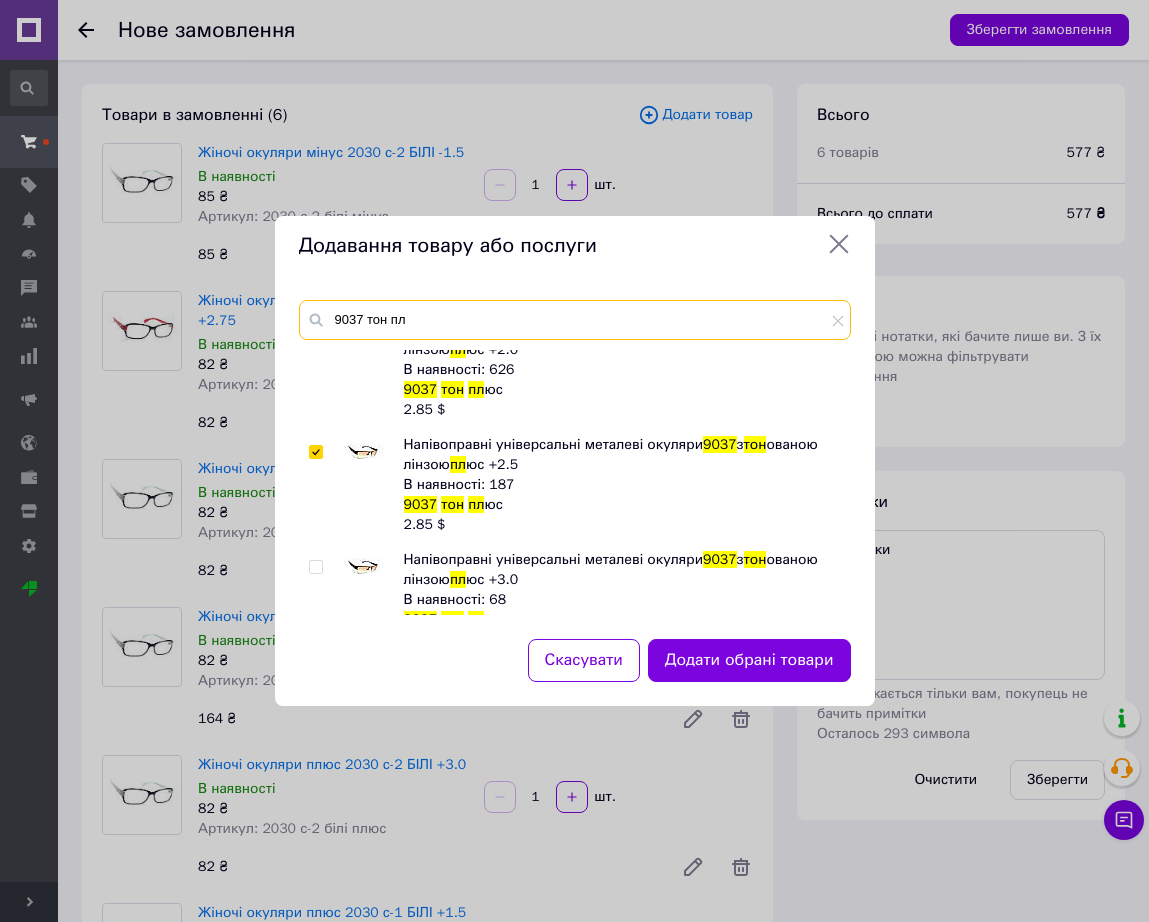 click on "9037 тон пл" at bounding box center [575, 320] 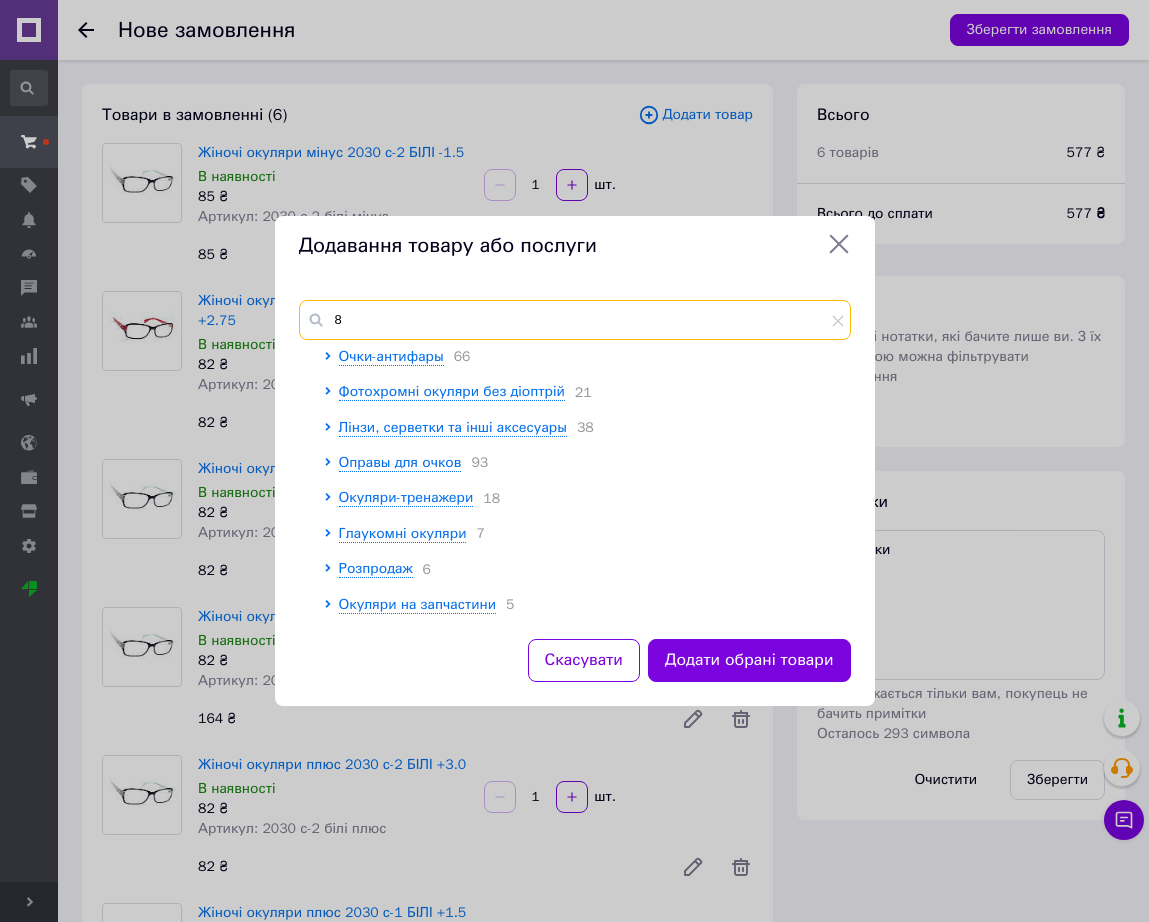 scroll, scrollTop: 0, scrollLeft: 0, axis: both 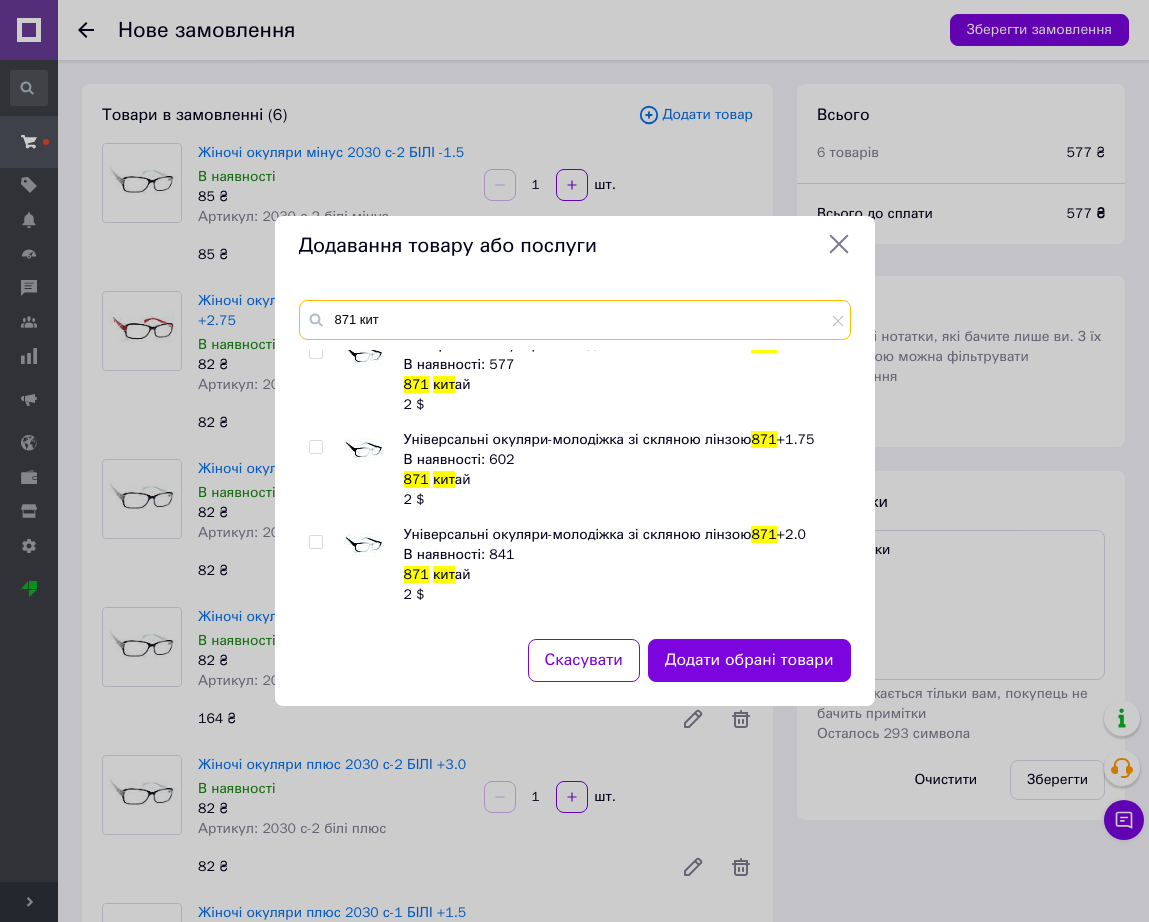 type on "871 кит" 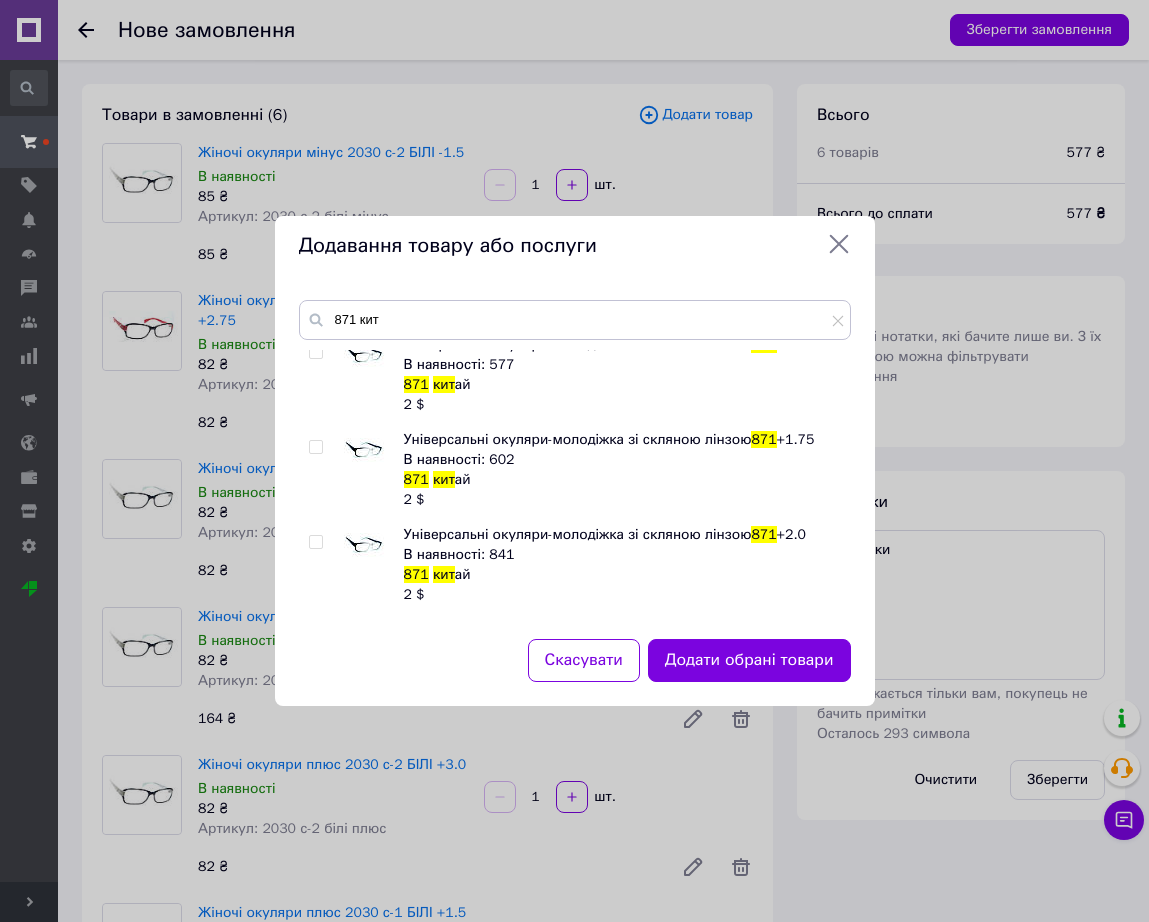 click at bounding box center [364, 450] 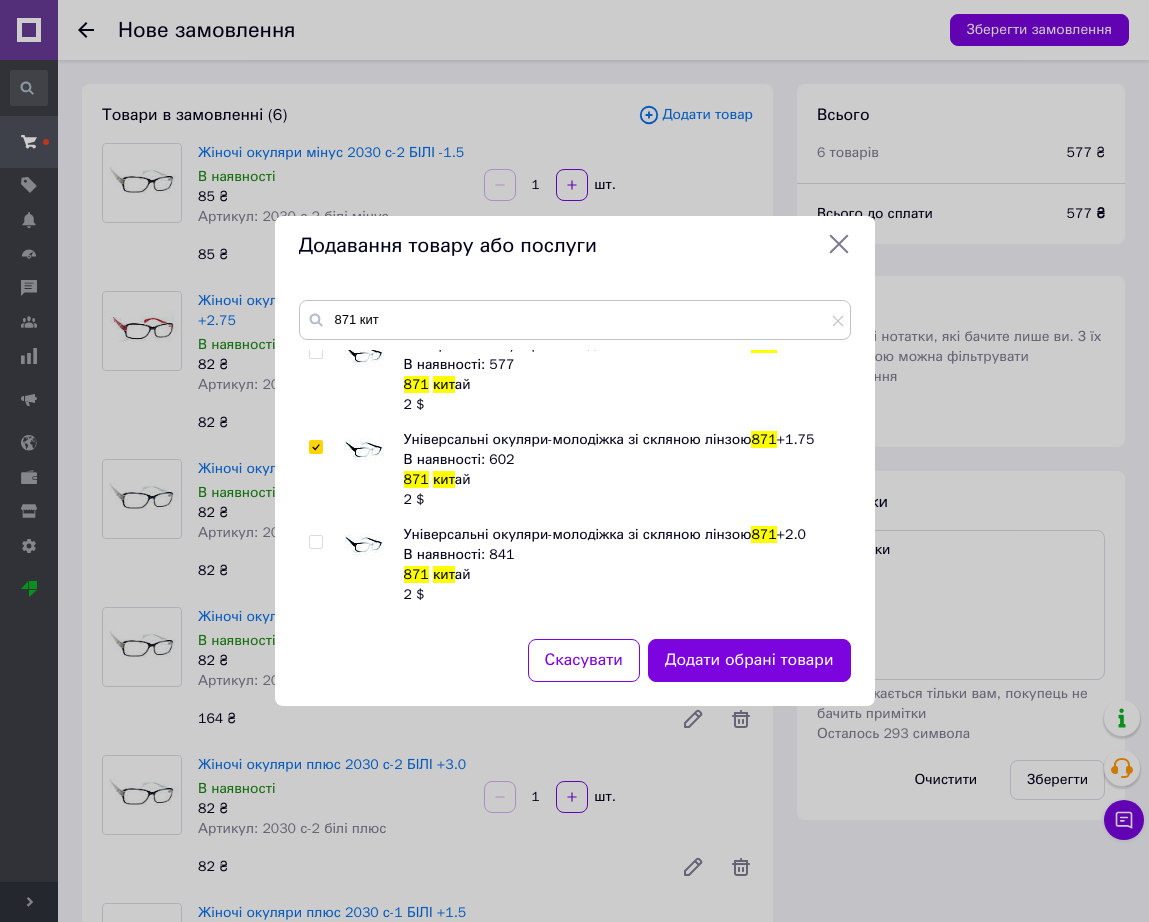 checkbox on "true" 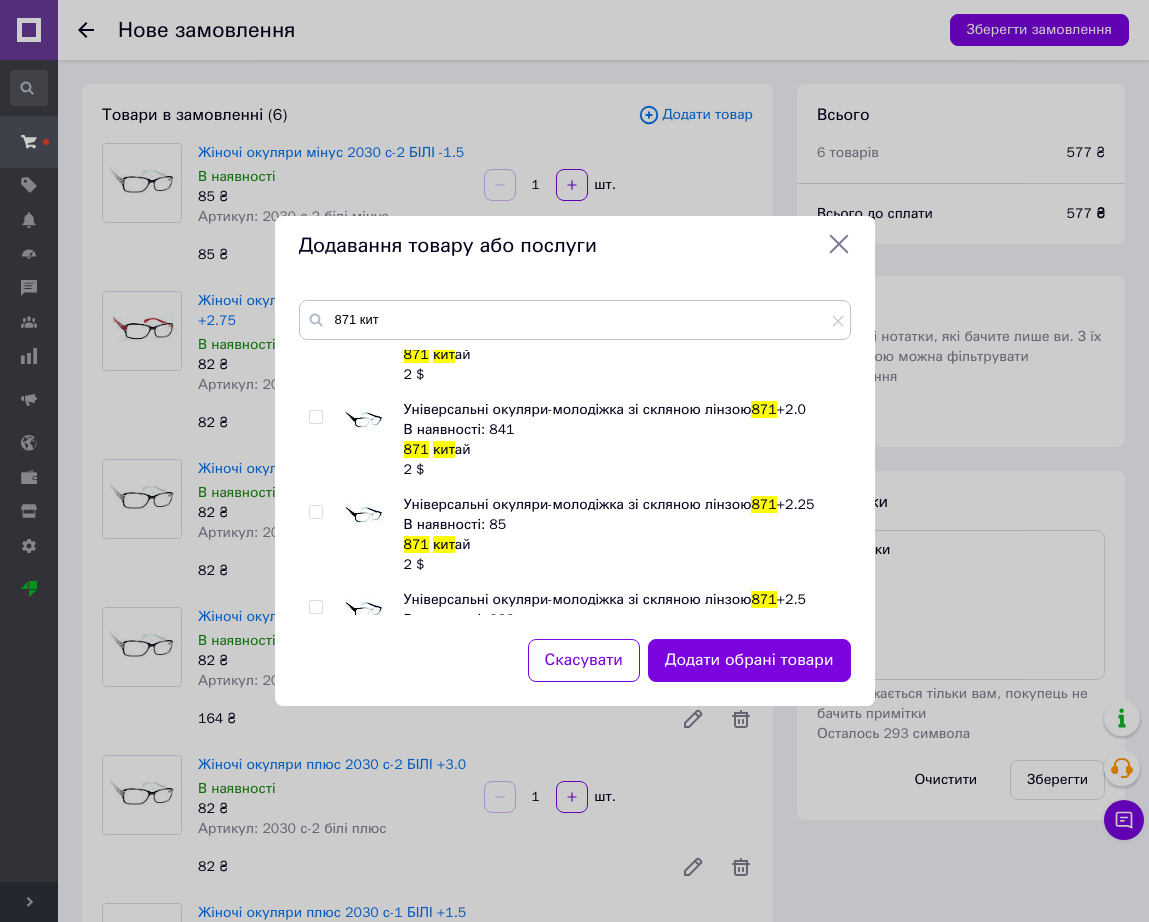 scroll, scrollTop: 875, scrollLeft: 0, axis: vertical 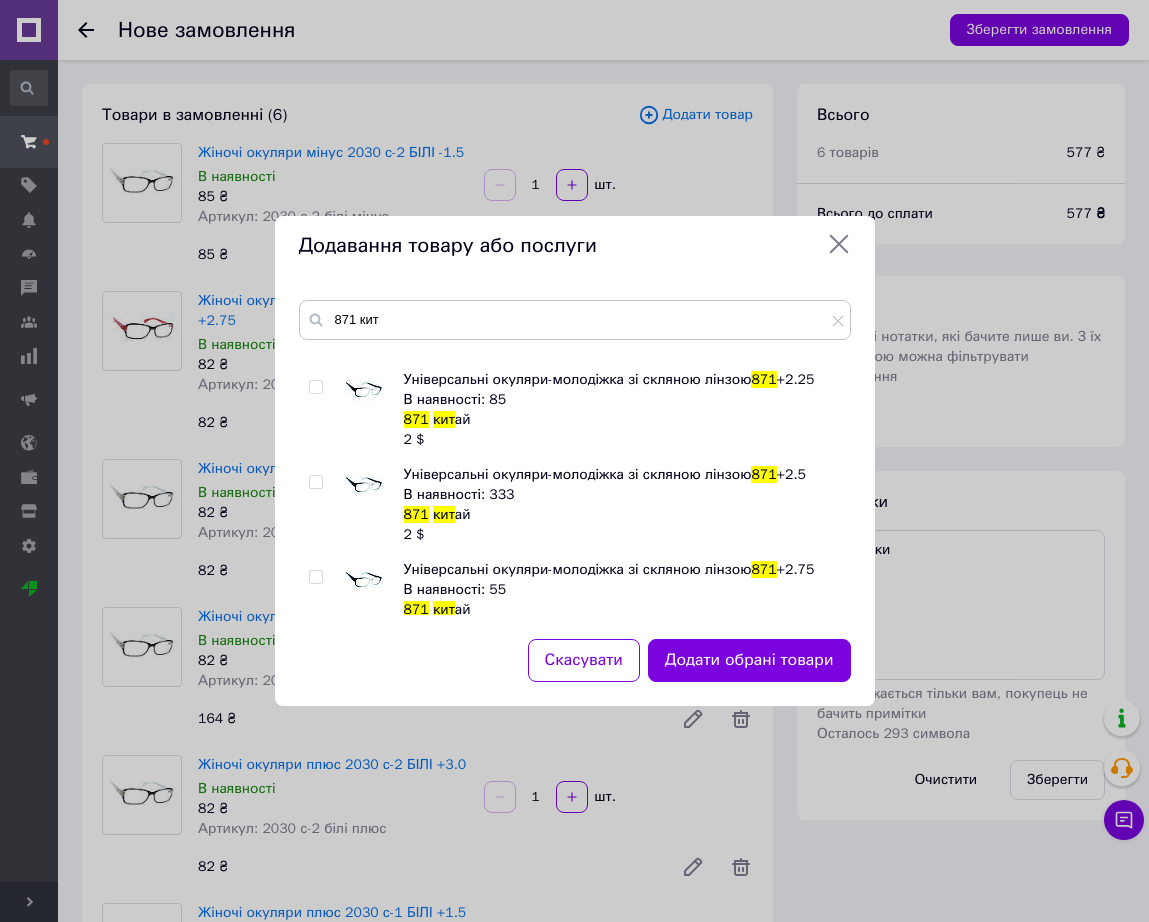 click at bounding box center (364, 485) 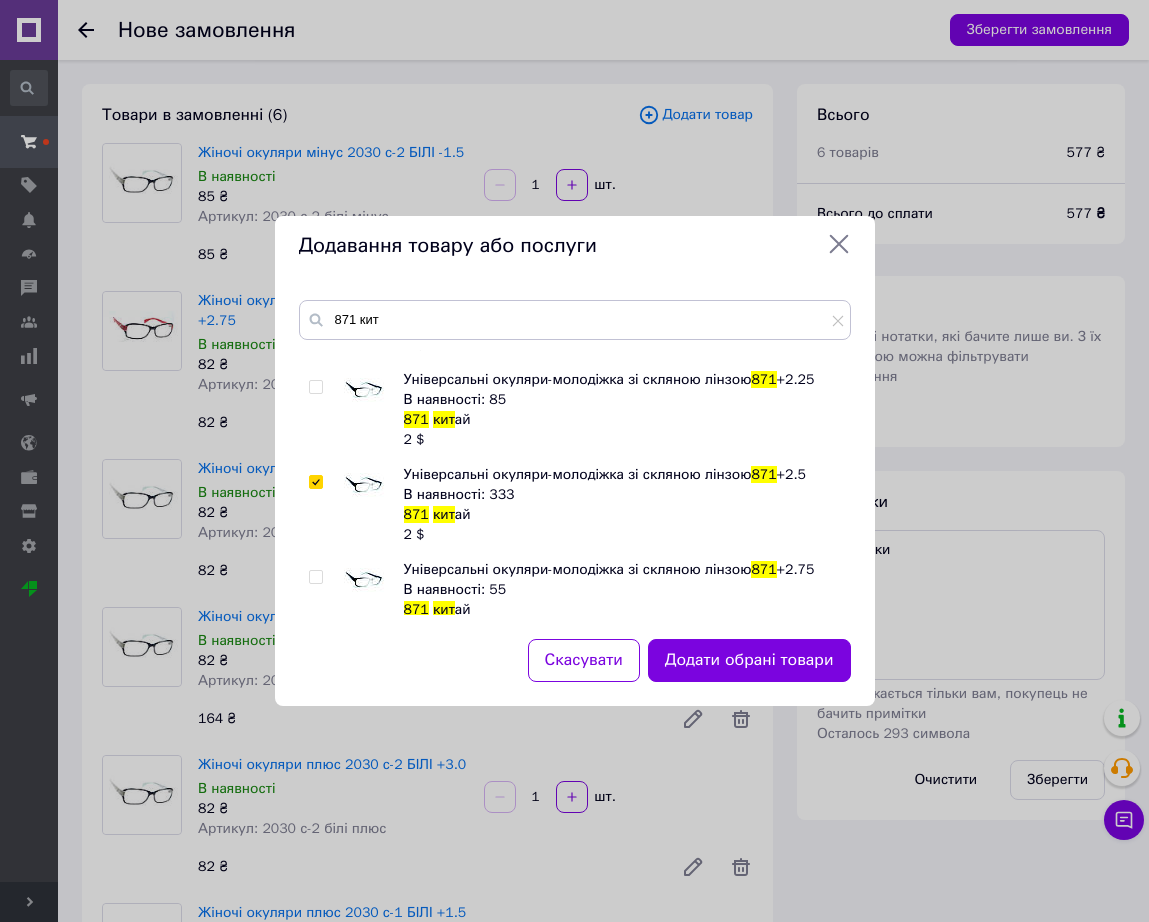 checkbox on "true" 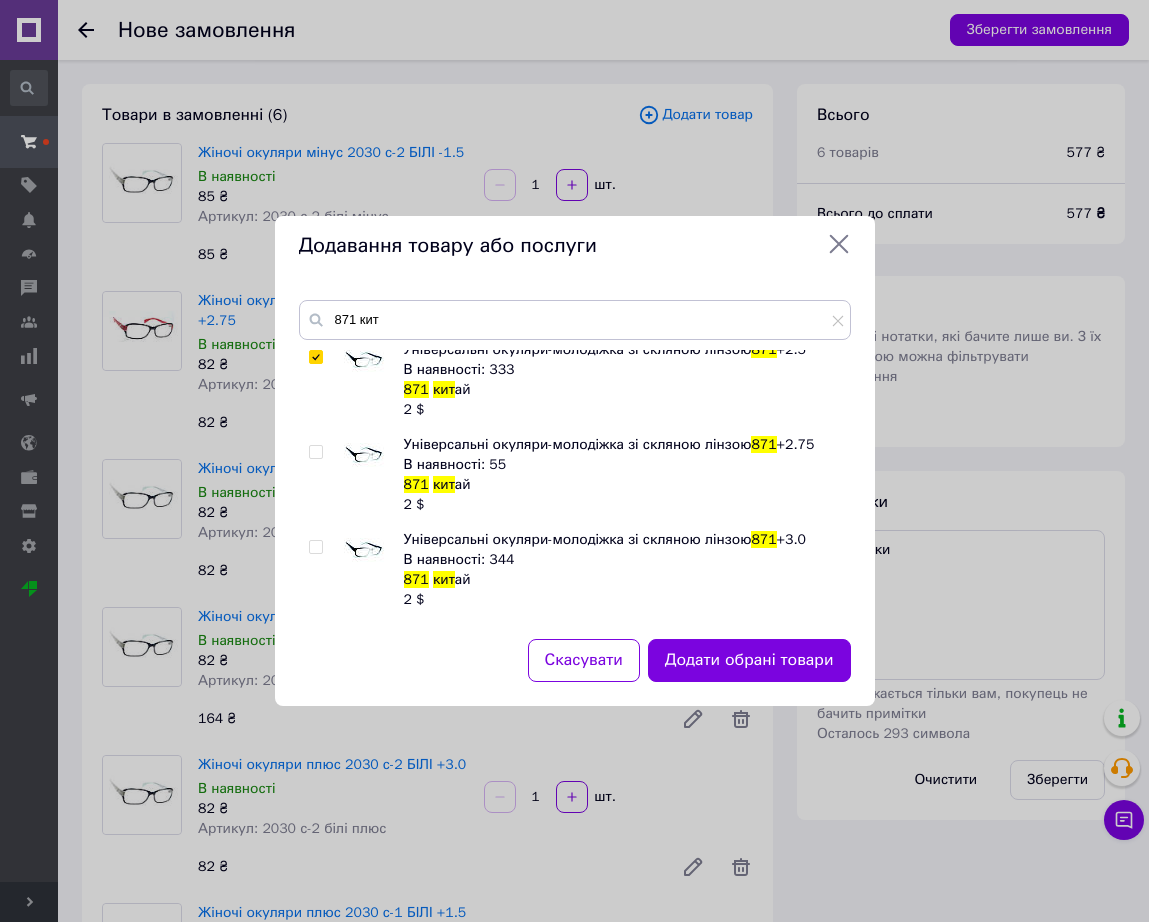 click at bounding box center [374, 475] 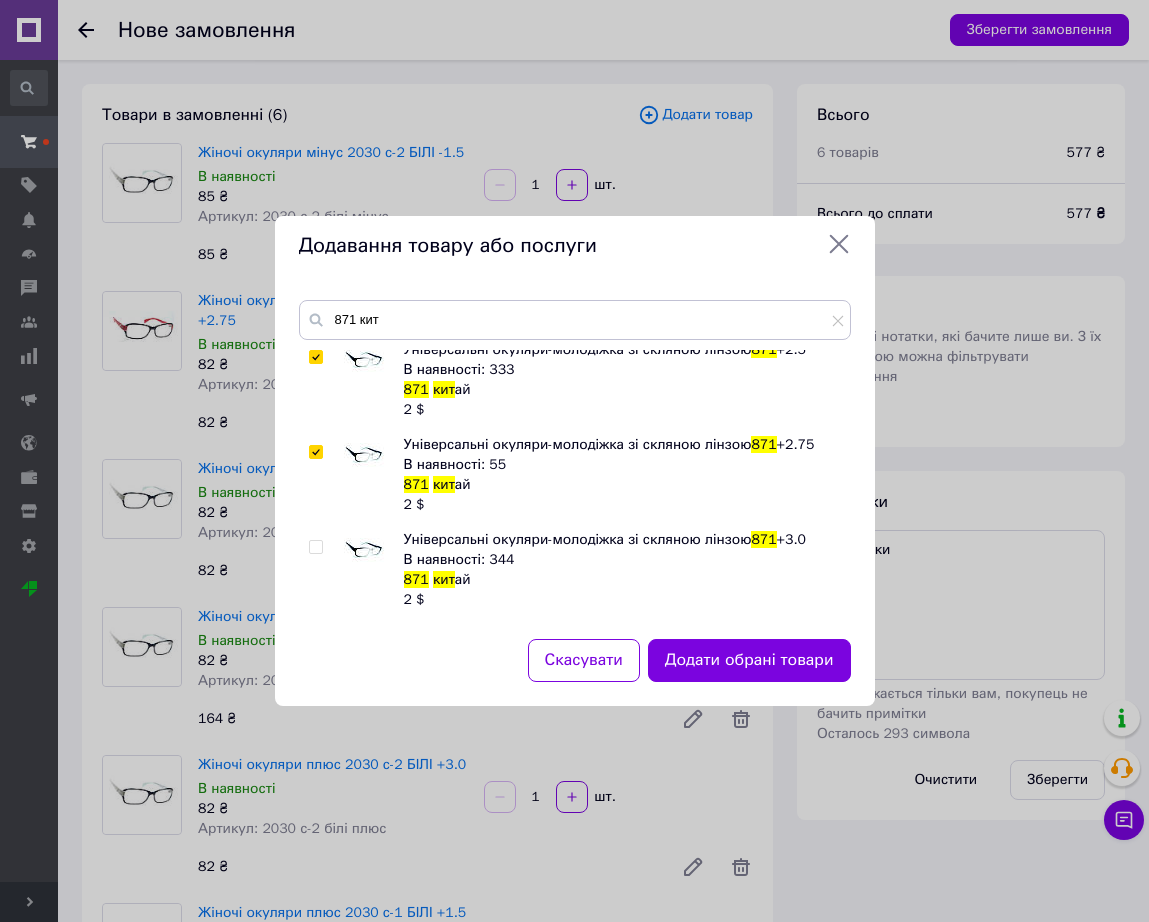 checkbox on "true" 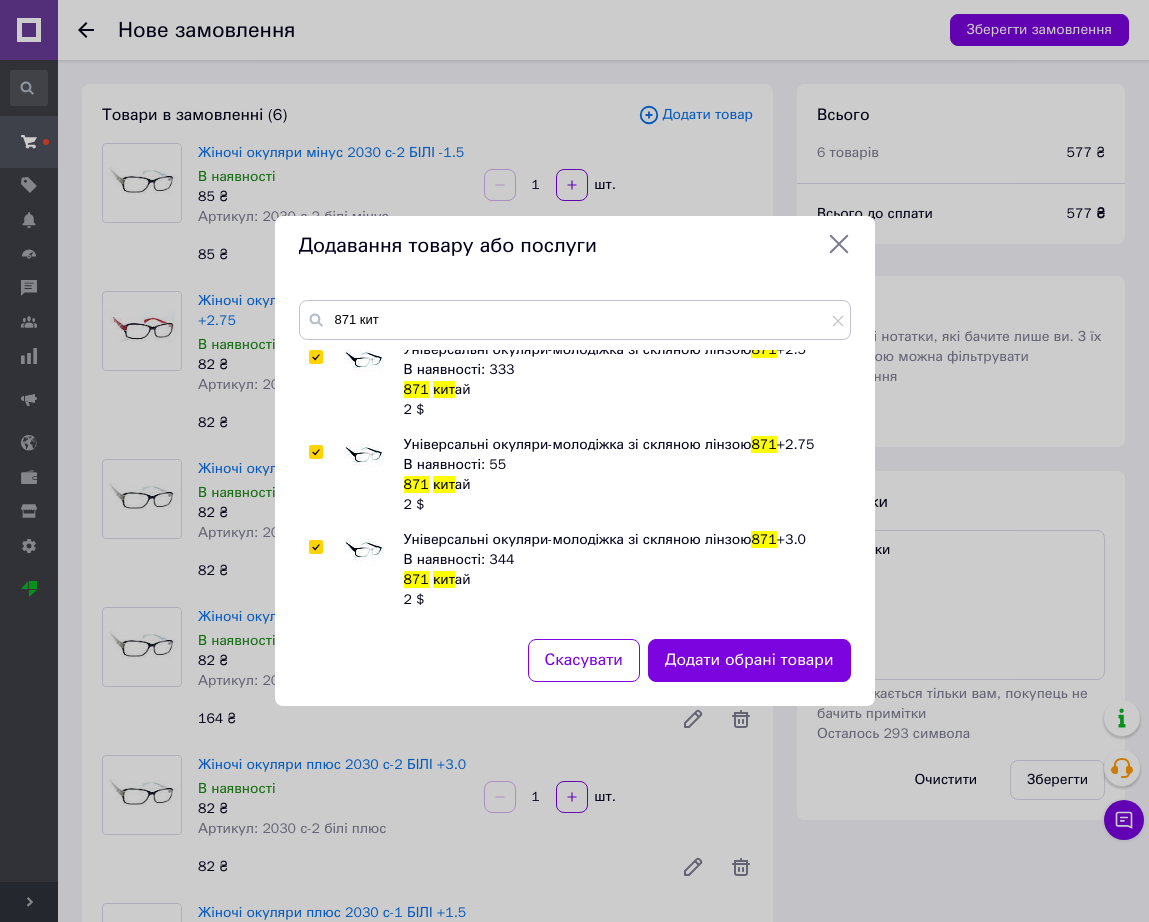 checkbox on "true" 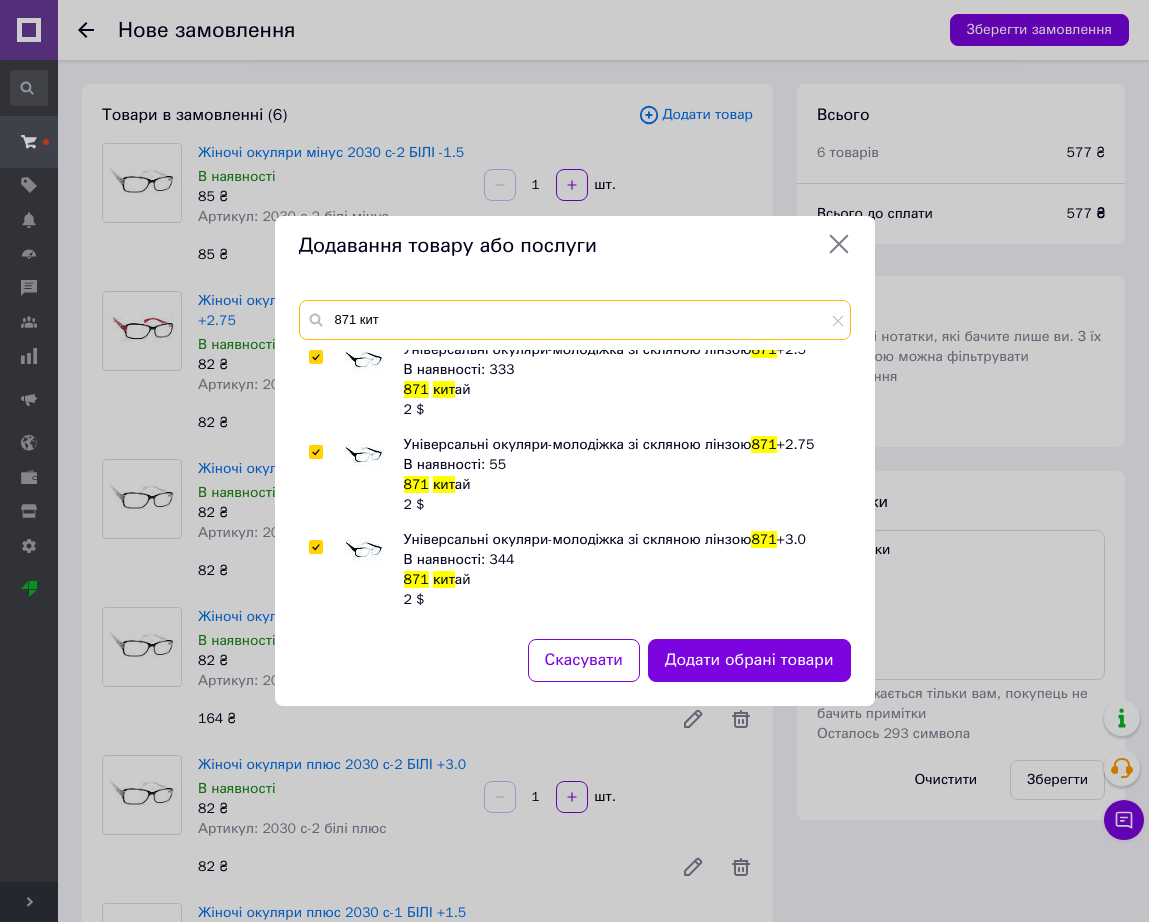 click on "871 кит" at bounding box center (575, 320) 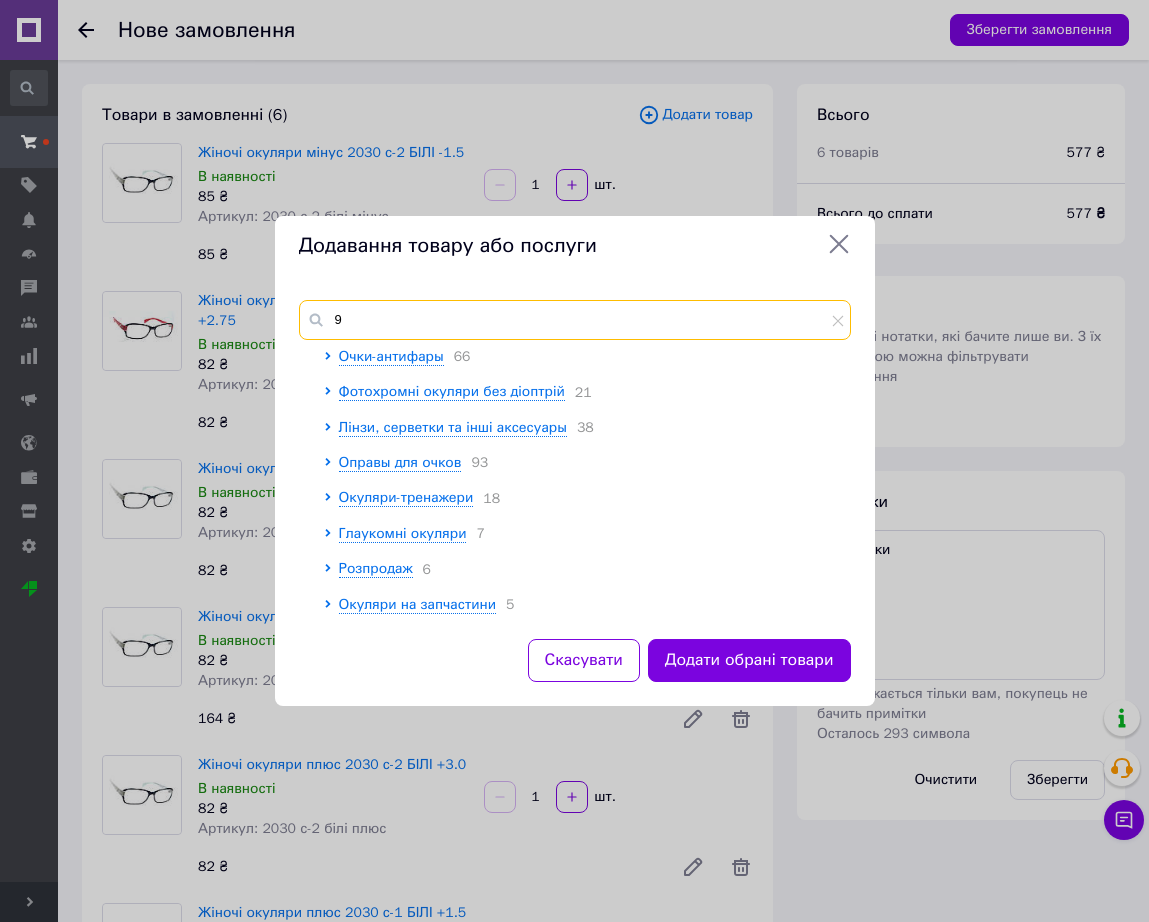 scroll, scrollTop: 0, scrollLeft: 0, axis: both 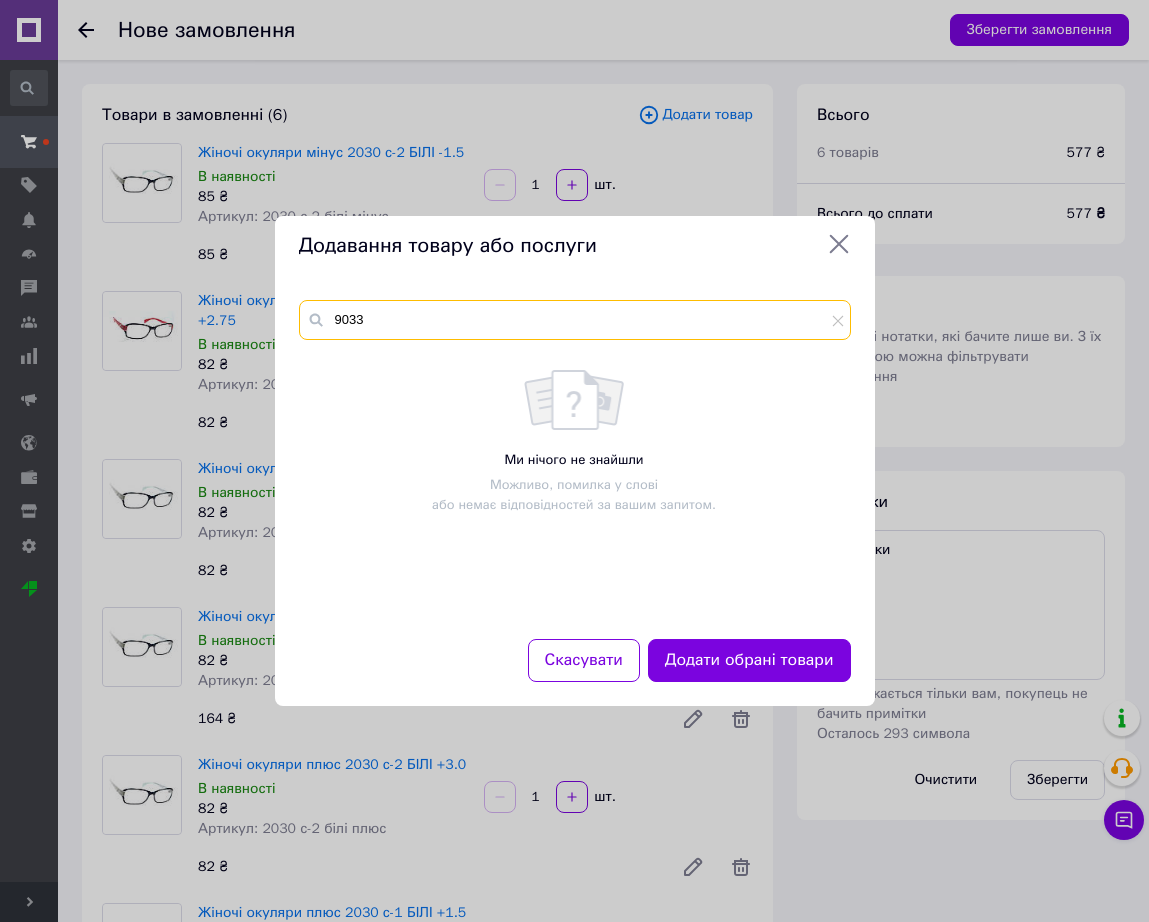 paste on "білі плюс" 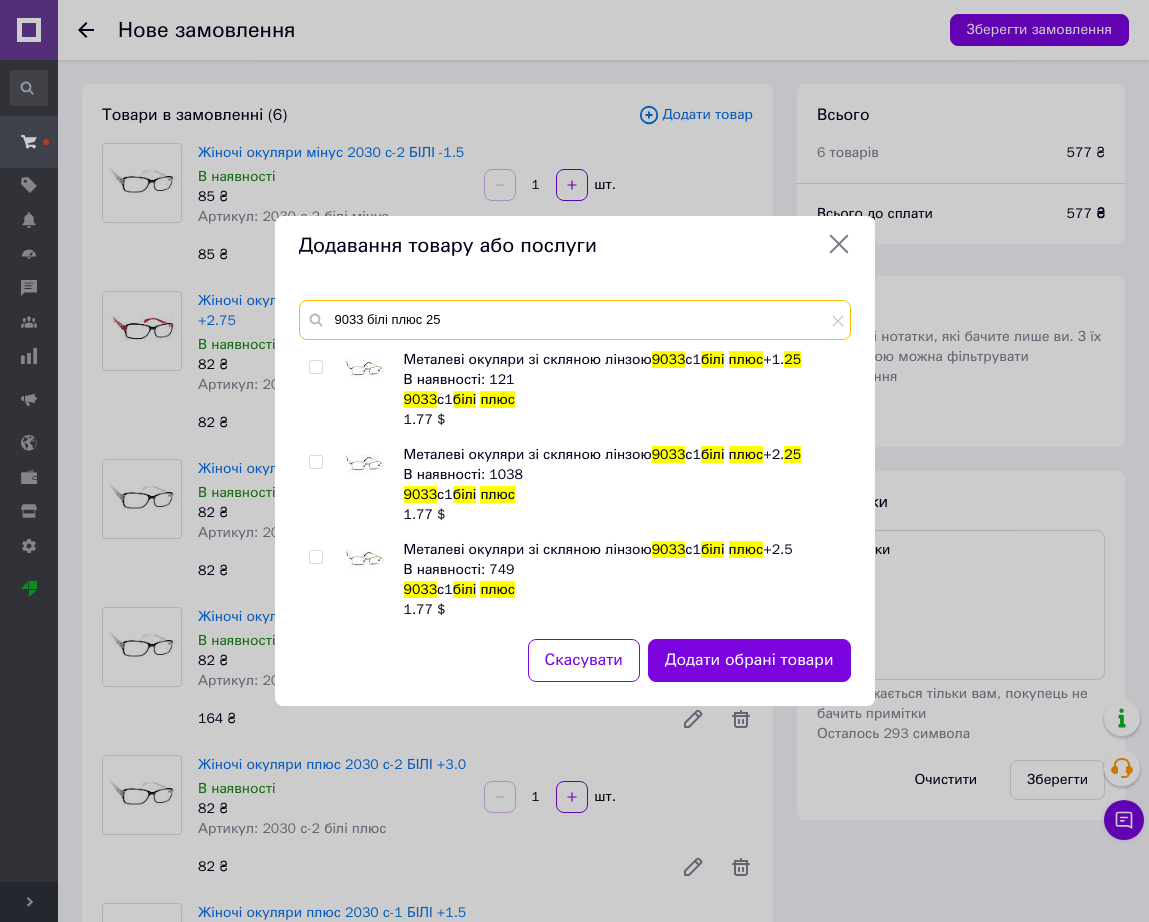 type on "9033 білі плюс 25" 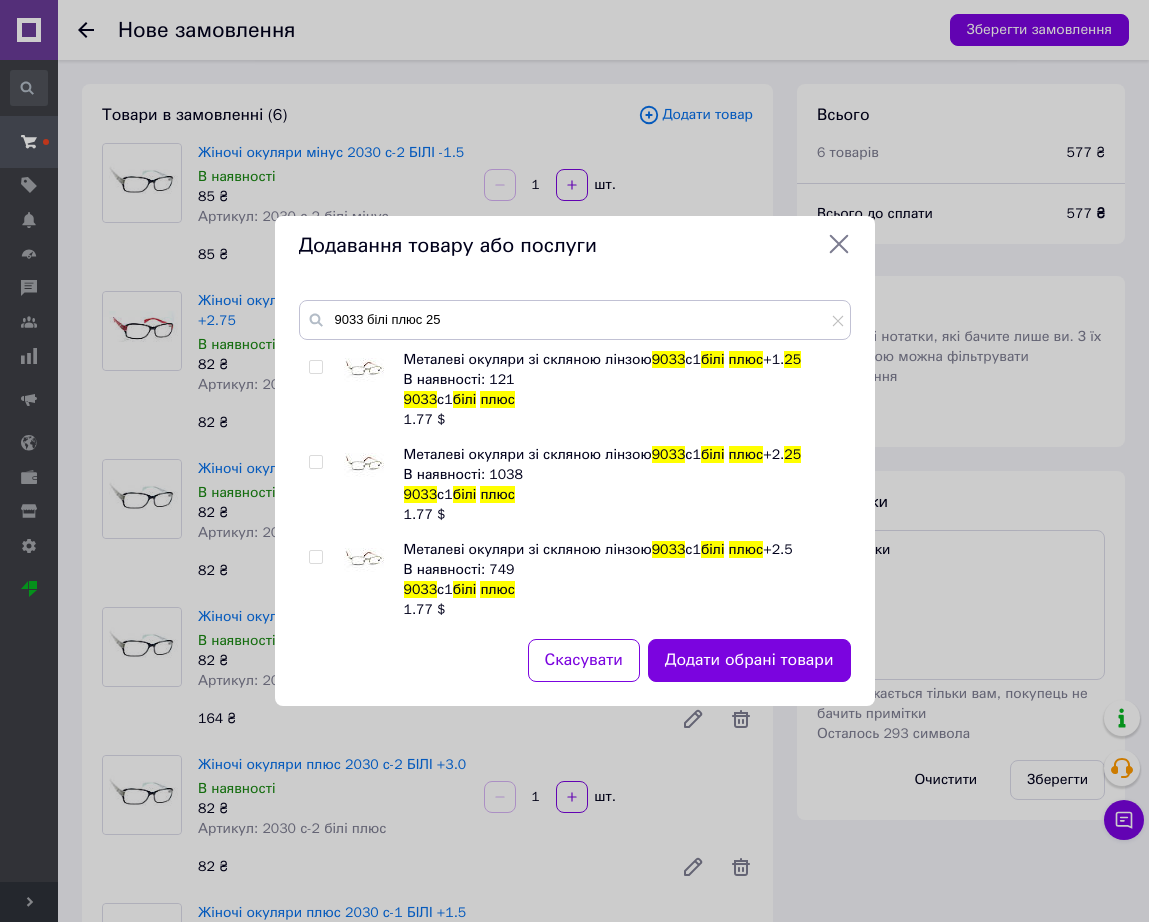click on "Металеві окуляри зі скляною лінзою  9033  с1  білі   плюс  +1. 25 В наявності: 121 9033  с1  білі   плюс 1.77   $ Металеві окуляри зі скляною лінзою  9033  с1  білі   плюс  +2. 25 В наявності: 1038 9033  с1  білі   плюс 1.77   $ Металеві окуляри зі скляною лінзою  9033  с1  білі   плюс  +2.5 В наявності: 749 9033  с1  білі   плюс 1.77   $ Металеві окуляри зі скляною лінзою  9033  с1  білі   плюс  +3. 25 В наявності: 1399 9033  с1  білі   плюс 1.77   $ Металеві окуляри із скляноюлінзою  9033  с-2  білі   плюс  +1. 25 В наявності: 375 9033  с2  білі   плюс 1.77   $ Металеві окуляри із скляноюлінзою  9033  с-2  білі   плюс  +2. 25 В наявності: 385 9033  с2  білі   плюс" 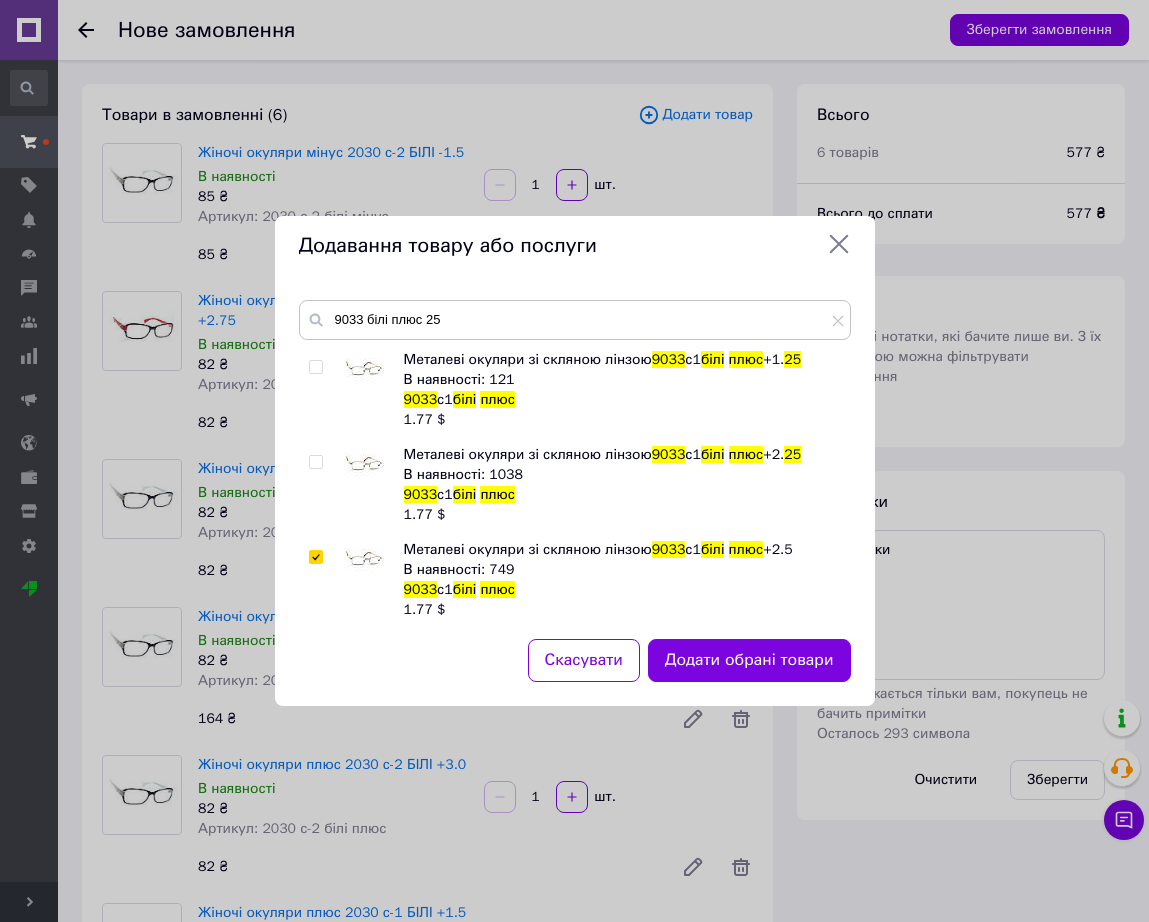 checkbox on "true" 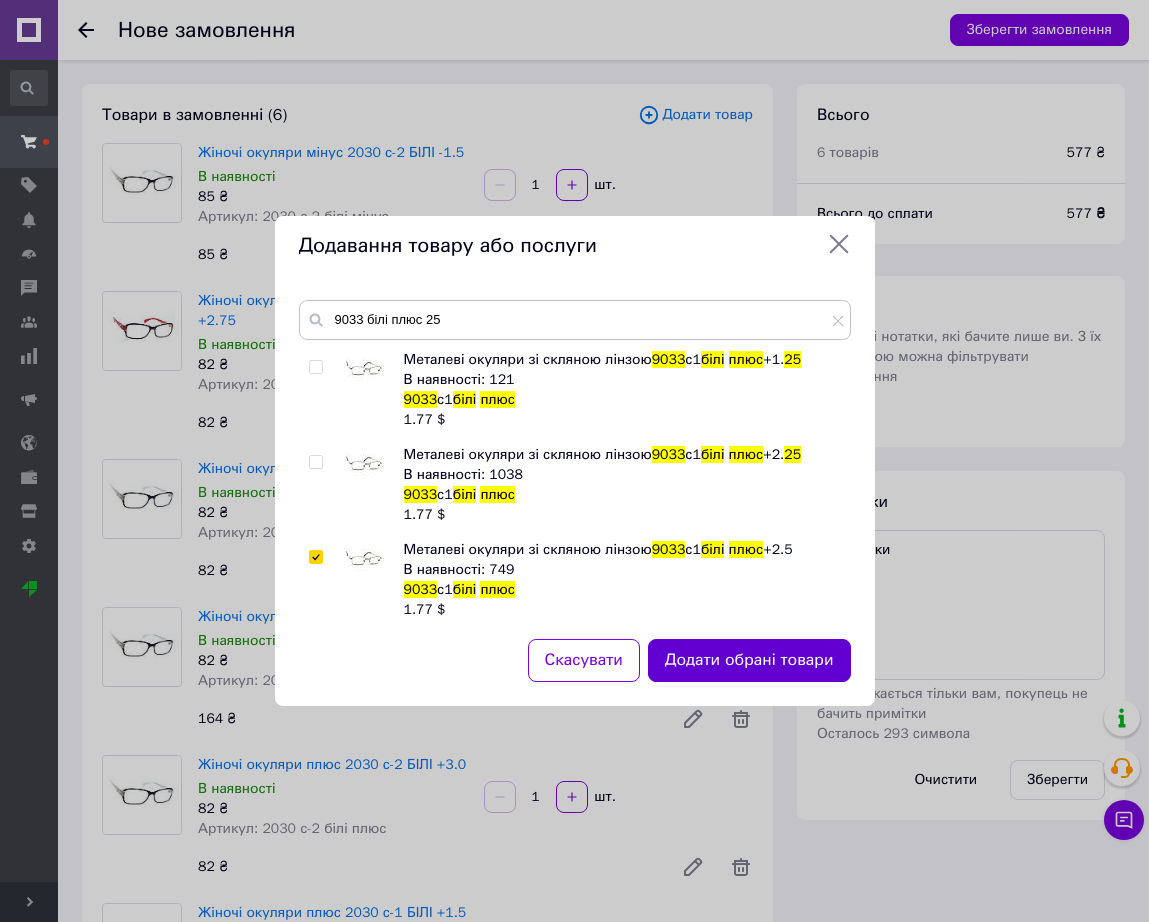 click on "Додати обрані товари" at bounding box center (749, 660) 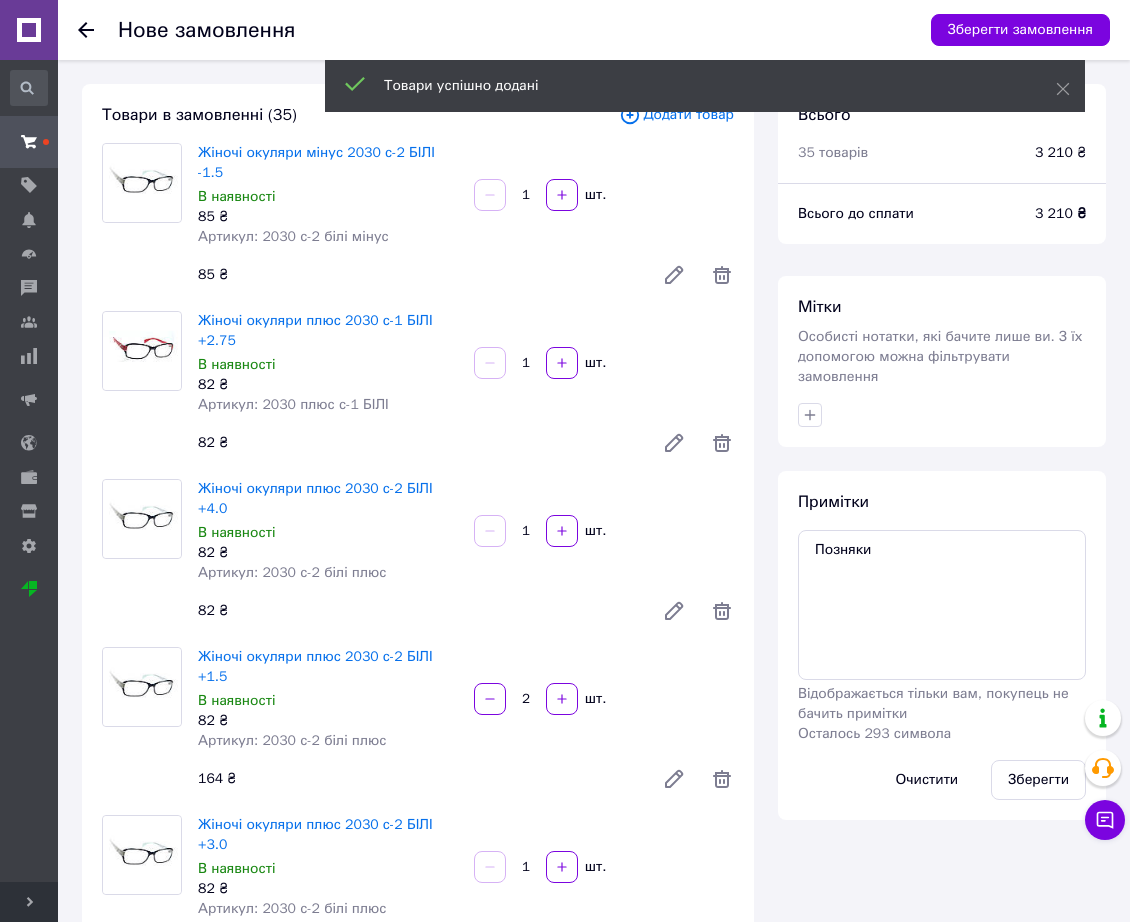 click on "Додати товар" at bounding box center [676, 115] 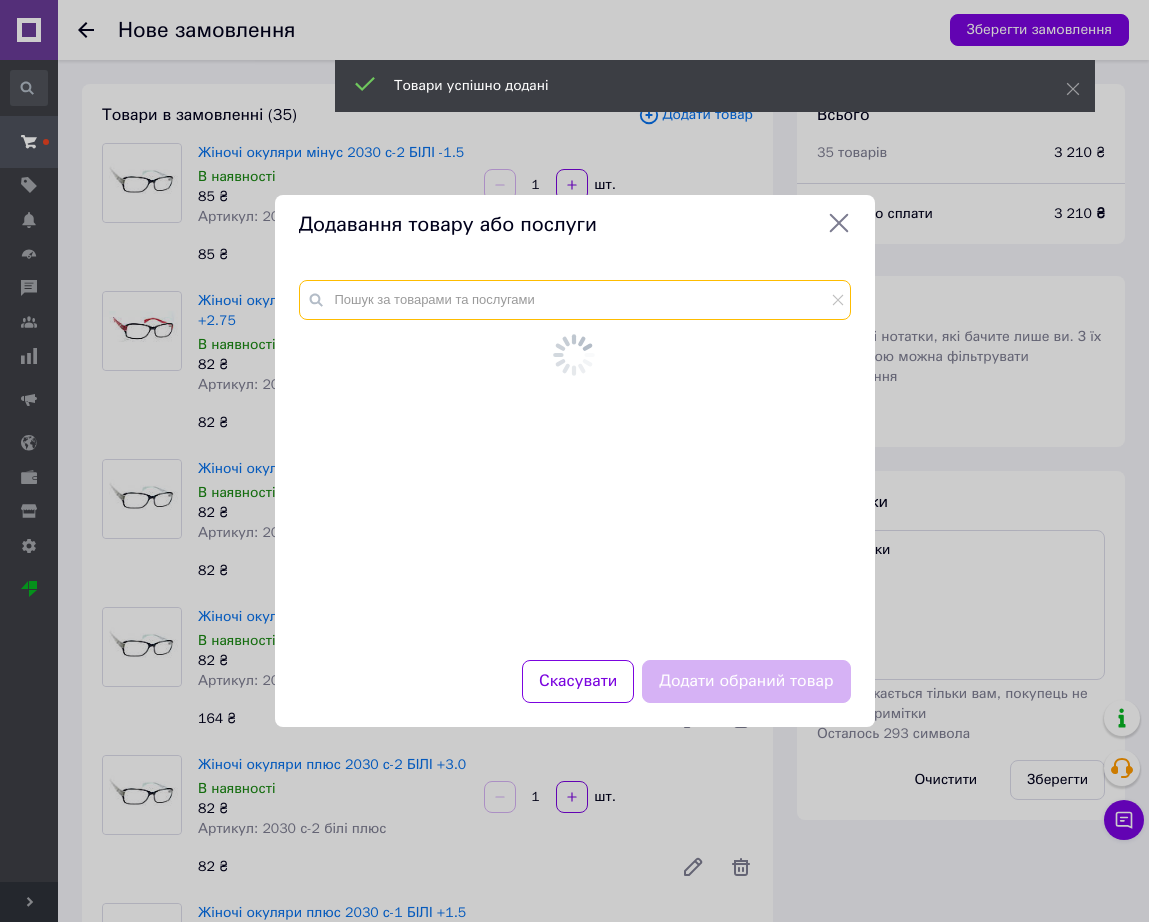 click at bounding box center (575, 300) 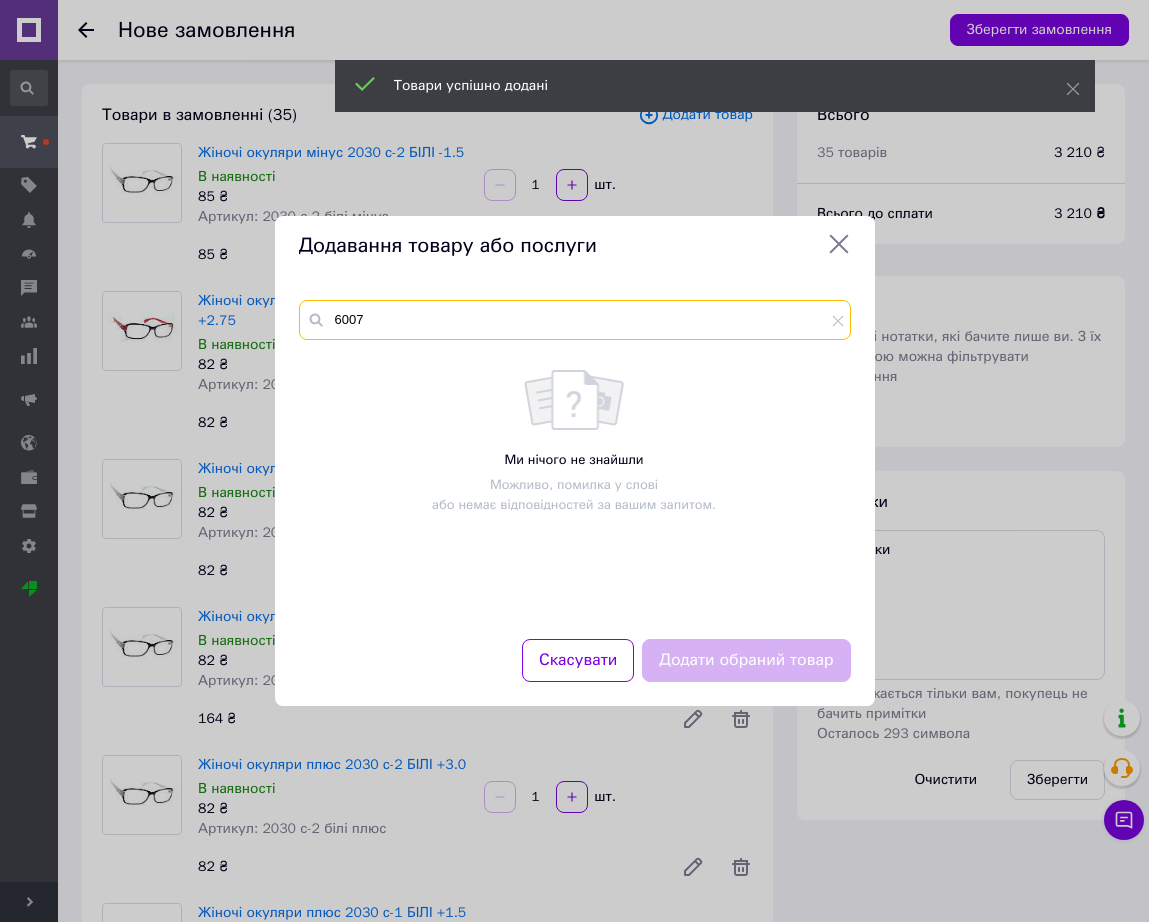 paste on "білі плюс" 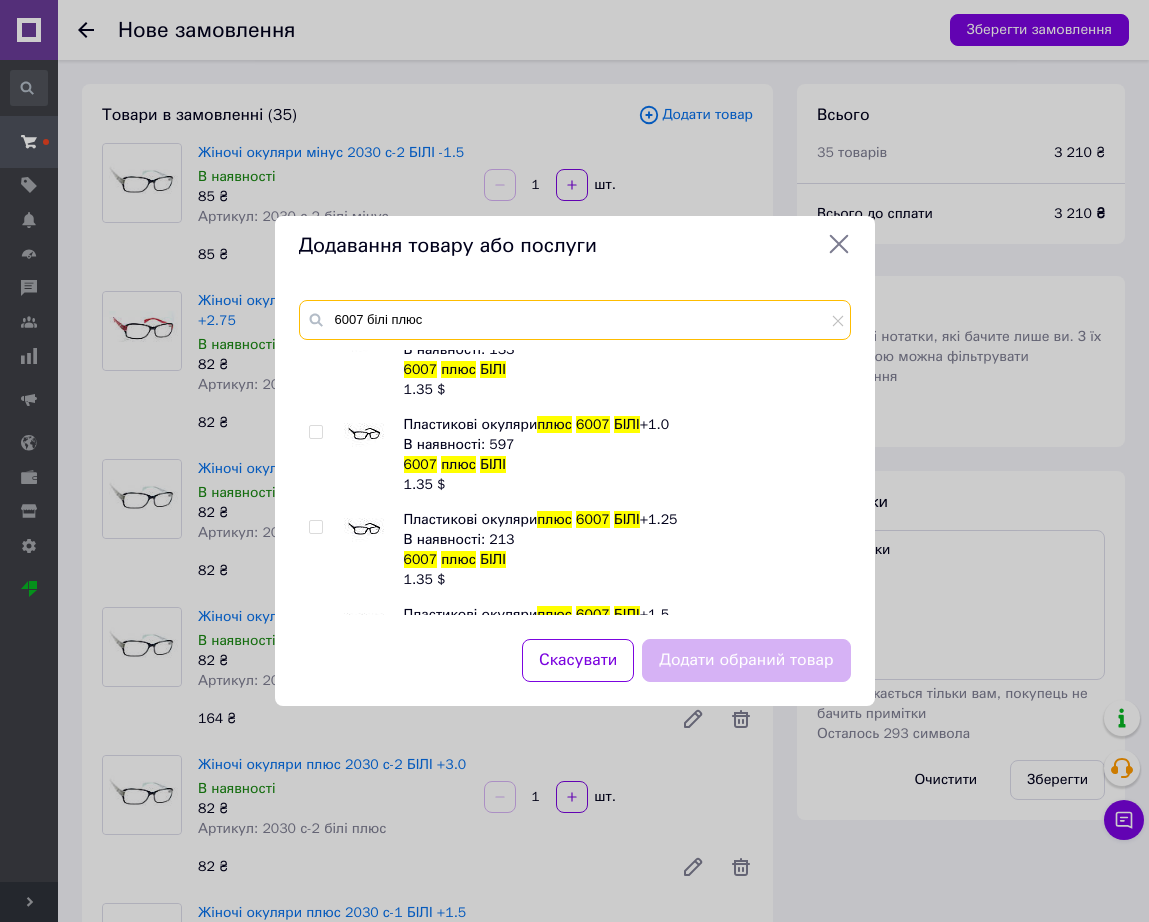 type on "6007 білі плюс" 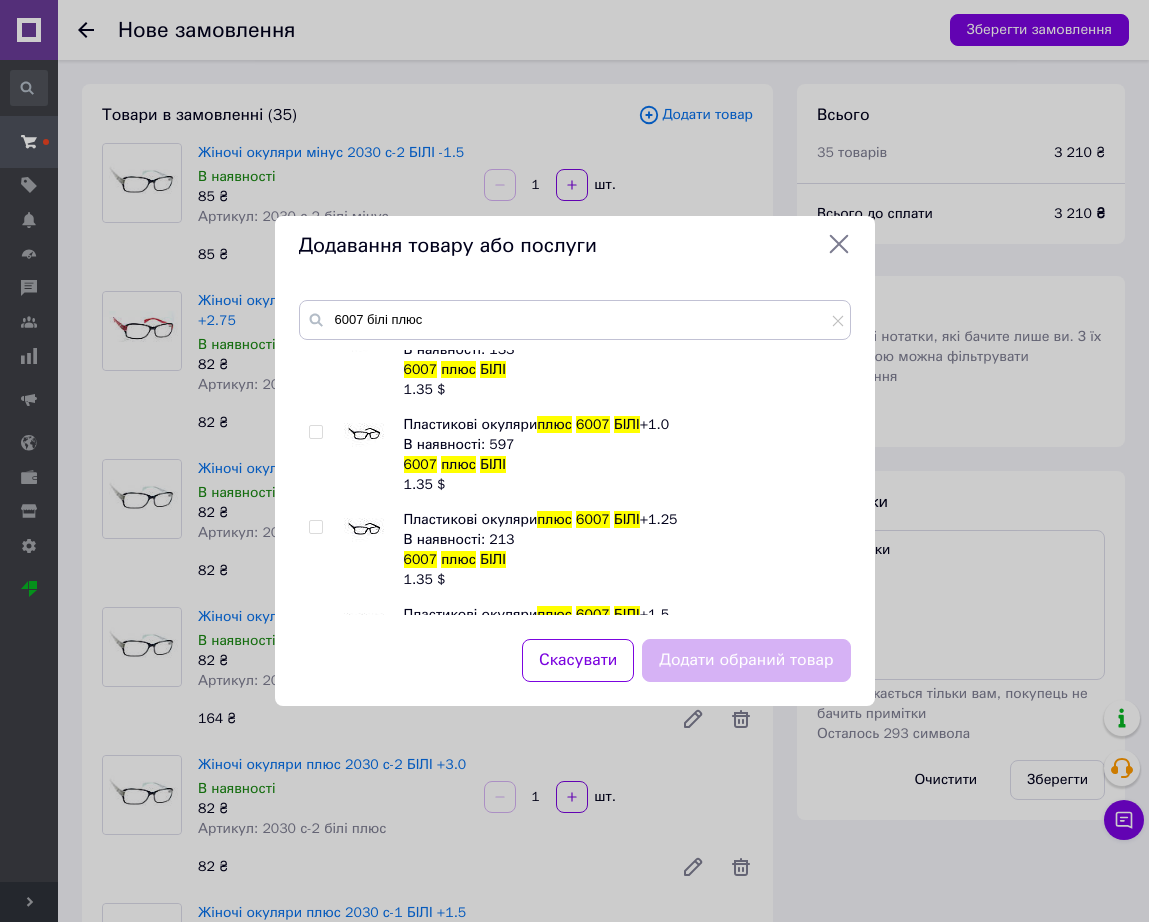 click at bounding box center [364, 530] 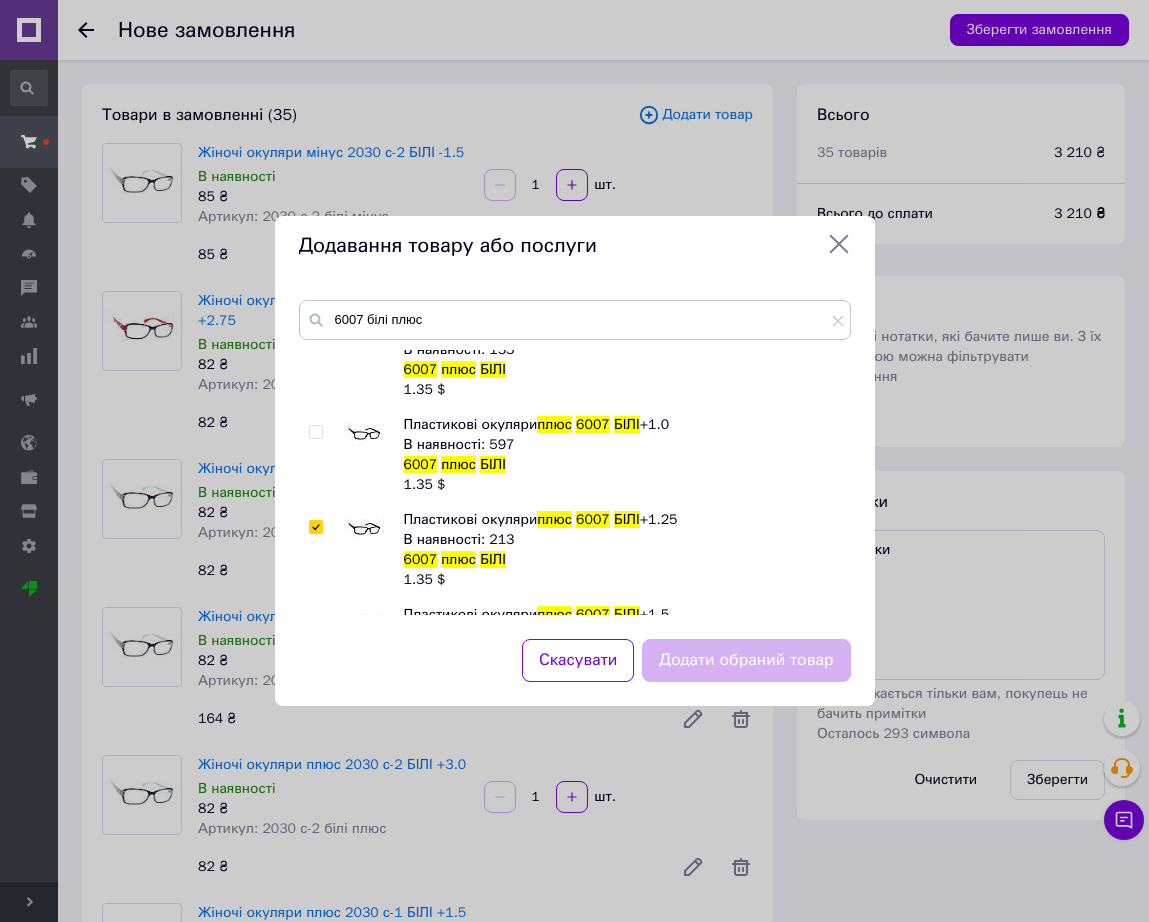 checkbox on "true" 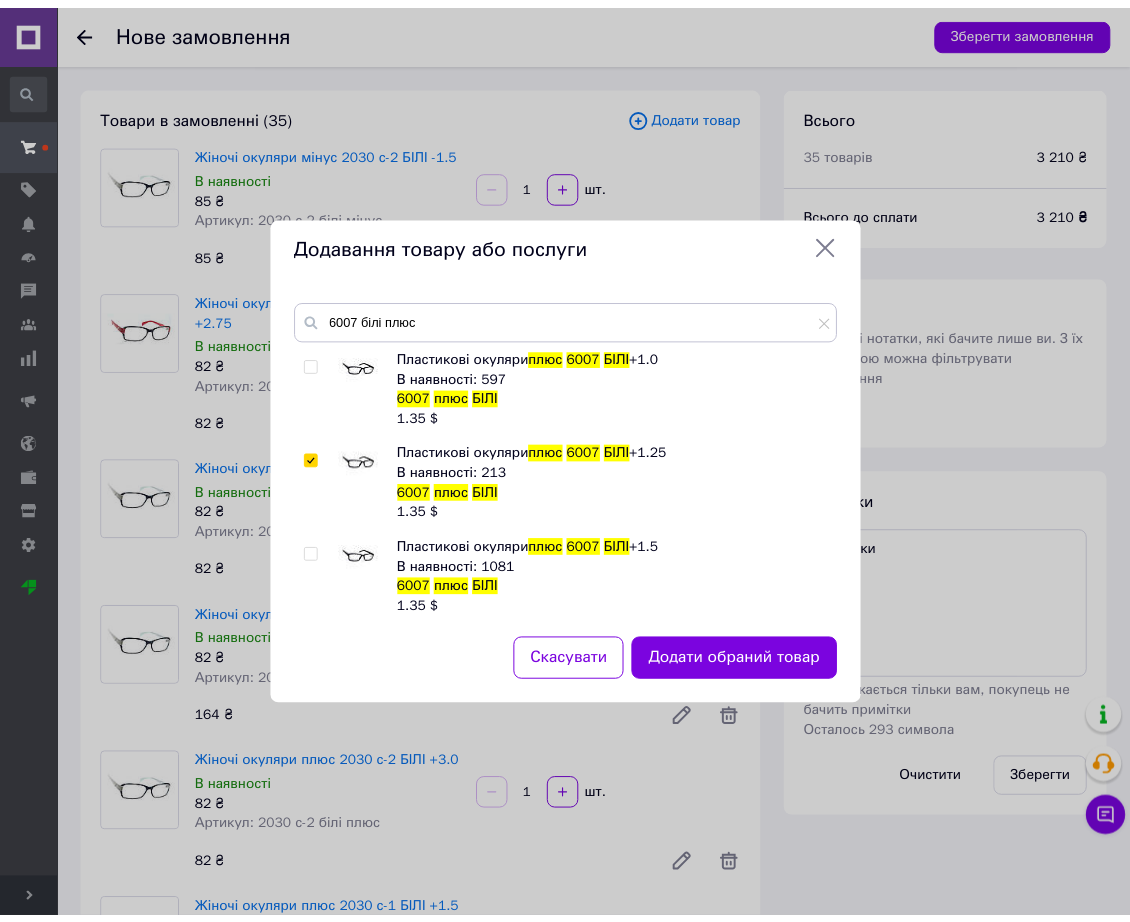scroll, scrollTop: 250, scrollLeft: 0, axis: vertical 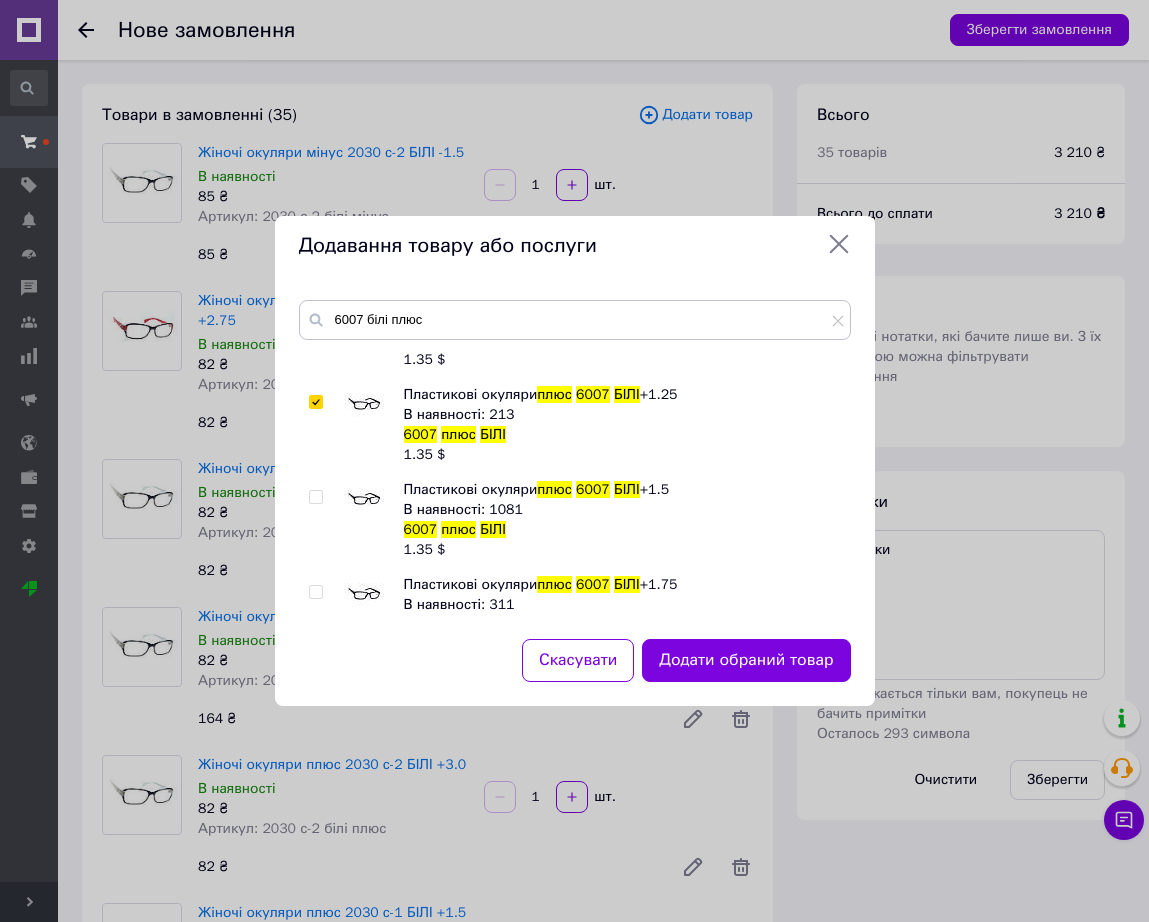 click at bounding box center (364, 595) 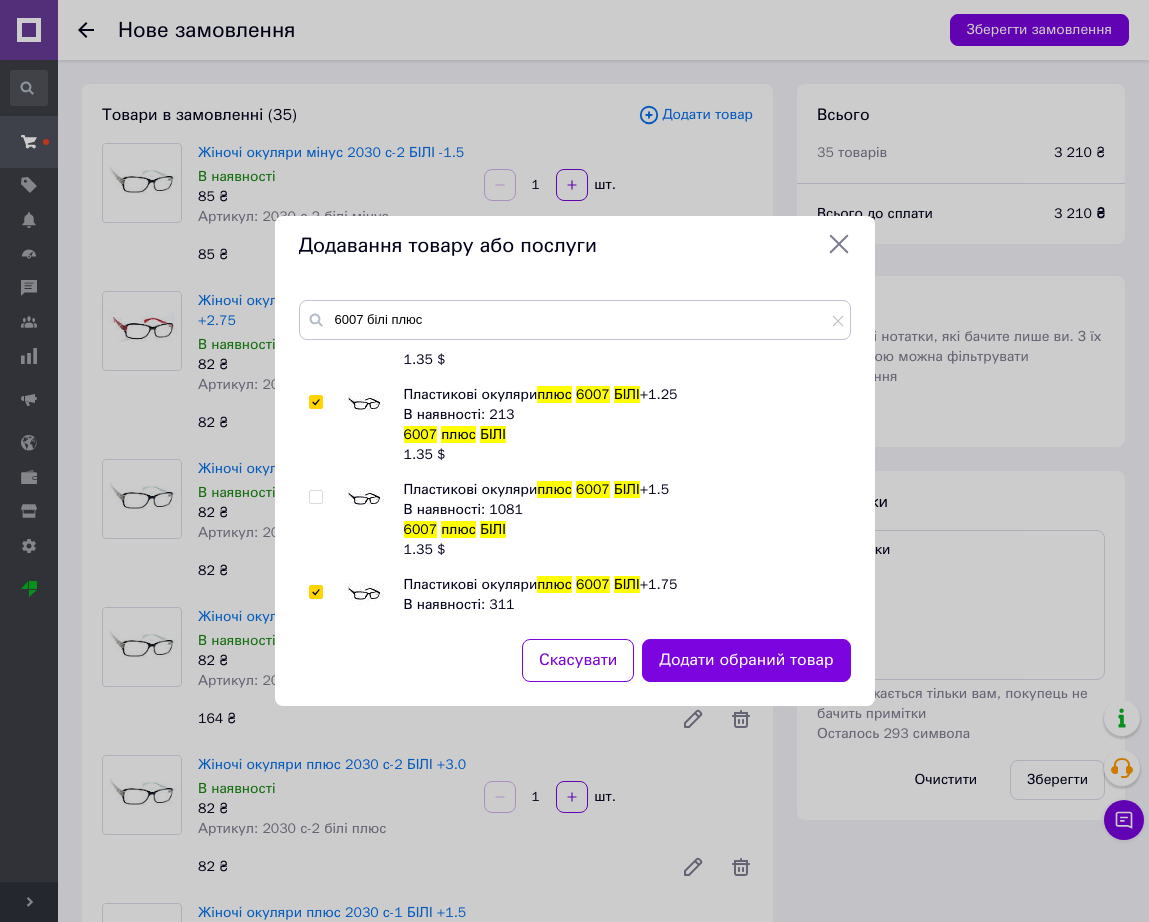 checkbox on "true" 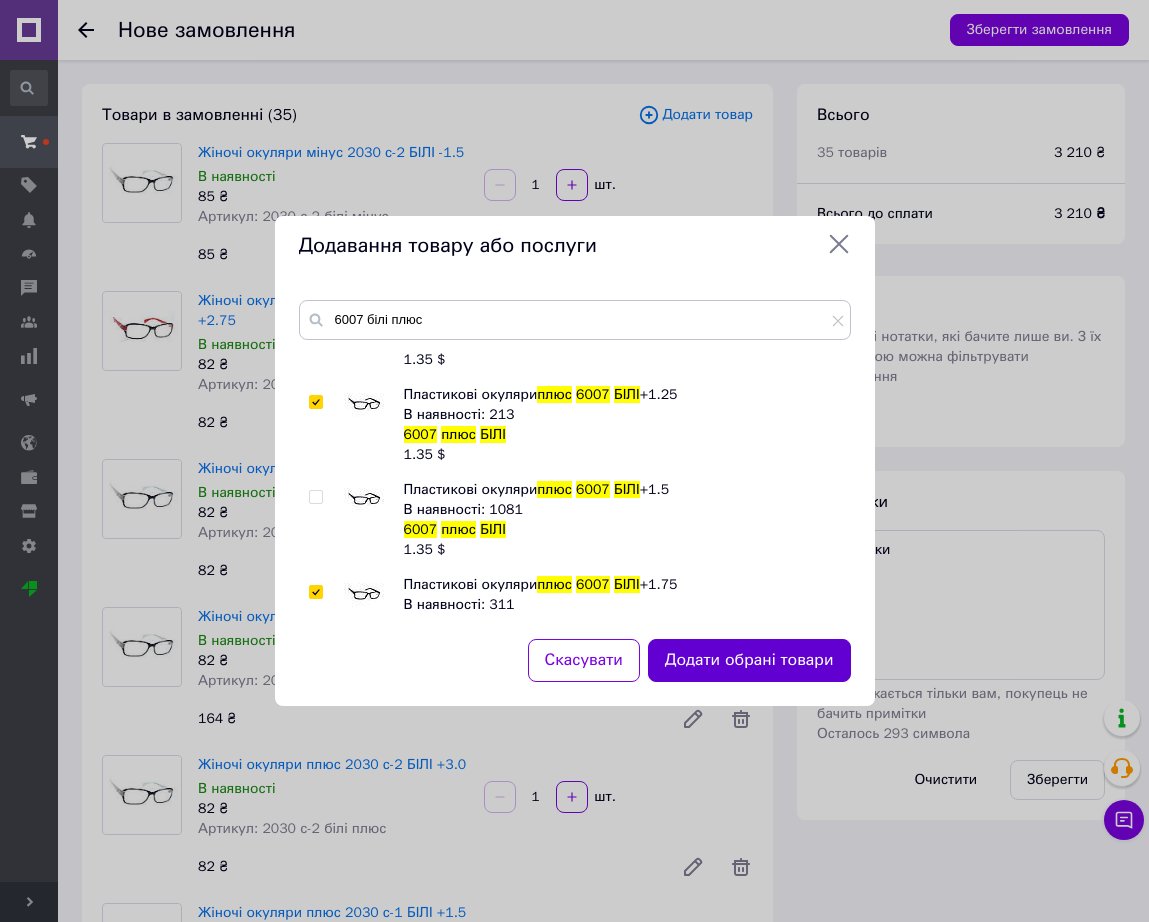 click on "Додати обрані товари" at bounding box center (749, 660) 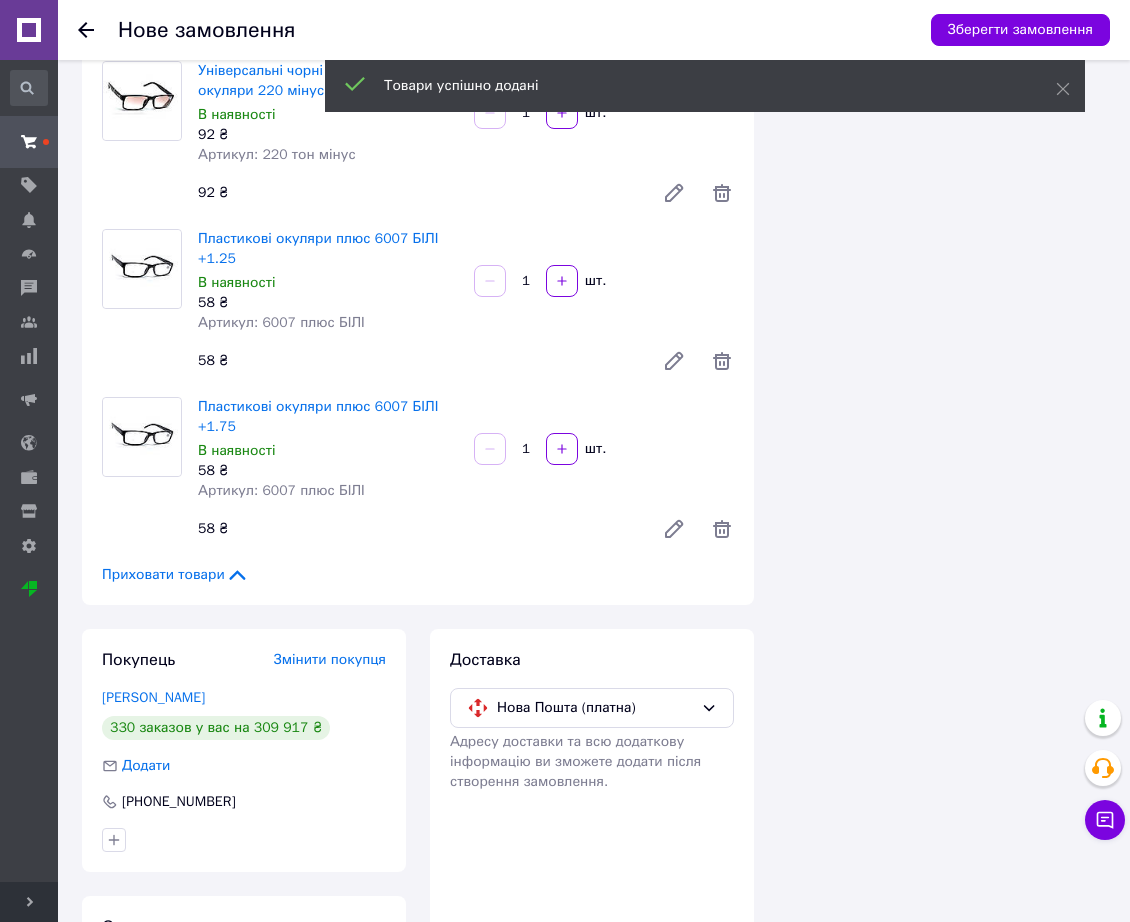 scroll, scrollTop: 5851, scrollLeft: 0, axis: vertical 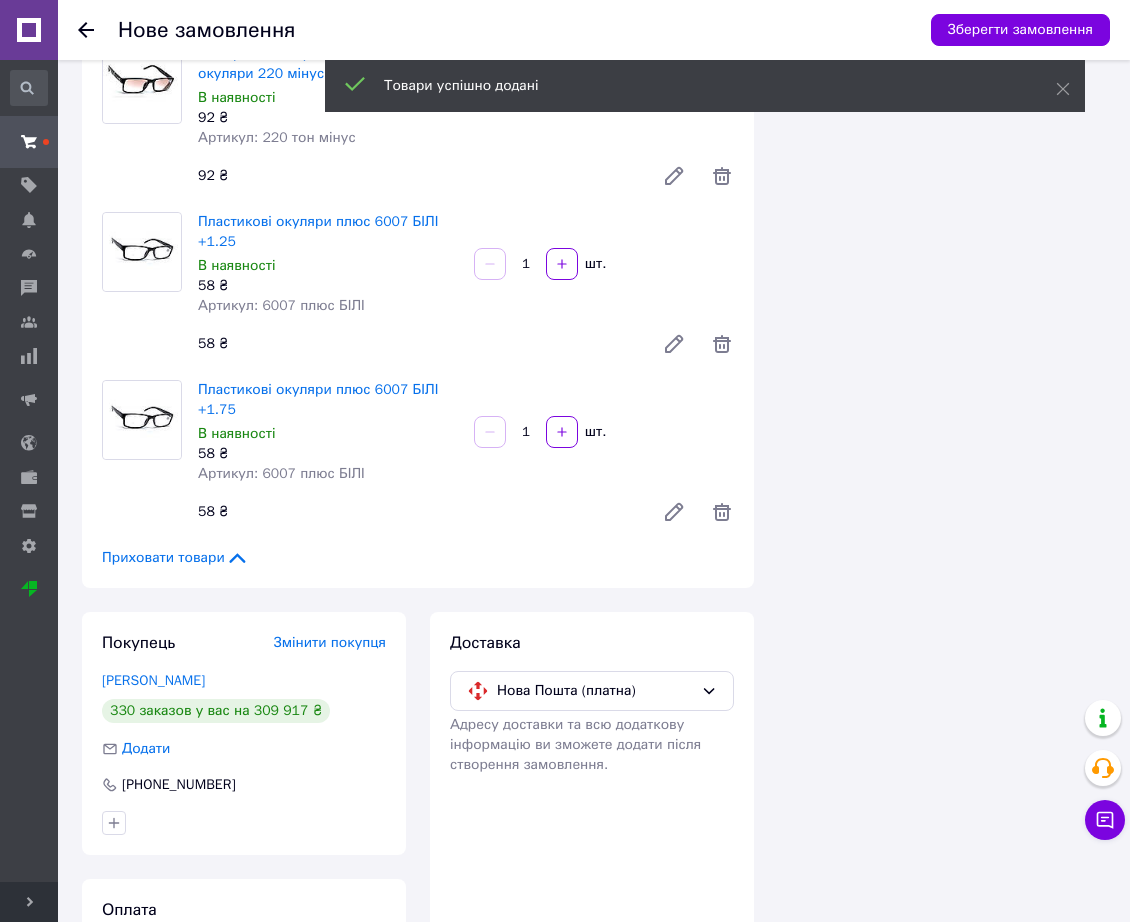 click on "1   шт." at bounding box center (604, 432) 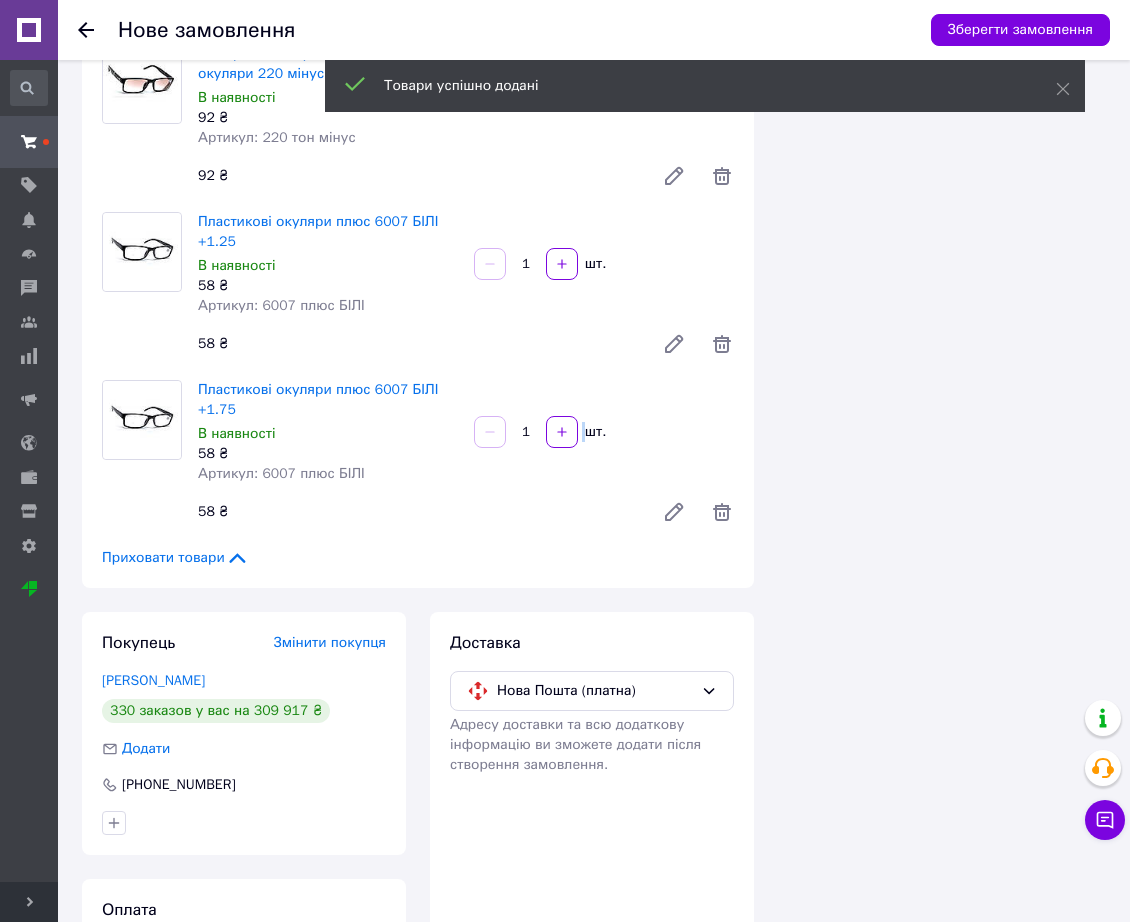 click on "1   шт." at bounding box center [604, 432] 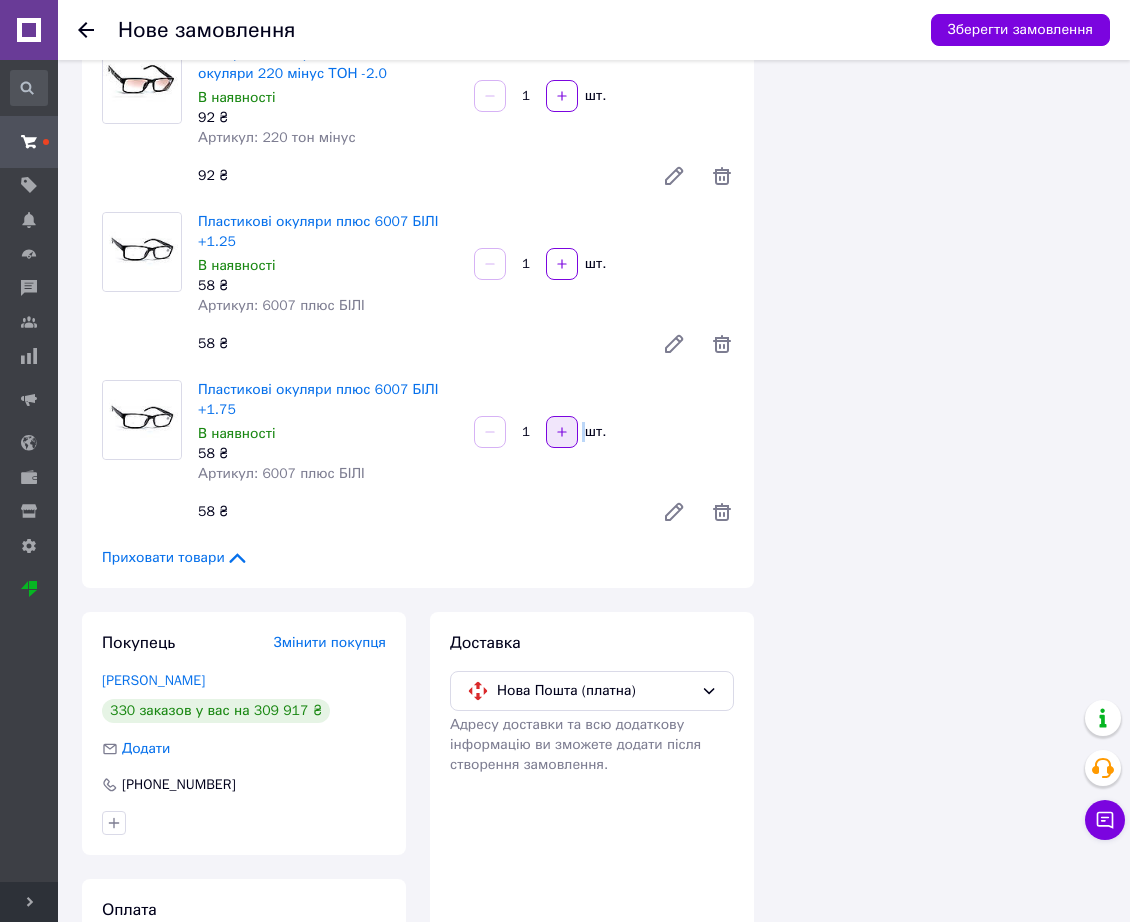 click at bounding box center [562, 432] 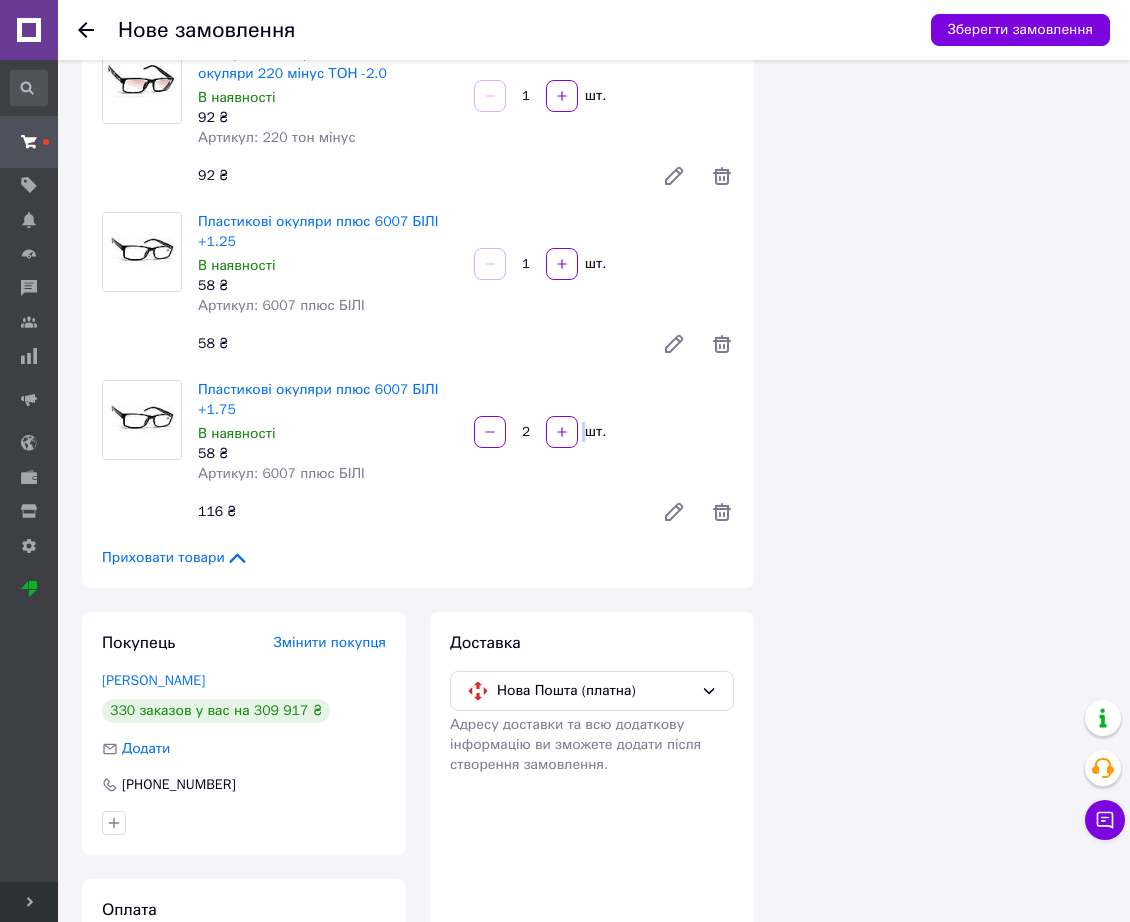 click on "Всього 37   товарів 3 384 ₴ Всього до сплати 3 384 ₴ Мітки Особисті нотатки, які бачите лише ви. З їх допомогою можна фільтрувати замовлення Примітки Позняки Відображається тільки вам, покупець не бачить примітки Осталось 293 символа Очистити Зберегти" at bounding box center [942, -2385] 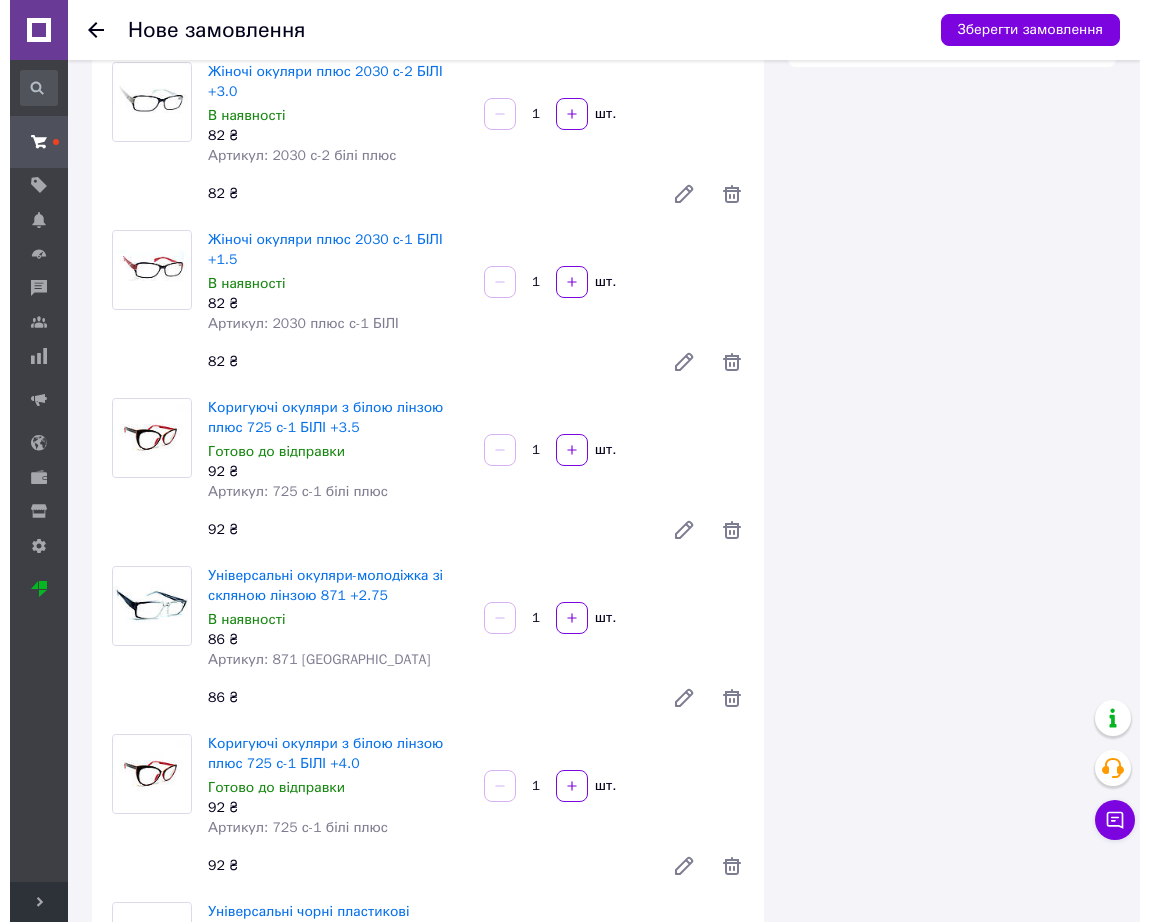 scroll, scrollTop: 0, scrollLeft: 0, axis: both 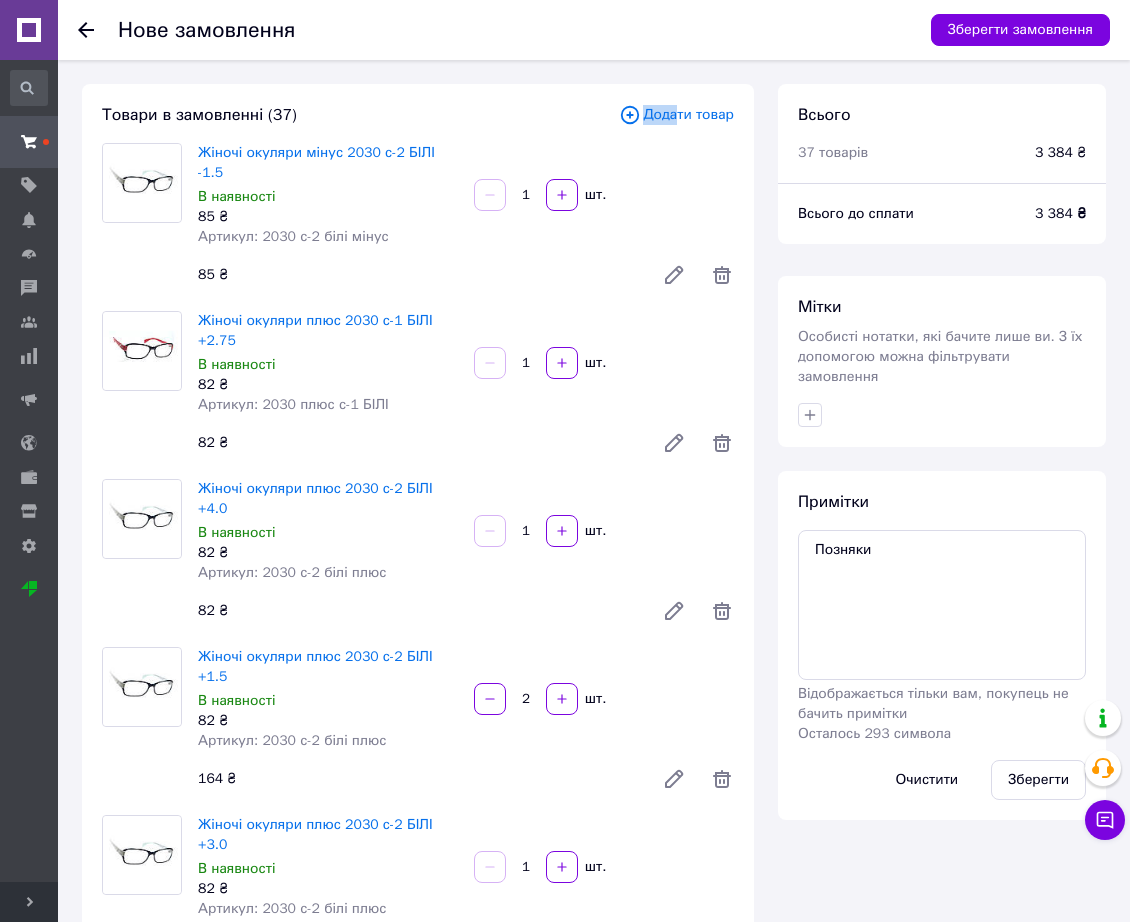 click on "Додати товар" at bounding box center [676, 115] 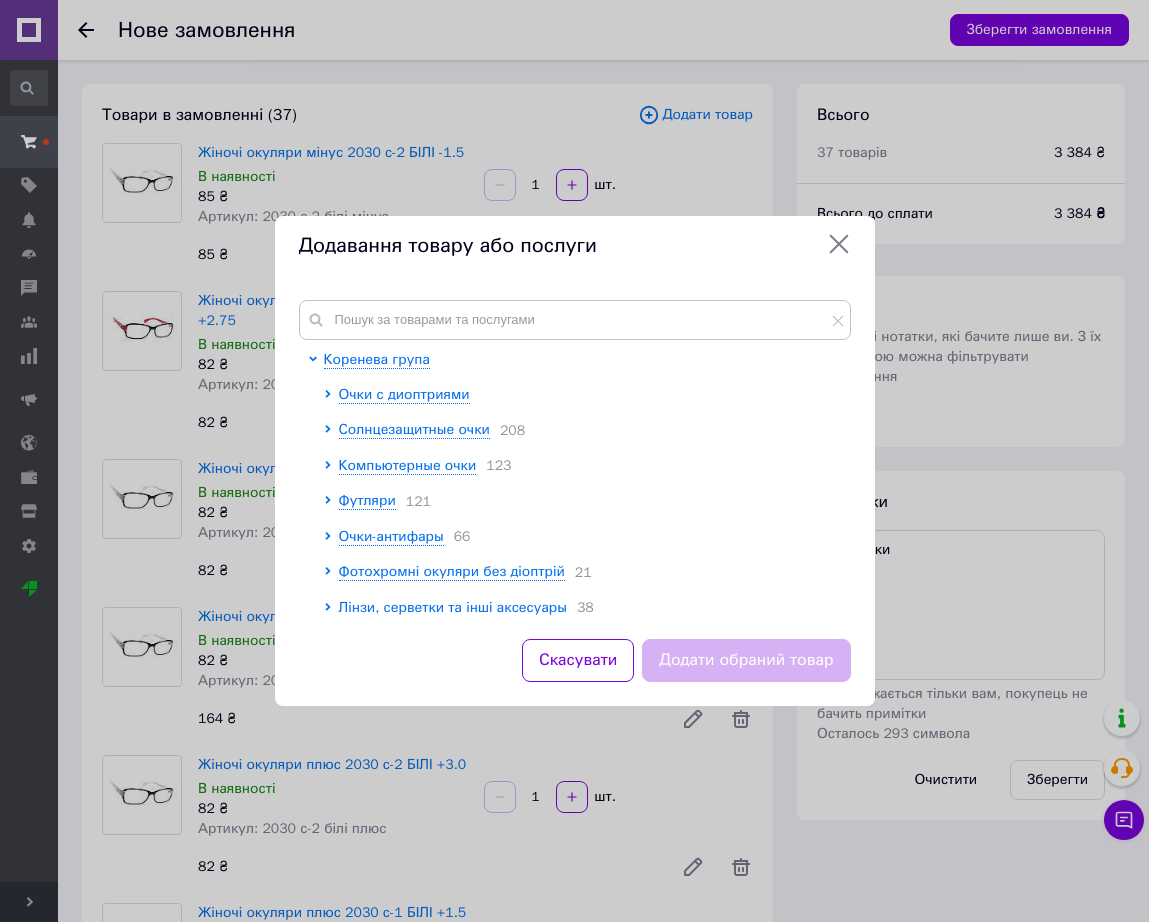 click on "Коренева група Очки с диоптриями Солнцезащитные очки 208 Компьютерные очки 123 Футляри 121 Очки-антифары 66 Фотохромні окуляри без діоптрій 21 Лінзи, серветки та інші аксесуары 38 Оправы  для очков 93 Окуляри-тренажери 18 Глаукомні окуляри 7 Розпродаж 6 Окуляри на запчастини 5" at bounding box center (575, 457) 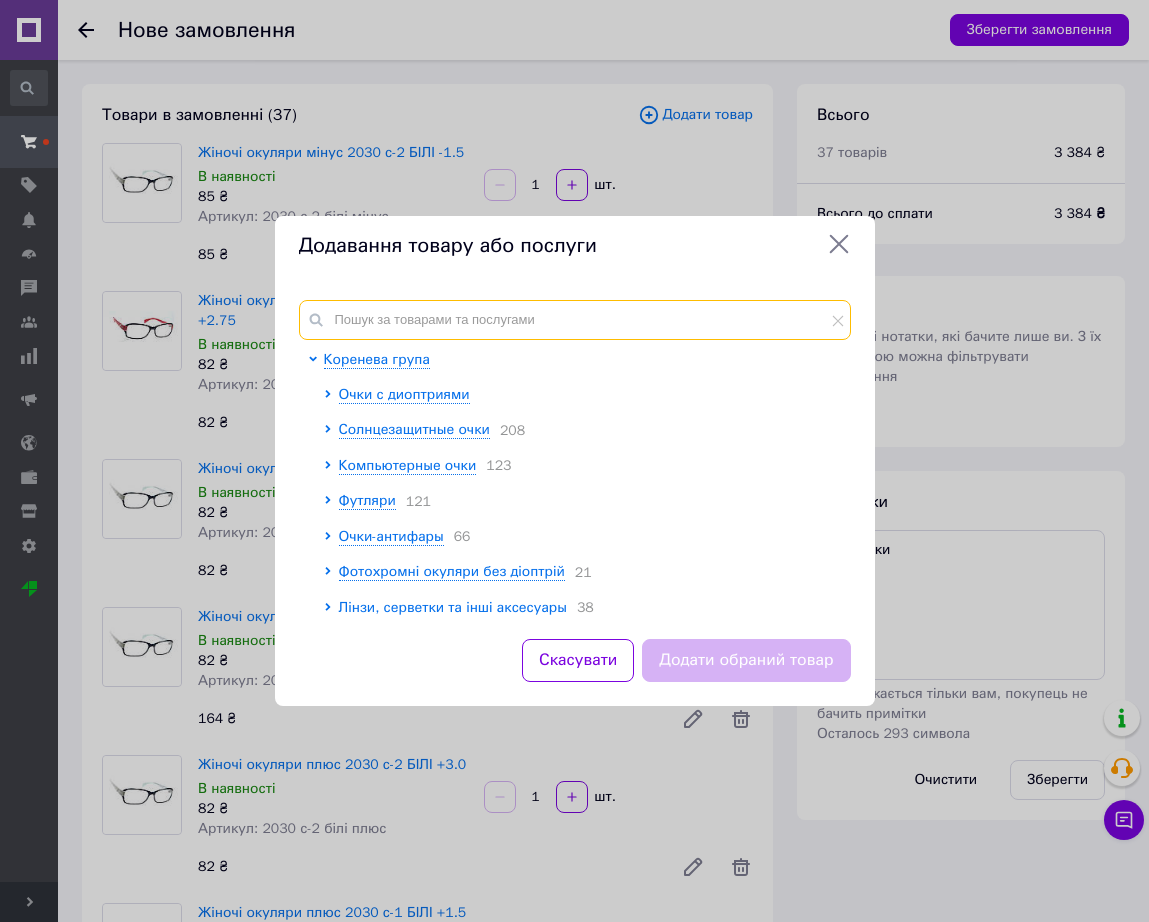 click at bounding box center [575, 320] 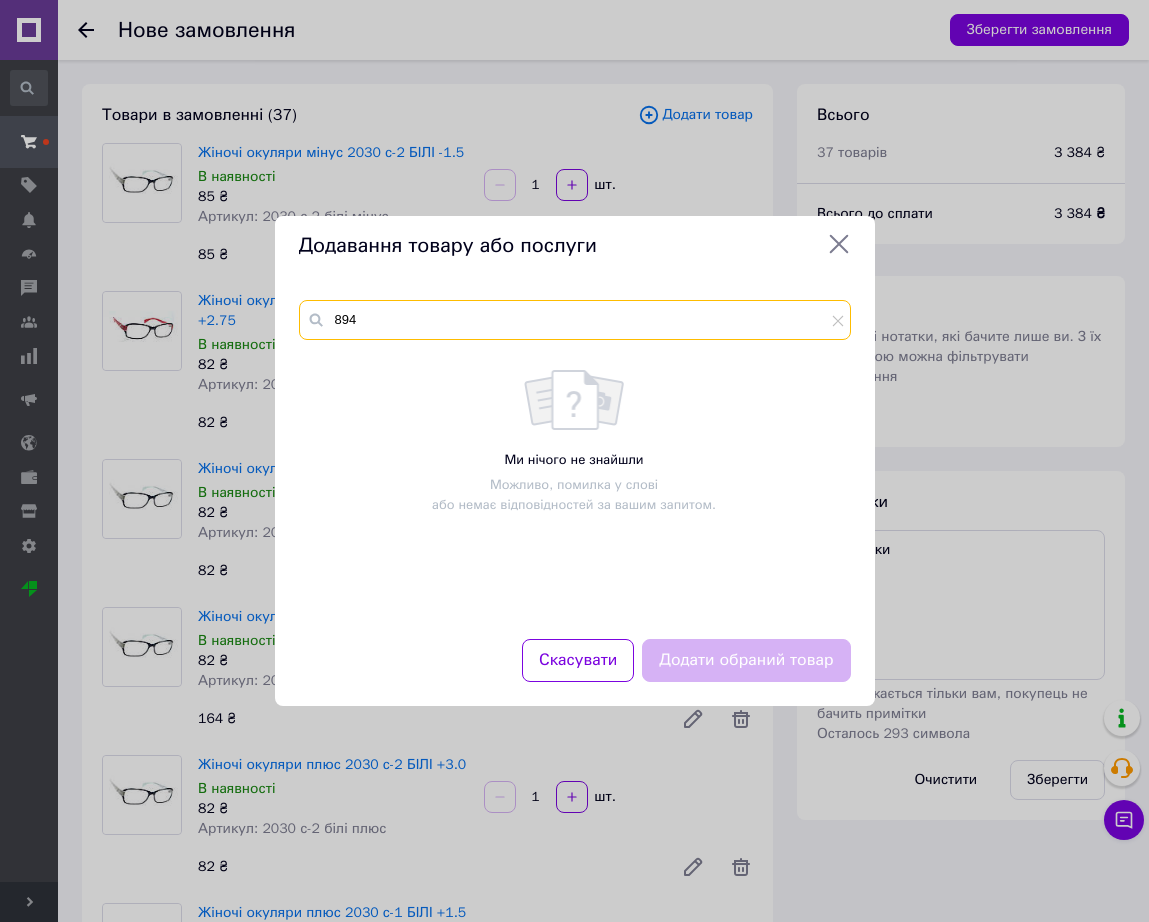 paste on "білі плюс" 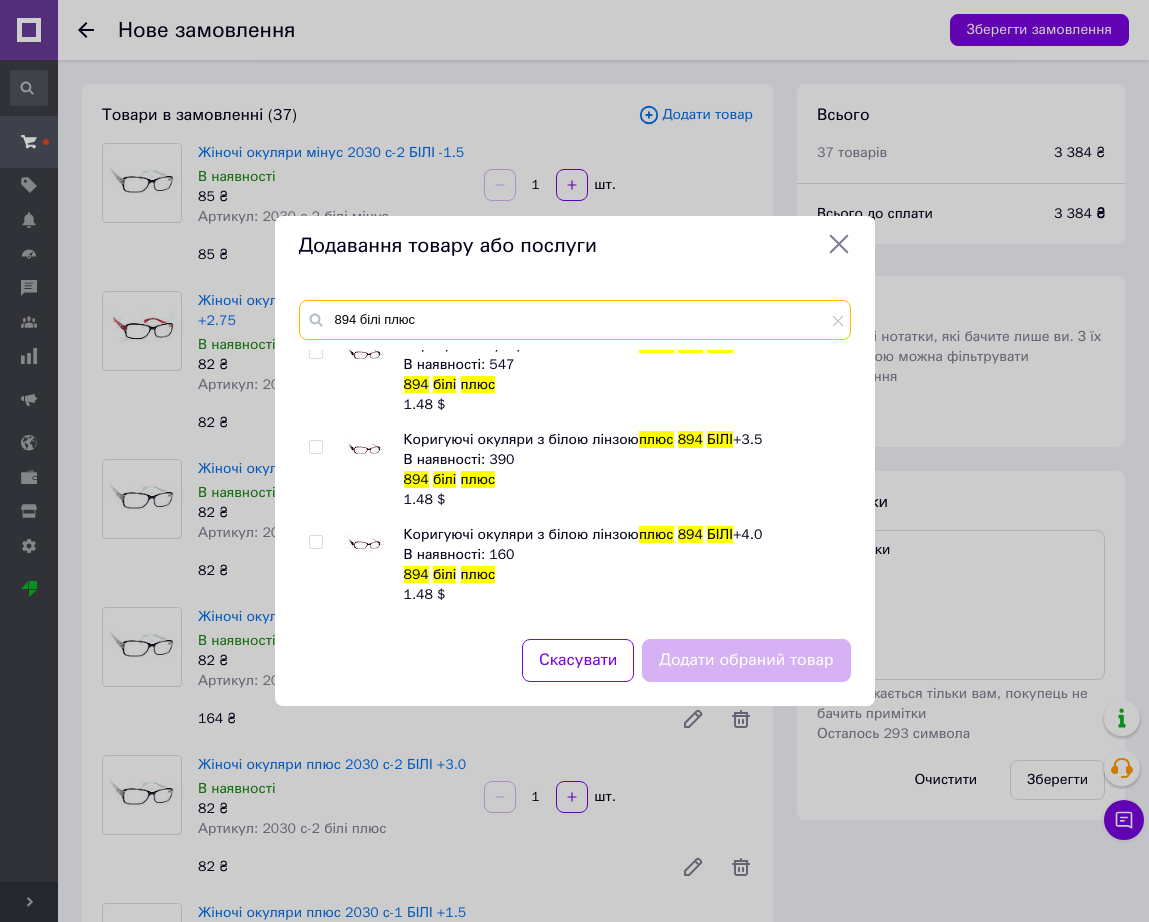 scroll, scrollTop: 840, scrollLeft: 0, axis: vertical 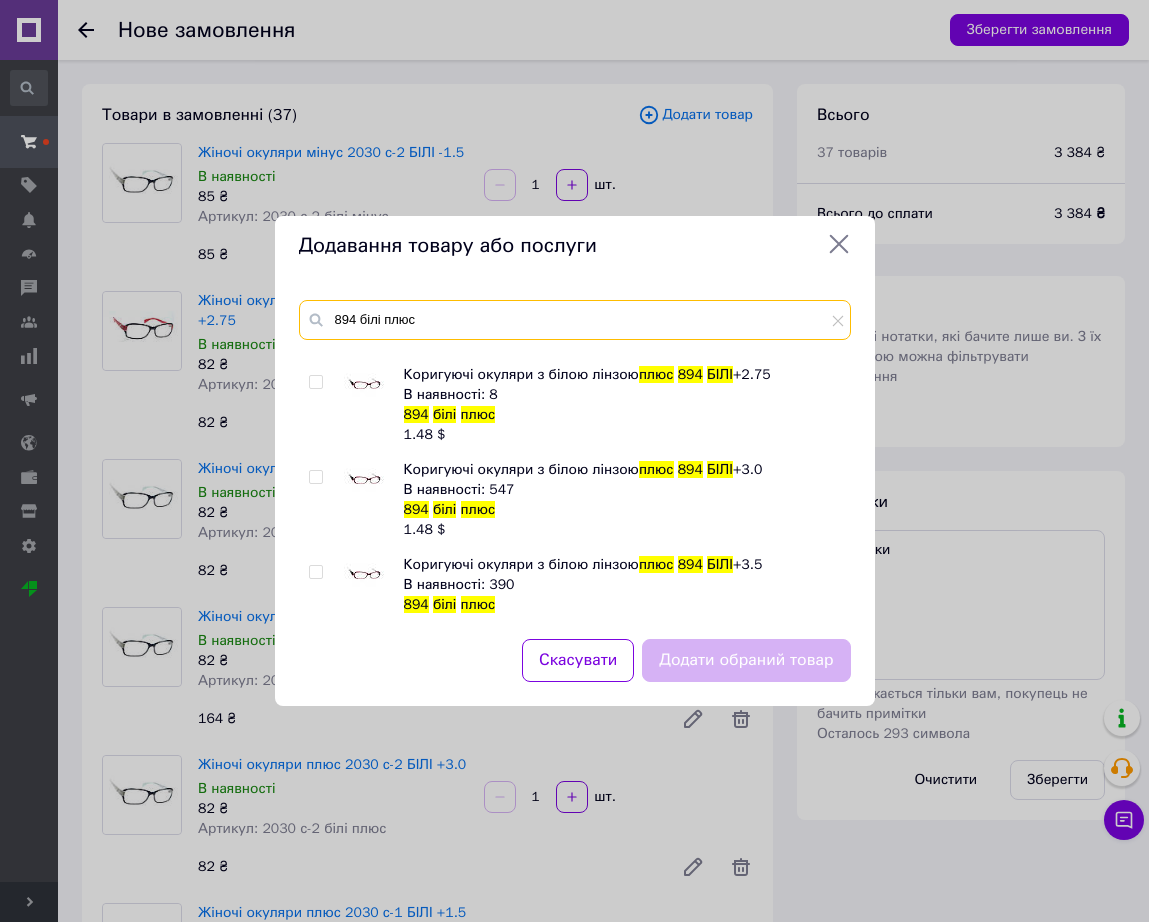 type on "894 білі плюс" 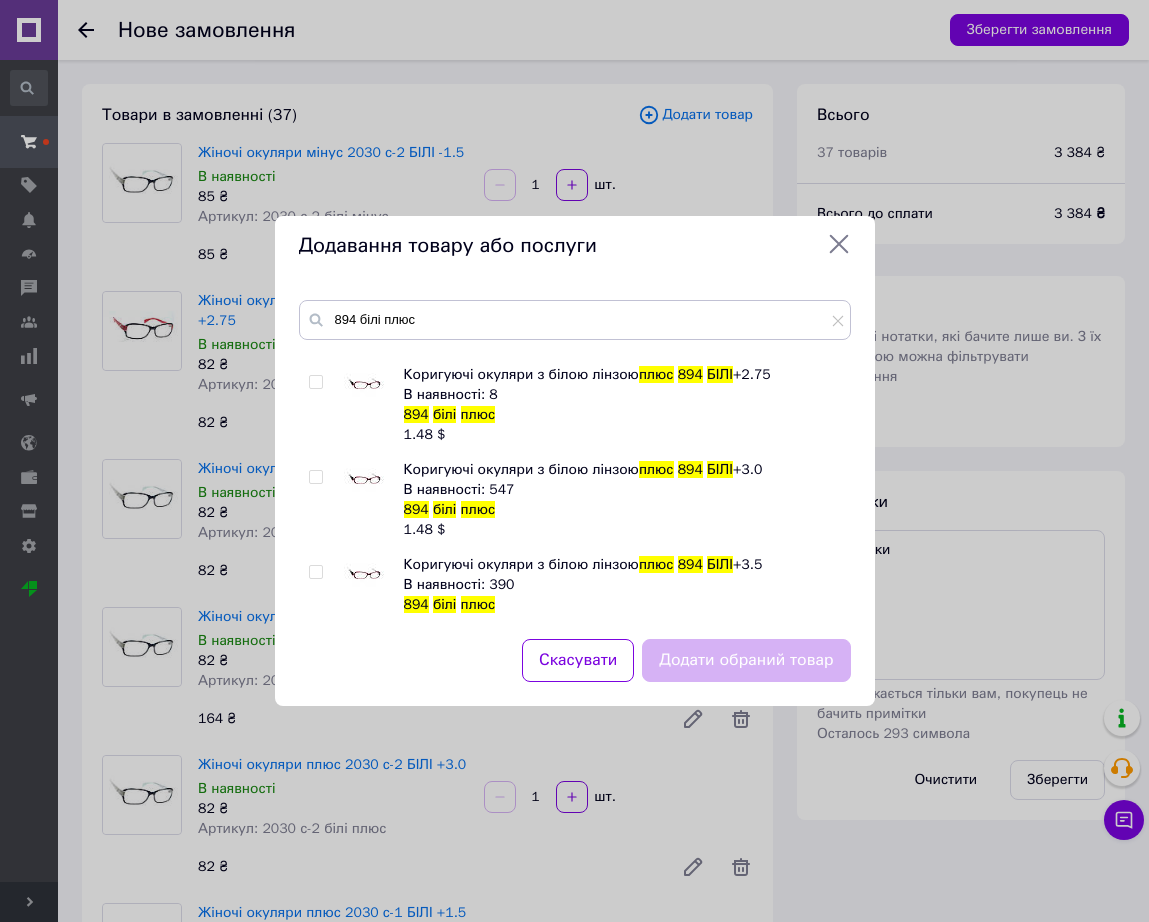 click at bounding box center [364, 480] 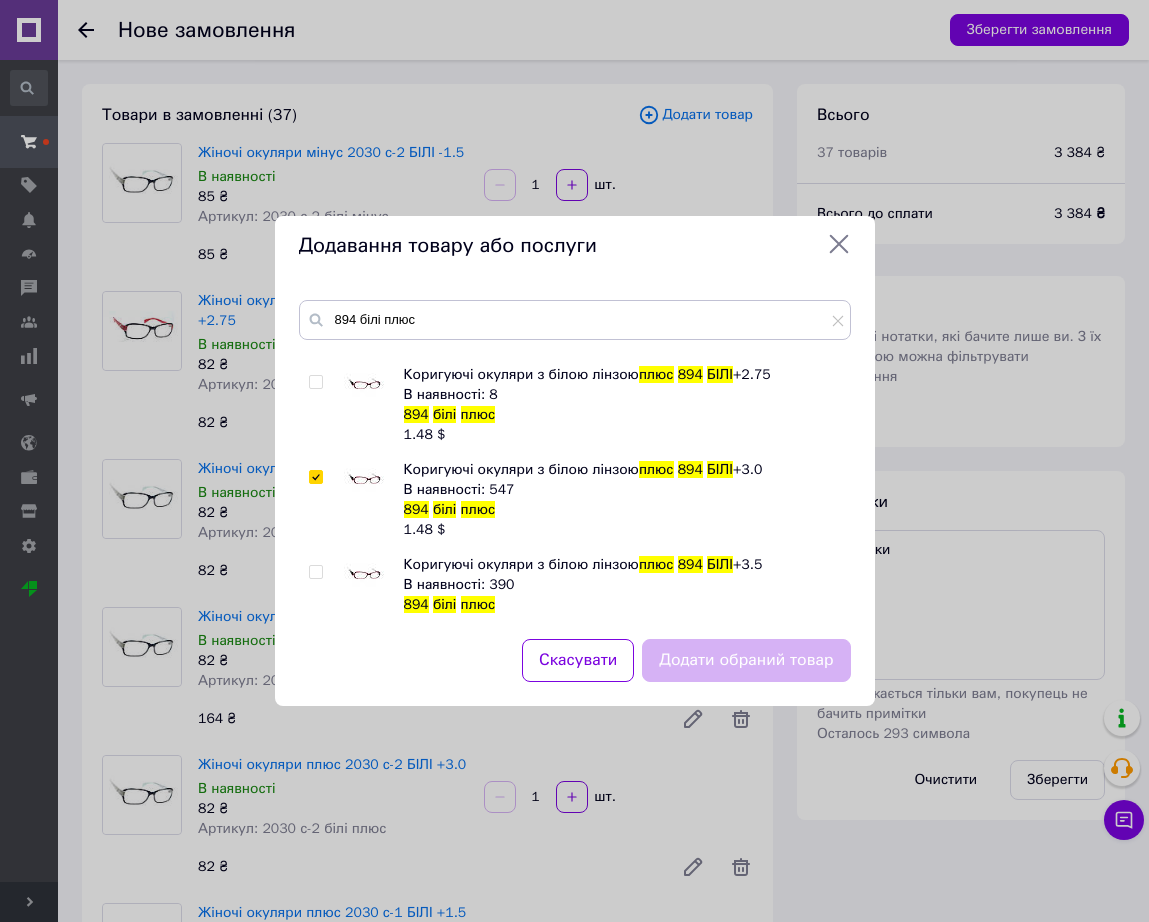 checkbox on "true" 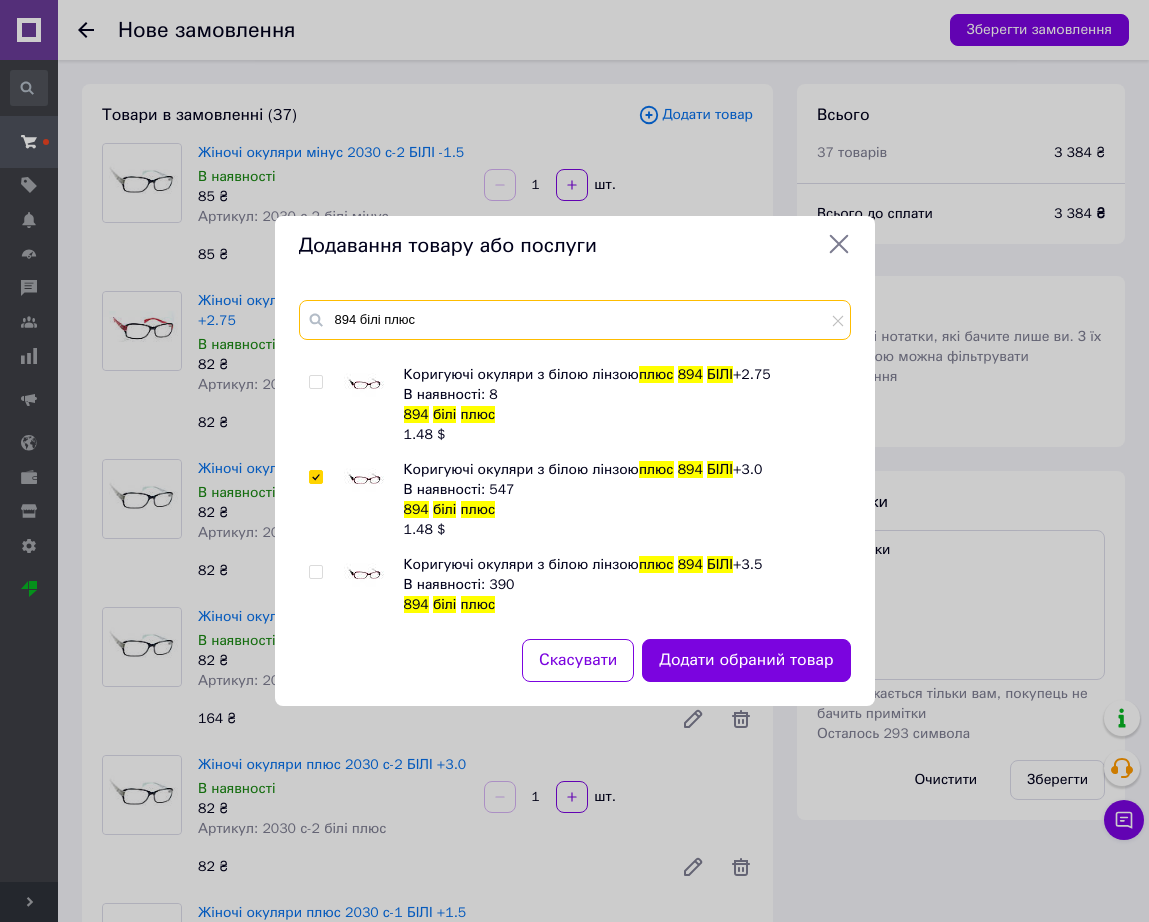 click on "894 білі плюс" at bounding box center (575, 320) 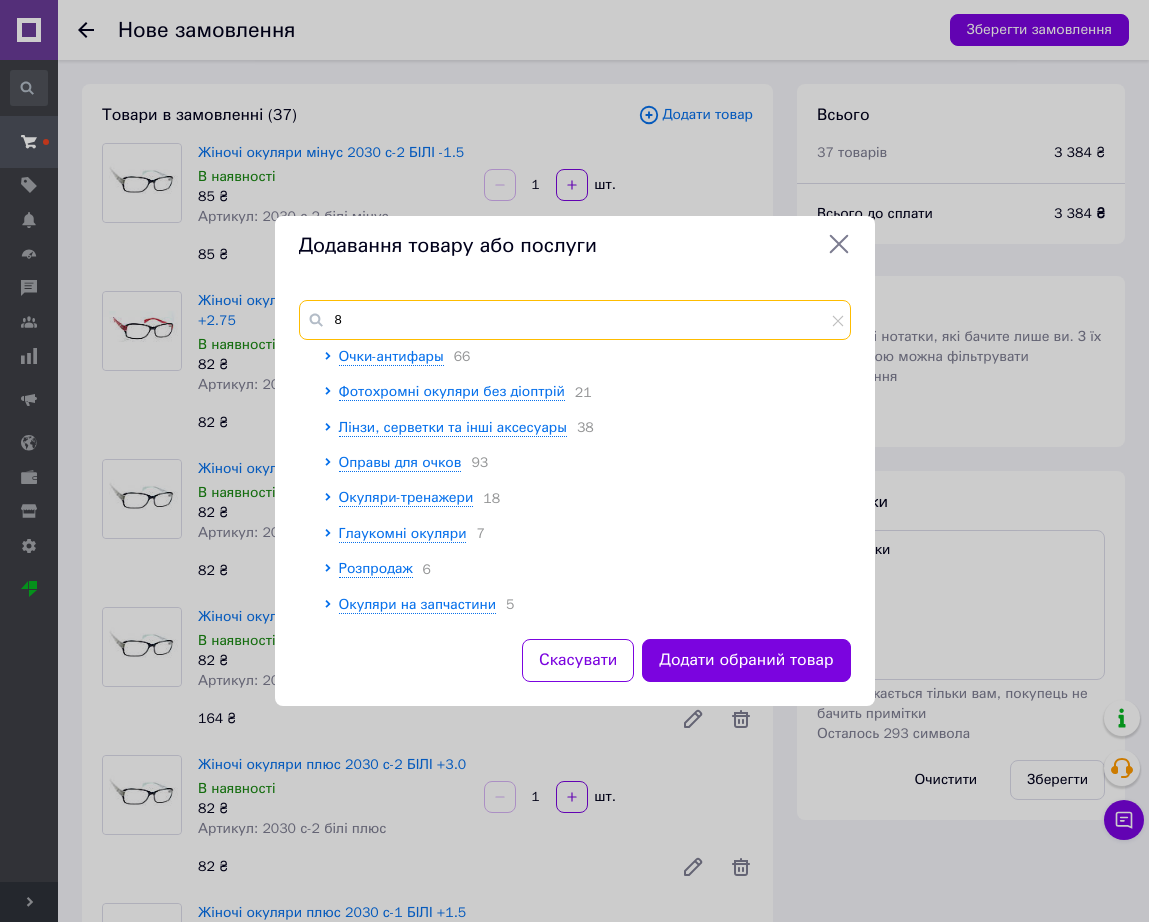 scroll, scrollTop: 0, scrollLeft: 0, axis: both 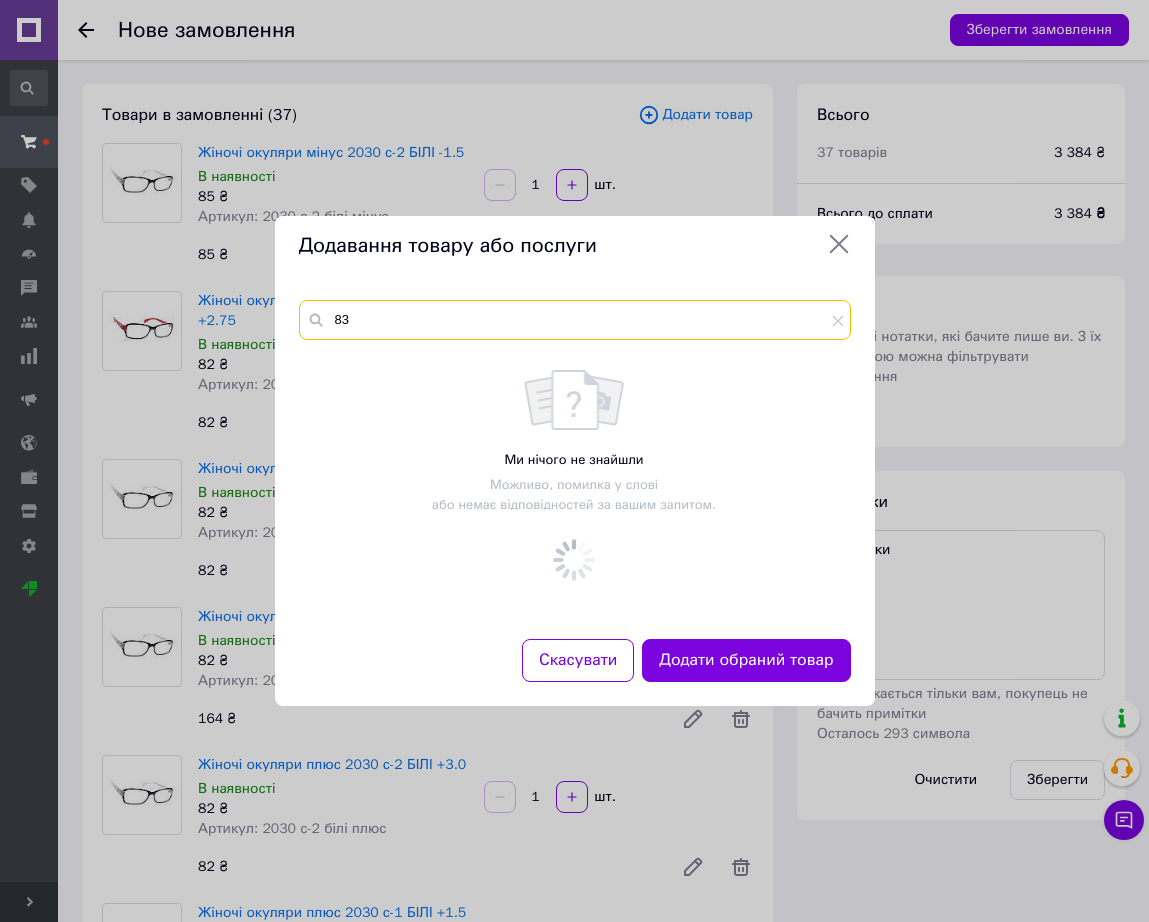 type on "8" 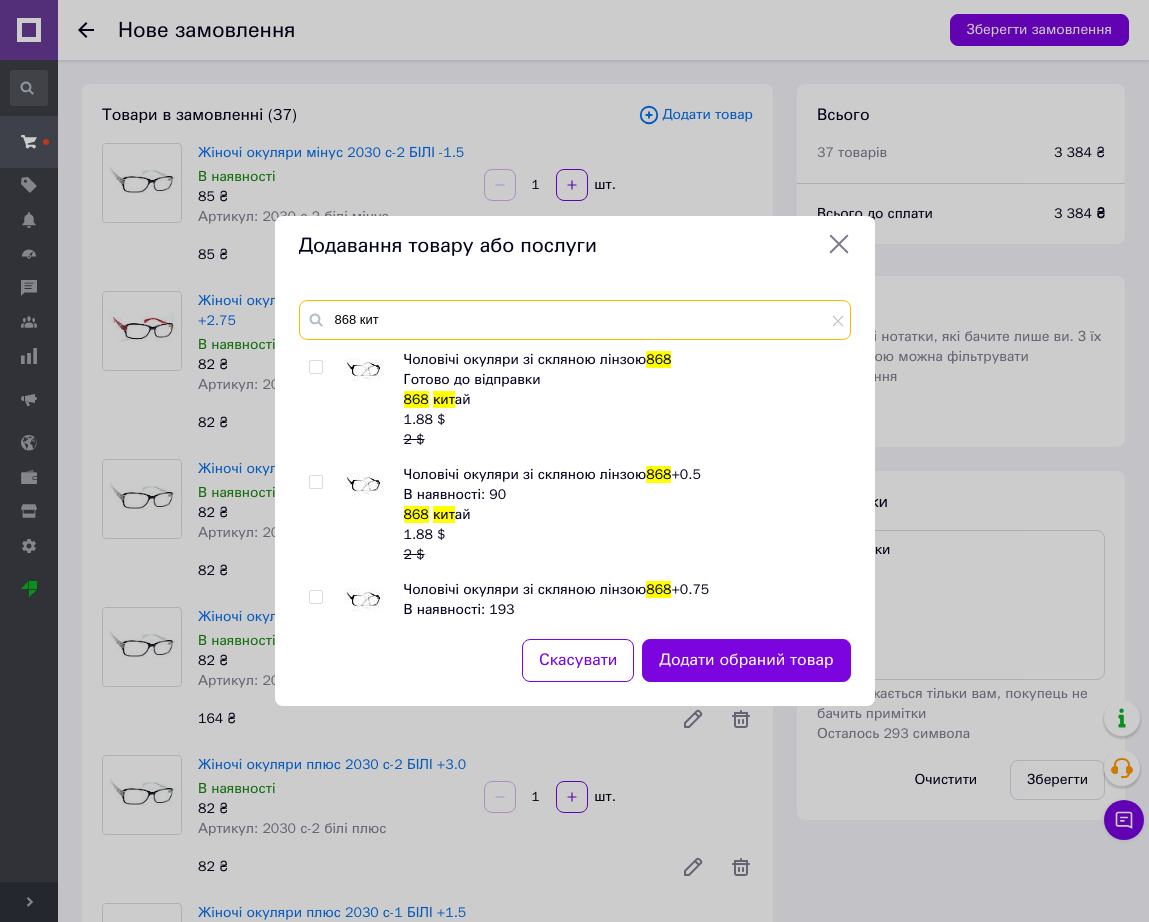type on "868 кит" 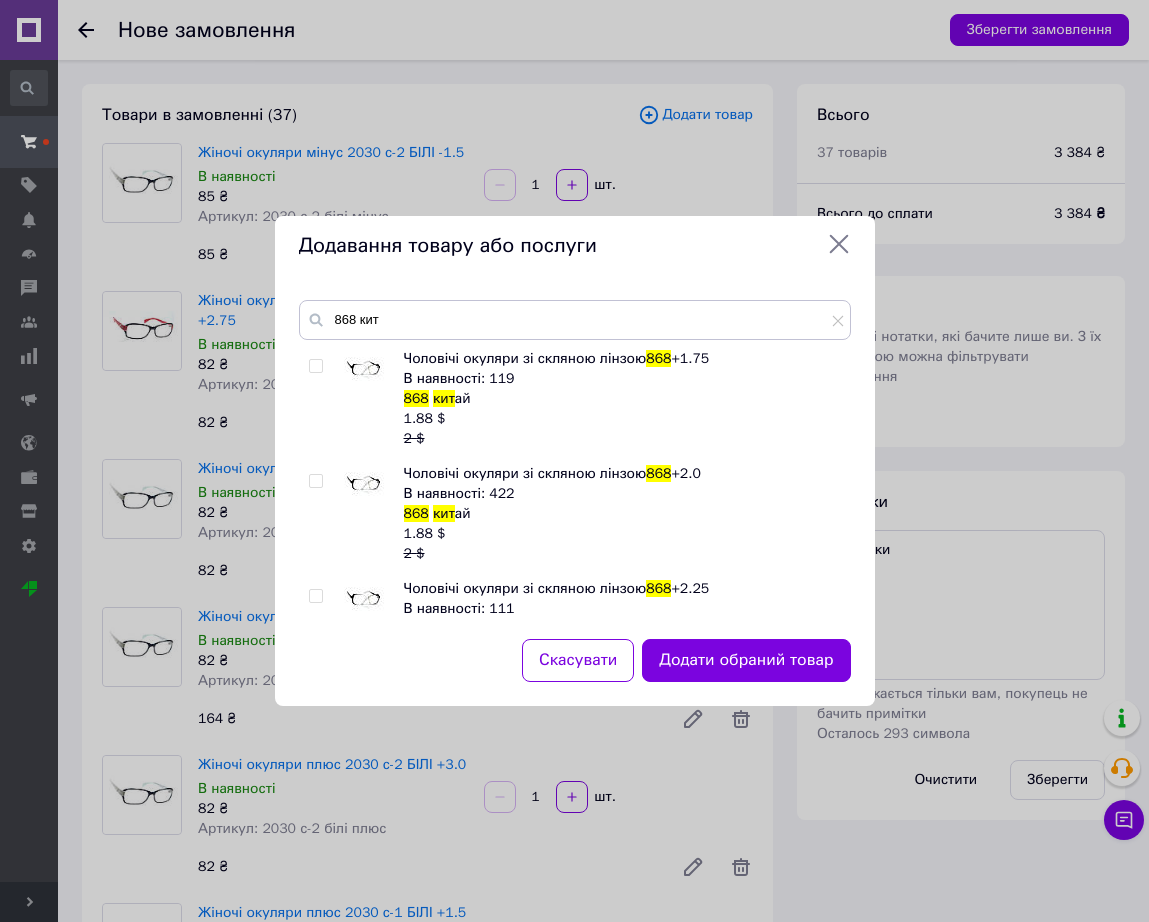 scroll, scrollTop: 750, scrollLeft: 0, axis: vertical 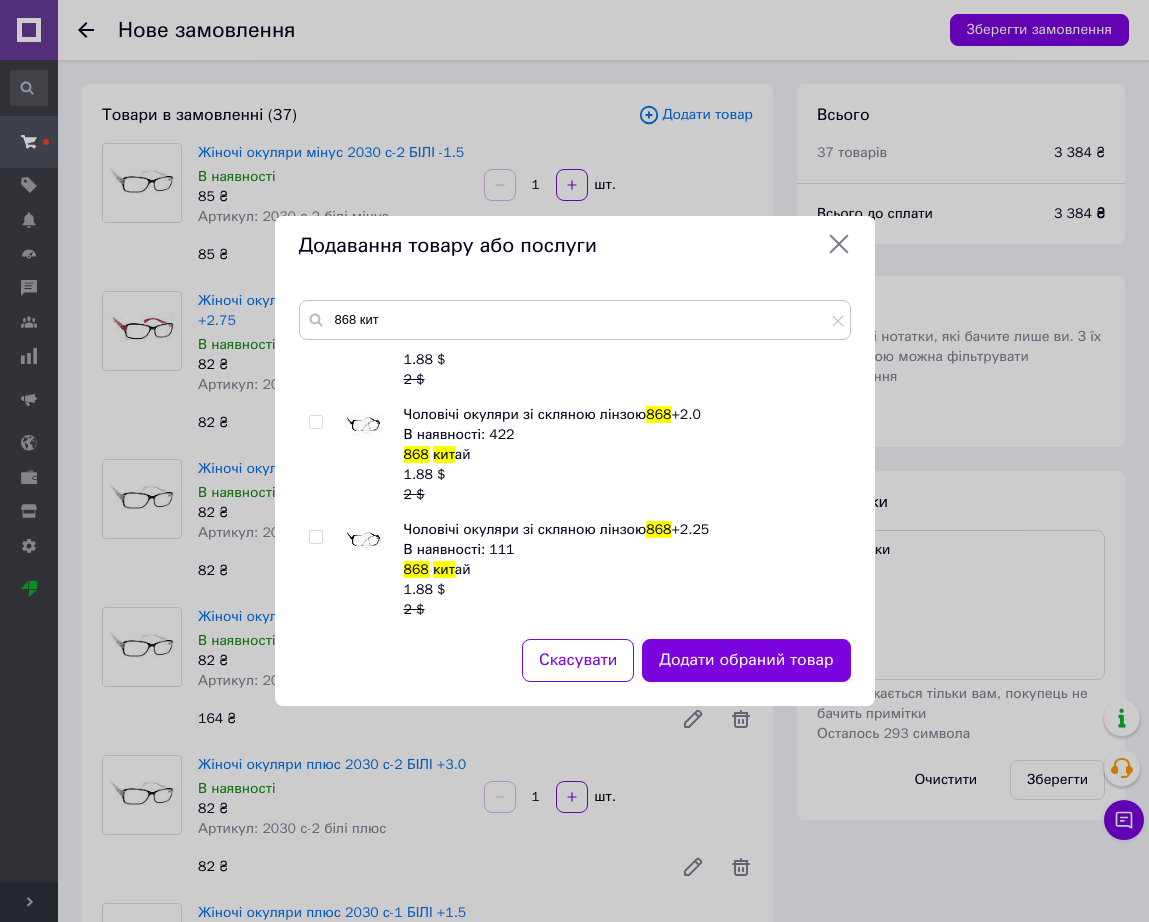 click at bounding box center (364, 425) 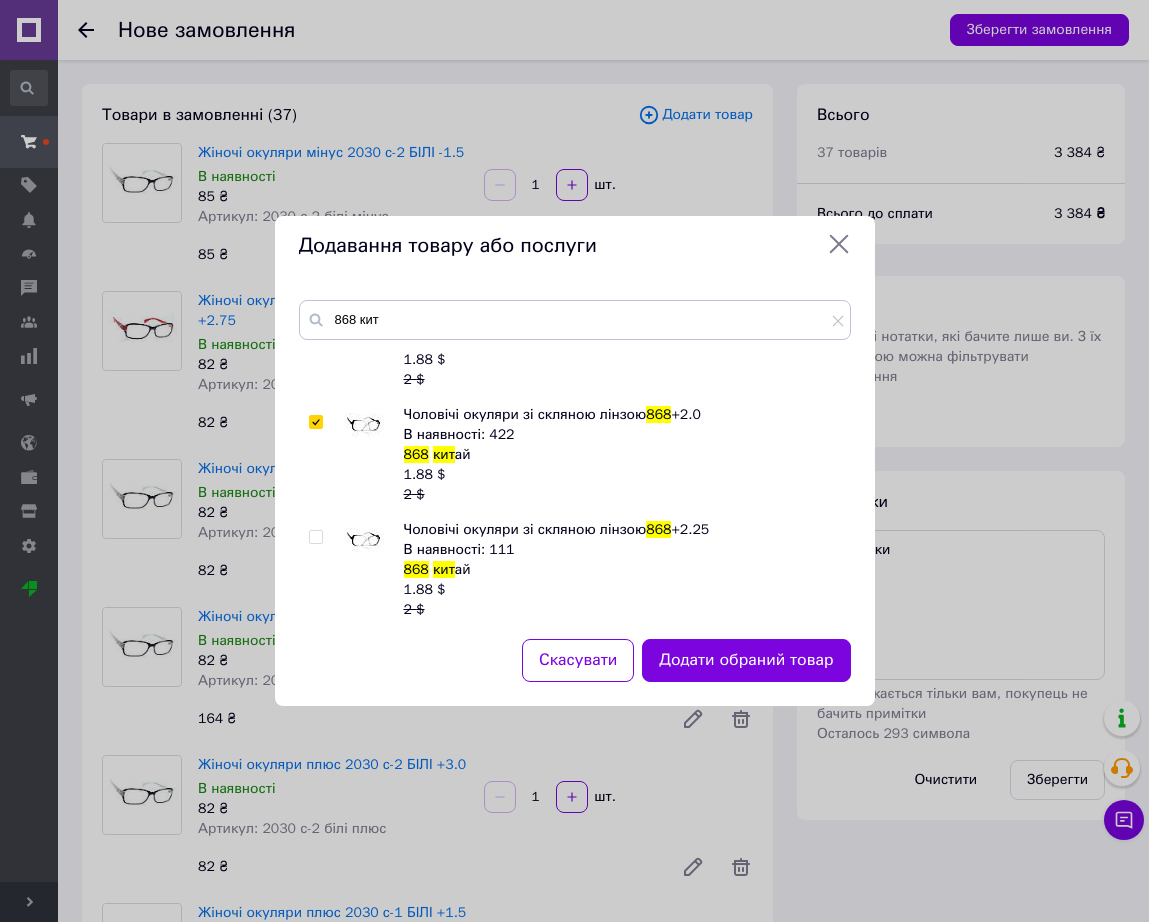 checkbox on "true" 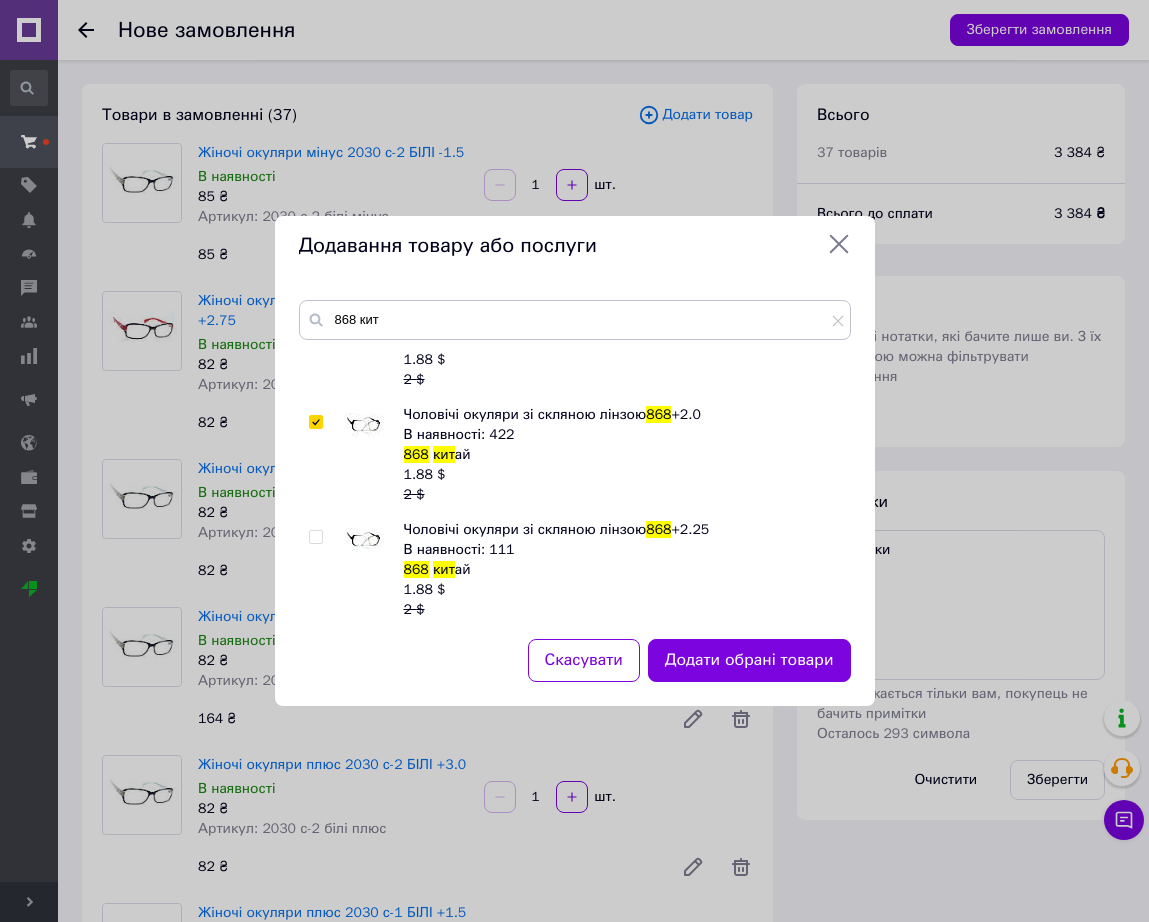 click at bounding box center (364, 540) 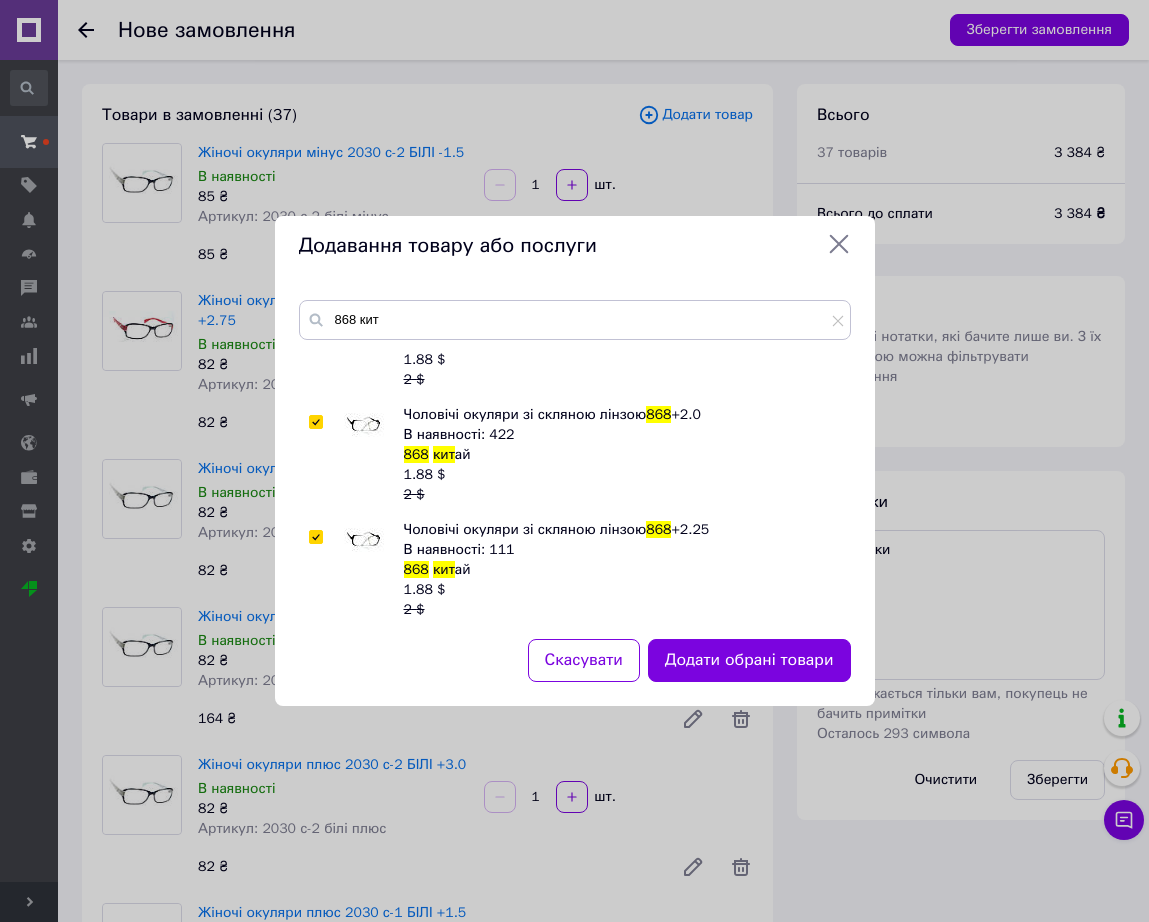 checkbox on "true" 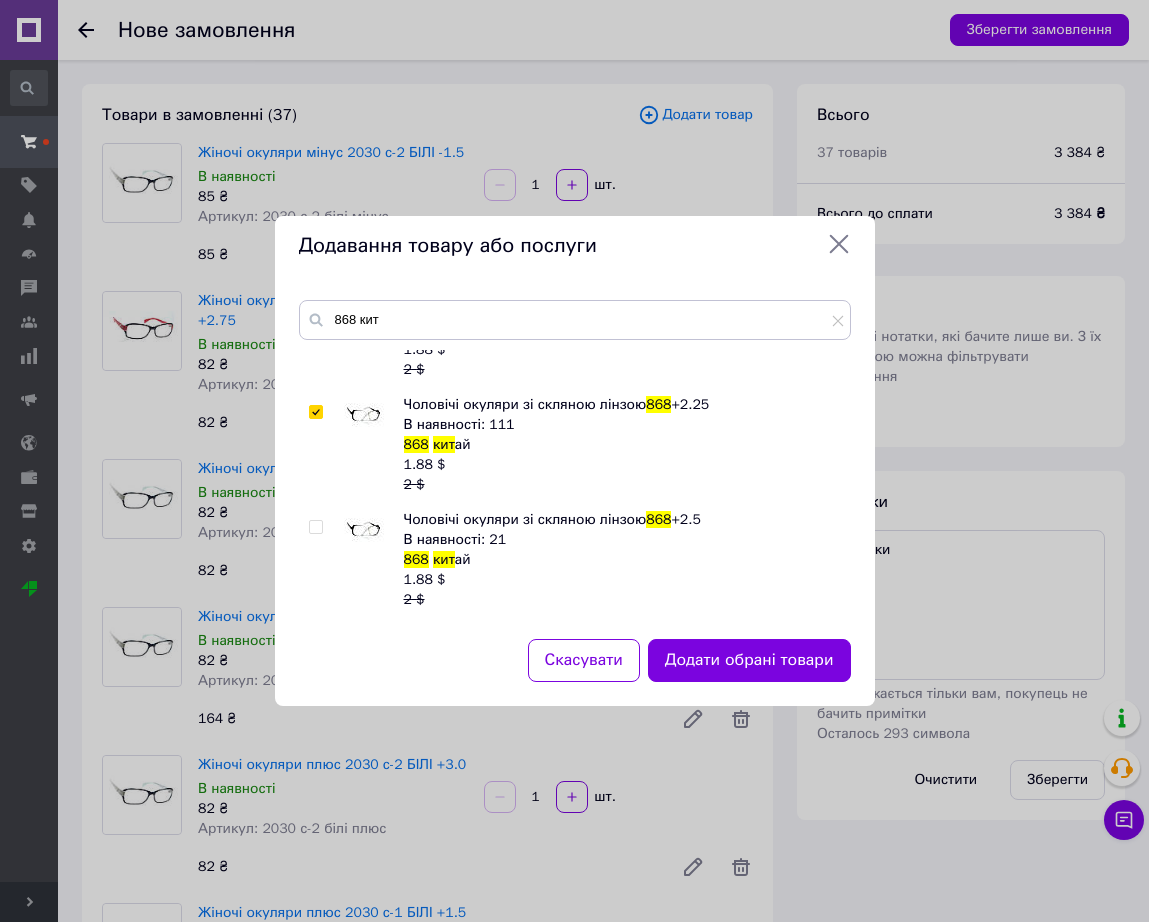 click at bounding box center [364, 530] 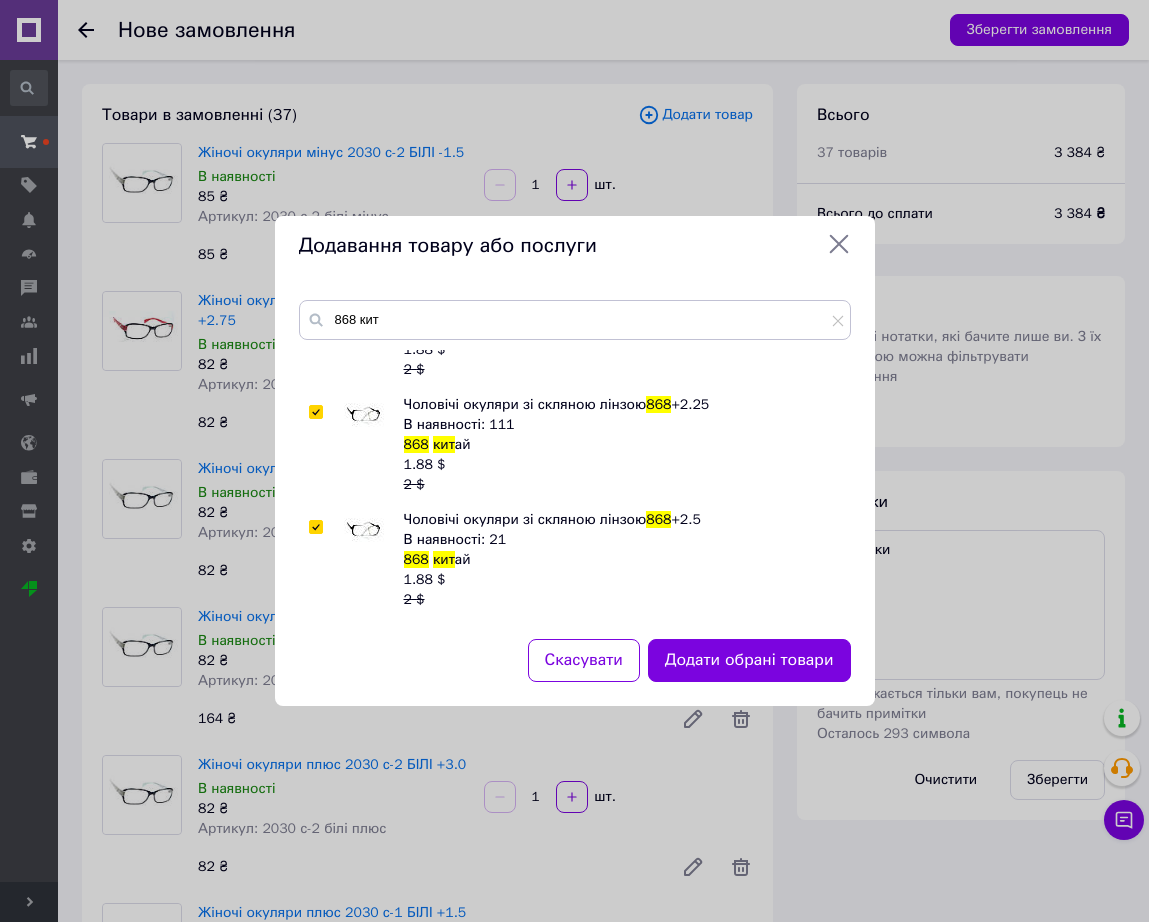 checkbox on "true" 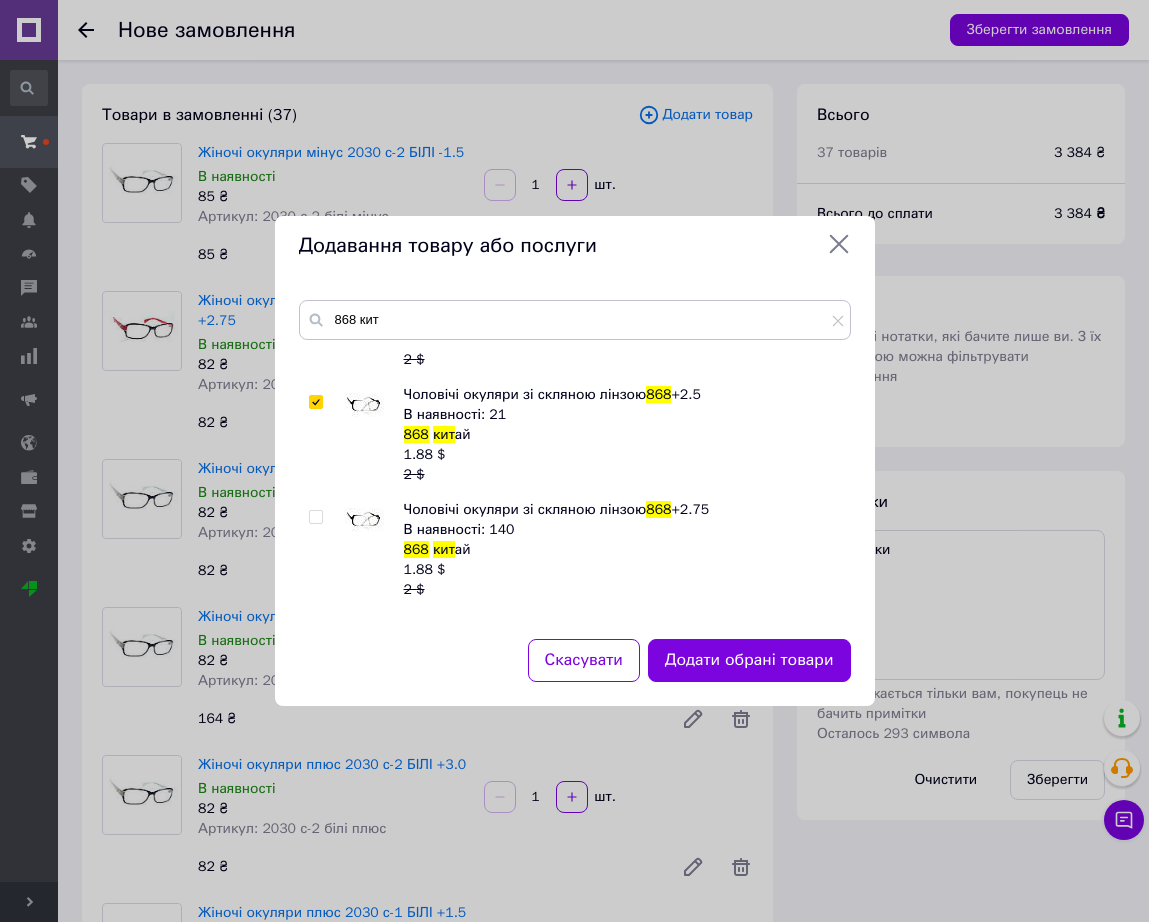 click at bounding box center [364, 520] 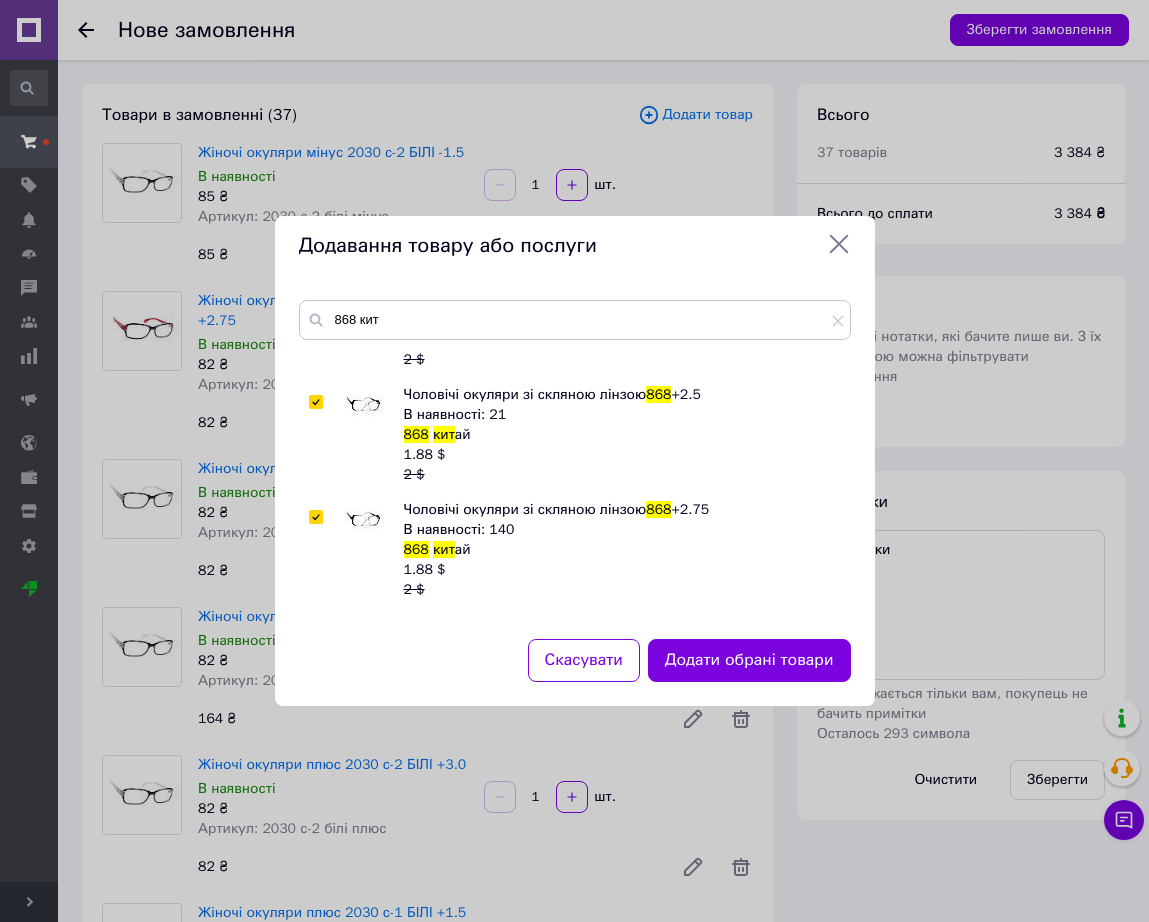 checkbox on "true" 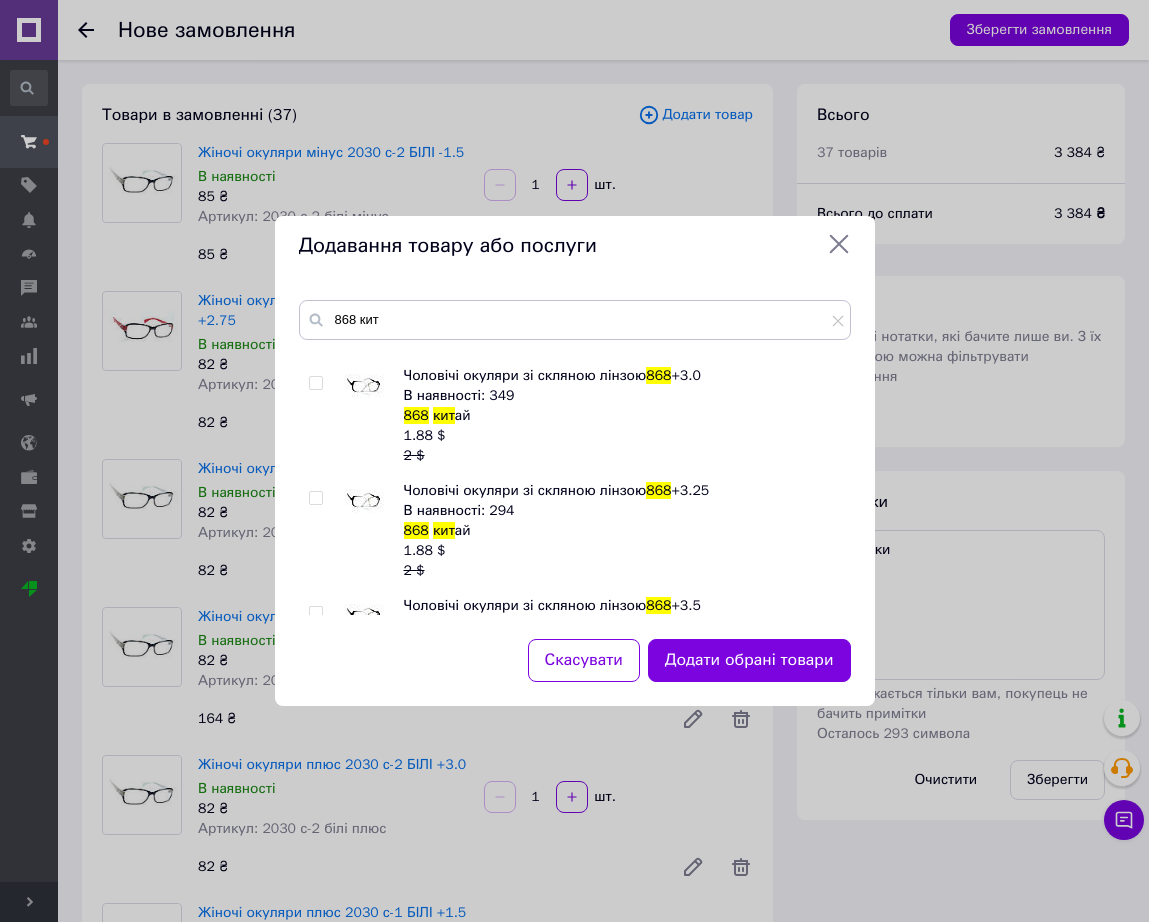 scroll, scrollTop: 1250, scrollLeft: 0, axis: vertical 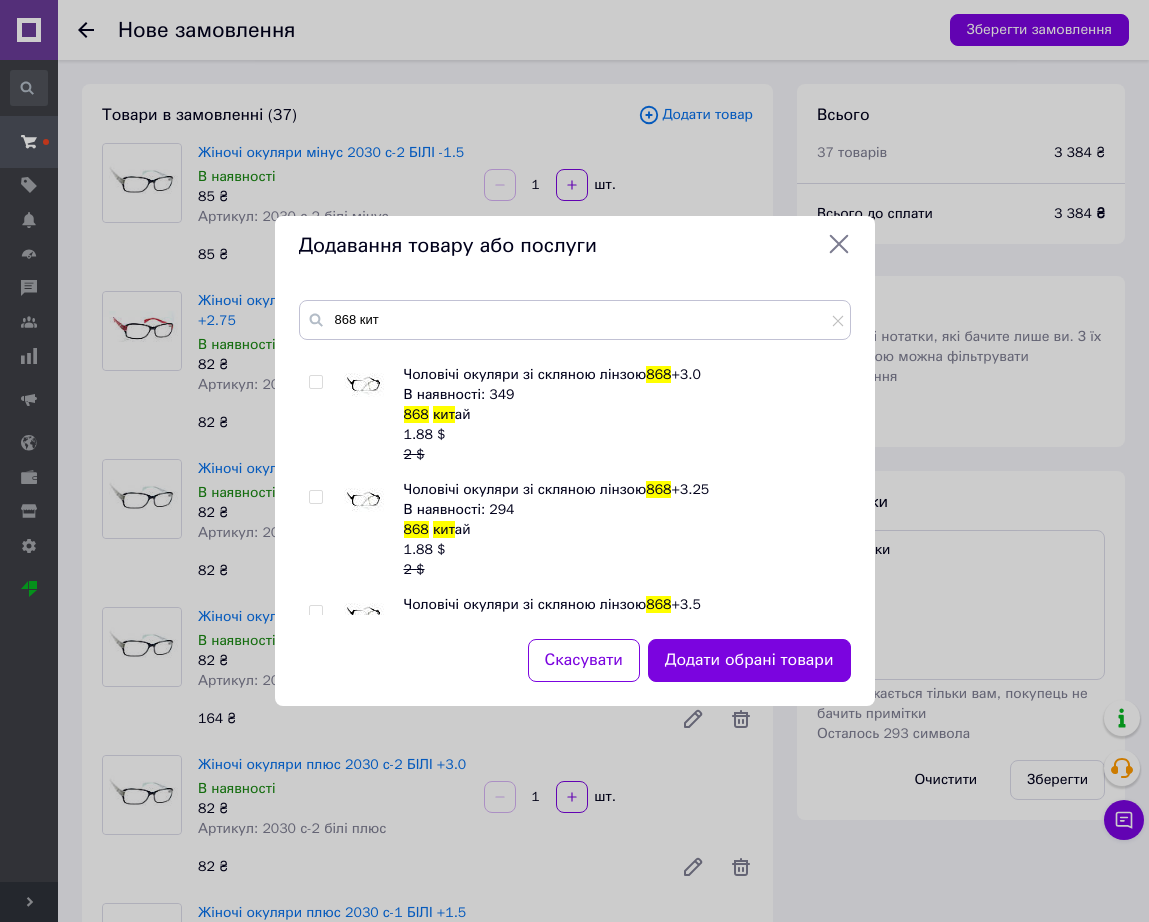 click at bounding box center [364, 385] 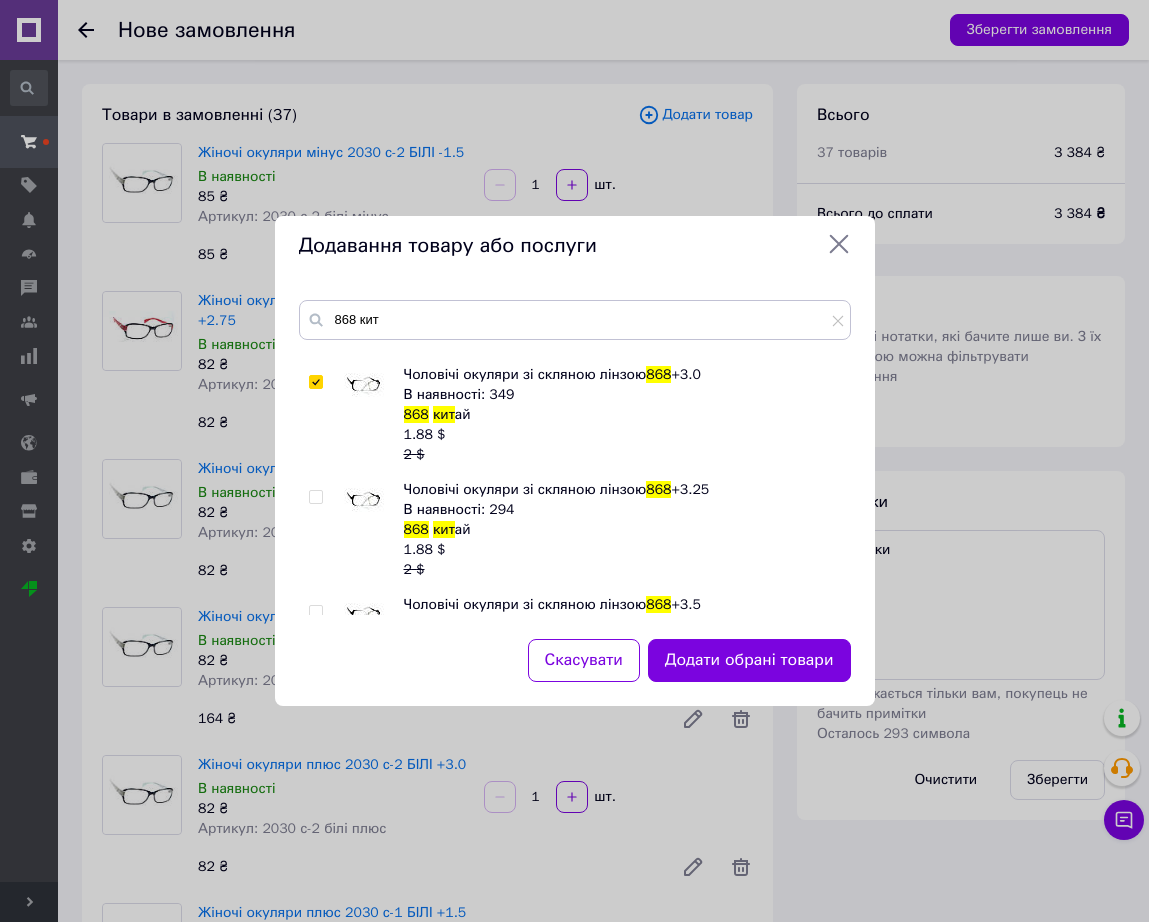 checkbox on "true" 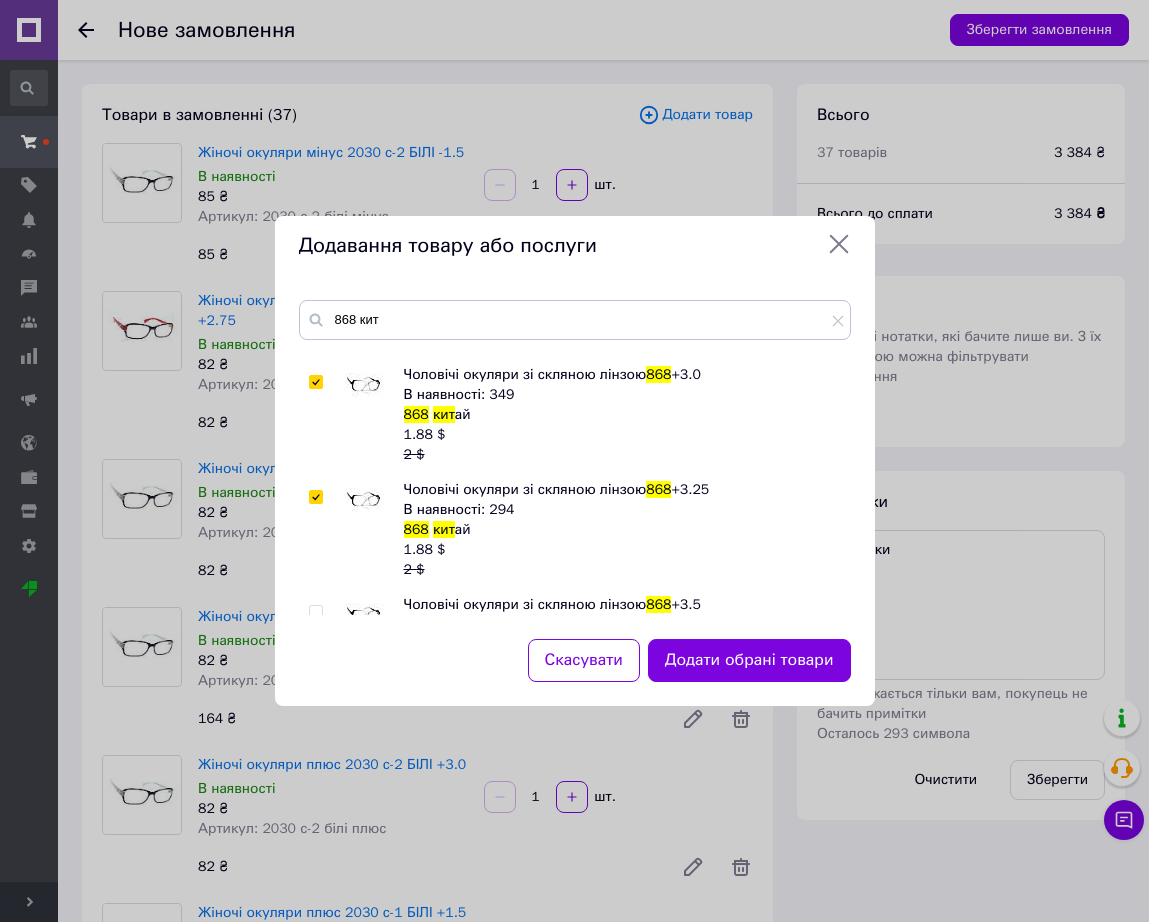 checkbox on "true" 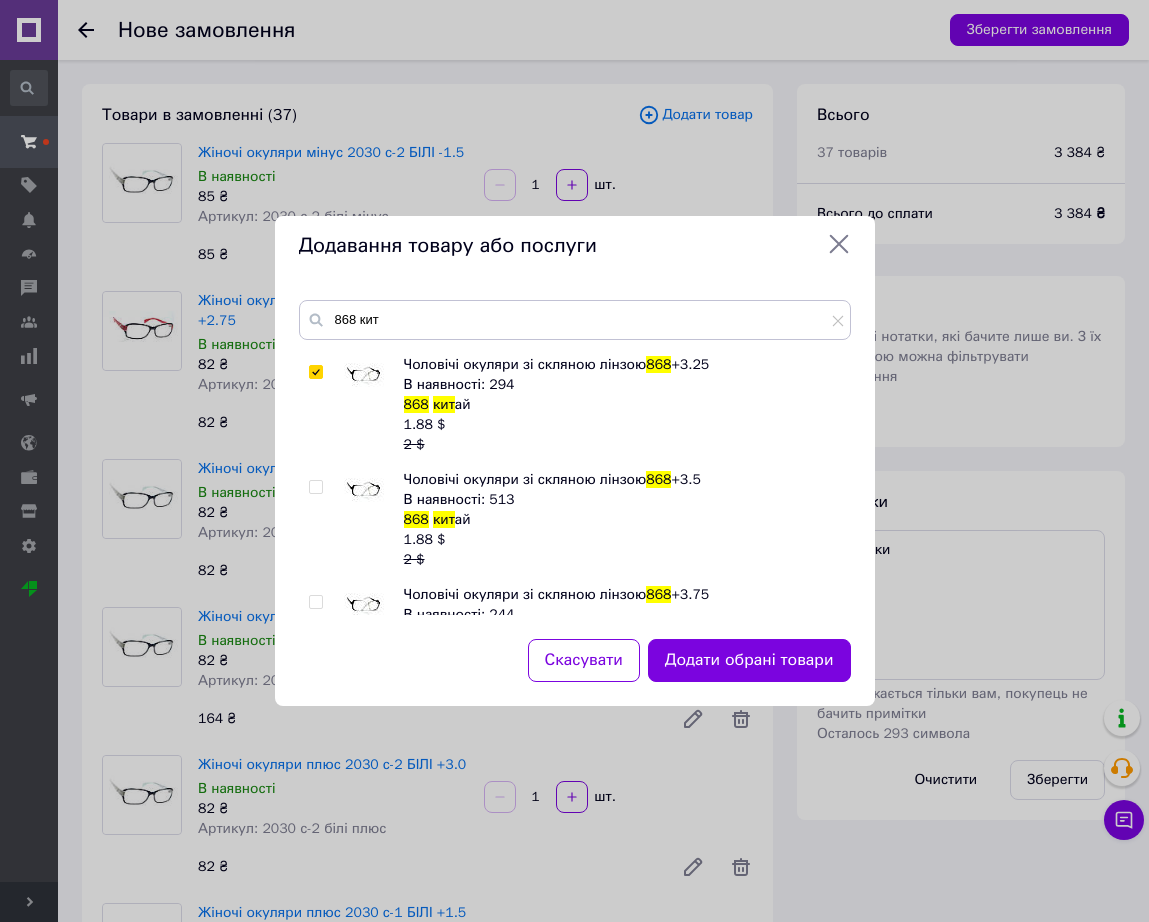click at bounding box center [364, 490] 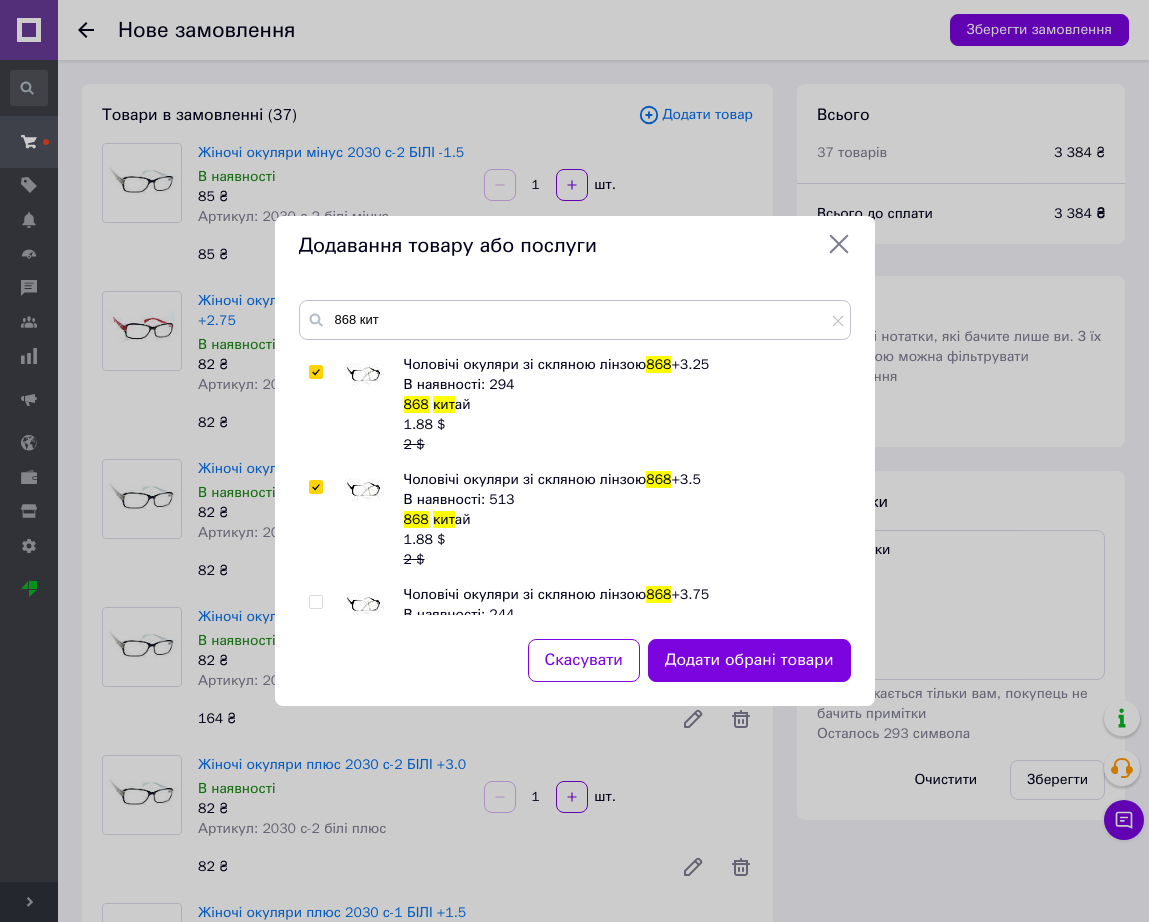 checkbox on "true" 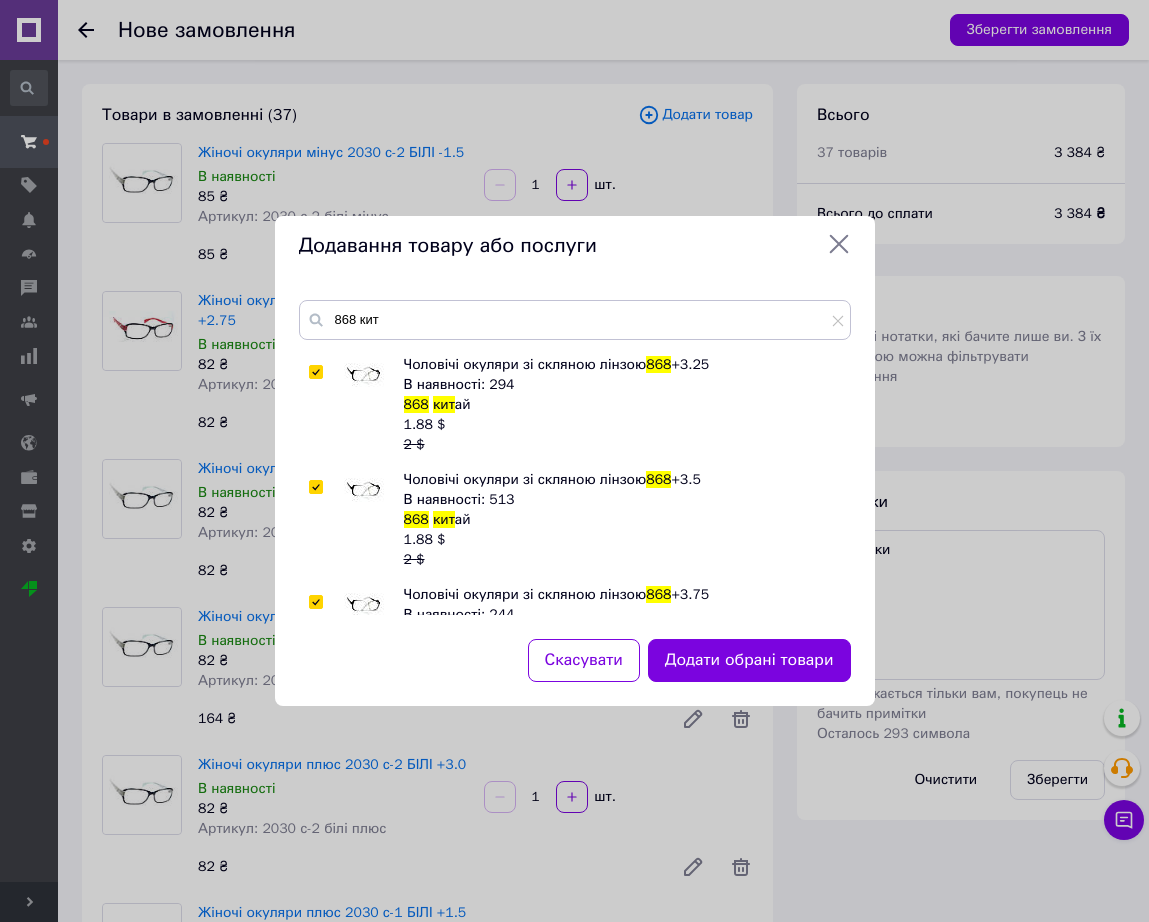 click at bounding box center [364, 605] 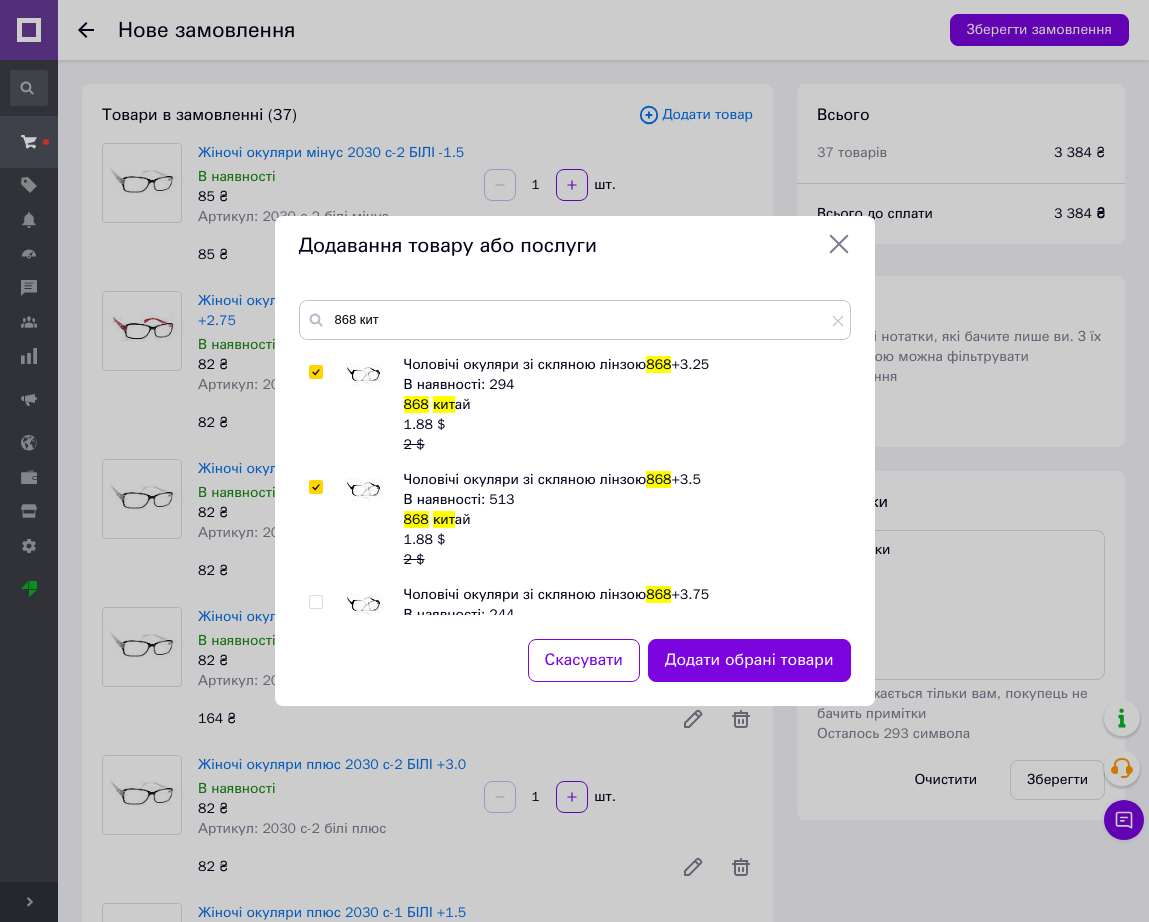 checkbox on "false" 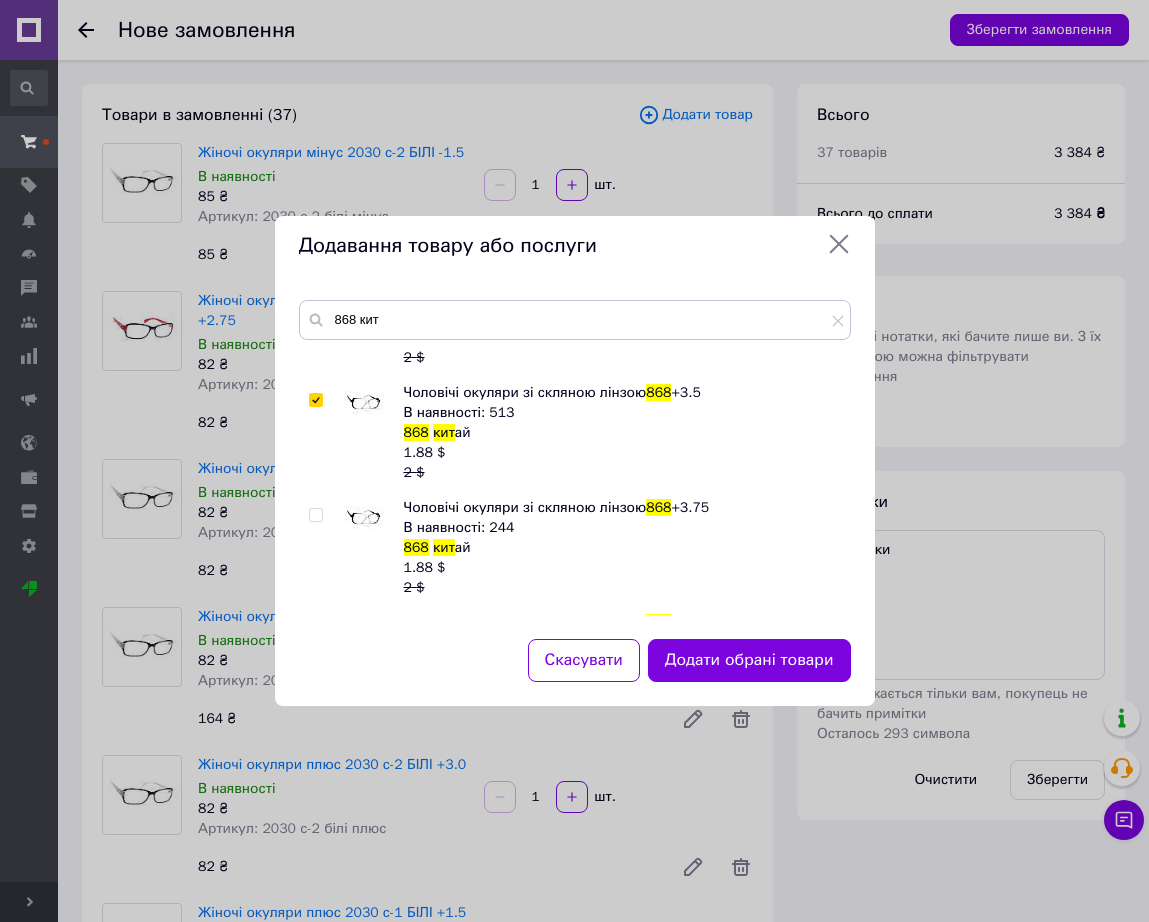 scroll, scrollTop: 1500, scrollLeft: 0, axis: vertical 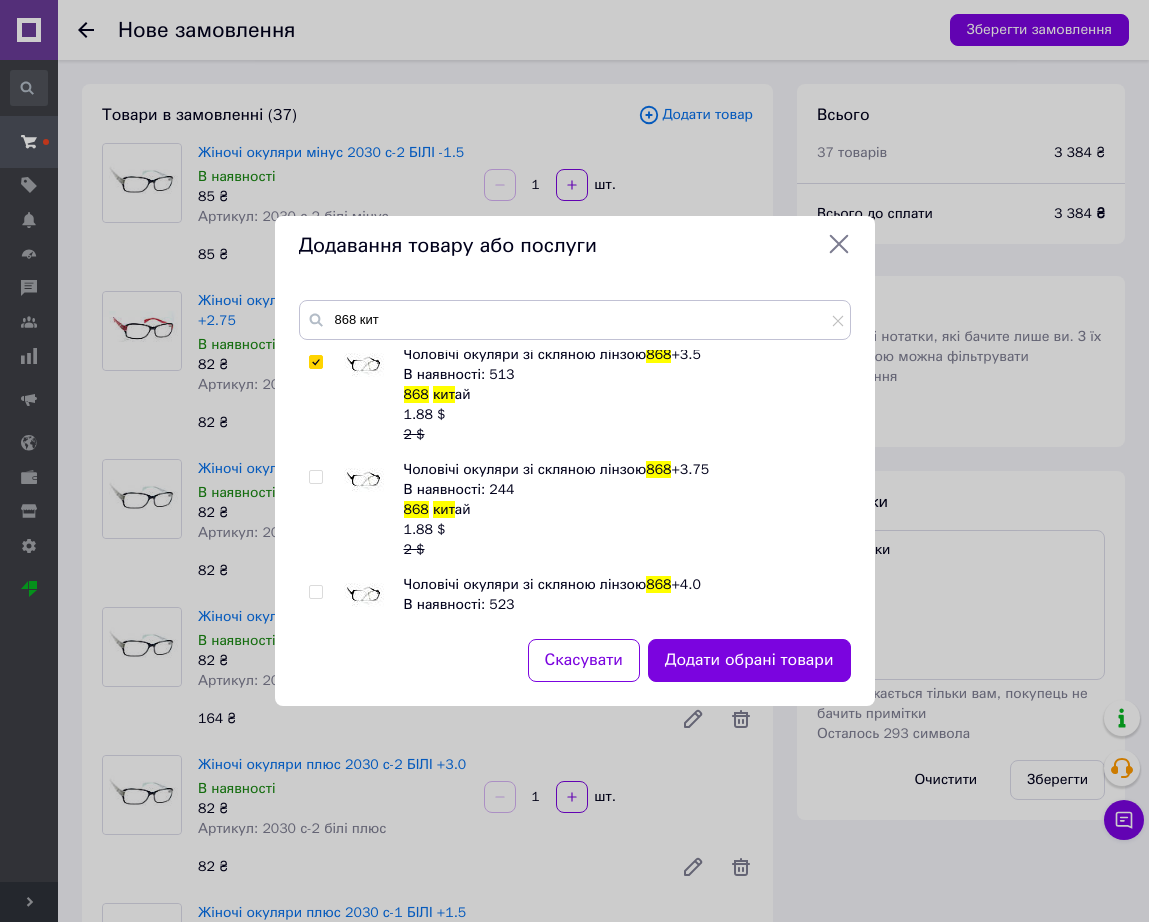click on "Чоловічі окуляри зі скляною лінзою  868 Готово до відправки 868   кит ай 1.88   $ 2   $ Чоловічі окуляри зі скляною лінзою  868  +0.5 В наявності: 90 868   кит ай 1.88   $ 2   $ Чоловічі окуляри зі скляною лінзою  868  +0.75 В наявності: 193 868   кит ай 1.88   $ 2   $ Чоловічі окуляри зі скляною лінзою  868  +1.0 В наявності: 84 868   кит ай 1.88   $ 2   $ Чоловічі окуляри зі скляною лінзою  868  +1.25 В наявності: 77 868   кит ай 1.88   $ 2   $ Чоловічі окуляри зі скляною лінзою  868  +1.5 В наявності: 564 868   кит ай 1.88   $ 2   $ Чоловічі окуляри зі скляною лінзою  868  +1.75 В наявності: 119 868   кит ай 1.88   $ 2   $ Чоловічі окуляри зі скляною лінзою" 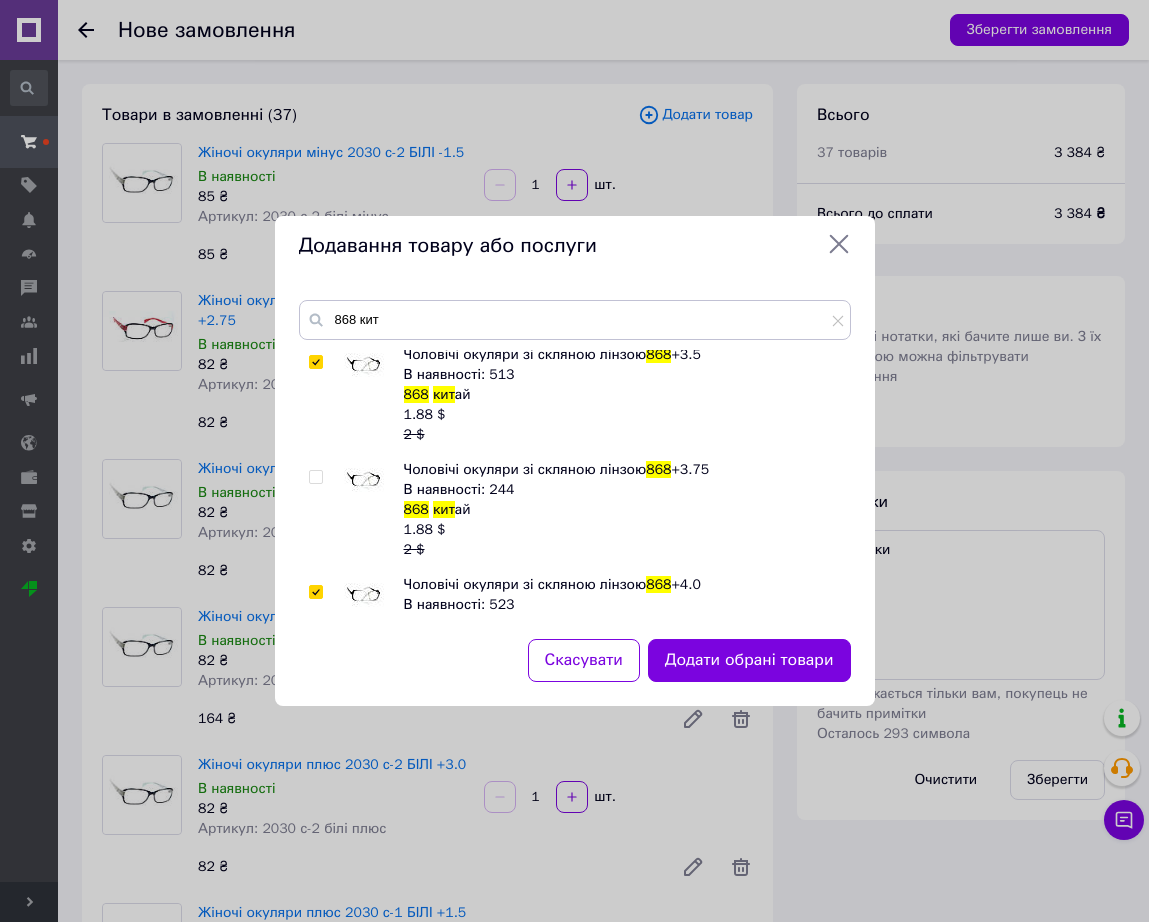 checkbox on "true" 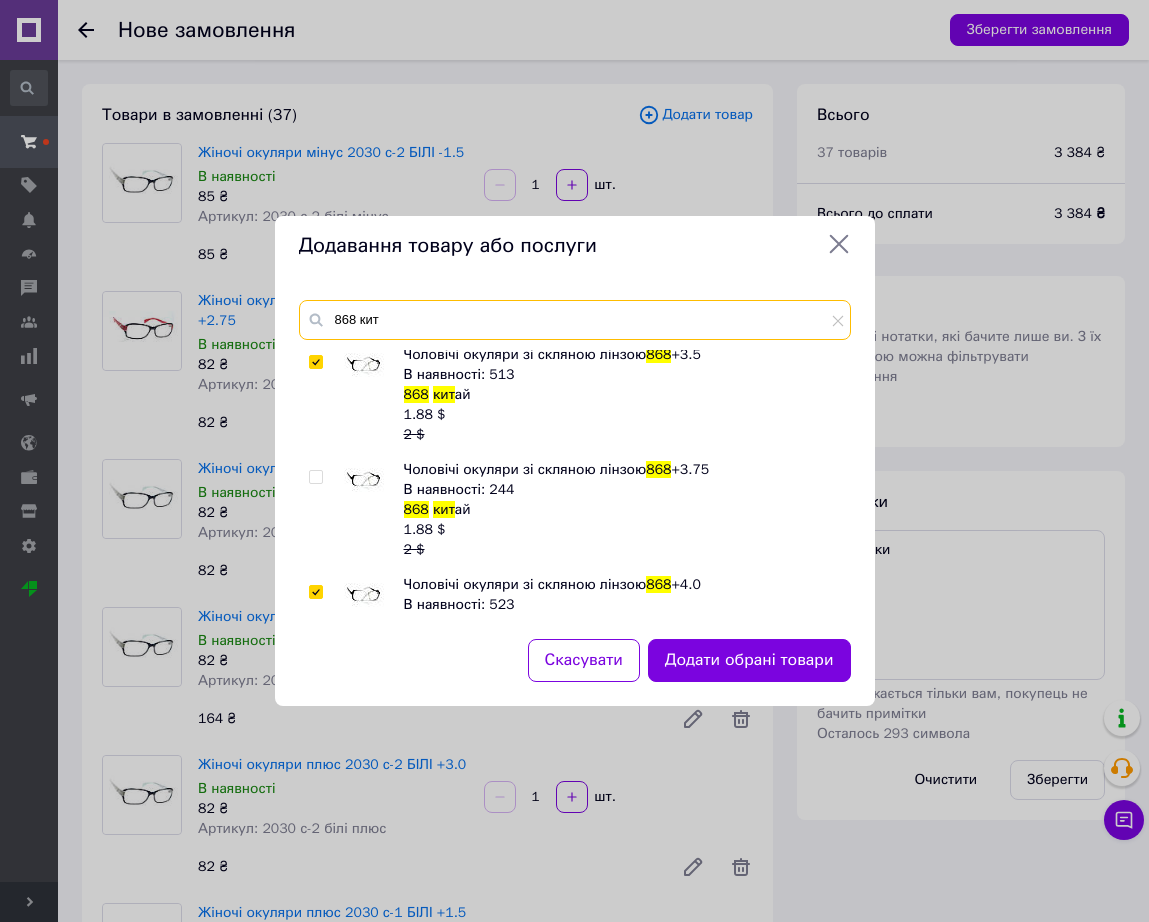 click on "868 кит" at bounding box center (575, 320) 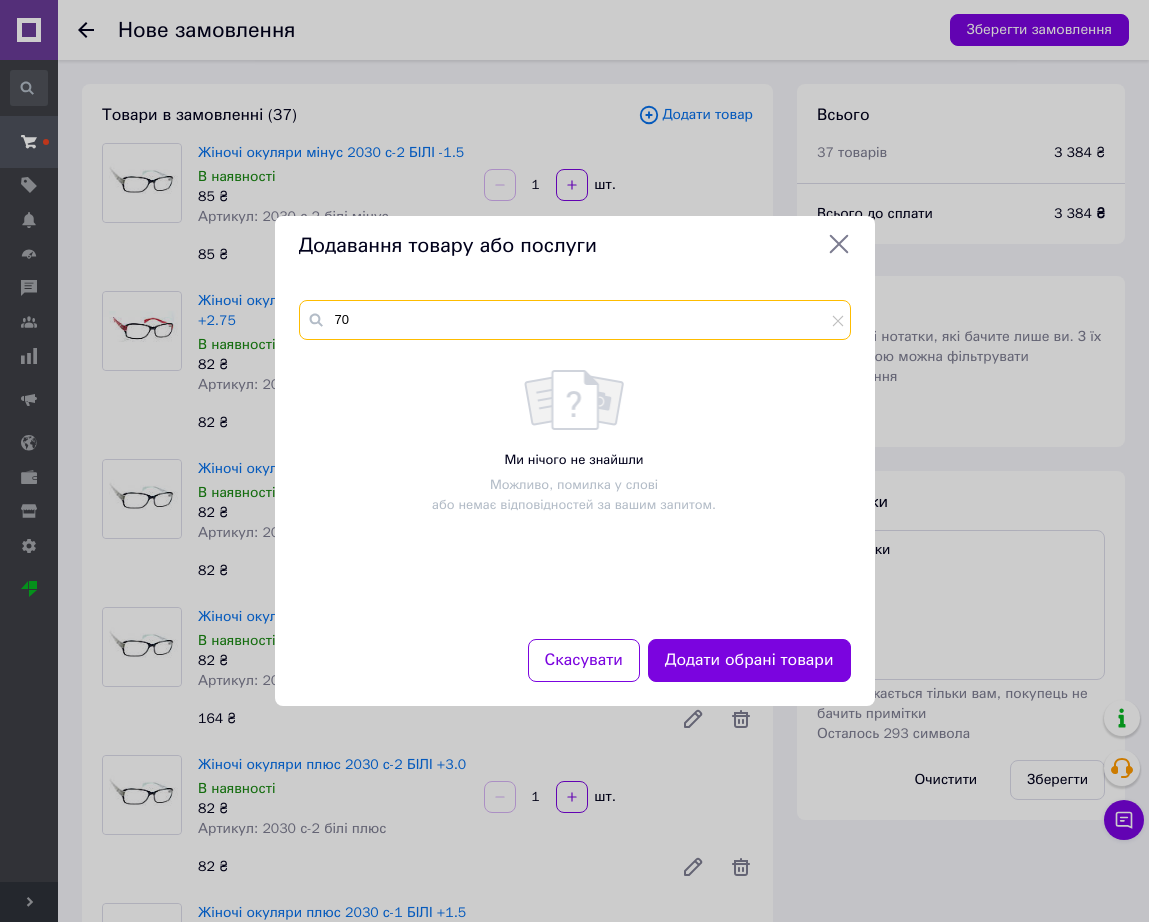 scroll, scrollTop: 0, scrollLeft: 0, axis: both 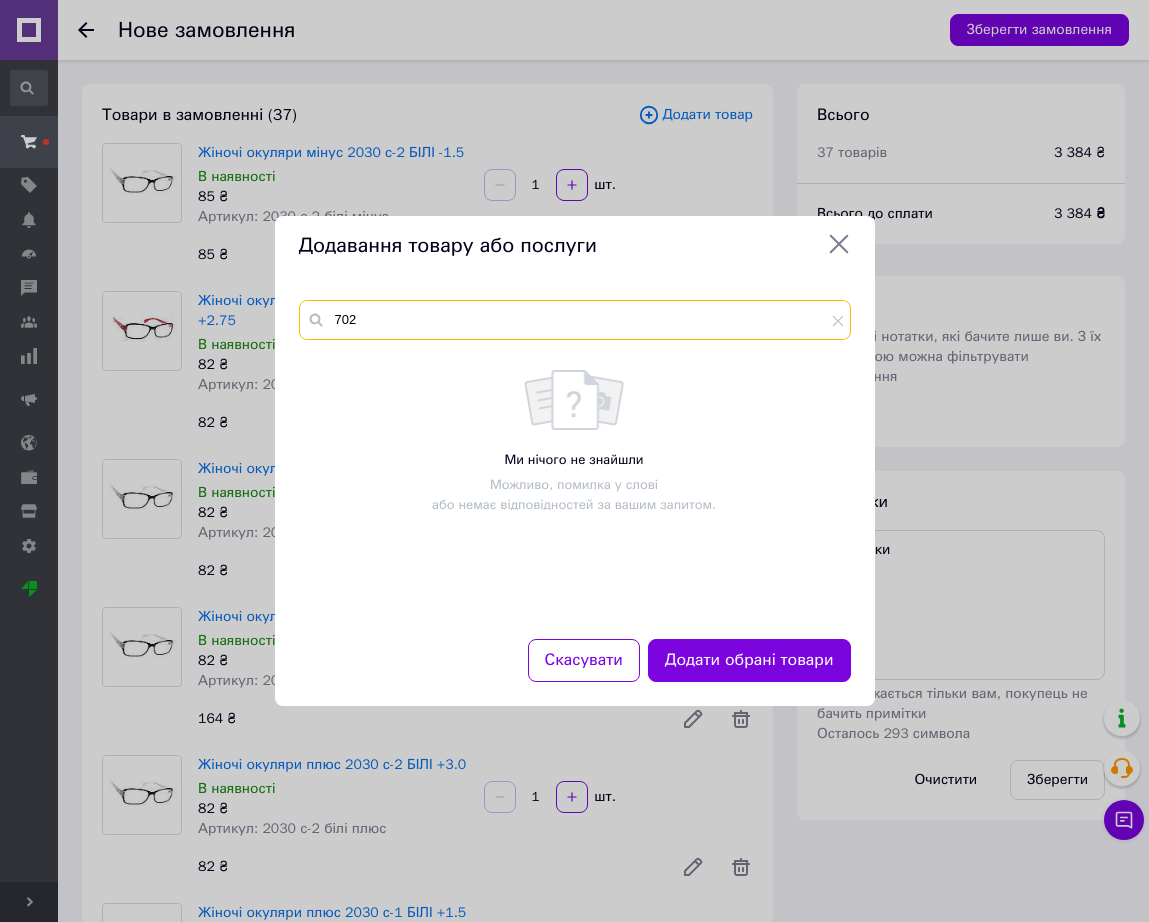 paste on "білі плюс" 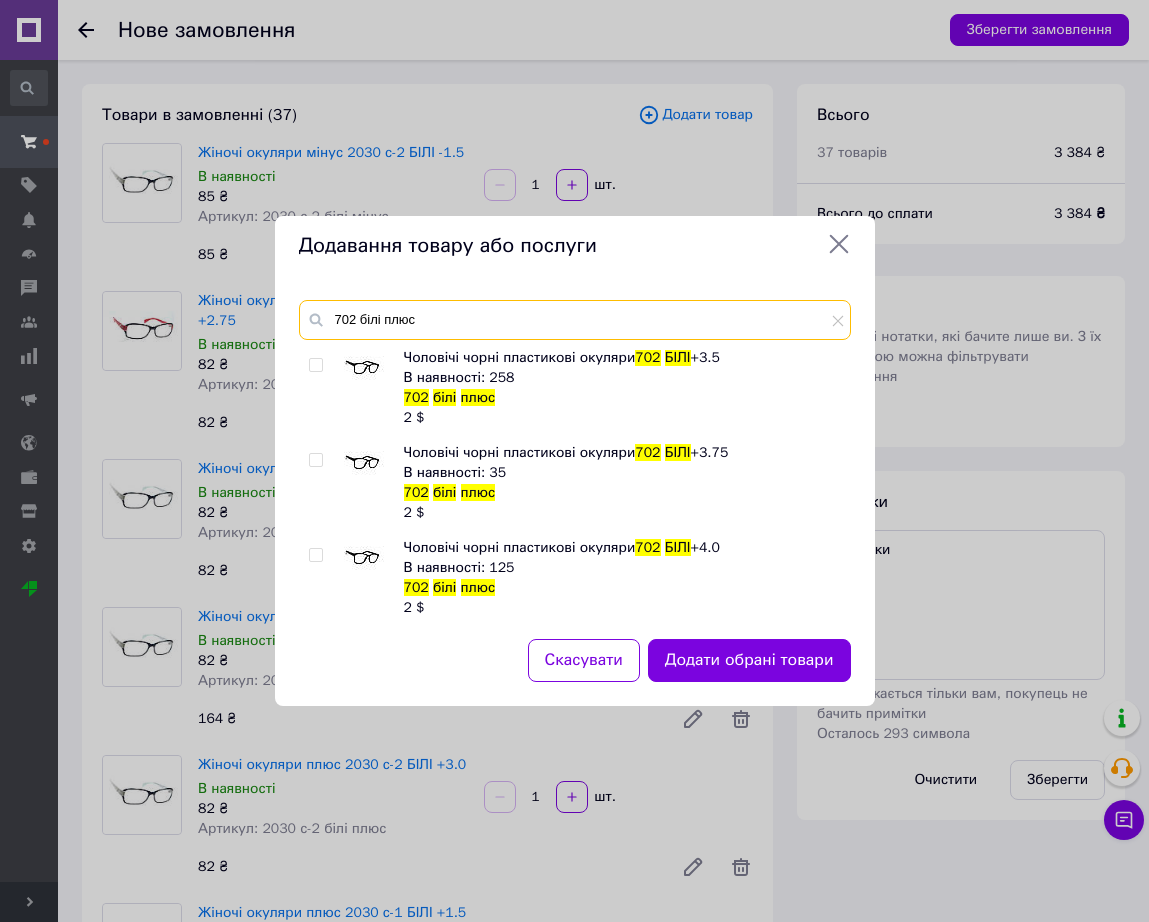 scroll, scrollTop: 860, scrollLeft: 0, axis: vertical 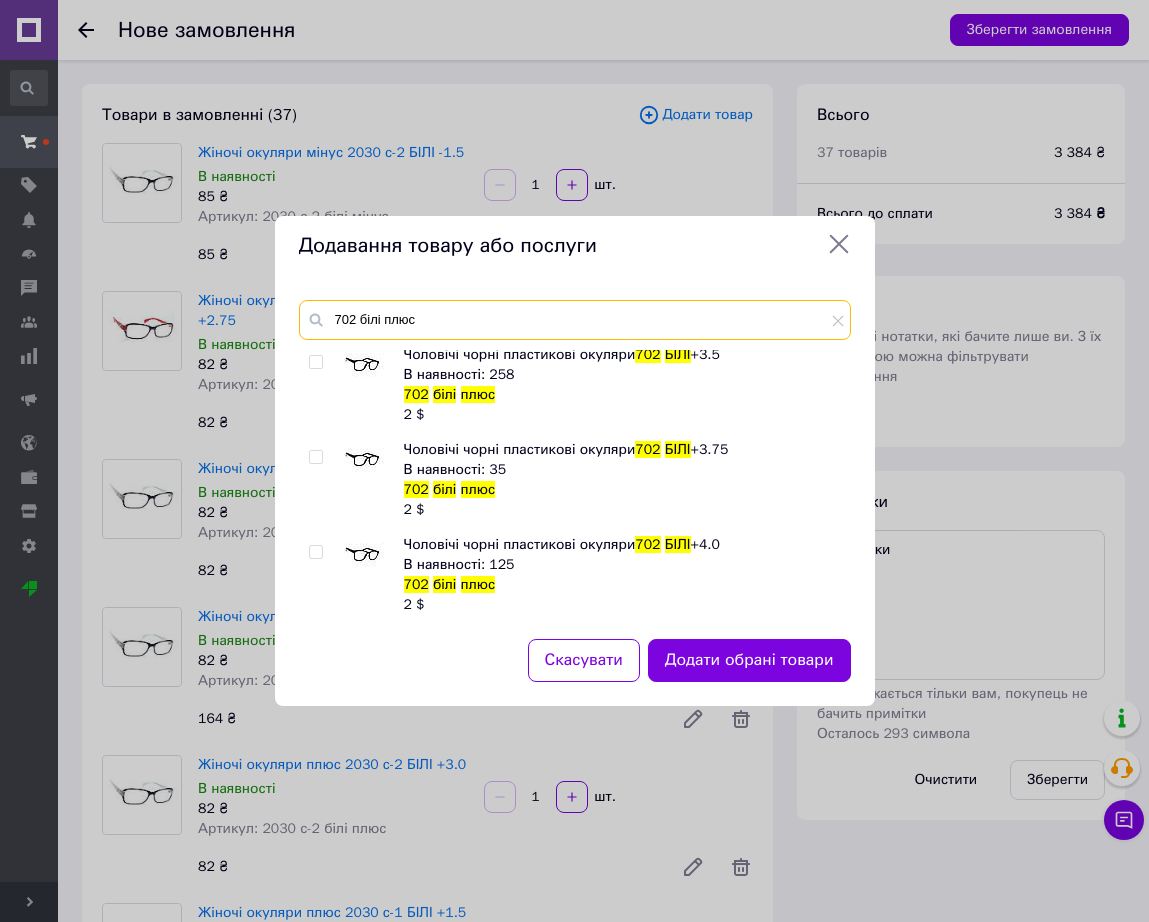 click on "702 білі плюс" at bounding box center (575, 320) 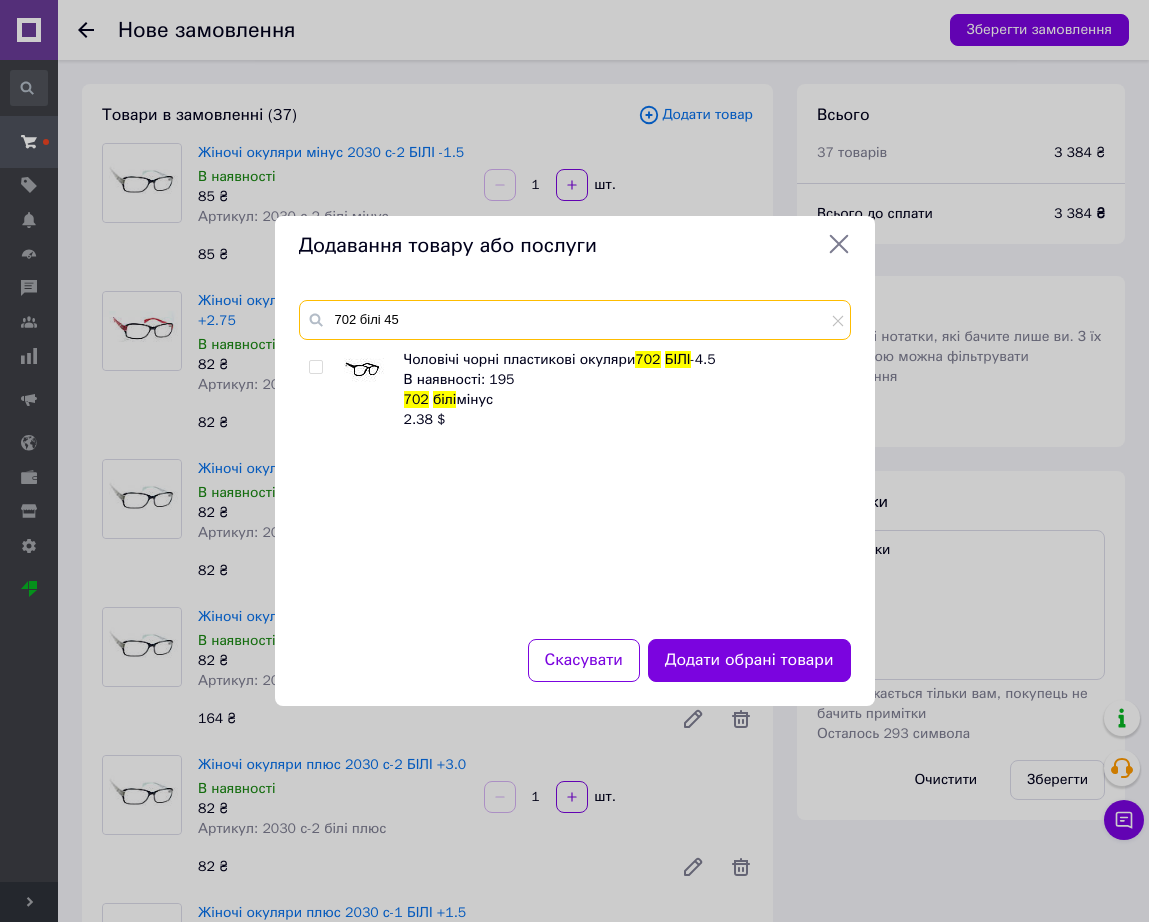 scroll, scrollTop: 0, scrollLeft: 0, axis: both 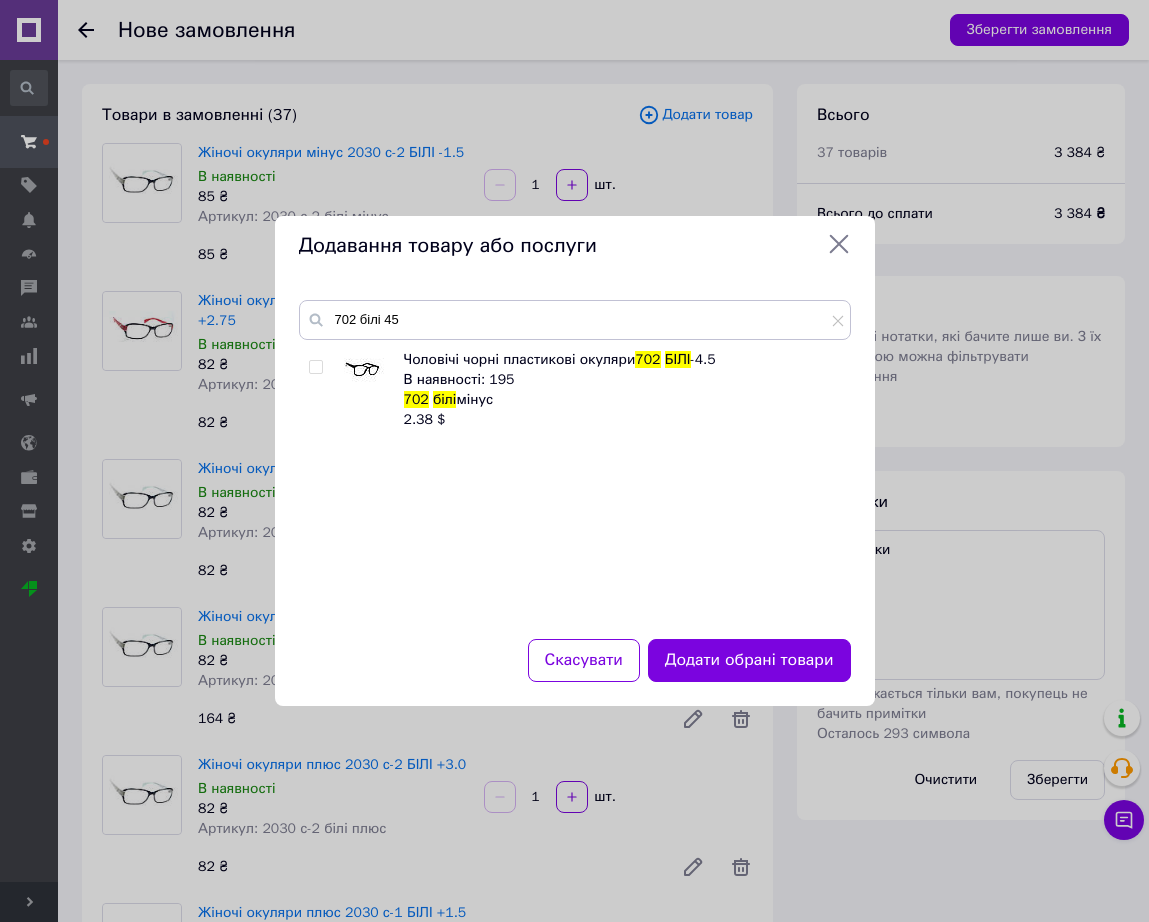 click at bounding box center [364, 370] 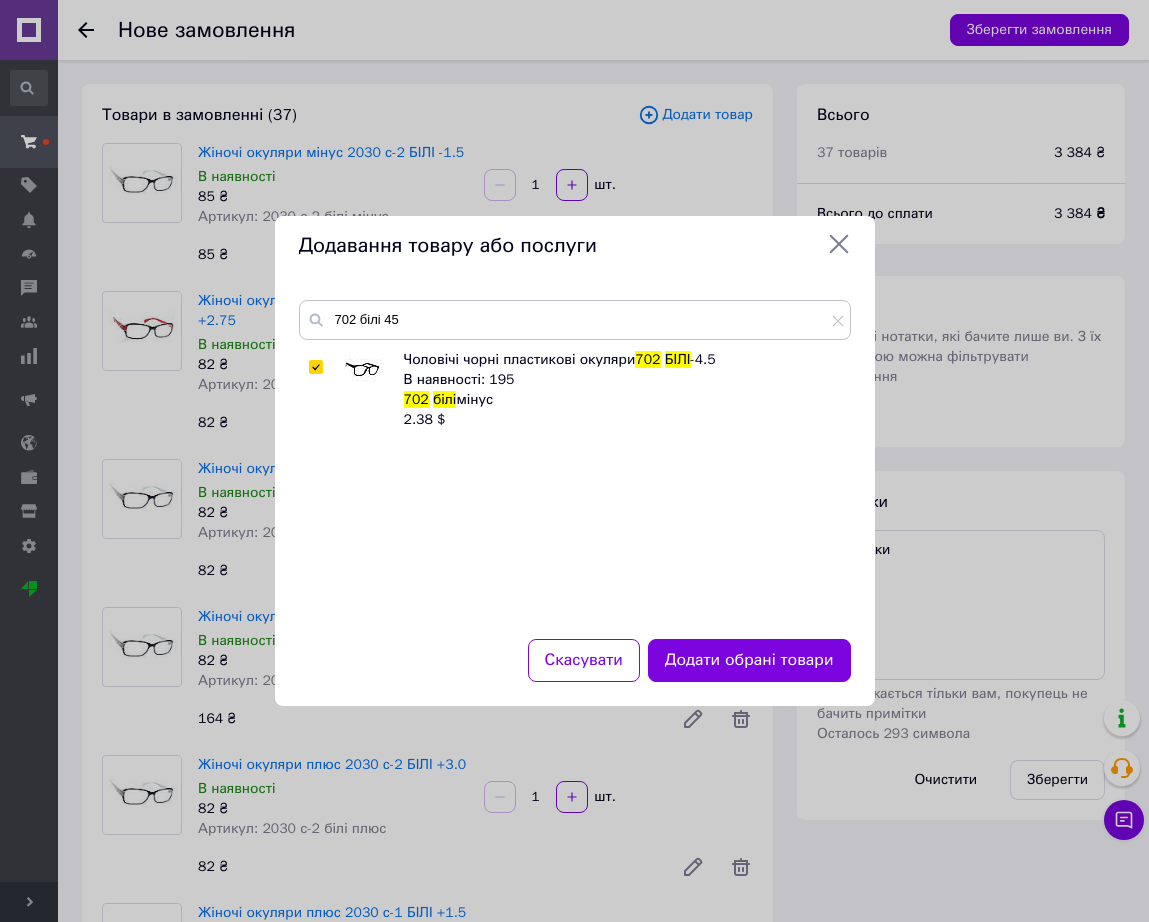 checkbox on "true" 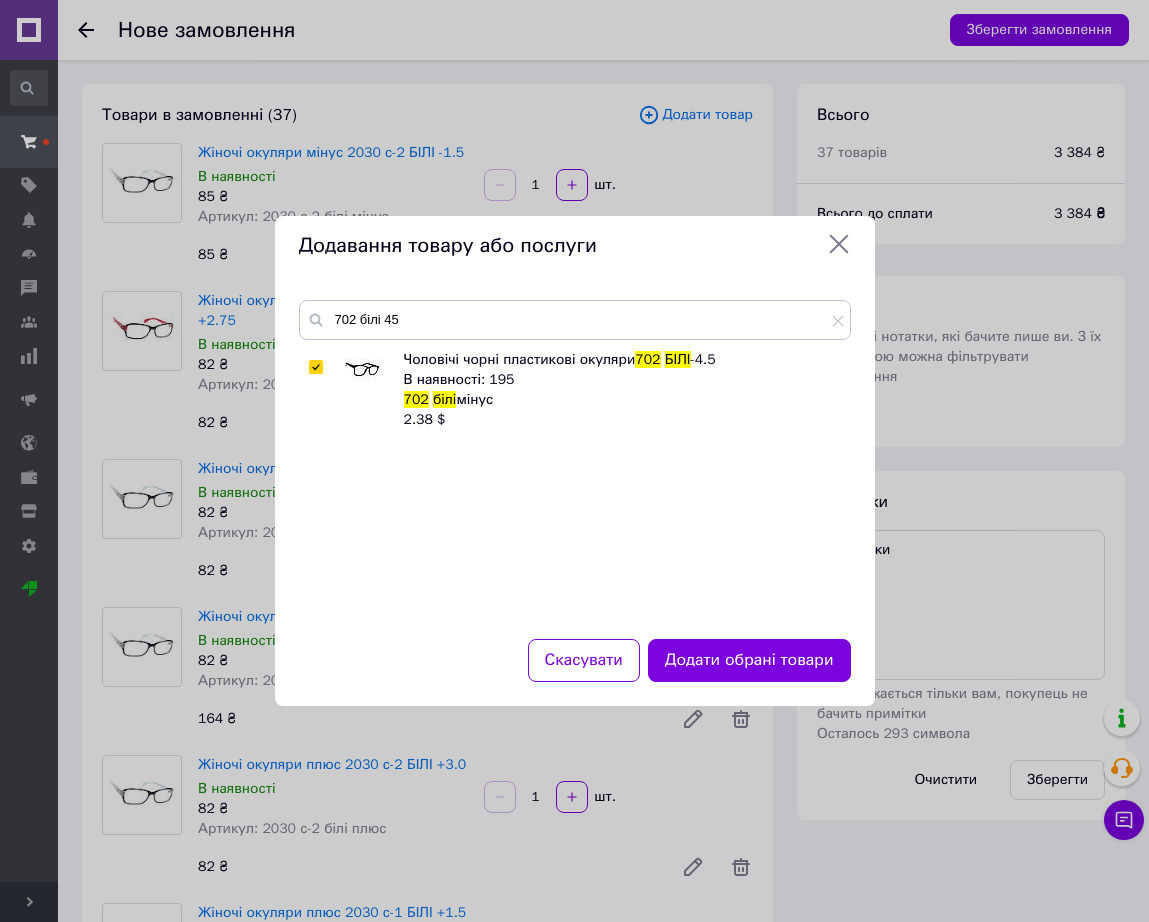 click on "702 білі 45 Чоловічі чорні пластикові окуляри  702   БІЛІ  -4.5 В наявності: 195 702   білі  мінус 2.38   $" at bounding box center [575, 457] 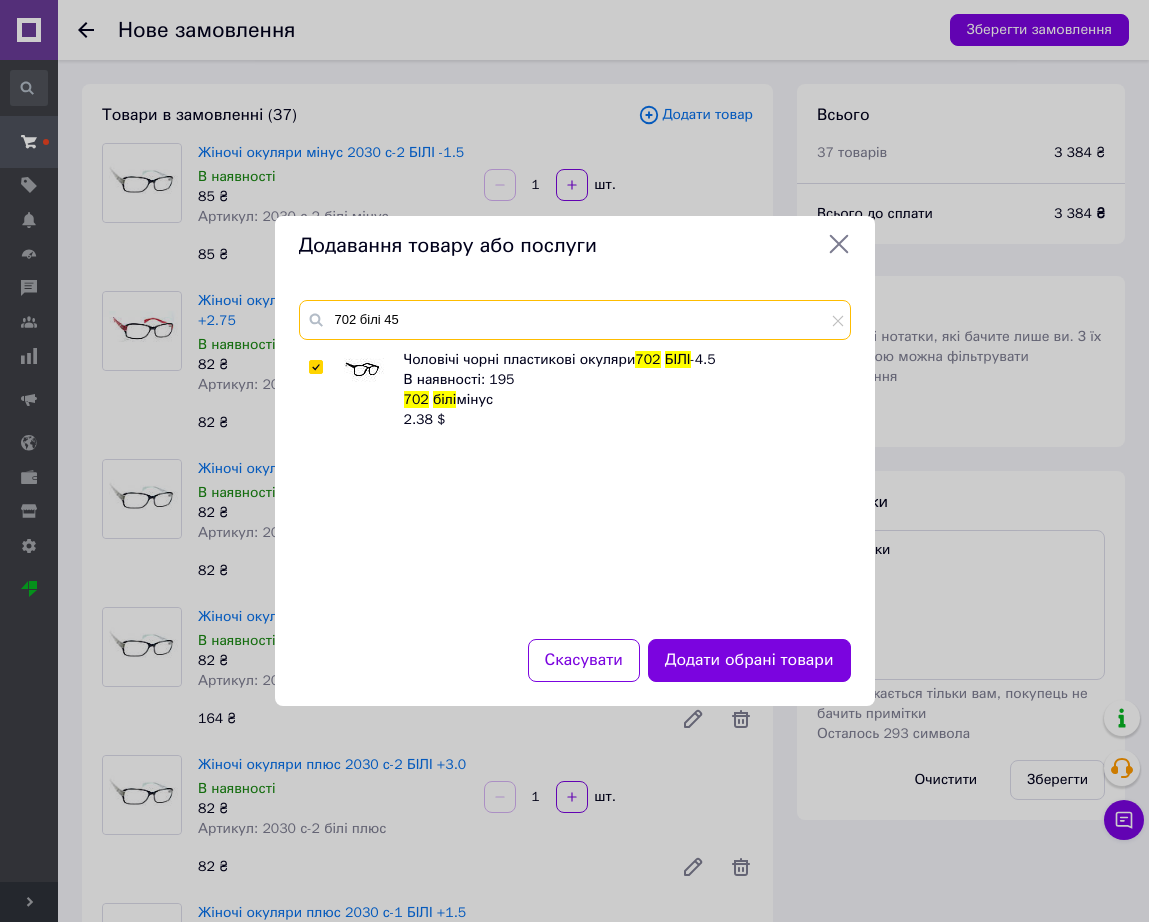 click on "702 білі 45" at bounding box center (575, 320) 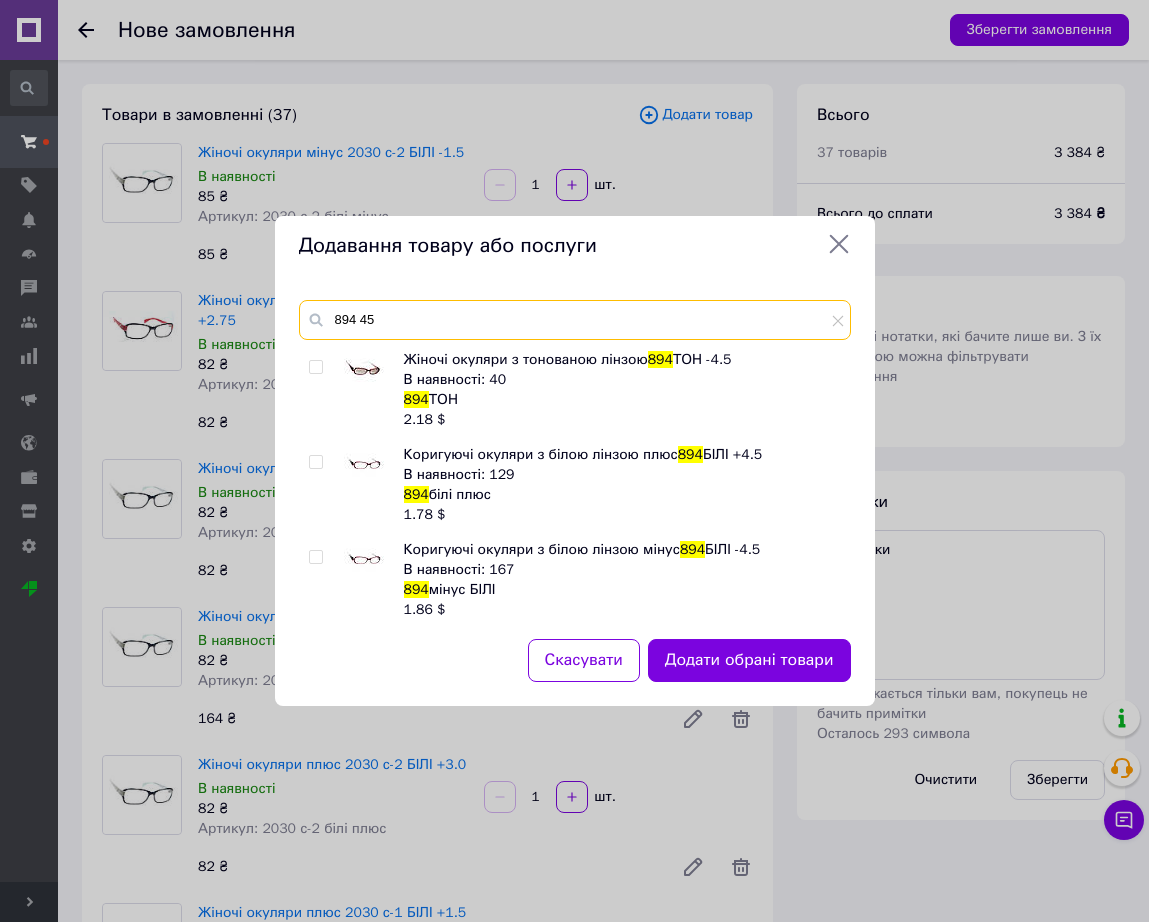type on "894 45" 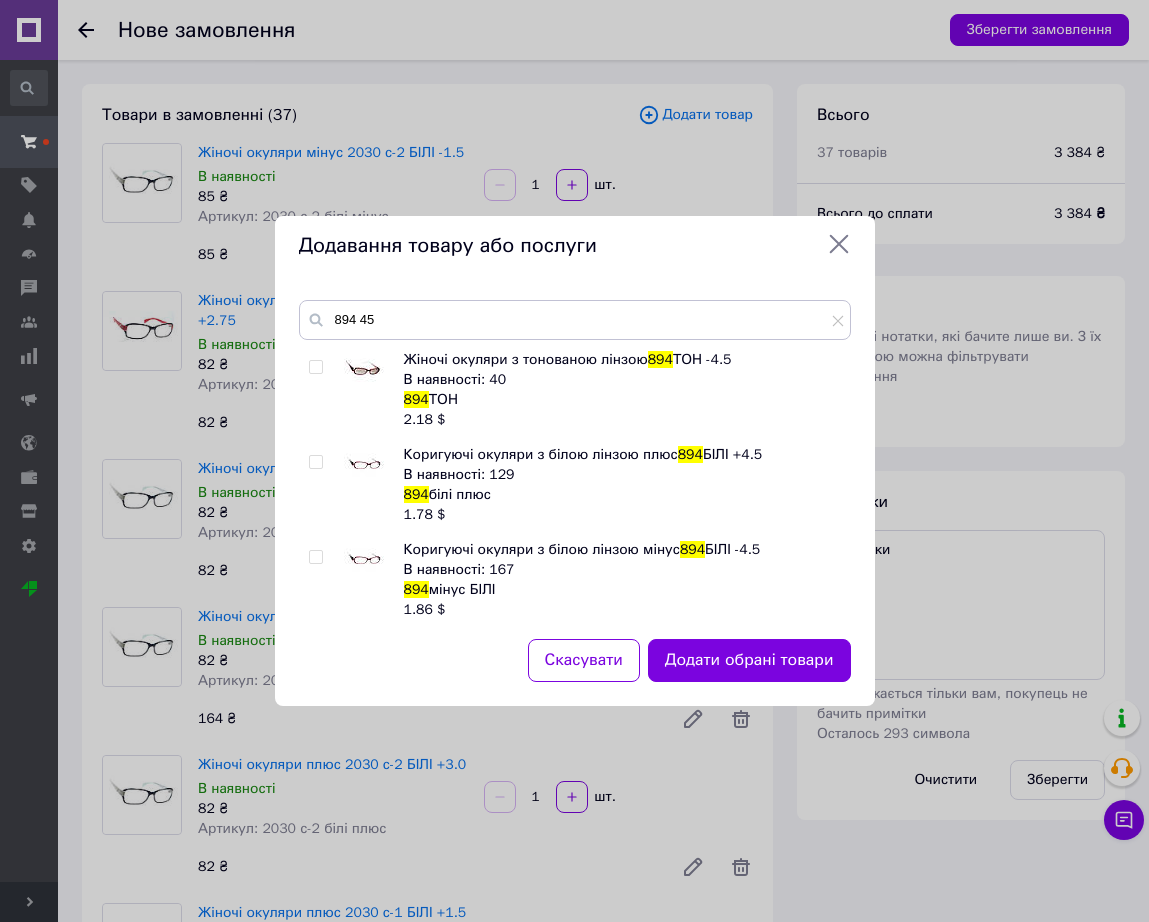 click at bounding box center [364, 465] 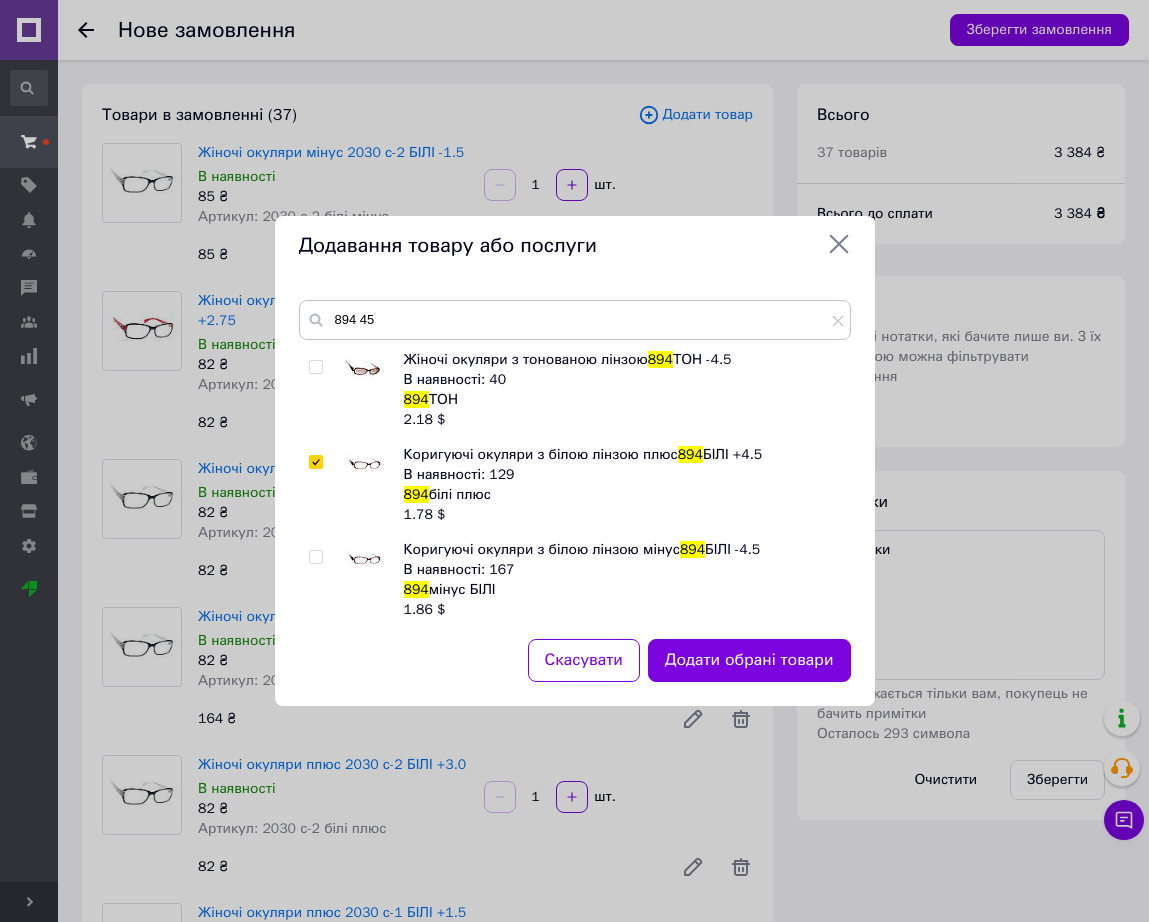 checkbox on "true" 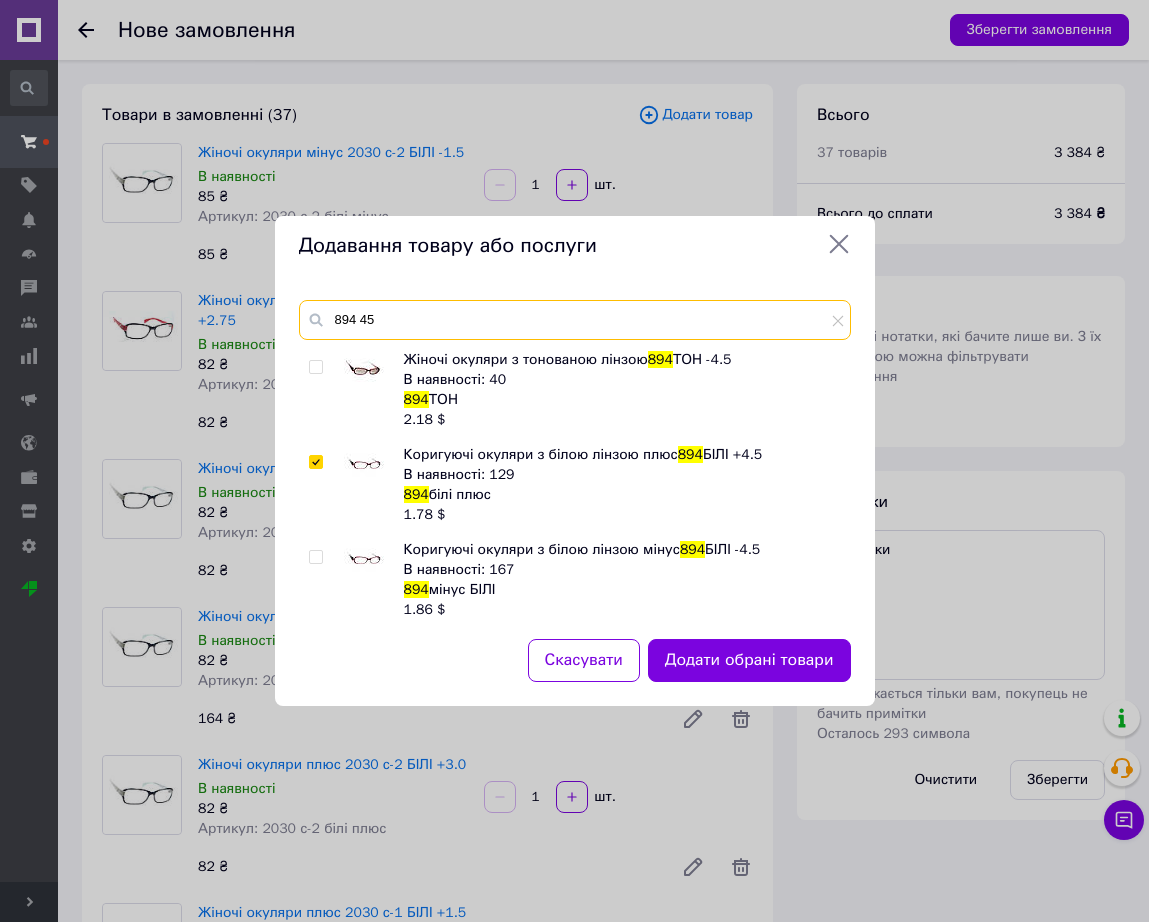 click on "894 45" at bounding box center (575, 320) 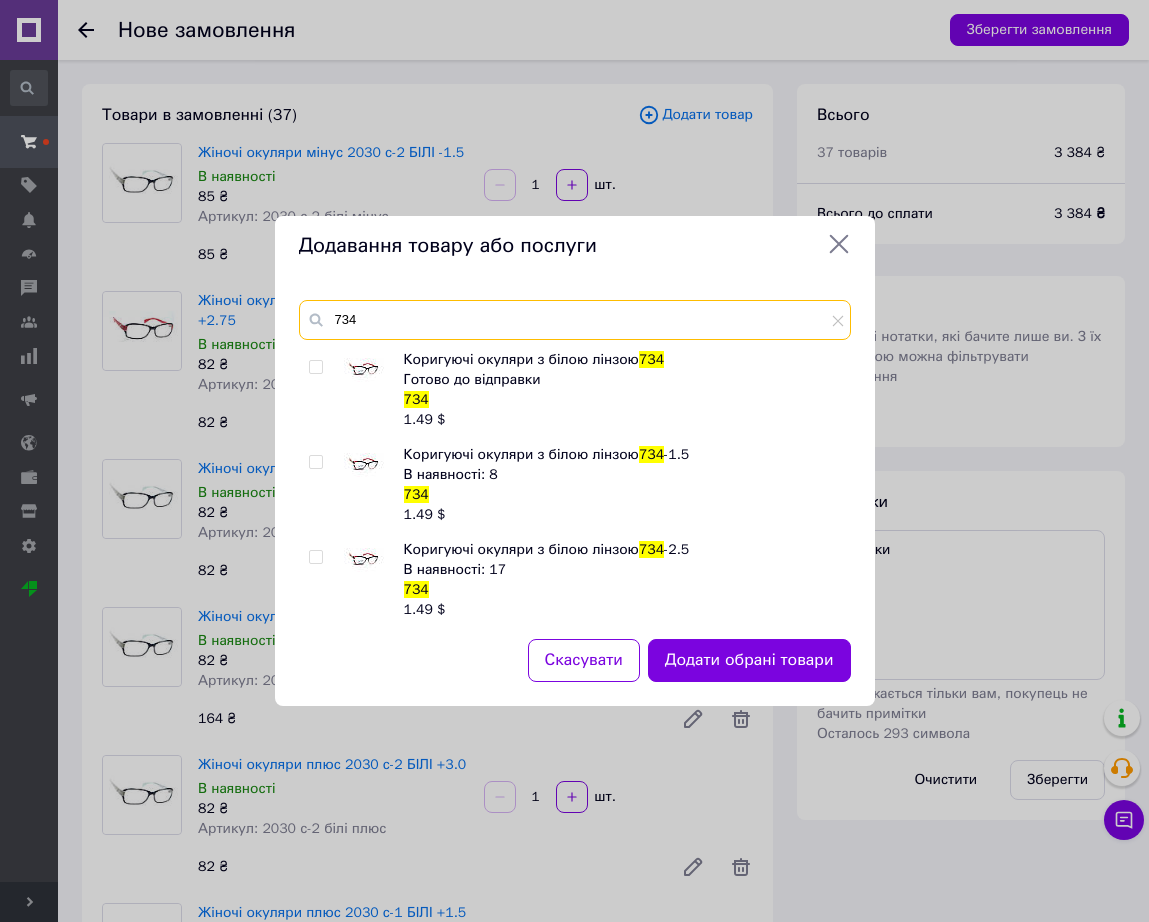 scroll, scrollTop: 5, scrollLeft: 0, axis: vertical 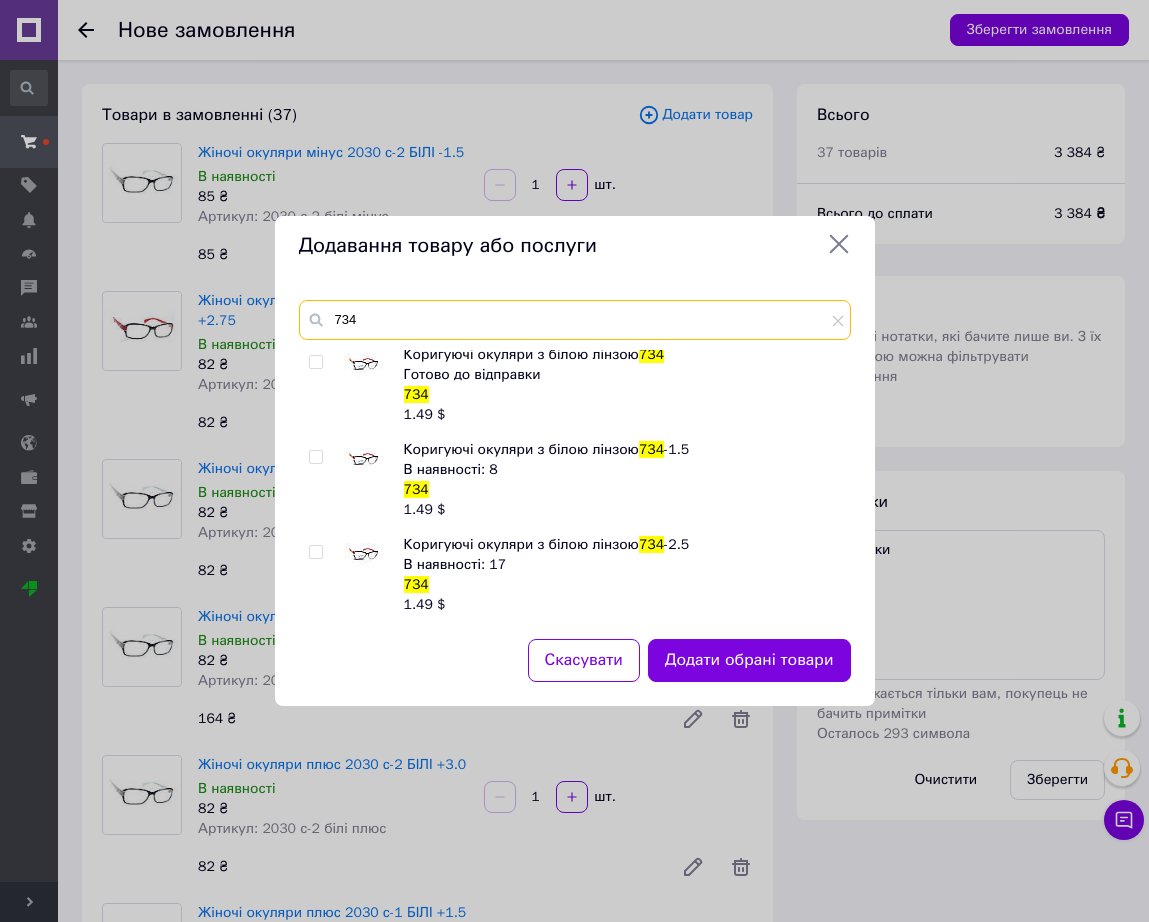 type on "734" 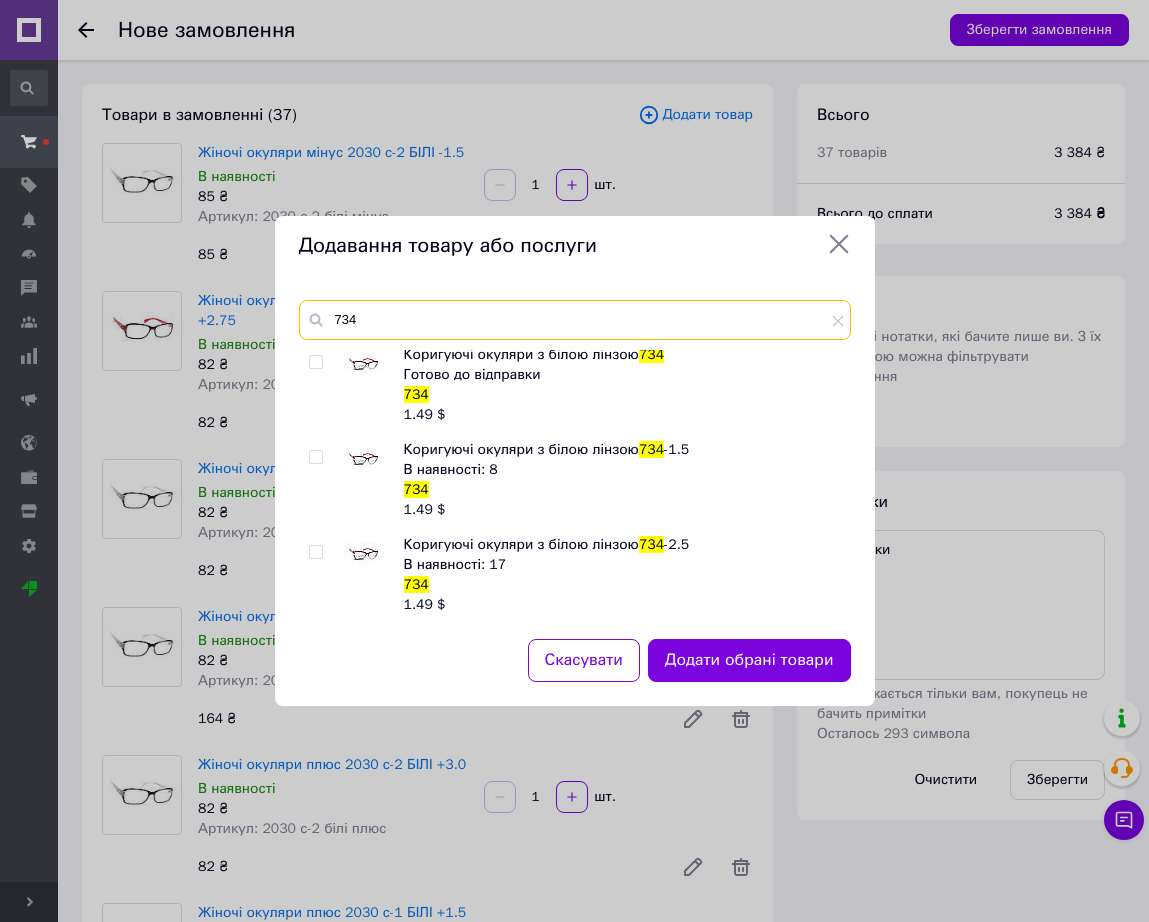 click on "734" at bounding box center (575, 320) 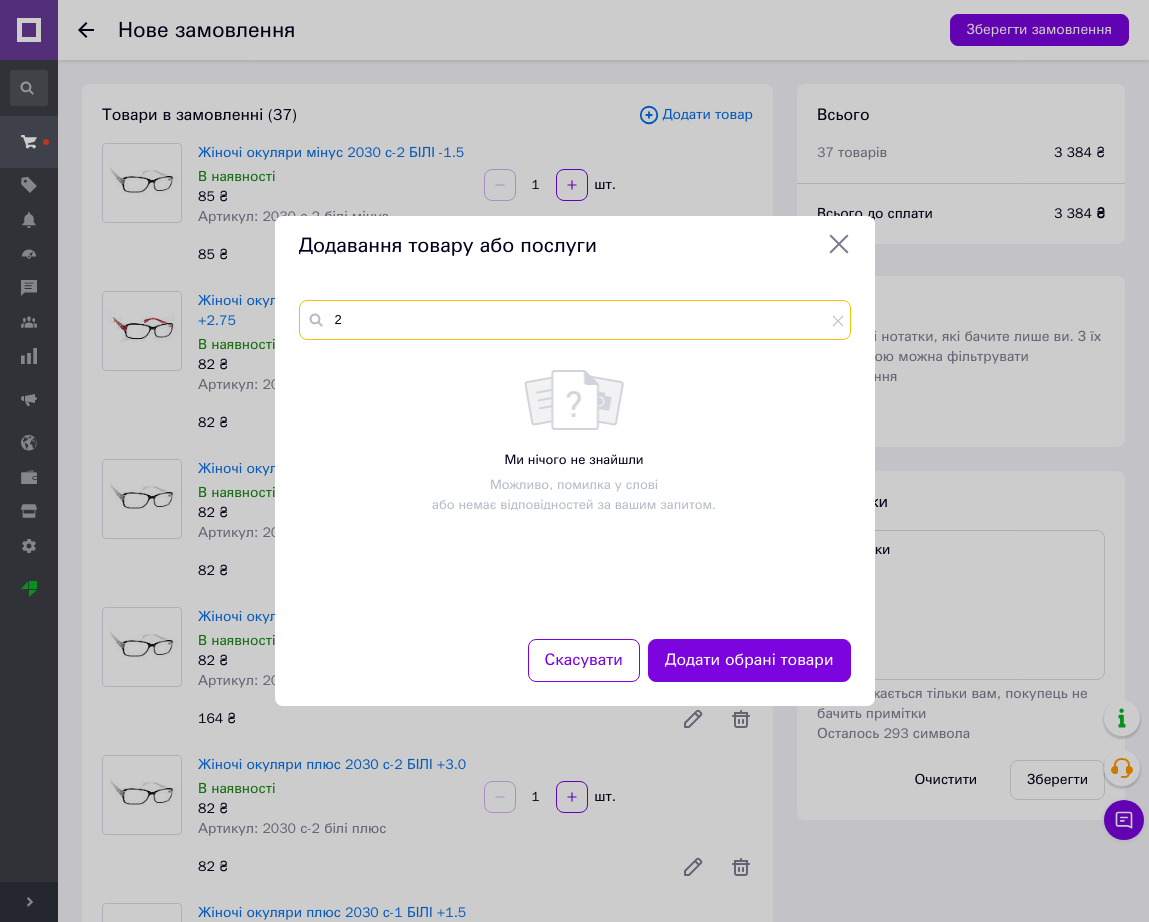 scroll, scrollTop: 0, scrollLeft: 0, axis: both 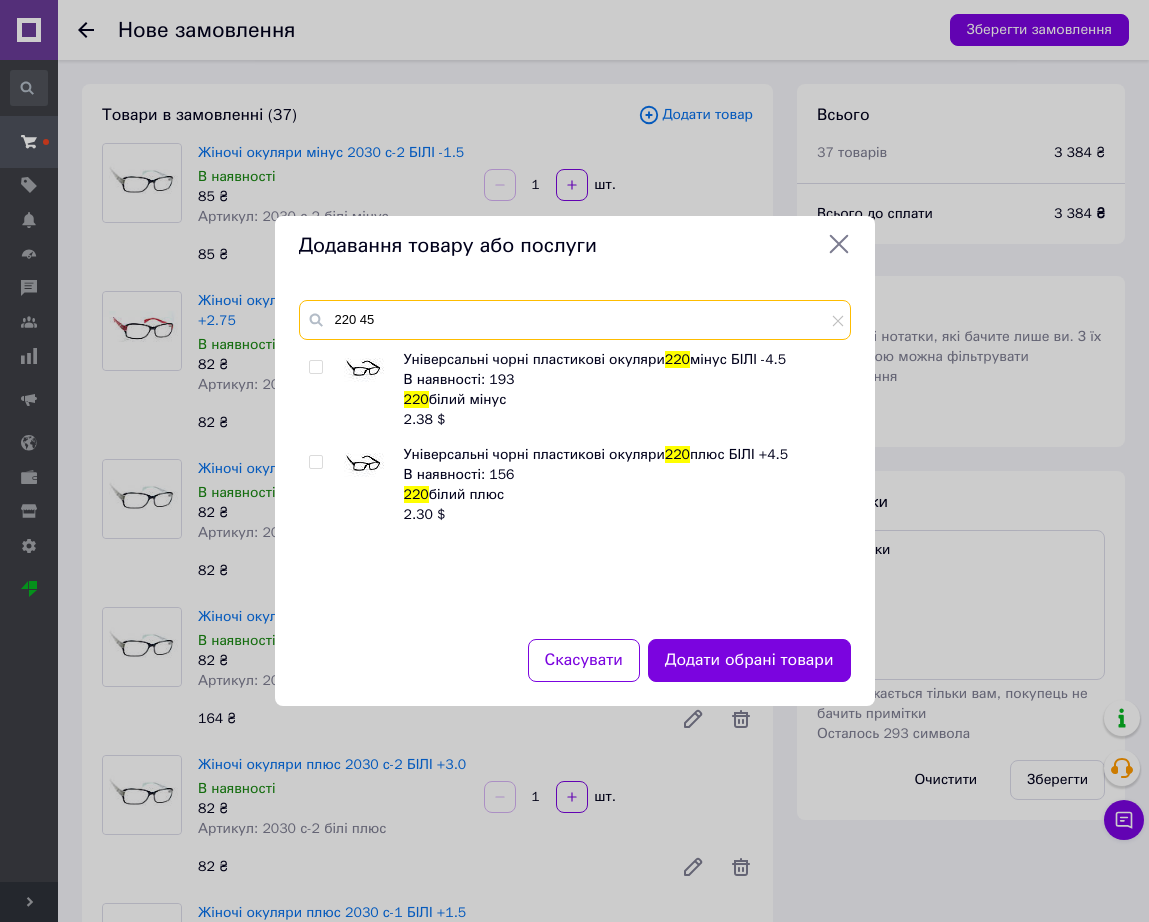 type on "220 45" 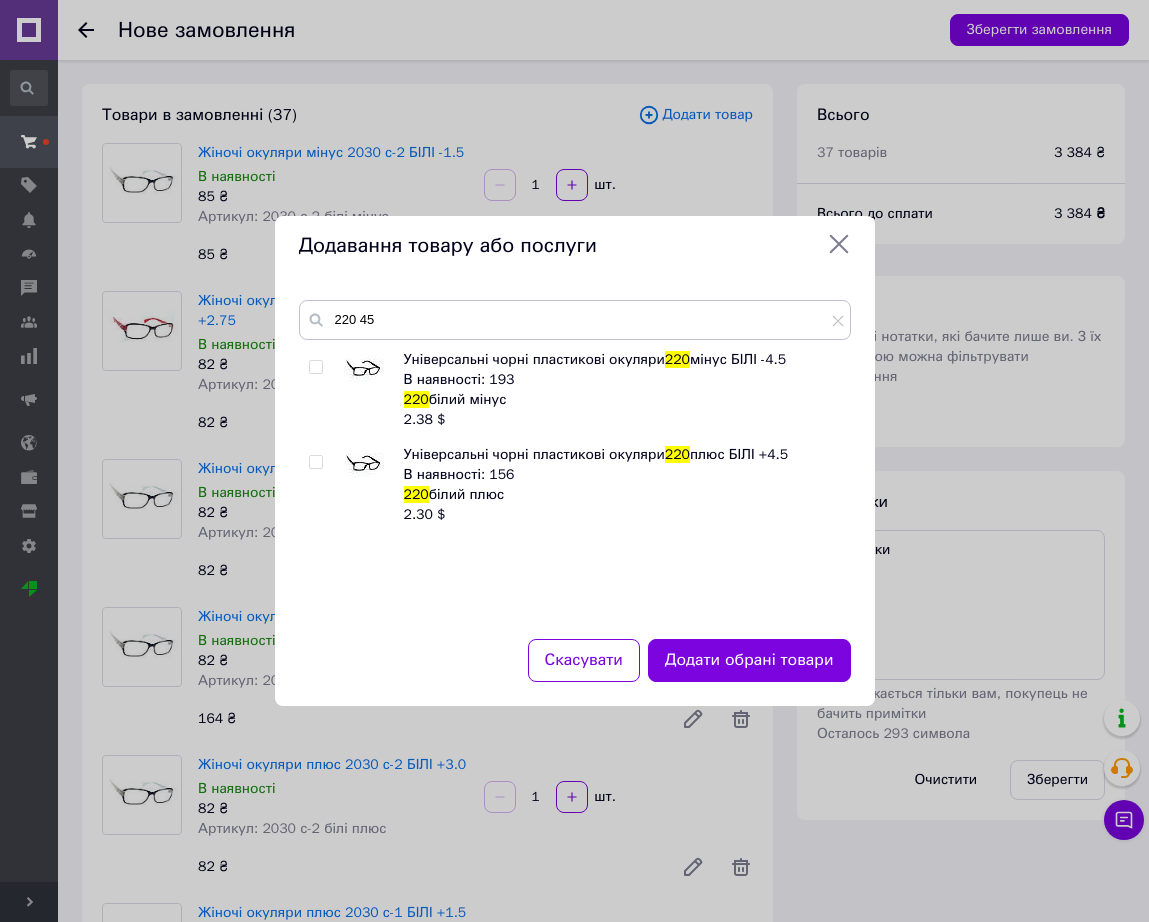 click at bounding box center [364, 370] 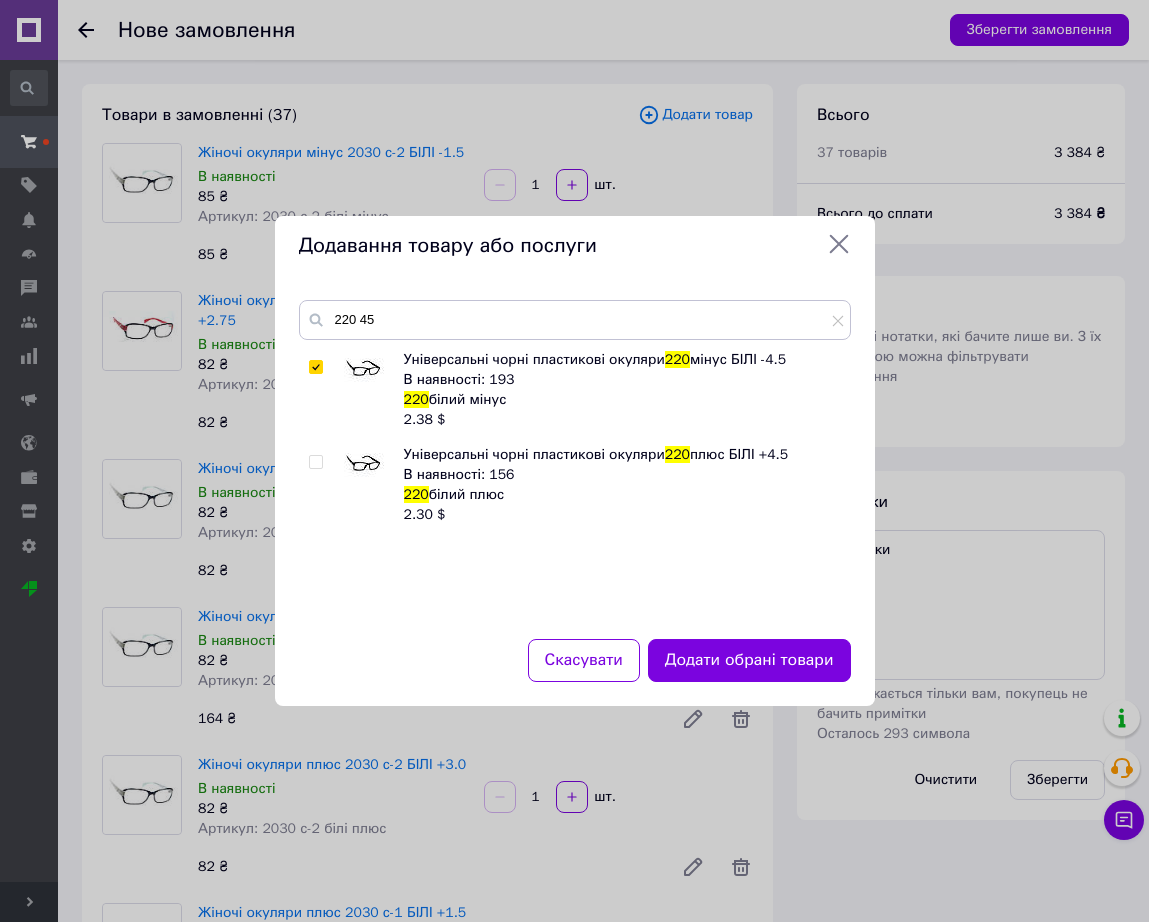 checkbox on "true" 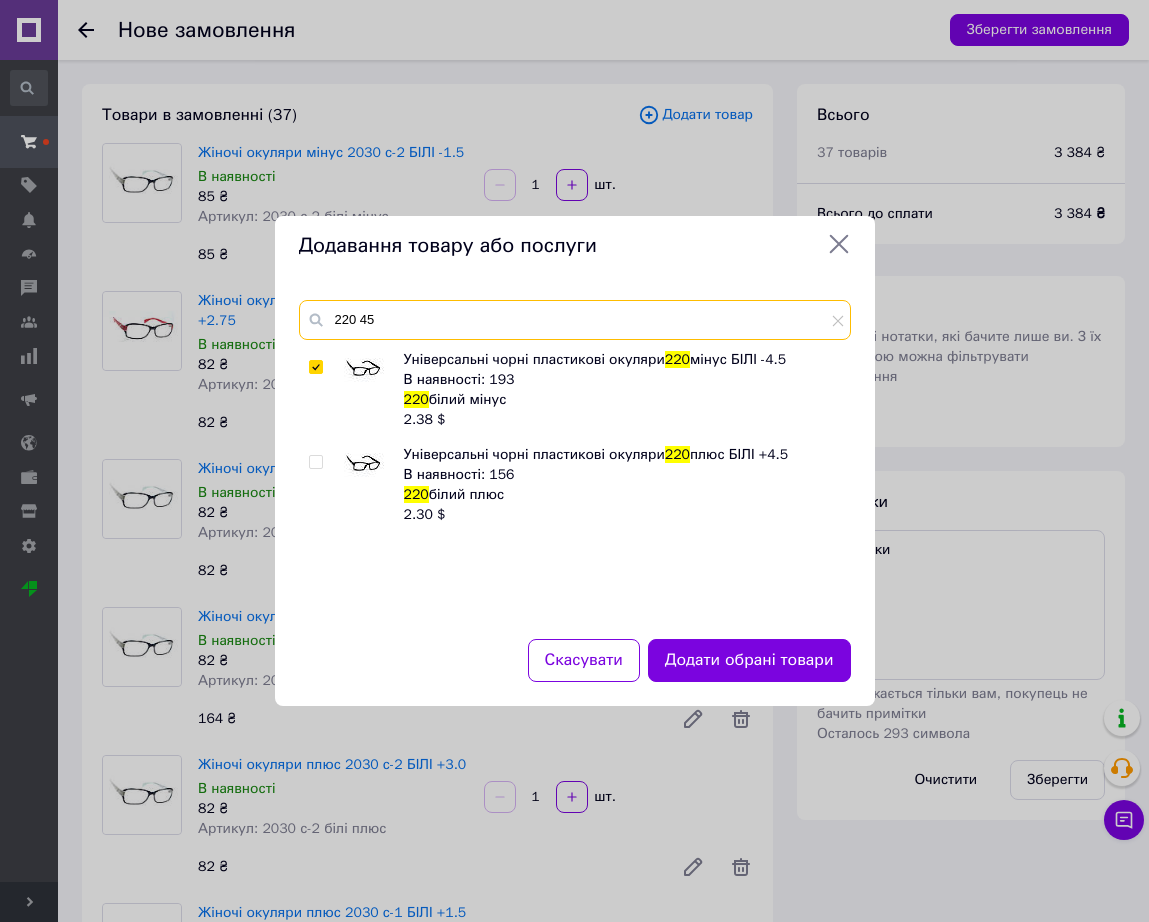 click on "220 45" at bounding box center [575, 320] 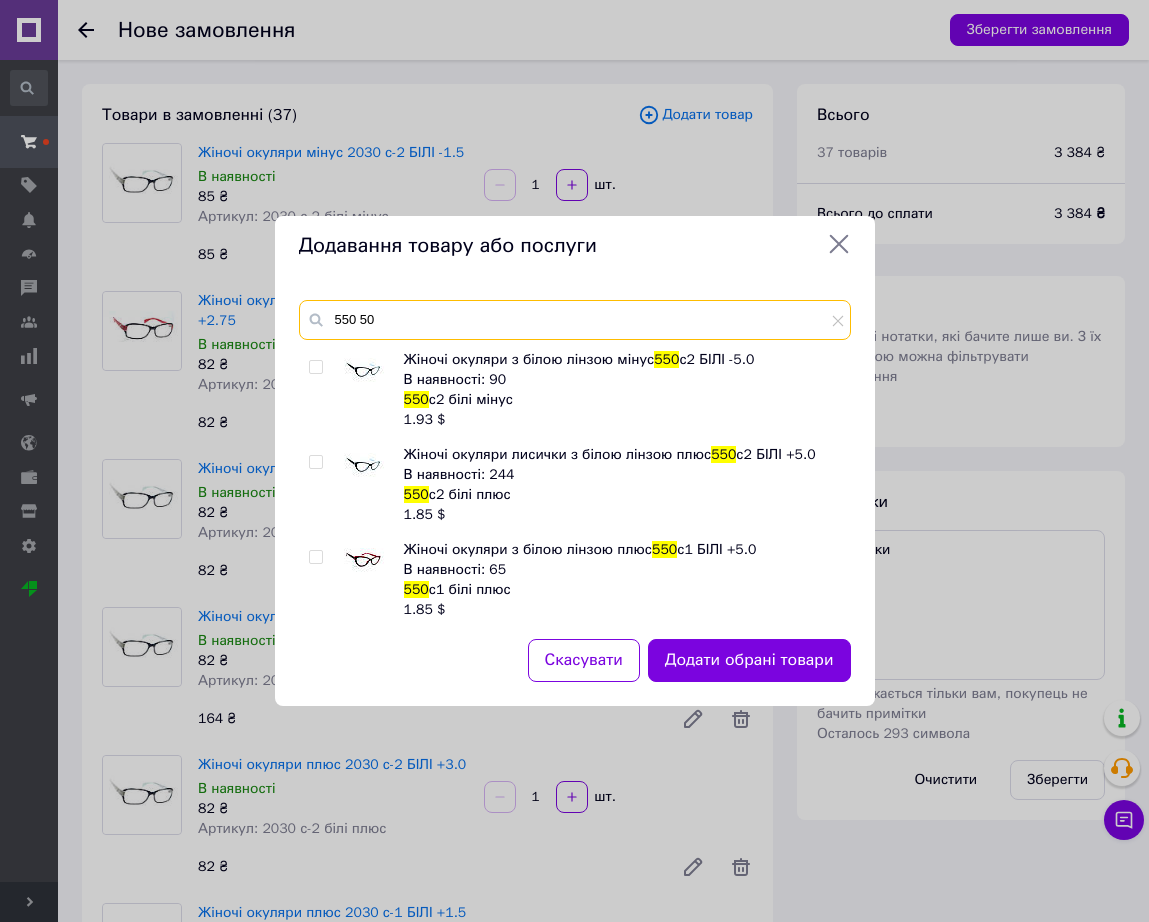 type on "550 50" 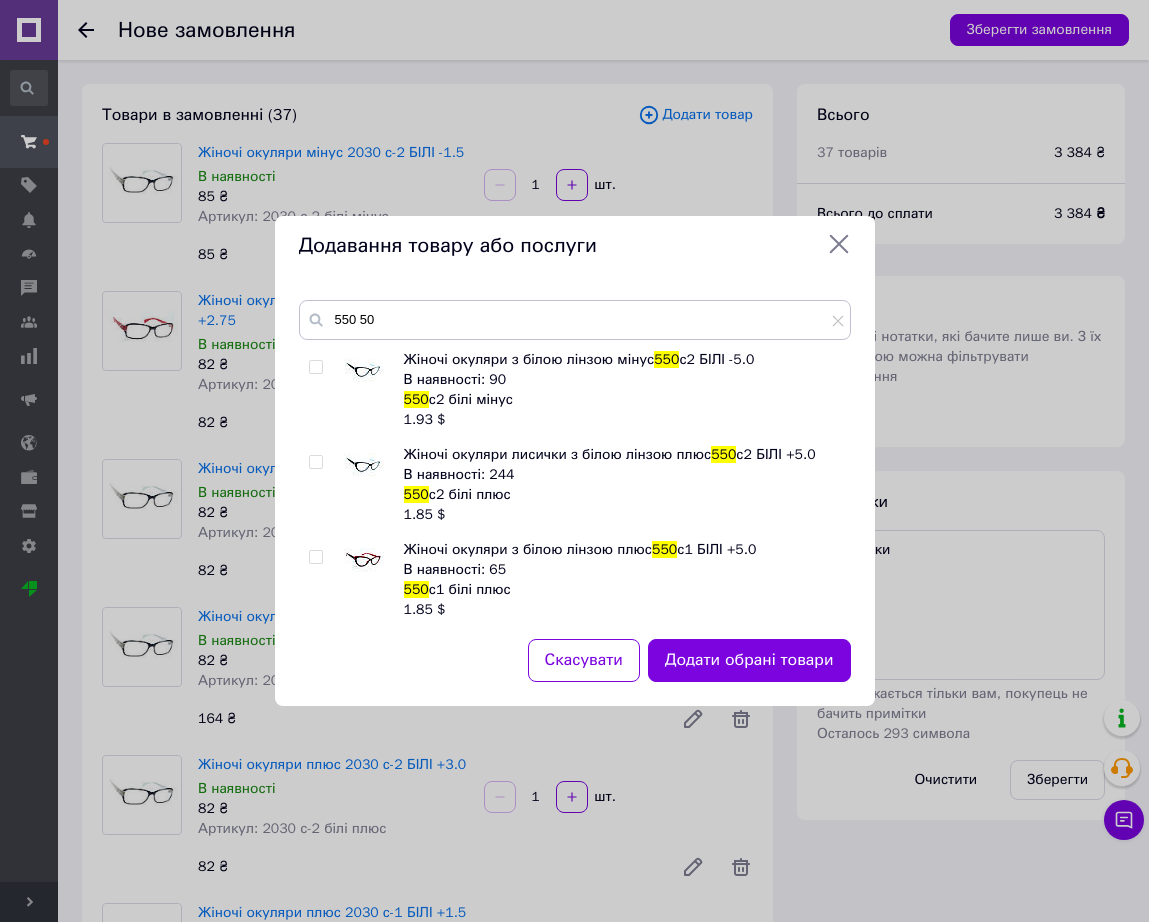 click at bounding box center [364, 370] 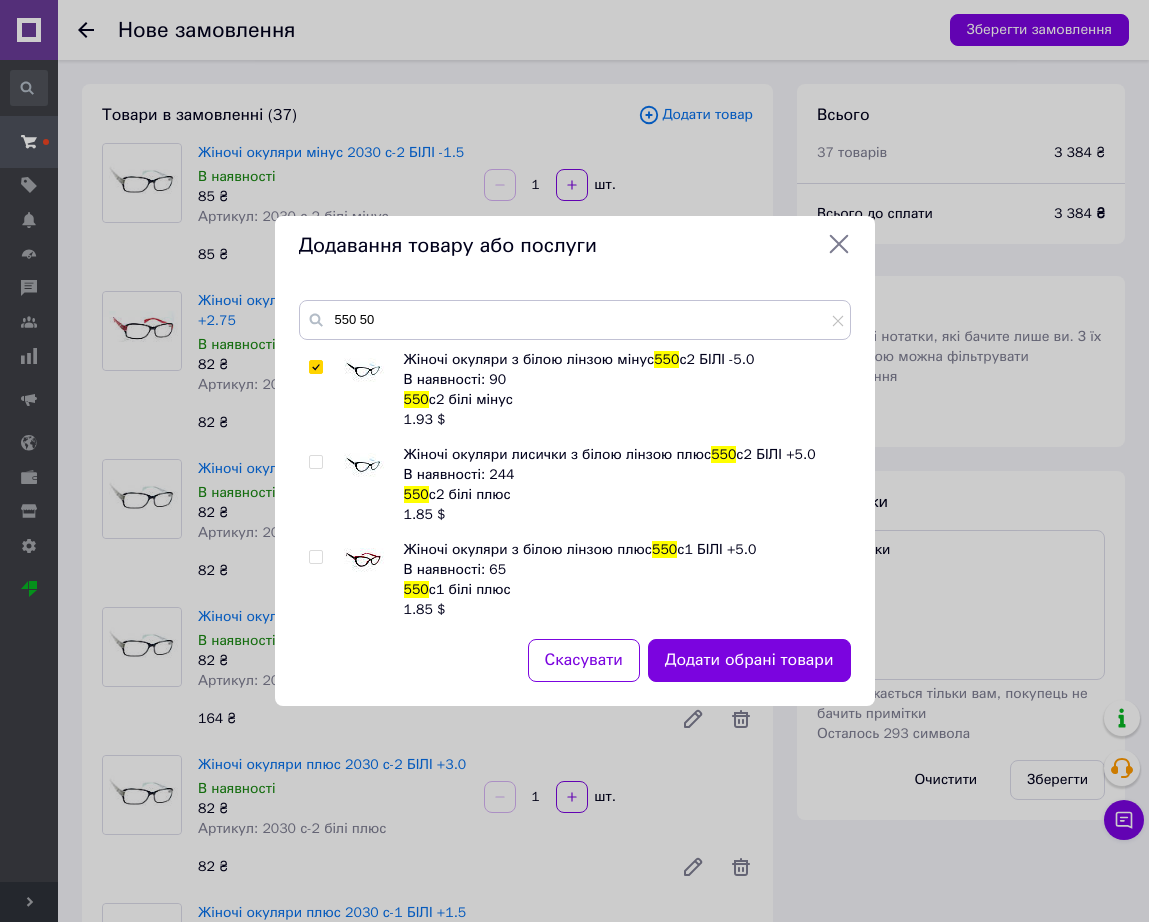 checkbox on "true" 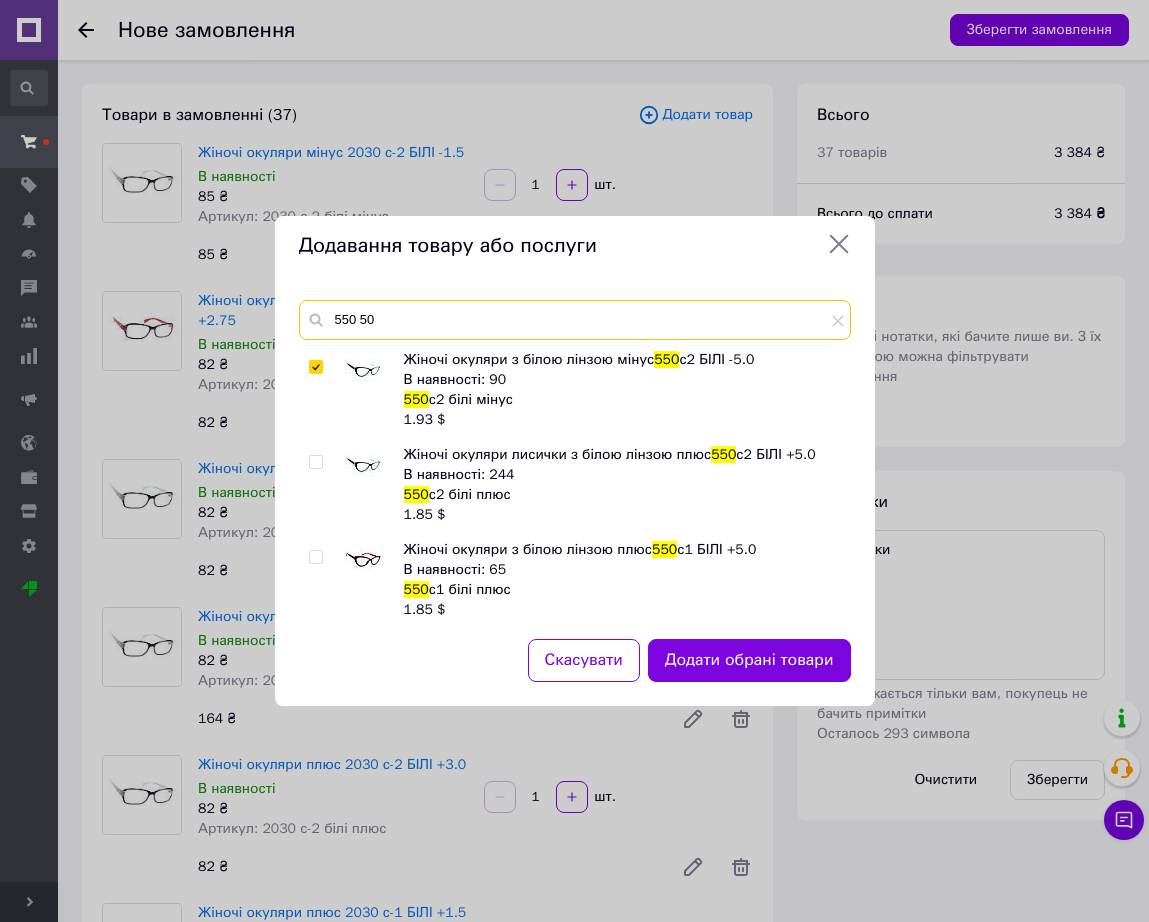 click on "550 50" at bounding box center [575, 320] 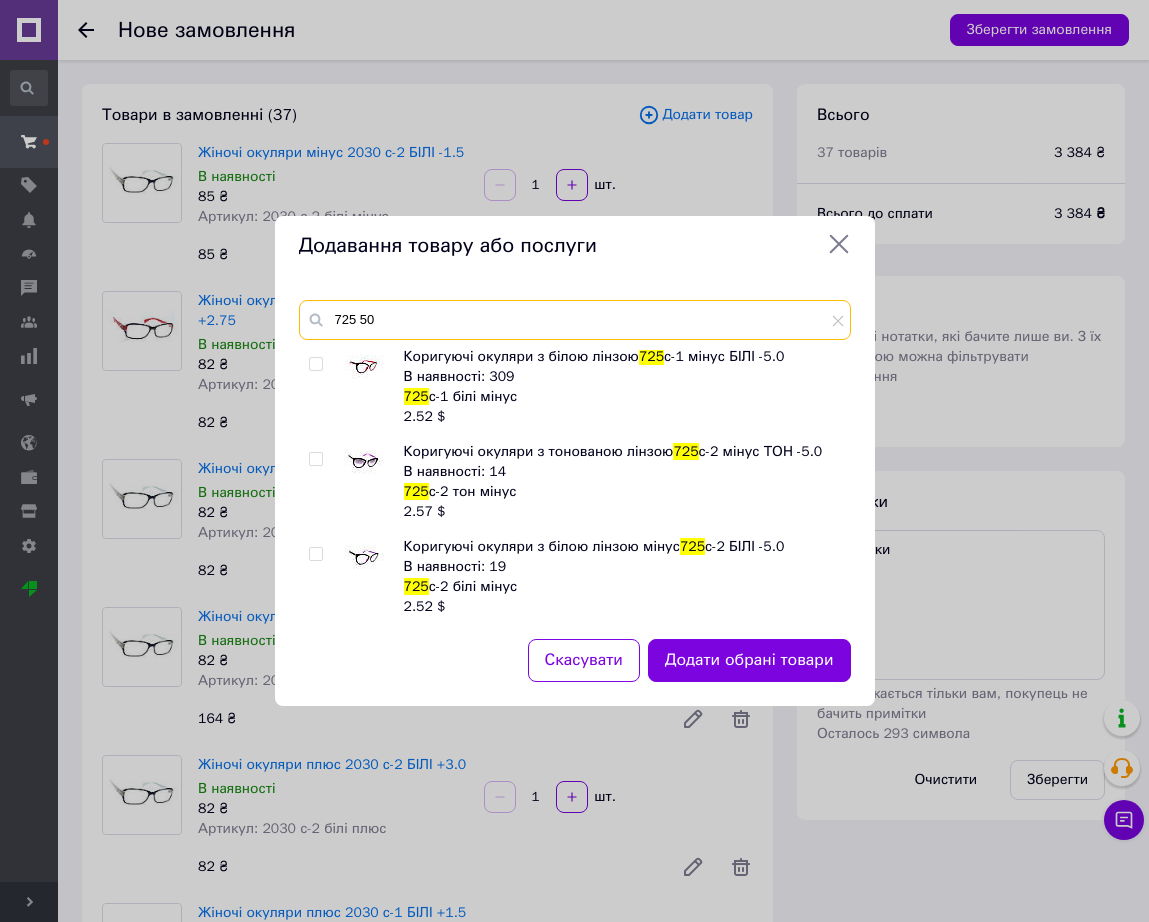 scroll, scrollTop: 290, scrollLeft: 0, axis: vertical 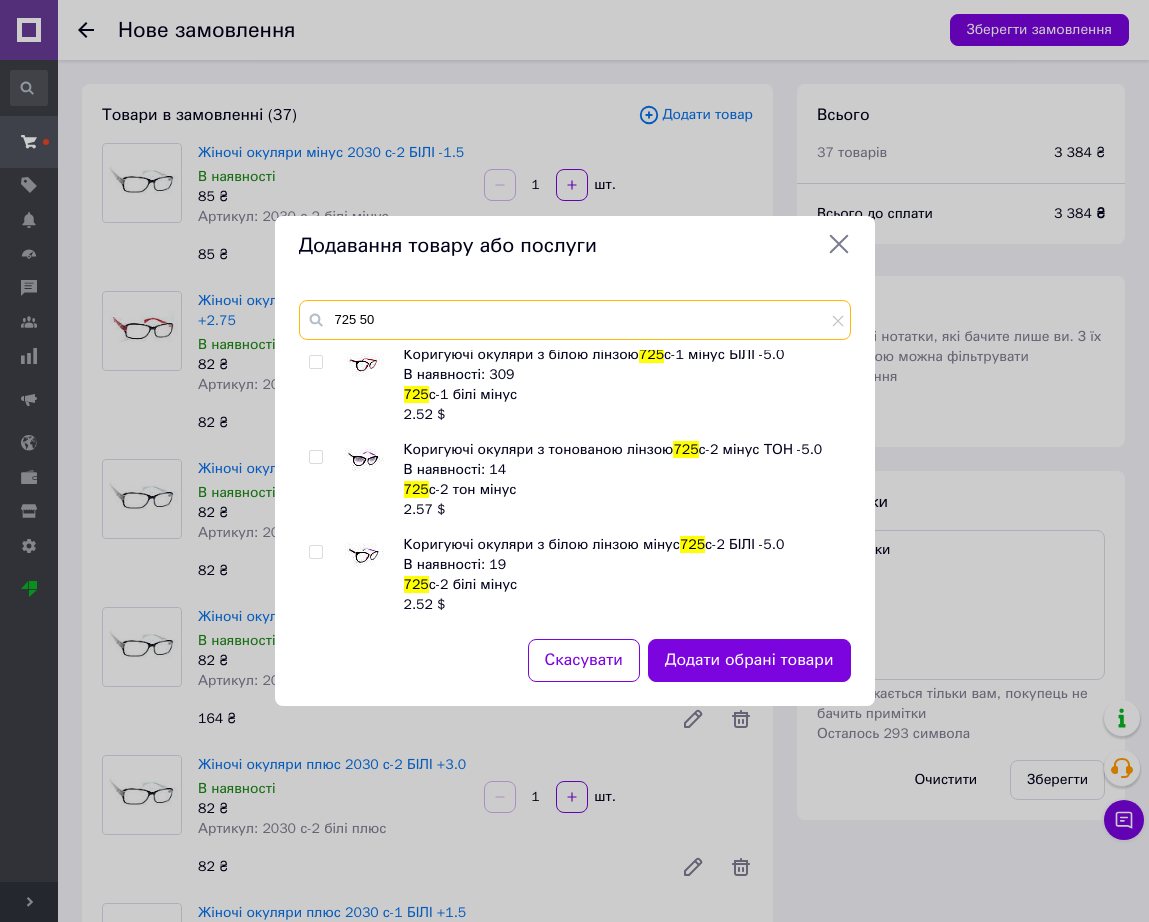 type on "725 50" 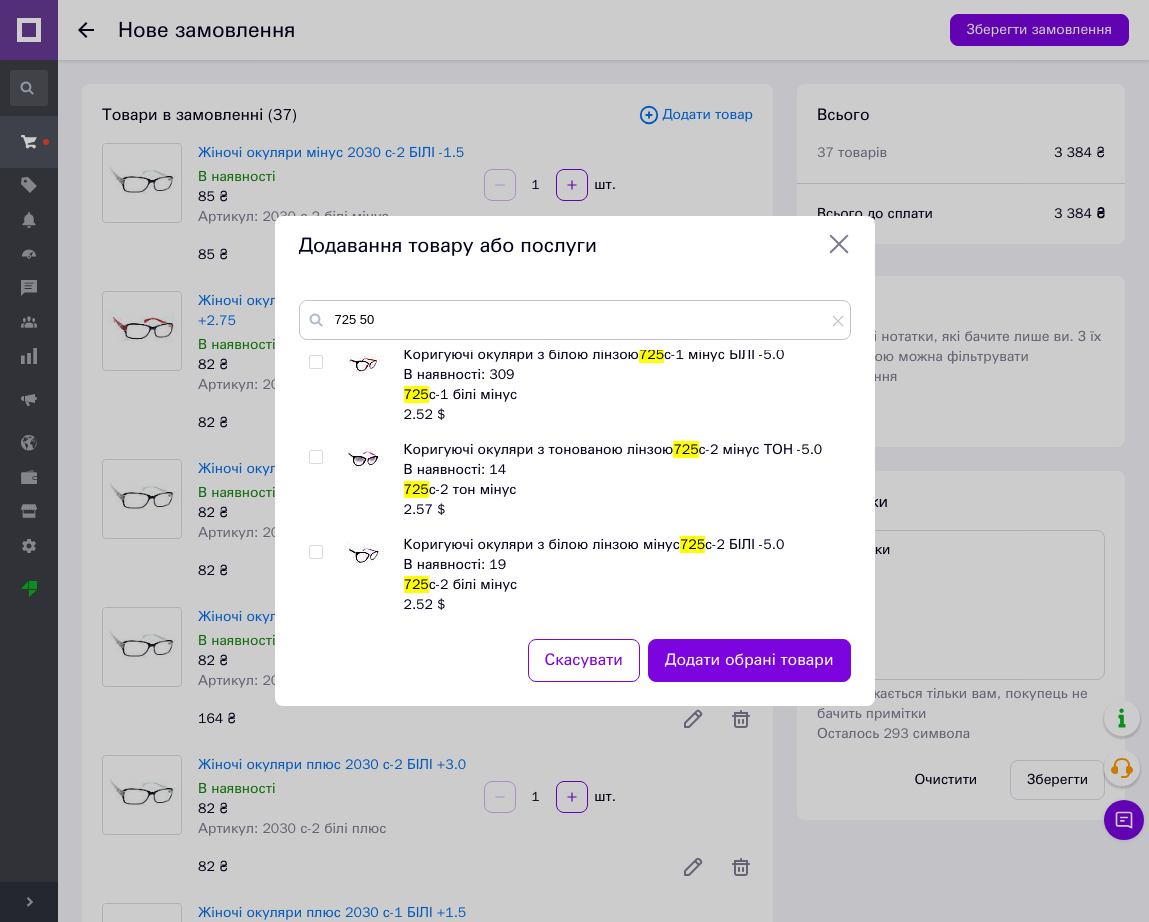 click at bounding box center (364, 555) 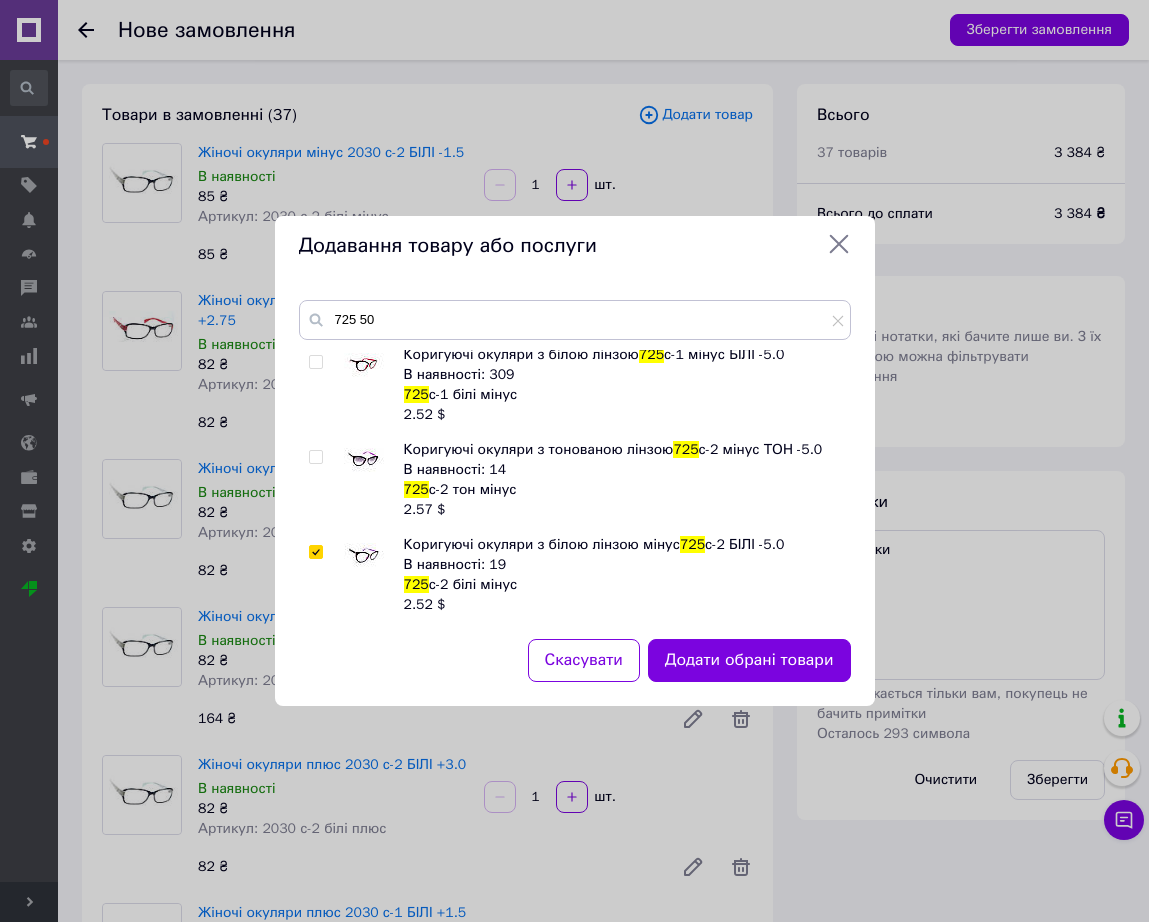 click at bounding box center [364, 555] 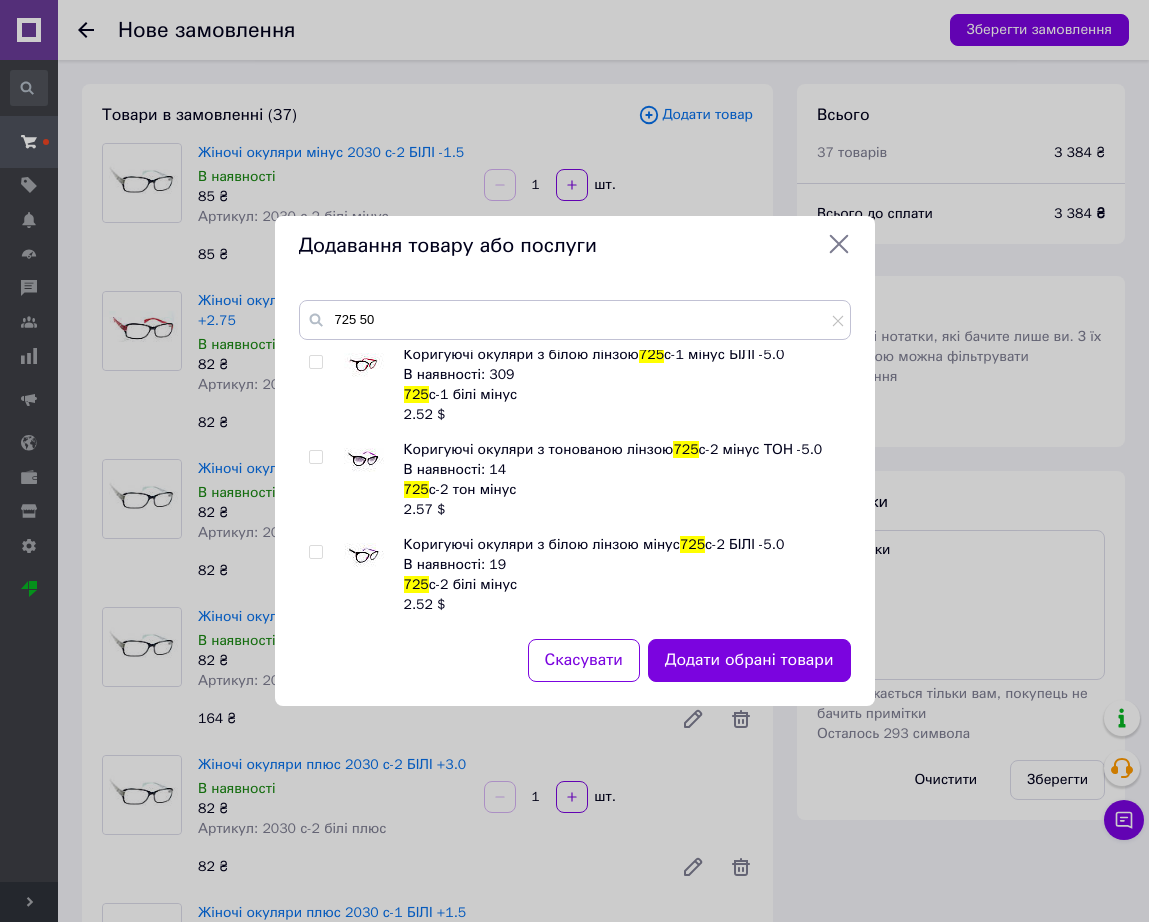 checkbox on "false" 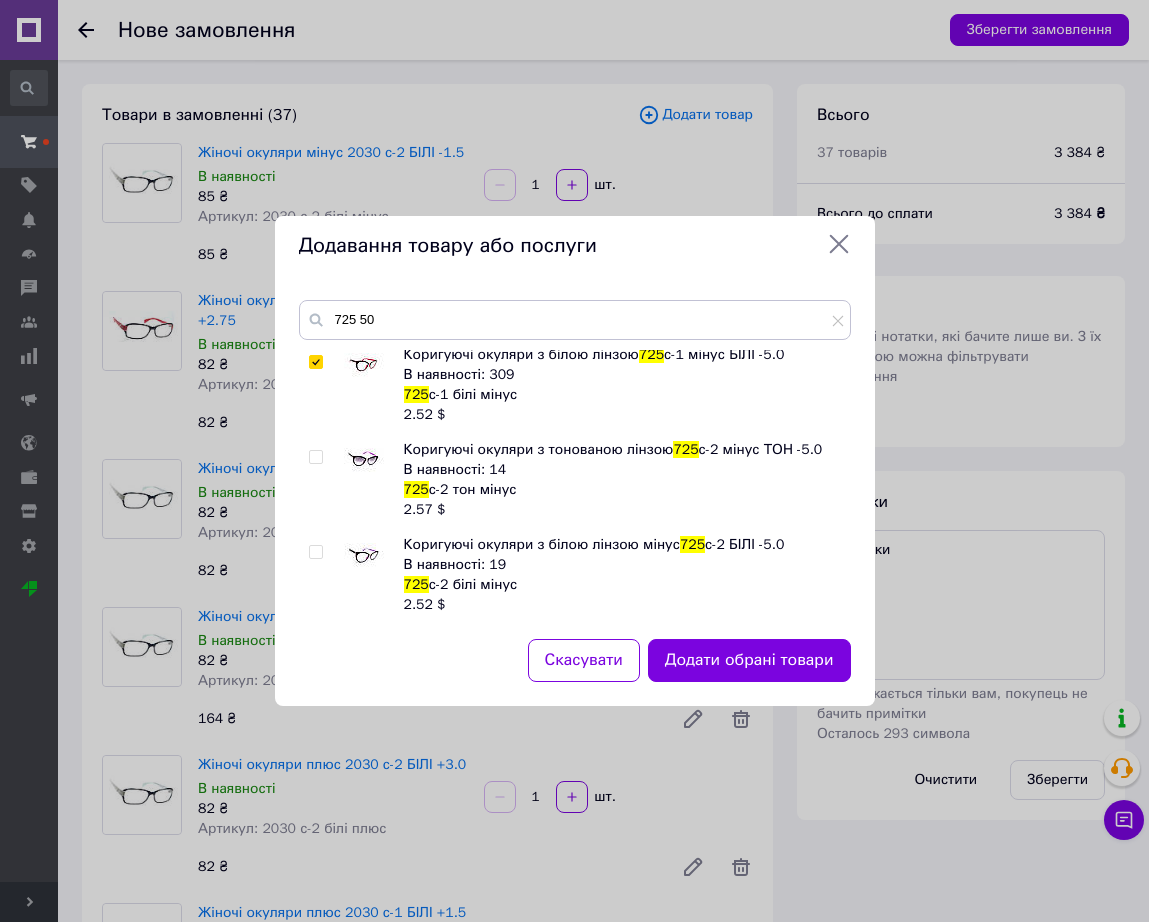 checkbox on "true" 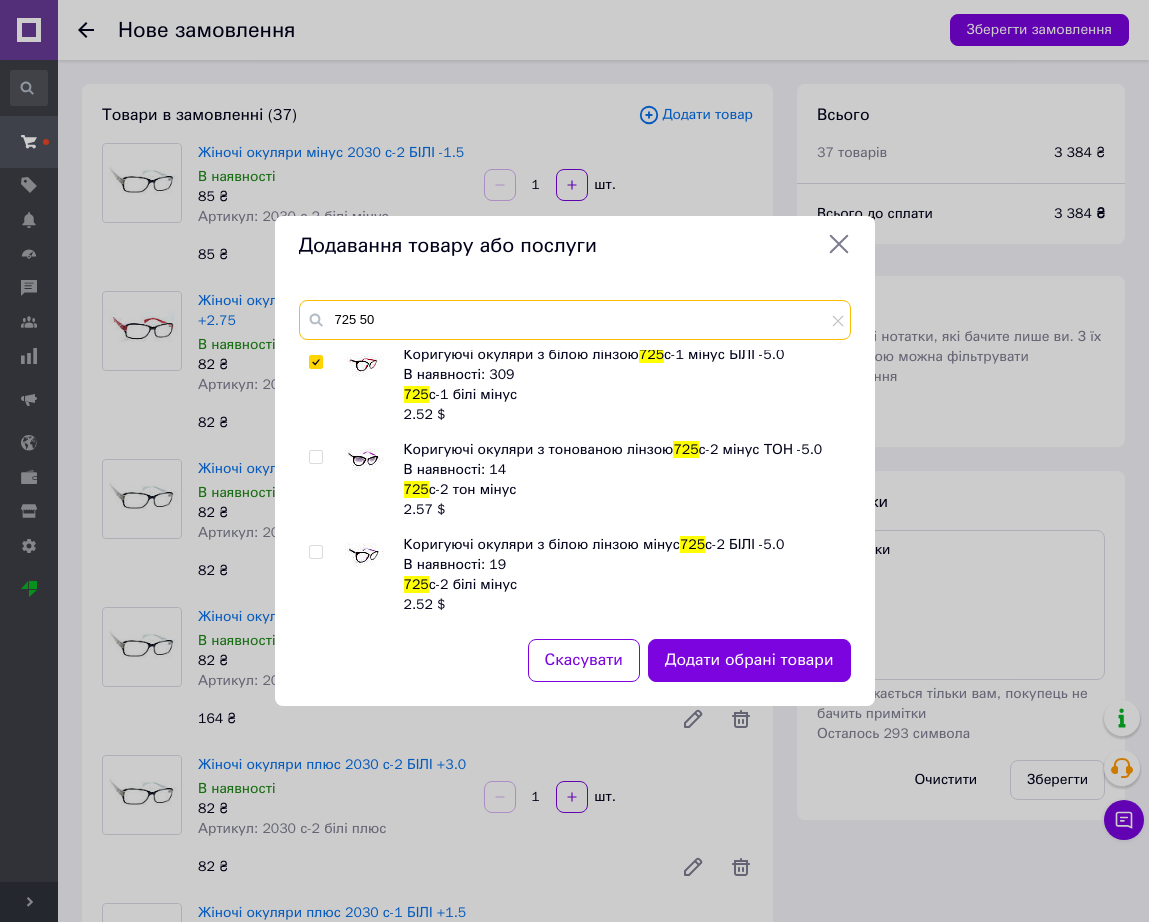 click on "725 50" at bounding box center (575, 320) 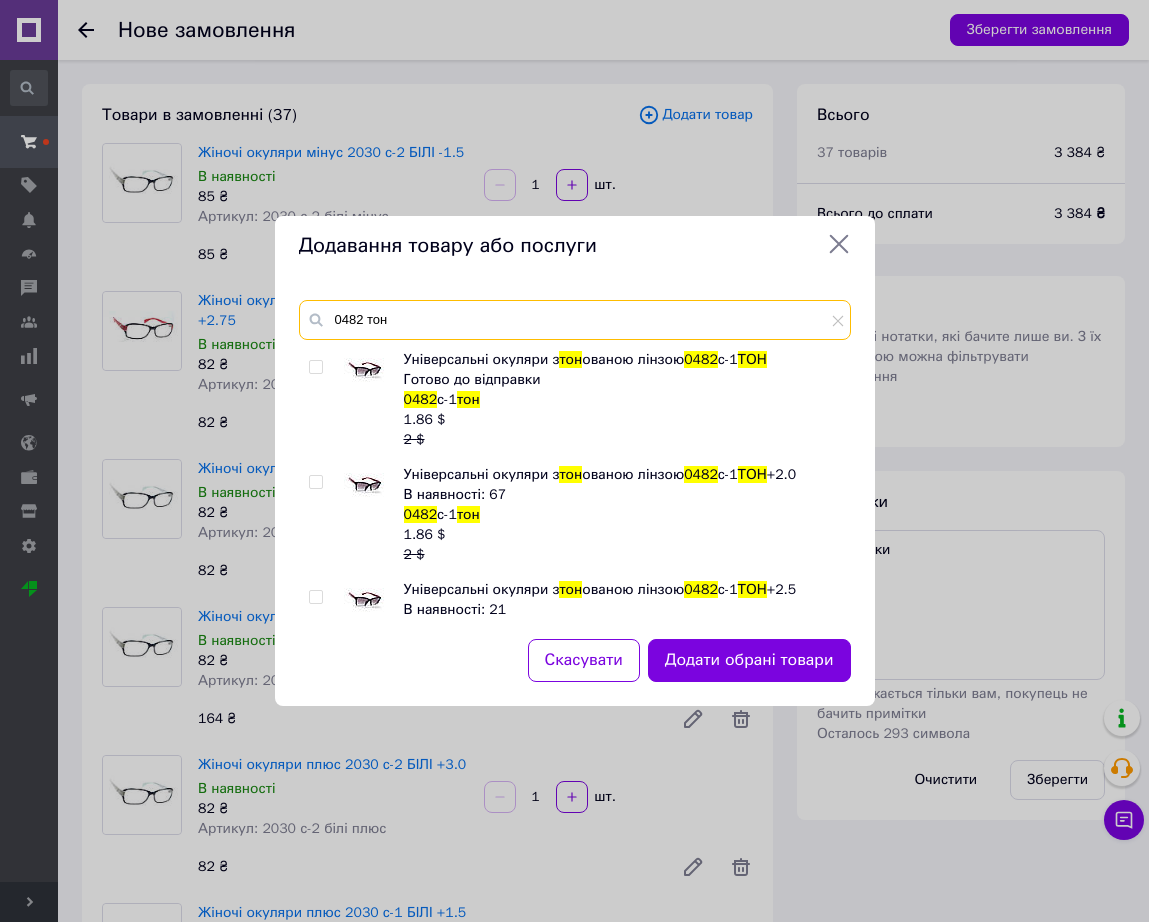 scroll, scrollTop: 125, scrollLeft: 0, axis: vertical 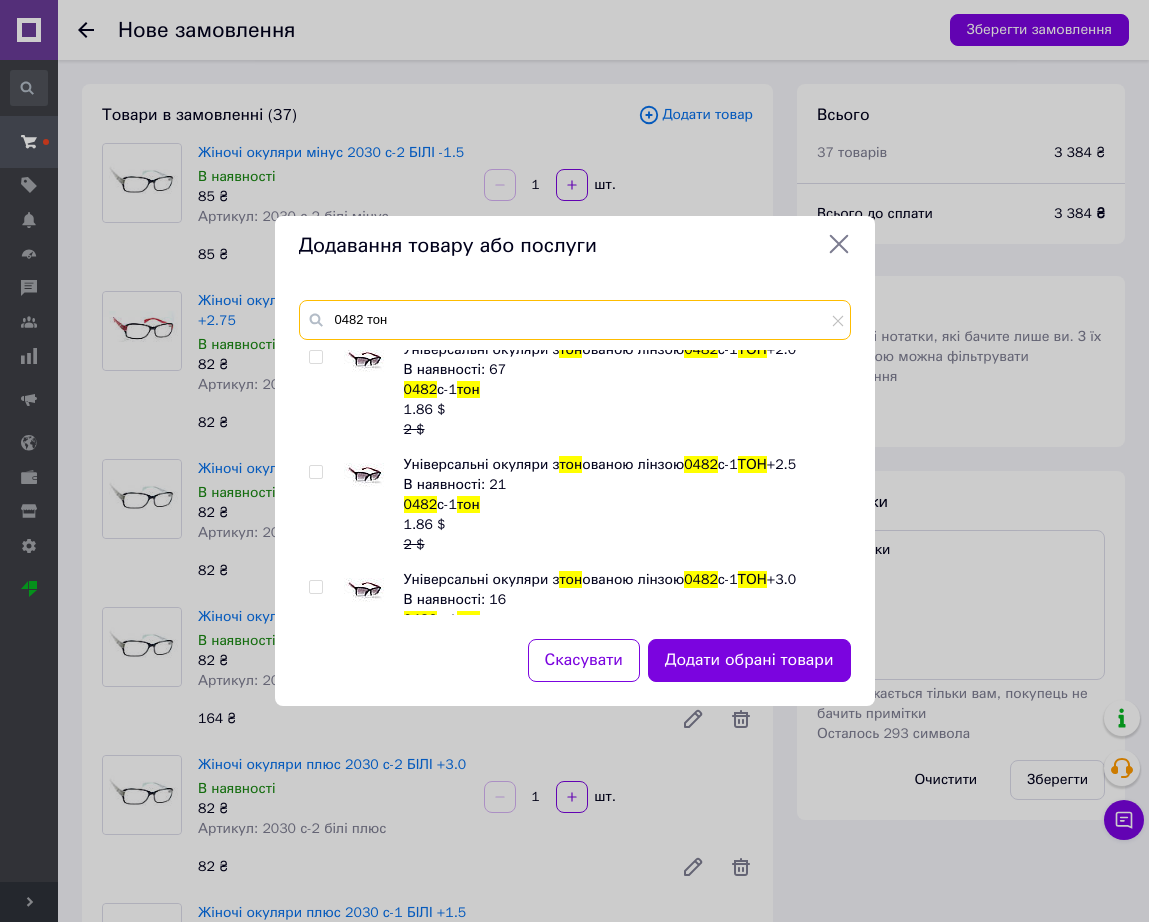 type on "0482 тон" 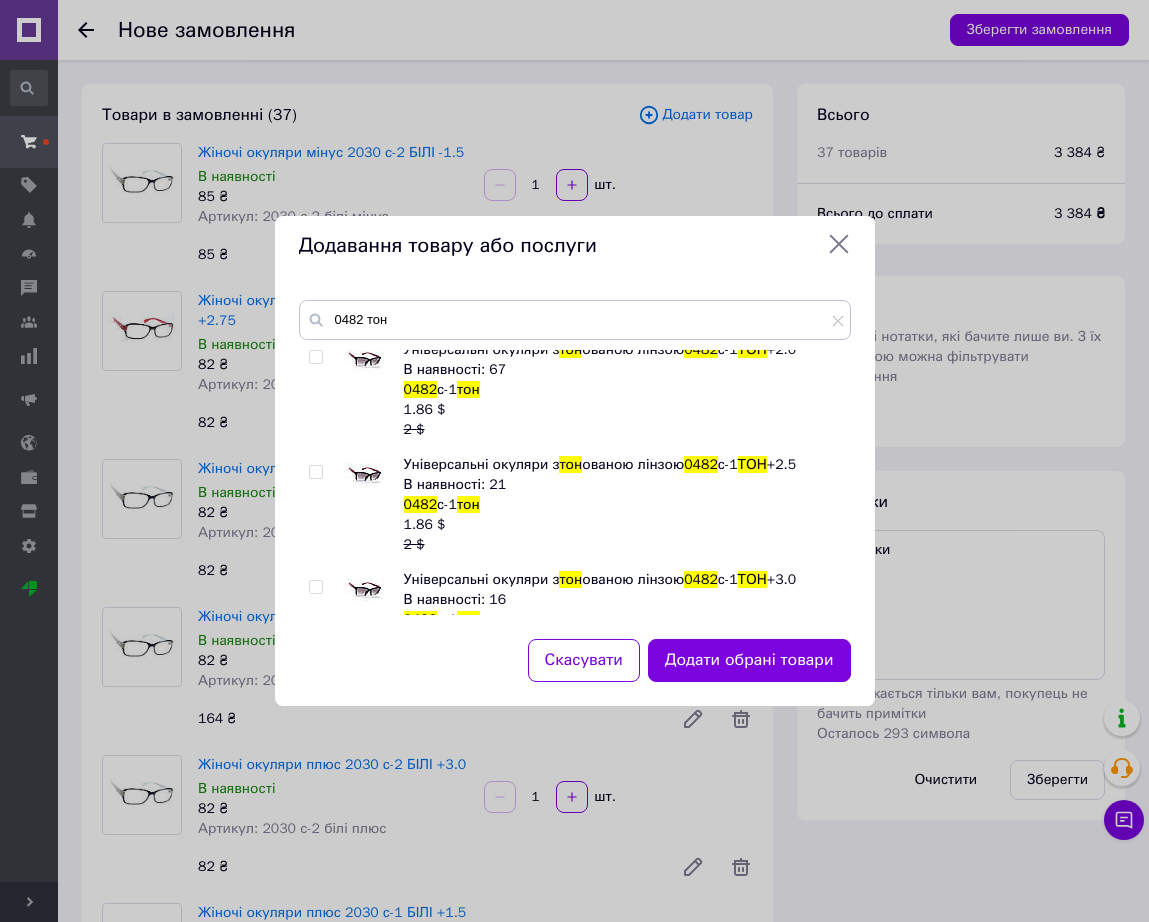 click at bounding box center (364, 475) 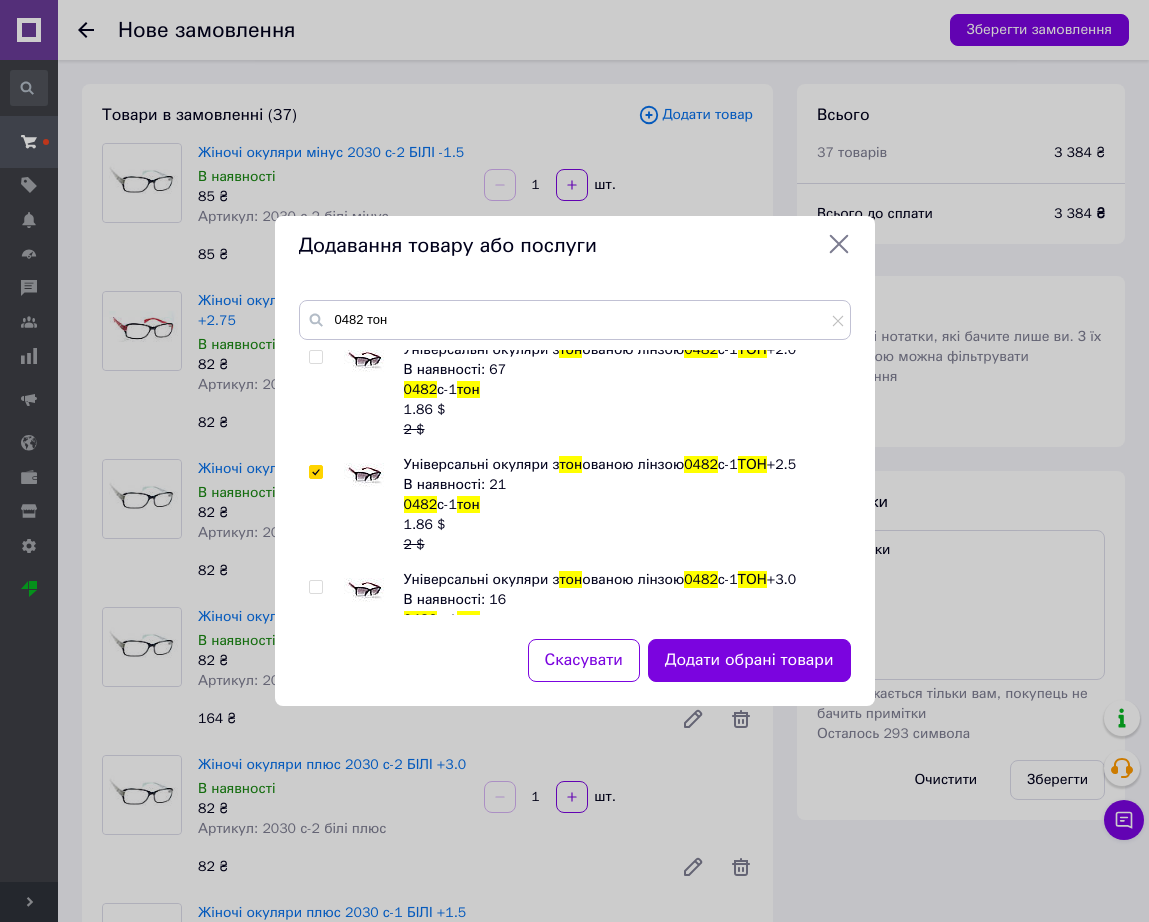checkbox on "true" 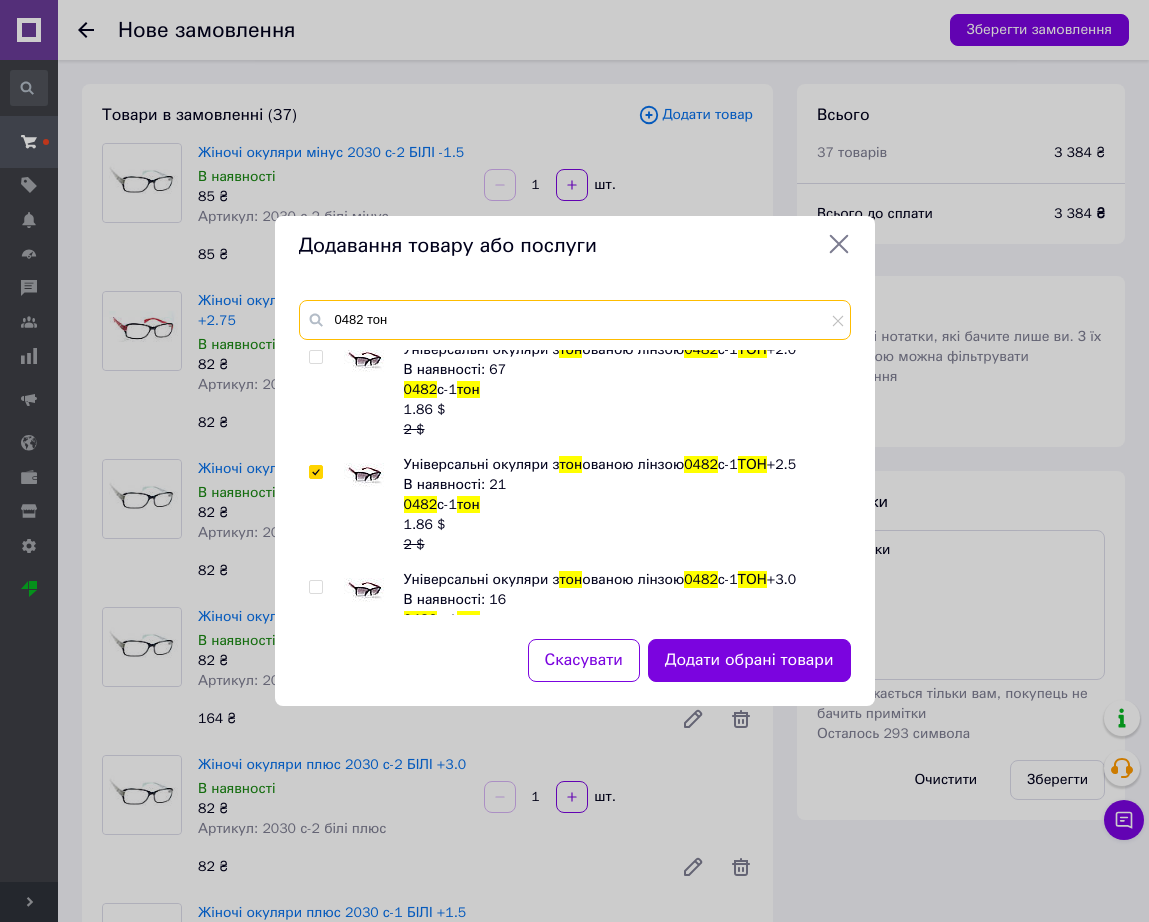 click on "0482 тон" at bounding box center [575, 320] 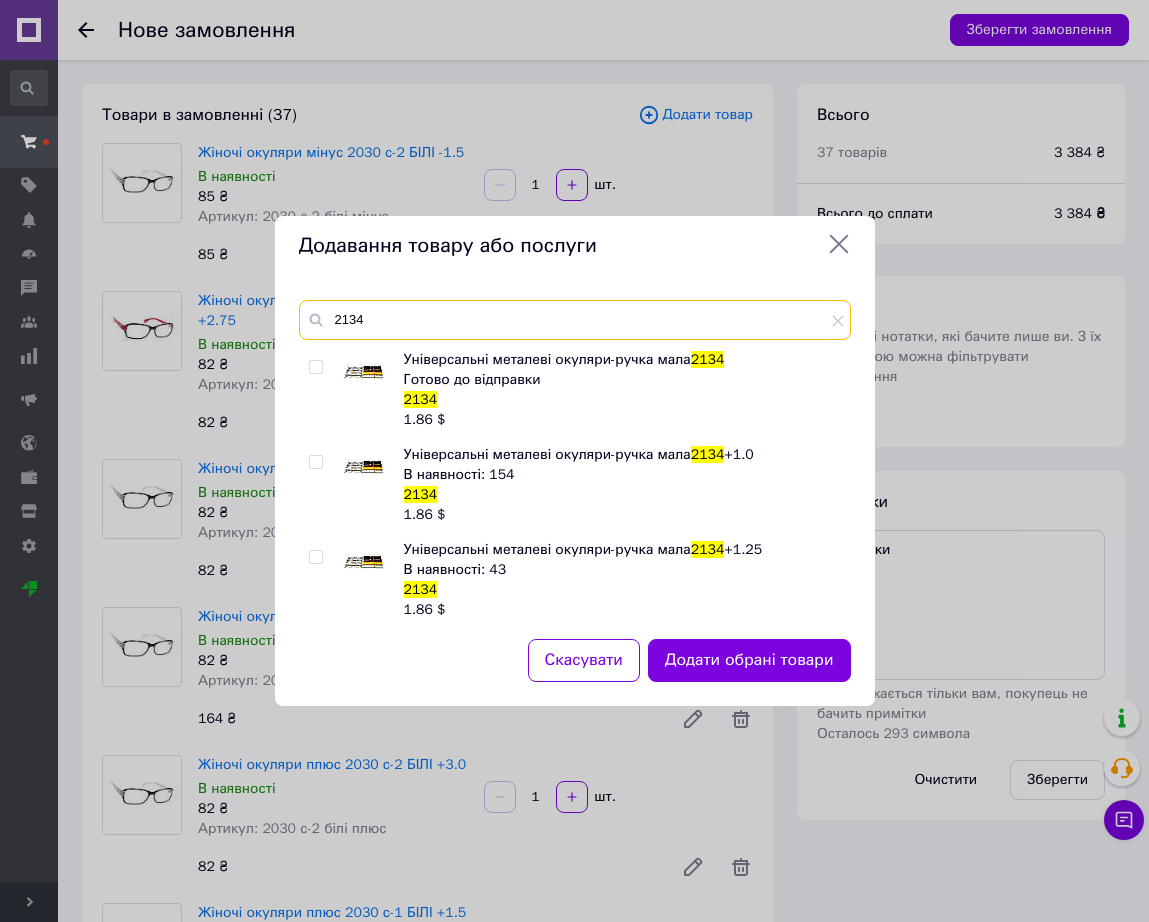 scroll, scrollTop: 125, scrollLeft: 0, axis: vertical 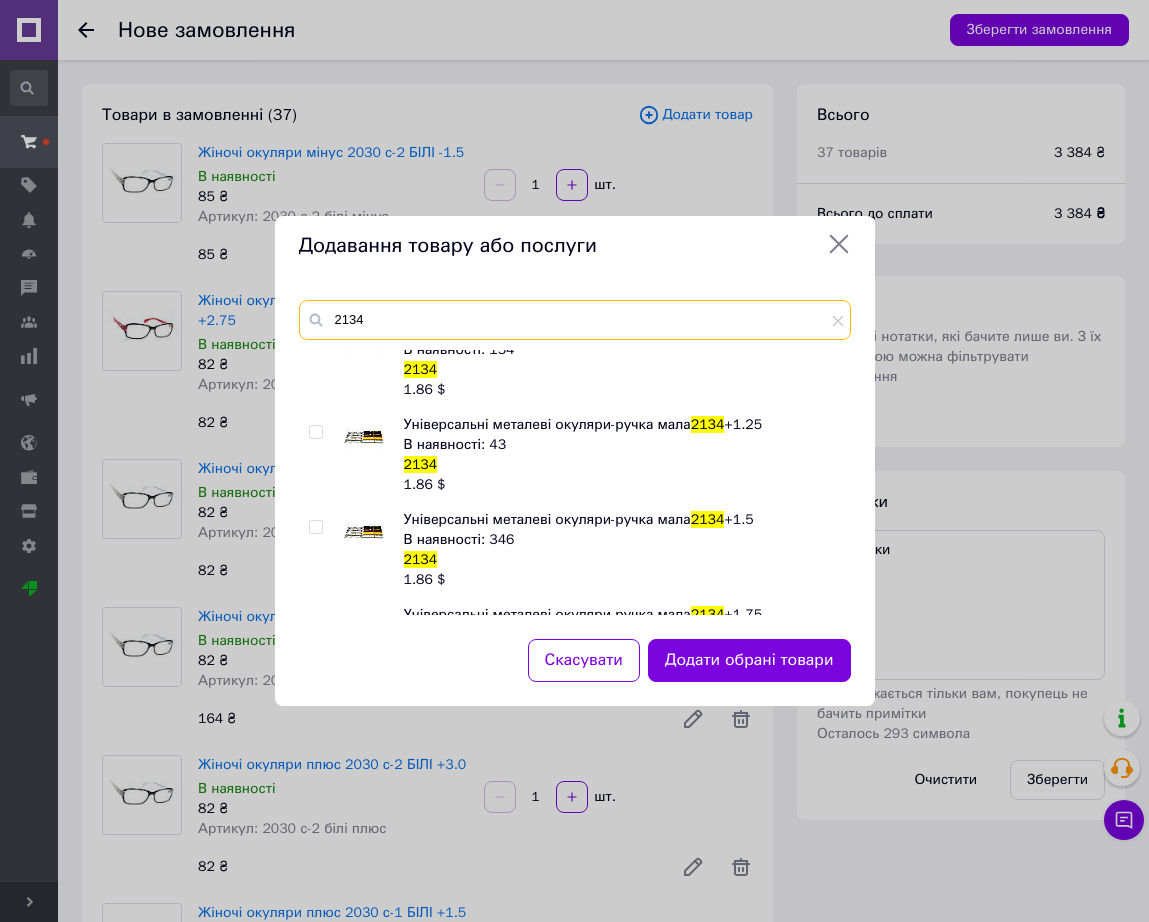 type on "2134" 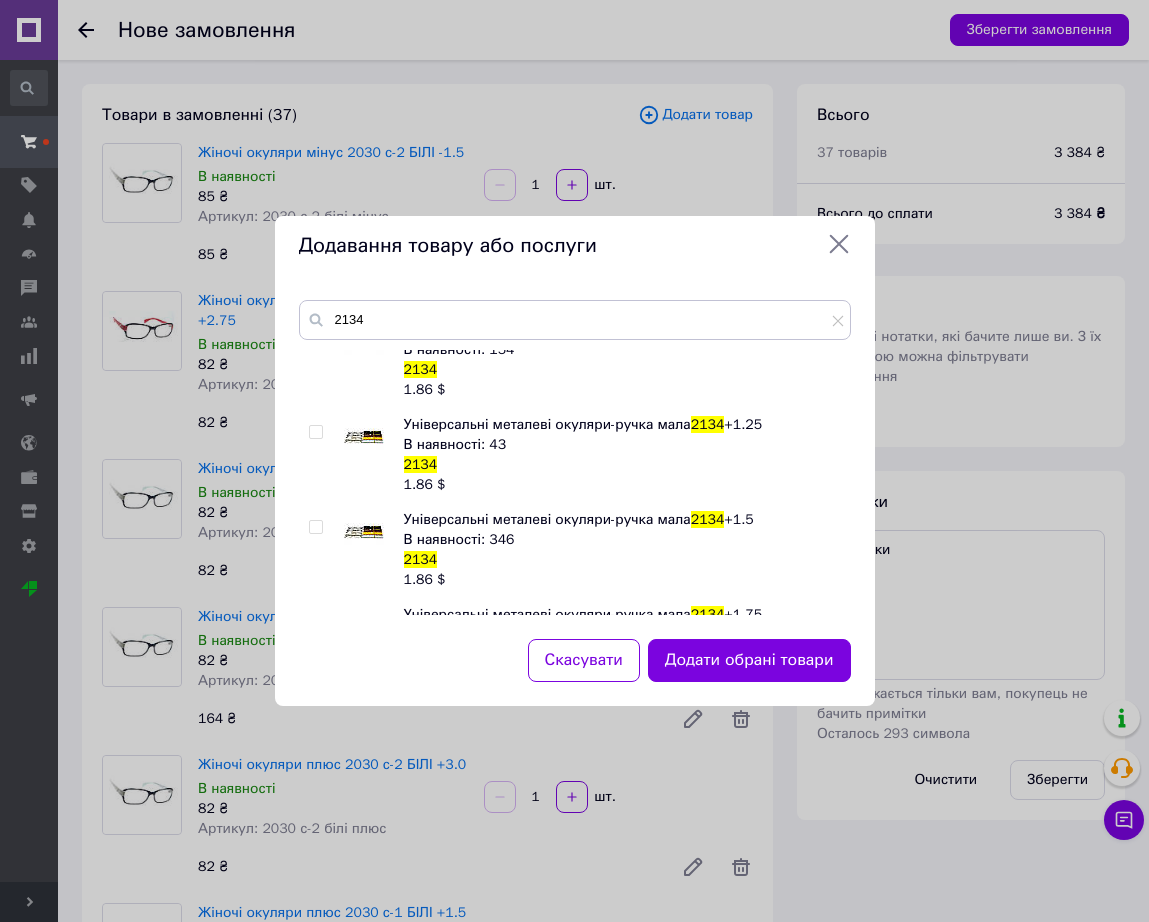 click at bounding box center (374, 550) 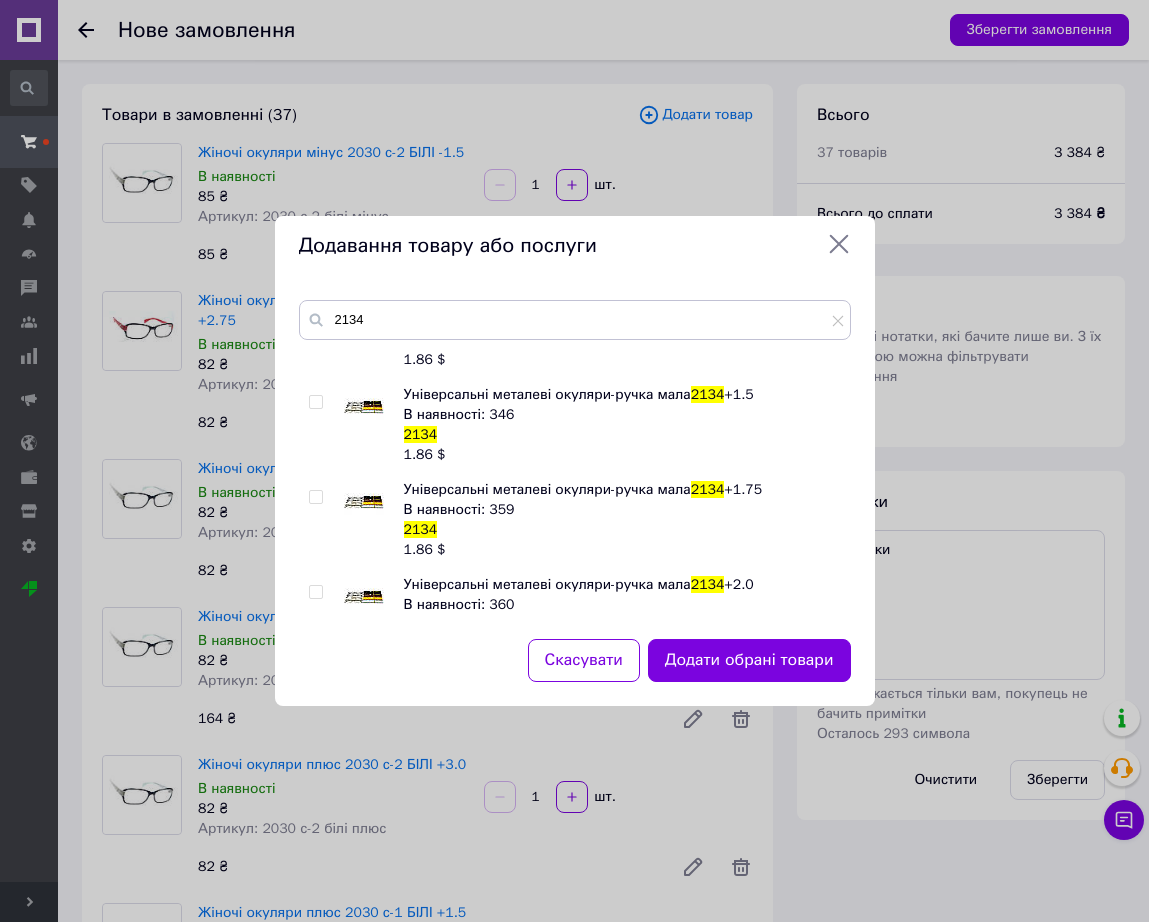 click at bounding box center [364, 405] 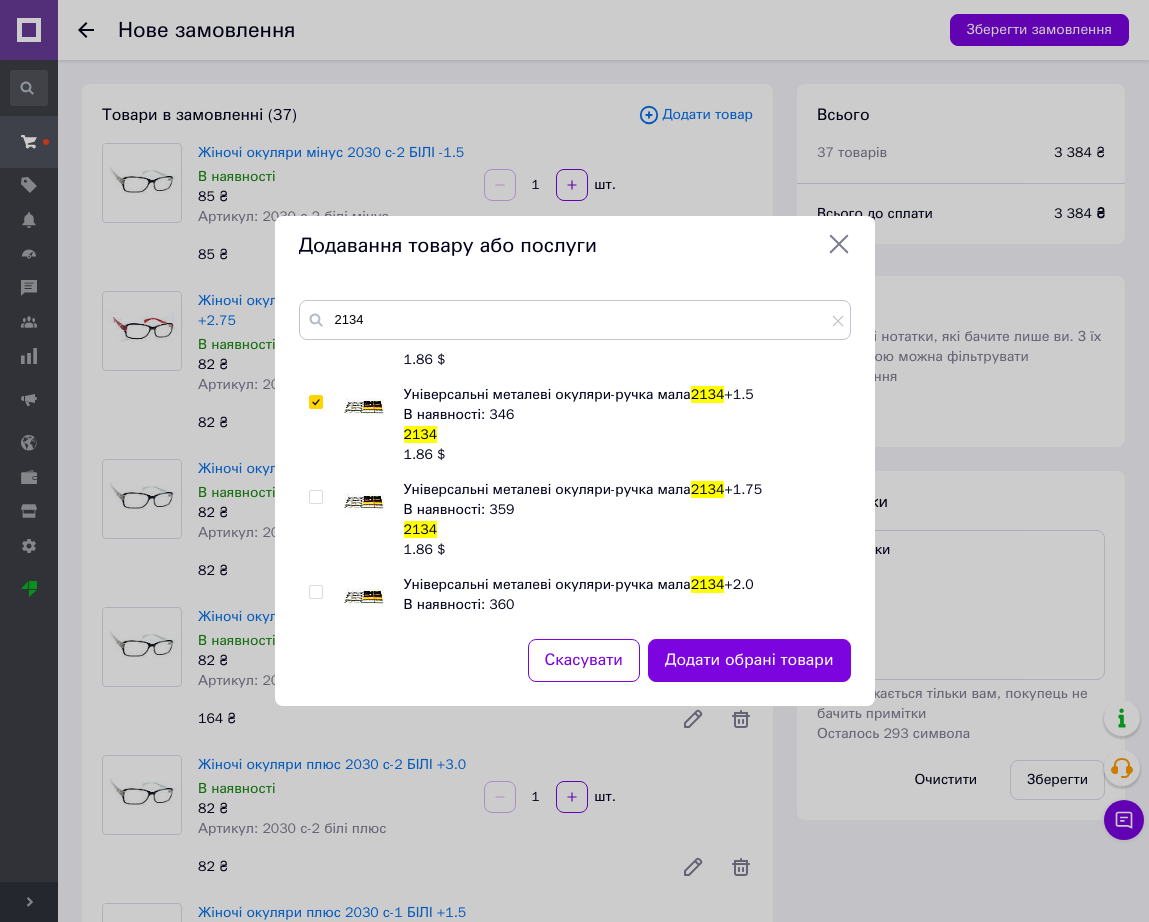 checkbox on "true" 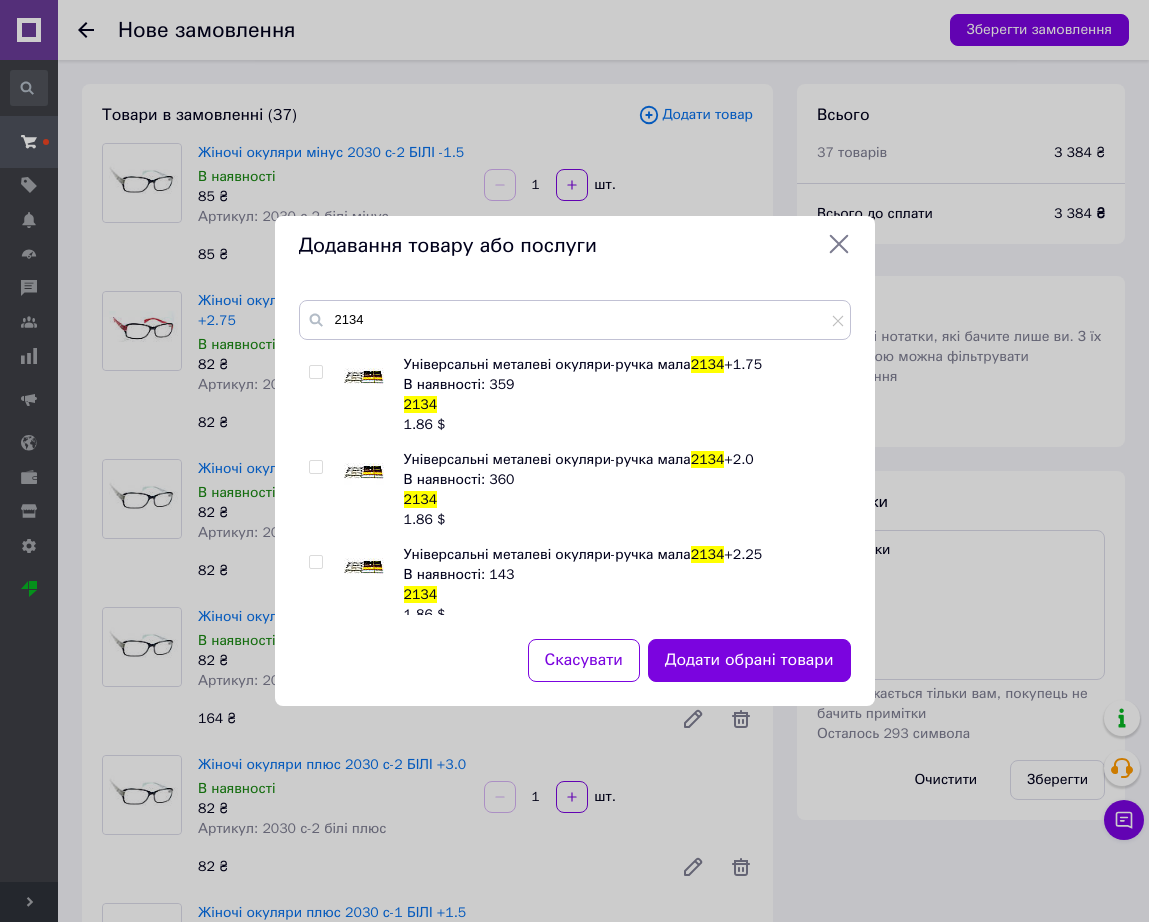 scroll, scrollTop: 500, scrollLeft: 0, axis: vertical 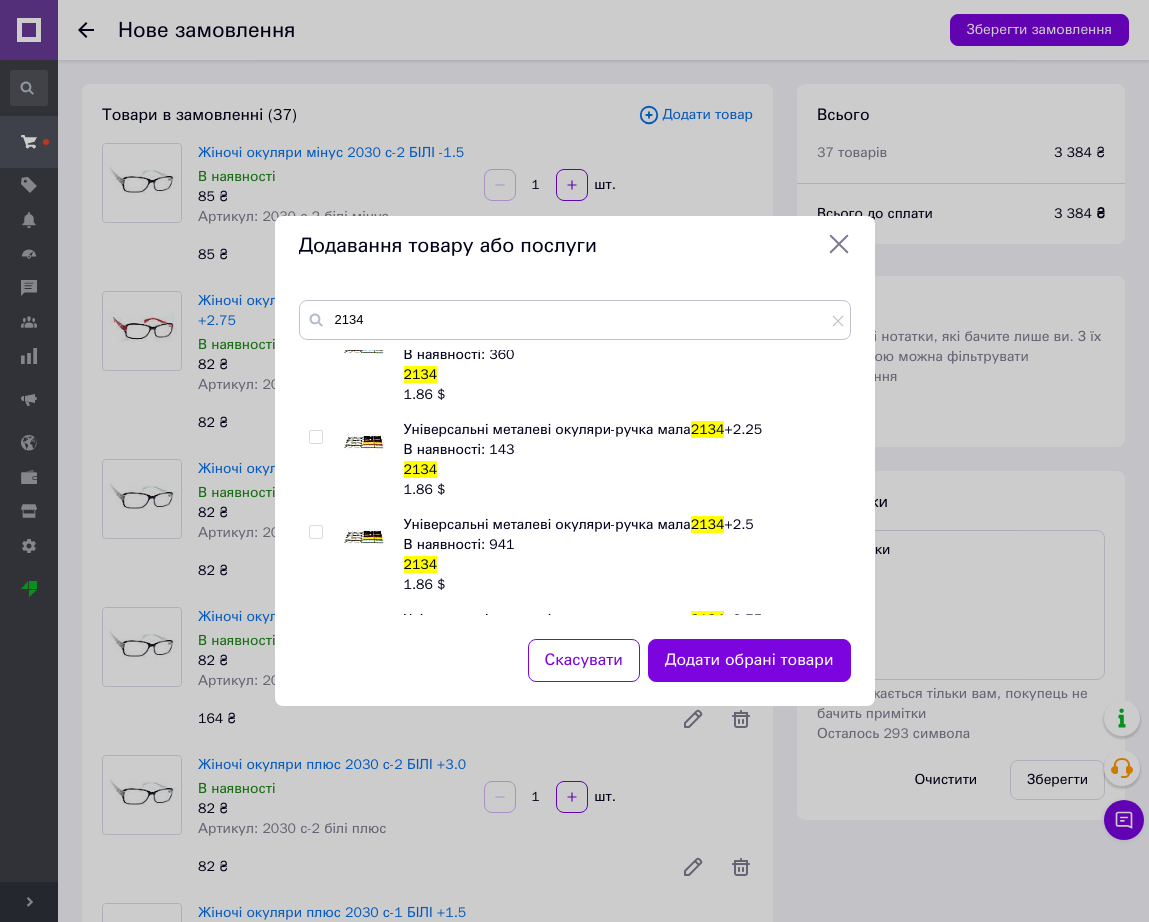 click at bounding box center (364, 535) 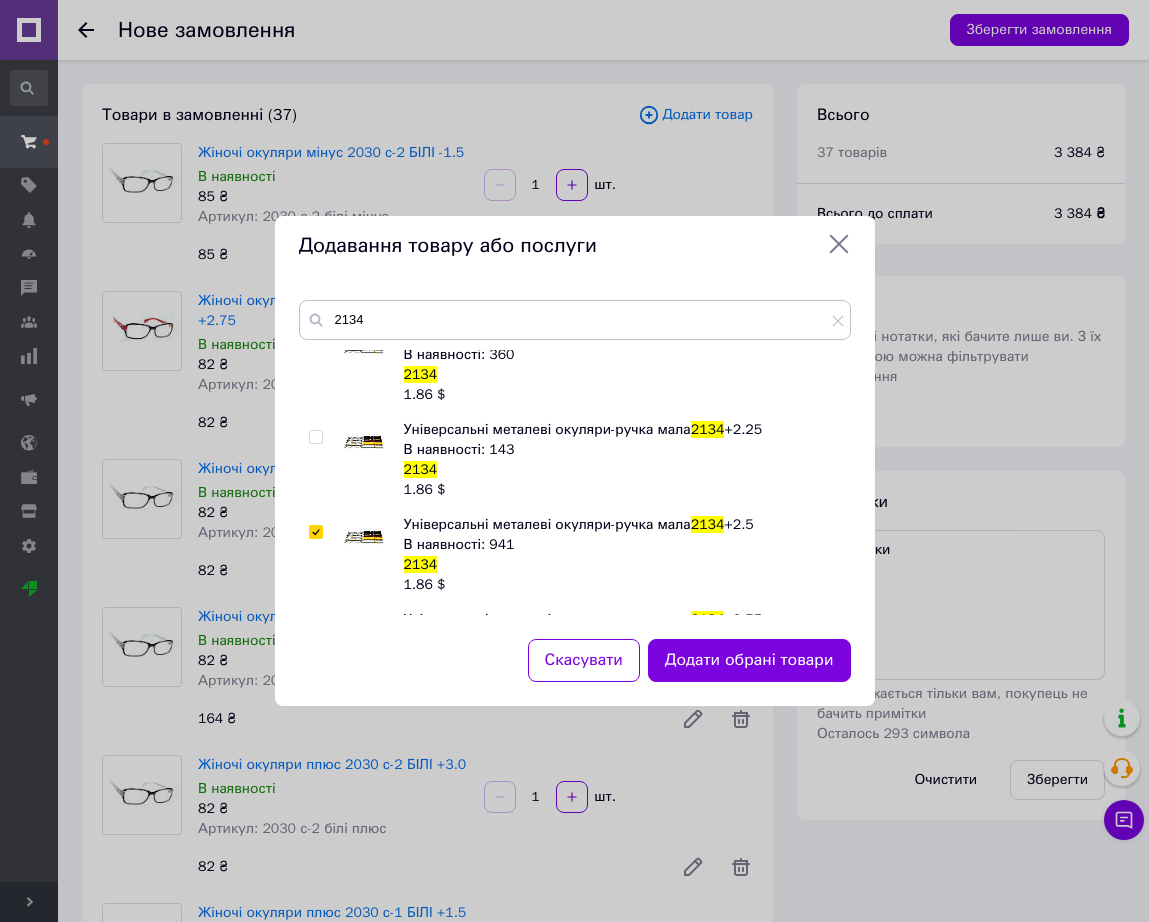 checkbox on "true" 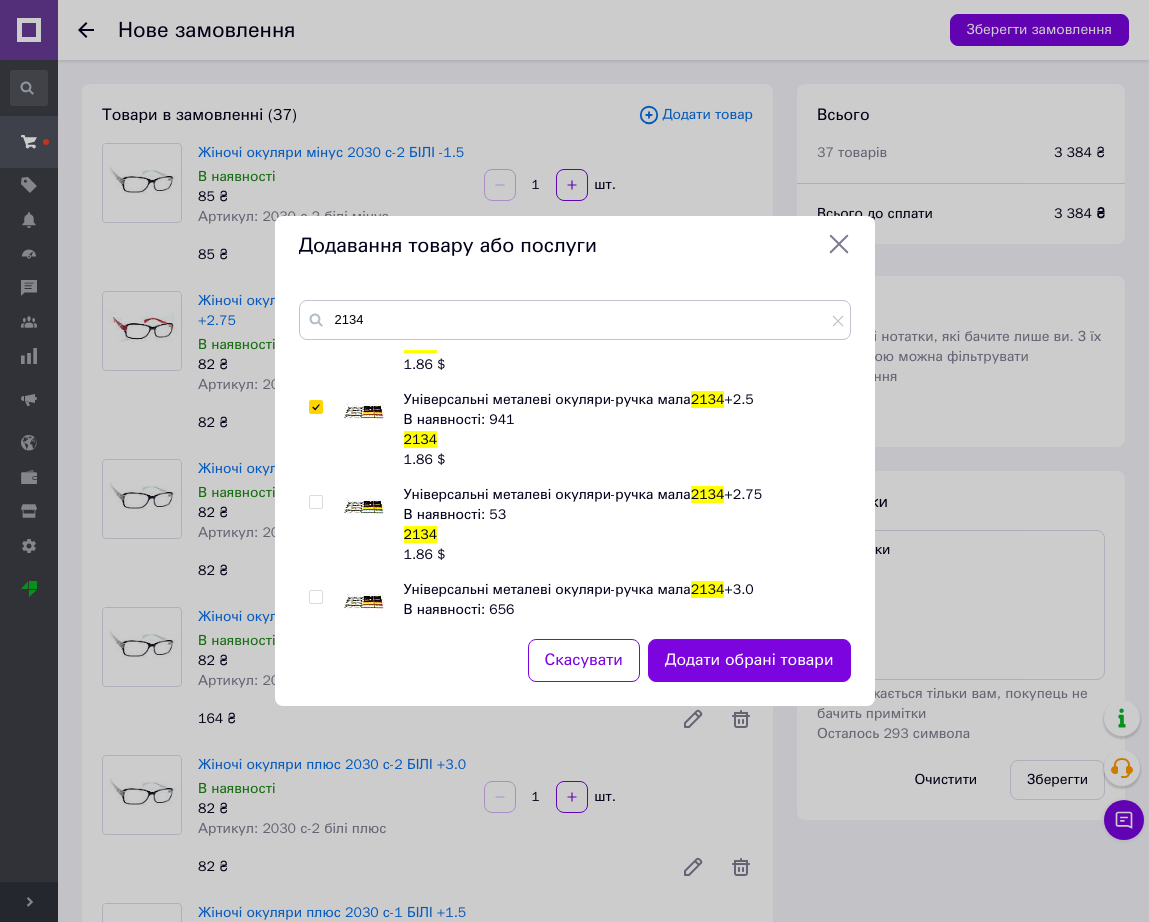 scroll, scrollTop: 750, scrollLeft: 0, axis: vertical 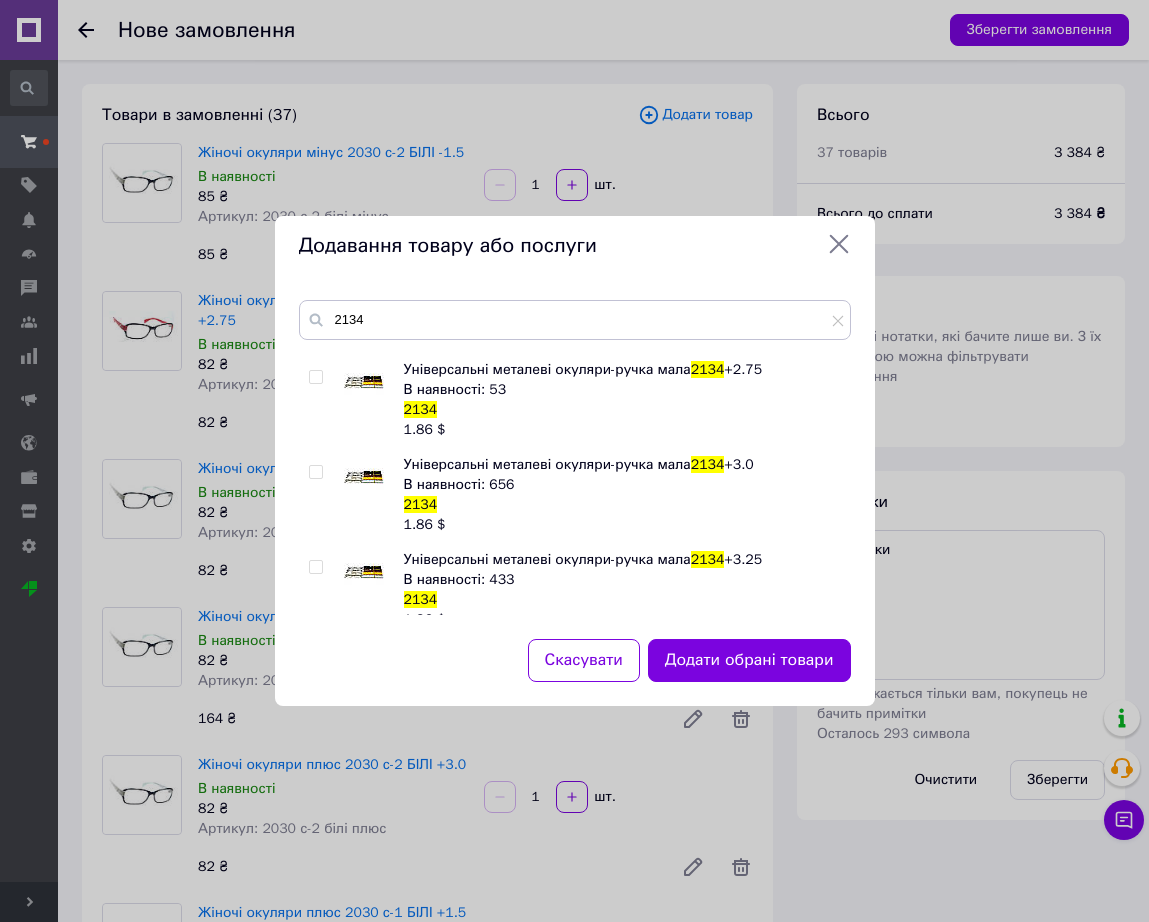 click at bounding box center [364, 475] 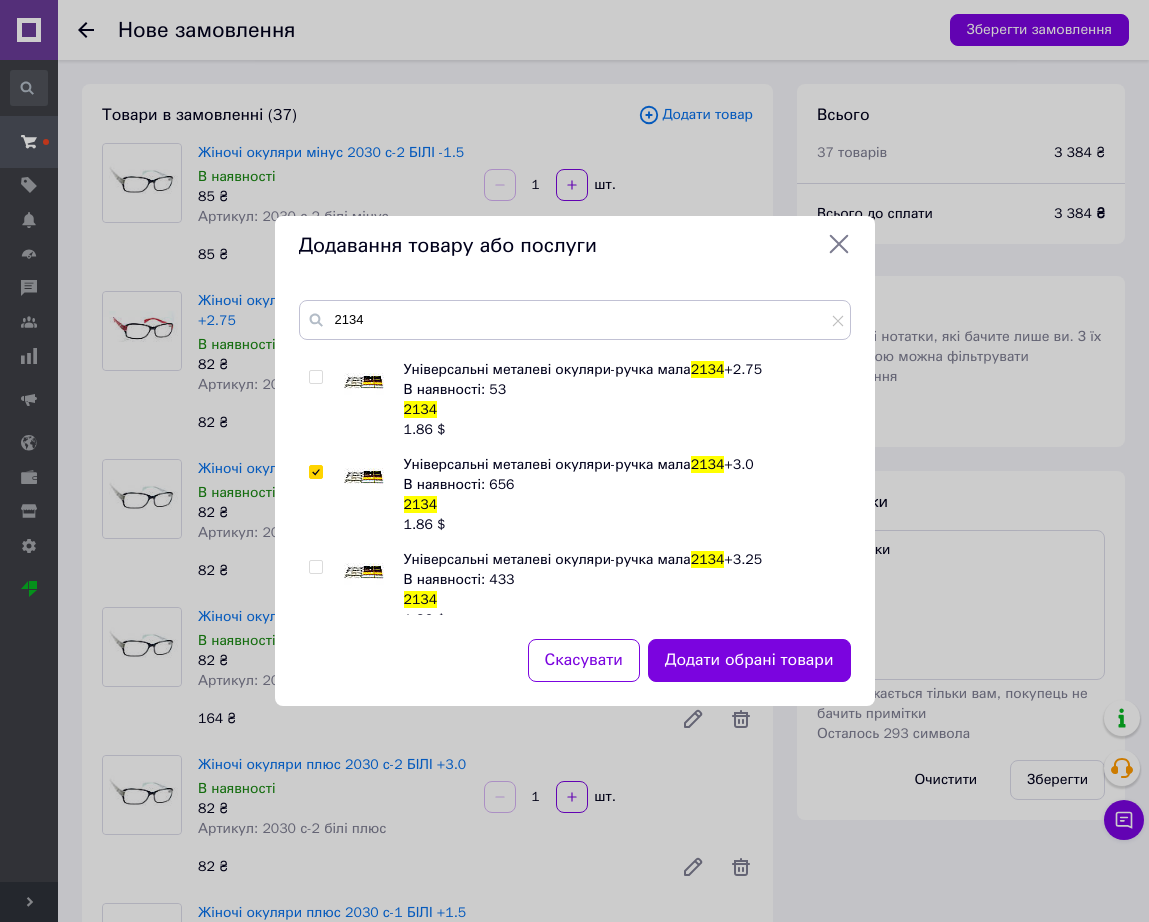 checkbox on "true" 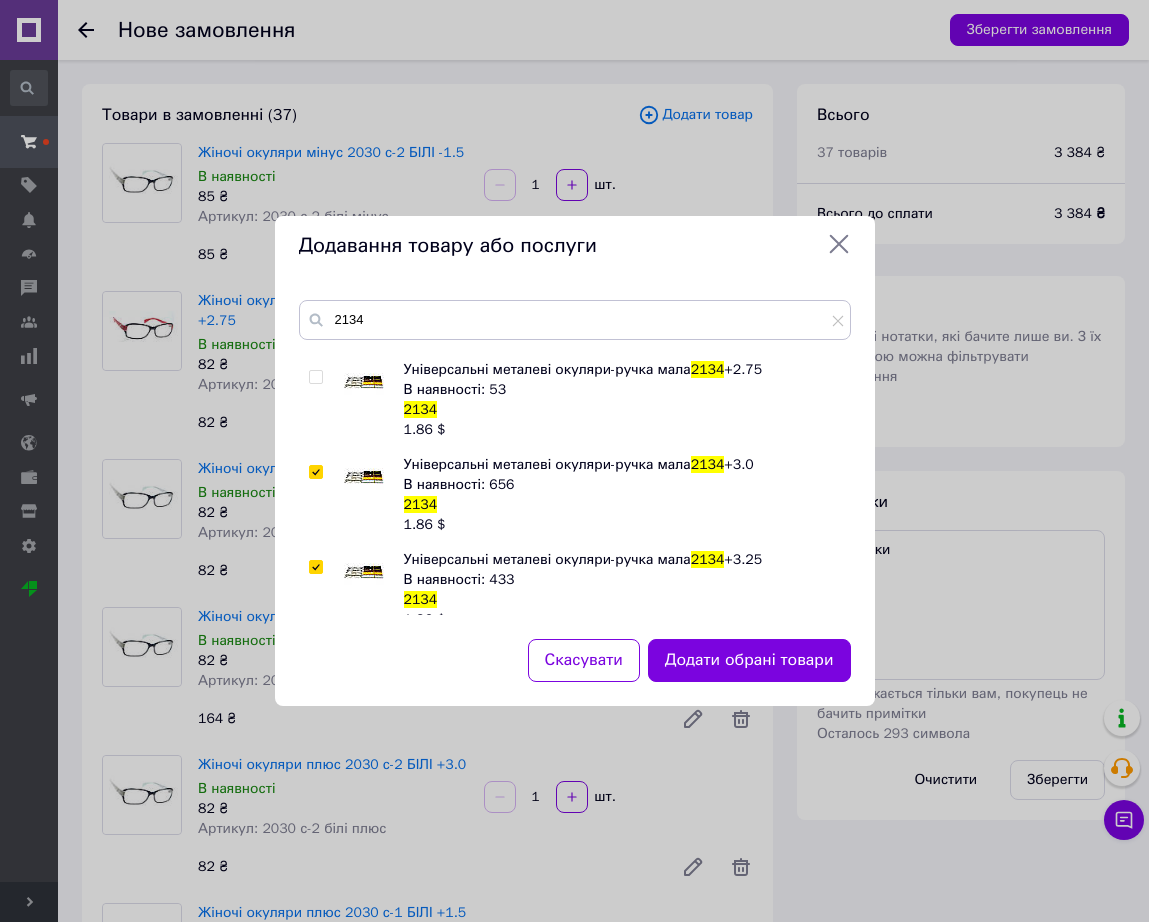 checkbox on "true" 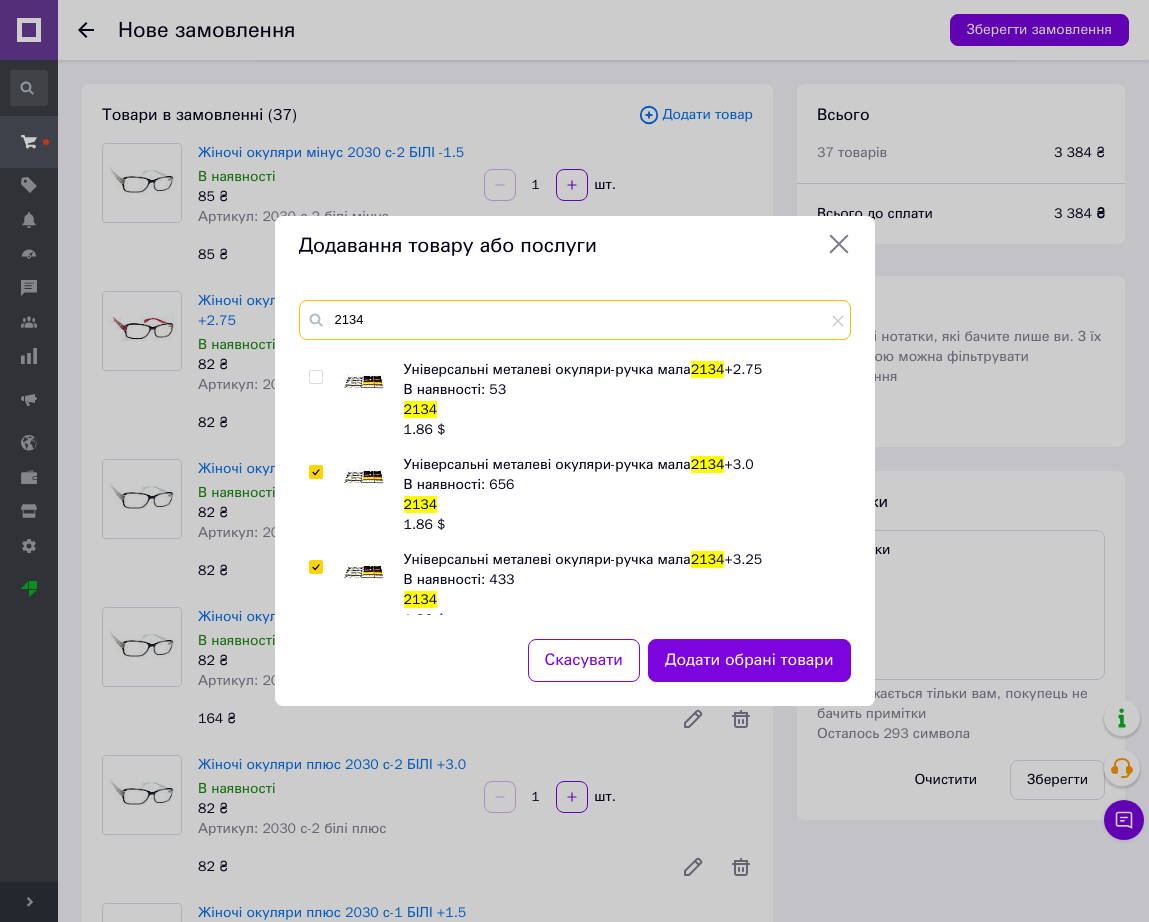 click on "2134" at bounding box center (575, 320) 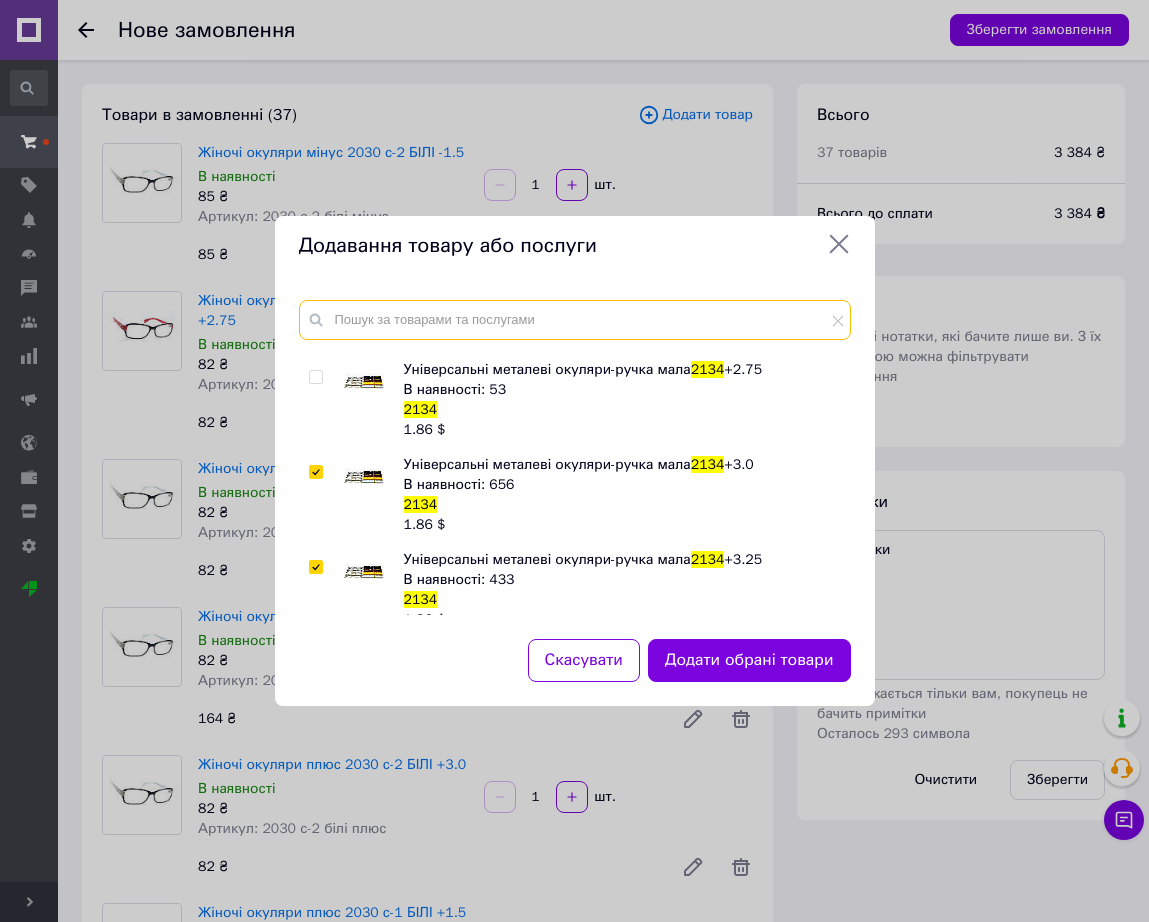 scroll, scrollTop: 192, scrollLeft: 0, axis: vertical 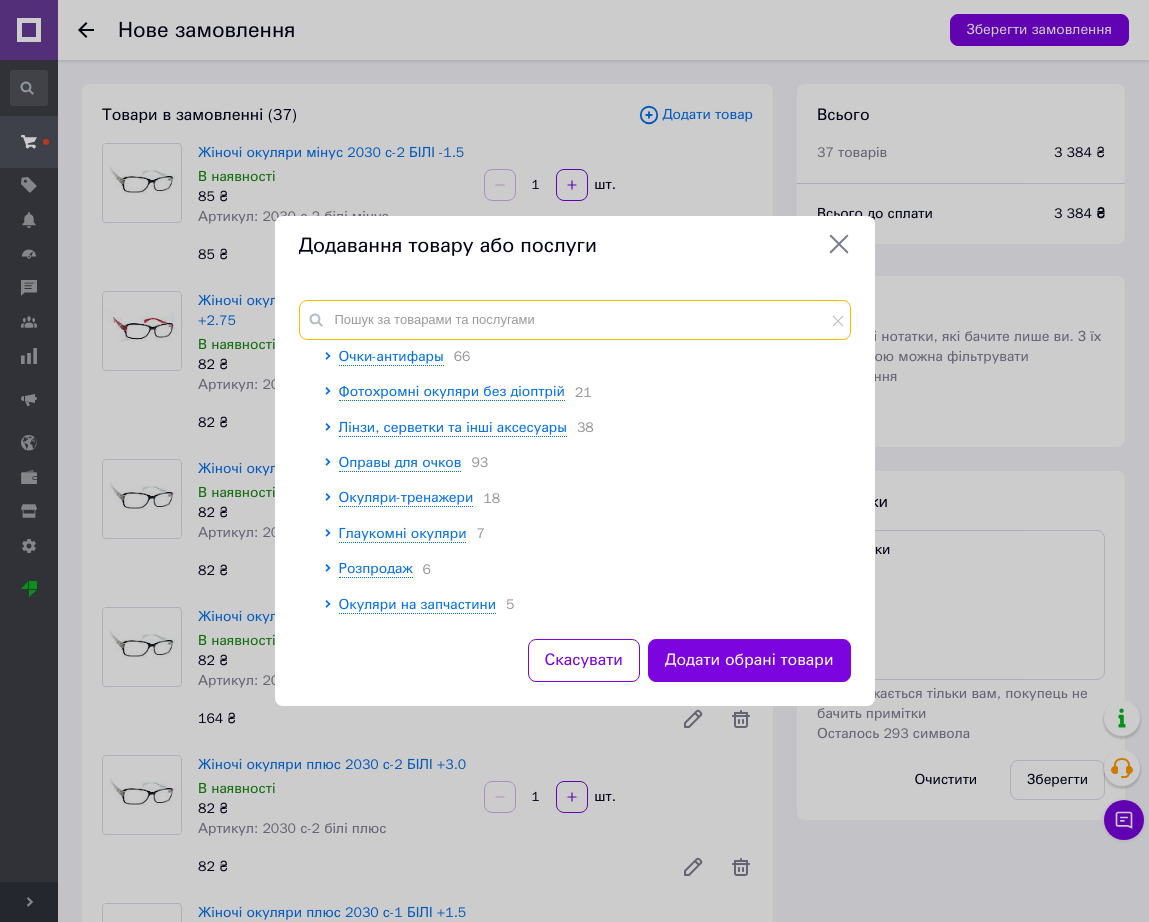 click at bounding box center (575, 320) 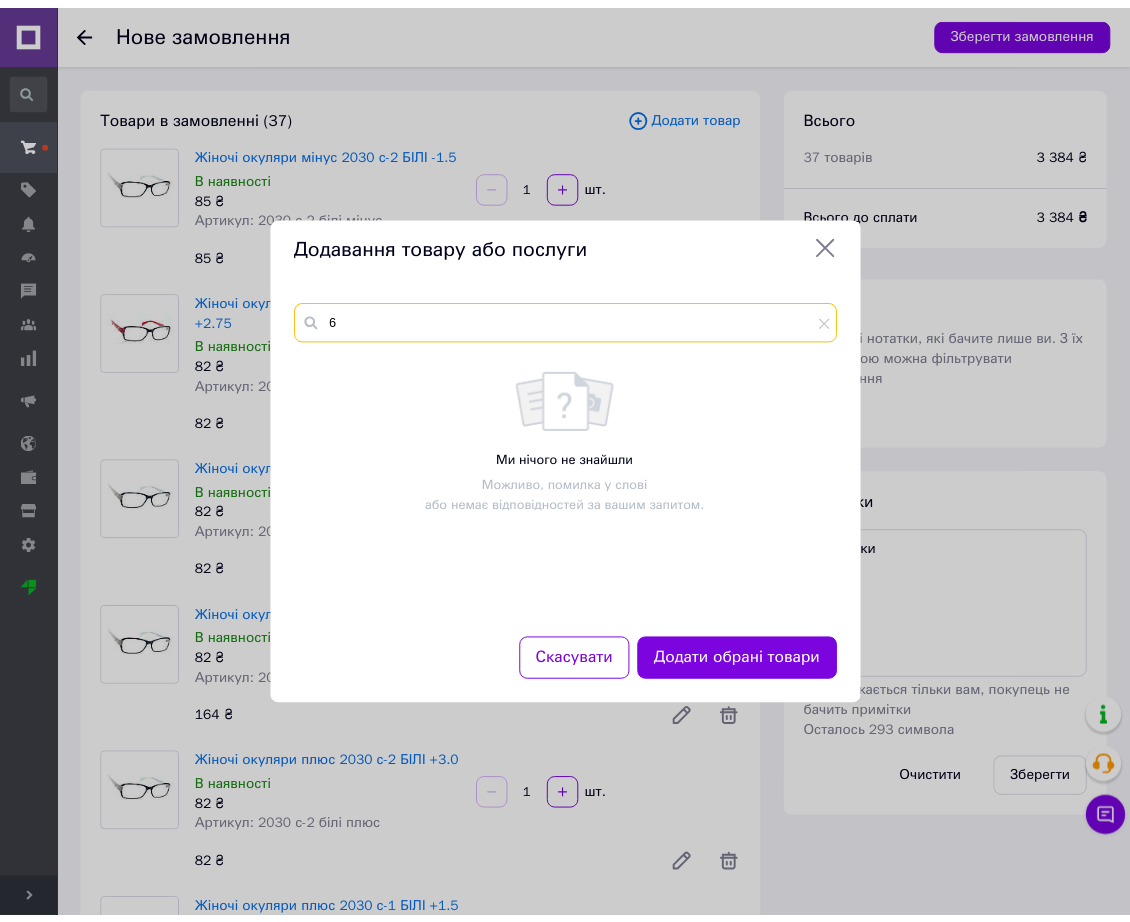 scroll, scrollTop: 0, scrollLeft: 0, axis: both 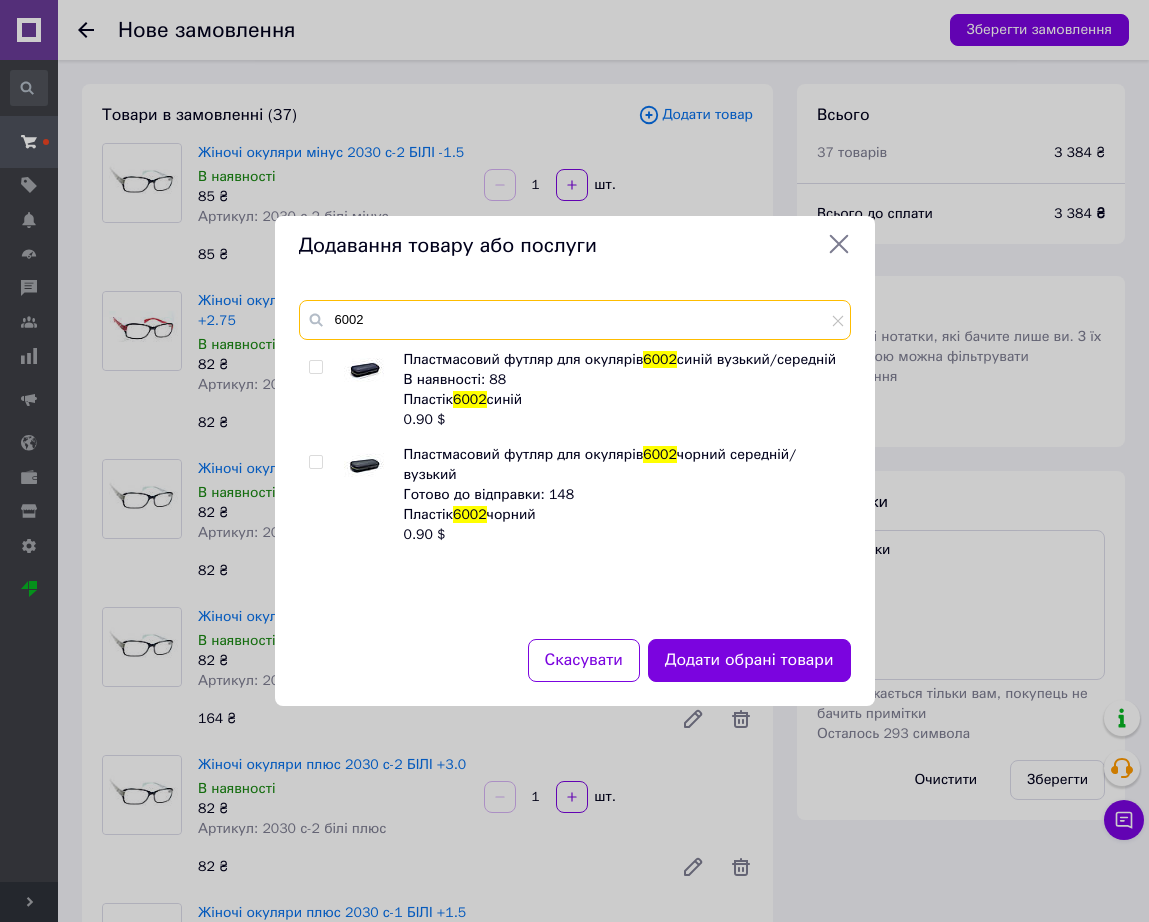 type on "6002" 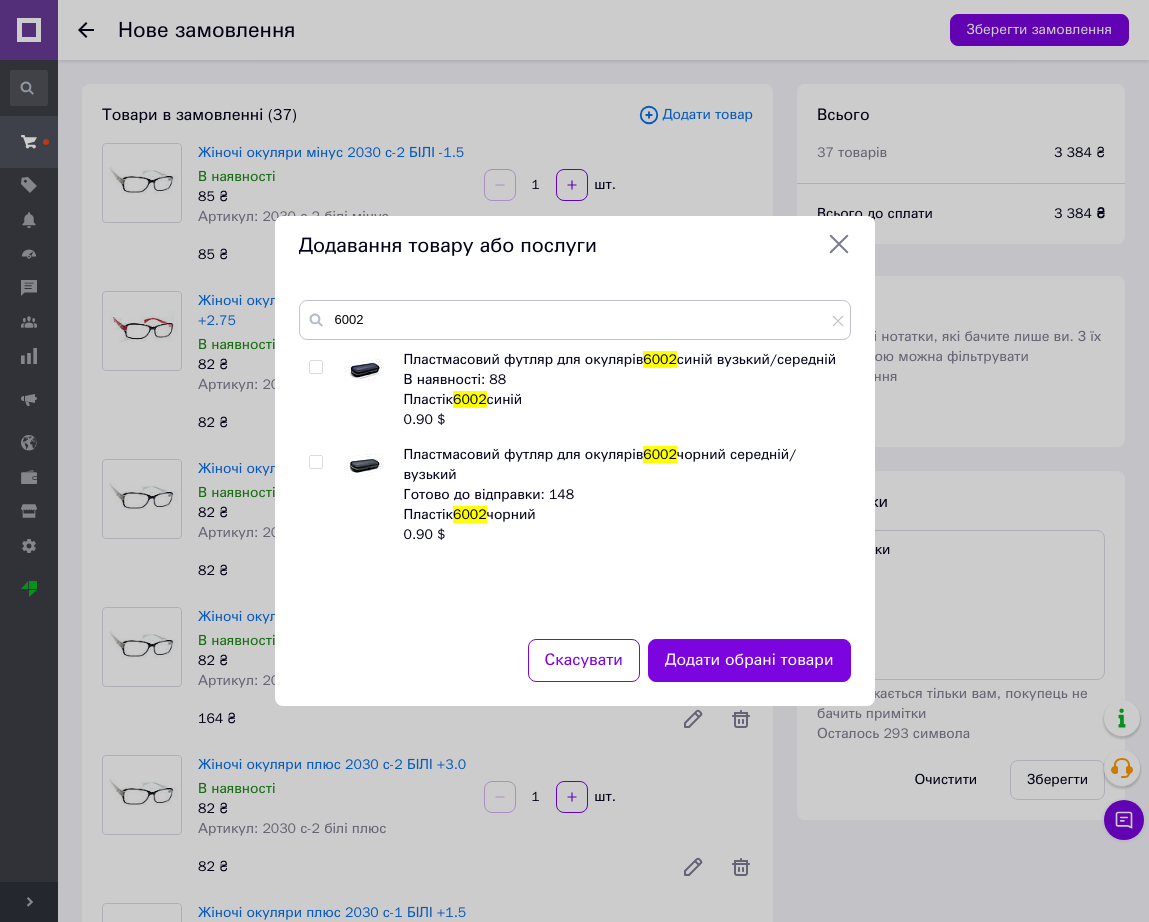 click at bounding box center [364, 465] 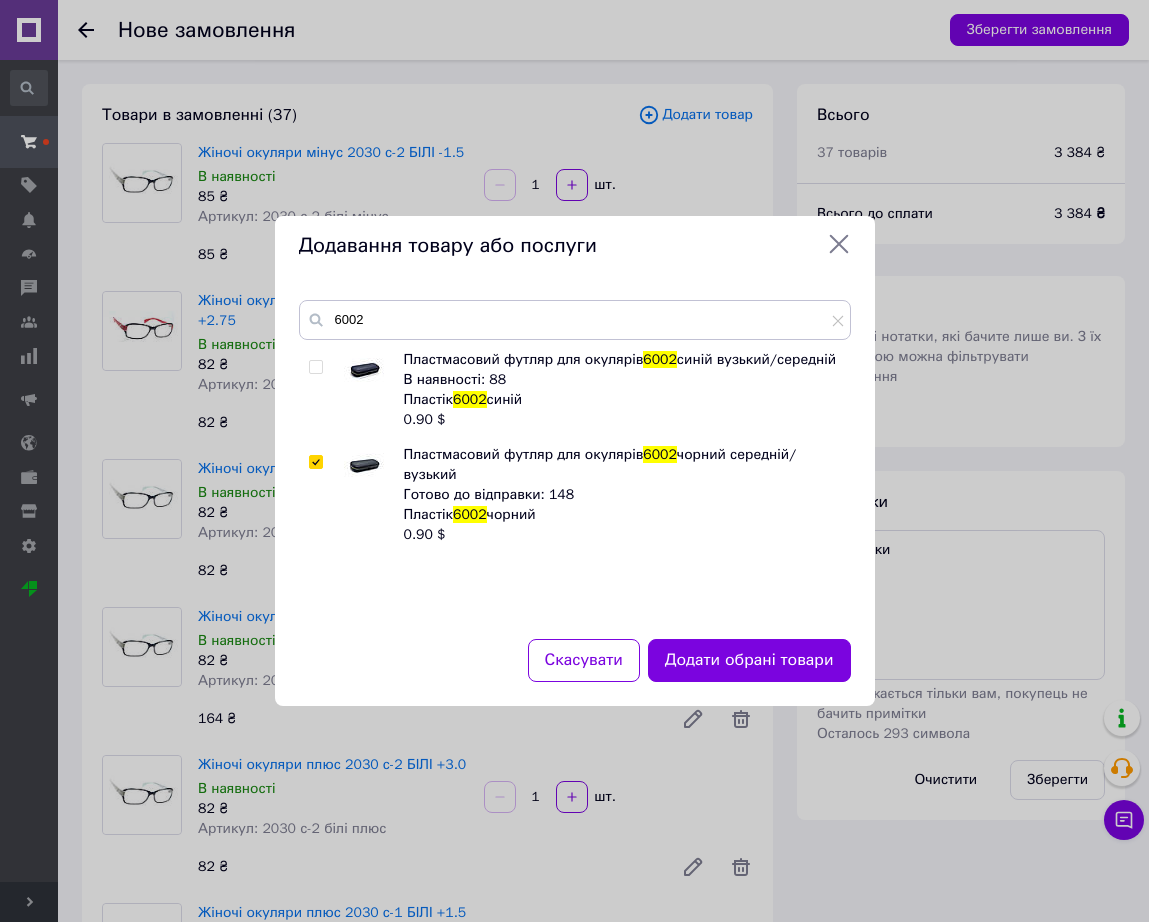 checkbox on "true" 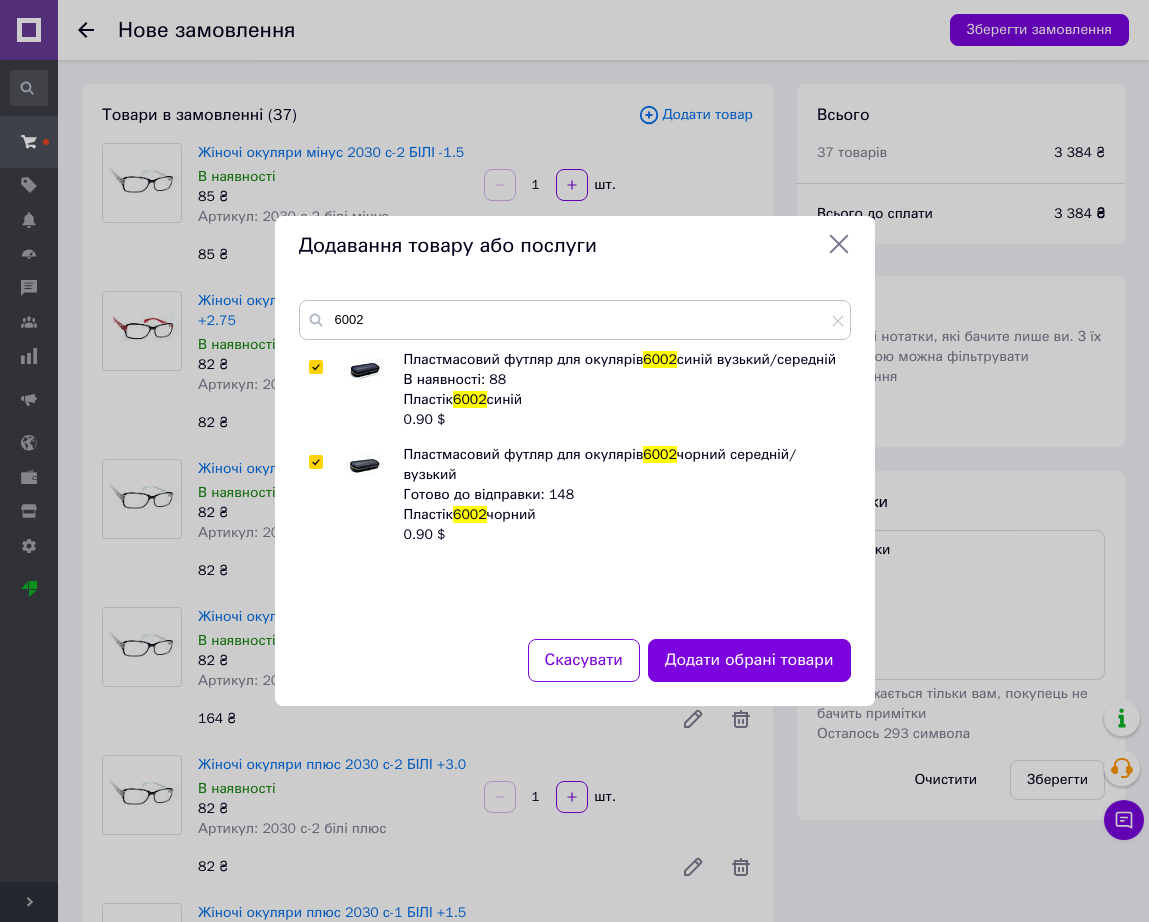 checkbox on "true" 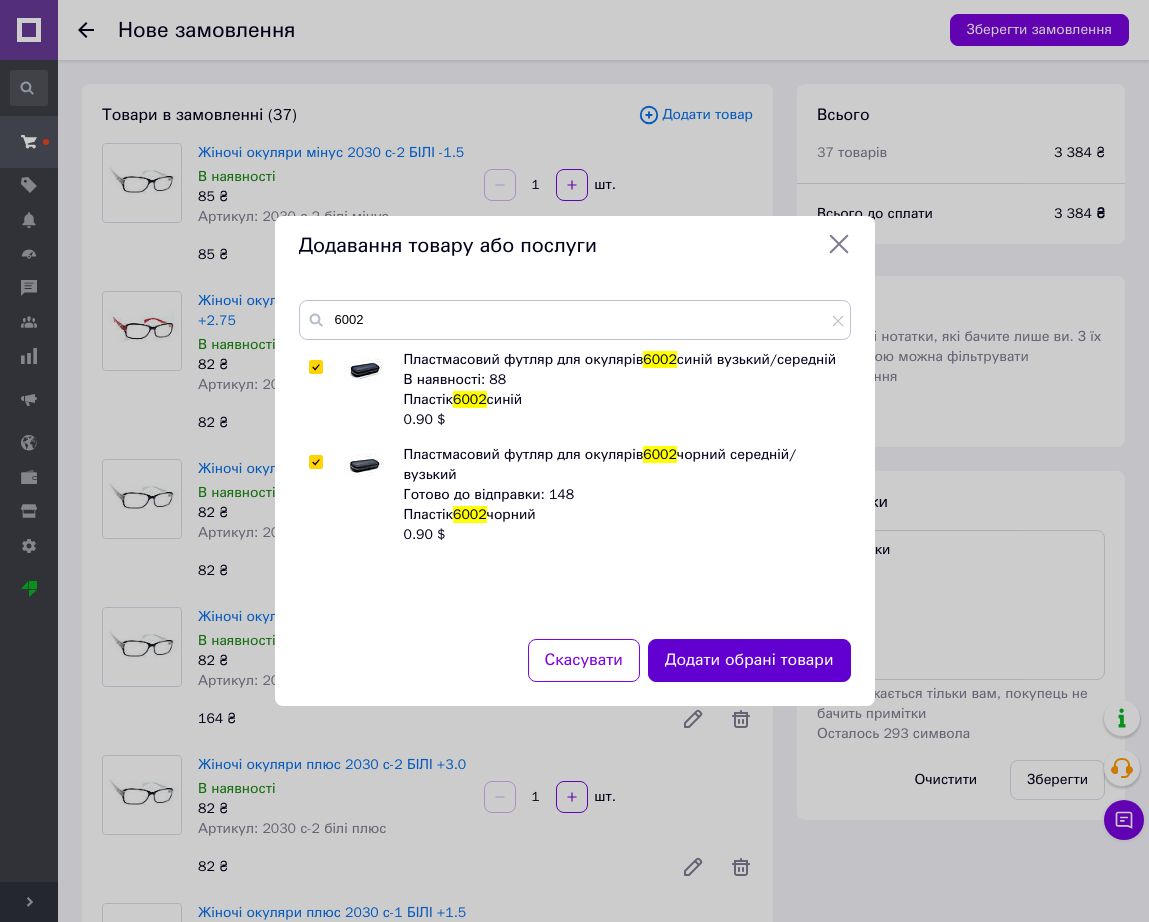 click on "Додати обрані товари" at bounding box center [749, 660] 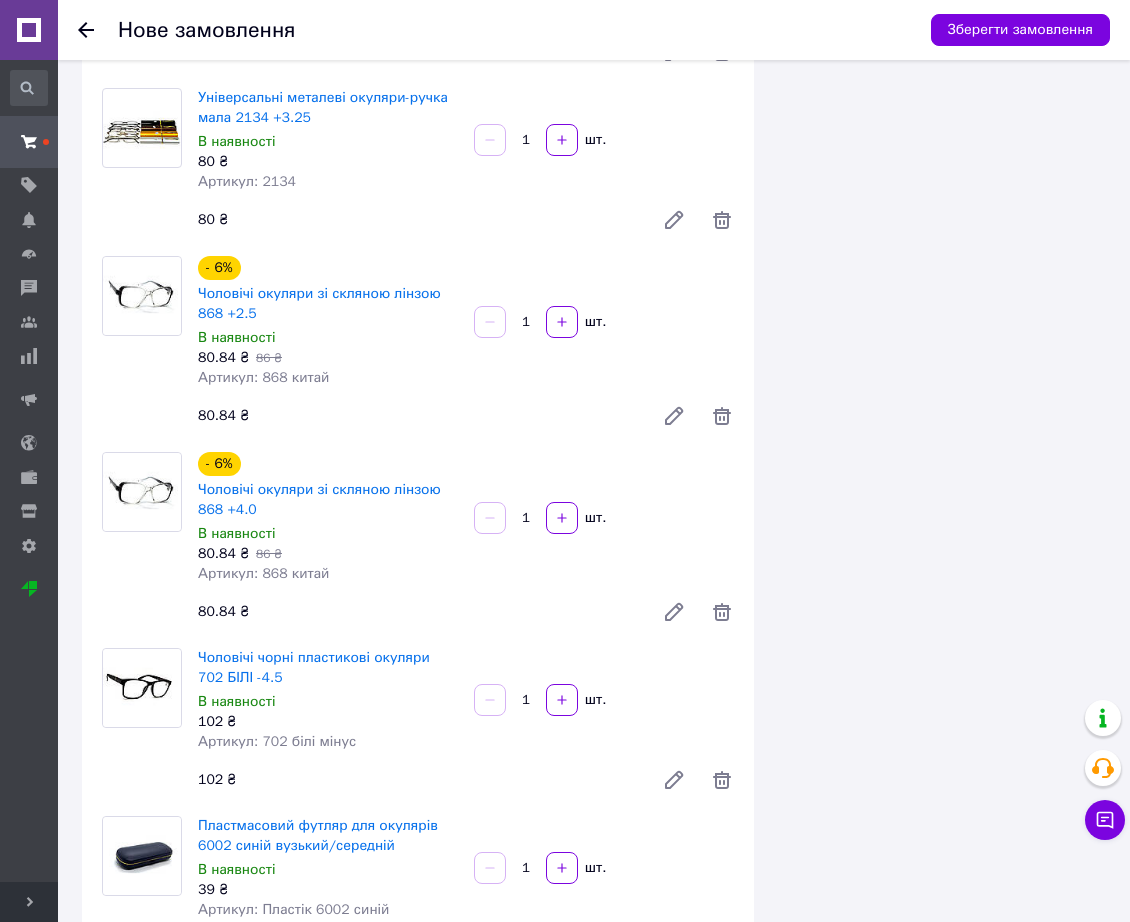 scroll, scrollTop: 8381, scrollLeft: 0, axis: vertical 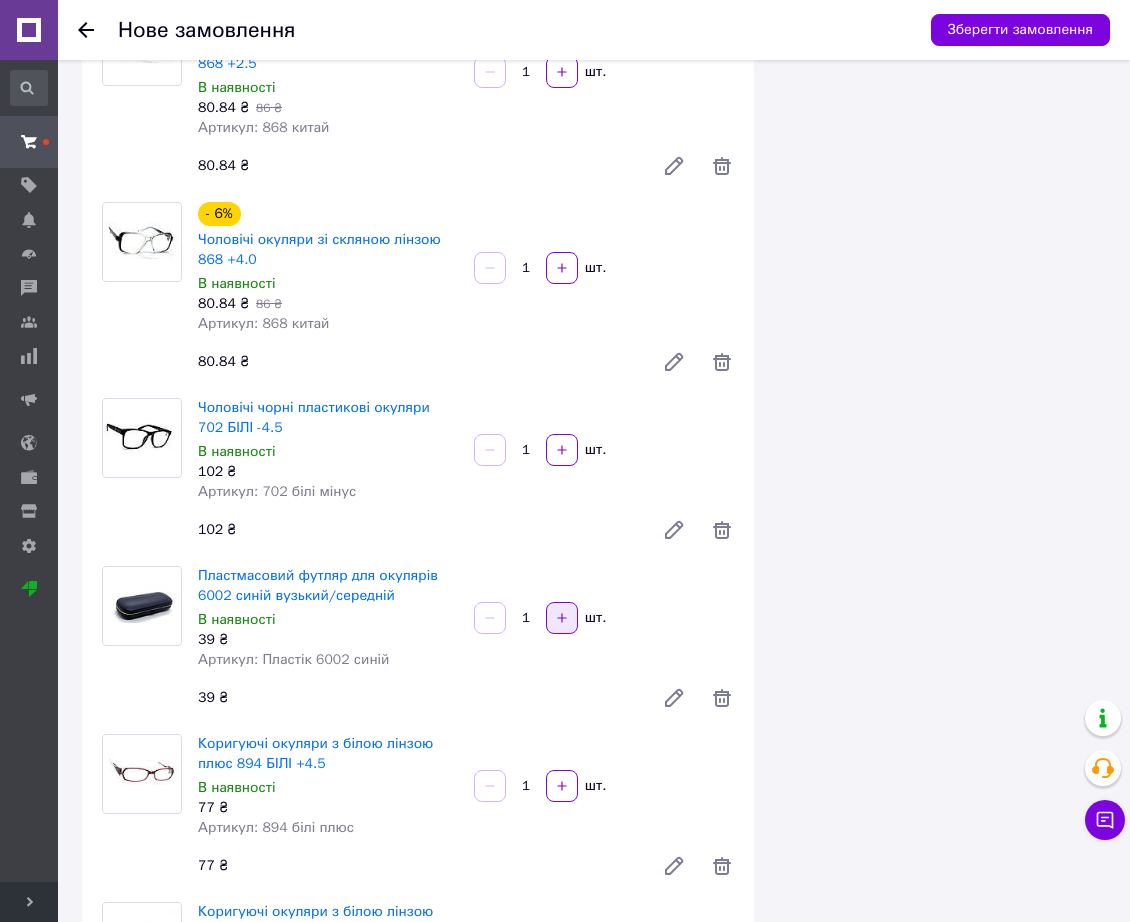 click 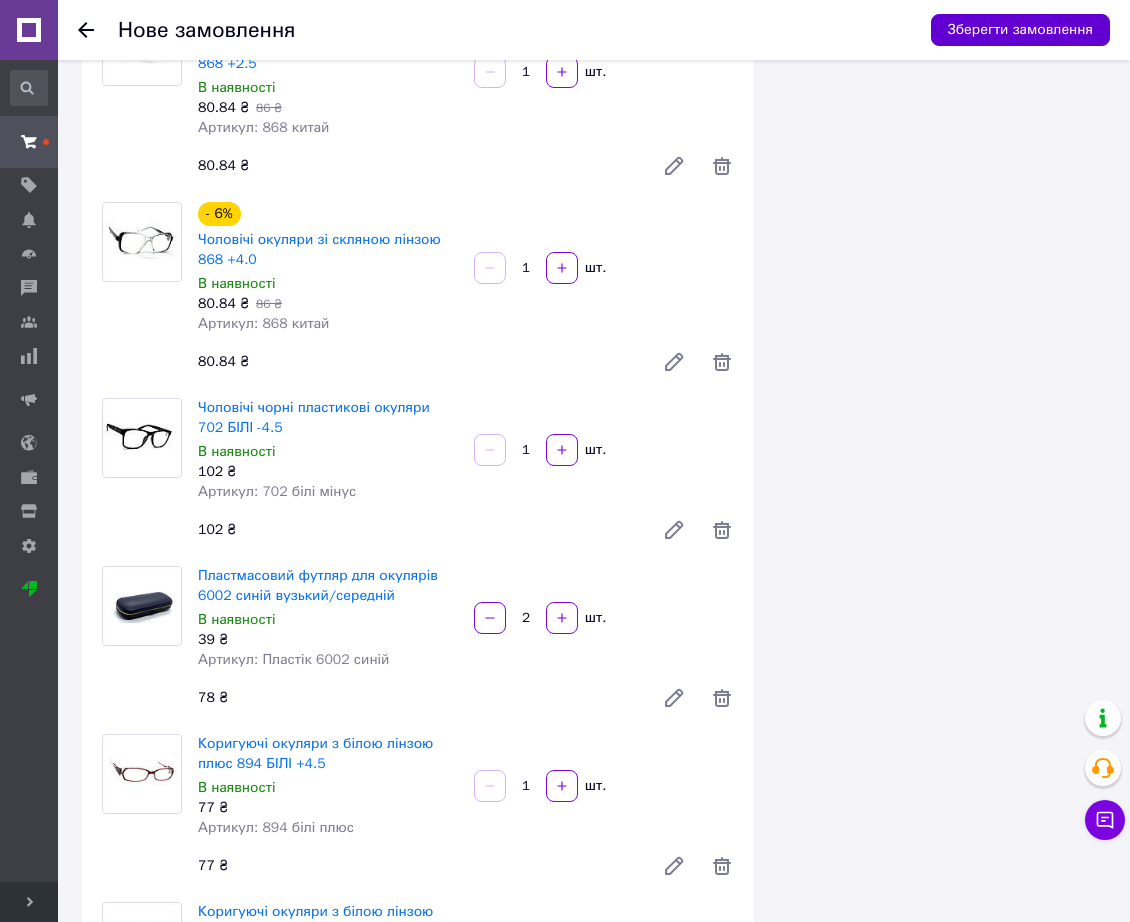 click on "Зберегти замовлення" at bounding box center (1020, 30) 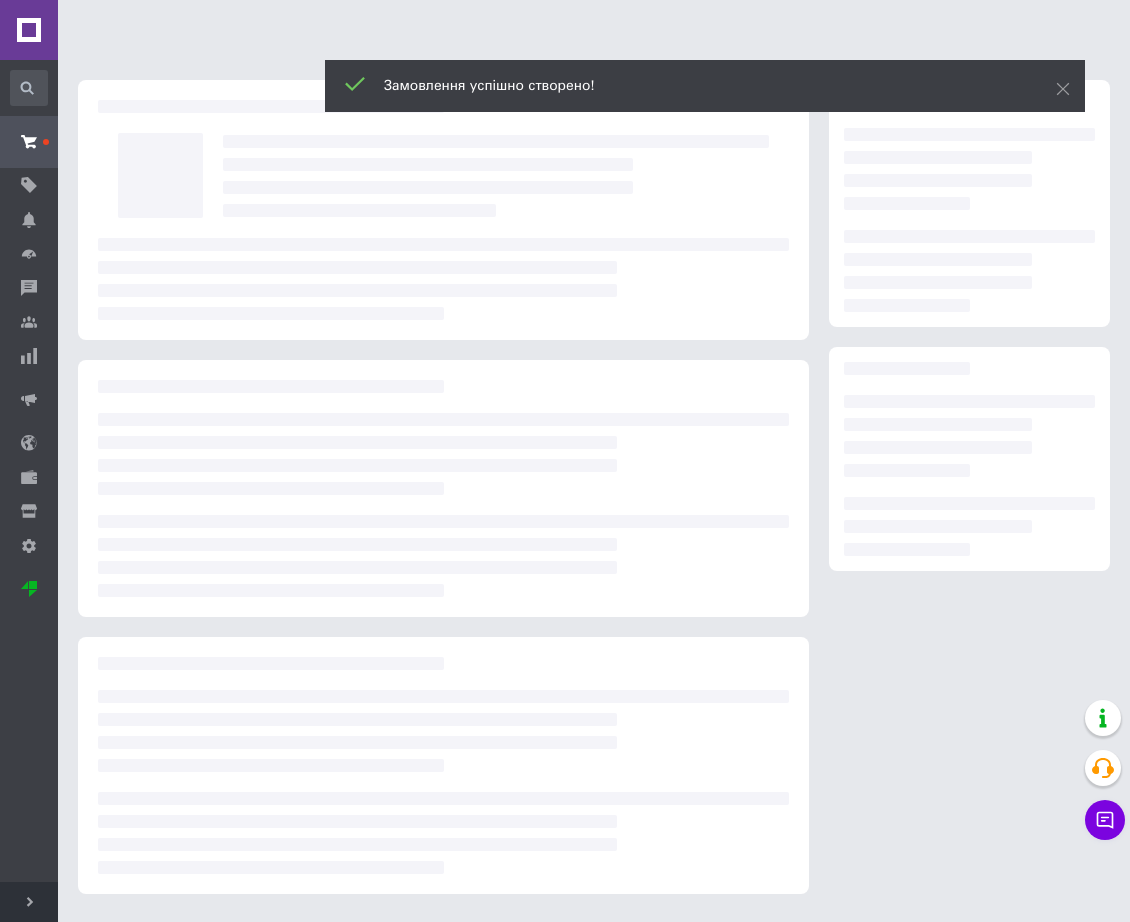 scroll, scrollTop: 0, scrollLeft: 0, axis: both 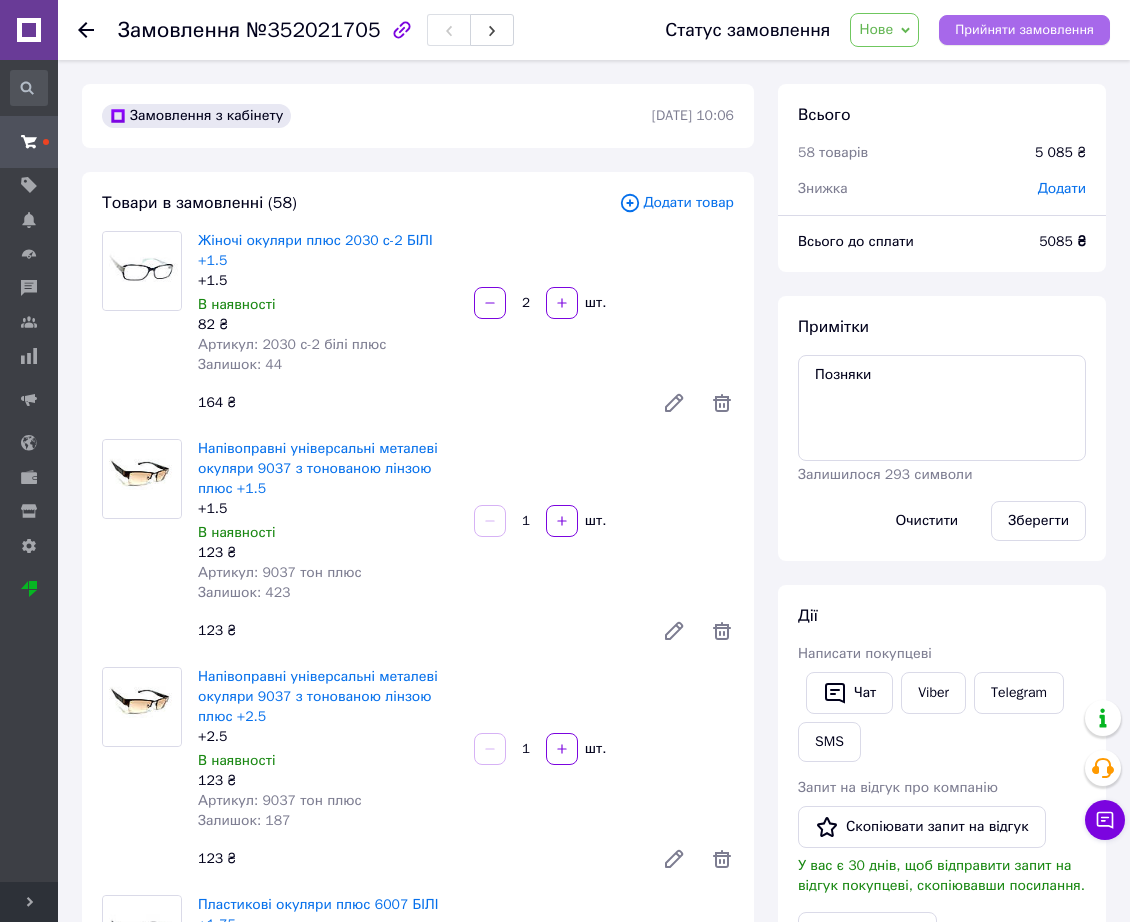 click on "Прийняти замовлення" at bounding box center [1024, 30] 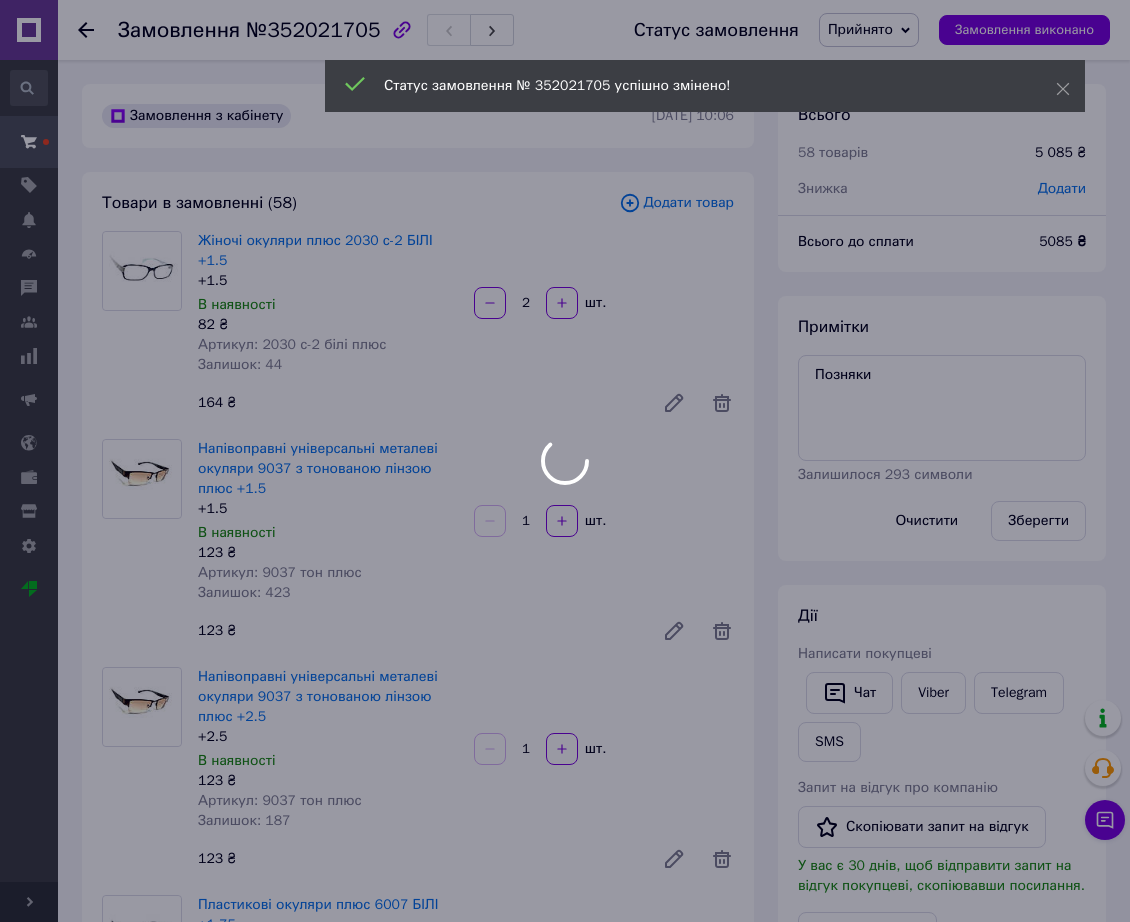 type 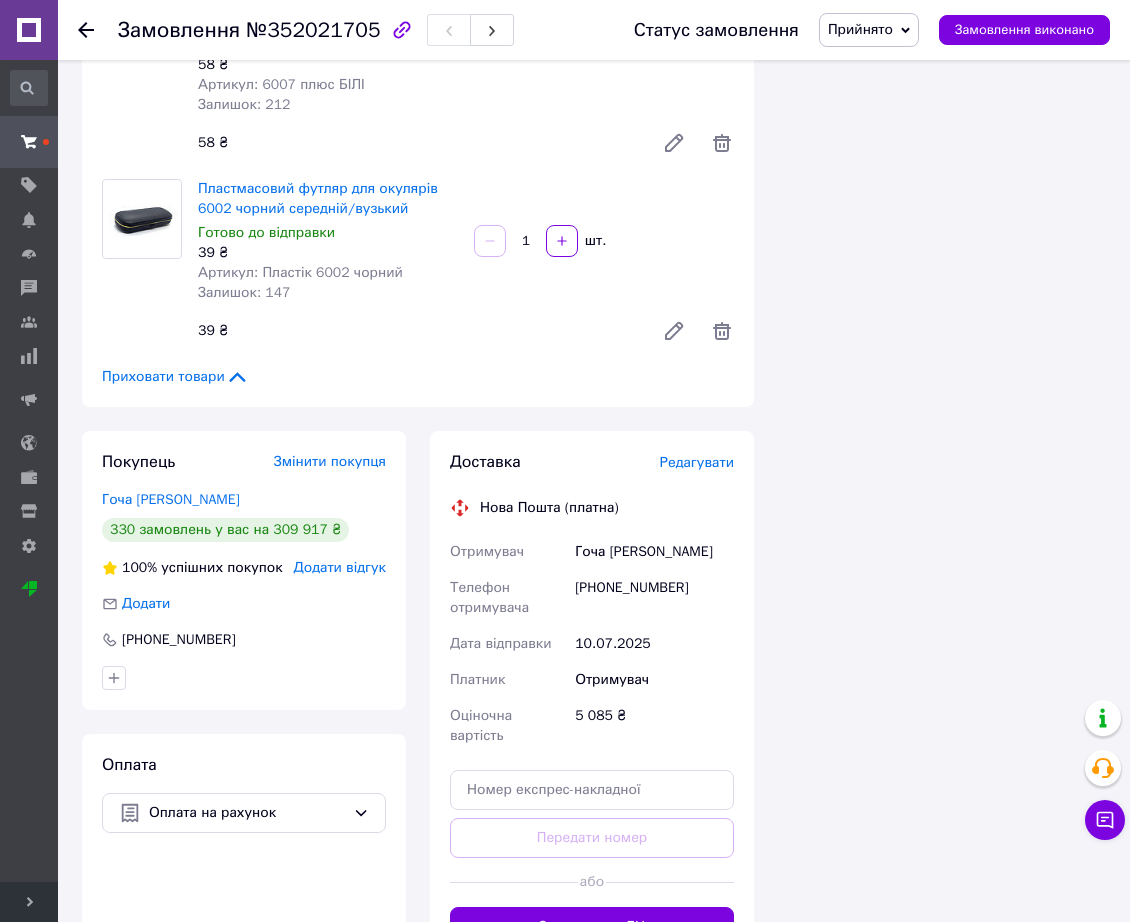 click on "Приховати товари" at bounding box center (175, 377) 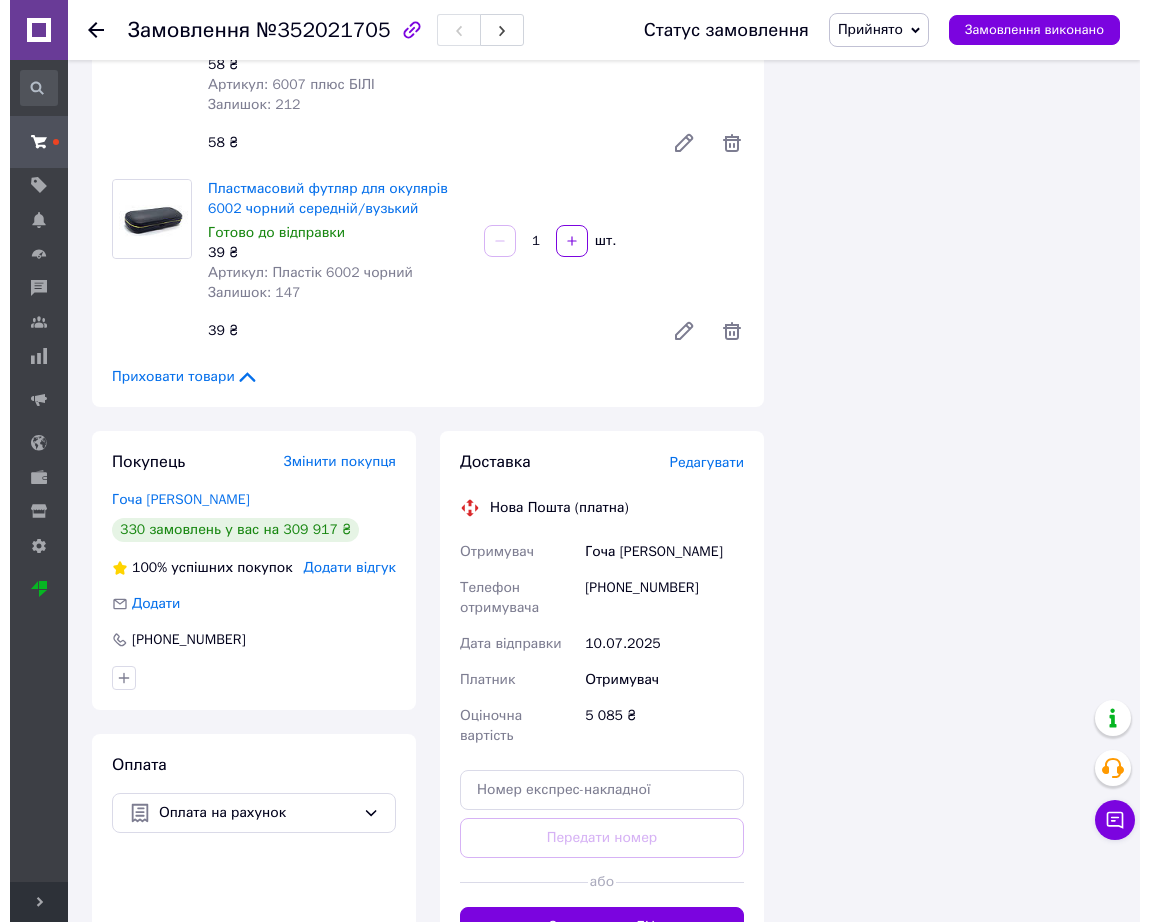 scroll, scrollTop: 152, scrollLeft: 0, axis: vertical 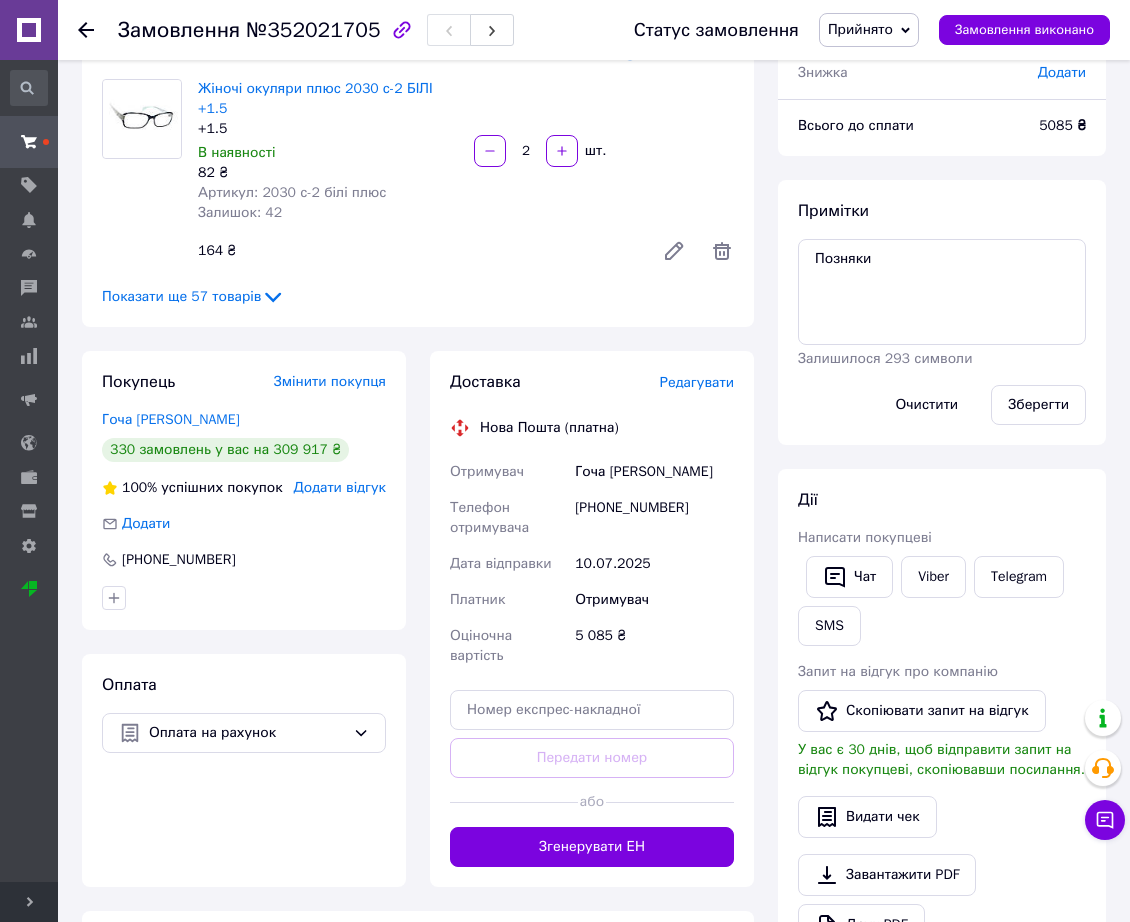 click on "Редагувати" at bounding box center [697, 382] 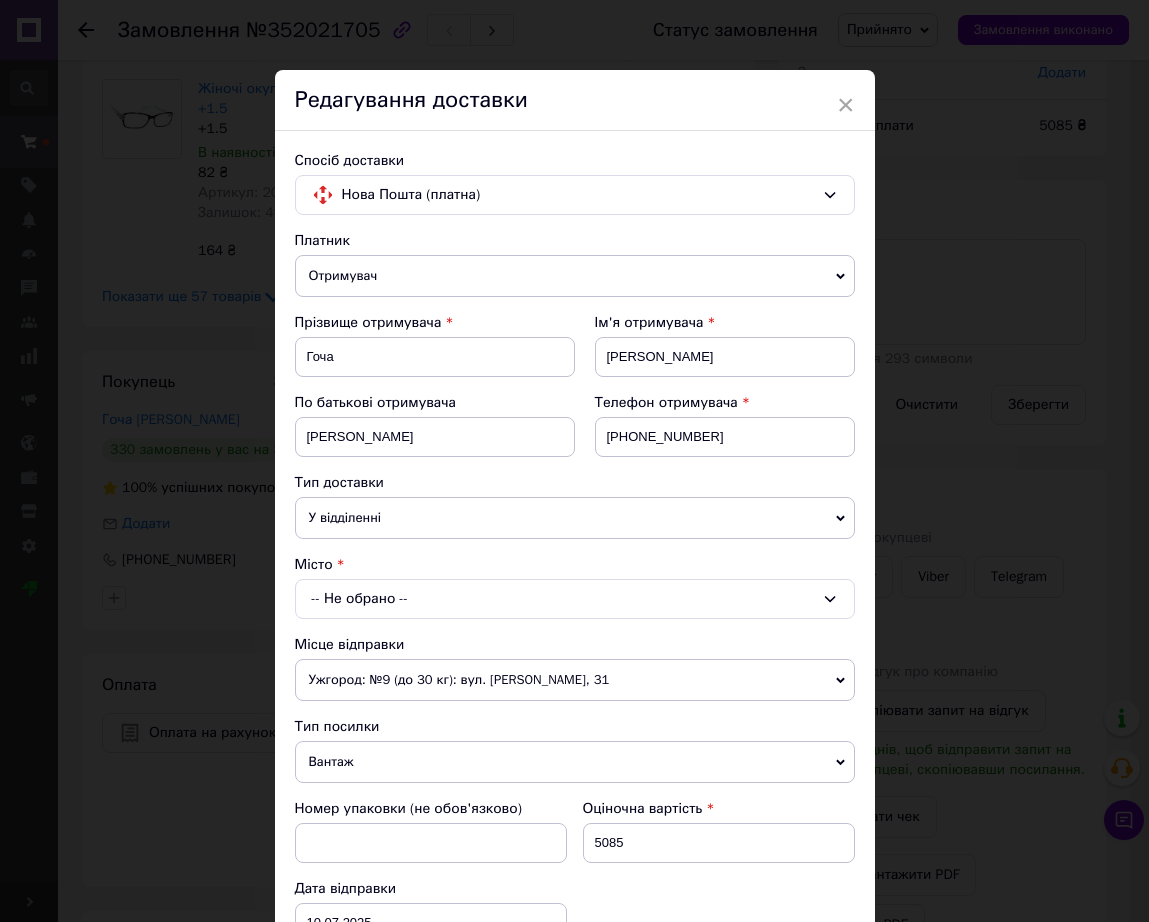 click on "-- Не обрано --" at bounding box center [575, 599] 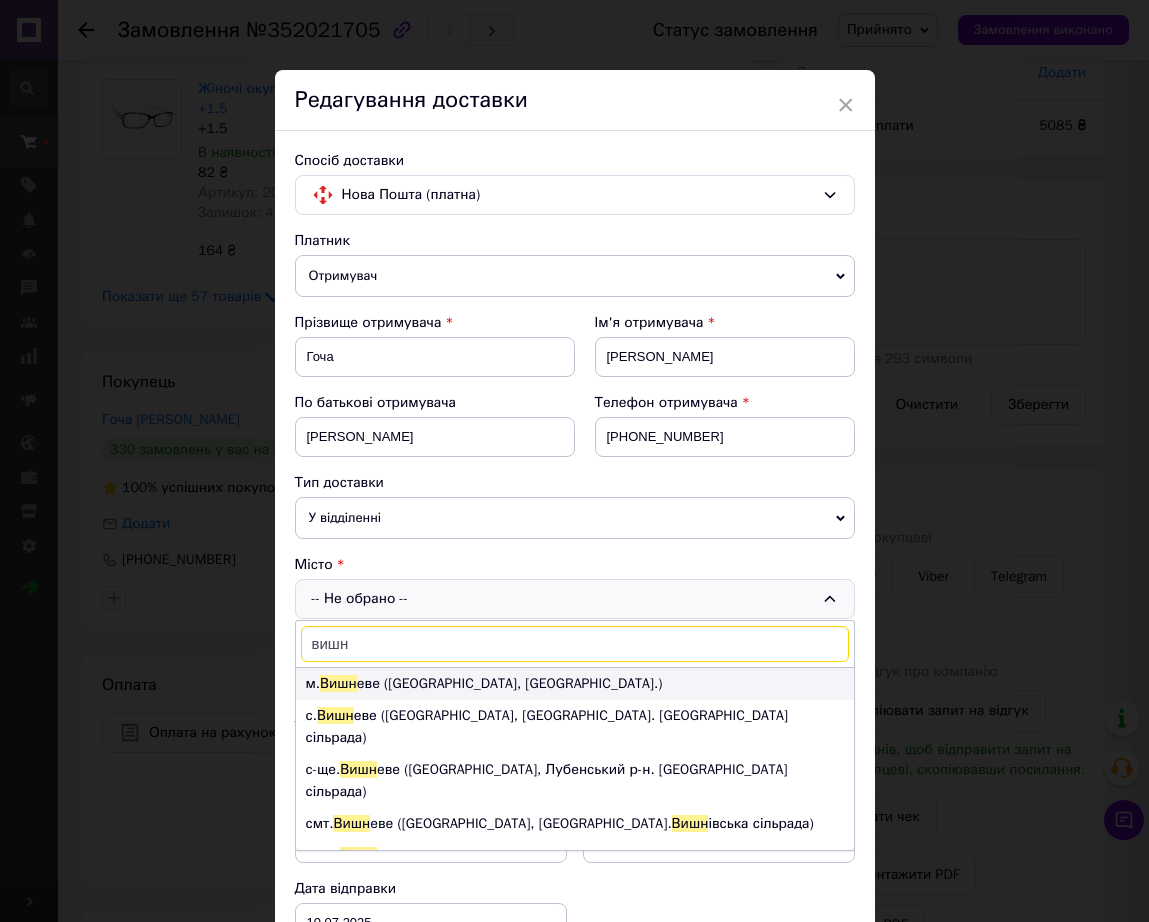 type on "вишн" 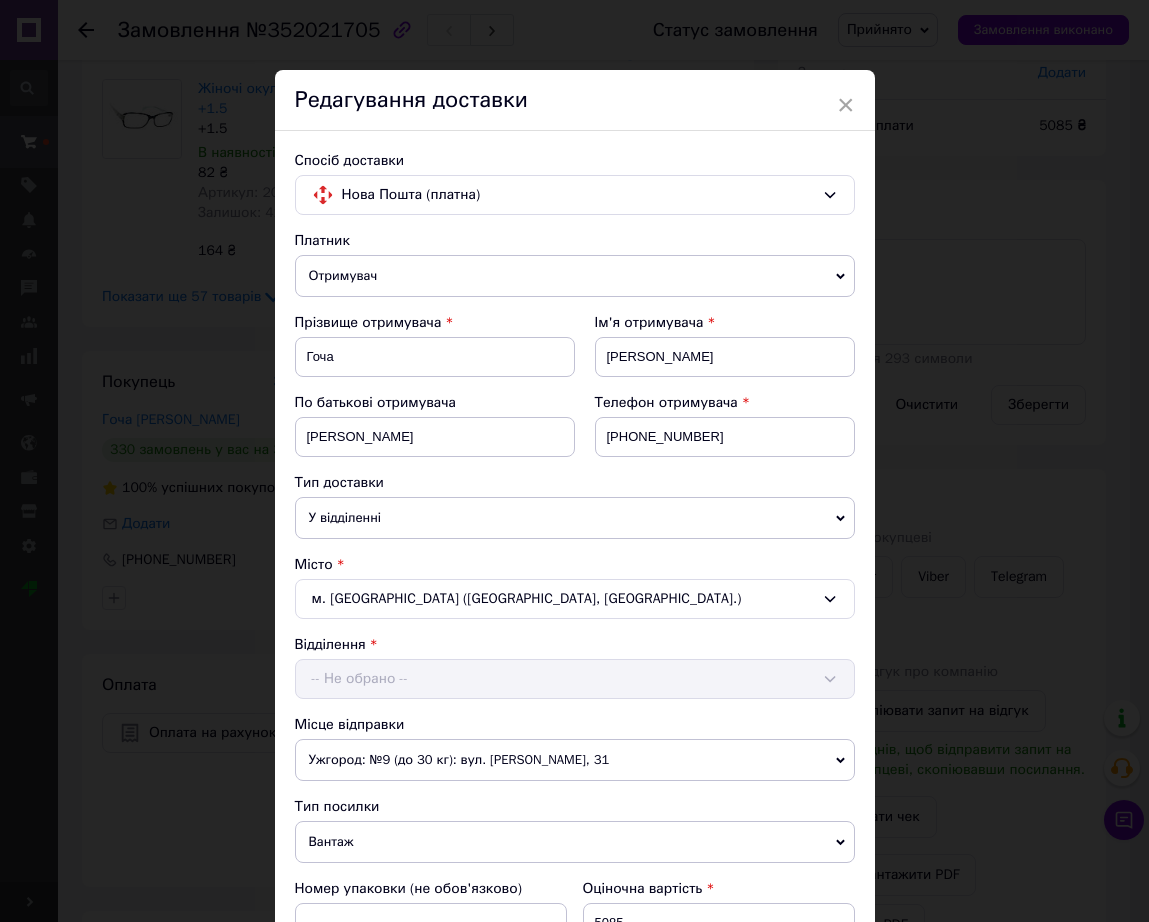 click on "-- Не обрано --" at bounding box center [575, 679] 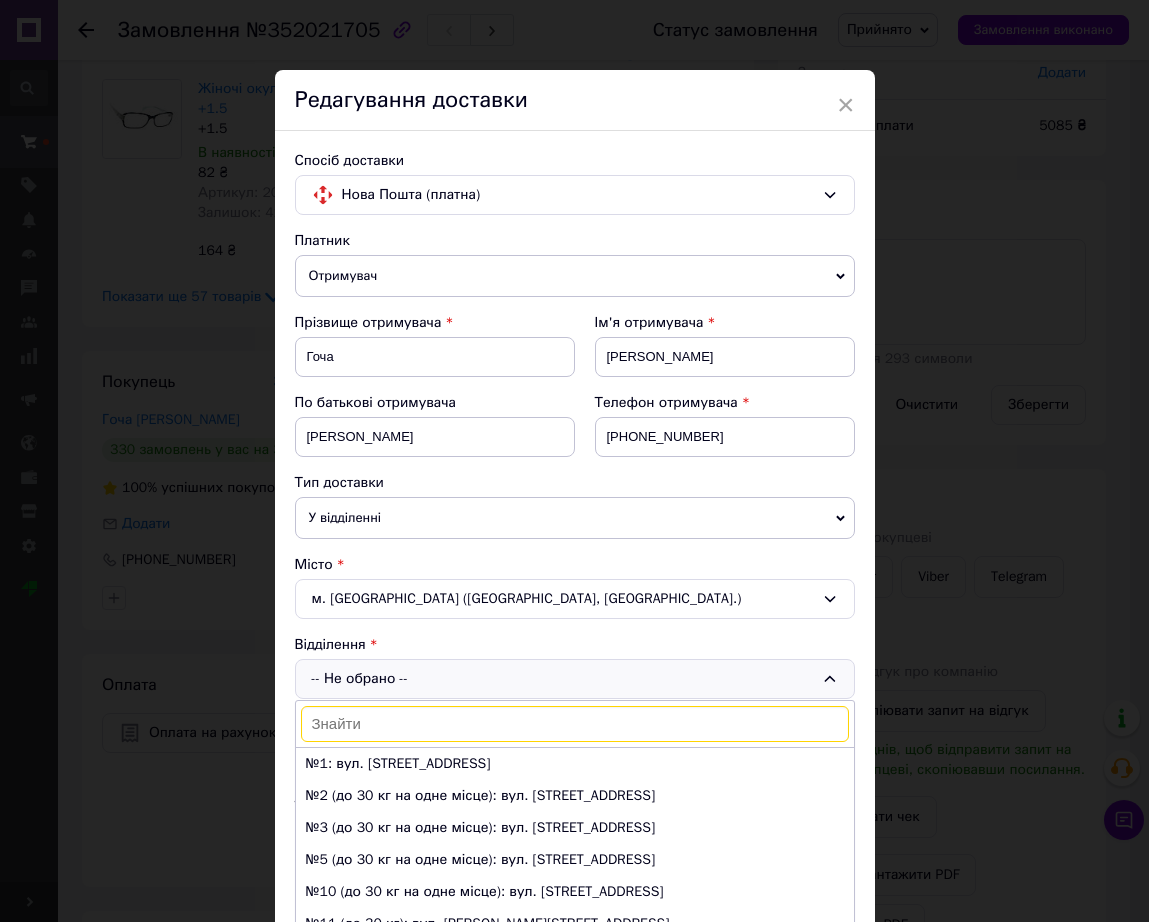 click on "№1: вул. Київська, 4" at bounding box center [575, 764] 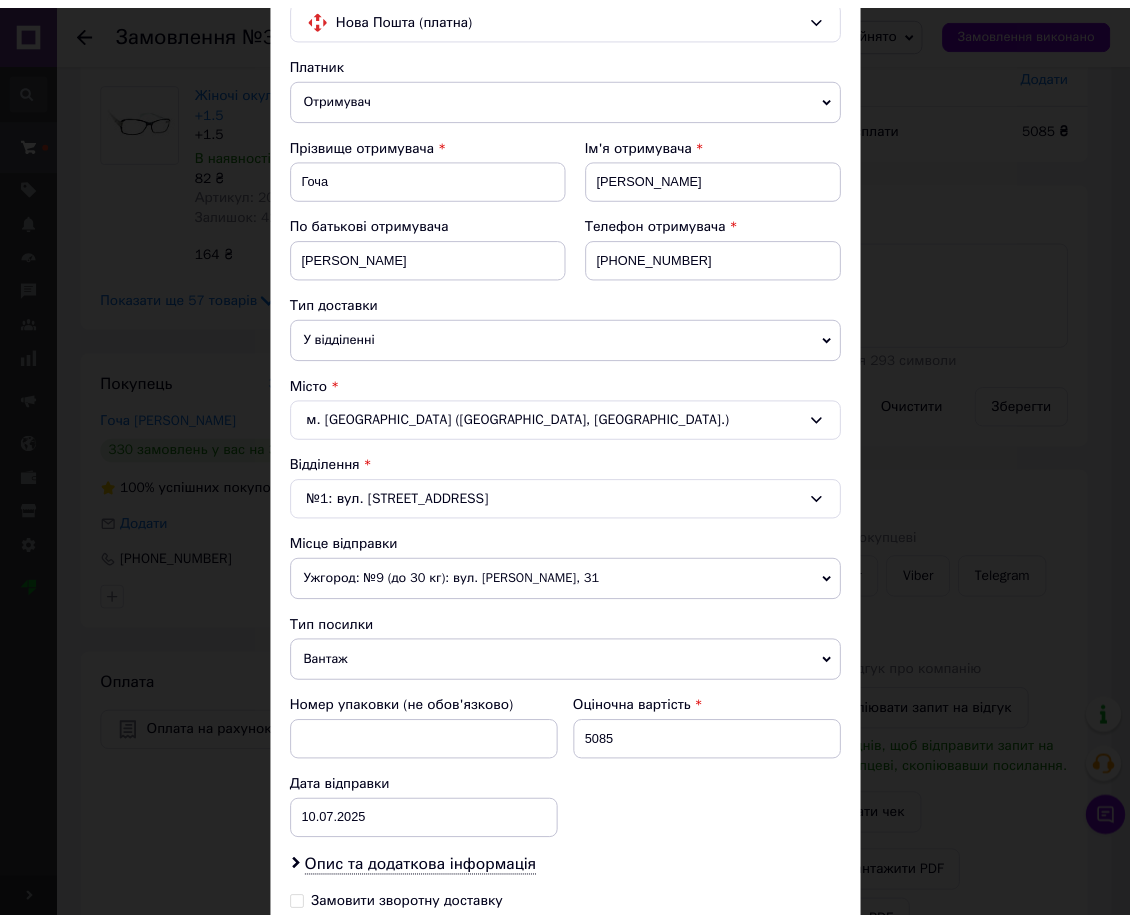 scroll, scrollTop: 442, scrollLeft: 0, axis: vertical 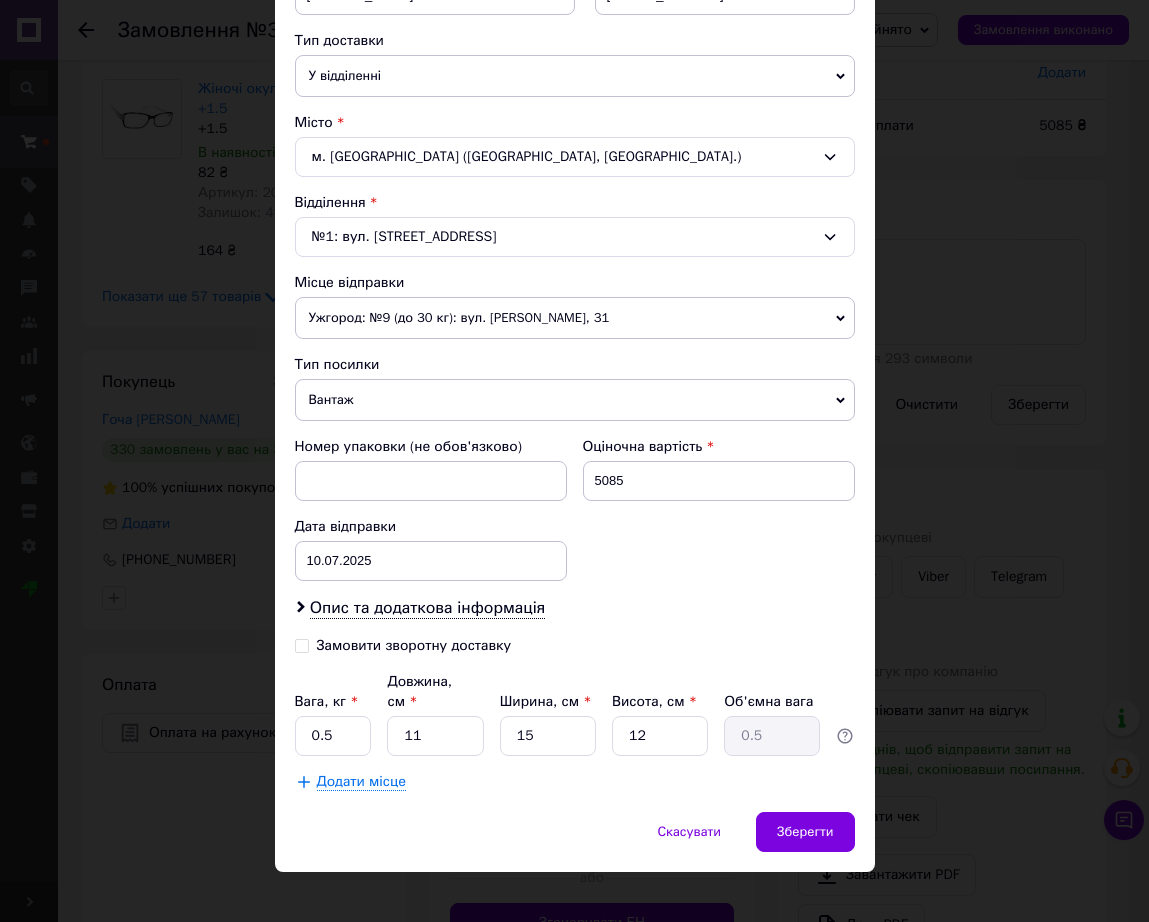 click on "№1: вул. Київська, 4" at bounding box center (575, 237) 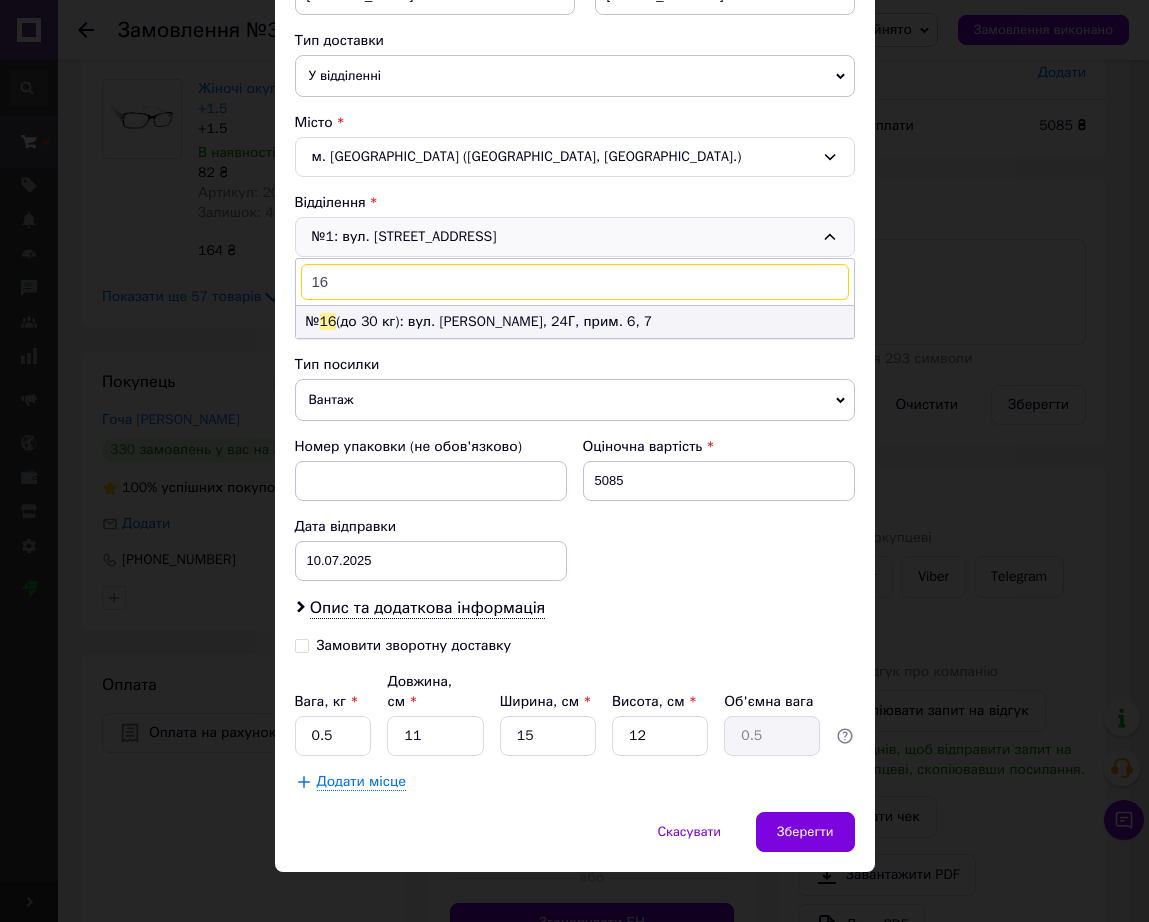 type on "16" 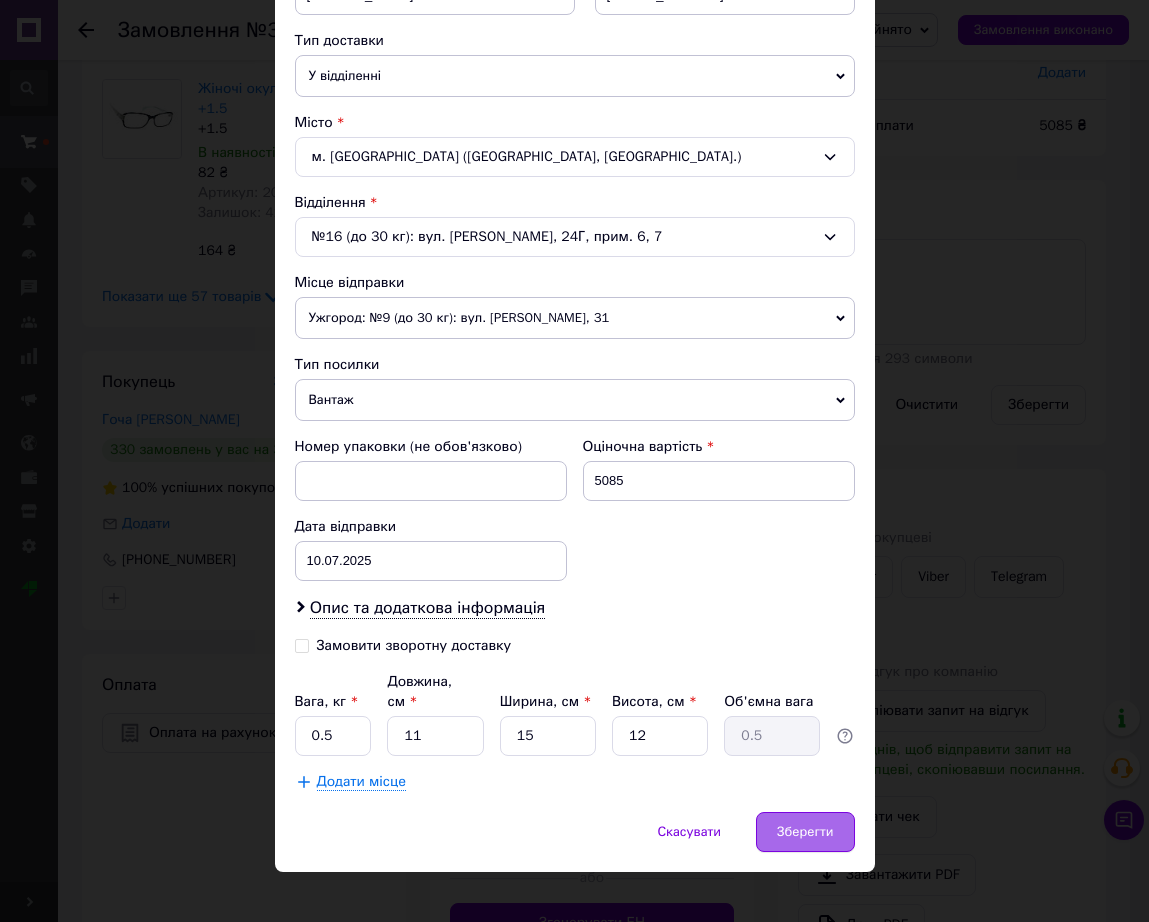 click on "Зберегти" at bounding box center (805, 832) 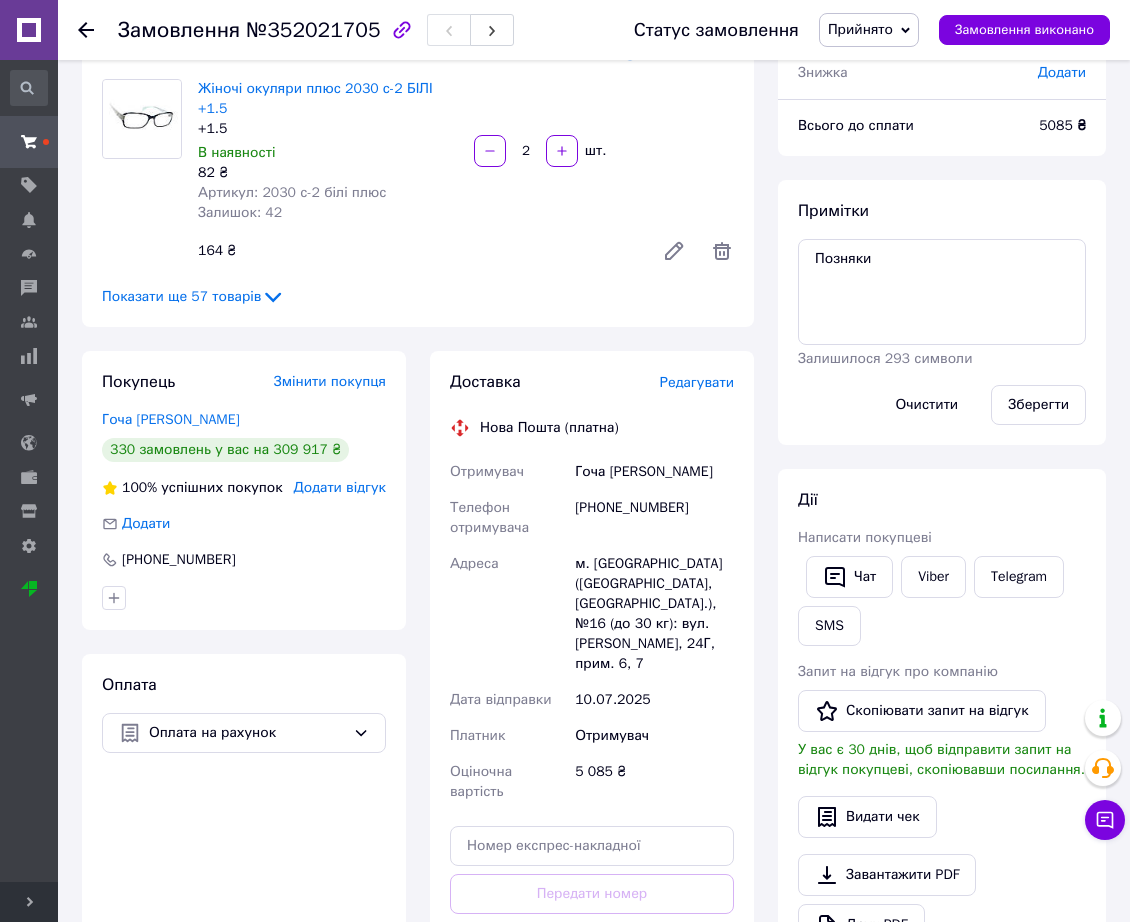 scroll, scrollTop: 402, scrollLeft: 0, axis: vertical 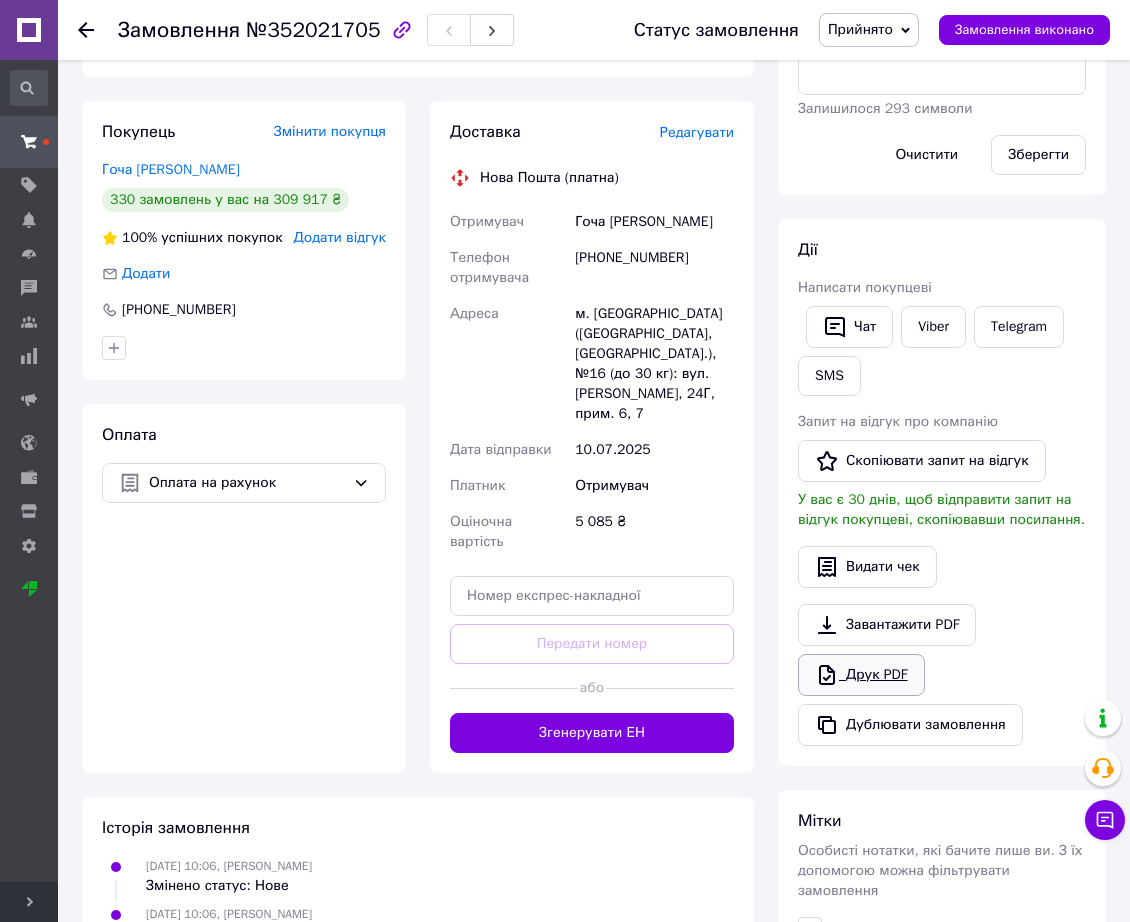 click on "Друк PDF" at bounding box center [861, 675] 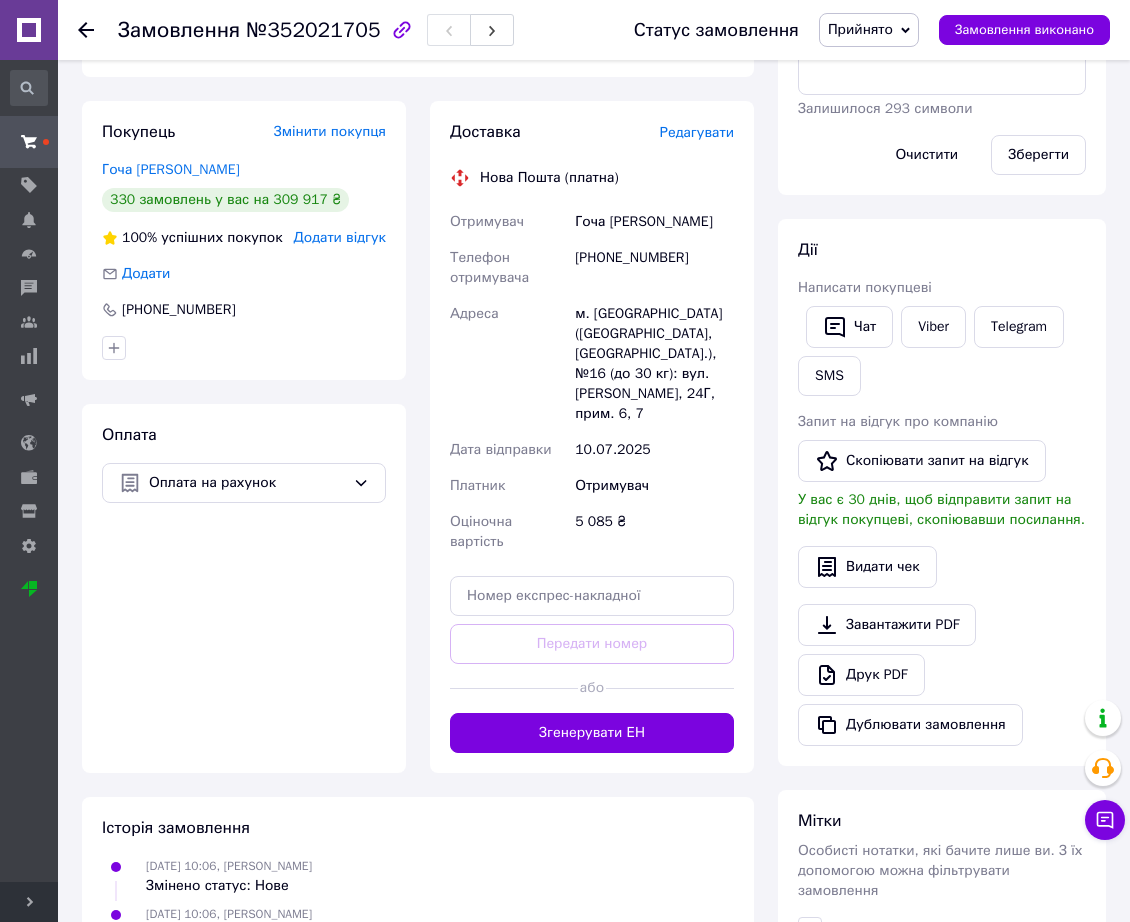 click 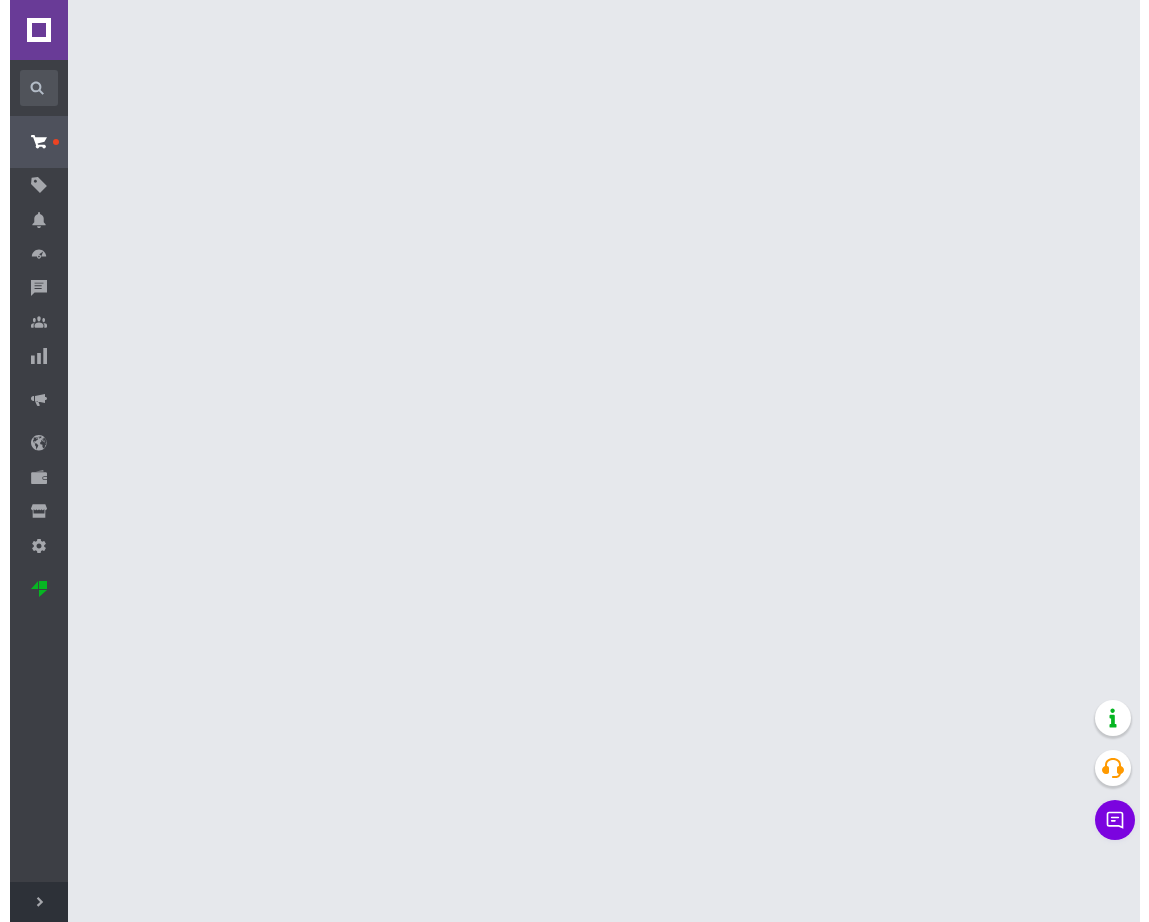 scroll, scrollTop: 0, scrollLeft: 0, axis: both 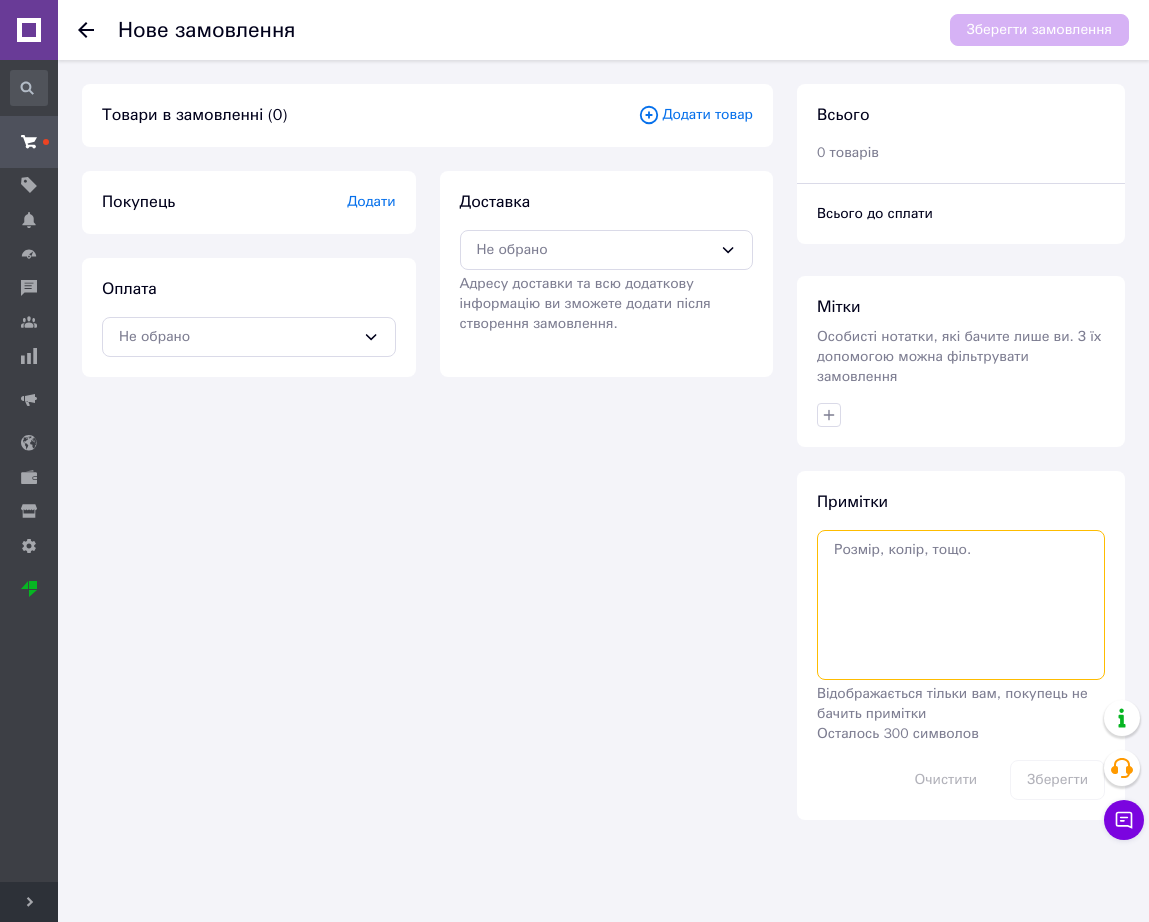 click at bounding box center [961, 605] 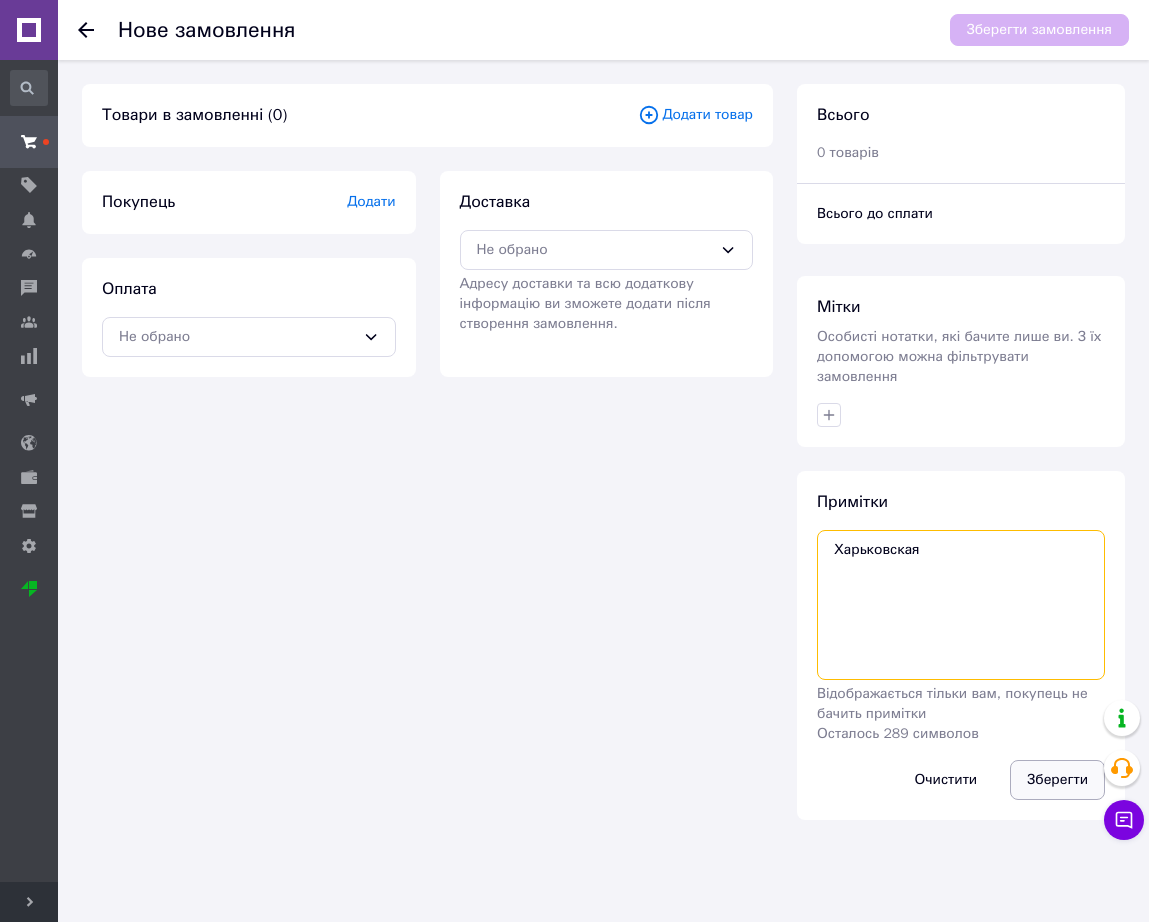 type on "Харьковская" 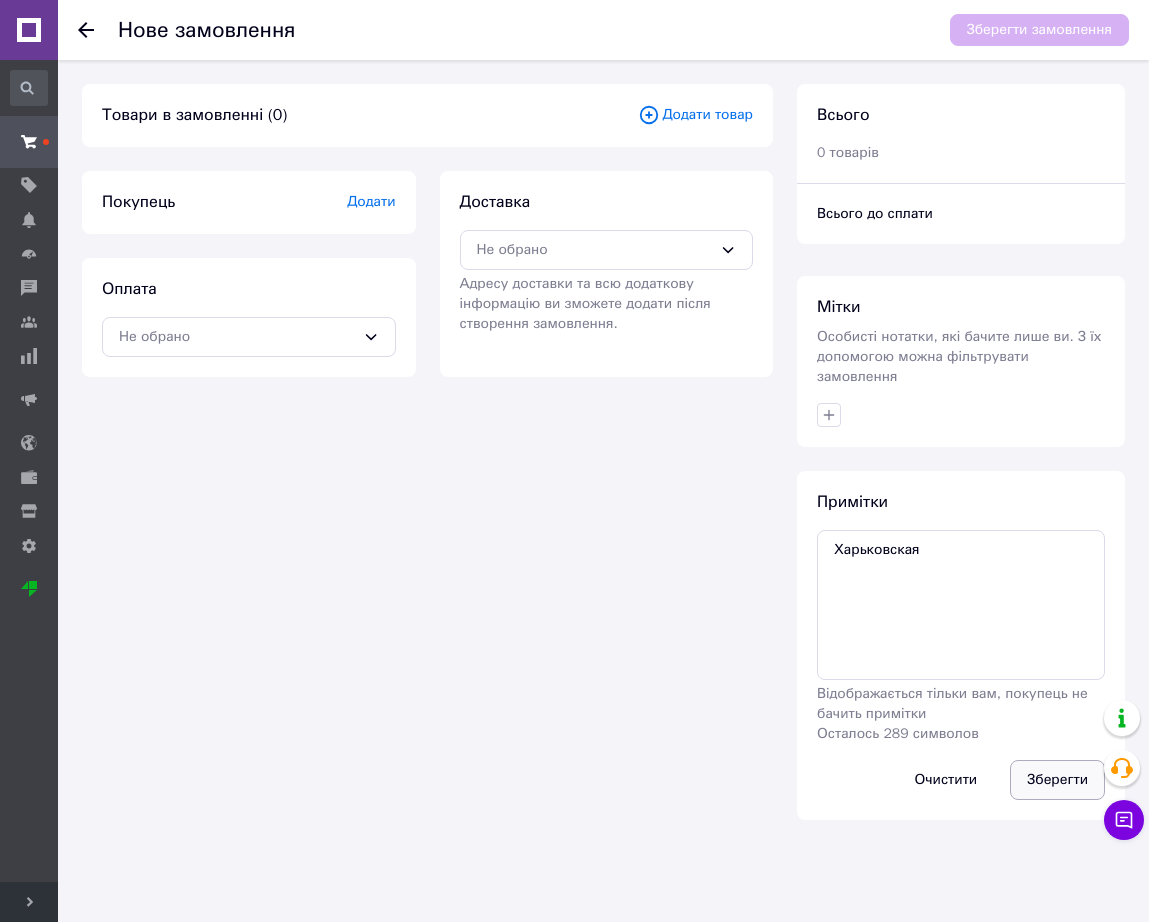 click on "Зберегти" at bounding box center (1057, 780) 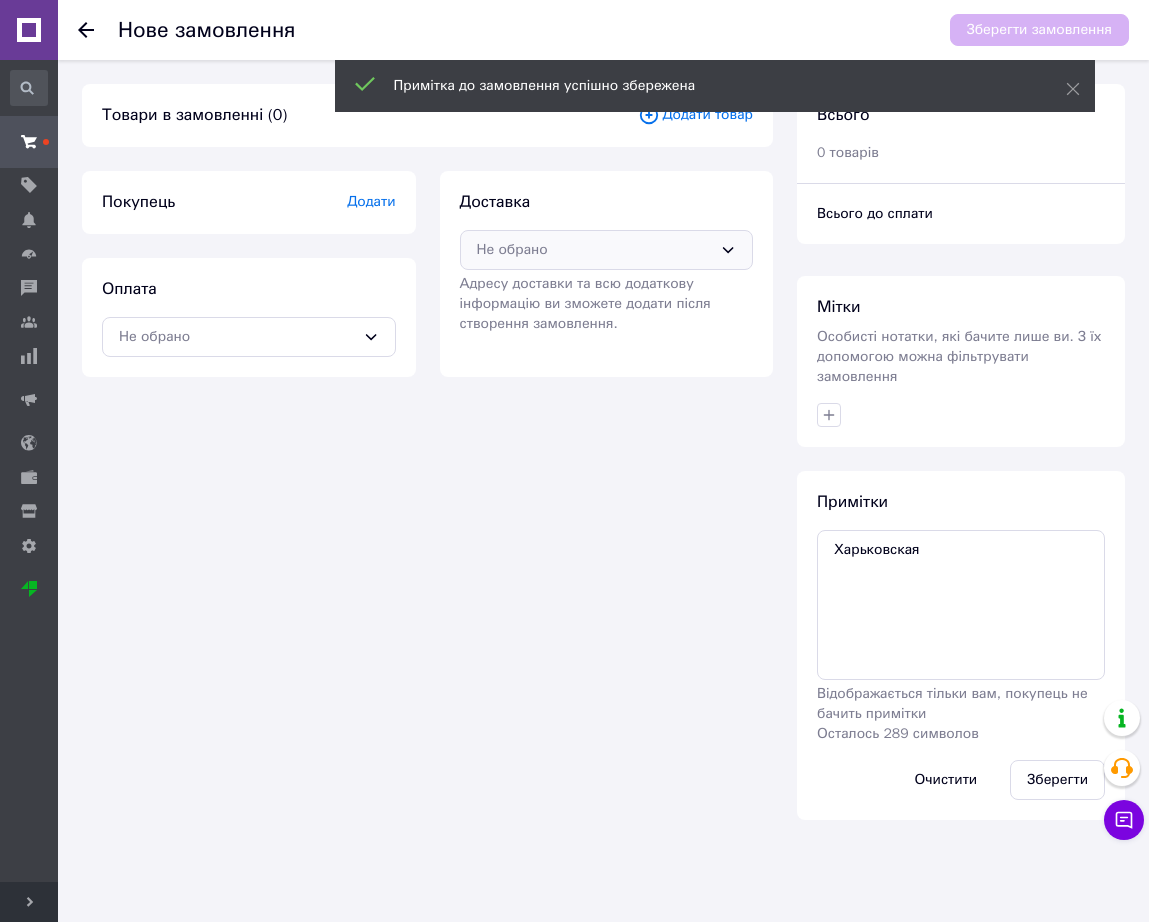 click on "Не обрано" at bounding box center [595, 250] 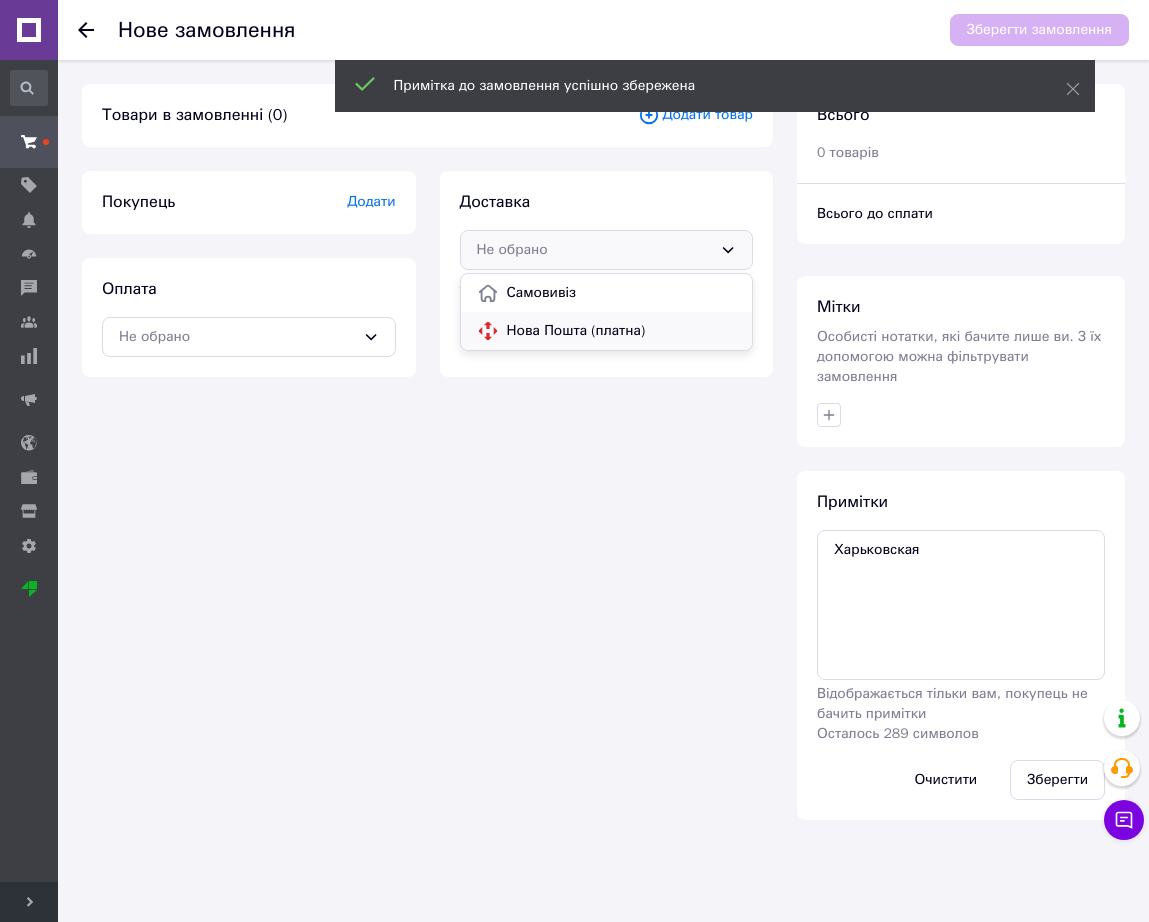 click on "Нова Пошта (платна)" at bounding box center [622, 331] 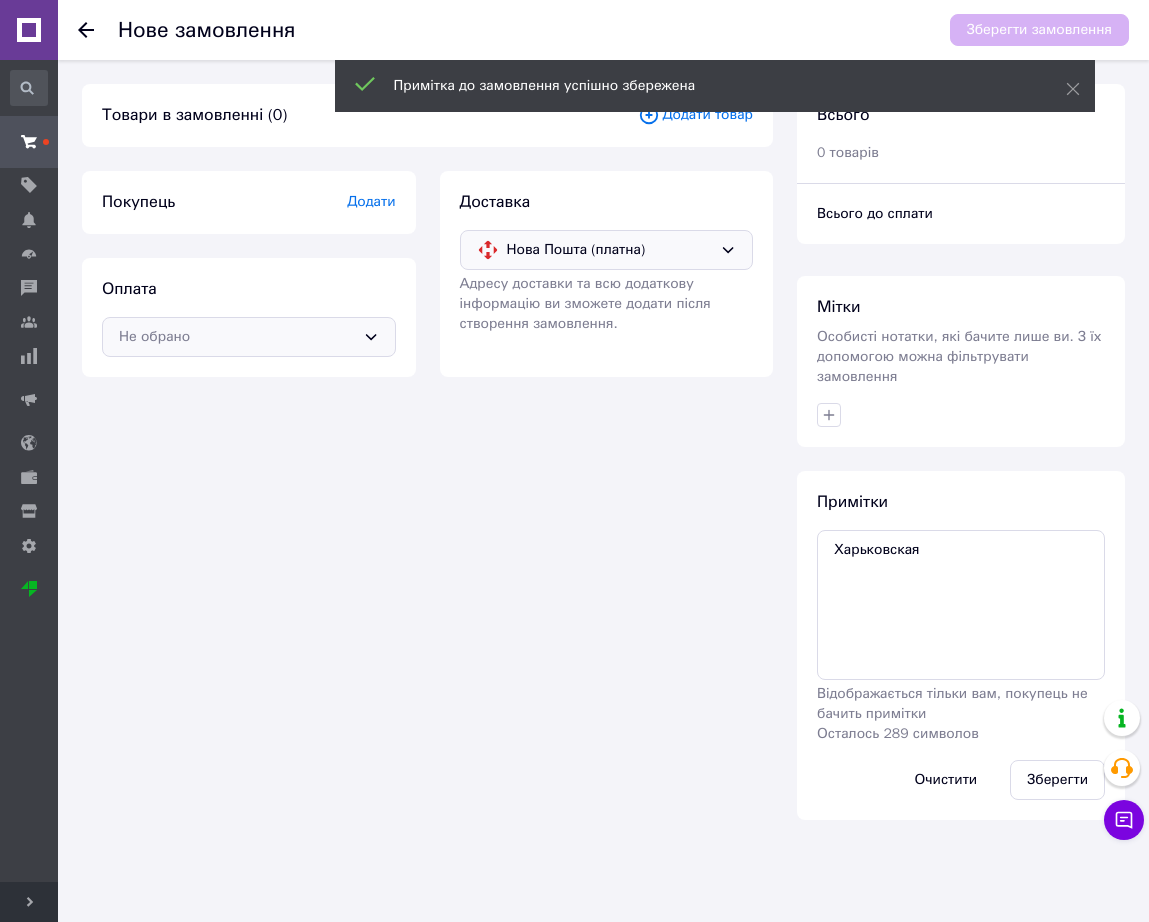 click on "Оплата Не обрано" at bounding box center (249, 317) 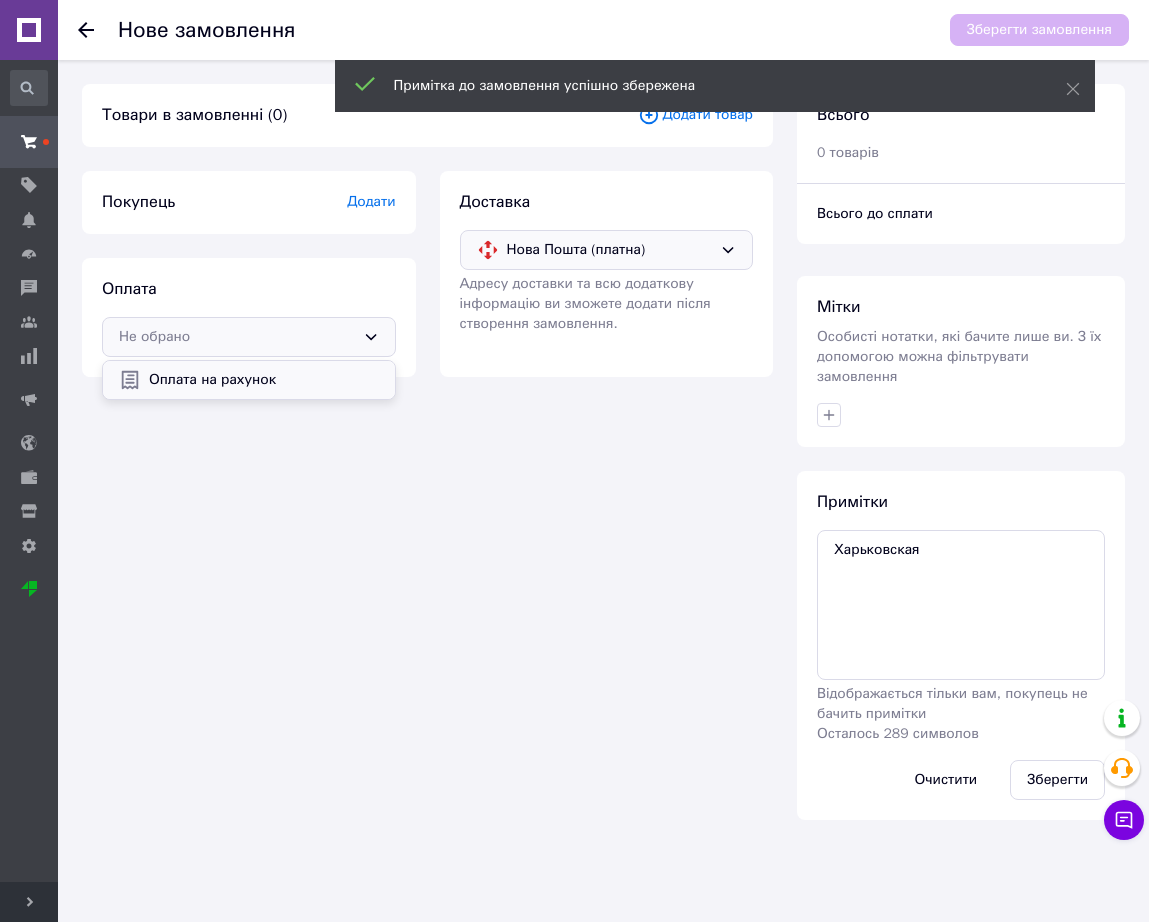 click on "Оплата на рахунок" at bounding box center (264, 380) 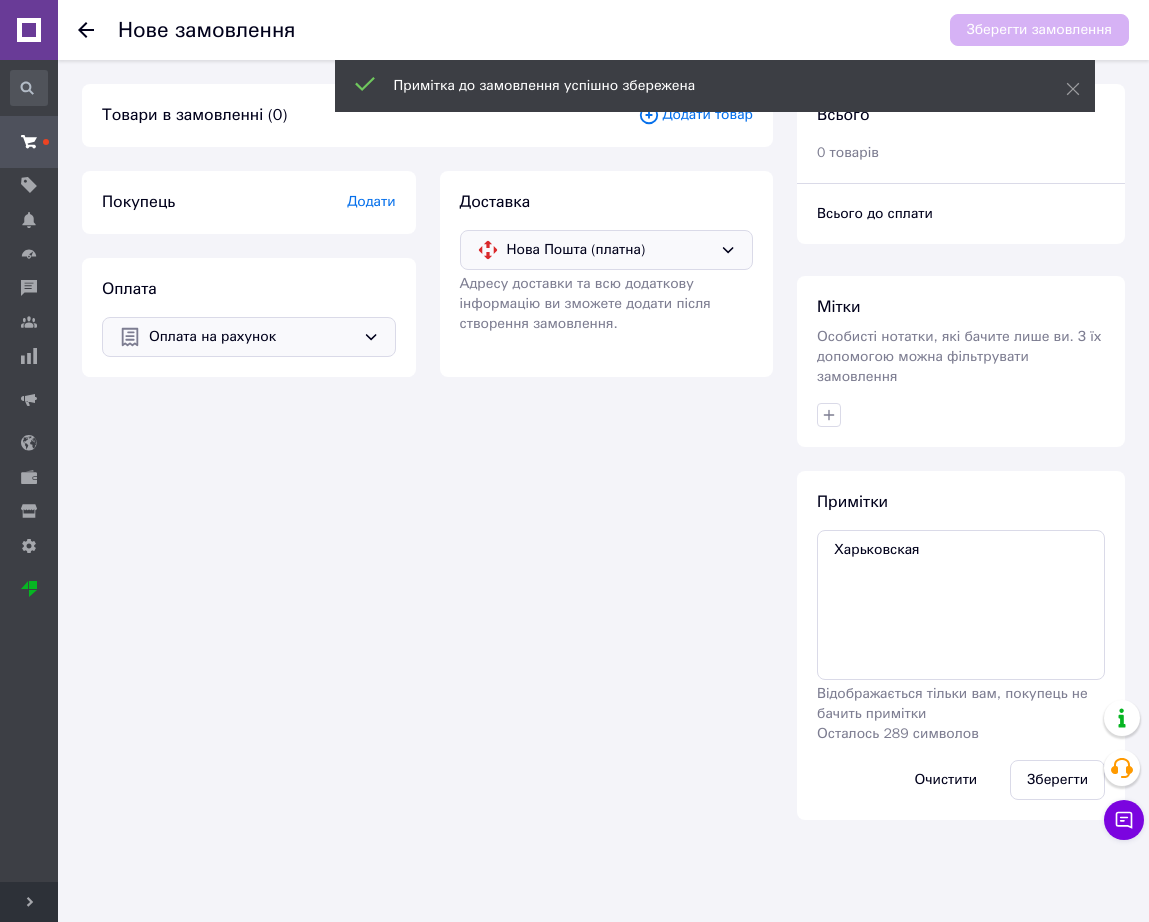 click on "Додати" at bounding box center (371, 201) 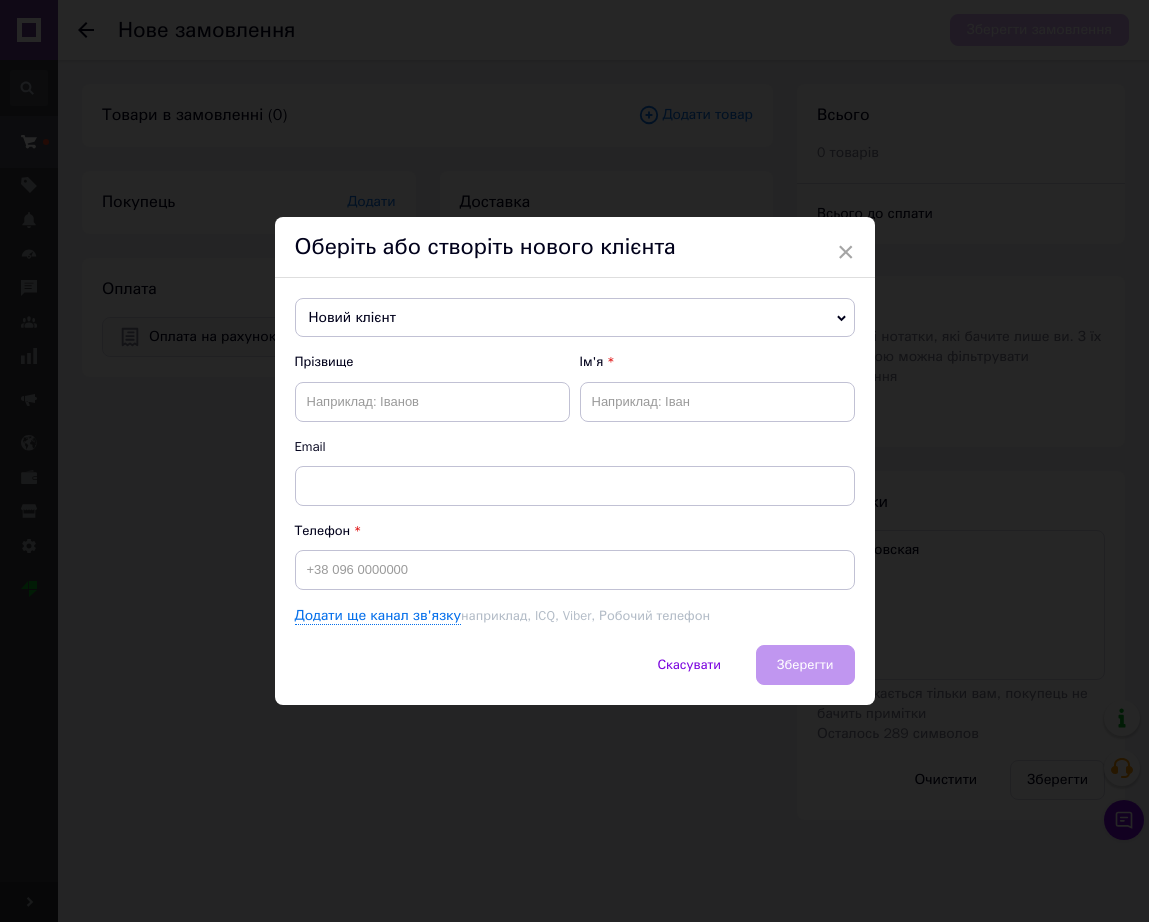 click on "Новий клієнт" at bounding box center (575, 318) 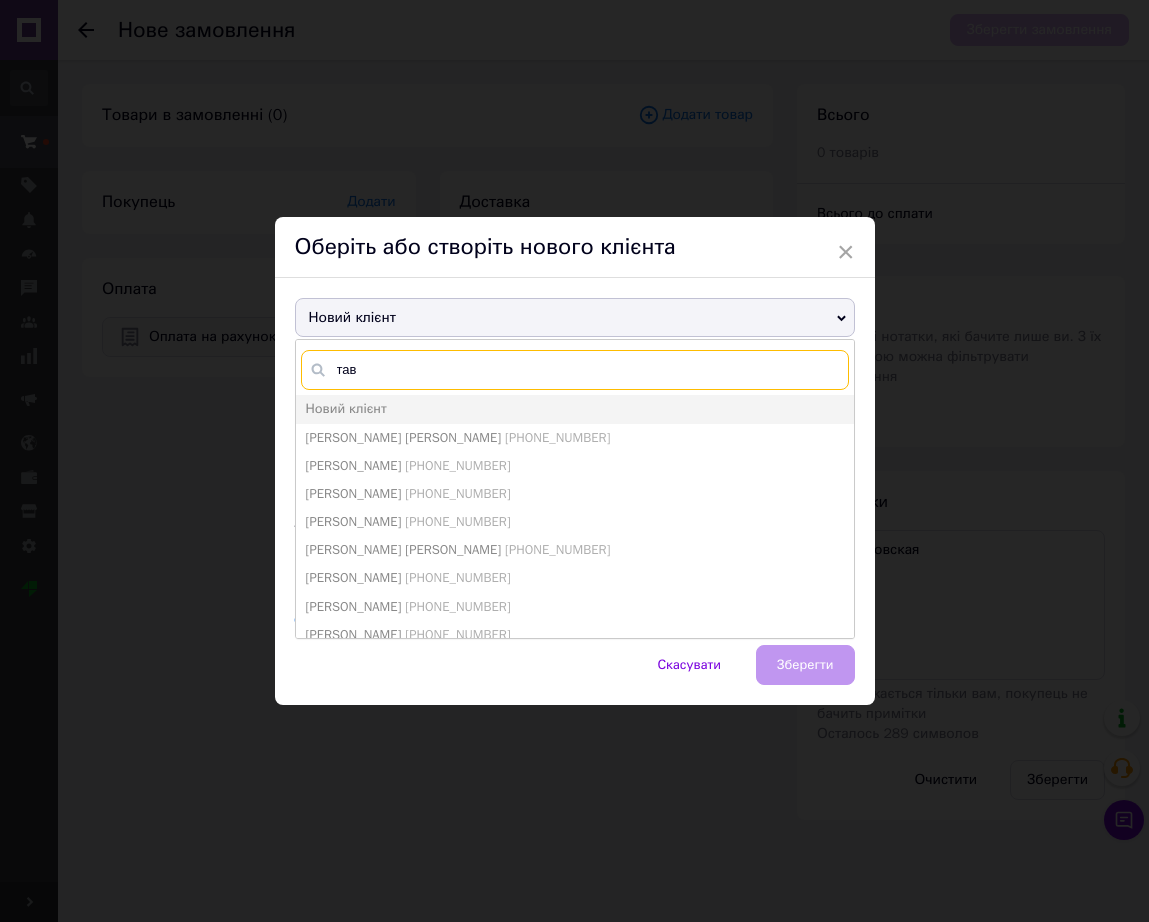 type on "тава" 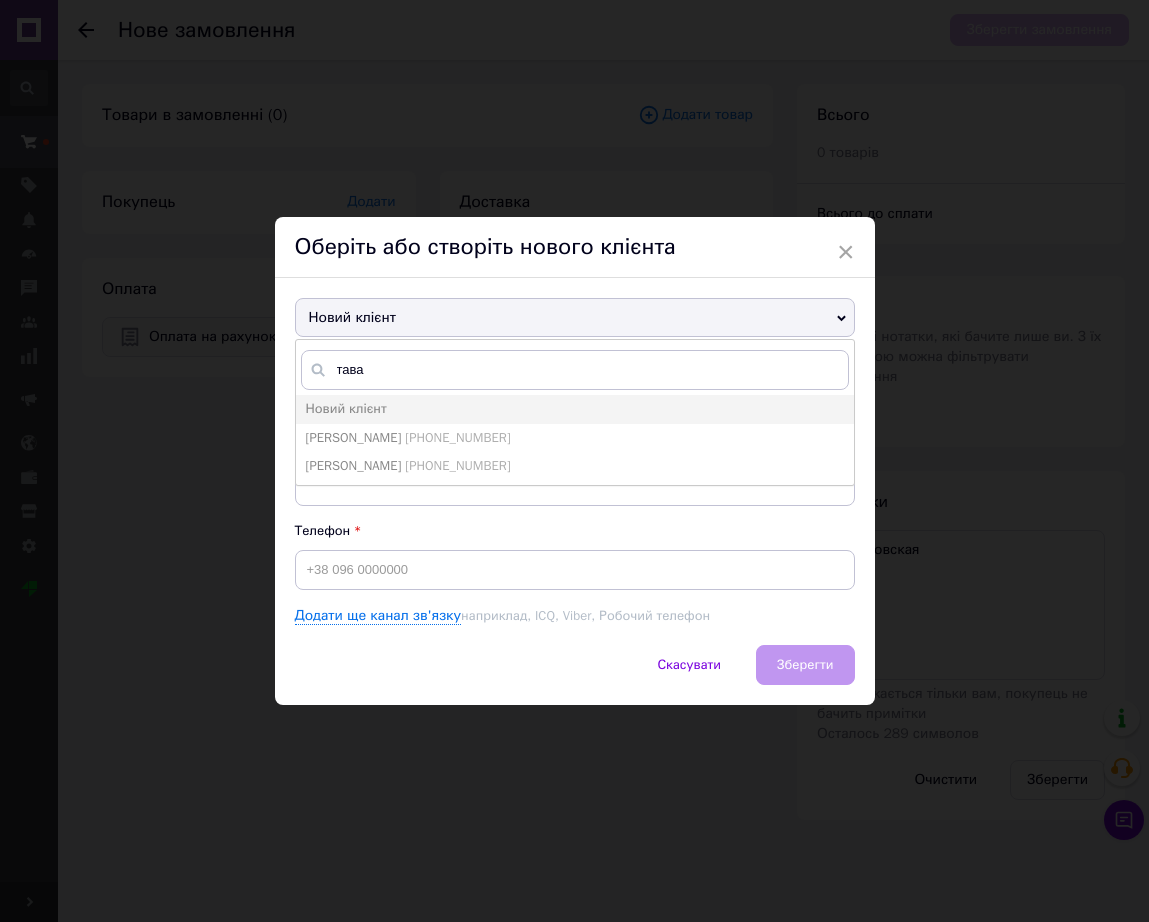 click on "[PERSON_NAME]" at bounding box center [354, 437] 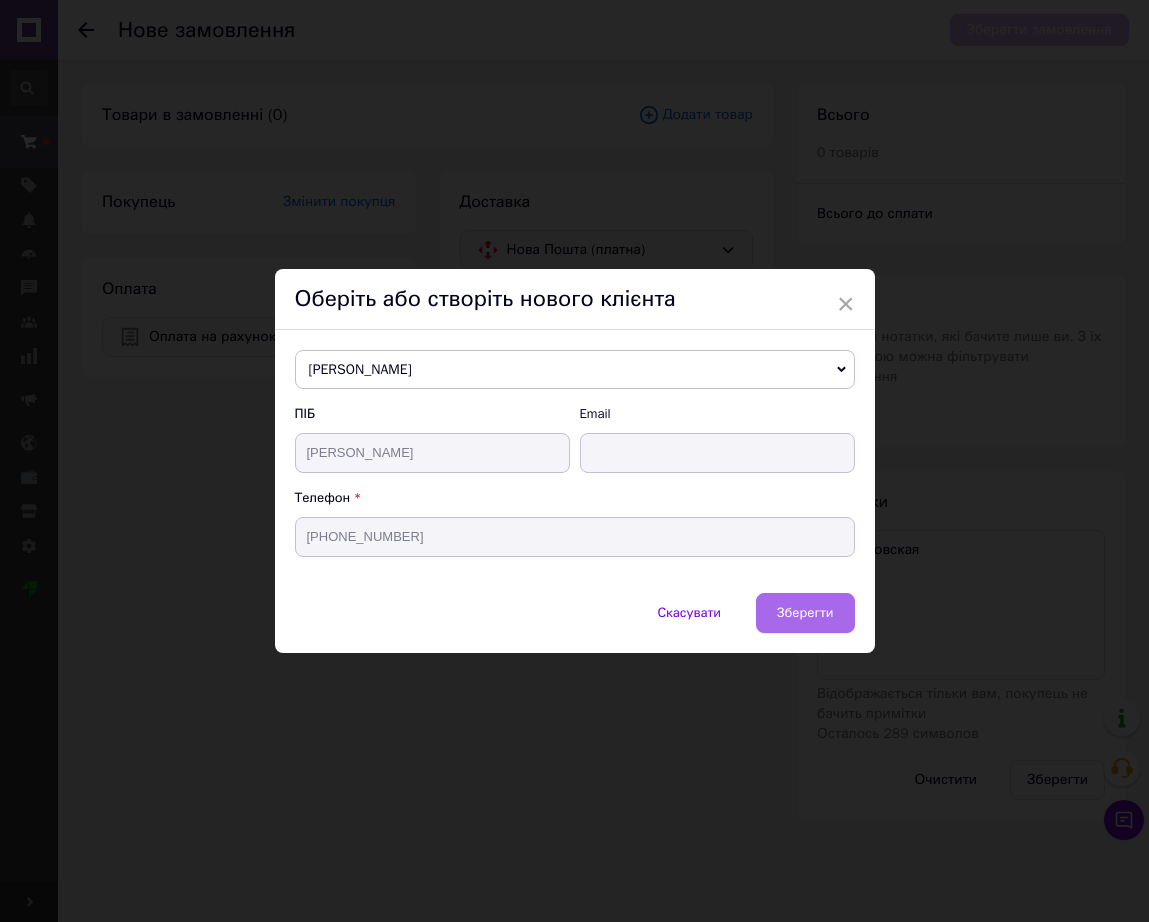 click on "Зберегти" at bounding box center (805, 613) 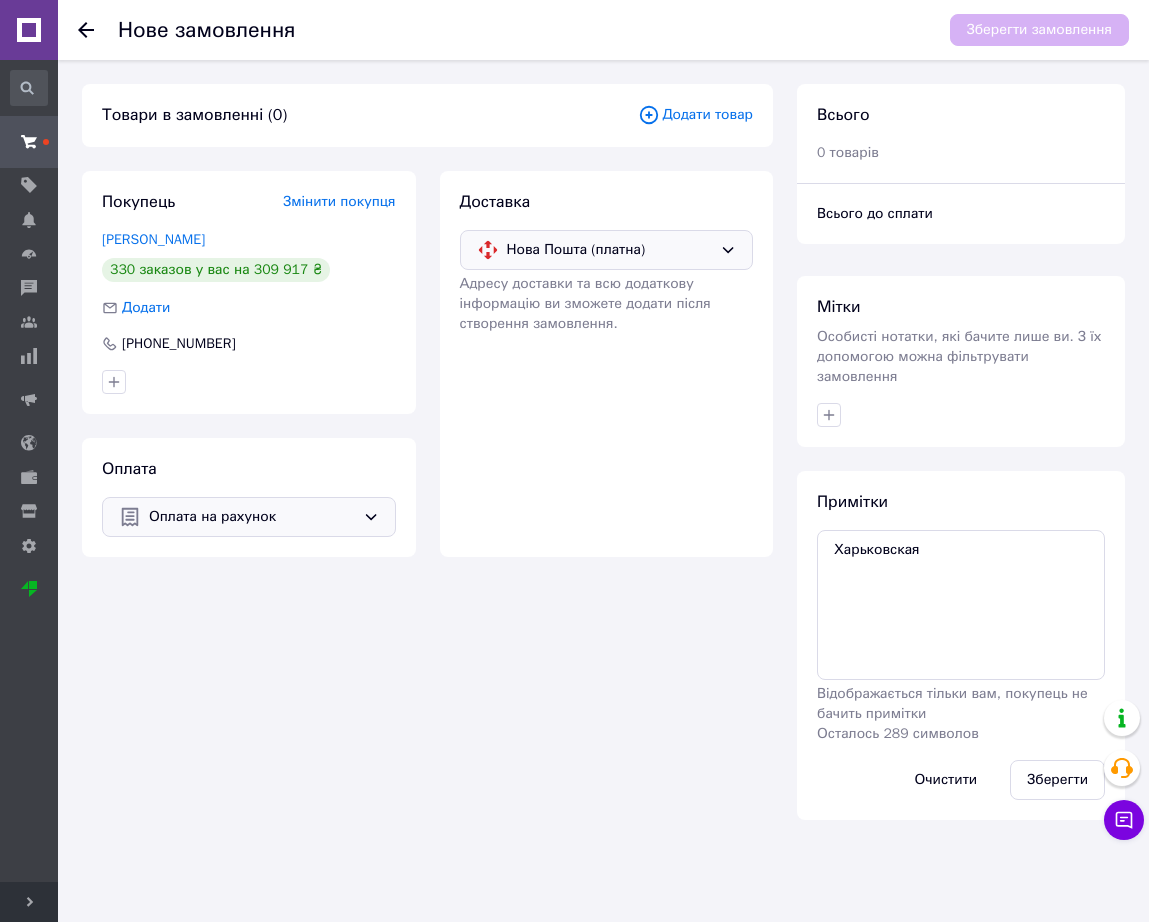 drag, startPoint x: 707, startPoint y: 127, endPoint x: 689, endPoint y: 132, distance: 18.681541 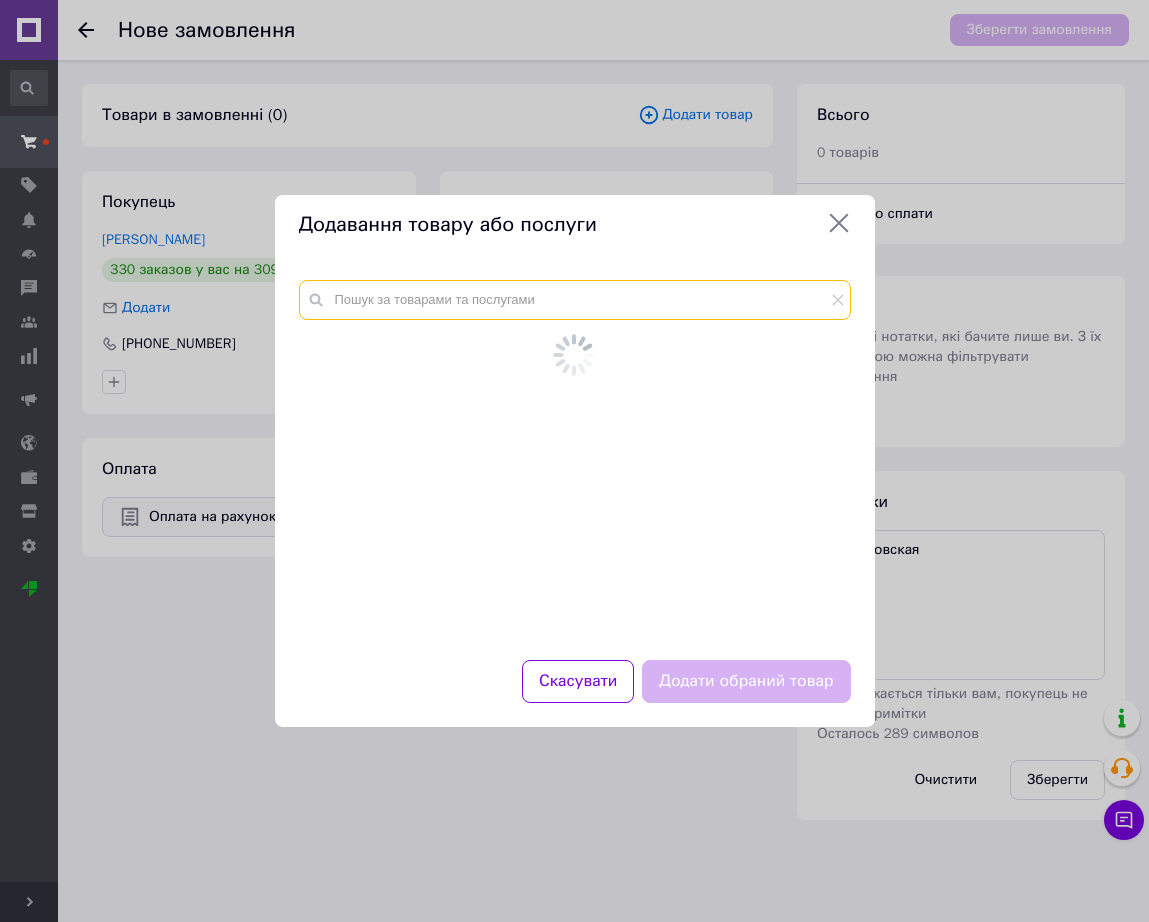 click at bounding box center [575, 300] 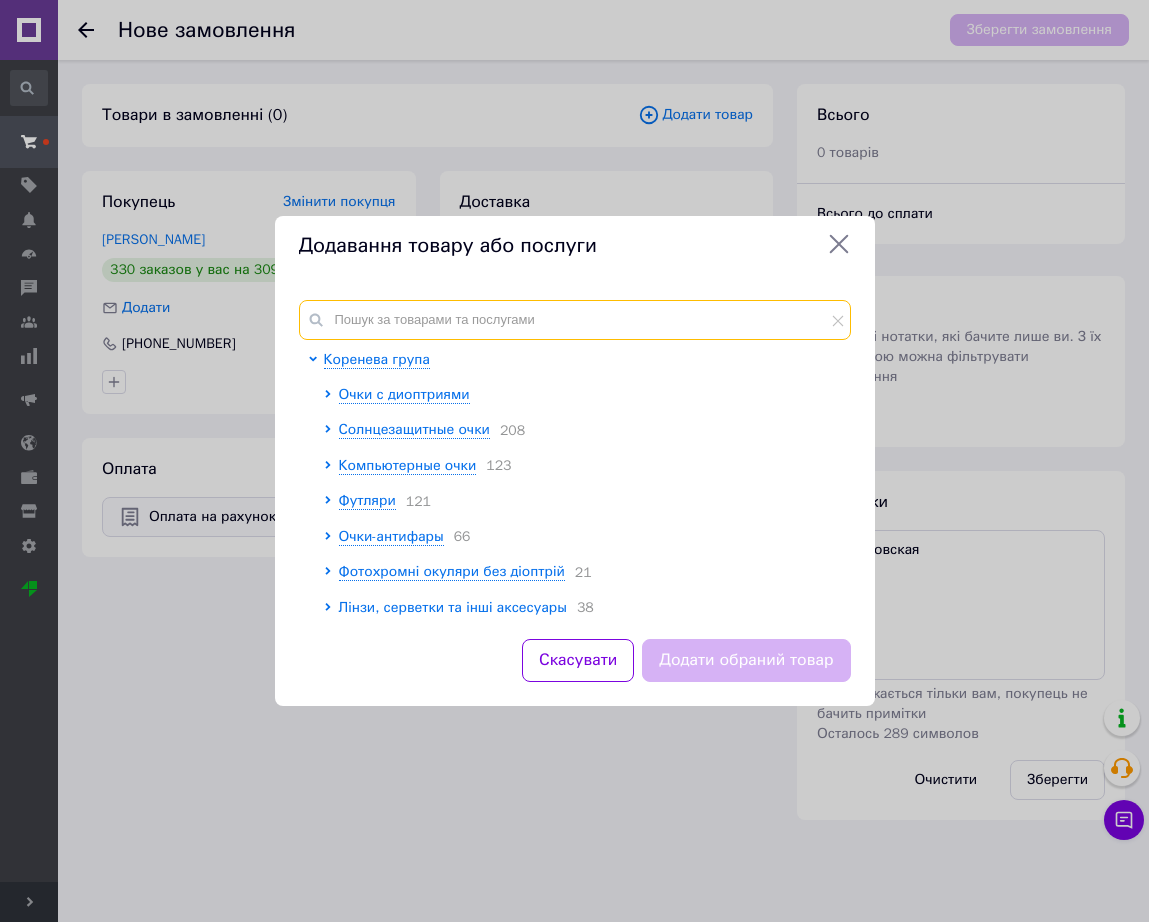 click at bounding box center (575, 320) 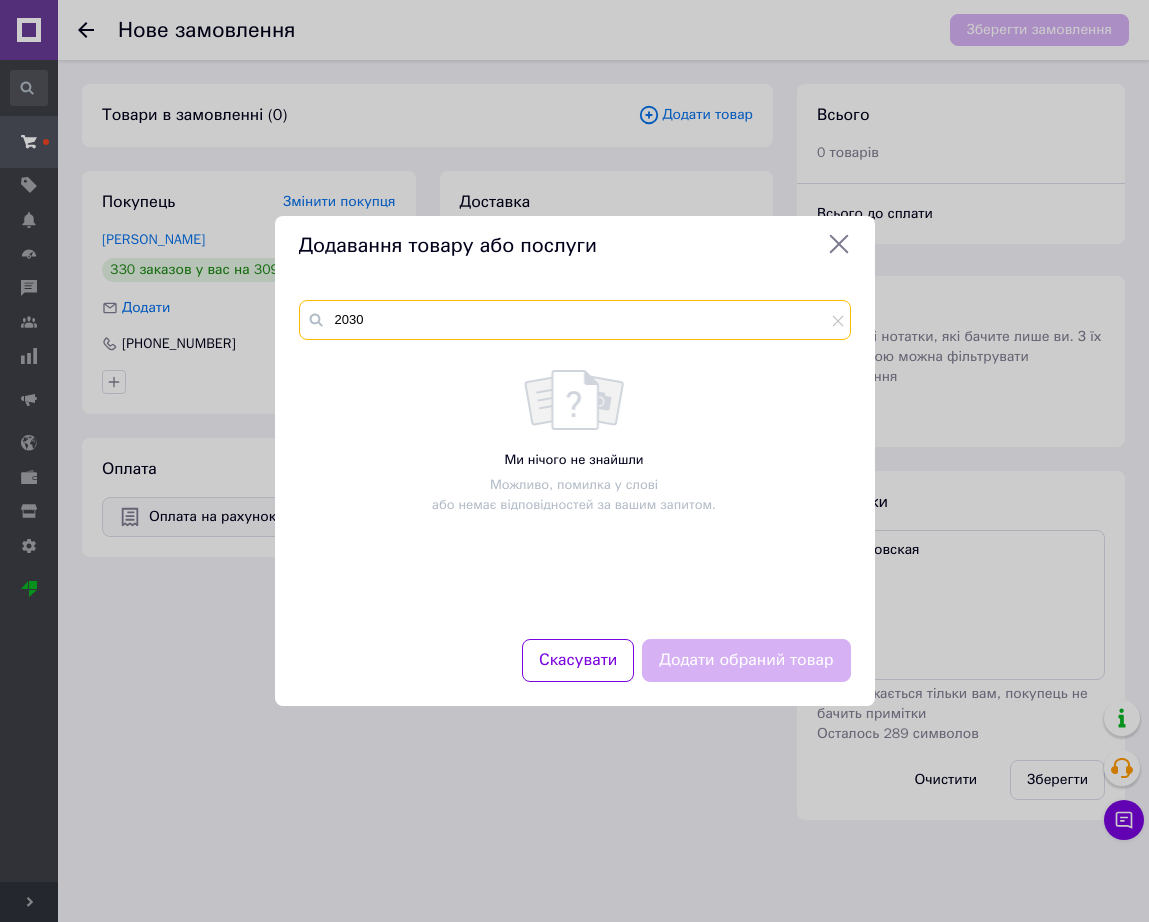 paste on "білі плюс" 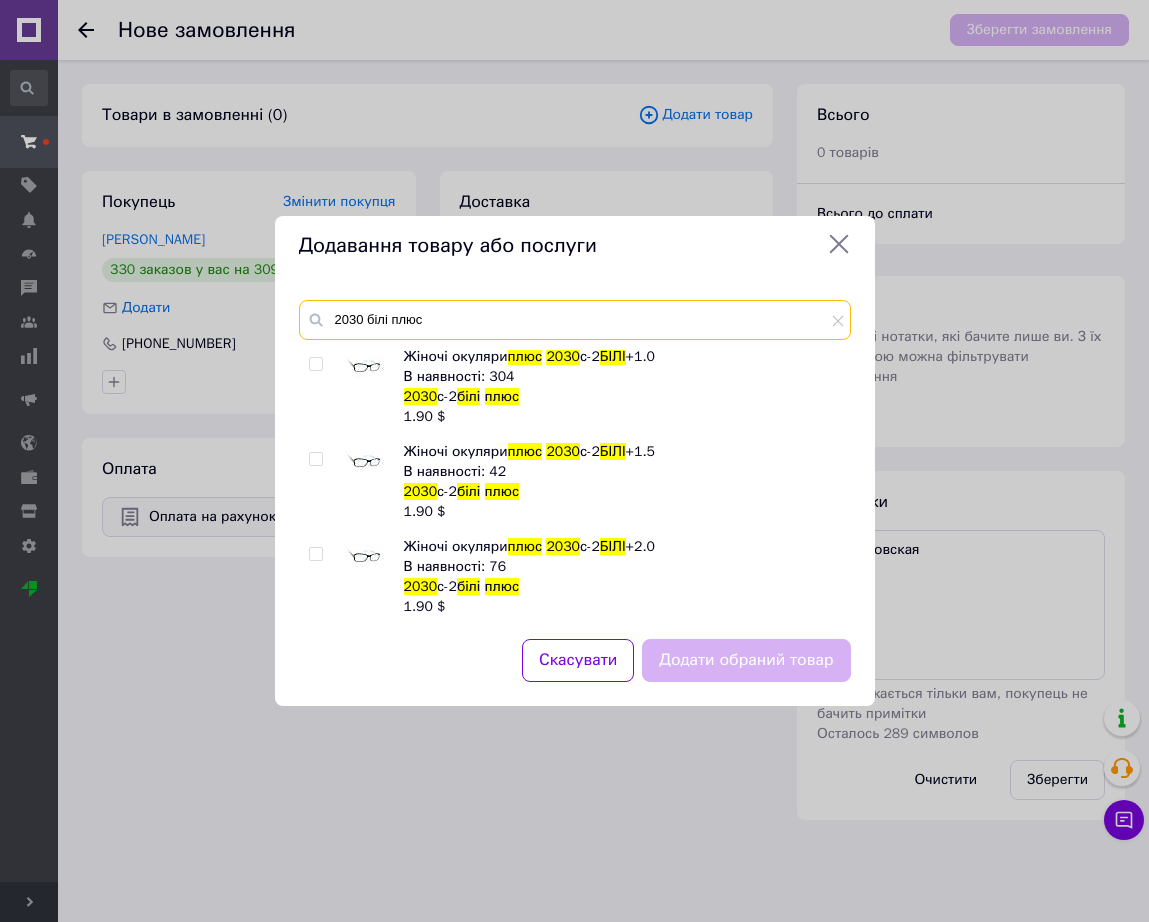 scroll, scrollTop: 250, scrollLeft: 0, axis: vertical 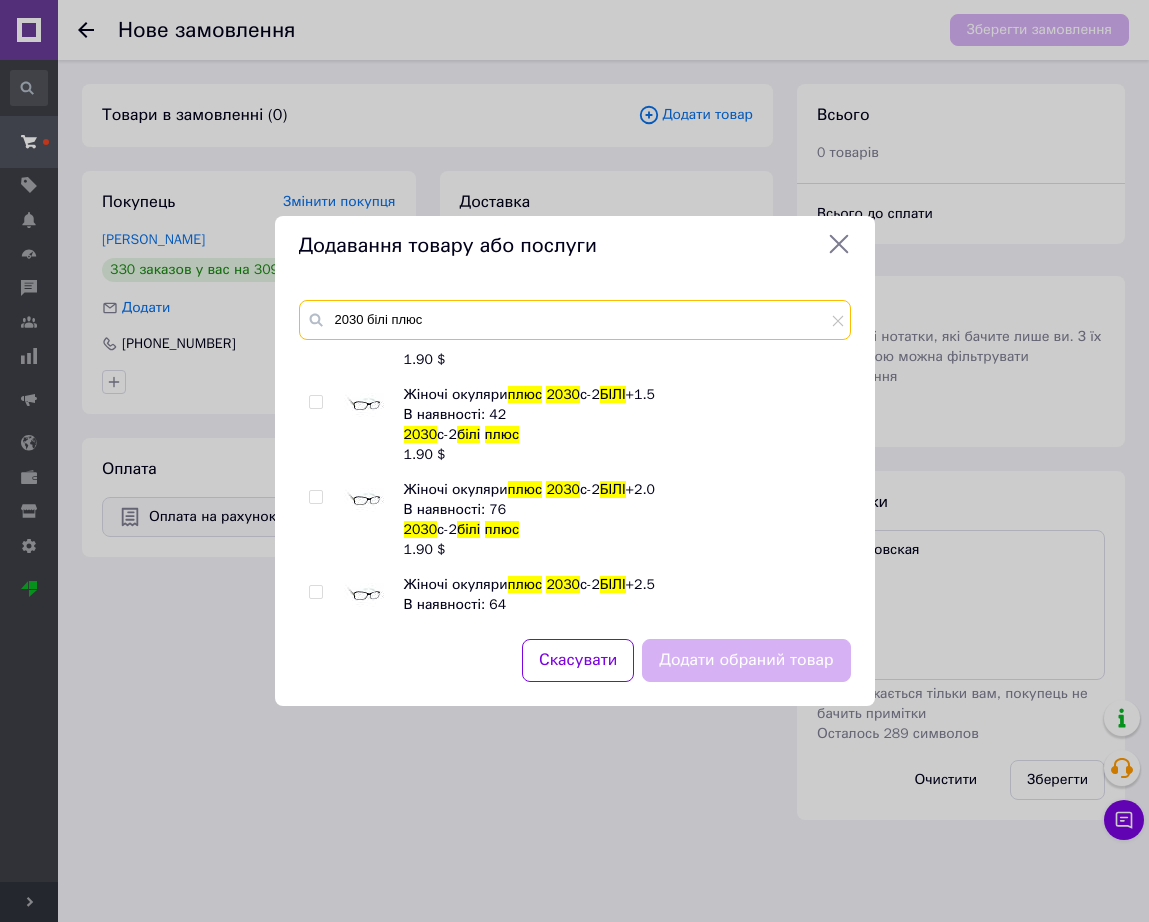 type on "2030 білі плюс" 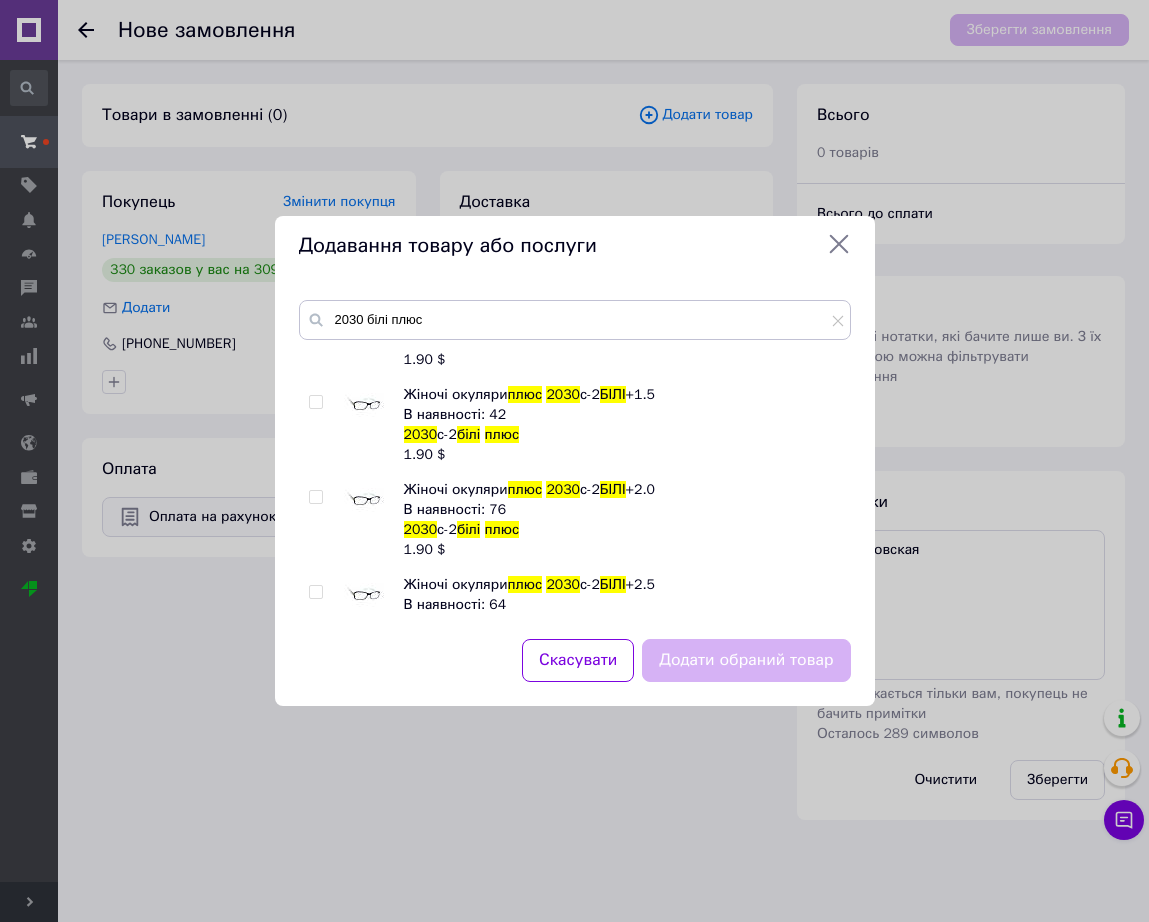 click at bounding box center [364, 500] 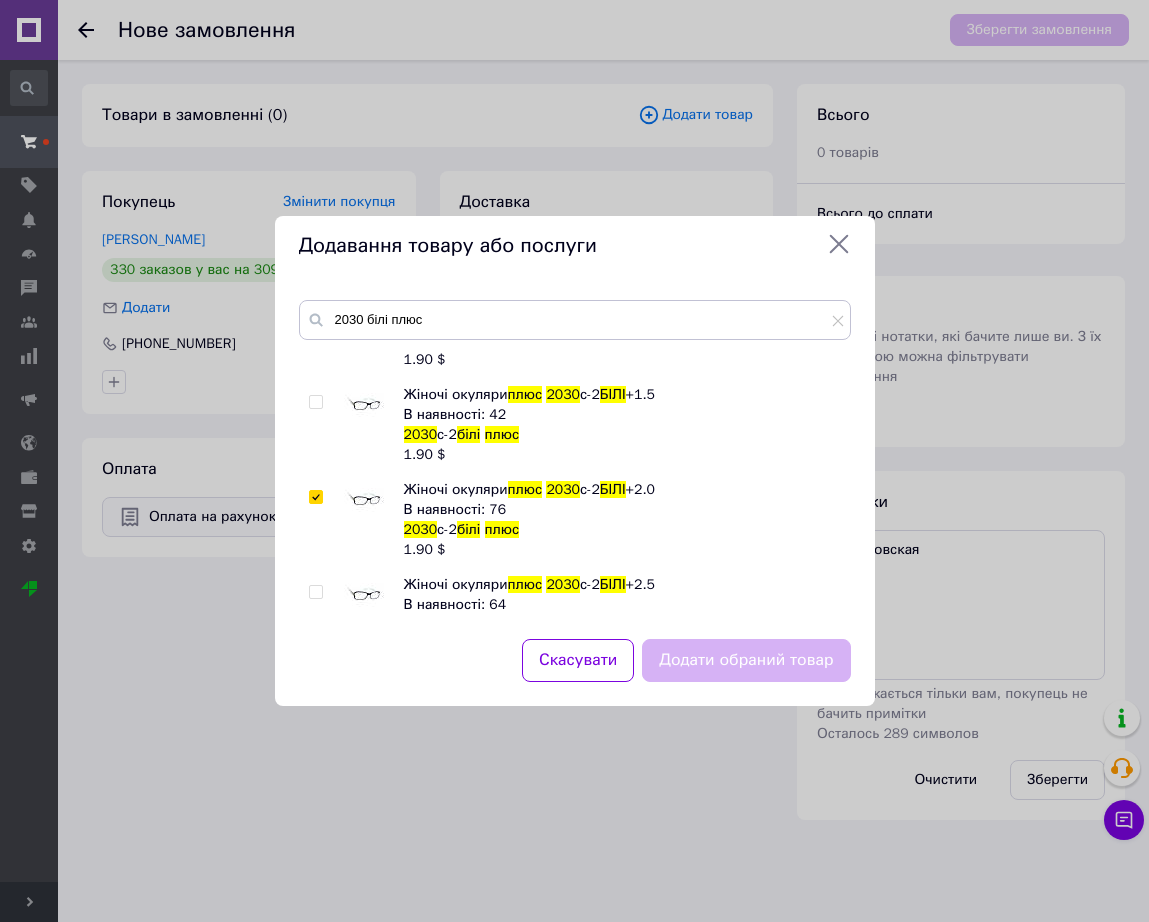 checkbox on "true" 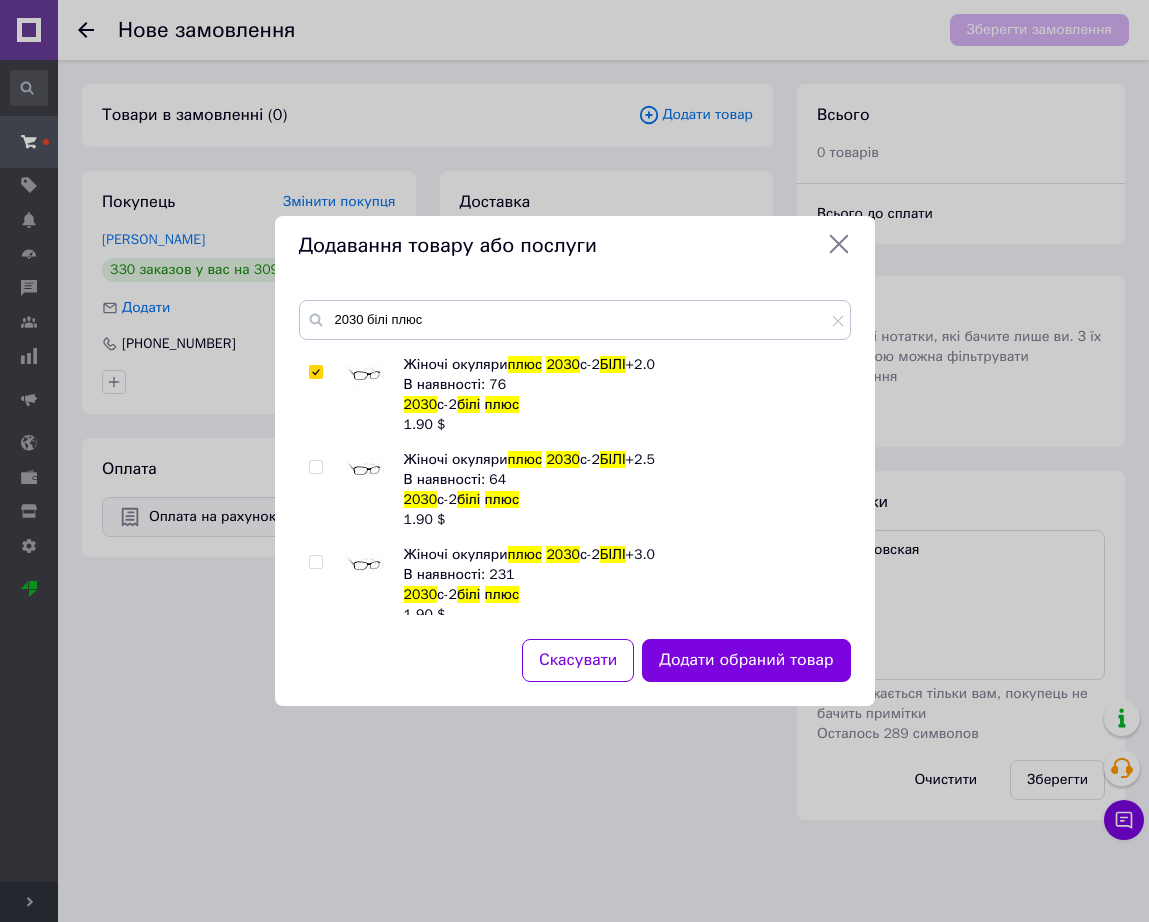 click at bounding box center (364, 565) 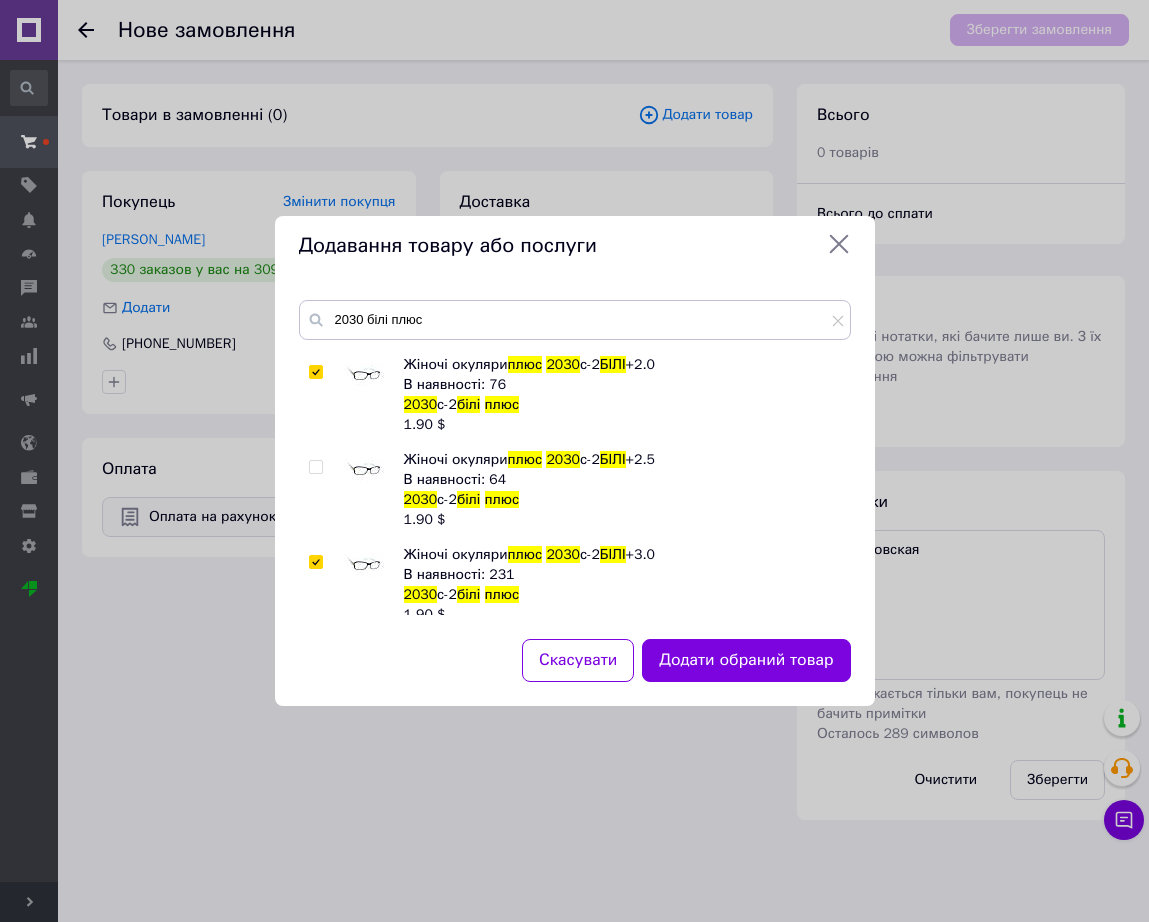 checkbox on "true" 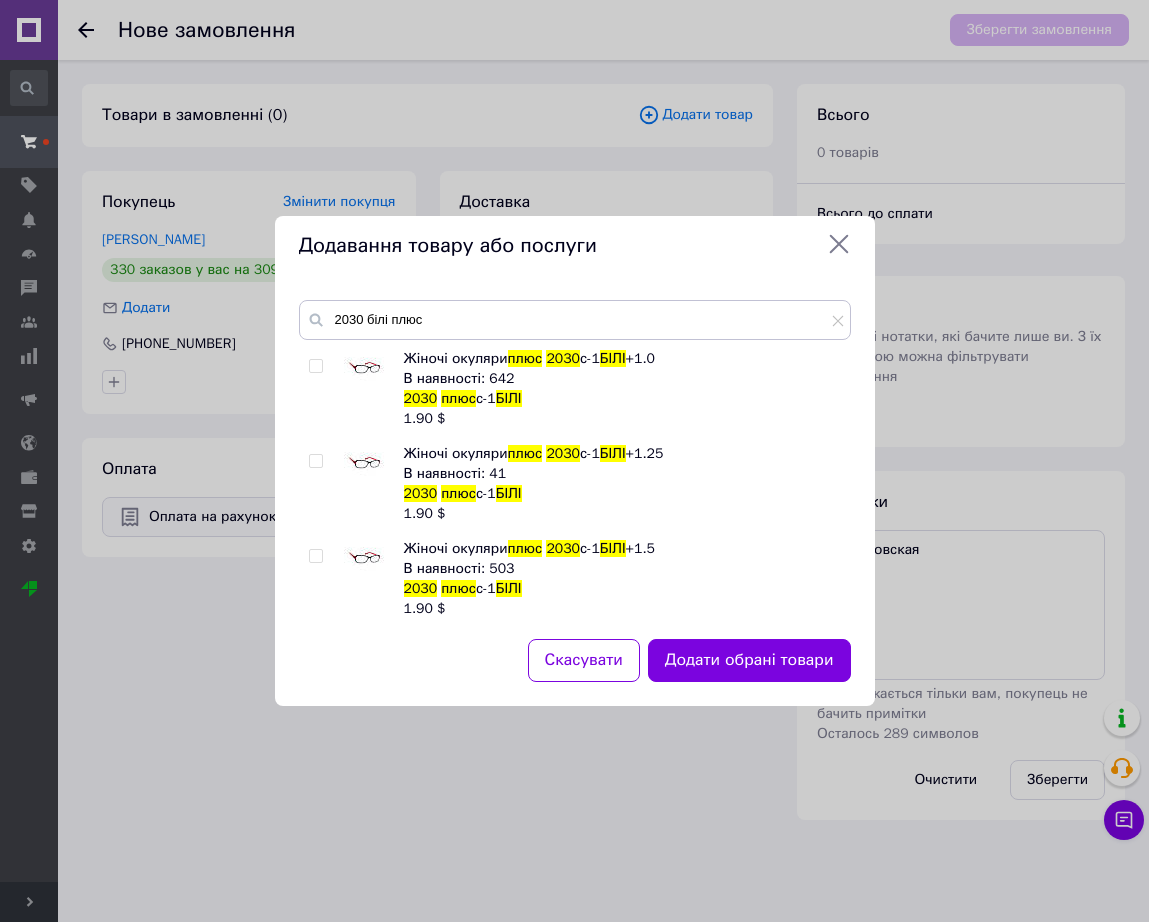 scroll, scrollTop: 1615, scrollLeft: 0, axis: vertical 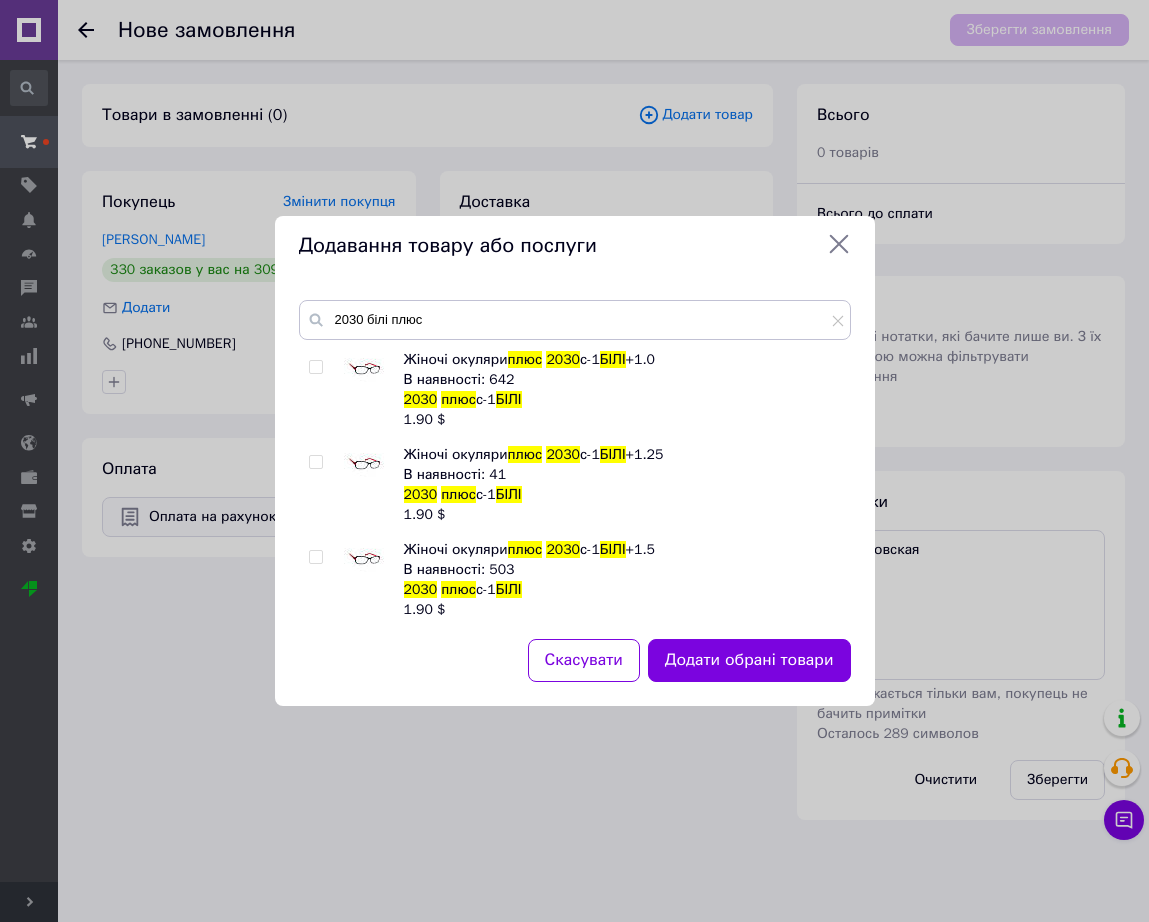 click at bounding box center [364, 465] 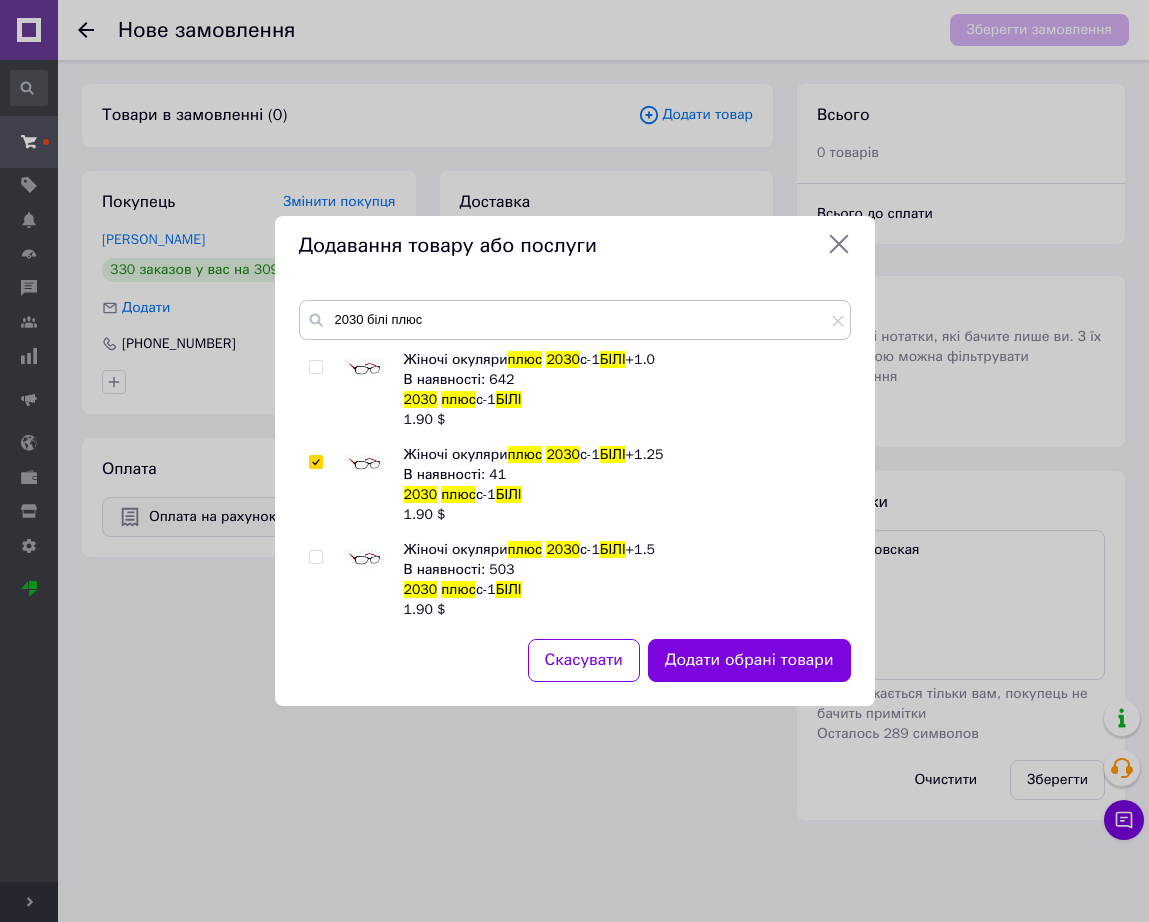 checkbox on "true" 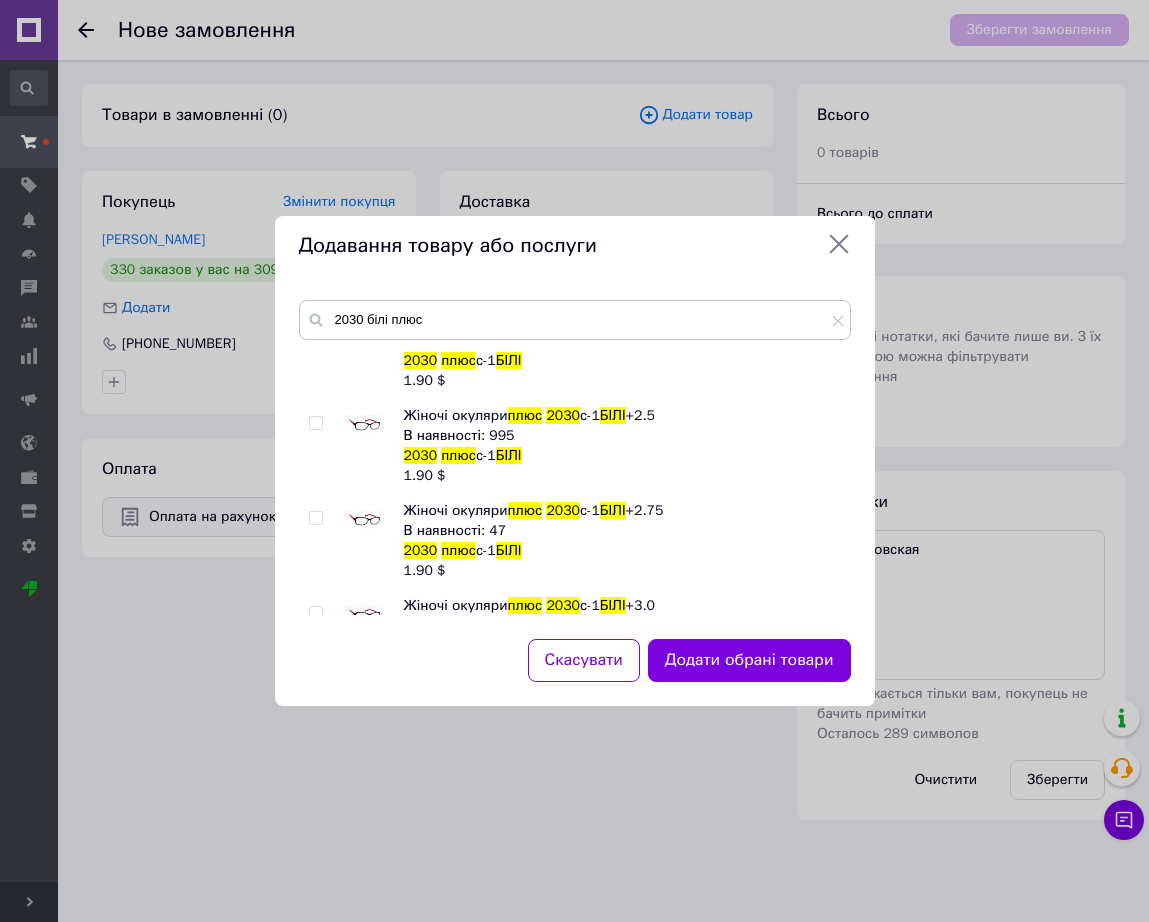 scroll, scrollTop: 2240, scrollLeft: 0, axis: vertical 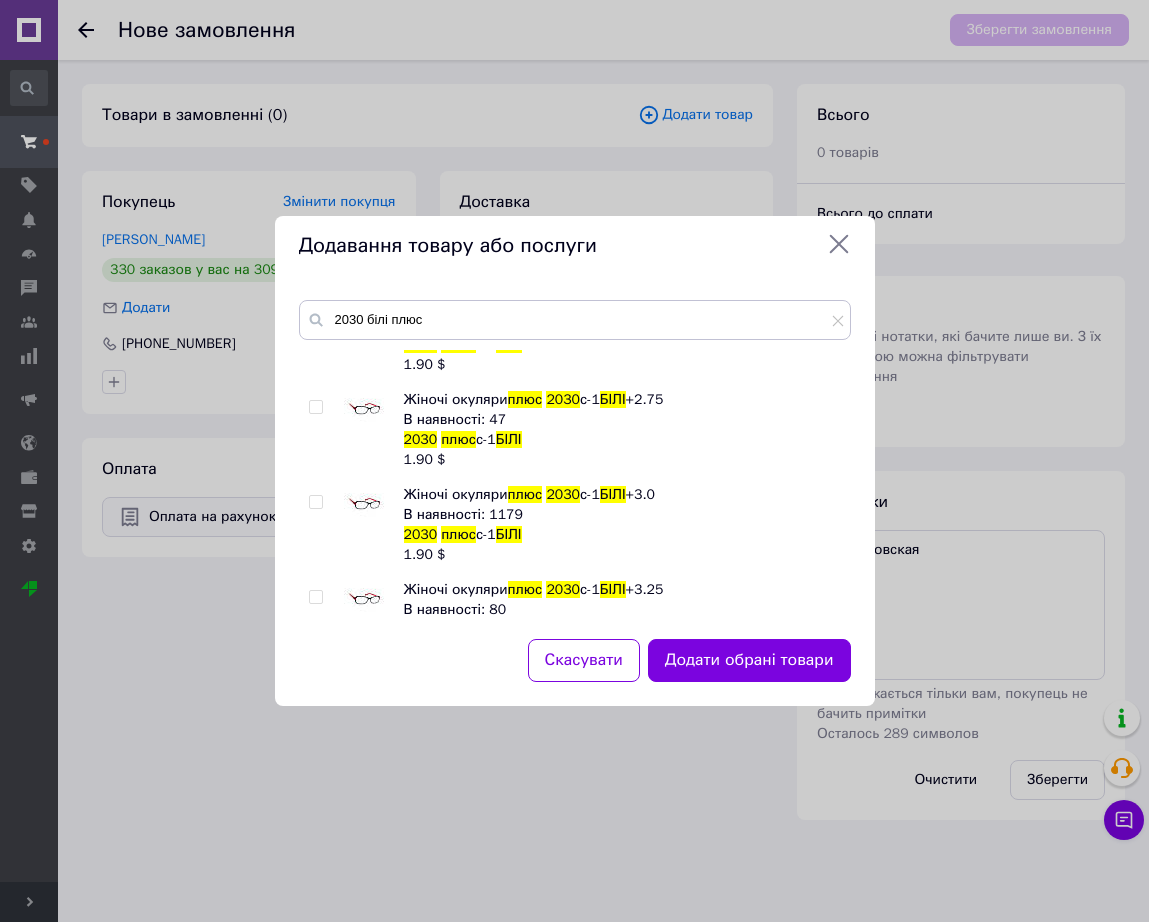 click at bounding box center [364, 410] 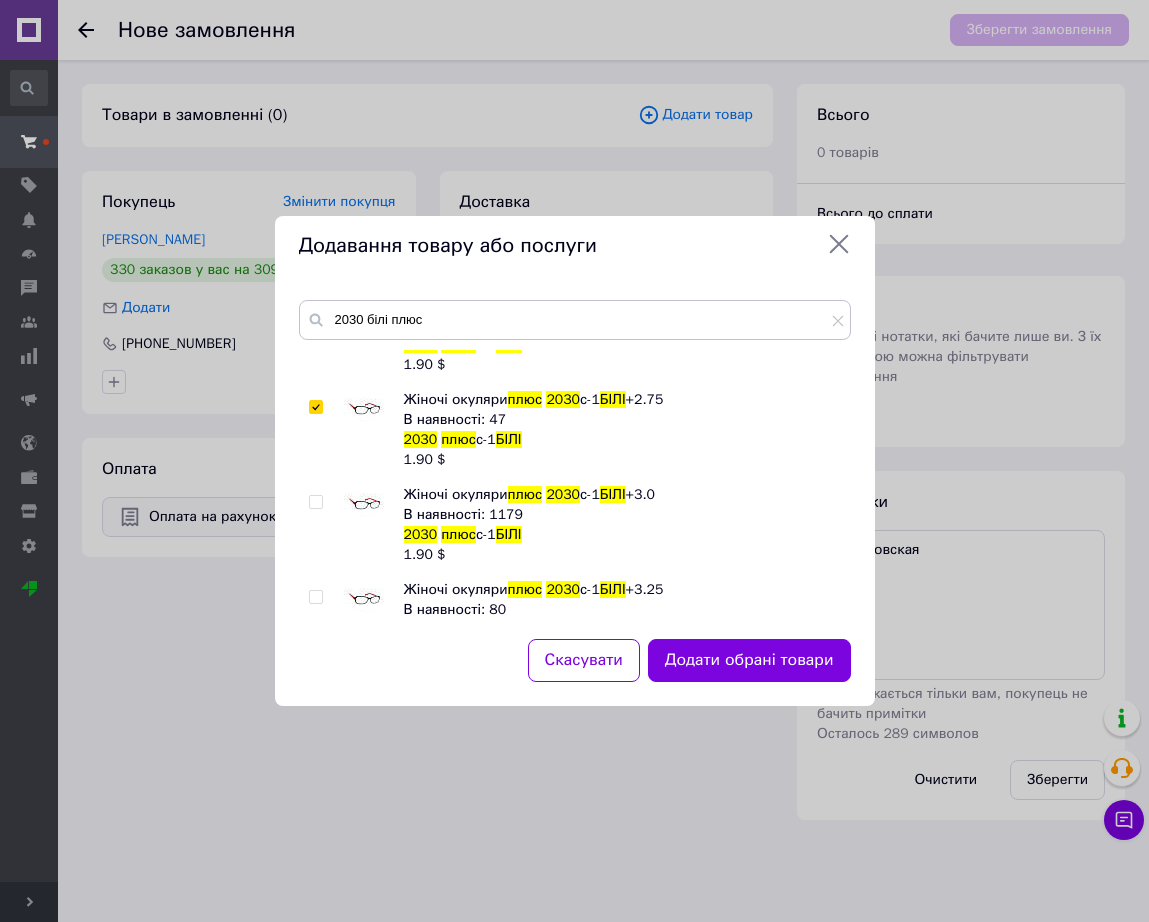 checkbox on "true" 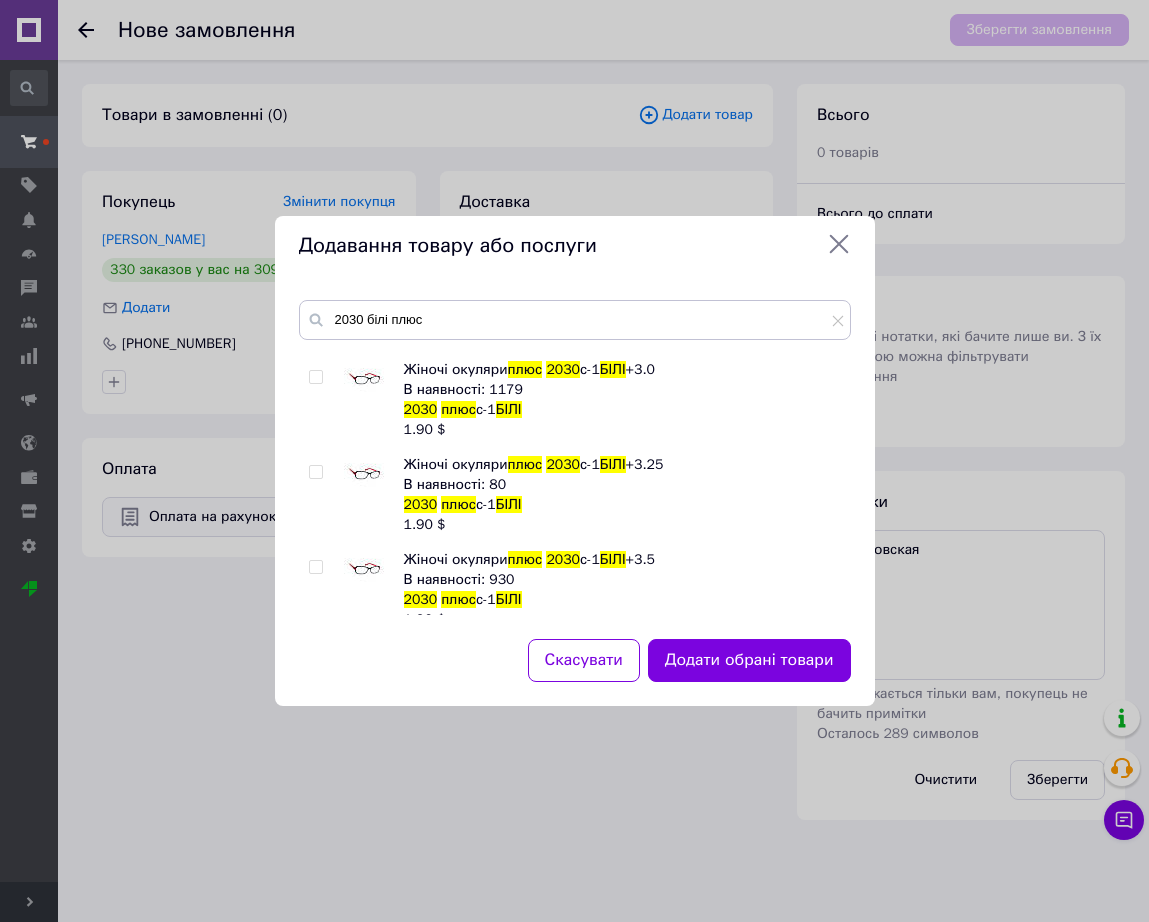click at bounding box center (364, 570) 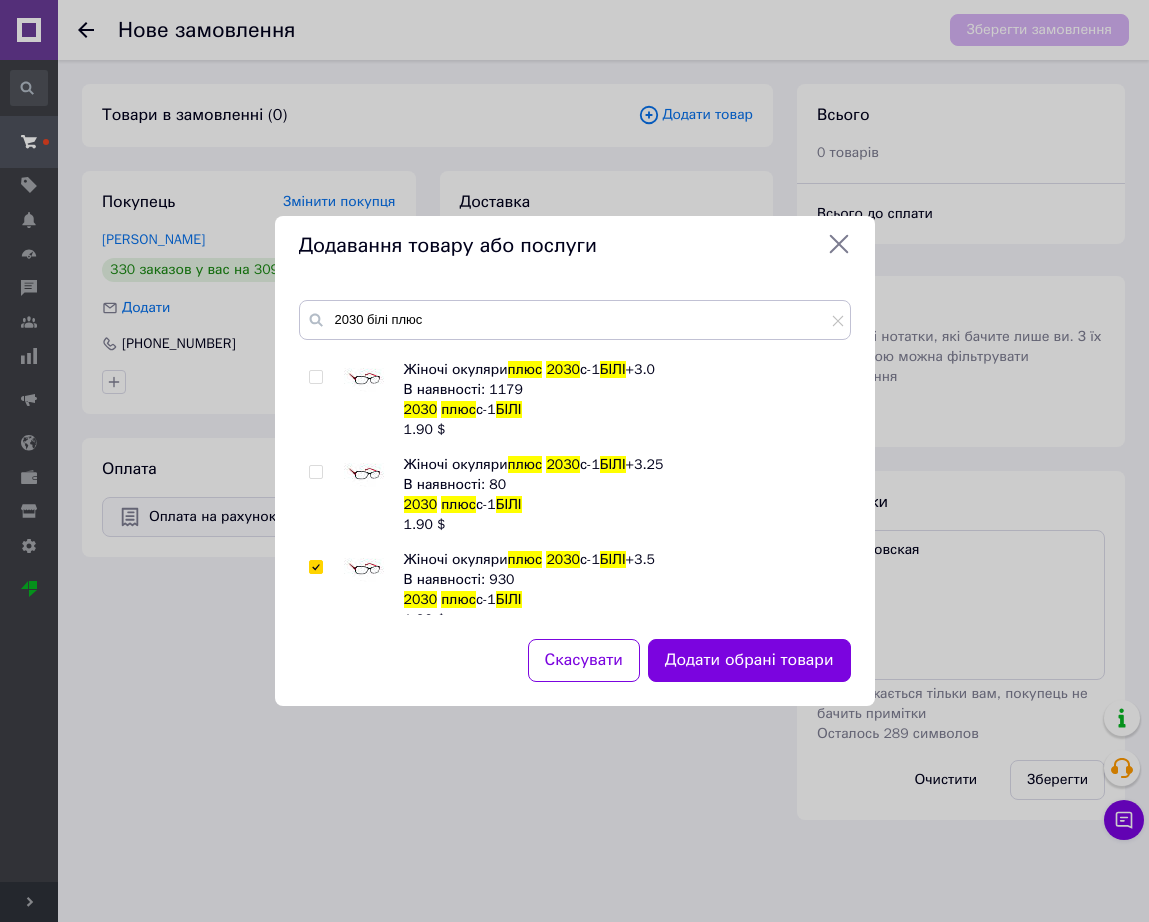 checkbox on "true" 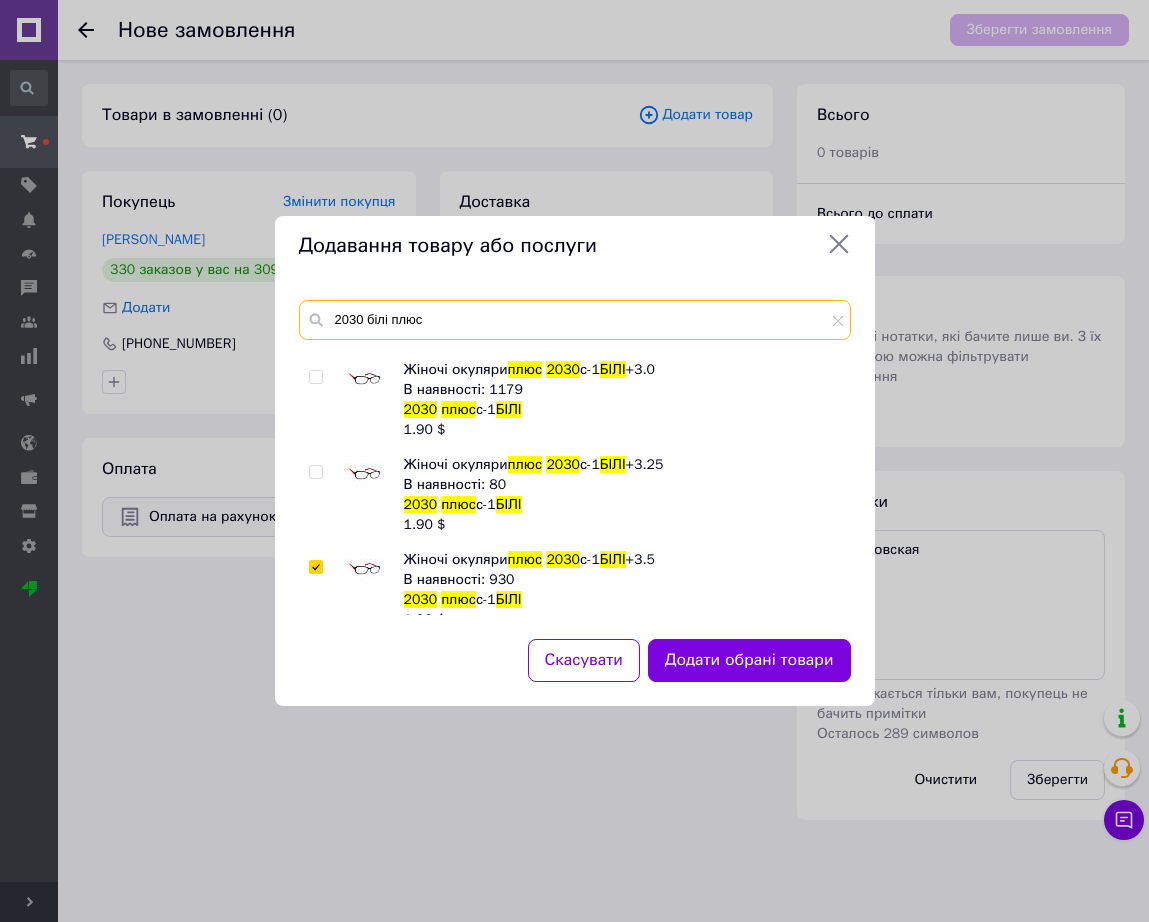 click on "2030 білі плюс" at bounding box center [575, 320] 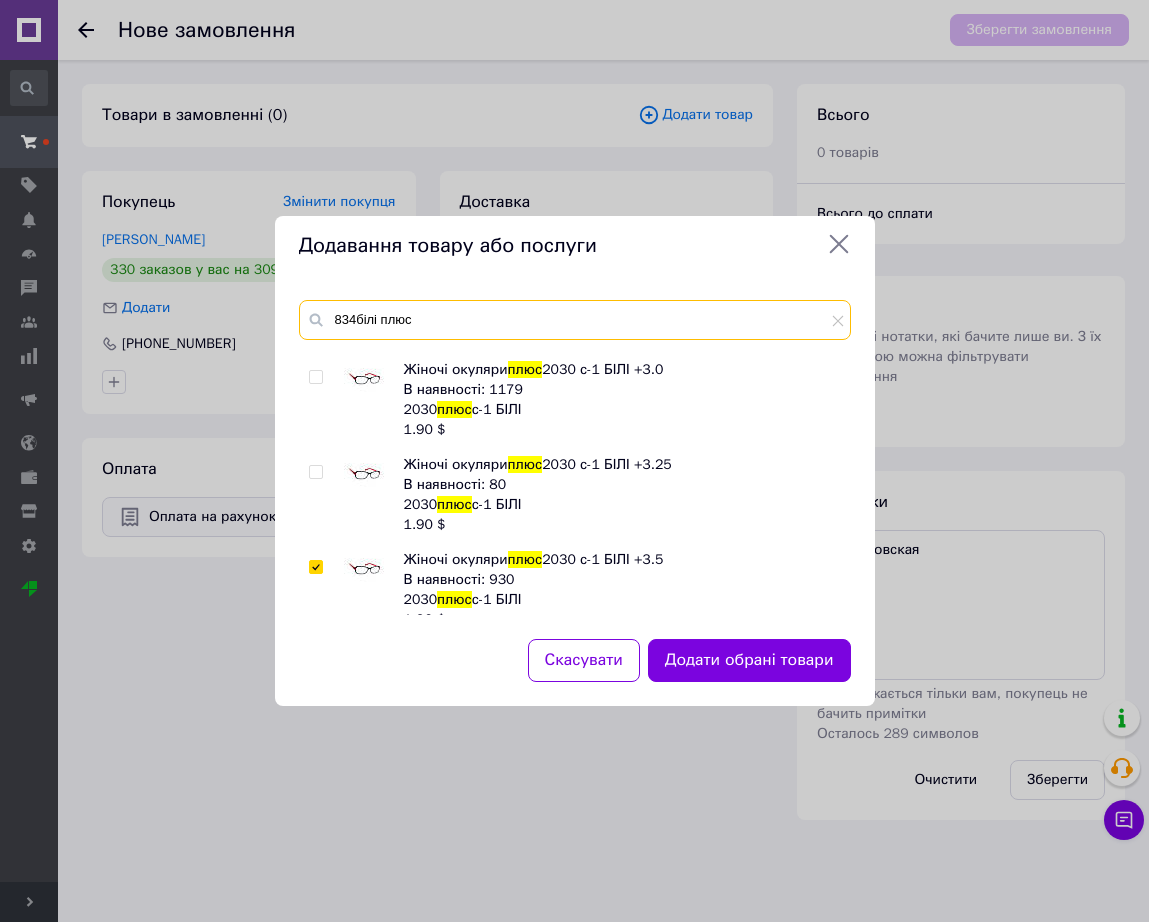 type on "834 білі плюс" 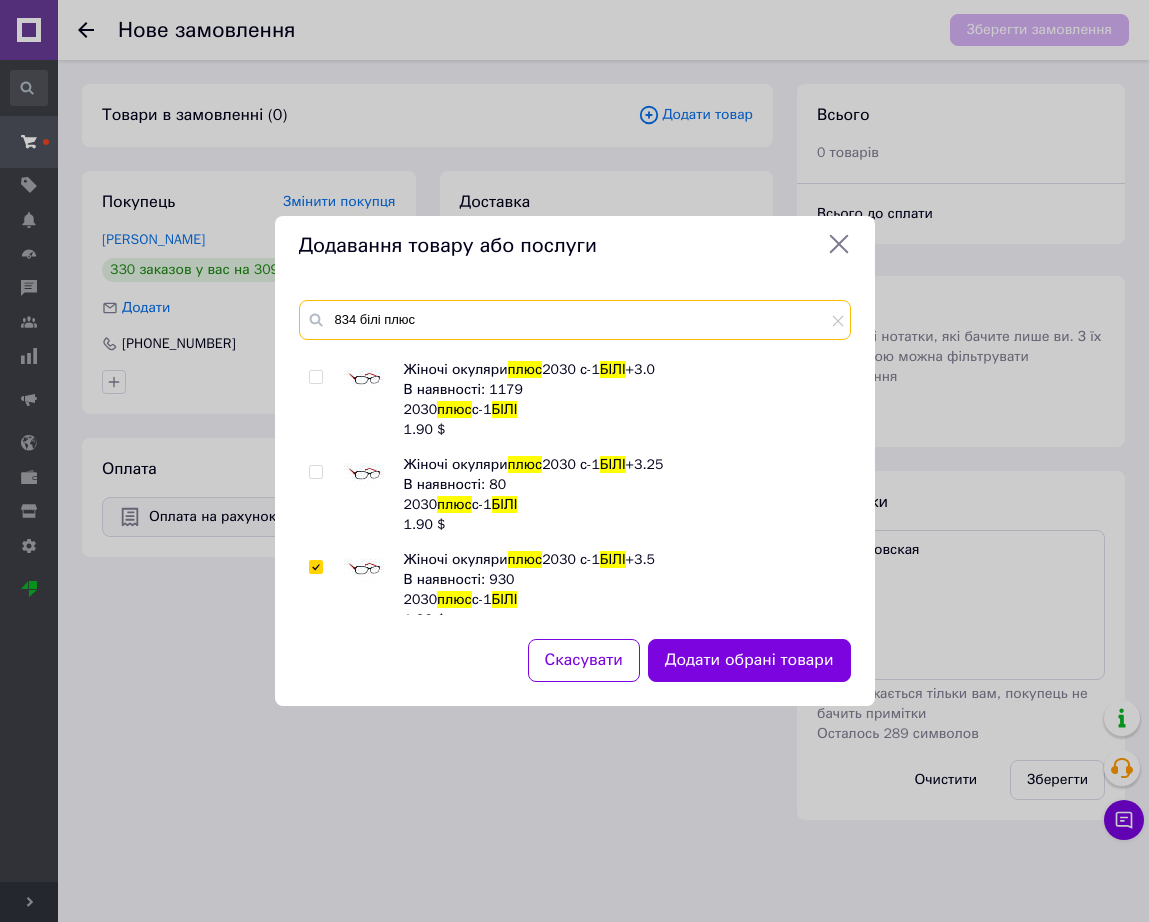 click on "834 білі плюс" at bounding box center (575, 320) 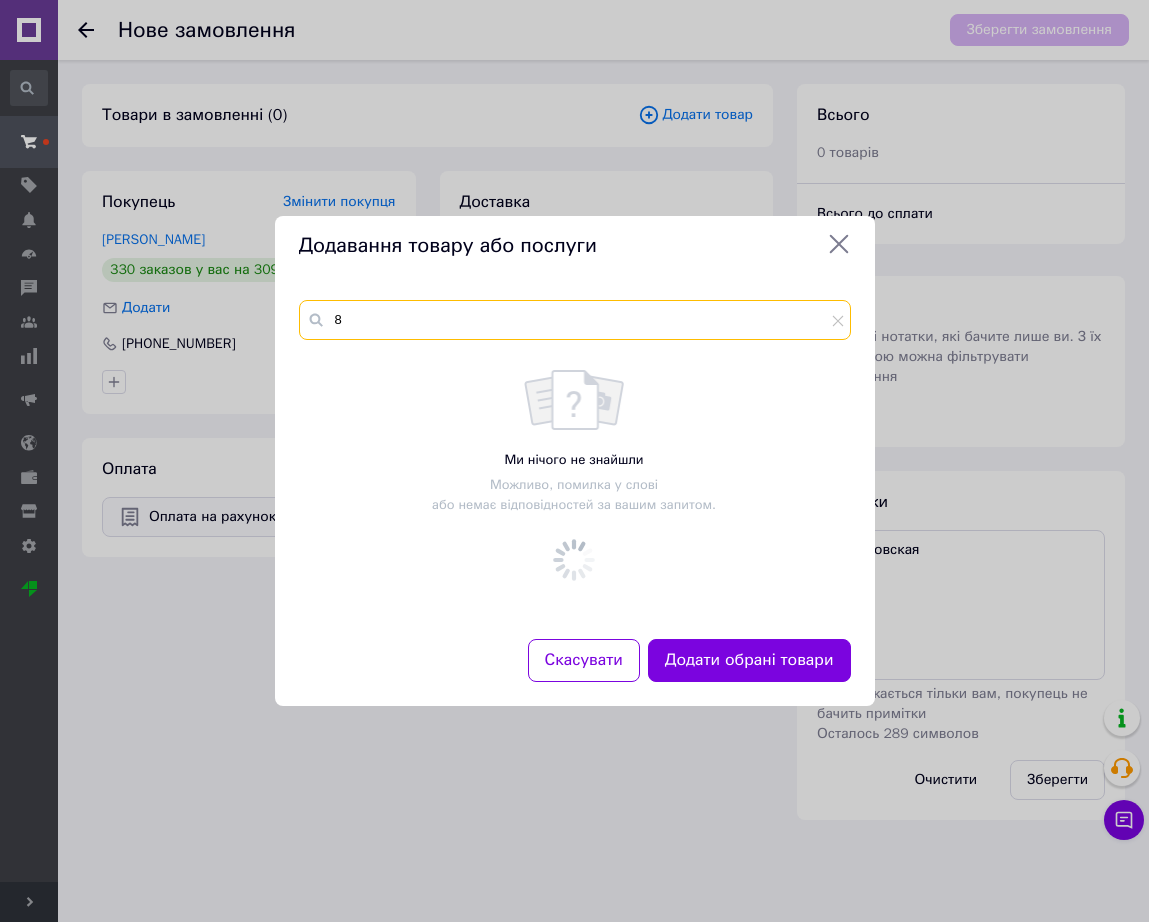 scroll, scrollTop: 0, scrollLeft: 0, axis: both 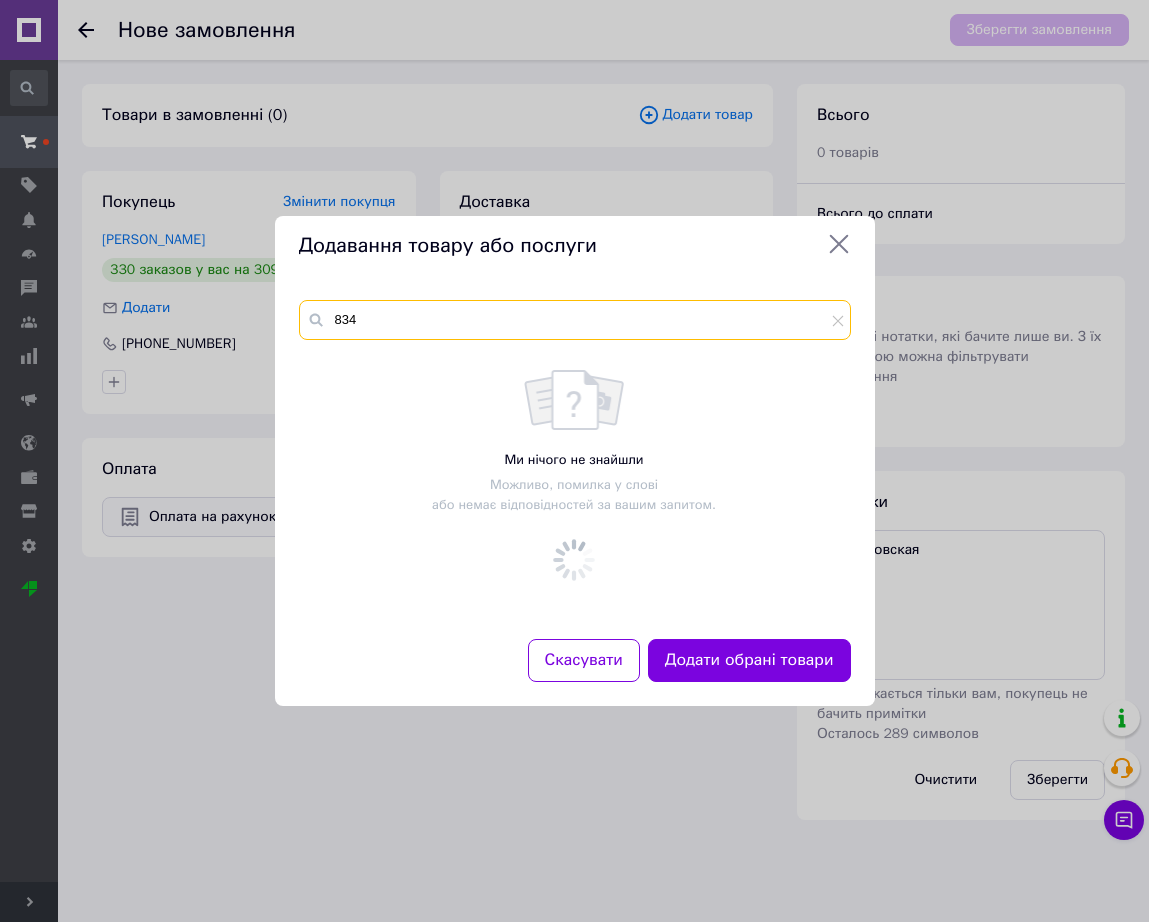 paste on "білі плюс" 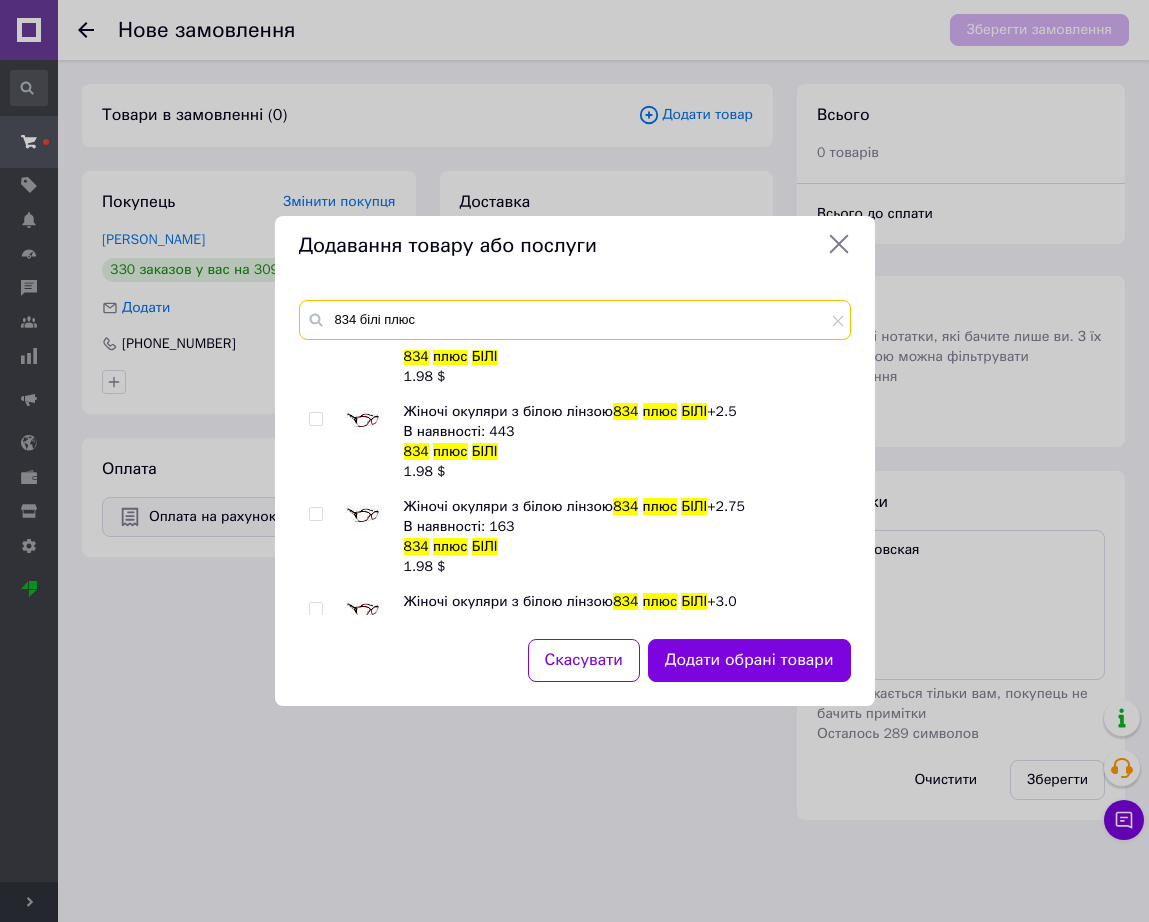 scroll, scrollTop: 750, scrollLeft: 0, axis: vertical 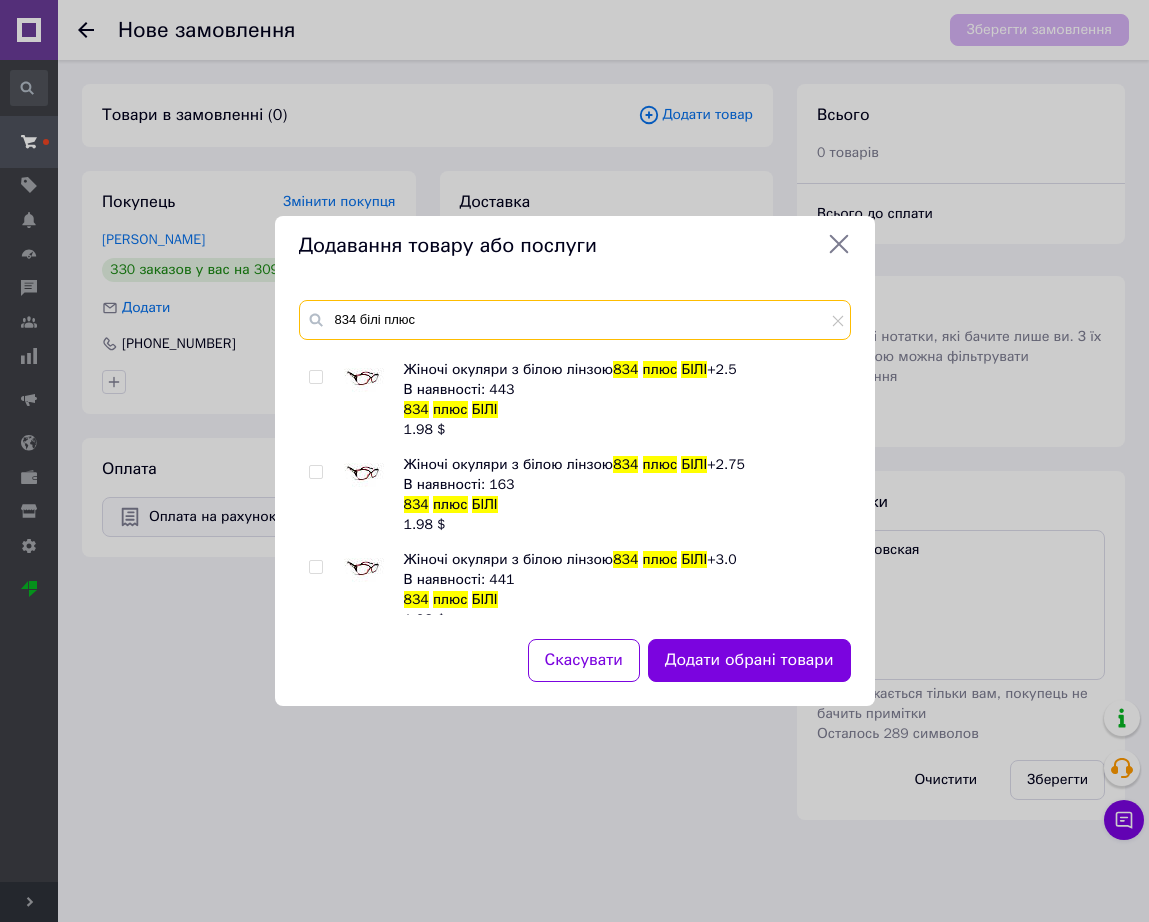 type on "834 білі плюс" 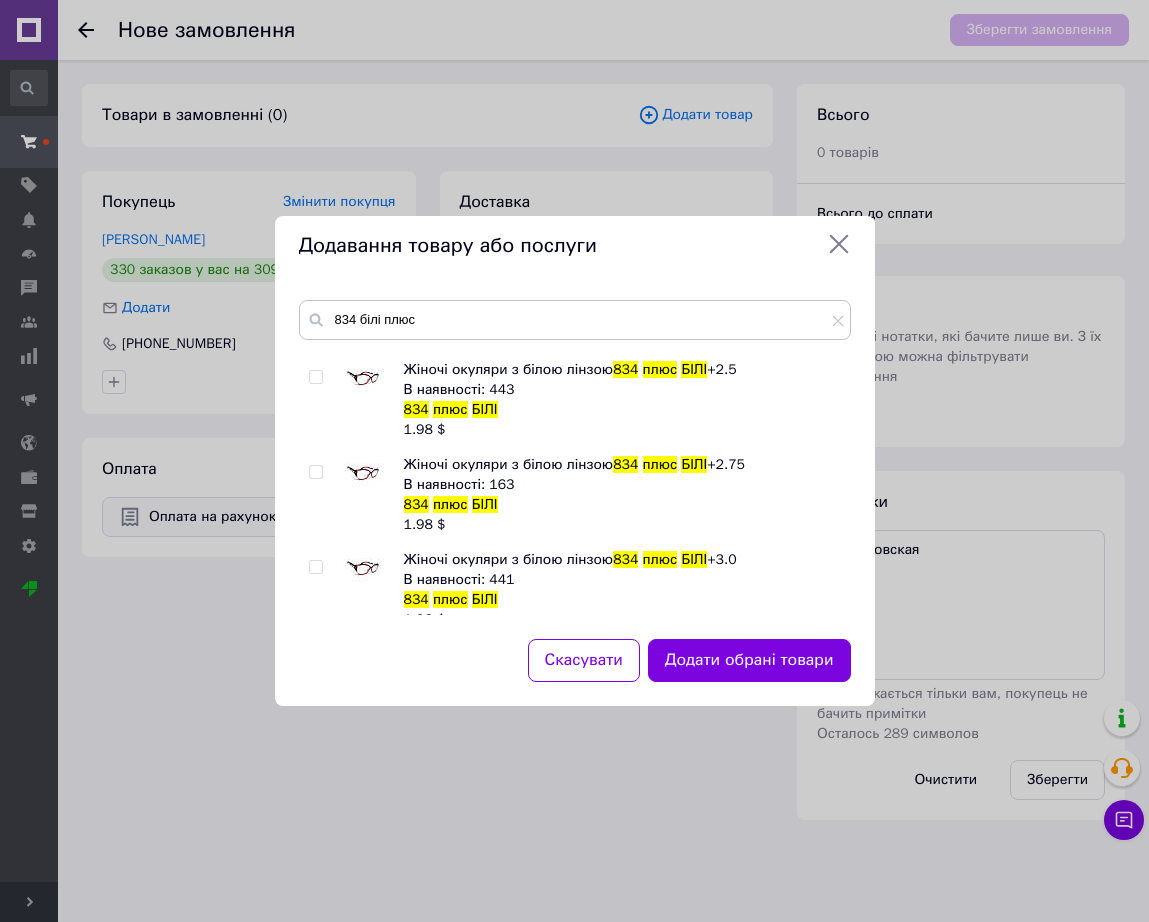click at bounding box center (364, 475) 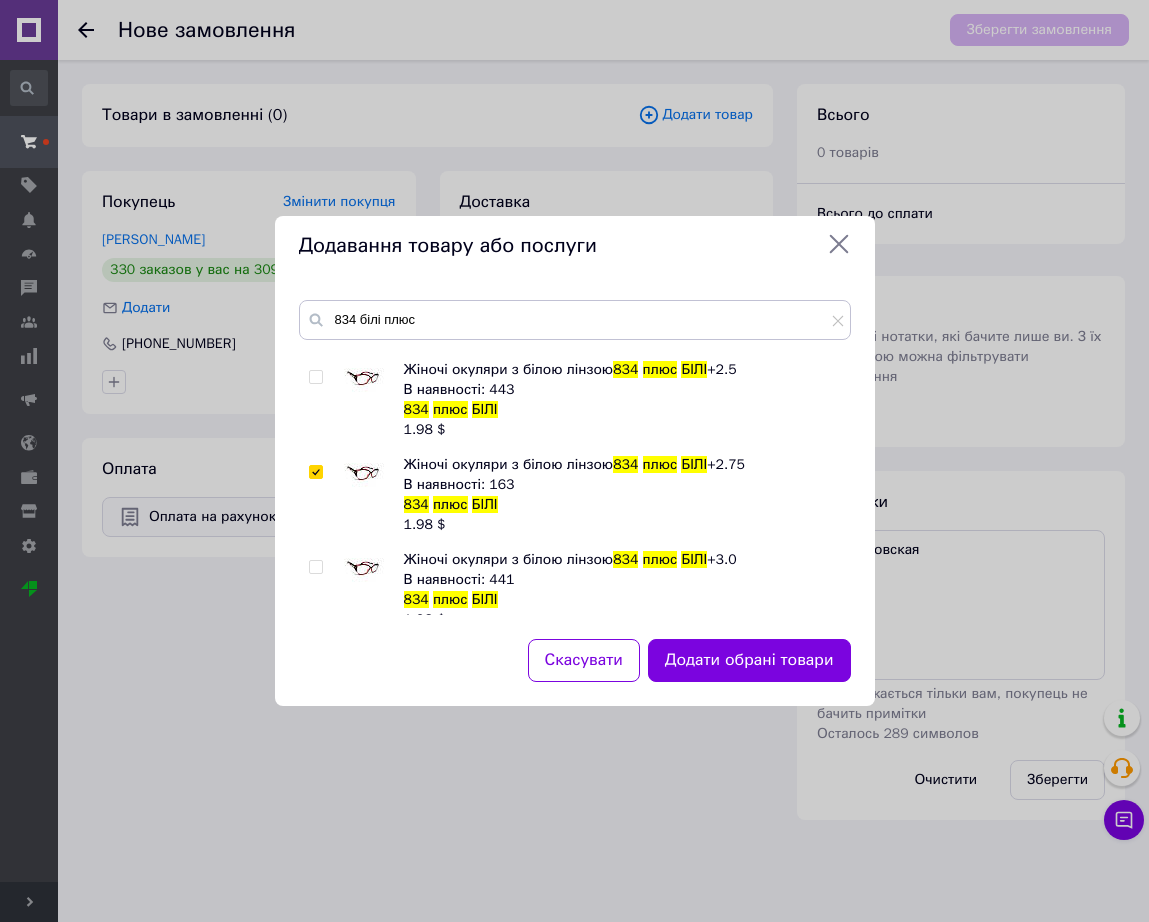 checkbox on "true" 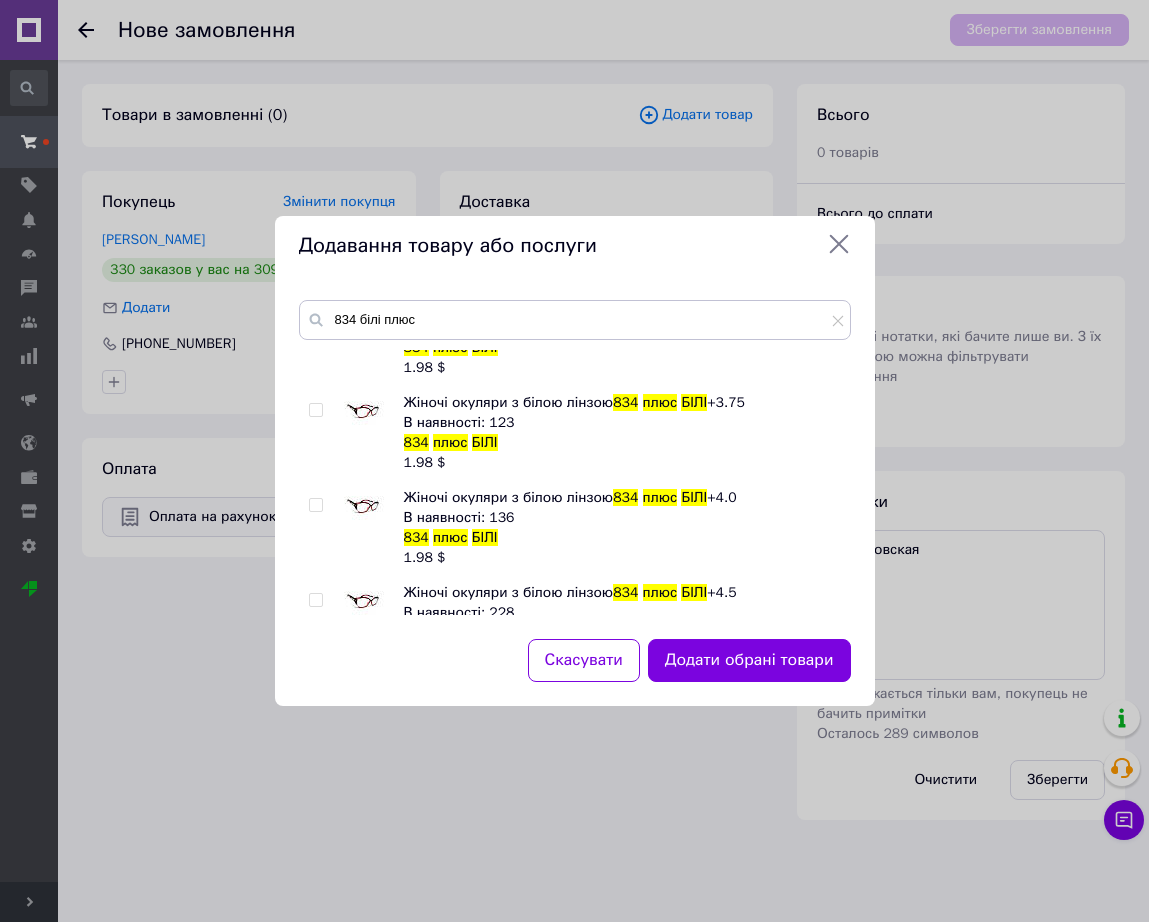 scroll, scrollTop: 1250, scrollLeft: 0, axis: vertical 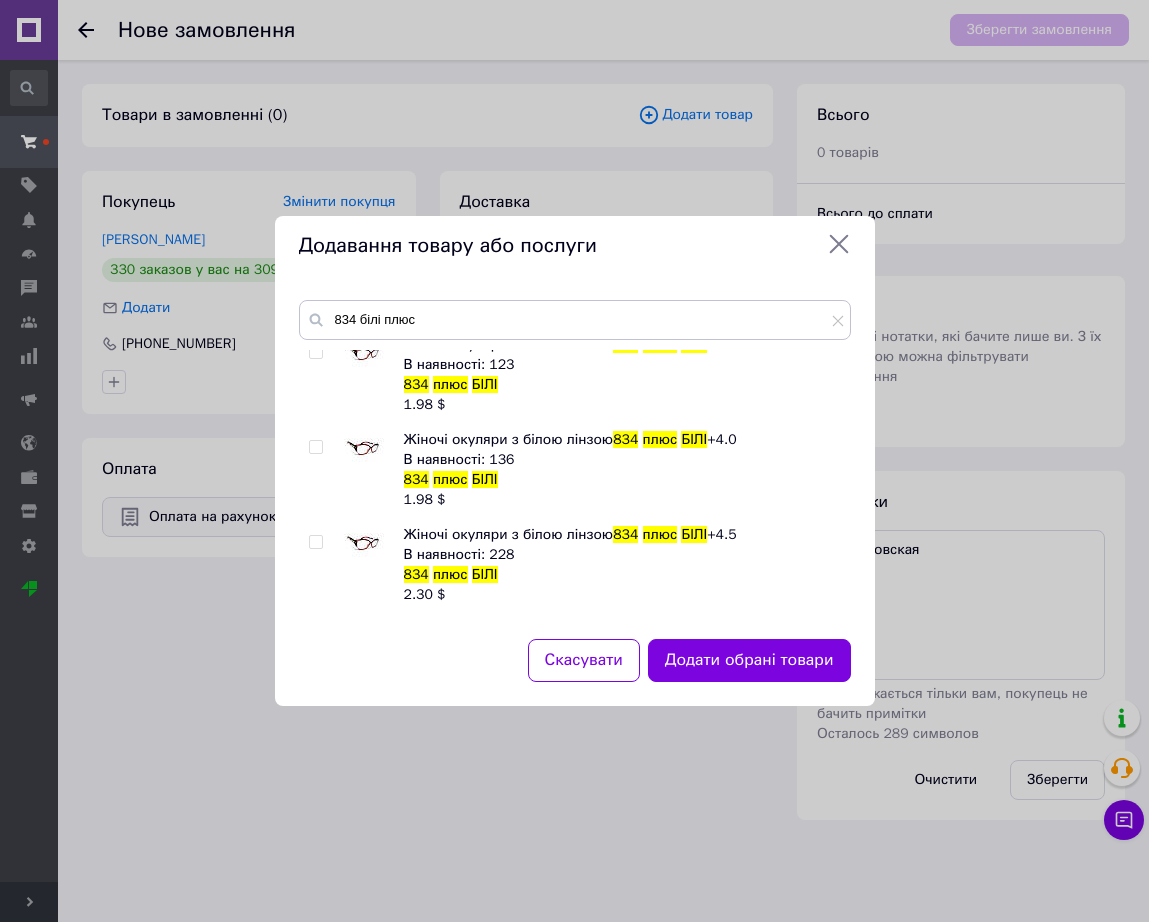 click at bounding box center (364, 450) 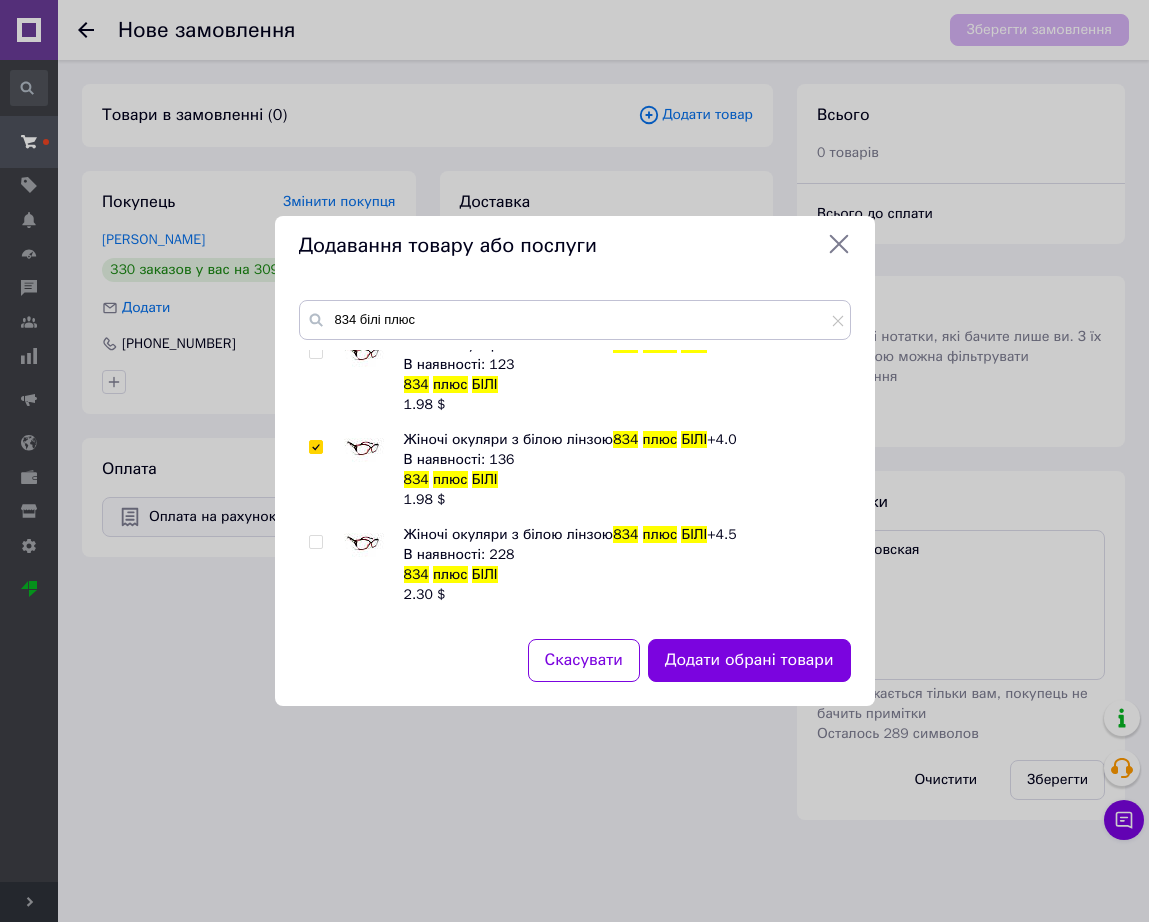checkbox on "true" 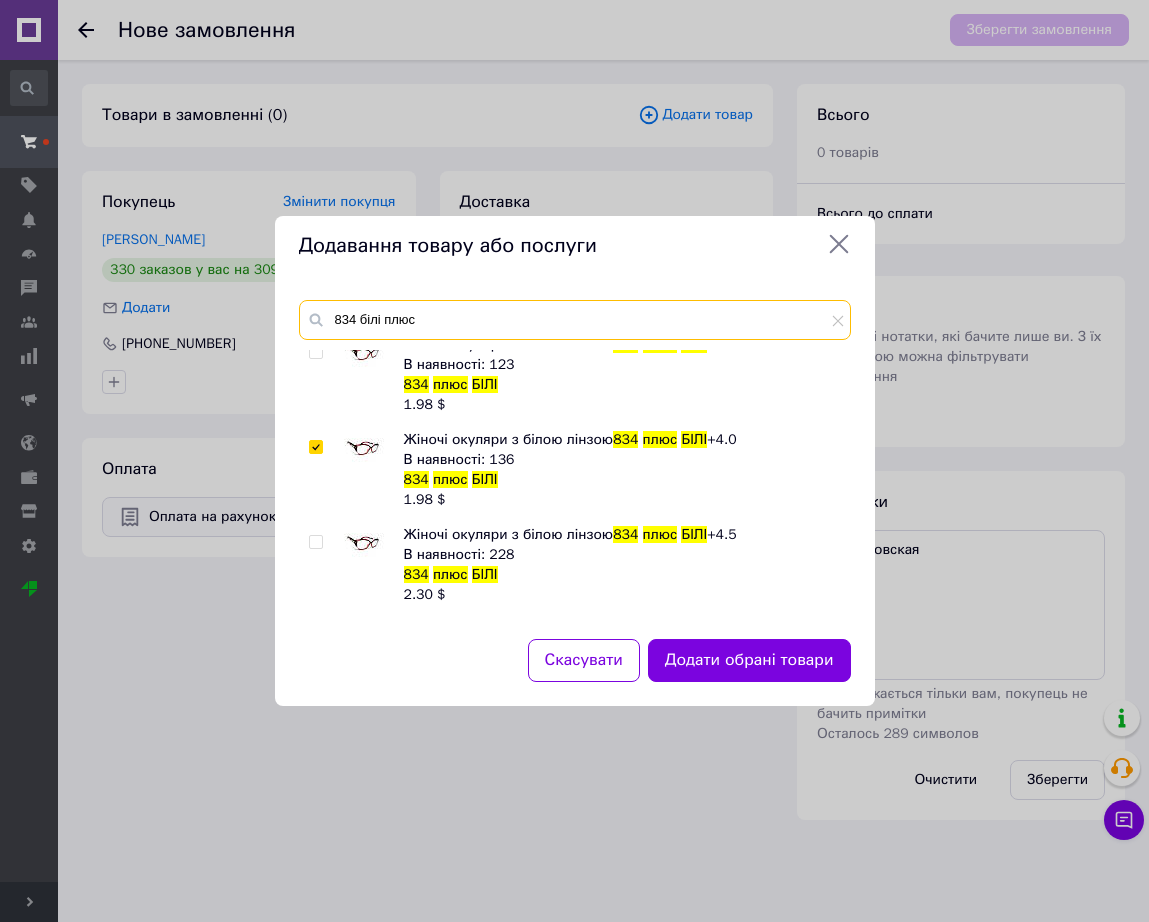 click on "834 білі плюс" at bounding box center [575, 320] 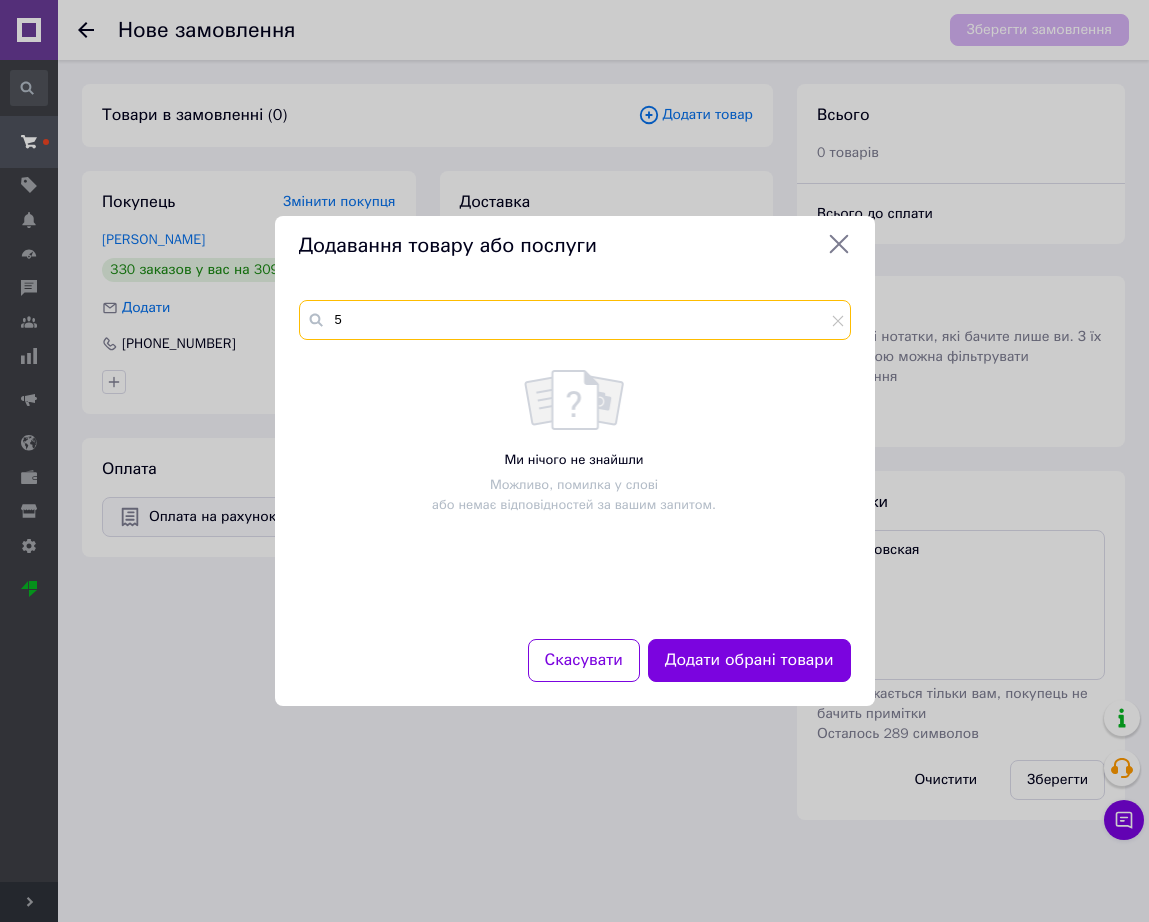scroll, scrollTop: 0, scrollLeft: 0, axis: both 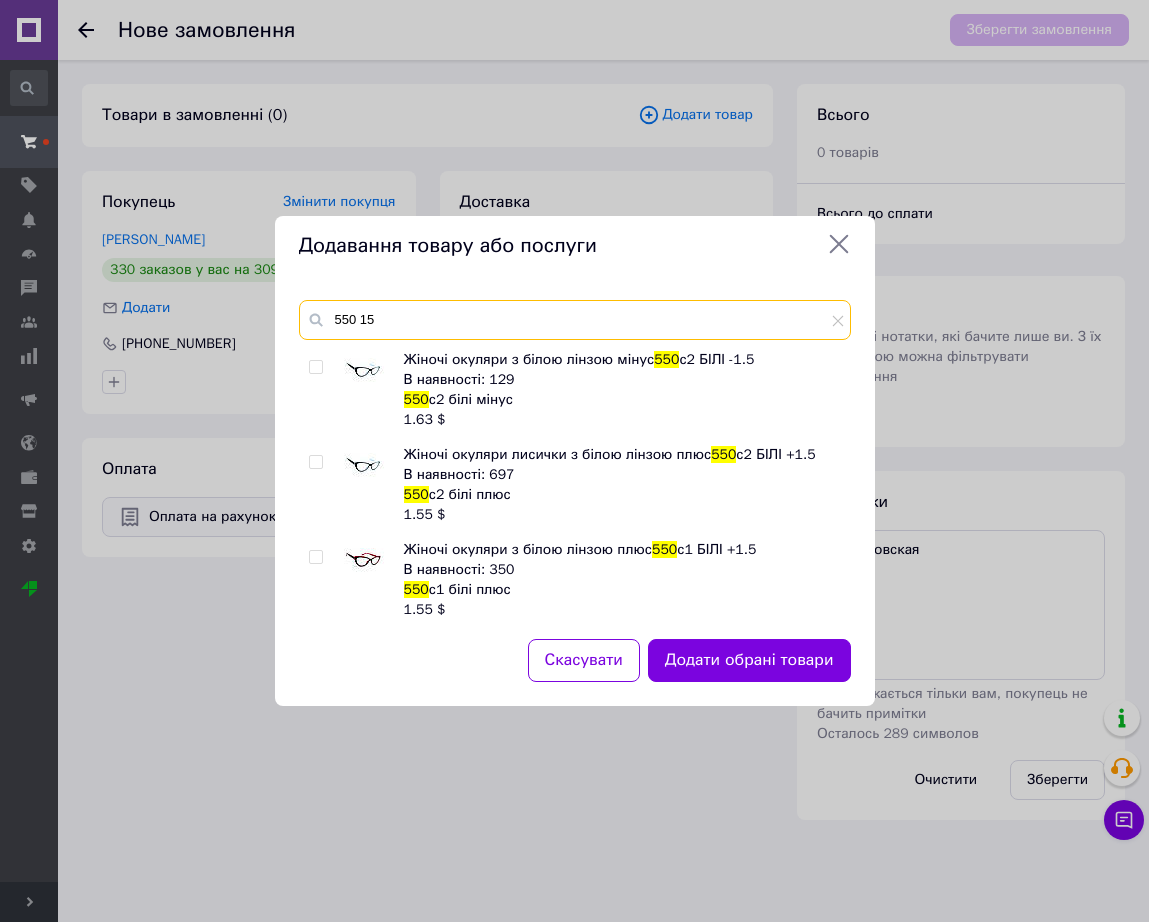 type on "550 15" 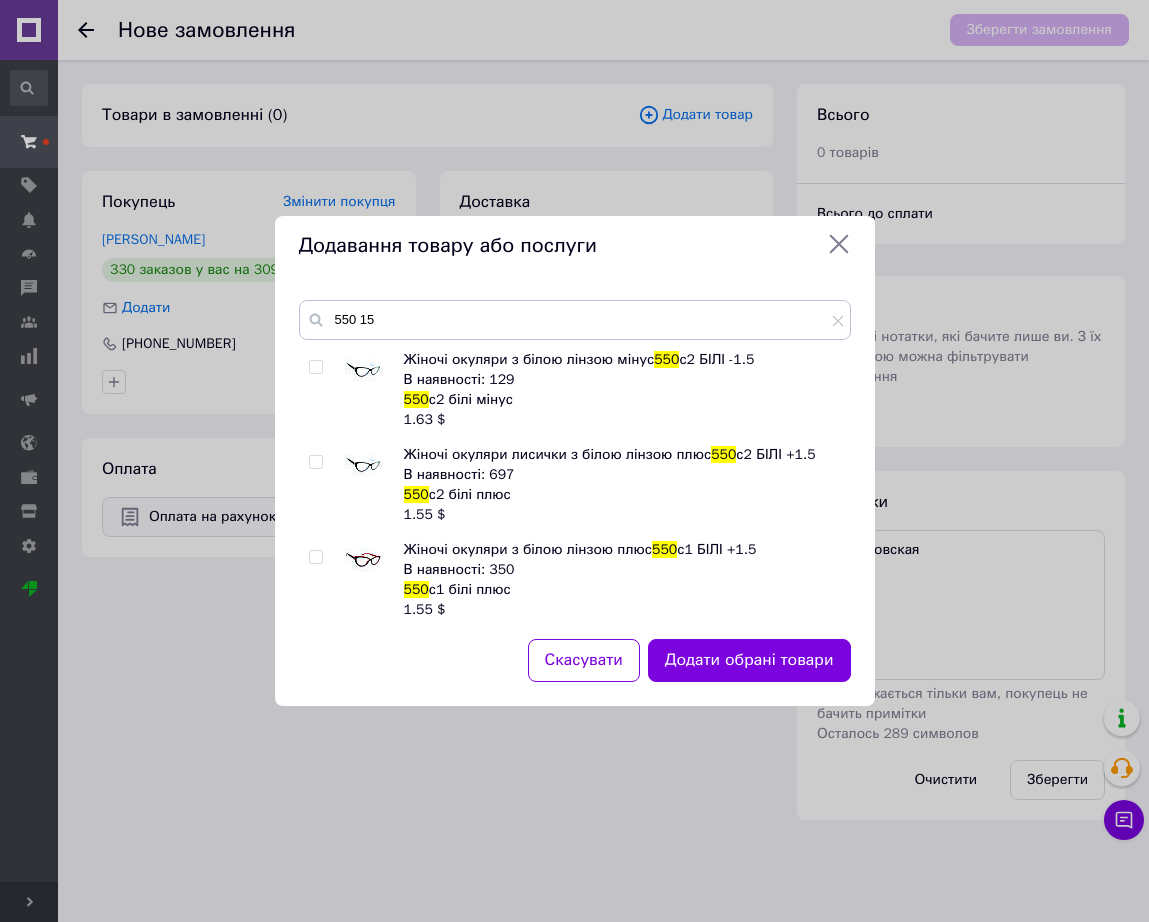click at bounding box center (364, 465) 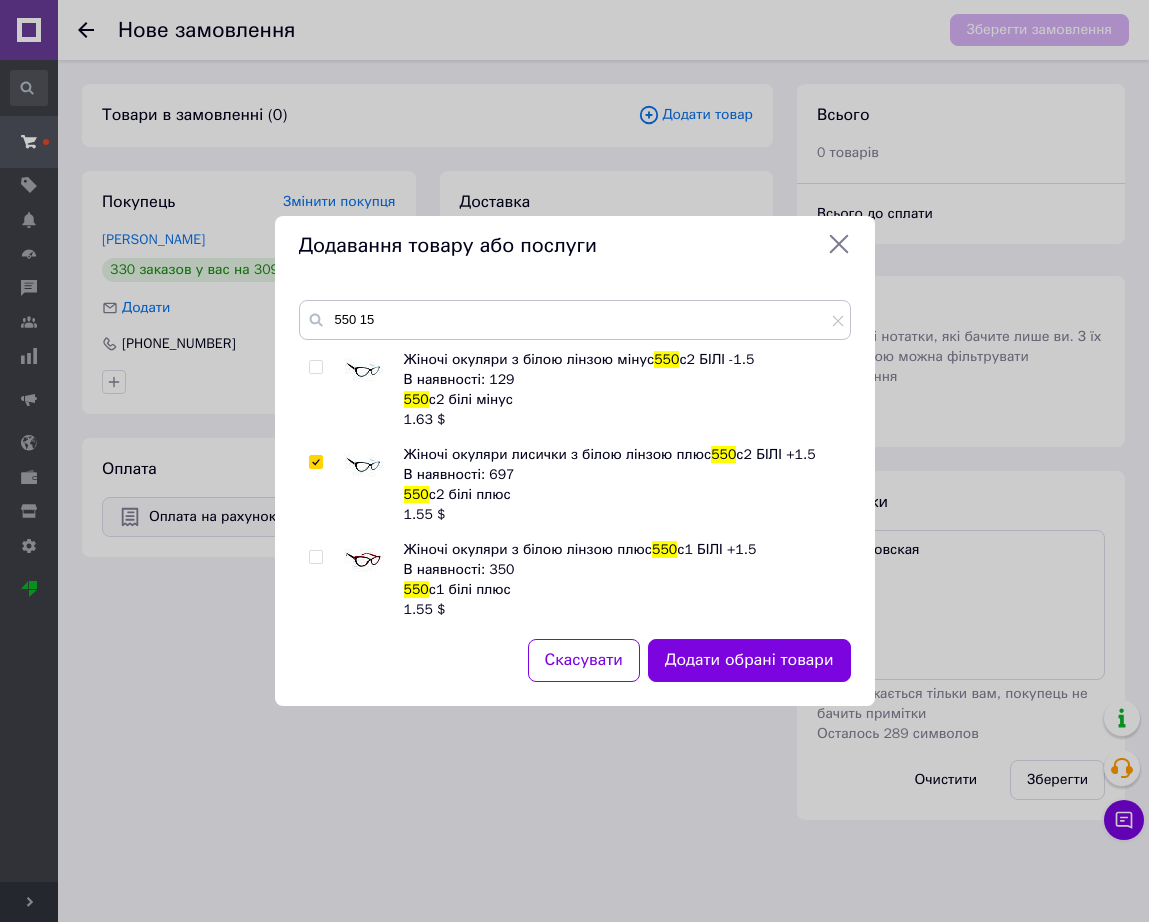 checkbox on "true" 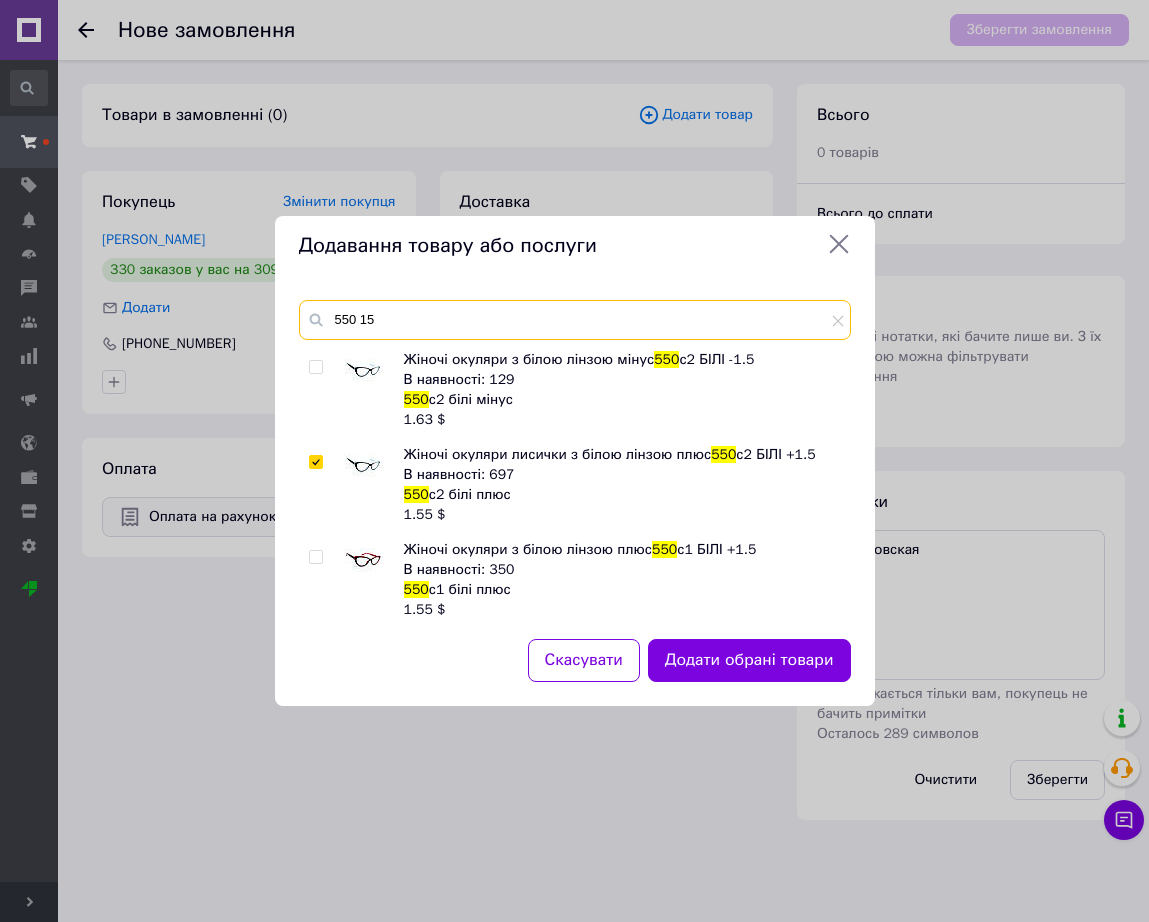 click on "550 15" at bounding box center (575, 320) 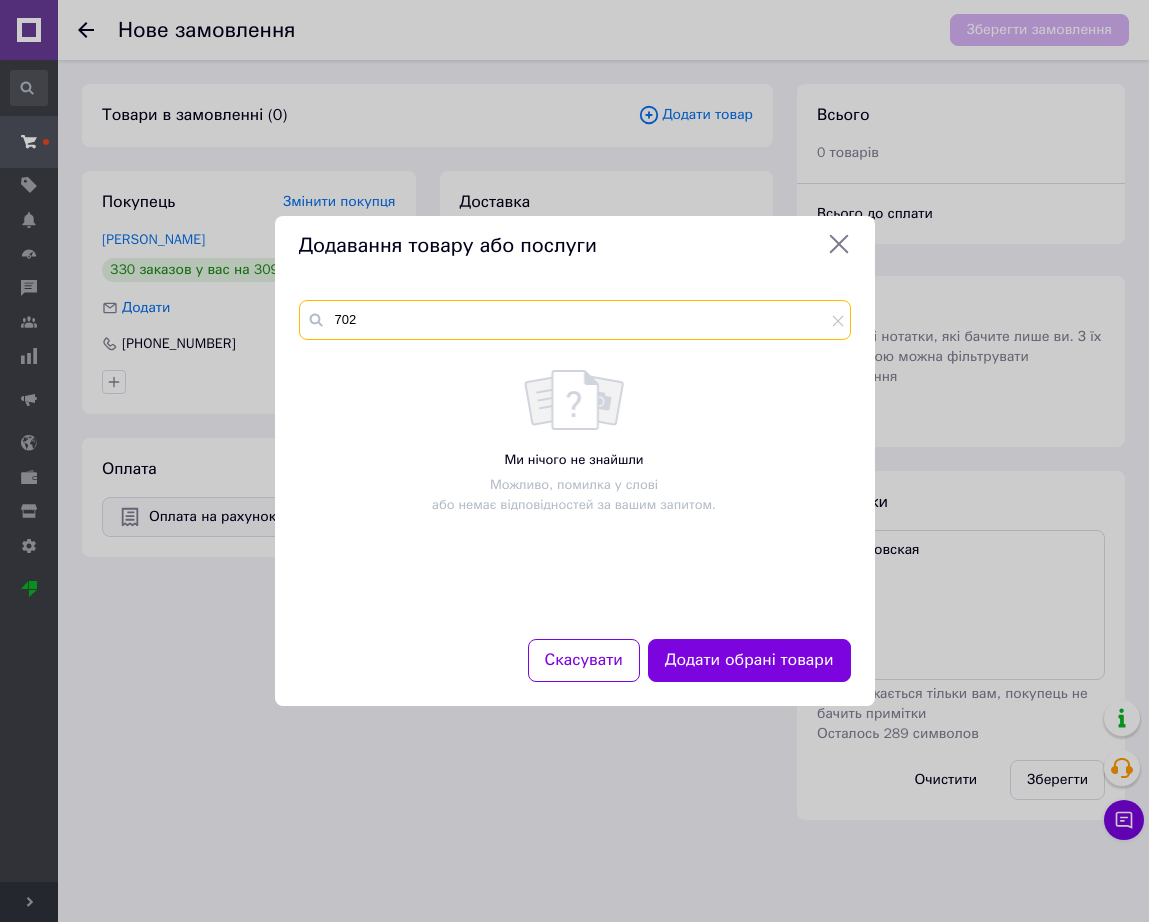 paste on "білі плюс" 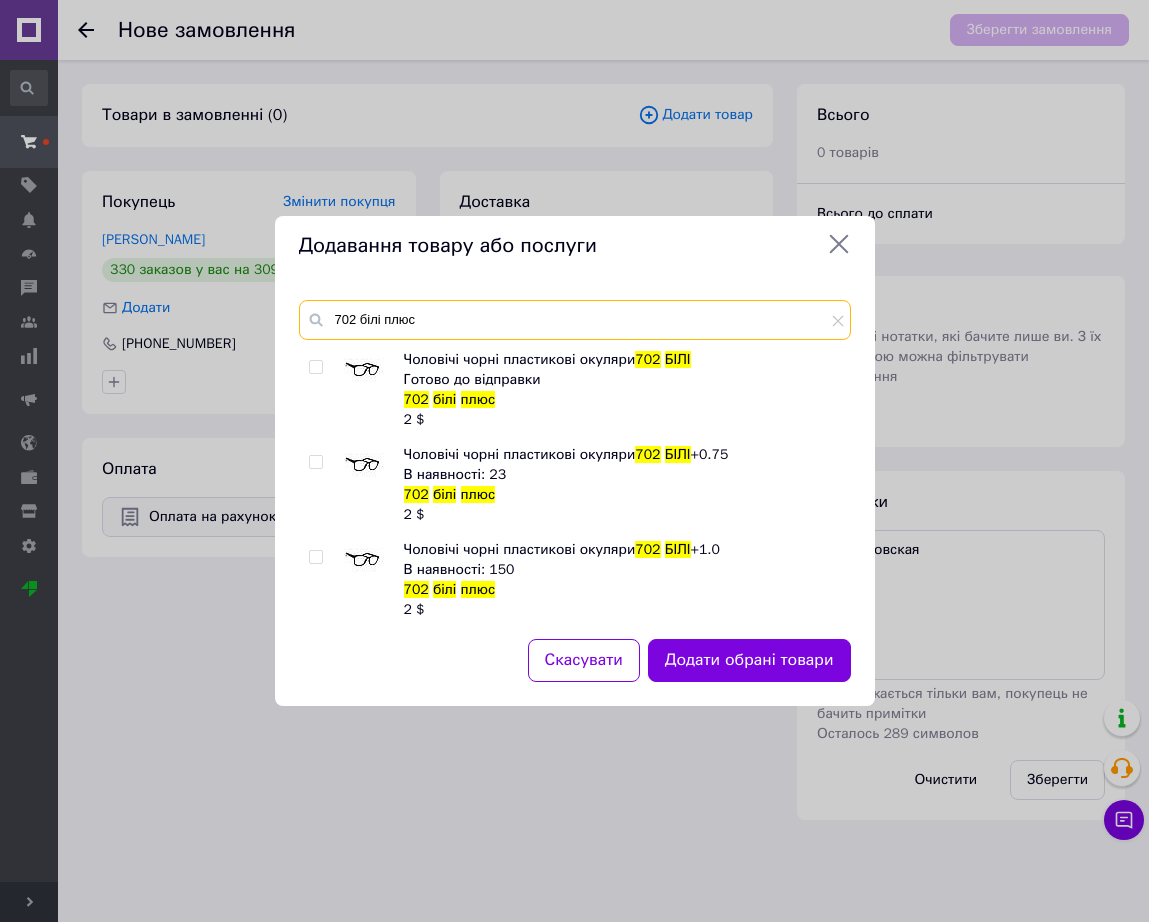 type on "702 білі плюс" 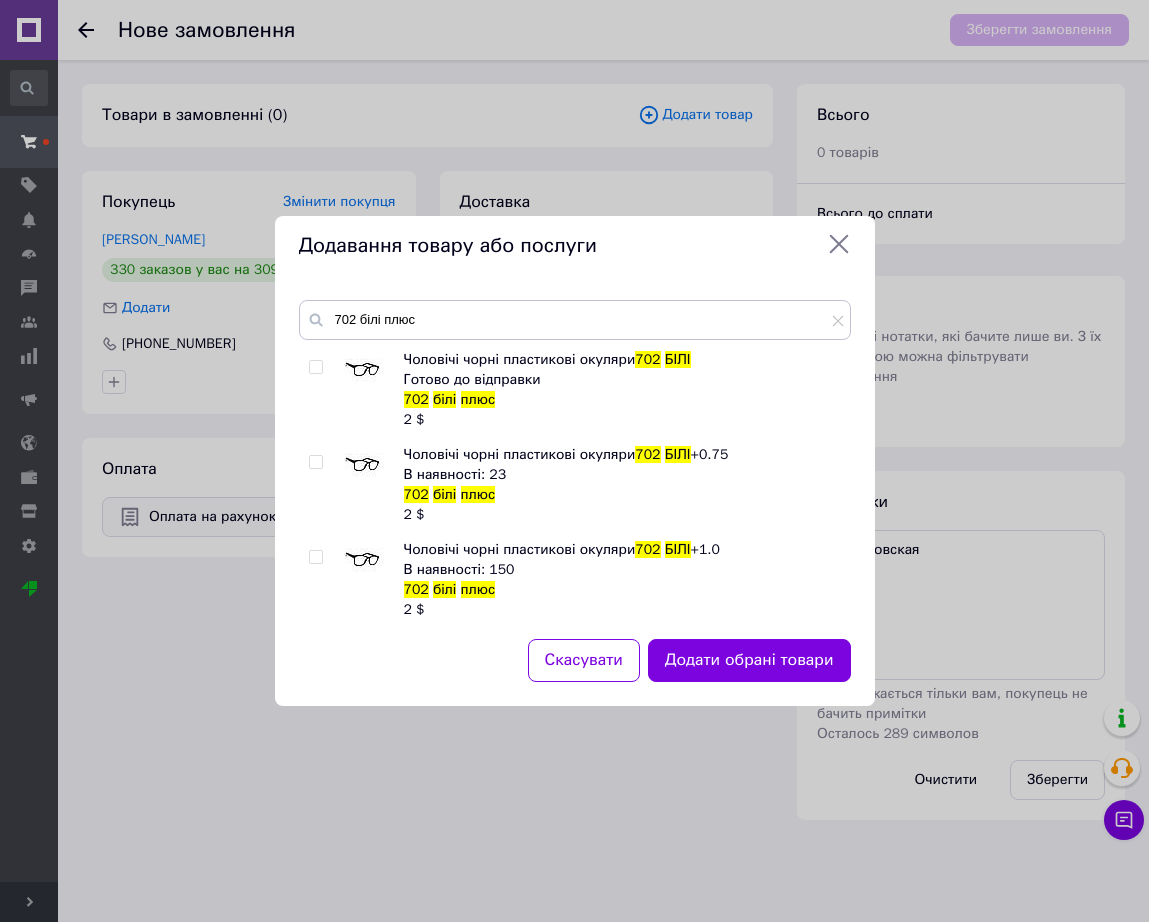 click at bounding box center [364, 465] 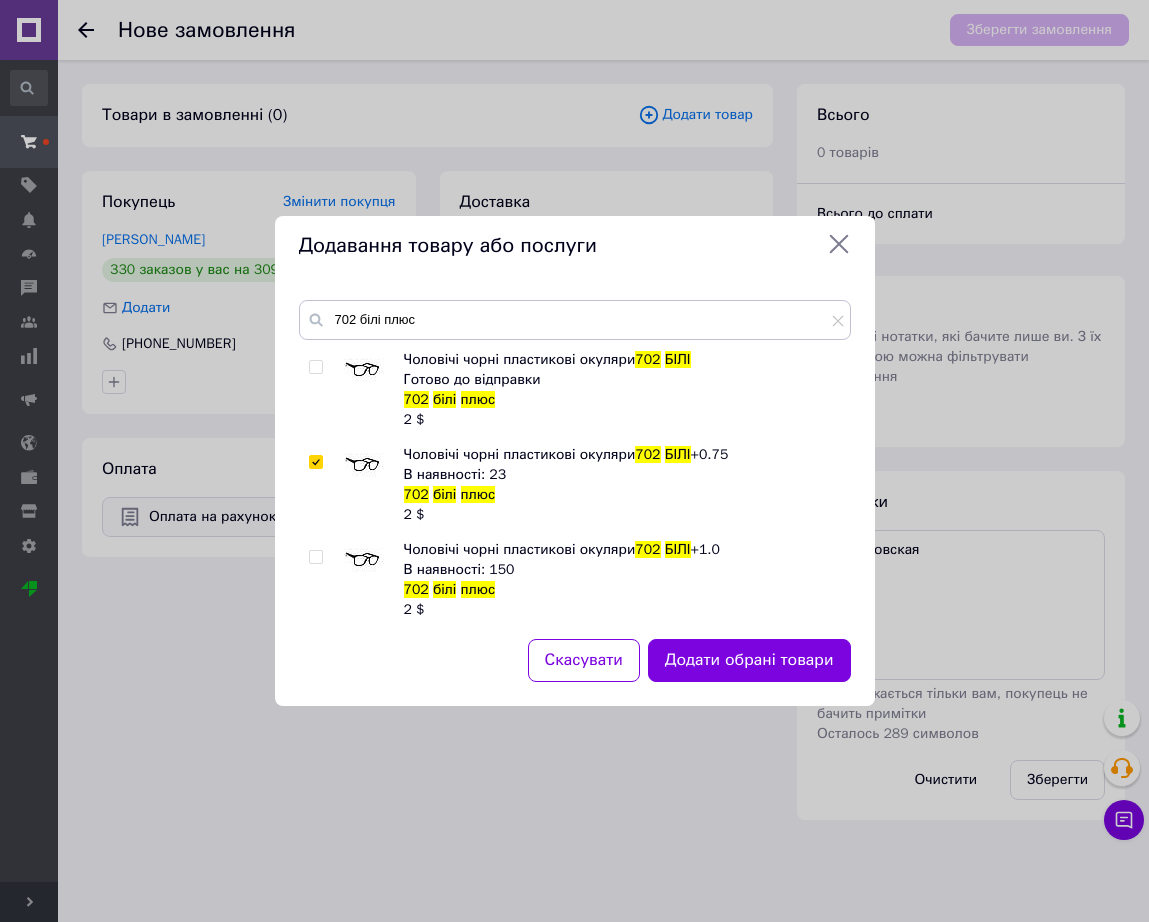 checkbox on "true" 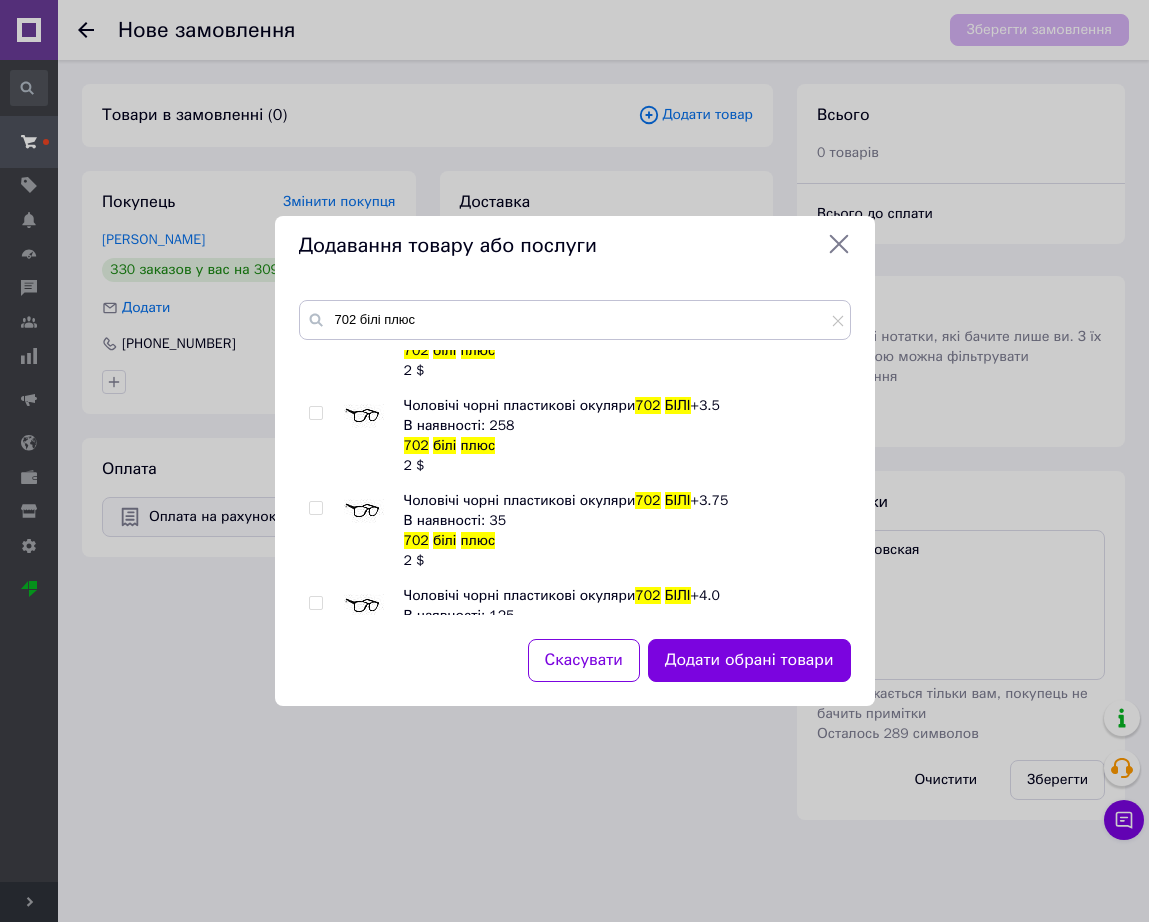 scroll, scrollTop: 1000, scrollLeft: 0, axis: vertical 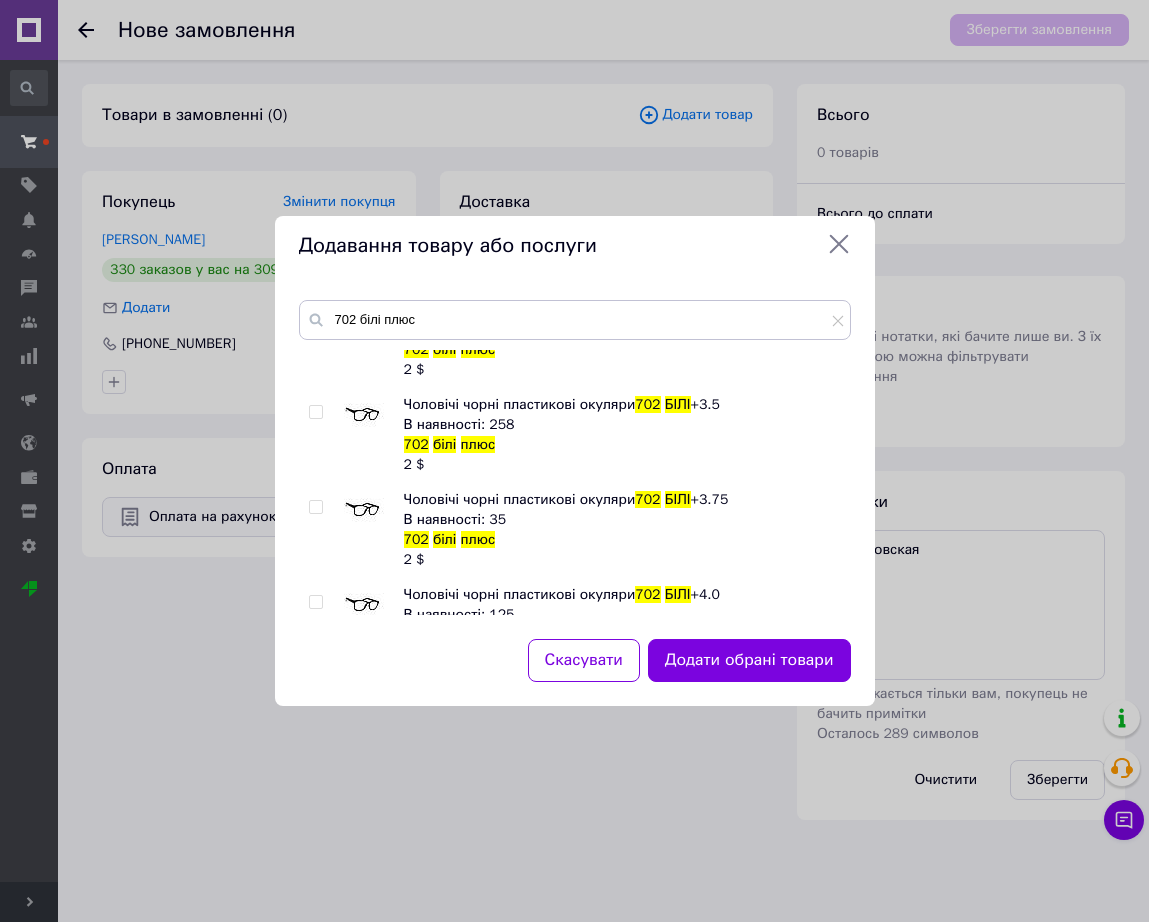 click at bounding box center [364, 605] 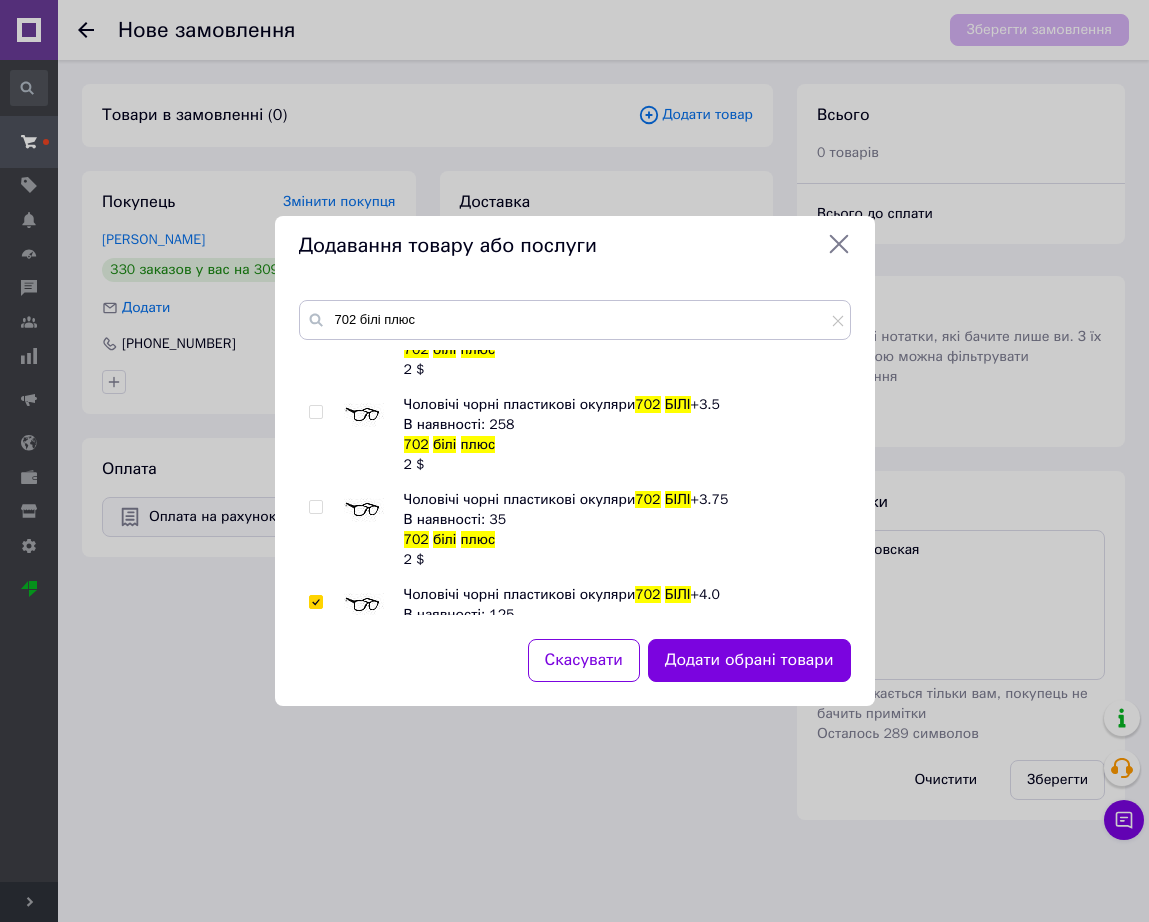 checkbox on "true" 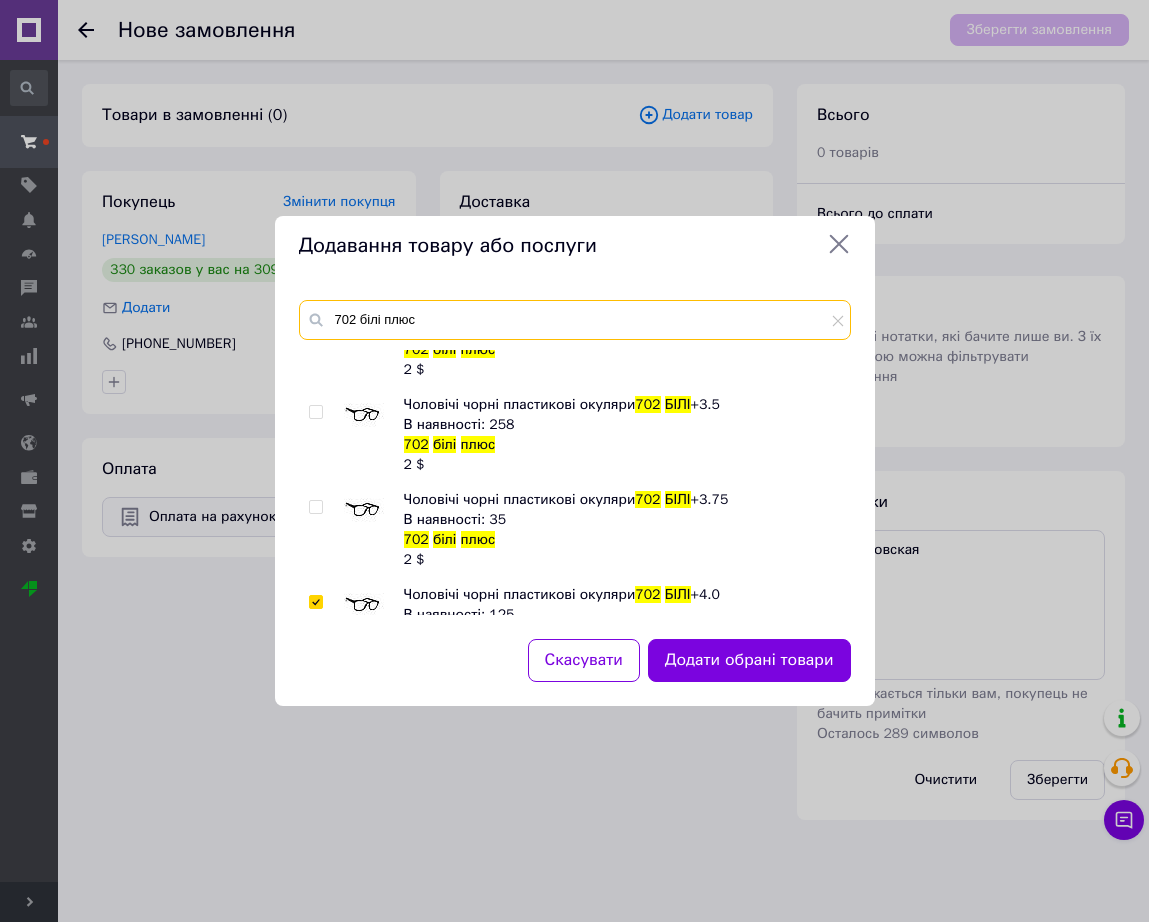 click on "702 білі плюс" at bounding box center [575, 320] 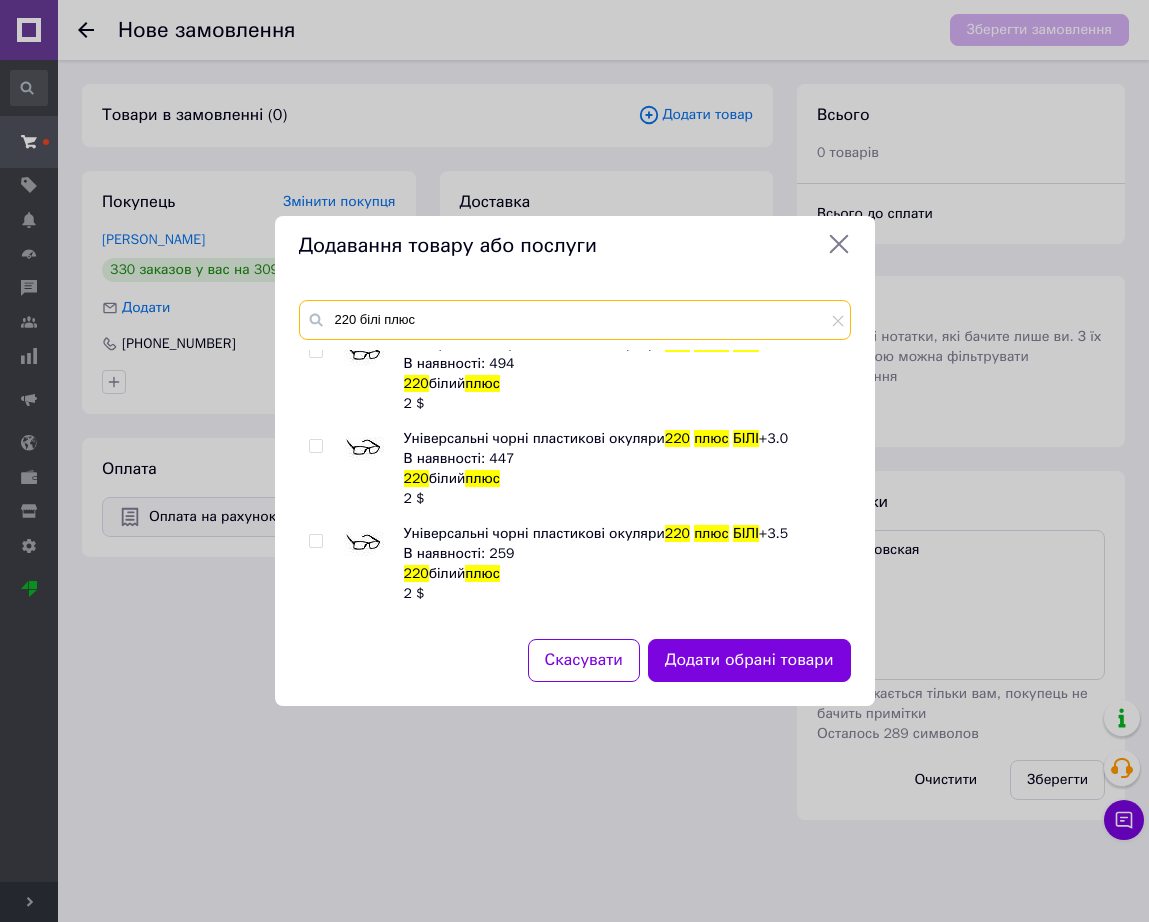scroll, scrollTop: 250, scrollLeft: 0, axis: vertical 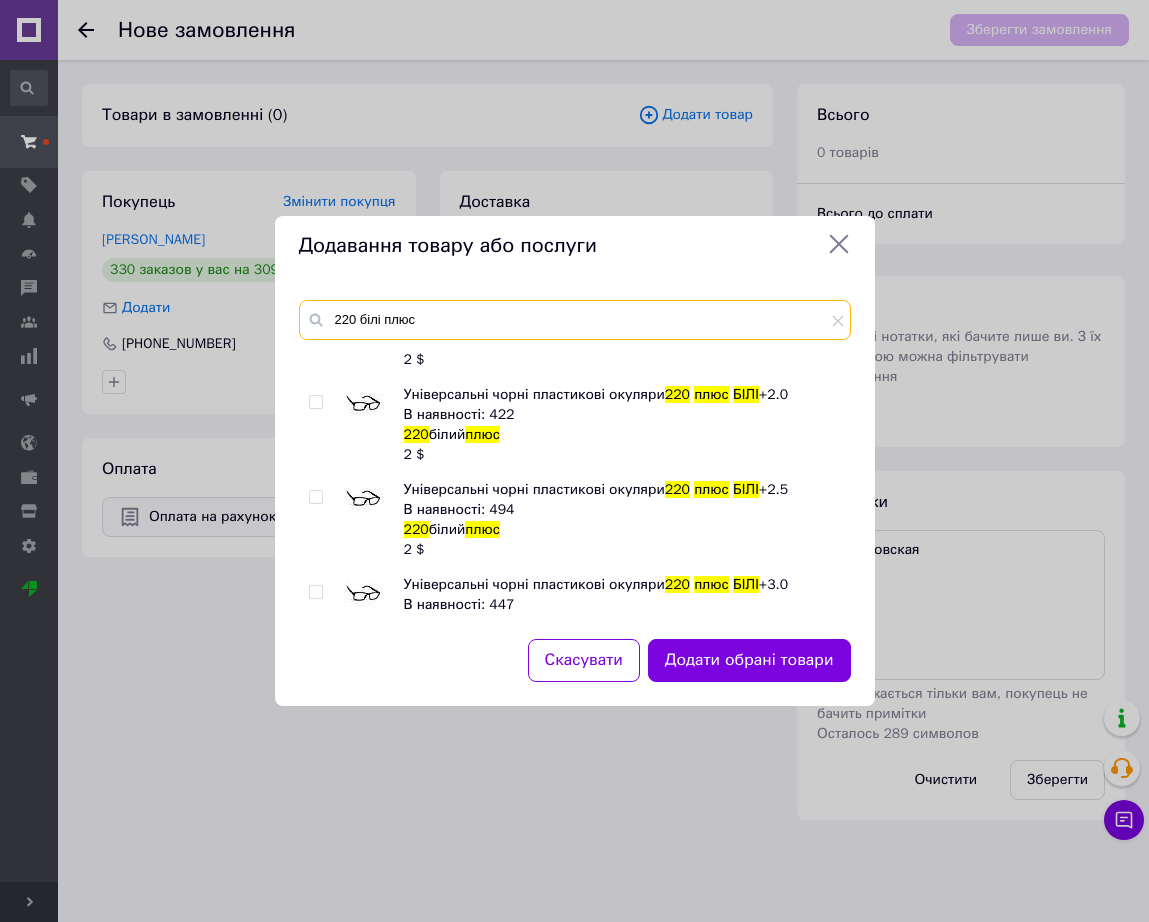 type on "220 білі плюс" 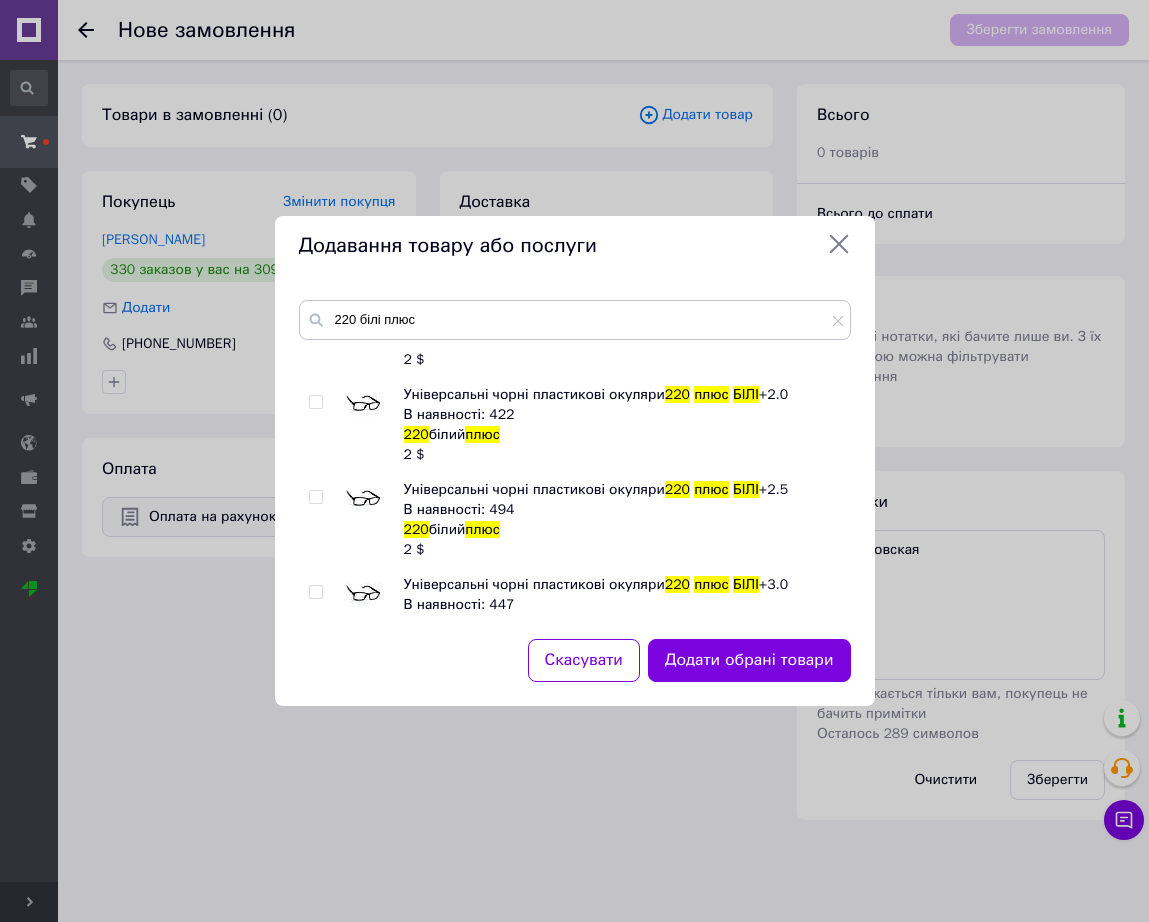 click at bounding box center (364, 405) 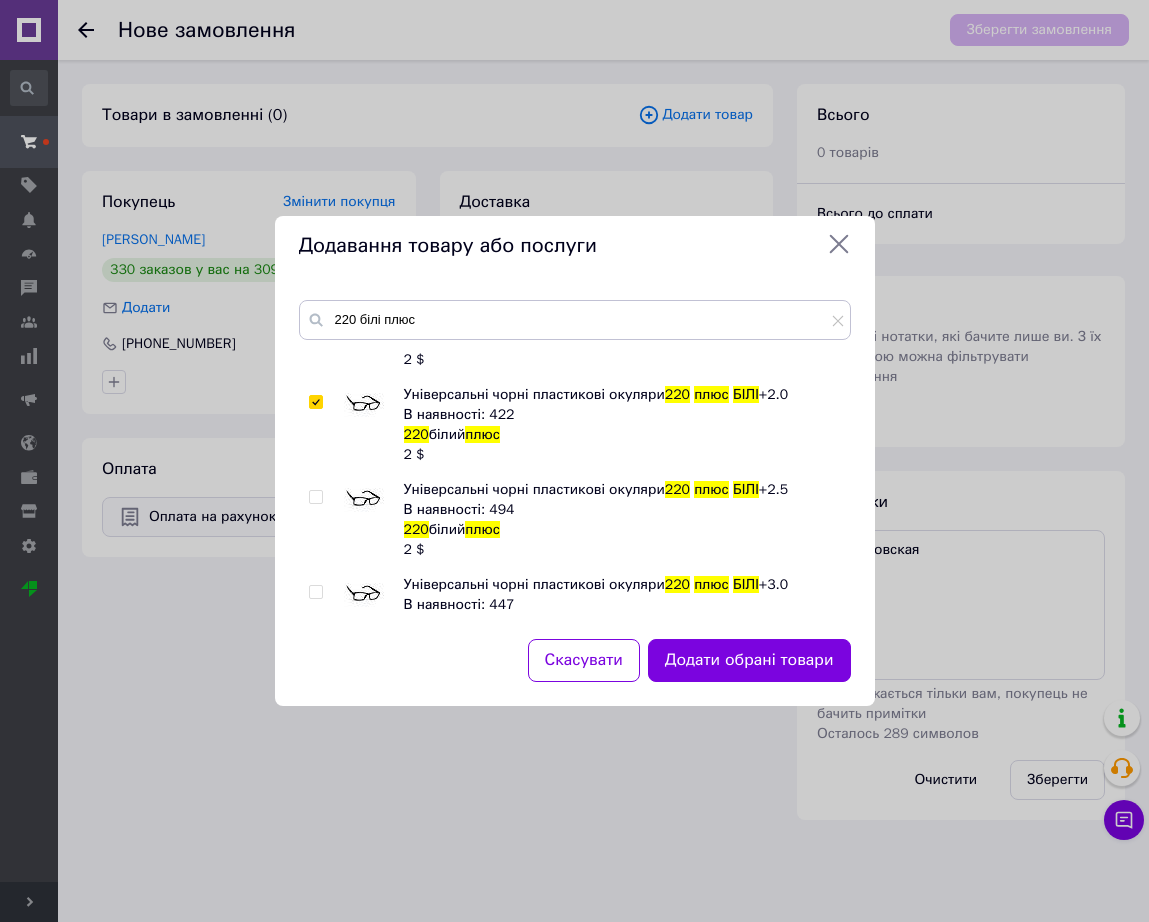 checkbox on "true" 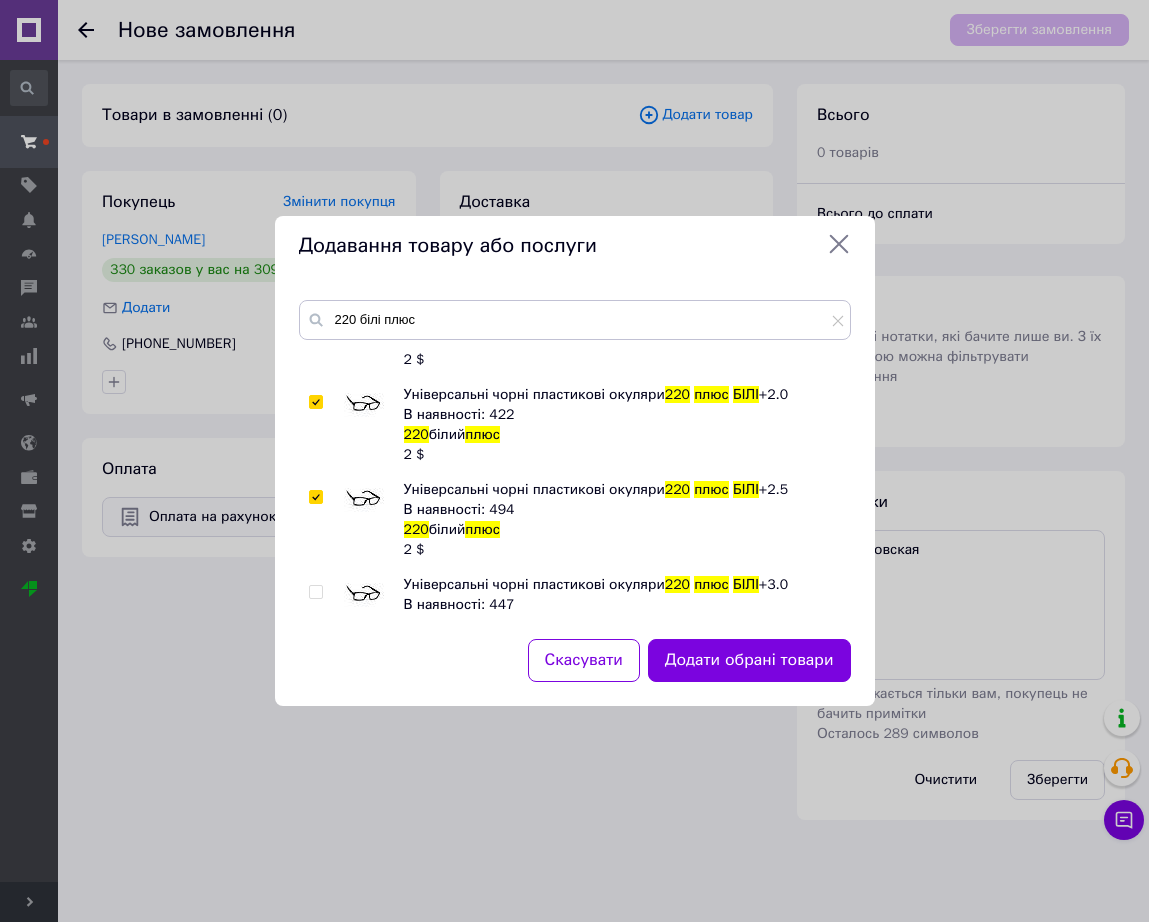 checkbox on "true" 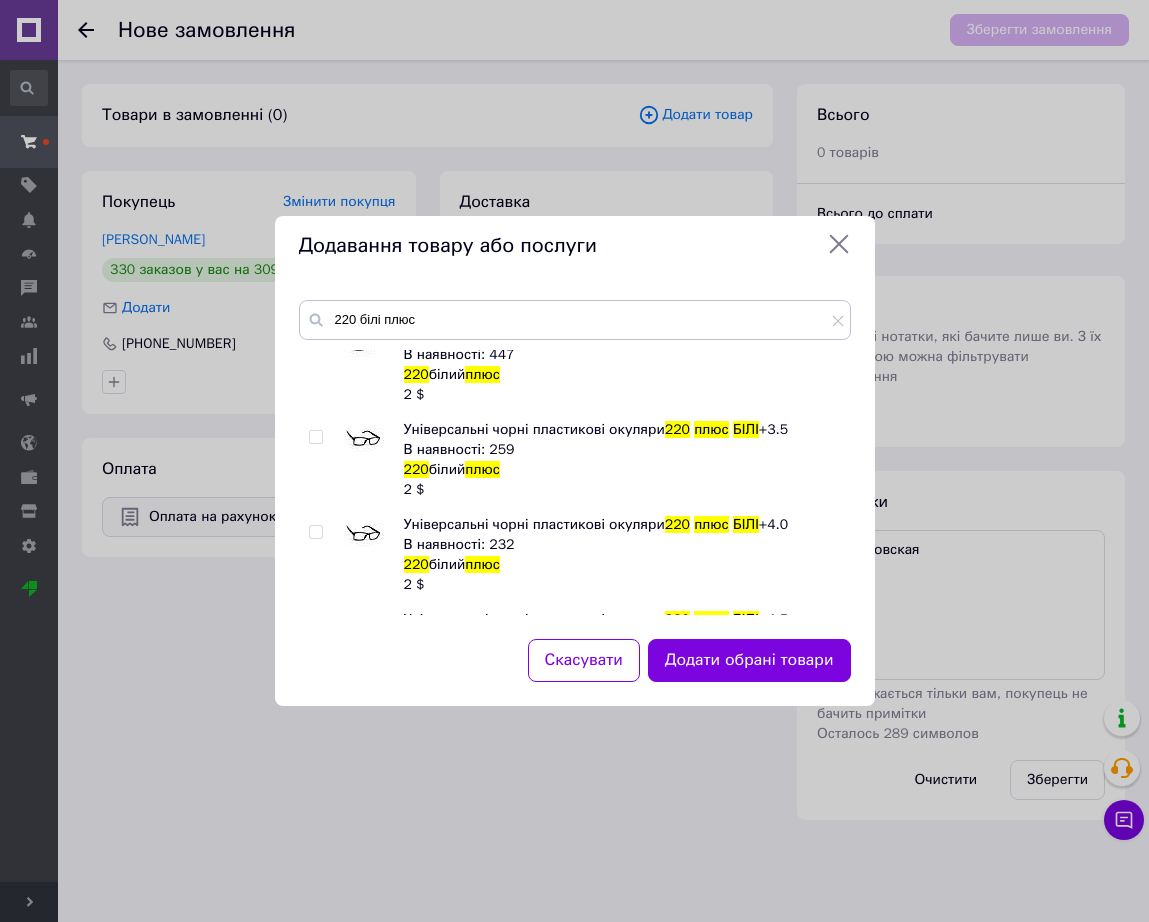click at bounding box center [364, 440] 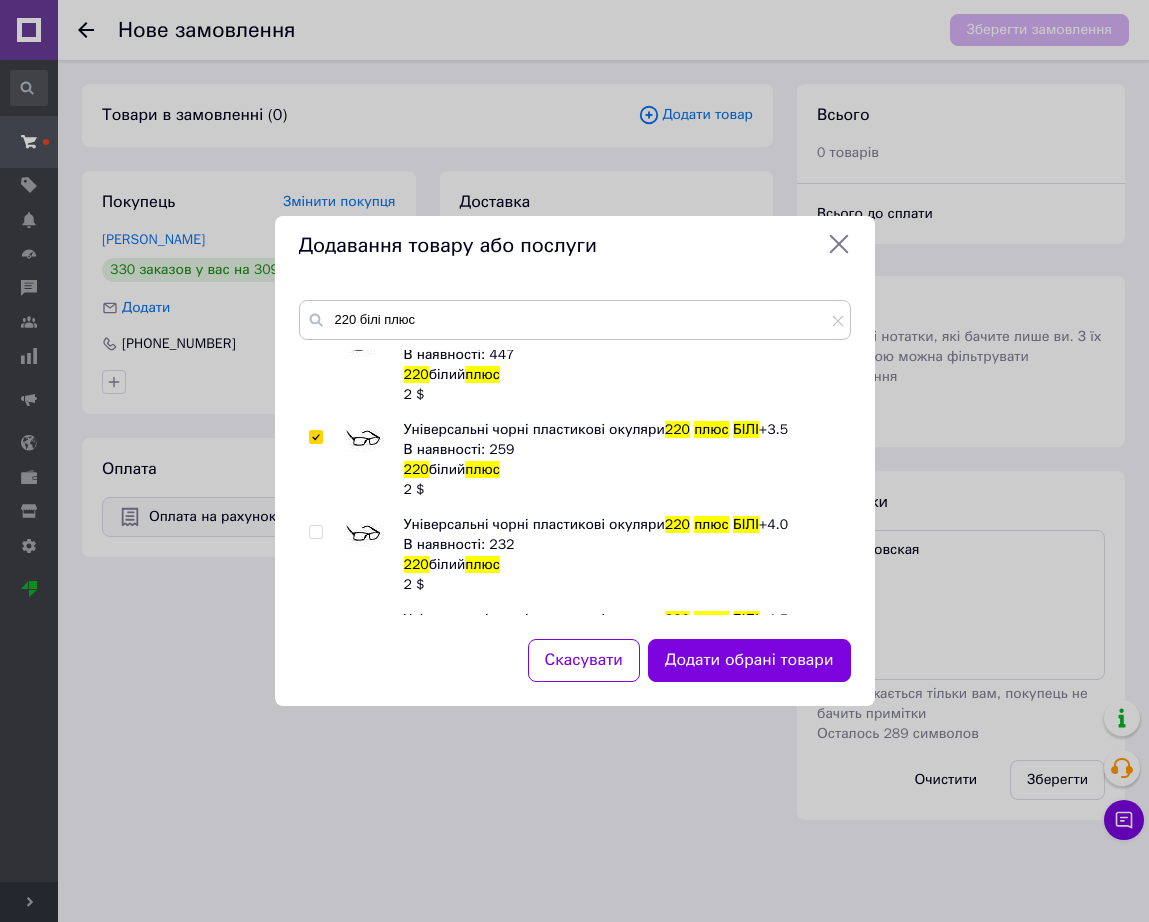 checkbox on "true" 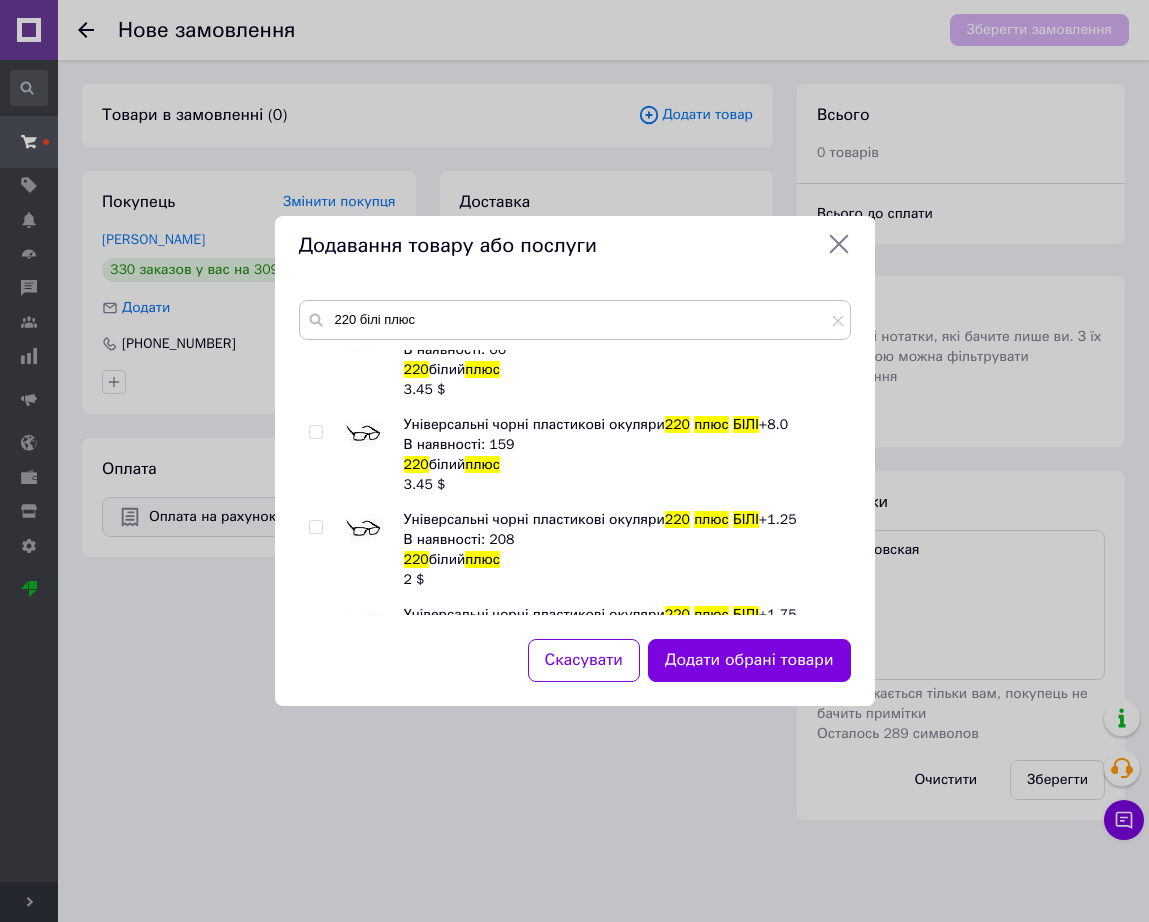scroll, scrollTop: 1430, scrollLeft: 0, axis: vertical 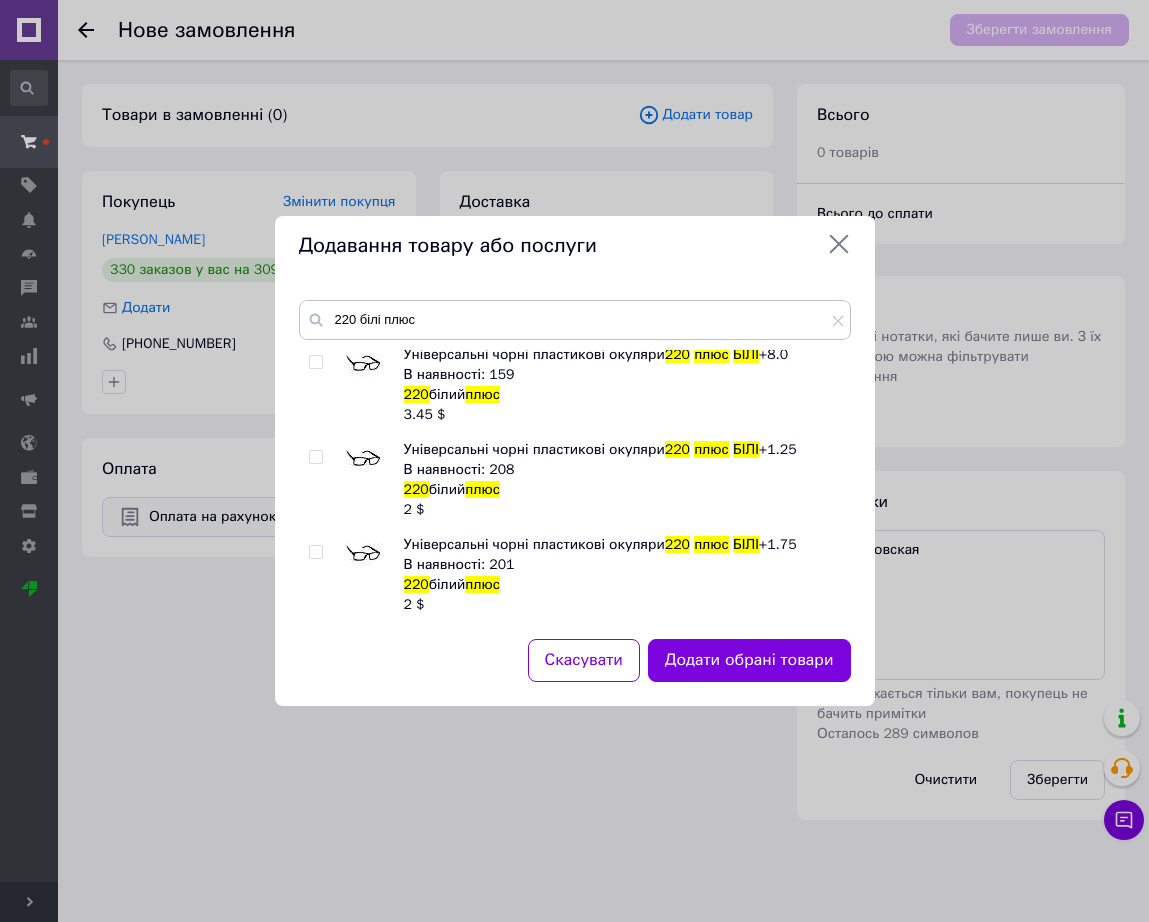 click at bounding box center (364, 555) 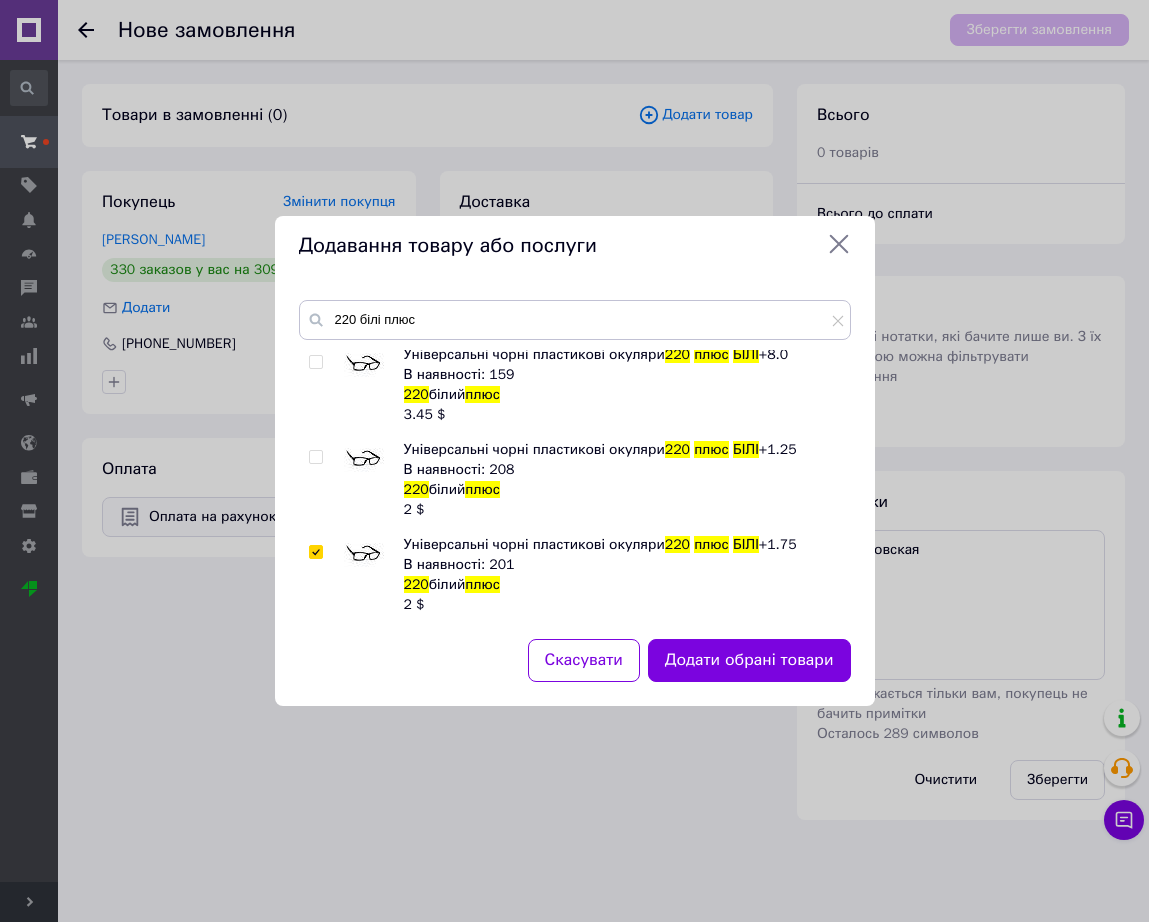 checkbox on "true" 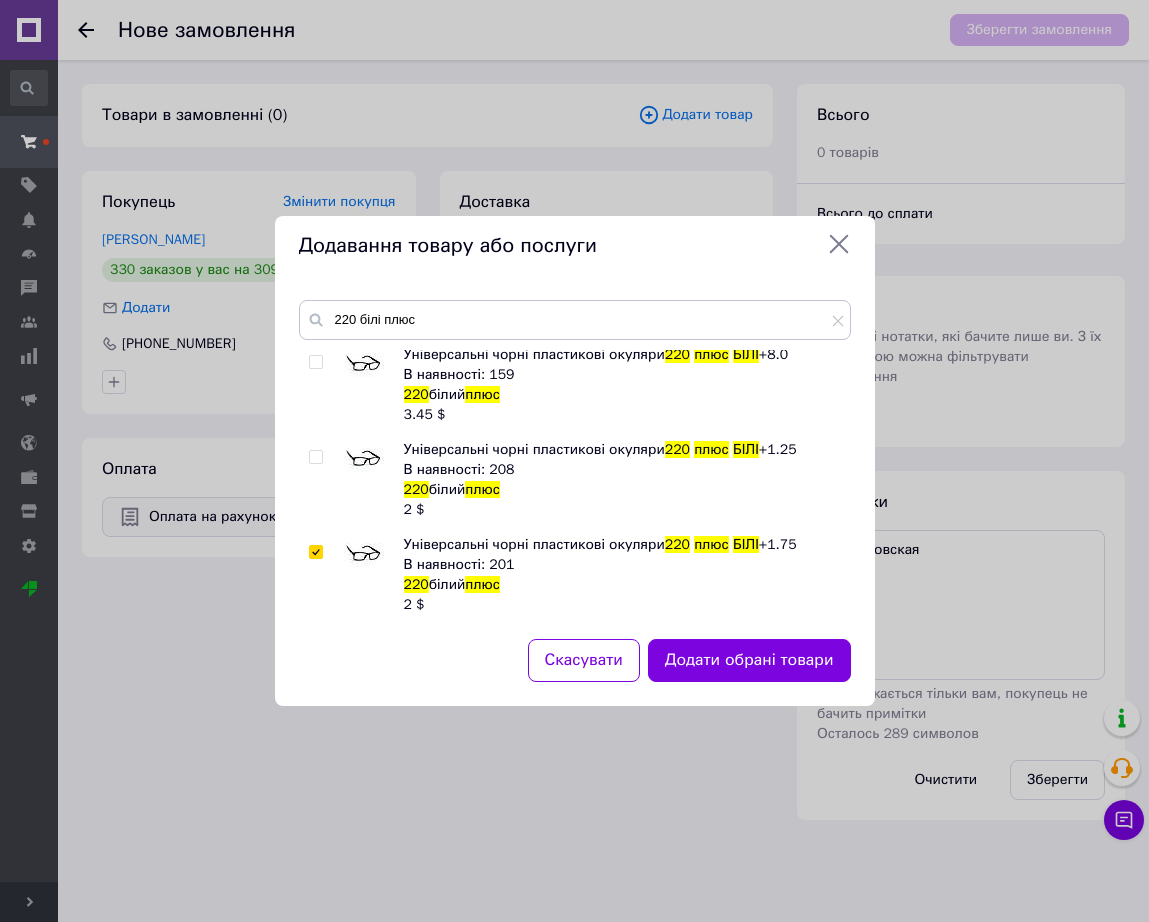 click on "220 білі плюс Універсальні чорні пластикові окуляри  220   плюс   БІЛІ Готово до відправки 220  білий  плюс 2   $ Універсальні чорні пластикові окуляри  220   плюс   БІЛІ  +1.0 В наявності: 329 220  білий  плюс 2   $ Універсальні чорні пластикові окуляри  220   плюс   БІЛІ  +1.5 В наявності: 542 220  білий  плюс 2   $ Універсальні чорні пластикові окуляри  220   плюс   БІЛІ  +2.0 В наявності: 422 220  білий  плюс 2   $ Універсальні чорні пластикові окуляри  220   плюс   БІЛІ  +2.5 В наявності: 494 220  білий  плюс 2   $ Універсальні чорні пластикові окуляри  220   плюс   БІЛІ  +3.0 В наявності: 447 220  білий  плюс 2   $ 220   плюс" at bounding box center [575, 457] 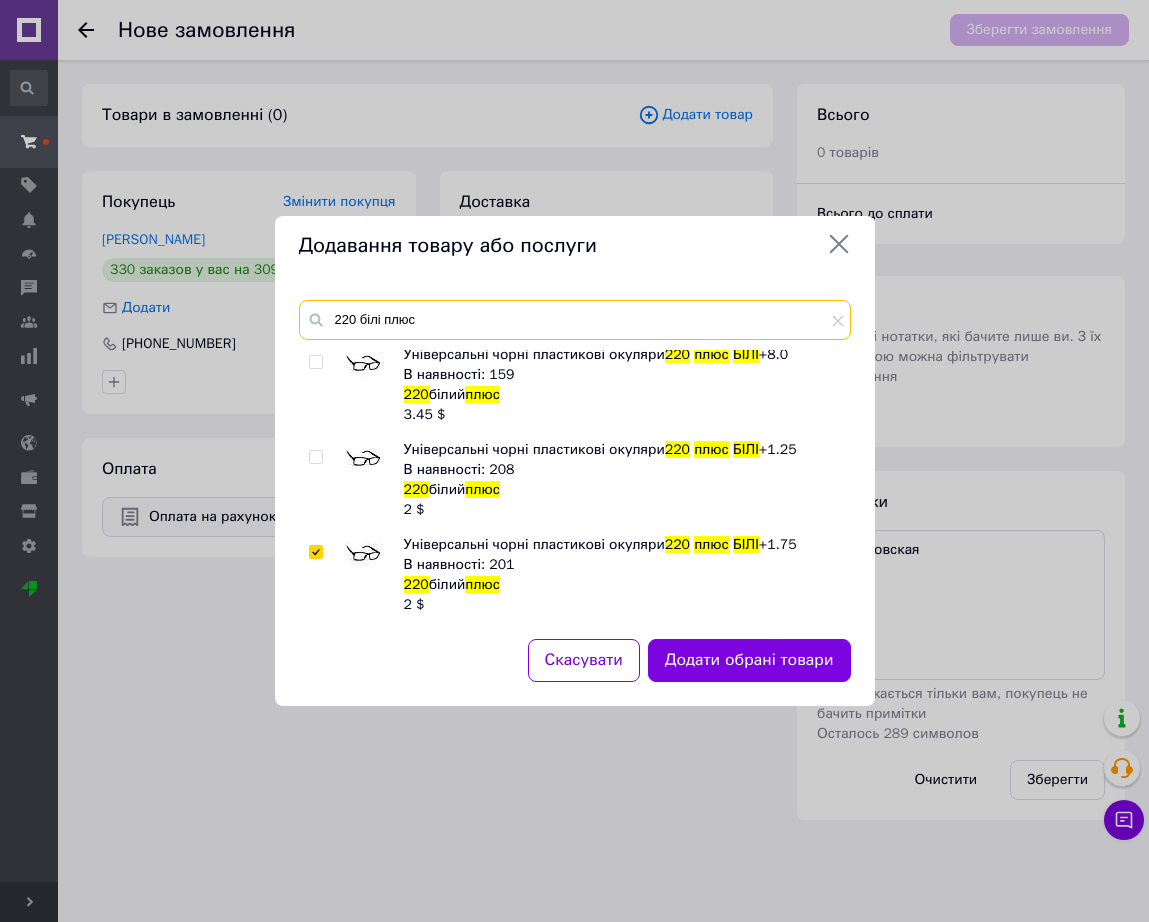 click on "220 білі плюс" at bounding box center (575, 320) 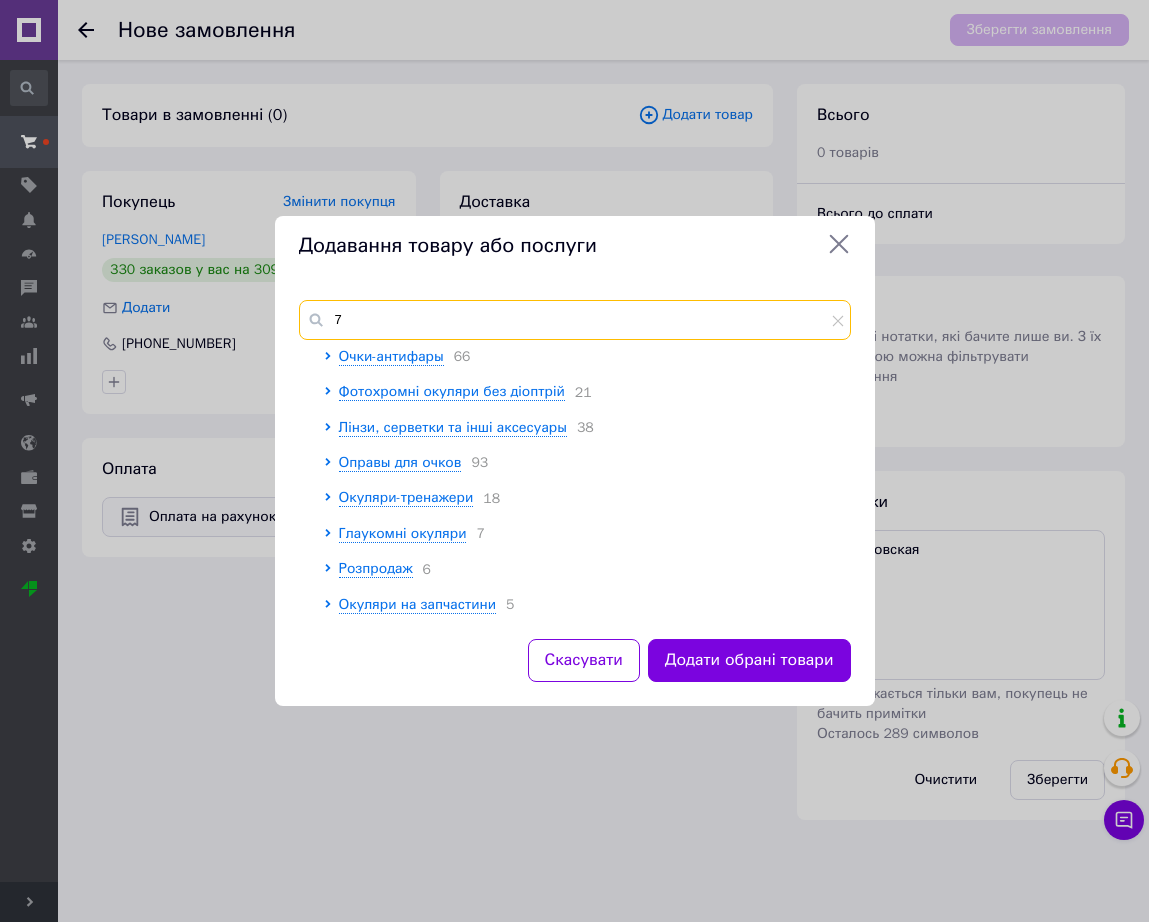 scroll, scrollTop: 0, scrollLeft: 0, axis: both 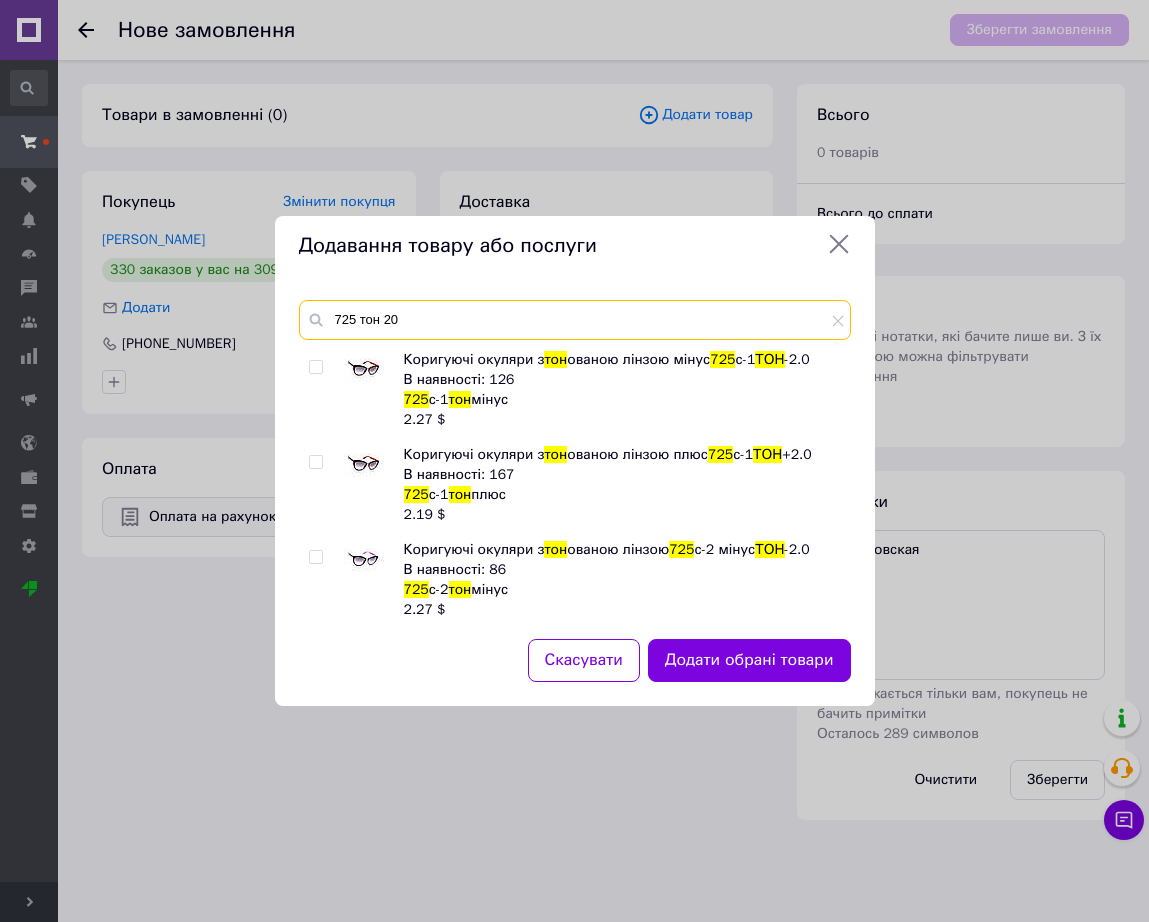 type on "725 тон 20" 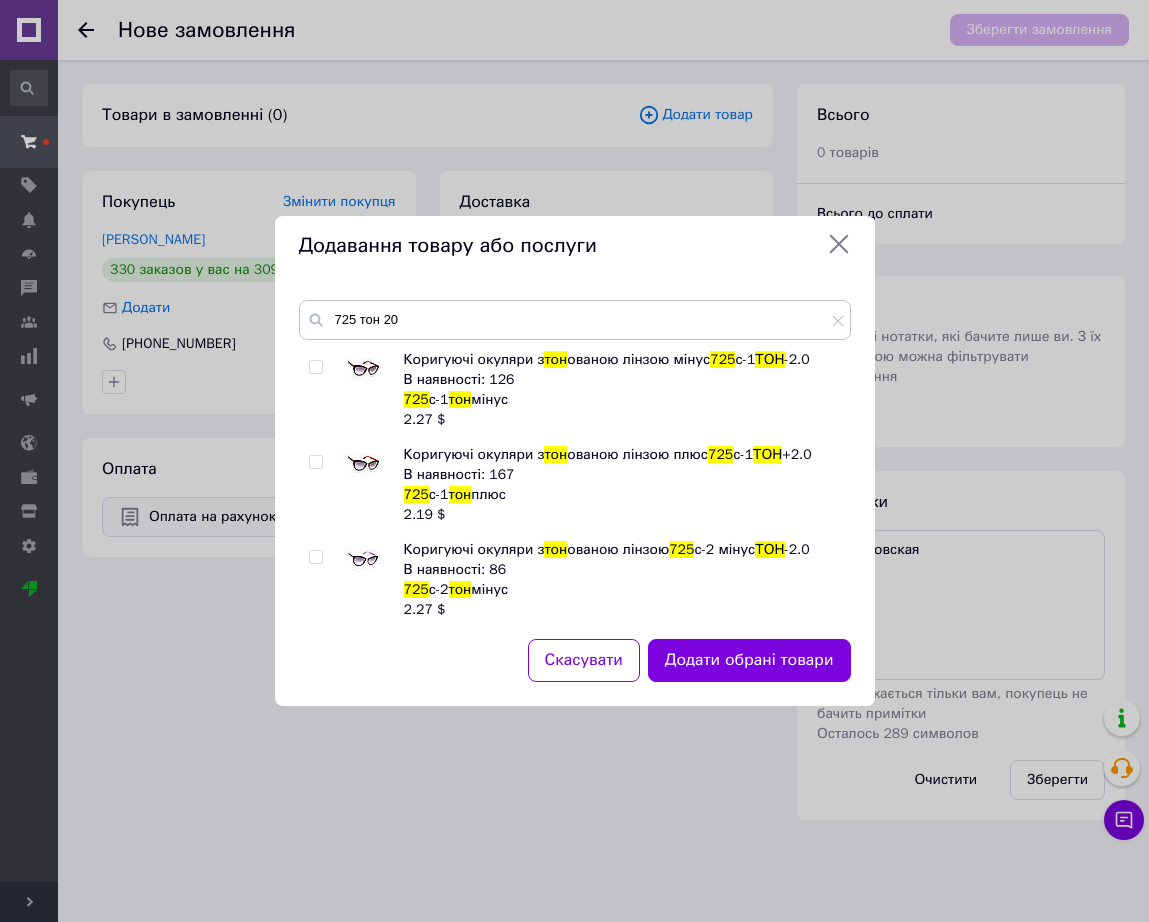 click at bounding box center [364, 370] 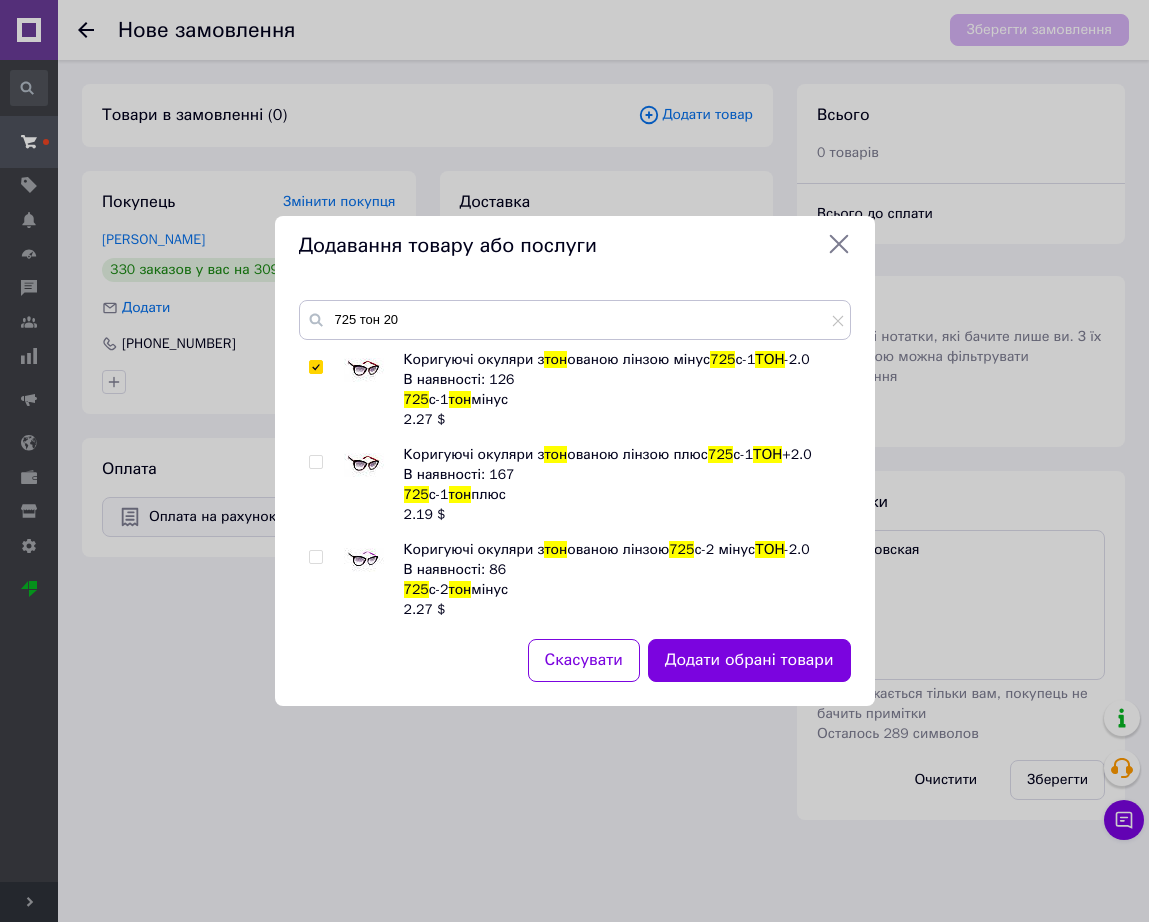 click at bounding box center (364, 370) 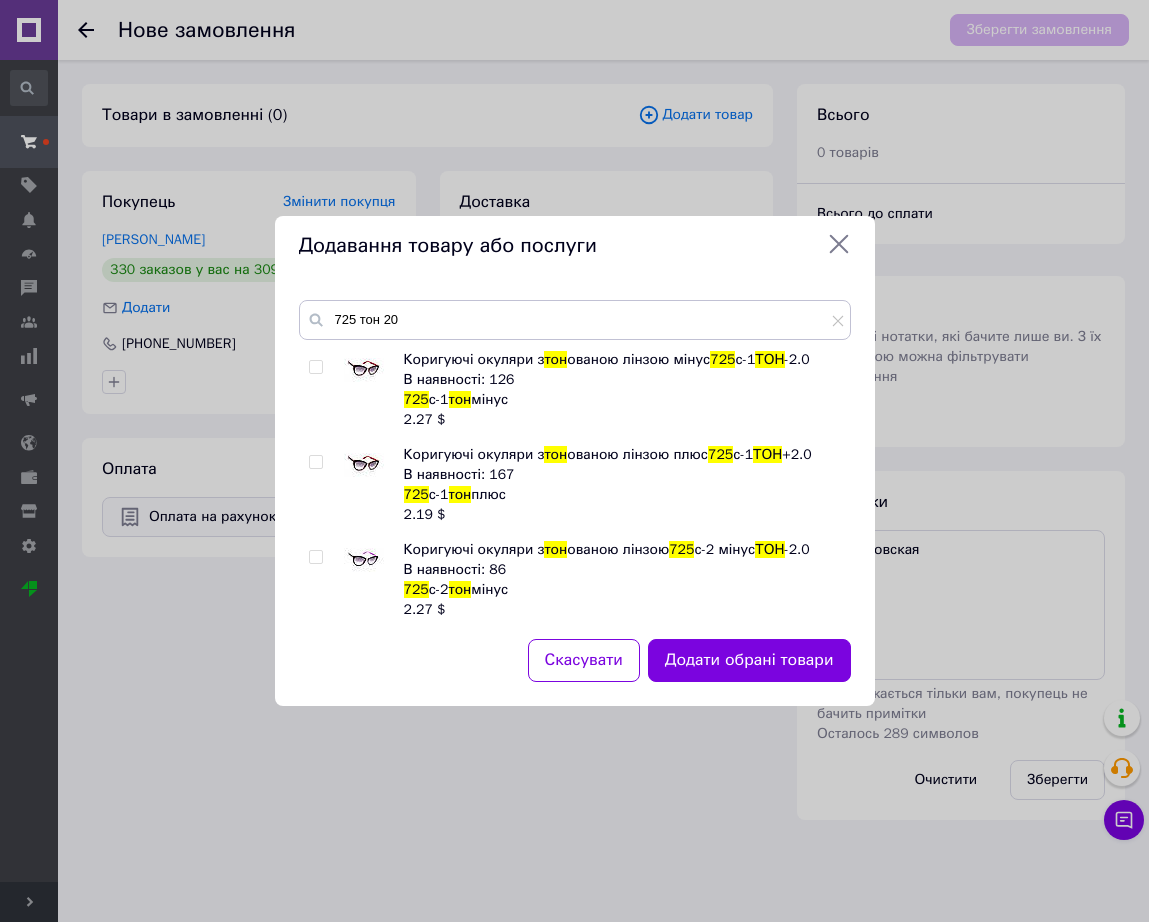 checkbox on "false" 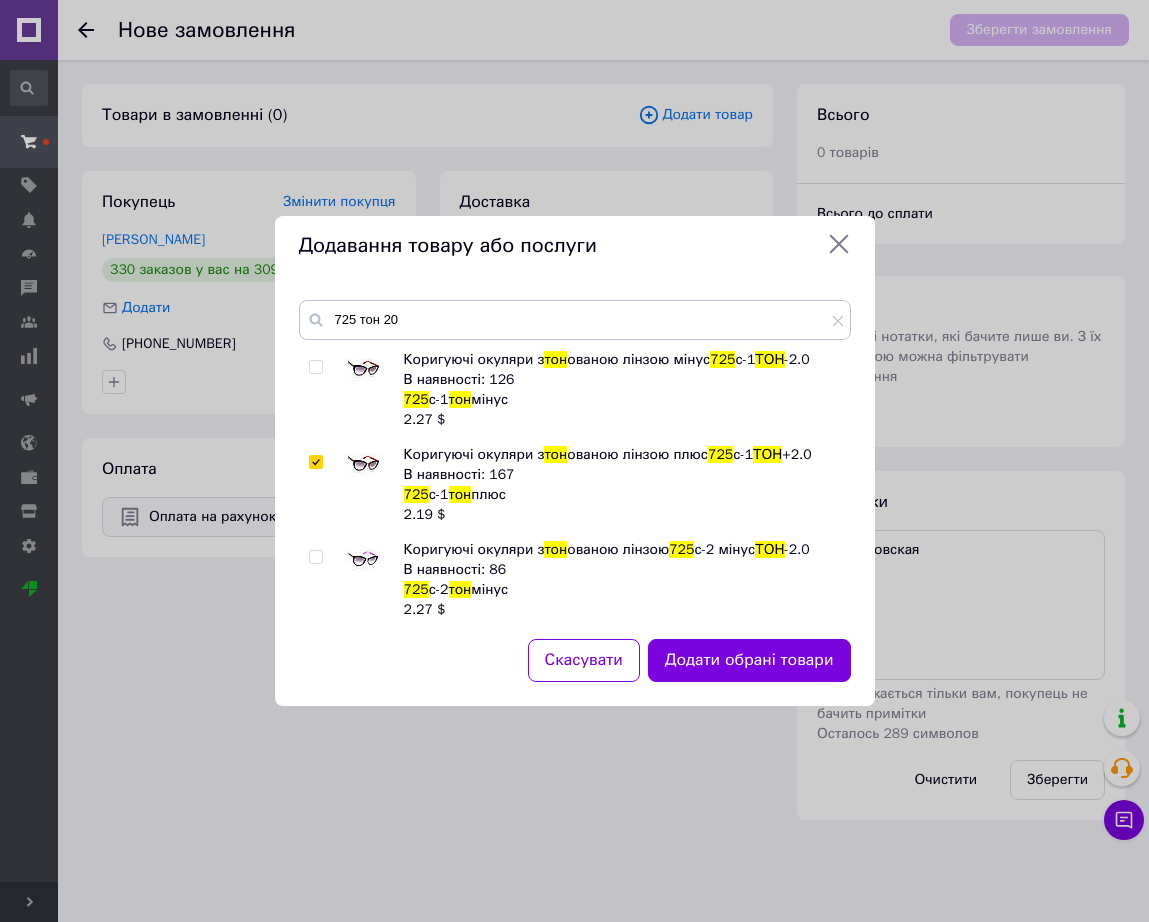 checkbox on "true" 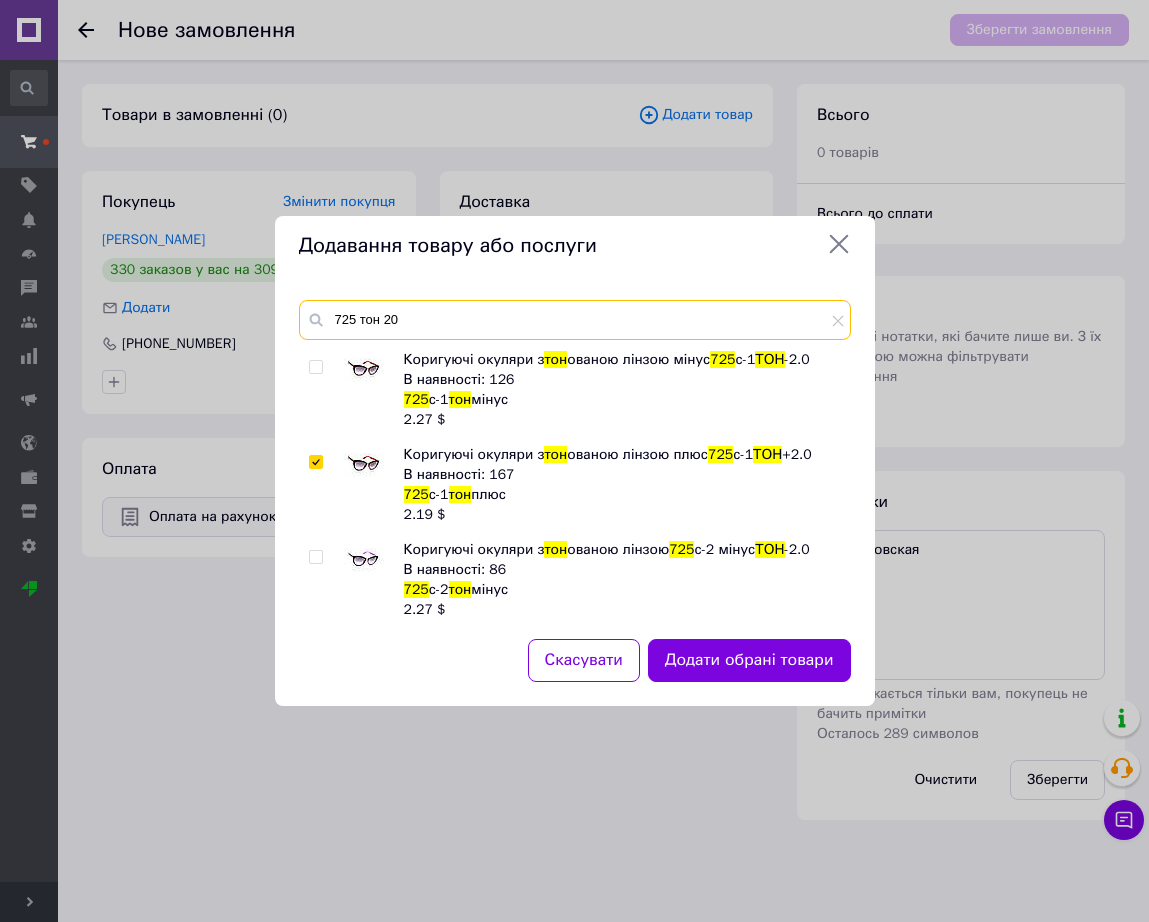 click on "725 тон 20" at bounding box center [575, 320] 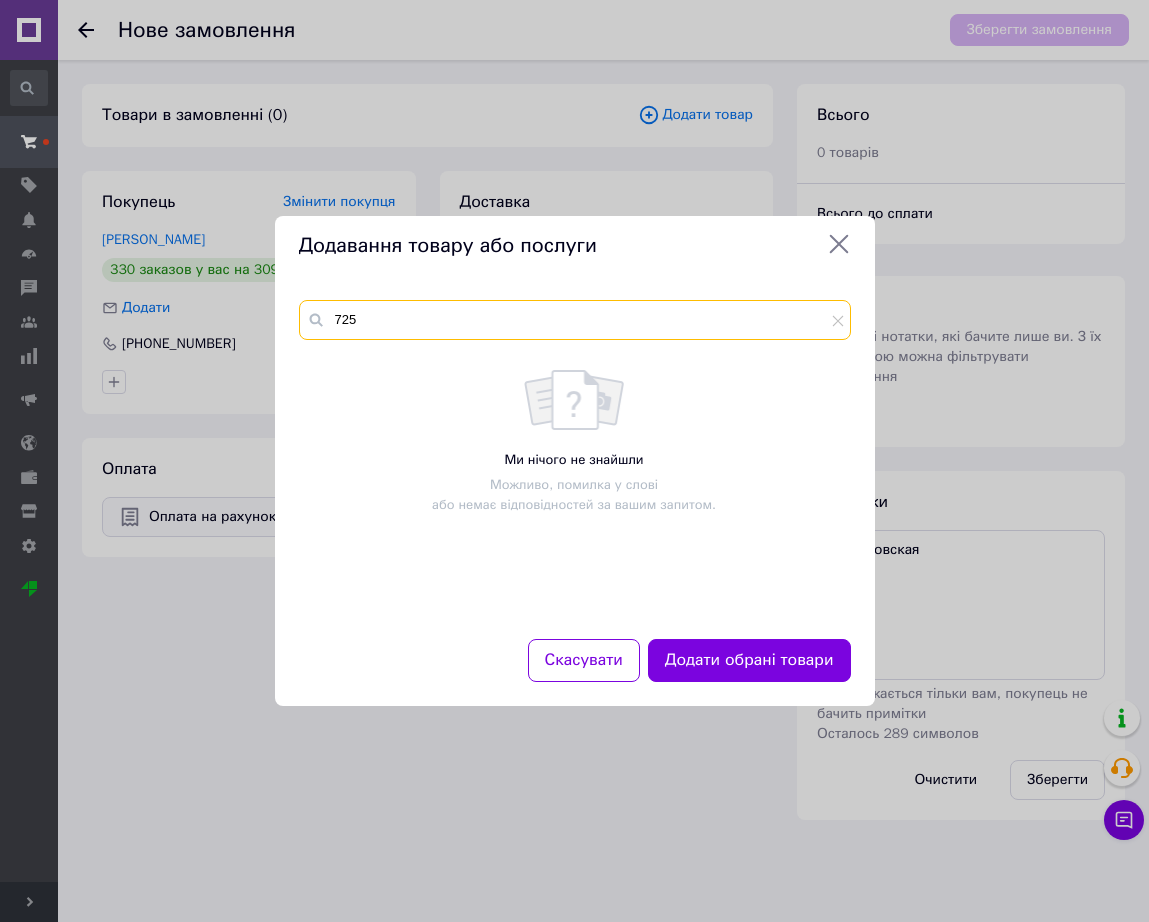 paste on "білі плюс" 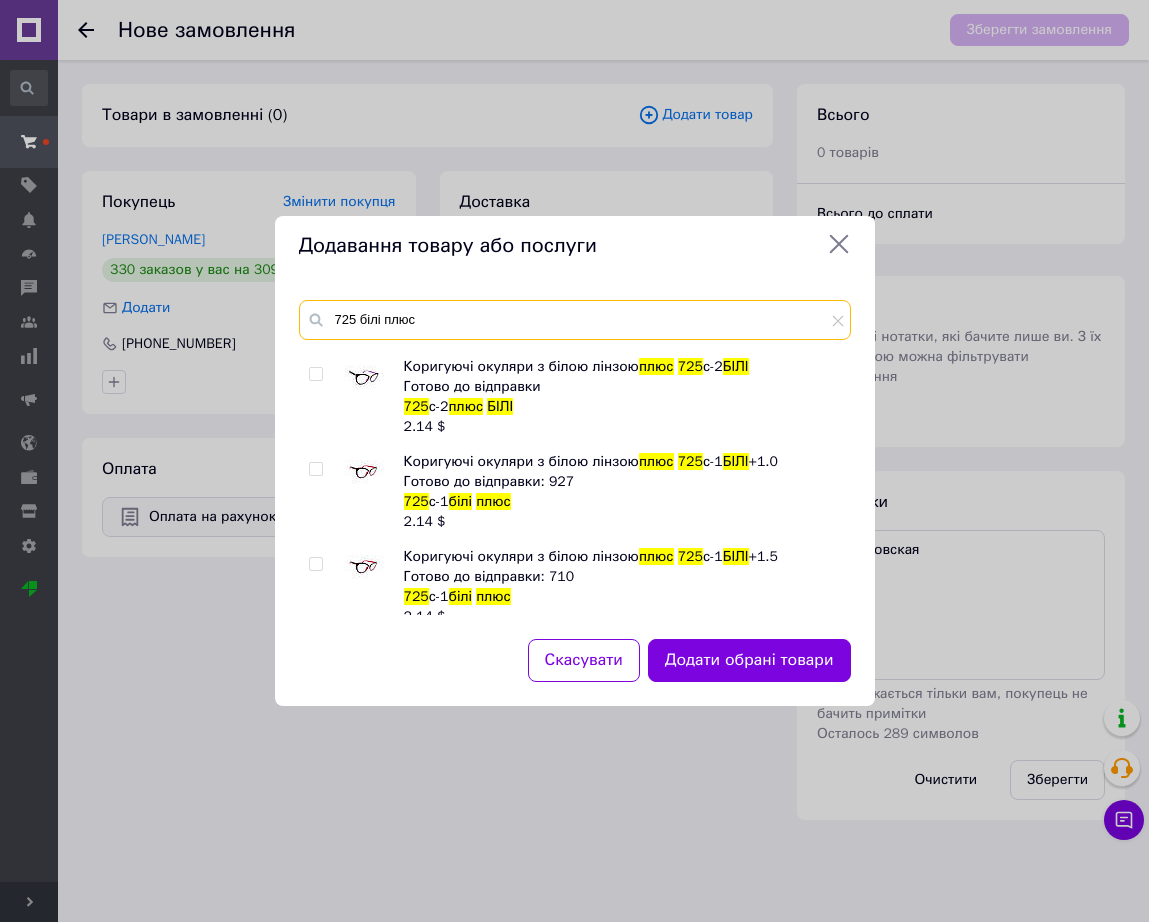scroll, scrollTop: 250, scrollLeft: 0, axis: vertical 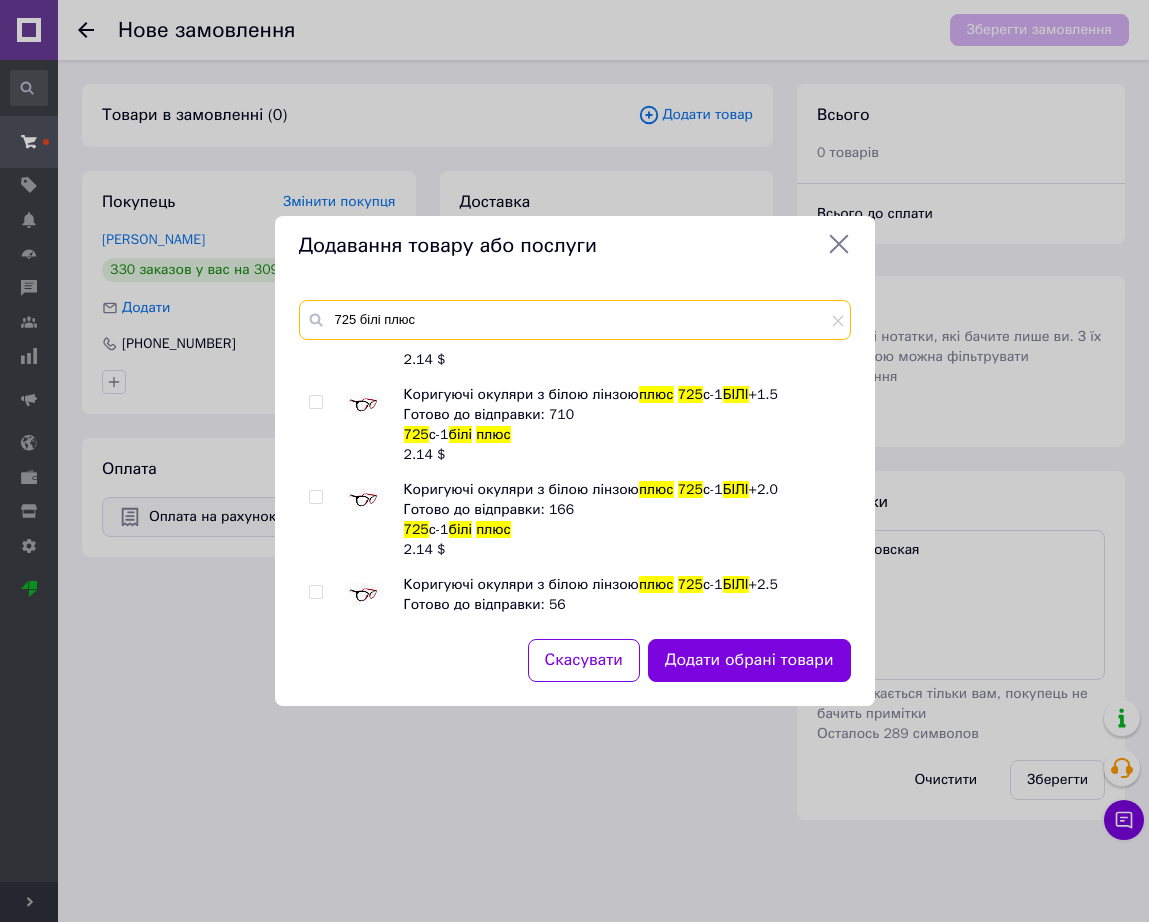 type on "725 білі плюс" 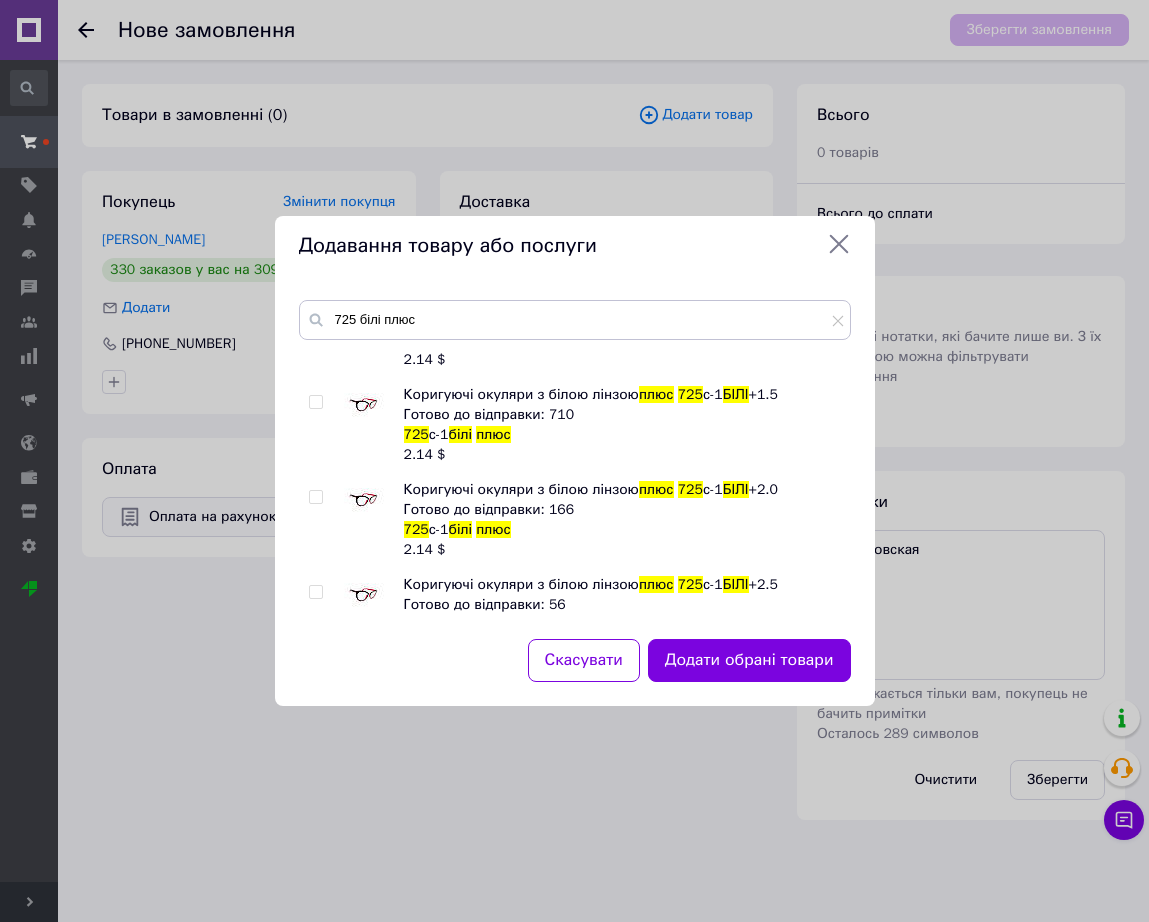 click at bounding box center [364, 500] 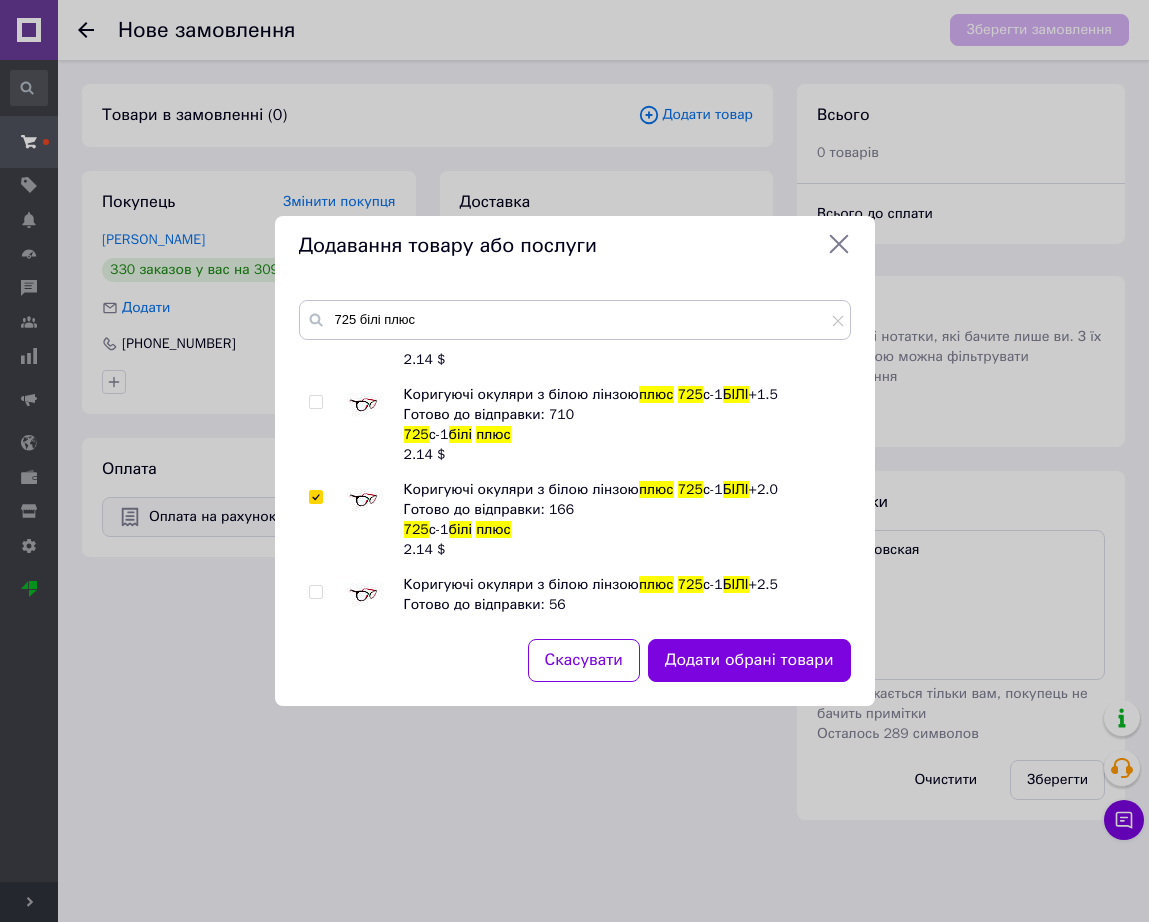 checkbox on "true" 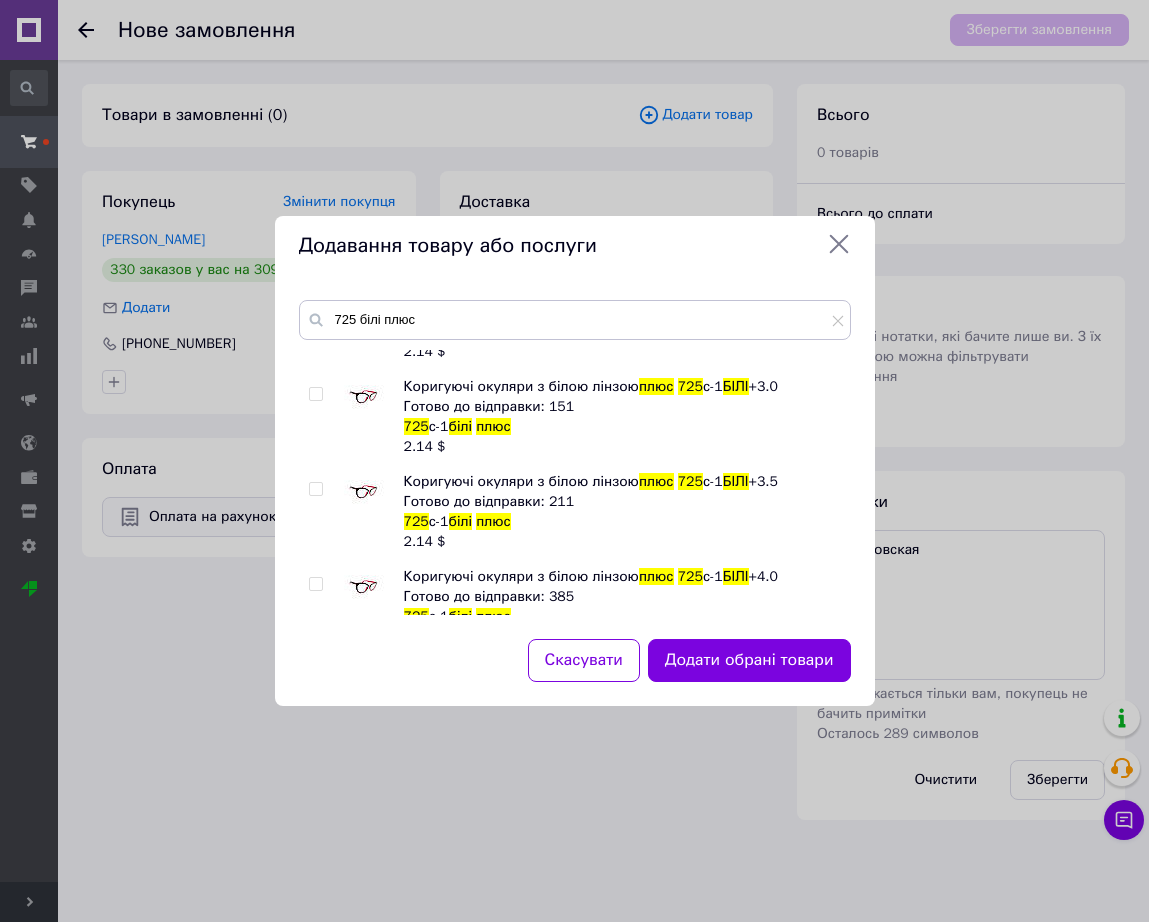 scroll, scrollTop: 500, scrollLeft: 0, axis: vertical 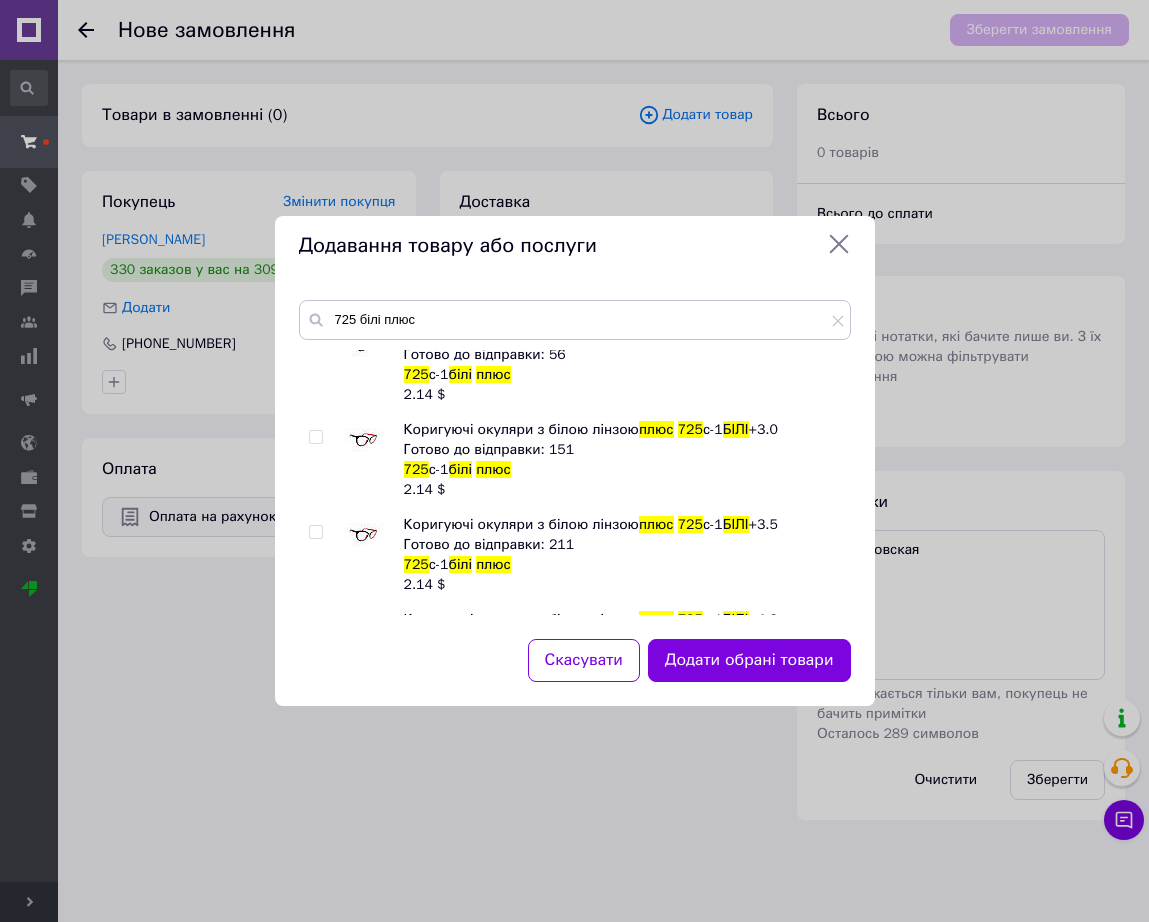 click at bounding box center [364, 535] 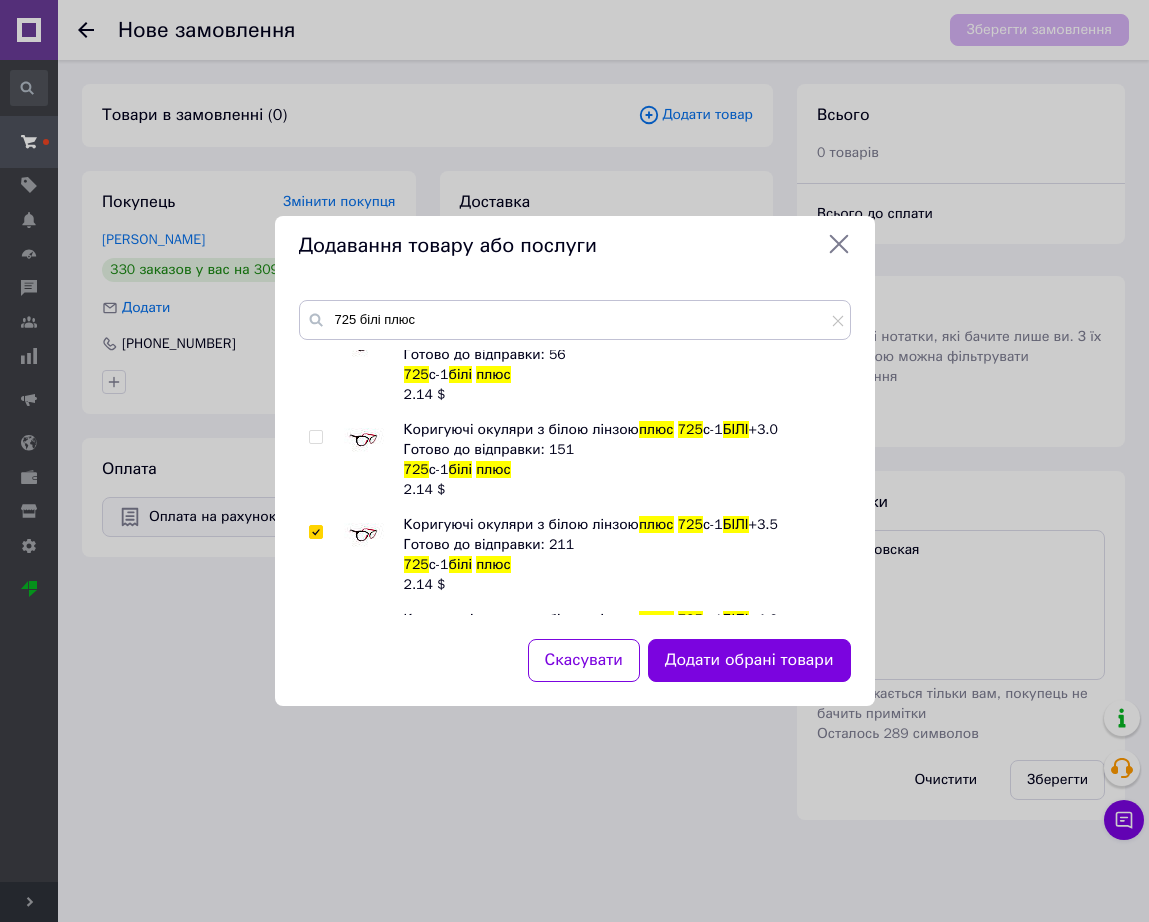 checkbox on "true" 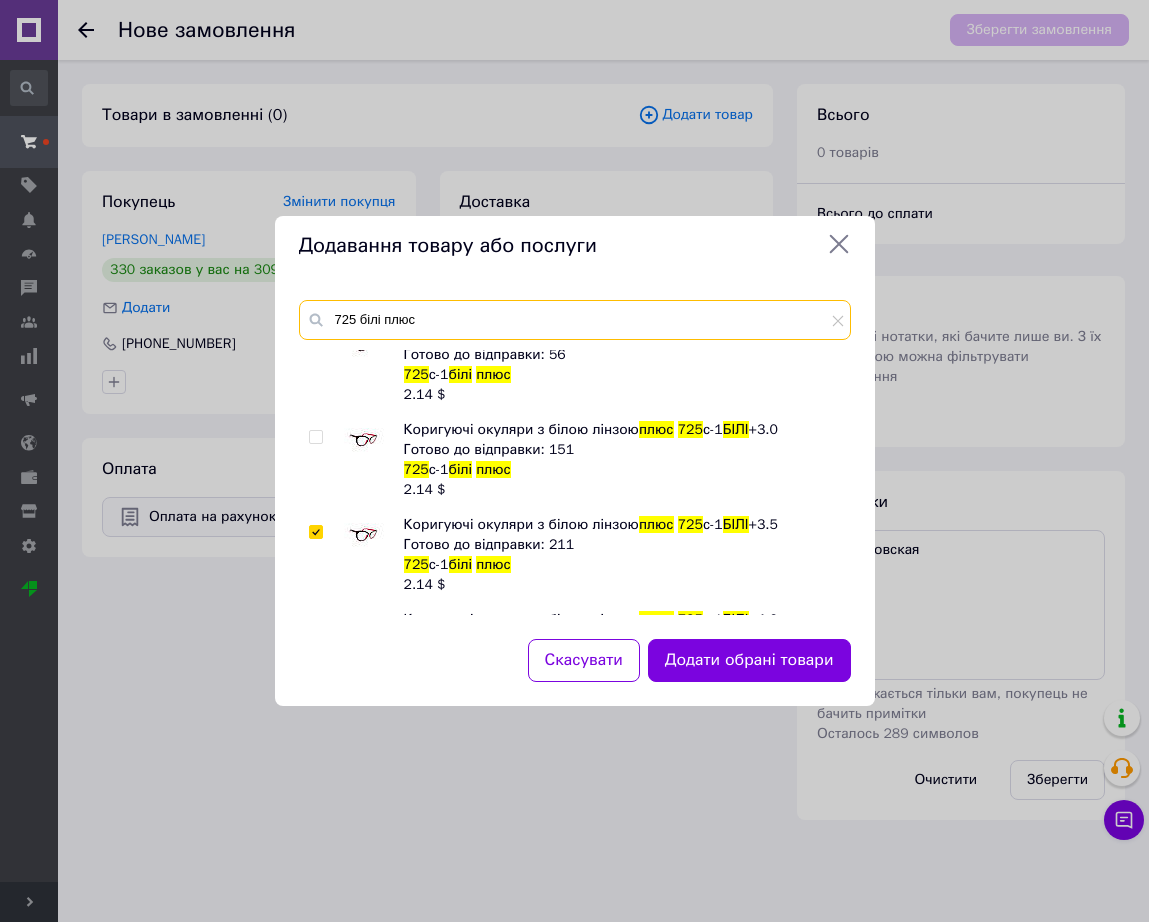 click on "725 білі плюс" at bounding box center [575, 320] 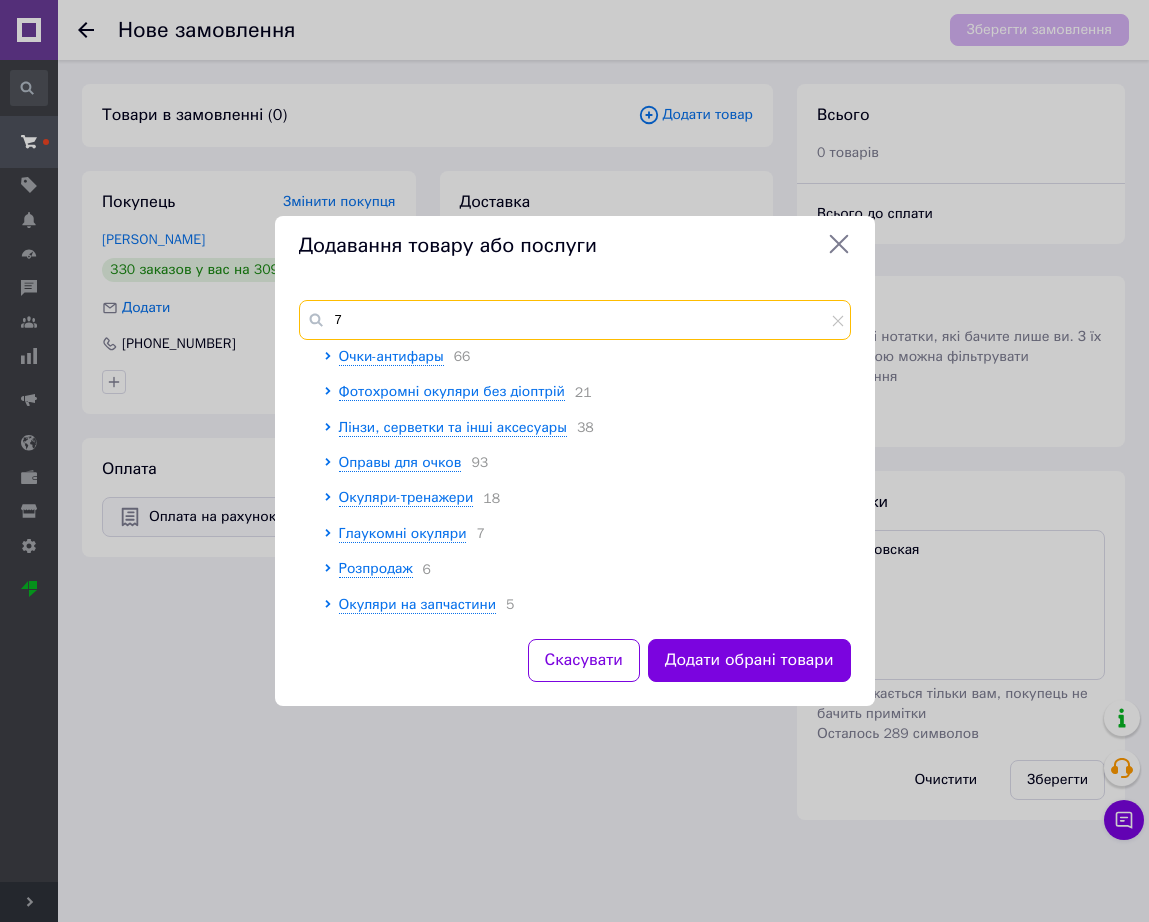 scroll, scrollTop: 0, scrollLeft: 0, axis: both 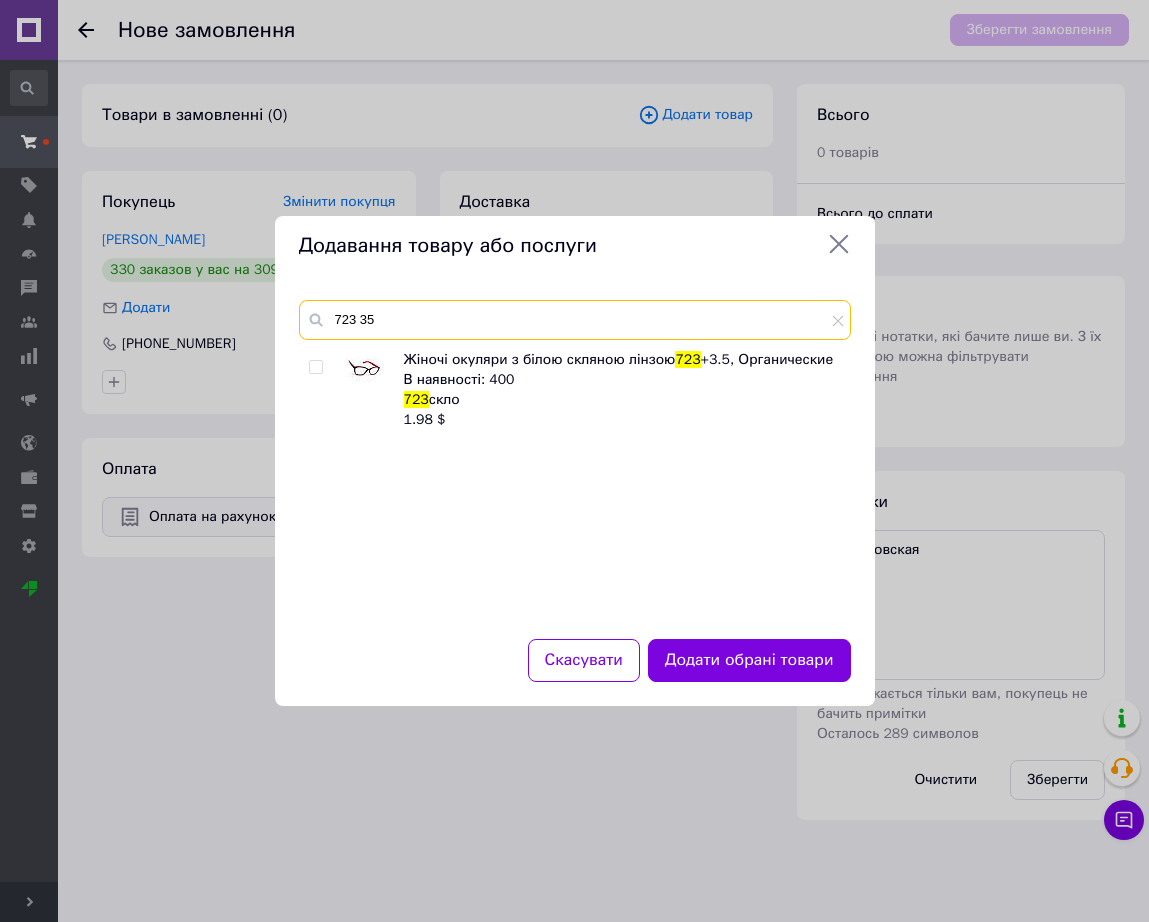 type on "723 35" 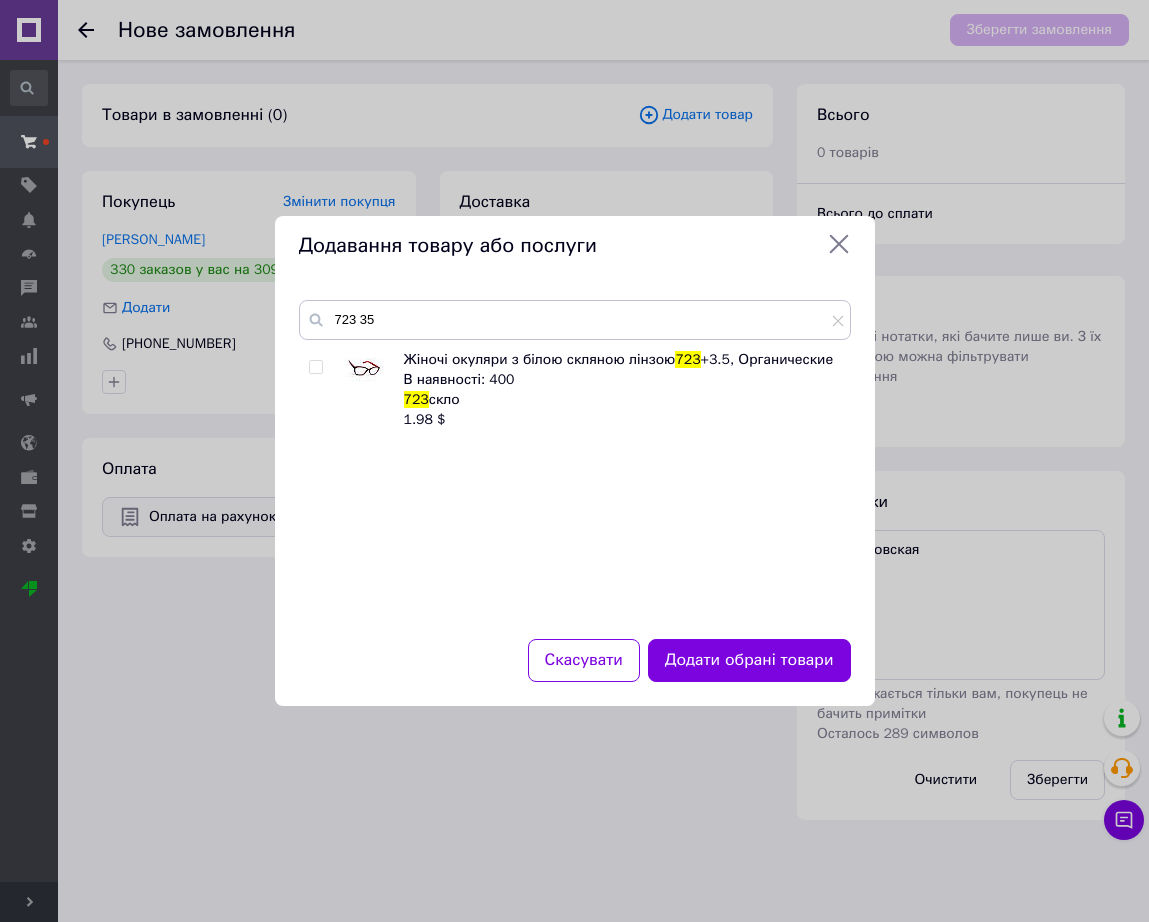 click at bounding box center [364, 370] 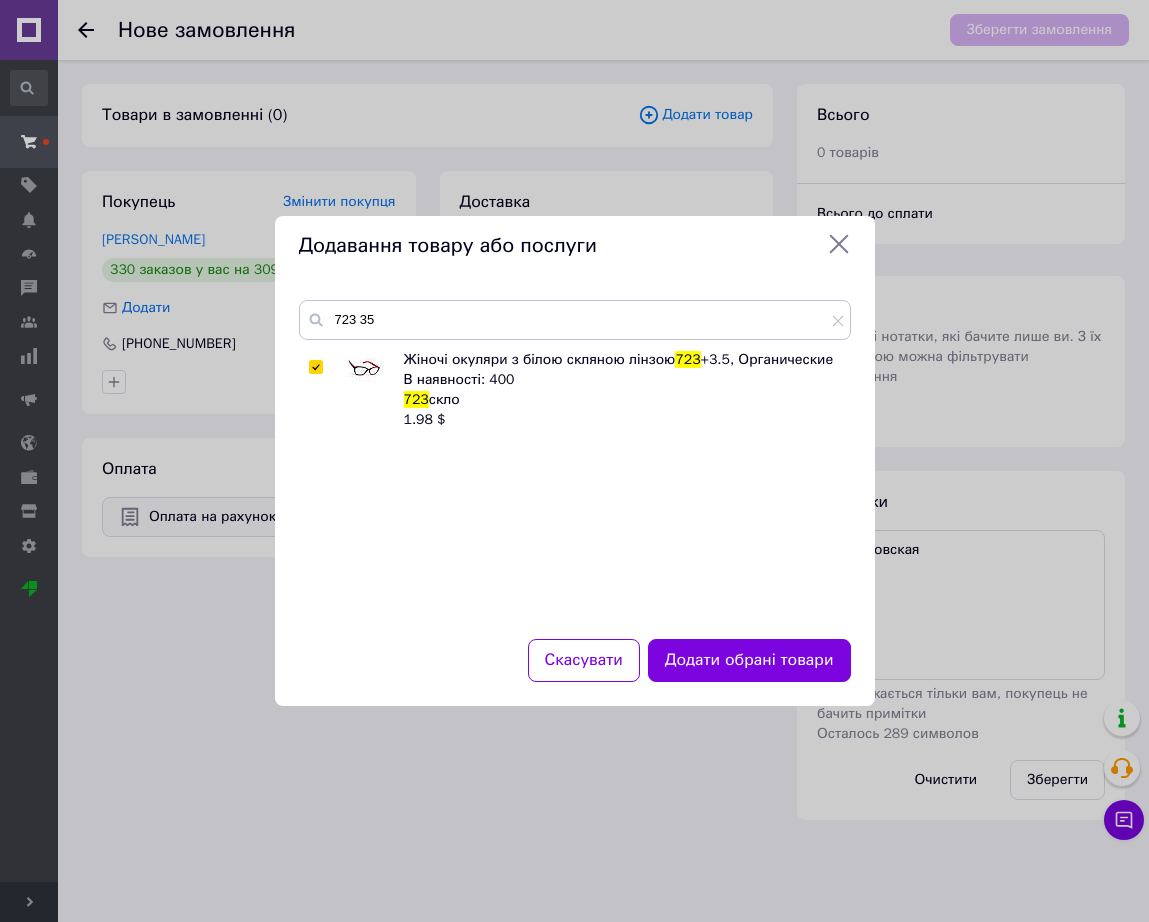 checkbox on "true" 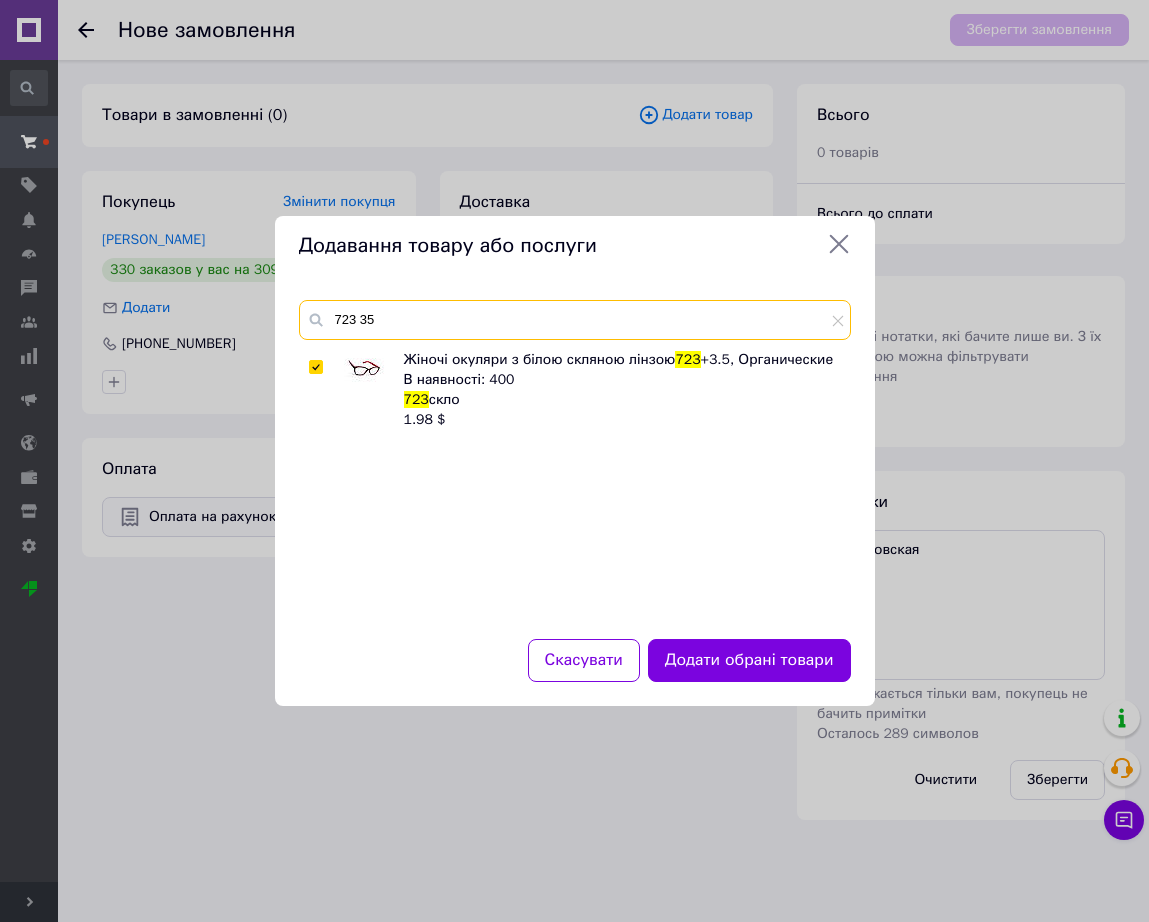 click on "723 35" at bounding box center (575, 320) 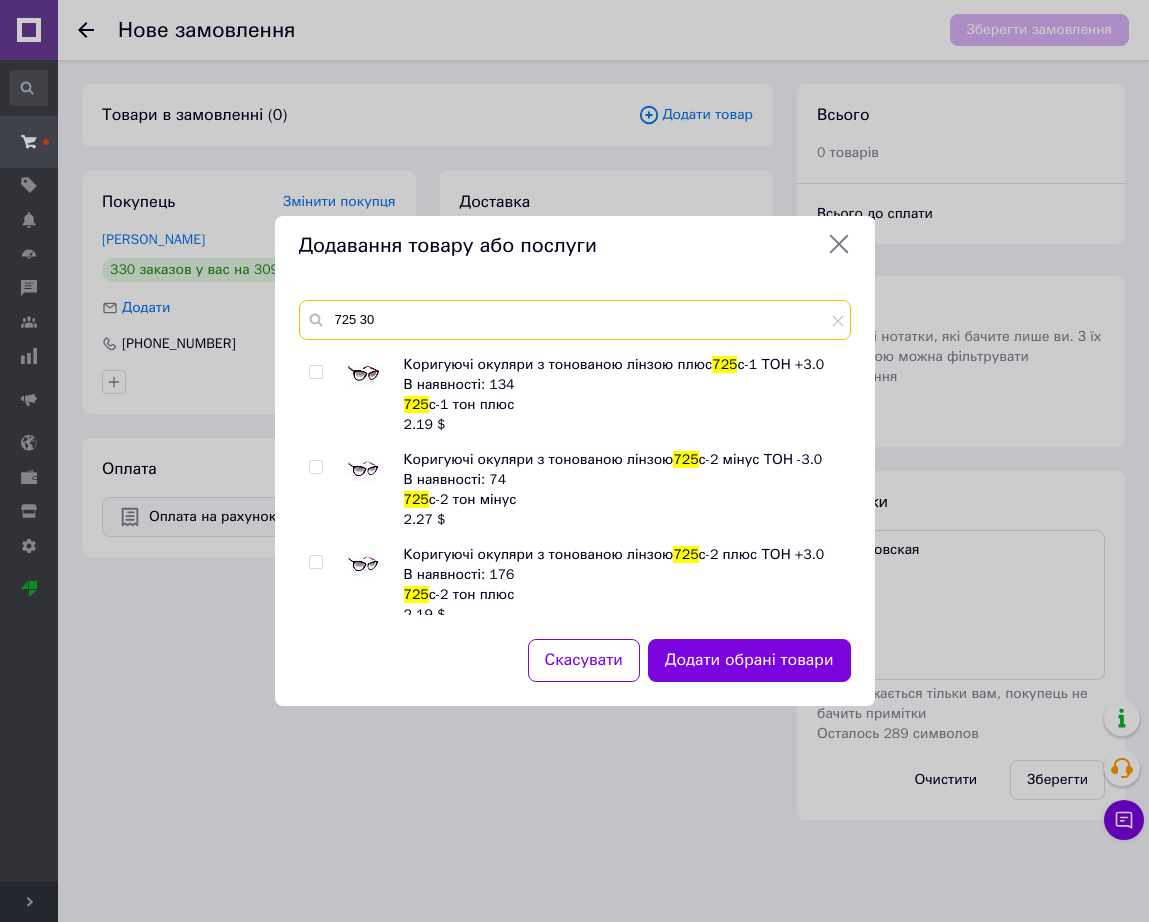 scroll, scrollTop: 250, scrollLeft: 0, axis: vertical 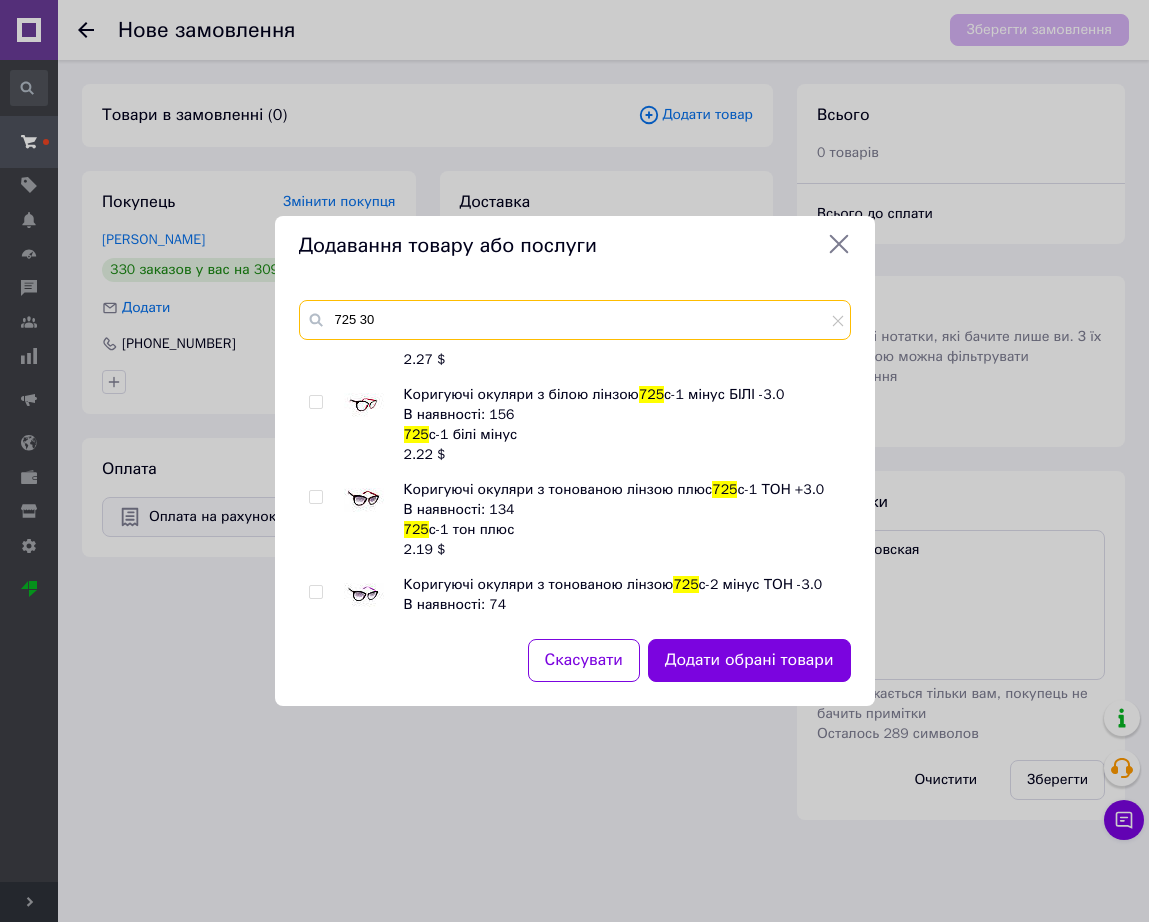 type on "725 30" 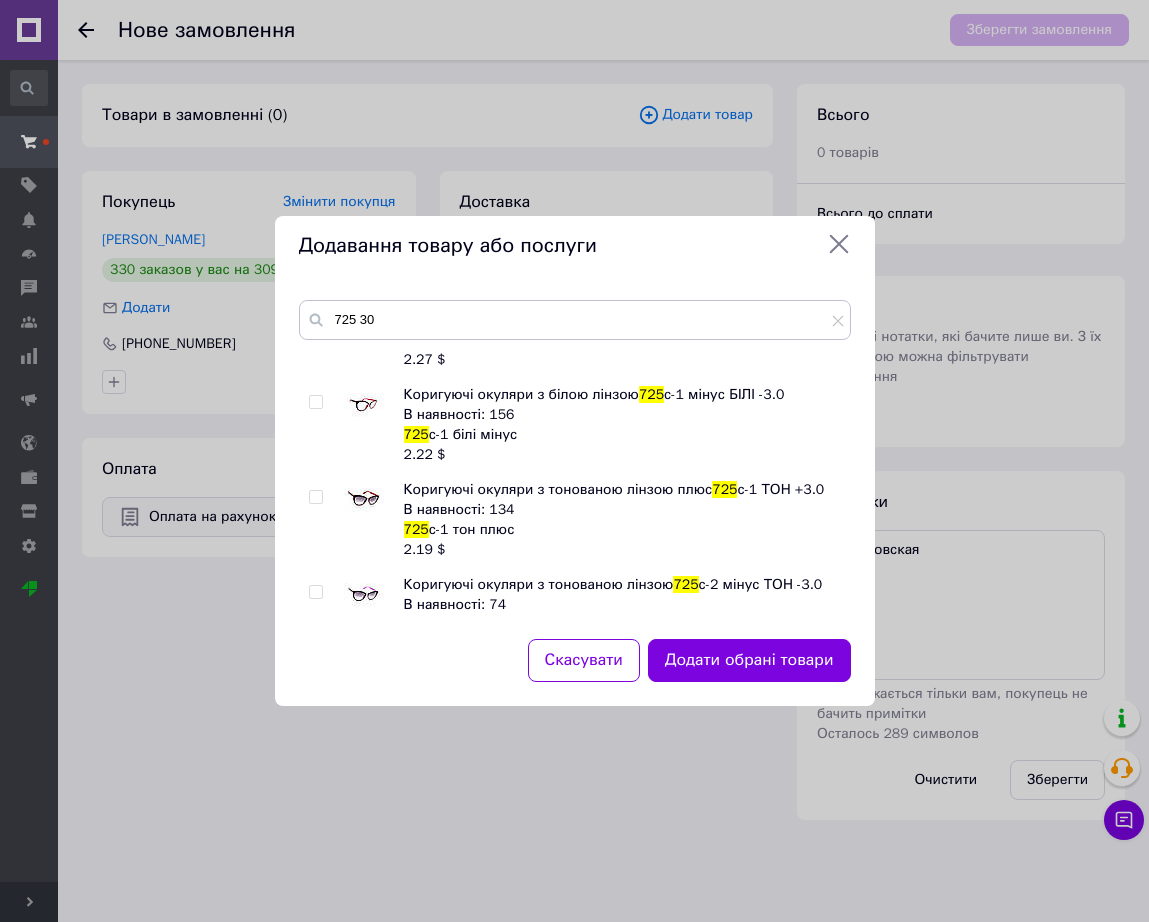 click at bounding box center [364, 405] 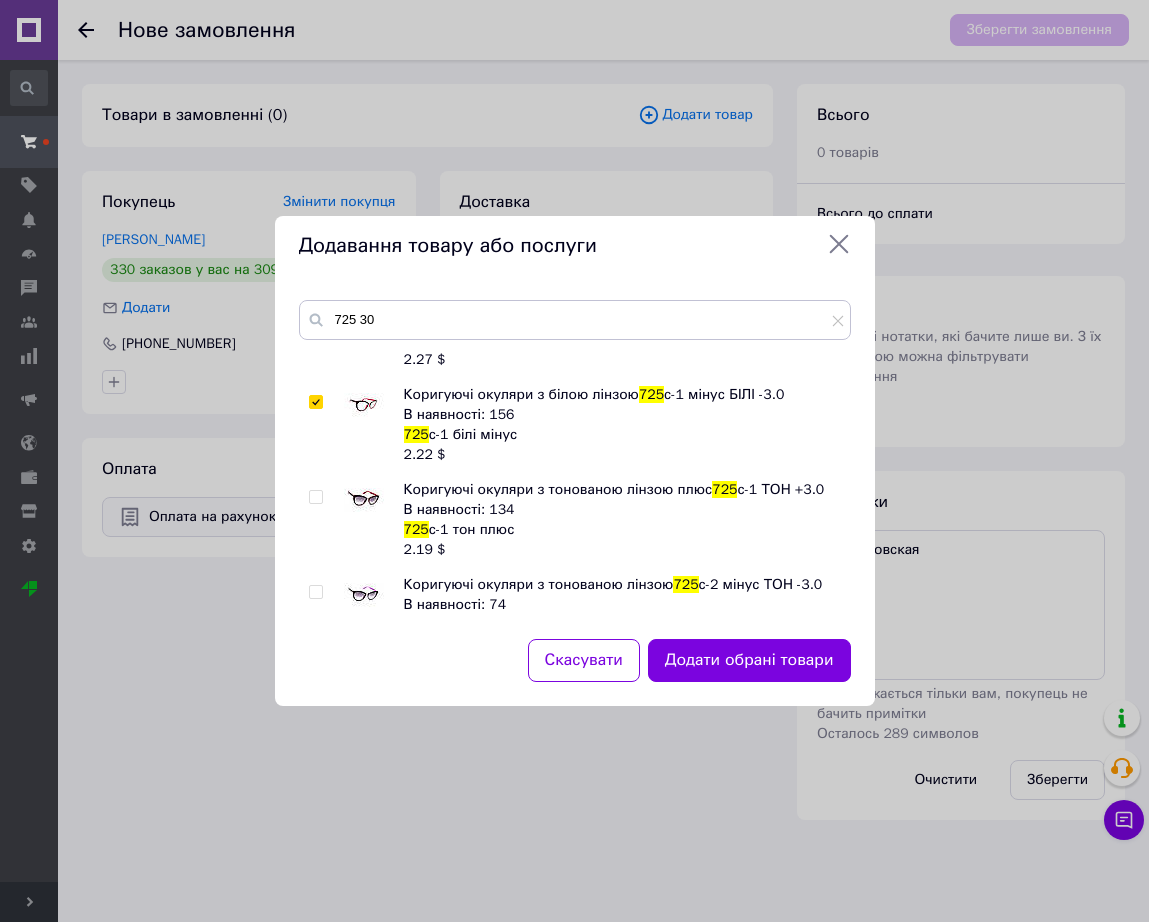 checkbox on "true" 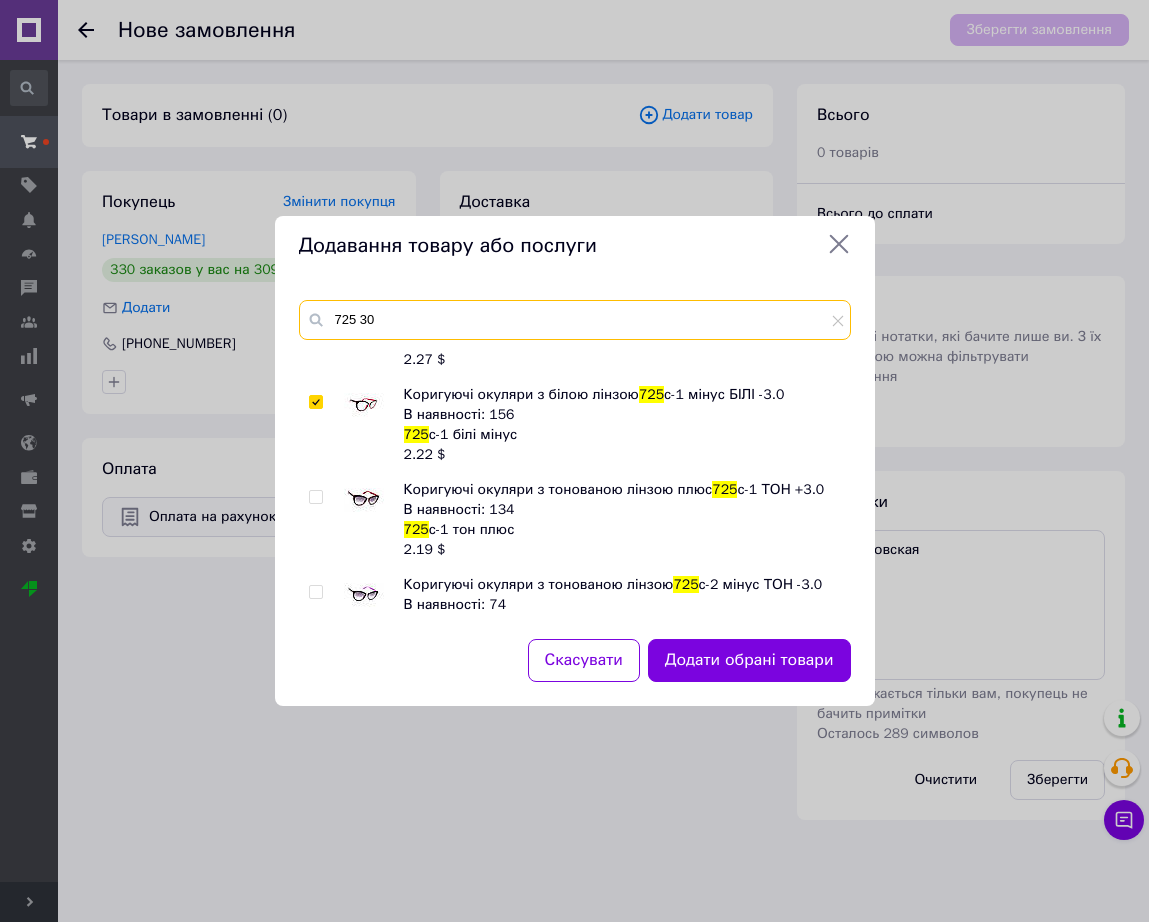 click on "725 30" at bounding box center [575, 320] 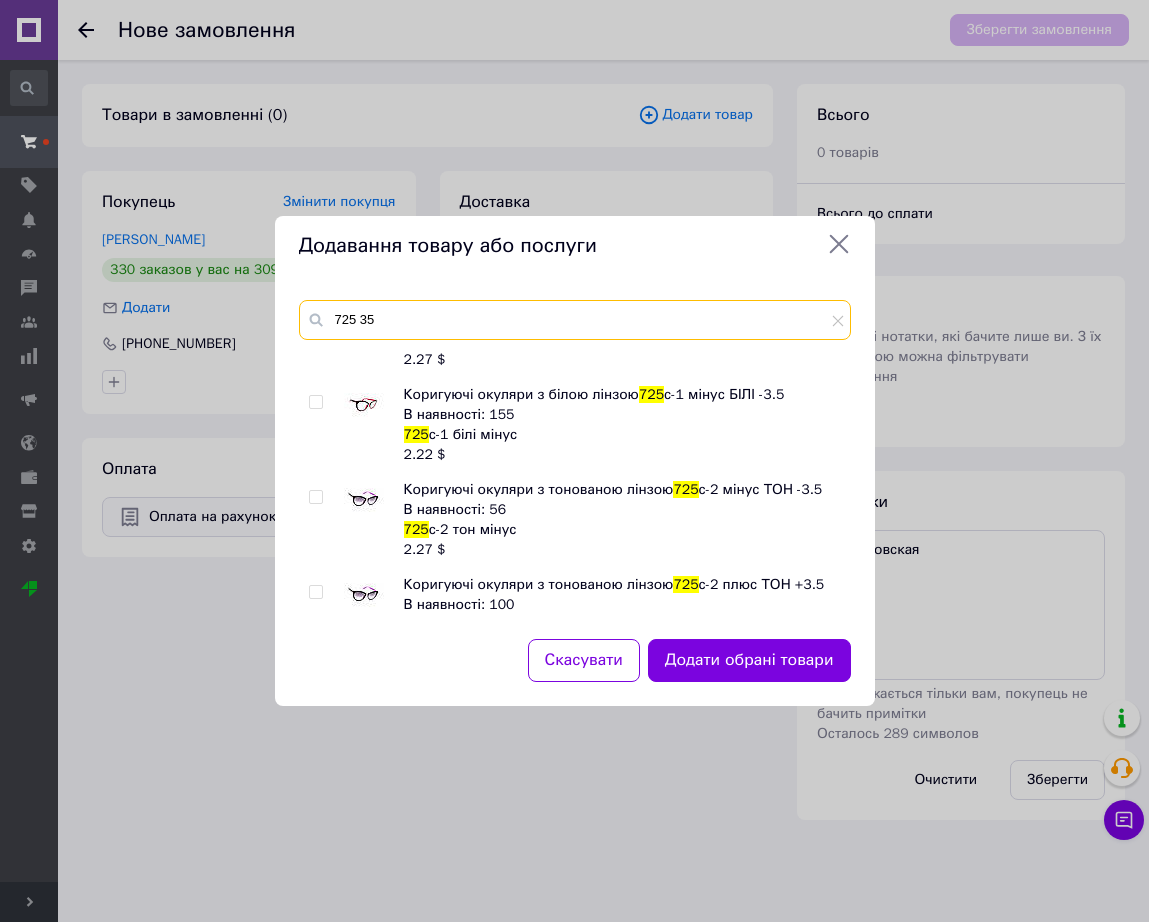 type on "725 35" 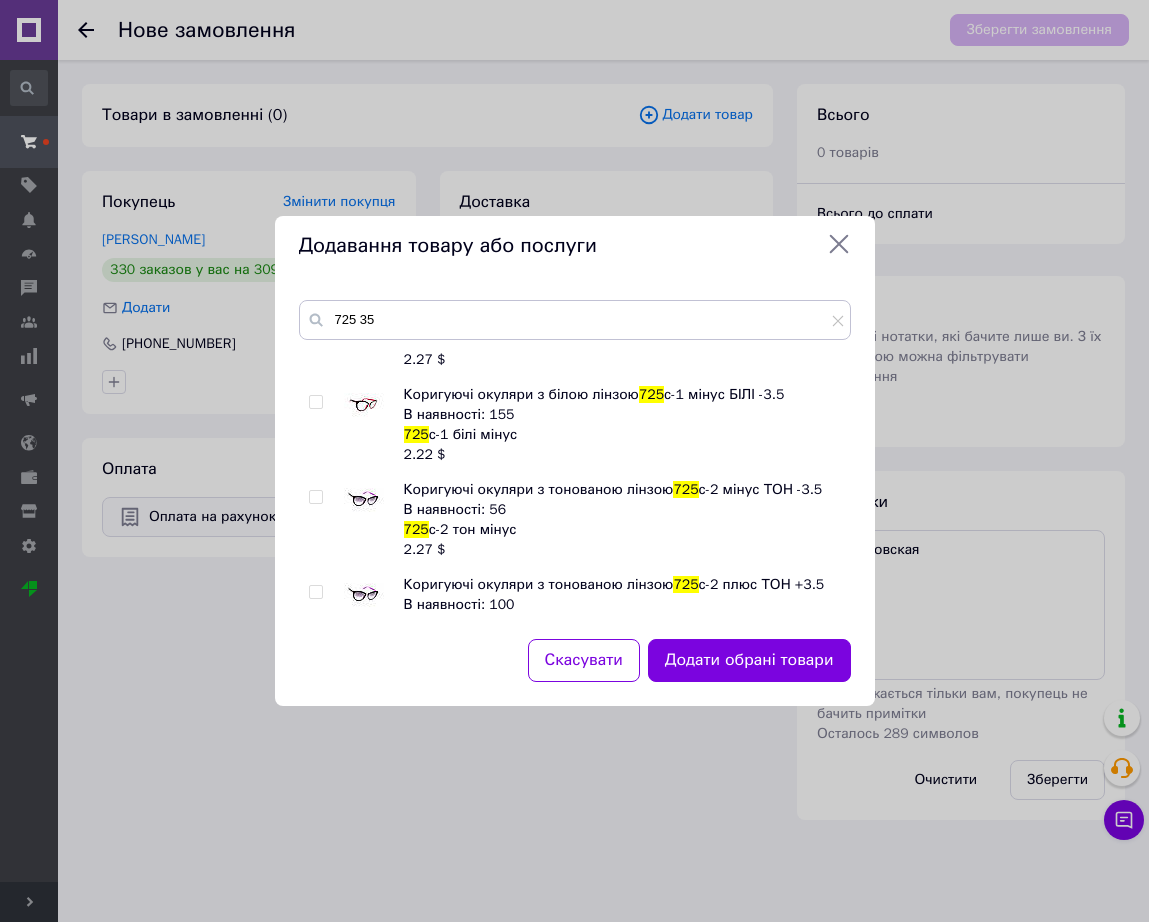 click at bounding box center [364, 500] 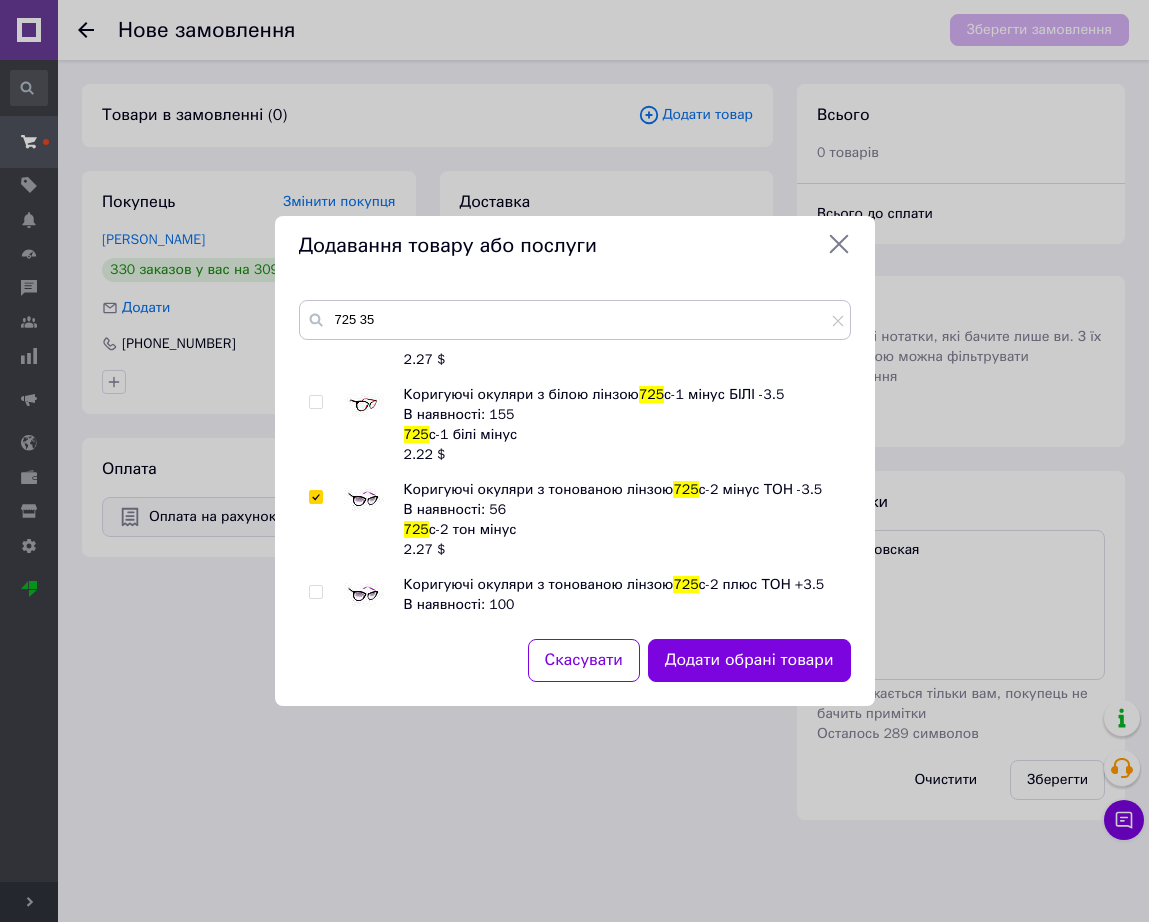 click at bounding box center [364, 500] 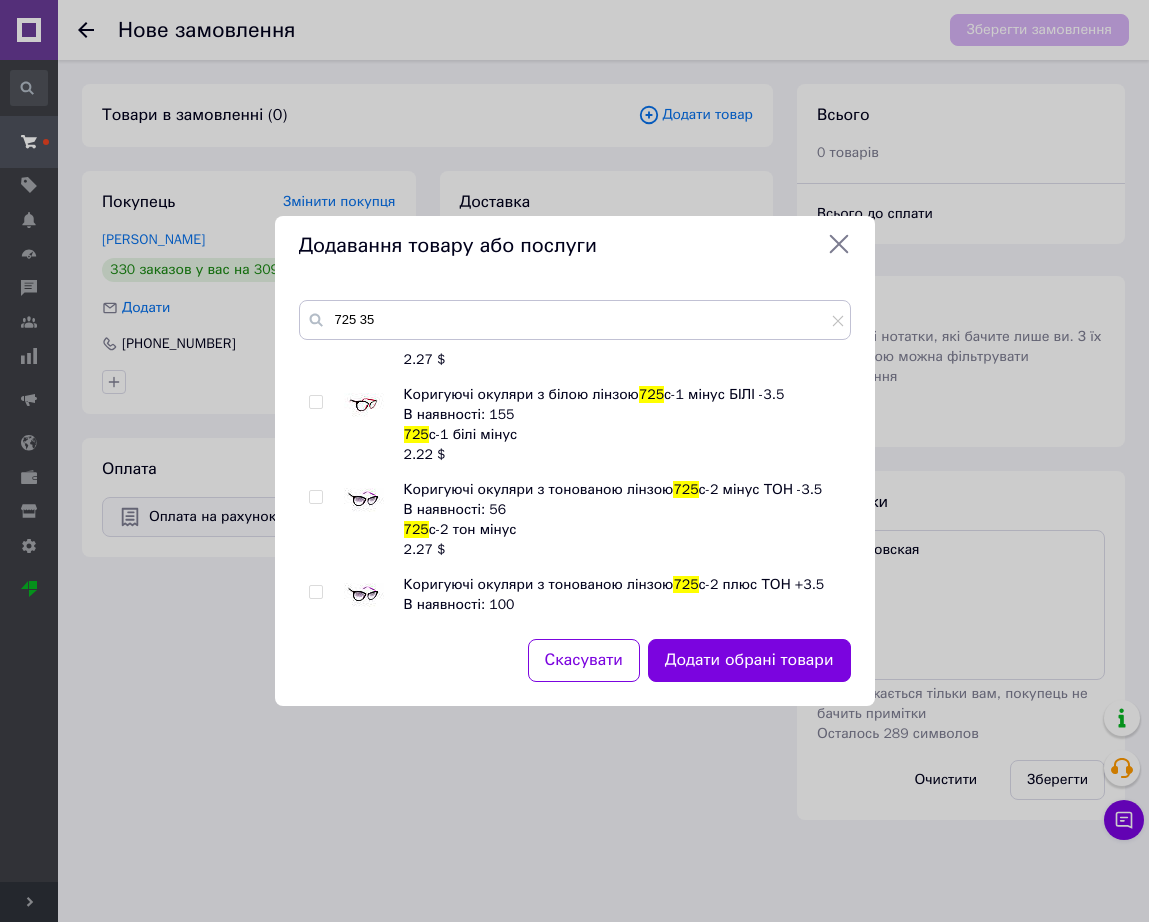 checkbox on "false" 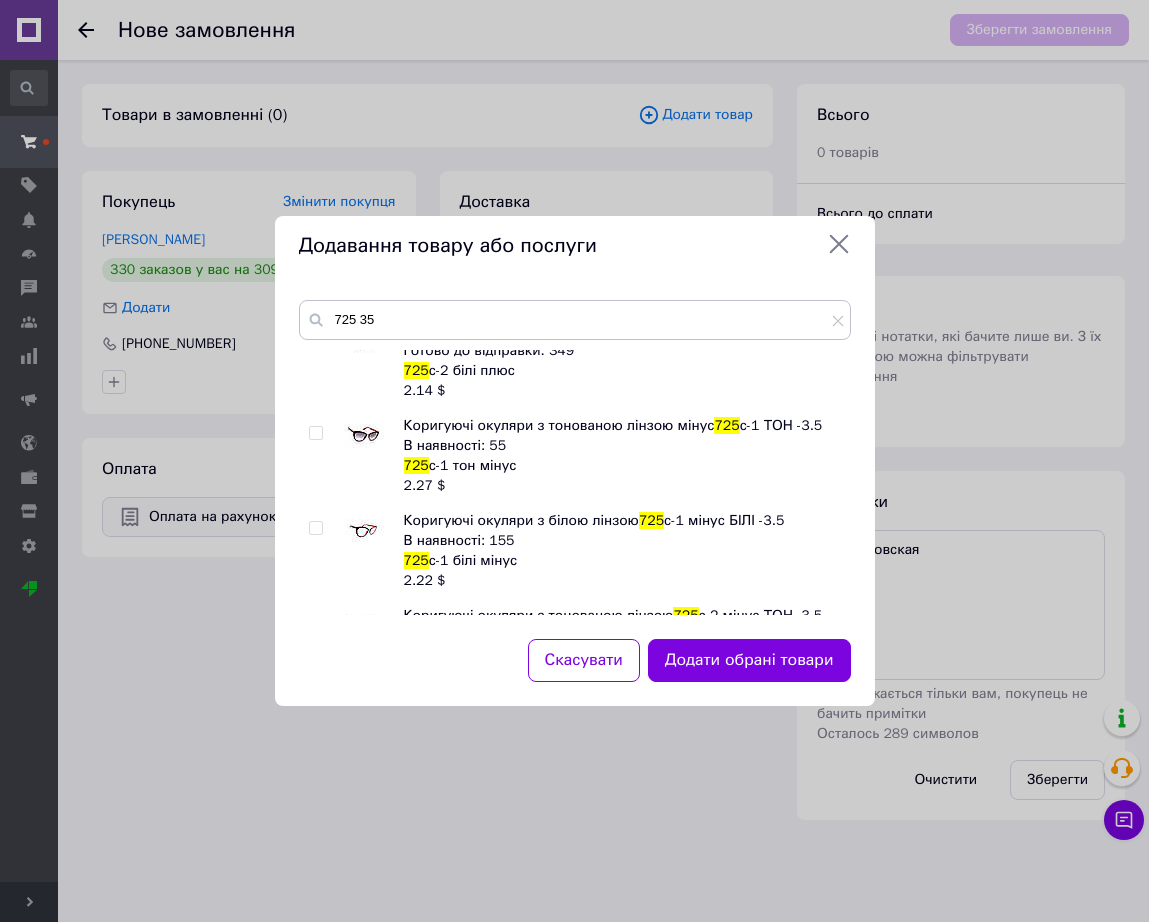 scroll, scrollTop: 0, scrollLeft: 0, axis: both 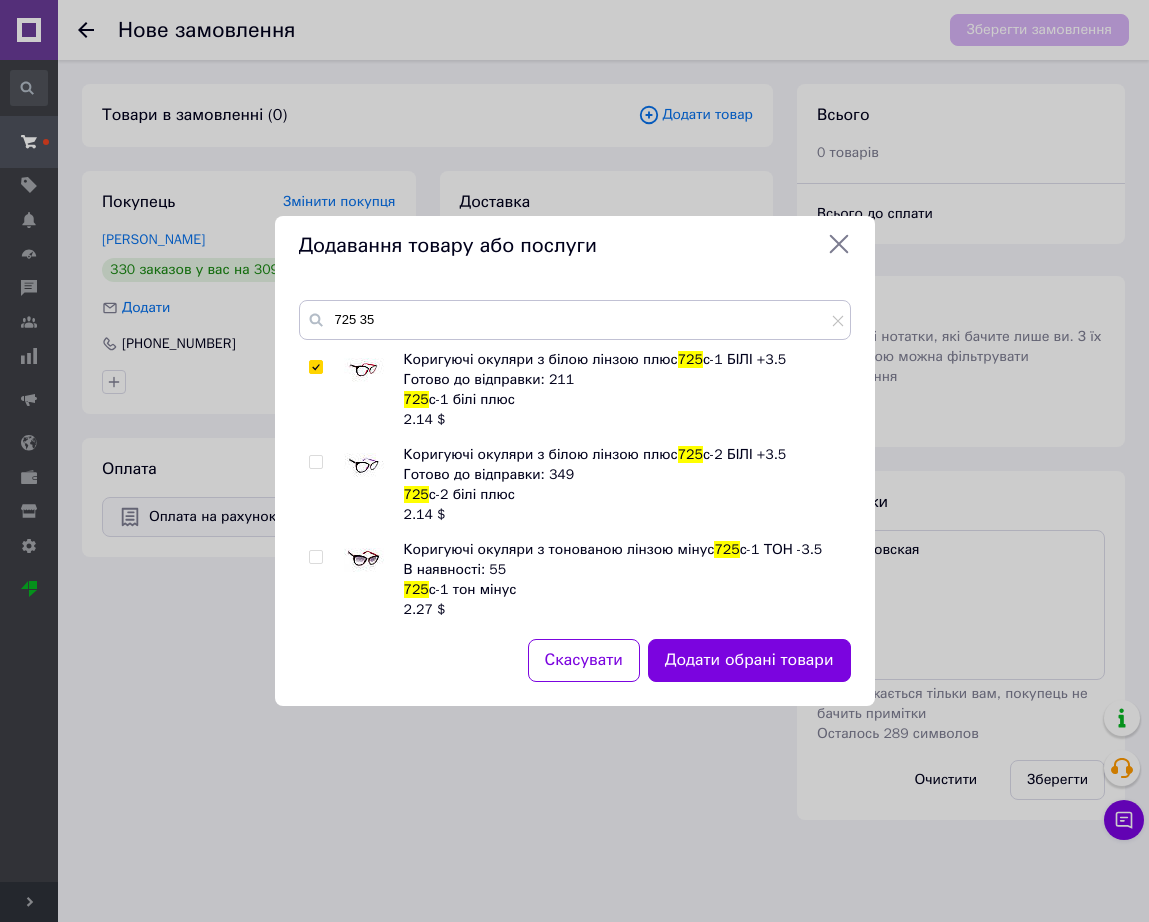 click at bounding box center (374, 485) 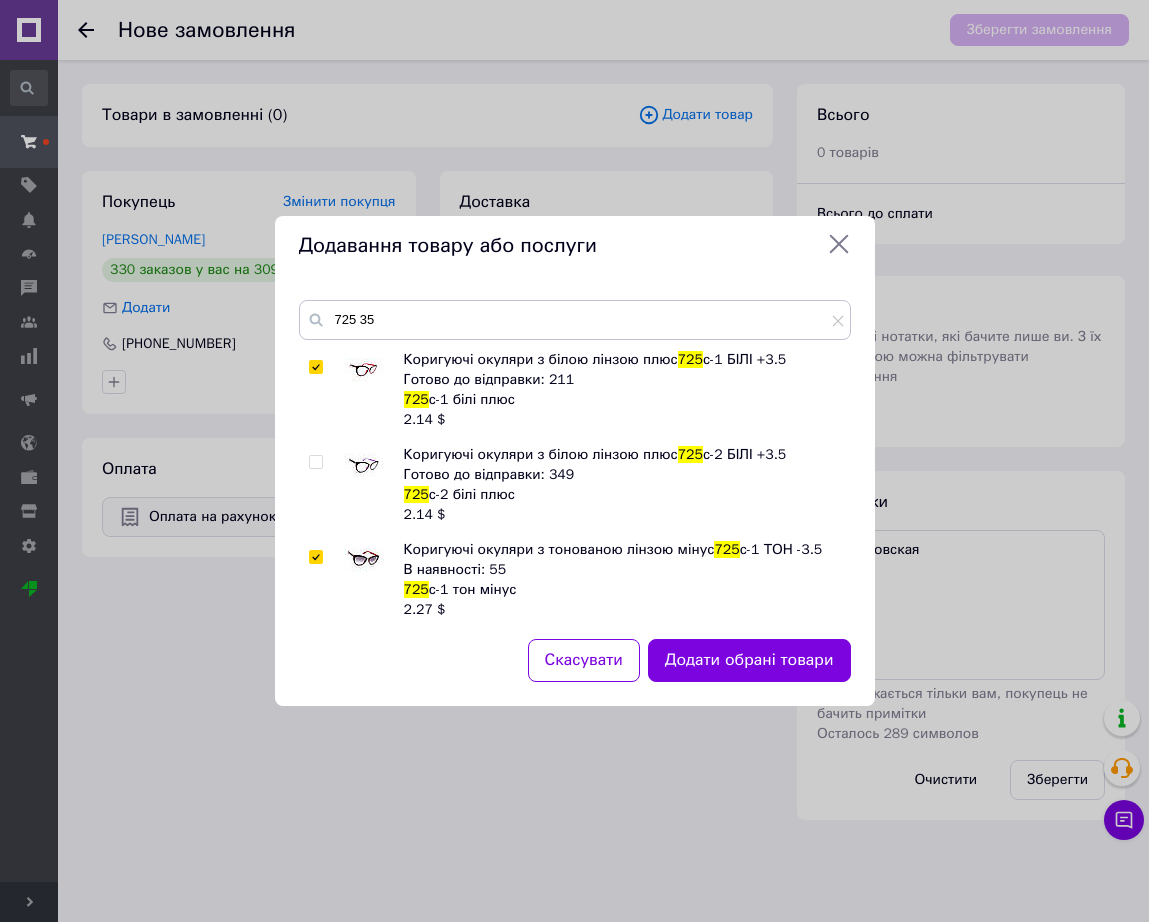 checkbox on "true" 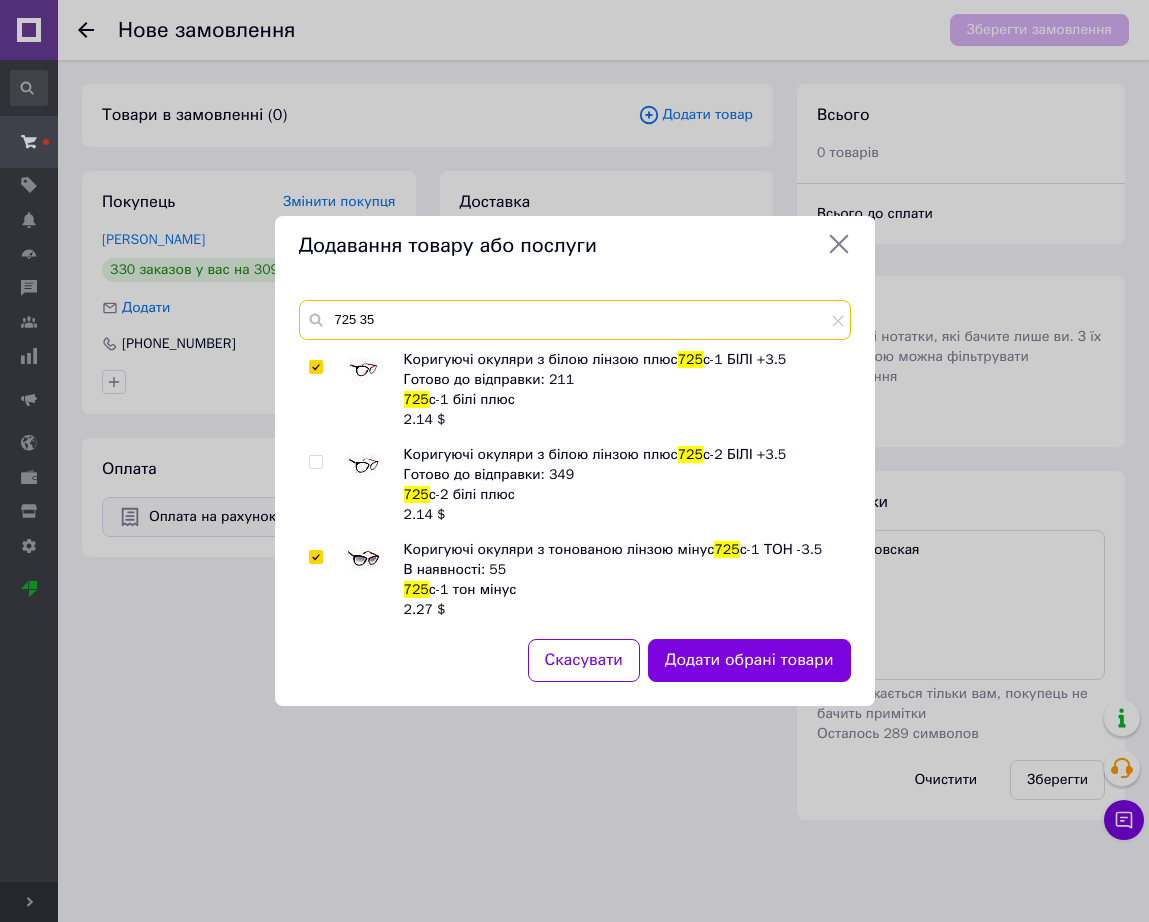 click on "725 35" at bounding box center (575, 320) 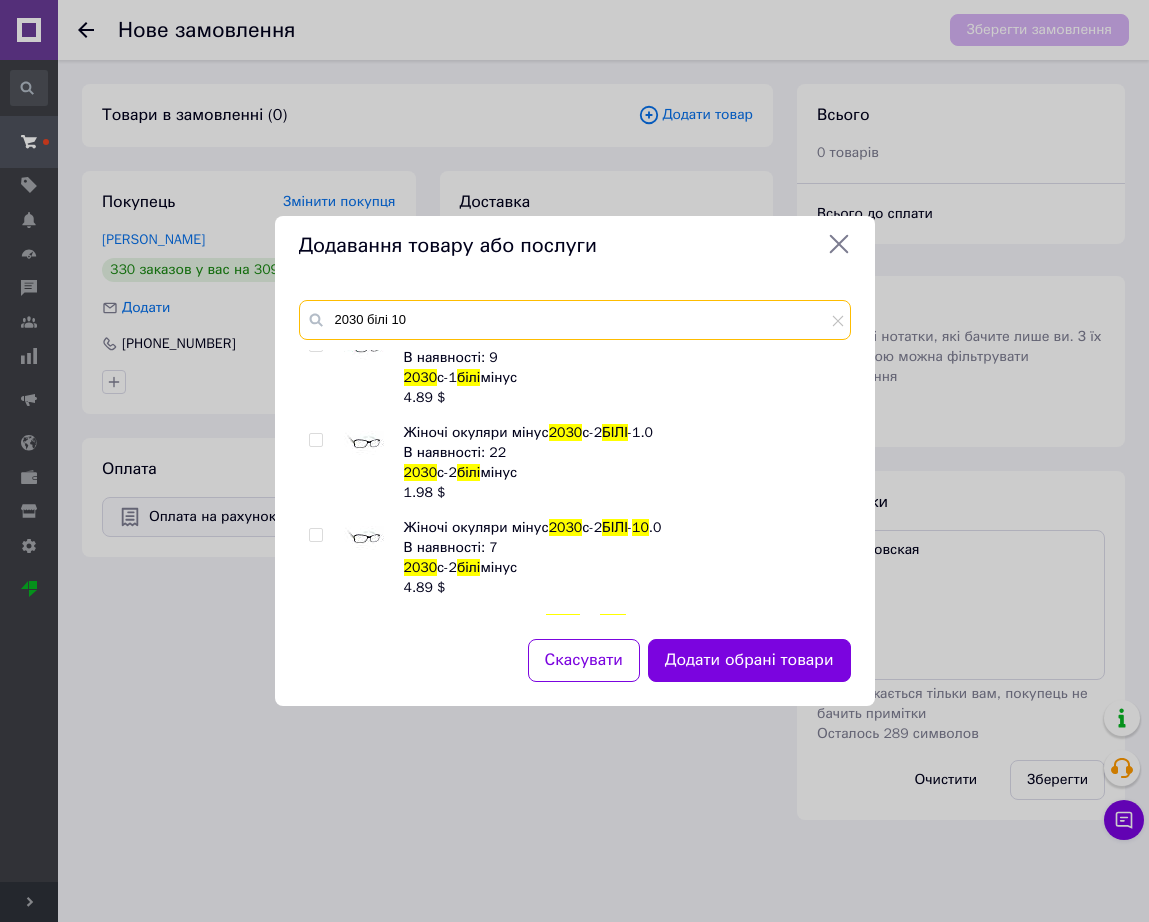 scroll, scrollTop: 250, scrollLeft: 0, axis: vertical 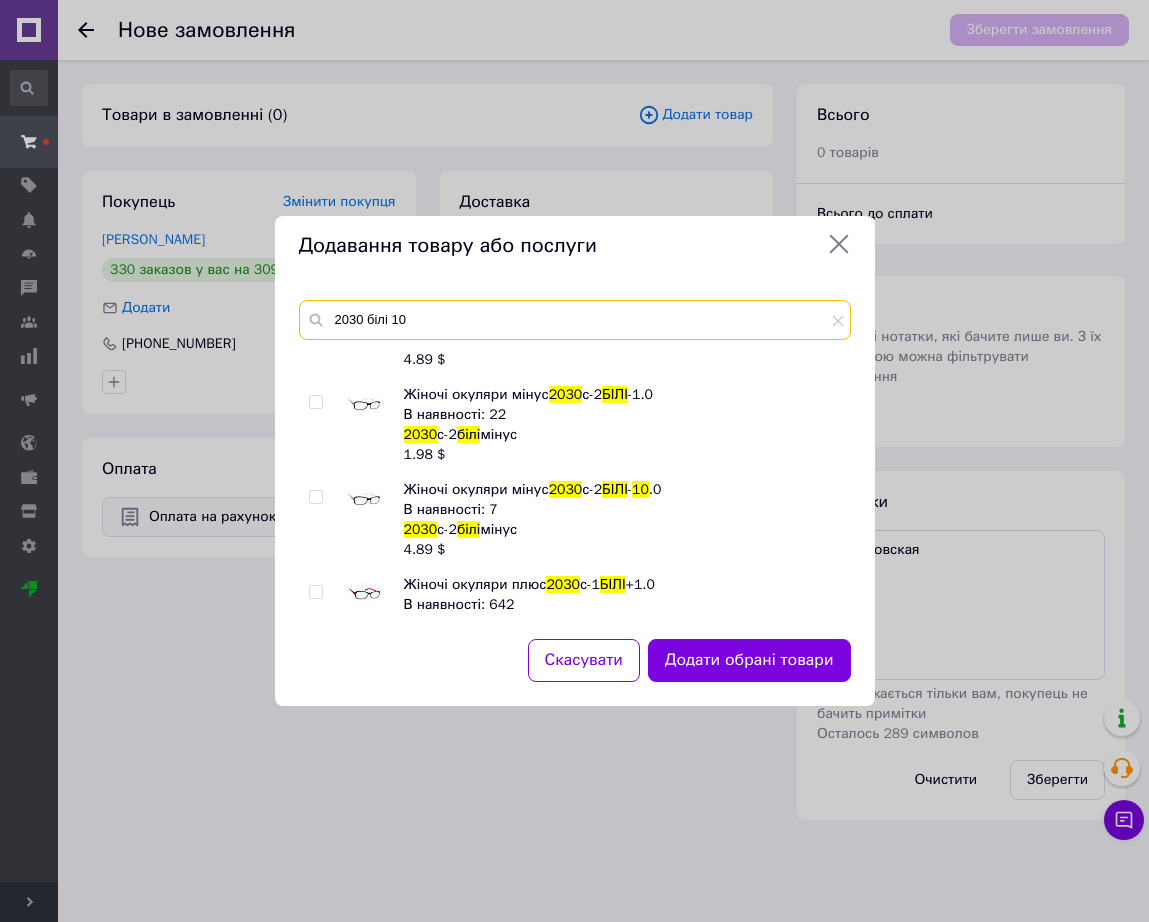 type on "2030 білі 10" 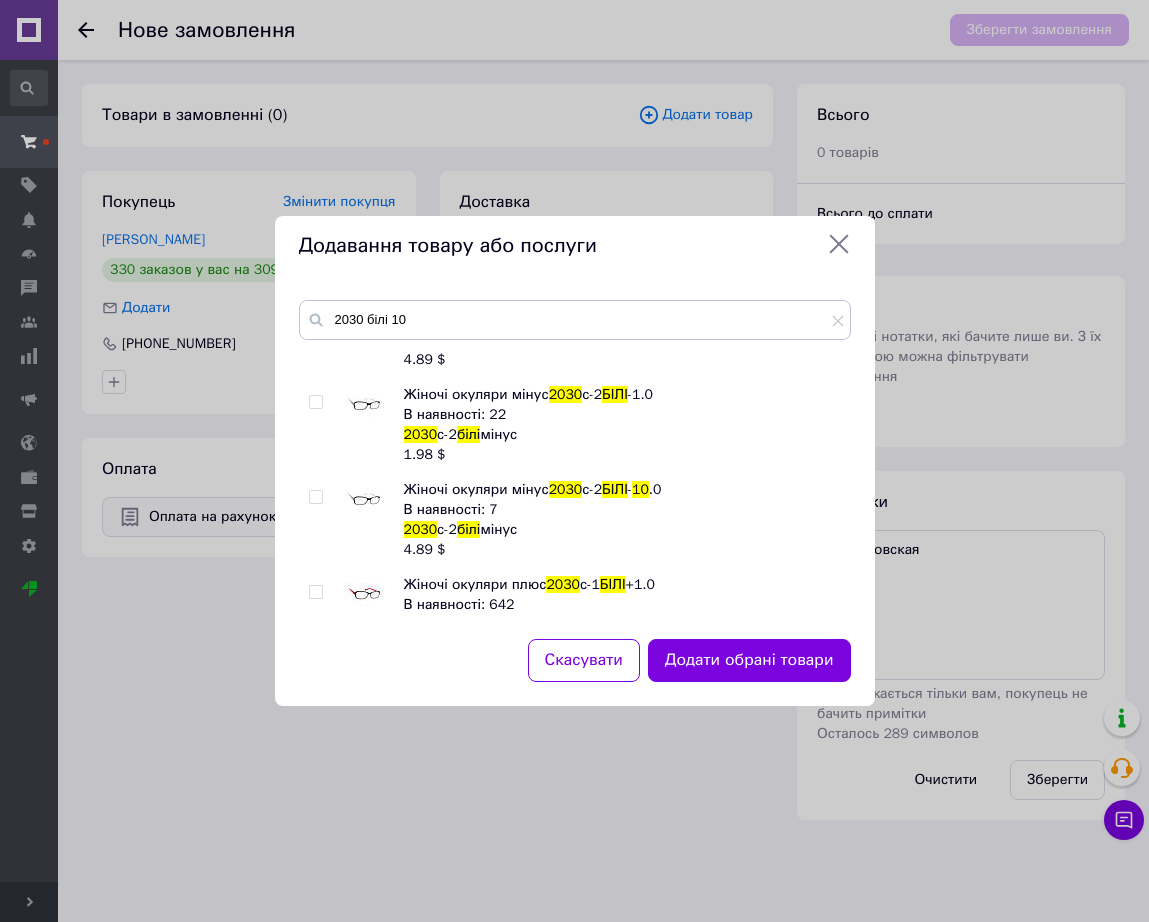 click at bounding box center [364, 405] 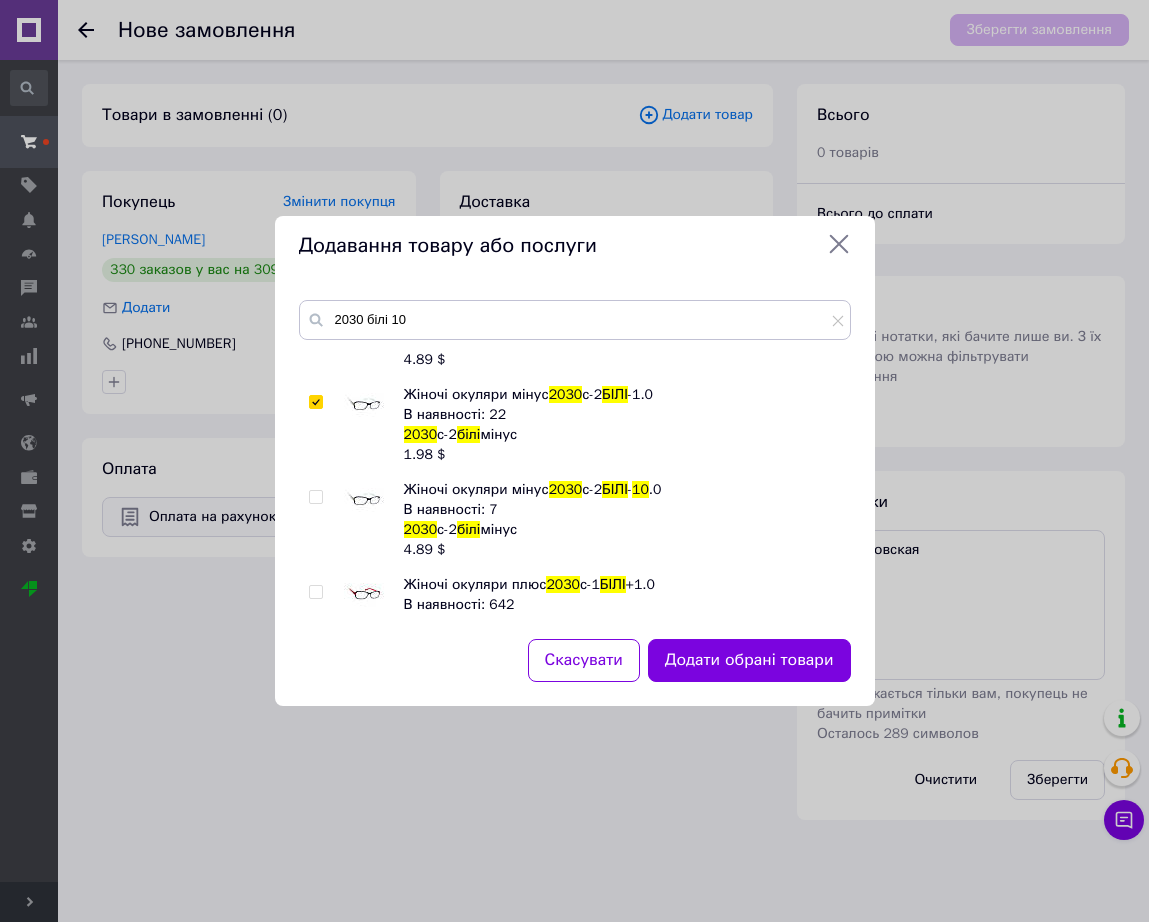 checkbox on "true" 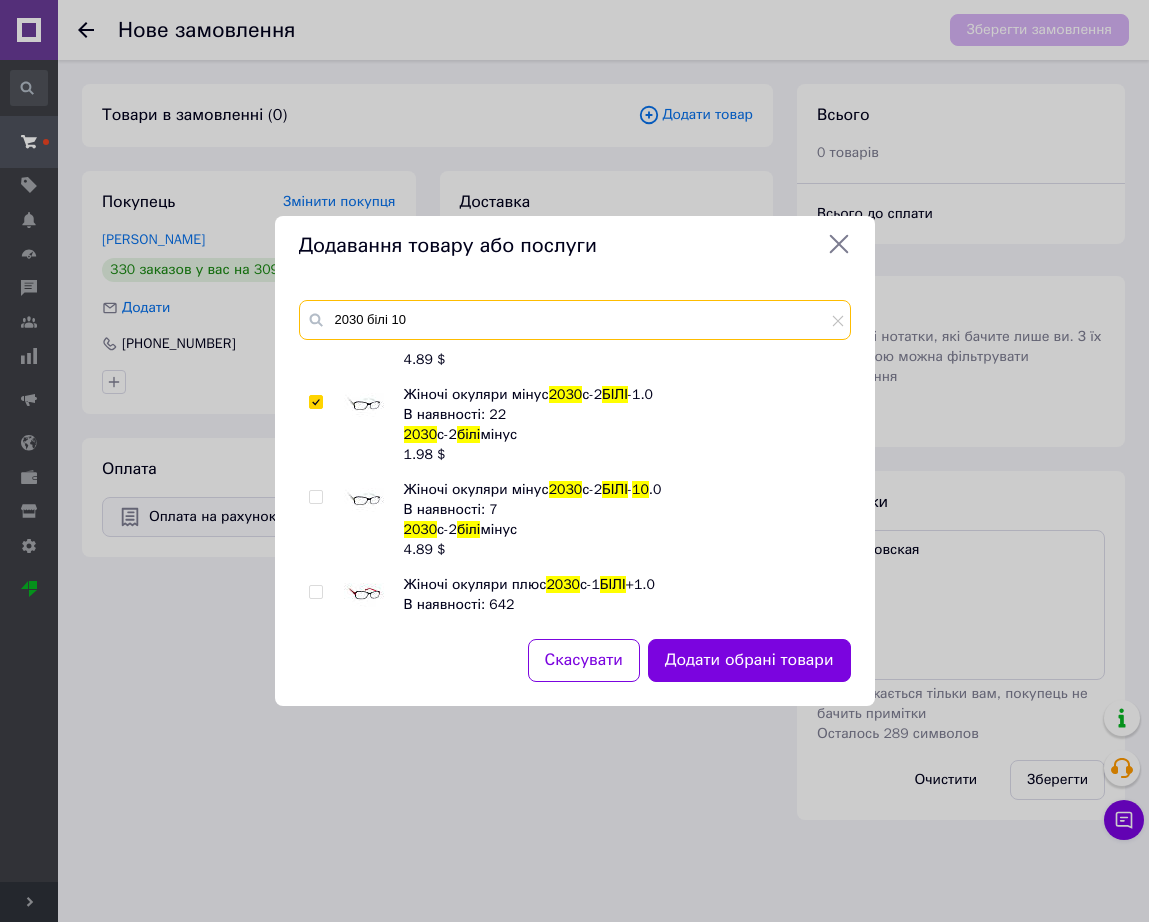 click on "2030 білі 10" at bounding box center [575, 320] 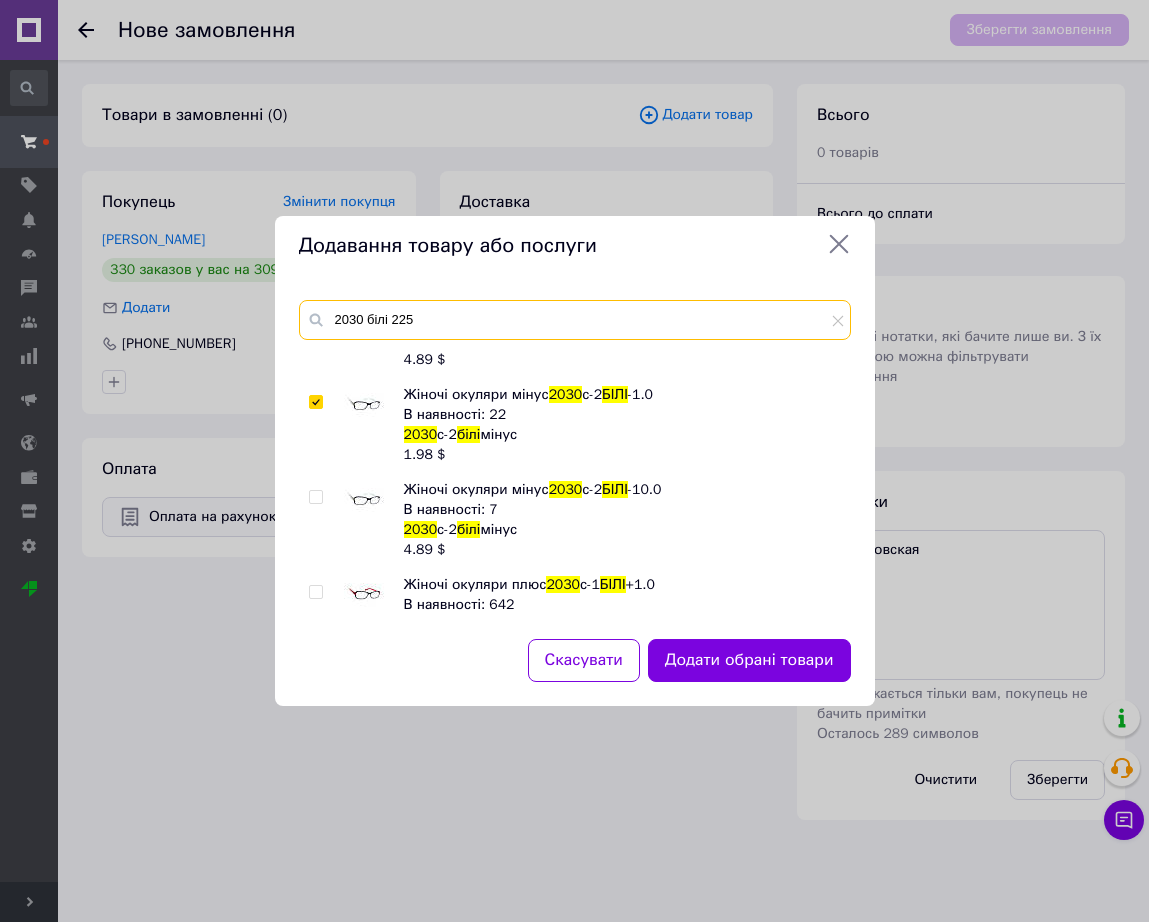 scroll, scrollTop: 0, scrollLeft: 0, axis: both 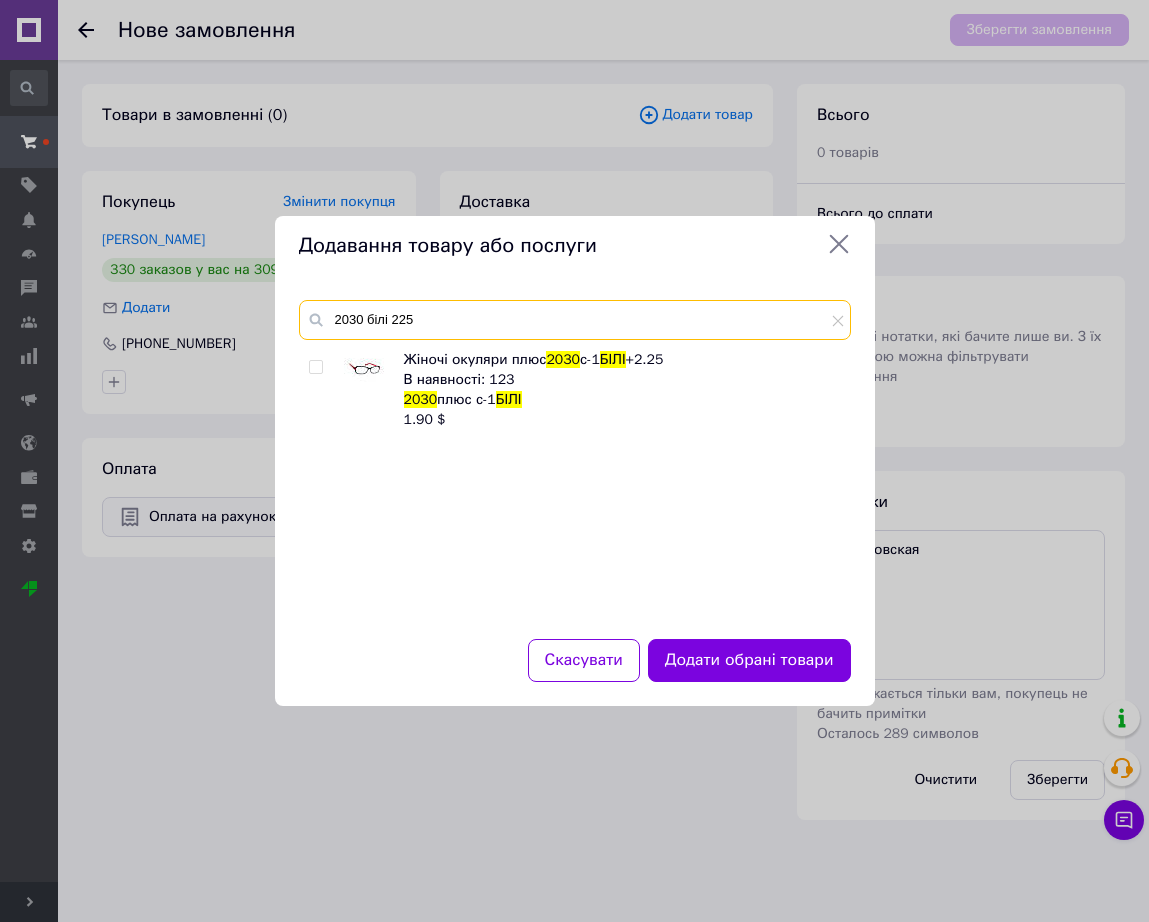 type on "2030 білі 225" 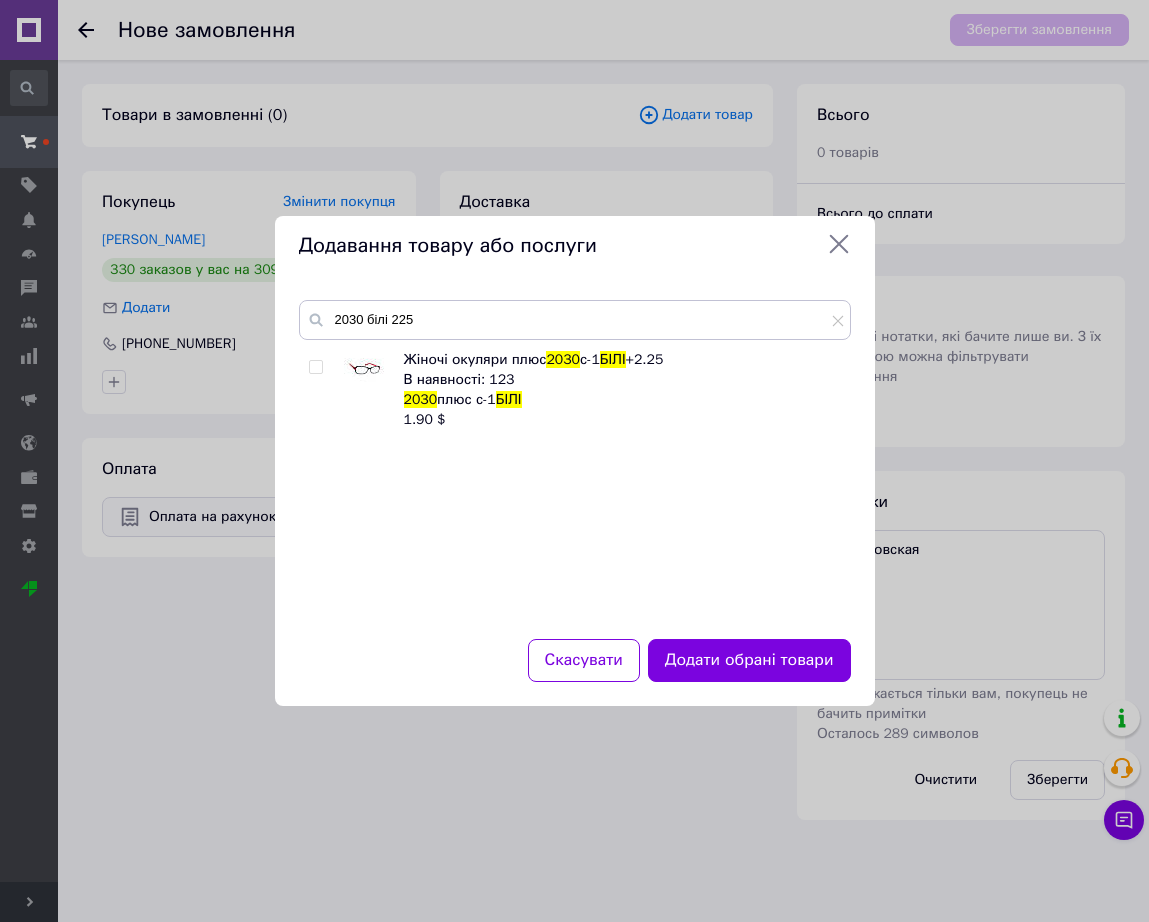 click at bounding box center [336, 390] 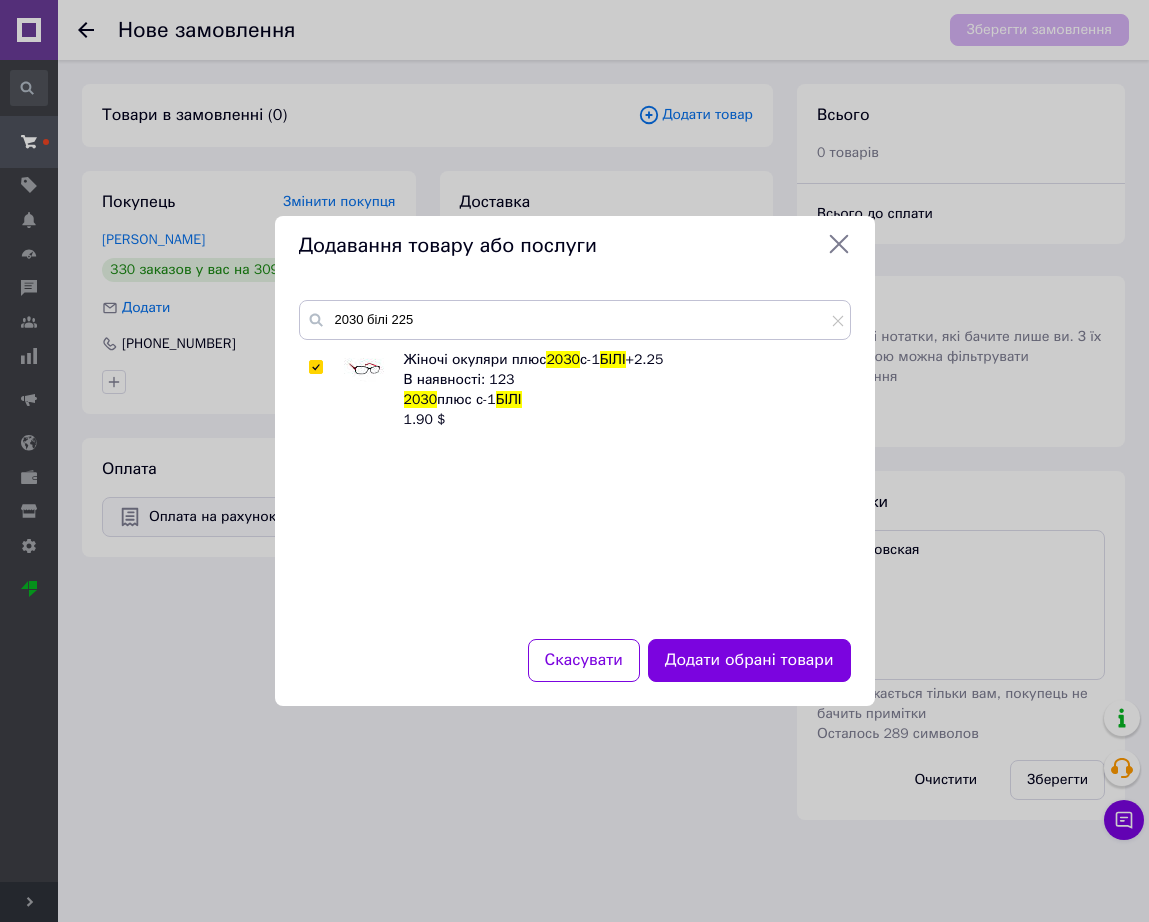 checkbox on "true" 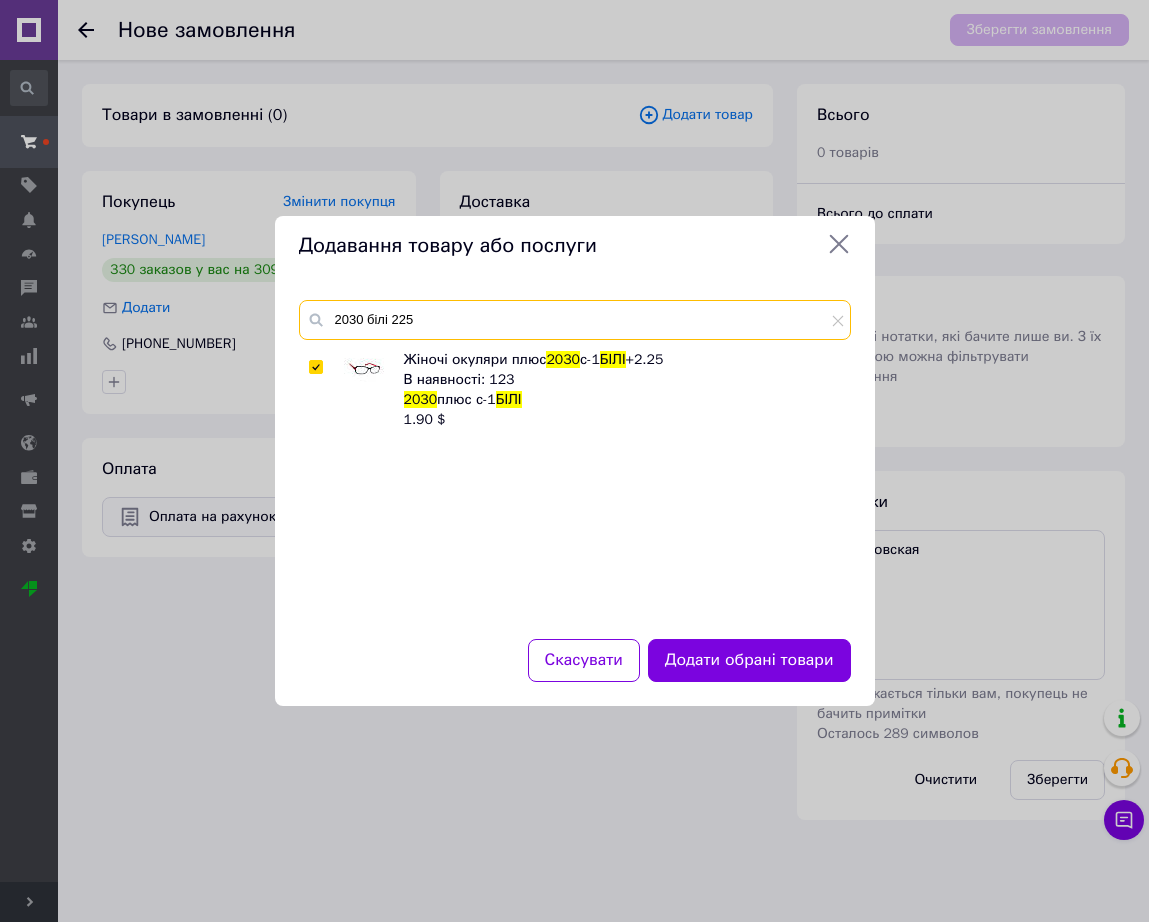click on "2030 білі 225" at bounding box center (575, 320) 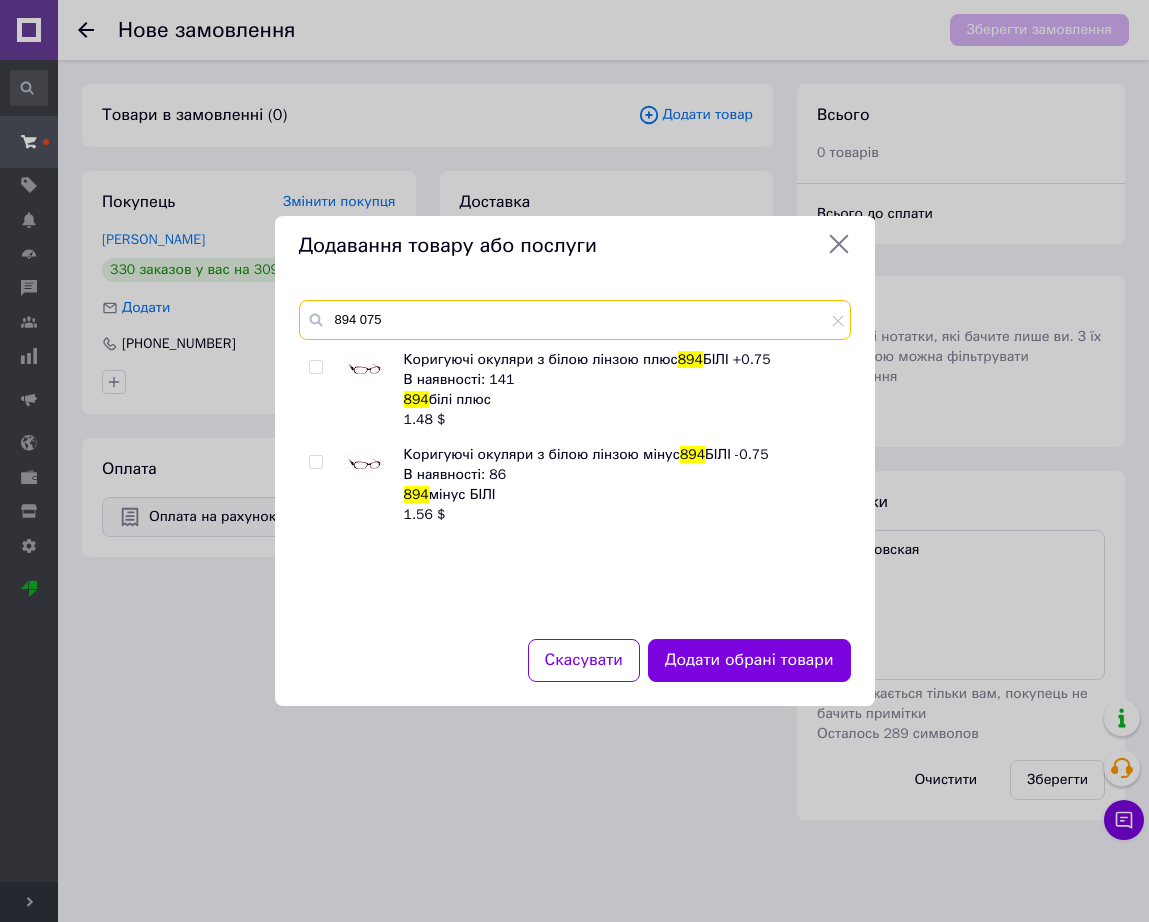 type on "894 075" 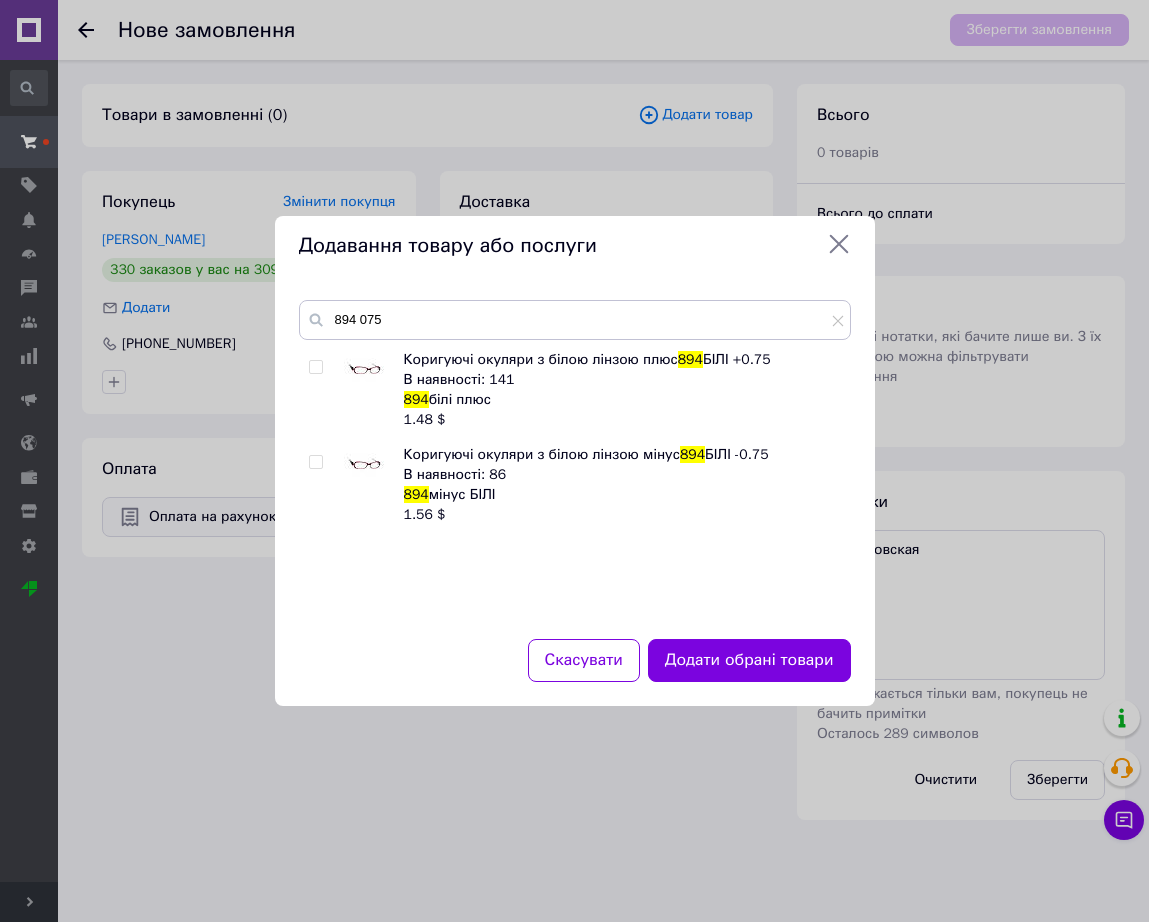 click at bounding box center (364, 370) 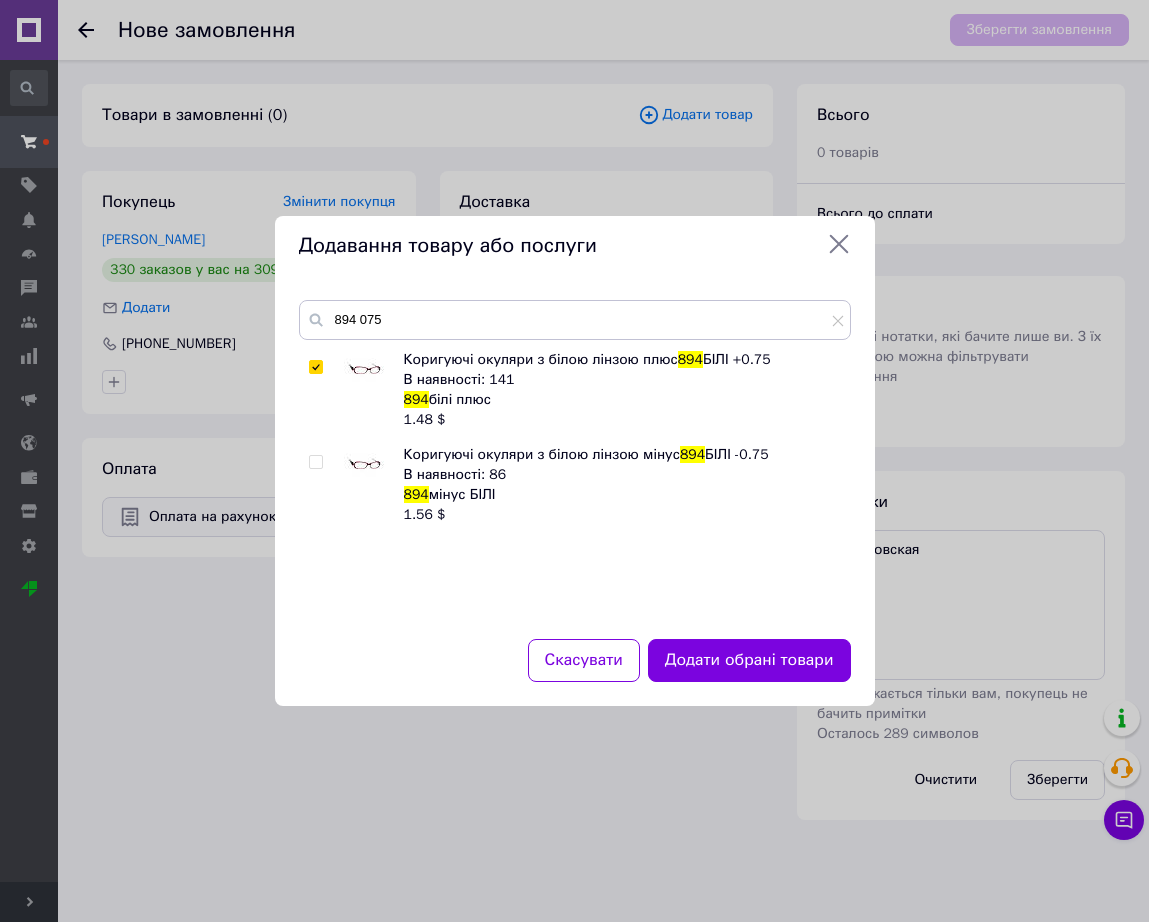 checkbox on "true" 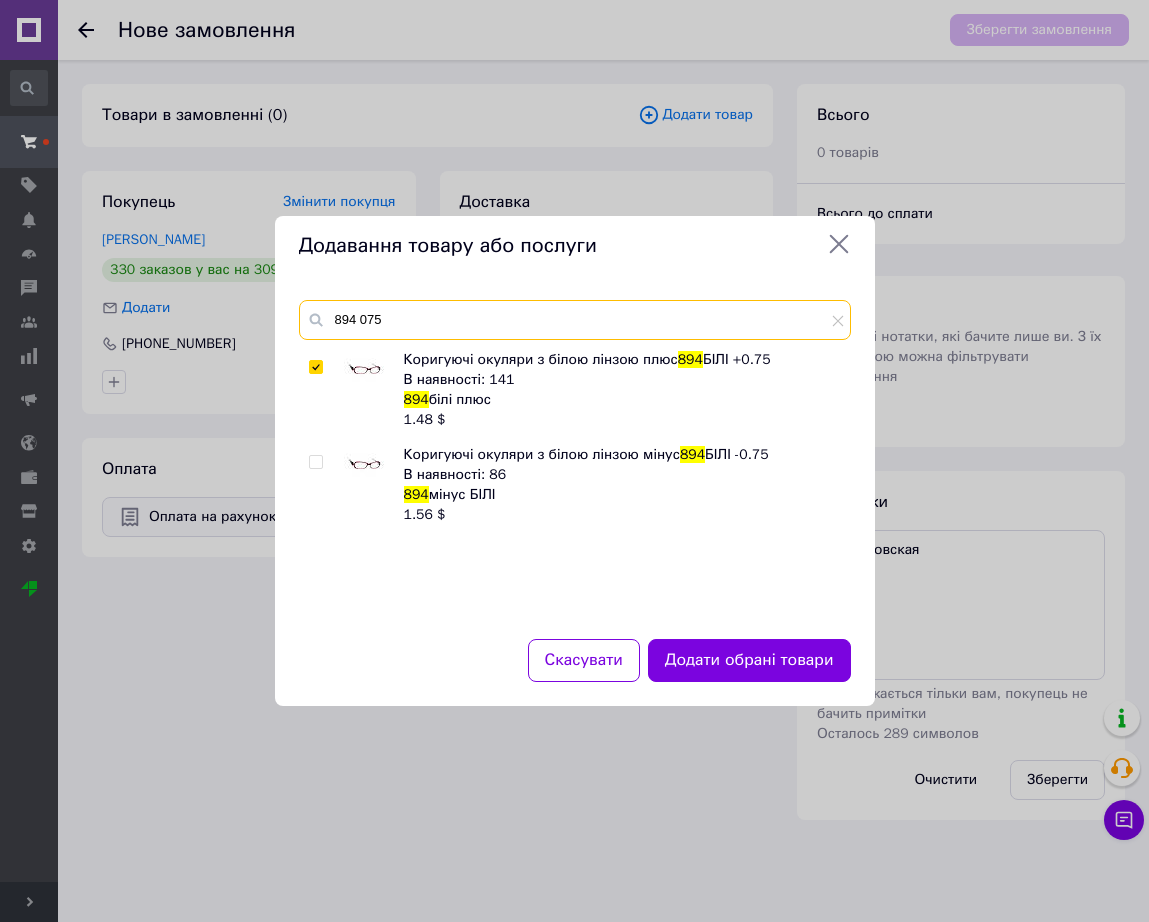 click on "894 075" at bounding box center (575, 320) 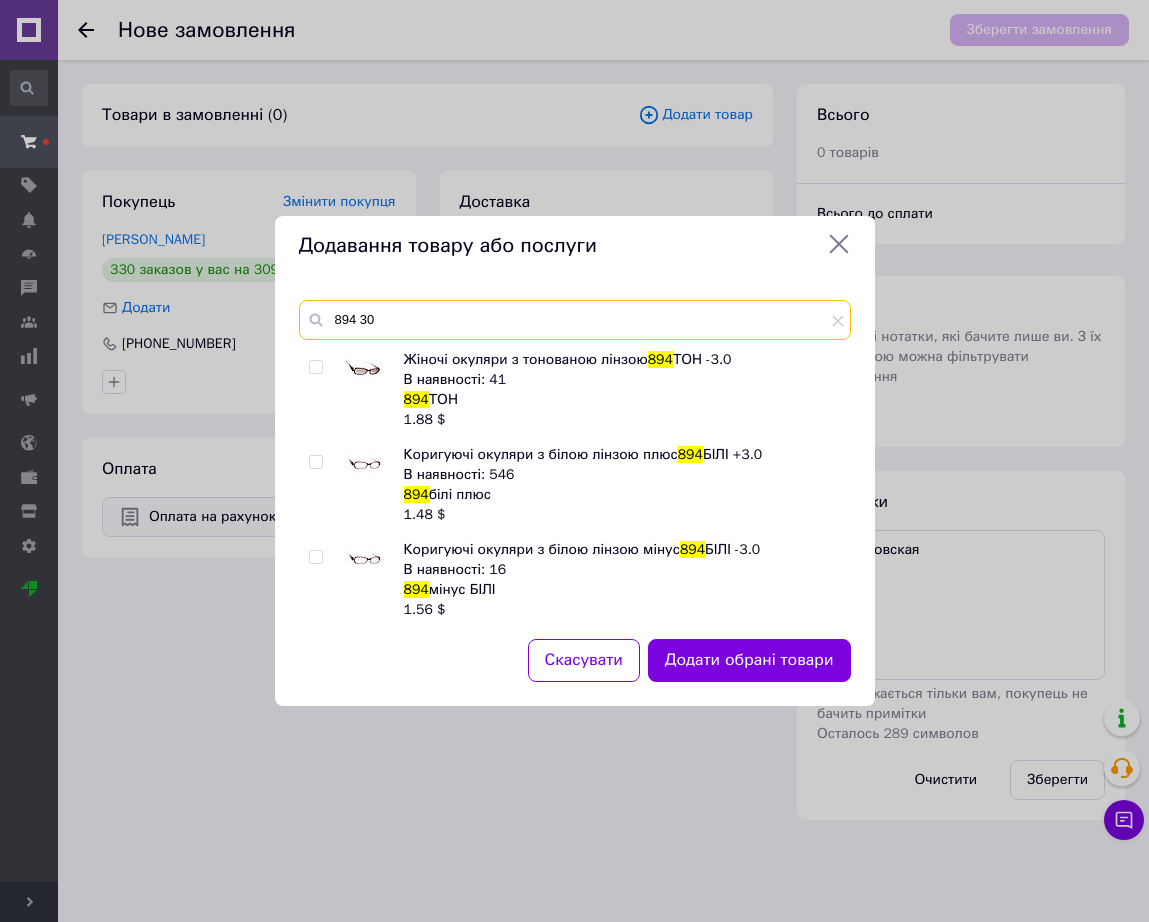 type on "894 30" 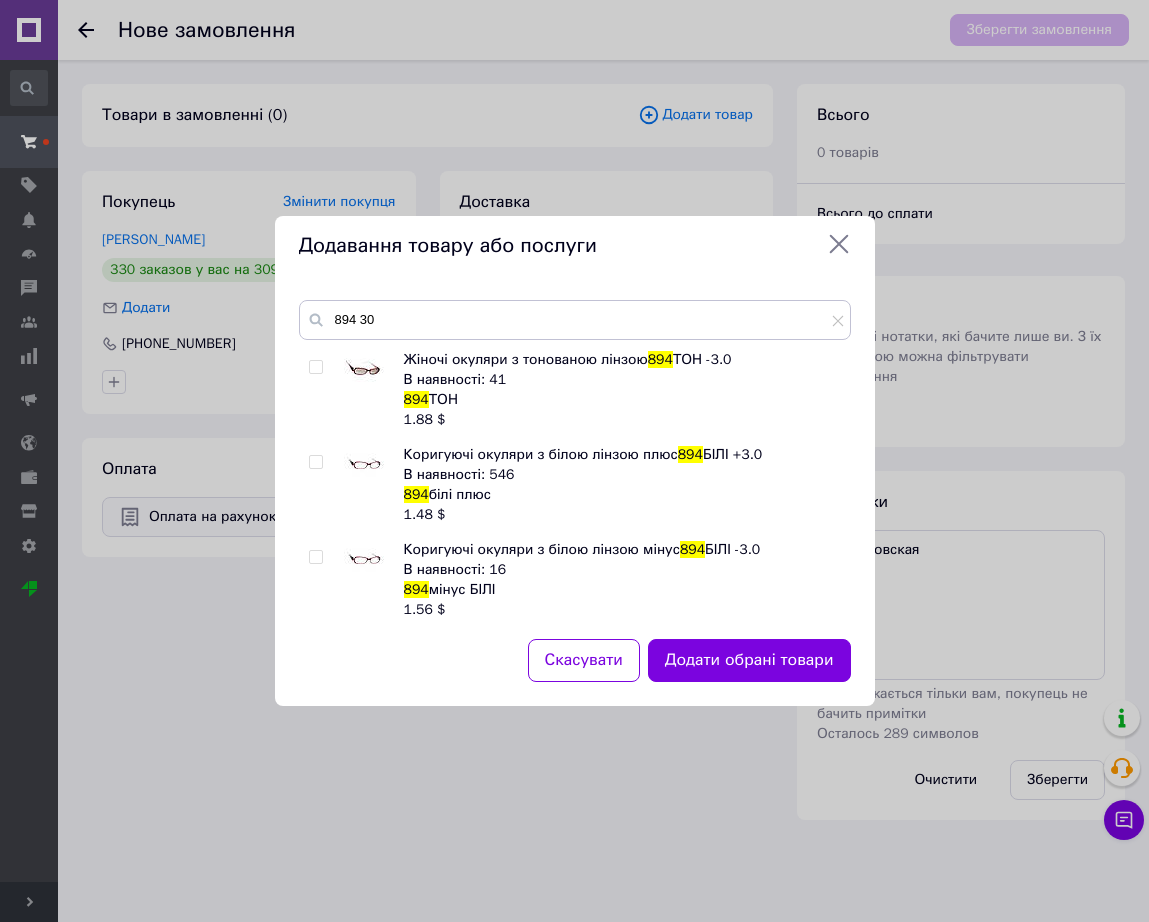 click at bounding box center (364, 465) 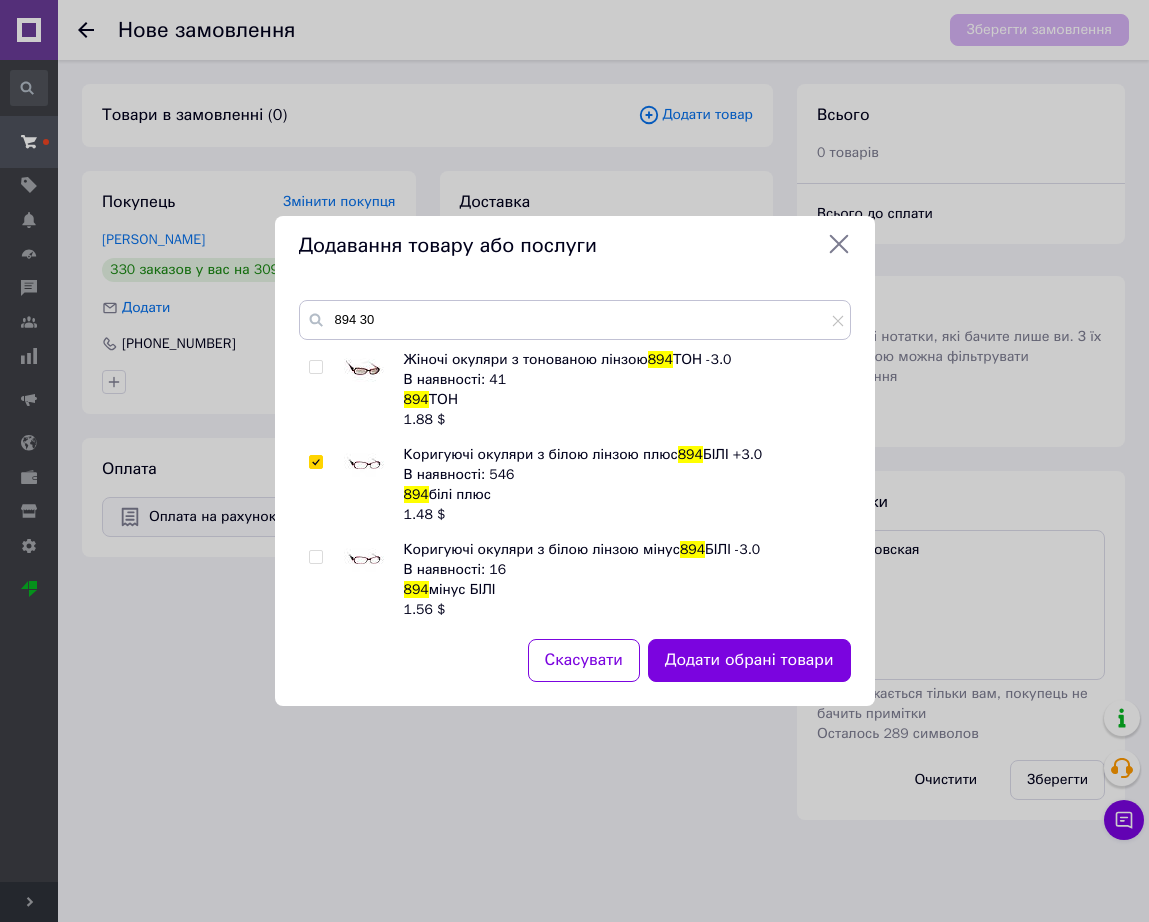 checkbox on "true" 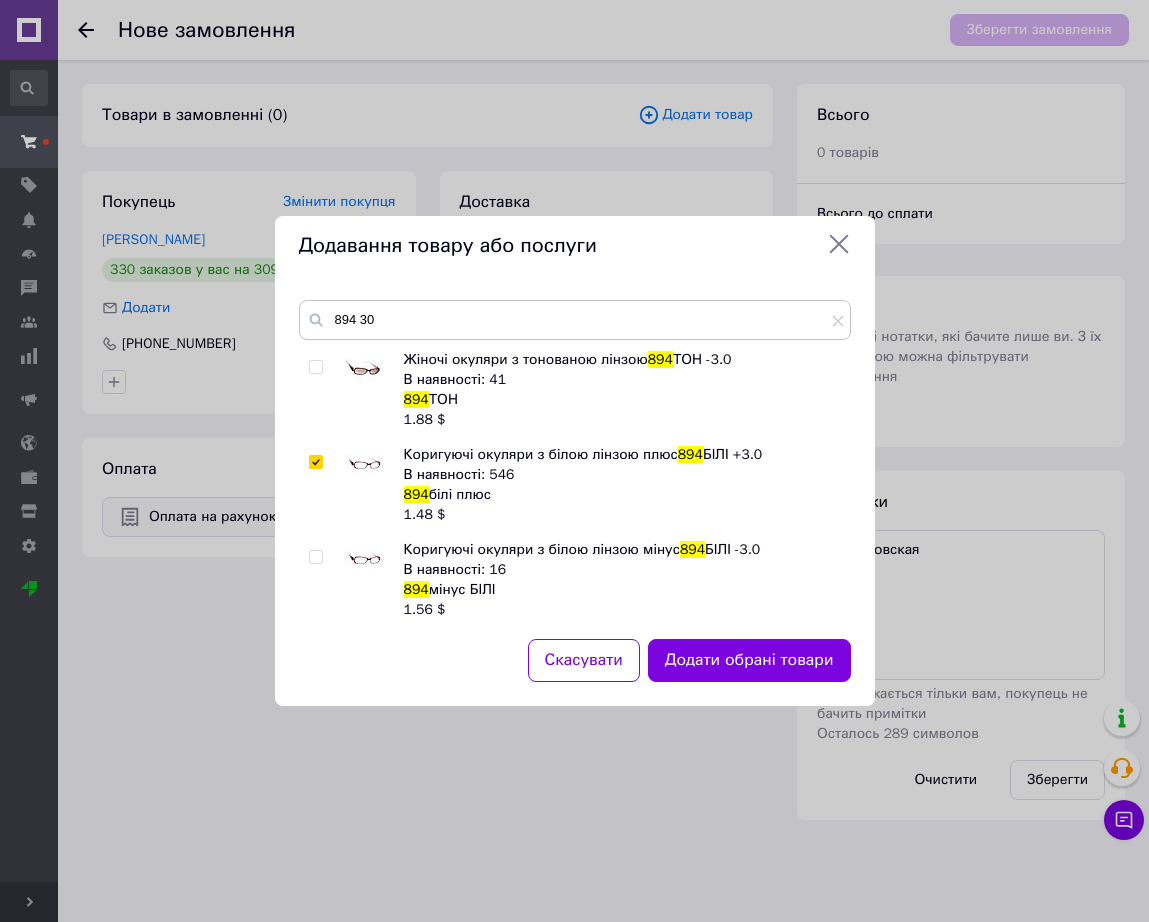 click on "894 30 Жіночі окуляри  з тонованою лінзою  894  ТОН -3.0 В наявності: 41 894  ТОН 1.88   $ Коригуючі окуляри з білою лінзою плюс  894  БІЛІ +3.0 В наявності: 546 894  білі плюс 1.48   $ Коригуючі окуляри з білою лінзою мінус  894  БІЛІ -3.0 В наявності: 16 894  мінус БІЛІ 1.56   $" at bounding box center [575, 457] 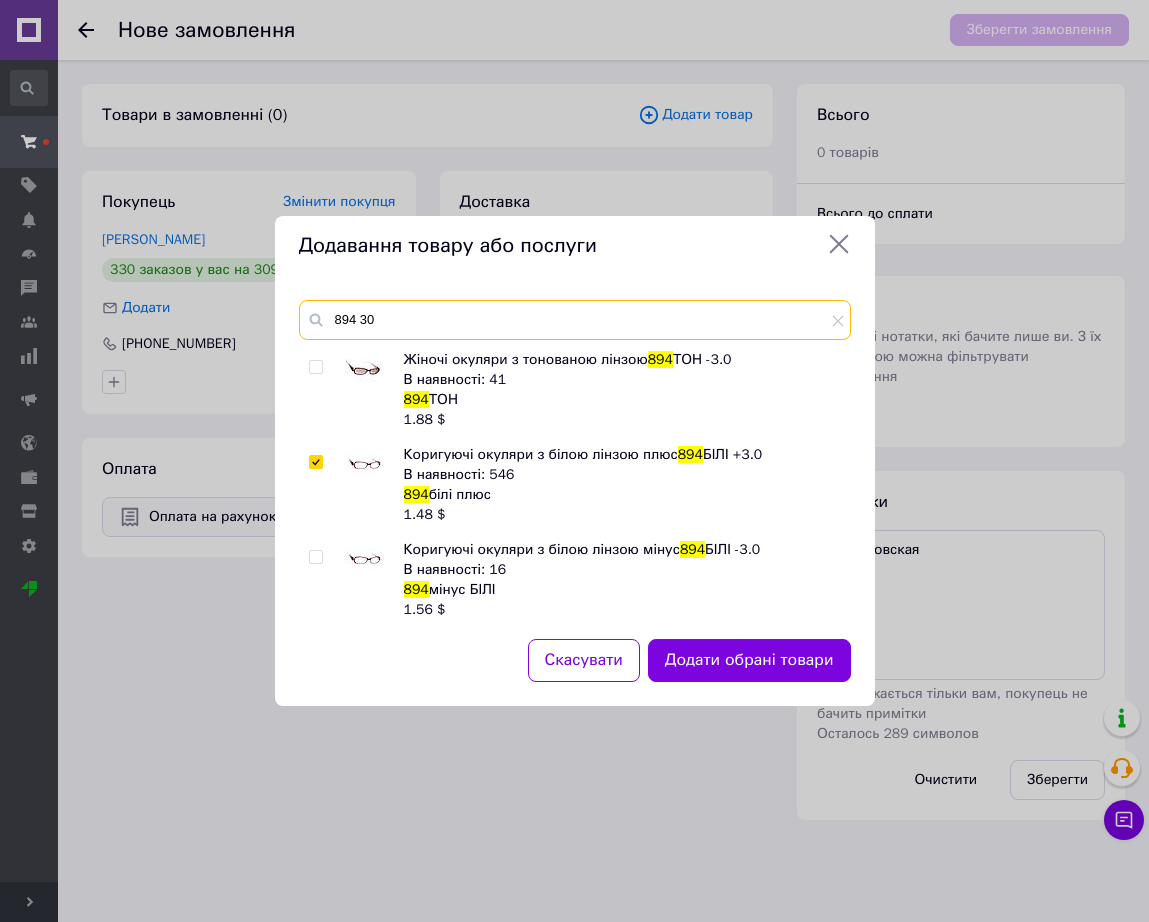 click on "894 30" at bounding box center [575, 320] 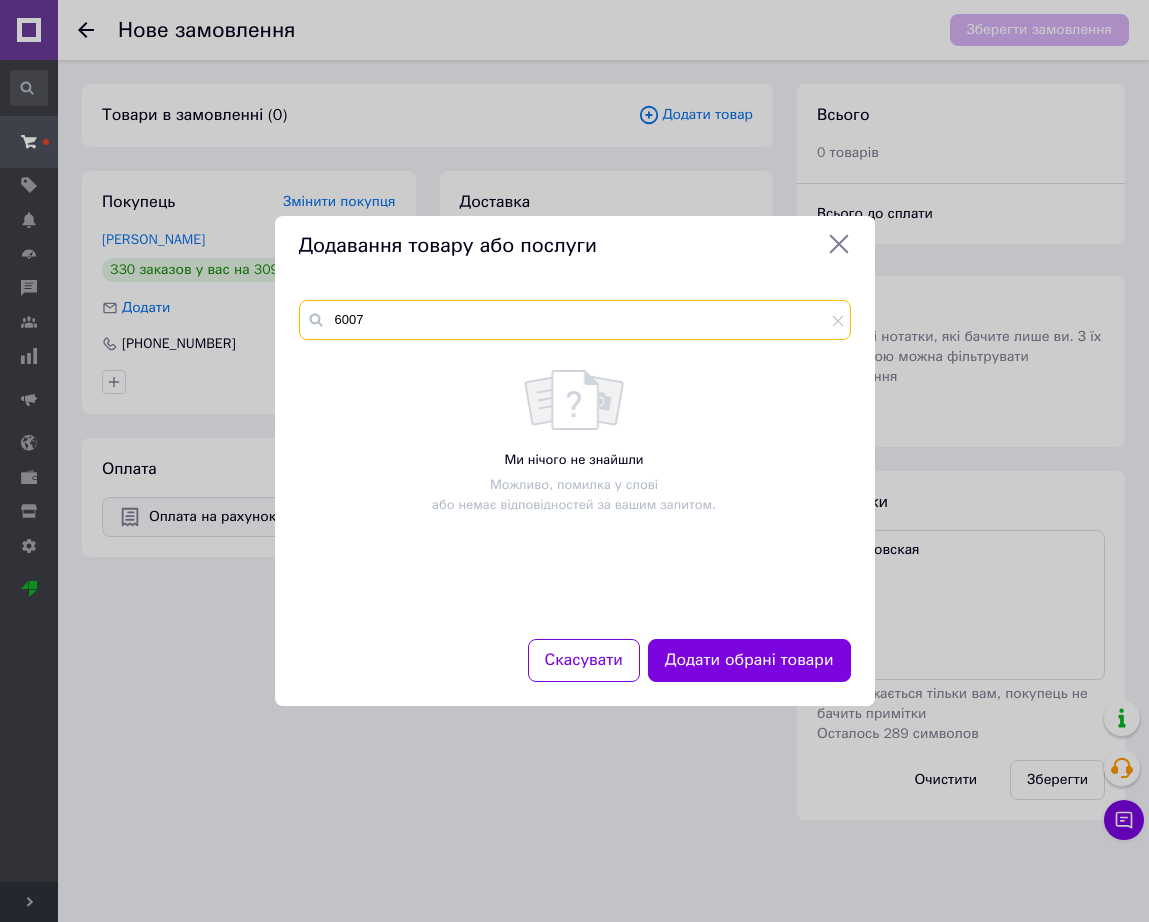 paste on "білі плюс" 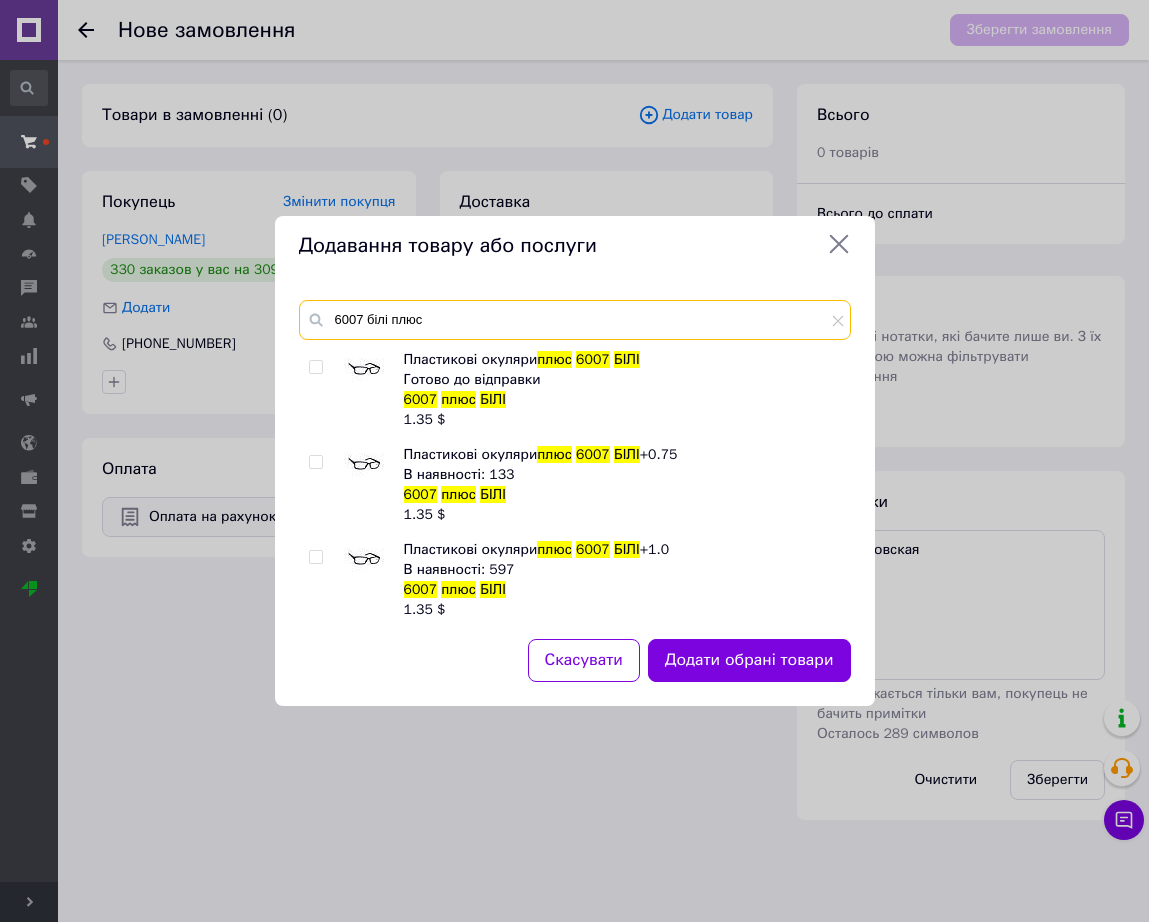 type on "6007 білі плюс" 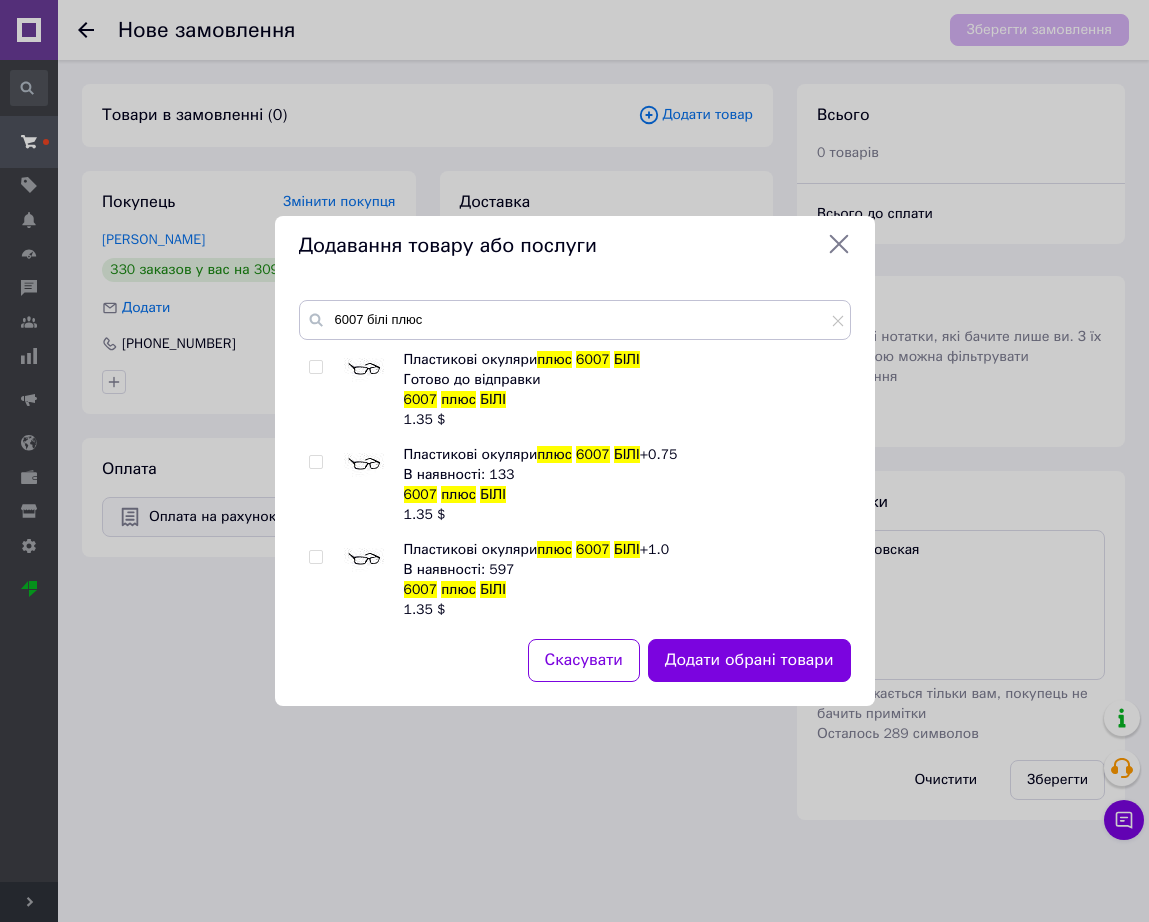 click at bounding box center [364, 560] 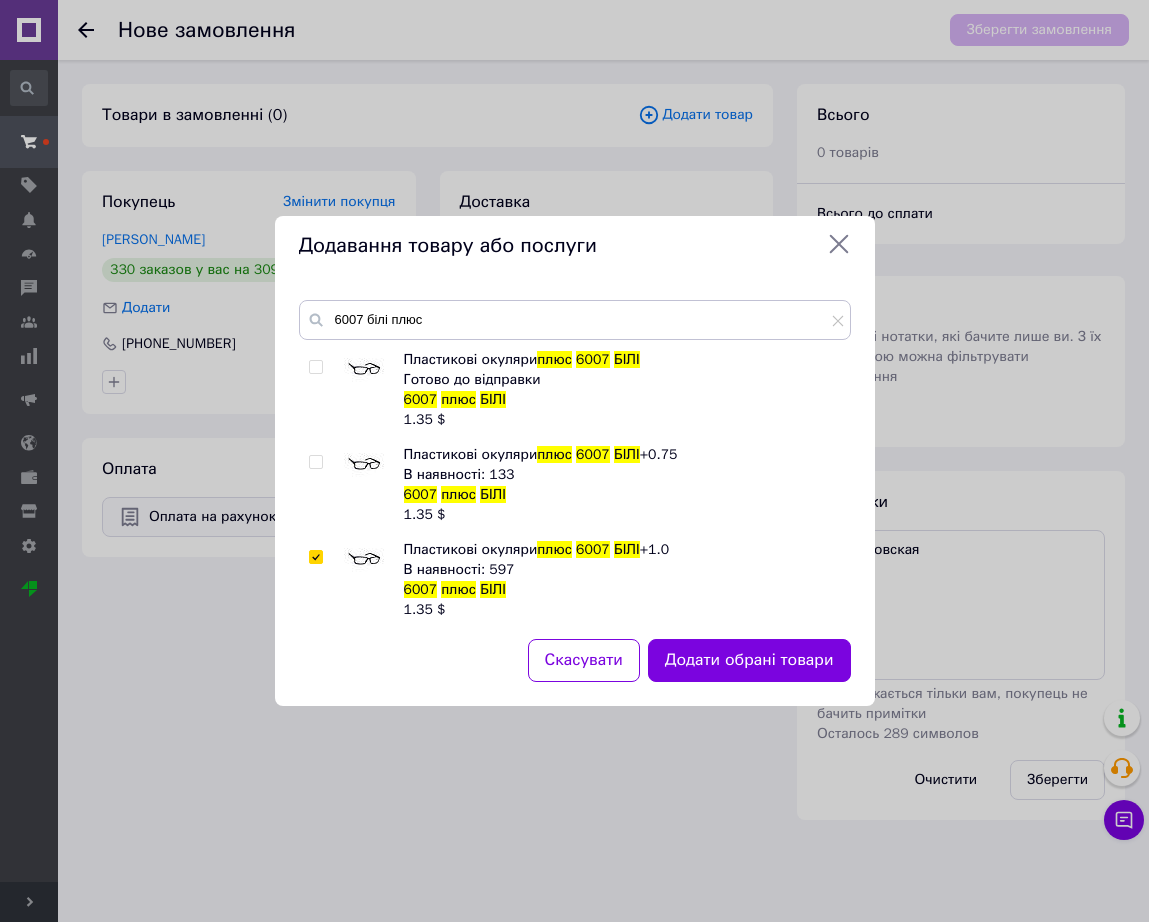 checkbox on "true" 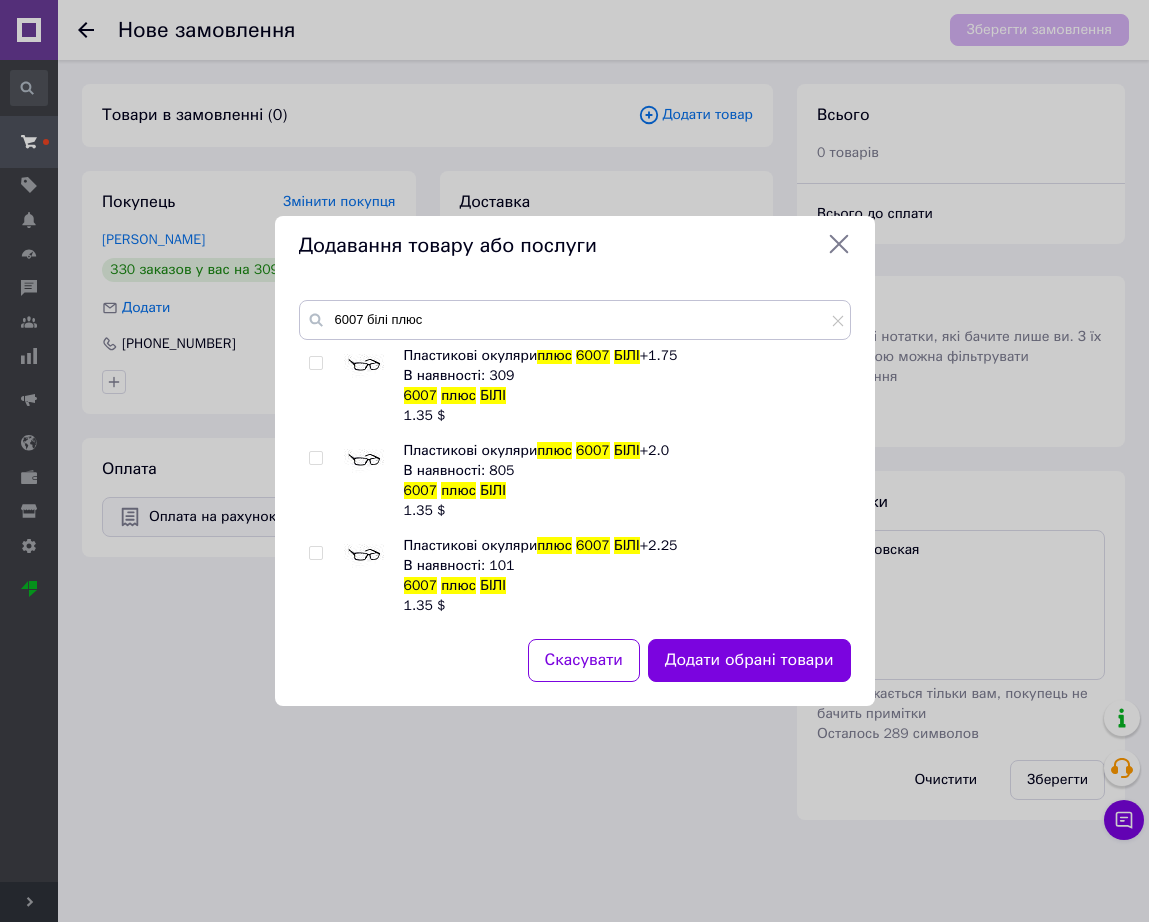 scroll, scrollTop: 280, scrollLeft: 0, axis: vertical 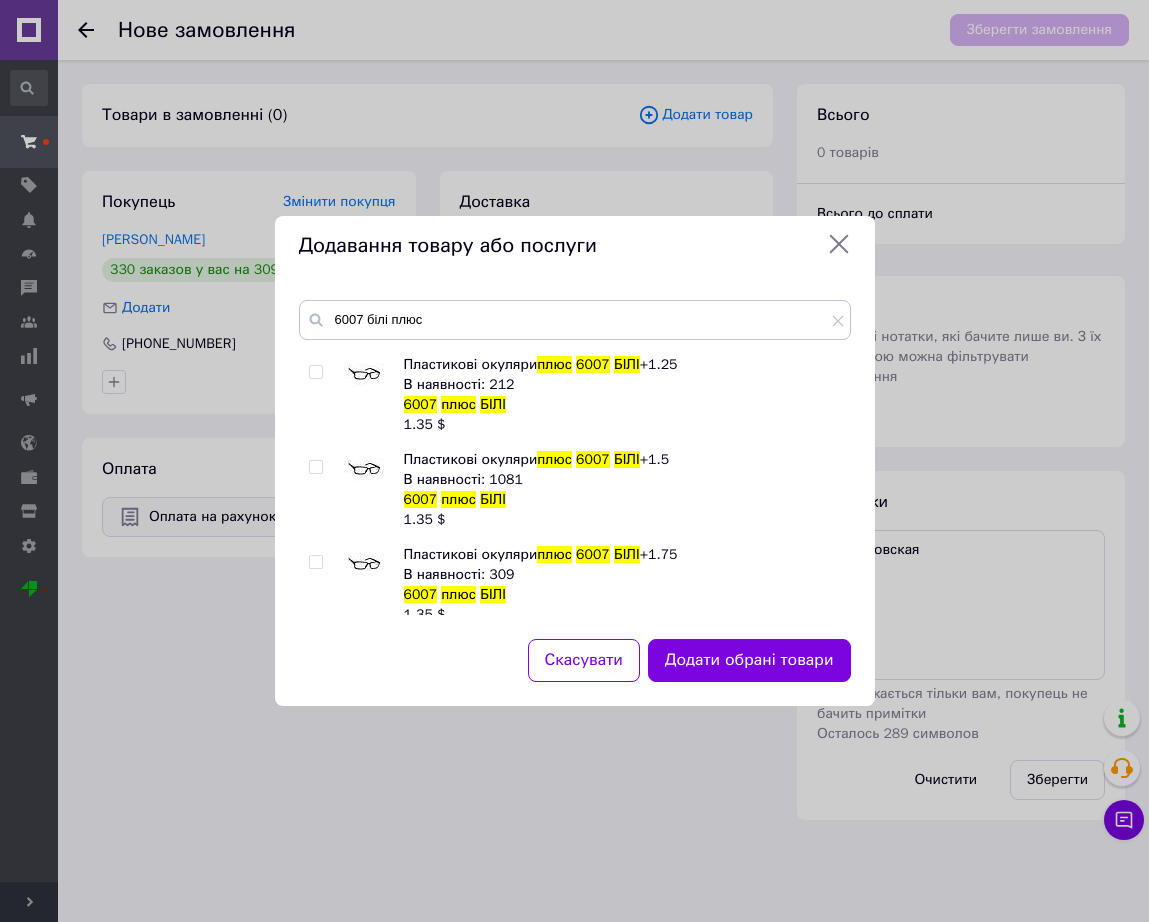 click at bounding box center (364, 565) 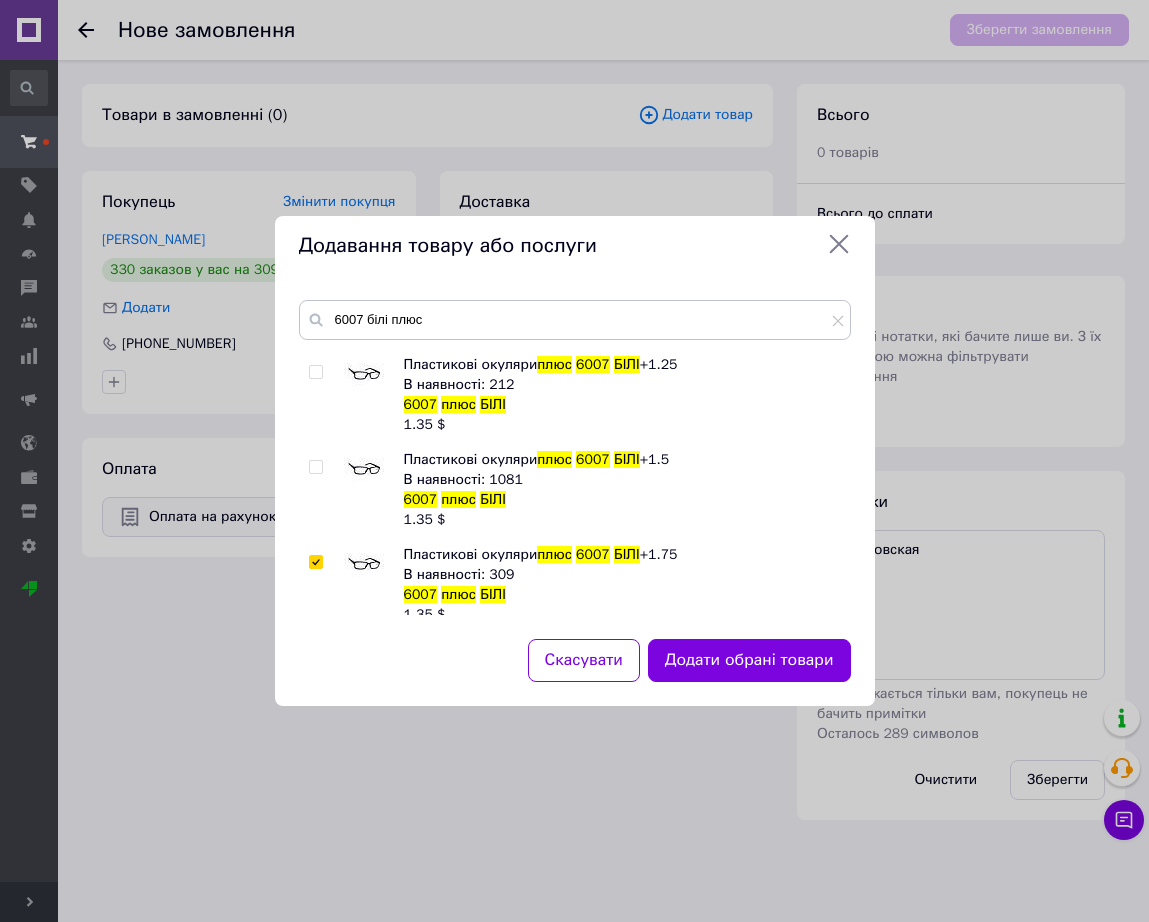 checkbox on "true" 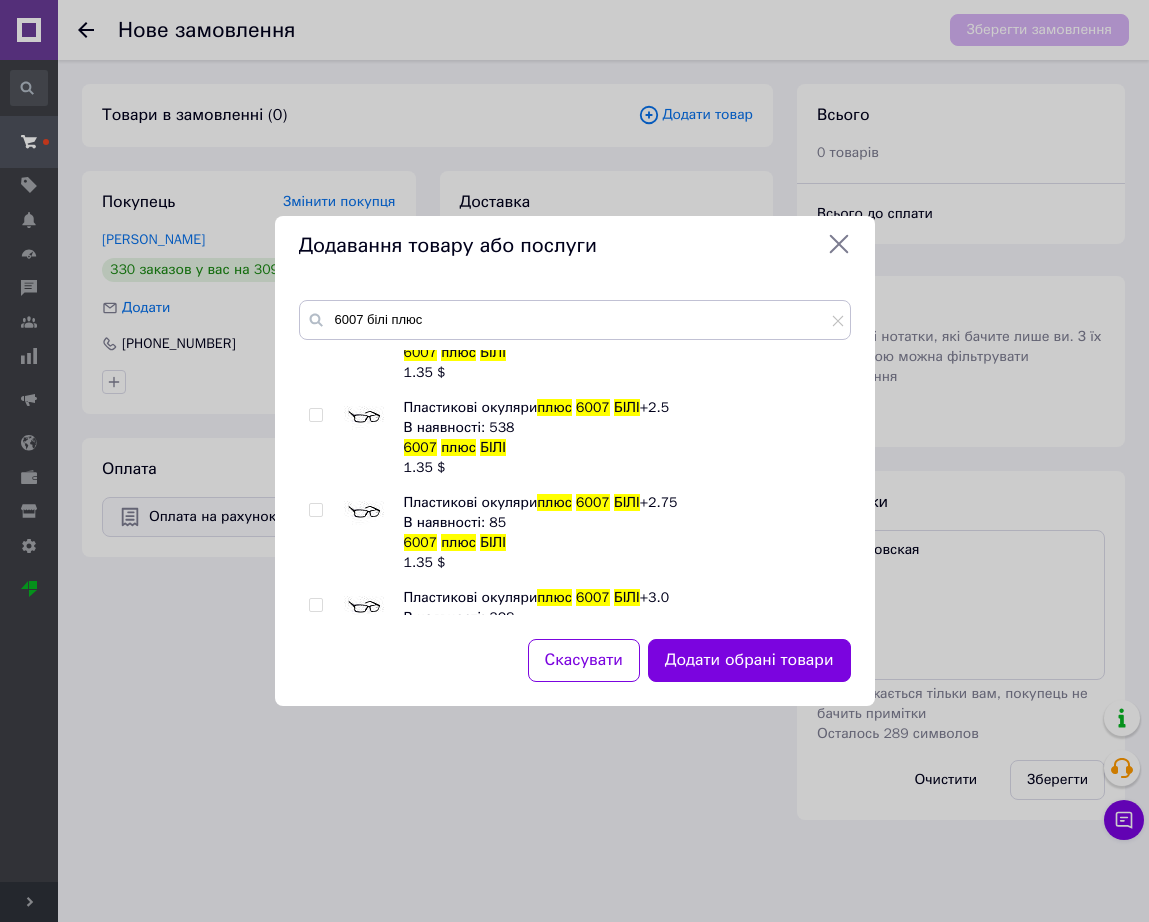 scroll, scrollTop: 655, scrollLeft: 0, axis: vertical 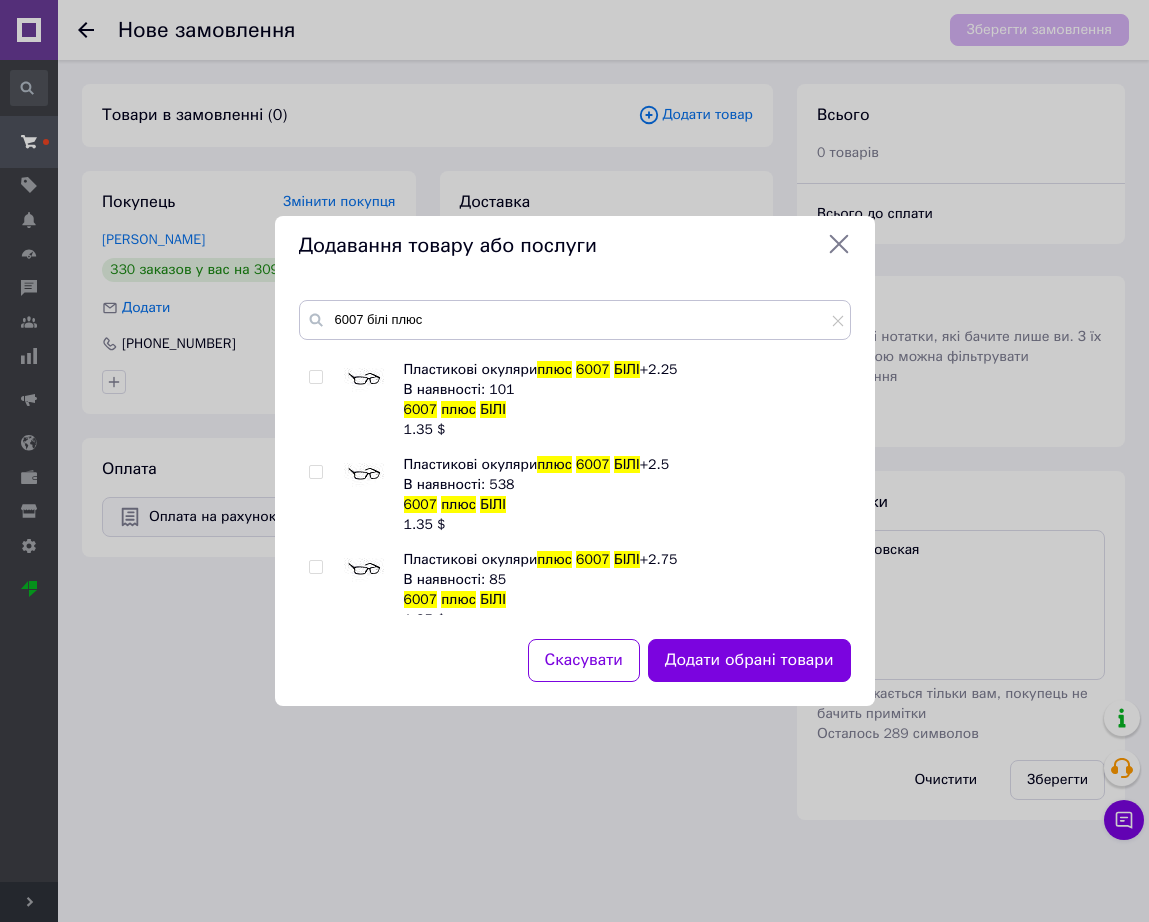 click at bounding box center [364, 475] 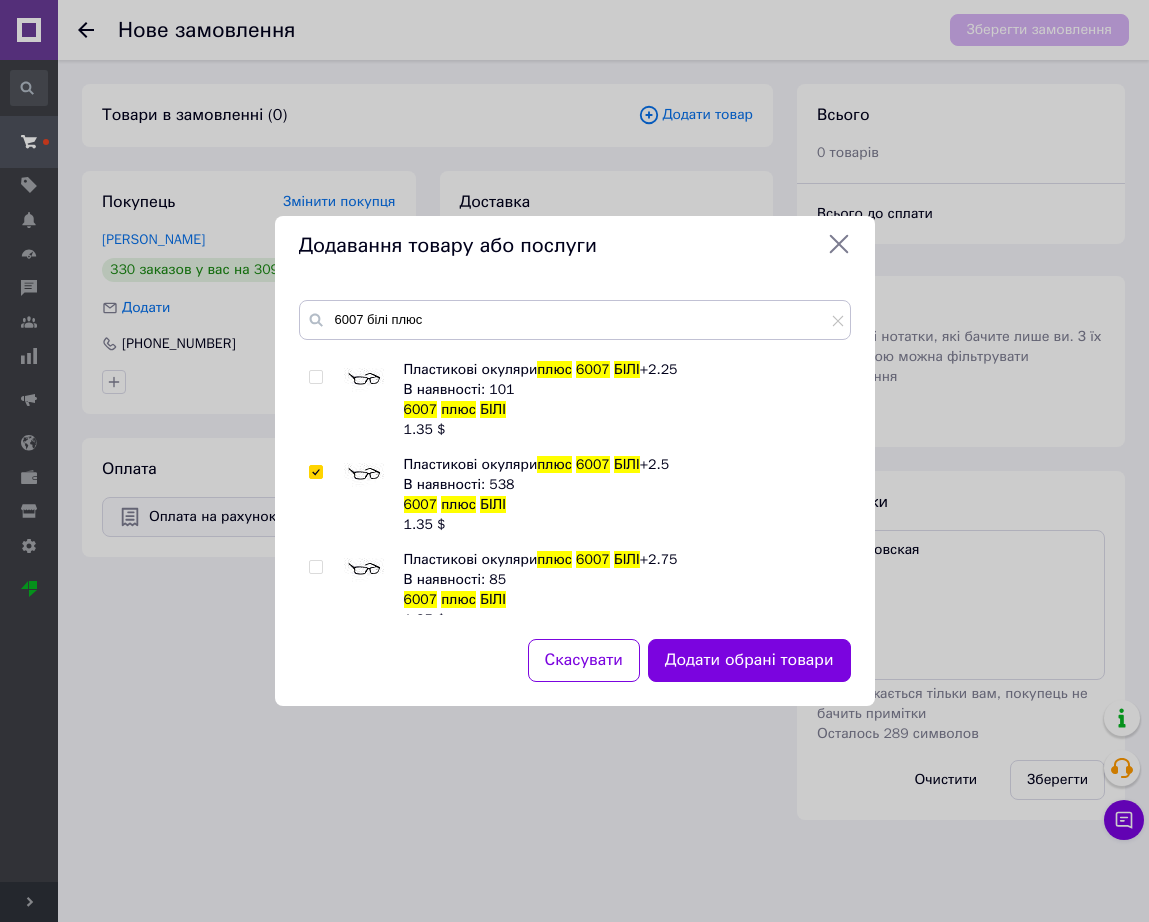 checkbox on "true" 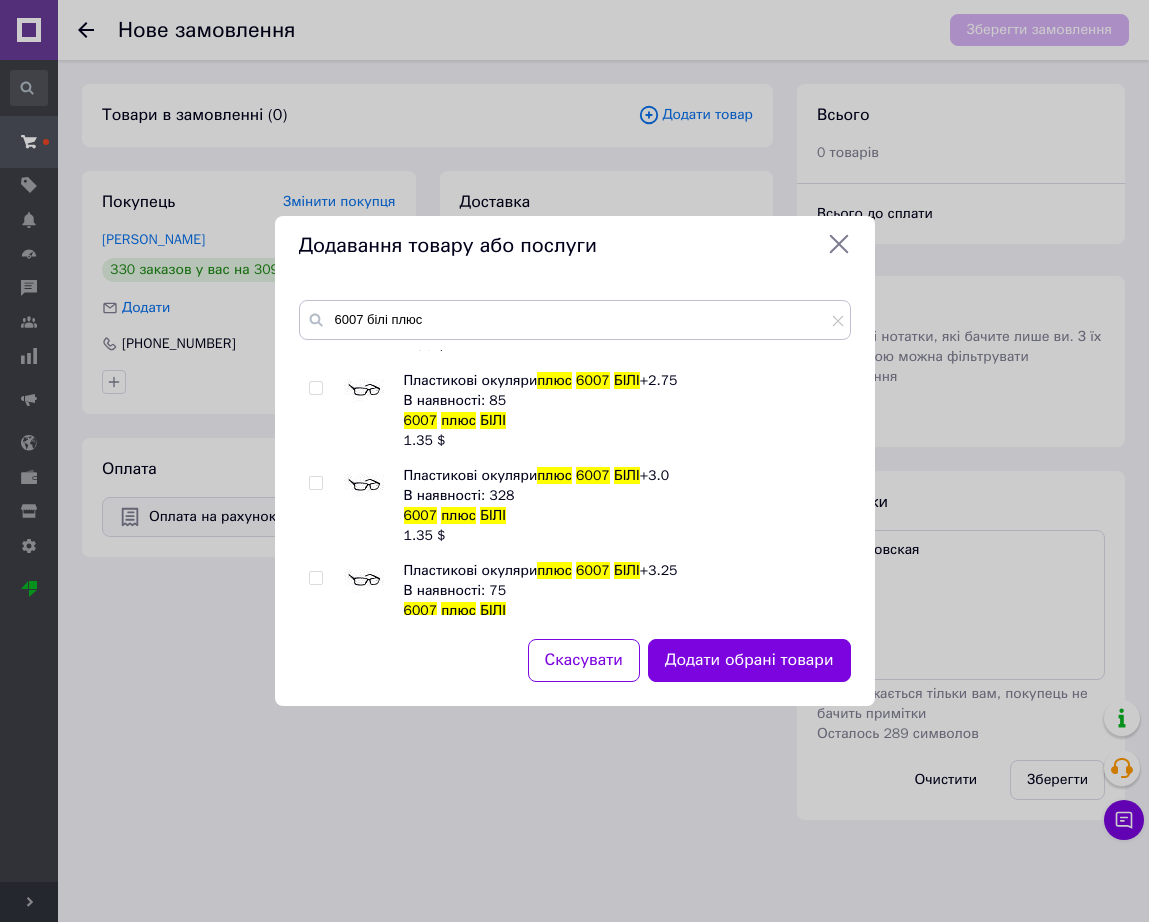 scroll, scrollTop: 905, scrollLeft: 0, axis: vertical 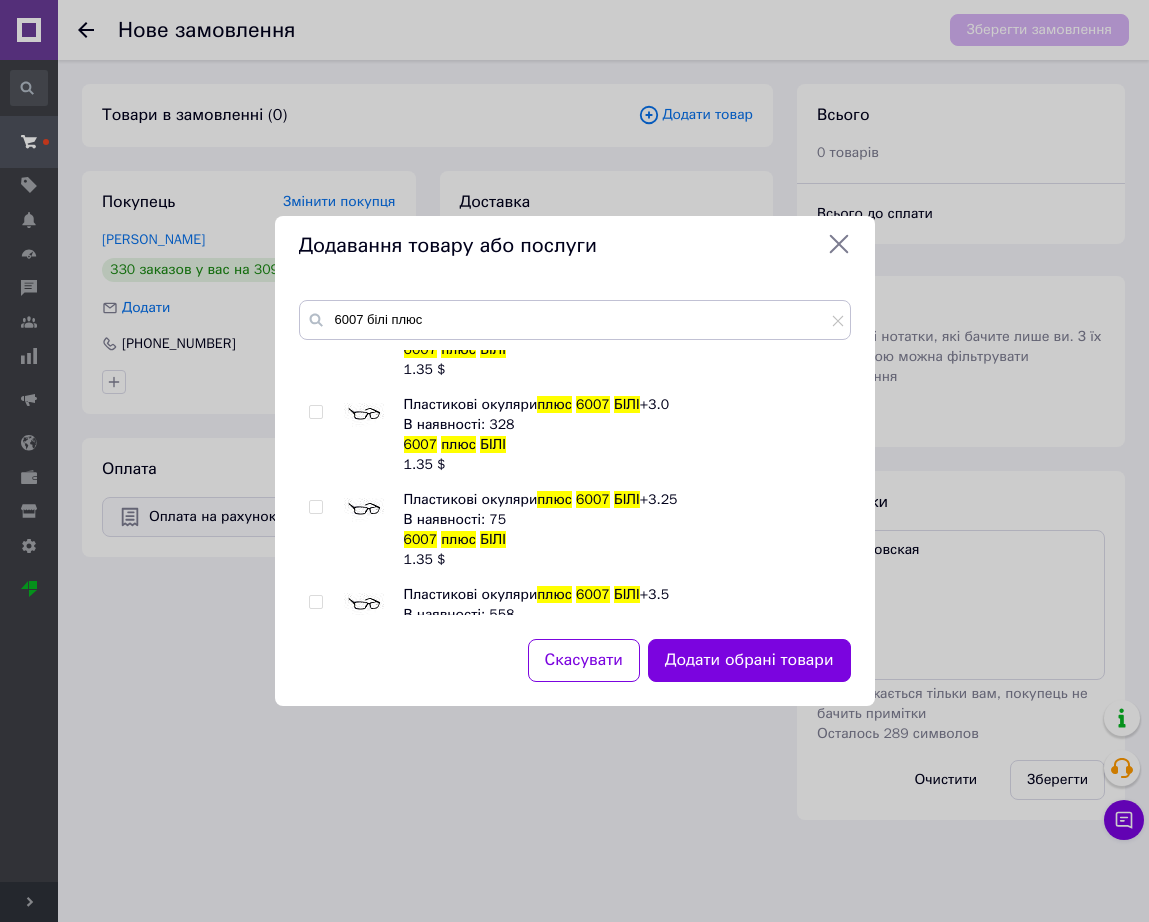 click at bounding box center (364, 510) 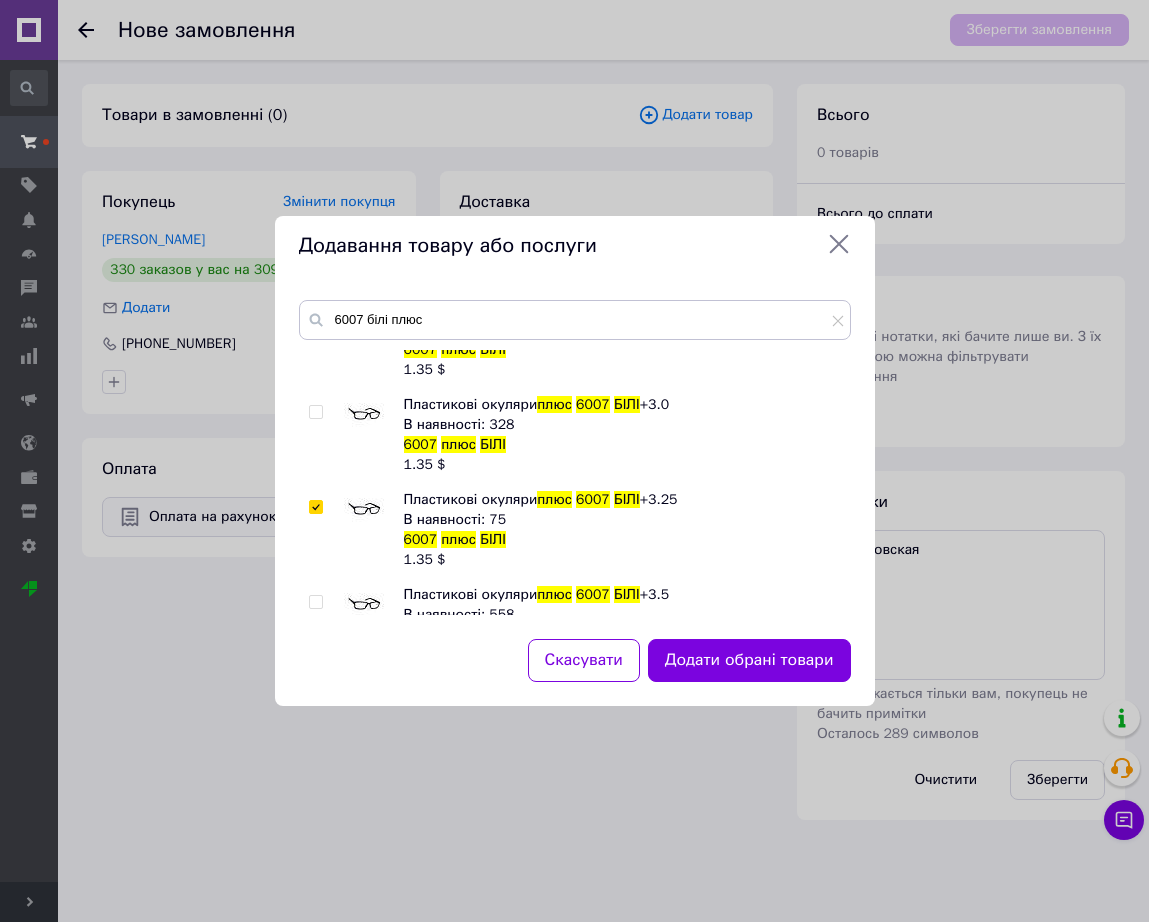 checkbox on "true" 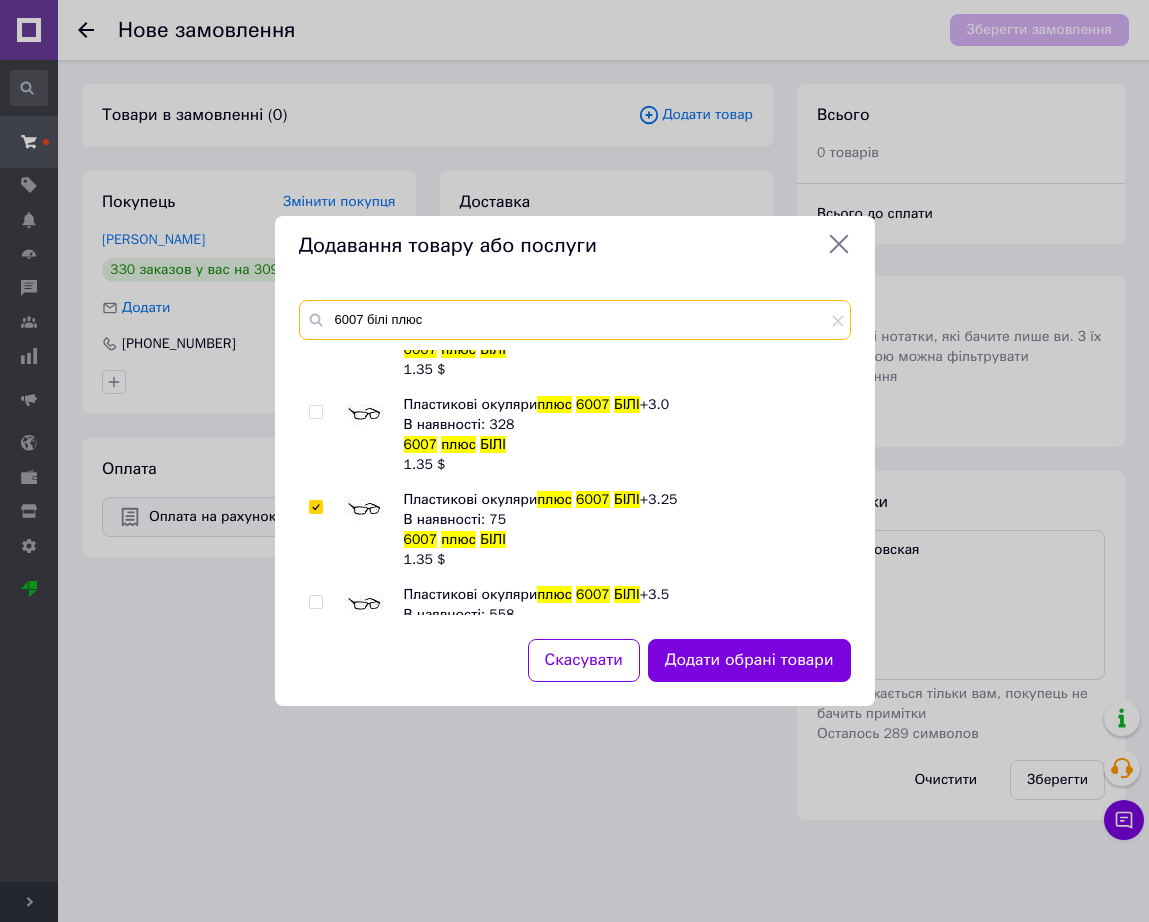 click on "6007 білі плюс" at bounding box center [575, 320] 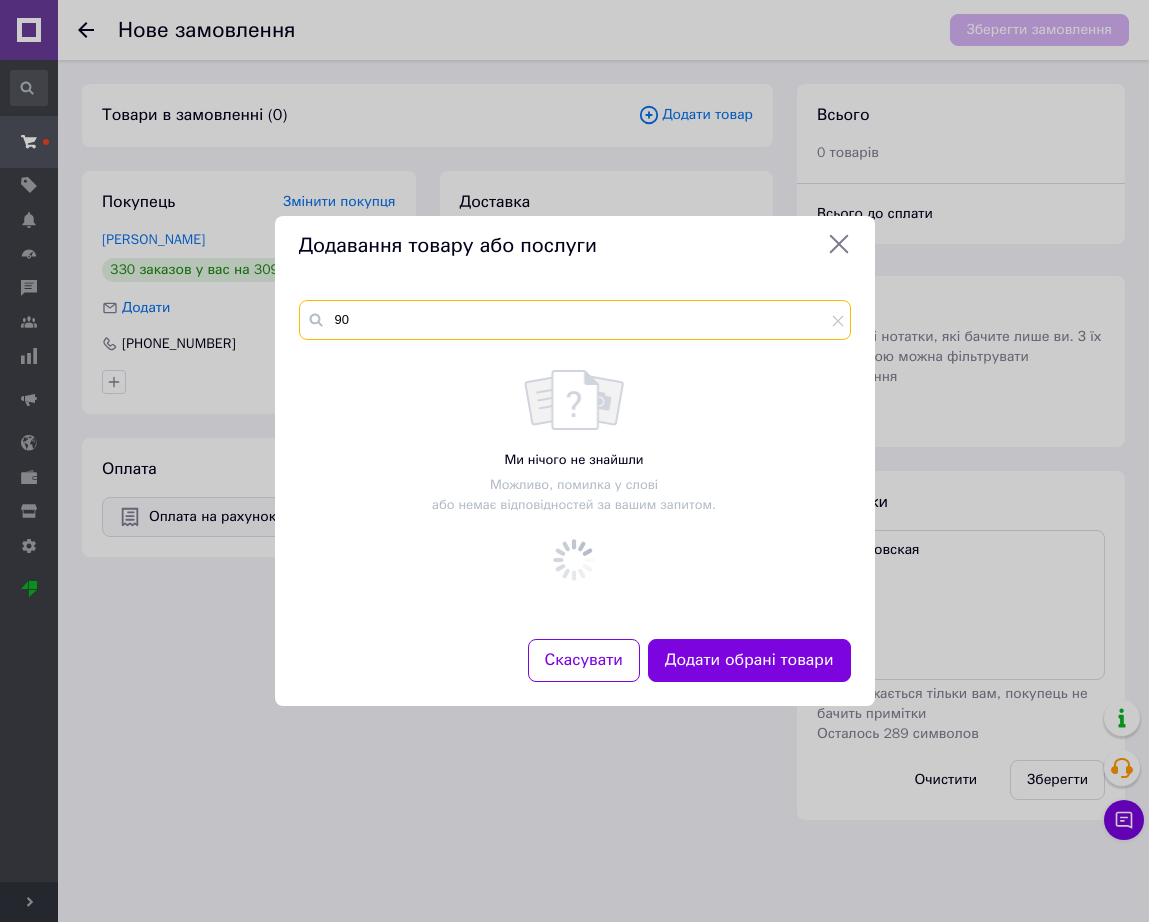 scroll, scrollTop: 0, scrollLeft: 0, axis: both 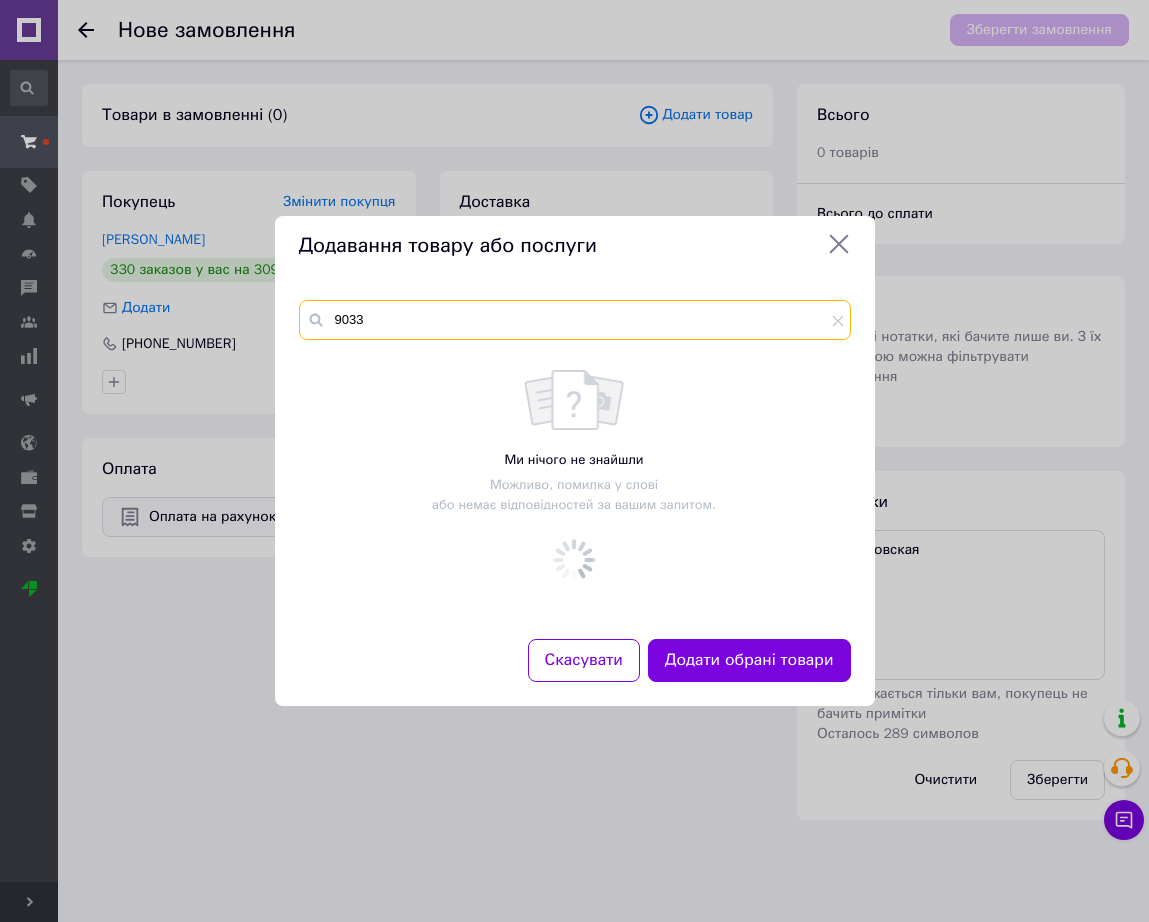 paste on "білі плюс" 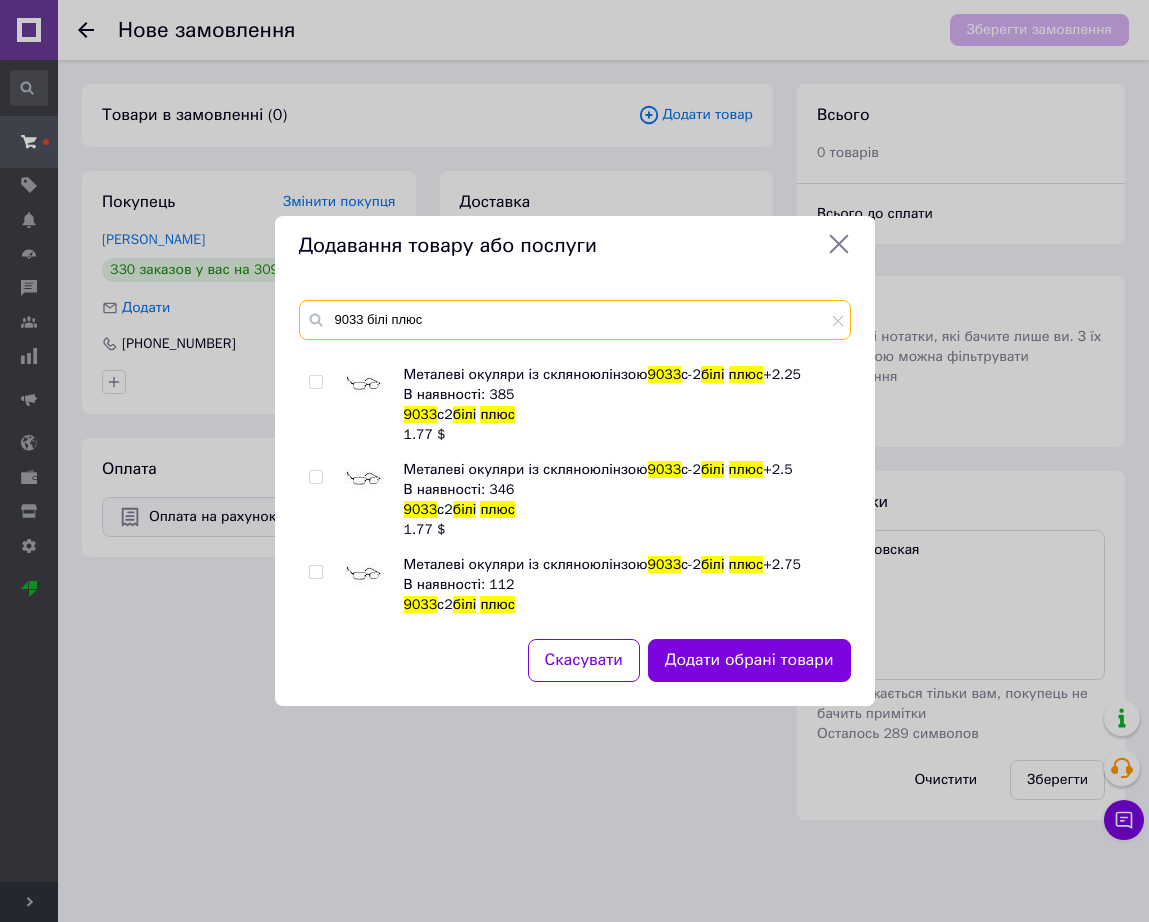 scroll, scrollTop: 2050, scrollLeft: 0, axis: vertical 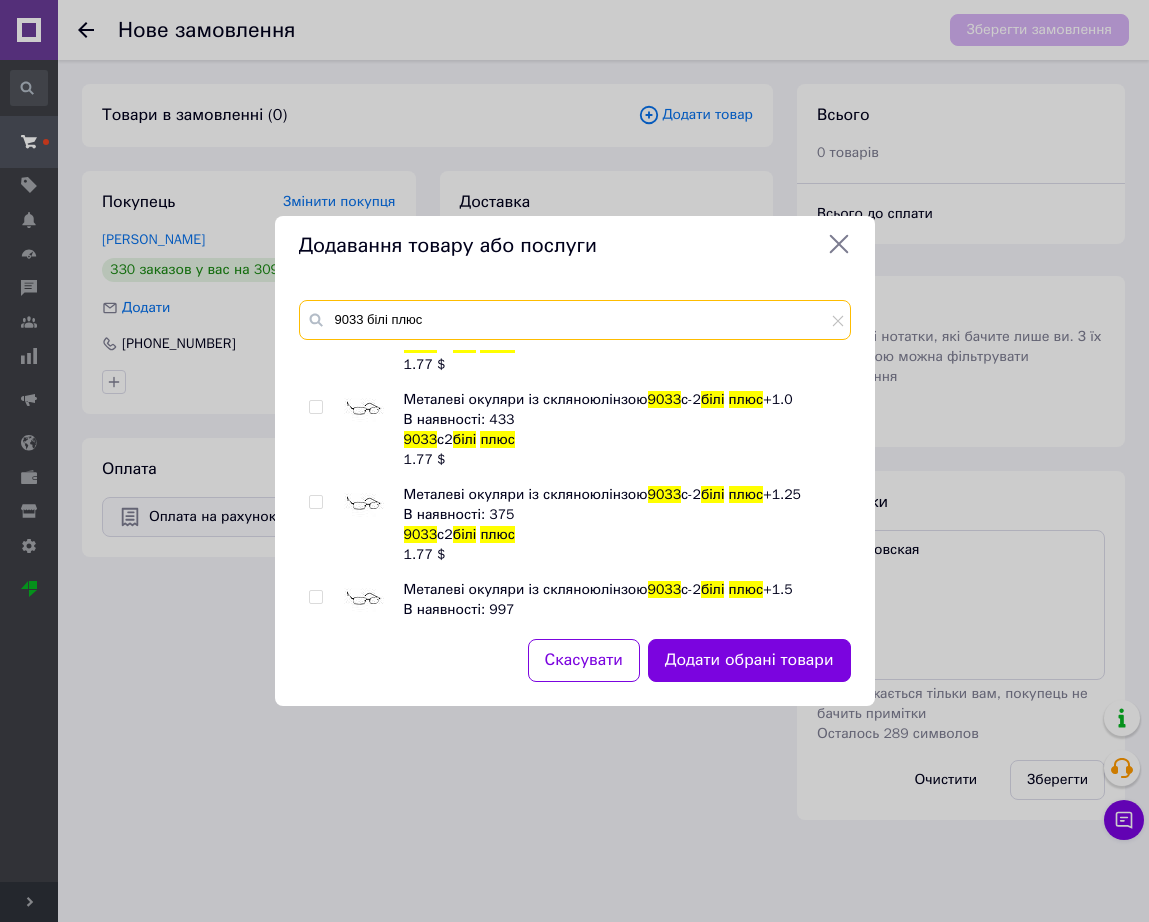 type on "9033 білі плюс" 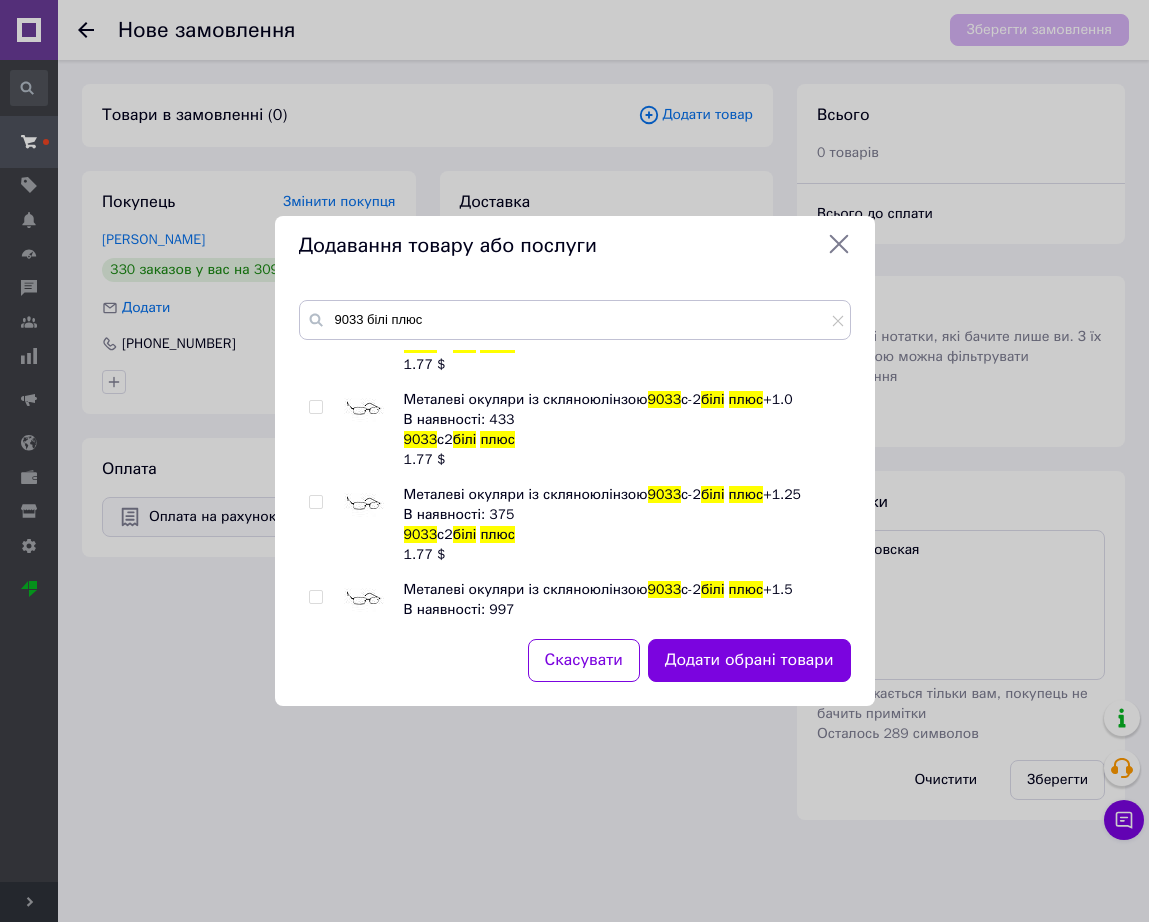click at bounding box center [364, 505] 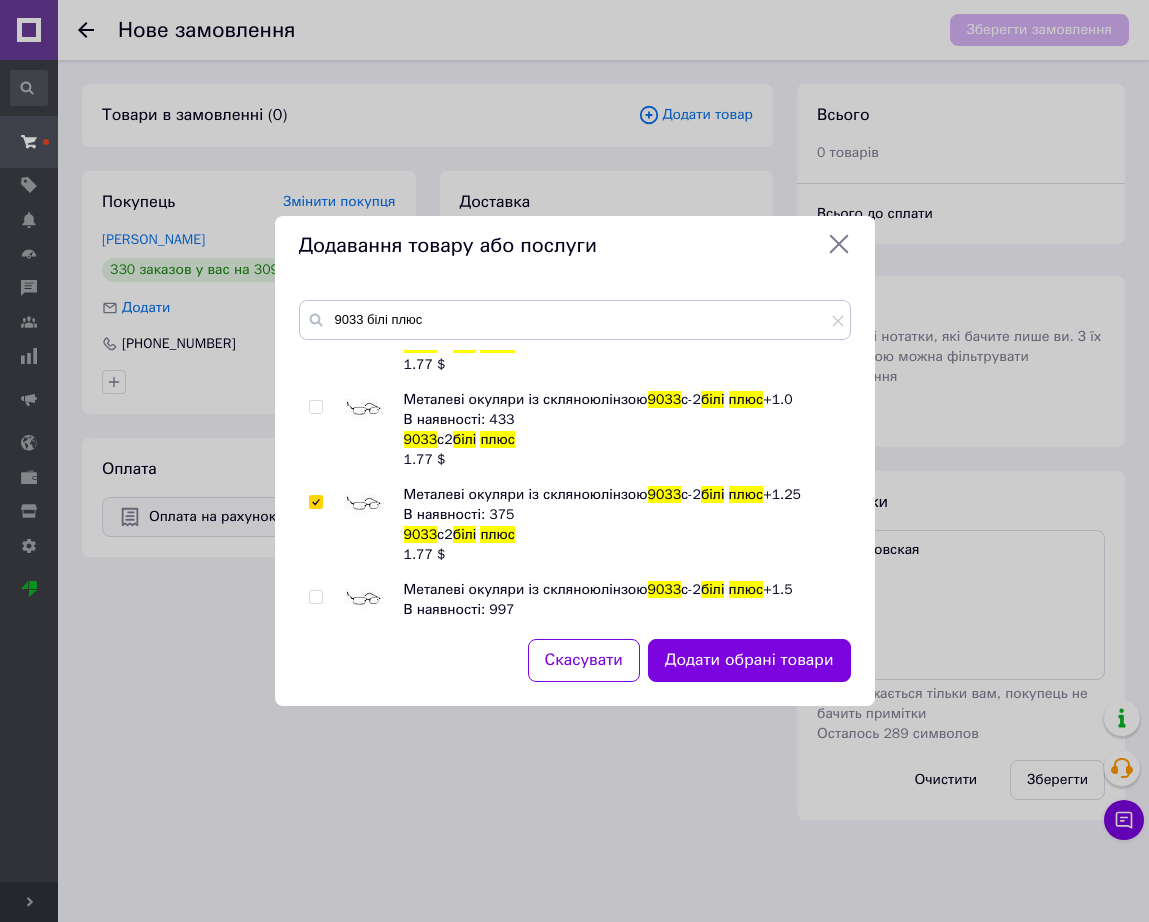 checkbox on "true" 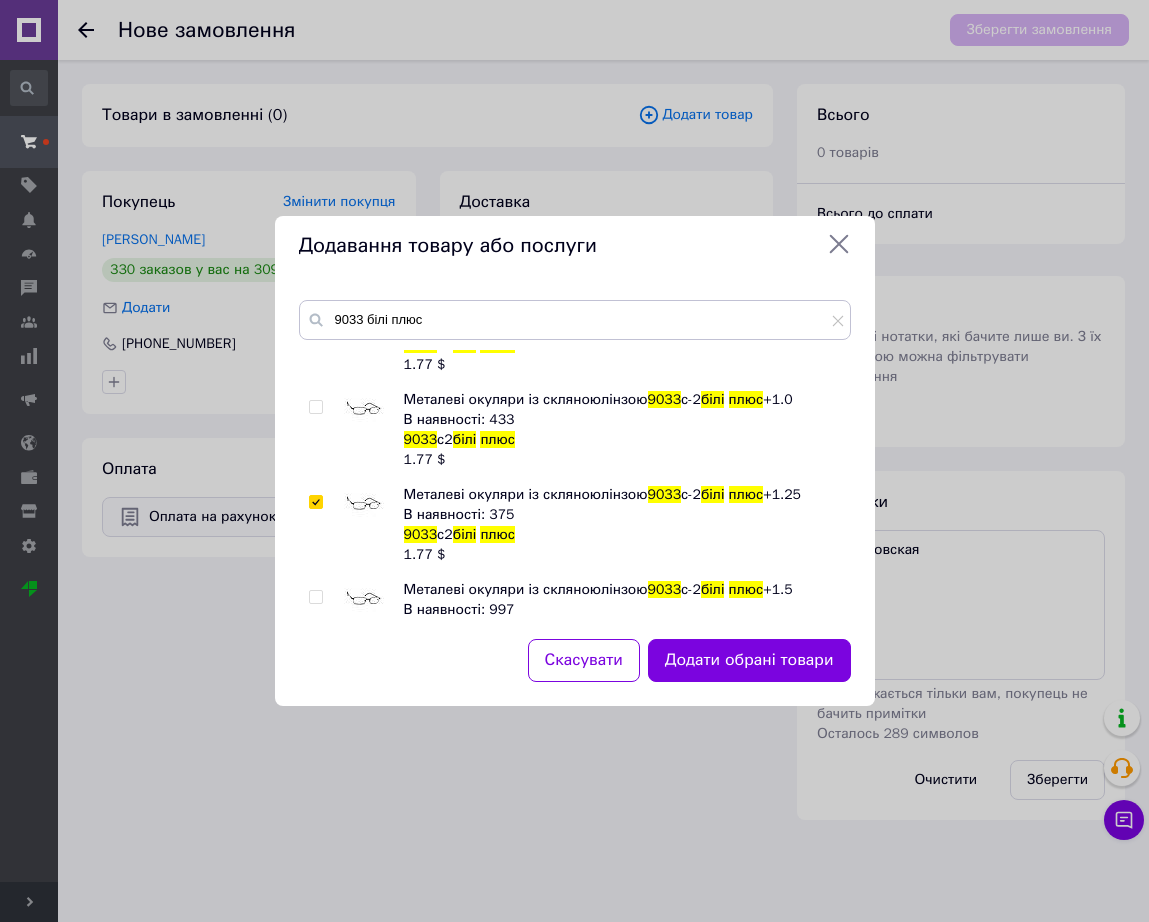 click at bounding box center (364, 600) 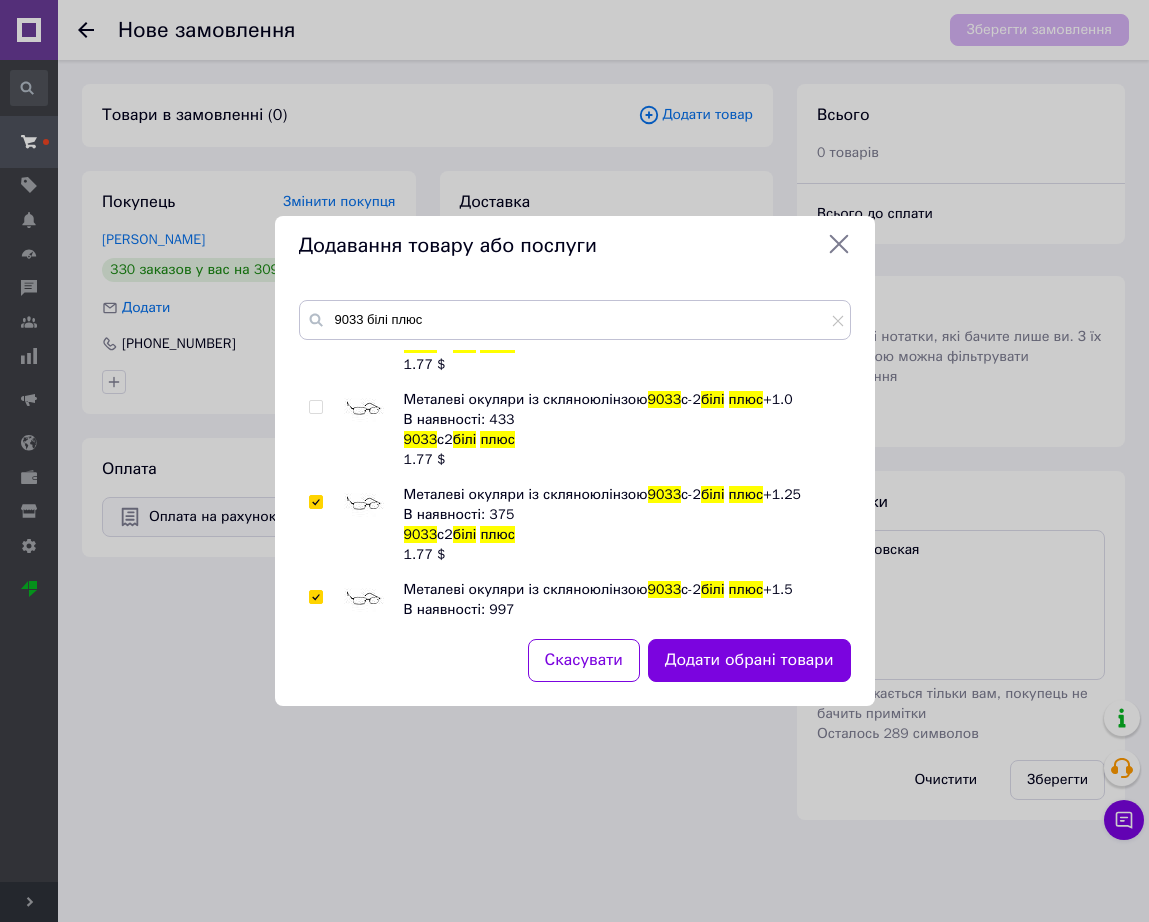 checkbox on "true" 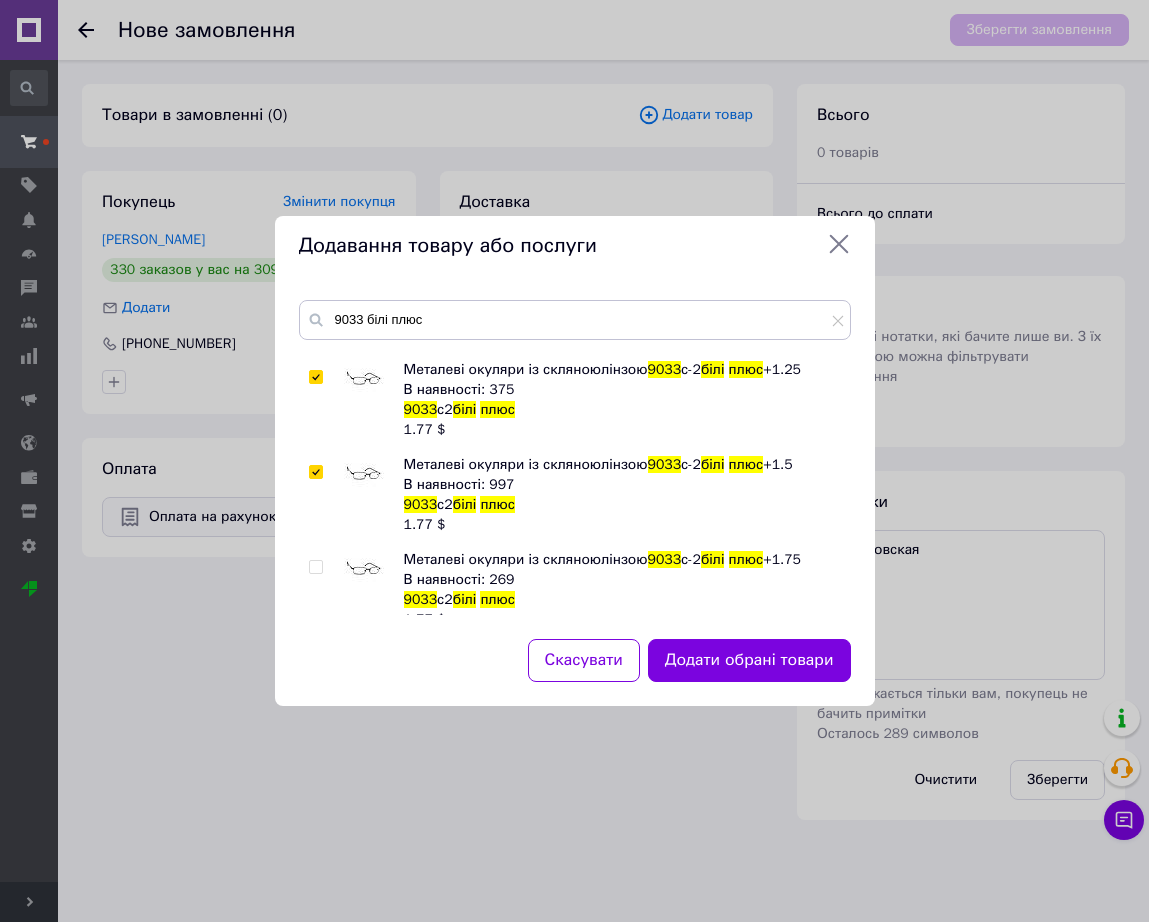 scroll, scrollTop: 2300, scrollLeft: 0, axis: vertical 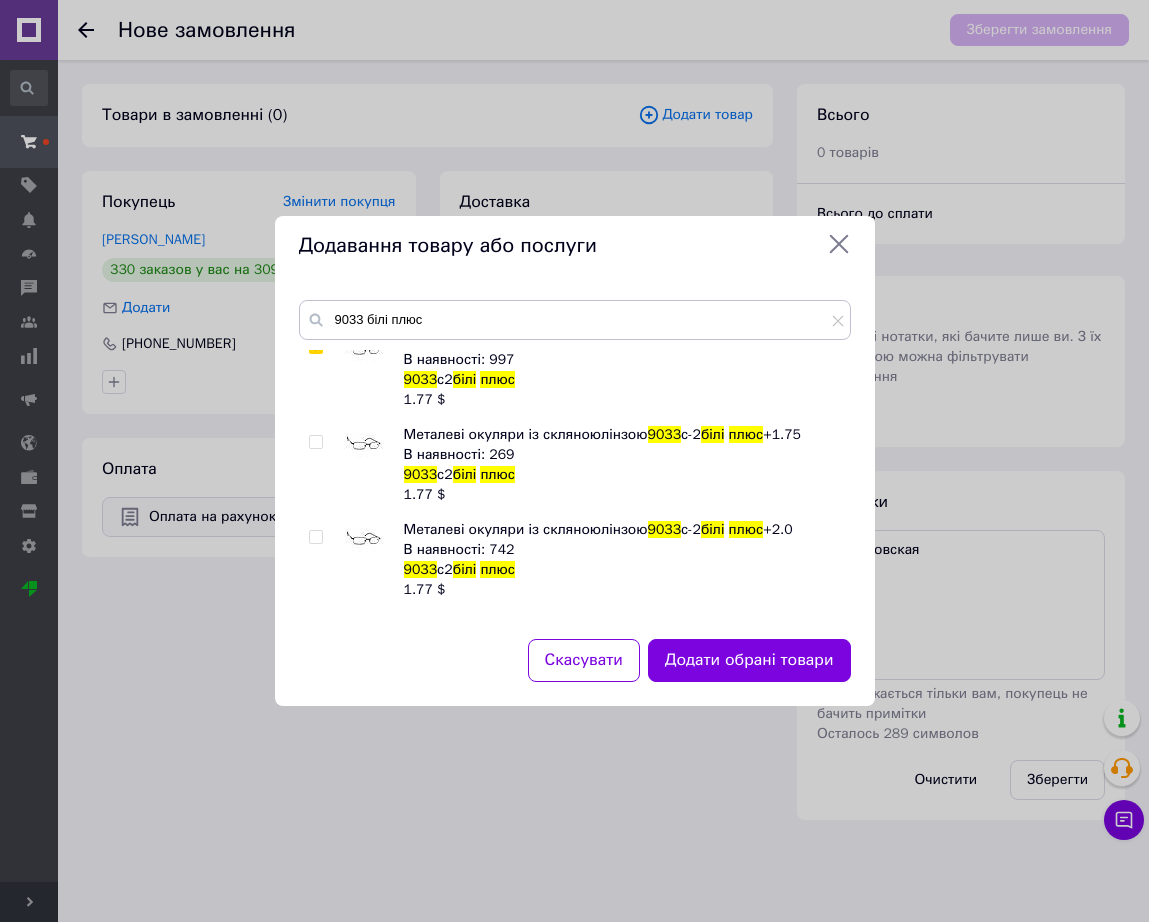 click at bounding box center [364, 540] 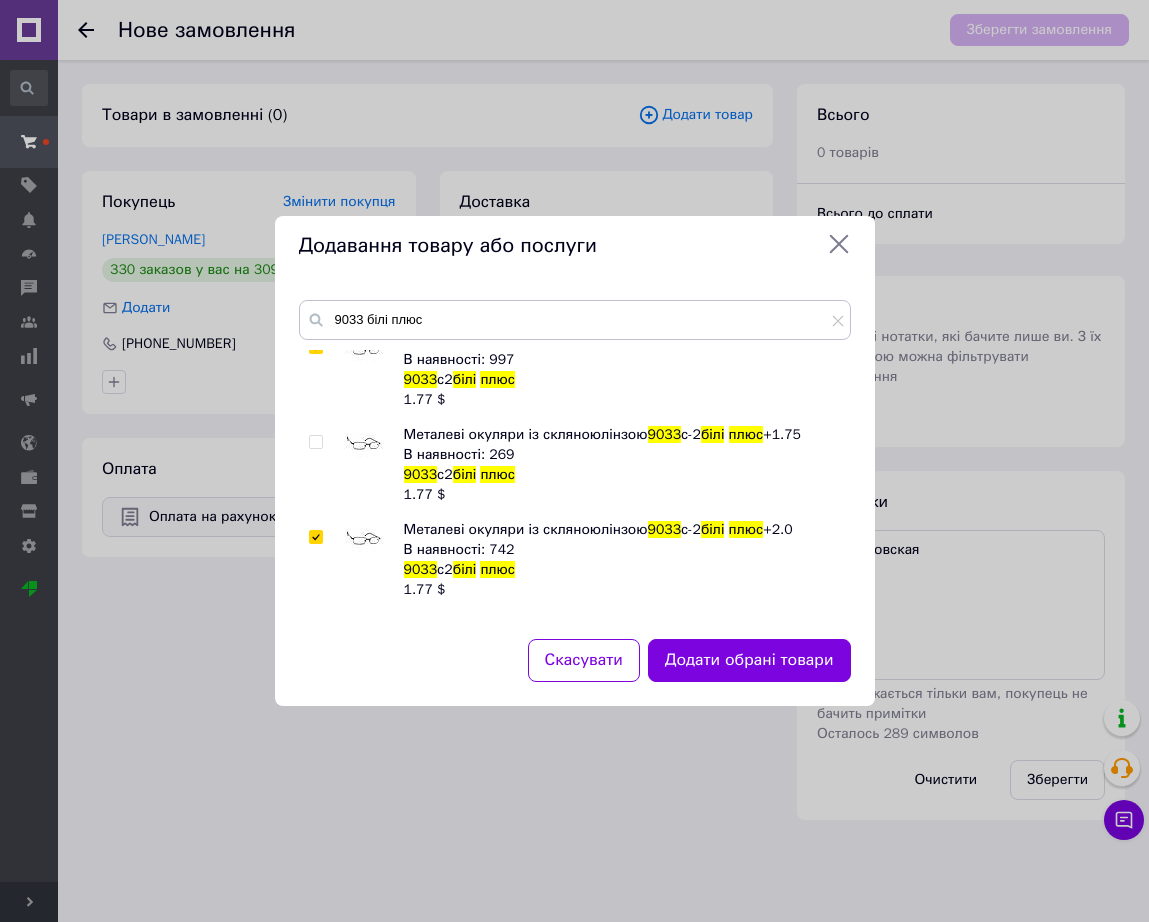 checkbox on "true" 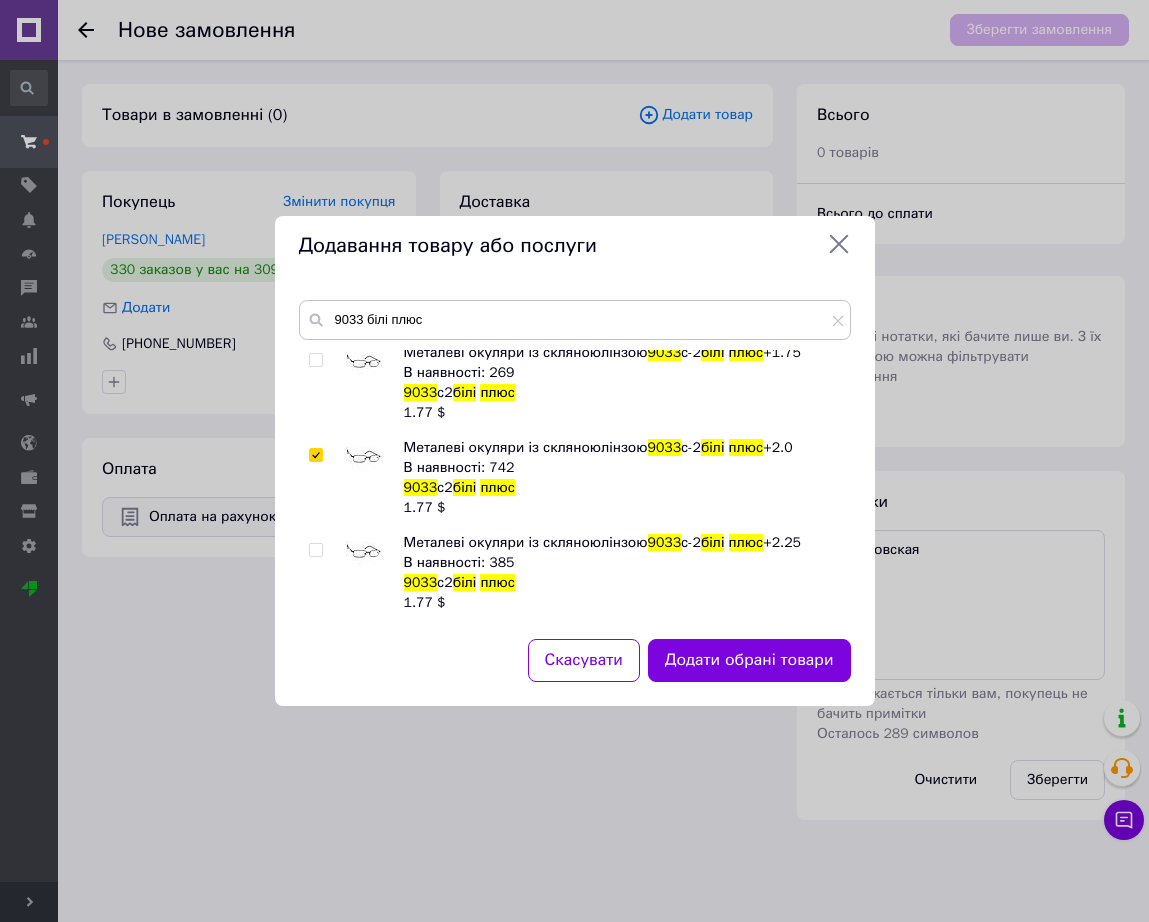 scroll, scrollTop: 2425, scrollLeft: 0, axis: vertical 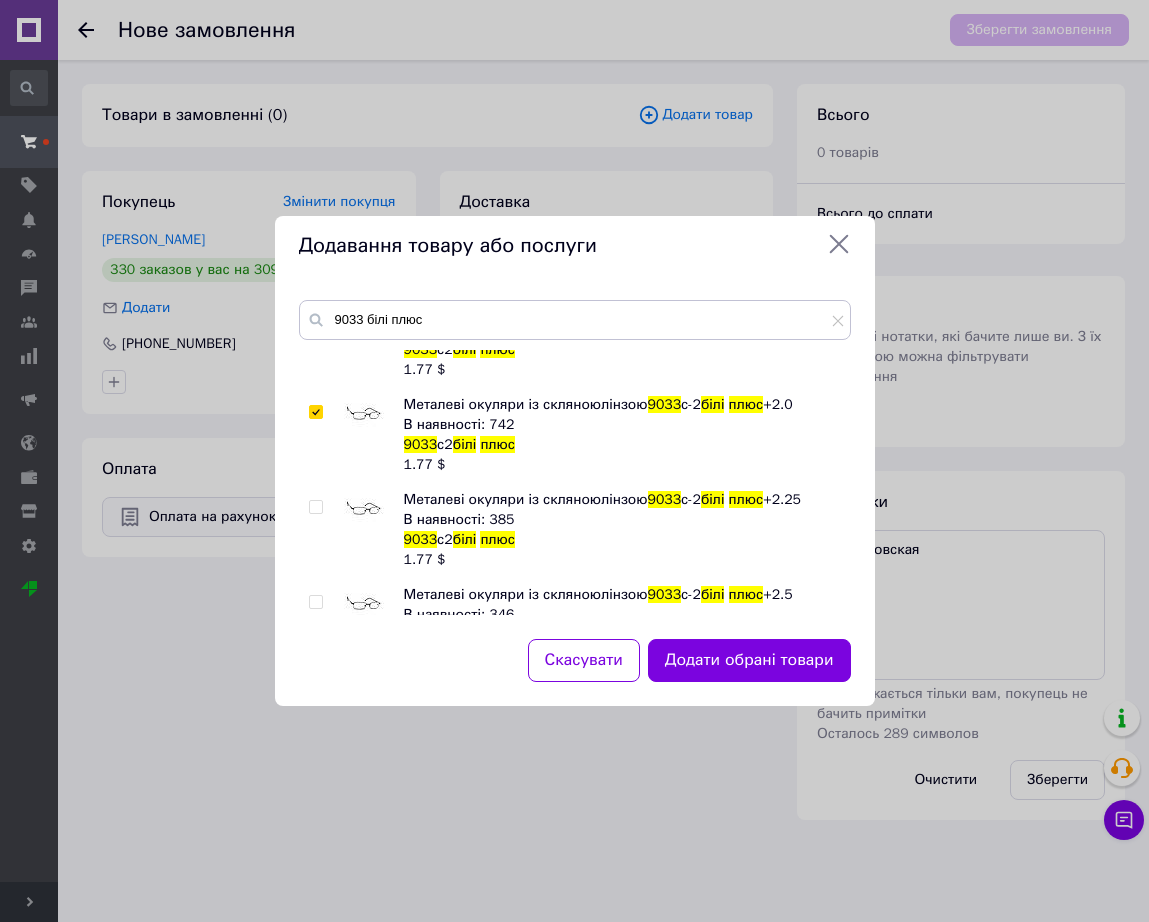 click at bounding box center (364, 510) 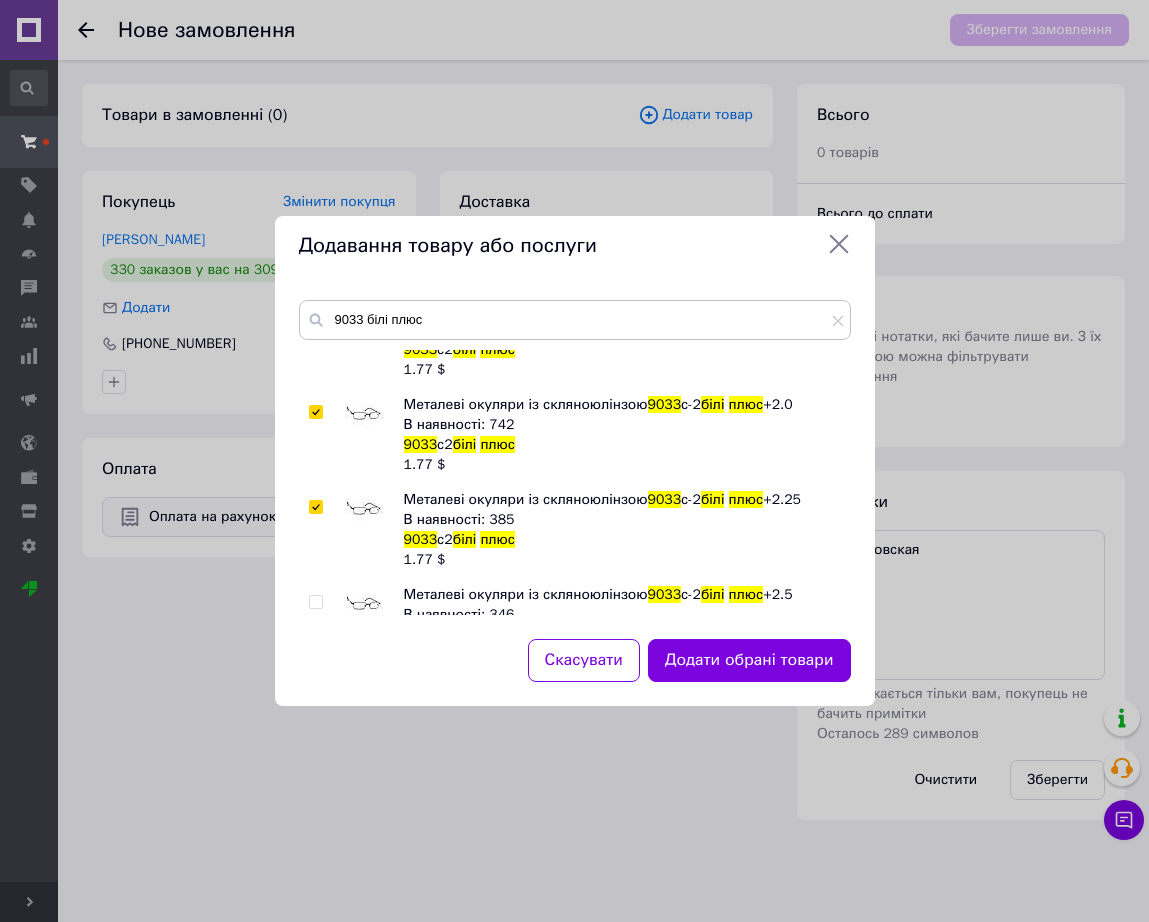 checkbox on "true" 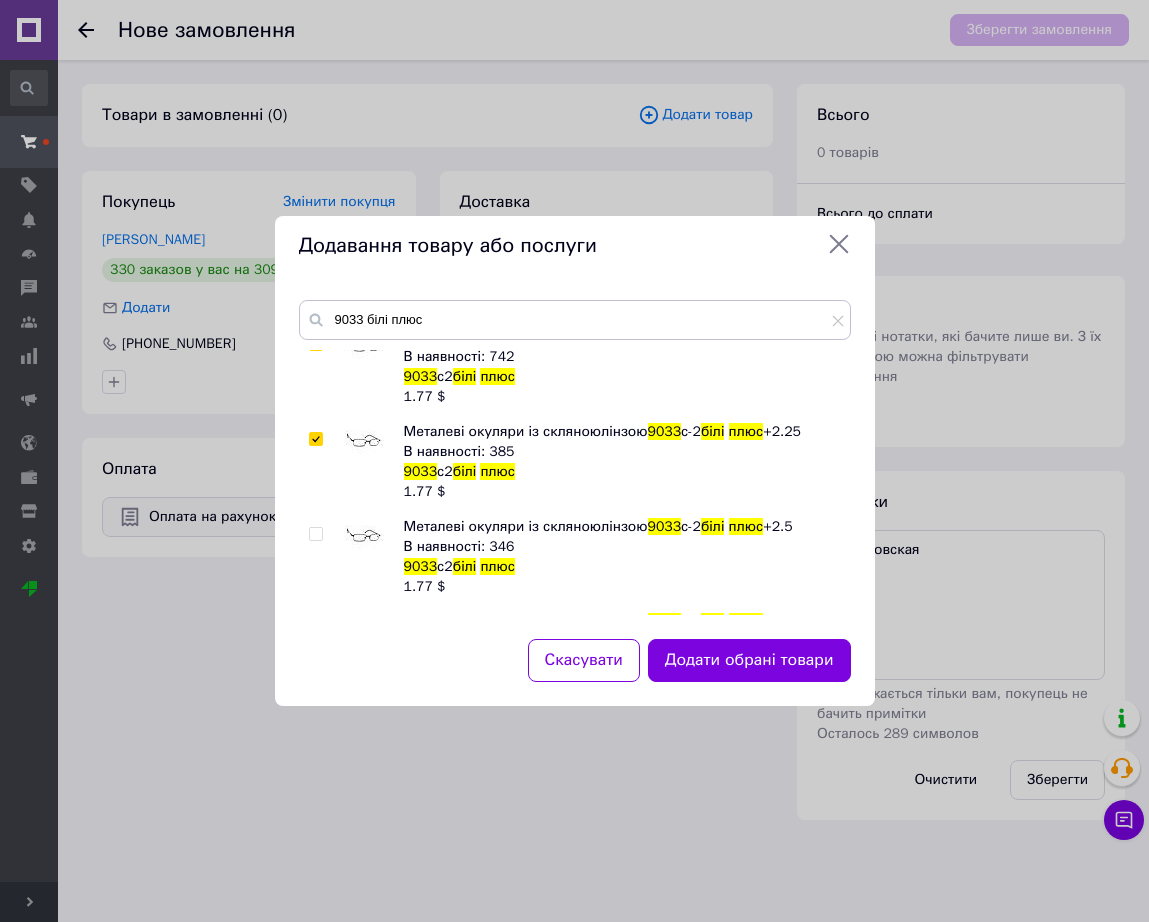 scroll, scrollTop: 2550, scrollLeft: 0, axis: vertical 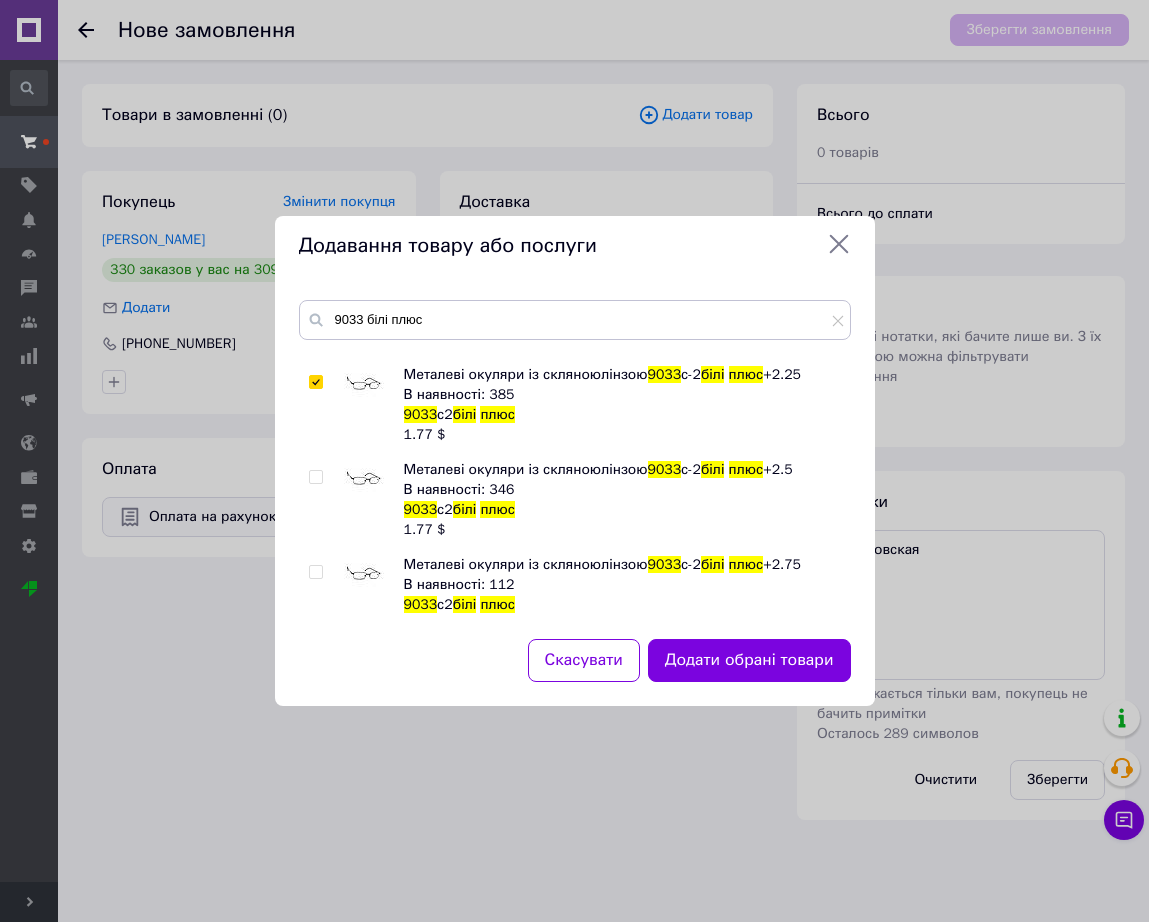 click at bounding box center [364, 575] 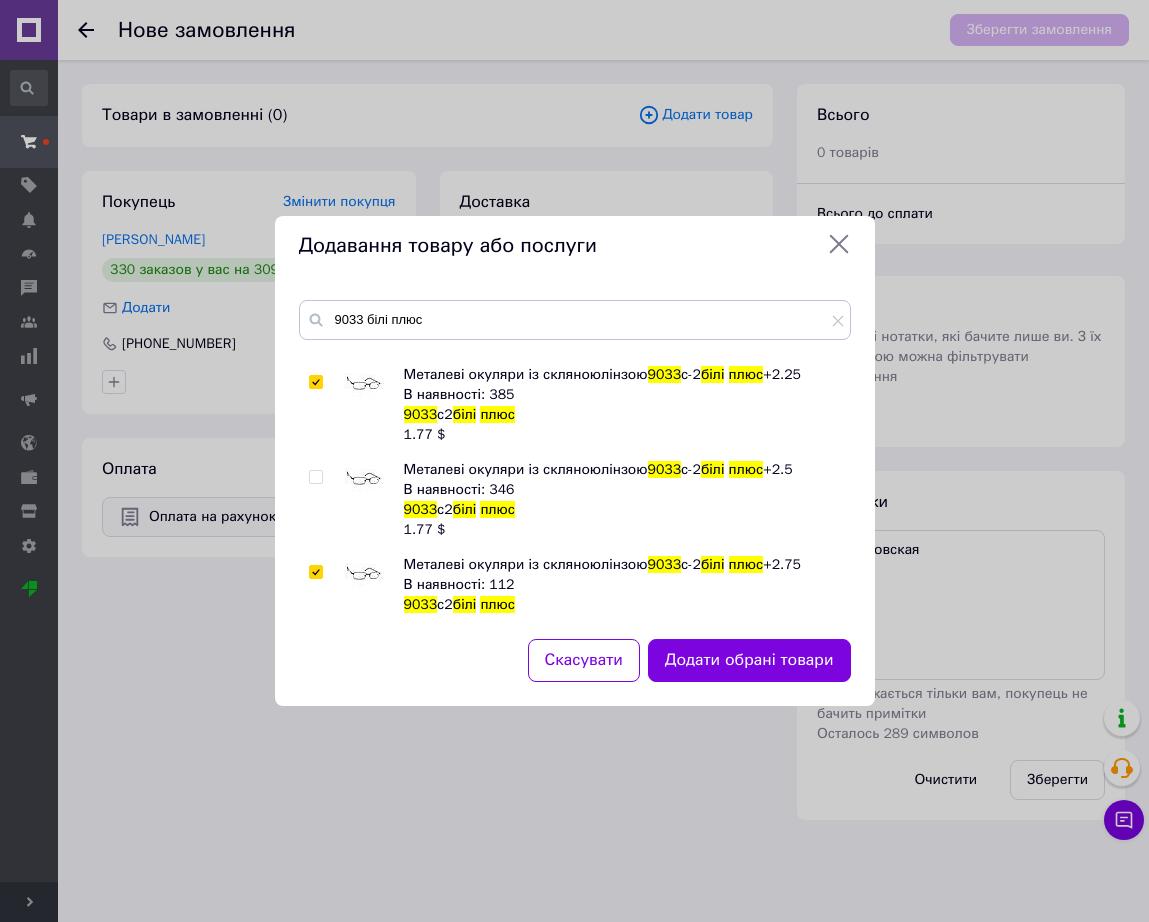 checkbox on "true" 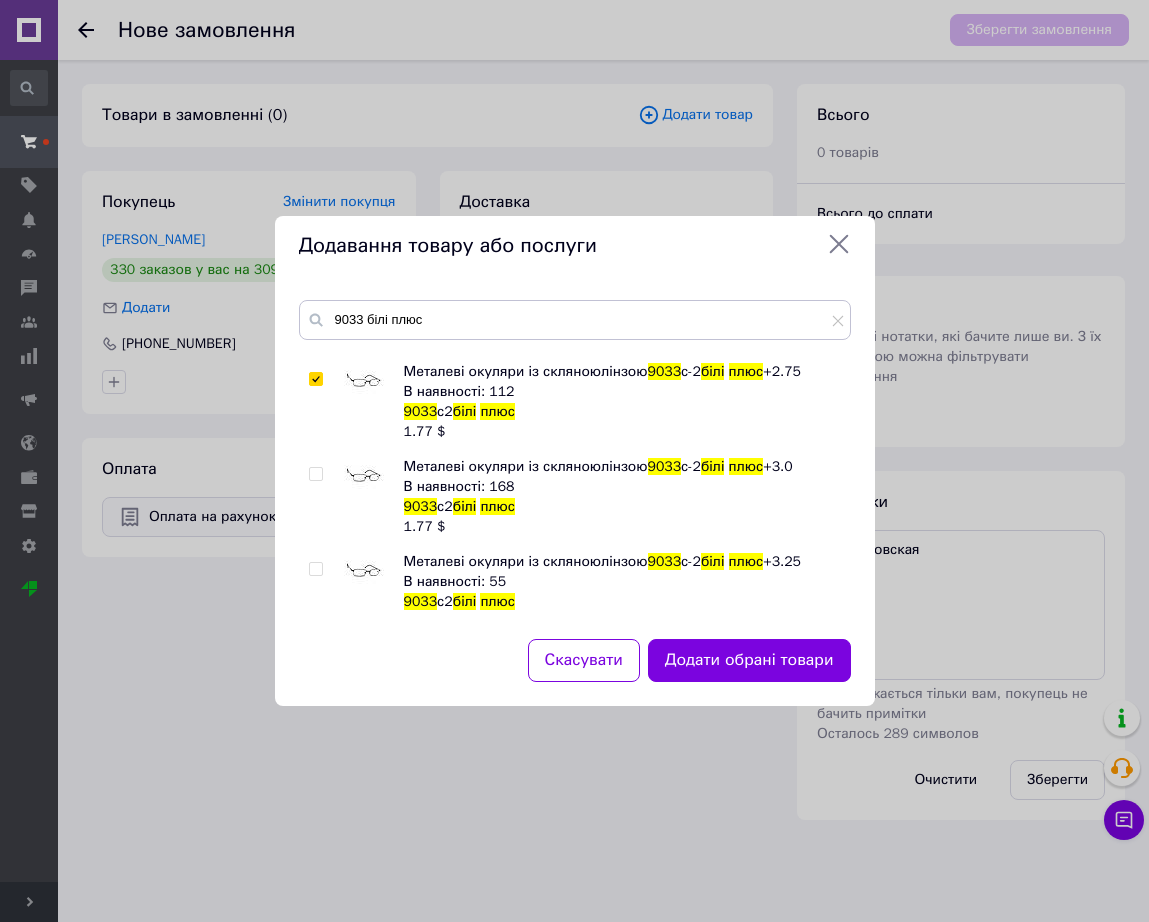 scroll, scrollTop: 2800, scrollLeft: 0, axis: vertical 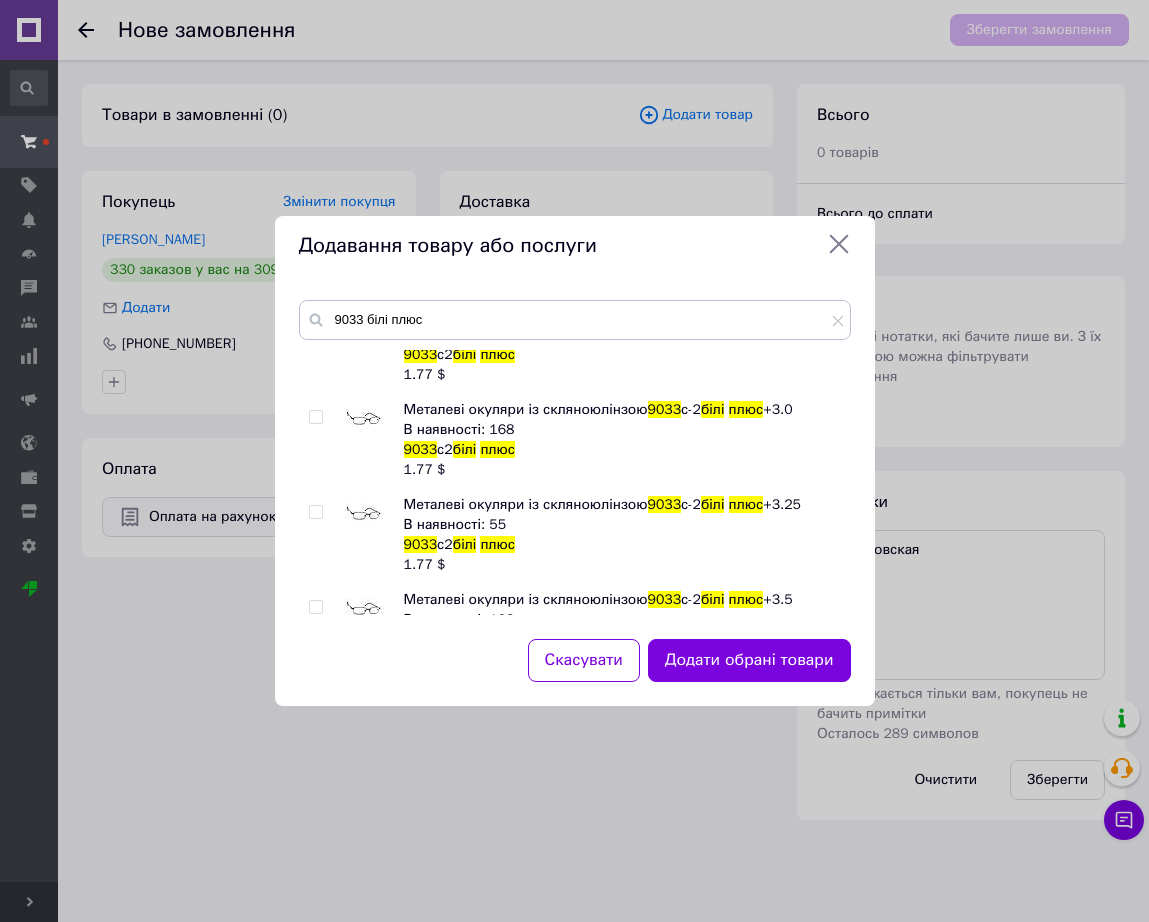 click at bounding box center (374, 440) 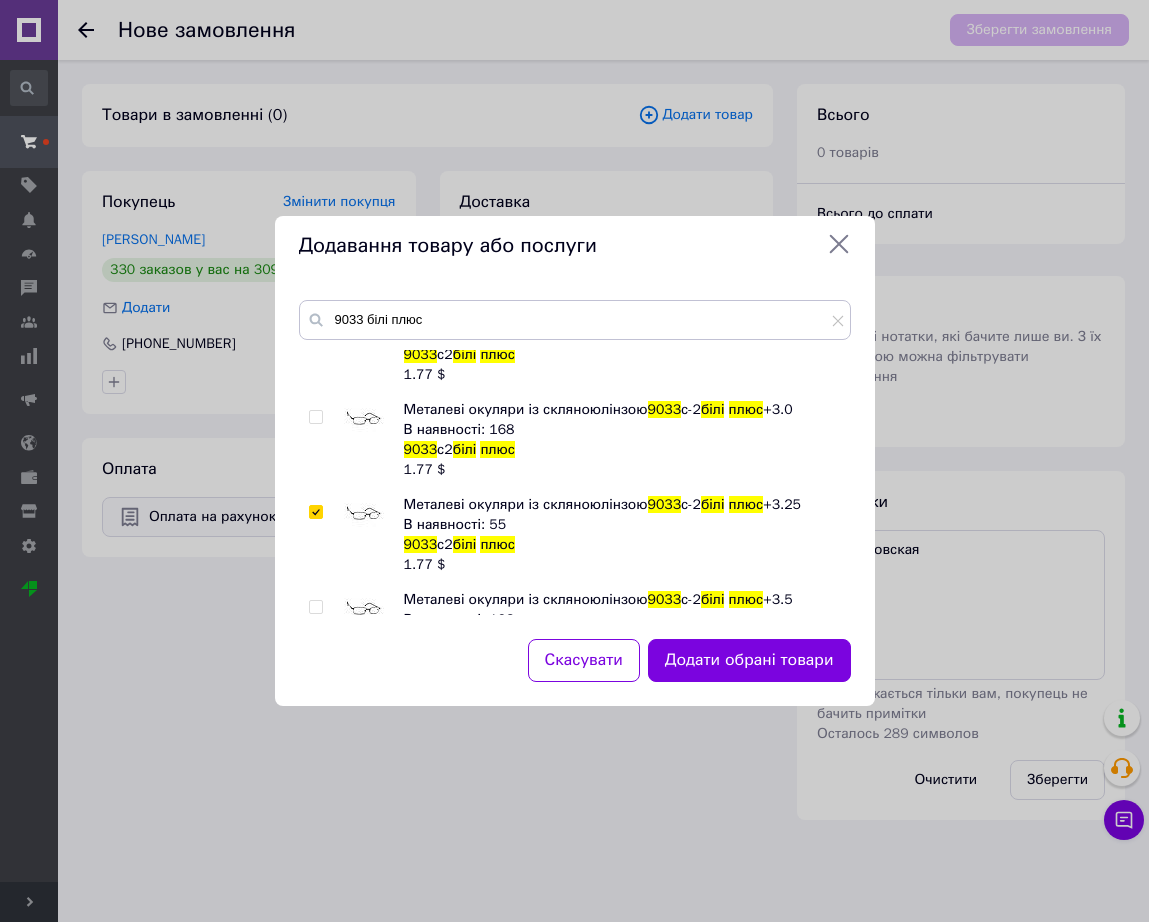 checkbox on "true" 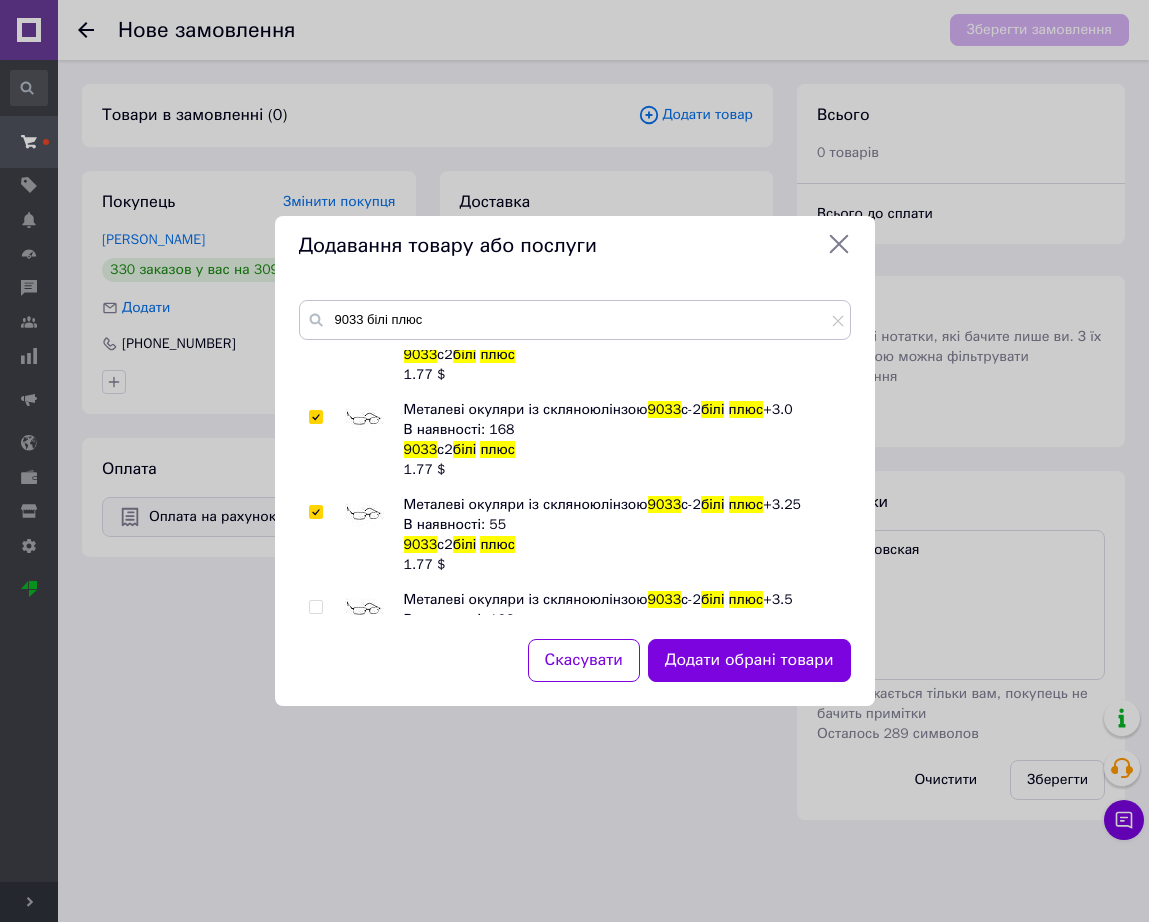 checkbox on "true" 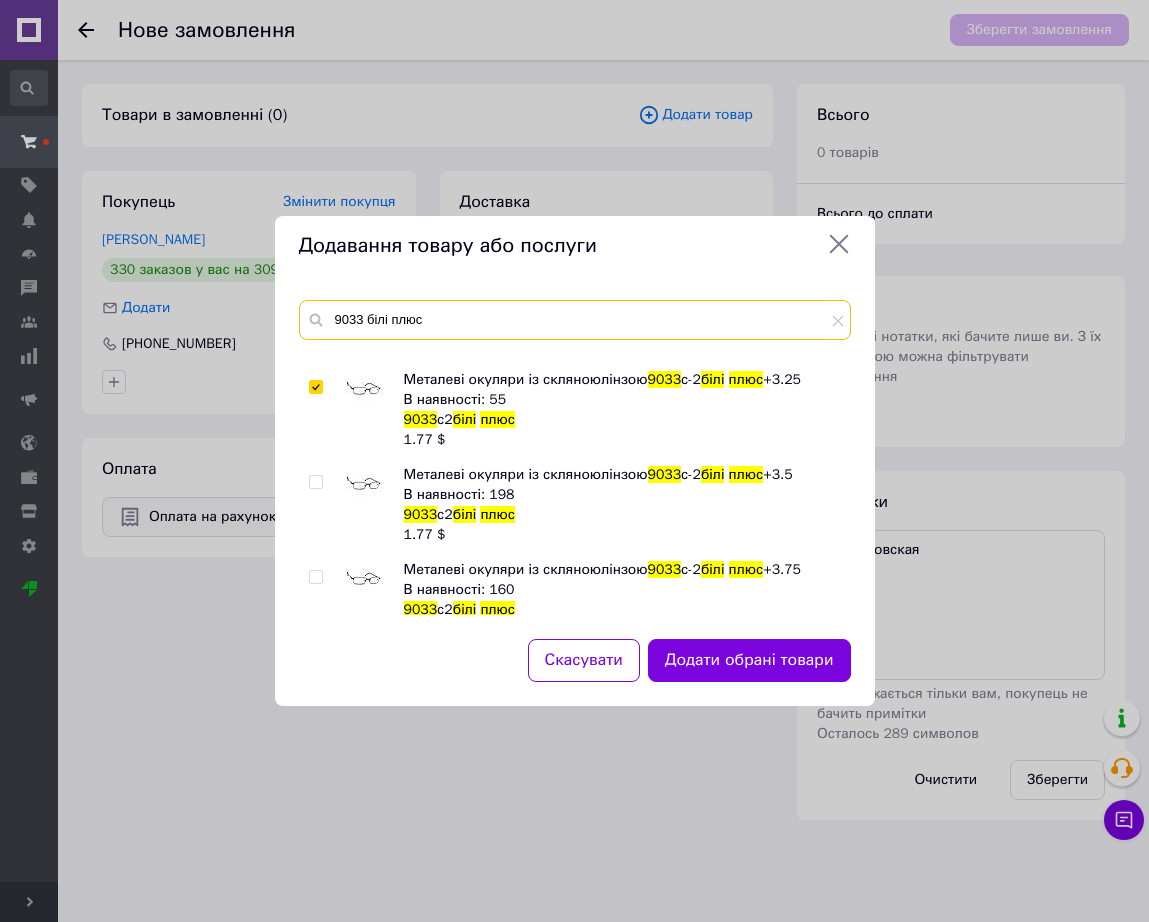 click on "9033 білі плюс" at bounding box center (575, 320) 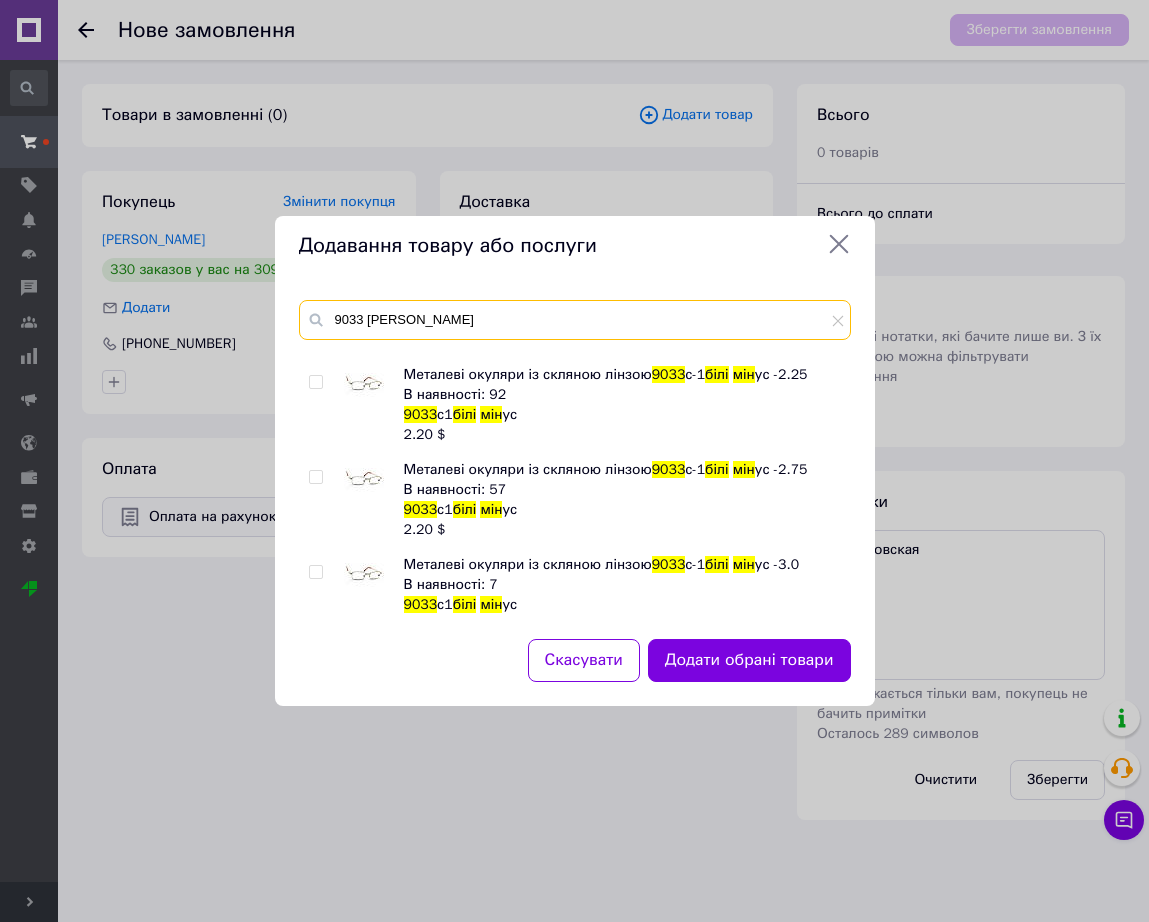 scroll, scrollTop: 1375, scrollLeft: 0, axis: vertical 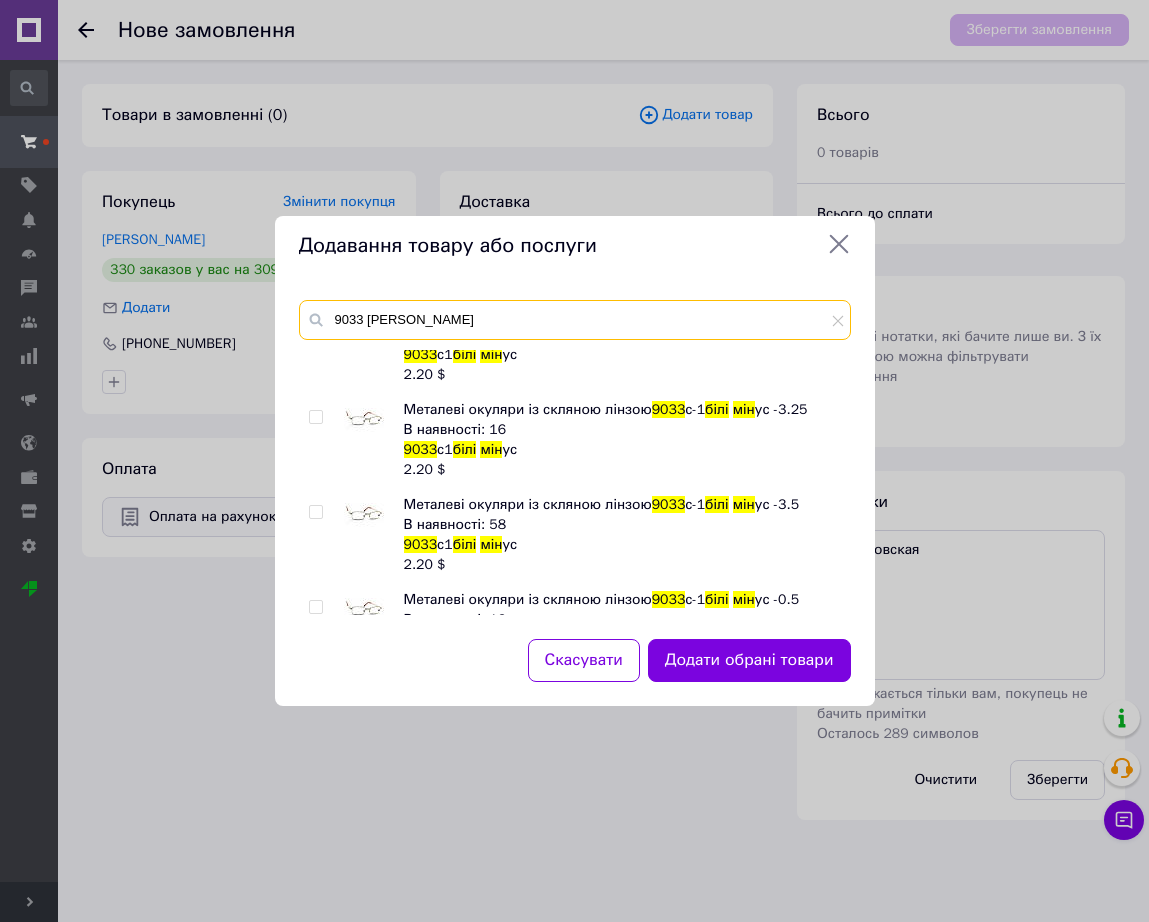 type on "9033 білі мін" 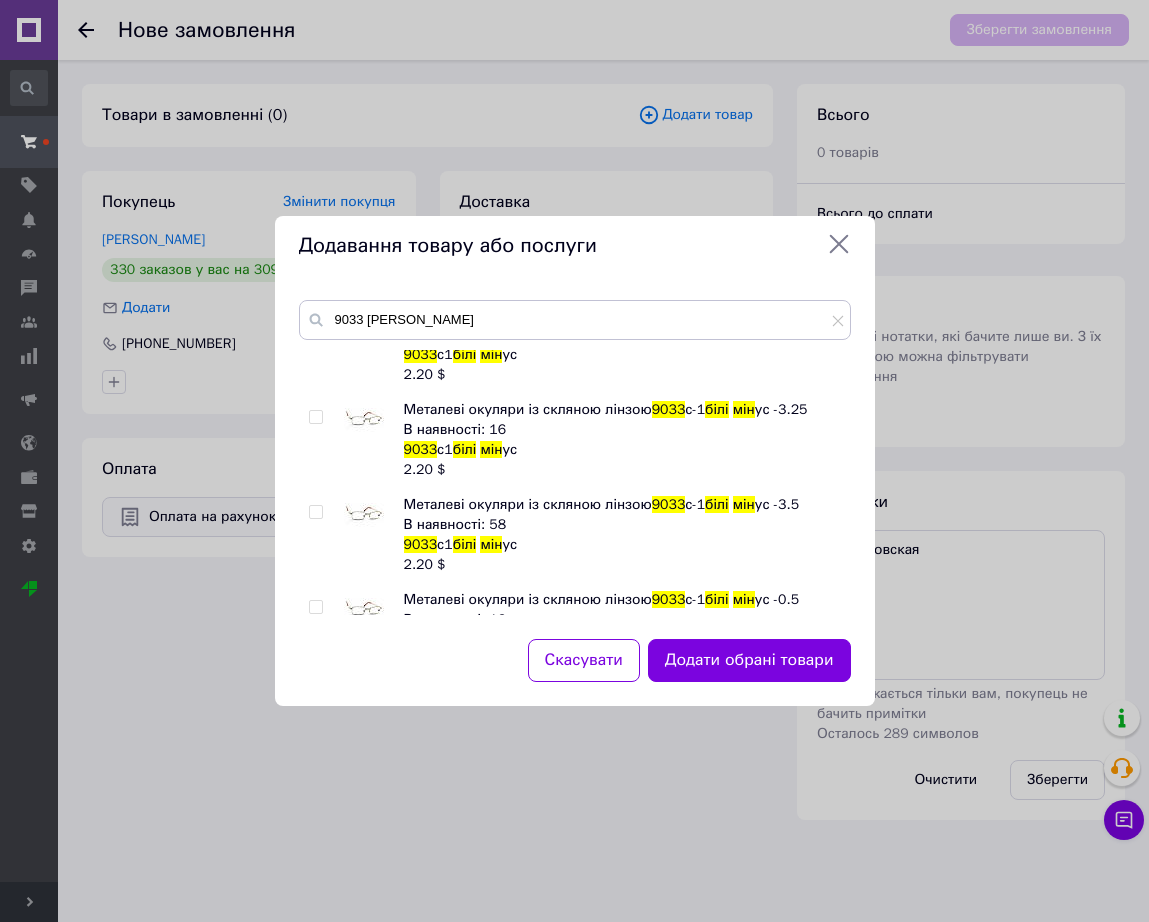 click at bounding box center [374, 535] 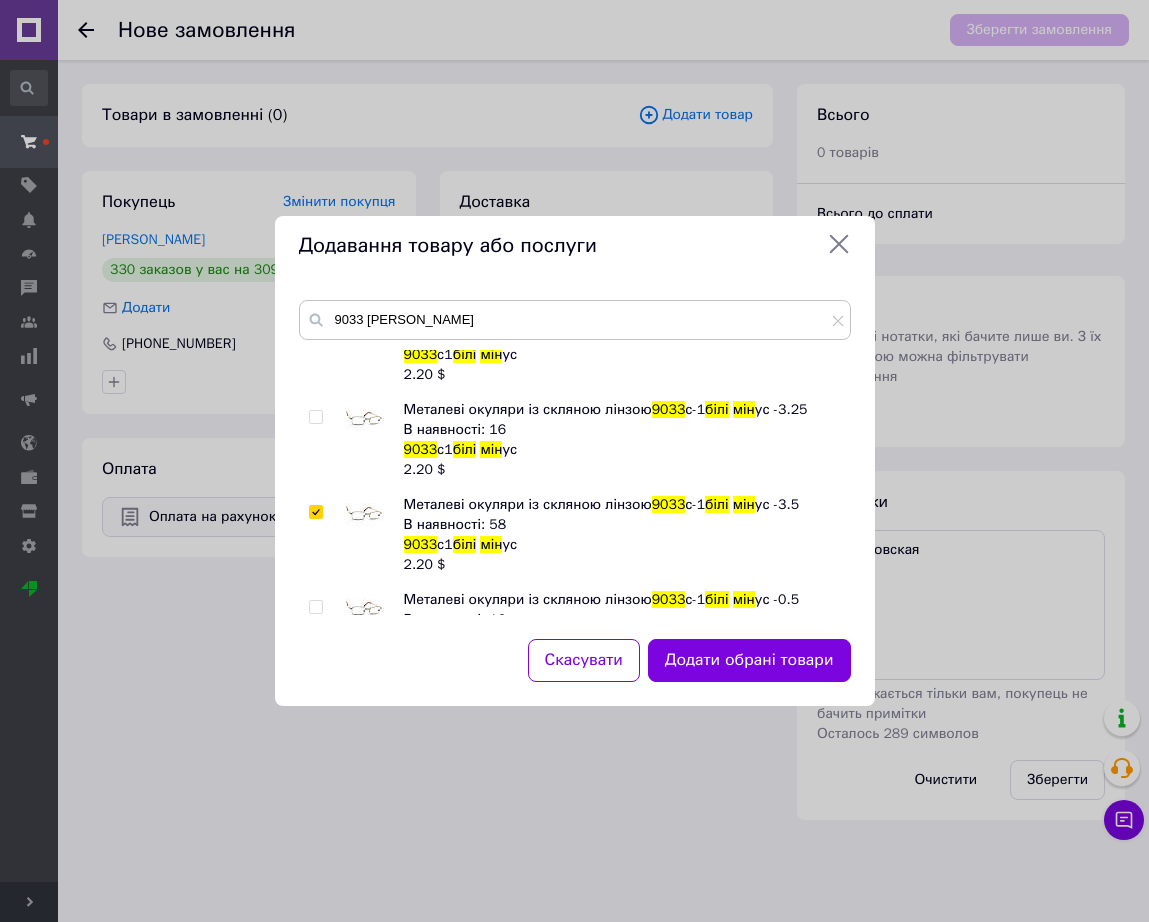 checkbox on "true" 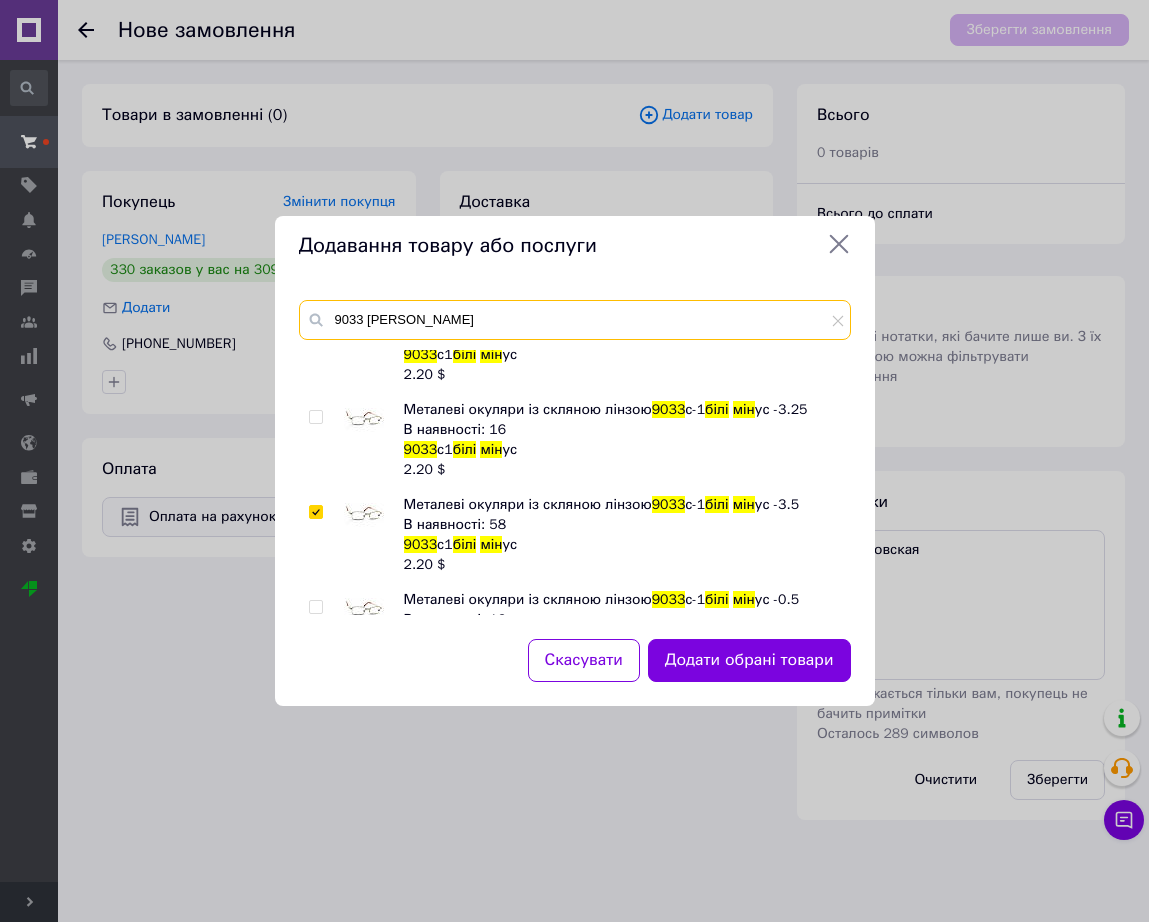 click on "9033 білі мін" at bounding box center (575, 320) 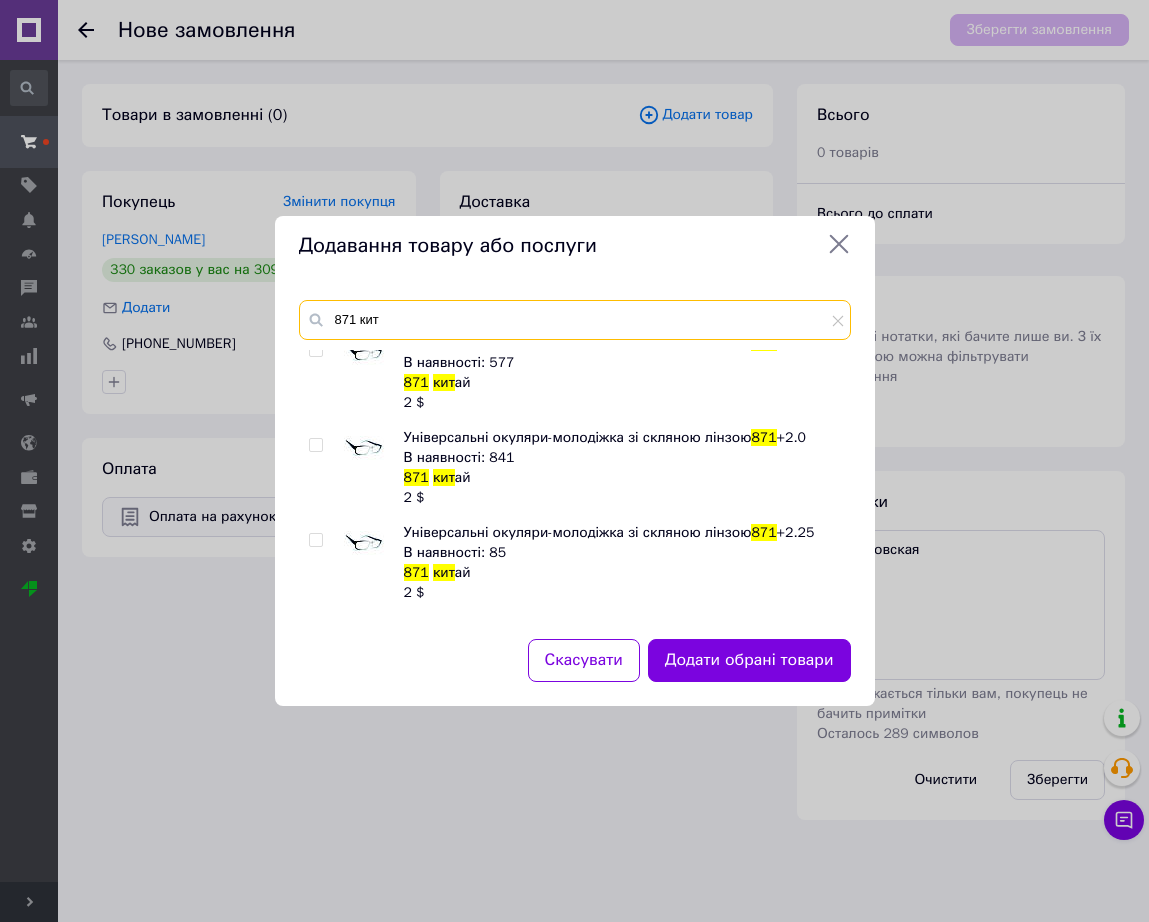scroll, scrollTop: 750, scrollLeft: 0, axis: vertical 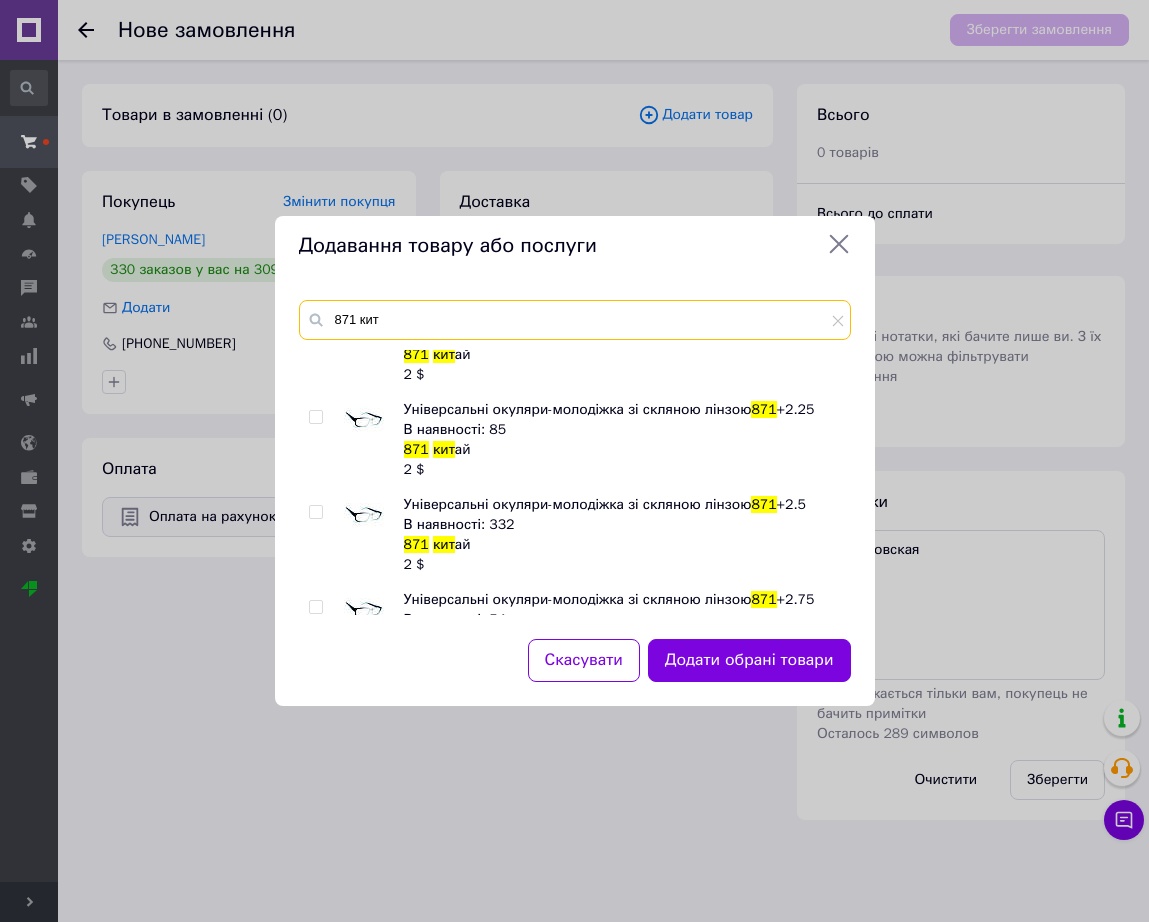 type on "871 кит" 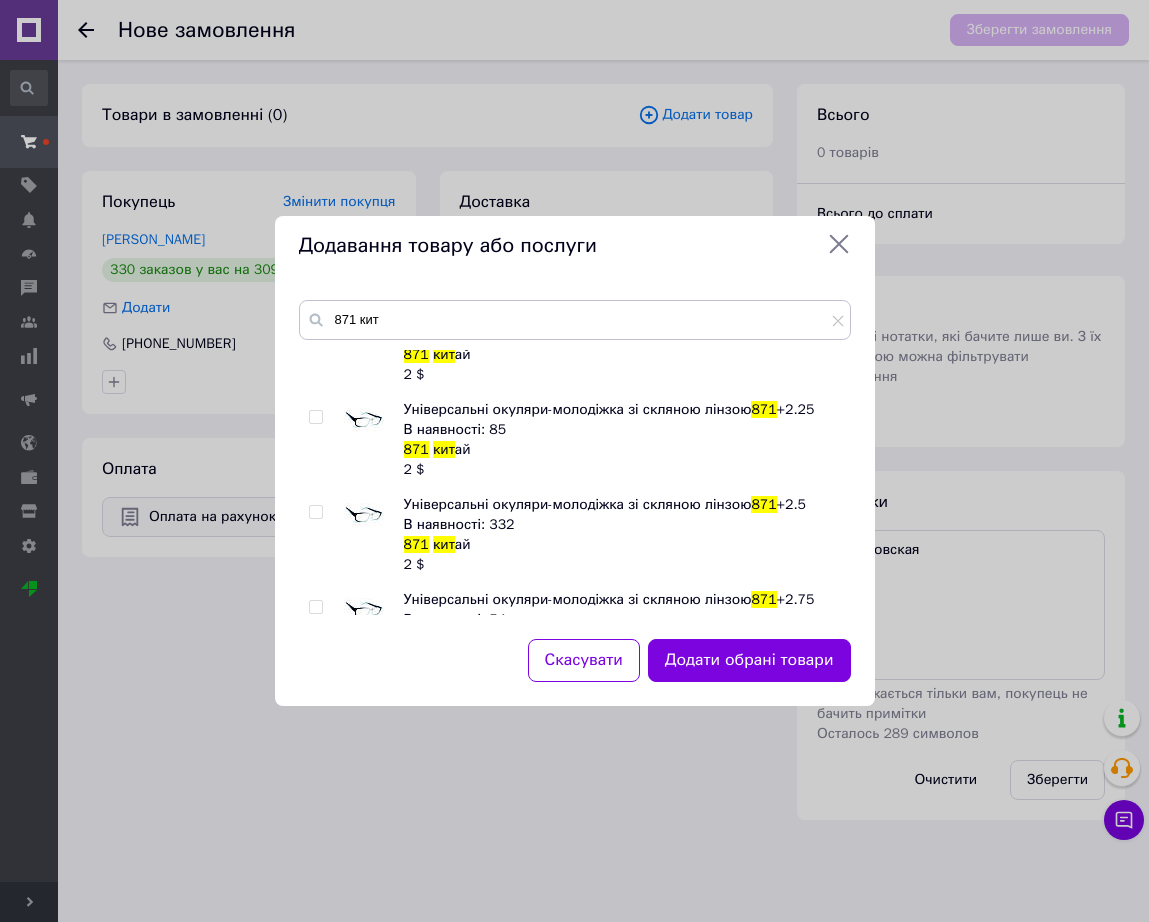 click at bounding box center (364, 420) 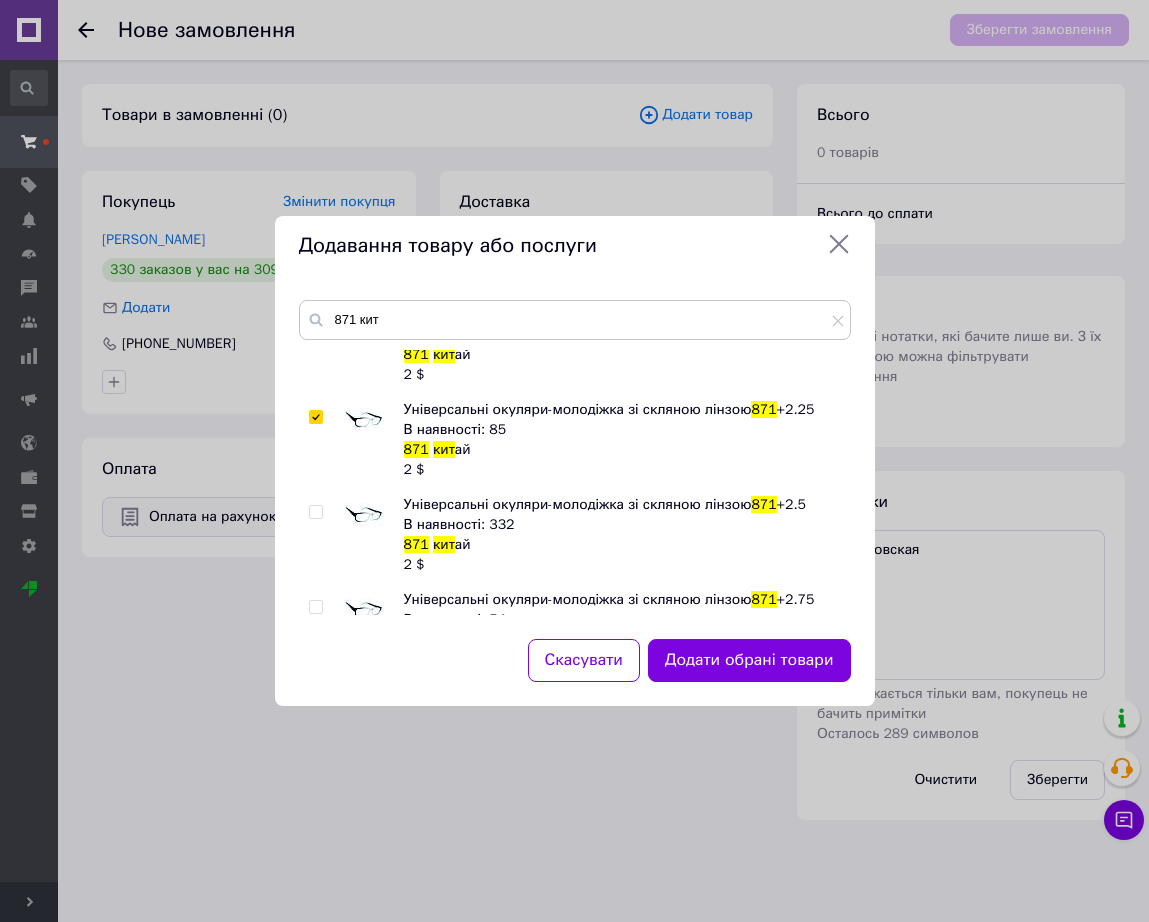 checkbox on "true" 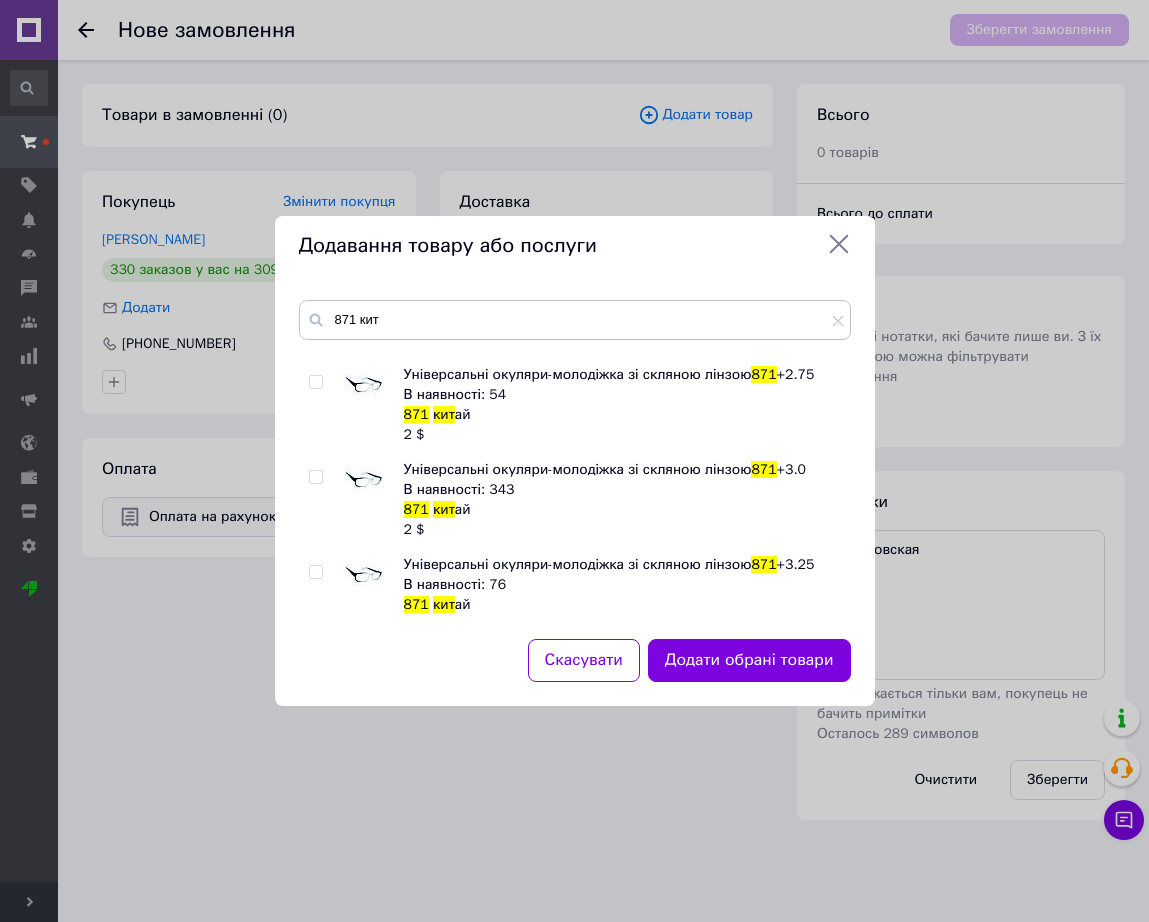scroll, scrollTop: 1000, scrollLeft: 0, axis: vertical 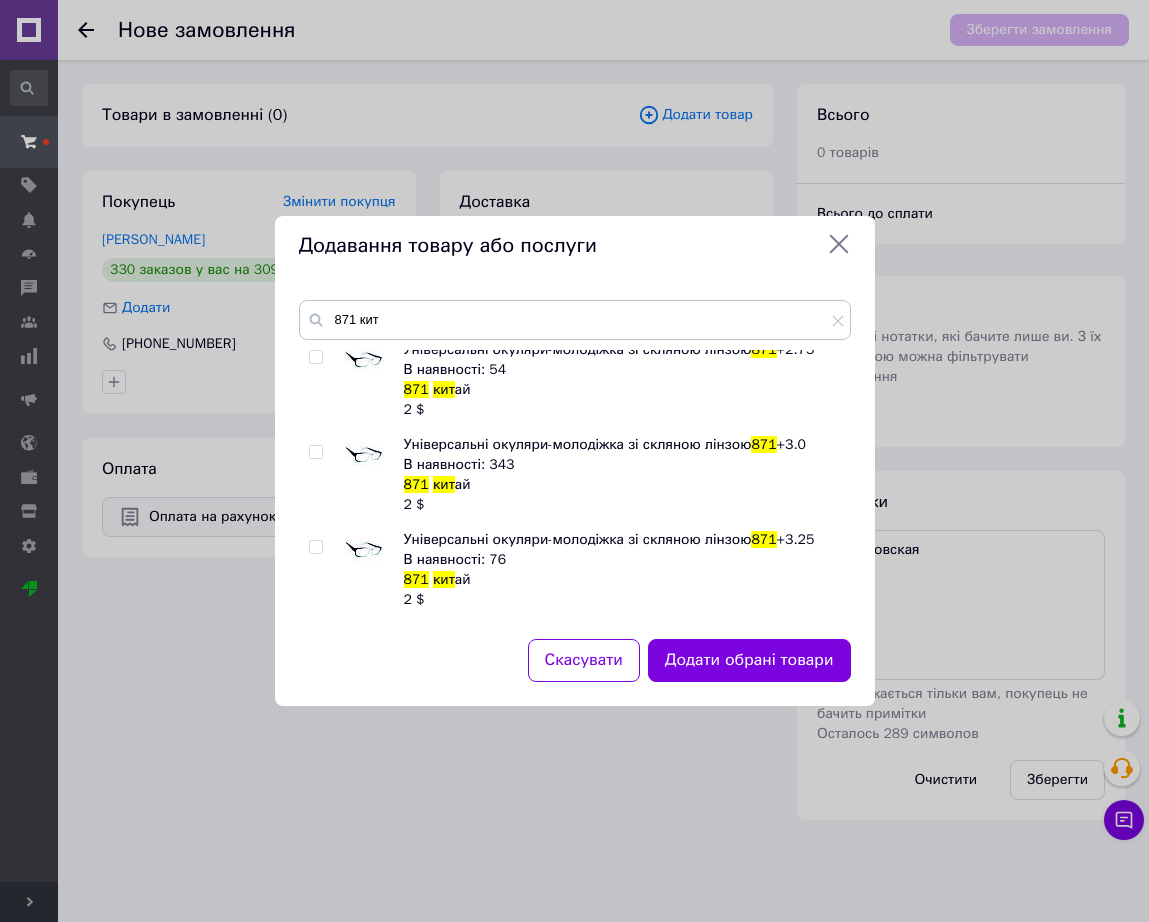 click at bounding box center [364, 455] 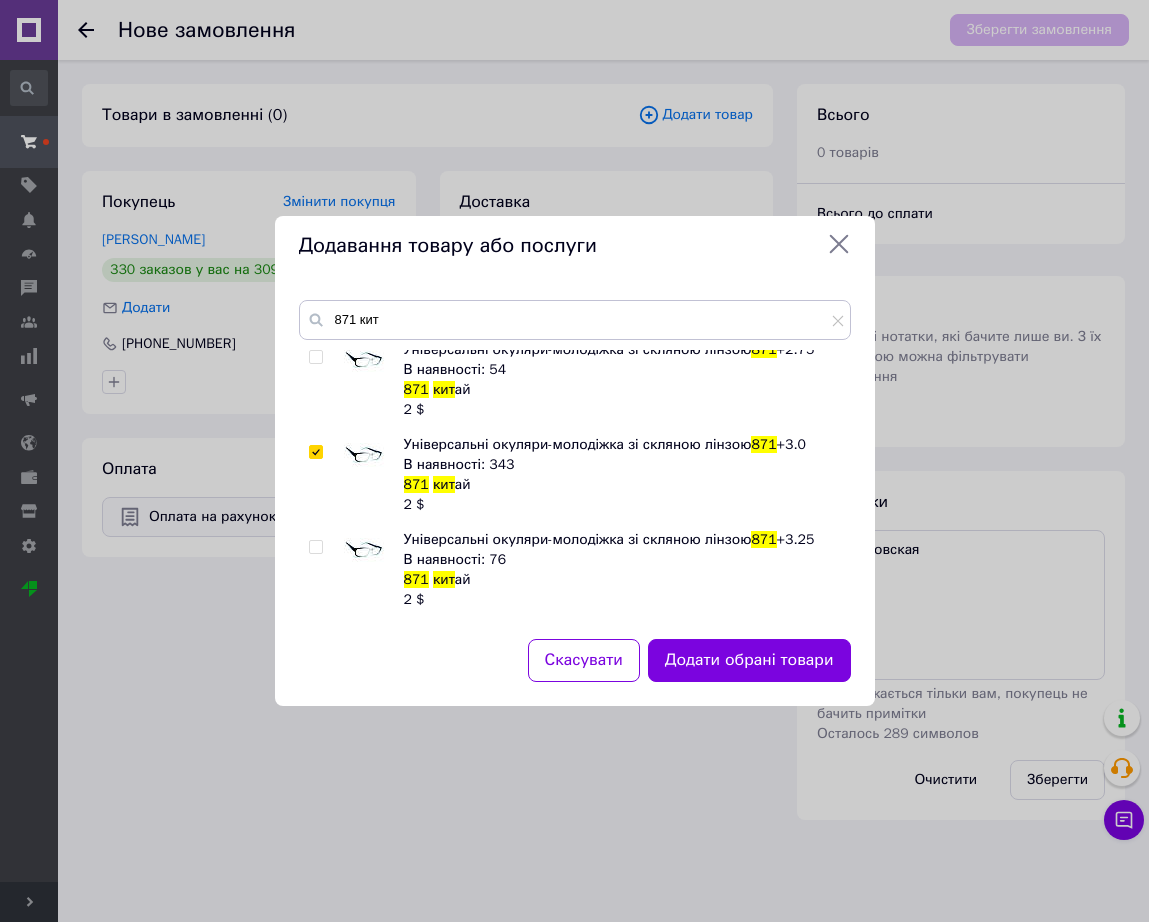 checkbox on "true" 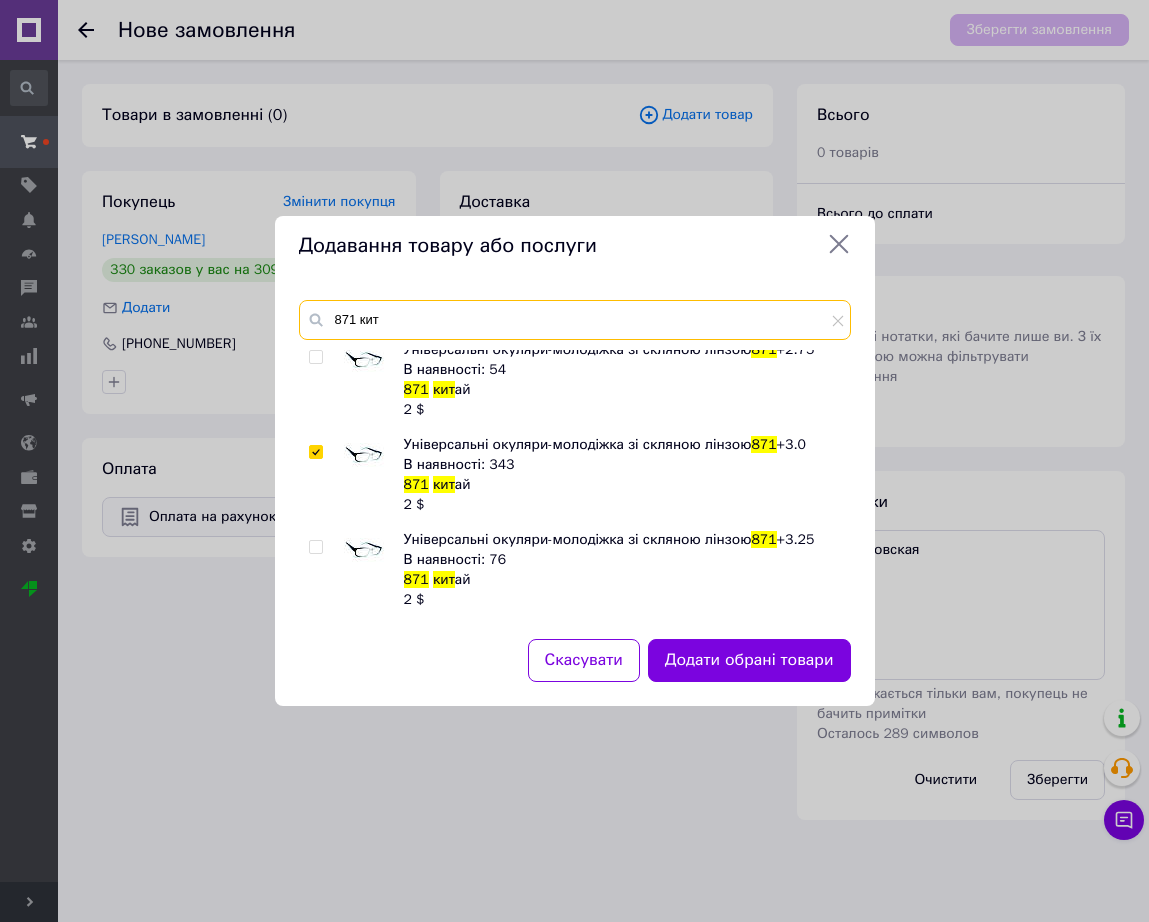click on "871 кит" at bounding box center [575, 320] 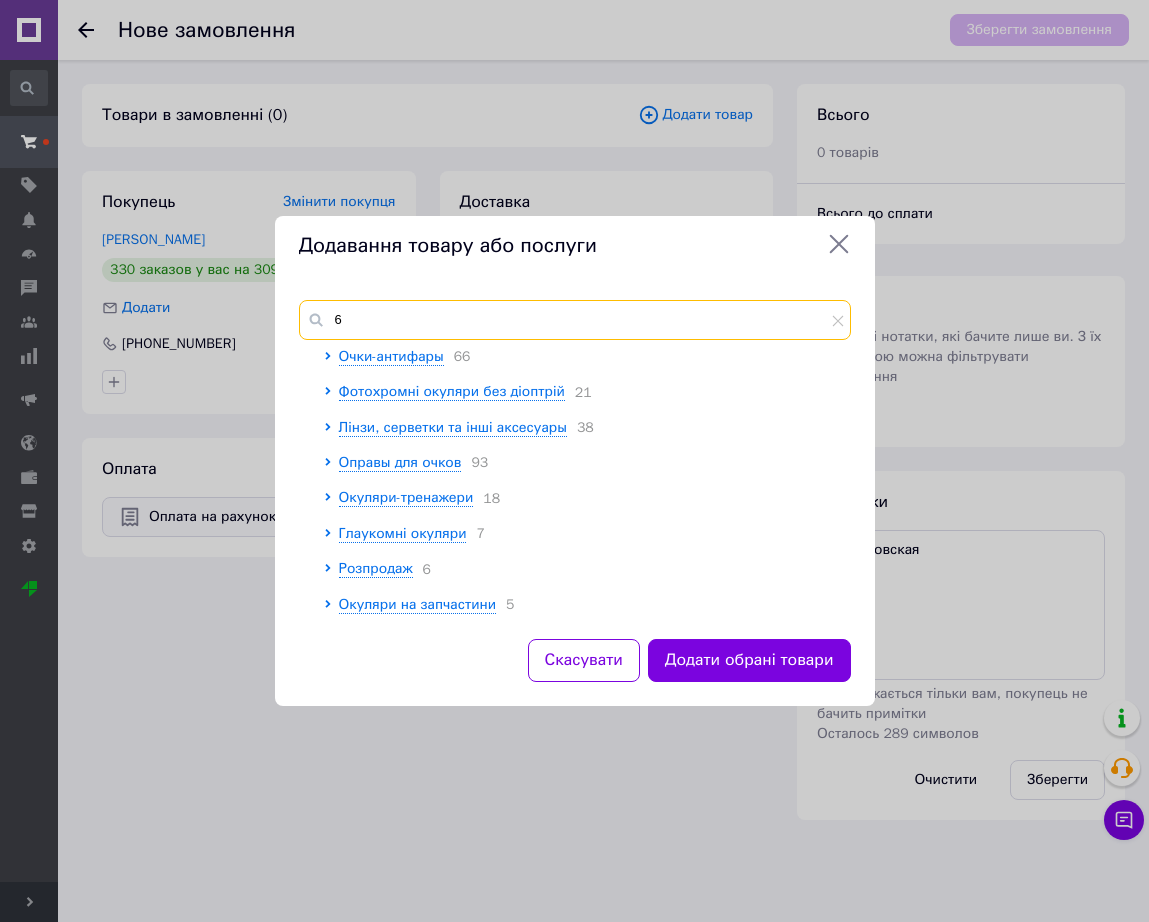 scroll, scrollTop: 0, scrollLeft: 0, axis: both 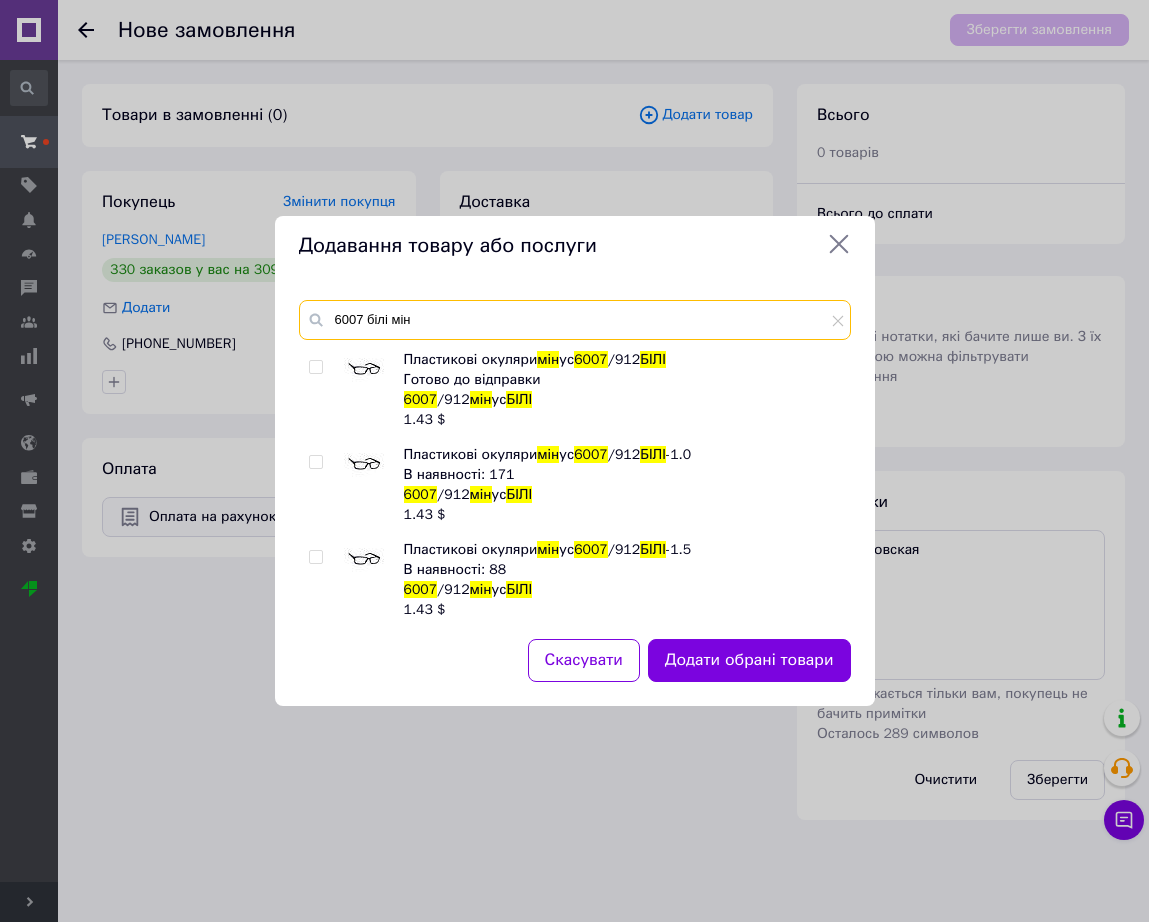 type on "6007 білі мін" 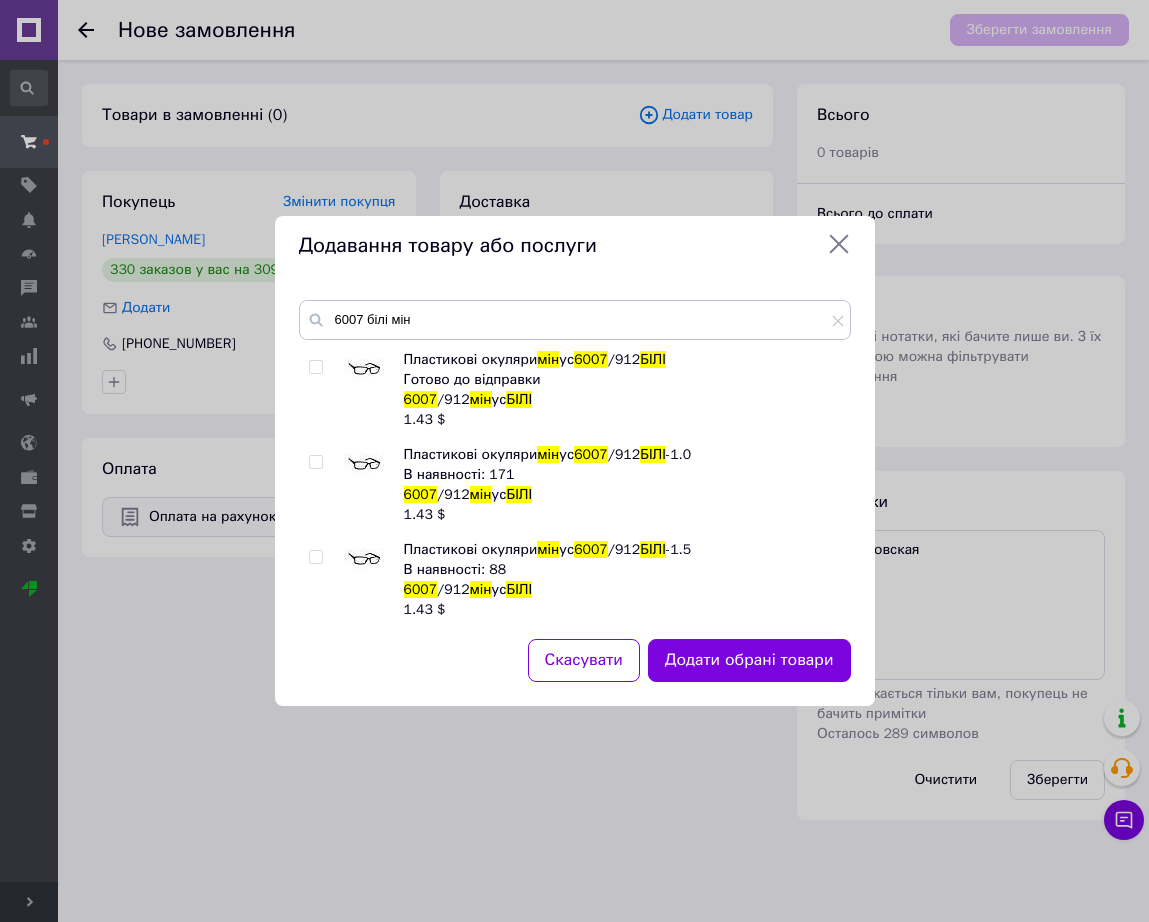 click at bounding box center (364, 465) 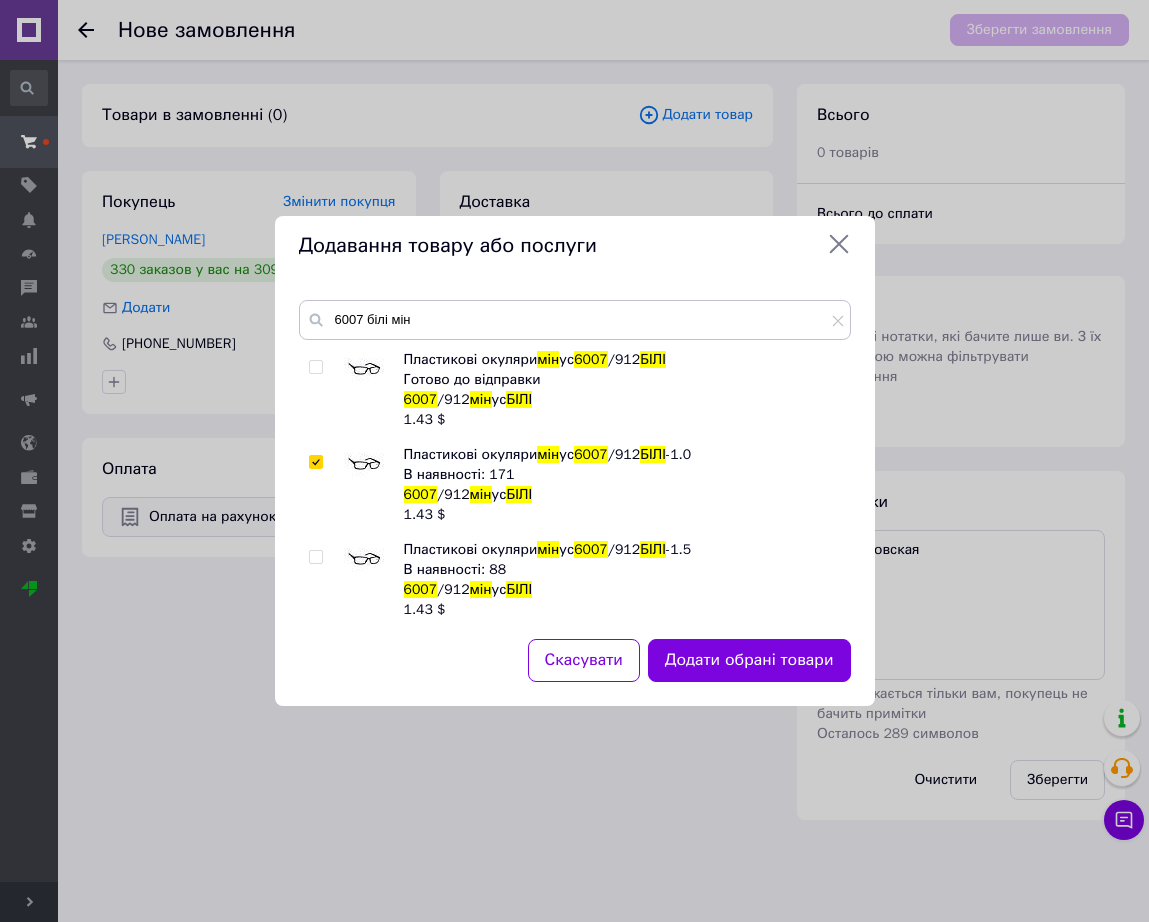 checkbox on "true" 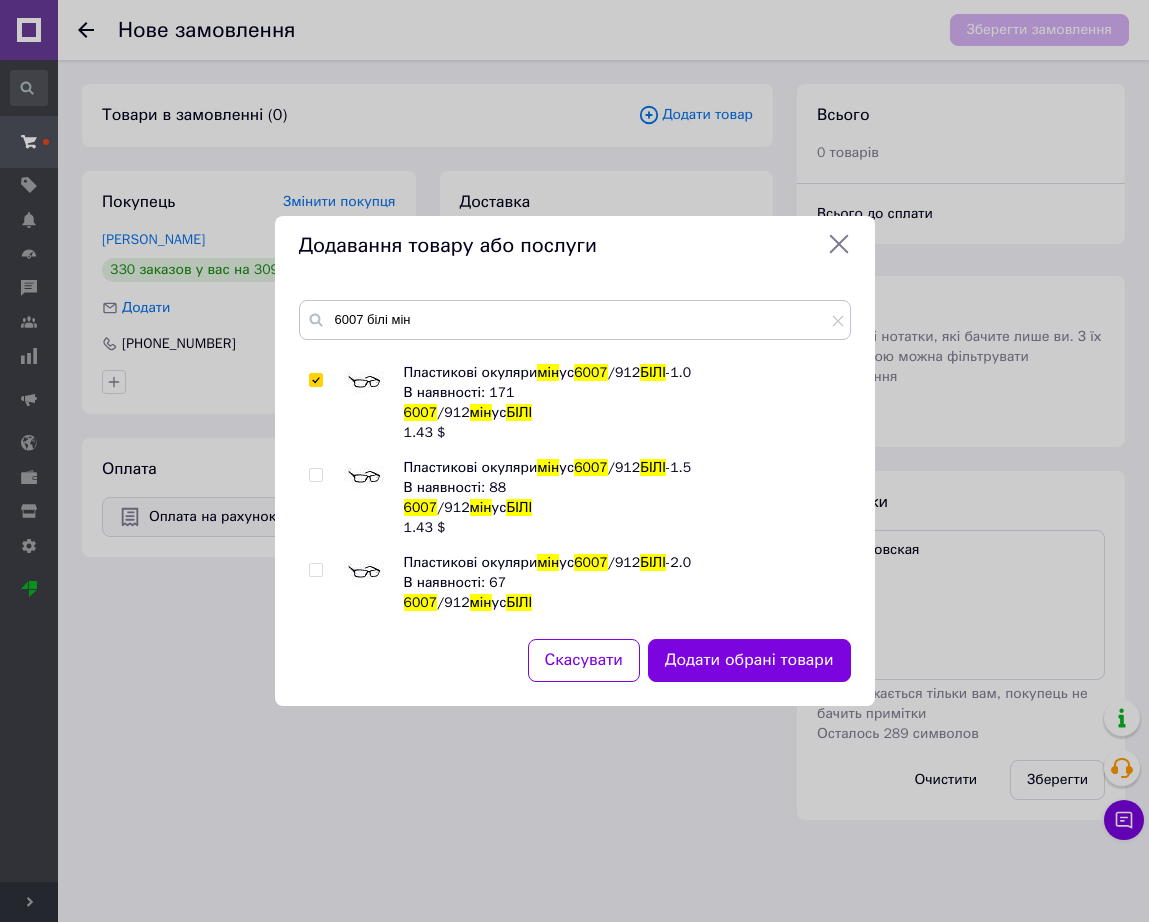 scroll, scrollTop: 125, scrollLeft: 0, axis: vertical 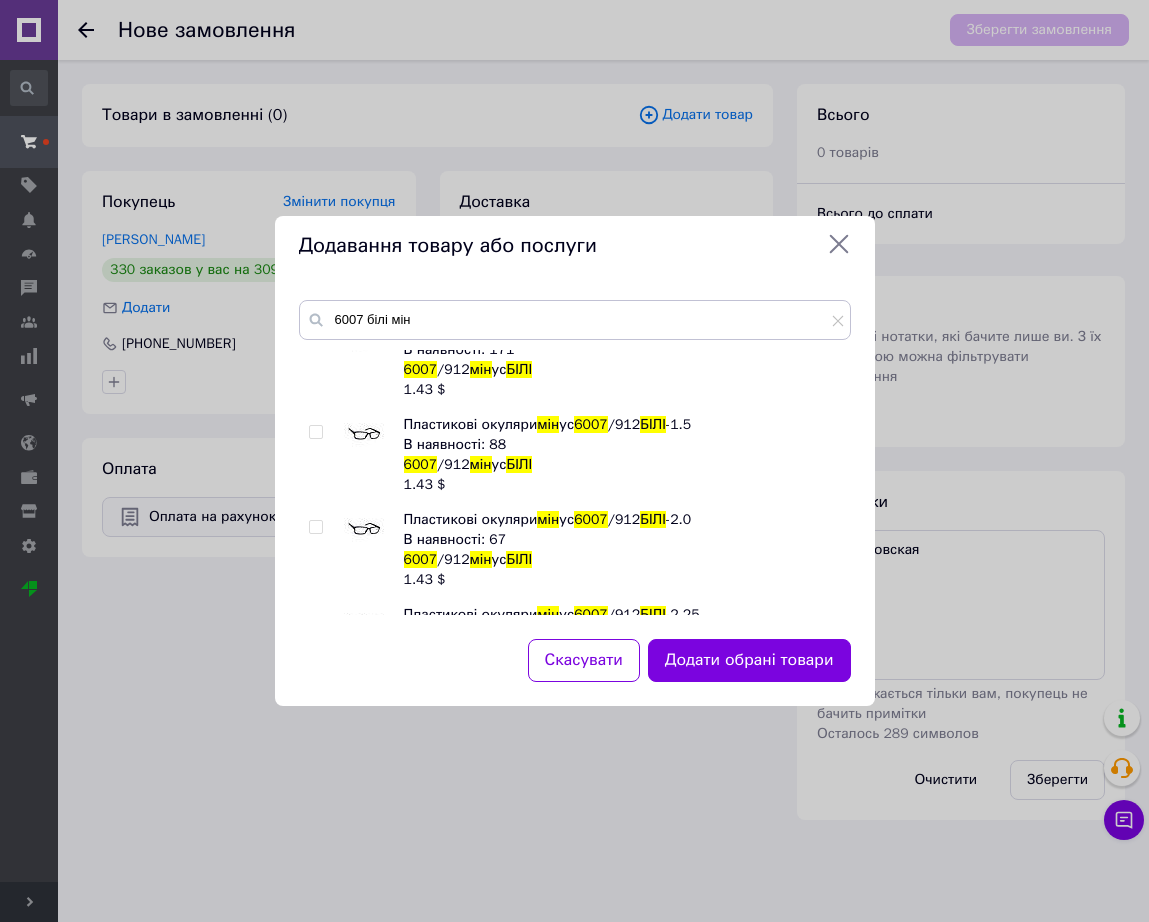 click at bounding box center (364, 530) 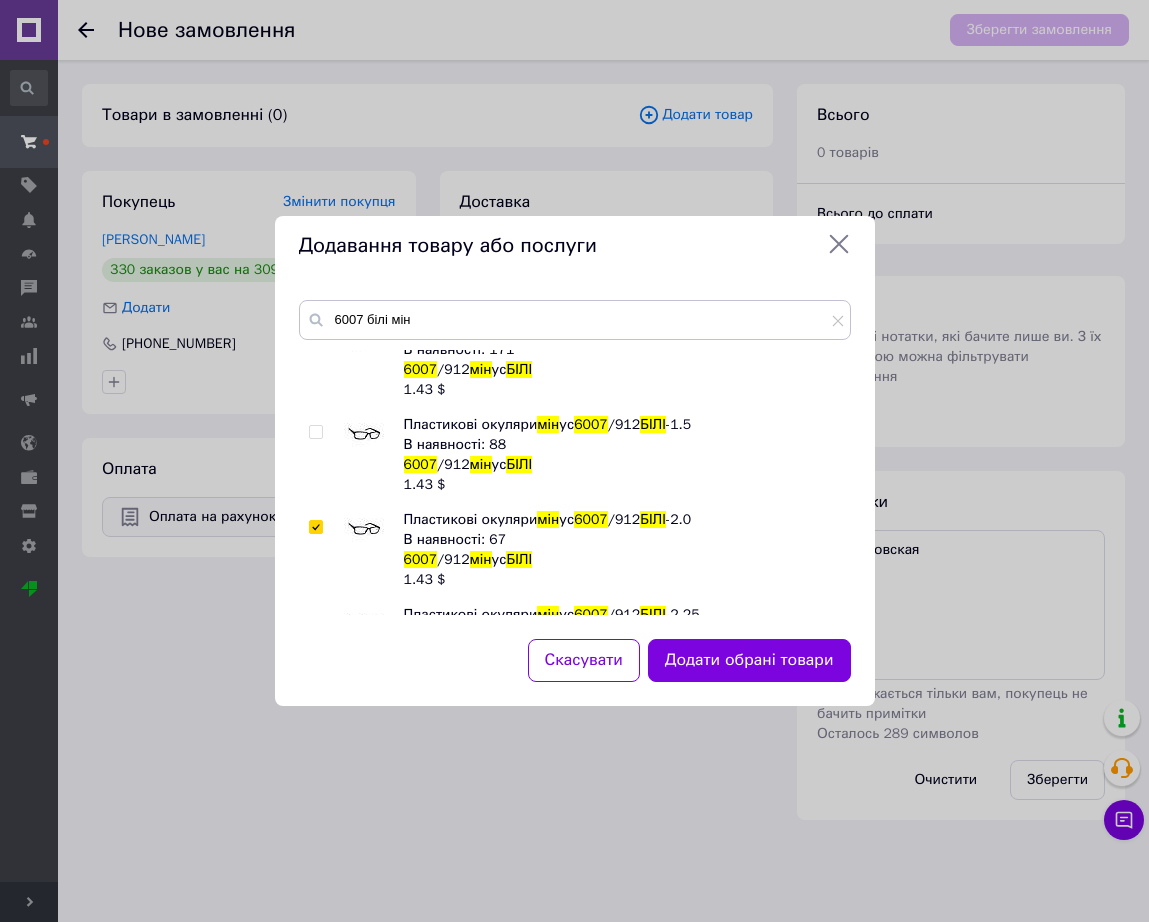checkbox on "true" 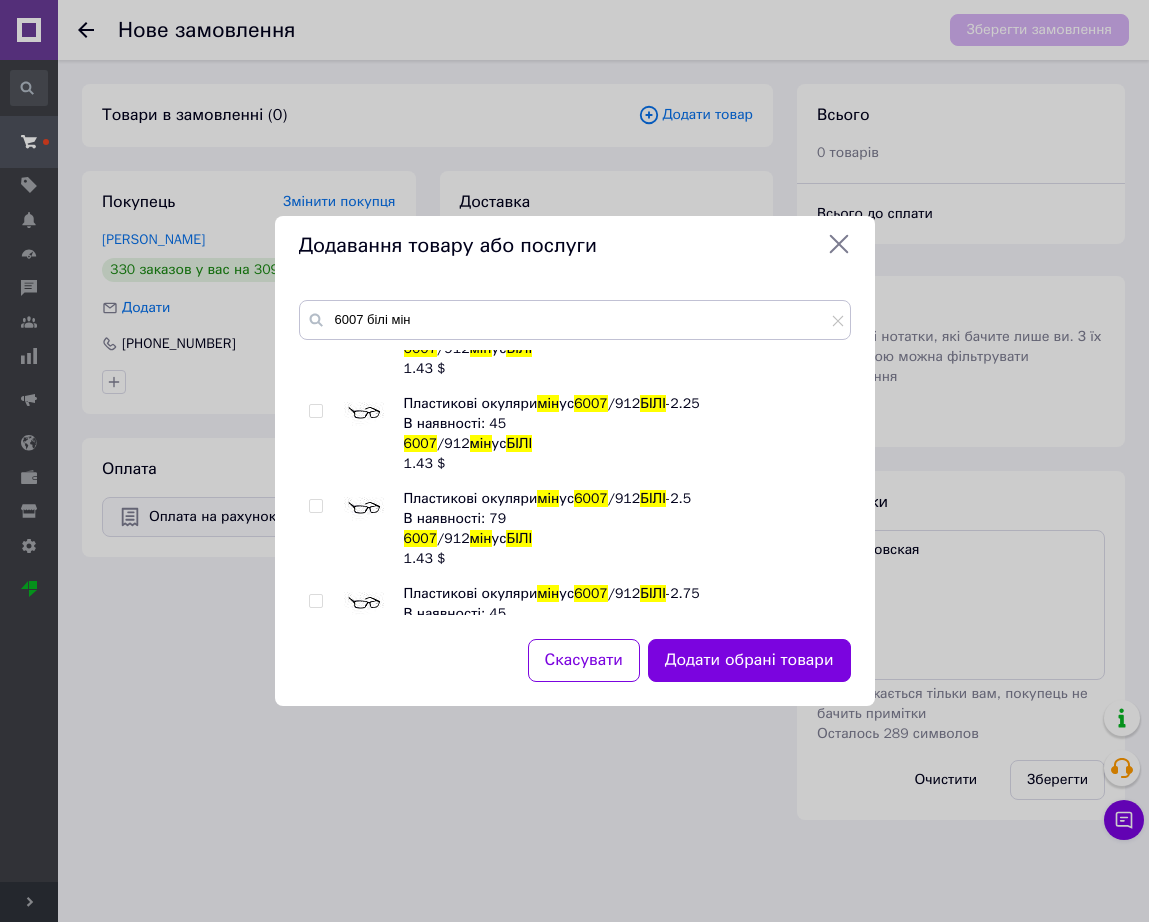scroll, scrollTop: 375, scrollLeft: 0, axis: vertical 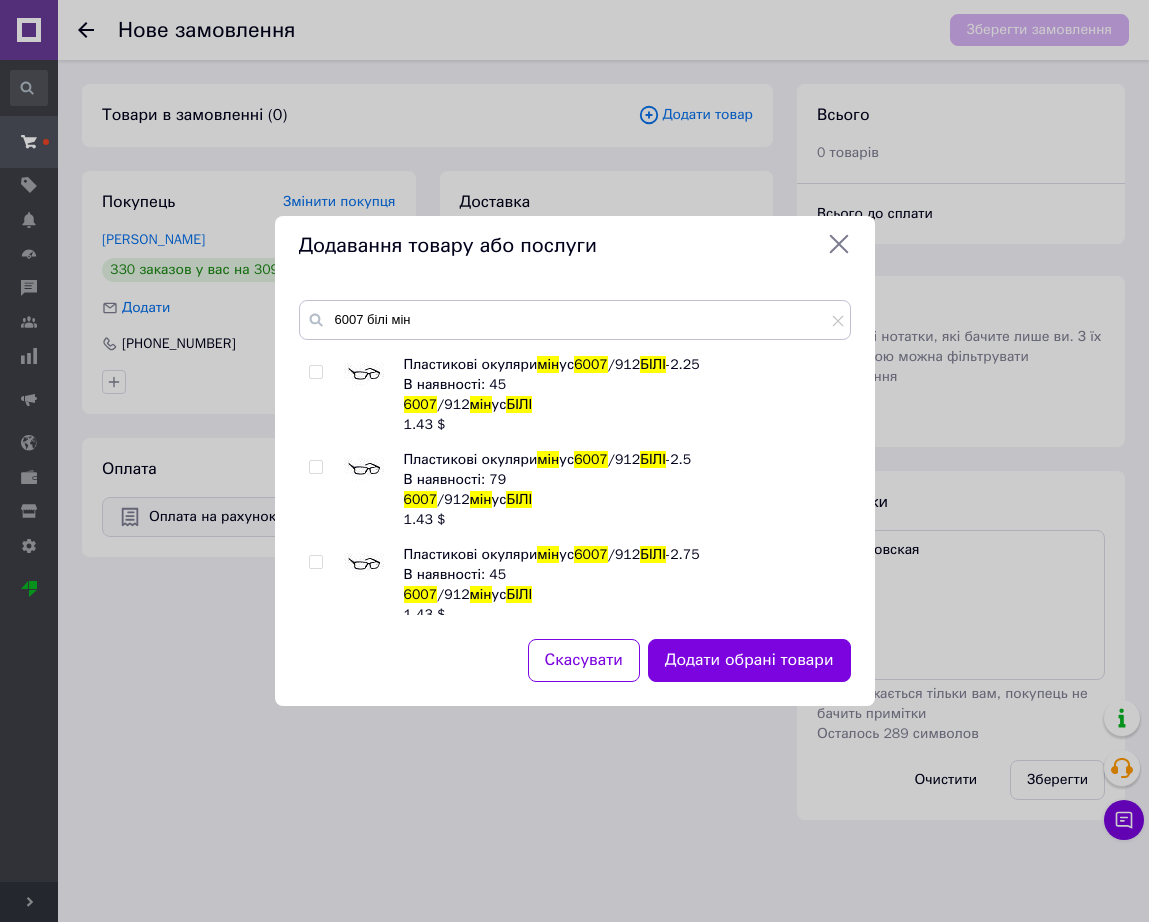 click at bounding box center (364, 565) 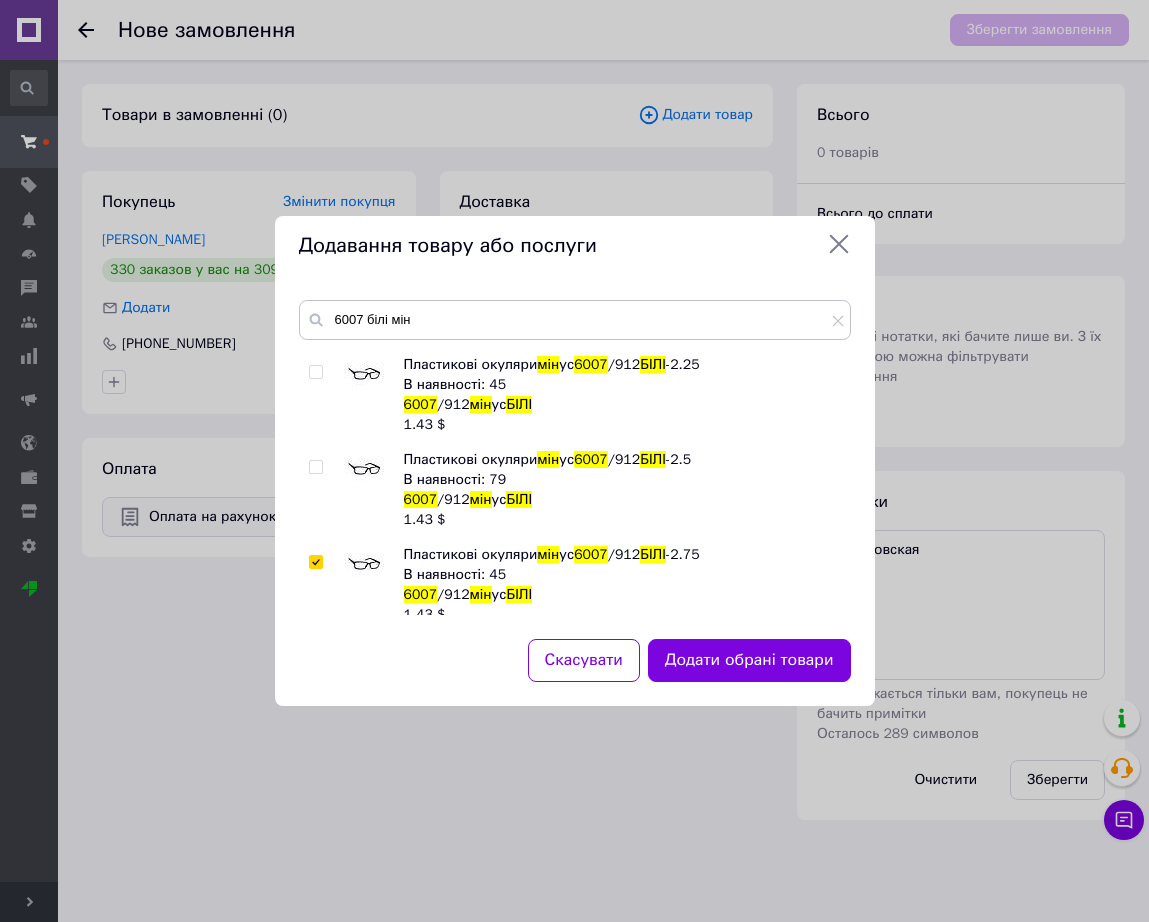 checkbox on "true" 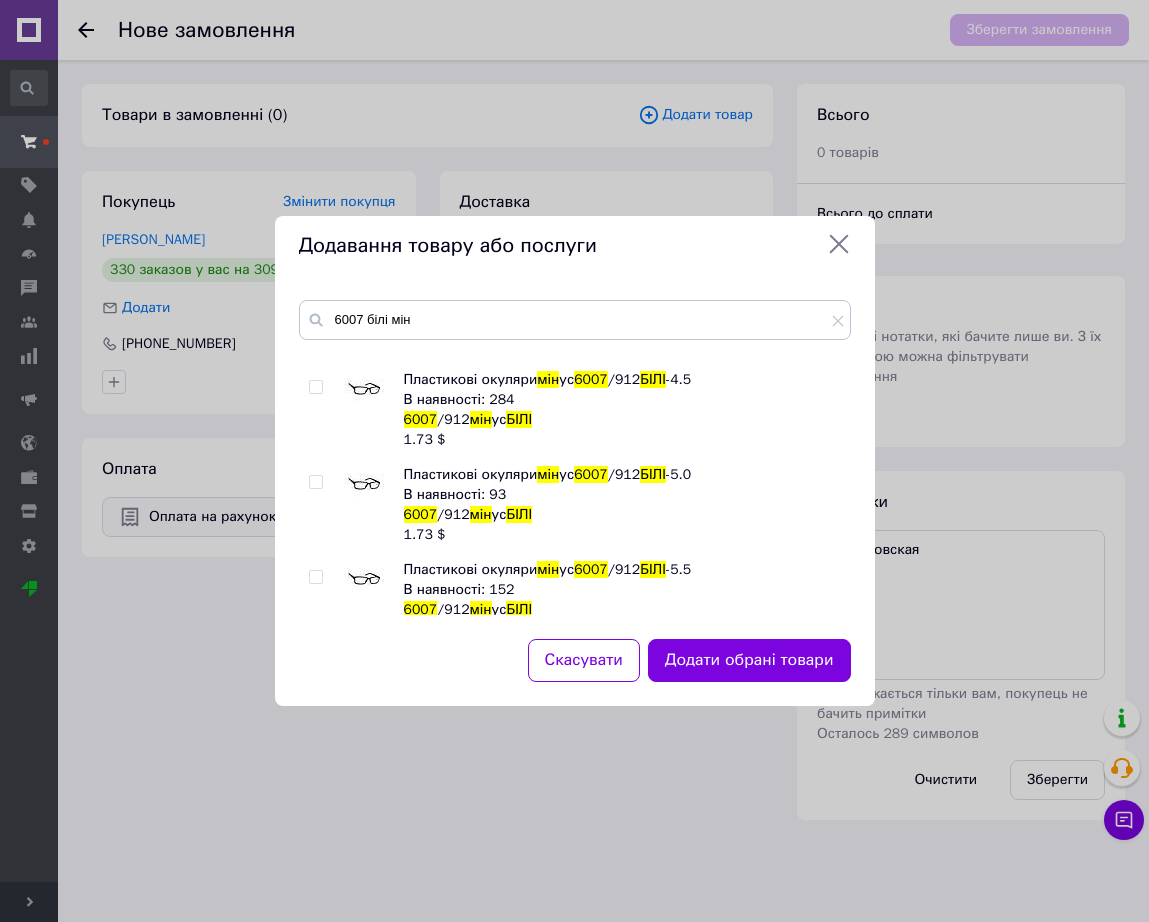 scroll, scrollTop: 680, scrollLeft: 0, axis: vertical 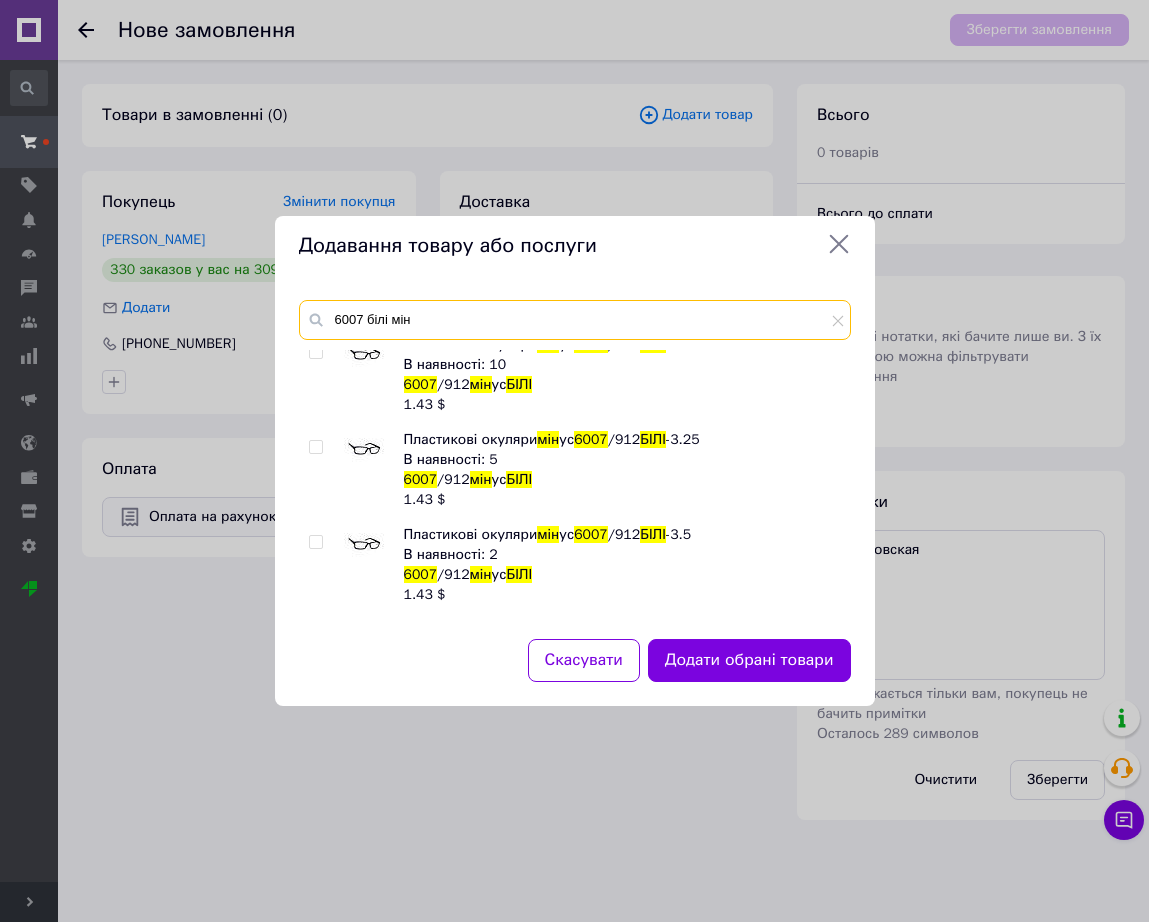 click on "6007 білі мін" at bounding box center [575, 320] 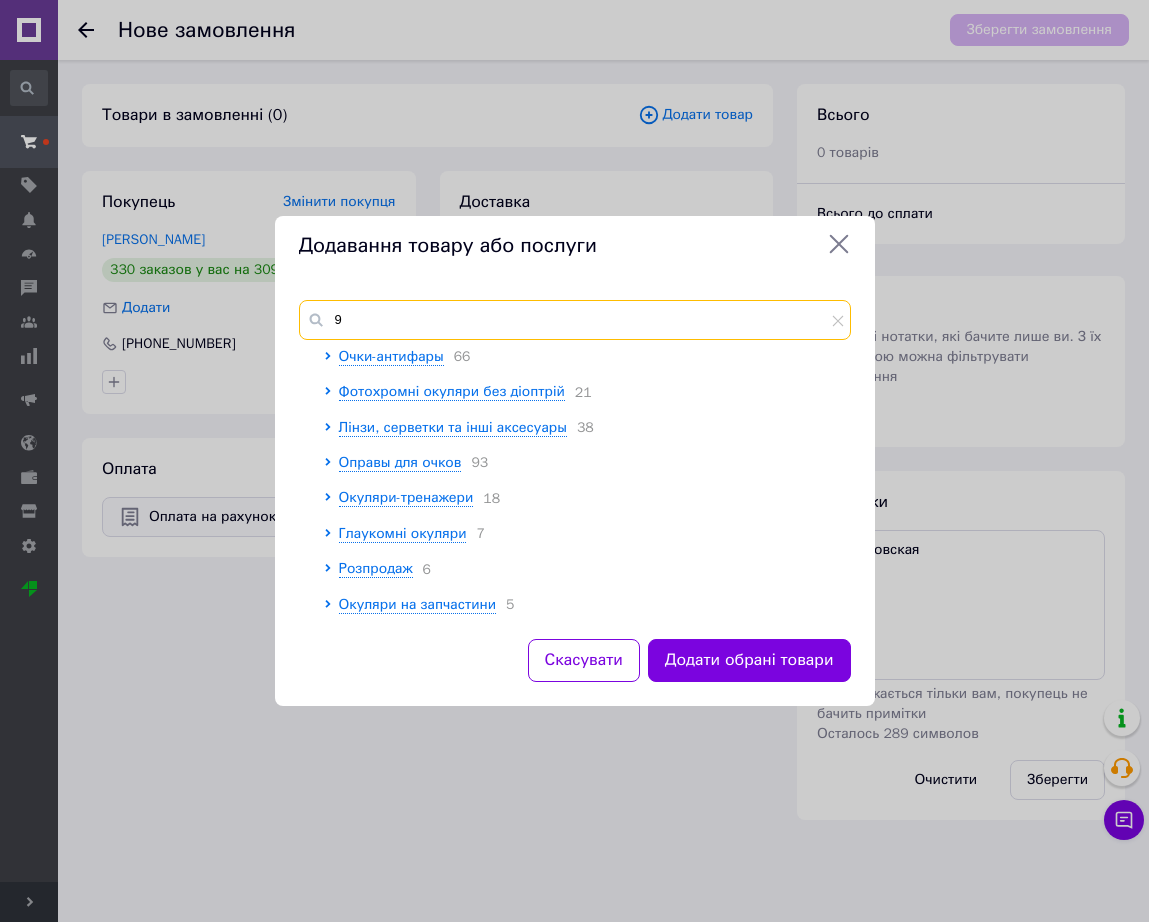 scroll, scrollTop: 0, scrollLeft: 0, axis: both 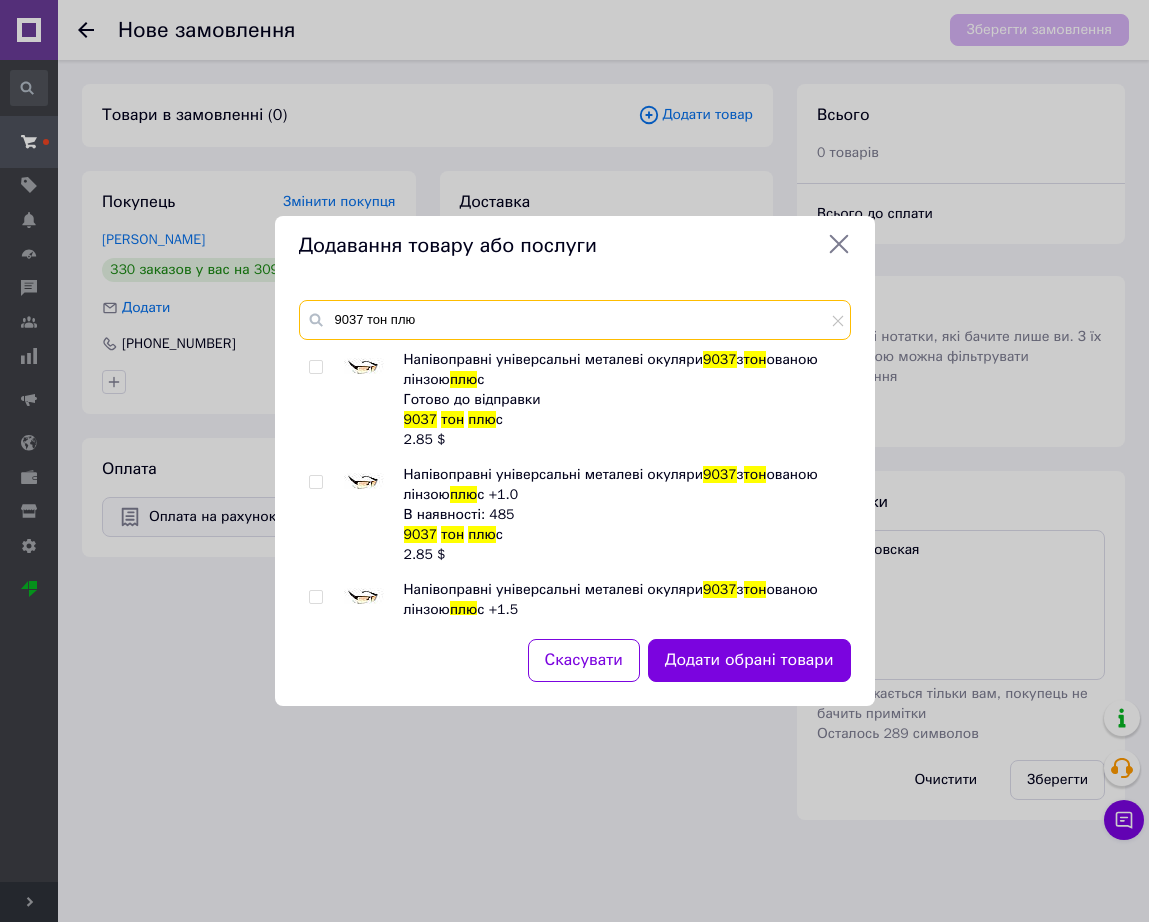 type on "9037 тон плю" 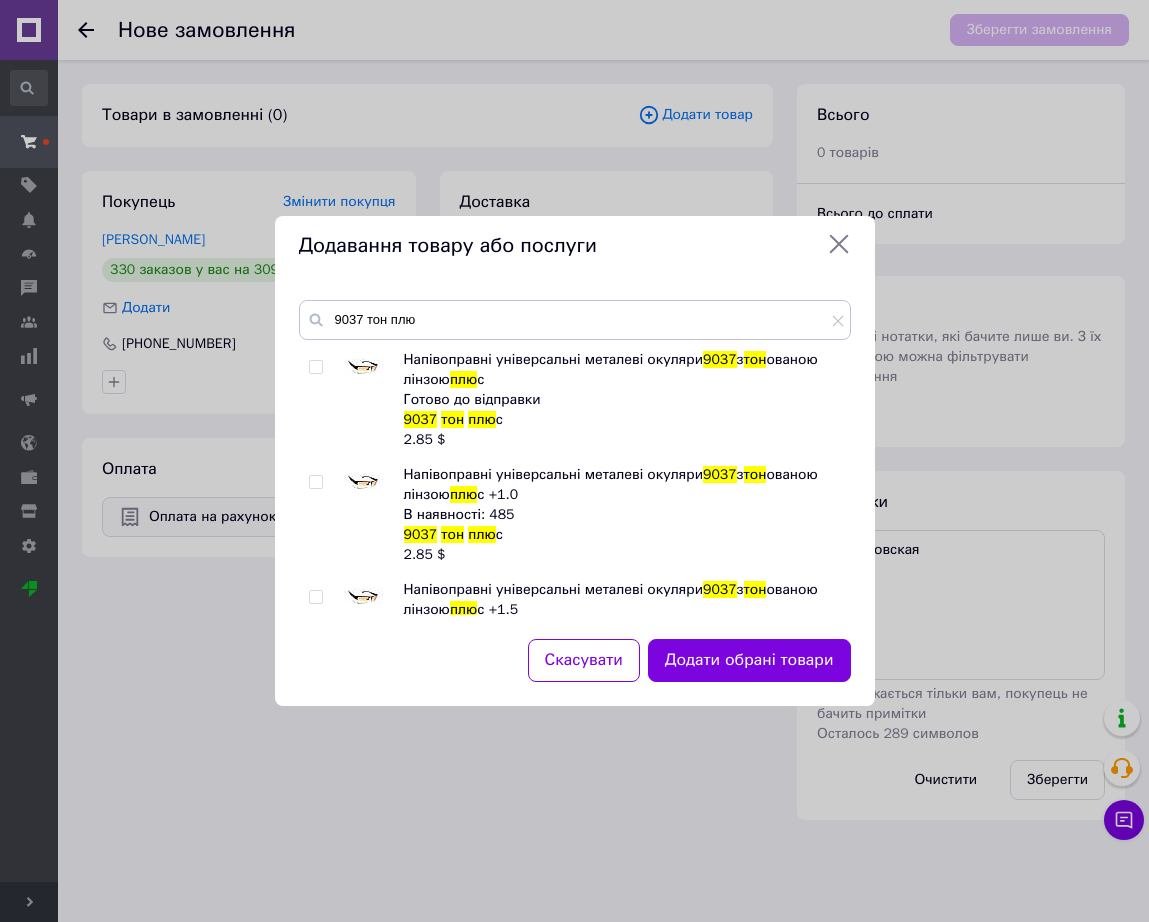 click at bounding box center [364, 485] 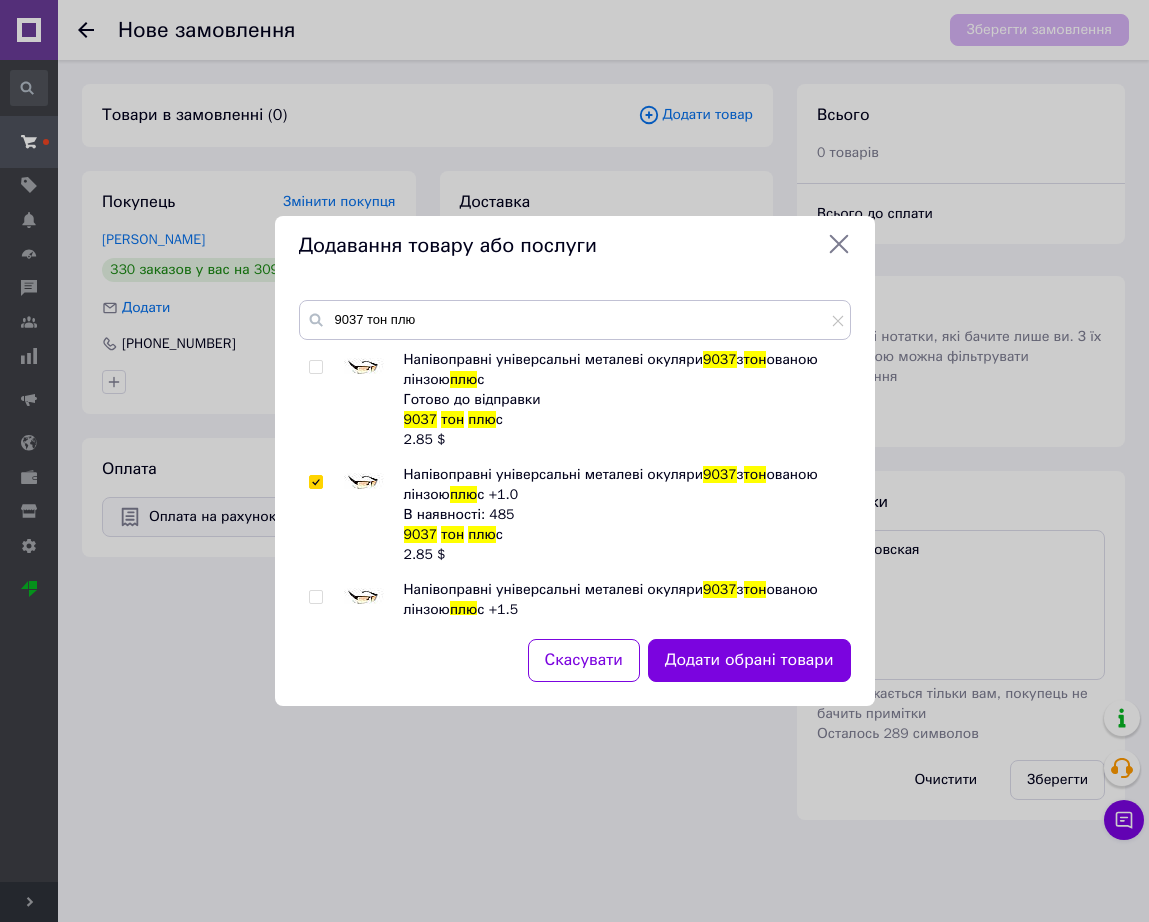 checkbox on "true" 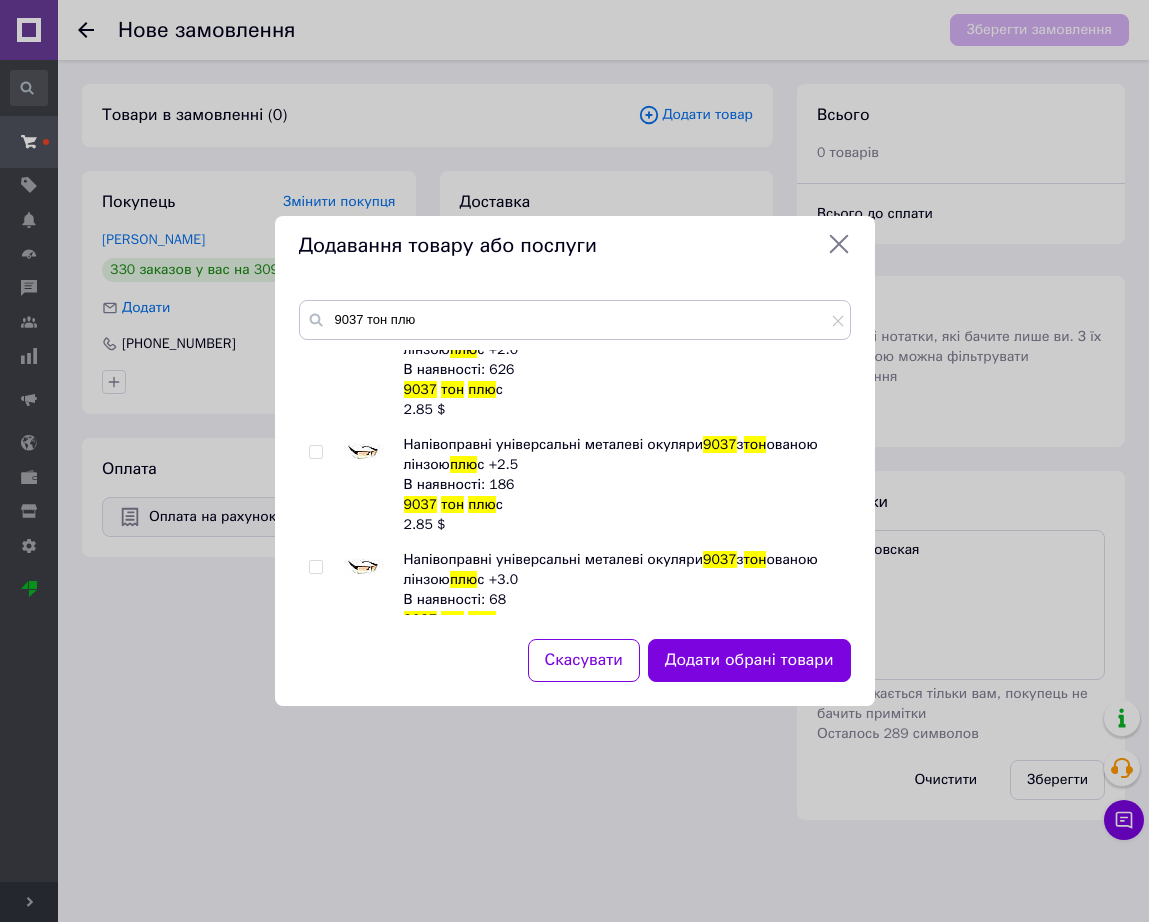 scroll, scrollTop: 500, scrollLeft: 0, axis: vertical 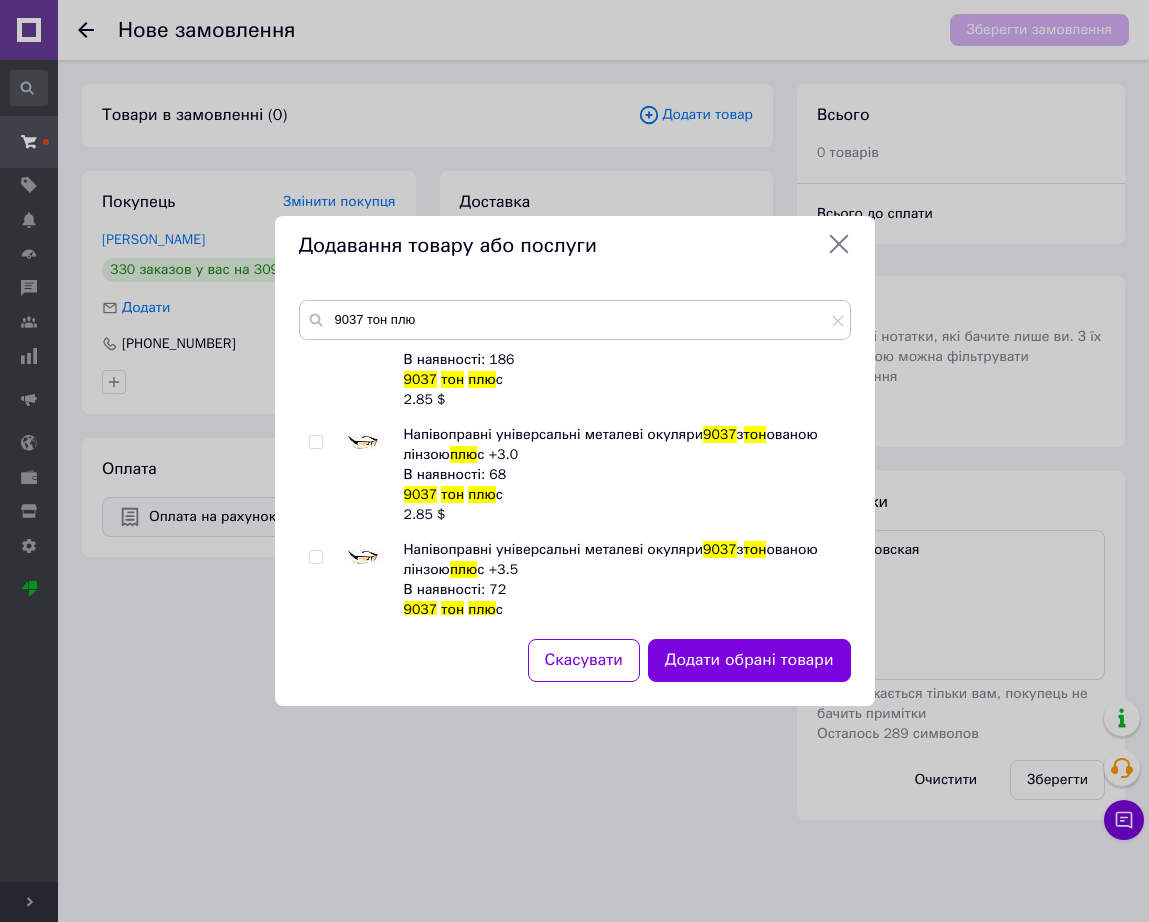 click at bounding box center (364, 445) 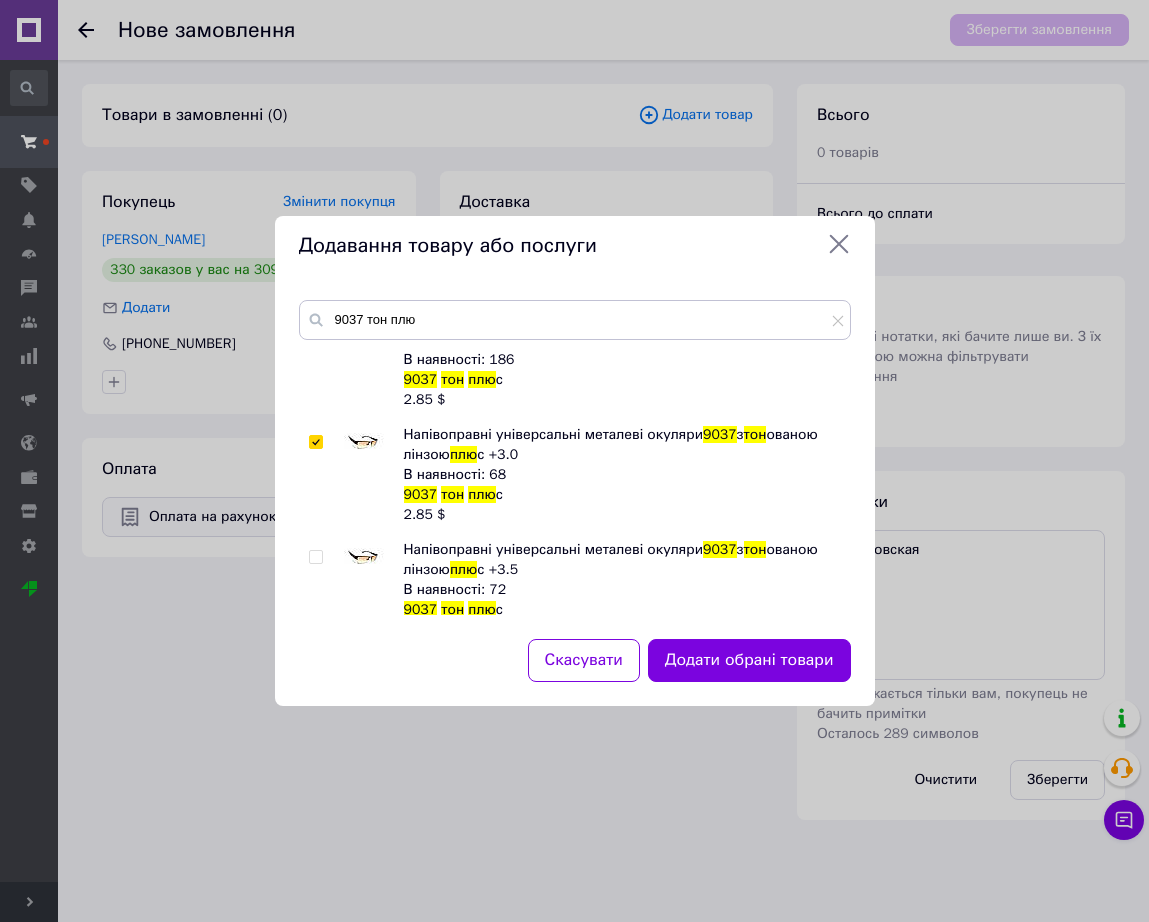 checkbox on "true" 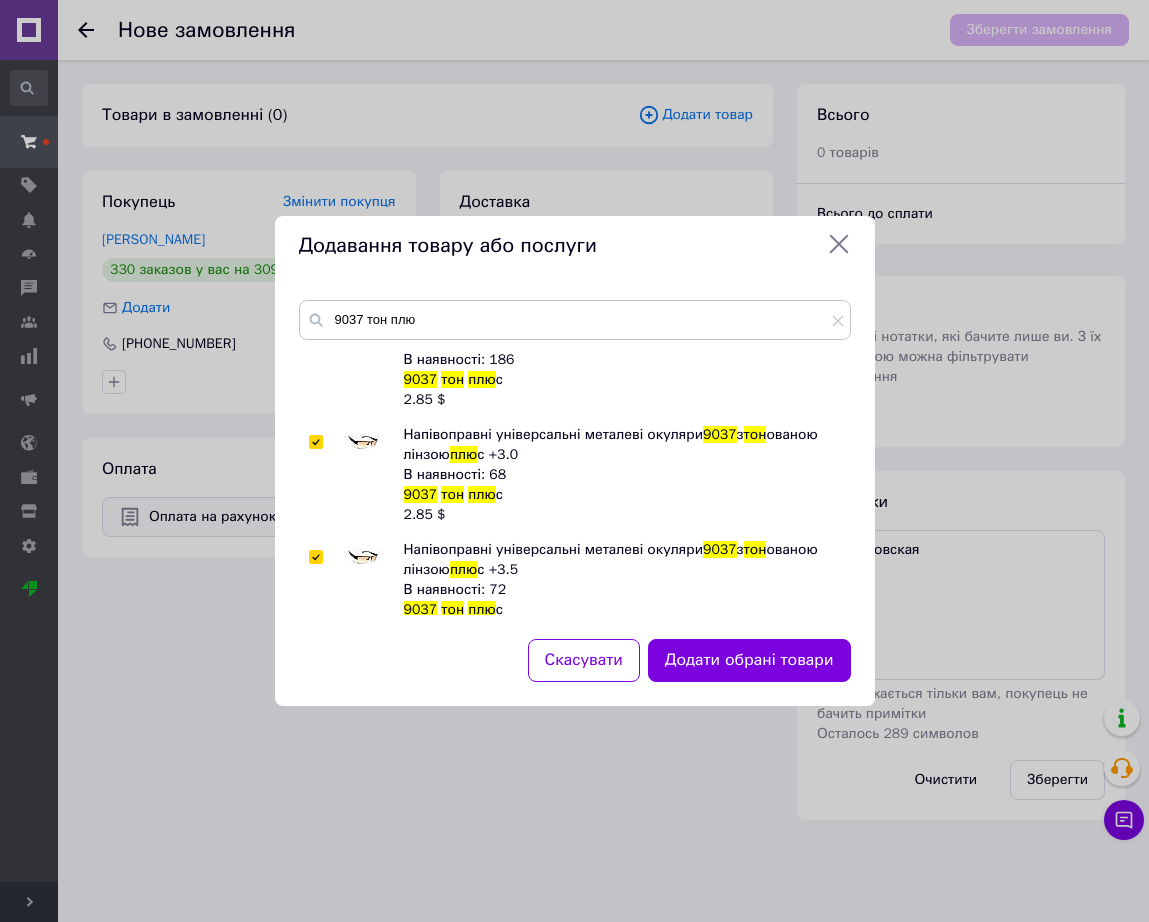 checkbox on "true" 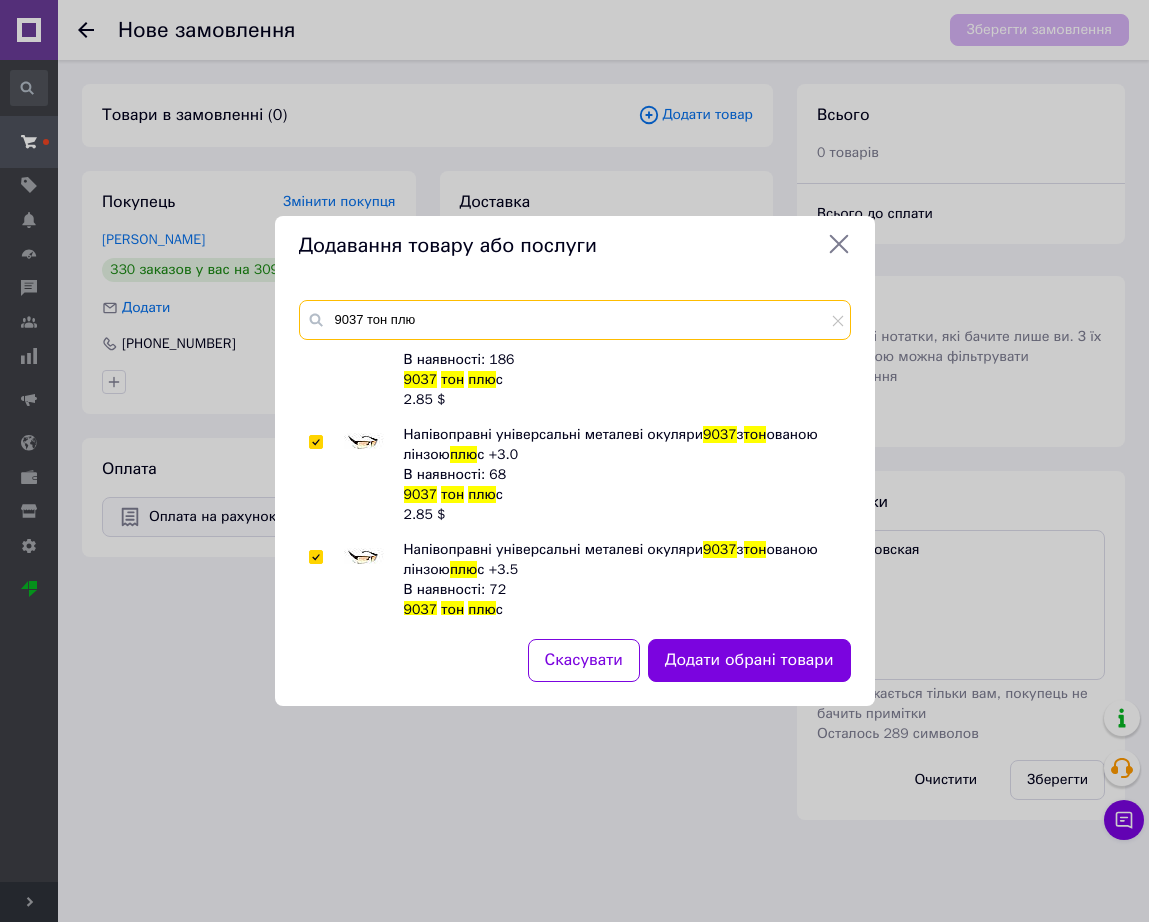 drag, startPoint x: 601, startPoint y: 314, endPoint x: 372, endPoint y: 331, distance: 229.63014 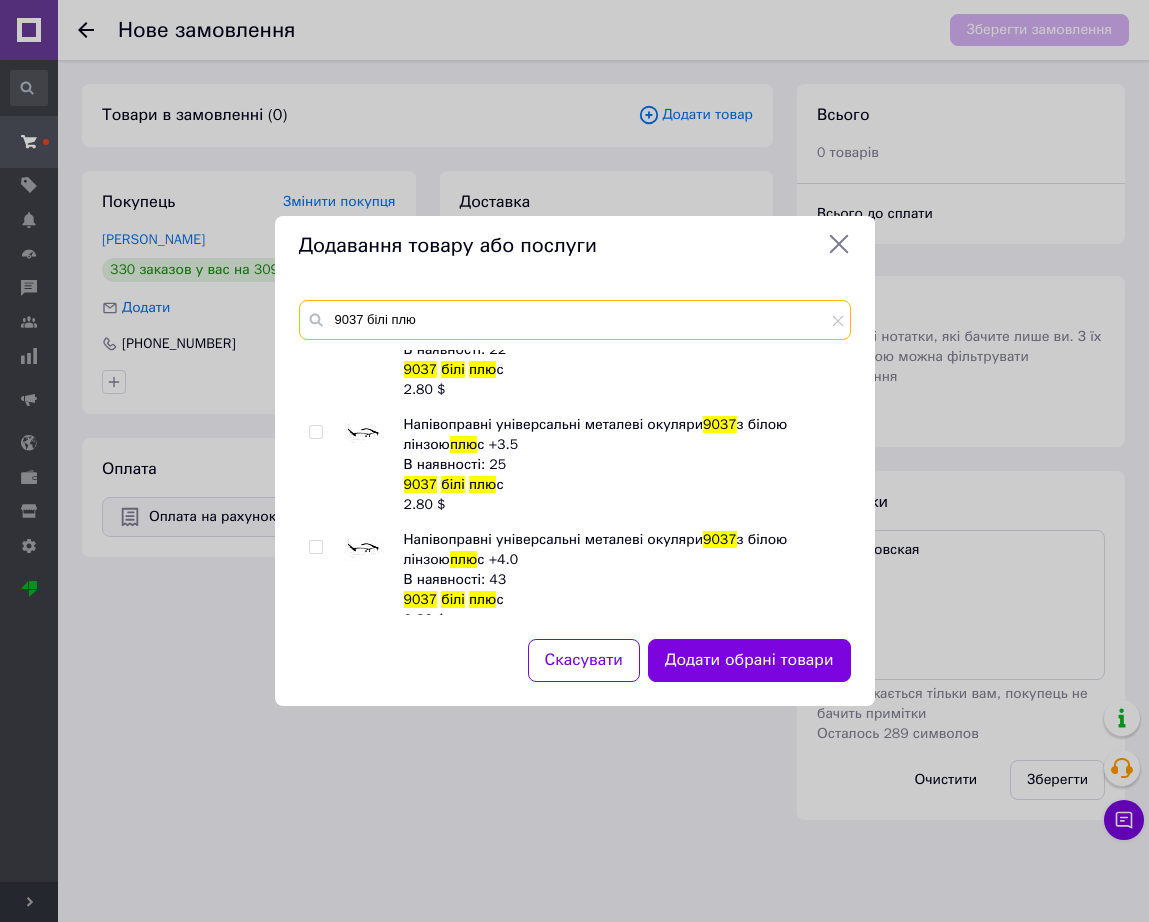 type on "9037 білі плю" 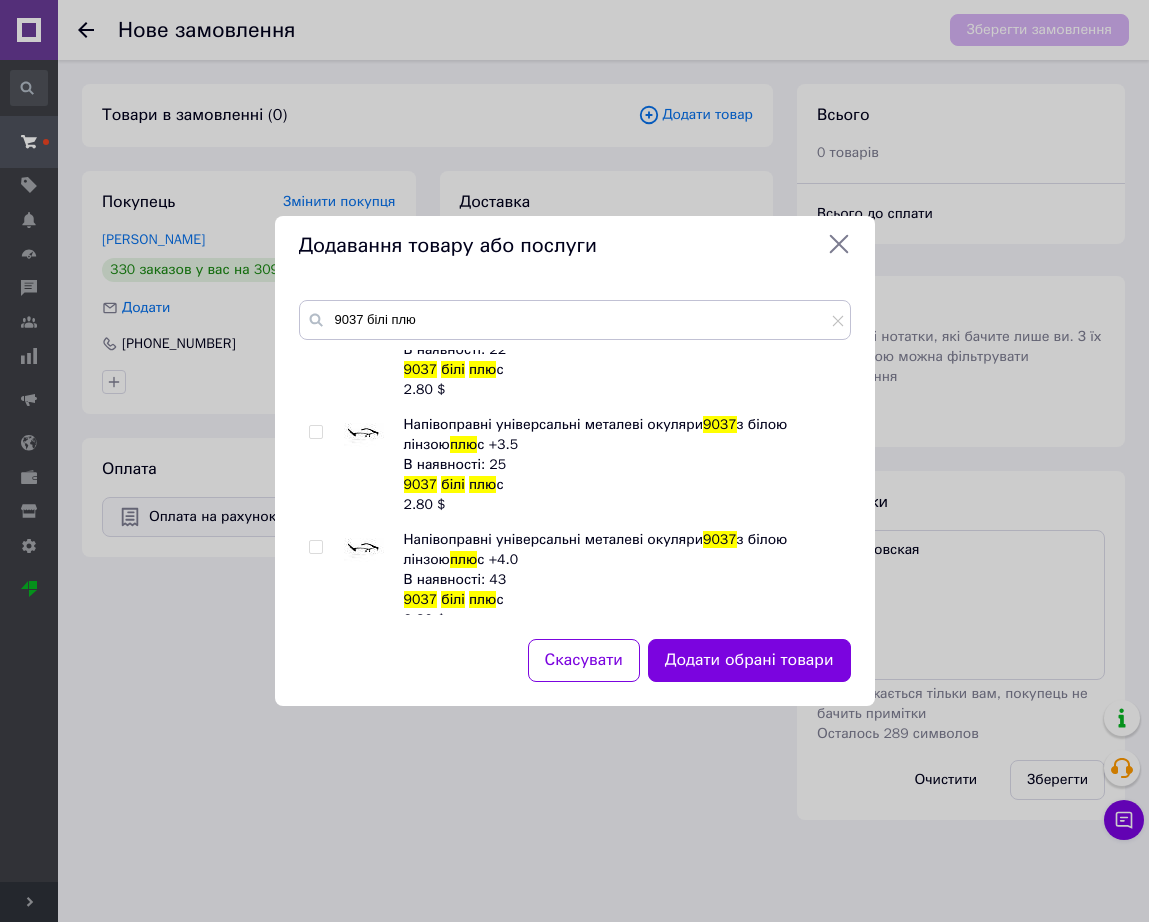 click at bounding box center (364, 435) 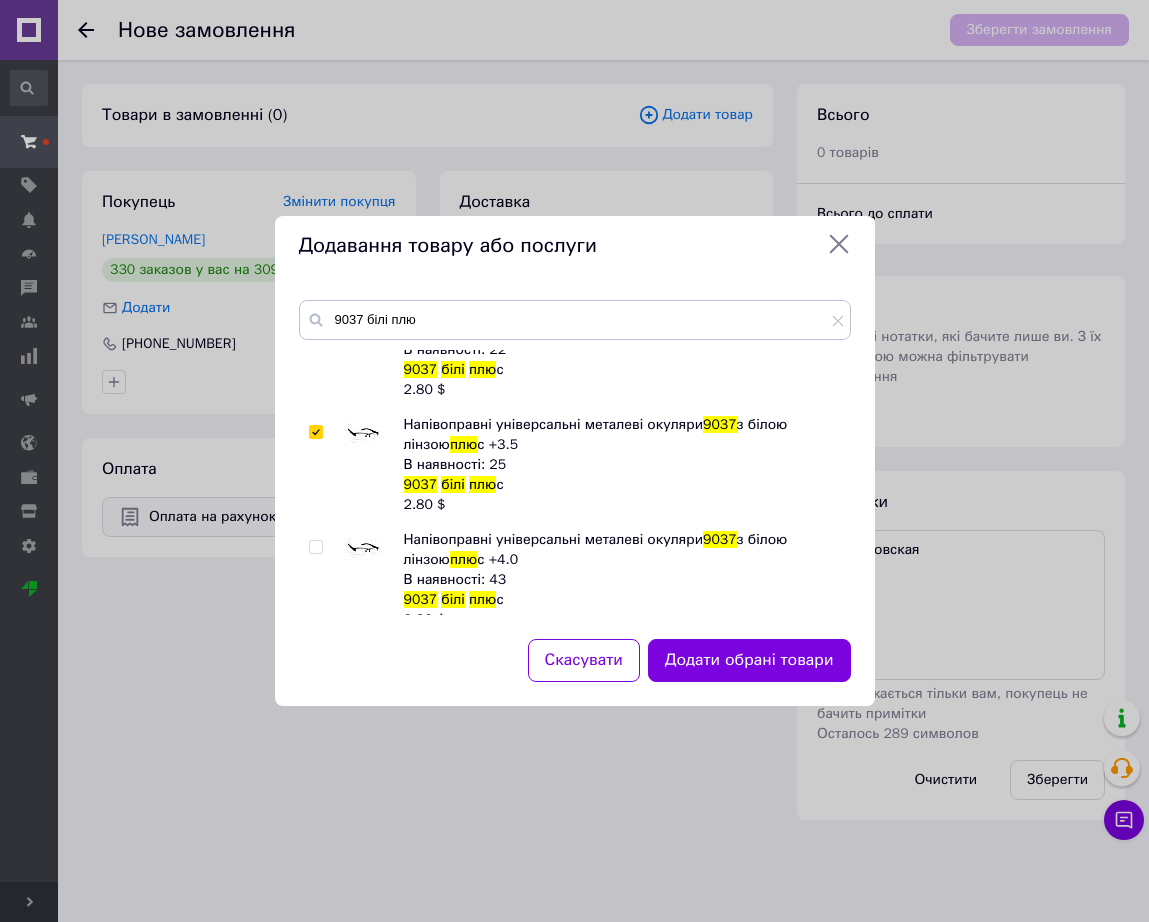 checkbox on "true" 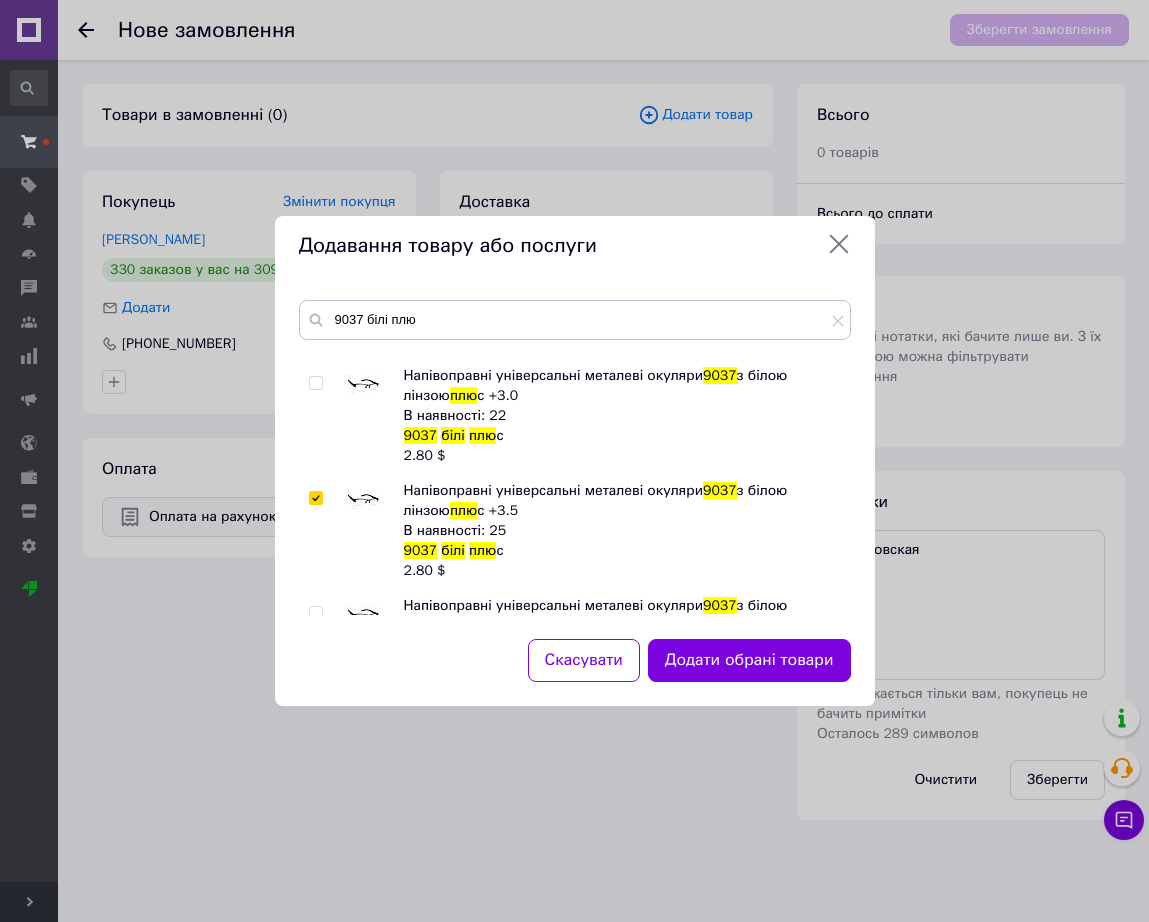 scroll, scrollTop: 500, scrollLeft: 0, axis: vertical 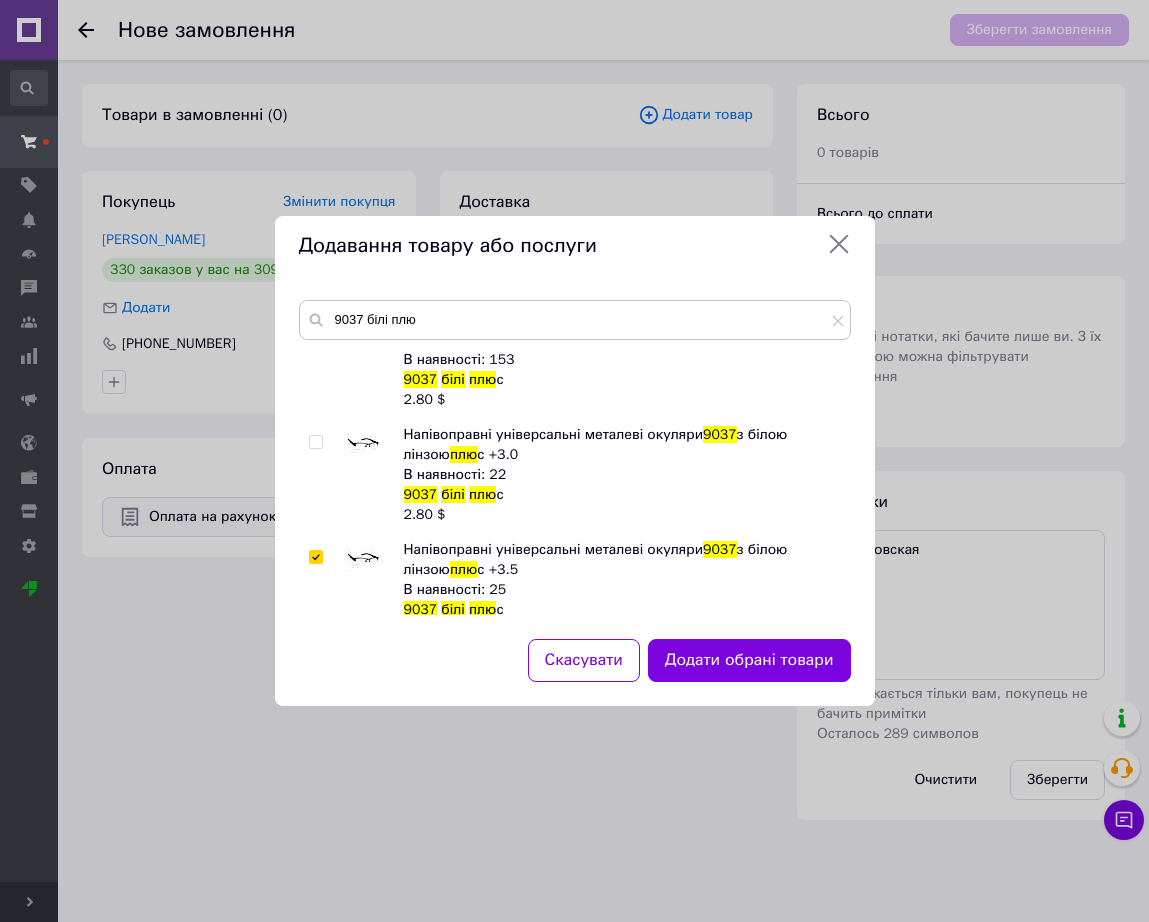 click at bounding box center (364, 445) 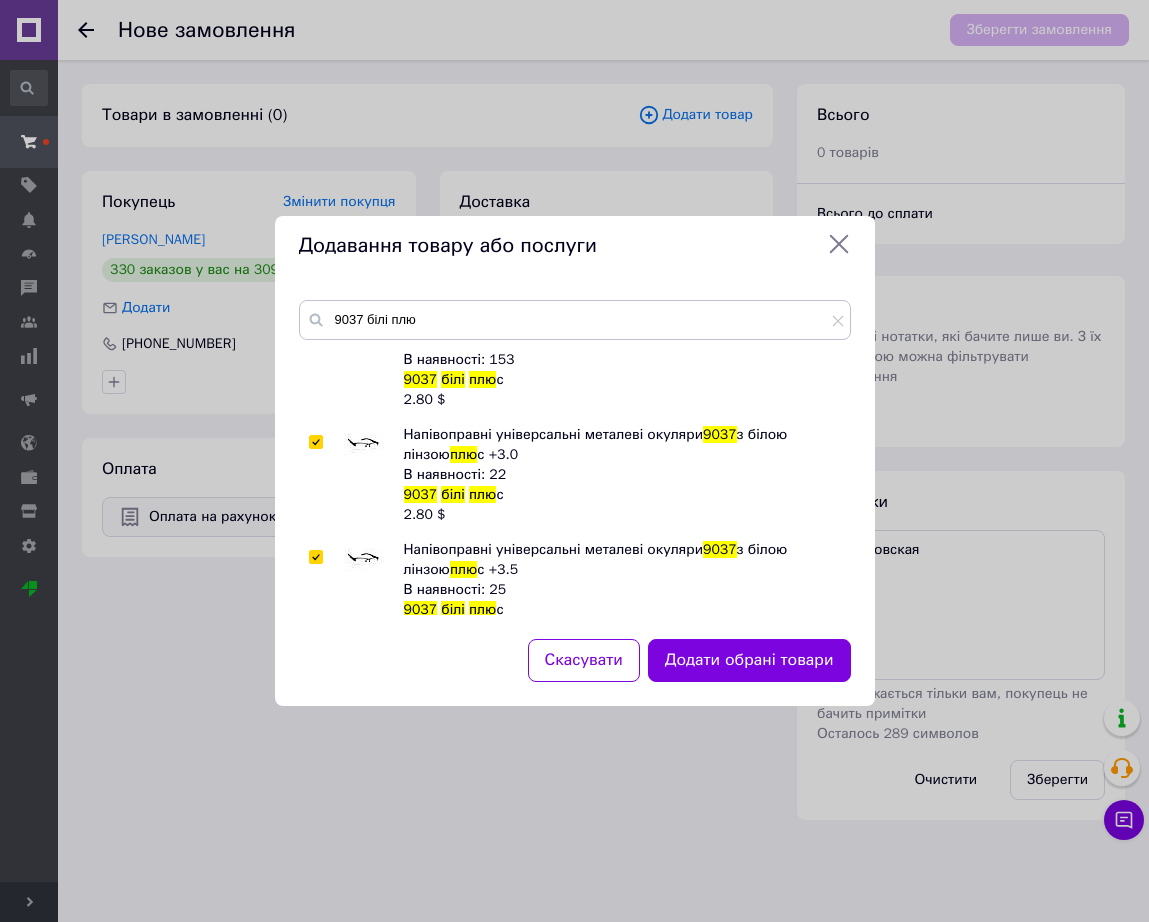 checkbox on "true" 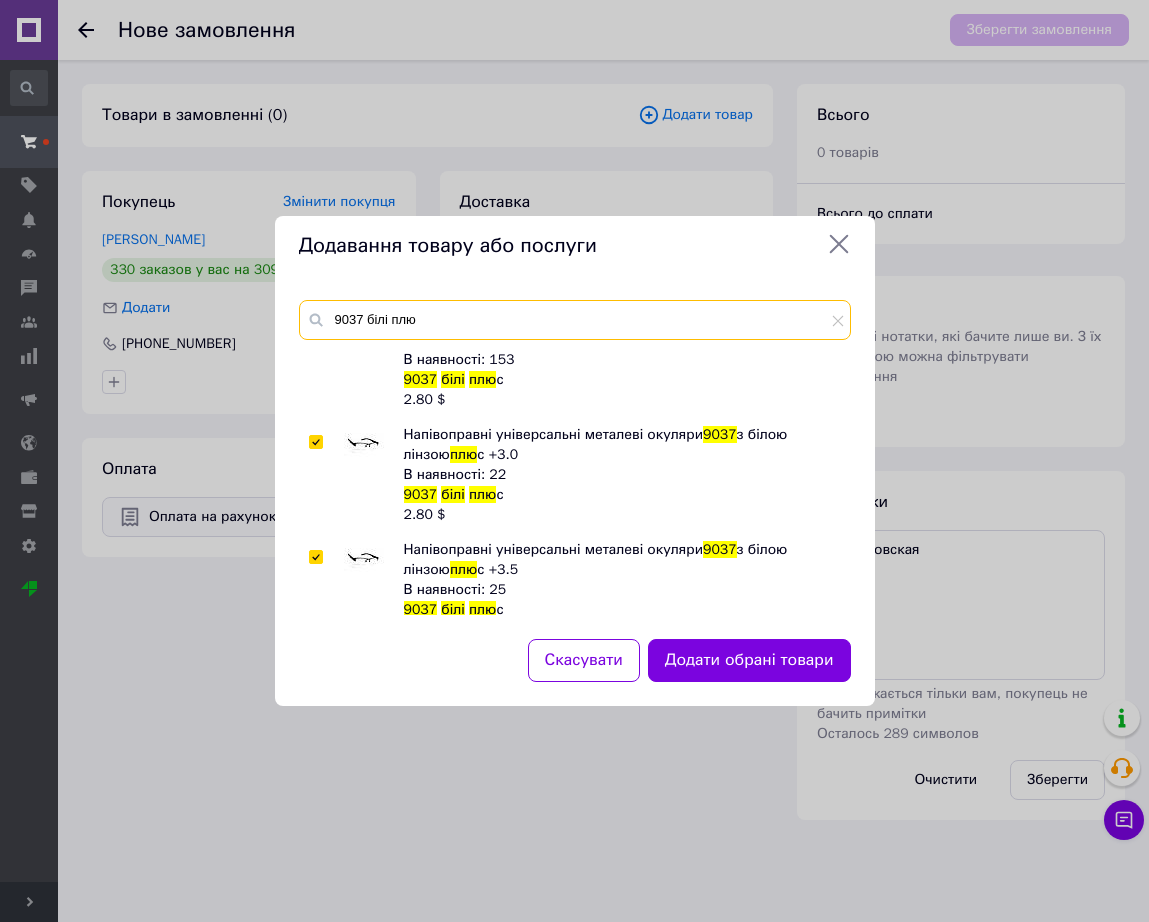 click on "9037 білі плю" at bounding box center [575, 320] 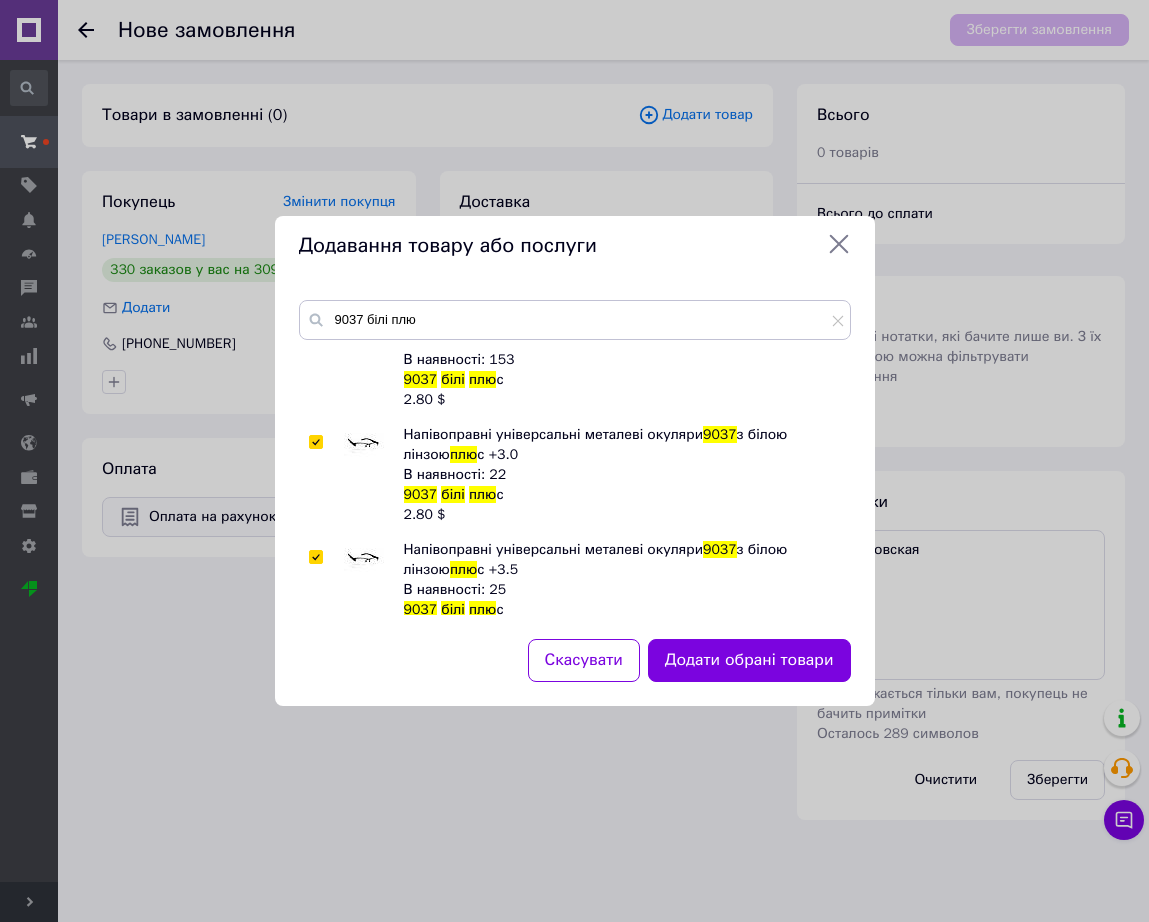 click 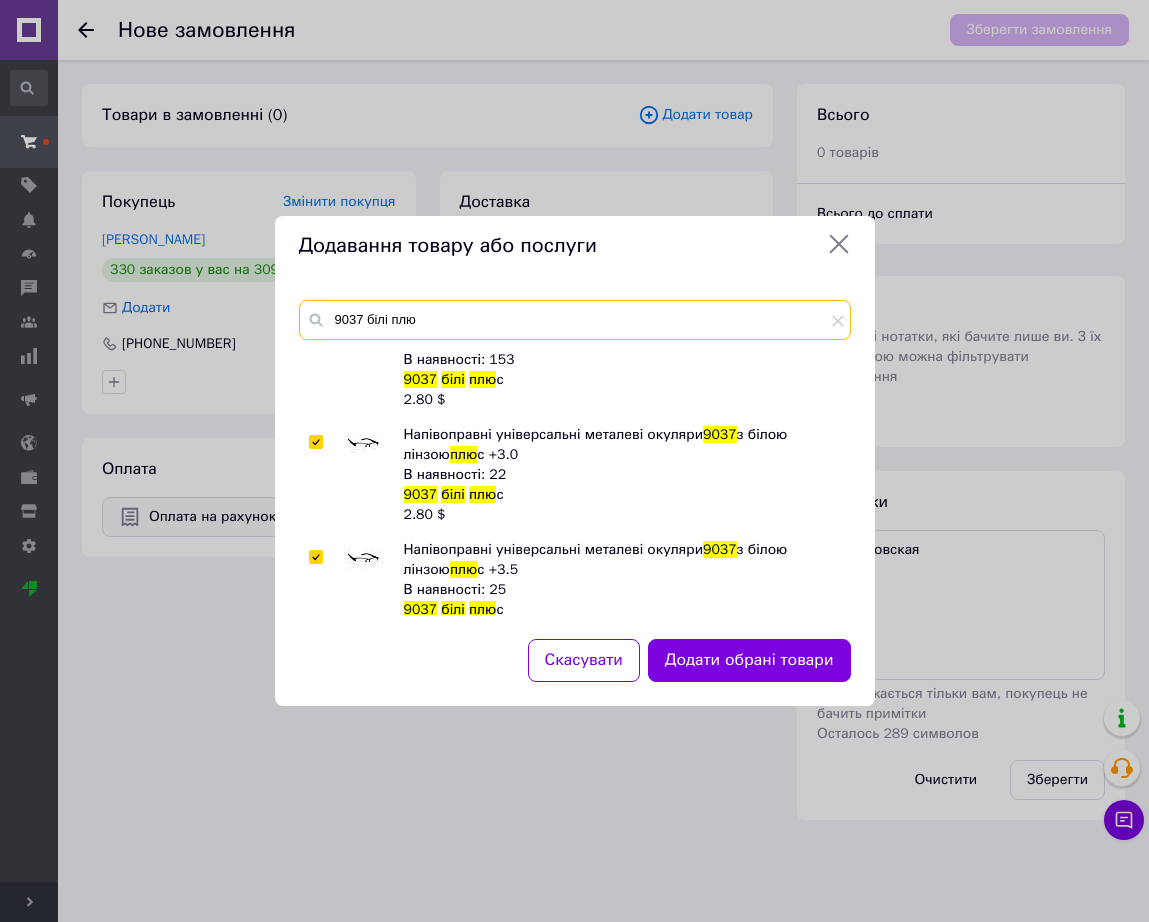 click on "9037 білі плю" at bounding box center (575, 320) 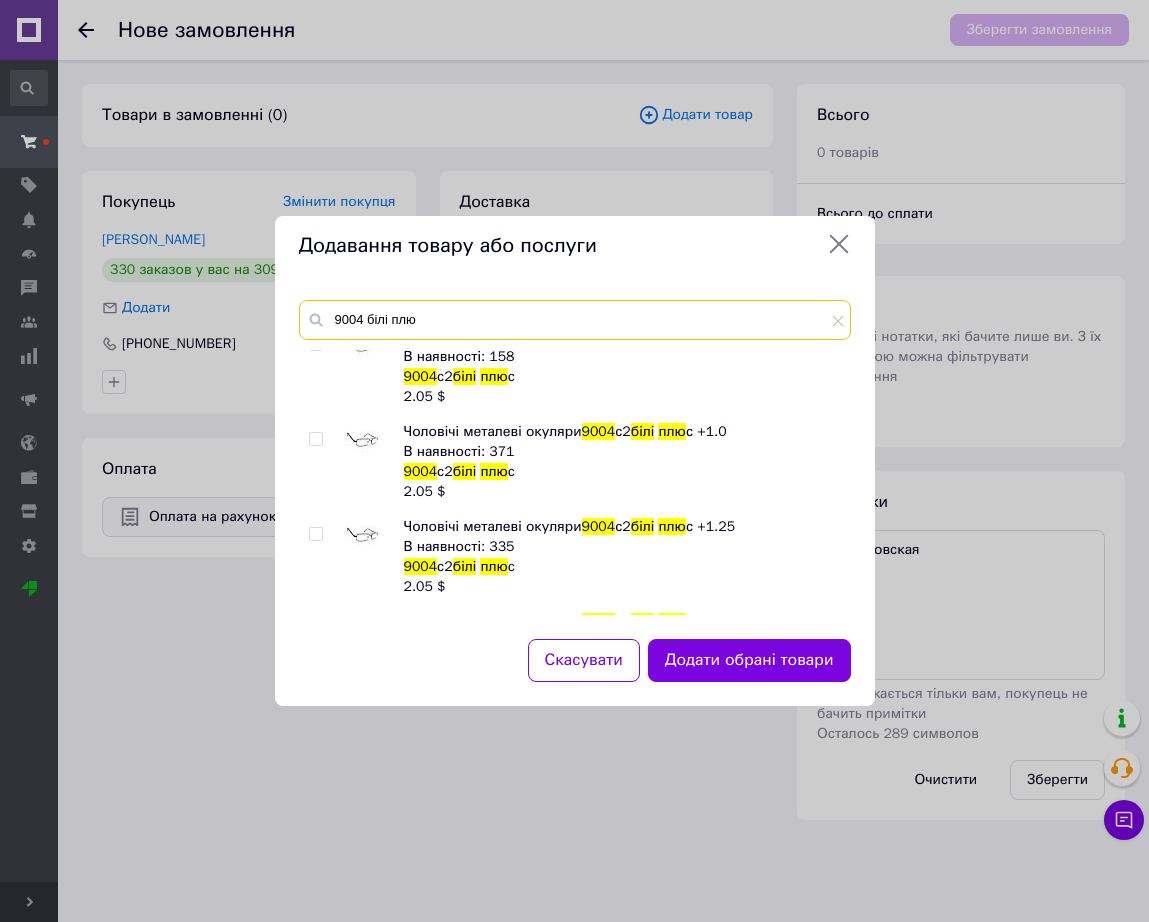 scroll, scrollTop: 125, scrollLeft: 0, axis: vertical 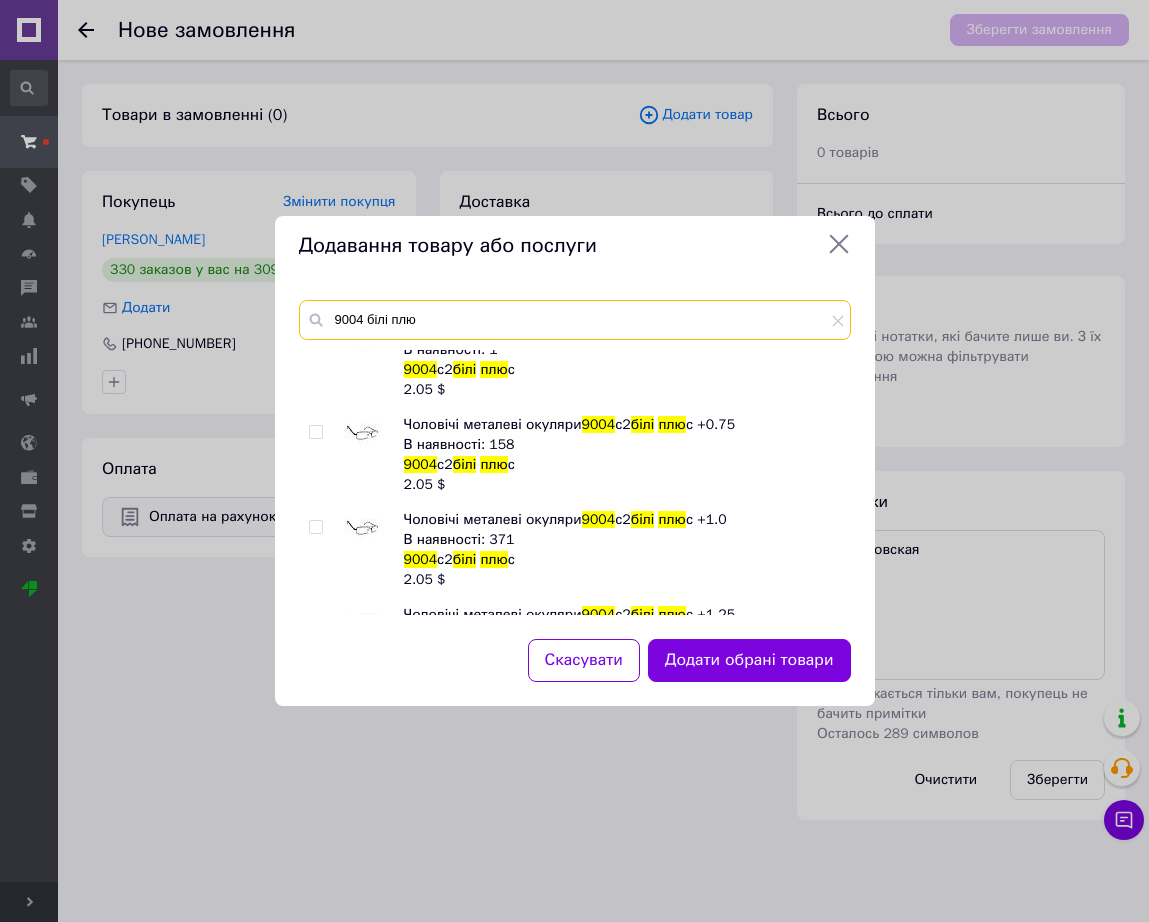 type on "9004 білі плю" 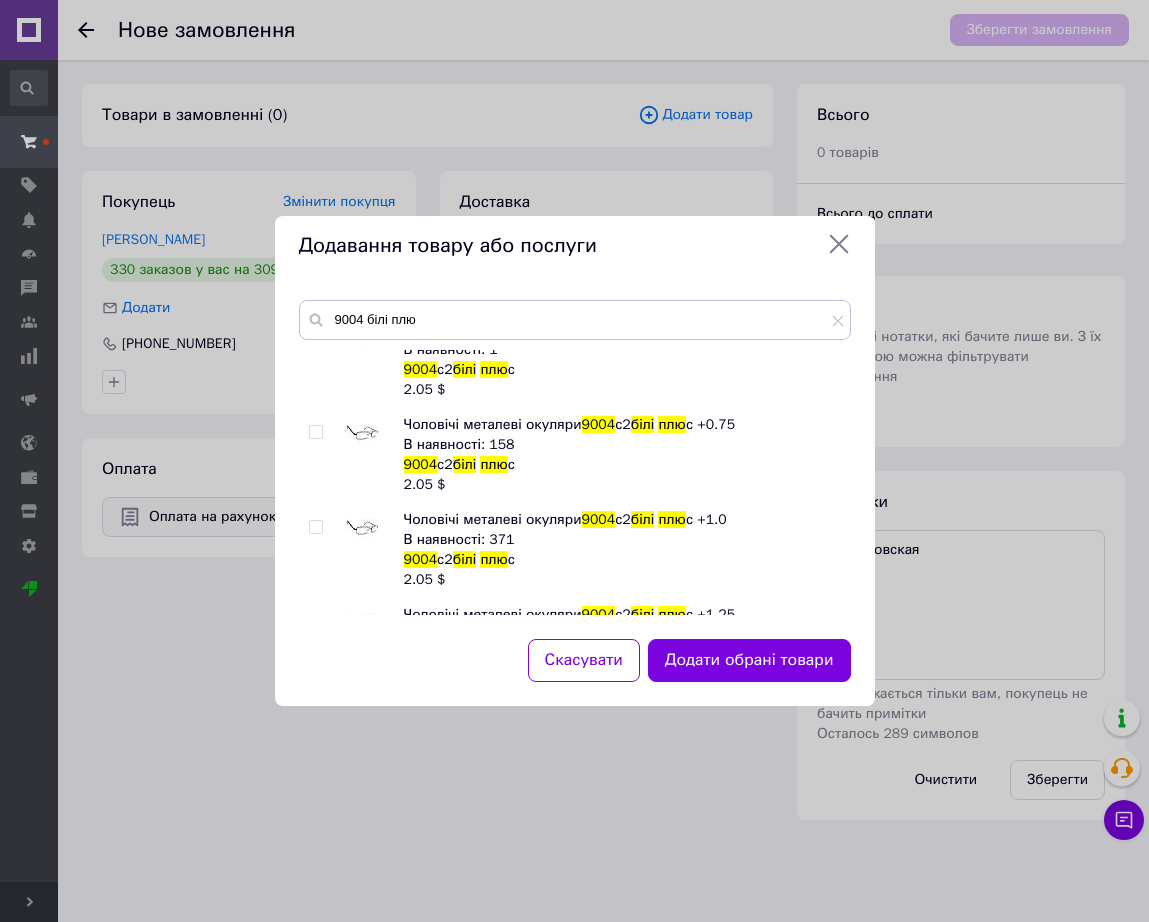 click at bounding box center (364, 530) 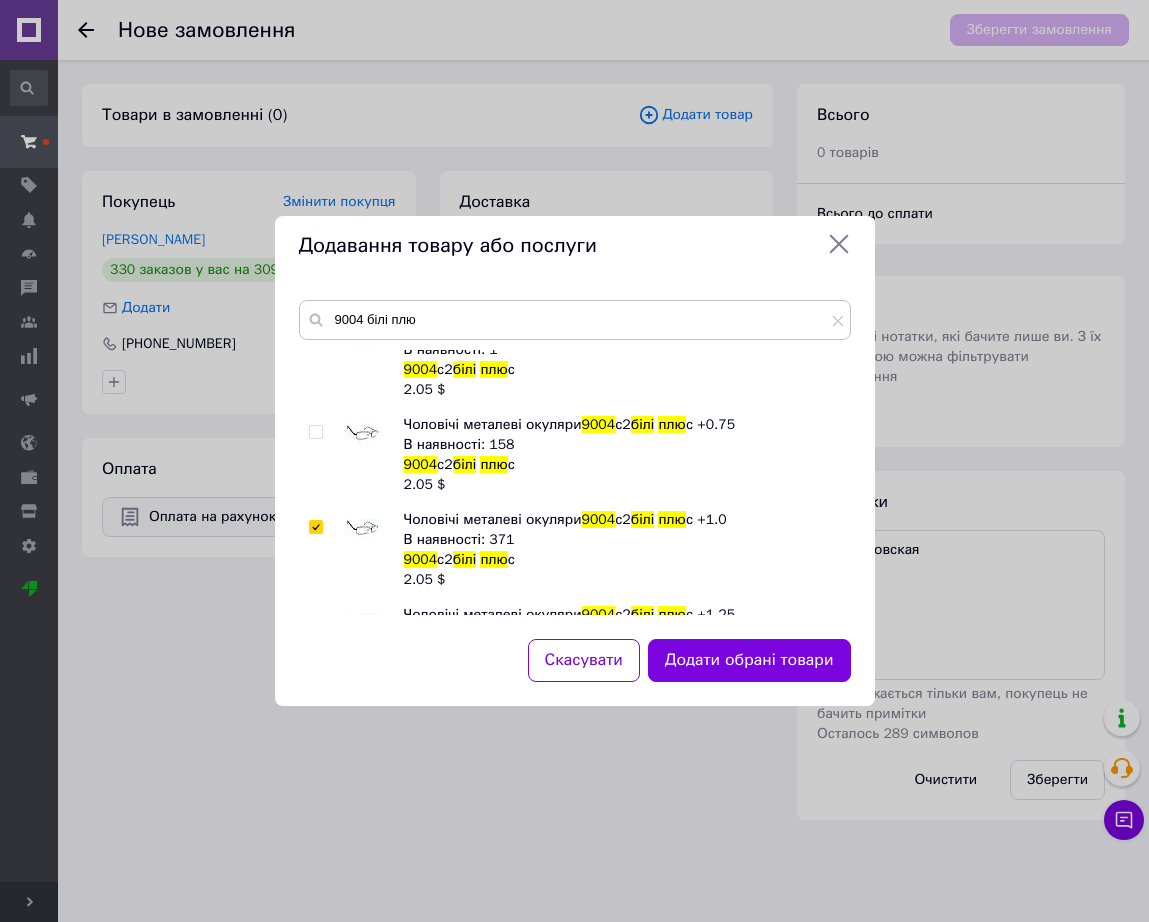 checkbox on "true" 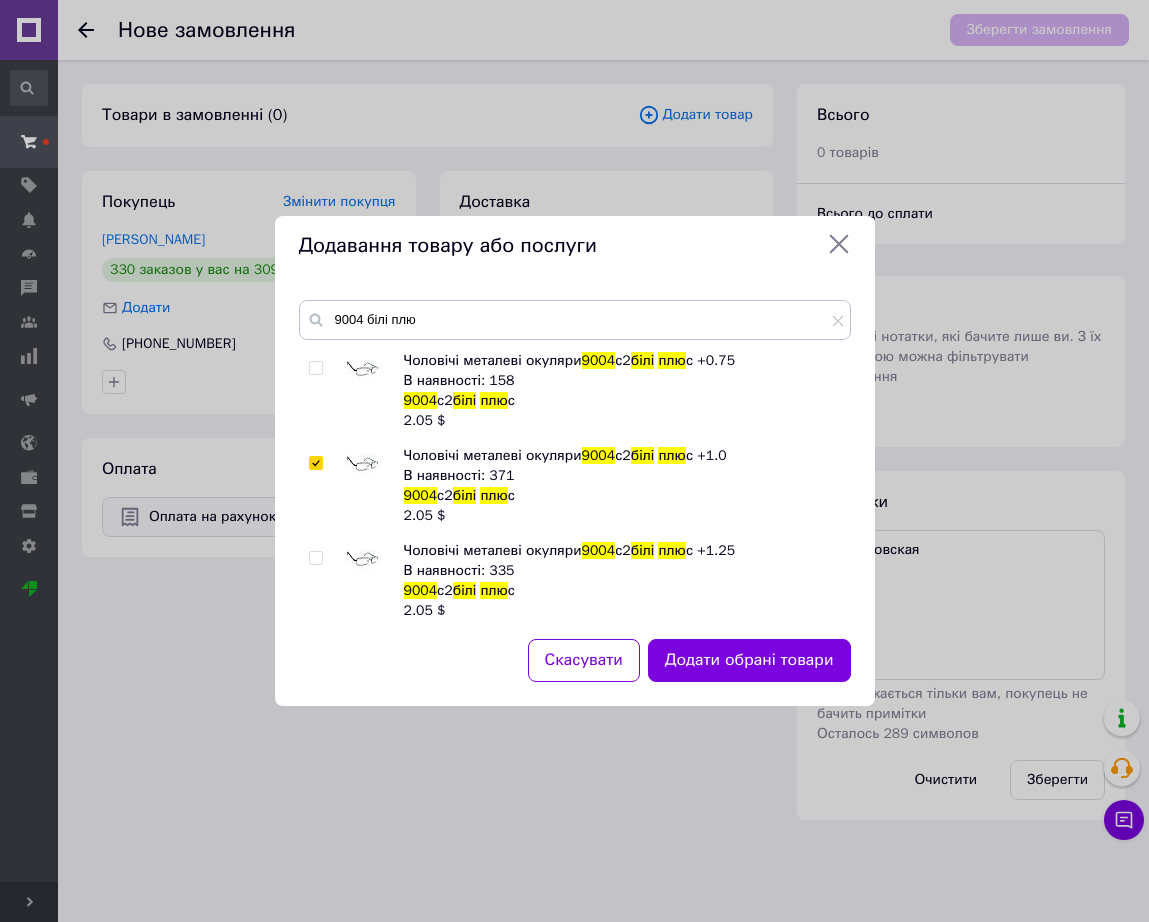 scroll, scrollTop: 250, scrollLeft: 0, axis: vertical 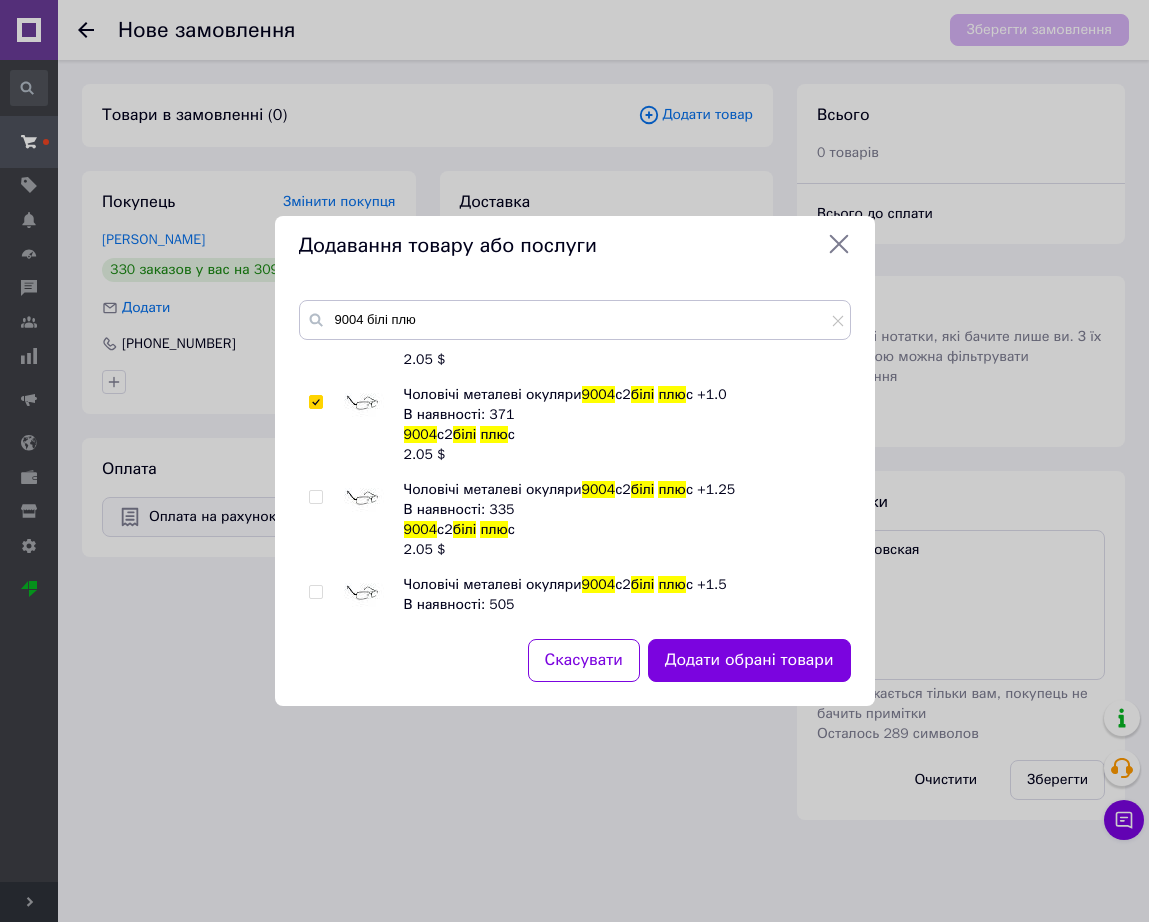 click at bounding box center [364, 500] 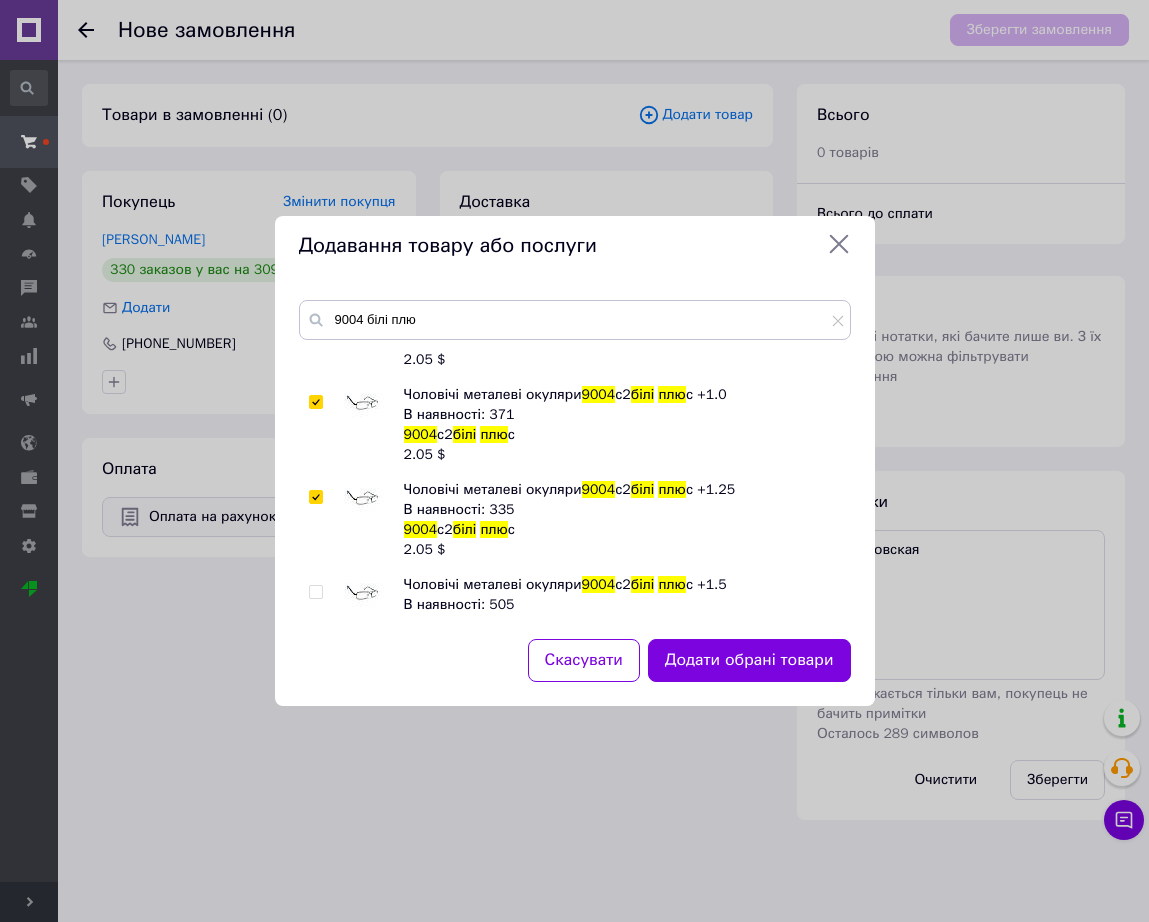 checkbox on "true" 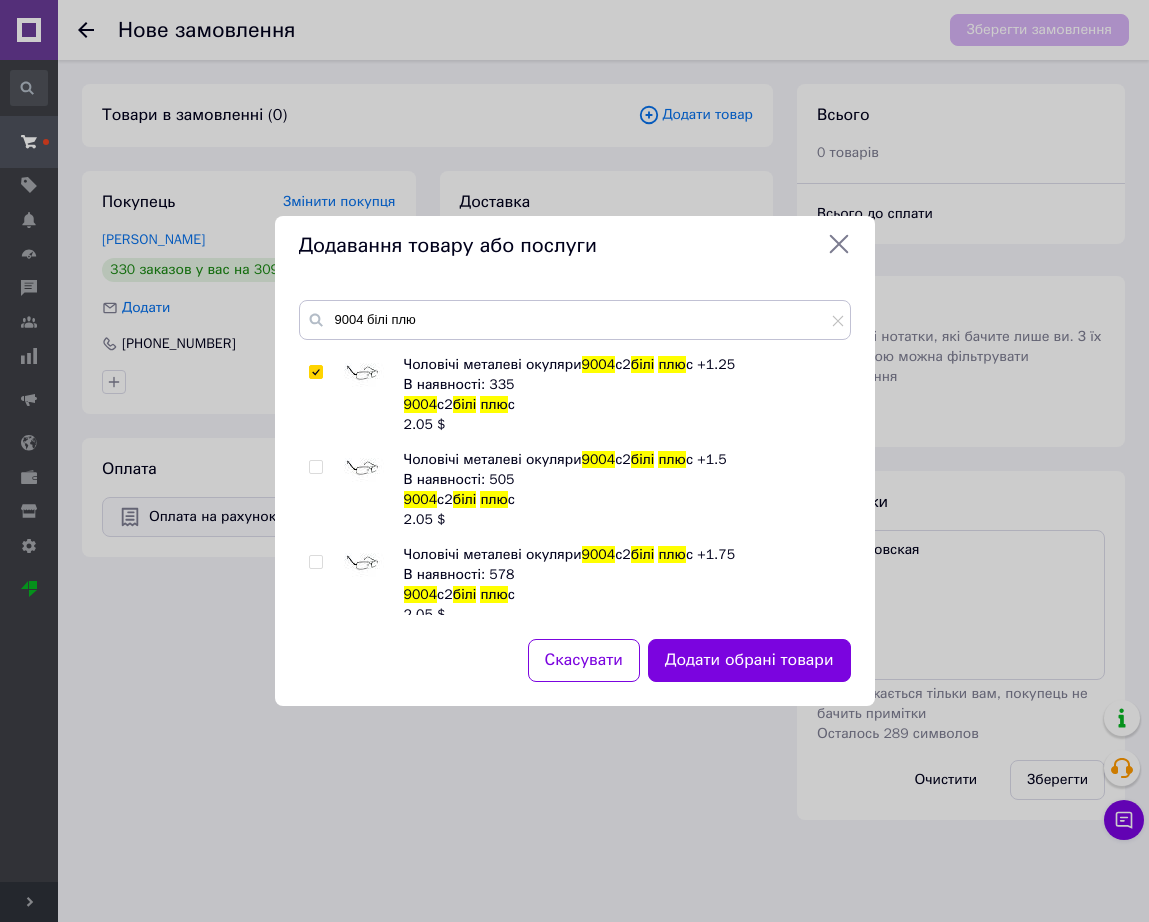 click at bounding box center (364, 470) 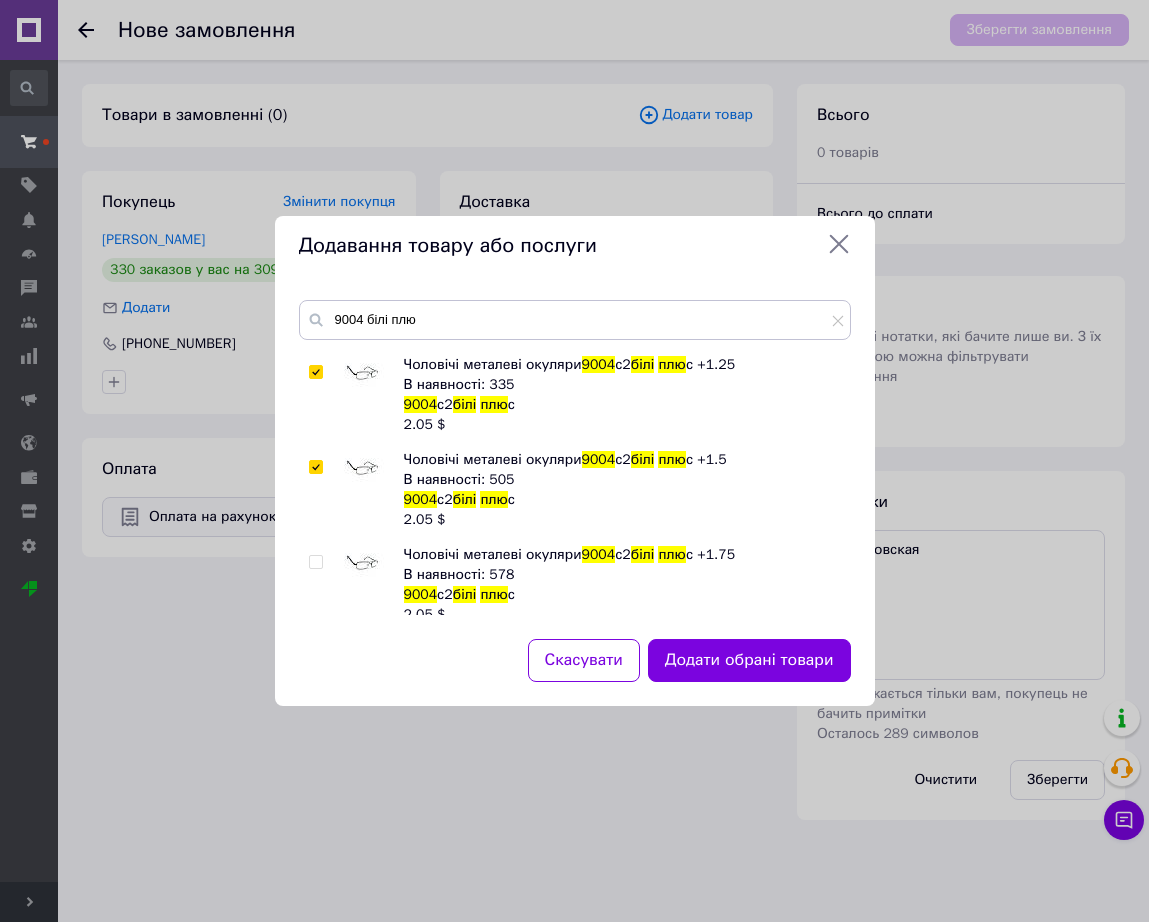 checkbox on "true" 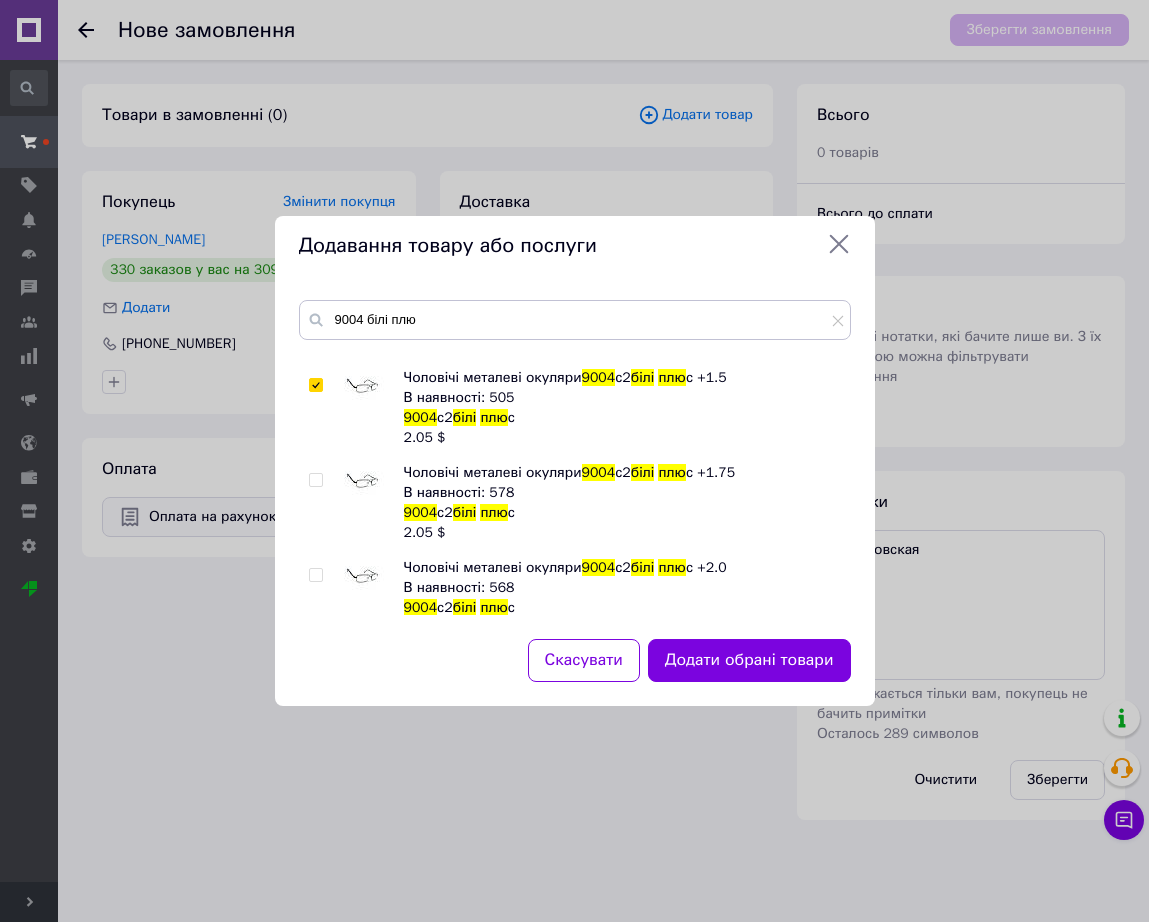 scroll, scrollTop: 500, scrollLeft: 0, axis: vertical 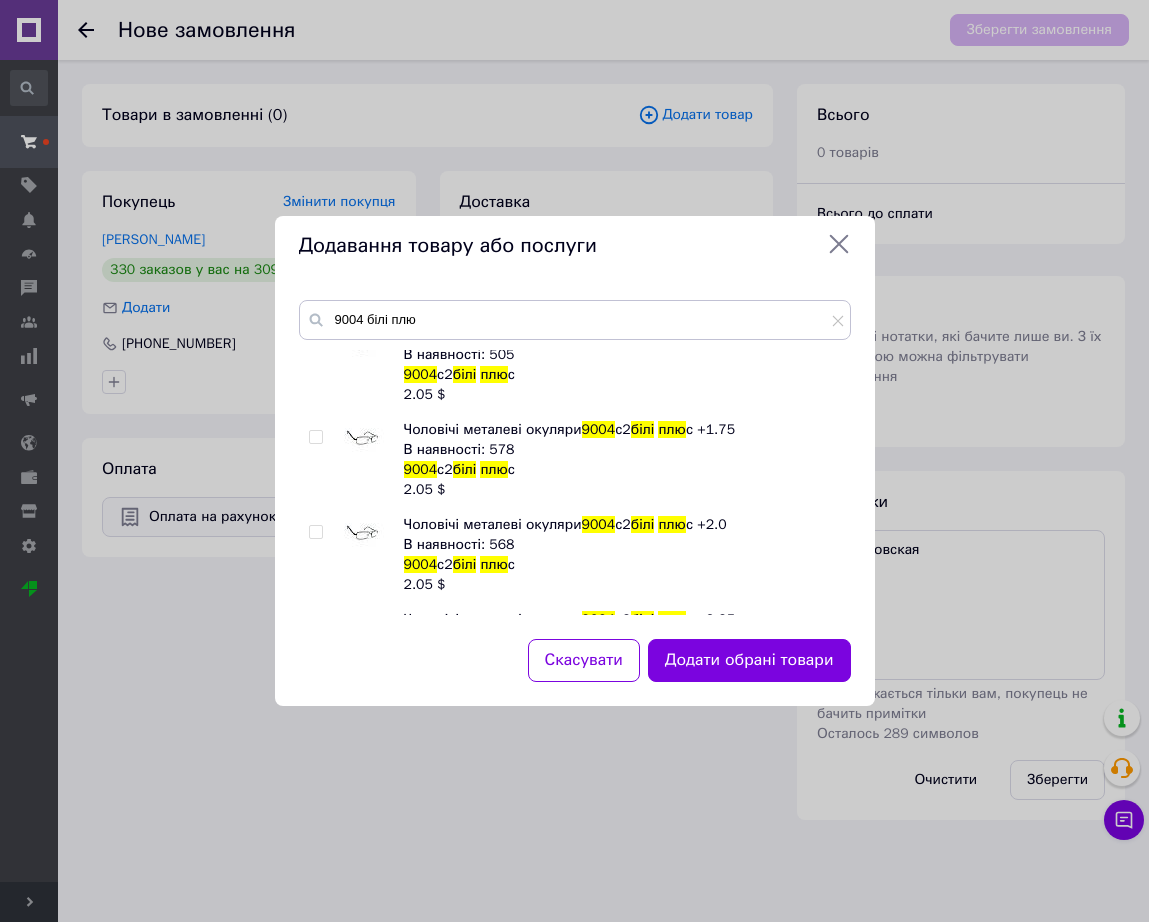 click on "Чоловічі металеві окуляри  9004  с2  білі   плю с Готово до відправки 9004  с2  білі   плю с 2.05   $ Чоловічі металеві окуляри  9004  с2  білі   плю с +0.5 В наявності: 1 9004  с2  білі   плю с 2.05   $ Чоловічі металеві окуляри  9004  с2  білі   плю с +0.75 В наявності: 158 9004  с2  білі   плю с 2.05   $ Чоловічі металеві окуляри  9004  с2  білі   плю с +1.0 В наявності: 371 9004  с2  білі   плю с 2.05   $ Чоловічі металеві окуляри  9004  с2  білі   плю с +1.25 В наявності: 335 9004  с2  білі   плю с 2.05   $ Чоловічі металеві окуляри  9004  с2  білі   плю с +1.5 В наявності: 505 9004  с2  білі   плю с 2.05   $ Чоловічі металеві окуляри  9004  с2  білі   плю с +1.75" 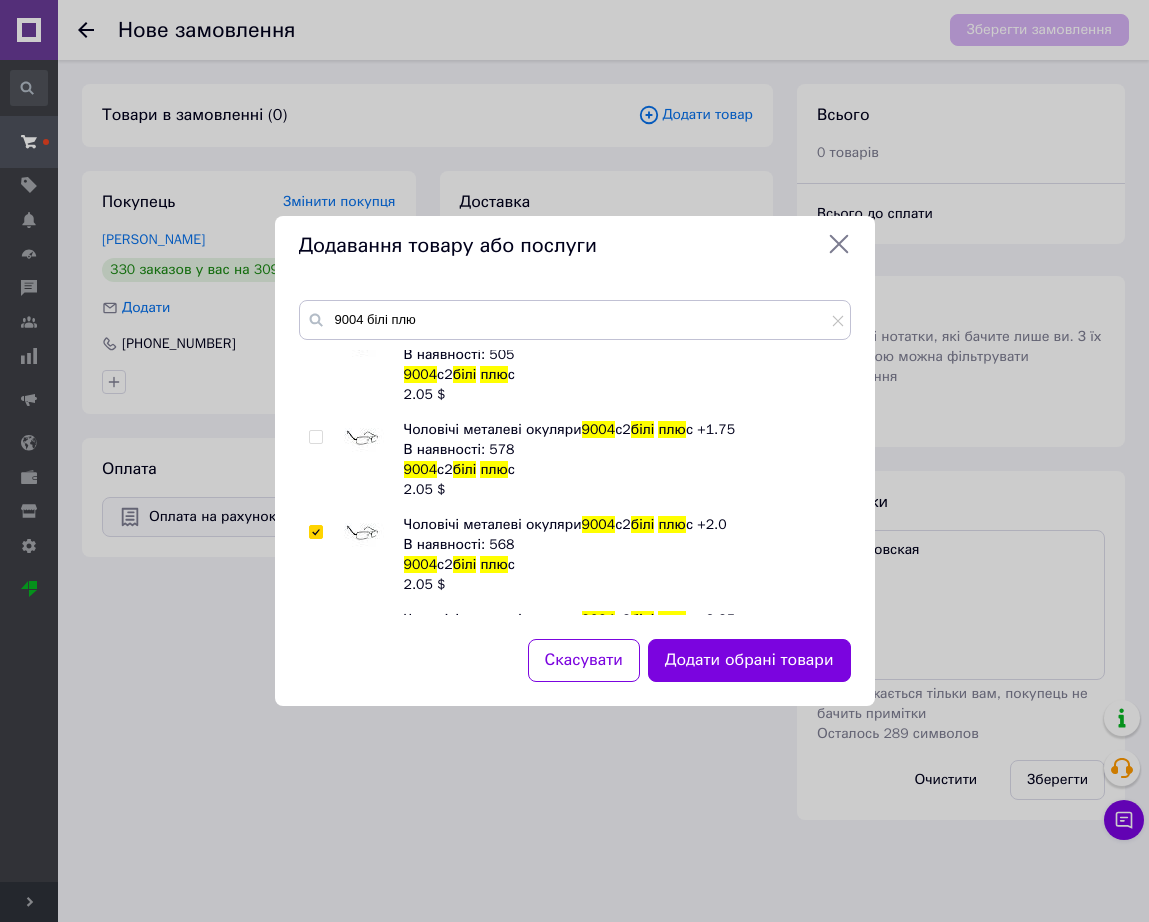 checkbox on "true" 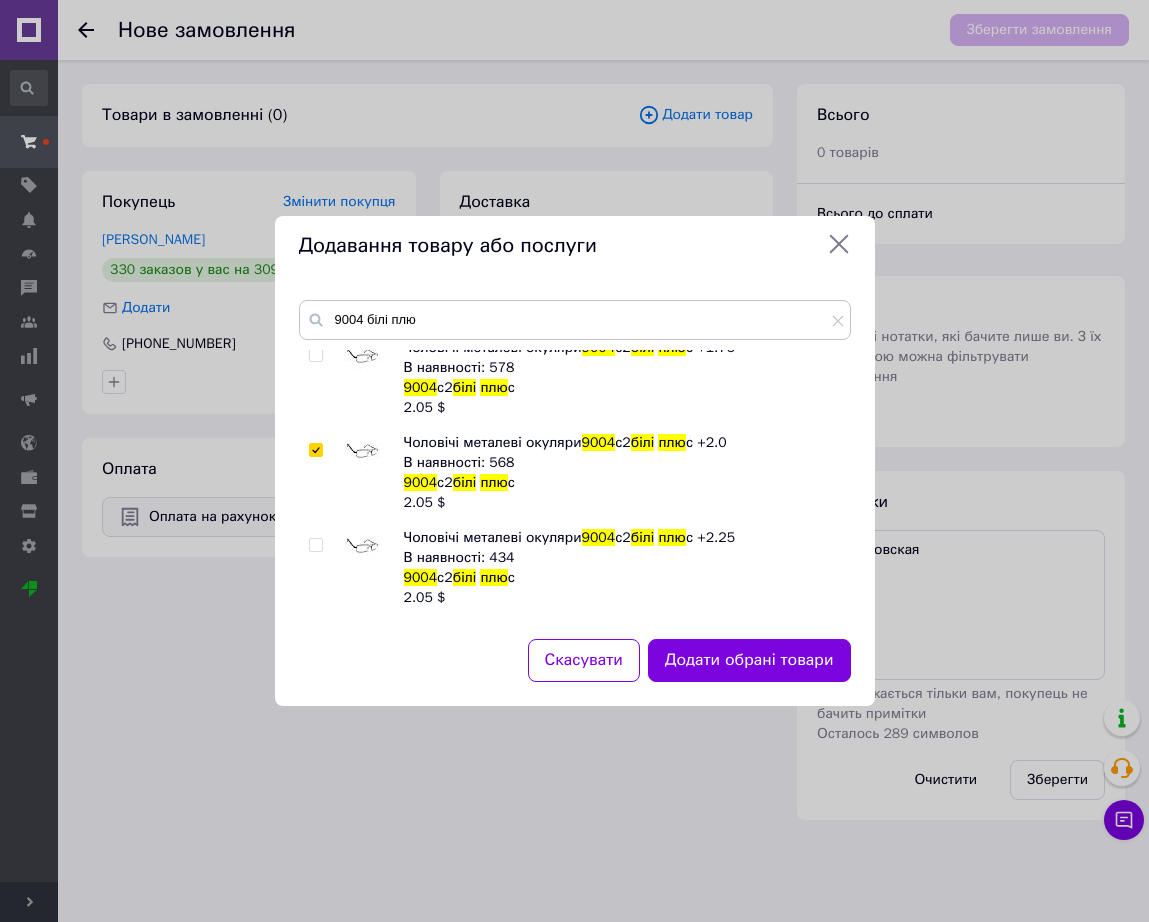scroll, scrollTop: 625, scrollLeft: 0, axis: vertical 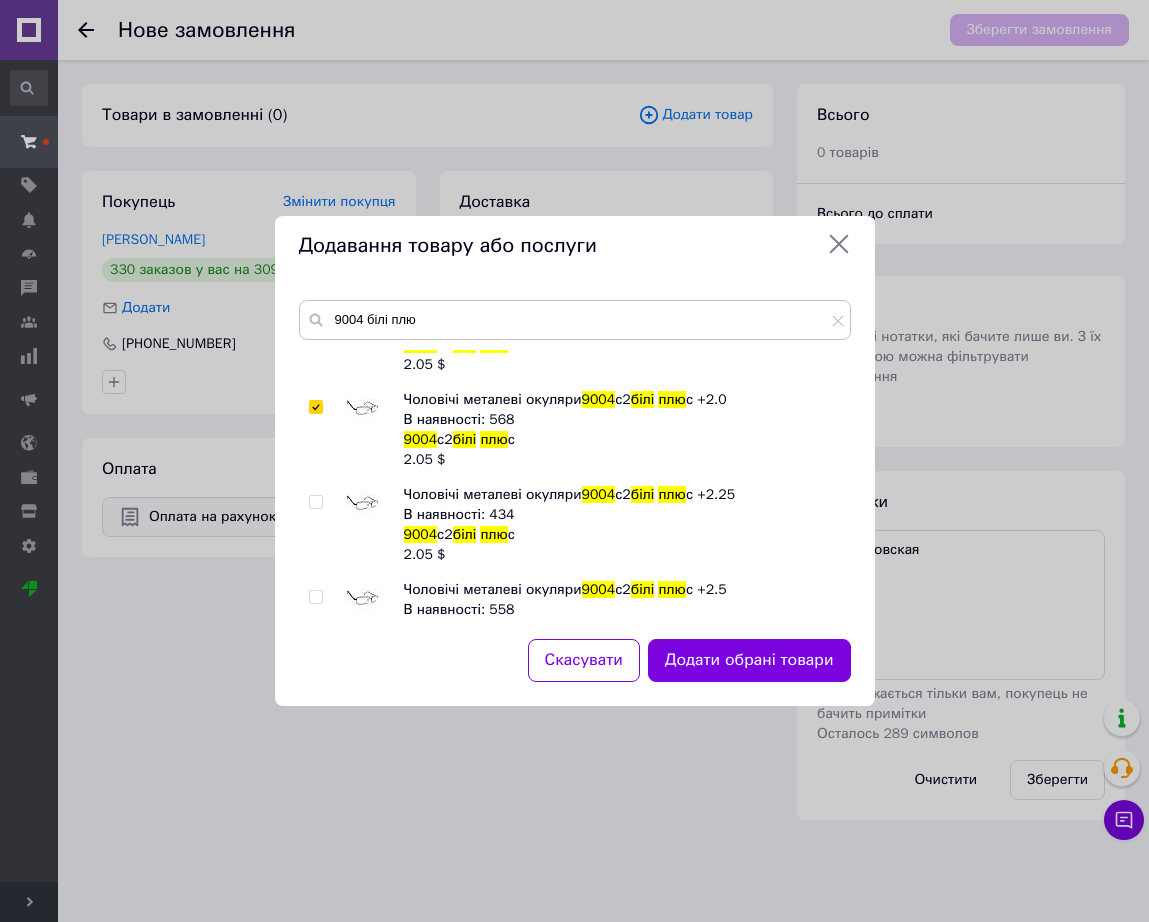 click at bounding box center (364, 600) 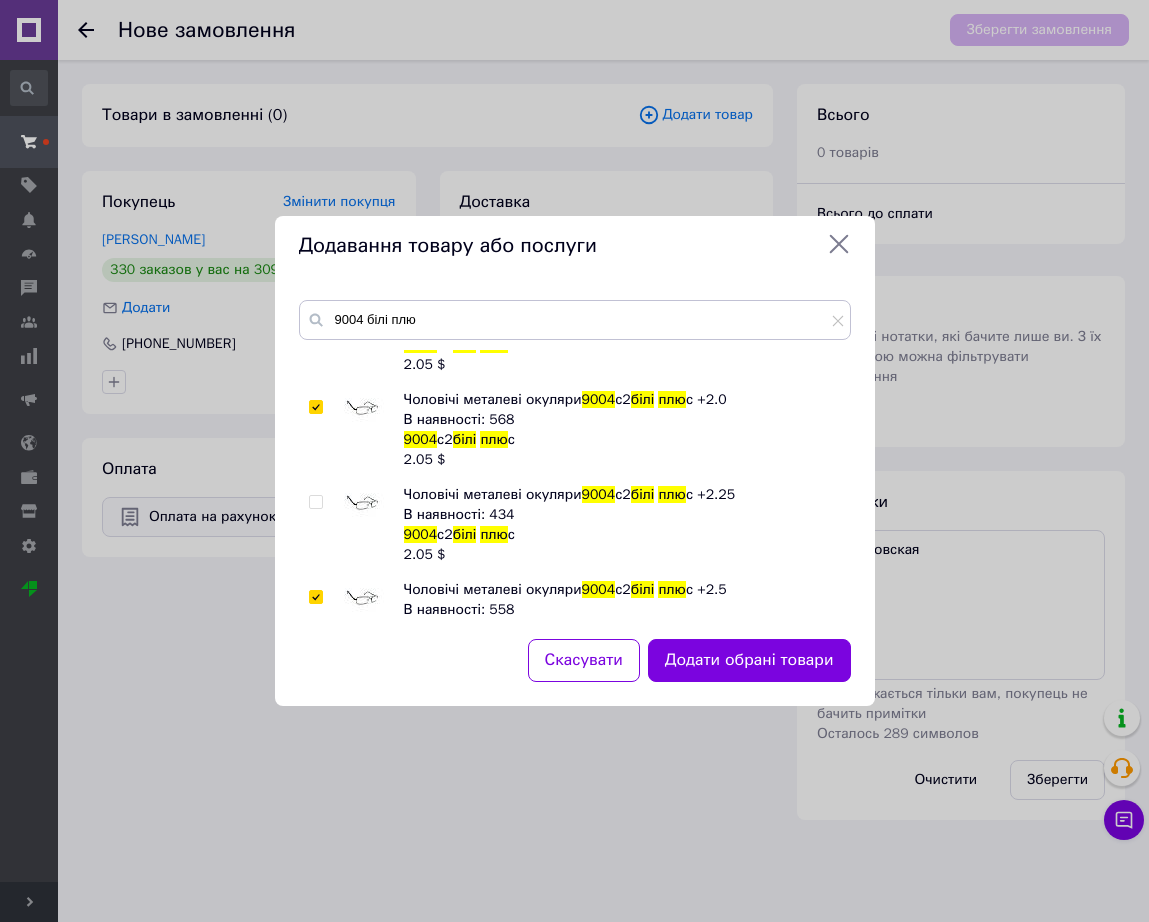 checkbox on "true" 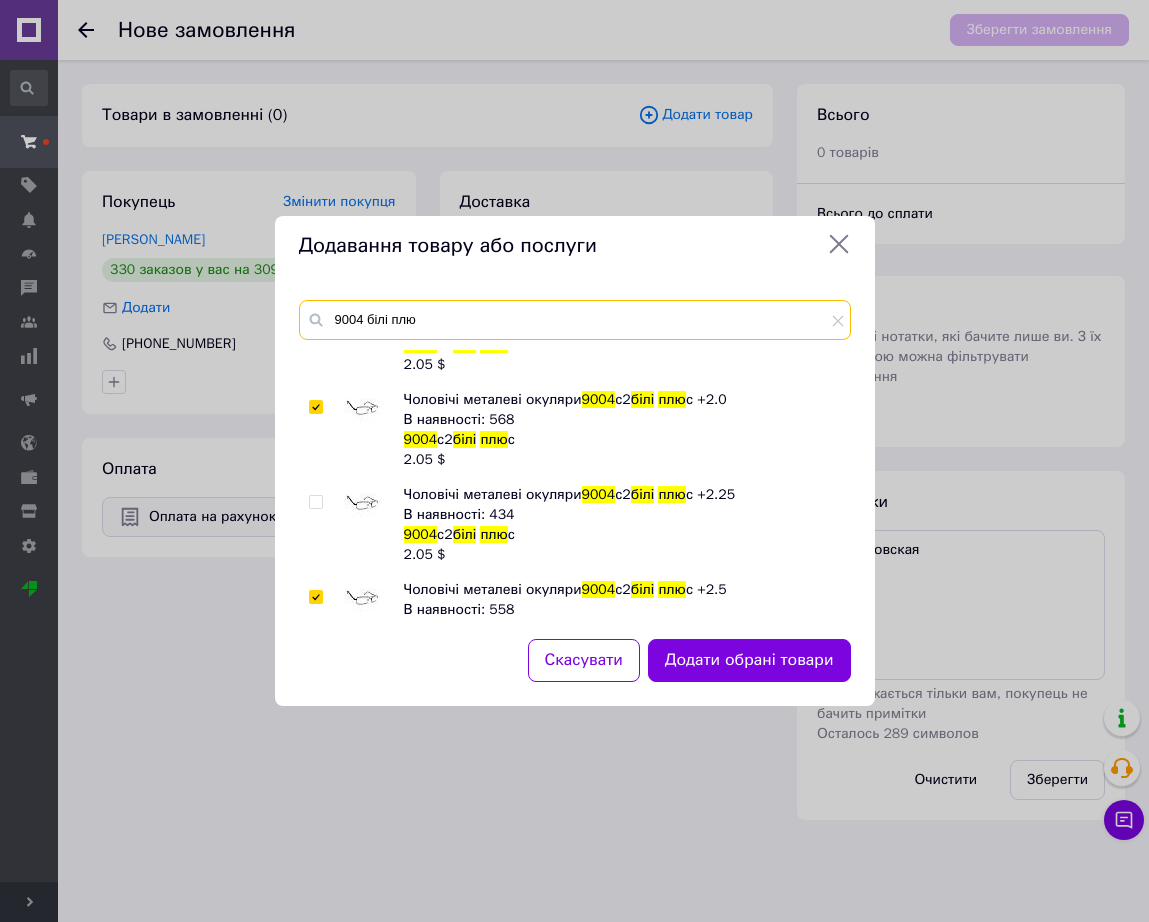 click on "9004 білі плю" at bounding box center [575, 320] 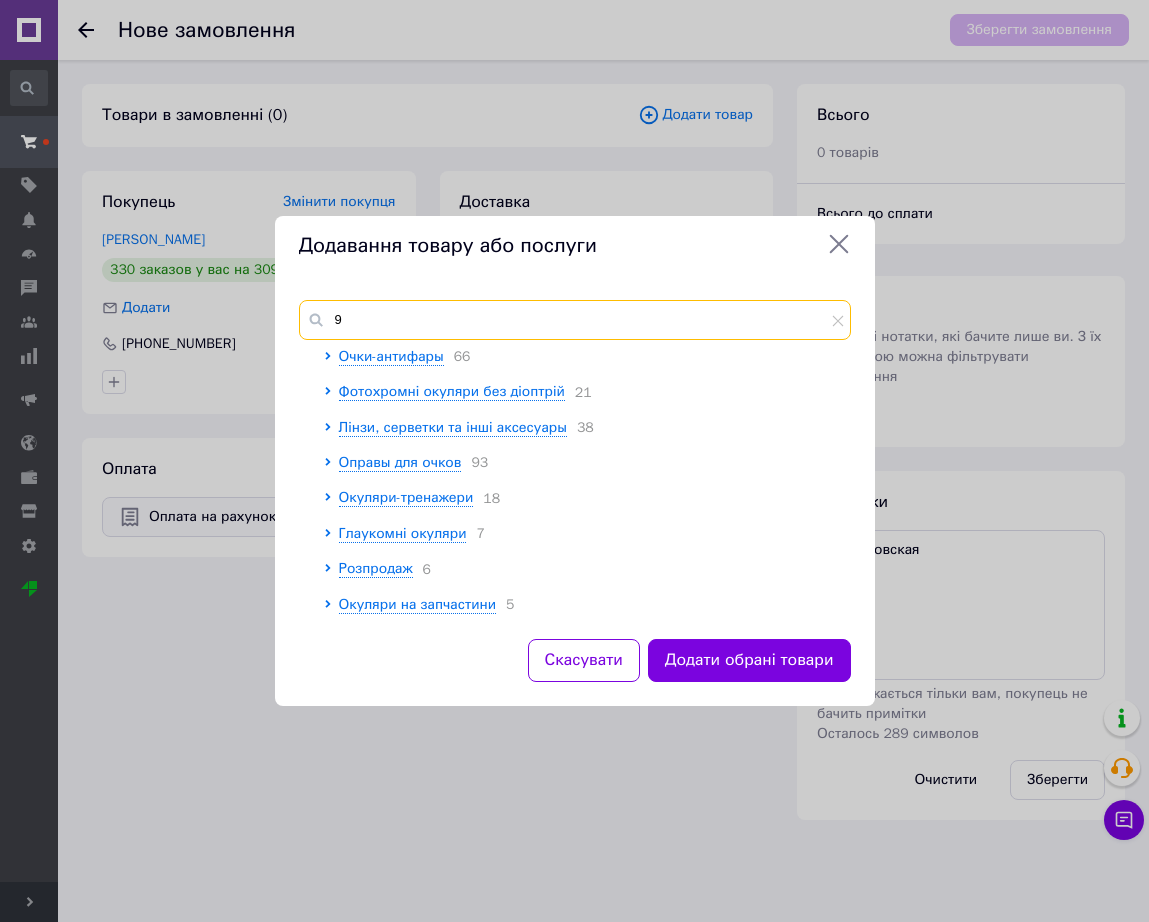 scroll, scrollTop: 0, scrollLeft: 0, axis: both 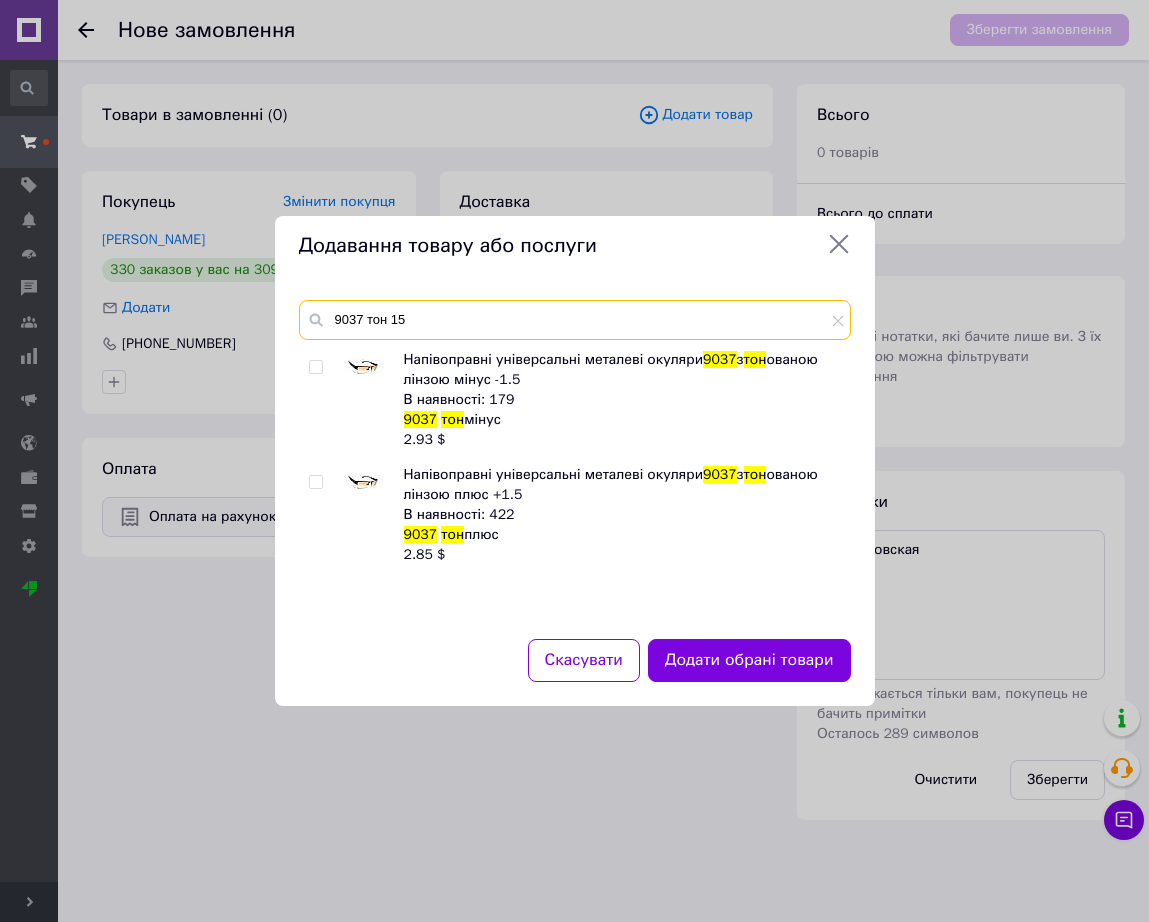 click on "9037 тон 15" at bounding box center (575, 320) 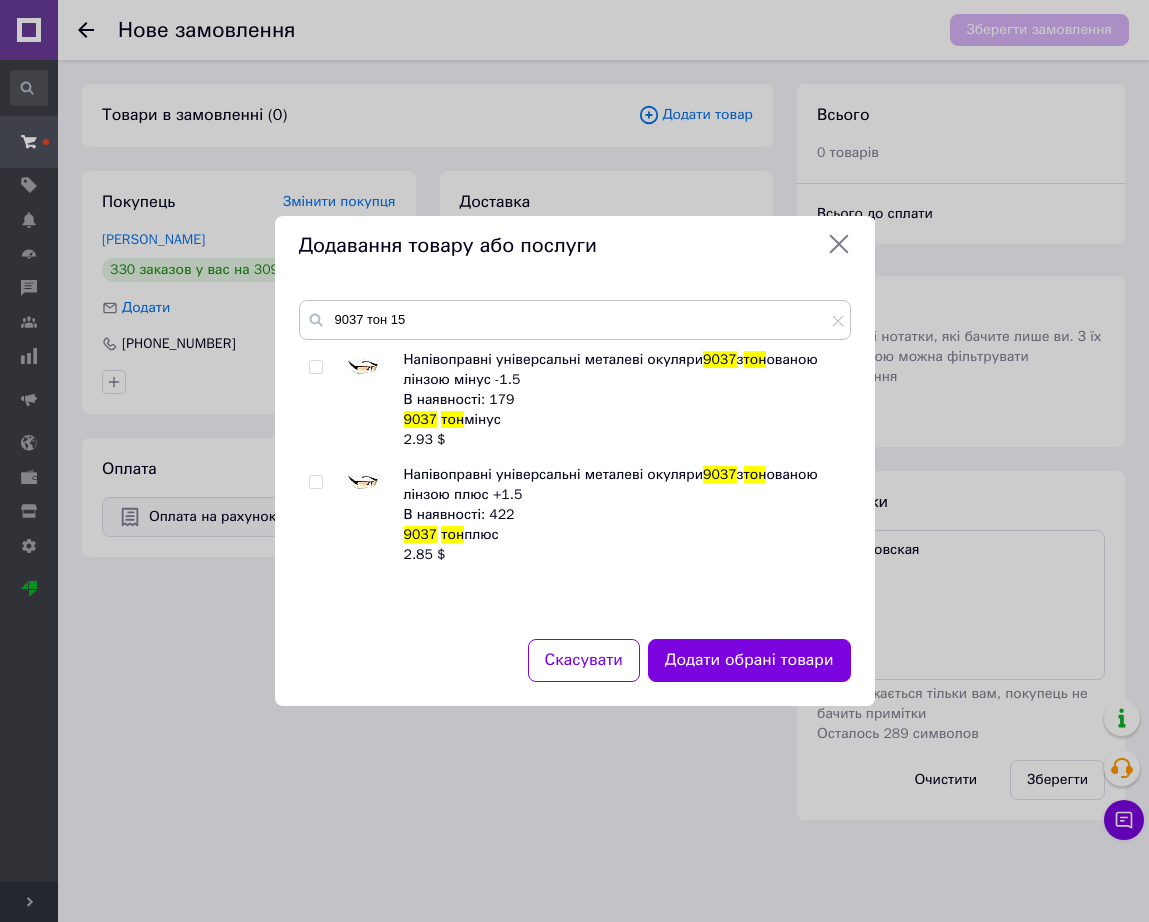 click at bounding box center (364, 370) 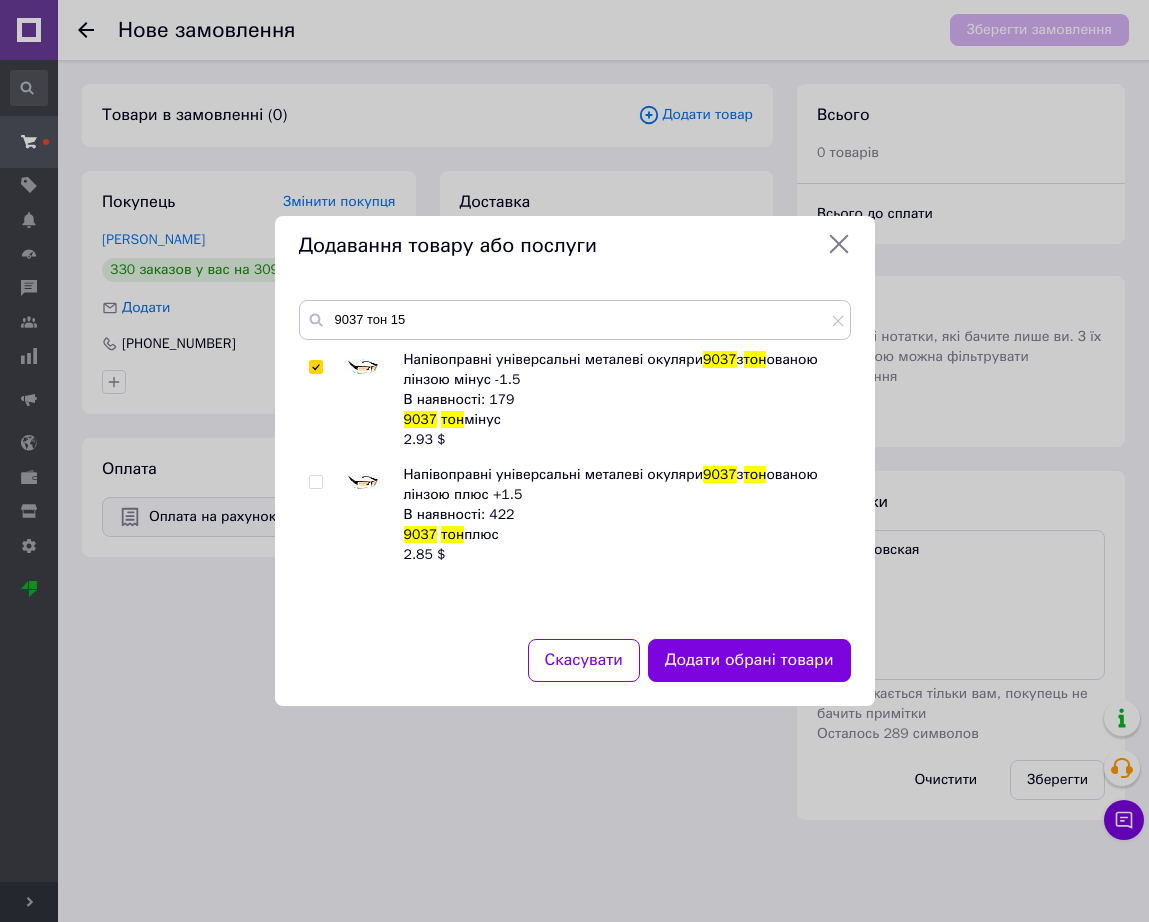 checkbox on "true" 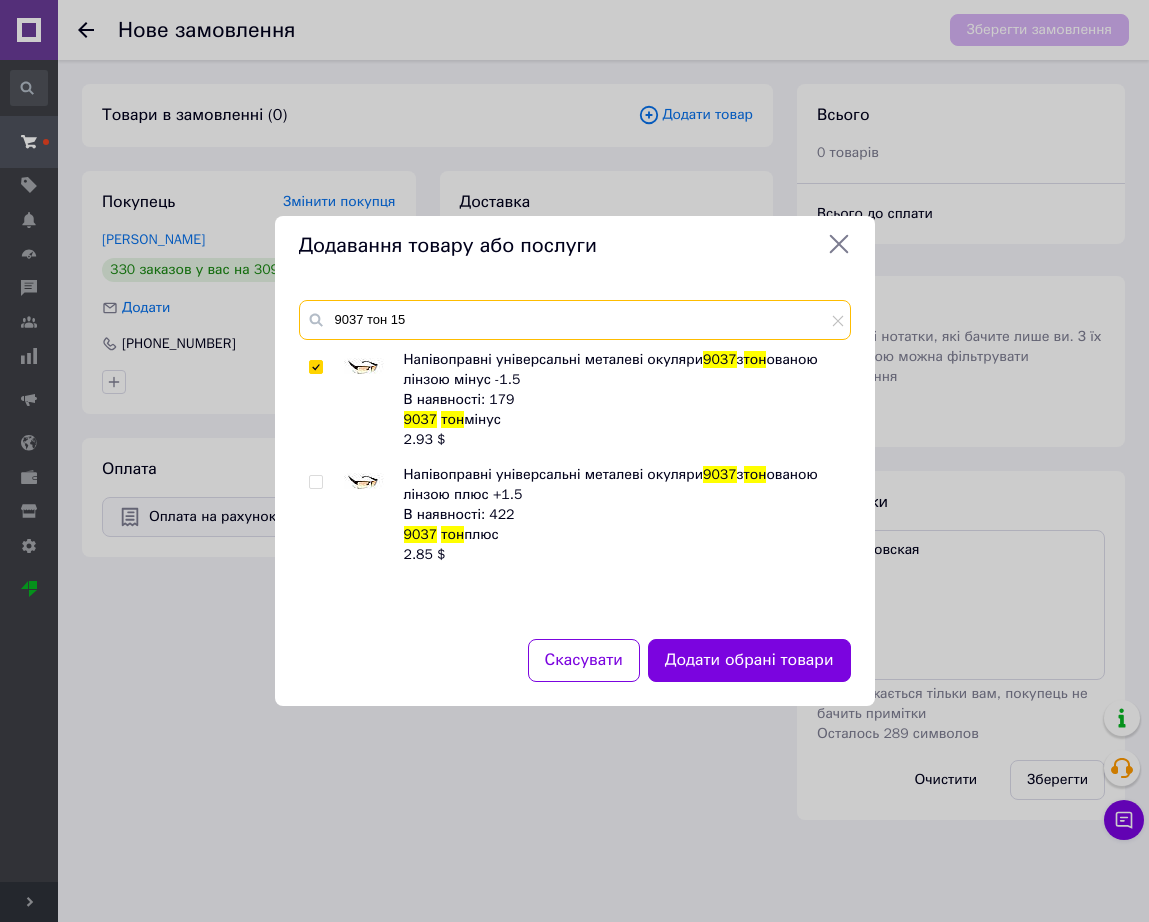 click on "9037 тон 15" at bounding box center (575, 320) 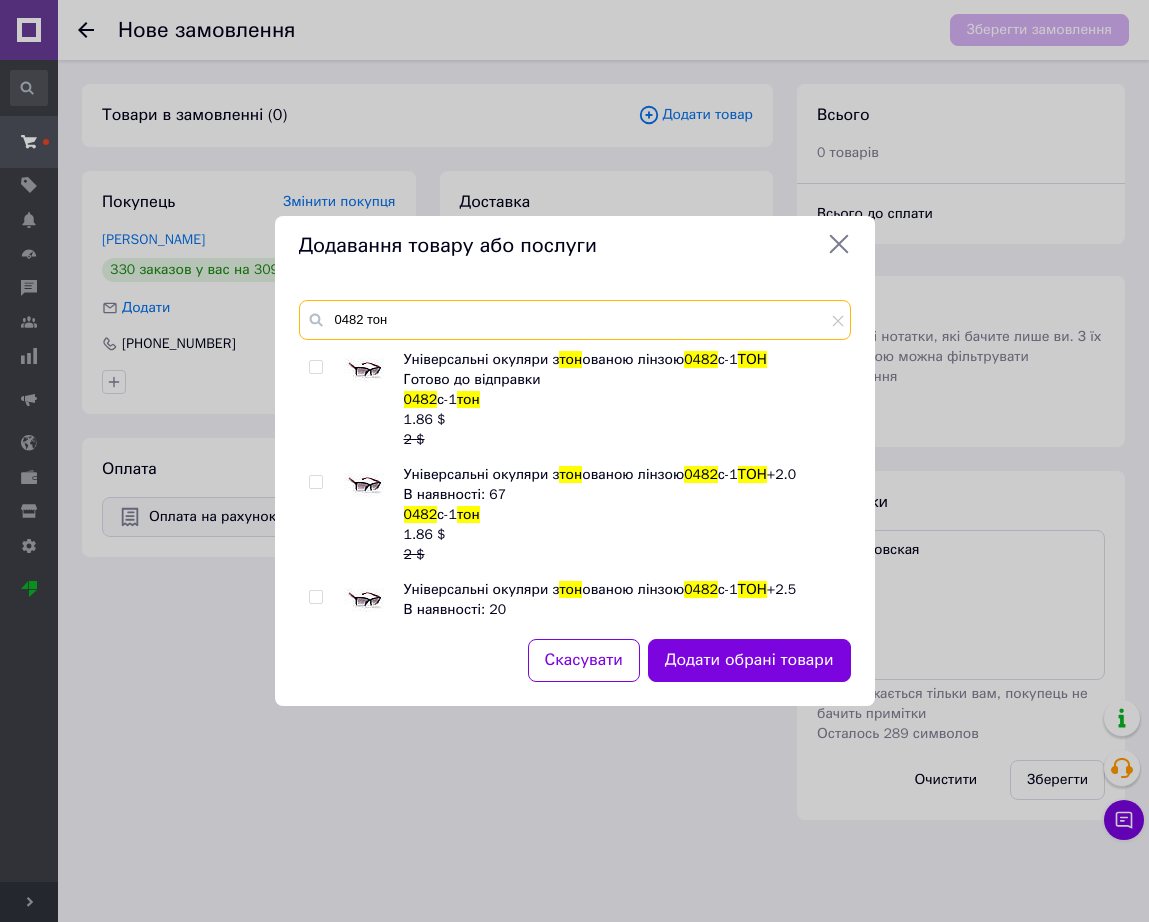 type on "0482 тон" 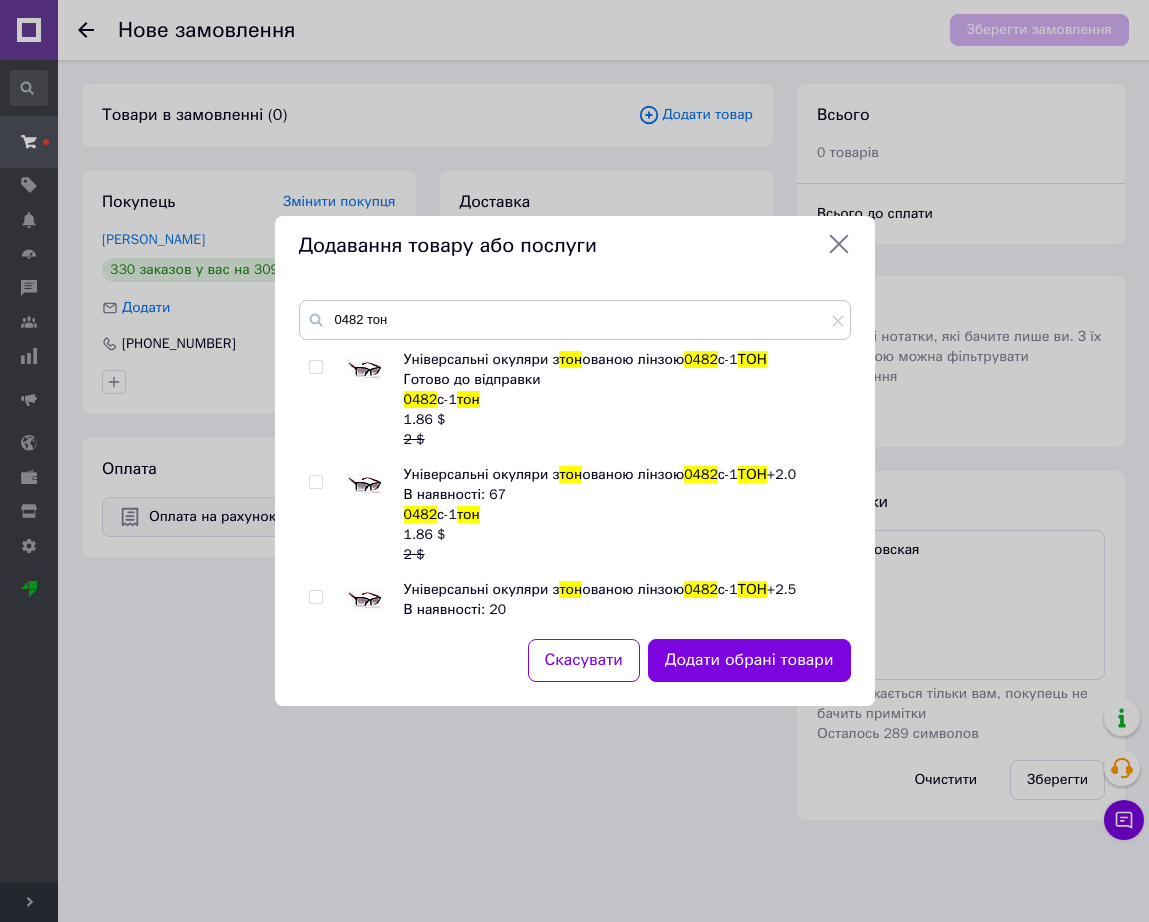 click at bounding box center [364, 485] 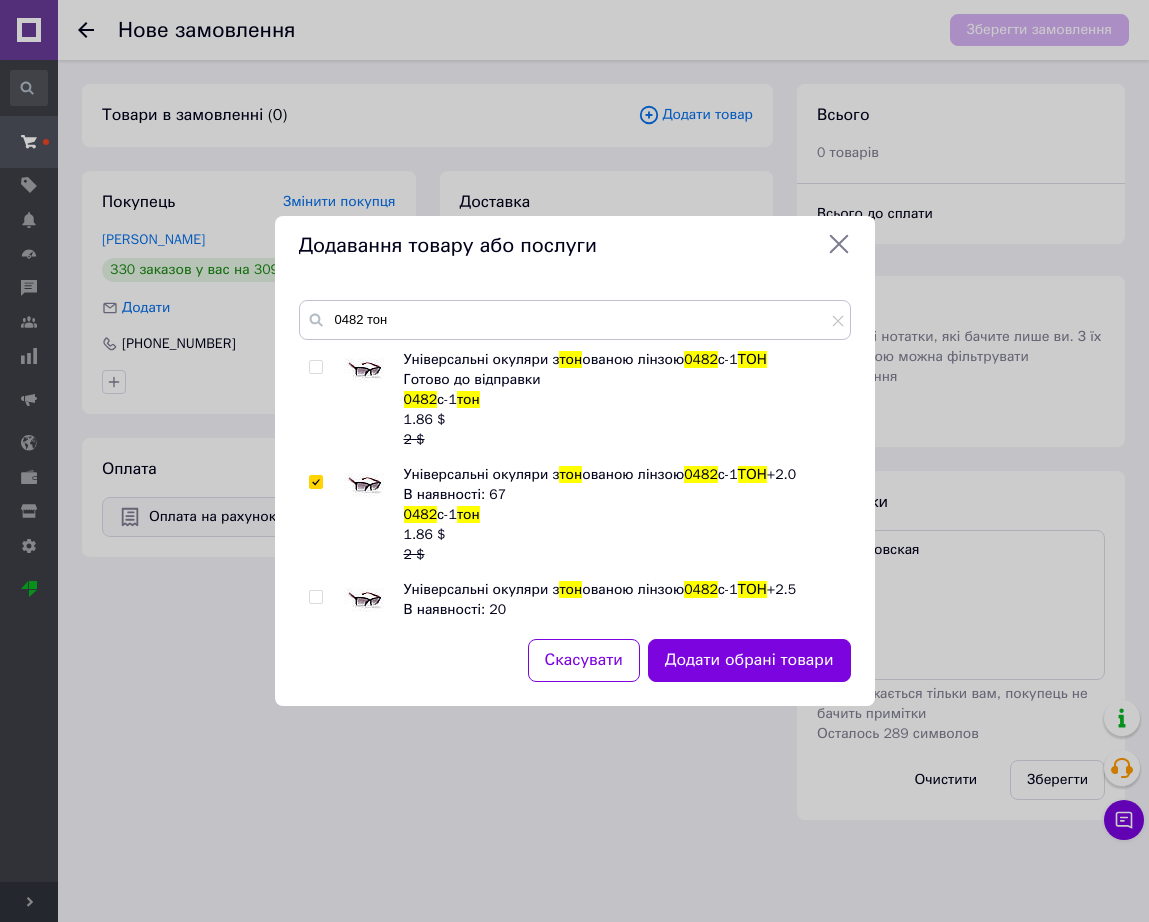checkbox on "true" 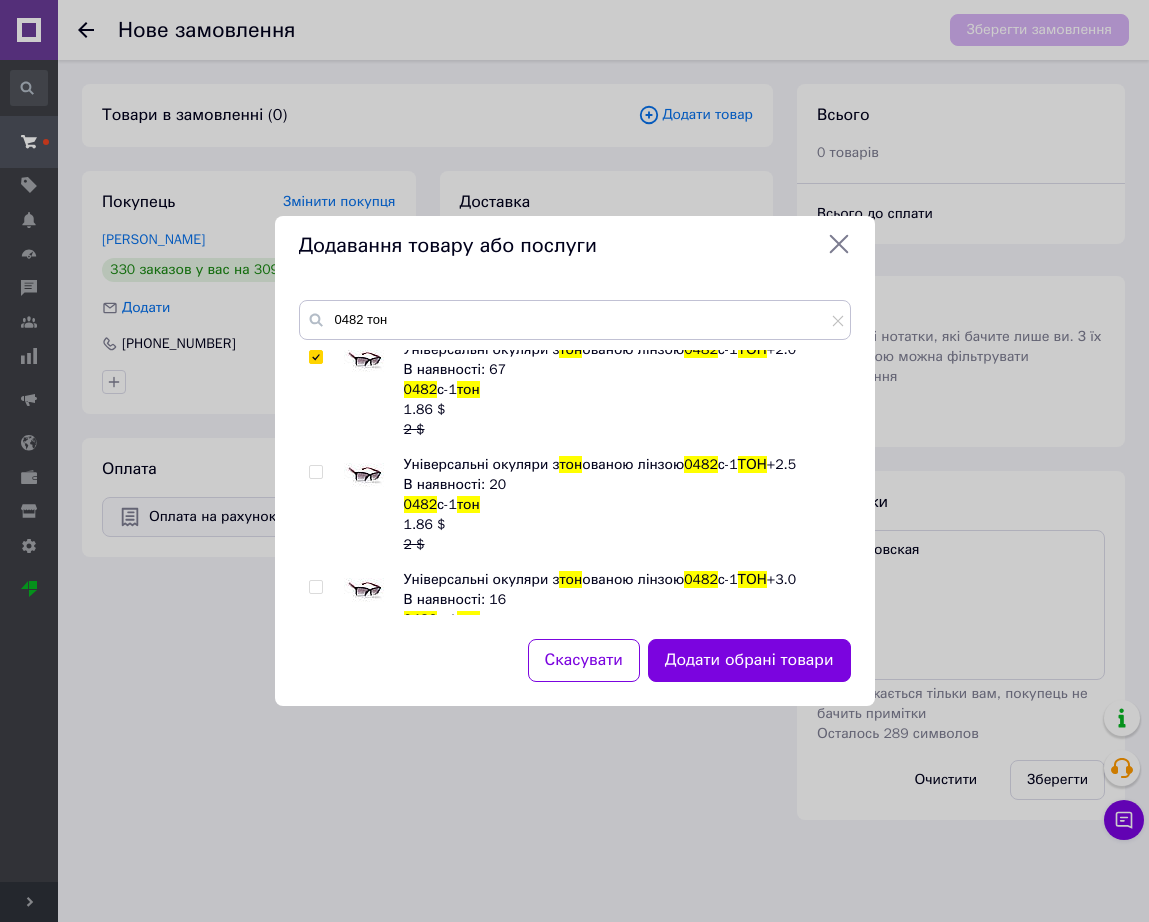 scroll, scrollTop: 250, scrollLeft: 0, axis: vertical 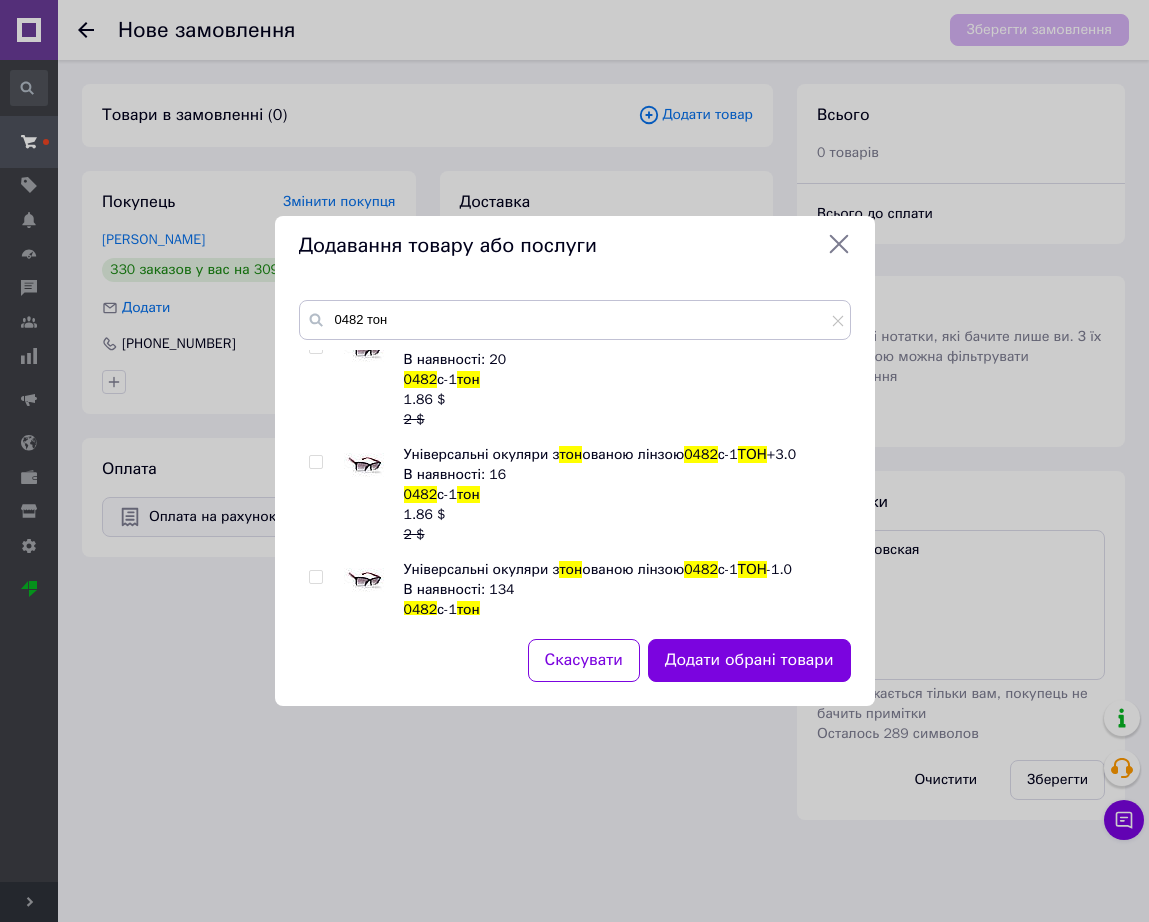 click at bounding box center [364, 580] 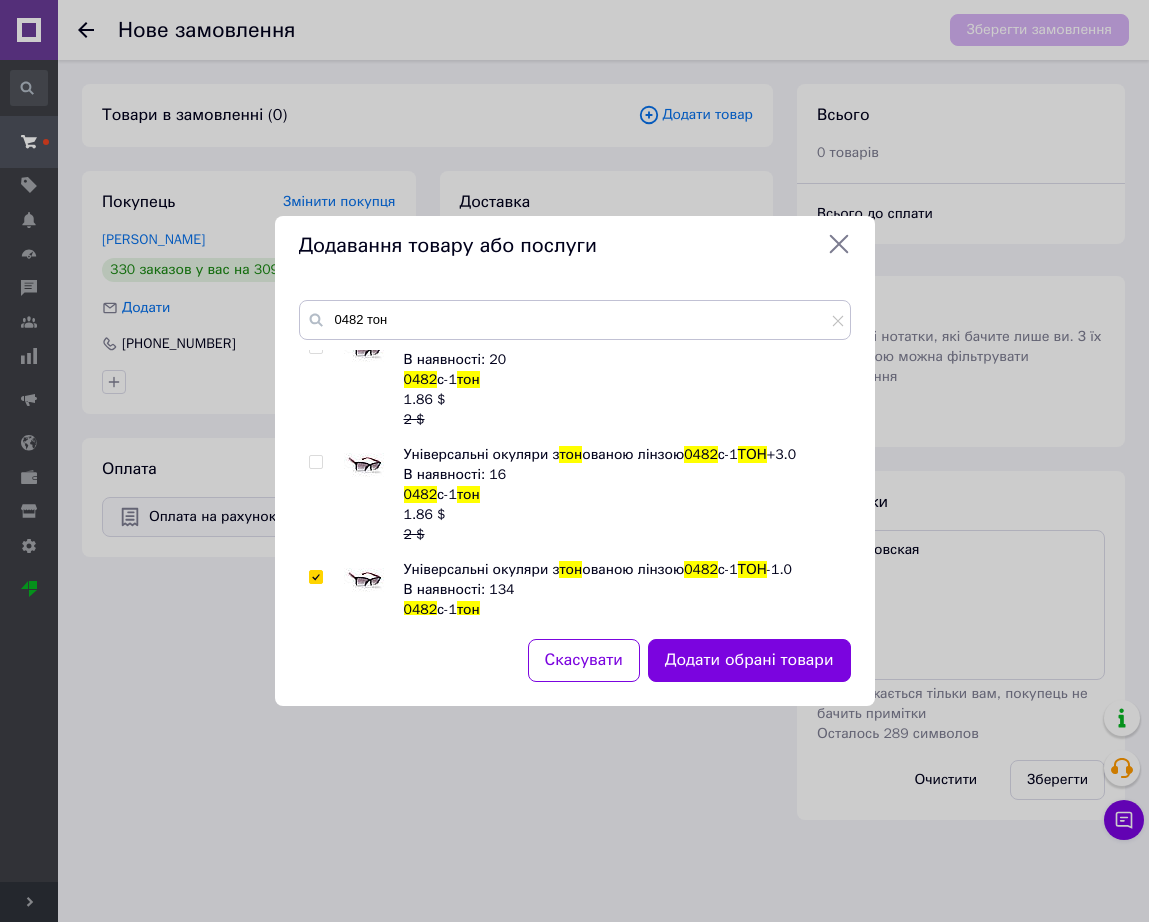 checkbox on "true" 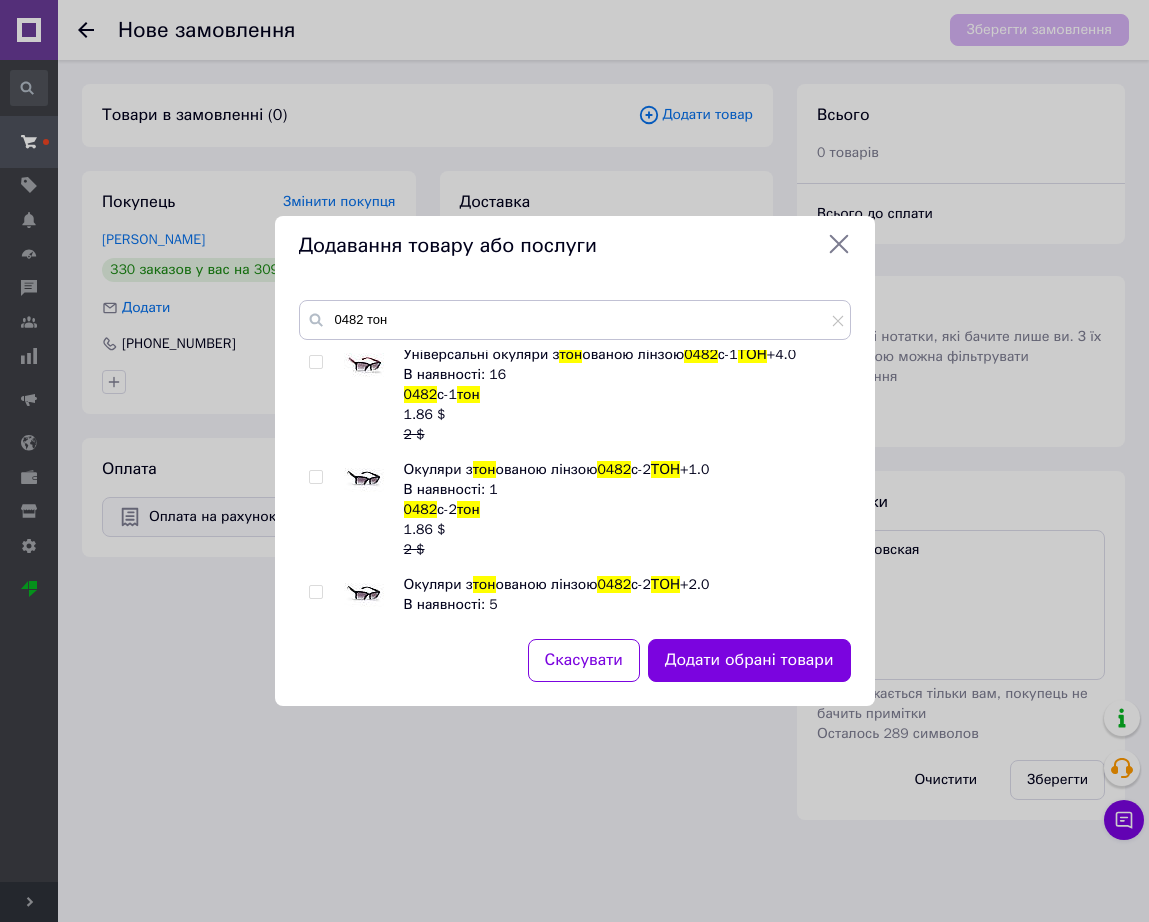 scroll, scrollTop: 1375, scrollLeft: 0, axis: vertical 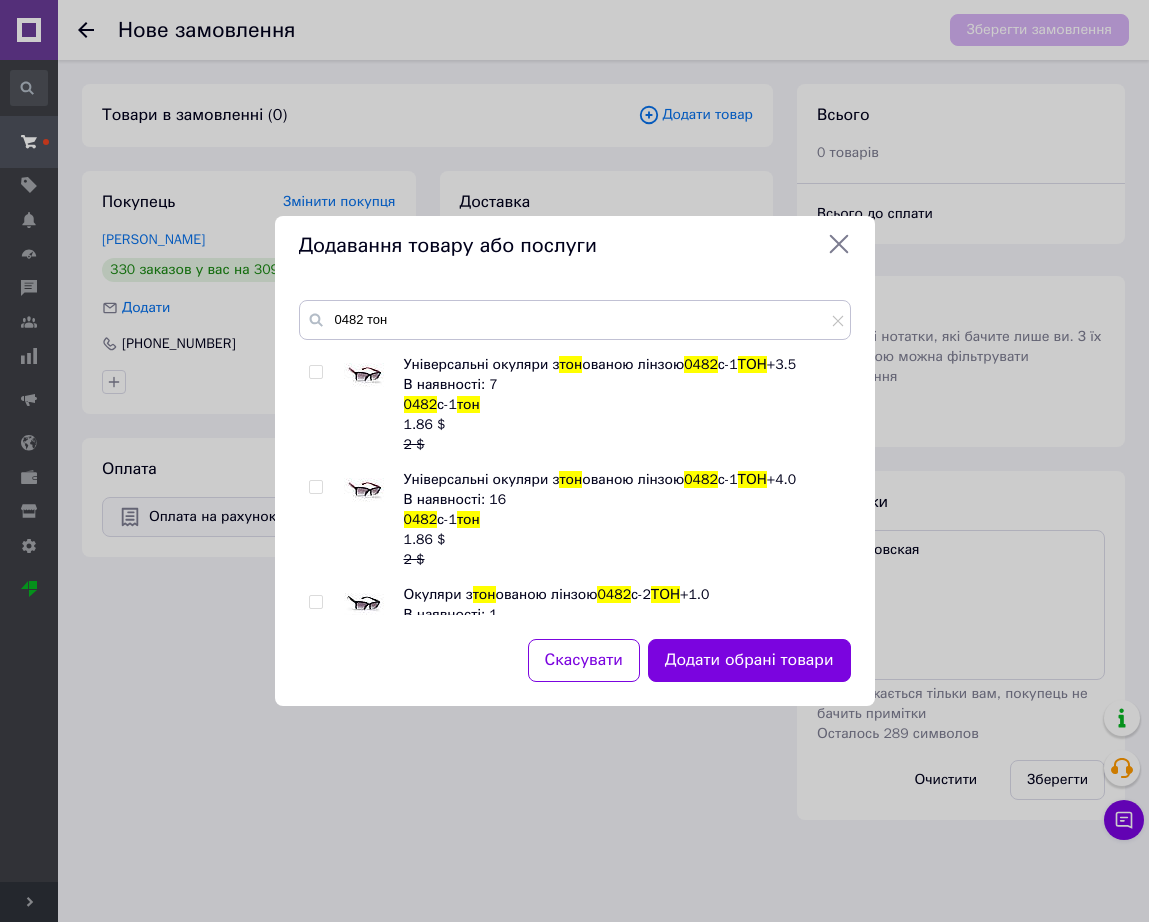 click at bounding box center [364, 375] 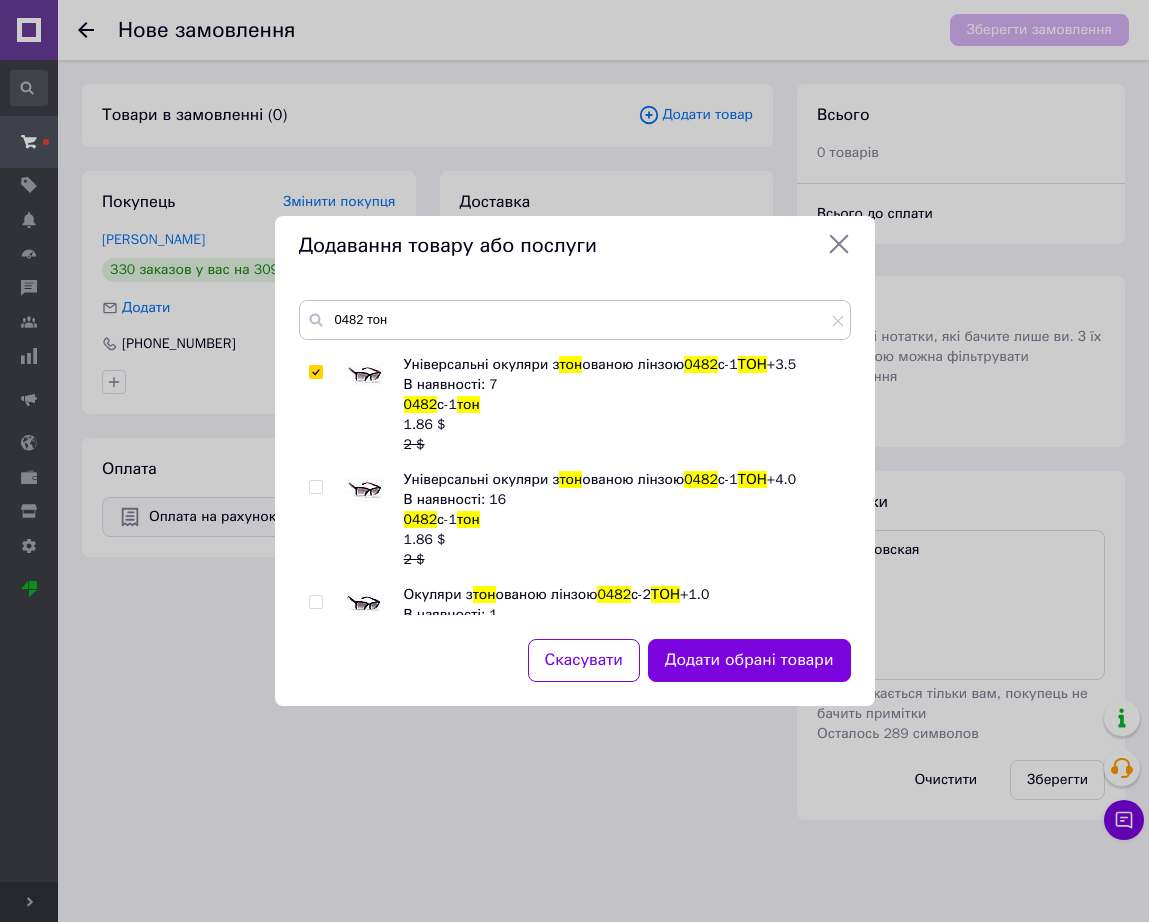 checkbox on "true" 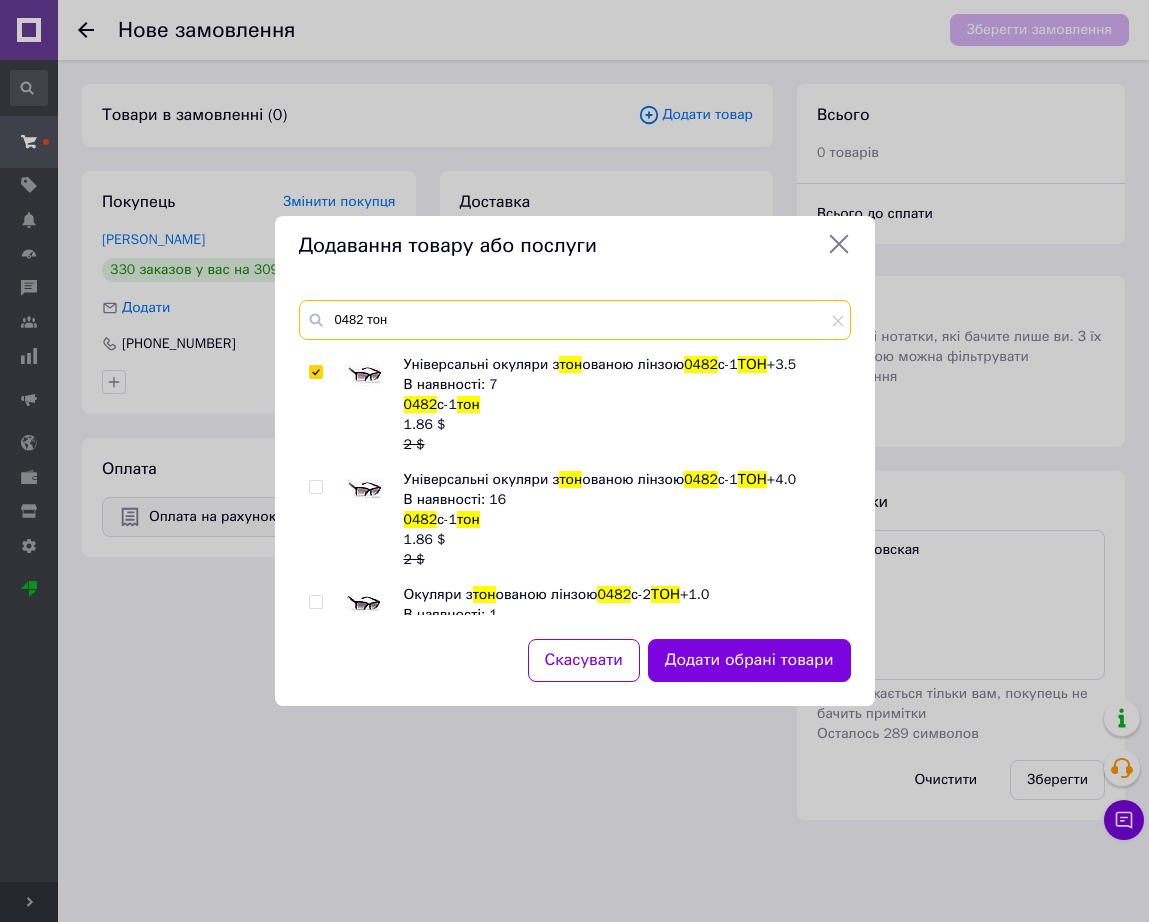 click on "0482 тон" at bounding box center (575, 320) 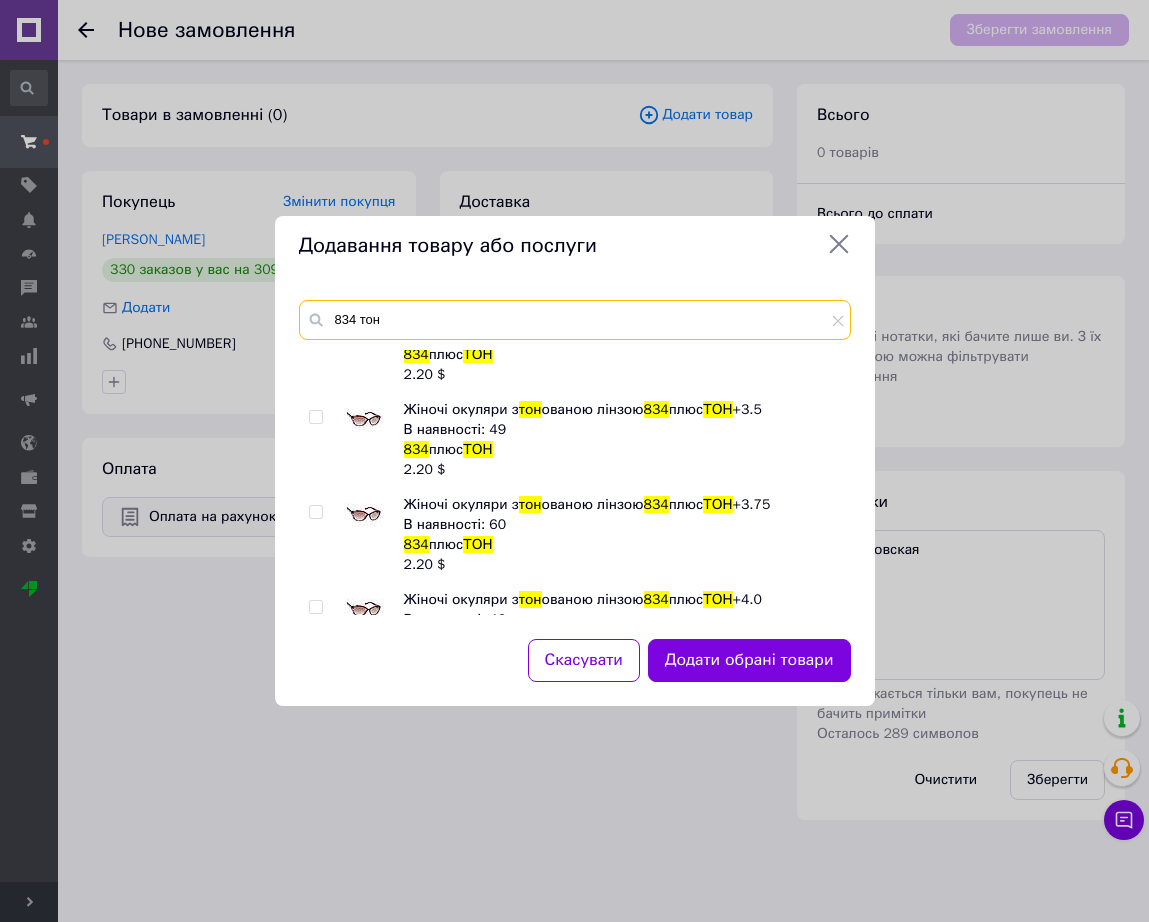 click on "834 тон" at bounding box center [575, 320] 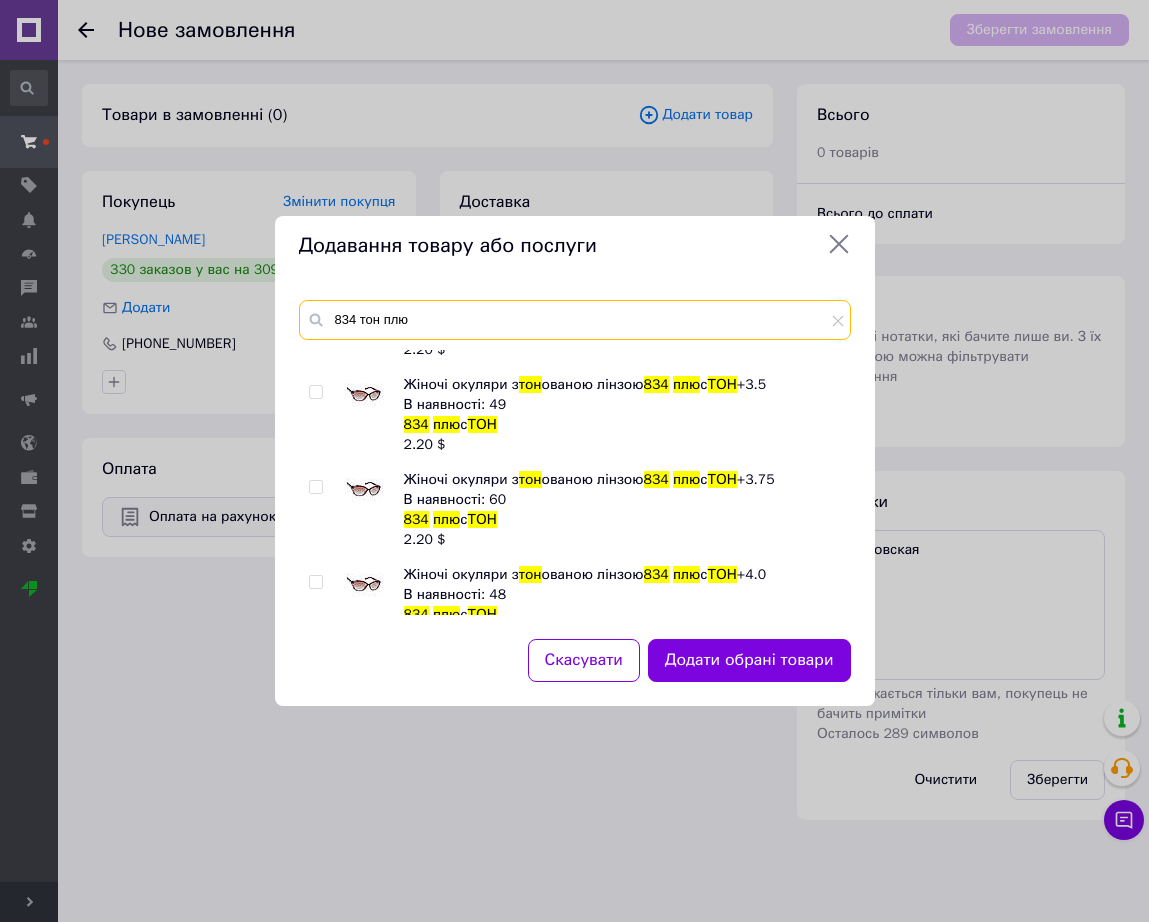 scroll, scrollTop: 800, scrollLeft: 0, axis: vertical 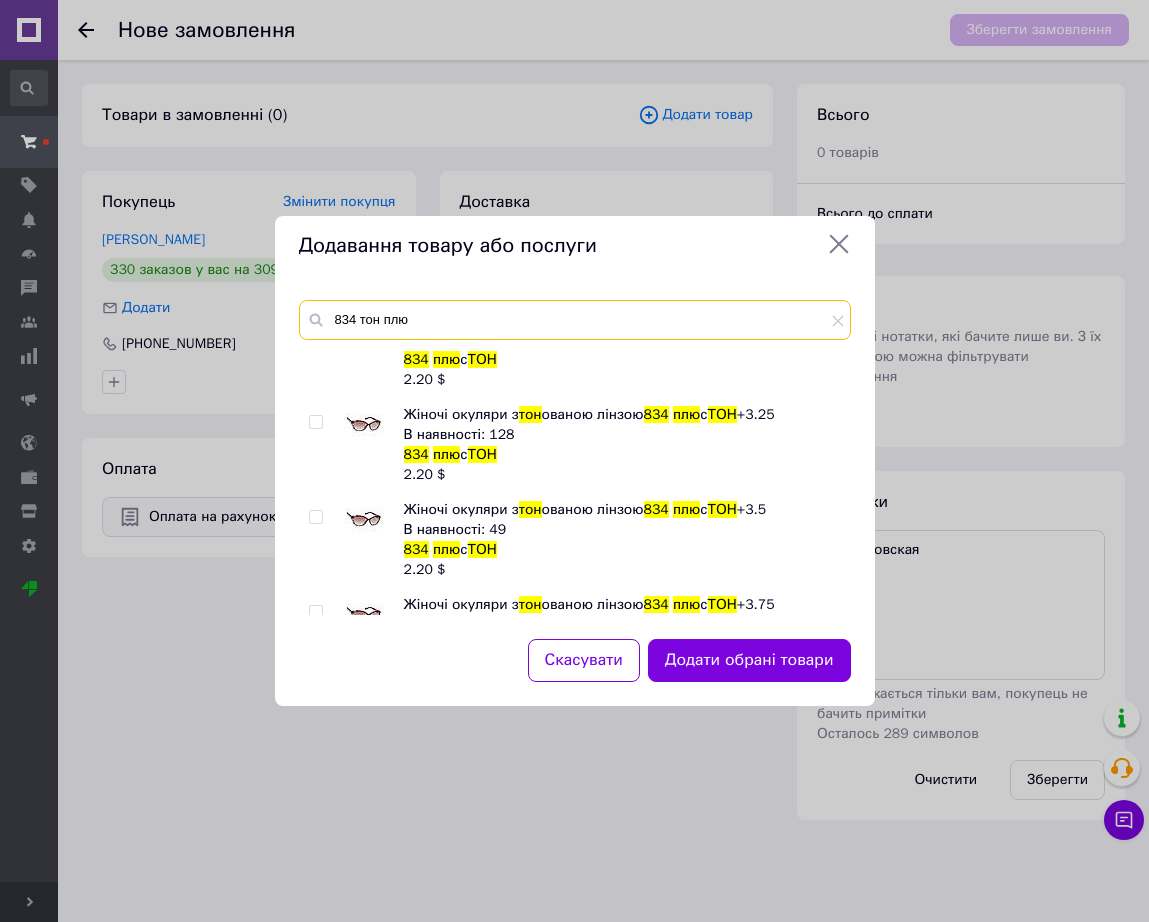 type on "834 тон плю" 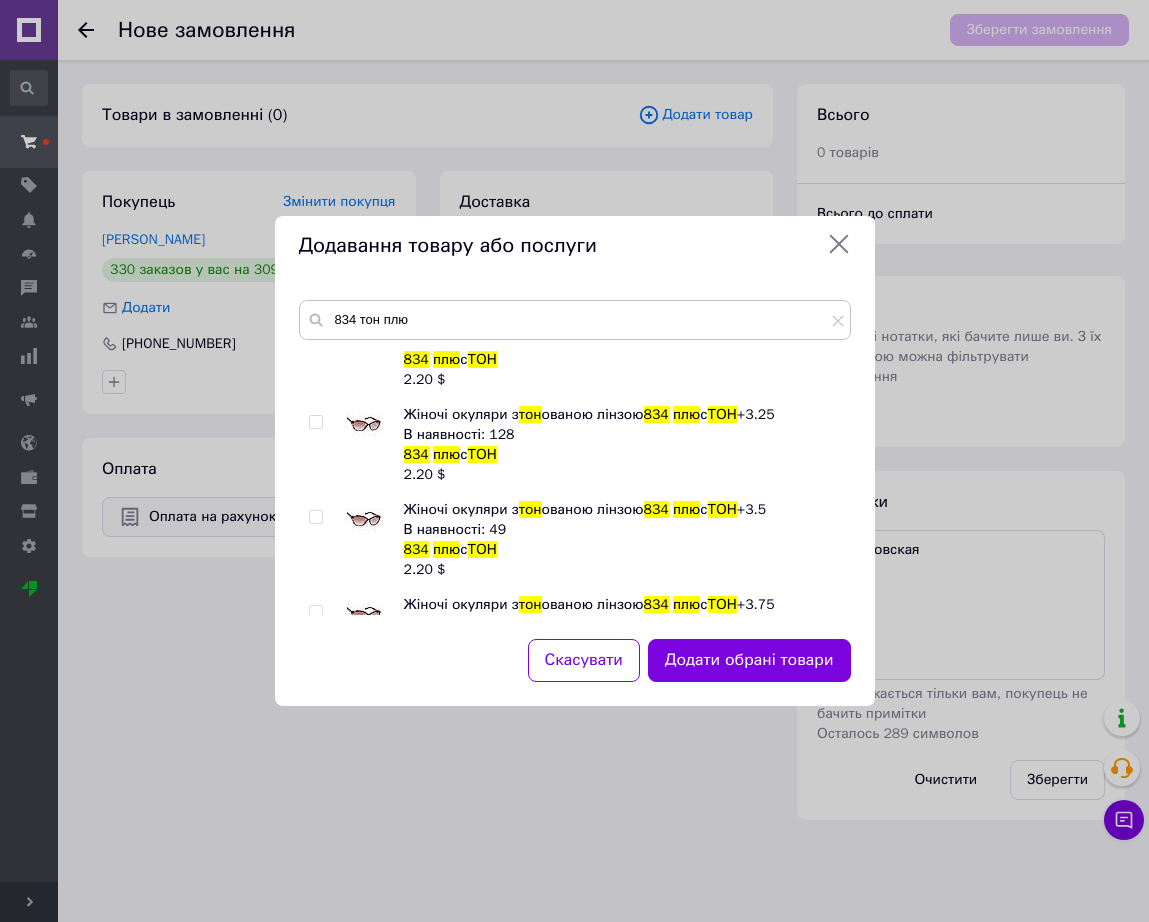 drag, startPoint x: 368, startPoint y: 486, endPoint x: 361, endPoint y: 513, distance: 27.89265 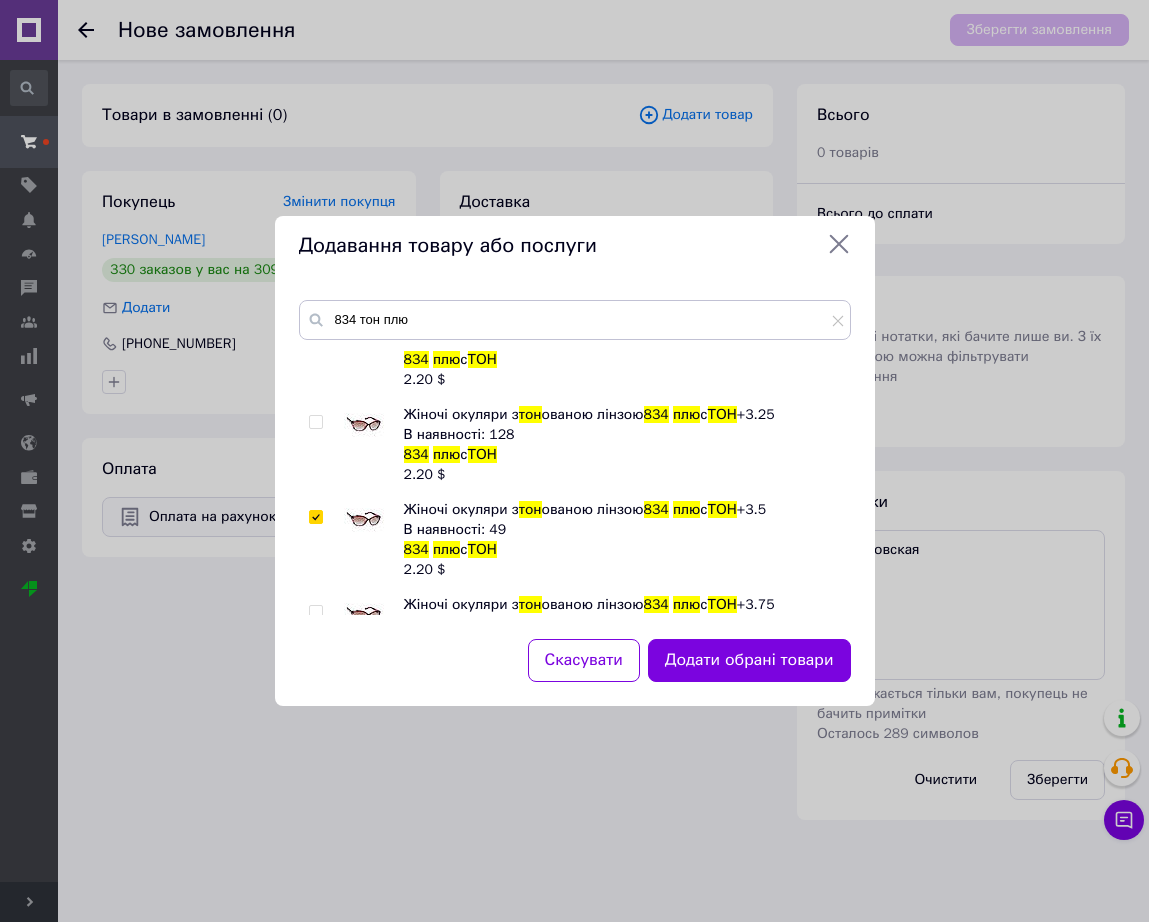 checkbox on "true" 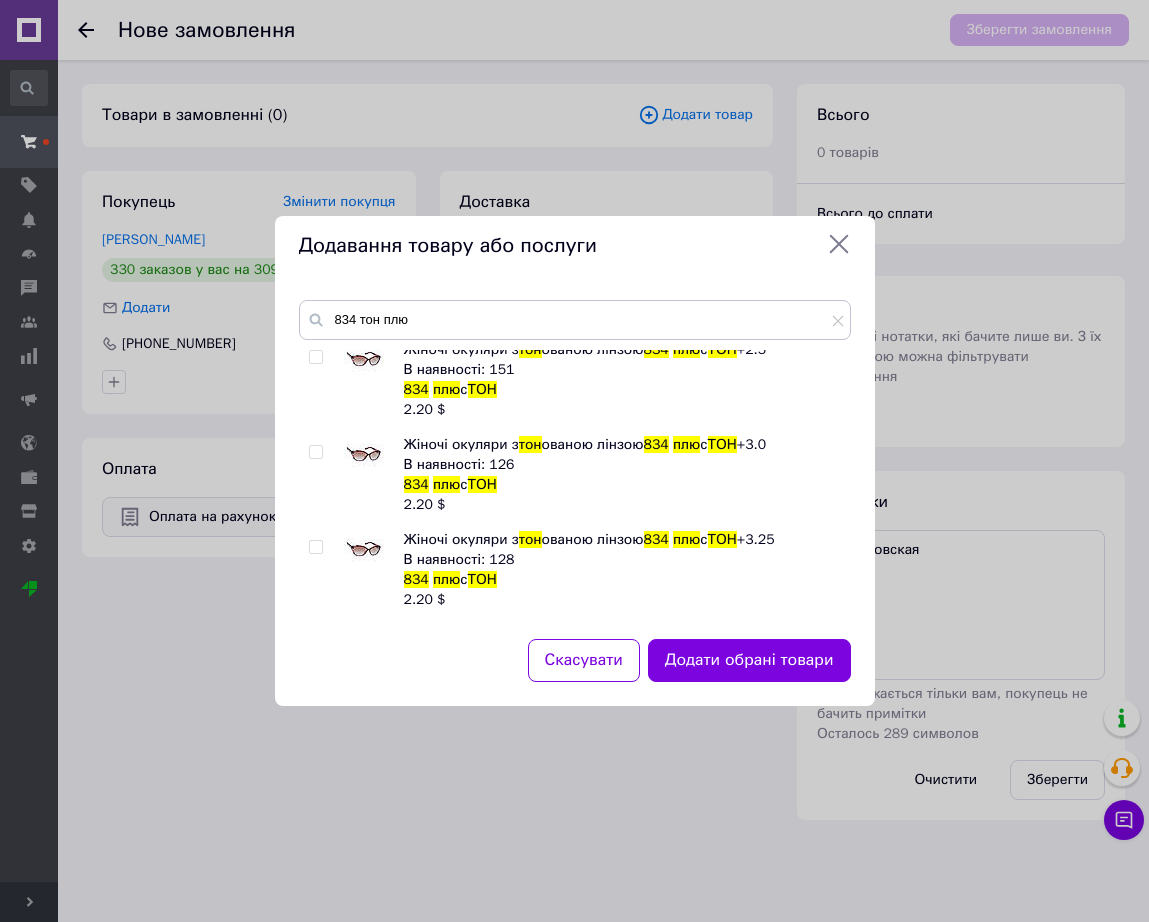 click at bounding box center [364, 455] 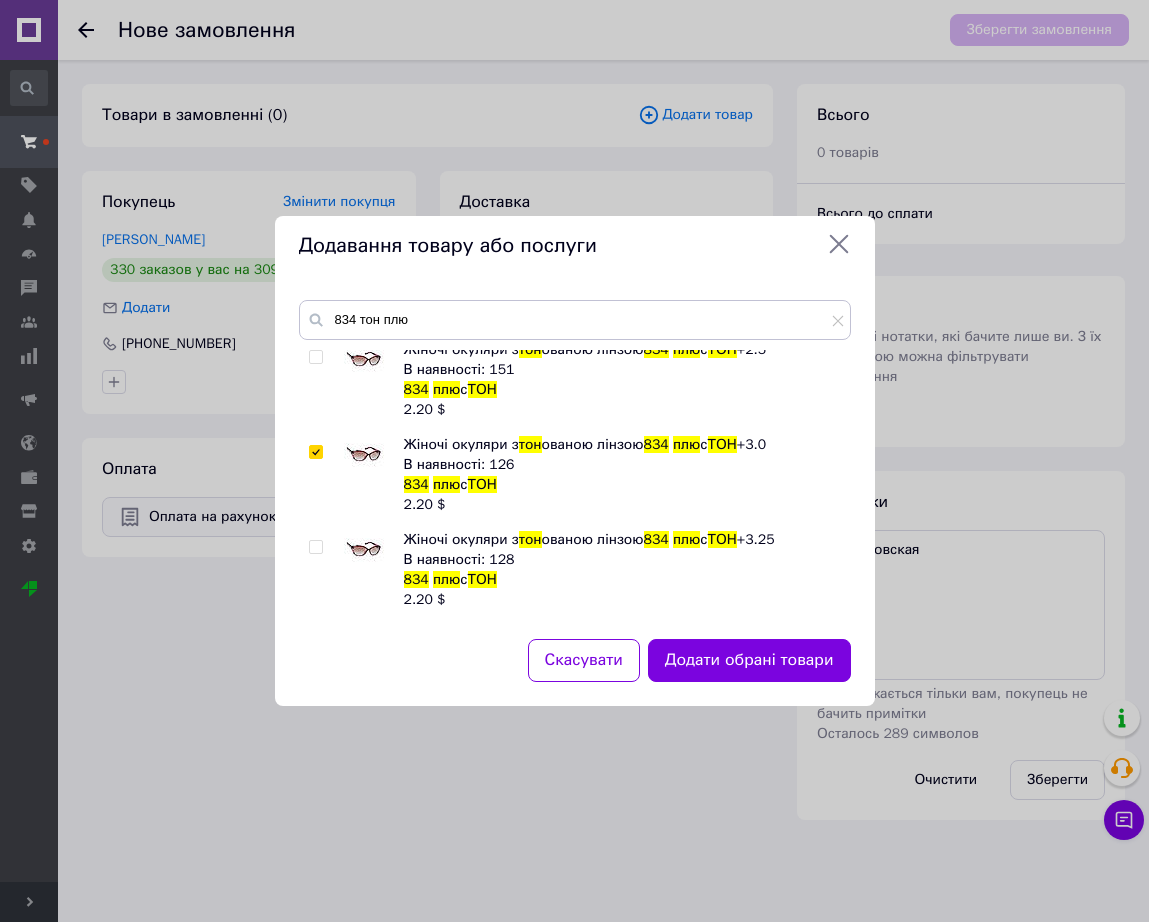 checkbox on "true" 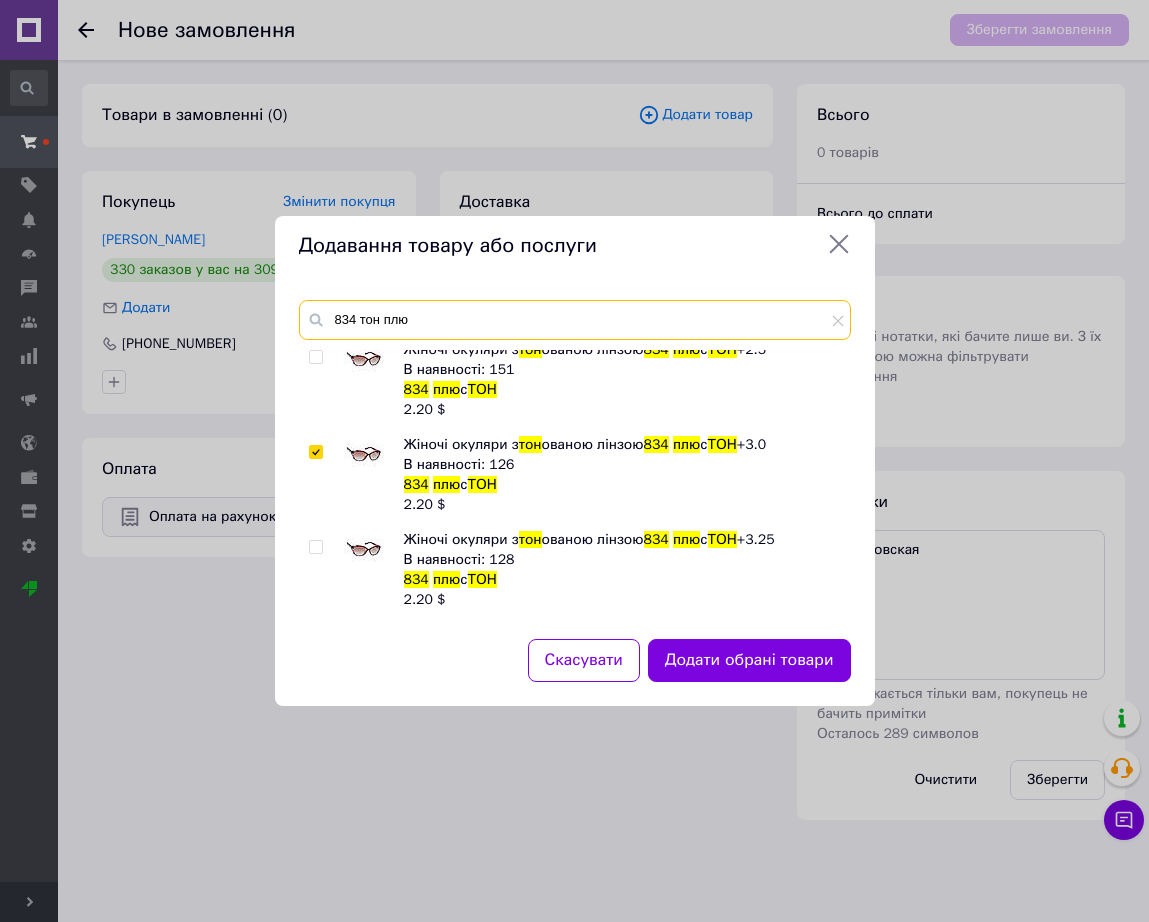 drag, startPoint x: 457, startPoint y: 323, endPoint x: 285, endPoint y: 325, distance: 172.01163 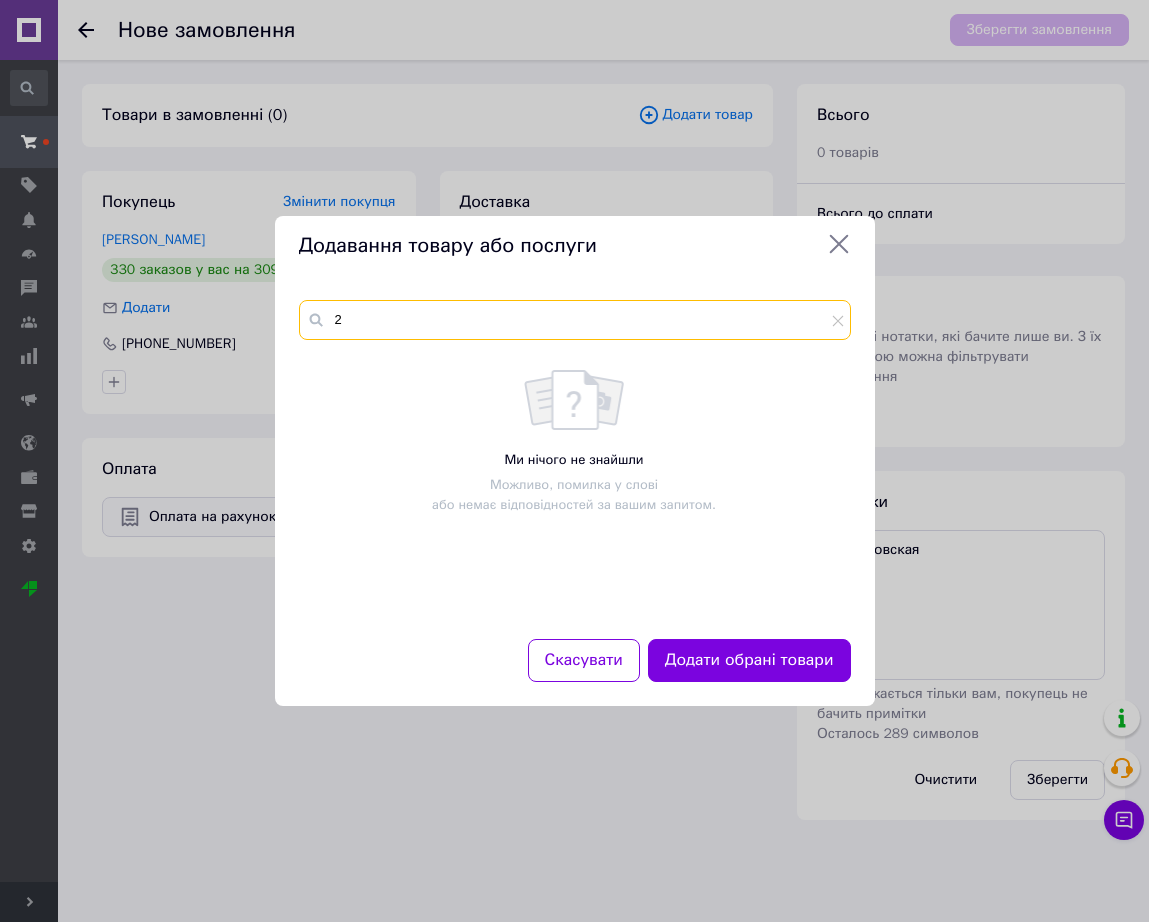 scroll, scrollTop: 0, scrollLeft: 0, axis: both 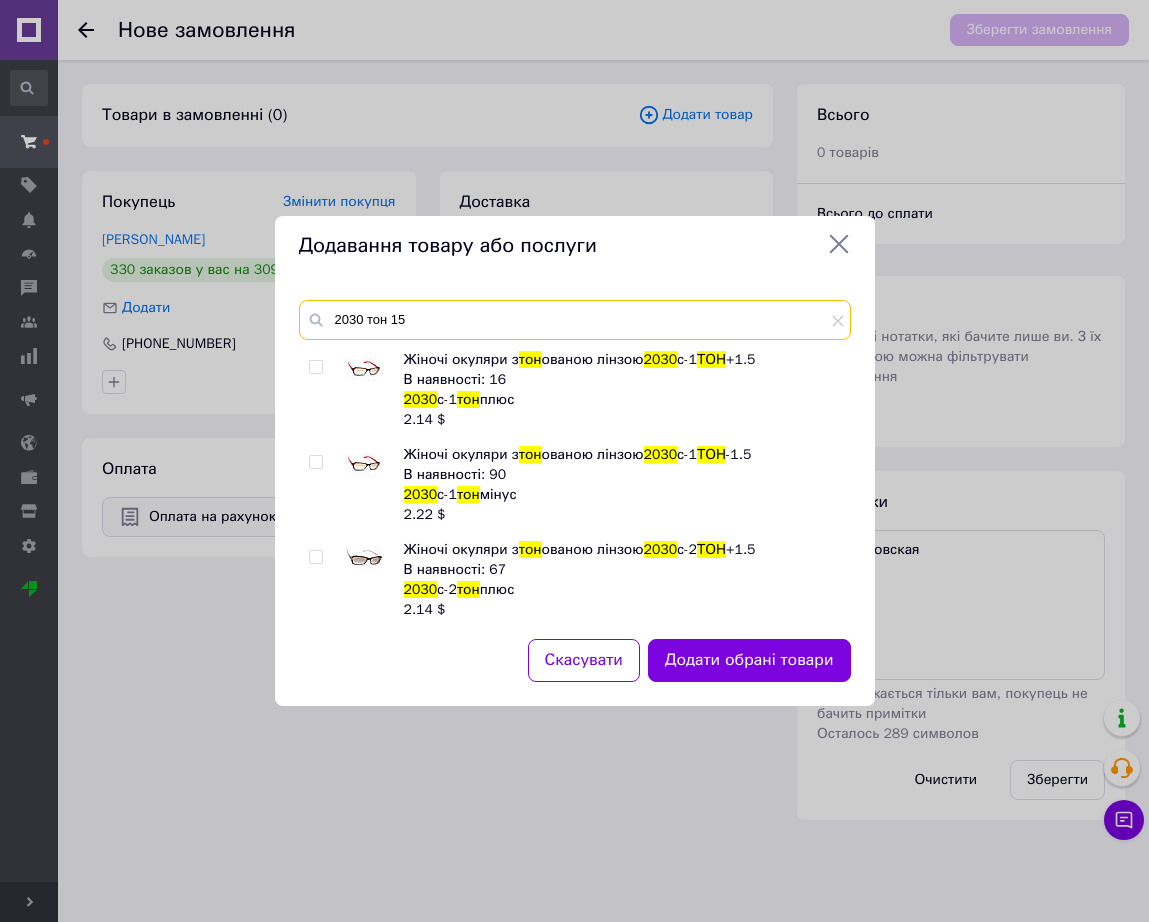 type on "2030 тон 15" 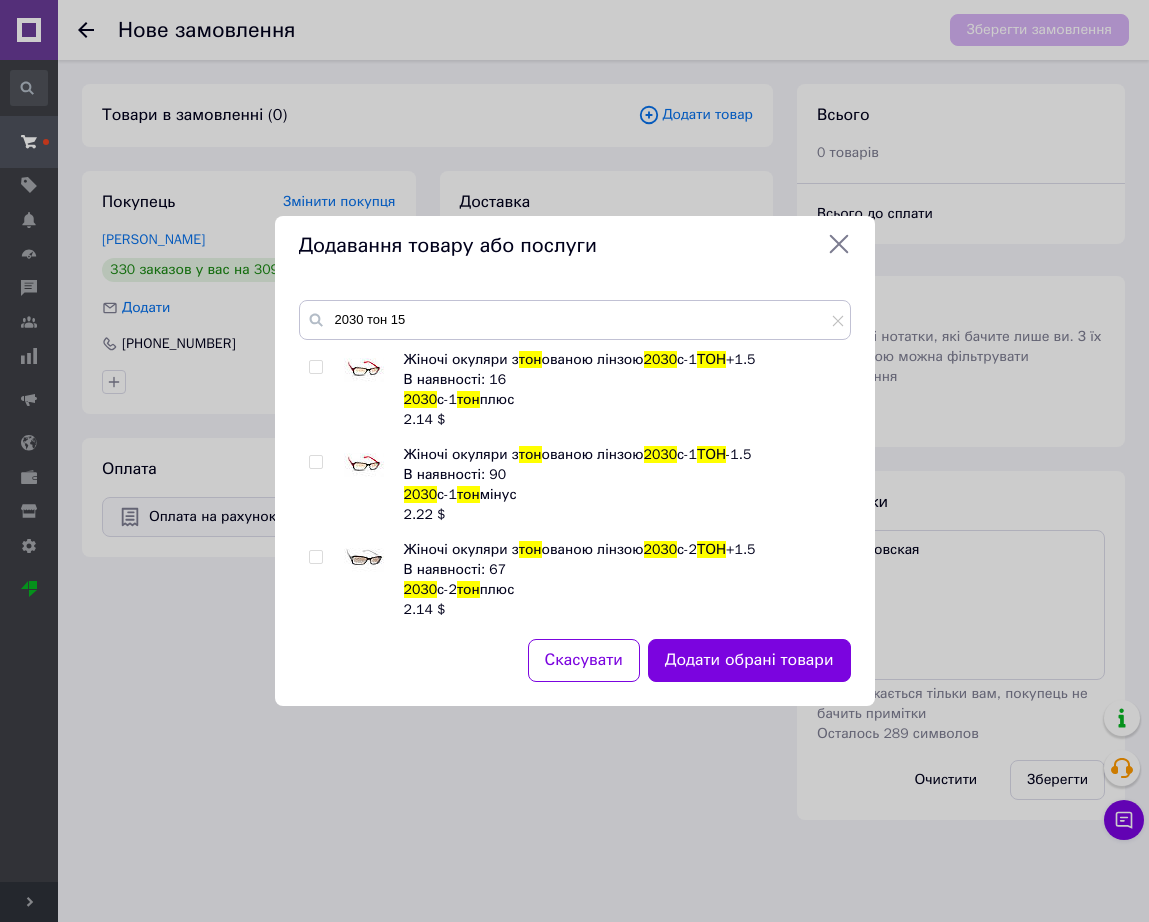 click at bounding box center [364, 370] 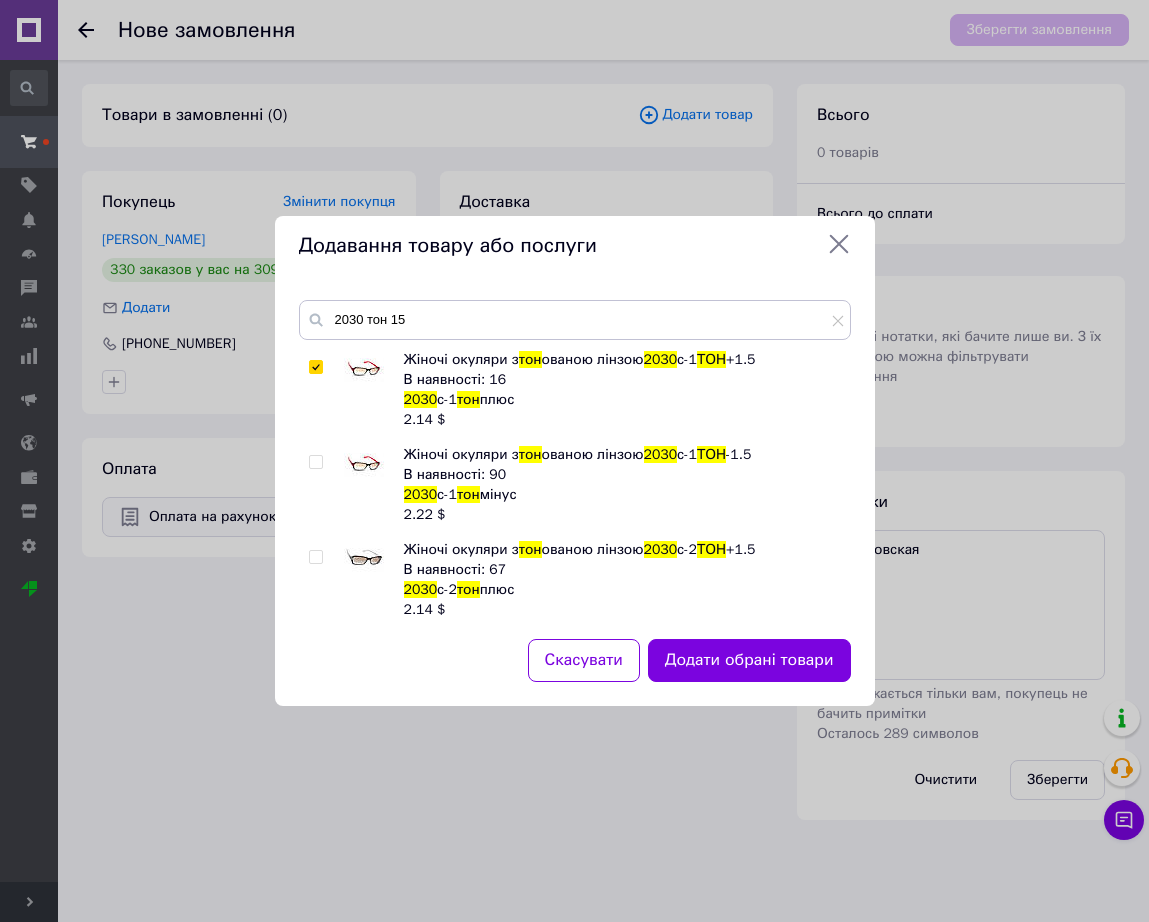 click at bounding box center (364, 370) 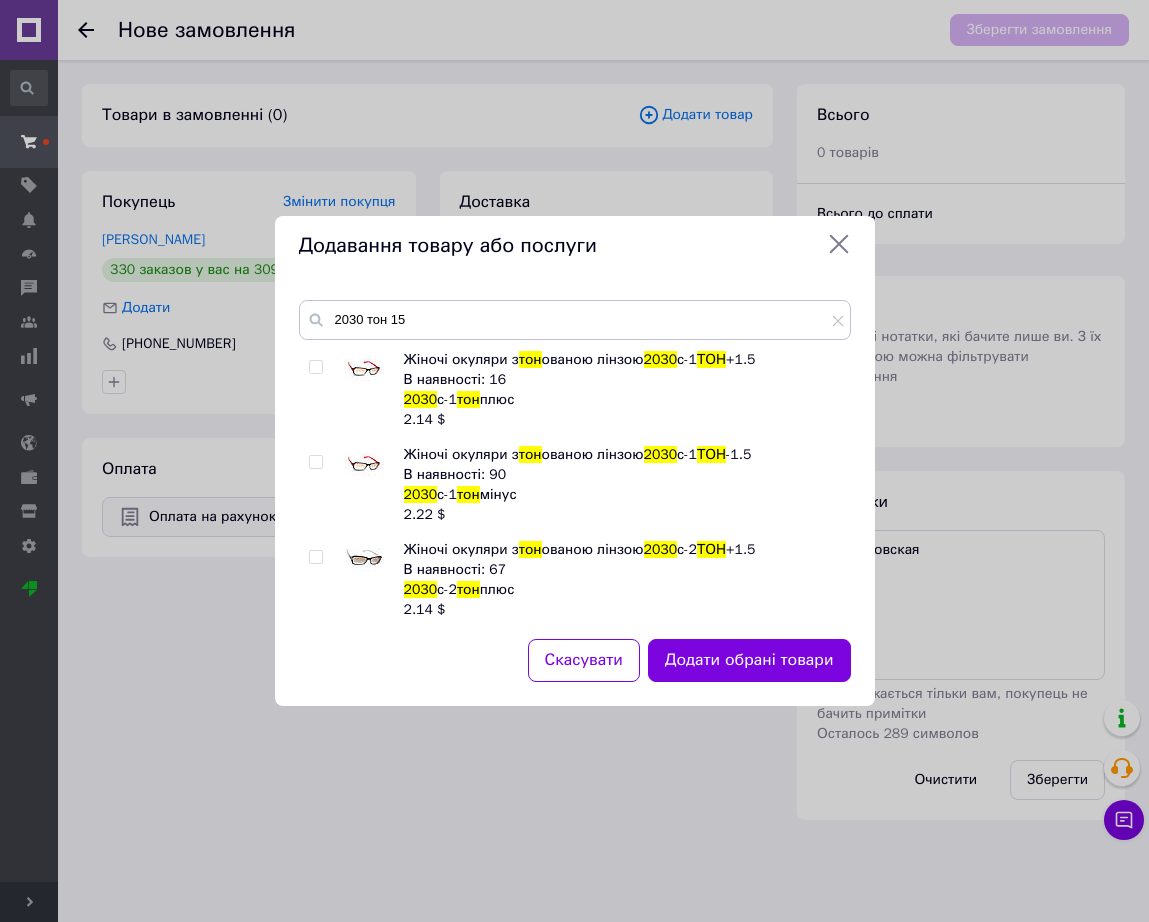 checkbox on "false" 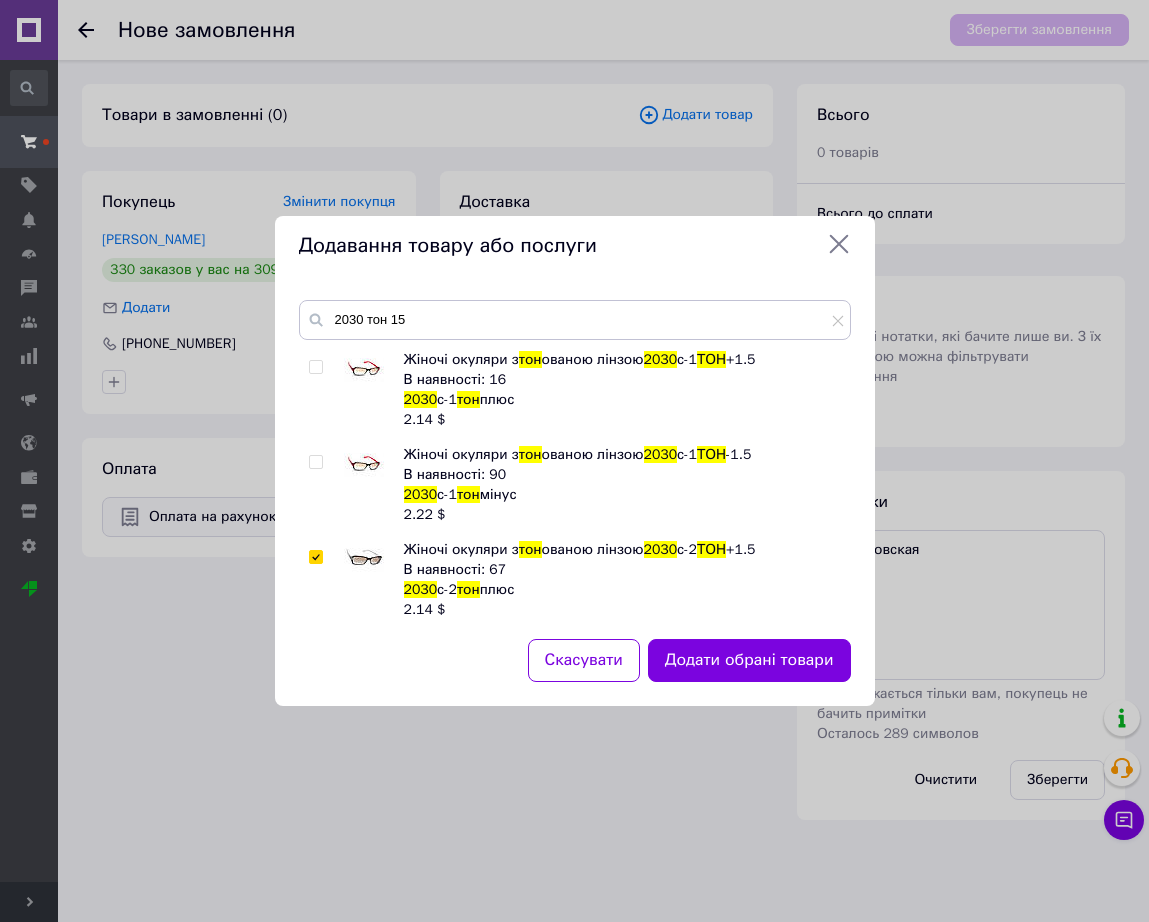 checkbox on "true" 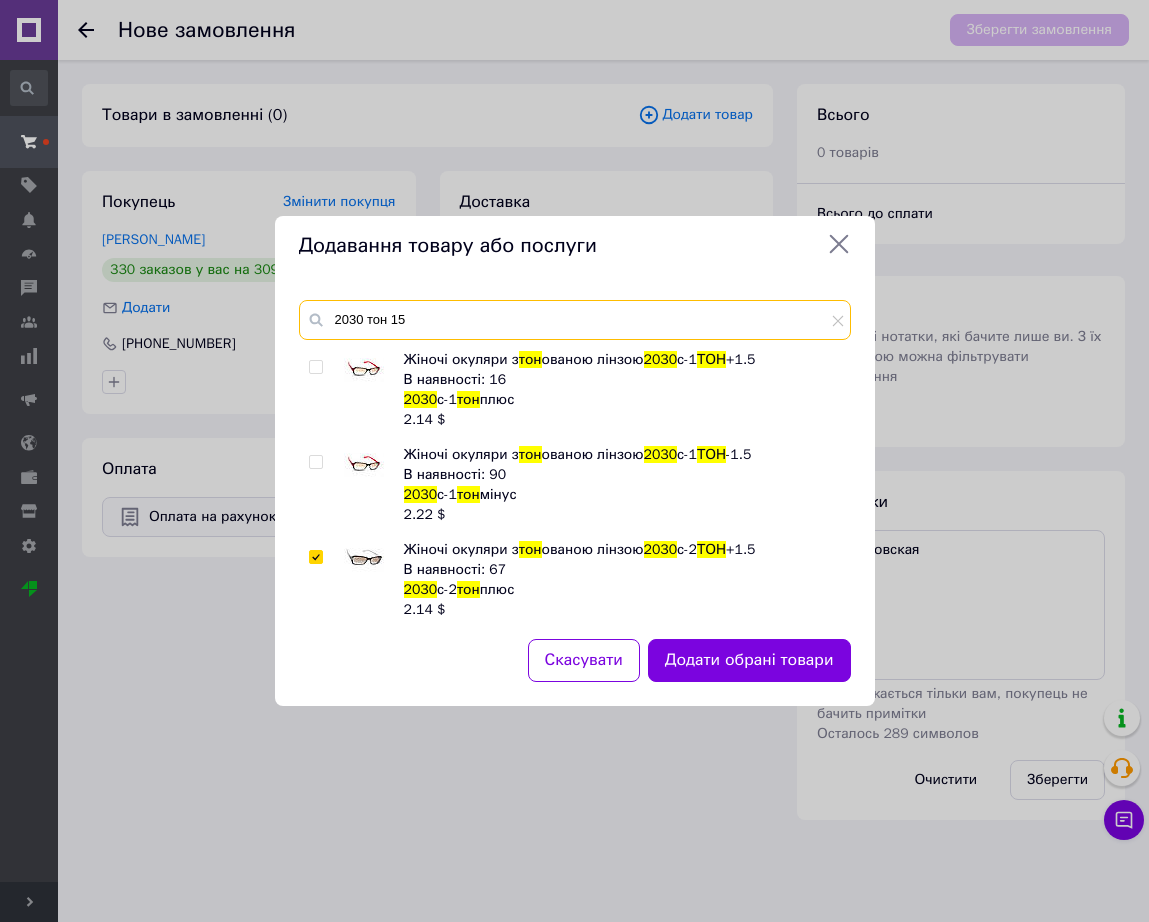 drag, startPoint x: 460, startPoint y: 325, endPoint x: 338, endPoint y: 314, distance: 122.494896 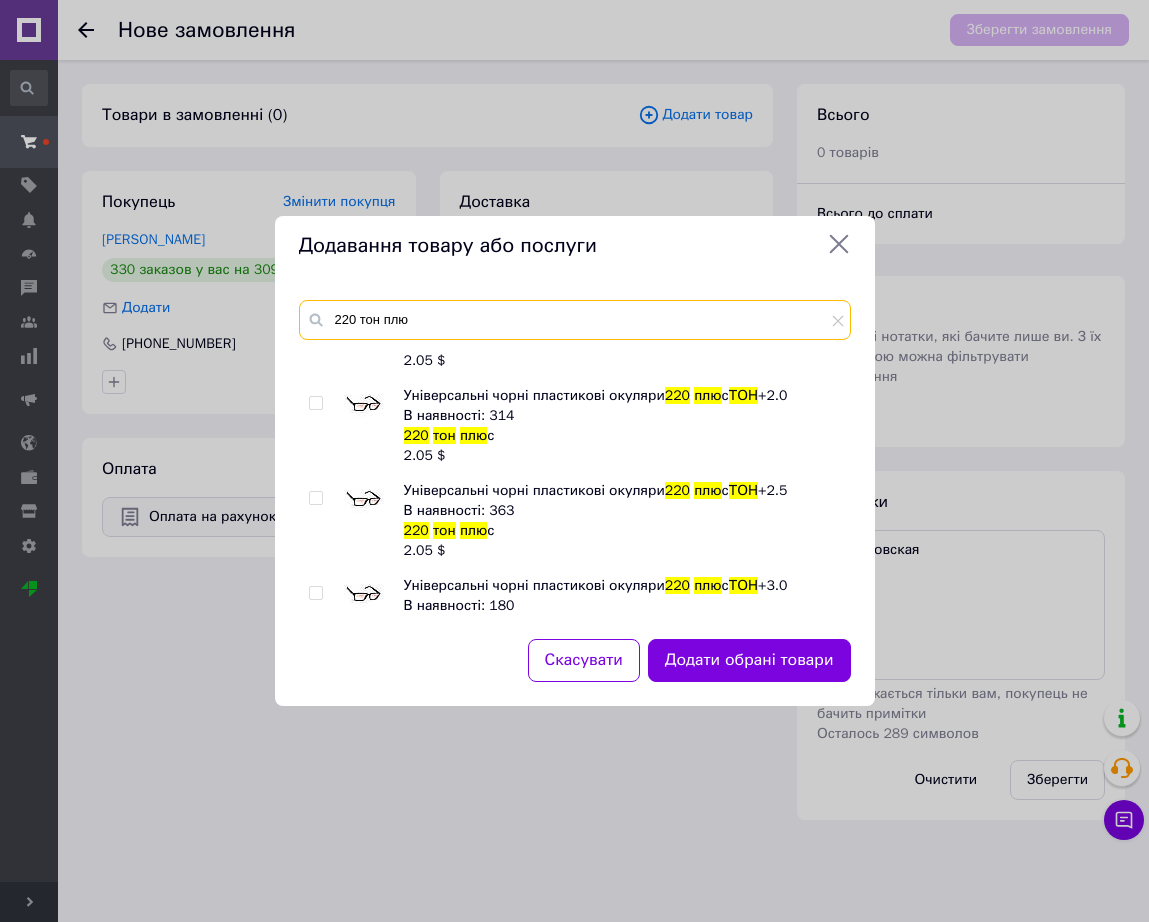 scroll, scrollTop: 250, scrollLeft: 0, axis: vertical 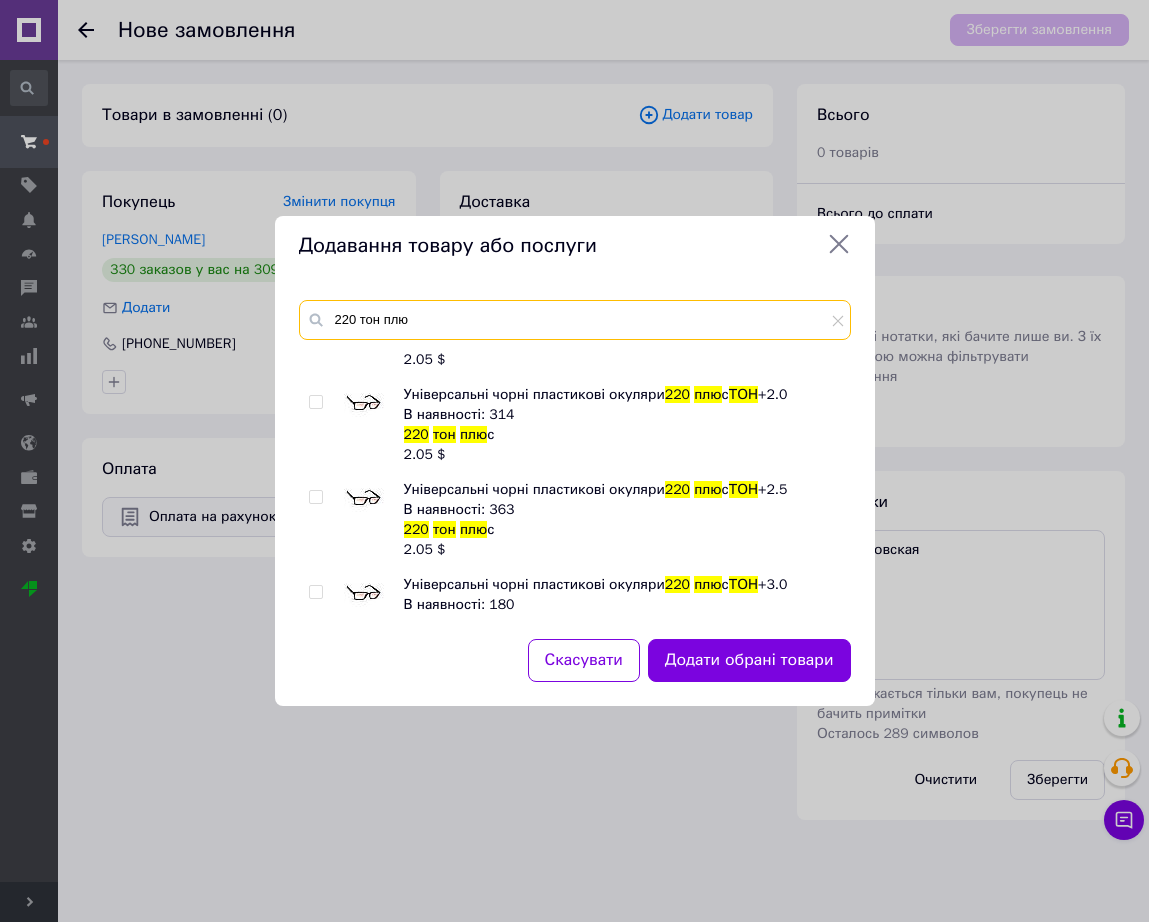 type on "220 тон плю" 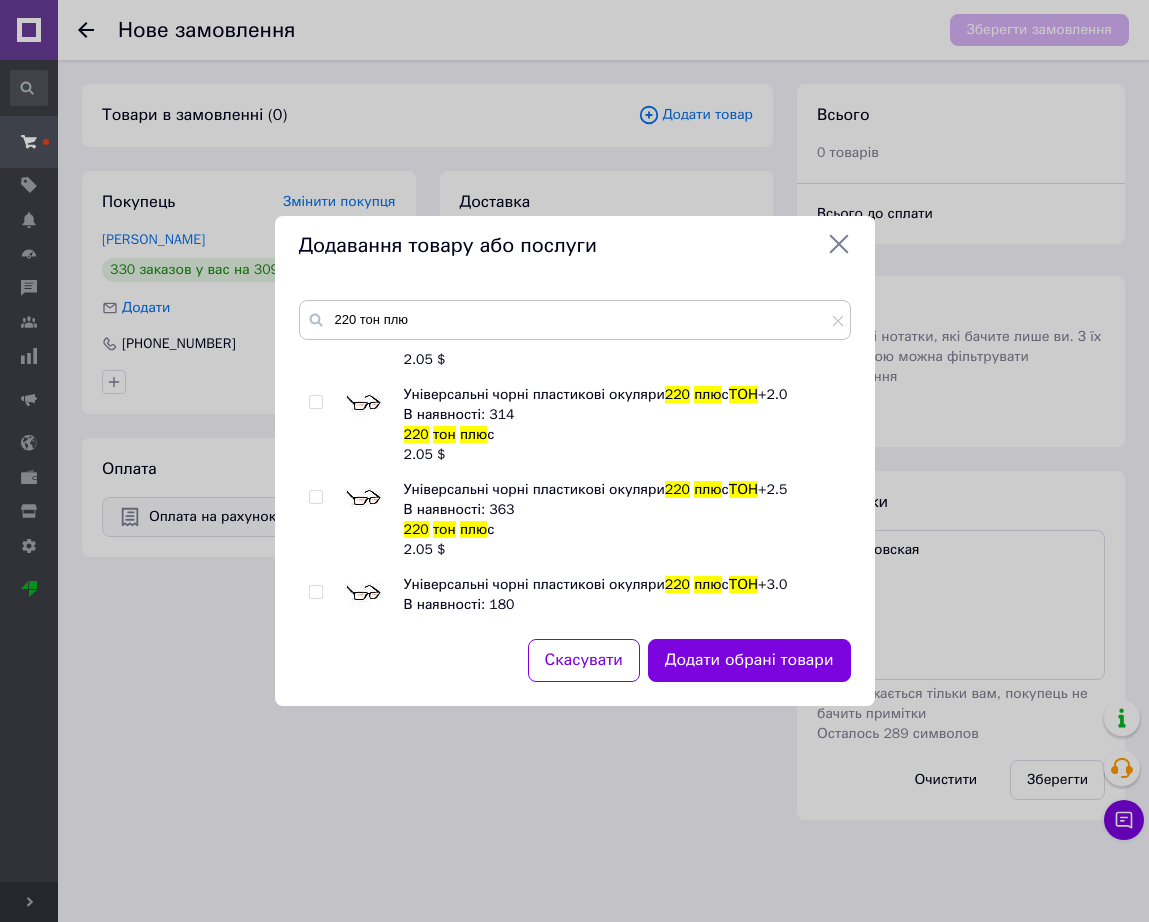 click at bounding box center (364, 500) 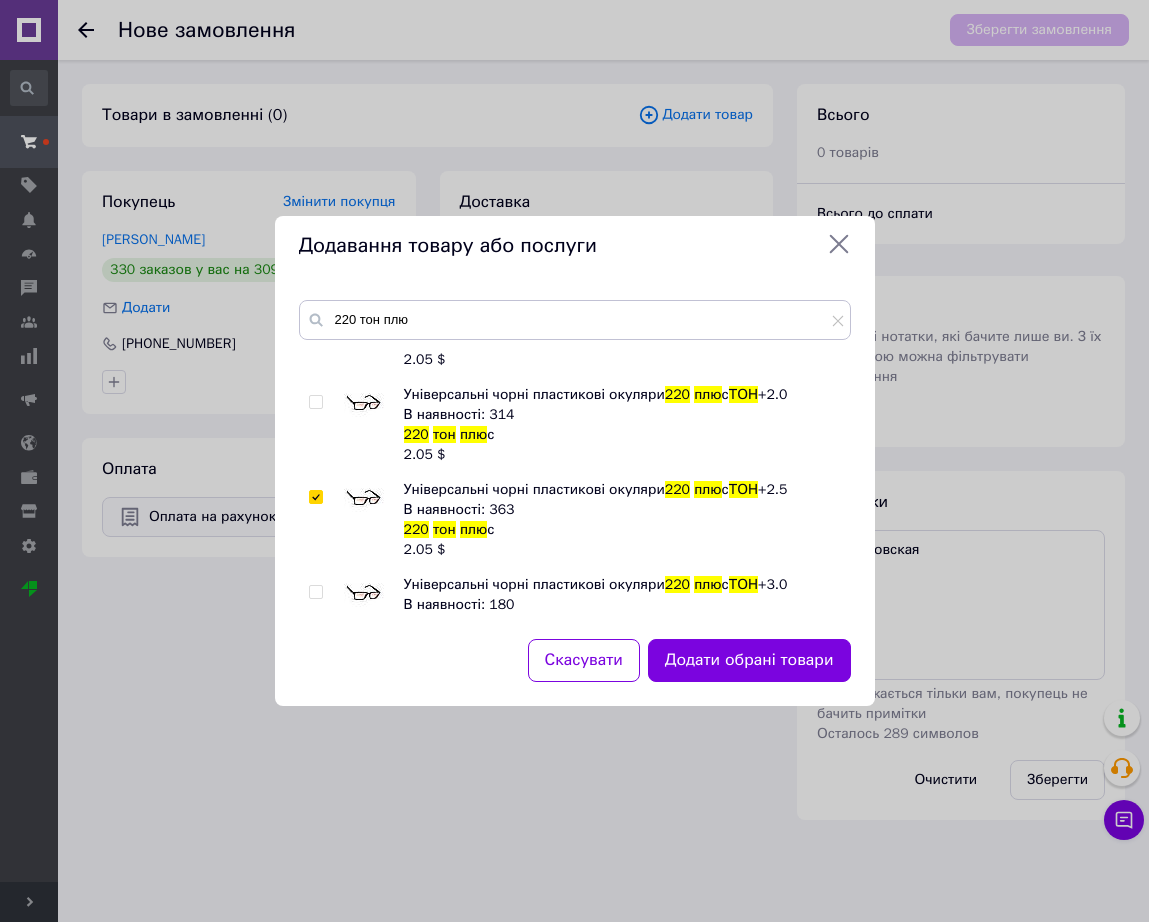 checkbox on "true" 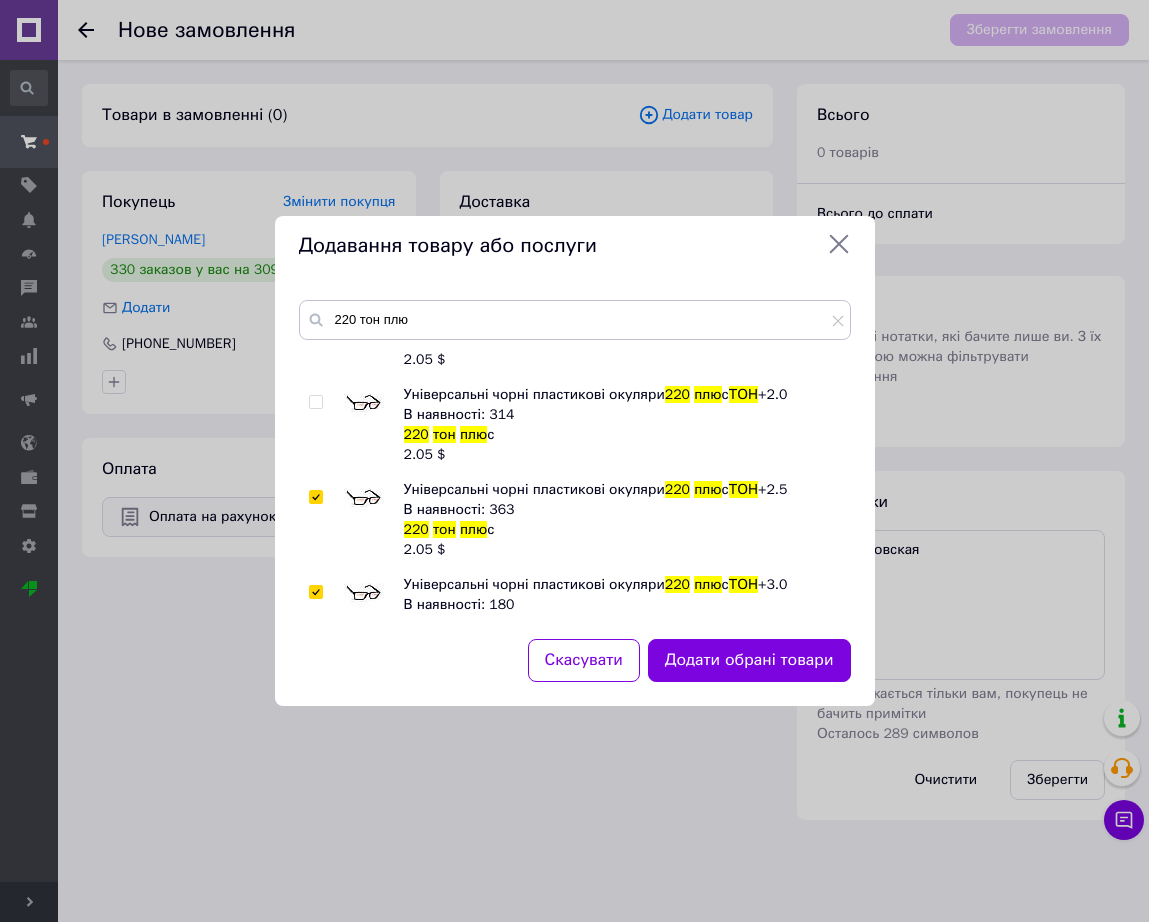 checkbox on "true" 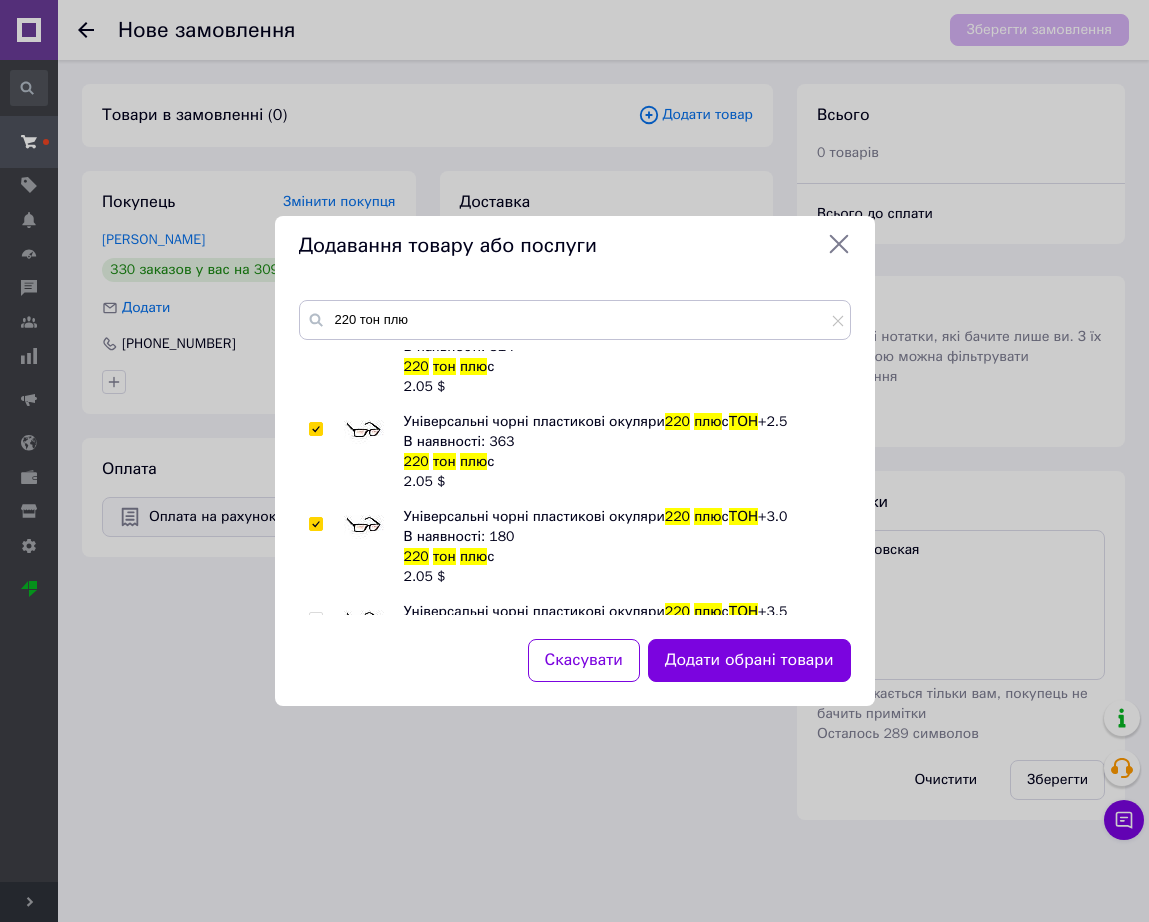scroll, scrollTop: 375, scrollLeft: 0, axis: vertical 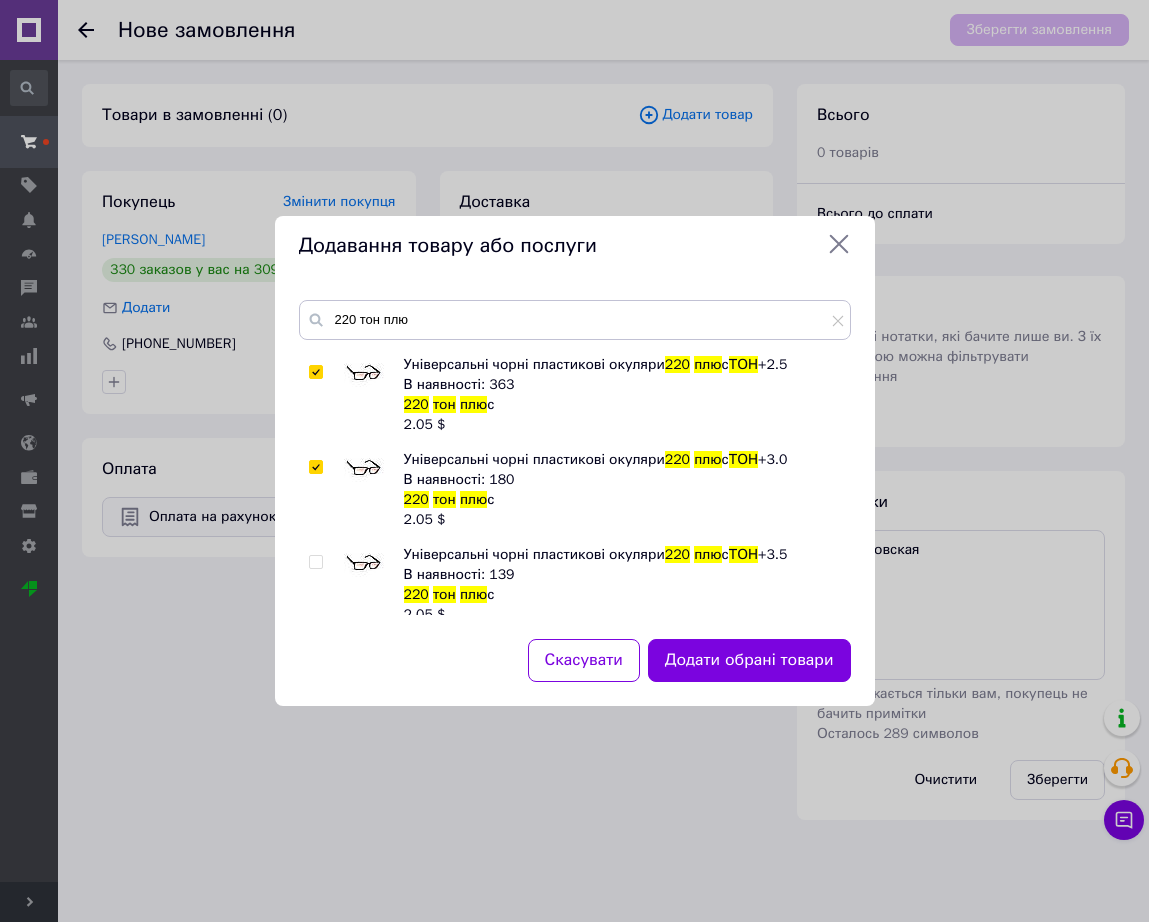 click on "Універсальні чорні пластикові окуляри  220   плю с  ТОН Готово до відправки 220   тон   плю с 2.05   $ Універсальні чорні пластикові окуляри  220   плю с  ТОН  +1.0 В наявності: 129 220   тон   плю с 2.05   $ Універсальні чорні пластикові окуляри  220   плю с  ТОН  +1.5 В наявності: 158 220   тон   плю с 2.05   $ Універсальні чорні пластикові окуляри  220   плю с  ТОН  +2.0 В наявності: 314 220   тон   плю с 2.05   $ Універсальні чорні пластикові окуляри  220   плю с  ТОН  +2.5 В наявності: 363 220   тон   плю с 2.05   $ Універсальні чорні пластикові окуляри  220   плю с  ТОН  +3.0 В наявності: 180 220   тон   плю с 2.05   $ 220   плю с  ТОН  +3.5 220" 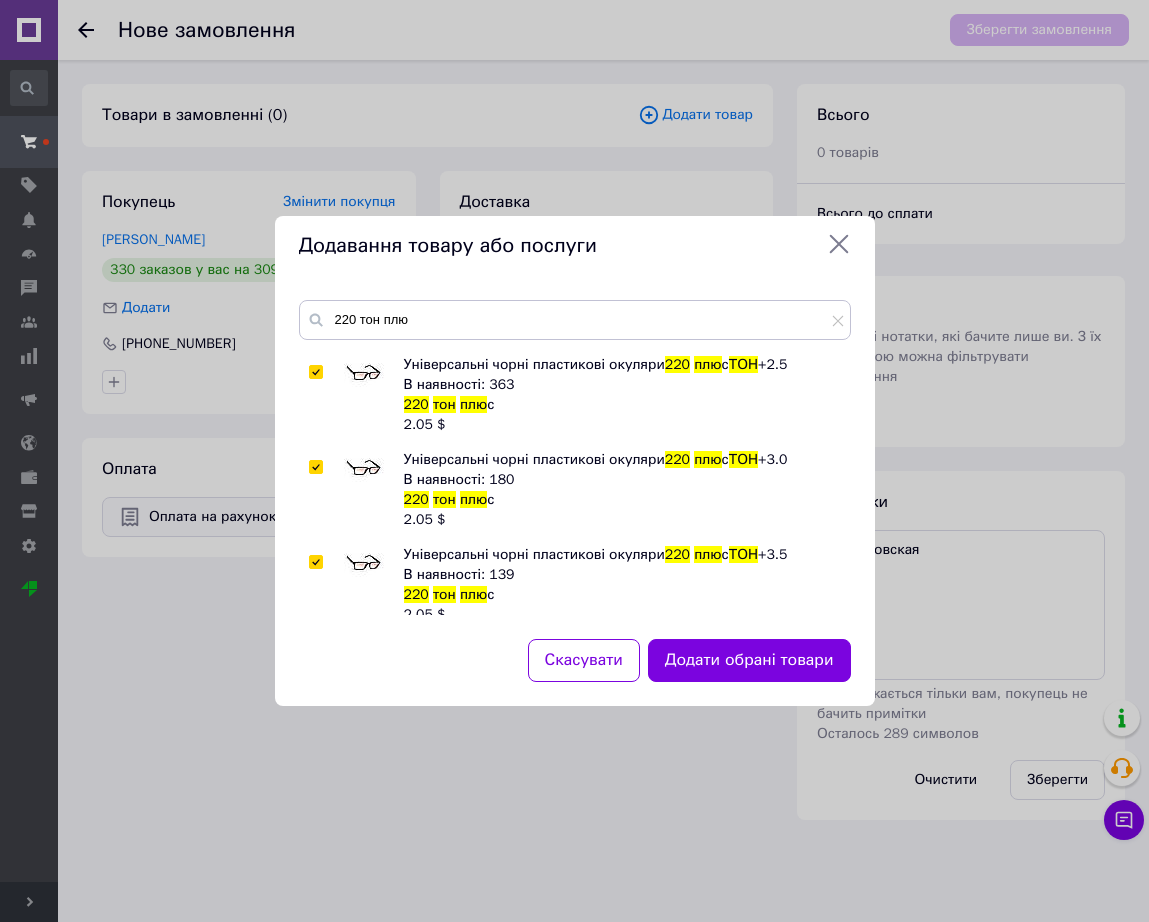 checkbox on "true" 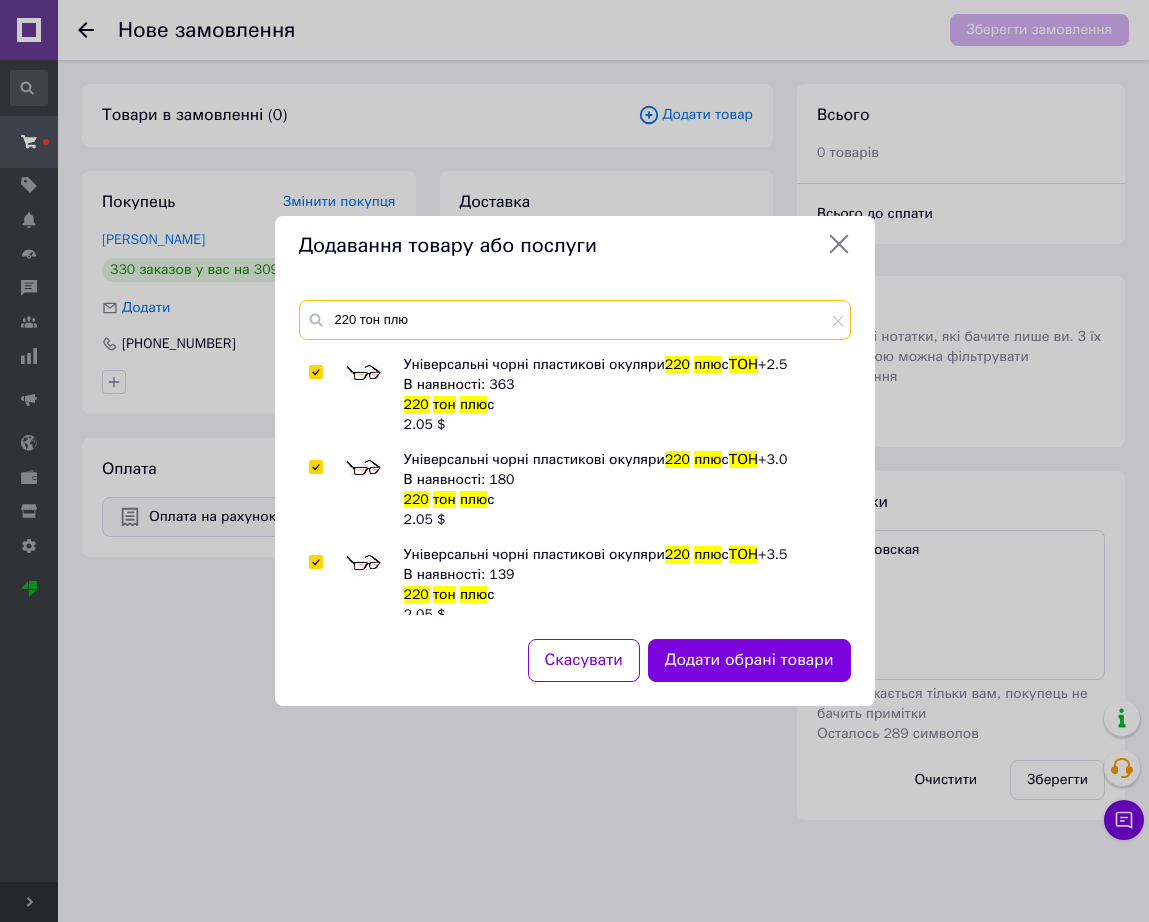 click on "220 тон плю" at bounding box center [575, 320] 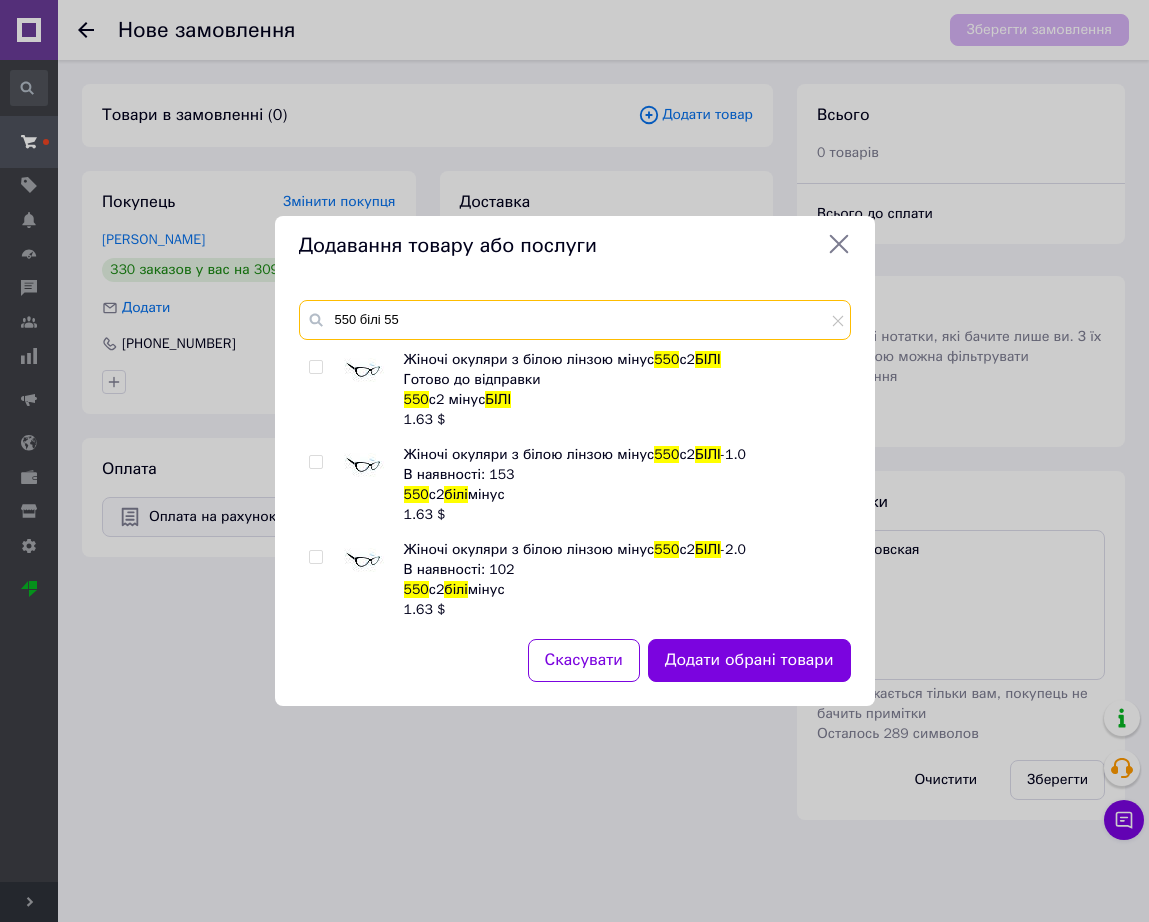 scroll, scrollTop: 500, scrollLeft: 0, axis: vertical 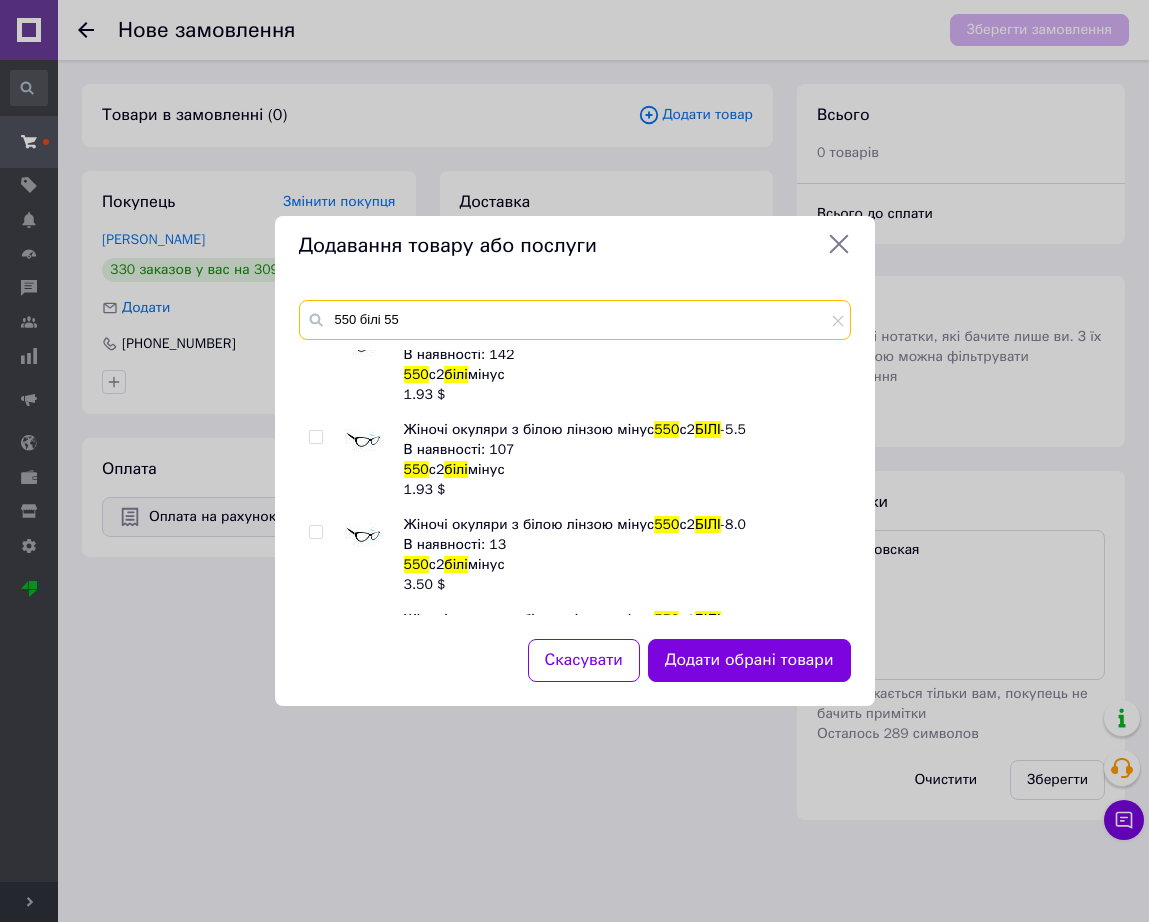 type on "550 білі 55" 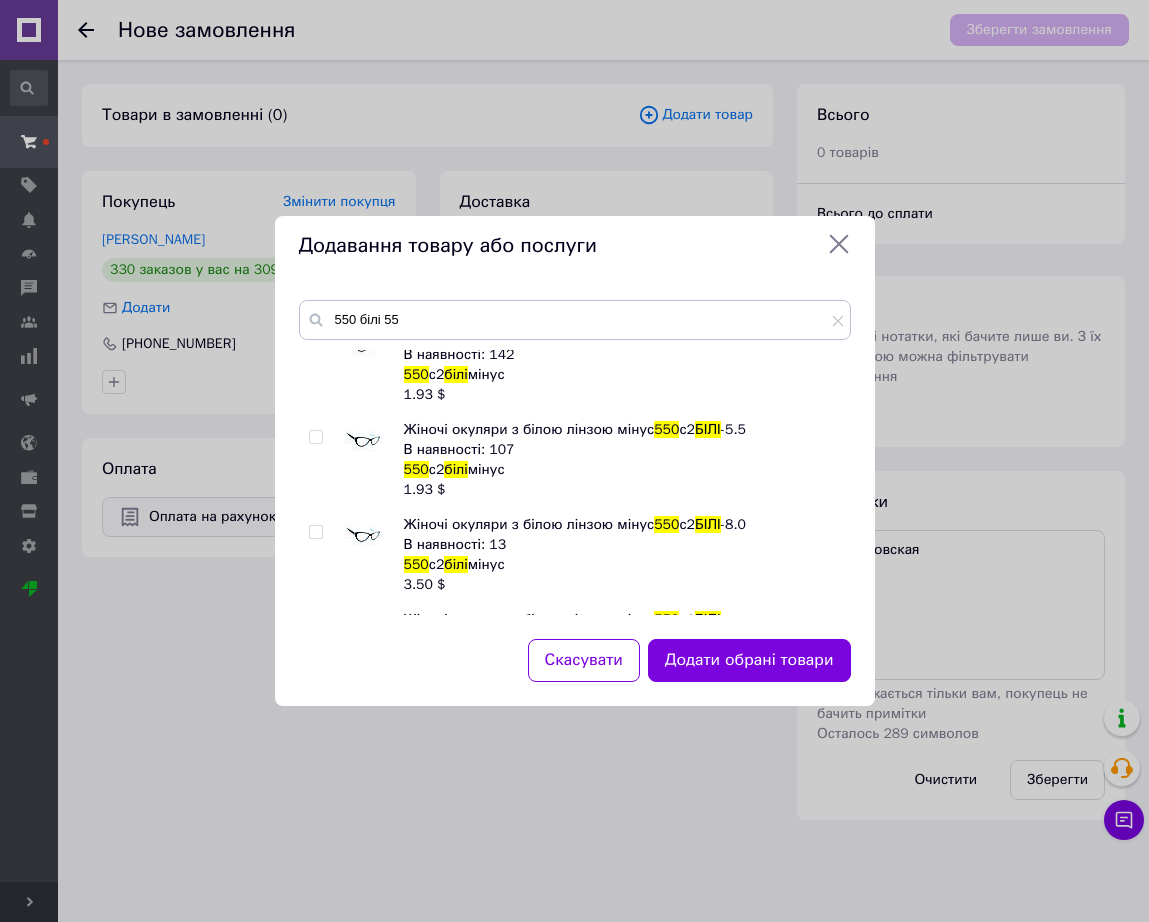 click at bounding box center (364, 440) 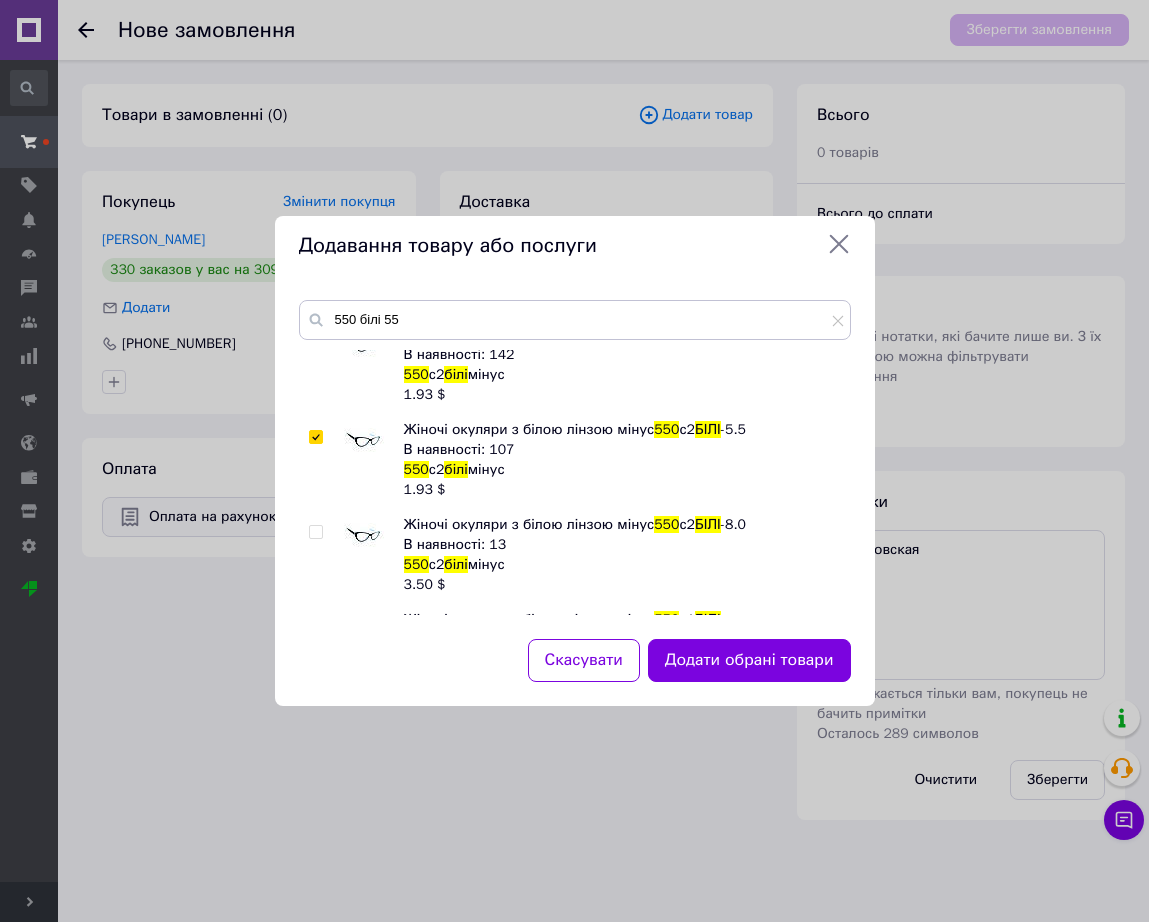 checkbox on "true" 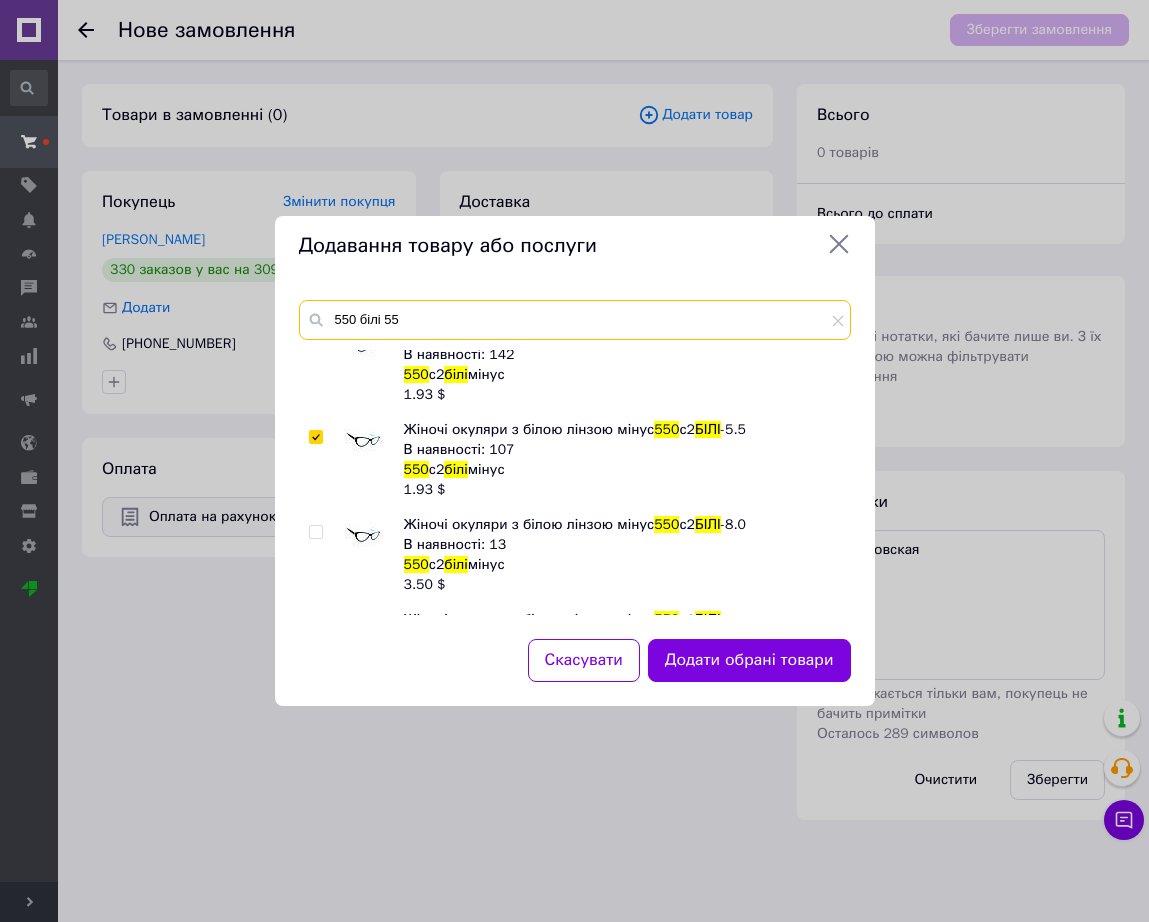 drag, startPoint x: 396, startPoint y: 326, endPoint x: 355, endPoint y: 328, distance: 41.04875 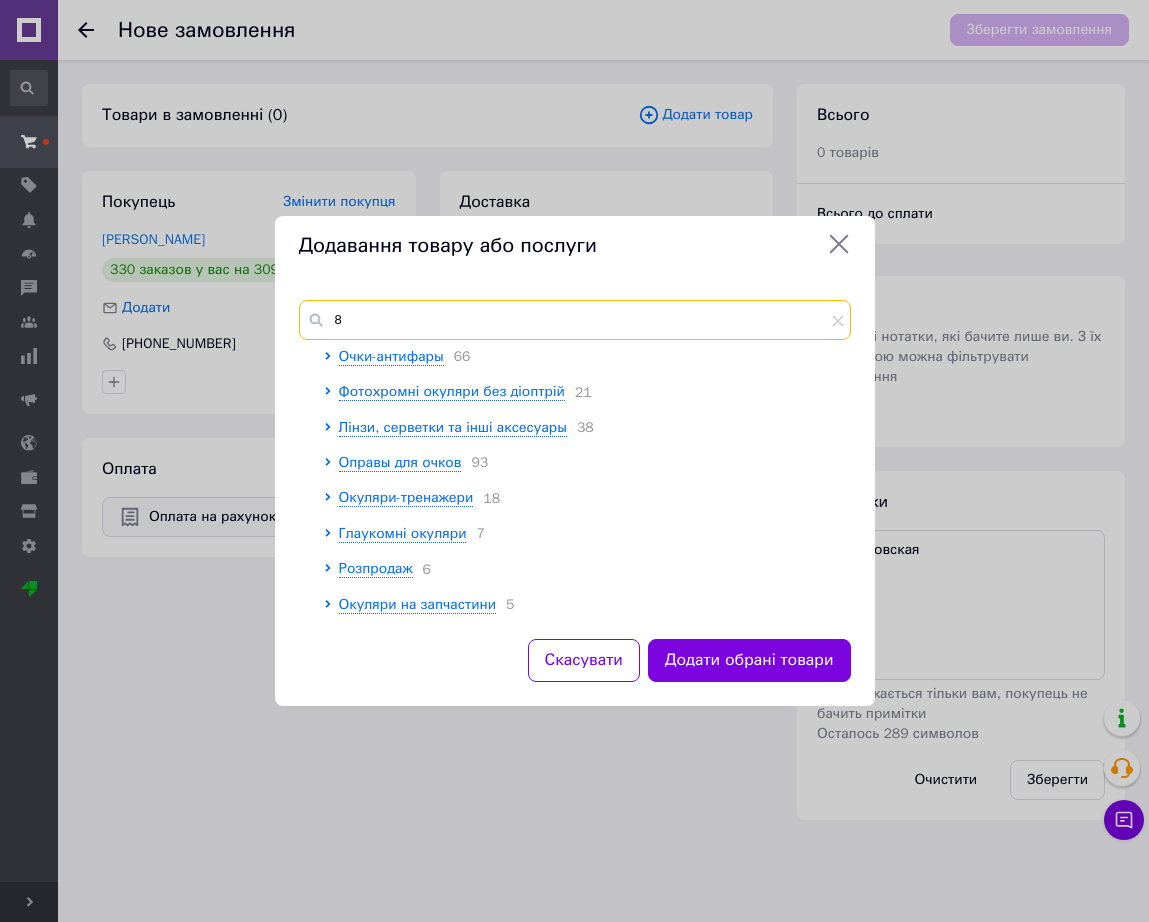 scroll, scrollTop: 0, scrollLeft: 0, axis: both 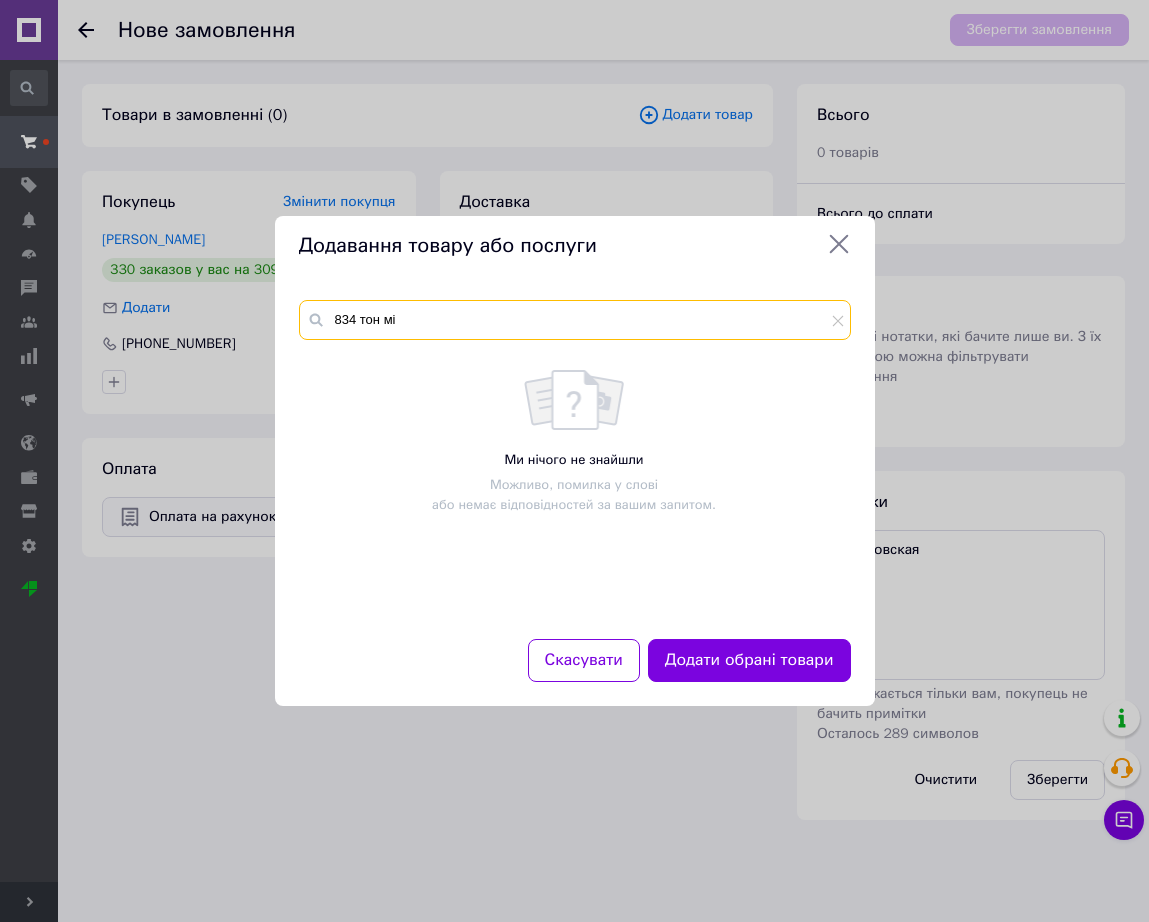 type on "834 тон мін" 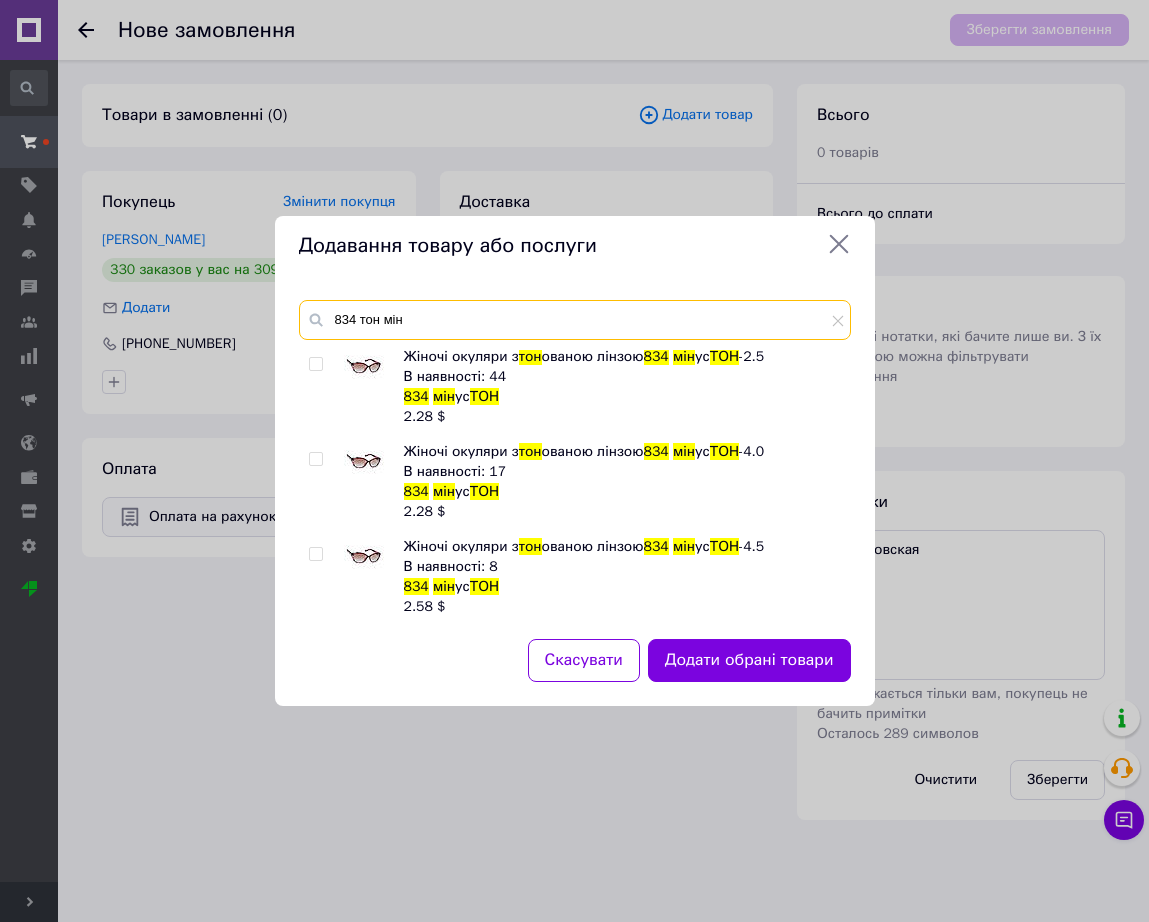 scroll, scrollTop: 385, scrollLeft: 0, axis: vertical 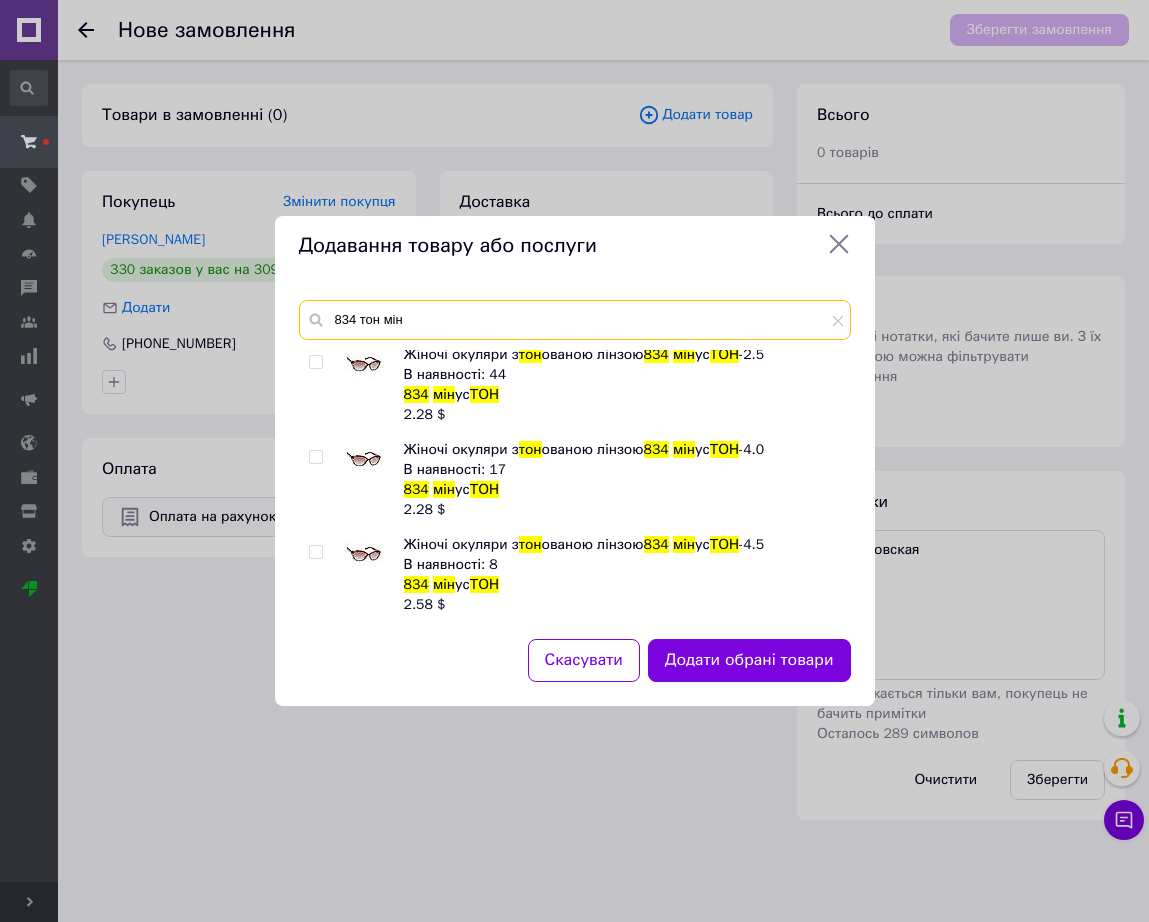 drag, startPoint x: 513, startPoint y: 320, endPoint x: 323, endPoint y: 322, distance: 190.01053 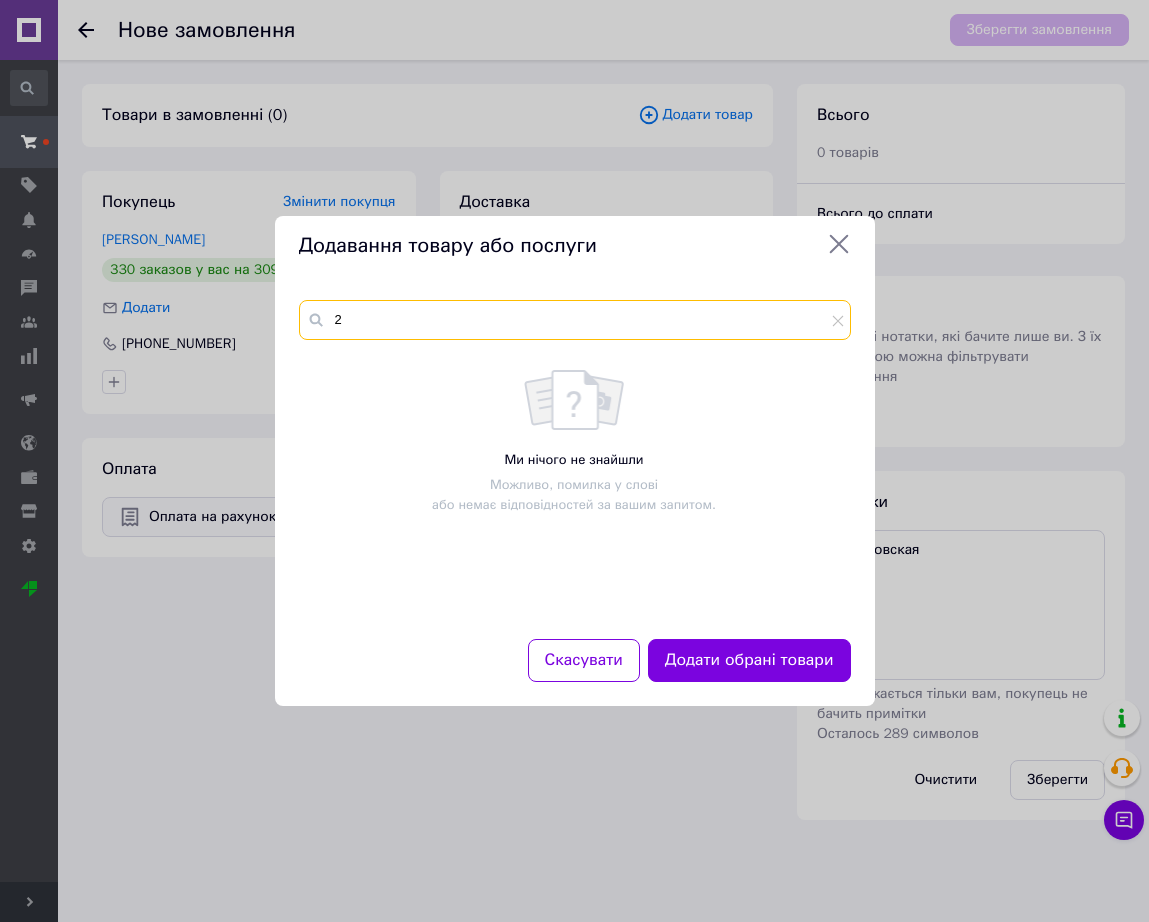 scroll, scrollTop: 0, scrollLeft: 0, axis: both 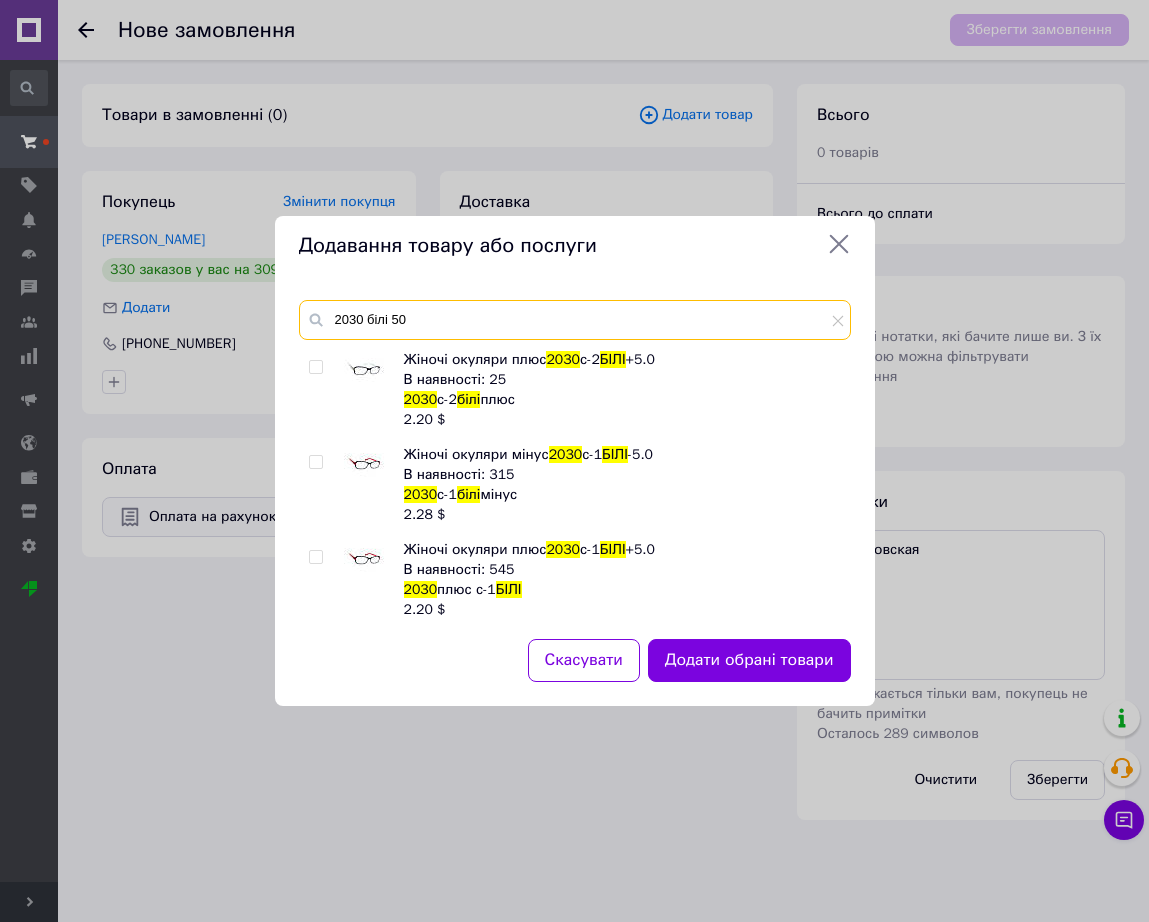 type on "2030 білі 50" 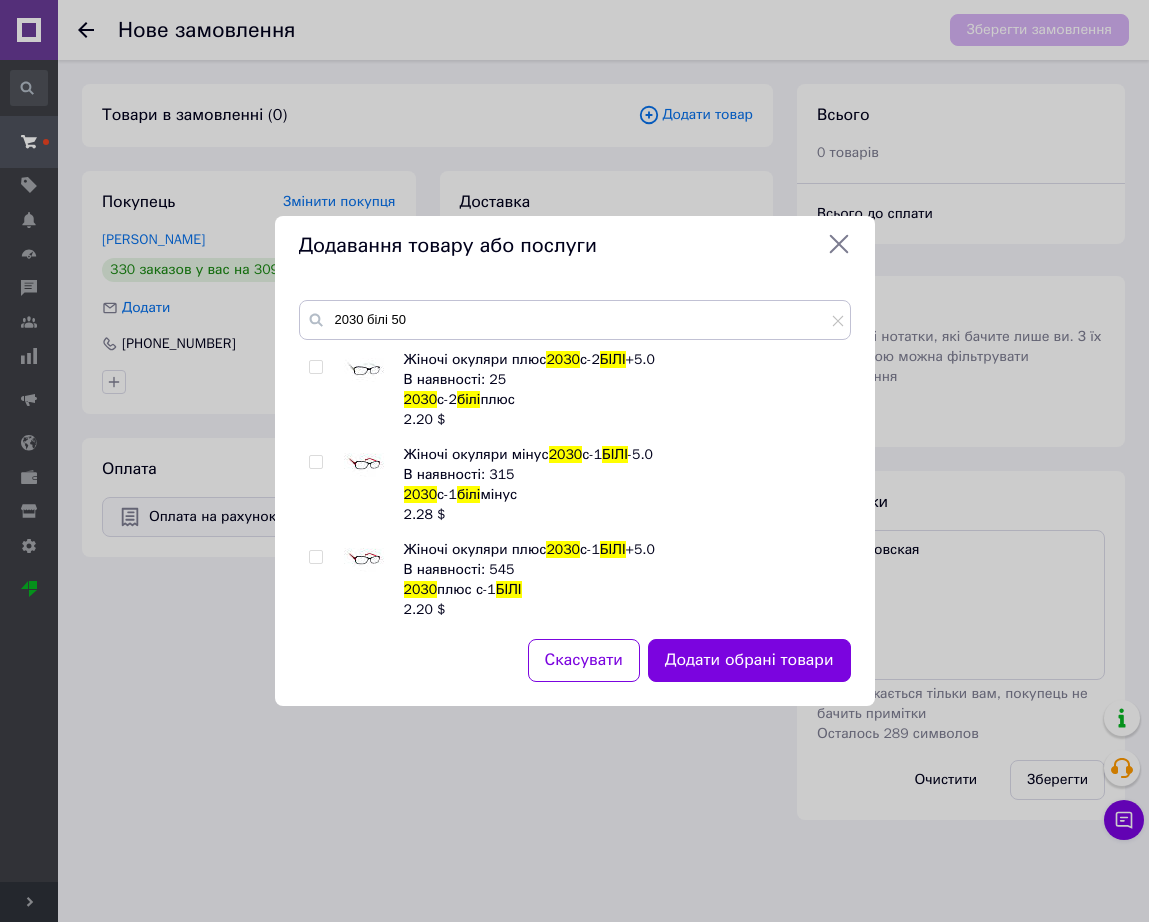 click at bounding box center (364, 465) 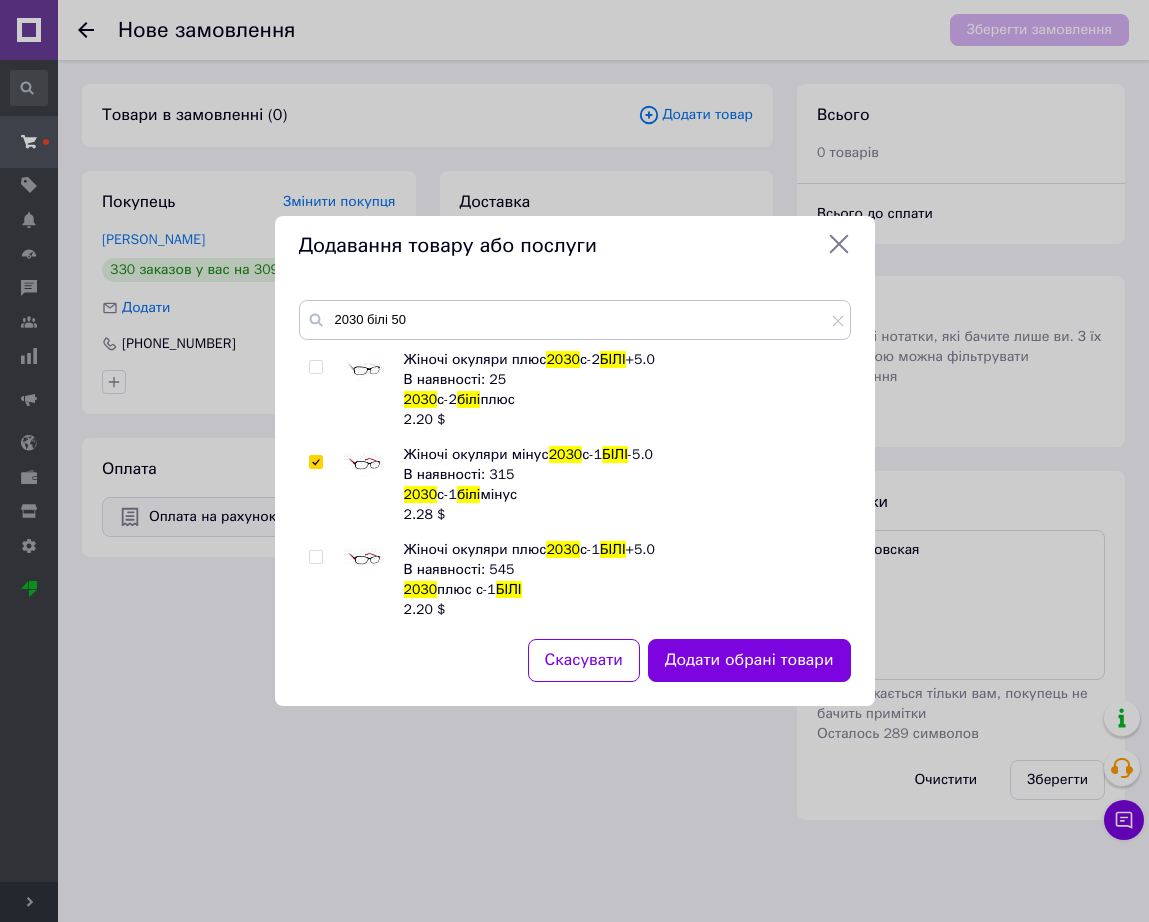 type 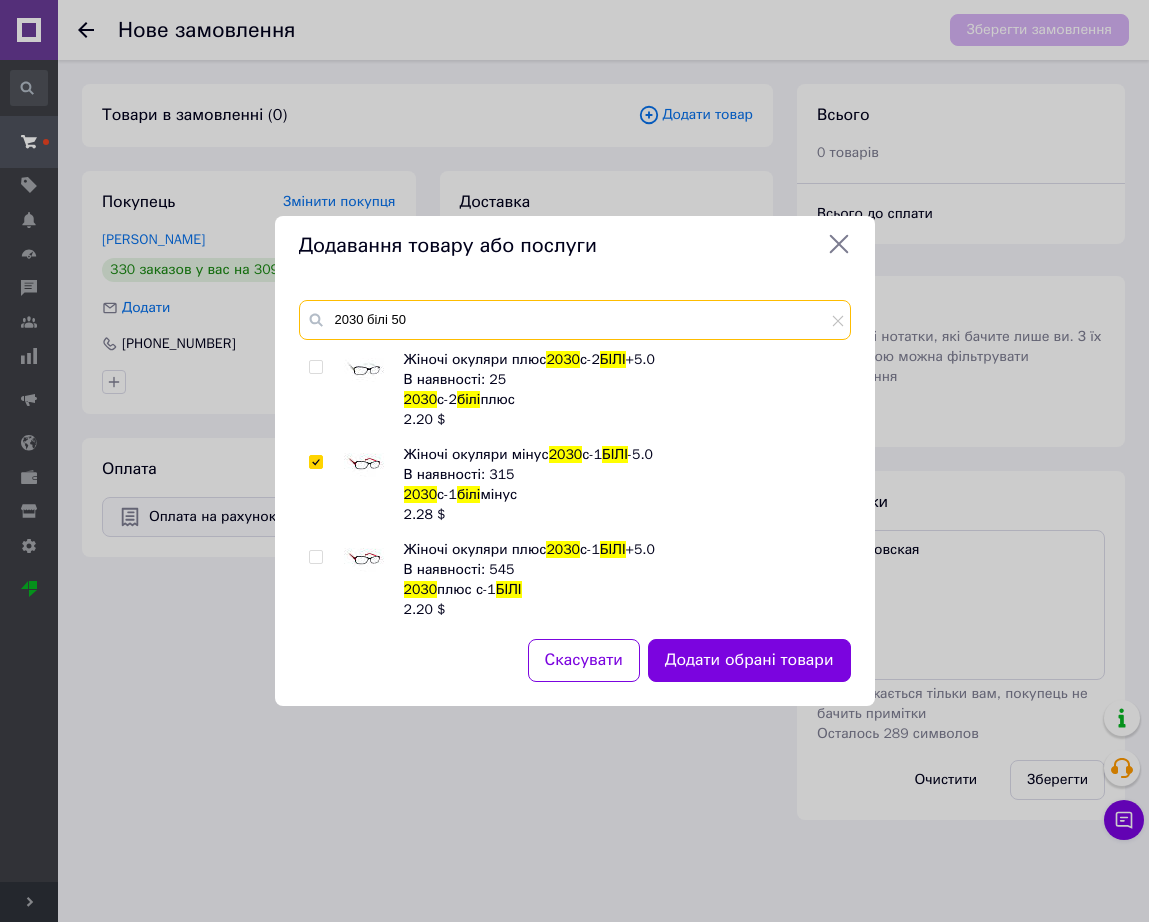 click on "2030 білі 50" at bounding box center [575, 320] 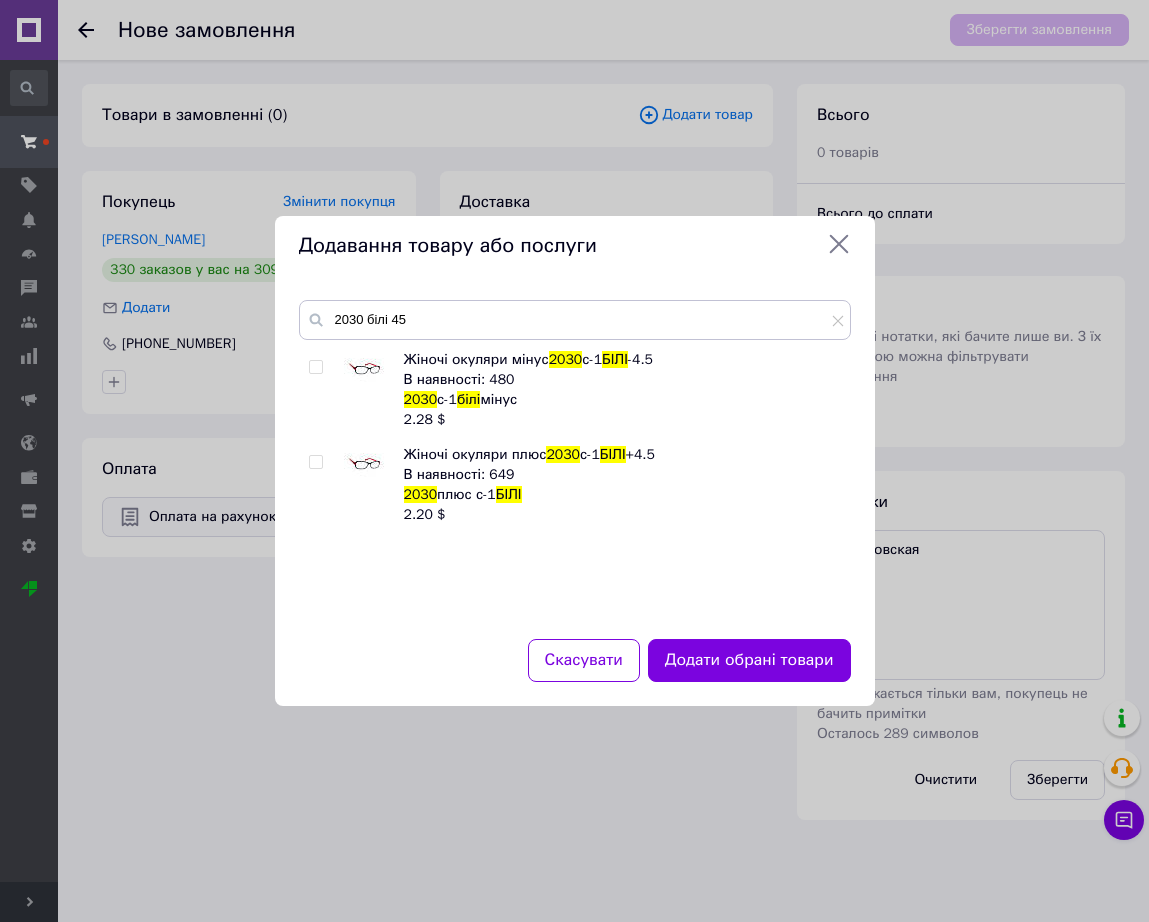 click at bounding box center [364, 465] 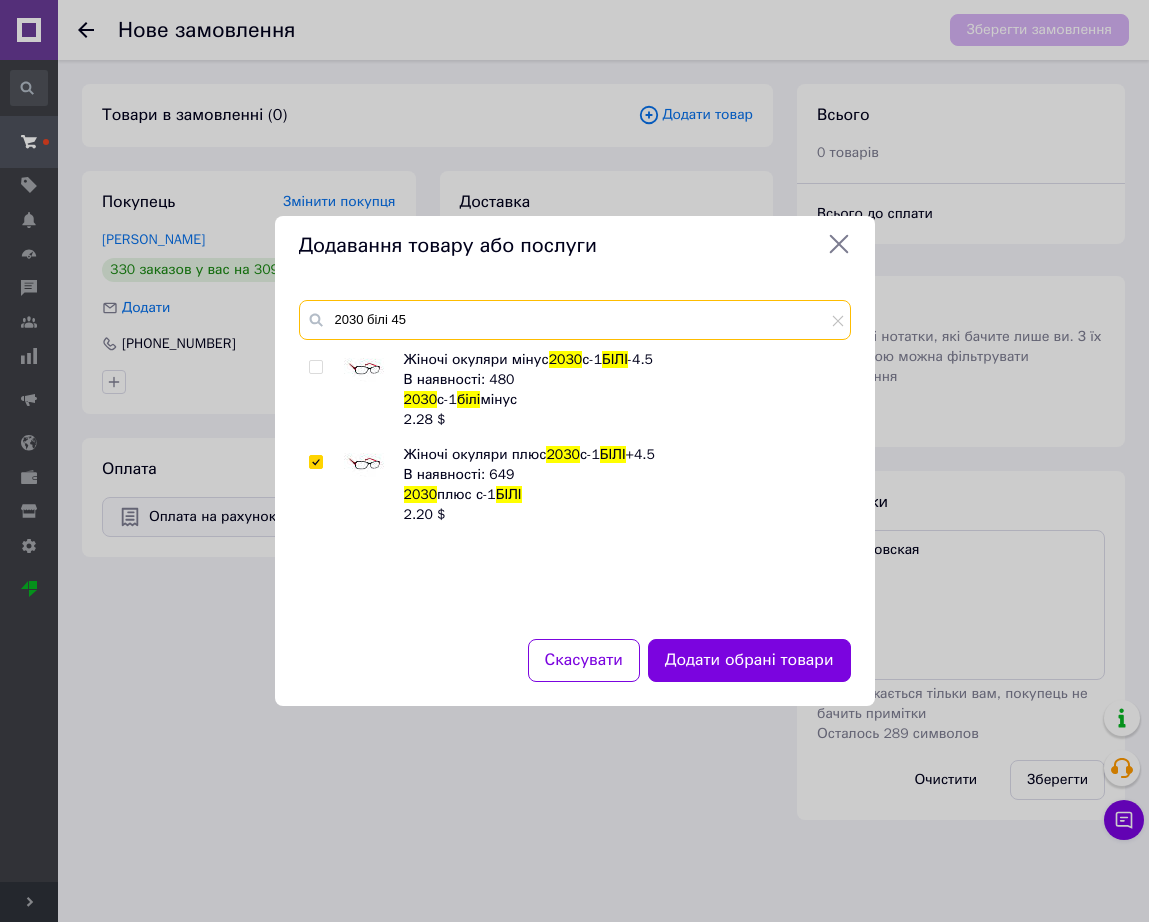 click on "2030 білі 45" at bounding box center [575, 320] 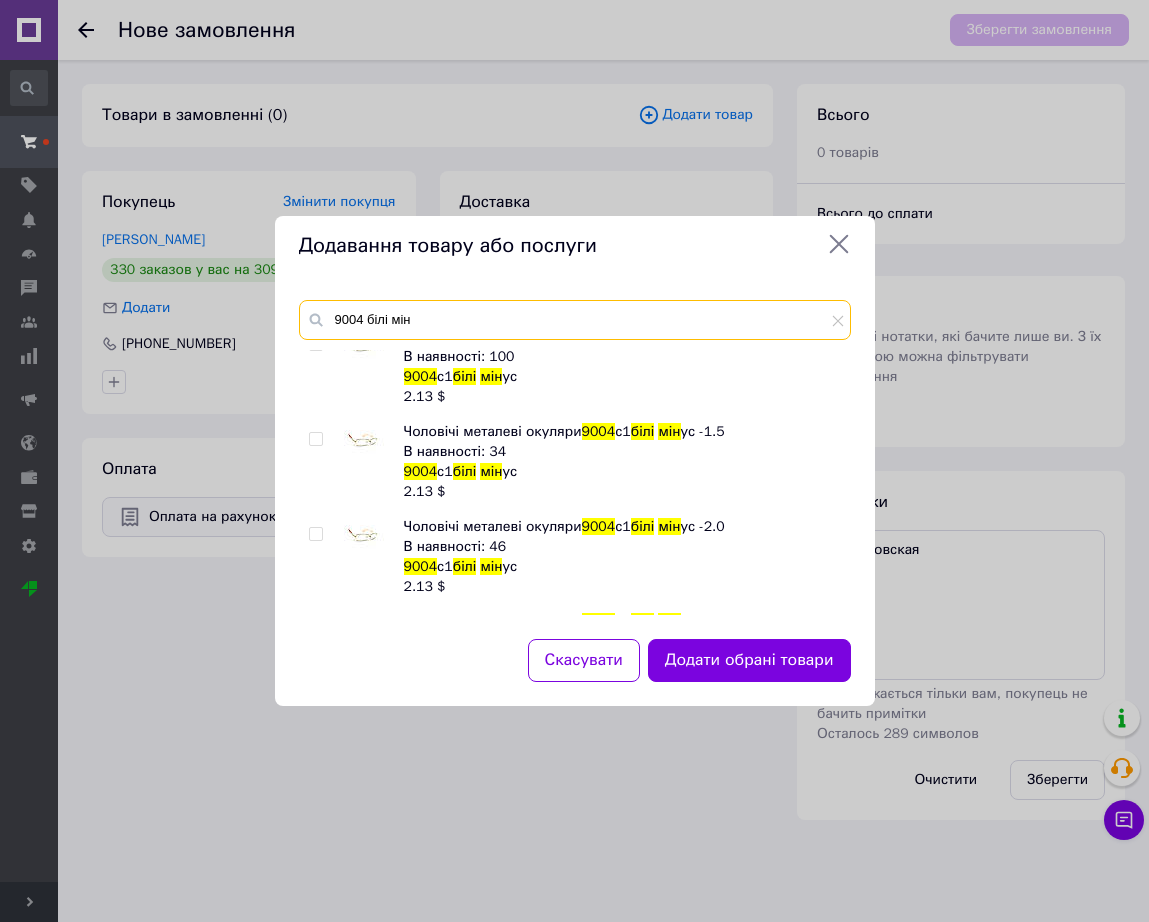 scroll, scrollTop: 875, scrollLeft: 0, axis: vertical 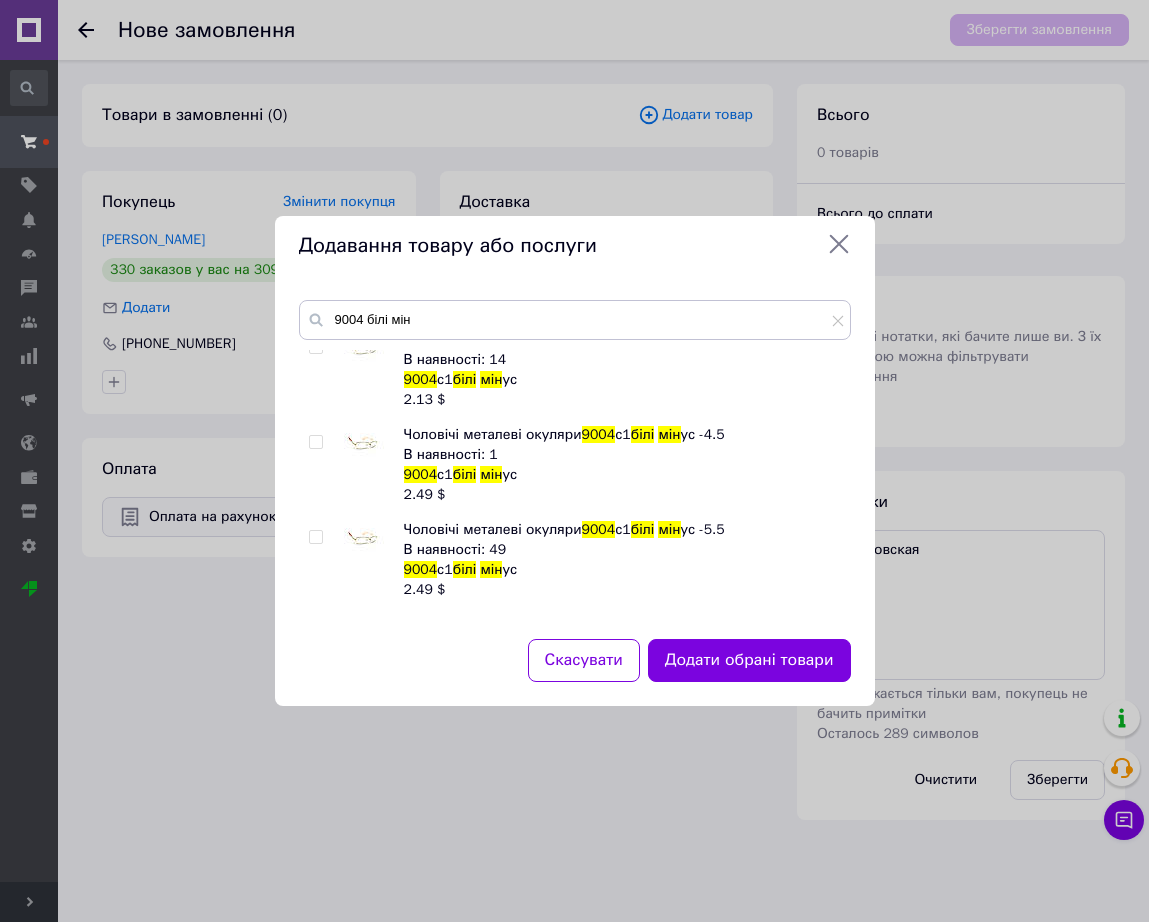 click at bounding box center [364, 445] 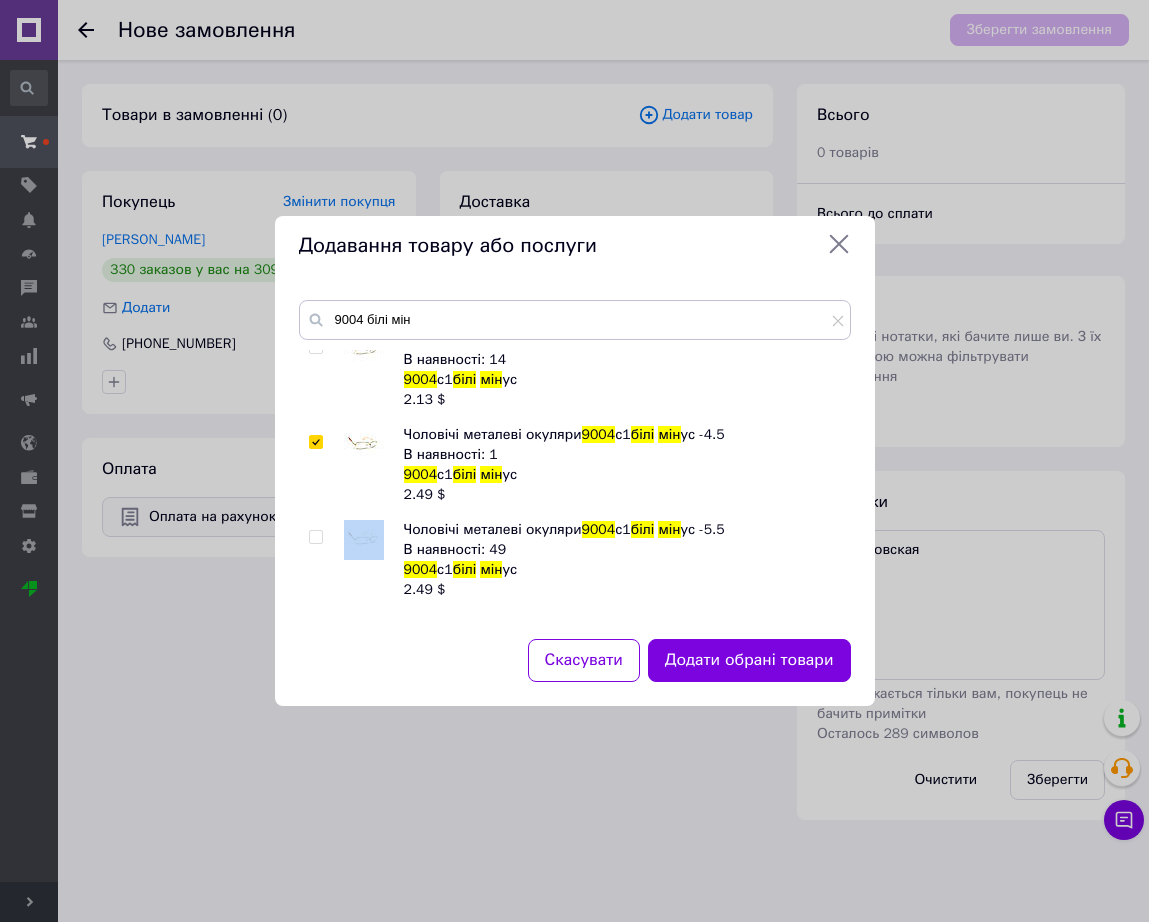 click on "Чоловічі металеві окуляри  9004  с1  білі   мін ус Готово до відправки 9004  с1  білі   мін ус 2.13   $ Чоловічі металеві окуляри  9004  с2  білі   мін ус В наявності 9004  с2  білі   мін ус 2.13   $ Чоловічі металеві окуляри  9004  с1  білі   мін ус -1.0 В наявності: 100 9004  с1  білі   мін ус 2.13   $ Чоловічі металеві окуляри  9004  с1  білі   мін ус -1.5 В наявності: 34 9004  с1  білі   мін ус 2.13   $ Чоловічі металеві окуляри  9004  с1  білі   мін ус -2.0 В наявності: 46 9004  с1  білі   мін ус 2.13   $ Чоловічі металеві окуляри  9004  с1  білі   мін ус -2.75 В наявності: 28 9004  с1  білі   мін ус 2.13   $ Чоловічі металеві окуляри  9004  с1  білі   9004" 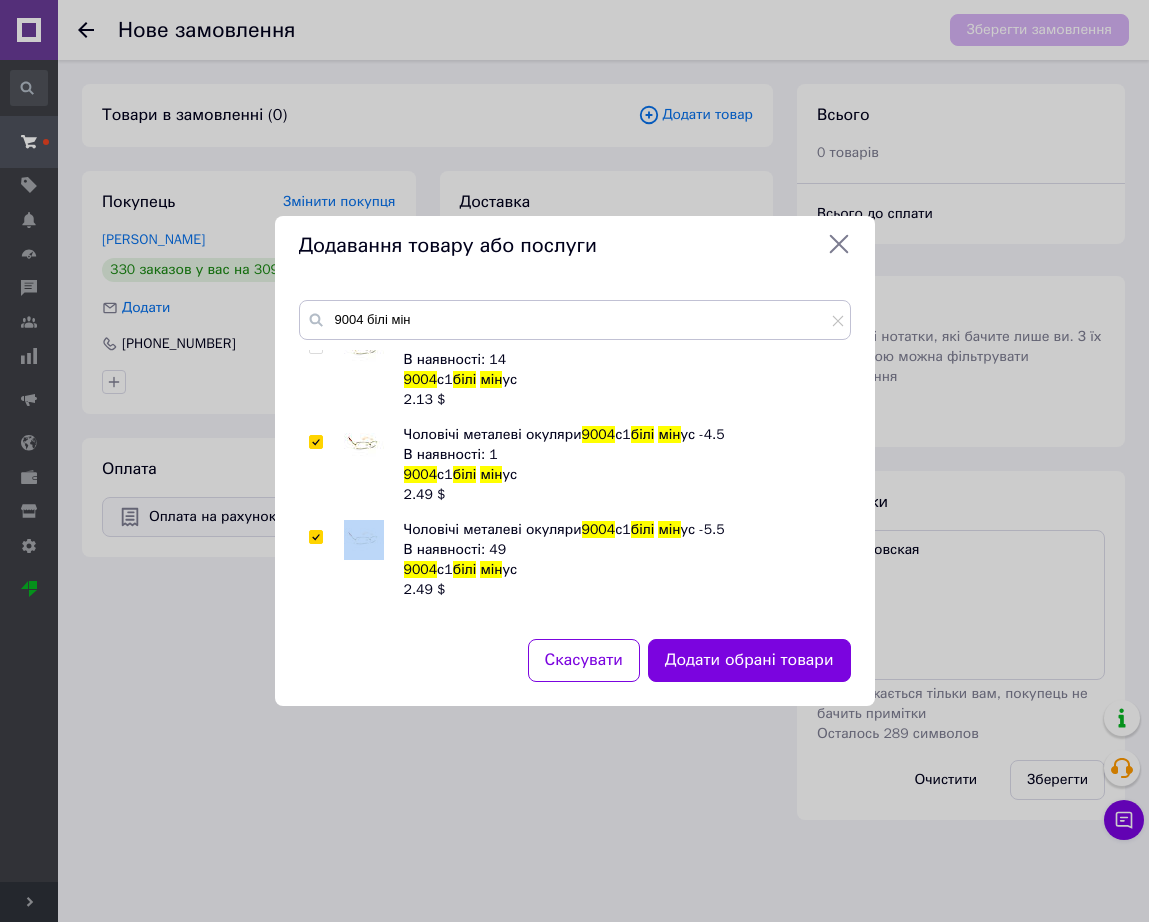 scroll, scrollTop: 955, scrollLeft: 0, axis: vertical 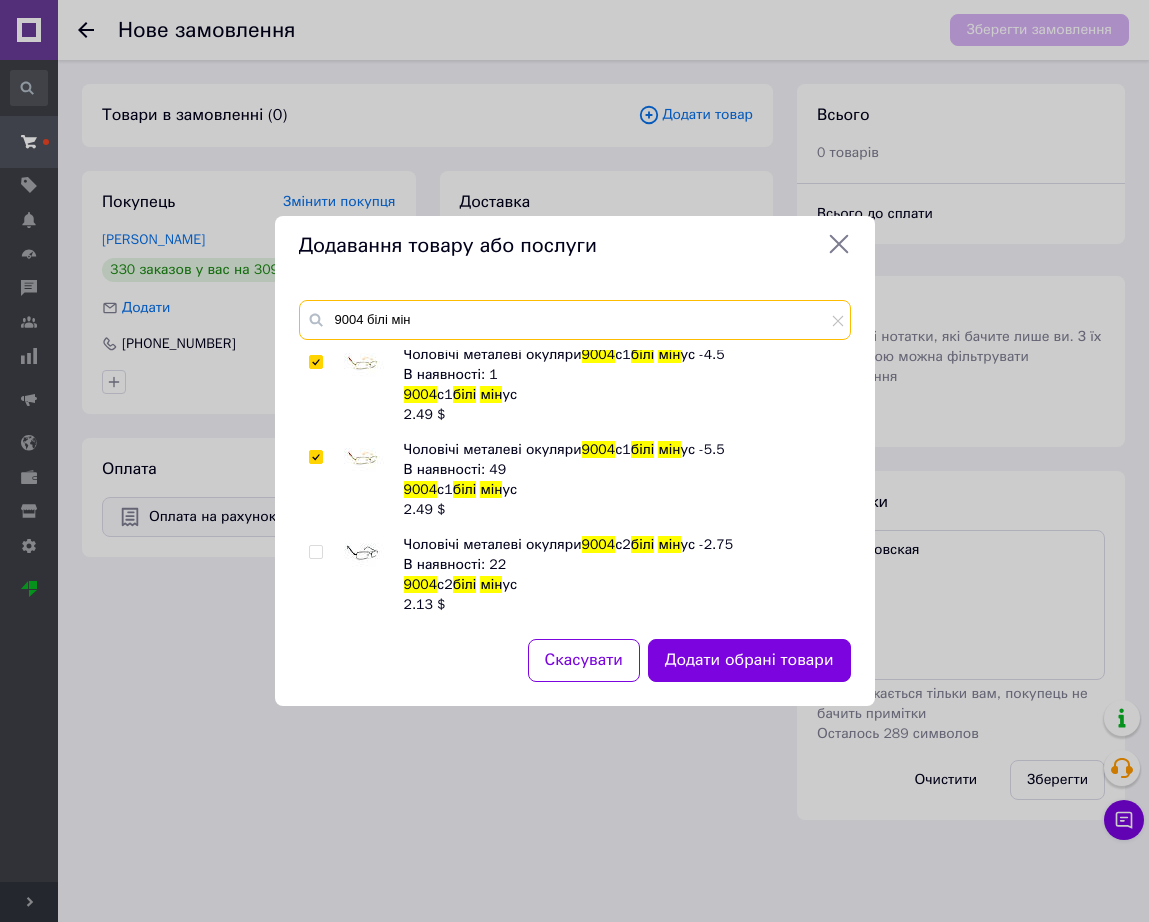 drag, startPoint x: 498, startPoint y: 327, endPoint x: 292, endPoint y: 327, distance: 206 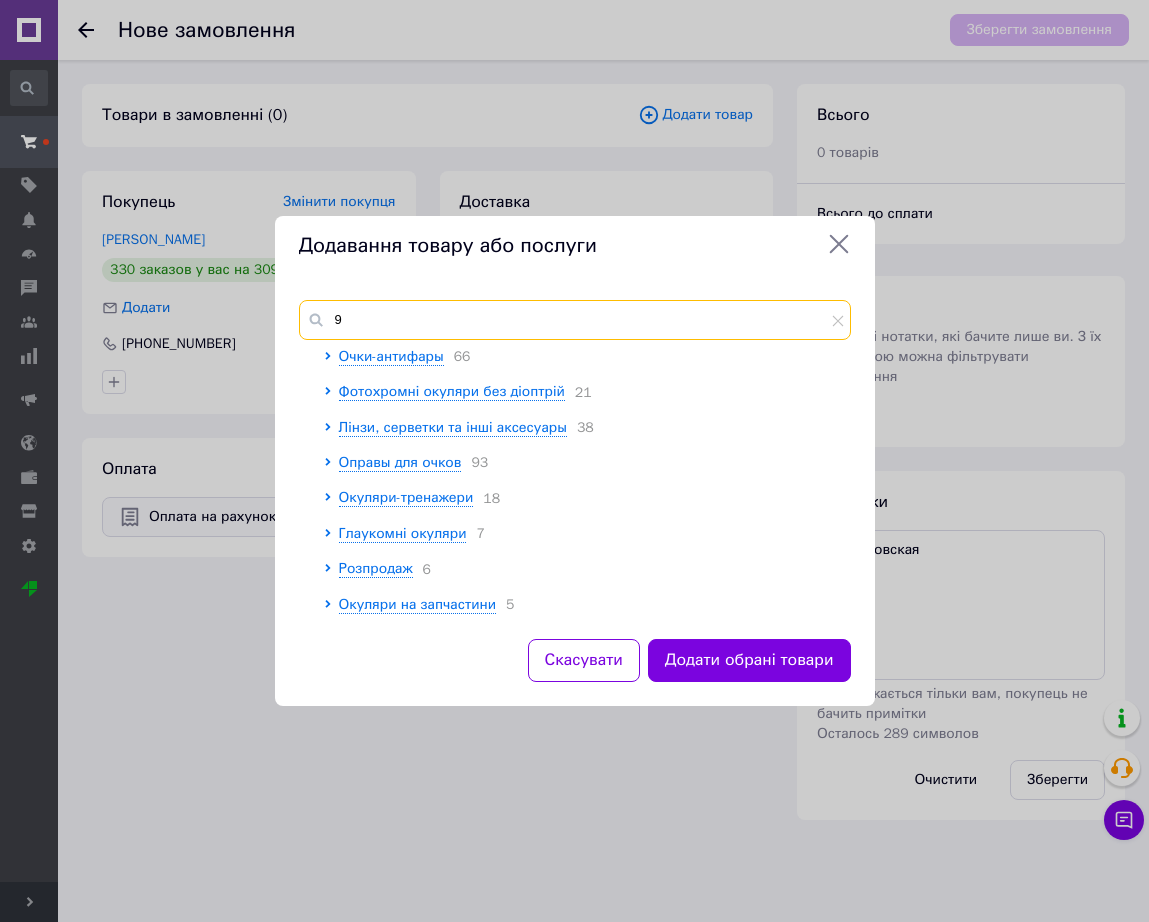 scroll, scrollTop: 0, scrollLeft: 0, axis: both 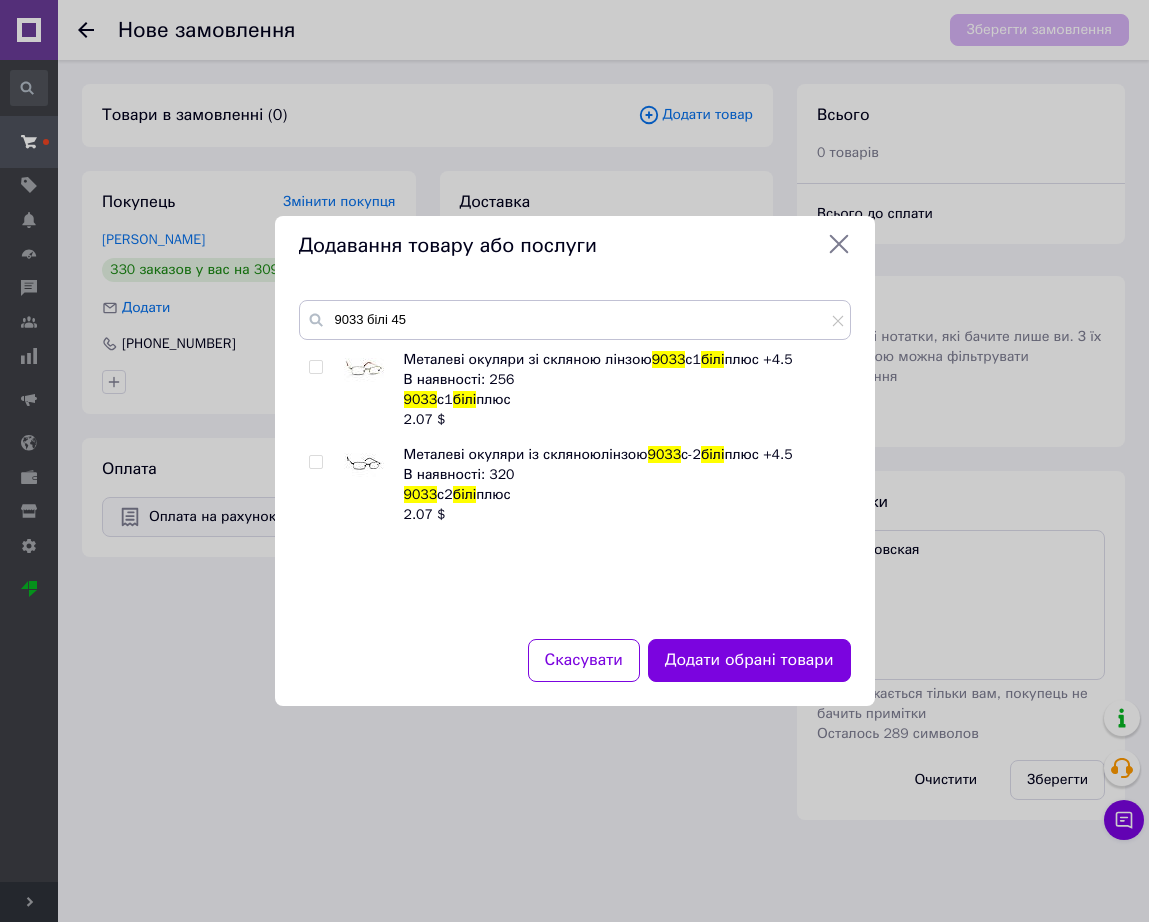 click at bounding box center (364, 370) 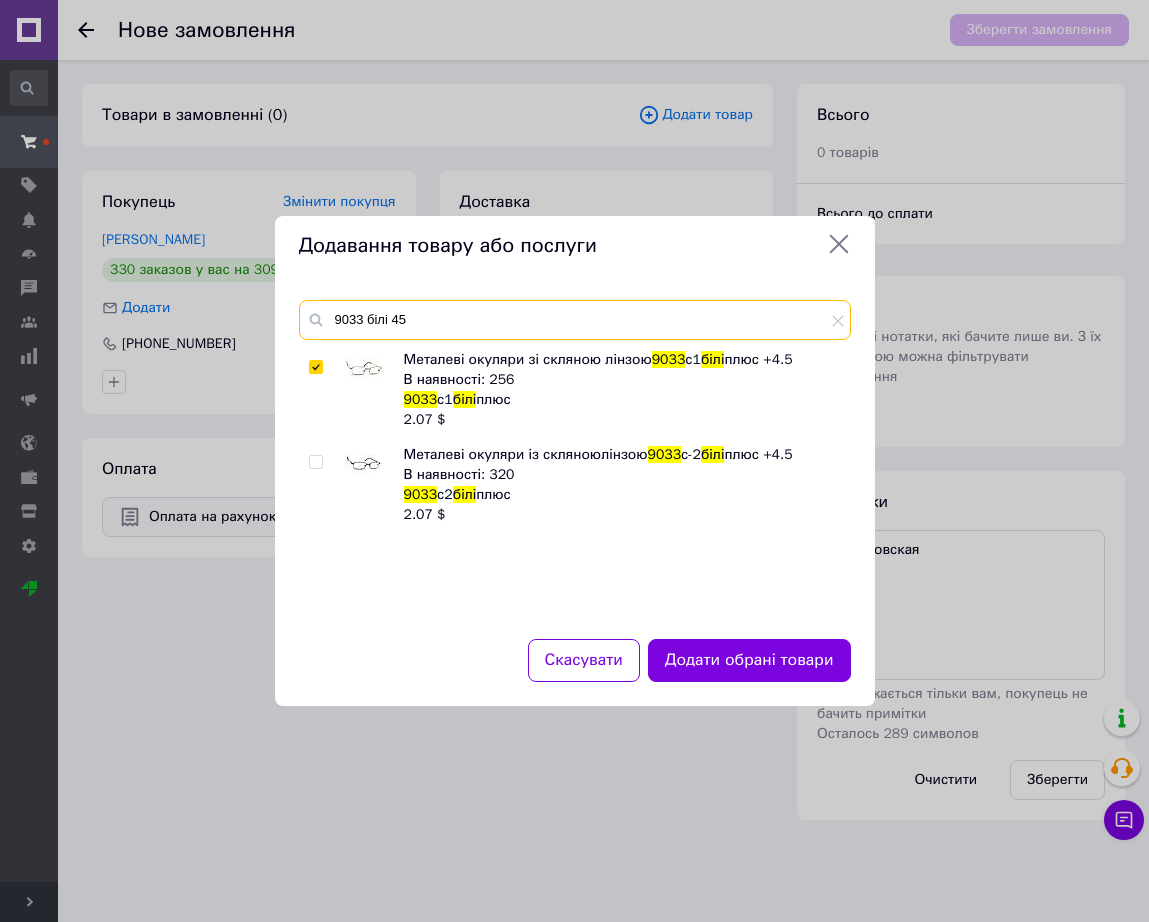 click on "9033 білі 45" at bounding box center [575, 320] 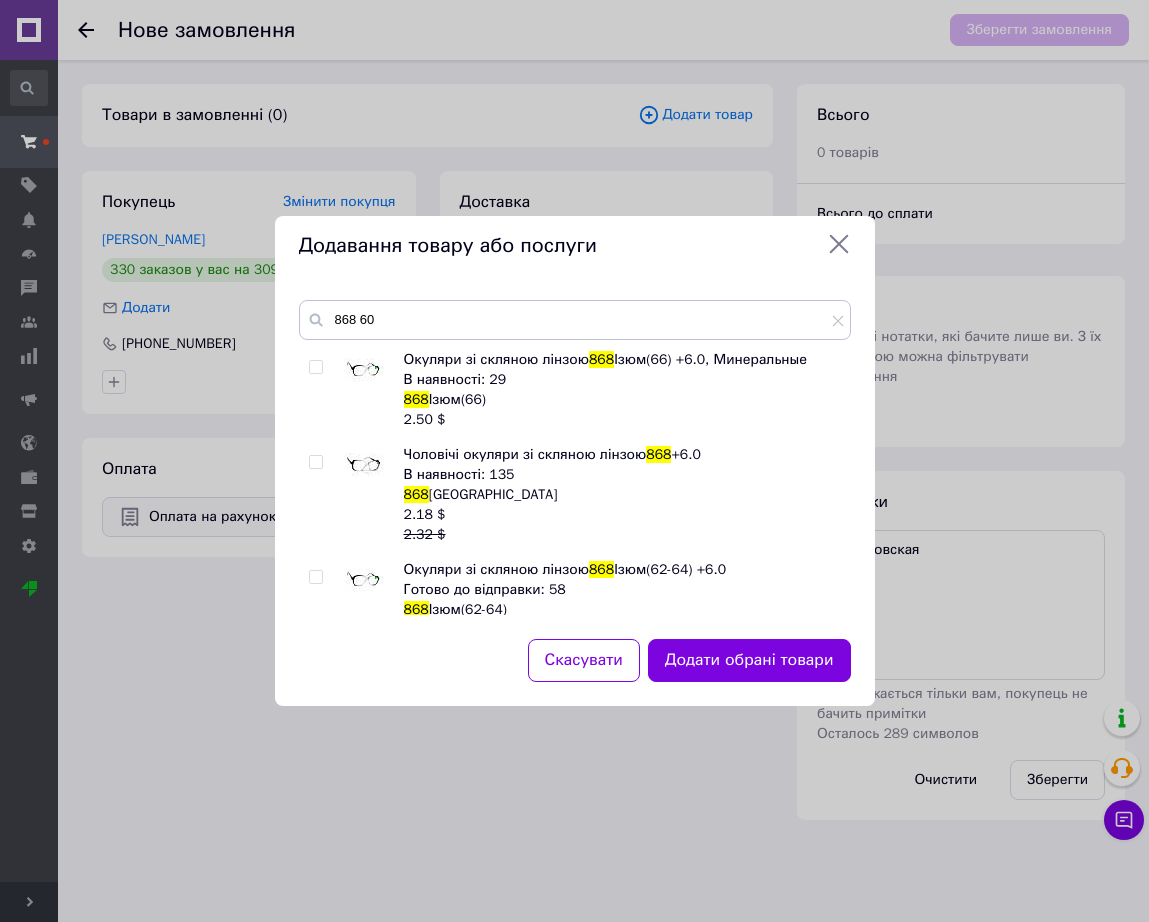 click at bounding box center [364, 465] 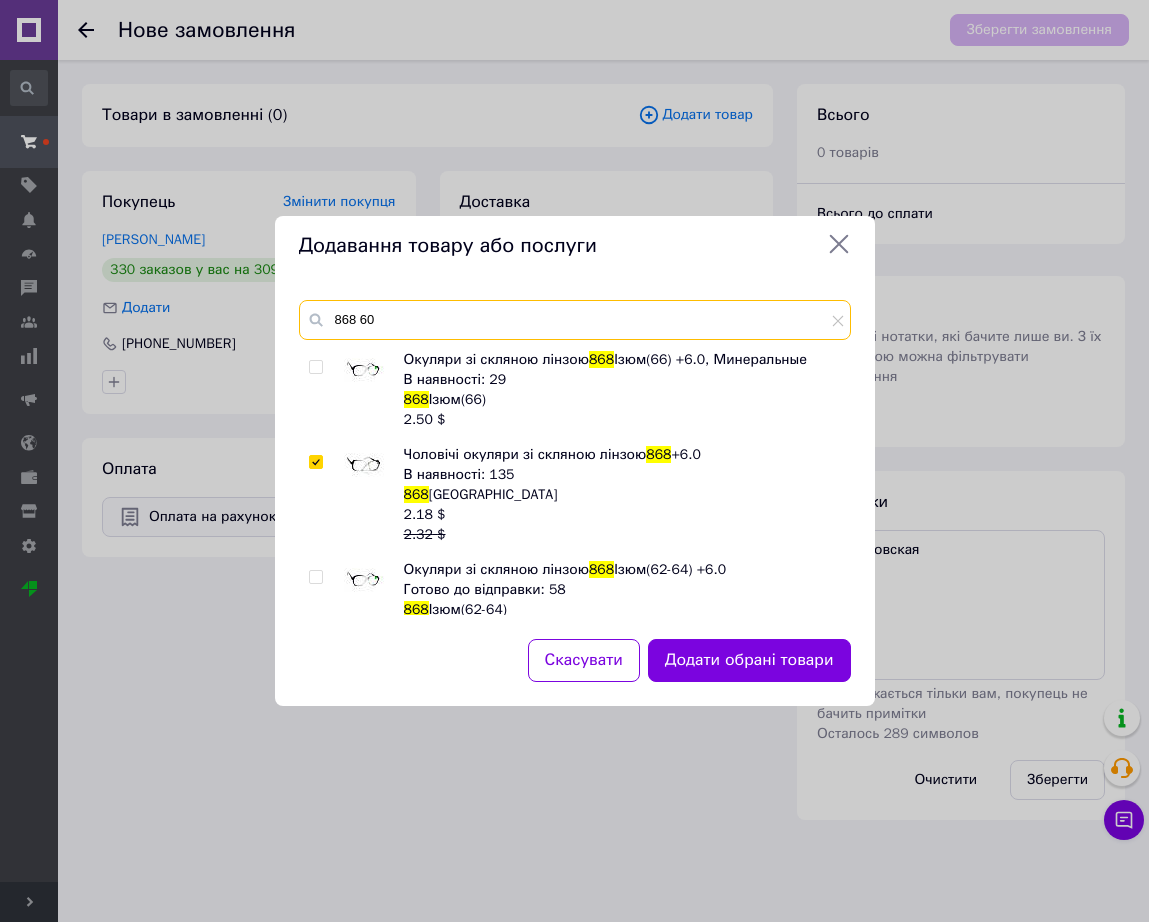 click on "868 60" at bounding box center (575, 320) 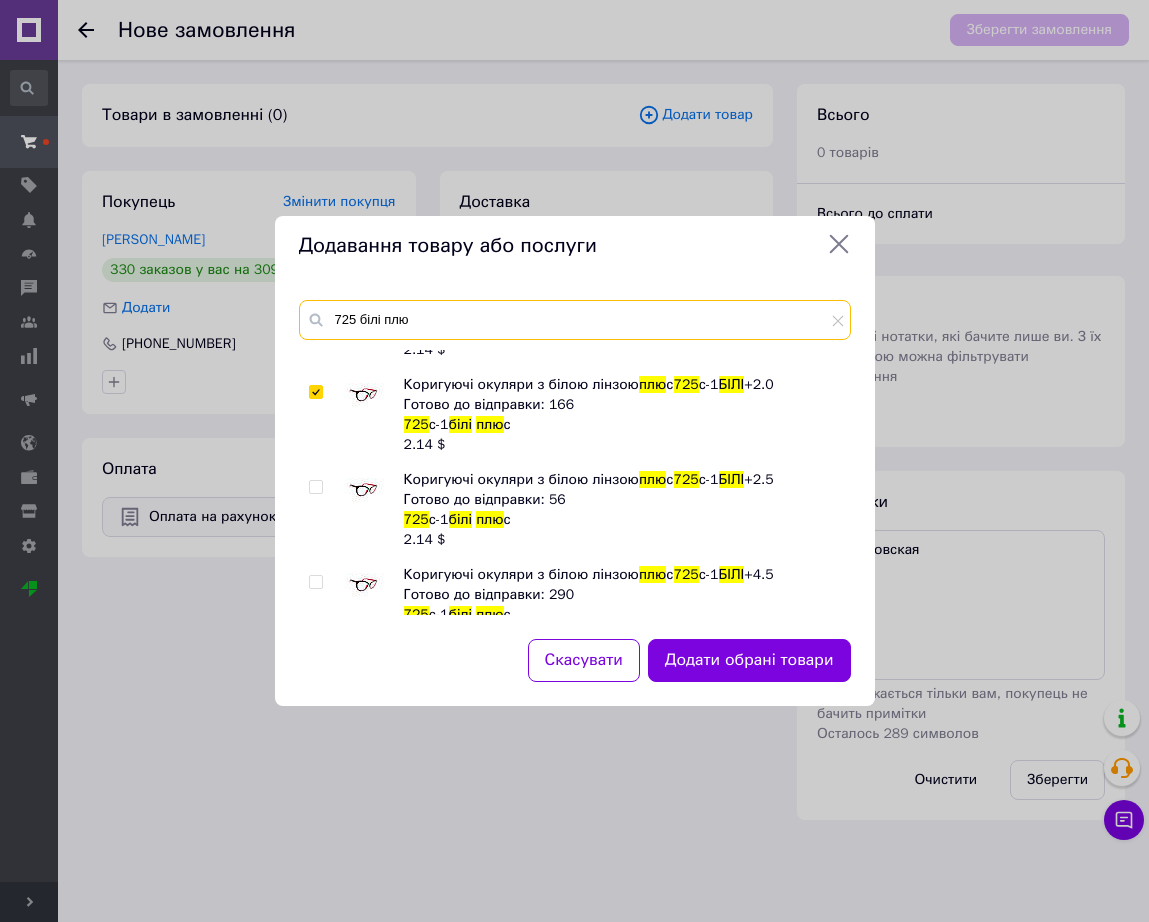 scroll, scrollTop: 500, scrollLeft: 0, axis: vertical 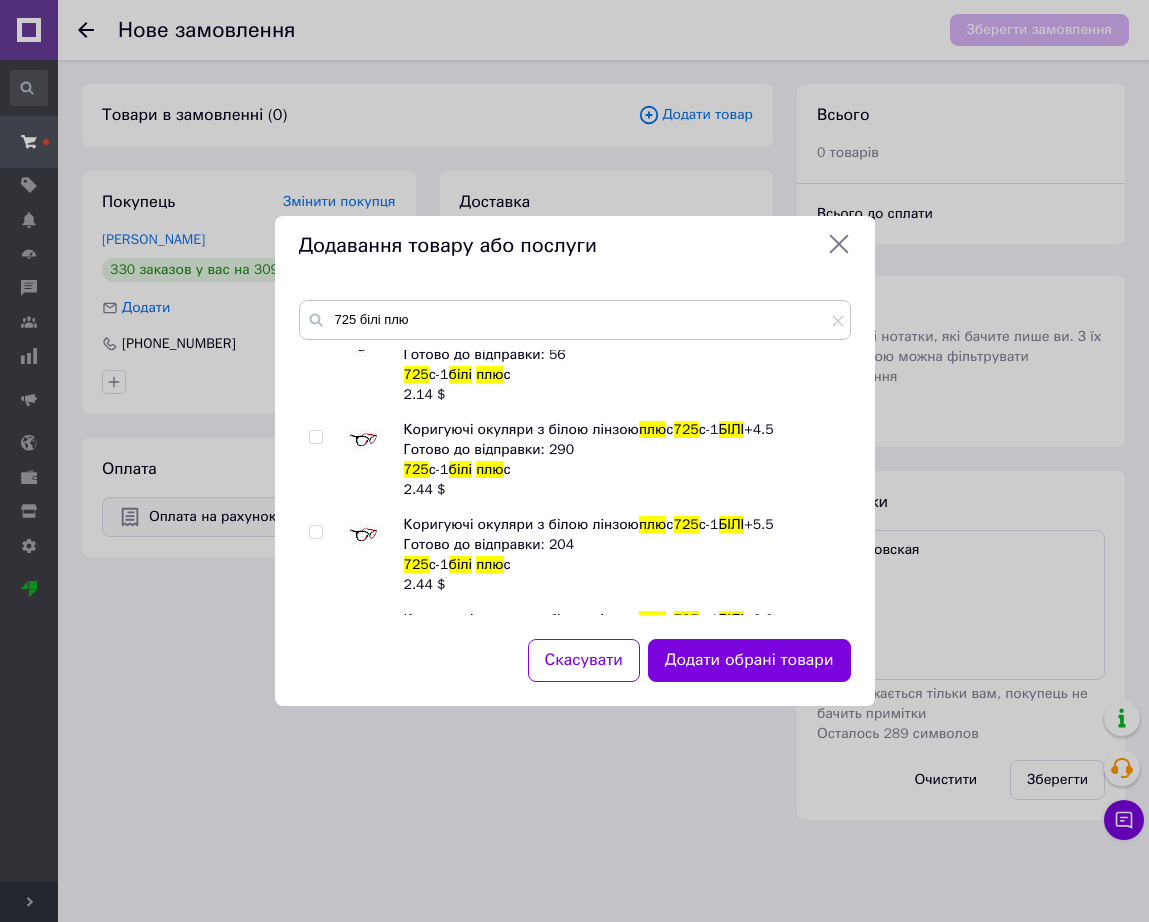 click at bounding box center (364, 440) 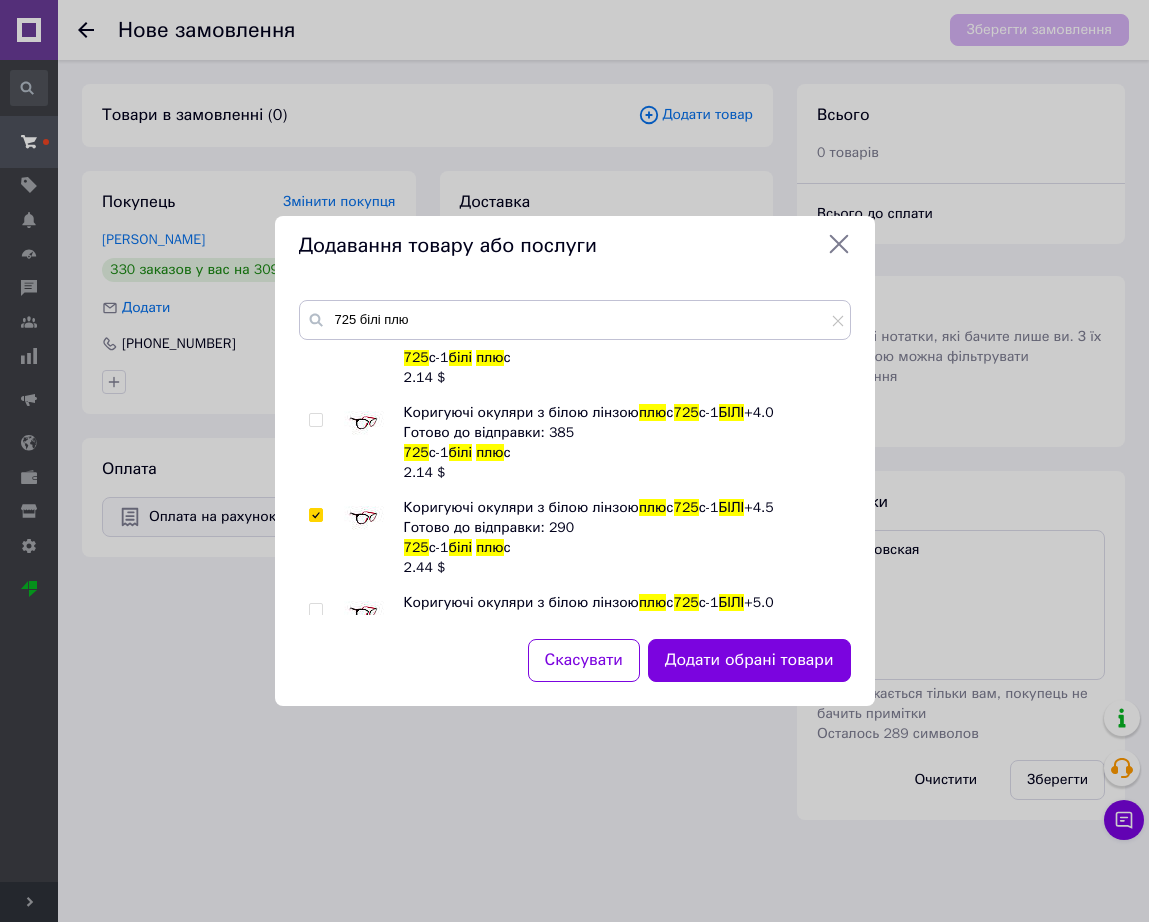 scroll, scrollTop: 750, scrollLeft: 0, axis: vertical 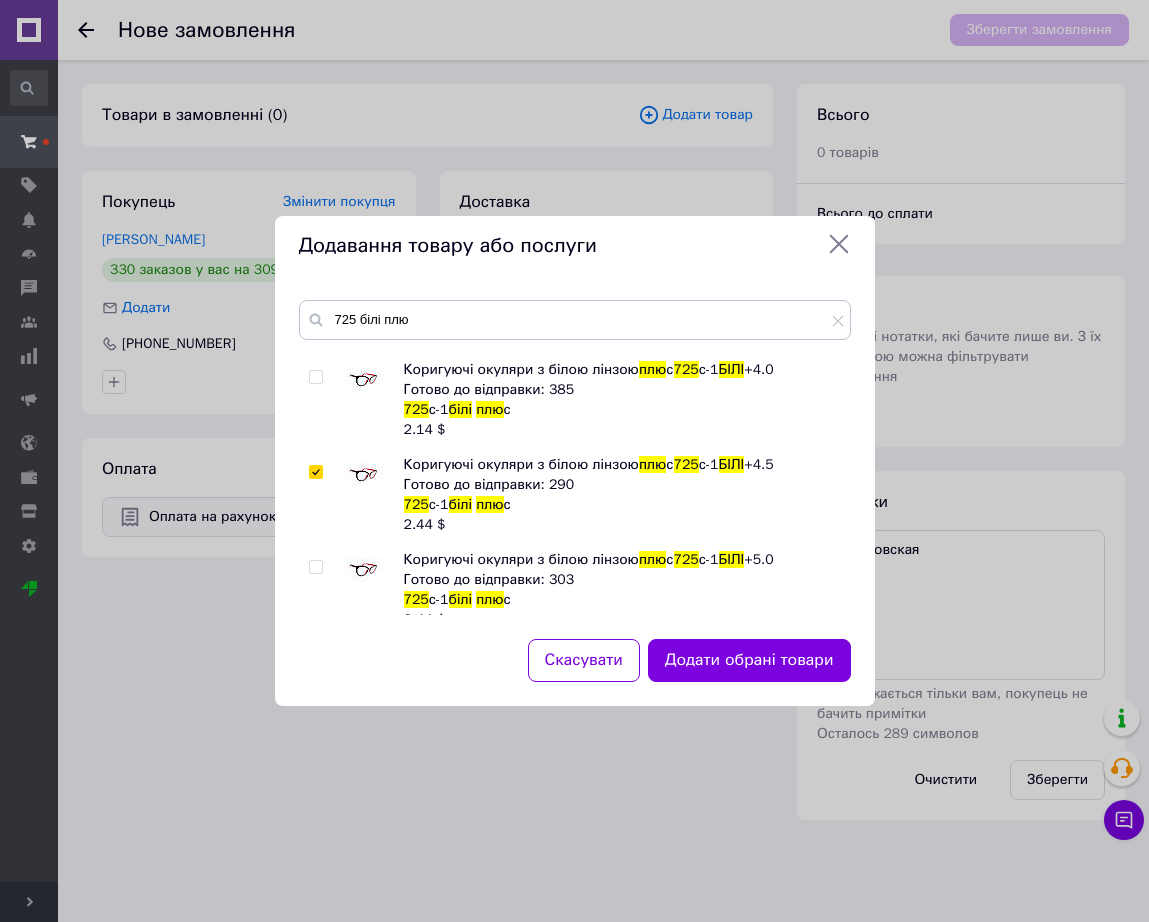 click at bounding box center (364, 570) 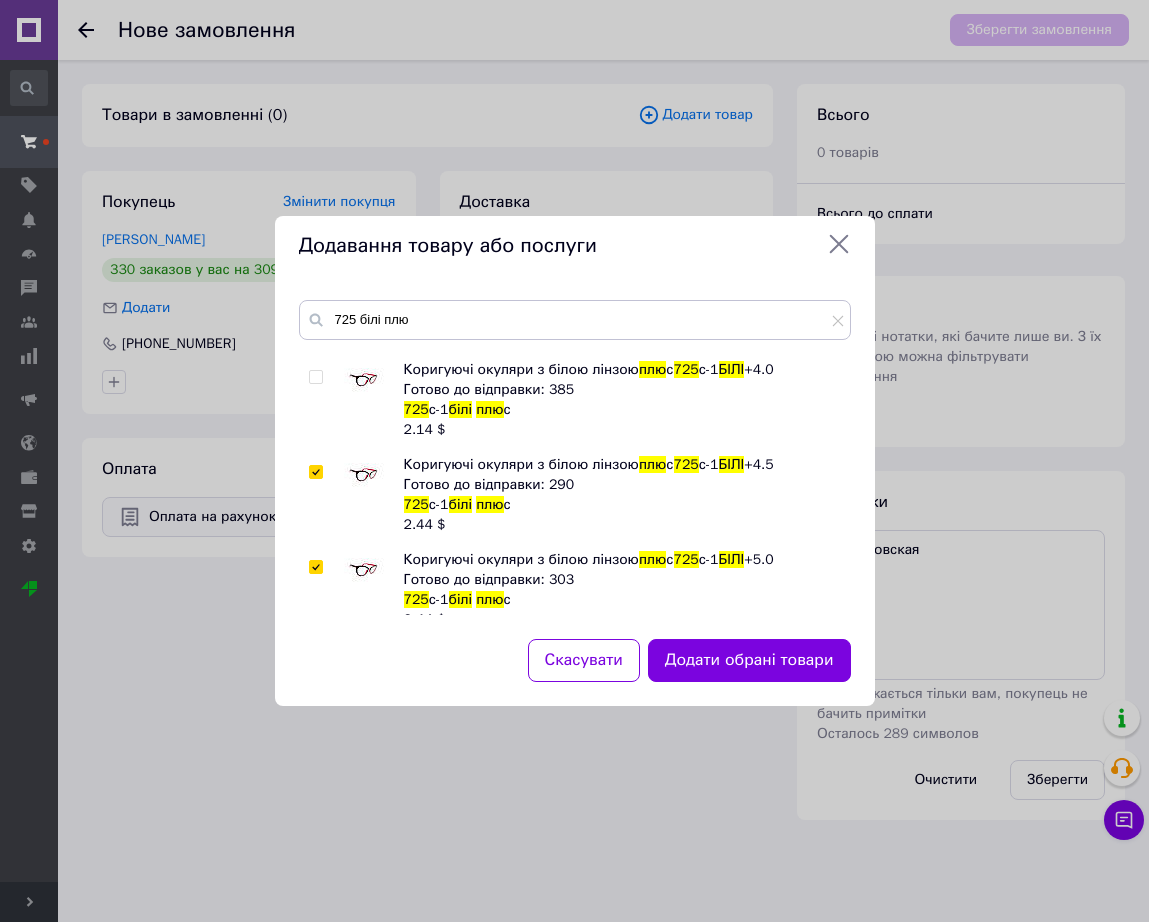 click on "Додати обрані товари" at bounding box center (749, 660) 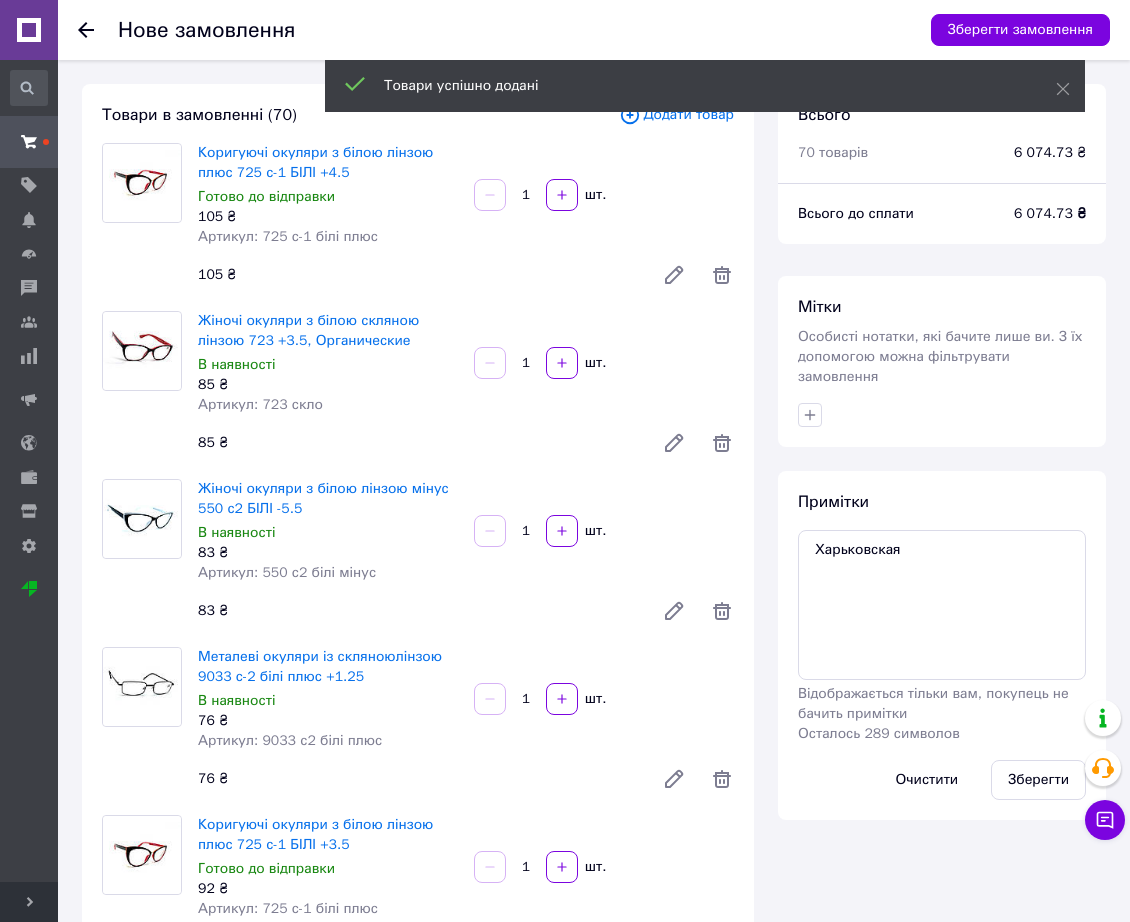 click on "Додати товар" at bounding box center [676, 115] 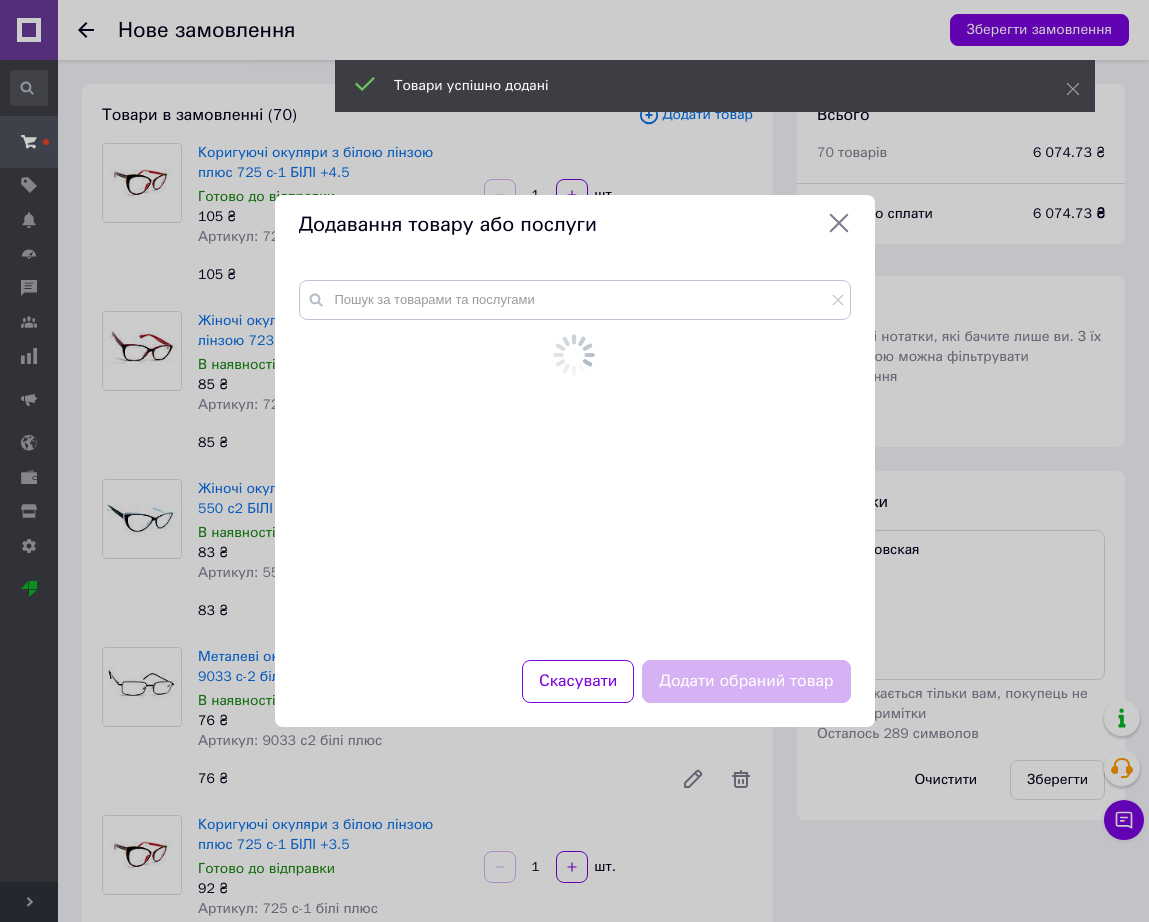 click at bounding box center [575, 458] 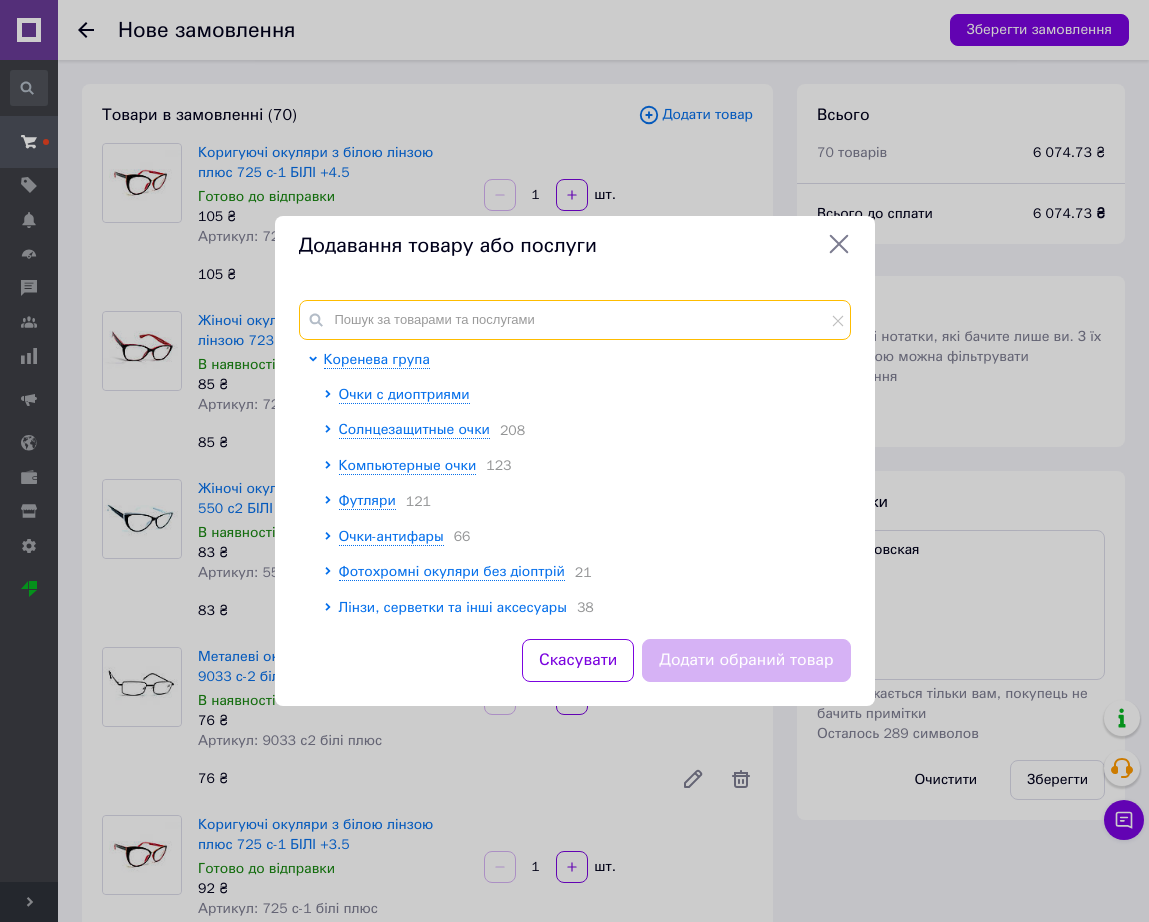 click at bounding box center (575, 320) 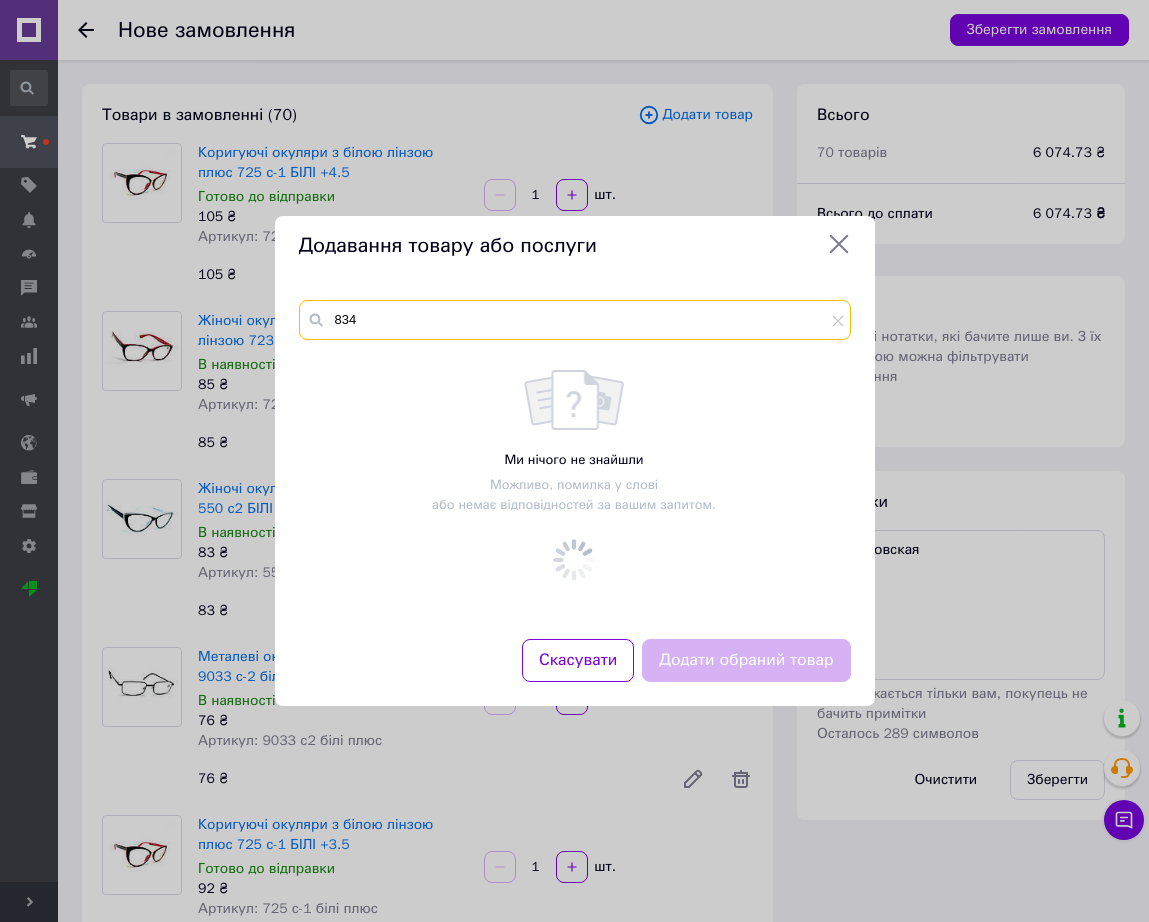 paste on "білі плюс" 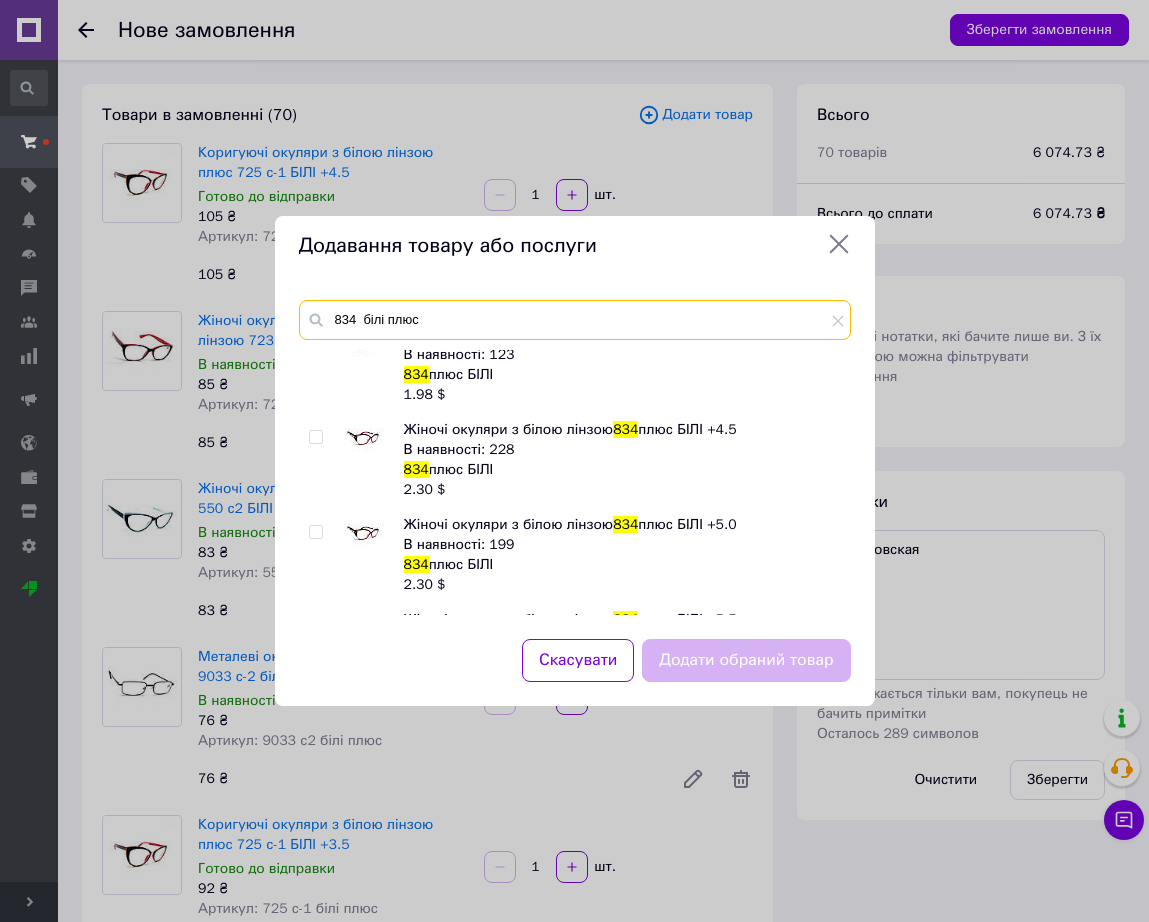 scroll, scrollTop: 1125, scrollLeft: 0, axis: vertical 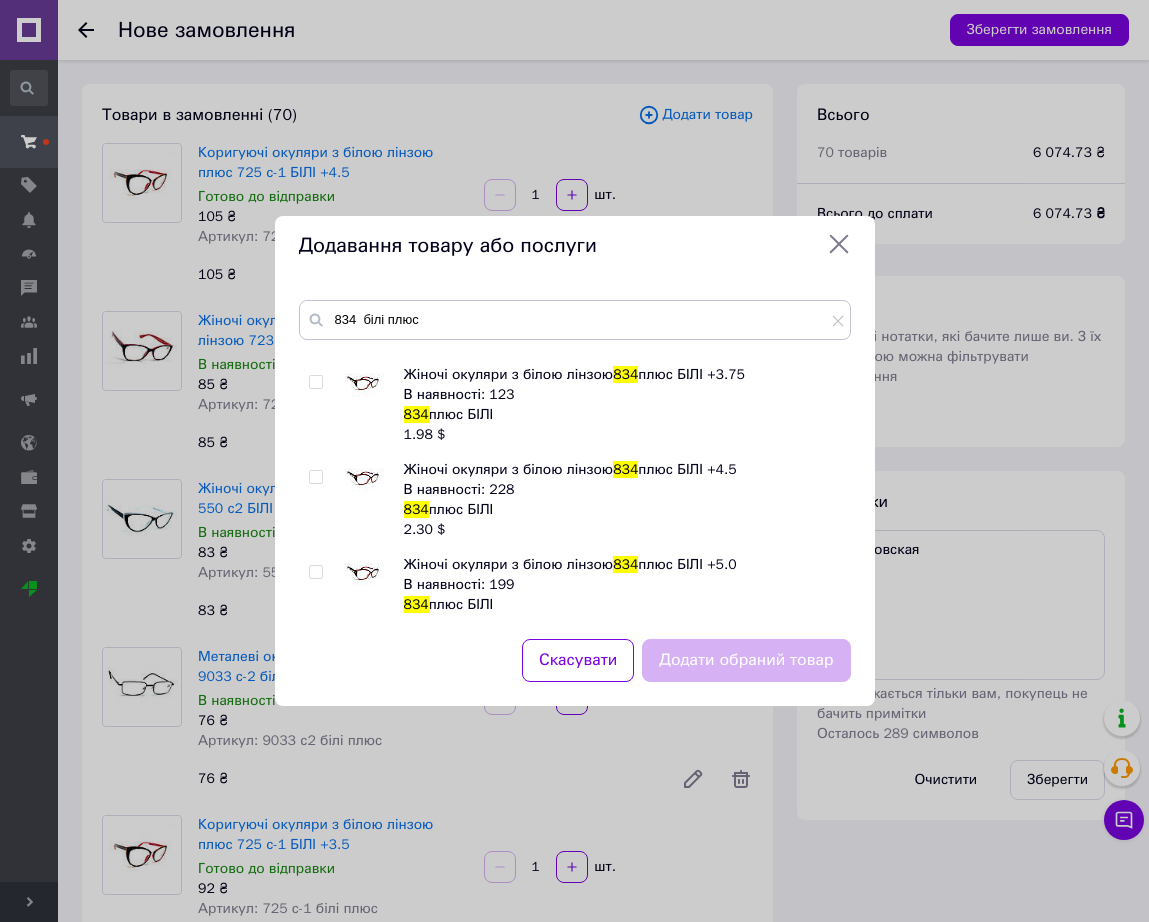 click at bounding box center (364, 480) 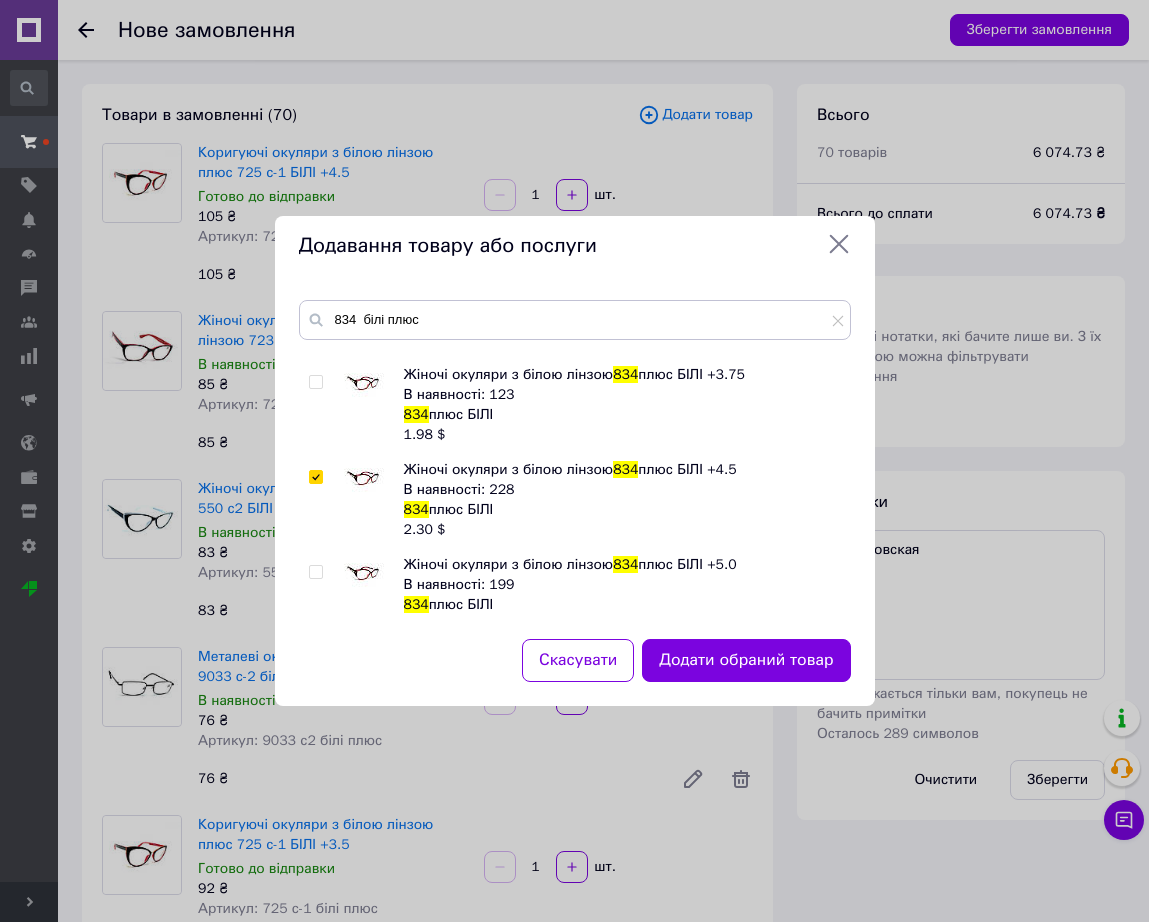 scroll, scrollTop: 1250, scrollLeft: 0, axis: vertical 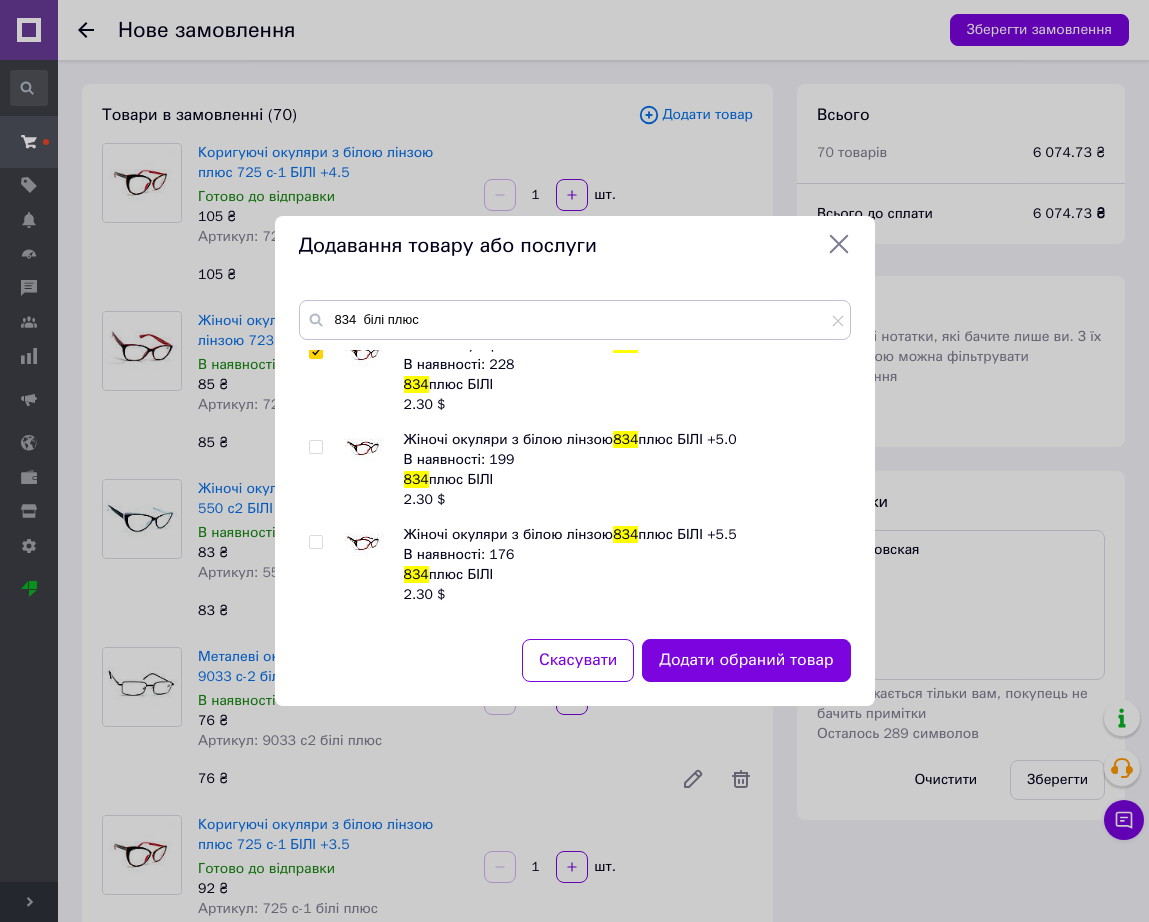 click at bounding box center (336, 470) 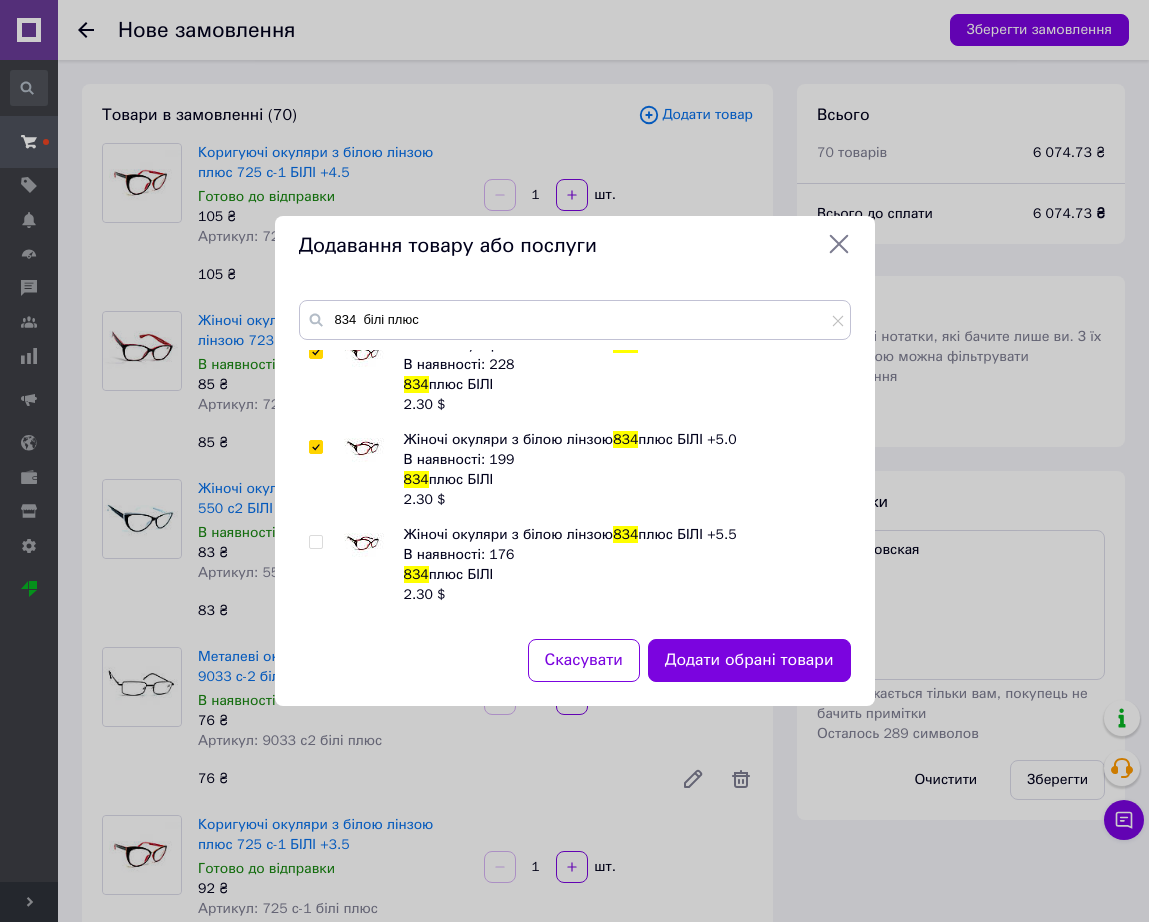 click at bounding box center (364, 545) 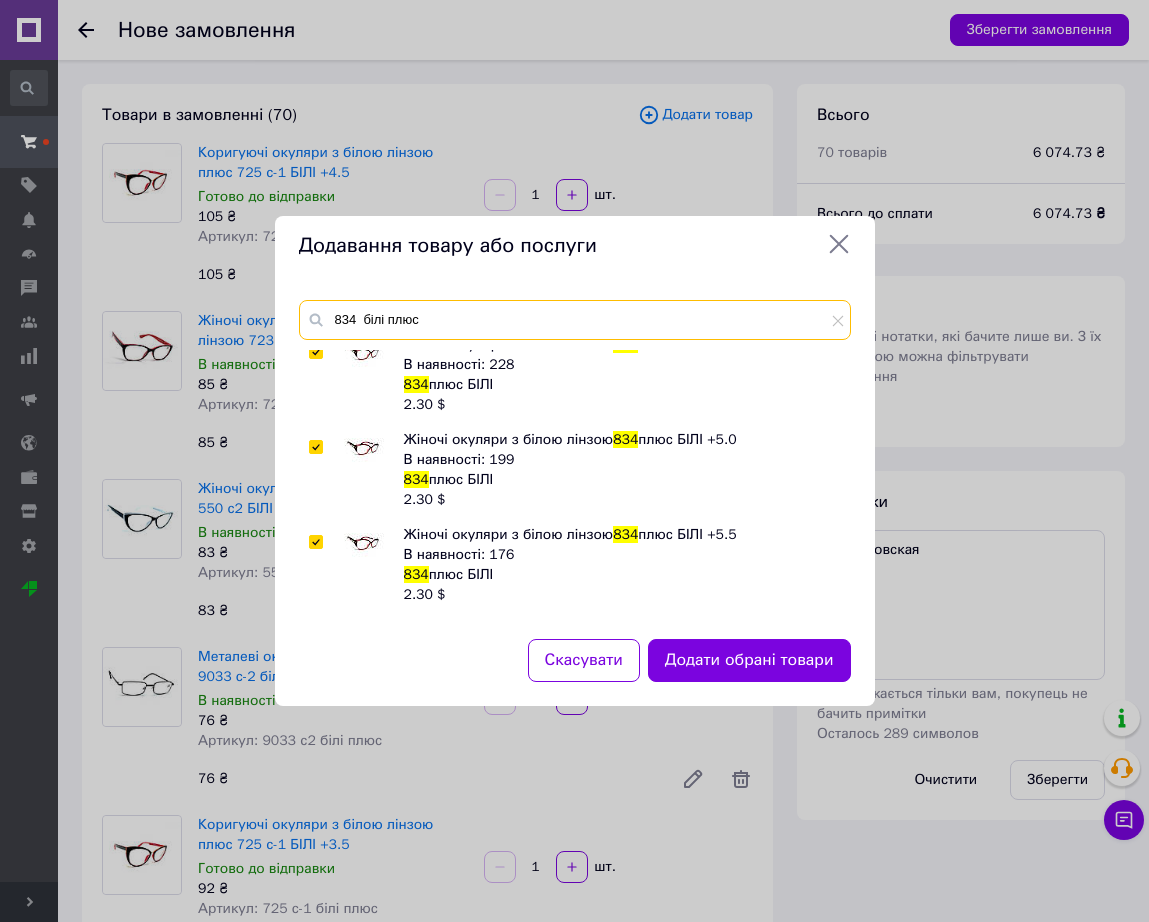 click on "834  білі плюс" at bounding box center [575, 320] 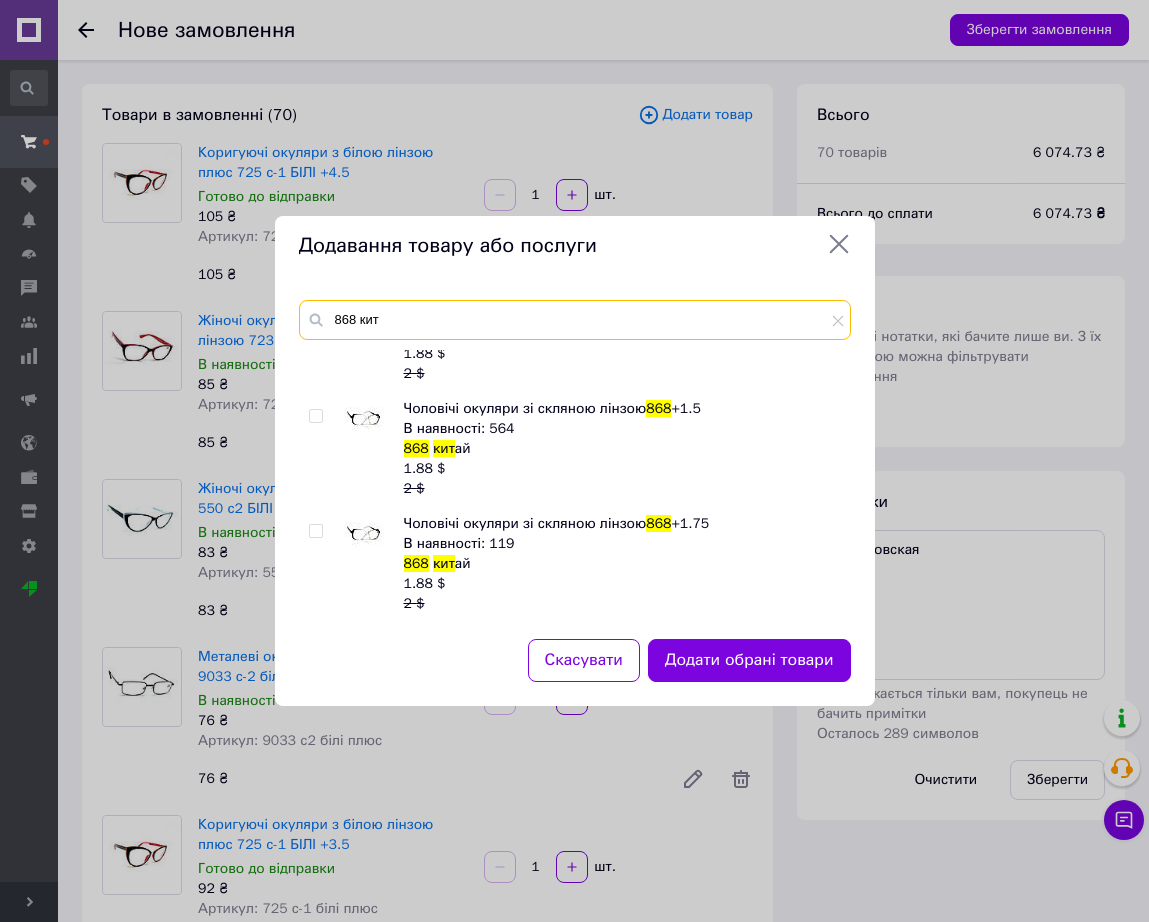 scroll, scrollTop: 625, scrollLeft: 0, axis: vertical 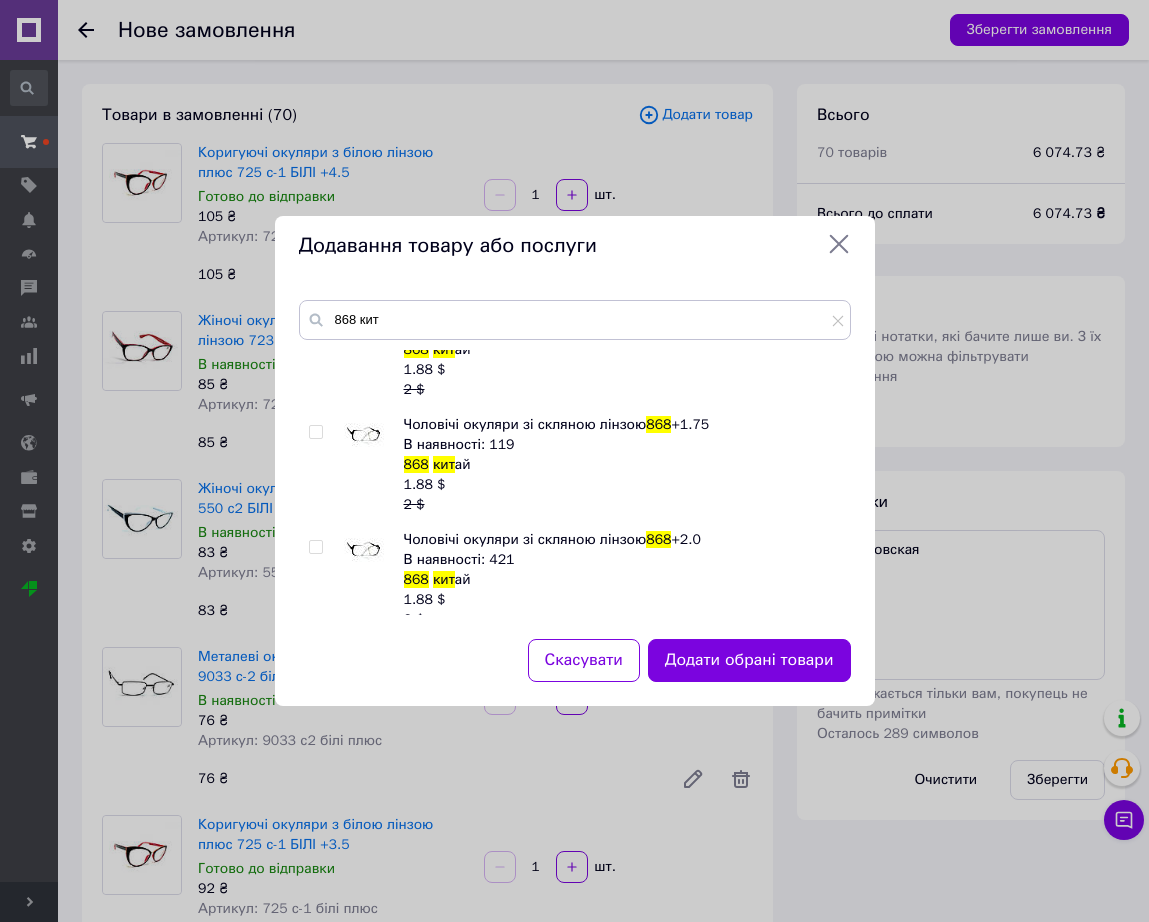 drag, startPoint x: 382, startPoint y: 443, endPoint x: 374, endPoint y: 500, distance: 57.558666 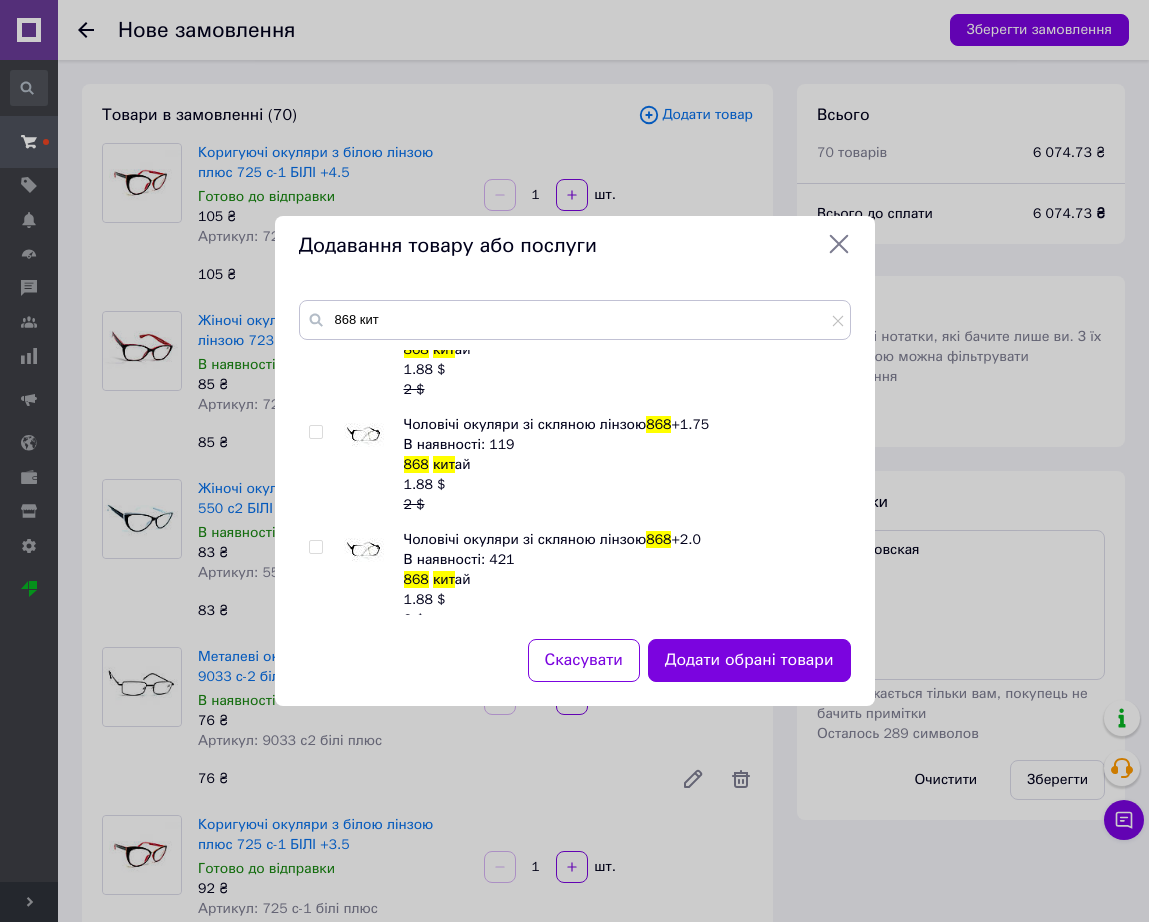 click at bounding box center (364, 435) 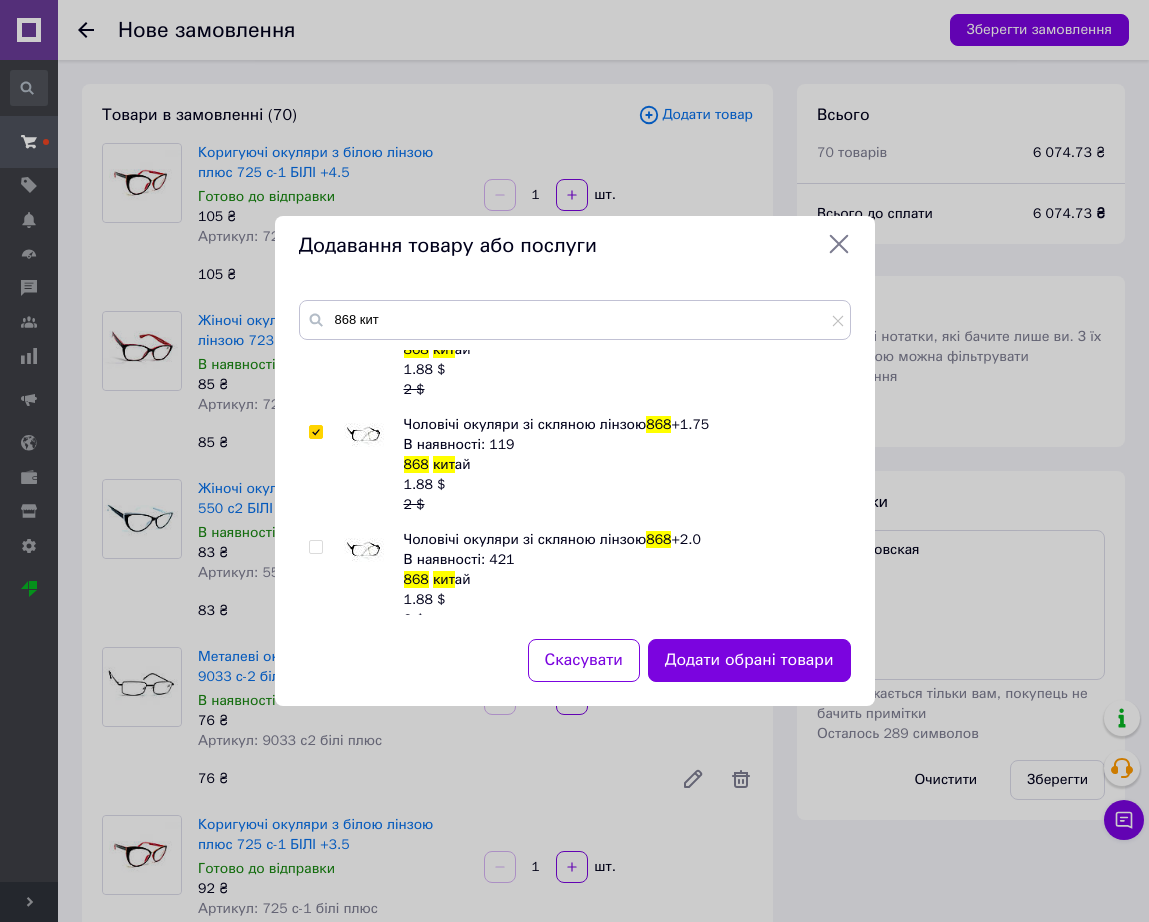 click at bounding box center [364, 550] 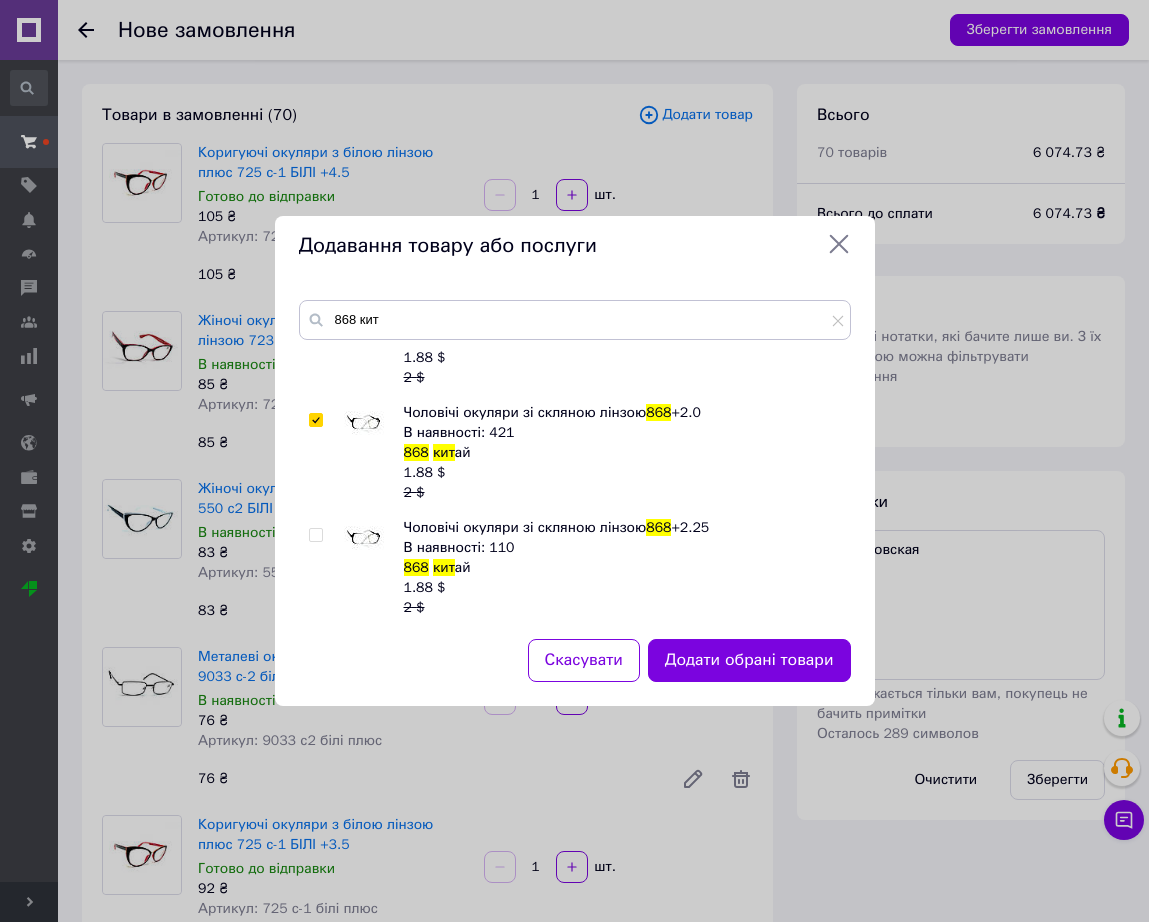 scroll, scrollTop: 875, scrollLeft: 0, axis: vertical 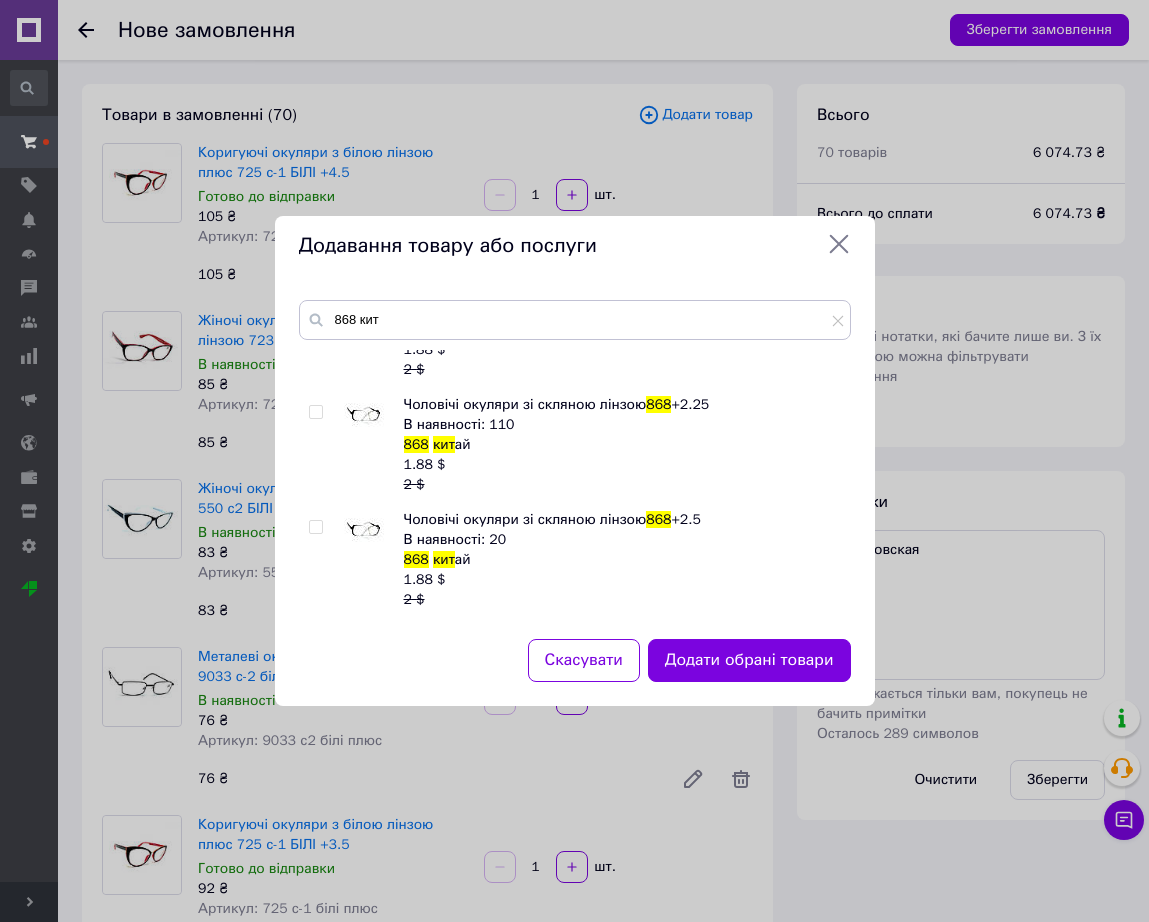 click at bounding box center [364, 415] 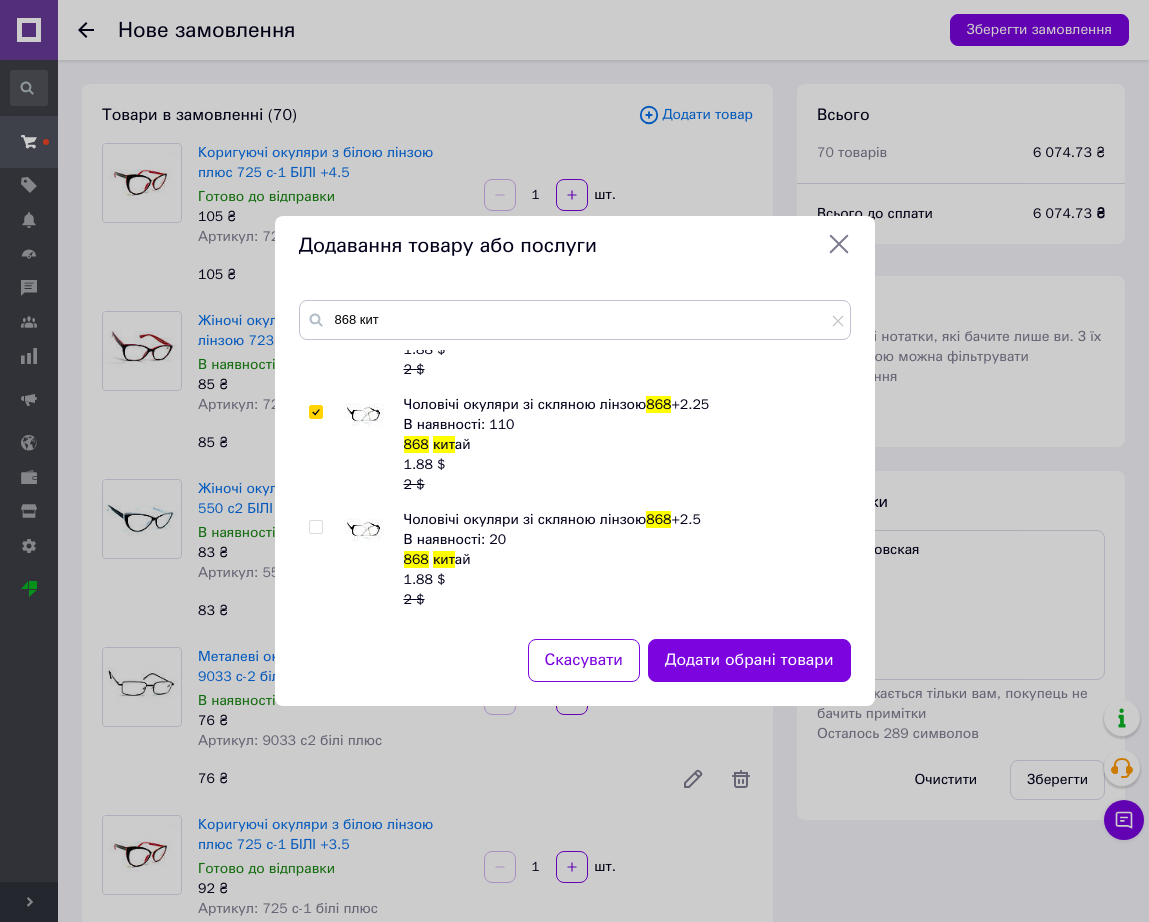 click at bounding box center [374, 560] 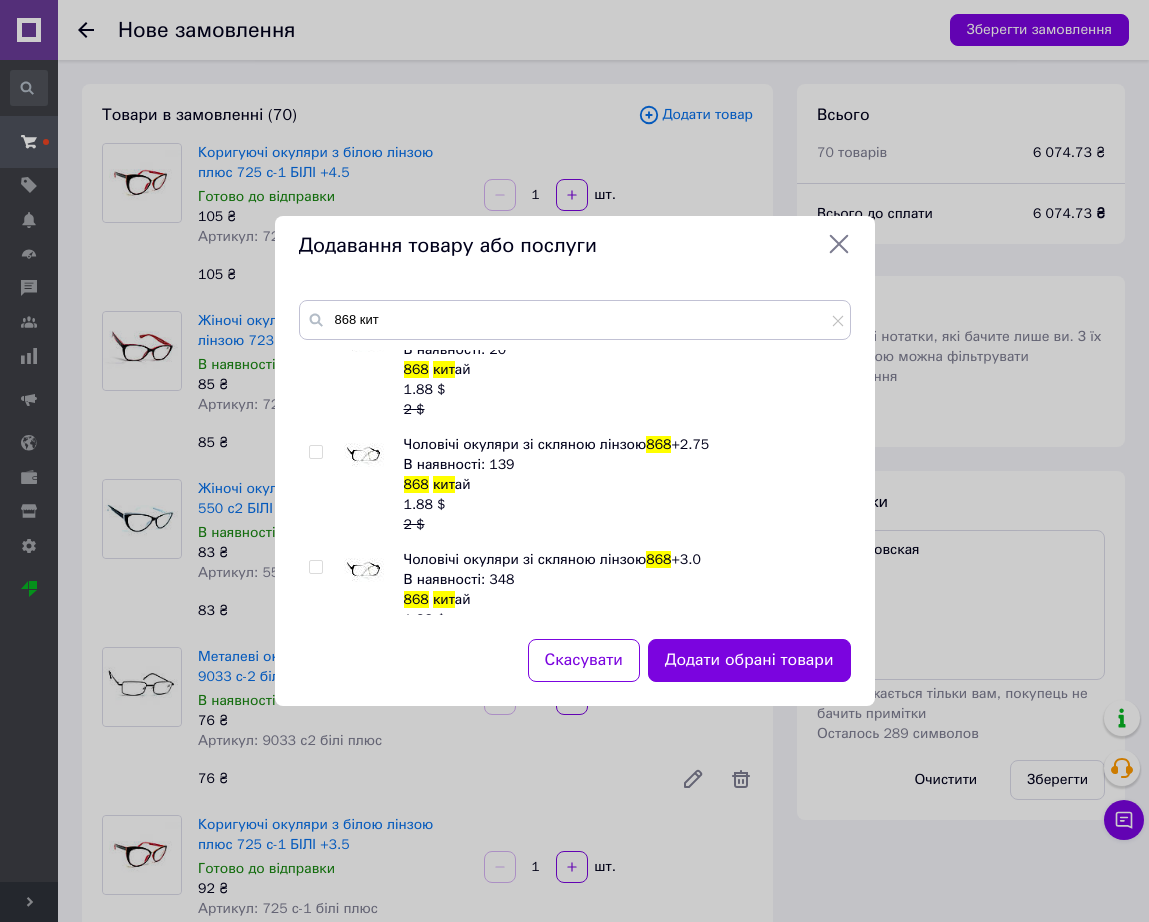 scroll, scrollTop: 1125, scrollLeft: 0, axis: vertical 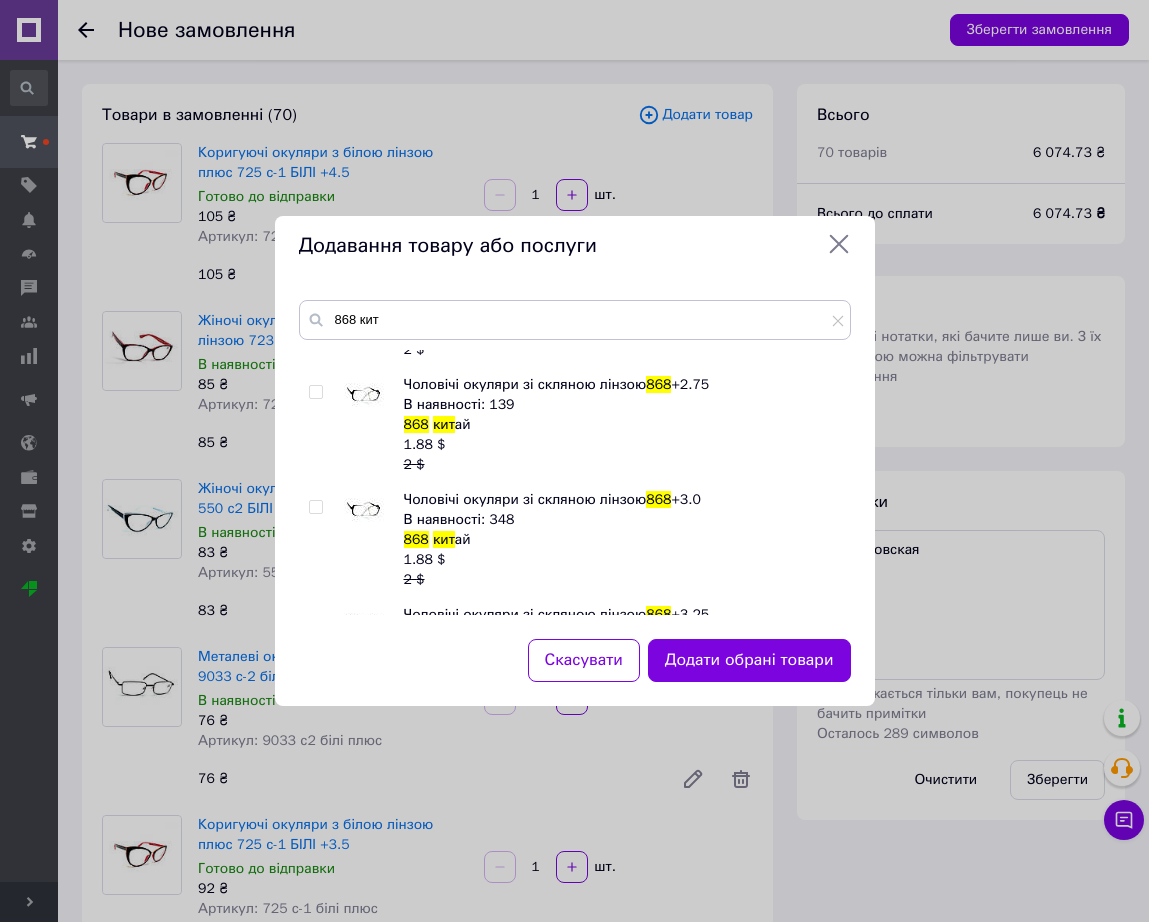 click at bounding box center [364, 510] 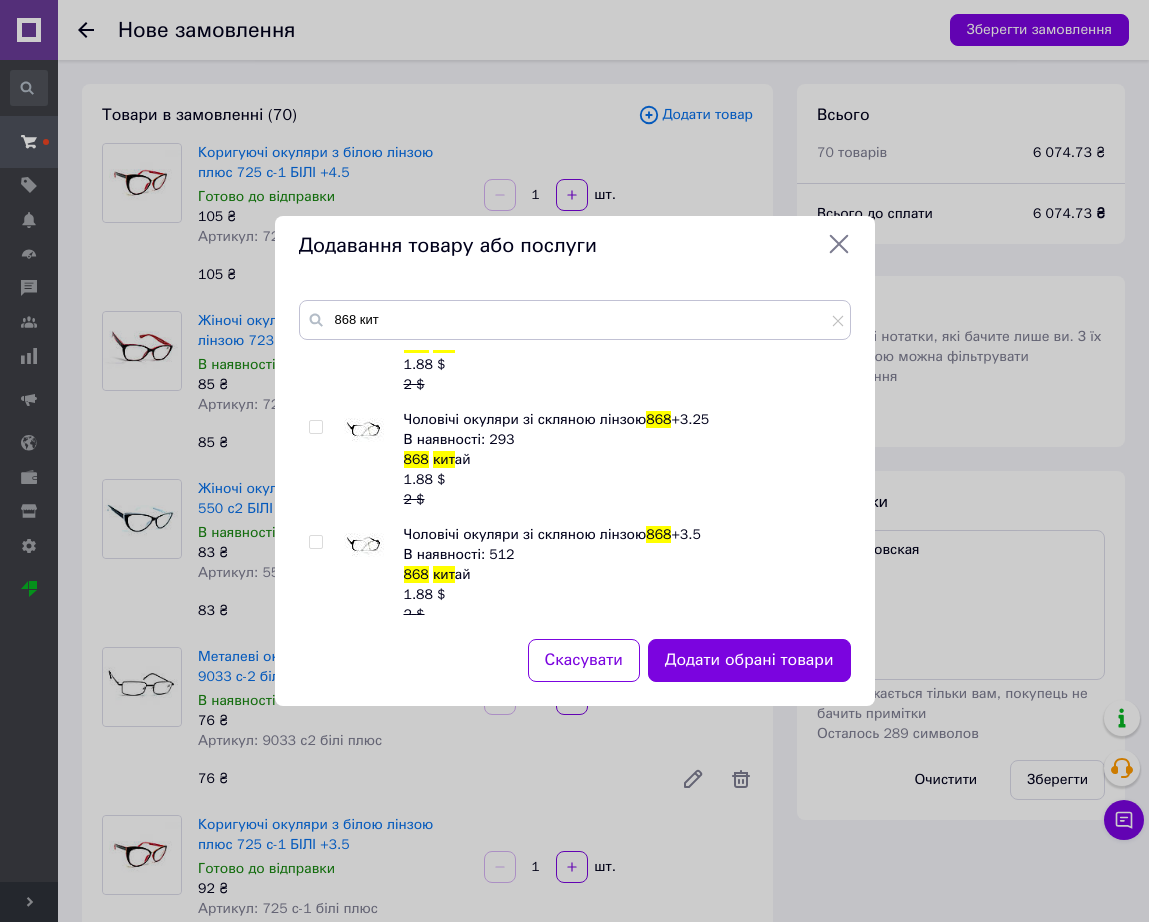 scroll, scrollTop: 1375, scrollLeft: 0, axis: vertical 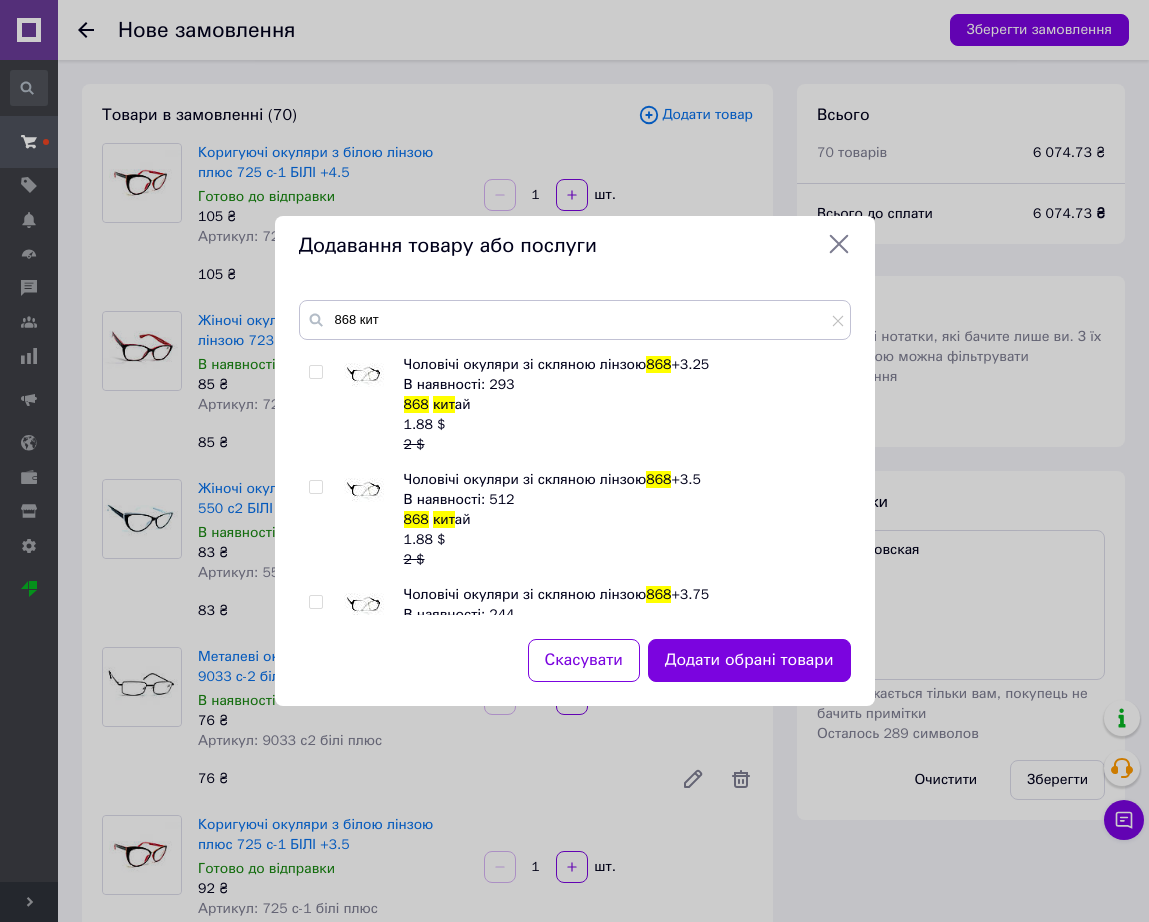 click at bounding box center [364, 605] 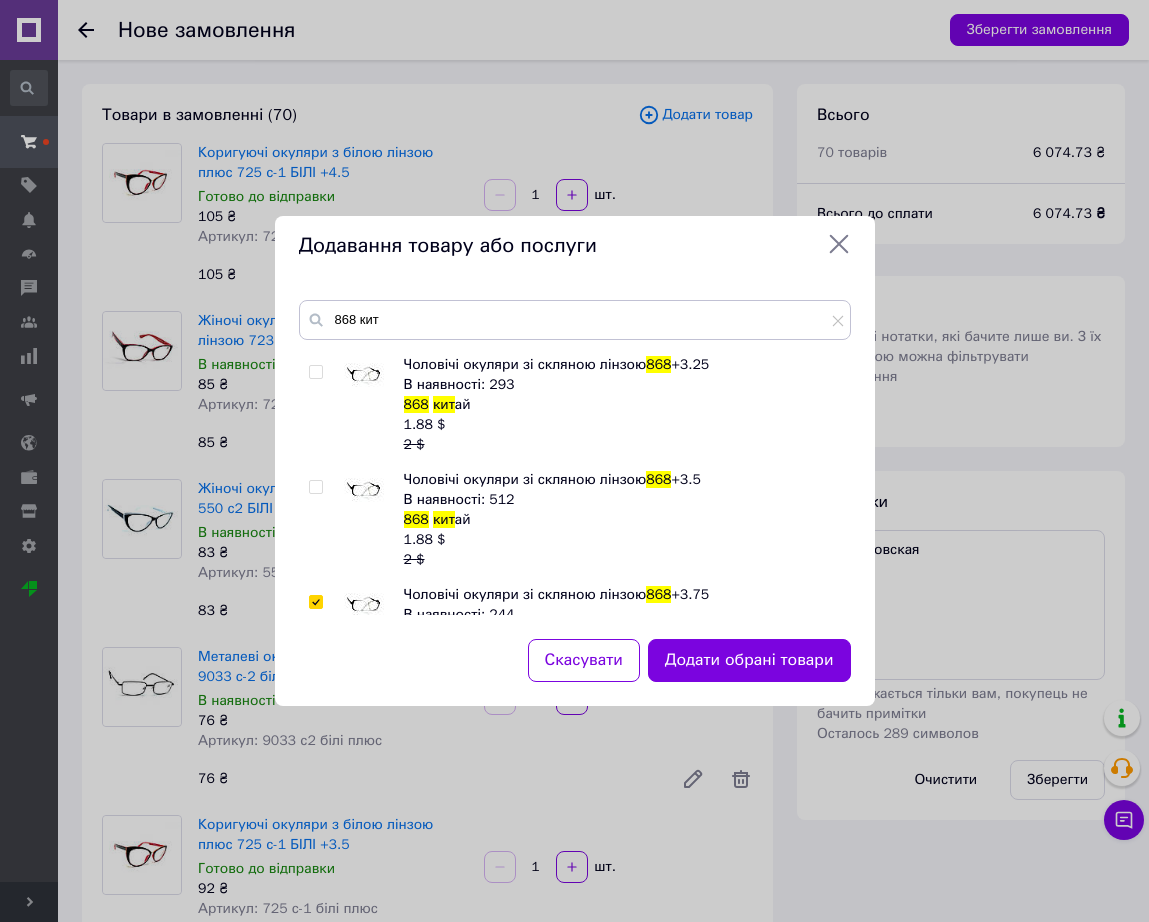click at bounding box center [364, 490] 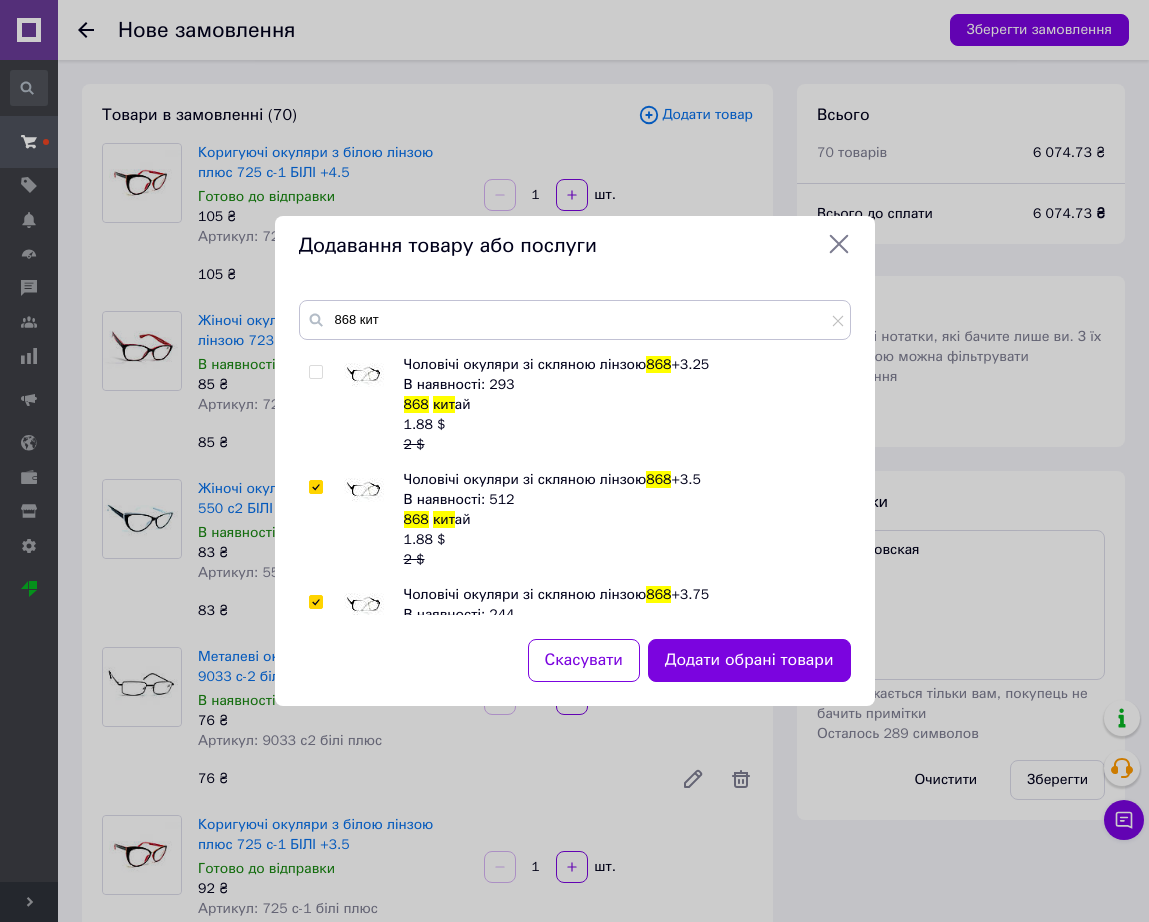 drag, startPoint x: 799, startPoint y: 673, endPoint x: 663, endPoint y: 139, distance: 551.04626 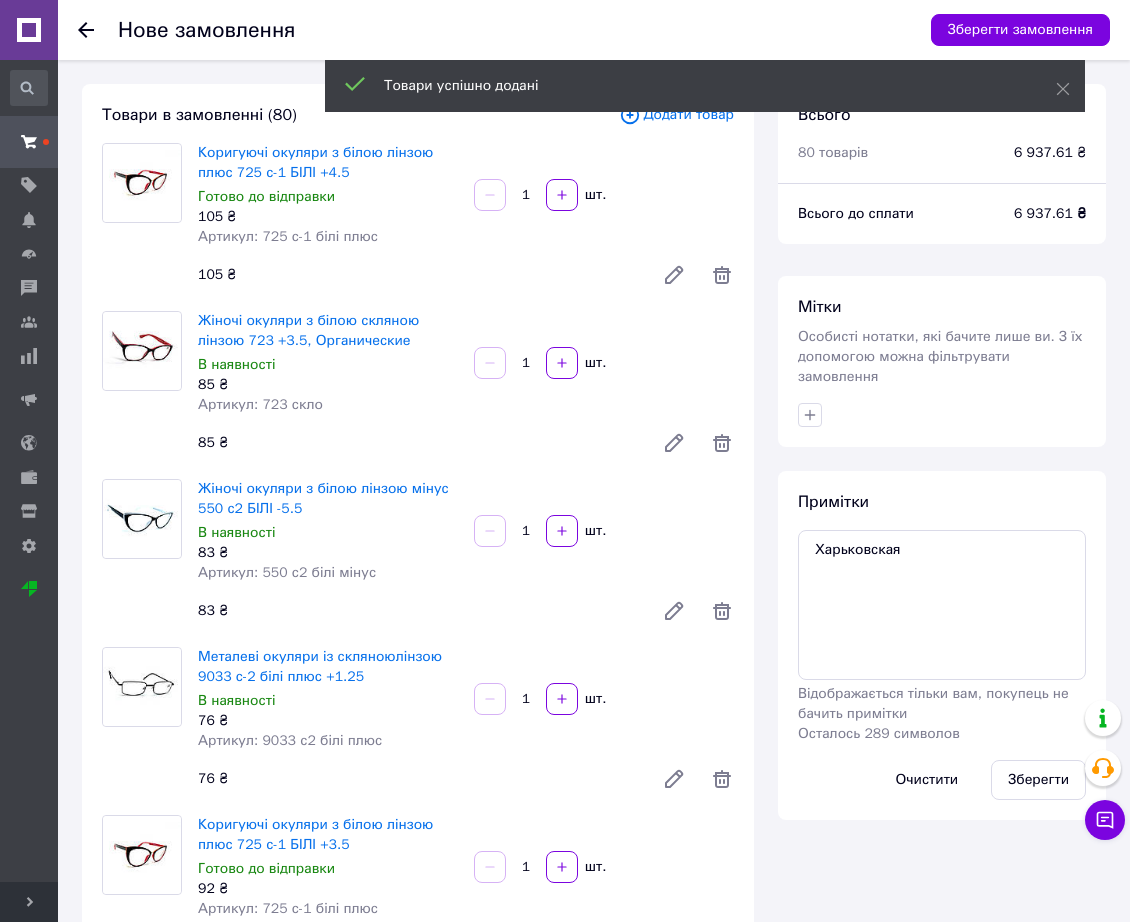 click on "Додати товар" at bounding box center (676, 115) 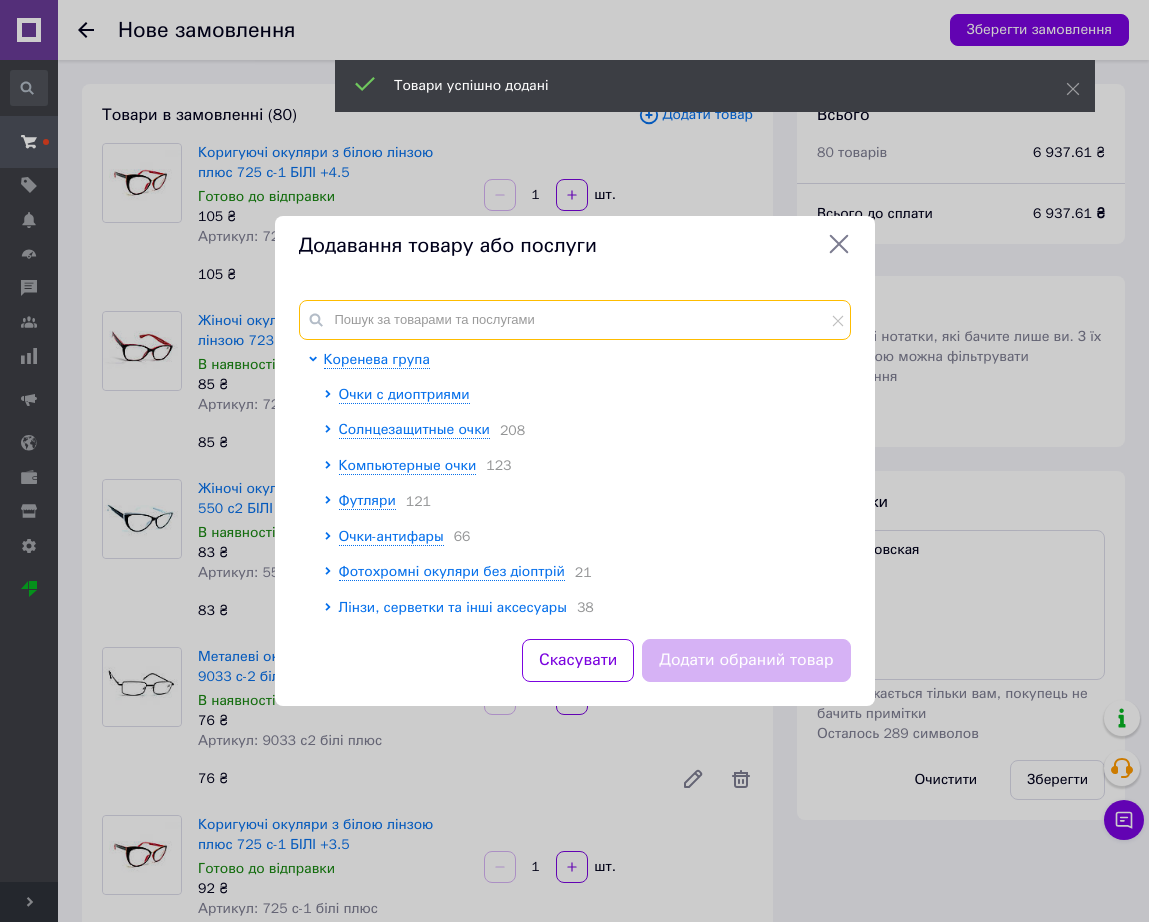 click at bounding box center [575, 320] 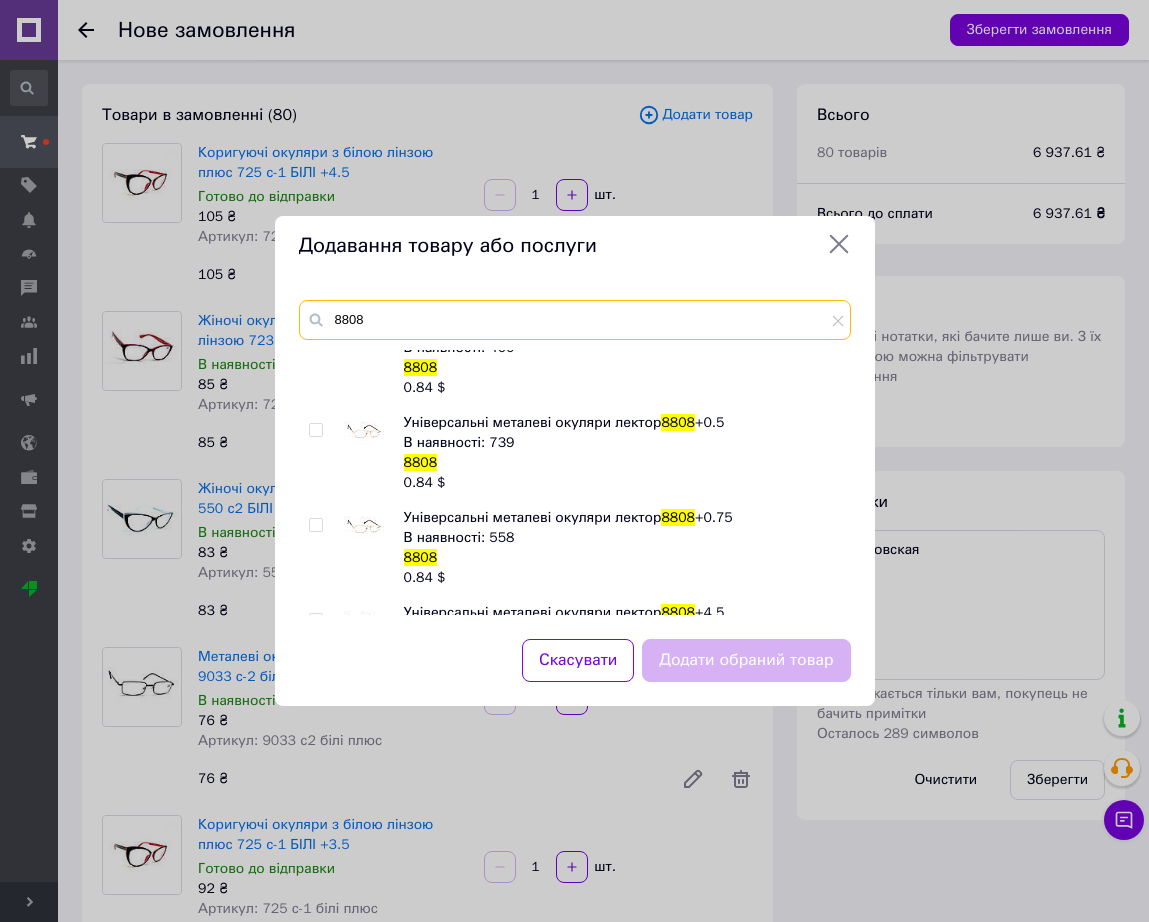 scroll, scrollTop: 1310, scrollLeft: 0, axis: vertical 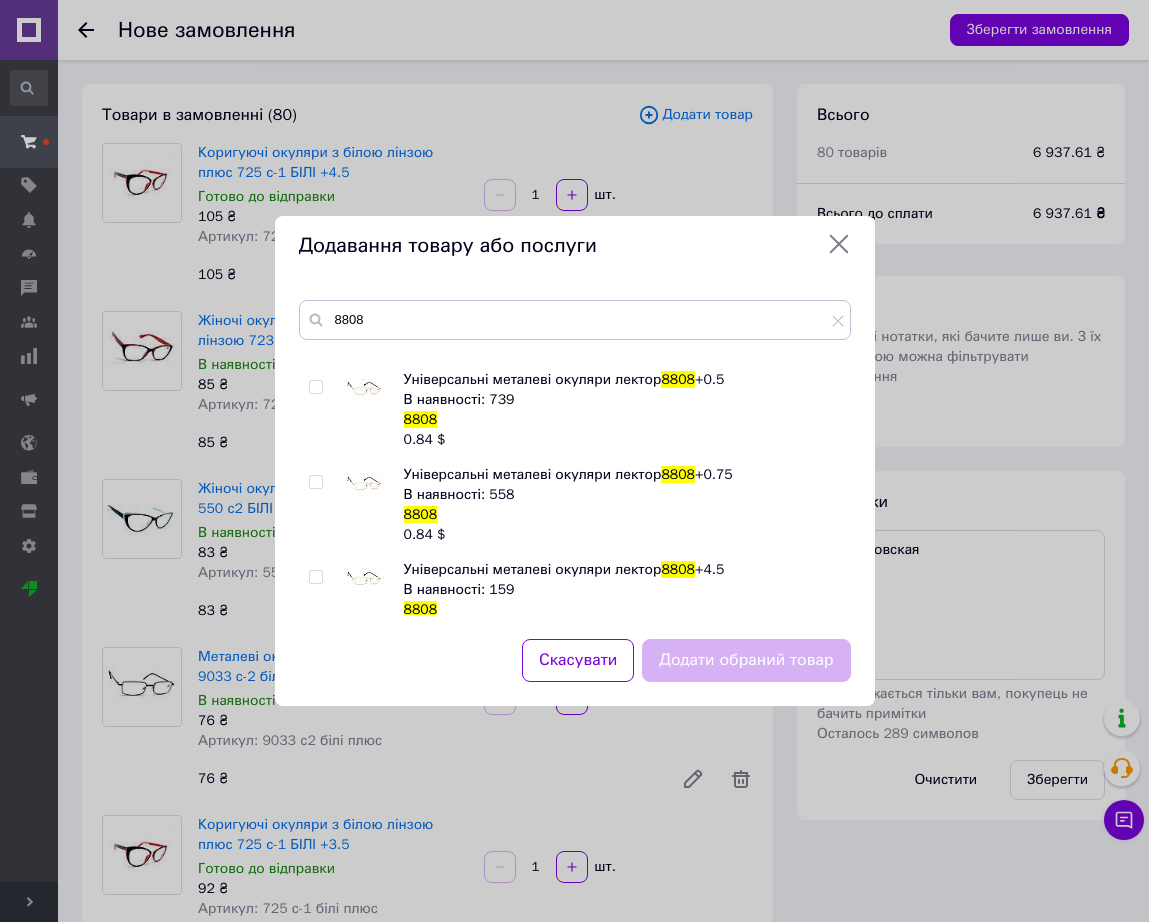 click at bounding box center [364, 485] 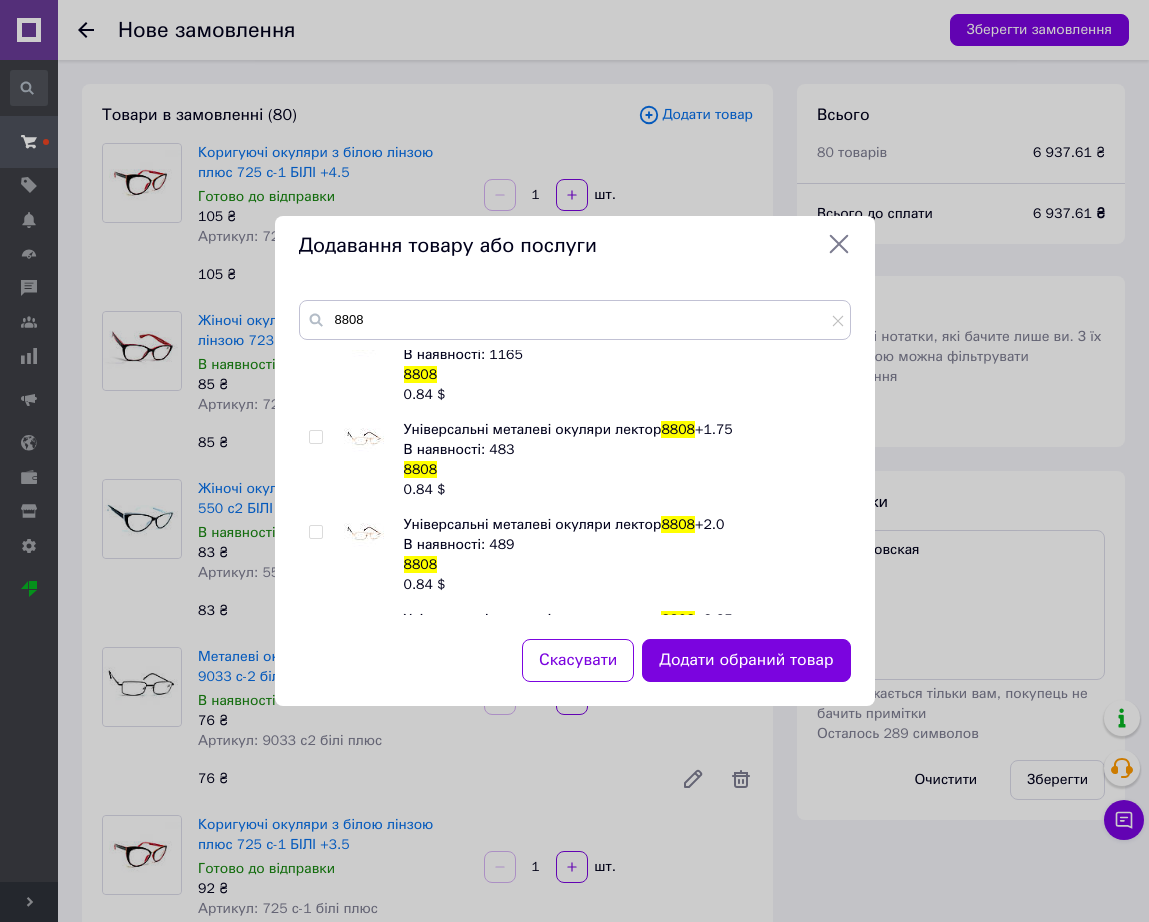 scroll, scrollTop: 185, scrollLeft: 0, axis: vertical 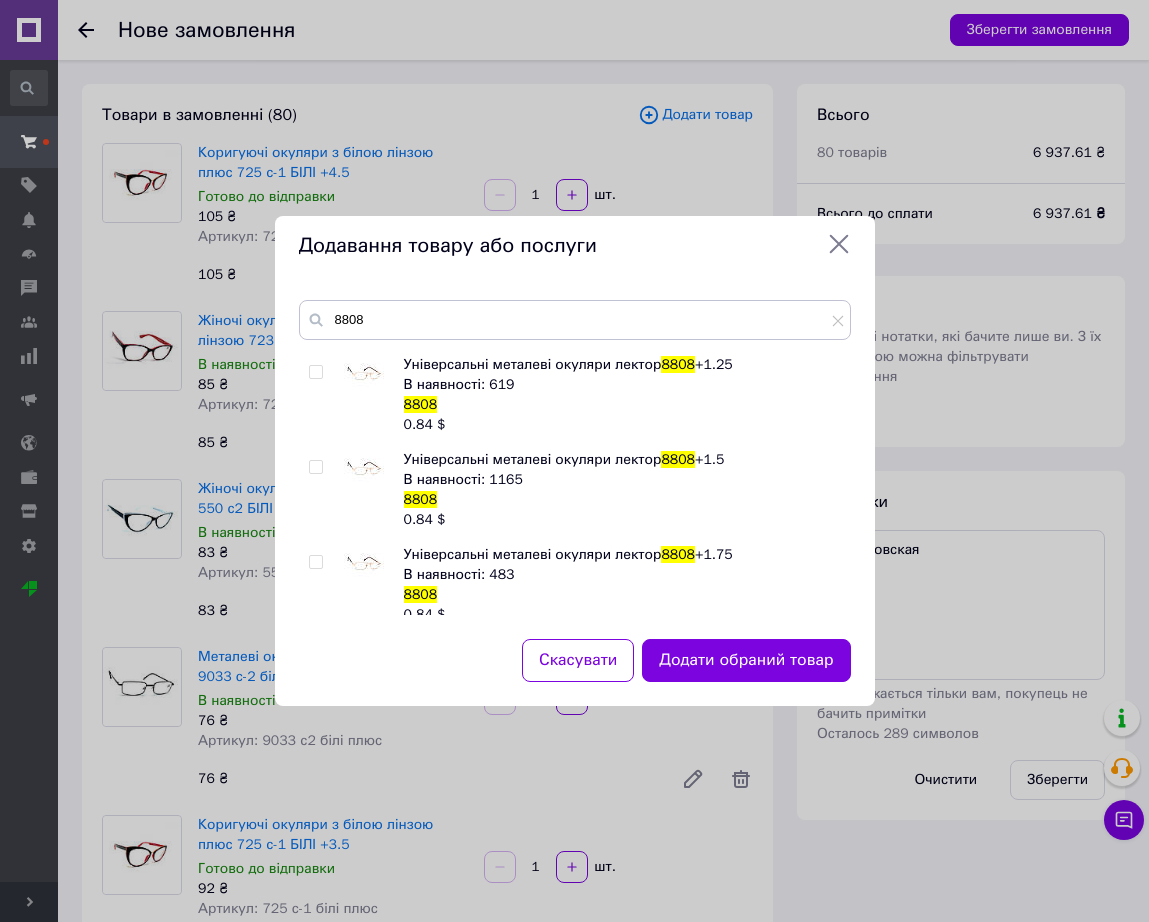 click at bounding box center (364, 470) 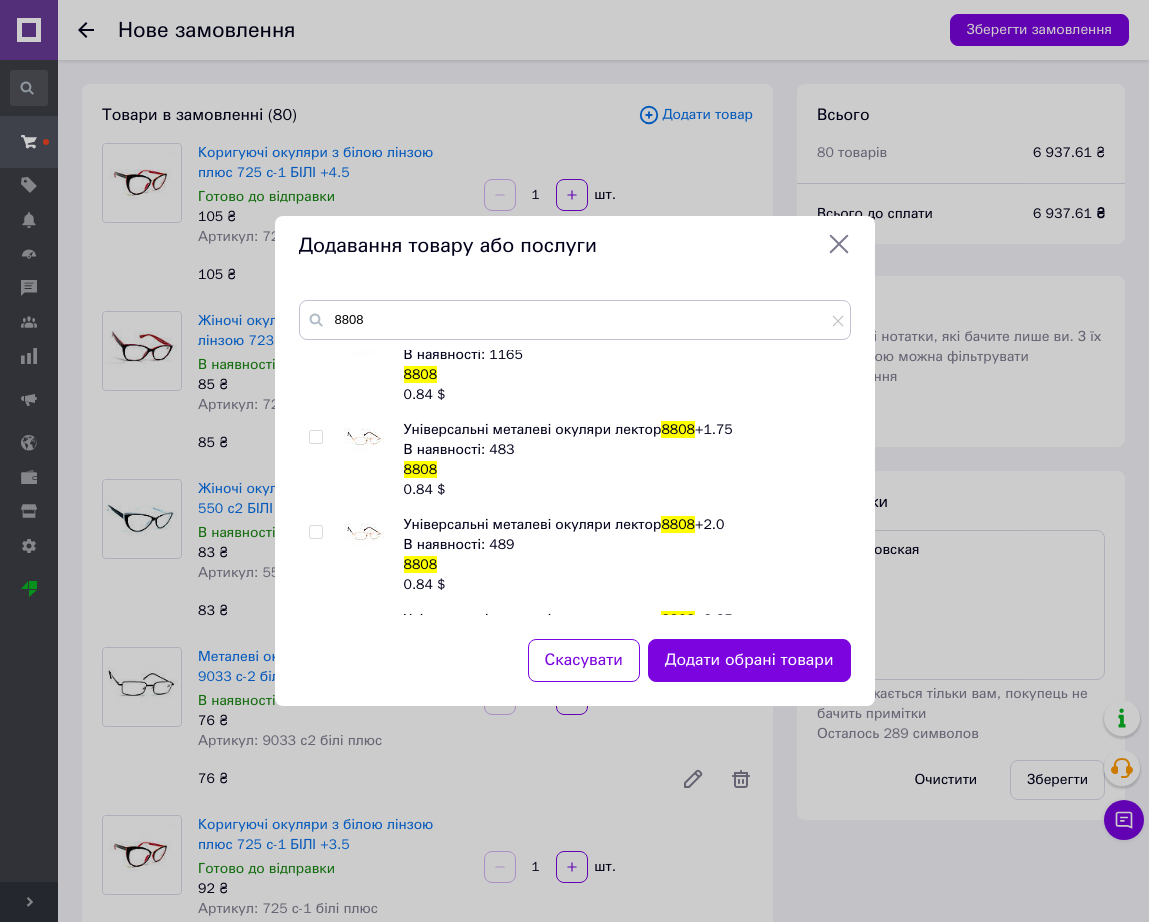scroll, scrollTop: 435, scrollLeft: 0, axis: vertical 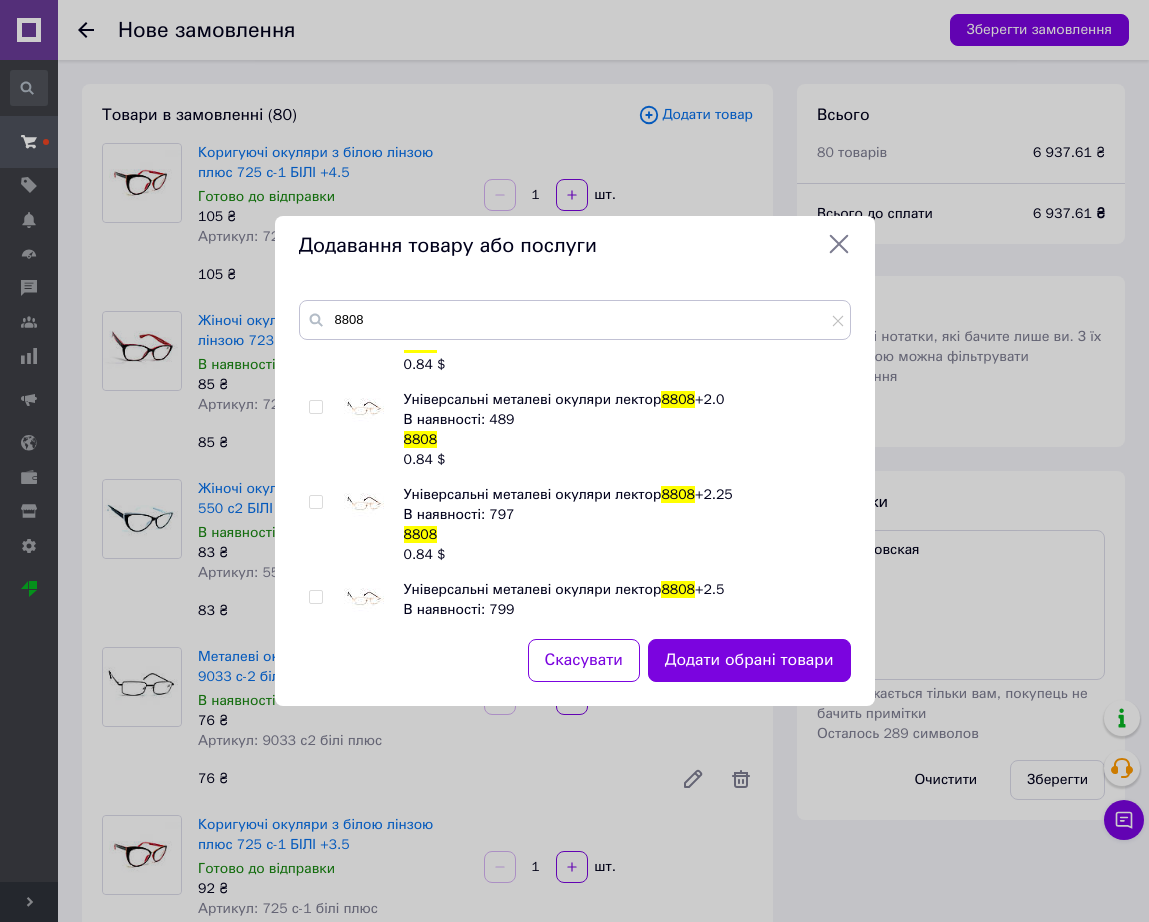 click on "Універсальні металеві окуляри лектор  8808 Готово до відправки 8808 0.84   $ Універсальні металеві окуляри лектор  8808  +1.0 В наявності: 311 8808 0.84   $ Універсальні металеві окуляри лектор  8808  +1.25 В наявності: 619 8808 0.84   $ Універсальні металеві окуляри лектор  8808  +1.5 В наявності: 1165 8808 0.84   $ Універсальні металеві окуляри лектор  8808  +1.75 В наявності: 483 8808 0.84   $ Універсальні металеві окуляри лектор  8808  +2.0 В наявності: 489 8808 0.84   $ Універсальні металеві окуляри лектор  8808  +2.25 В наявності: 797 8808 0.84   $ Універсальні металеві окуляри лектор  8808  +2.5 В наявності: 799 8808 0.84   $ 8808  +2.75 8808 0.84   $ 8808" 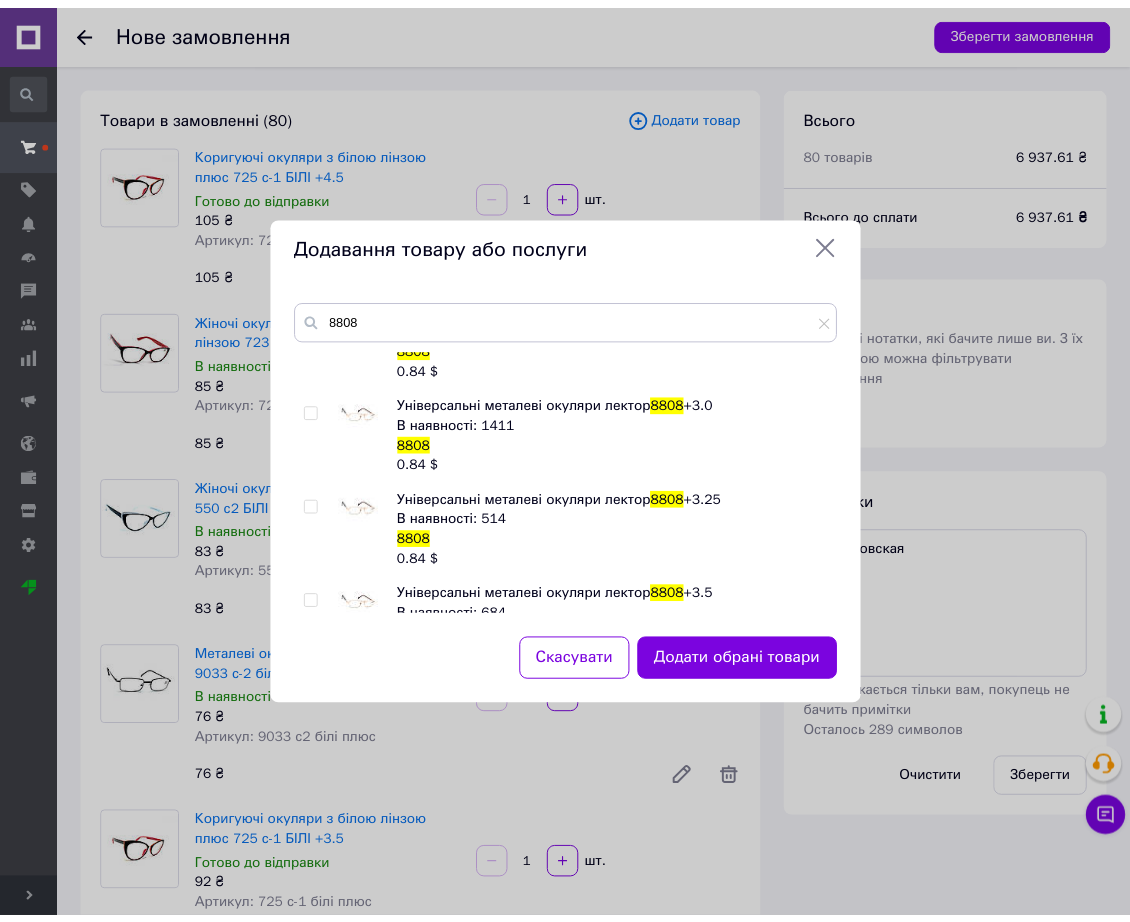 scroll, scrollTop: 935, scrollLeft: 0, axis: vertical 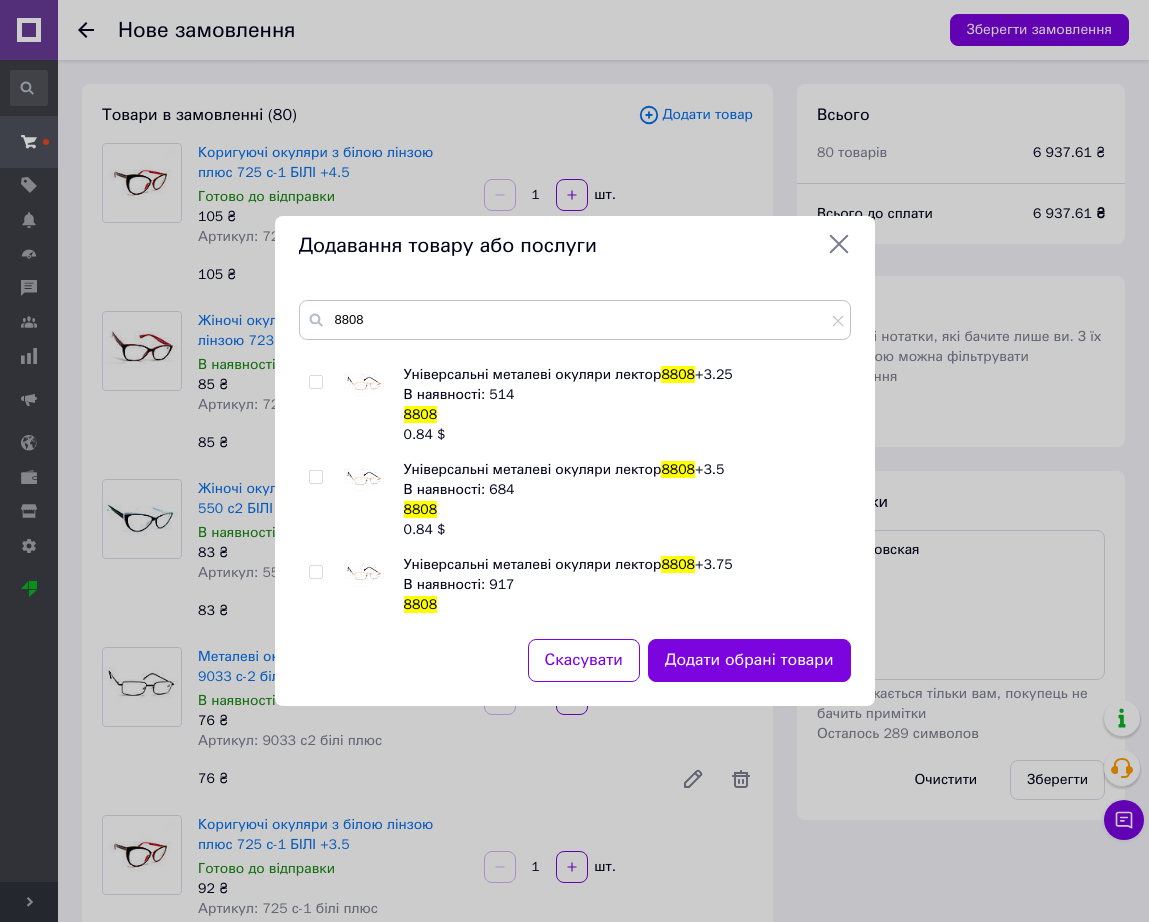 click at bounding box center [364, 480] 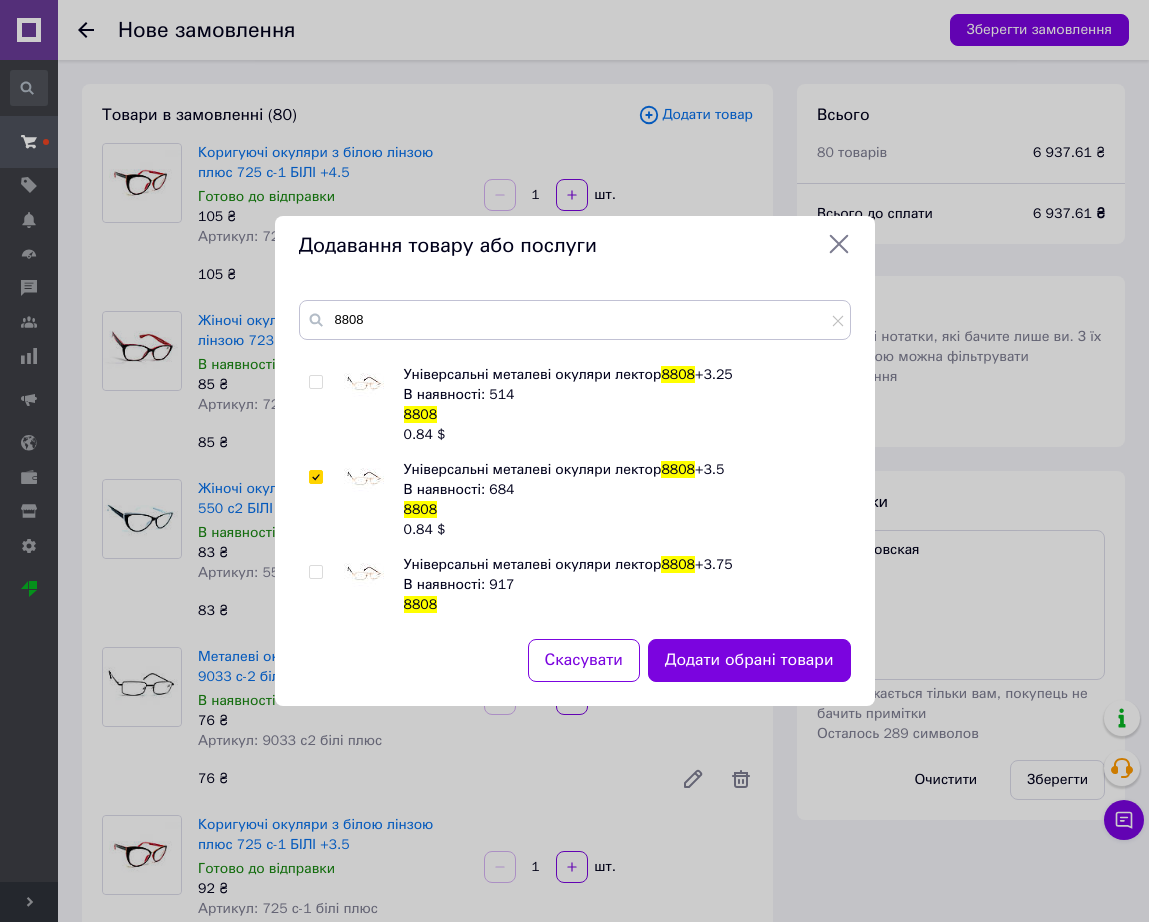 drag, startPoint x: 703, startPoint y: 654, endPoint x: 1146, endPoint y: 26, distance: 768.5265 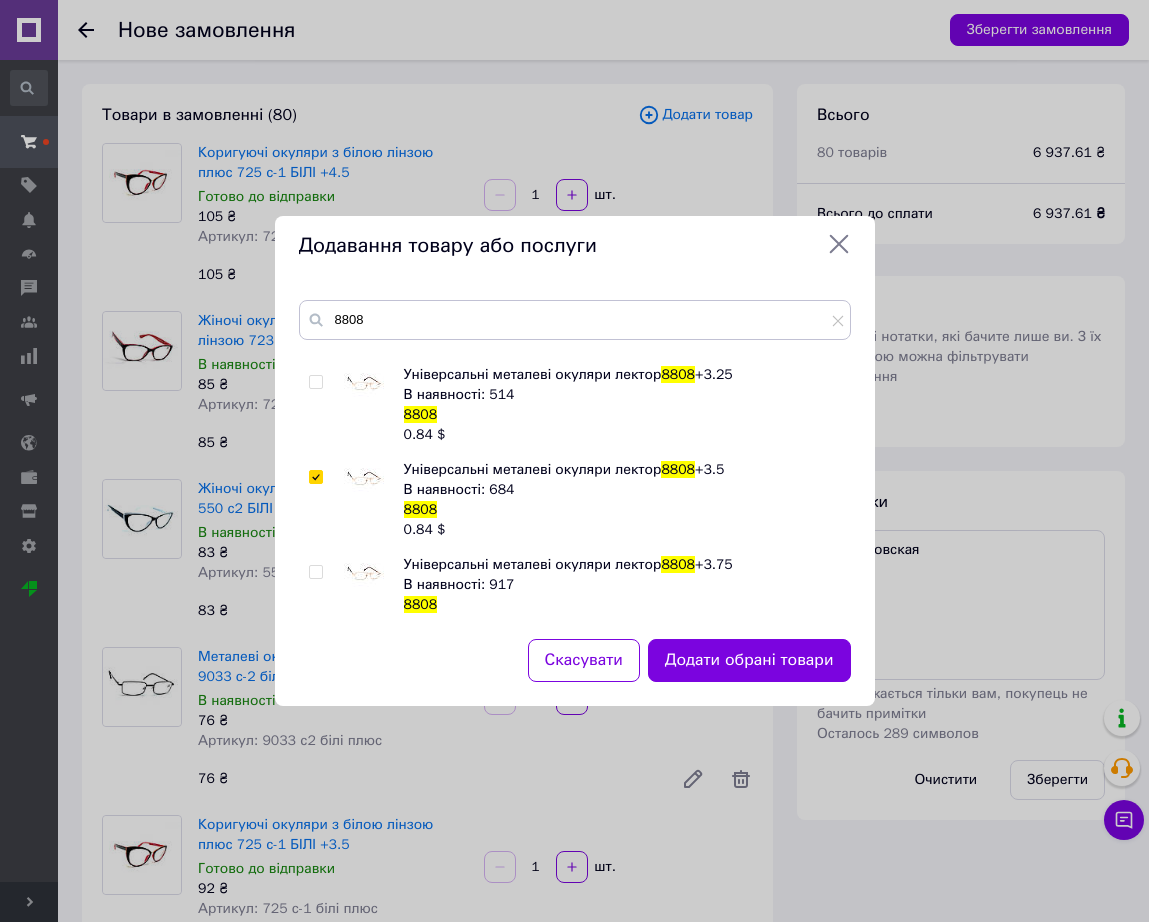 click on "Додати обрані товари" at bounding box center [749, 660] 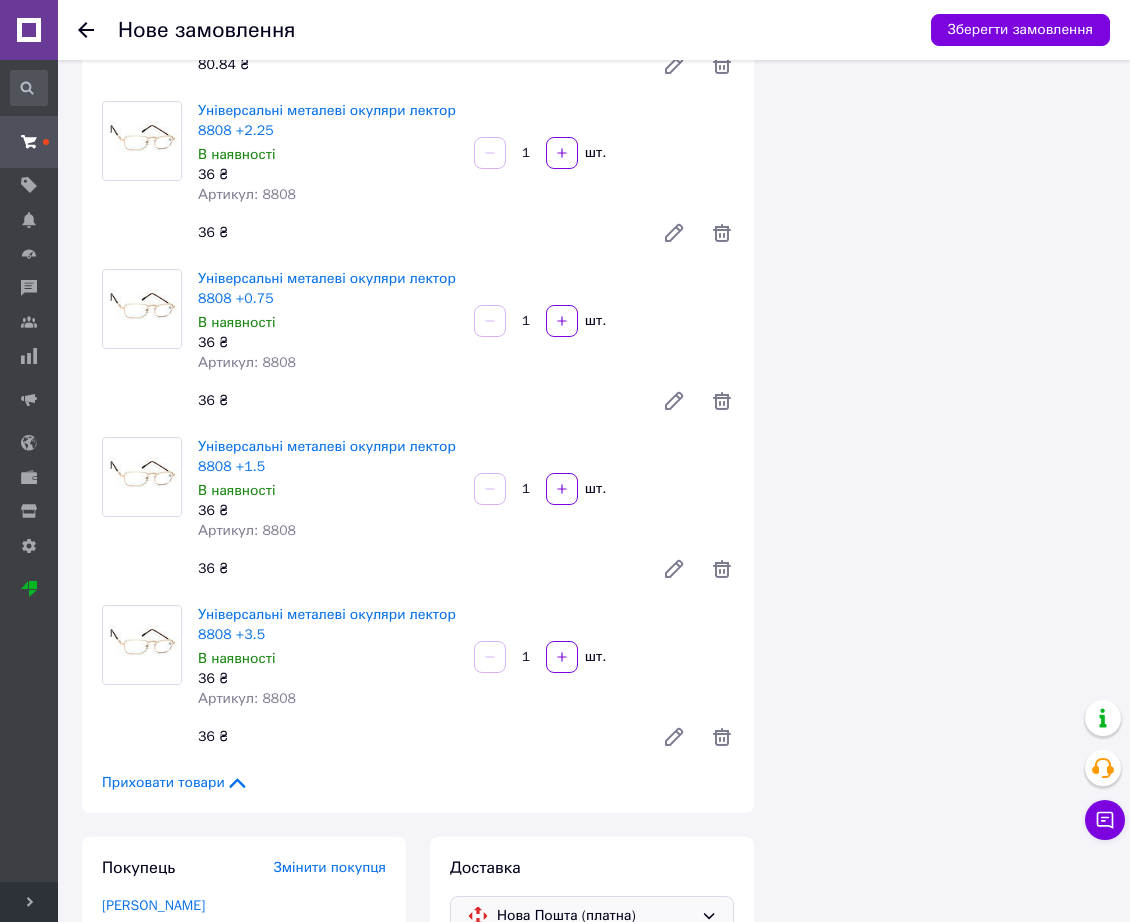 scroll, scrollTop: 13785, scrollLeft: 0, axis: vertical 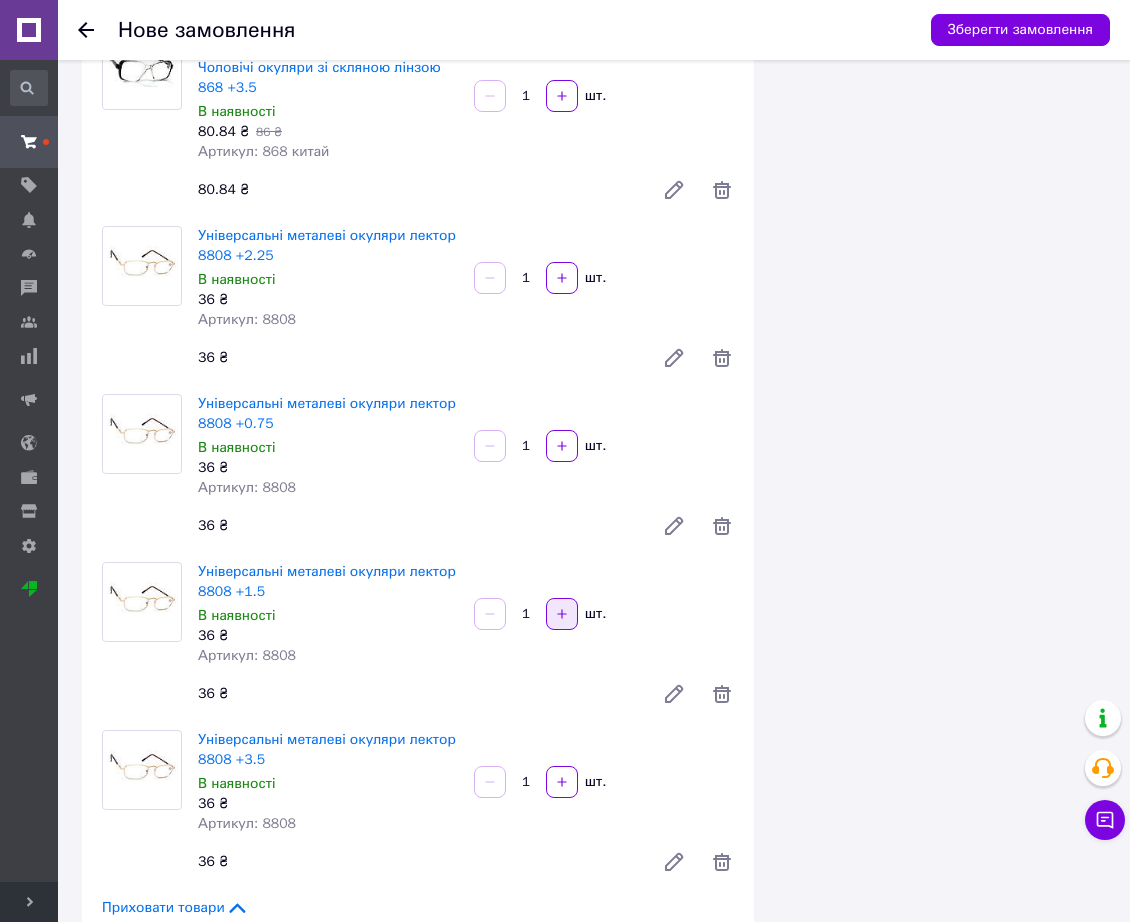 click 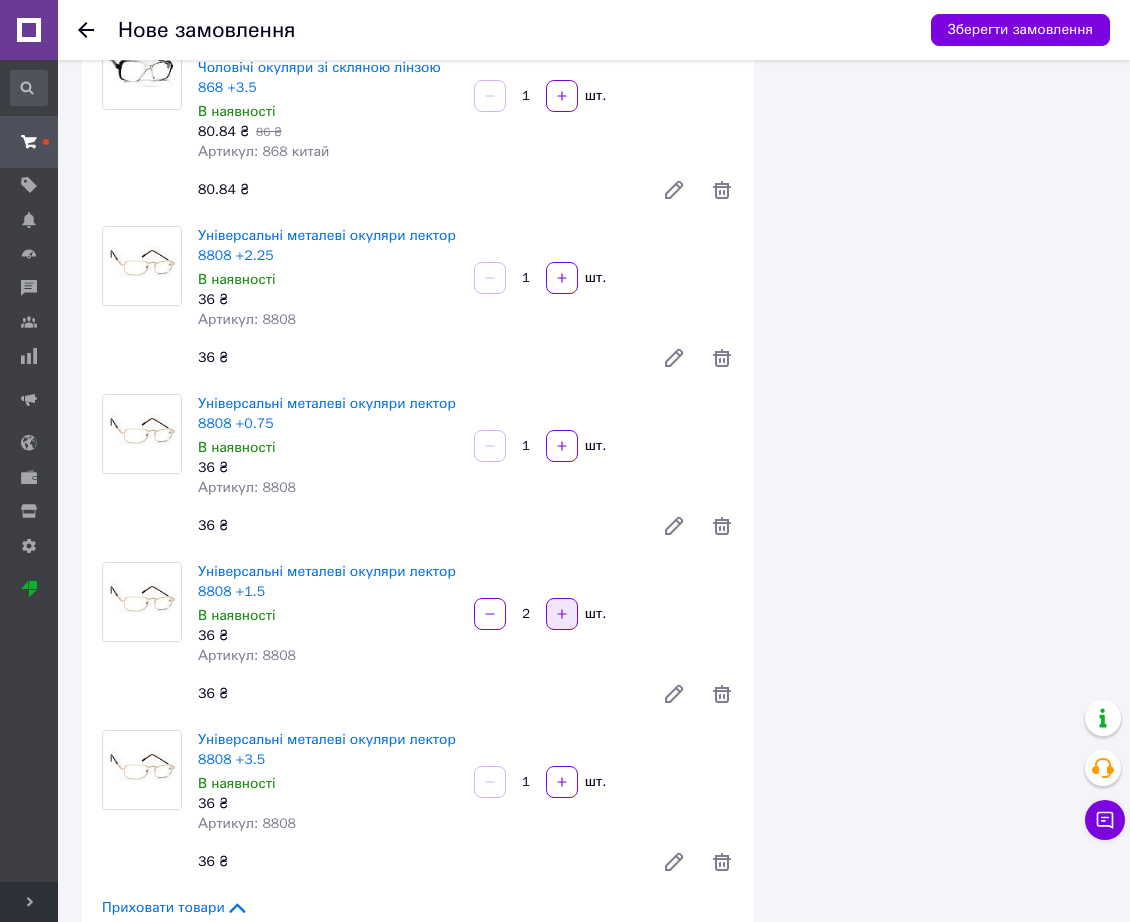 scroll, scrollTop: 13660, scrollLeft: 0, axis: vertical 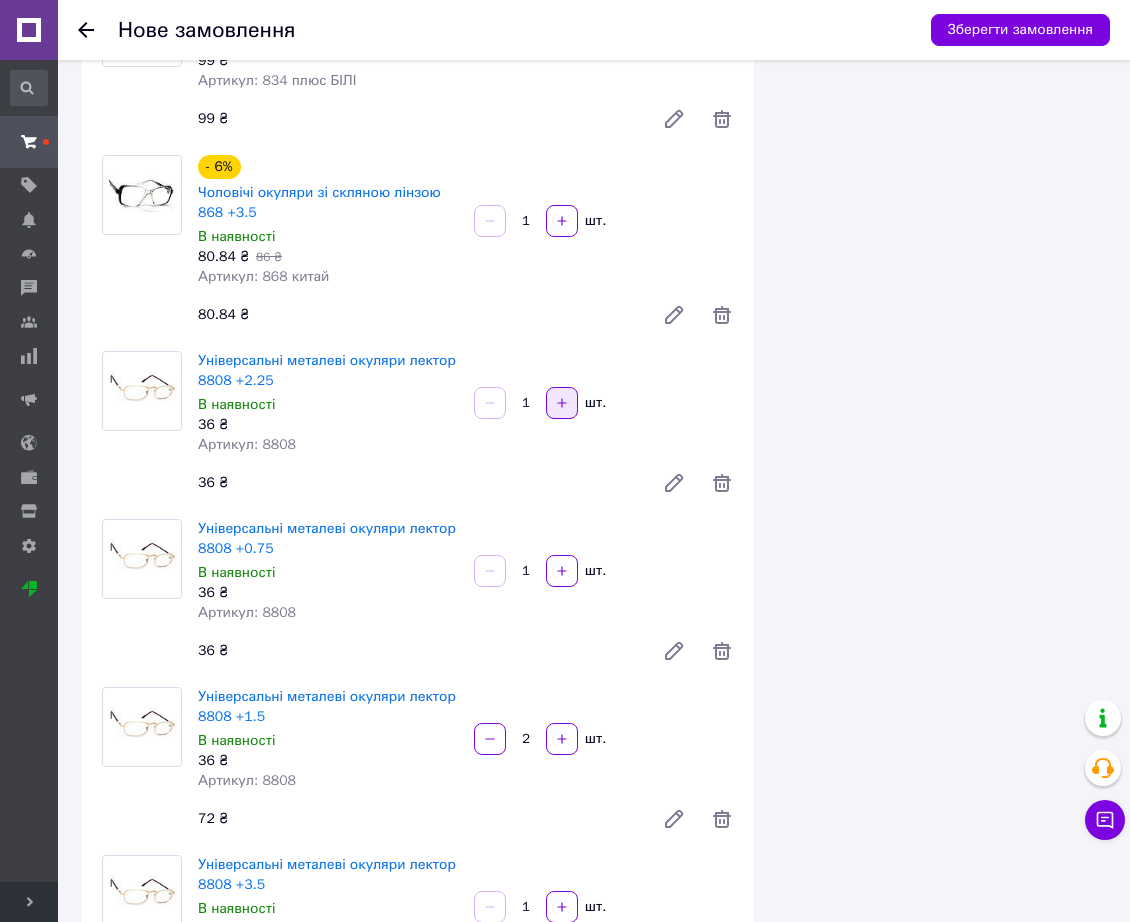 click 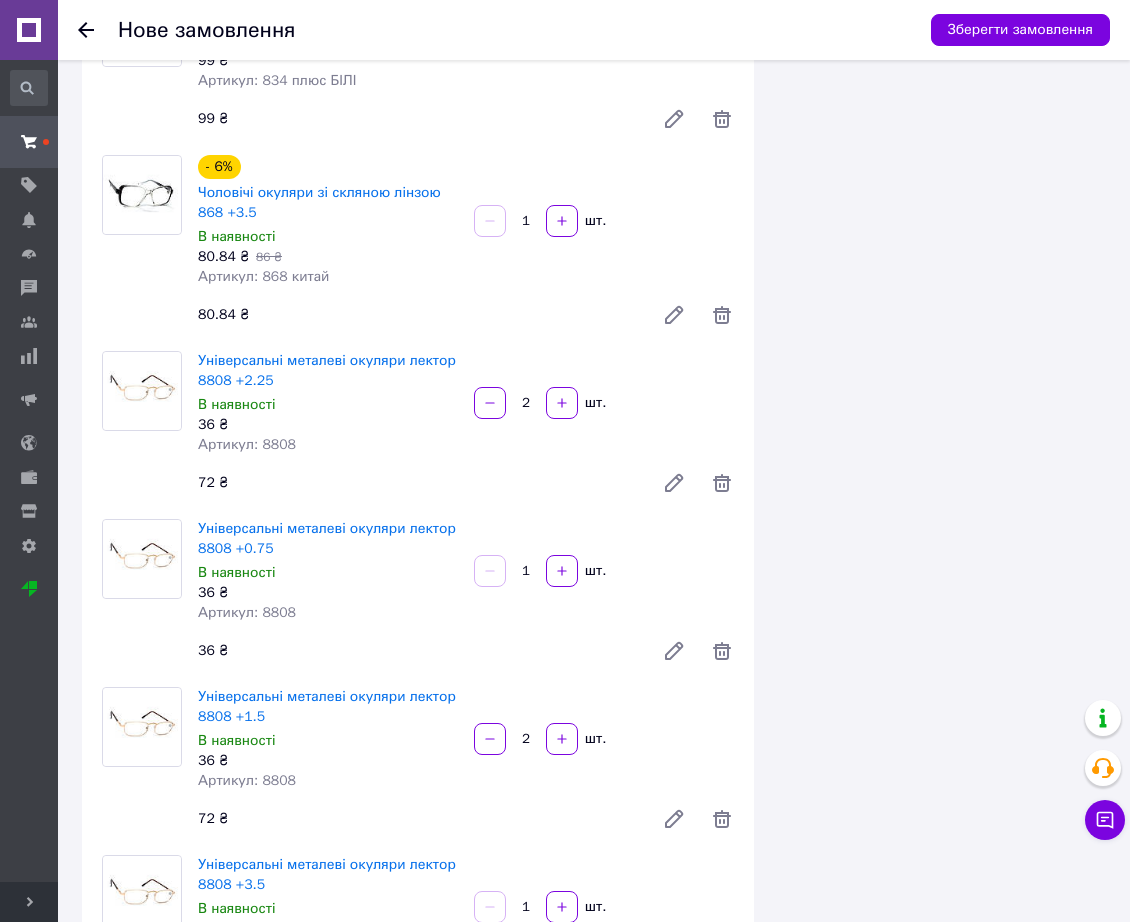 click on "Всього 84   товари 7 153.61 ₴ Всього до сплати 7 153.61 ₴ Мітки Особисті нотатки, які бачите лише ви. З їх допомогою можна фільтрувати замовлення Примітки Харьковская Відображається тільки вам, покупець не бачить примітки Осталось 289 символов Очистити Зберегти" at bounding box center [942, -6052] 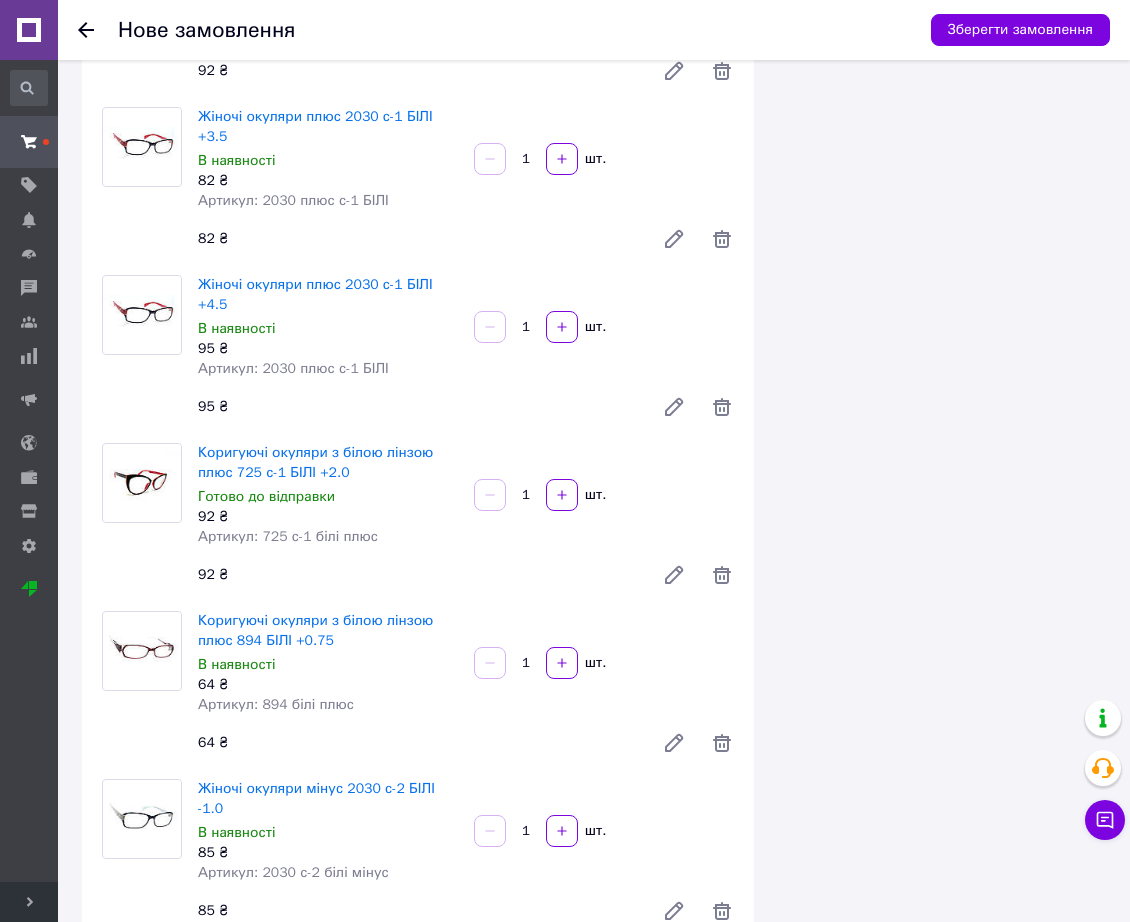 scroll, scrollTop: 0, scrollLeft: 0, axis: both 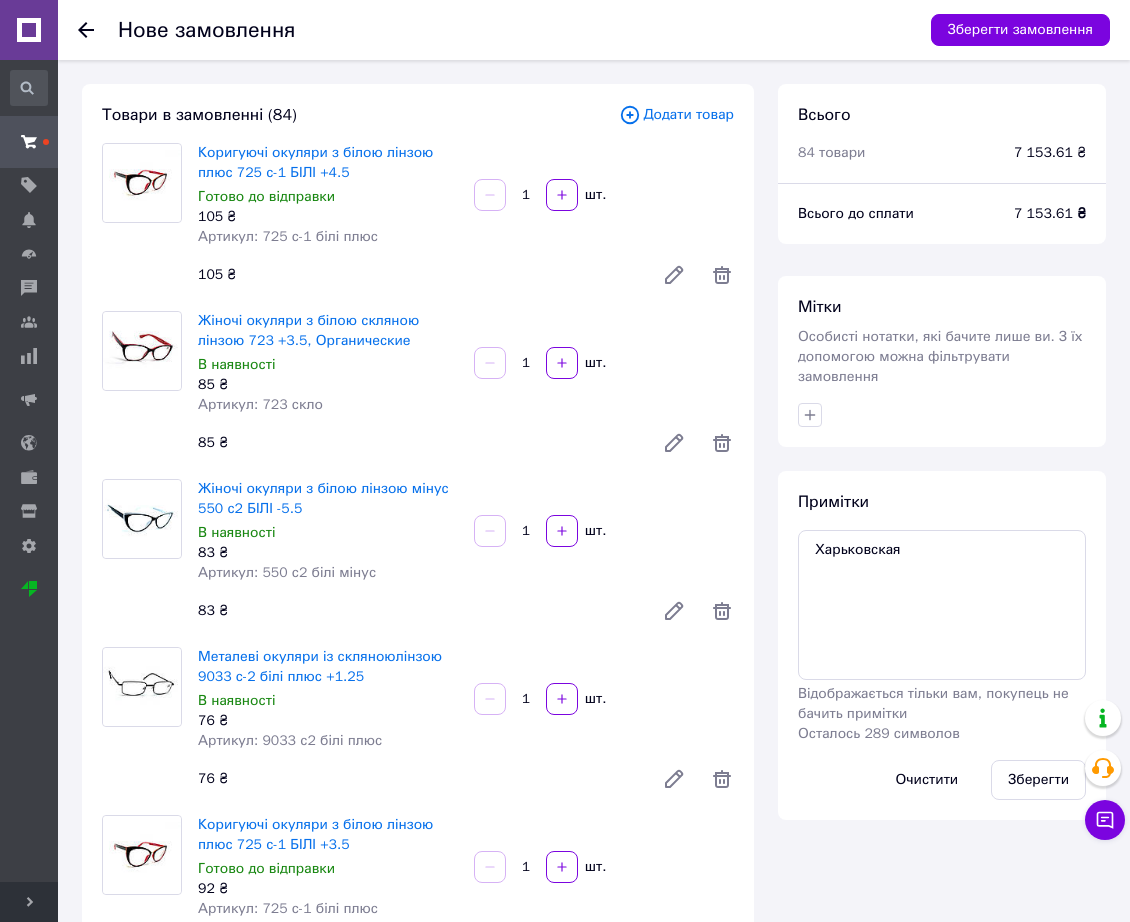 click on "Додати товар" at bounding box center (676, 115) 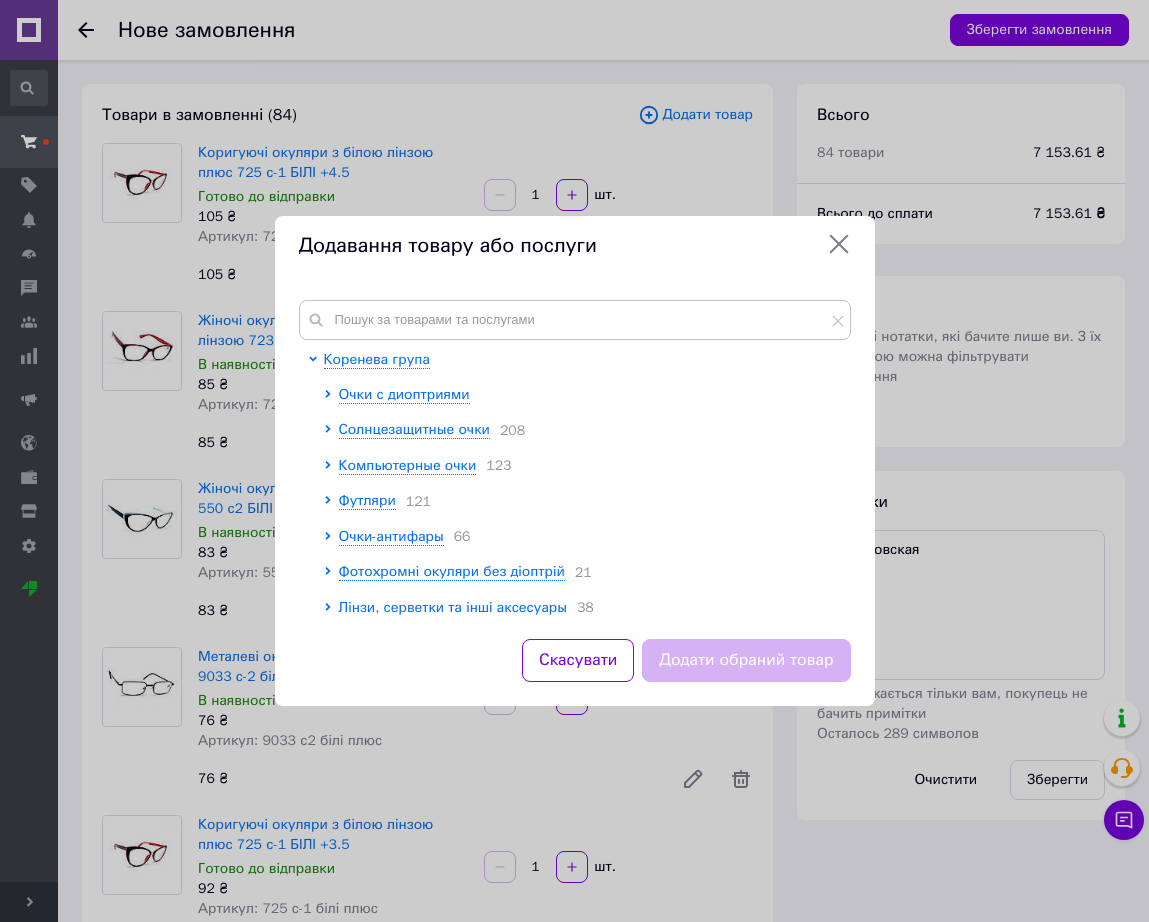 drag, startPoint x: 594, startPoint y: 344, endPoint x: 580, endPoint y: 337, distance: 15.652476 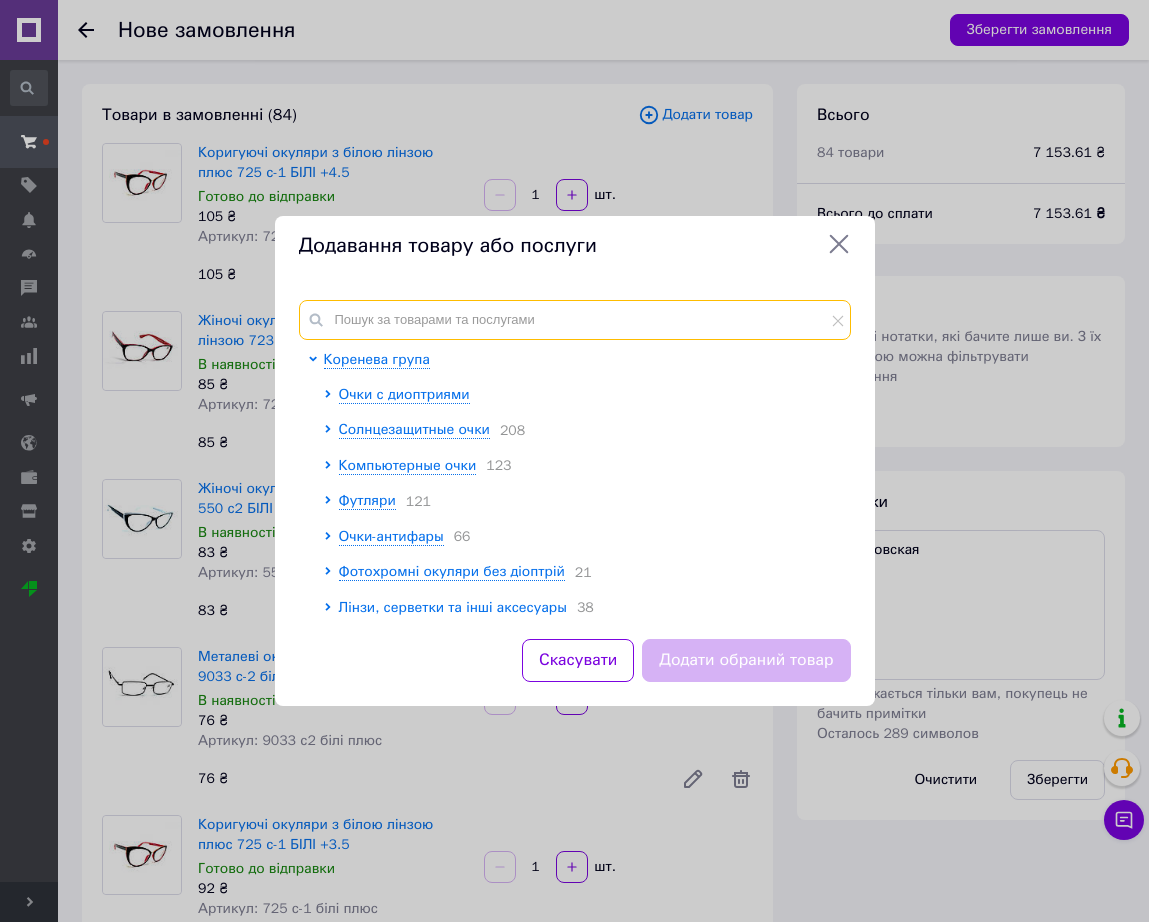 click at bounding box center [575, 320] 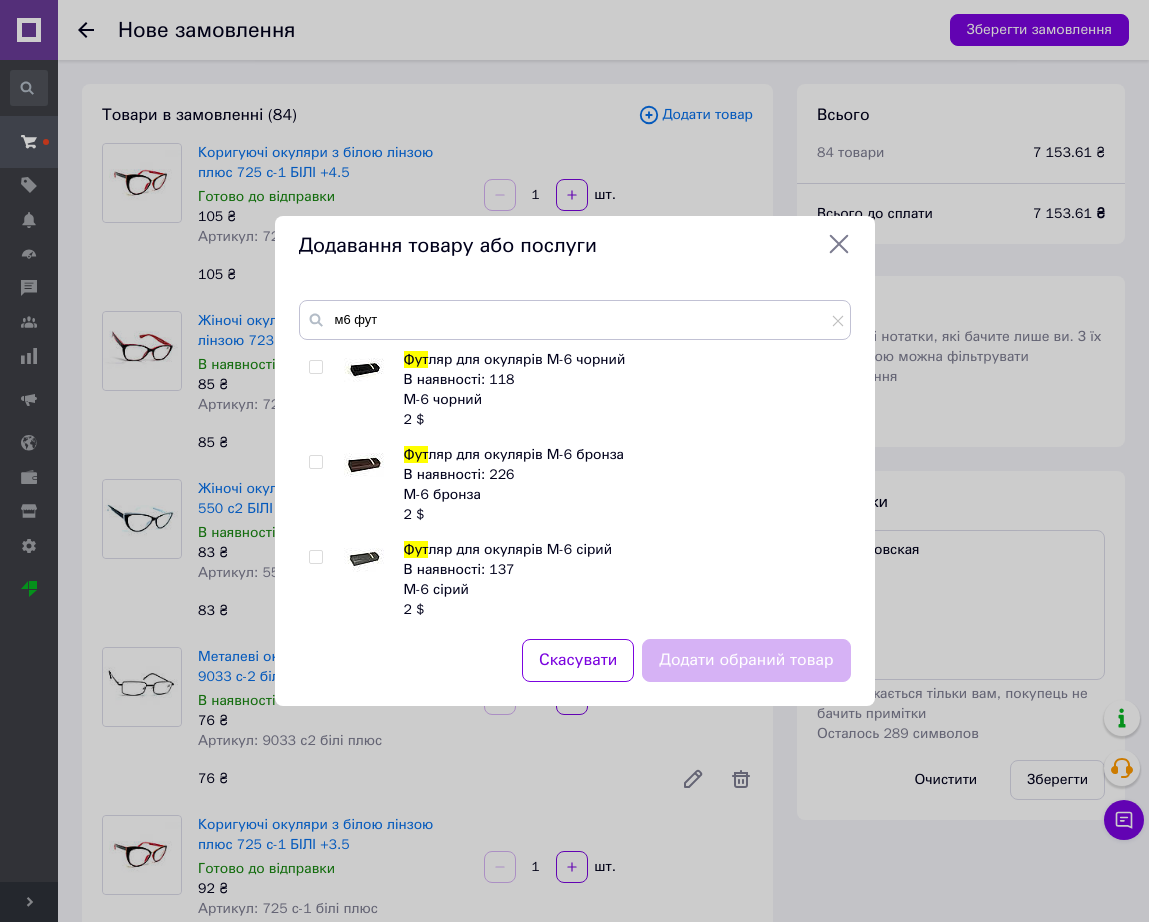click at bounding box center [364, 465] 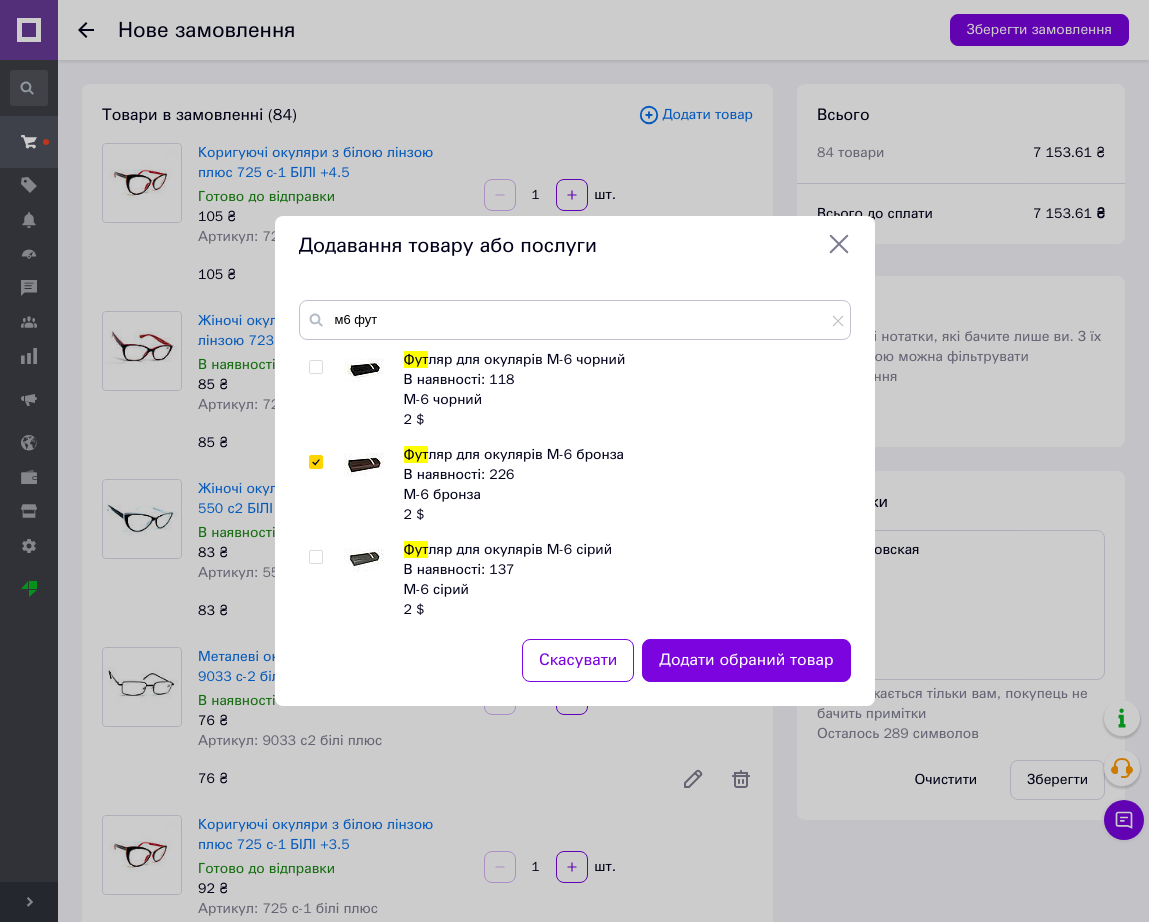 click at bounding box center [364, 370] 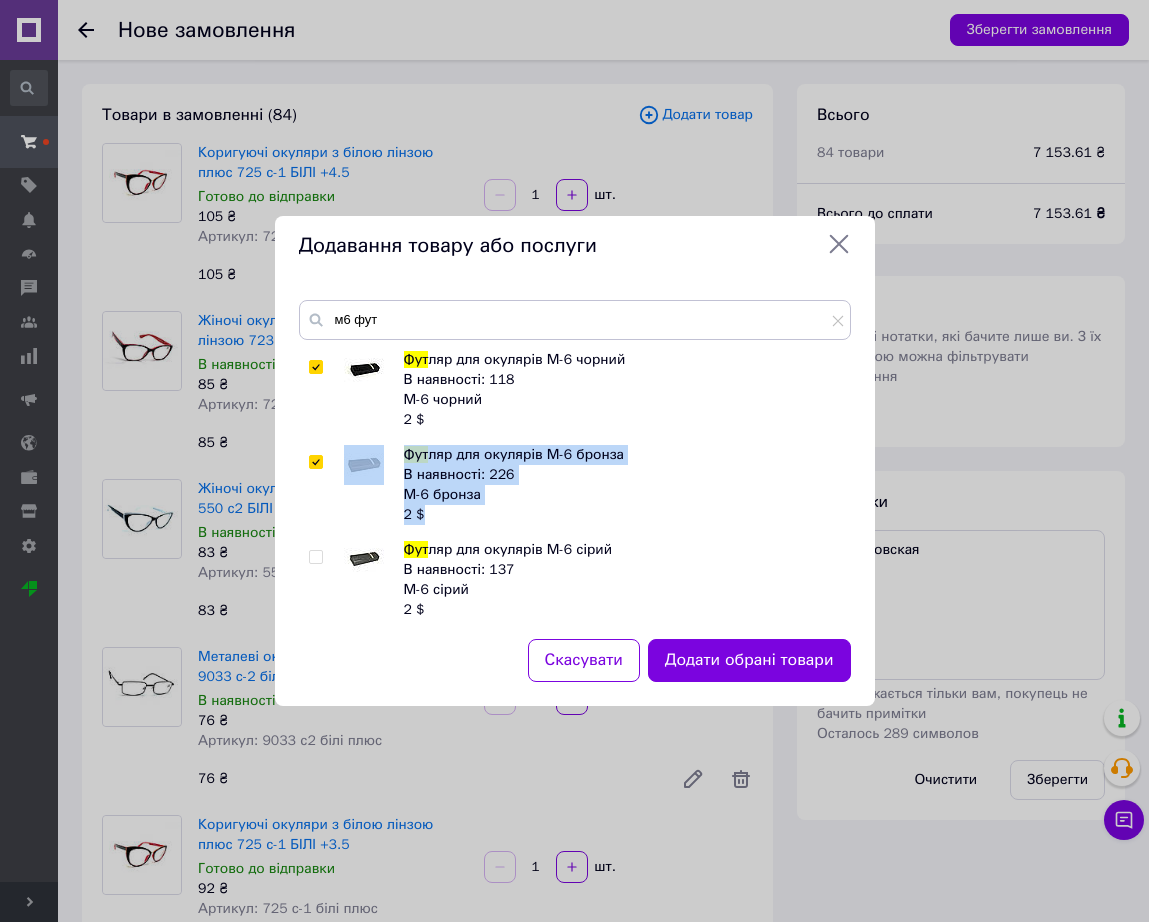 click on "Фут ляр для окулярів М-6 чорний В наявності: 118 М-6 чорний 2   $ Фут ляр для окулярів М-6 бронза В наявності: 226 М-6 бронза 2   $ Фут ляр для окулярів М-6 сірий В наявності: 137 М-6 сірий 2   $ Фут ляр для очков М-6 блакитний В наявності: 193 М-6 блакитний 2   $ Фут ляр для окулярів М-6 срібло В наявності: 85 М-6 срібло 2   $" 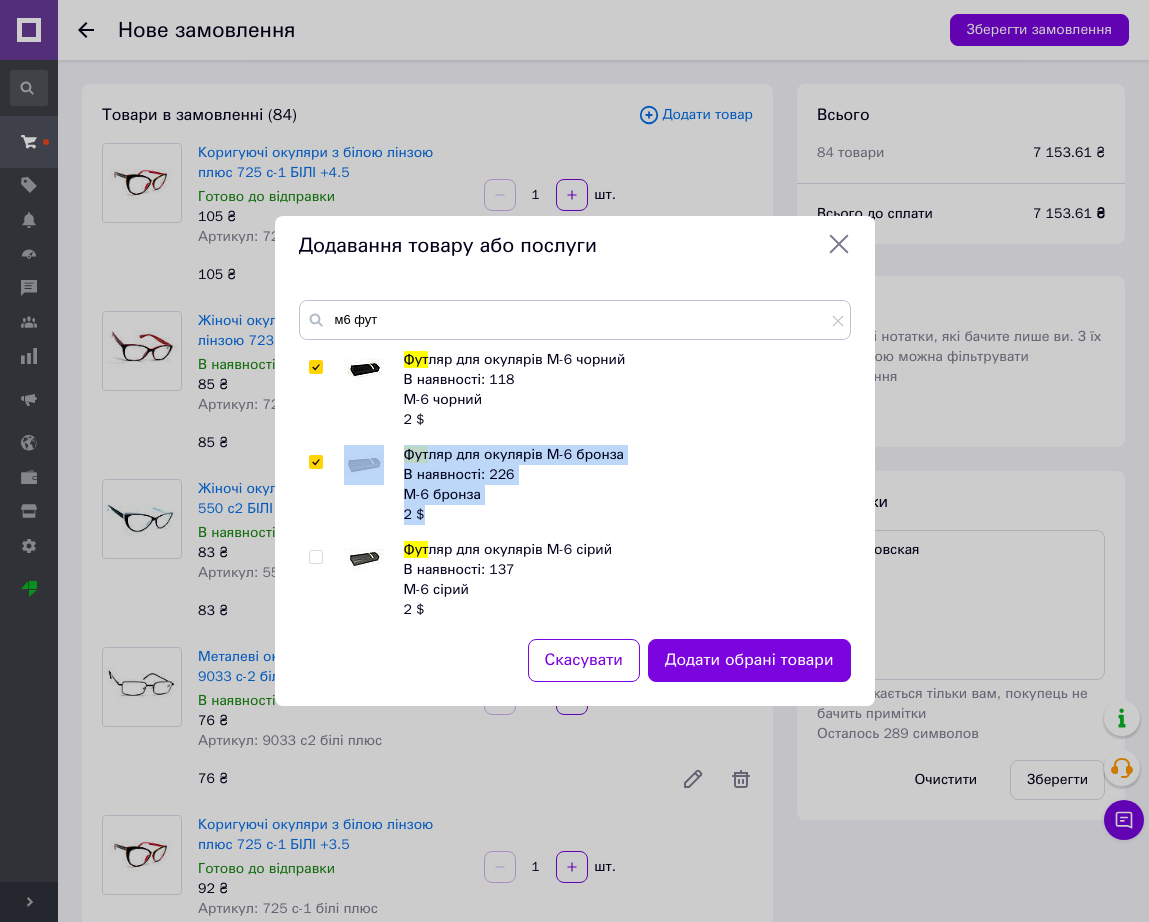 click at bounding box center (364, 560) 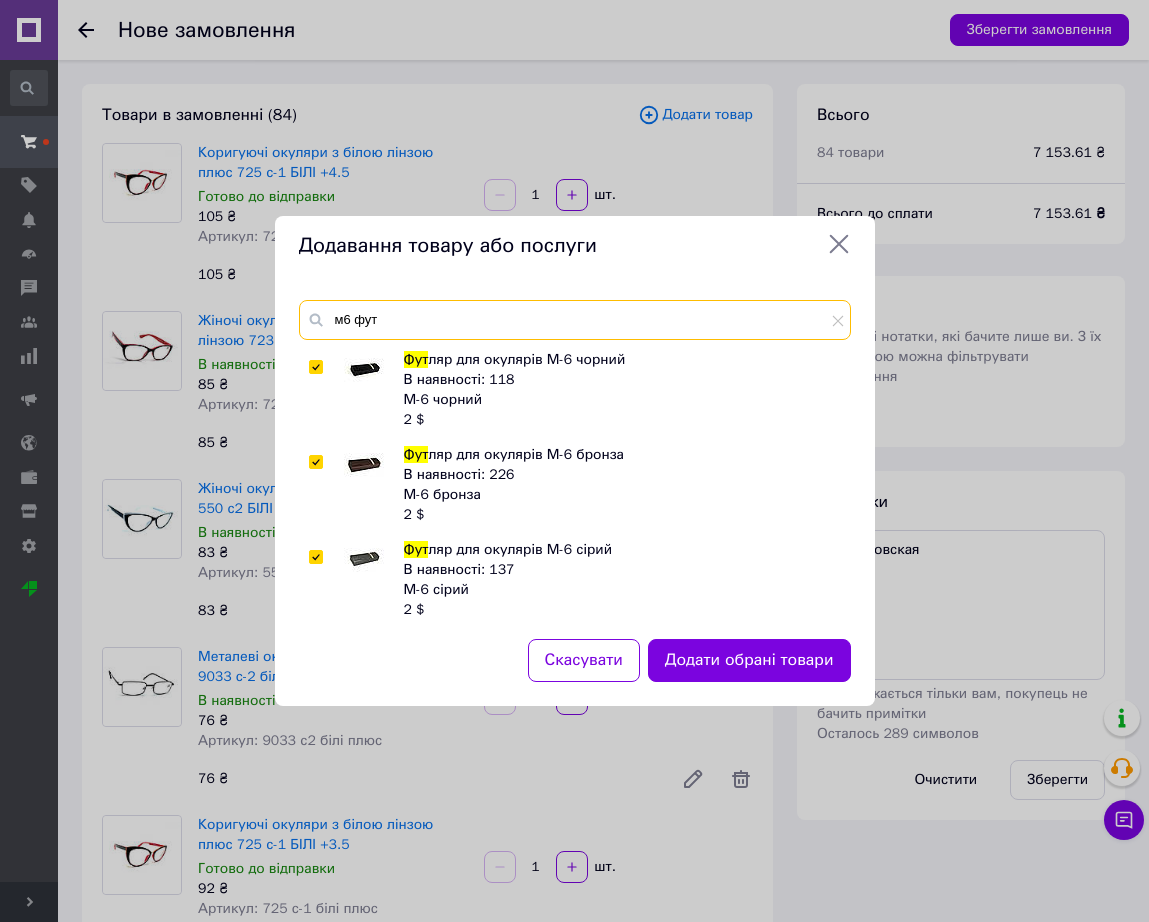 click on "м6 фут" at bounding box center (575, 320) 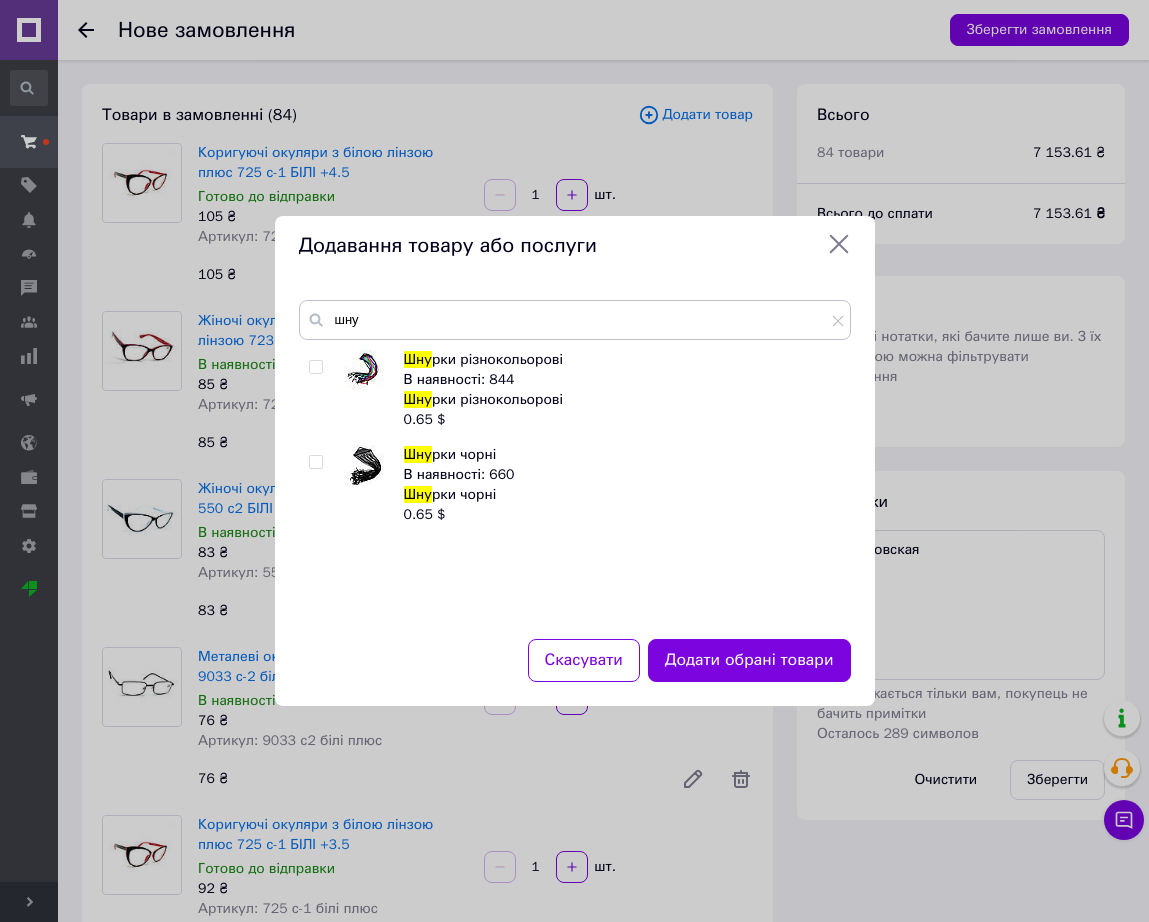 drag, startPoint x: 381, startPoint y: 385, endPoint x: 370, endPoint y: 405, distance: 22.825424 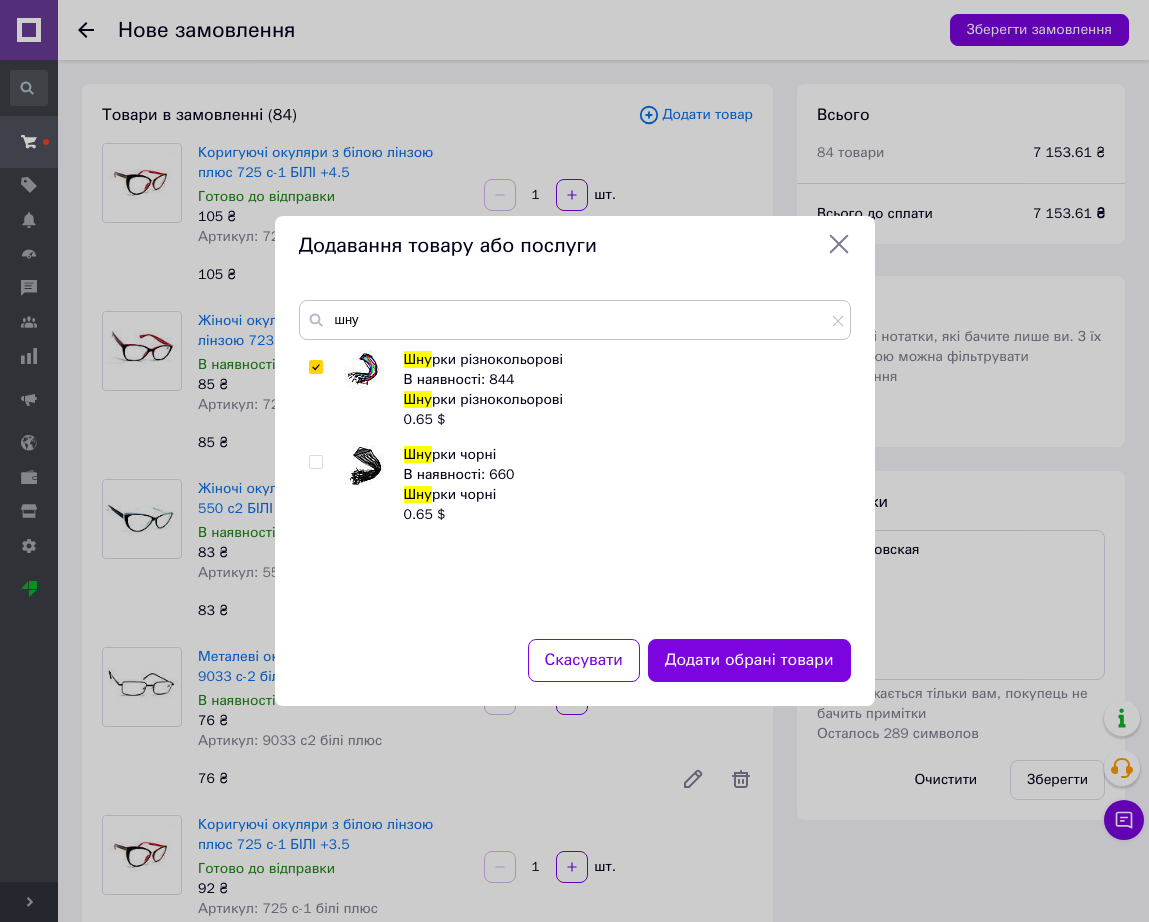drag, startPoint x: 358, startPoint y: 476, endPoint x: 404, endPoint y: 485, distance: 46.872166 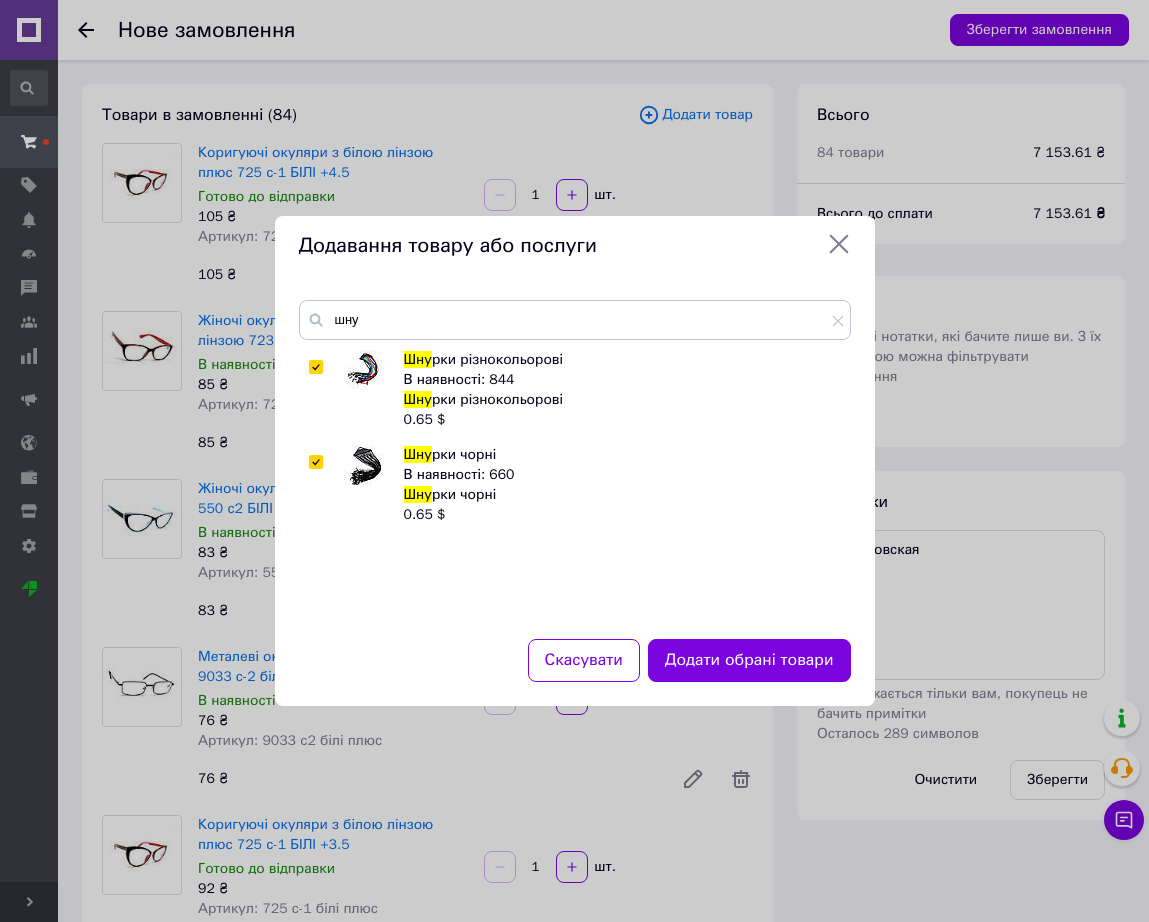 click on "Додати обрані товари" at bounding box center [749, 660] 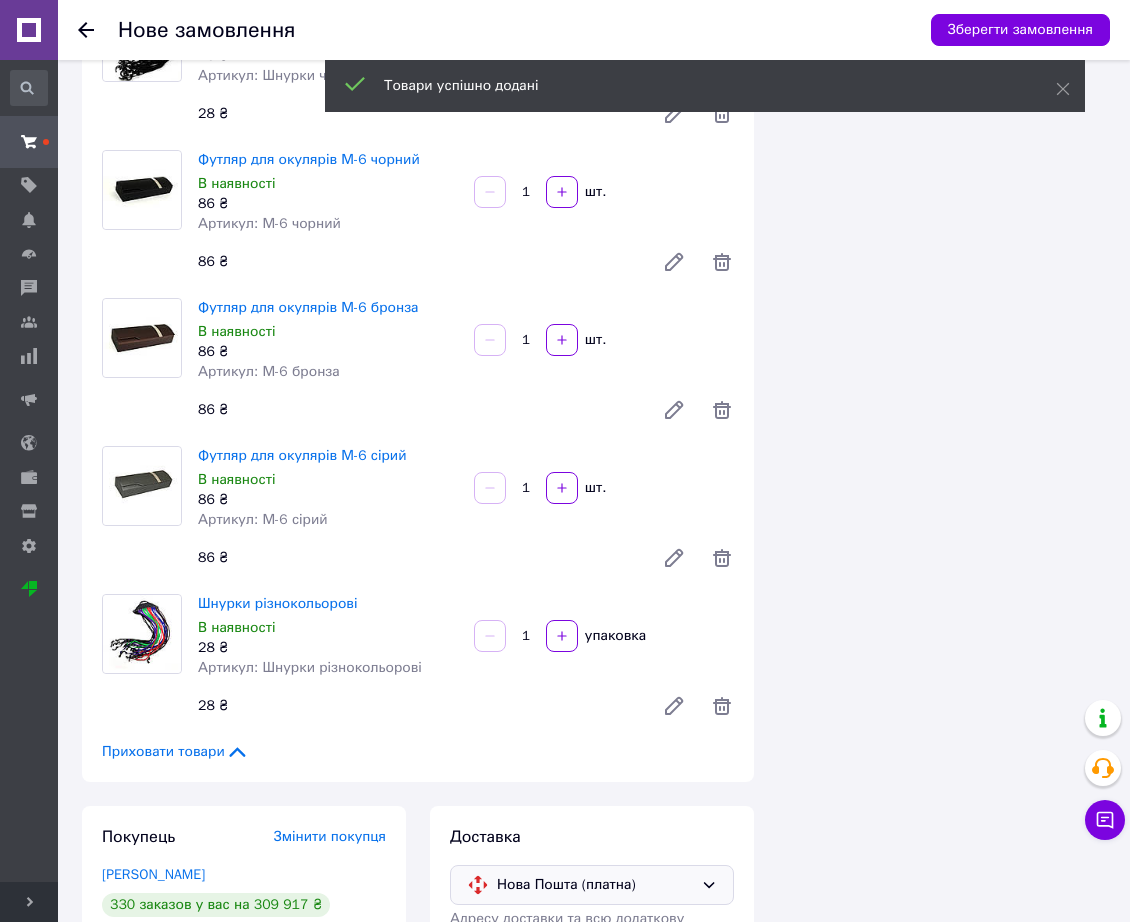 scroll, scrollTop: 14699, scrollLeft: 0, axis: vertical 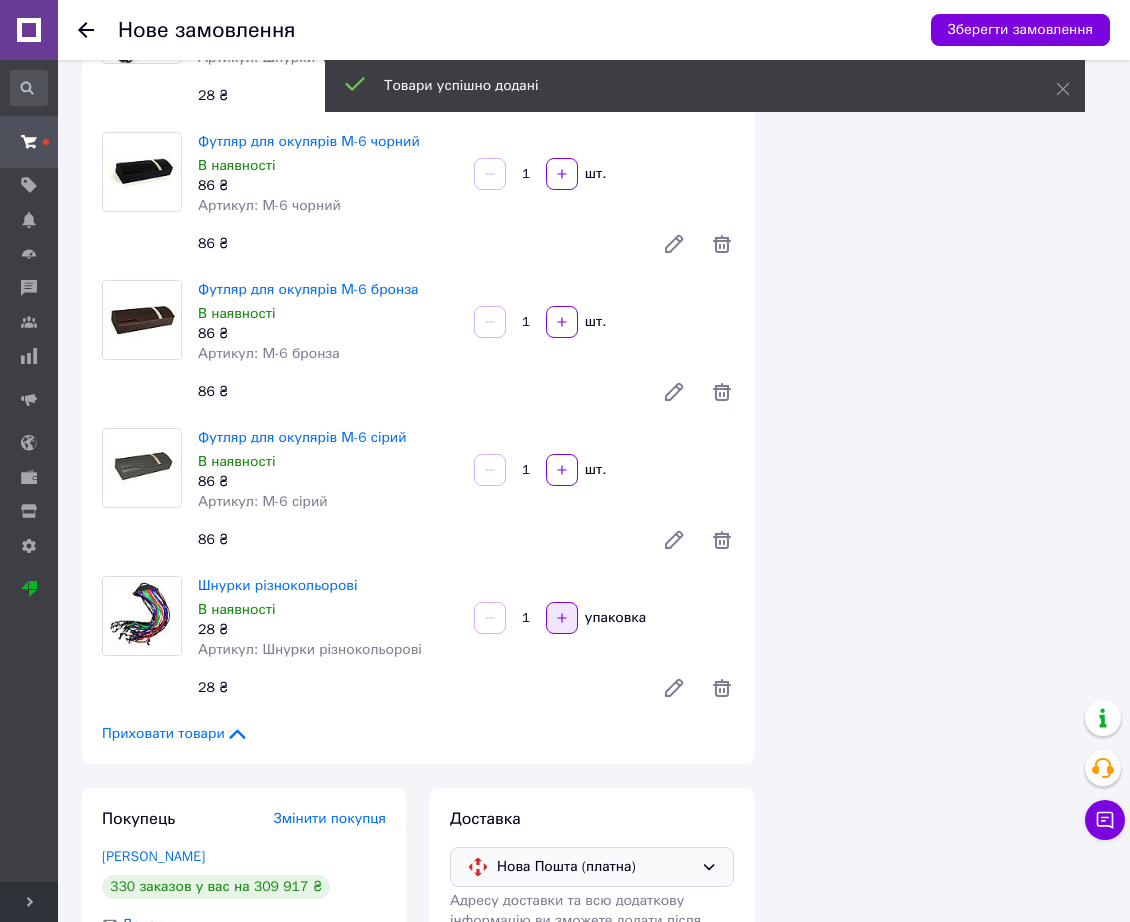 click 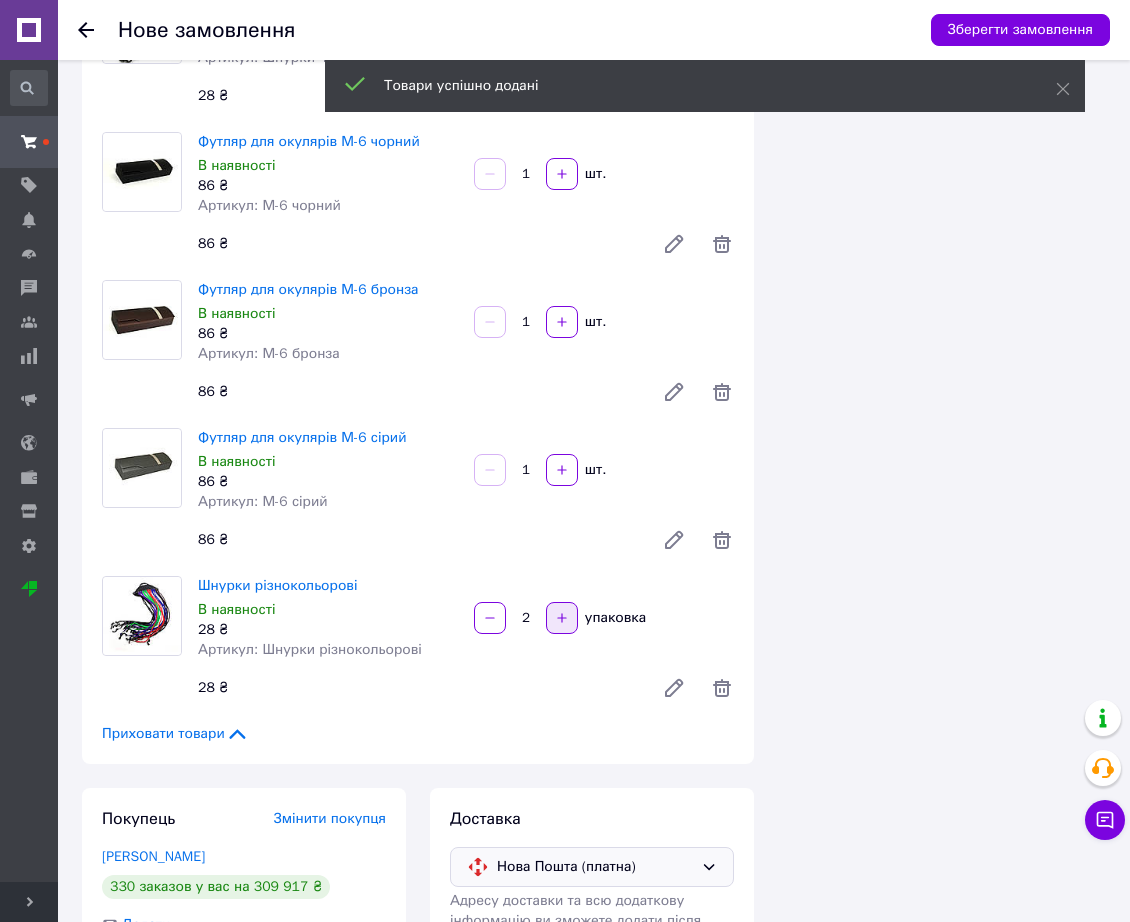 click 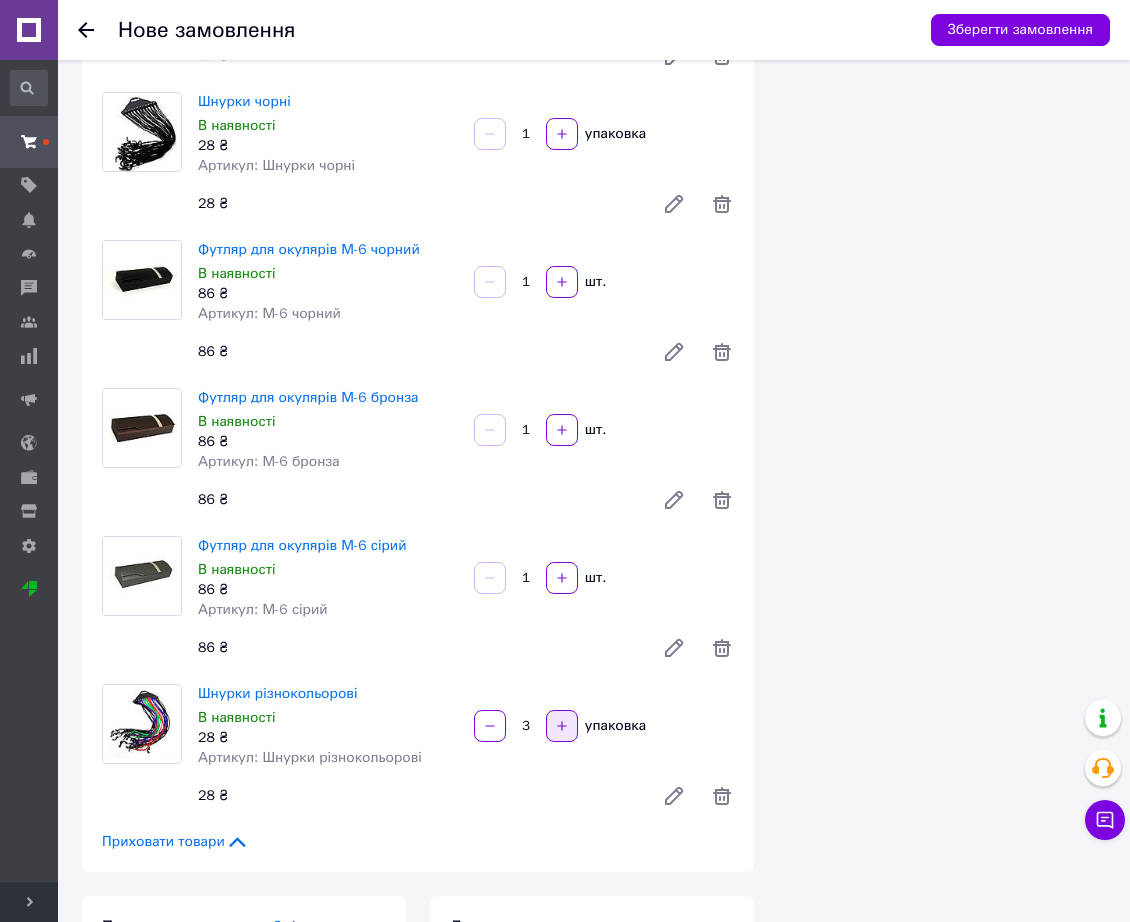 scroll, scrollTop: 14449, scrollLeft: 0, axis: vertical 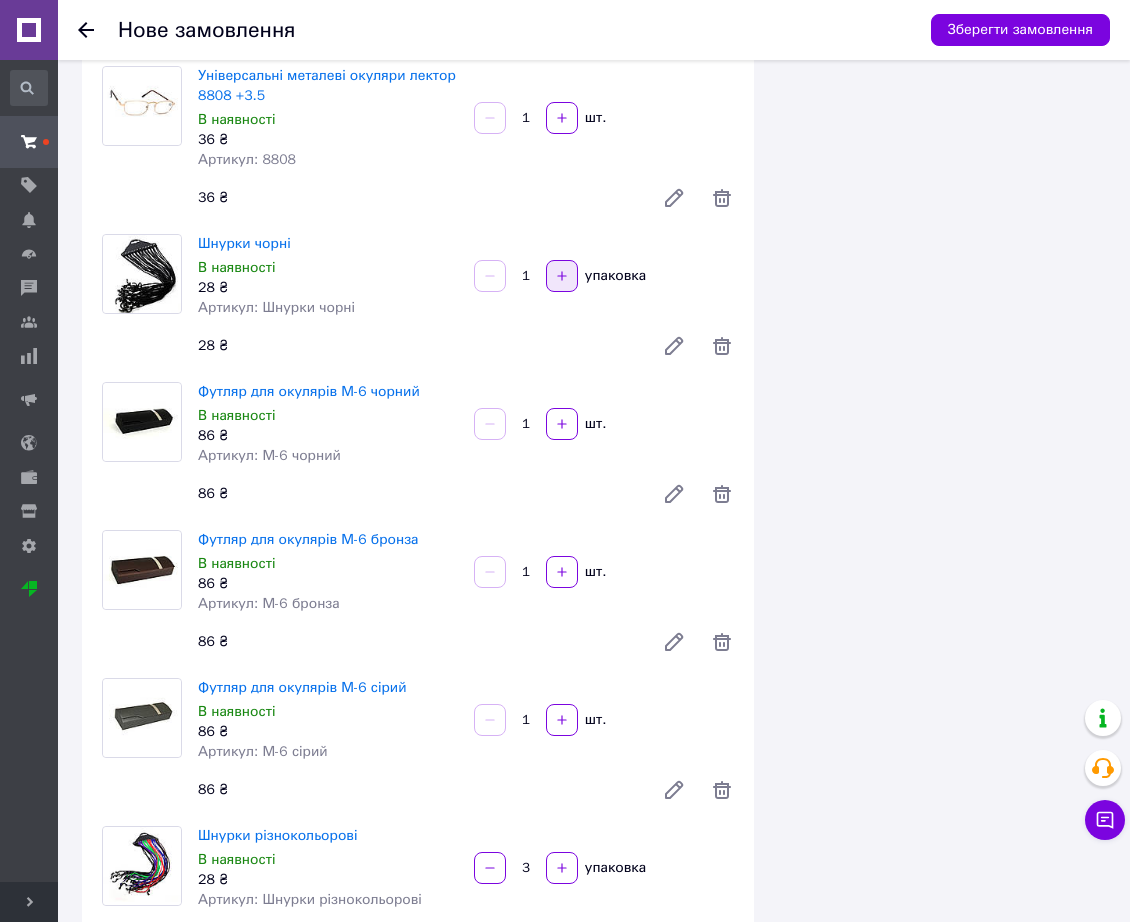 click at bounding box center (562, 276) 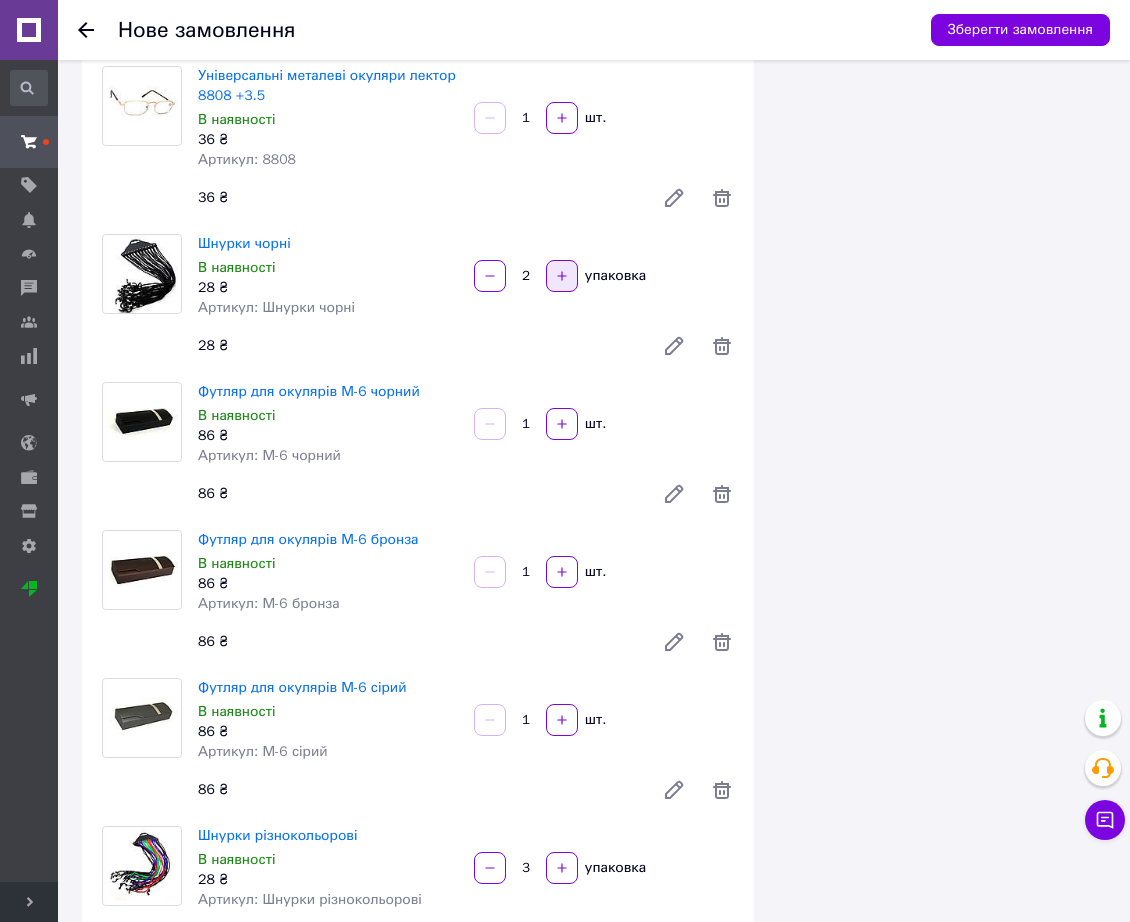 click at bounding box center (562, 276) 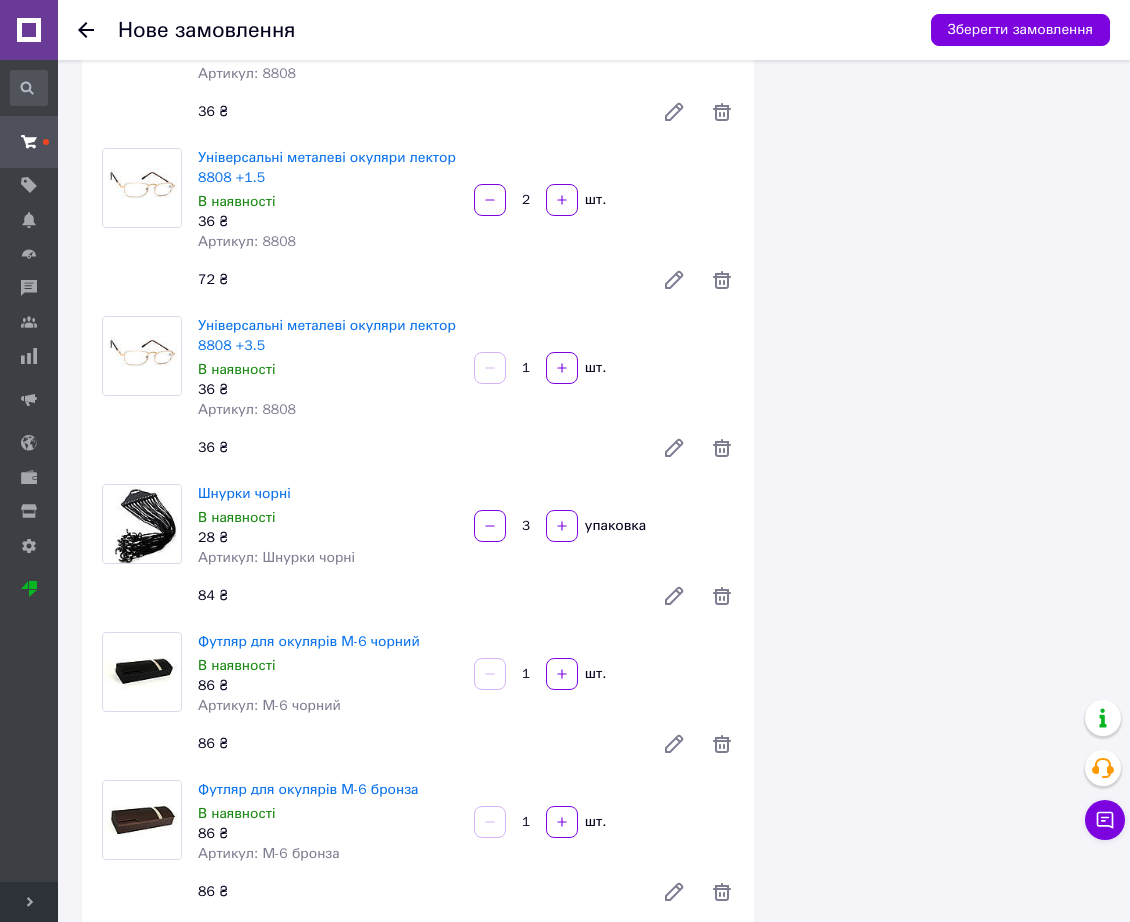 click on "Всього 89   товарів 7 579.61 ₴ Всього до сплати 7 579.61 ₴ Мітки Особисті нотатки, які бачите лише ви. З їх допомогою можна фільтрувати замовлення Примітки Харьковская Відображається тільки вам, покупець не бачить примітки Осталось 289 символов Очистити Зберегти" at bounding box center (942, -6221) 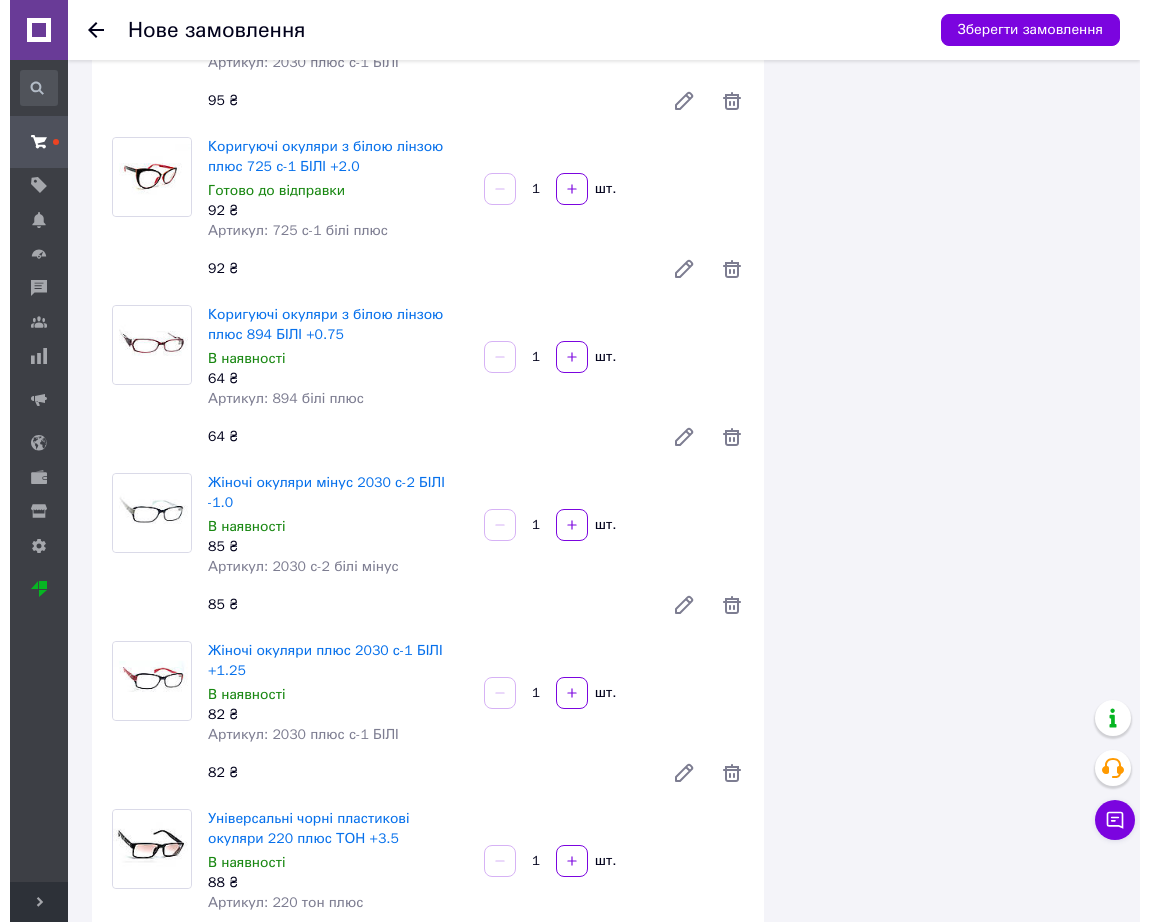 scroll, scrollTop: 0, scrollLeft: 0, axis: both 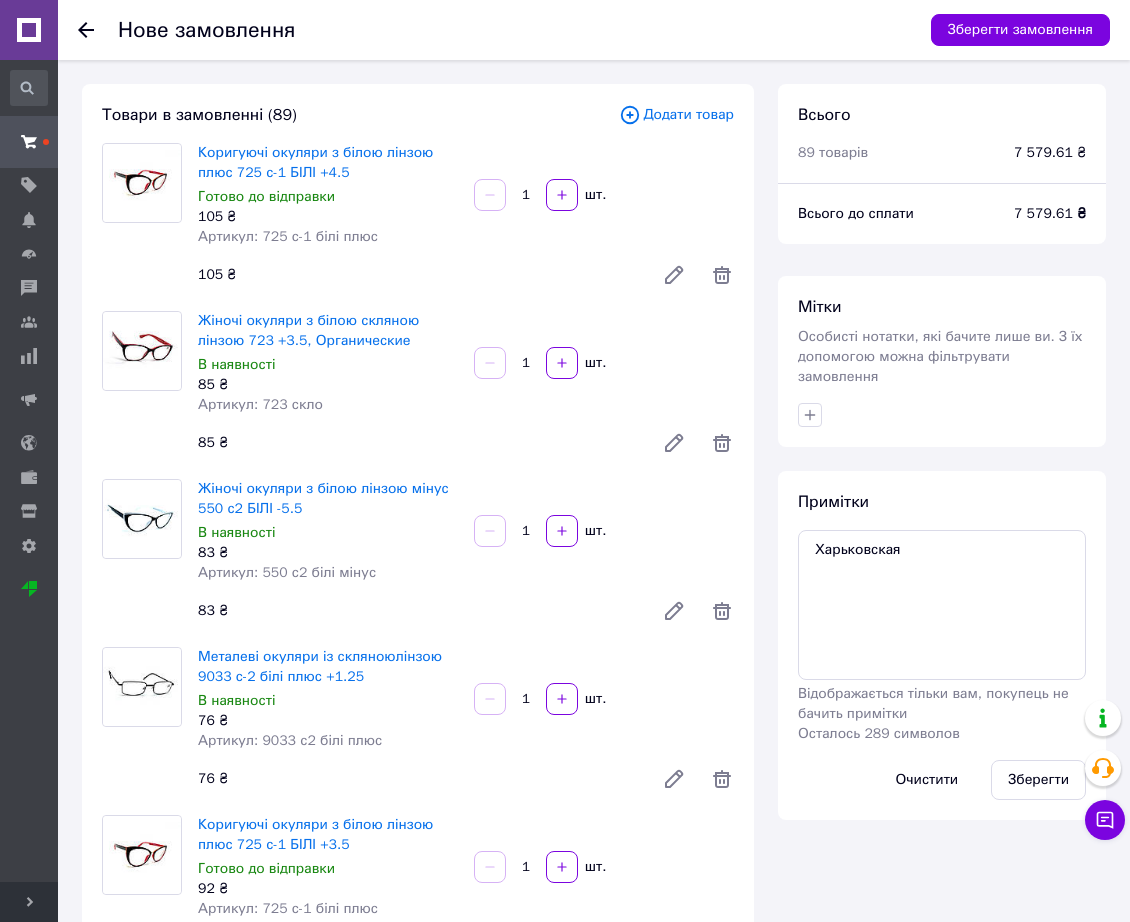 click on "Додати товар" at bounding box center [676, 115] 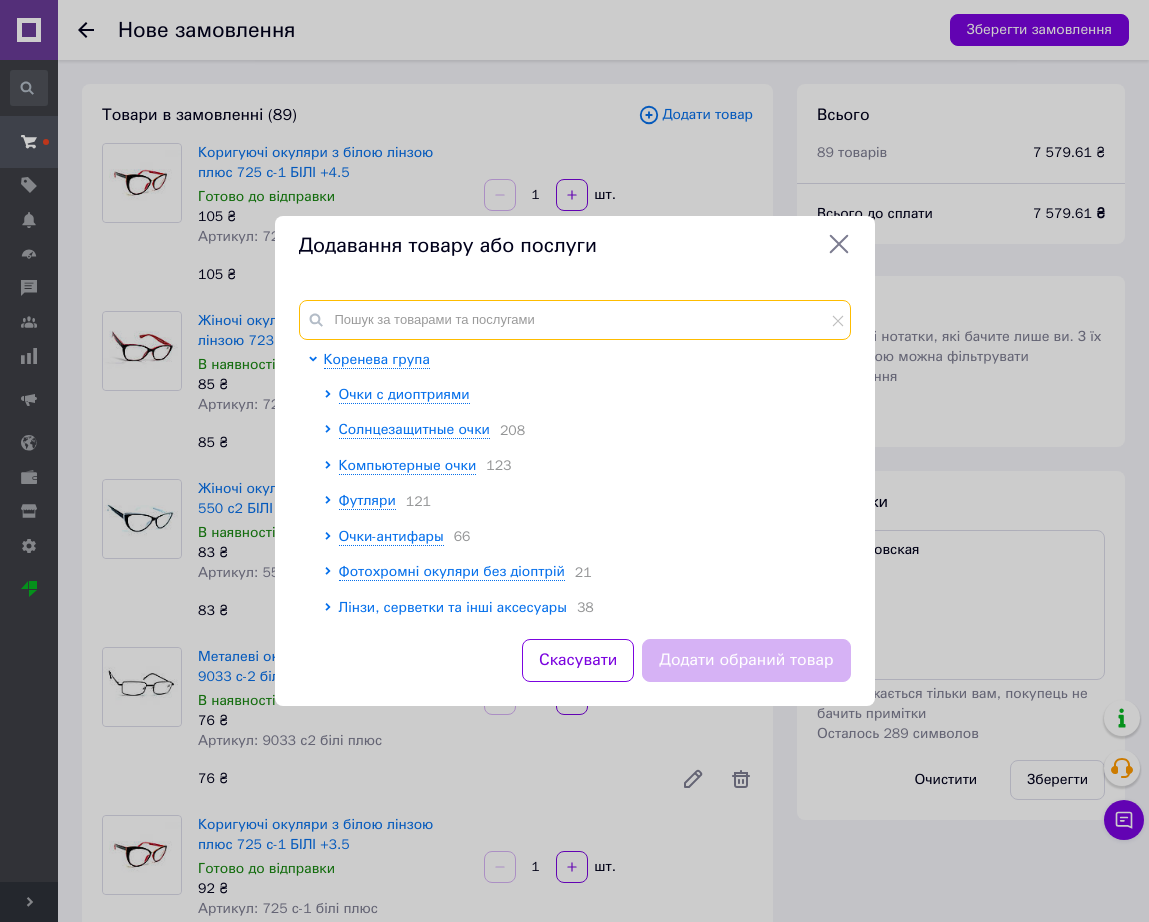 click at bounding box center [575, 320] 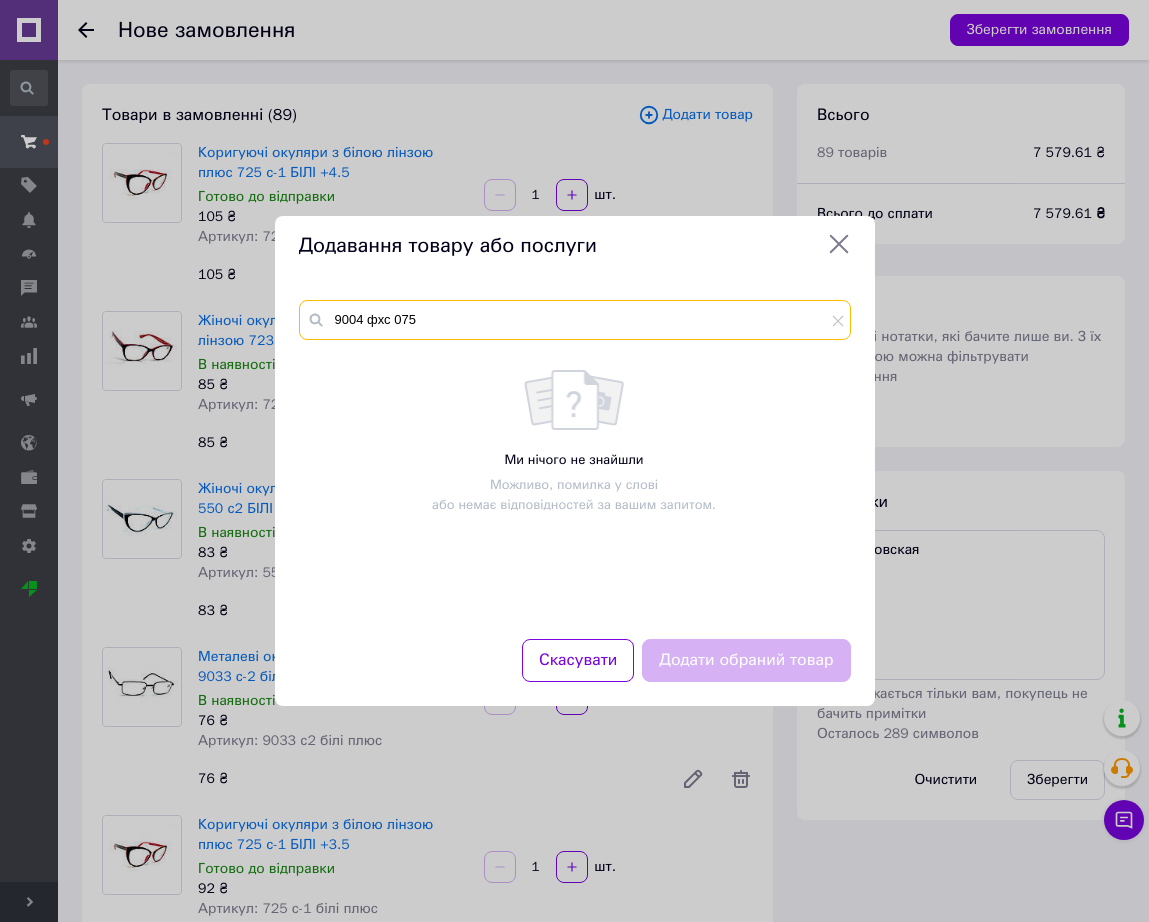 drag, startPoint x: 406, startPoint y: 327, endPoint x: 360, endPoint y: 329, distance: 46.043457 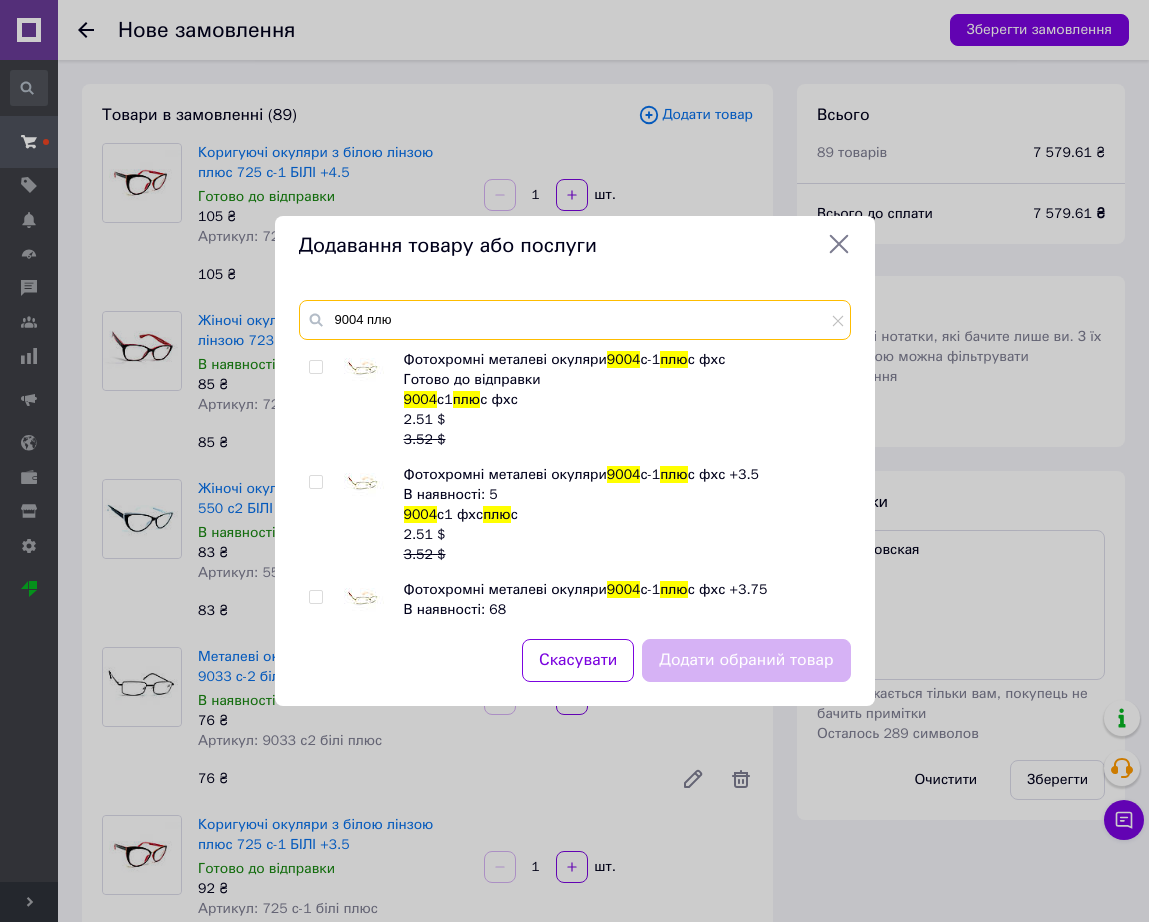 click on "9004 плю" at bounding box center (575, 320) 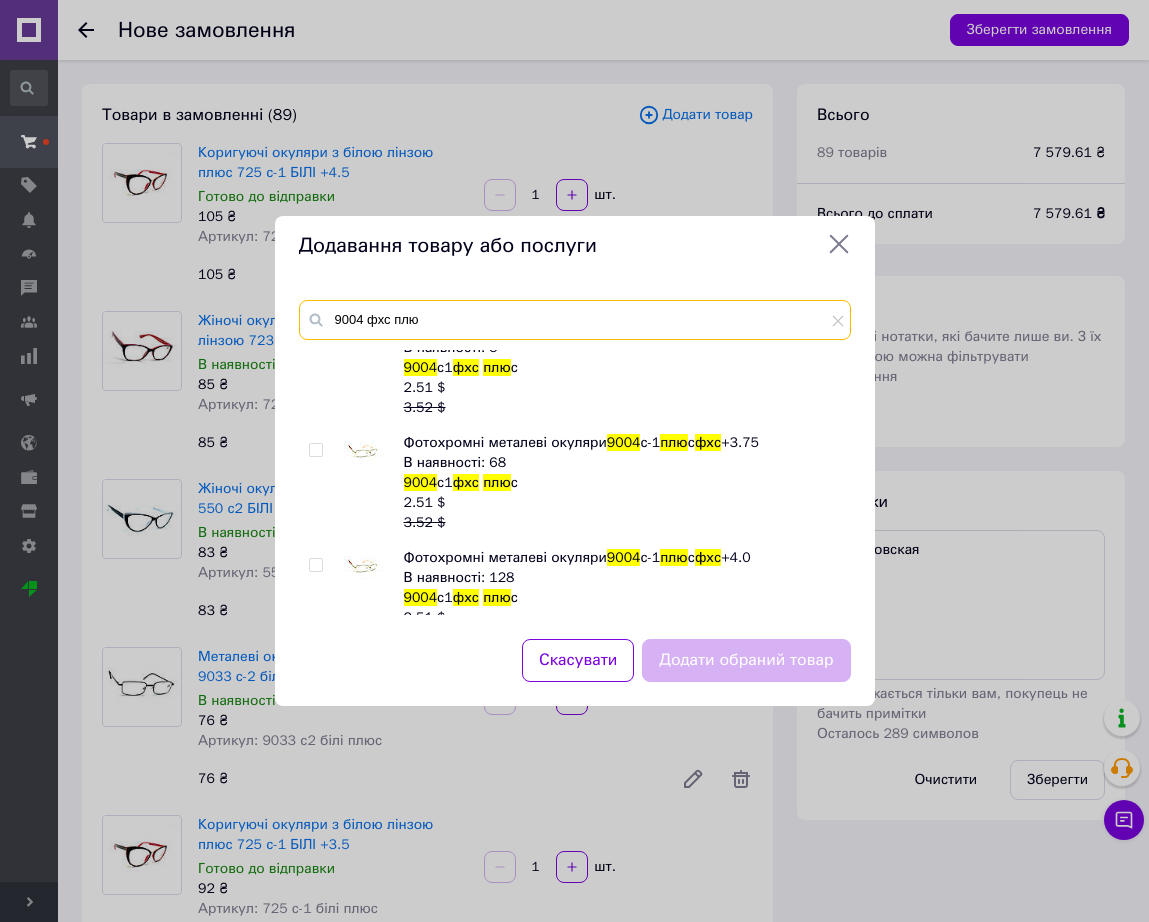 scroll, scrollTop: 0, scrollLeft: 0, axis: both 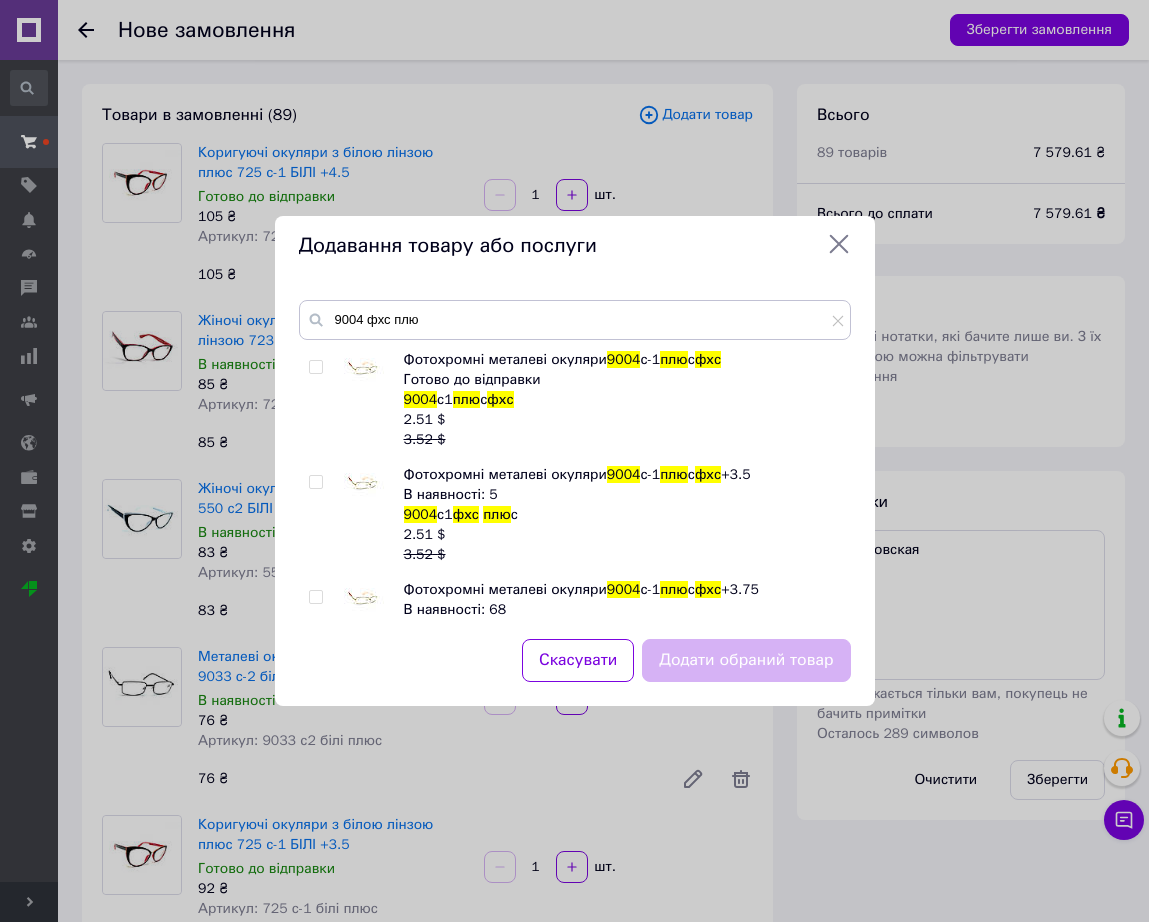 click at bounding box center (364, 600) 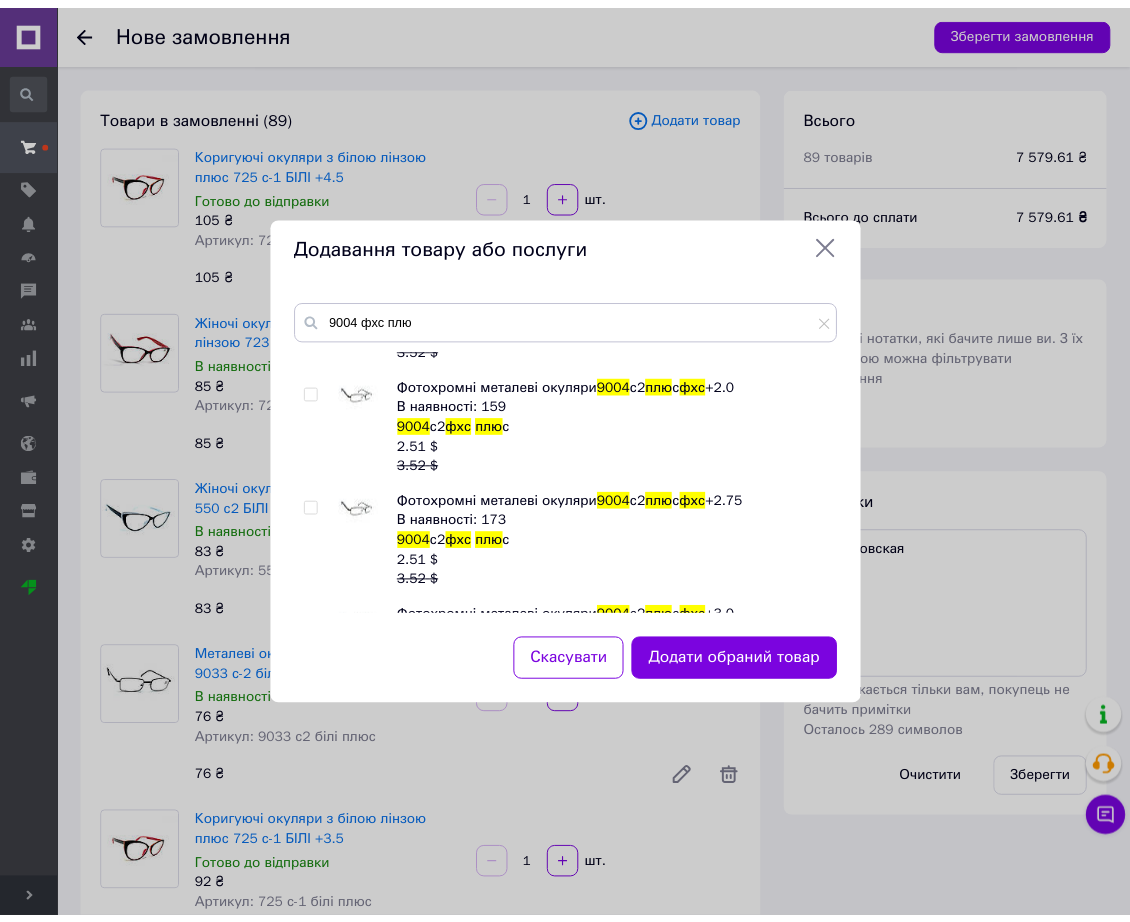 scroll, scrollTop: 1125, scrollLeft: 0, axis: vertical 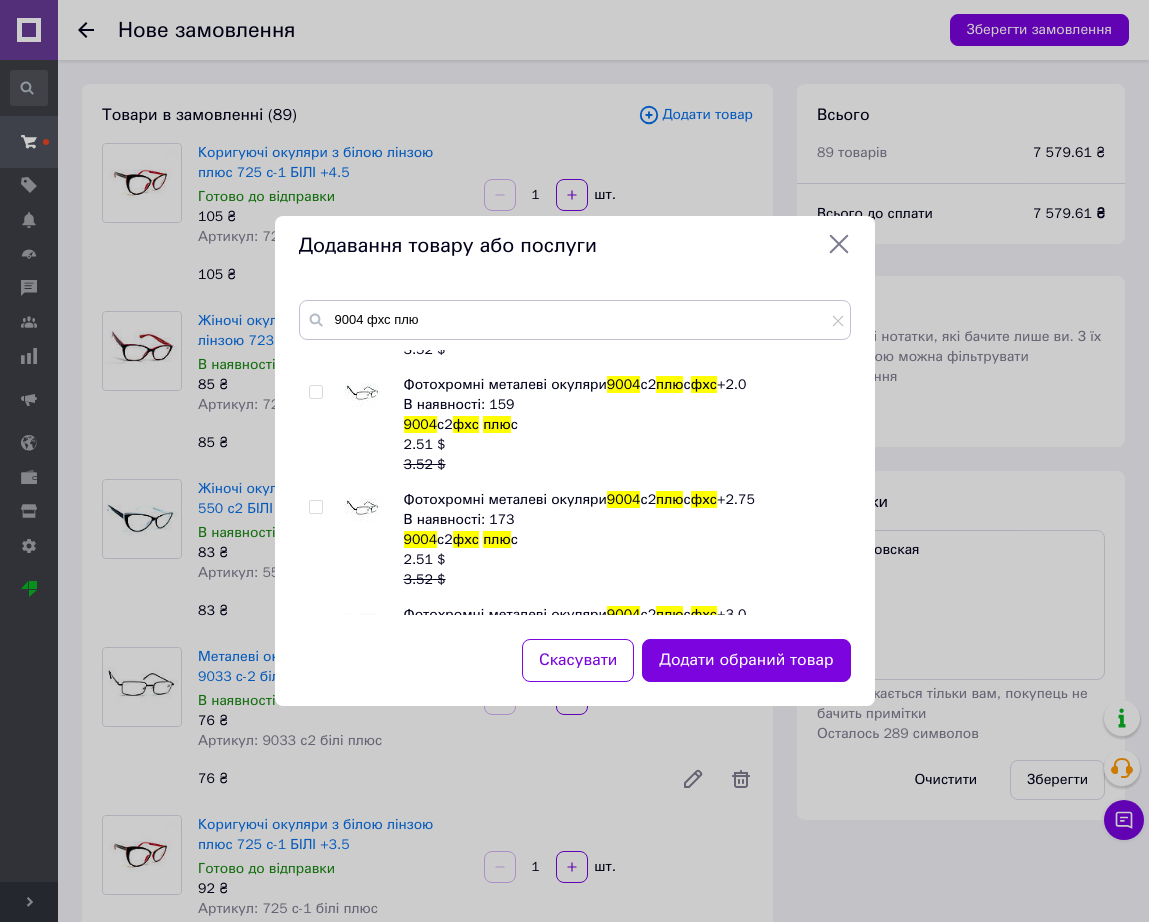 click at bounding box center (364, 510) 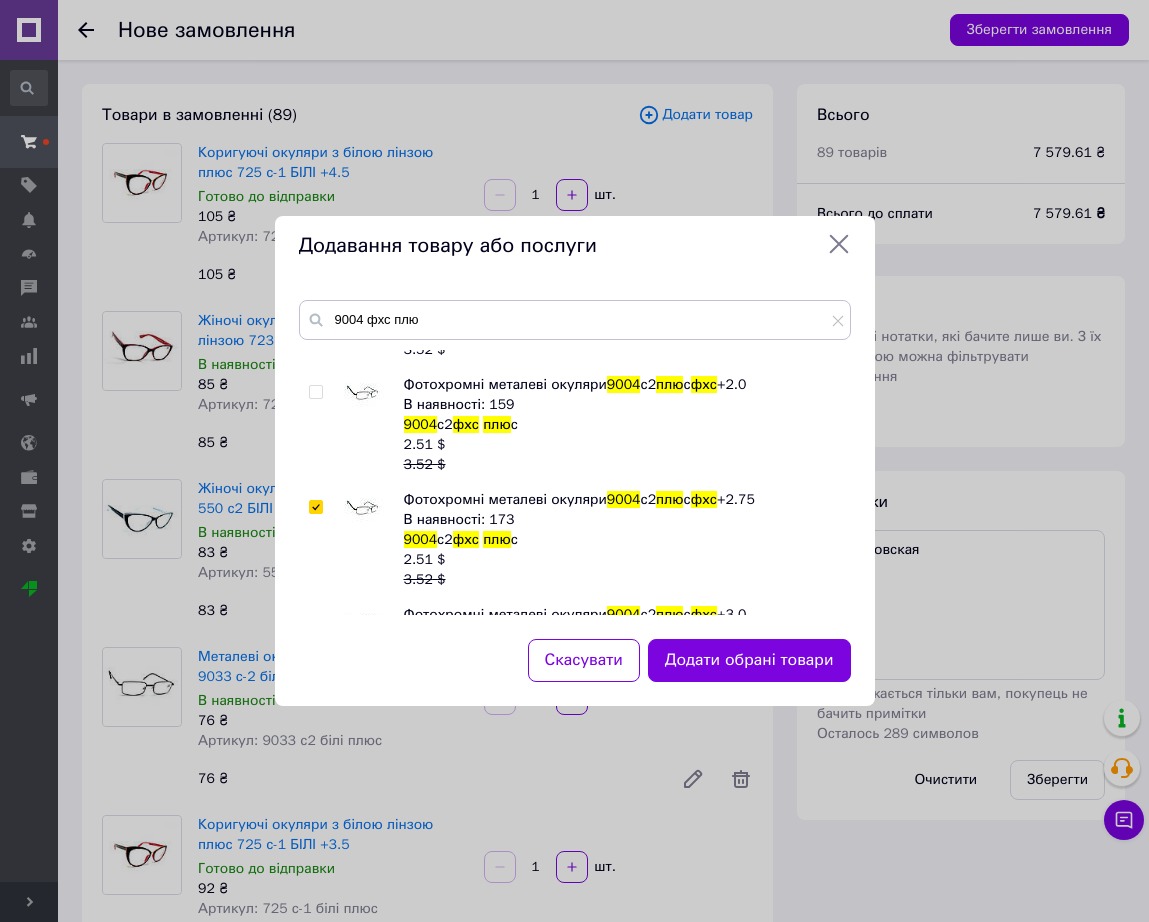 drag, startPoint x: 719, startPoint y: 651, endPoint x: 826, endPoint y: 613, distance: 113.54735 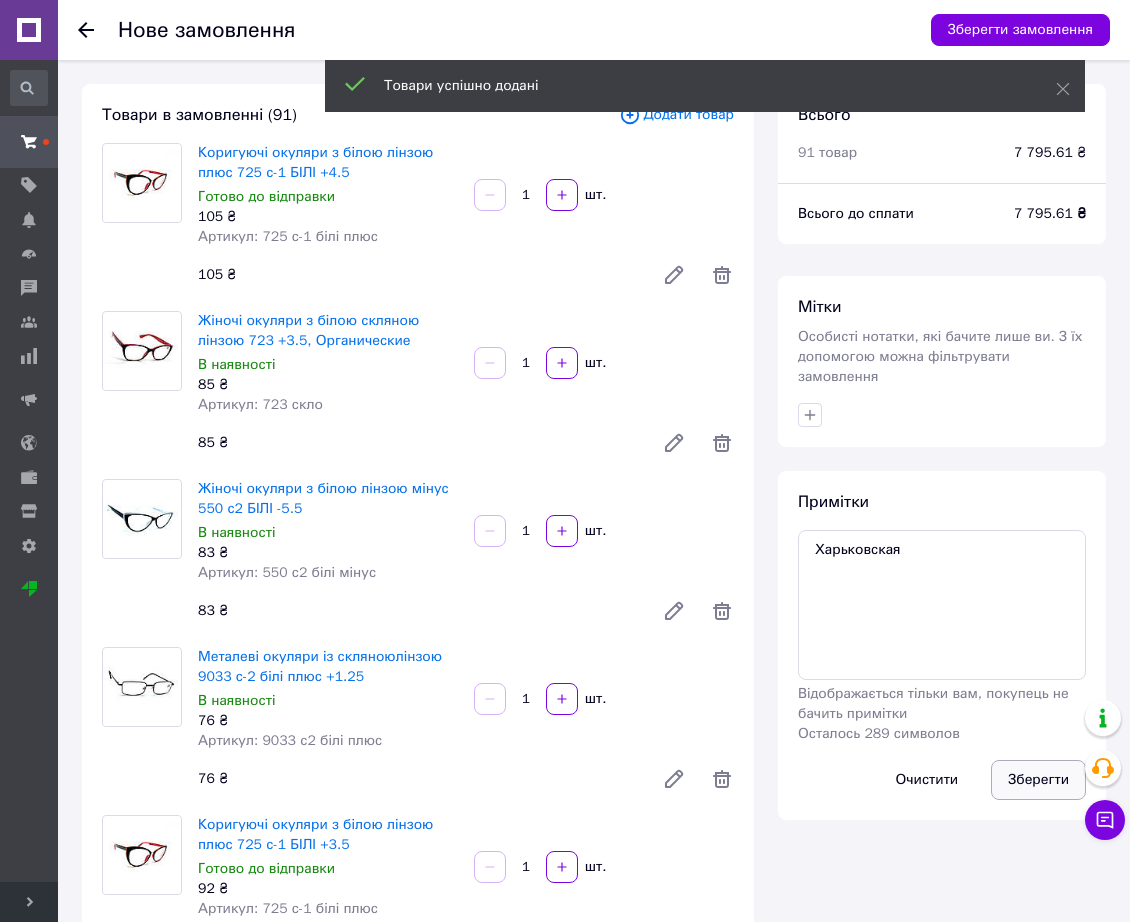click on "Зберегти" at bounding box center (1038, 780) 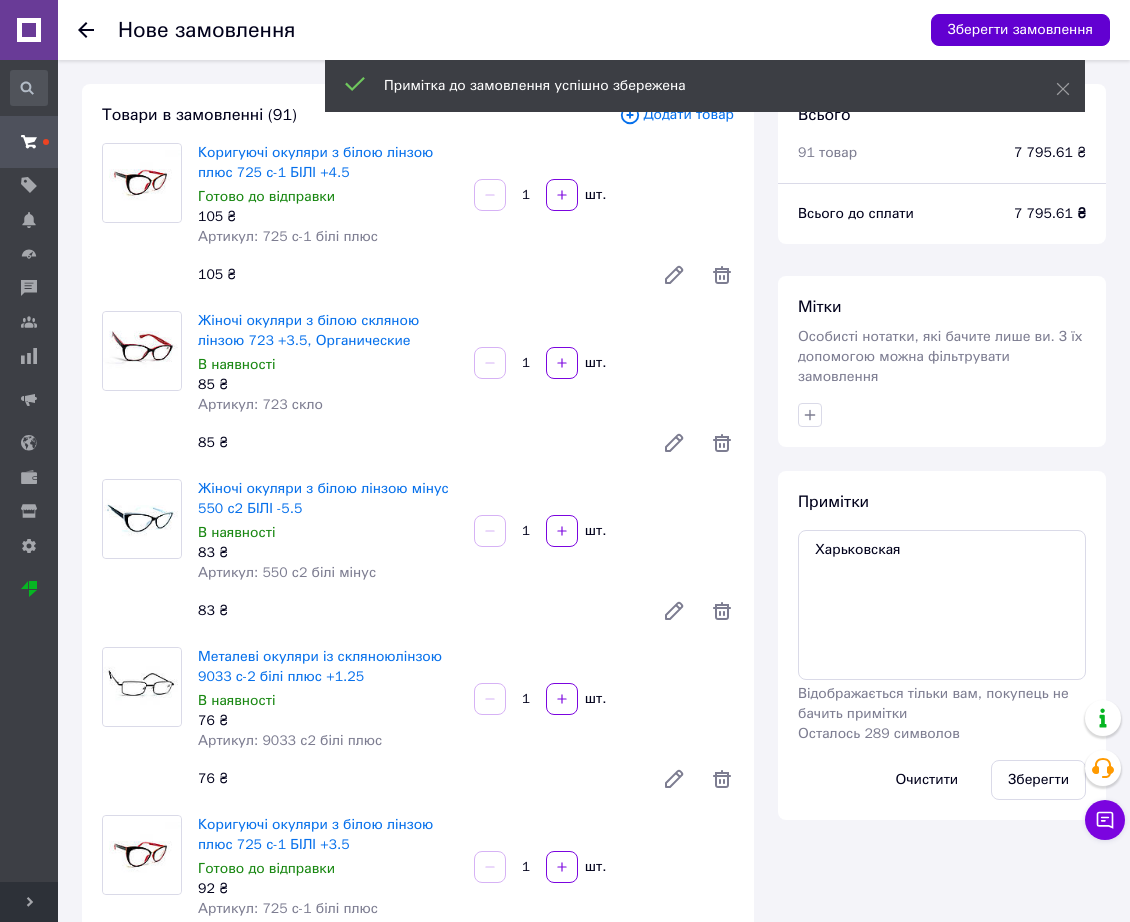 click on "Зберегти замовлення" at bounding box center (1020, 30) 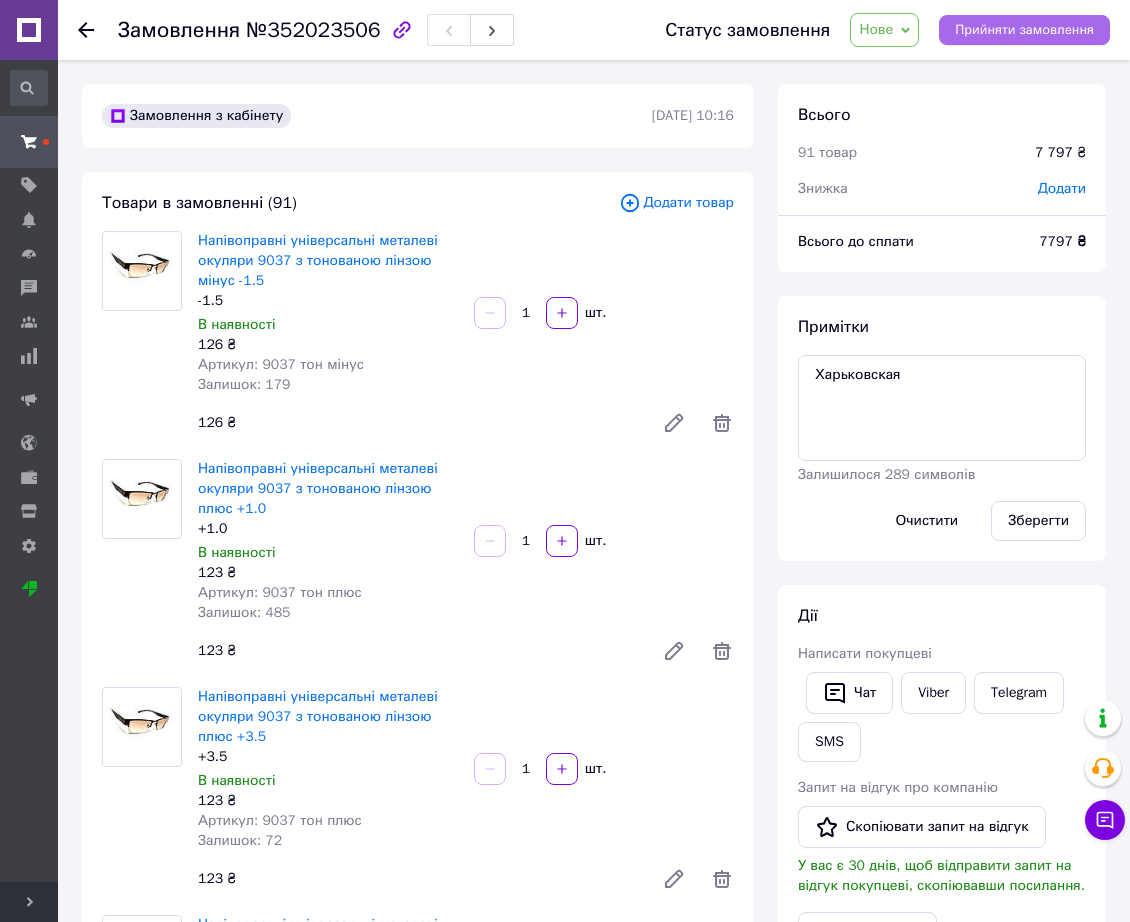 click on "Прийняти замовлення" at bounding box center [1024, 30] 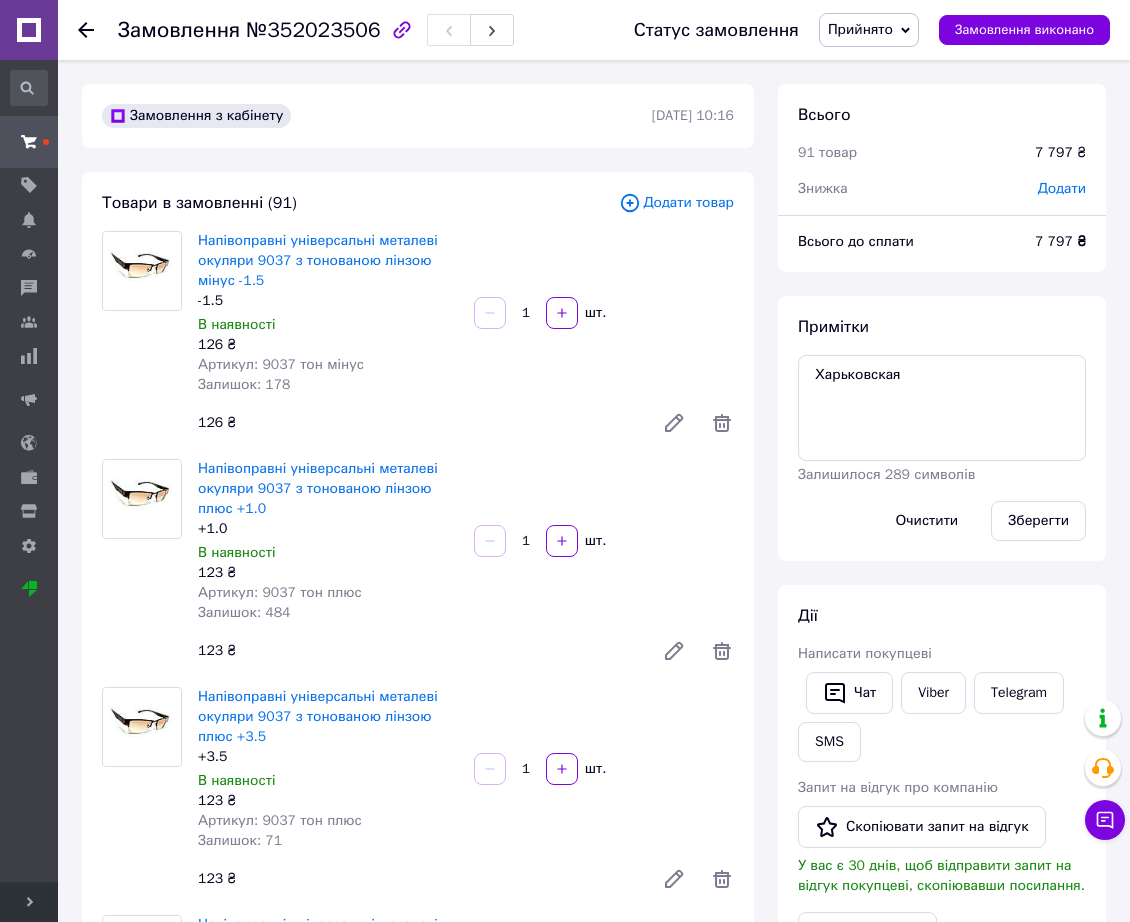click on "Замовлення з кабінету 10.07.2025 | 10:16" at bounding box center [418, 116] 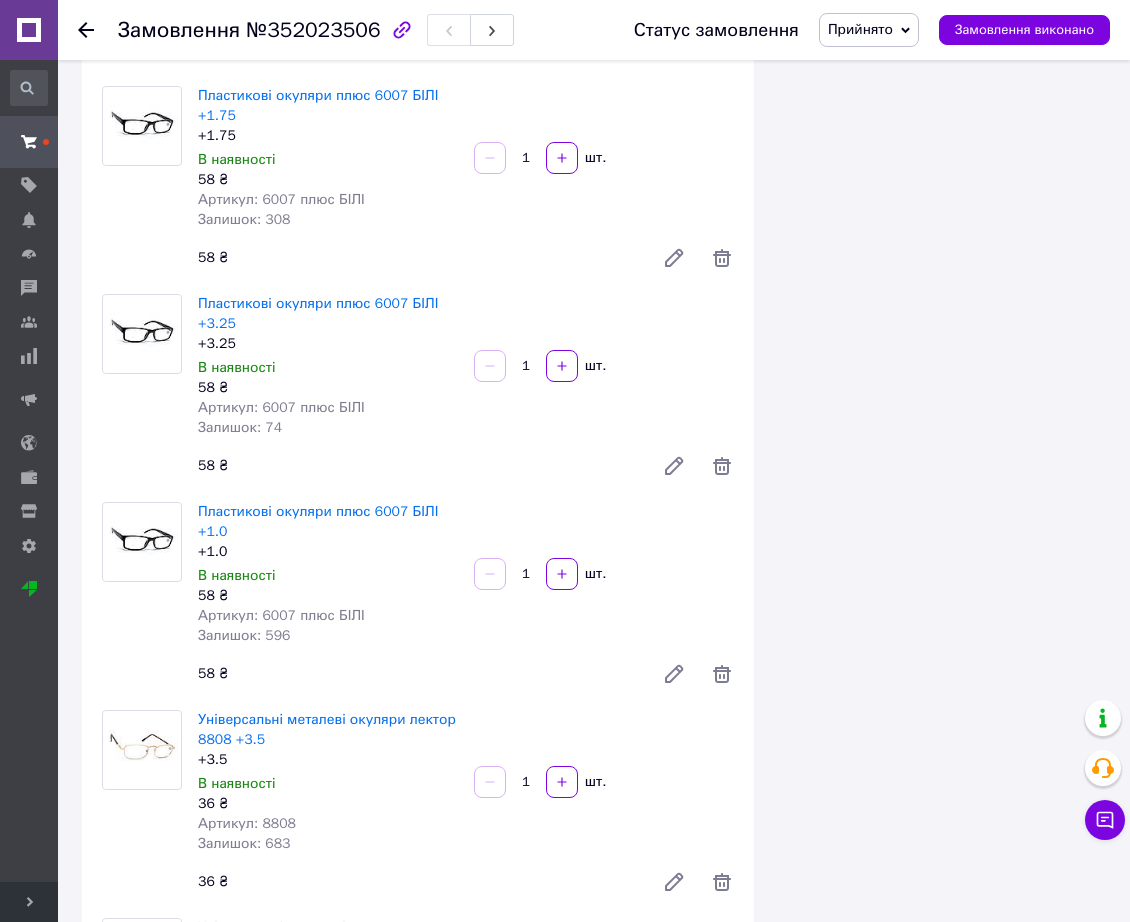 scroll, scrollTop: 18665, scrollLeft: 0, axis: vertical 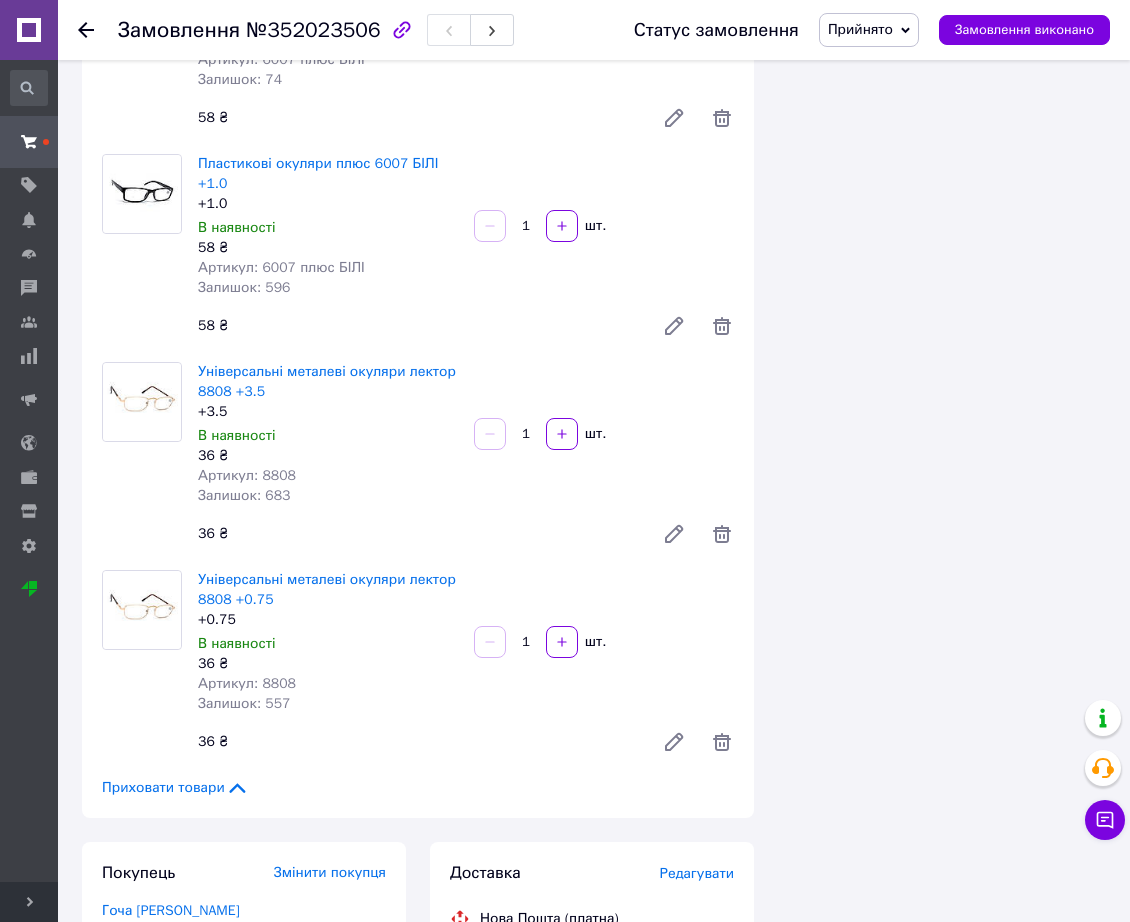 click on "Товари в замовленні (91) Додати товар Напівоправні універсальні металеві окуляри 9037 з тонованою лінзою мінус -1.5 -1.5 В наявності 126 ₴ Артикул: 9037 тон мінус Залишок: 178 1   шт. 126 ₴ Напівоправні універсальні металеві окуляри 9037 з тонованою лінзою плюс +1.0 +1.0 В наявності 123 ₴ Артикул: 9037 тон плюс Залишок: 484 1   шт. 123 ₴ Напівоправні універсальні металеві окуляри 9037 з тонованою лінзою плюс +3.5 +3.5 В наявності 123 ₴ Артикул: 9037 тон плюс Залишок: 71 1   шт. 123 ₴ Напівоправні універсальні металеві окуляри 9037 з тонованою лінзою плюс +3.0 +3.0 В наявності 123 ₴ Артикул: 9037 тон плюс 1 1" at bounding box center [418, -8838] 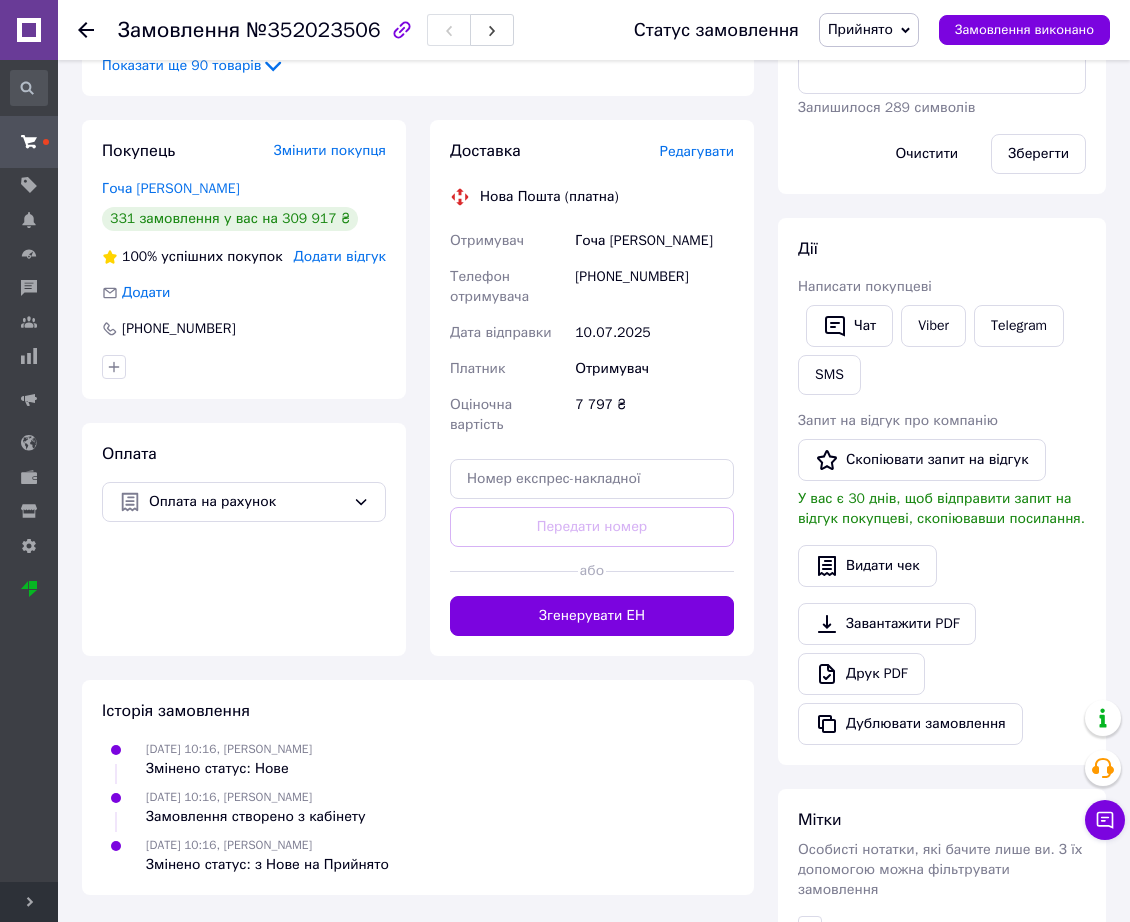 scroll, scrollTop: 445, scrollLeft: 0, axis: vertical 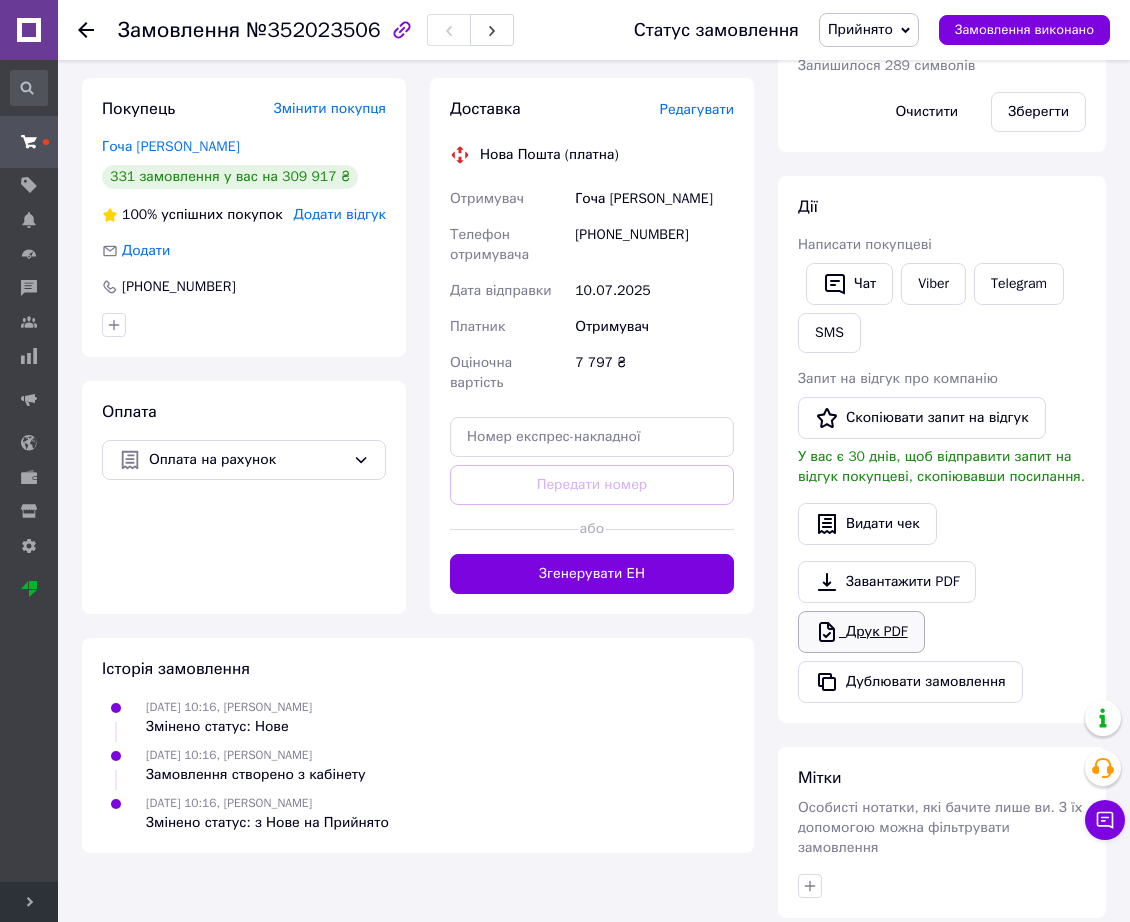 click on "Друк PDF" at bounding box center [861, 632] 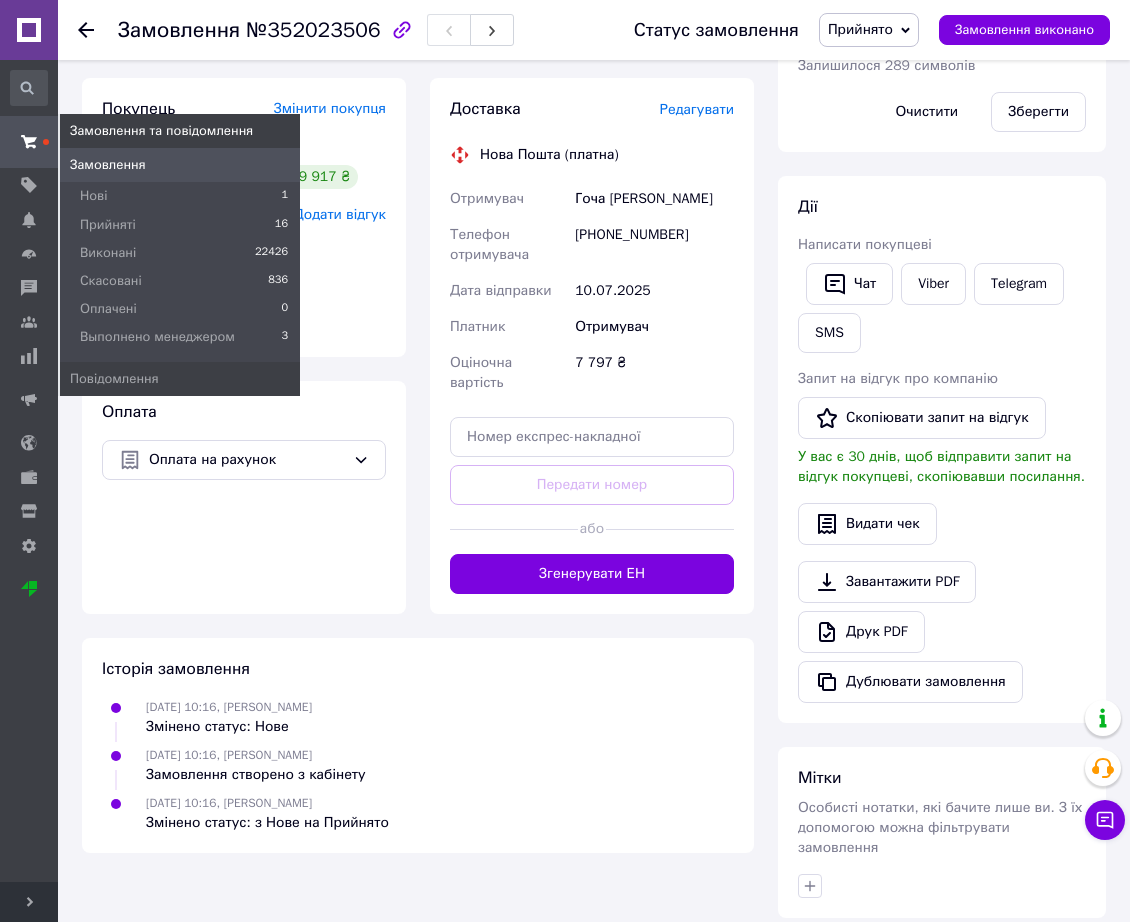 click at bounding box center [29, 142] 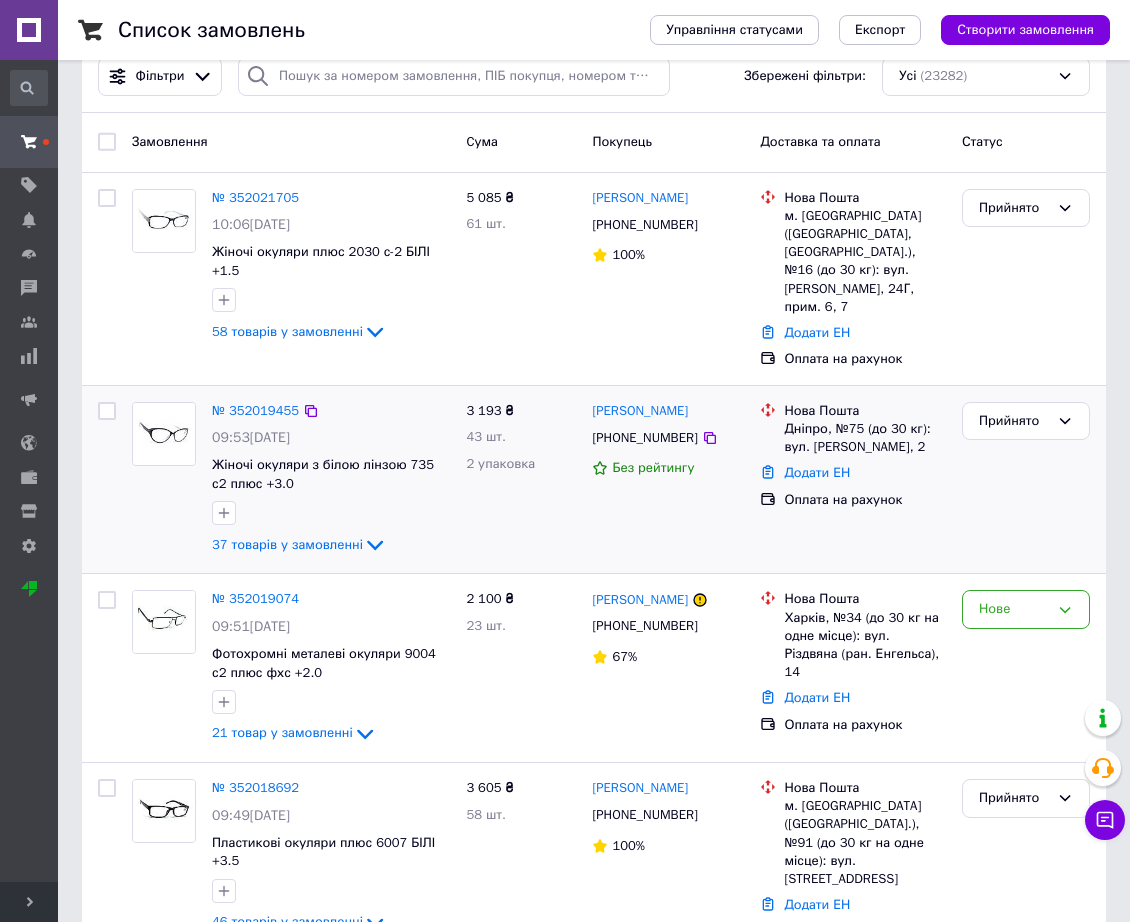 scroll, scrollTop: 0, scrollLeft: 0, axis: both 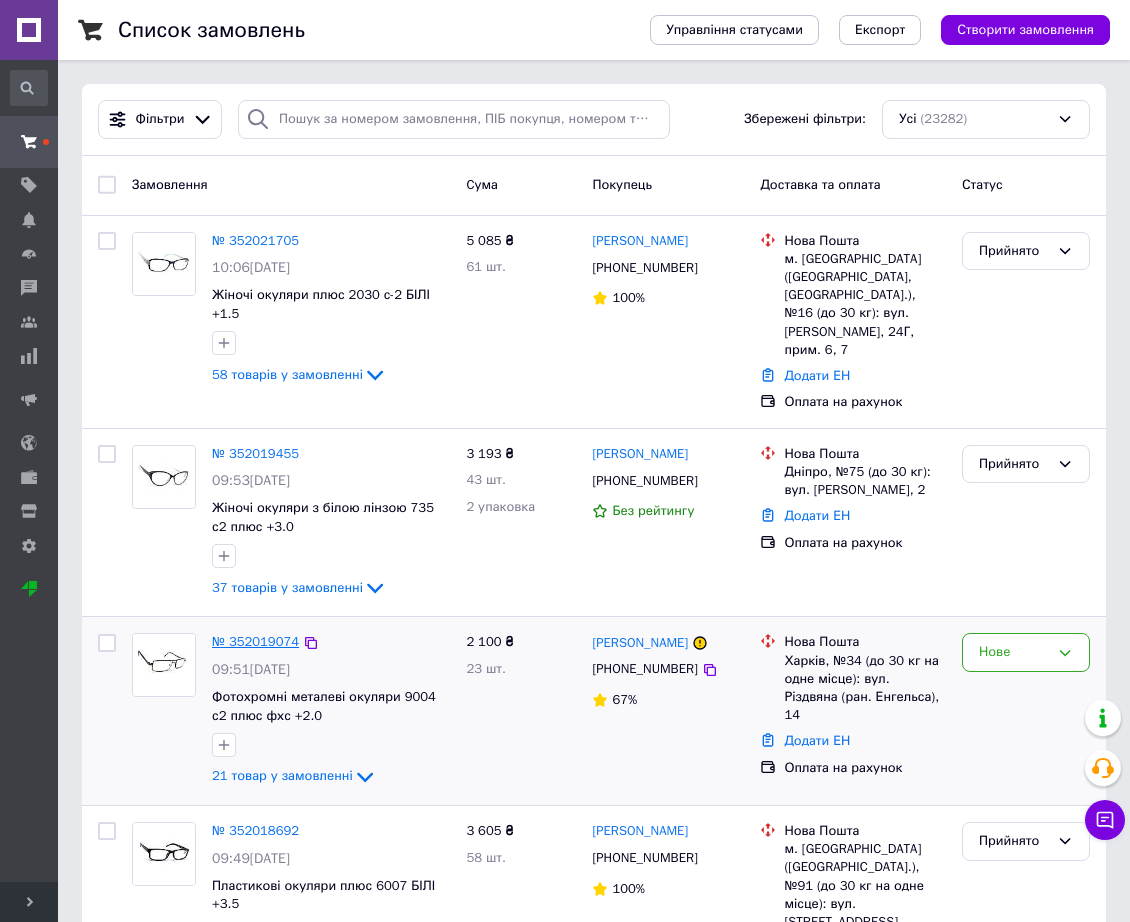 click on "№ 352019074" at bounding box center [255, 641] 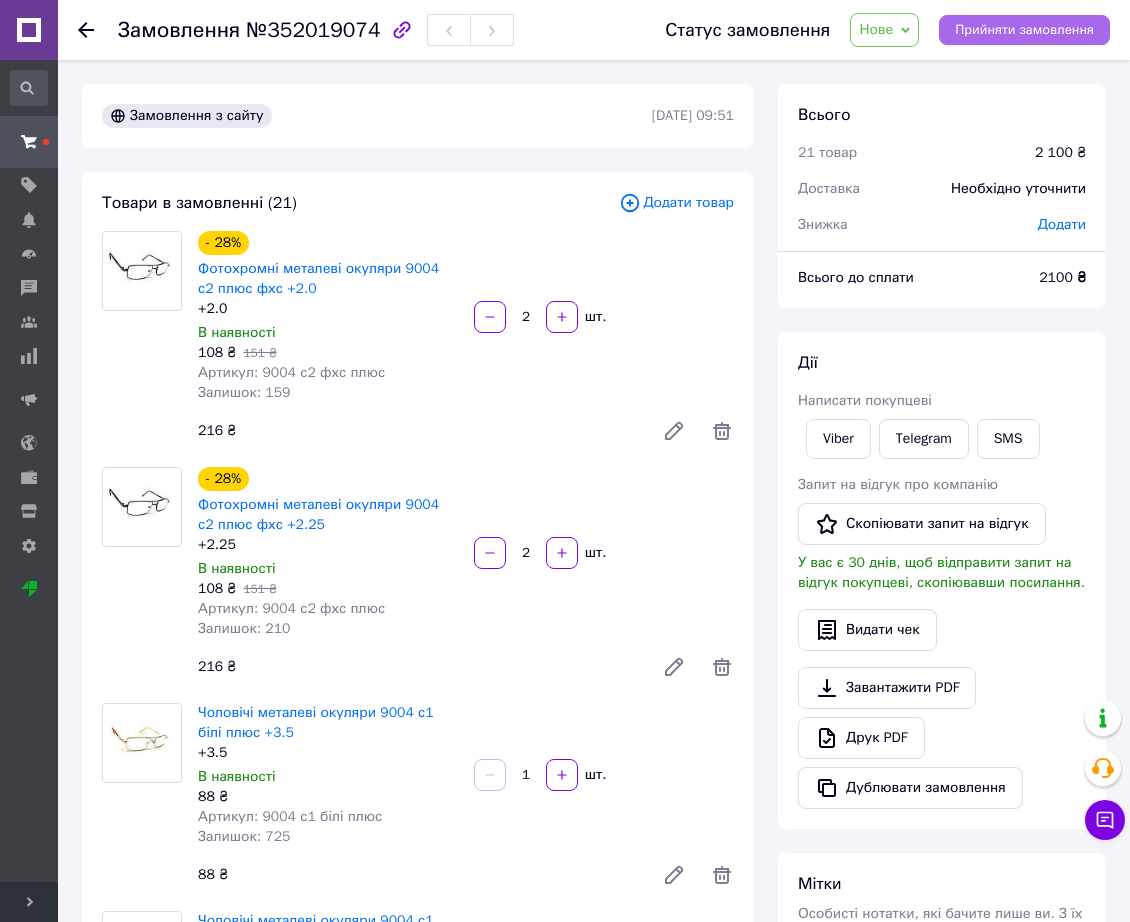 click on "Прийняти замовлення" at bounding box center (1024, 30) 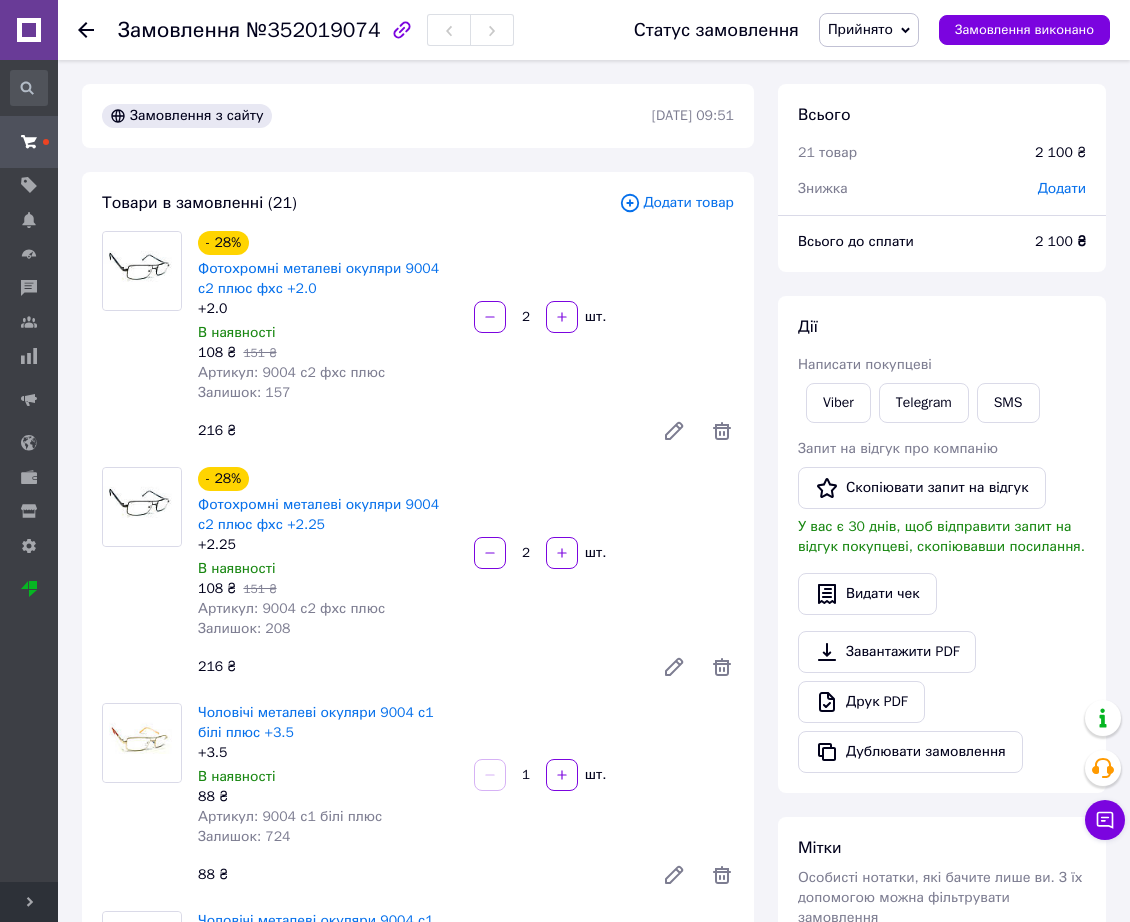 scroll, scrollTop: 3851, scrollLeft: 0, axis: vertical 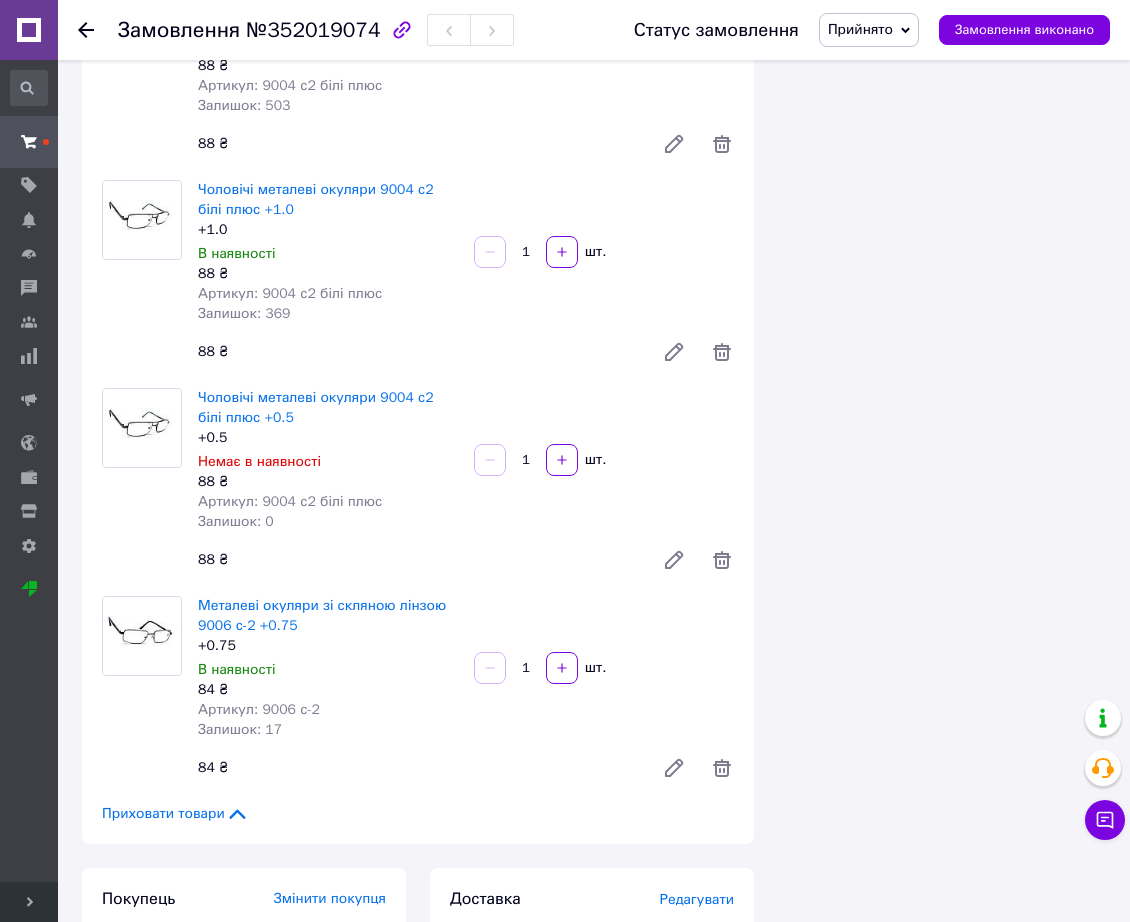 click on "Приховати товари" at bounding box center (175, 814) 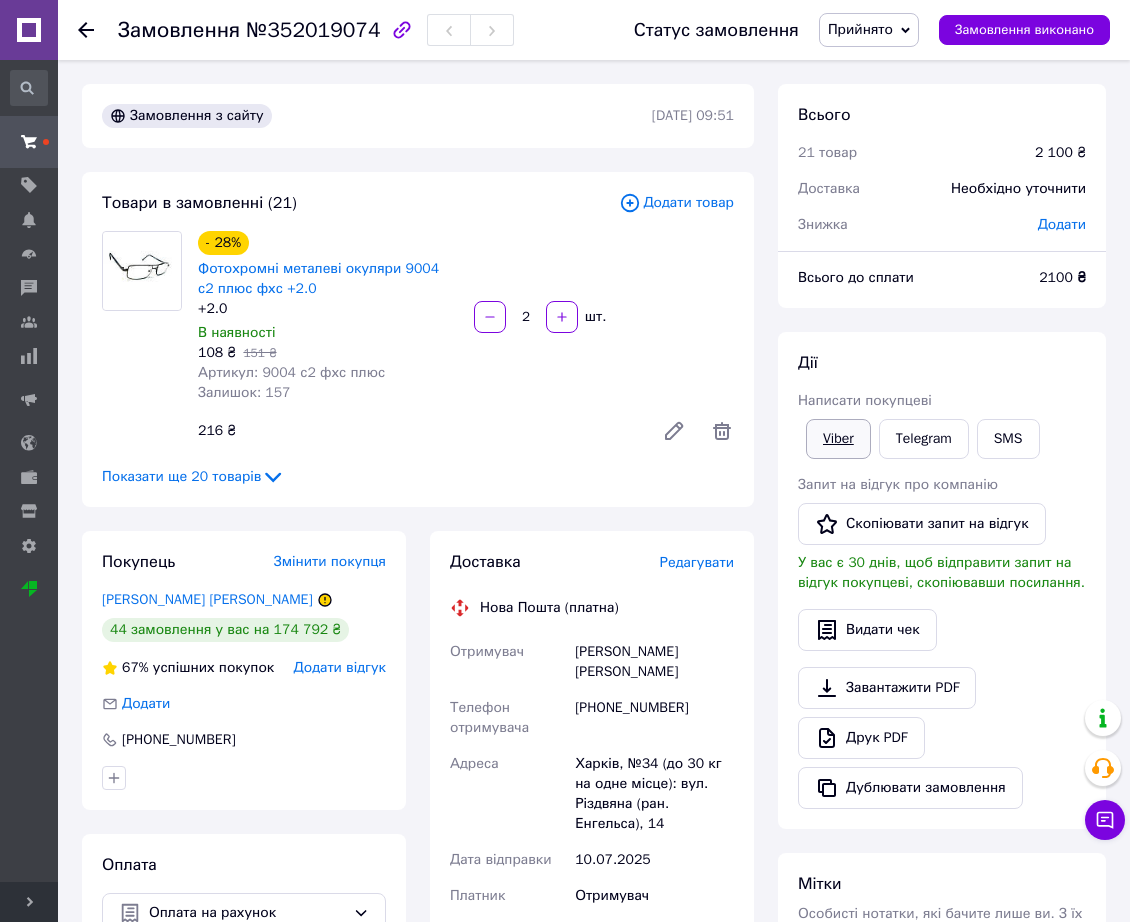 click on "Viber" at bounding box center (838, 439) 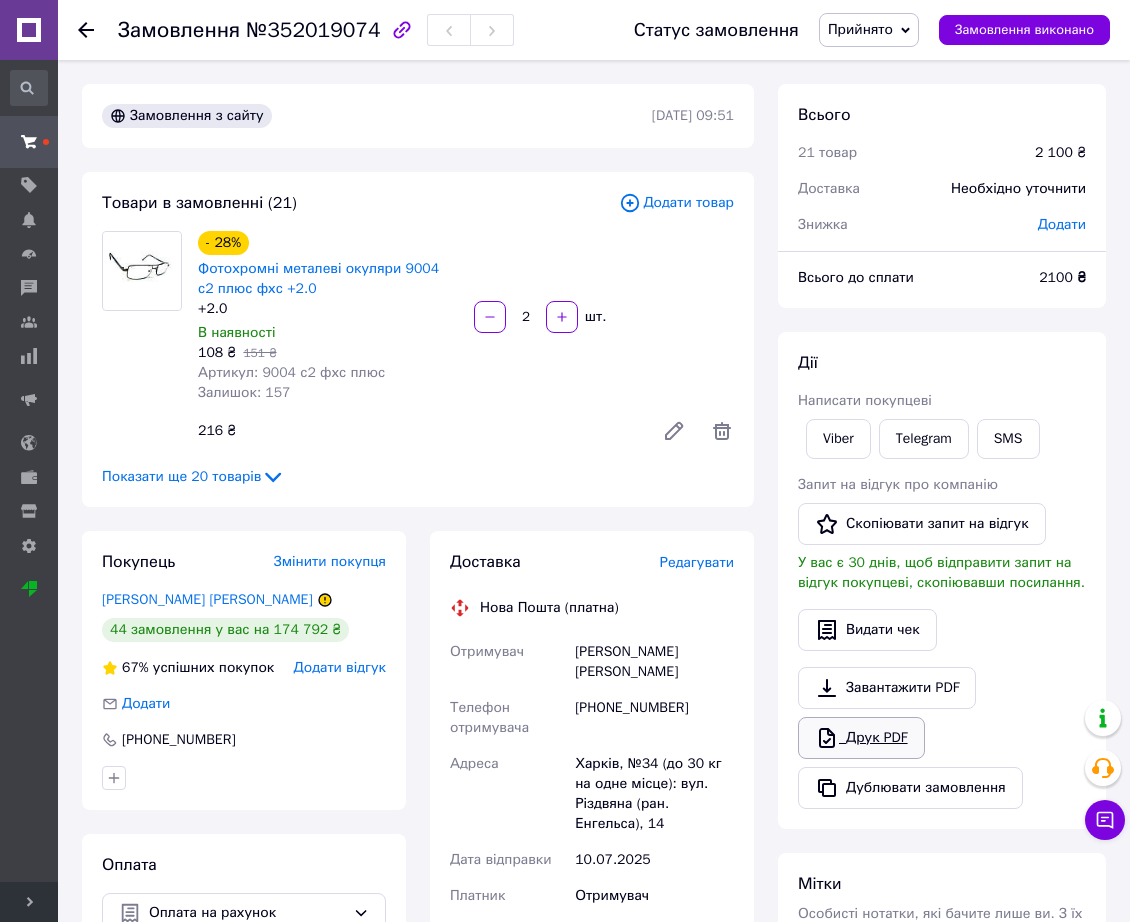 click on "Друк PDF" at bounding box center (861, 738) 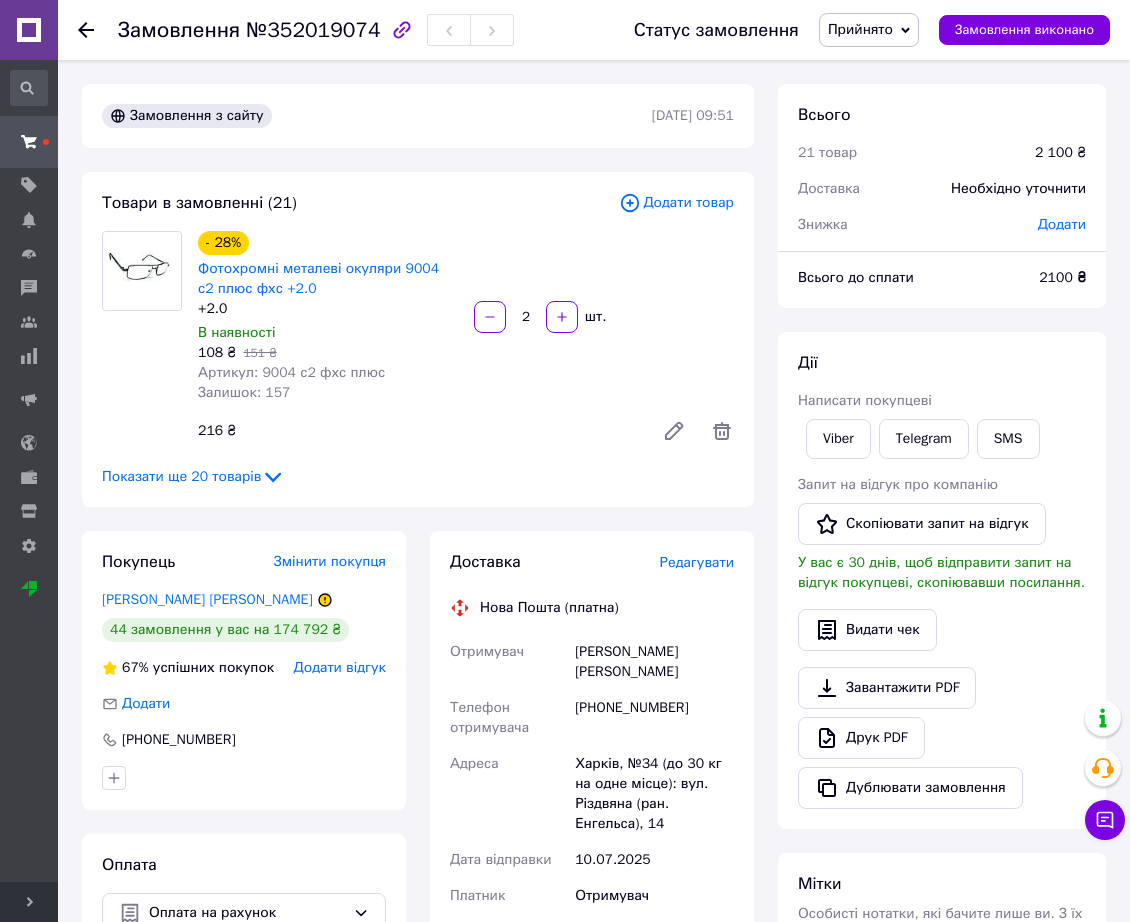 click 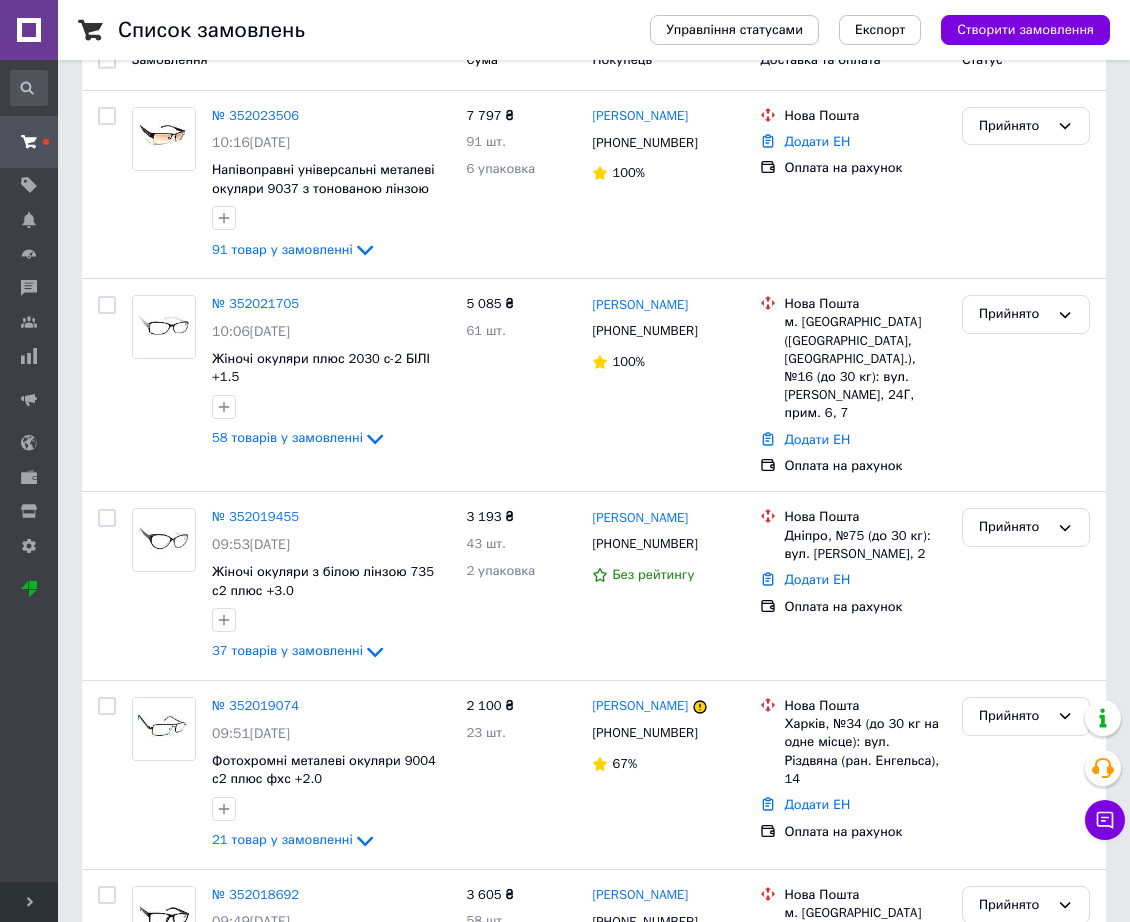 scroll, scrollTop: 3920, scrollLeft: 0, axis: vertical 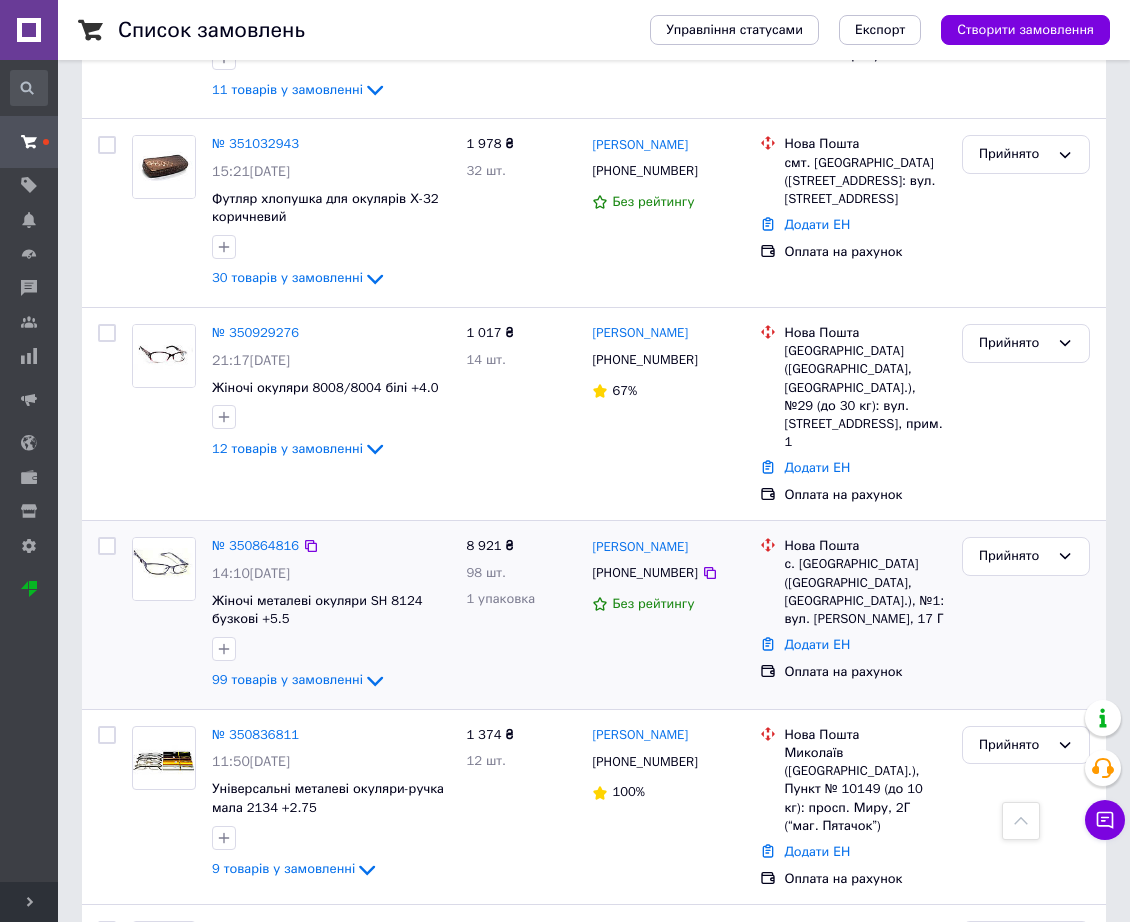 click at bounding box center [107, 546] 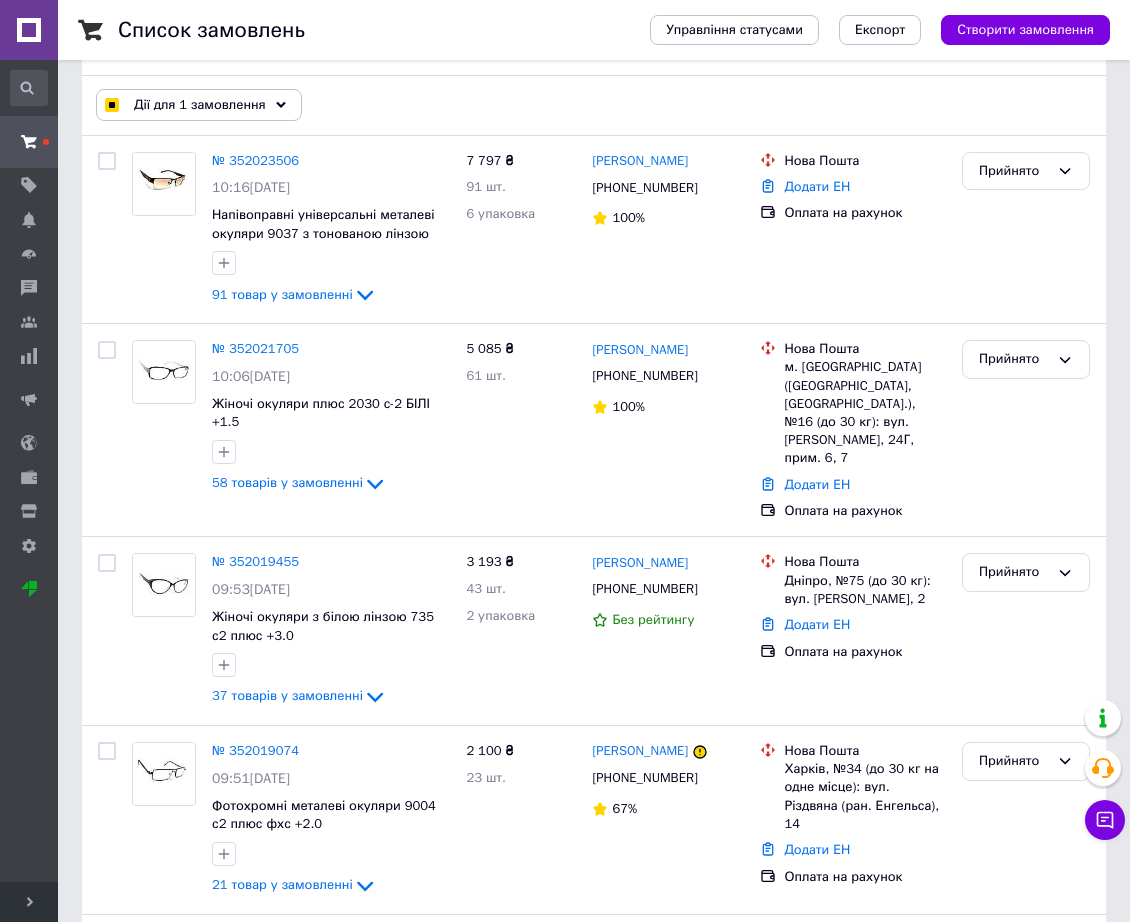 scroll, scrollTop: 0, scrollLeft: 0, axis: both 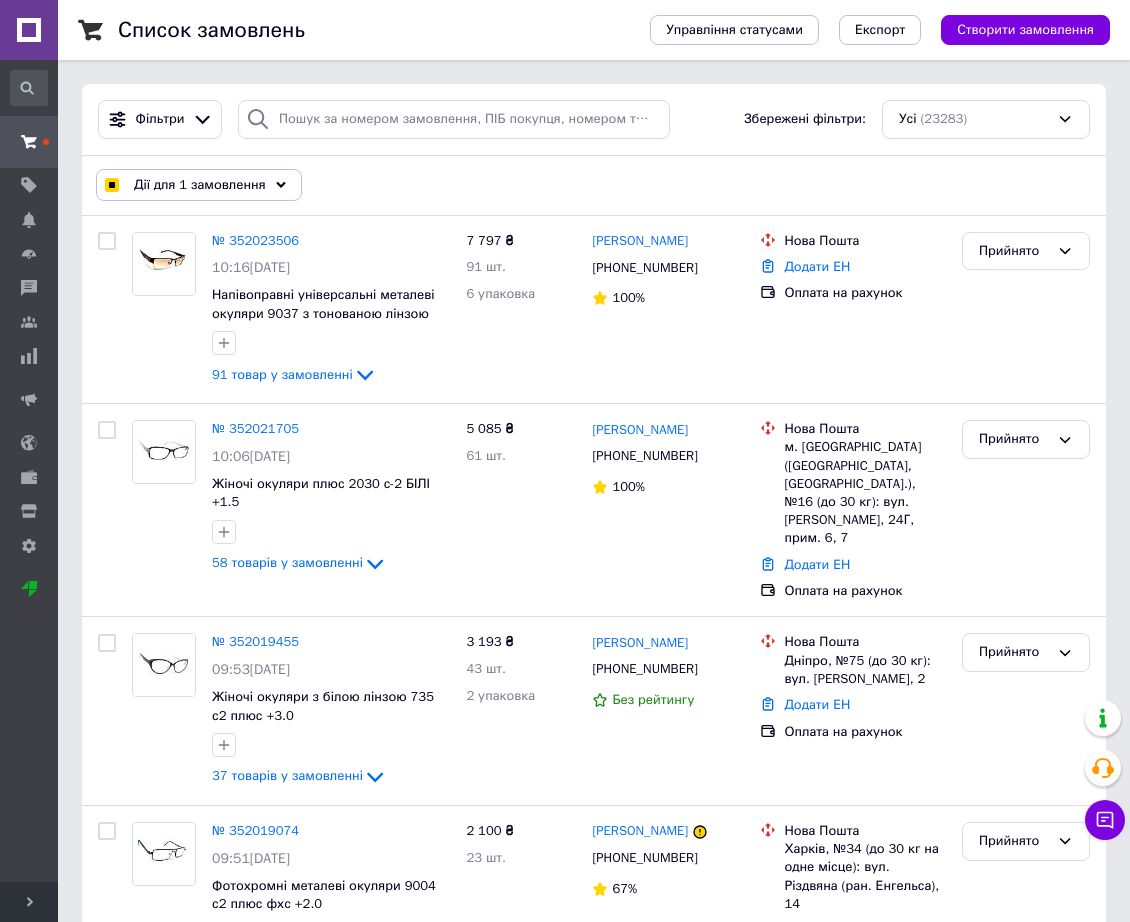 click on "Дії для 1 замовлення" at bounding box center (199, 185) 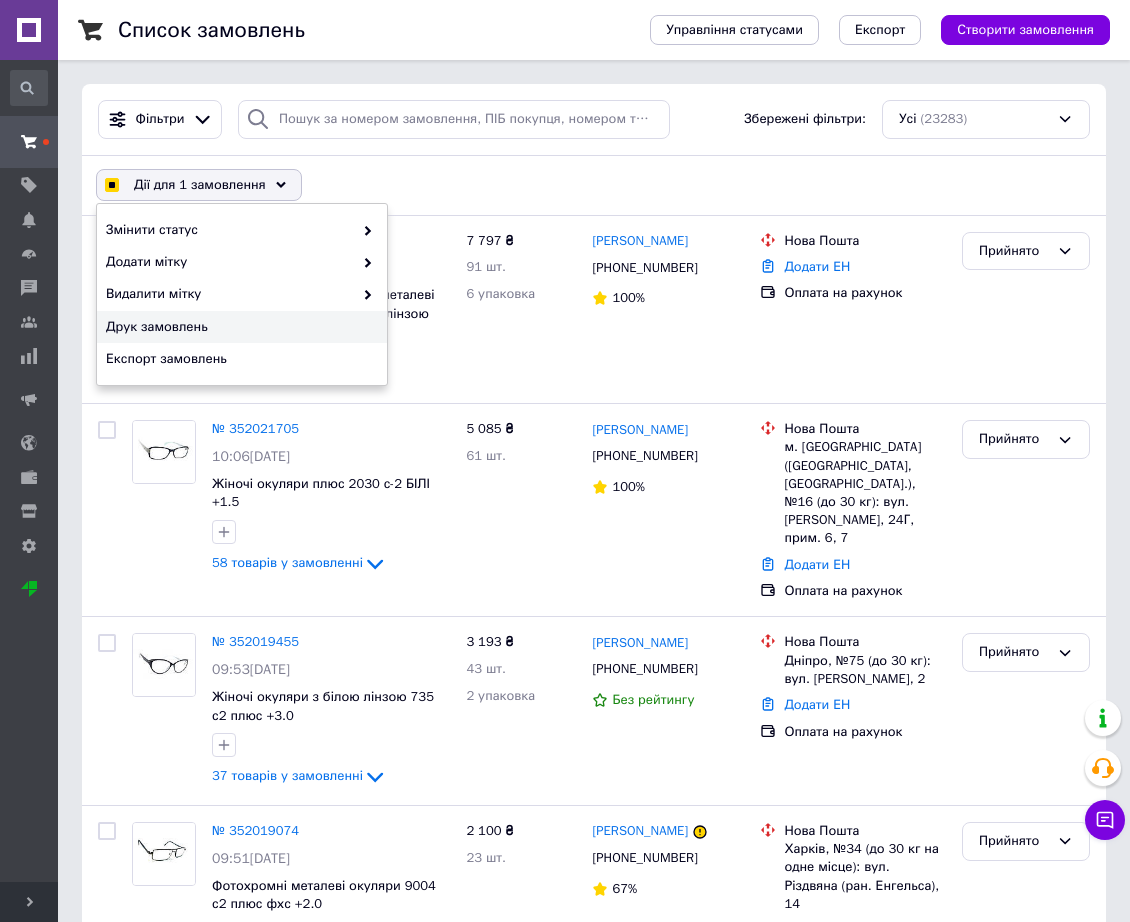 click on "Друк замовлень" at bounding box center (242, 327) 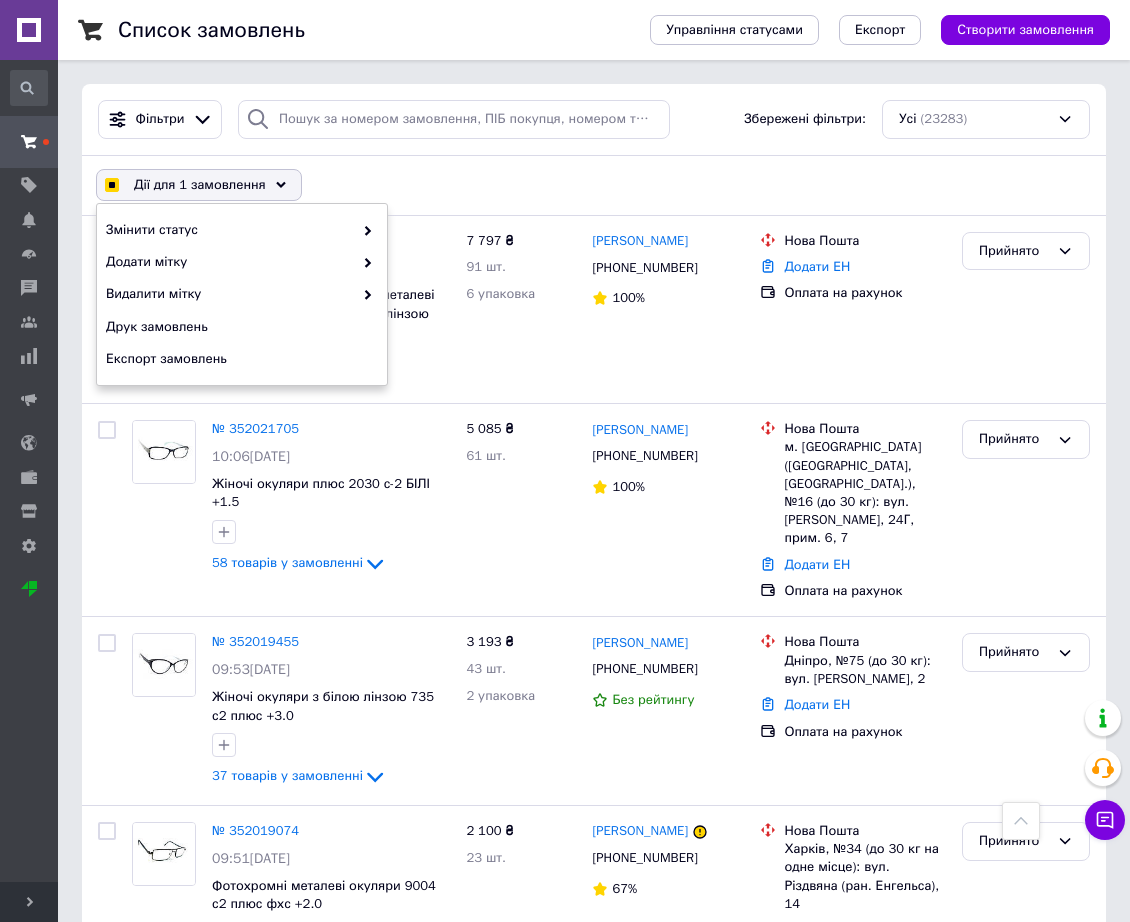 scroll, scrollTop: 3920, scrollLeft: 0, axis: vertical 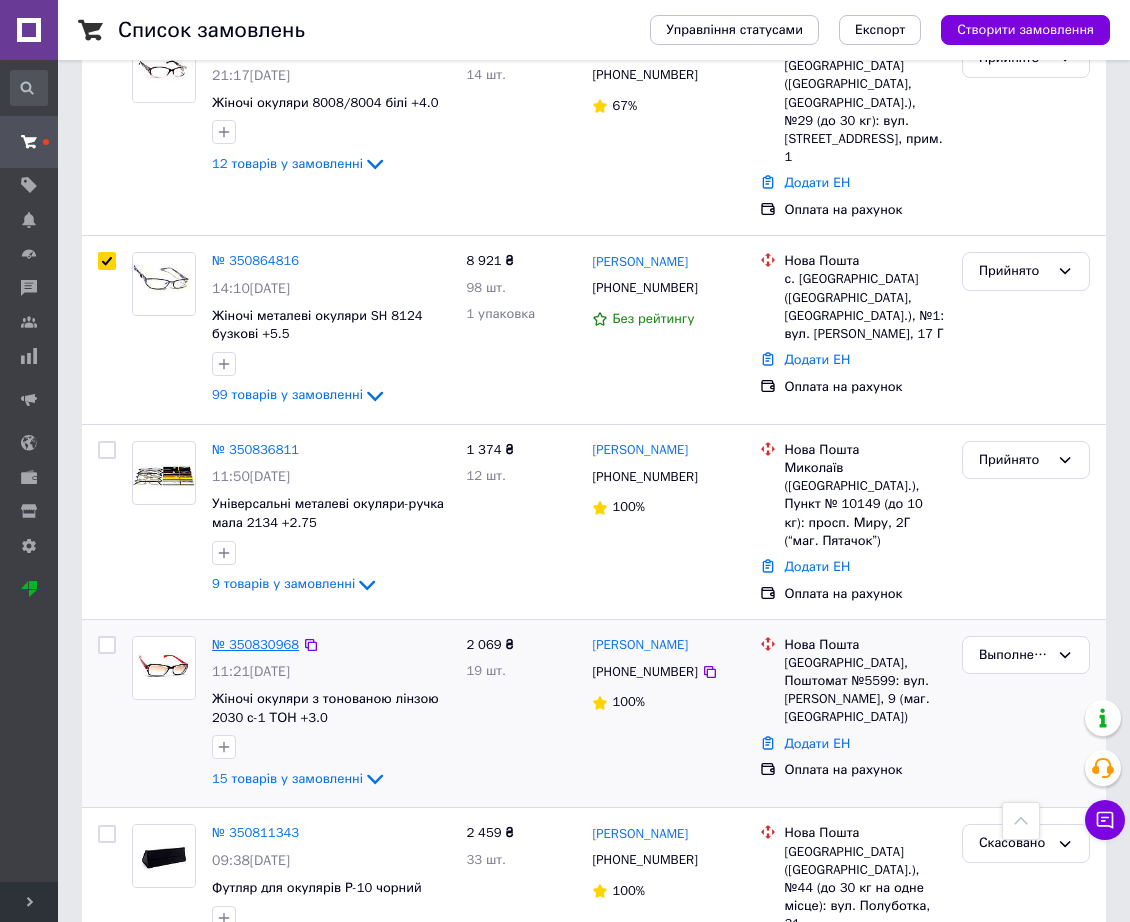 click on "№ 350830968" at bounding box center [255, 644] 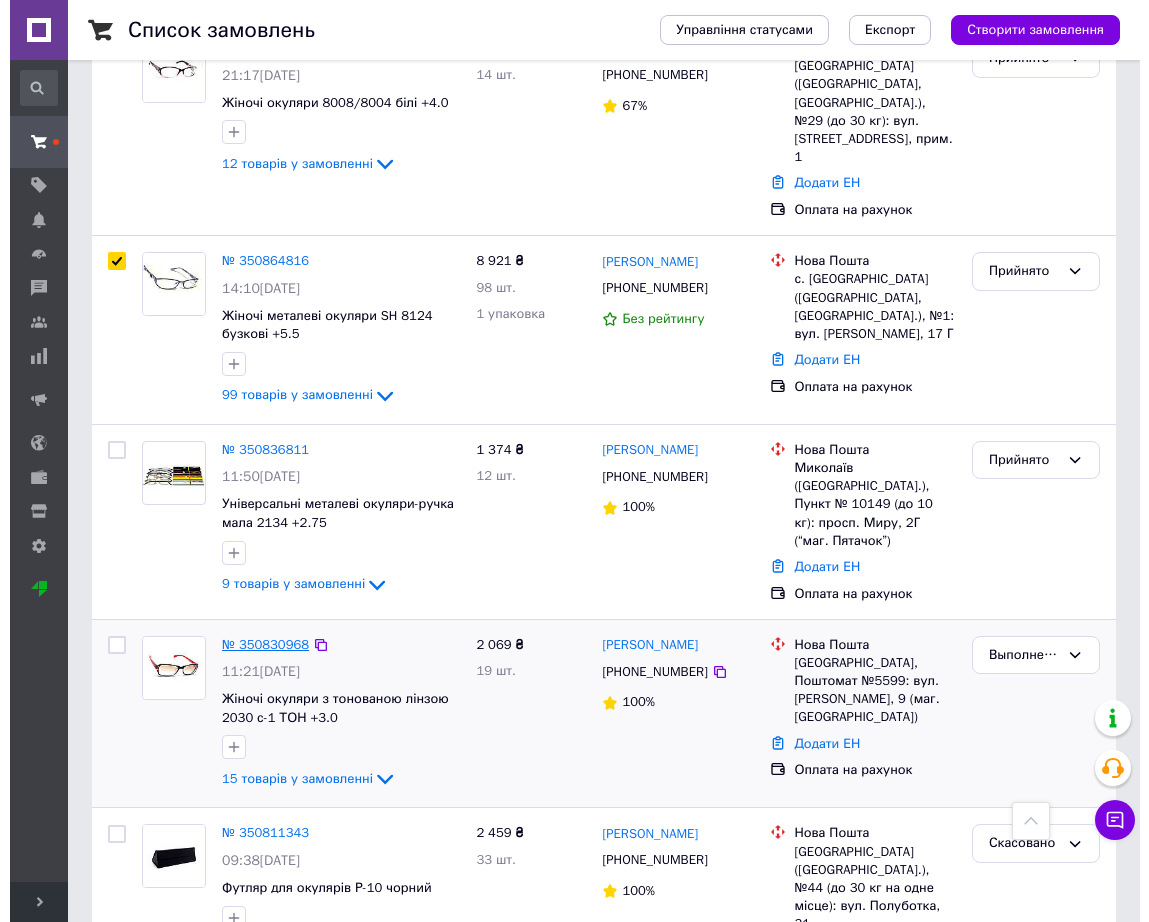 scroll, scrollTop: 0, scrollLeft: 0, axis: both 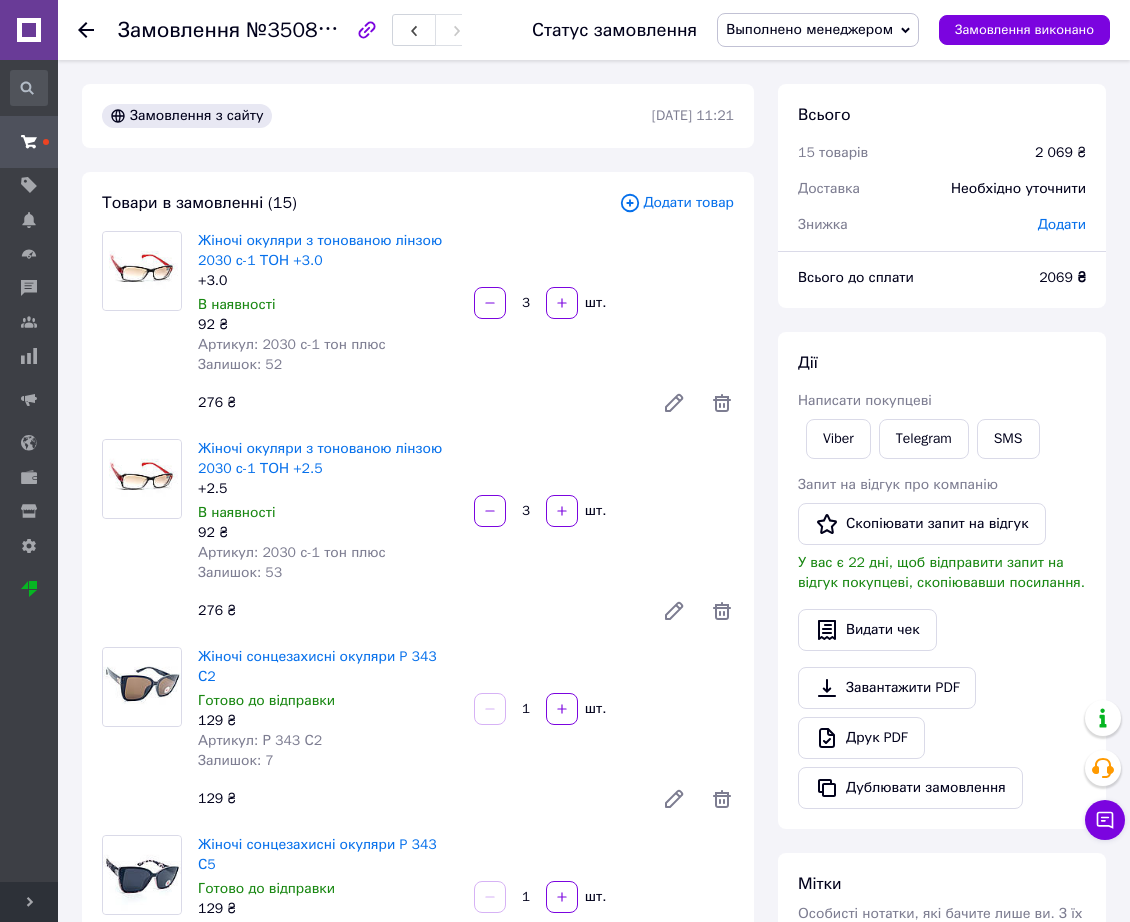 click on "Товари в замовленні (15) Додати товар Жіночі окуляри з тонованою лінзою  2030 с-1 ТОН +3.0 +3.0 В наявності 92 ₴ Артикул: 2030 с-1 тон плюс Залишок: 52 3   шт. 276 ₴ Жіночі окуляри з тонованою лінзою  2030 с-1 ТОН +2.5 +2.5 В наявності 92 ₴ Артикул: 2030 с-1 тон плюс Залишок: 53 3   шт. 276 ₴ Жіночі сонцезахисні окуляри P 343 С2 Готово до відправки 129 ₴ Артикул: Р 343 С2 Залишок: 7 1   шт. 129 ₴ Жіночі сонцезахисні окуляри P 343 С5 Готово до відправки 129 ₴ Артикул: Р 343 С5 Залишок: 13 1   шт. 129 ₴ Жіночі сонцезахисні окуляри P 343 С1 Готово до відправки 129 ₴ Артикул: Р 343 С1 Залишок: 5 1   шт. 129 ₴ Готово до відправки" at bounding box center (418, 1721) 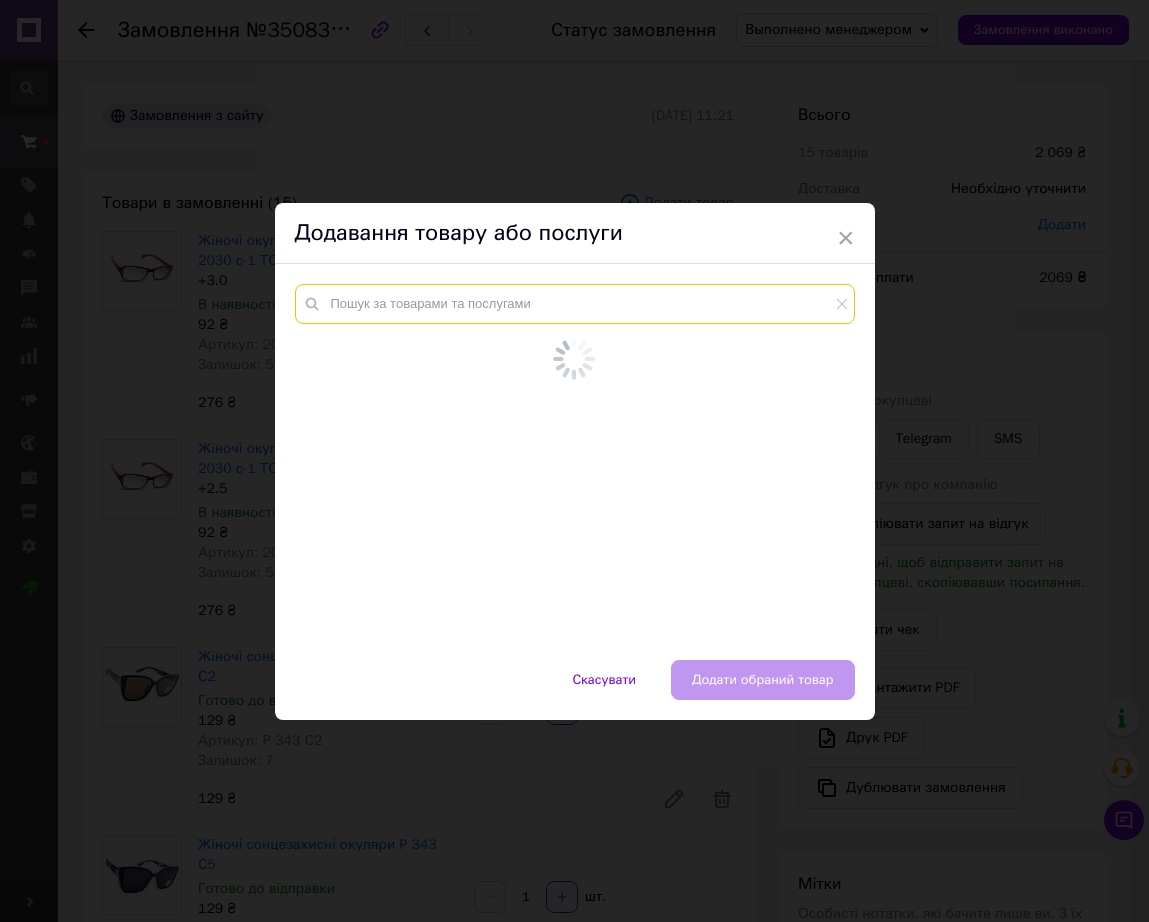 click at bounding box center [575, 304] 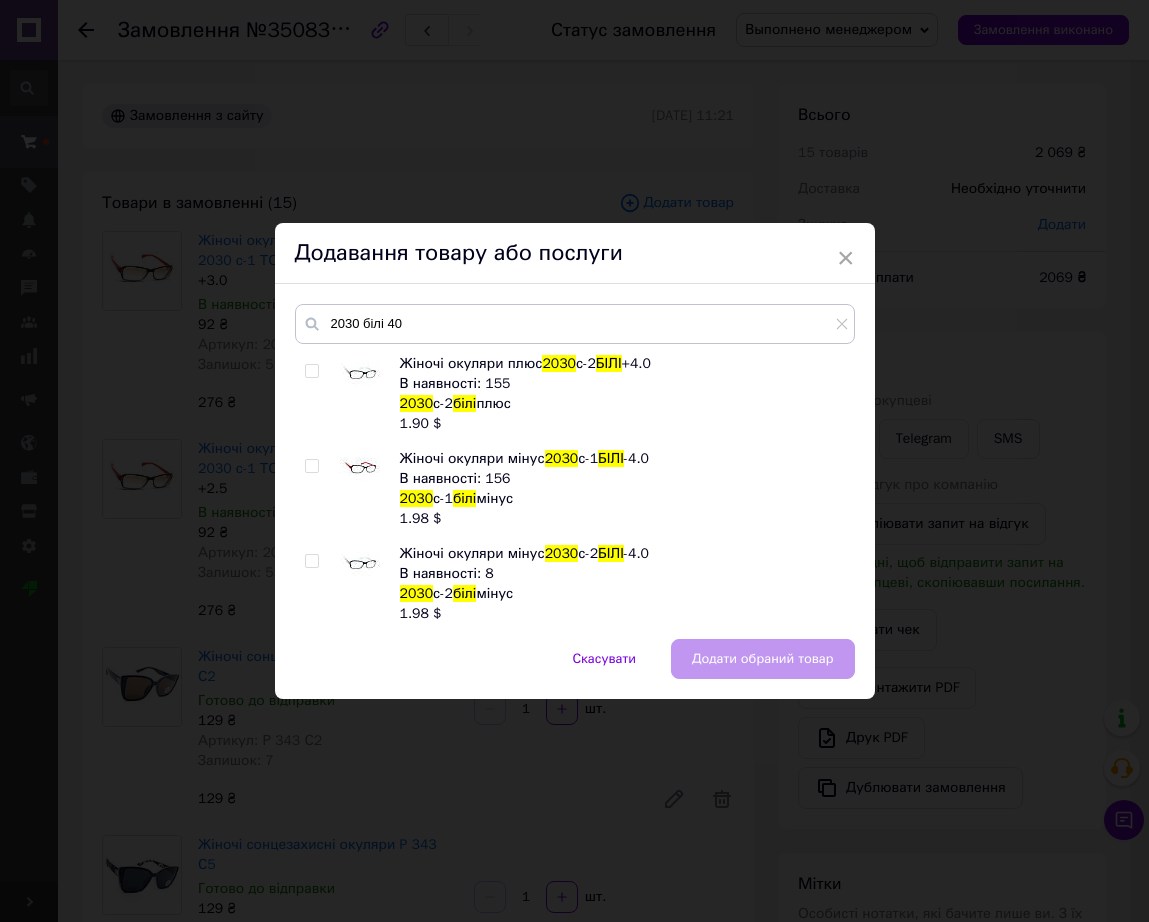 click at bounding box center (360, 564) 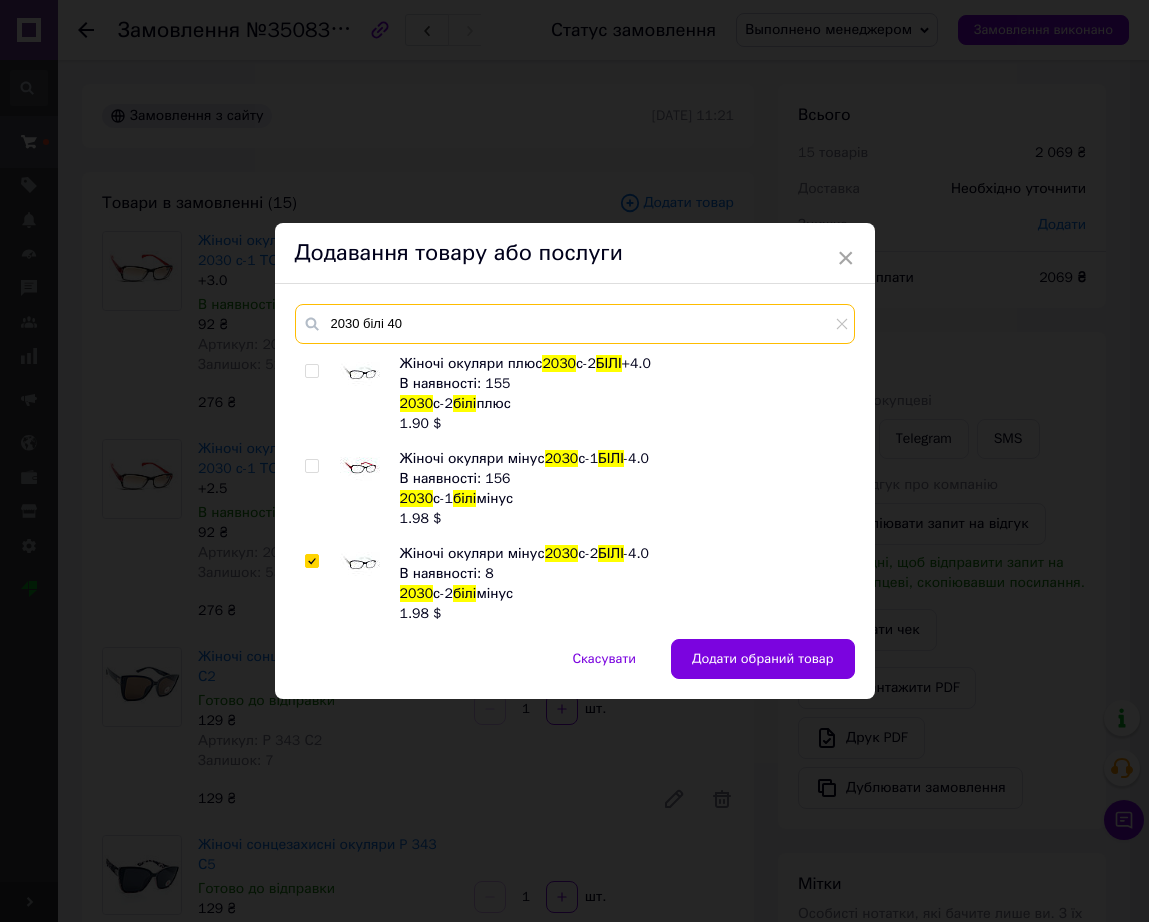 click on "2030 білі 40" at bounding box center [575, 324] 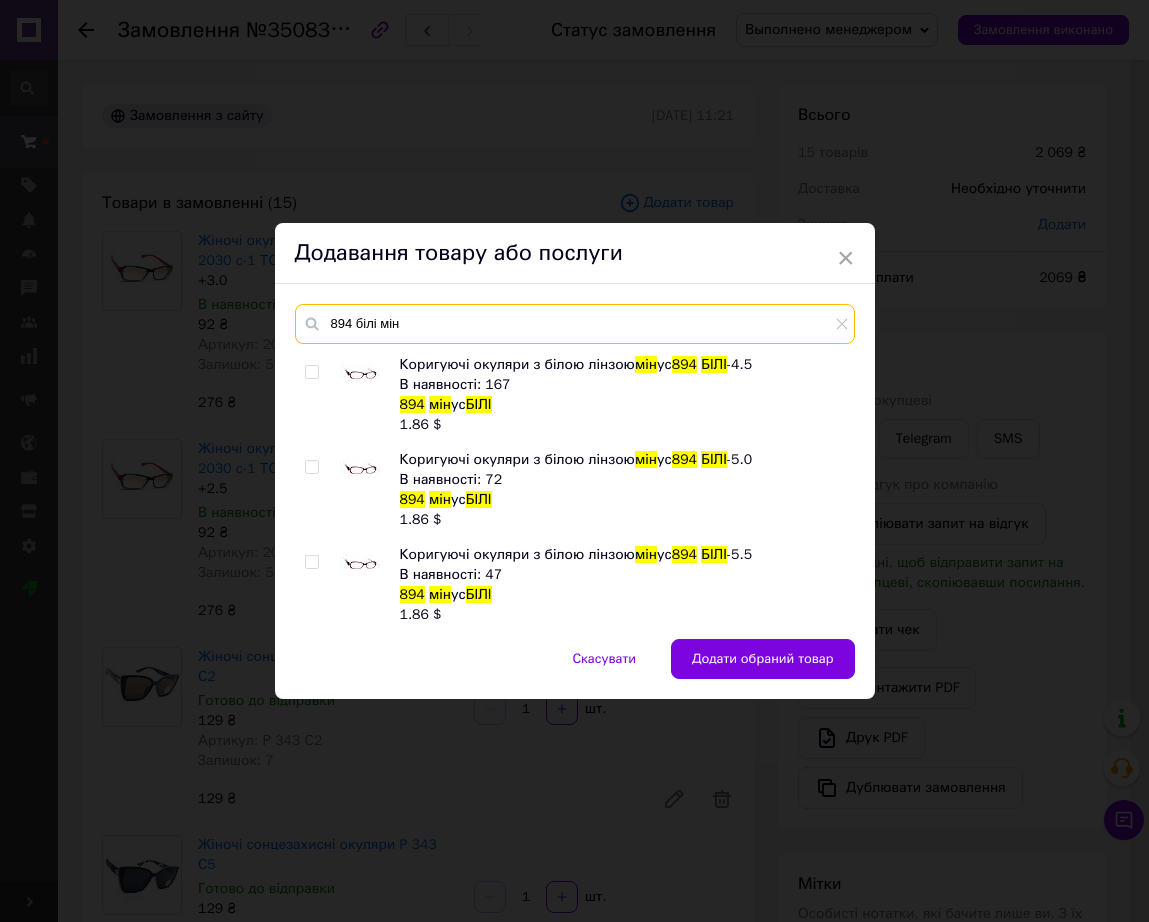 scroll, scrollTop: 1000, scrollLeft: 0, axis: vertical 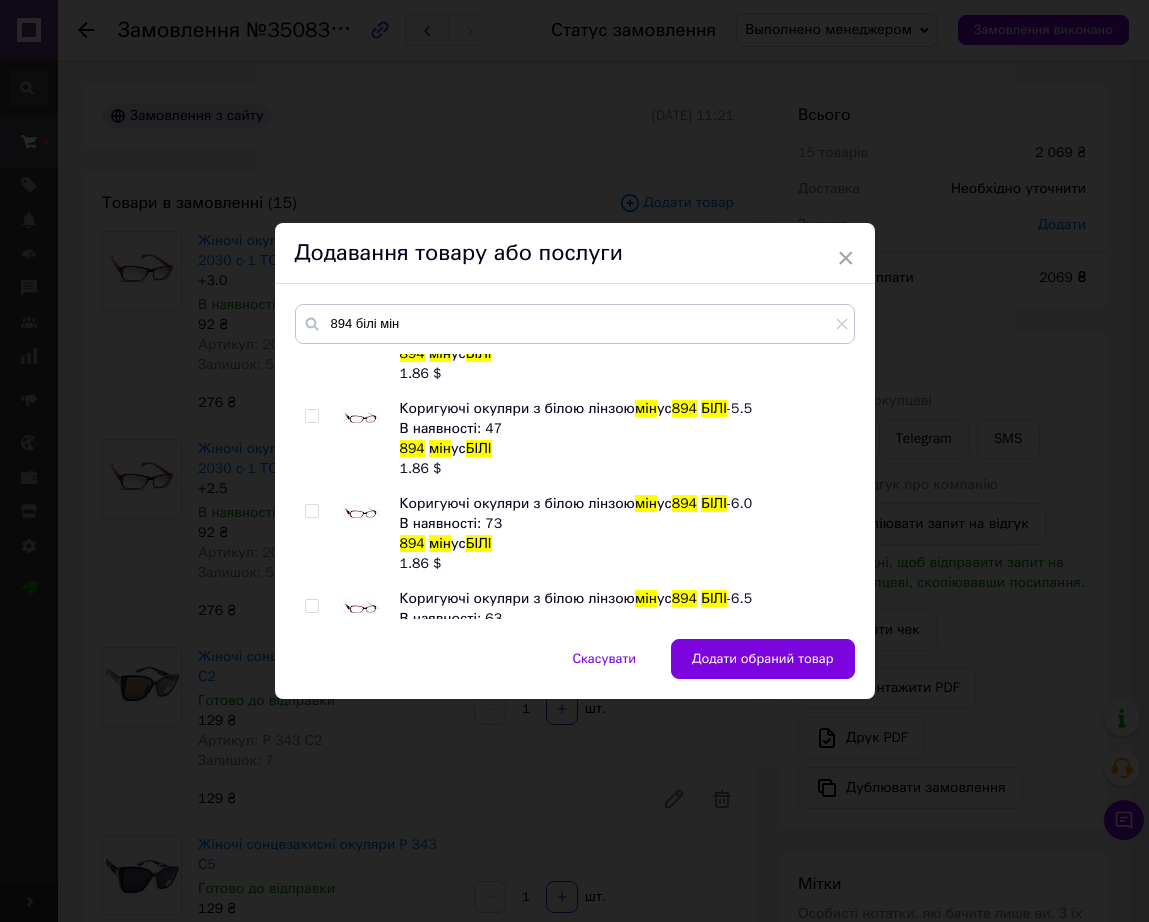click at bounding box center [360, 514] 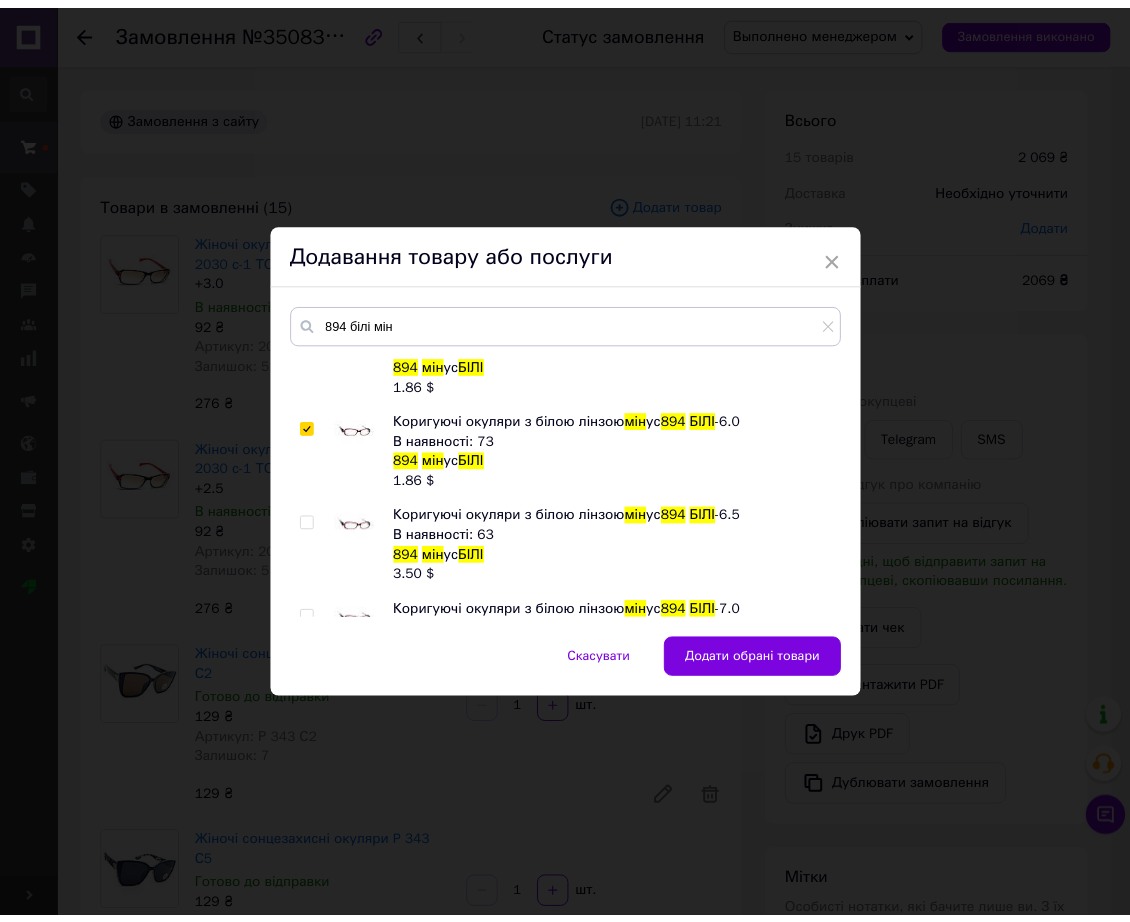 scroll, scrollTop: 1125, scrollLeft: 0, axis: vertical 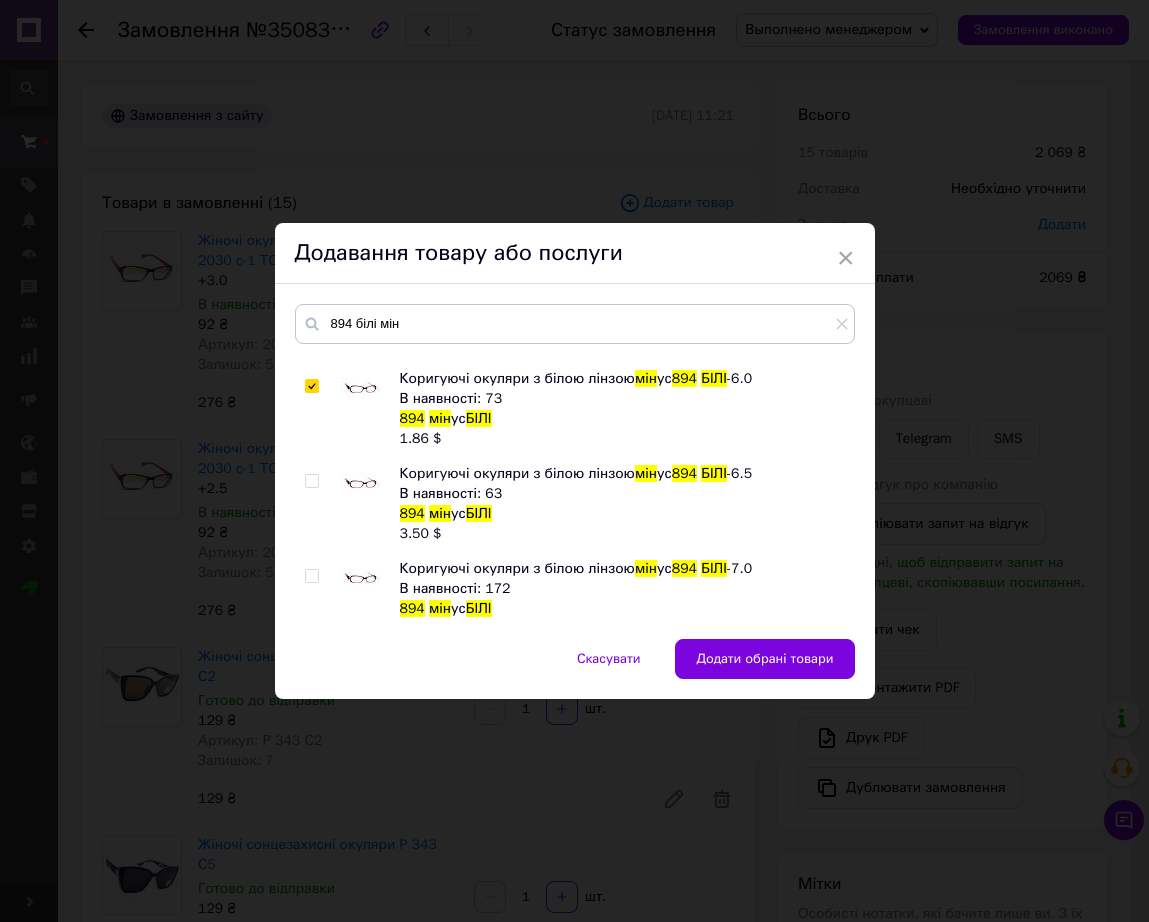 click at bounding box center (360, 579) 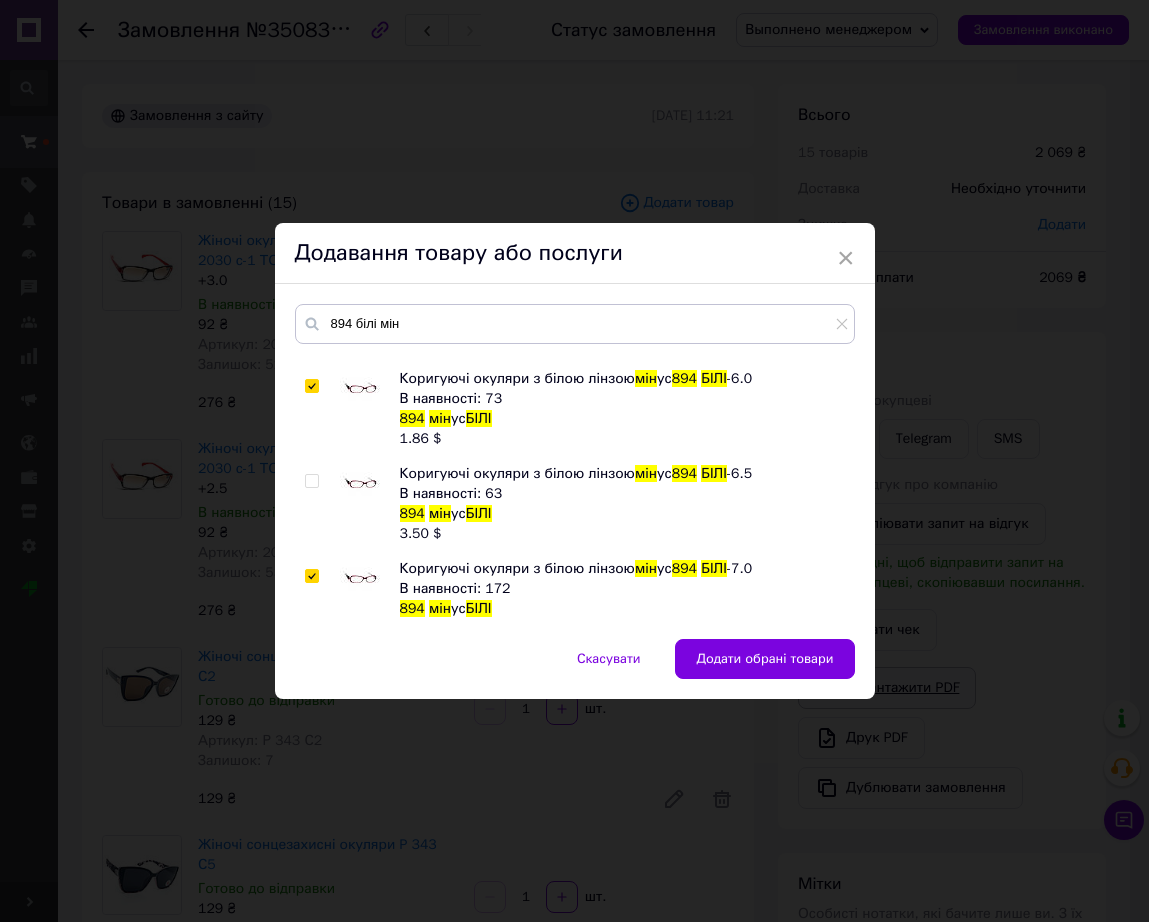 click on "Додати обрані товари" at bounding box center (764, 659) 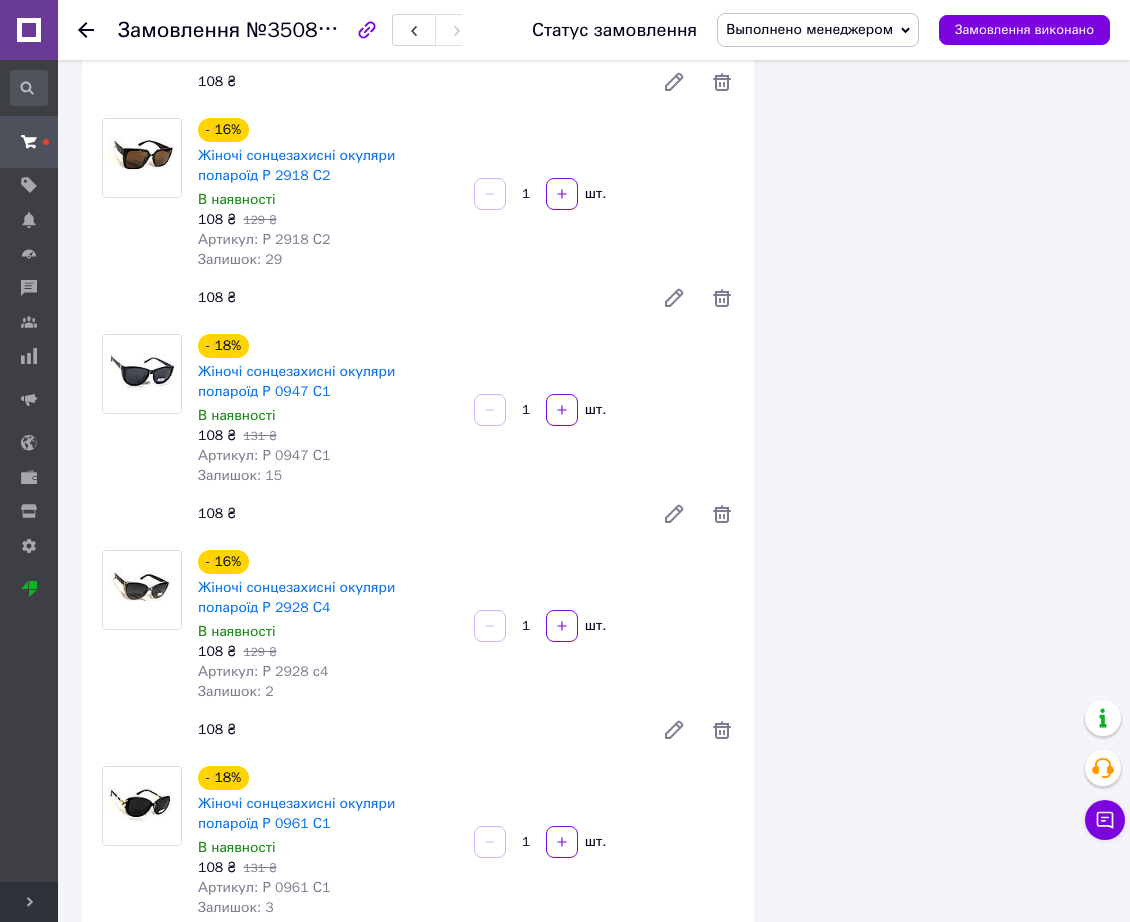 scroll, scrollTop: 2737, scrollLeft: 0, axis: vertical 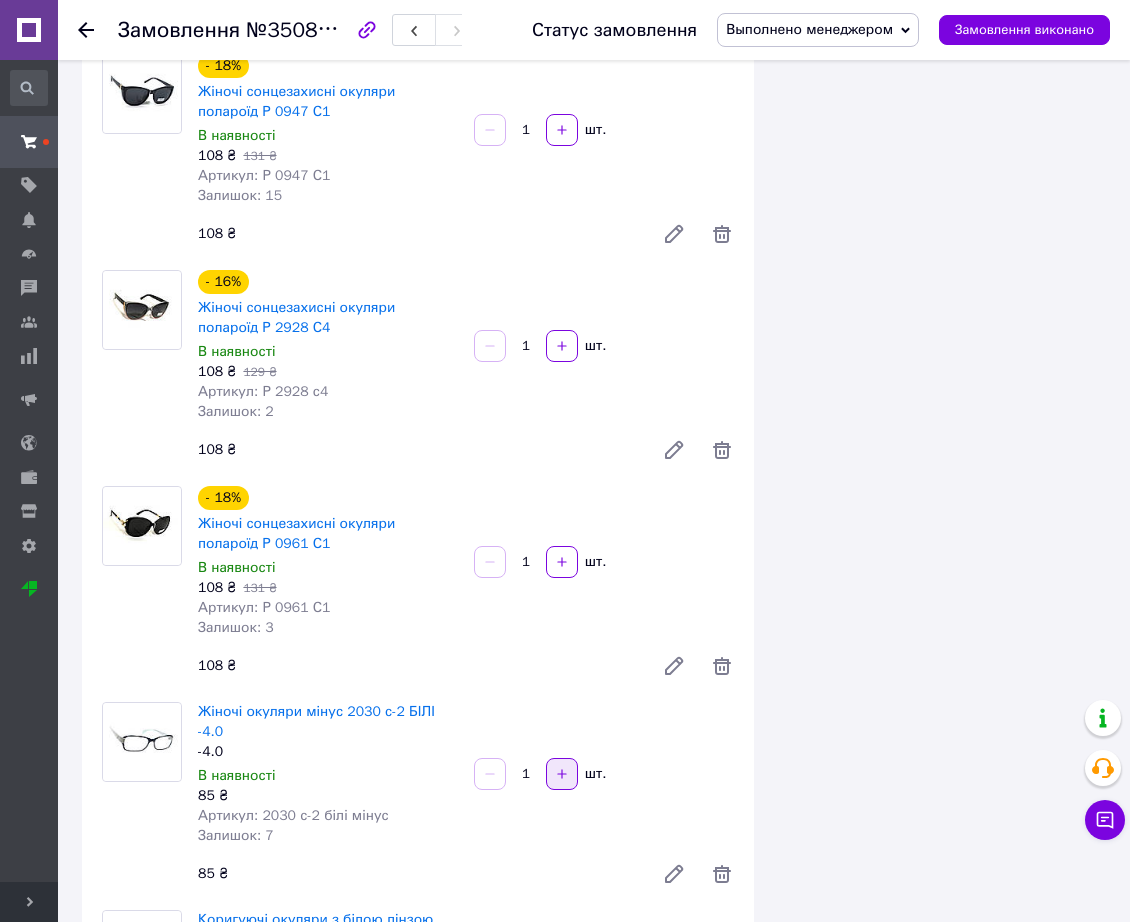 click 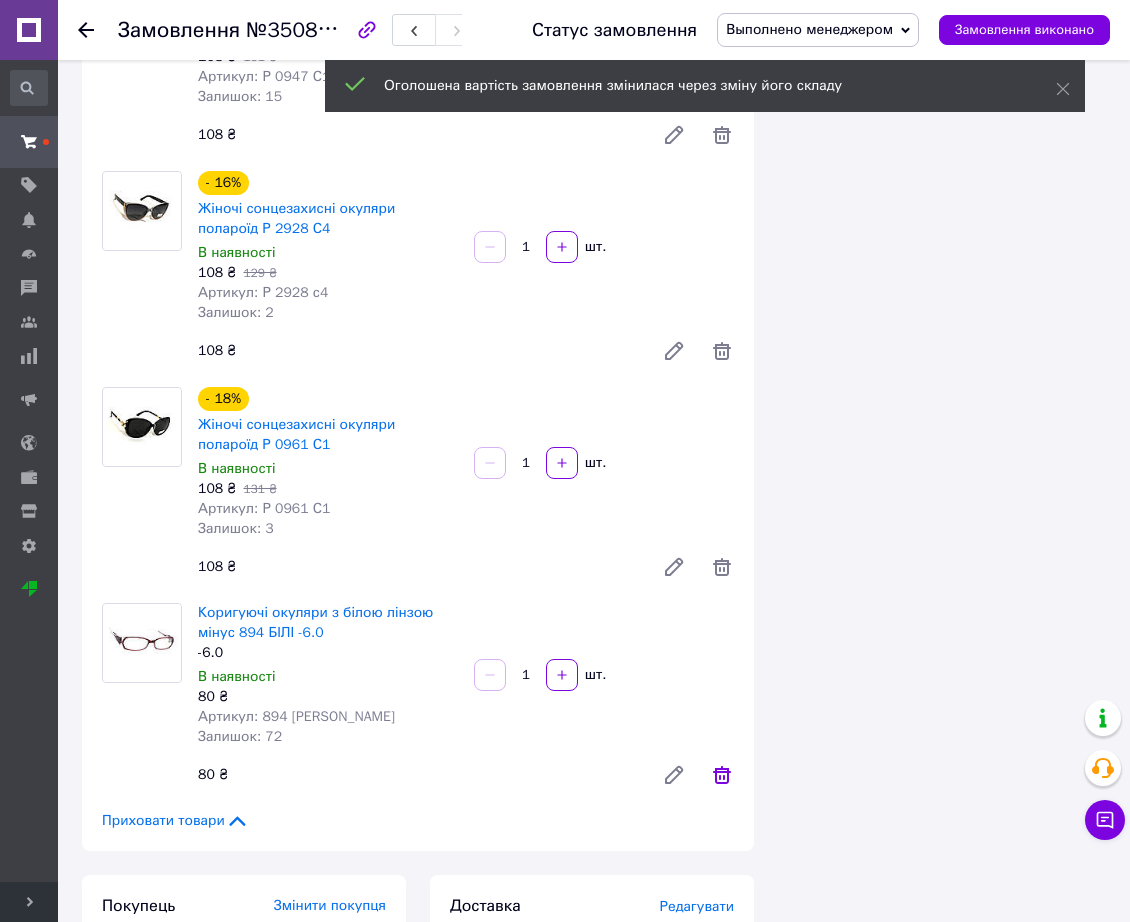 scroll, scrollTop: 3090, scrollLeft: 0, axis: vertical 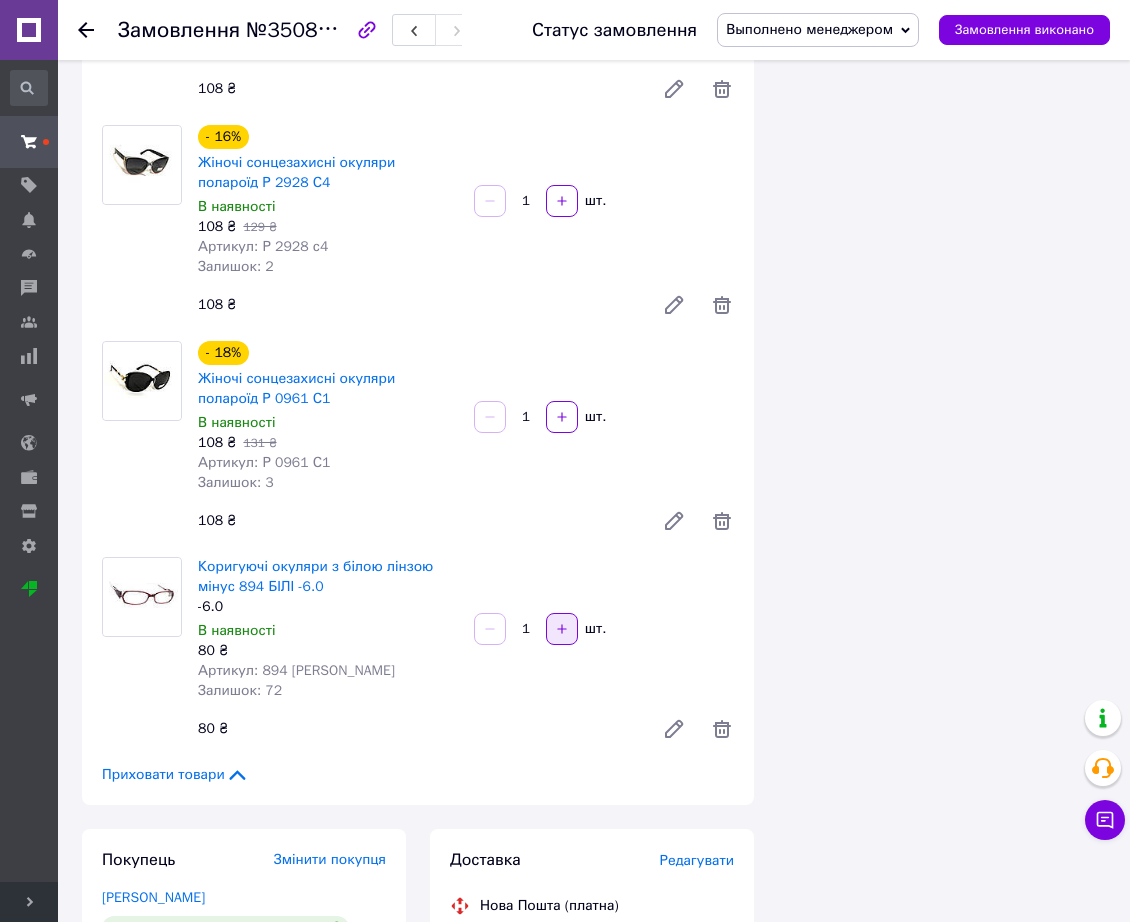 click 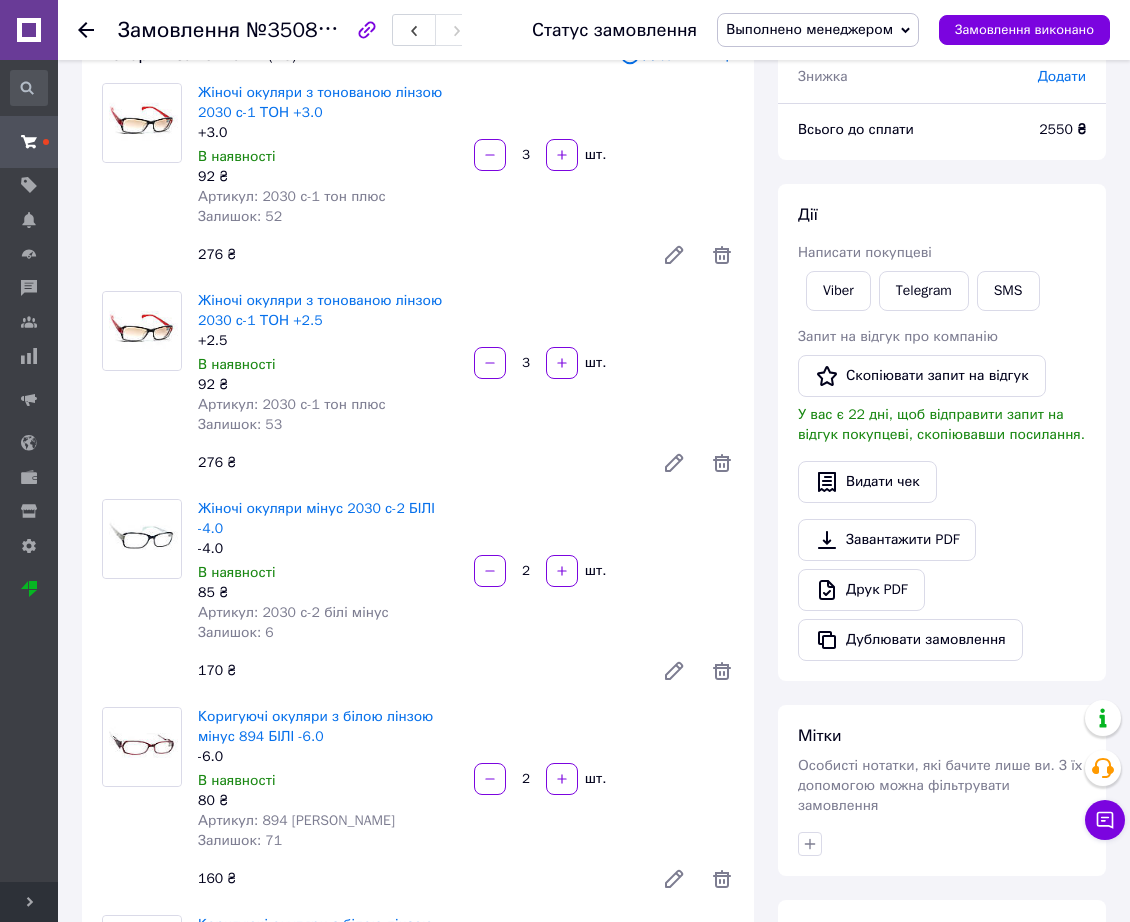 scroll, scrollTop: 0, scrollLeft: 0, axis: both 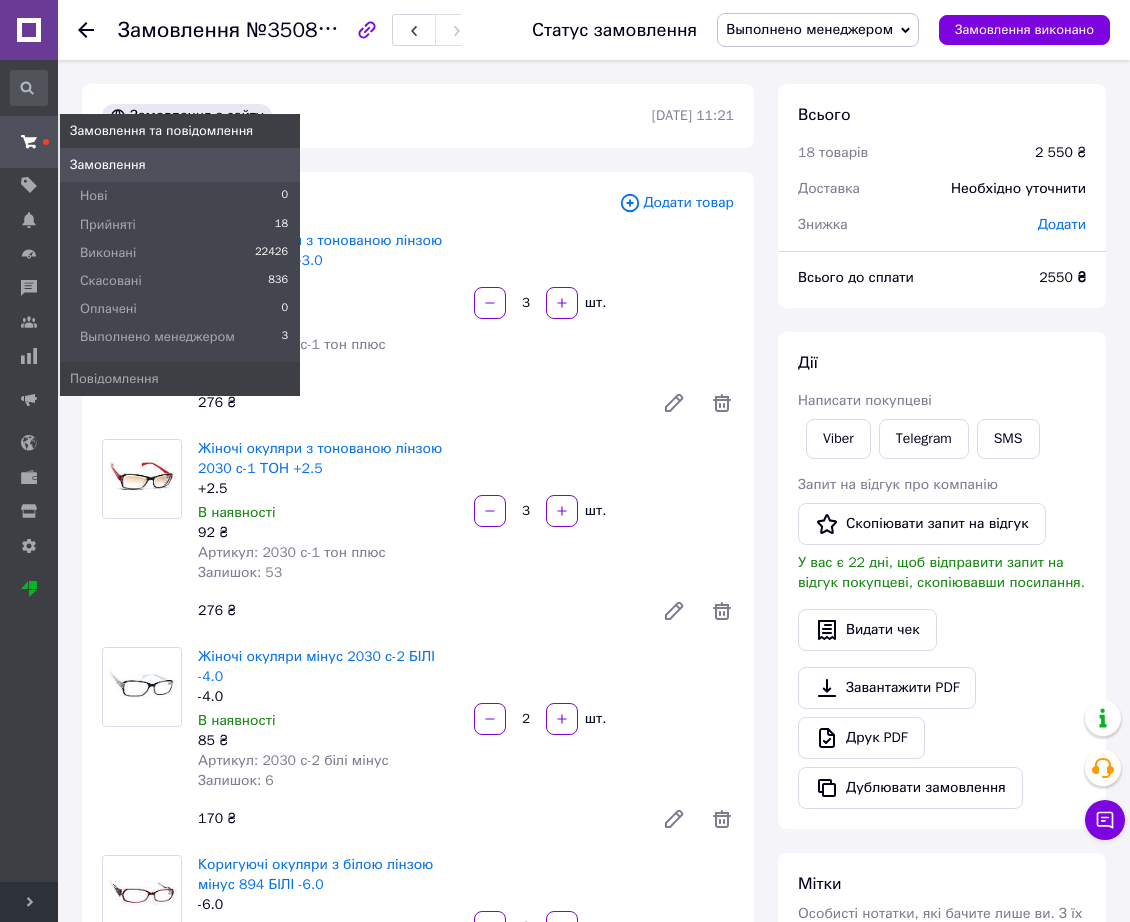click at bounding box center [29, 142] 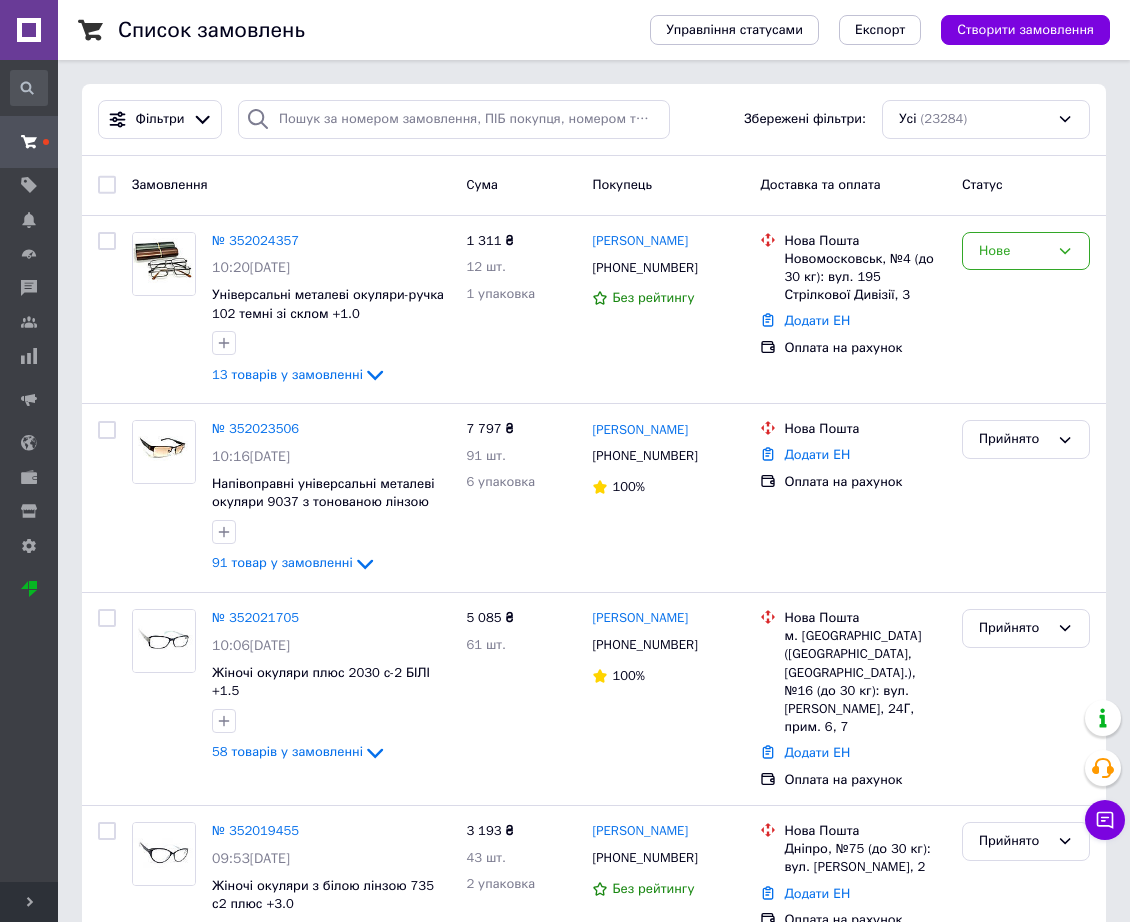 scroll, scrollTop: 4109, scrollLeft: 0, axis: vertical 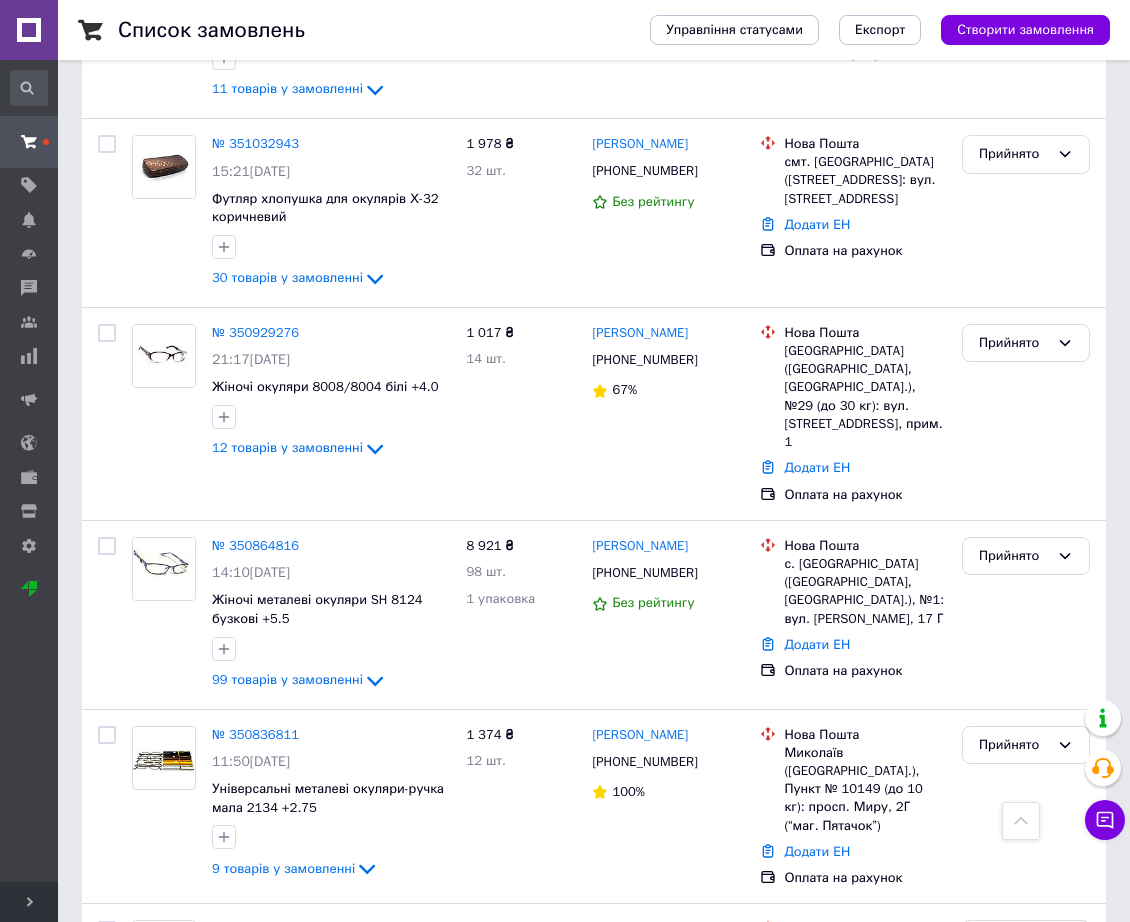 click at bounding box center (1021, 821) 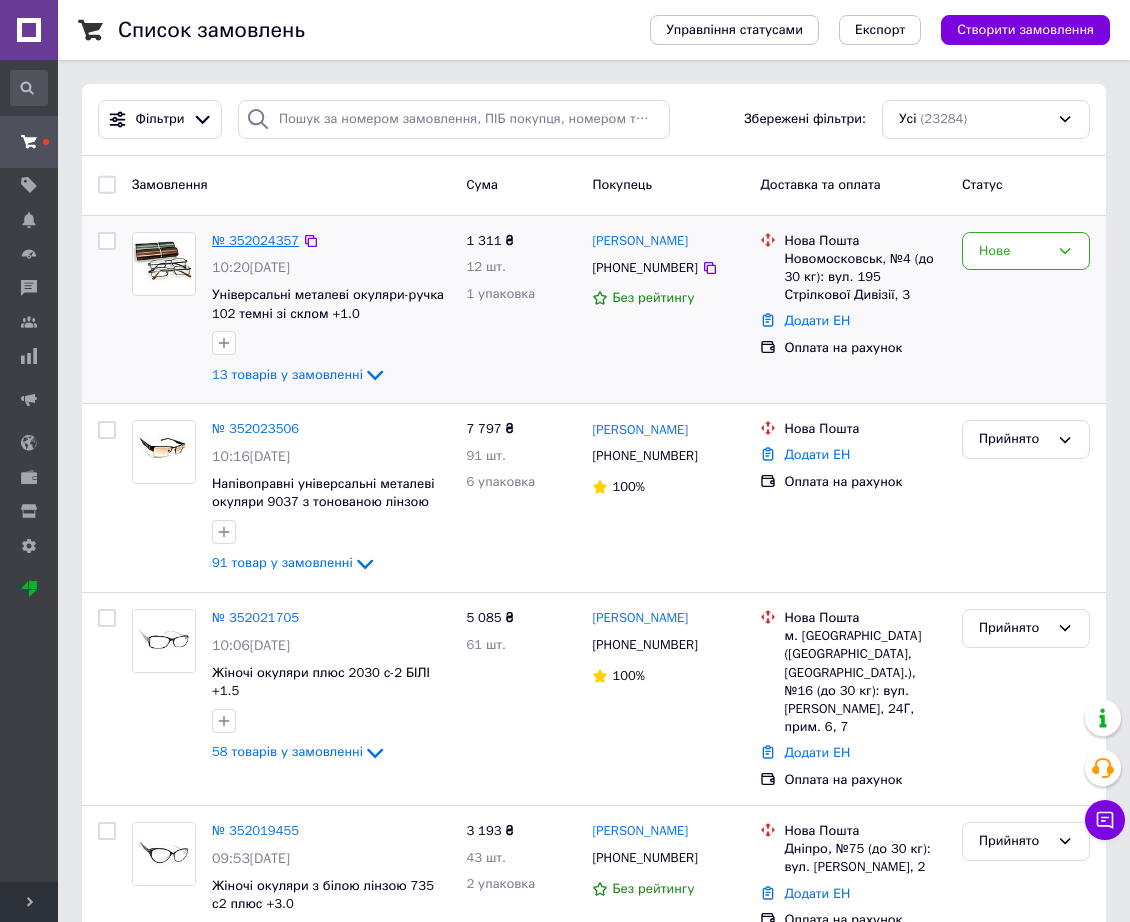 click on "№ 352024357" at bounding box center (255, 240) 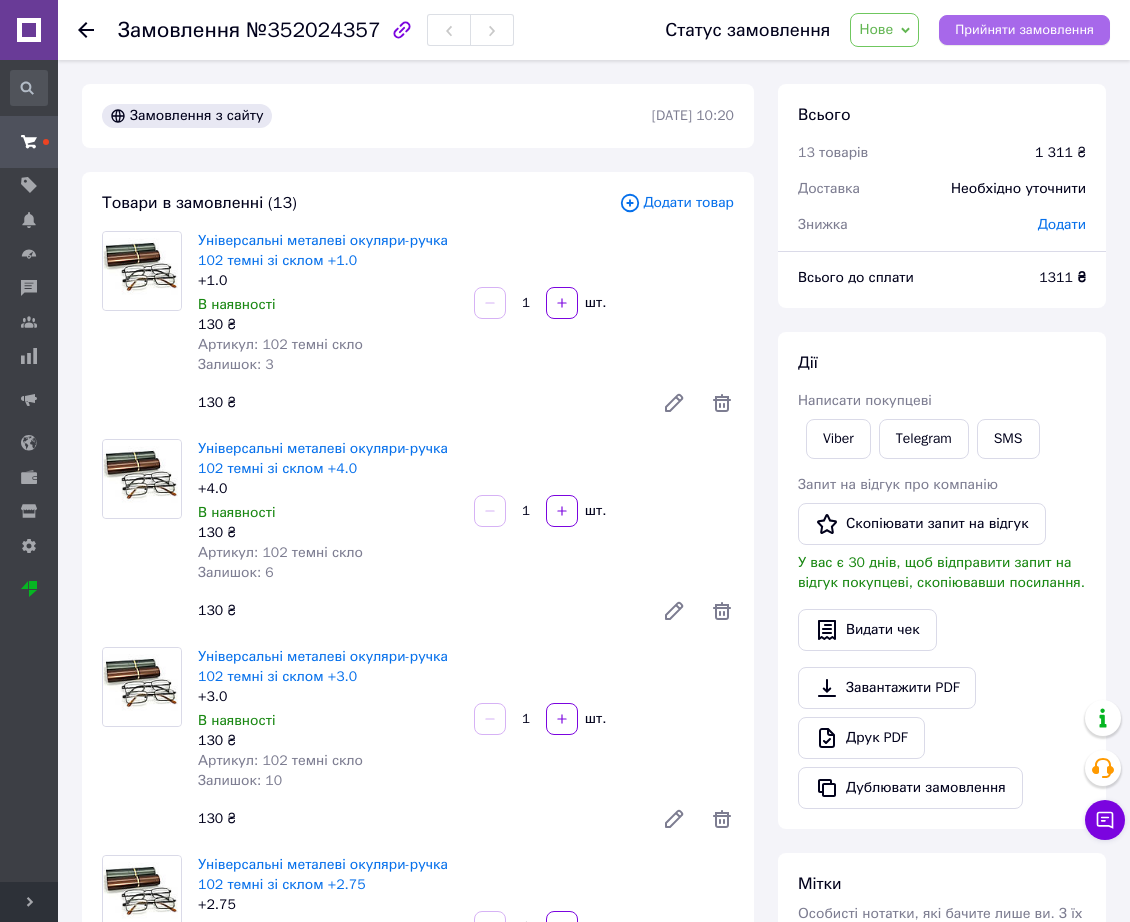 click on "Прийняти замовлення" at bounding box center (1024, 30) 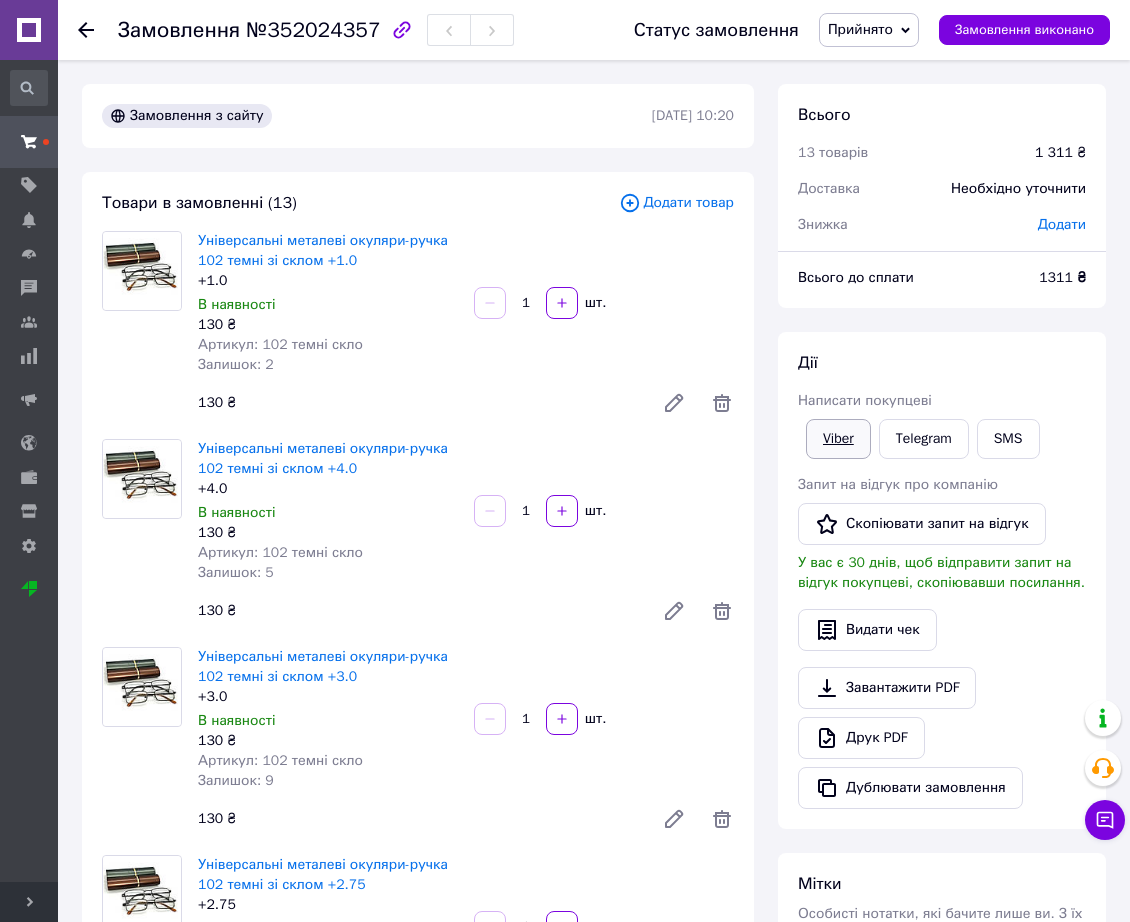 click on "Viber" at bounding box center [838, 439] 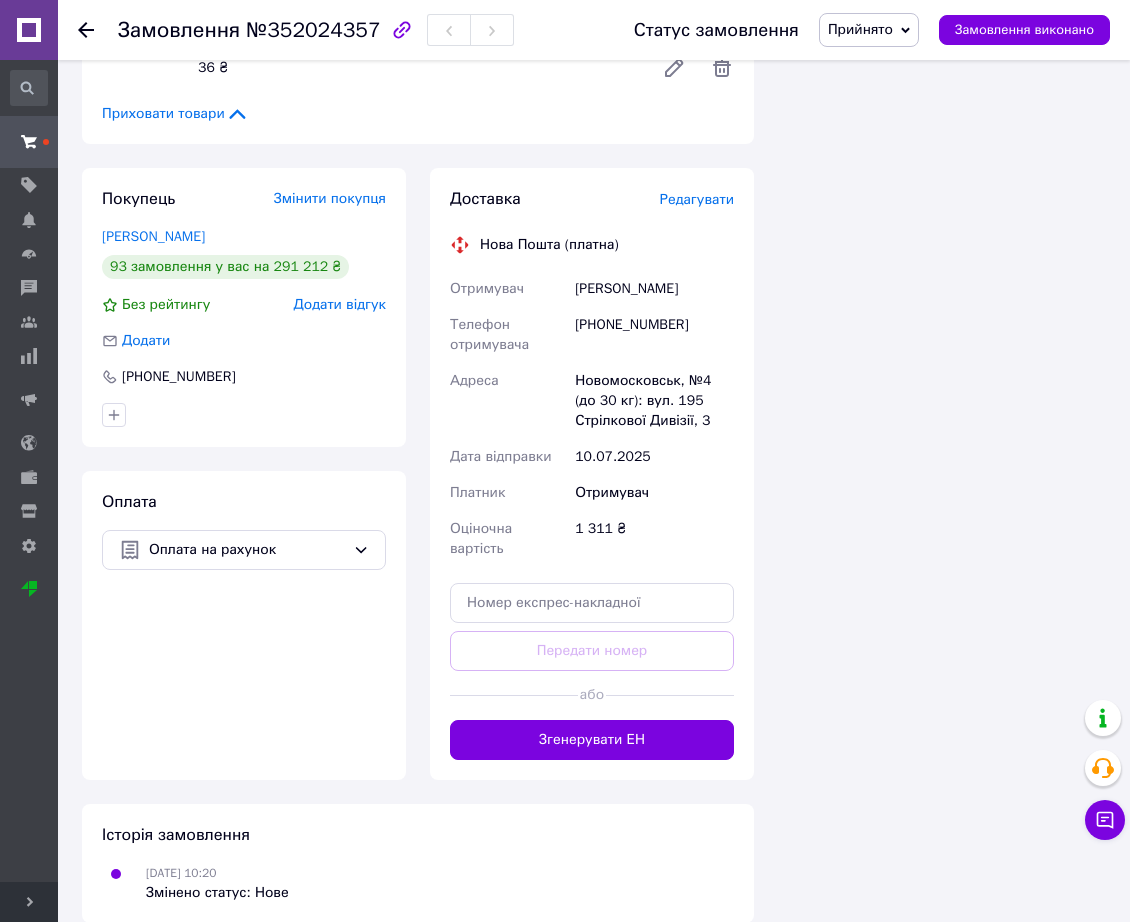 scroll, scrollTop: 2836, scrollLeft: 0, axis: vertical 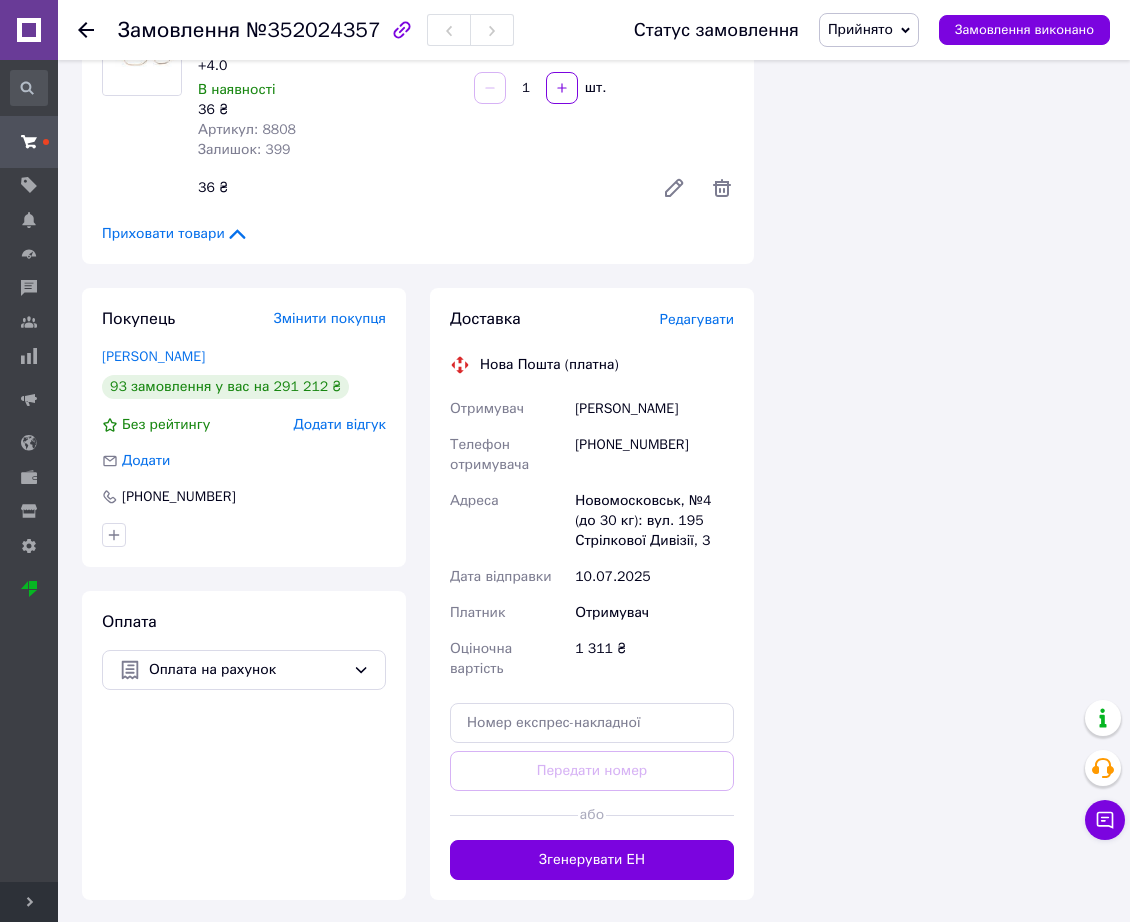 drag, startPoint x: 133, startPoint y: 225, endPoint x: 327, endPoint y: 278, distance: 201.10942 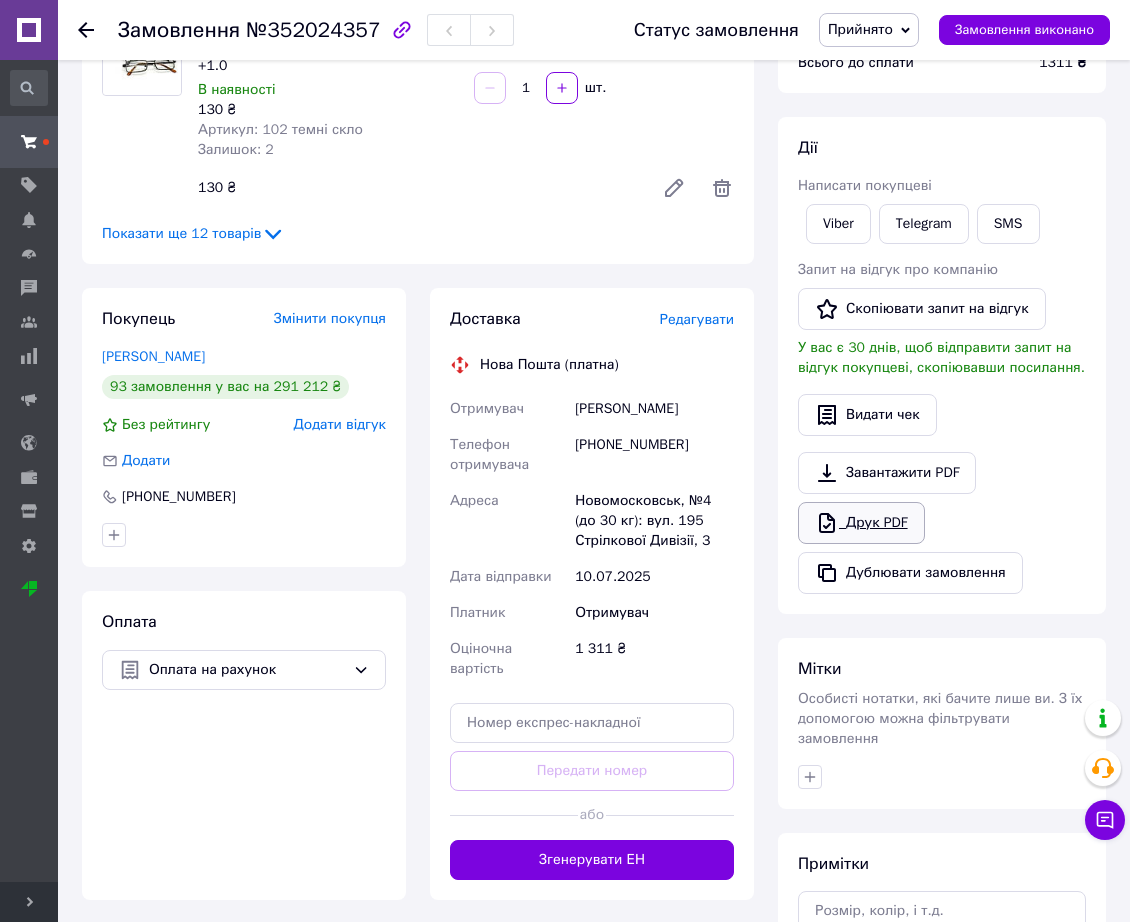 click 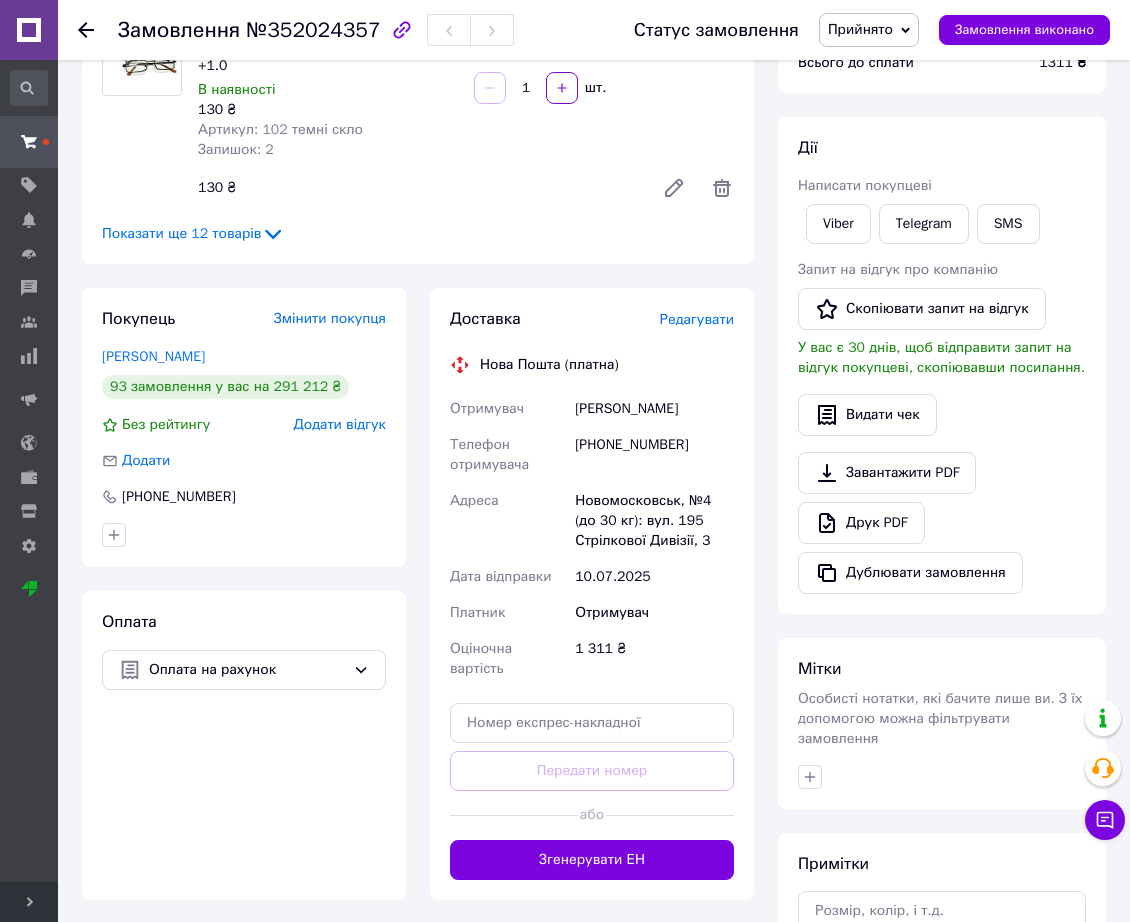 click 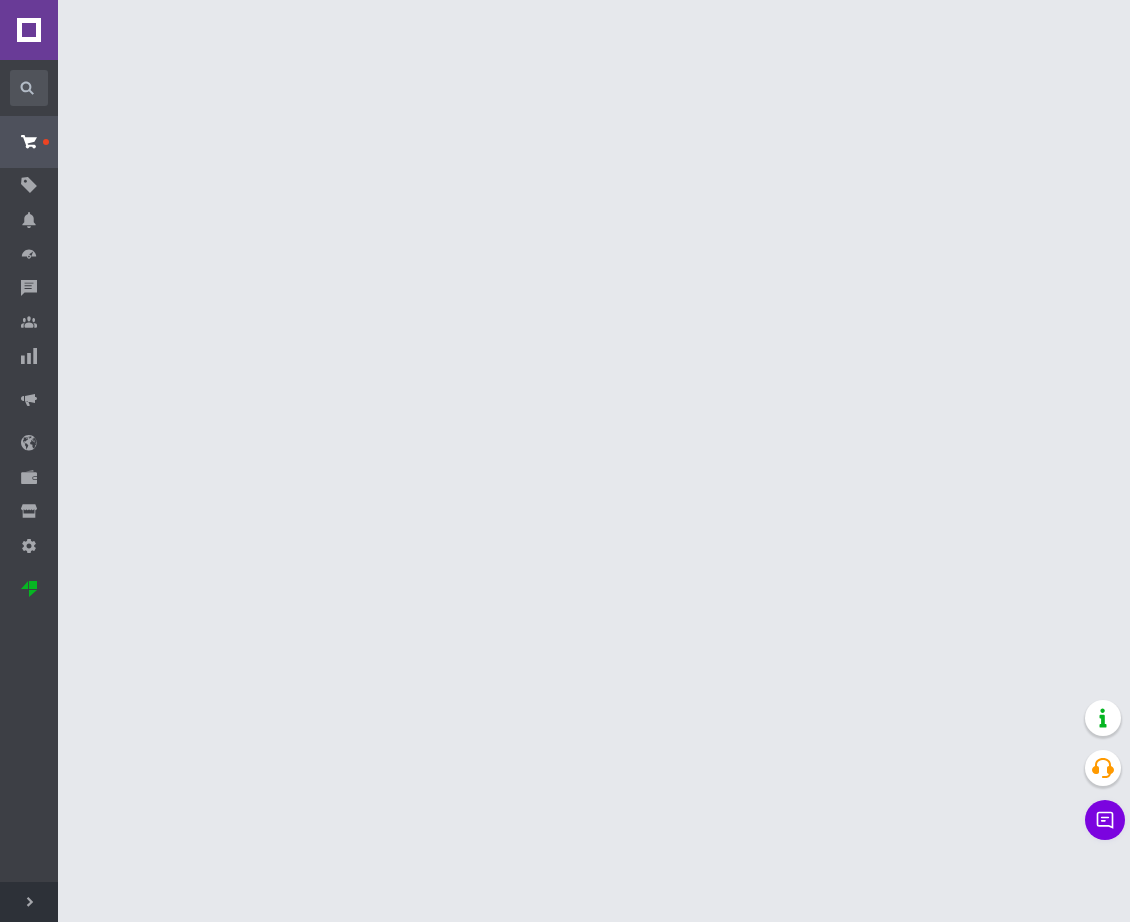 scroll, scrollTop: 0, scrollLeft: 0, axis: both 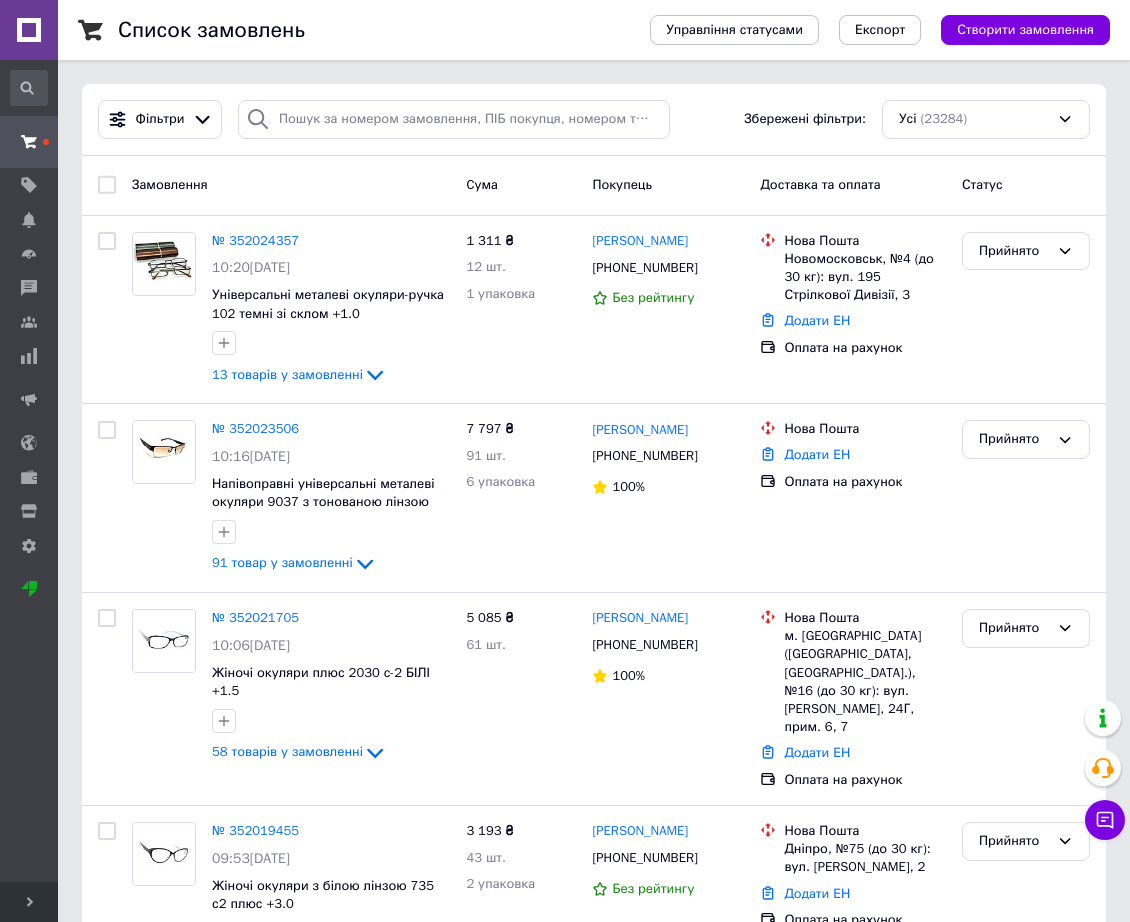 drag, startPoint x: 641, startPoint y: 433, endPoint x: 697, endPoint y: 417, distance: 58.24088 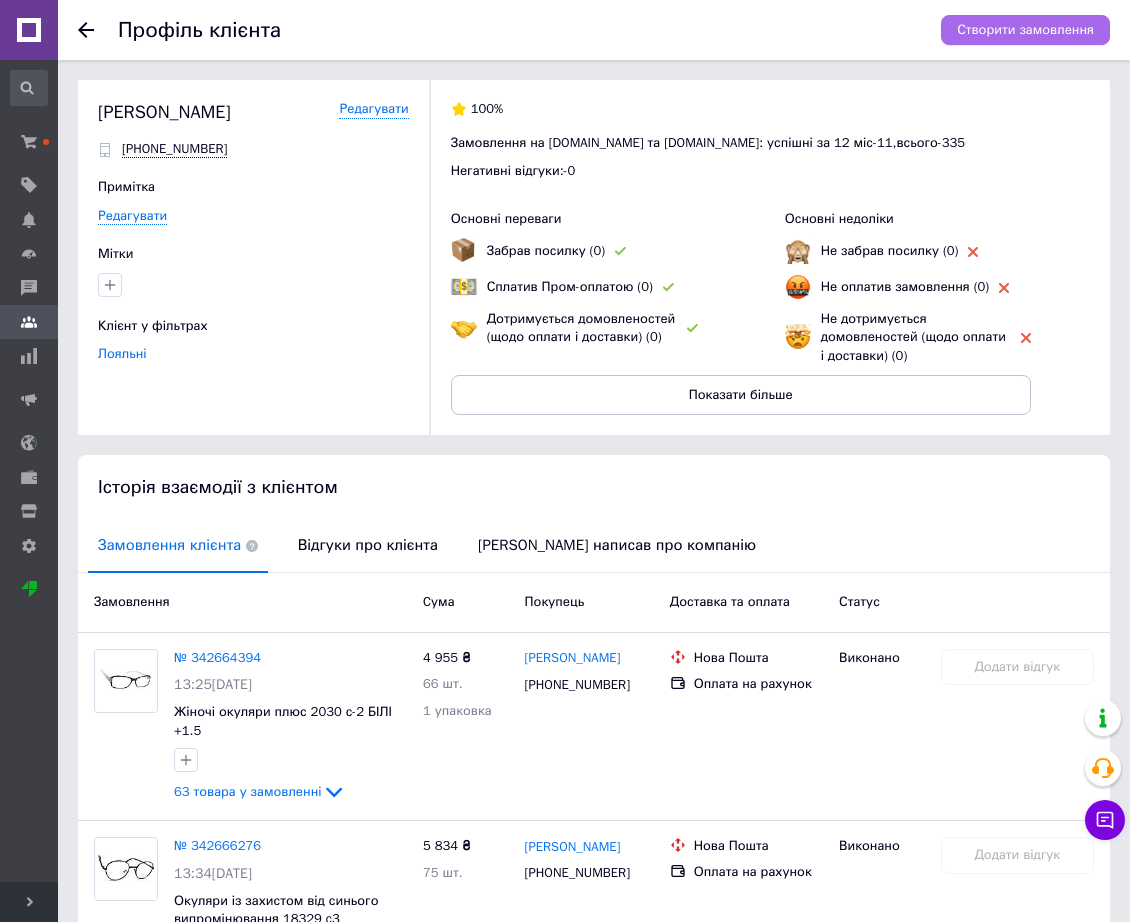 click on "Створити замовлення" at bounding box center (1025, 30) 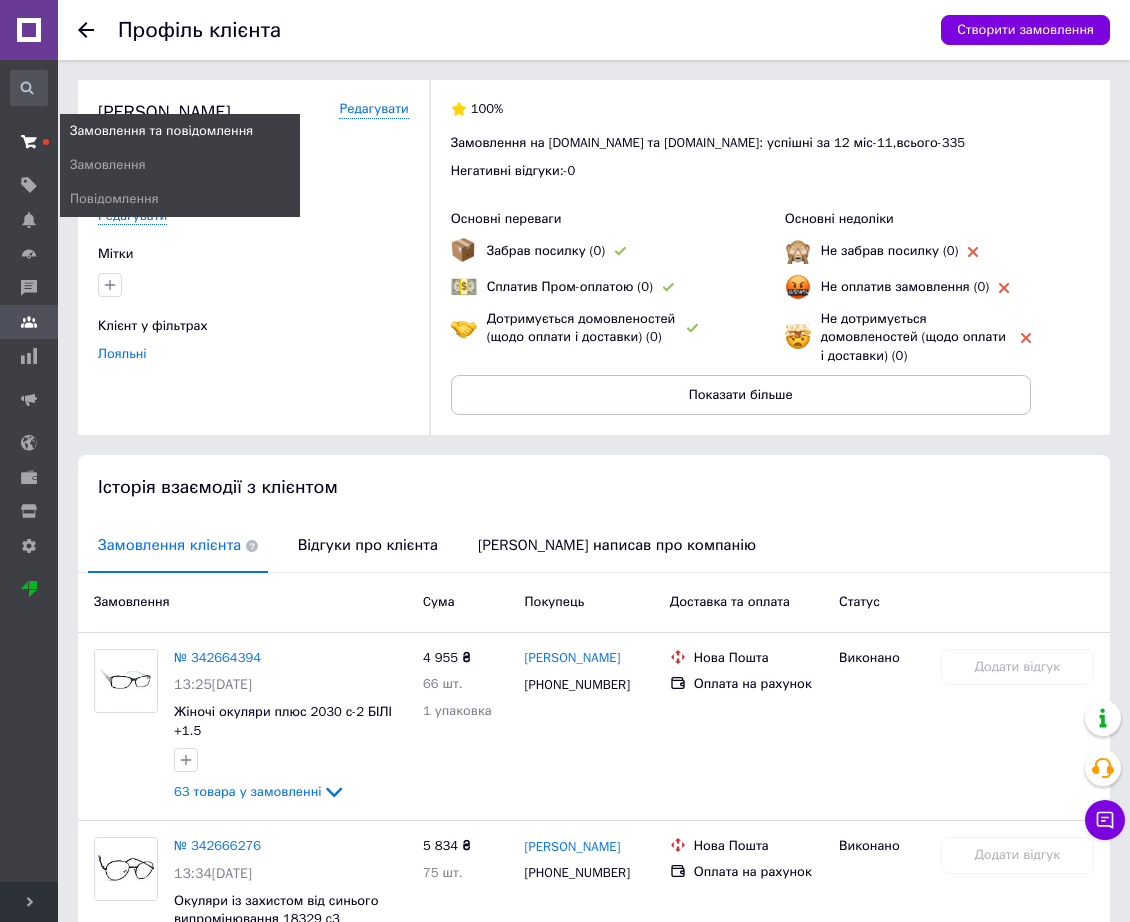 click 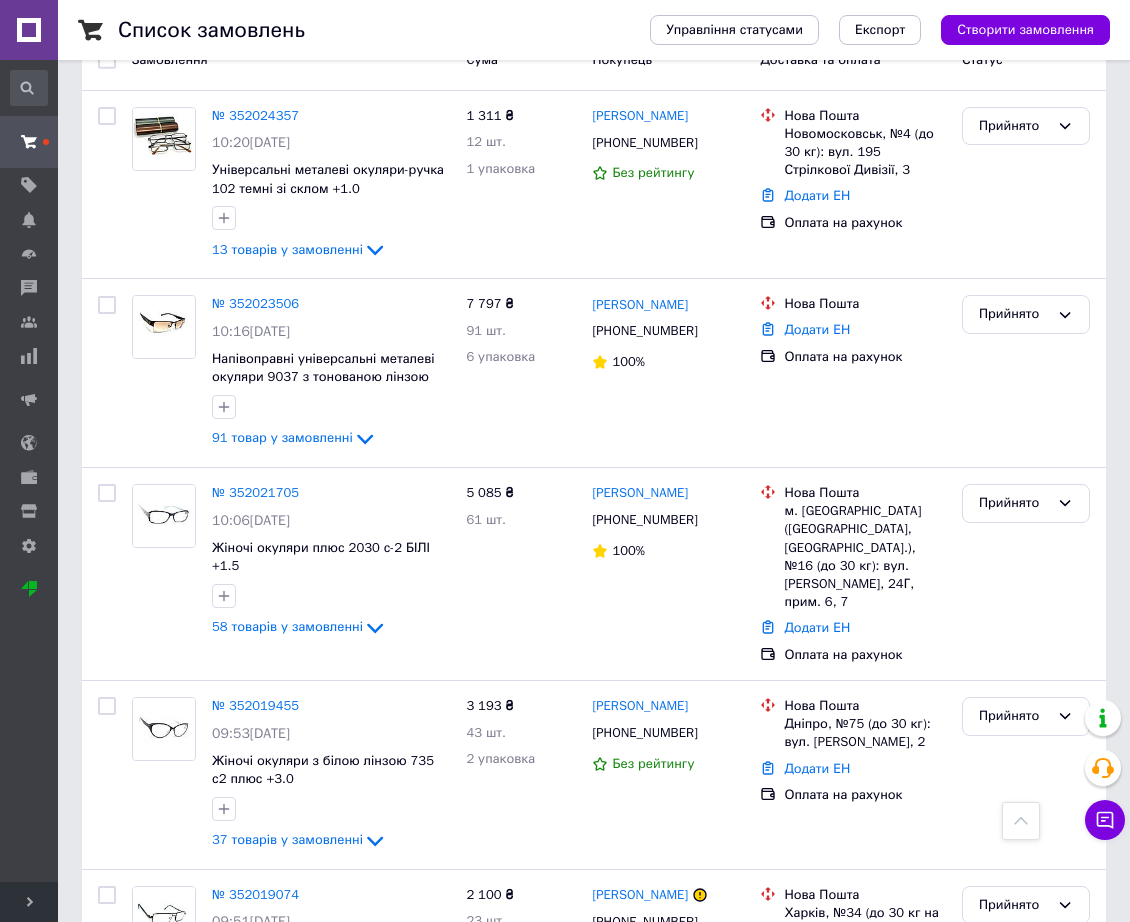 scroll, scrollTop: 3366, scrollLeft: 0, axis: vertical 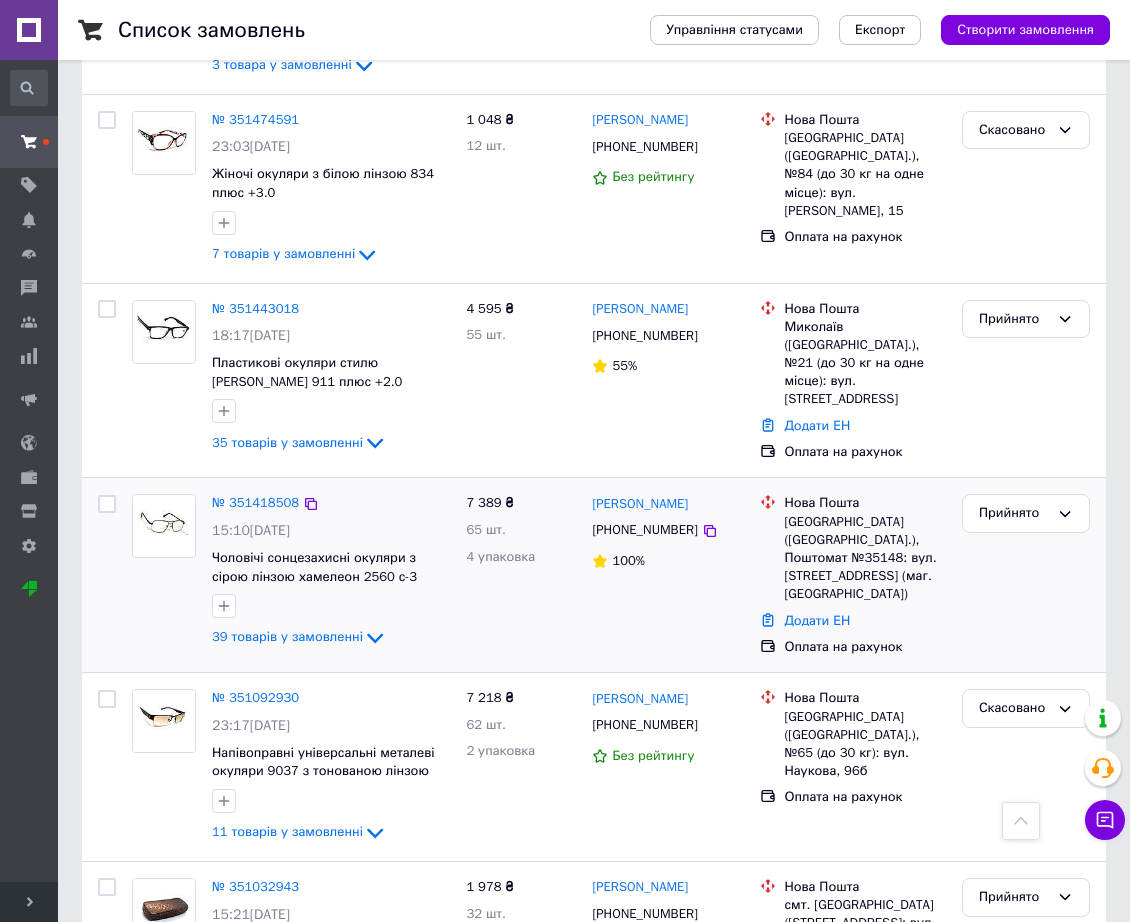 click on "№ 351418508" at bounding box center [255, 503] 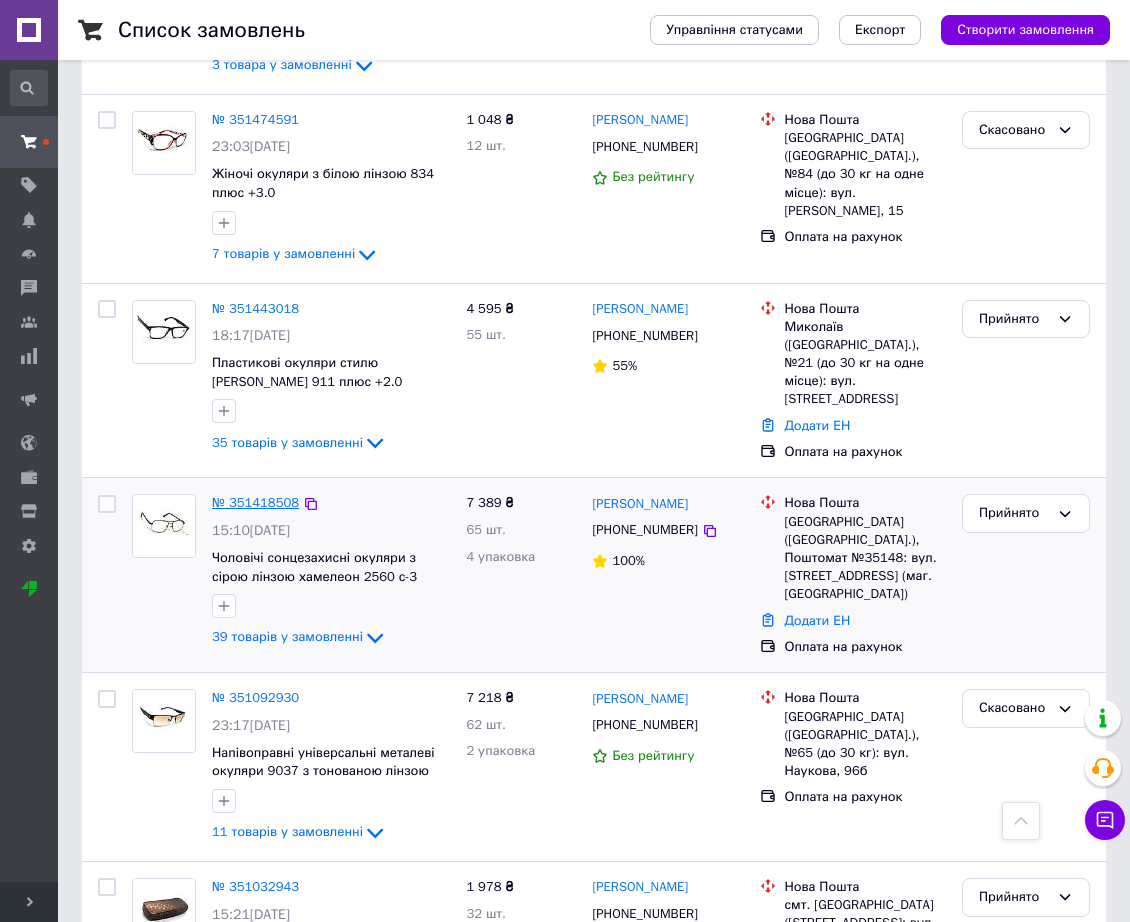 click on "№ 351418508" at bounding box center (255, 502) 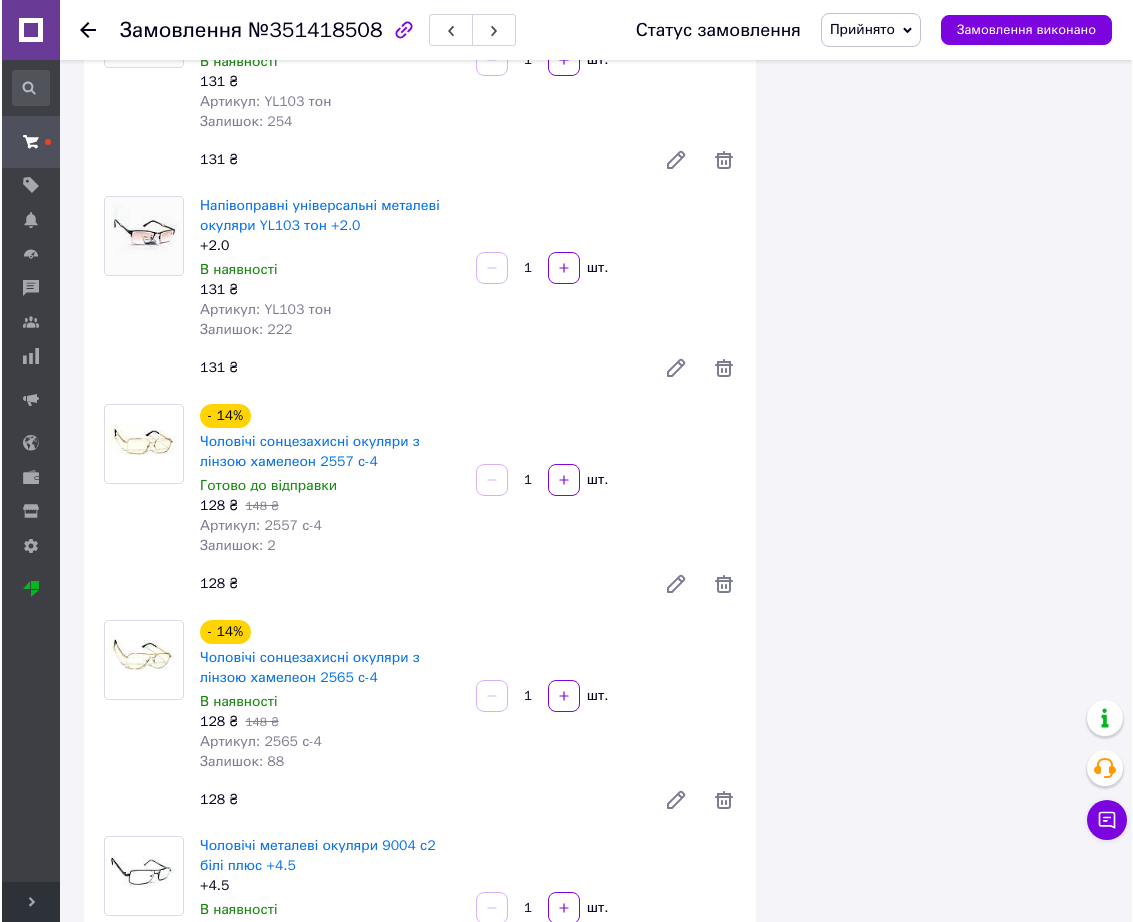 scroll, scrollTop: 0, scrollLeft: 0, axis: both 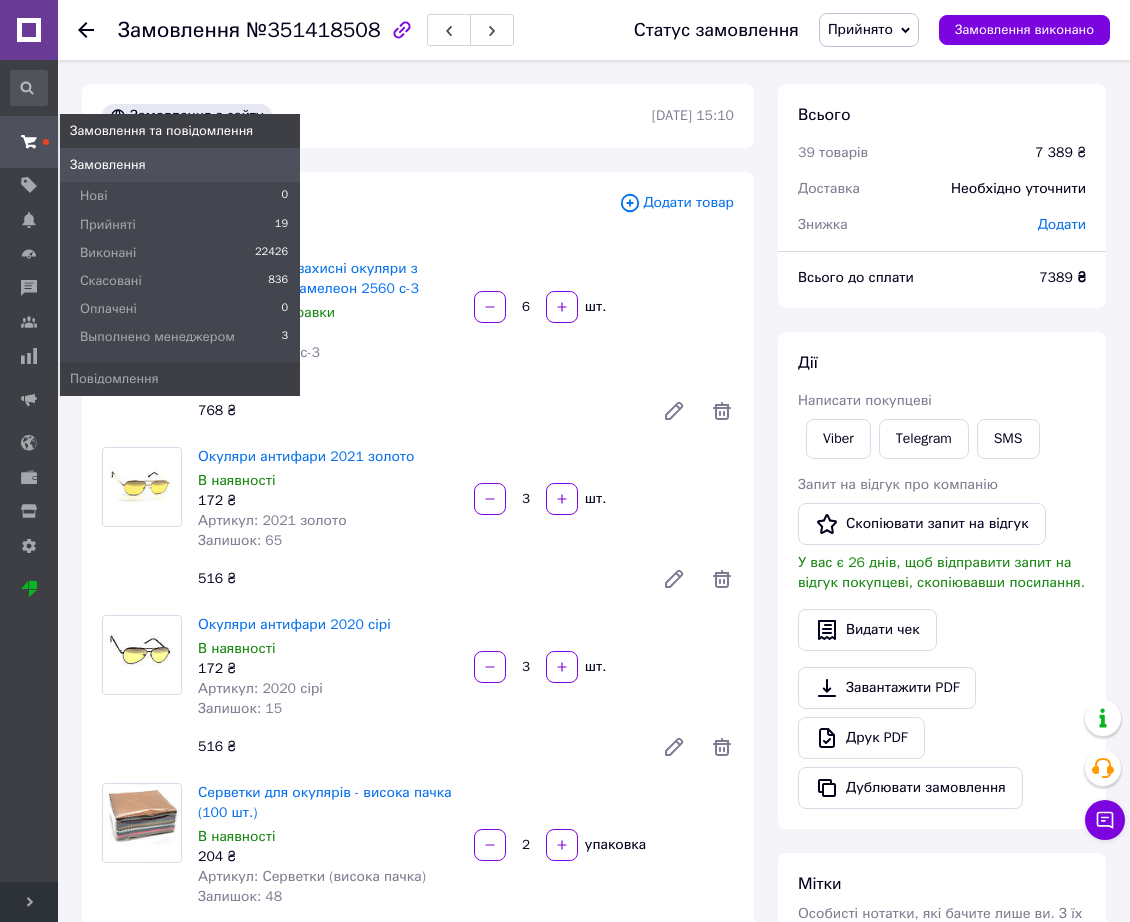 drag, startPoint x: 13, startPoint y: 136, endPoint x: 46, endPoint y: 95, distance: 52.63079 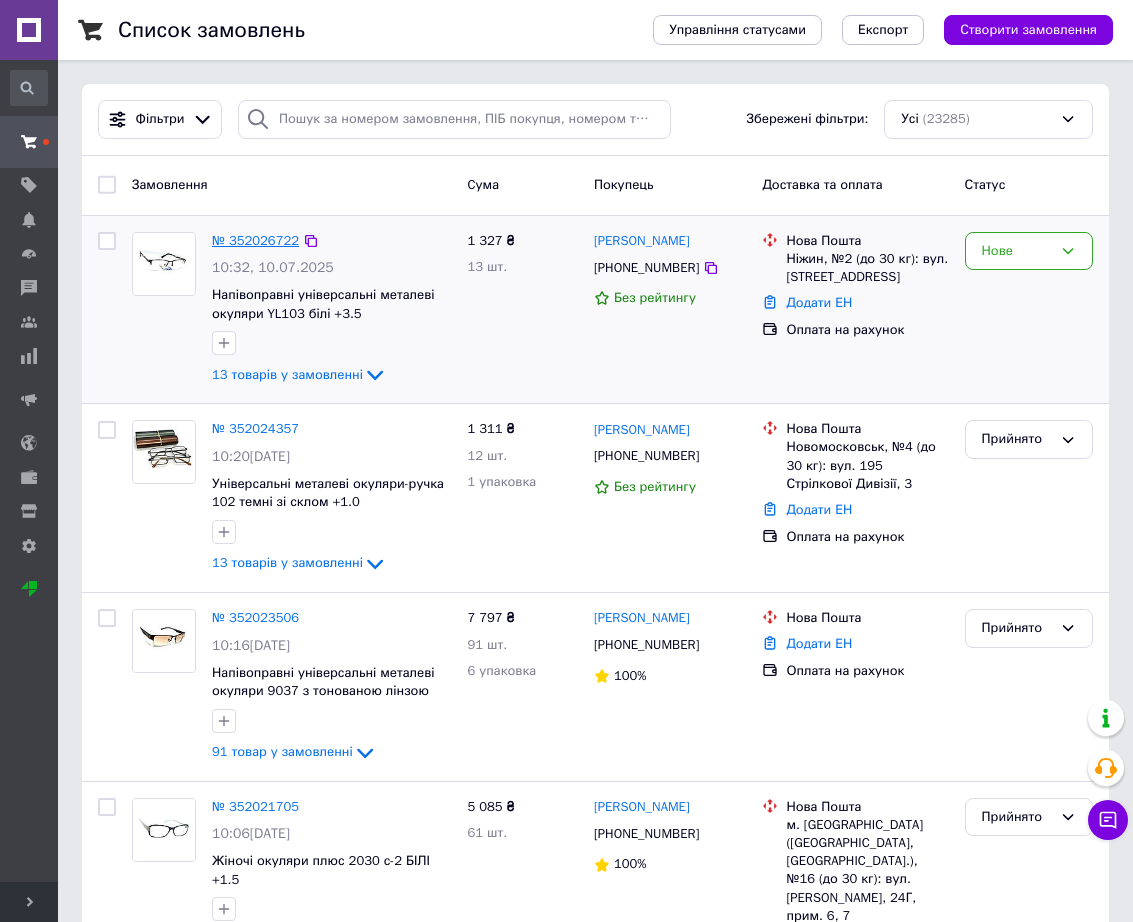 click on "№ 352026722" at bounding box center (255, 240) 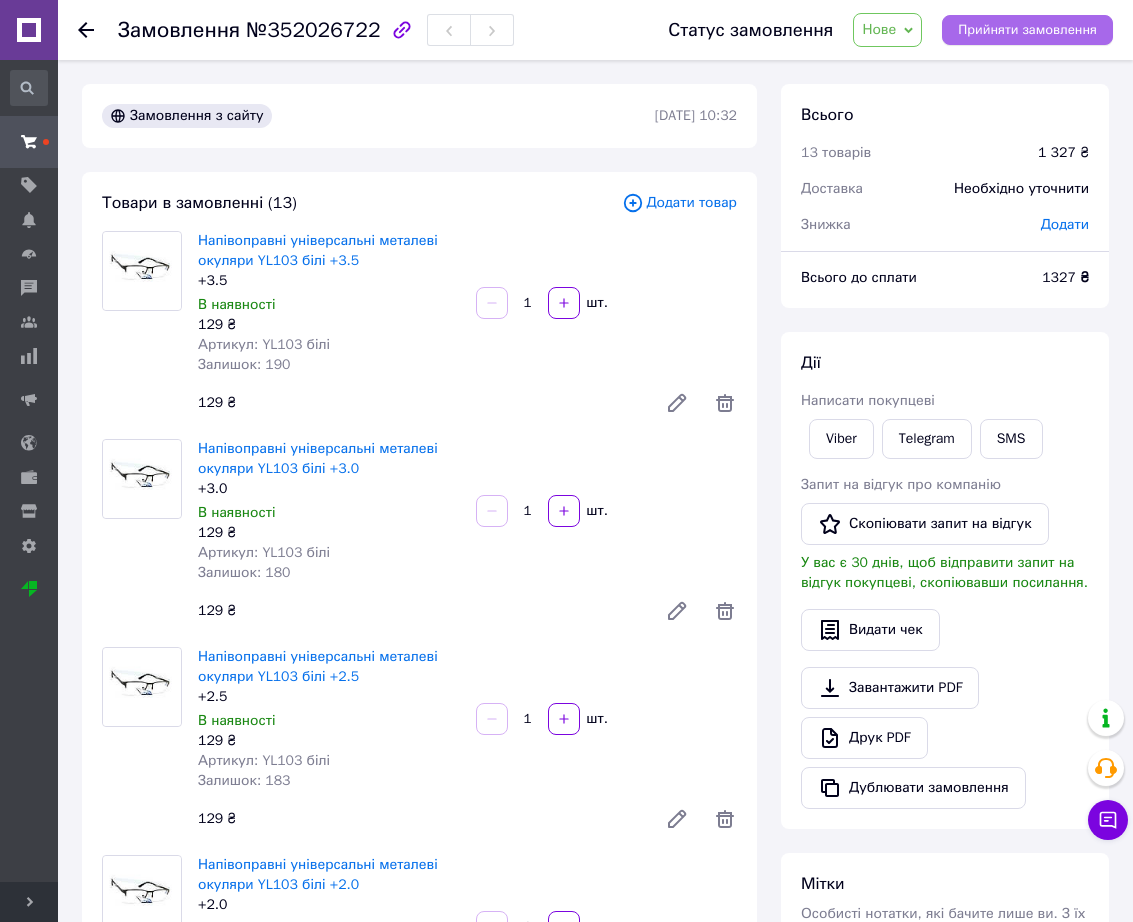 click on "Прийняти замовлення" at bounding box center [1027, 30] 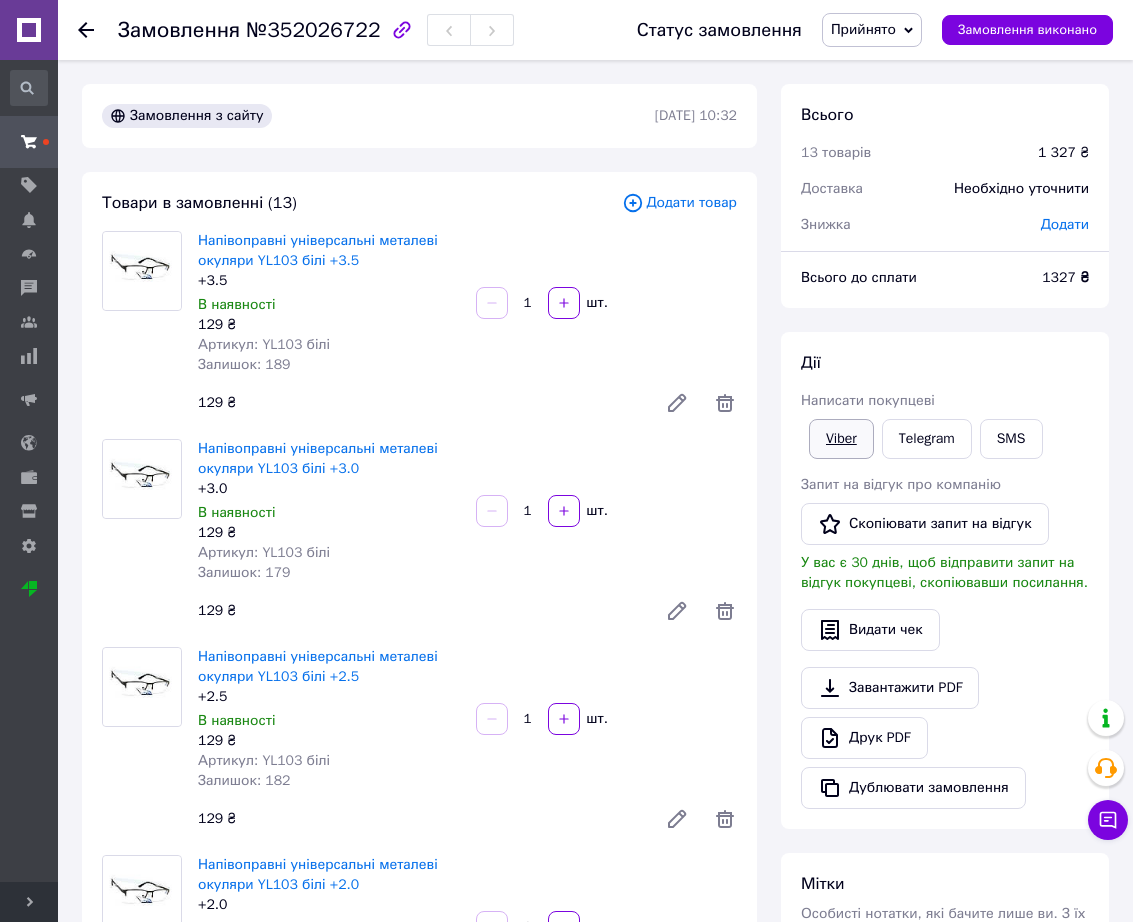 click on "Viber" at bounding box center [841, 439] 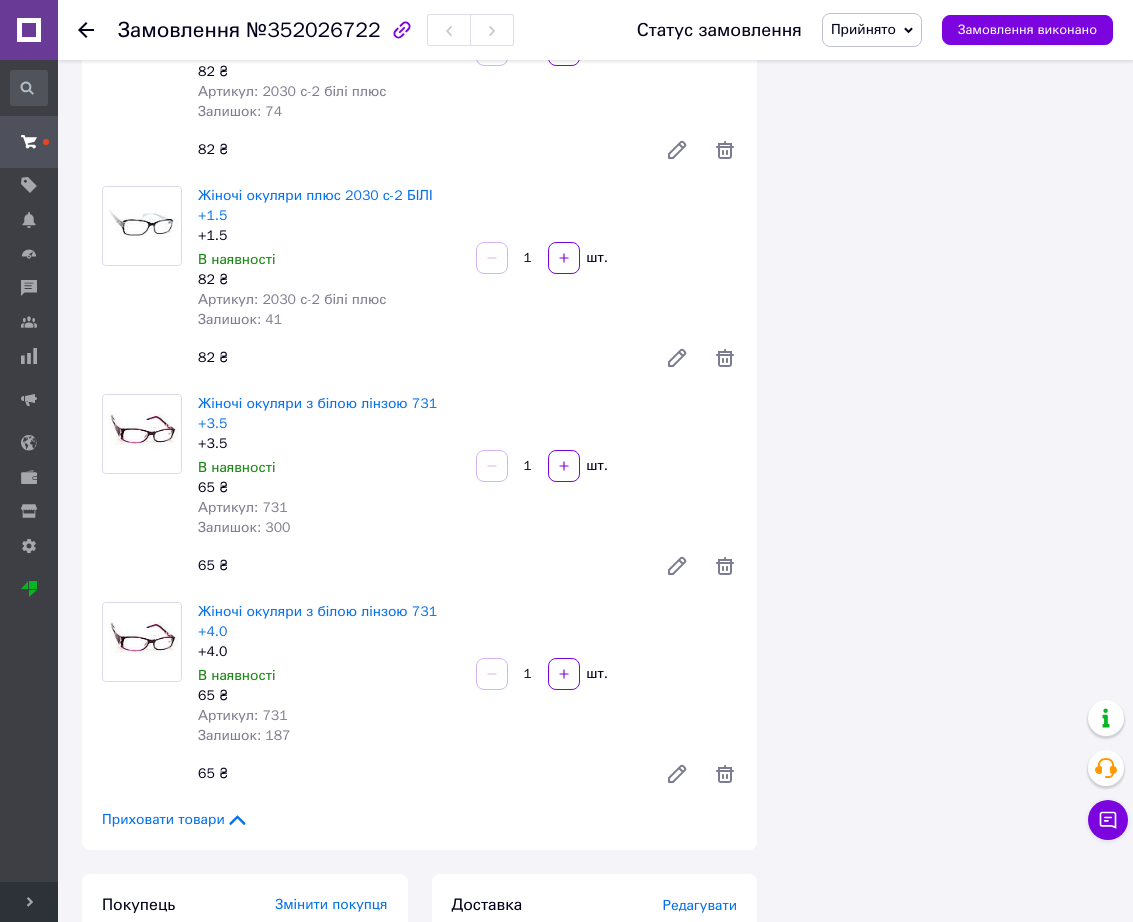 scroll, scrollTop: 2696, scrollLeft: 0, axis: vertical 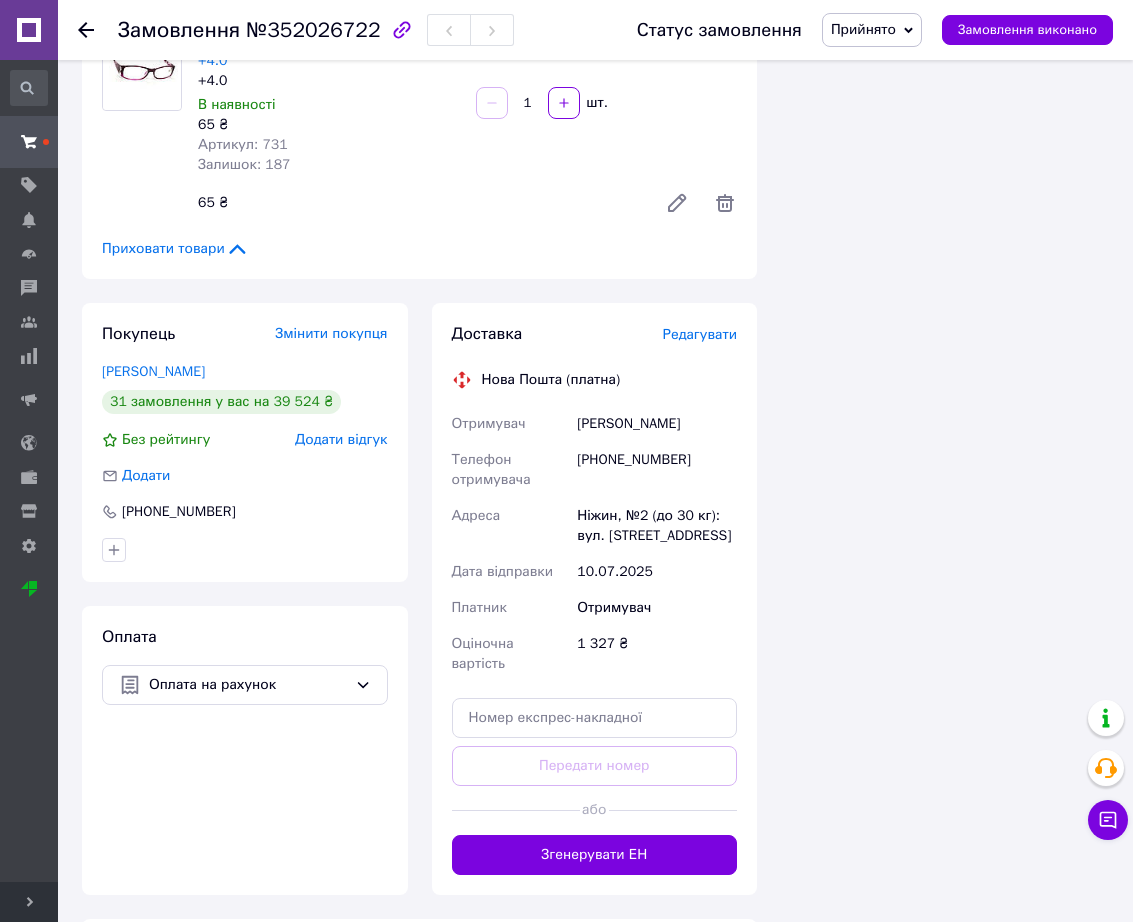 click on "Всього 13 товарів 1 327 ₴ Доставка Необхідно уточнити Знижка Додати Всього до сплати 1327 ₴ Дії Написати покупцеві Viber Telegram SMS Запит на відгук про компанію   Скопіювати запит на відгук У вас є 30 днів, щоб відправити запит на відгук покупцеві, скопіювавши посилання.   Видати чек   Завантажити PDF   Друк PDF   Дублювати замовлення Мітки Особисті нотатки, які бачите лише ви. З їх допомогою можна фільтрувати замовлення Примітки Залишилося 300 символів Очистити Зберегти" at bounding box center (945, -787) 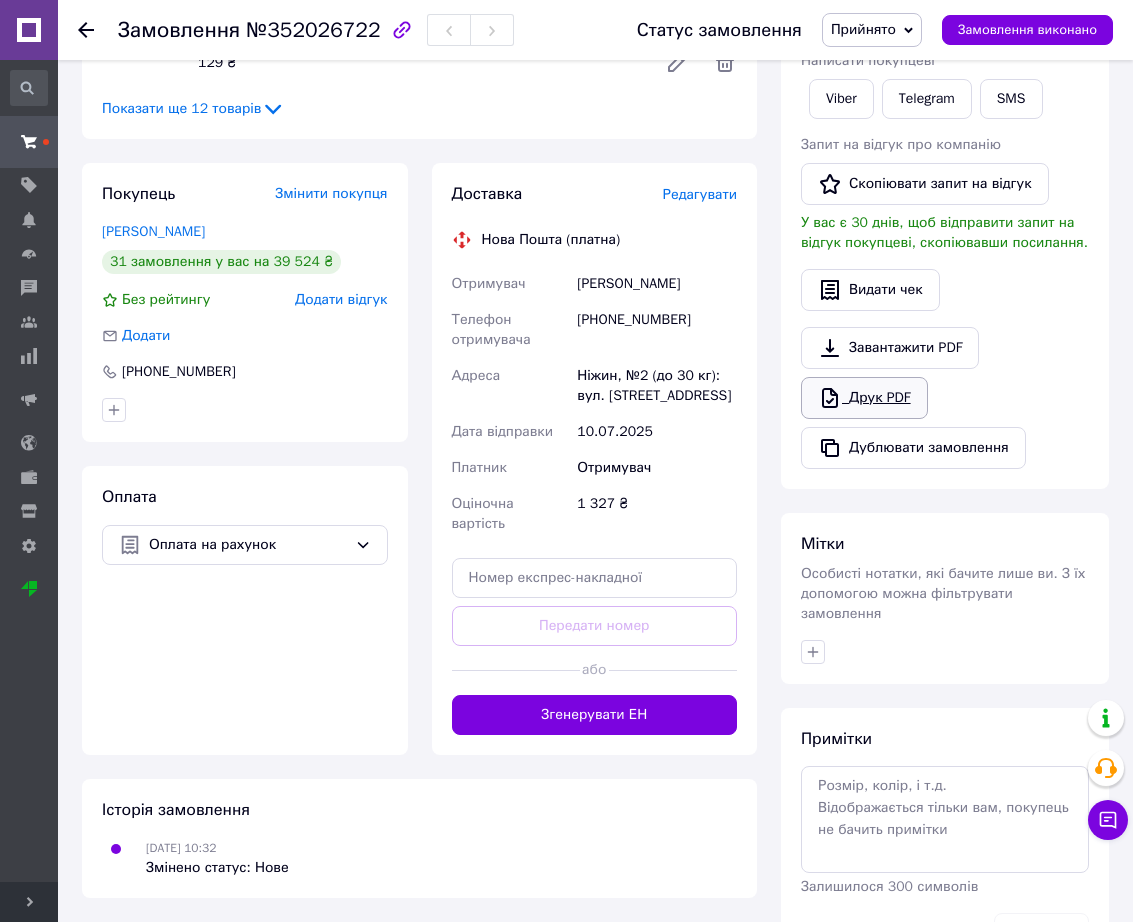 click on "Друк PDF" at bounding box center [864, 398] 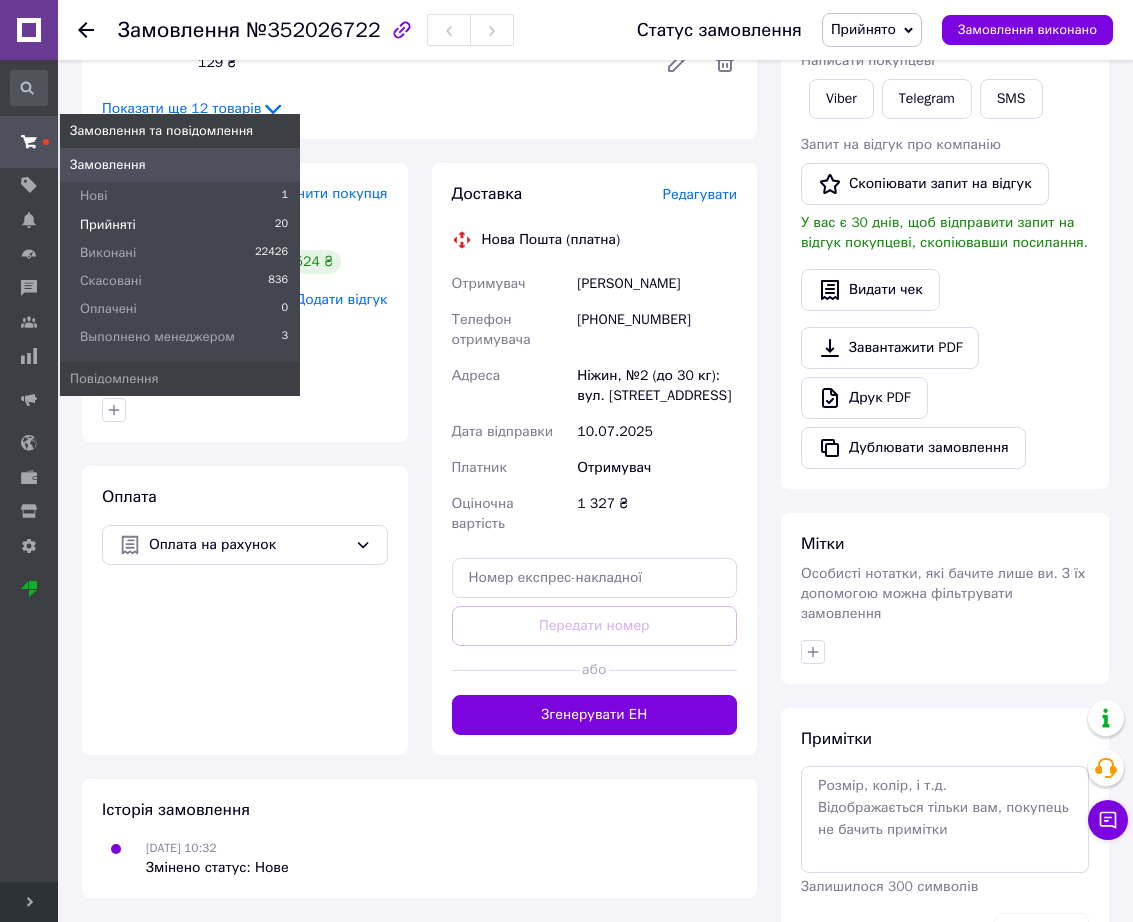 click on "Прийняті" at bounding box center (108, 225) 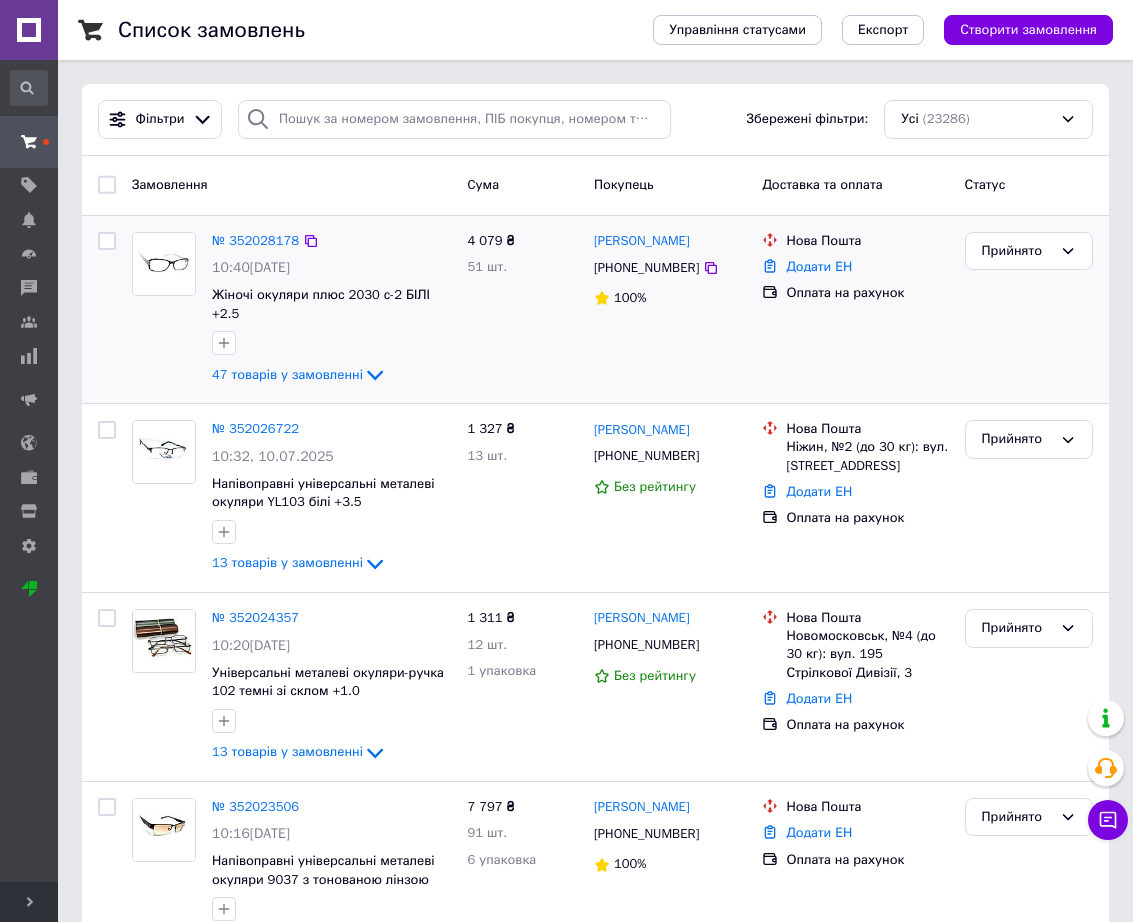 click at bounding box center [107, 241] 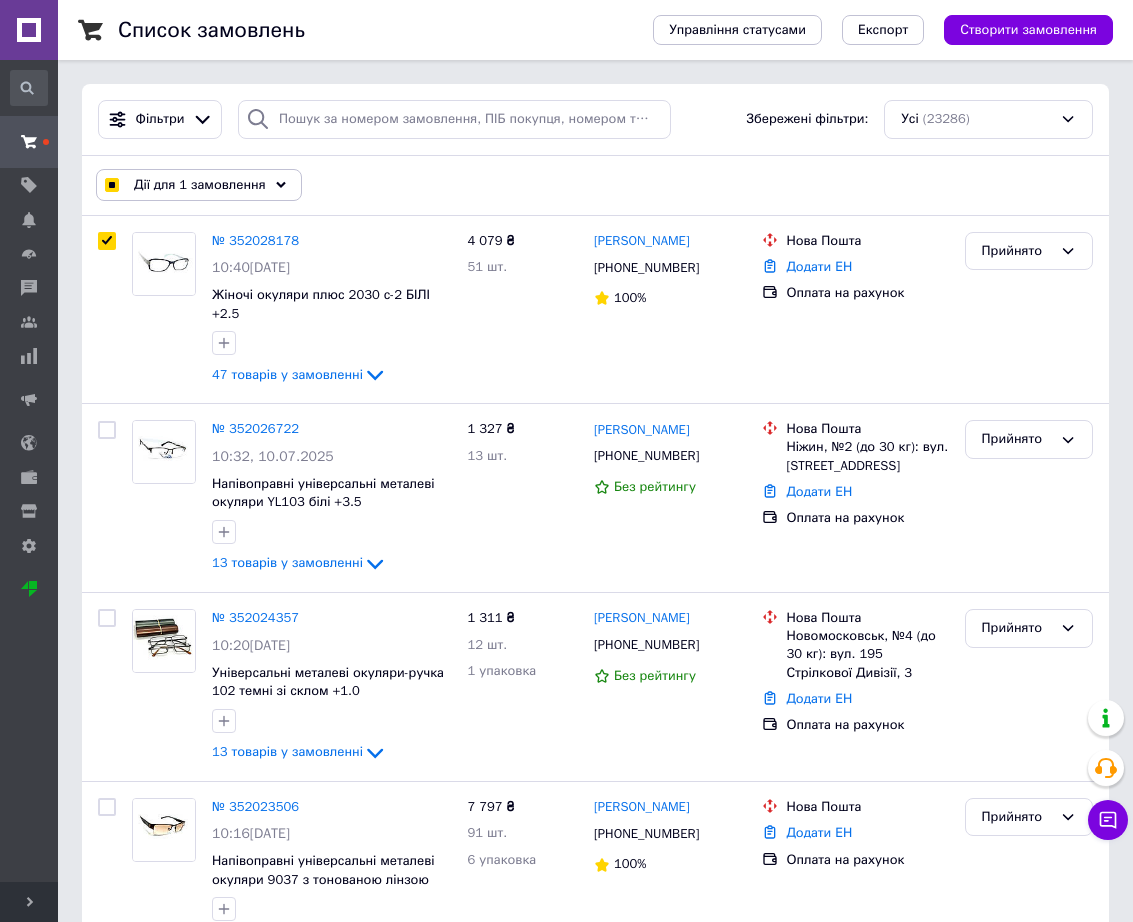 click on "Дії для 1 замовлення" at bounding box center [199, 185] 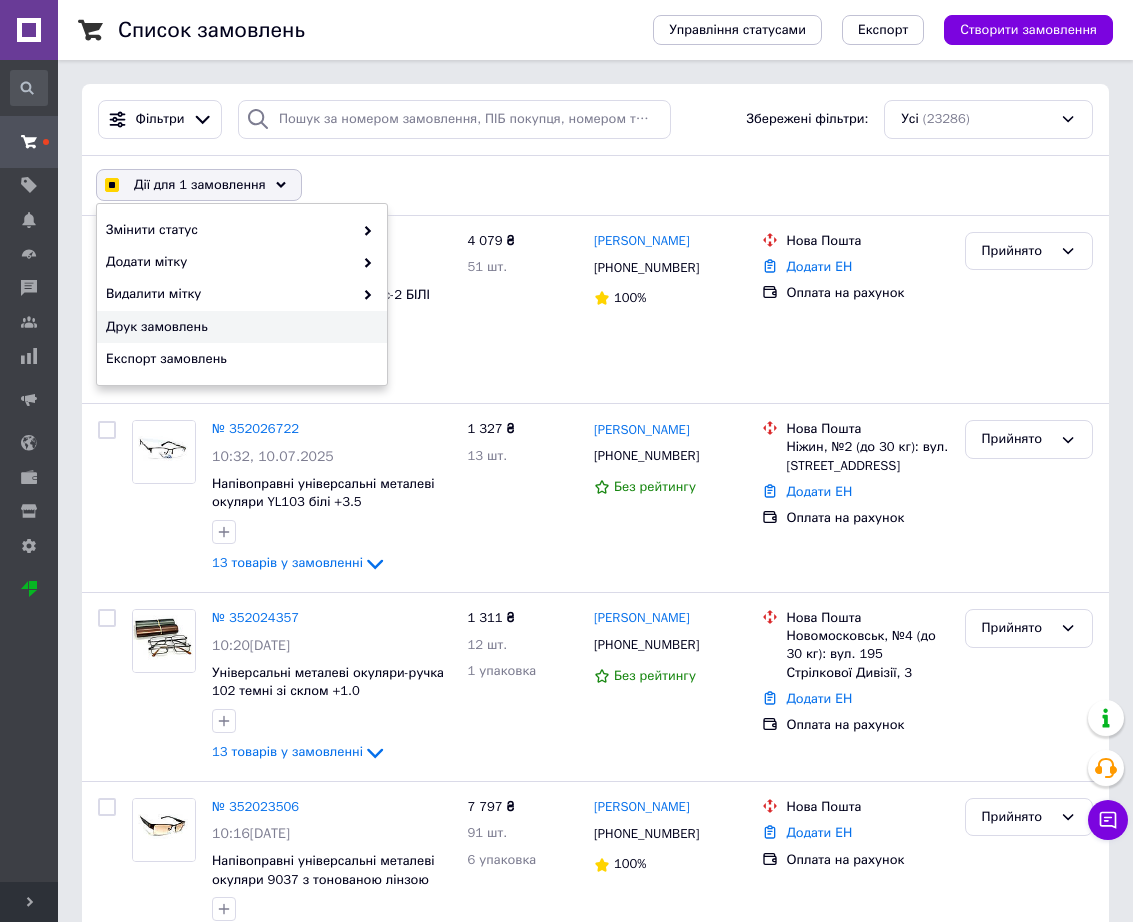 click on "Друк замовлень" at bounding box center (239, 327) 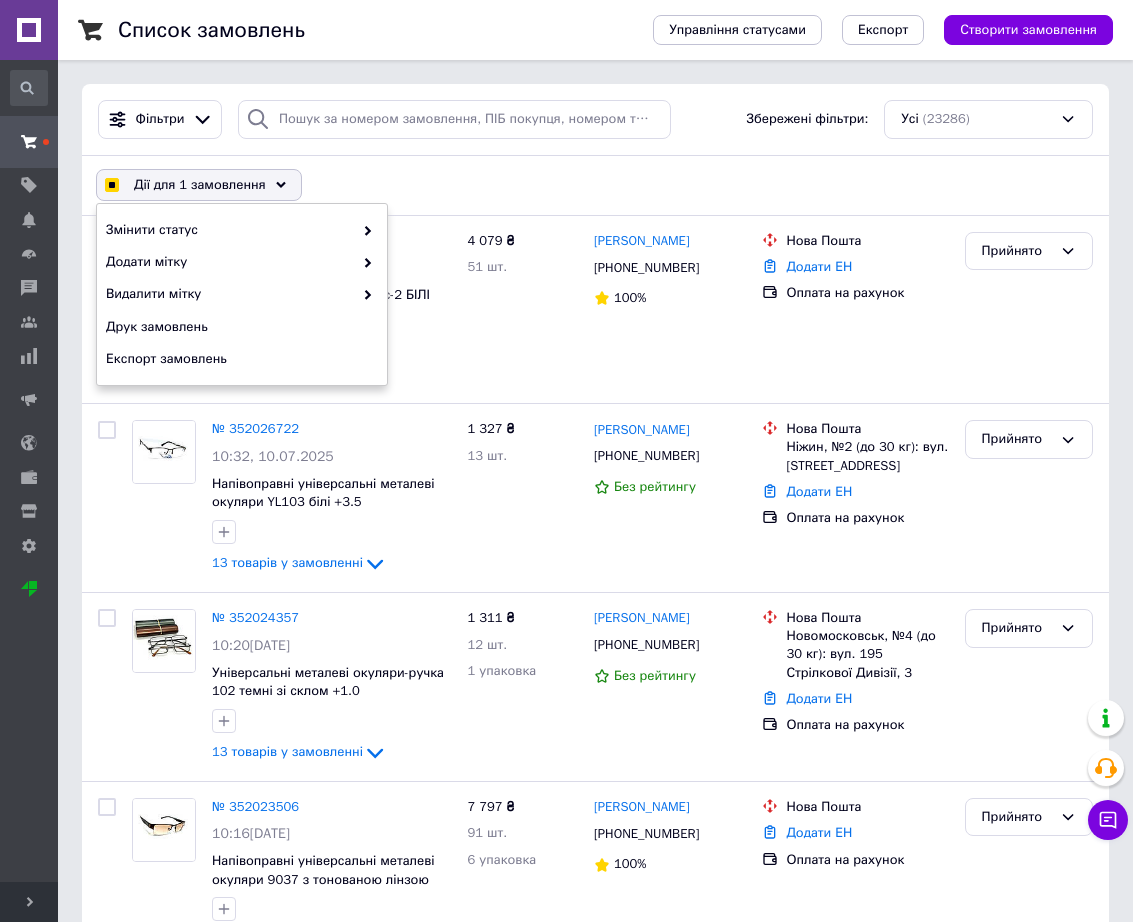 click on "Дії для 1 замовлення Вибрати все 23286 замовлень Вибрані всі 23286 замовлень Скасувати вибрані Змінити статус Додати мітку Видалити мітку Друк замовлень Експорт замовлень" at bounding box center (595, 185) 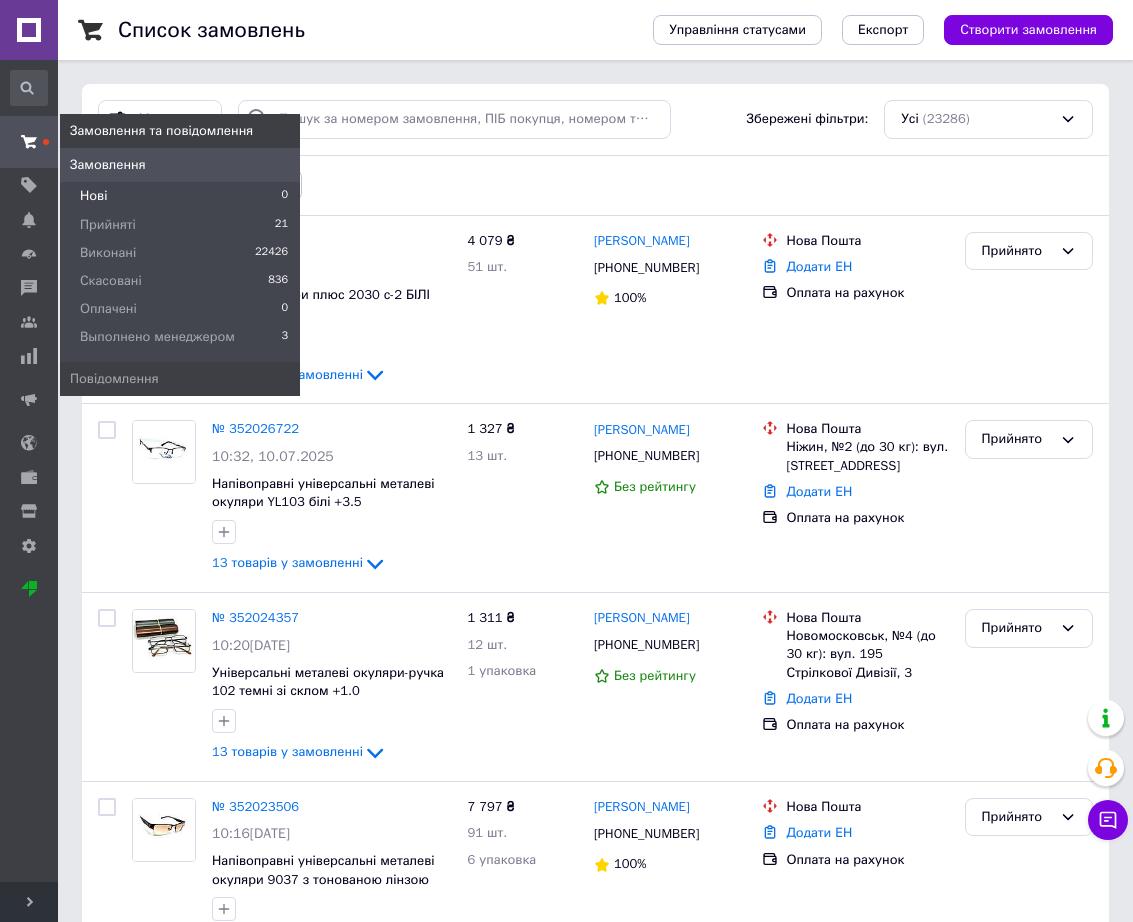 click on "Нові" at bounding box center [93, 196] 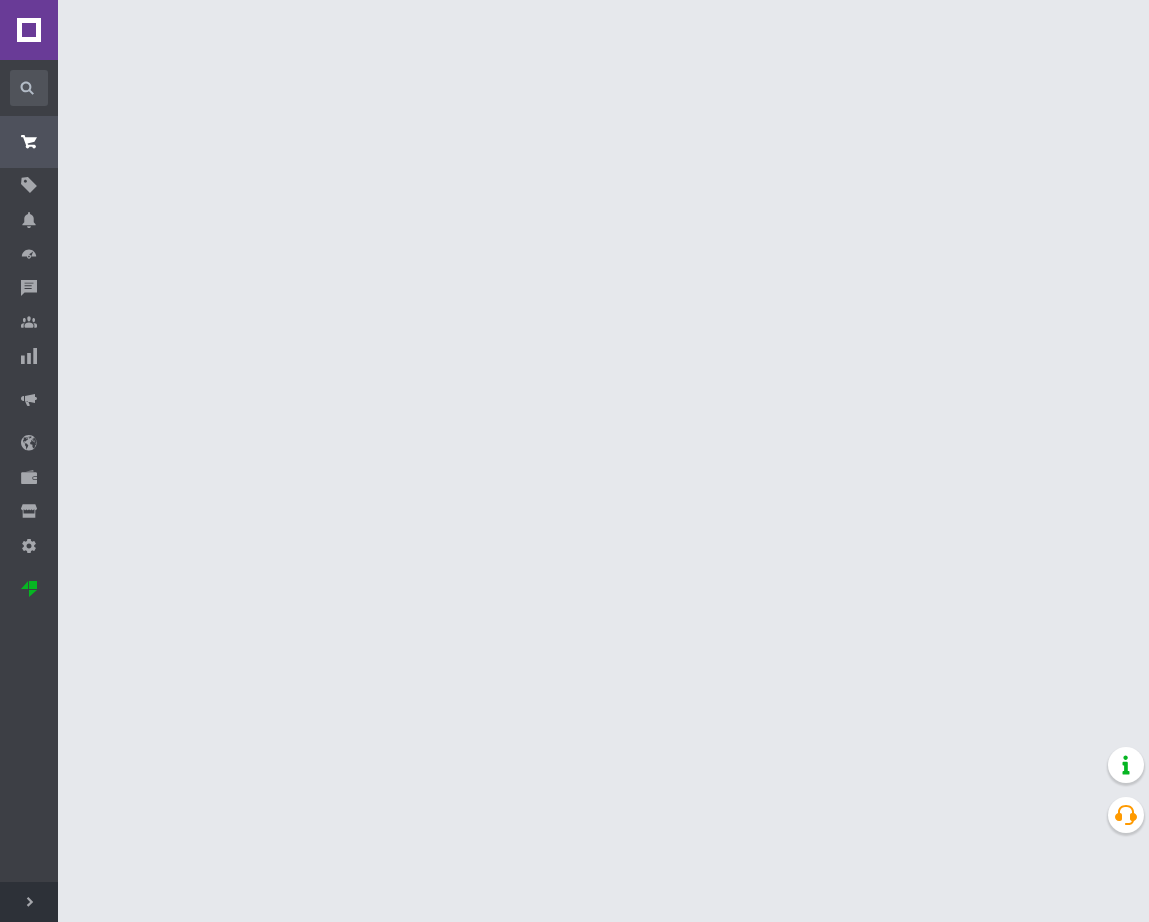scroll, scrollTop: 0, scrollLeft: 0, axis: both 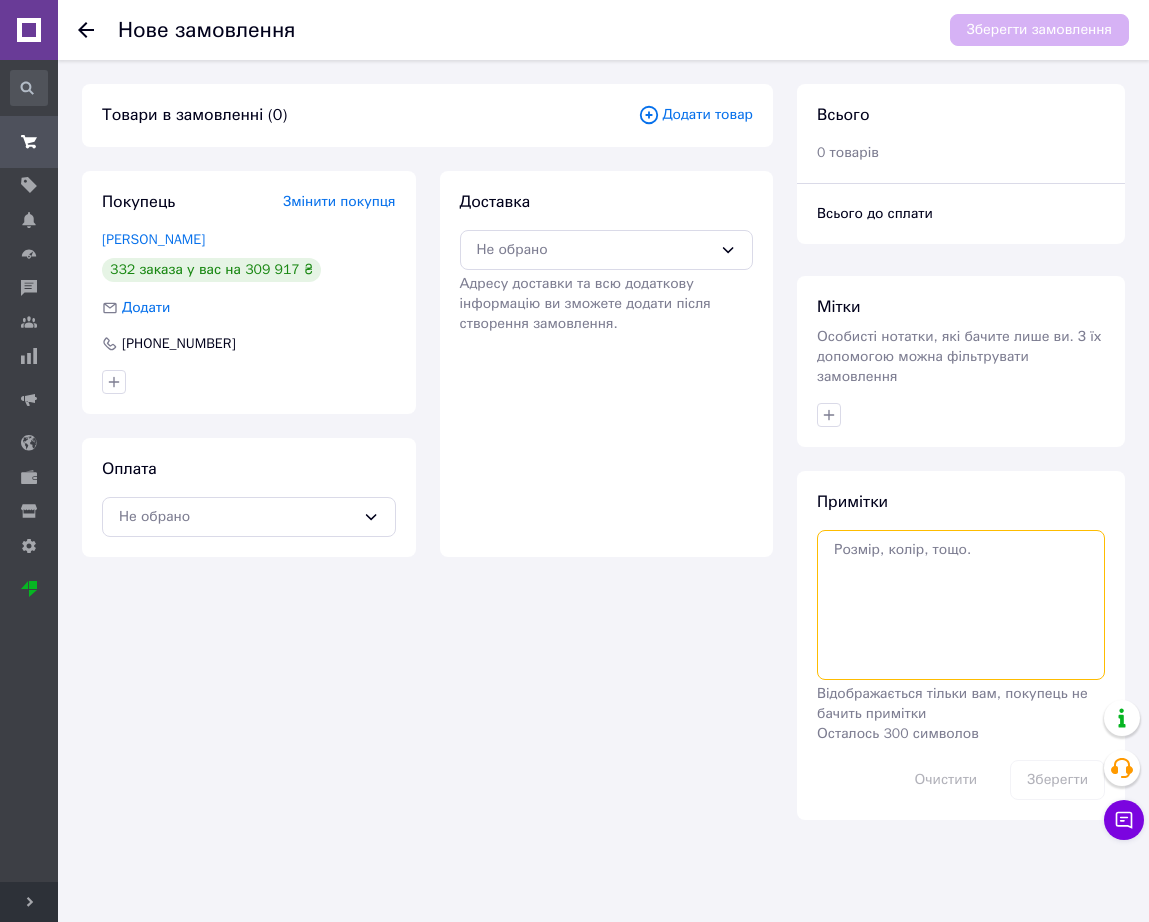 click at bounding box center (961, 605) 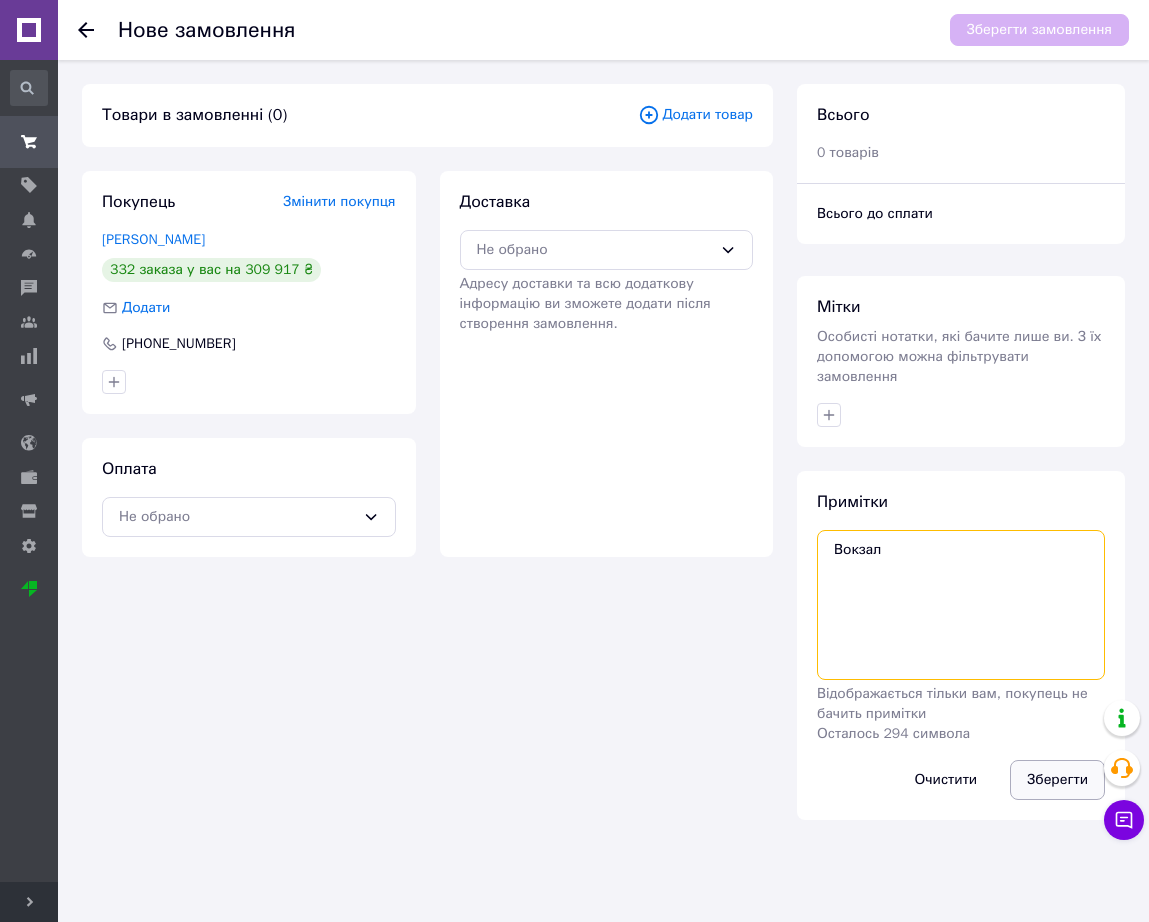 type on "Вокзал" 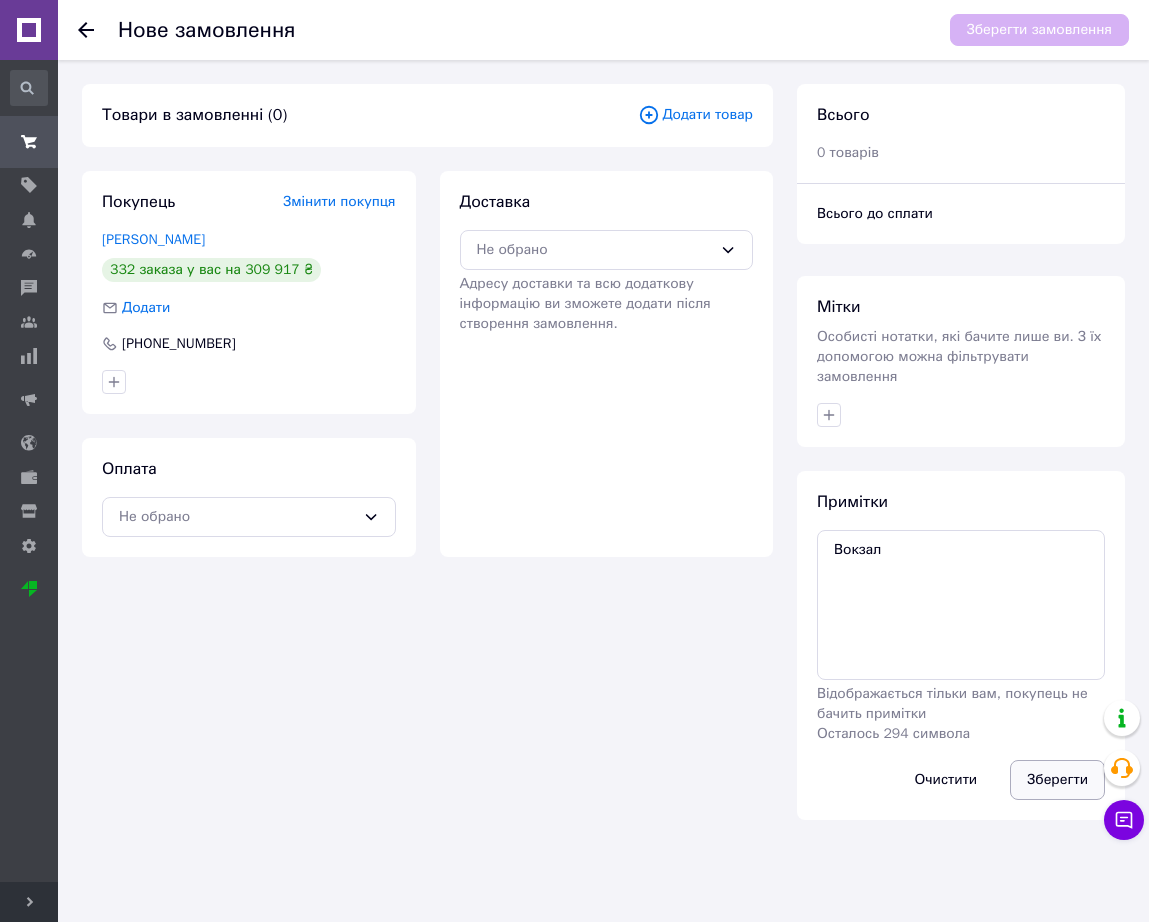 click on "Зберегти" at bounding box center [1057, 780] 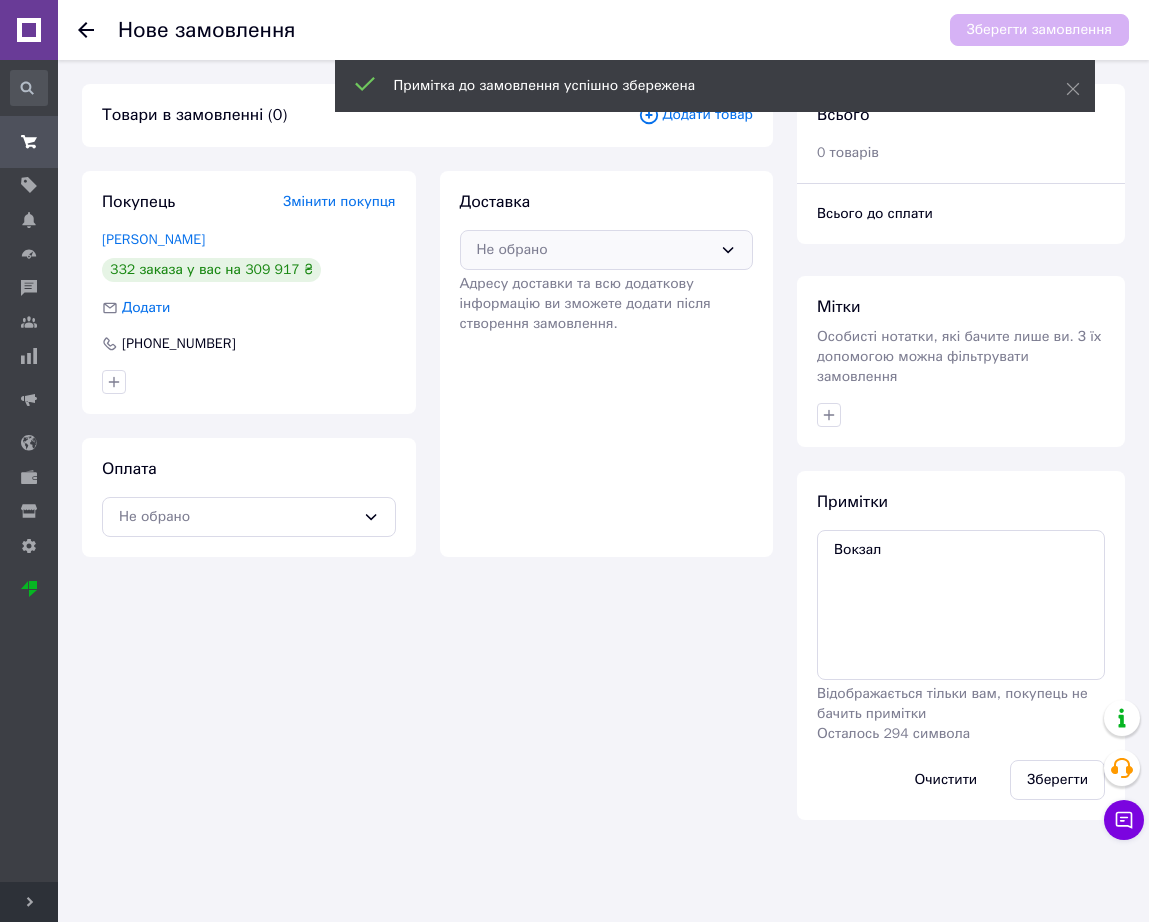 drag, startPoint x: 571, startPoint y: 238, endPoint x: 567, endPoint y: 263, distance: 25.317978 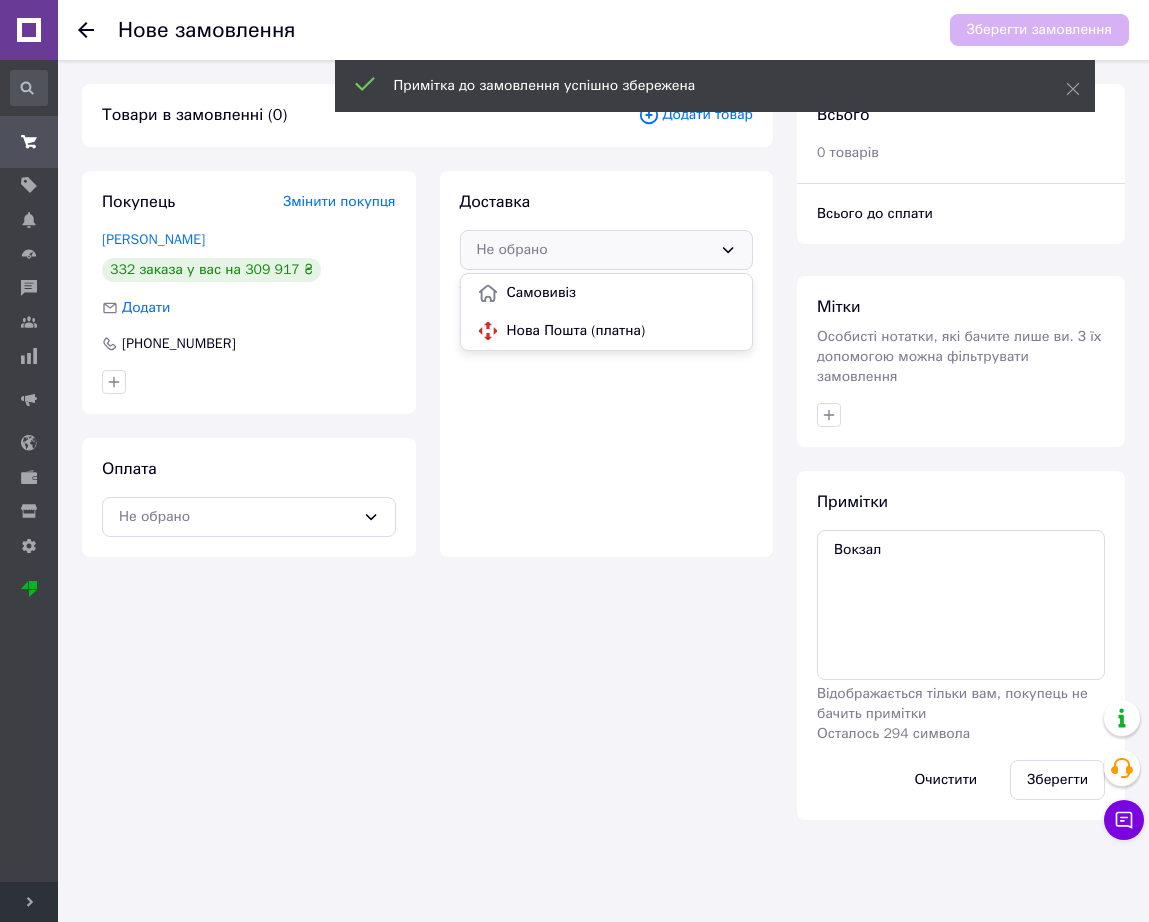 click on "Нова Пошта (платна)" at bounding box center [622, 331] 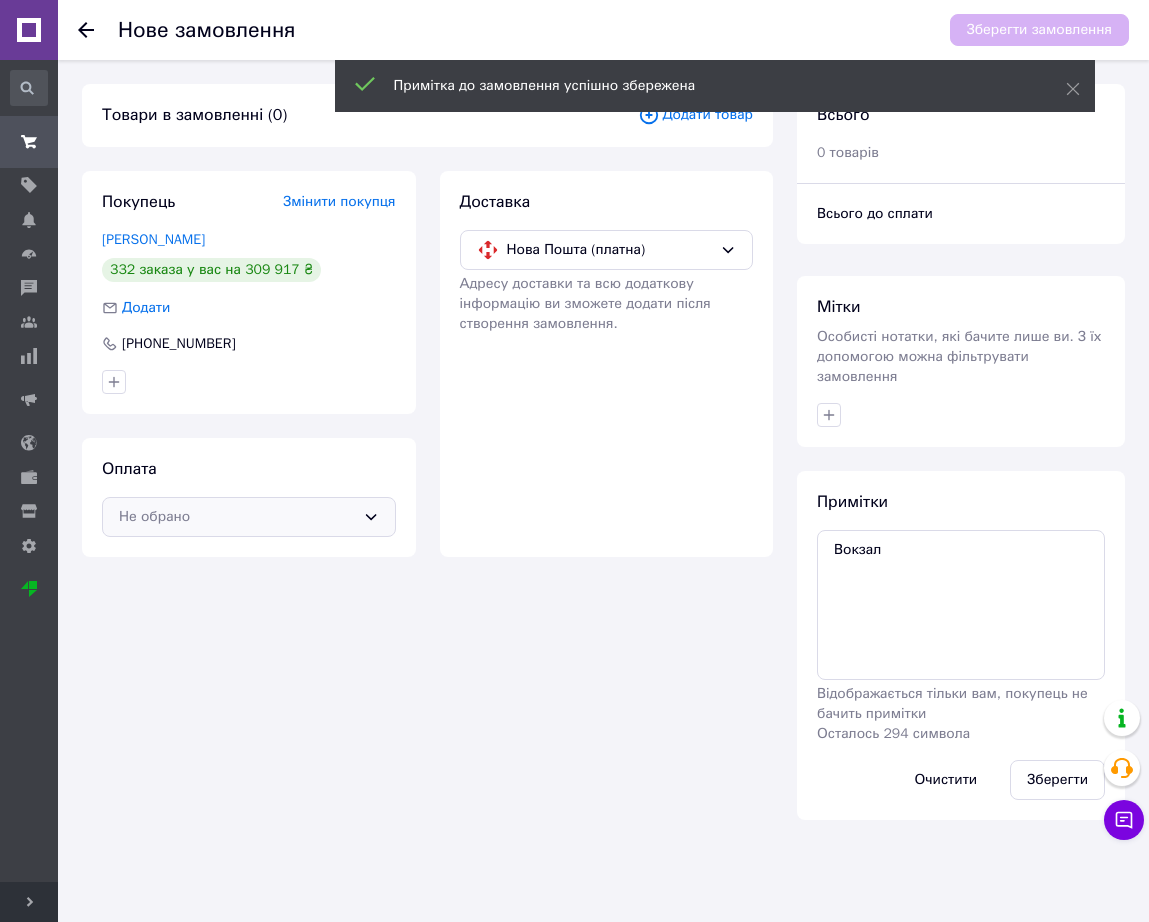 drag, startPoint x: 314, startPoint y: 489, endPoint x: 309, endPoint y: 517, distance: 28.442924 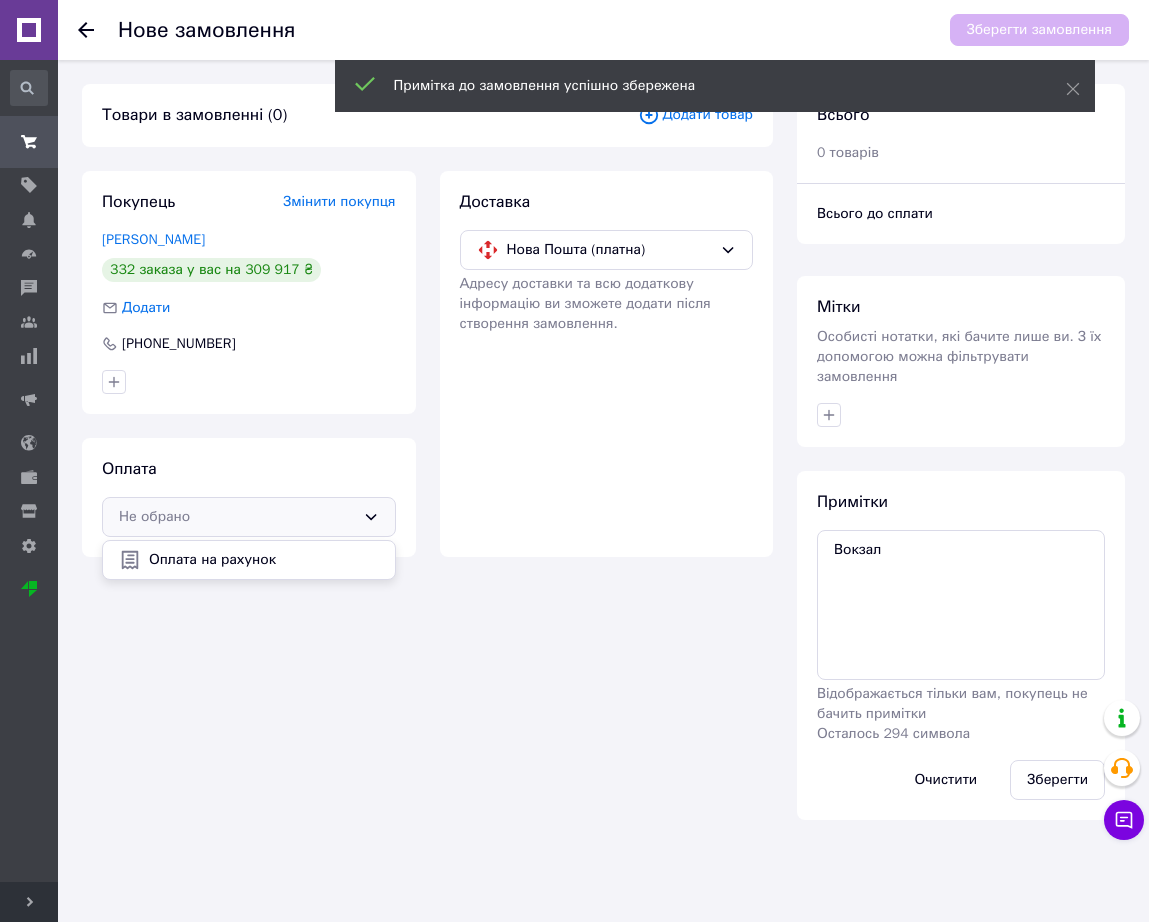 click on "Оплата на рахунок" at bounding box center (249, 560) 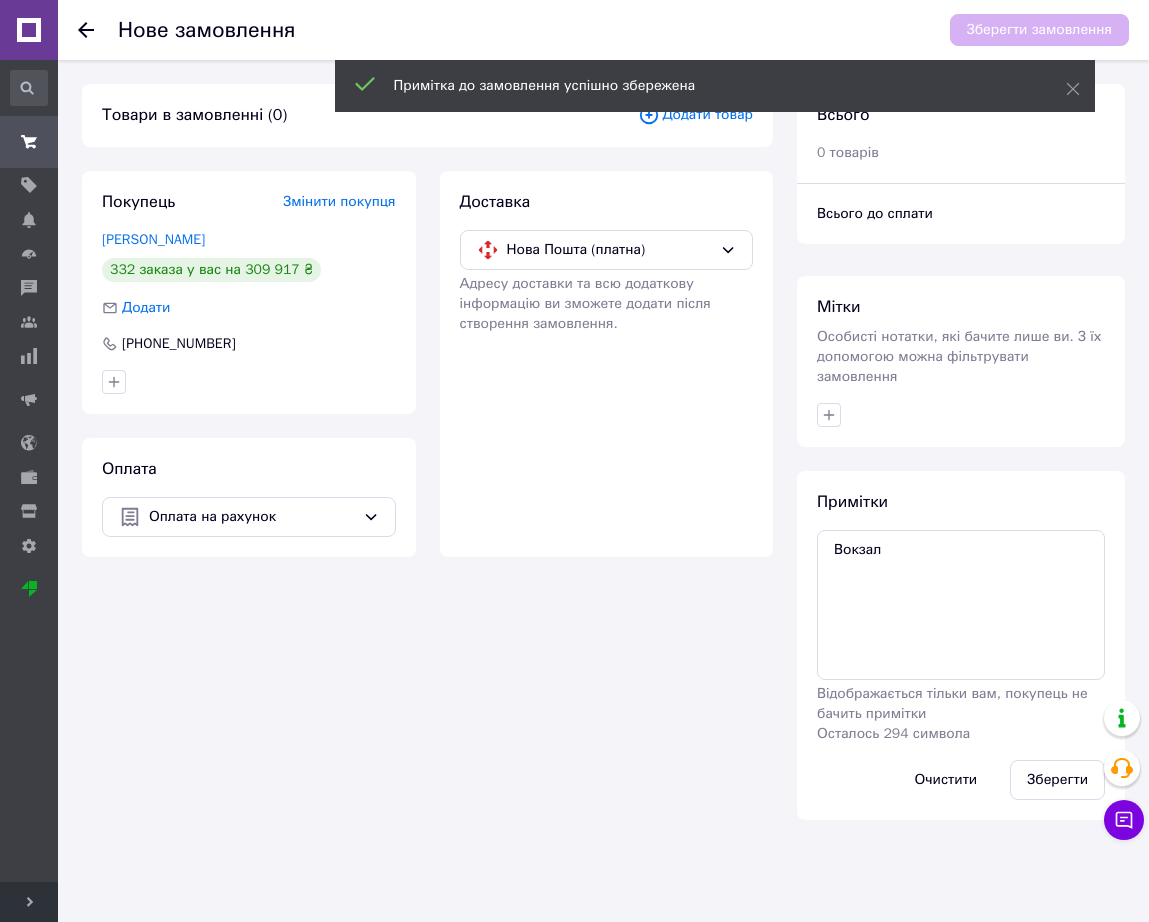 click on "Примітка до замовлення успішно збережена" at bounding box center (715, 86) 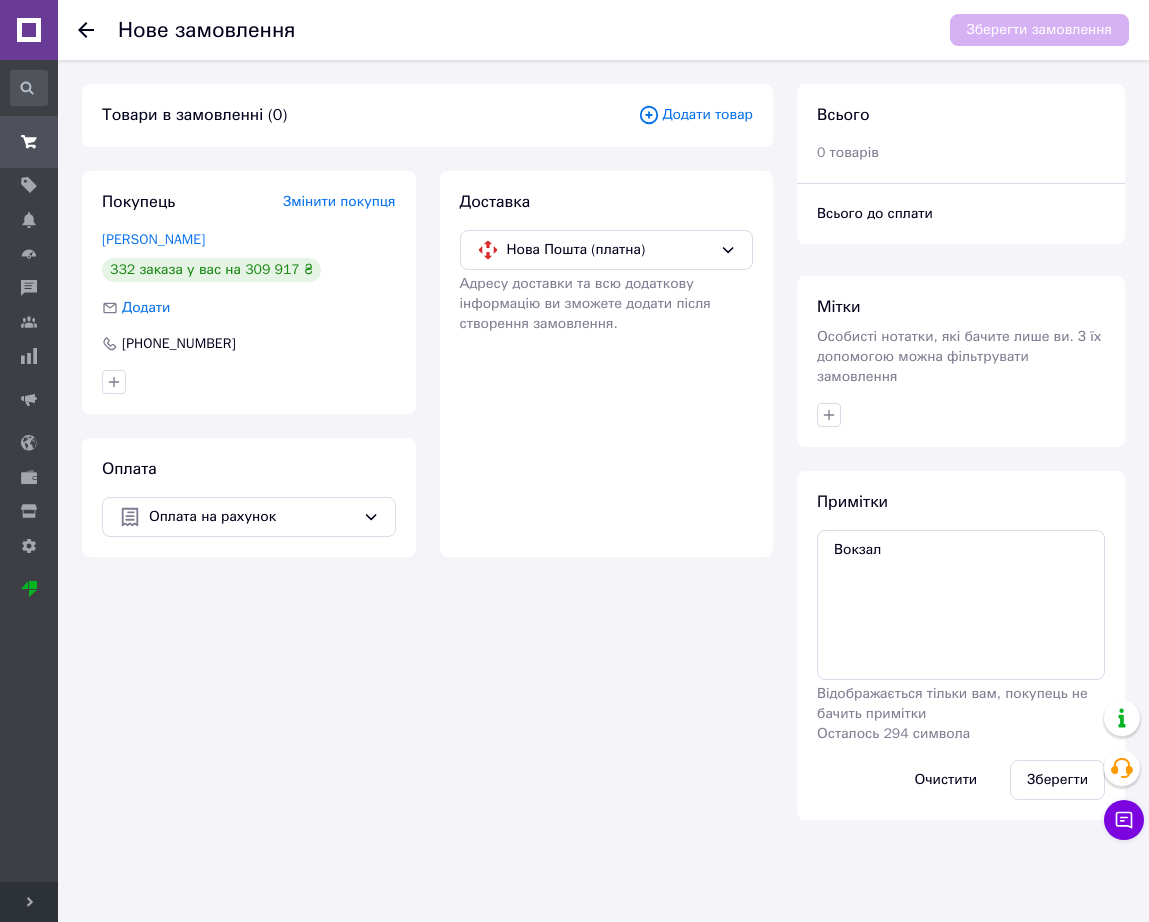 click on "Додати товар" at bounding box center [695, 115] 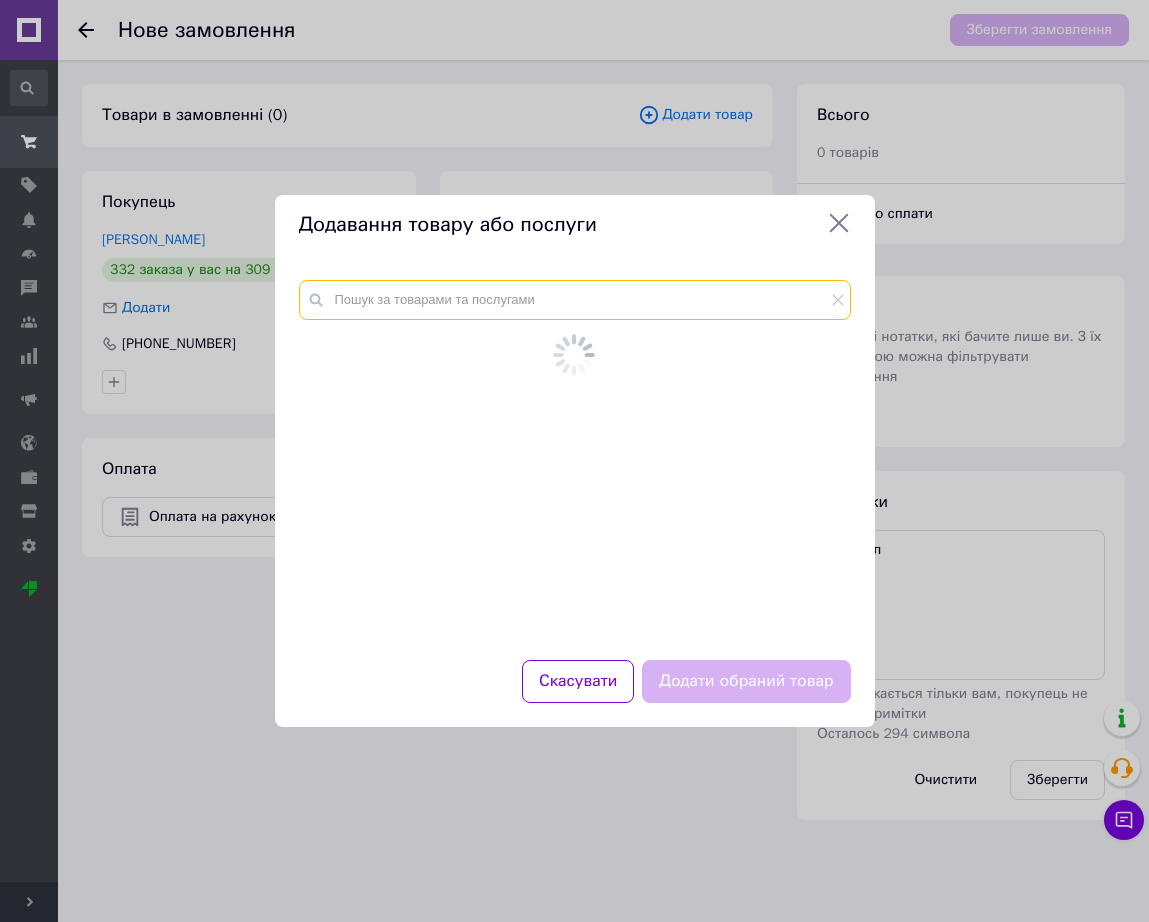click at bounding box center [575, 300] 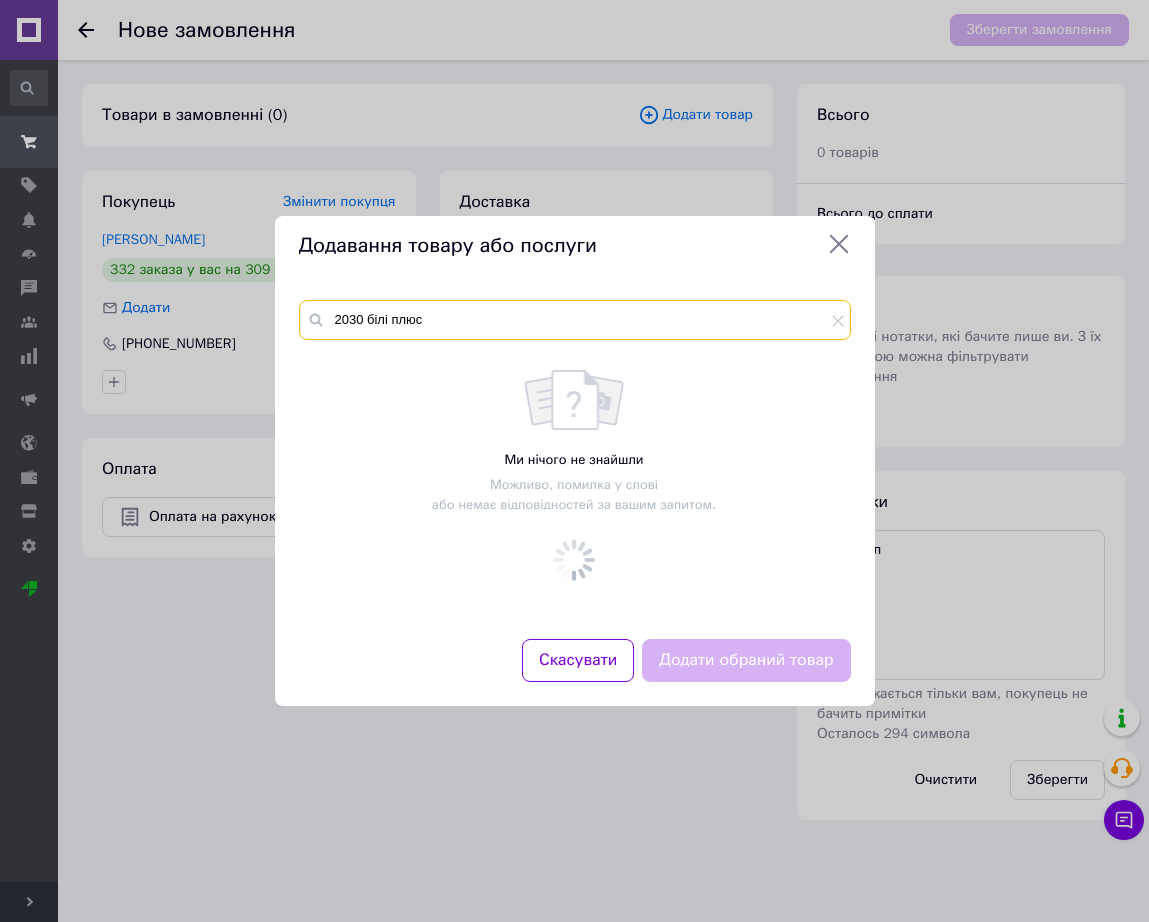click on "2030 білі плюс" at bounding box center (575, 320) 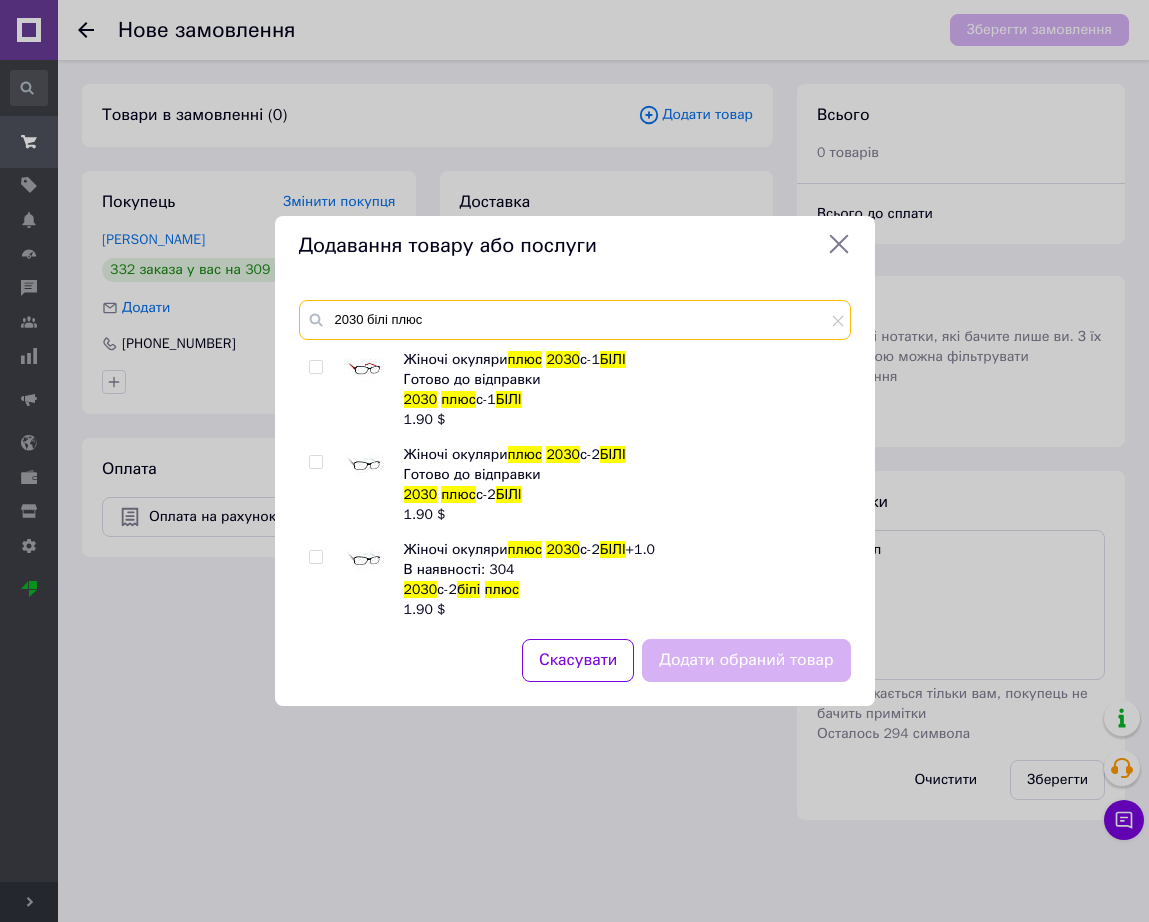 type on "2030 білі плюс" 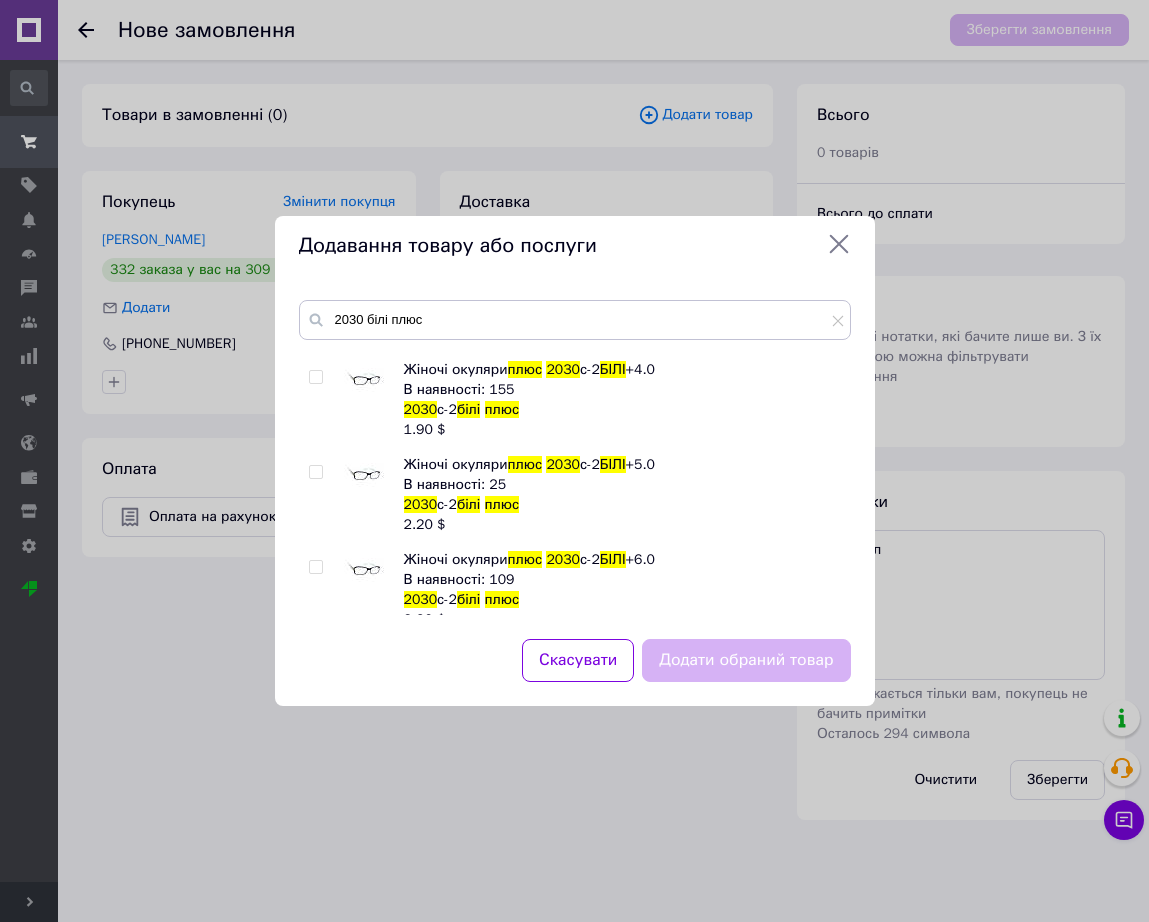 scroll, scrollTop: 625, scrollLeft: 0, axis: vertical 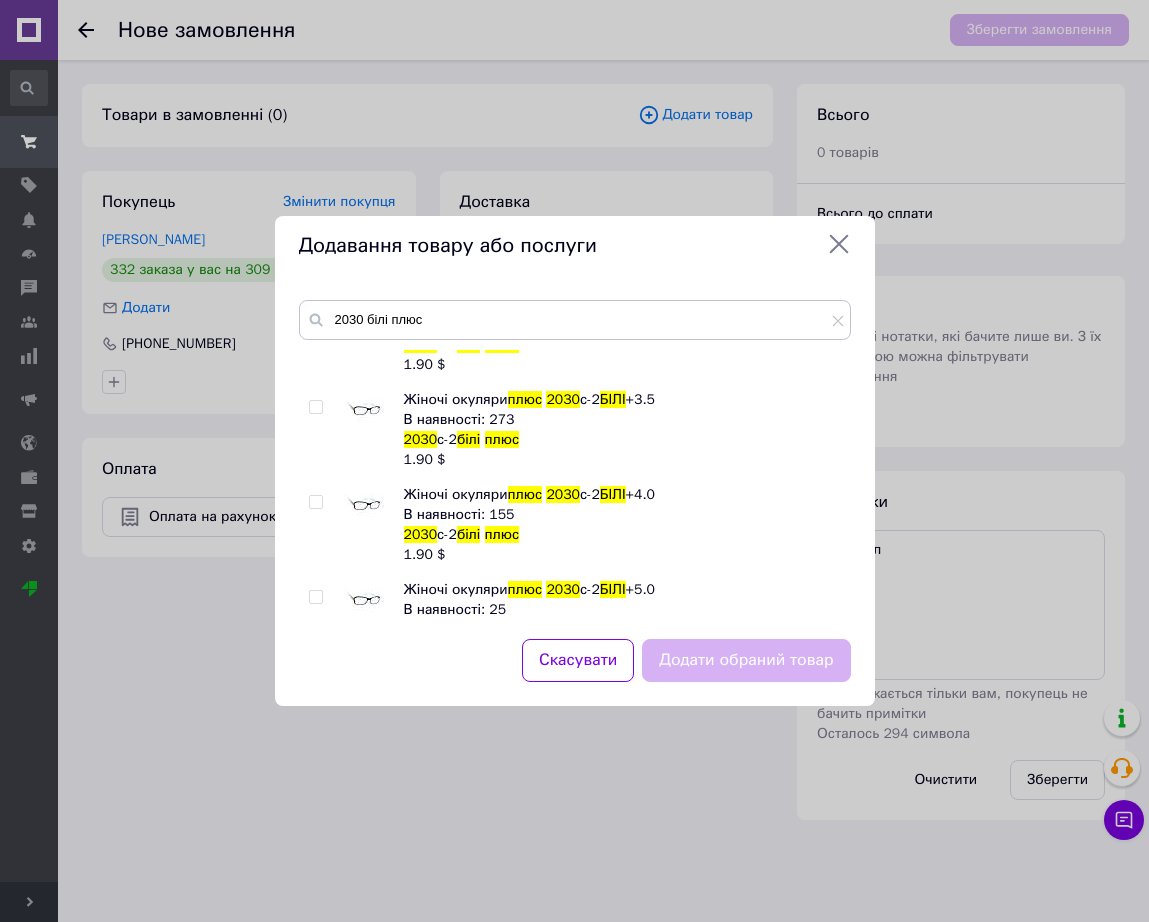 click at bounding box center (364, 505) 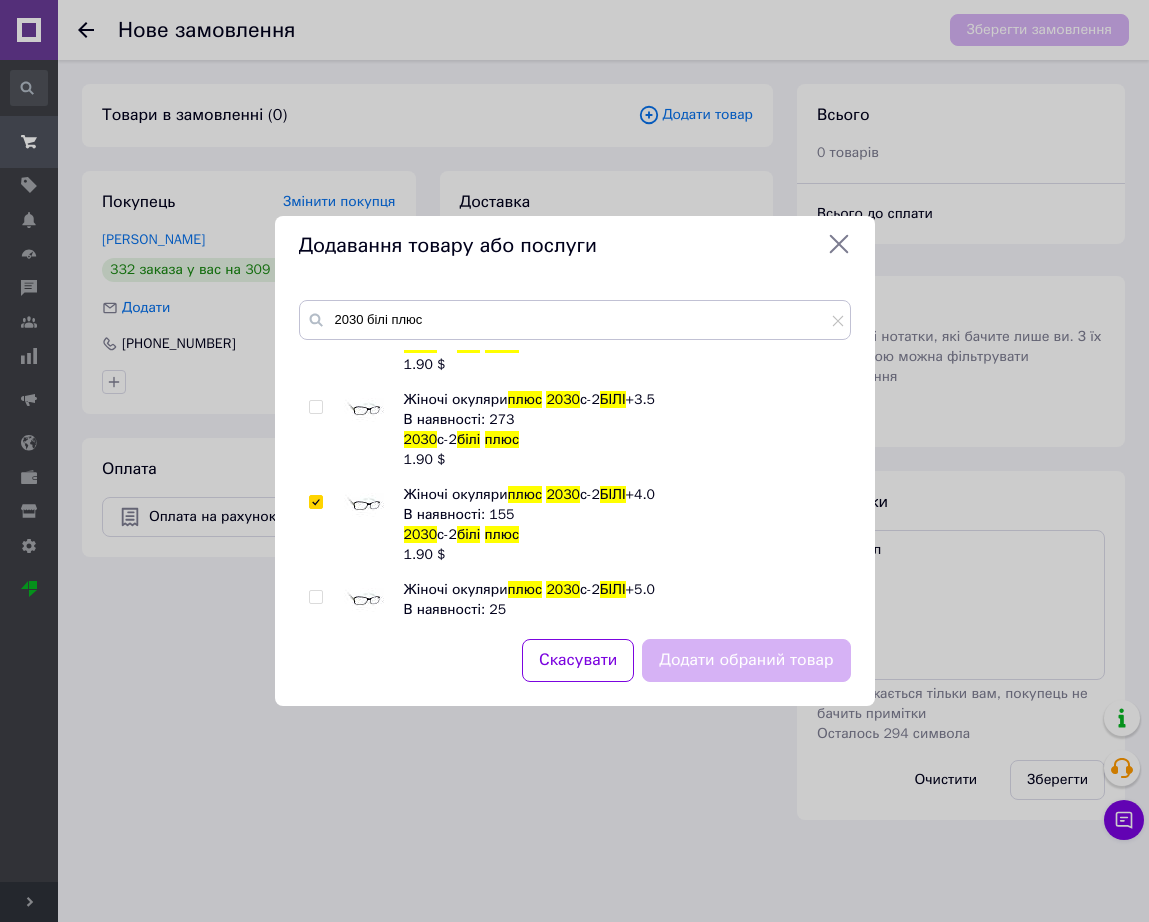 checkbox on "true" 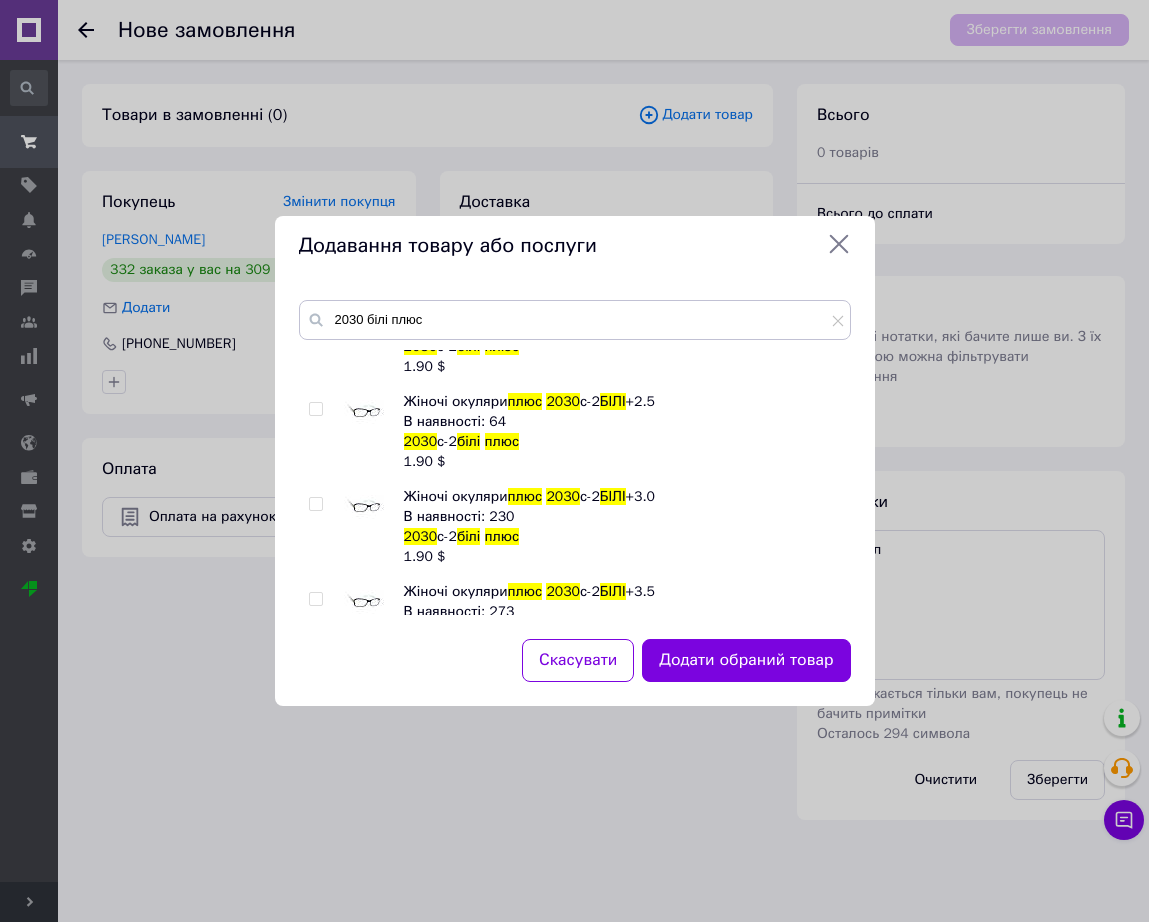 scroll, scrollTop: 375, scrollLeft: 0, axis: vertical 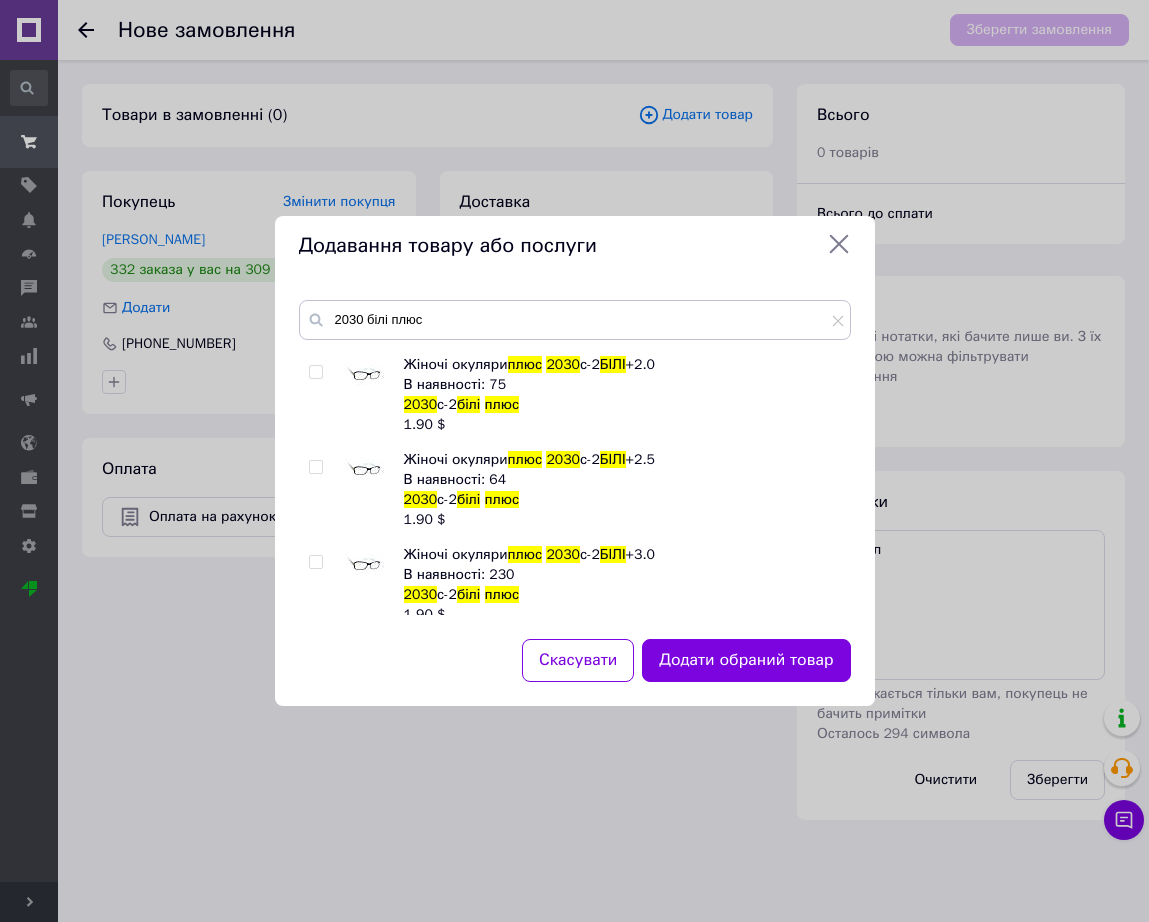 click at bounding box center (364, 375) 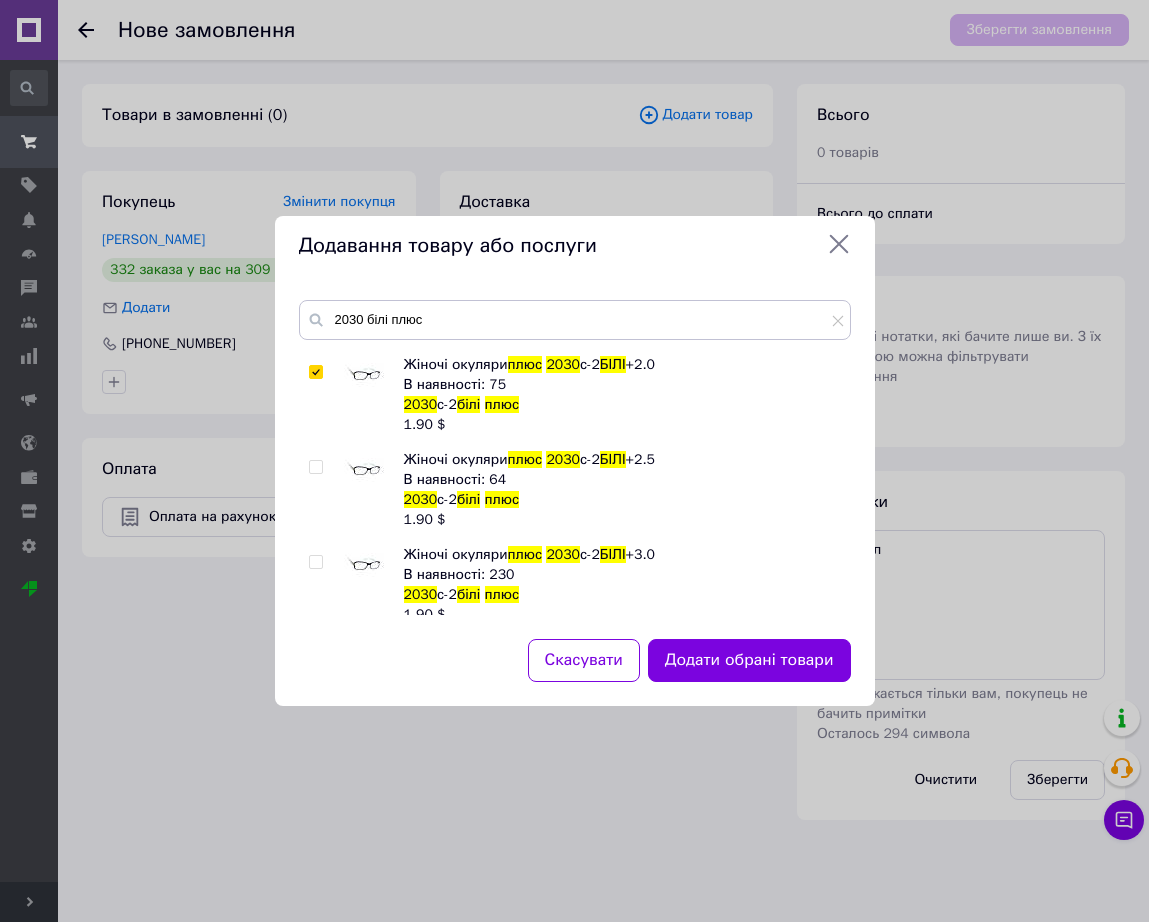click at bounding box center (364, 375) 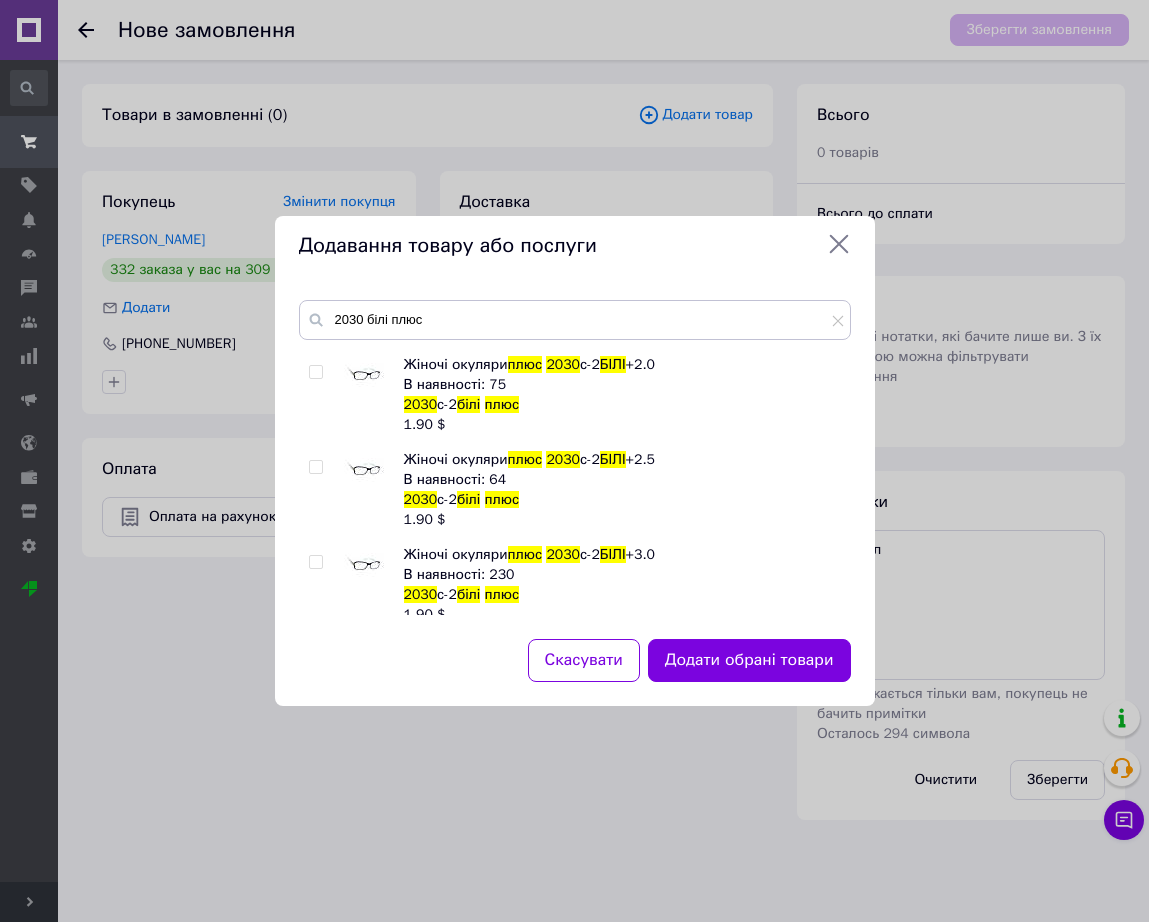 checkbox on "false" 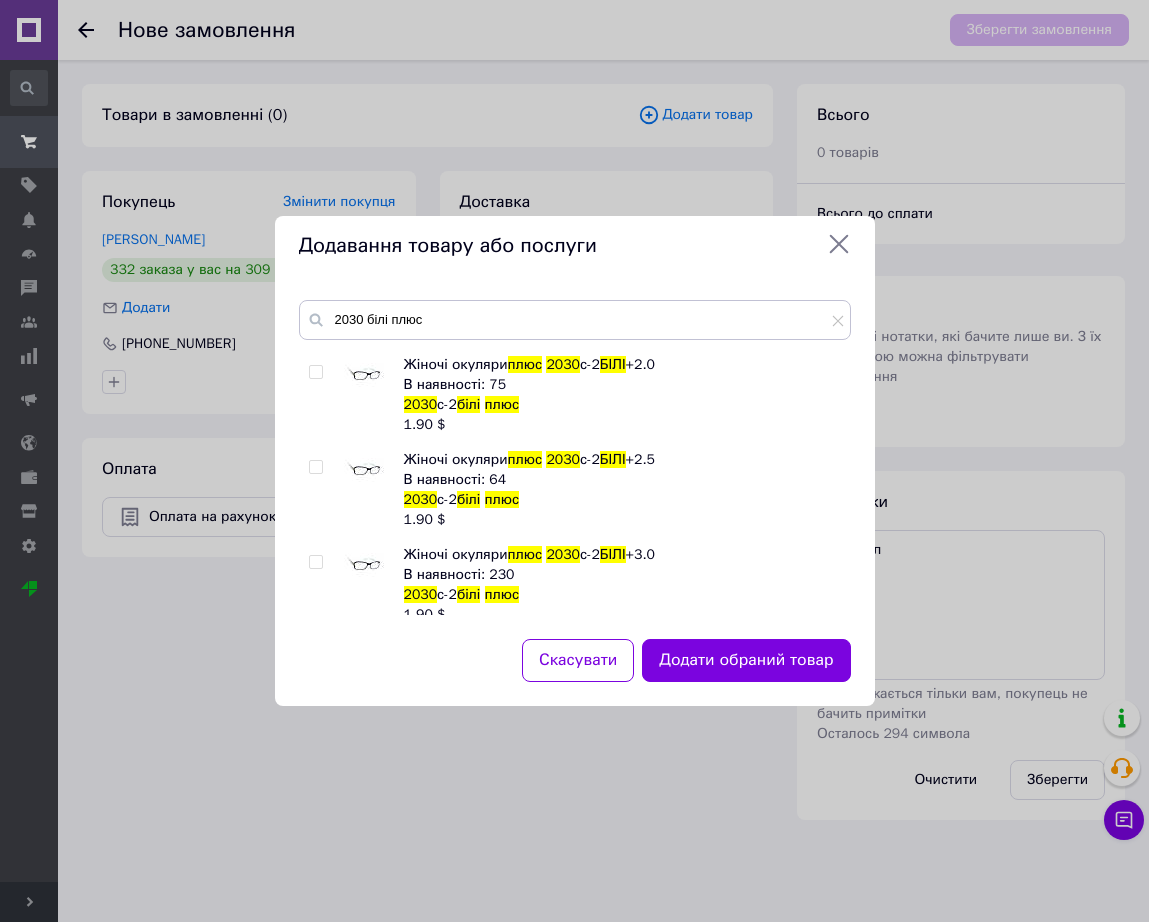 click at bounding box center (364, 470) 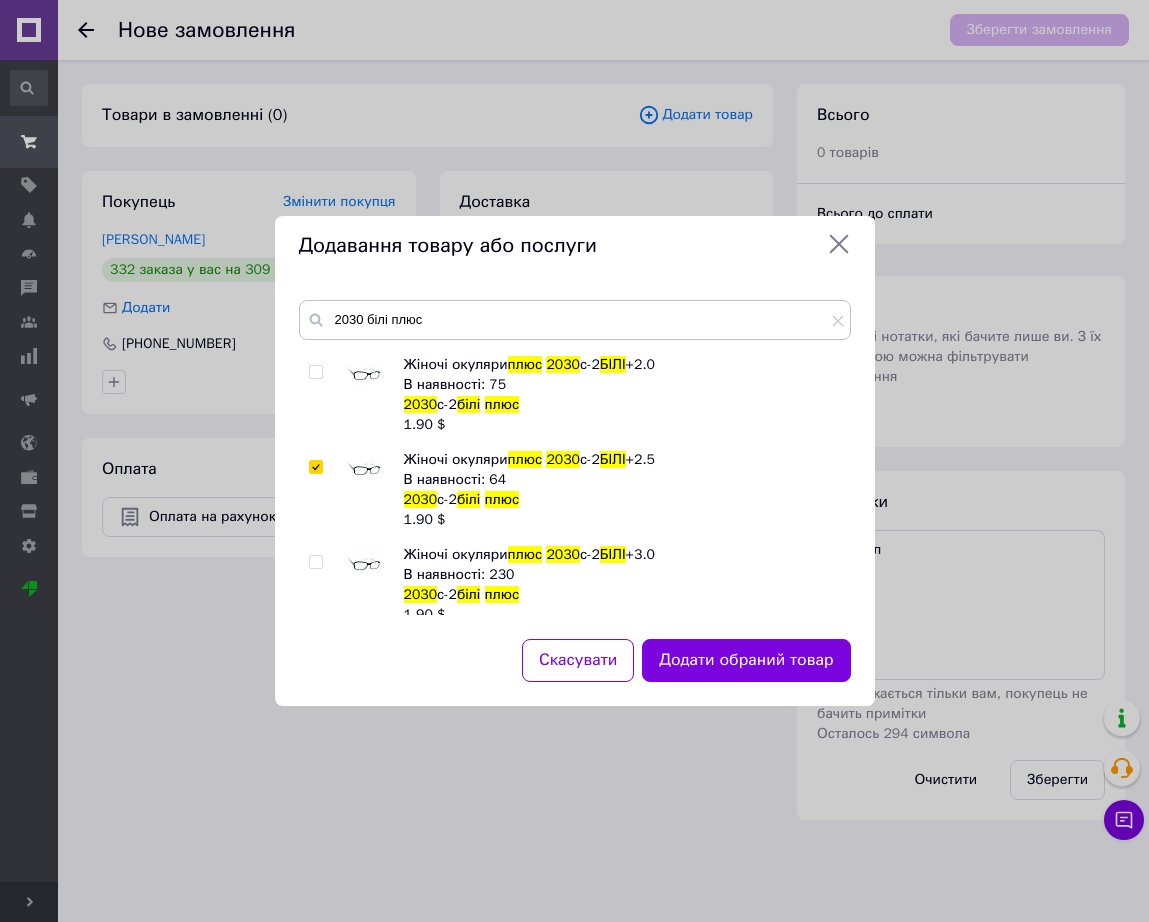 checkbox on "true" 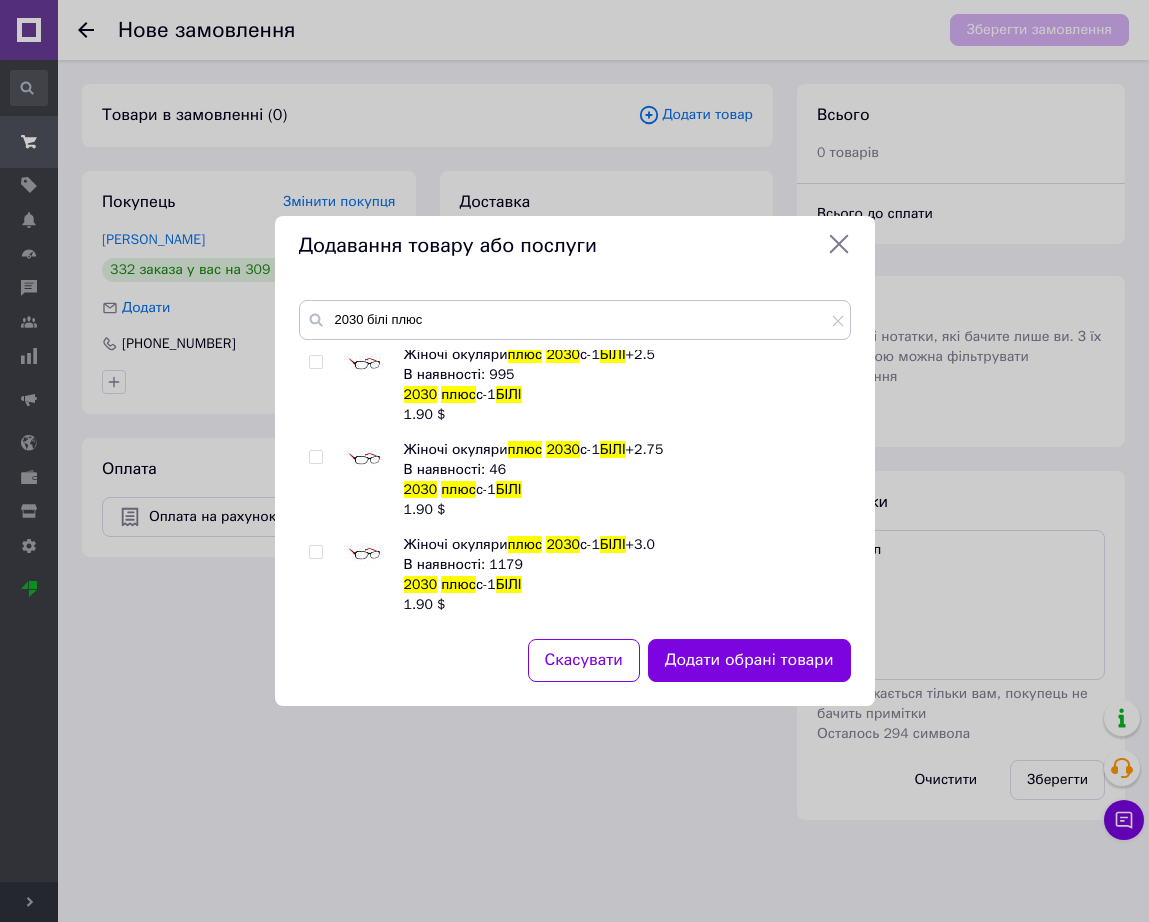 scroll, scrollTop: 1845, scrollLeft: 0, axis: vertical 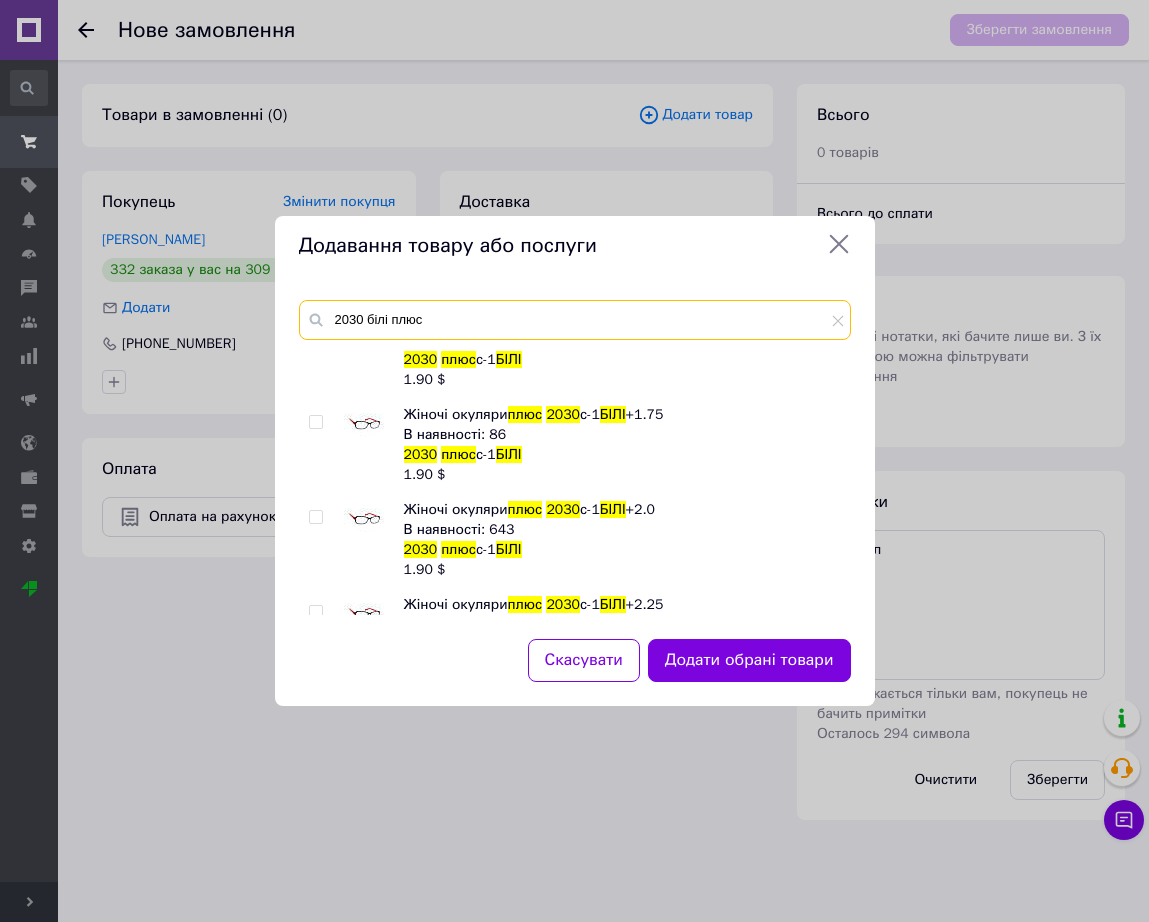 click on "2030 білі плюс" at bounding box center [575, 320] 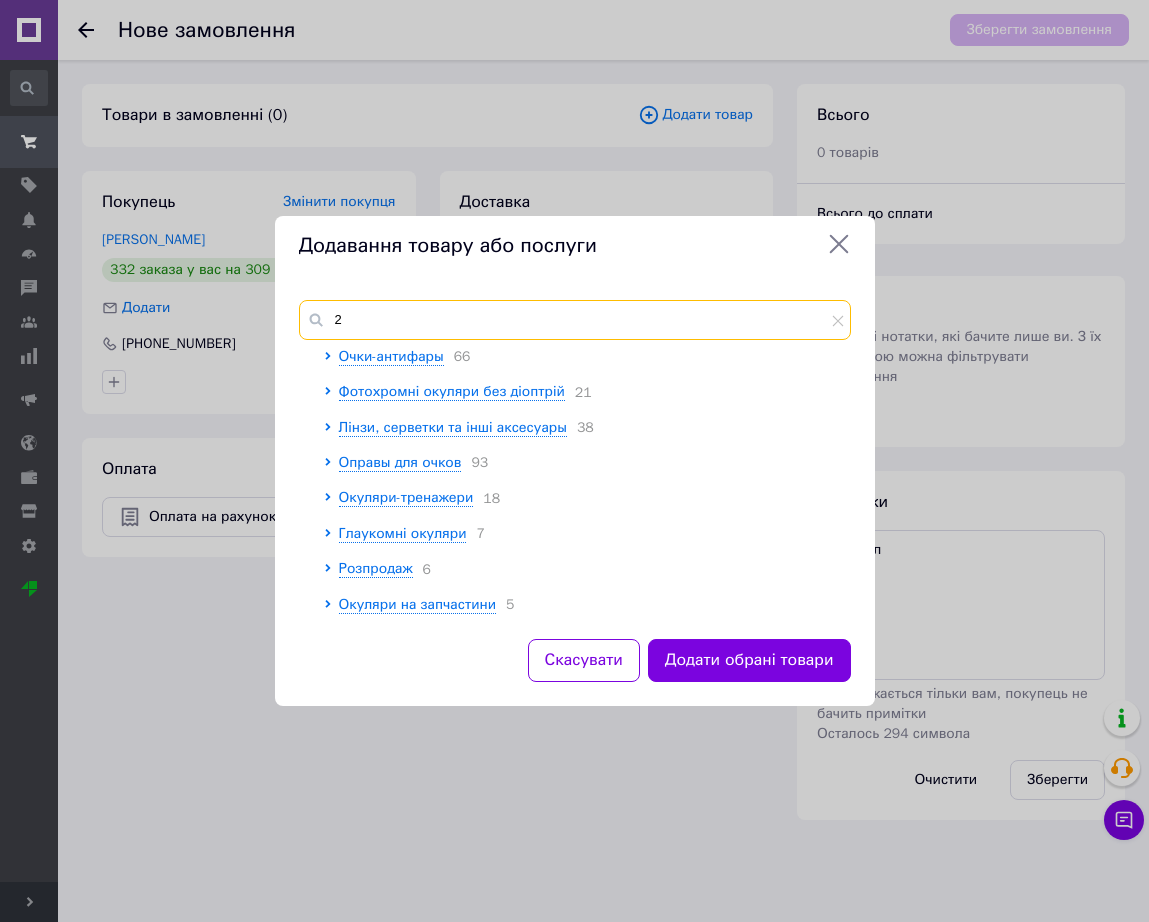 scroll, scrollTop: 0, scrollLeft: 0, axis: both 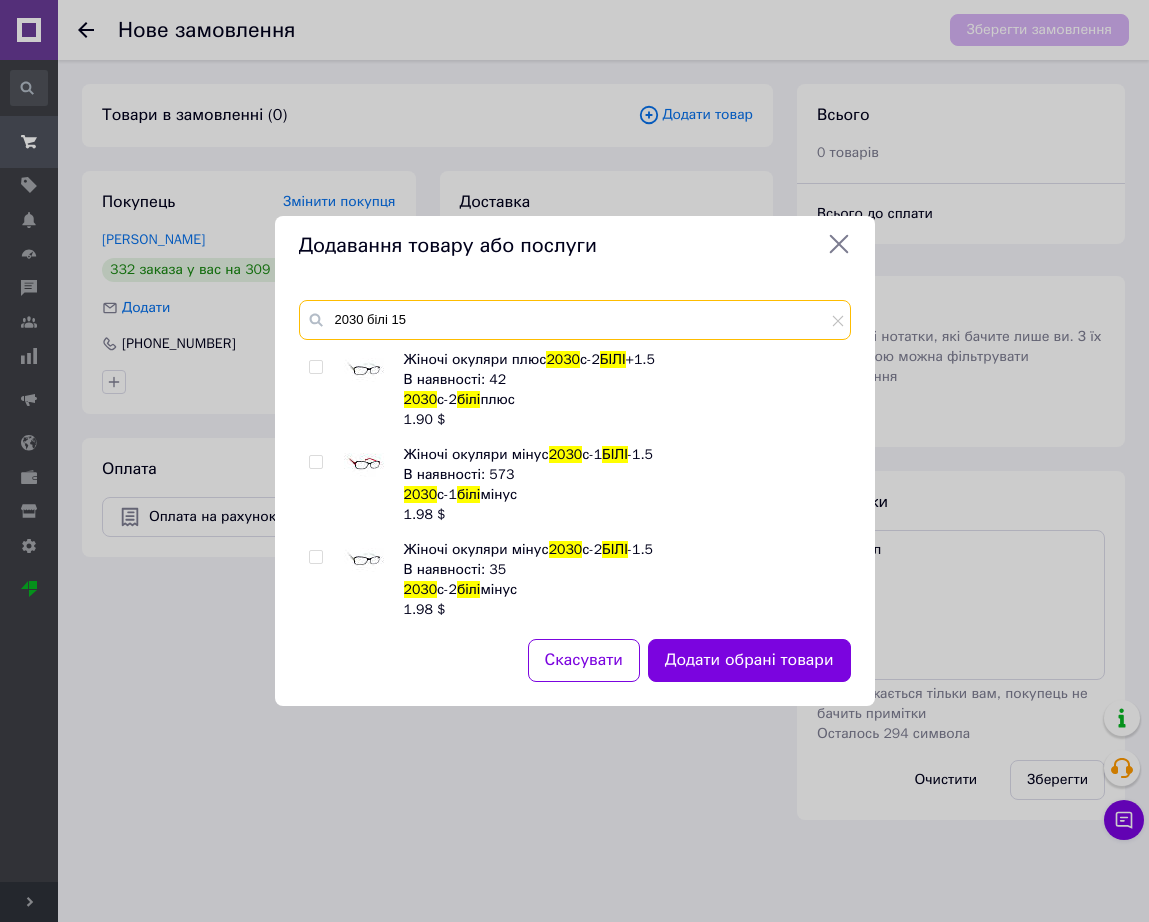type on "2030 білі 15" 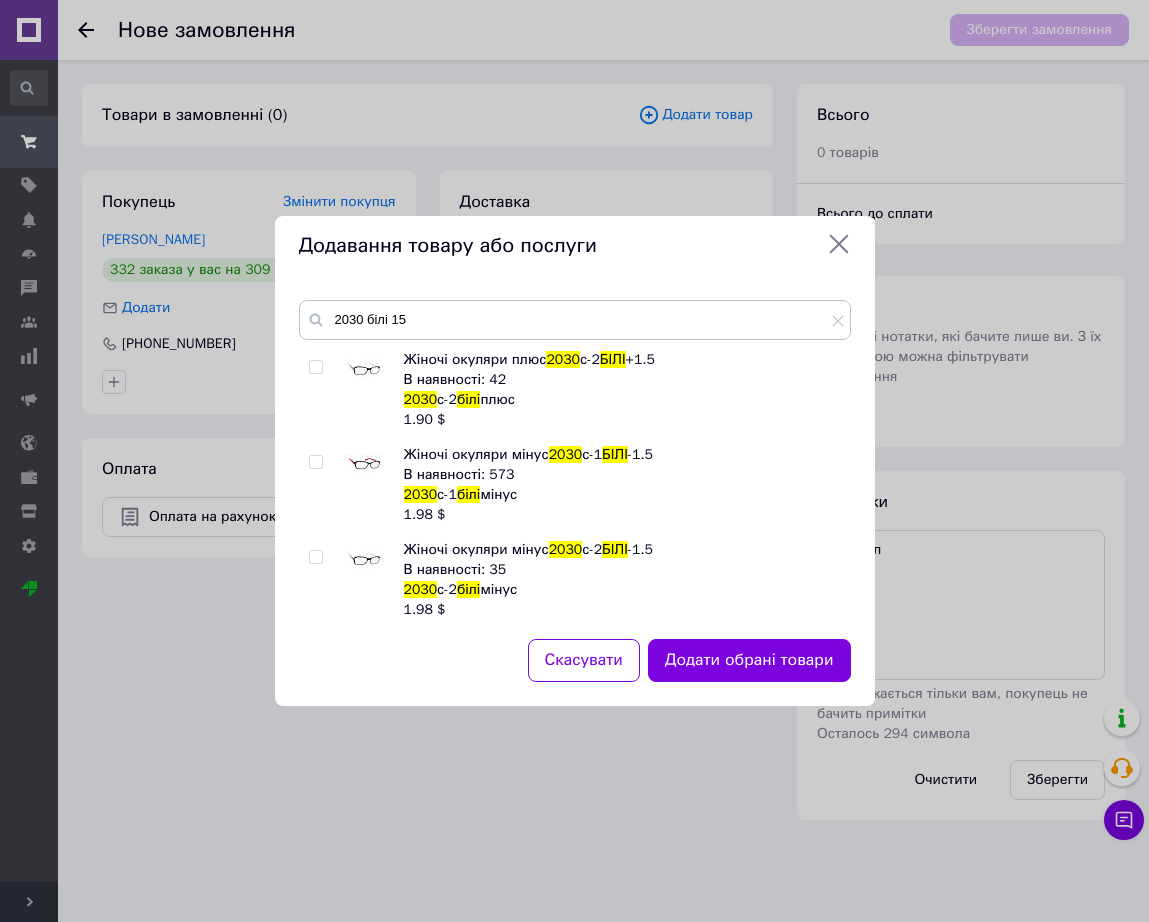 click on "Жіночі окуляри плюс  2030  с-2  БІЛІ  +1.5 В наявності: 42 2030  с-2  білі  плюс 1.90   $ Жіночі окуляри мінус  2030  с-1  БІЛІ  -1.5 В наявності: 573 2030  с-1  білі  мінус 1.98   $ Жіночі окуляри мінус  2030  с-2  БІЛІ  -1.5 В наявності: 35 2030  с-2  білі  мінус 1.98   $ Жіночі окуляри плюс  2030  с-1  БІЛІ  +1.5 В наявності: 503 2030  плюс с-1  БІЛІ 1.90   $" 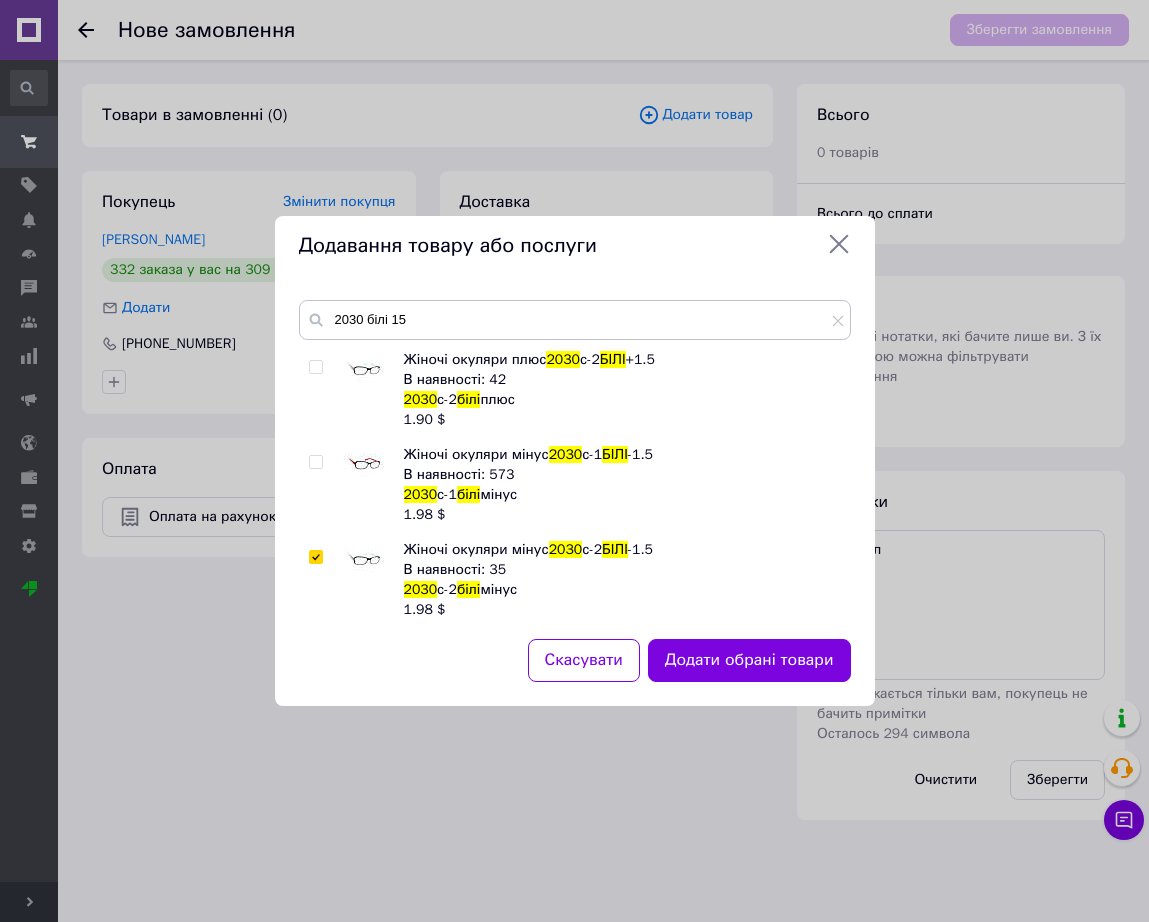 checkbox on "true" 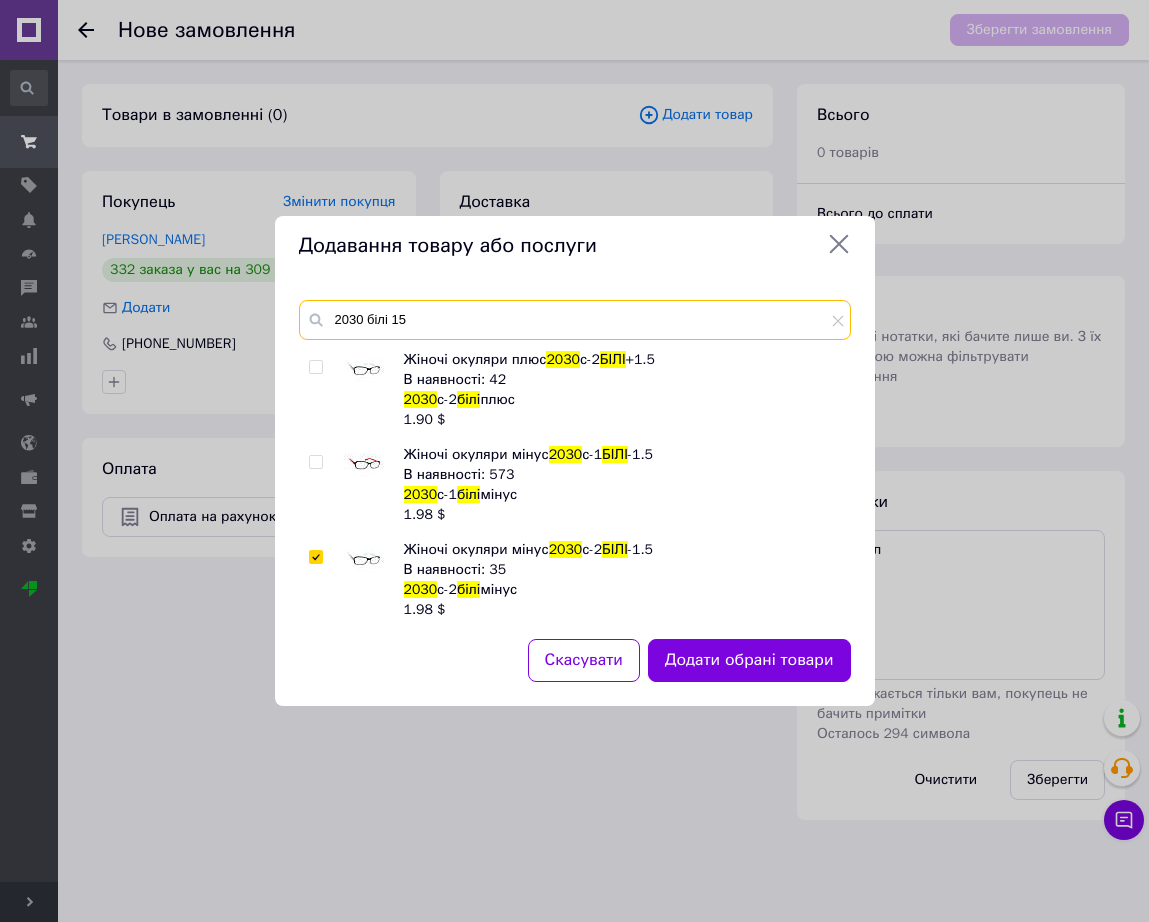 click on "2030 білі 15" at bounding box center [575, 320] 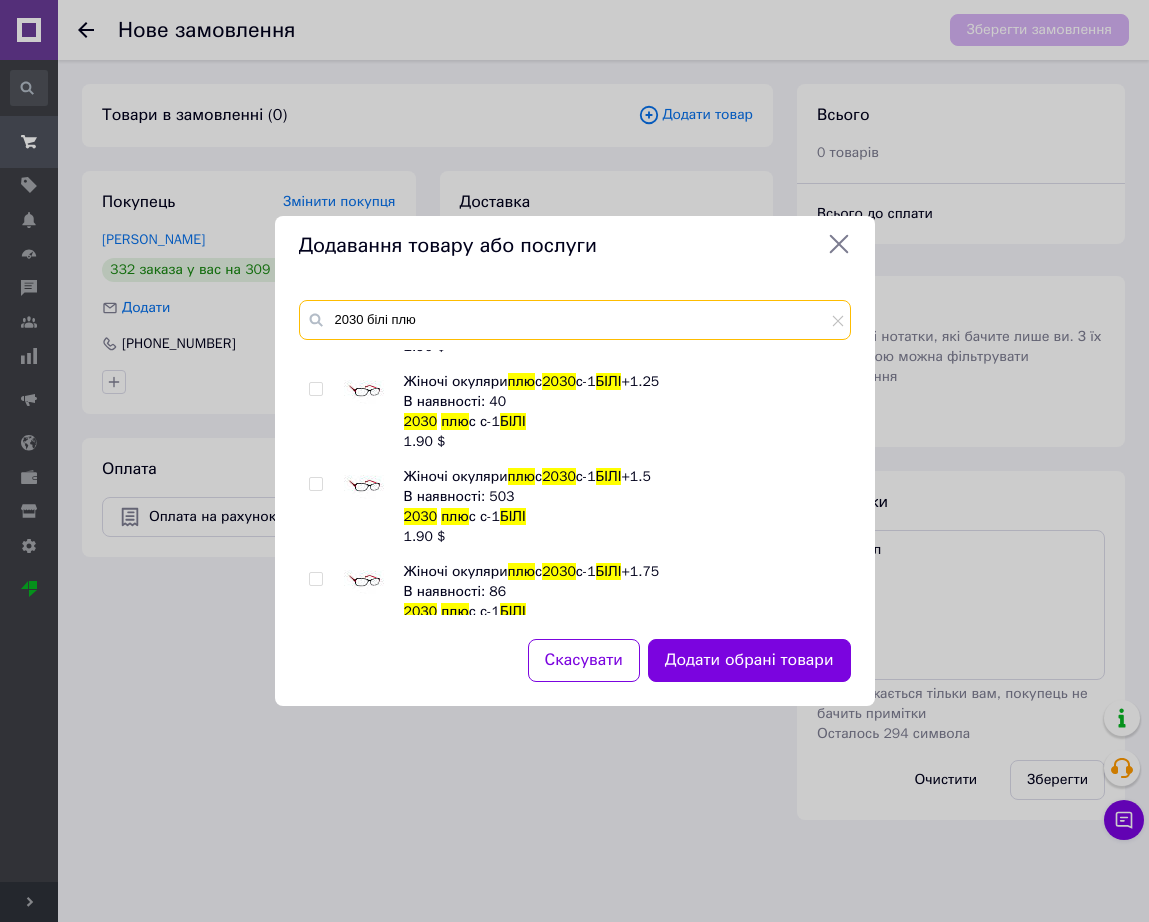 scroll, scrollTop: 1690, scrollLeft: 0, axis: vertical 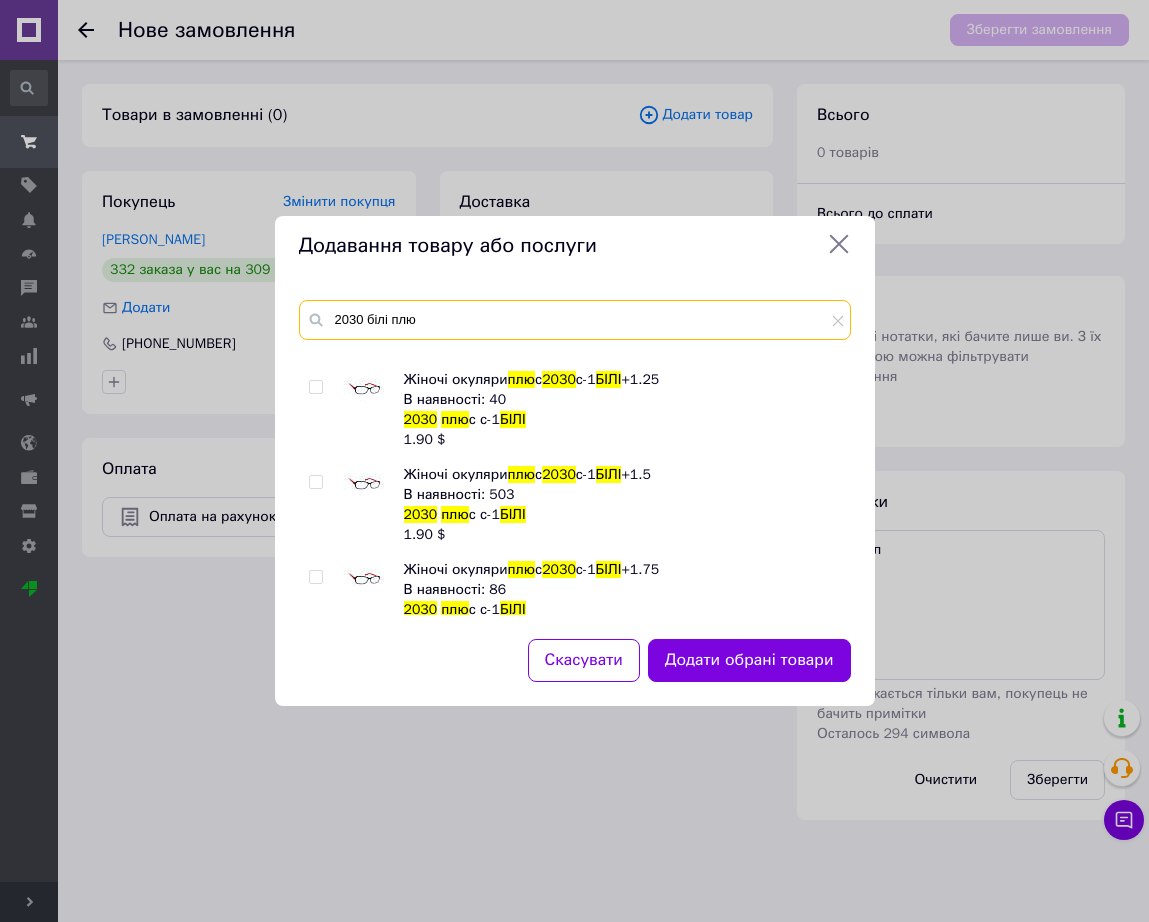 type on "2030 білі плю" 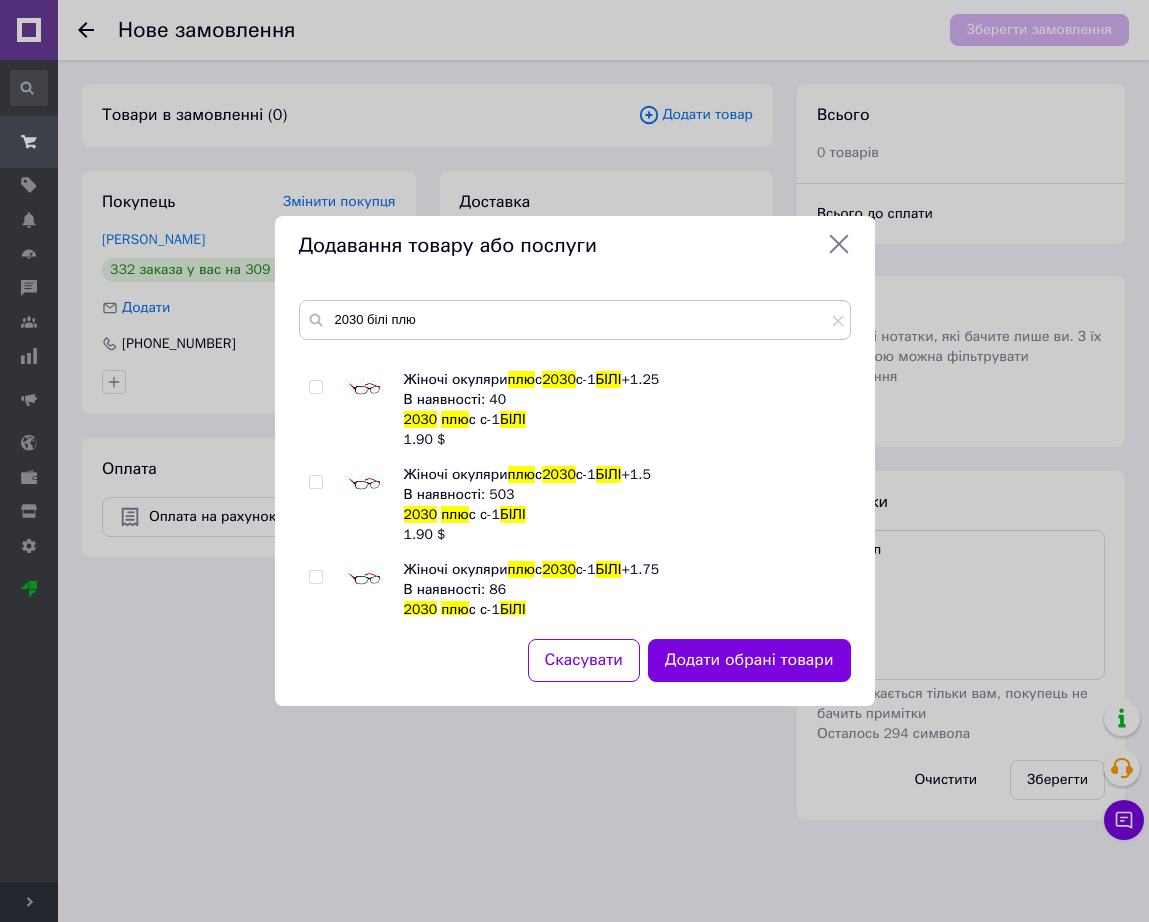 click at bounding box center (364, 580) 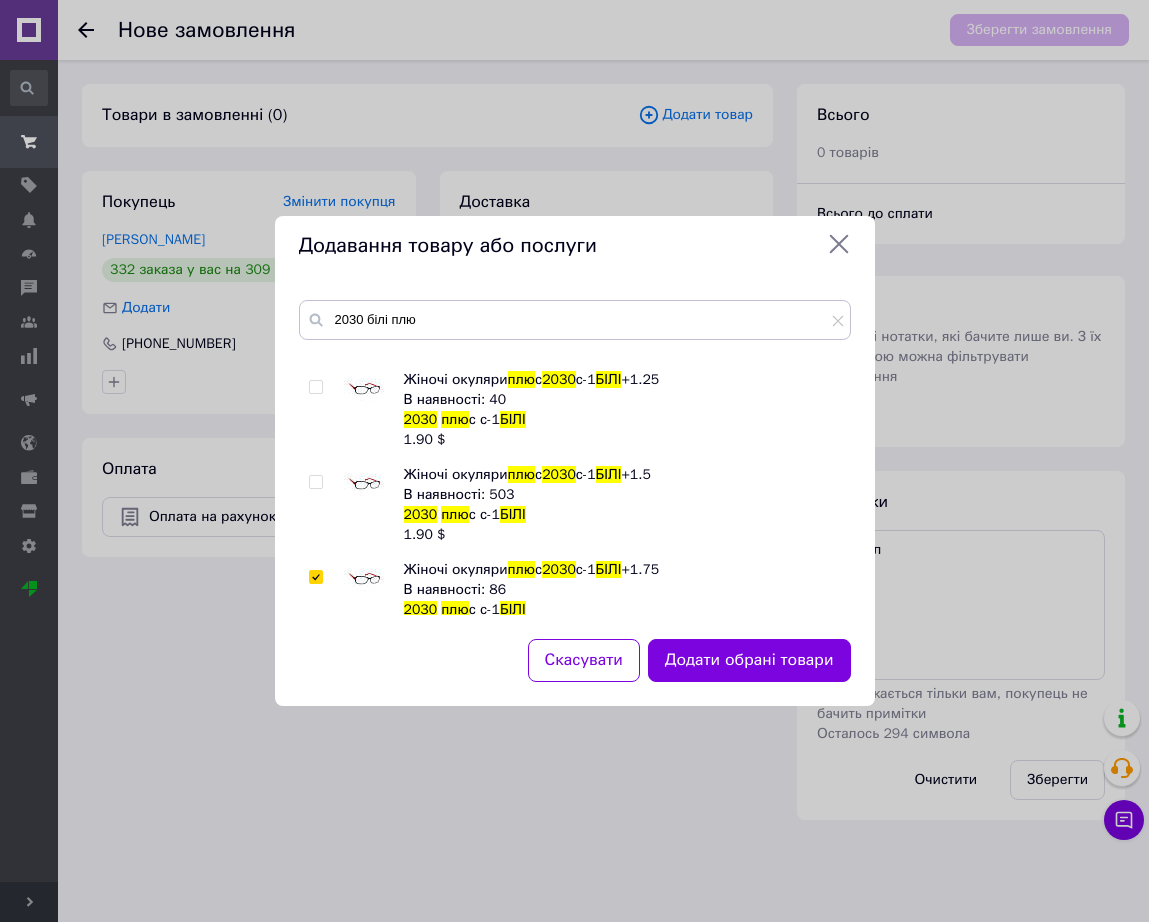checkbox on "true" 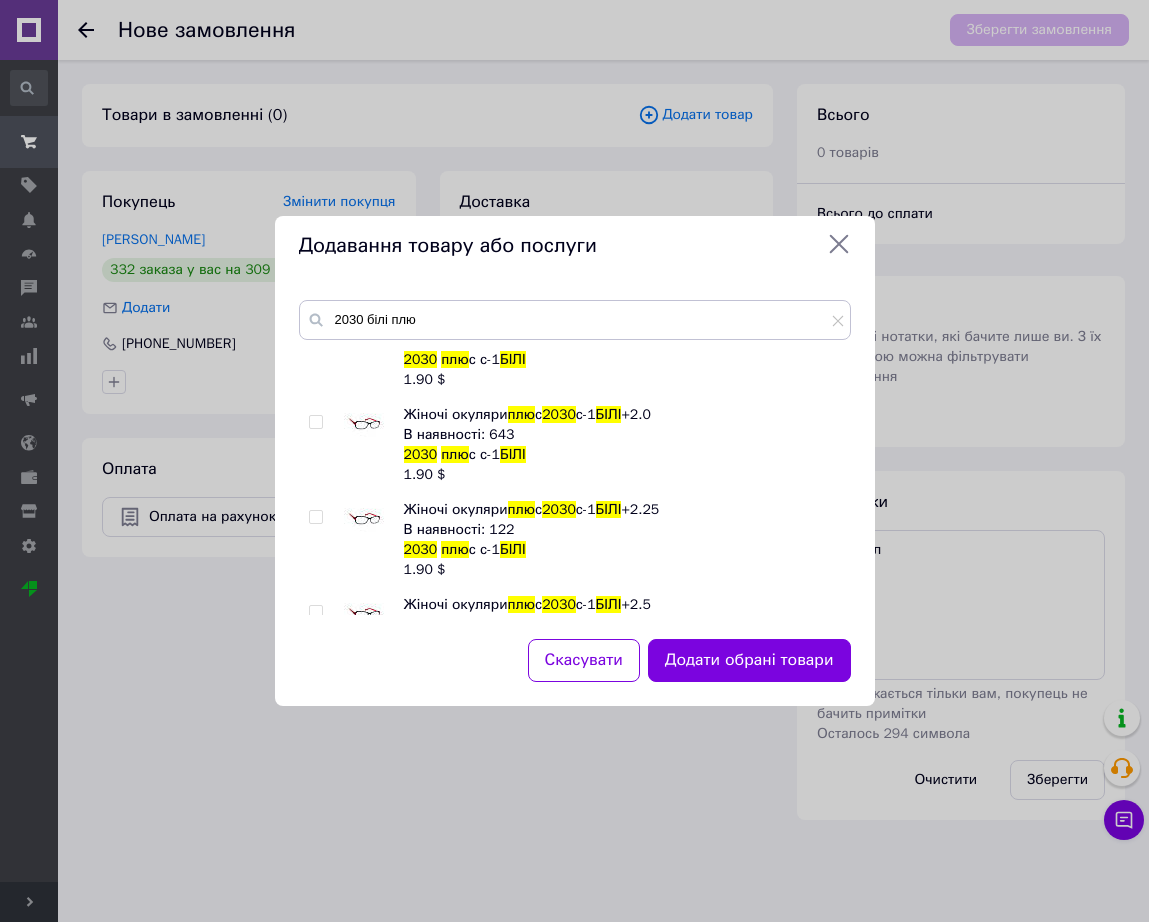 scroll, scrollTop: 2065, scrollLeft: 0, axis: vertical 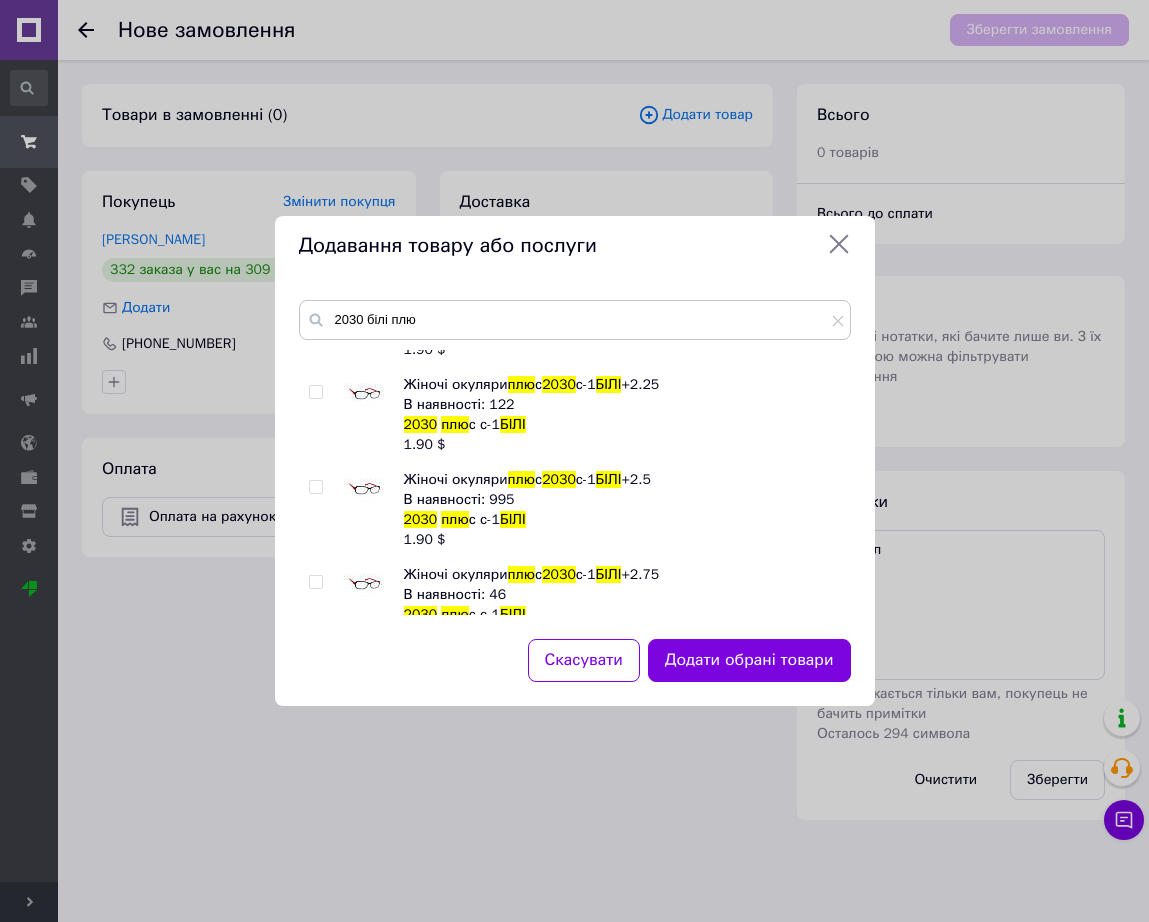 click at bounding box center [364, 490] 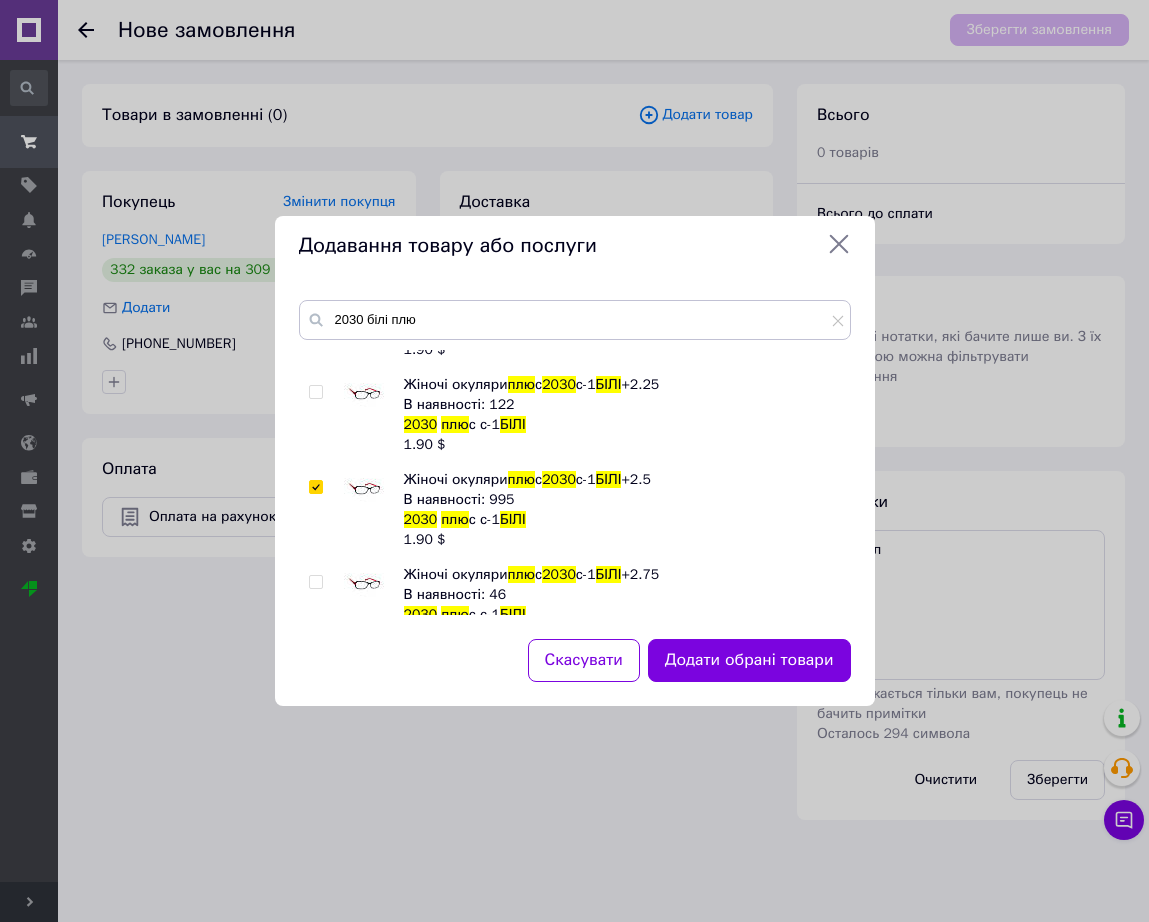 checkbox on "true" 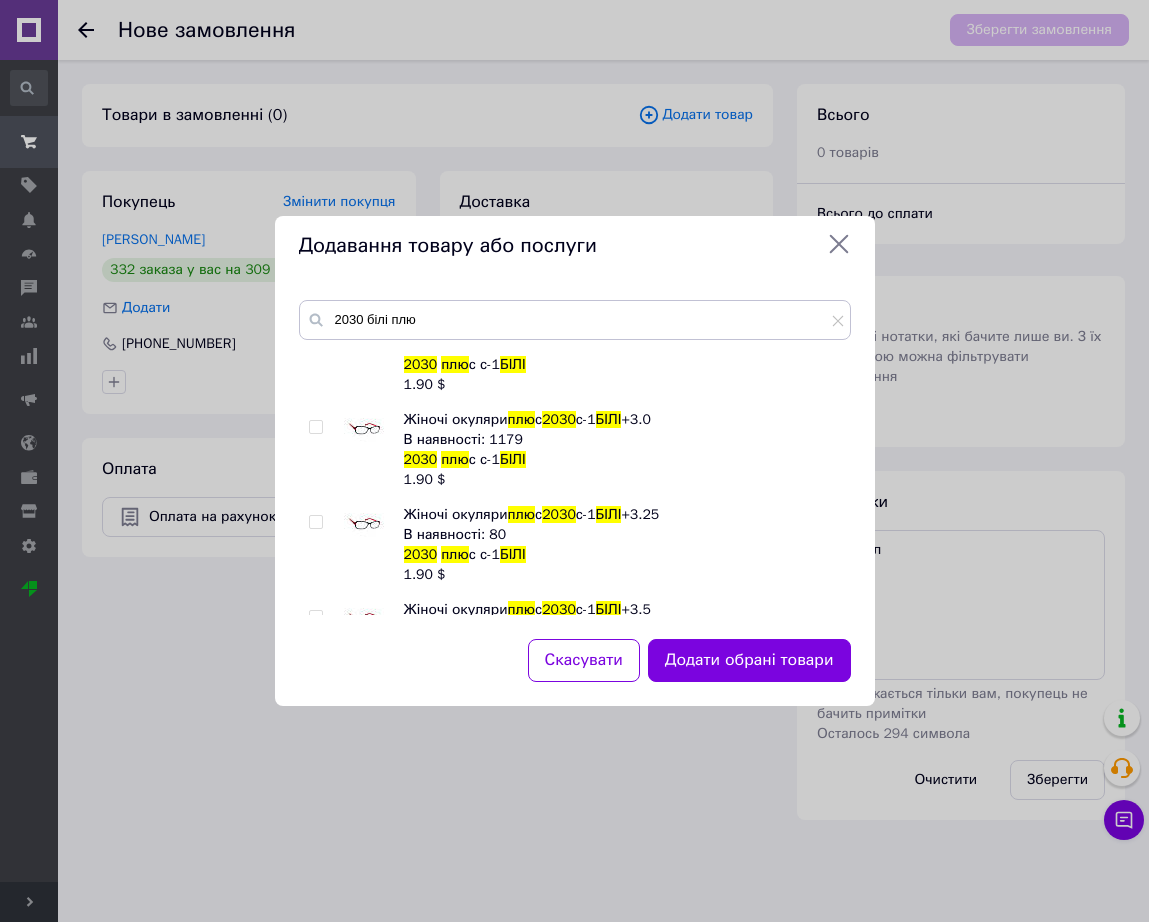 click at bounding box center (364, 525) 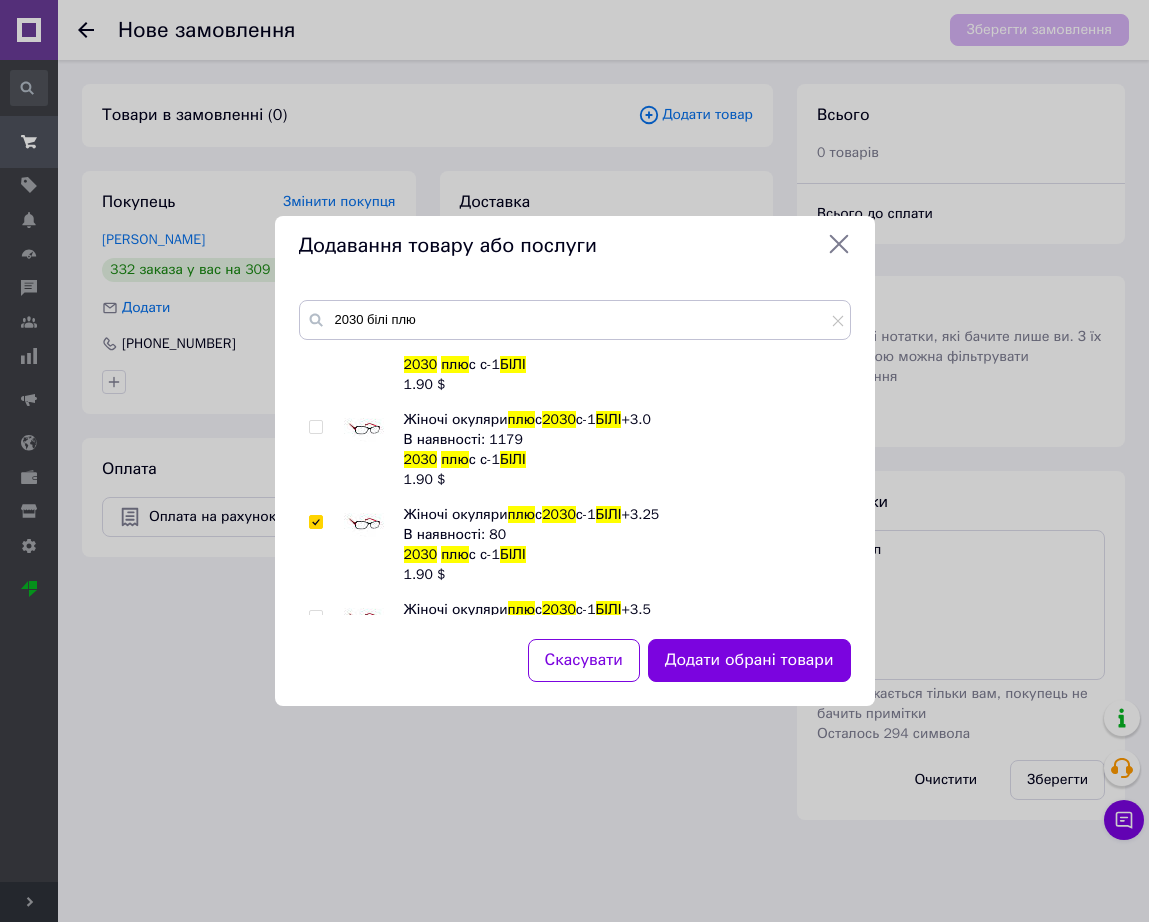 checkbox on "true" 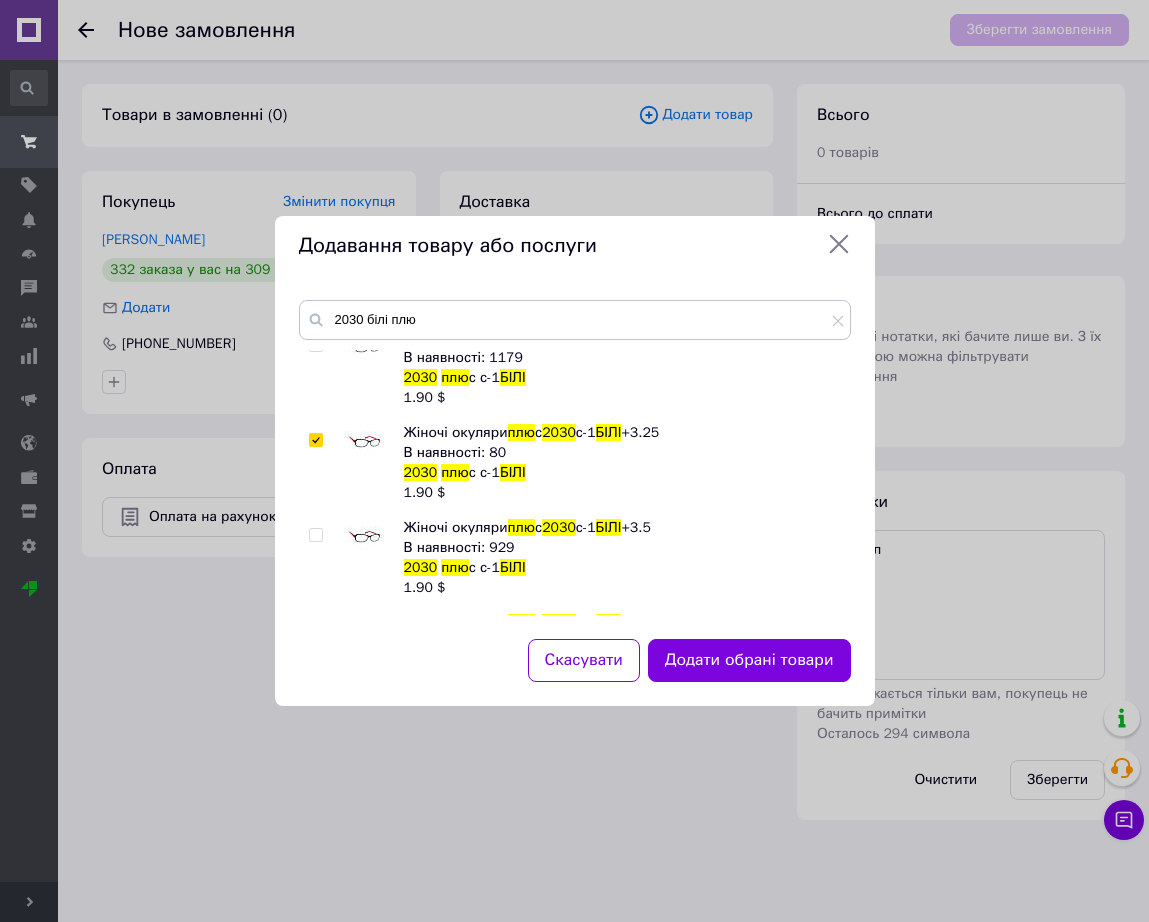 scroll, scrollTop: 2440, scrollLeft: 0, axis: vertical 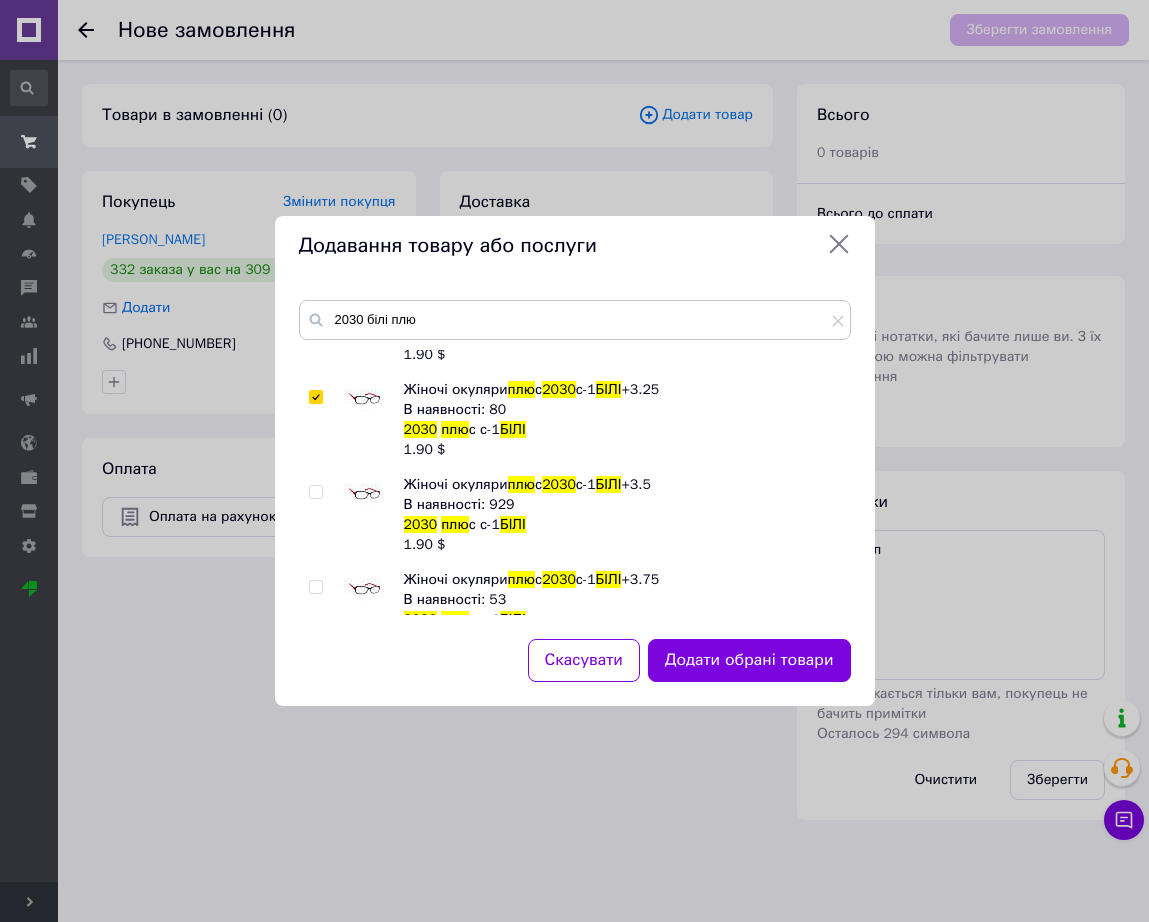 click at bounding box center (364, 590) 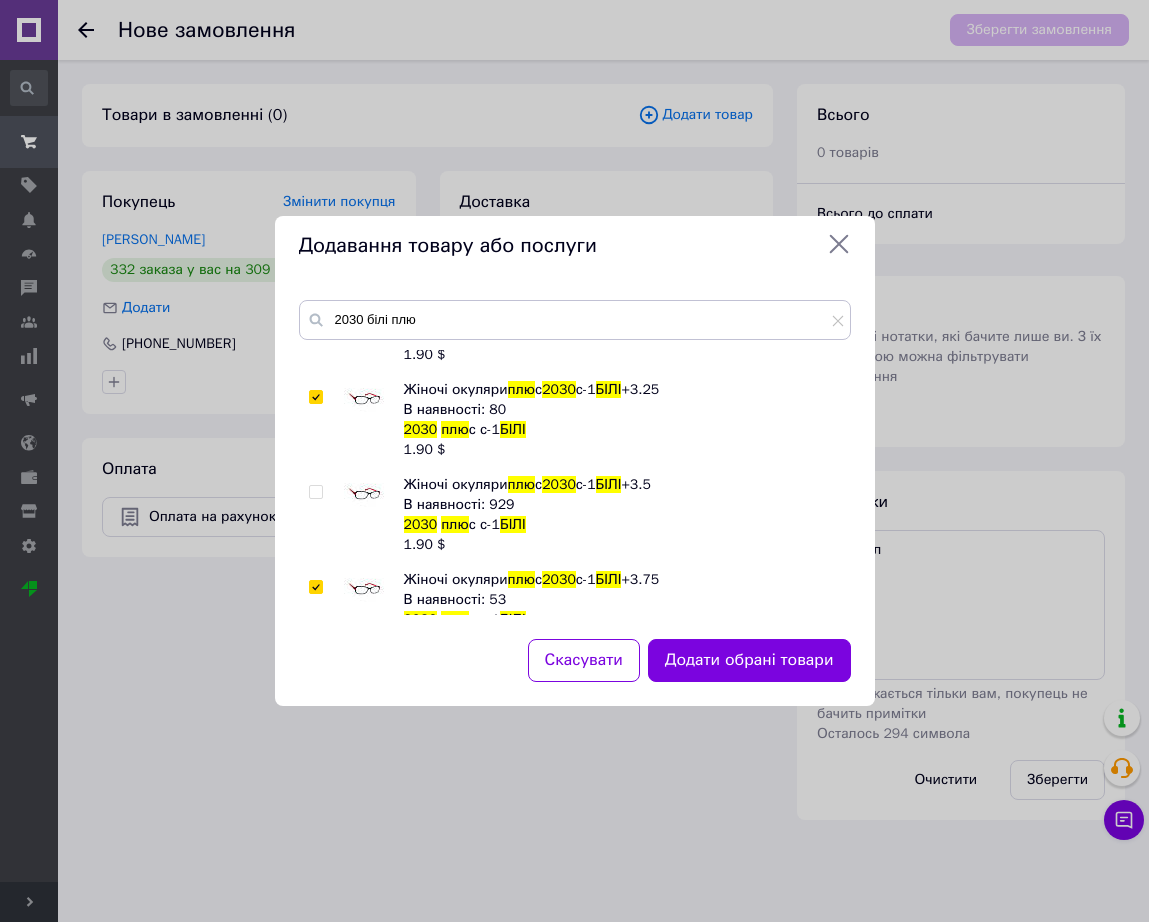 checkbox on "true" 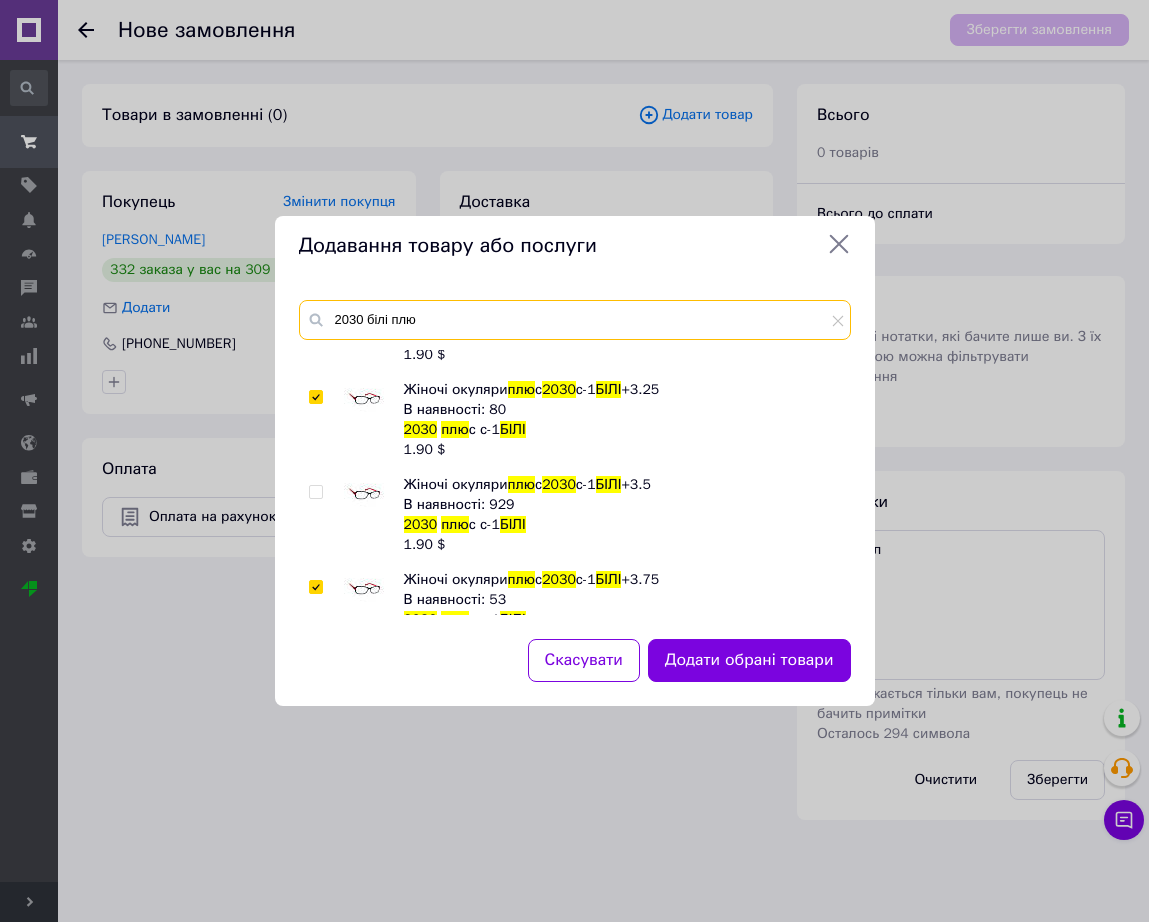 click on "2030 білі плю" at bounding box center [575, 320] 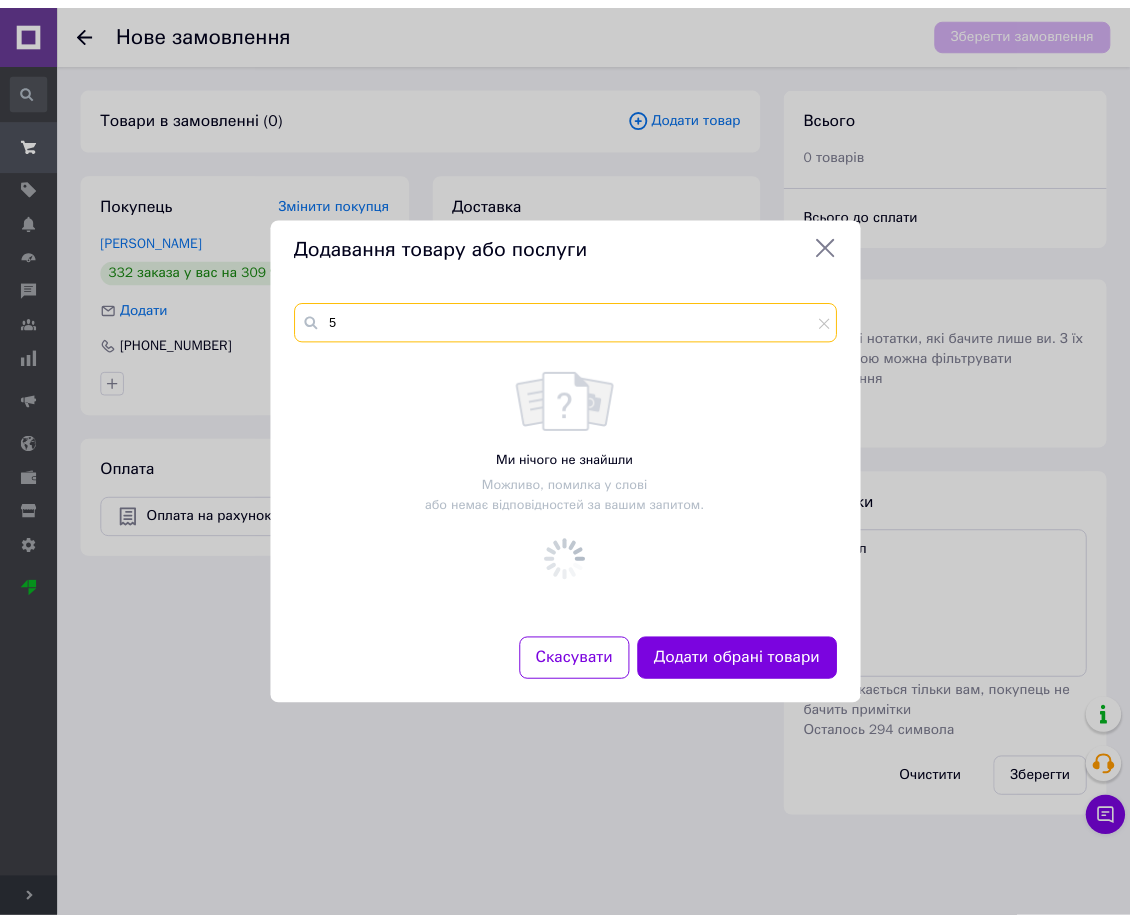 scroll, scrollTop: 0, scrollLeft: 0, axis: both 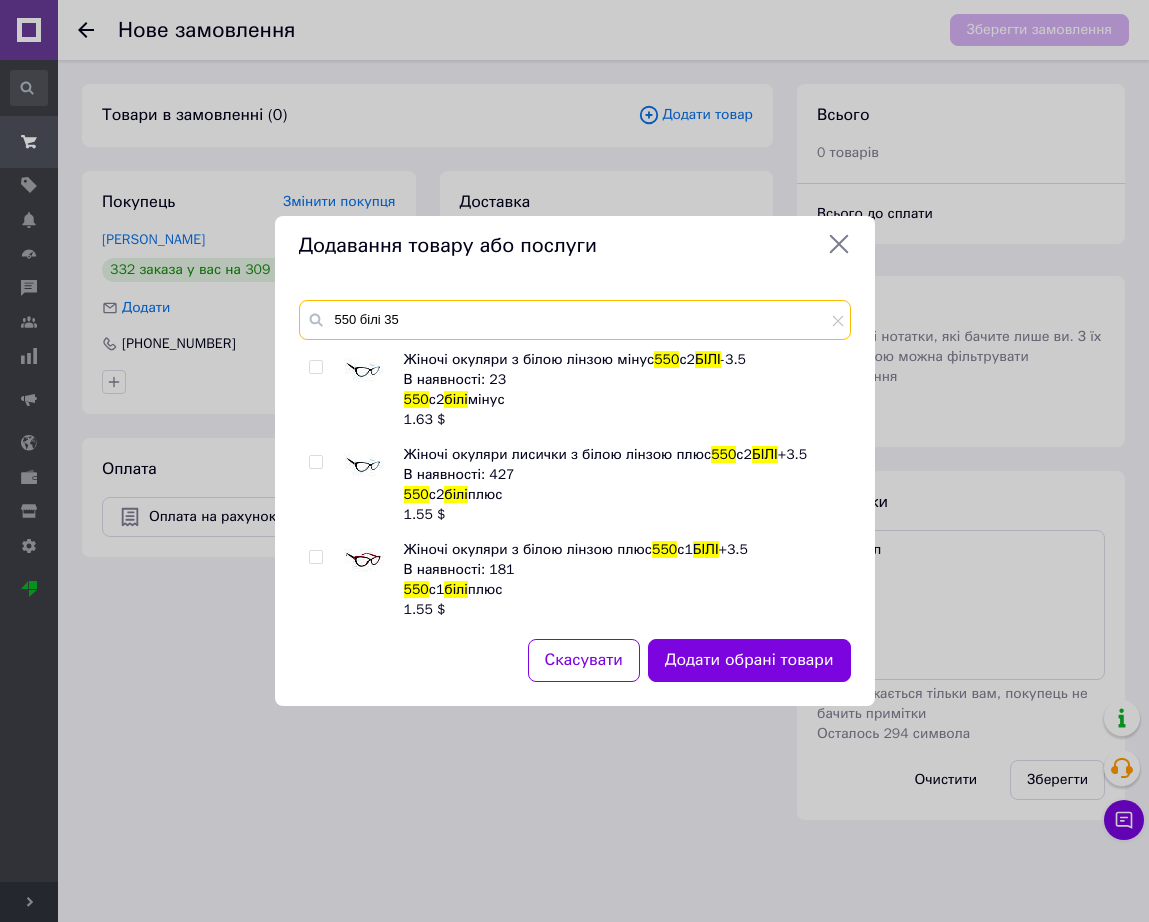 type on "550 білі 35" 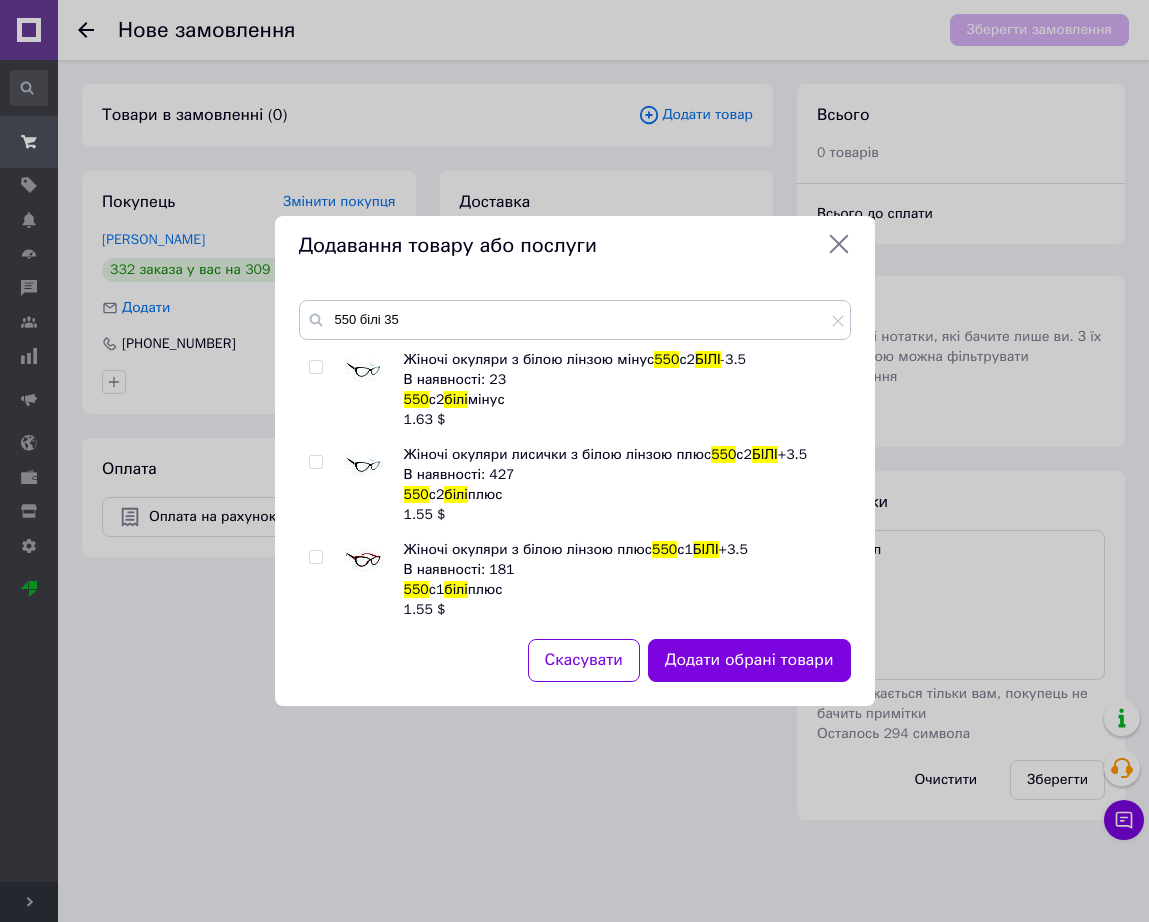 click at bounding box center (364, 465) 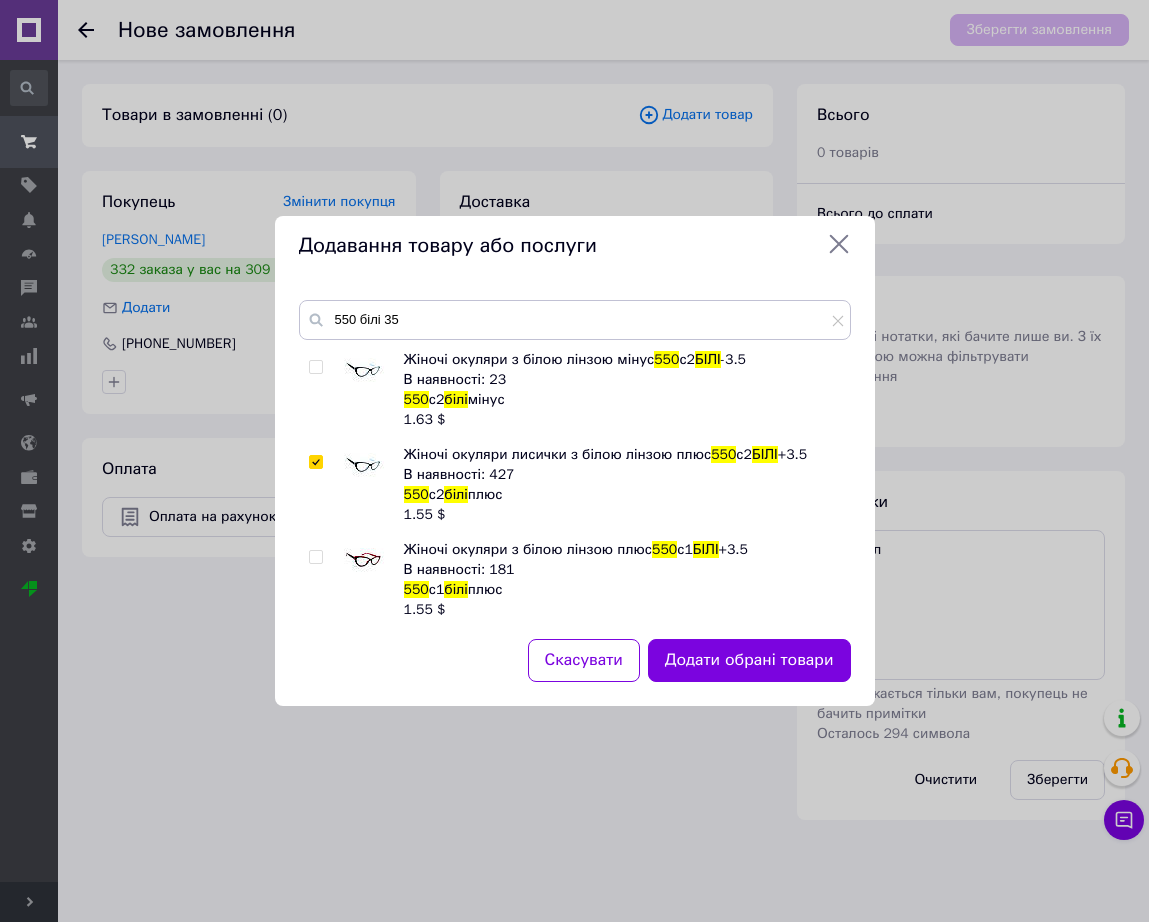 checkbox on "true" 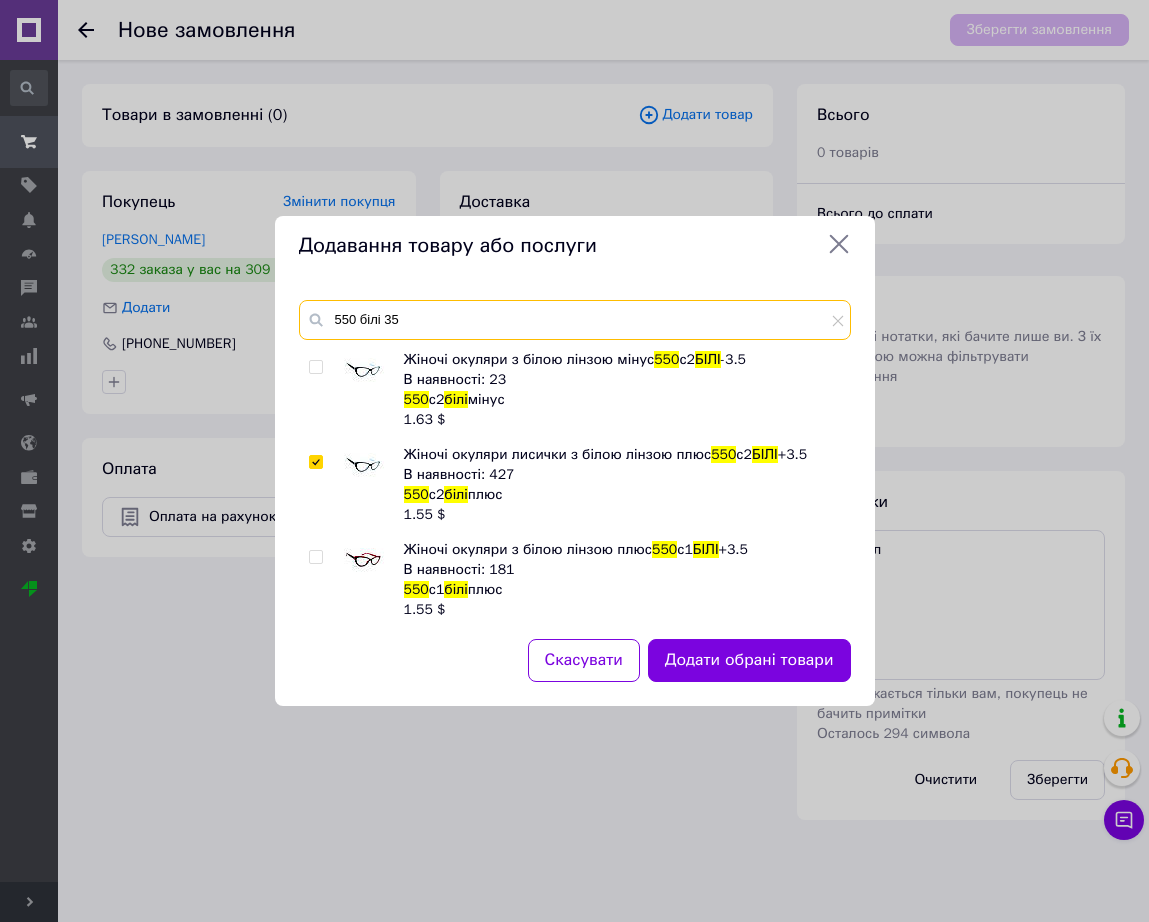 click on "550 білі 35" at bounding box center (575, 320) 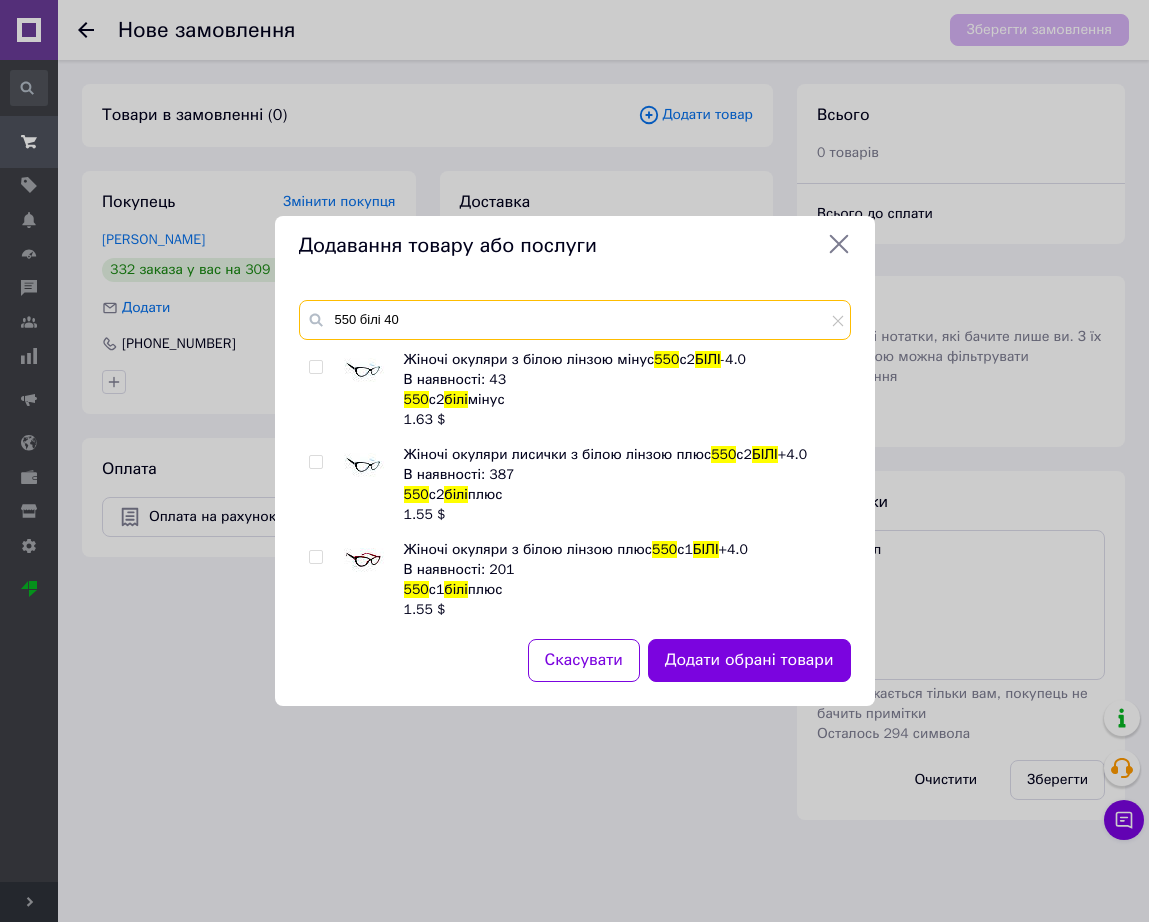 type on "550 білі 40" 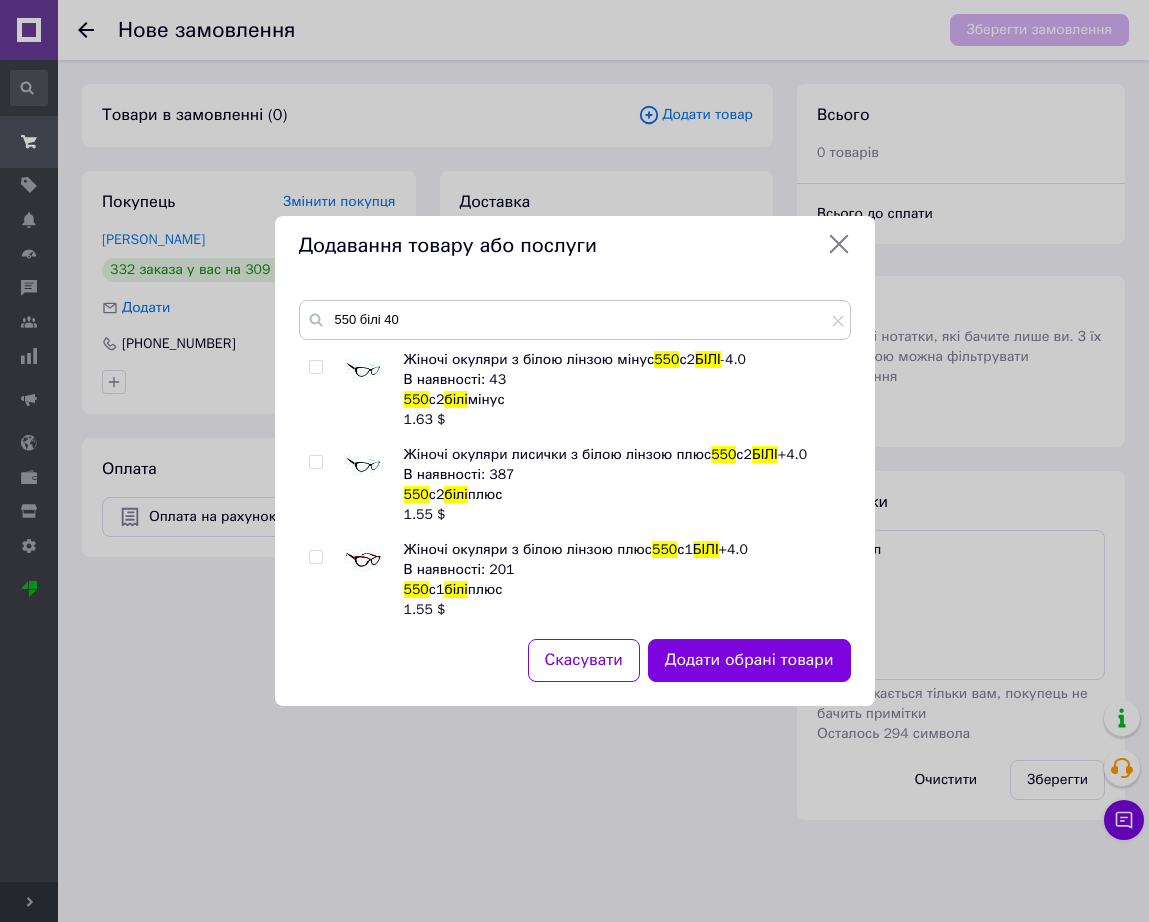 click at bounding box center (364, 370) 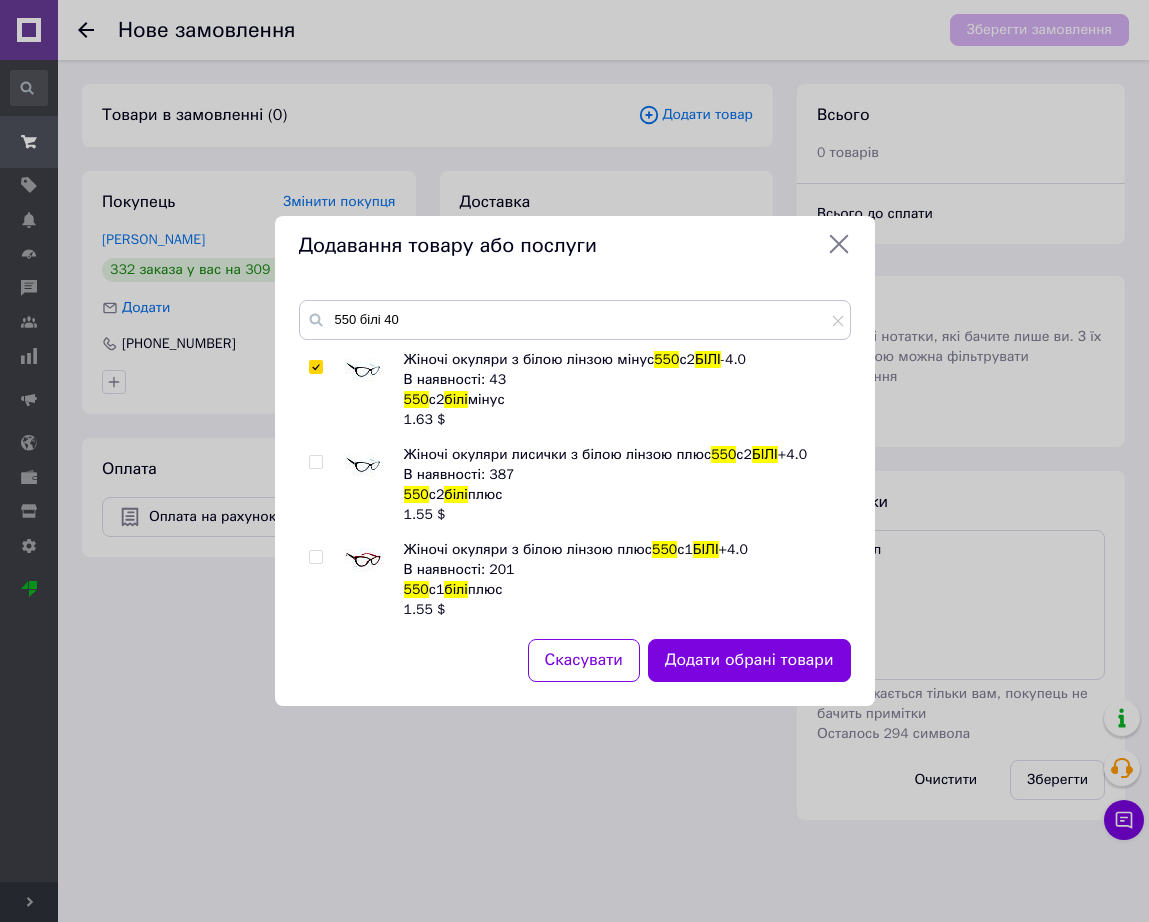 checkbox on "true" 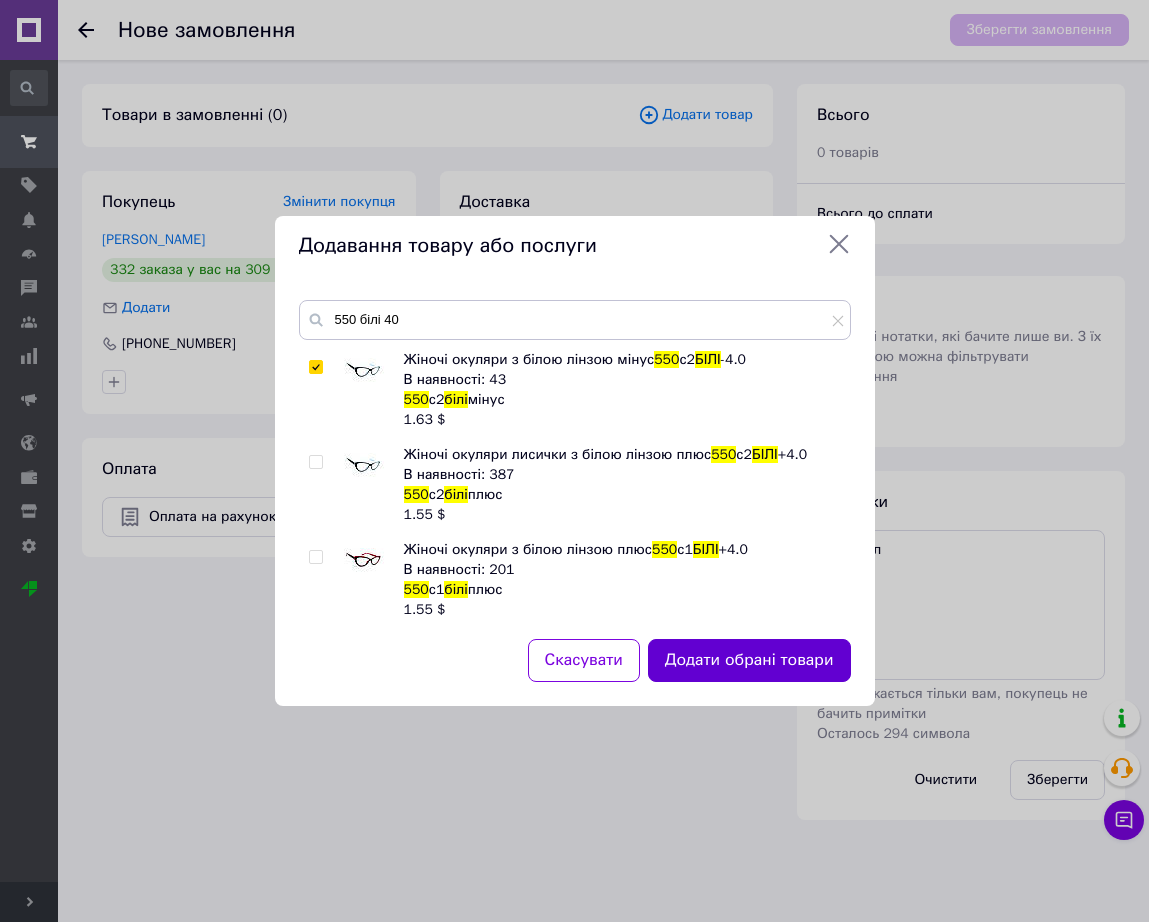 click on "Додати обрані товари" at bounding box center [749, 660] 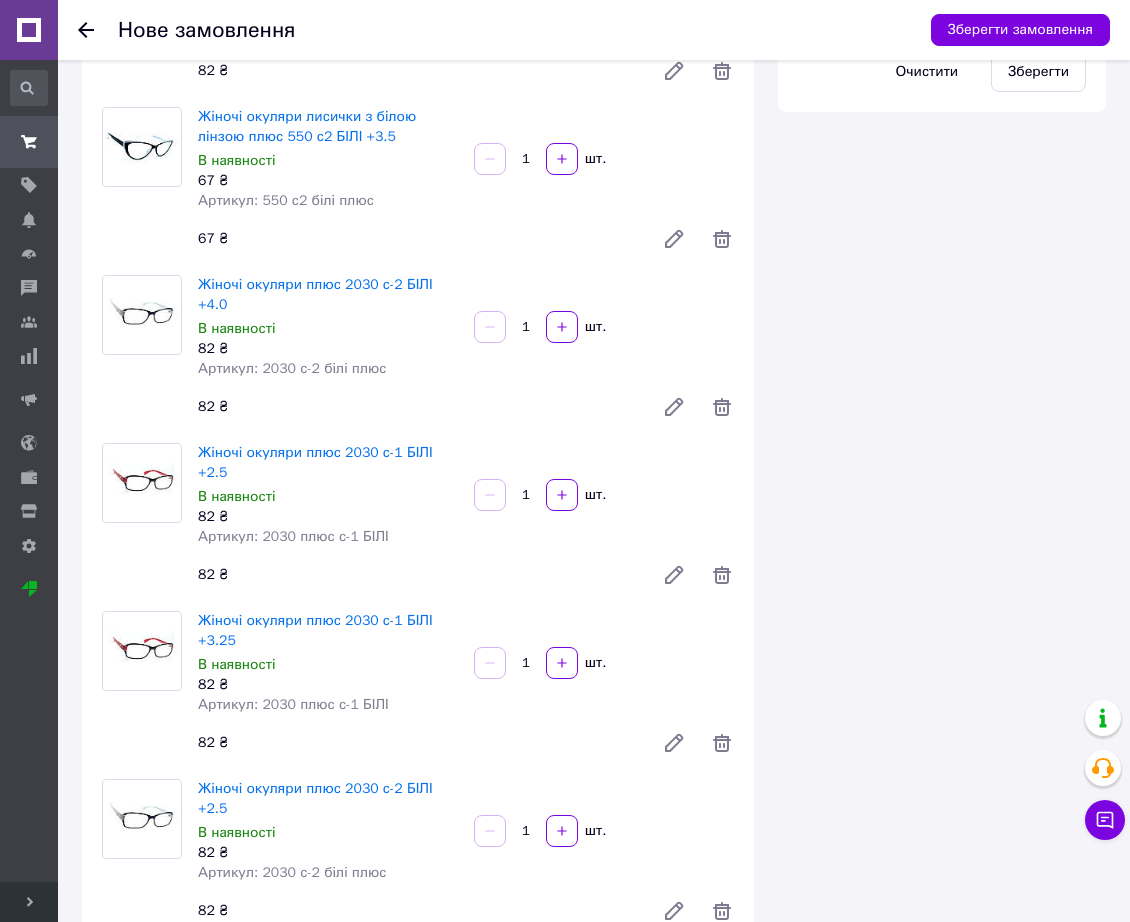 scroll, scrollTop: 750, scrollLeft: 0, axis: vertical 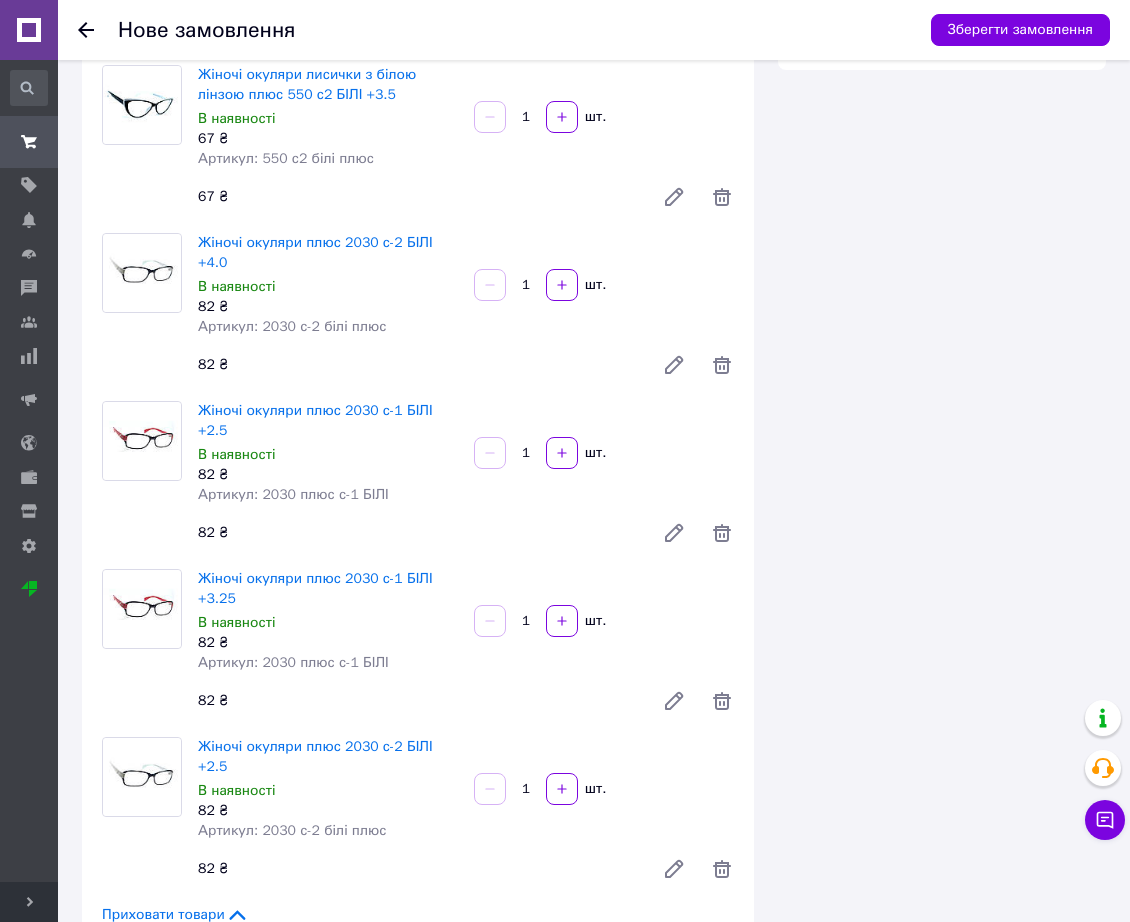 click on "1   шт." at bounding box center [604, 789] 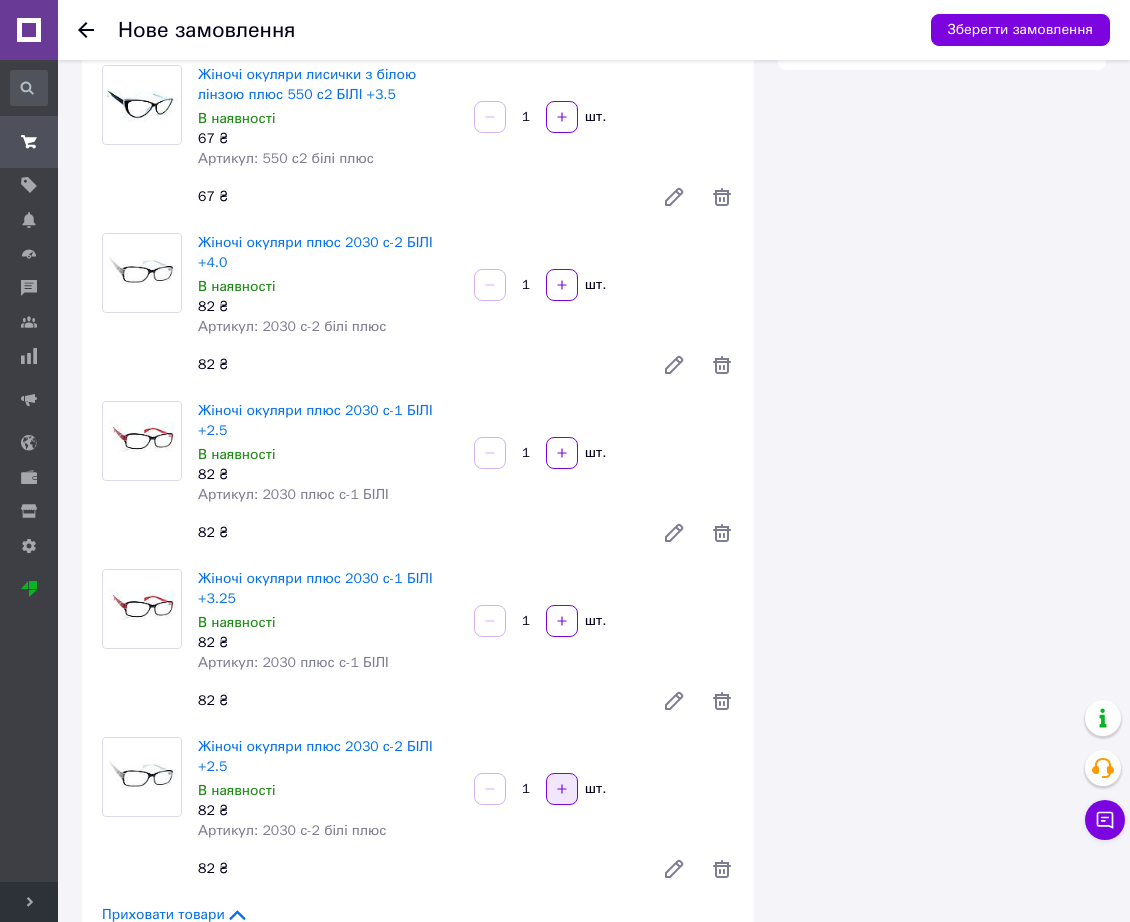 click at bounding box center [562, 789] 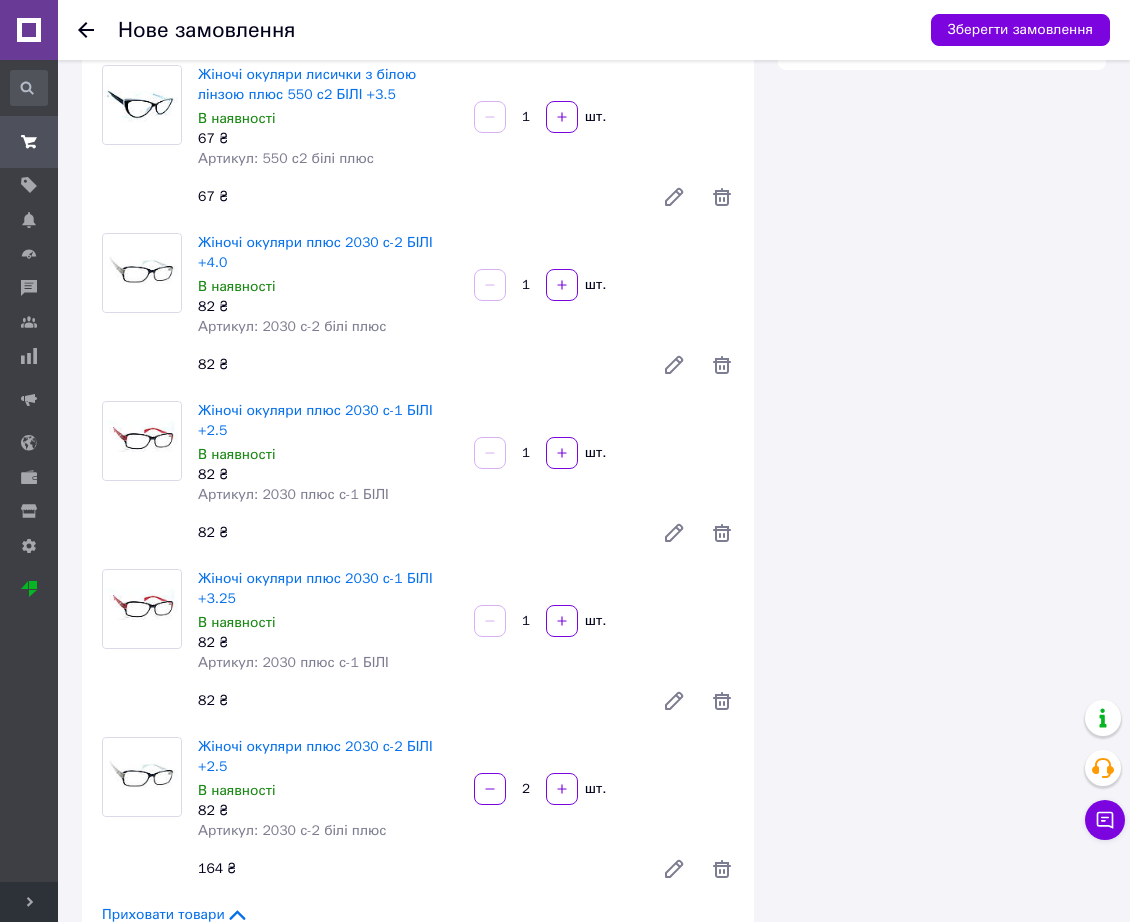 click on "Всього 9   товарів 796 ₴ Всього до сплати 796 ₴ Мітки Особисті нотатки, які бачите лише ви. З їх допомогою можна фільтрувати замовлення Примітки Вокзал Відображається тільки вам, покупець не бачить примітки Осталось 294 символа Очистити Зберегти" at bounding box center (942, 344) 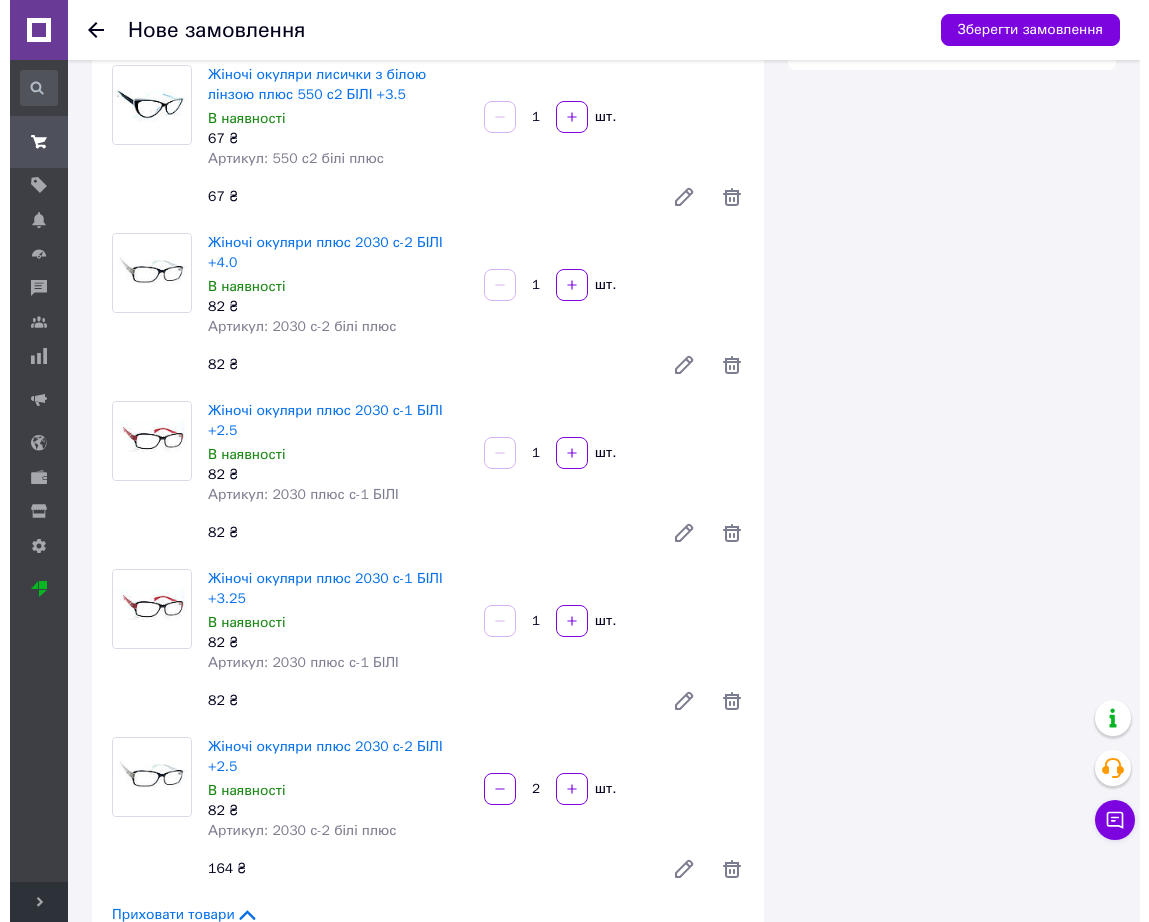 scroll, scrollTop: 0, scrollLeft: 0, axis: both 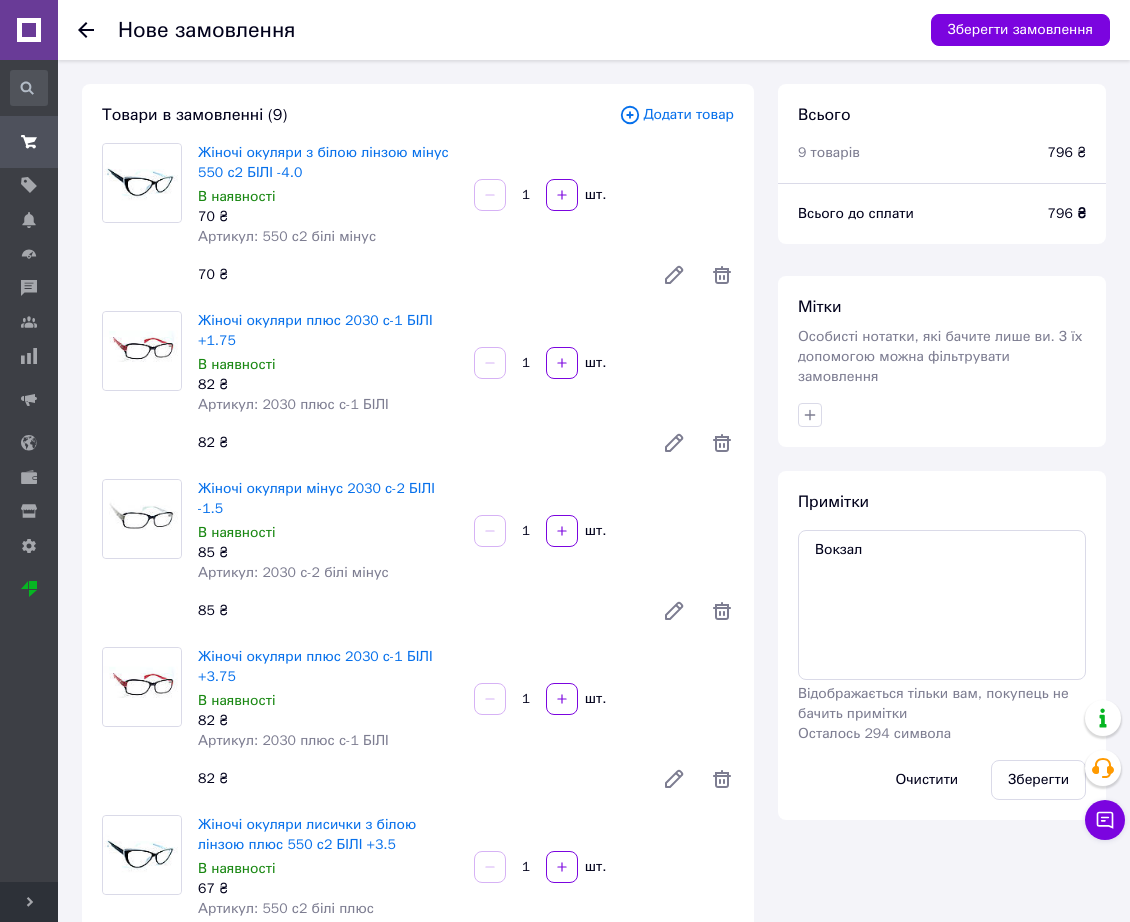 click on "Додати товар" at bounding box center [676, 115] 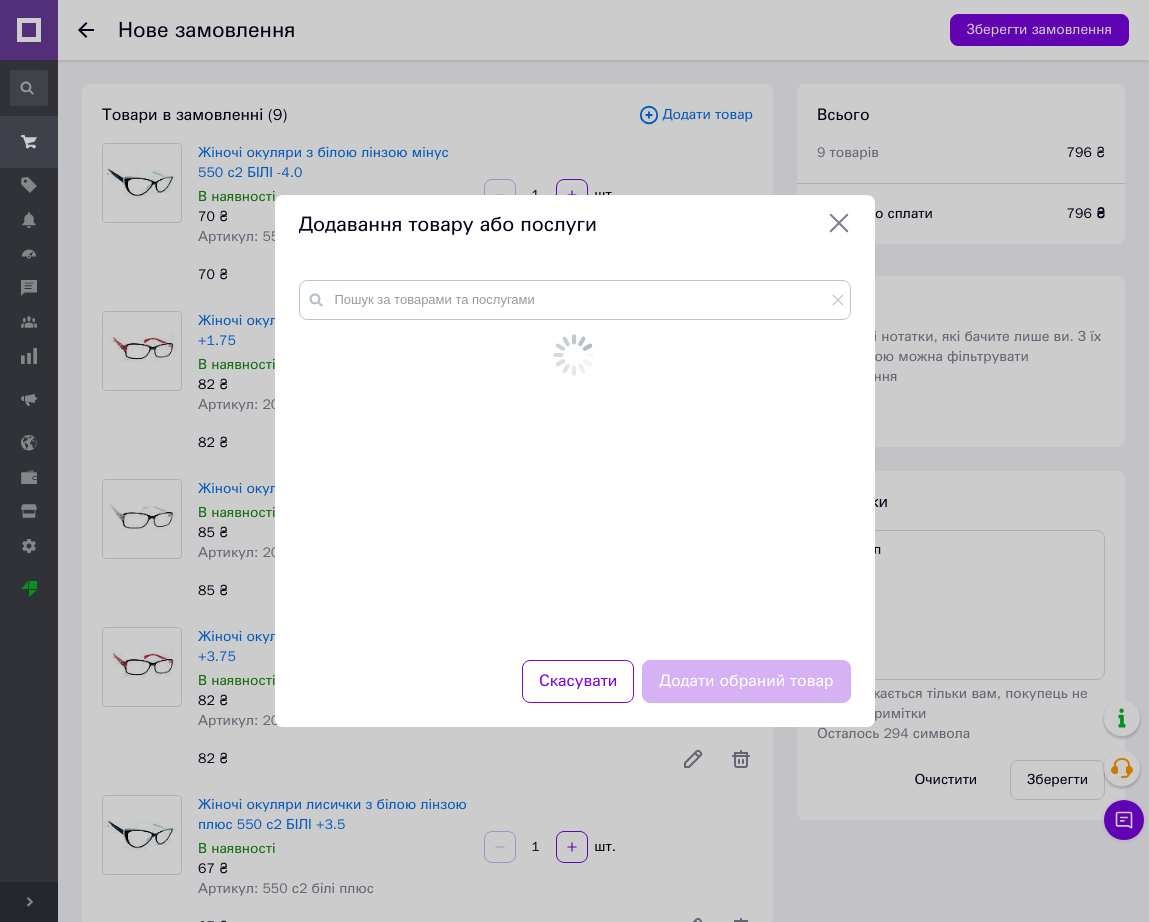 click at bounding box center [575, 437] 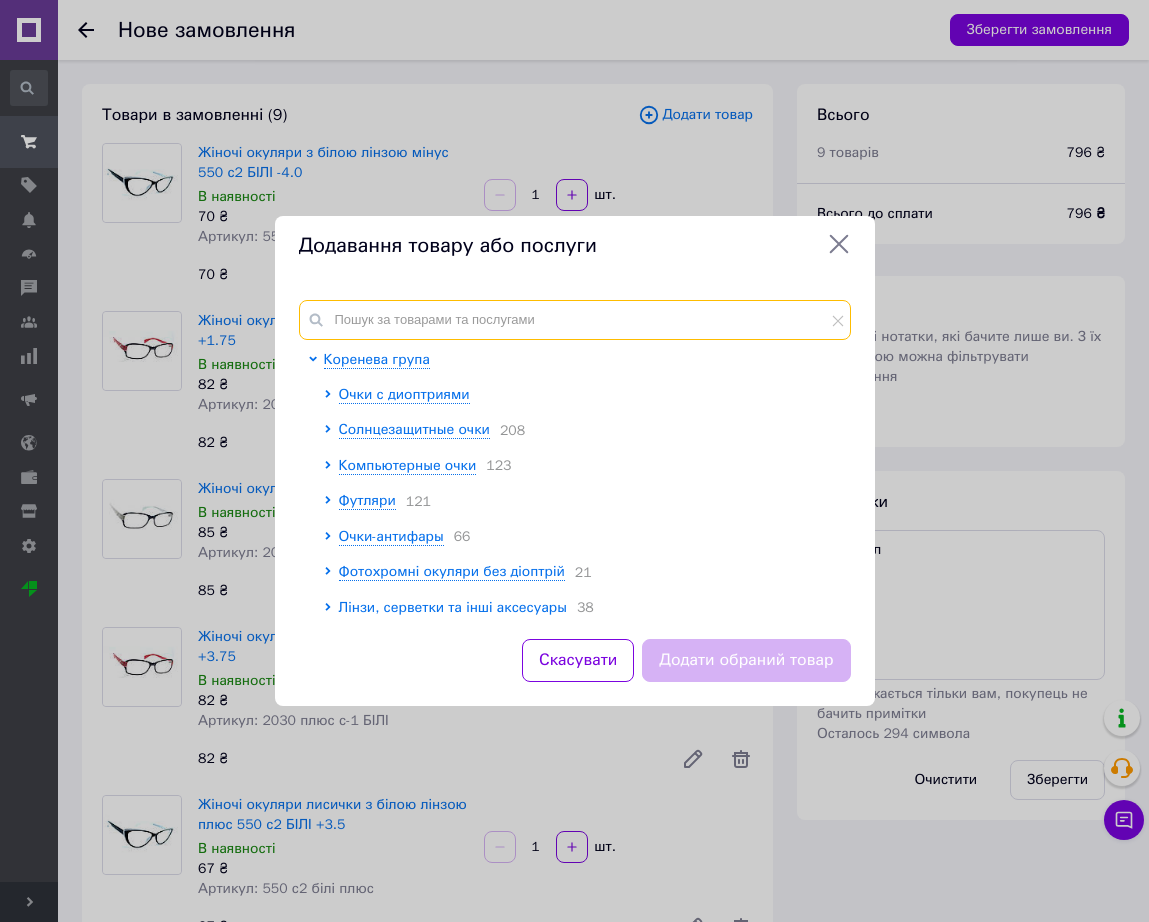 click at bounding box center [575, 320] 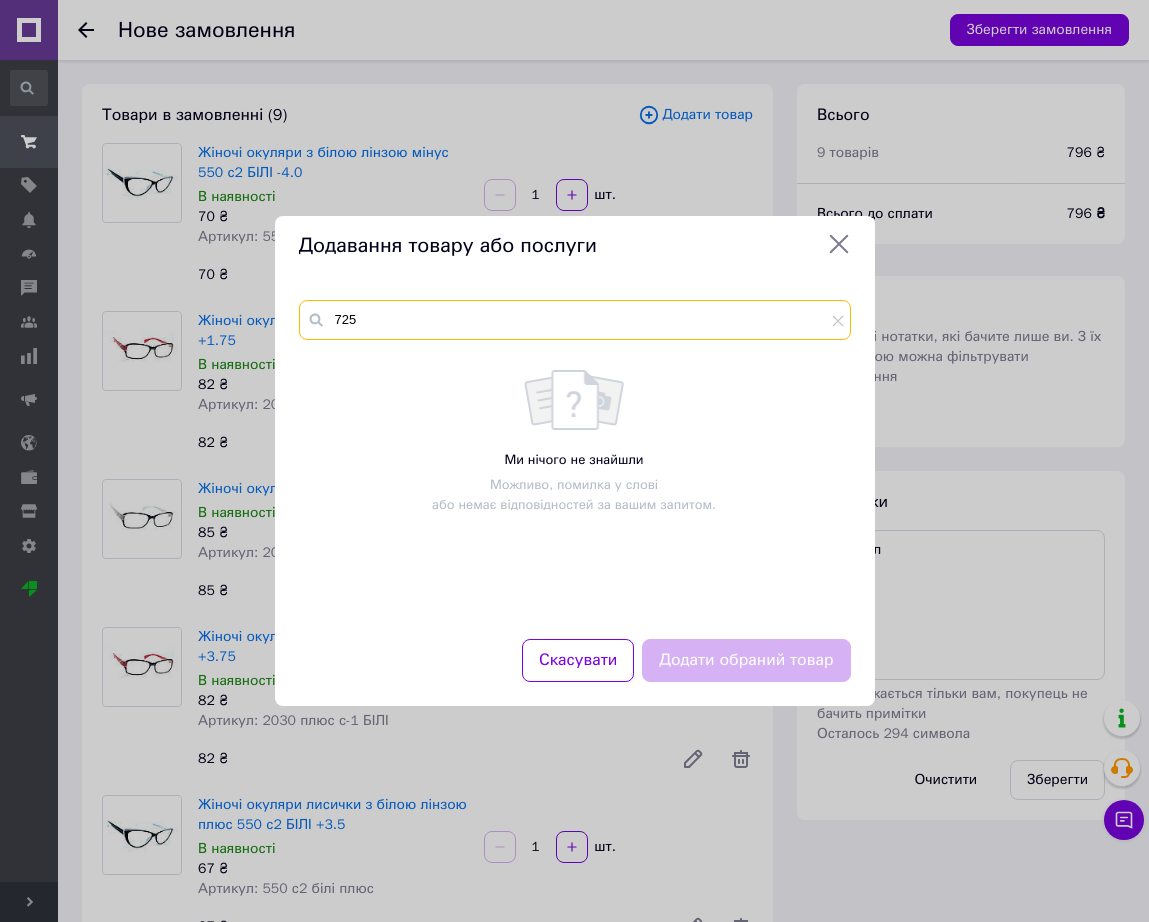 paste on "білі плюс" 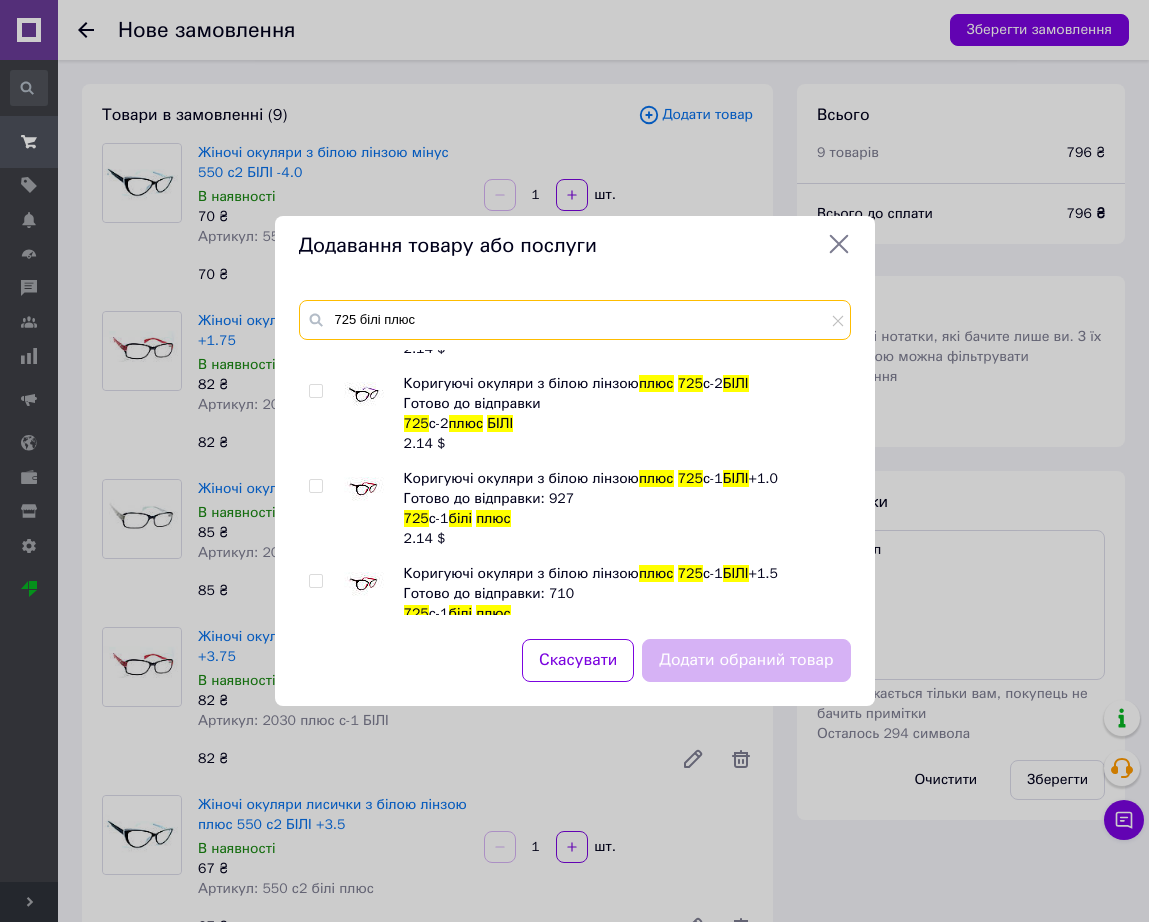 scroll, scrollTop: 250, scrollLeft: 0, axis: vertical 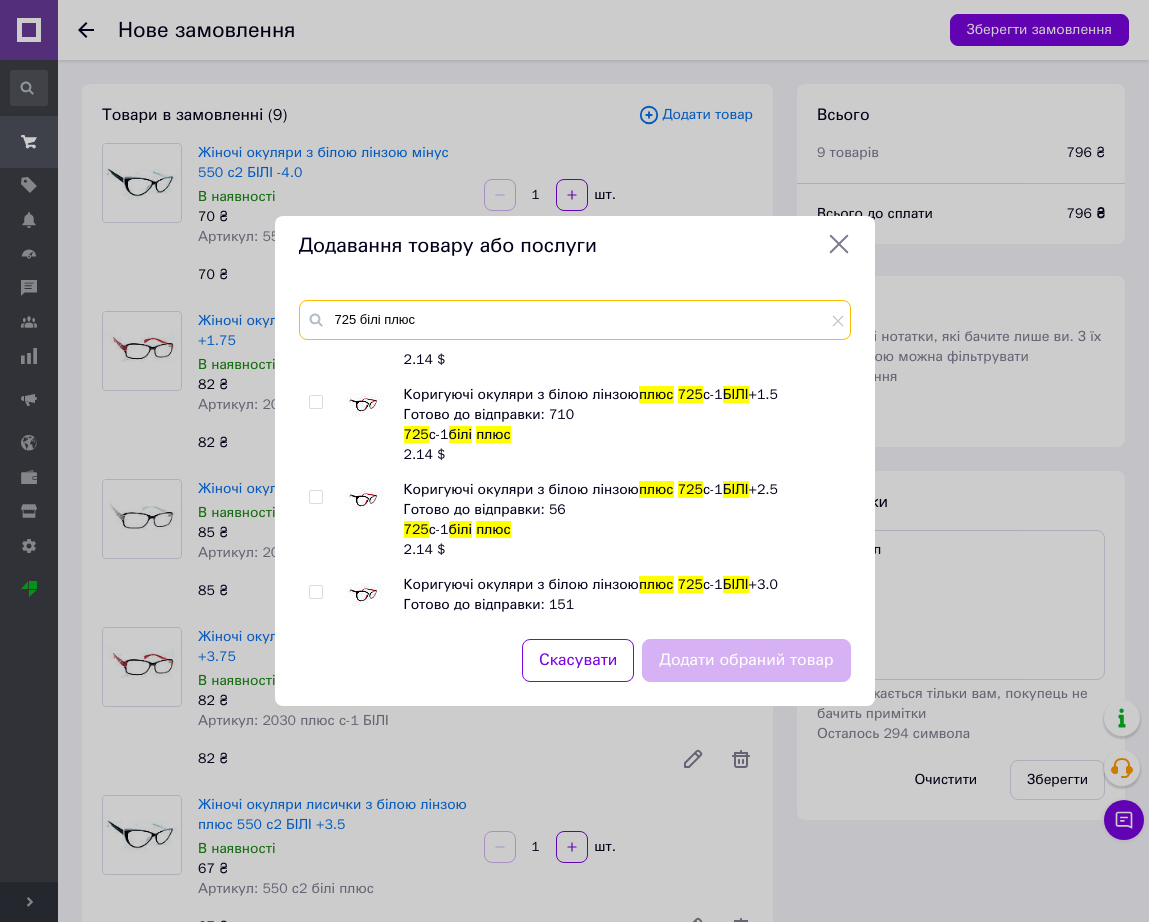 type on "725 білі плюс" 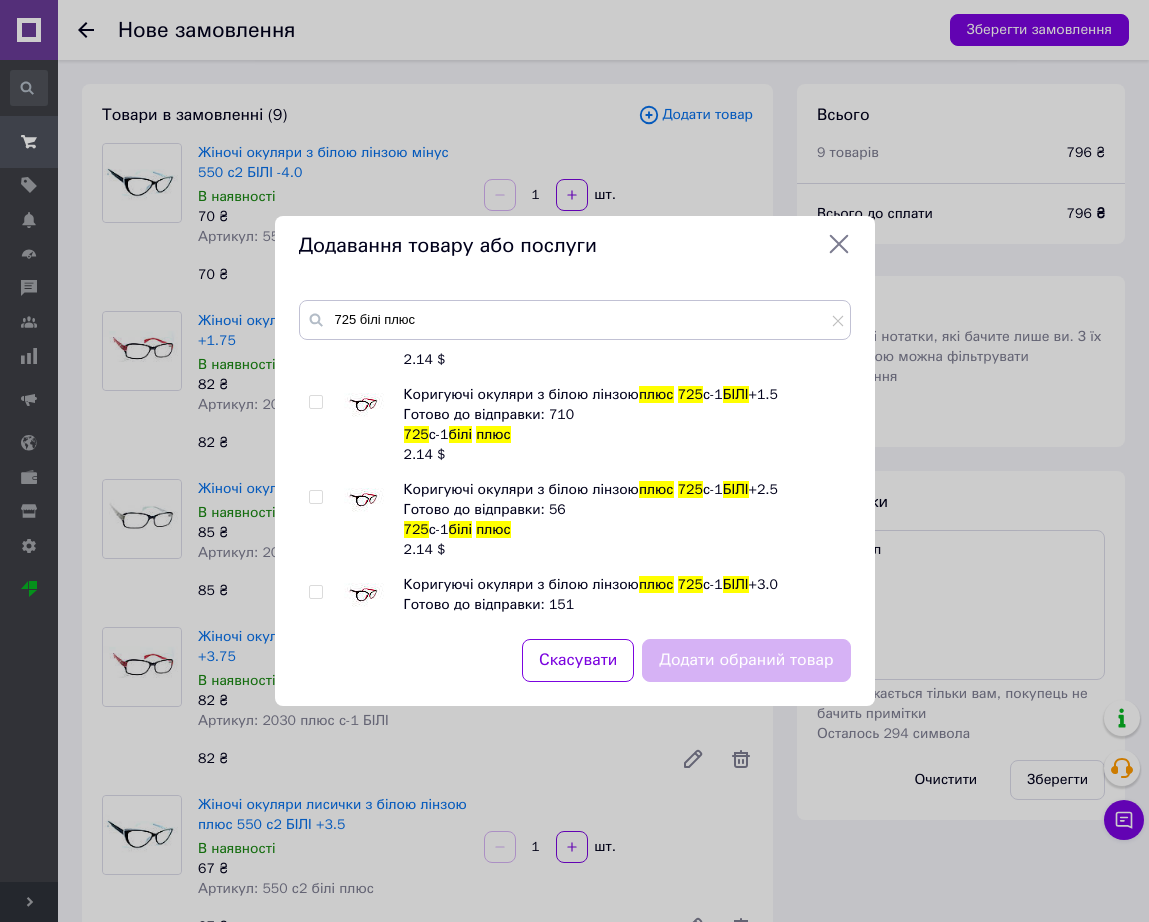 click at bounding box center (364, 405) 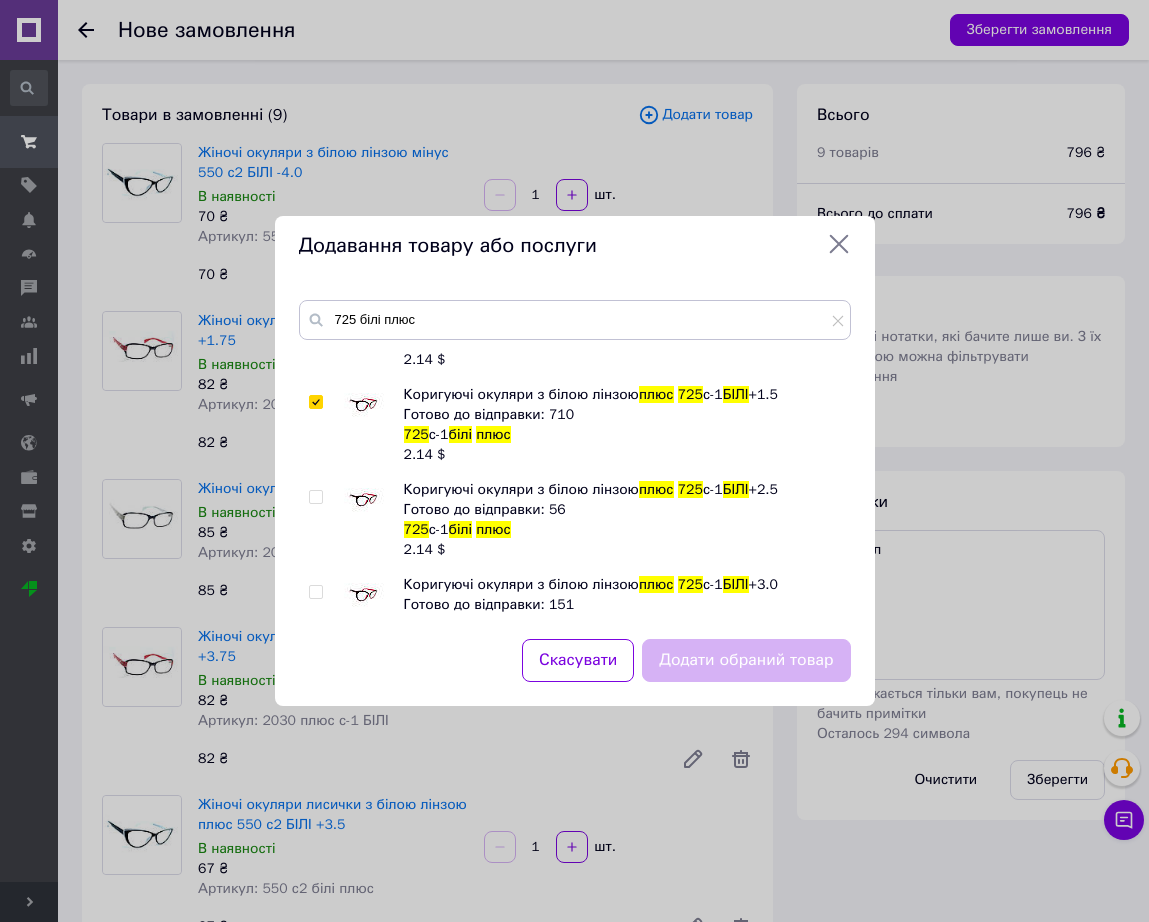 checkbox on "true" 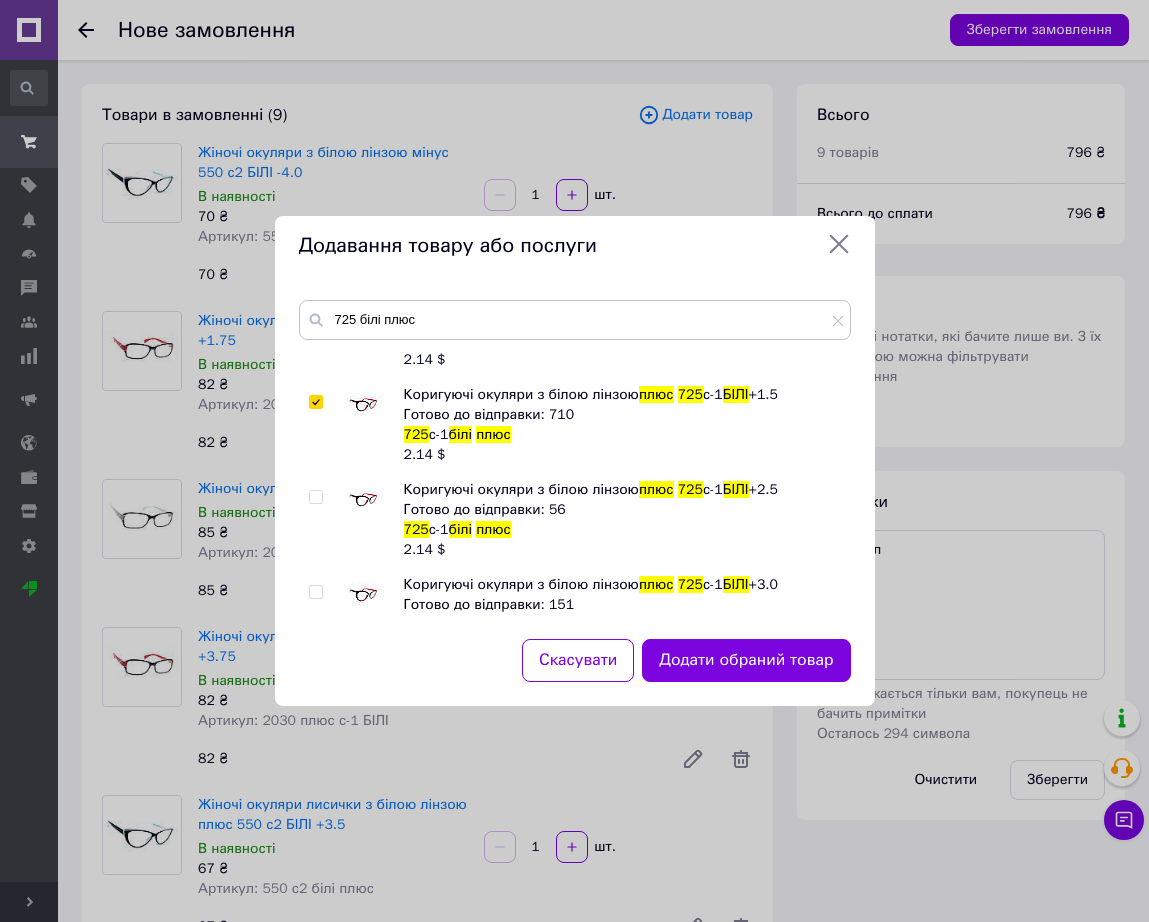 click at bounding box center (364, 500) 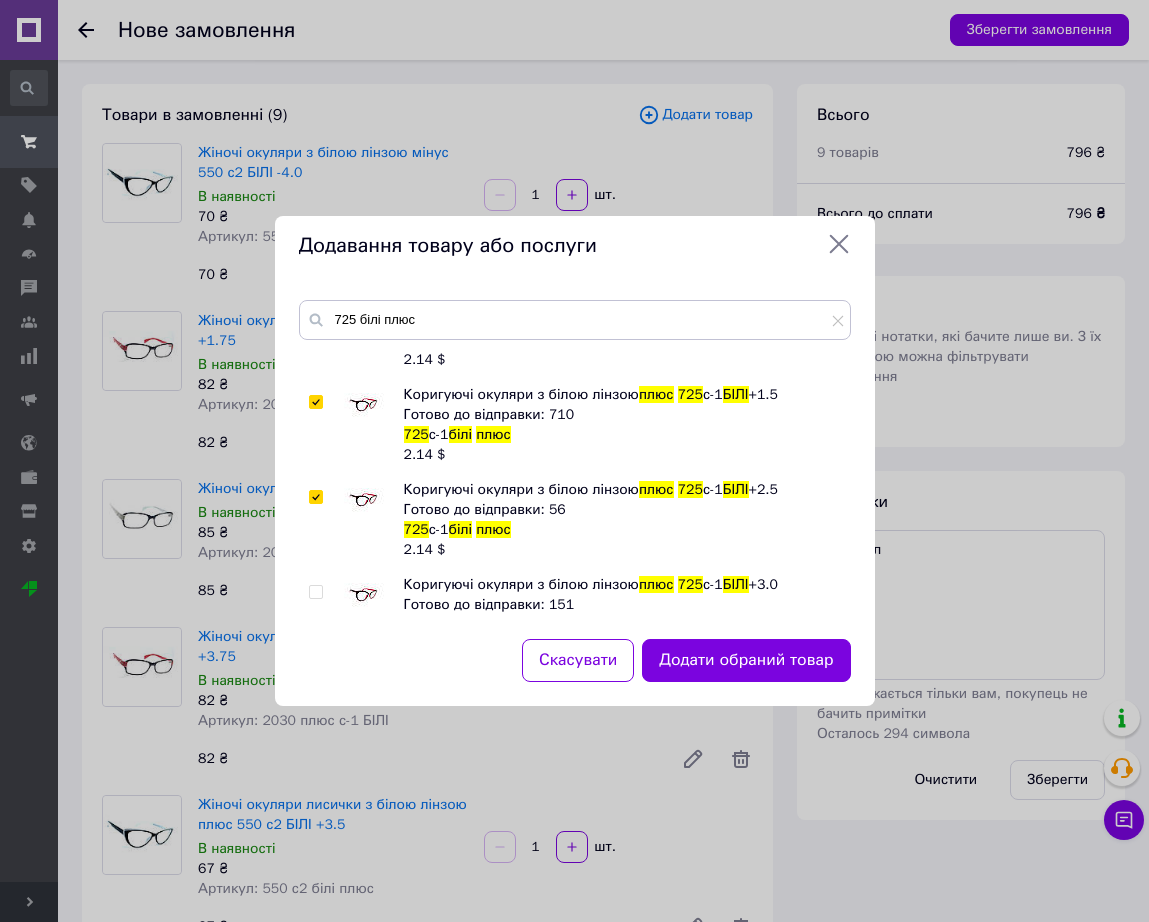checkbox on "true" 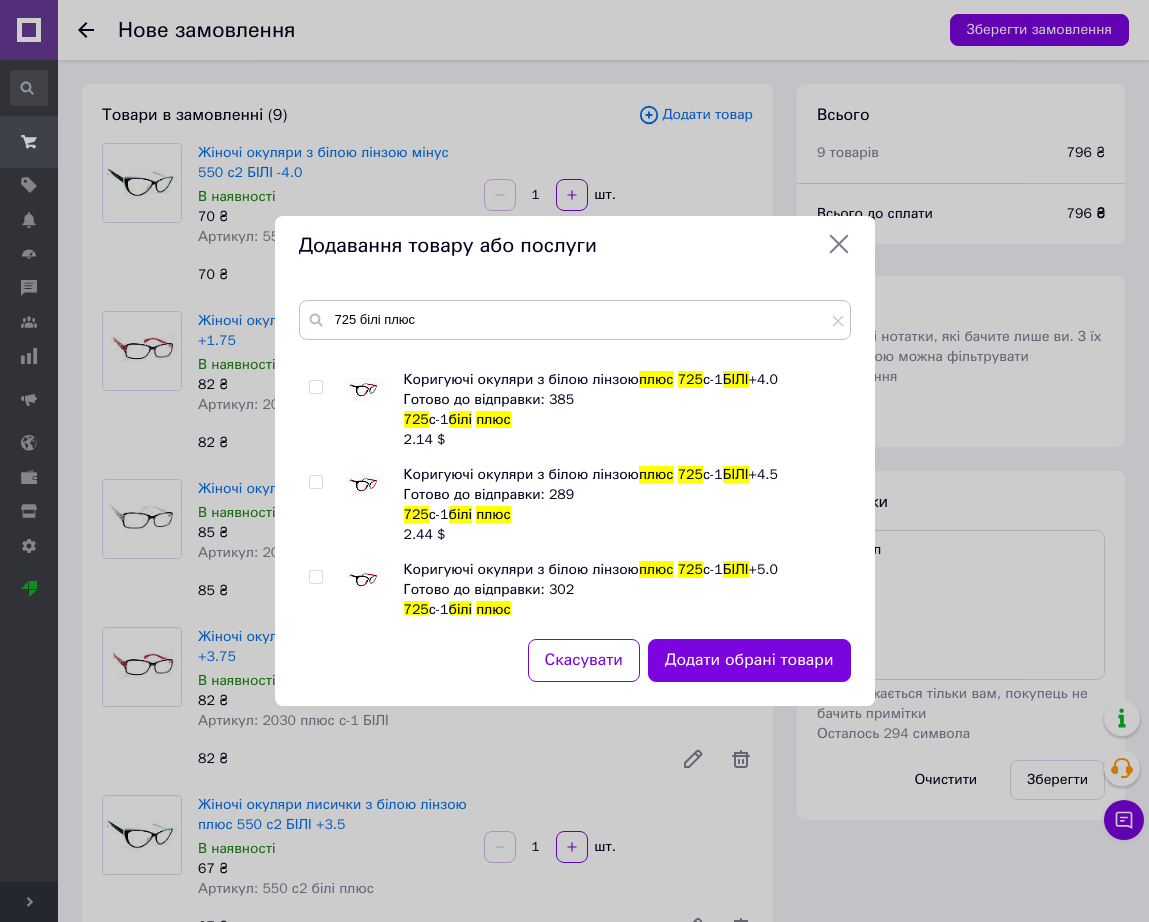 scroll, scrollTop: 500, scrollLeft: 0, axis: vertical 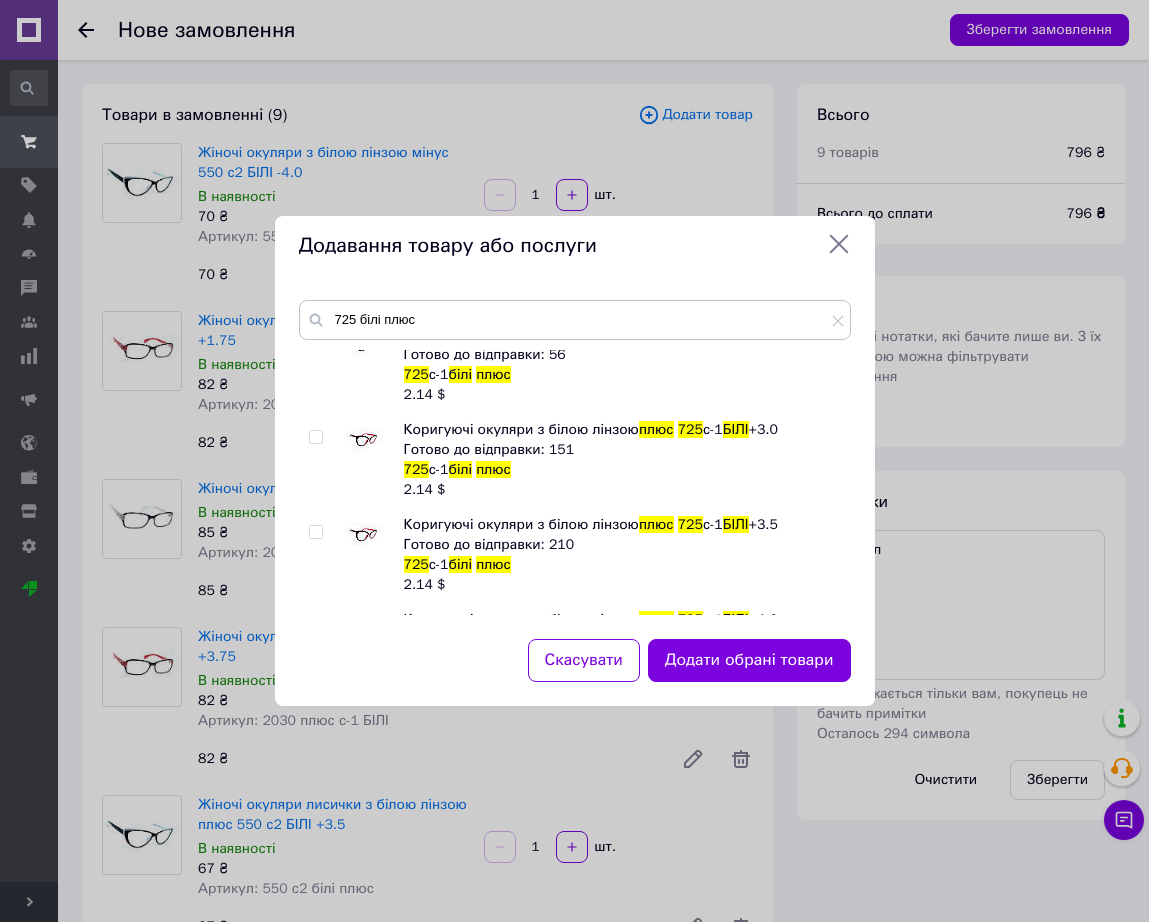 click at bounding box center (364, 535) 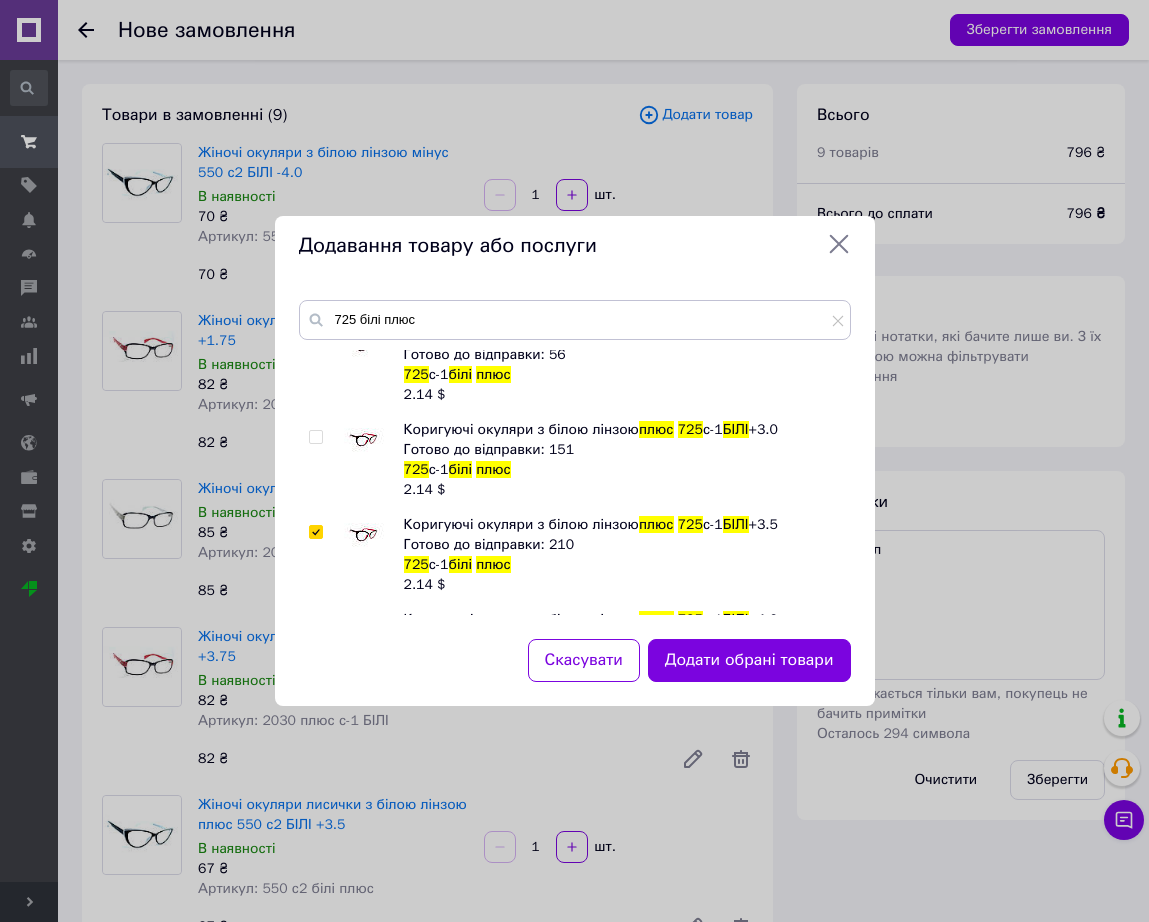 checkbox on "true" 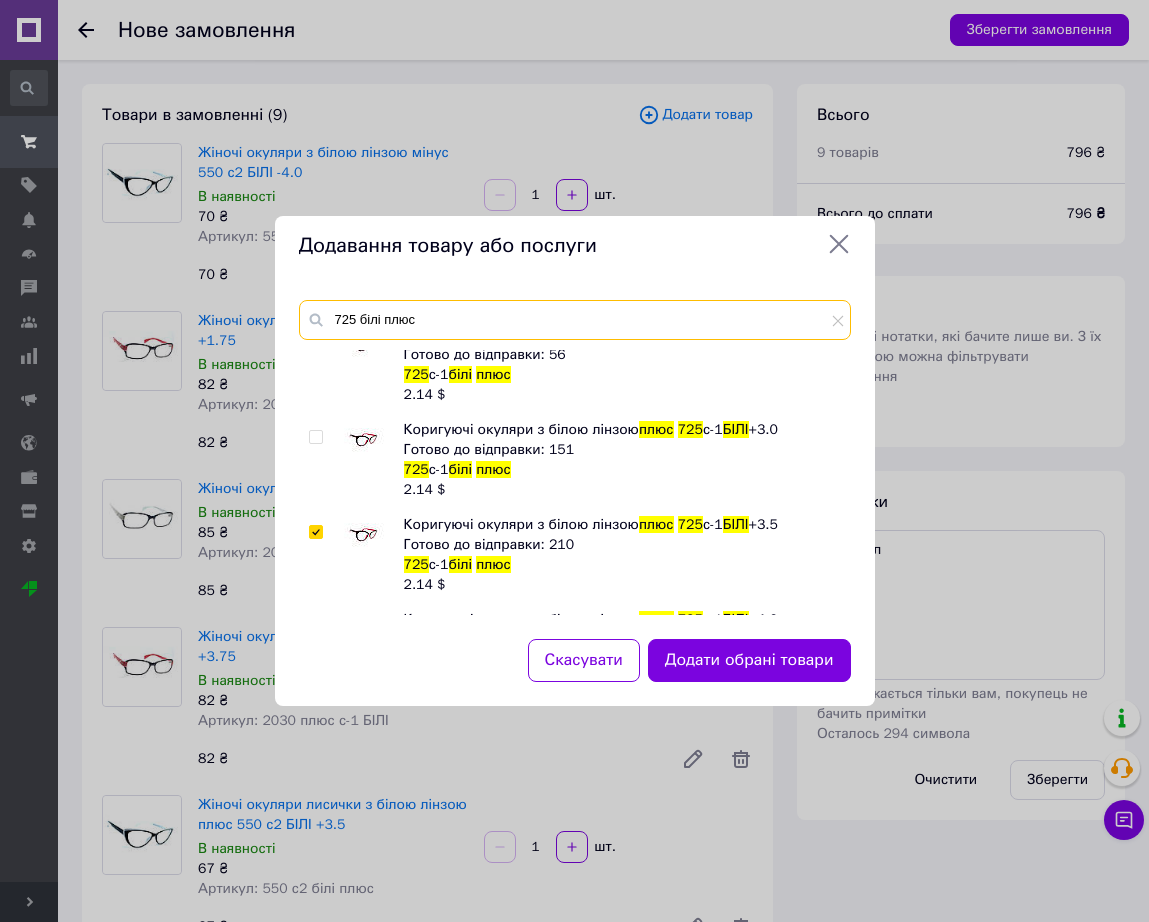 click on "725 білі плюс" at bounding box center (575, 320) 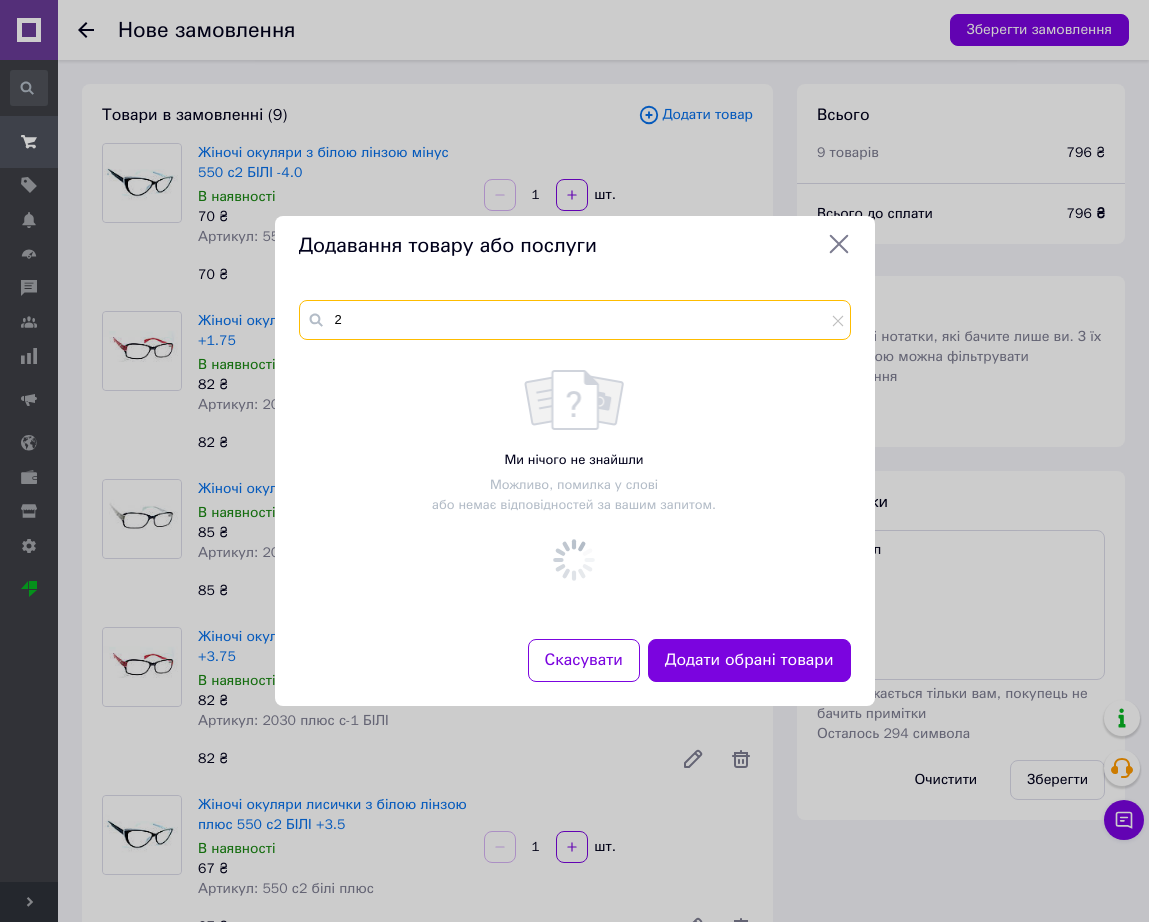 scroll, scrollTop: 0, scrollLeft: 0, axis: both 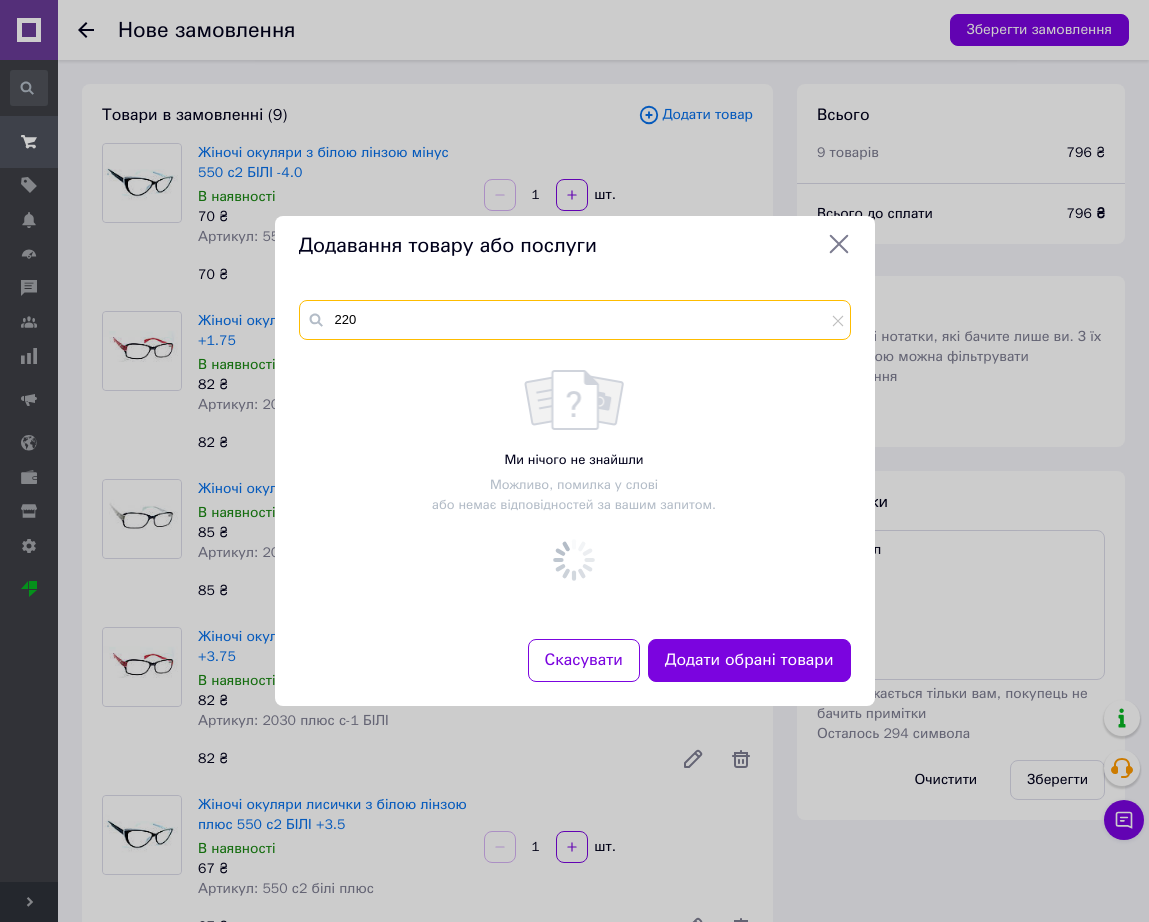 paste on "білі плюс" 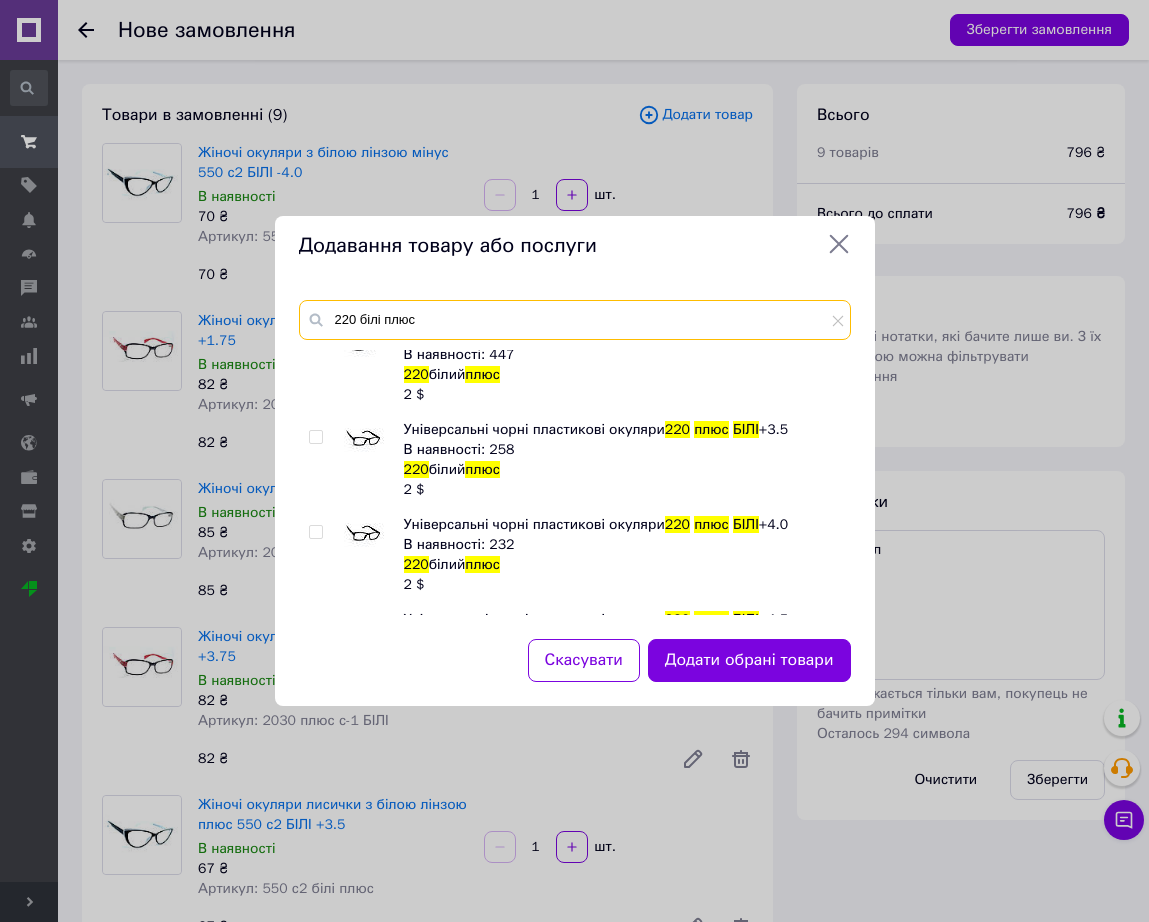 scroll, scrollTop: 375, scrollLeft: 0, axis: vertical 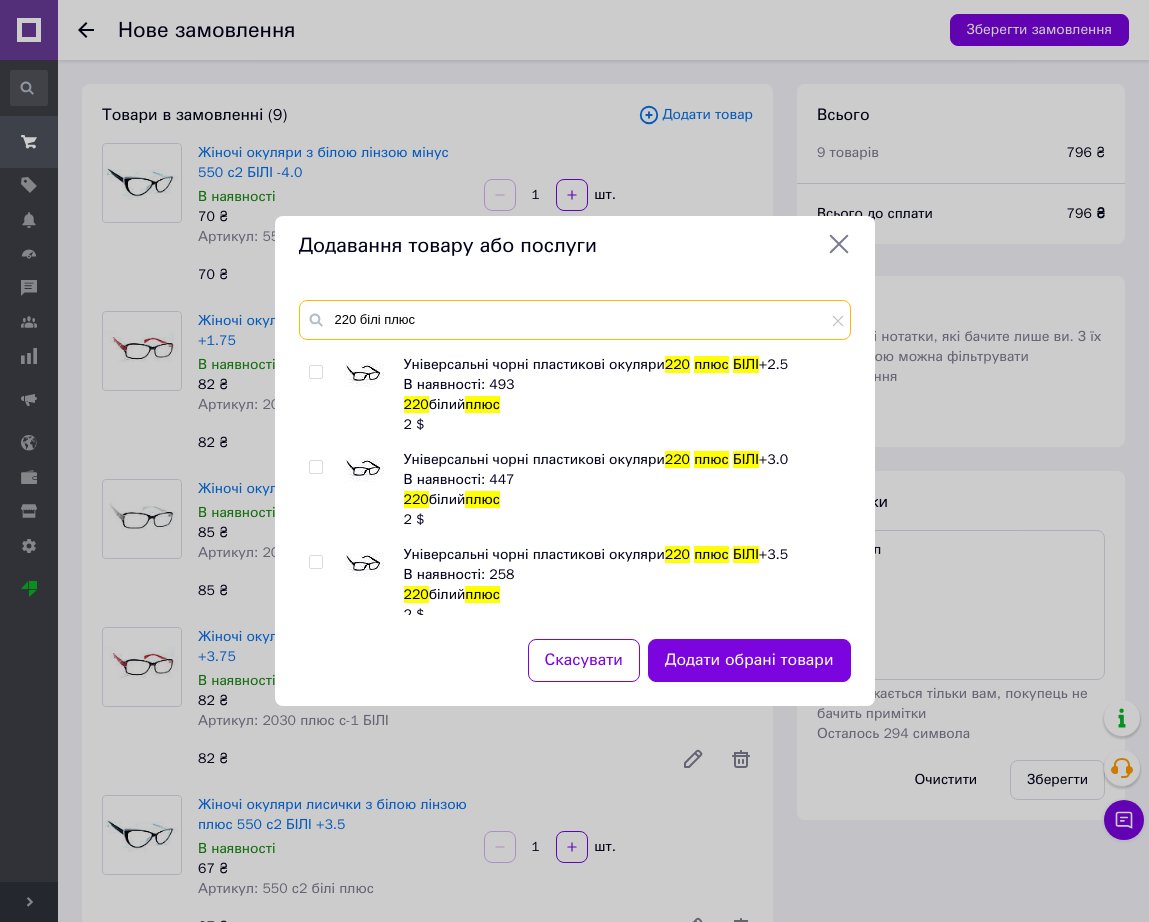 type on "220 білі плюс" 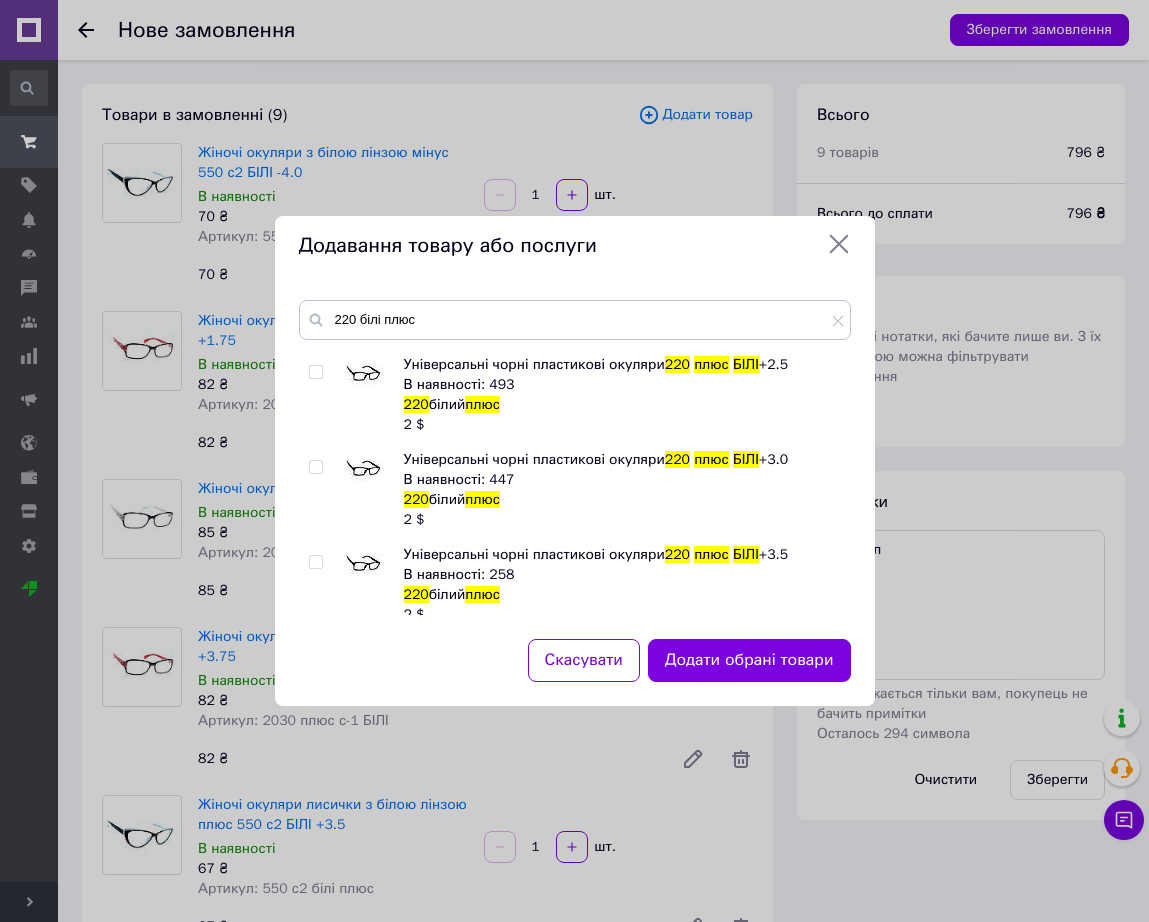 click at bounding box center (364, 470) 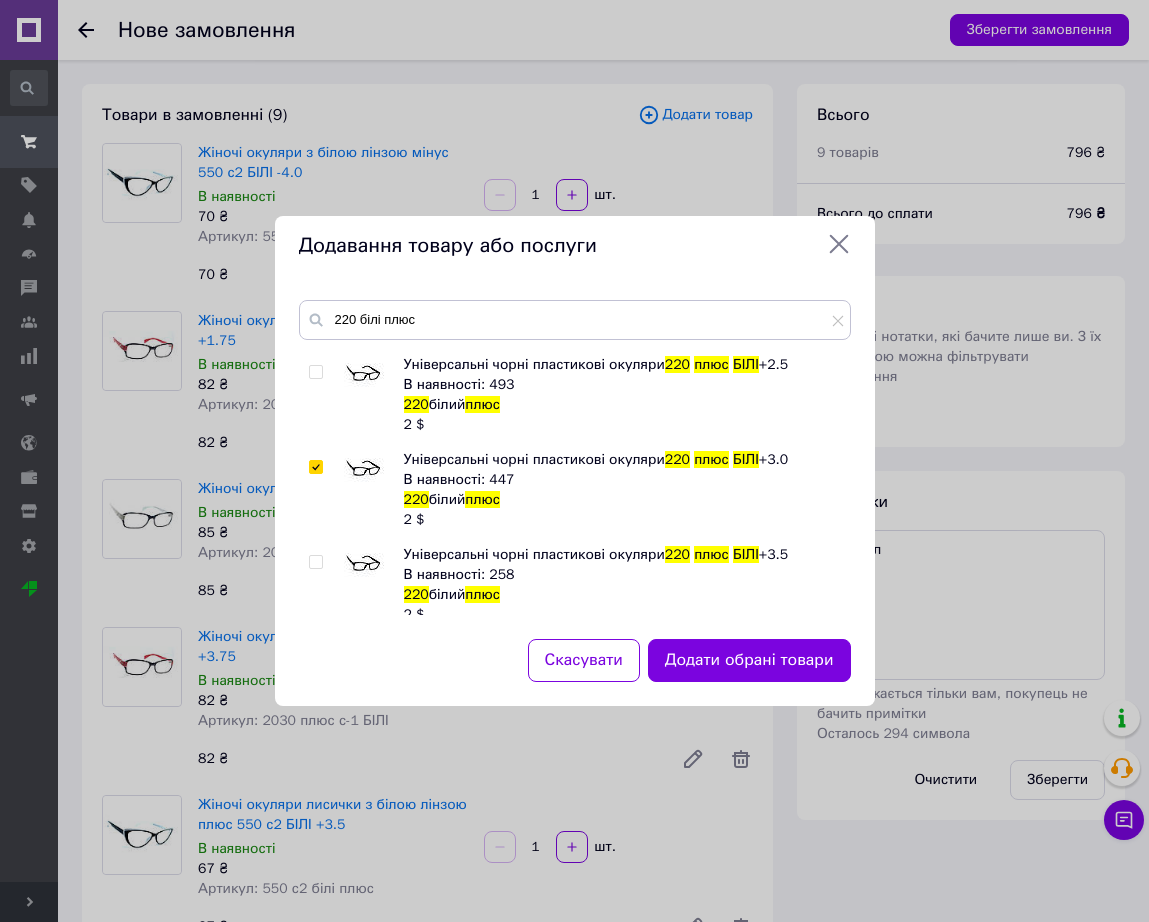 checkbox on "true" 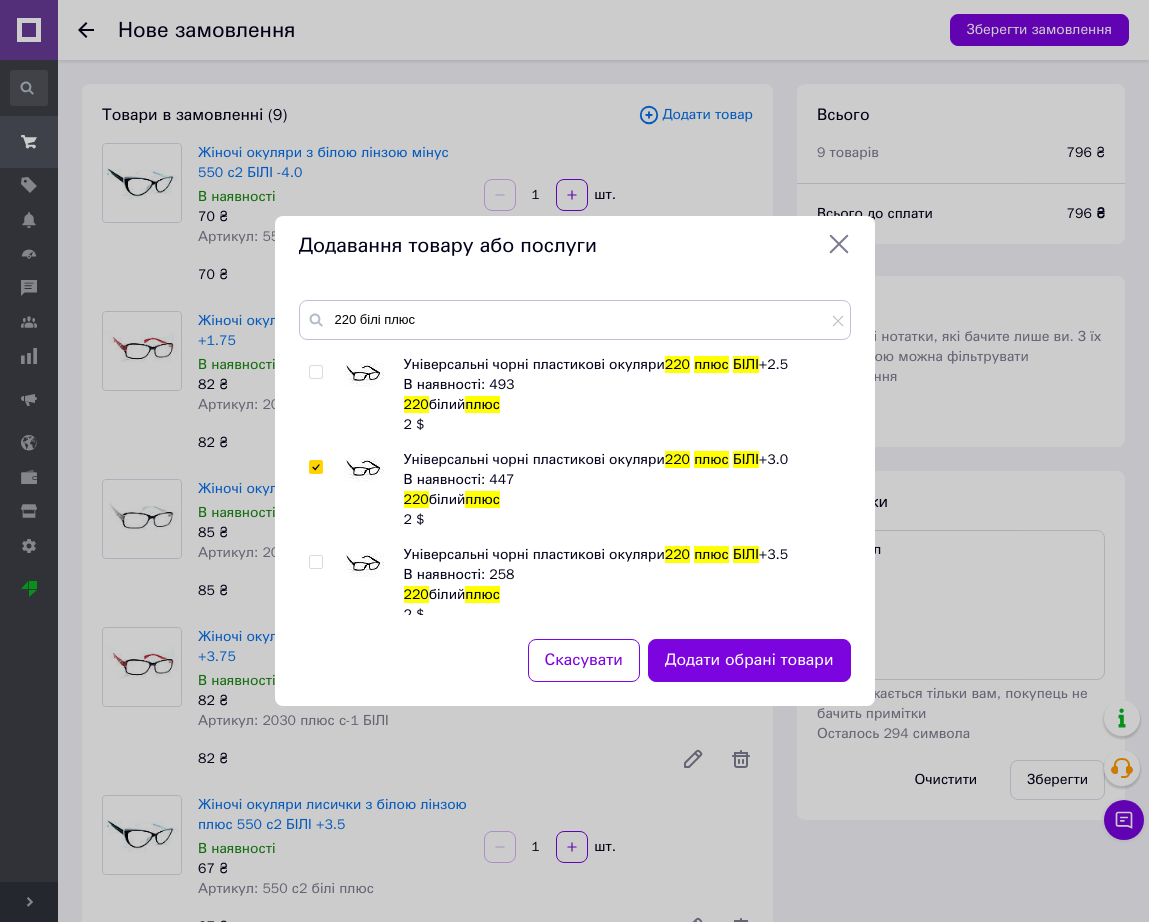 click on "220 білі плюс Універсальні чорні пластикові окуляри  220   плюс   БІЛІ Готово до відправки 220  білий  плюс 2   $ Універсальні чорні пластикові окуляри  220   плюс   БІЛІ  +1.0 В наявності: 329 220  білий  плюс 2   $ Універсальні чорні пластикові окуляри  220   плюс   БІЛІ  +1.5 В наявності: 542 220  білий  плюс 2   $ Універсальні чорні пластикові окуляри  220   плюс   БІЛІ  +2.0 В наявності: 421 220  білий  плюс 2   $ Універсальні чорні пластикові окуляри  220   плюс   БІЛІ  +2.5 В наявності: 493 220  білий  плюс 2   $ Універсальні чорні пластикові окуляри  220   плюс   БІЛІ  +3.0 В наявності: 447 220  білий  плюс 2   $ 220   плюс" at bounding box center (575, 457) 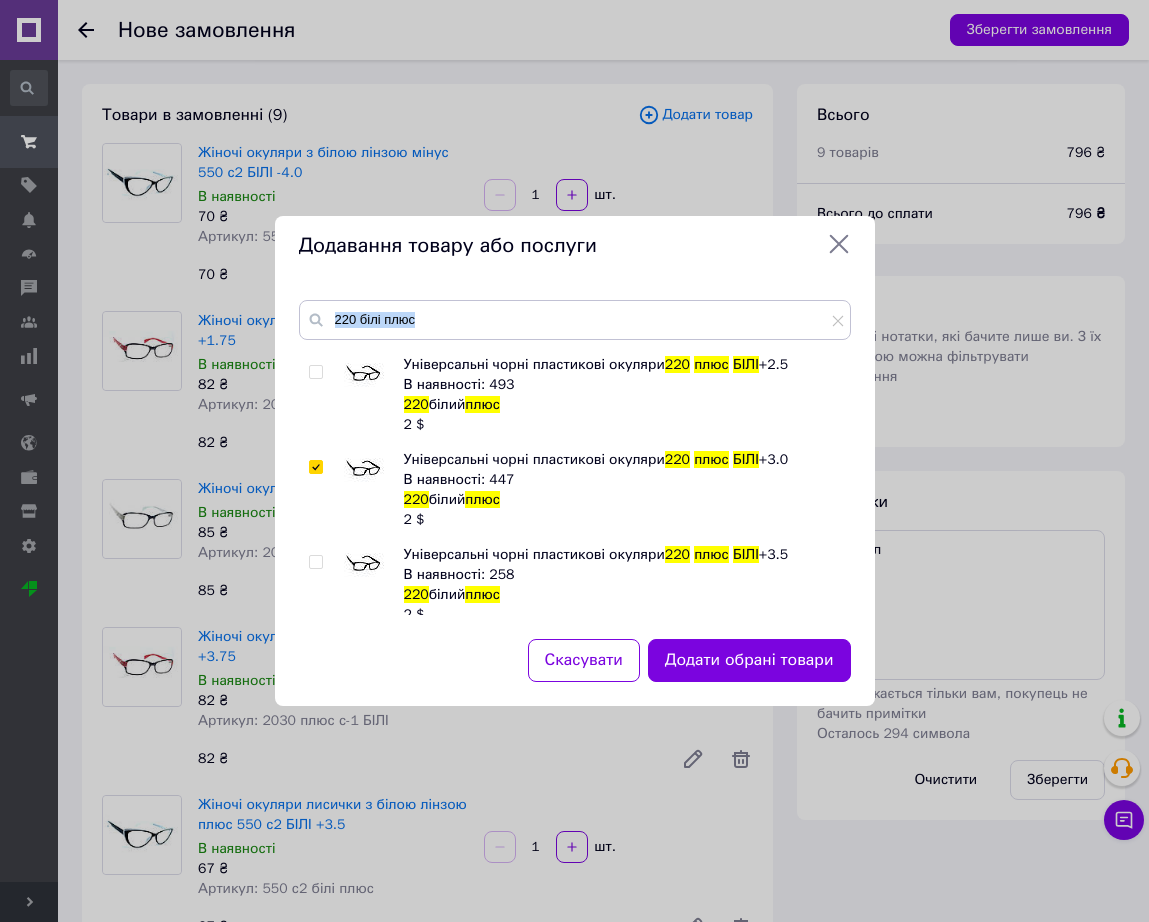 drag, startPoint x: 482, startPoint y: 298, endPoint x: 461, endPoint y: 325, distance: 34.20526 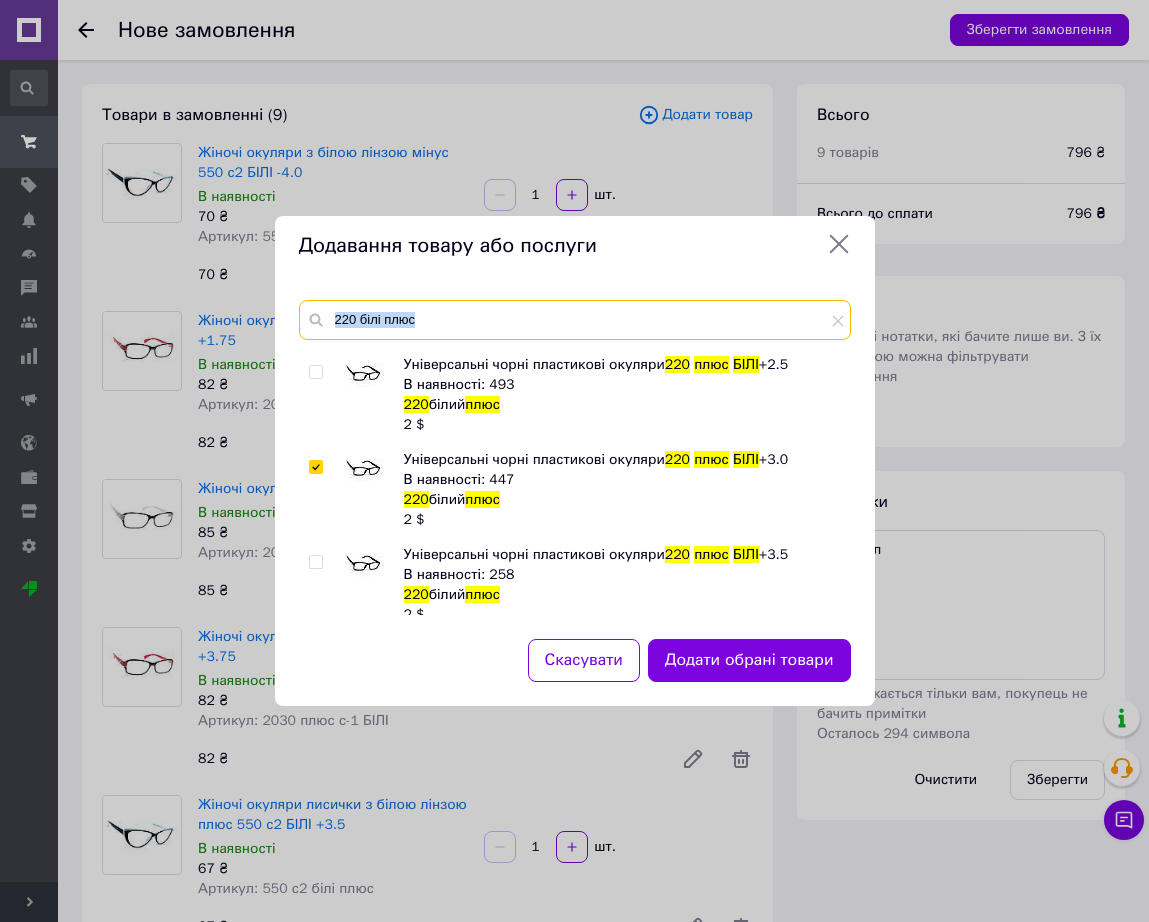 click on "220 білі плюс" at bounding box center (575, 320) 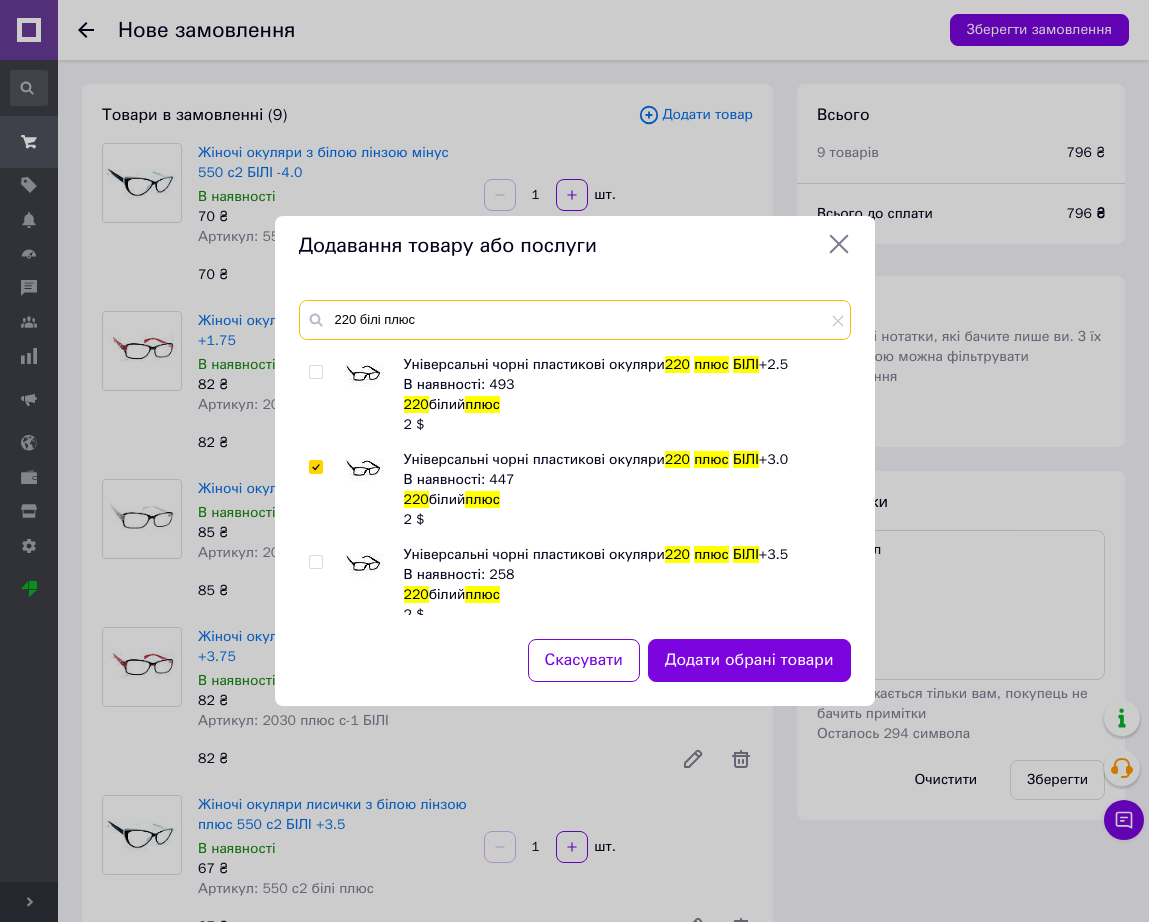 click on "220 білі плюс" at bounding box center (575, 320) 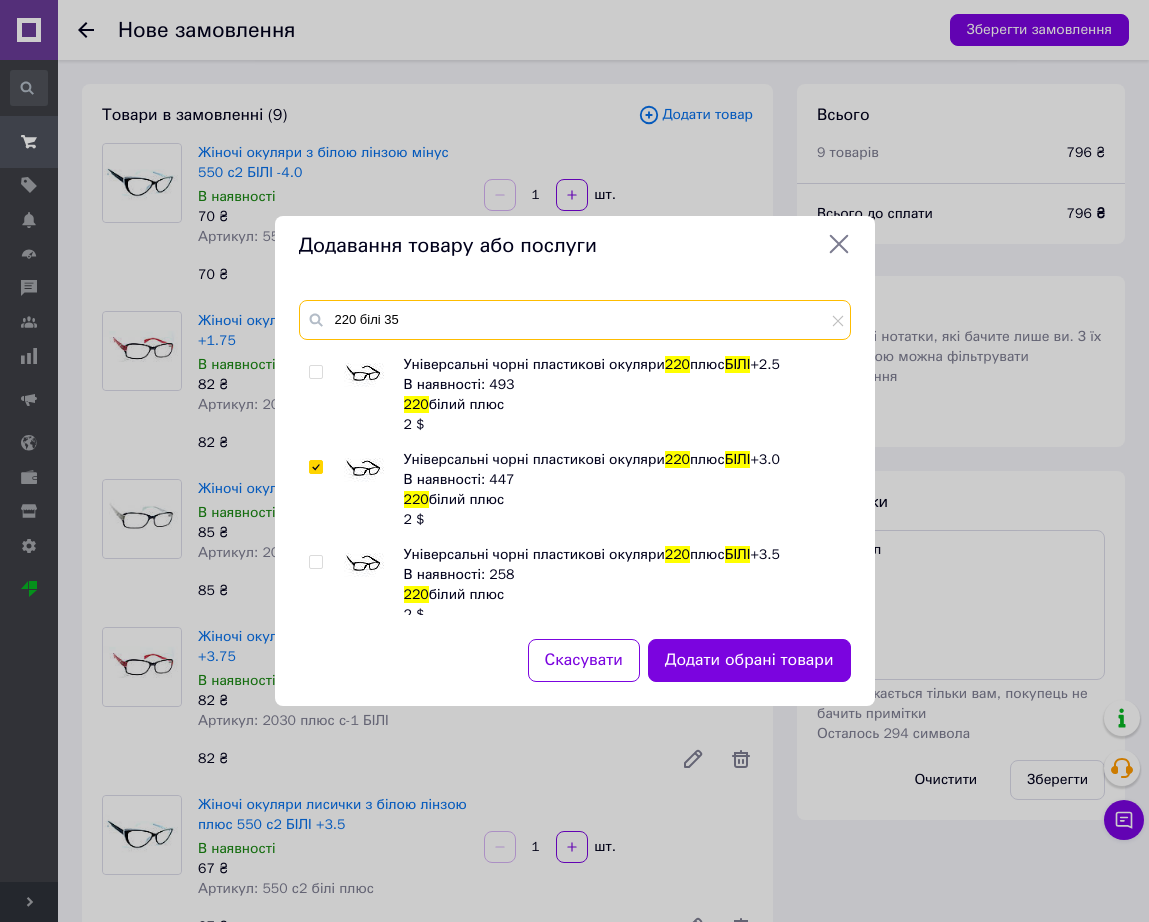 scroll, scrollTop: 0, scrollLeft: 0, axis: both 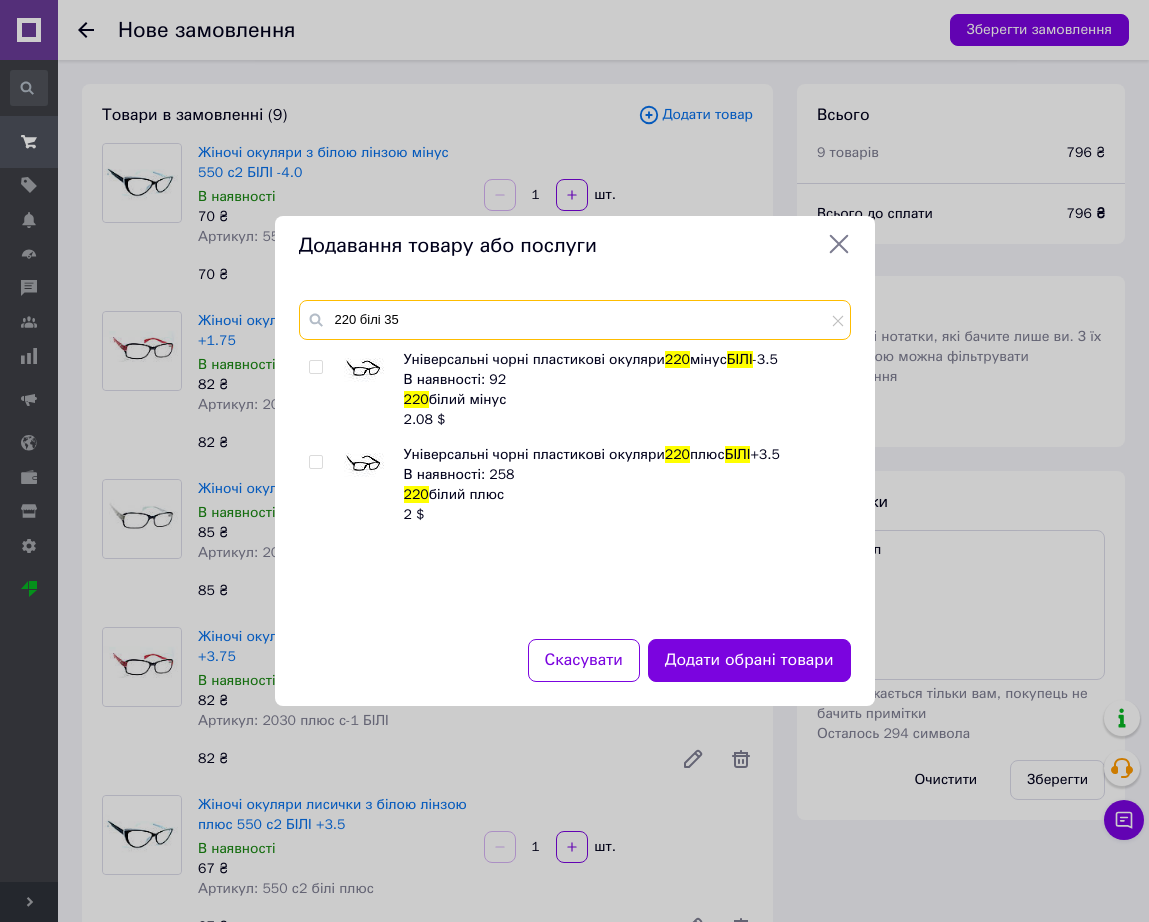 type on "220 білі 35" 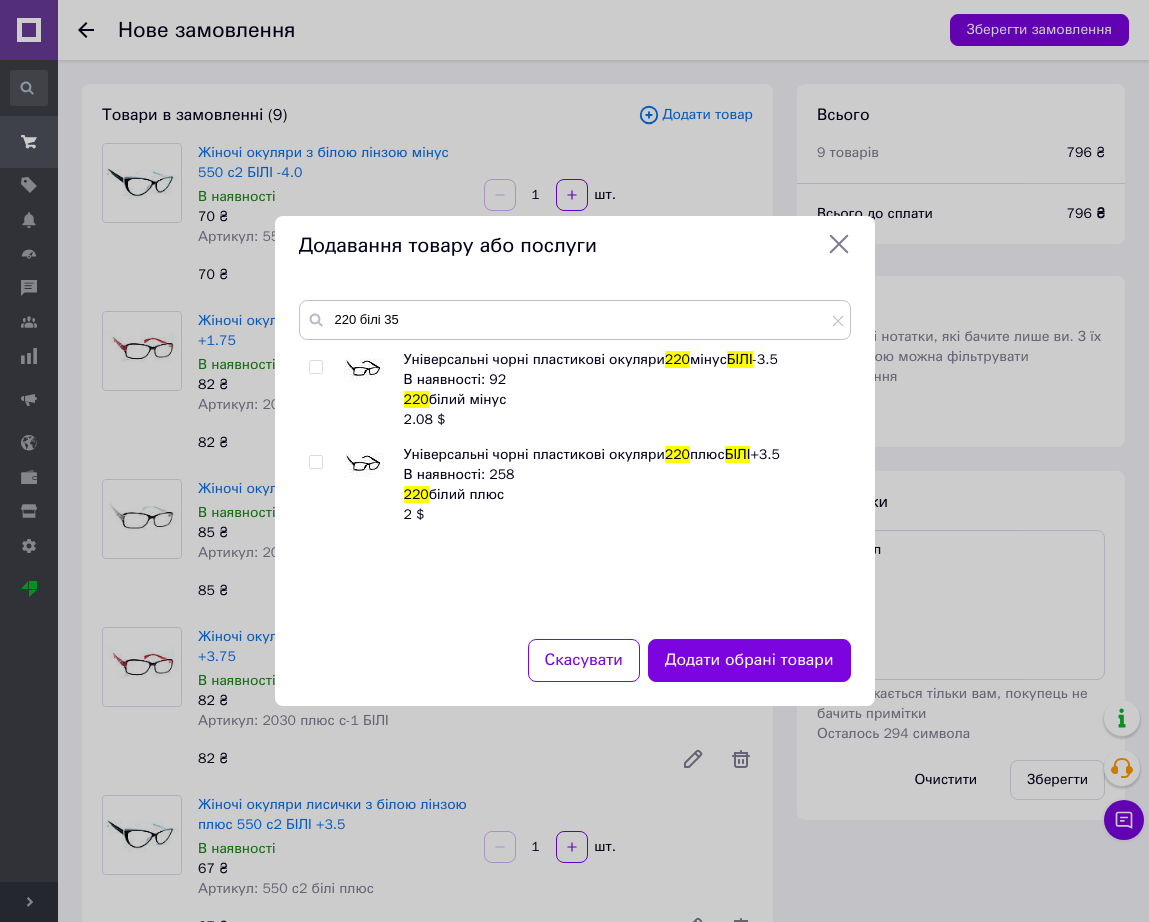 click at bounding box center [364, 370] 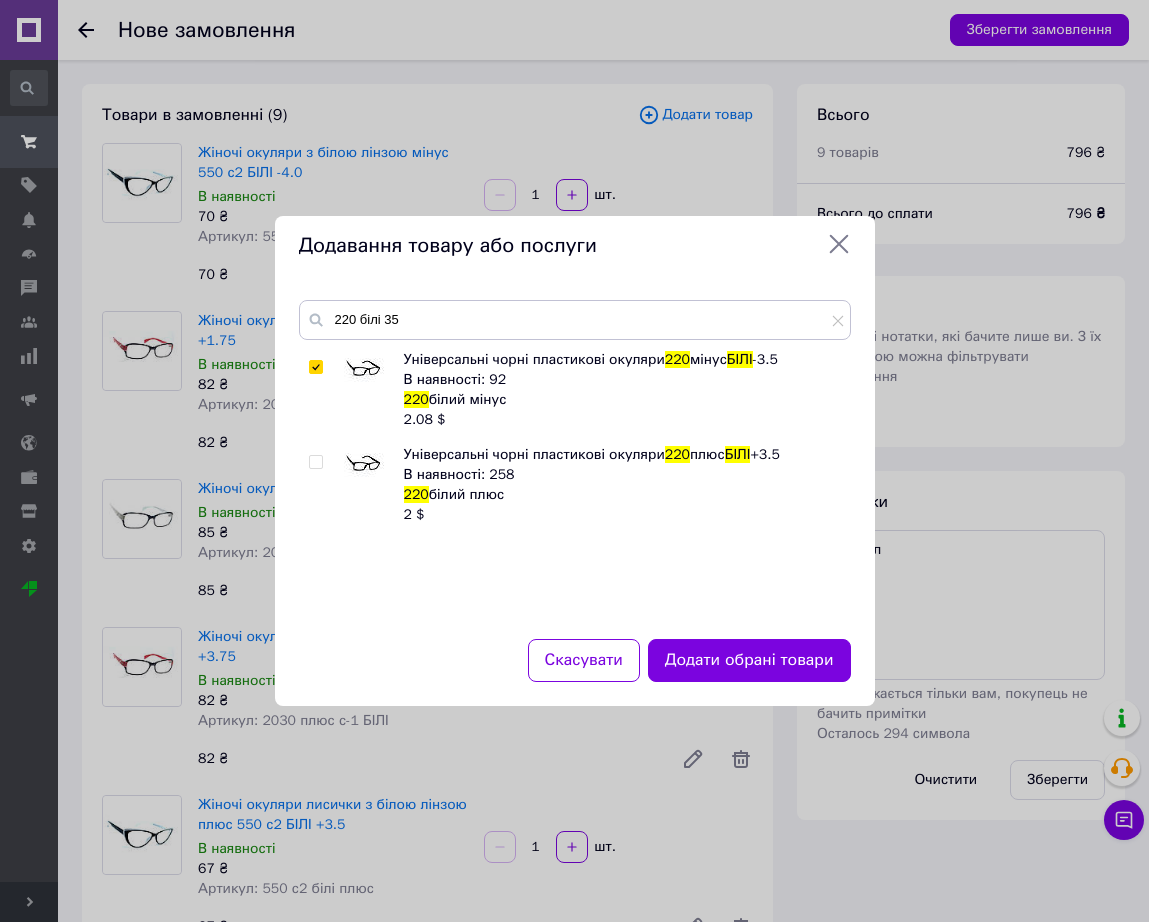 checkbox on "true" 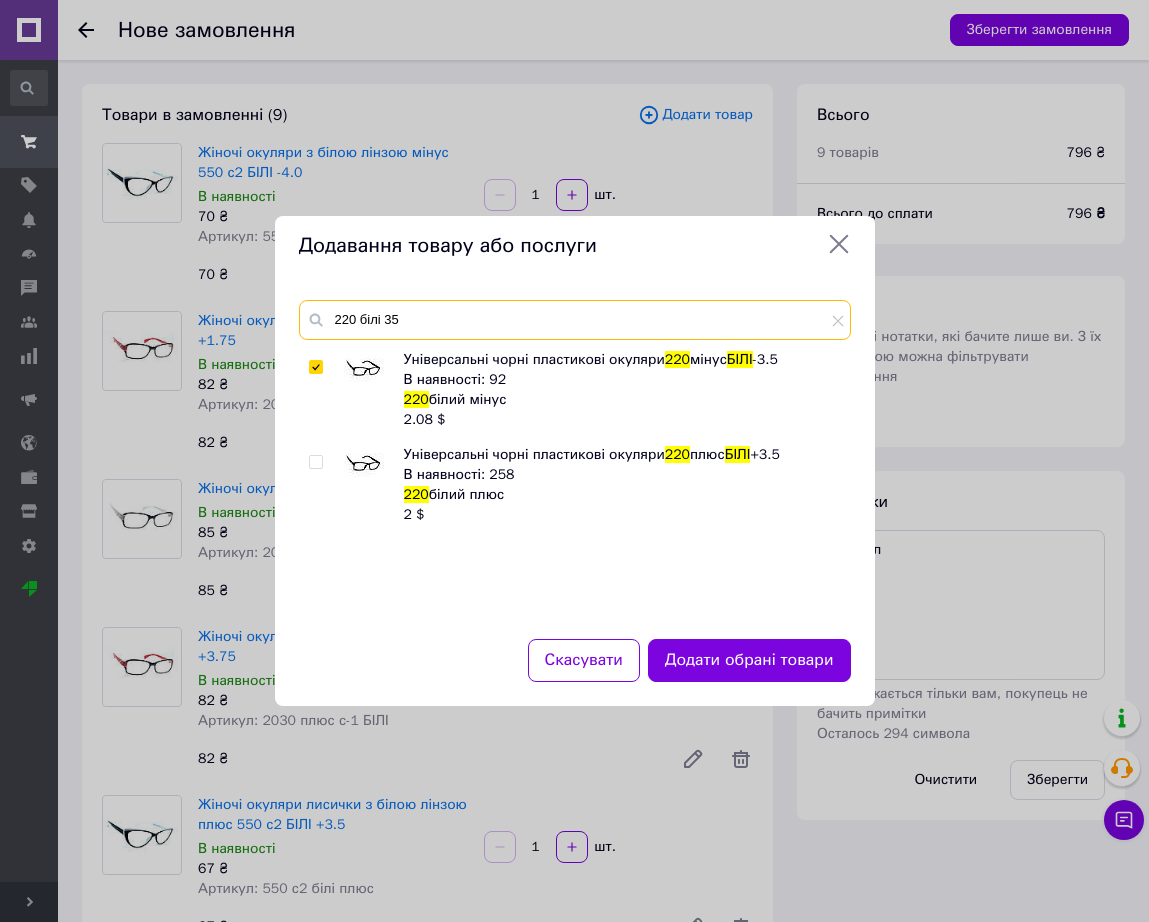 click on "220 білі 35" at bounding box center [575, 320] 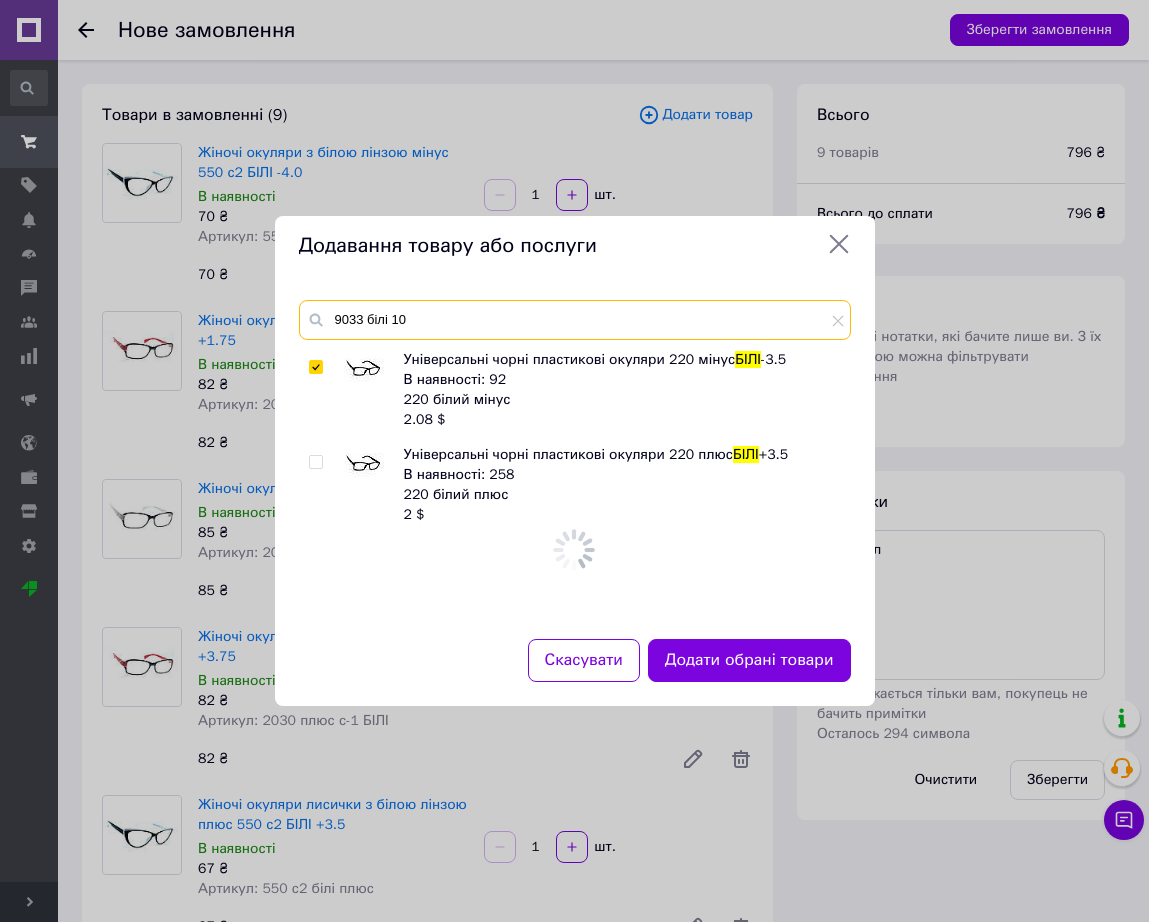 type on "9033 білі 10" 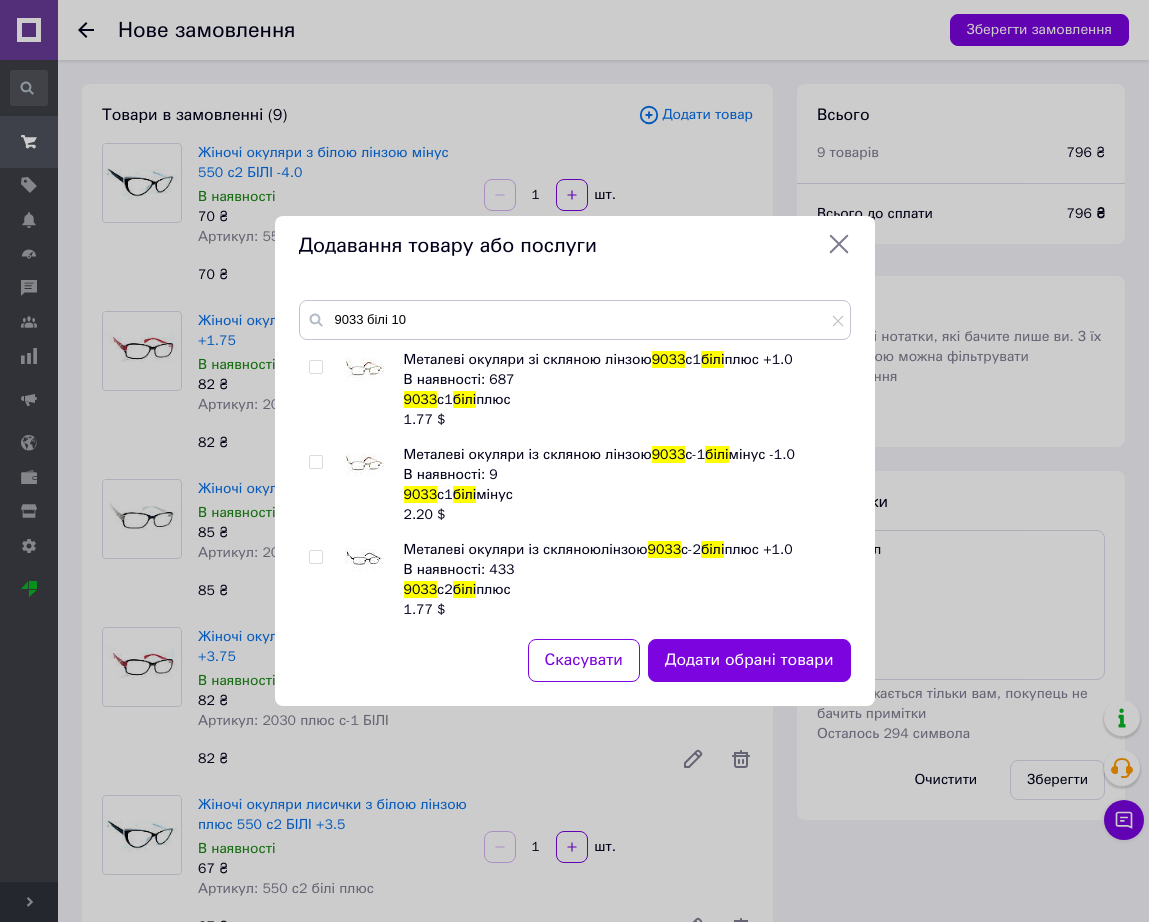 drag, startPoint x: 357, startPoint y: 463, endPoint x: 412, endPoint y: 466, distance: 55.081757 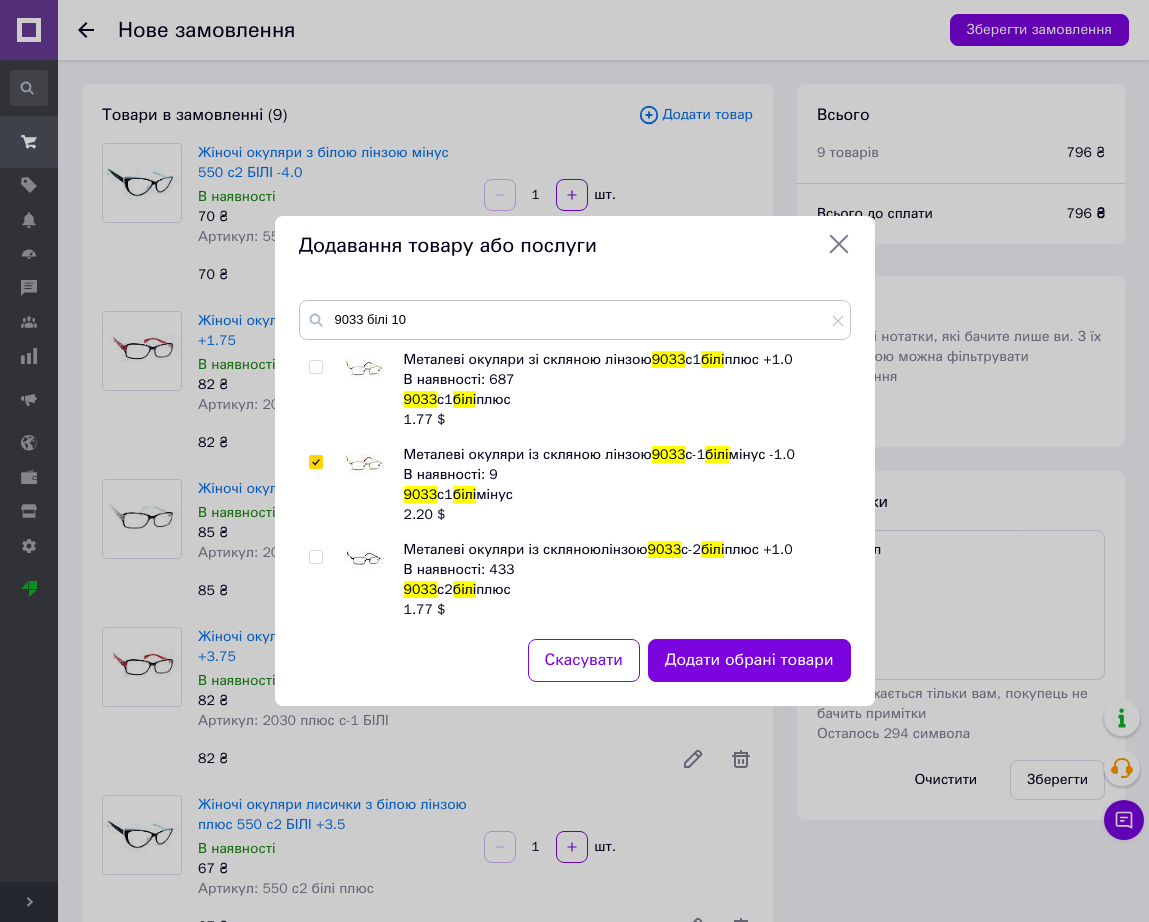 checkbox on "true" 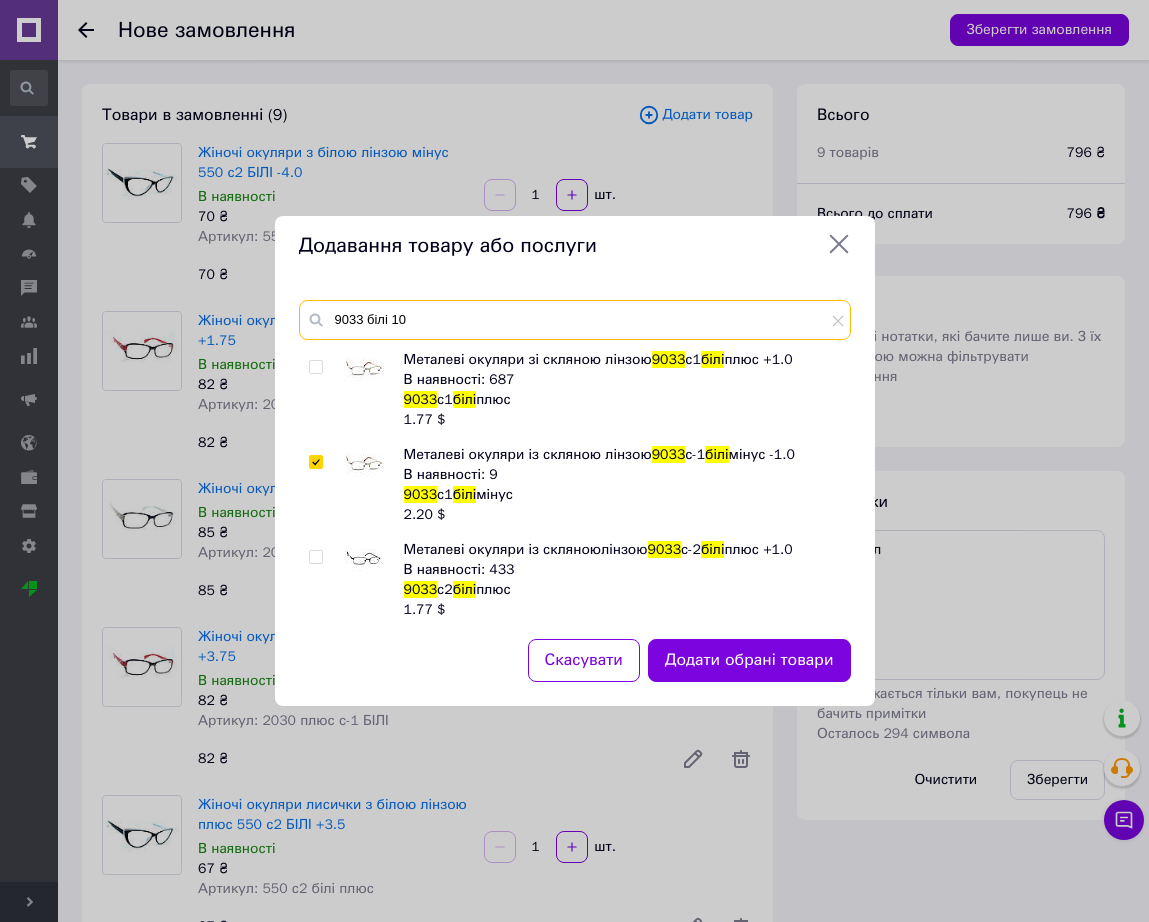 click on "9033 білі 10" at bounding box center (575, 320) 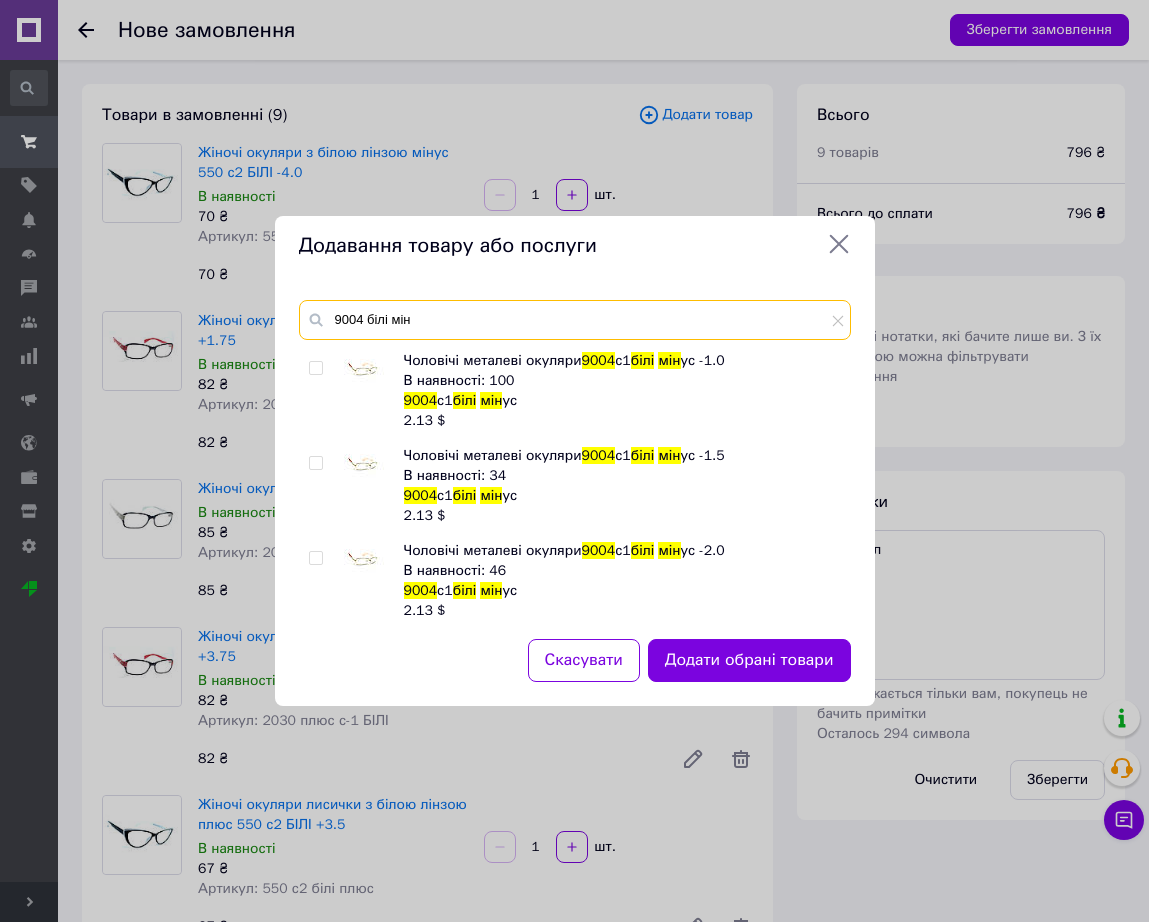 scroll, scrollTop: 250, scrollLeft: 0, axis: vertical 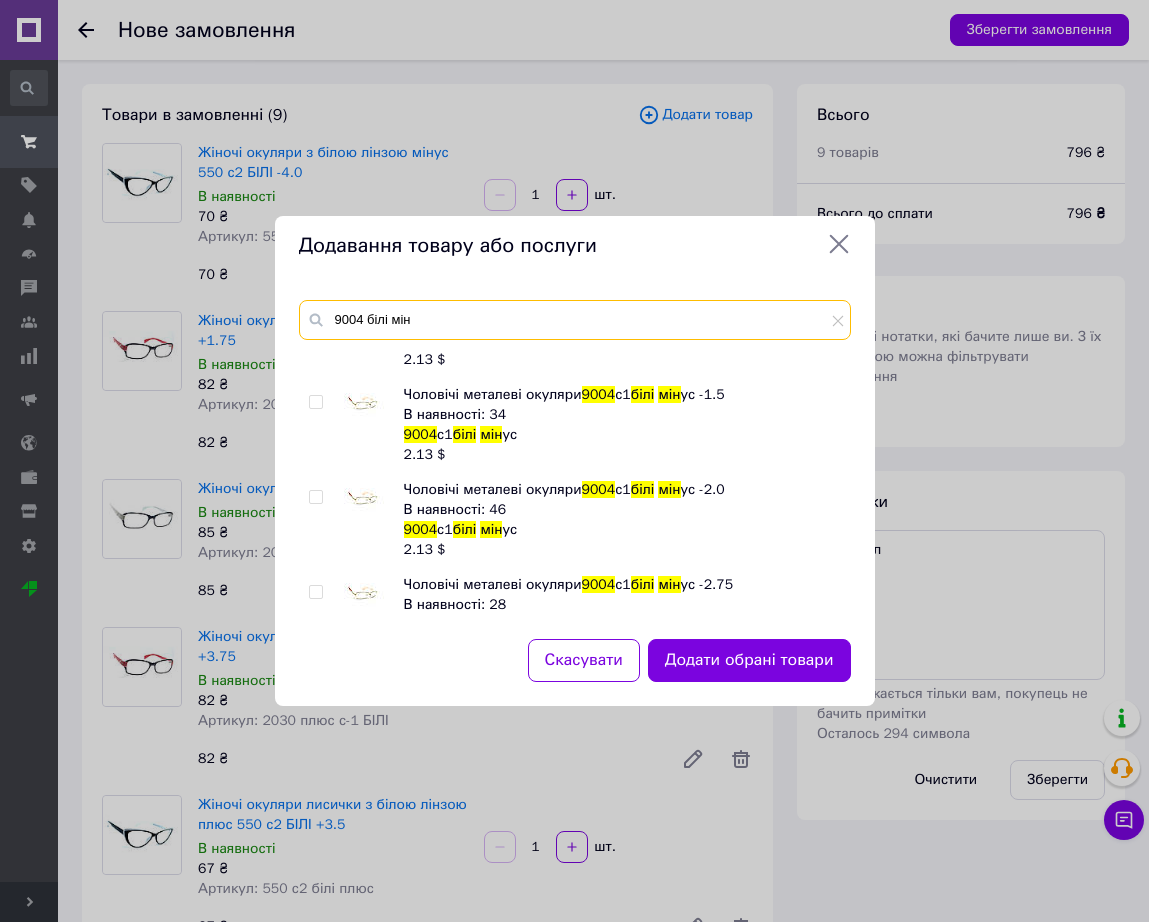 type on "9004 білі мін" 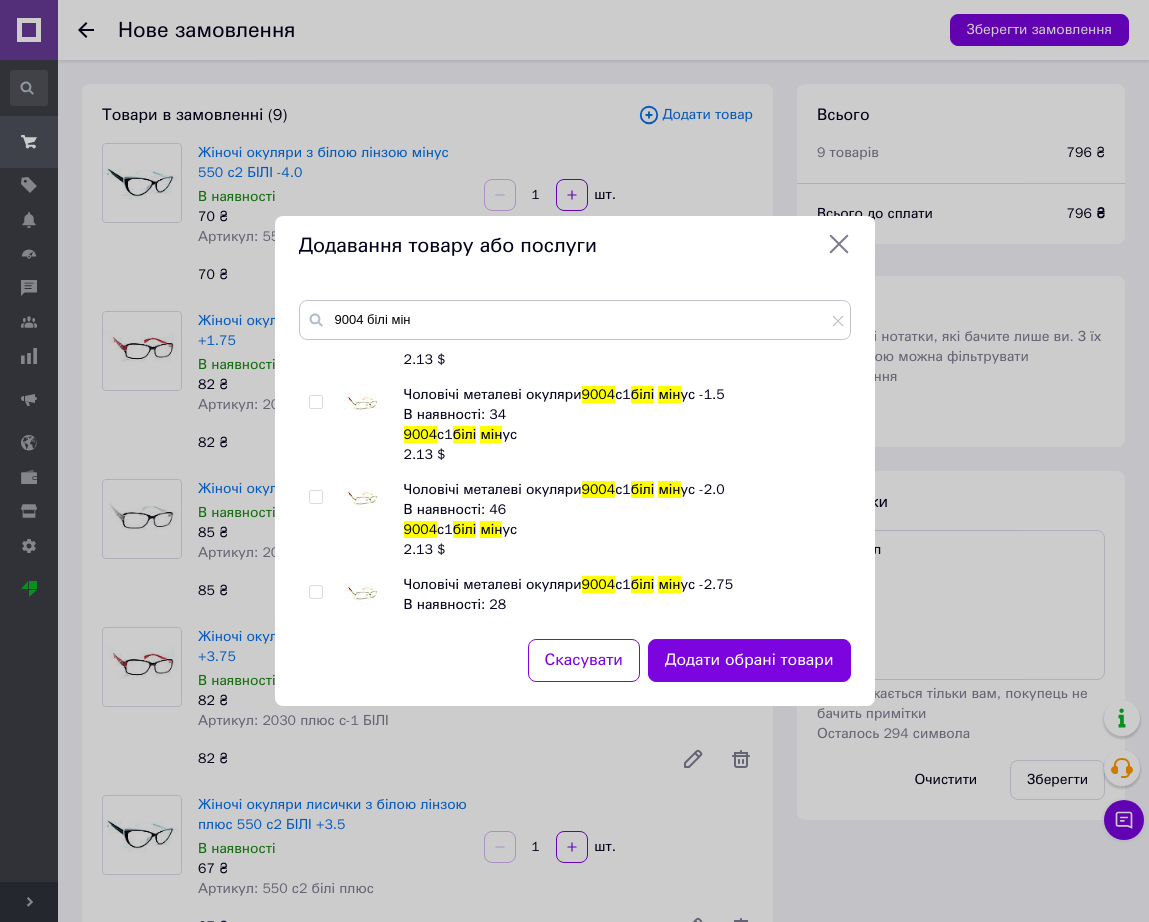 click at bounding box center [364, 405] 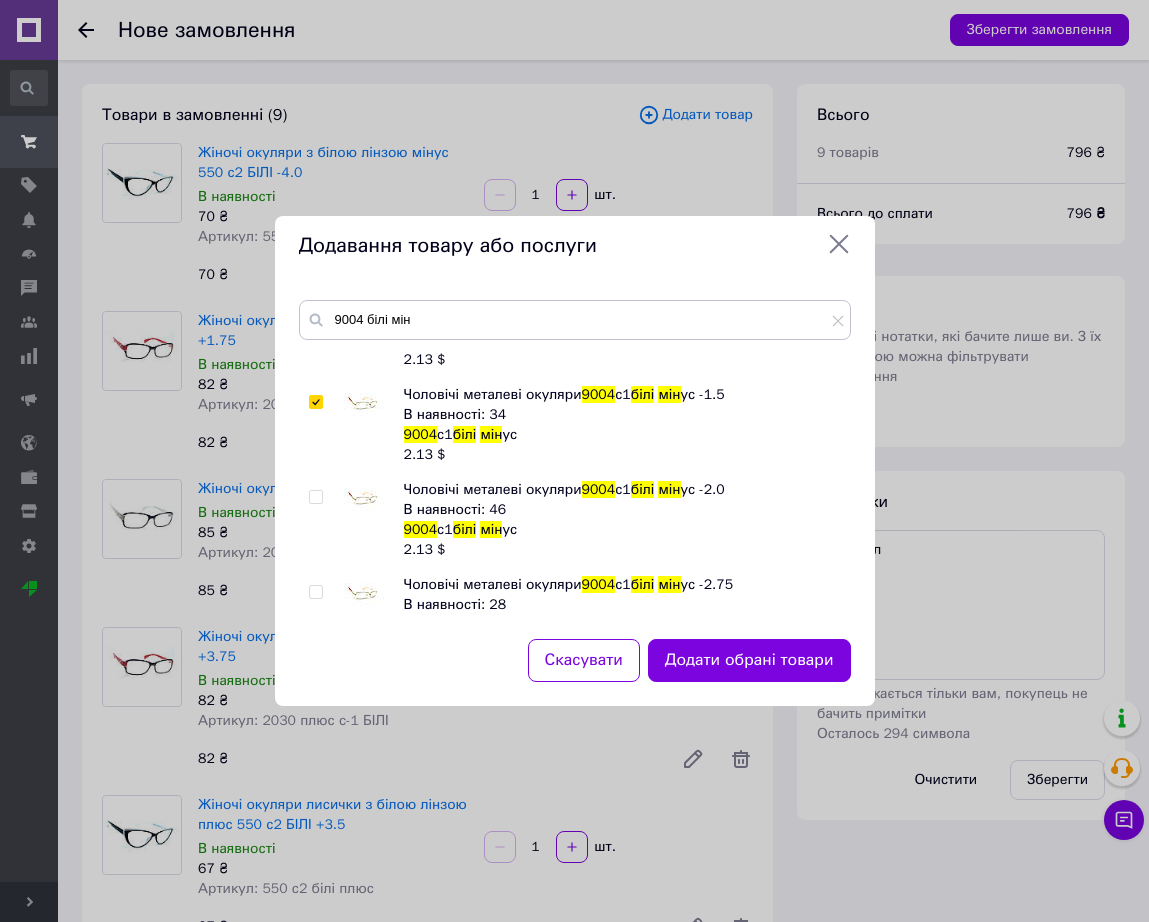 checkbox on "true" 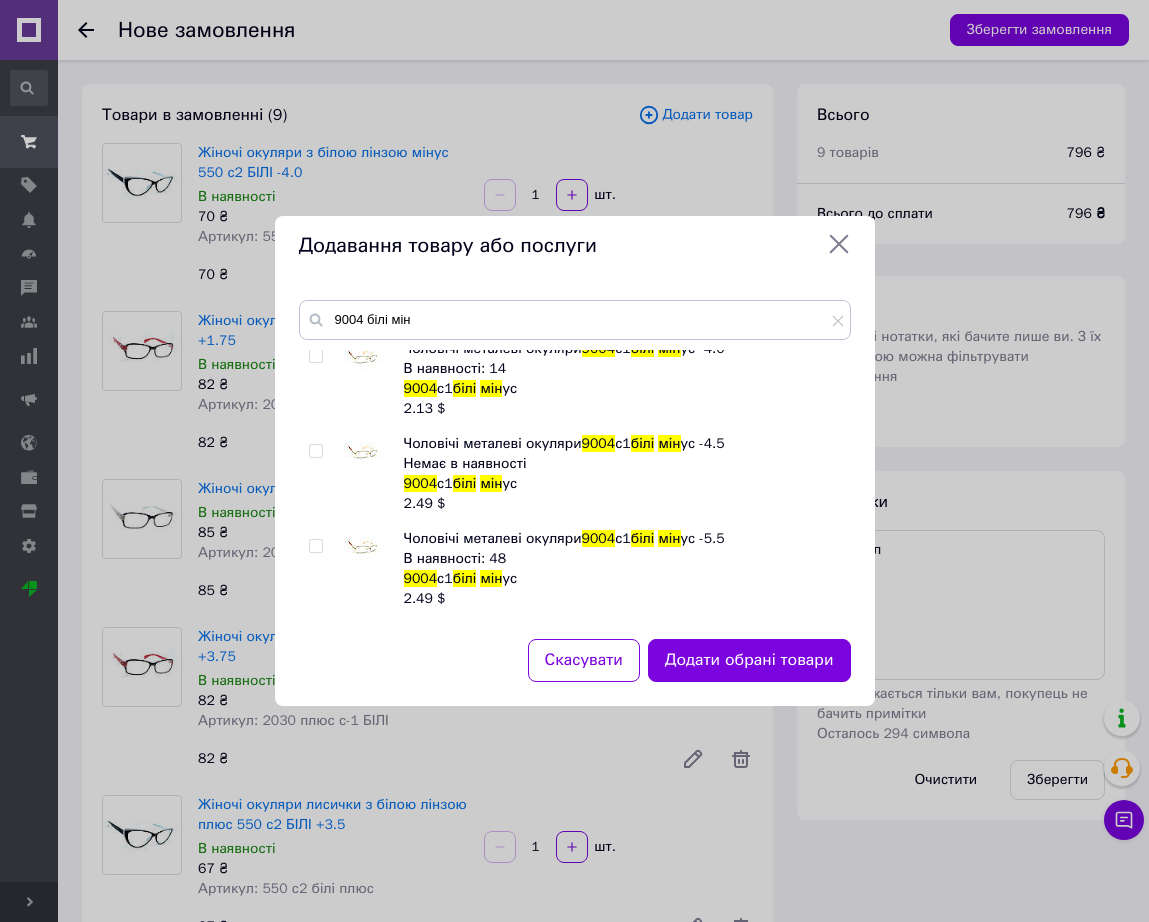 scroll, scrollTop: 955, scrollLeft: 0, axis: vertical 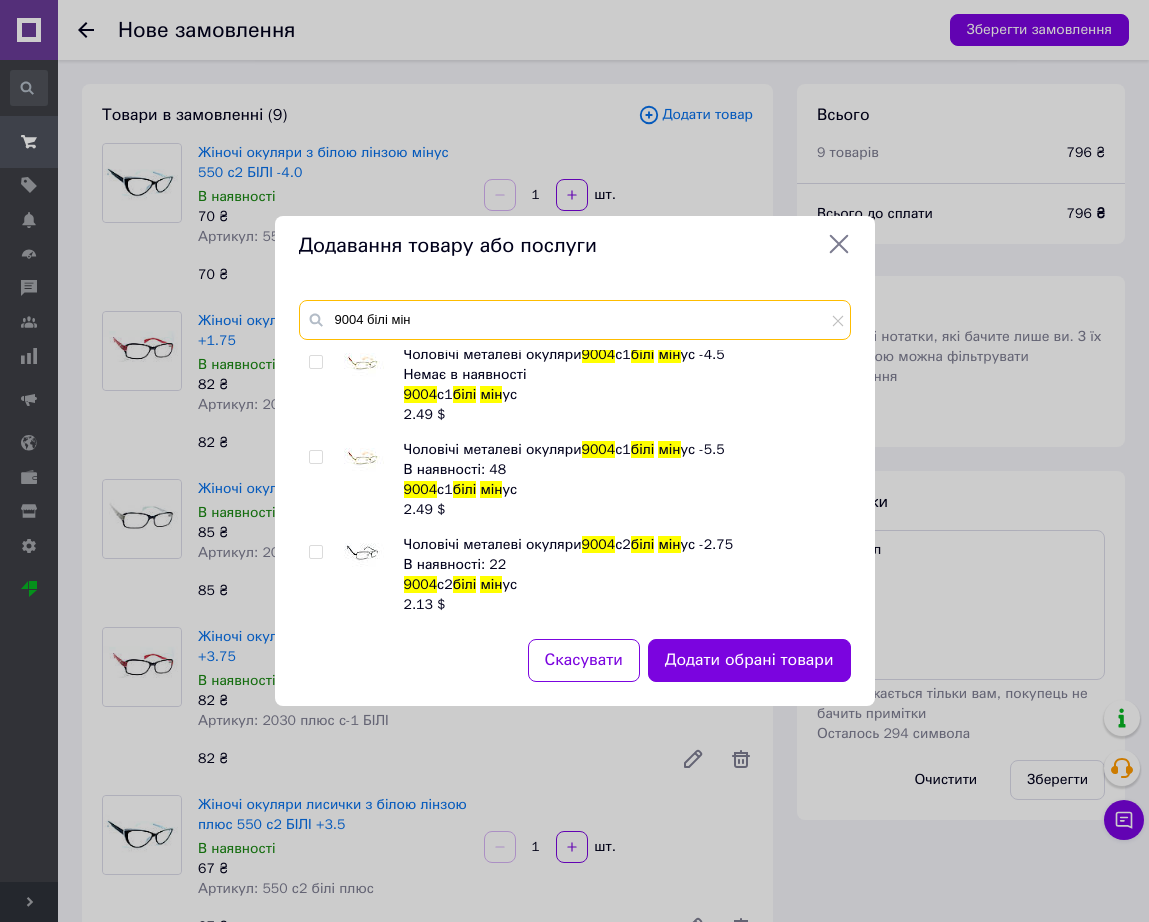 click on "9004 білі мін" at bounding box center (575, 320) 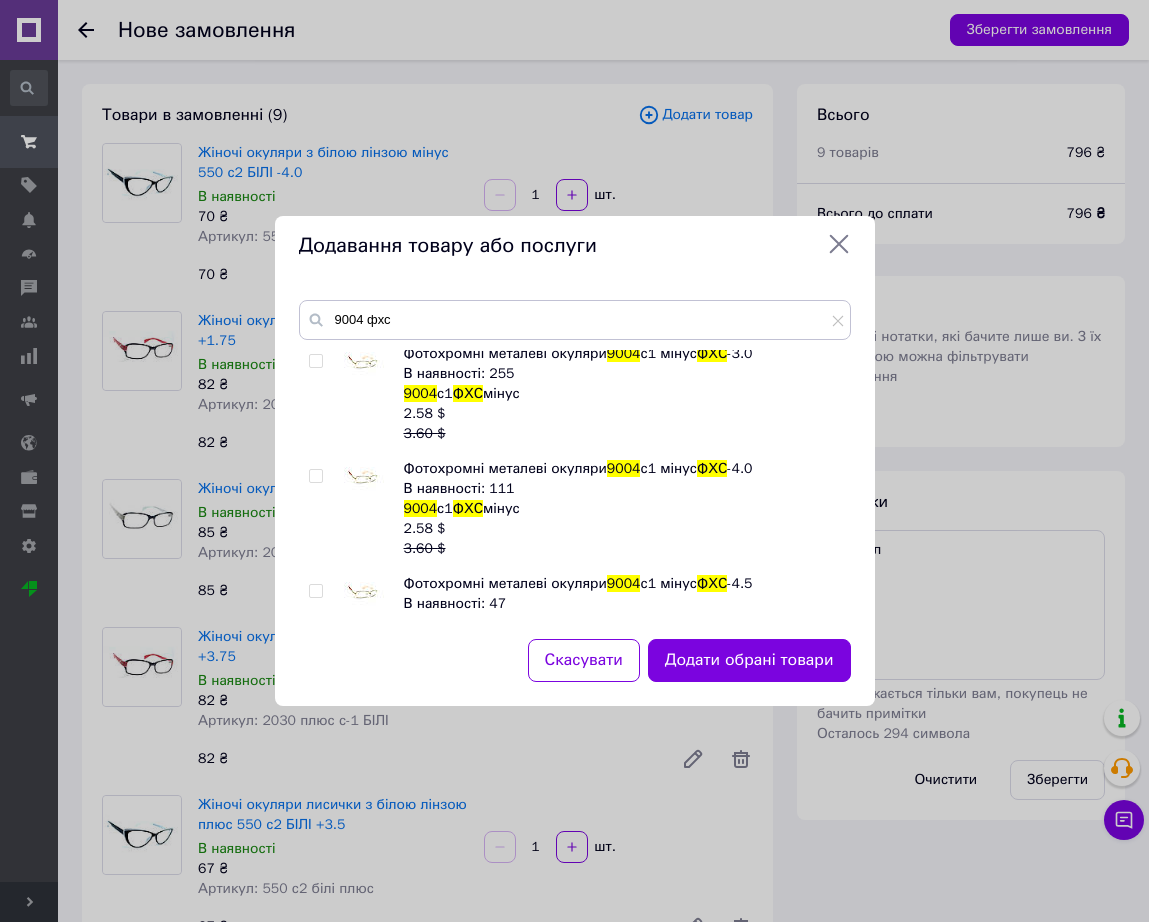 scroll, scrollTop: 2000, scrollLeft: 0, axis: vertical 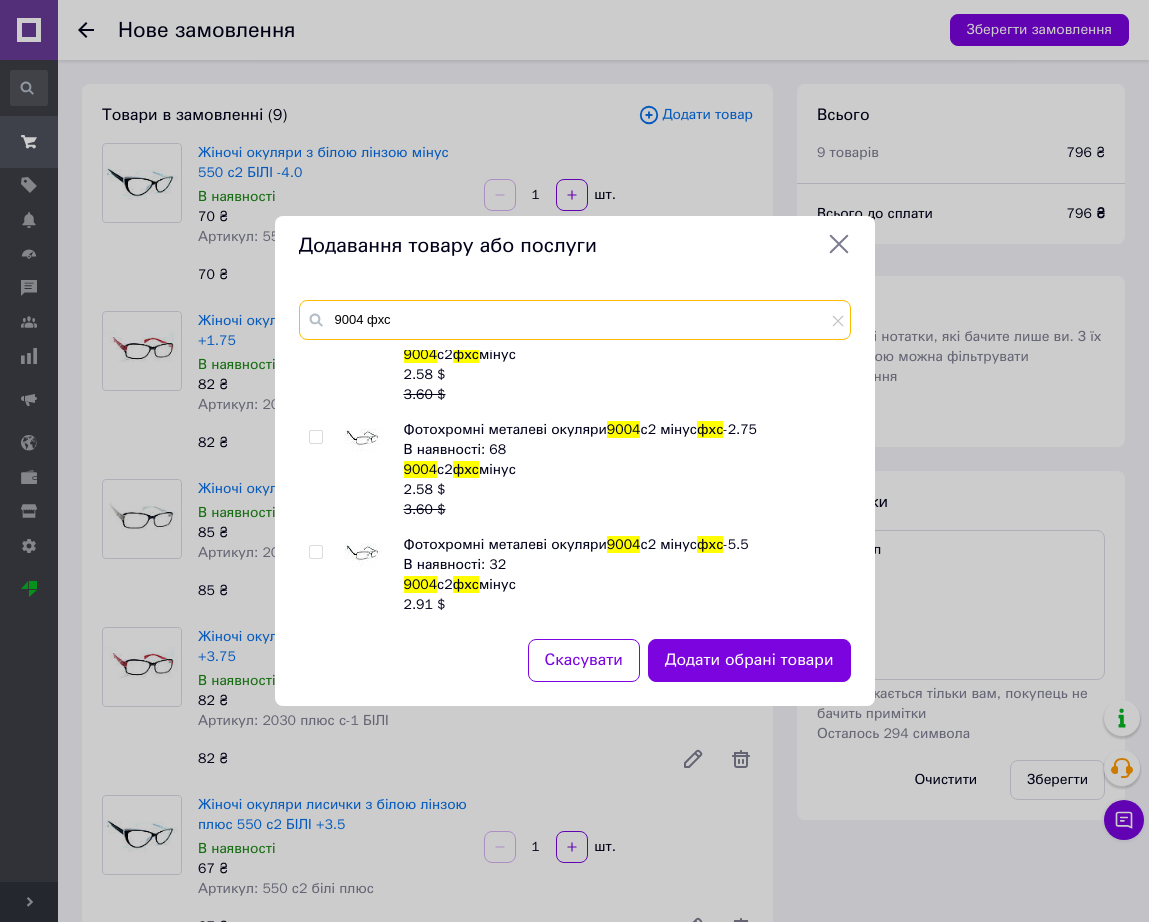 click on "9004 фхс" at bounding box center (575, 320) 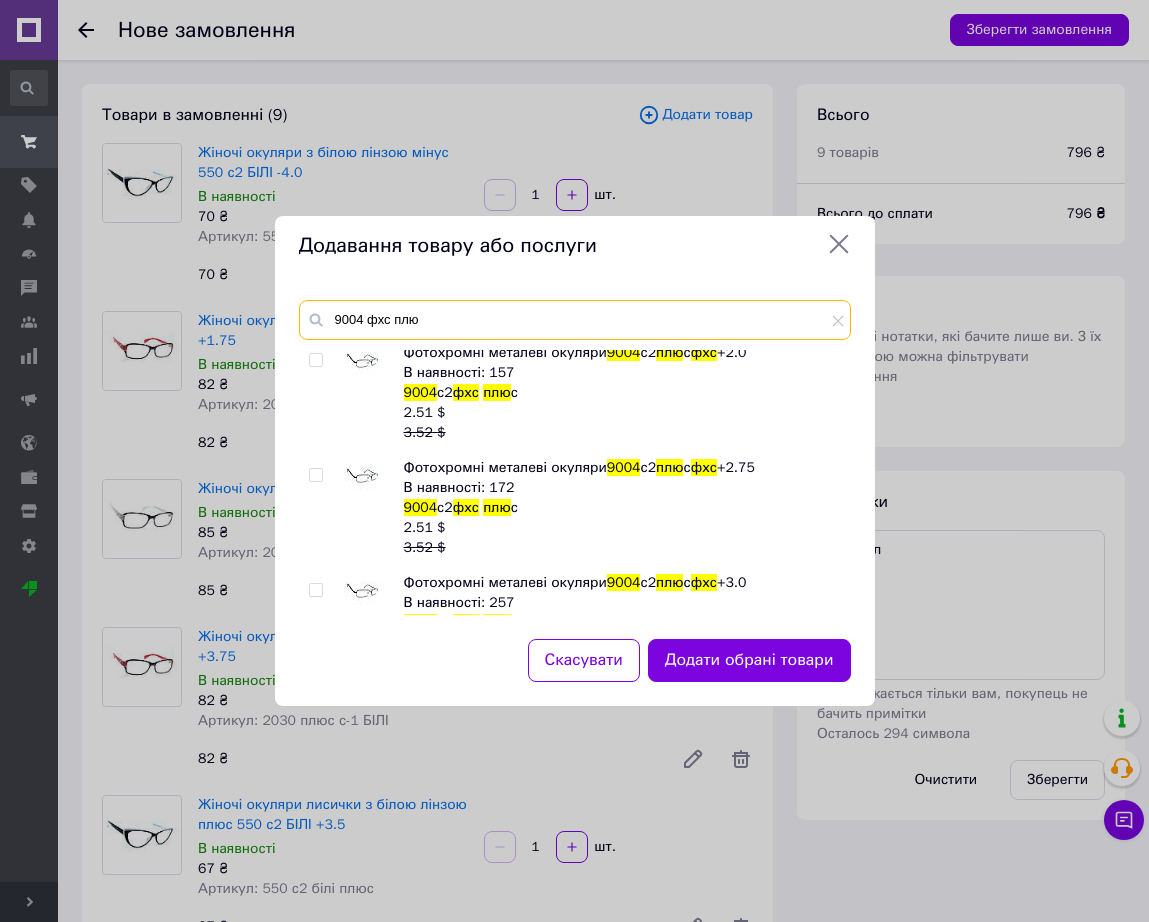 scroll, scrollTop: 1145, scrollLeft: 0, axis: vertical 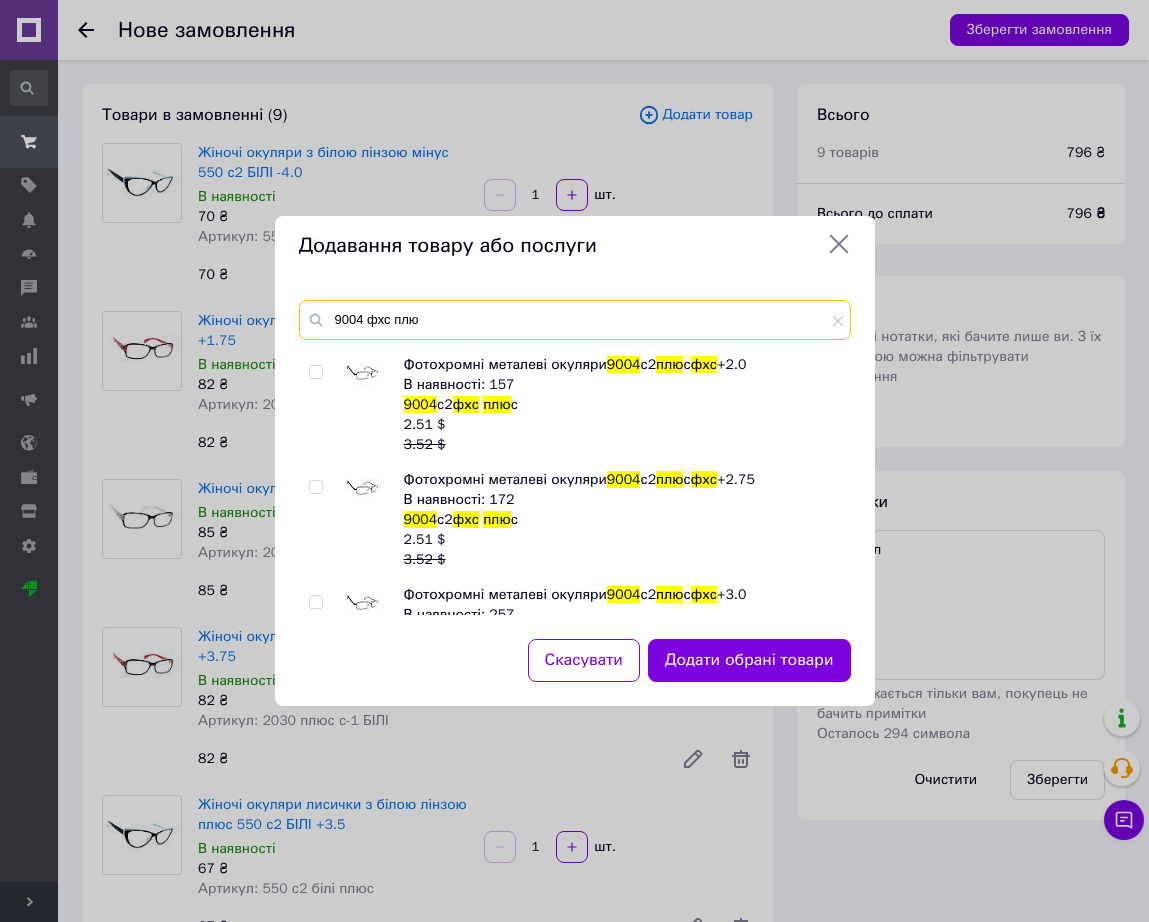 type on "9004 фхс плю" 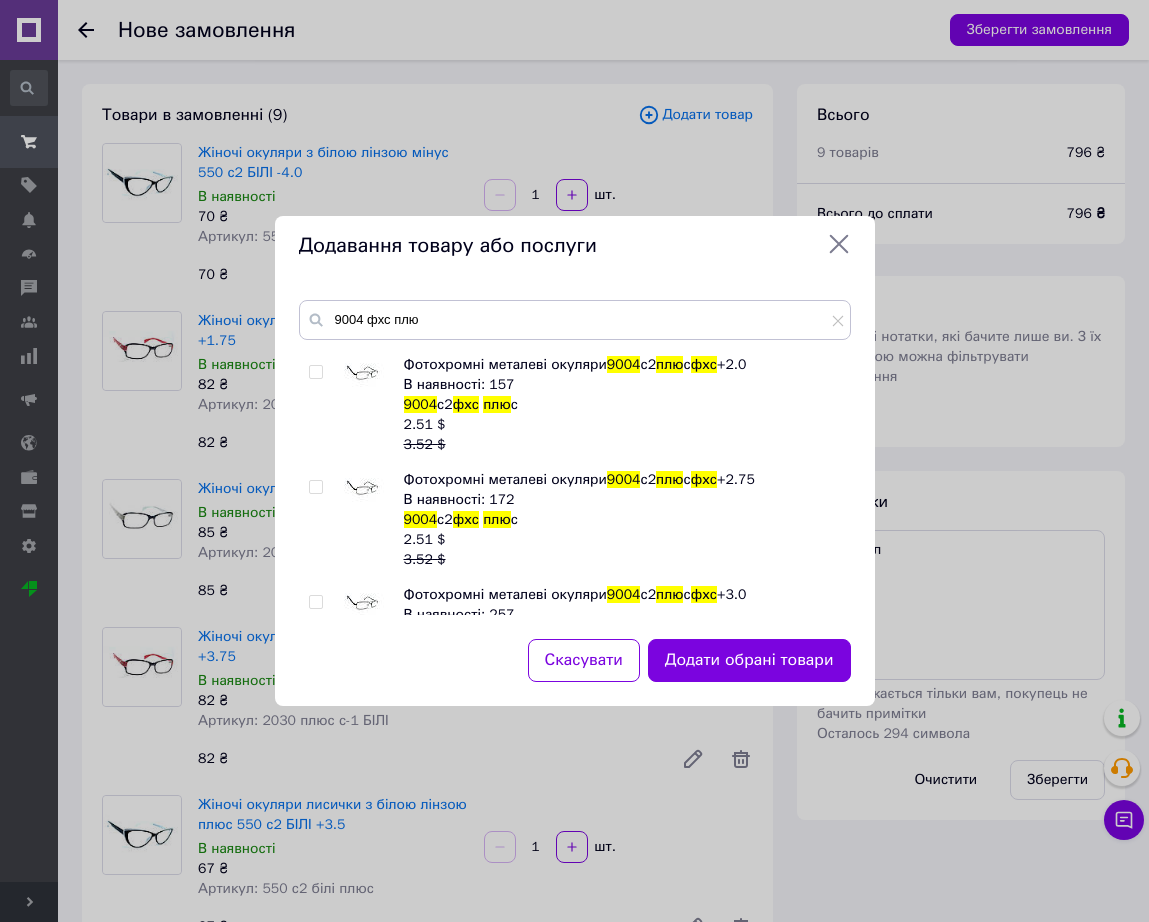 click at bounding box center [364, 605] 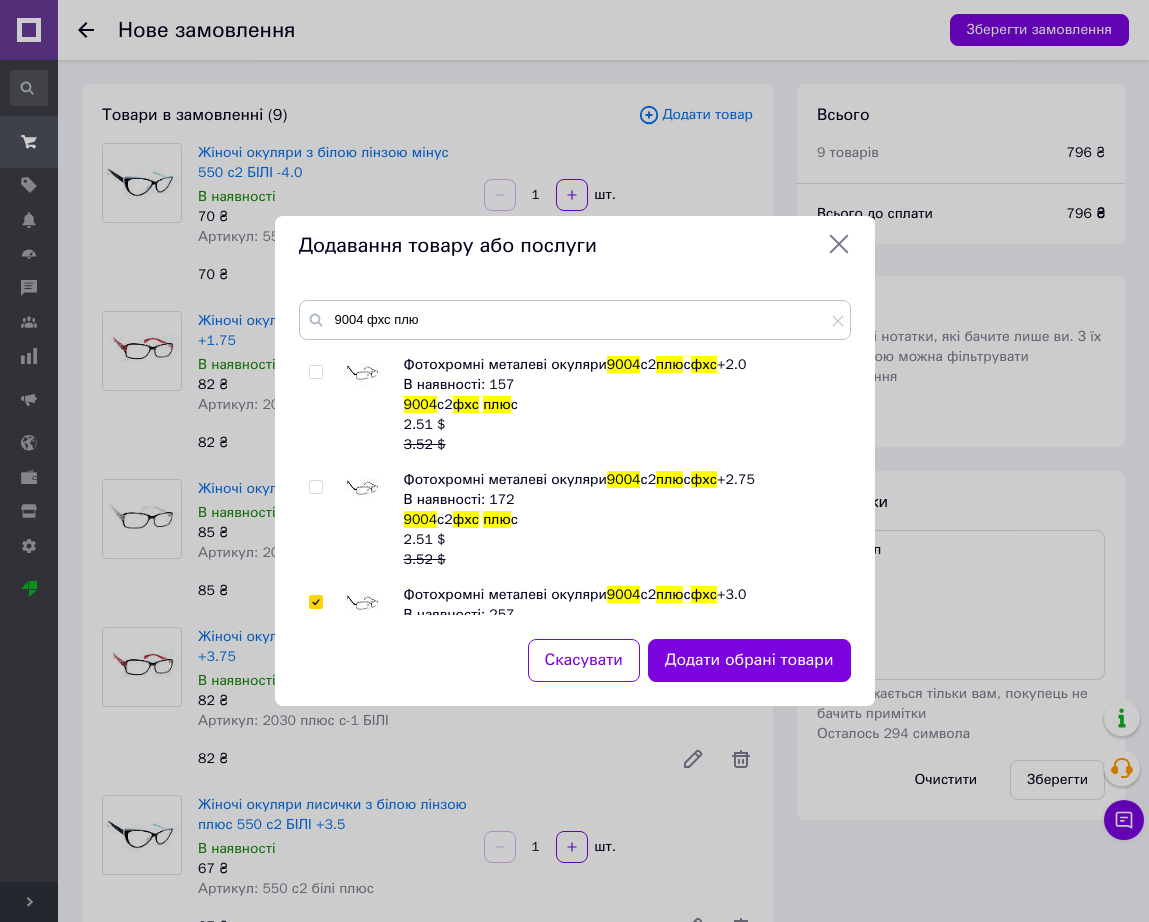 checkbox on "true" 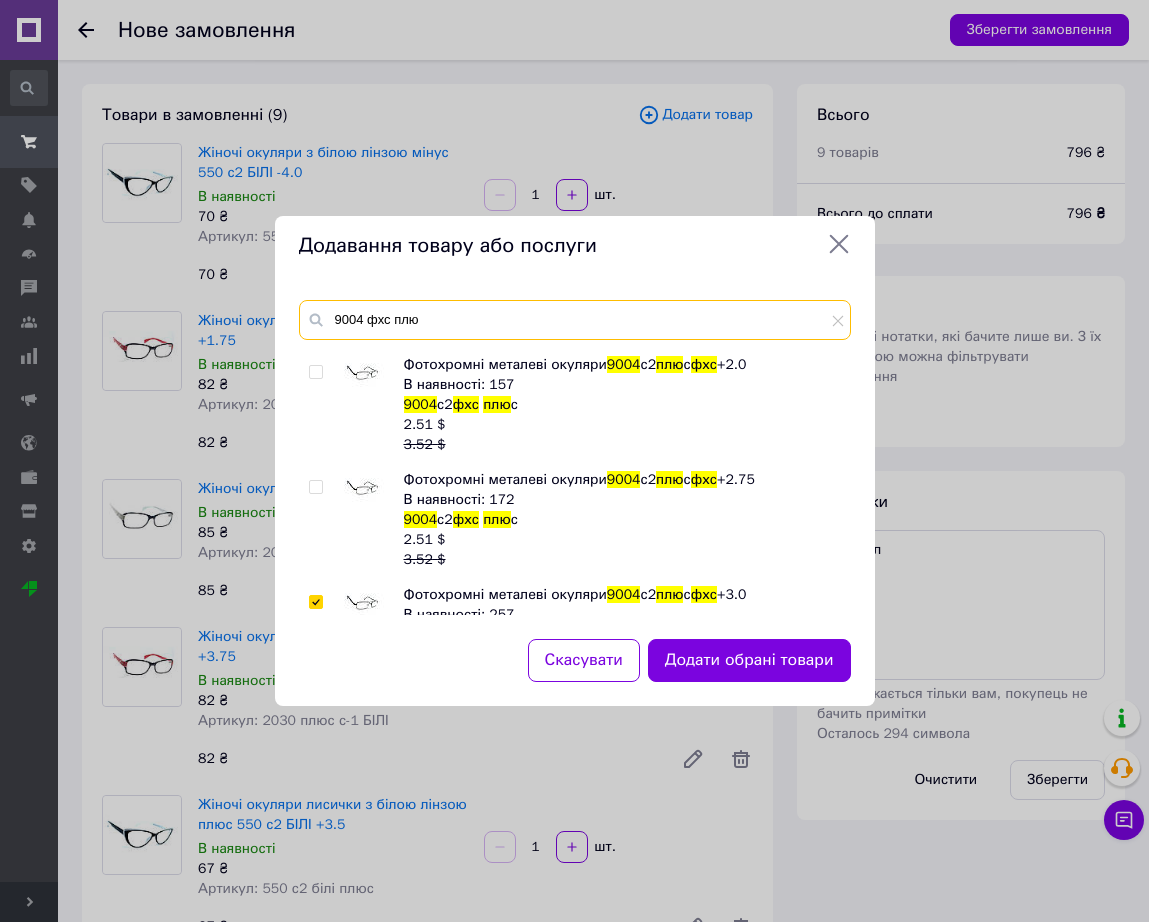 click on "9004 фхс плю" at bounding box center [575, 320] 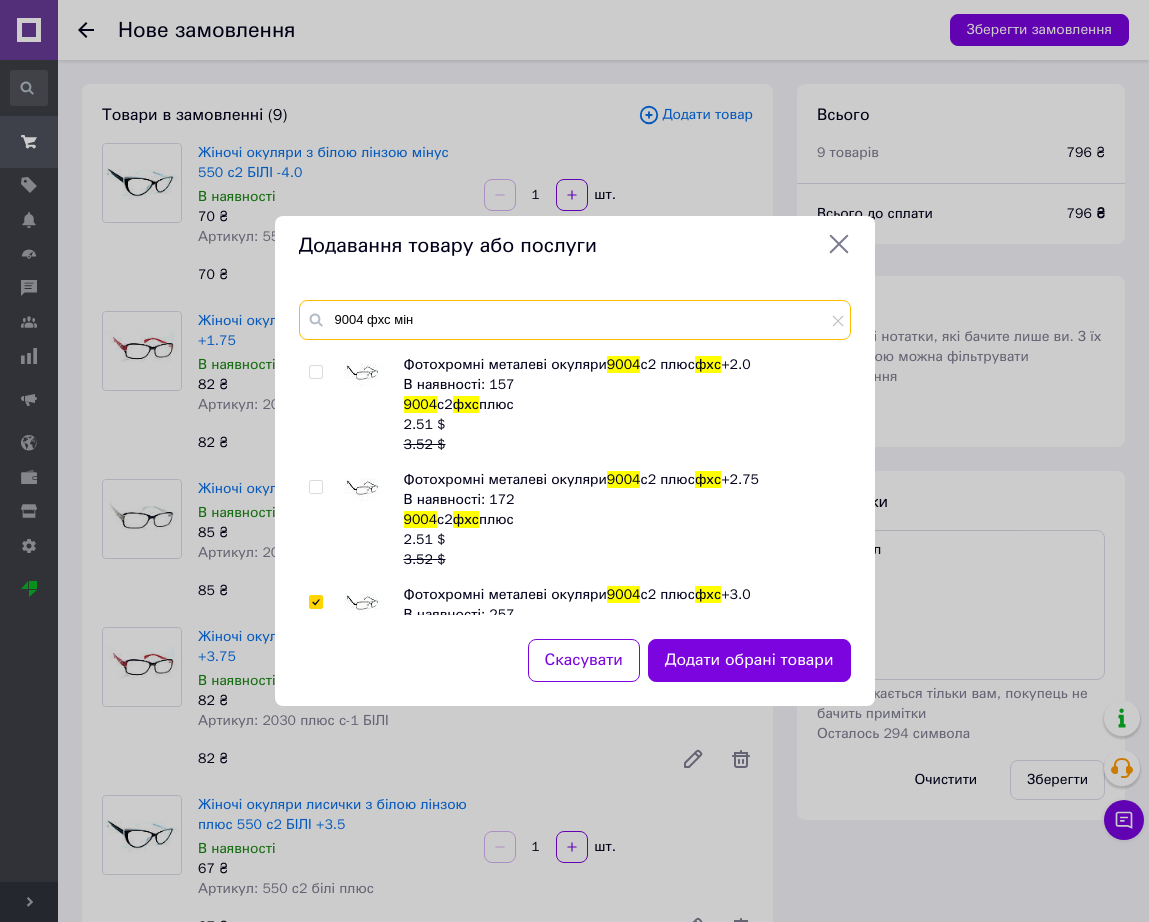 type on "9004 фхс мін" 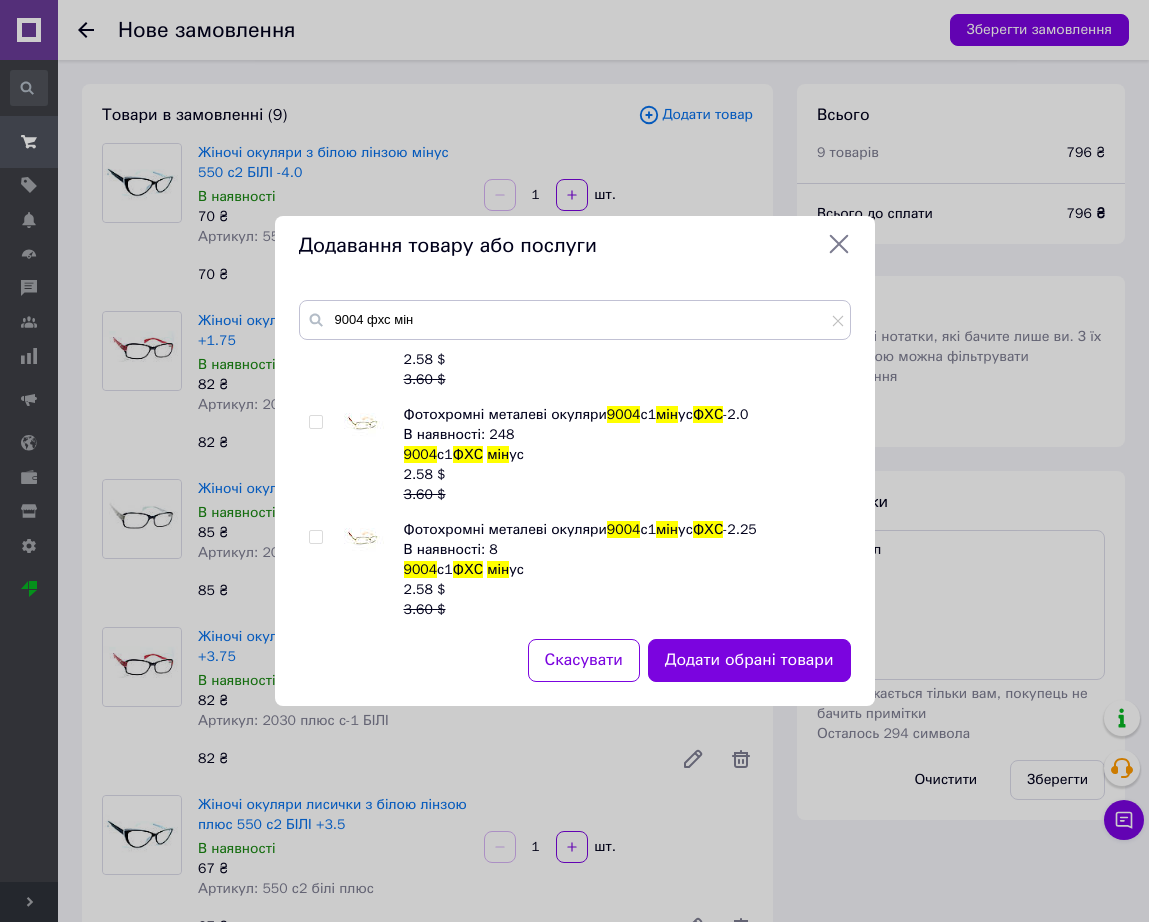 scroll, scrollTop: 270, scrollLeft: 0, axis: vertical 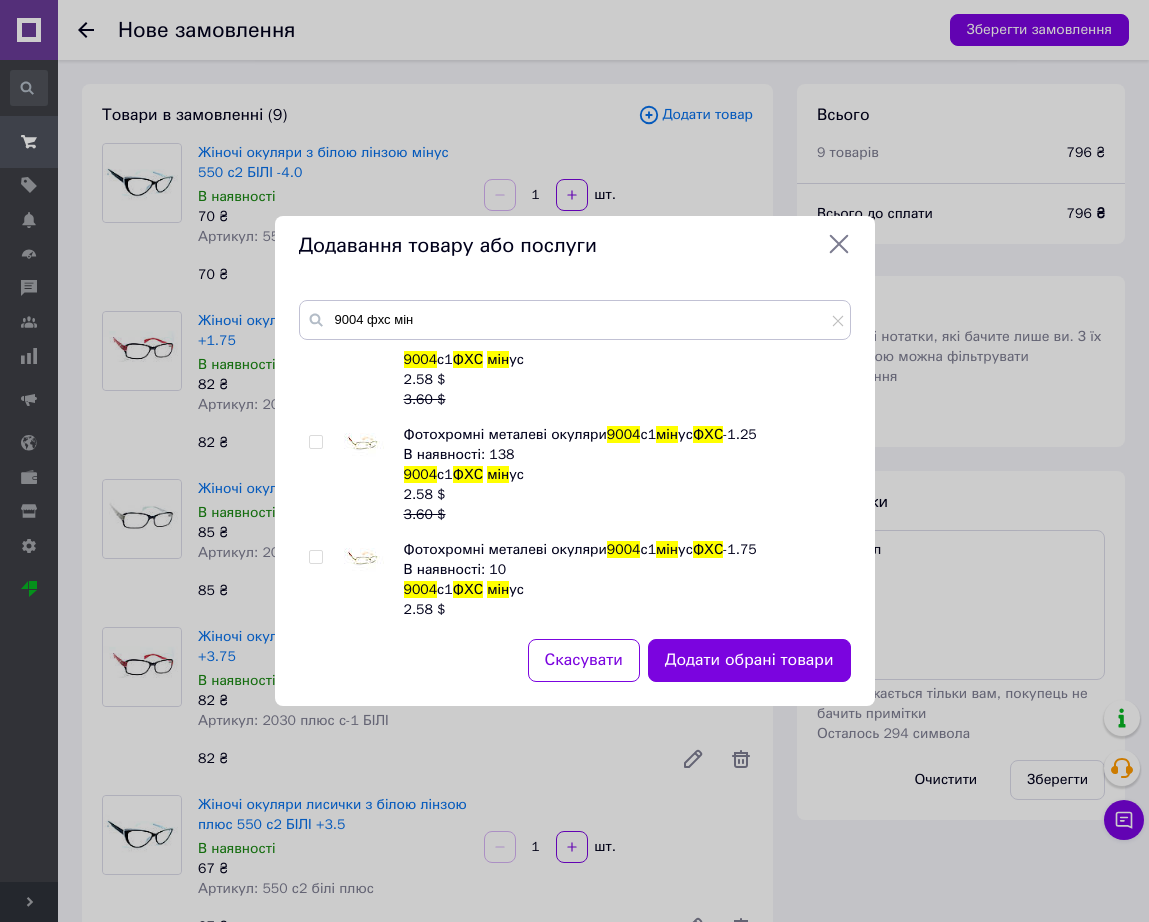 click at bounding box center [364, 445] 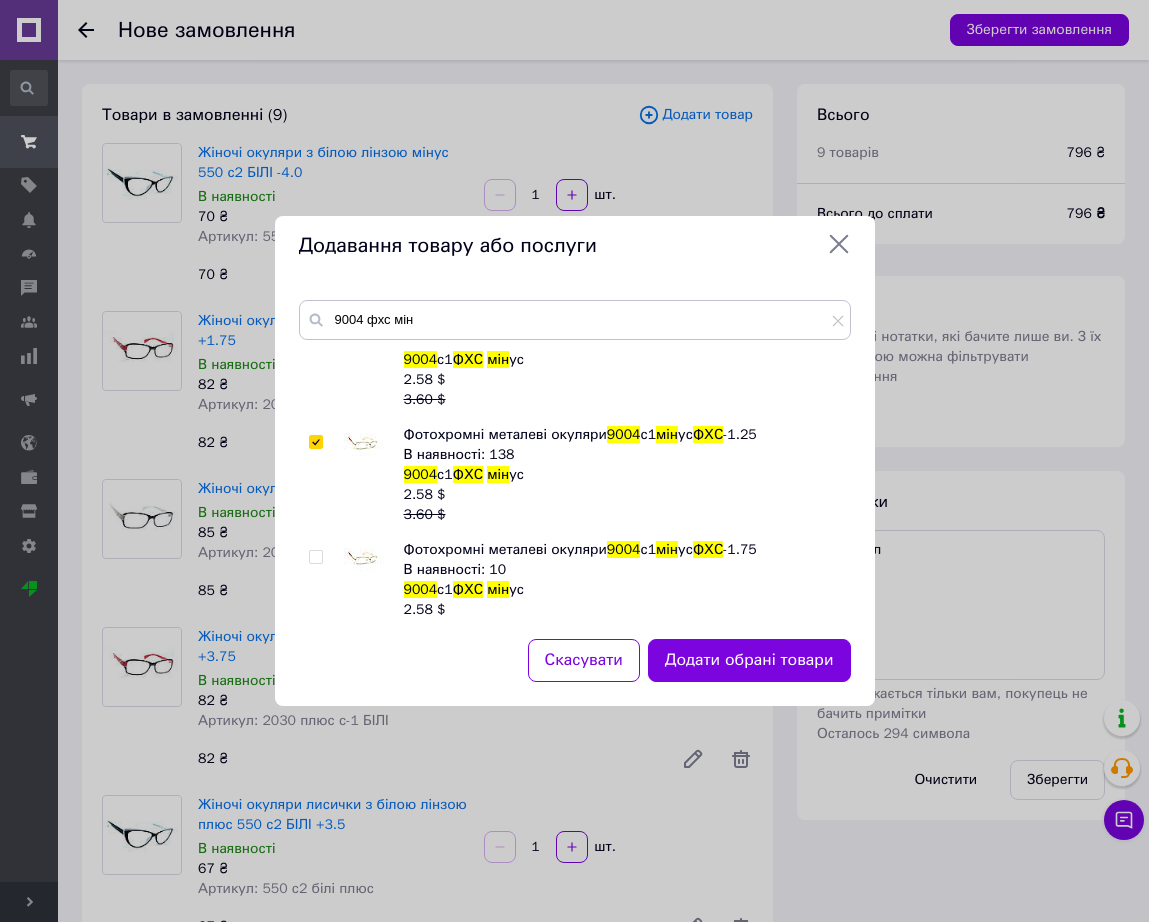 checkbox on "true" 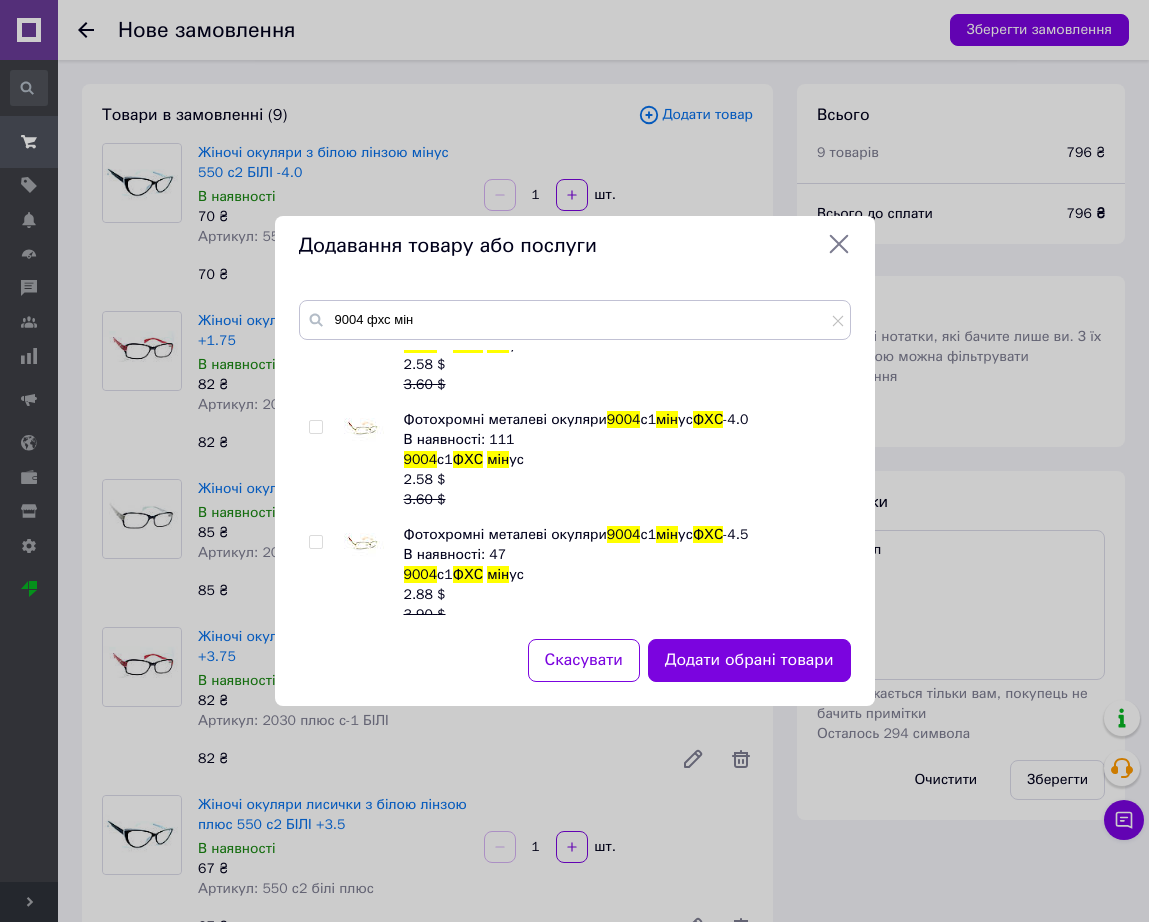 scroll, scrollTop: 1145, scrollLeft: 0, axis: vertical 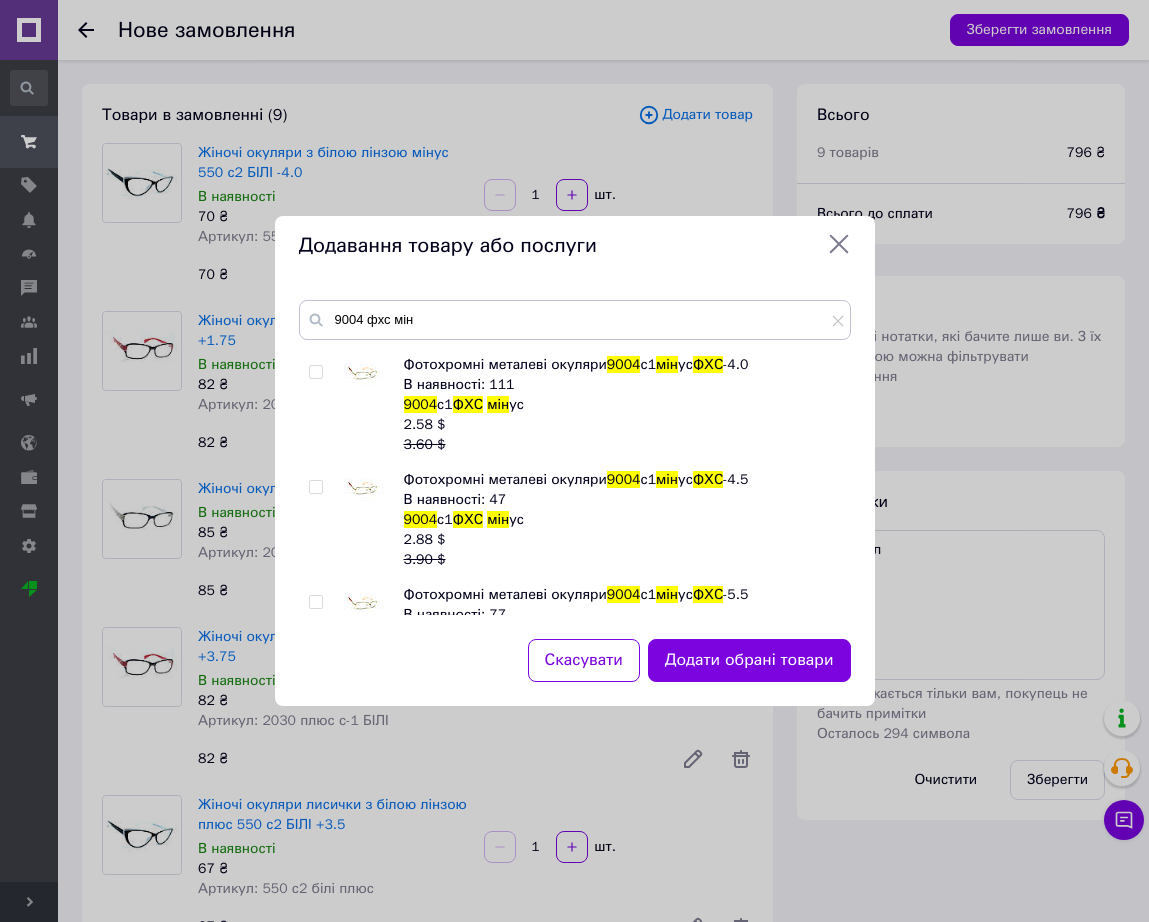 click at bounding box center (364, 490) 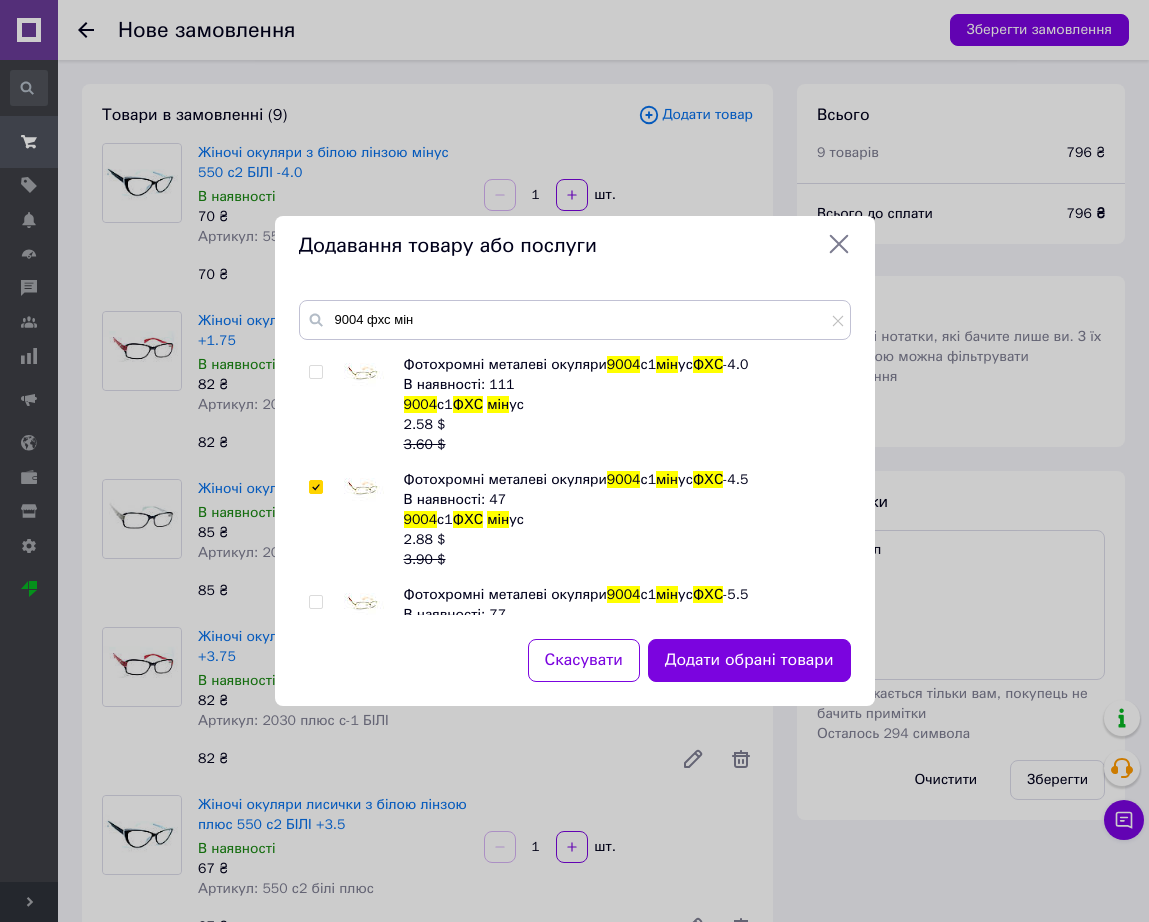 checkbox on "true" 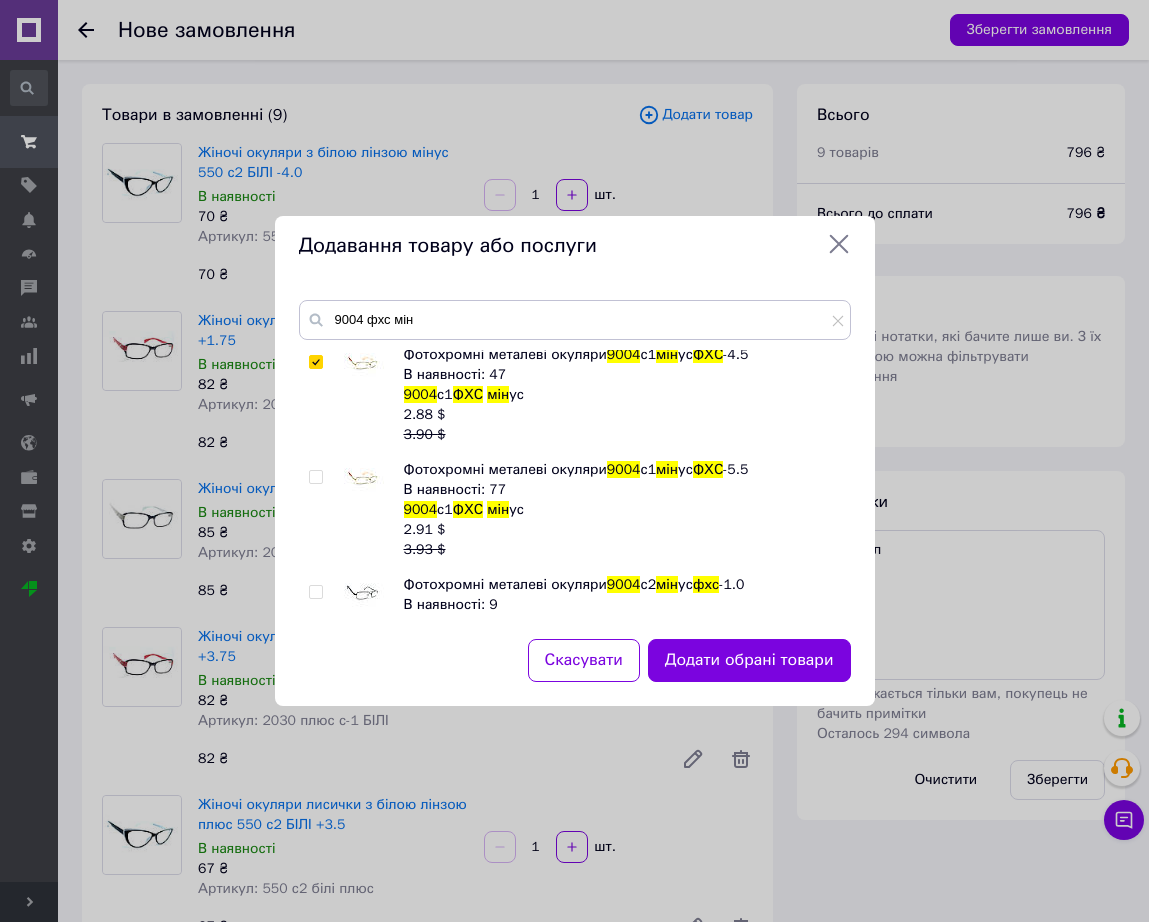 click at bounding box center (364, 480) 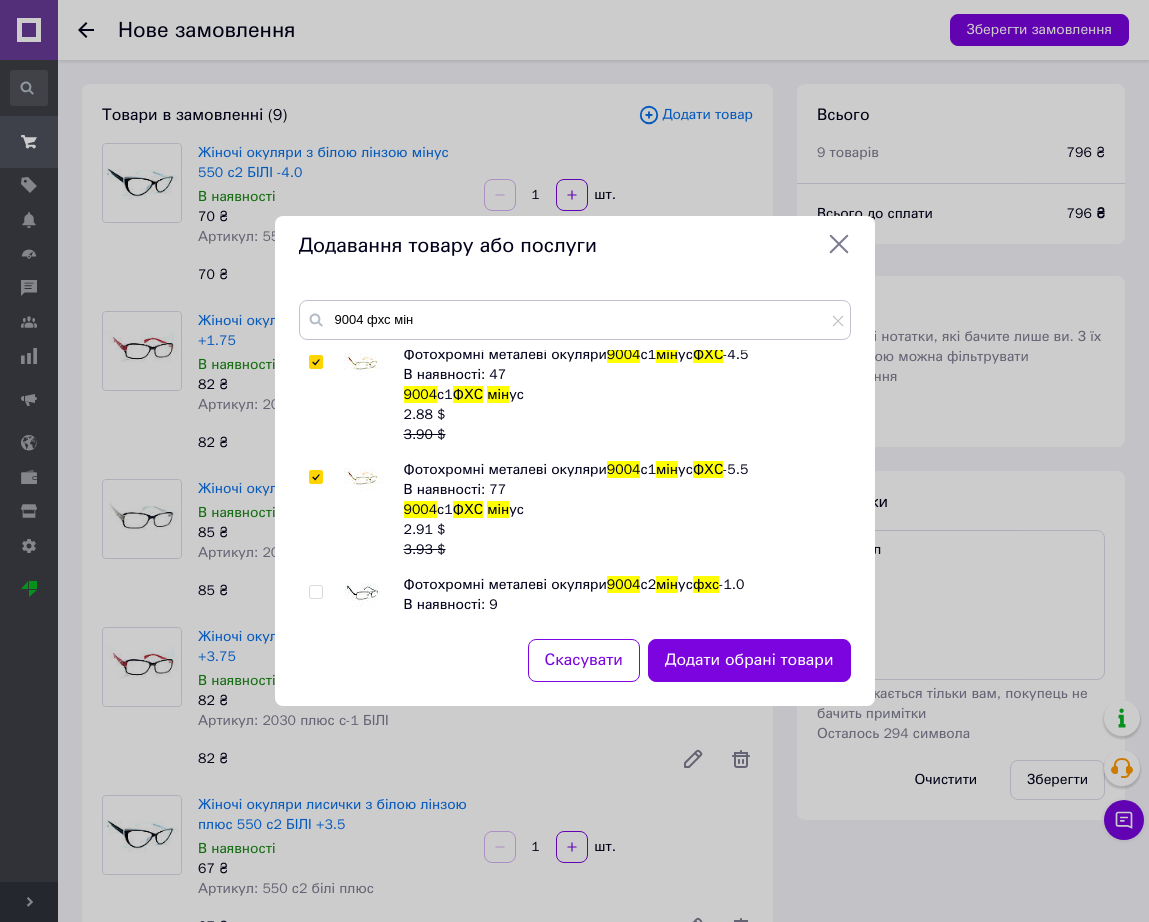checkbox on "true" 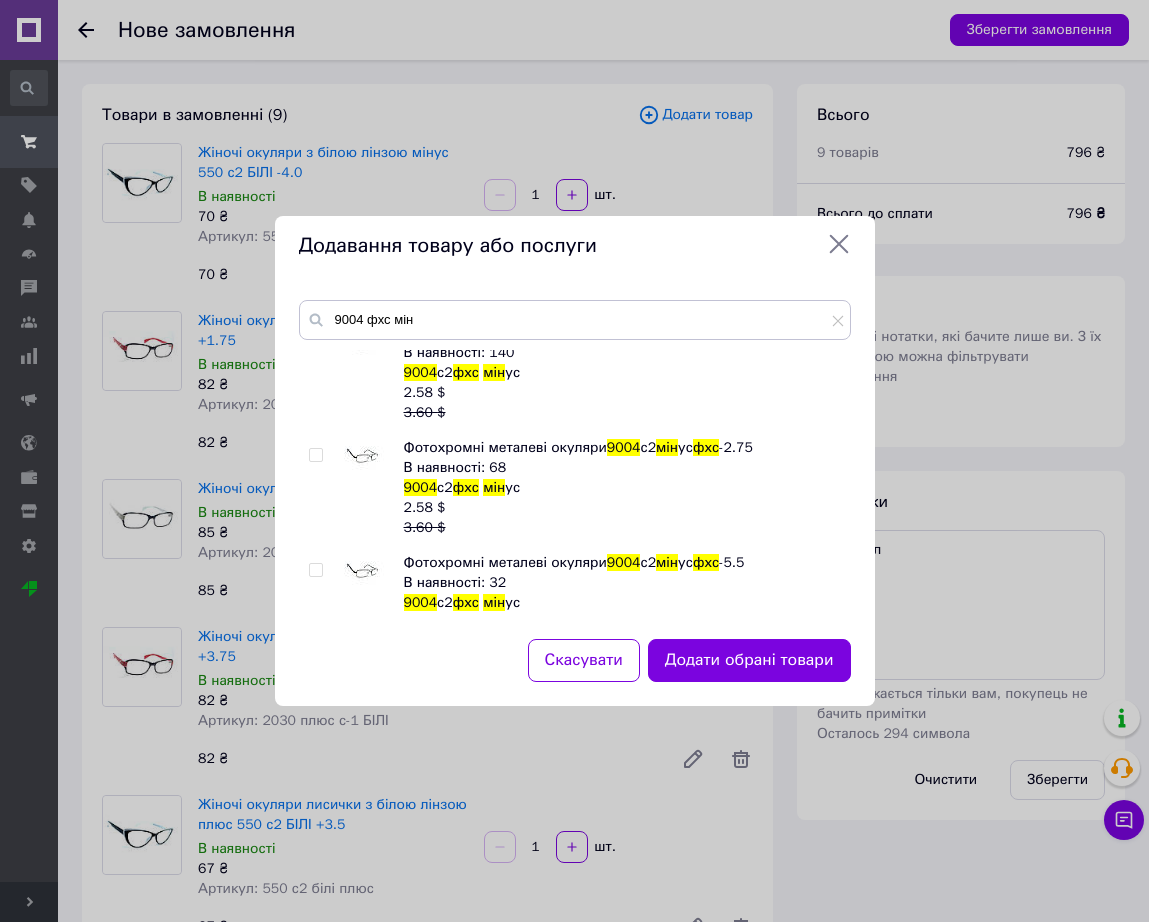 scroll, scrollTop: 2020, scrollLeft: 0, axis: vertical 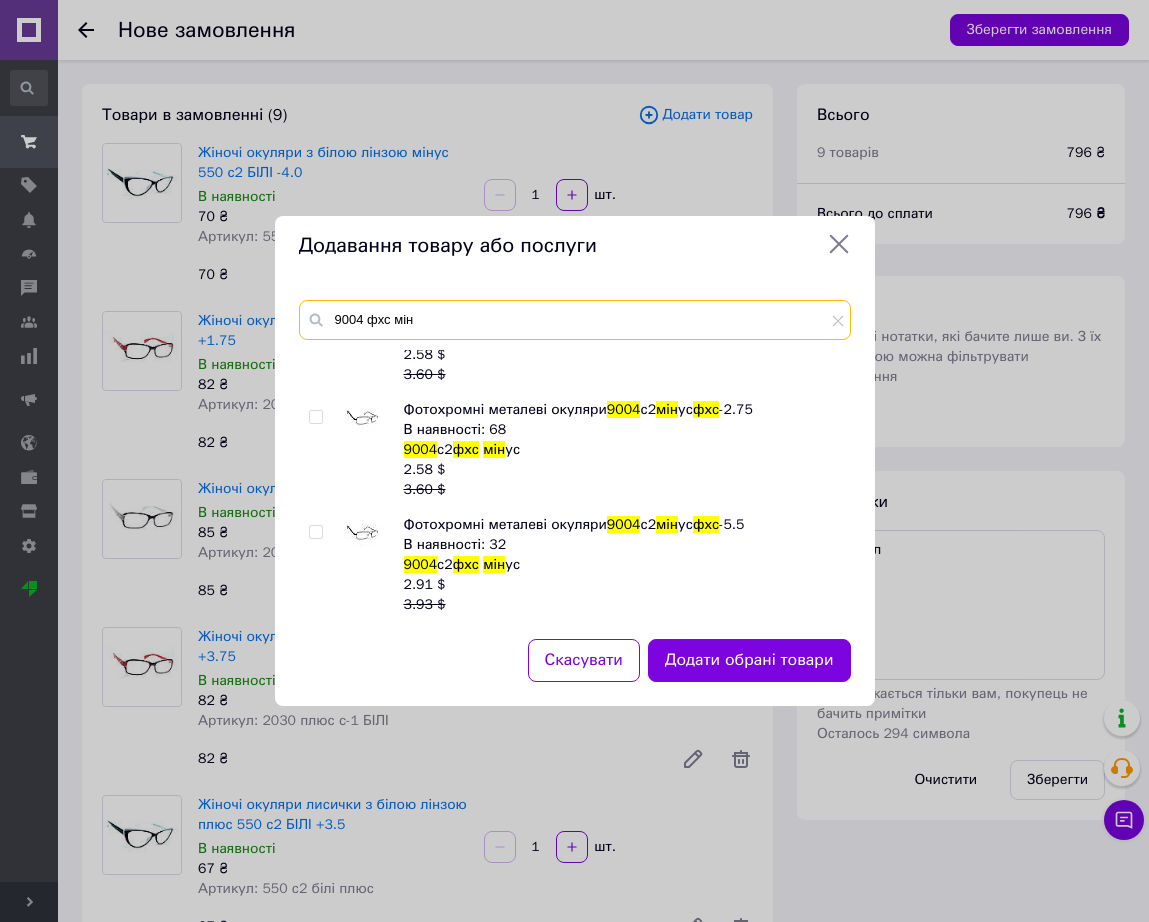 click on "9004 фхс мін" at bounding box center [575, 320] 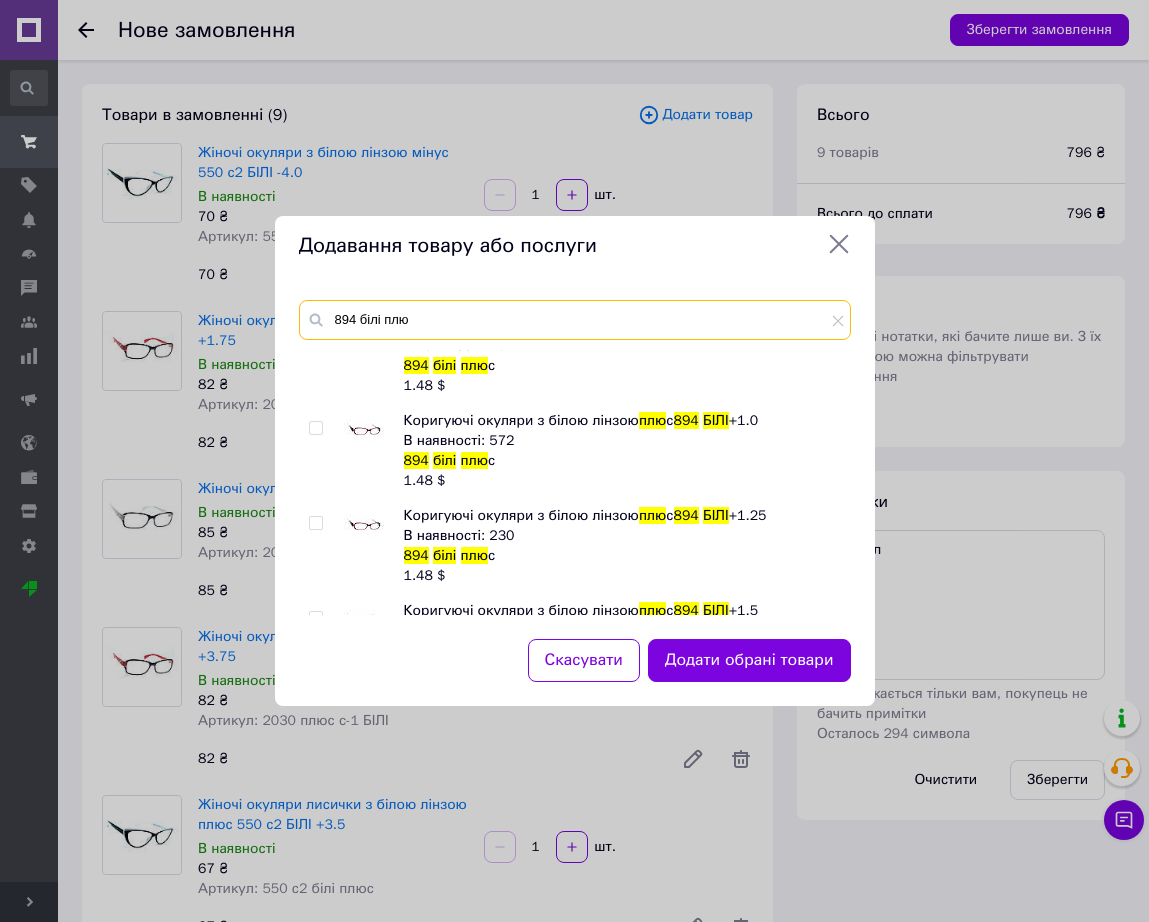 scroll, scrollTop: 250, scrollLeft: 0, axis: vertical 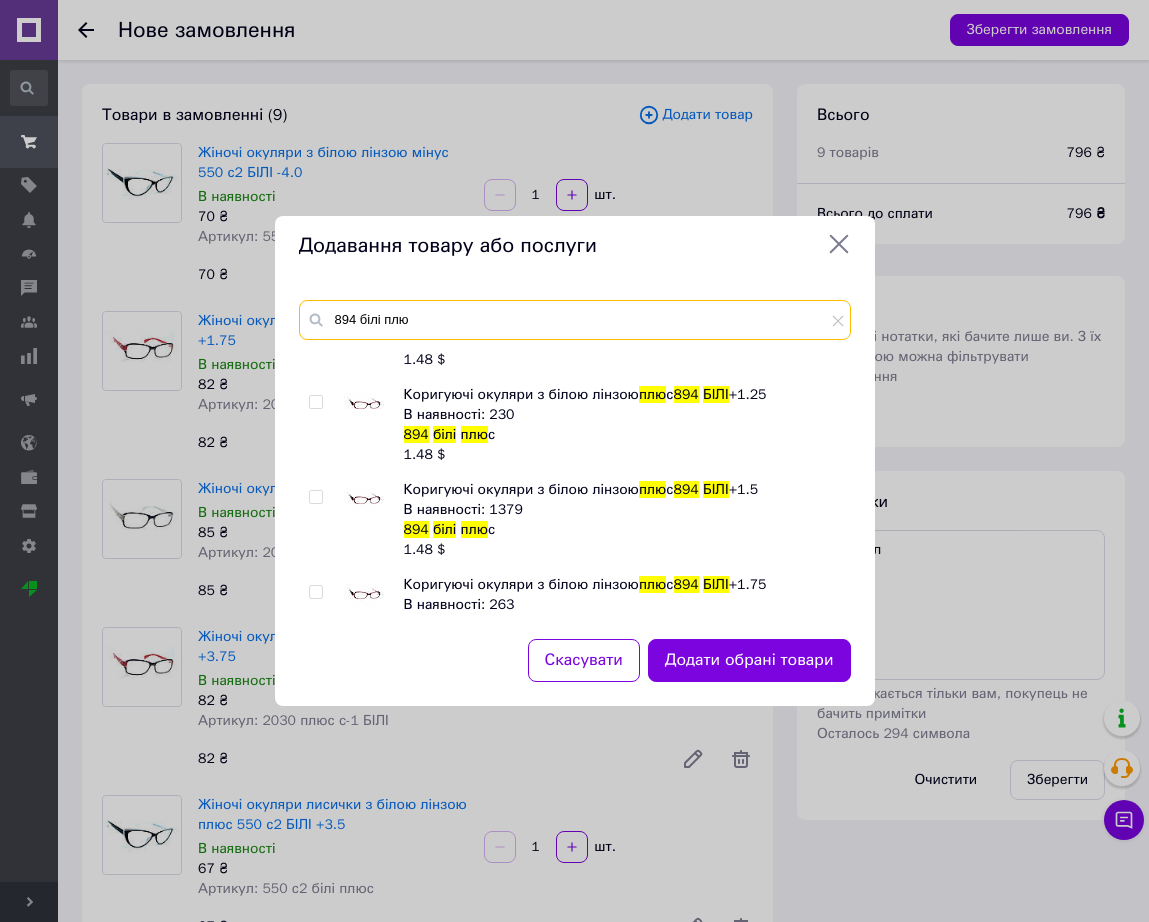 type on "894 білі плю" 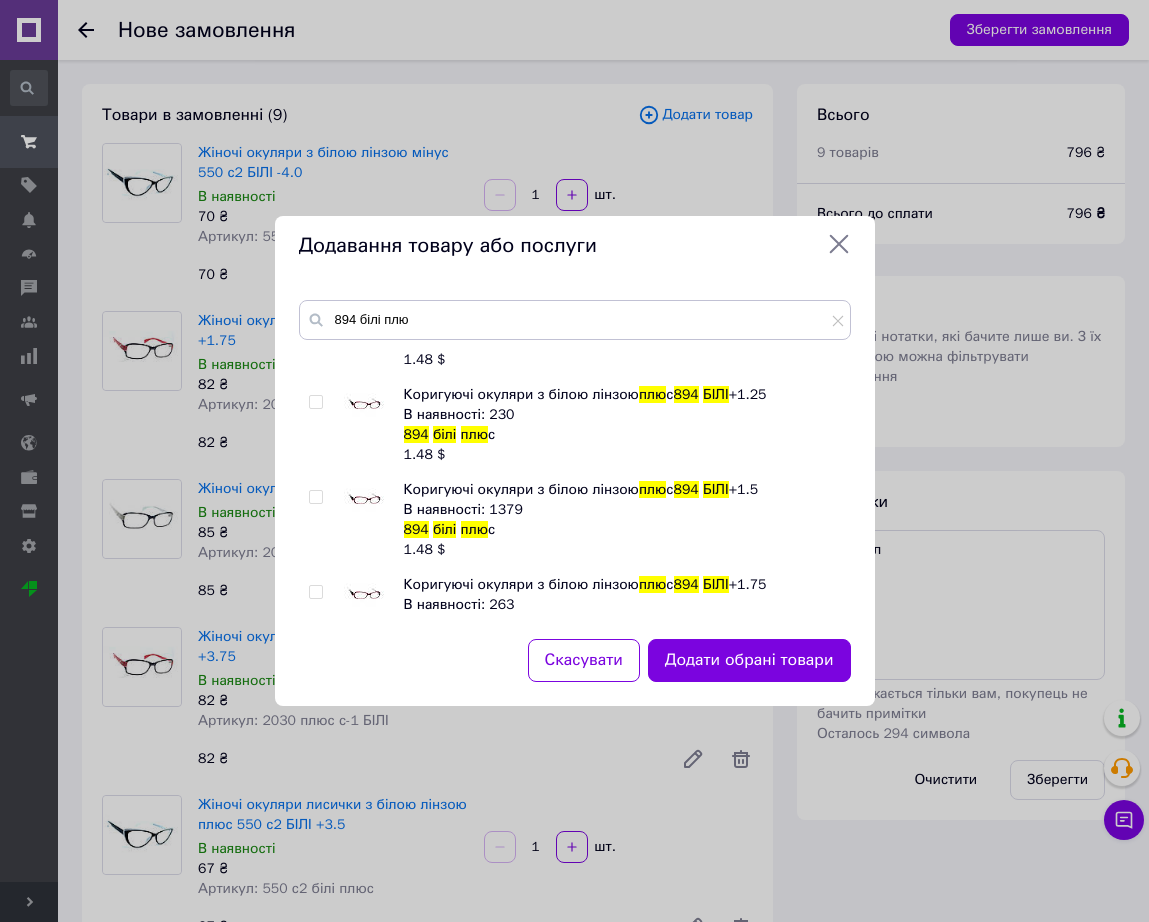 click at bounding box center [364, 595] 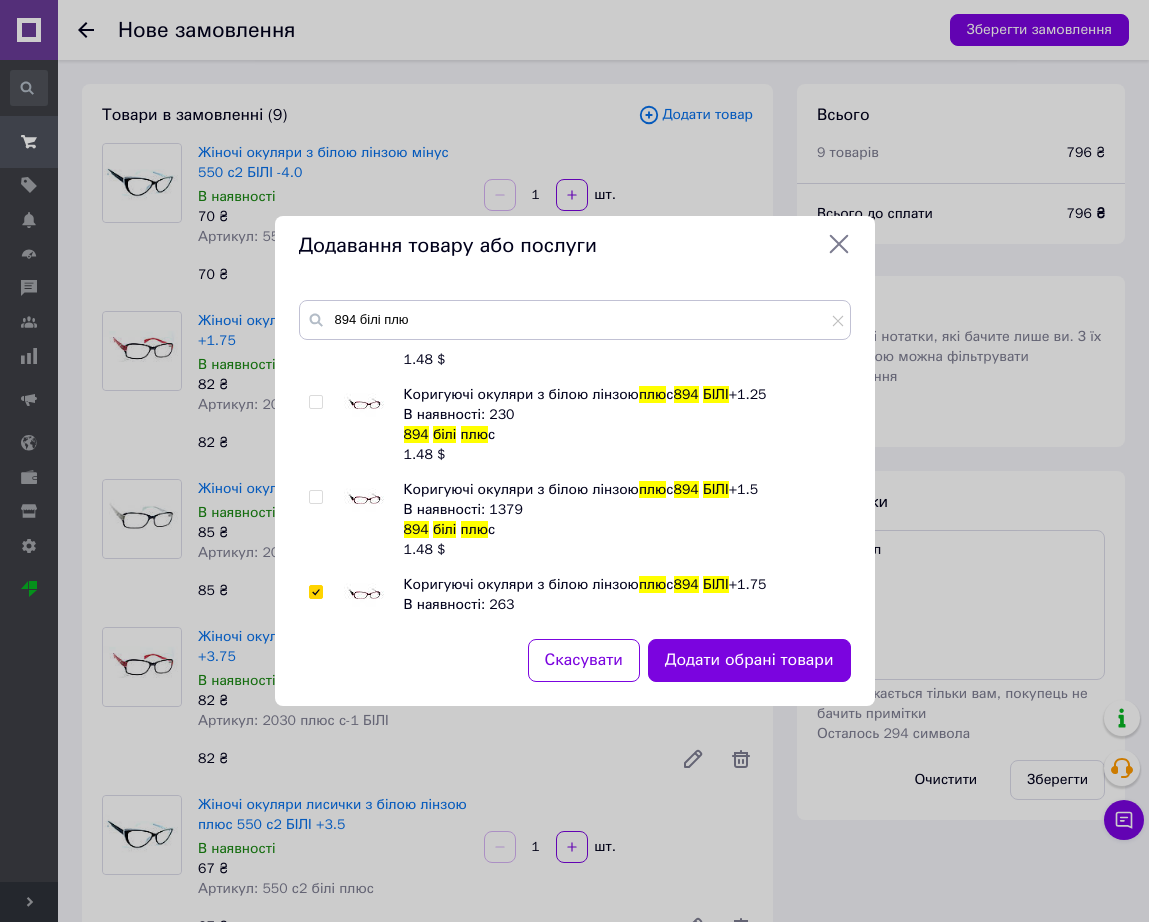 checkbox on "true" 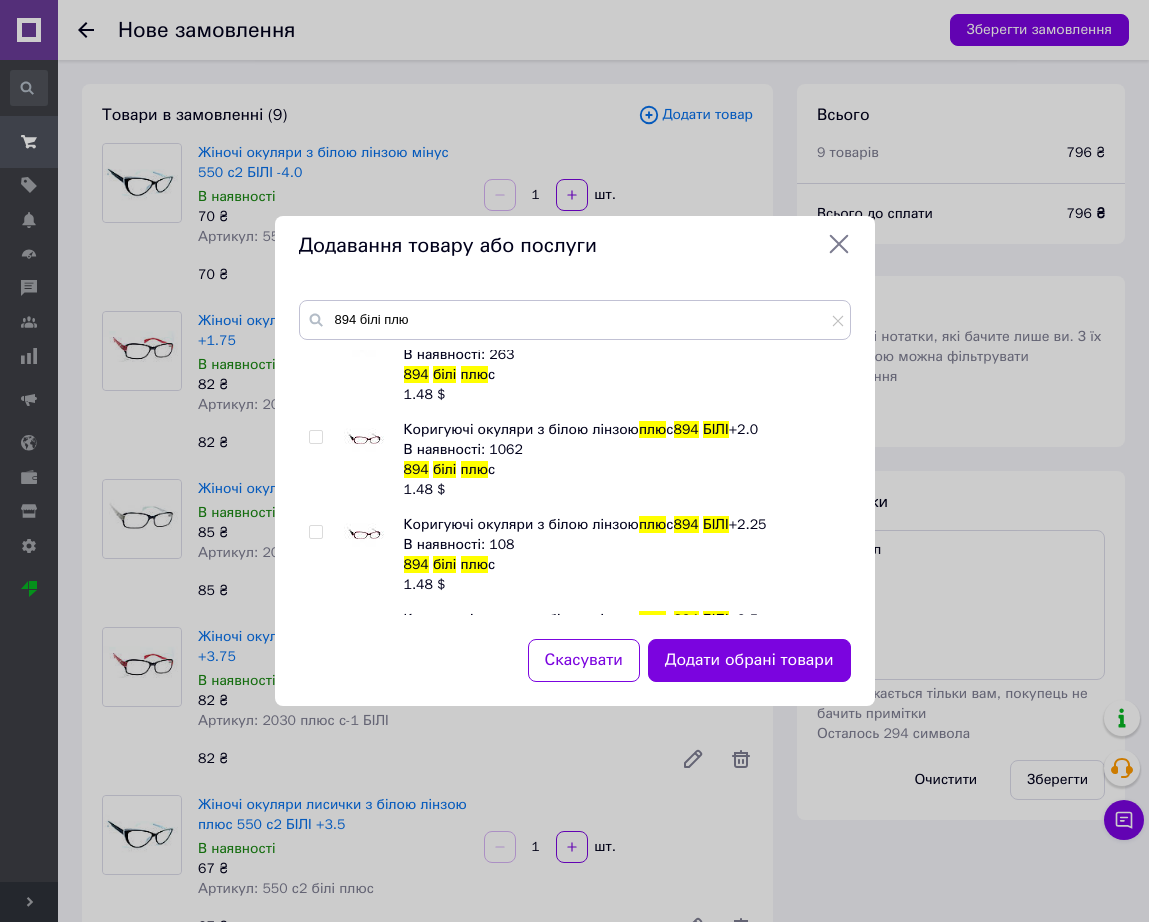 scroll, scrollTop: 625, scrollLeft: 0, axis: vertical 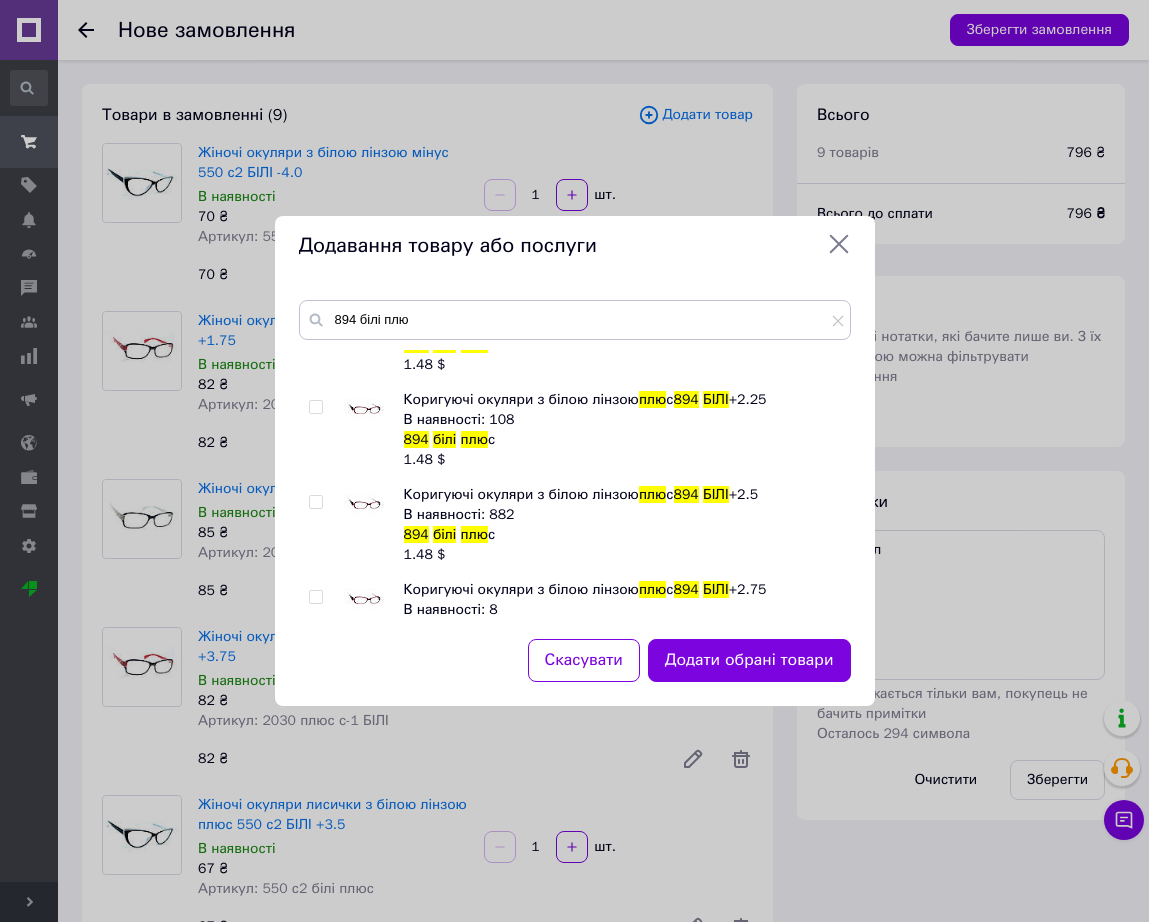 click at bounding box center (364, 505) 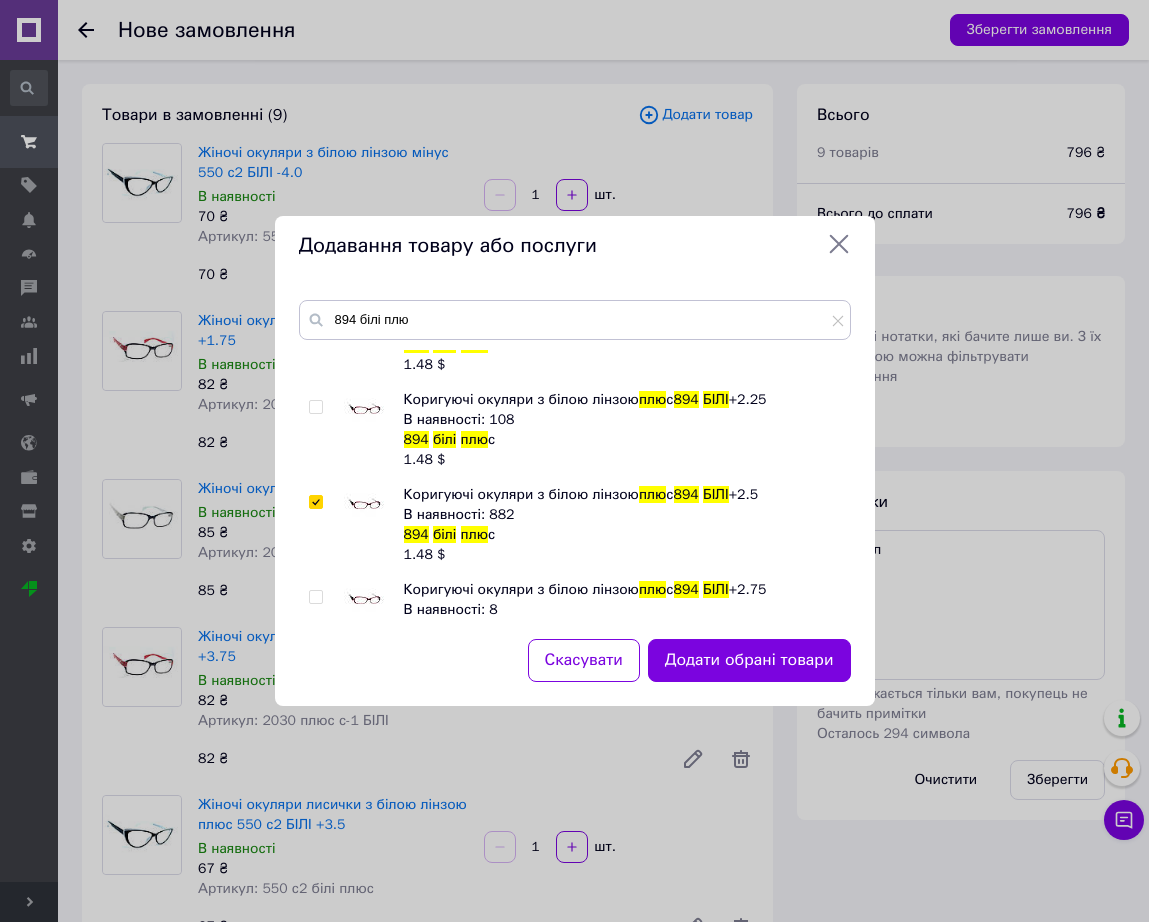 checkbox on "true" 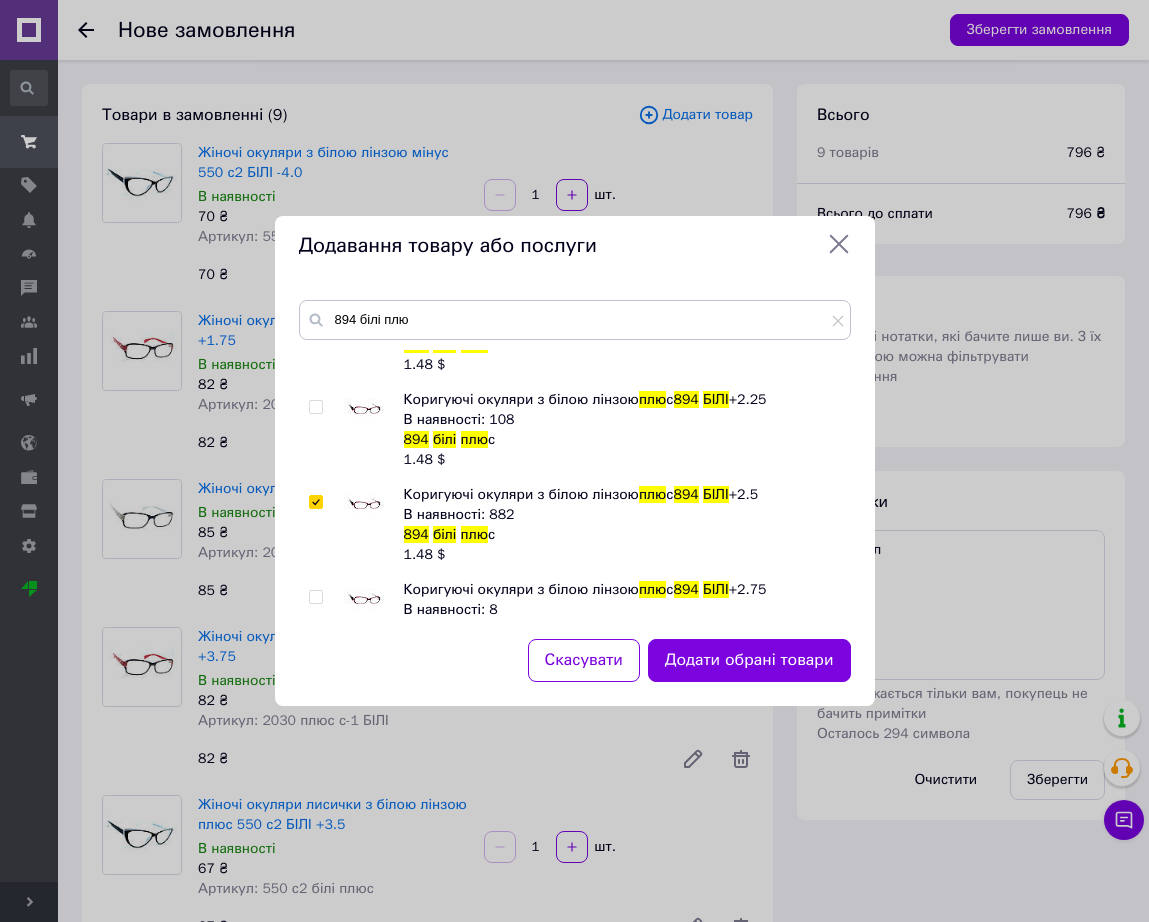 click at bounding box center (364, 600) 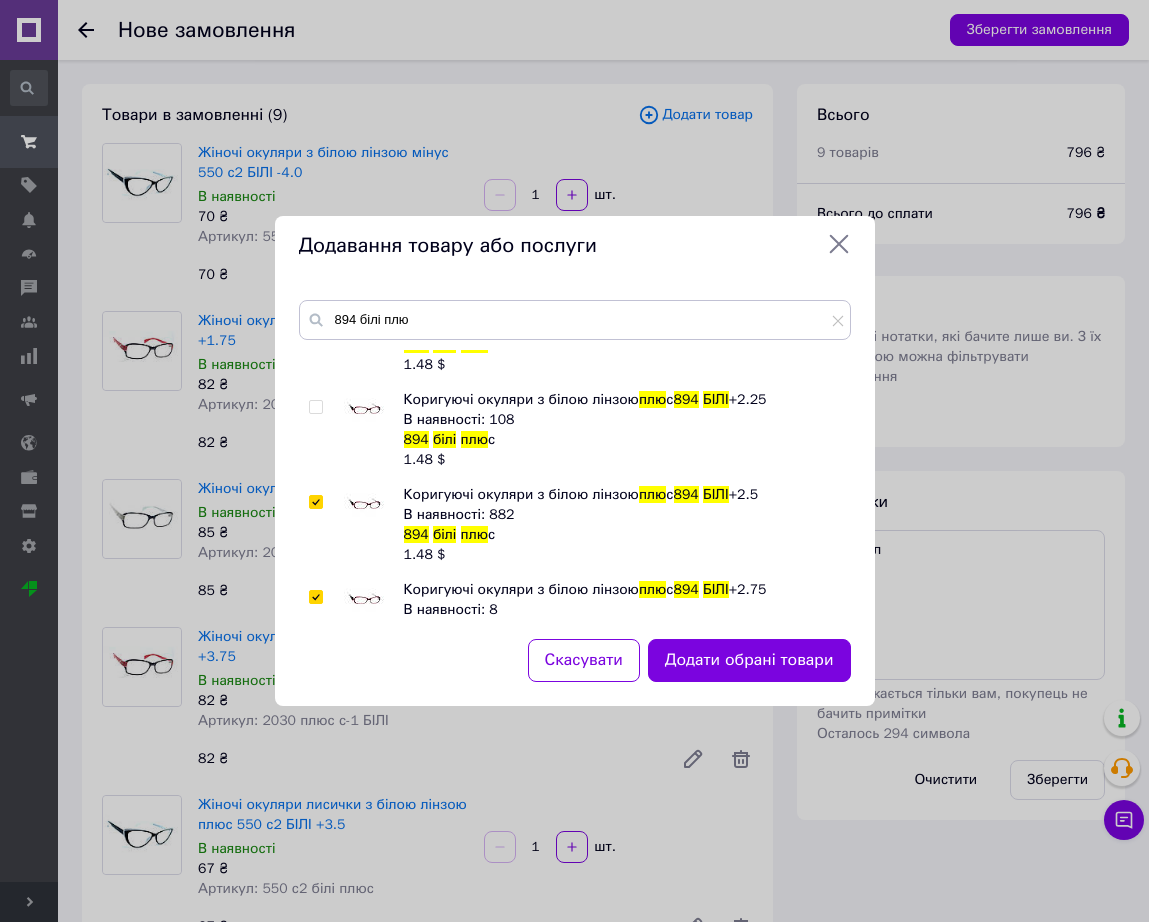 checkbox on "true" 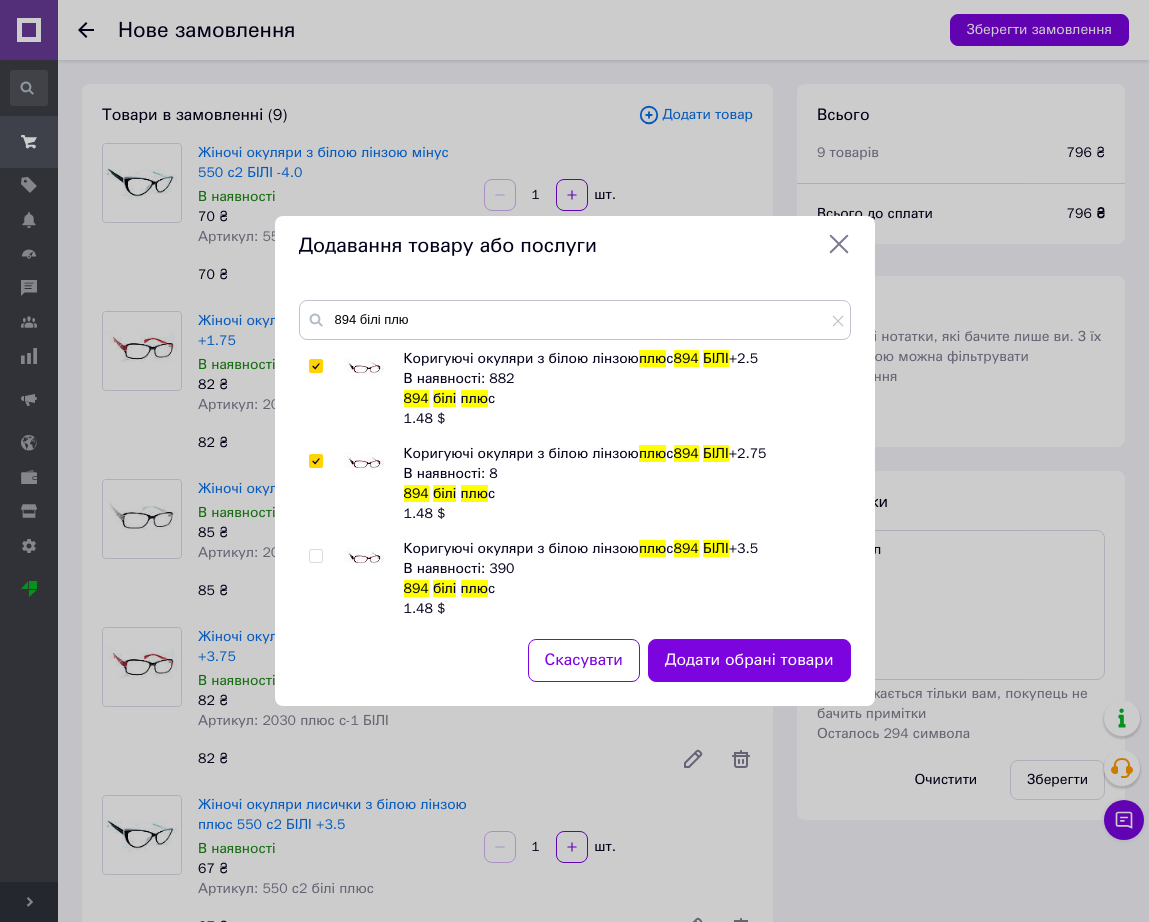 scroll, scrollTop: 875, scrollLeft: 0, axis: vertical 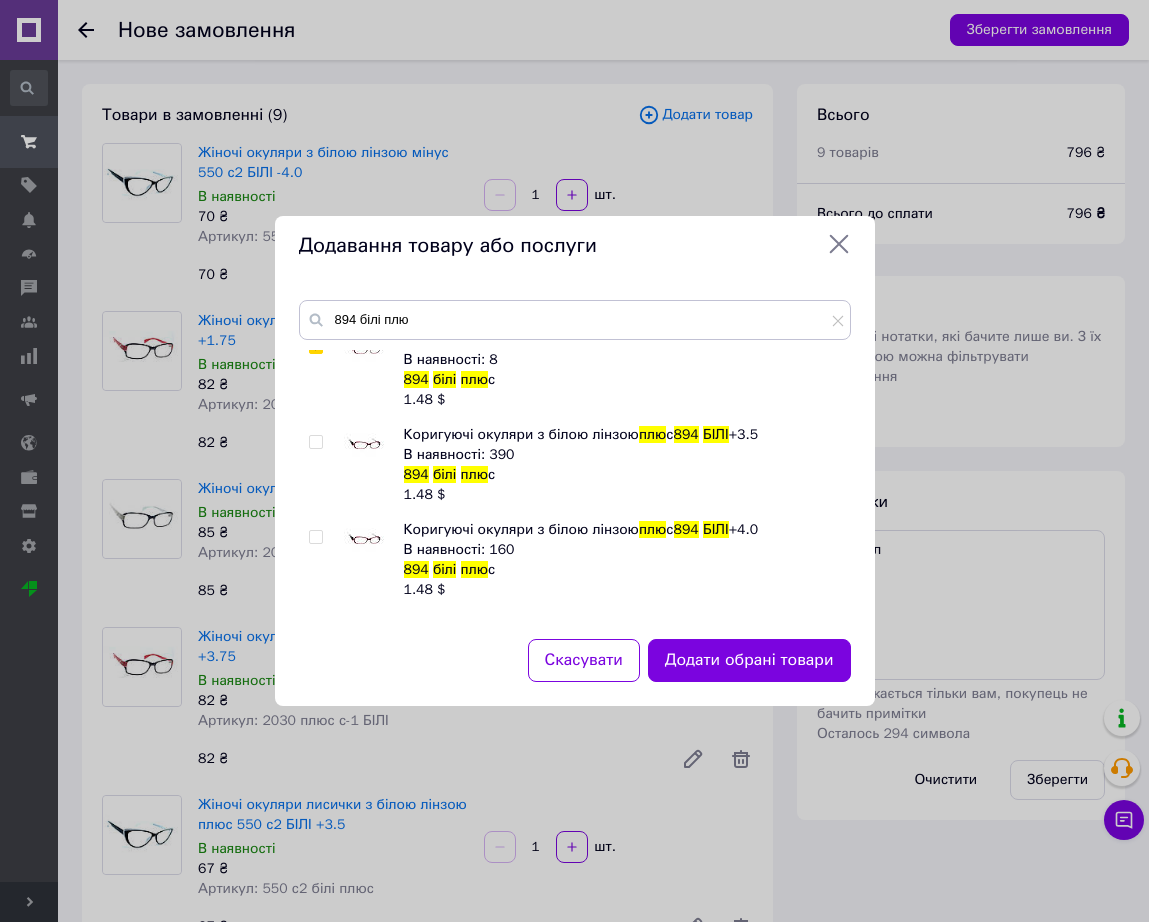 click at bounding box center [364, 445] 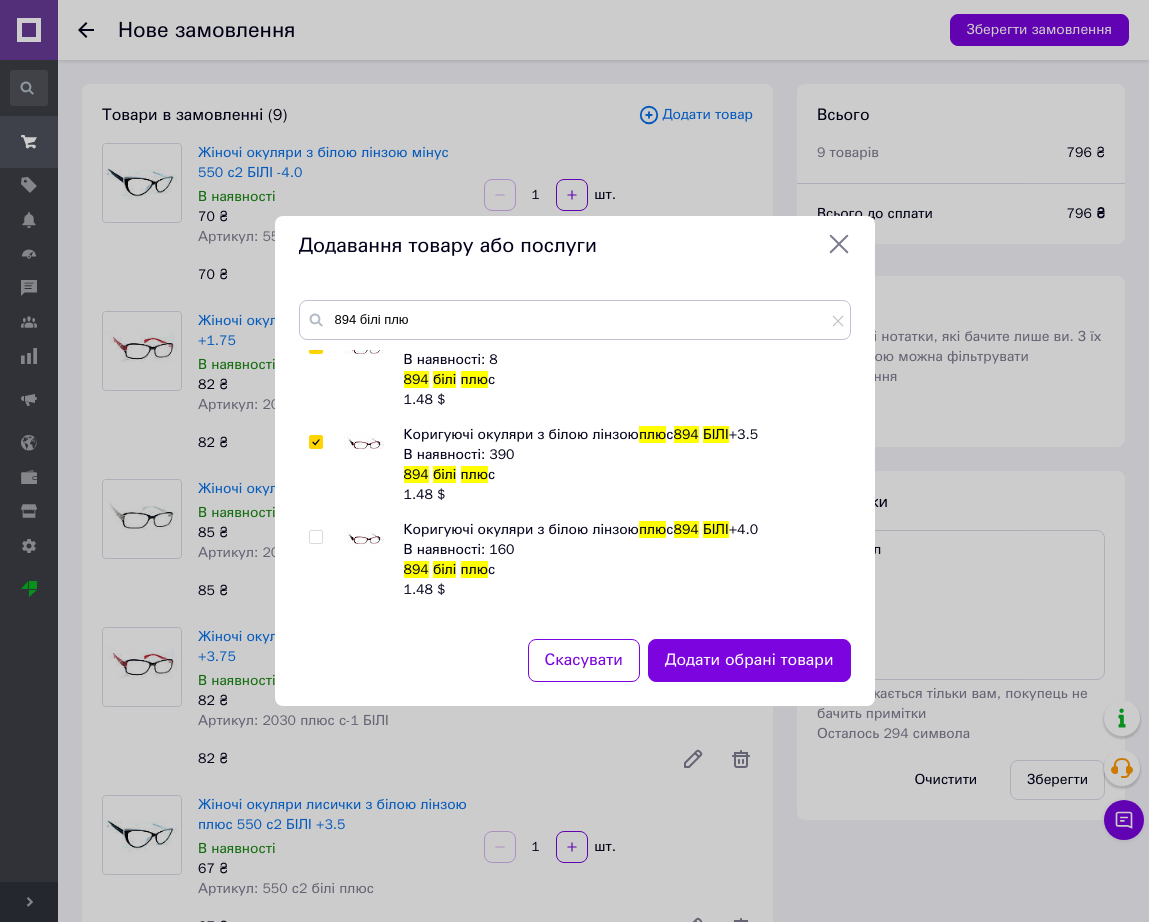 checkbox on "true" 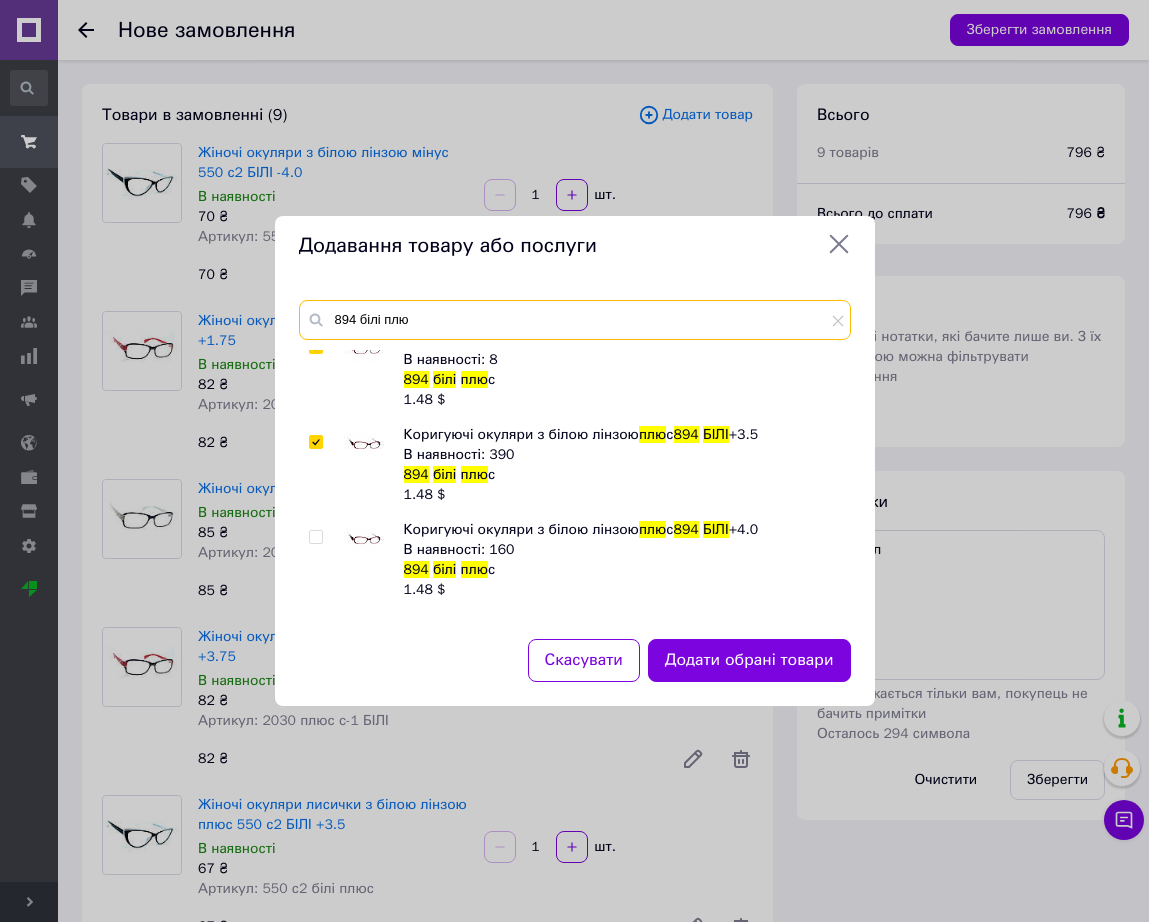 click on "894 білі плю" at bounding box center (575, 320) 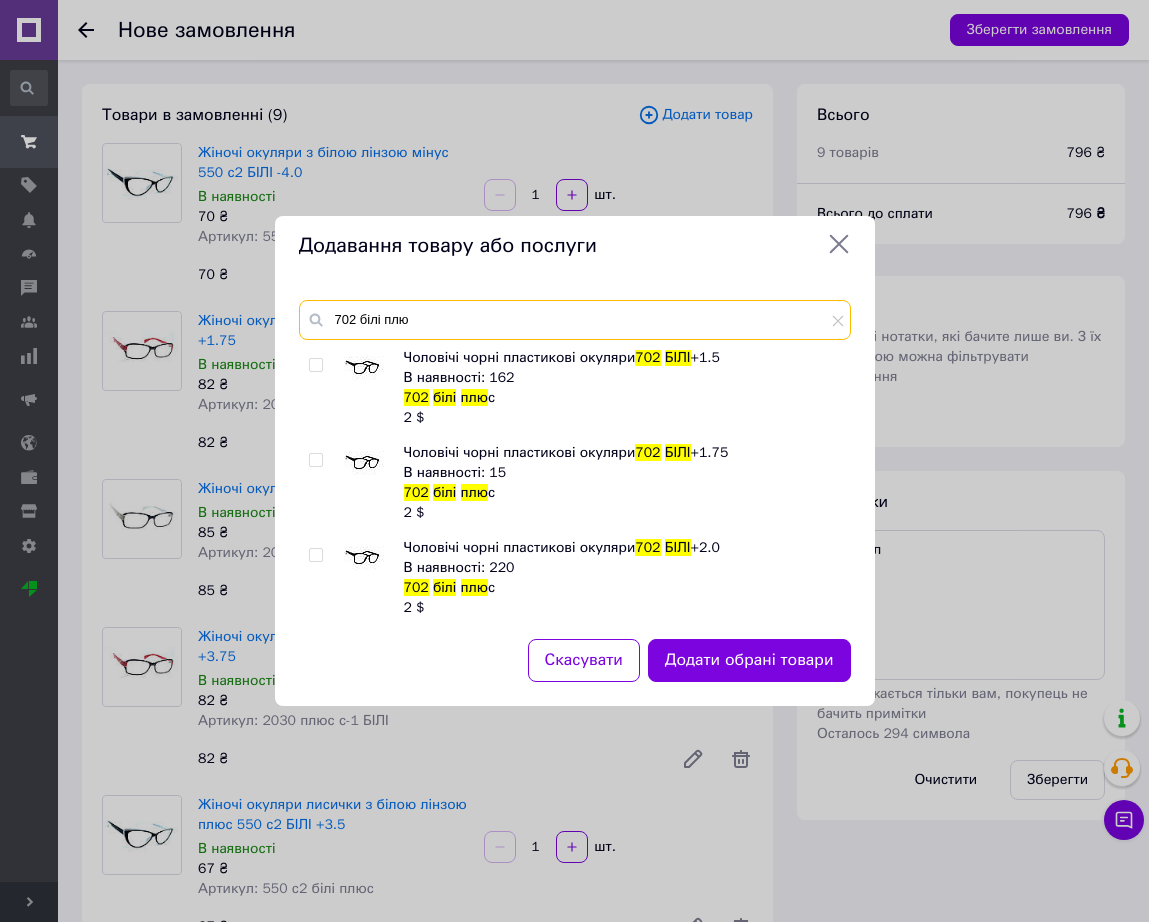 scroll, scrollTop: 375, scrollLeft: 0, axis: vertical 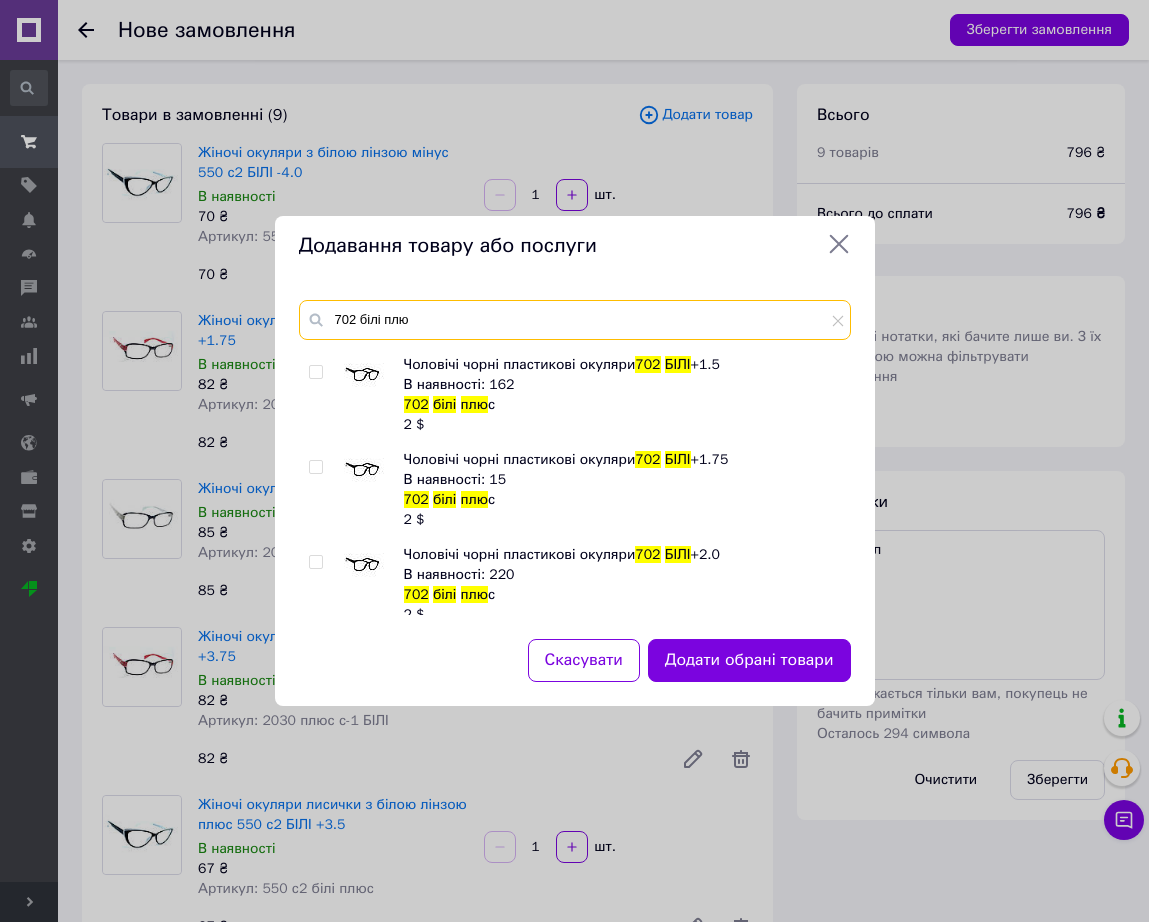 type on "702 білі плю" 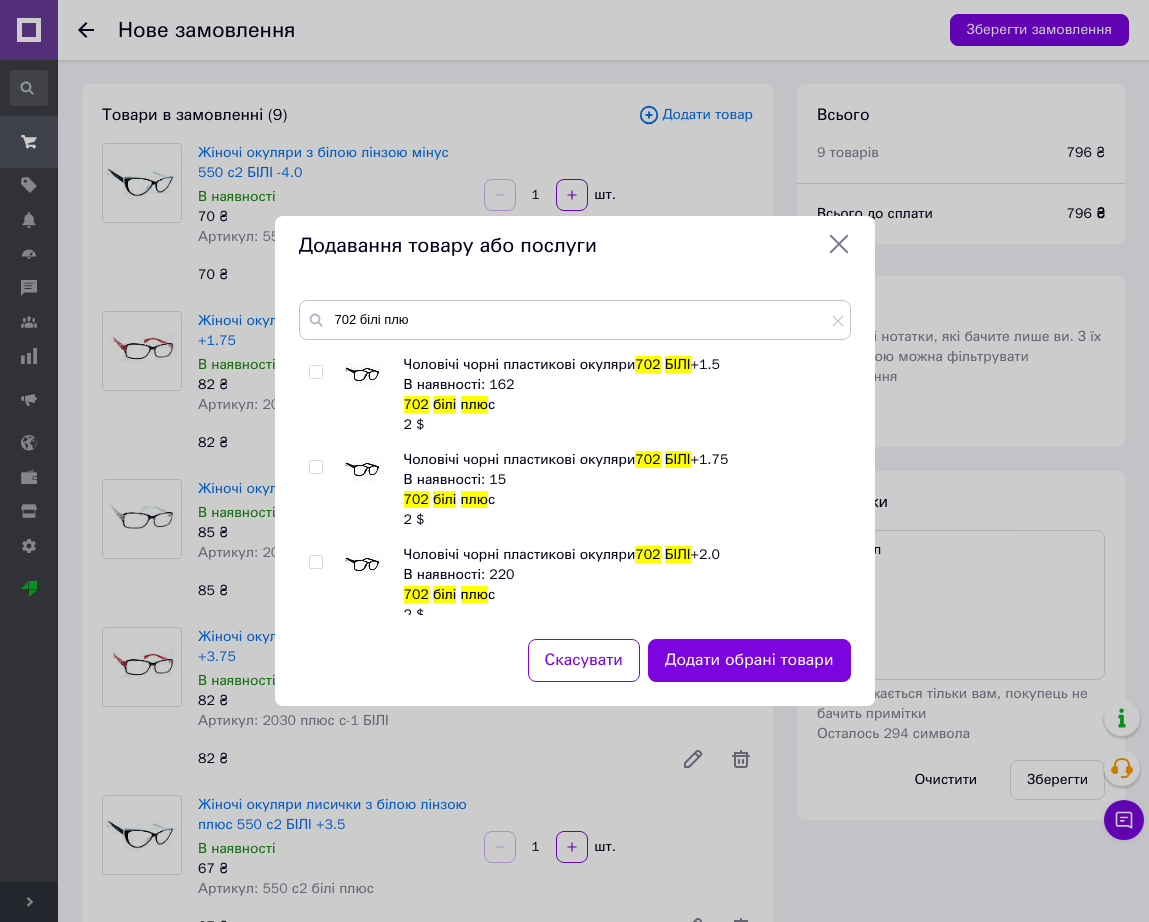 click at bounding box center [364, 470] 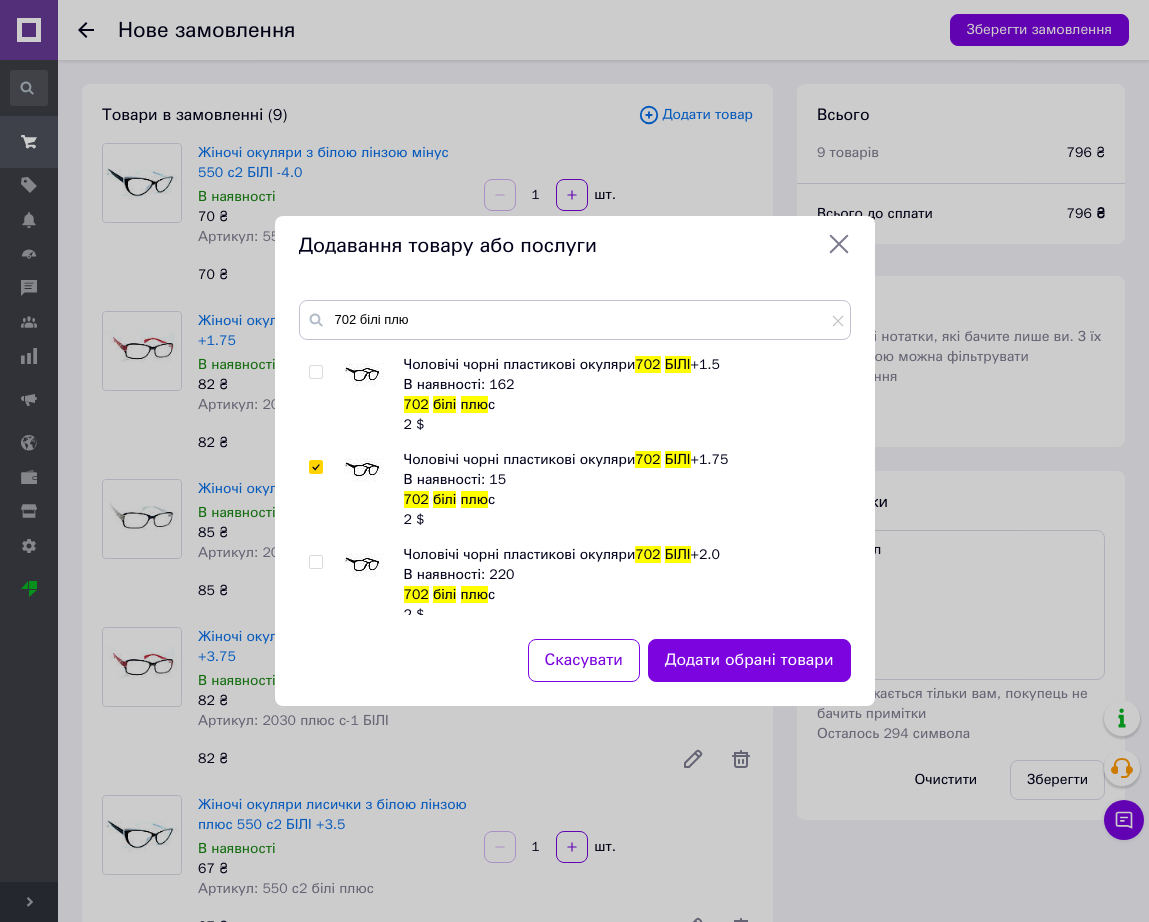 checkbox on "true" 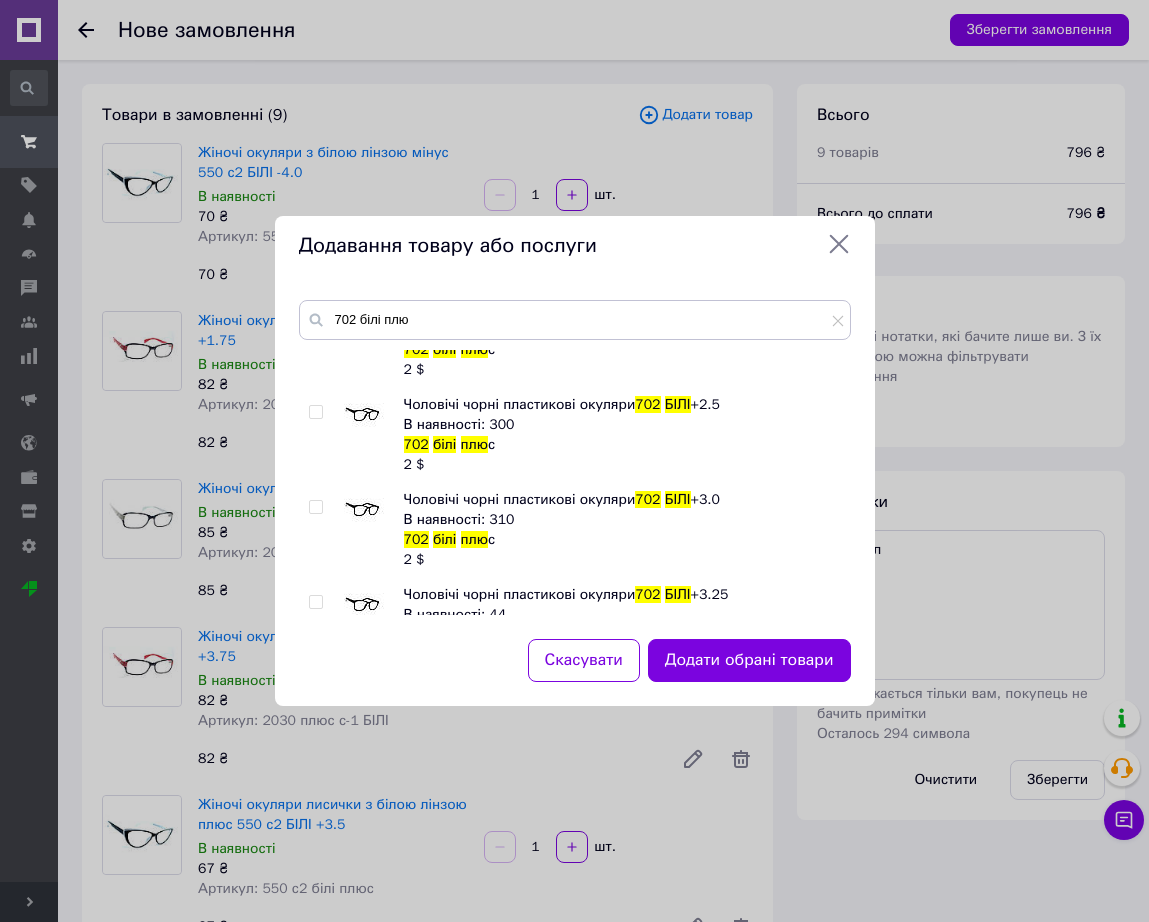 scroll, scrollTop: 550, scrollLeft: 0, axis: vertical 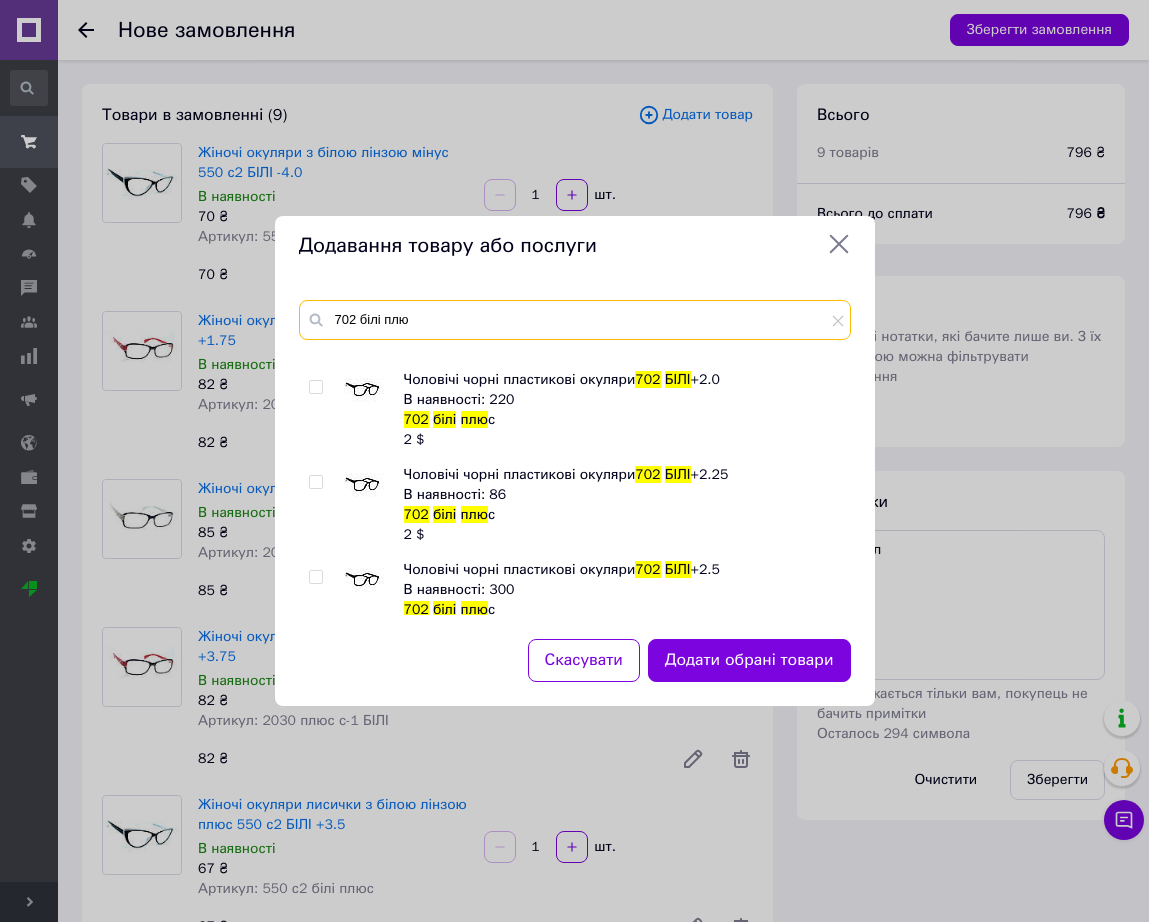 click on "702 білі плю" at bounding box center [575, 320] 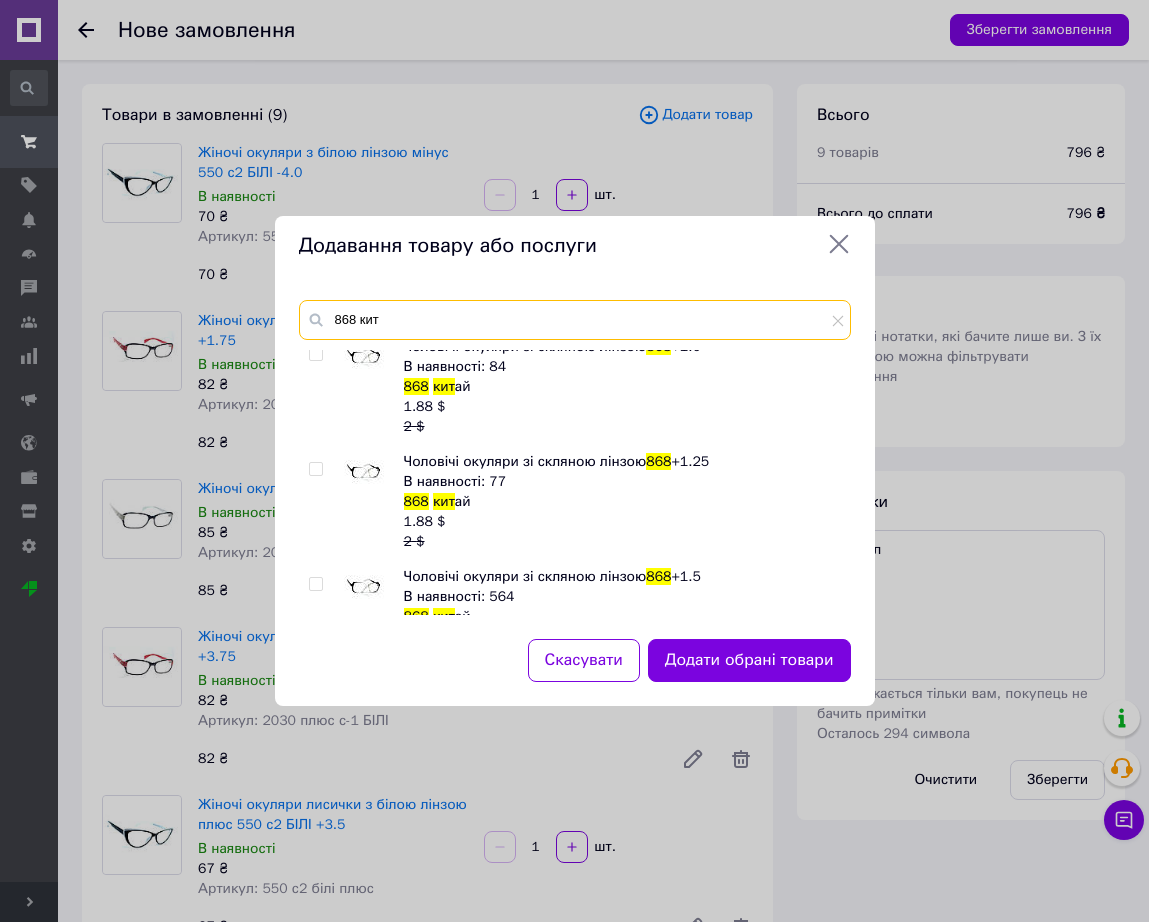 scroll, scrollTop: 750, scrollLeft: 0, axis: vertical 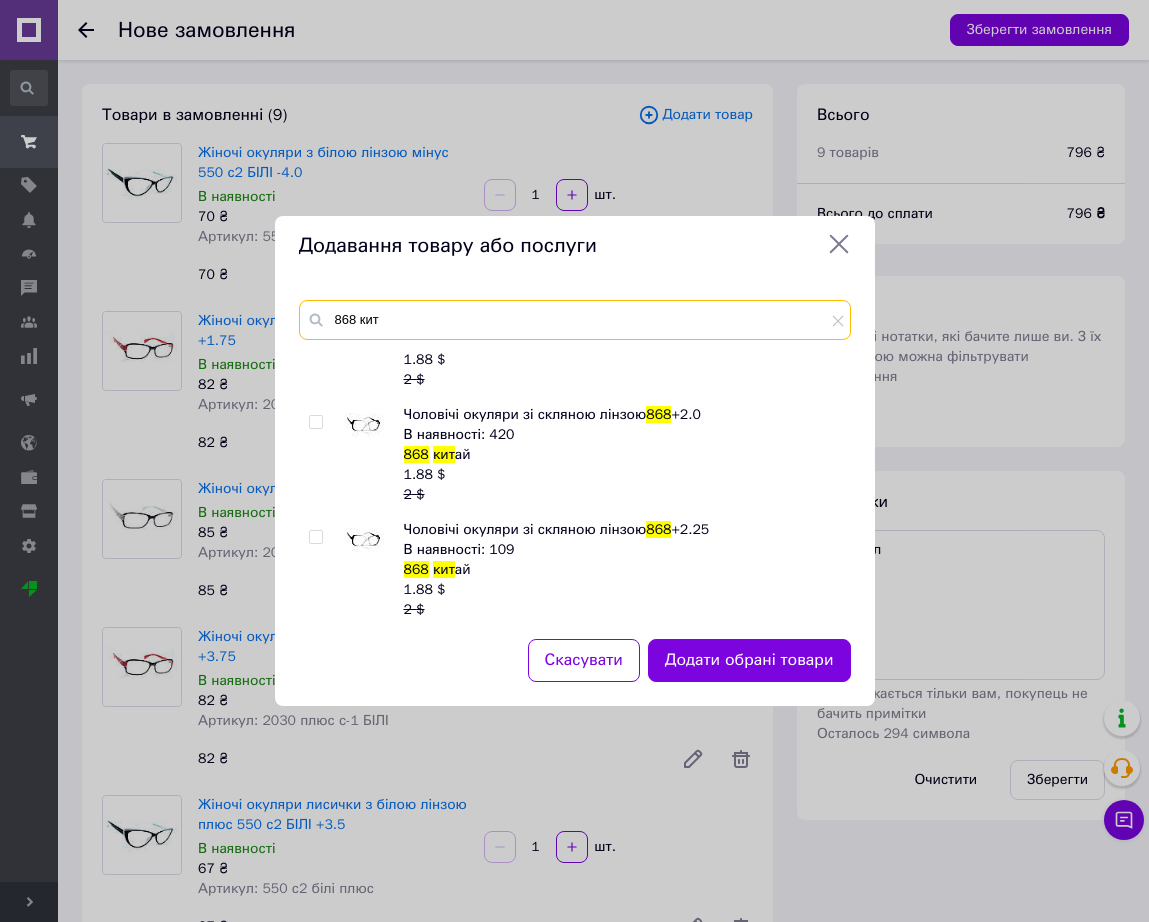 type on "868 кит" 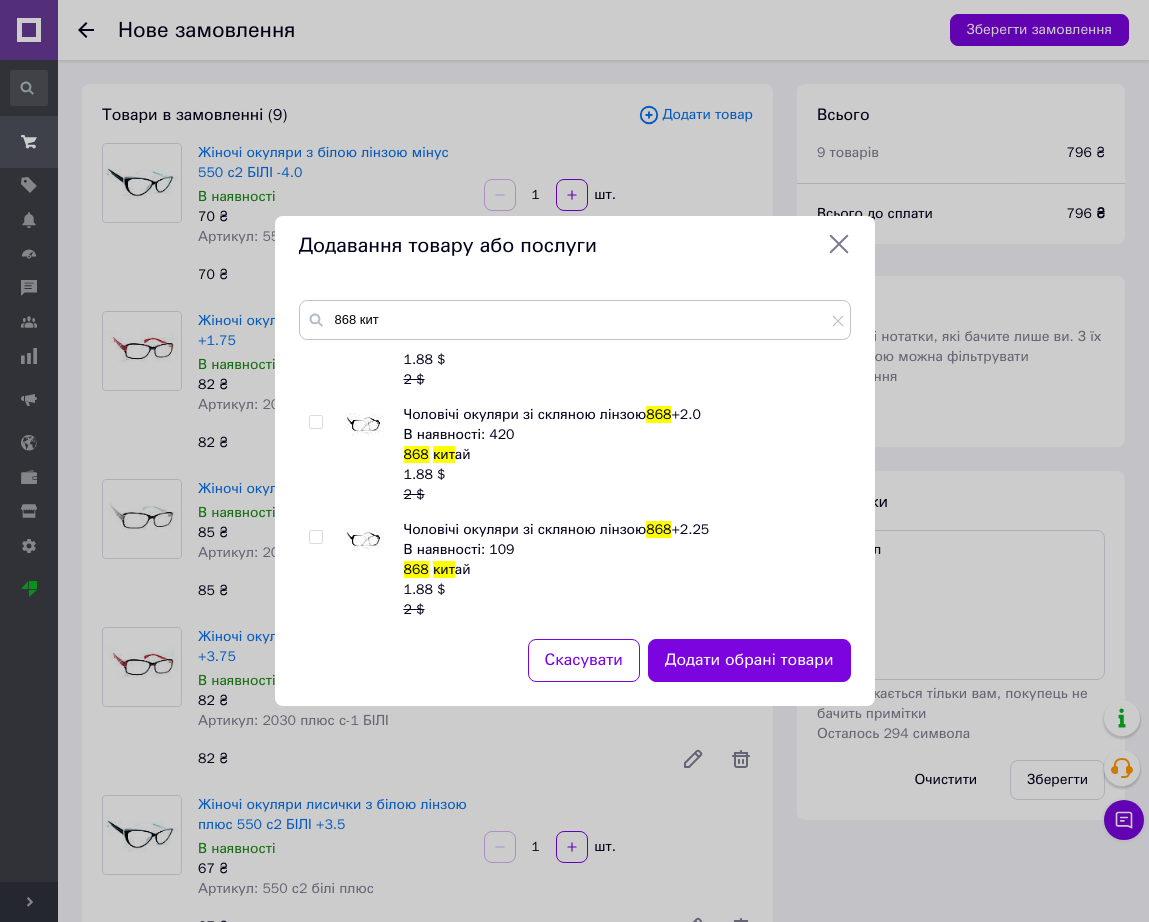 click at bounding box center [364, 540] 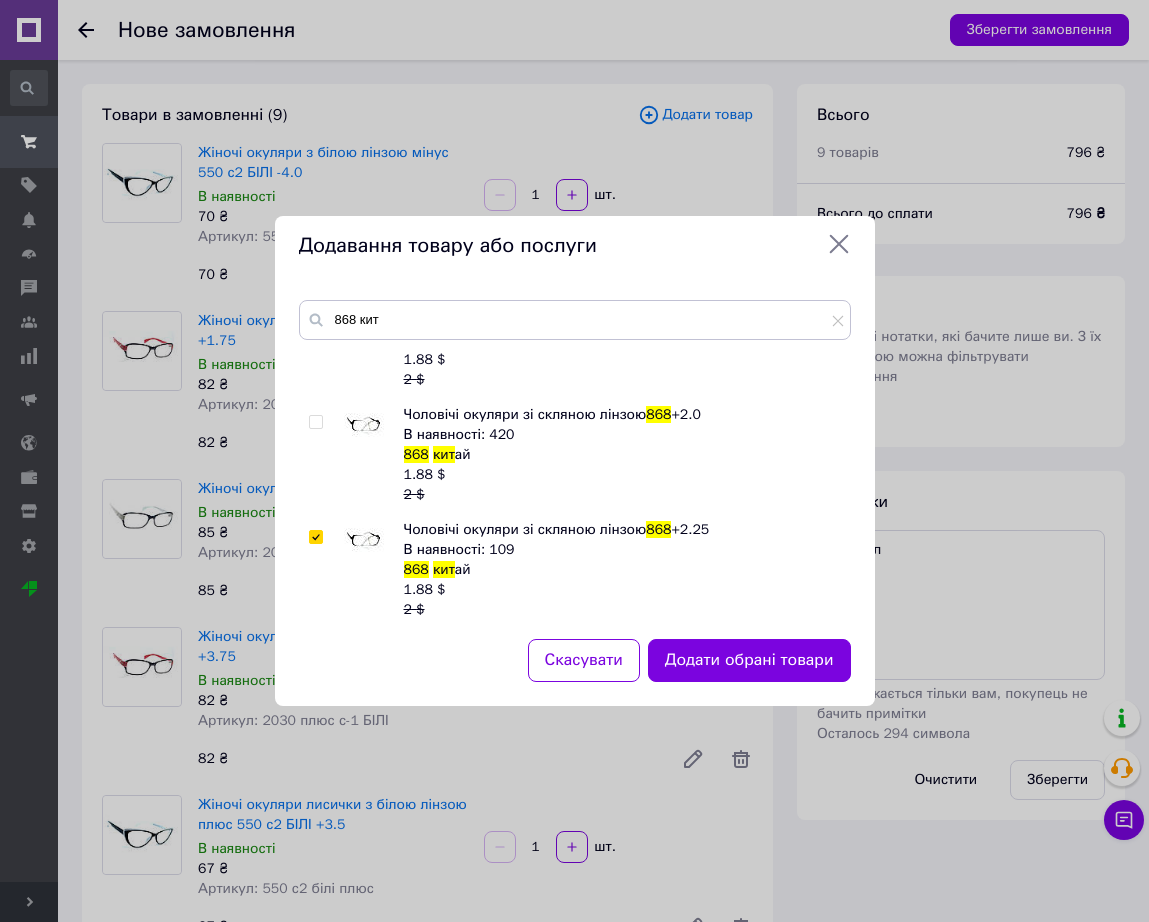 checkbox on "true" 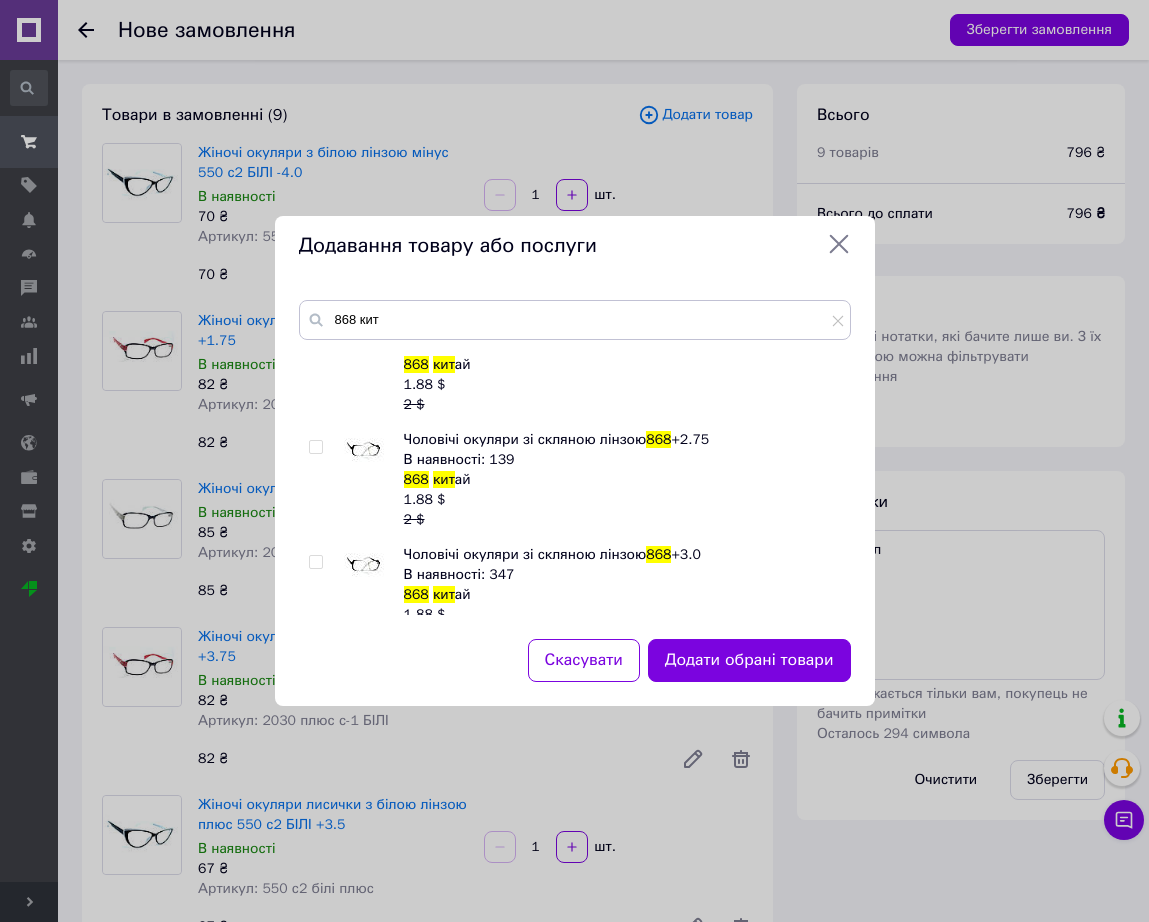 scroll, scrollTop: 1125, scrollLeft: 0, axis: vertical 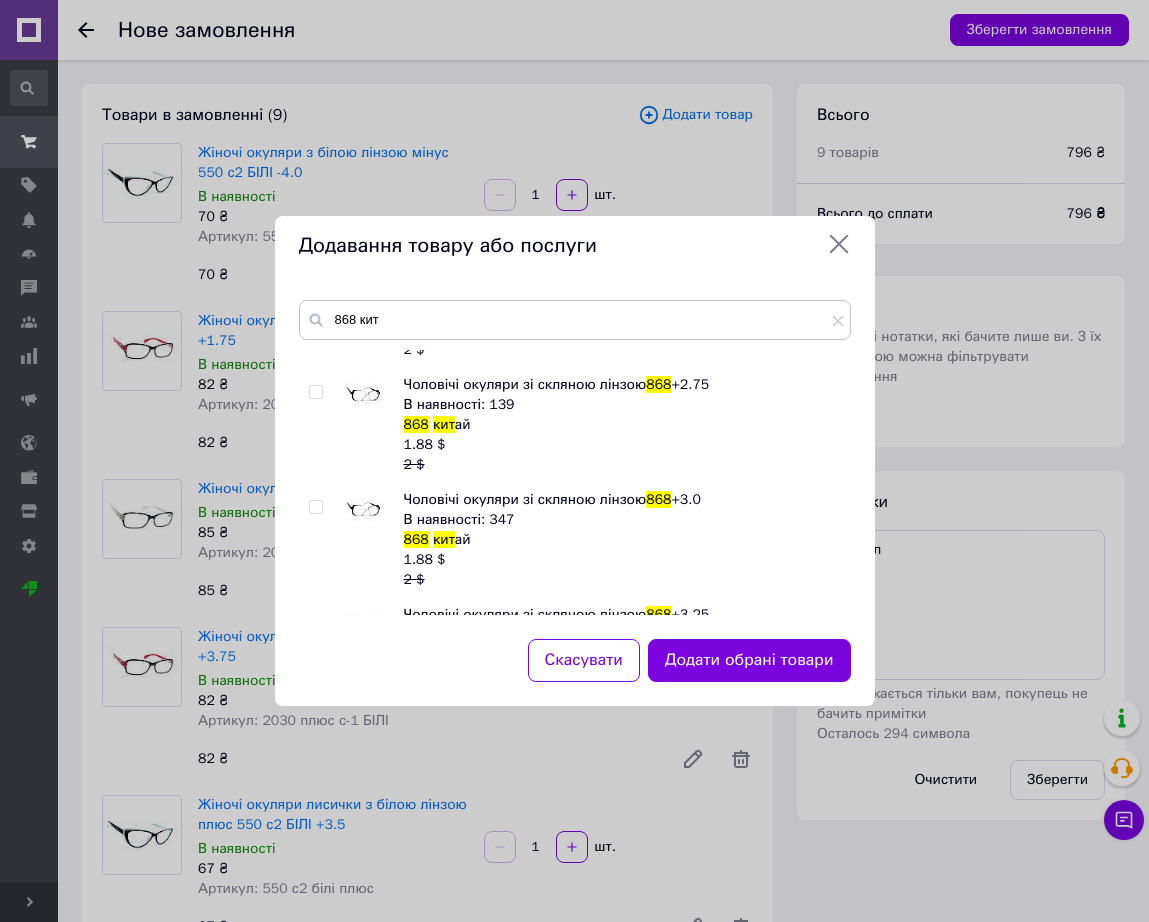 click at bounding box center (364, 510) 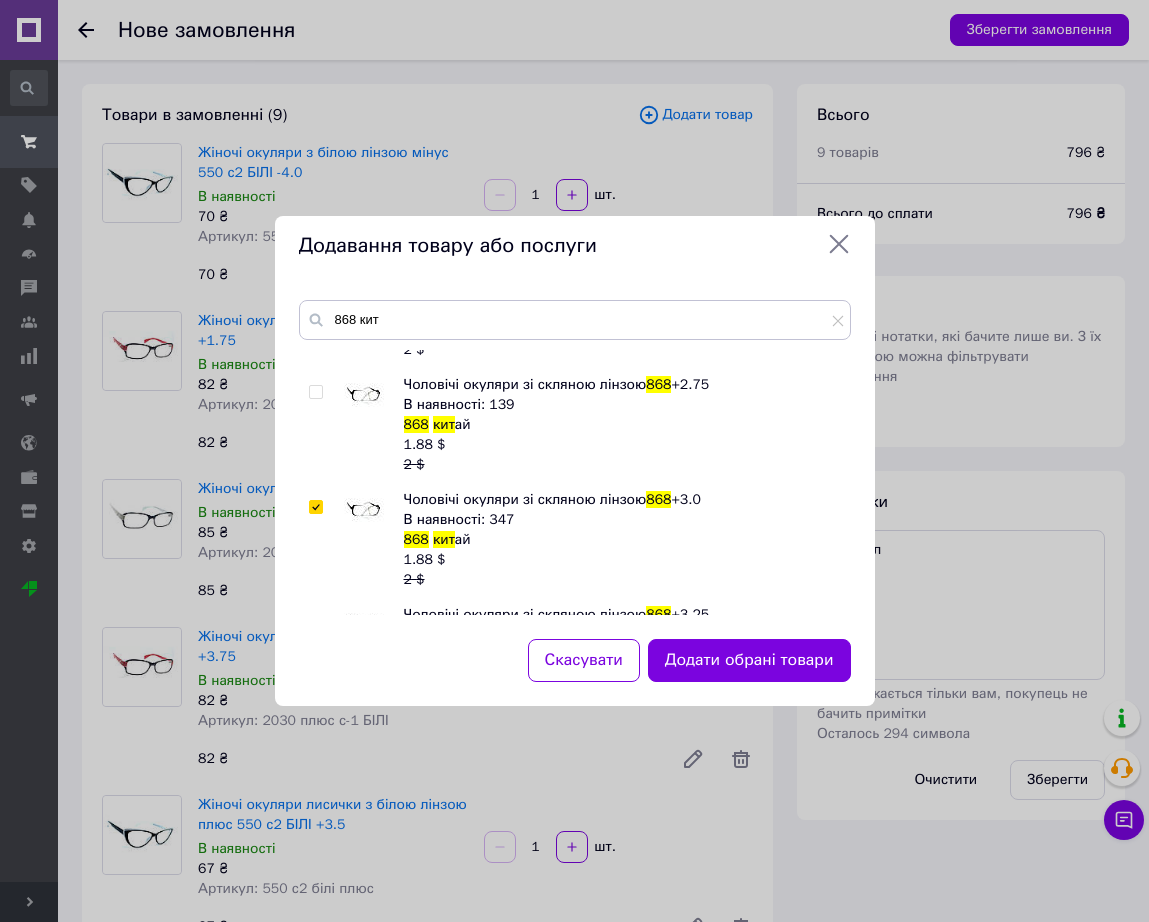 checkbox on "true" 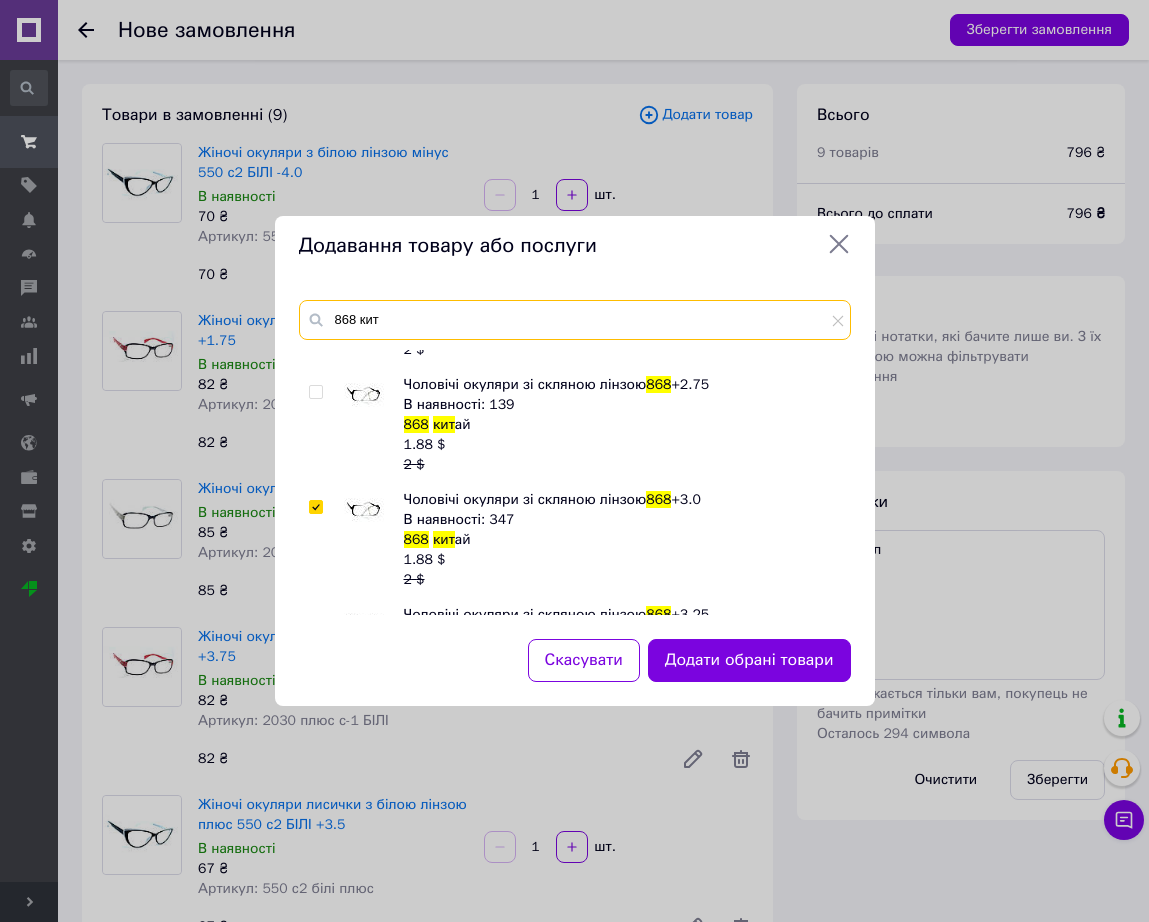 click on "868 кит" at bounding box center (575, 320) 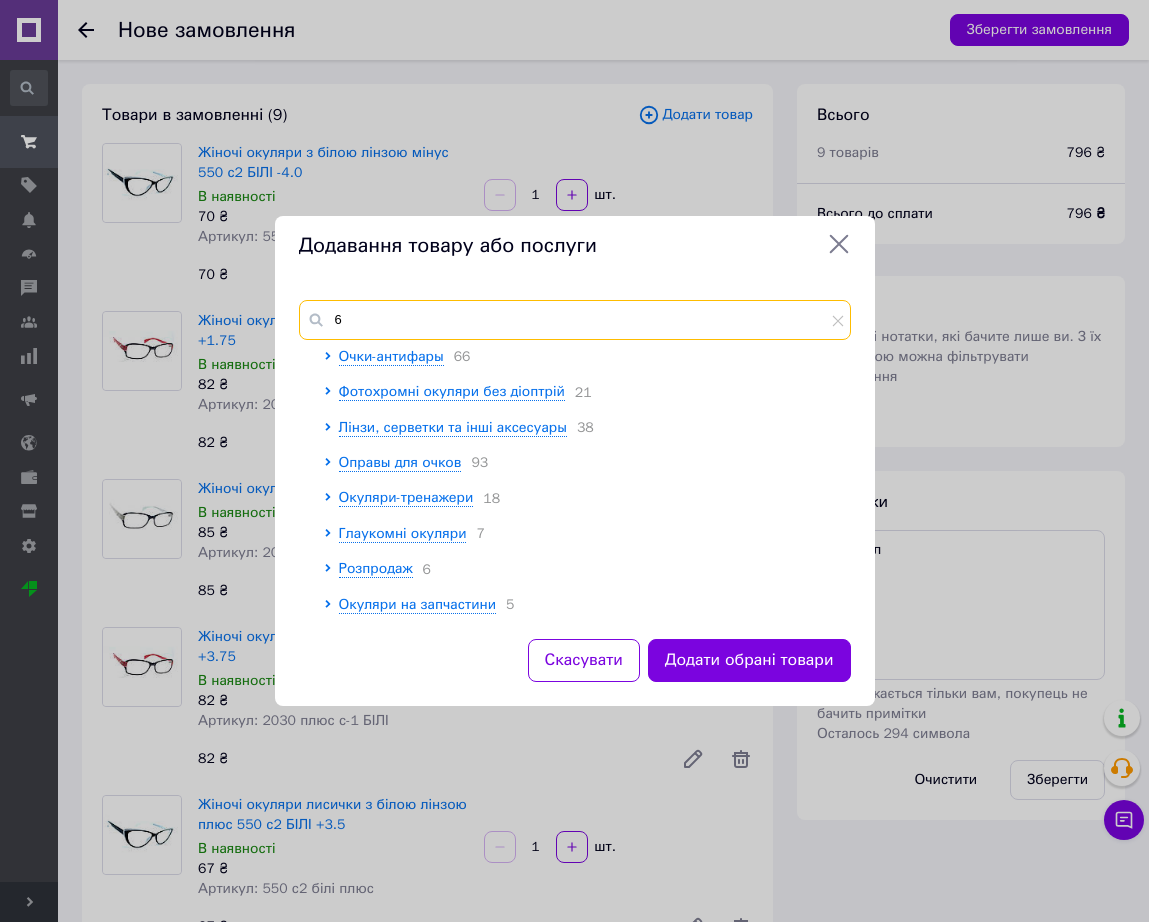 scroll, scrollTop: 0, scrollLeft: 0, axis: both 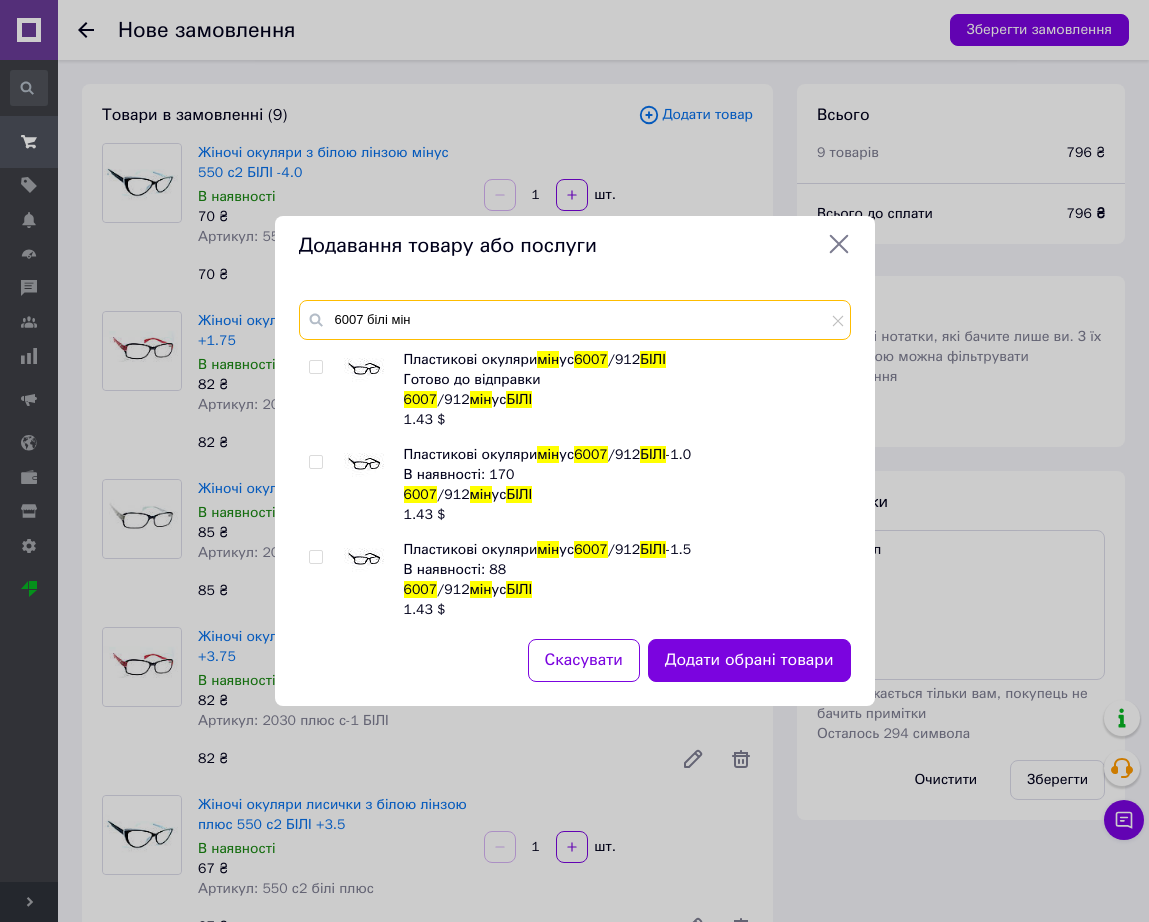 type on "6007 білі мін" 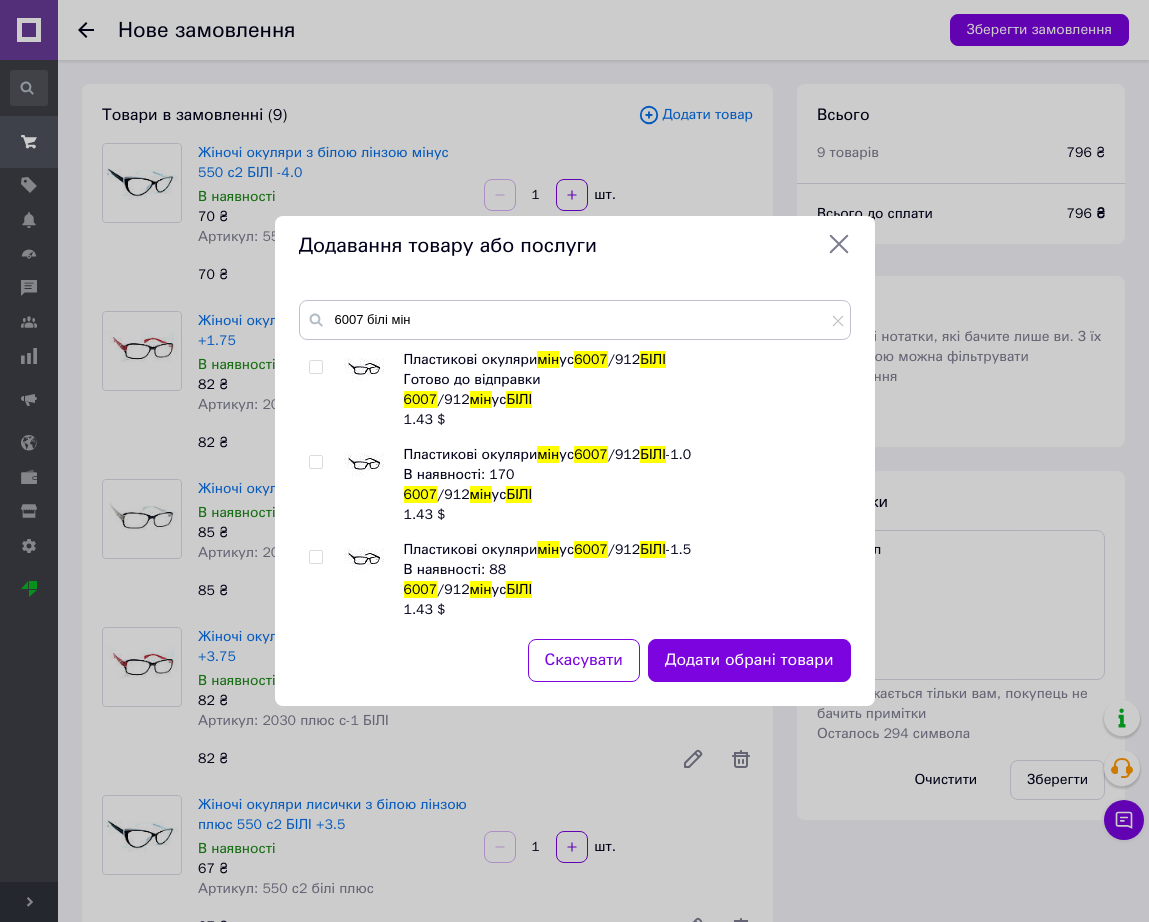 click at bounding box center (364, 465) 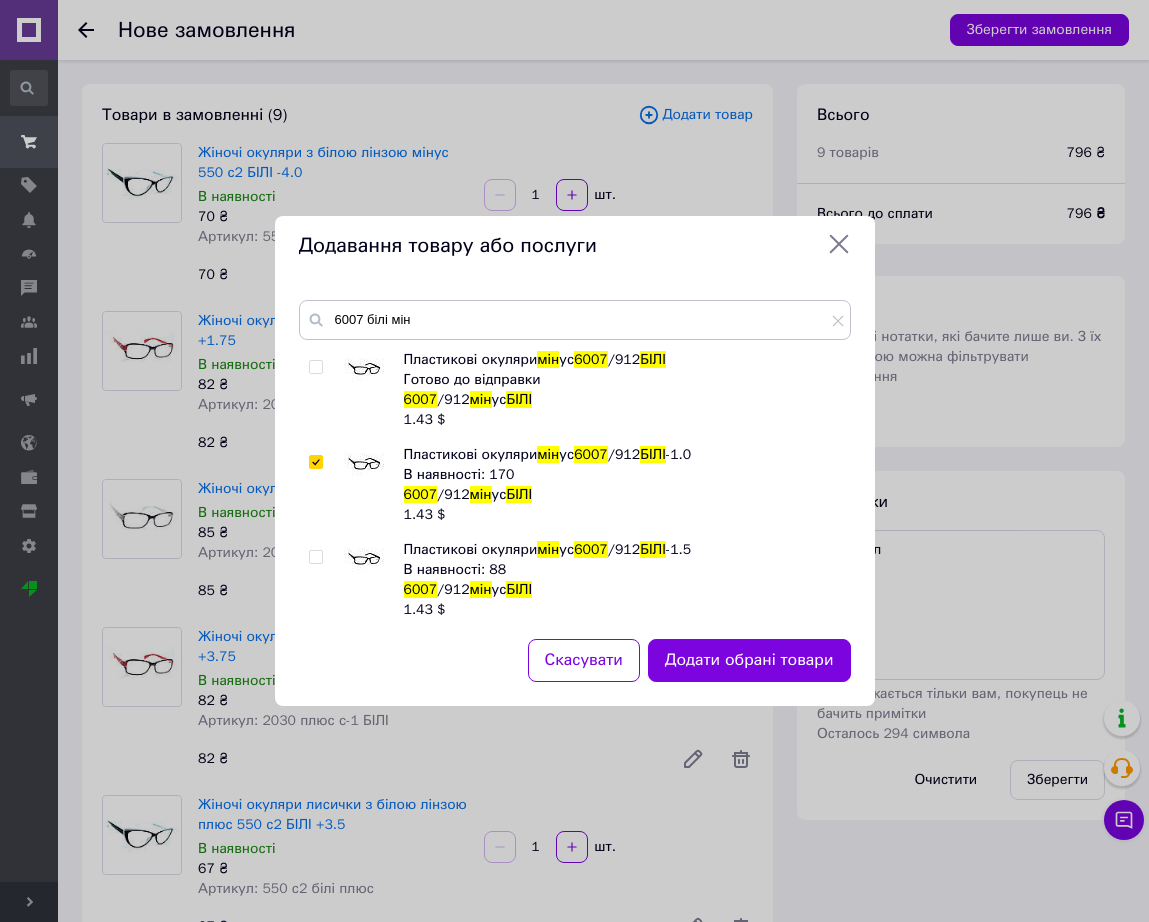 checkbox on "true" 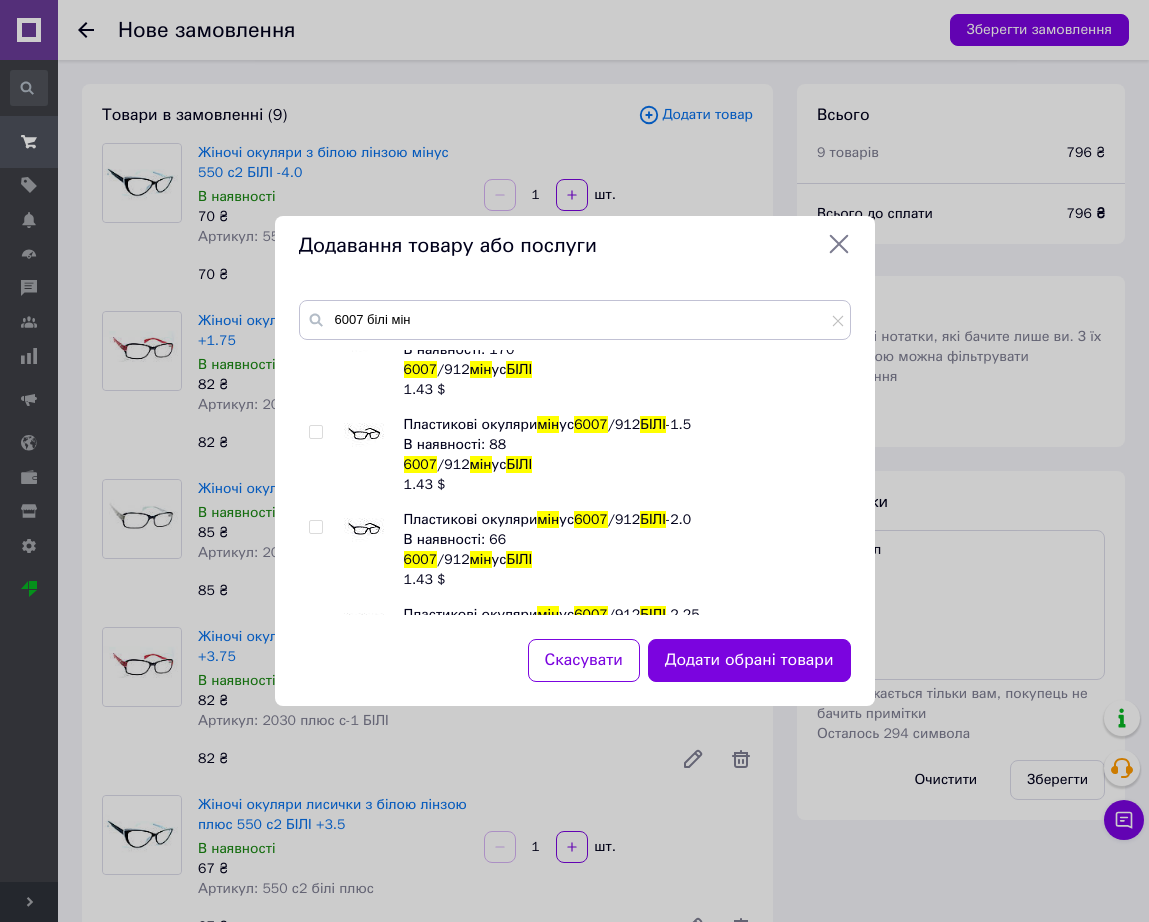 scroll, scrollTop: 250, scrollLeft: 0, axis: vertical 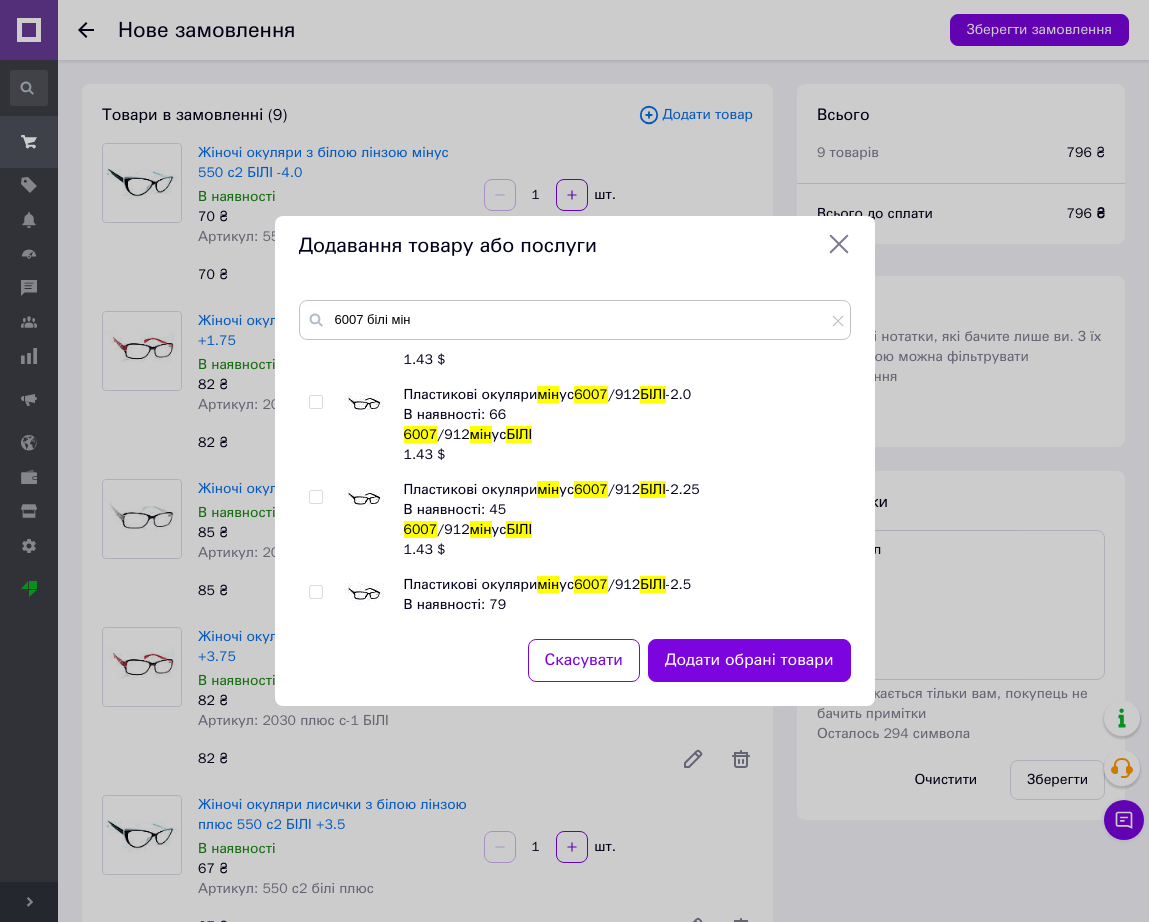click at bounding box center (364, 405) 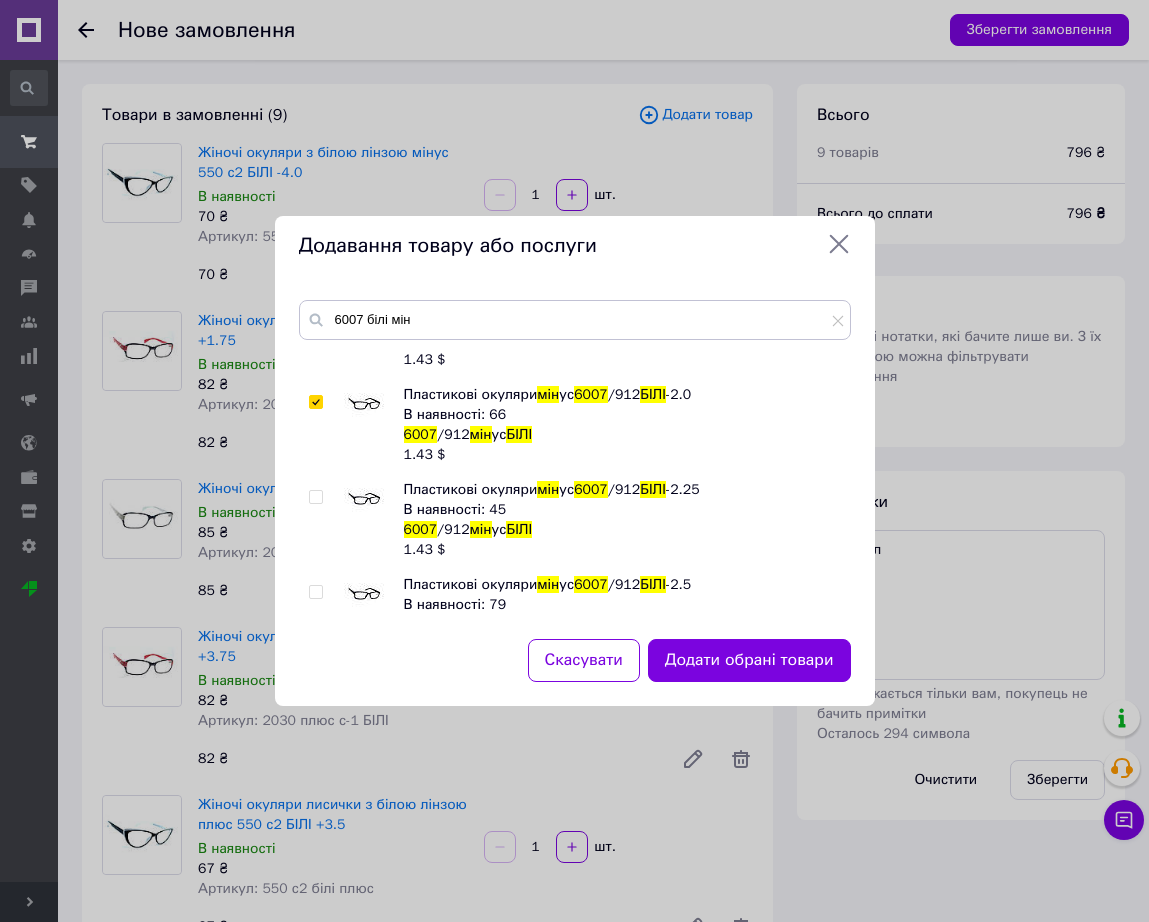 checkbox on "true" 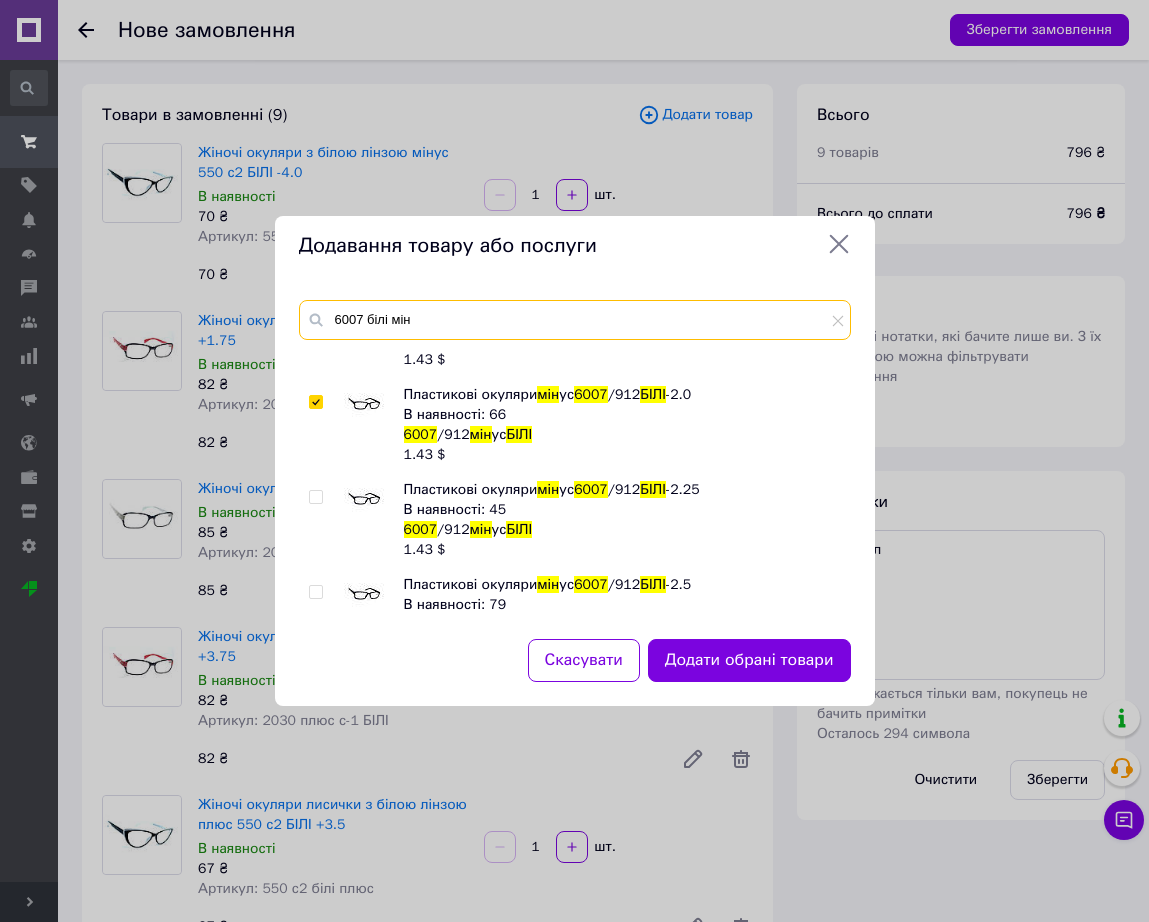 click on "6007 білі мін" at bounding box center (575, 320) 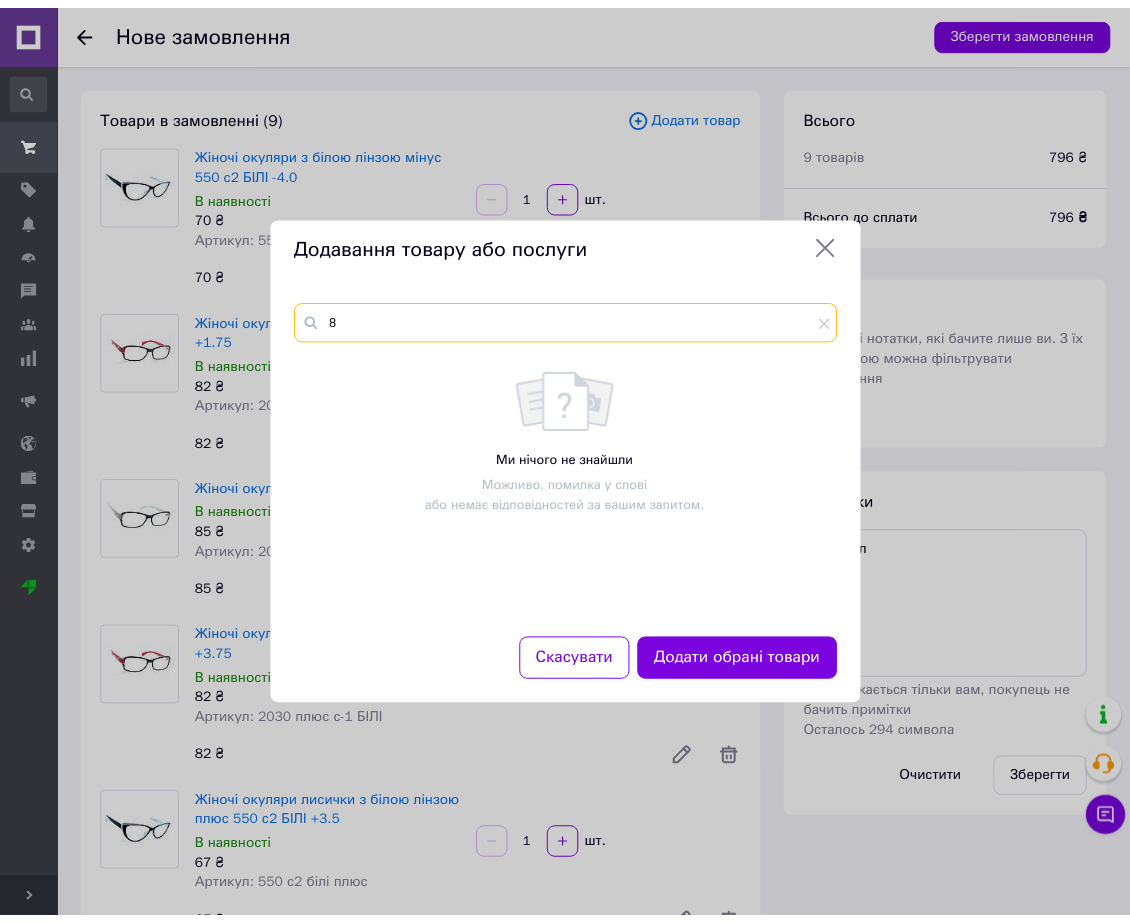 scroll, scrollTop: 0, scrollLeft: 0, axis: both 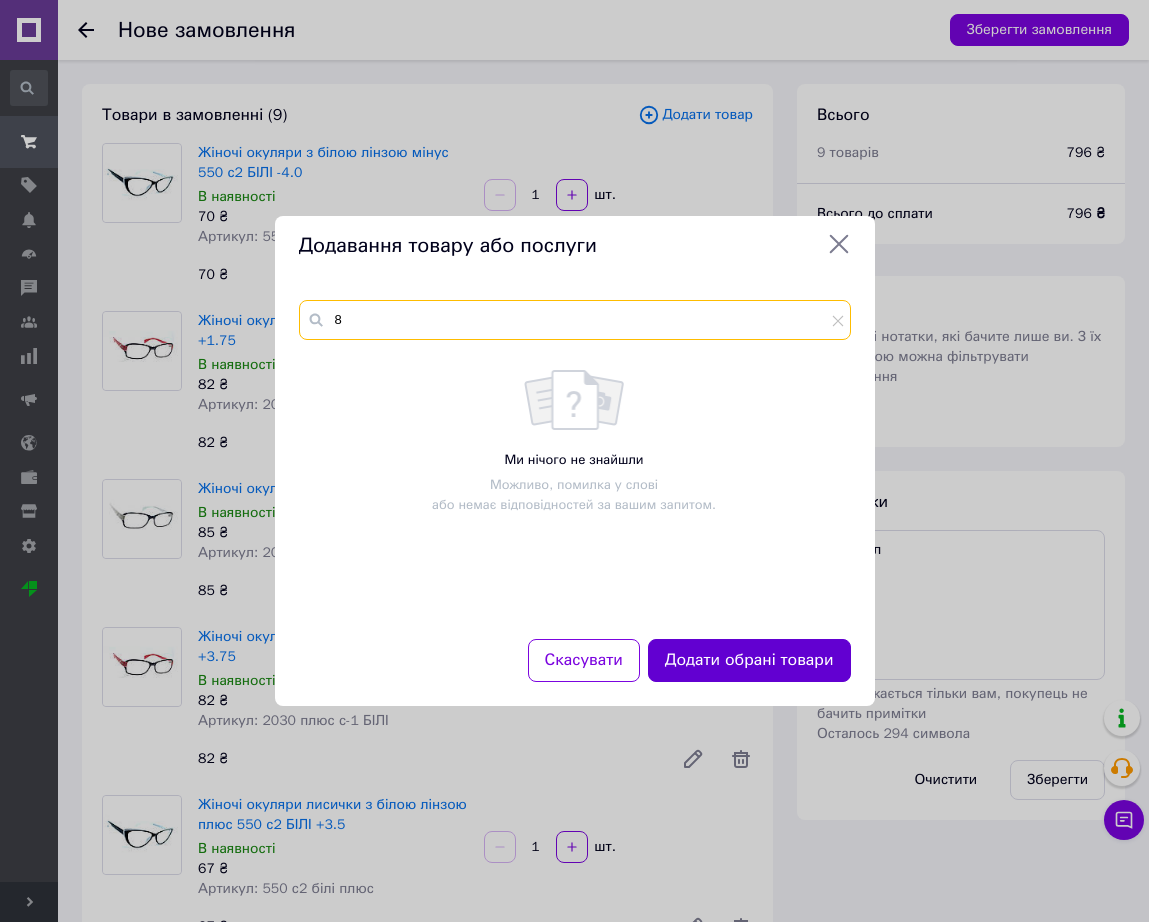 type on "8" 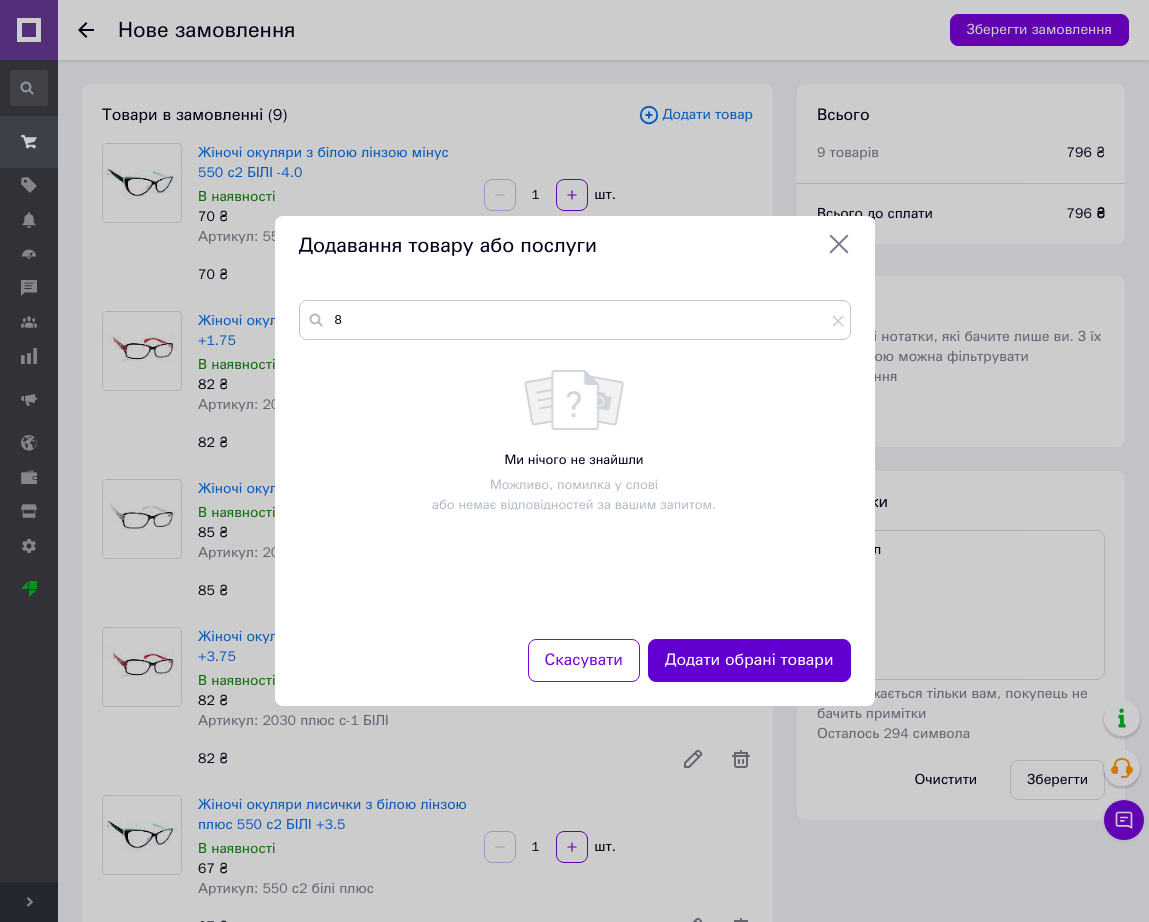click on "Додати обрані товари" at bounding box center [749, 660] 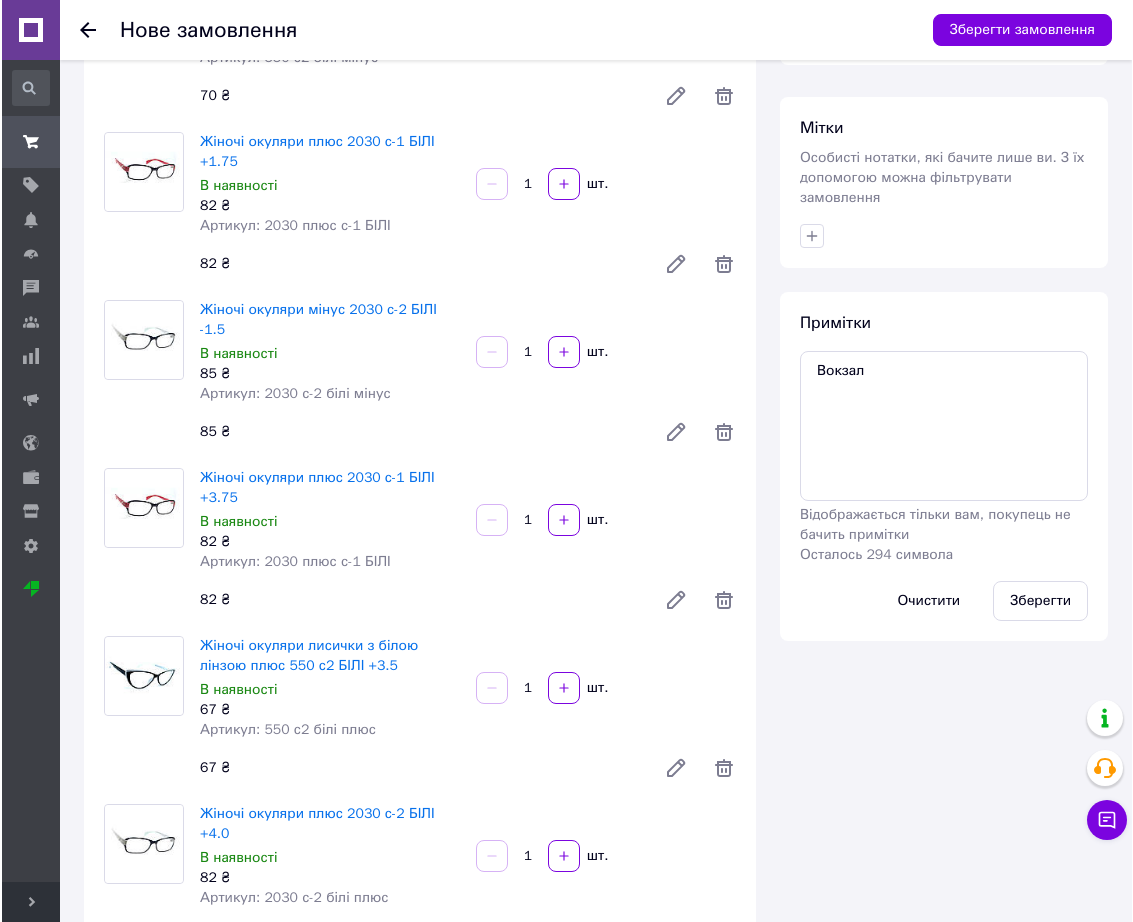 scroll, scrollTop: 375, scrollLeft: 0, axis: vertical 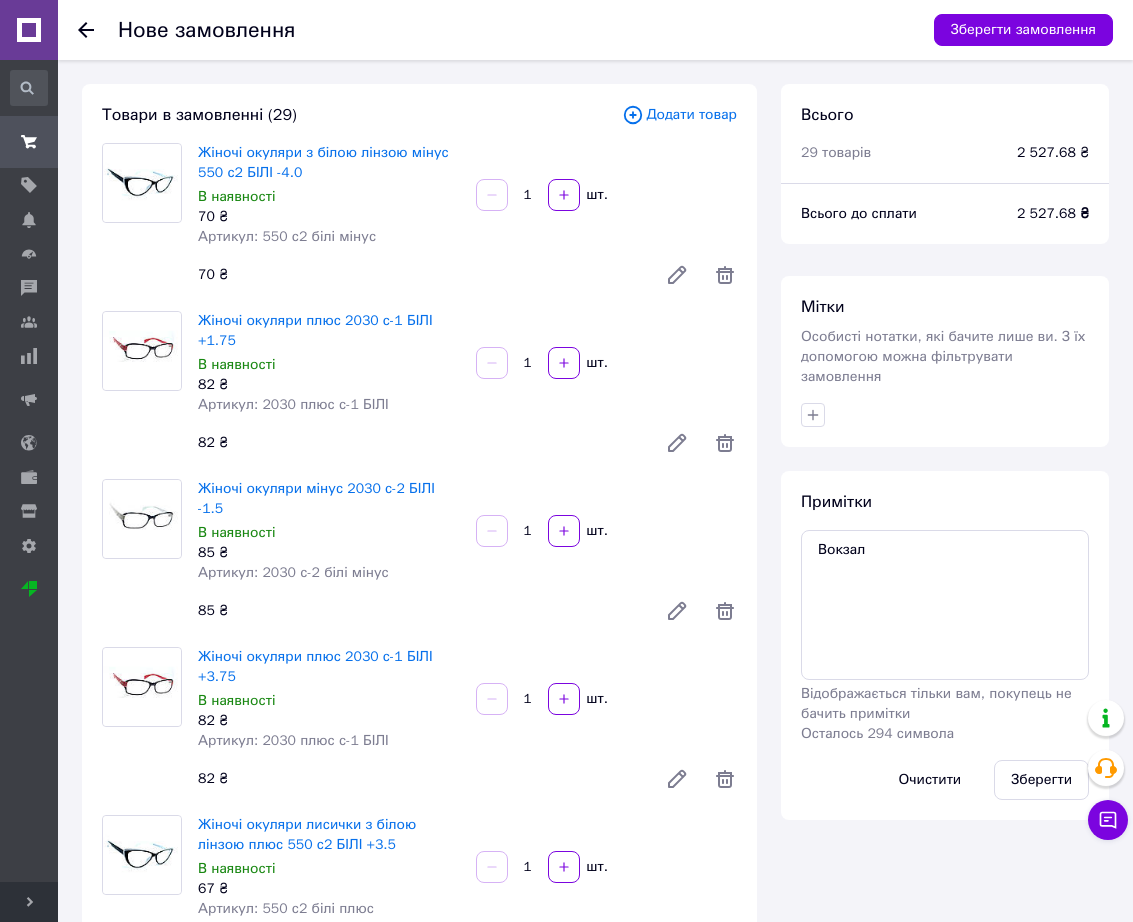 click on "Додати товар" at bounding box center (679, 115) 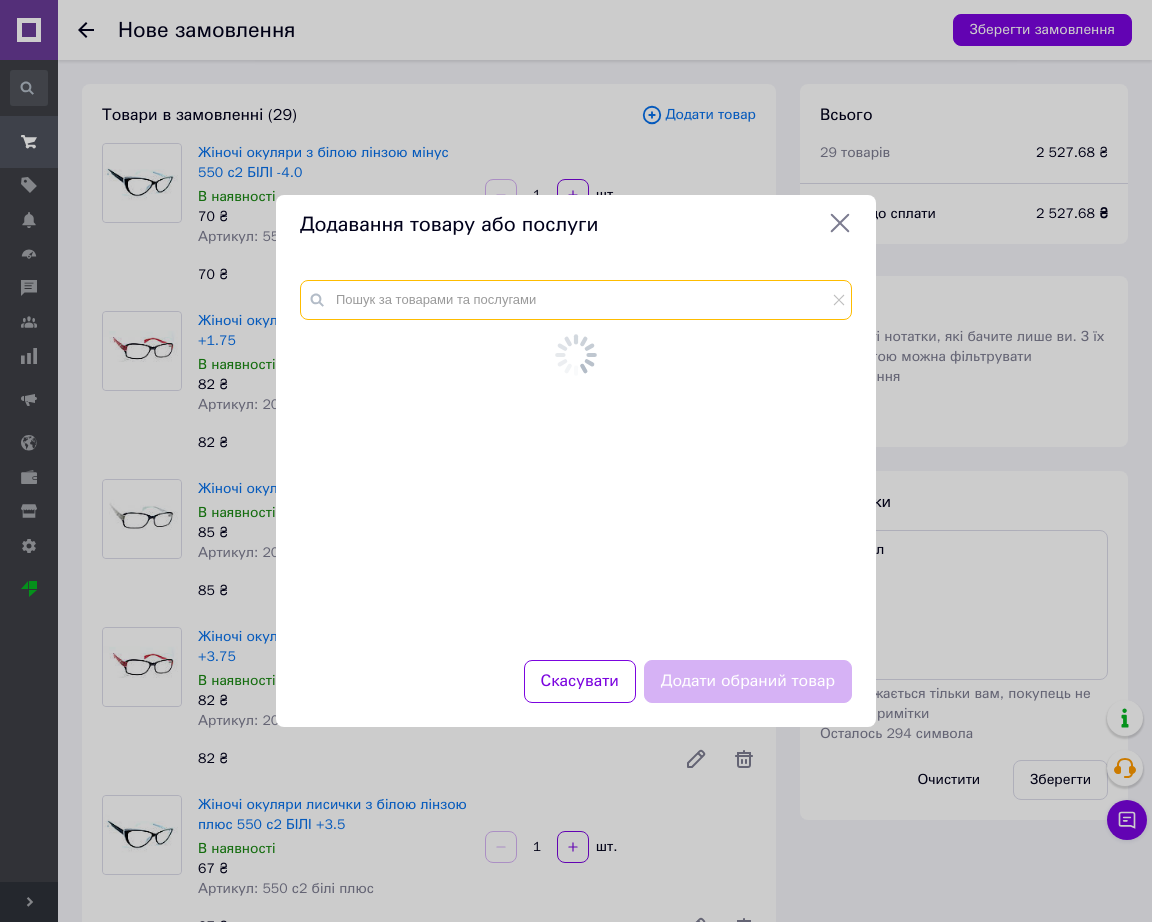 click at bounding box center [576, 300] 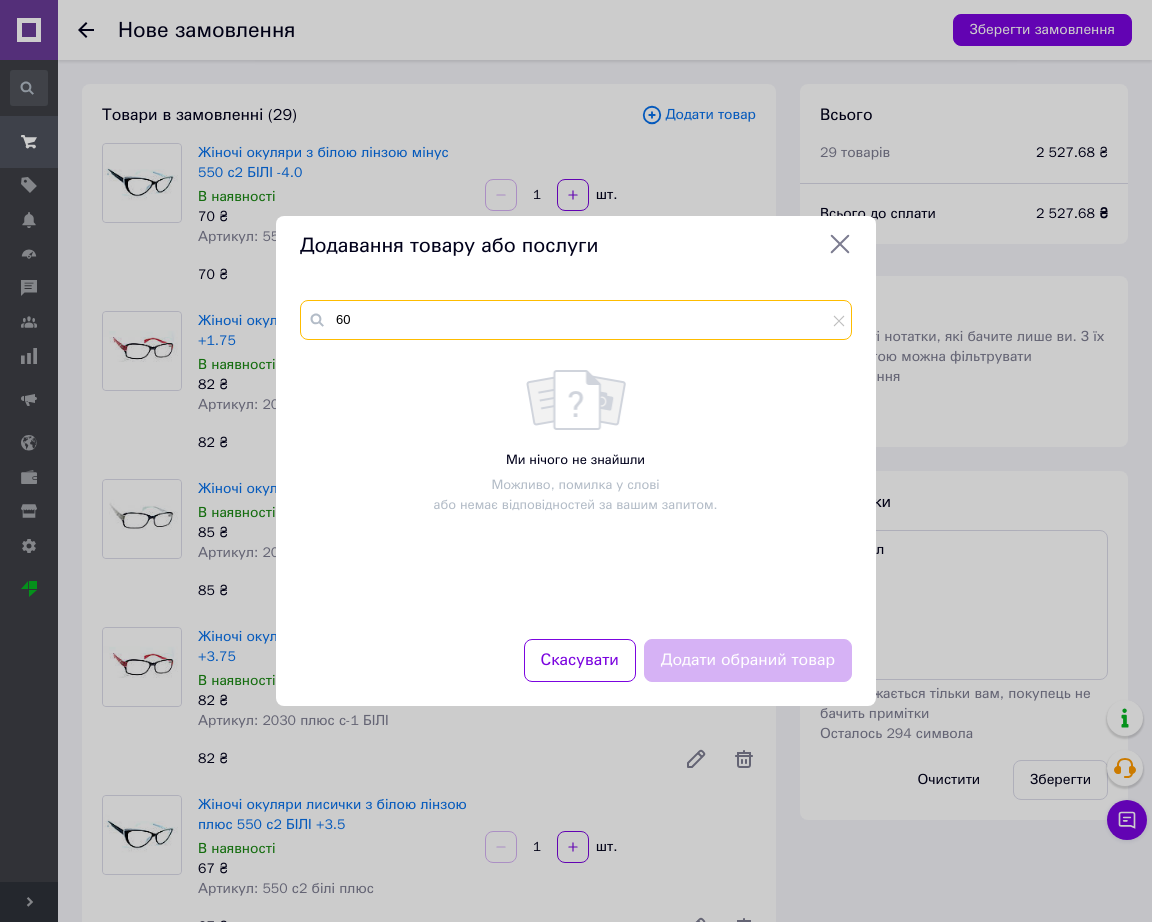 type on "6" 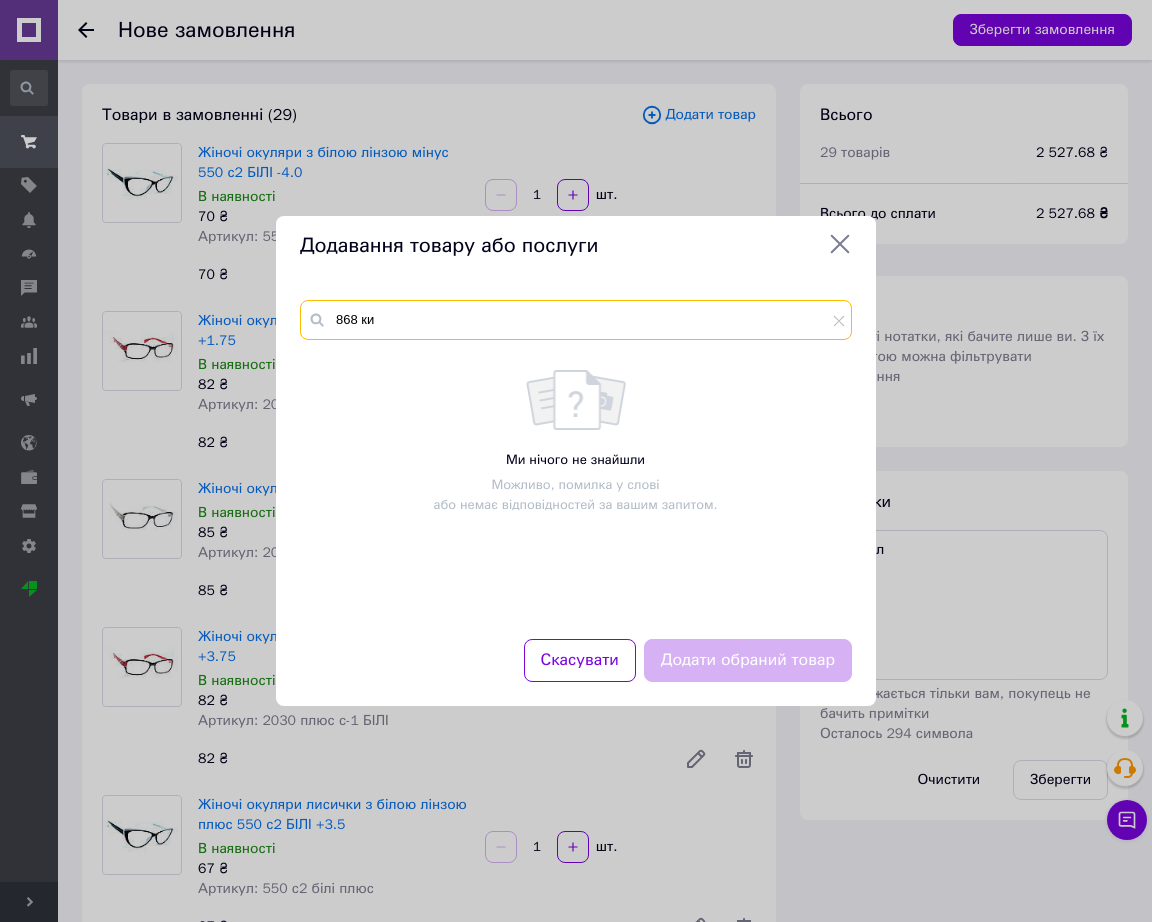 type on "868 кит" 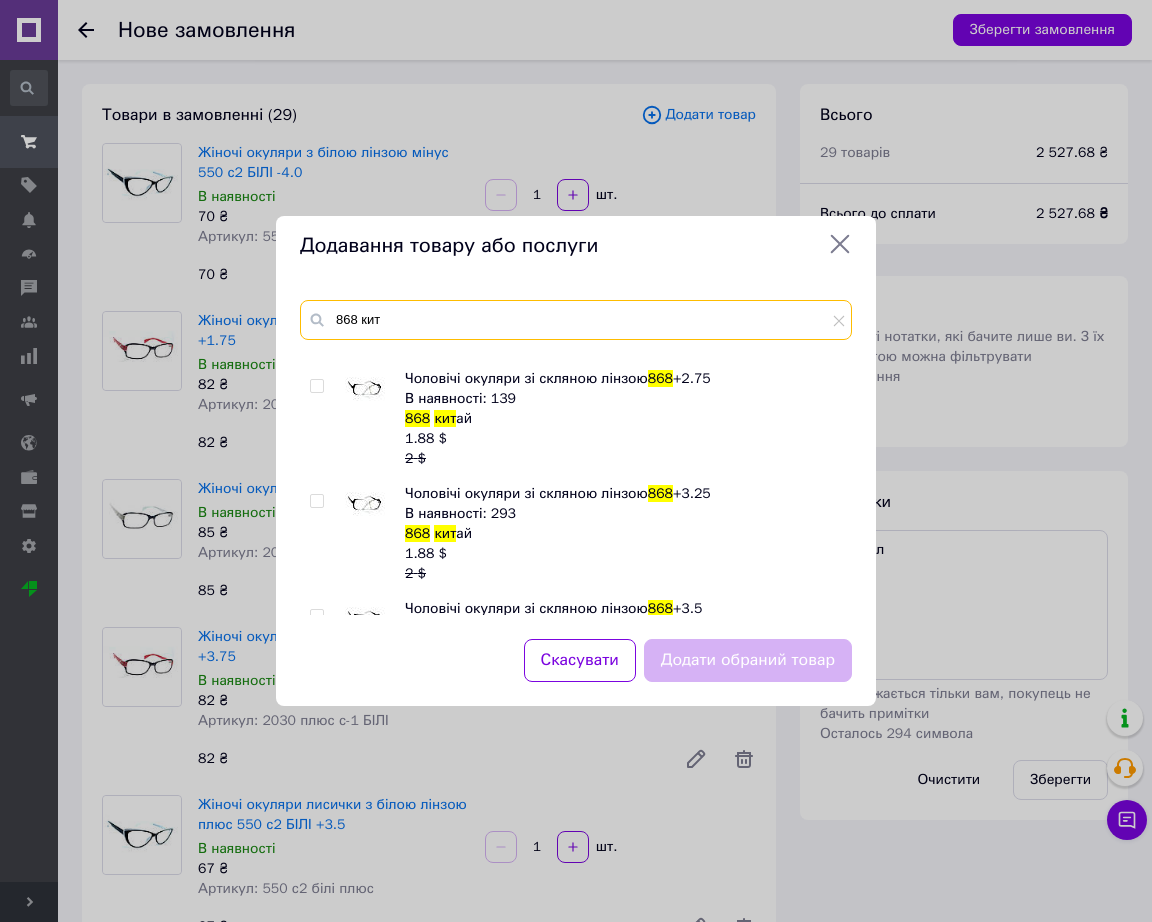 scroll, scrollTop: 1000, scrollLeft: 0, axis: vertical 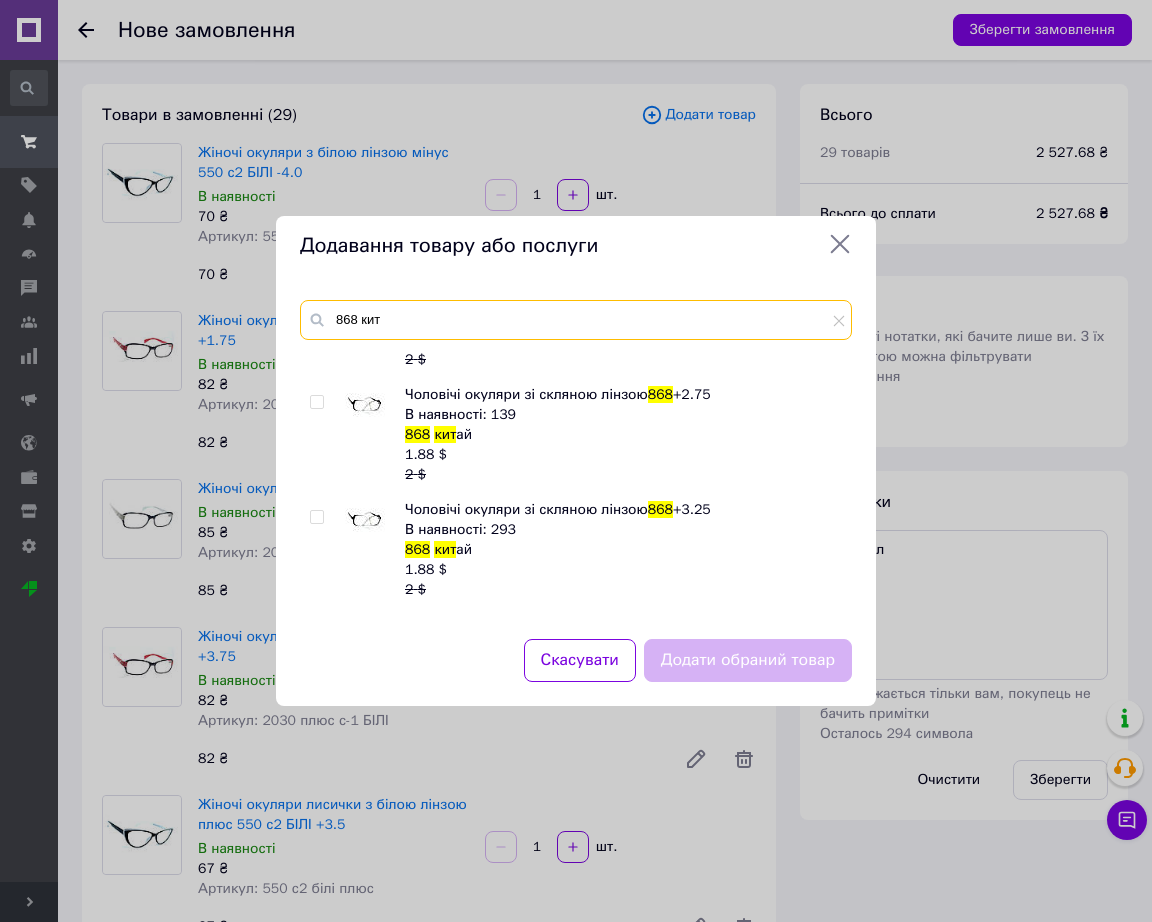 click on "868 кит" at bounding box center [576, 320] 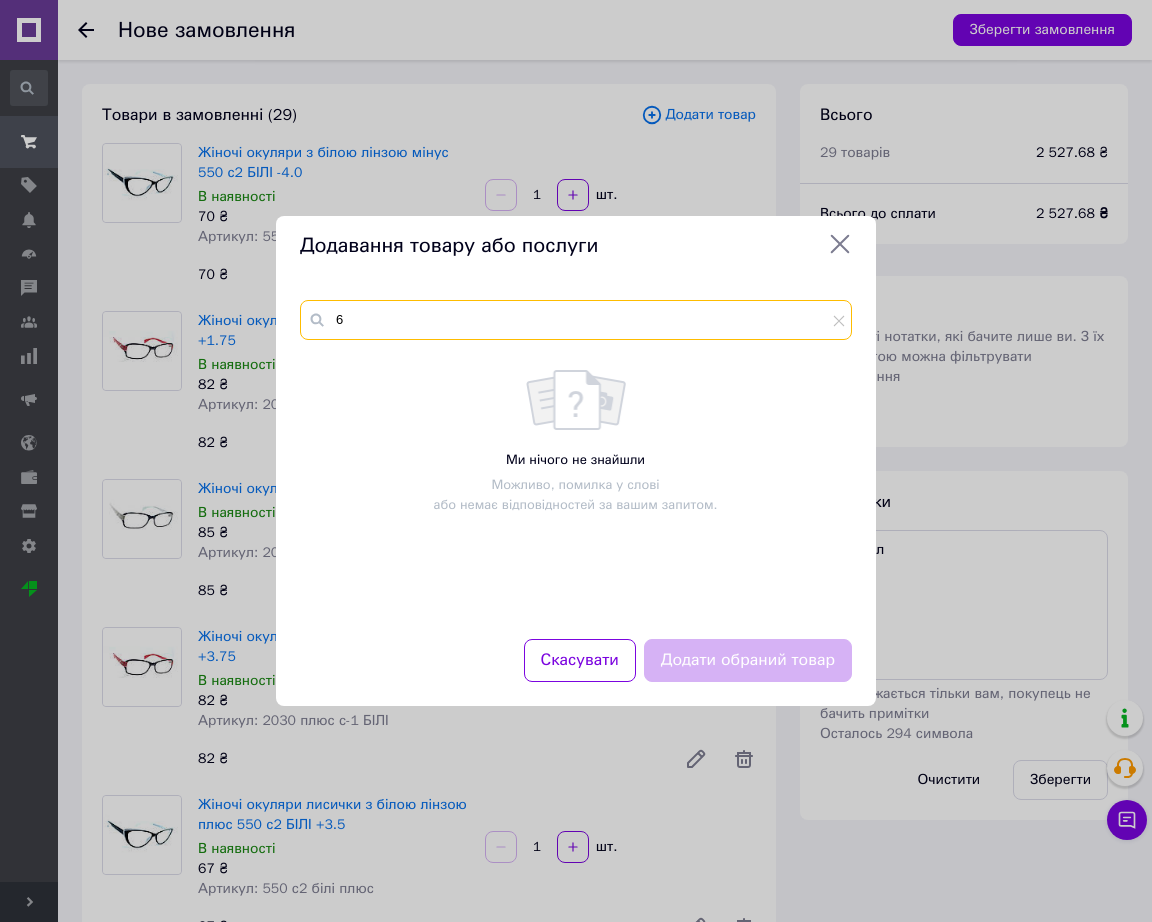 scroll, scrollTop: 0, scrollLeft: 0, axis: both 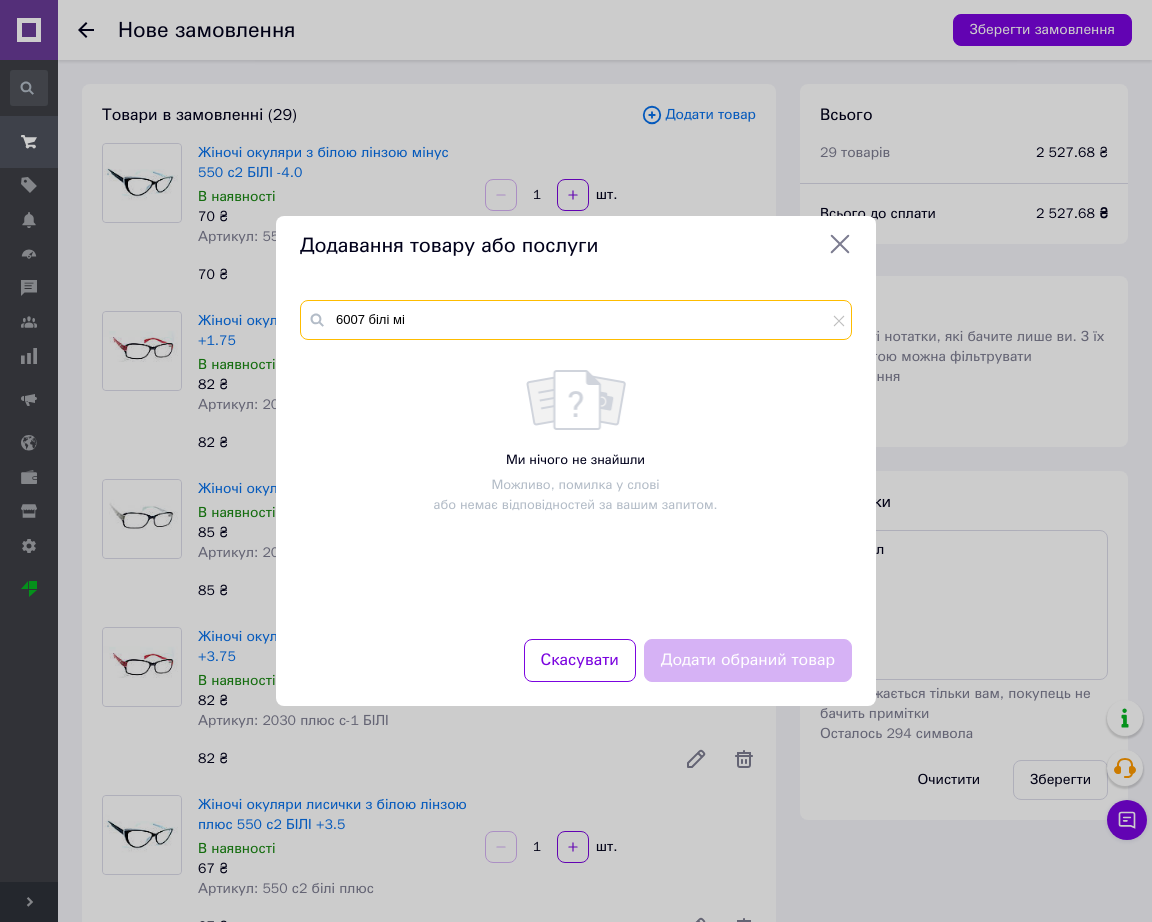 type on "6007 білі мін" 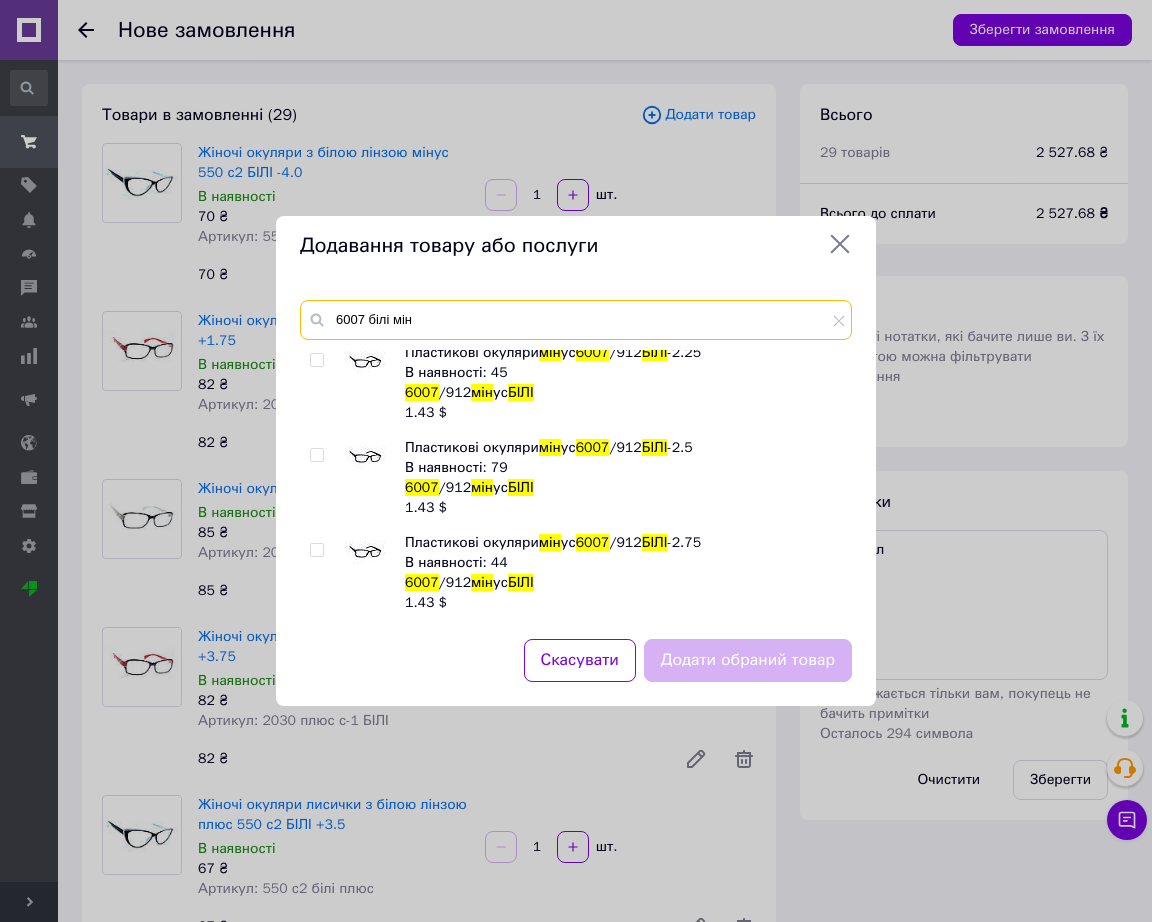 scroll, scrollTop: 250, scrollLeft: 0, axis: vertical 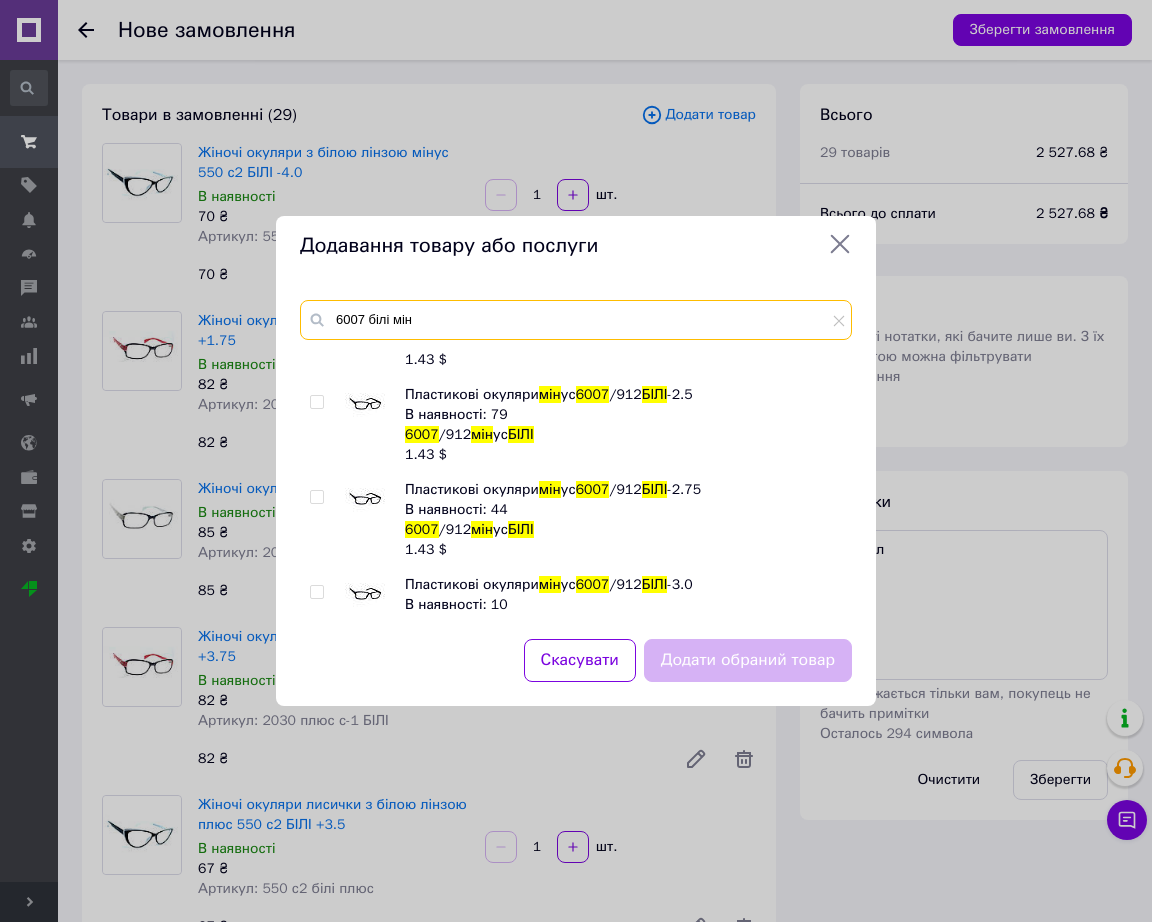 click on "6007 білі мін" at bounding box center (576, 320) 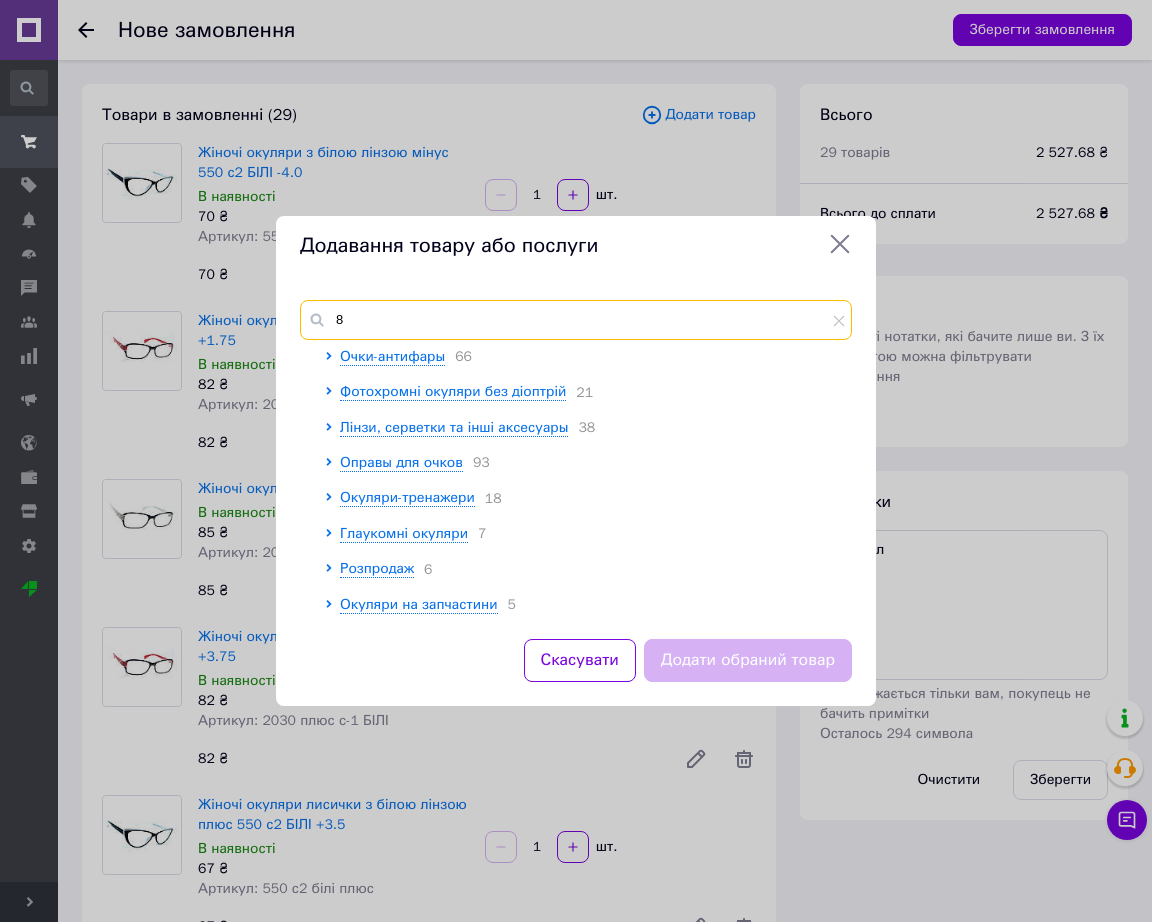 scroll, scrollTop: 0, scrollLeft: 0, axis: both 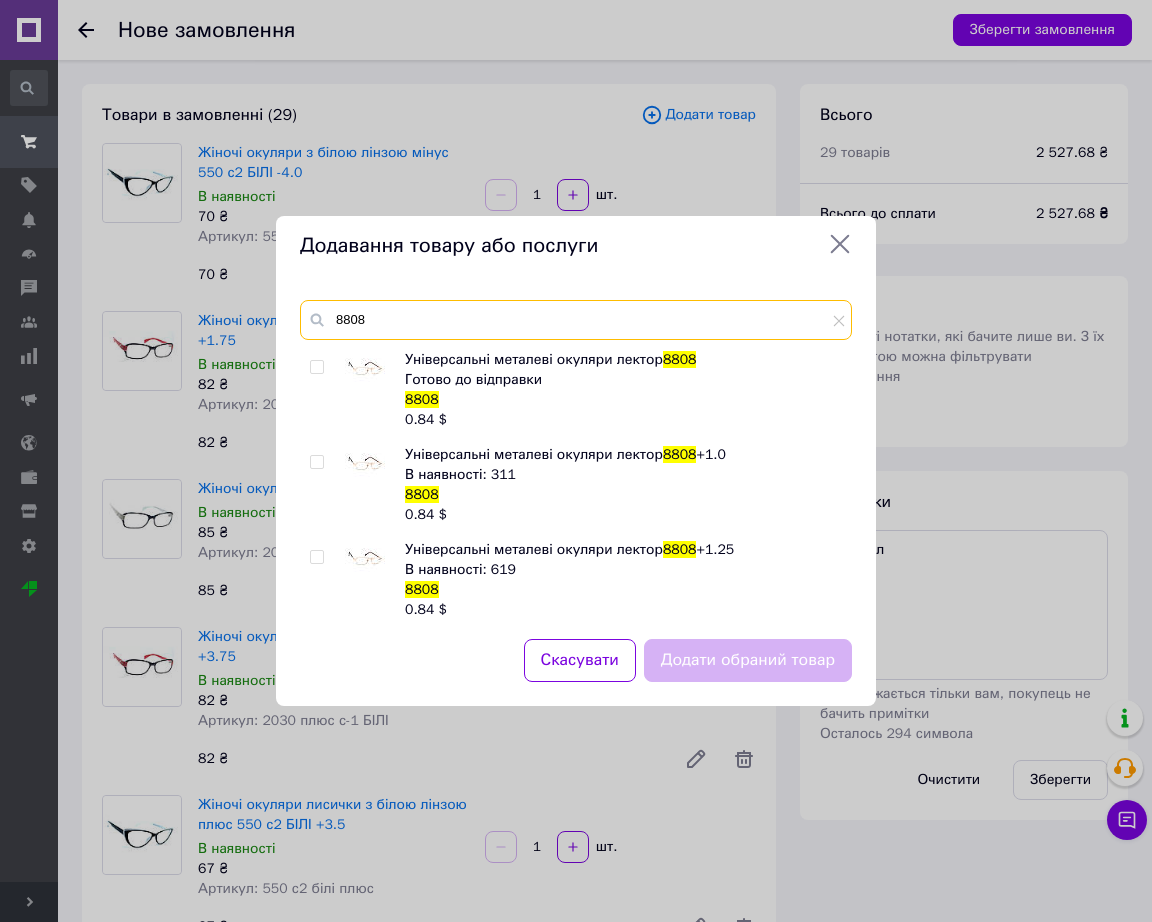 type on "8808" 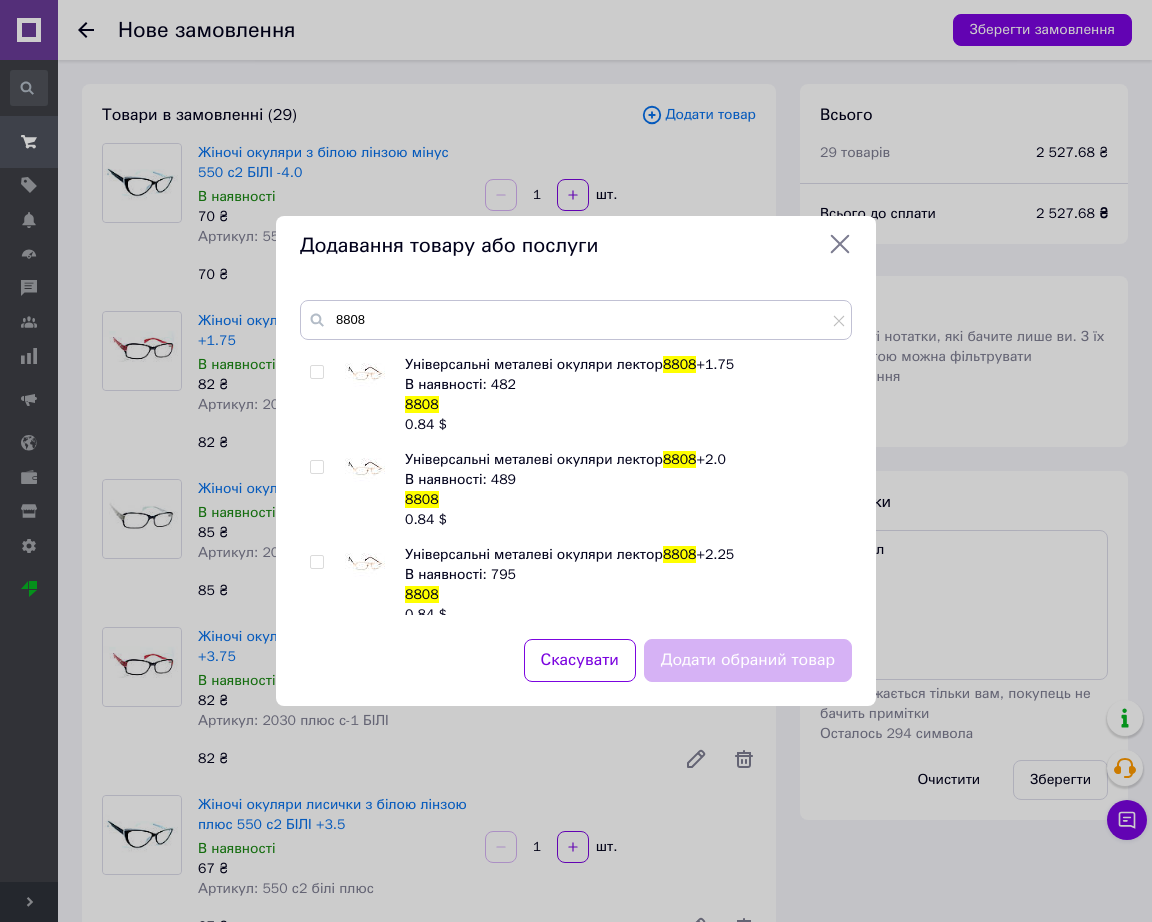 click at bounding box center (365, 470) 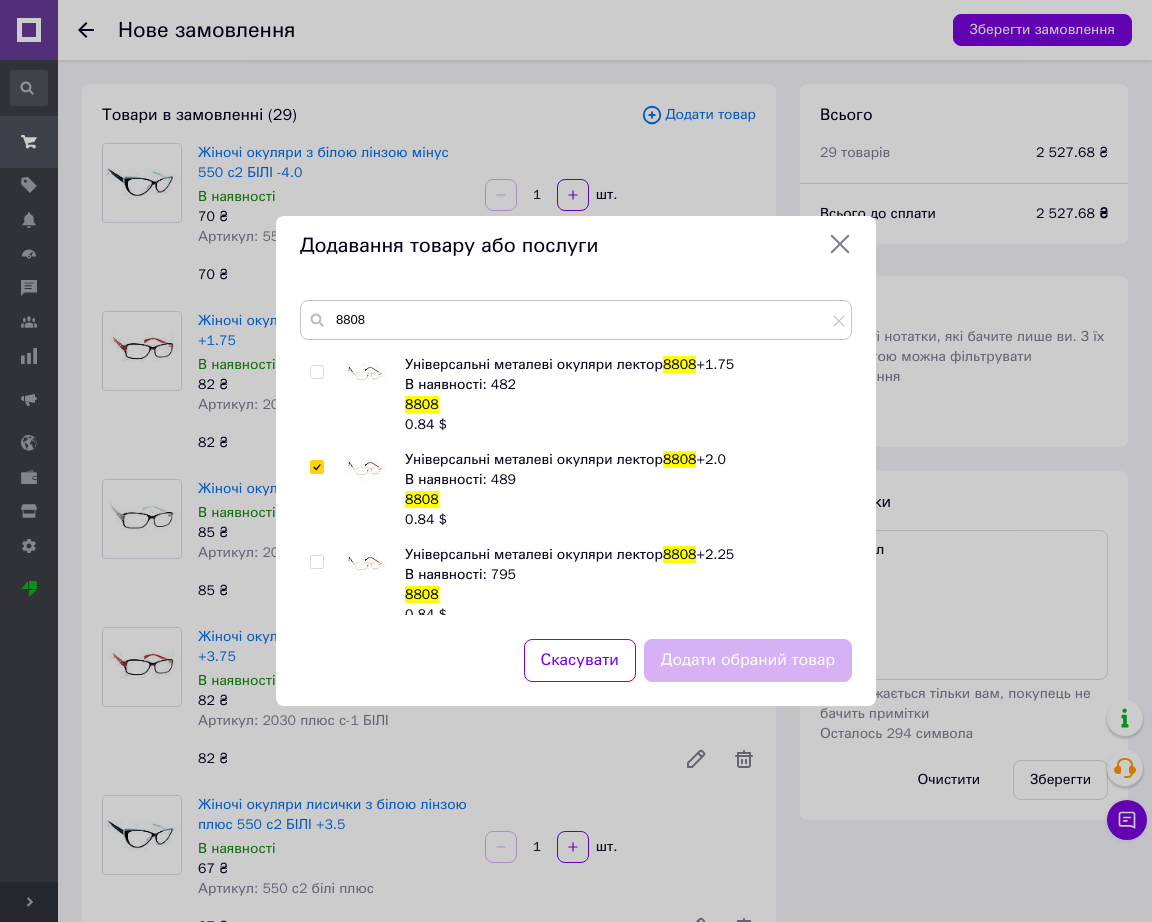 checkbox on "true" 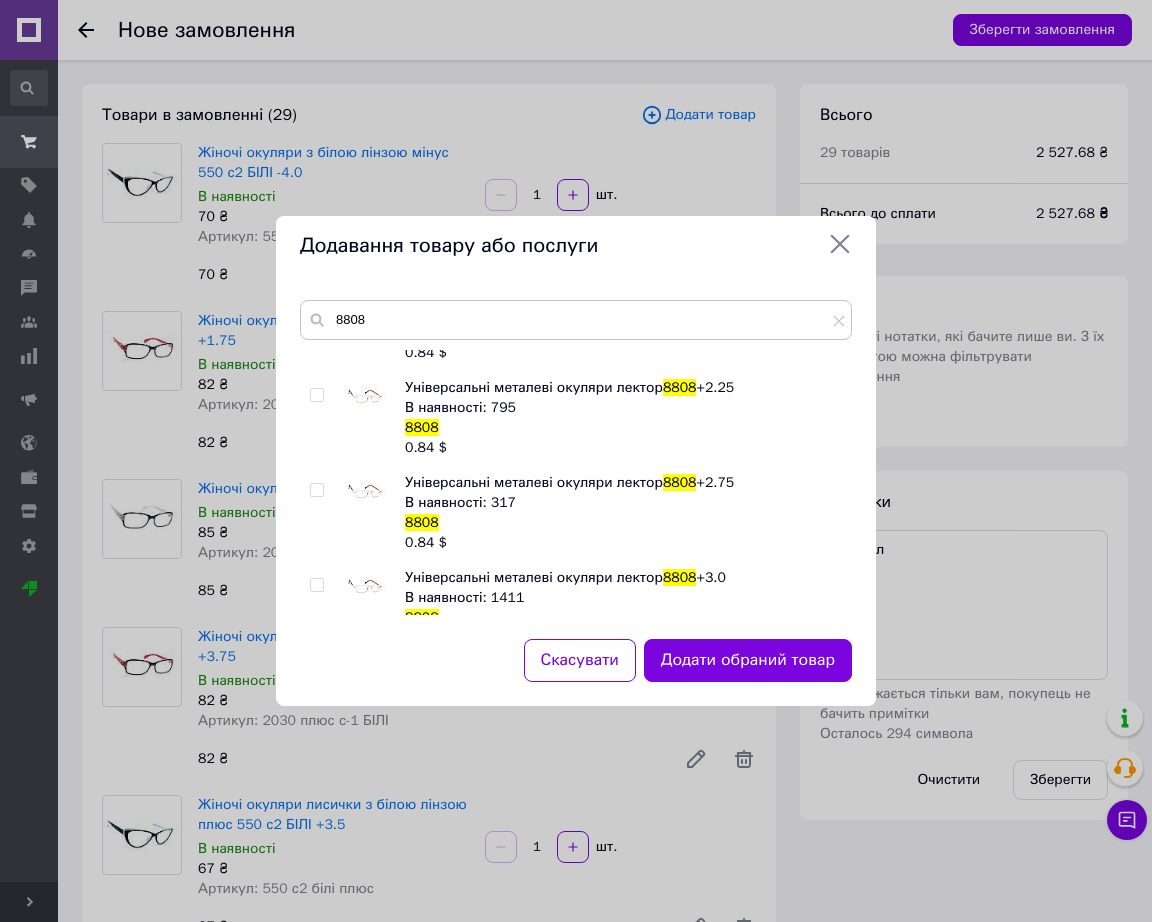 scroll, scrollTop: 500, scrollLeft: 0, axis: vertical 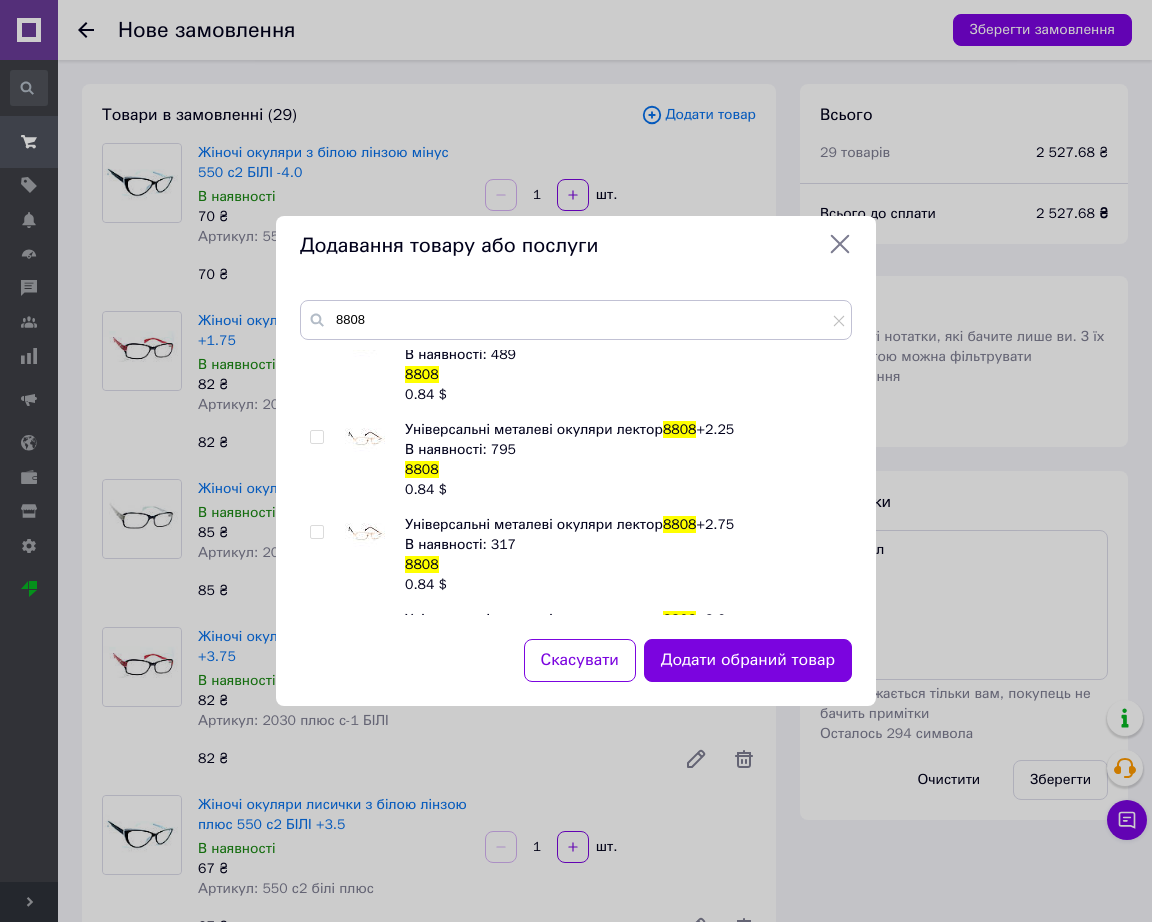 click at bounding box center (365, 440) 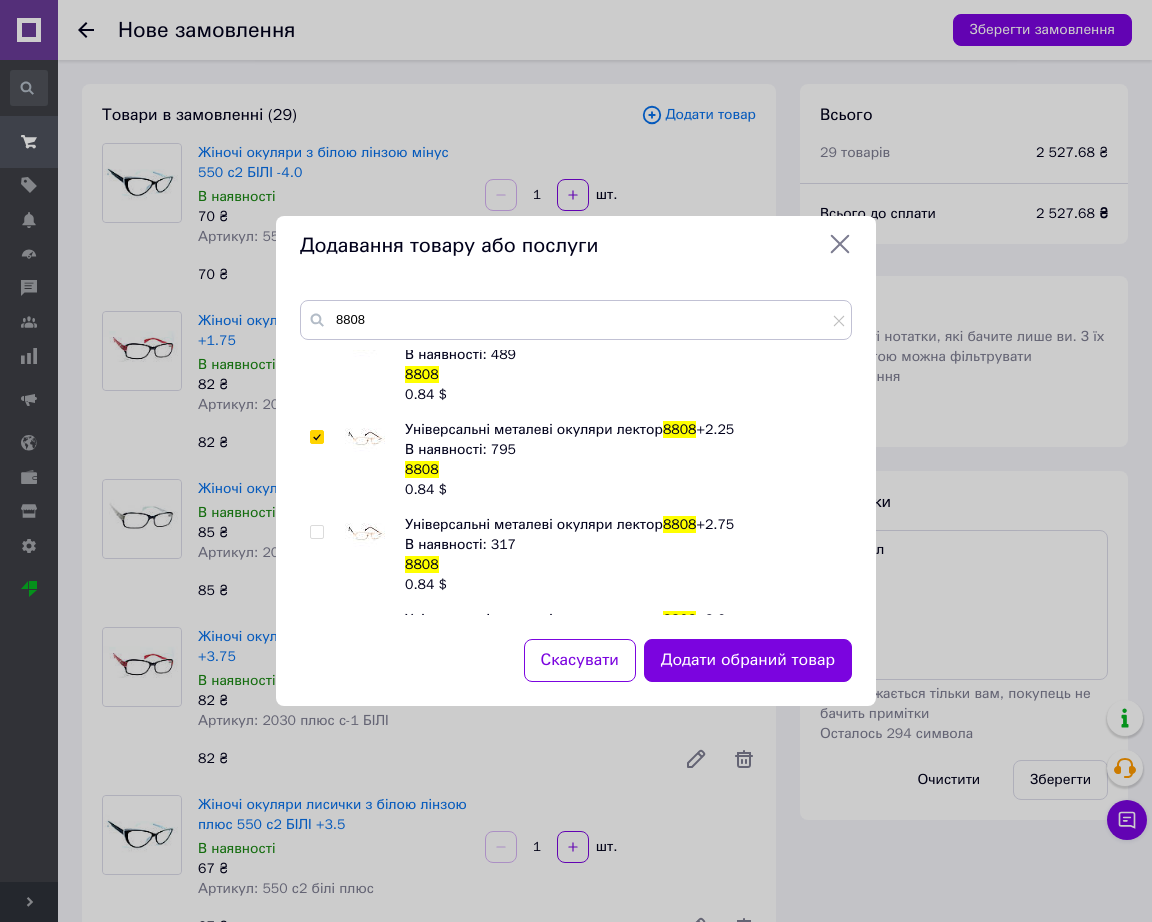 checkbox on "true" 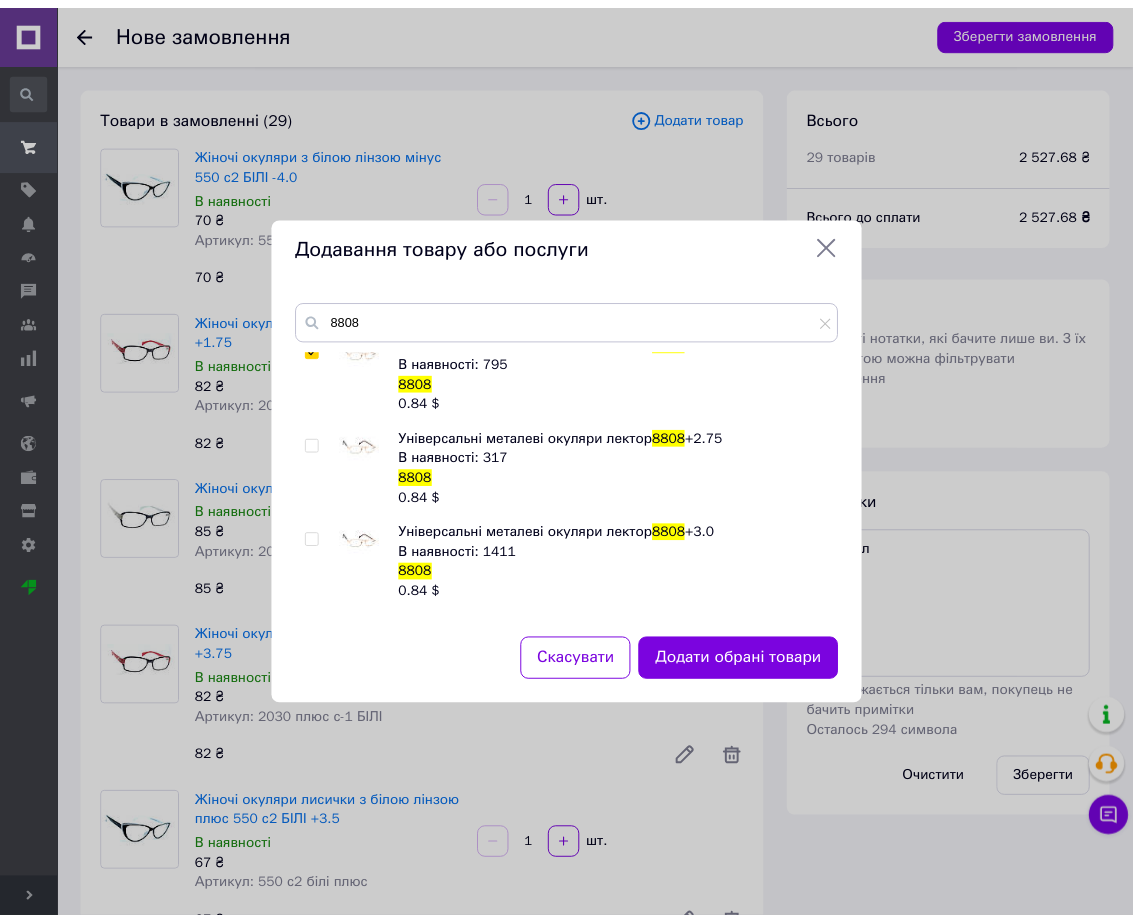 scroll, scrollTop: 625, scrollLeft: 0, axis: vertical 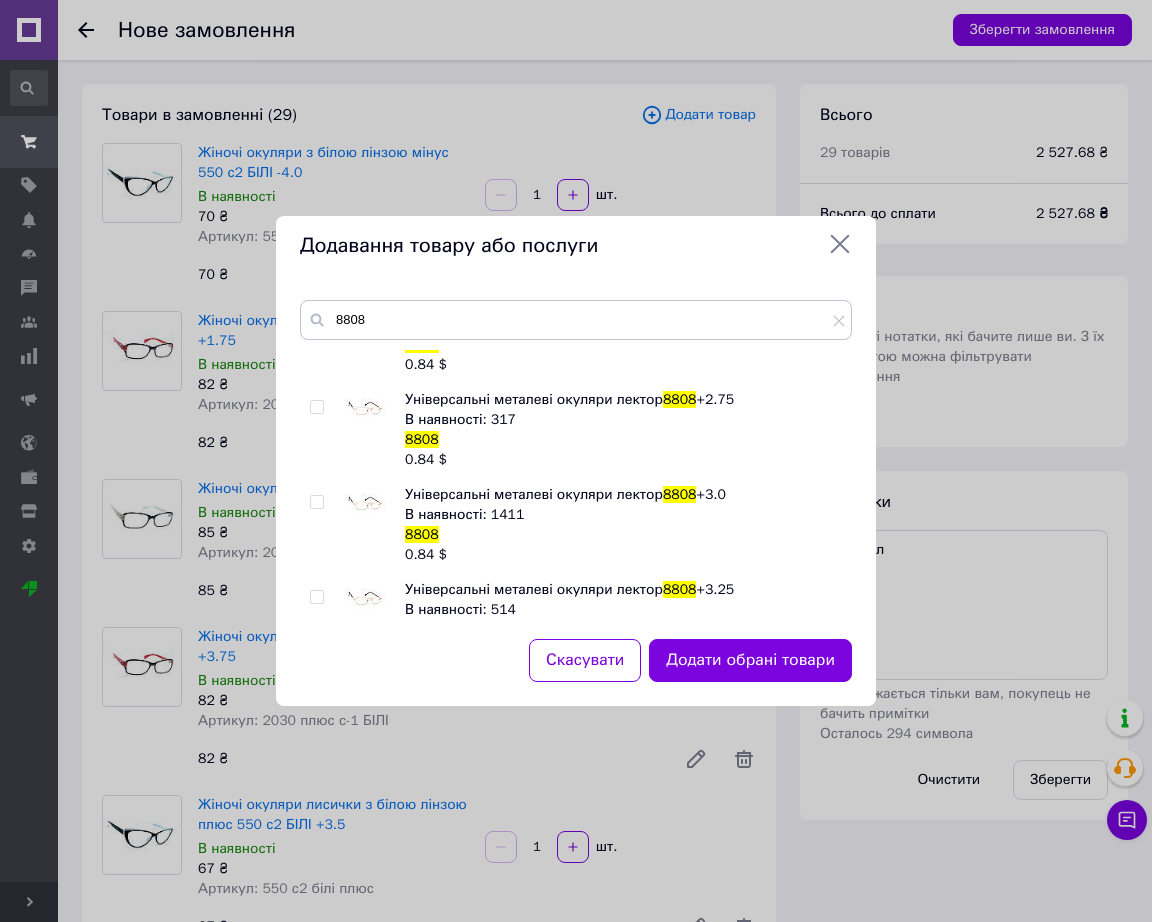 click at bounding box center [365, 505] 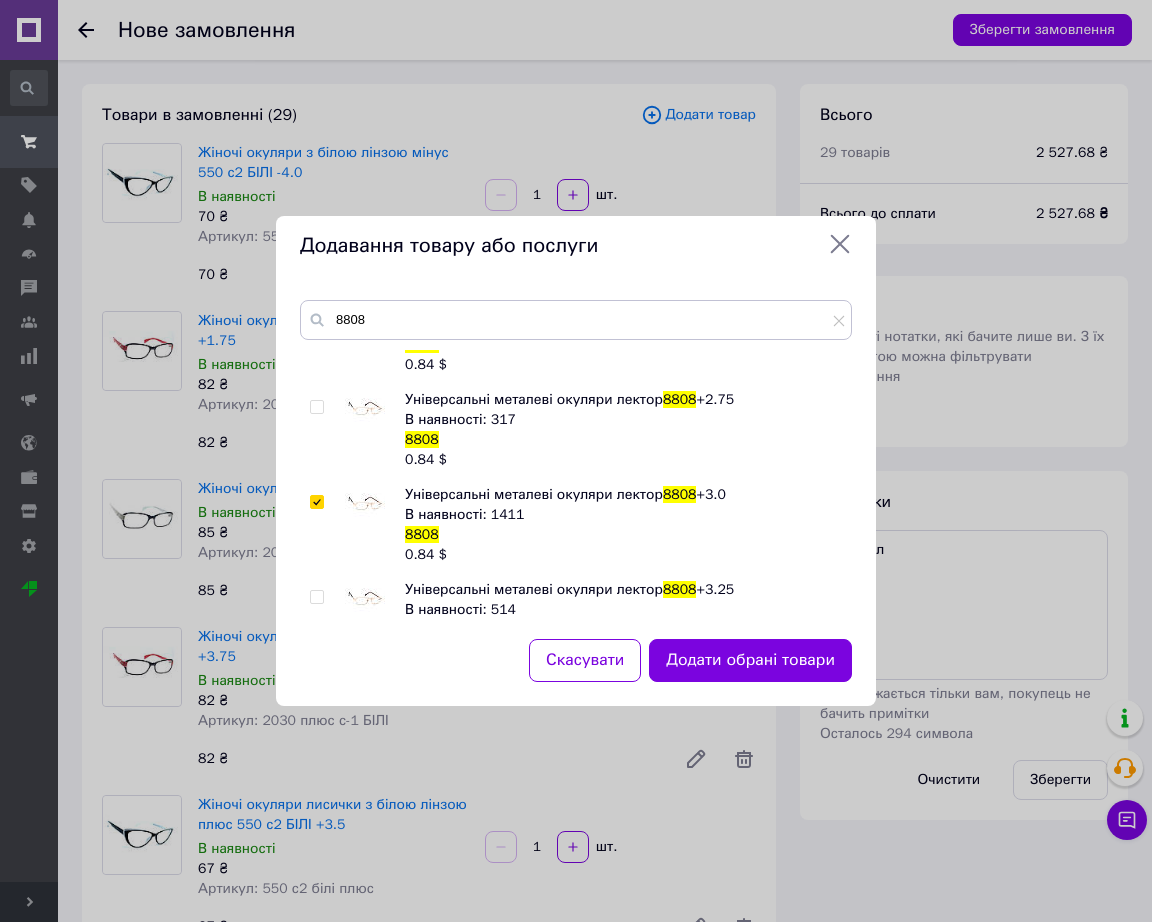 checkbox on "true" 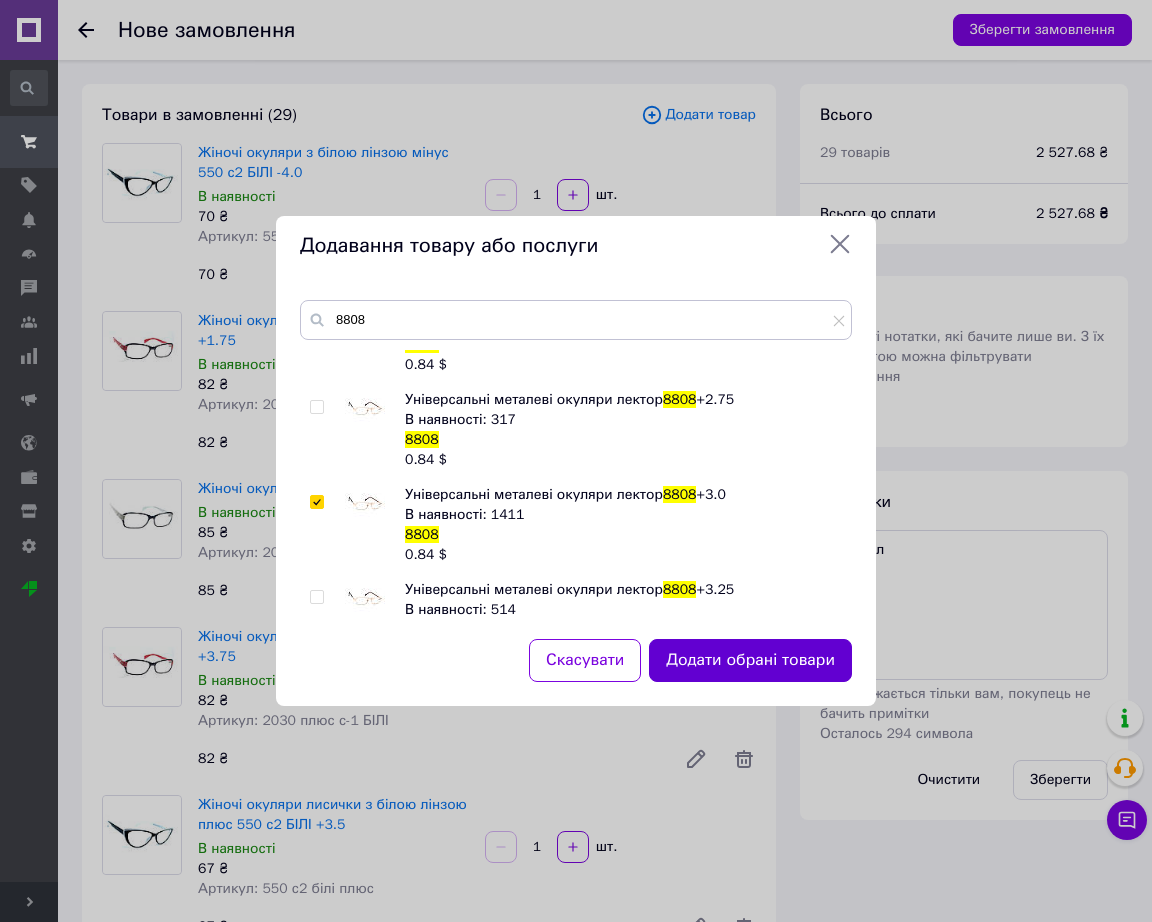 click on "Додати обрані товари" at bounding box center (750, 660) 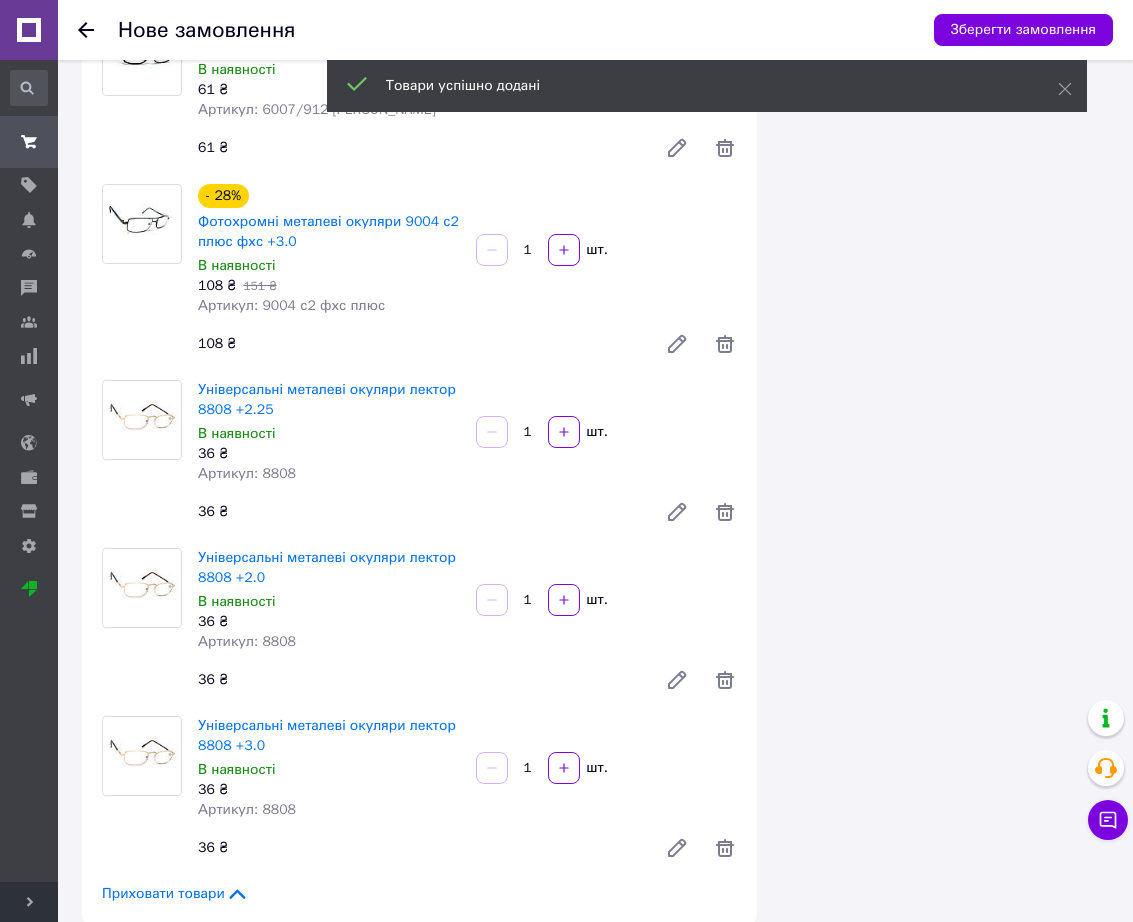 scroll, scrollTop: 4845, scrollLeft: 0, axis: vertical 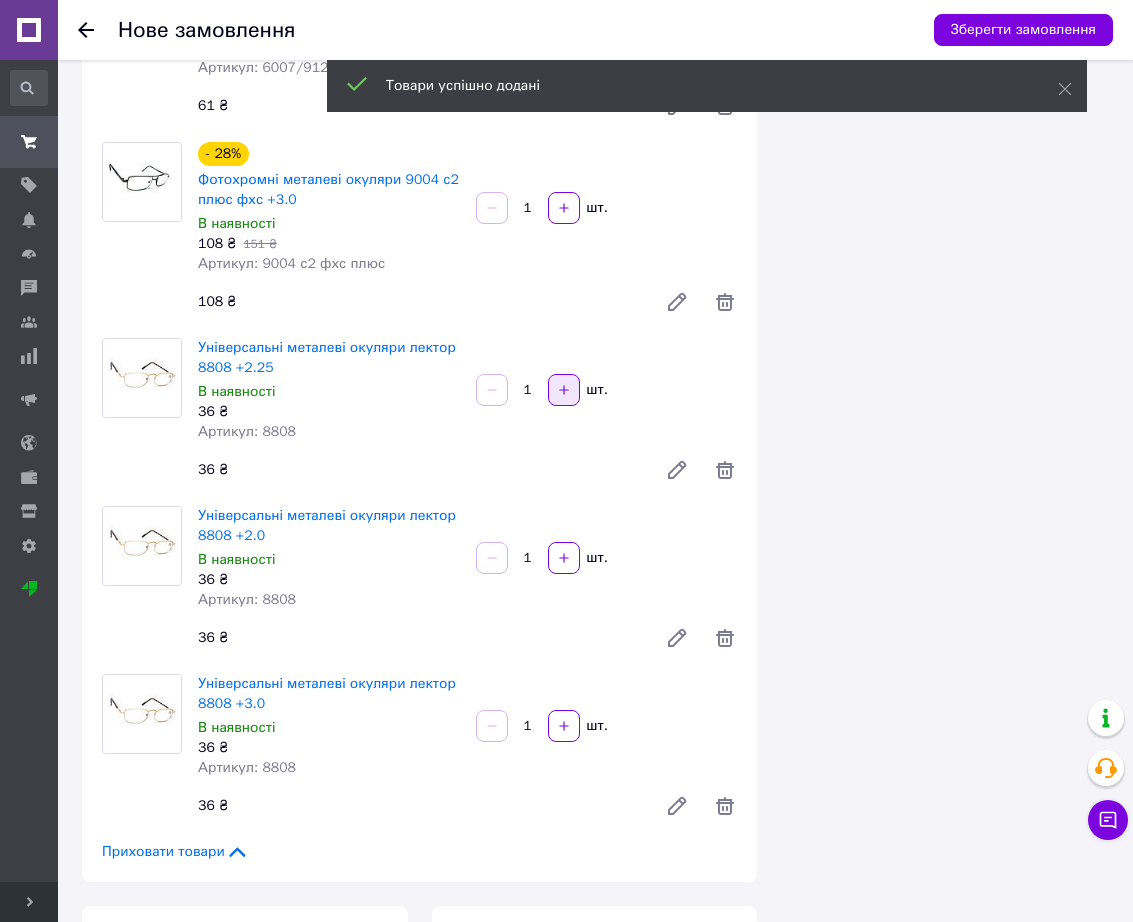 click on "Універсальні металеві окуляри лектор 8808 +2.25 В наявності 36 ₴ Артикул: 8808 1   шт. 36 ₴" at bounding box center [467, 414] 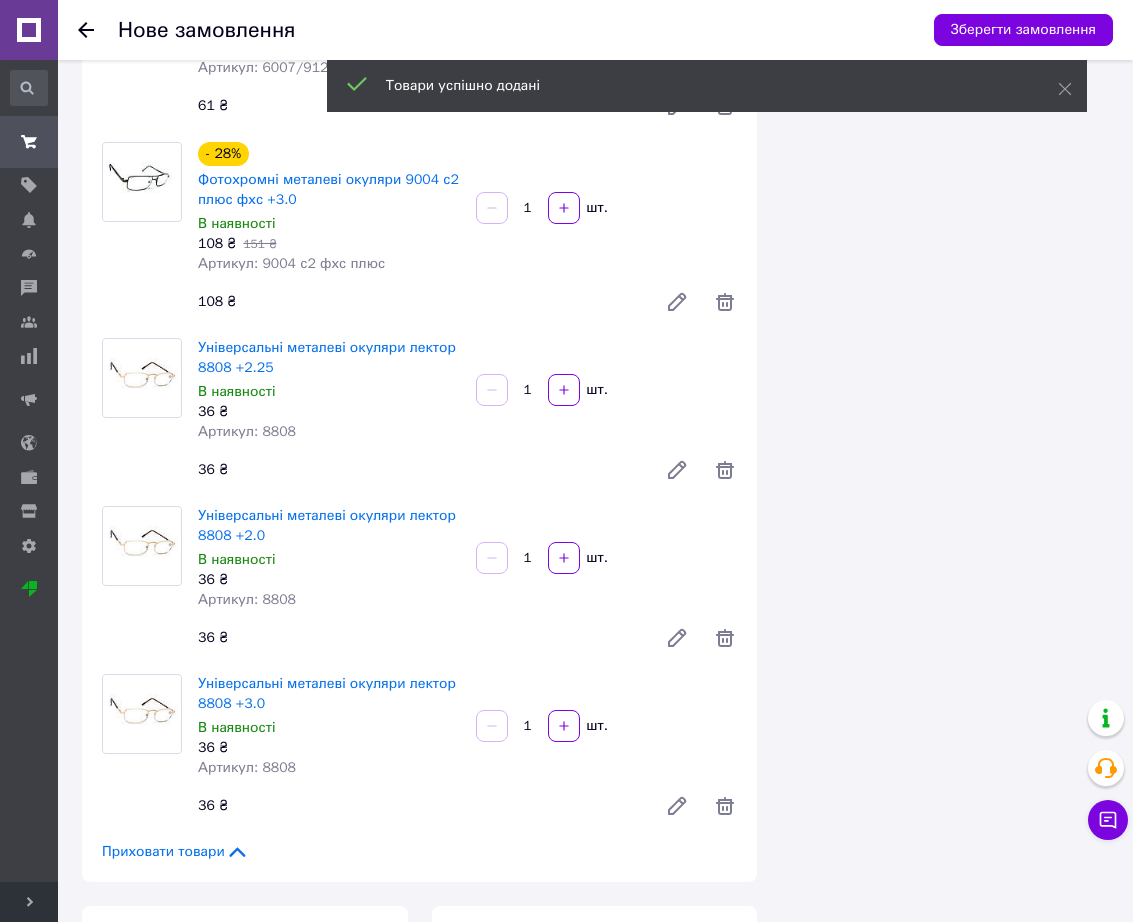 drag, startPoint x: 572, startPoint y: 308, endPoint x: 592, endPoint y: 412, distance: 105.90562 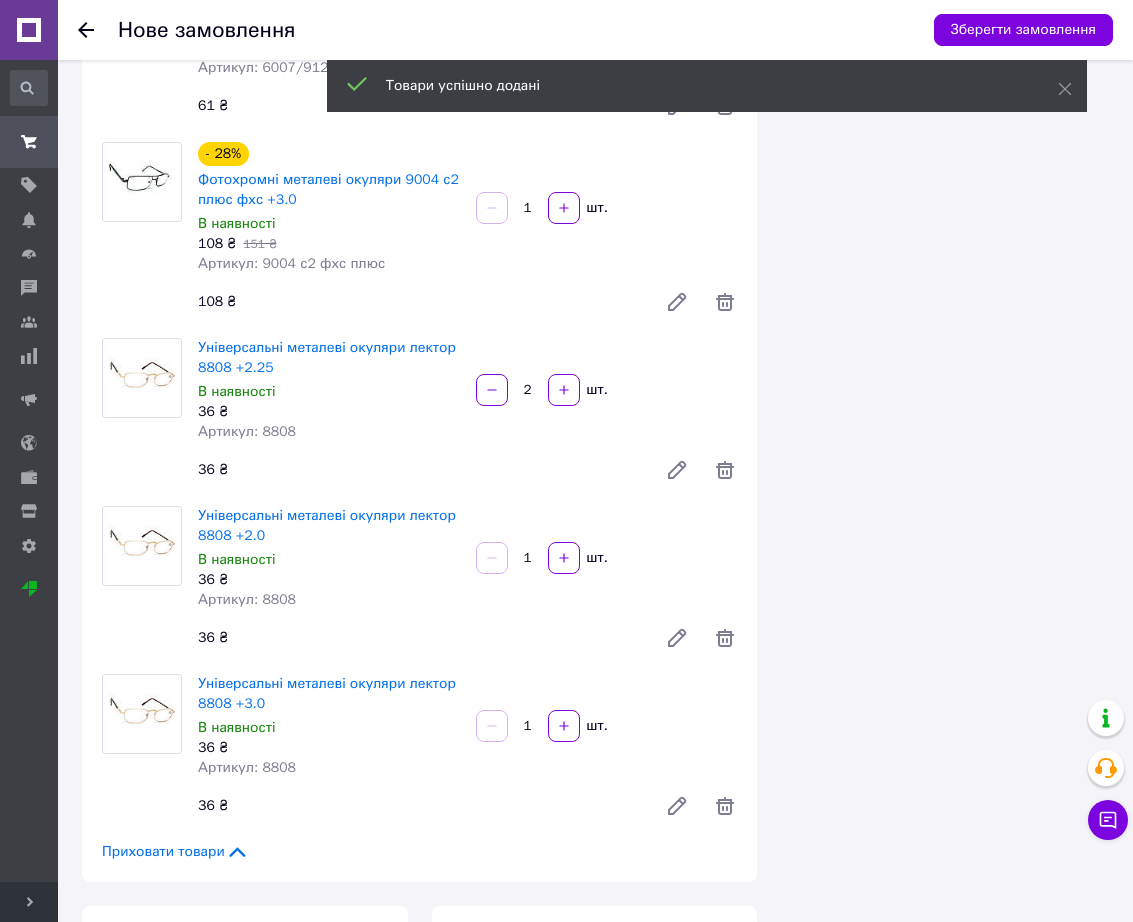 click on "Універсальні металеві окуляри лектор 8808 +2.0 В наявності 36 ₴ Артикул: 8808 1   шт. 36 ₴" at bounding box center (467, 582) 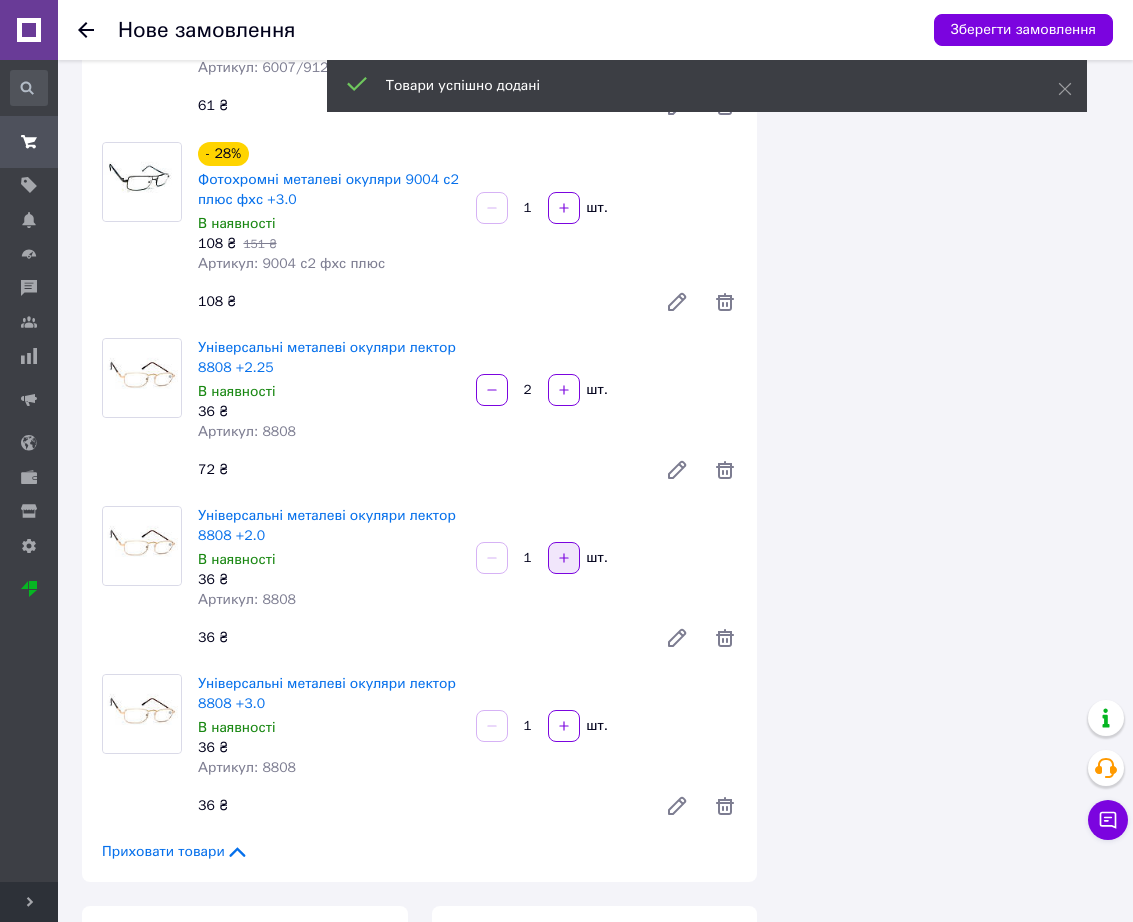 drag, startPoint x: 563, startPoint y: 478, endPoint x: 555, endPoint y: 489, distance: 13.601471 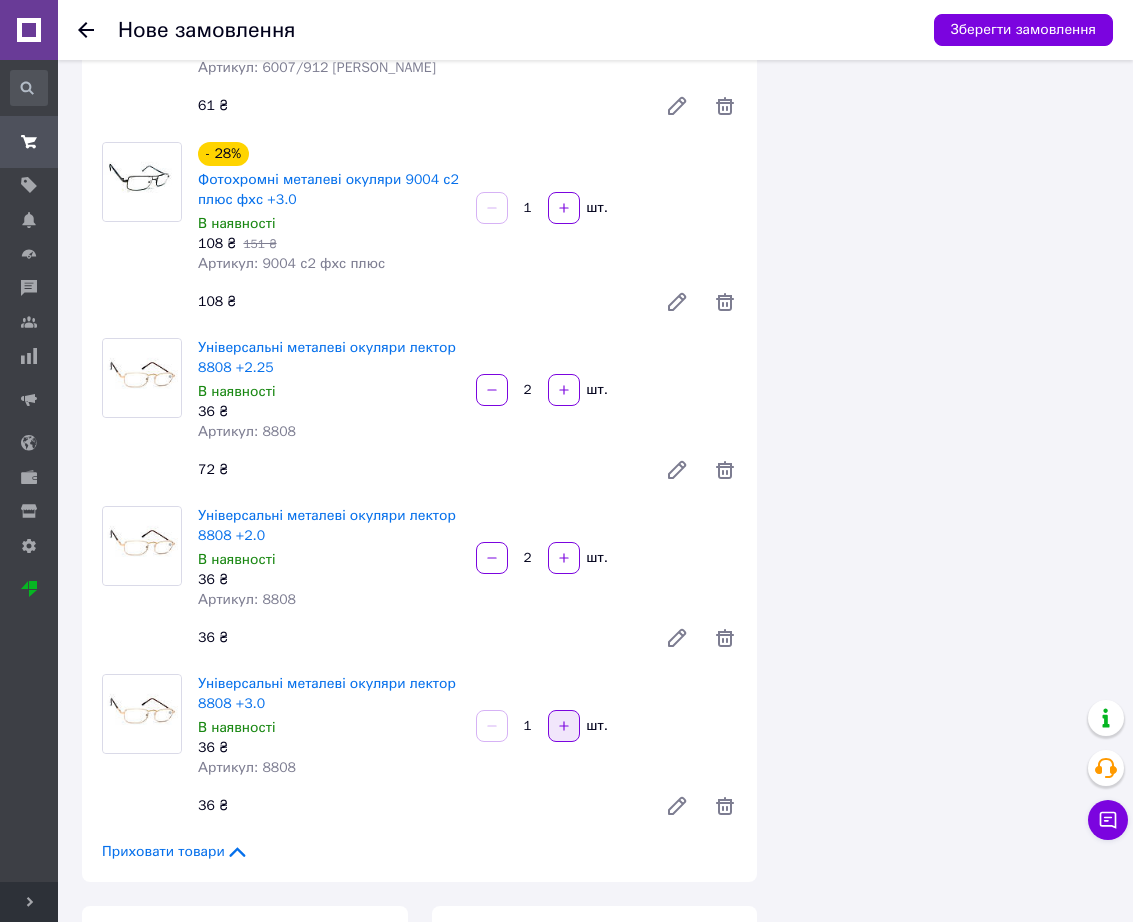 click at bounding box center [564, 726] 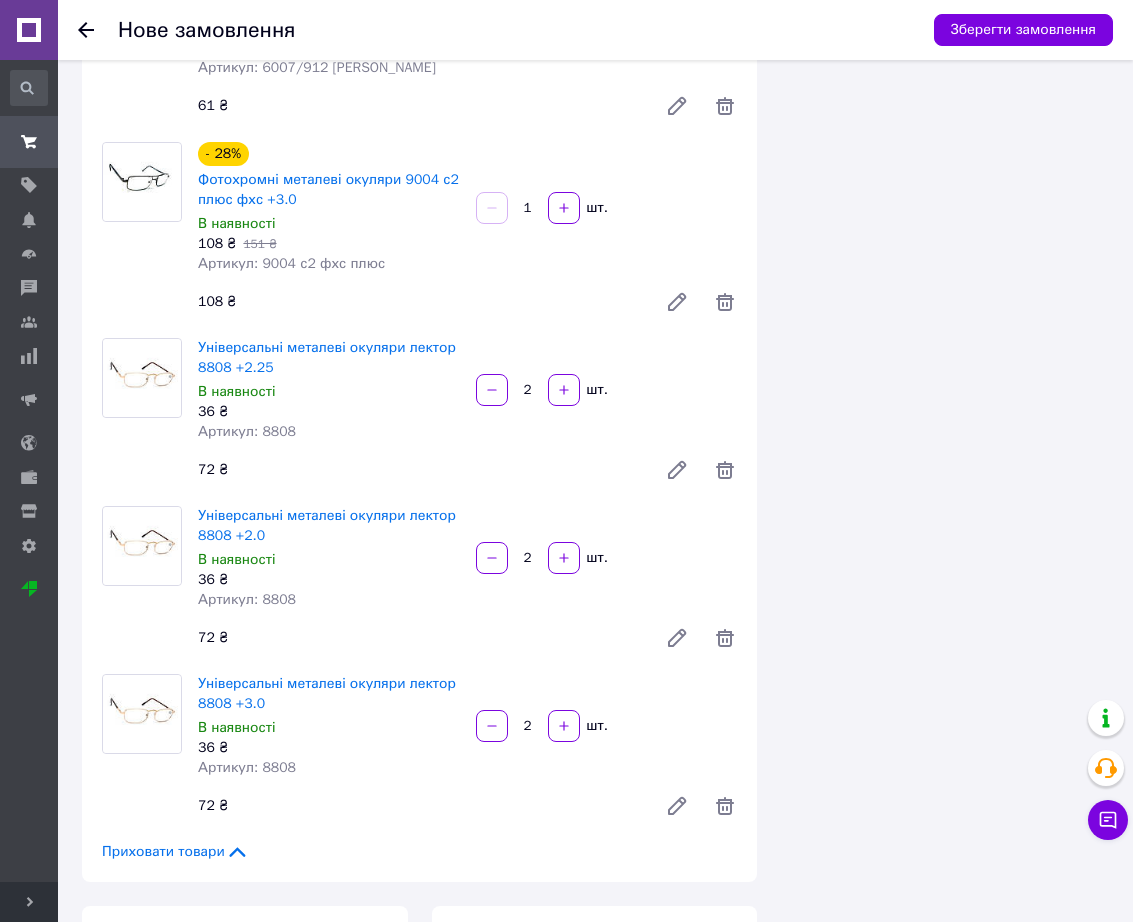 click on "Всього 32   товари 2 743.68 ₴ Всього до сплати 2 743.68 ₴ Мітки Особисті нотатки, які бачите лише ви. З їх допомогою можна фільтрувати замовлення Примітки Вокзал Відображається тільки вам, покупець не бачить примітки Осталось 294 символа Очистити Зберегти" at bounding box center (945, -1735) 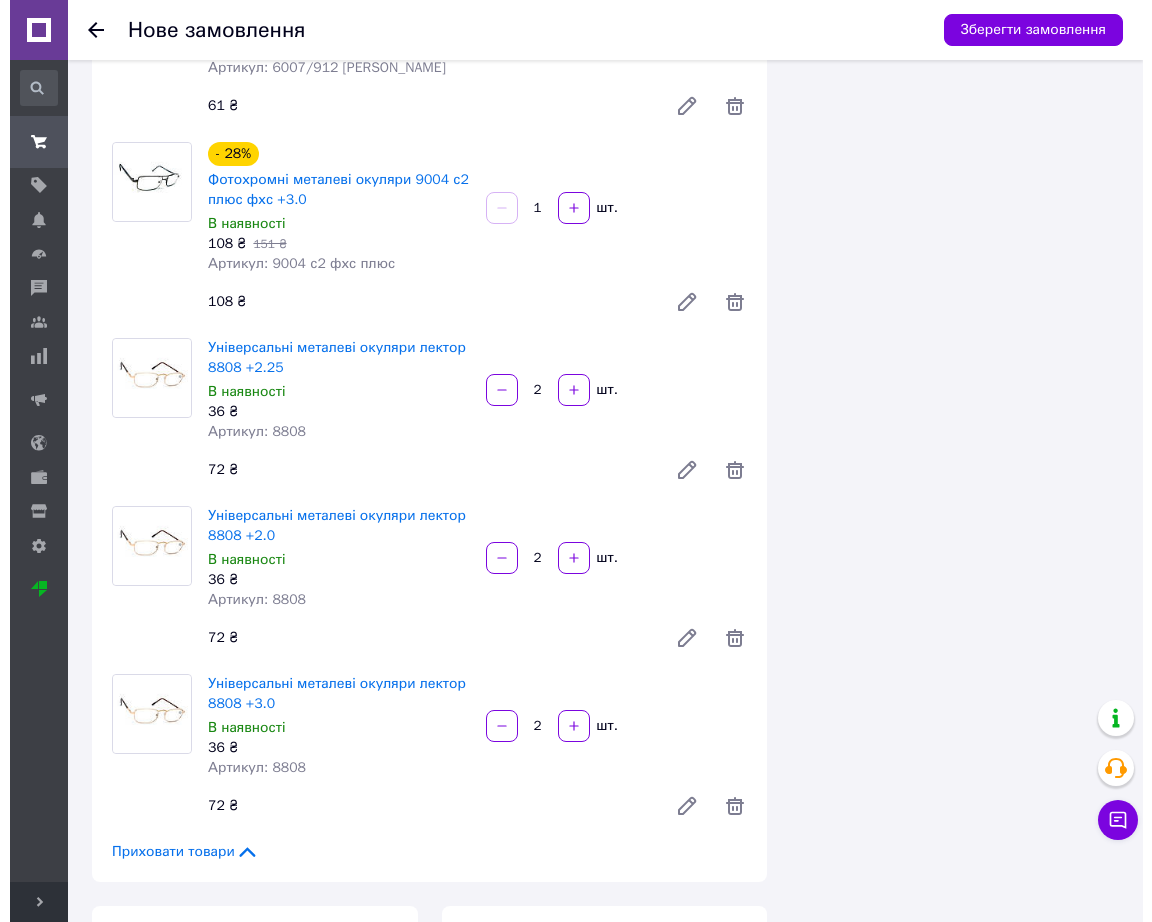 scroll, scrollTop: 0, scrollLeft: 0, axis: both 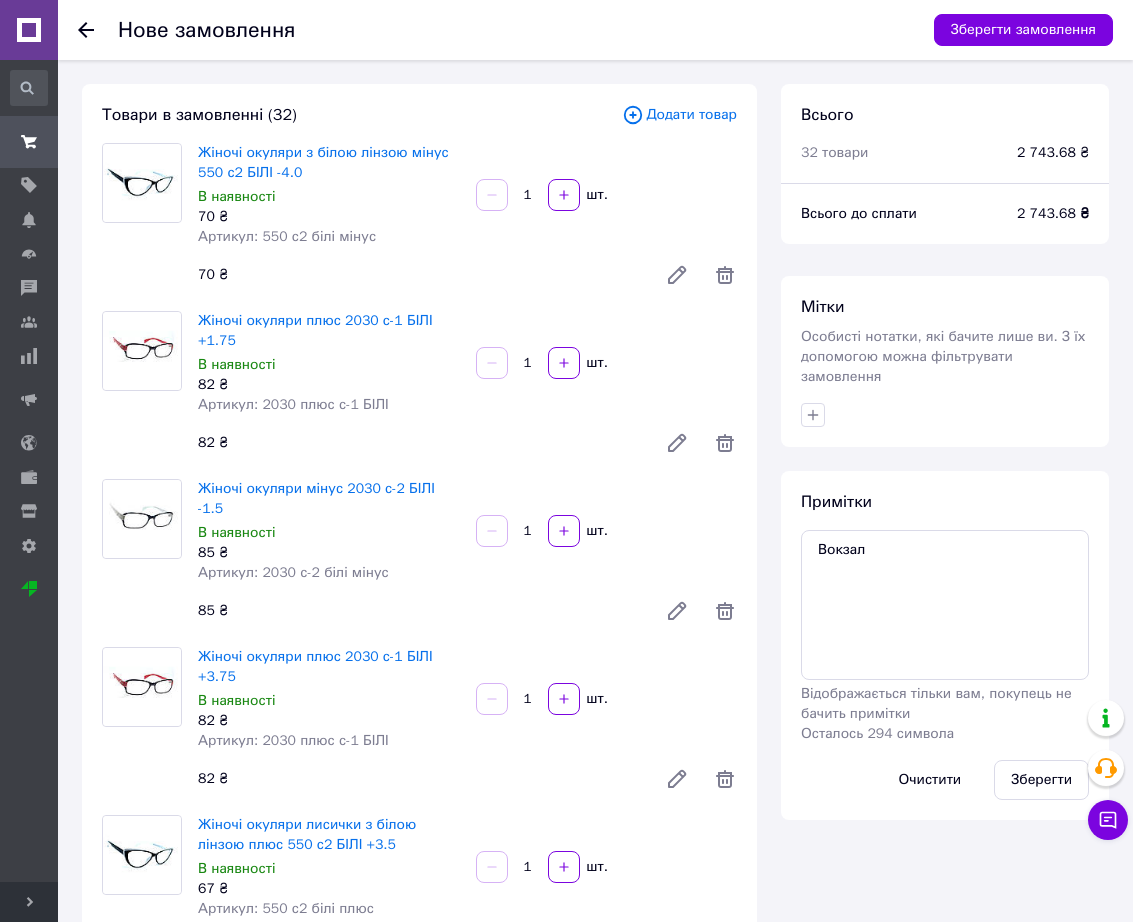 click on "Додати товар" at bounding box center [679, 115] 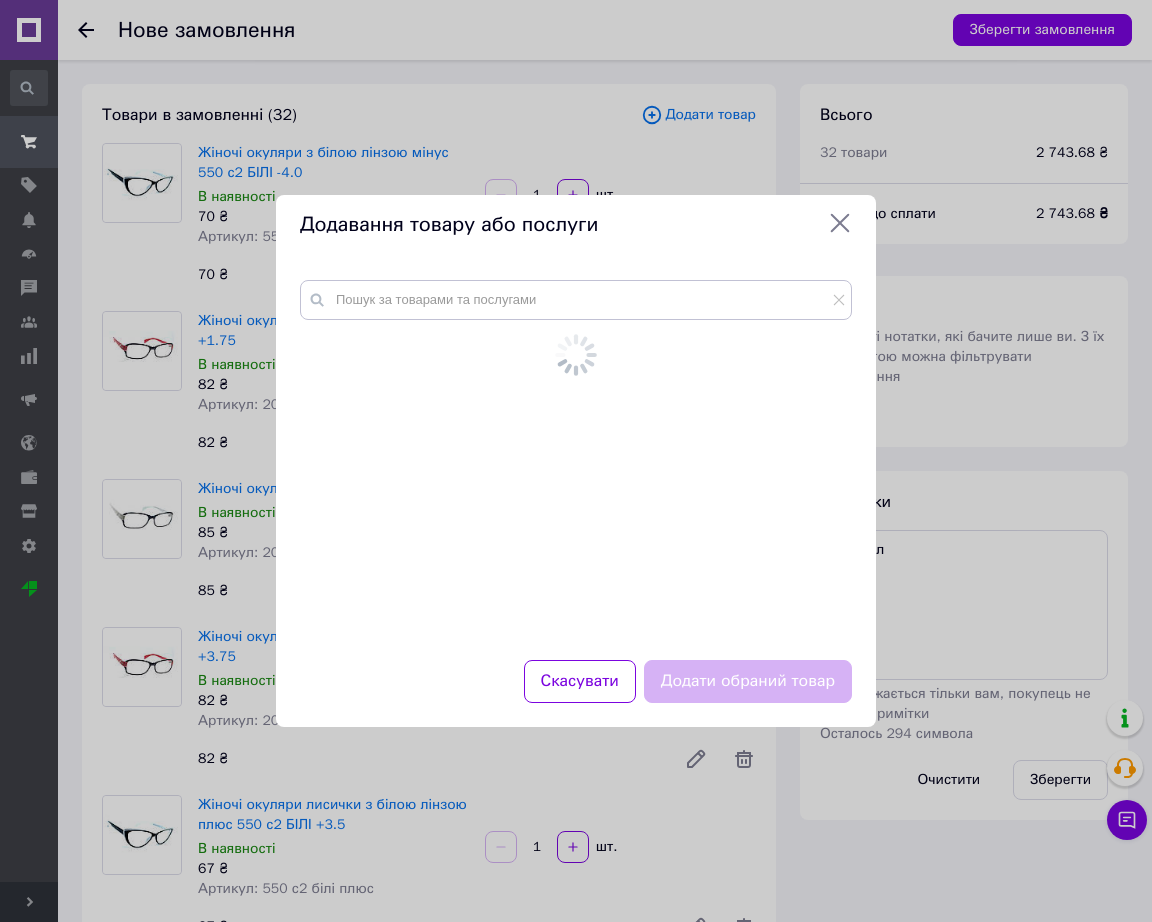 click at bounding box center [576, 437] 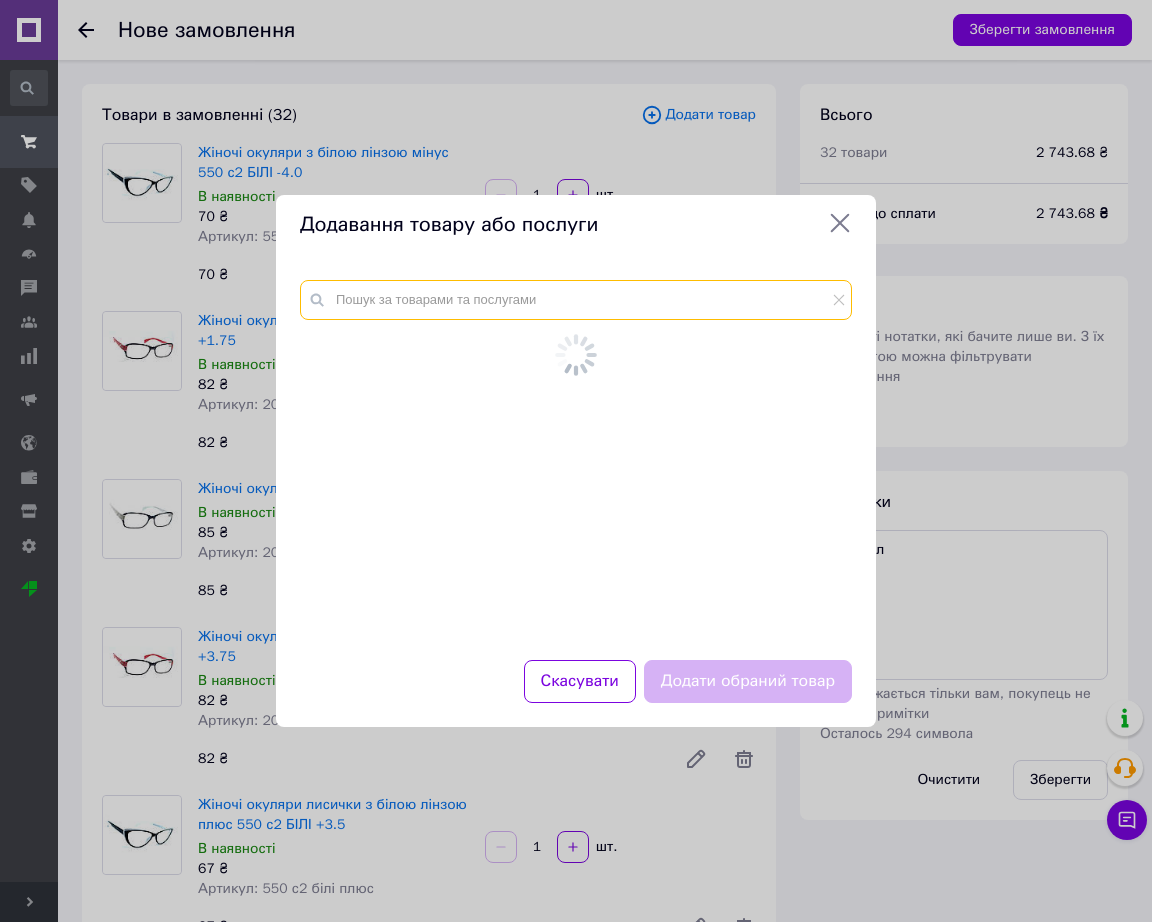 click at bounding box center [576, 300] 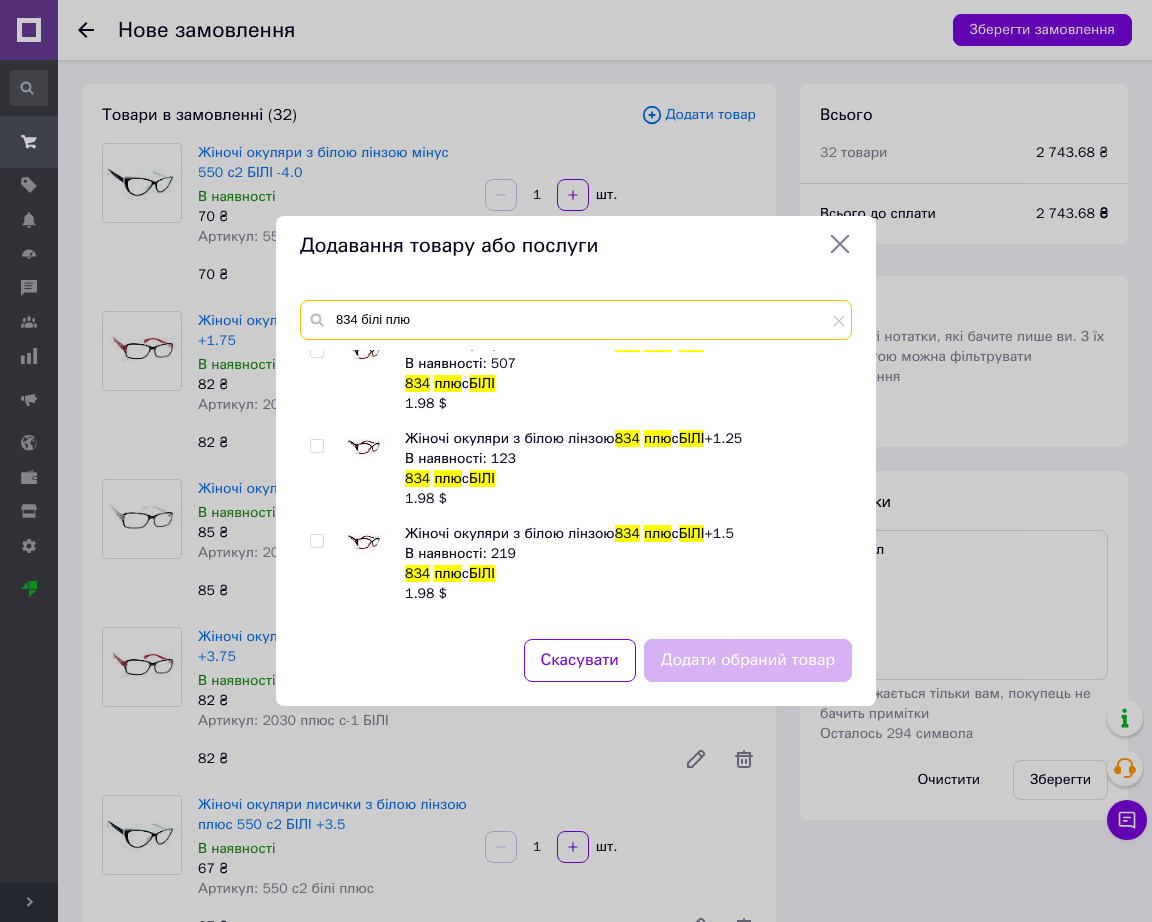 scroll, scrollTop: 250, scrollLeft: 0, axis: vertical 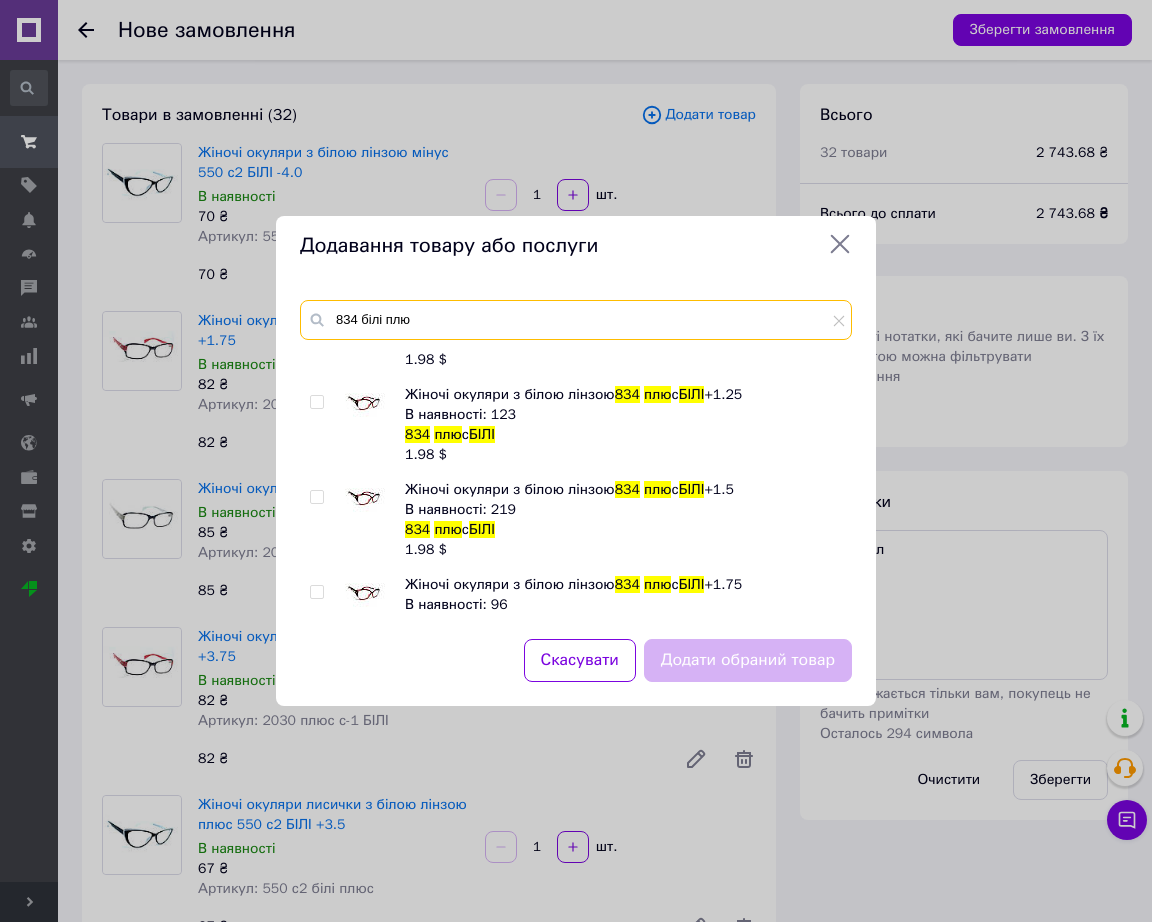 type on "834 білі плю" 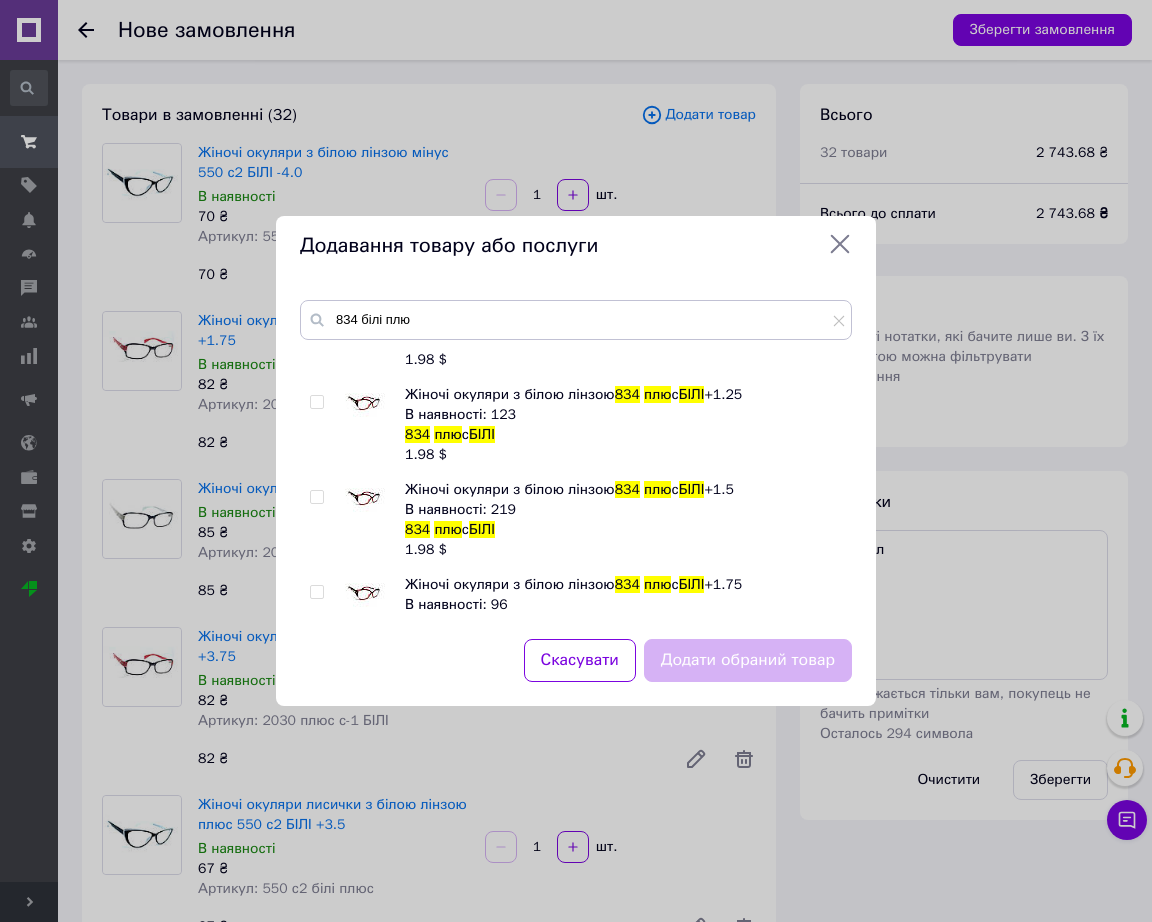 click at bounding box center (365, 595) 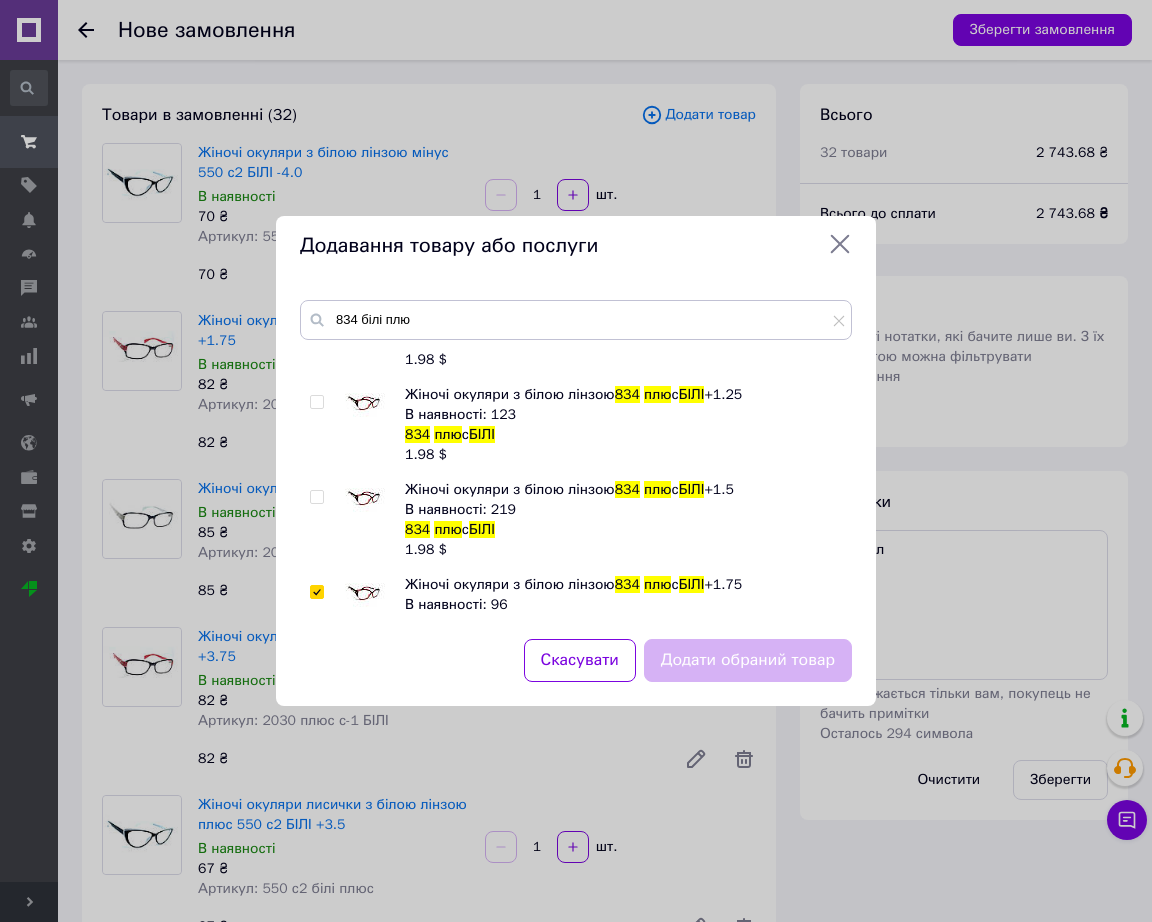 checkbox on "true" 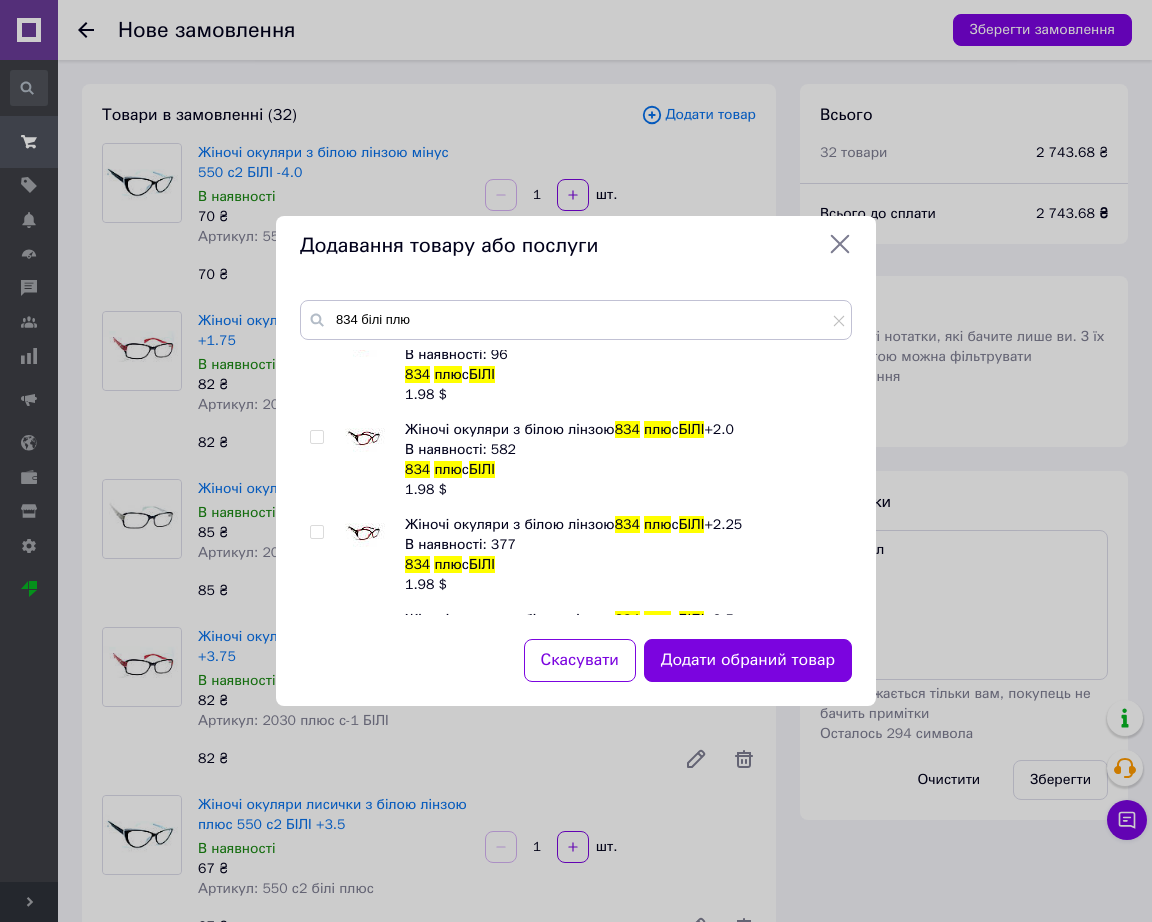 scroll, scrollTop: 625, scrollLeft: 0, axis: vertical 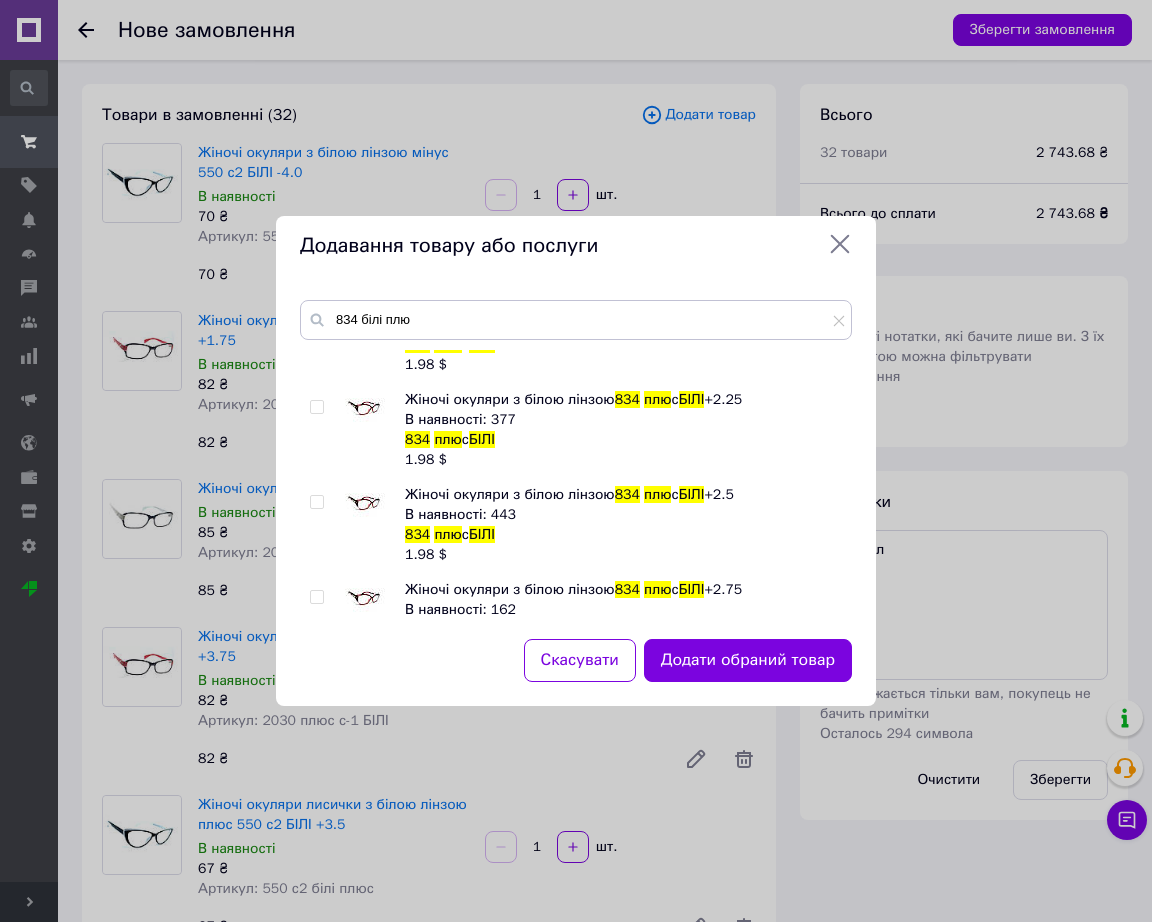 drag, startPoint x: 369, startPoint y: 494, endPoint x: 370, endPoint y: 567, distance: 73.00685 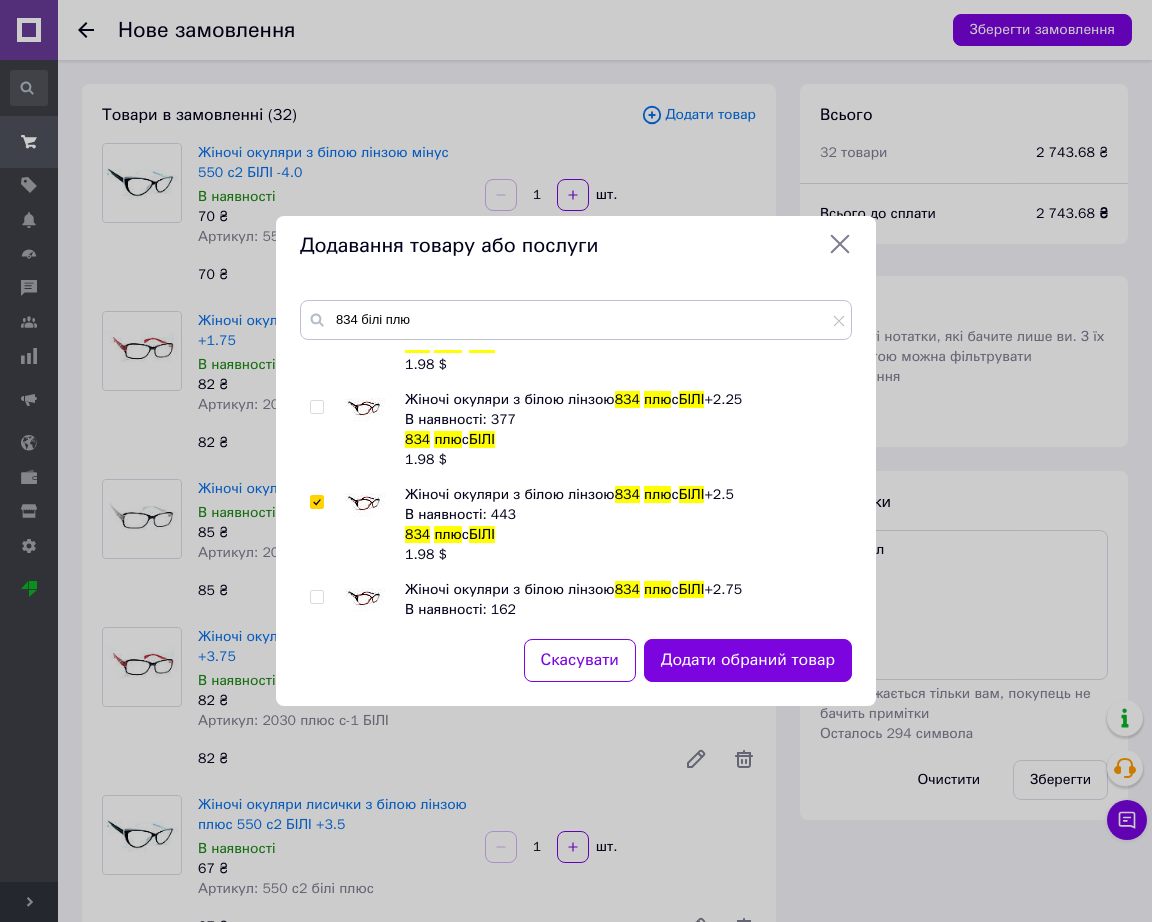 checkbox on "true" 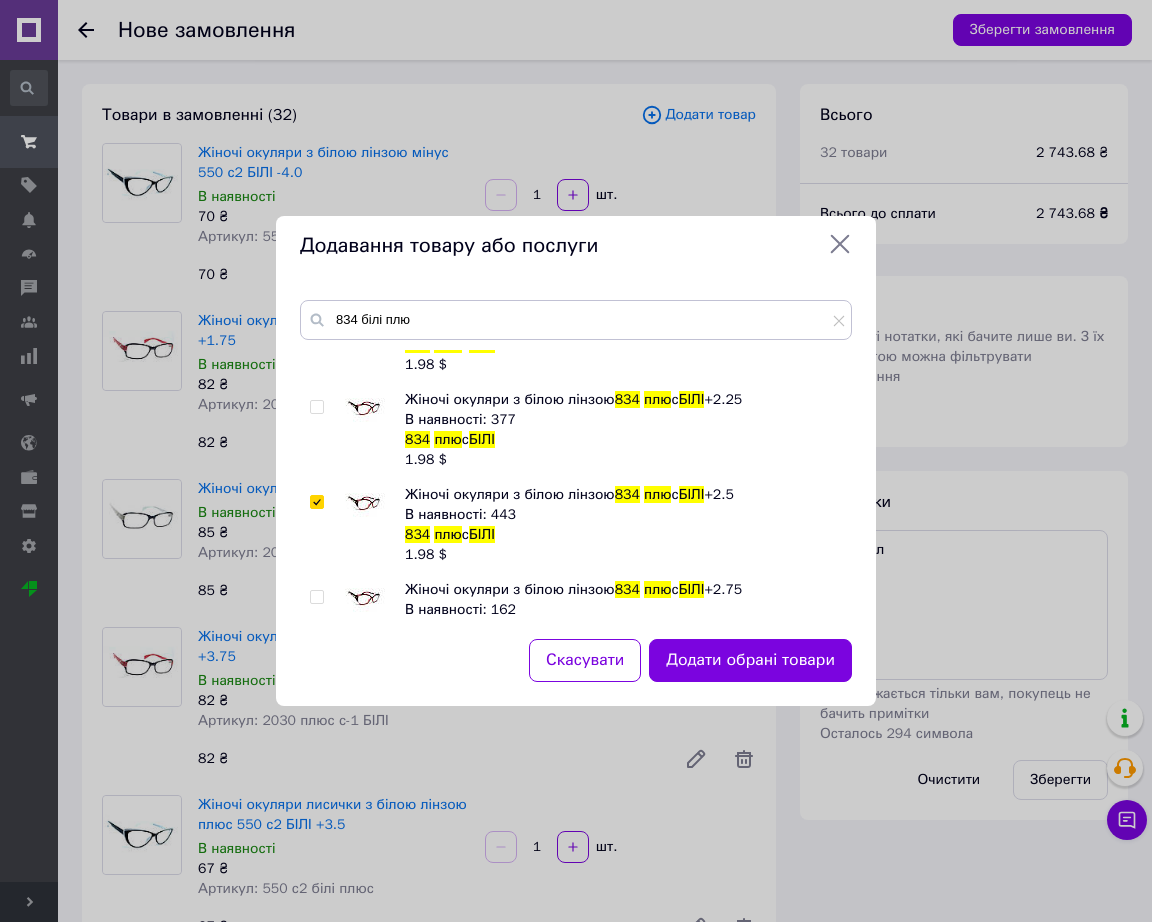 click at bounding box center (365, 600) 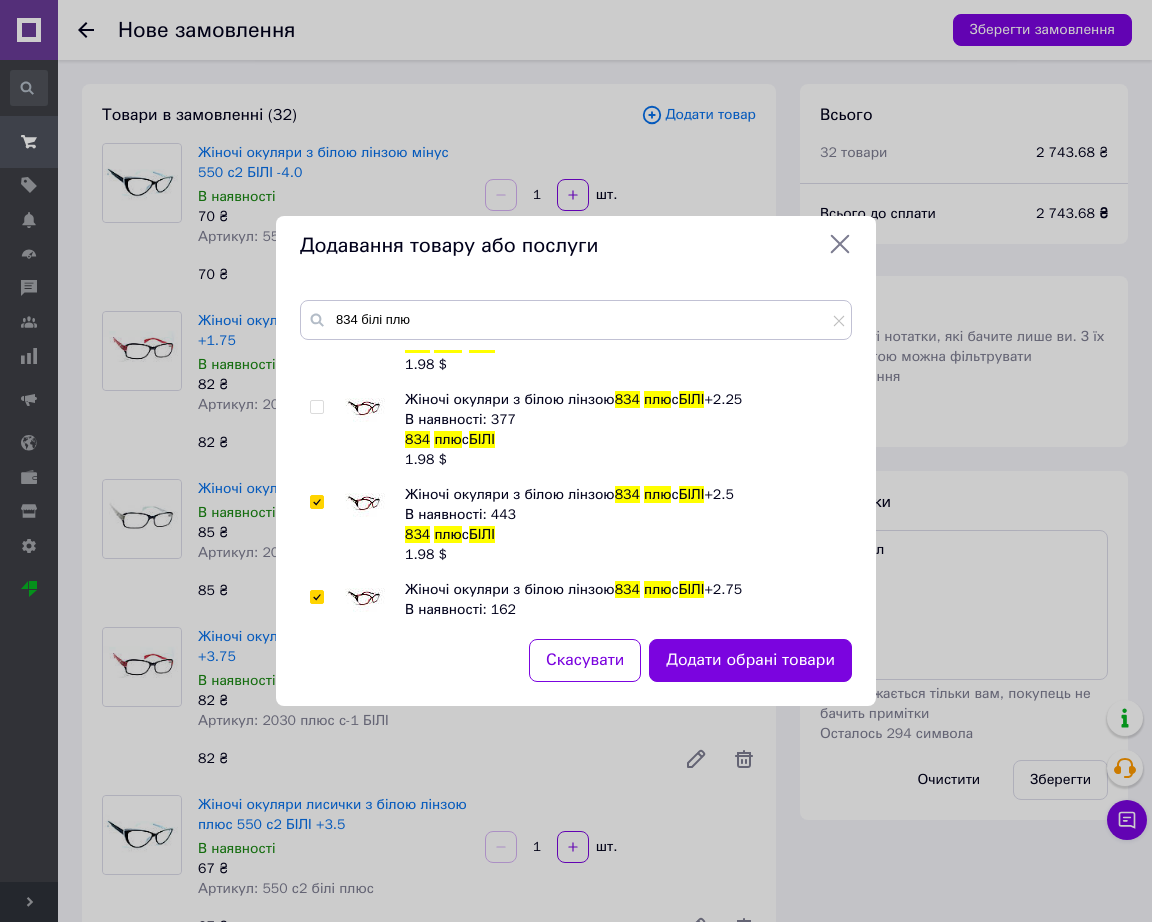 checkbox on "true" 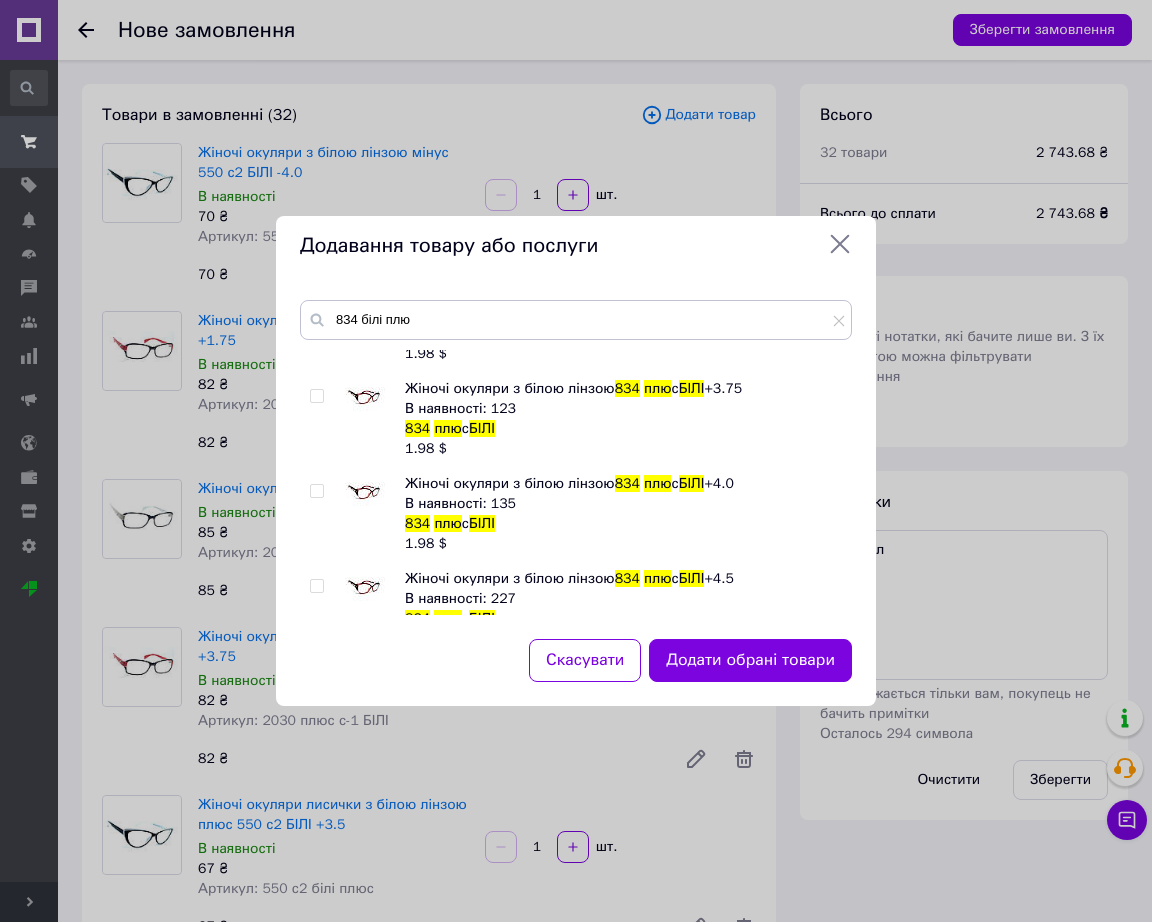 scroll, scrollTop: 1250, scrollLeft: 0, axis: vertical 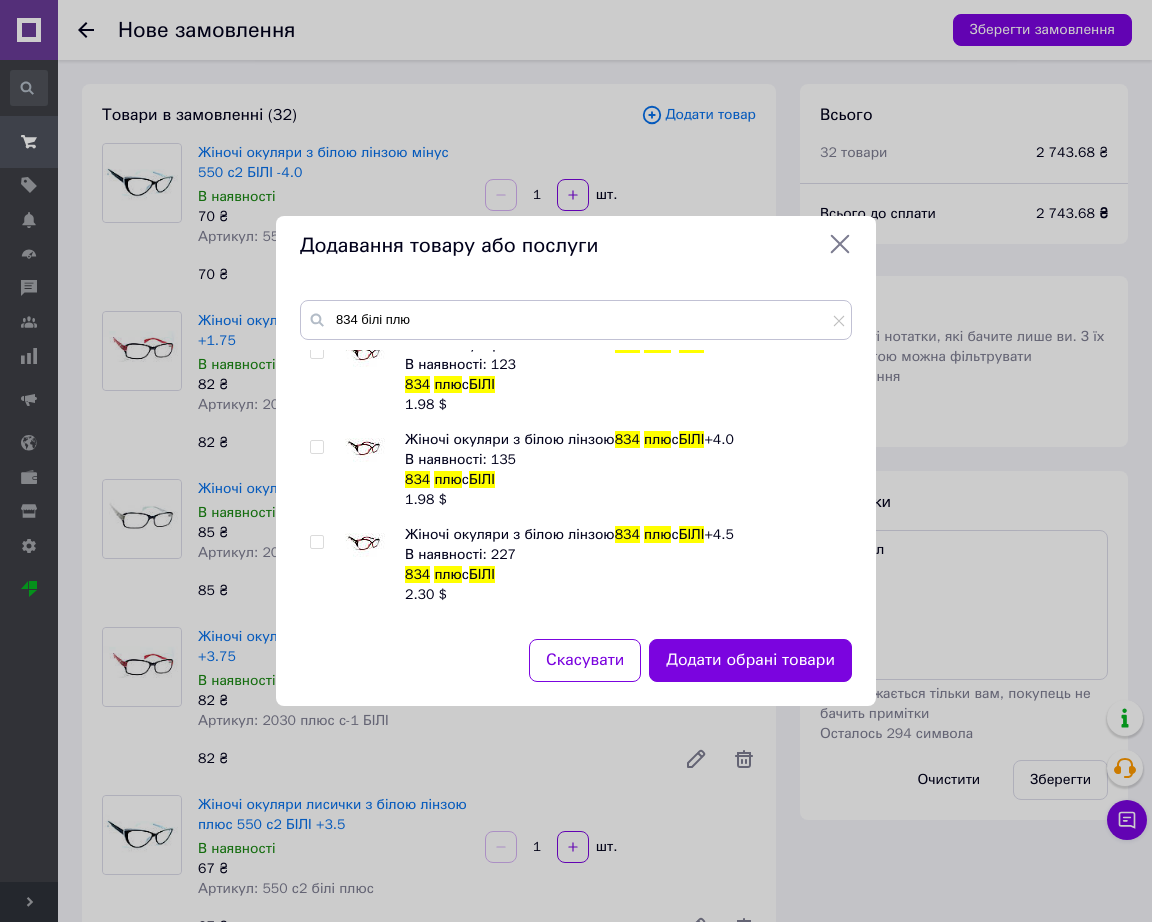 click at bounding box center [365, 545] 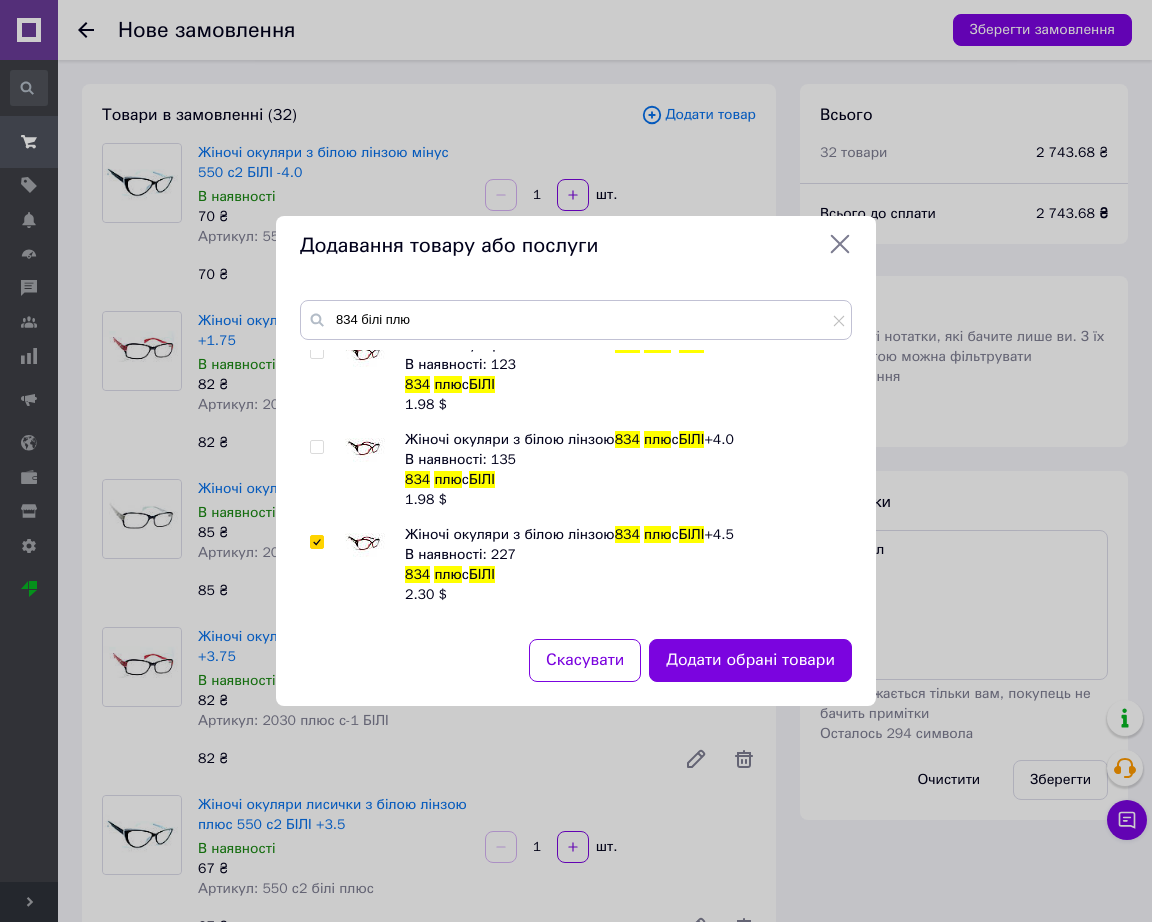 checkbox on "true" 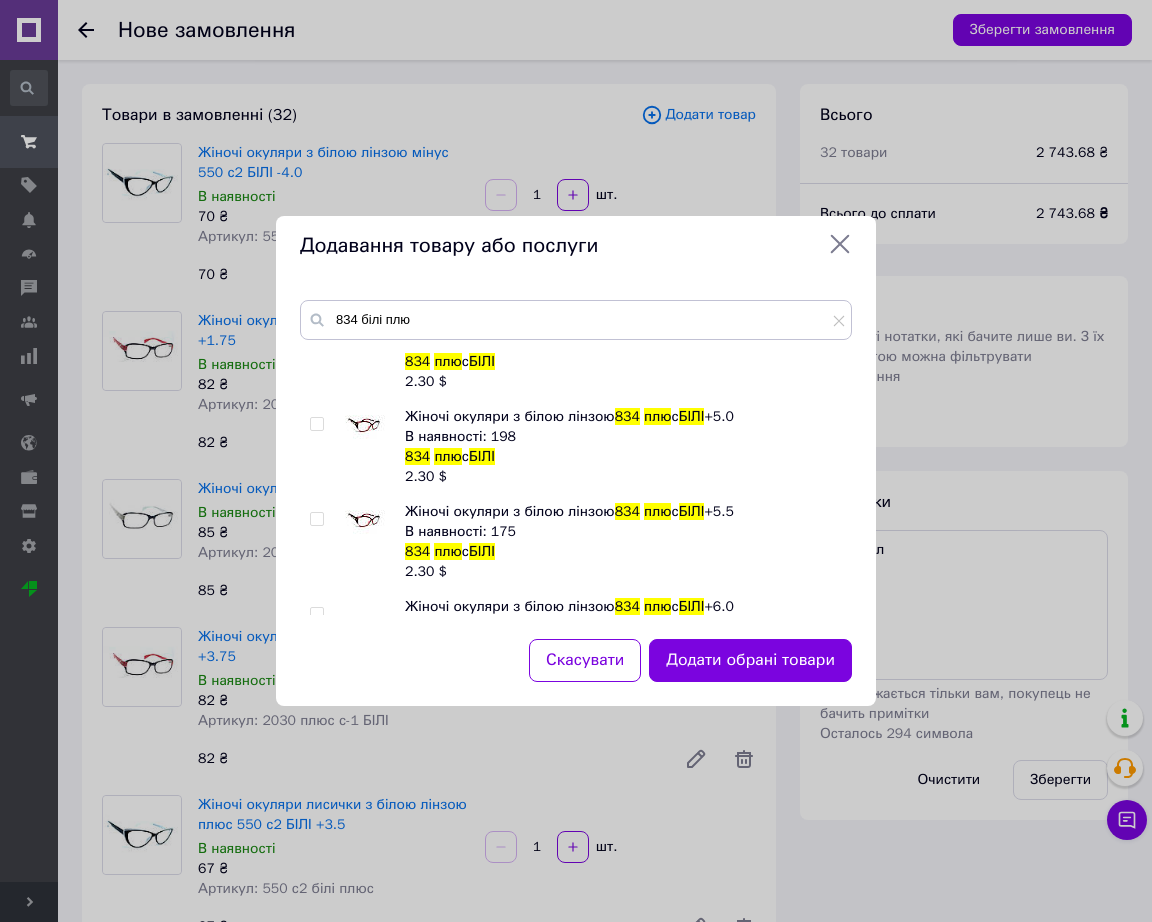 scroll, scrollTop: 1500, scrollLeft: 0, axis: vertical 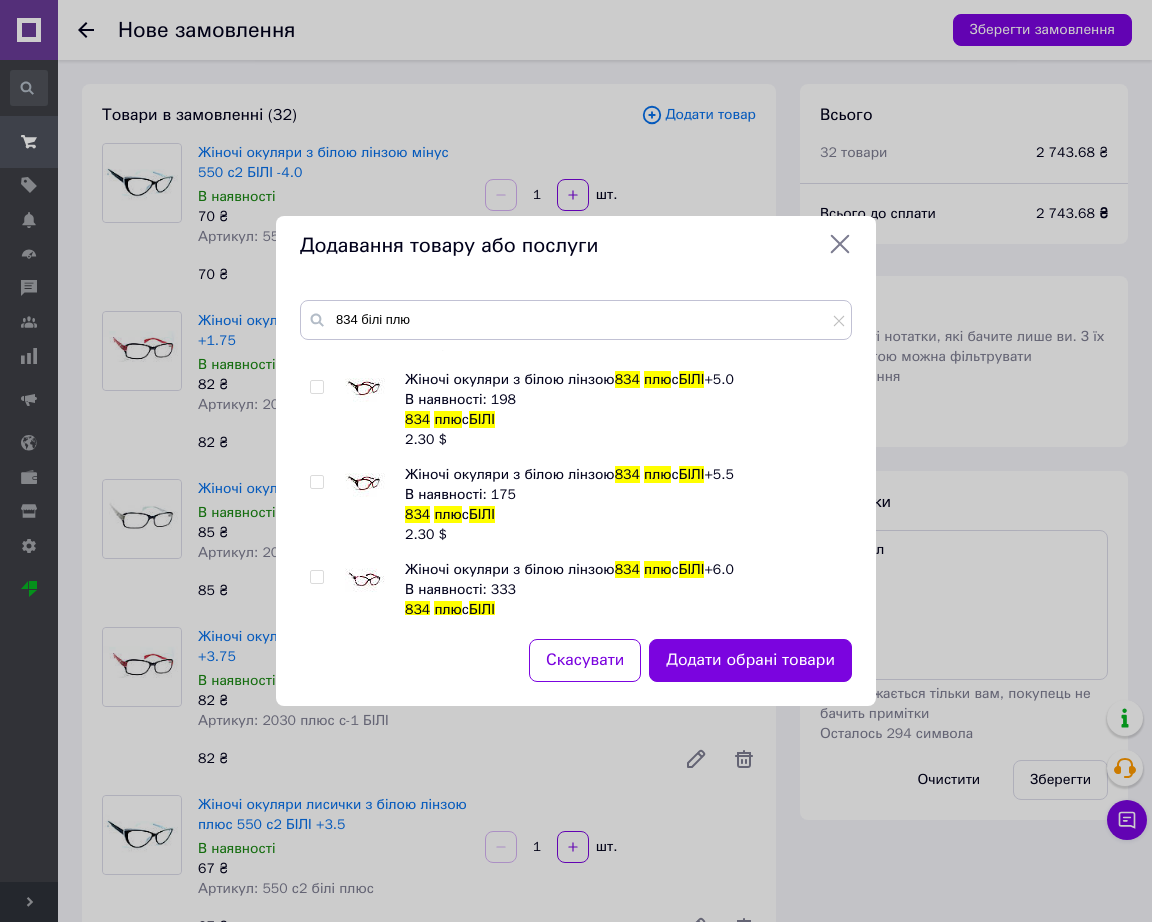 click at bounding box center [365, 390] 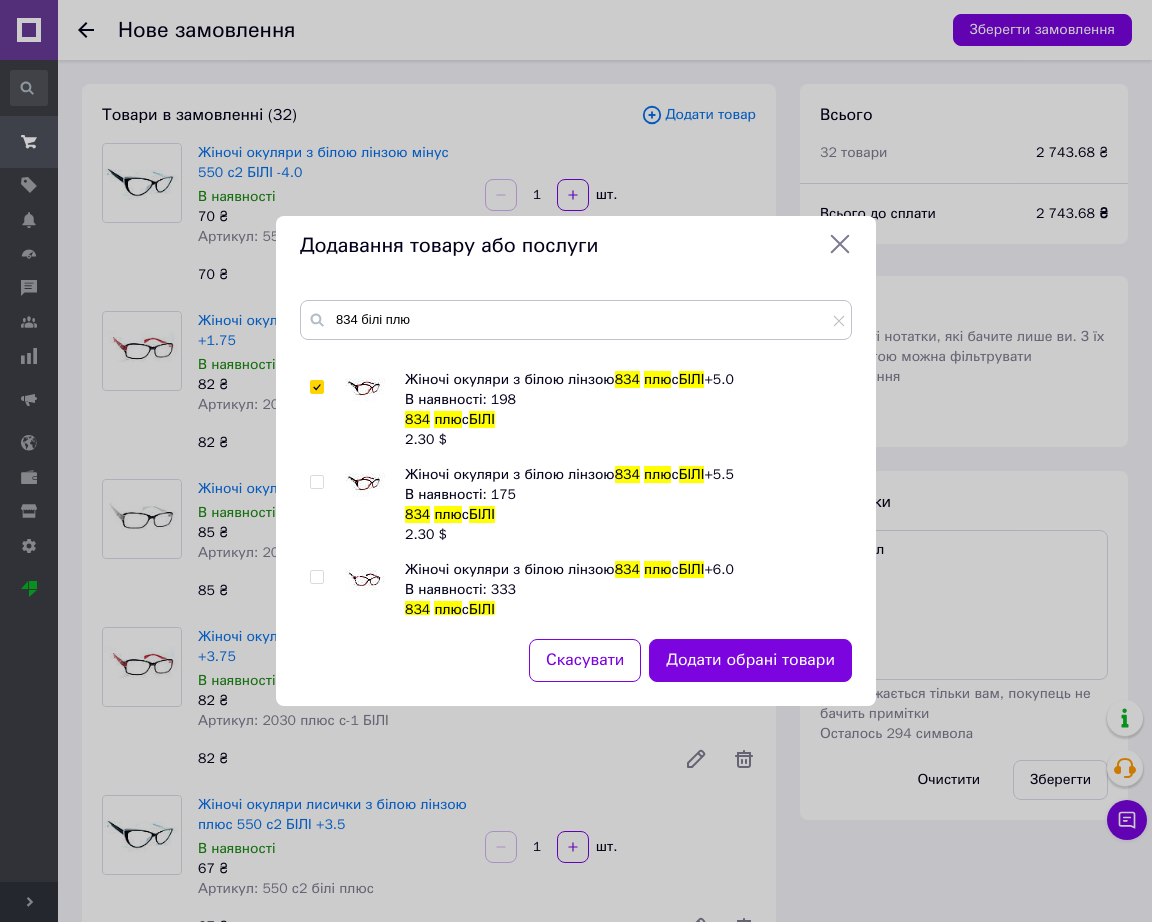 checkbox on "true" 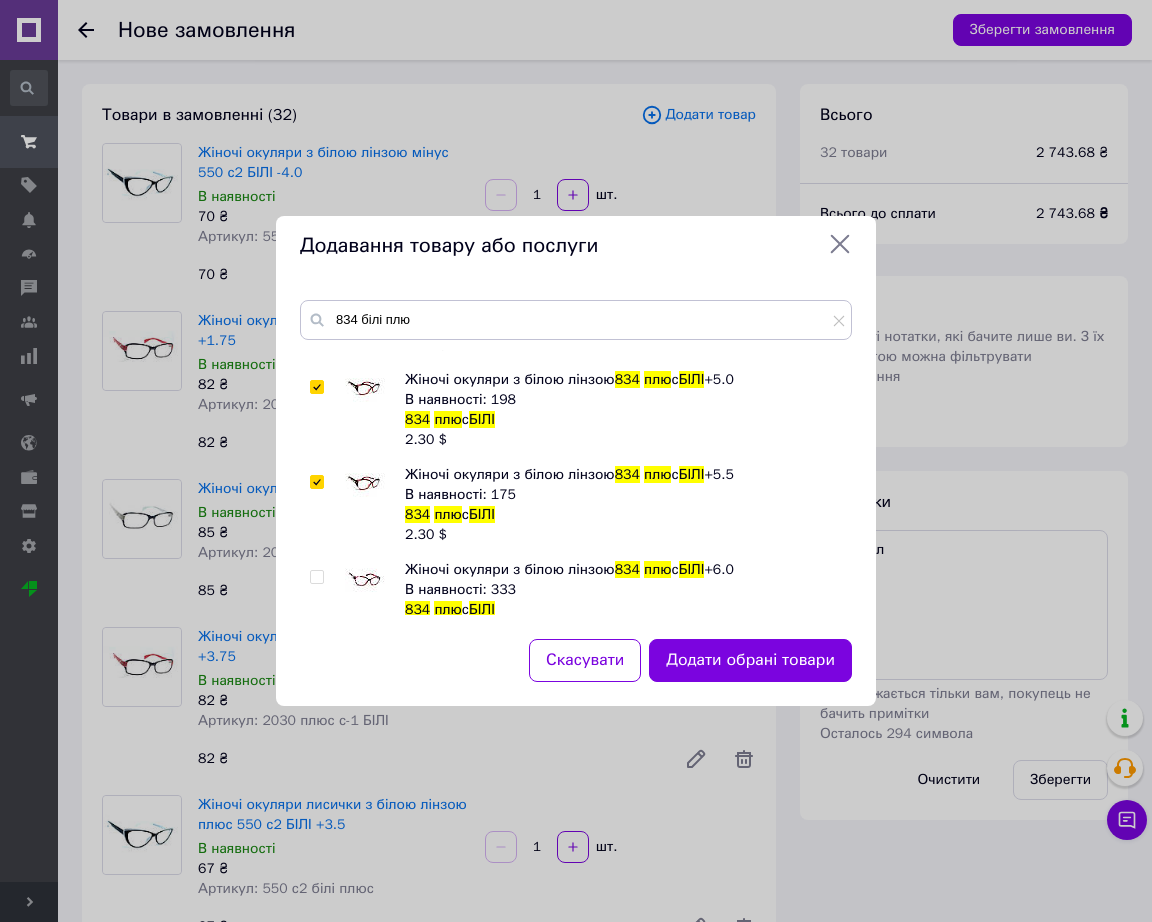 checkbox on "true" 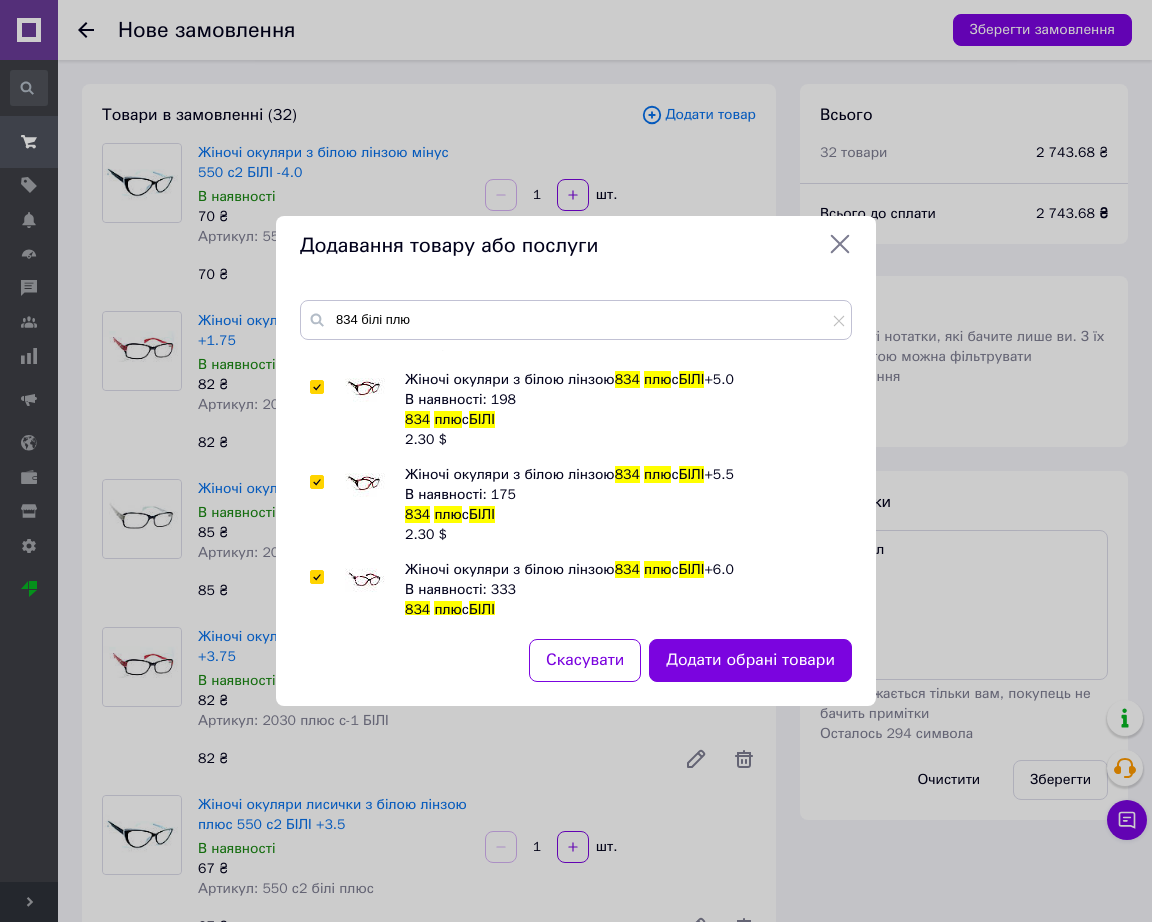 checkbox on "true" 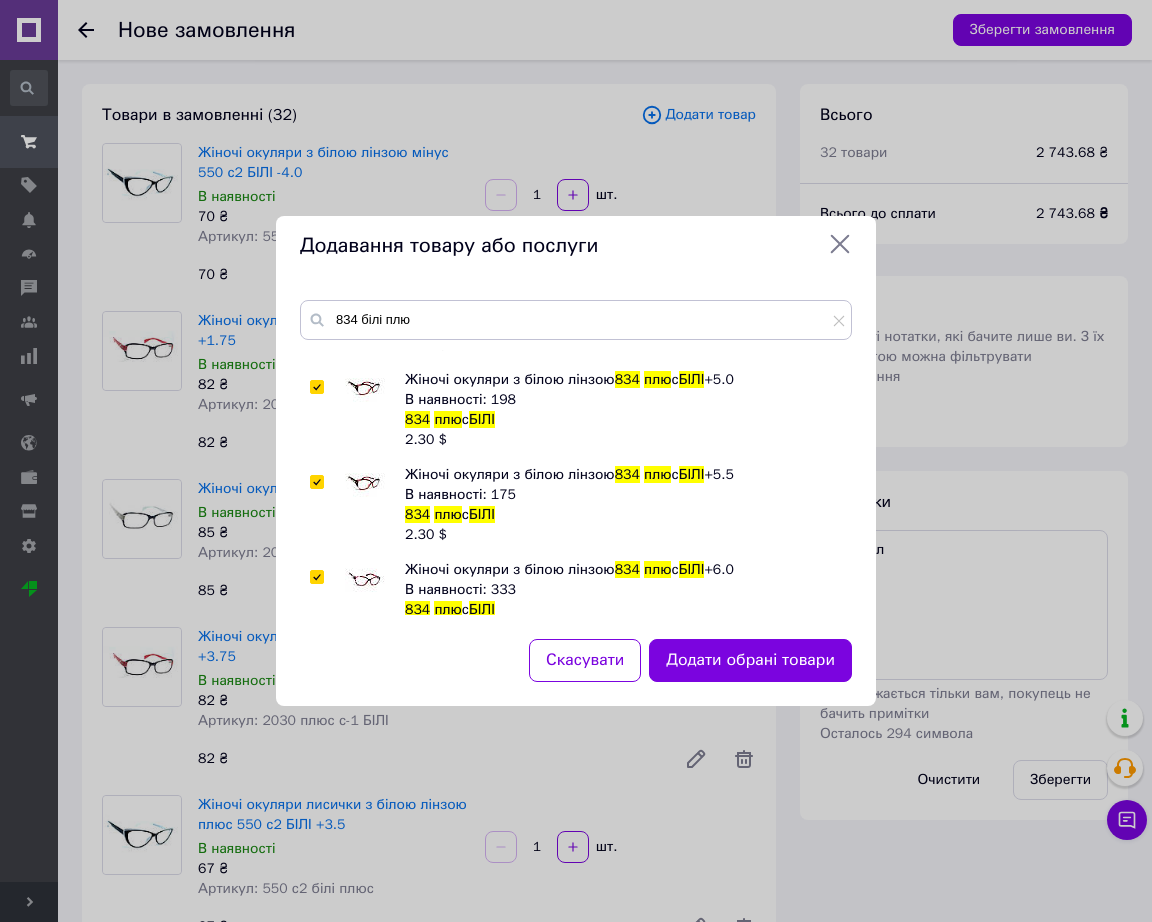 click on "834 білі плю Жіночі окуляри з білою лінзою  834   плю с  БІЛІ Готово до відправки 834   плю с  БІЛІ 1.98   $ Жіночі окуляри з білою лінзою  834   плю с  БІЛІ  +0.75 В наявності: 343 834   плю с  БІЛІ 1.98   $ Жіночі окуляри з білою лінзою  834   плю с  БІЛІ  +1.0 В наявності: 507 834   плю с  БІЛІ 1.98   $ Жіночі окуляри з білою лінзою  834   плю с  БІЛІ  +1.25 В наявності: 123 834   плю с  БІЛІ 1.98   $ Жіночі окуляри з білою лінзою  834   плю с  БІЛІ  +1.5 В наявності: 219 834   плю с  БІЛІ 1.98   $ Жіночі окуляри з білою лінзою  834   плю с  БІЛІ  +1.75 В наявності: 96 834   плю с  БІЛІ 1.98   $ Жіночі окуляри з білою лінзою  834   плю с  БІЛІ  +2.0 834   с" at bounding box center [576, 457] 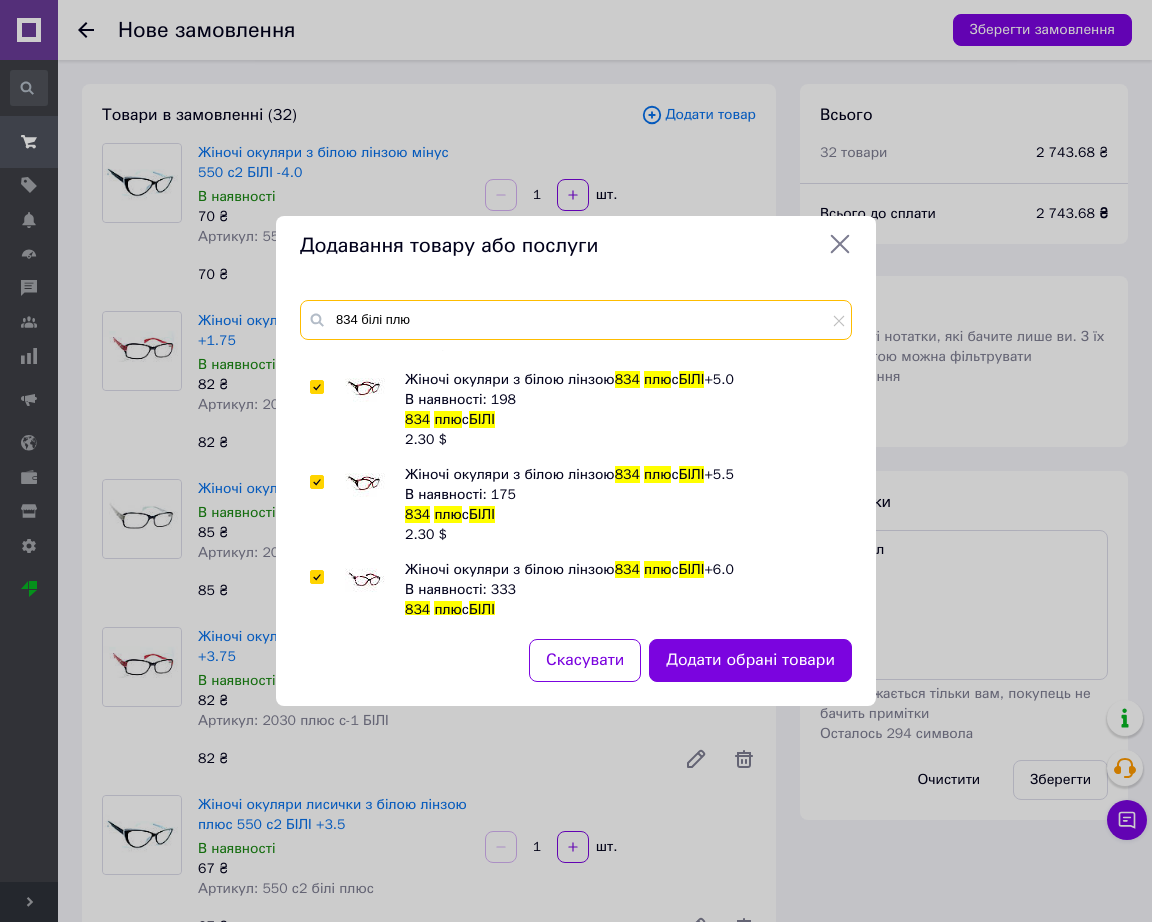 click on "834 білі плю" at bounding box center [576, 320] 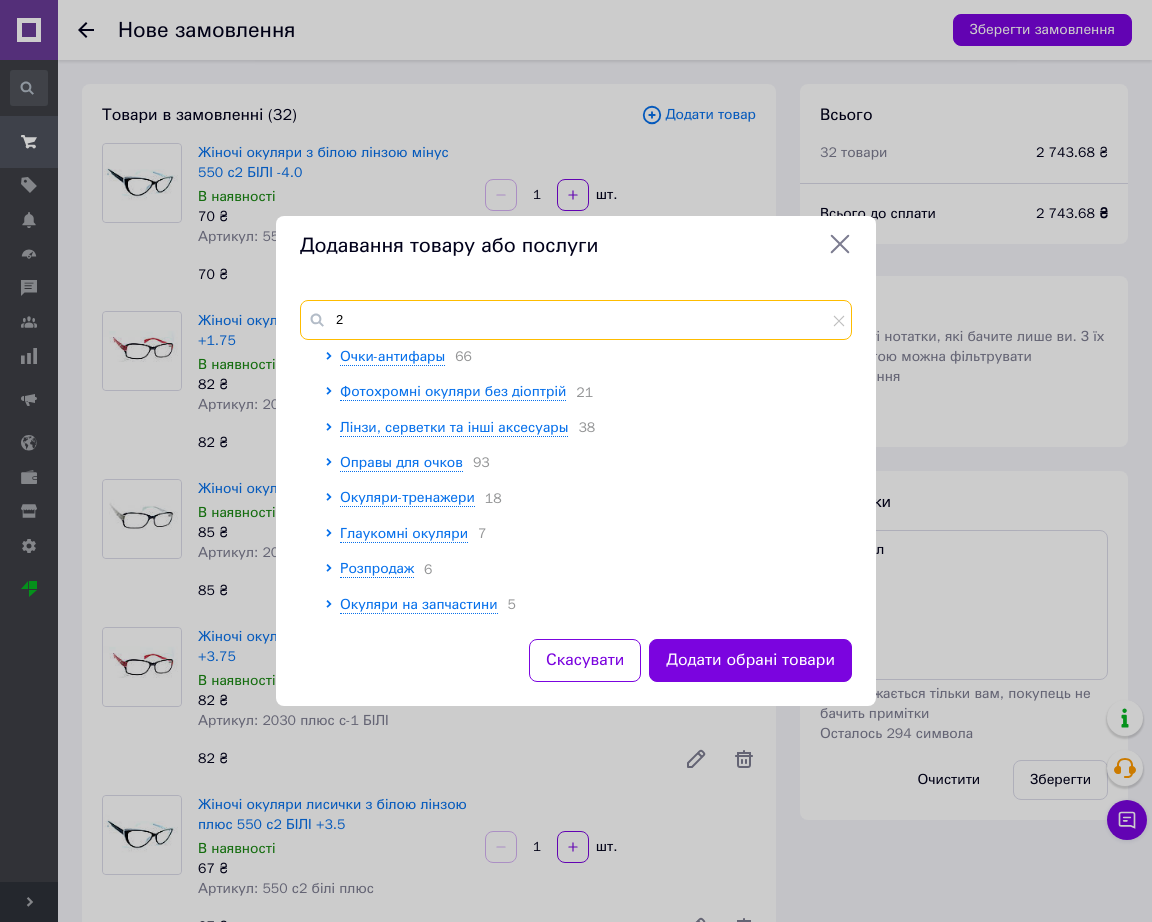 scroll, scrollTop: 0, scrollLeft: 0, axis: both 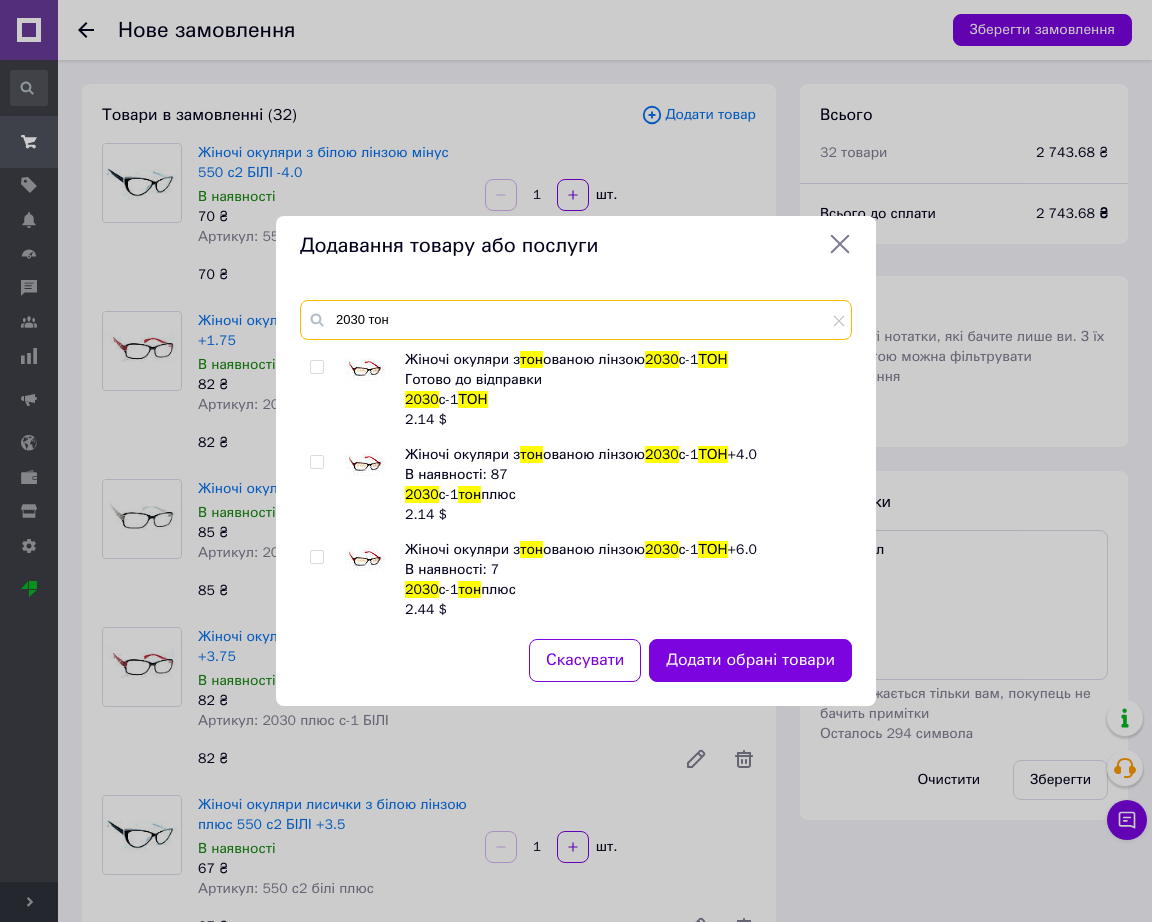 click on "2030 тон" at bounding box center [576, 320] 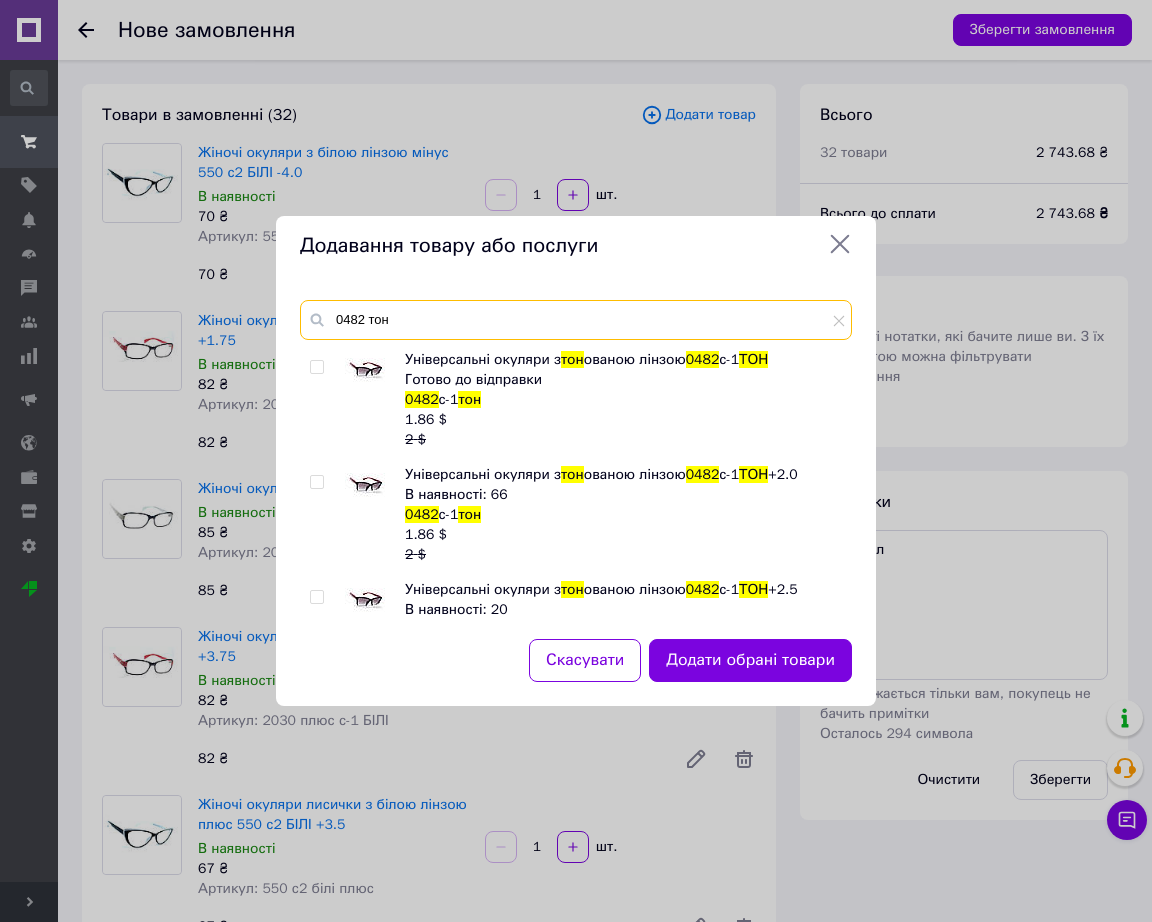 type on "0482 тон" 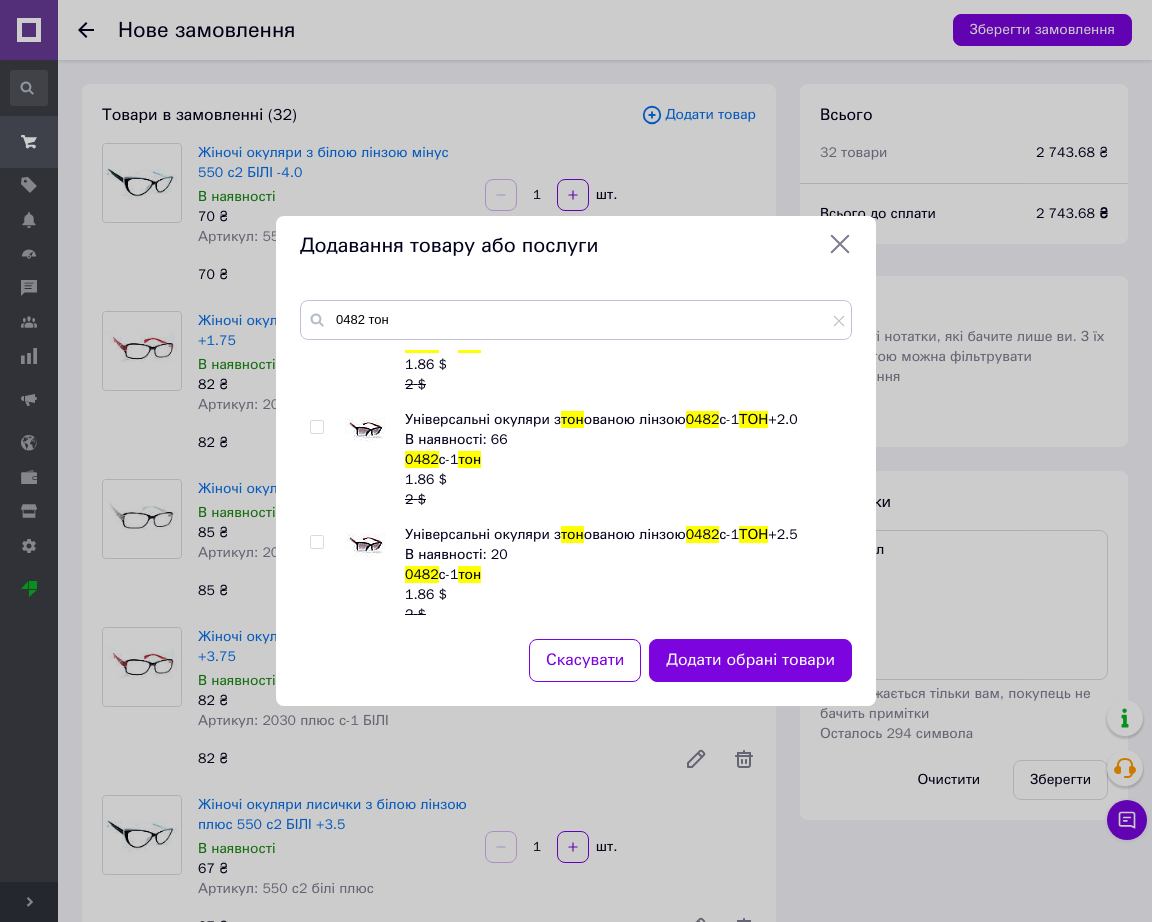 scroll, scrollTop: 0, scrollLeft: 0, axis: both 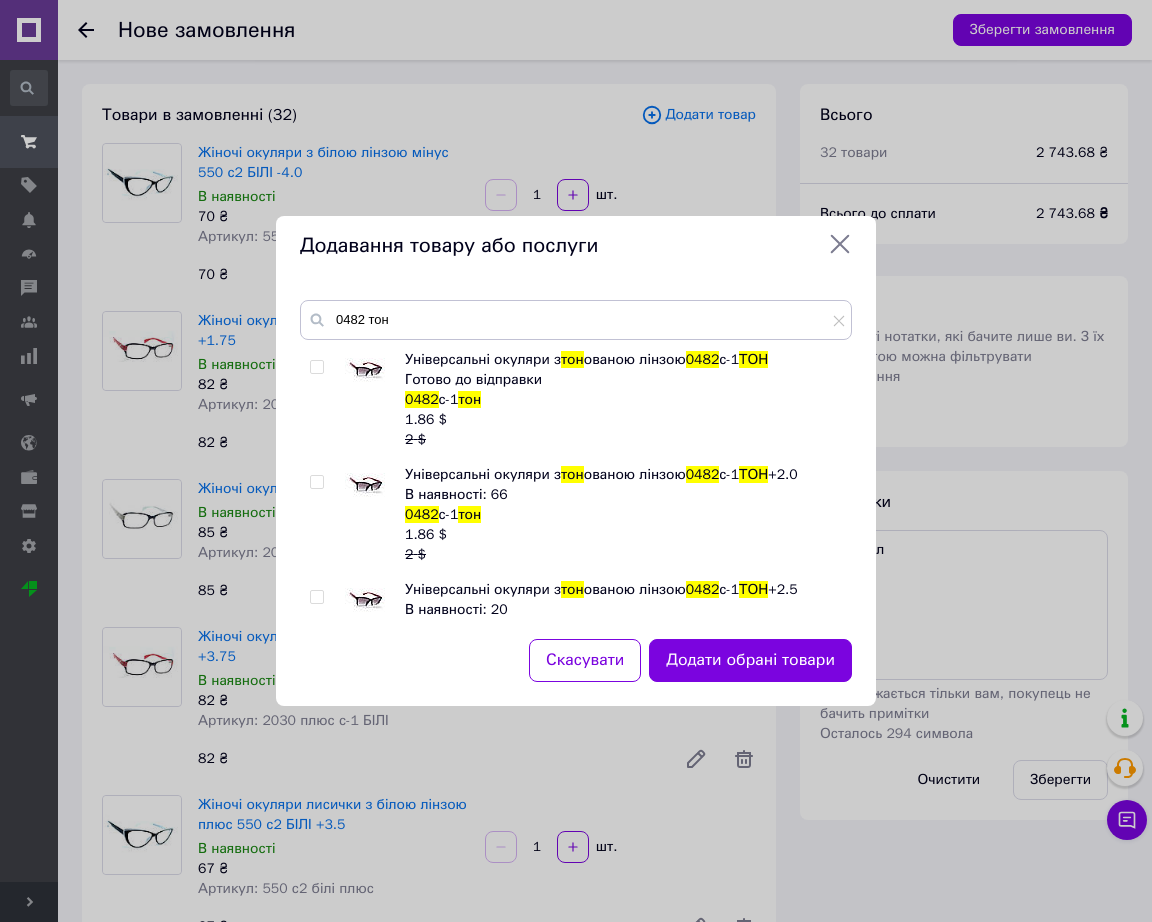 click at bounding box center (365, 485) 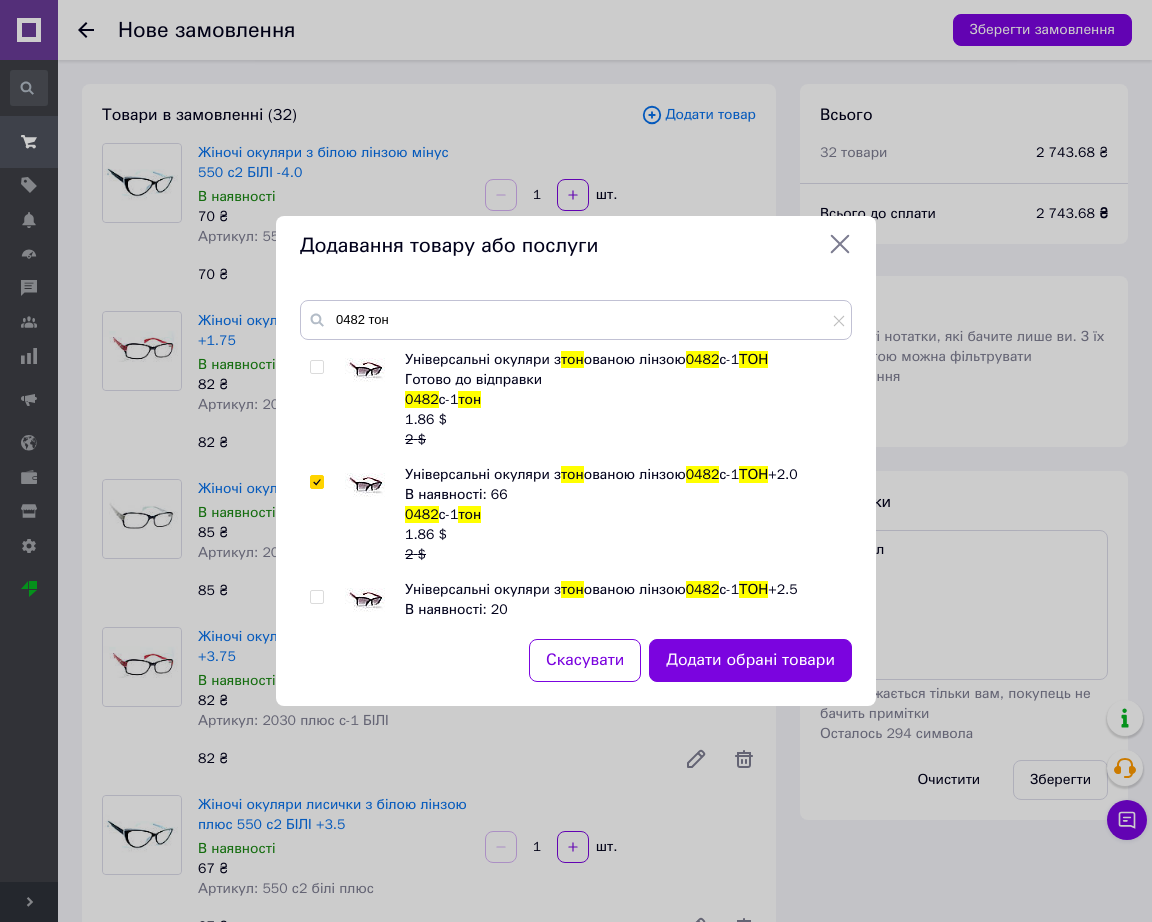 checkbox on "true" 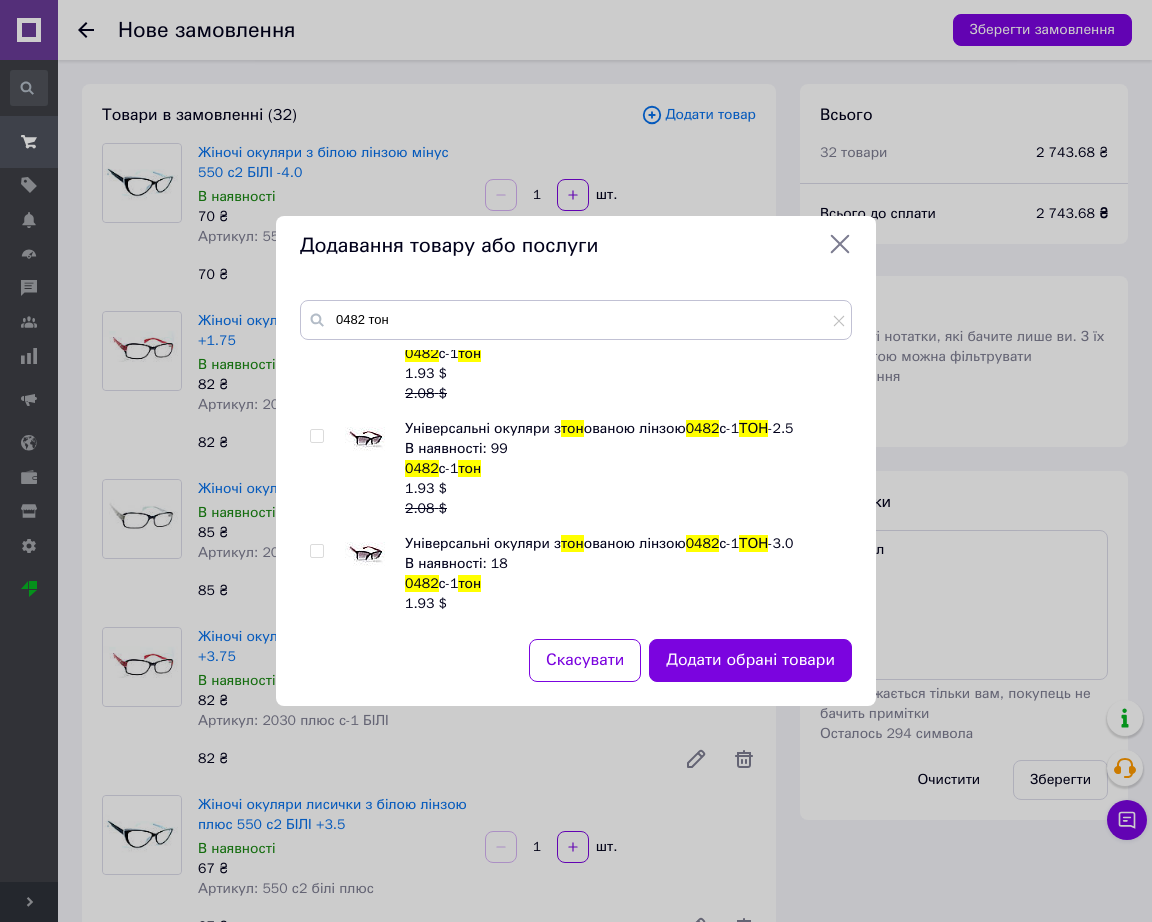 scroll, scrollTop: 750, scrollLeft: 0, axis: vertical 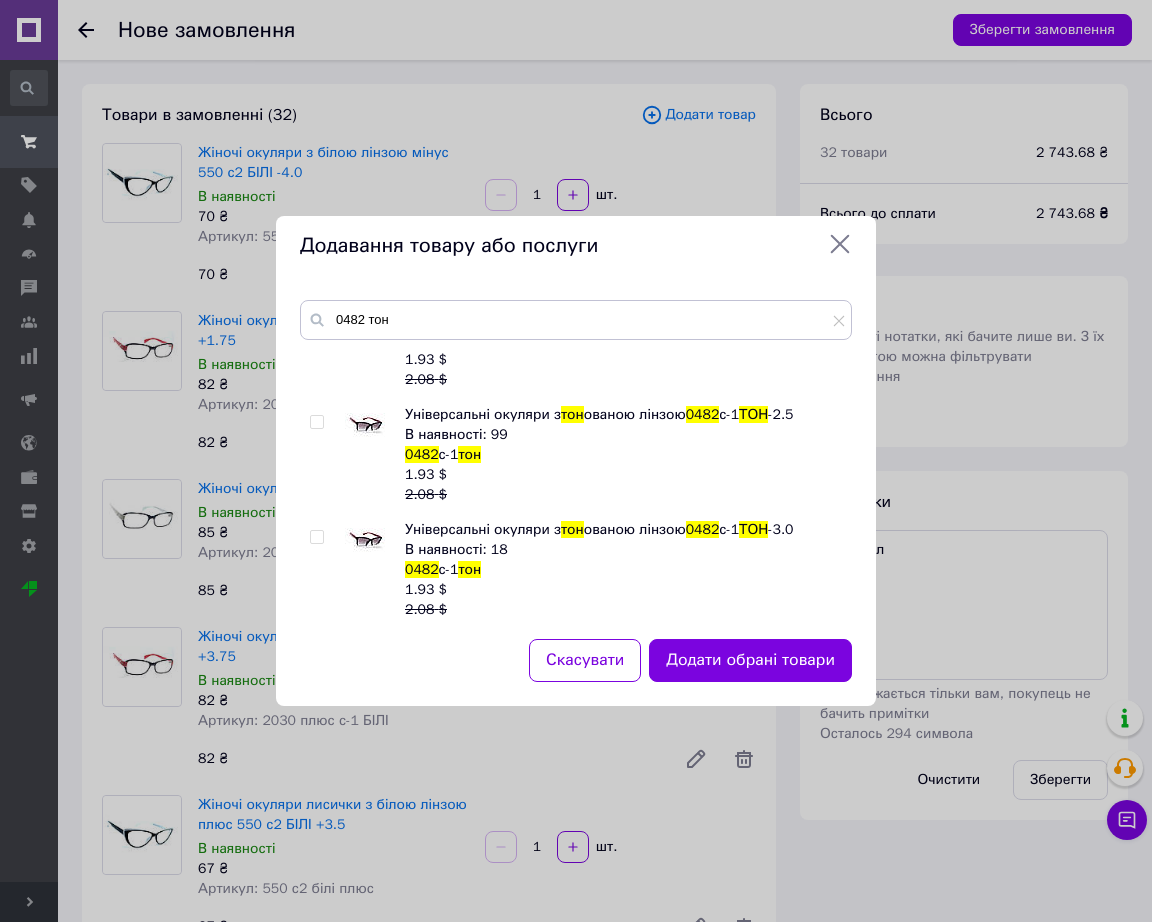 click at bounding box center [365, 540] 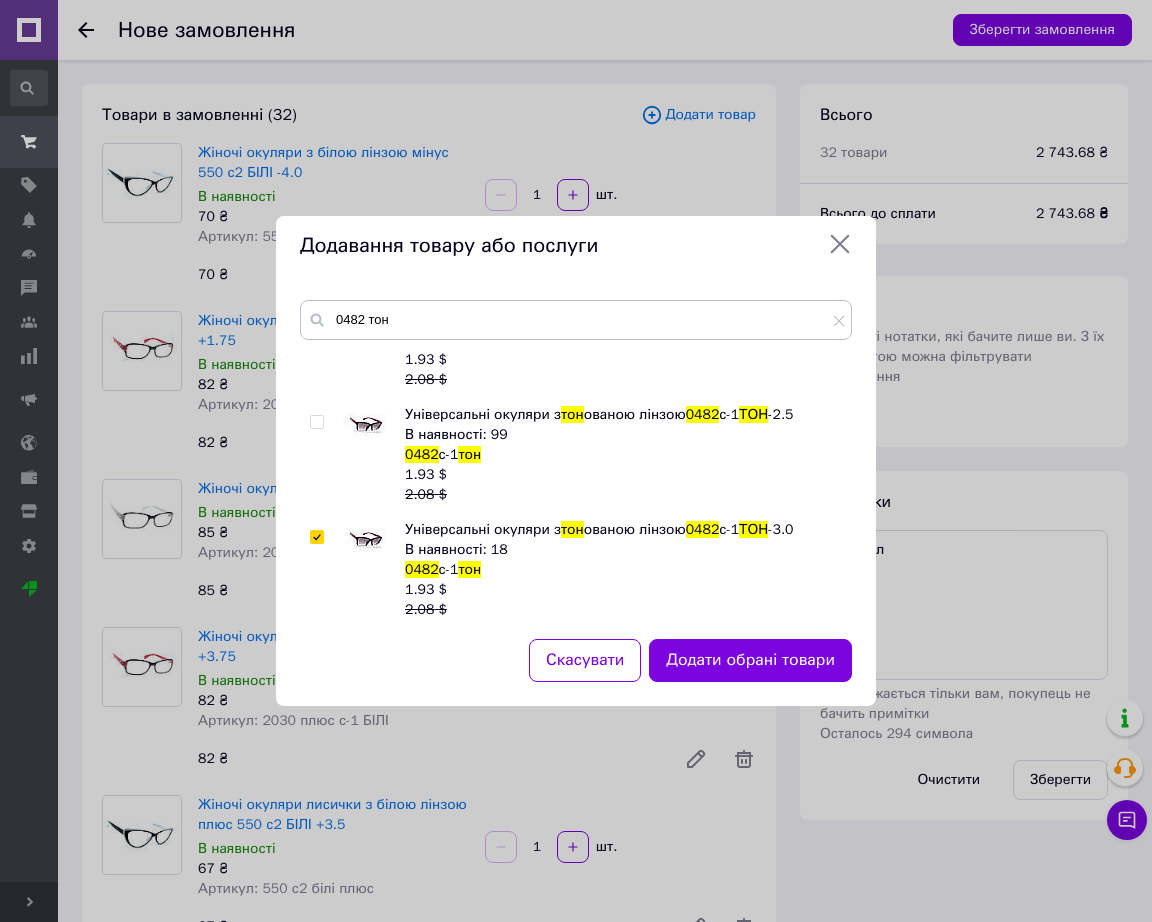 checkbox on "true" 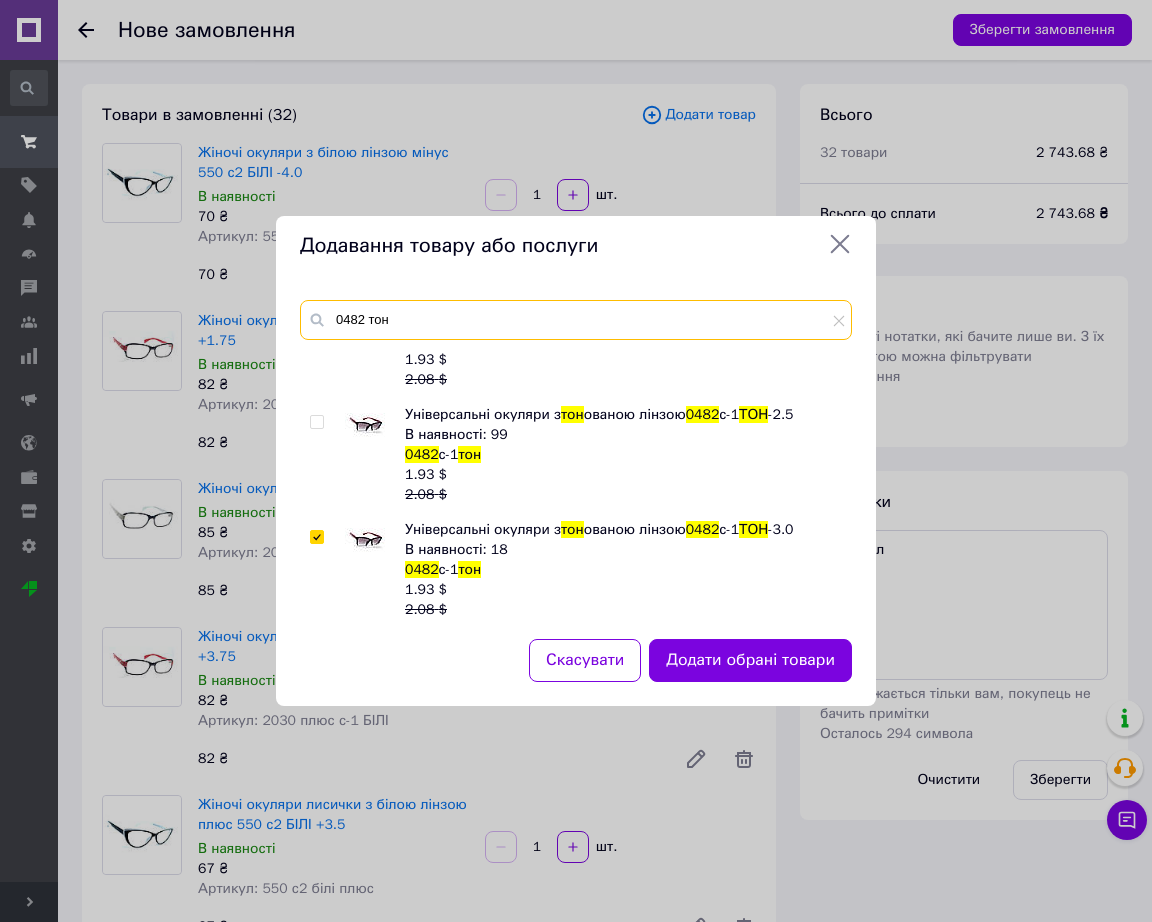 click on "0482 тон" at bounding box center (576, 320) 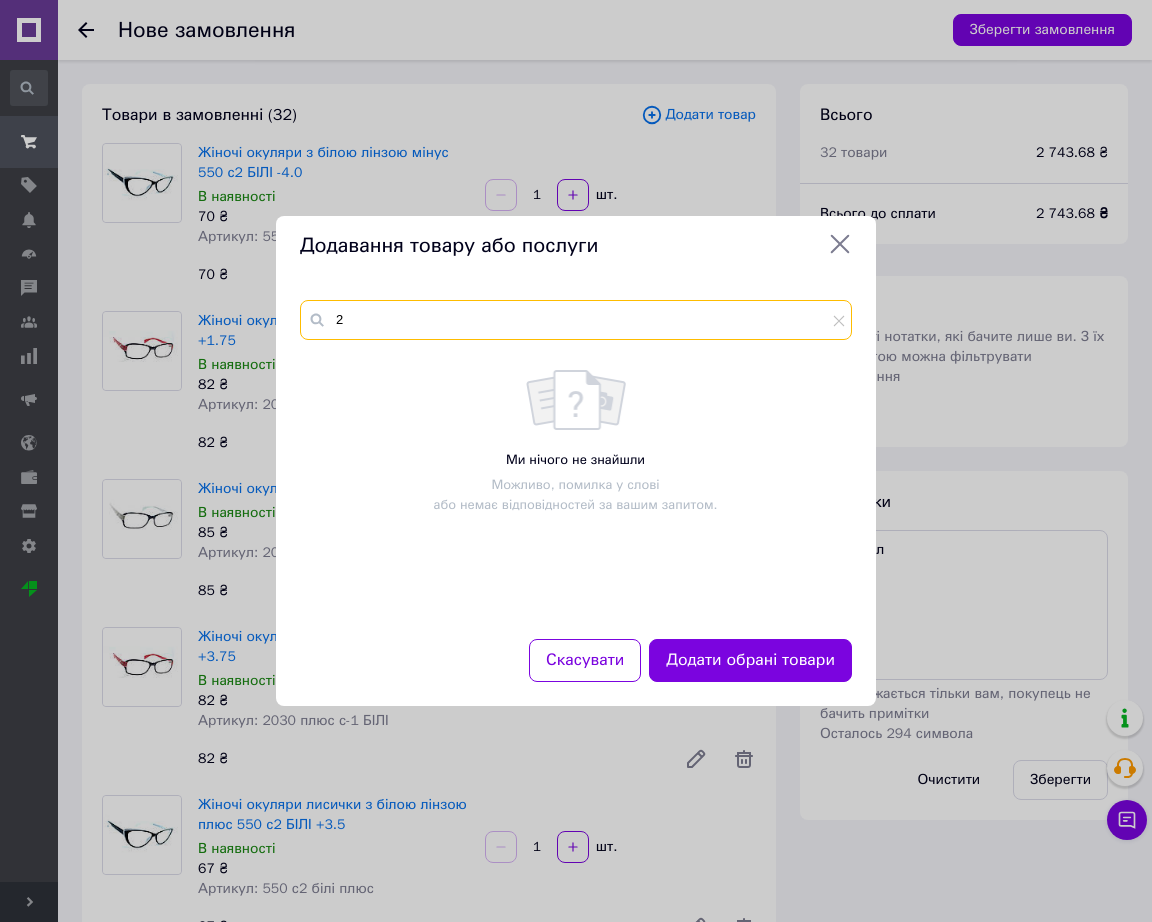 scroll, scrollTop: 0, scrollLeft: 0, axis: both 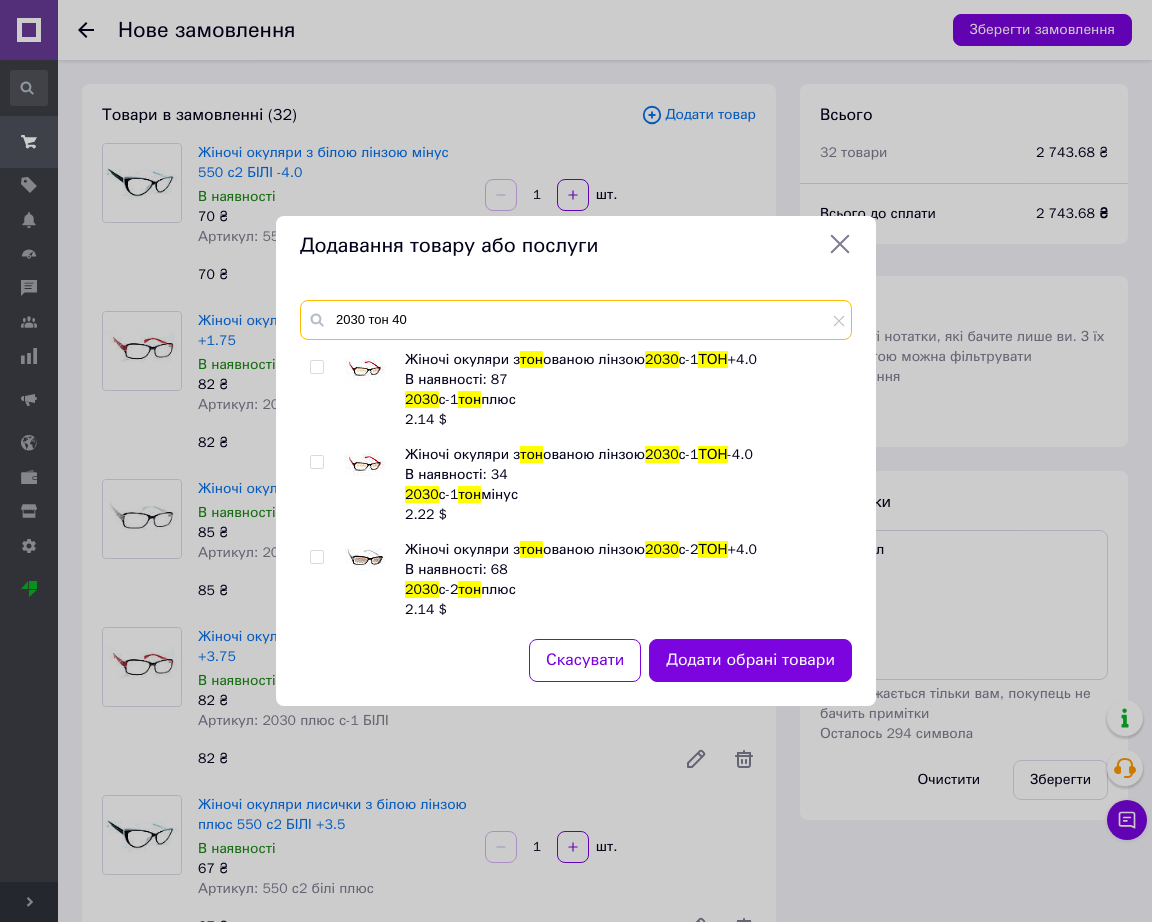type on "2030 тон 40" 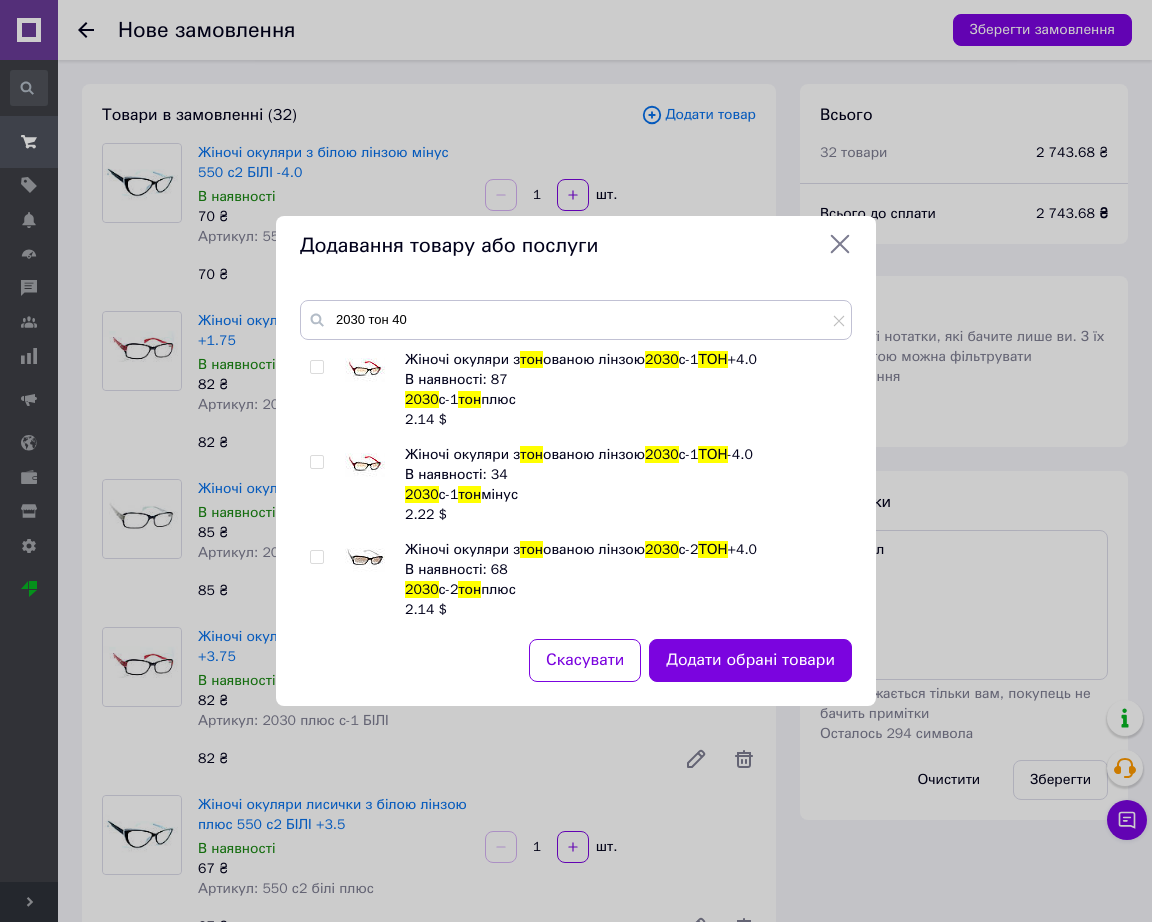 click at bounding box center [365, 370] 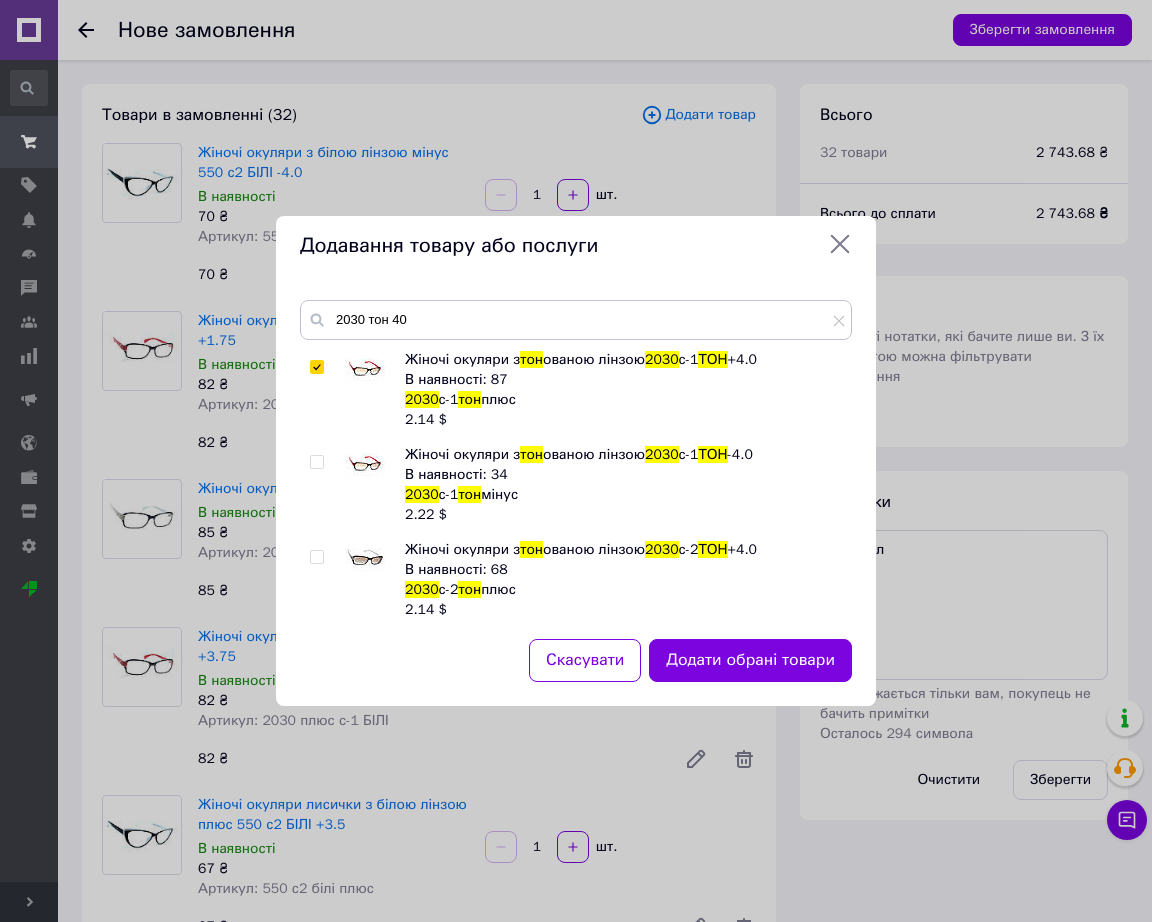 checkbox on "true" 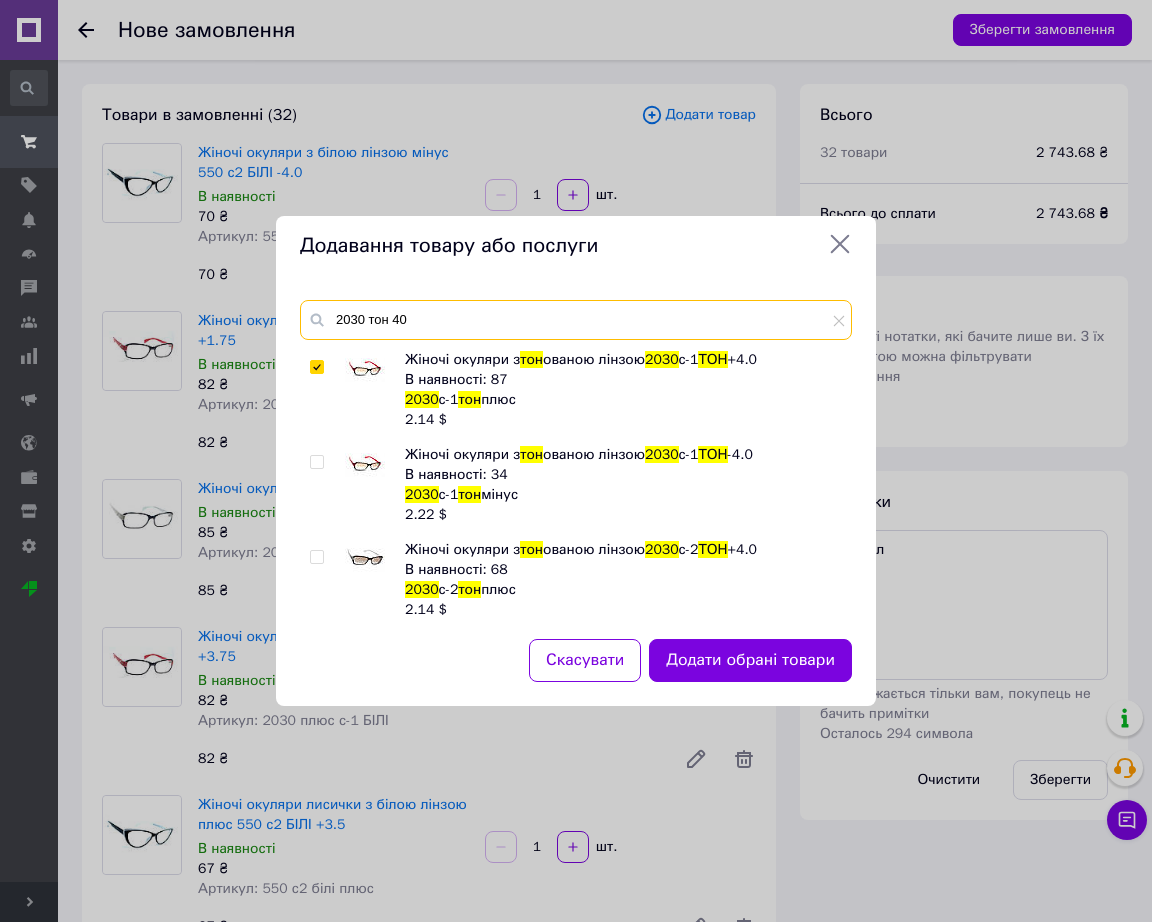 drag, startPoint x: 476, startPoint y: 330, endPoint x: 335, endPoint y: 323, distance: 141.17365 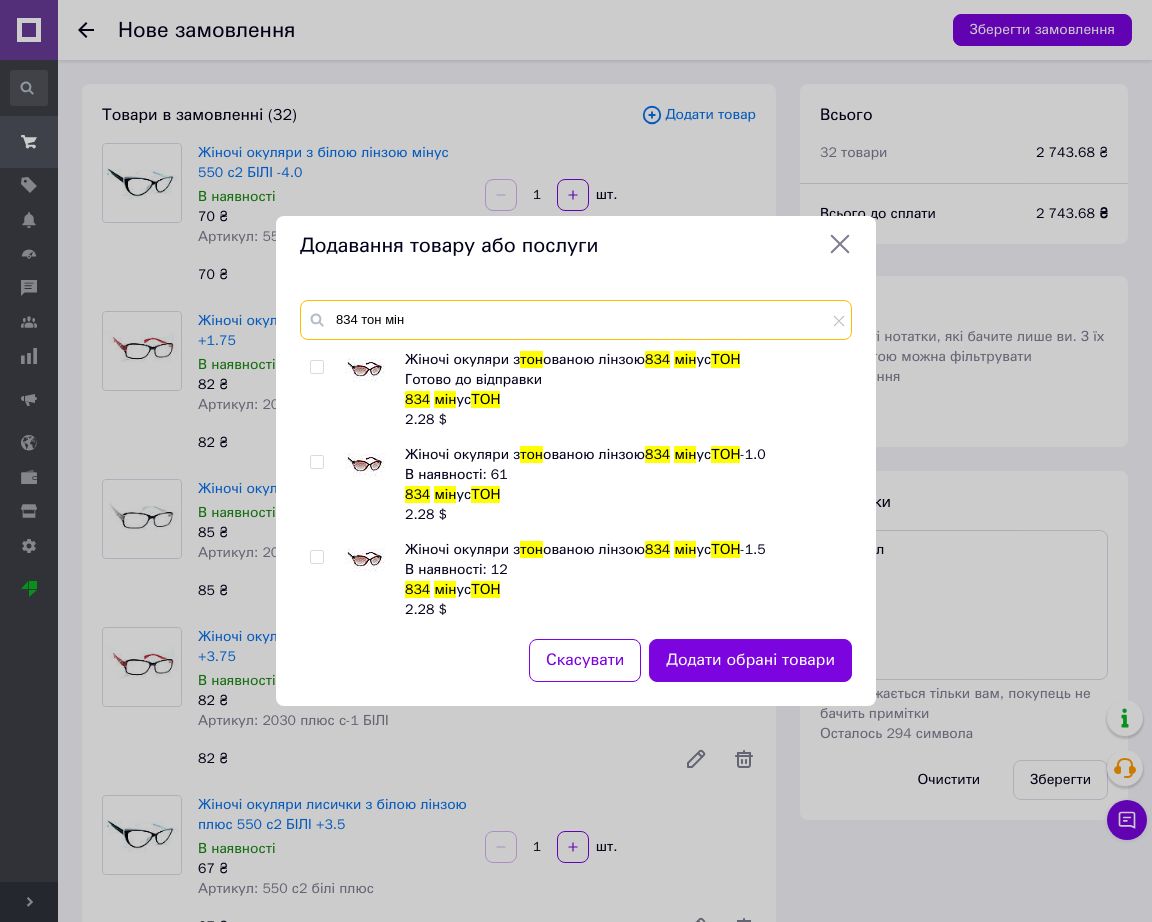 type on "834 тон мін" 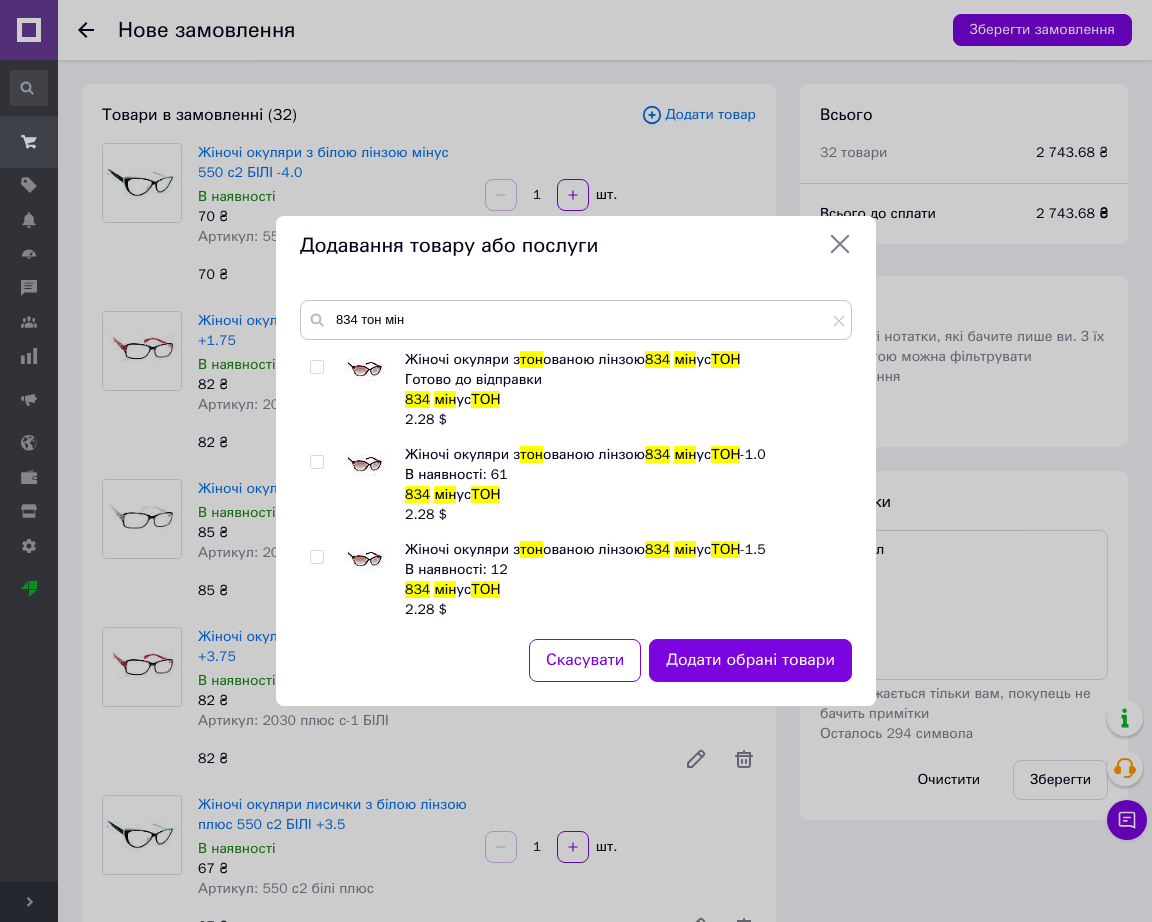click at bounding box center [365, 465] 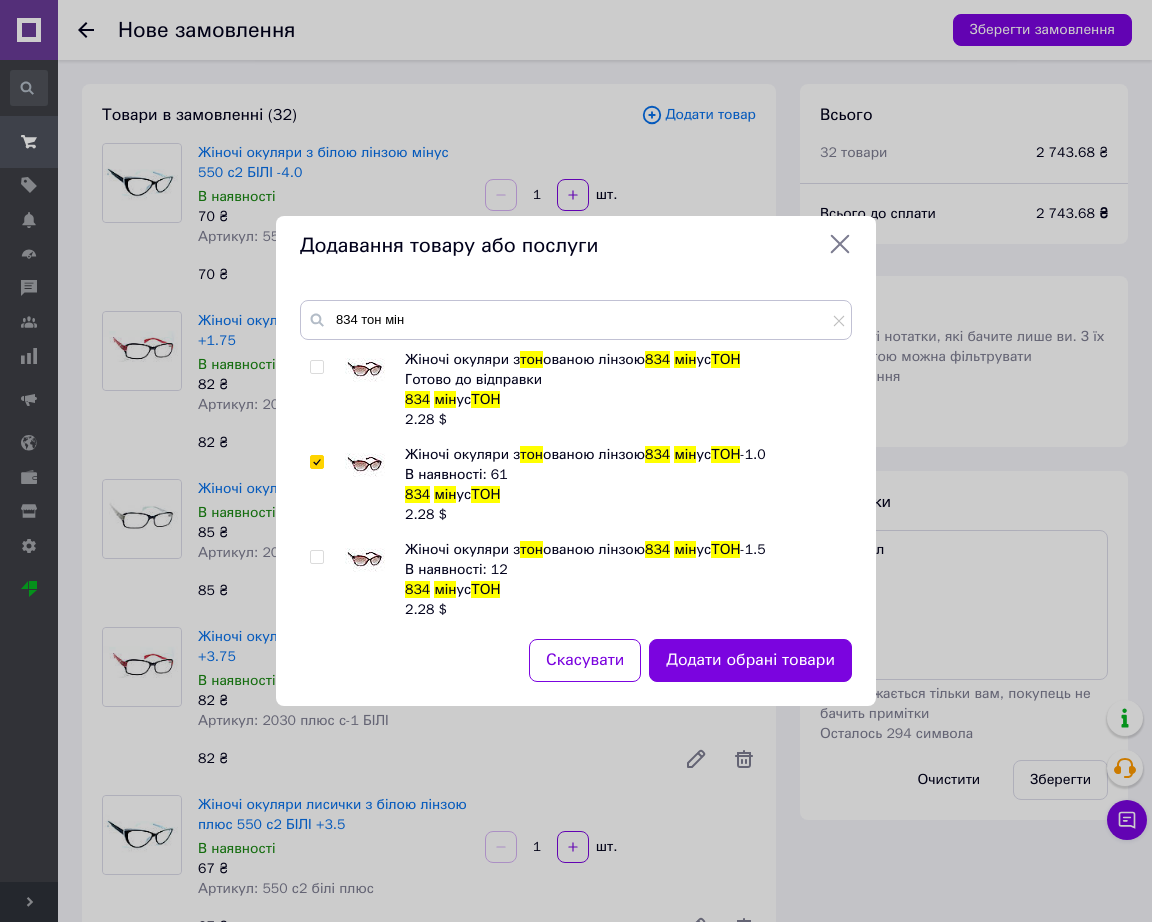 checkbox on "true" 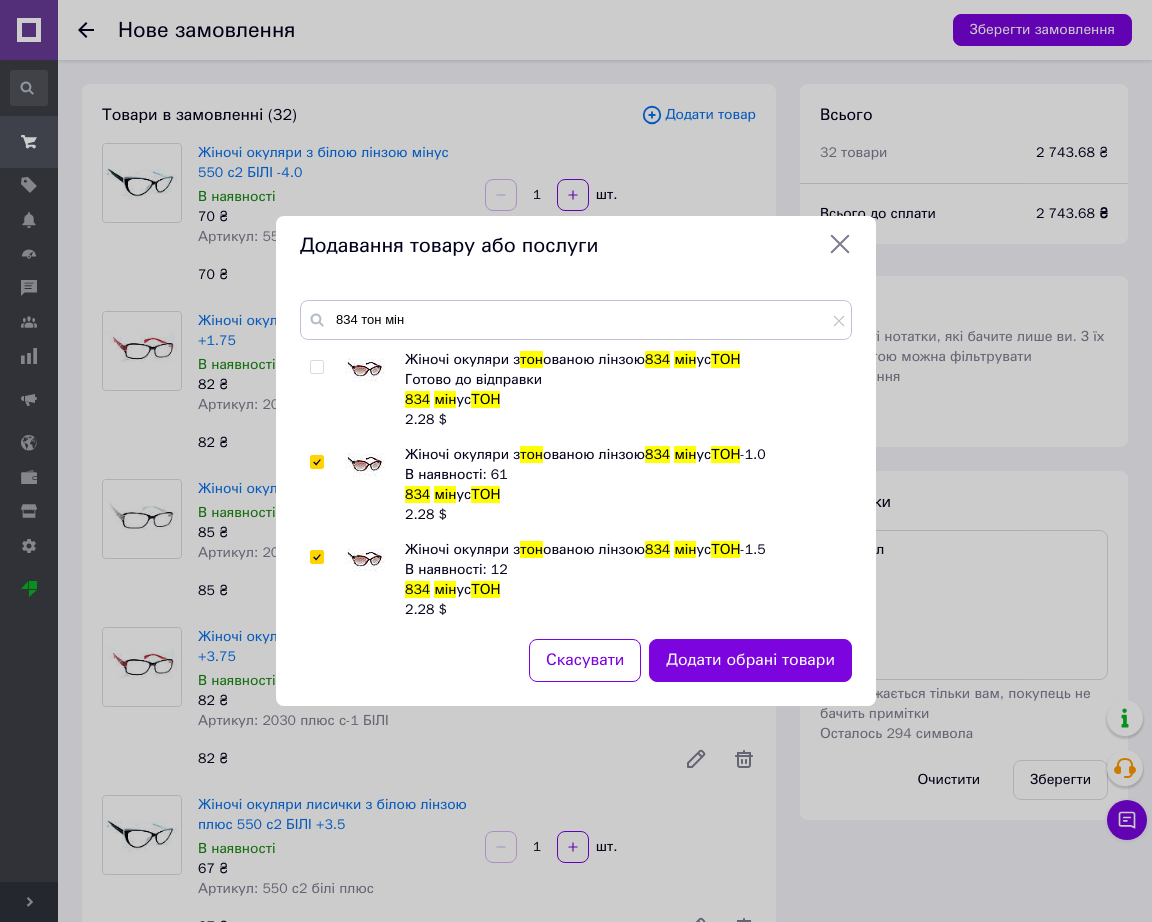 checkbox on "true" 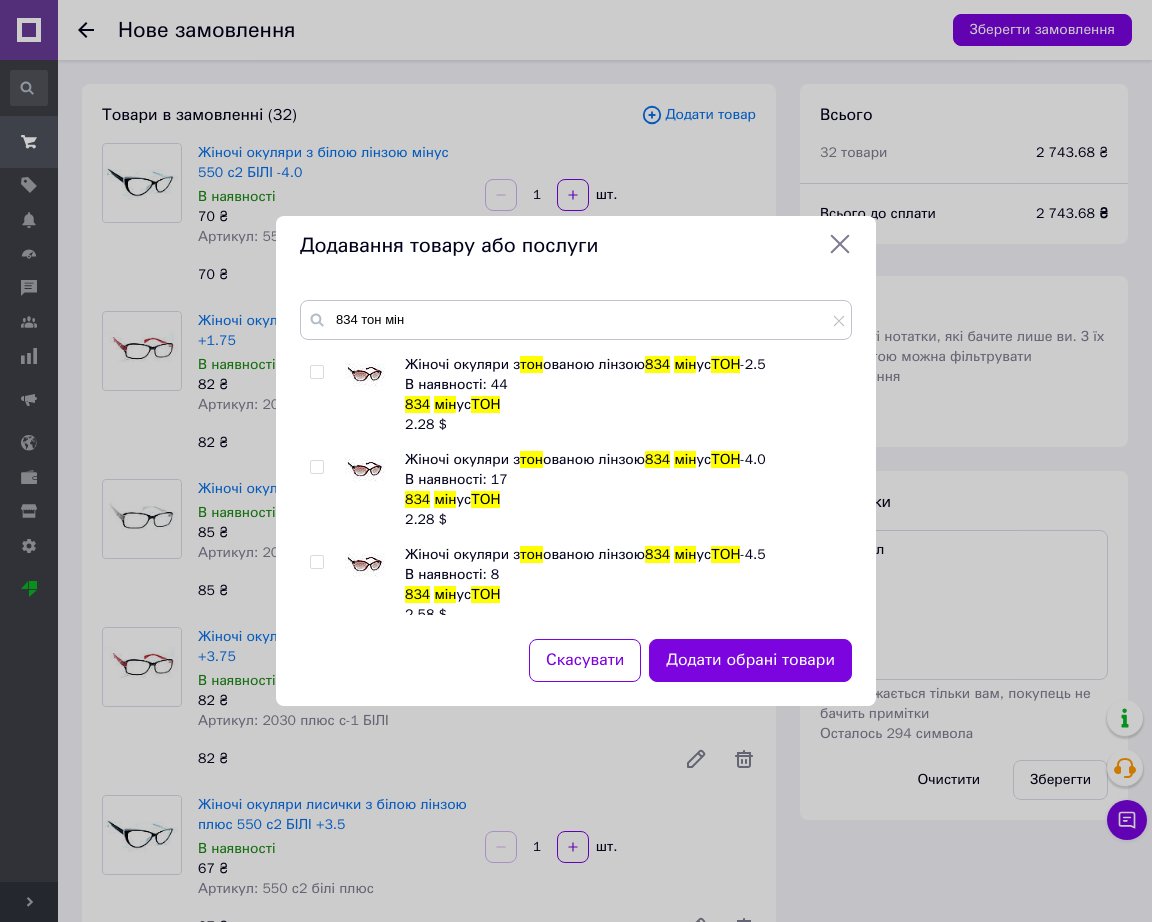 scroll, scrollTop: 385, scrollLeft: 0, axis: vertical 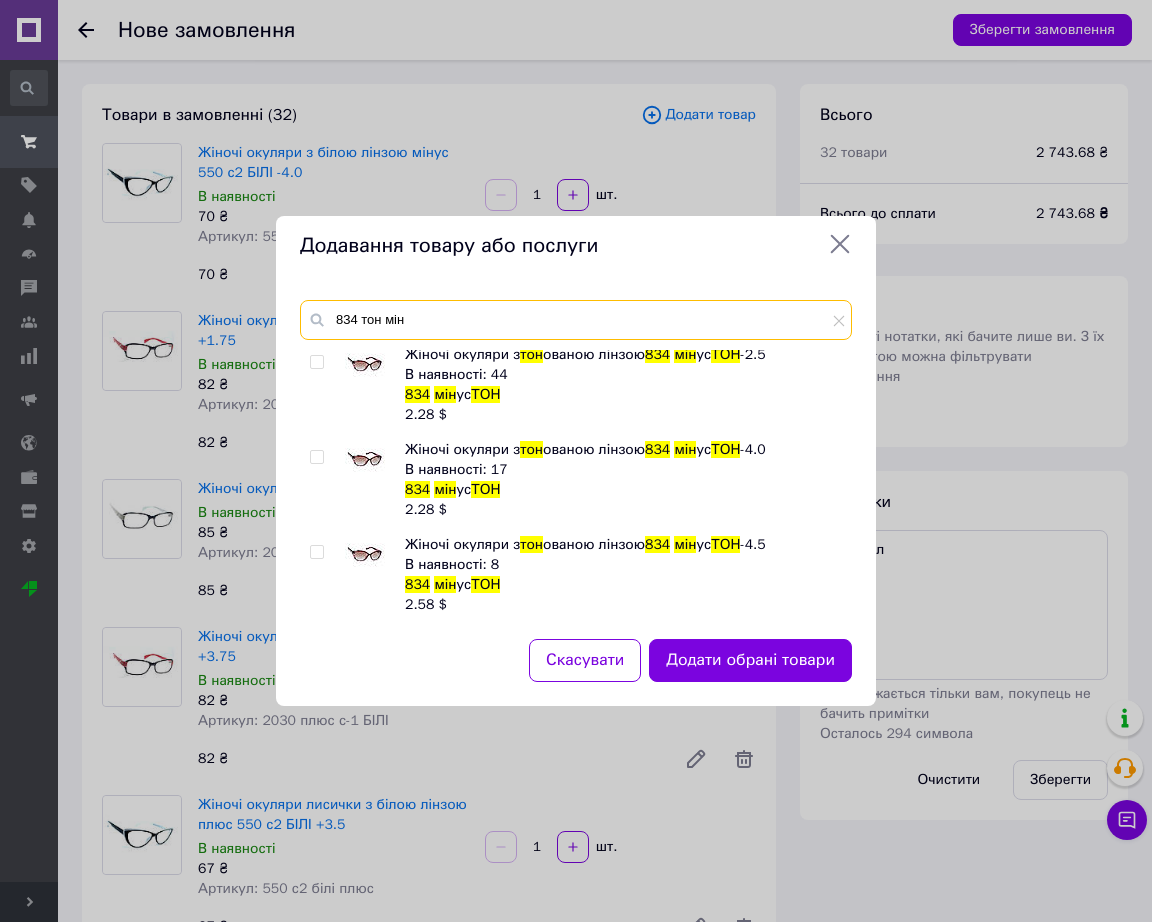 click on "834 тон мін" at bounding box center (576, 320) 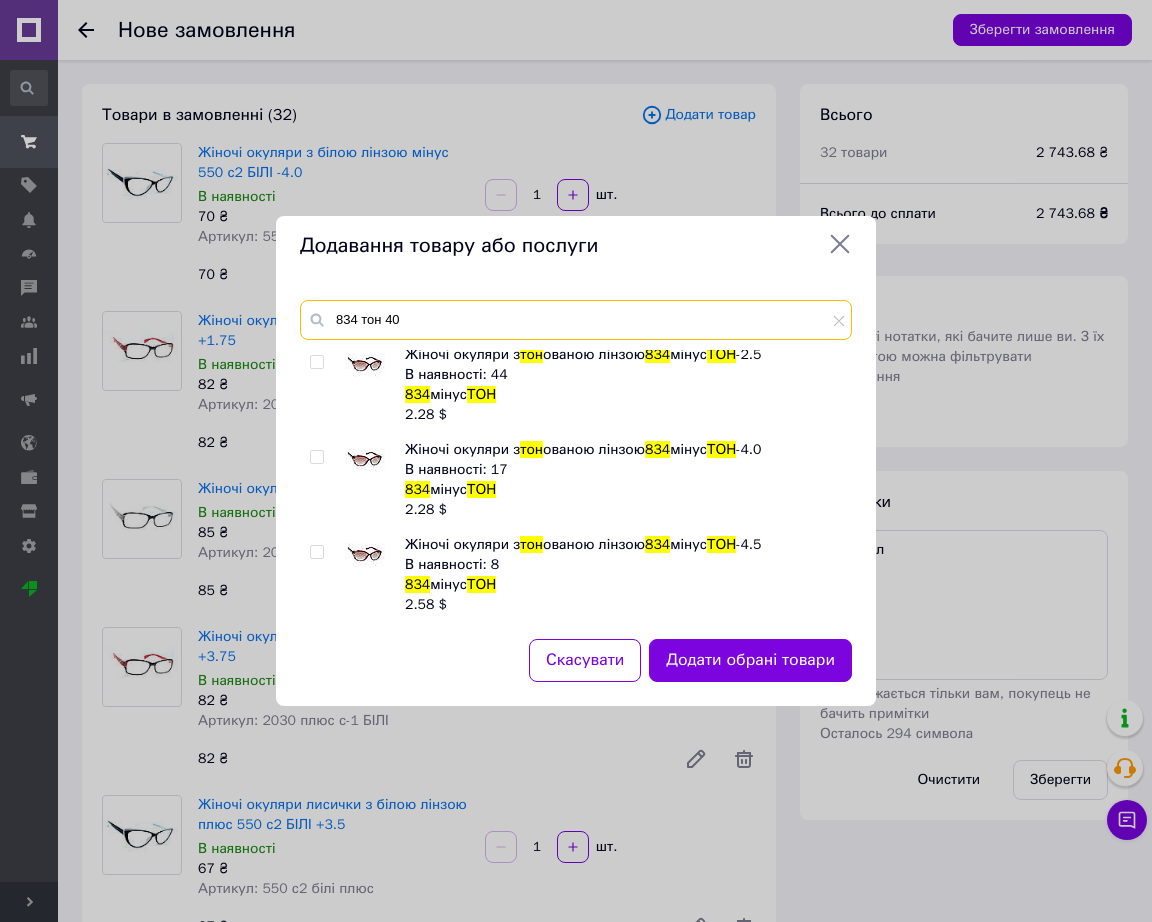 scroll, scrollTop: 0, scrollLeft: 0, axis: both 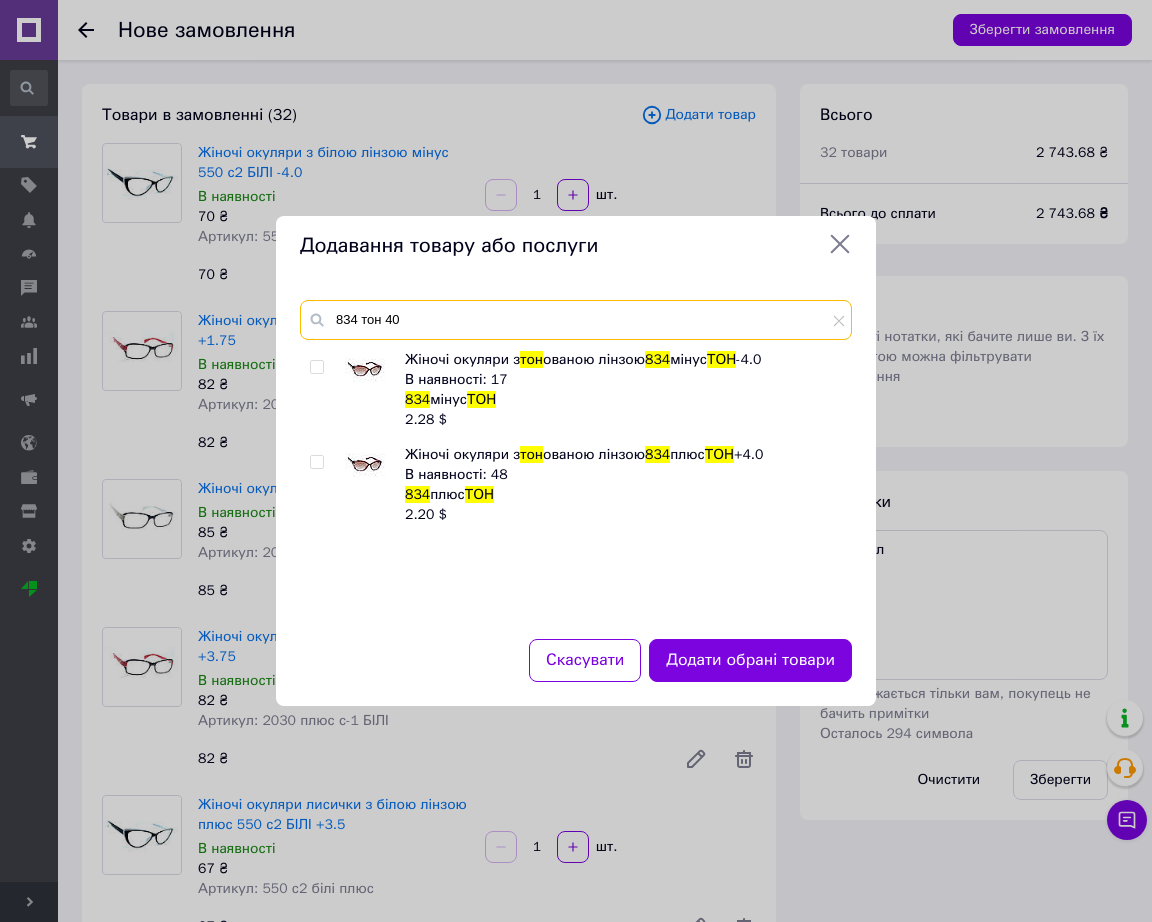type on "834 тон 40" 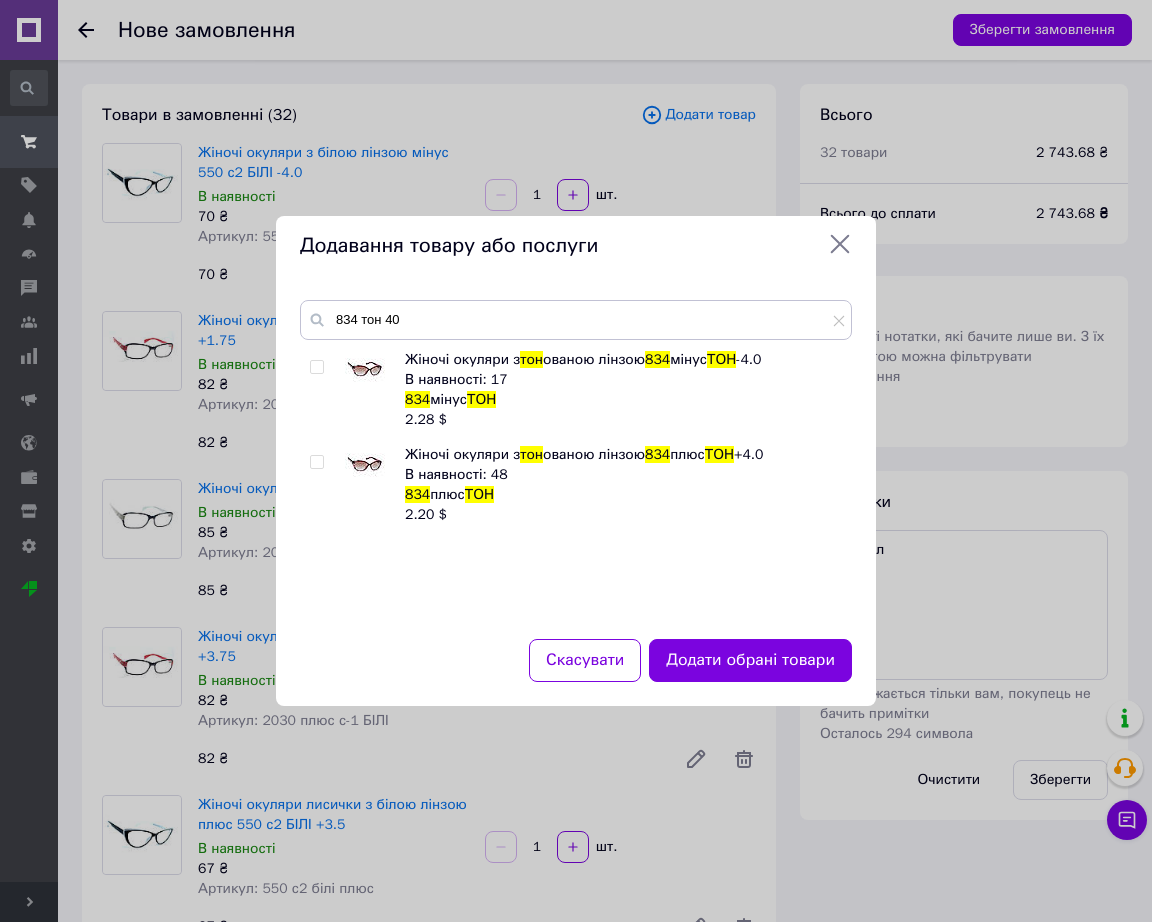 click at bounding box center (365, 465) 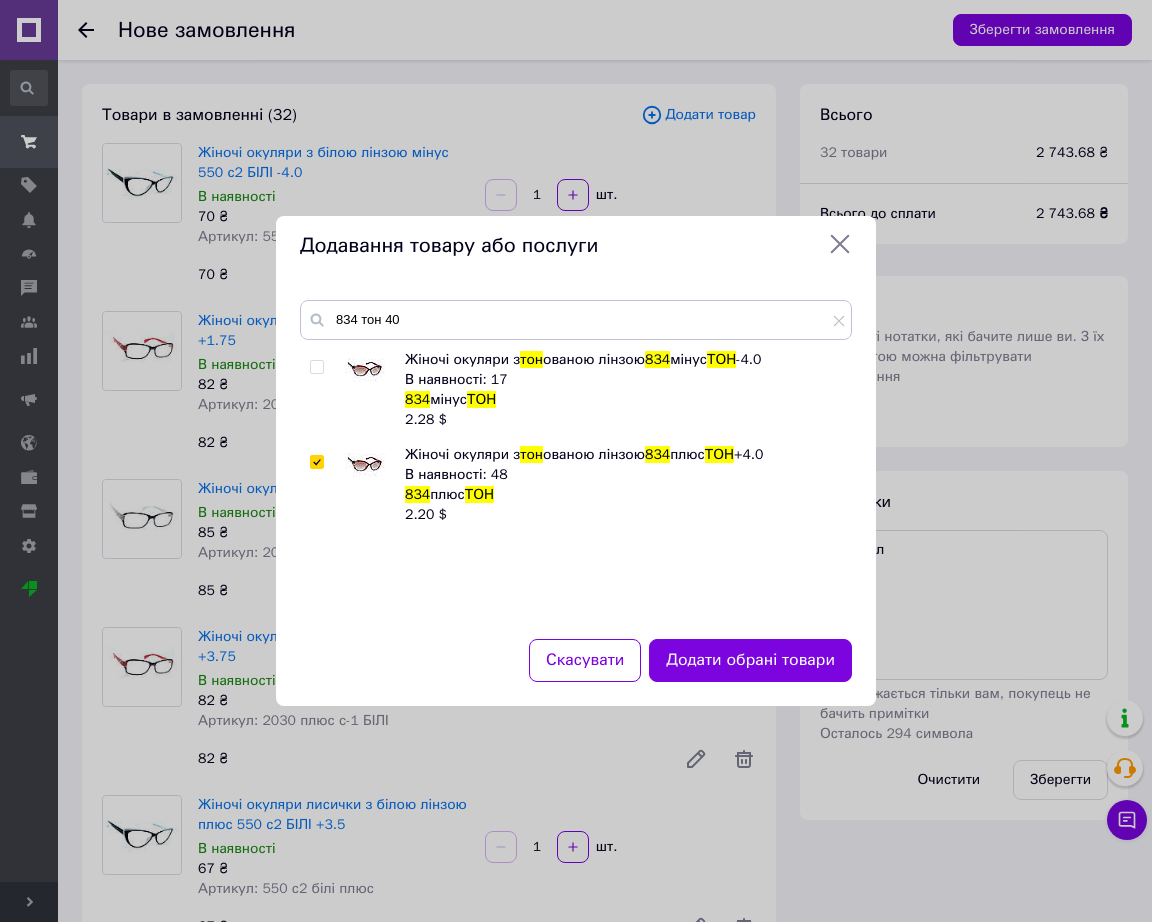 checkbox on "true" 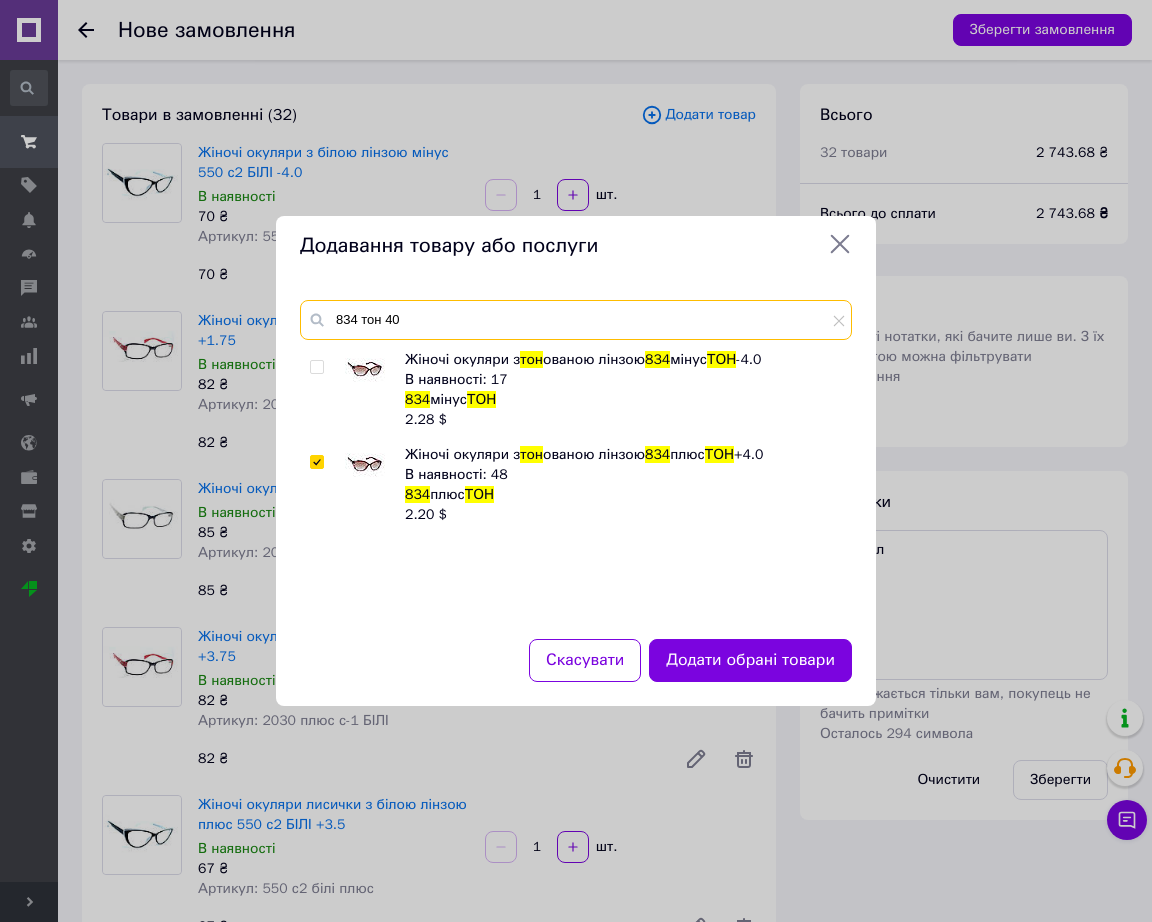 click on "834 тон 40" at bounding box center [576, 320] 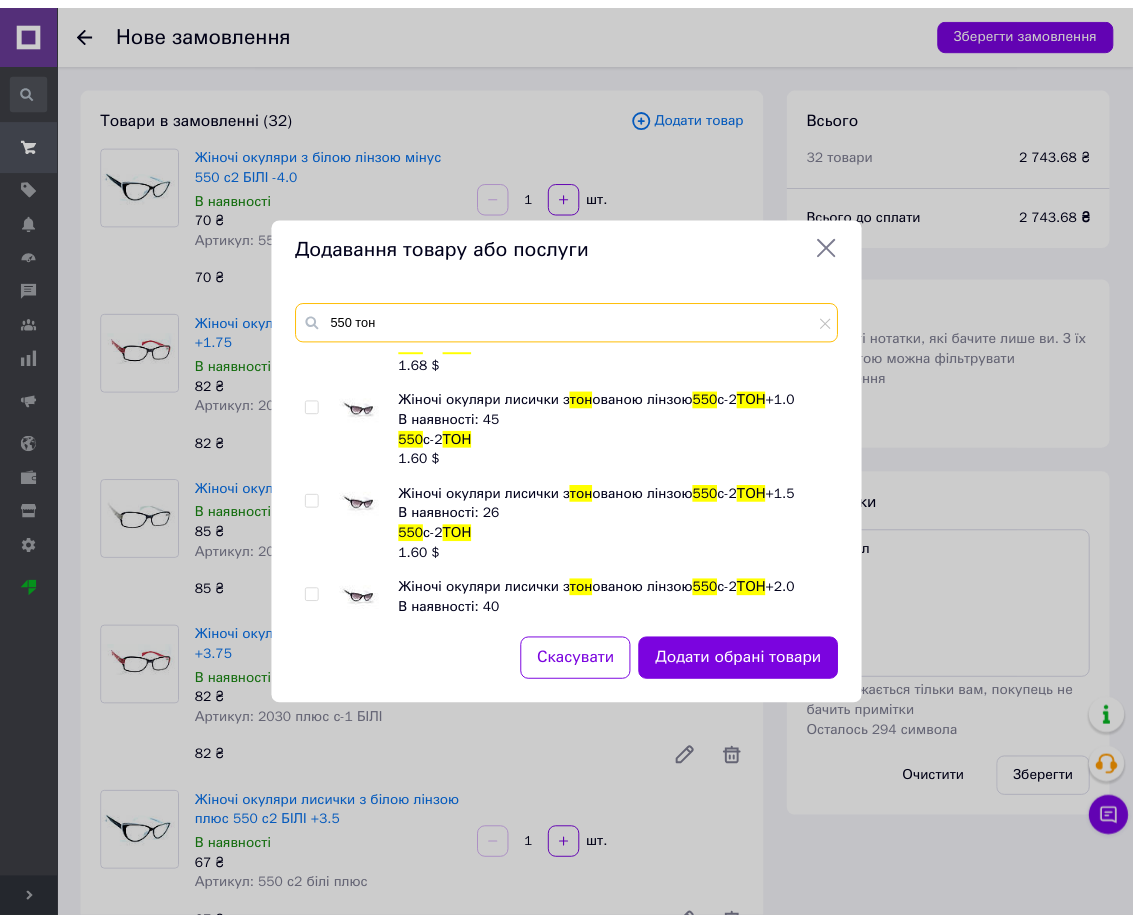 scroll, scrollTop: 1375, scrollLeft: 0, axis: vertical 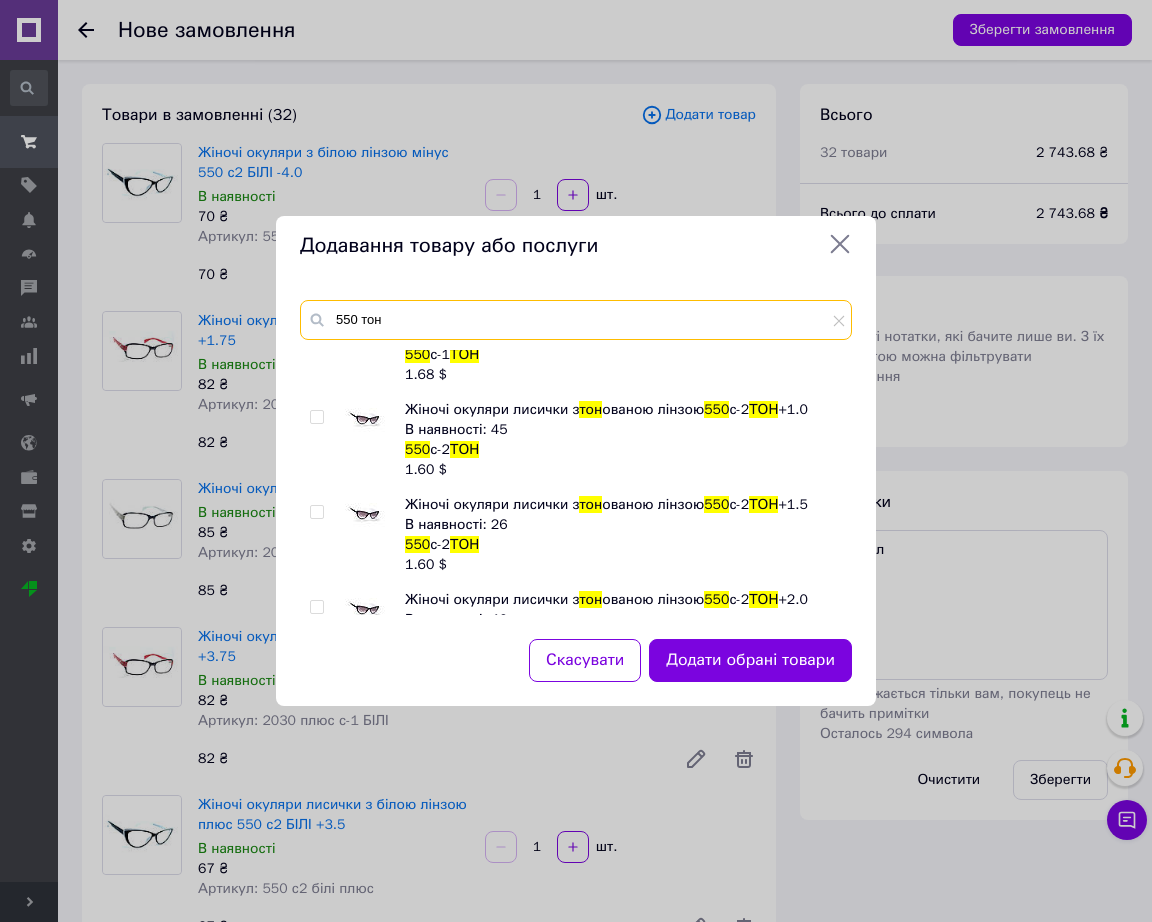 type on "550 тон" 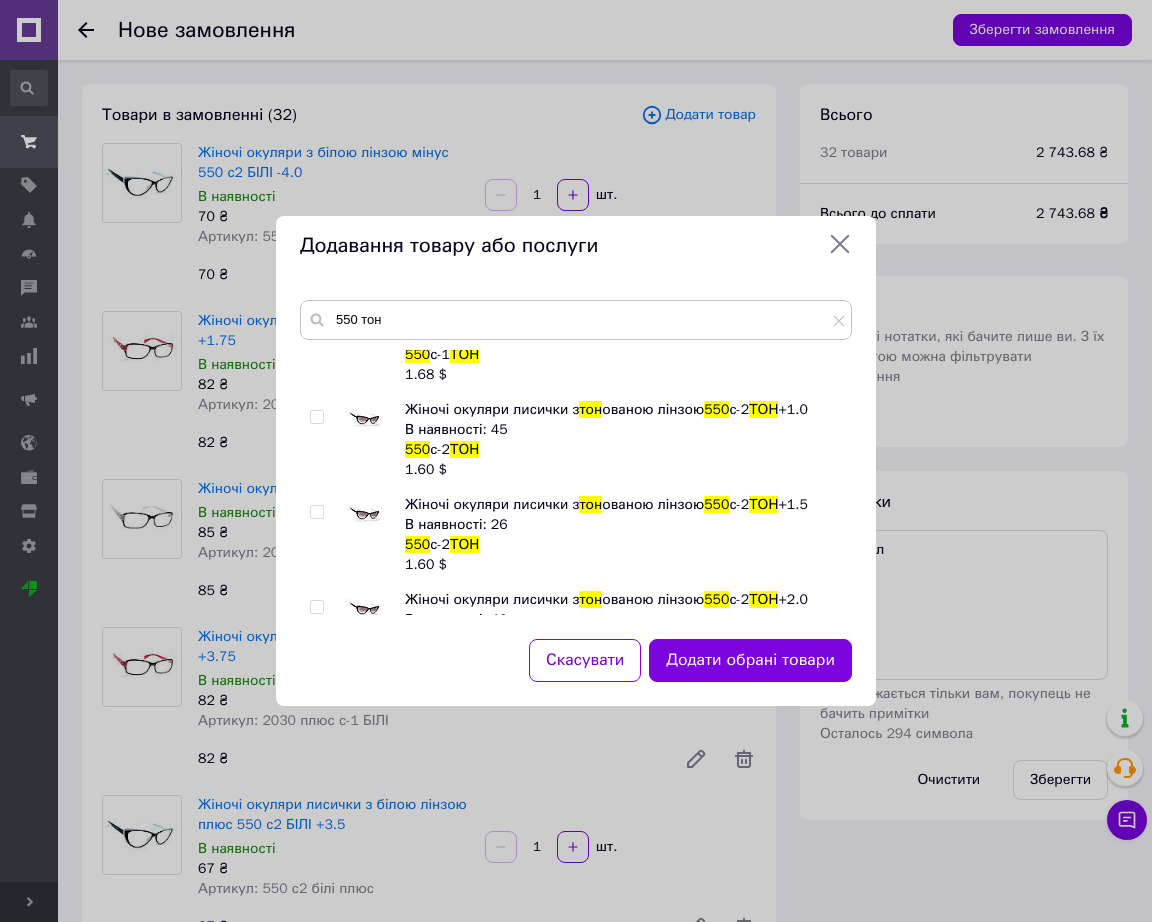 click at bounding box center (365, 515) 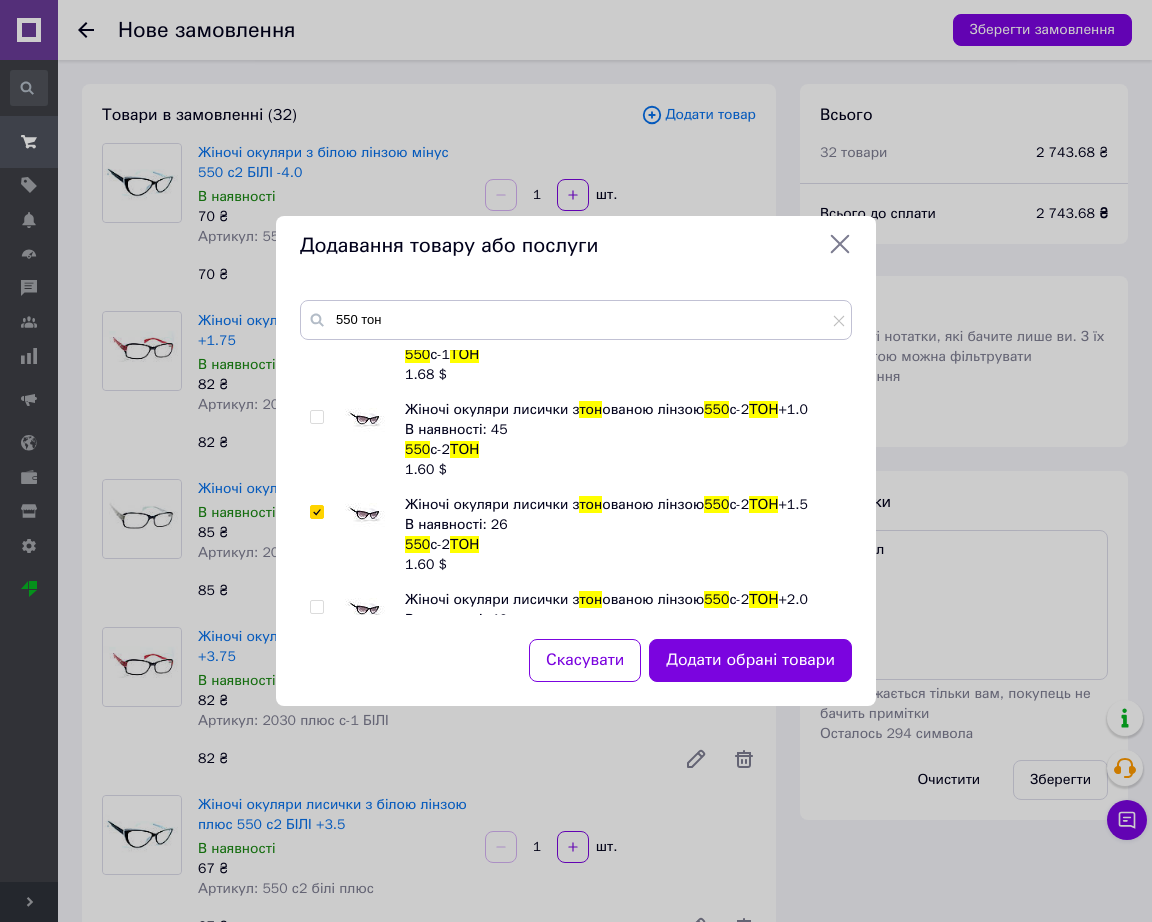 checkbox on "true" 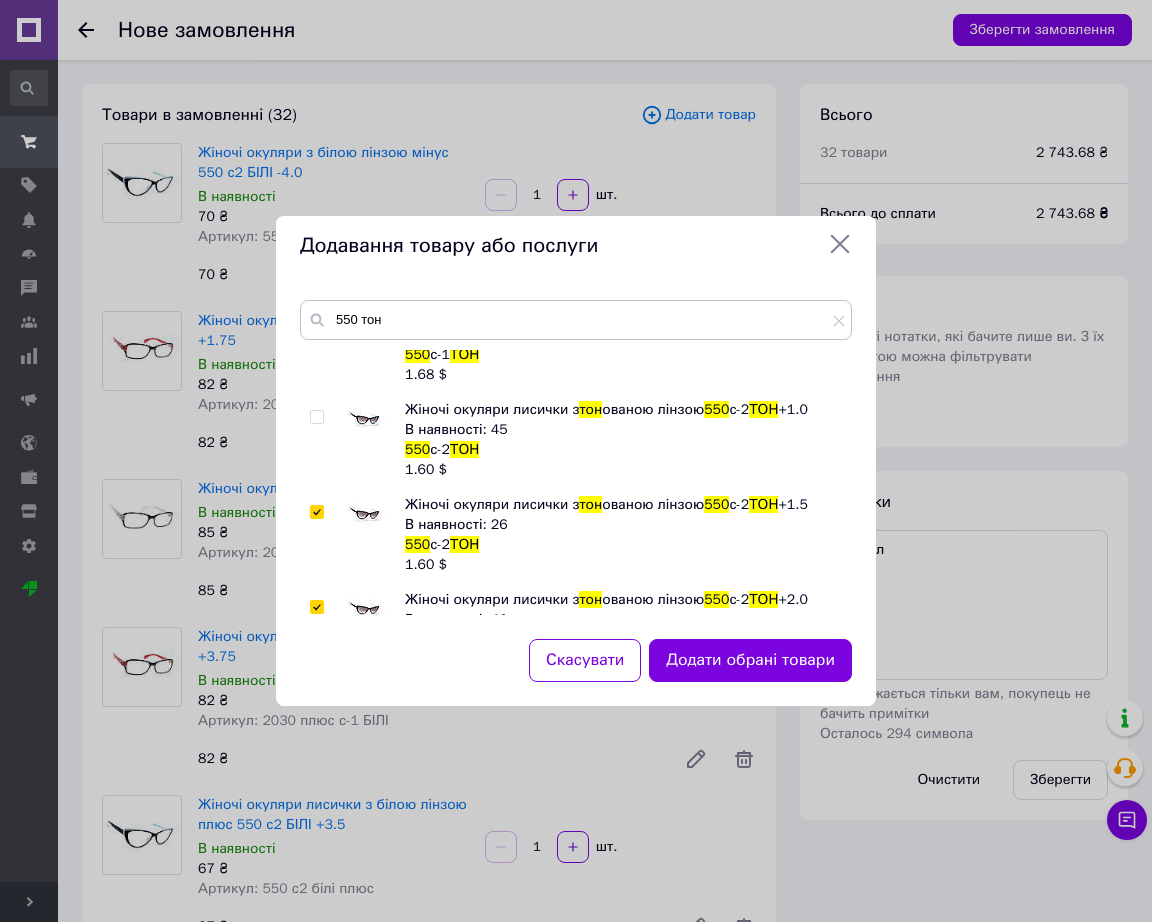 checkbox on "true" 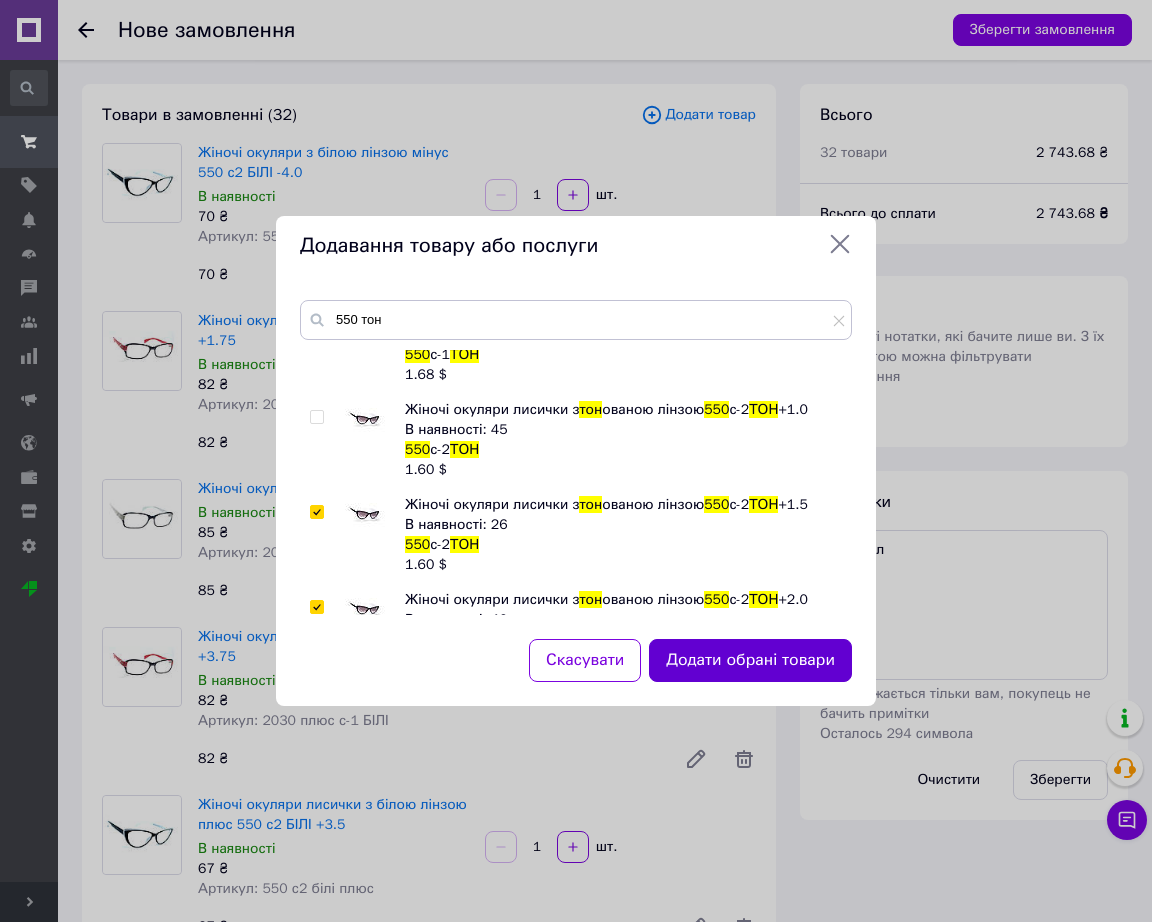 click on "Додати обрані товари" at bounding box center [750, 660] 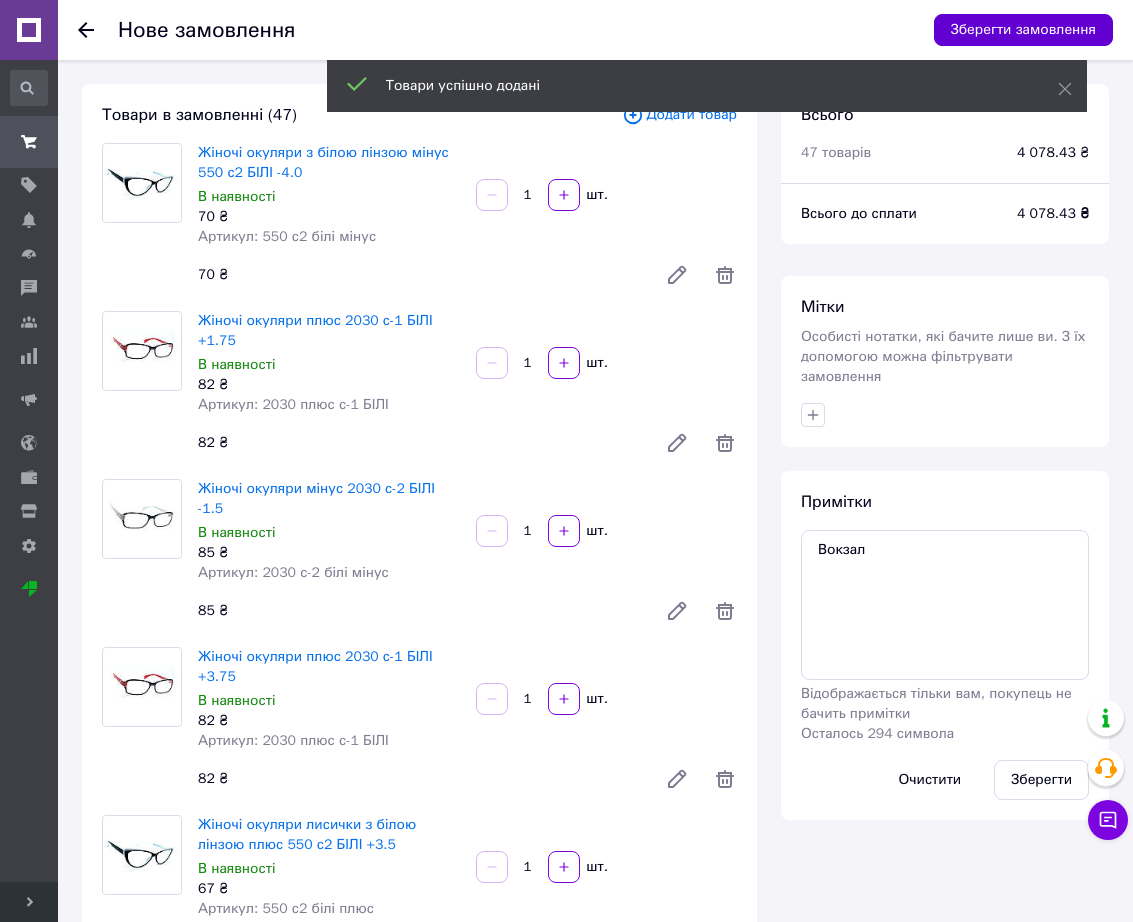 click on "Зберегти замовлення" at bounding box center [1023, 30] 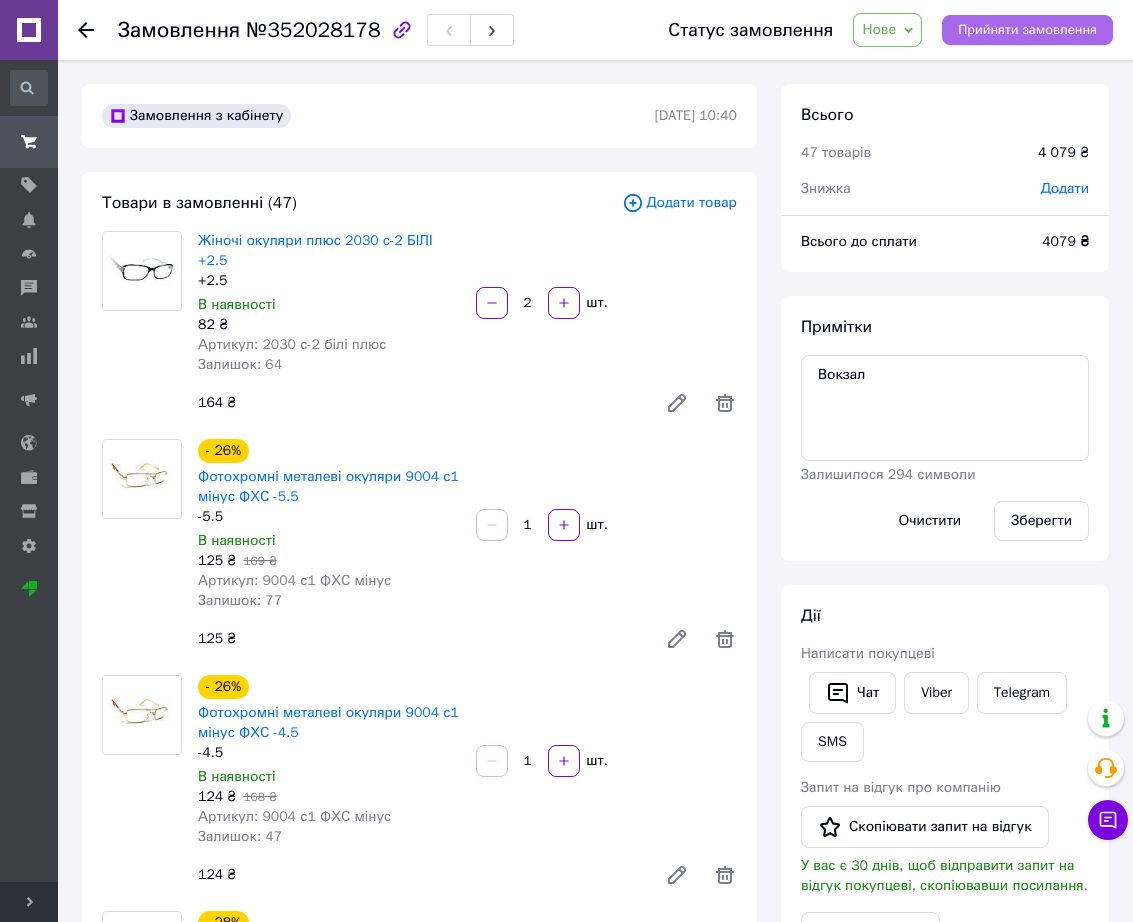 click on "Прийняти замовлення" at bounding box center (1027, 30) 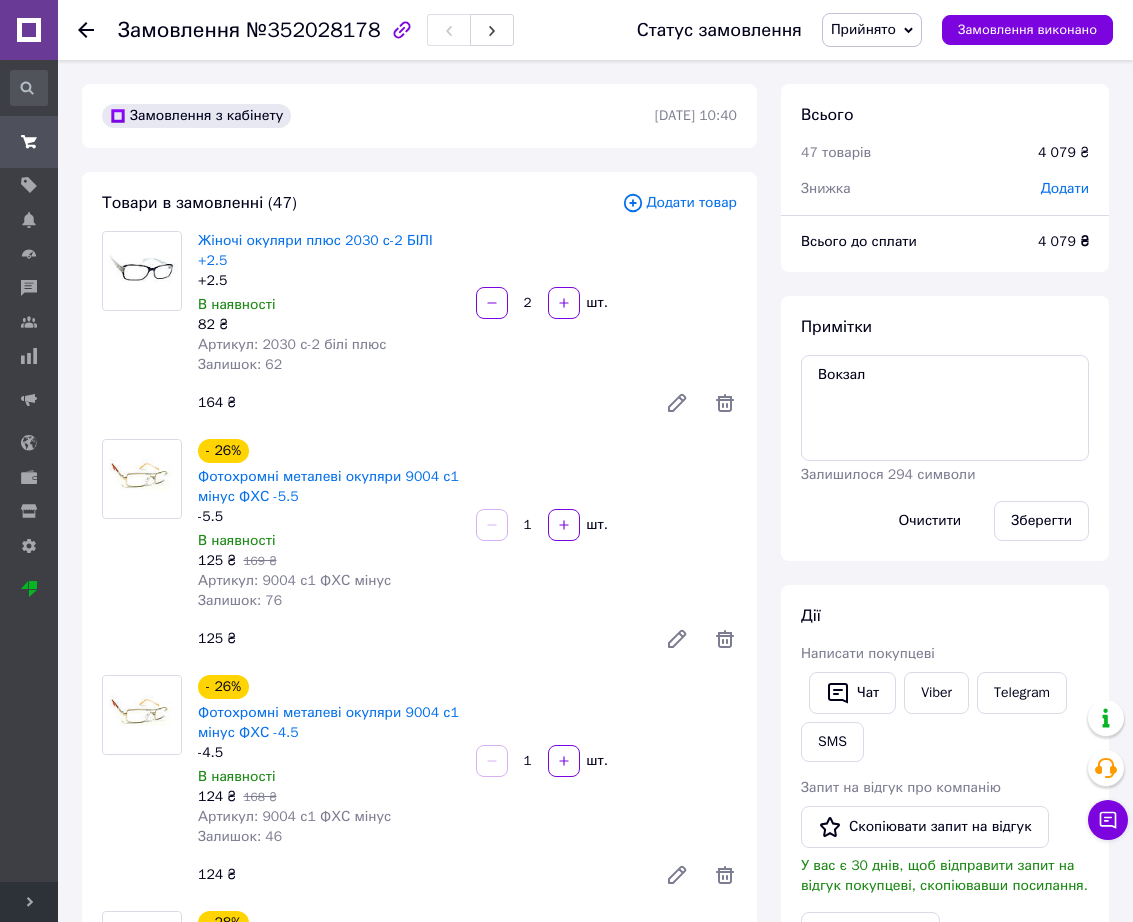 click on "Замовлення з кабінету" at bounding box center (376, 116) 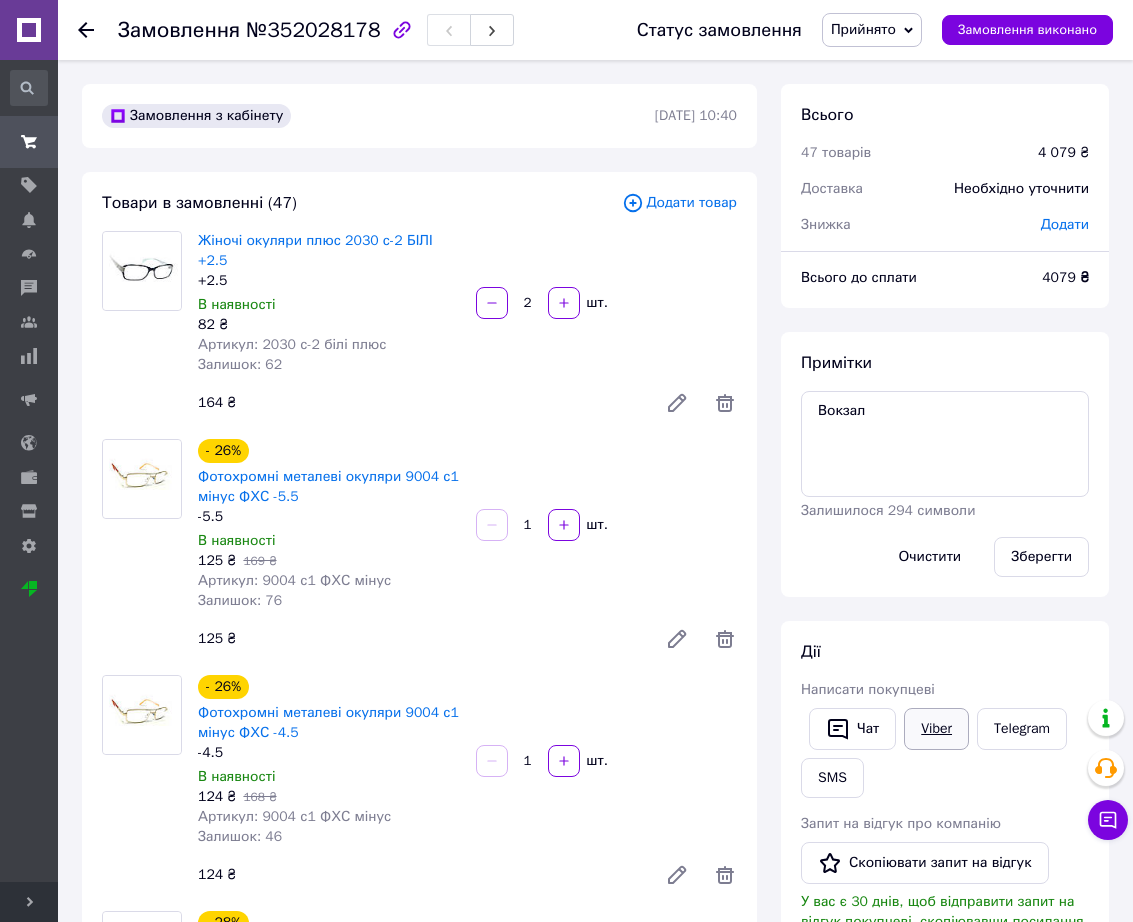 click on "Viber" at bounding box center (936, 729) 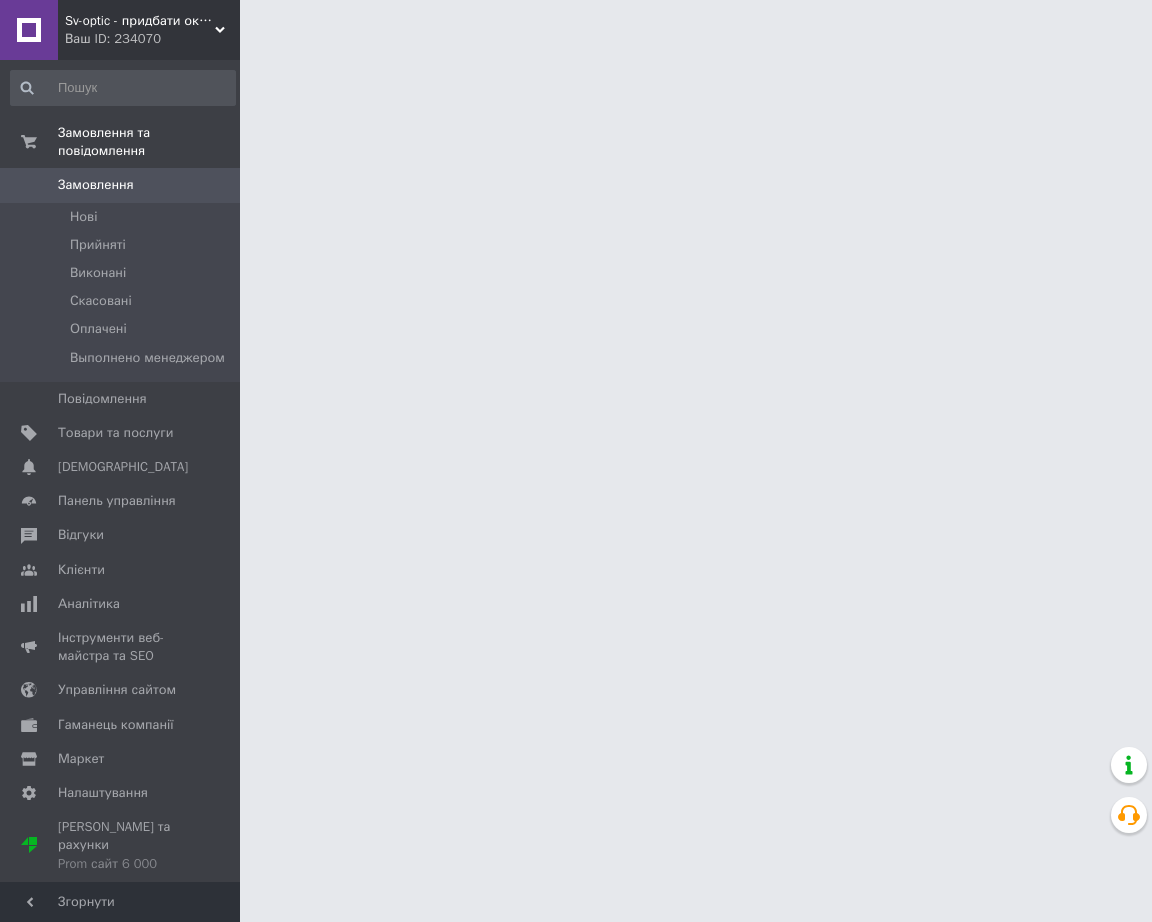 scroll, scrollTop: 0, scrollLeft: 0, axis: both 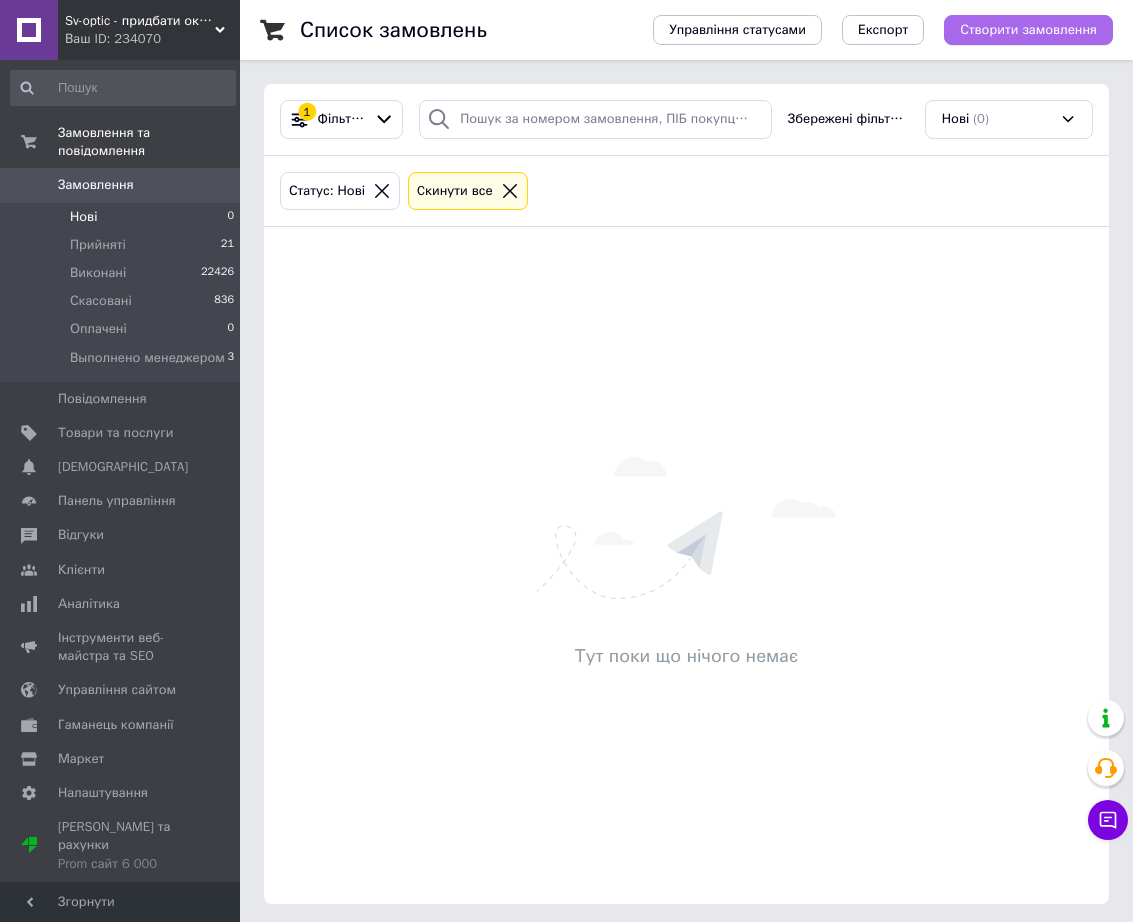 click on "Створити замовлення" at bounding box center (1028, 30) 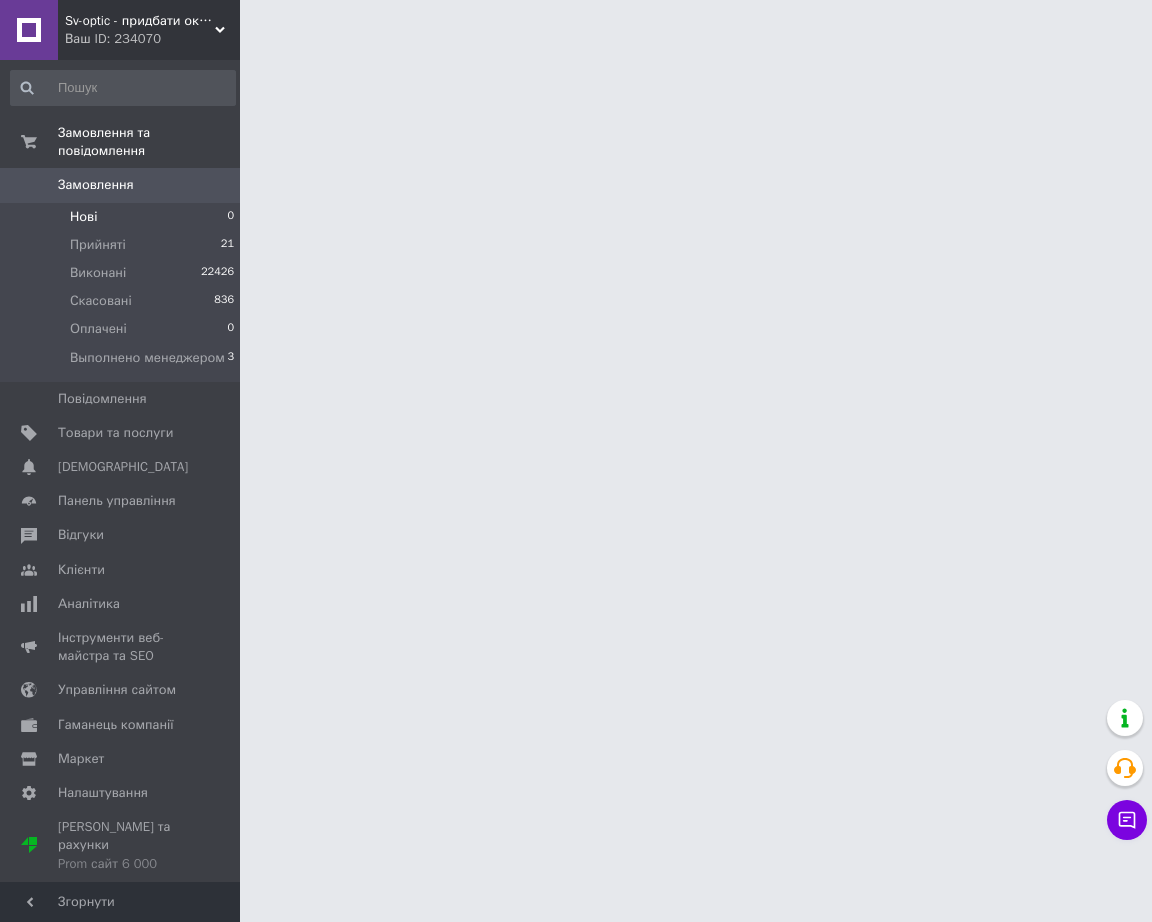 click on "Згорнути" at bounding box center [120, 902] 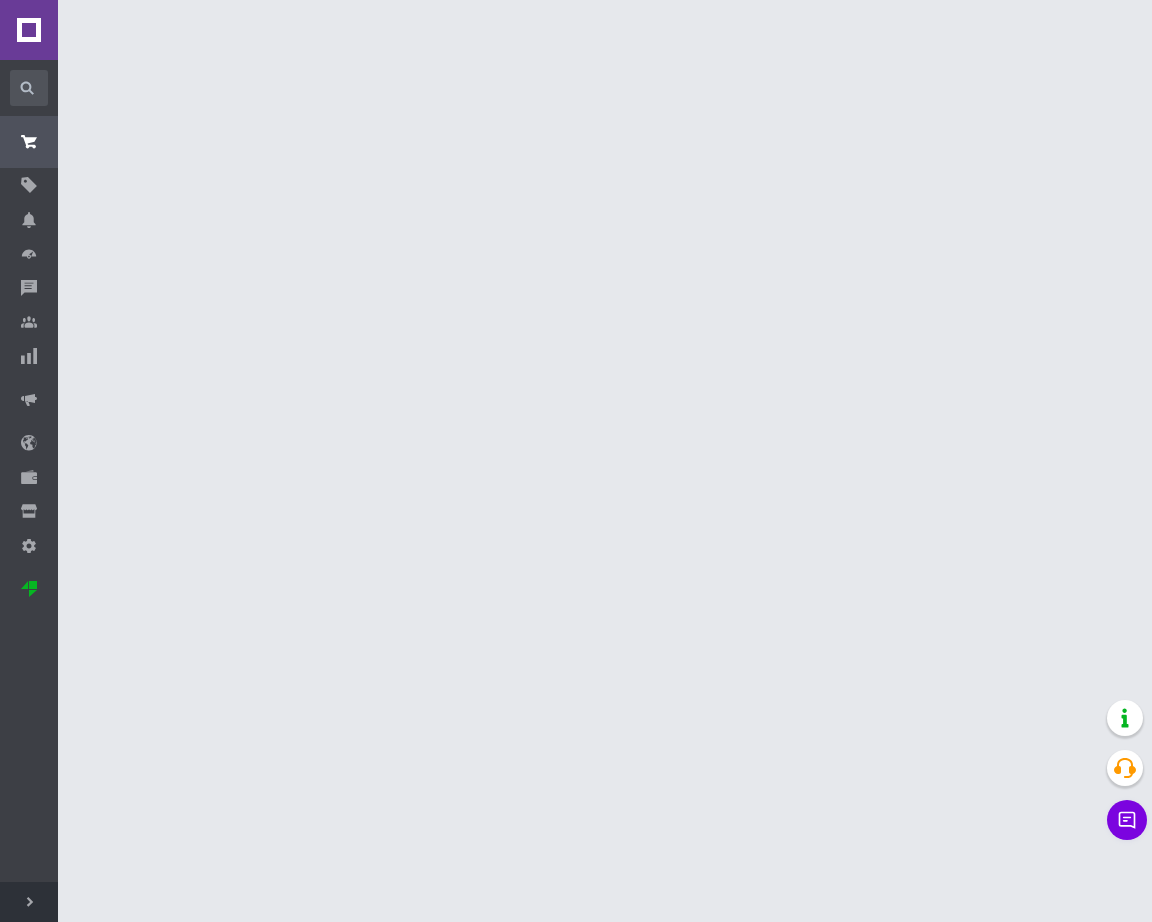 scroll, scrollTop: 0, scrollLeft: 0, axis: both 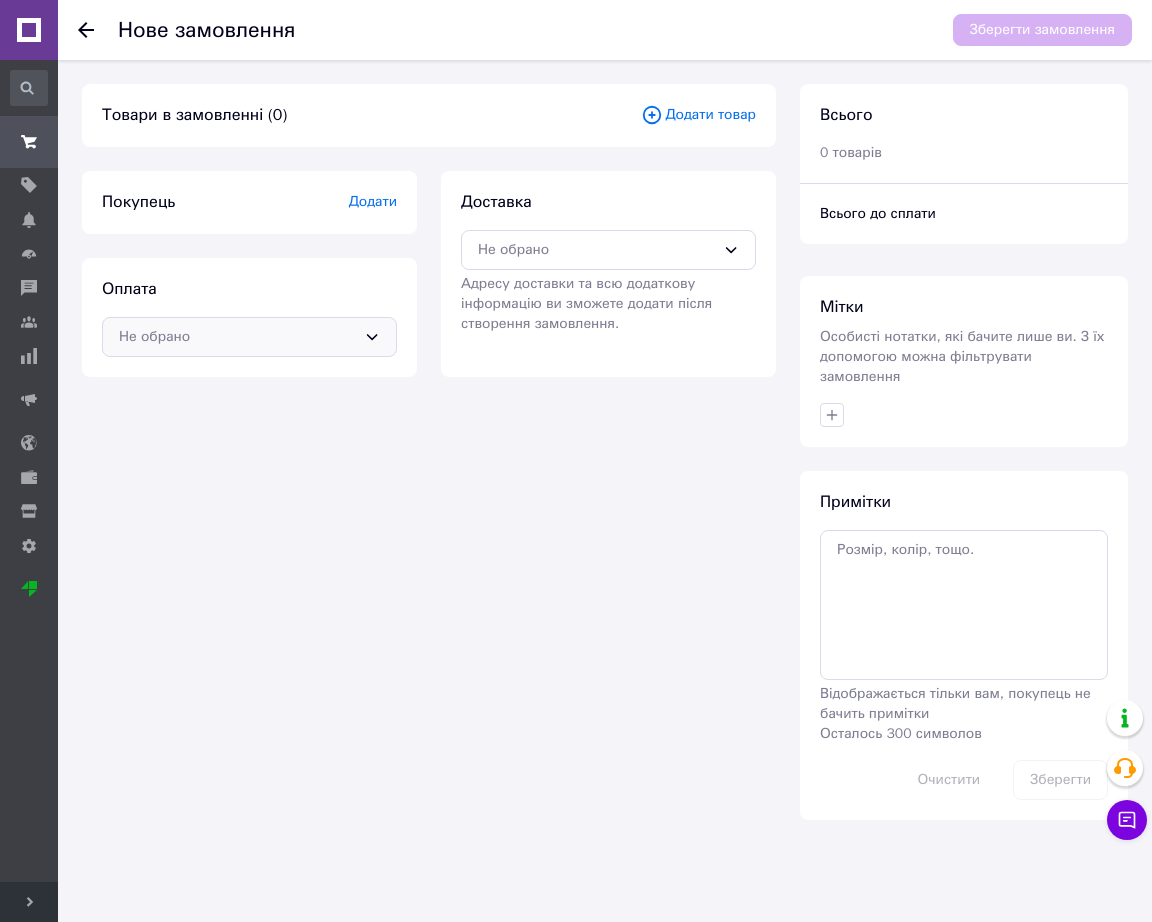 click on "Не обрано" at bounding box center (249, 337) 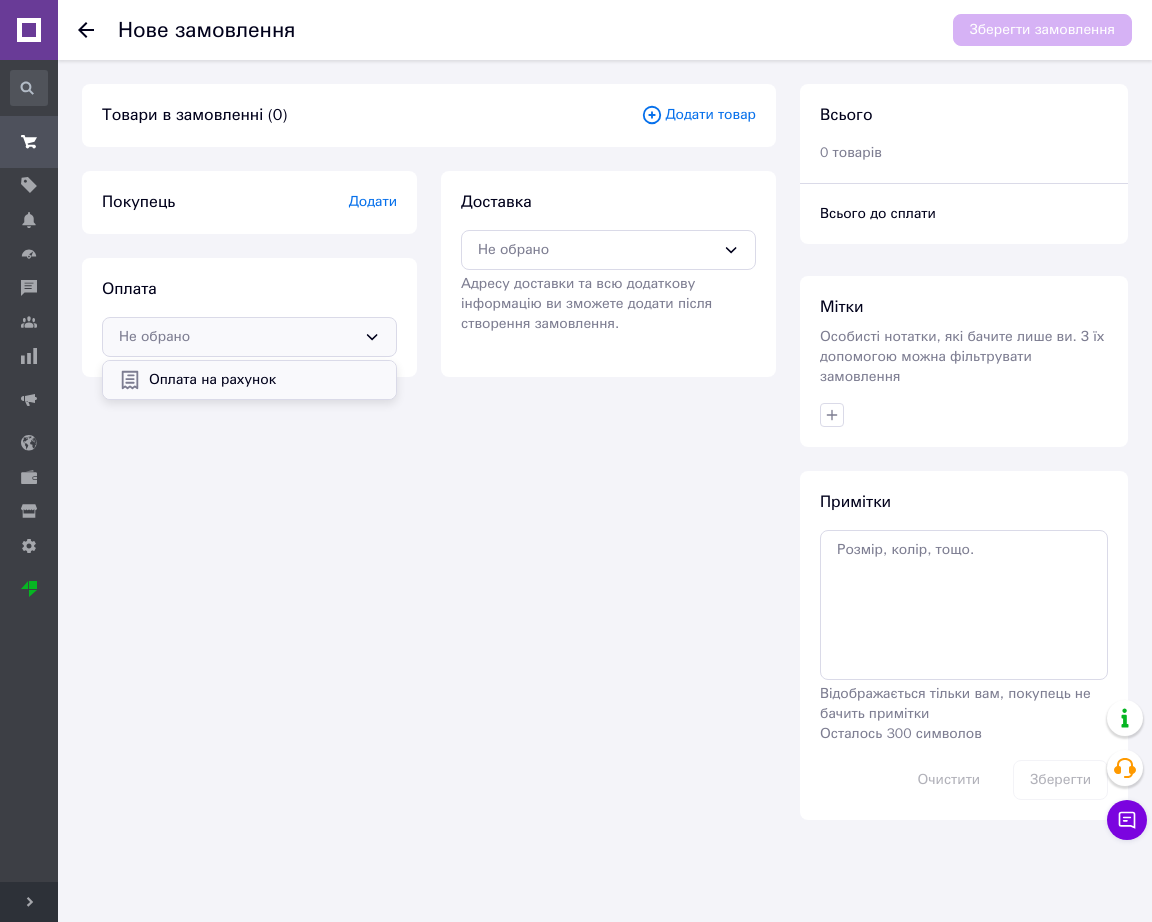 click on "Оплата на рахунок" at bounding box center (264, 380) 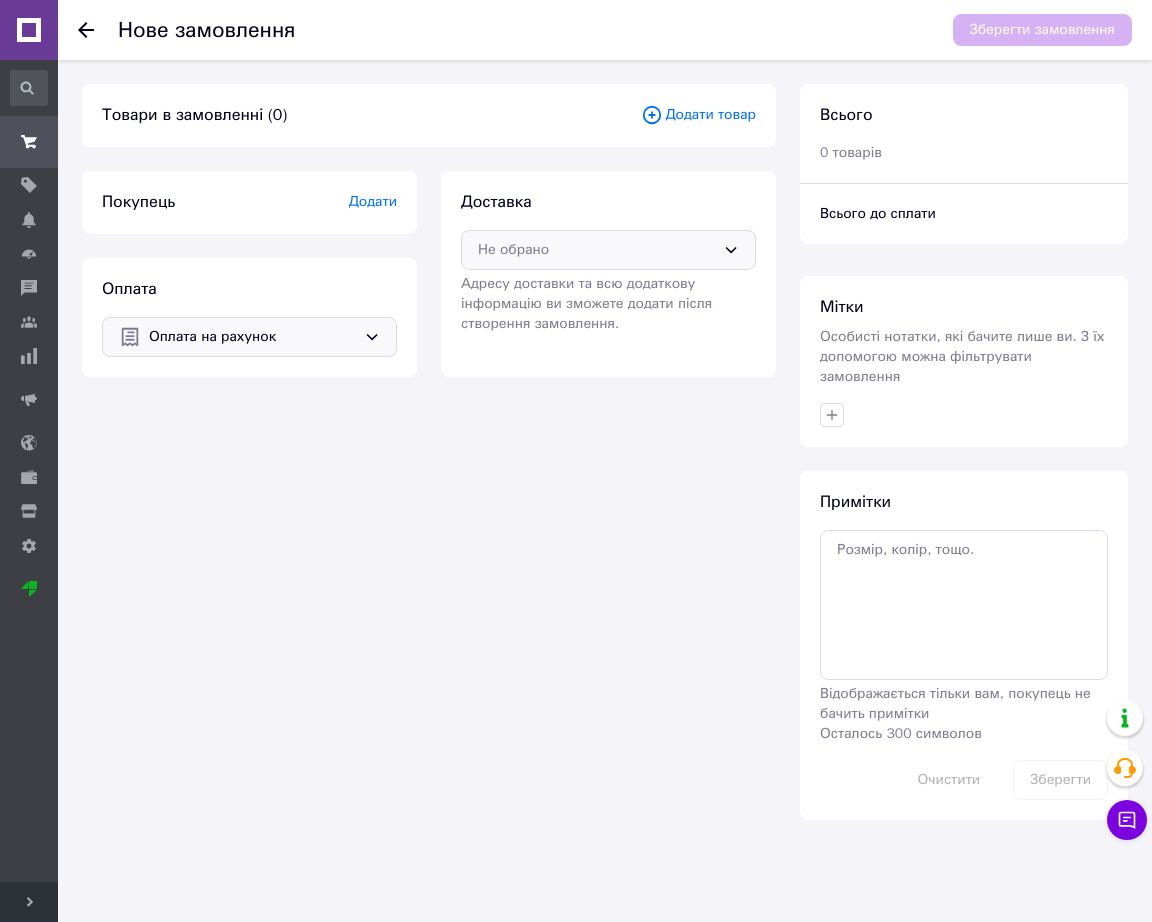 click on "Не обрано" at bounding box center (608, 250) 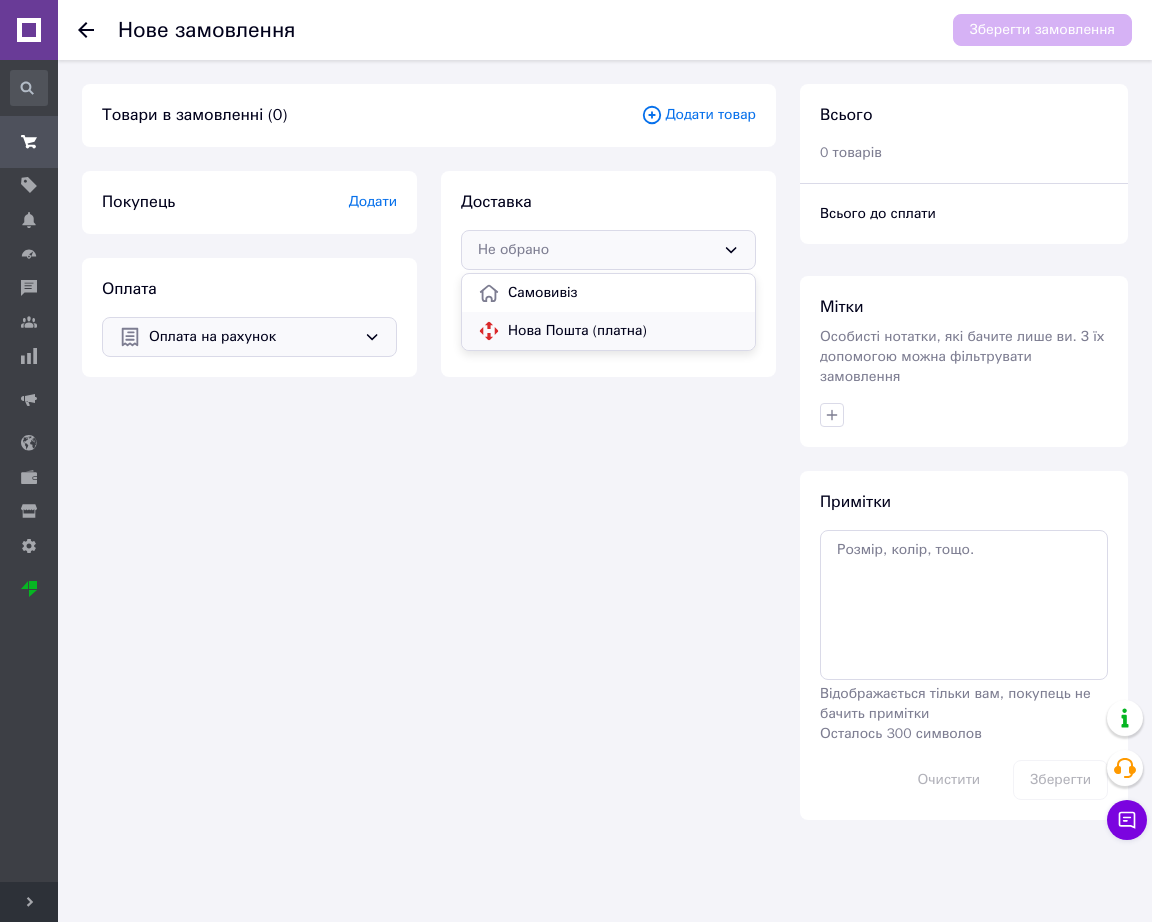 click on "Нова Пошта (платна)" at bounding box center (623, 331) 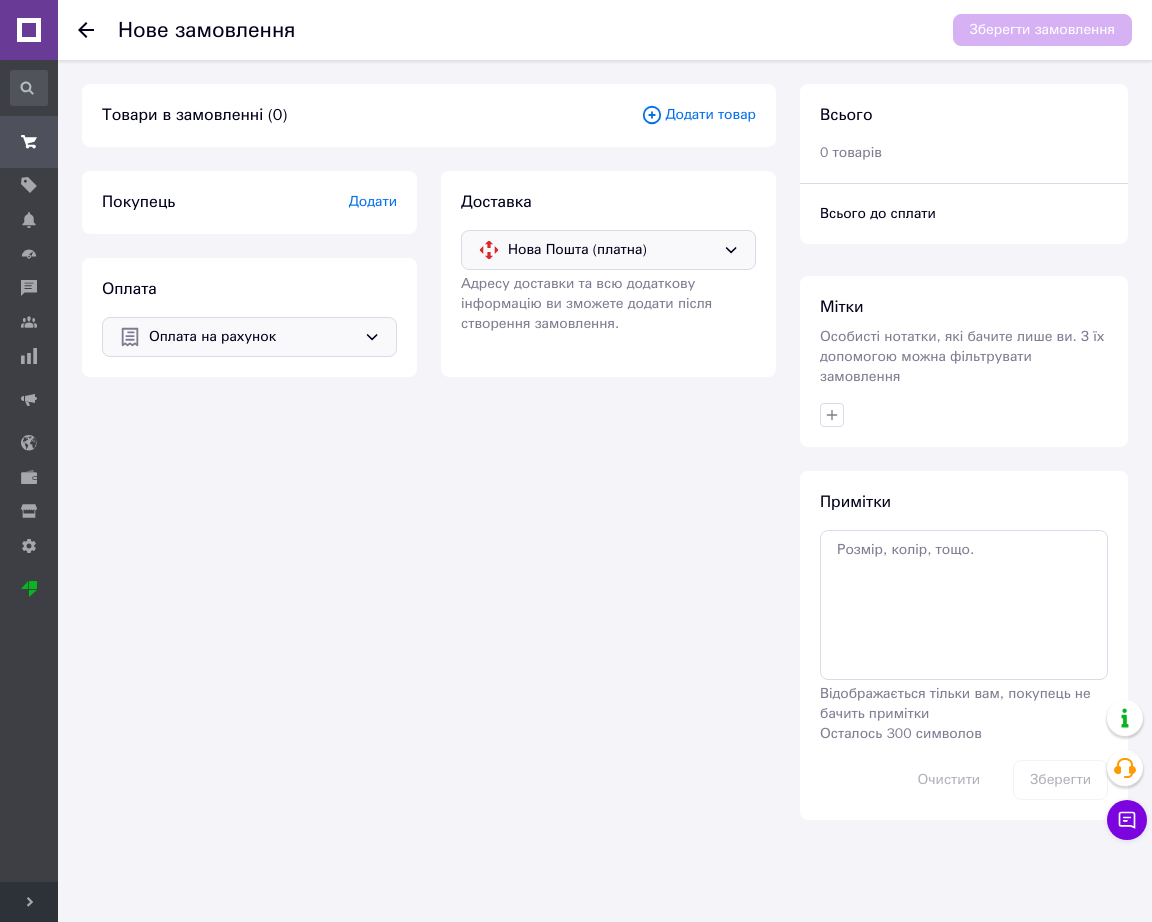 click on "Додати" at bounding box center (373, 201) 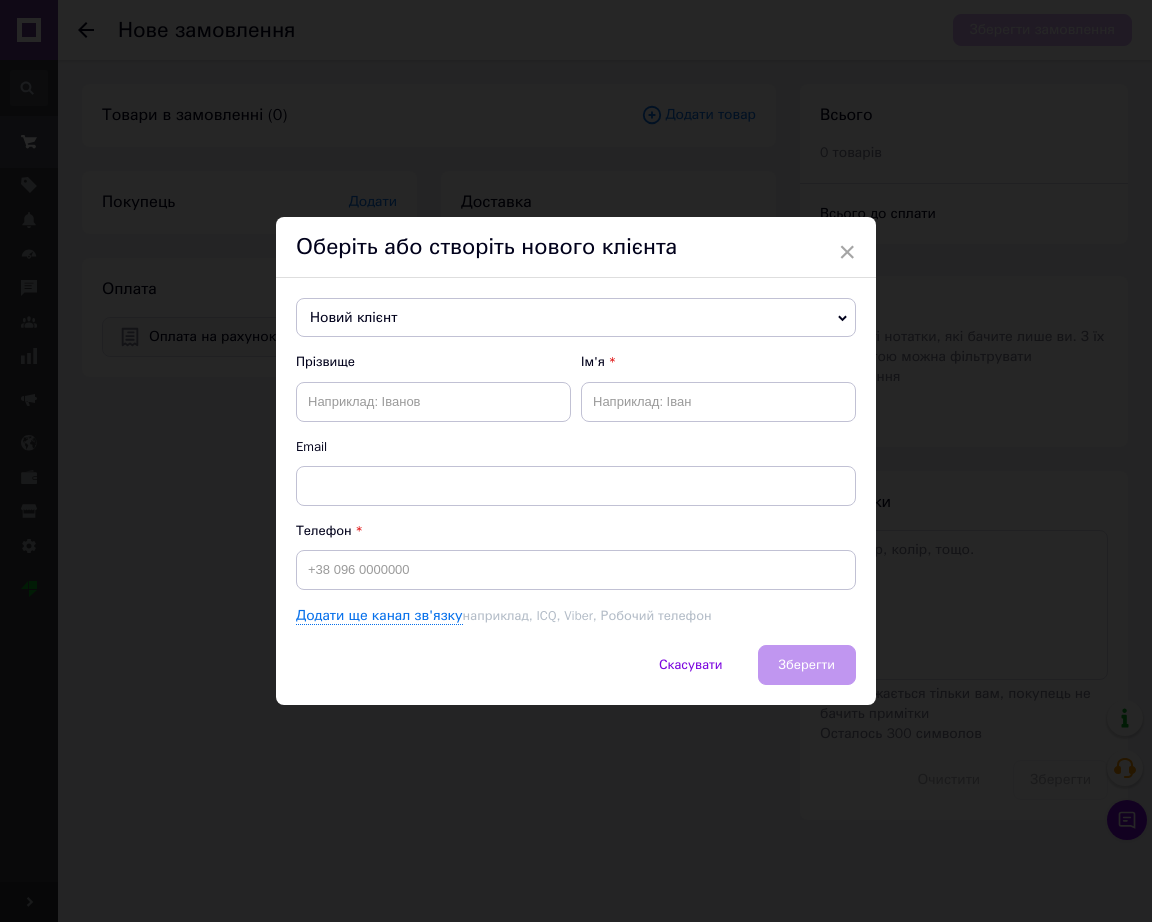 click on "Новий клієнт Новий клієнт   Прізвище Ім'я Email Телефон Додати ще канал зв'язку    наприклад, ICQ, Viber, Робочий телефон" at bounding box center [576, 462] 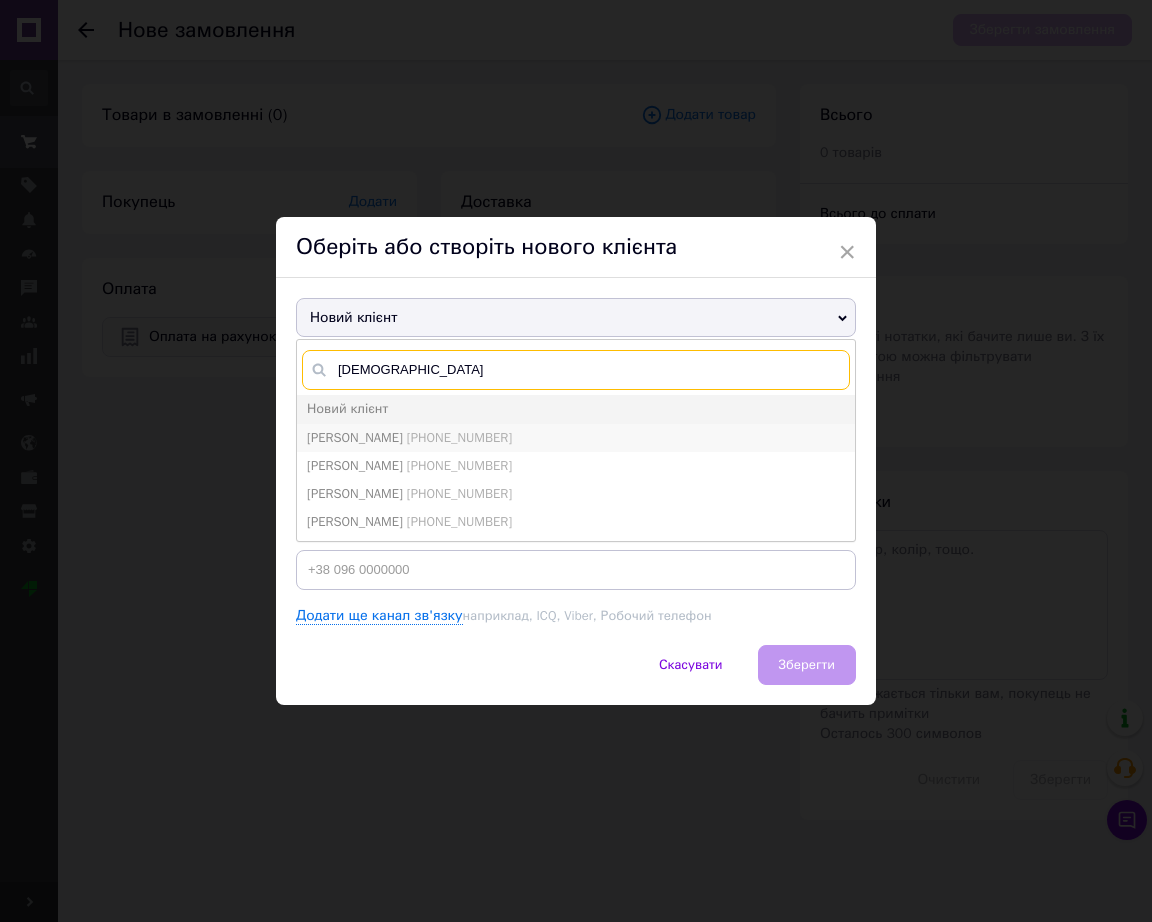type on "[DEMOGRAPHIC_DATA]" 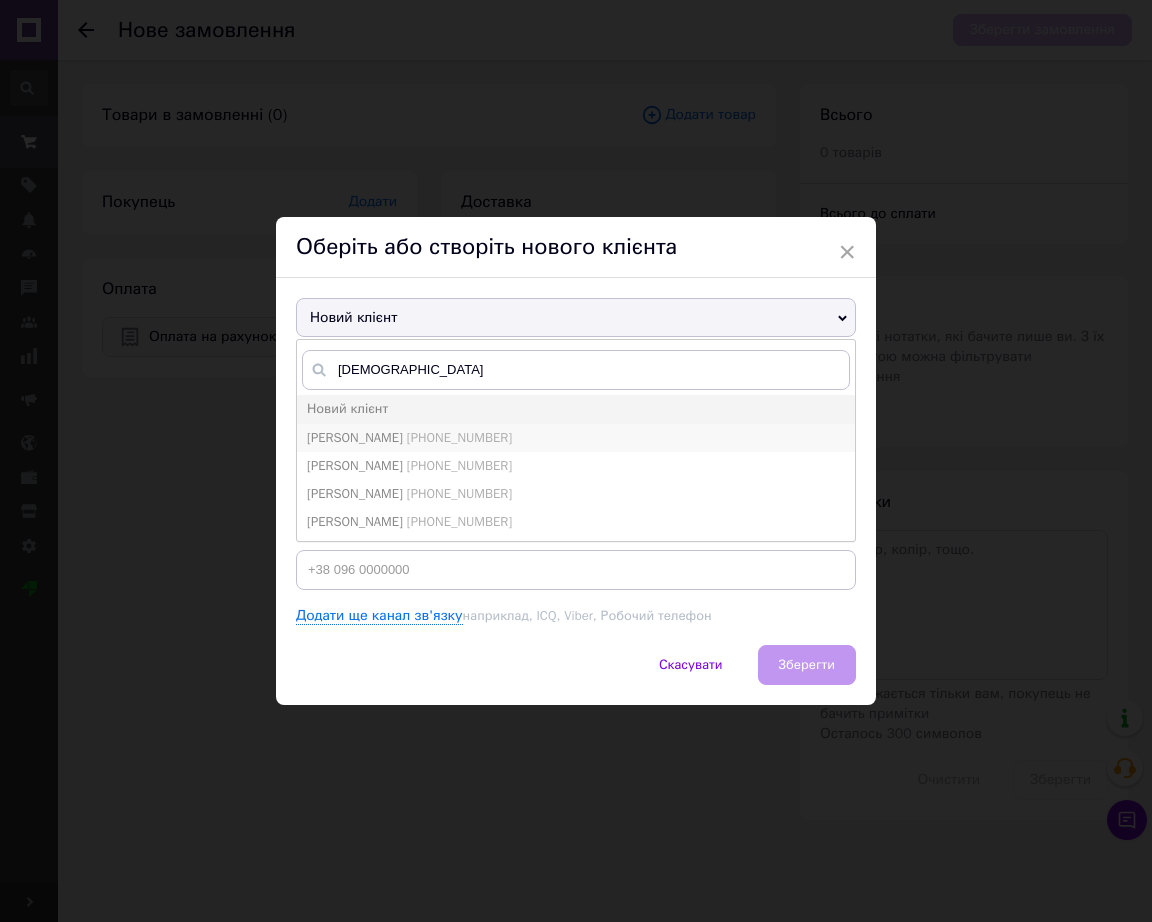 click on "[PERSON_NAME]" at bounding box center (355, 437) 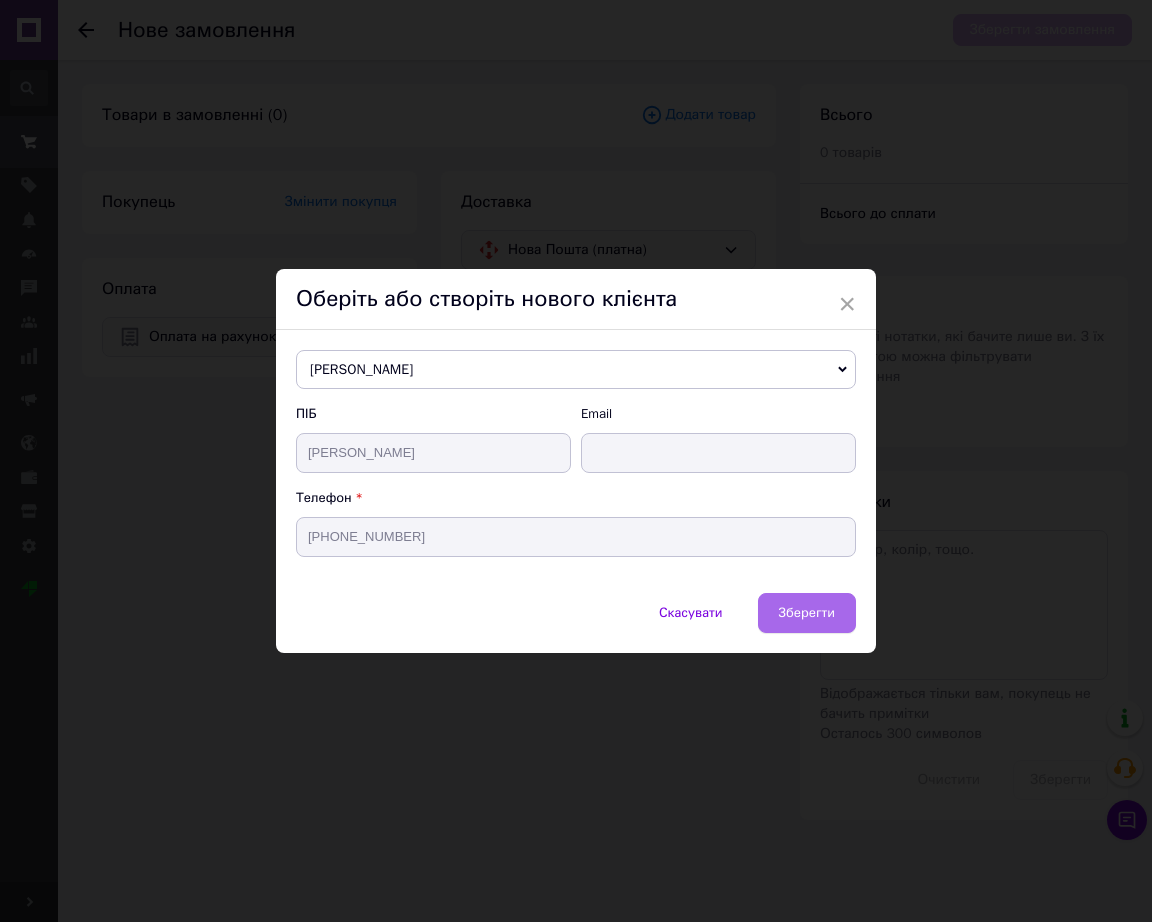 click on "Зберегти" at bounding box center (807, 612) 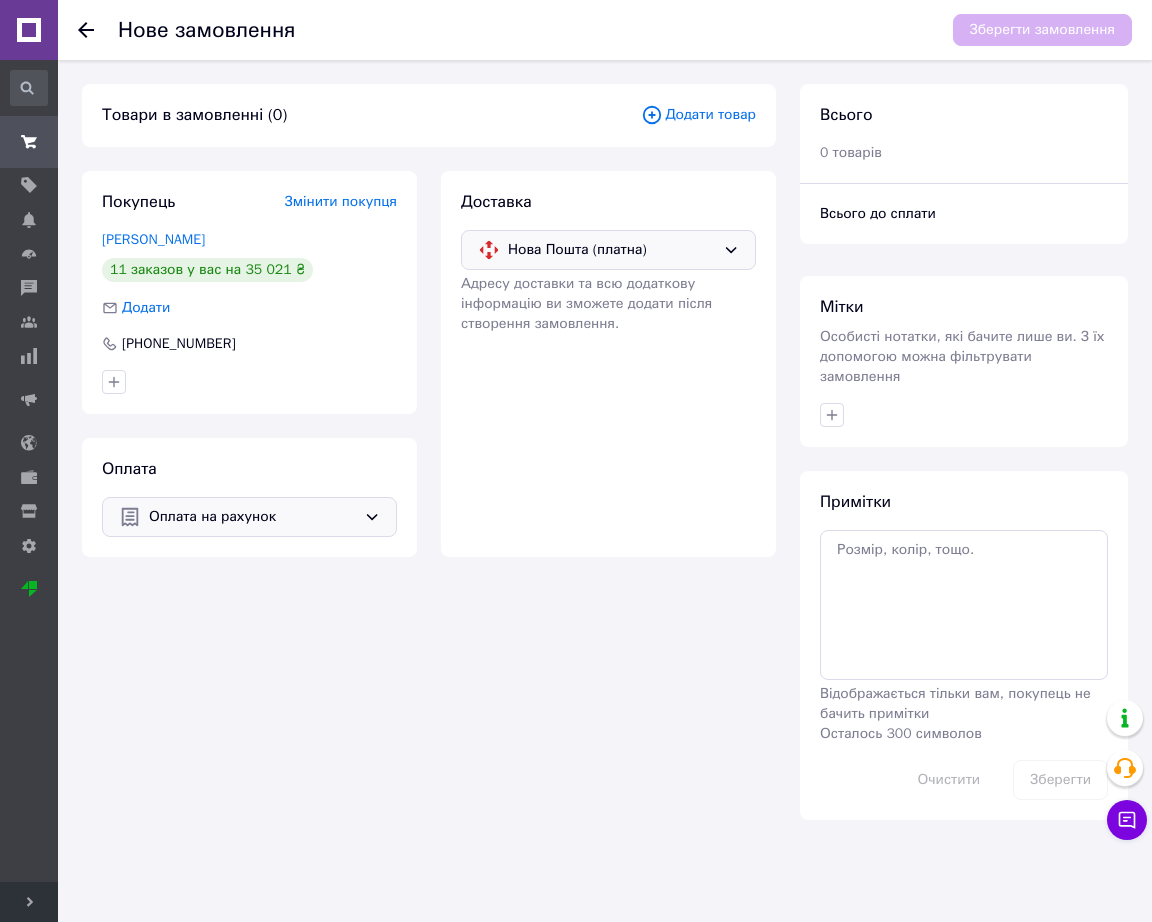 click on "Додати товар" at bounding box center (698, 115) 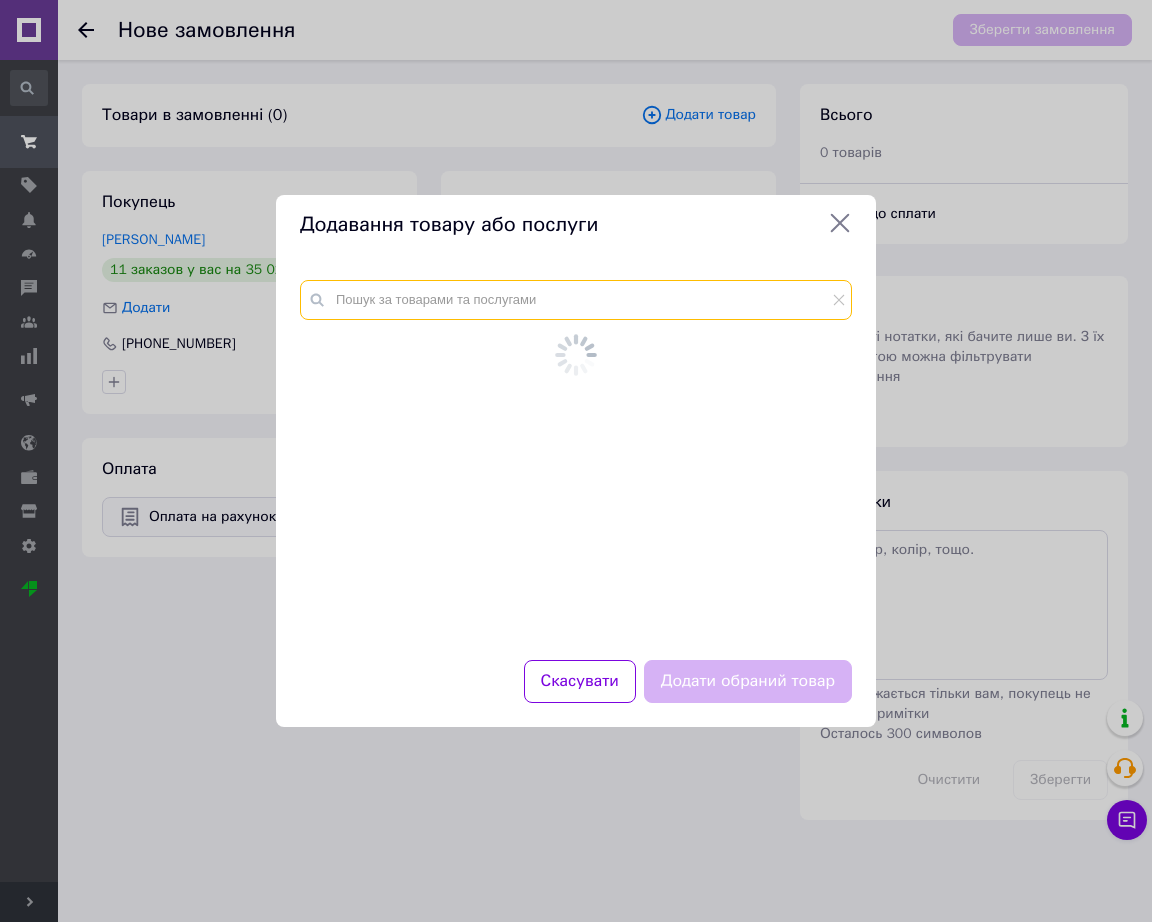 click at bounding box center [576, 300] 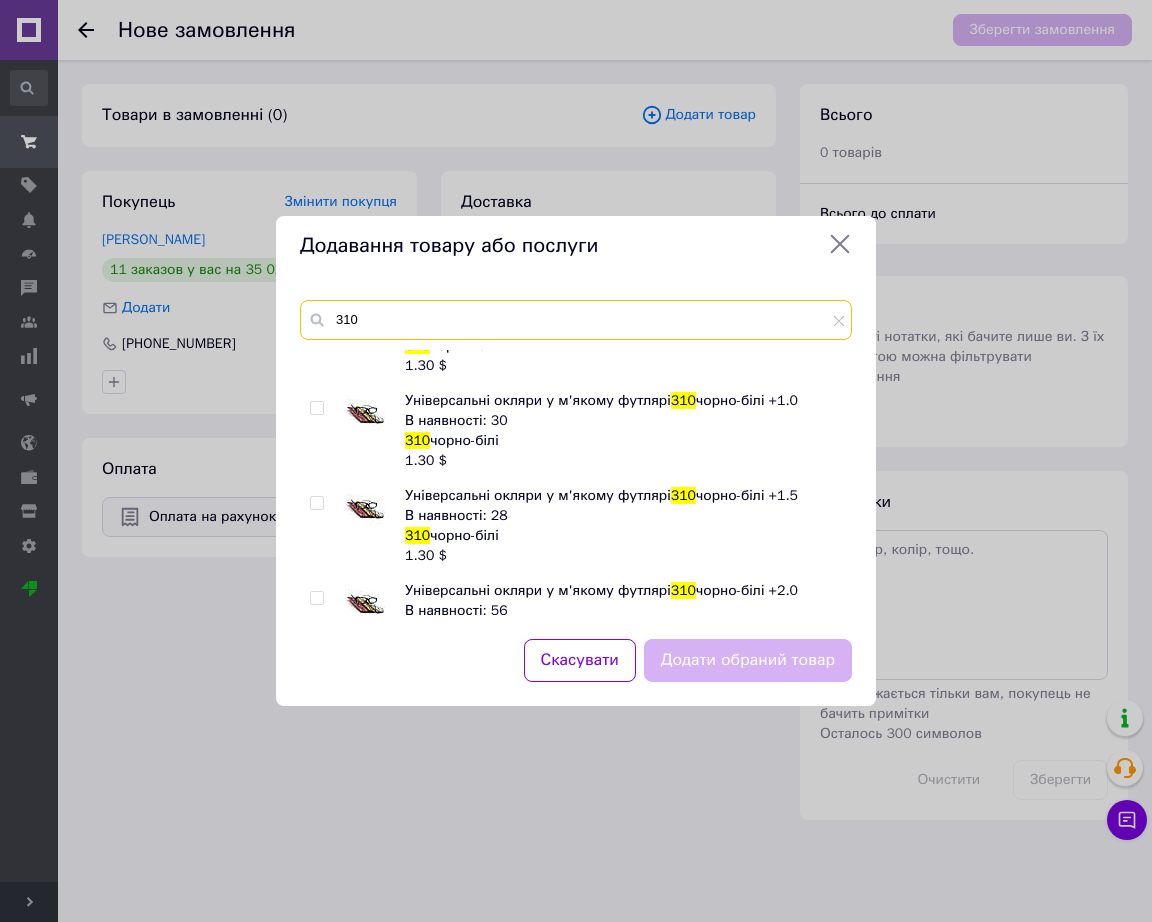 scroll, scrollTop: 250, scrollLeft: 0, axis: vertical 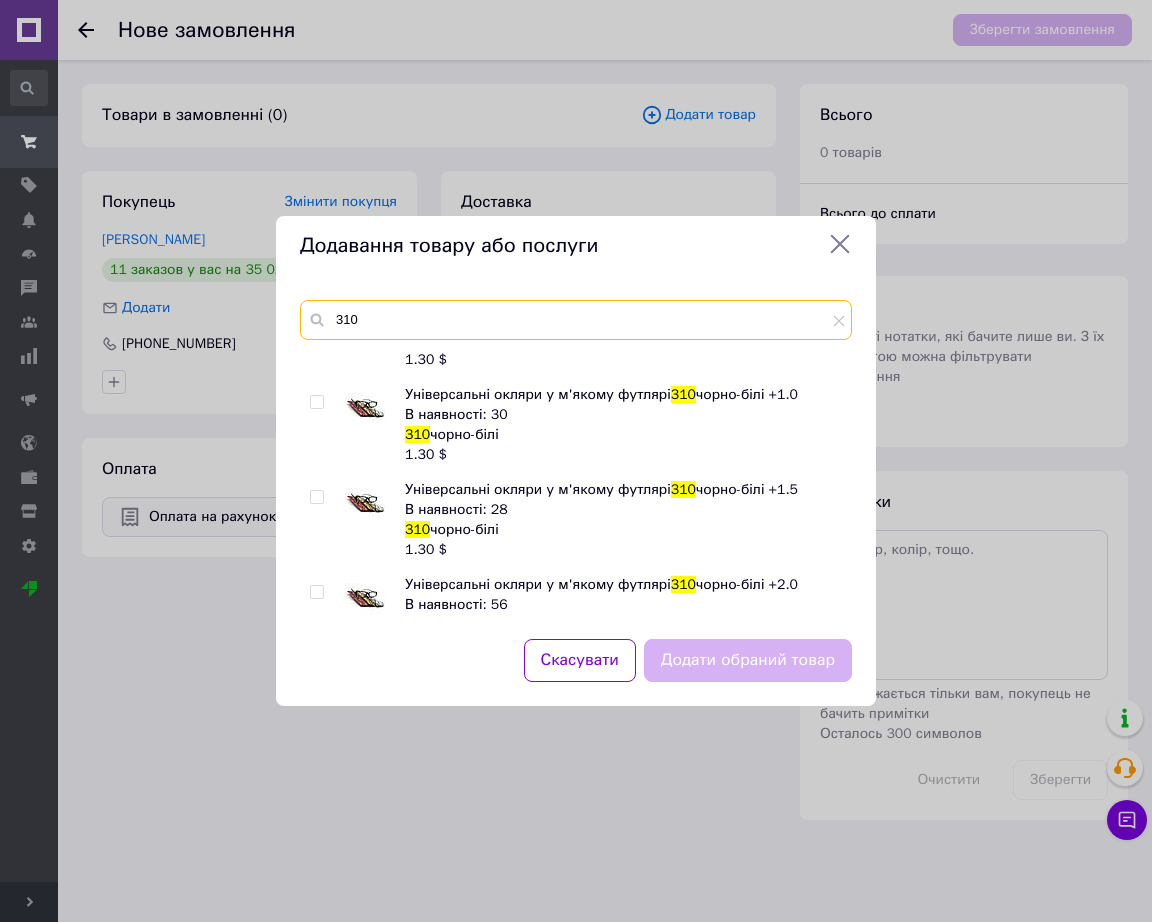 type on "310" 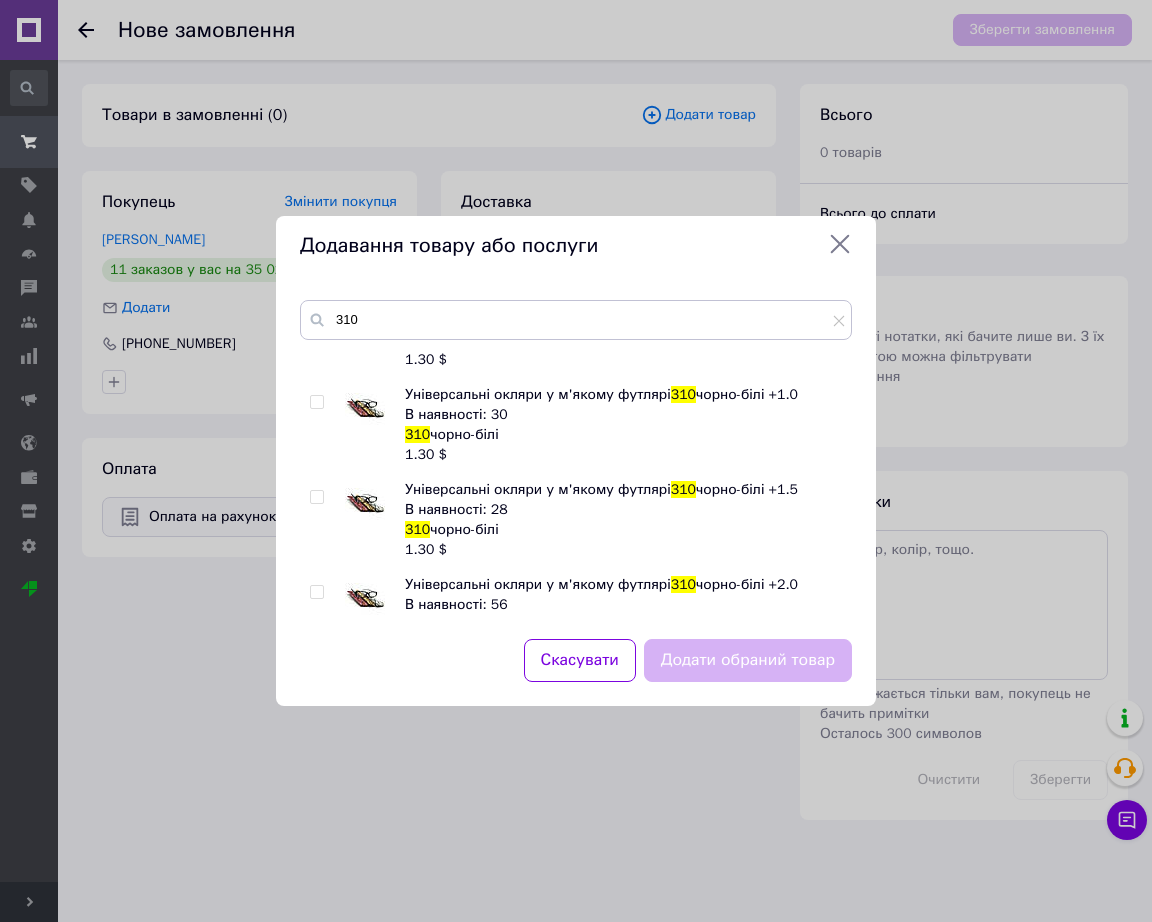 click at bounding box center [365, 405] 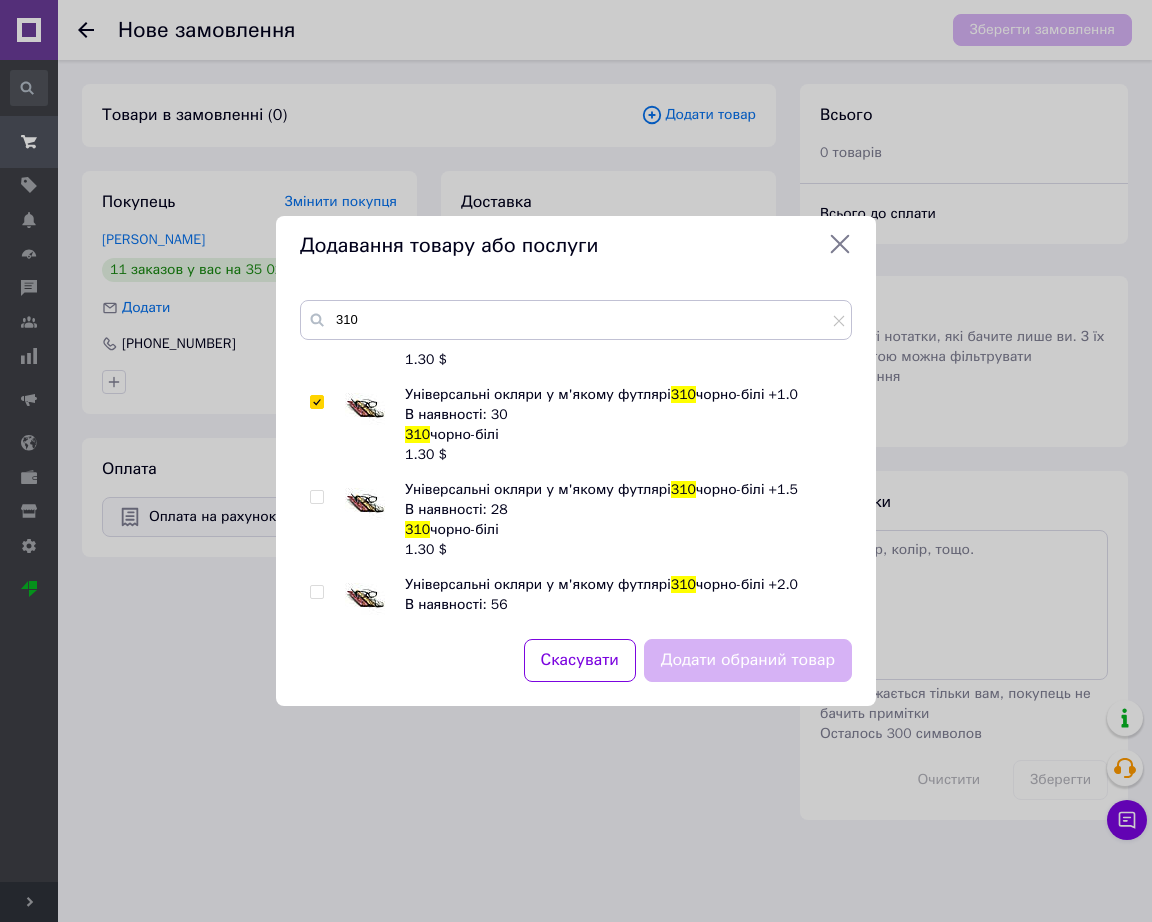 checkbox on "true" 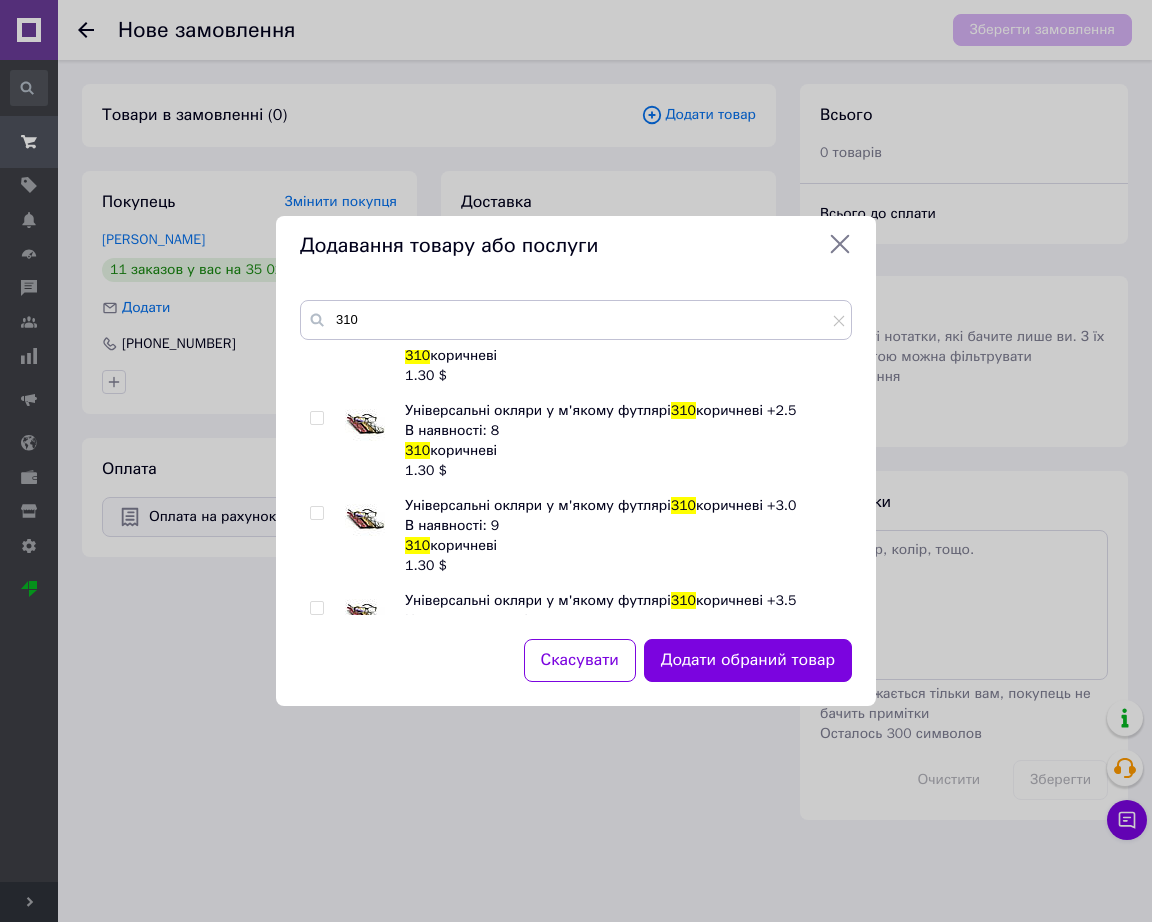 scroll, scrollTop: 1750, scrollLeft: 0, axis: vertical 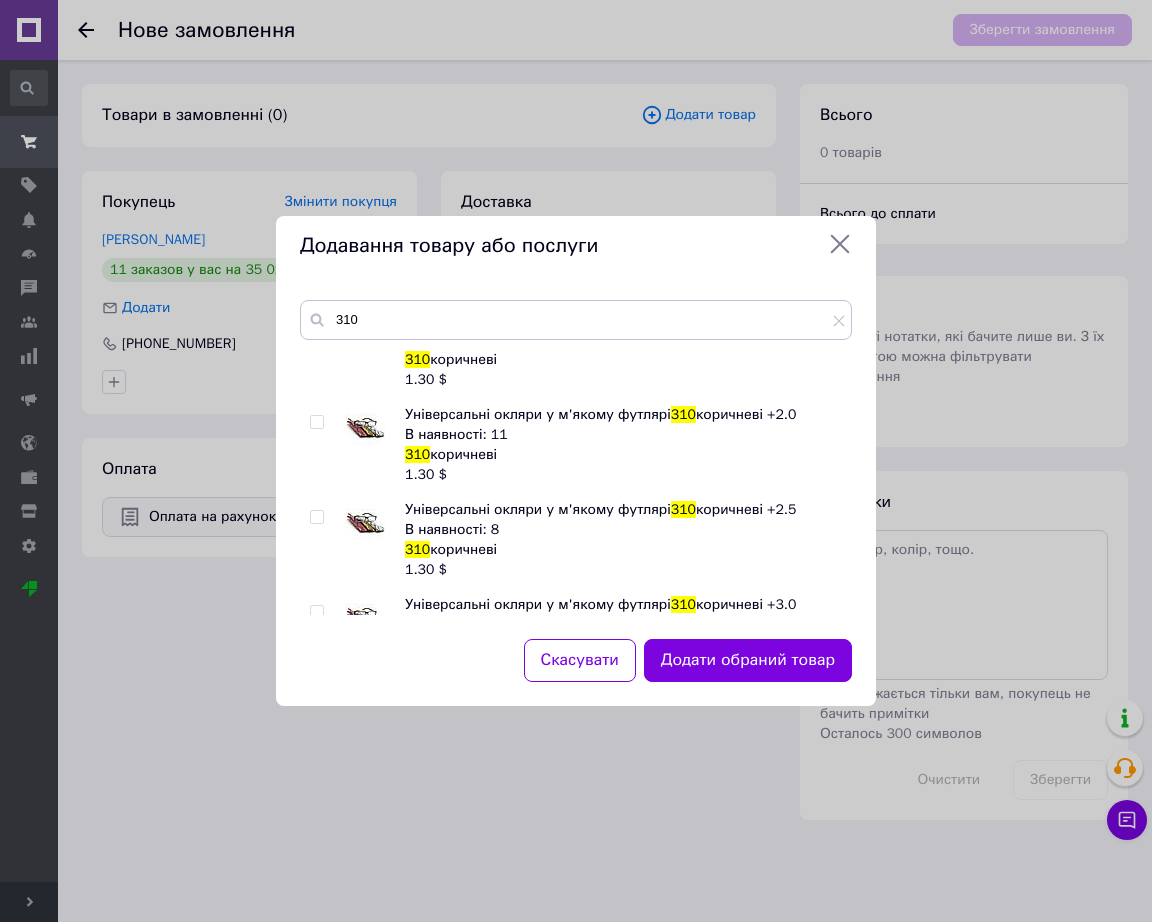 click at bounding box center [365, 520] 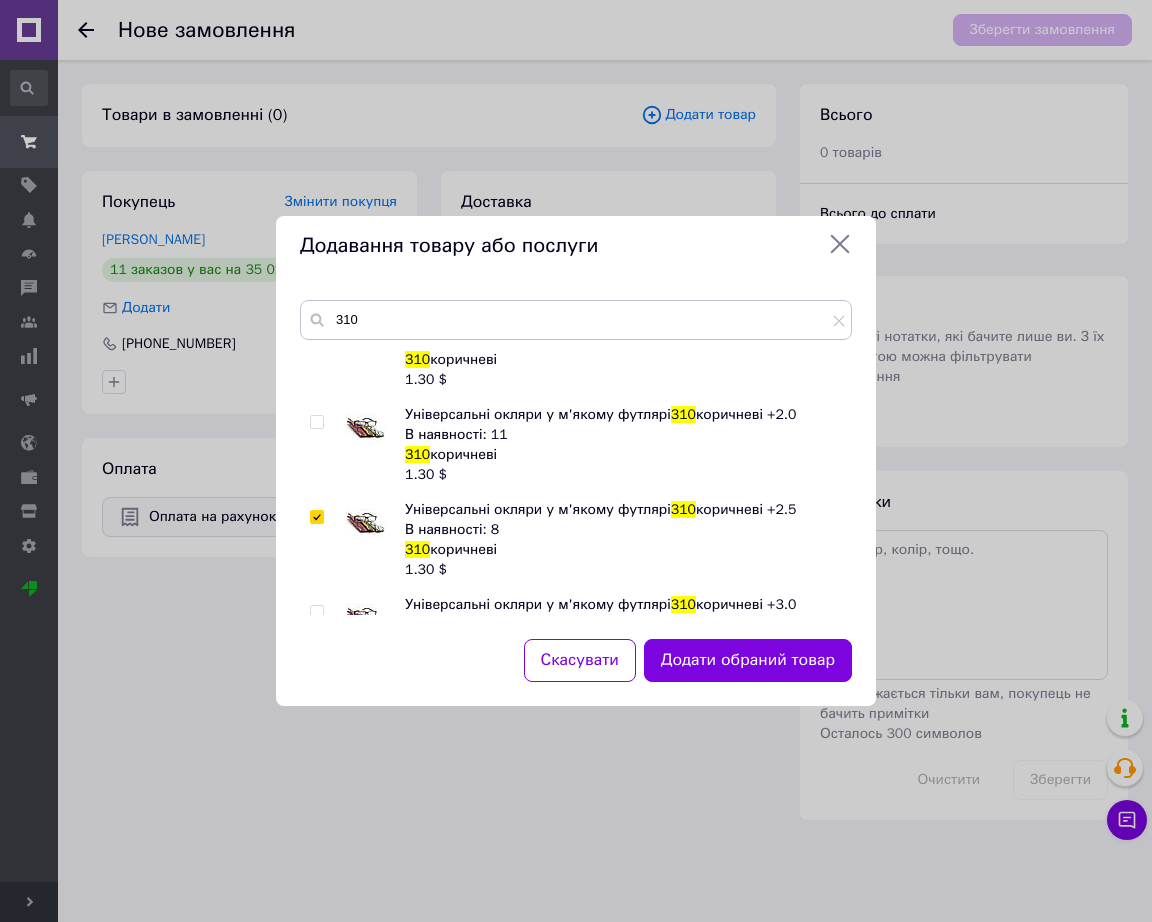 checkbox on "true" 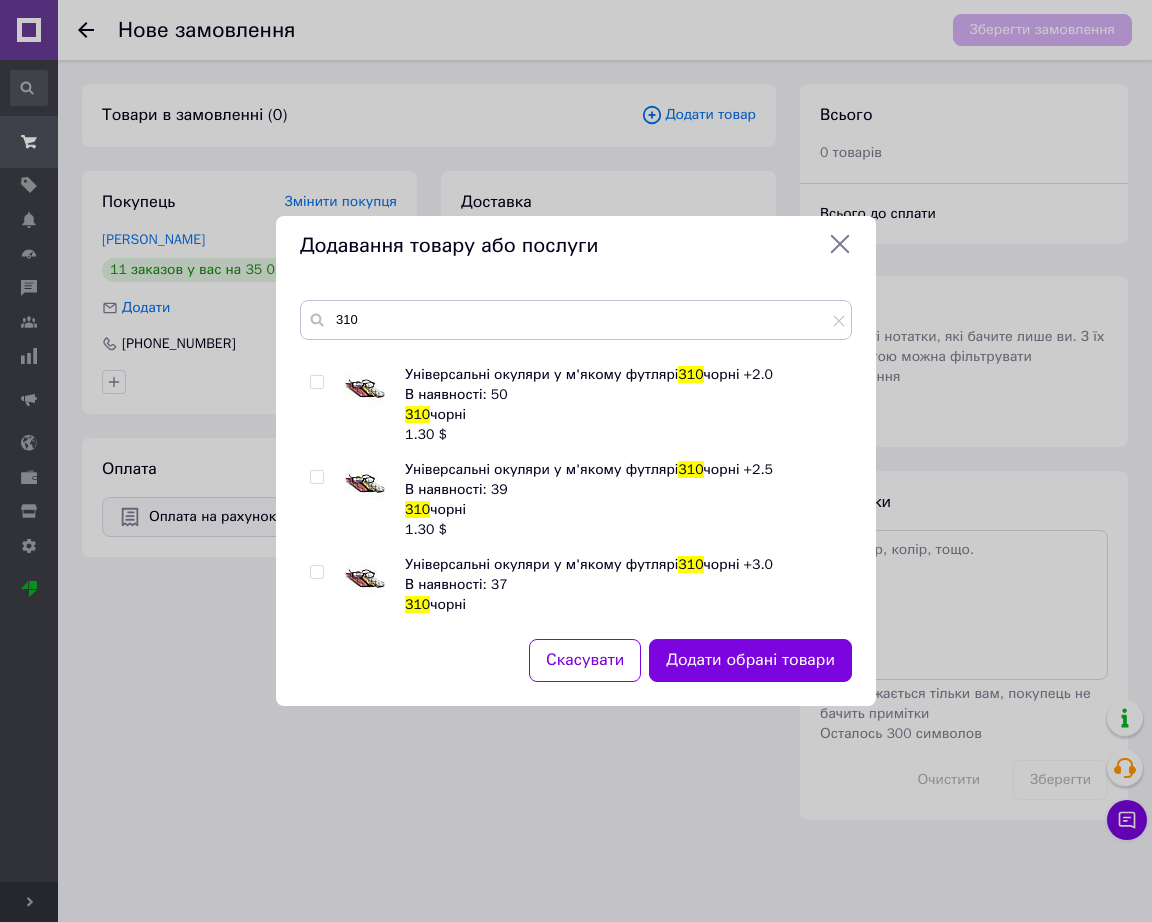 scroll, scrollTop: 1250, scrollLeft: 0, axis: vertical 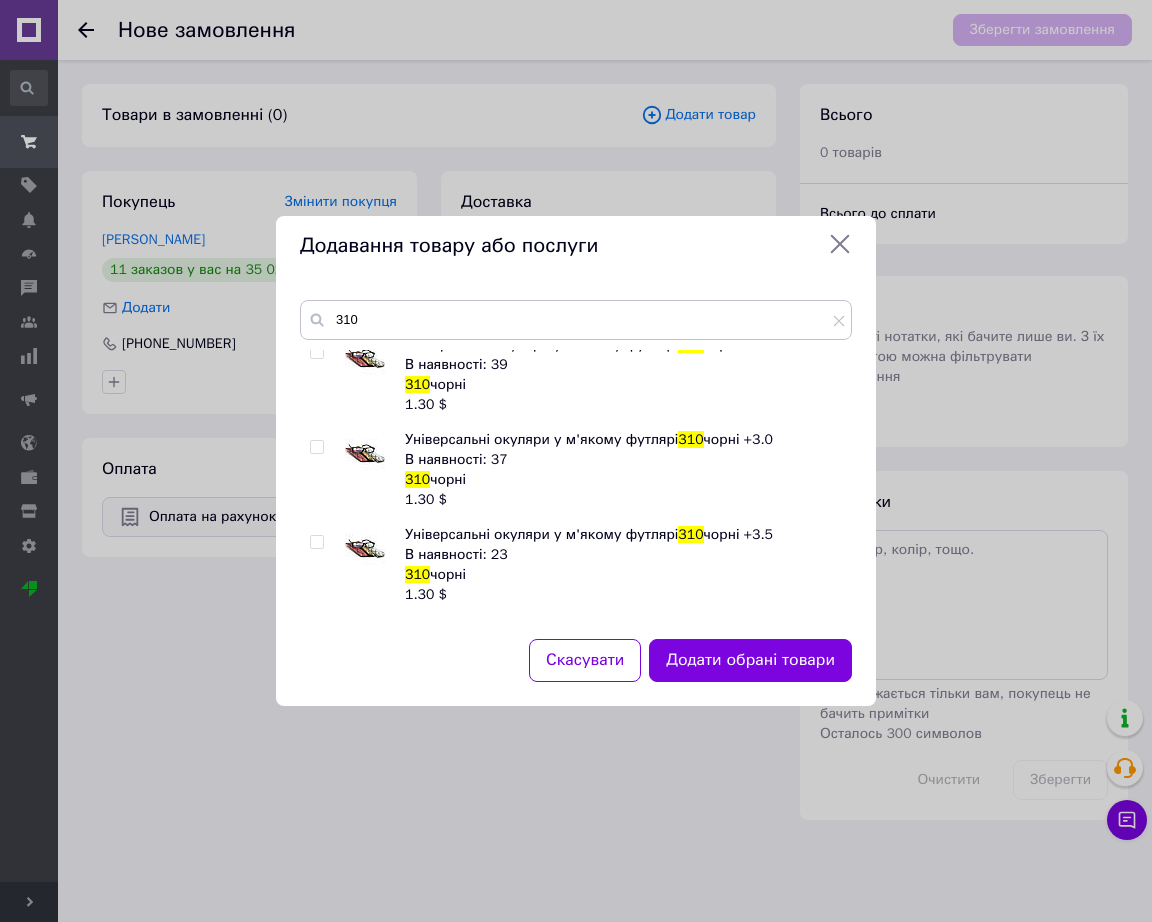 click at bounding box center (365, 450) 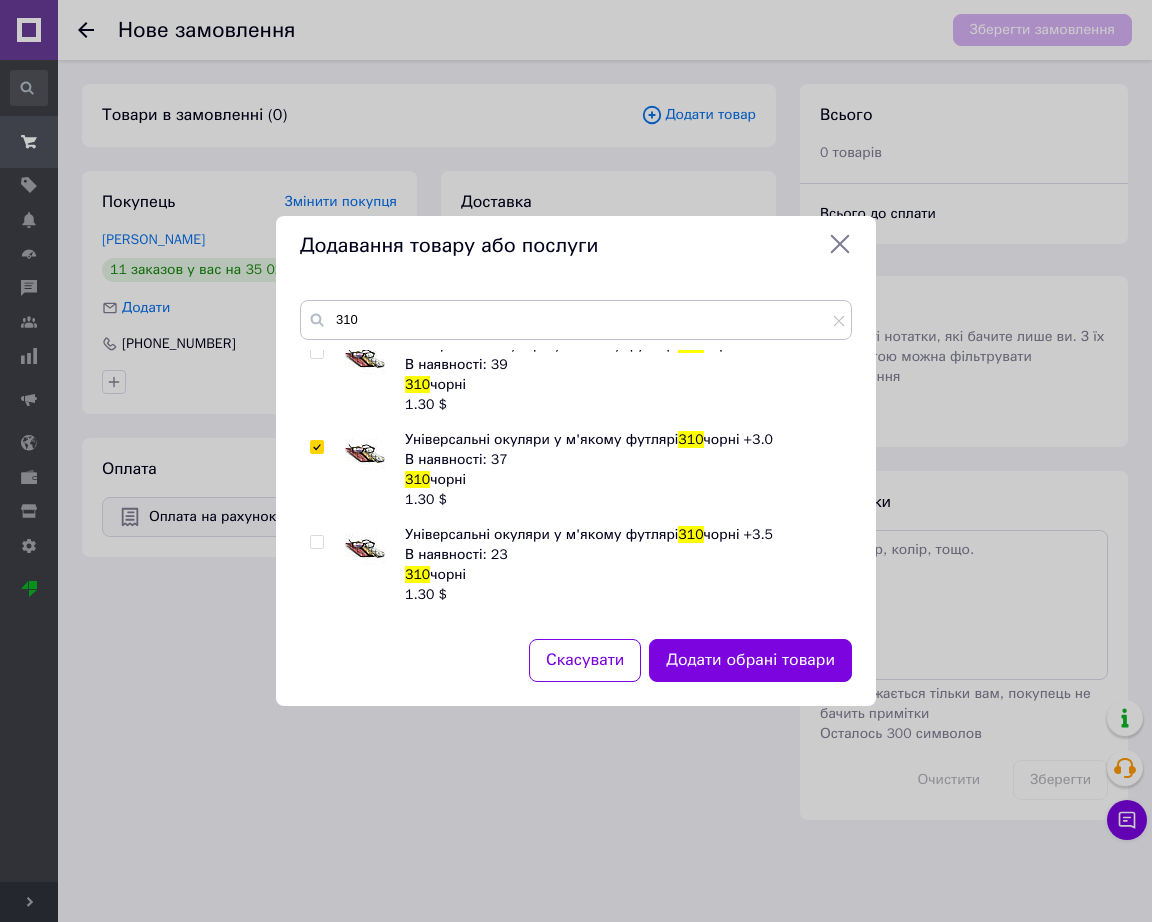 checkbox on "true" 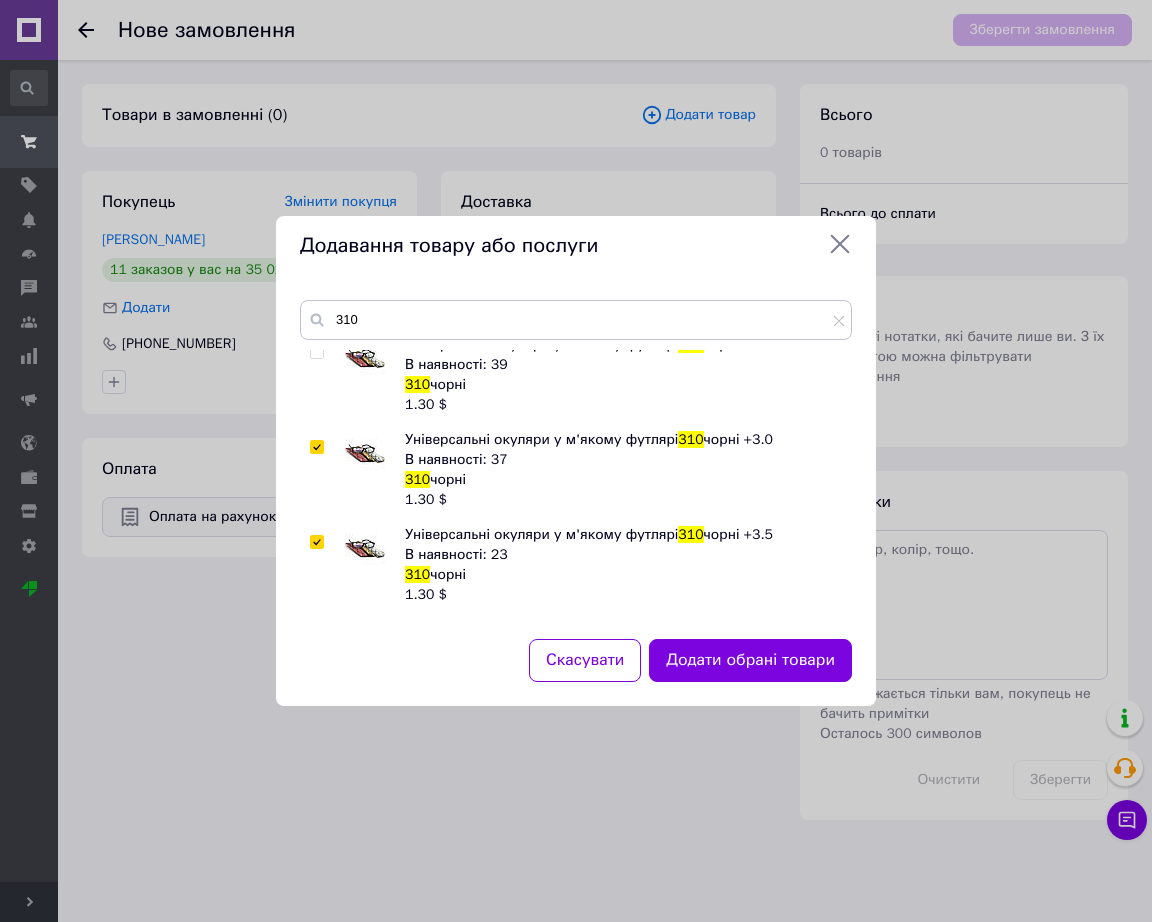 checkbox on "true" 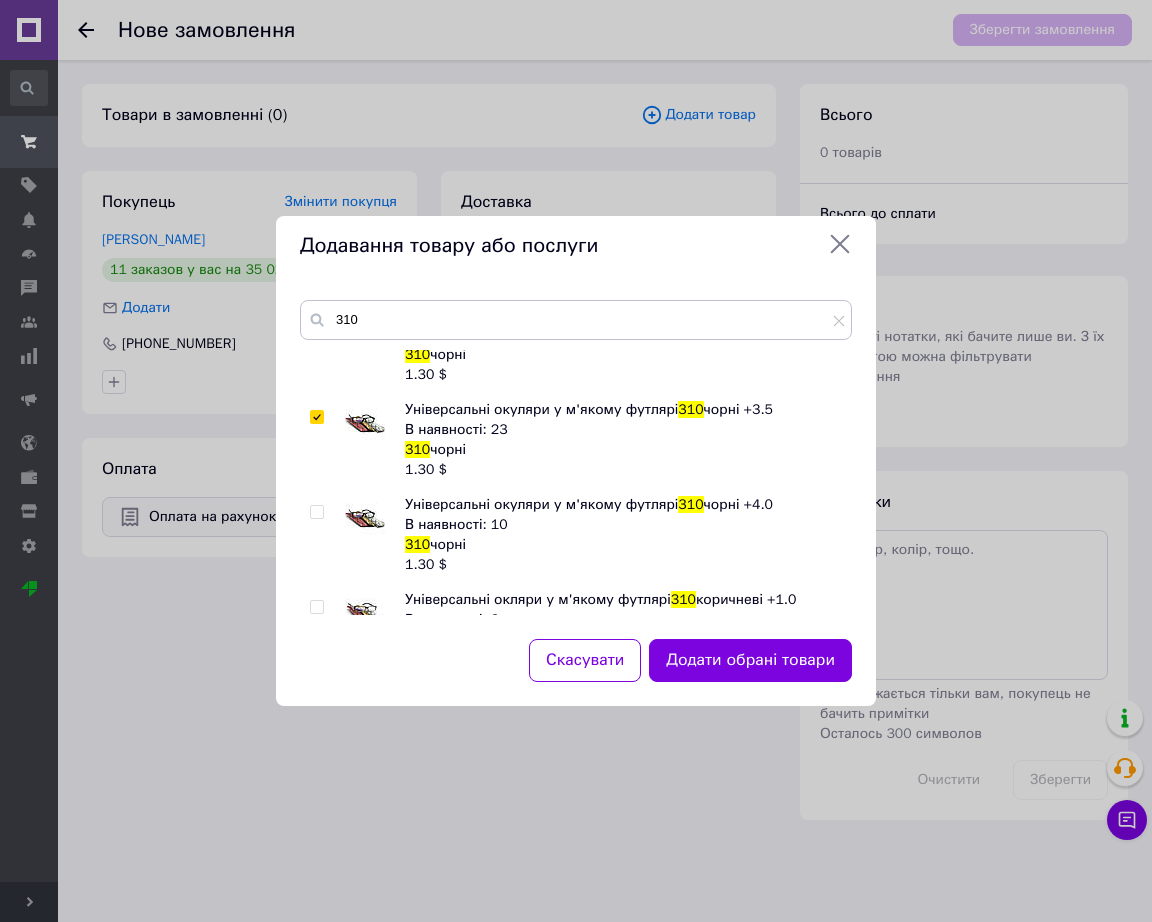 click at bounding box center [365, 515] 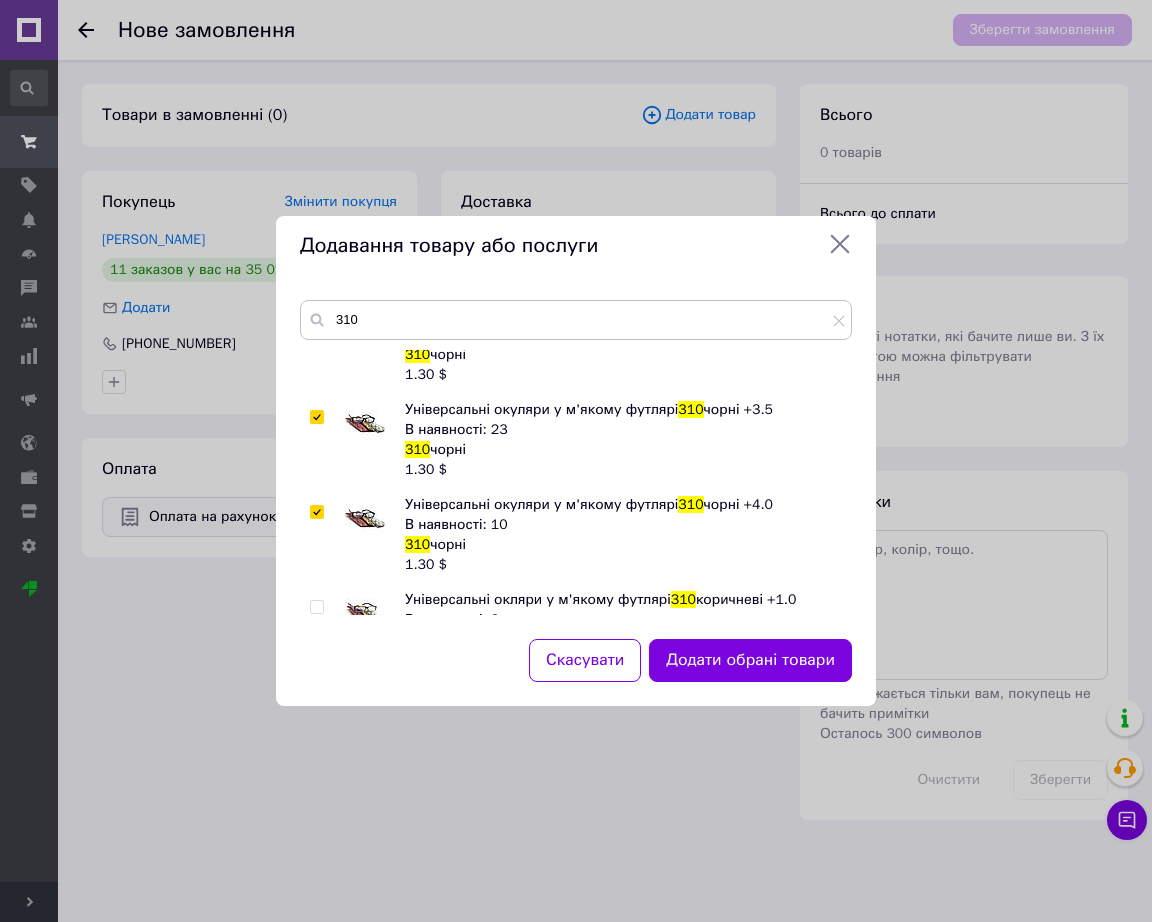 checkbox on "true" 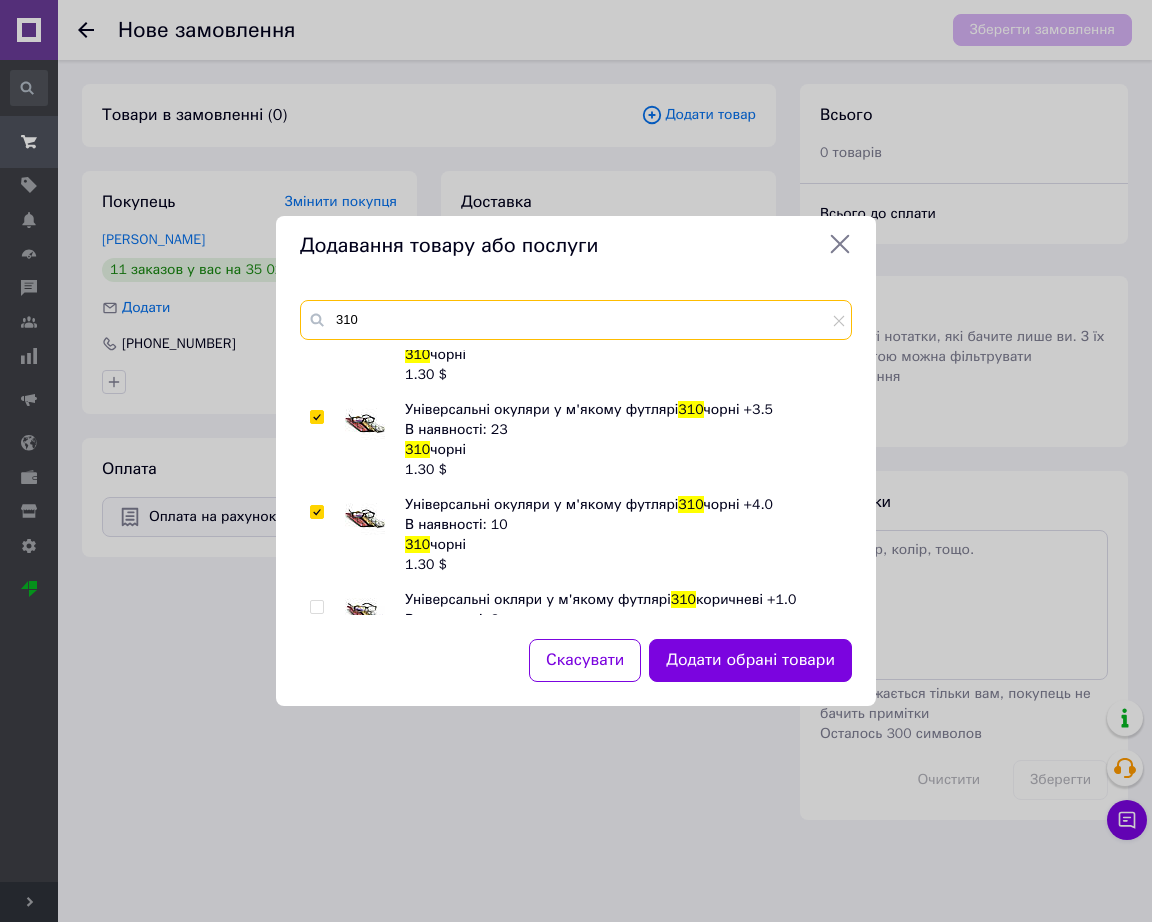 click on "310" at bounding box center [576, 320] 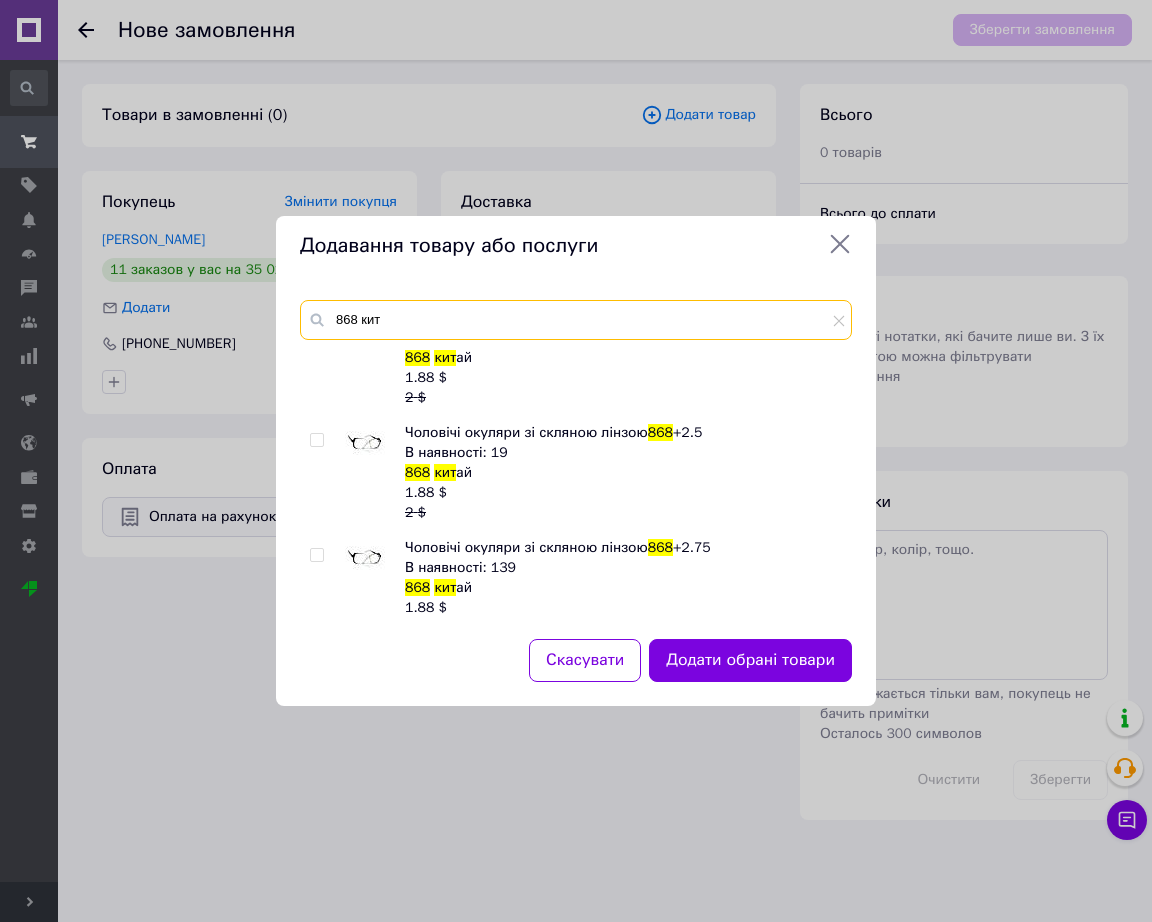 scroll, scrollTop: 1000, scrollLeft: 0, axis: vertical 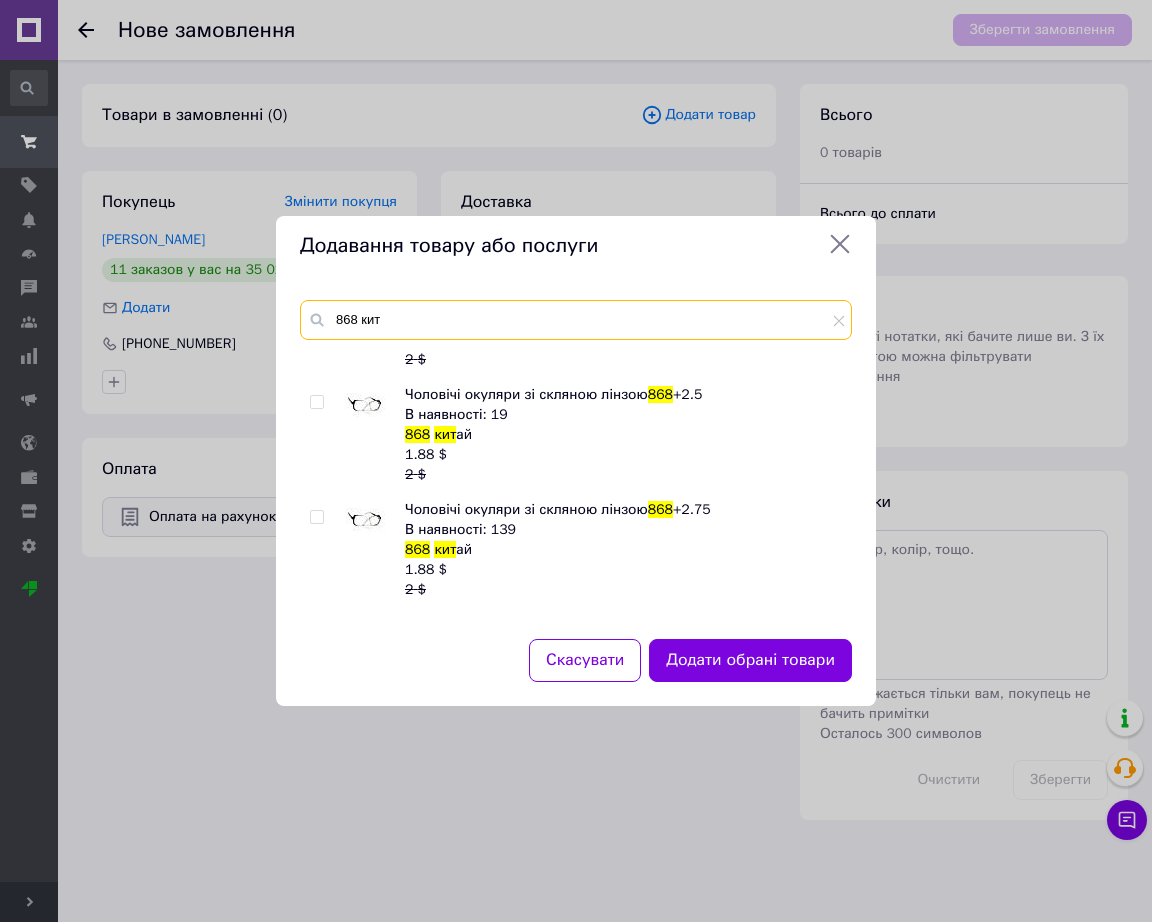 type on "868 кит" 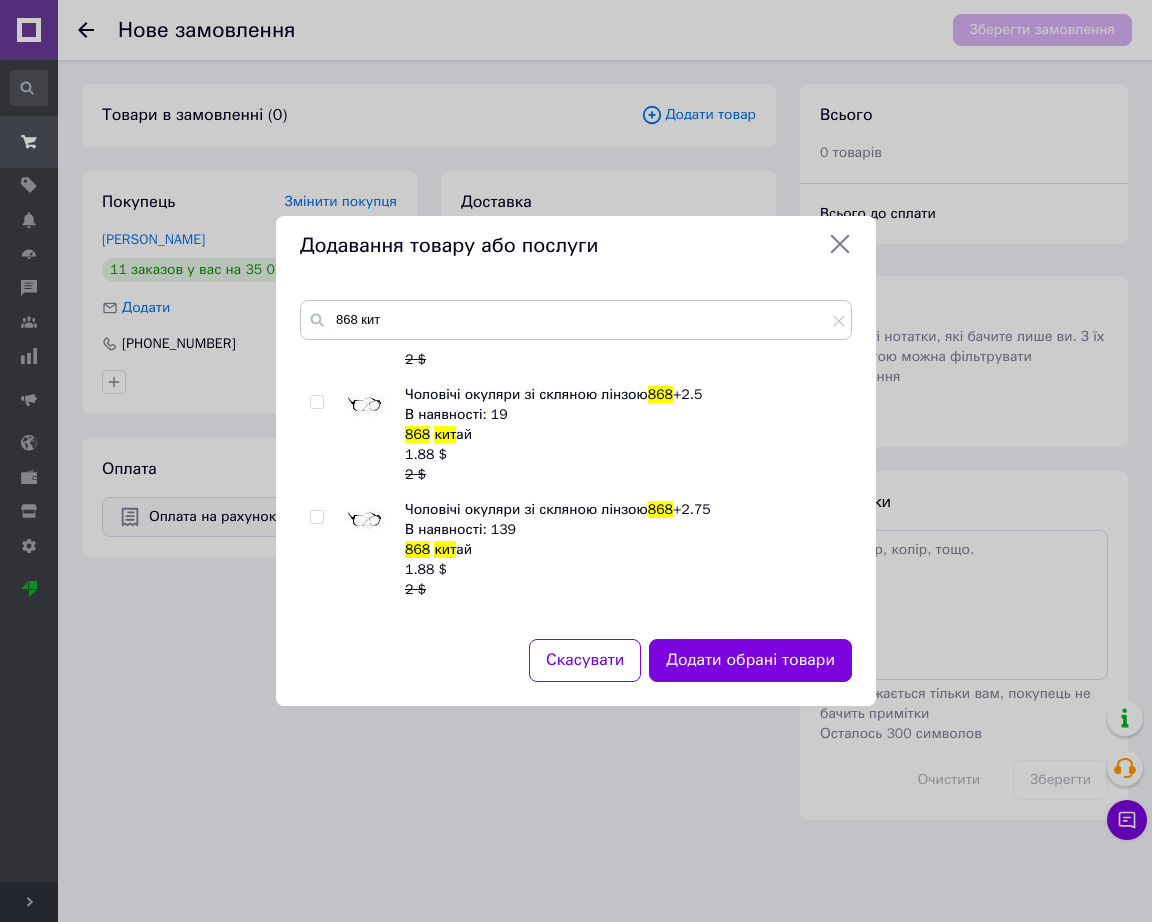 click at bounding box center (365, 405) 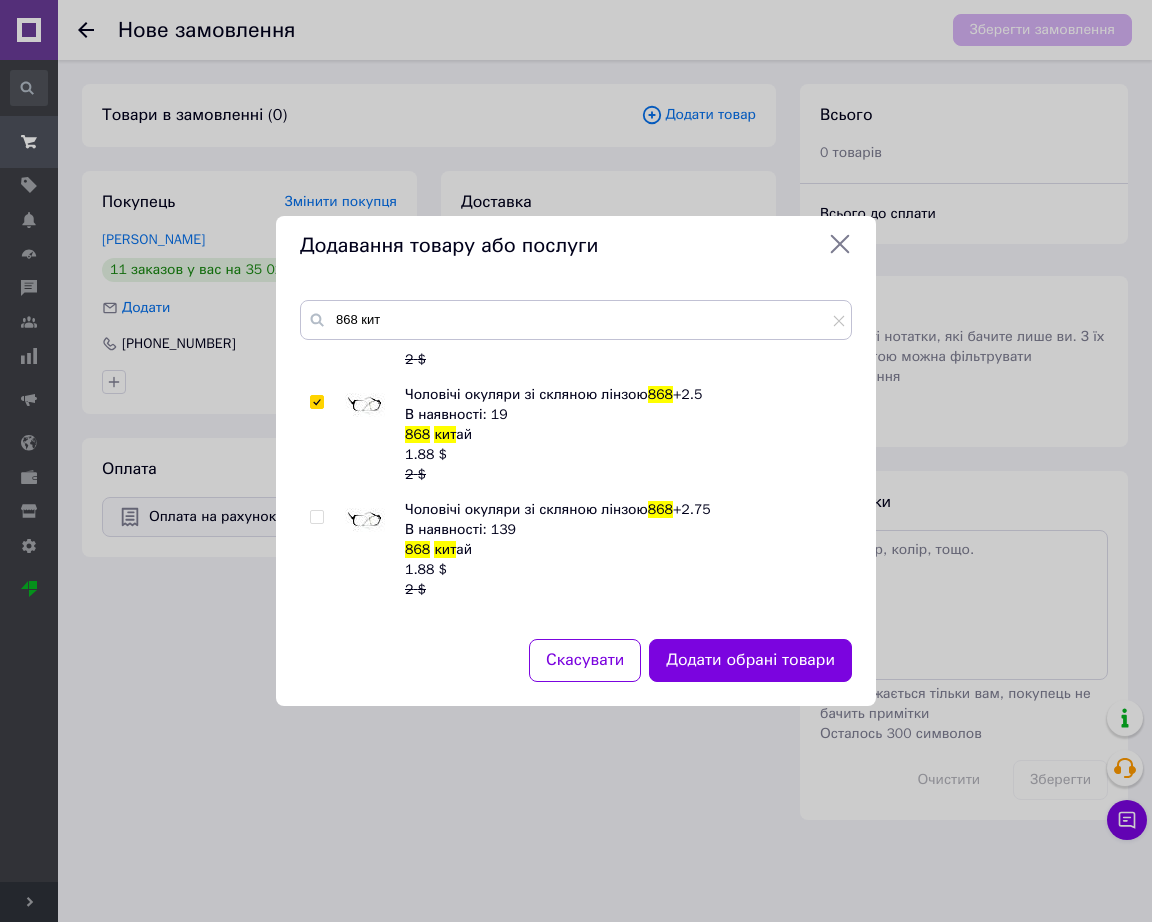 checkbox on "true" 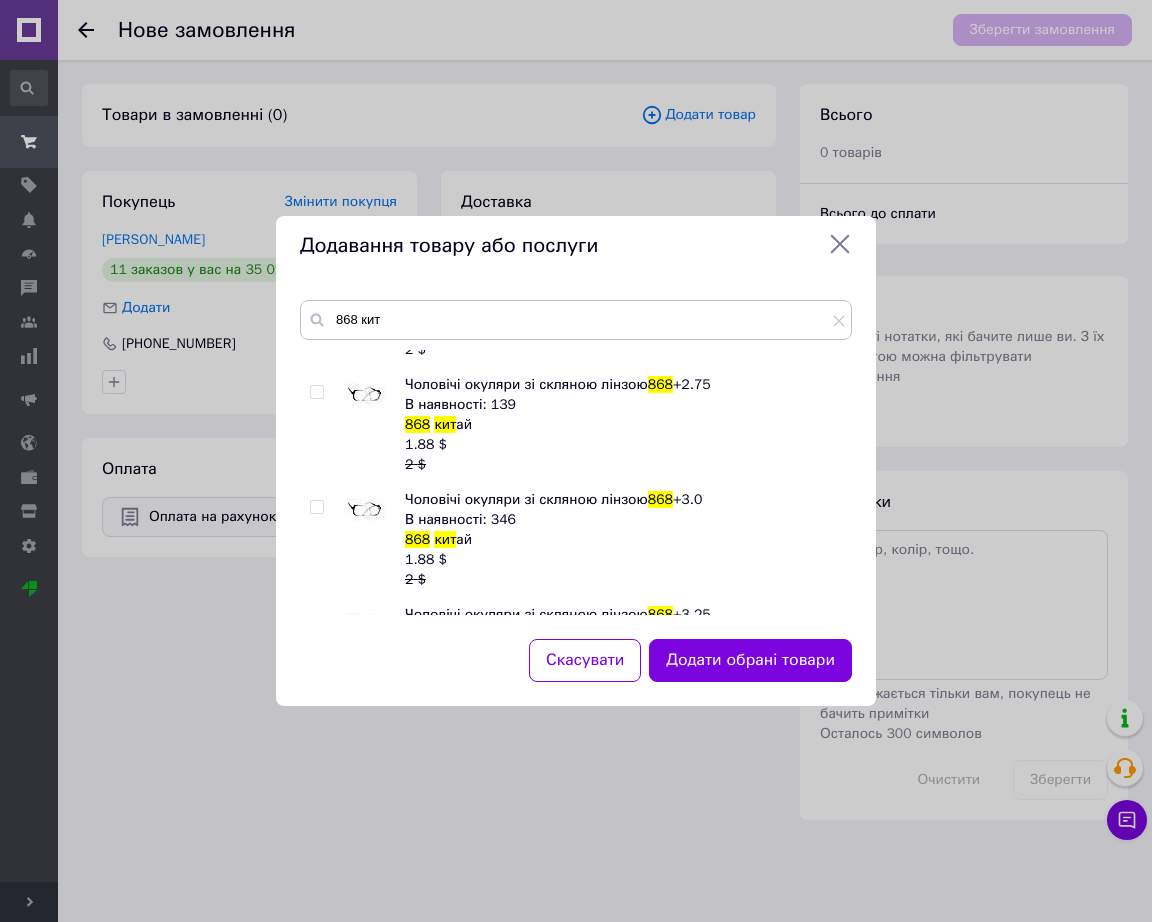 click at bounding box center (365, 510) 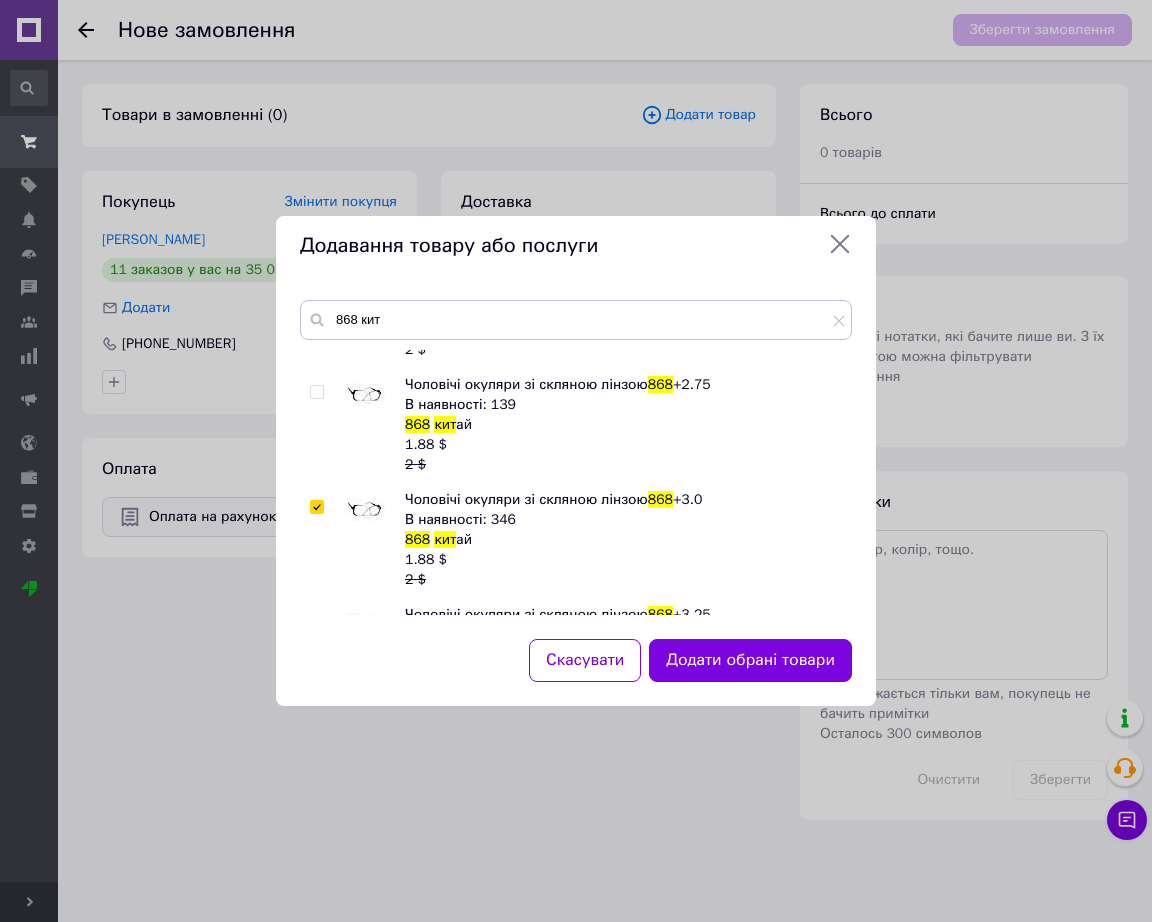checkbox on "true" 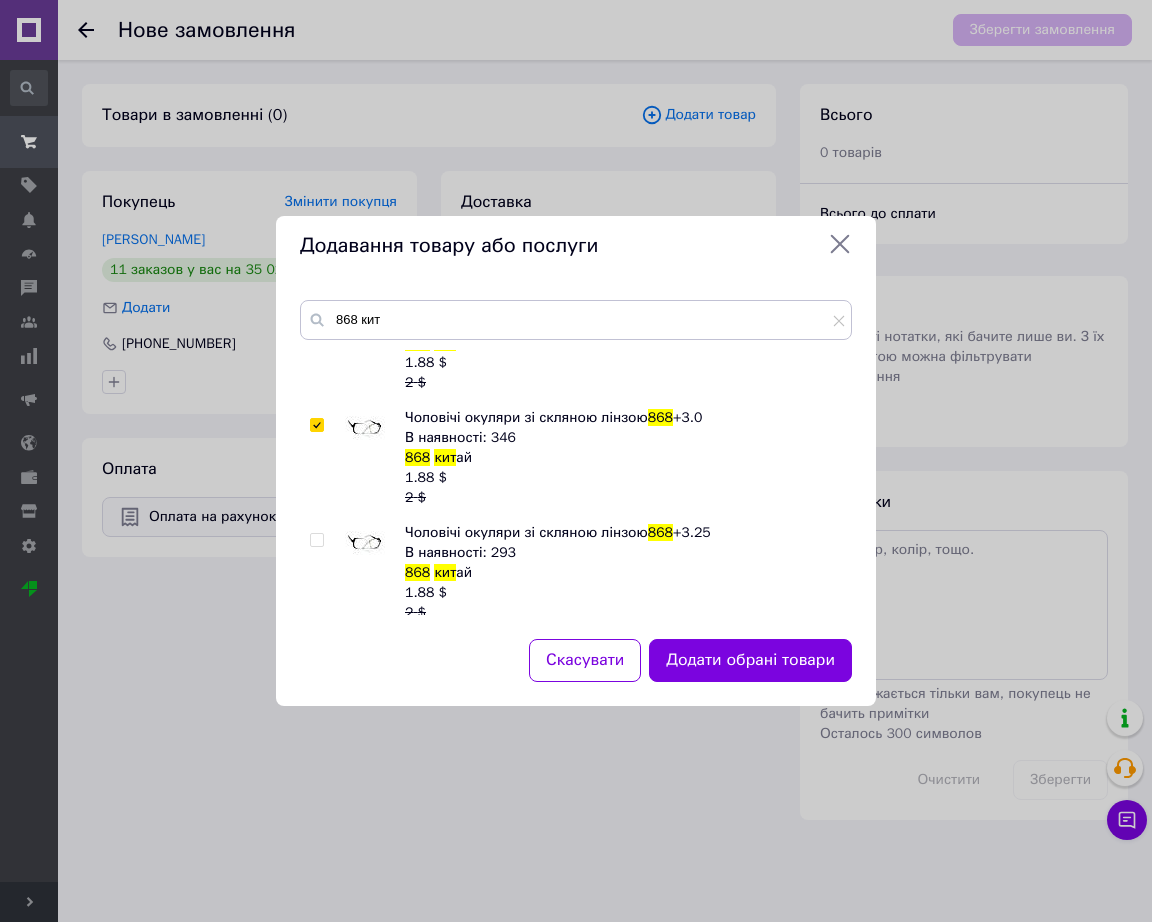 scroll, scrollTop: 1250, scrollLeft: 0, axis: vertical 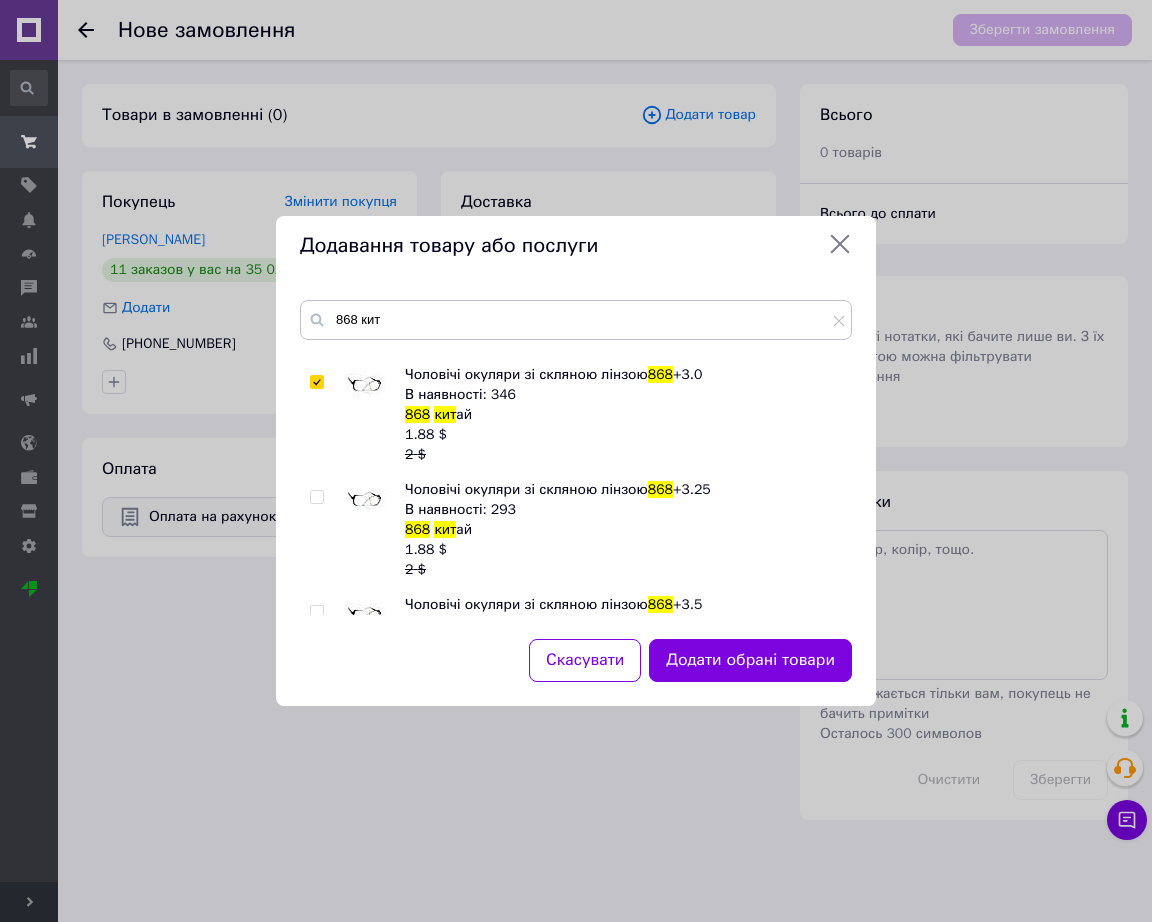 click at bounding box center [365, 500] 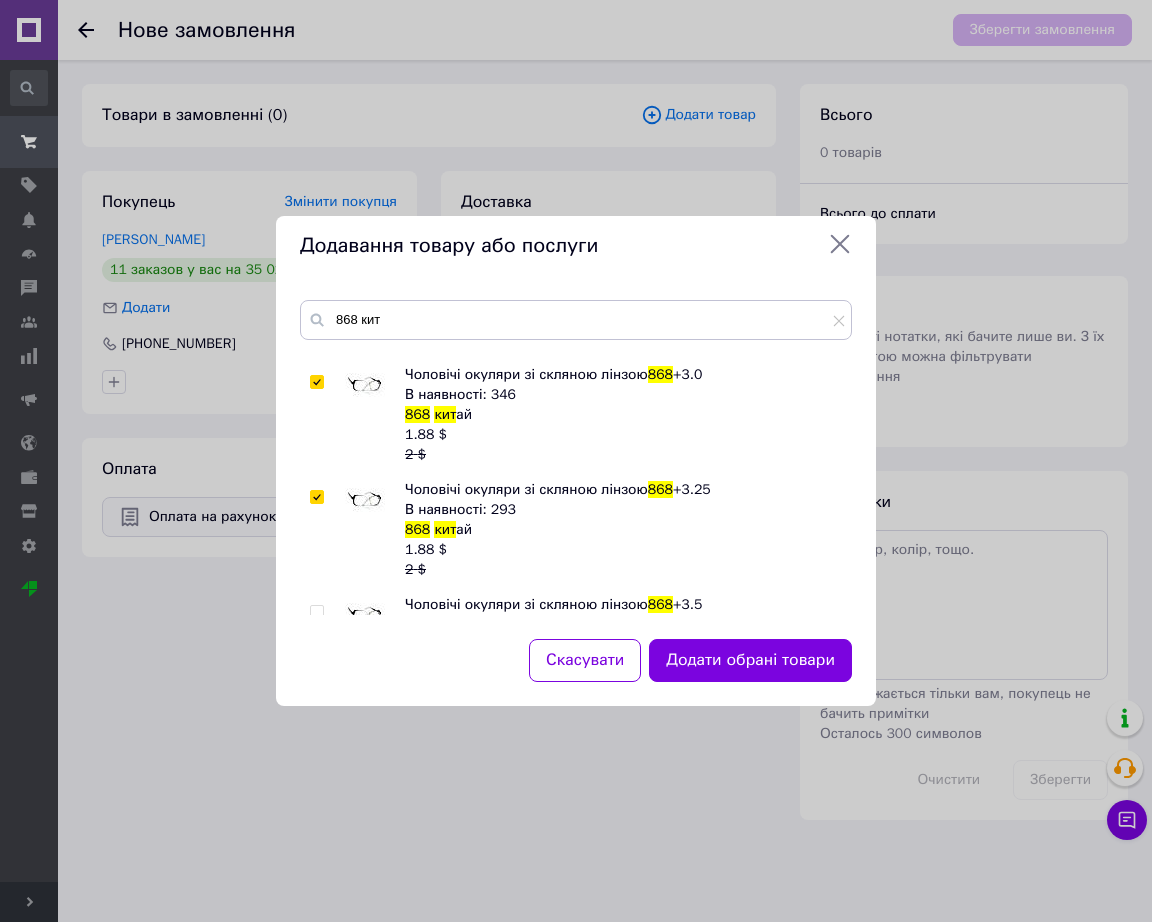 checkbox on "true" 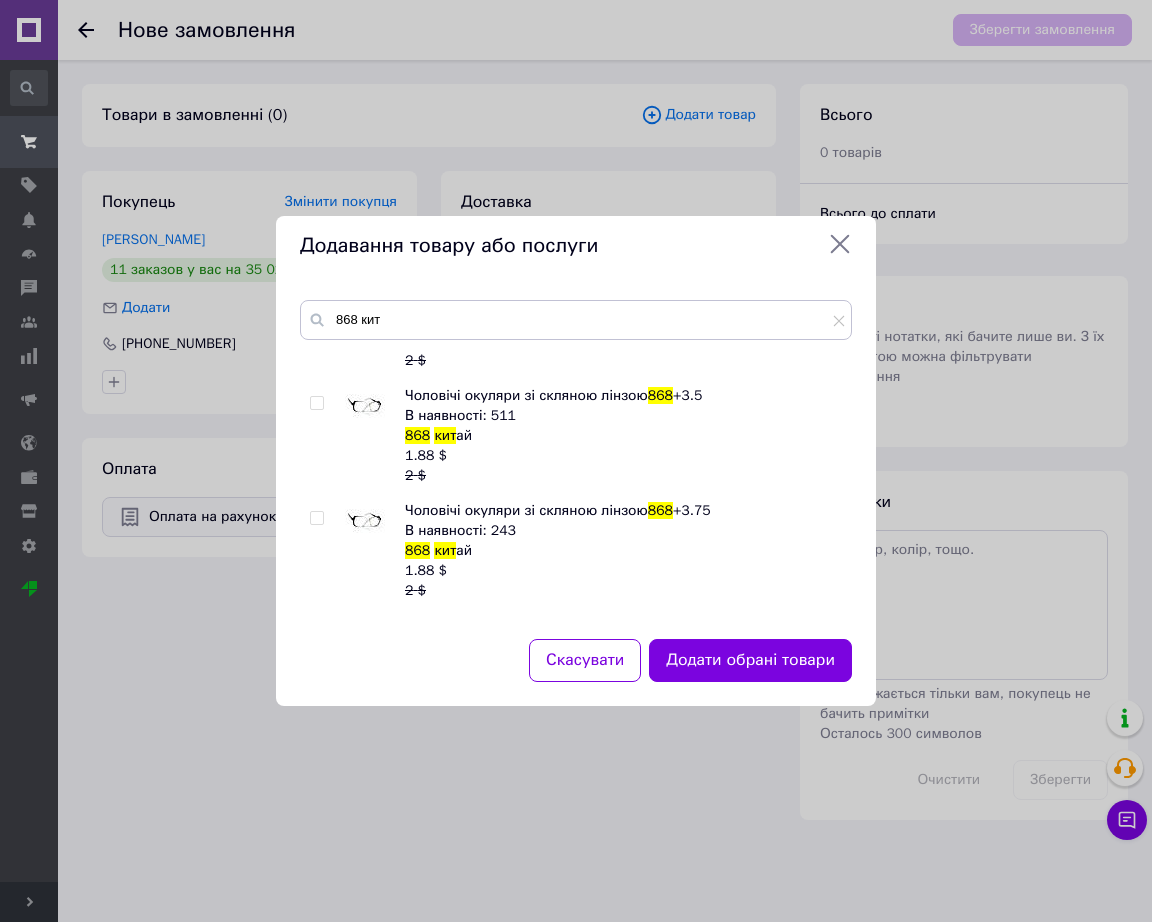 scroll, scrollTop: 1500, scrollLeft: 0, axis: vertical 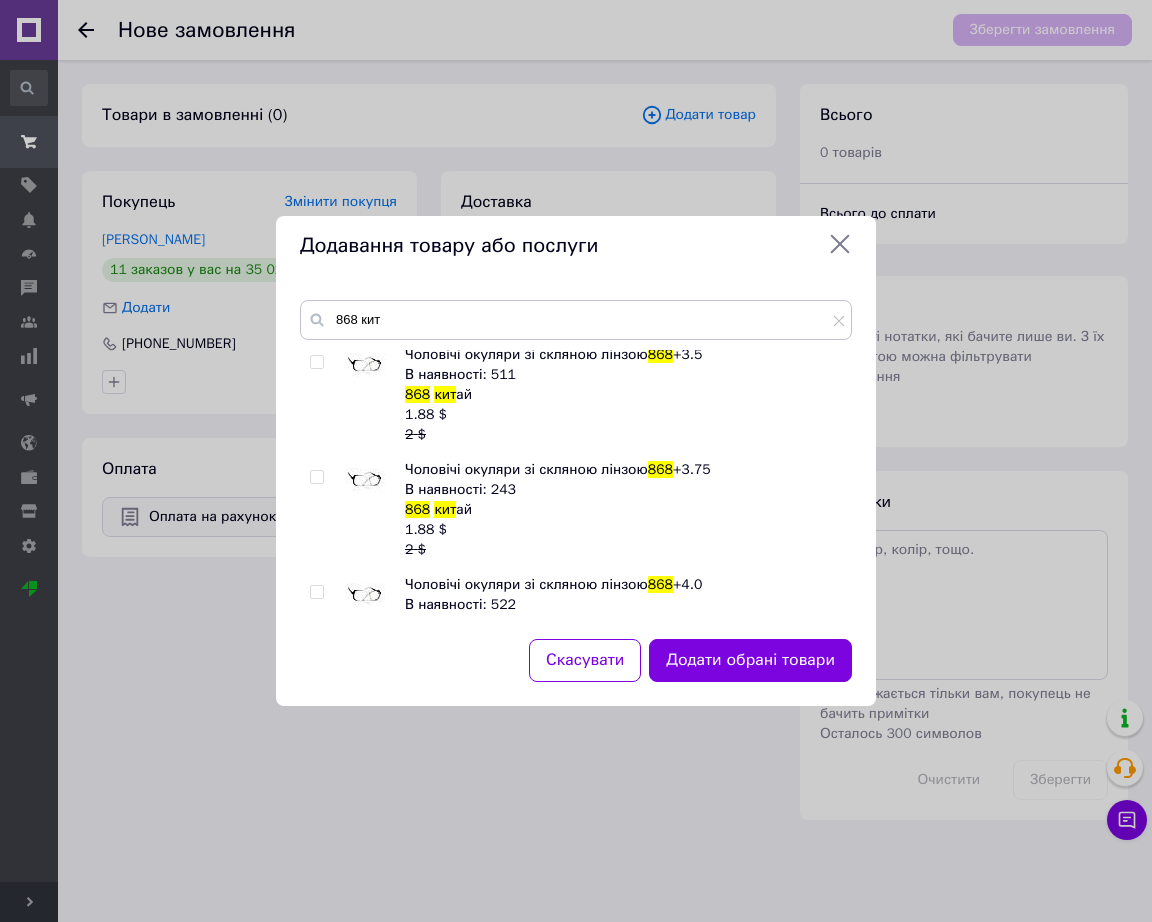 click at bounding box center [365, 480] 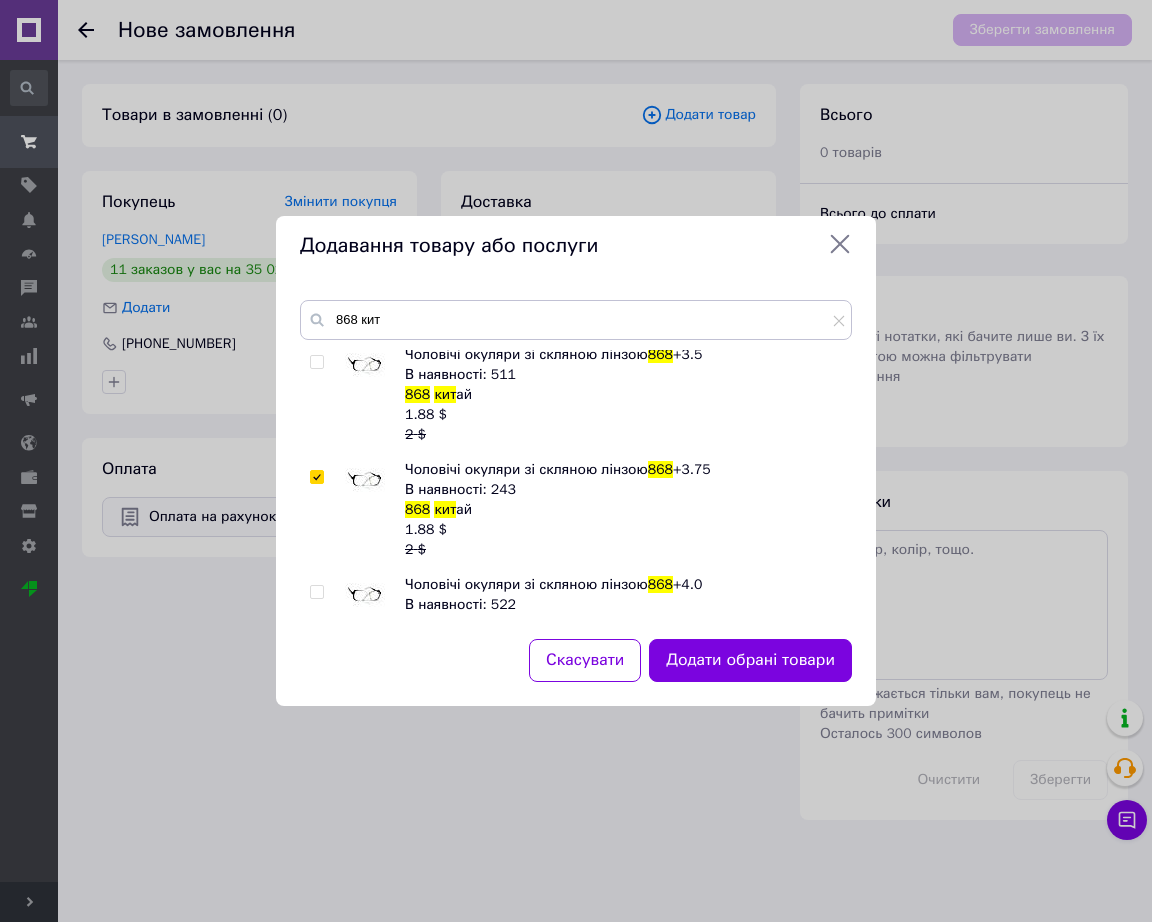 checkbox on "true" 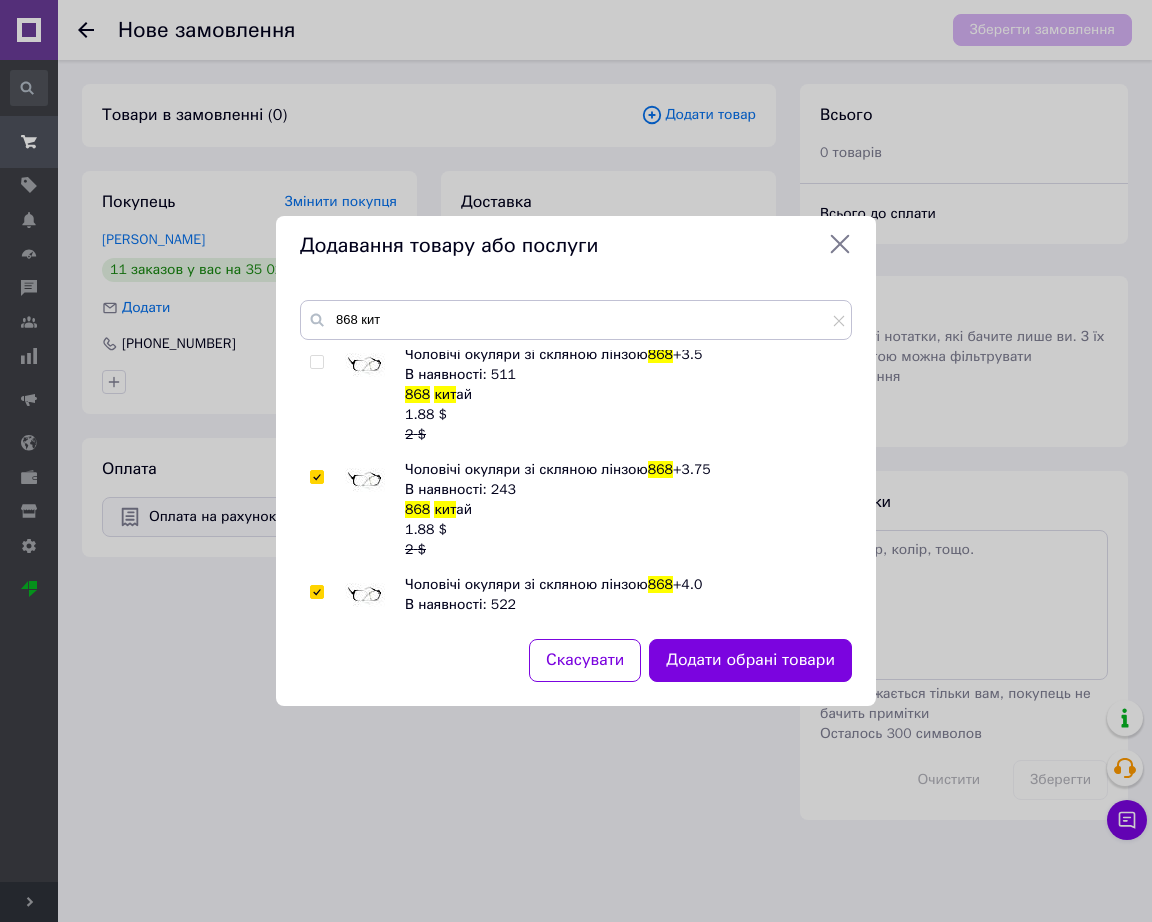 checkbox on "true" 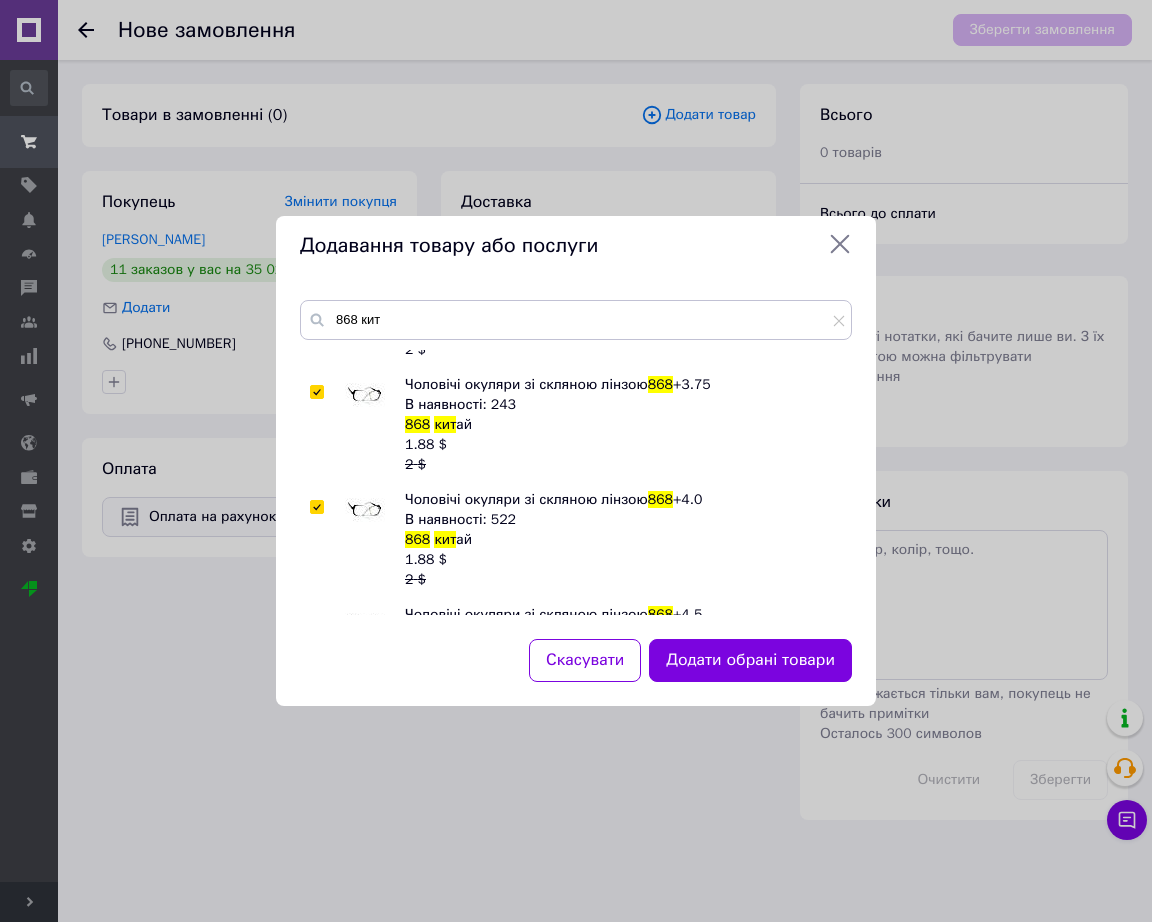 scroll, scrollTop: 1625, scrollLeft: 0, axis: vertical 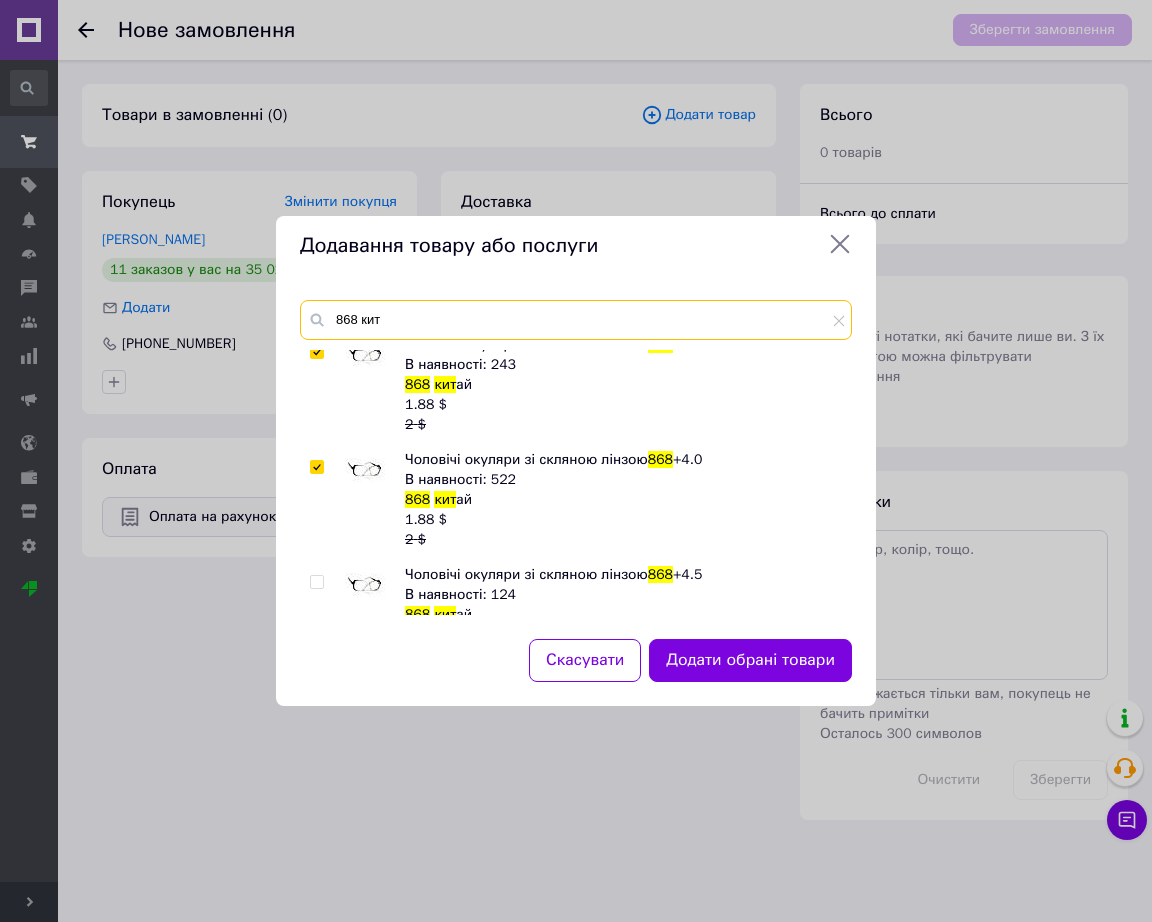 click on "868 кит" at bounding box center [576, 320] 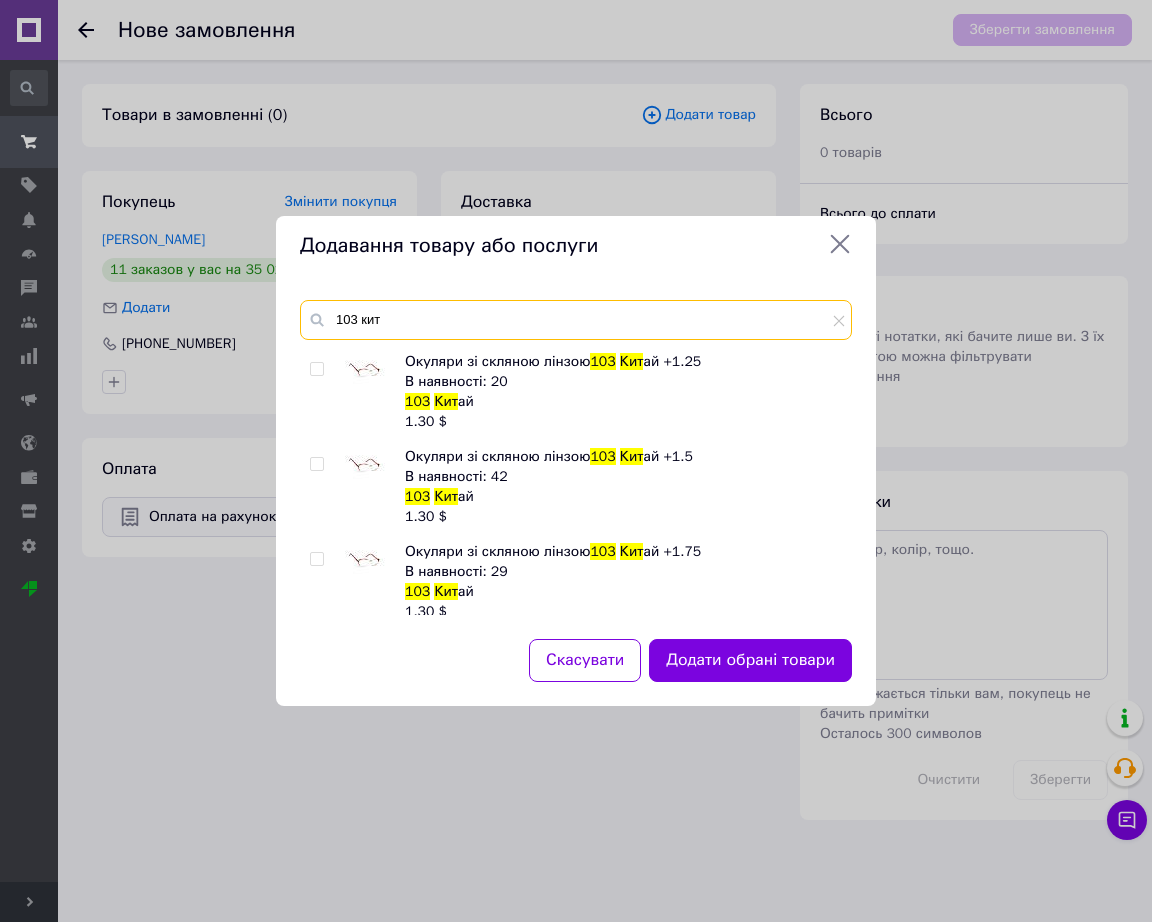 scroll, scrollTop: 240, scrollLeft: 0, axis: vertical 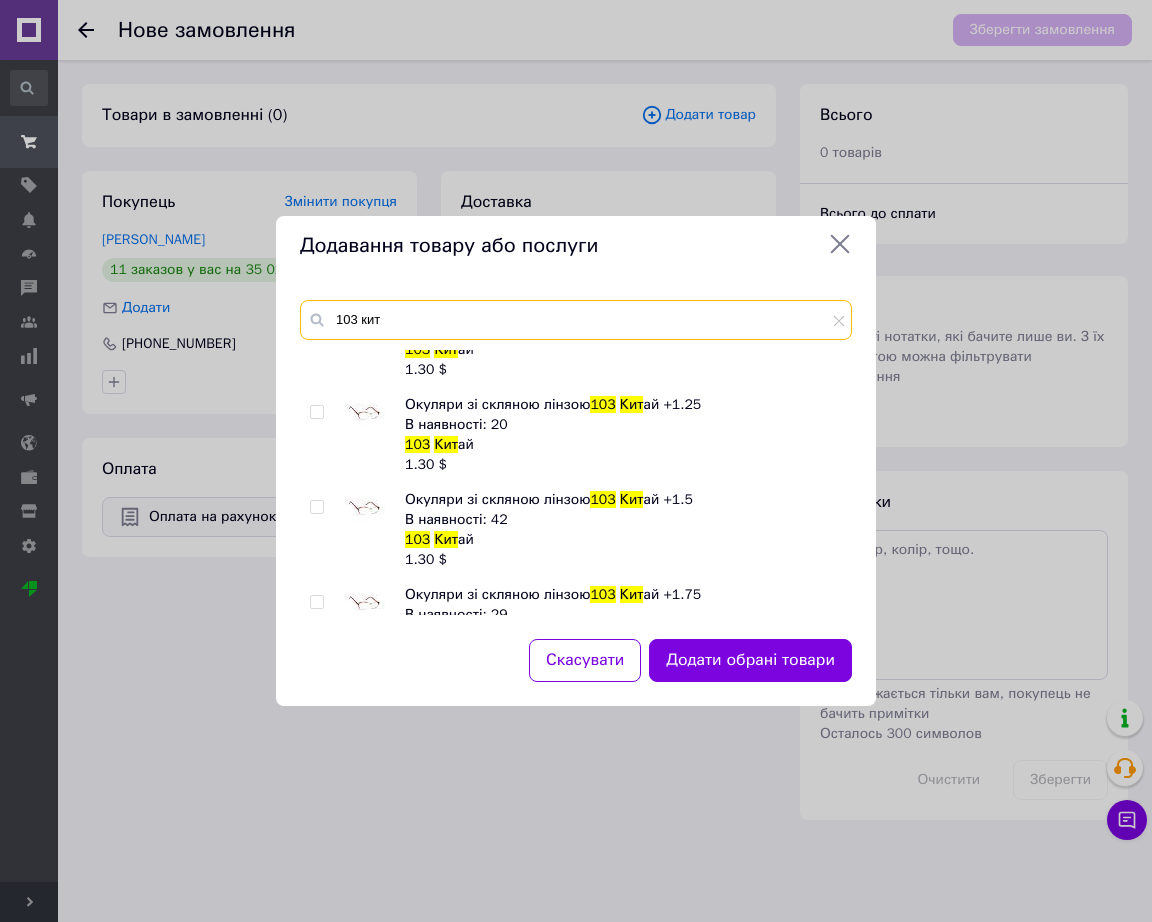 type on "103 кит" 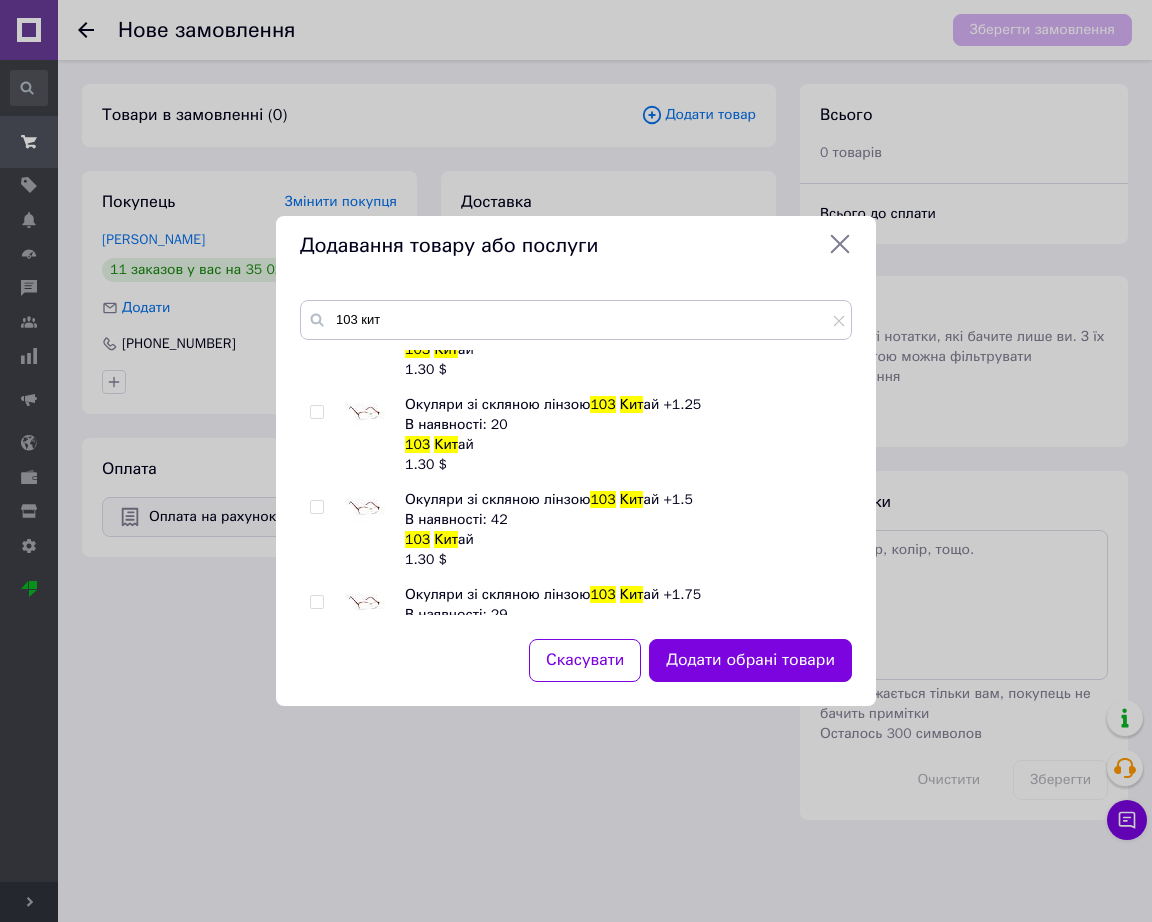 click at bounding box center [365, 510] 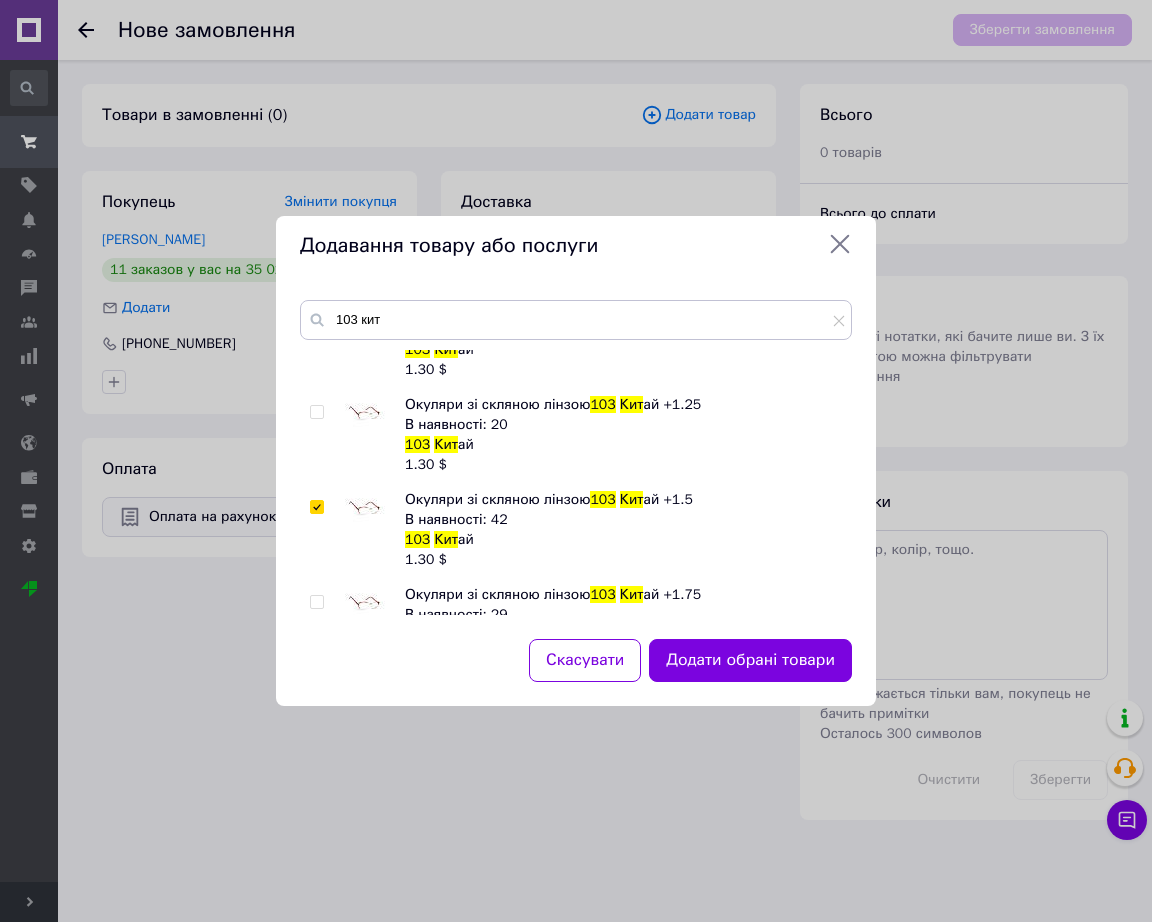 checkbox on "true" 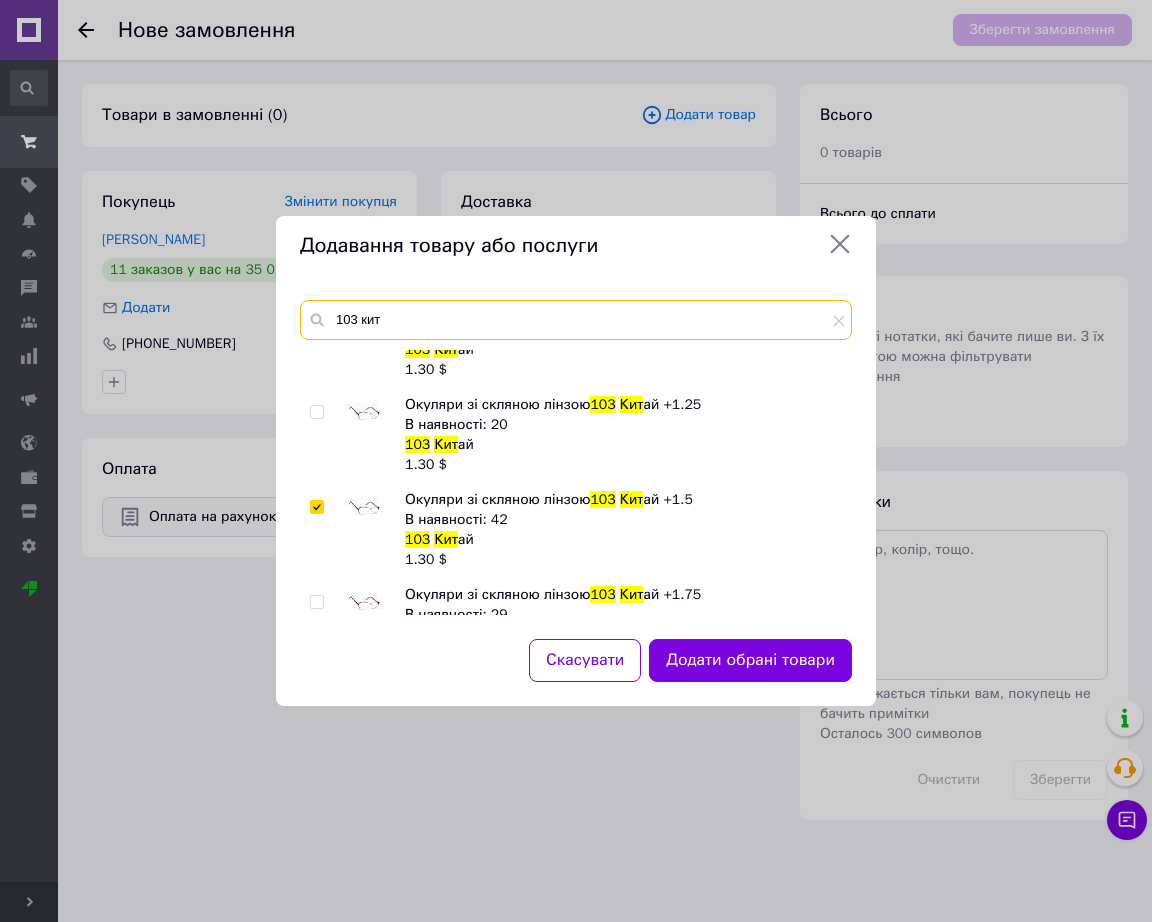 click on "103 кит" at bounding box center [576, 320] 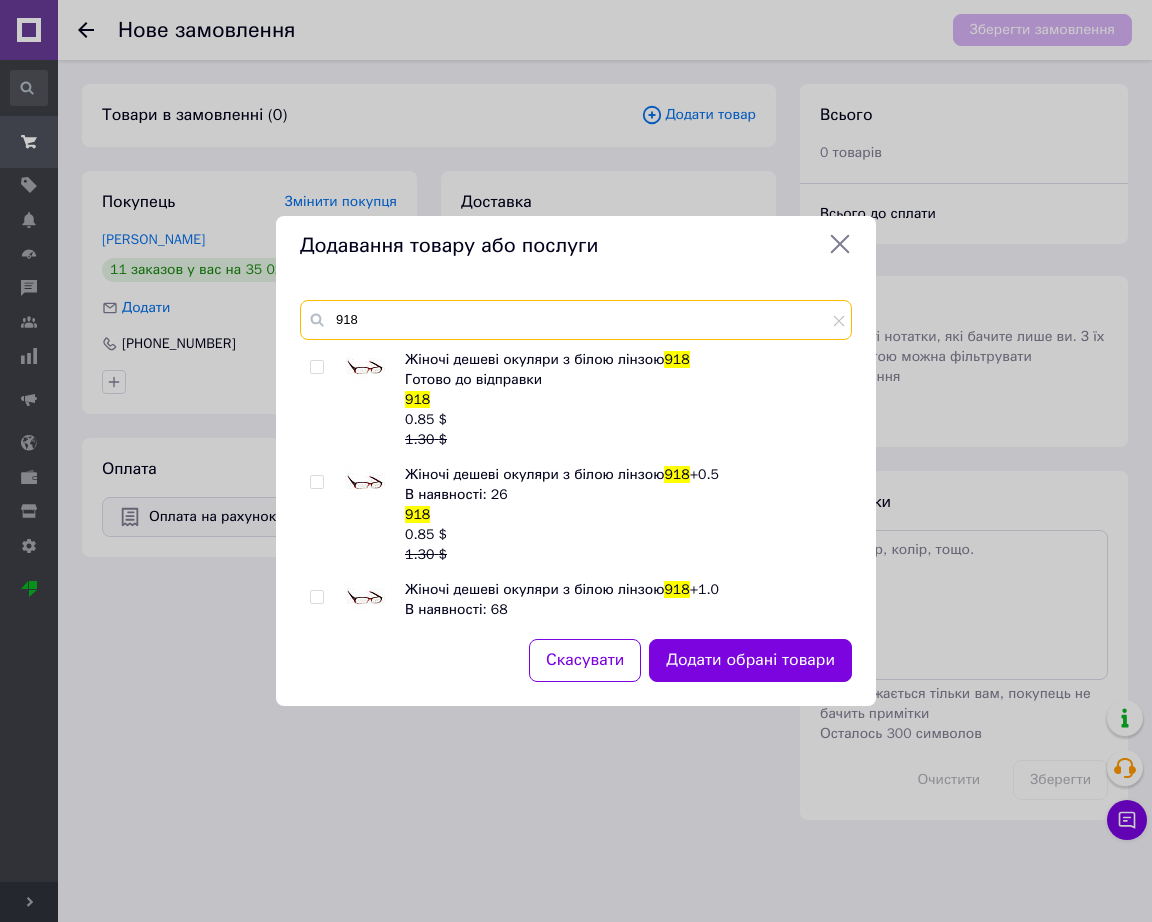 scroll, scrollTop: 125, scrollLeft: 0, axis: vertical 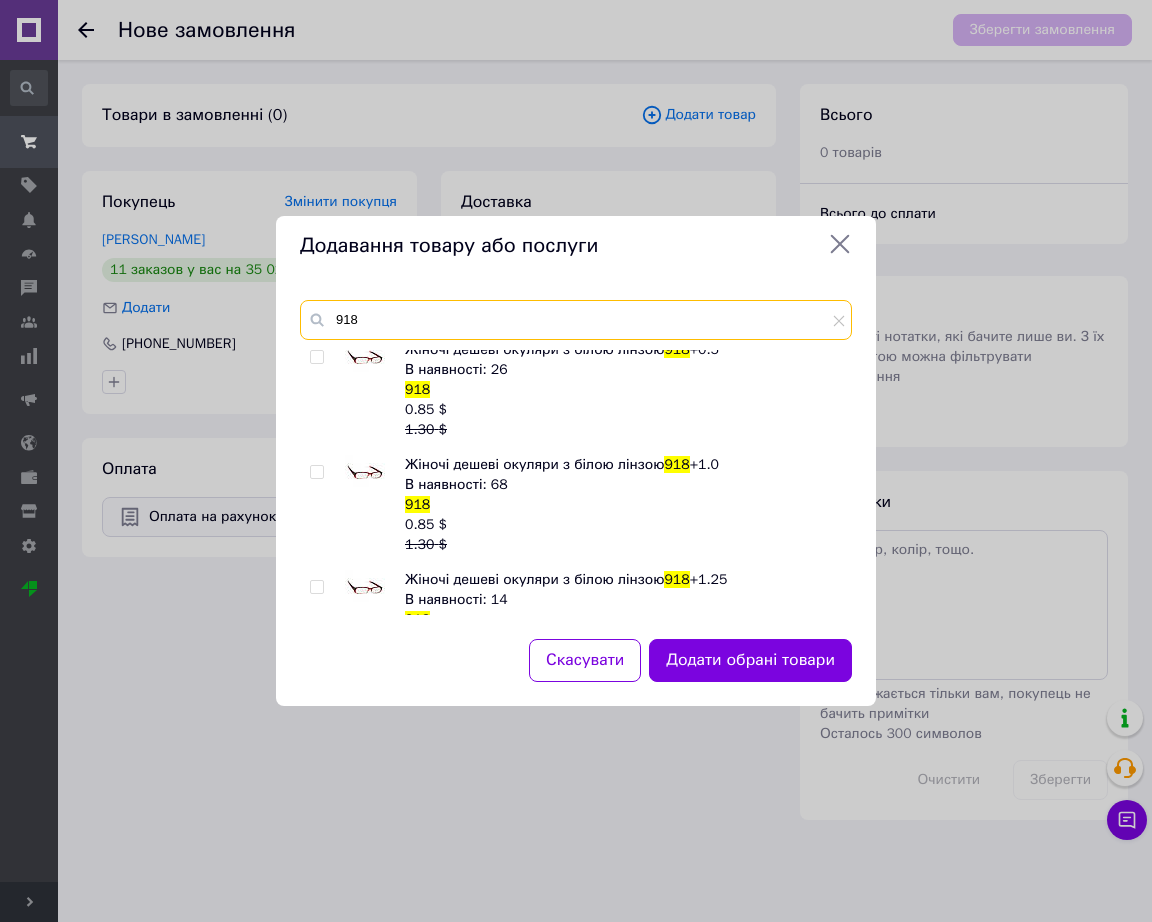 type on "918" 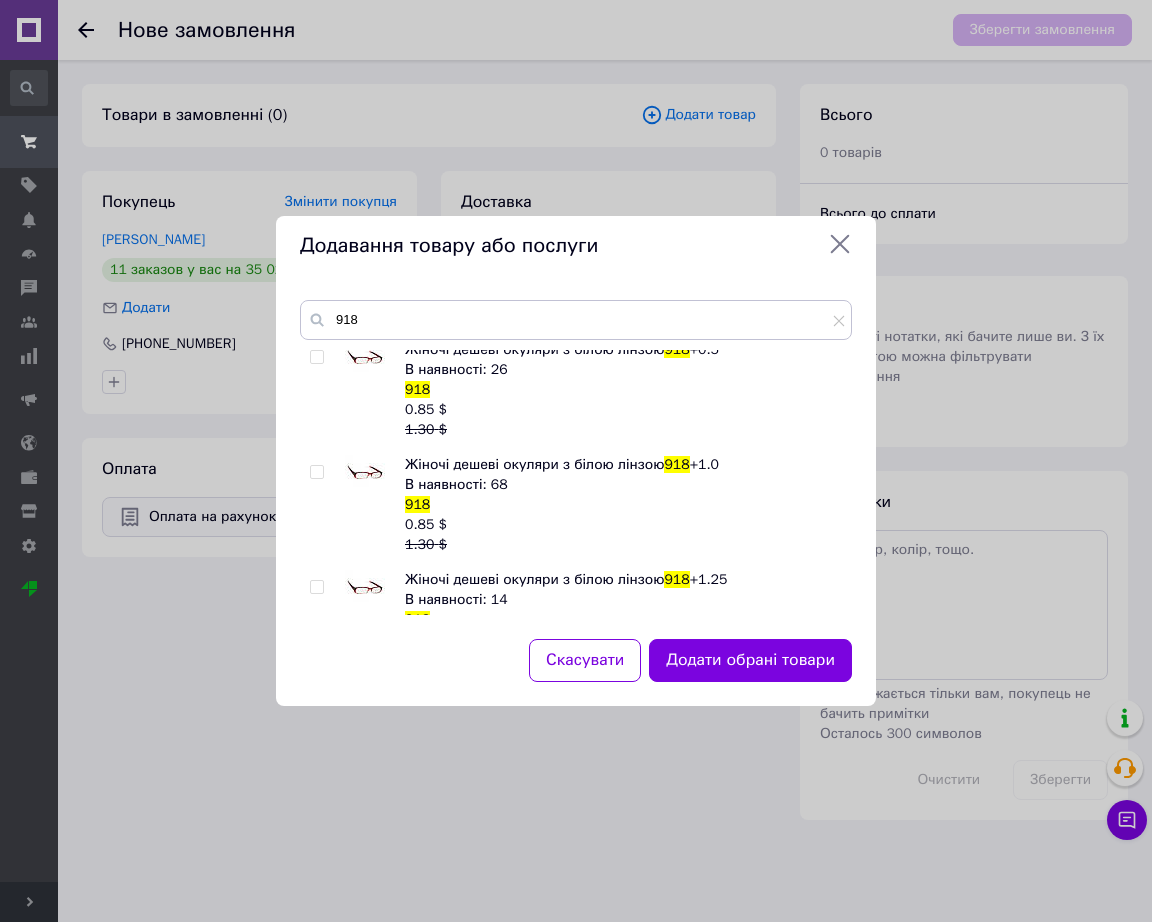 click at bounding box center [365, 590] 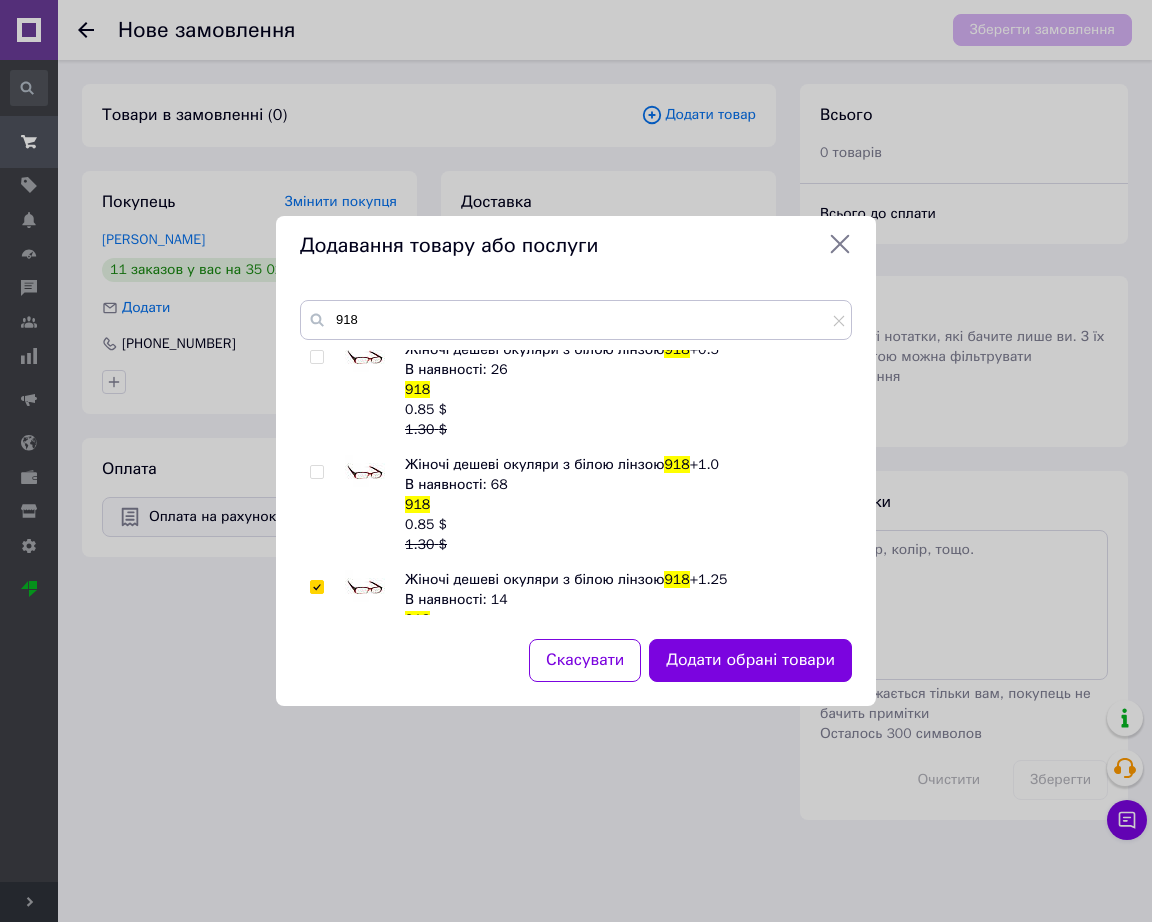 checkbox on "true" 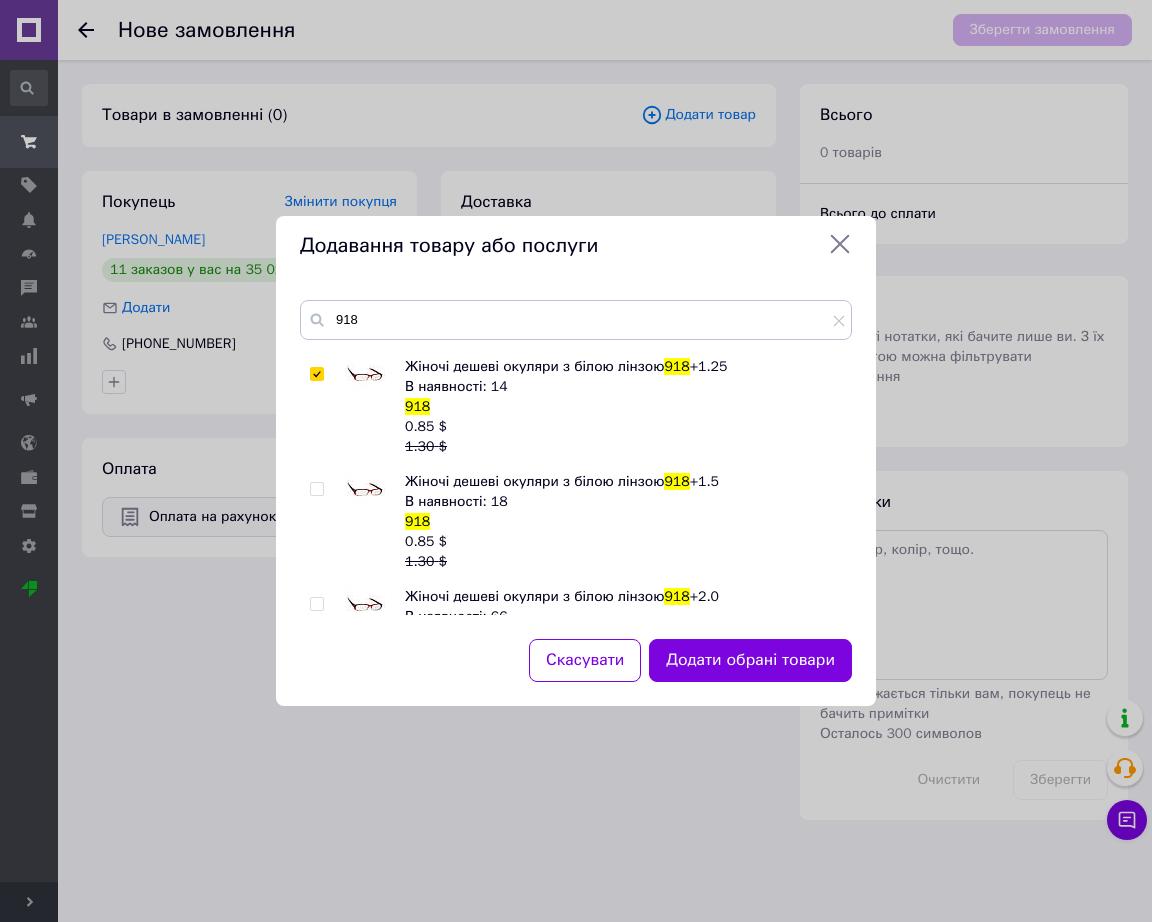 scroll, scrollTop: 375, scrollLeft: 0, axis: vertical 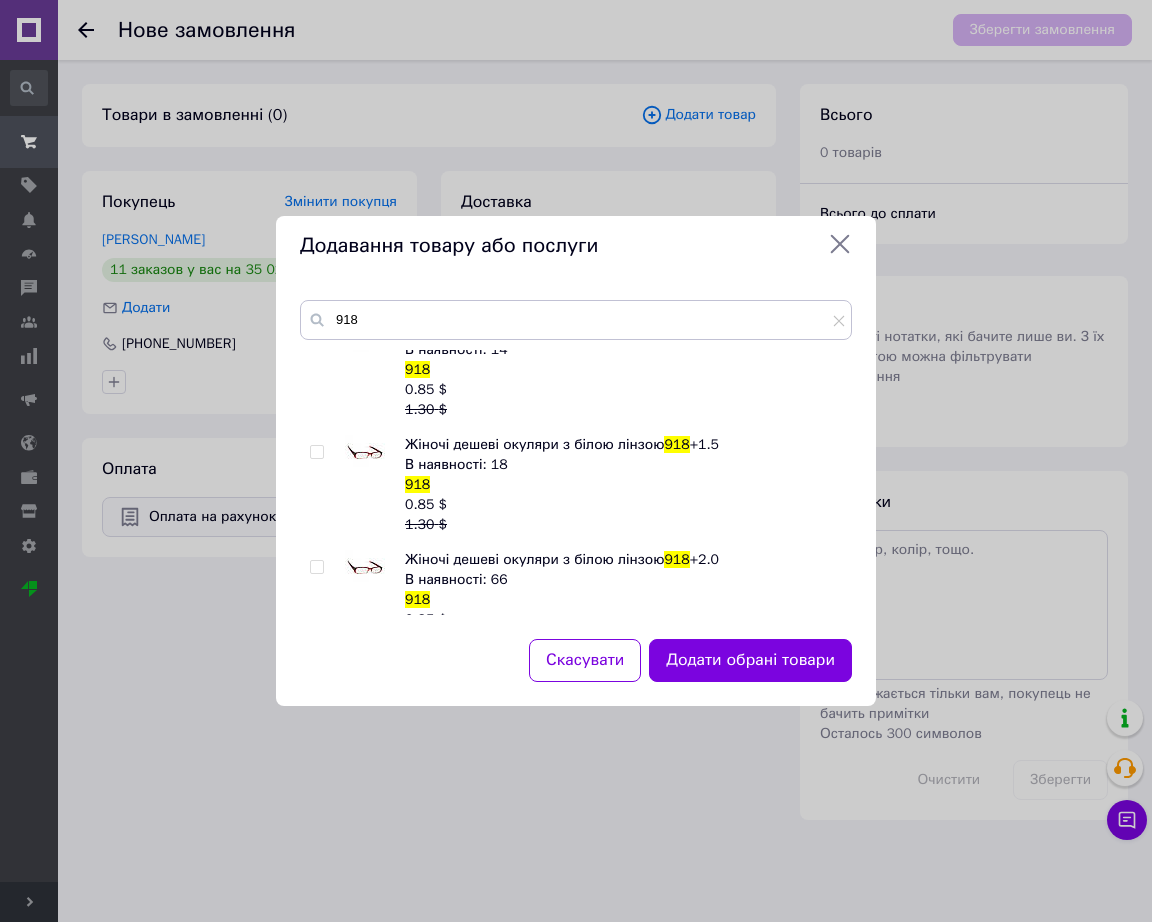 click on "0.85   $ 1.30   $" at bounding box center (623, 515) 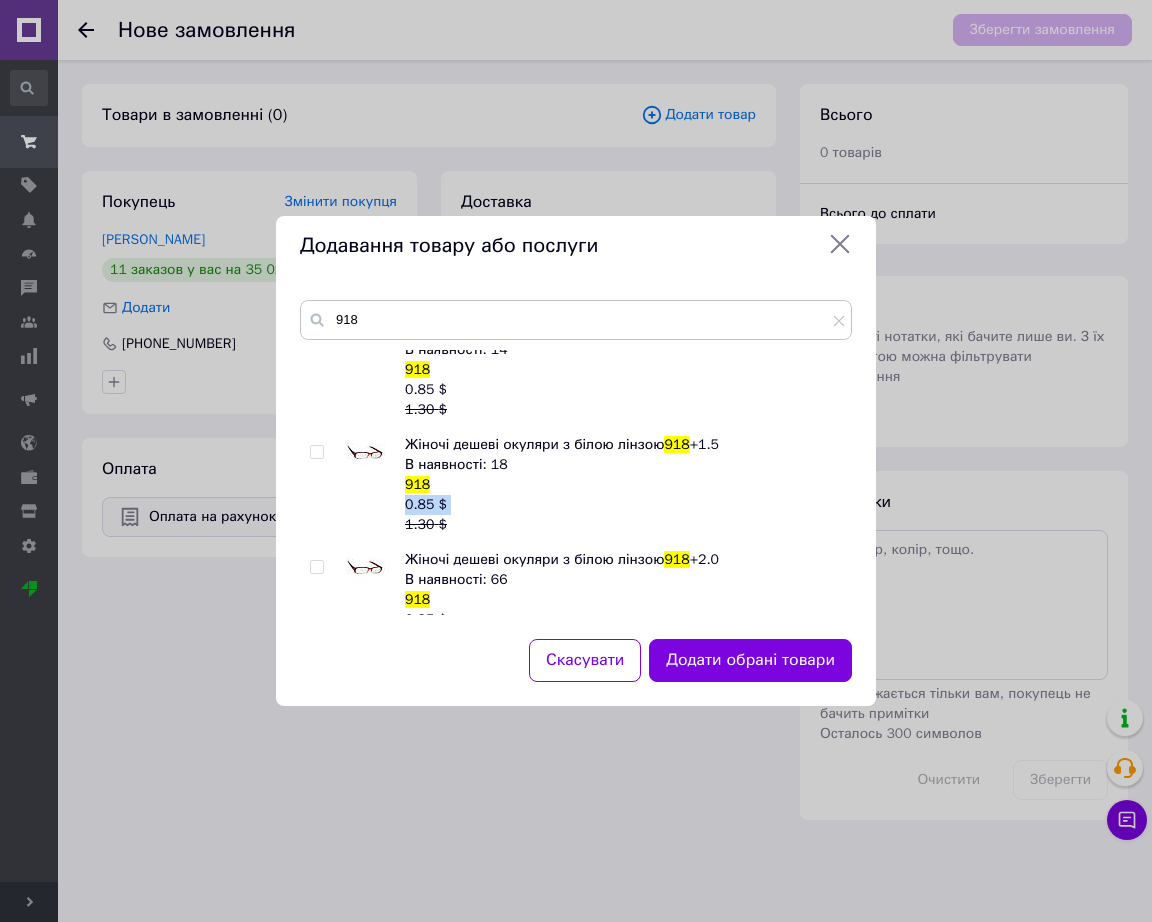 click on "0.85   $ 1.30   $" at bounding box center (623, 515) 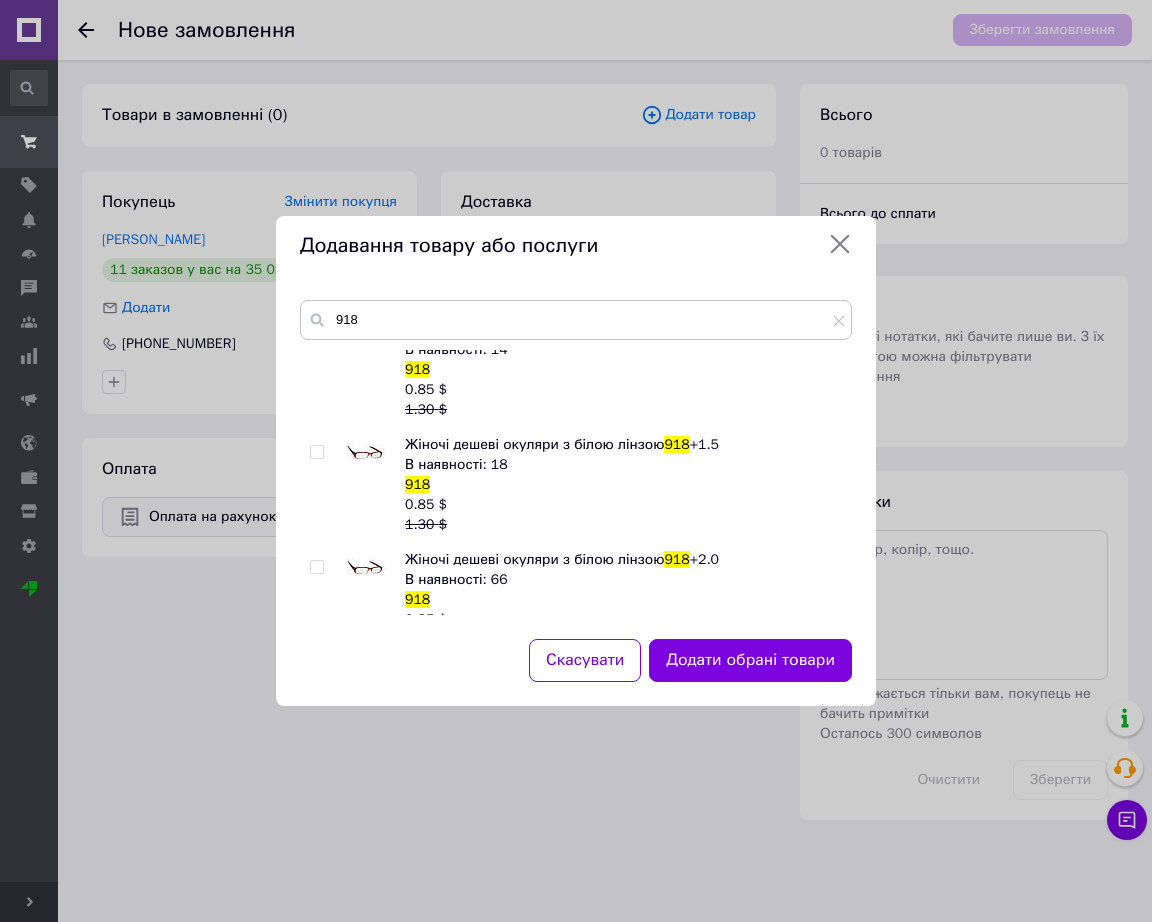 click on "0.85   $ 1.30   $" at bounding box center (623, 515) 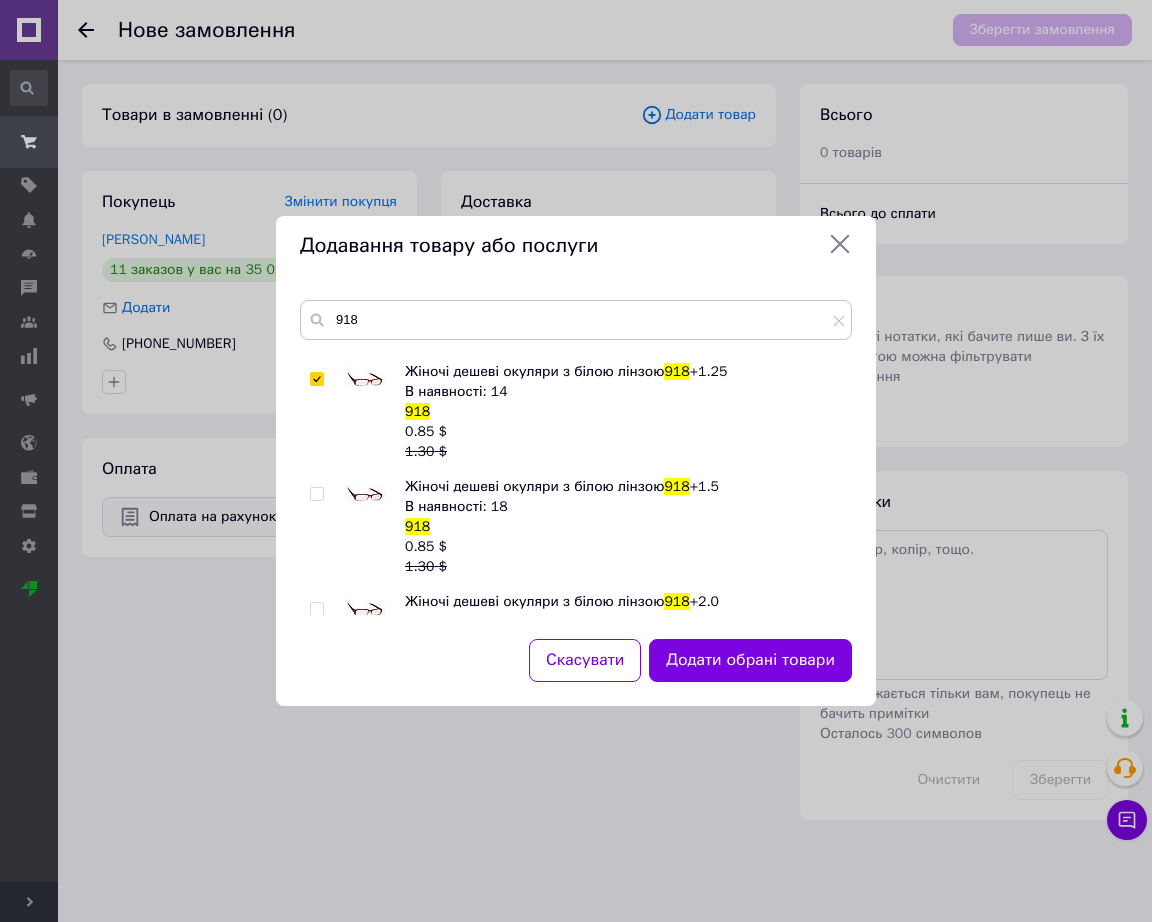 scroll, scrollTop: 375, scrollLeft: 0, axis: vertical 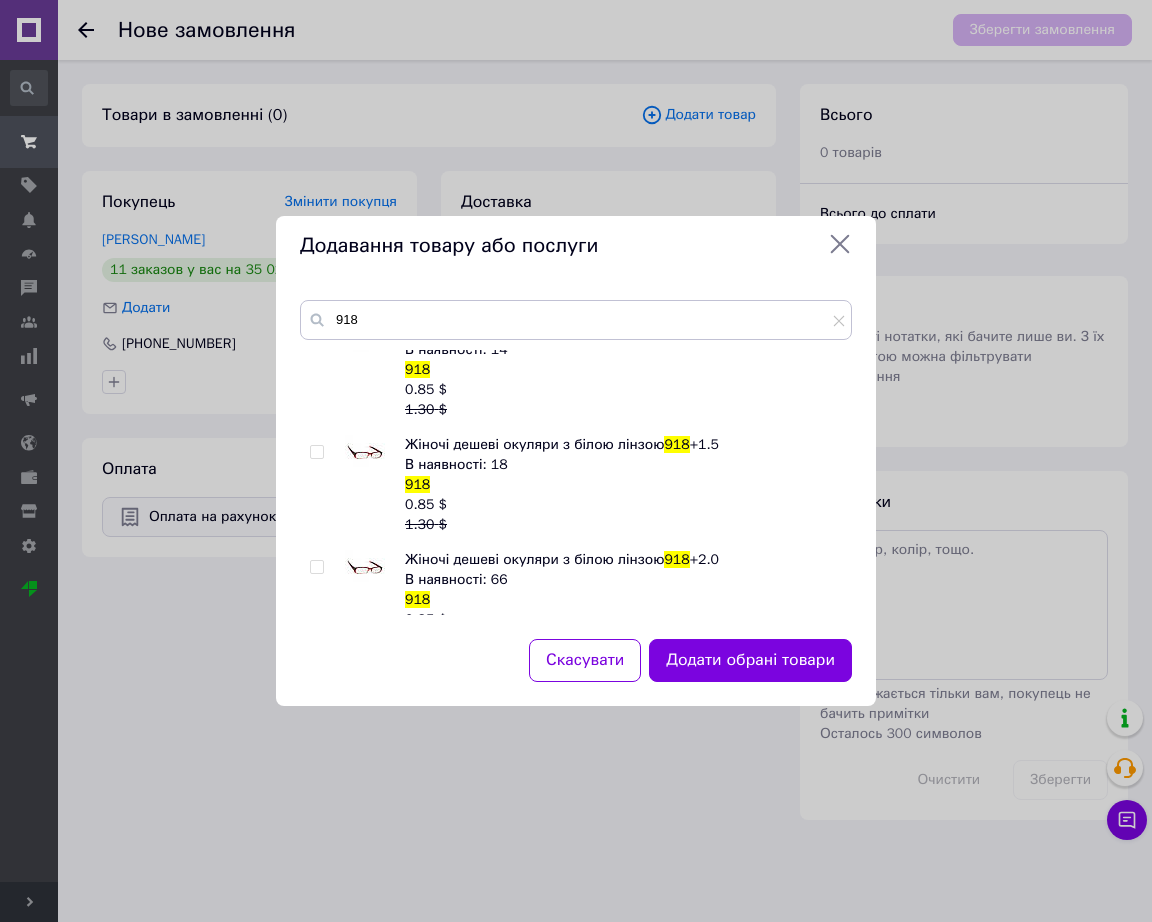 click at bounding box center [365, 455] 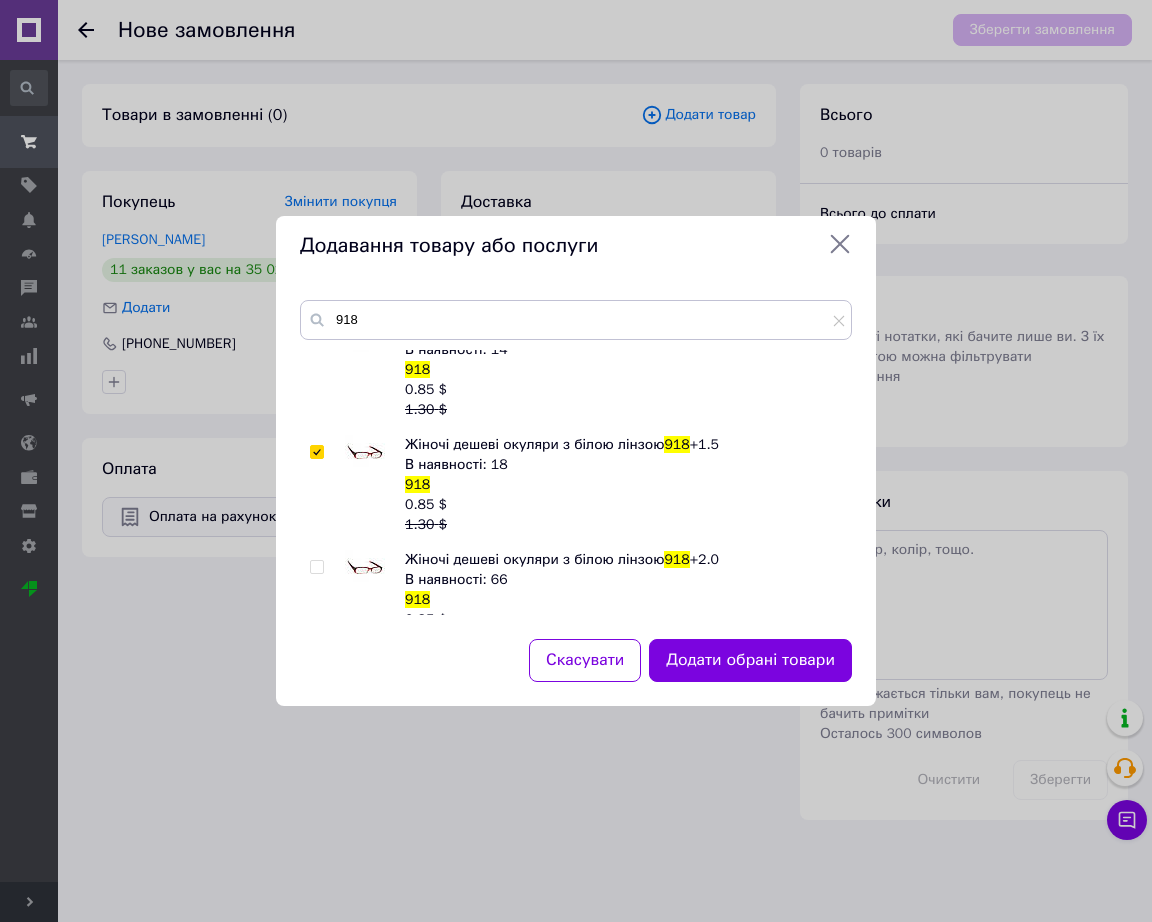 checkbox on "true" 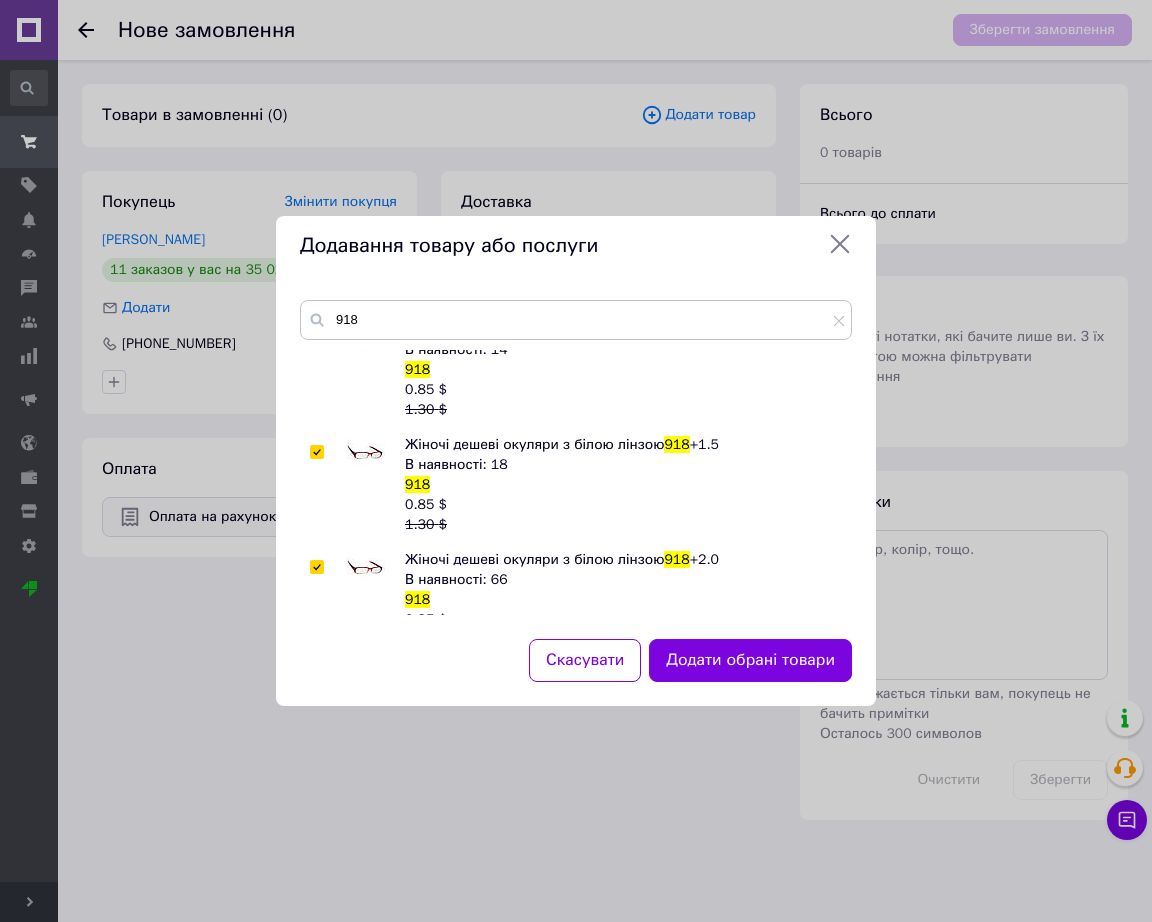 checkbox on "true" 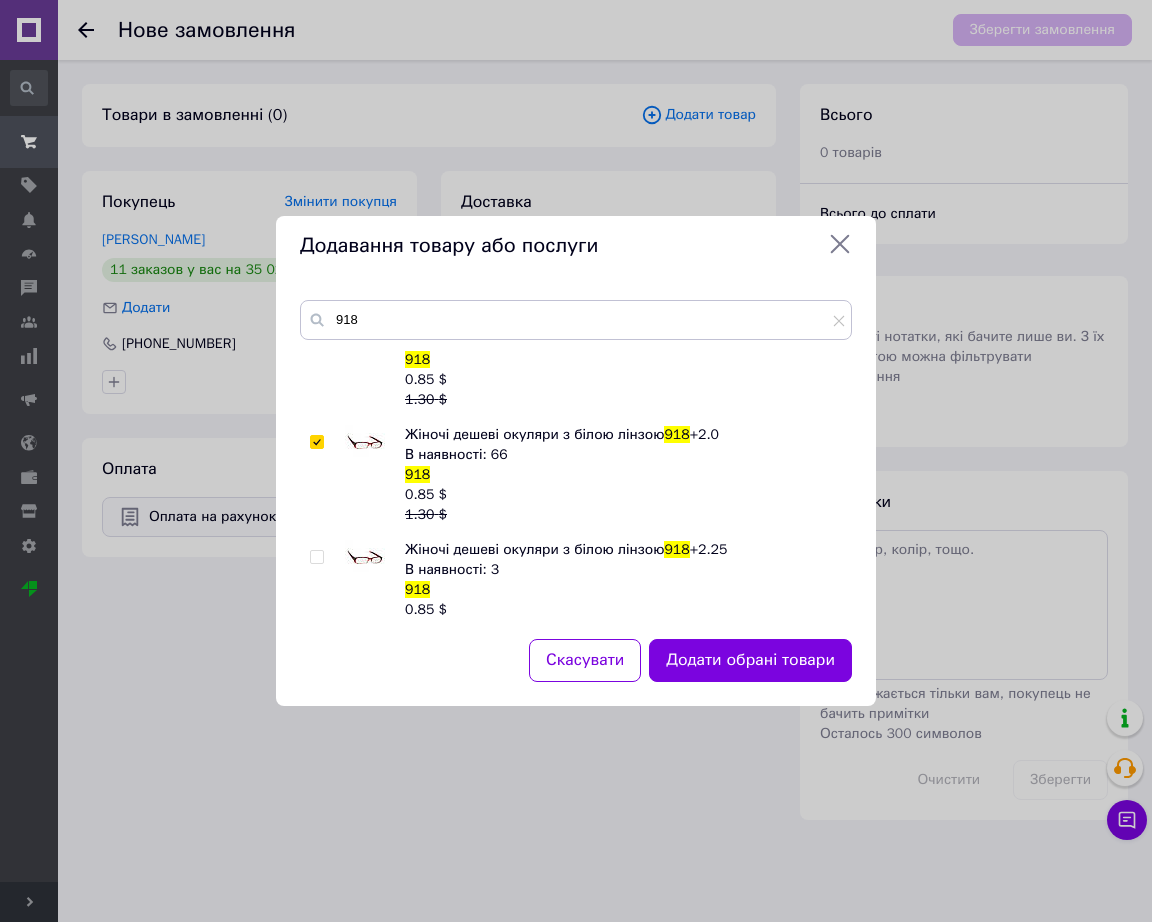 click at bounding box center [365, 560] 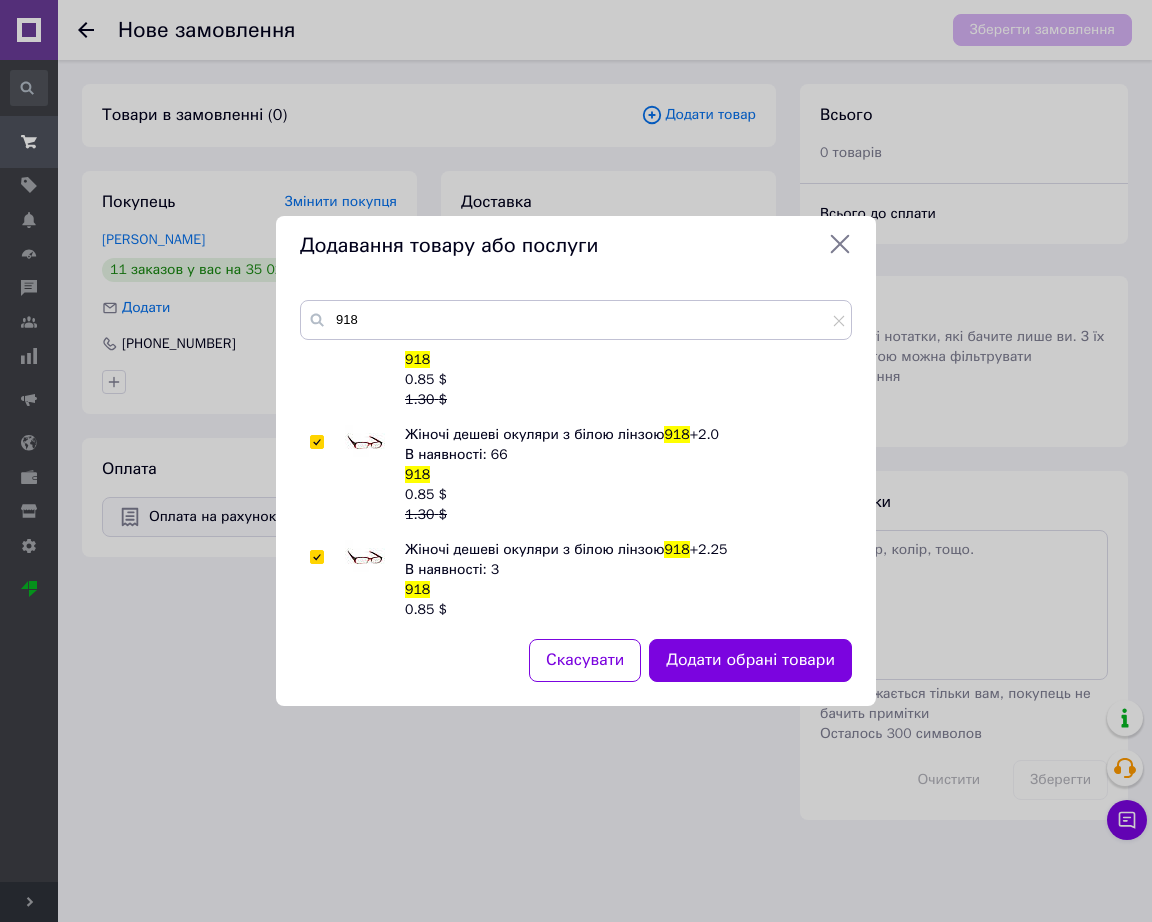checkbox on "true" 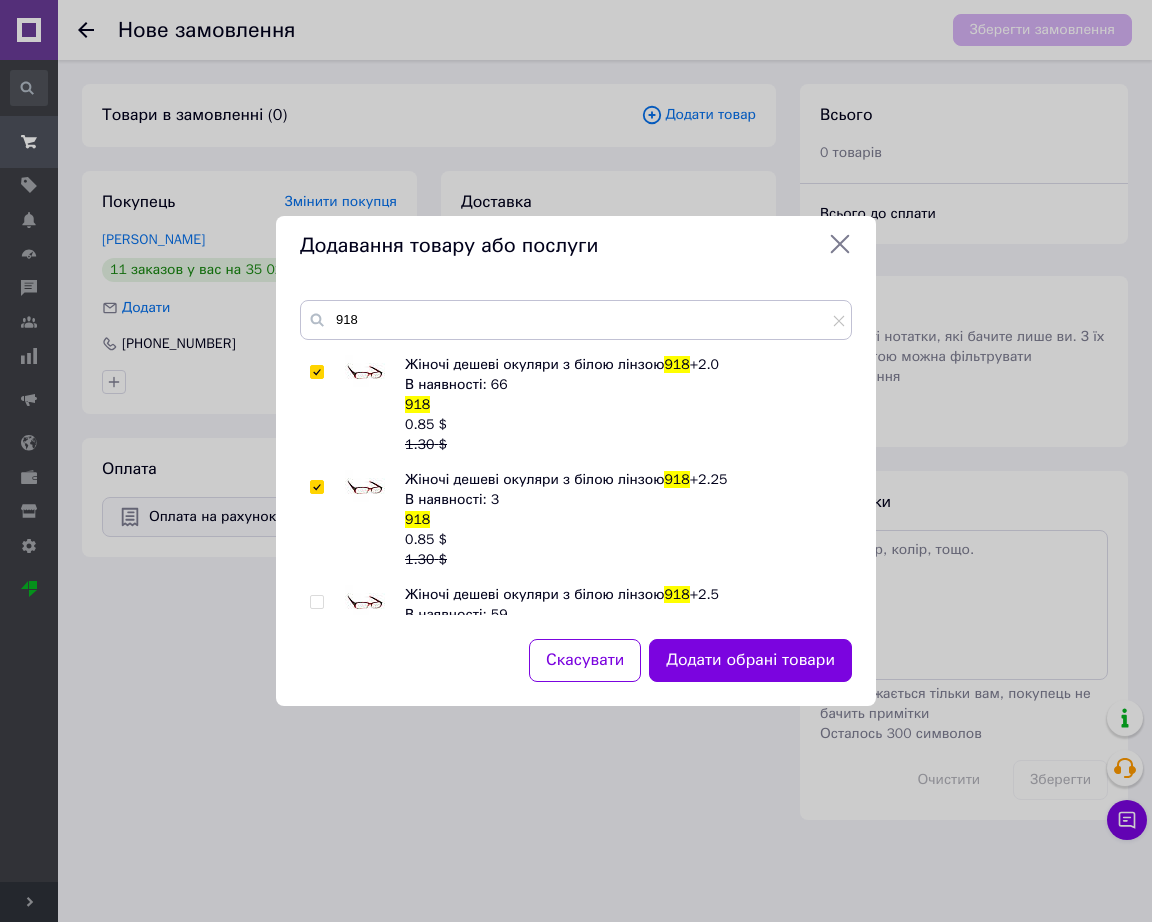 scroll, scrollTop: 625, scrollLeft: 0, axis: vertical 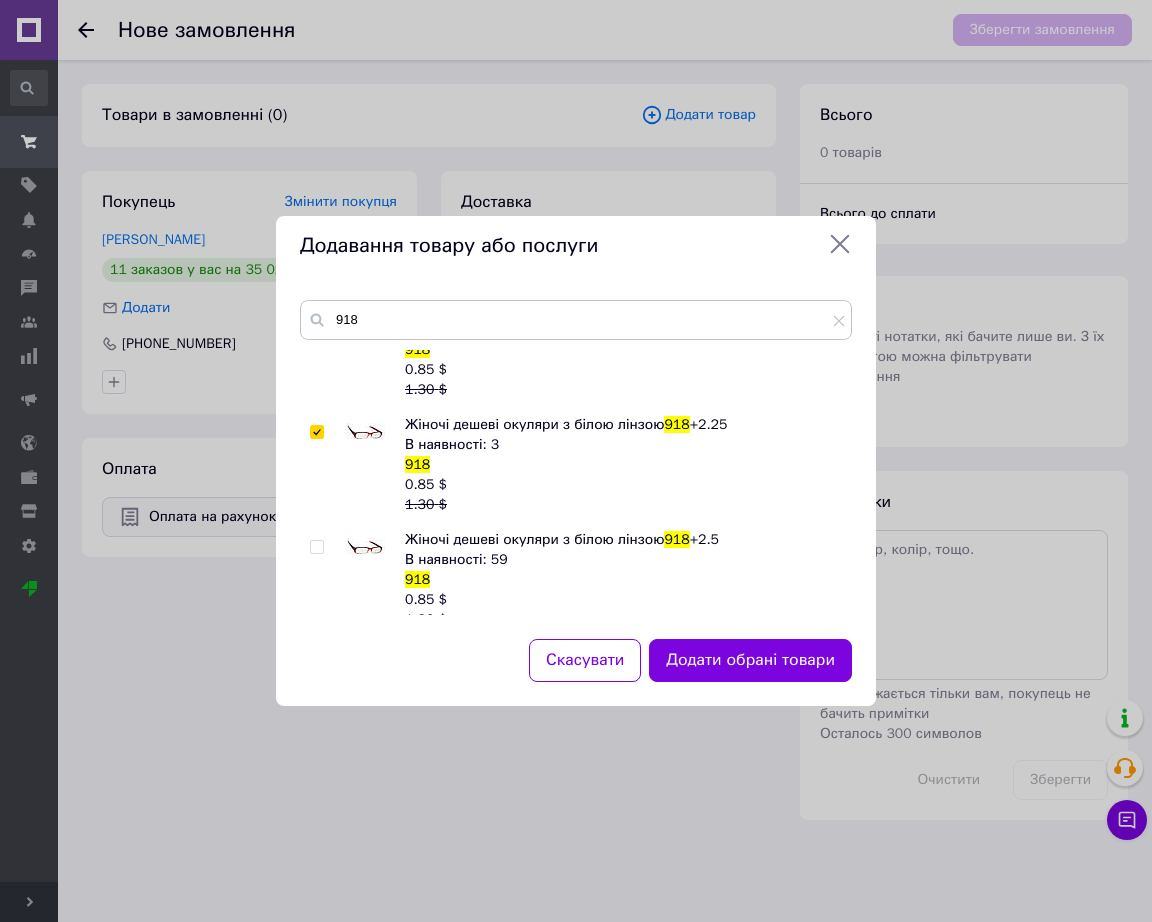 click on "Жіночі дешеві окуляри з білою лінзою  918 Готово до відправки 918 0.85   $ 1.30   $ Жіночі дешеві окуляри з білою лінзою  918  +0.5 В наявності: 26 918 0.85   $ 1.30   $ Жіночі дешеві окуляри з білою лінзою  918  +1.0 В наявності: 68 918 0.85   $ 1.30   $ Жіночі дешеві окуляри з білою лінзою  918  +1.25 В наявності: 14 918 0.85   $ 1.30   $ Жіночі дешеві окуляри з білою лінзою  918  +1.5 В наявності: 18 918 0.85   $ 1.30   $ Жіночі дешеві окуляри з білою лінзою  918  +2.0 В наявності: 66 918 0.85   $ 1.30   $ Жіночі дешеві окуляри з білою лінзою  918  +2.25 В наявності: 3 918 0.85   $ 1.30   $ Жіночі дешеві окуляри з білою лінзою  918  +2.5 В наявності: 59 918 0.85   $ 1.30   $" 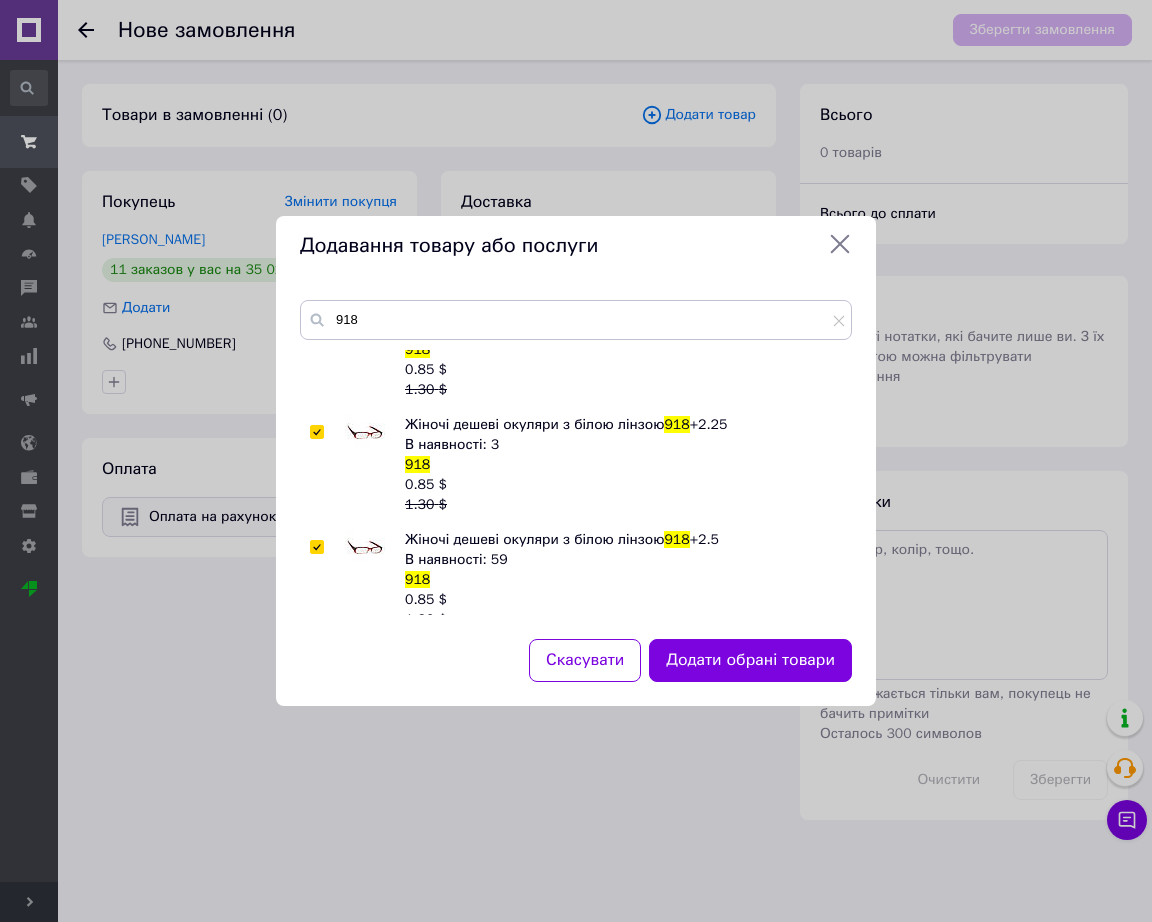 checkbox on "true" 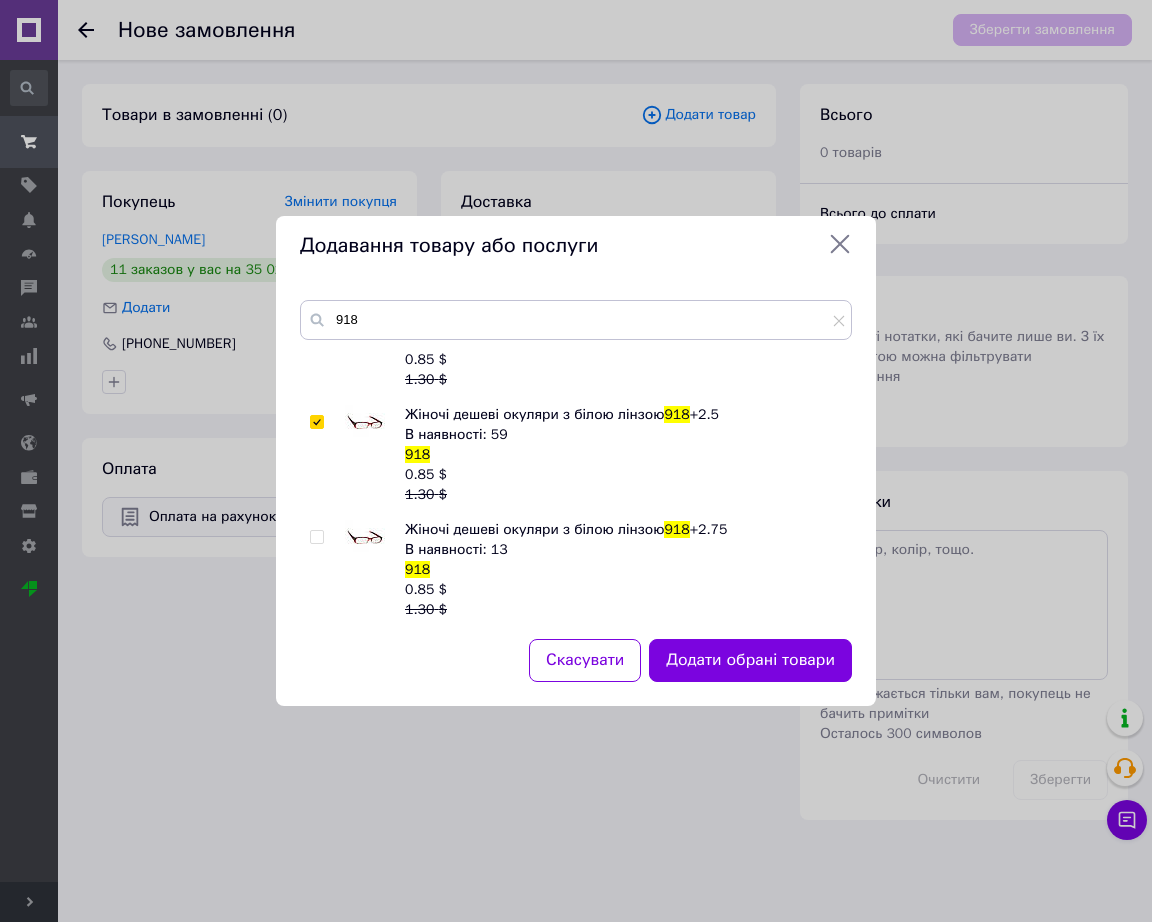 click at bounding box center (365, 540) 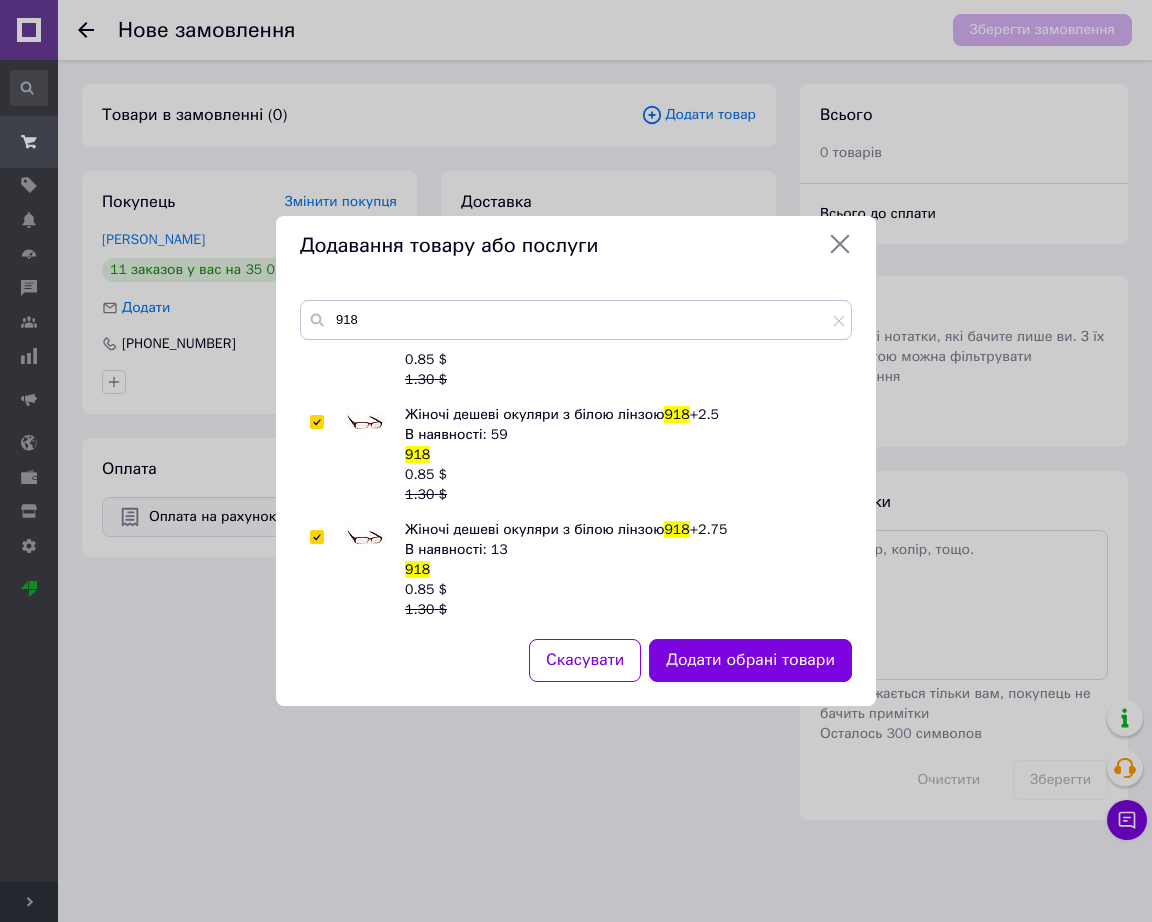 checkbox on "true" 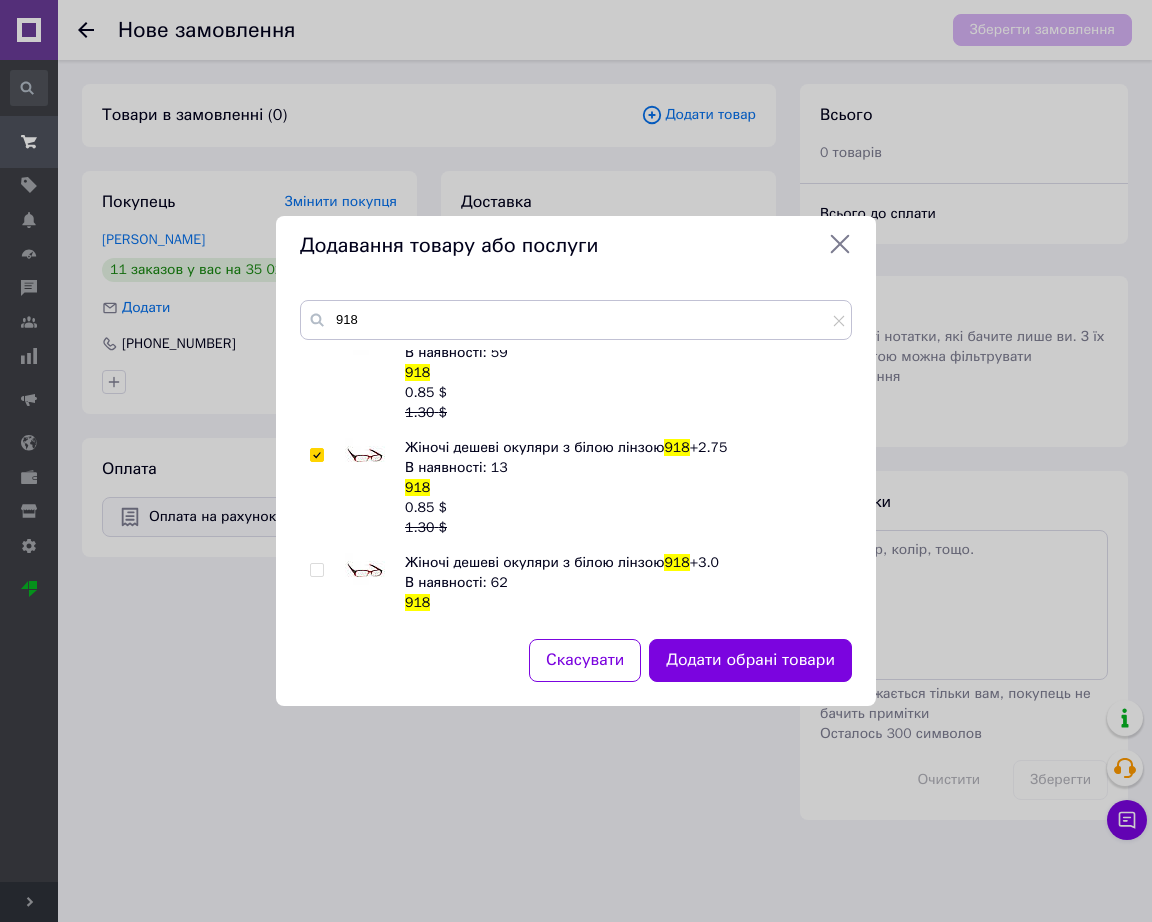 scroll, scrollTop: 875, scrollLeft: 0, axis: vertical 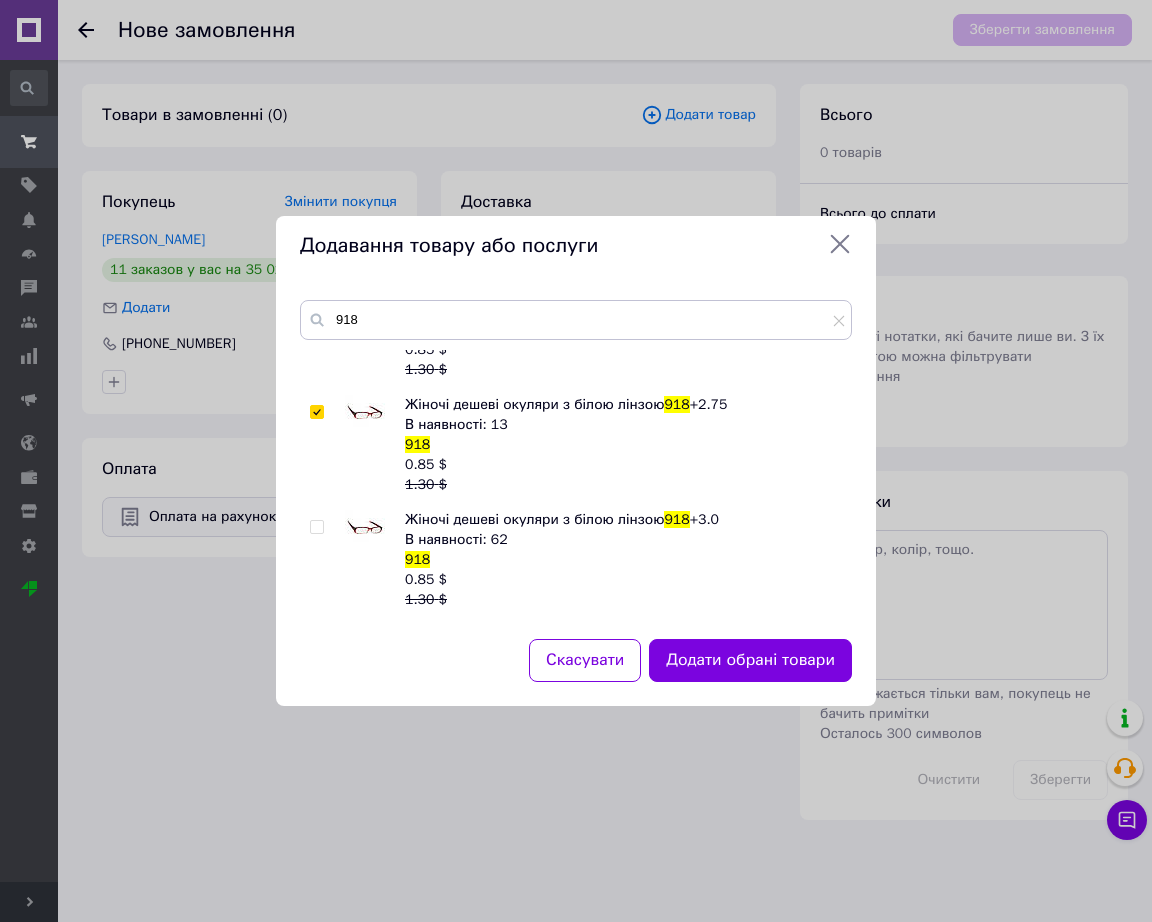 click at bounding box center [365, 530] 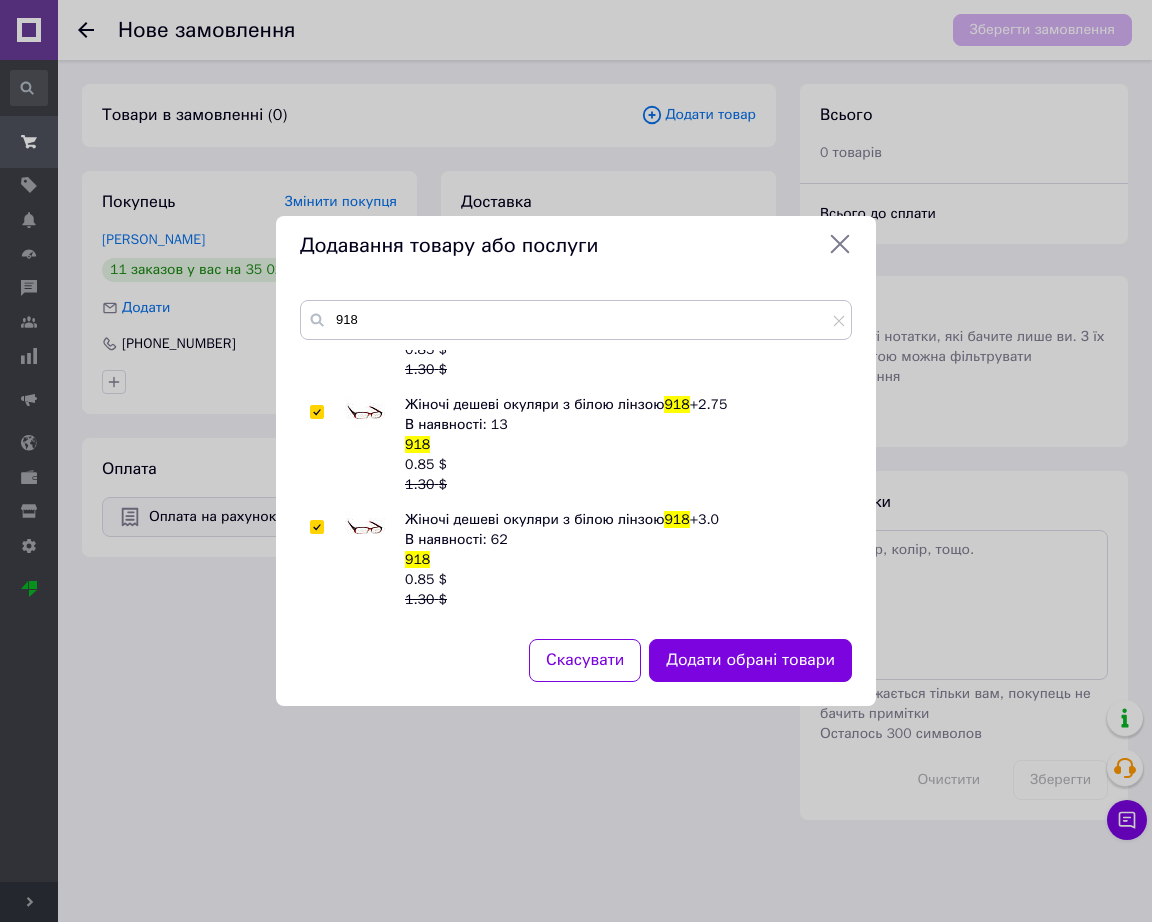 checkbox on "true" 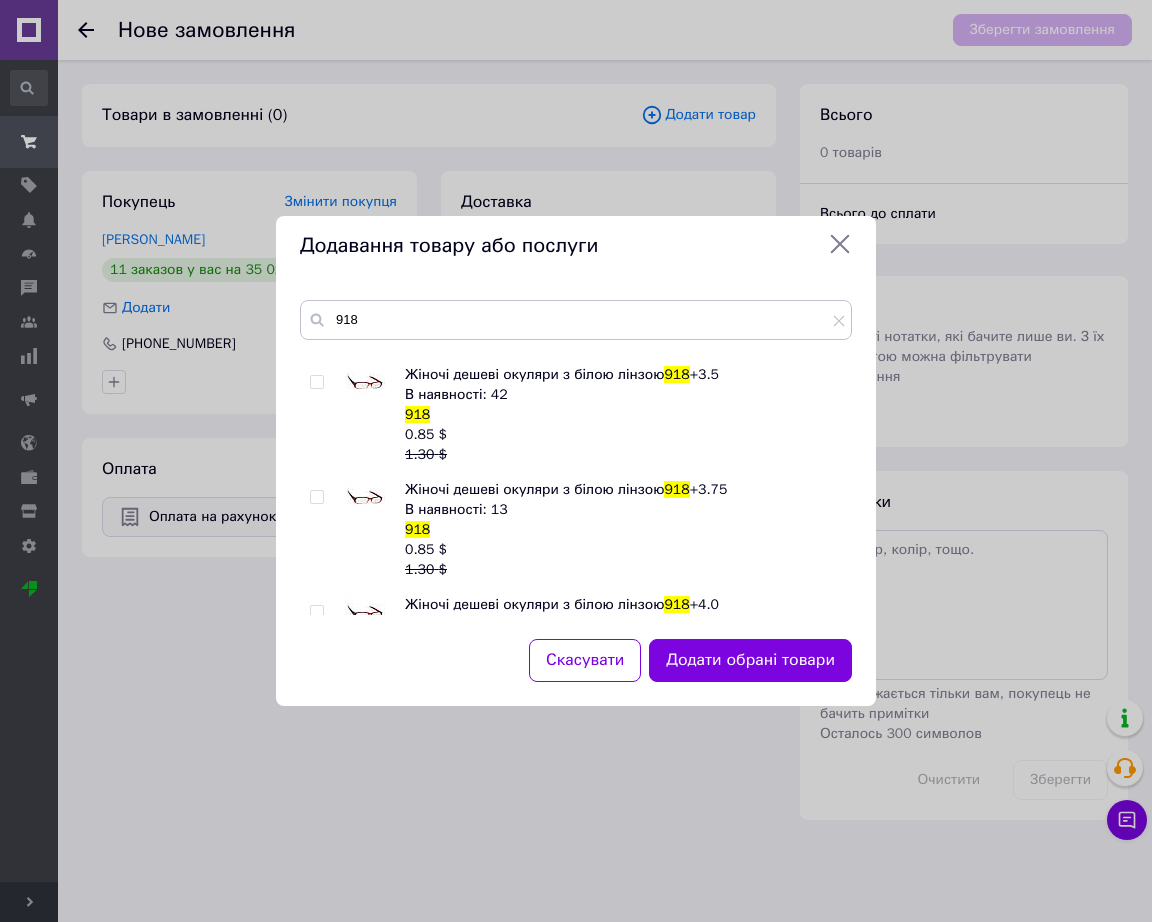 scroll, scrollTop: 1330, scrollLeft: 0, axis: vertical 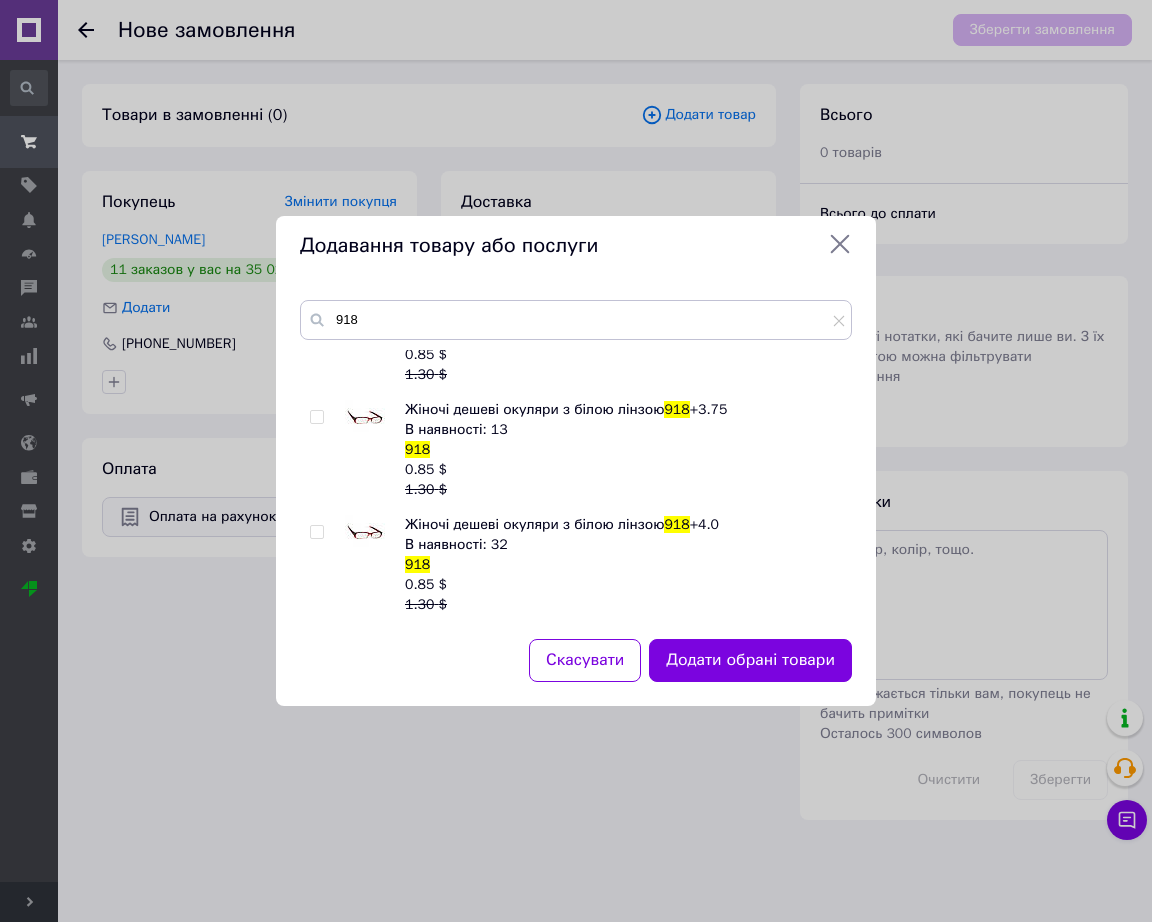 click at bounding box center (365, 535) 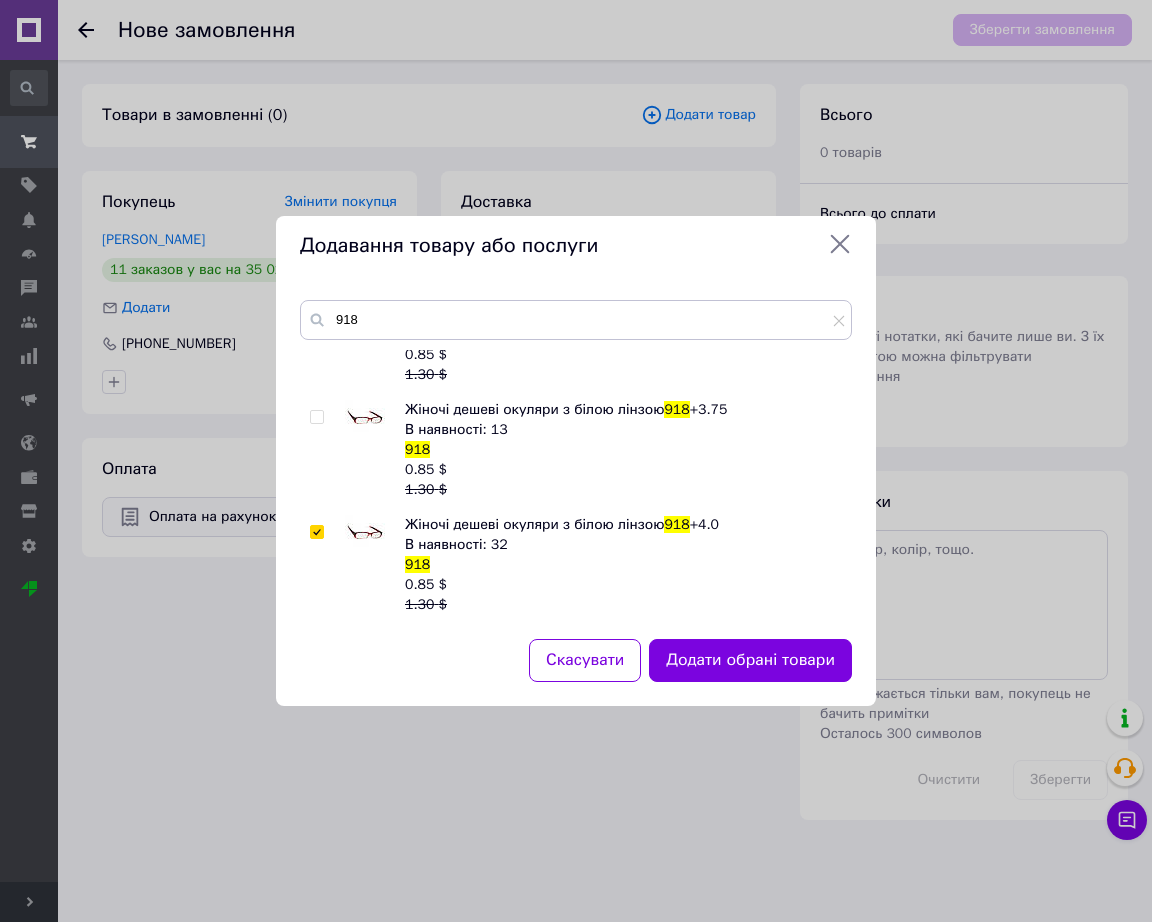 checkbox on "true" 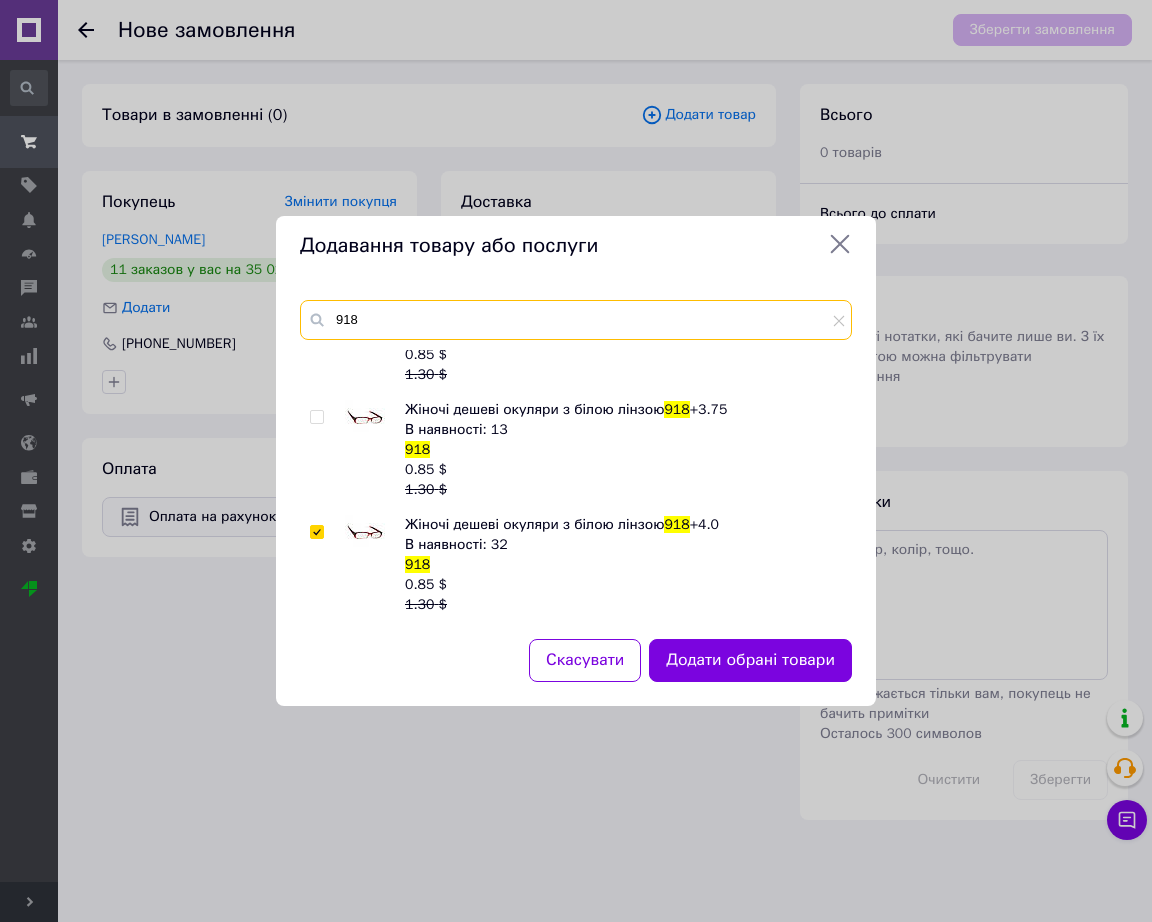 click on "918" at bounding box center (576, 320) 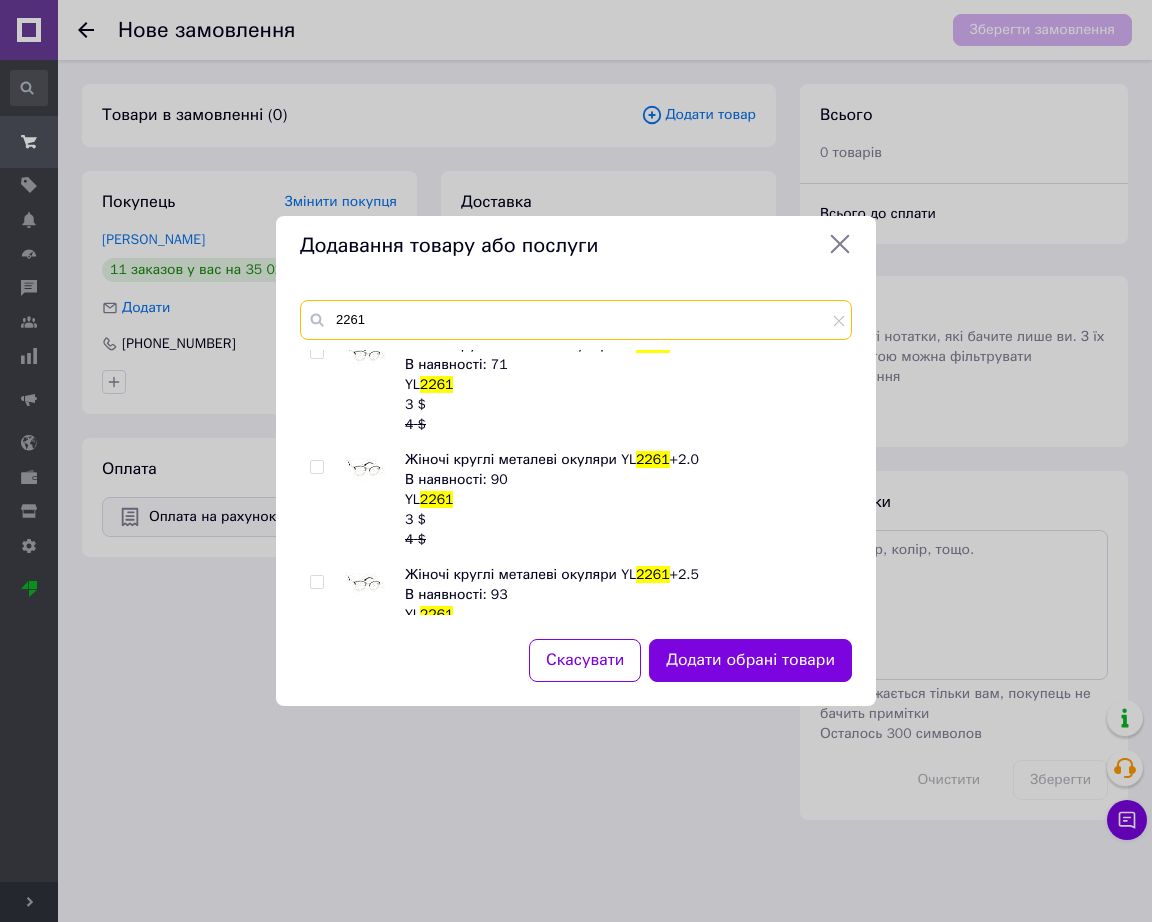 scroll, scrollTop: 205, scrollLeft: 0, axis: vertical 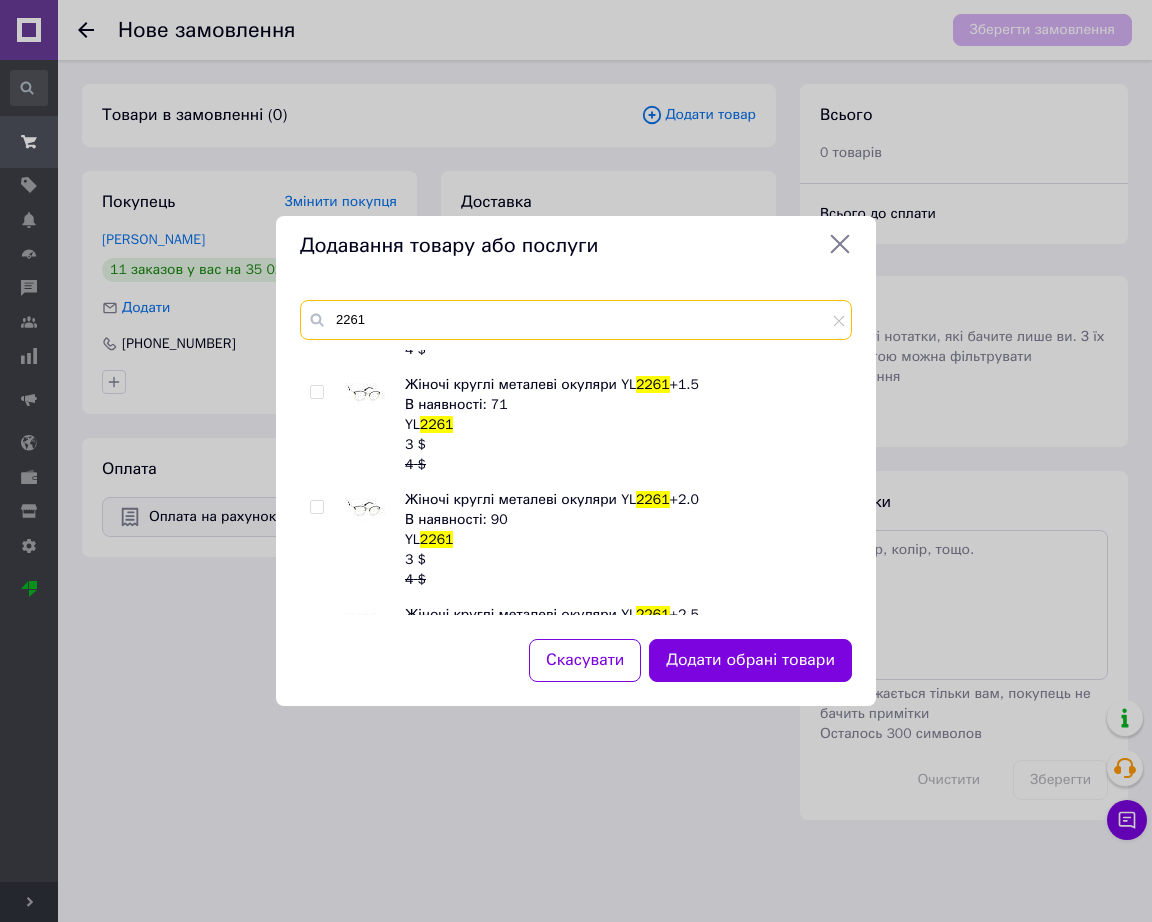 type on "2261" 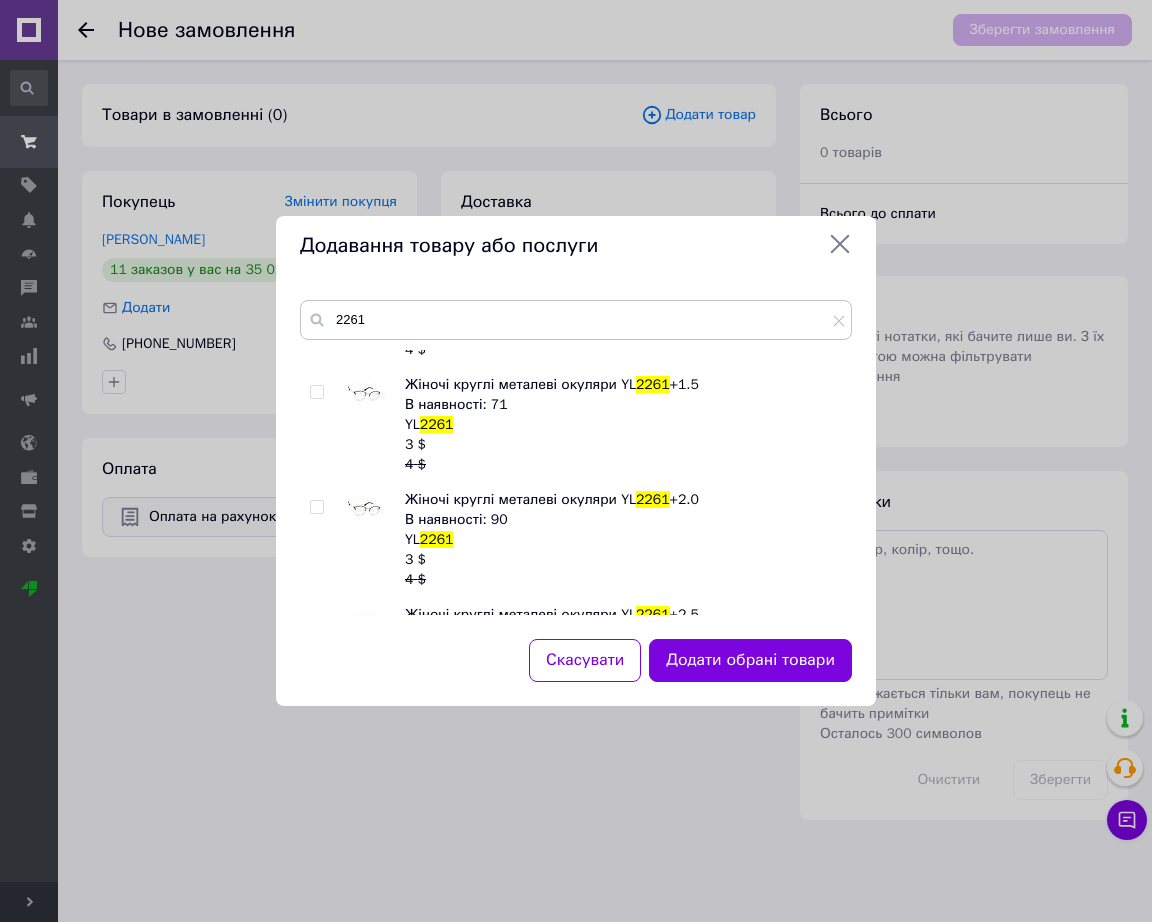 click at bounding box center [365, 395] 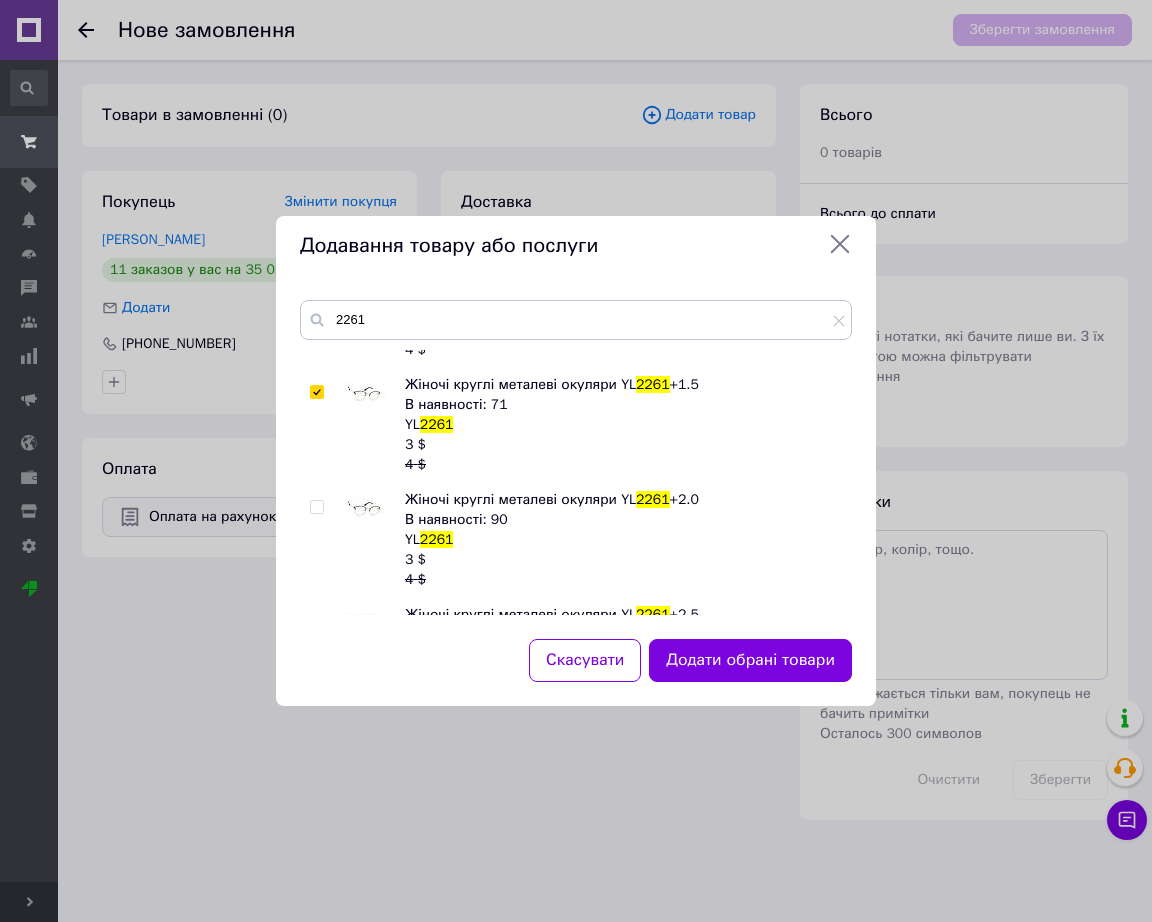checkbox on "true" 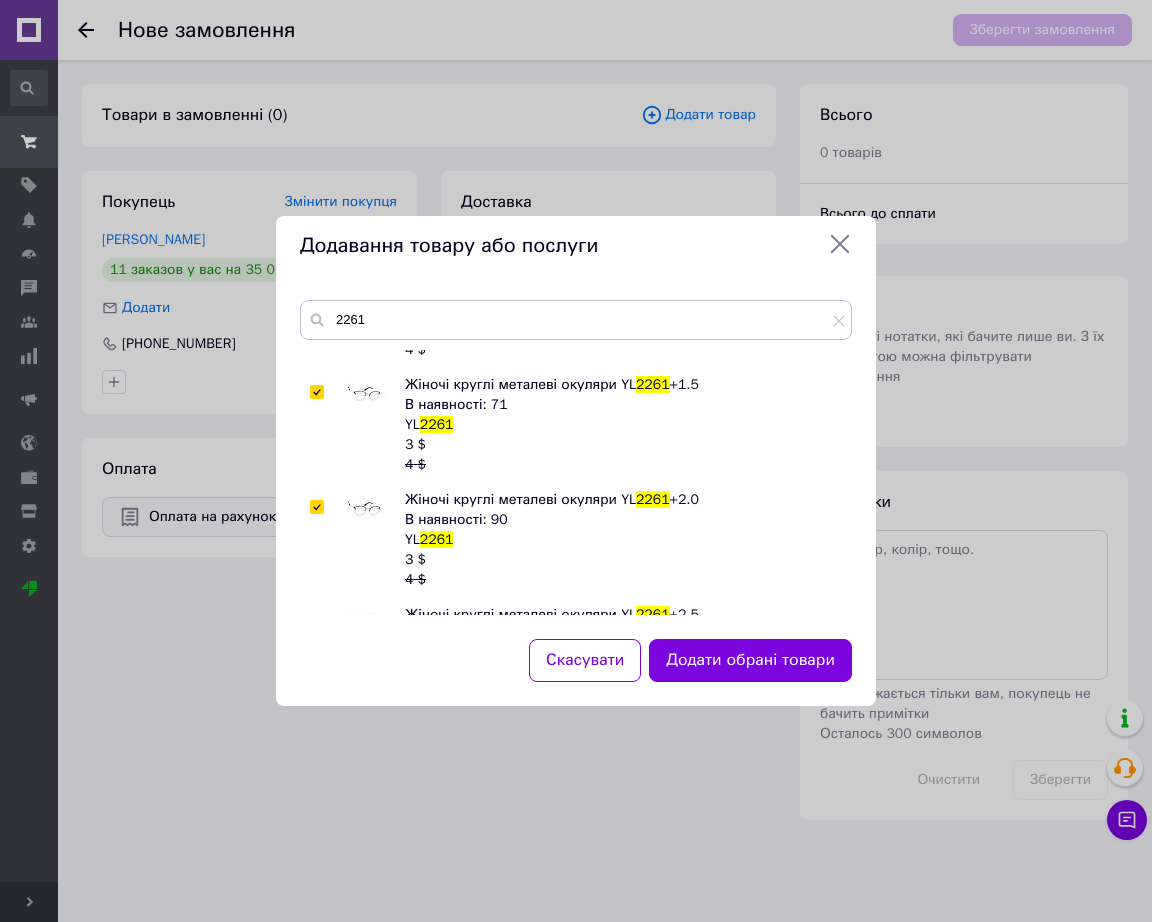checkbox on "true" 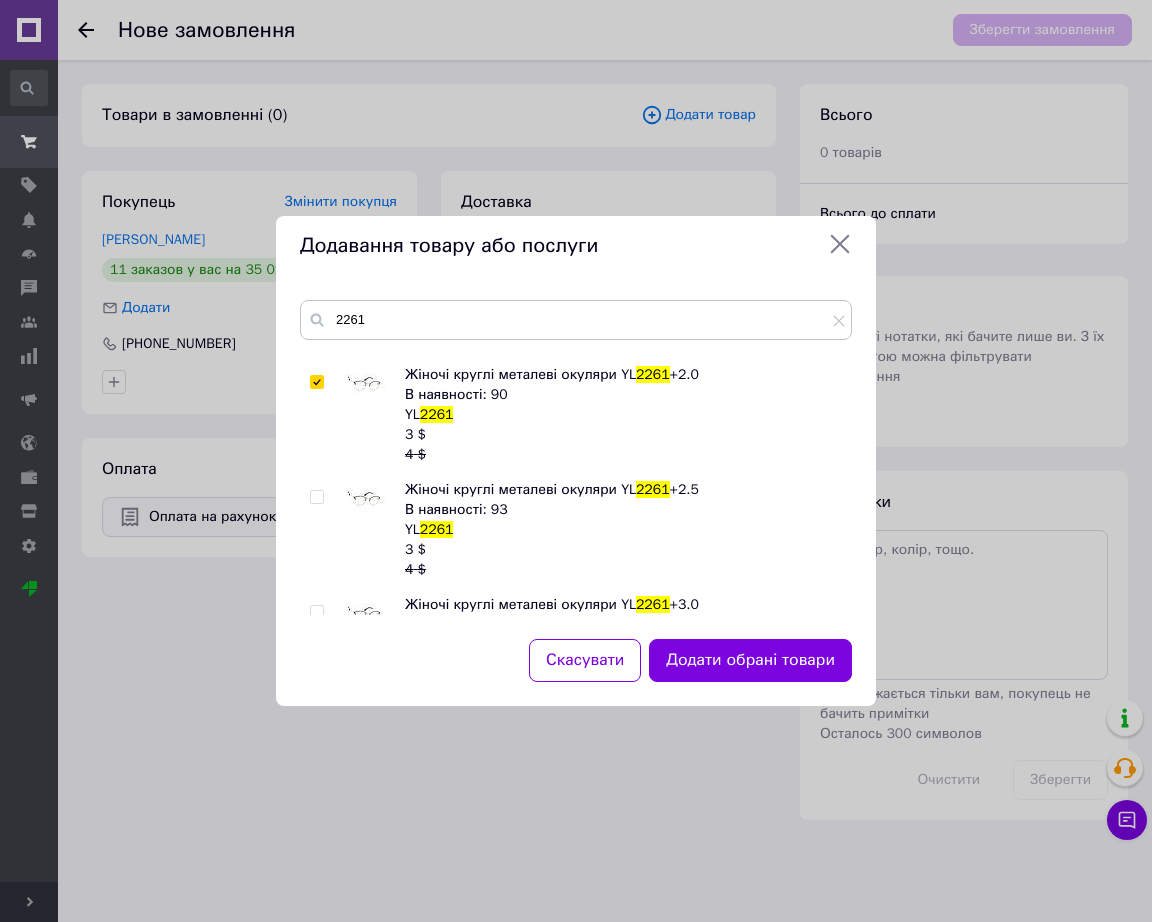 click at bounding box center [365, 500] 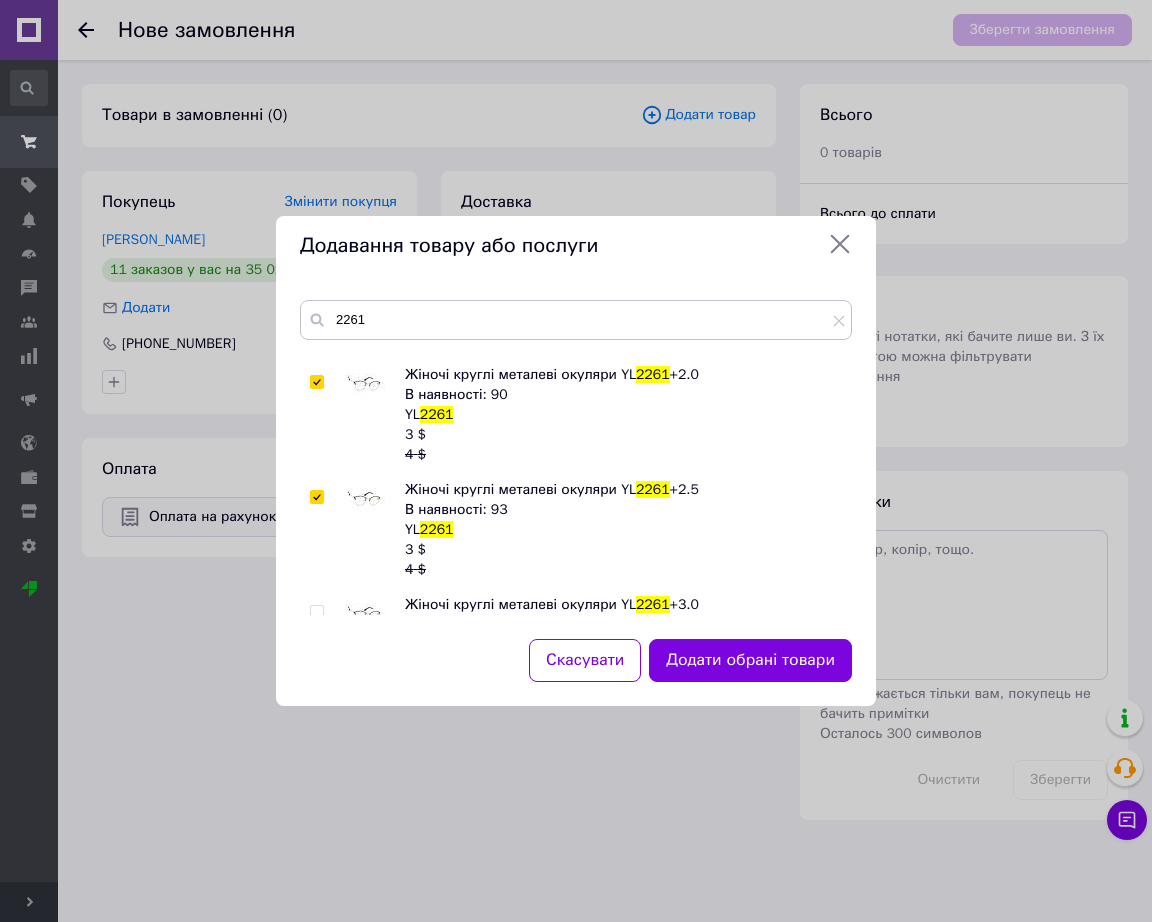 checkbox on "true" 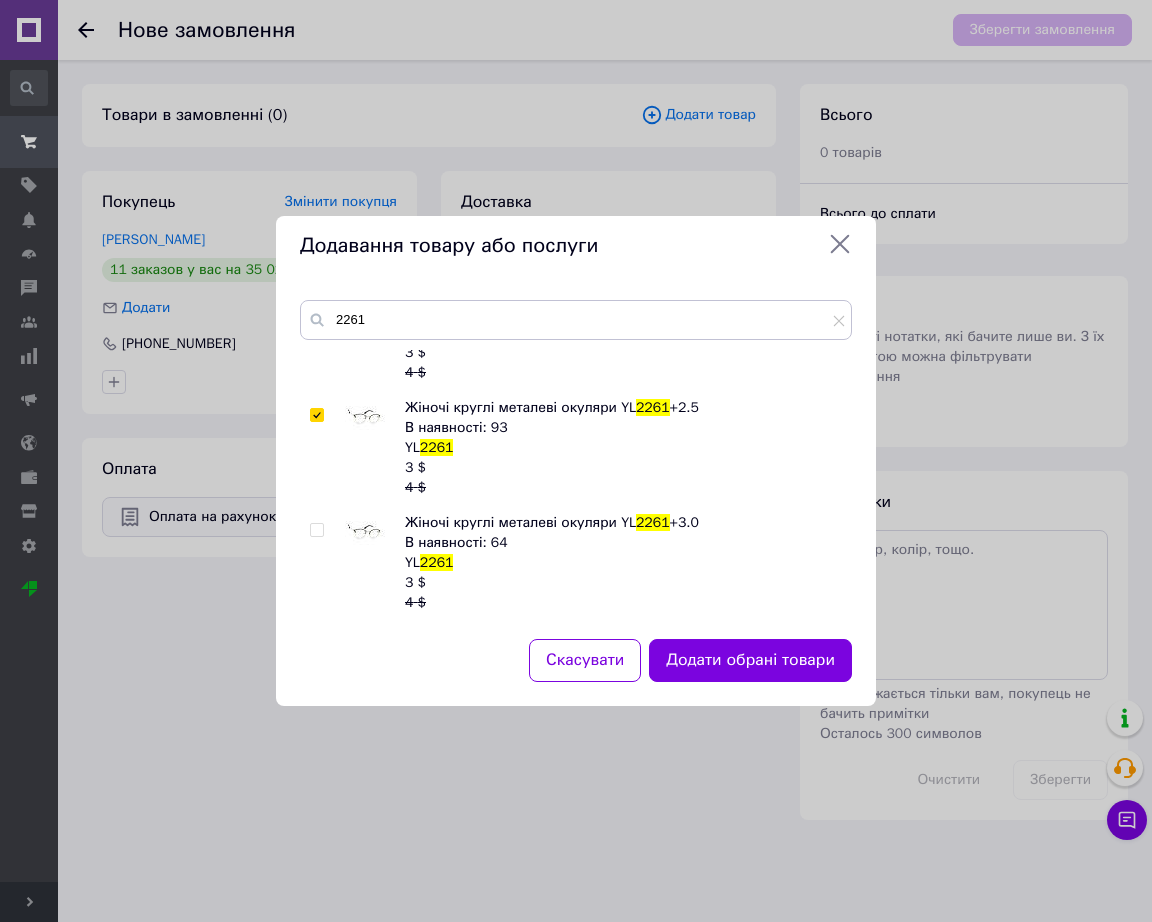 scroll, scrollTop: 455, scrollLeft: 0, axis: vertical 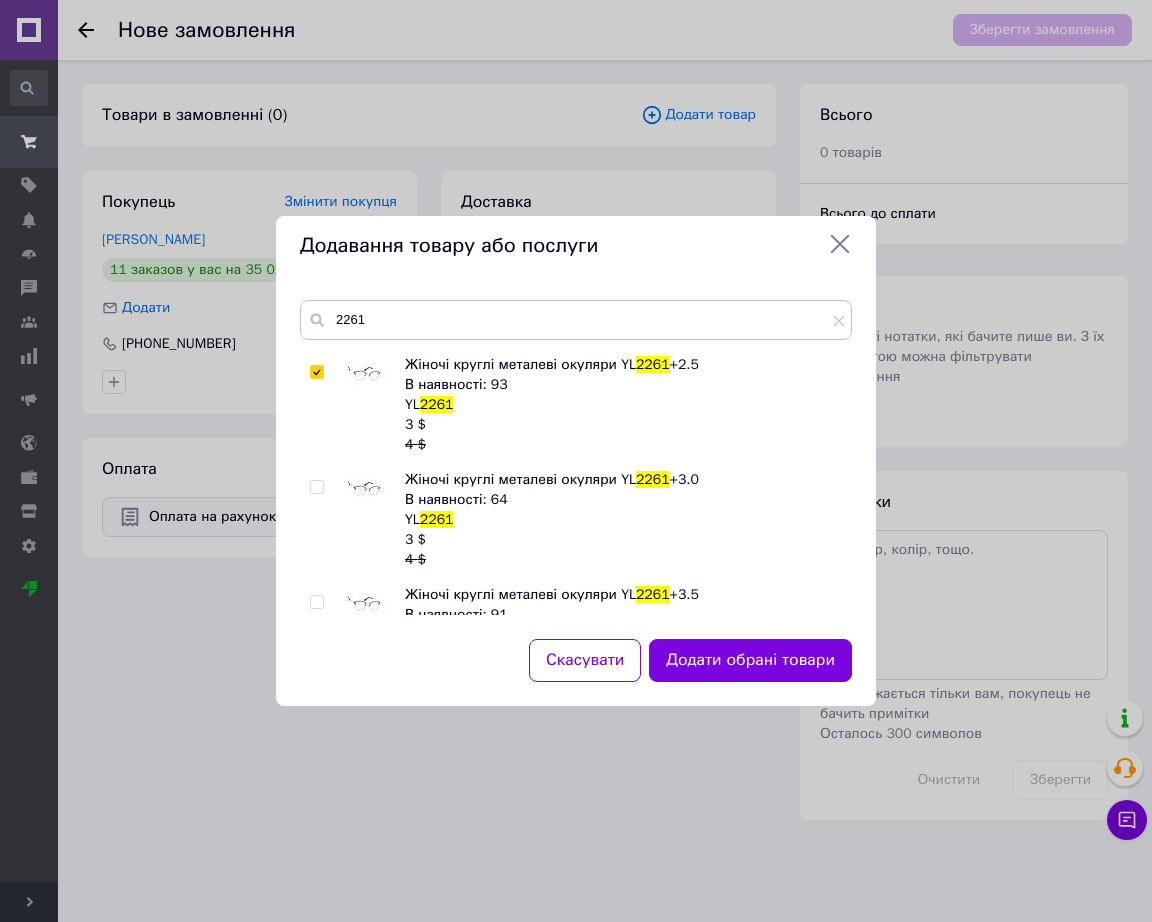 click at bounding box center (365, 490) 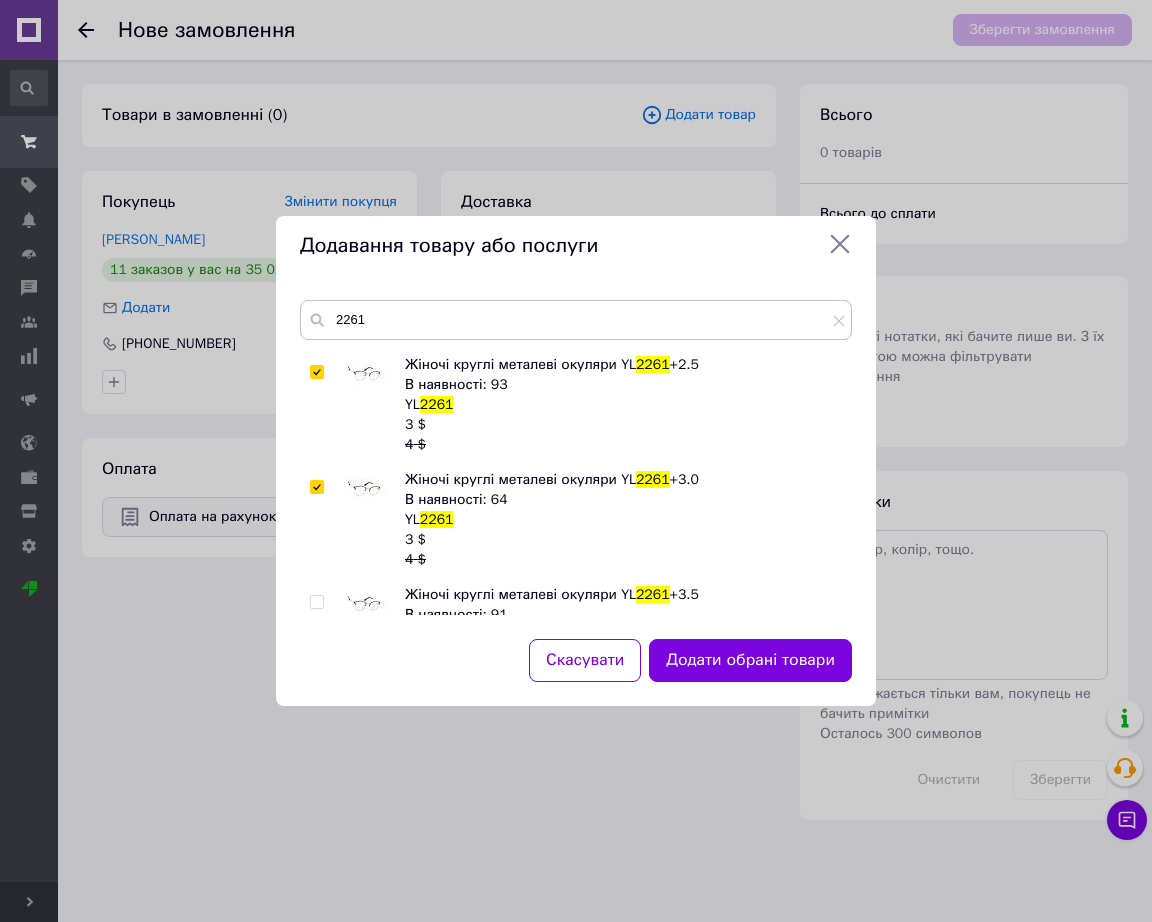 checkbox on "true" 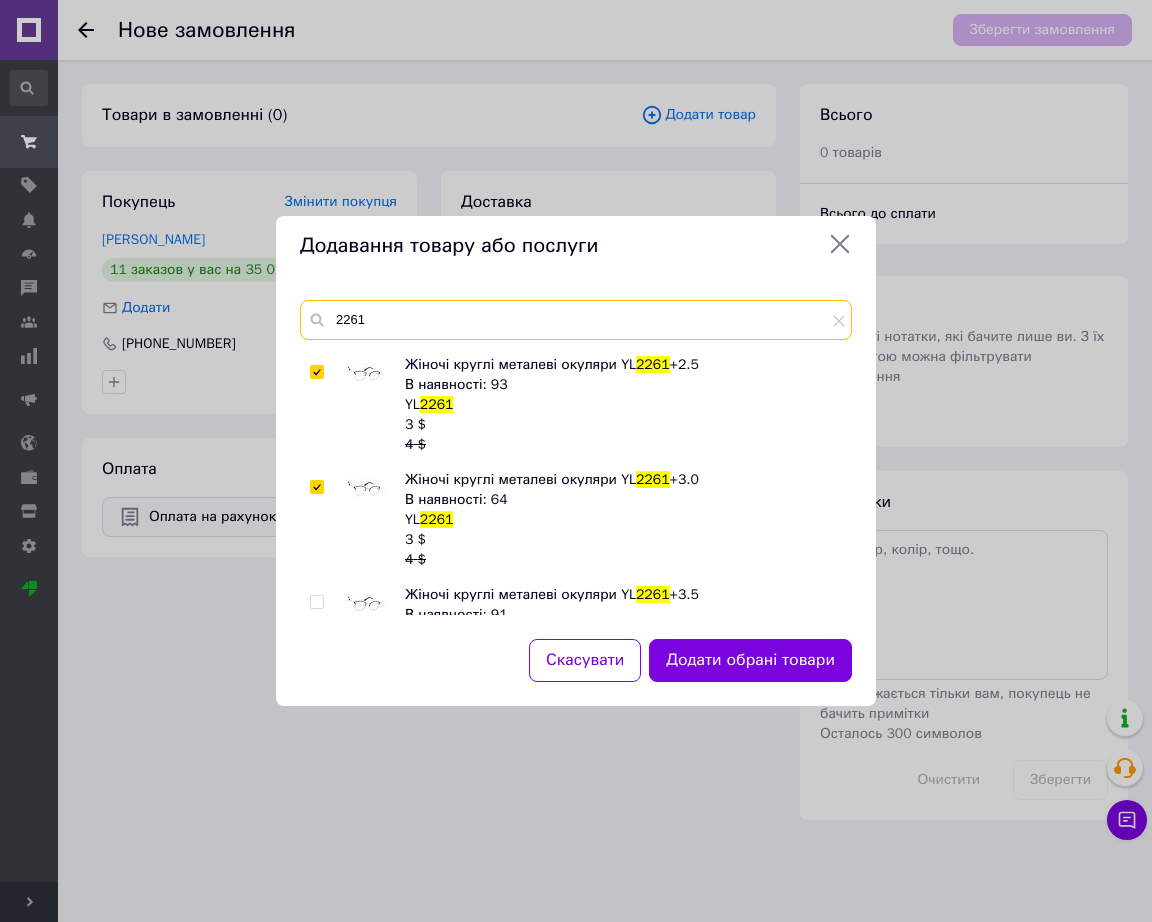click on "2261" at bounding box center [576, 320] 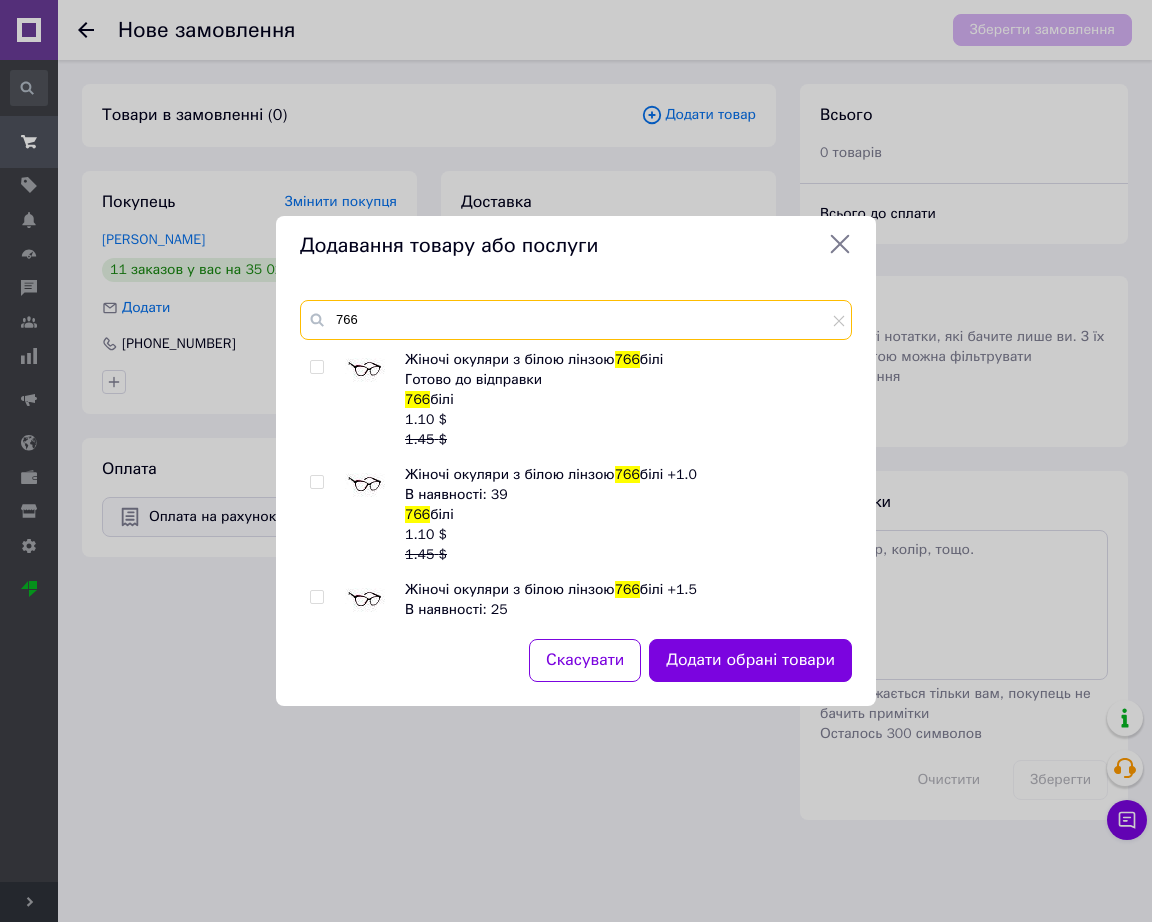 scroll, scrollTop: 125, scrollLeft: 0, axis: vertical 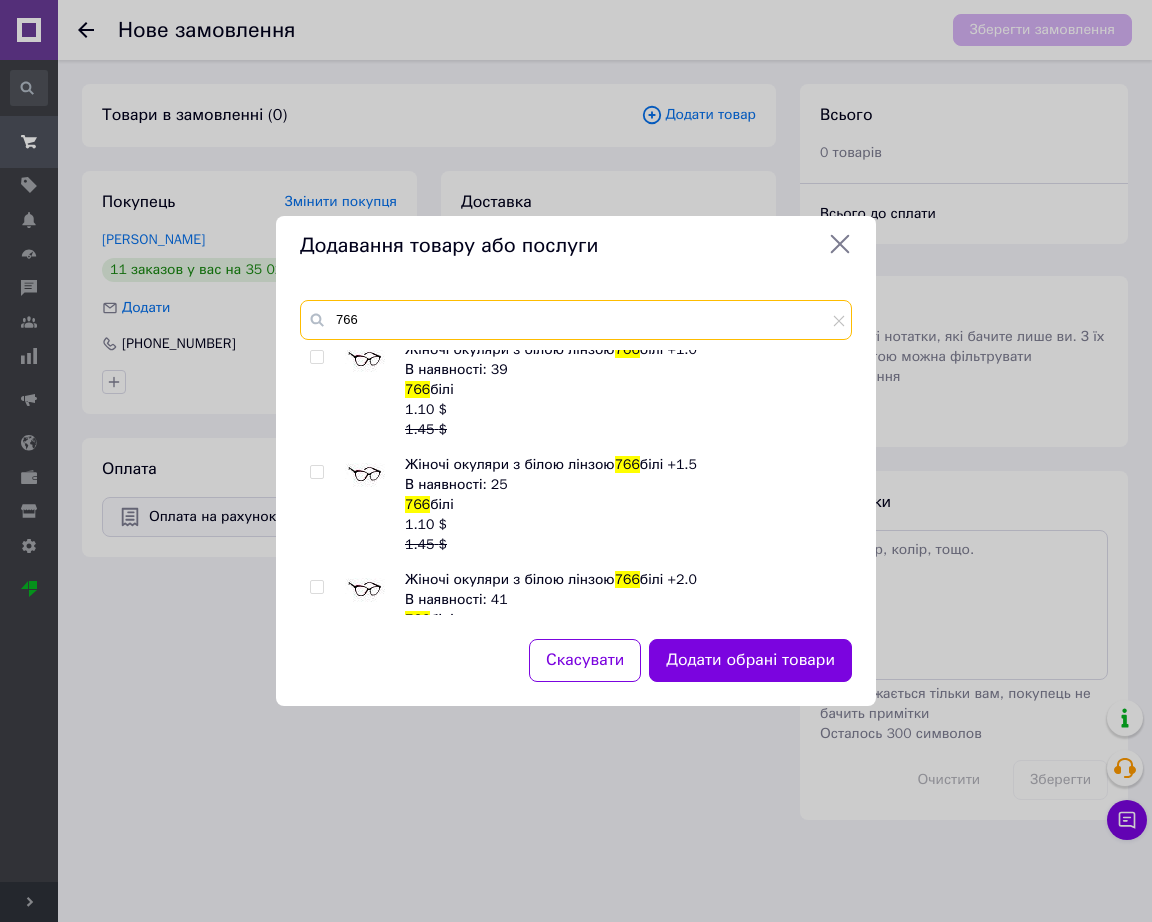 type on "766" 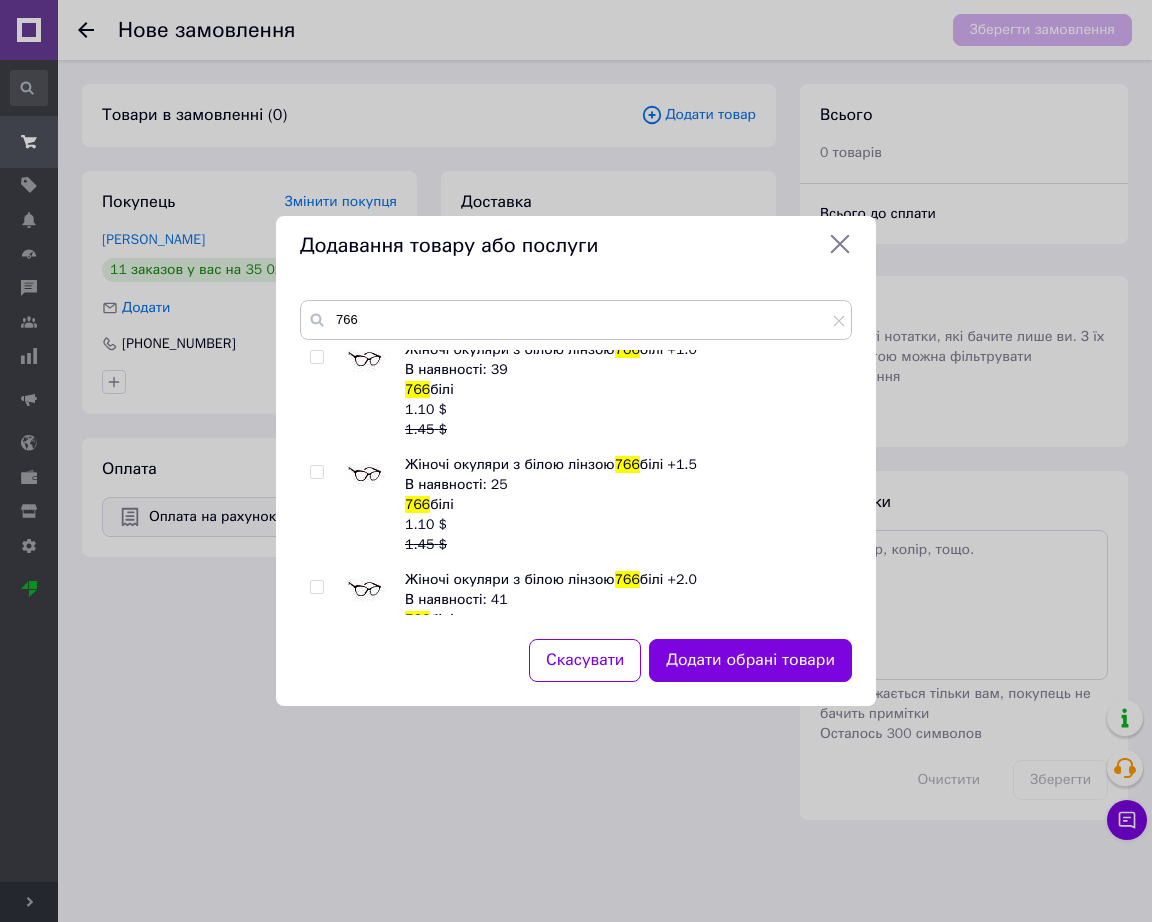 click at bounding box center (316, 472) 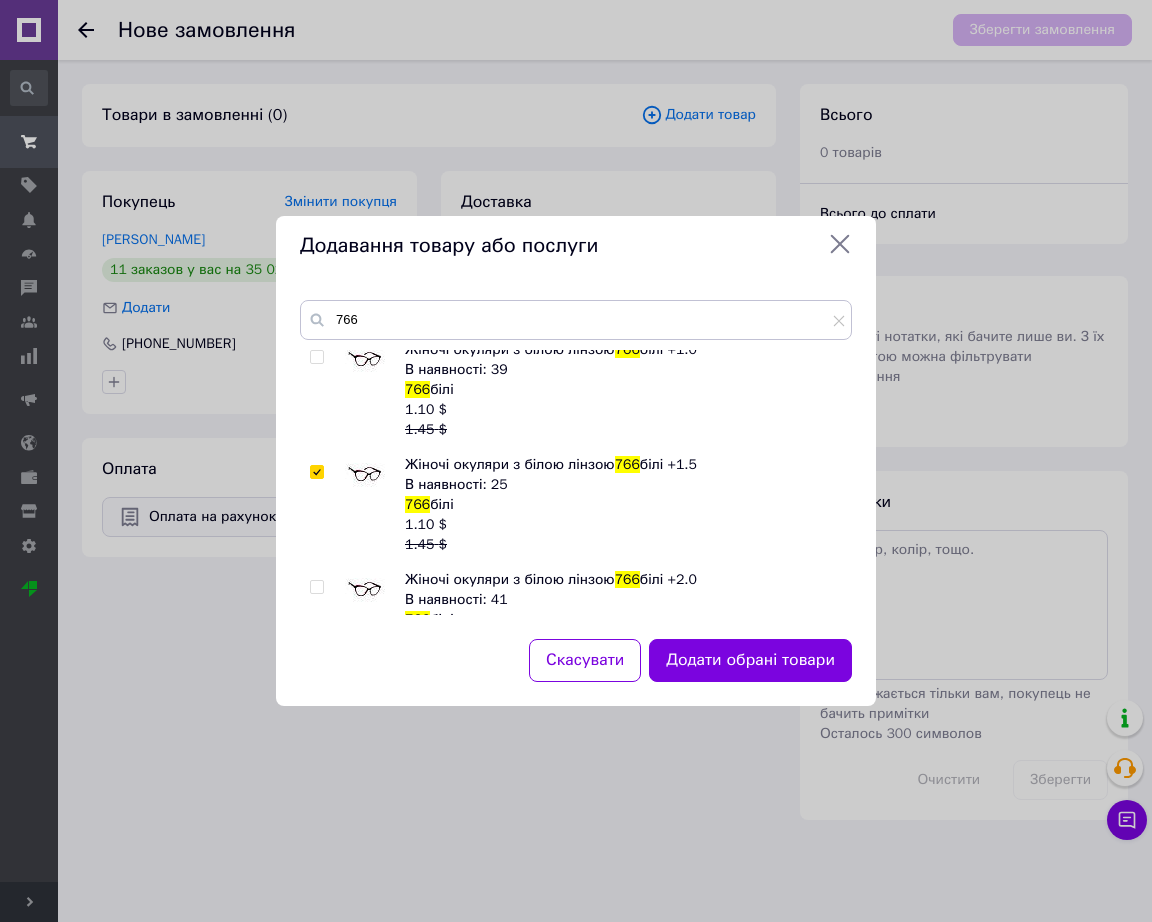 checkbox on "true" 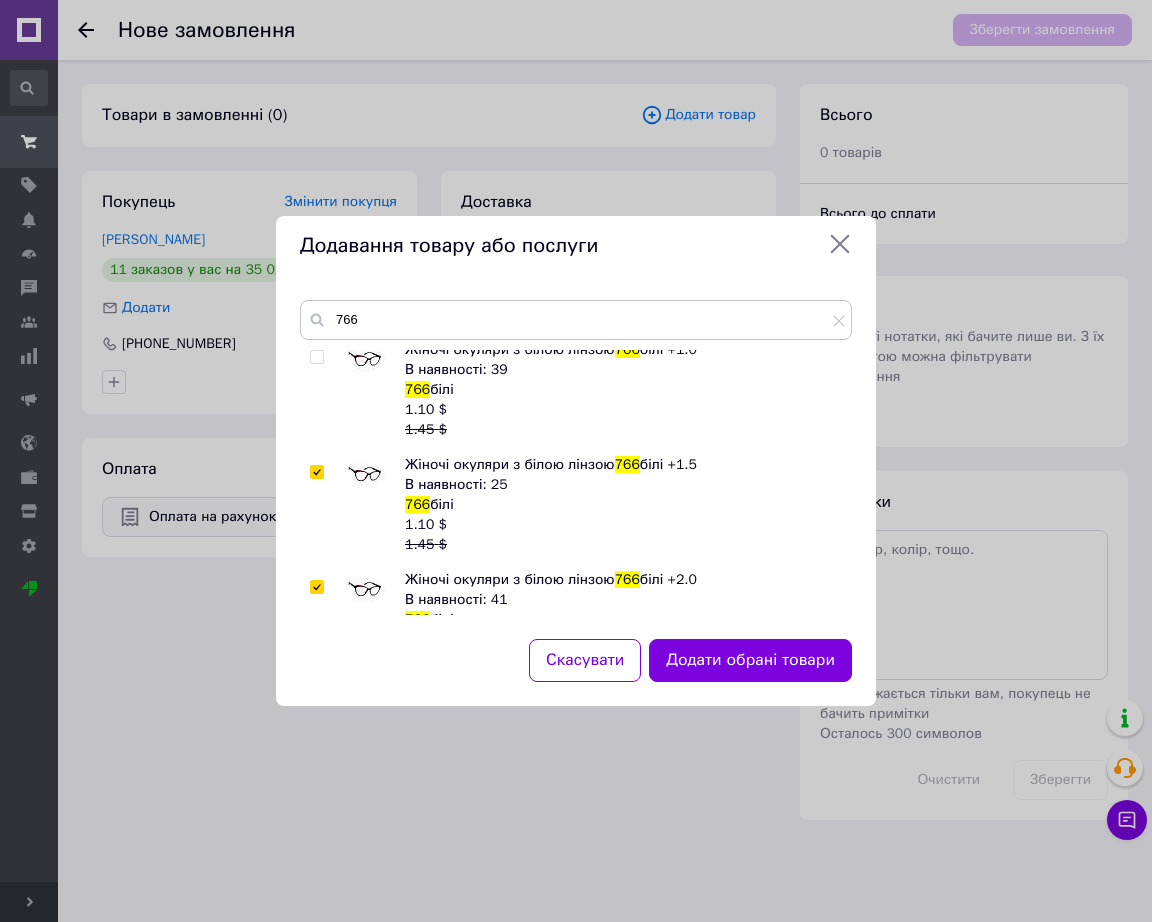 checkbox on "true" 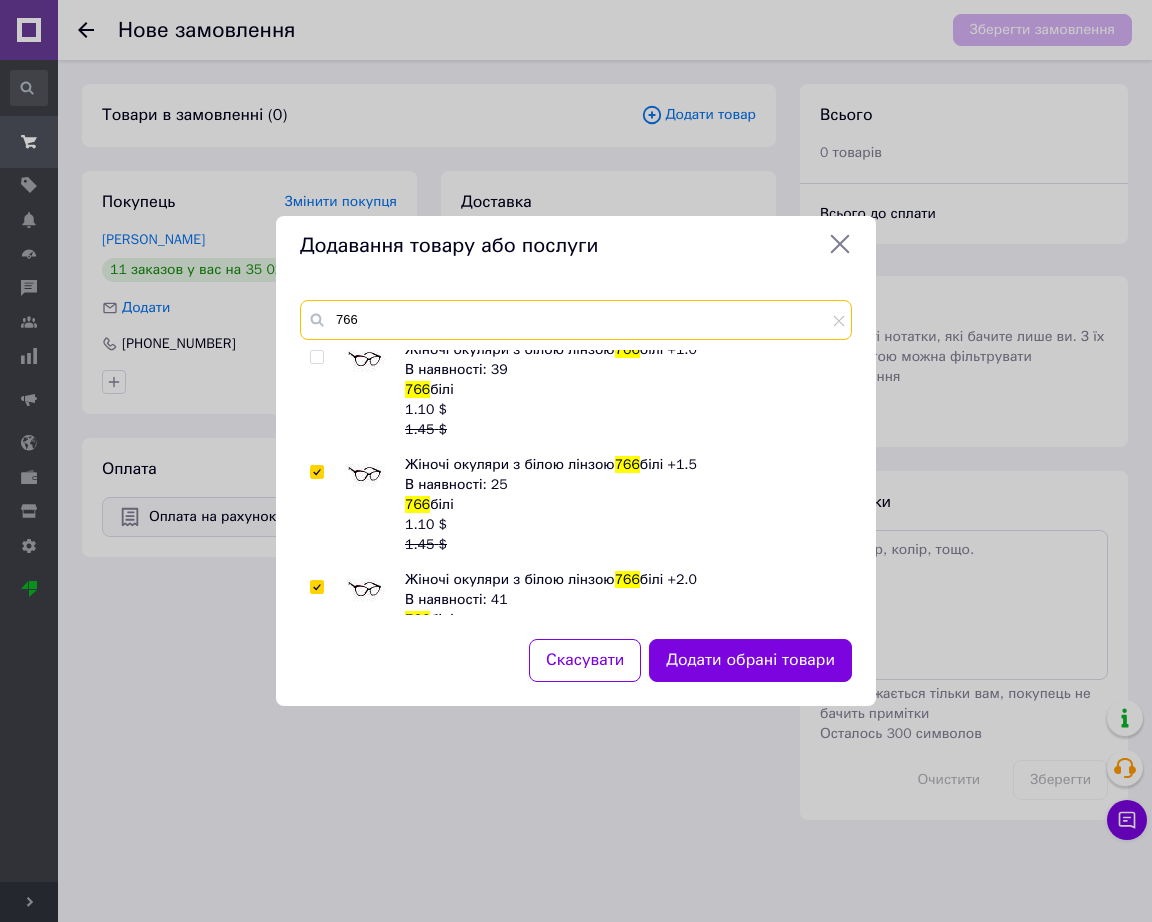 click on "766" at bounding box center (576, 320) 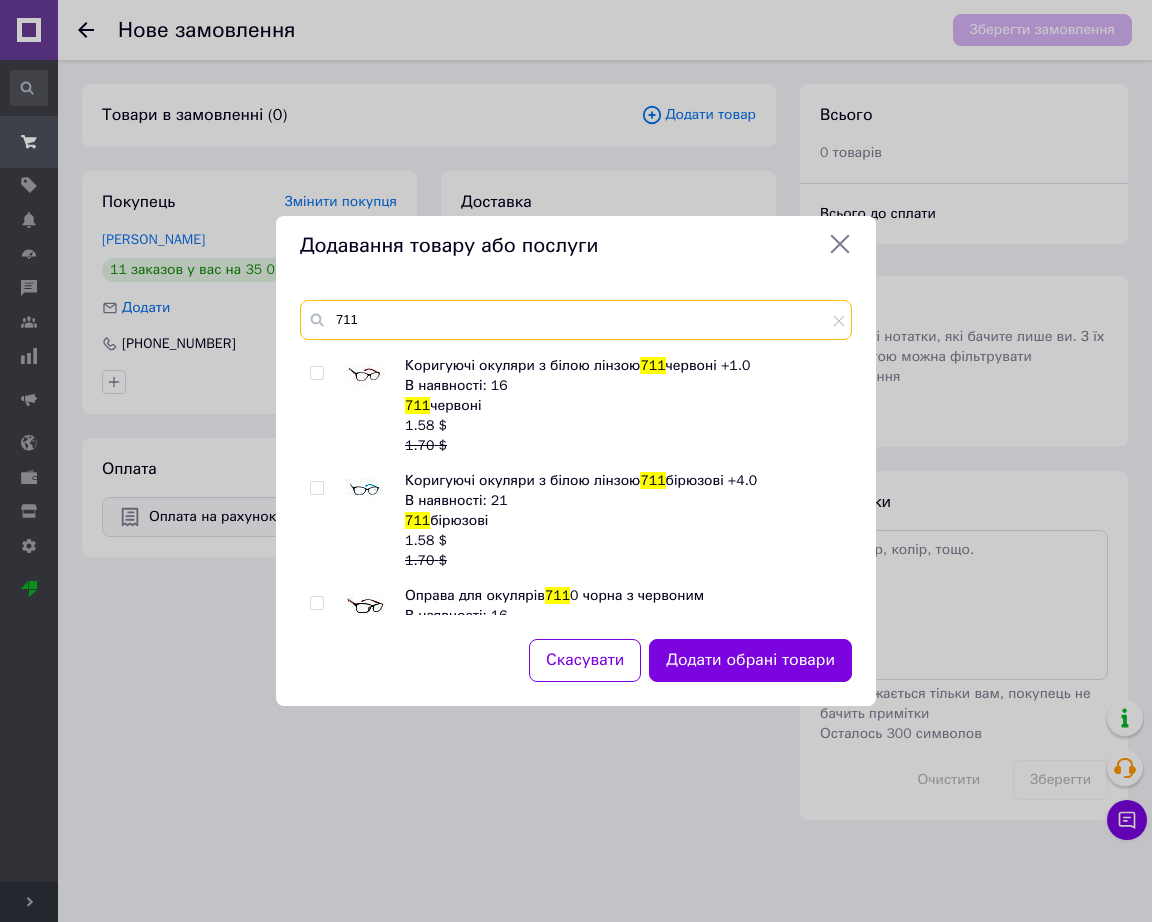 scroll, scrollTop: 250, scrollLeft: 0, axis: vertical 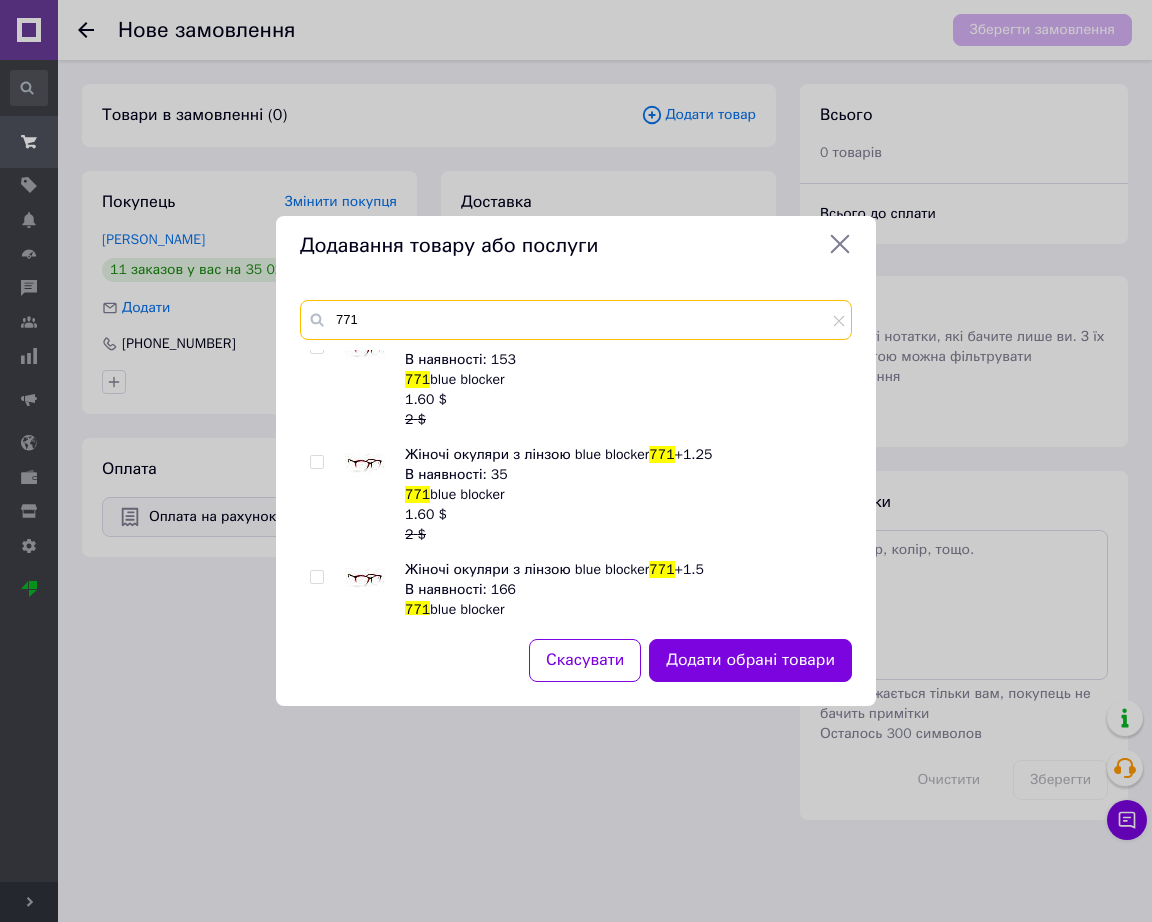 type on "771" 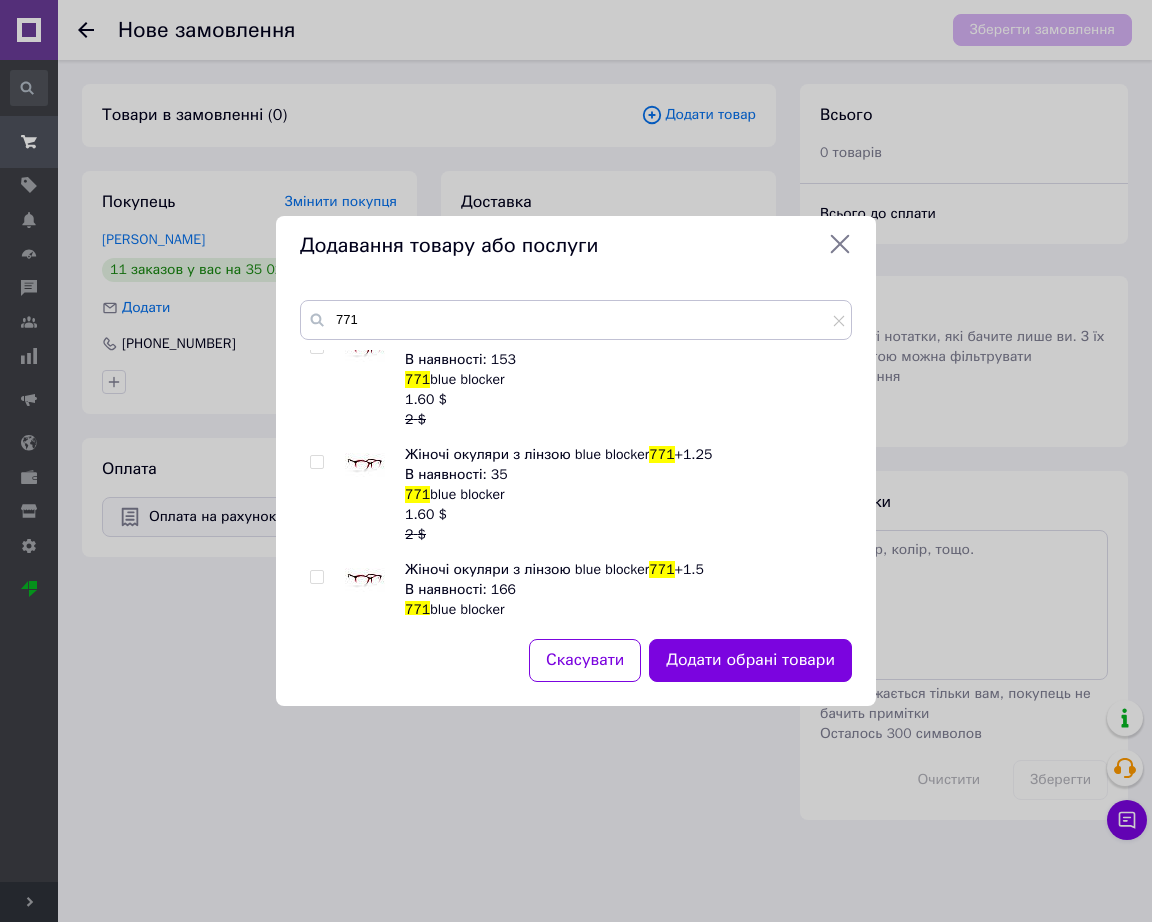 click at bounding box center (365, 465) 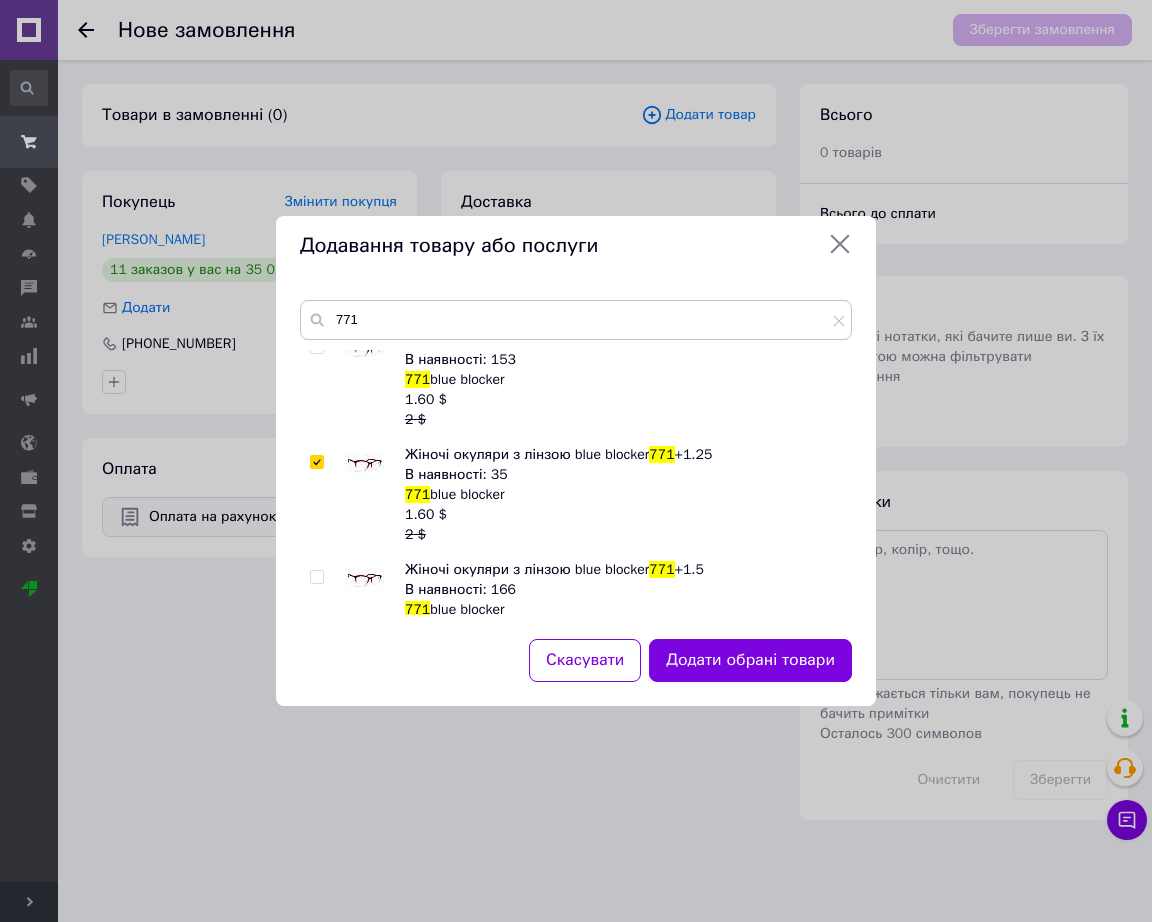 checkbox on "true" 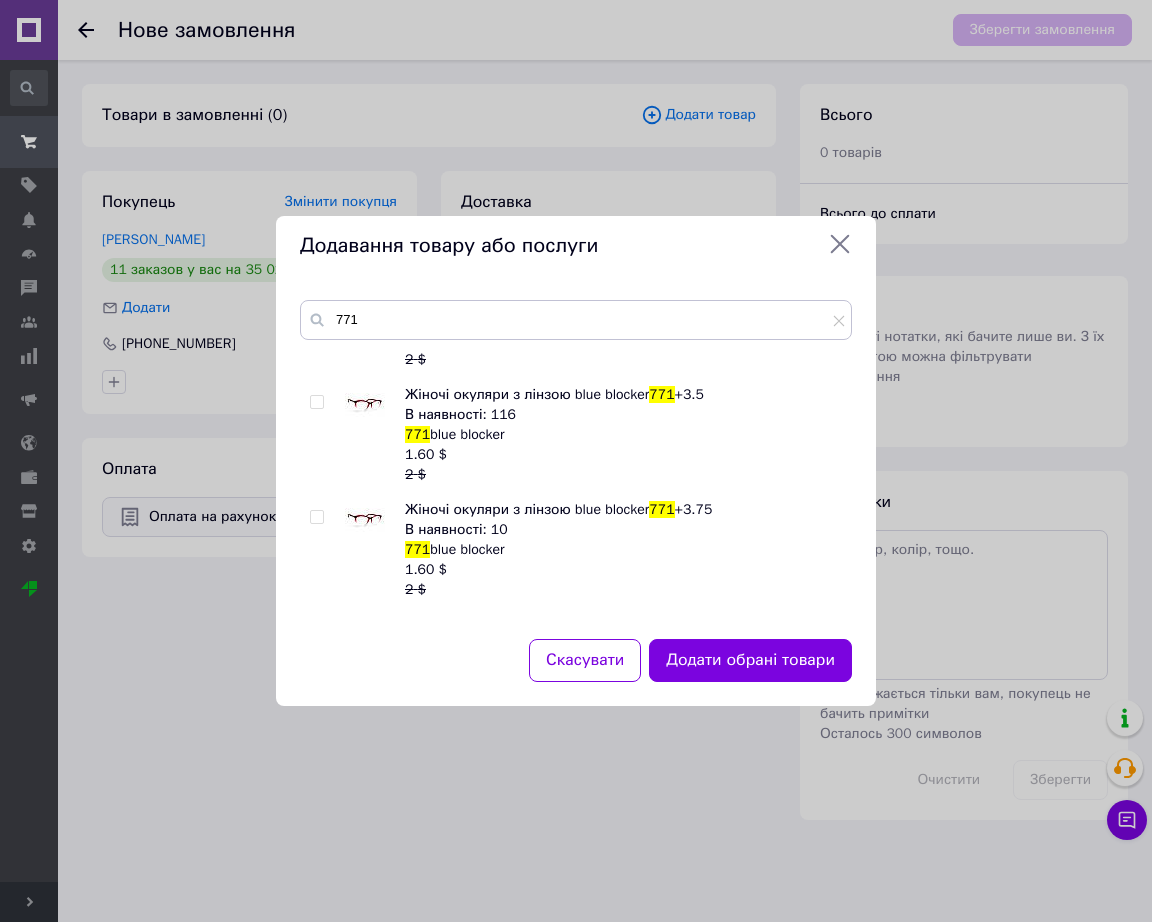 scroll, scrollTop: 585, scrollLeft: 0, axis: vertical 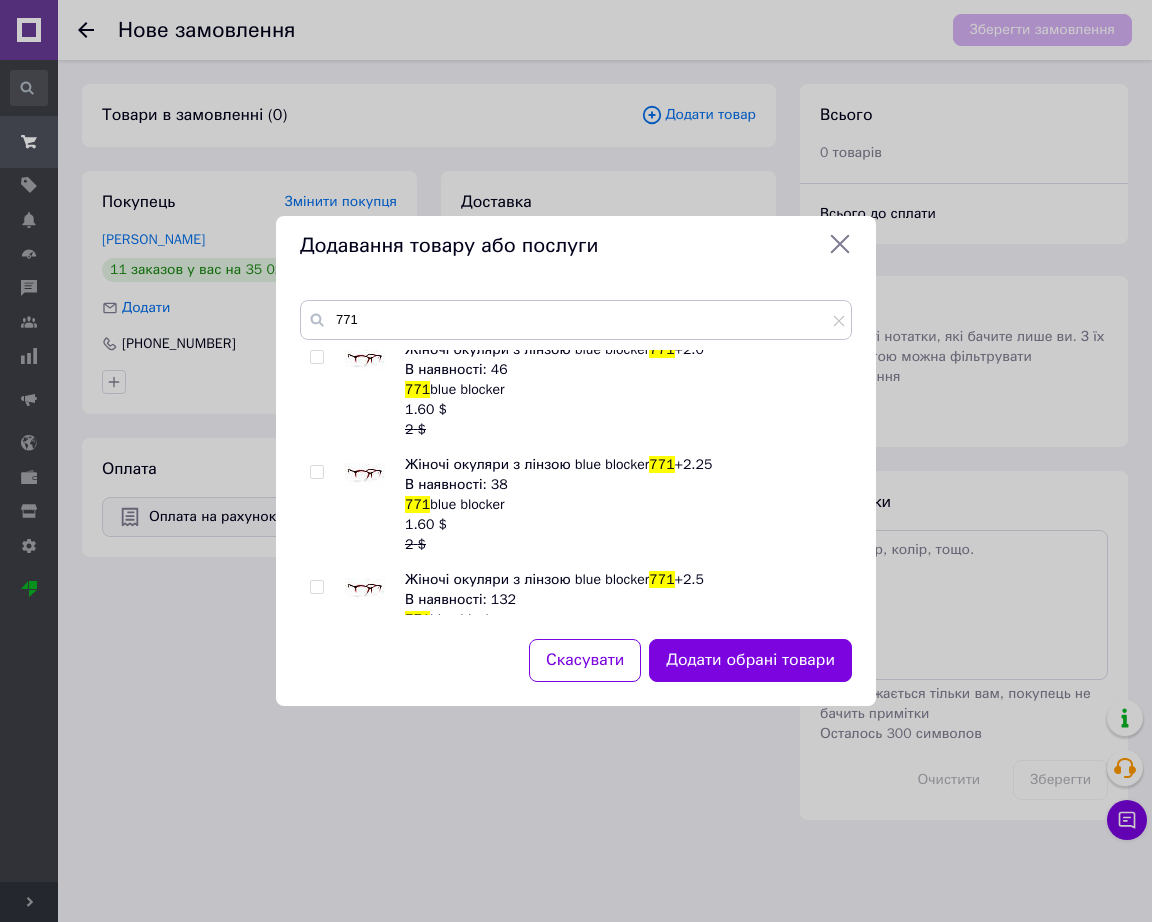 click at bounding box center [365, 475] 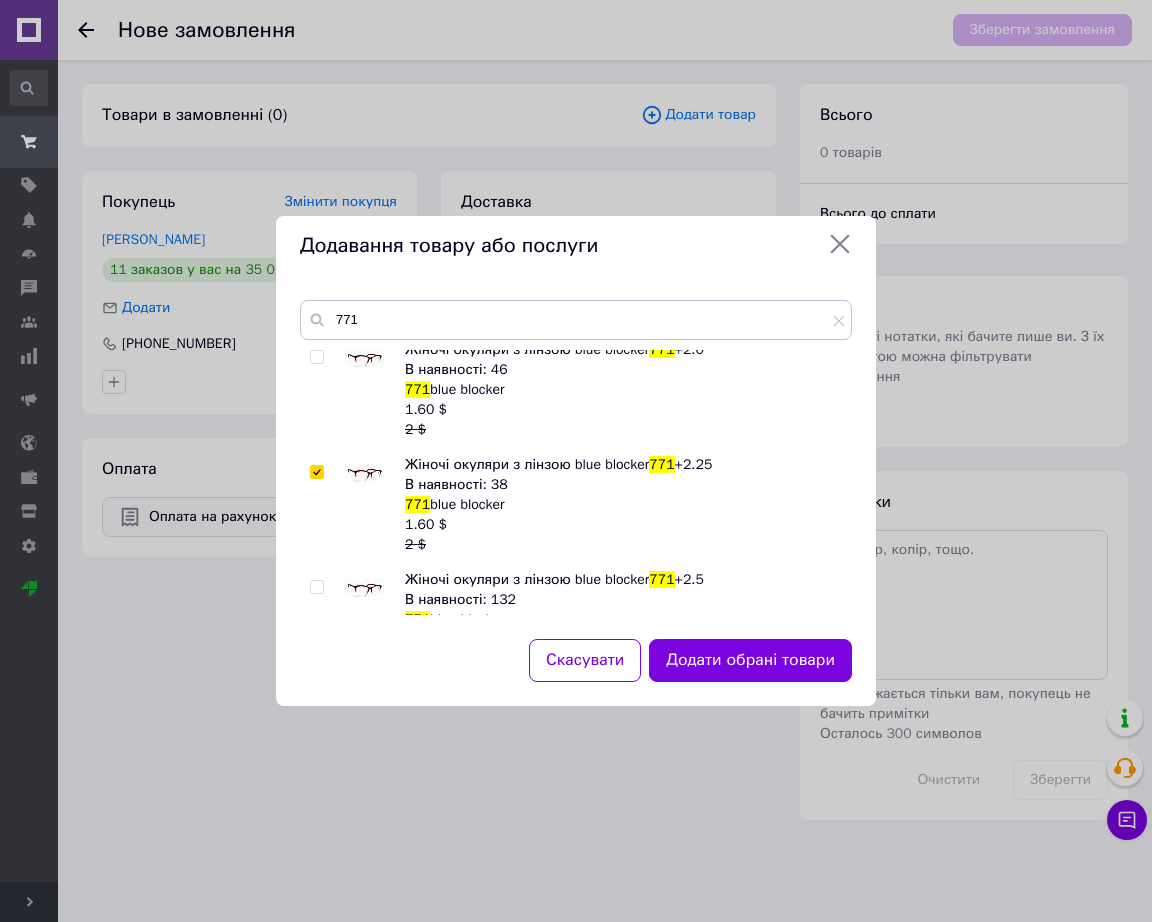 checkbox on "true" 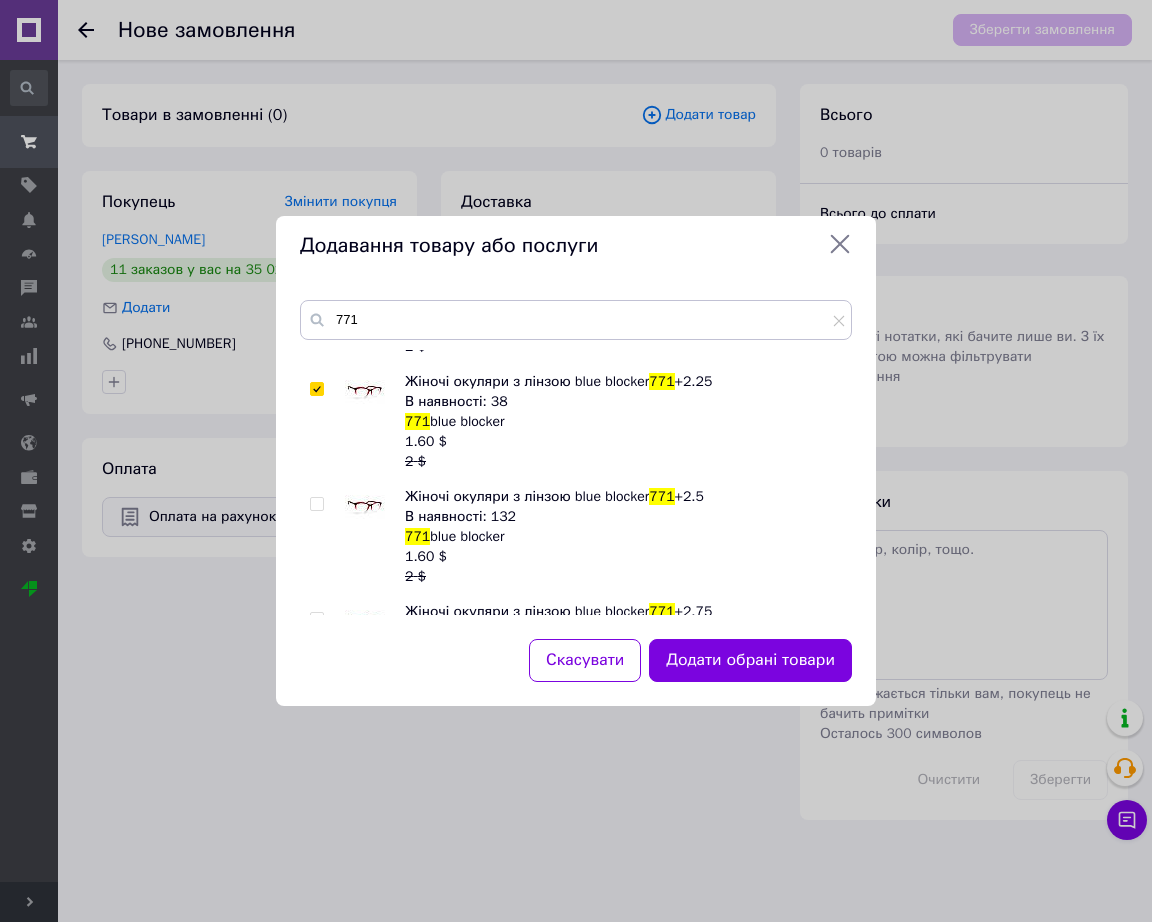scroll, scrollTop: 710, scrollLeft: 0, axis: vertical 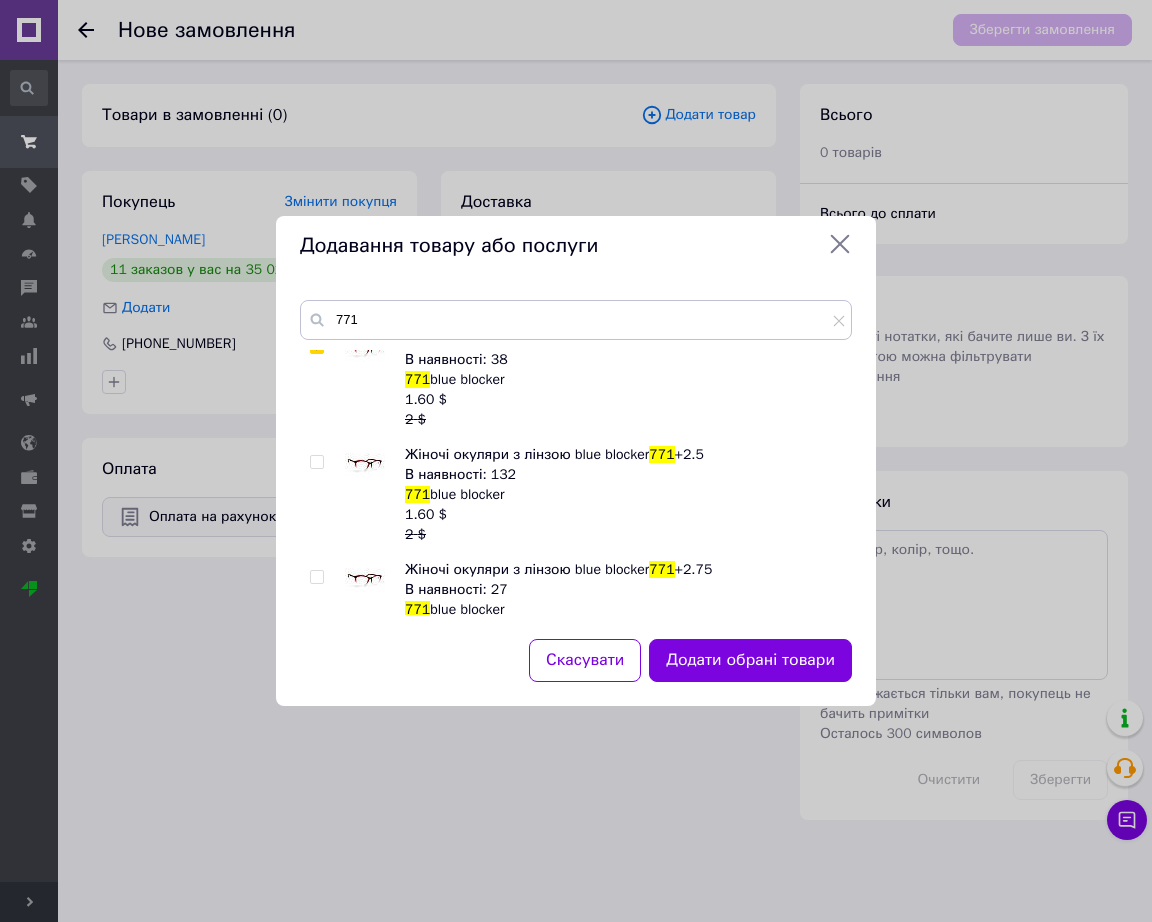 click at bounding box center (365, 580) 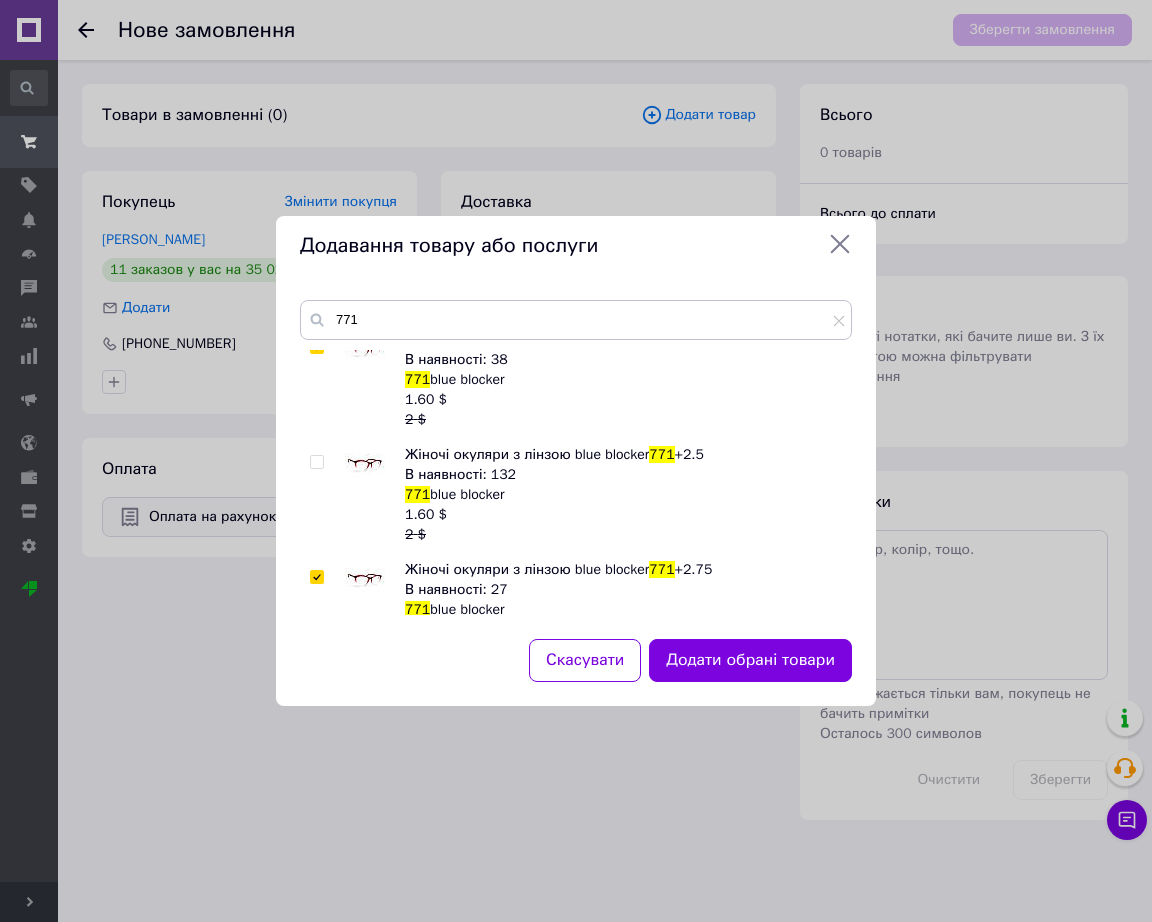 checkbox on "true" 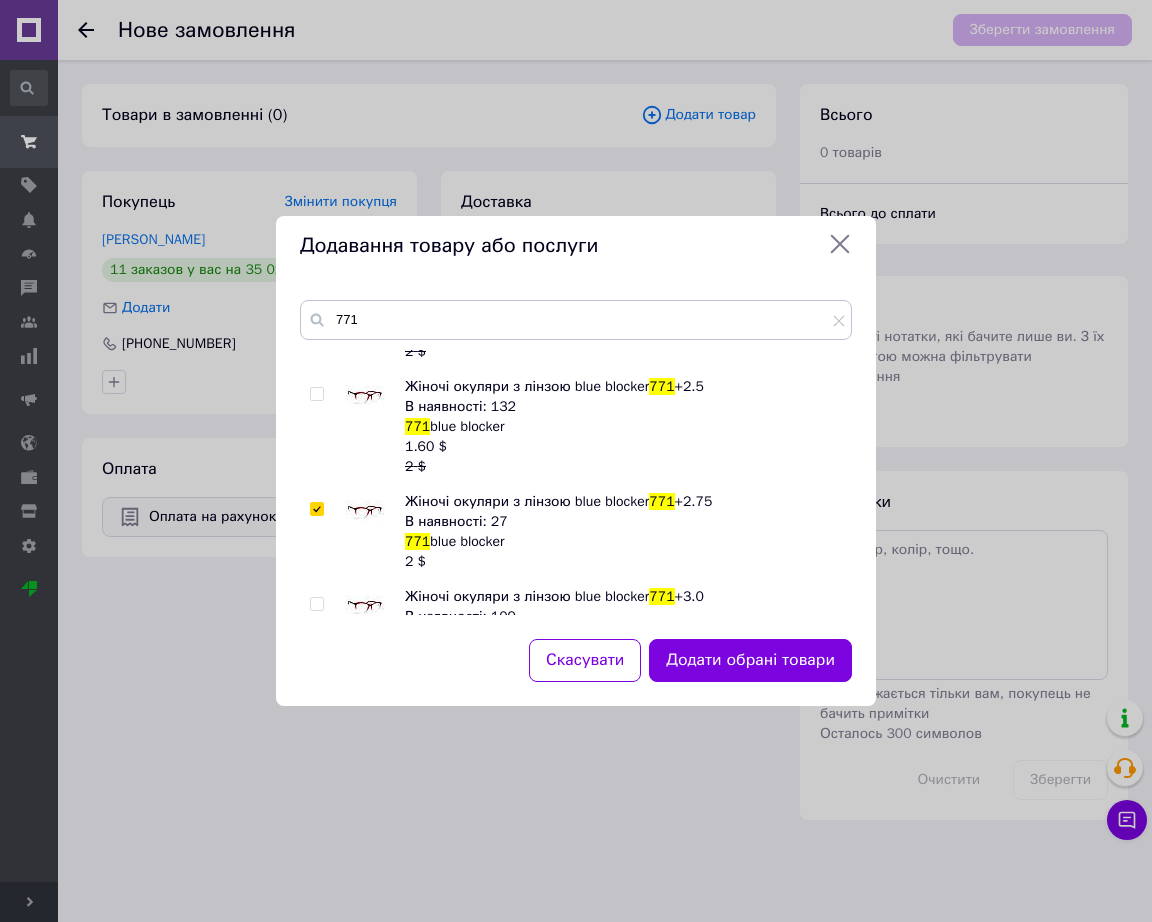 scroll, scrollTop: 835, scrollLeft: 0, axis: vertical 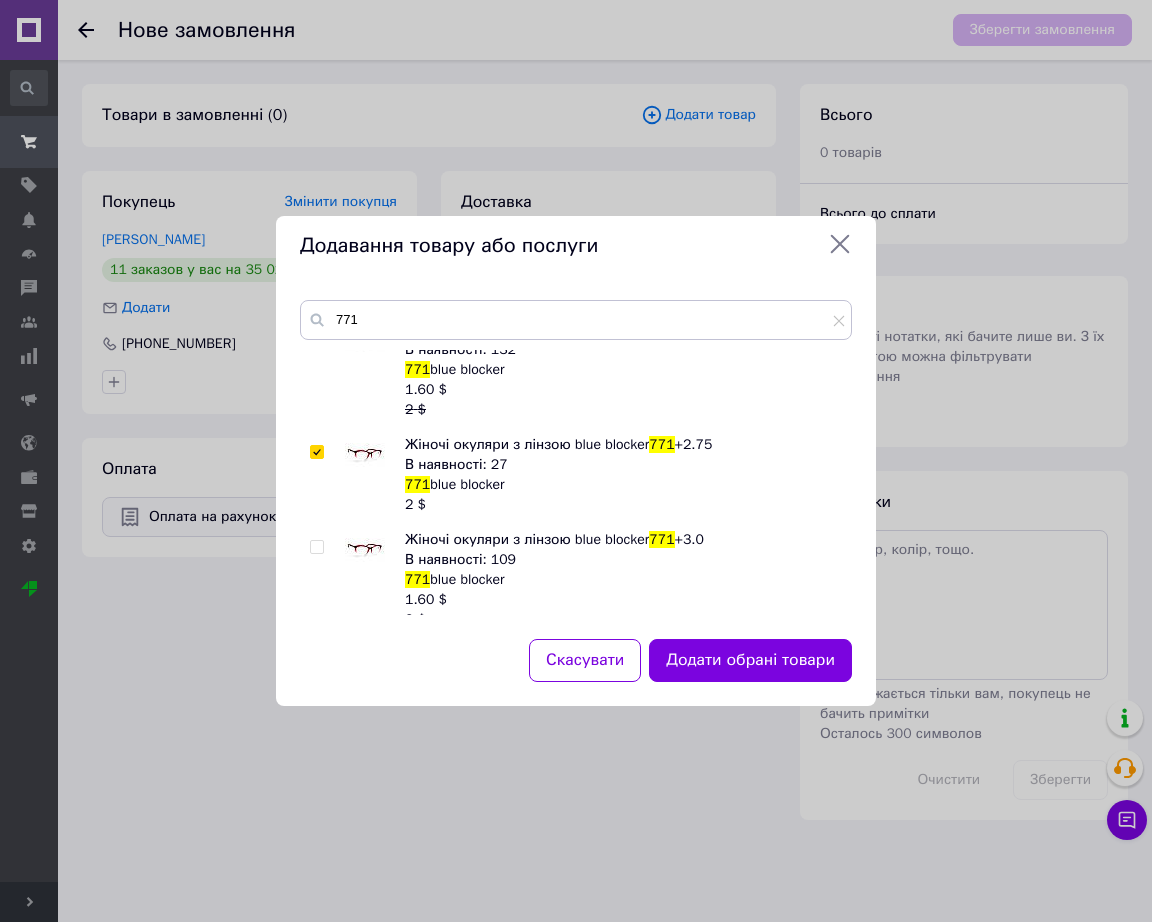 click at bounding box center (365, 550) 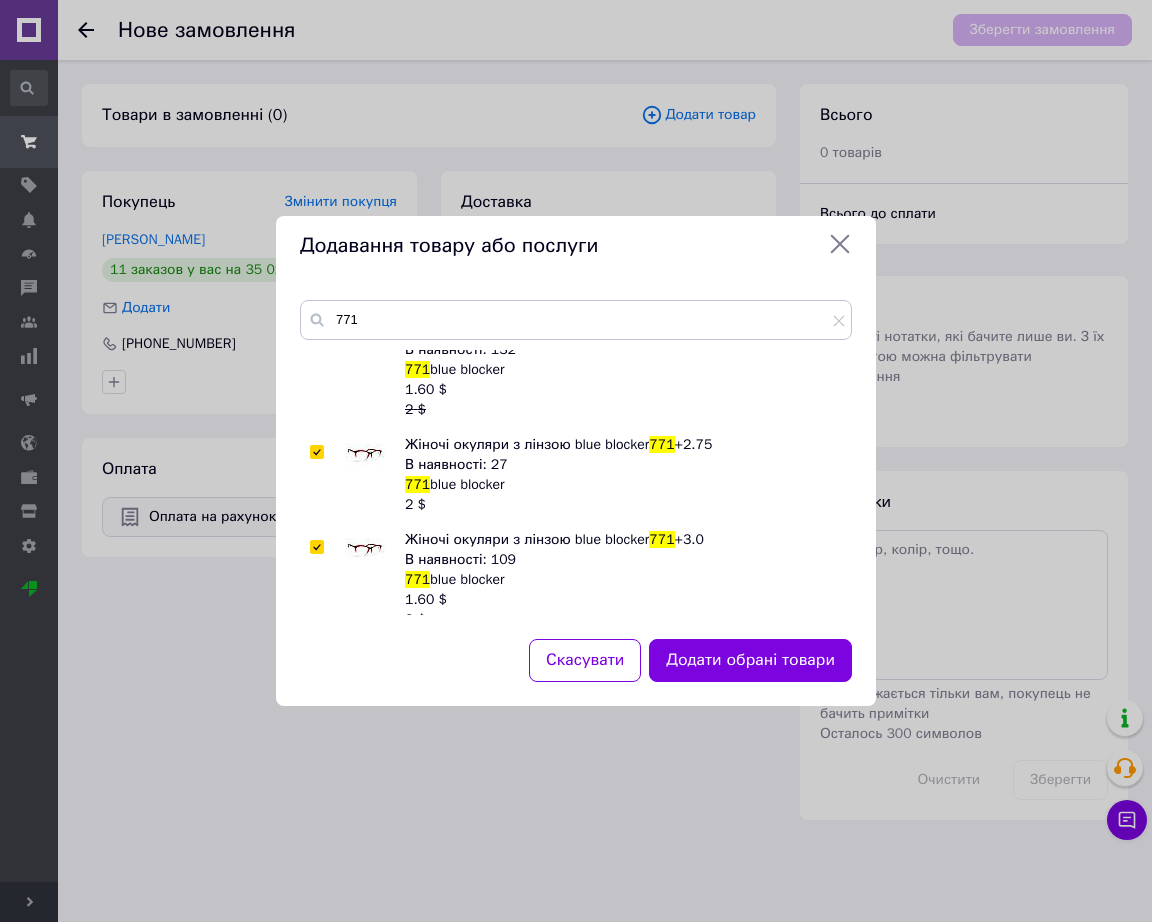 checkbox on "true" 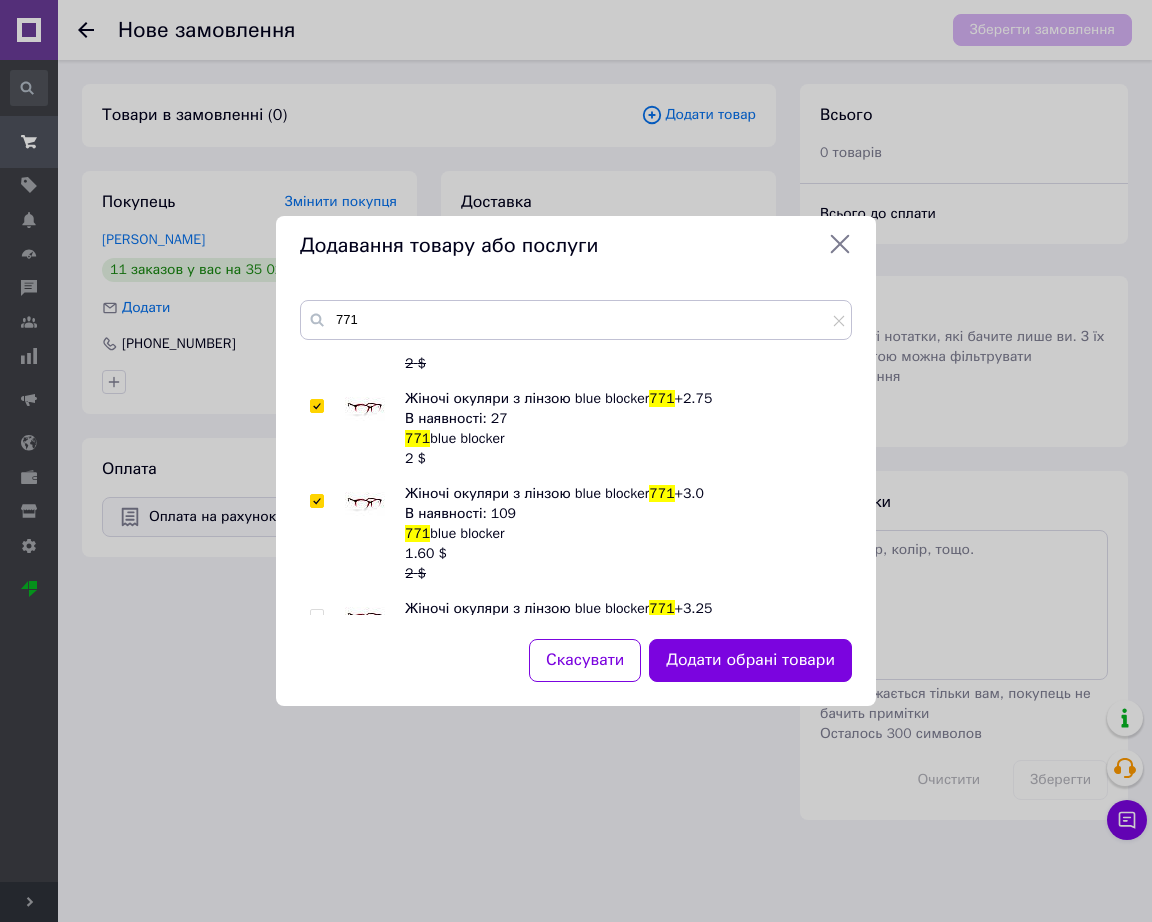 scroll, scrollTop: 960, scrollLeft: 0, axis: vertical 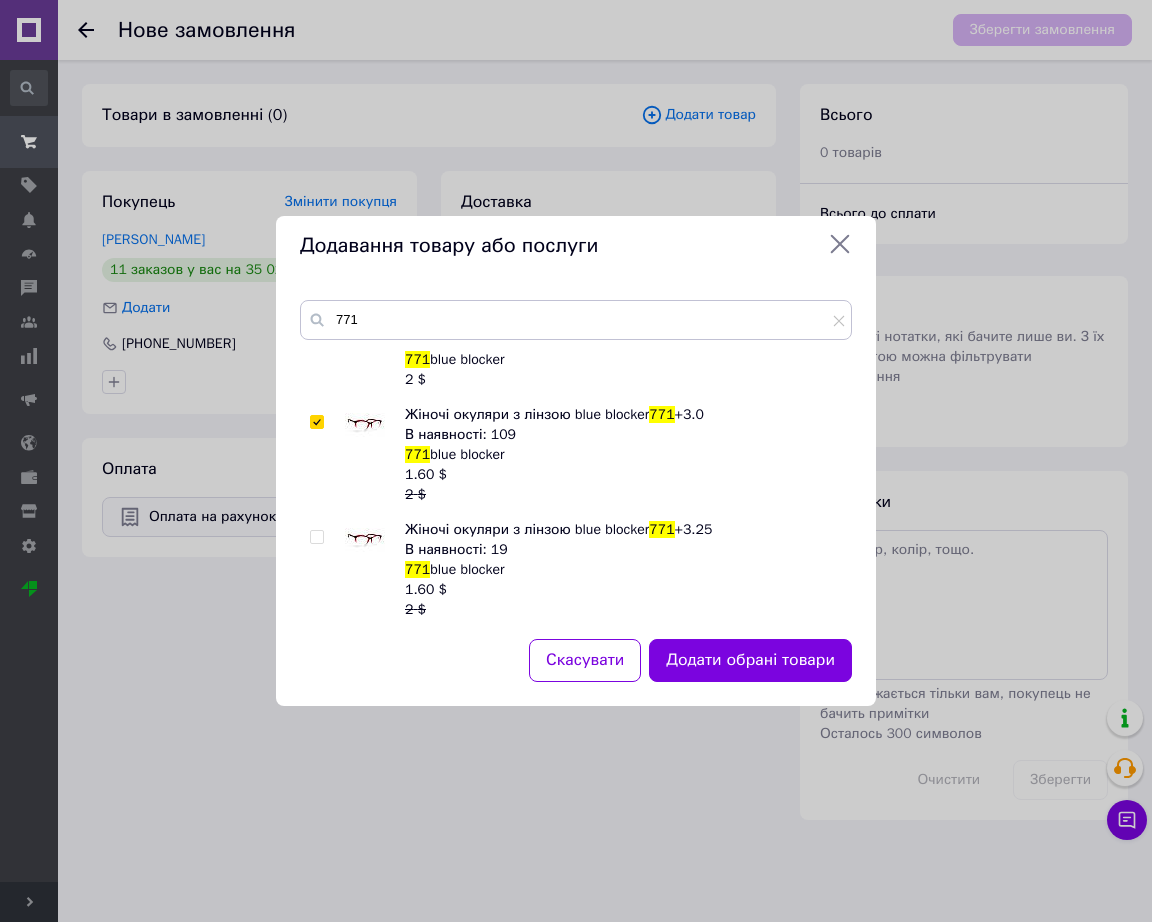 click at bounding box center [365, 540] 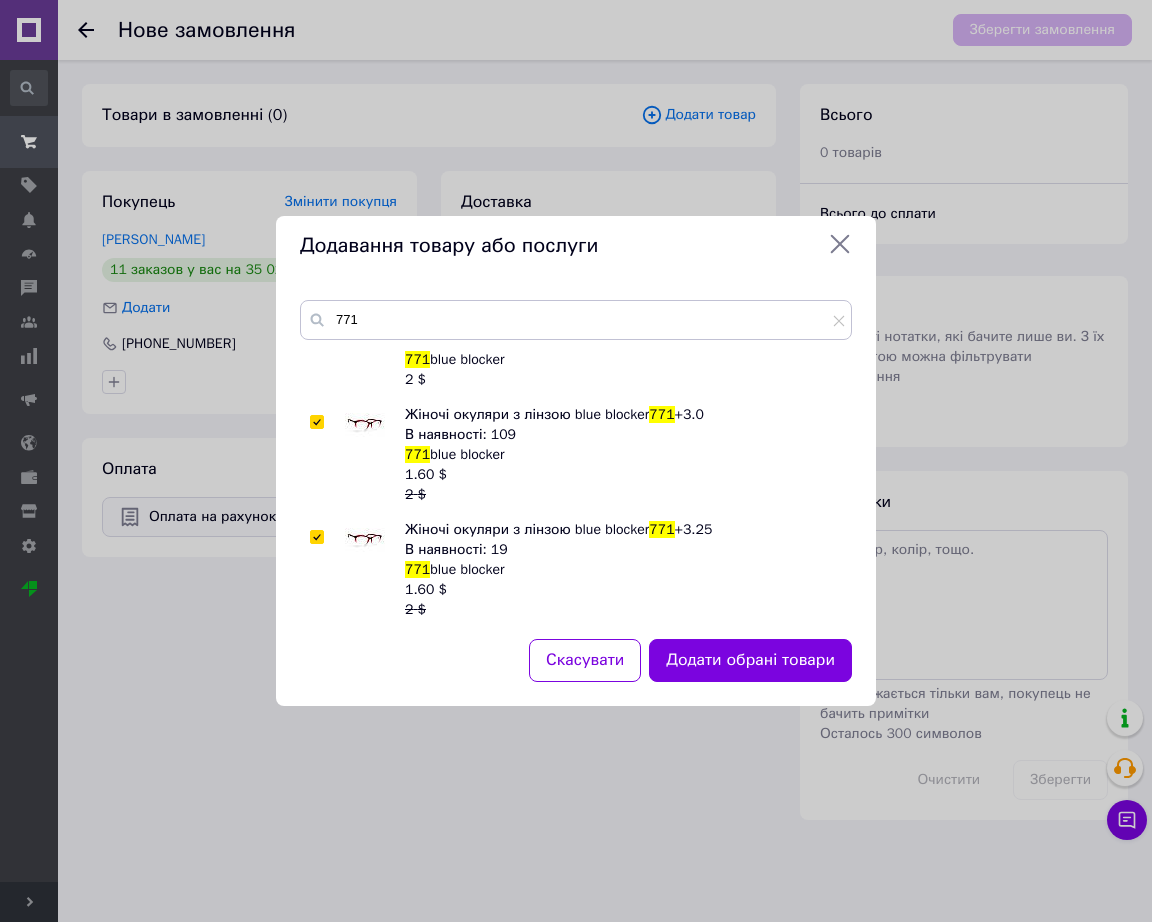 checkbox on "true" 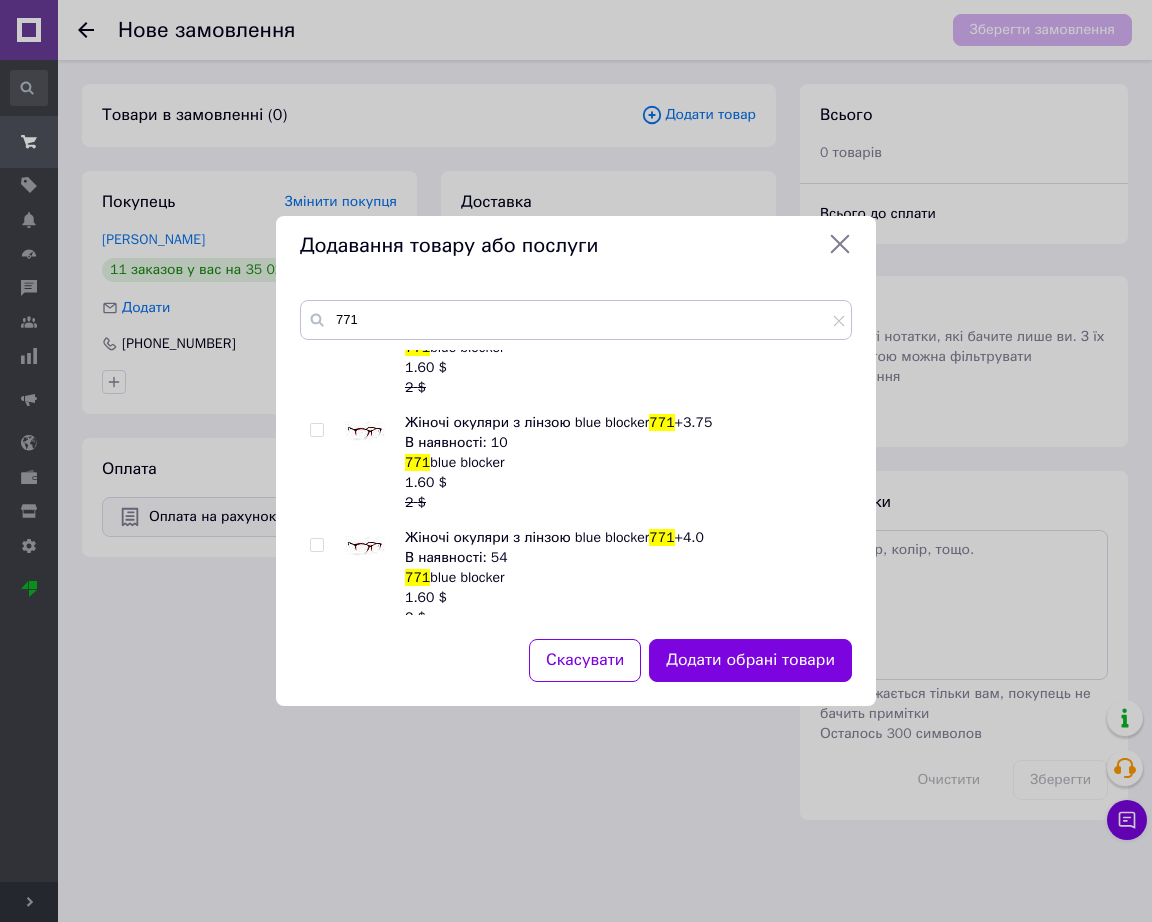 scroll, scrollTop: 1335, scrollLeft: 0, axis: vertical 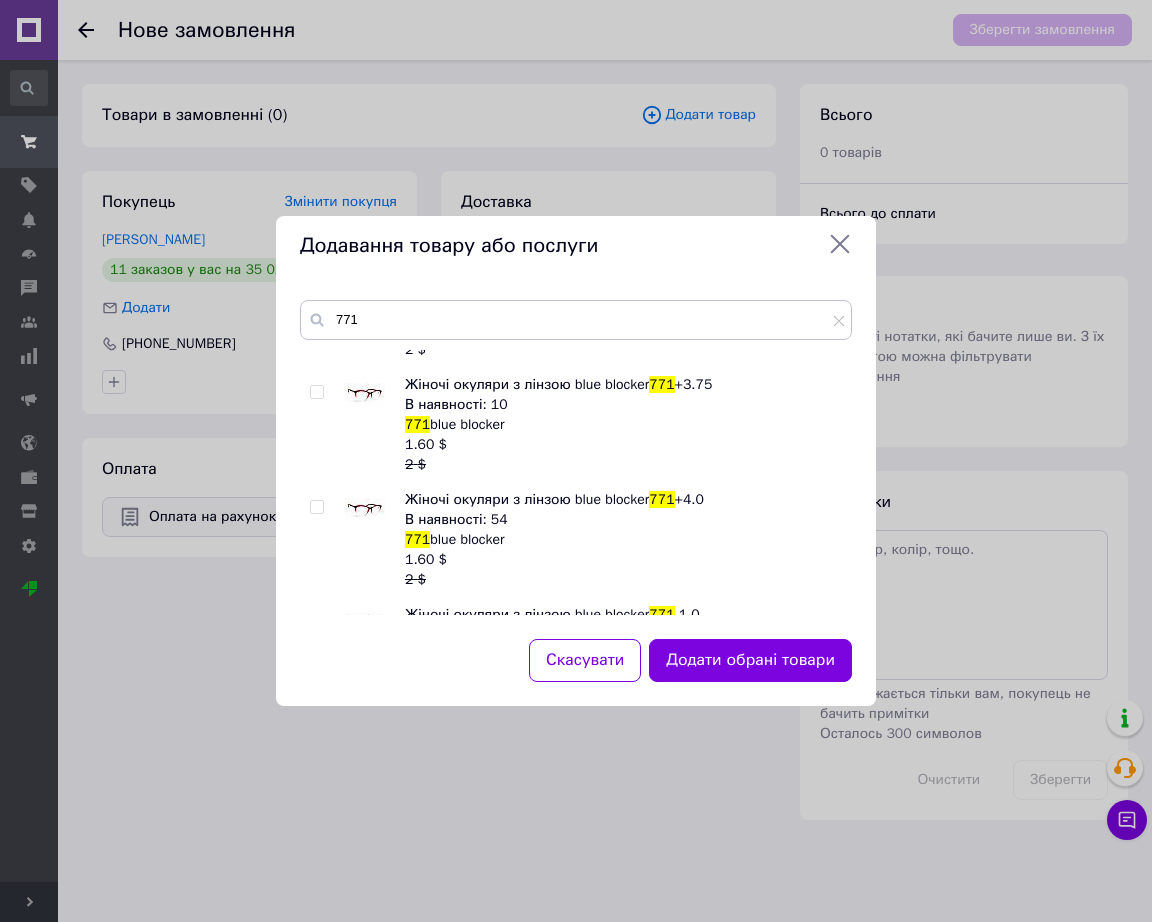 click at bounding box center [365, 510] 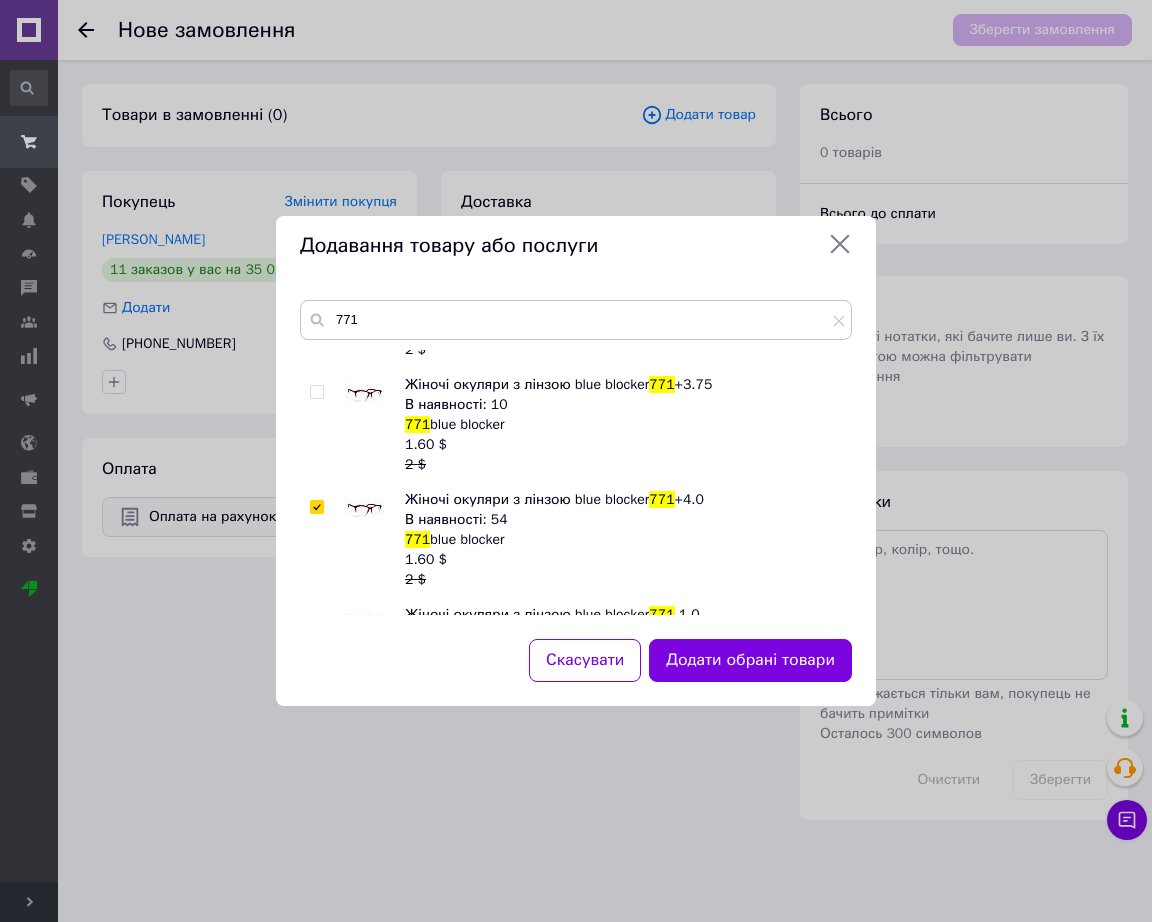 checkbox on "true" 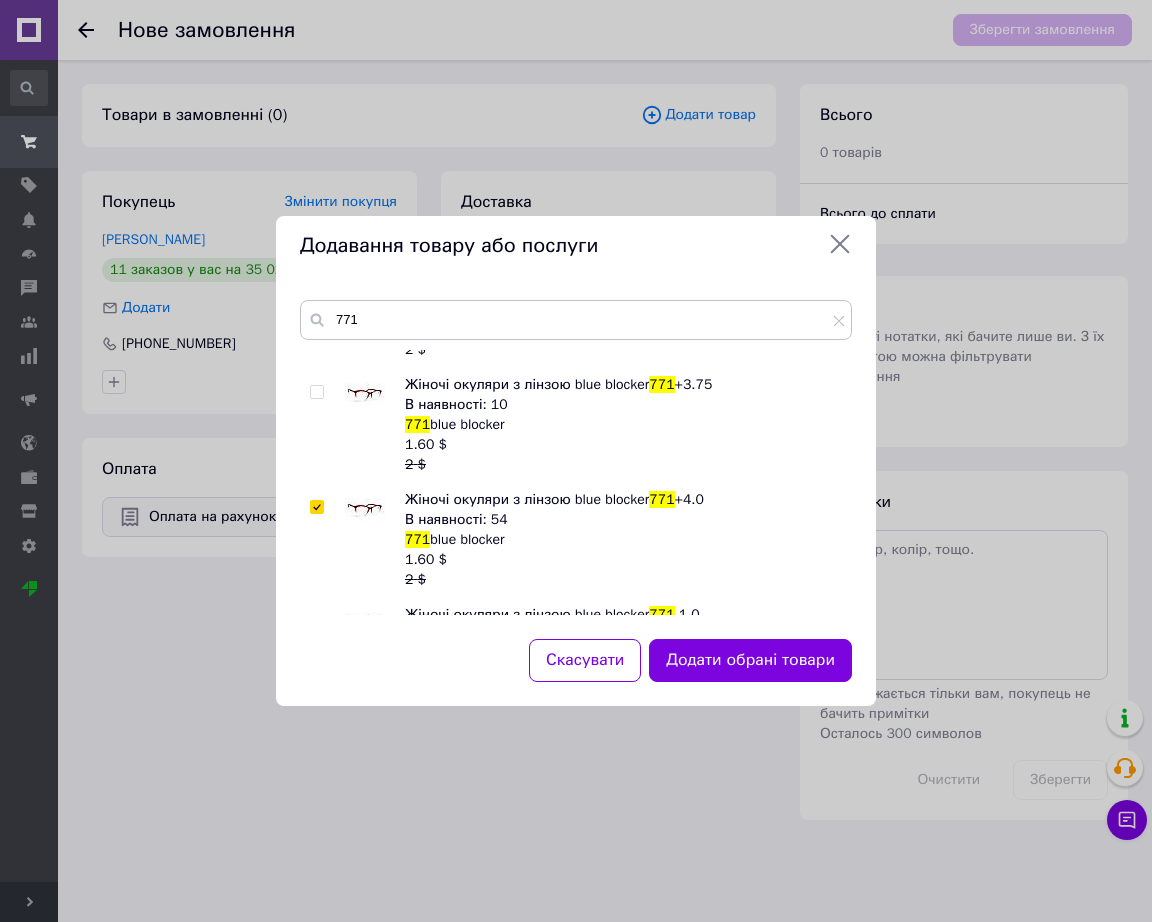 drag, startPoint x: 609, startPoint y: 276, endPoint x: 608, endPoint y: 317, distance: 41.01219 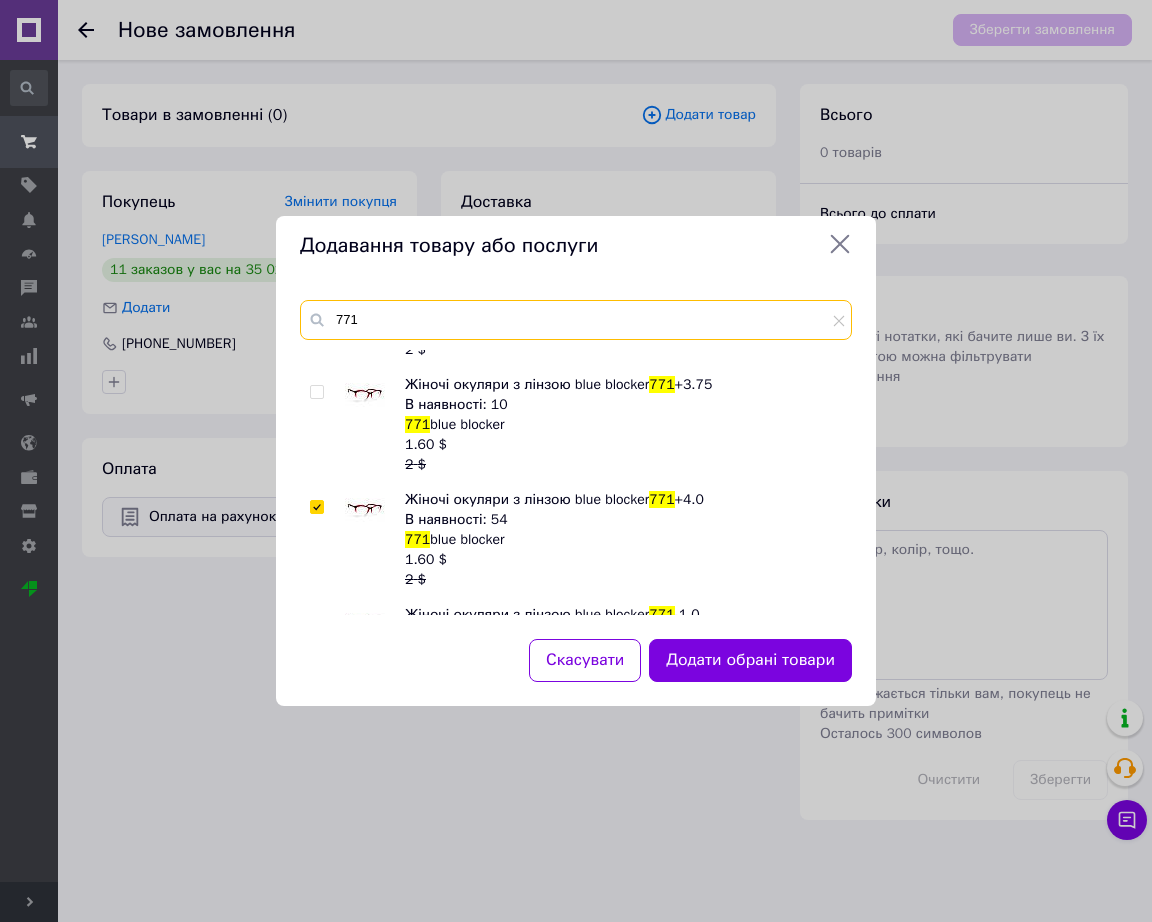 click on "771" at bounding box center (576, 320) 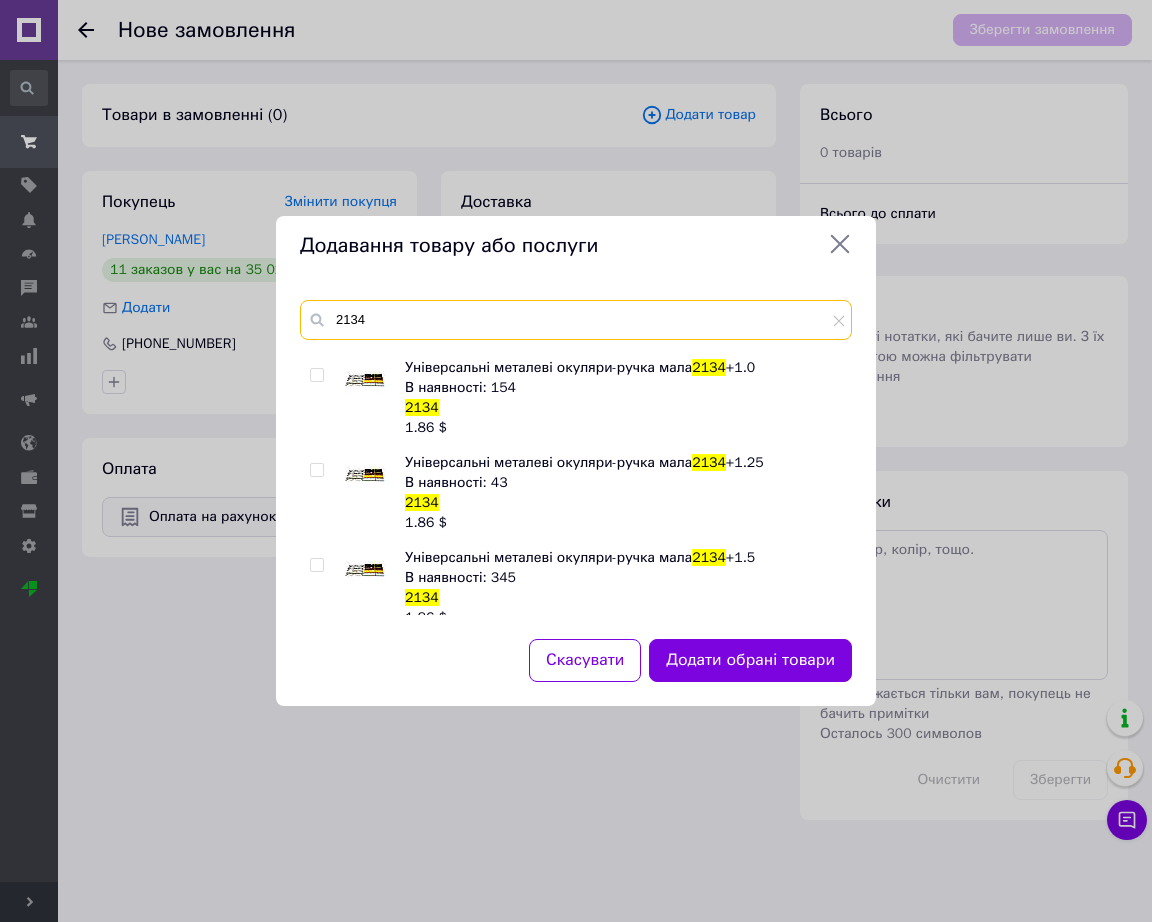 scroll, scrollTop: 125, scrollLeft: 0, axis: vertical 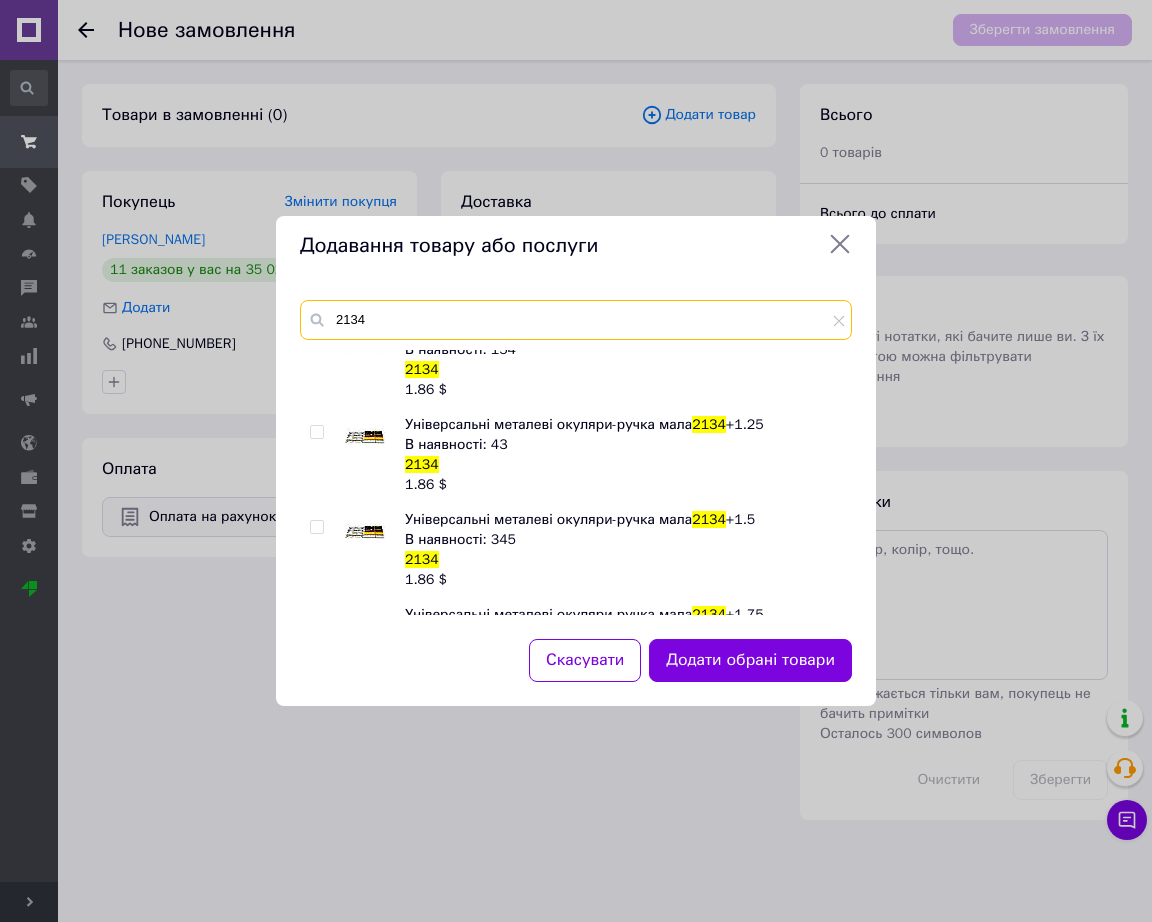 type on "2134" 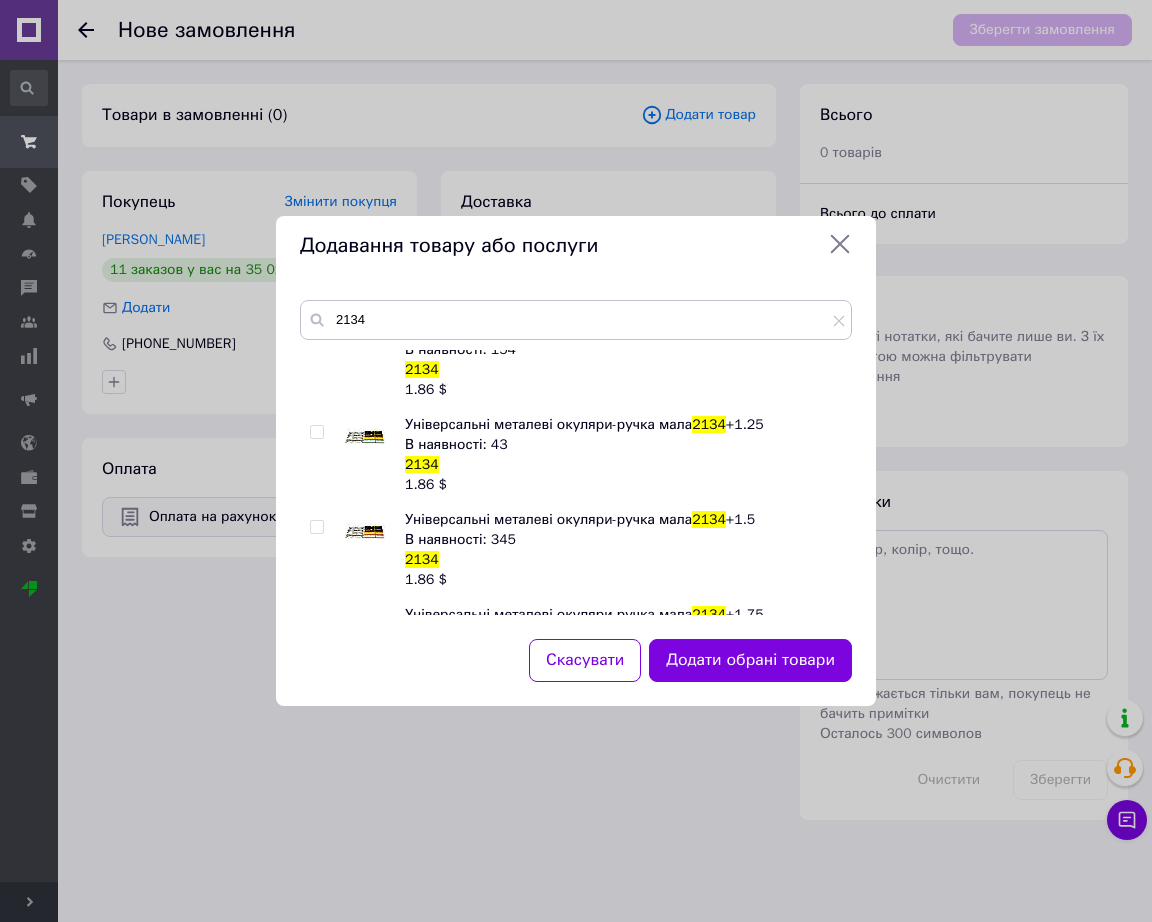 click at bounding box center (337, 550) 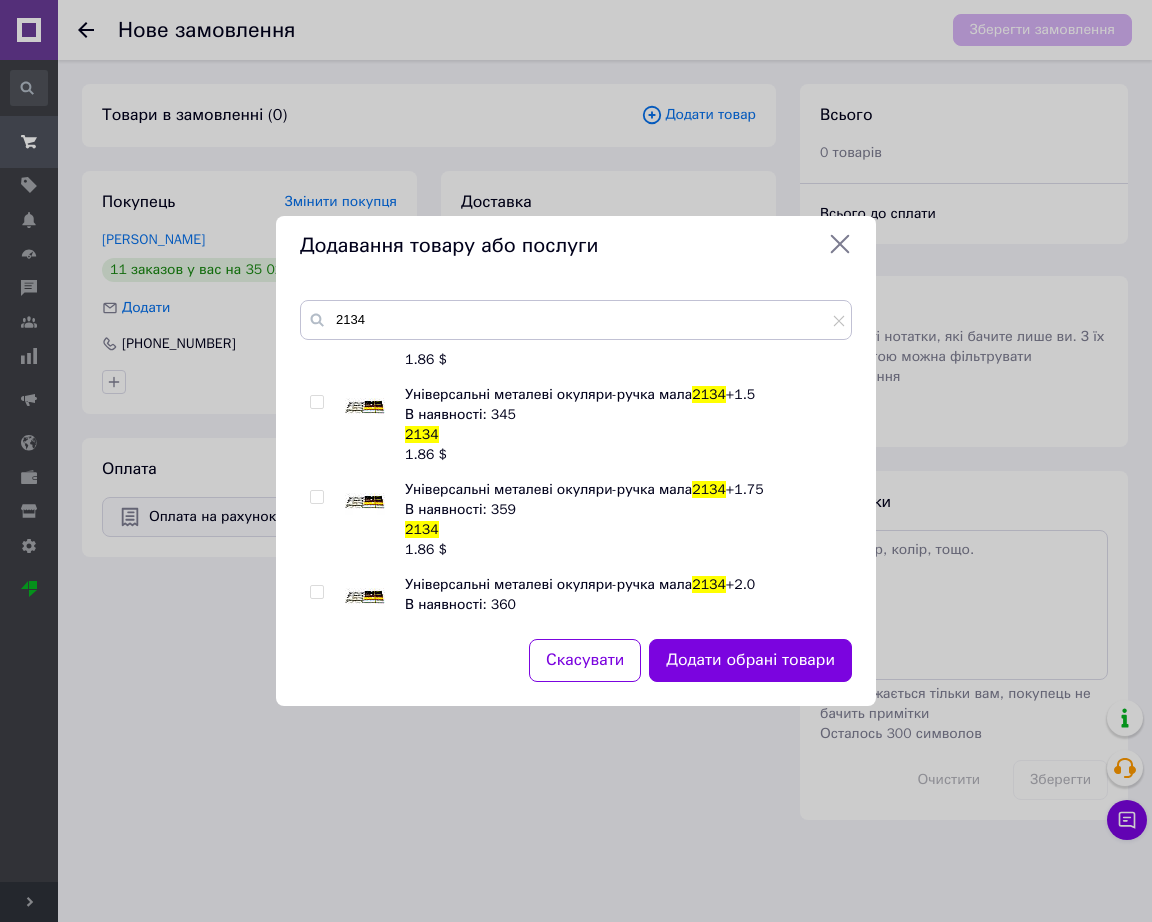 click at bounding box center [337, 425] 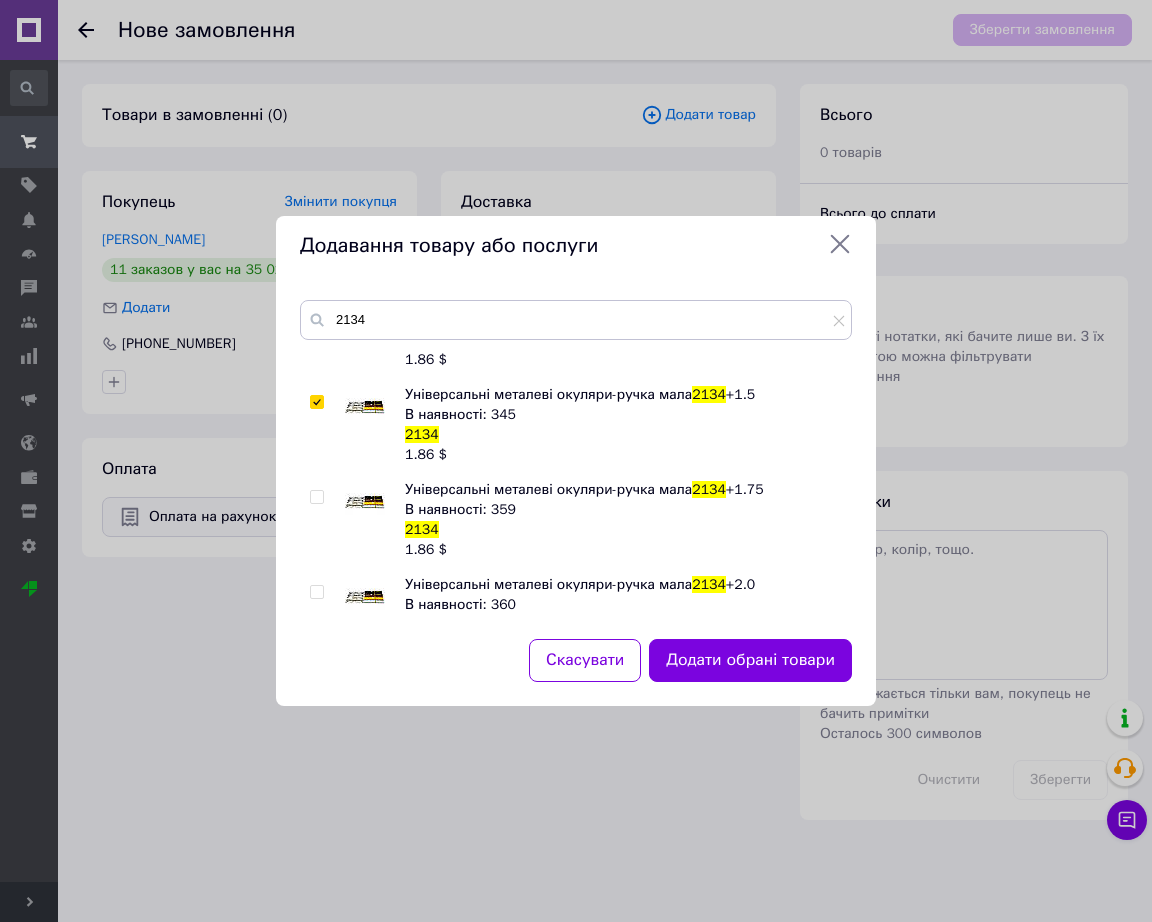 checkbox on "true" 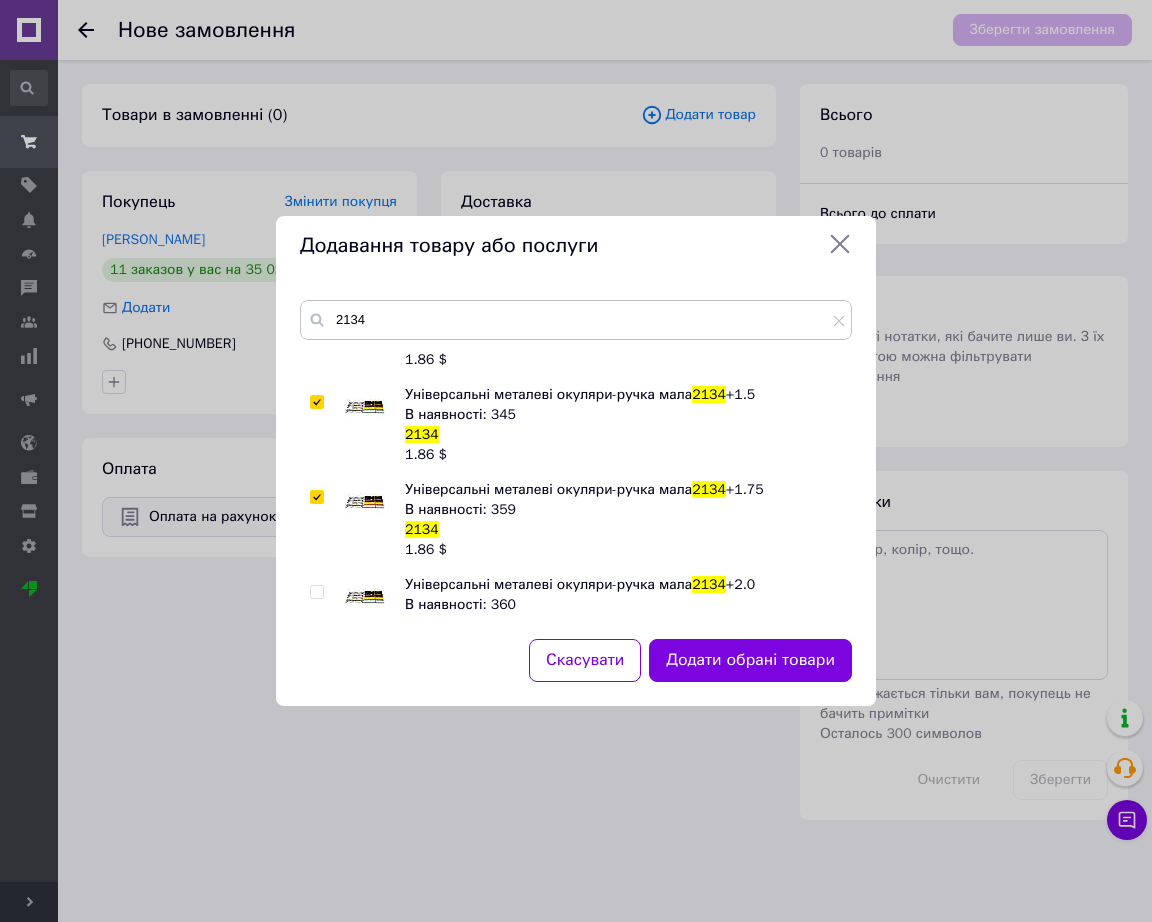 checkbox on "true" 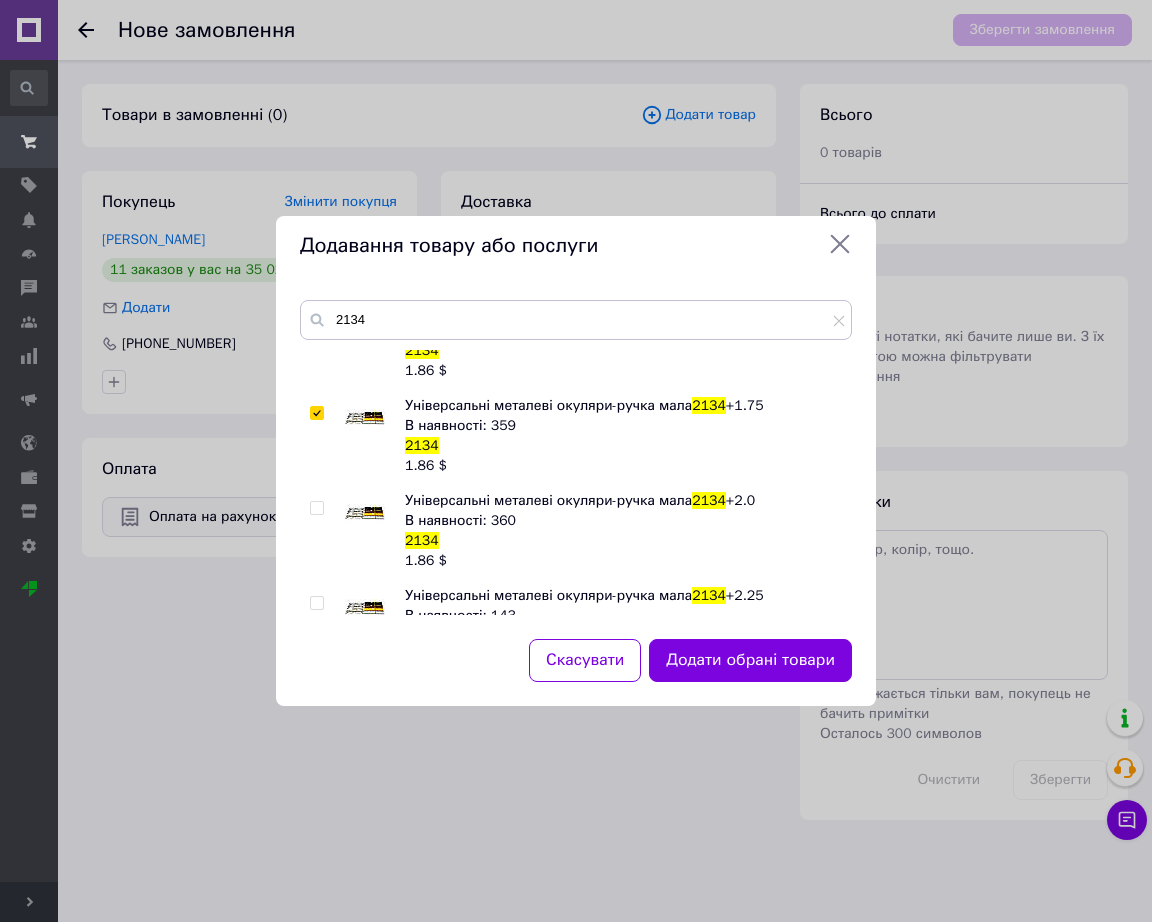 scroll, scrollTop: 375, scrollLeft: 0, axis: vertical 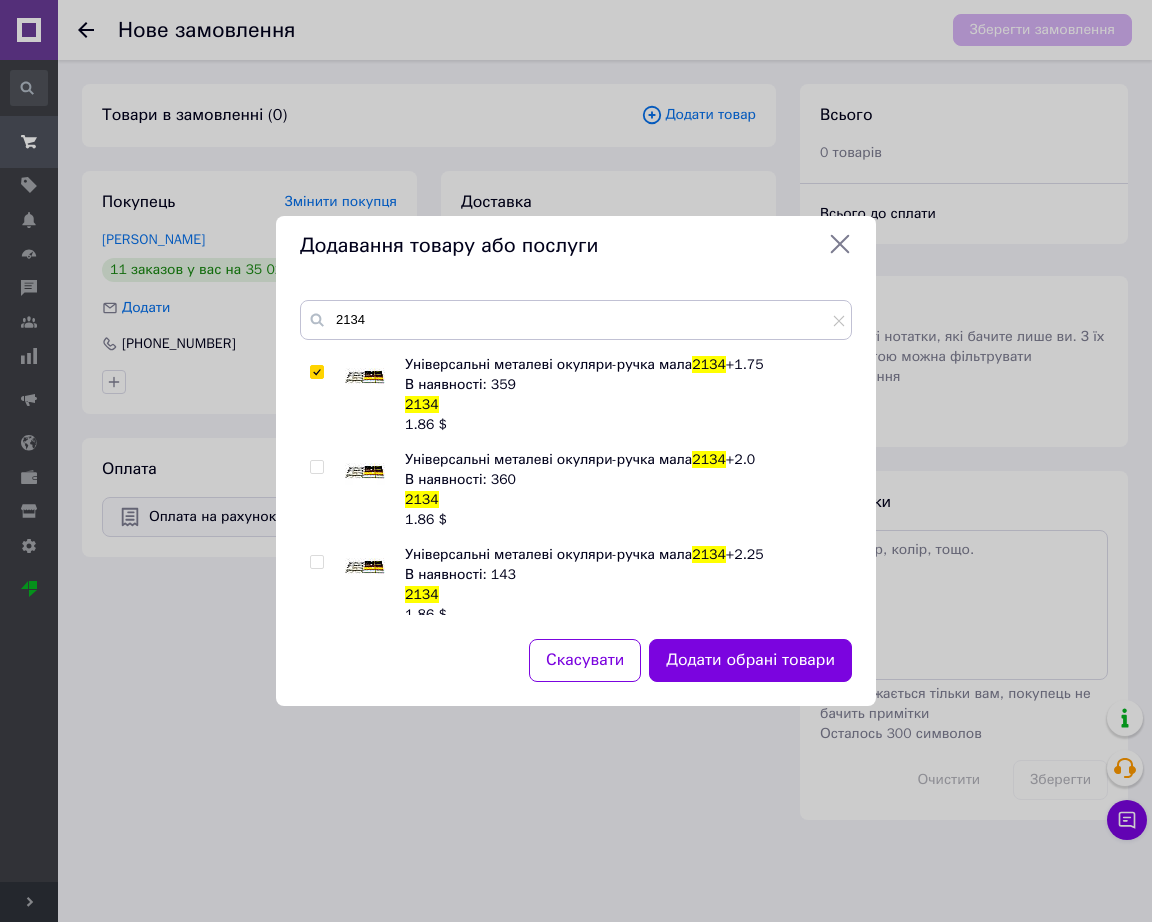 click at bounding box center (375, 490) 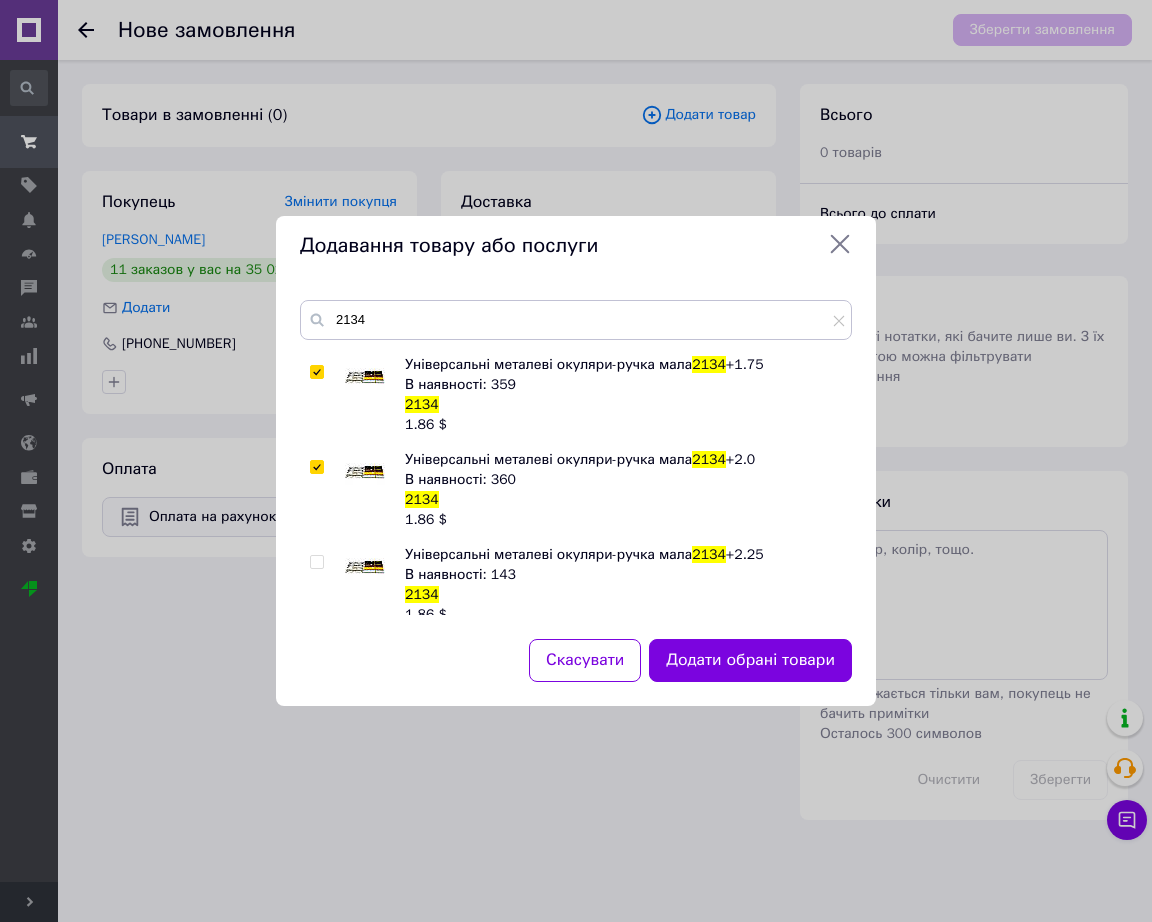 checkbox on "true" 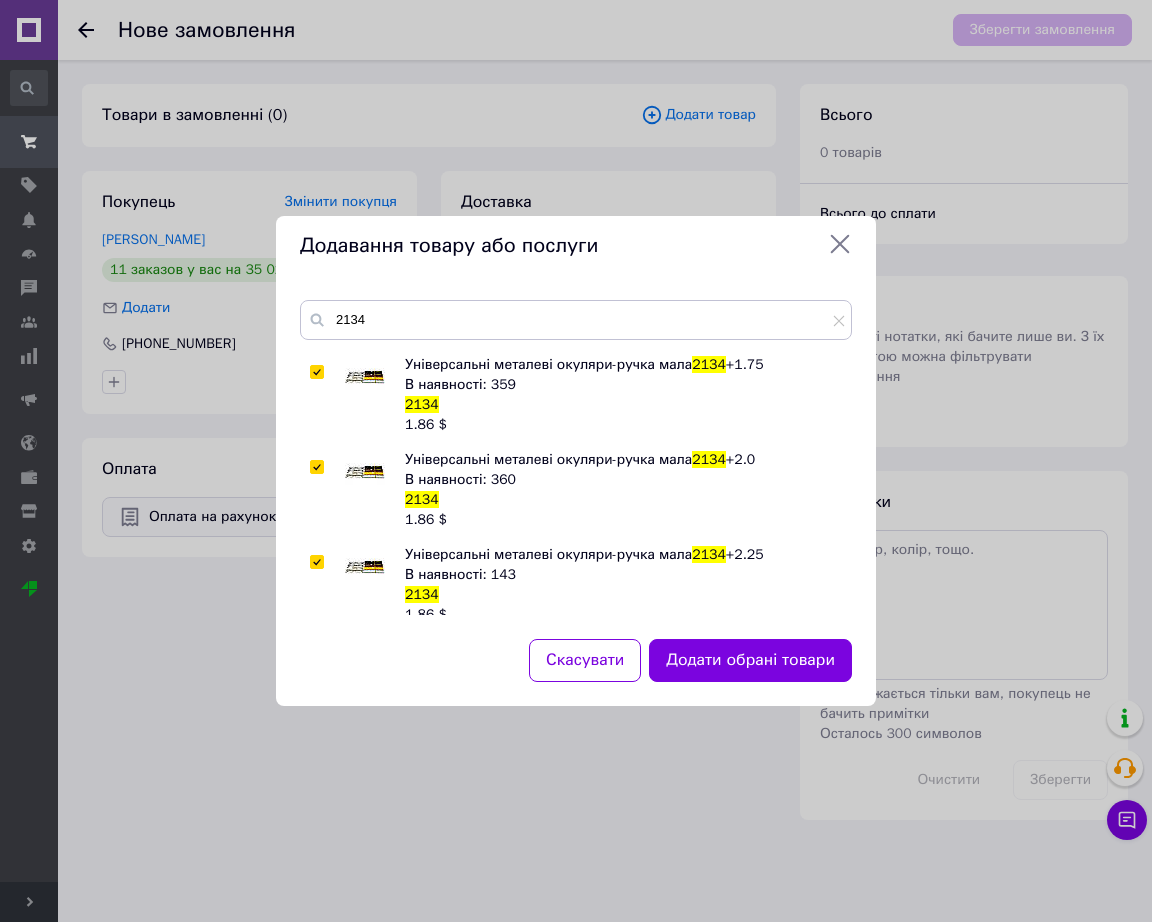 checkbox on "true" 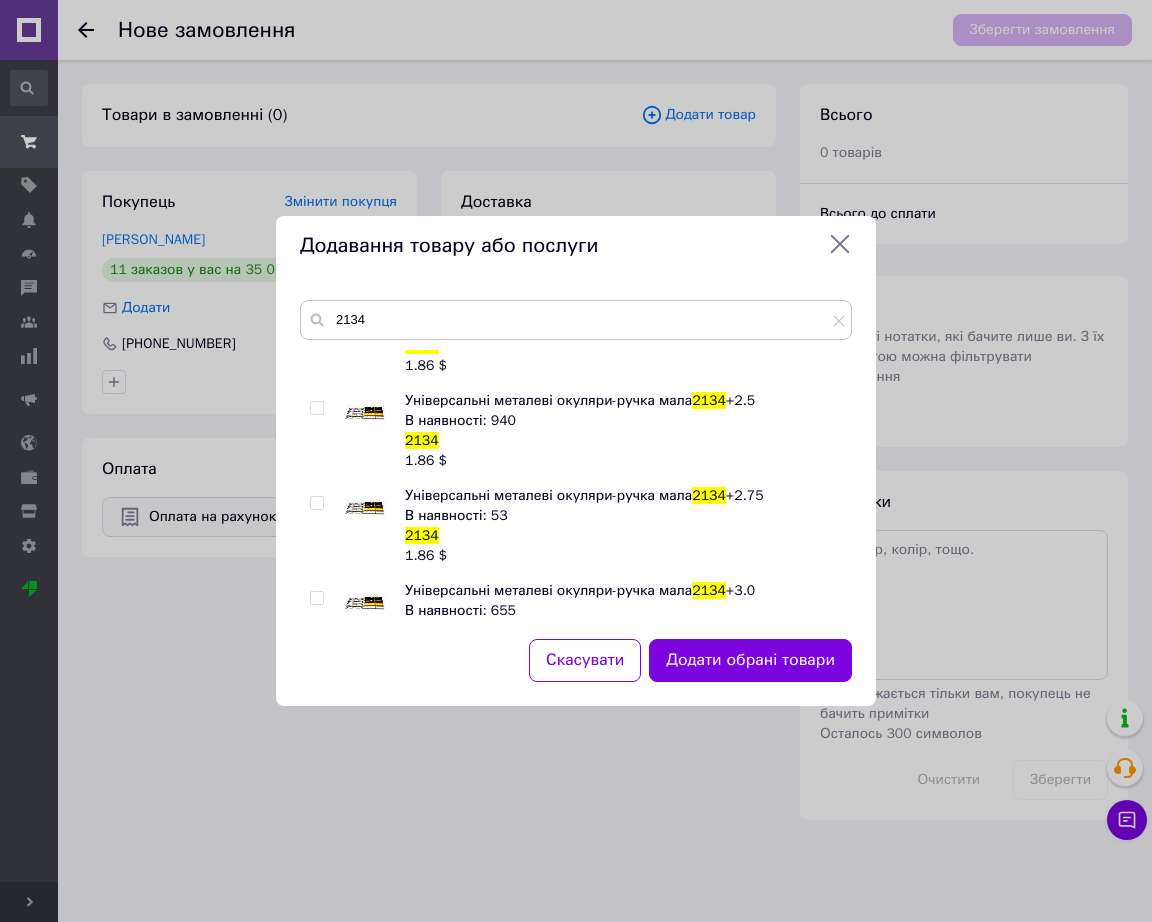 scroll, scrollTop: 625, scrollLeft: 0, axis: vertical 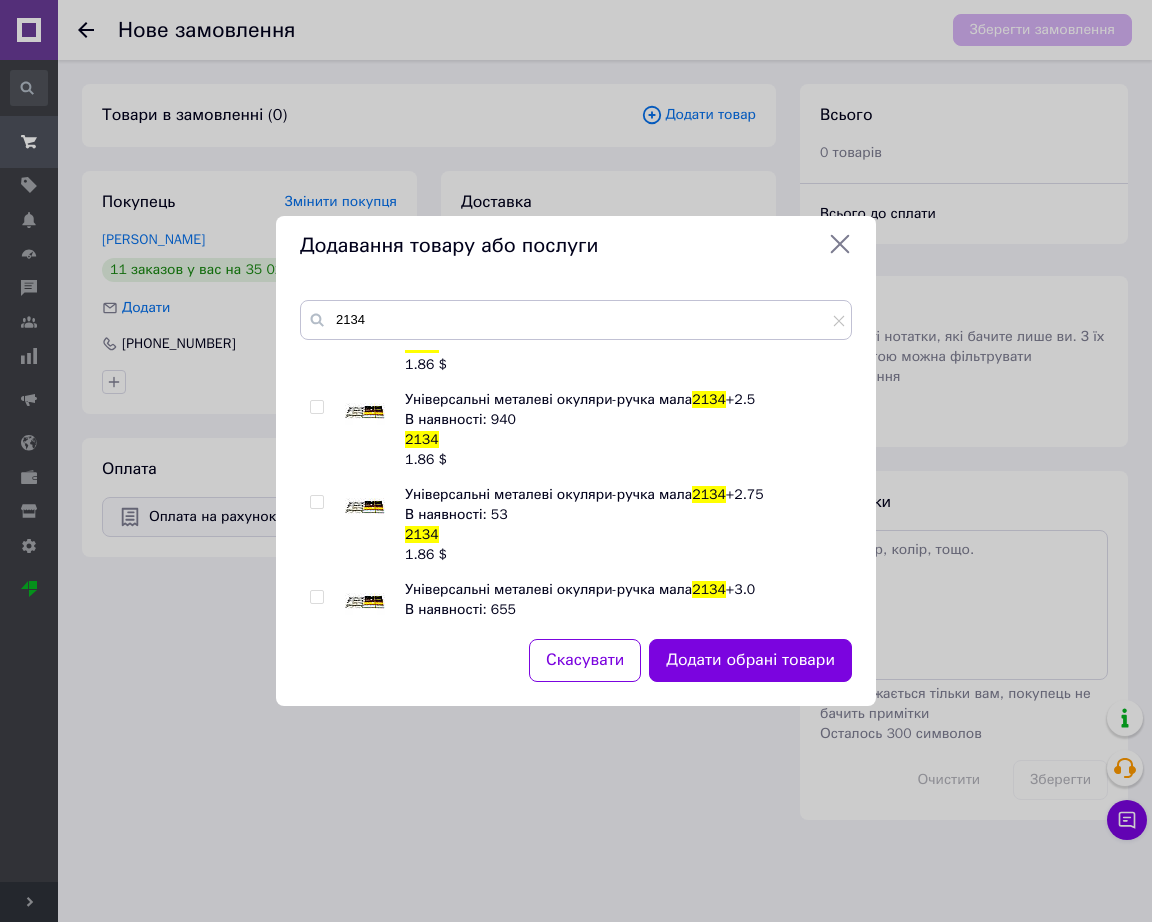 click at bounding box center (365, 410) 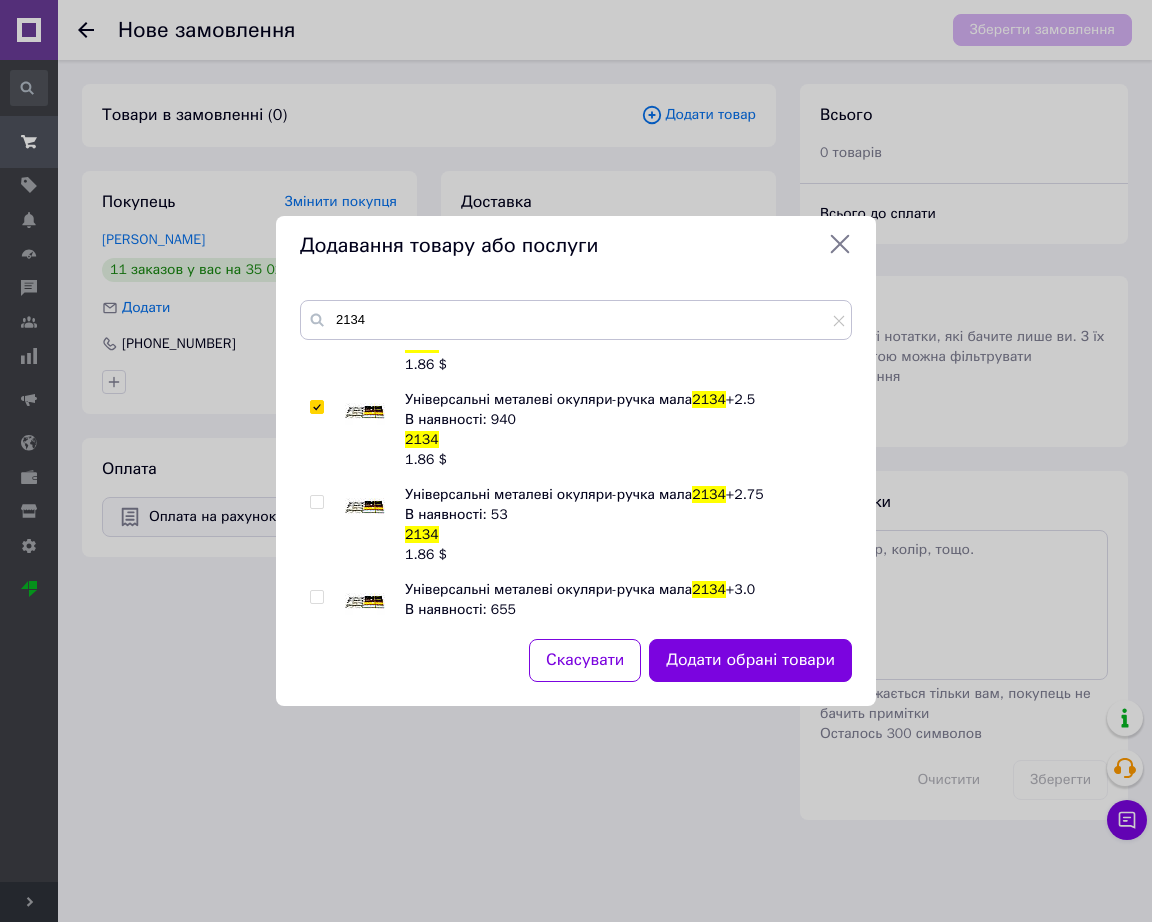 checkbox on "true" 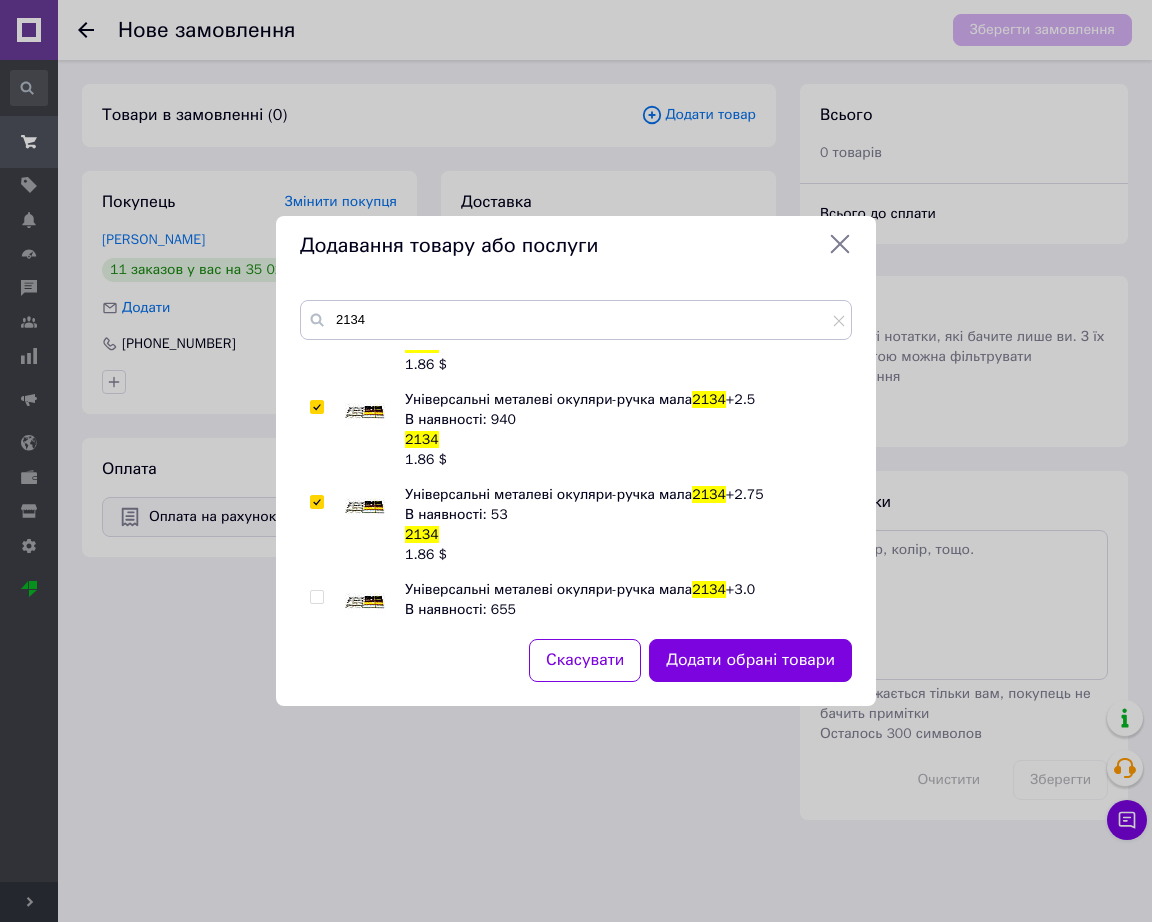 checkbox on "true" 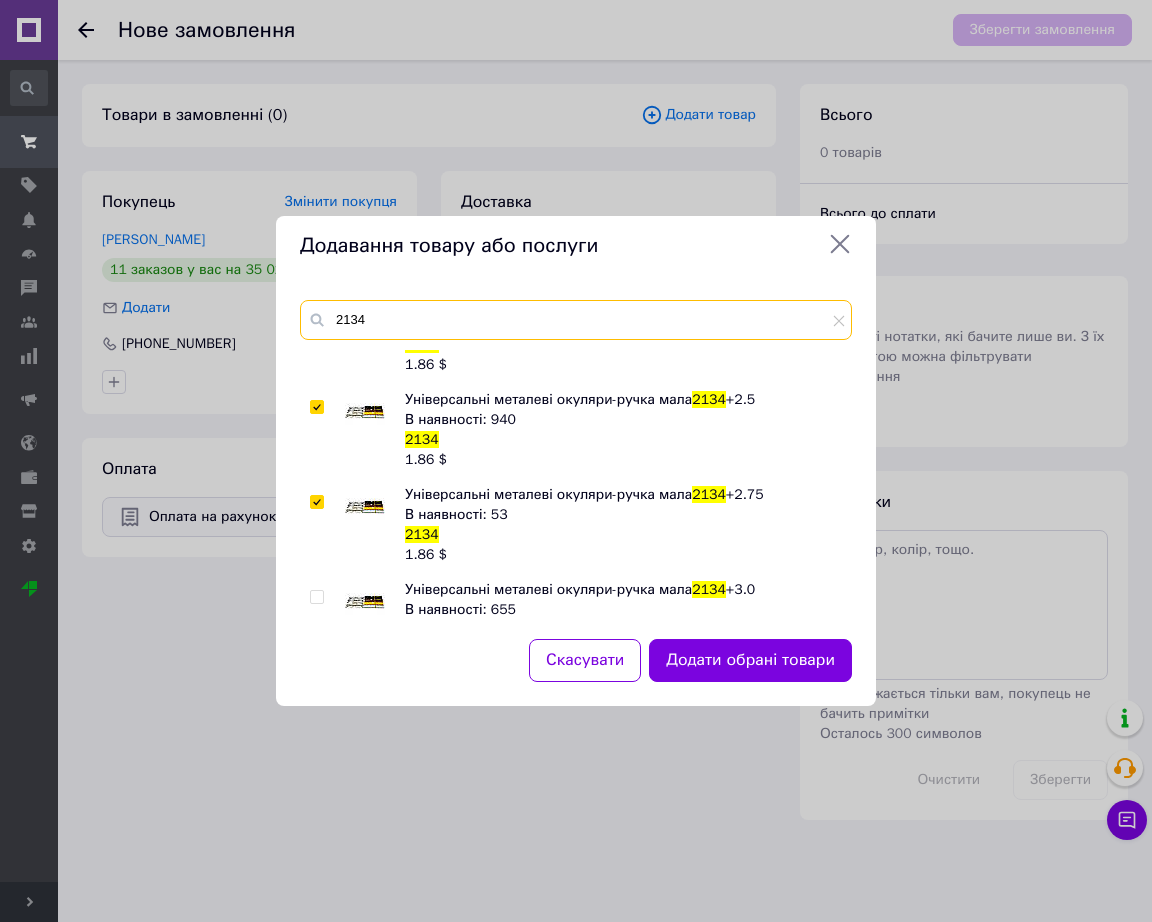 click on "2134" at bounding box center (576, 320) 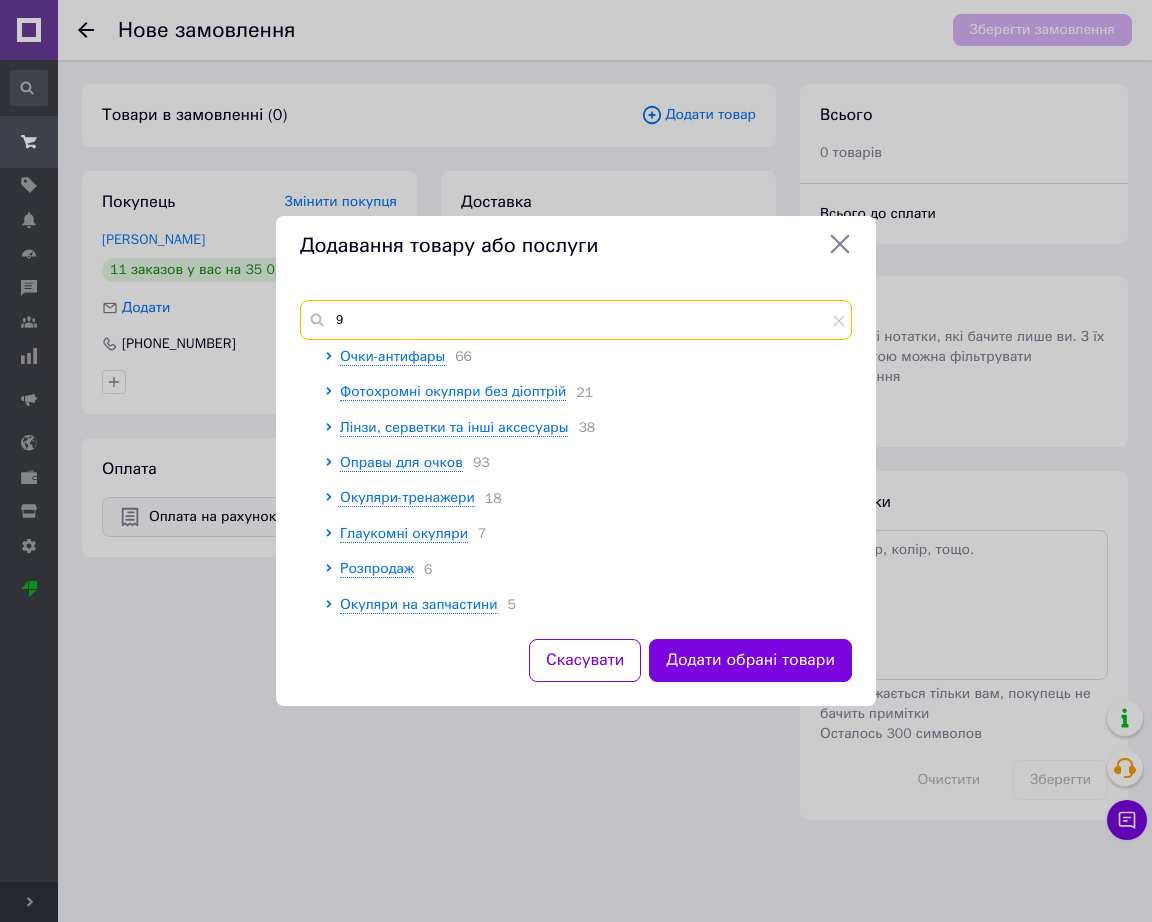 scroll, scrollTop: 0, scrollLeft: 0, axis: both 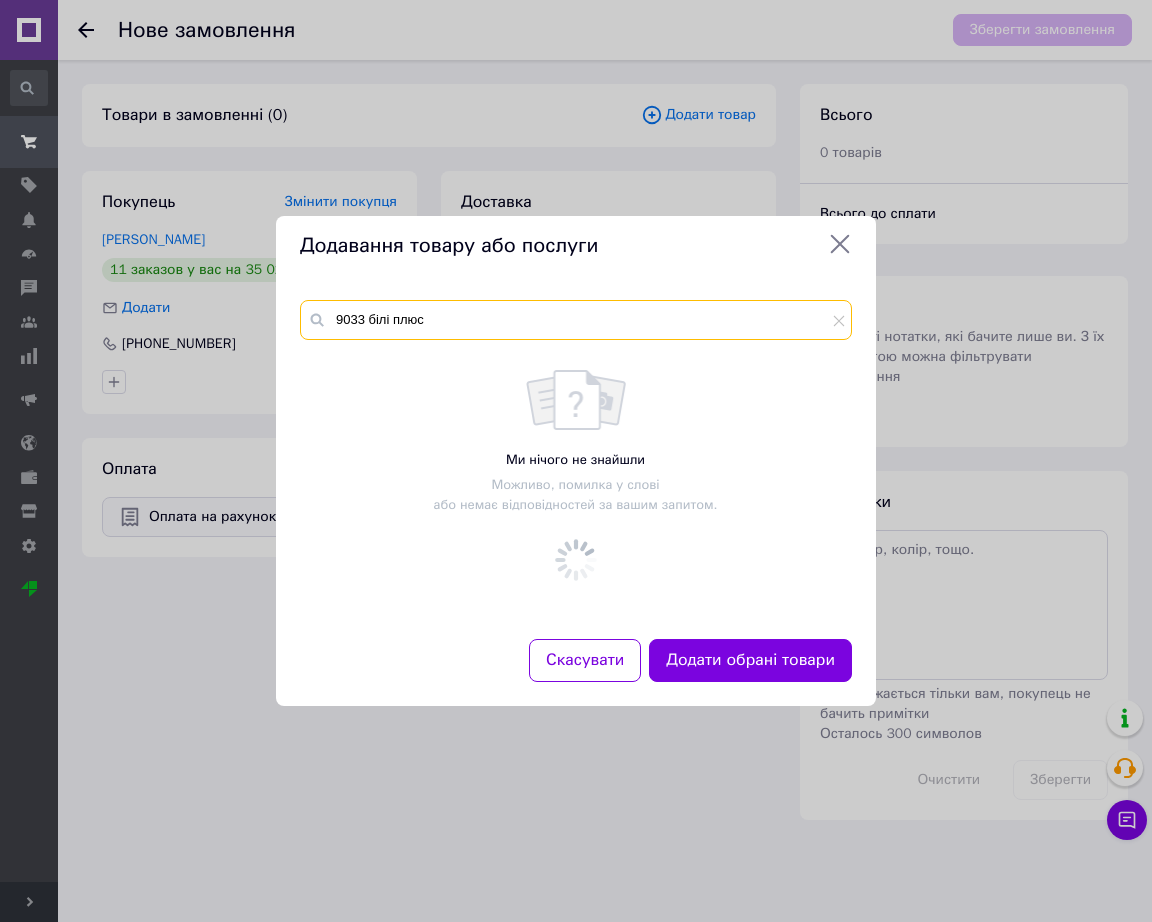 click on "9033 білі плюс" at bounding box center (576, 320) 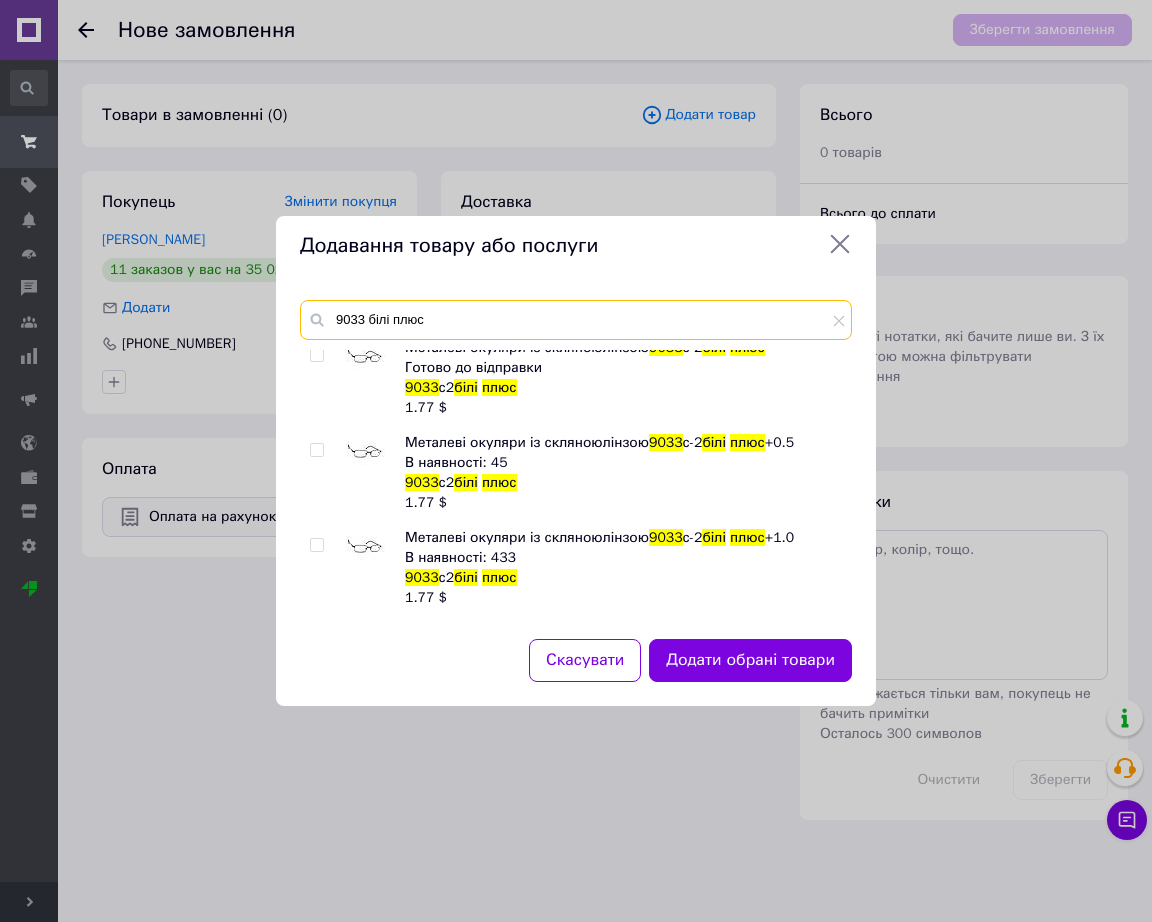scroll, scrollTop: 250, scrollLeft: 0, axis: vertical 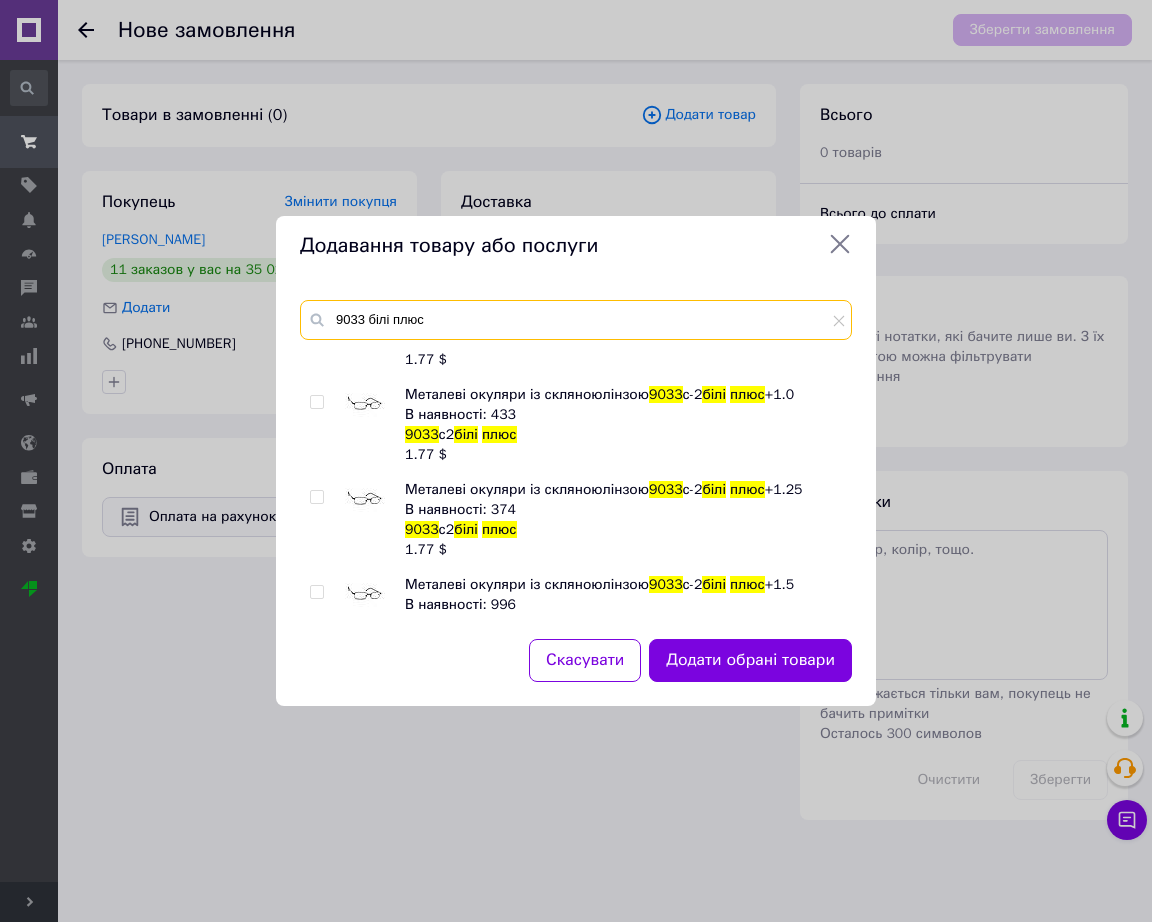 type on "9033 білі плюс" 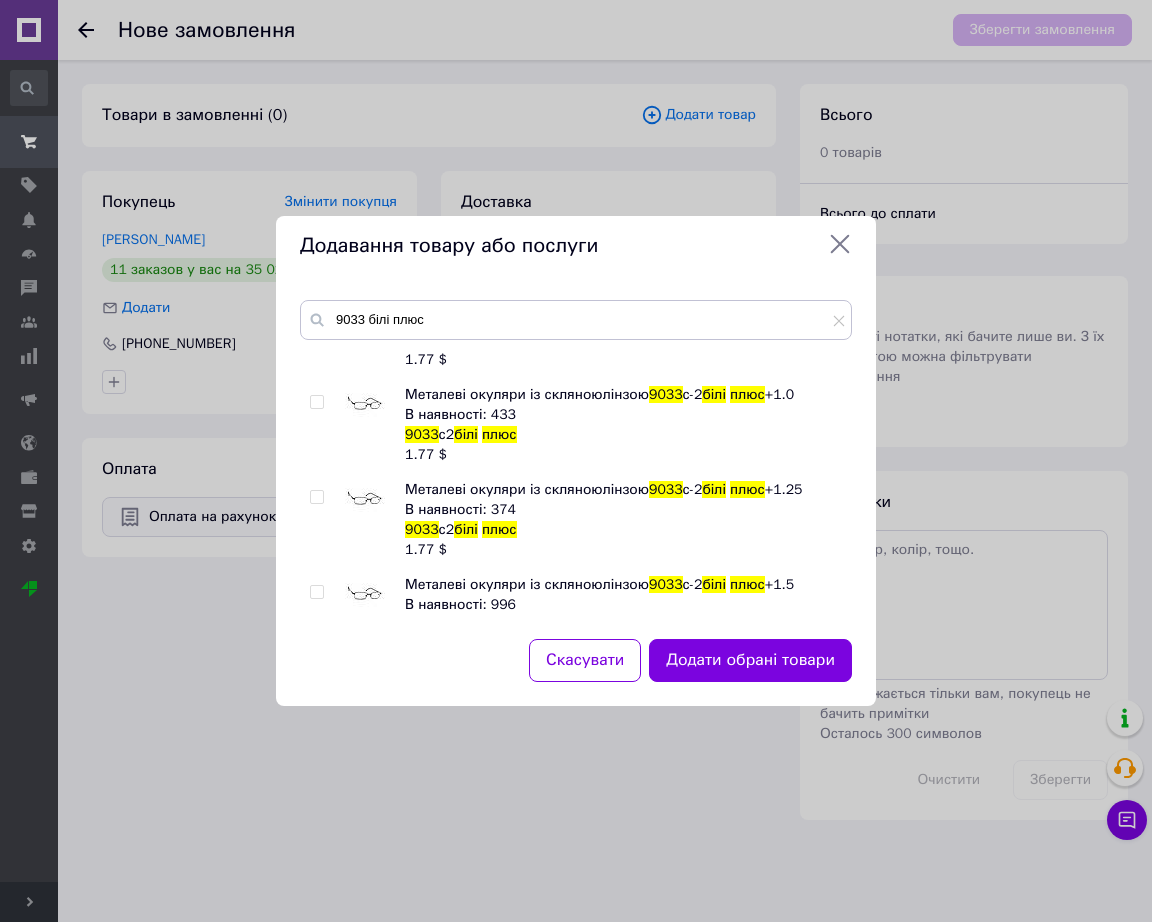 click at bounding box center [365, 595] 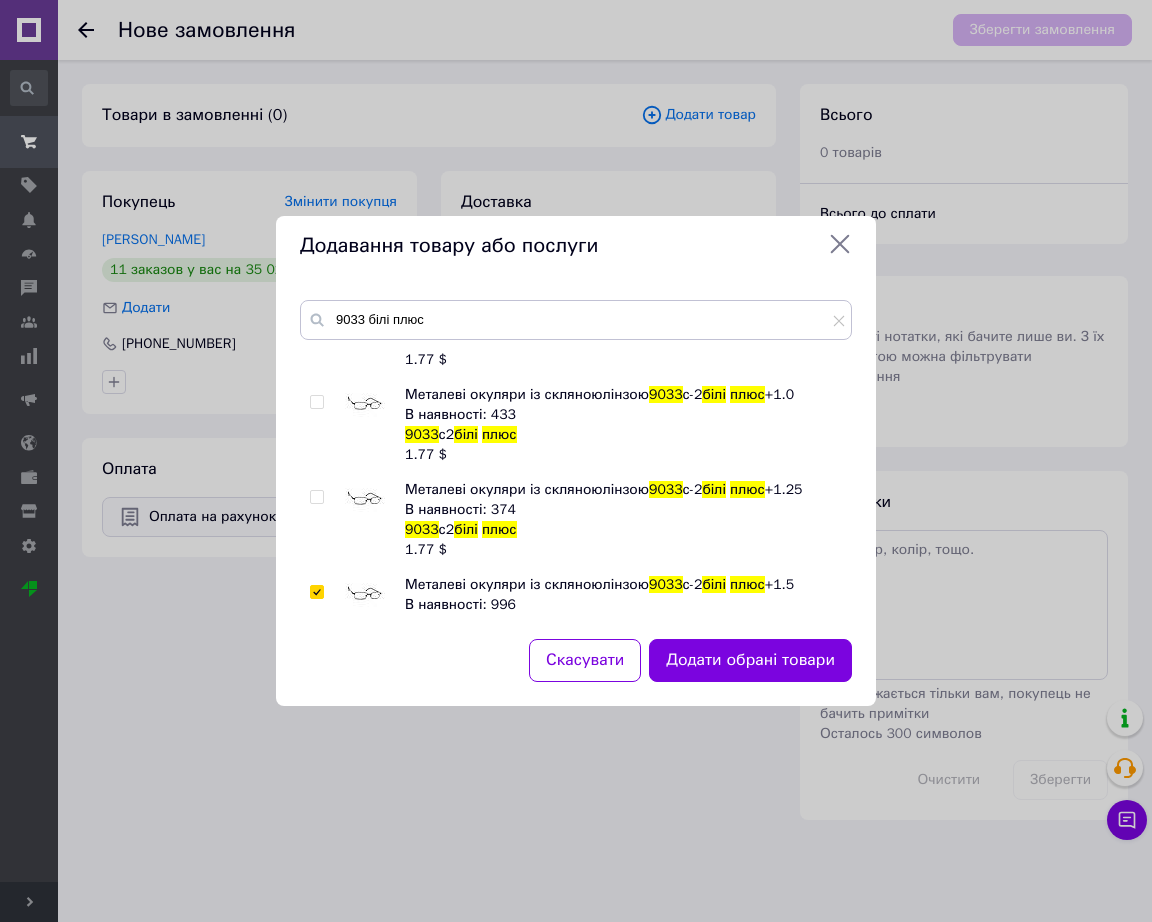 checkbox on "true" 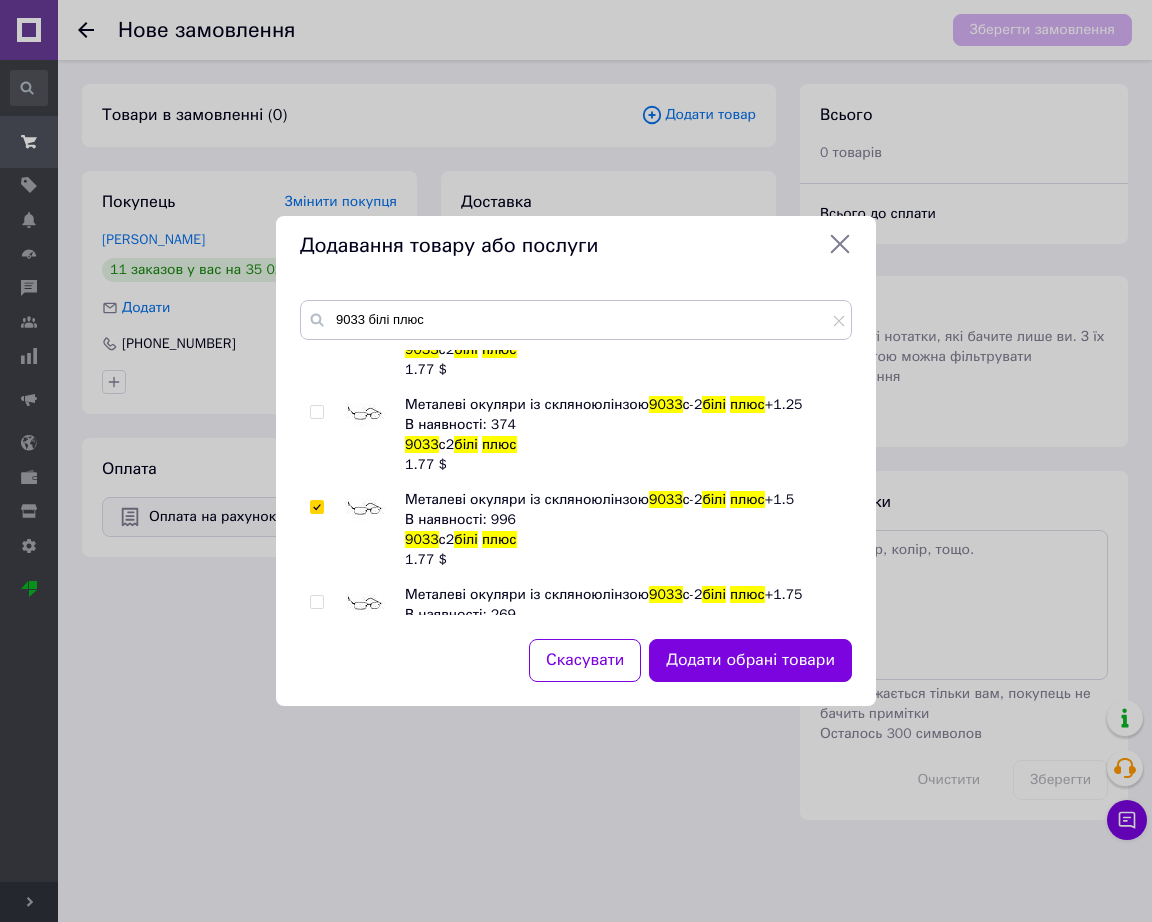 scroll, scrollTop: 375, scrollLeft: 0, axis: vertical 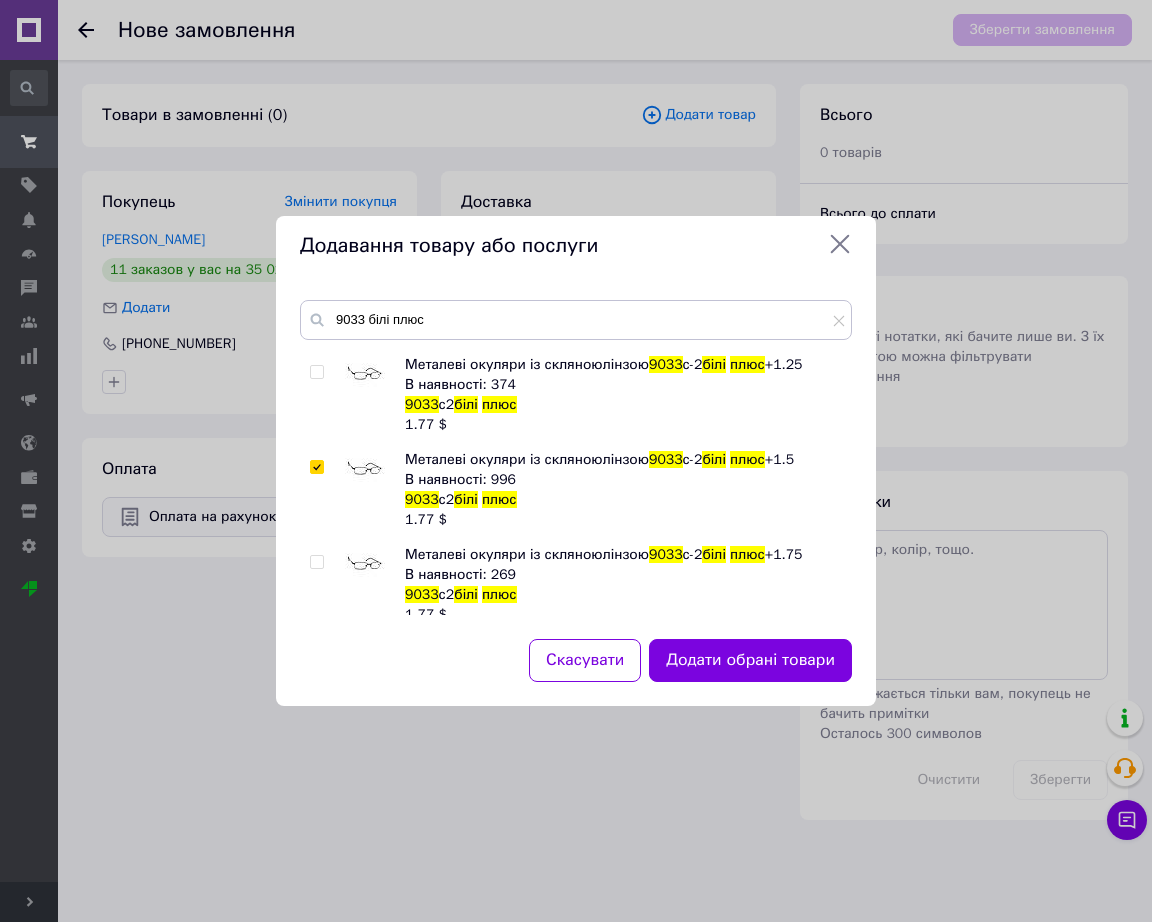 click at bounding box center (365, 565) 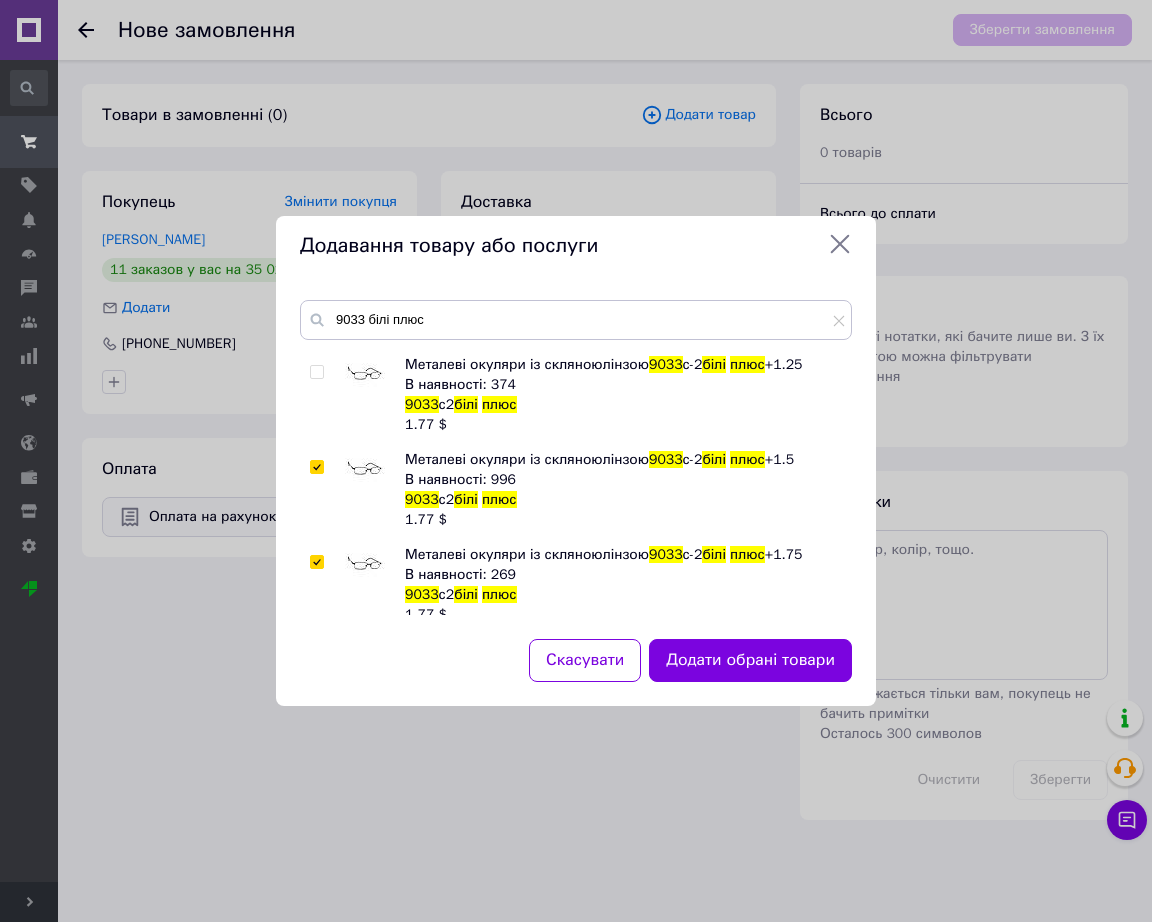 checkbox on "true" 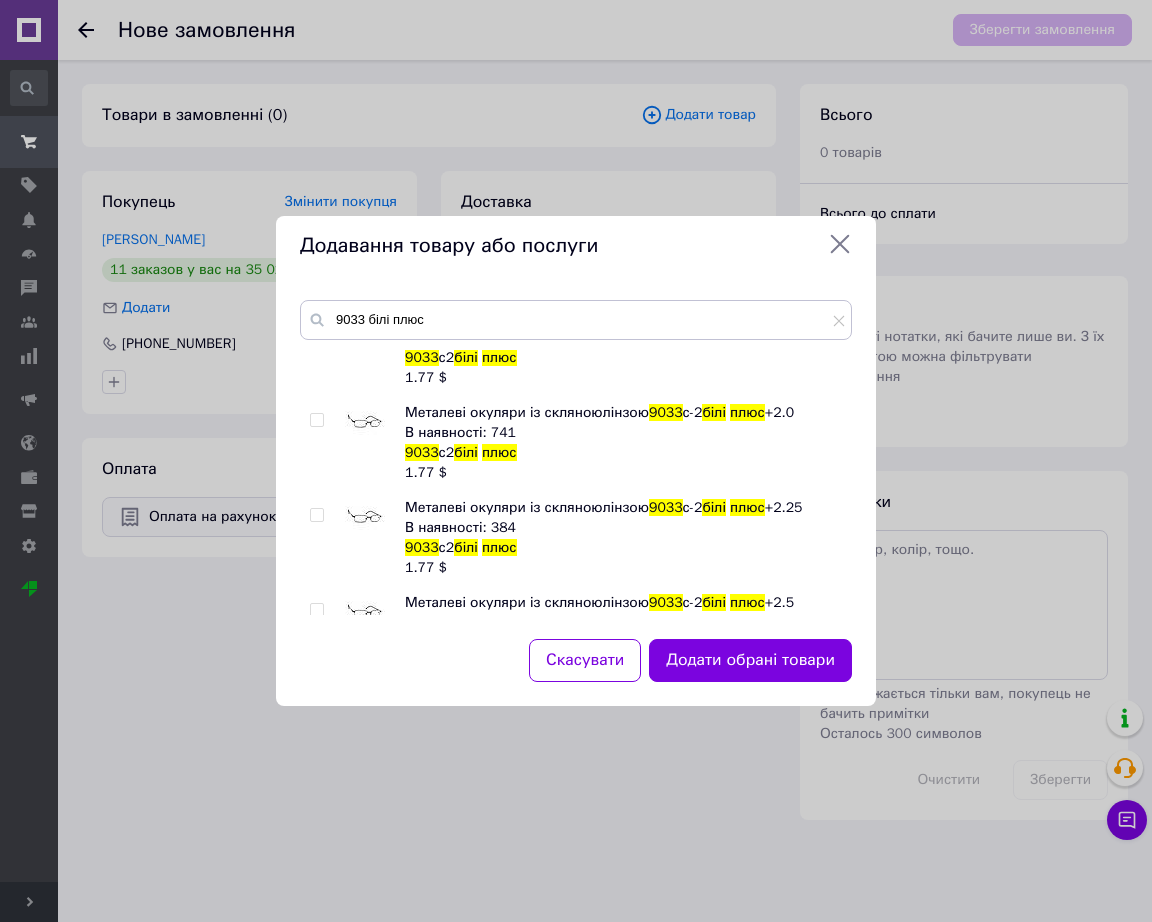 scroll, scrollTop: 625, scrollLeft: 0, axis: vertical 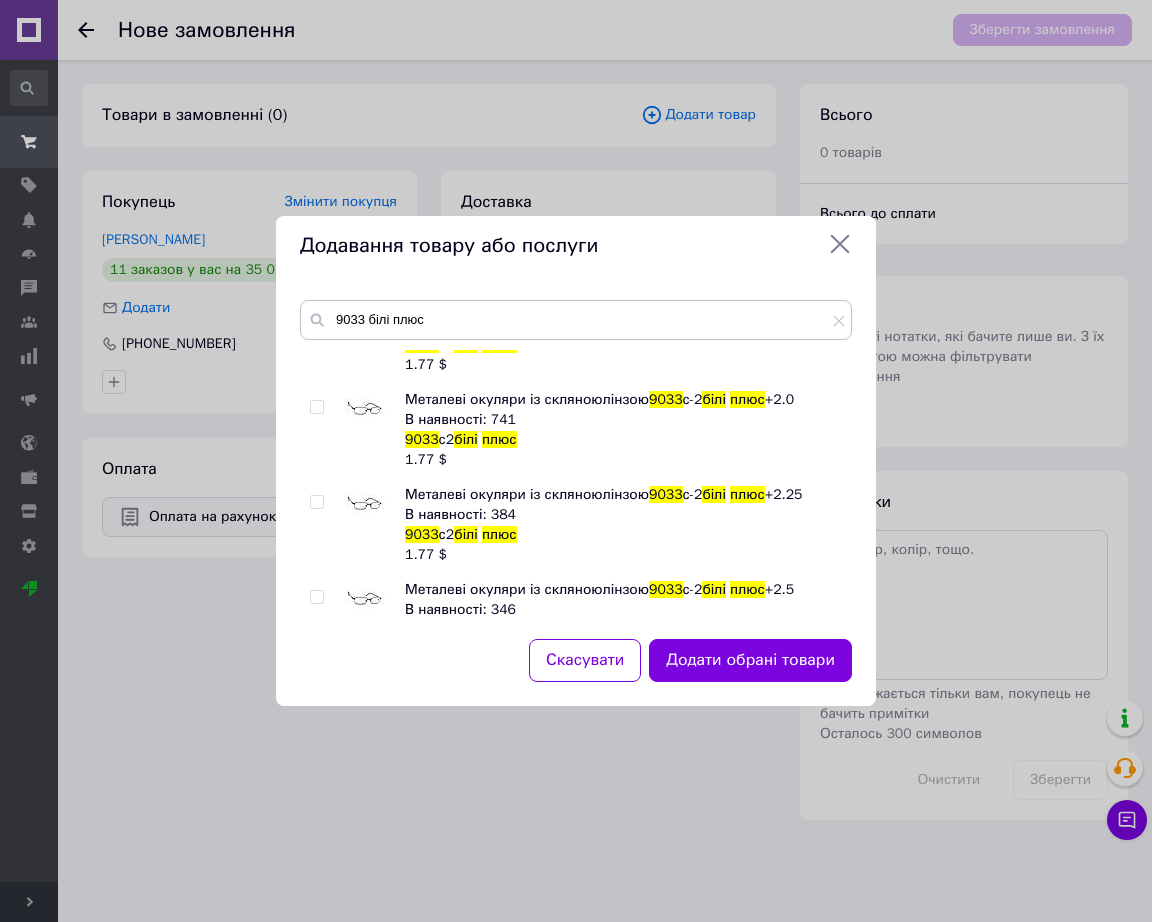 click at bounding box center (365, 505) 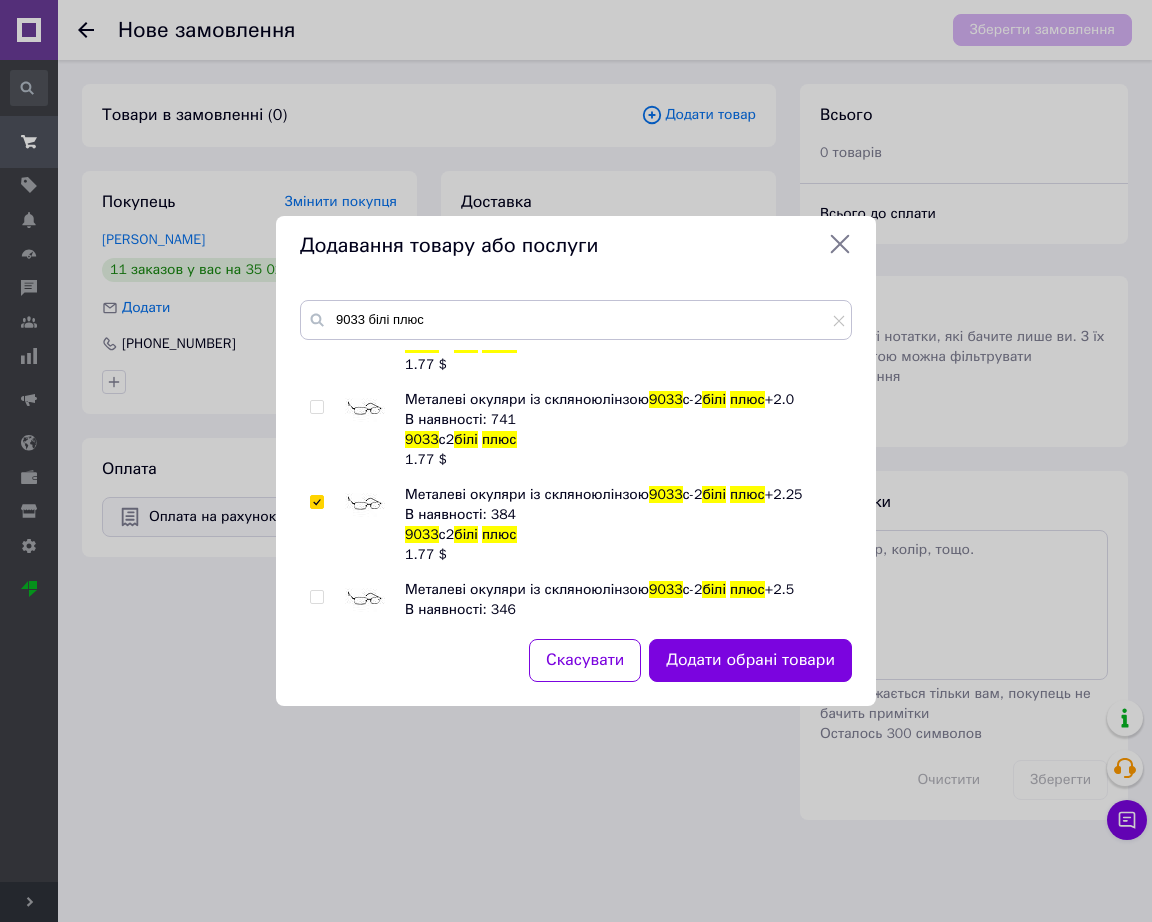 checkbox on "true" 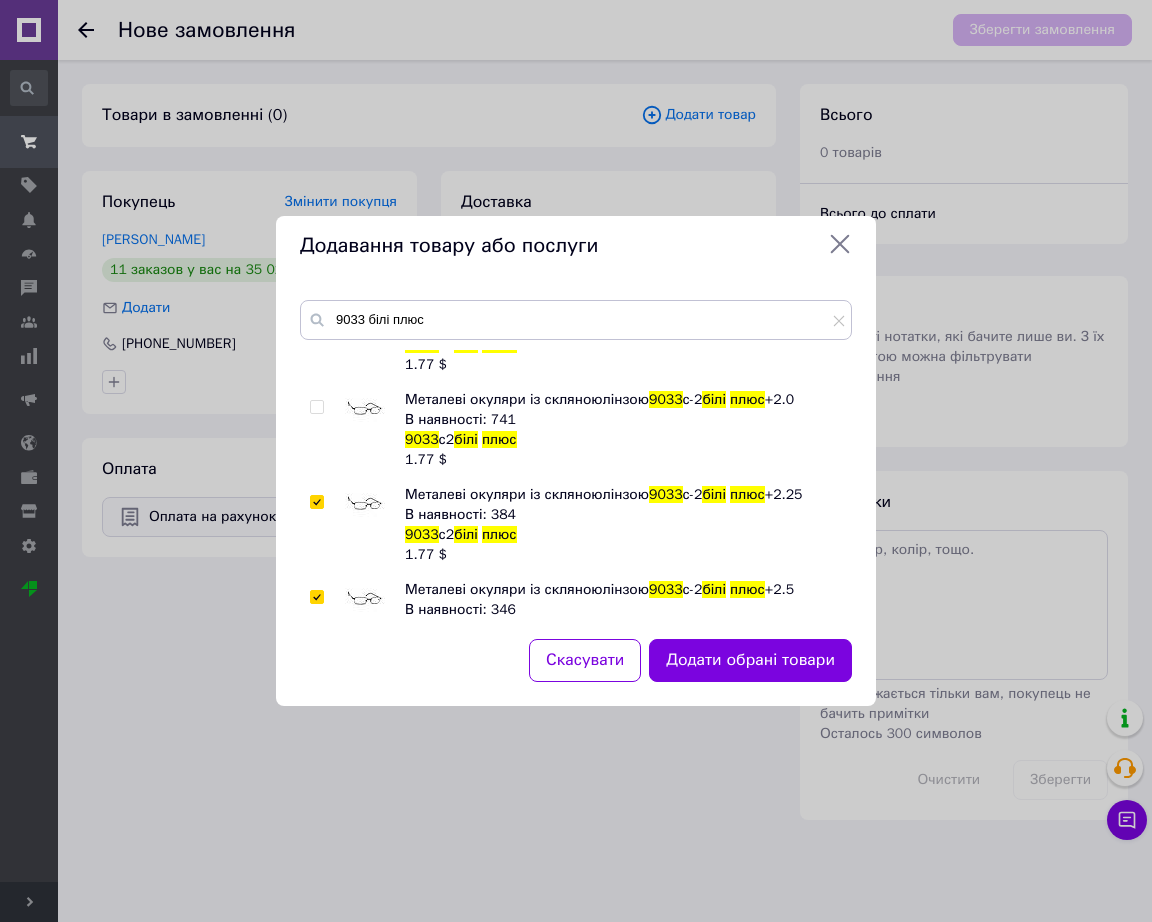 checkbox on "true" 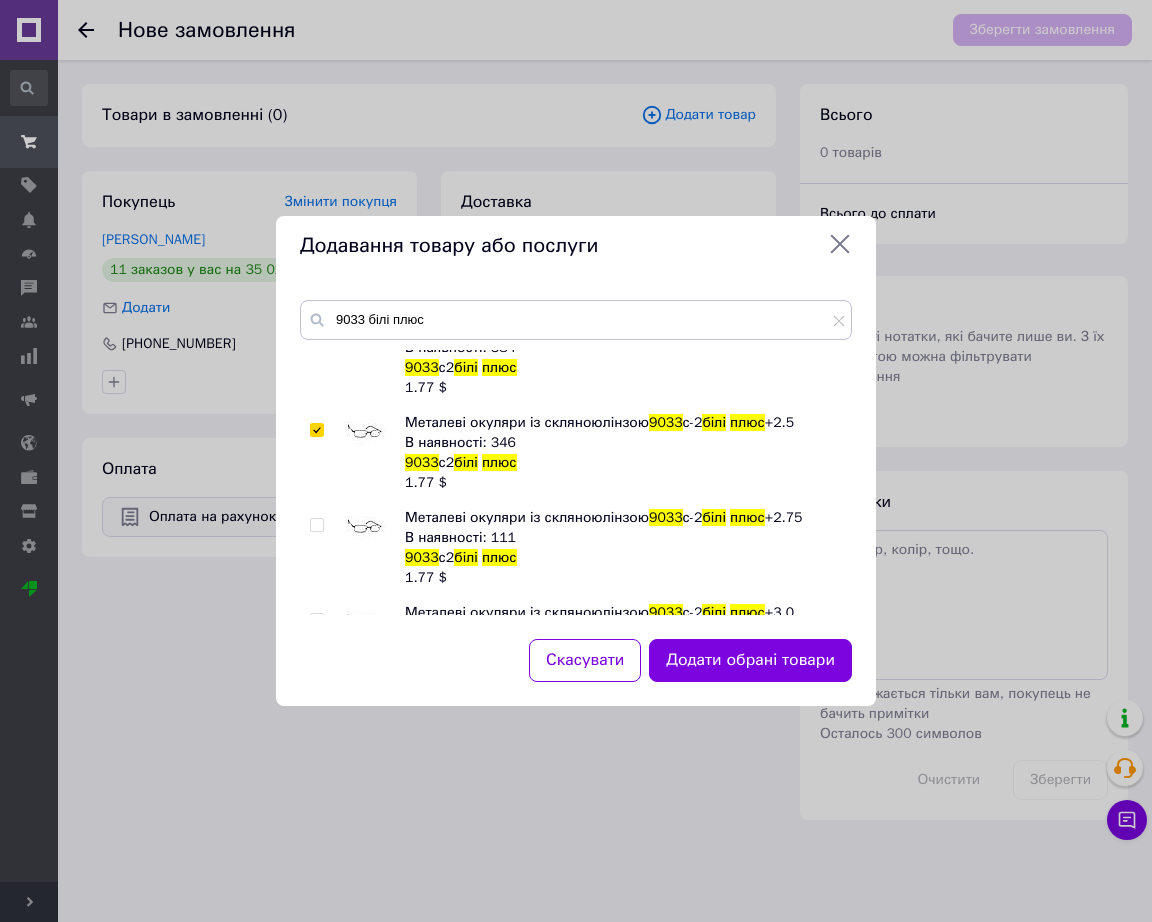 scroll, scrollTop: 875, scrollLeft: 0, axis: vertical 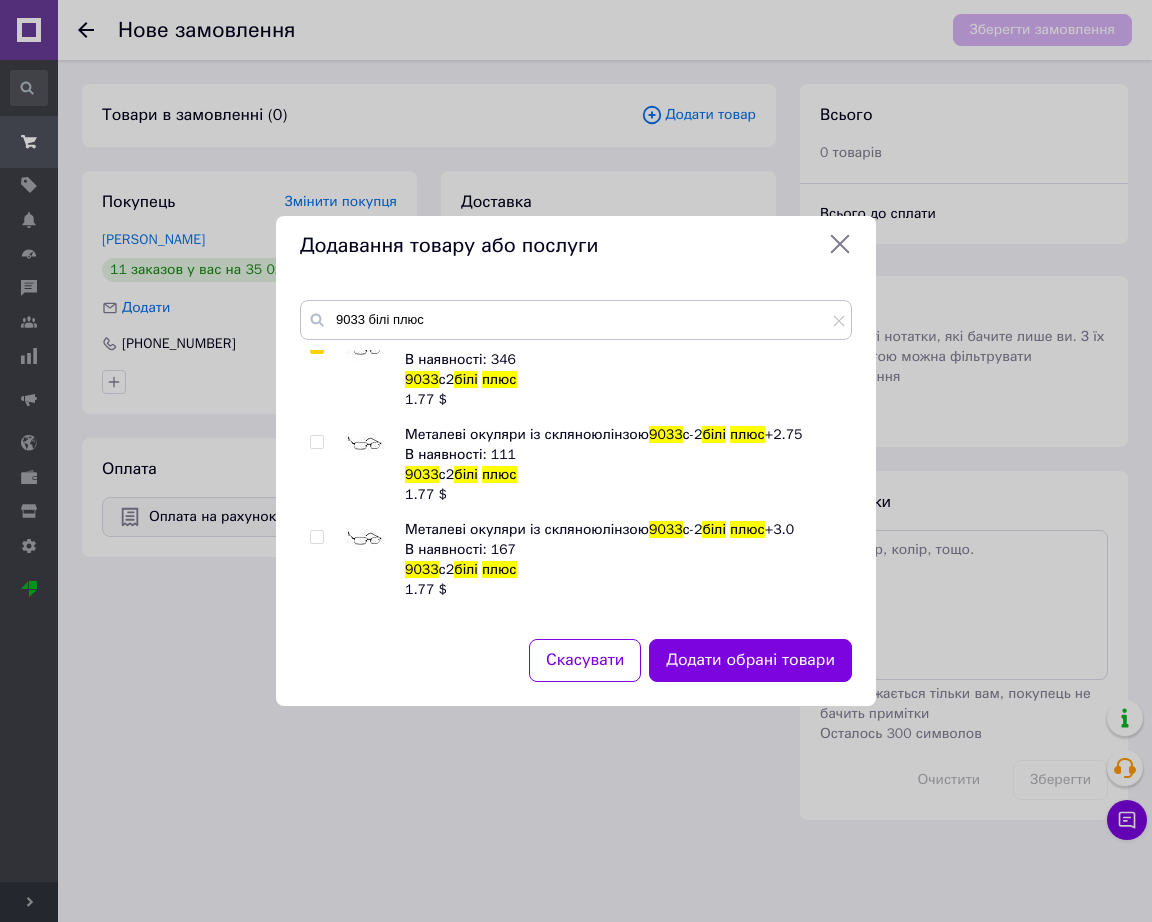 click at bounding box center (365, 540) 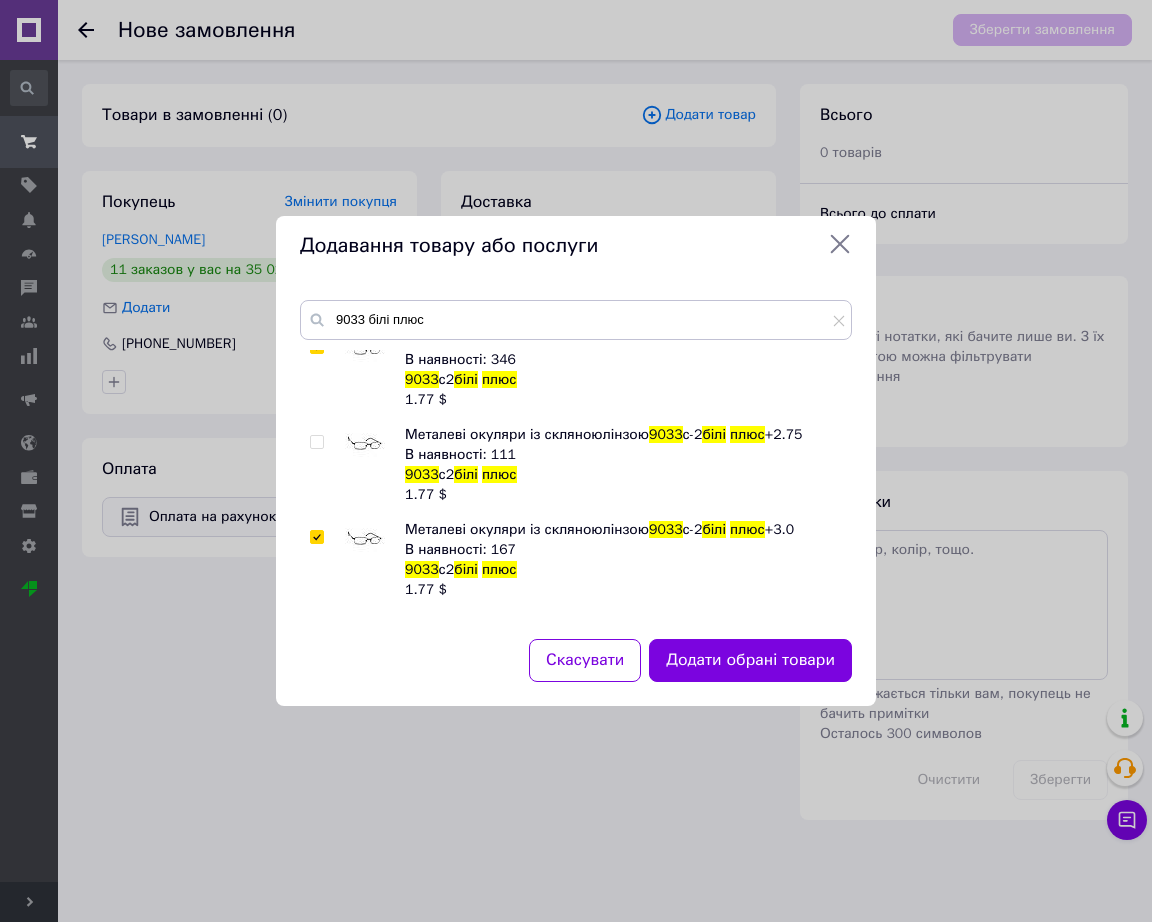 checkbox on "true" 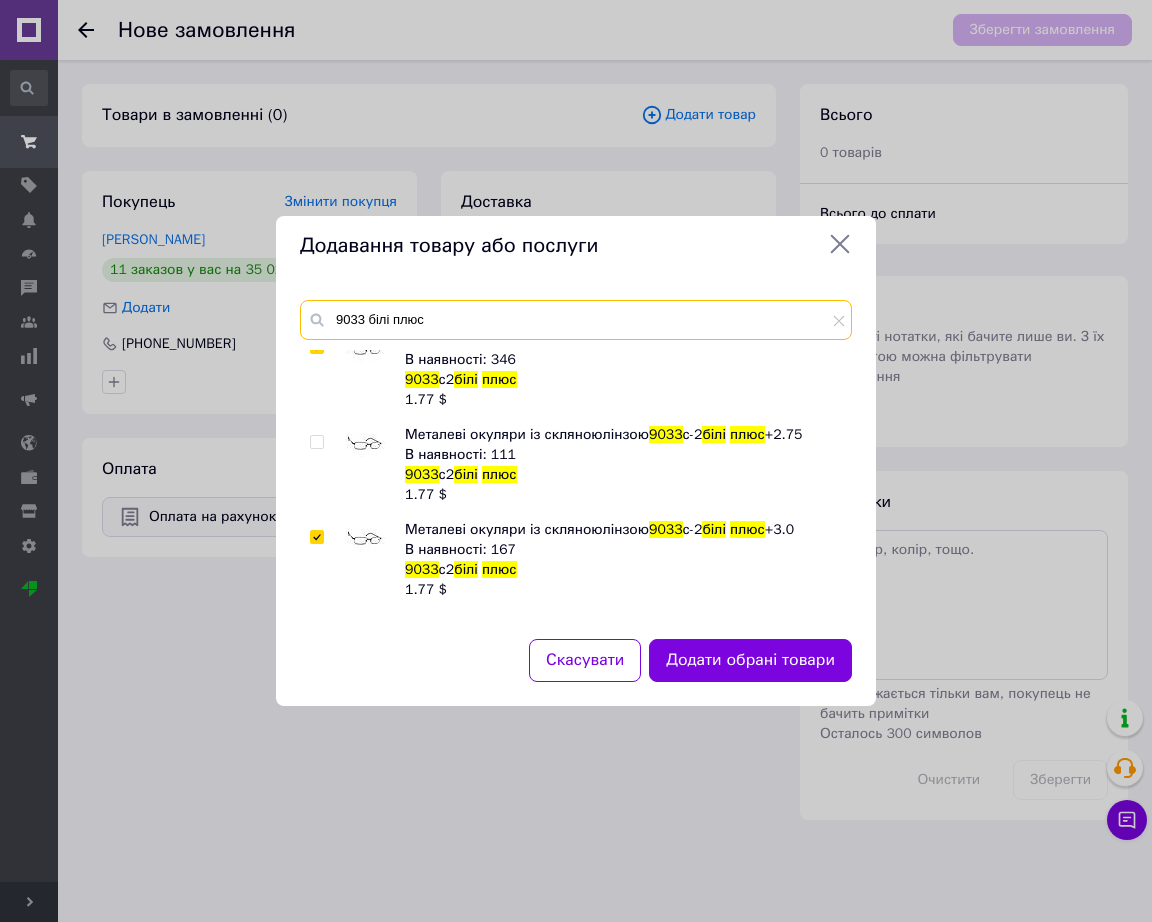 click on "9033 білі плюс" at bounding box center [576, 320] 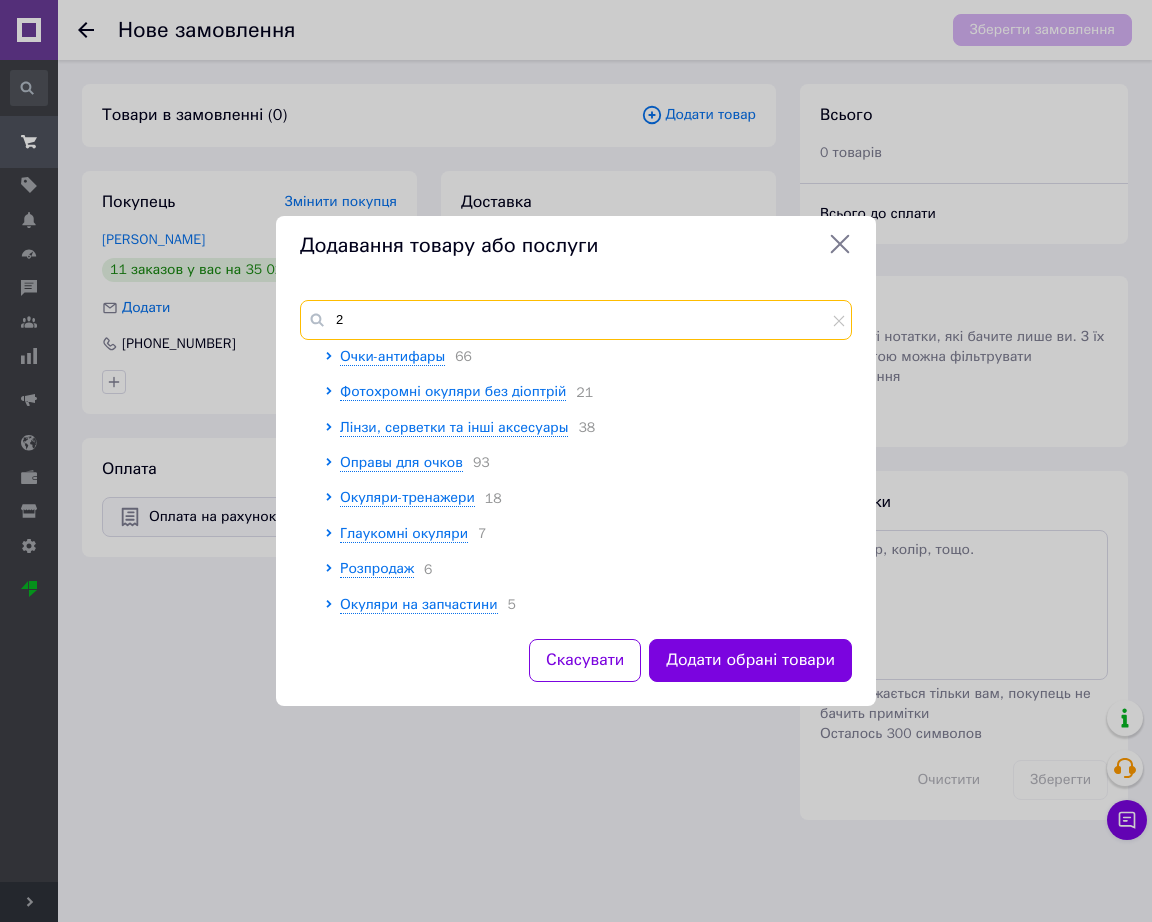 scroll, scrollTop: 0, scrollLeft: 0, axis: both 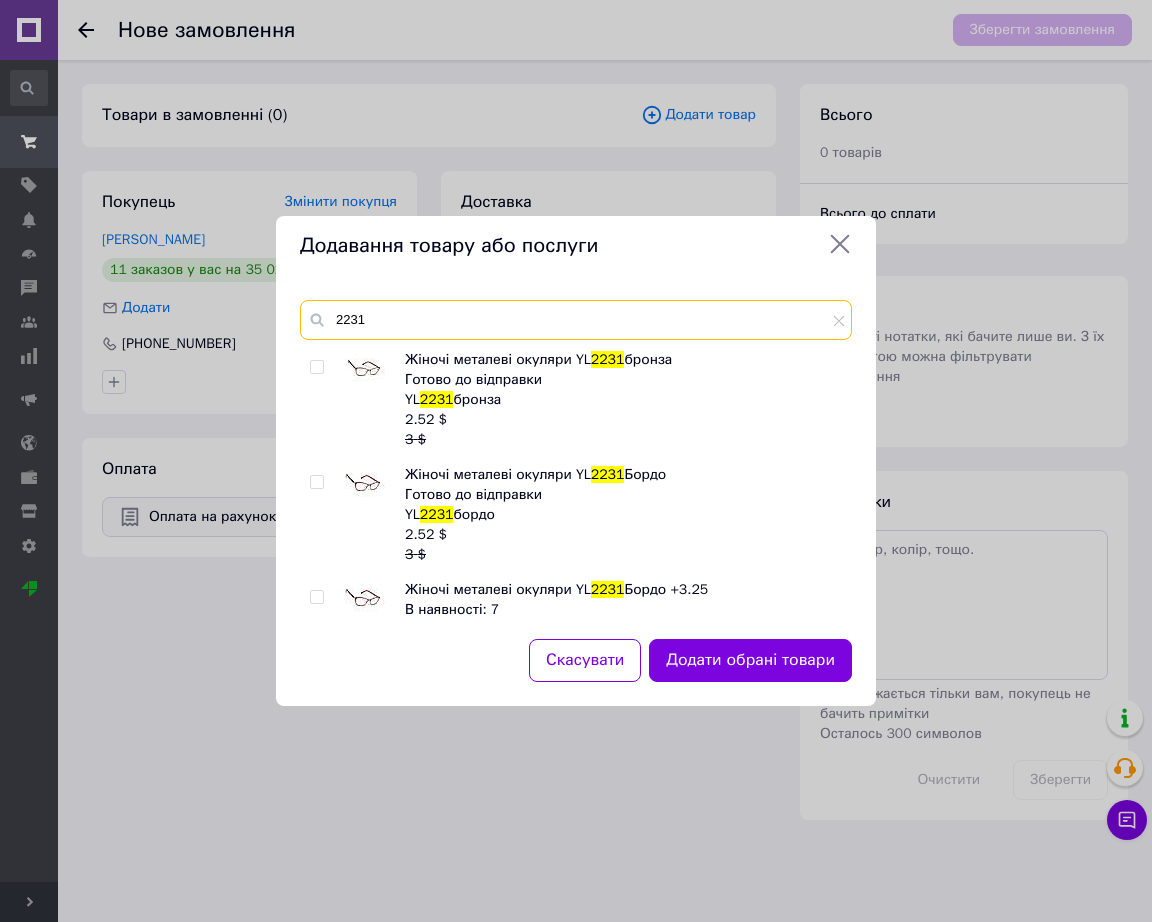 type on "2231" 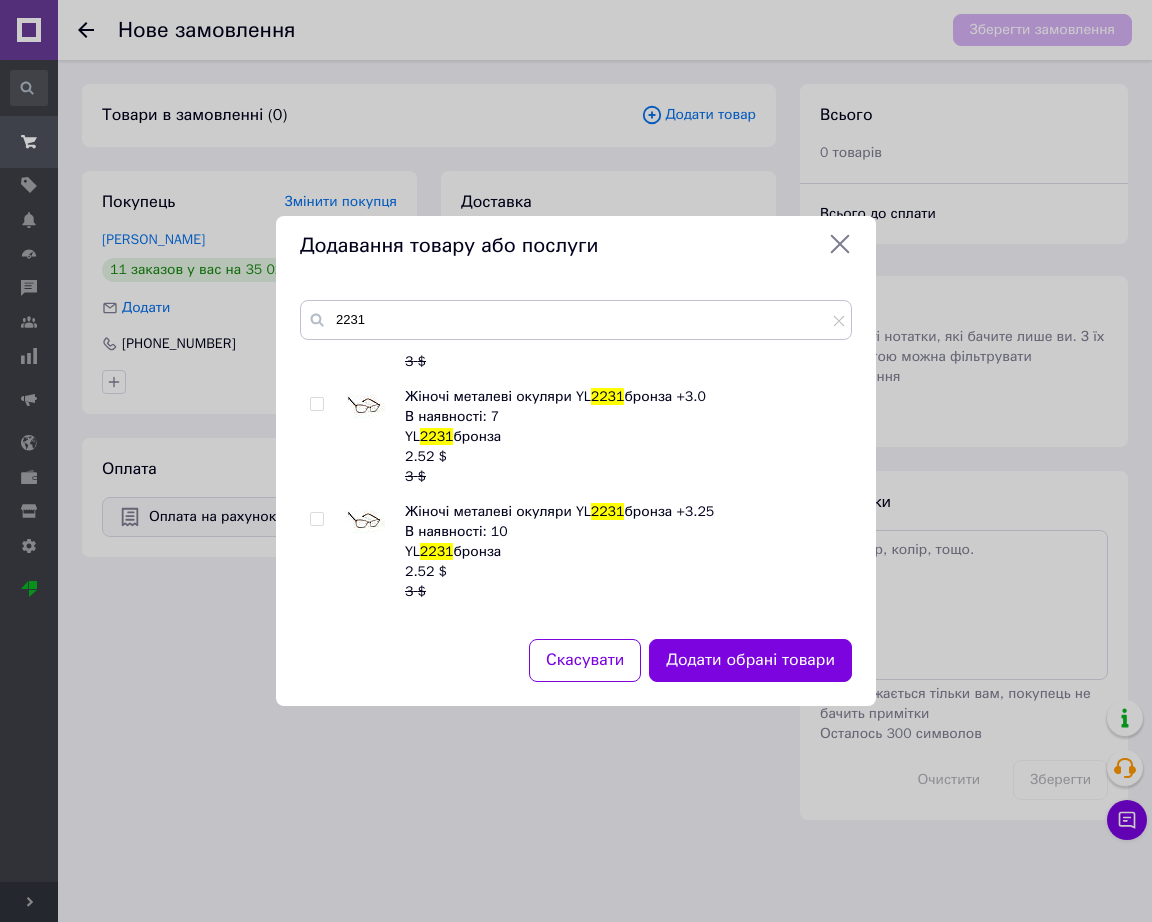 scroll, scrollTop: 610, scrollLeft: 0, axis: vertical 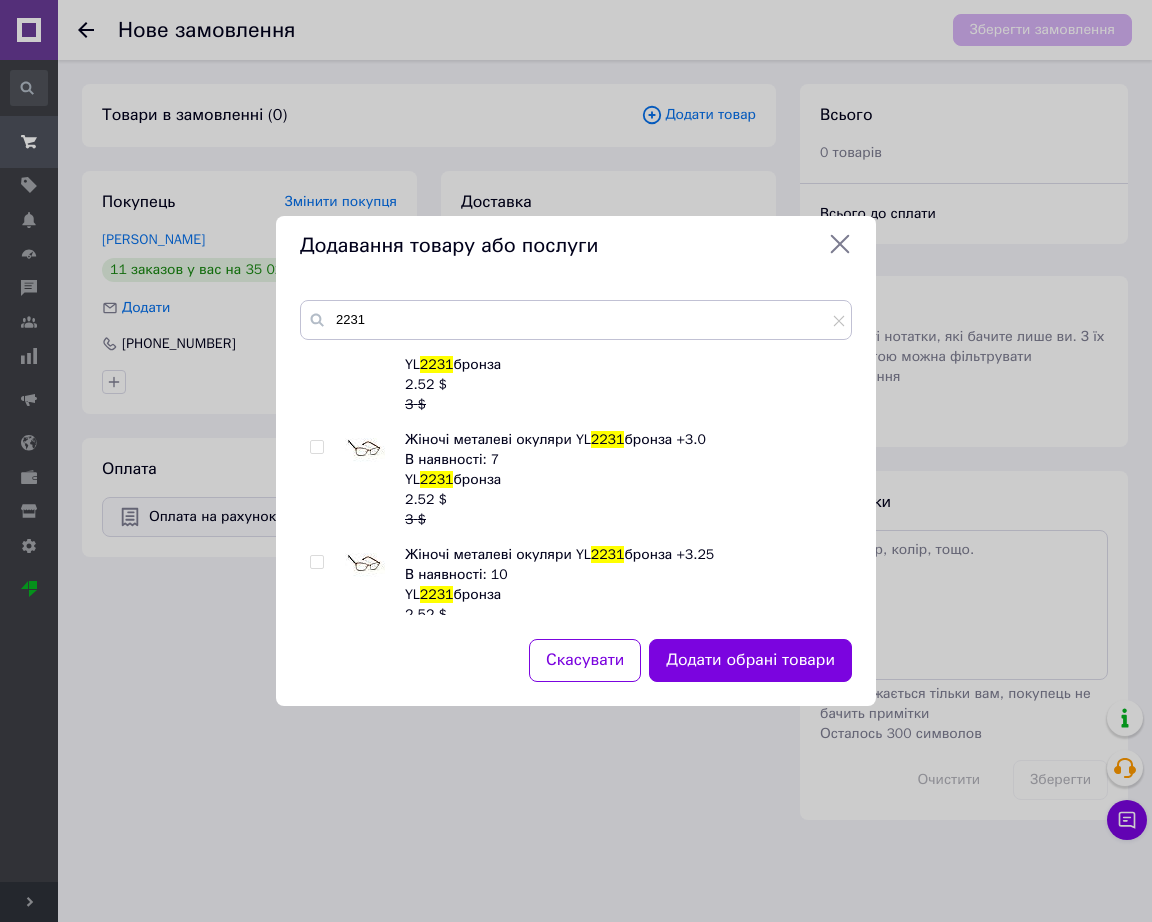 click at bounding box center [365, 450] 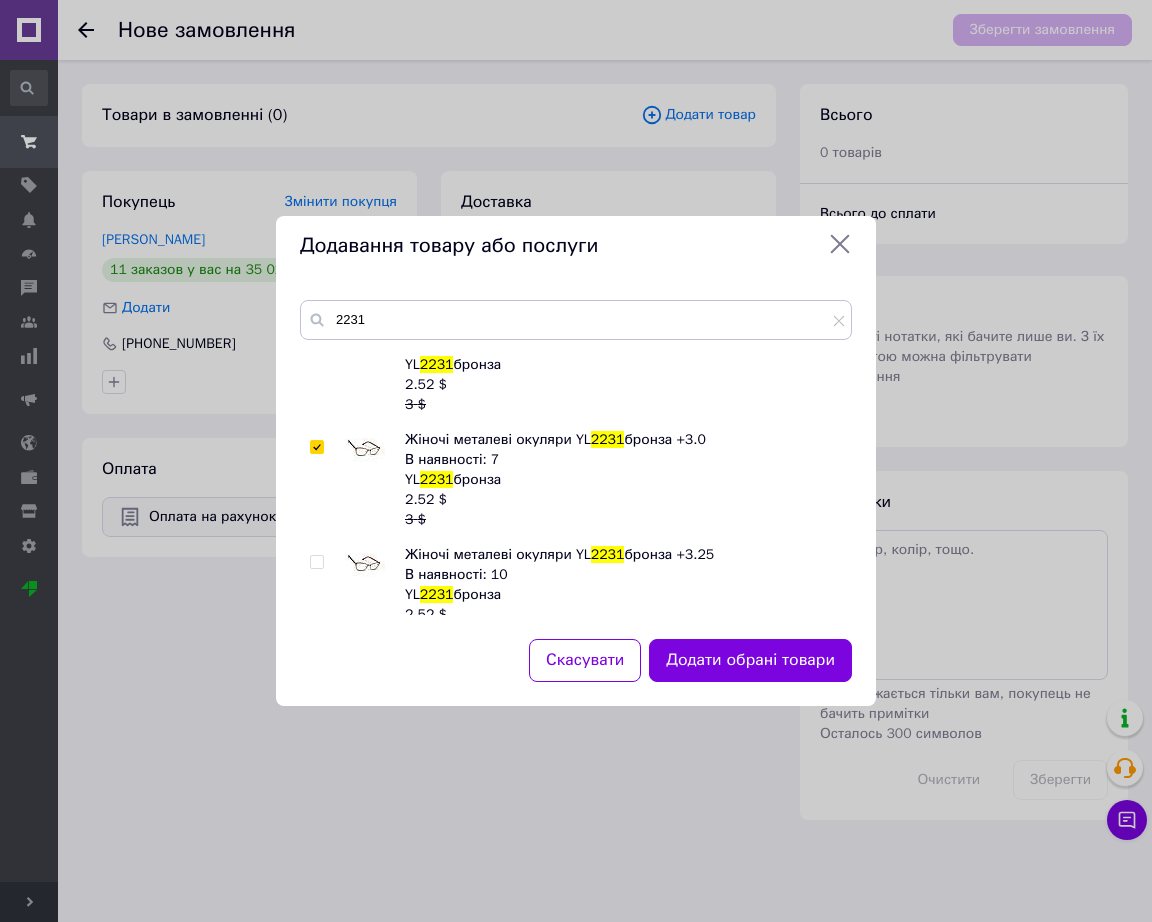 checkbox on "true" 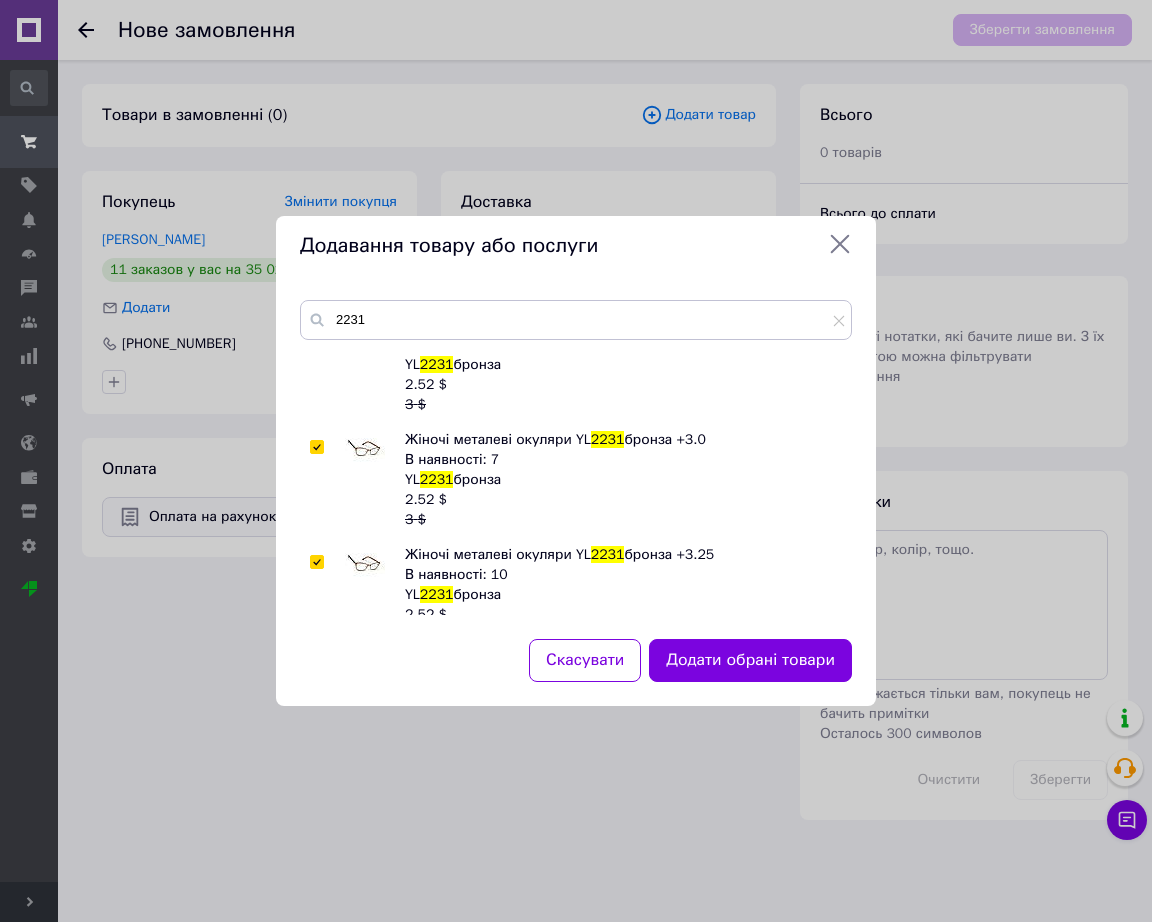 checkbox on "true" 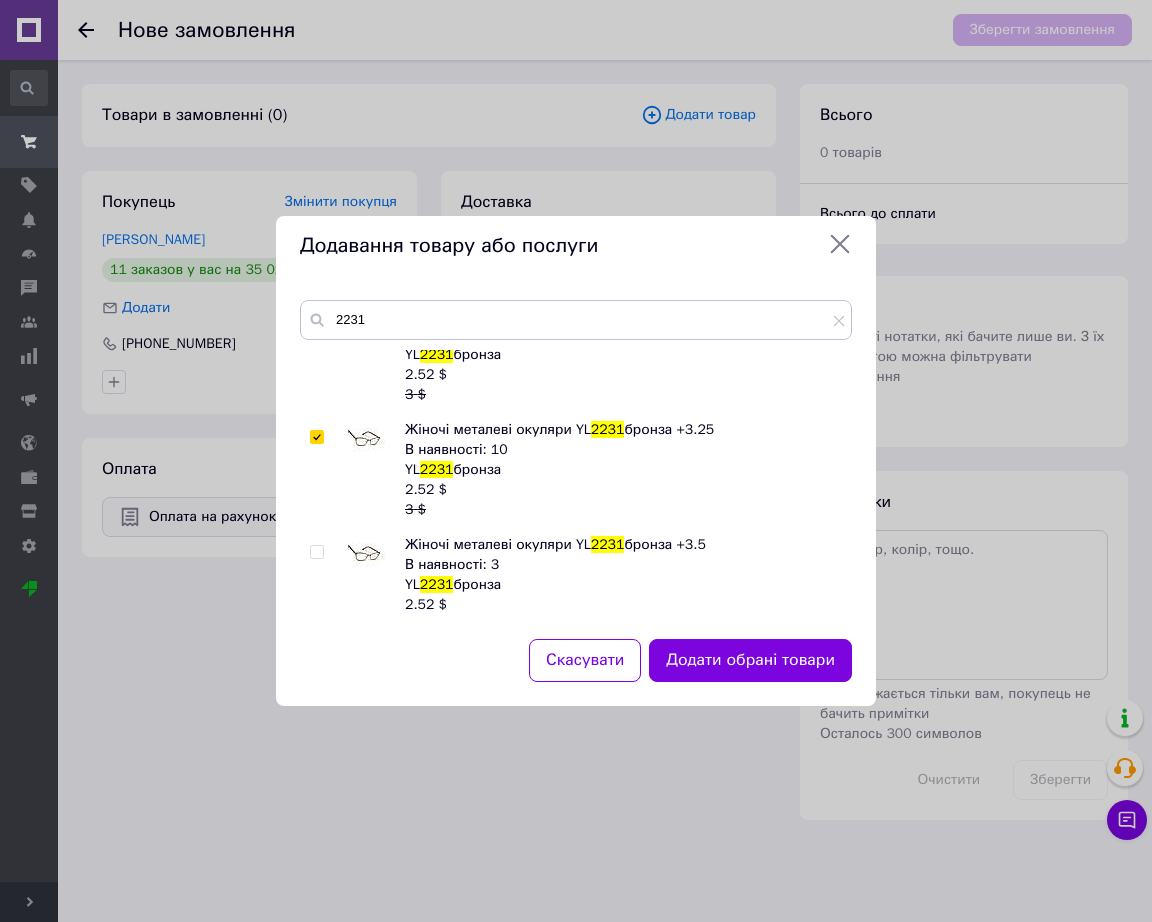click at bounding box center (365, 555) 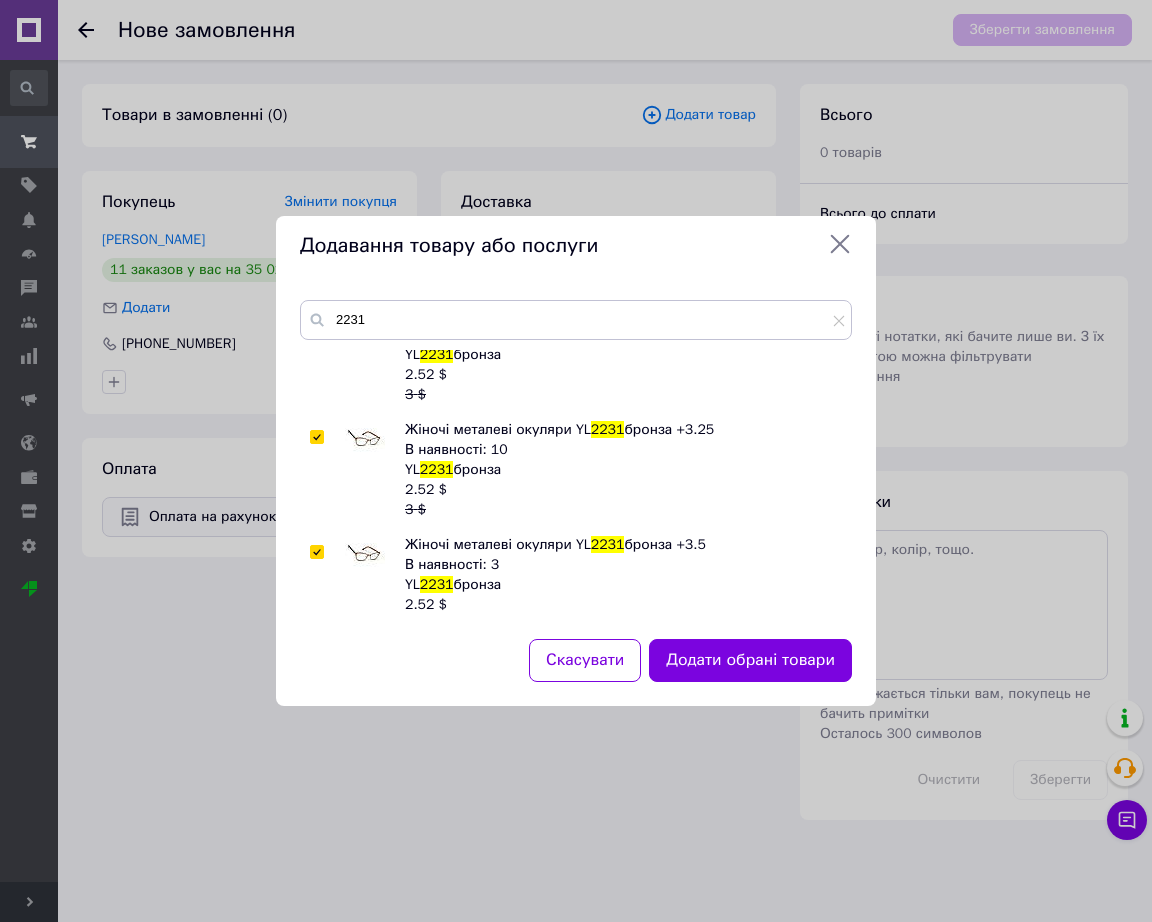 checkbox on "true" 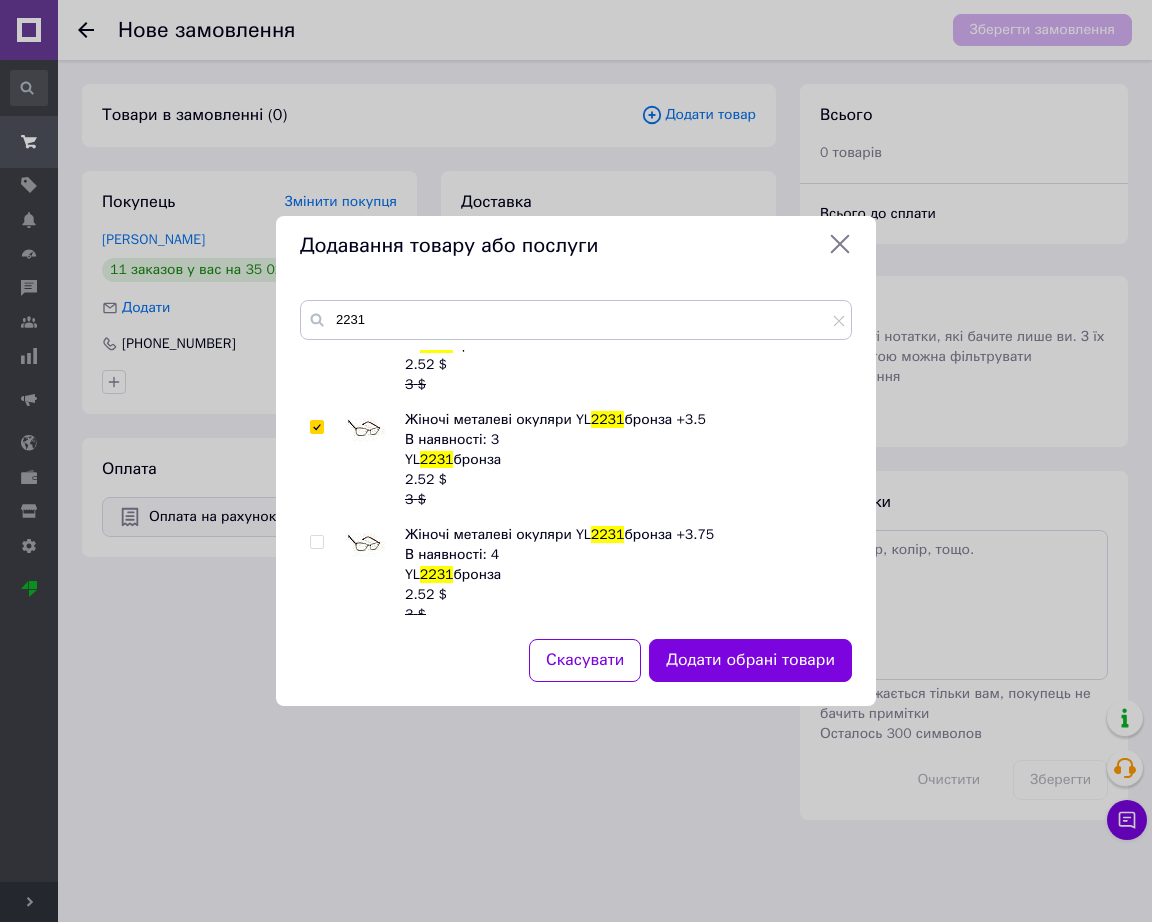 click at bounding box center (365, 545) 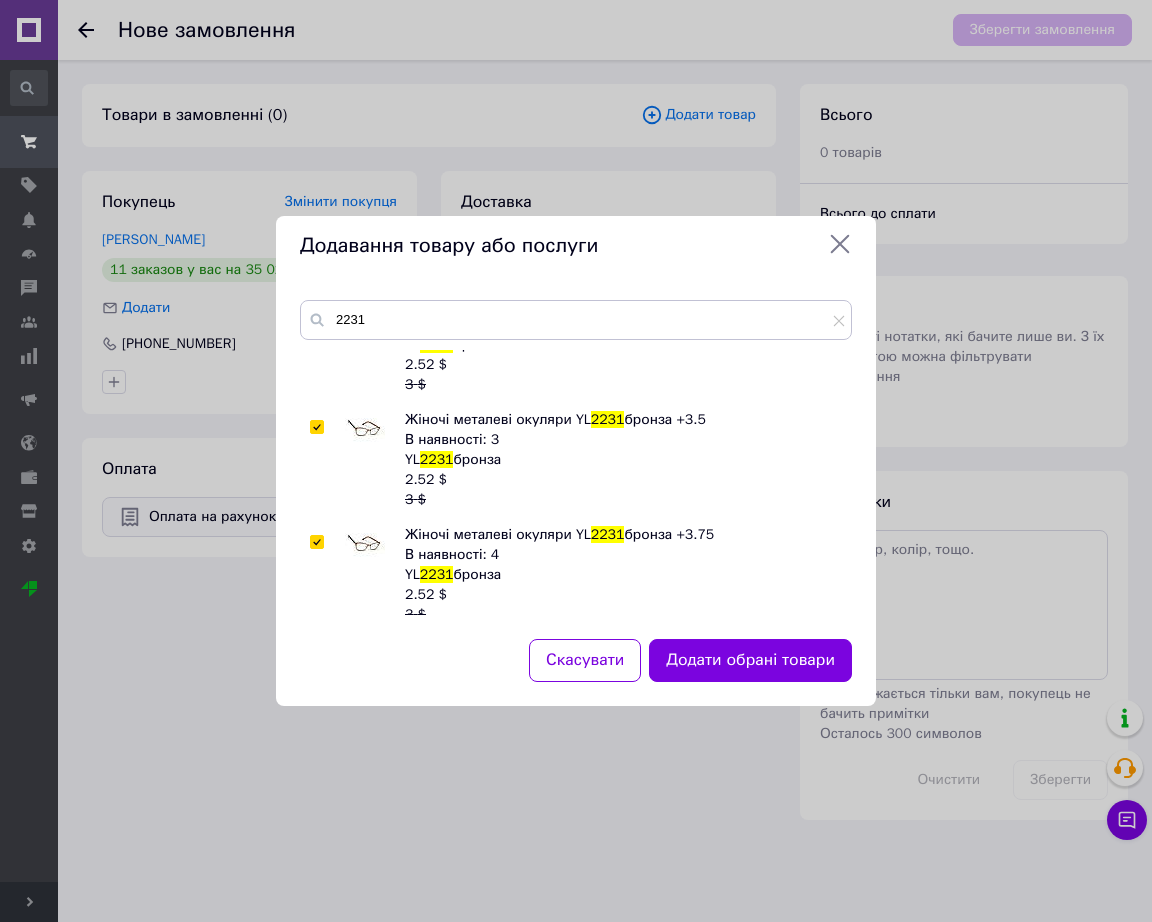 checkbox on "true" 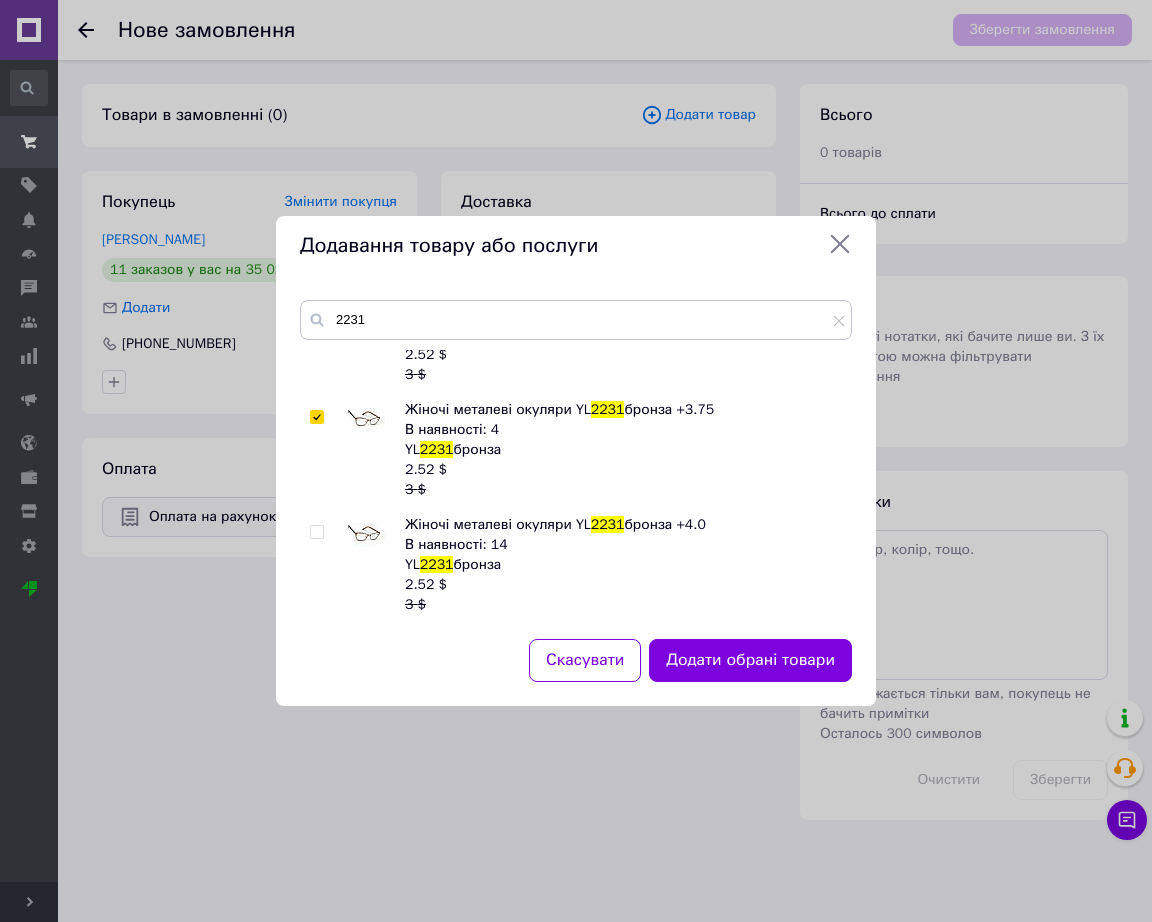 click at bounding box center [365, 535] 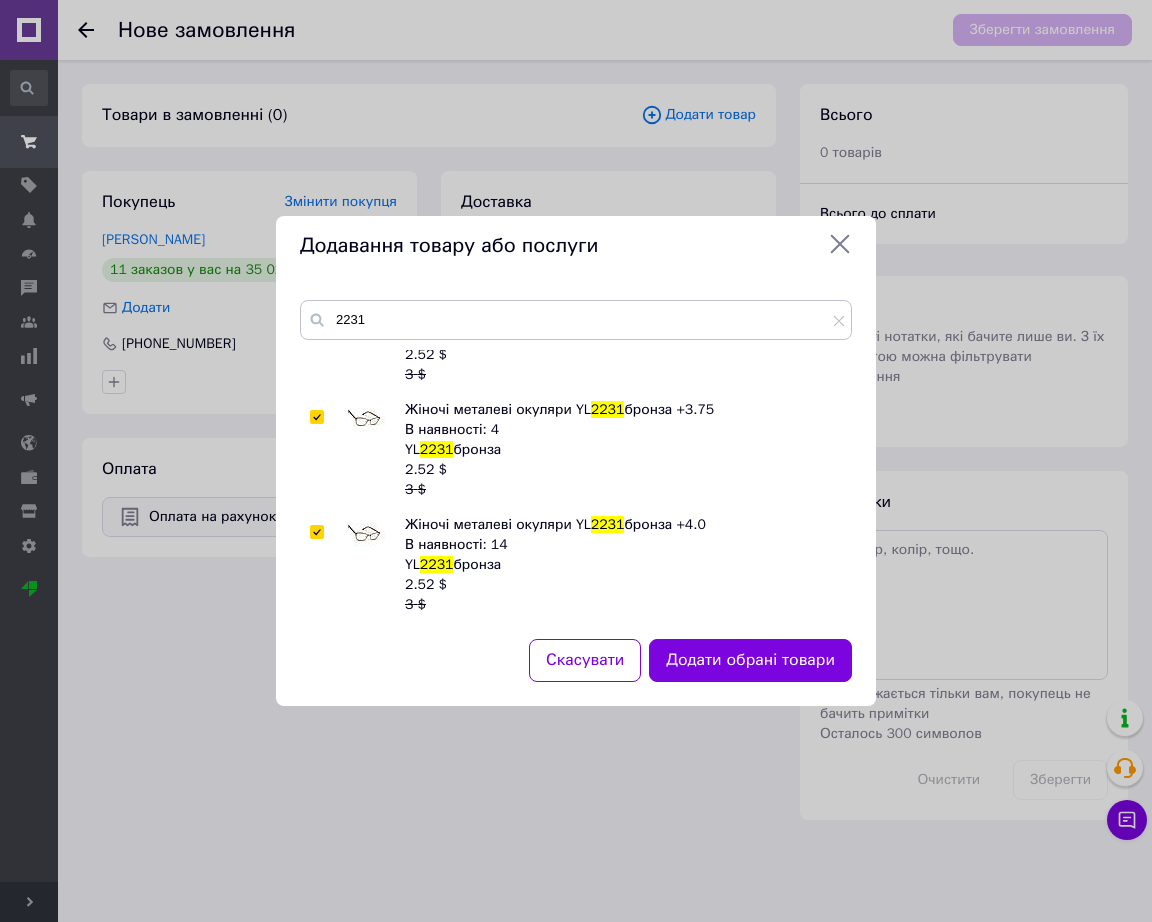 checkbox on "true" 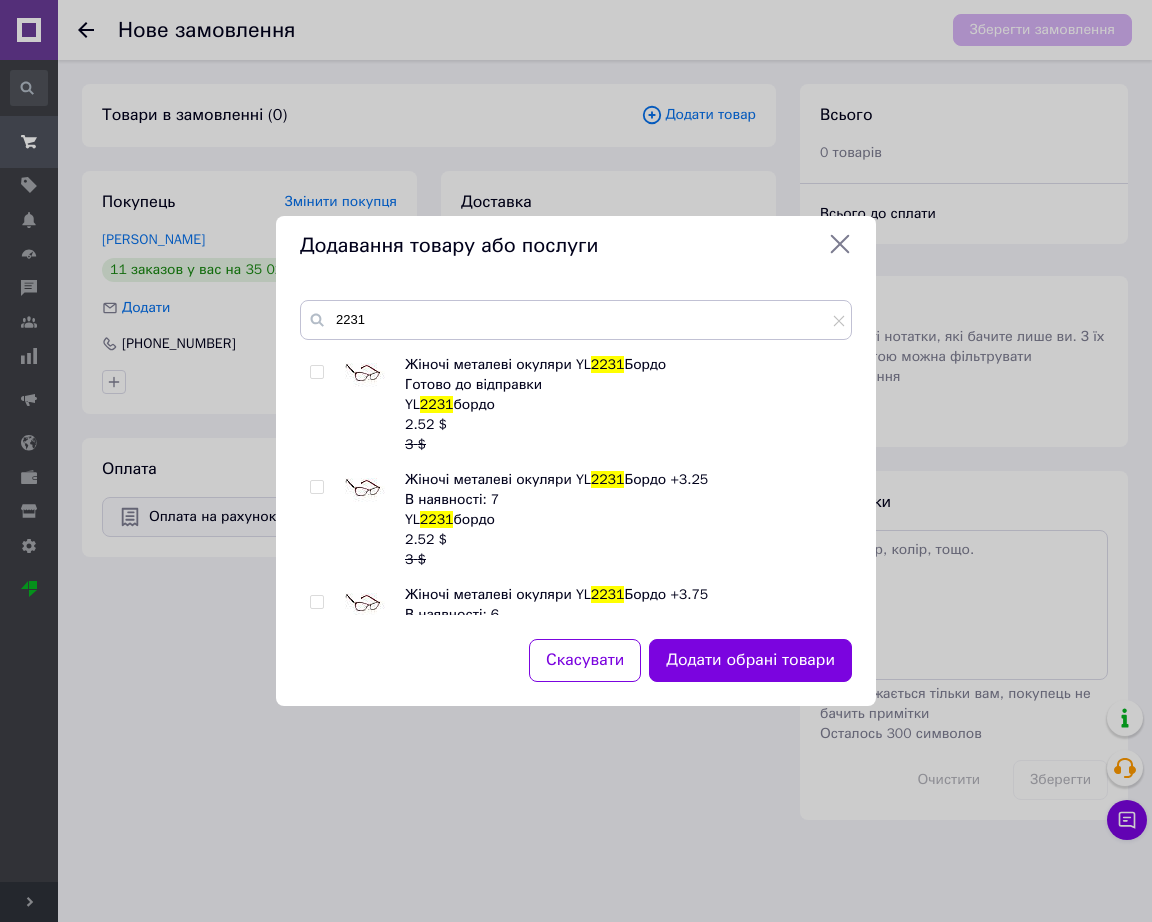 scroll, scrollTop: 235, scrollLeft: 0, axis: vertical 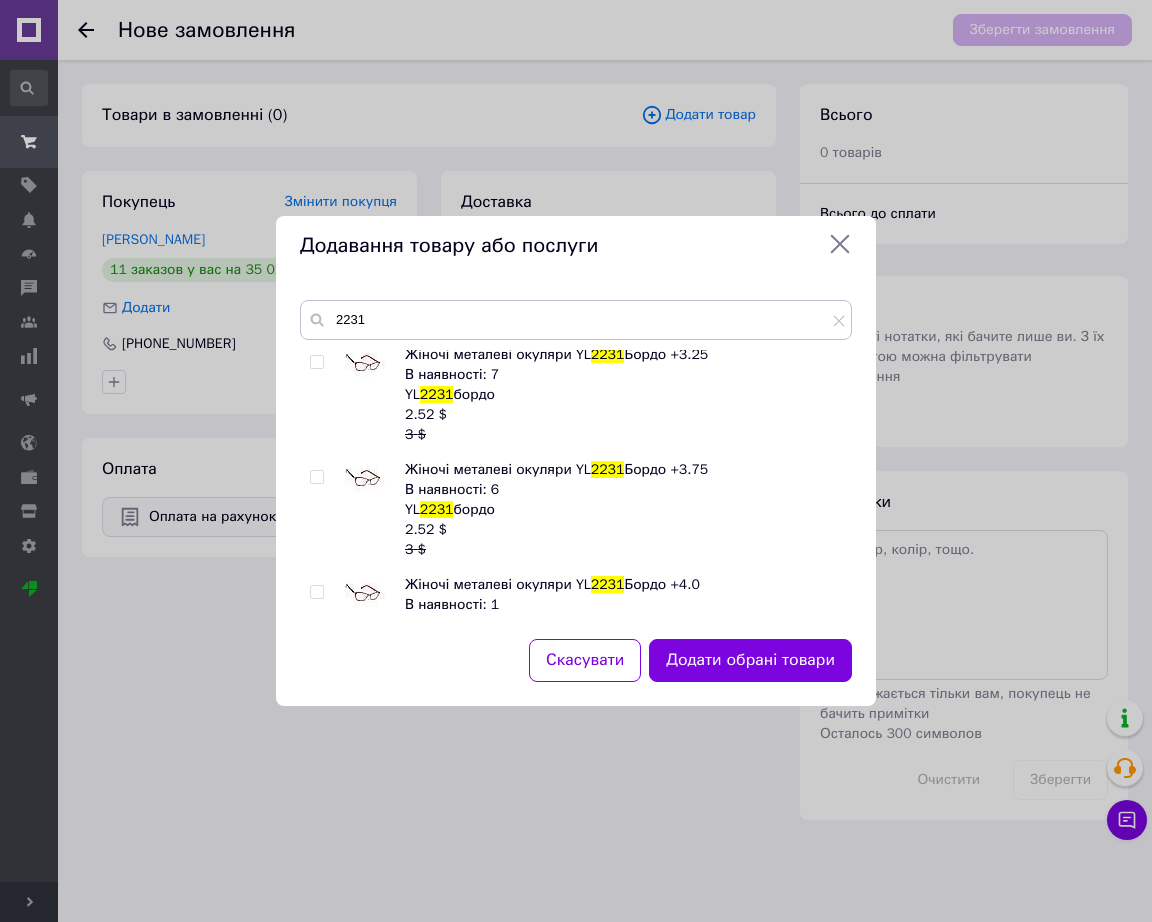 click at bounding box center [365, 480] 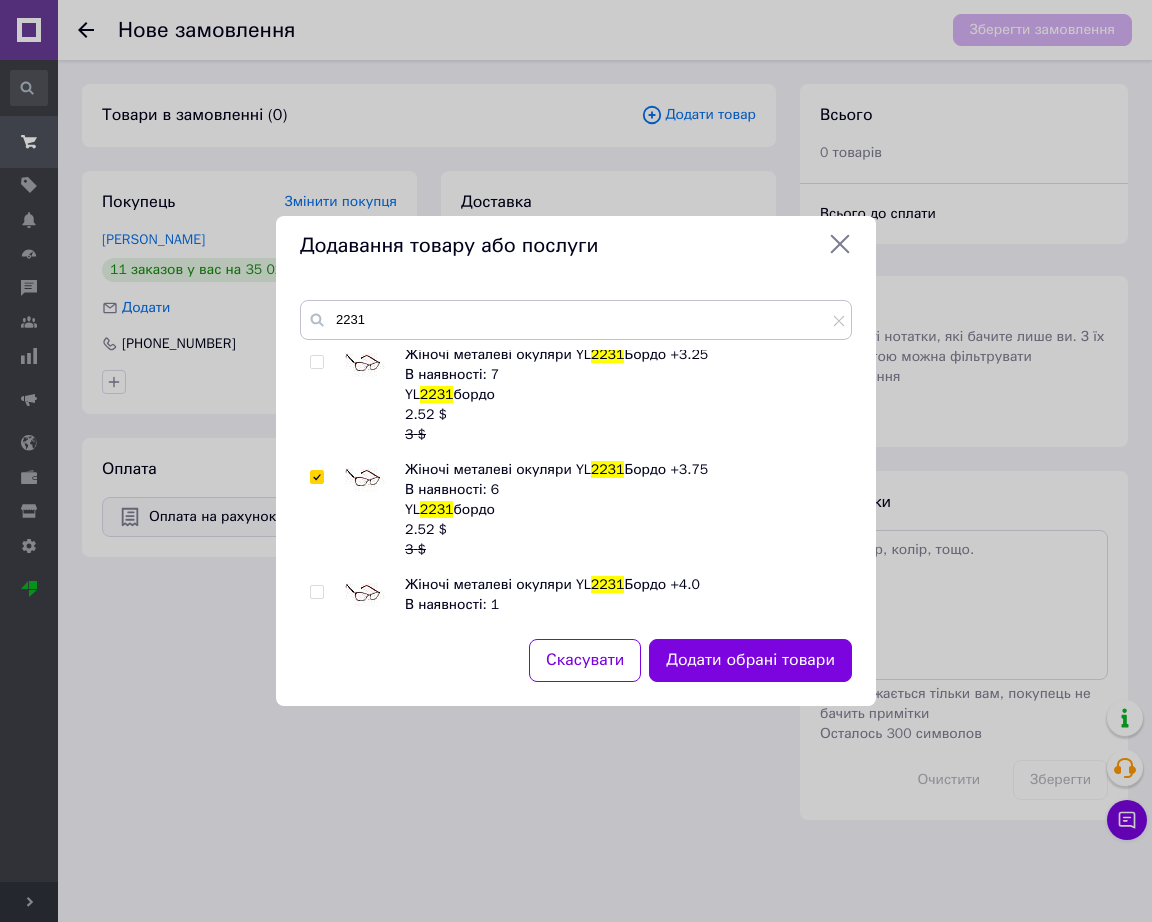 checkbox on "true" 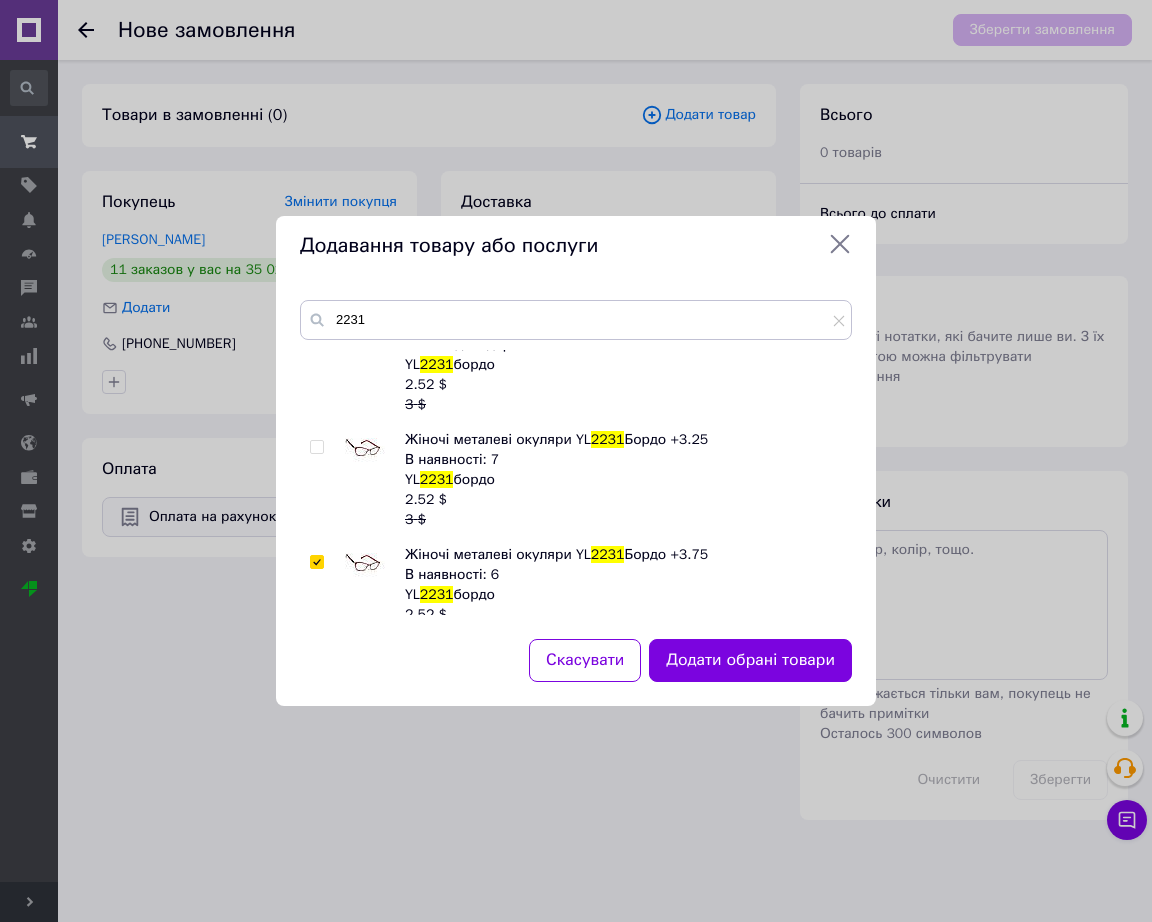 scroll, scrollTop: 110, scrollLeft: 0, axis: vertical 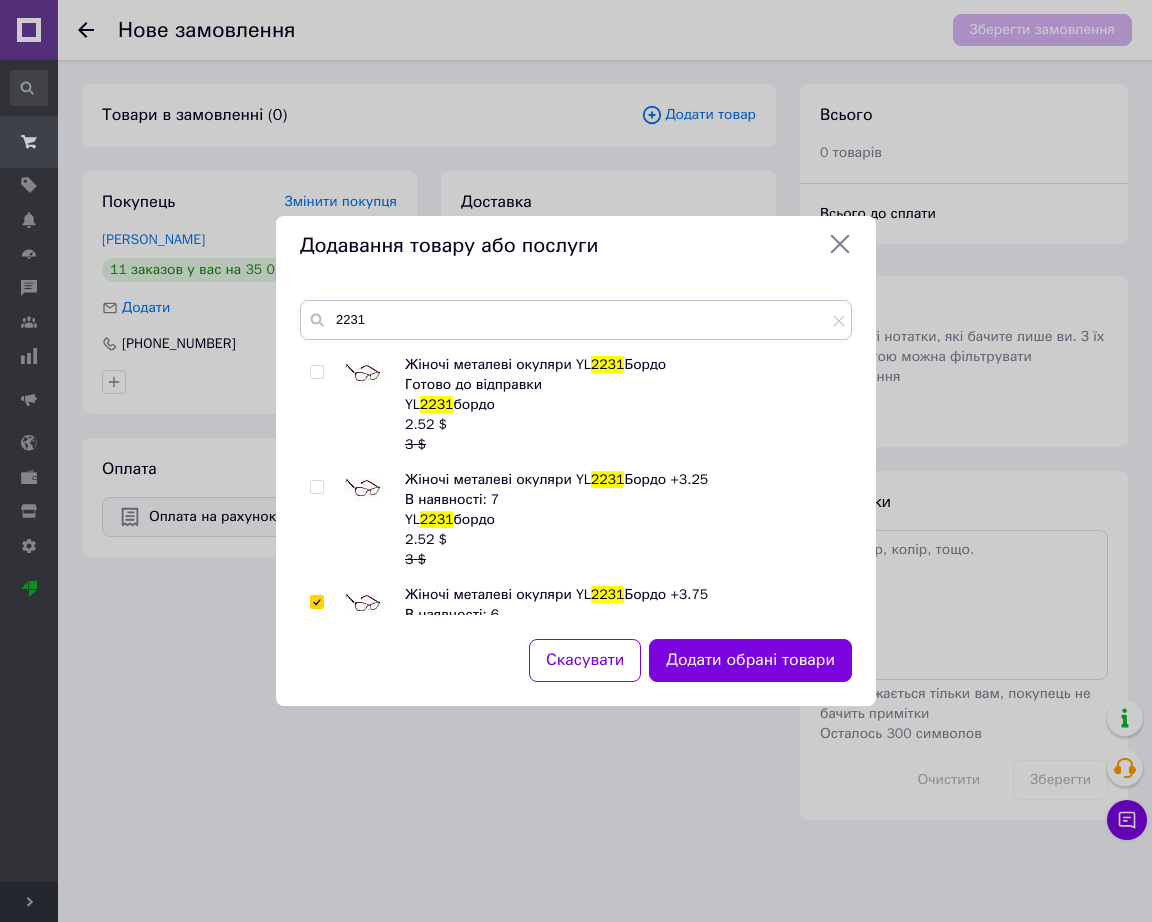 click at bounding box center (365, 490) 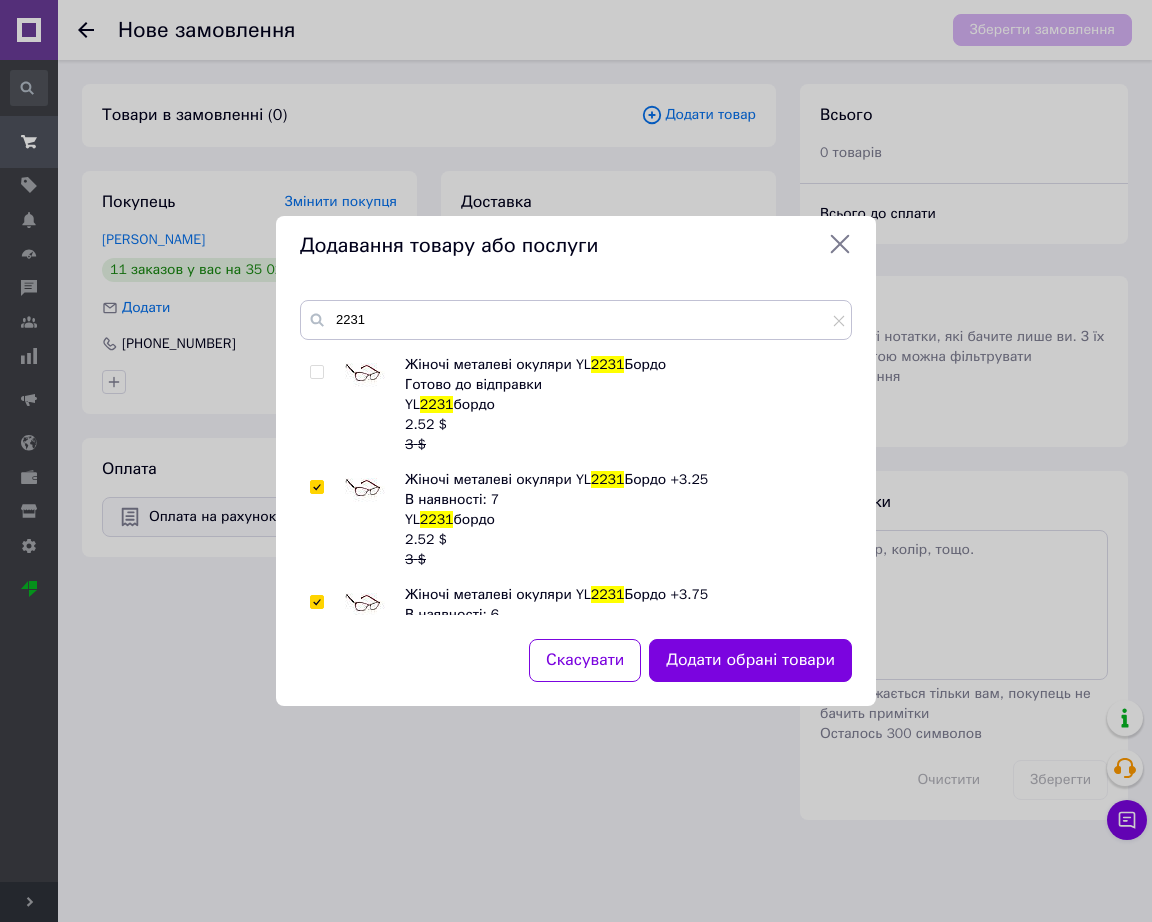 checkbox on "true" 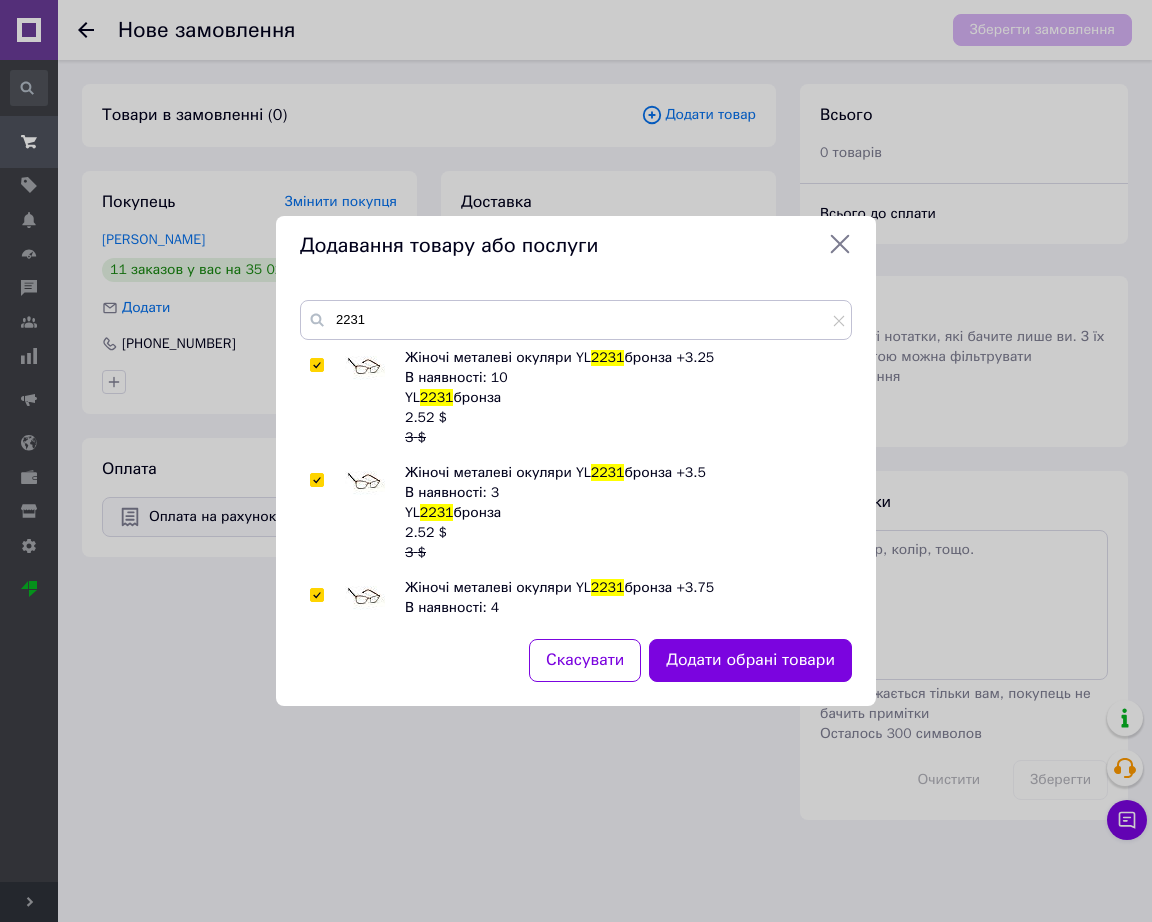 scroll, scrollTop: 860, scrollLeft: 0, axis: vertical 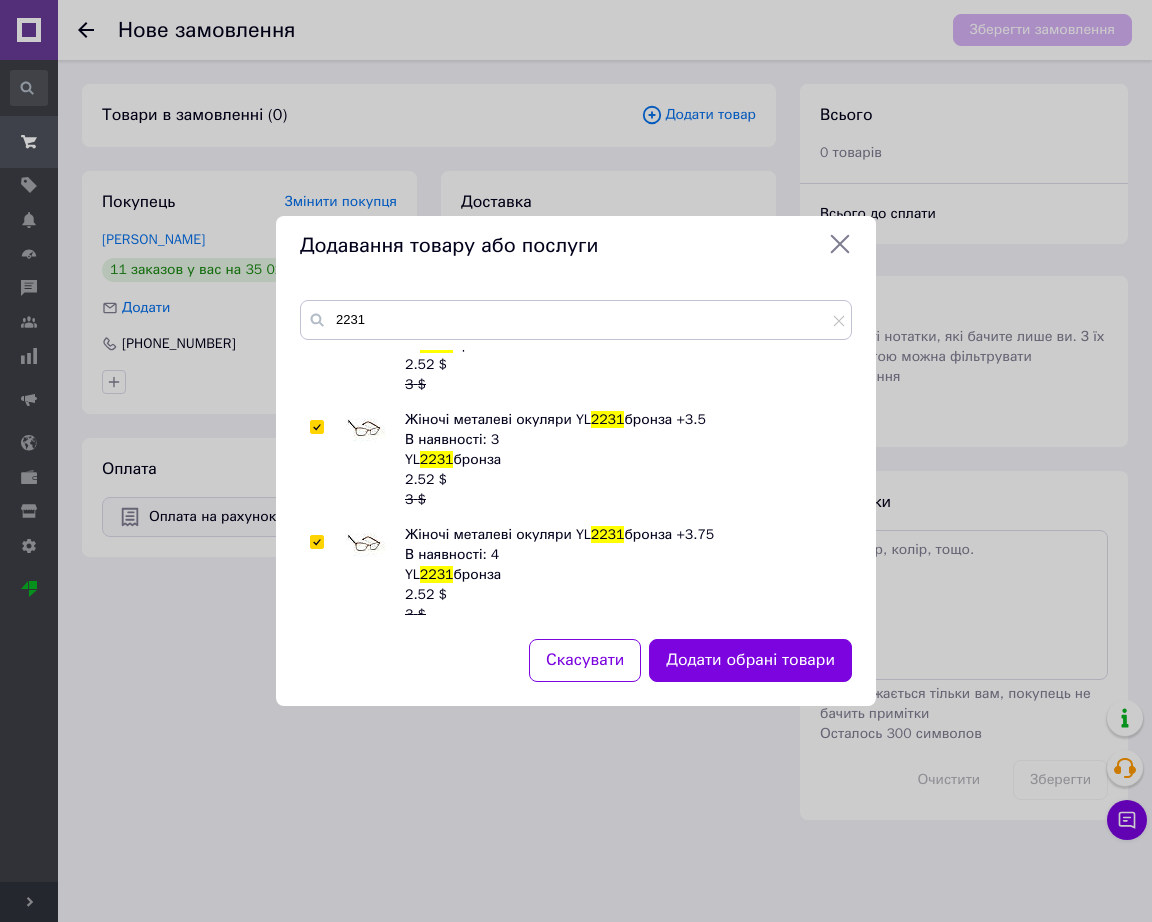 click at bounding box center (365, 545) 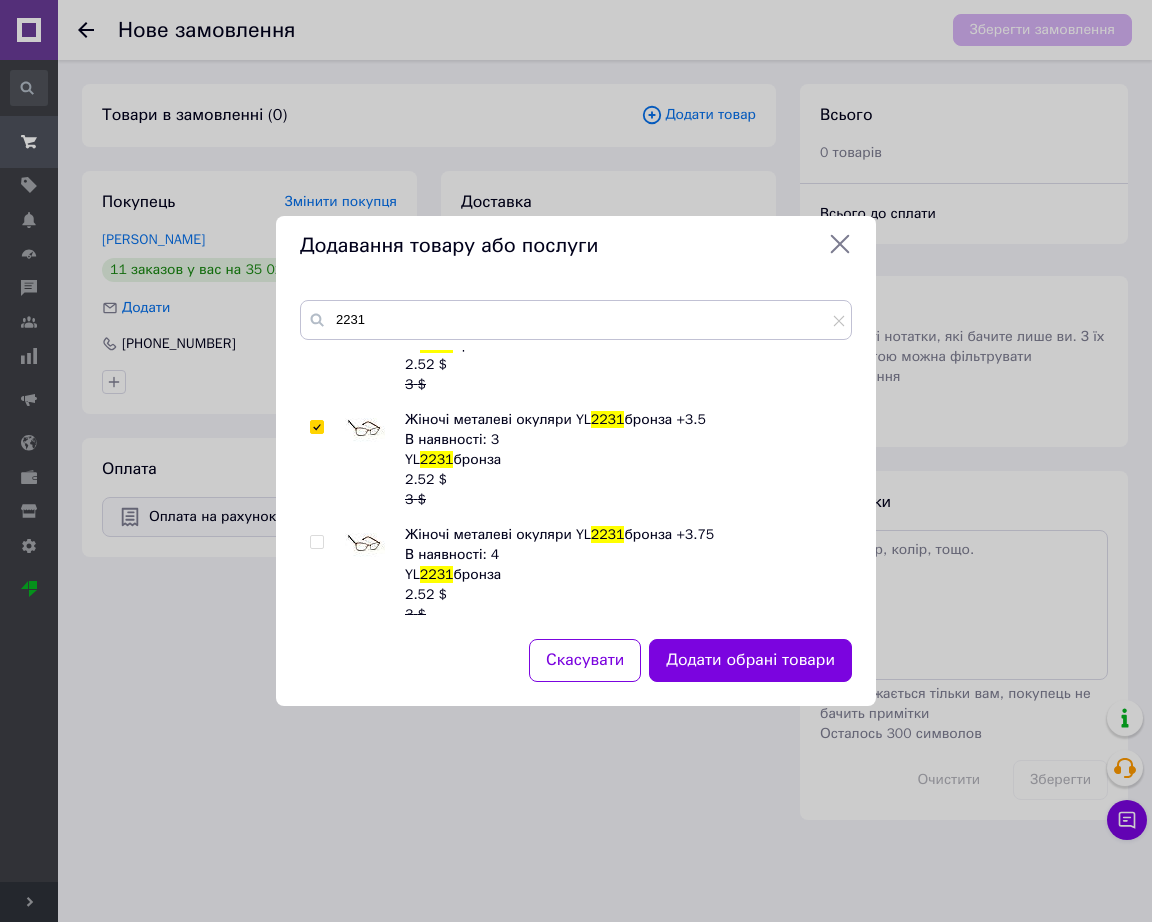 checkbox on "false" 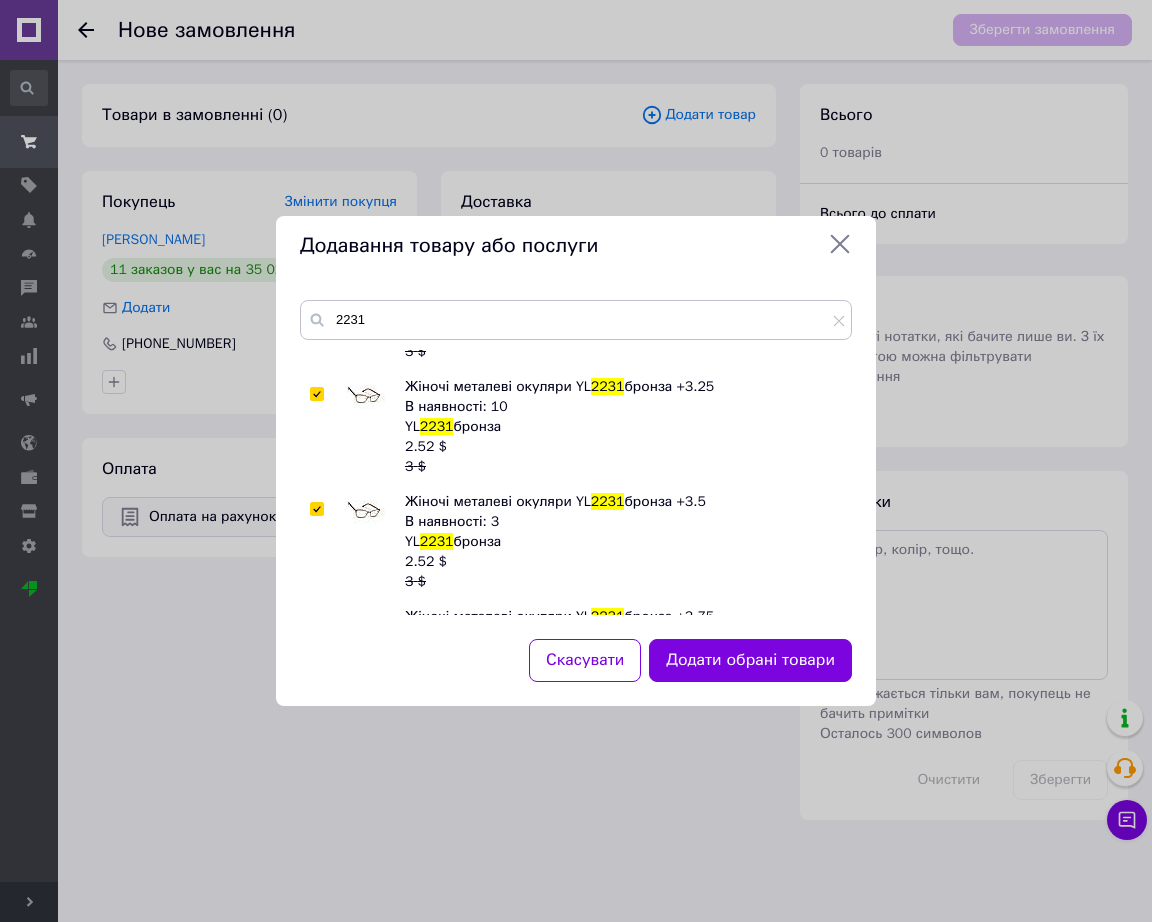 scroll, scrollTop: 735, scrollLeft: 0, axis: vertical 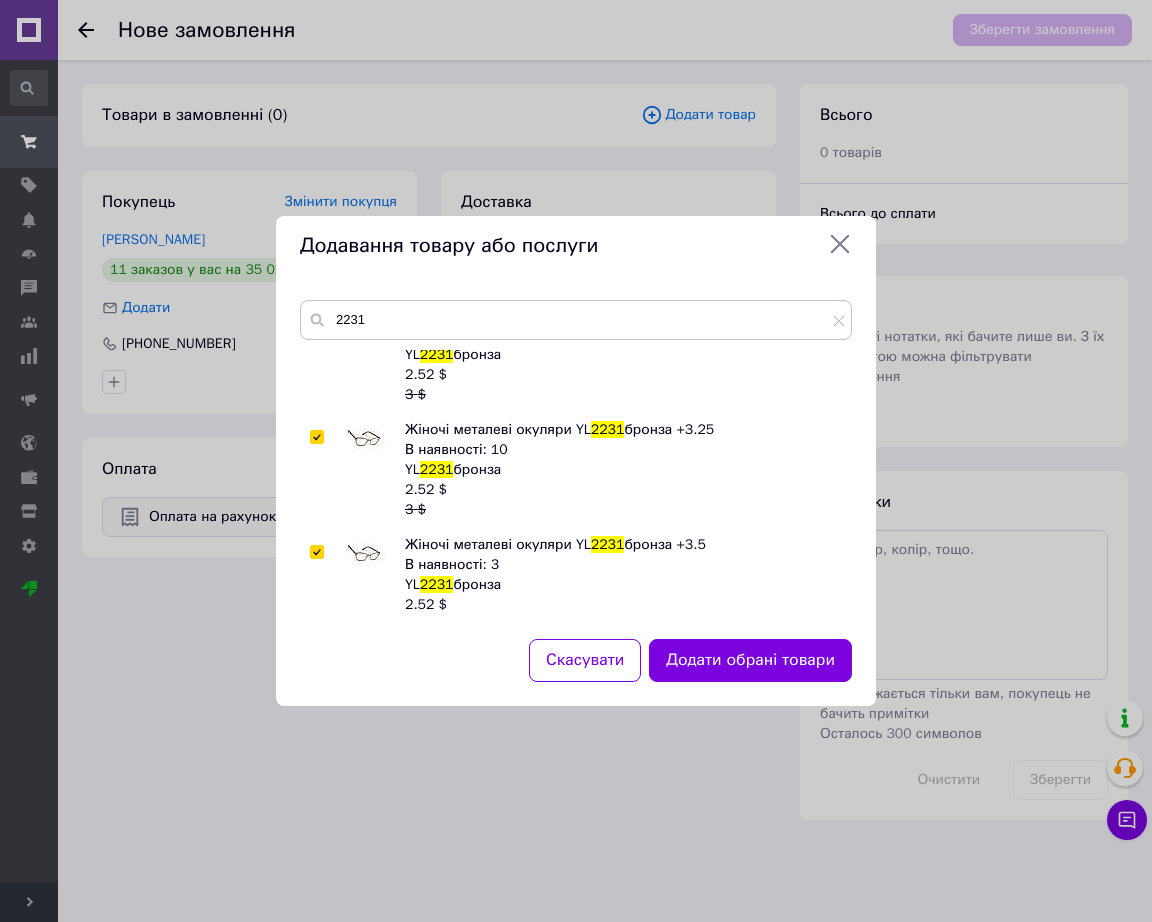 click at bounding box center (337, 470) 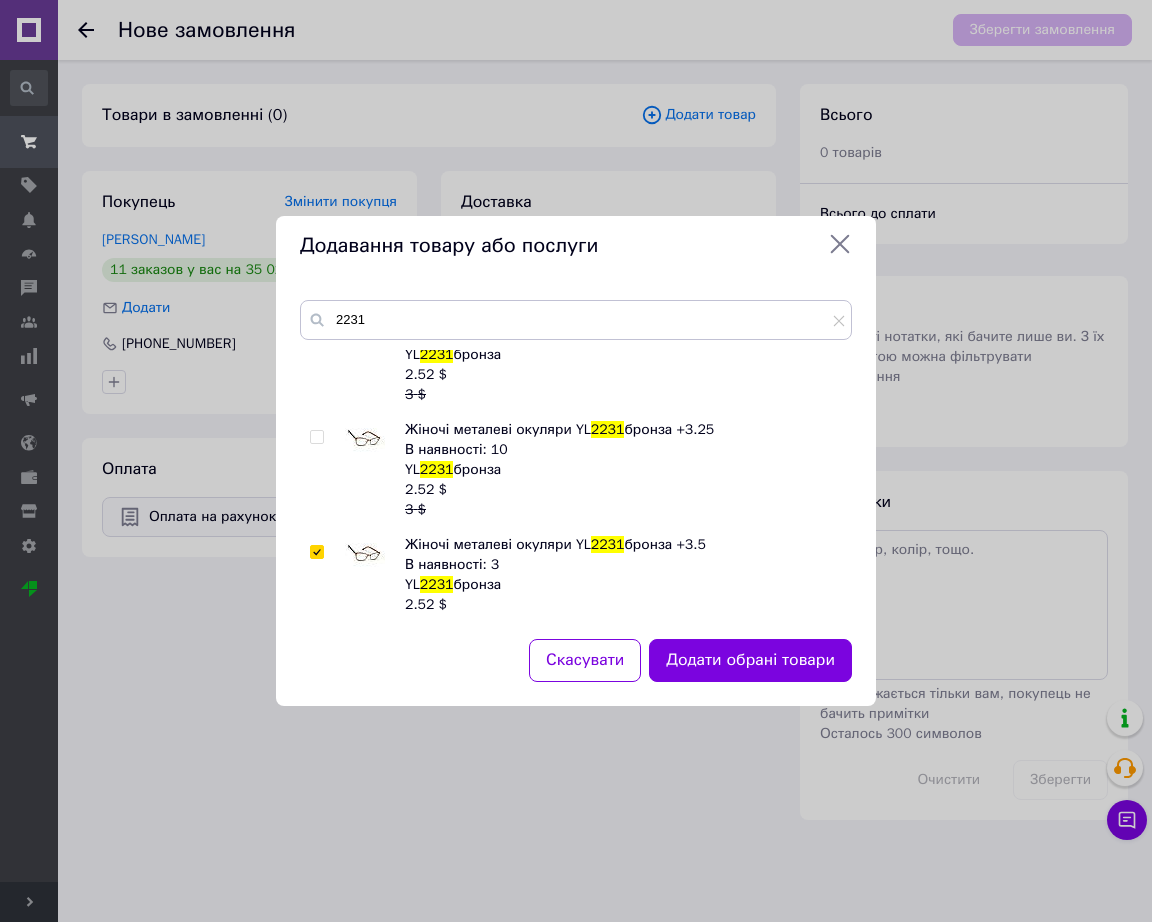 checkbox on "false" 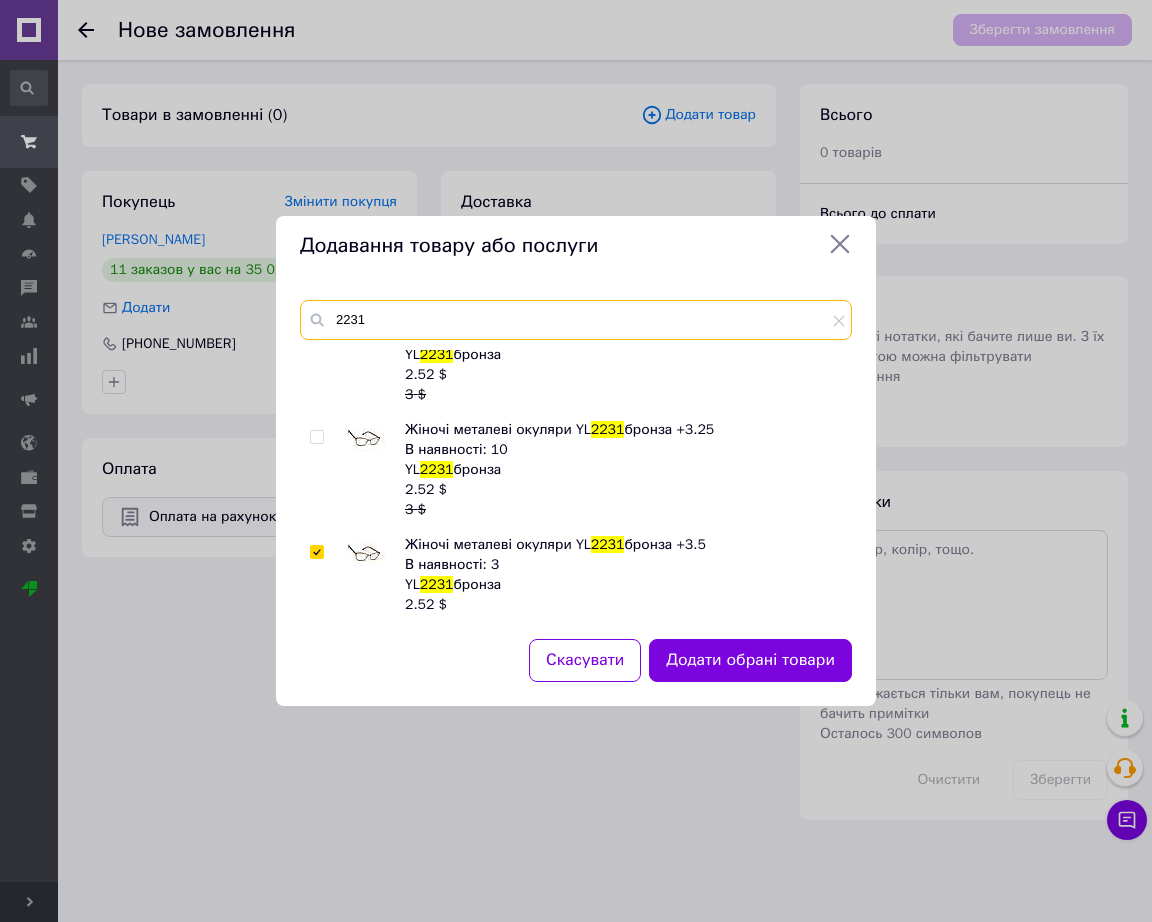 click on "2231" at bounding box center (576, 320) 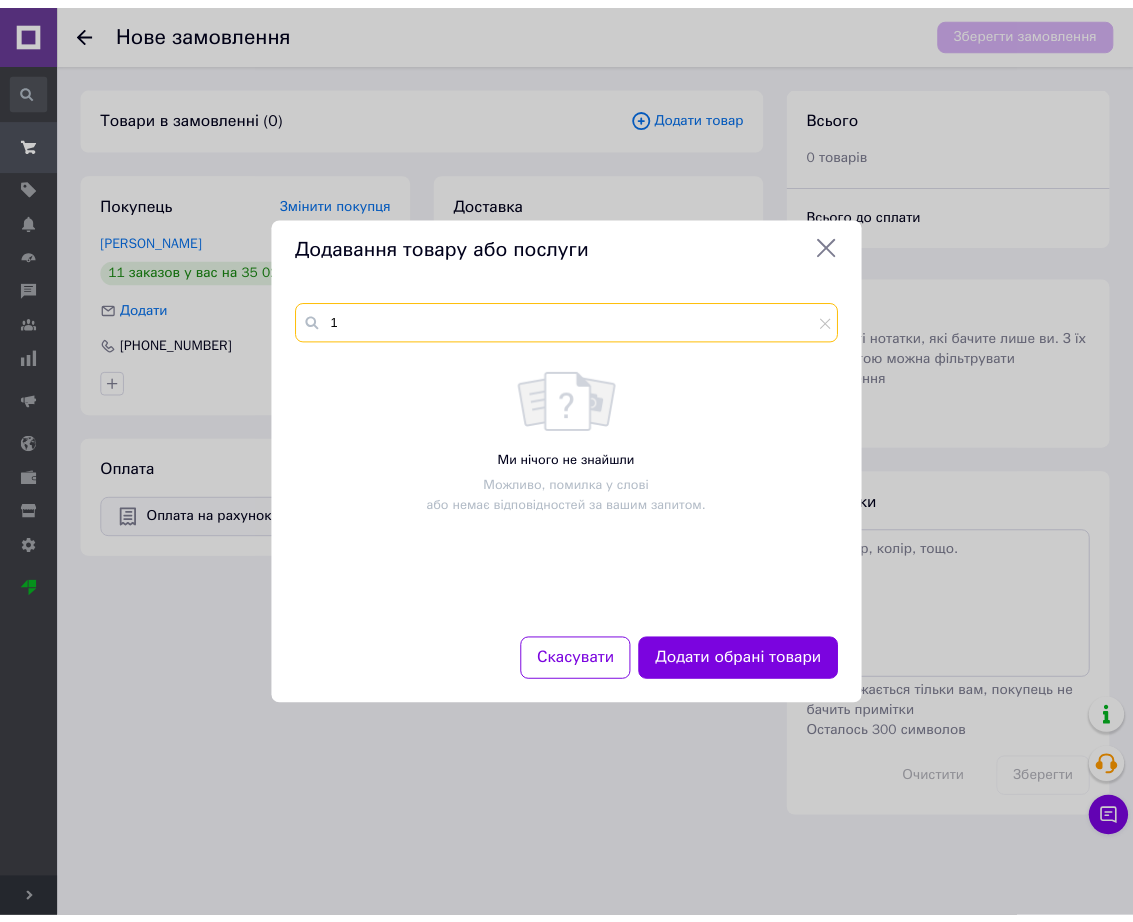 scroll, scrollTop: 0, scrollLeft: 0, axis: both 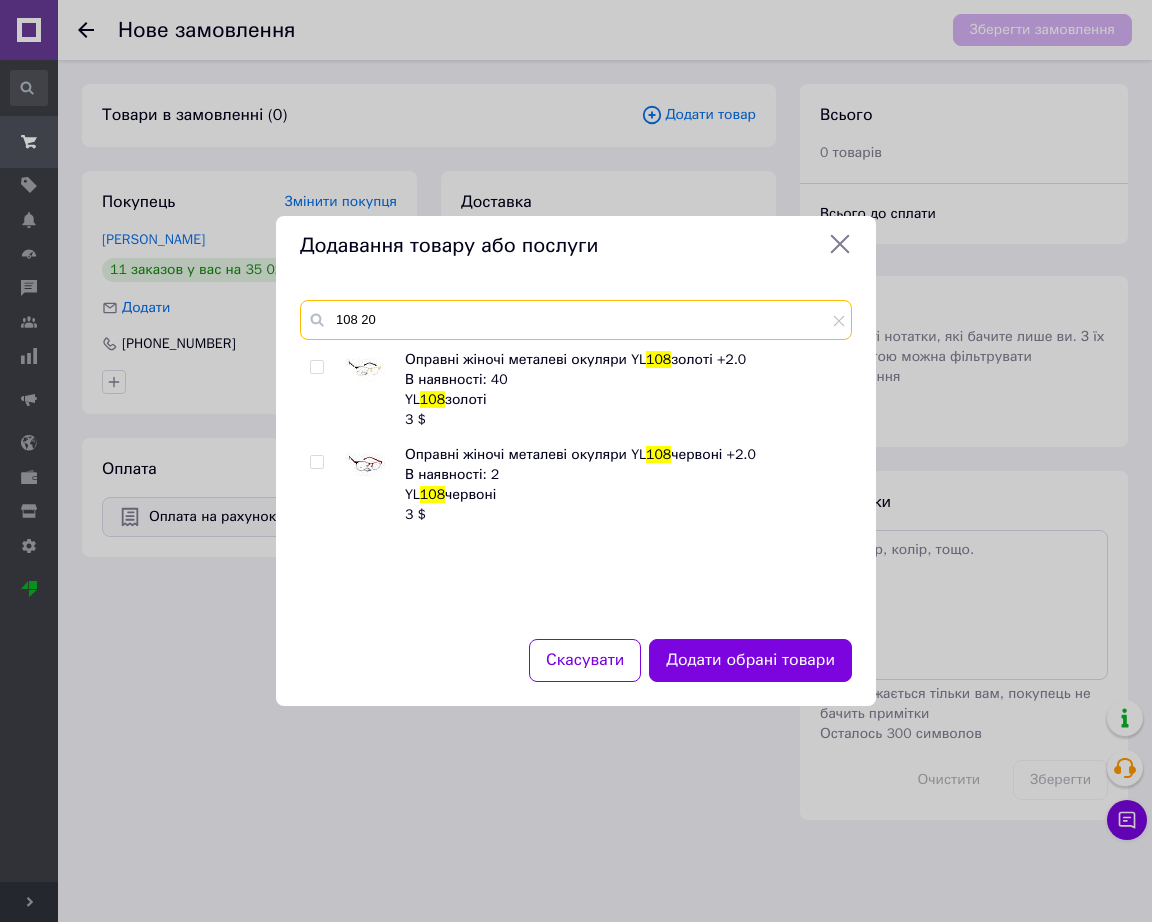 type on "108 20" 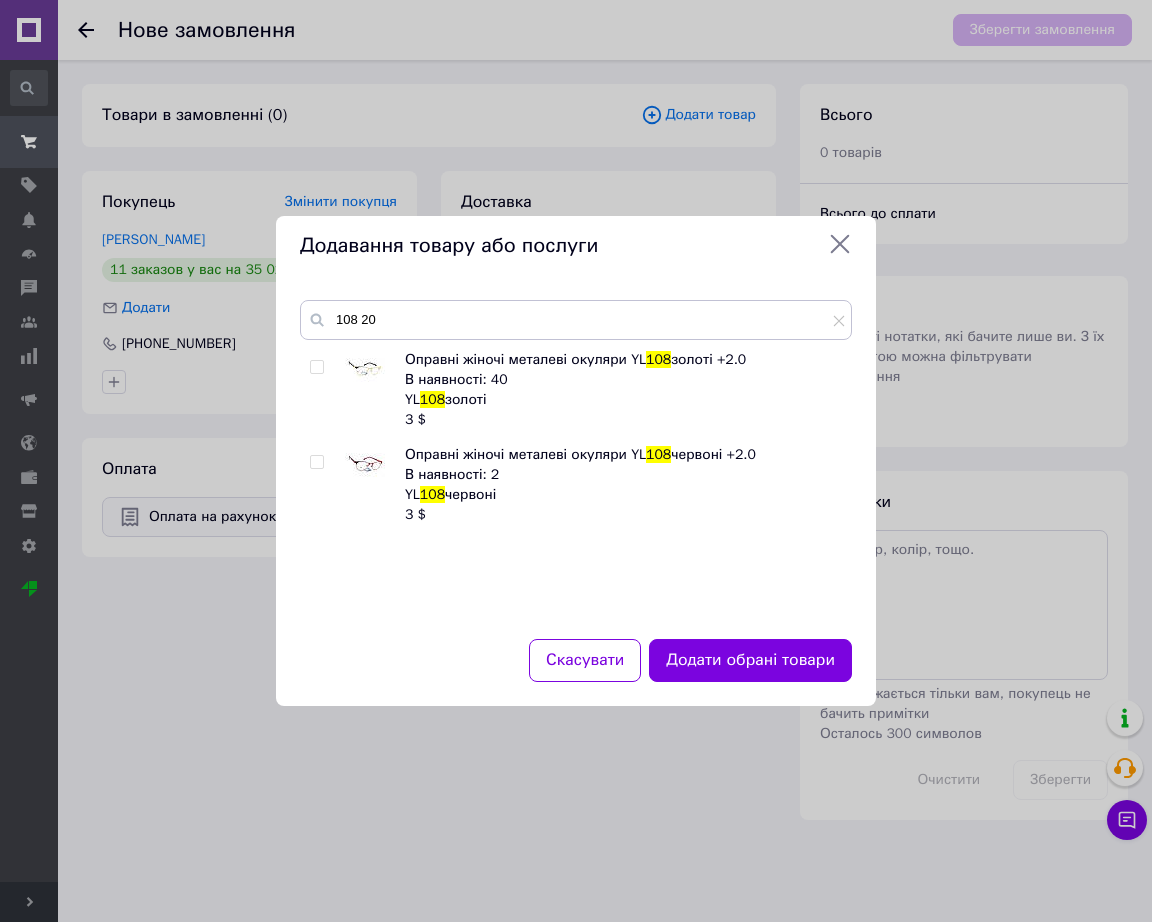 click at bounding box center [365, 370] 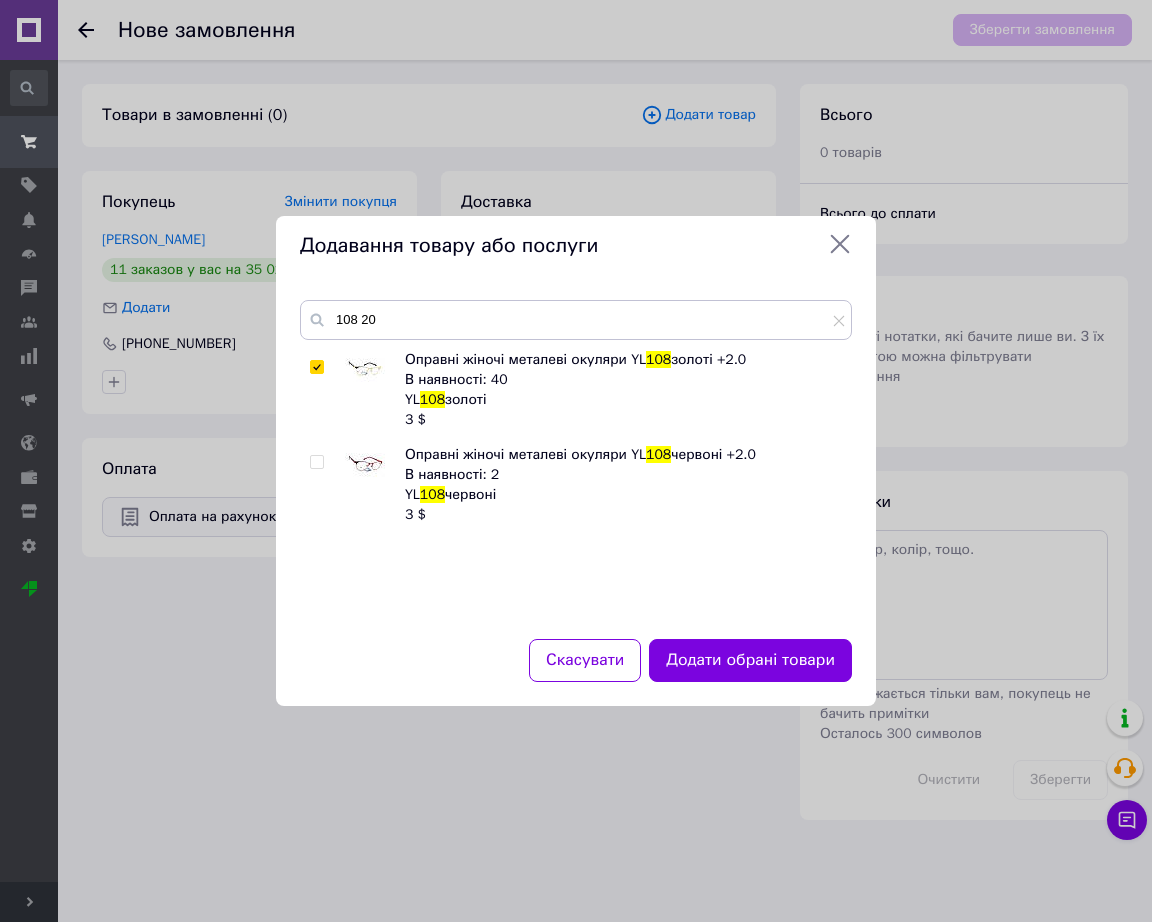 checkbox on "true" 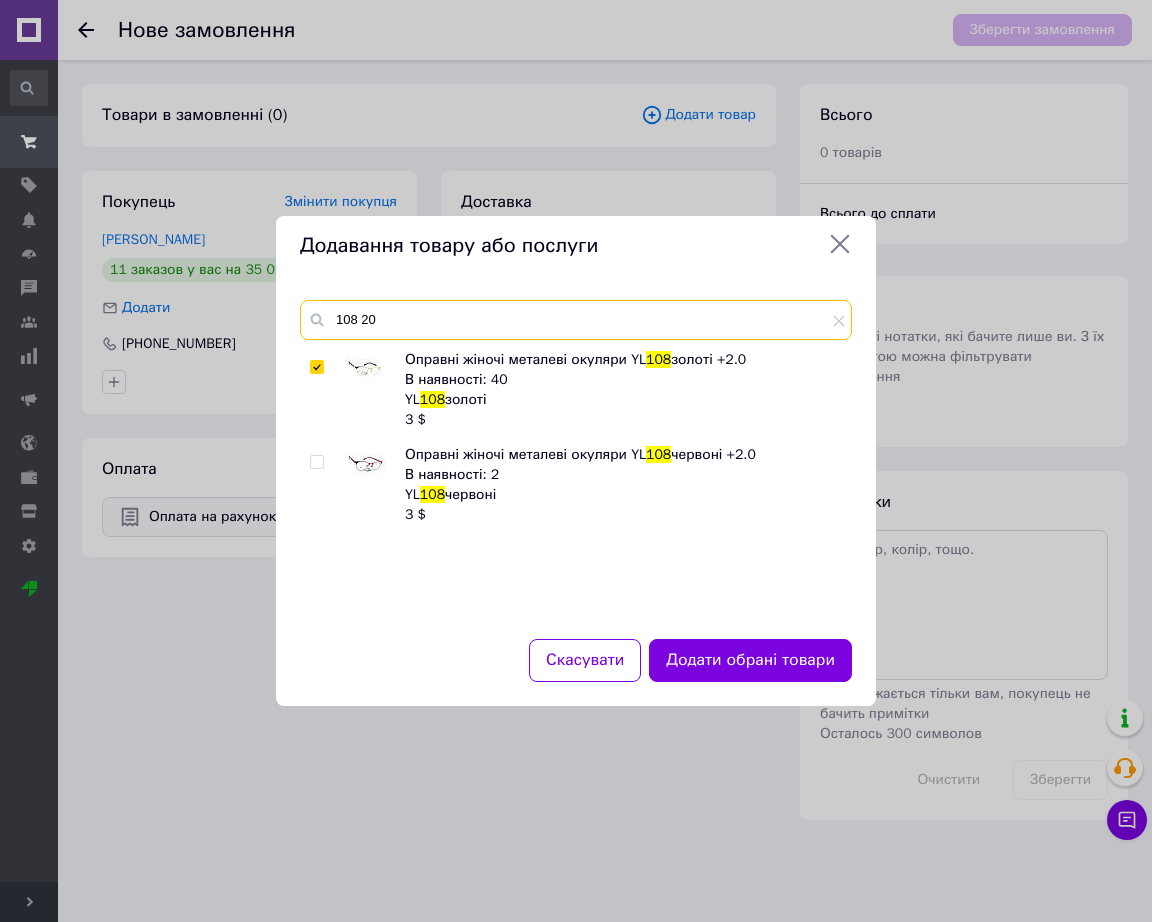 click on "108 20" at bounding box center [576, 320] 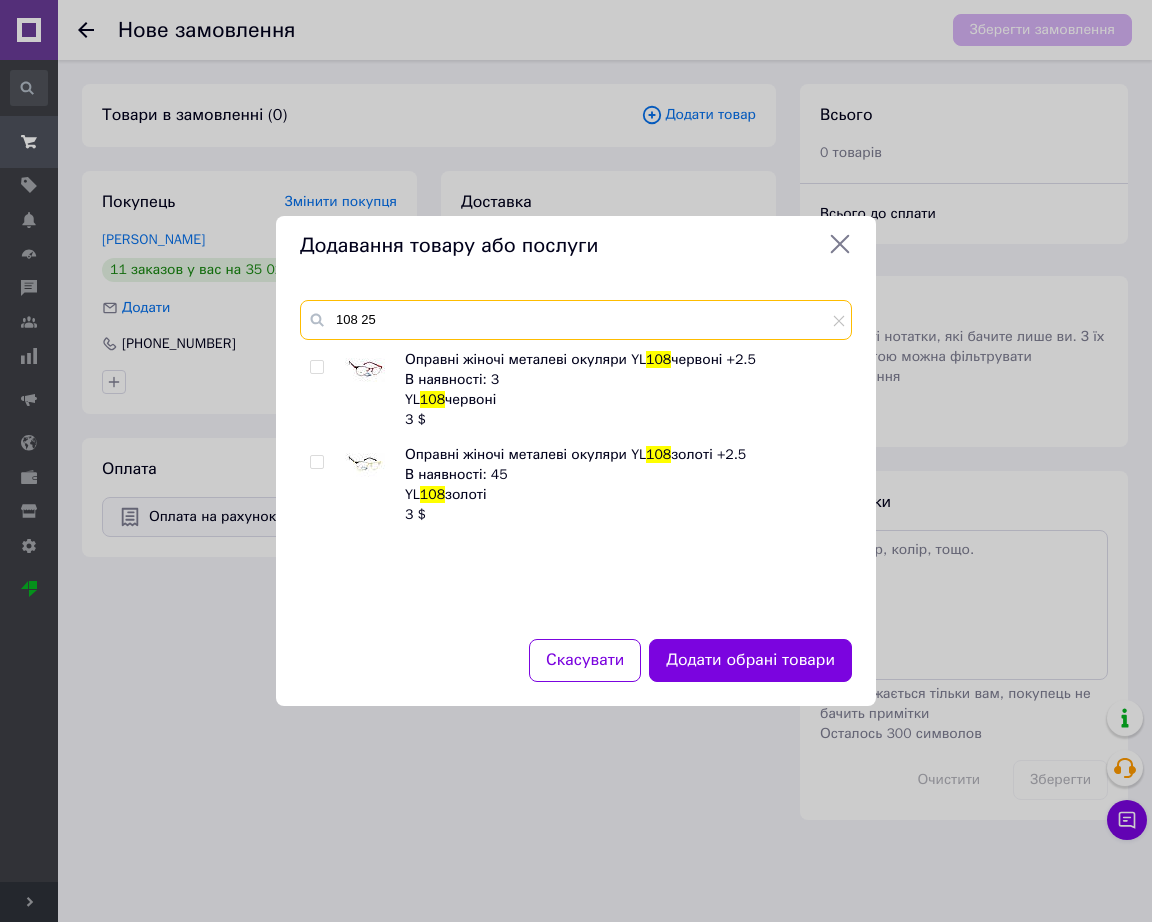 type on "108 25" 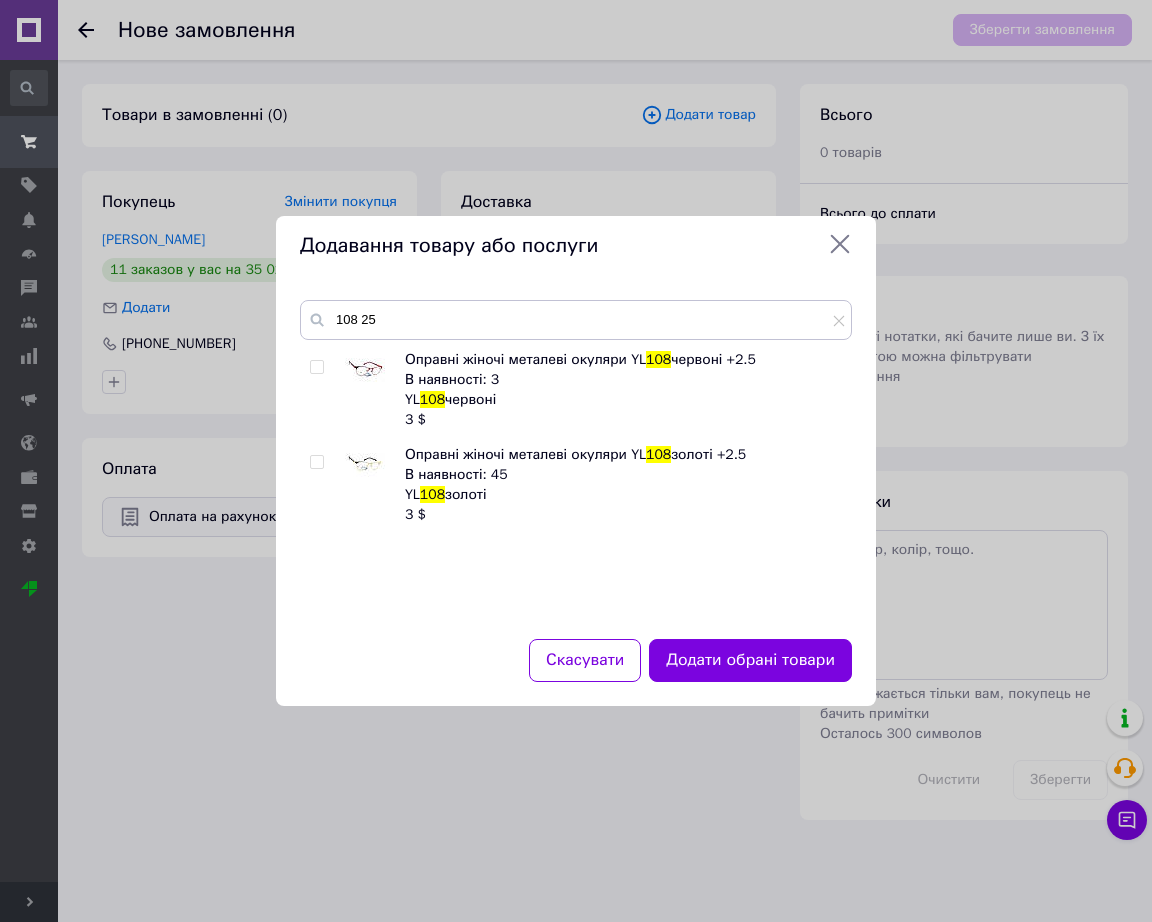 click at bounding box center [365, 465] 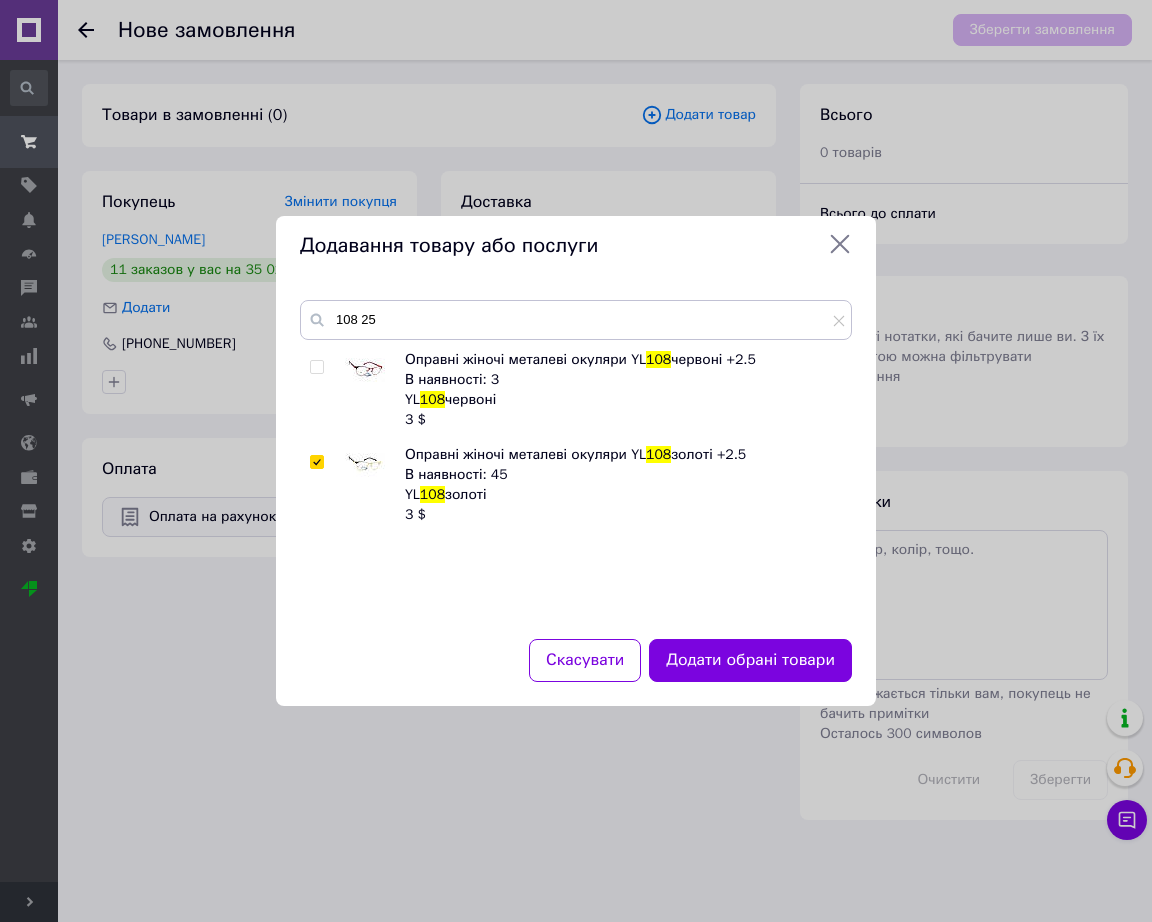 checkbox on "true" 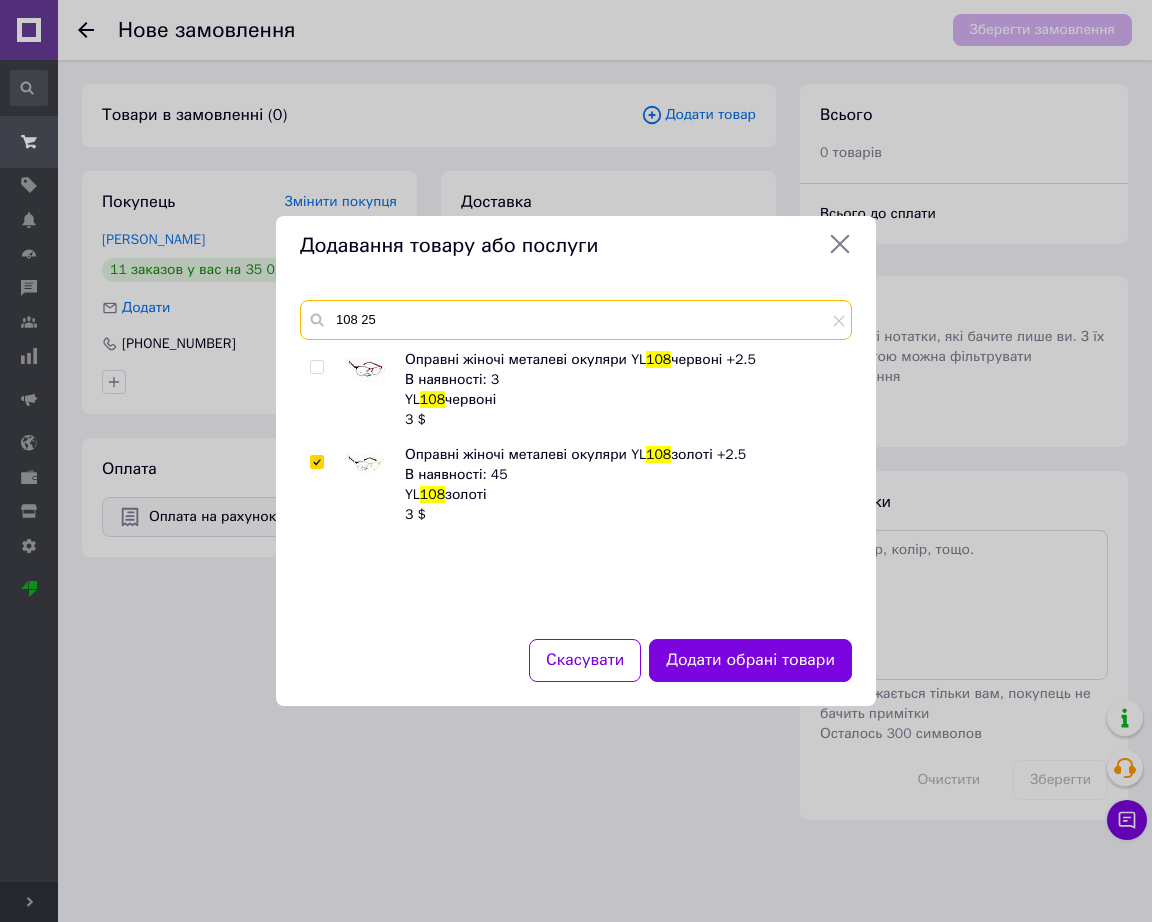 click on "108 25" at bounding box center (576, 320) 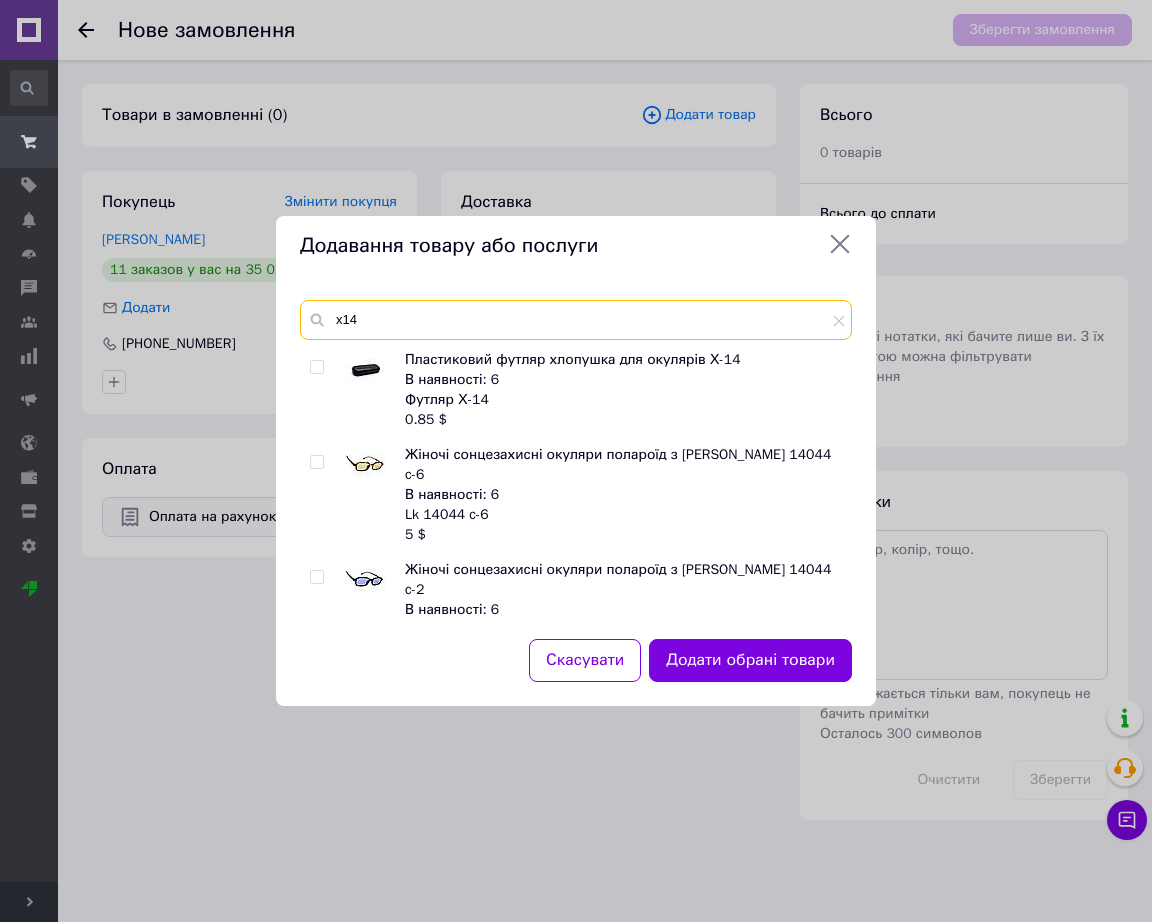 type on "х14" 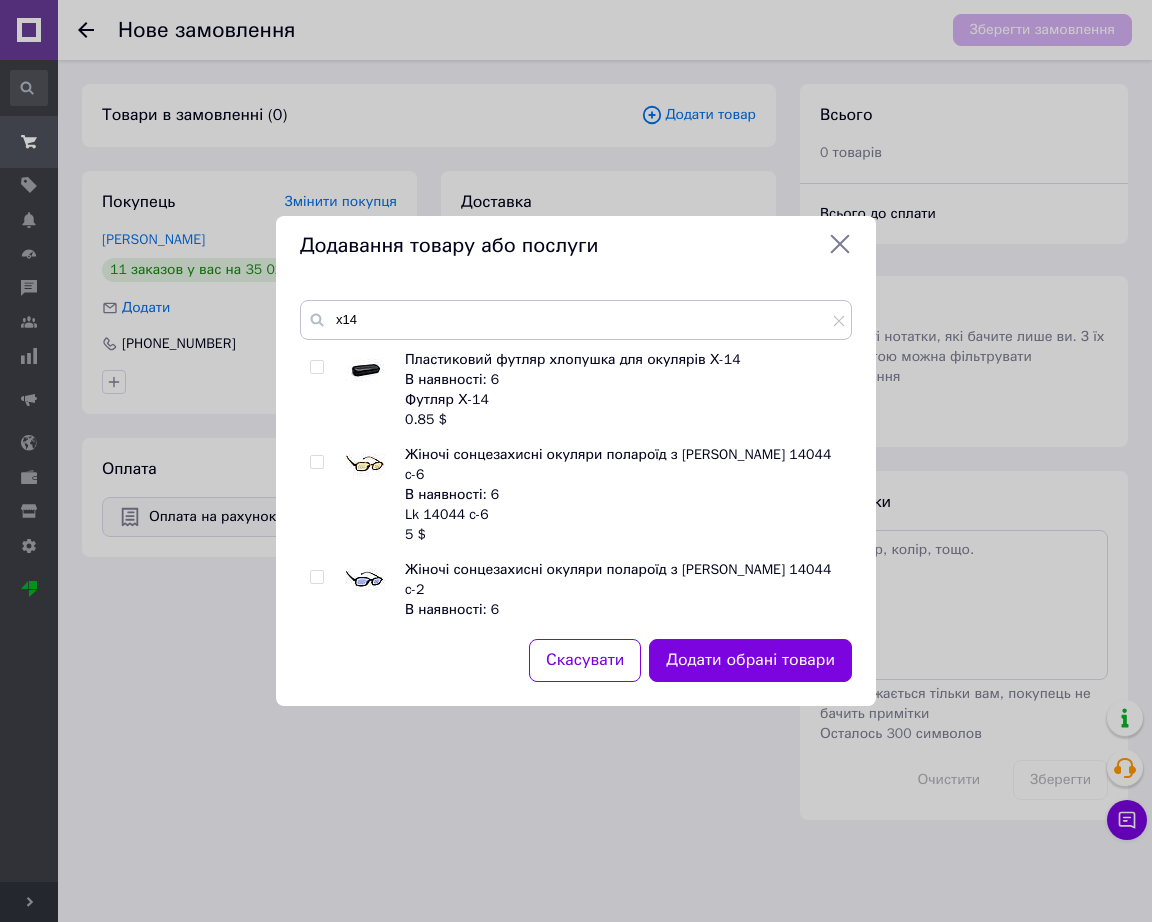 click at bounding box center [365, 370] 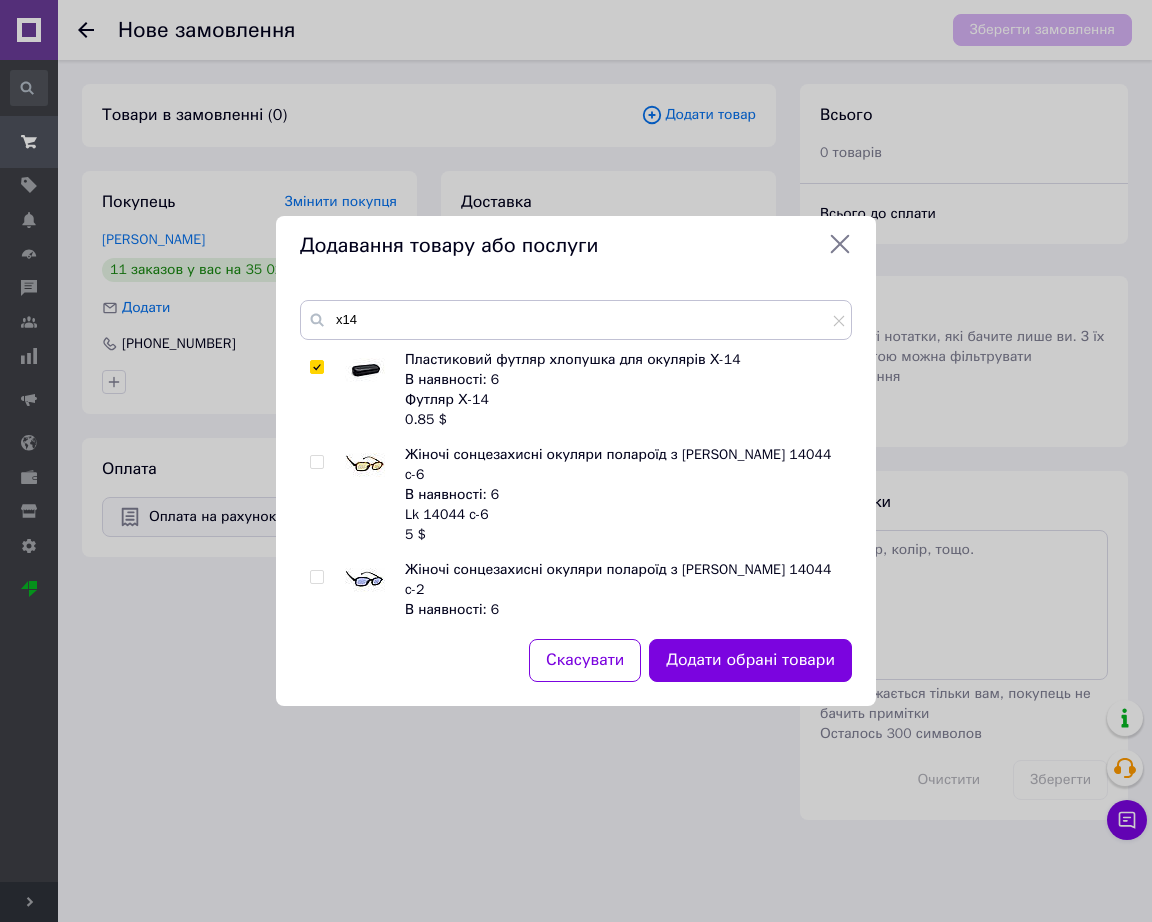 checkbox on "true" 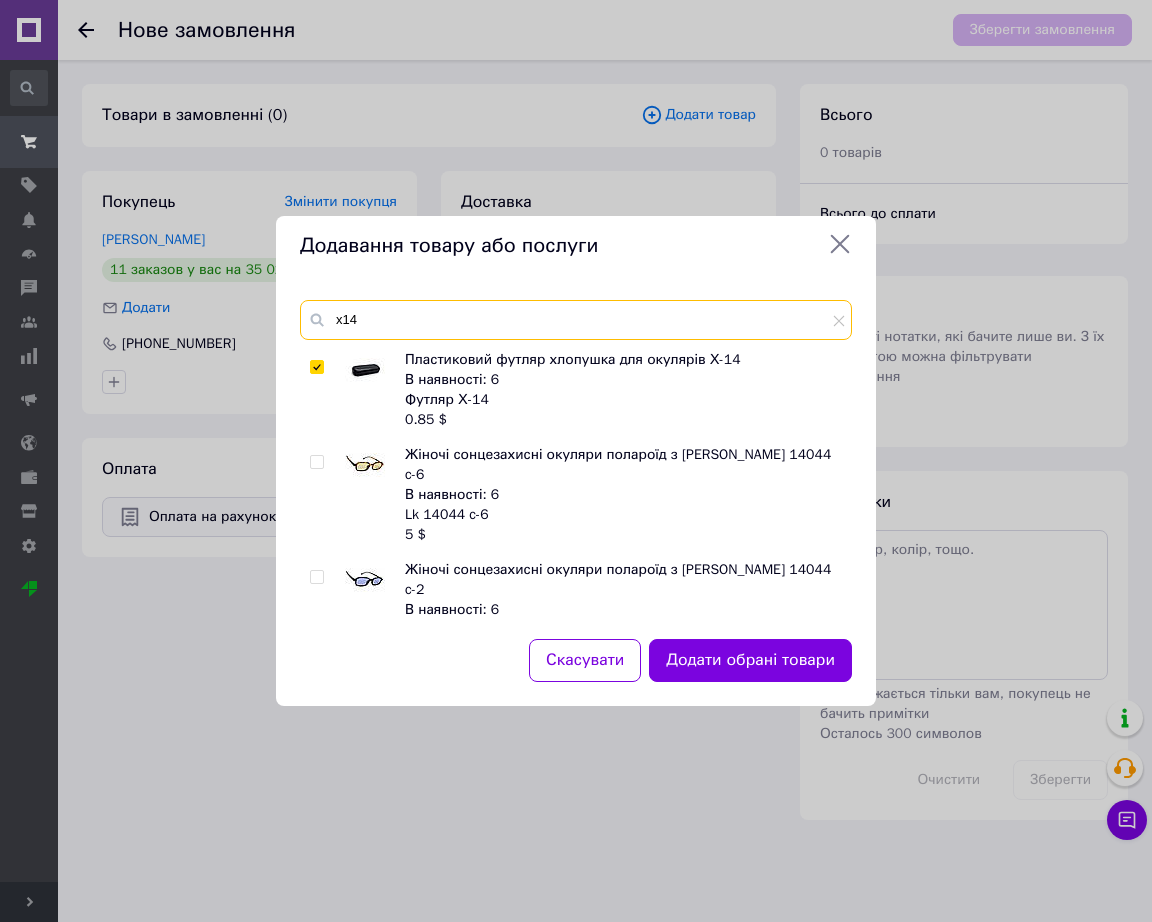 click on "х14" at bounding box center (576, 320) 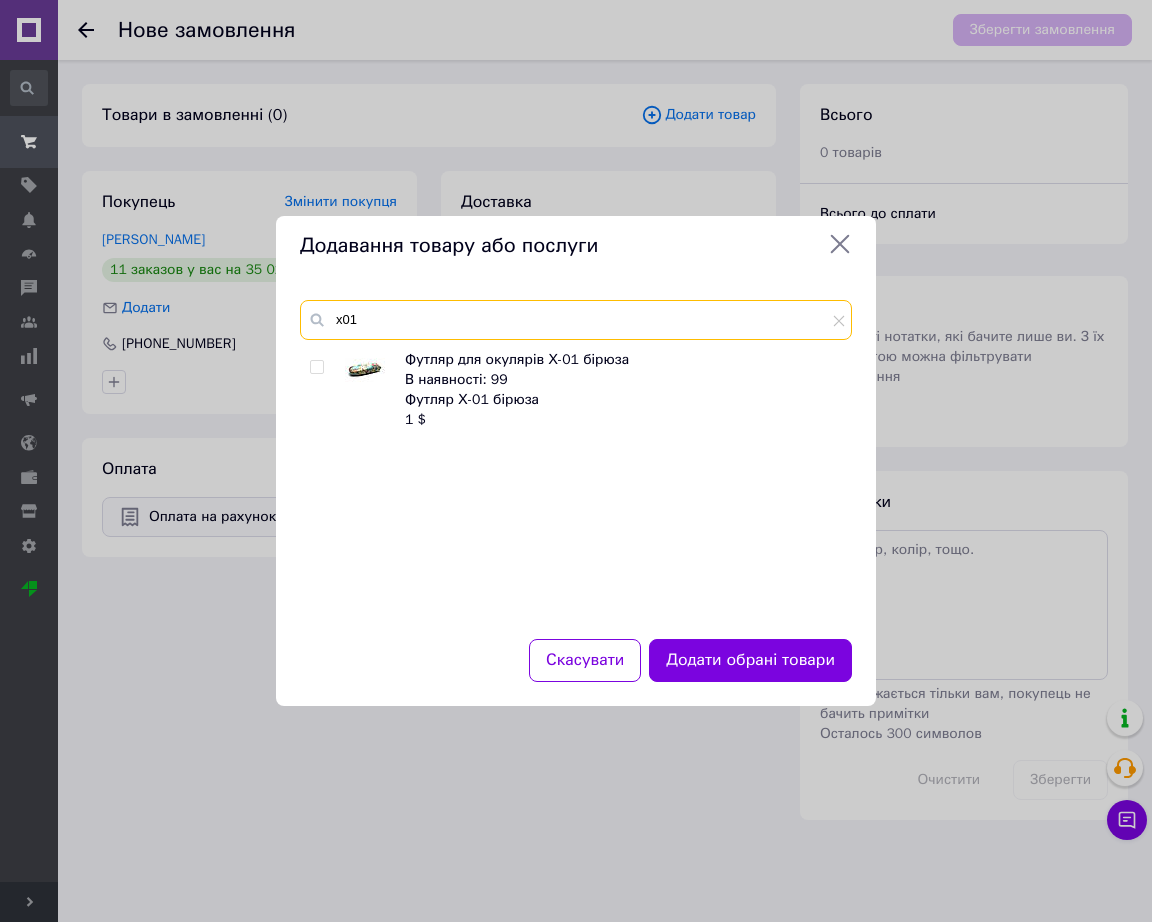 type on "х01" 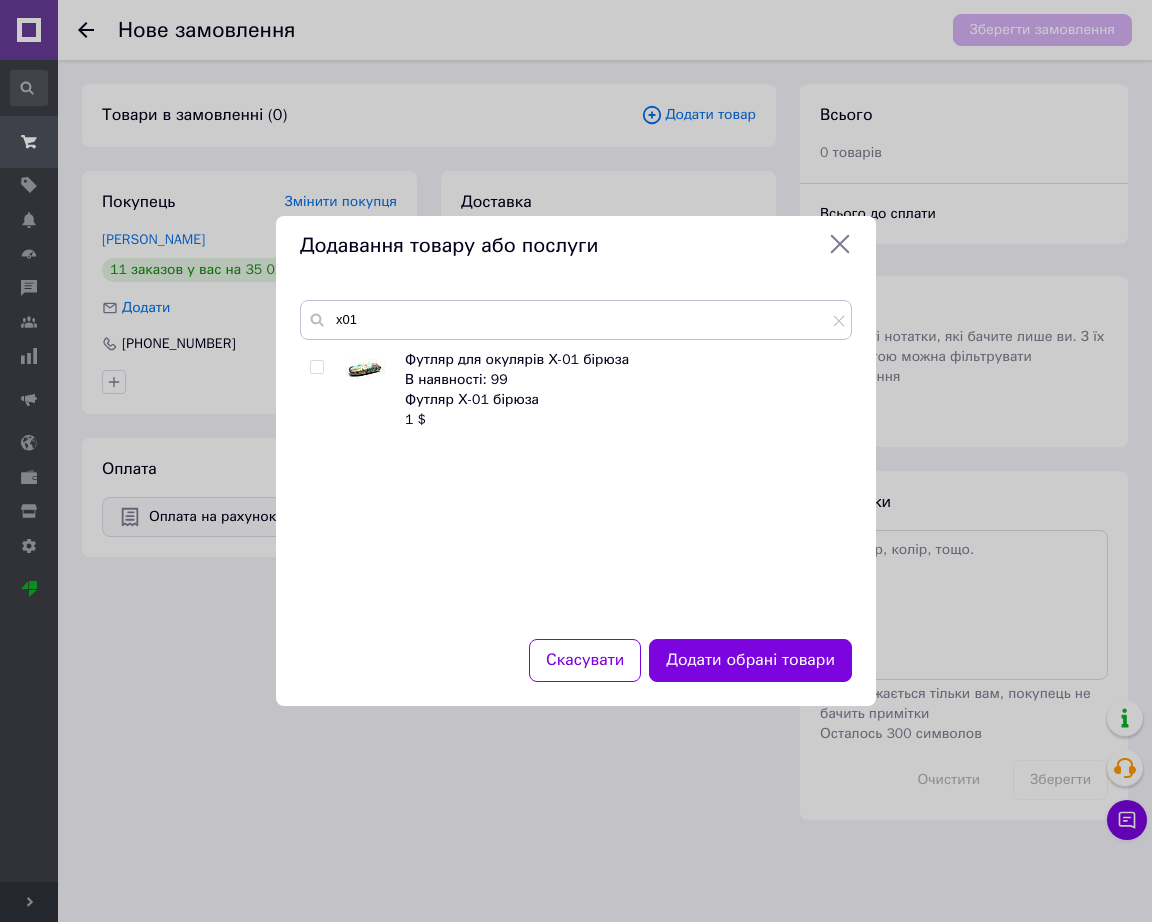 click at bounding box center [365, 370] 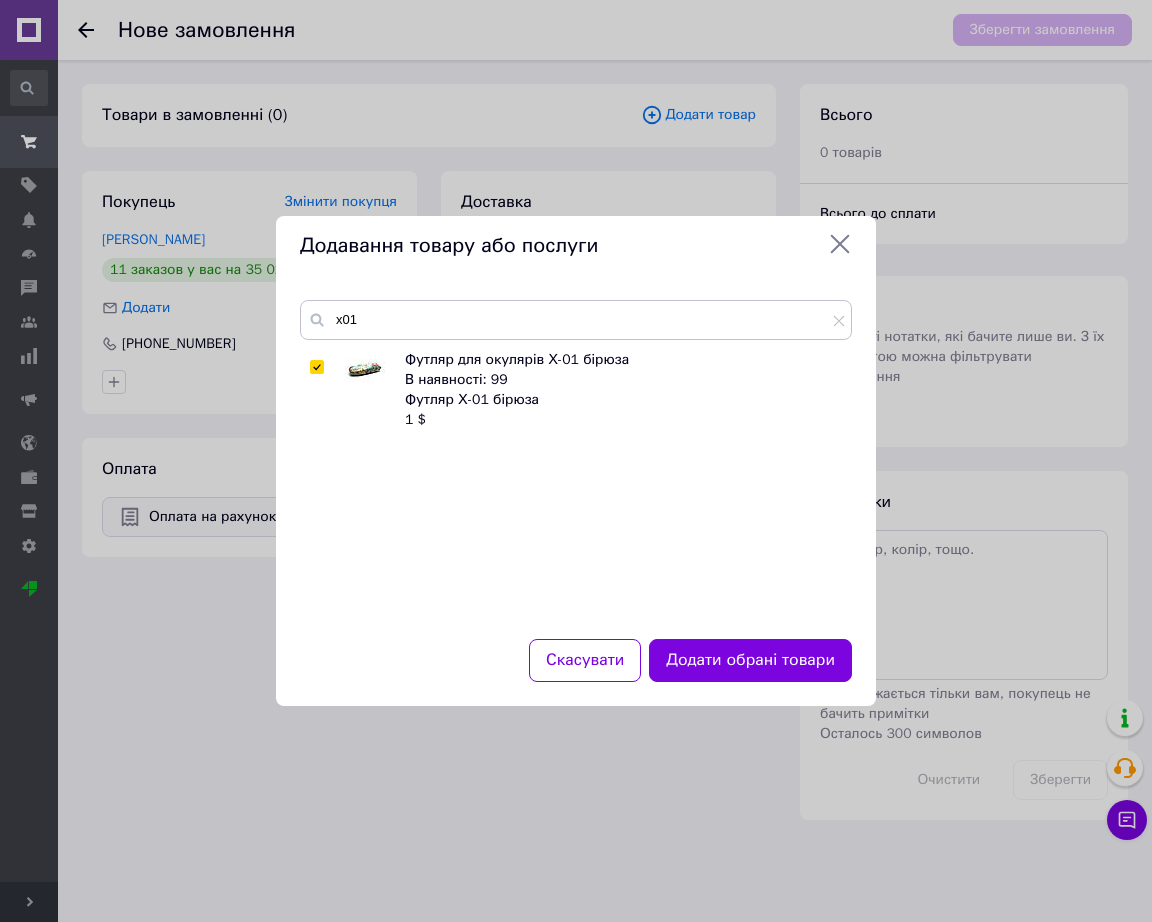 checkbox on "true" 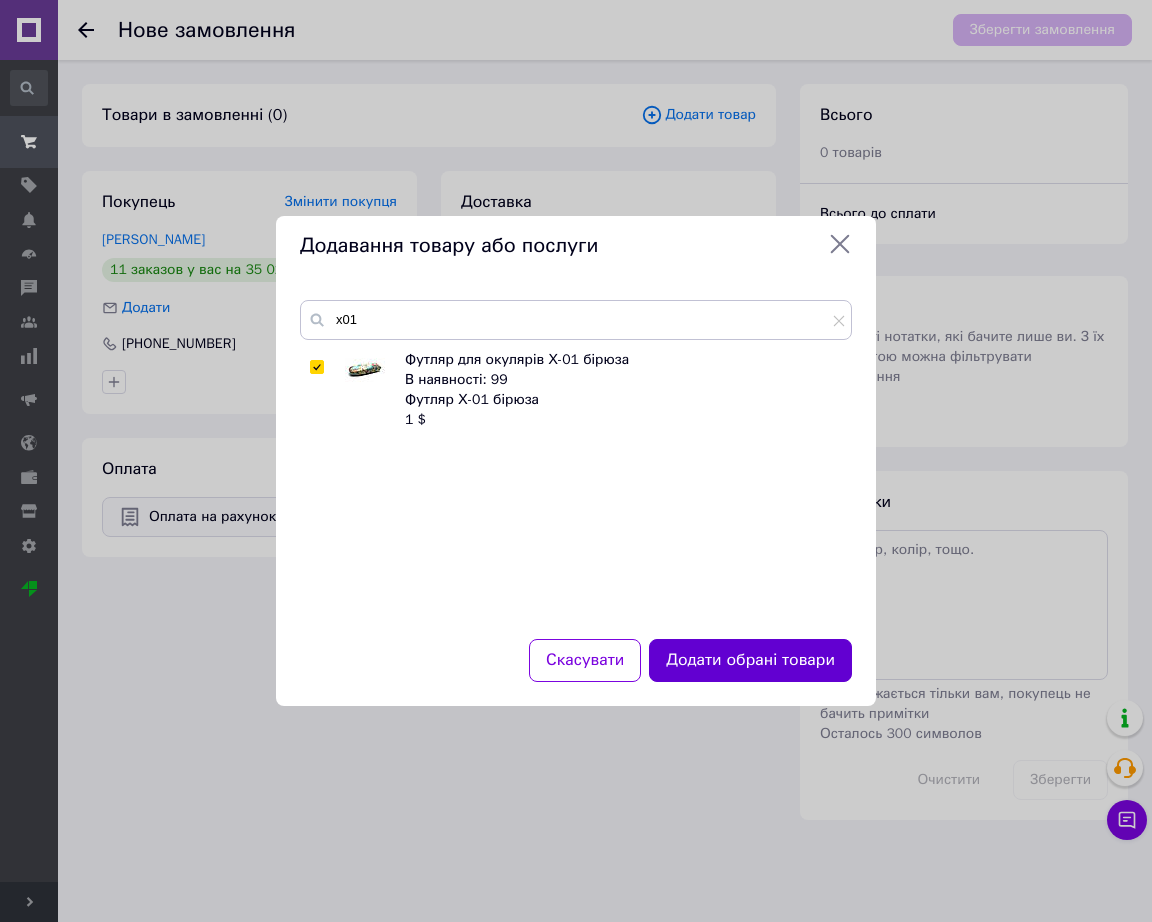 click on "Додати обрані товари" at bounding box center (750, 660) 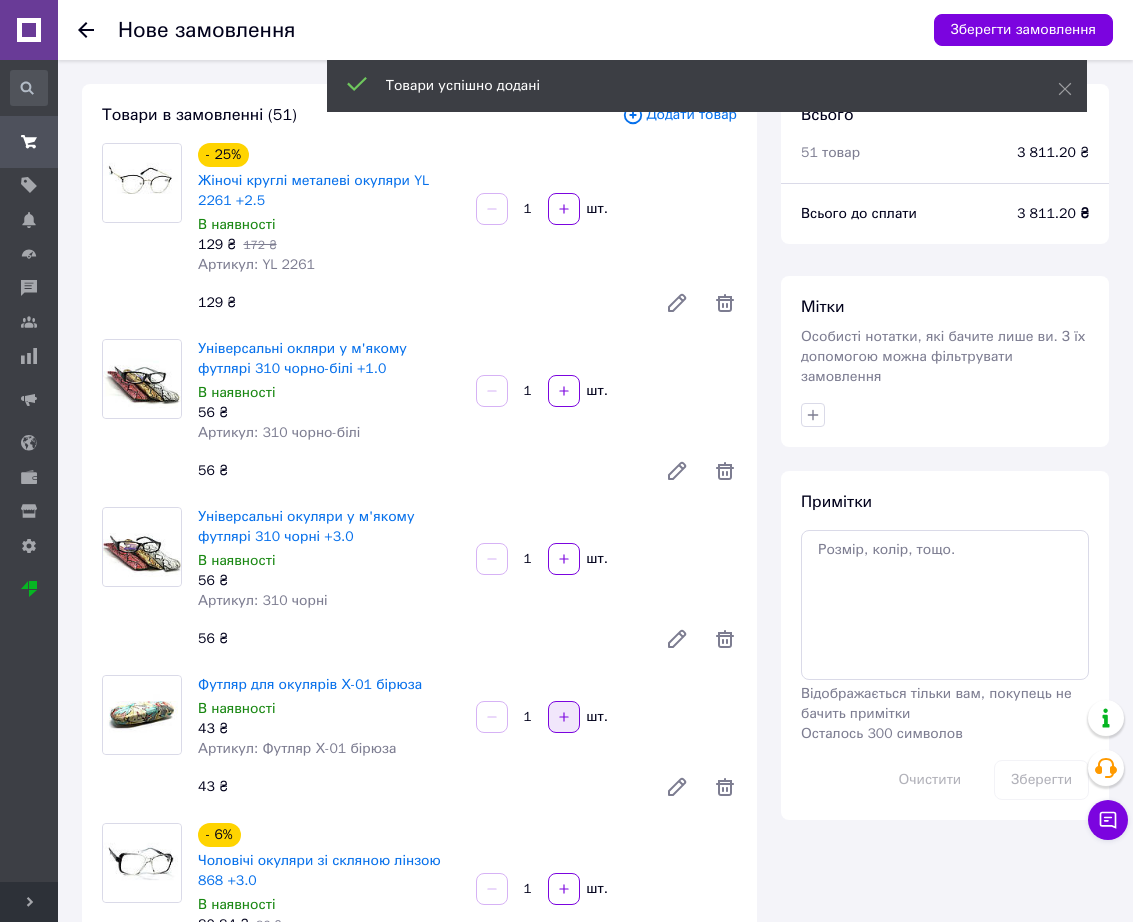 click at bounding box center [564, 717] 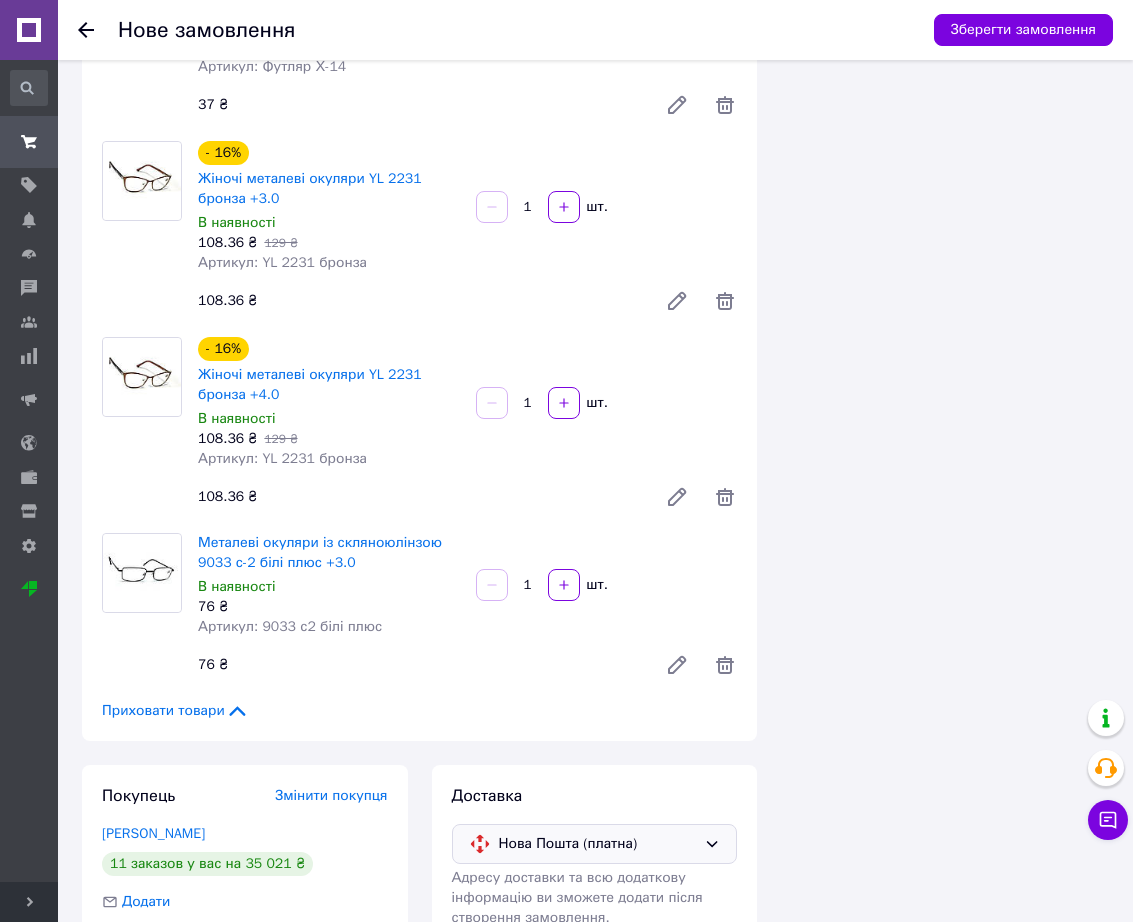 scroll, scrollTop: 8625, scrollLeft: 0, axis: vertical 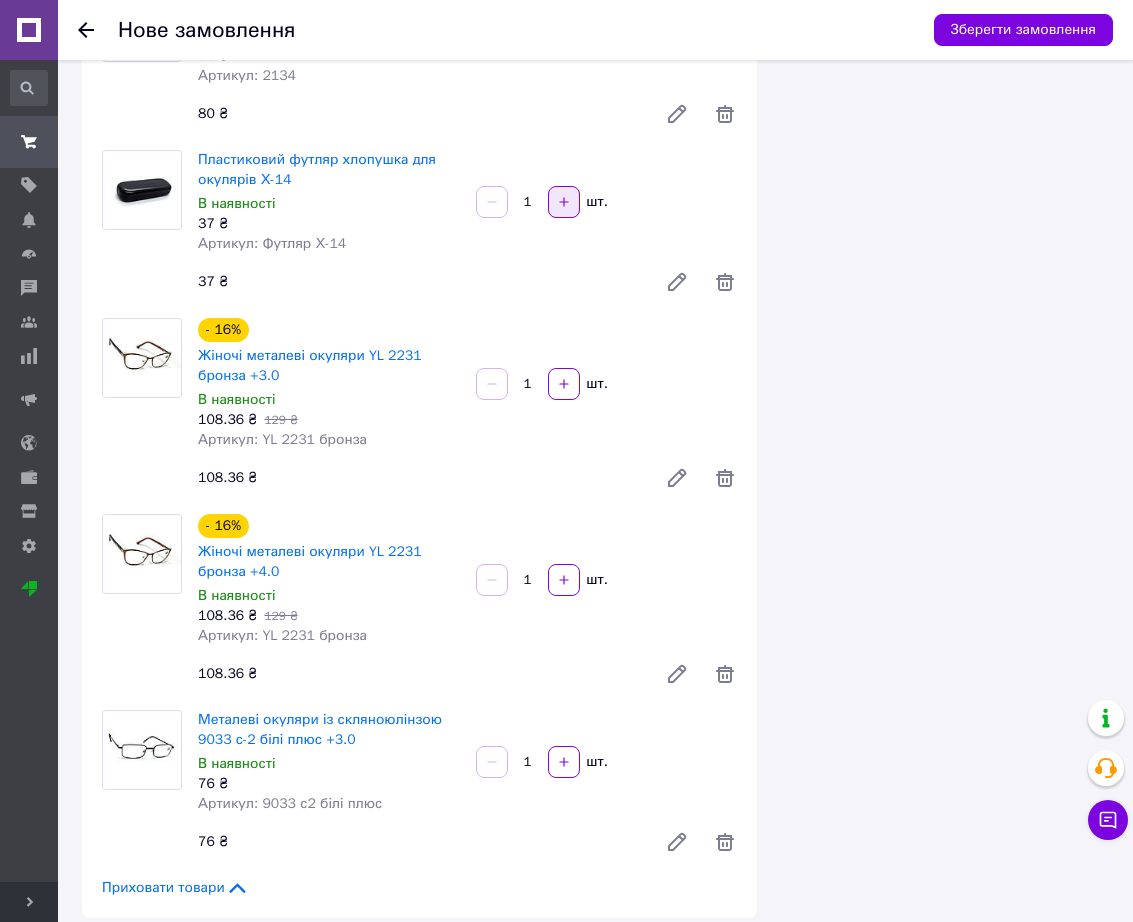 click at bounding box center [564, 202] 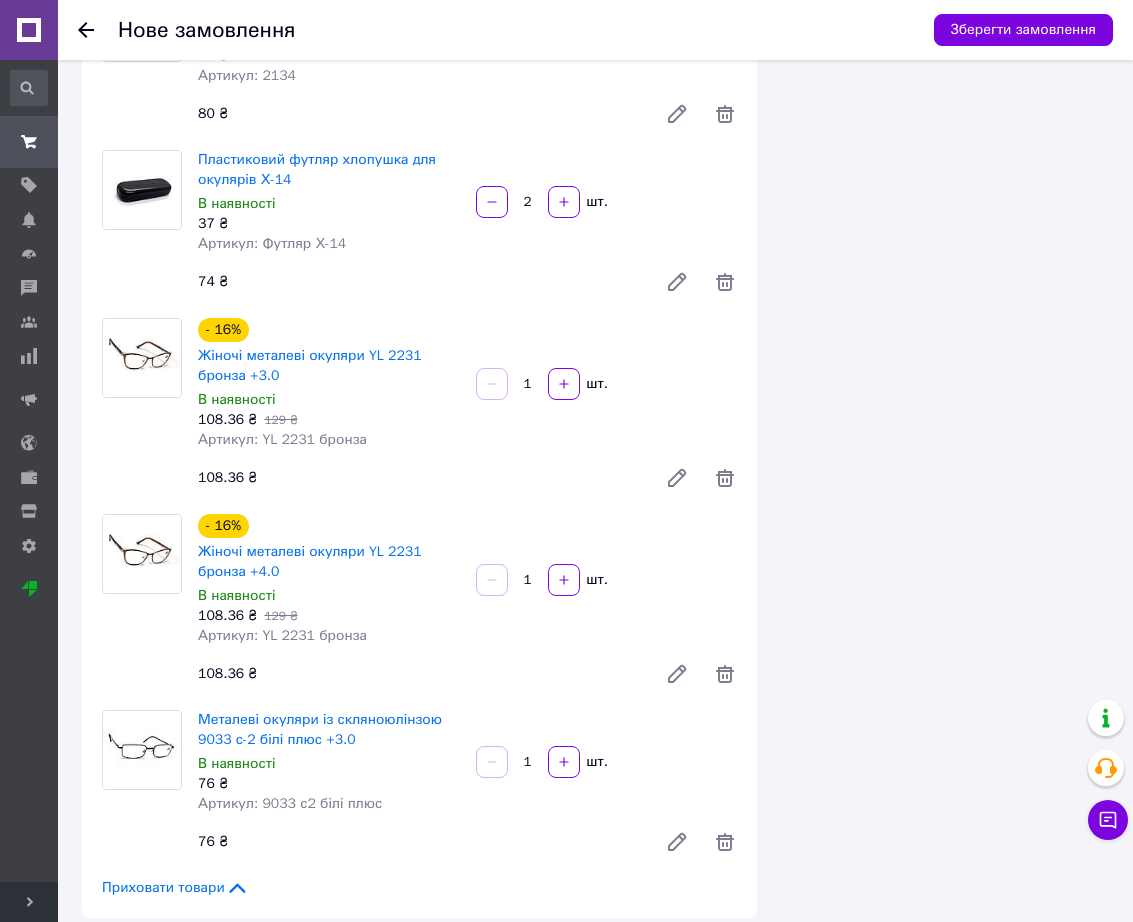click on "Всього 51   товар 3 891.20 ₴ Всього до сплати 3 891.20 ₴ Мітки Особисті нотатки, які бачите лише ви. З їх допомогою можна фільтрувати замовлення Примітки Відображається тільки вам, покупець не бачить примітки Осталось 300 символов Очистити Зберегти" at bounding box center (945, -3607) 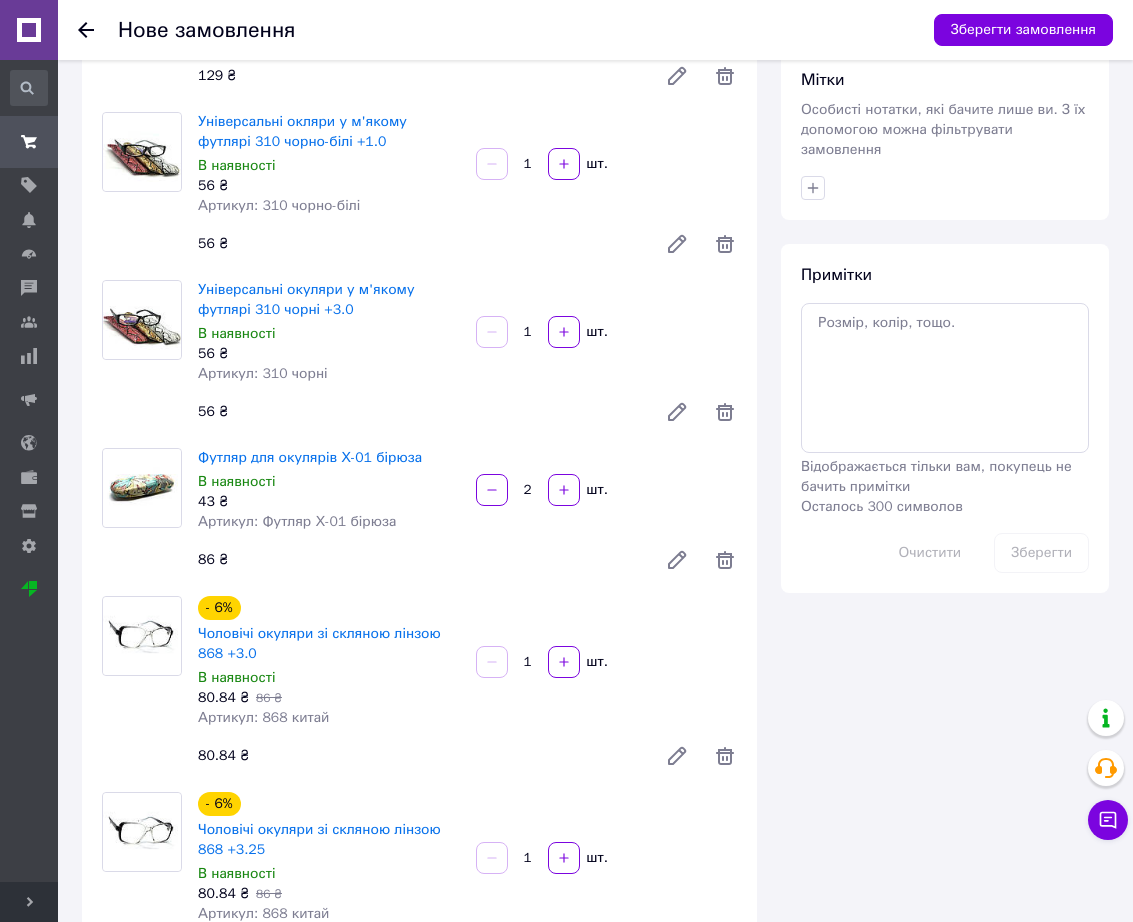scroll, scrollTop: 0, scrollLeft: 0, axis: both 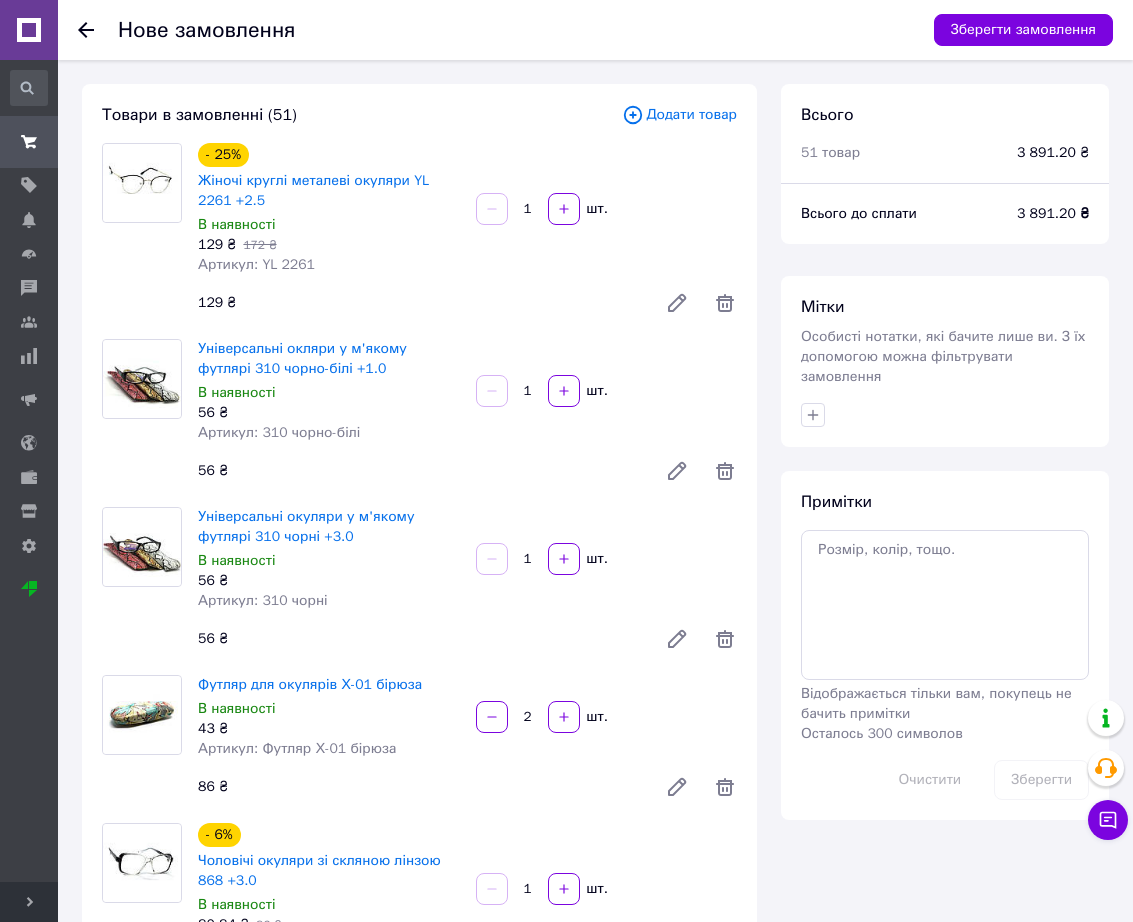 click on "Додати товар" at bounding box center (679, 115) 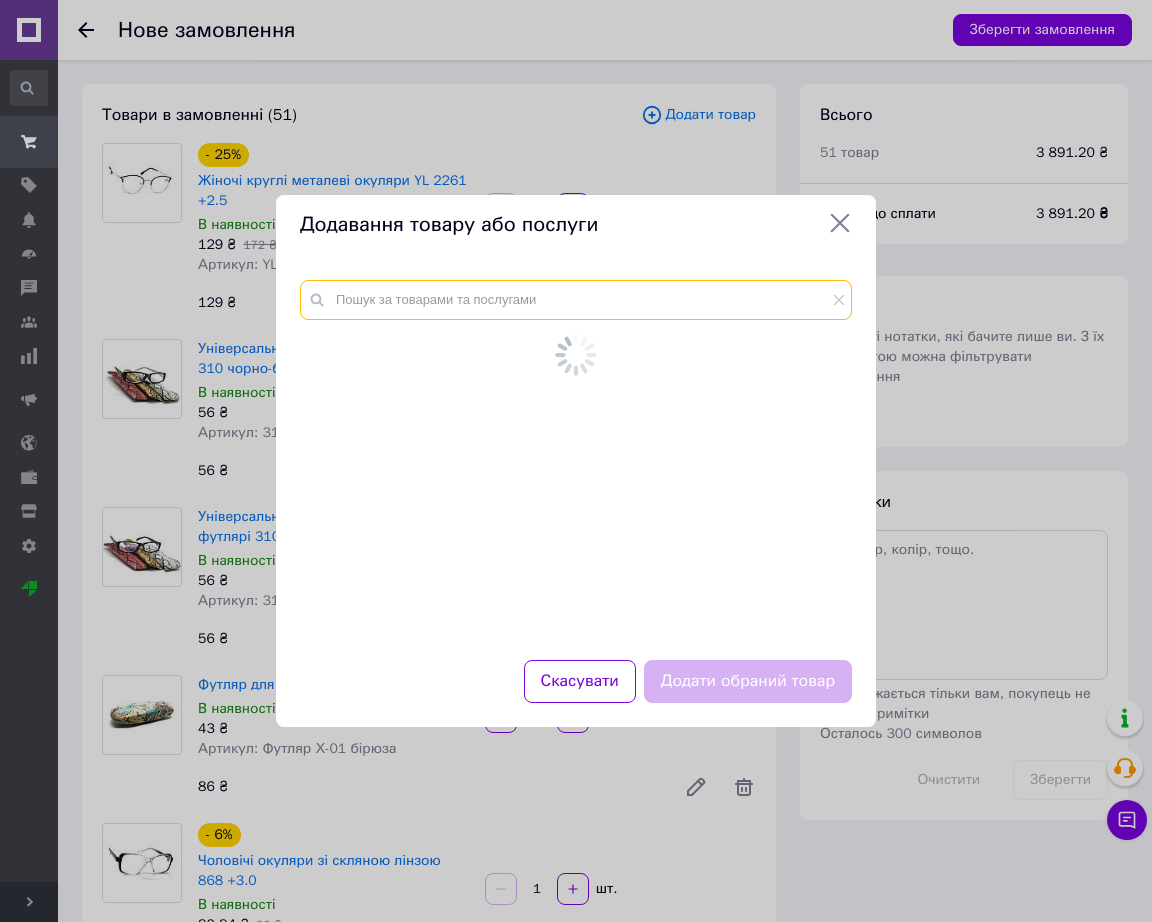 drag, startPoint x: 644, startPoint y: 315, endPoint x: 645, endPoint y: 292, distance: 23.021729 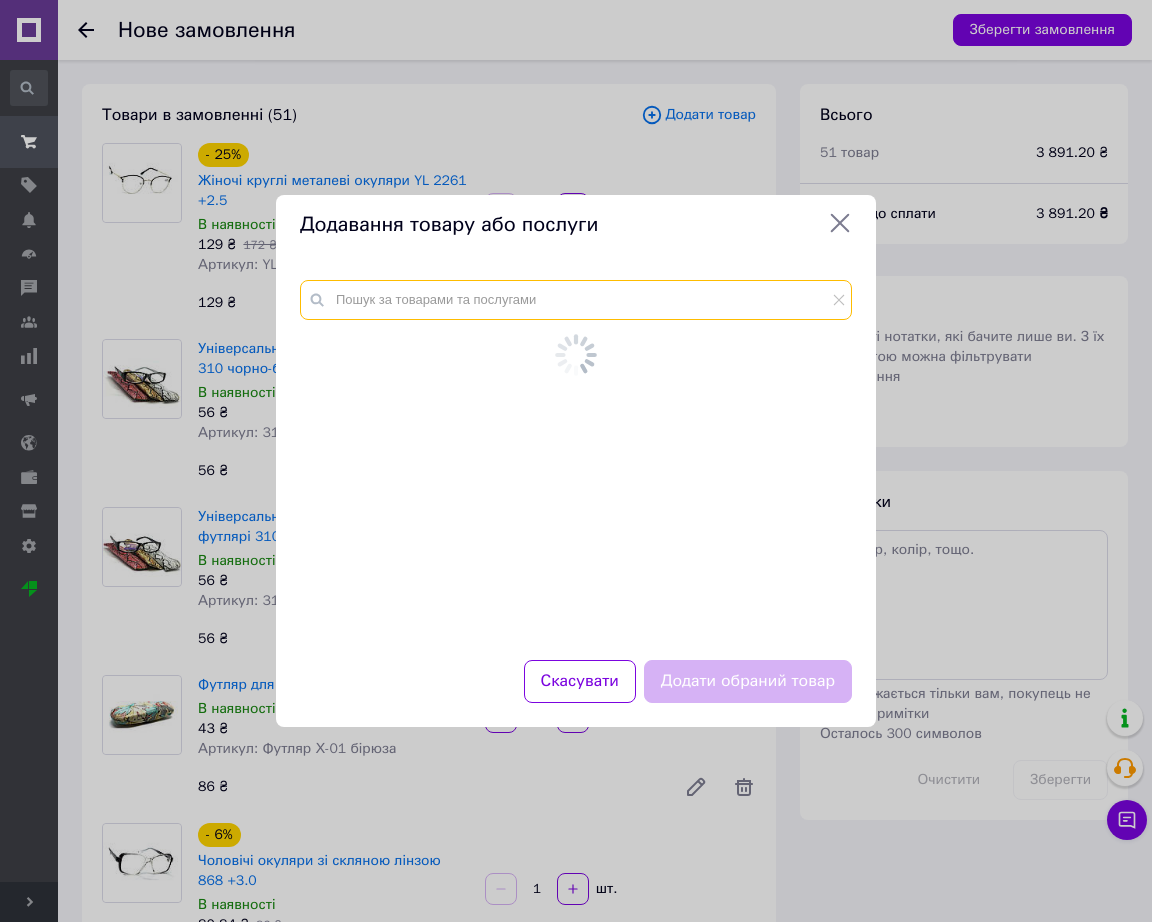 click at bounding box center [576, 300] 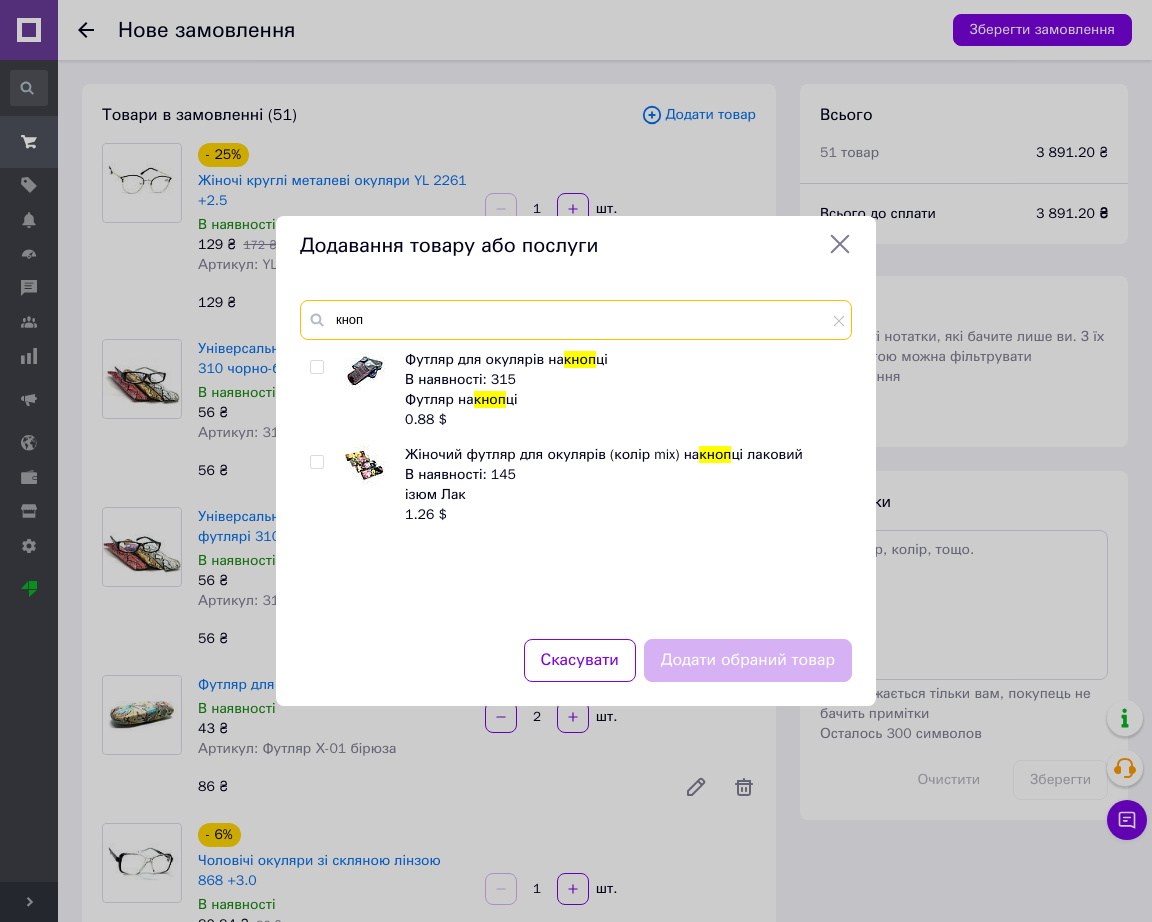 type on "кноп" 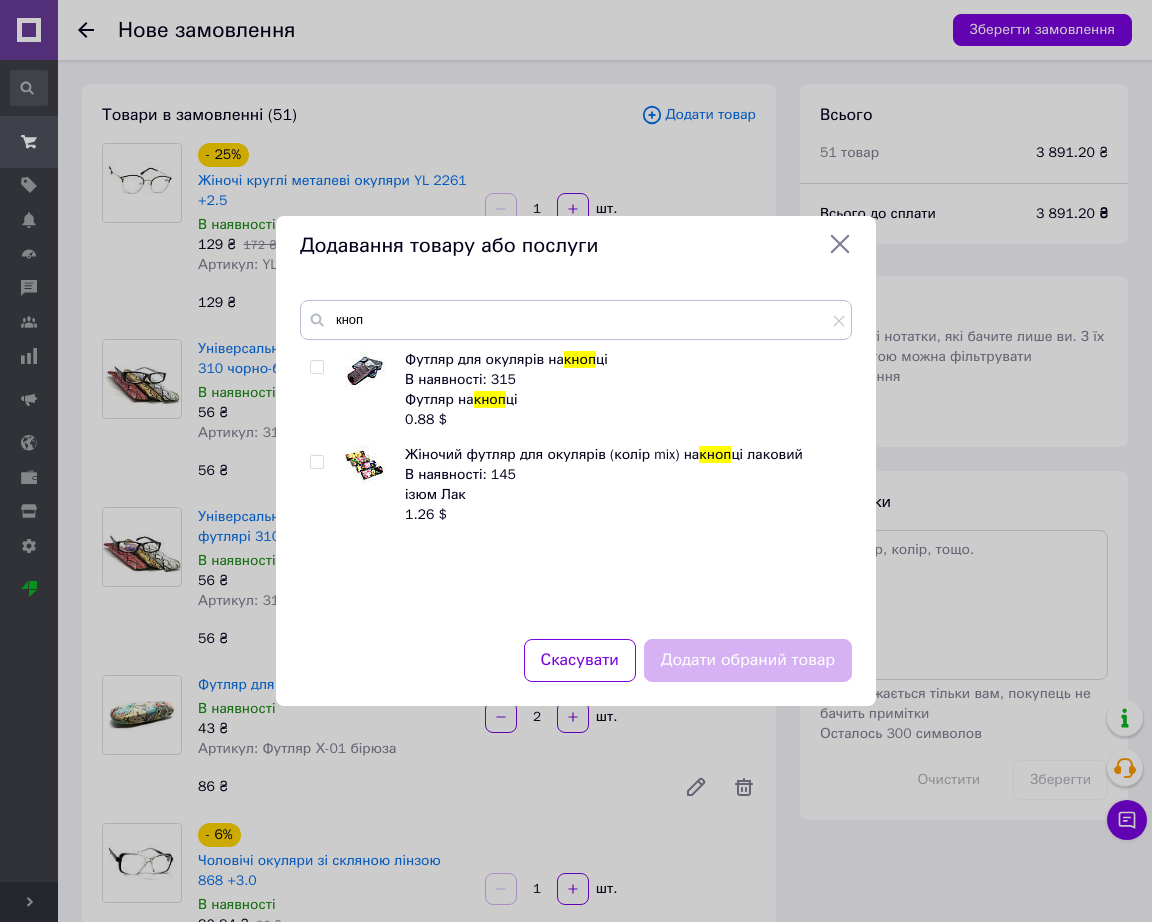 click at bounding box center [365, 370] 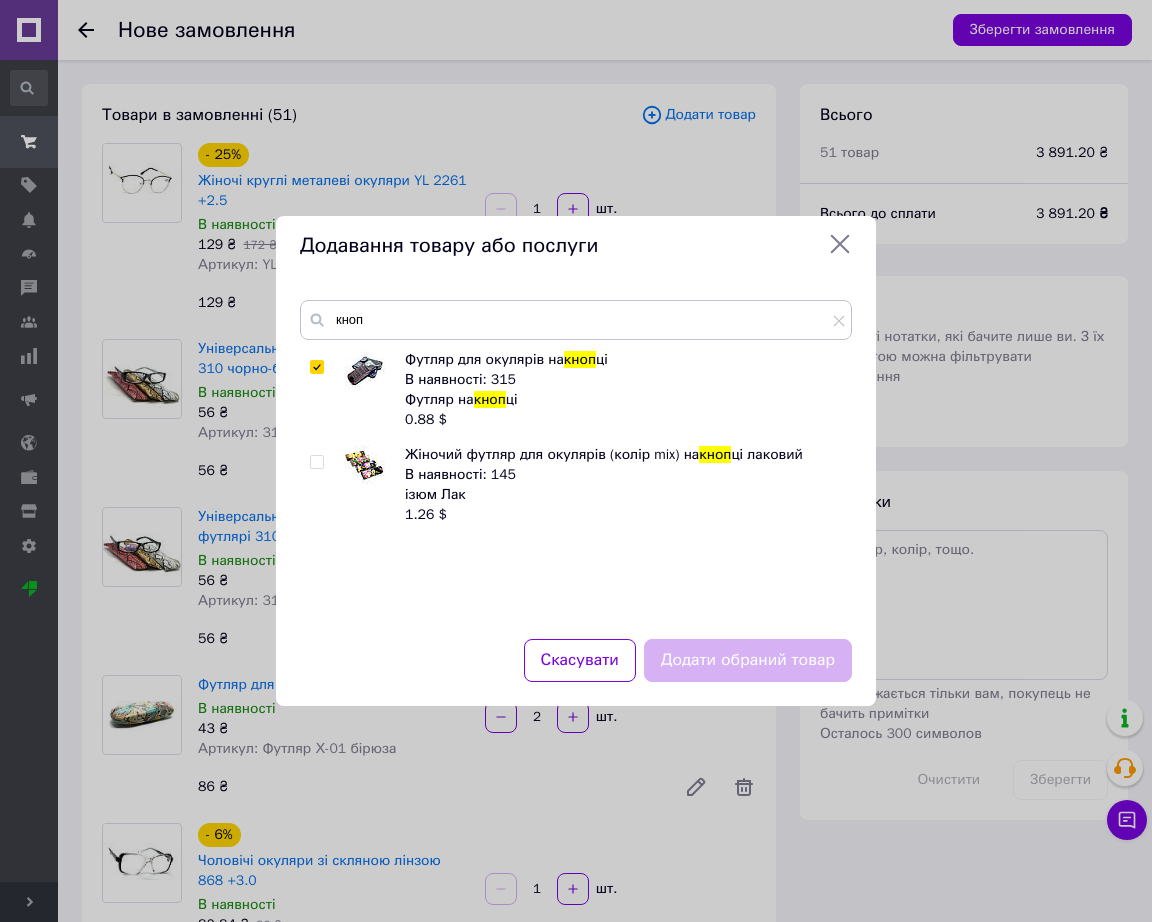 checkbox on "true" 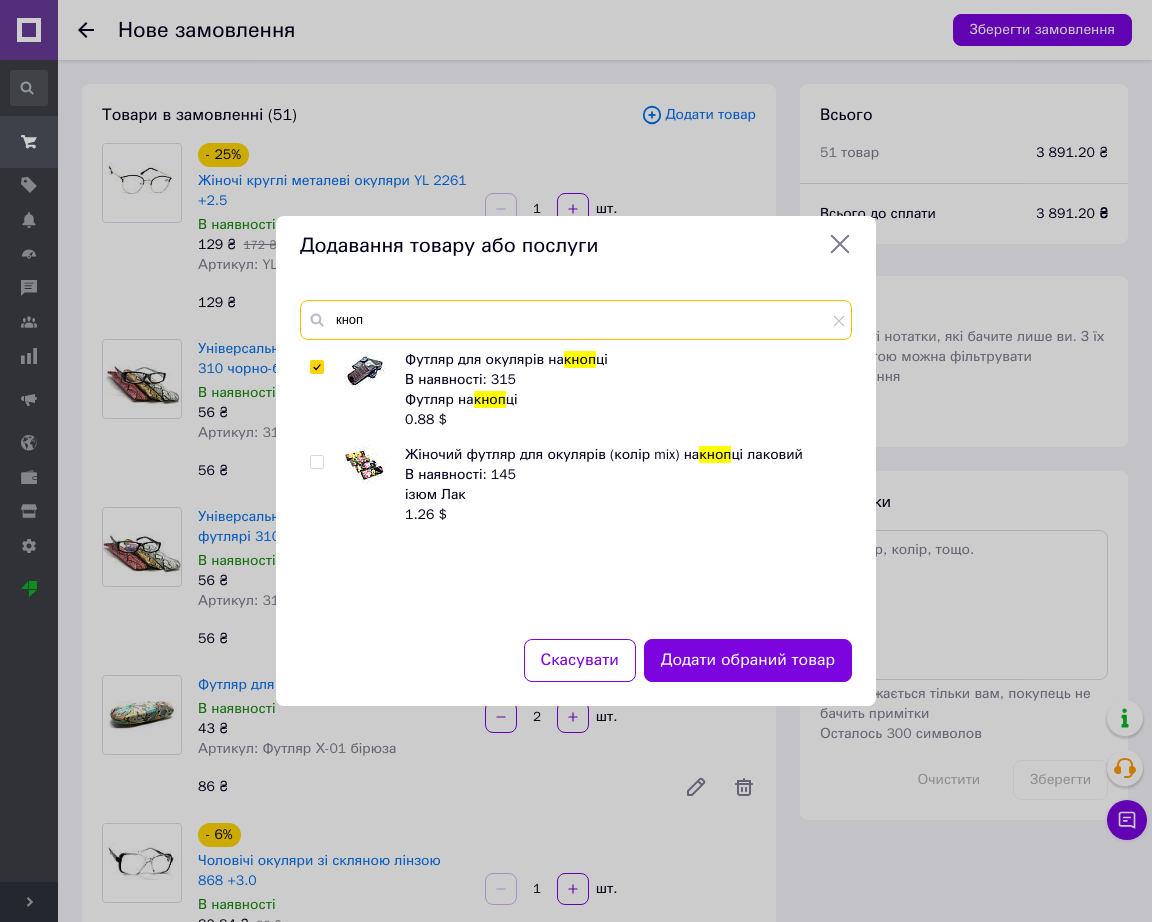 click on "кноп" at bounding box center [576, 320] 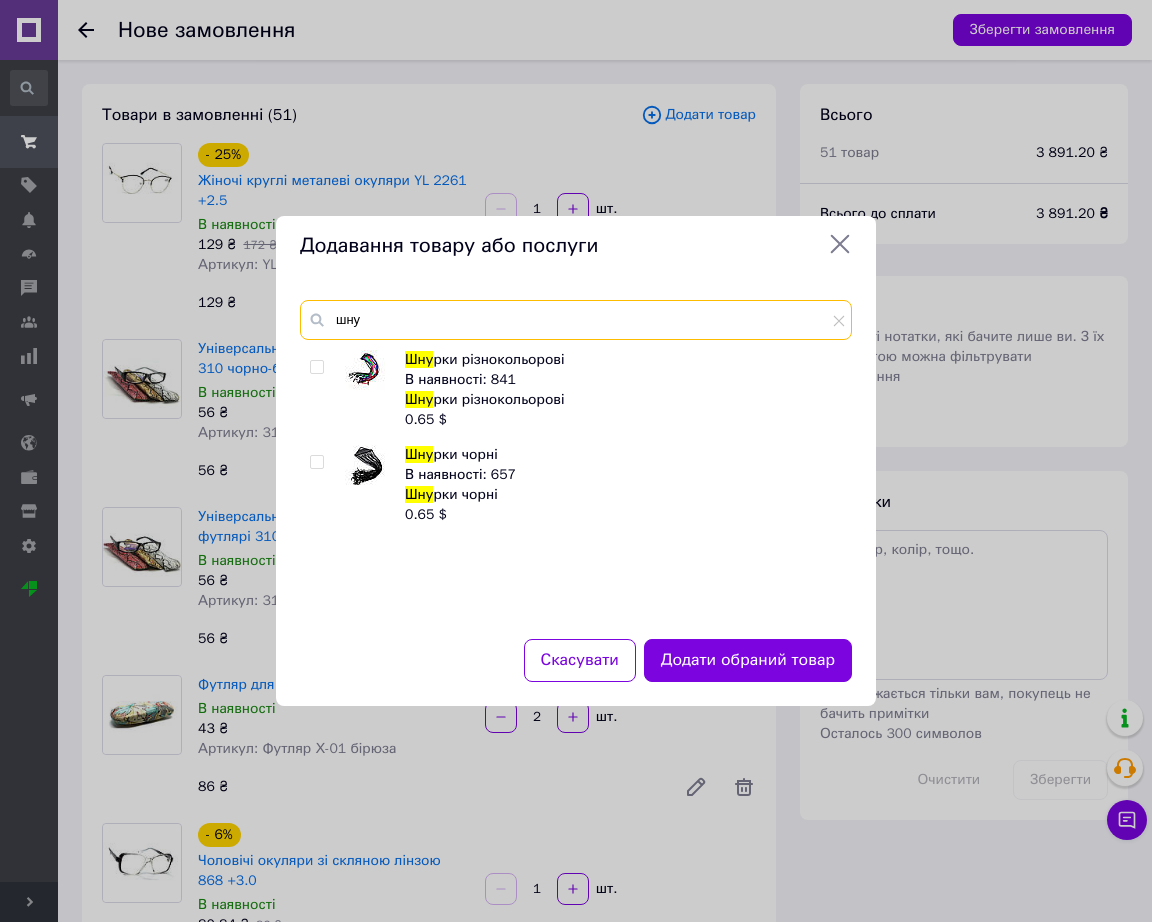 type on "шну" 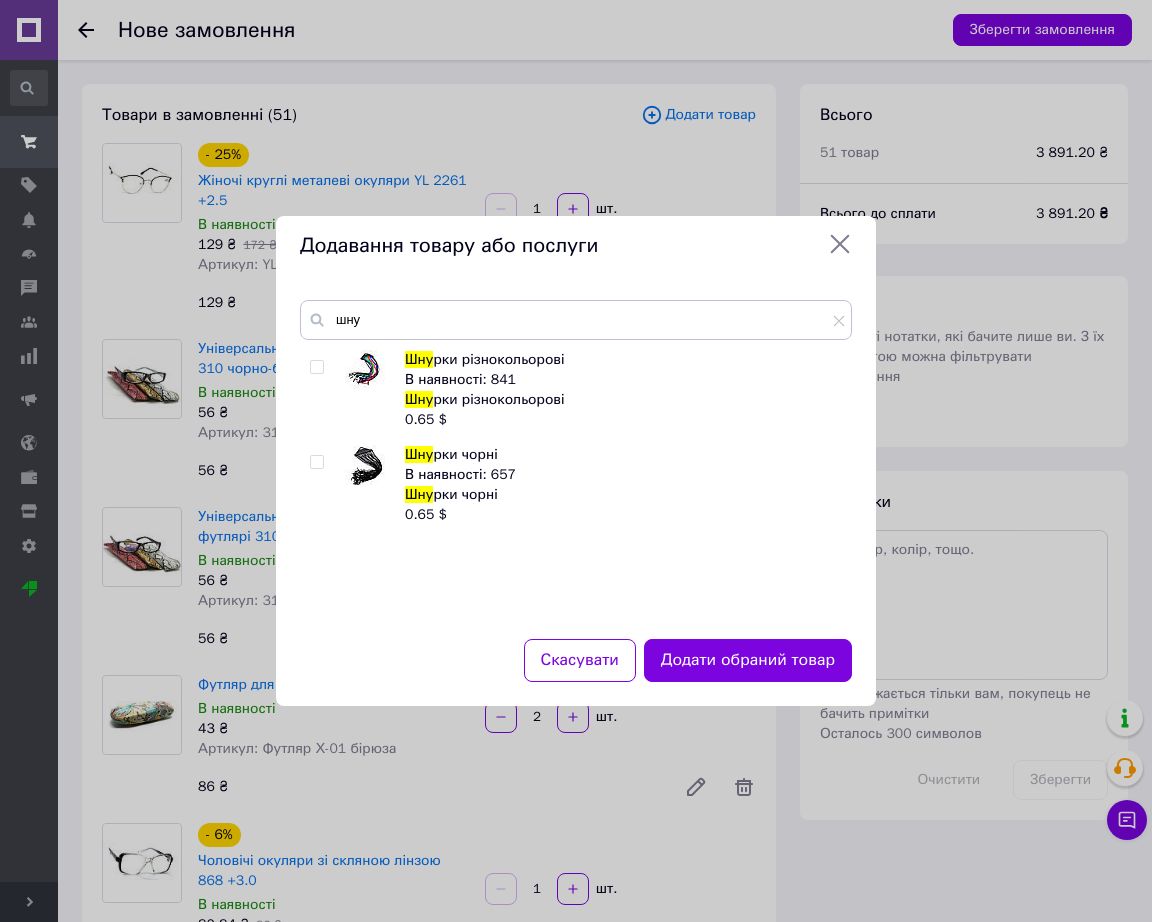 click at bounding box center (365, 465) 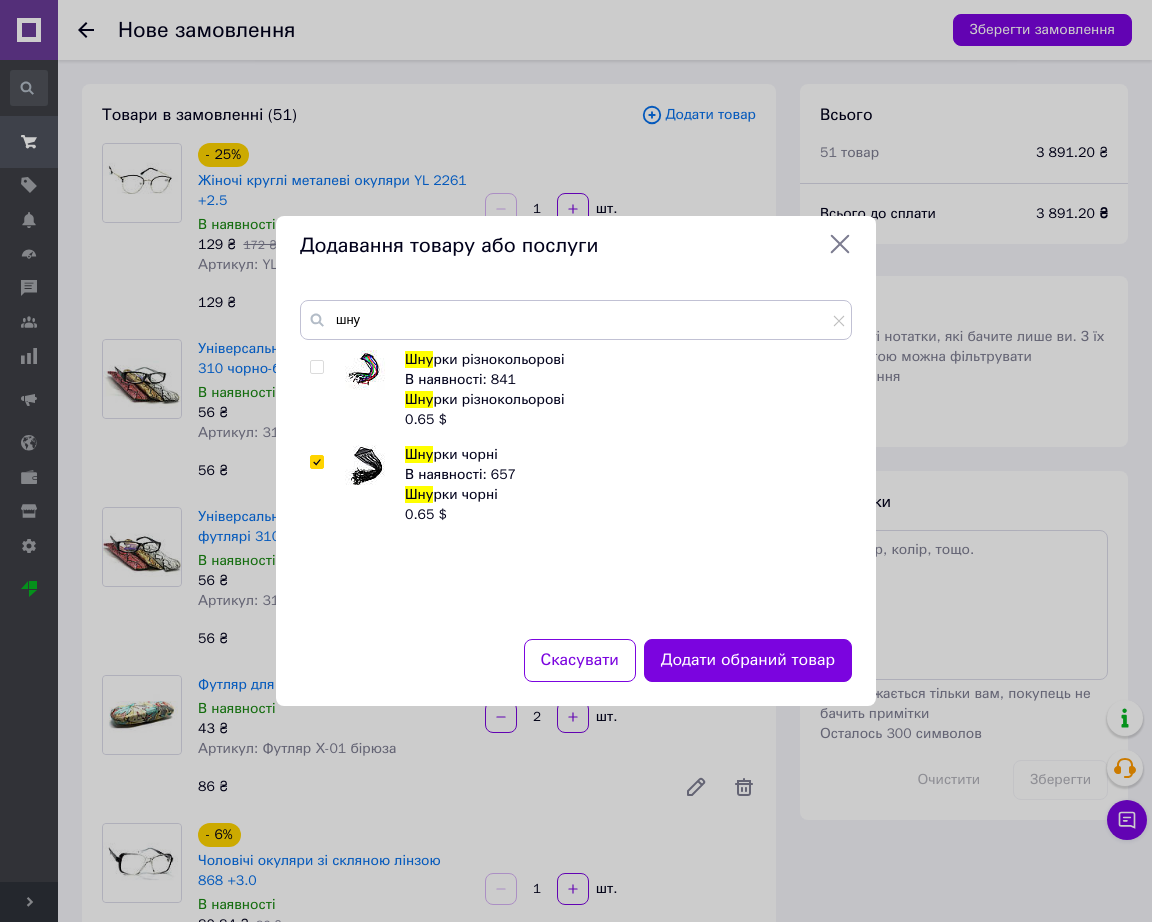 checkbox on "true" 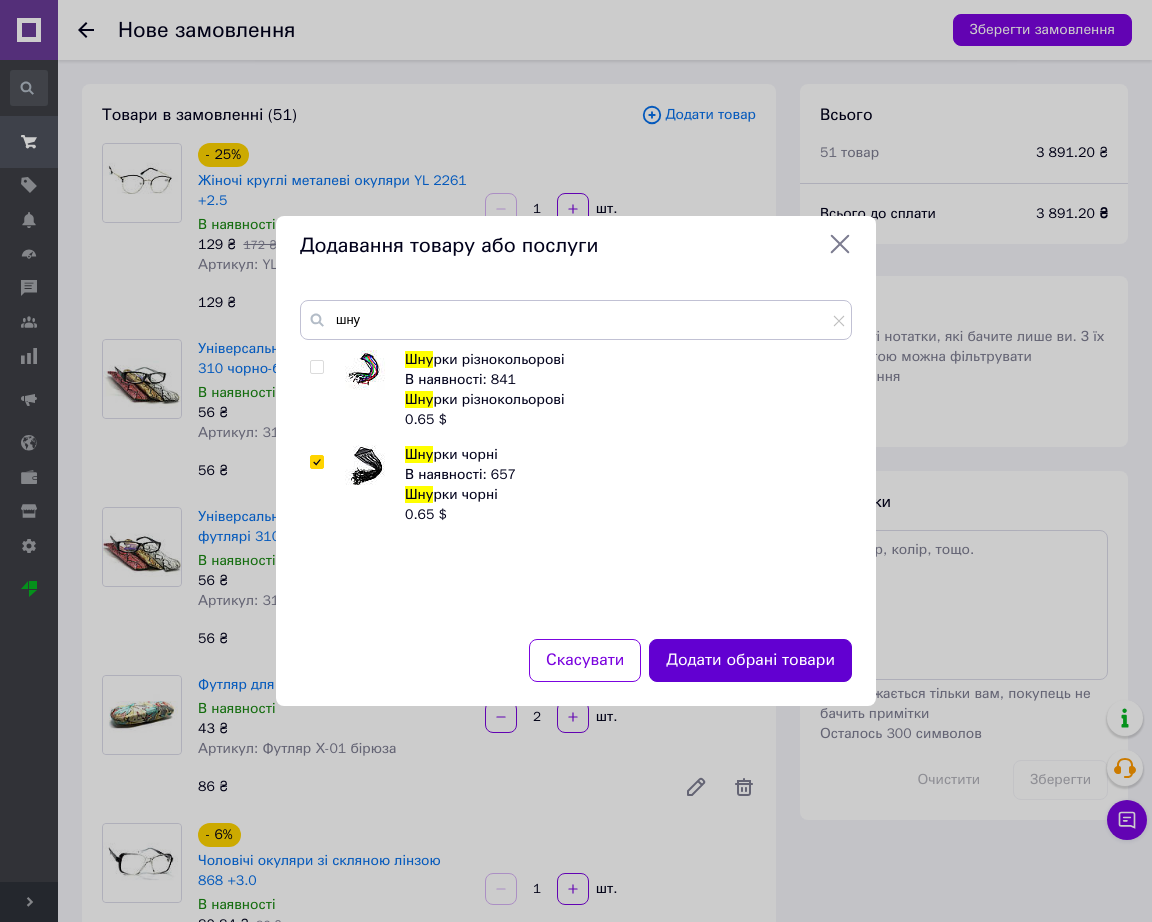 click on "Додати обрані товари" at bounding box center [750, 660] 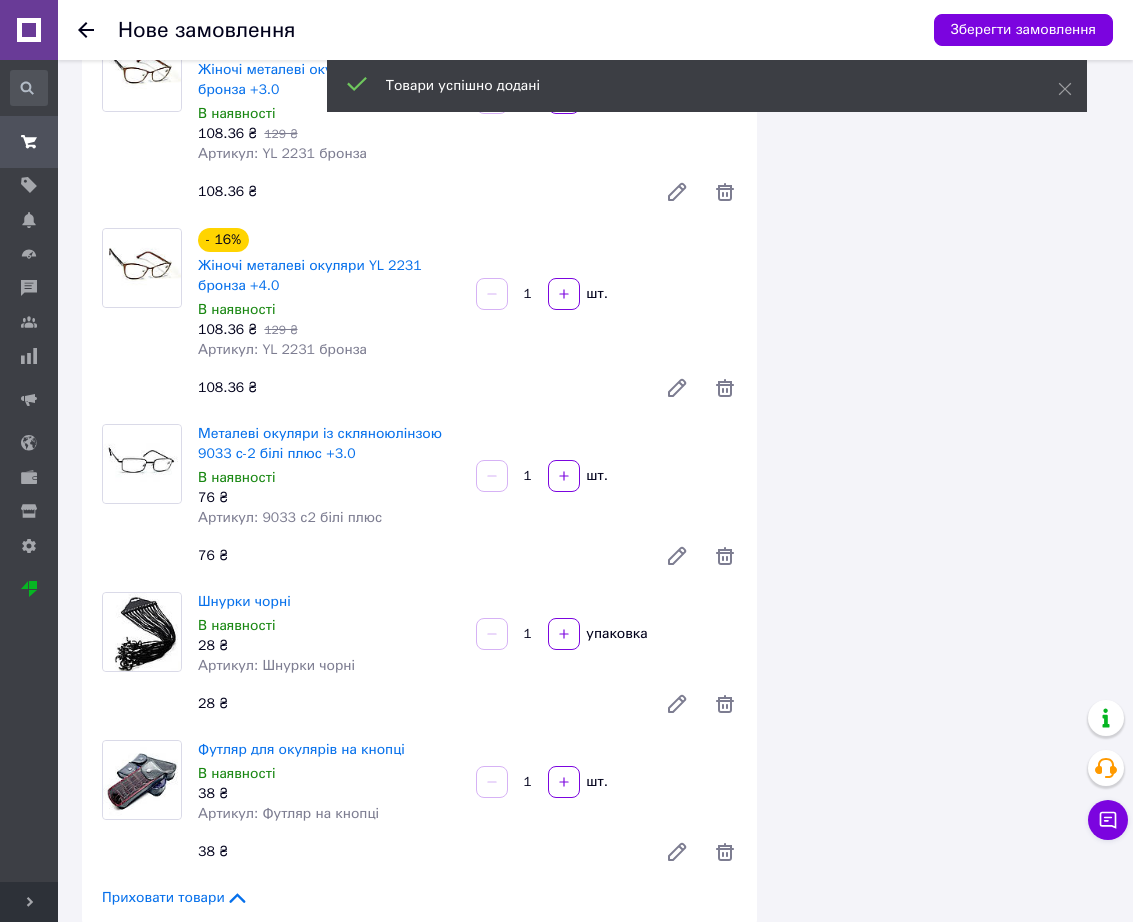 scroll, scrollTop: 9351, scrollLeft: 0, axis: vertical 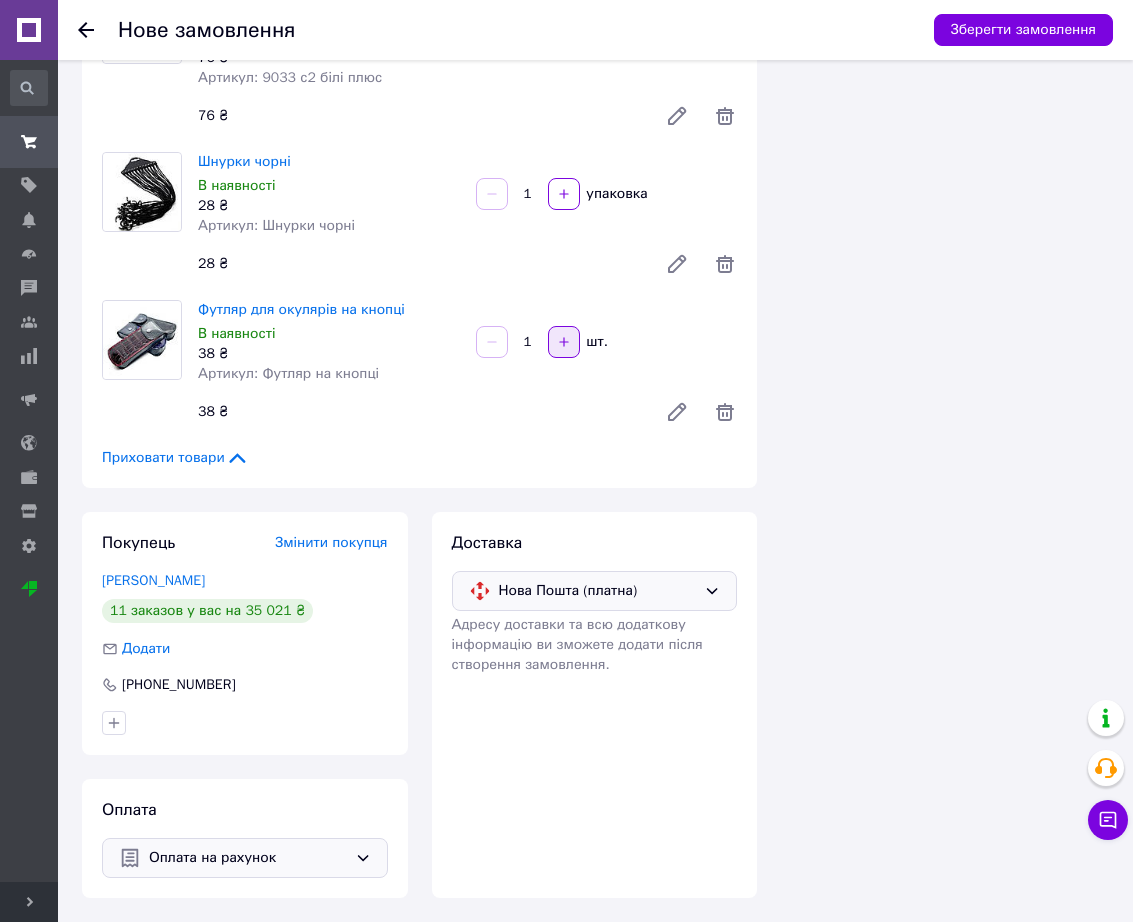click 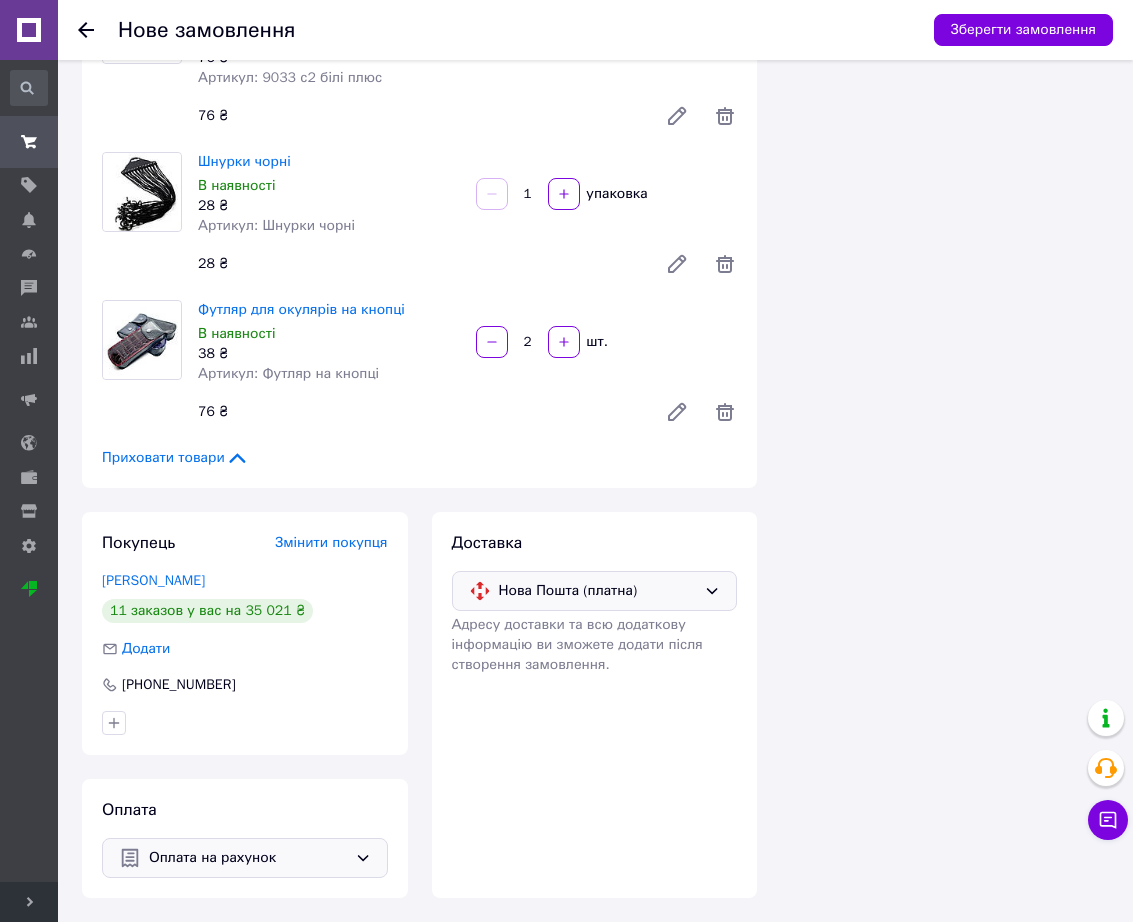 click on "Зберегти замовлення" at bounding box center (1013, 30) 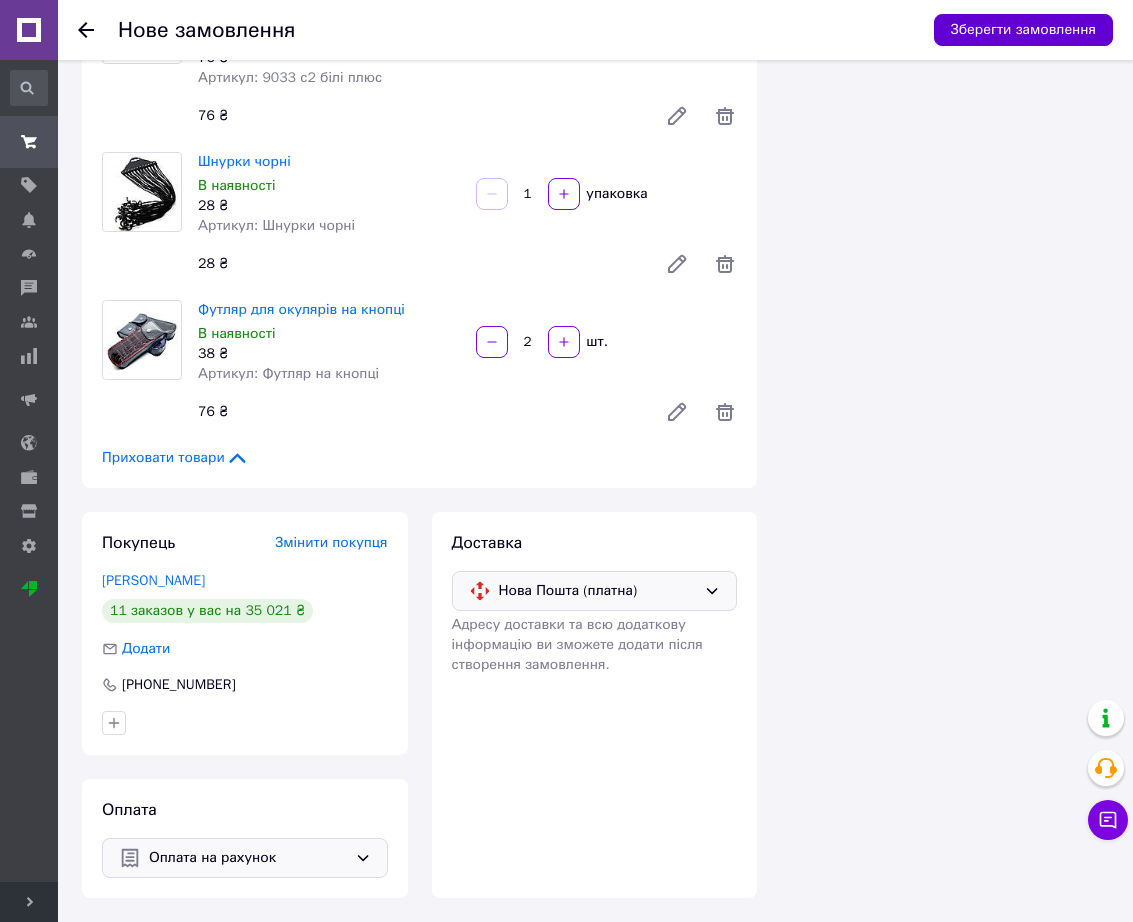 click on "Зберегти замовлення" at bounding box center (1023, 30) 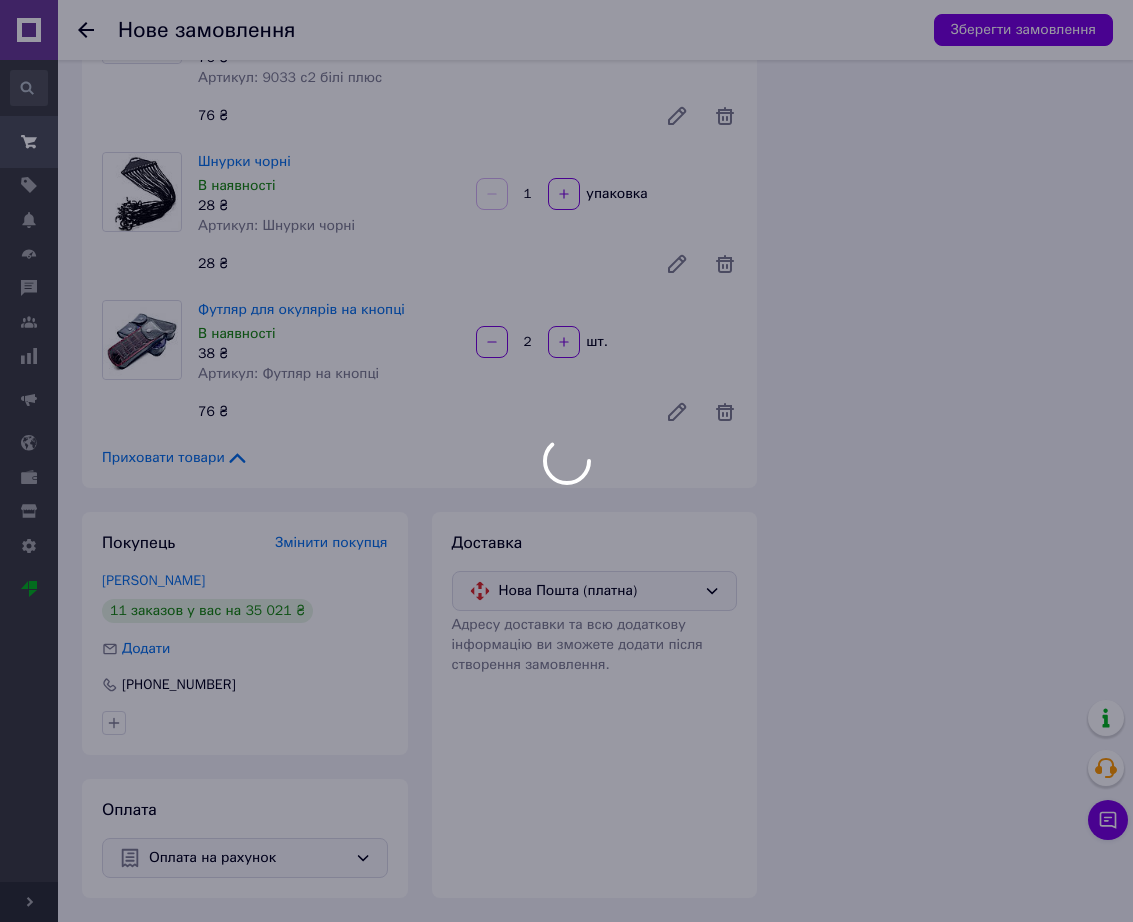 scroll, scrollTop: 0, scrollLeft: 0, axis: both 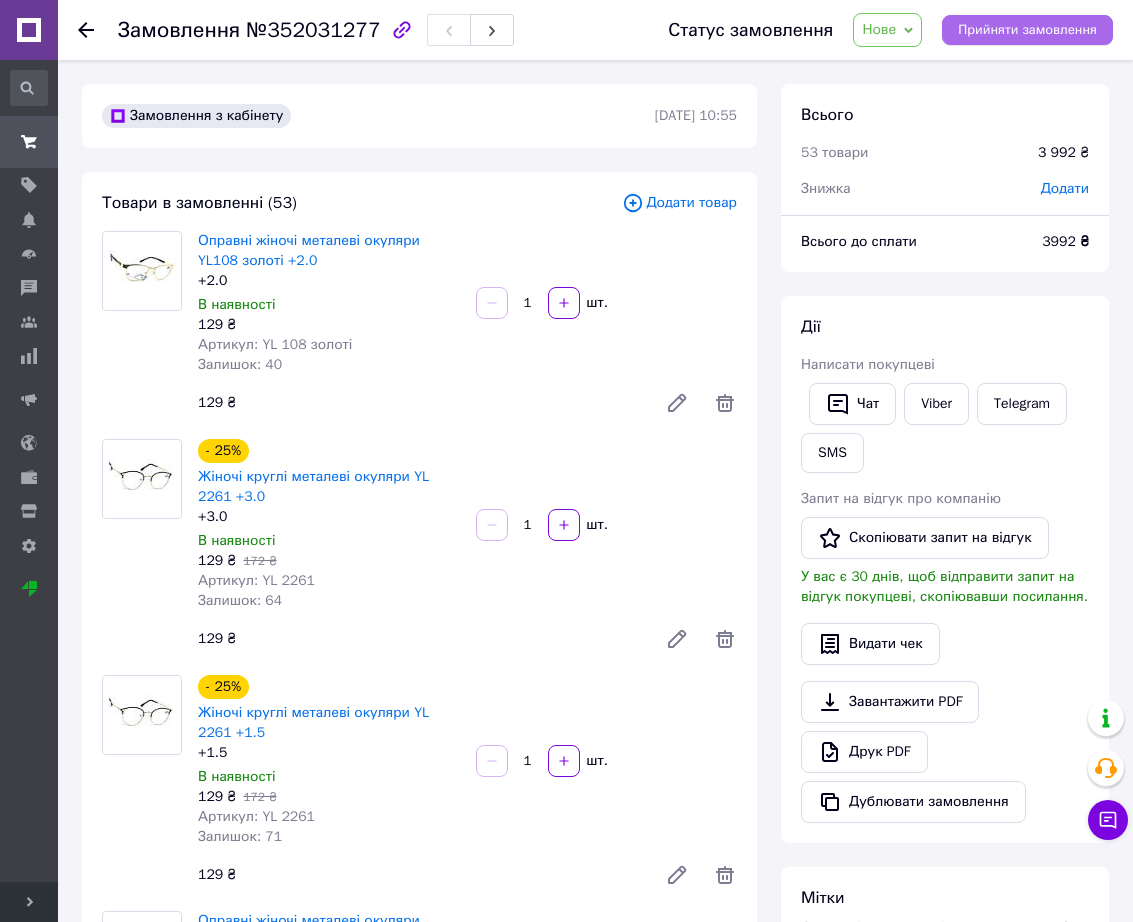 click on "Прийняти замовлення" at bounding box center (1027, 30) 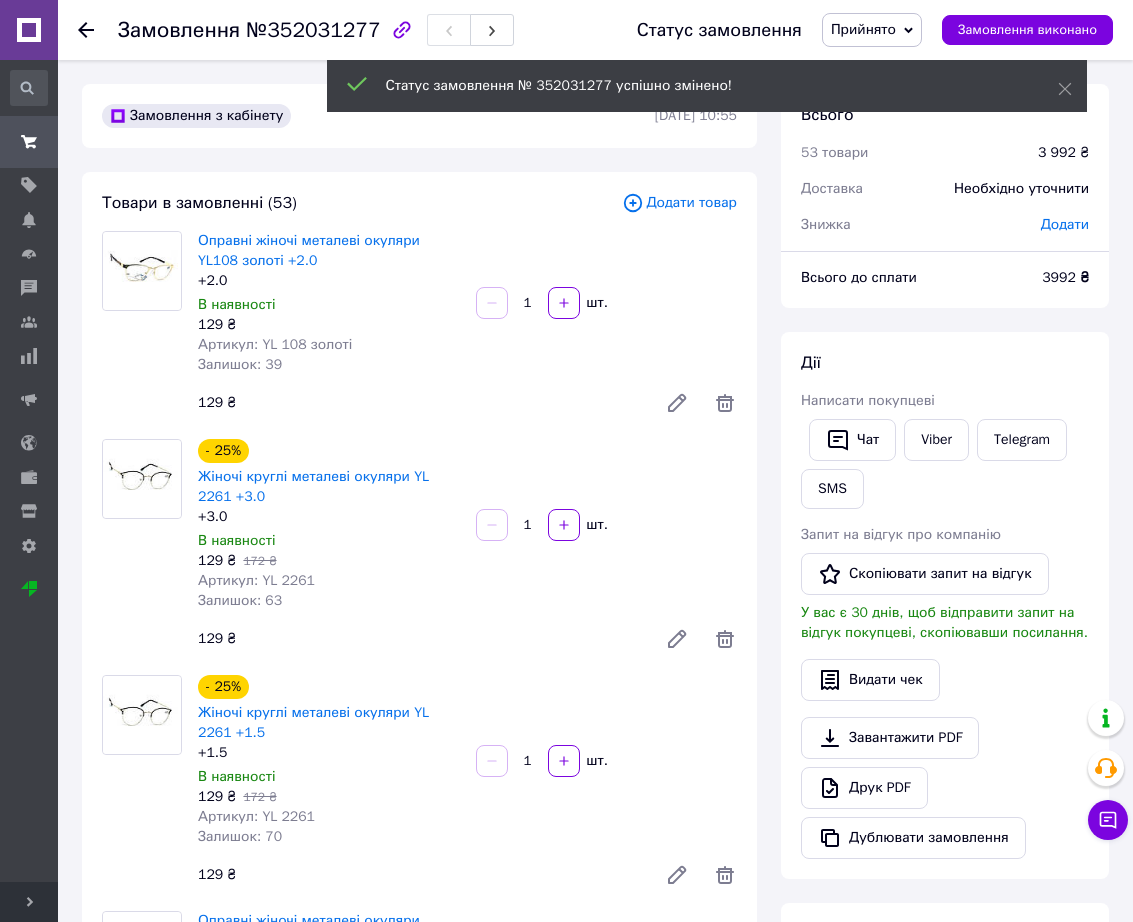 click on "Товари в замовленні (53) Додати товар Оправні жіночі металеві окуляри YL108 золоті +2.0 +2.0 В наявності 129 ₴ Артикул: YL 108 золоті Залишок: 39 1   шт. 129 ₴ - 25% Жіночі круглі металеві окуляри YL 2261 +3.0 +3.0 В наявності 129 ₴   172 ₴ Артикул: YL 2261 Залишок: 63 1   шт. 129 ₴ - 25% Жіночі круглі металеві окуляри YL 2261 +1.5 +1.5 В наявності 129 ₴   172 ₴ Артикул: YL 2261 Залишок: 70 1   шт. 129 ₴ Оправні жіночі металеві окуляри YL108 золоті +2.5 +2.5 В наявності 129 ₴ Артикул: YL 108 золоті Залишок: 44 1   шт. 129 ₴ - 25% Жіночі круглі металеві окуляри YL 2261 +2.0 +2.0 В наявності 129 ₴   172 ₴ Артикул: YL 2261 Залишок: 89 1   шт. 129 ₴ - 25%" at bounding box center [419, 6069] 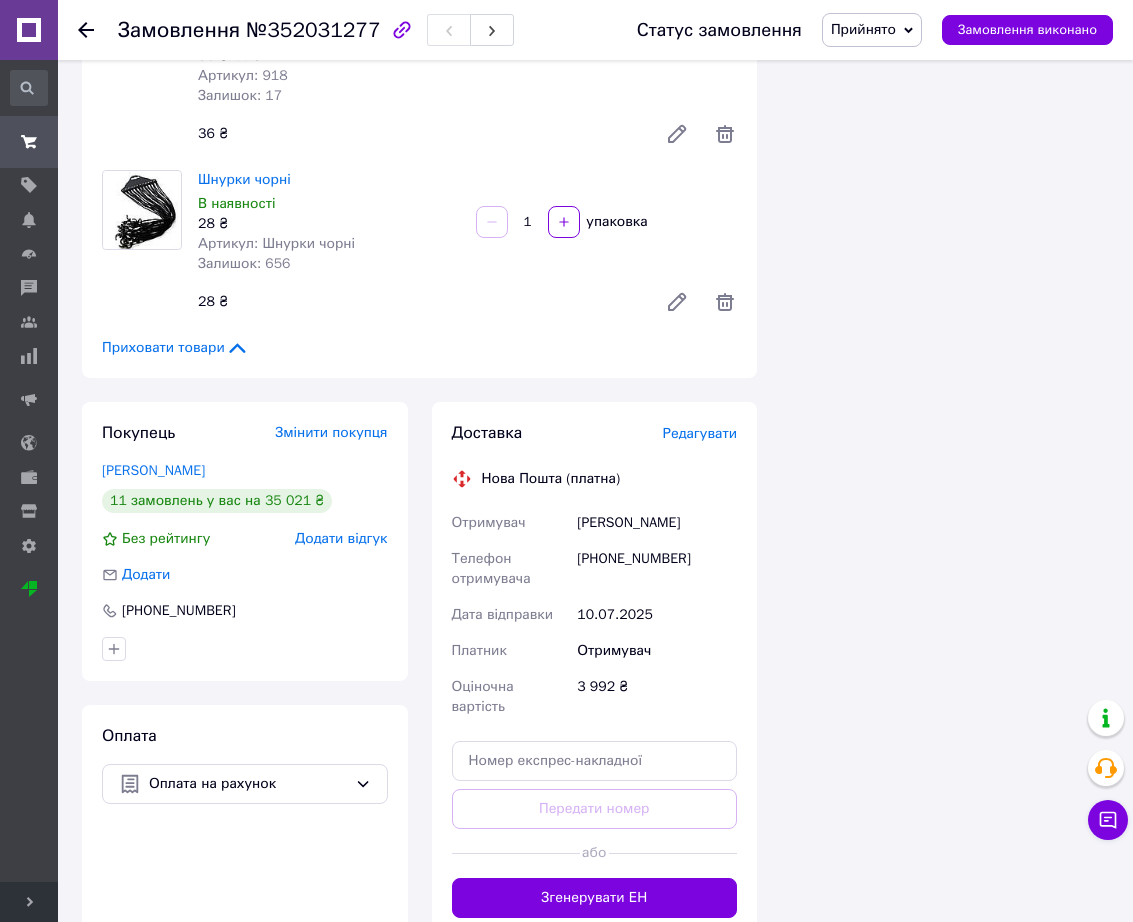 click on "Приховати товари" at bounding box center (175, 348) 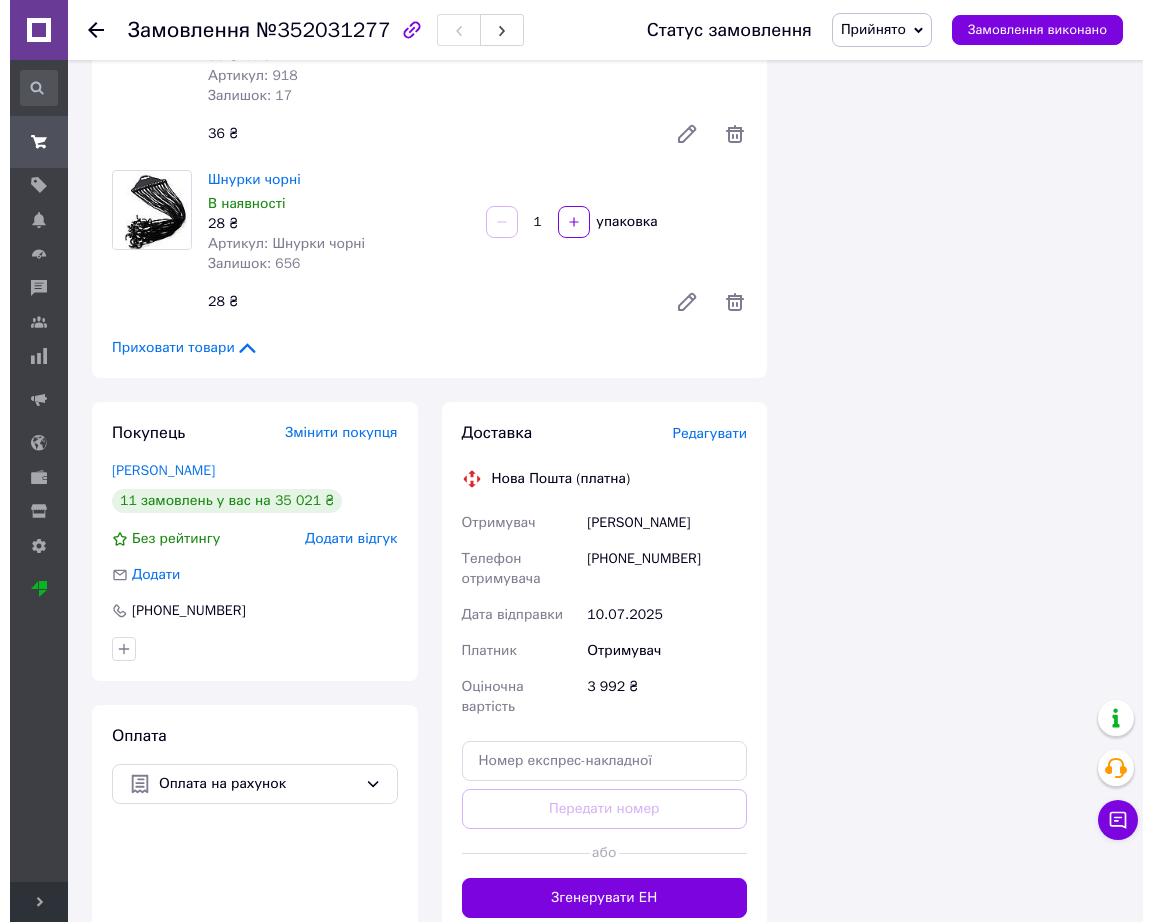 scroll, scrollTop: 101, scrollLeft: 0, axis: vertical 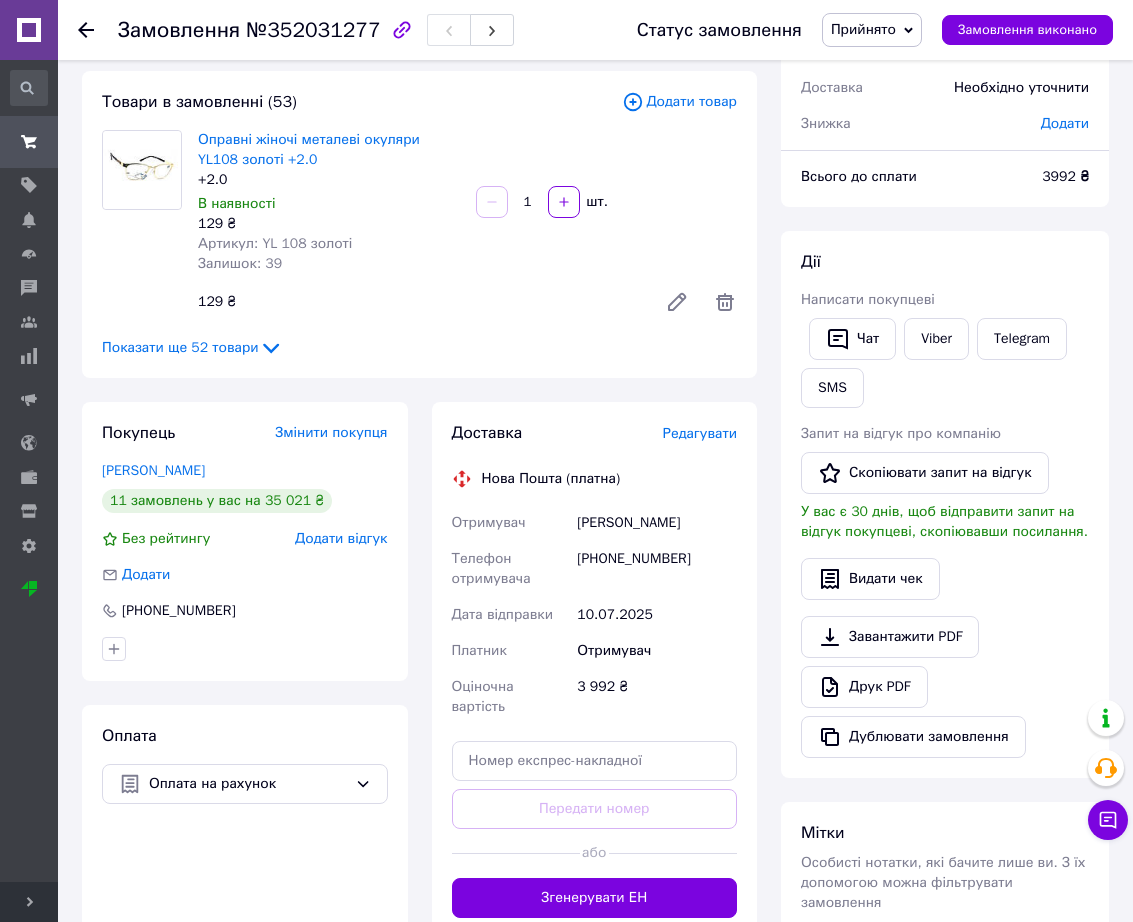 click on "Редагувати" at bounding box center [700, 433] 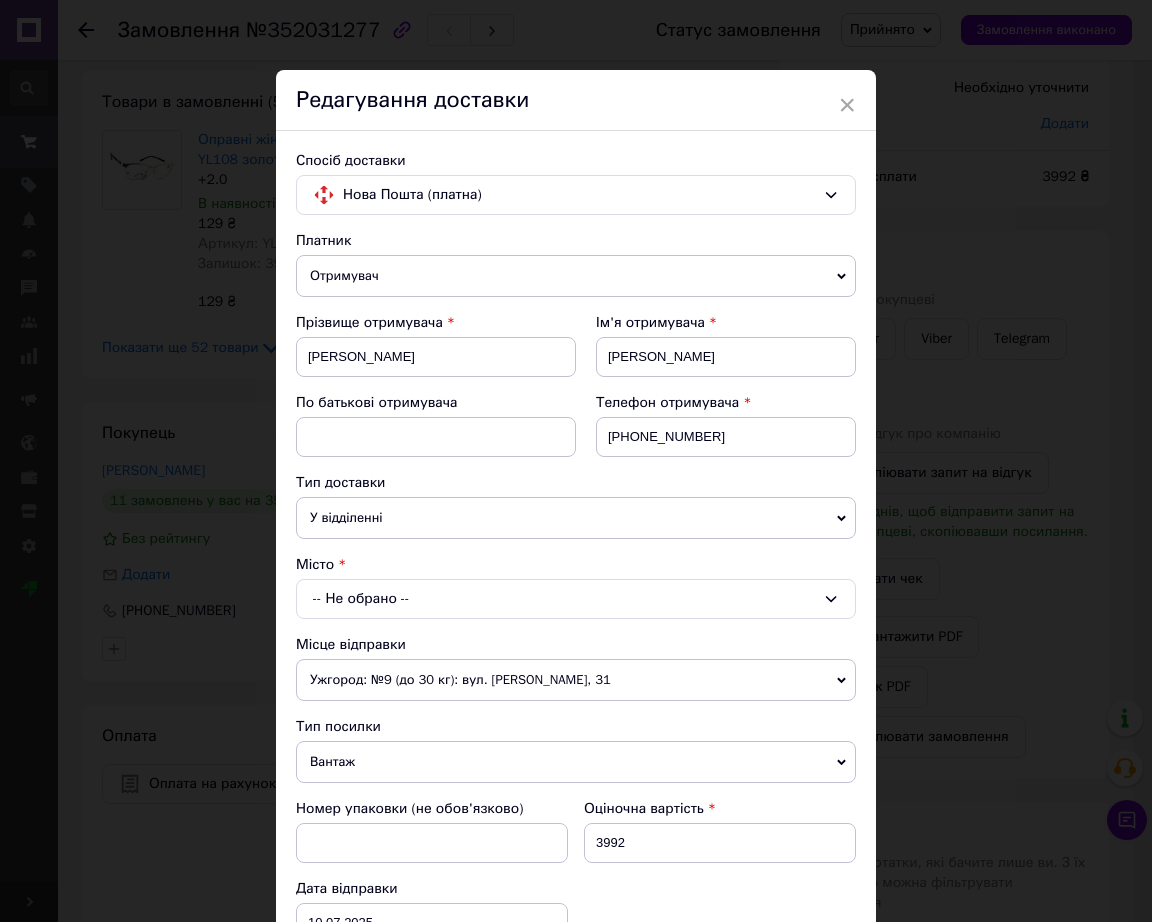 click on "-- Не обрано --" at bounding box center (576, 599) 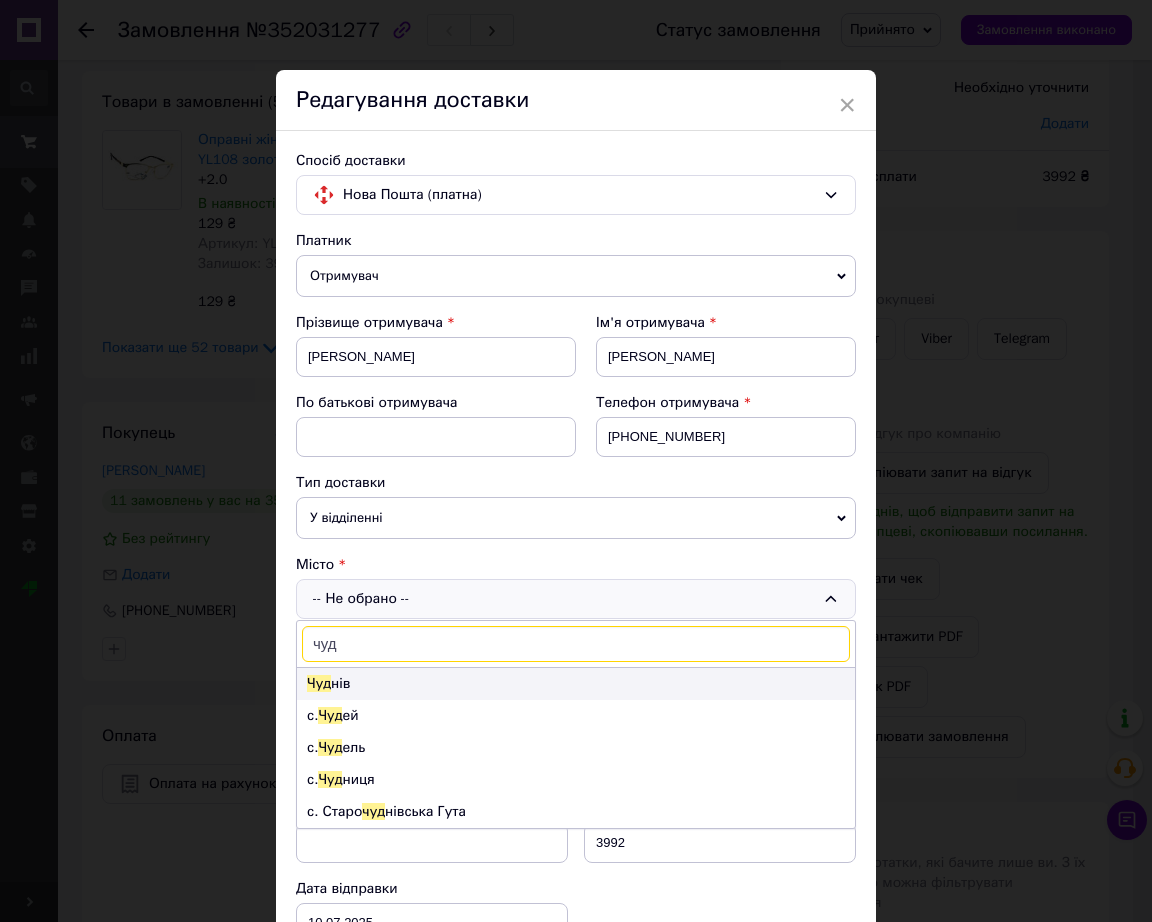type on "чуд" 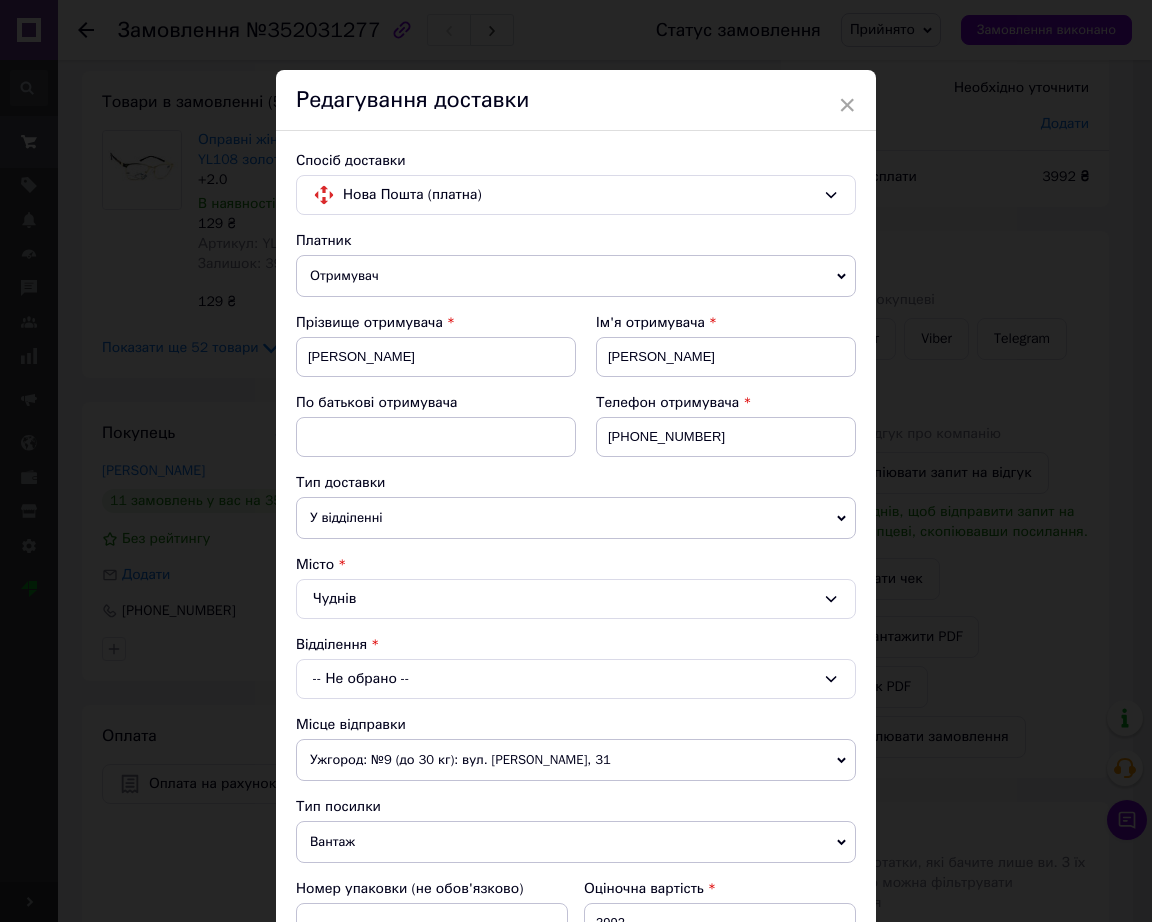 click on "-- Не обрано --" at bounding box center (576, 679) 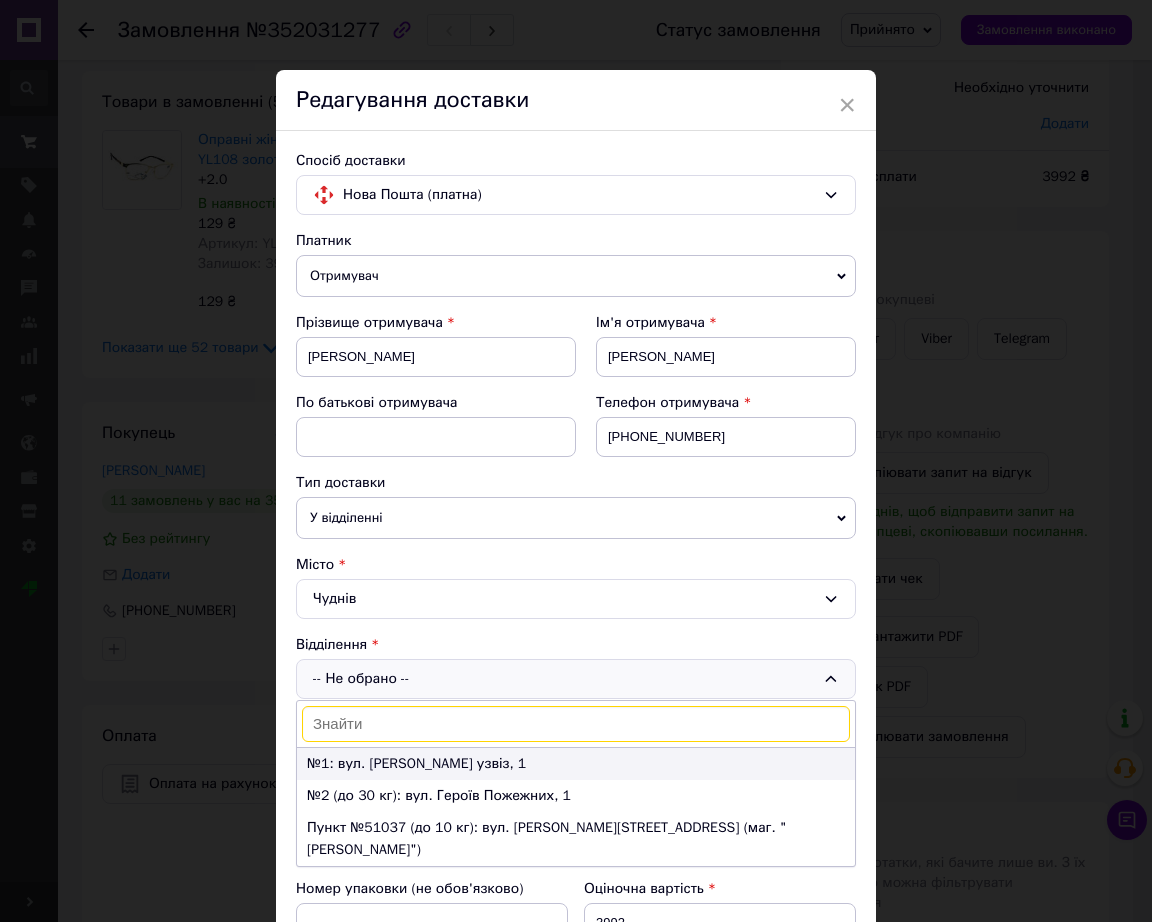 click on "№1: вул. Тетерівський узвіз, 1" at bounding box center [576, 764] 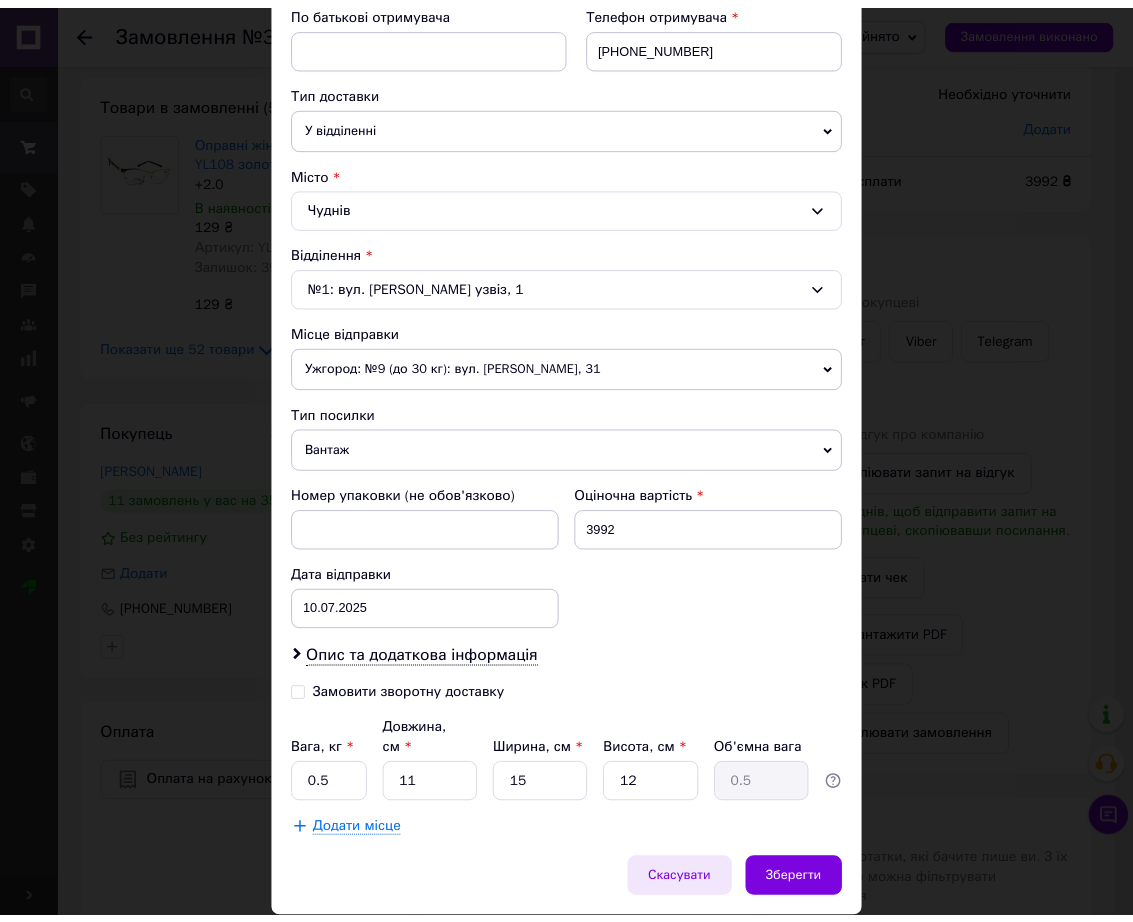 scroll, scrollTop: 442, scrollLeft: 0, axis: vertical 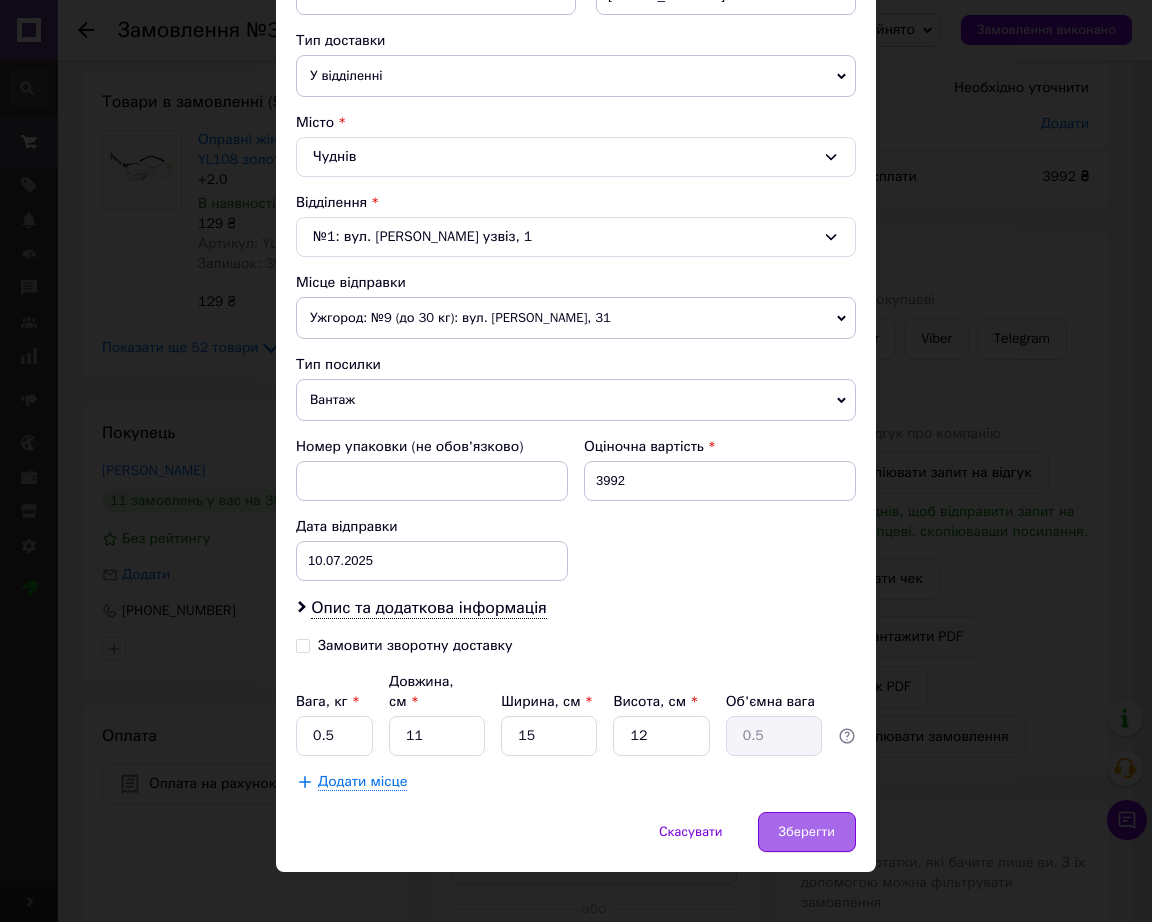 click on "Зберегти" at bounding box center [807, 832] 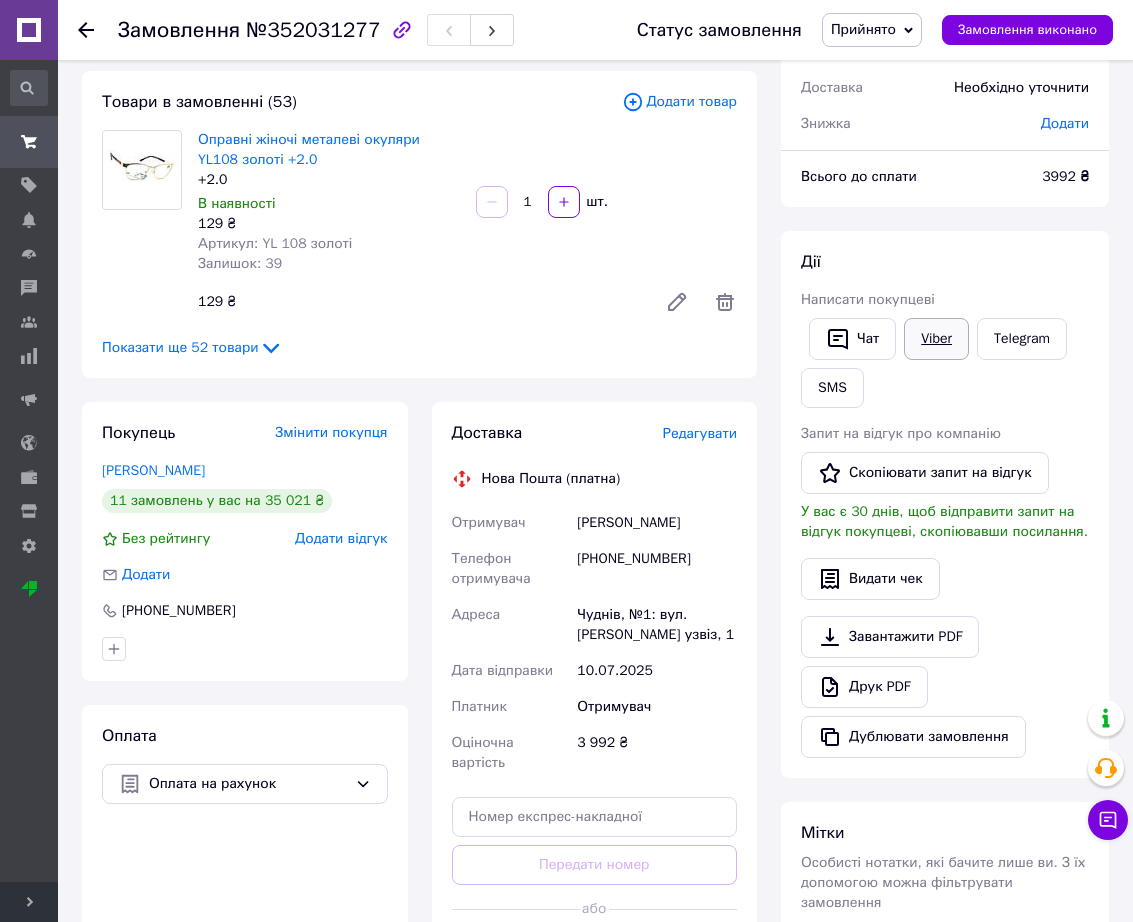 click on "Viber" at bounding box center (936, 339) 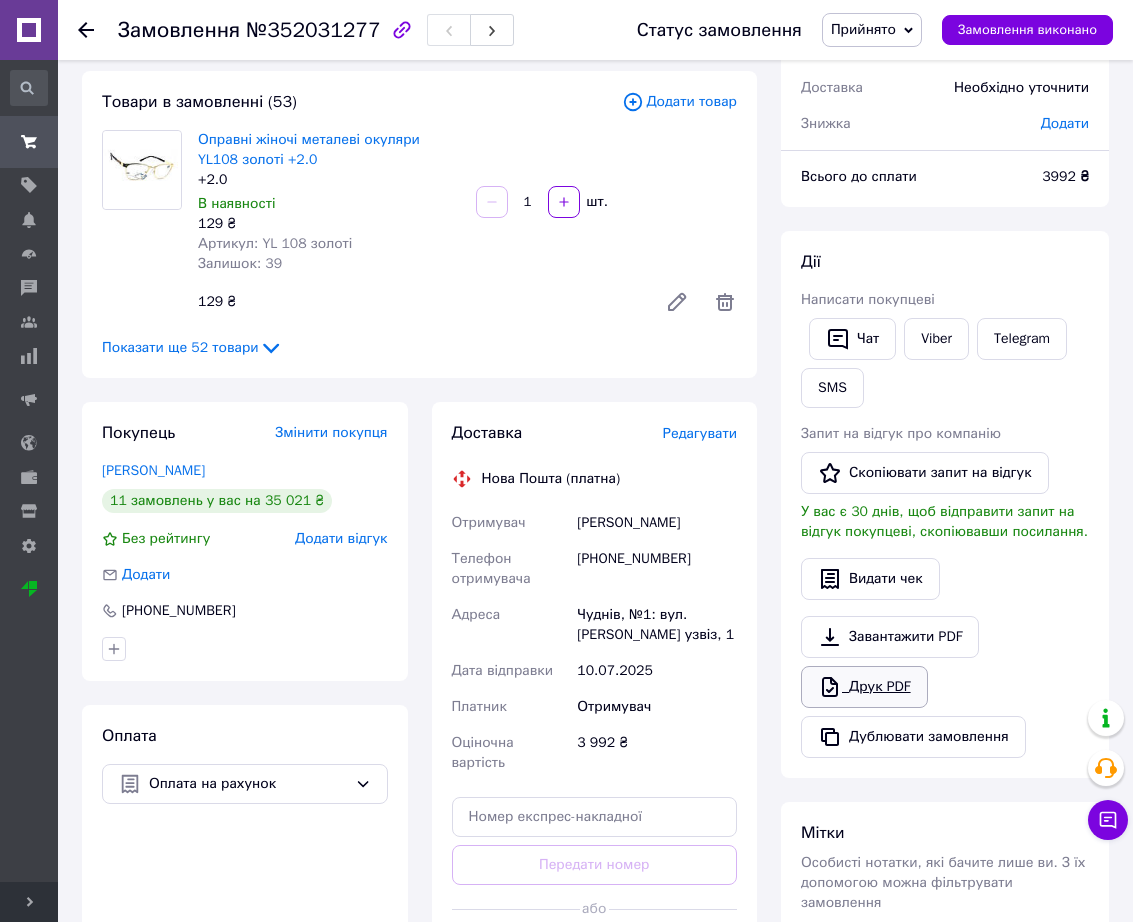 click on "Друк PDF" at bounding box center [864, 687] 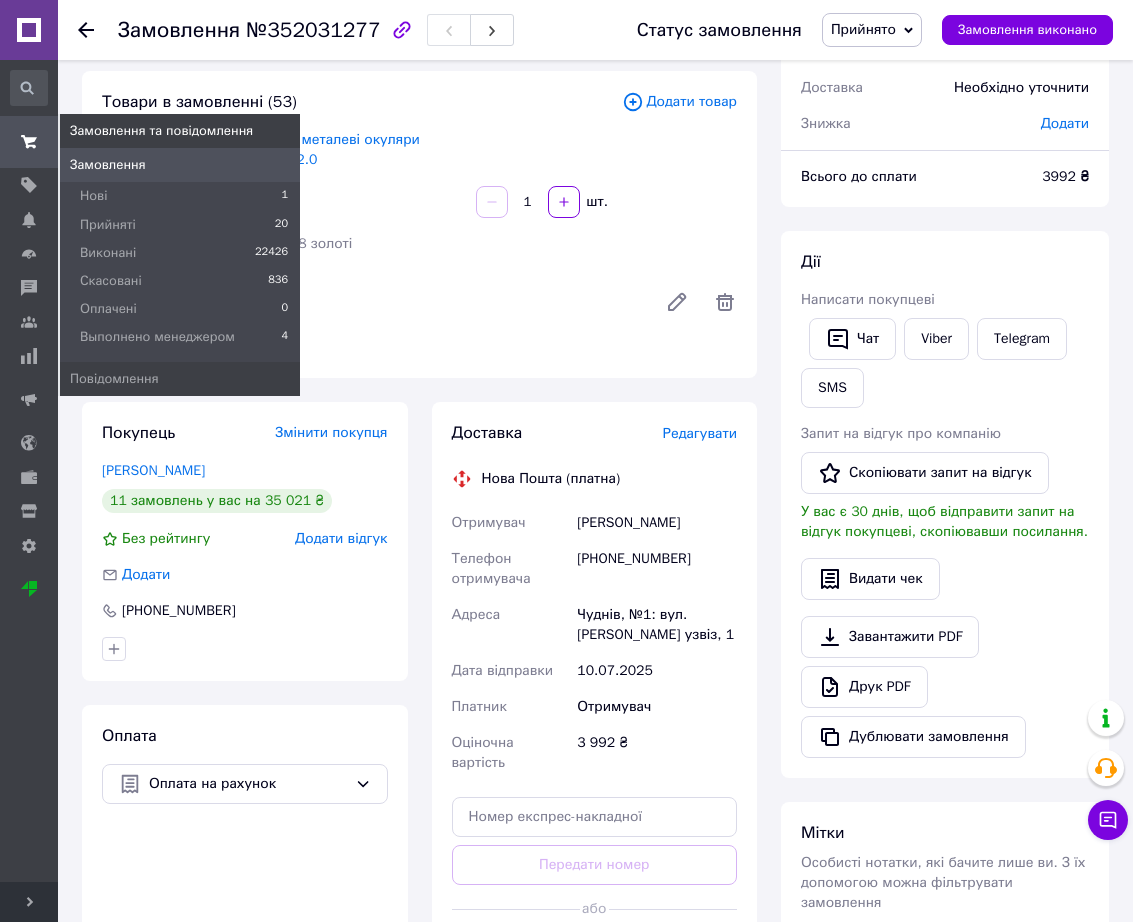 drag, startPoint x: 102, startPoint y: 219, endPoint x: 258, endPoint y: 101, distance: 195.60164 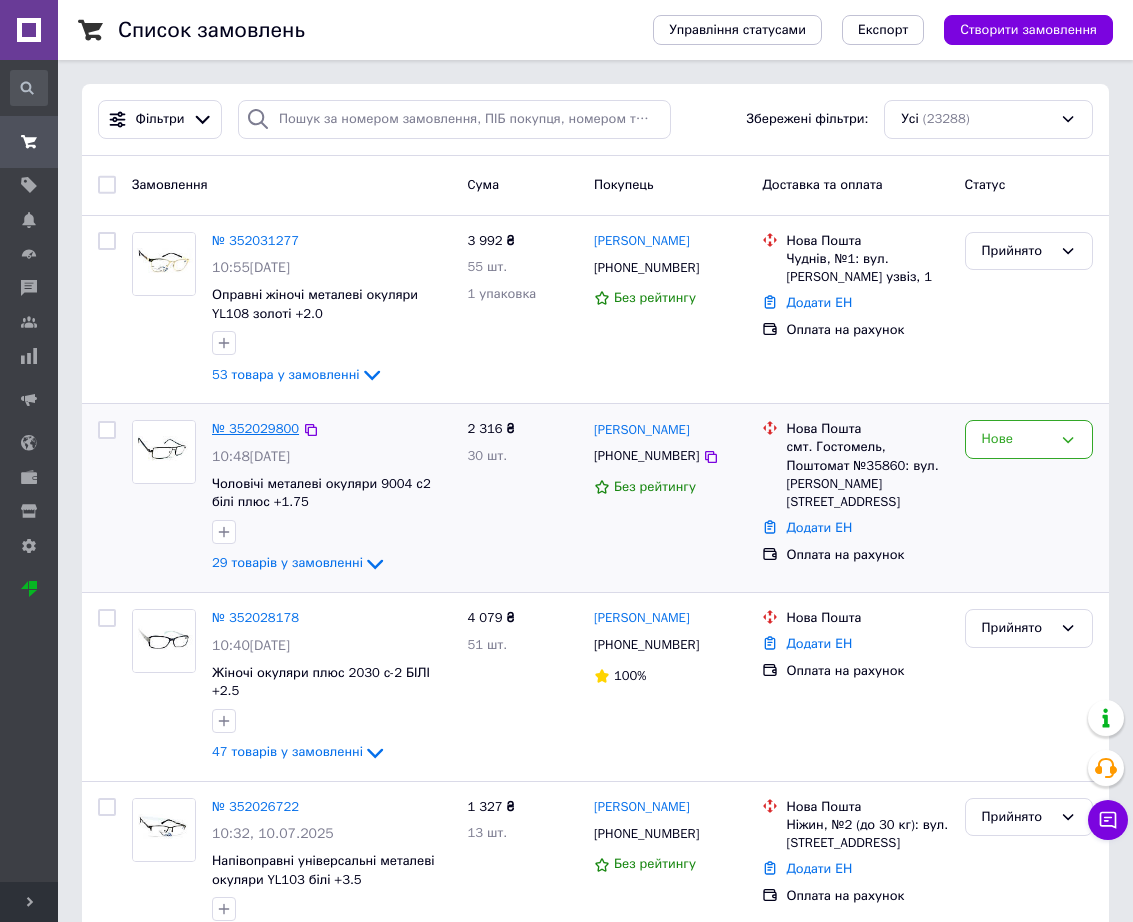 click on "№ 352029800" at bounding box center (255, 428) 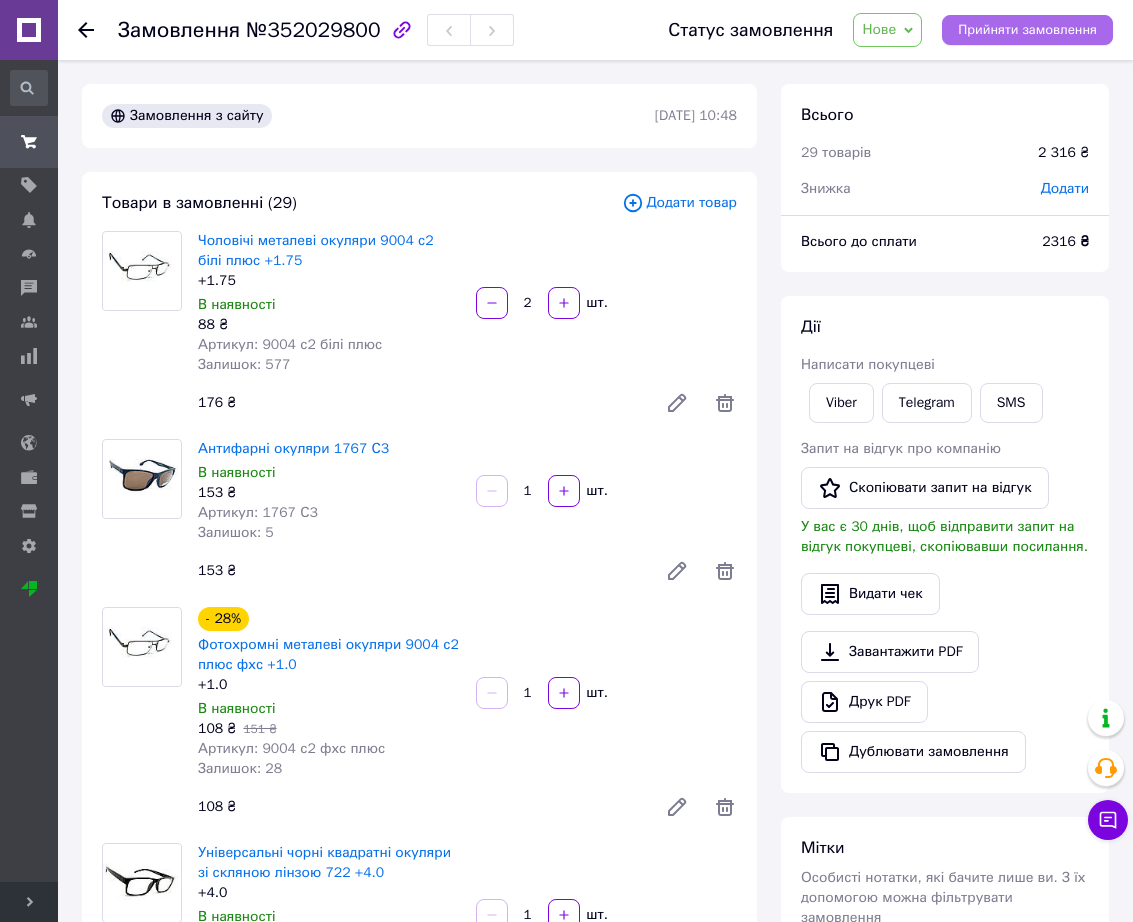 click on "Прийняти замовлення" at bounding box center (1027, 30) 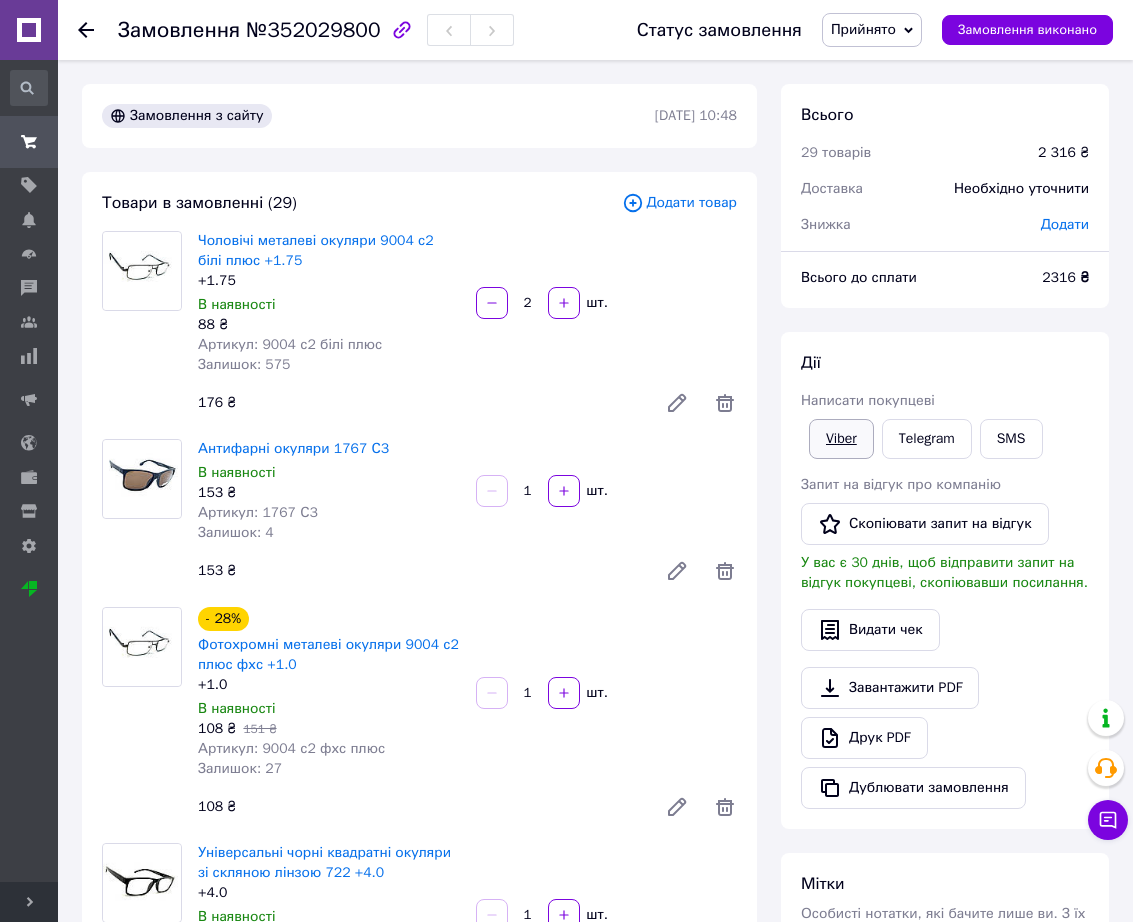 click on "Viber" at bounding box center (841, 439) 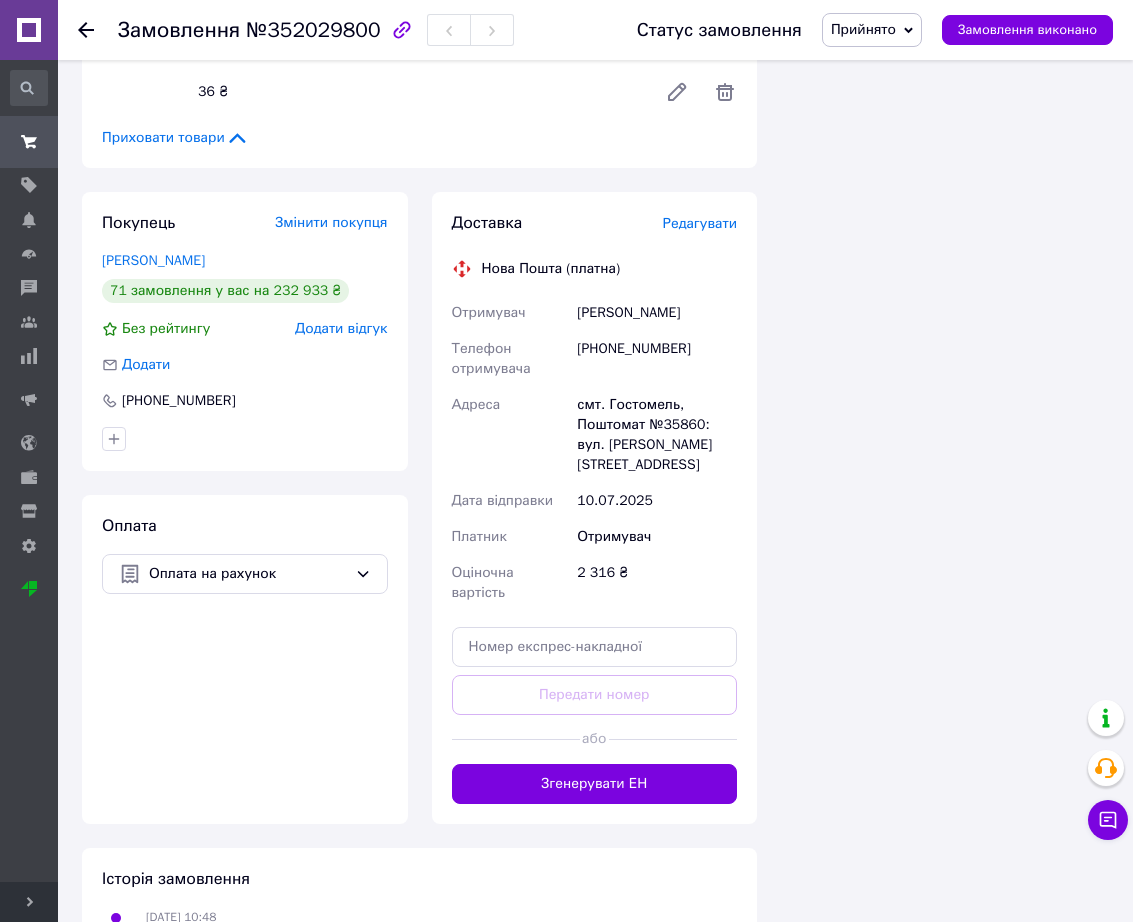 scroll, scrollTop: 6066, scrollLeft: 0, axis: vertical 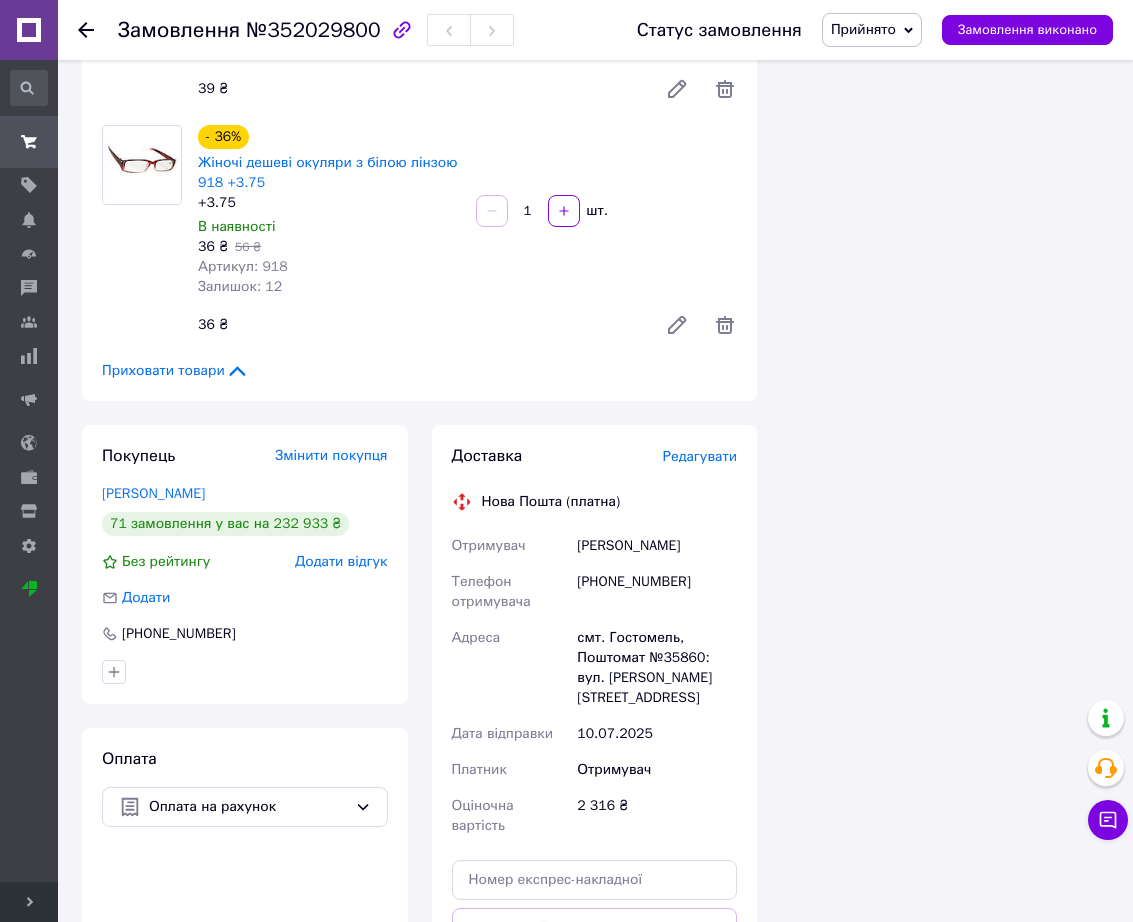 click on "Товари в замовленні (29) Додати товар Чоловічі металеві окуляри 9004 с2 білі плюс +1.75 +1.75 В наявності 88 ₴ Артикул: 9004 с2 білі плюс Залишок: 575 2   шт. 176 ₴ Антифарні окуляри 1767 С3 В наявності 153 ₴ Артикул: 1767 С3 Залишок: 4 1   шт. 153 ₴ - 28% Фотохромні металеві окуляри   9004 с2 плюс фхс +1.0 +1.0 В наявності 108 ₴   151 ₴ Артикул: 9004 с2 фхс плюс Залишок: 27 1   шт. 108 ₴ Універсальні чорні квадратні окуляри зі скляною лінзою 722 +4.0 +4.0 В наявності 99 ₴ Артикул: 722 Залишок: 324 1   шт. 99 ₴ Універсальні чорні квадратні окуляри зі скляною лінзою 722 +2.25 +2.25 В наявності 99 ₴ Артикул: 722 Залишок: 225 1   шт." at bounding box center (419, -2747) 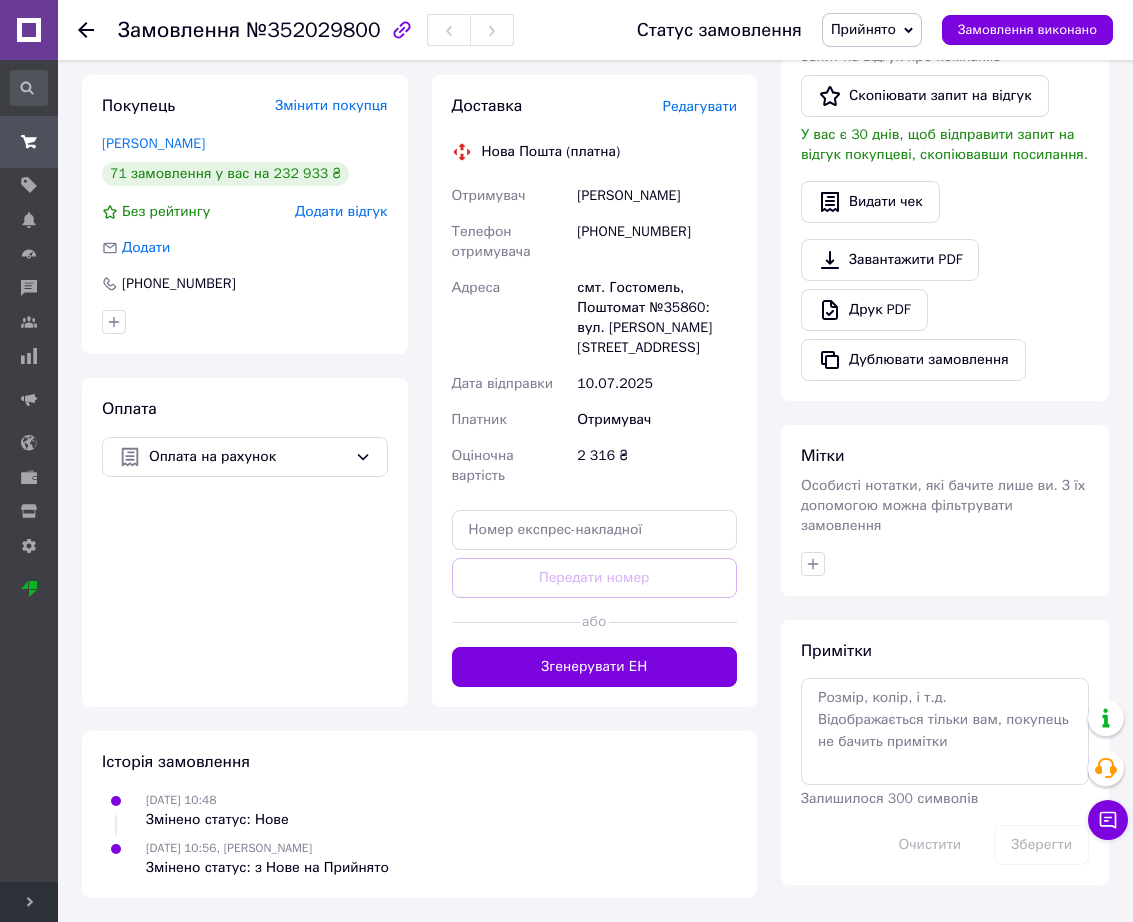 scroll, scrollTop: 138, scrollLeft: 0, axis: vertical 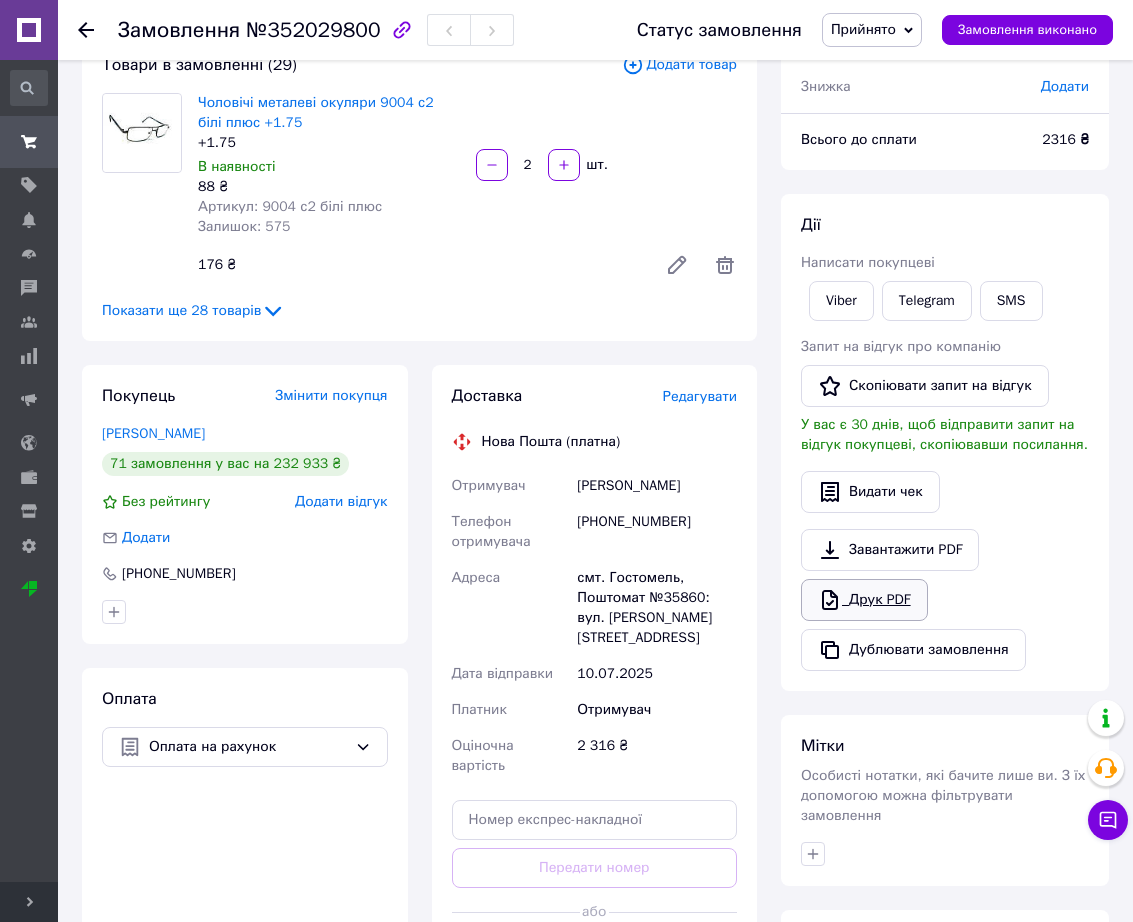 click on "Друк PDF" at bounding box center [864, 600] 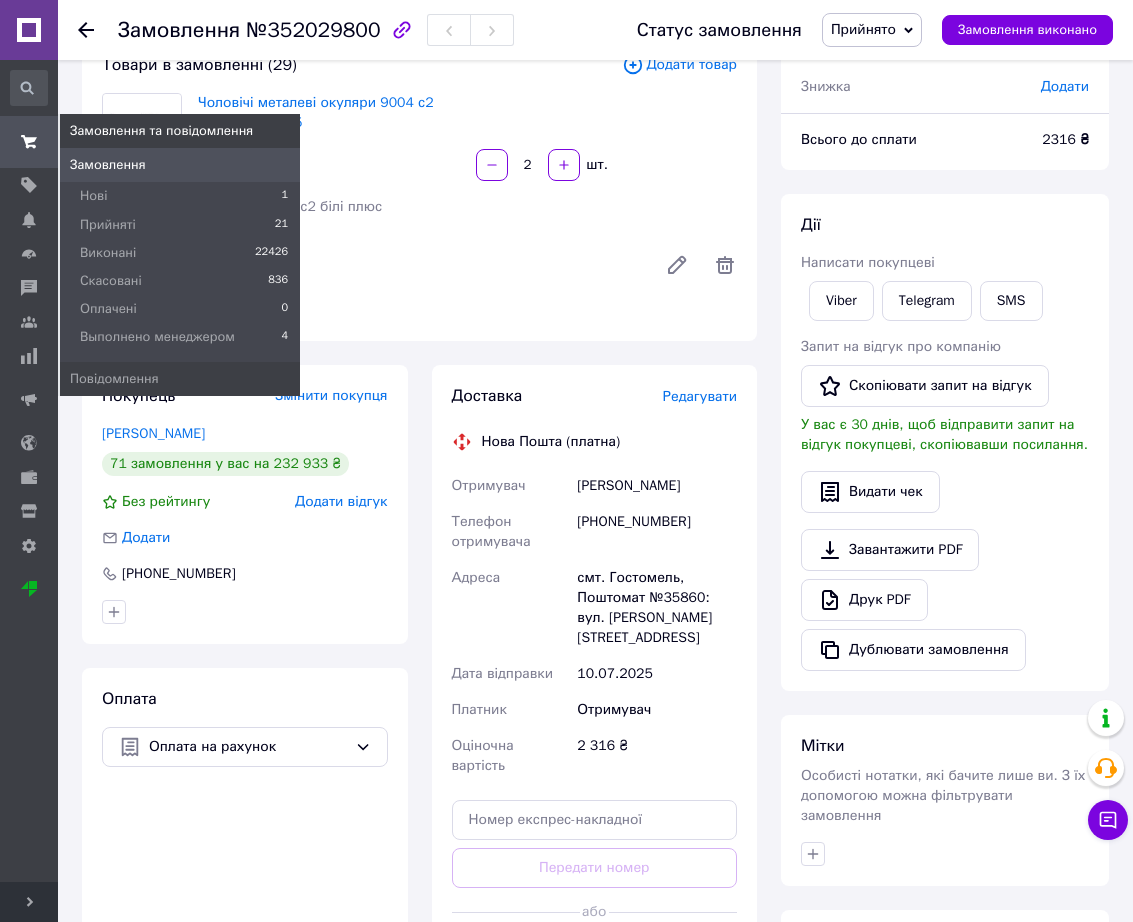 click at bounding box center (29, 142) 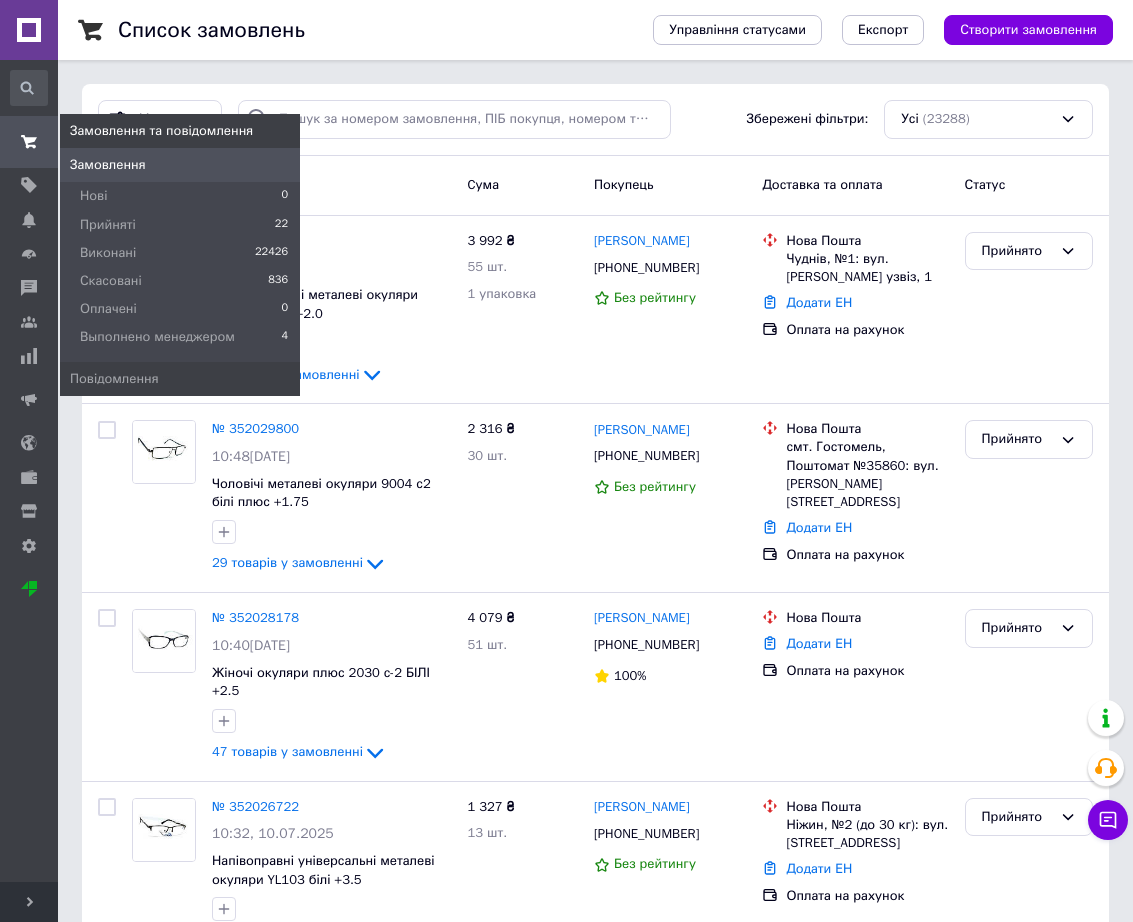 drag, startPoint x: 115, startPoint y: 201, endPoint x: 189, endPoint y: 153, distance: 88.20431 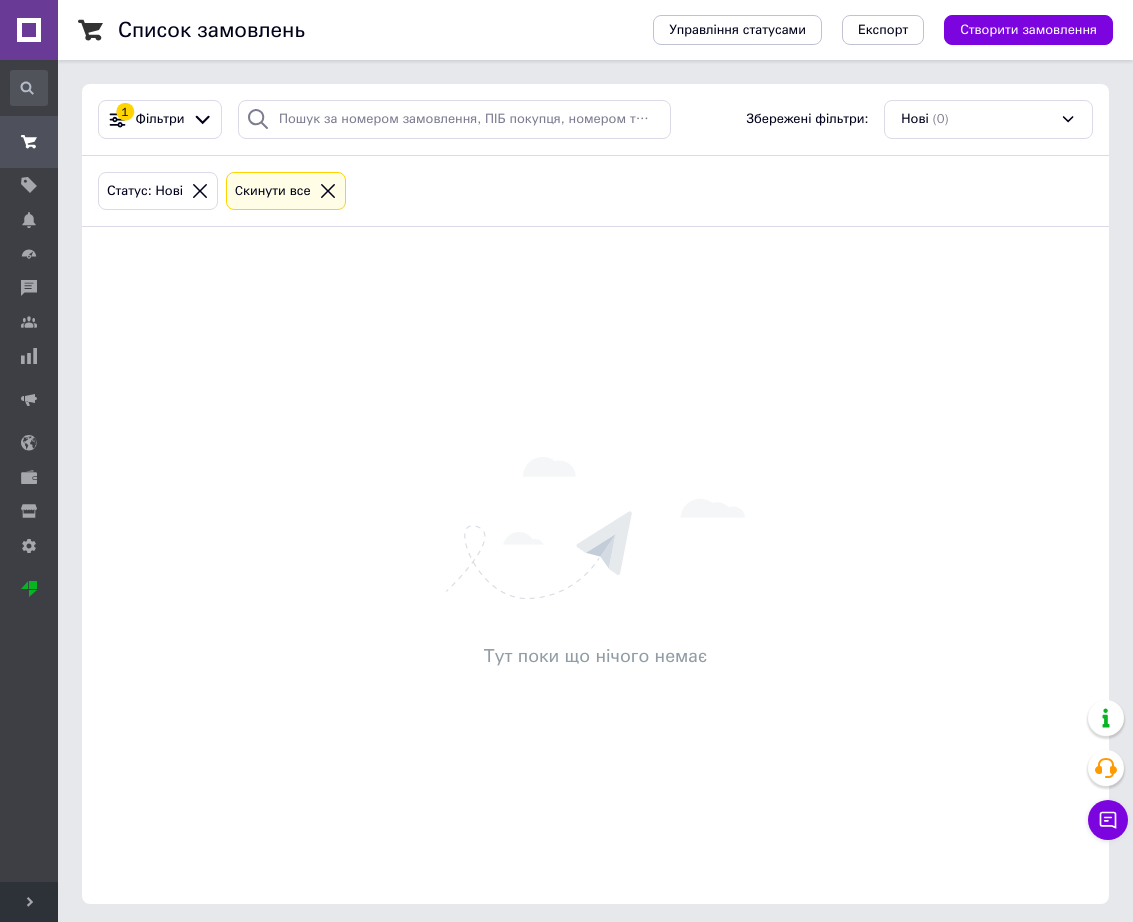 click 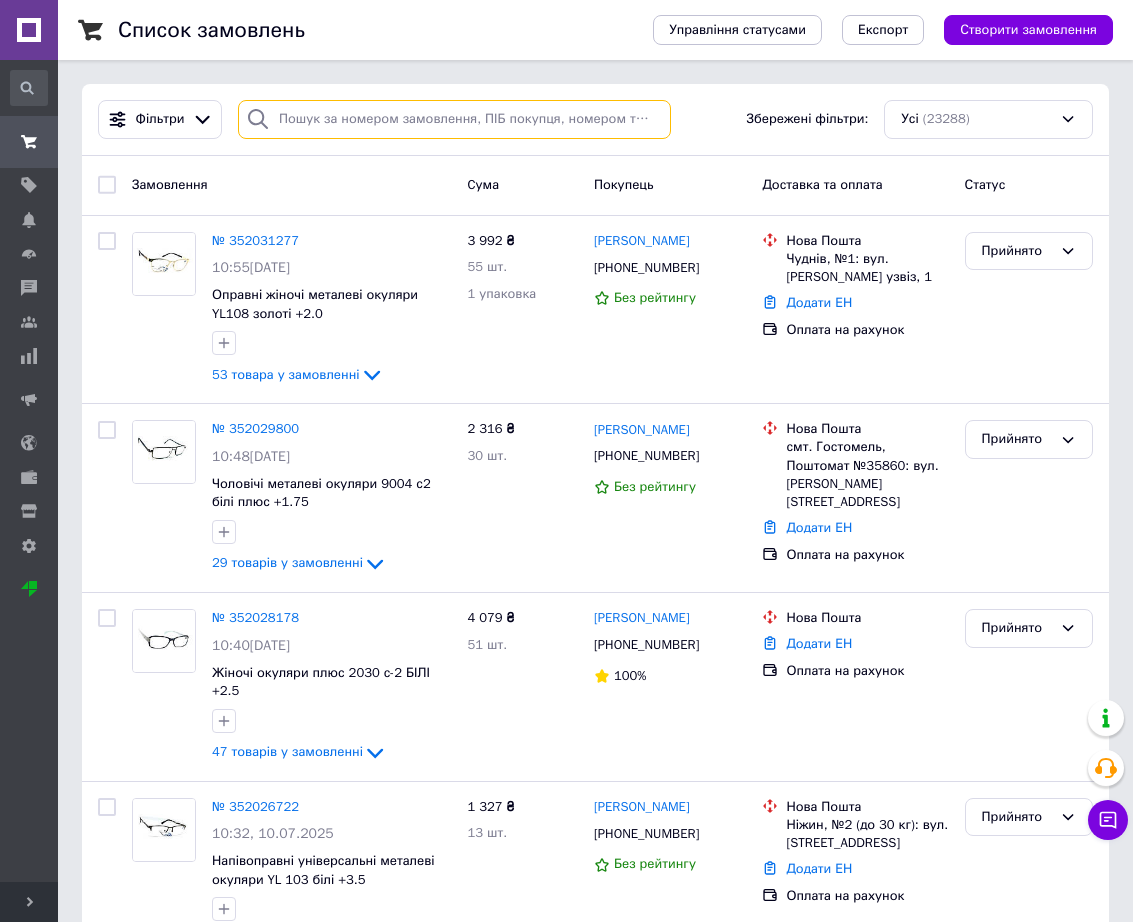 click at bounding box center [454, 119] 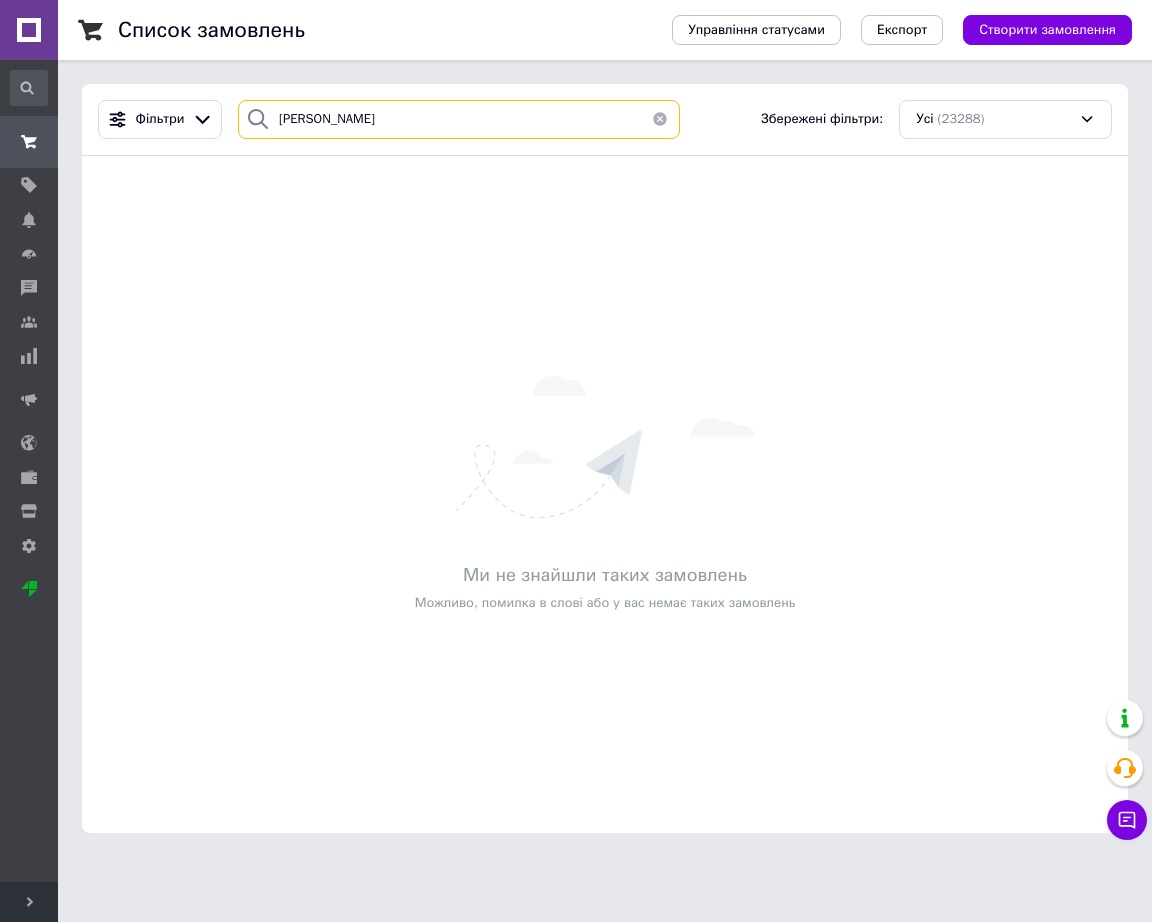 type on "бескровна" 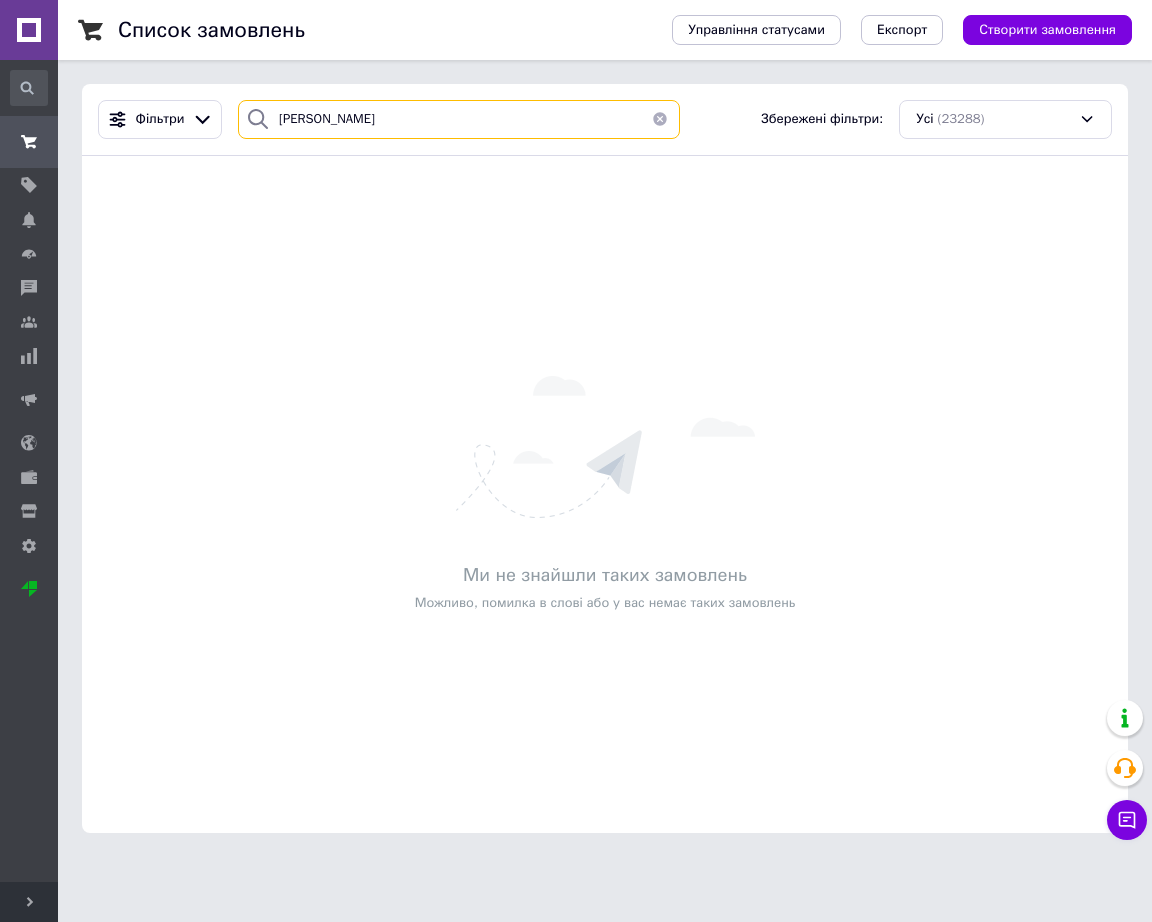 click on "бескровна" at bounding box center (459, 119) 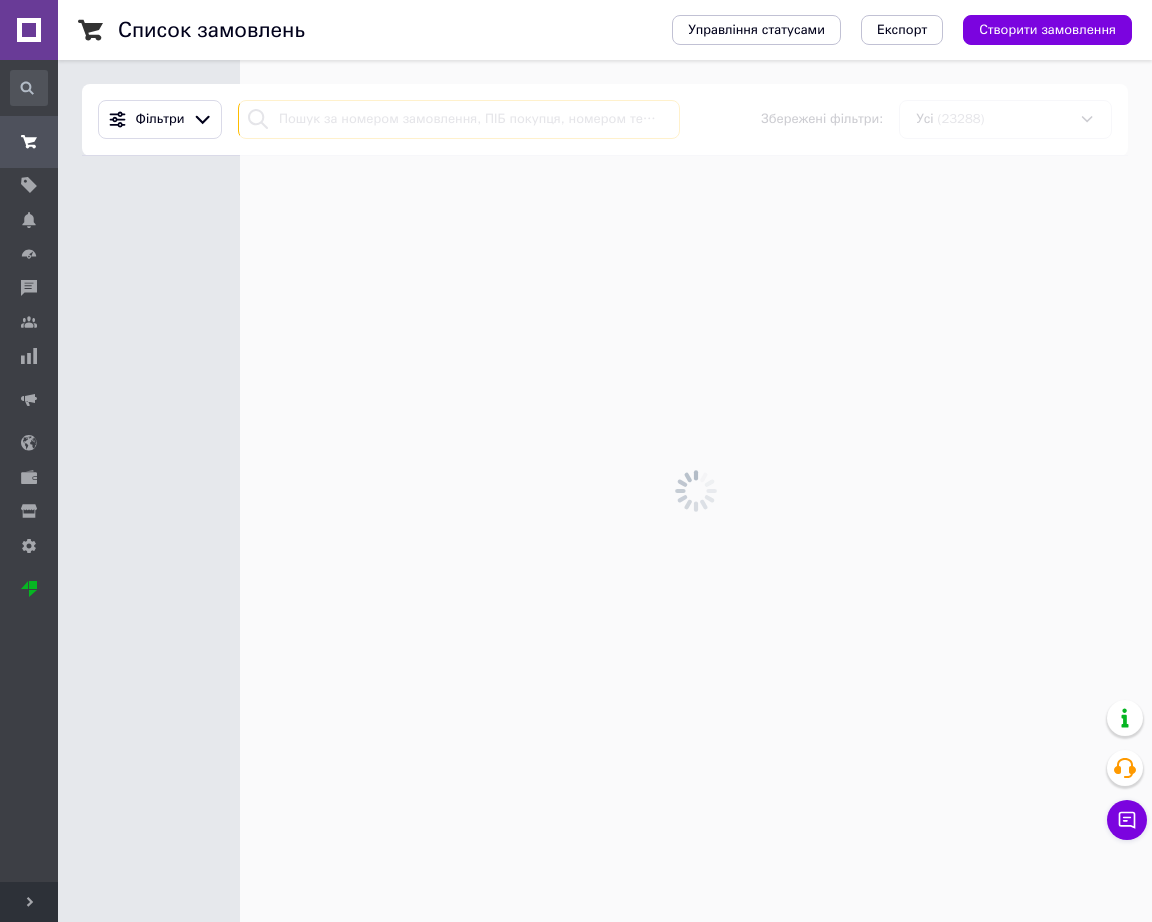type 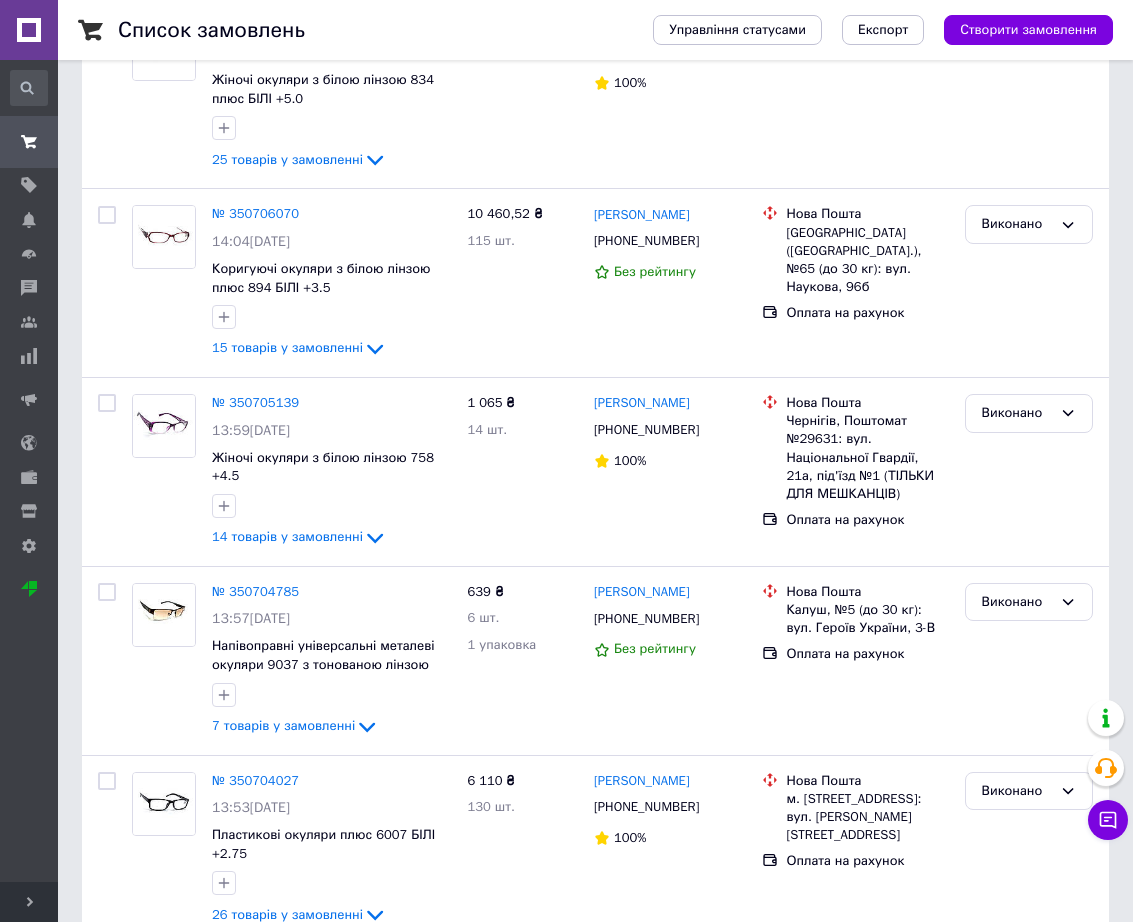 scroll, scrollTop: 8735, scrollLeft: 0, axis: vertical 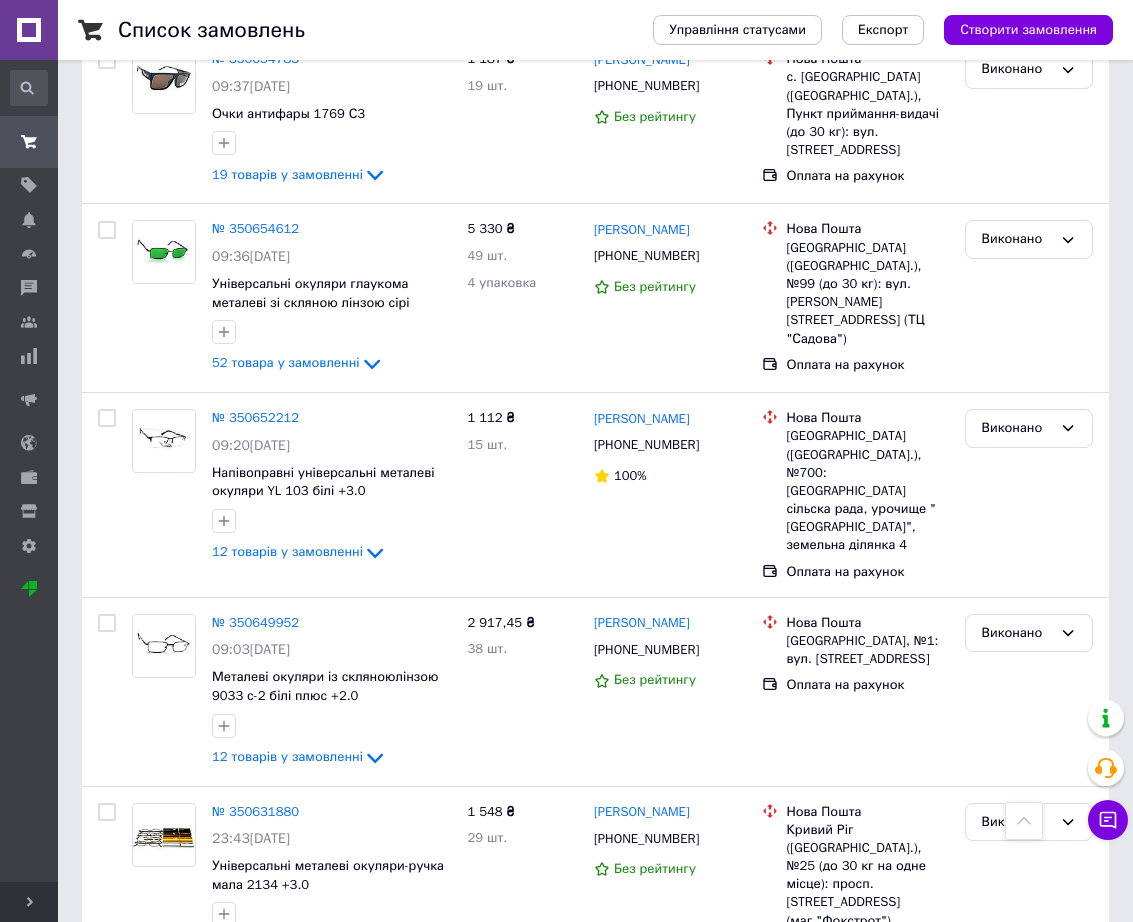 click on "2" at bounding box center (145, 1019) 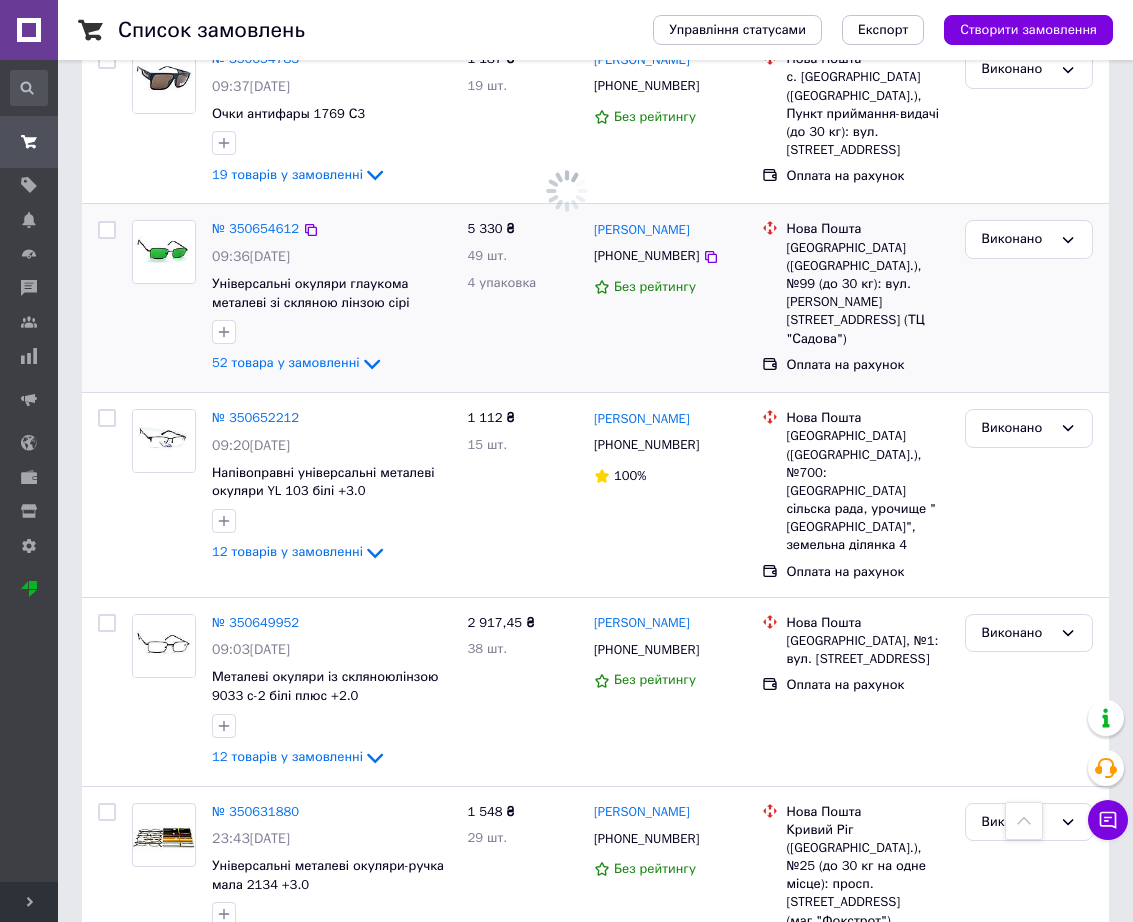 scroll, scrollTop: 0, scrollLeft: 0, axis: both 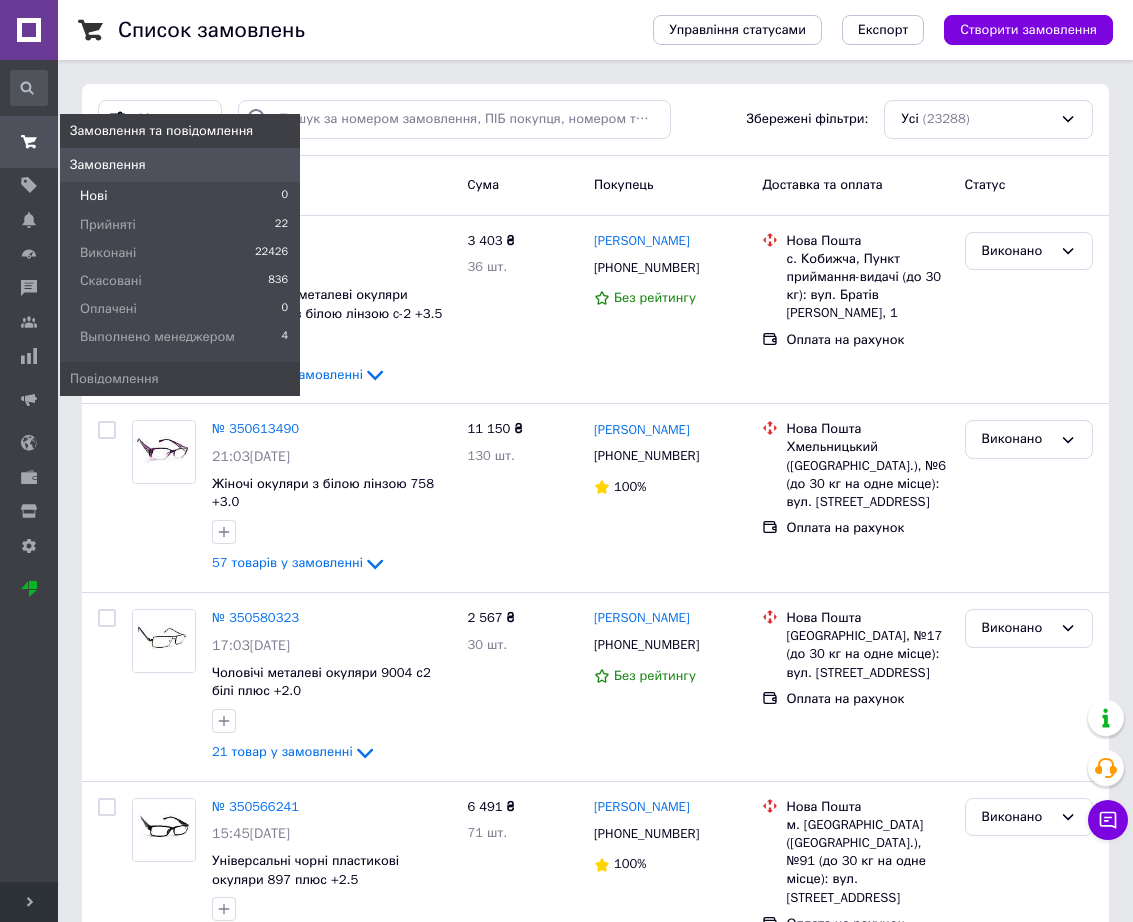click on "Нові 0" at bounding box center (180, 196) 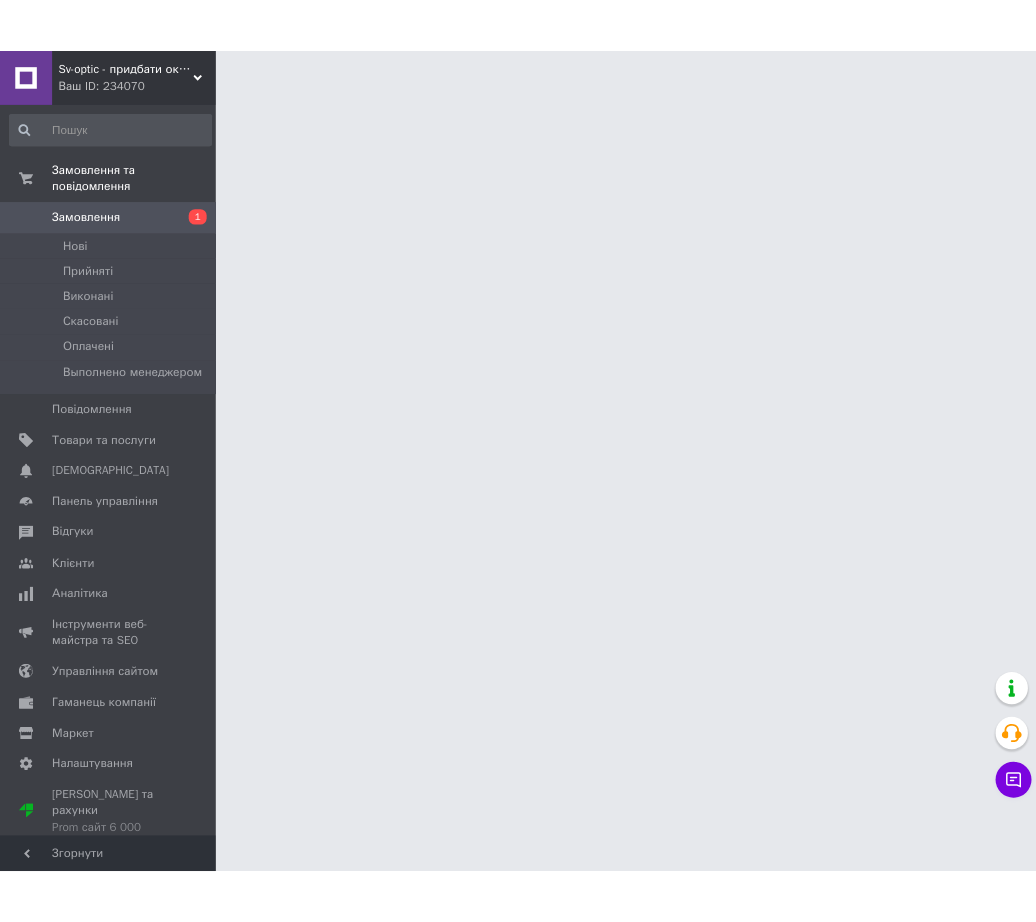 scroll, scrollTop: 0, scrollLeft: 0, axis: both 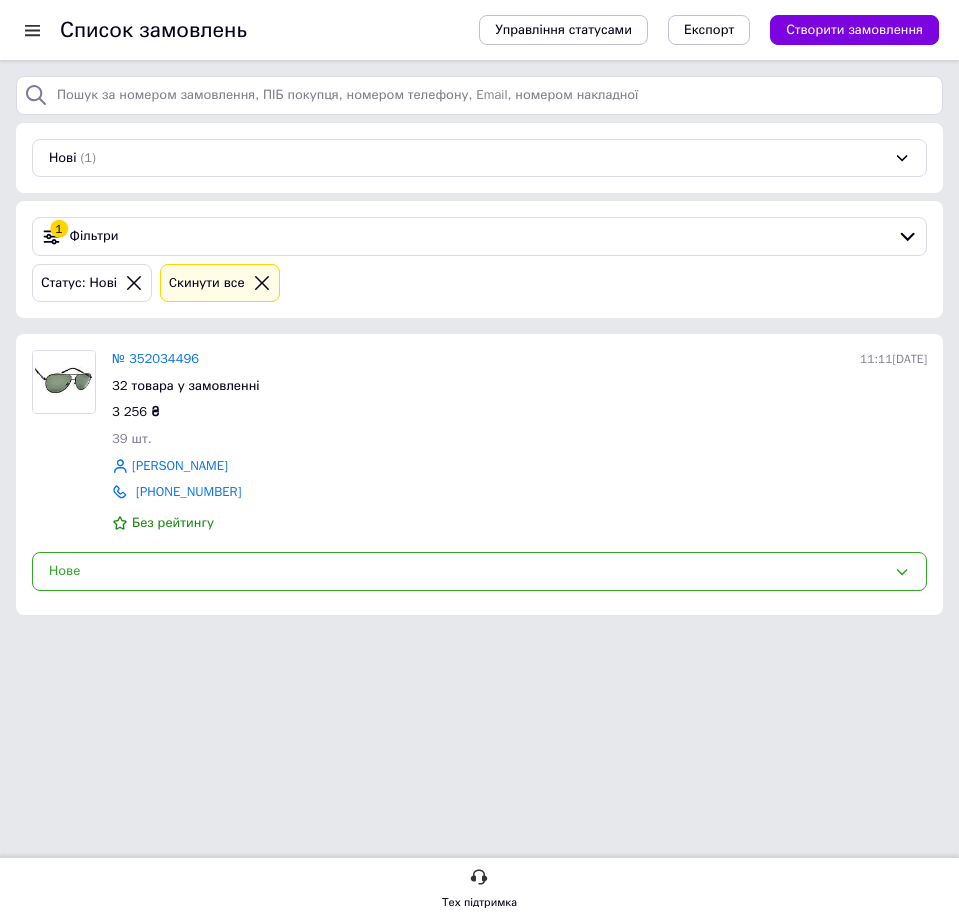 drag, startPoint x: 958, startPoint y: 572, endPoint x: 968, endPoint y: 575, distance: 10.440307 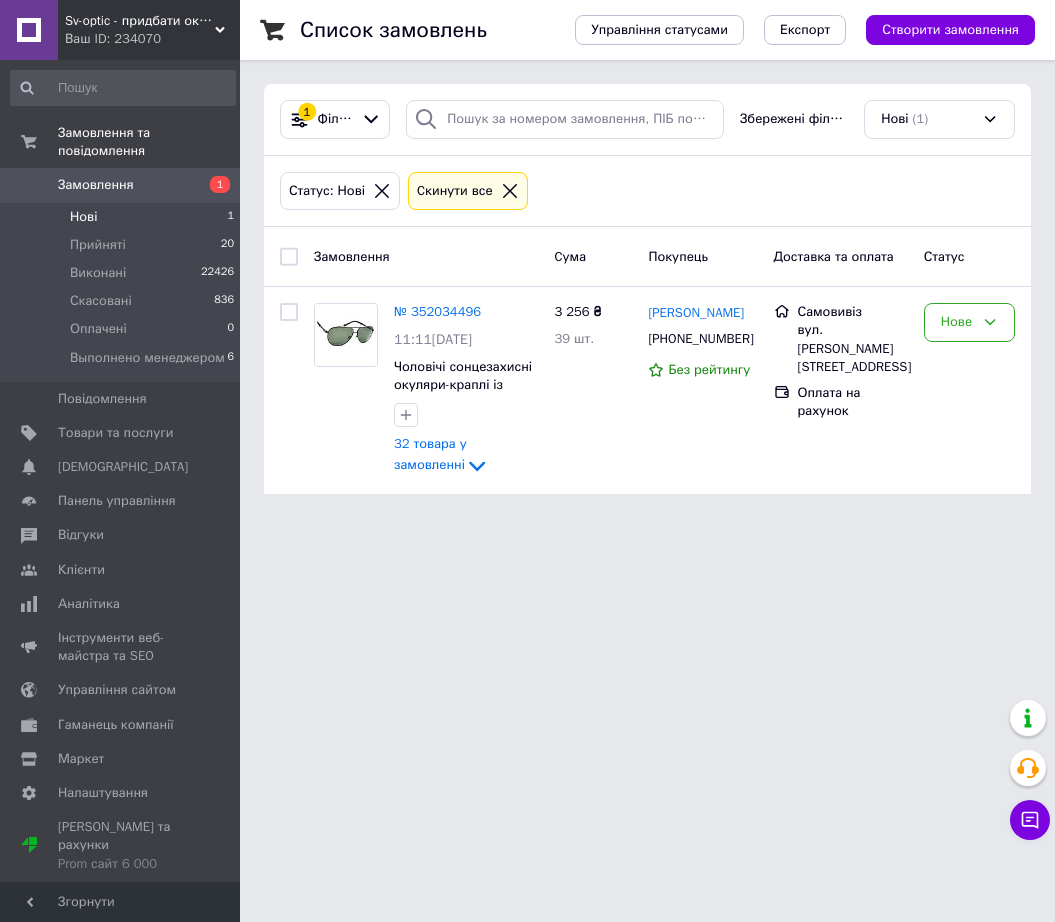 drag, startPoint x: 173, startPoint y: 901, endPoint x: 178, endPoint y: 884, distance: 17.720045 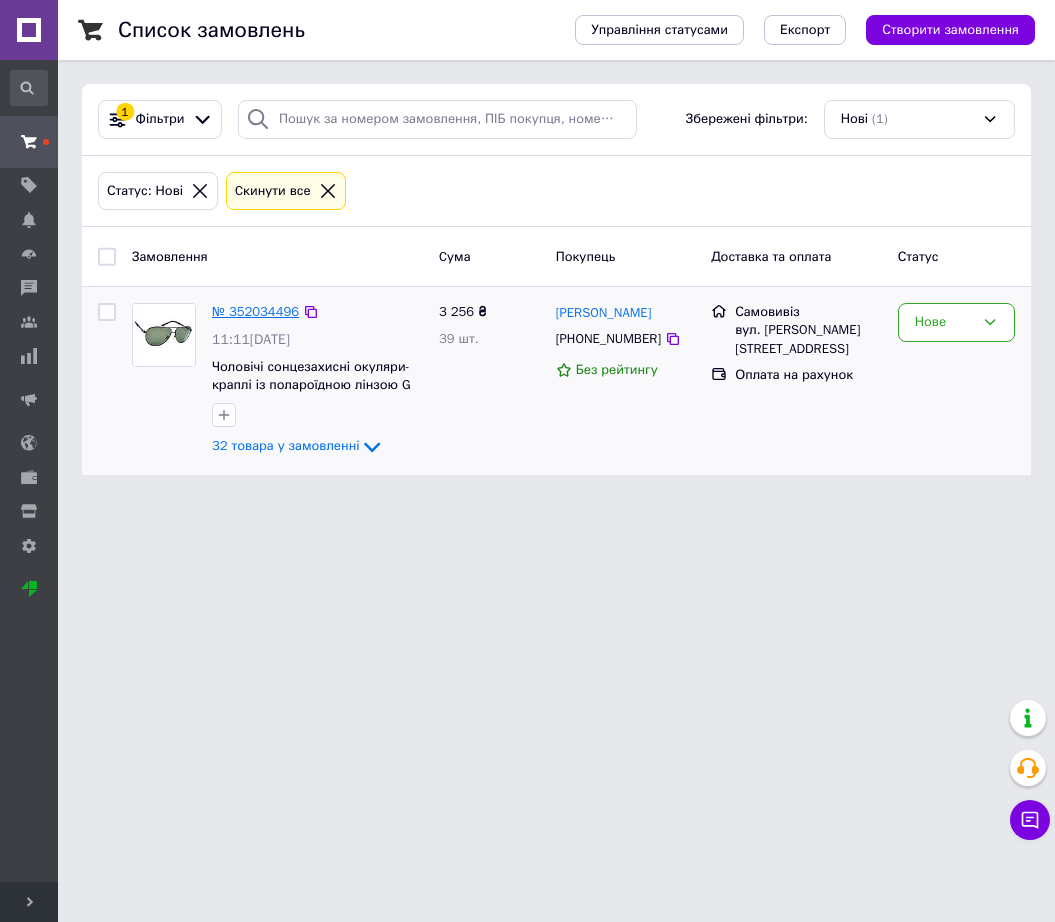 click on "№ 352034496" at bounding box center (255, 311) 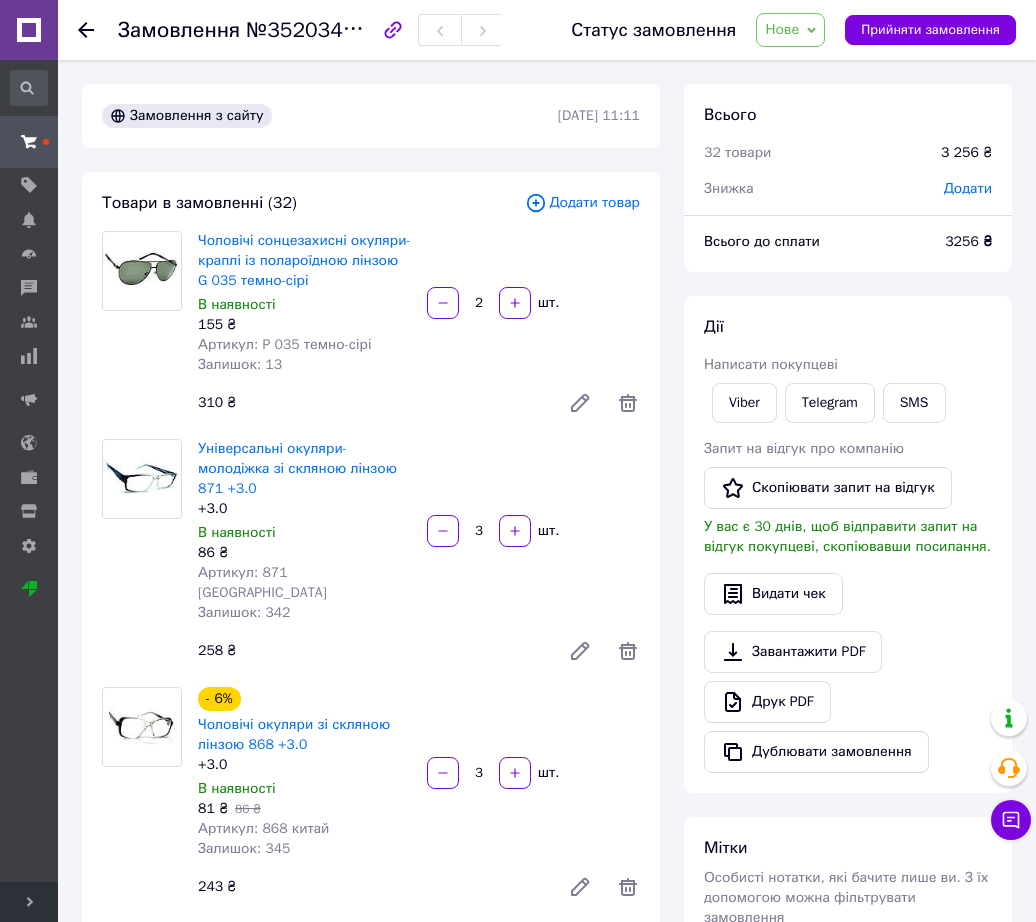 click on "Замовлення з сайту" at bounding box center [328, 116] 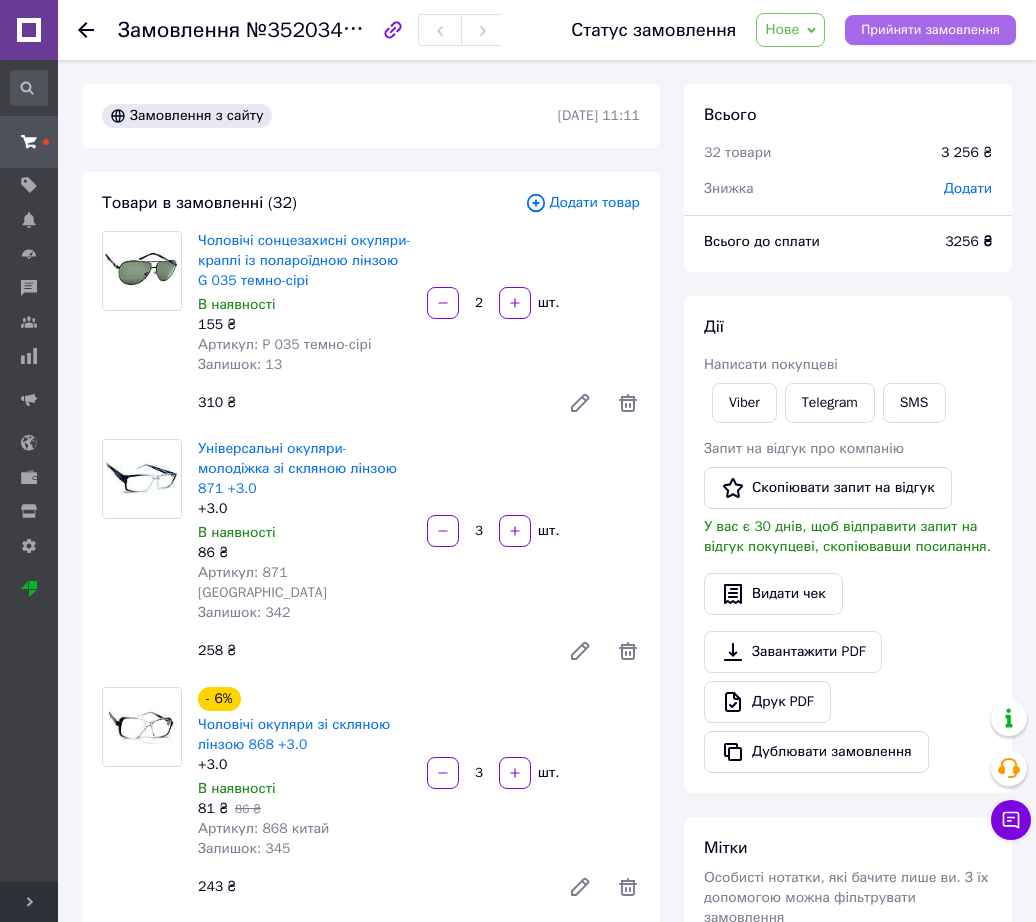 click on "Прийняти замовлення" at bounding box center (930, 30) 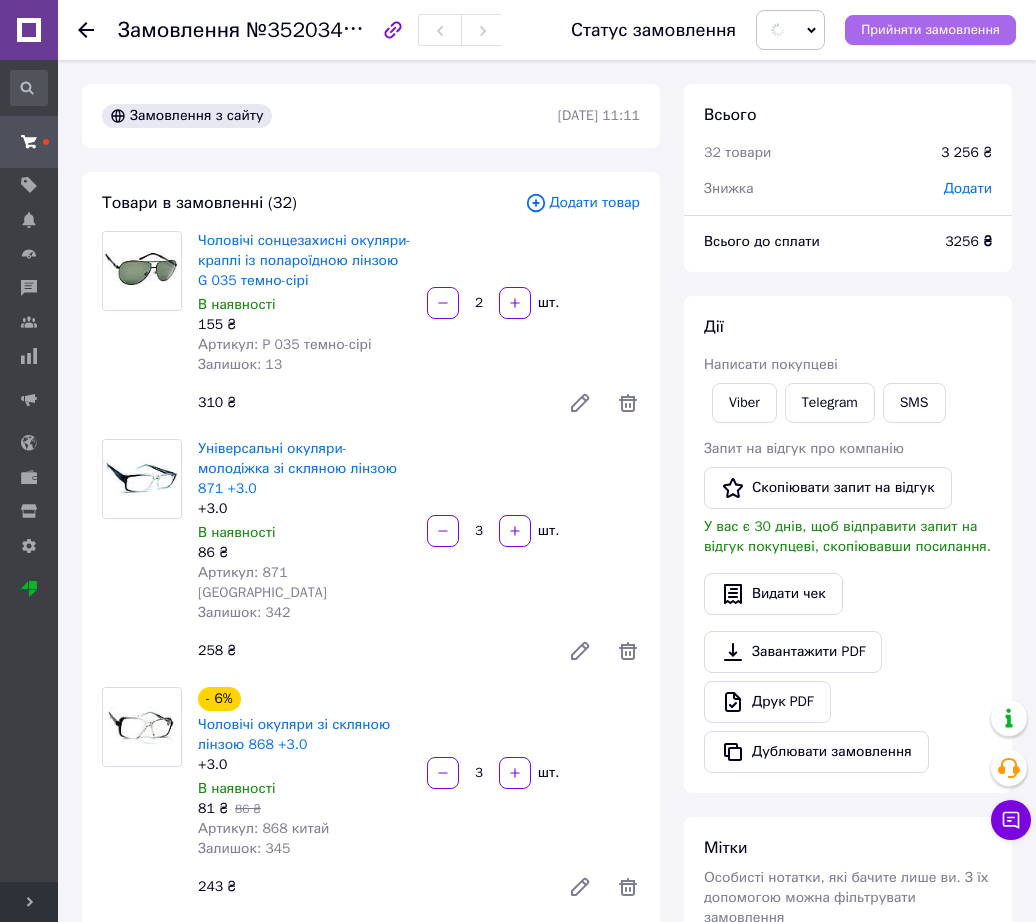 type 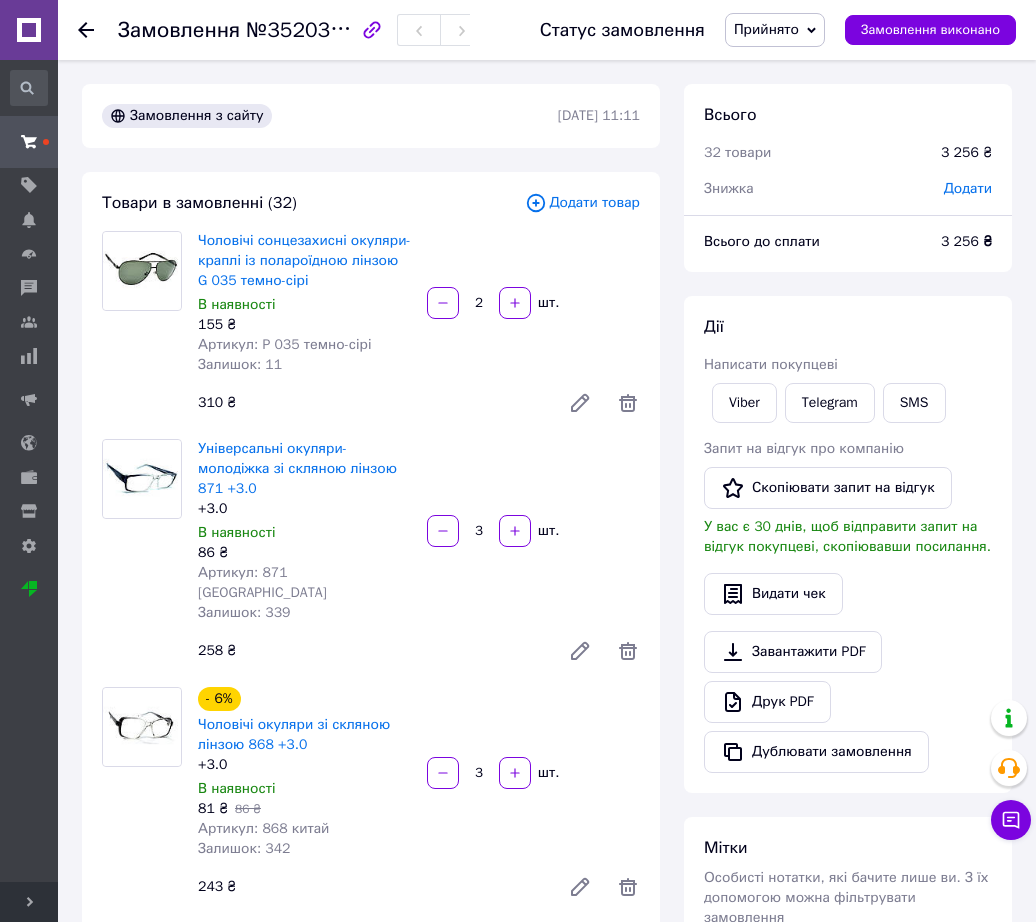 scroll, scrollTop: 2027, scrollLeft: 0, axis: vertical 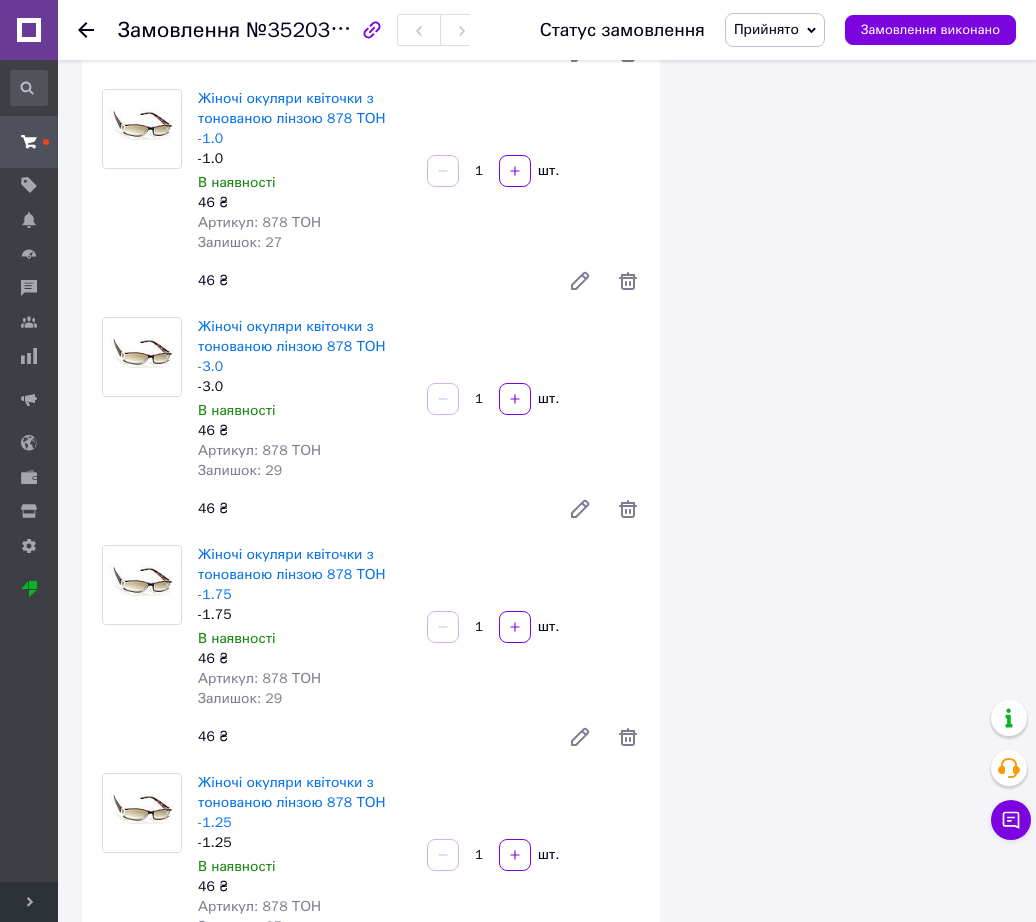 click on "Товари в замовленні (32) Додати товар Чоловічі сонцезахисні окуляри-краплі із полароїдною лінзою G 035 темно-сірі В наявності 155 ₴ Артикул: P 035 темно-сірі Залишок: 11 2   шт. 310 ₴ Універсальні окуляри- молодіжка зі скляною лінзою 871 +3.0 +3.0 В наявності 86 ₴ Артикул: 871 китай Залишок: 339 3   шт. 258 ₴ - 6% Чоловічі окуляри зі скляною лінзою 868 +3.0 +3.0 В наявності 81 ₴   86 ₴ Артикул: 868 китай Залишок: 342 3   шт. 243 ₴ Універсальні окуляри- молодіжка зі скляною лінзою 871 +3.5 +3.5 В наявності 86 ₴ Артикул: 871 китай Залишок: 364 2   шт. 172 ₴ - 6% Чоловічі окуляри зі скляною лінзою 868 +2.0 +2.0 81 ₴   86 ₴" at bounding box center [371, -2595] 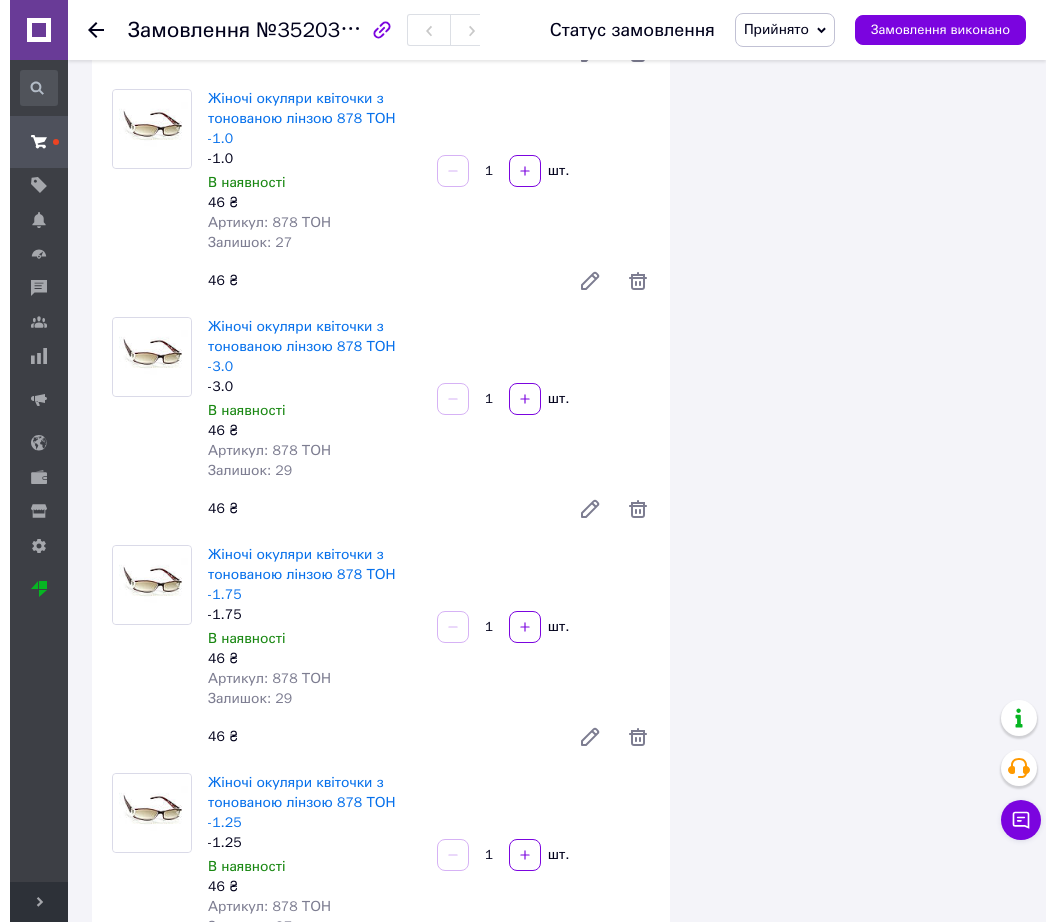 scroll, scrollTop: 0, scrollLeft: 0, axis: both 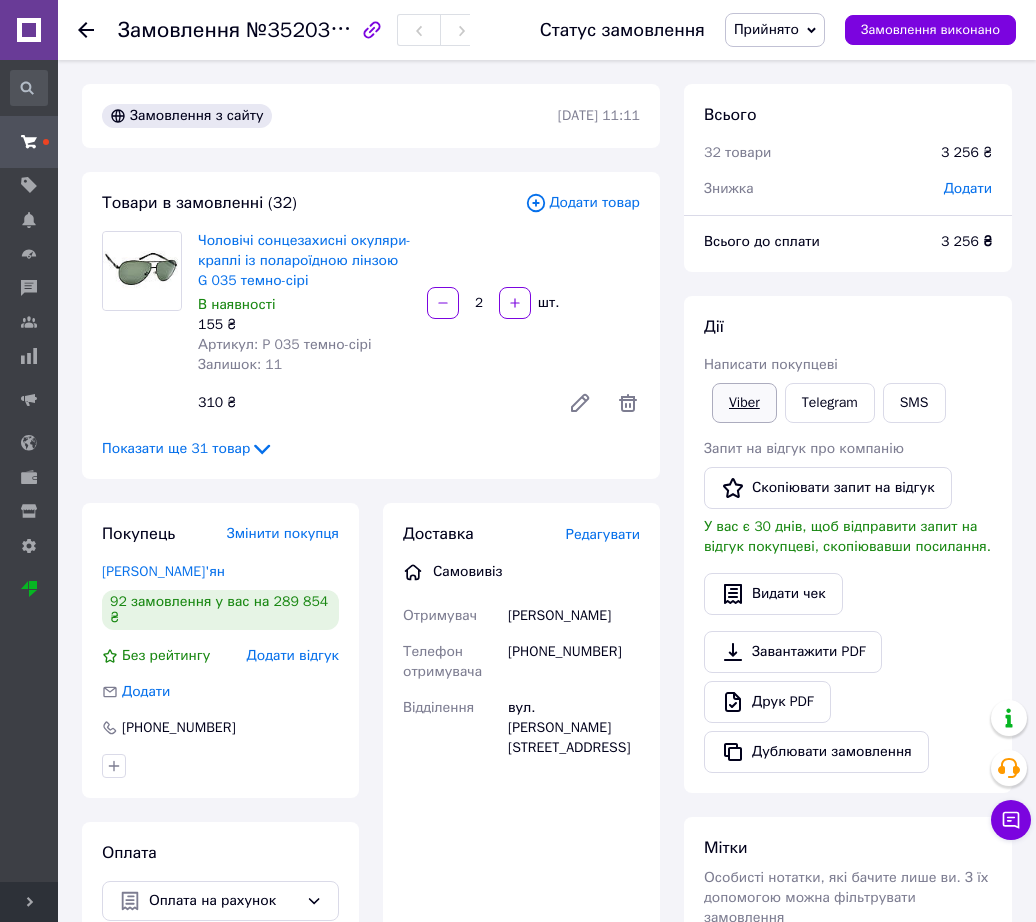 click on "Viber" at bounding box center (744, 403) 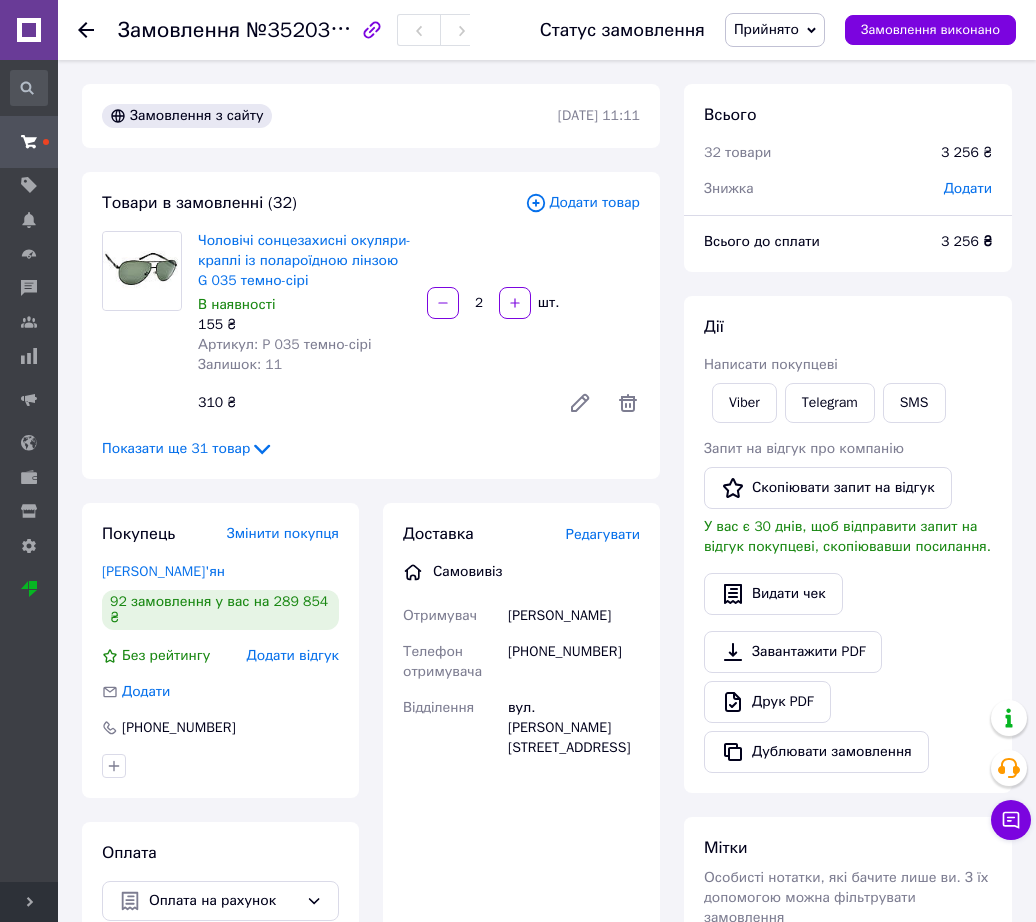 click on "Додати" at bounding box center (968, 188) 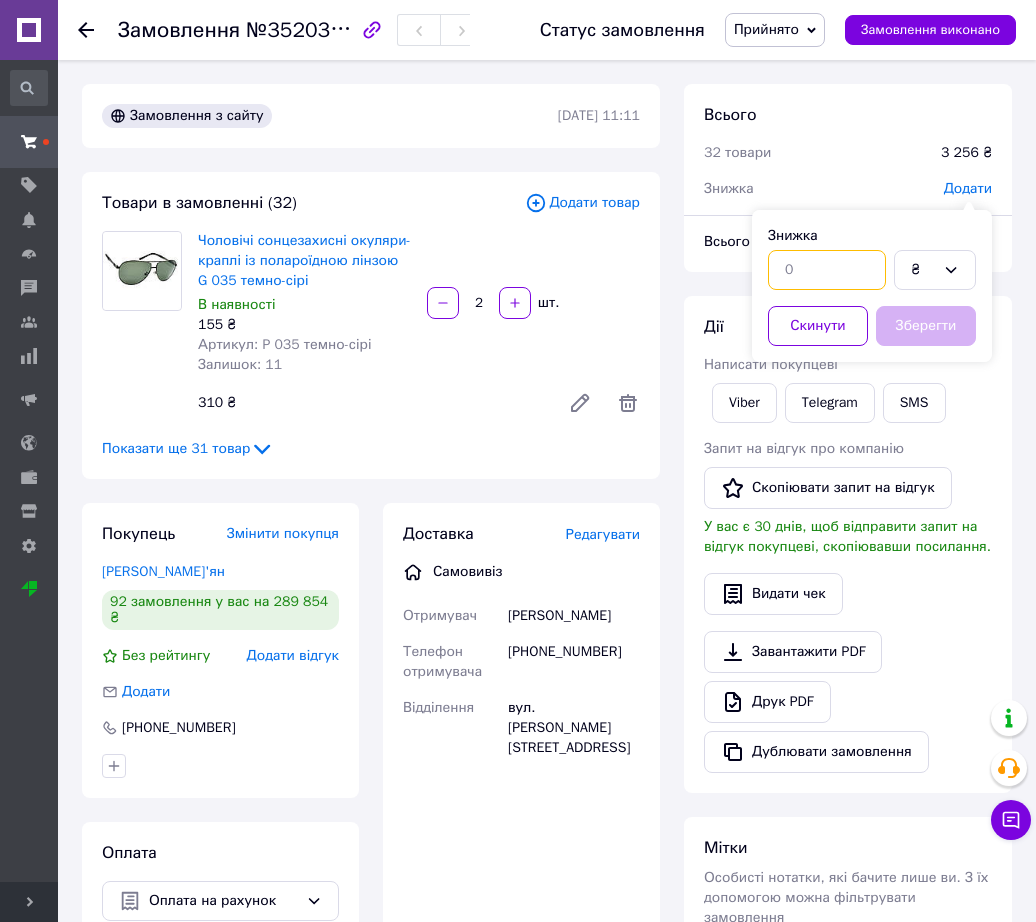 click at bounding box center (827, 270) 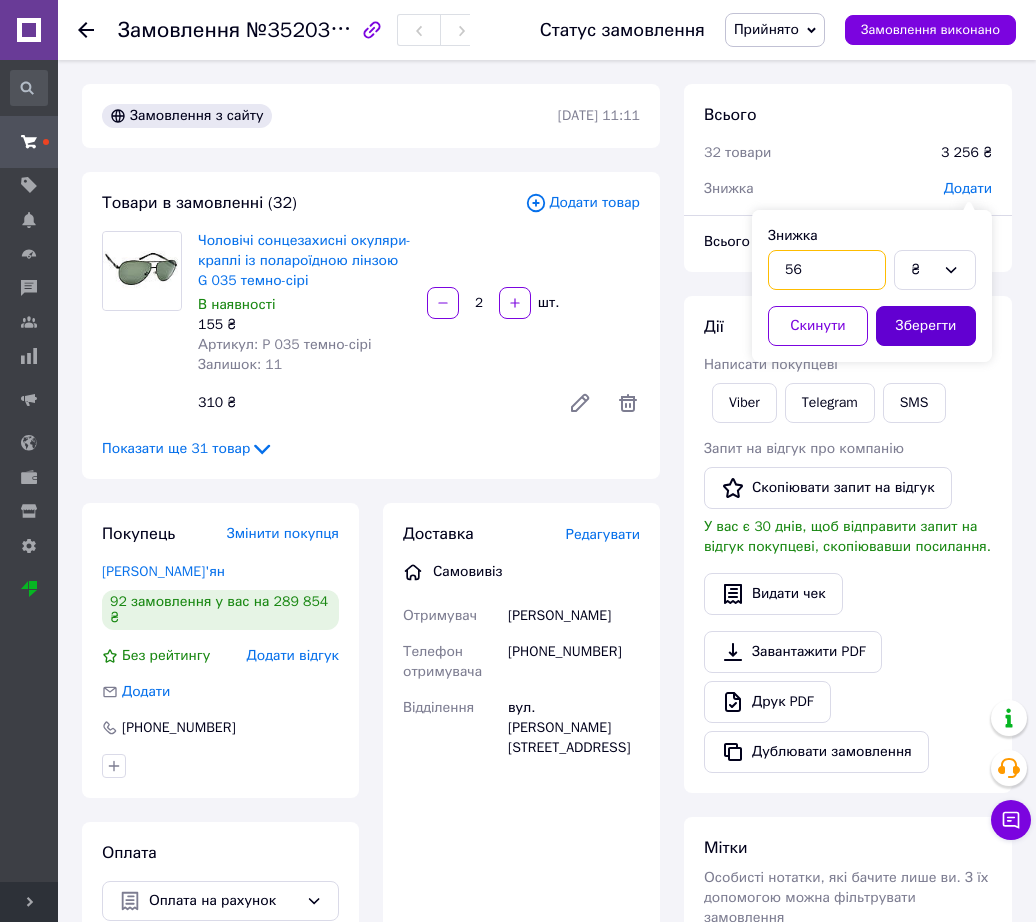 type on "56" 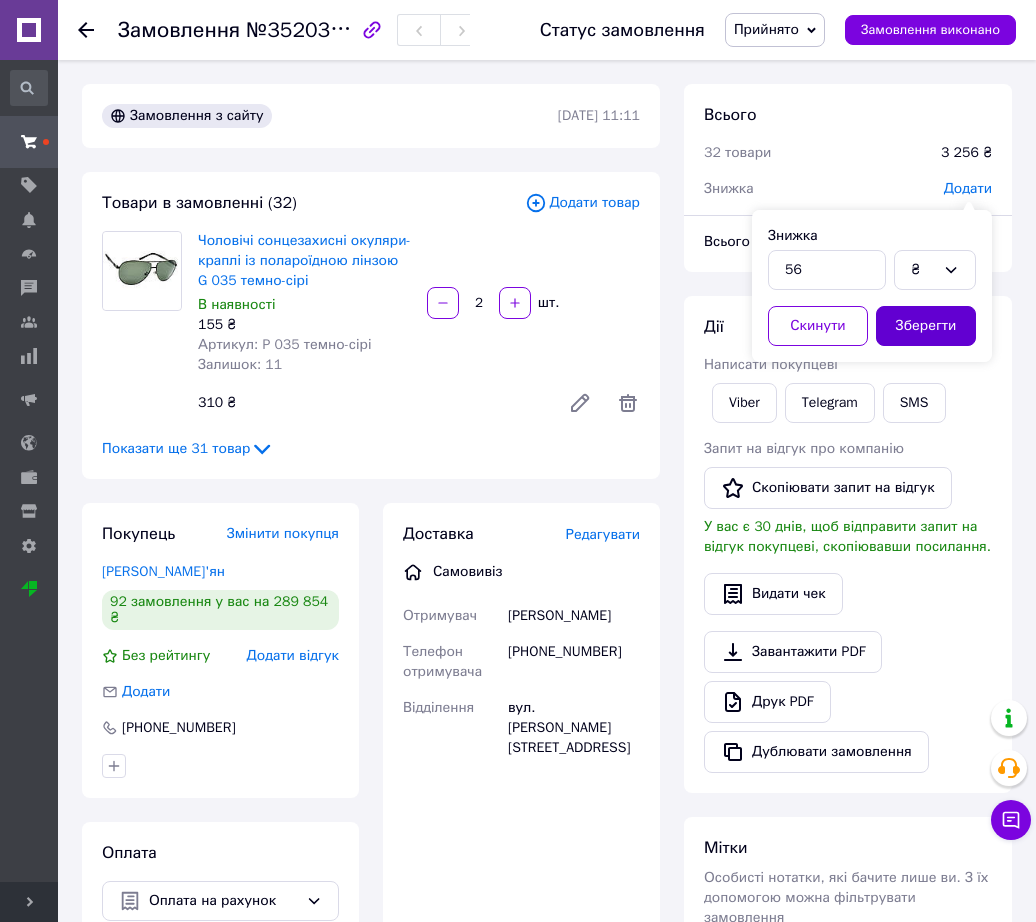 click on "Зберегти" at bounding box center (926, 326) 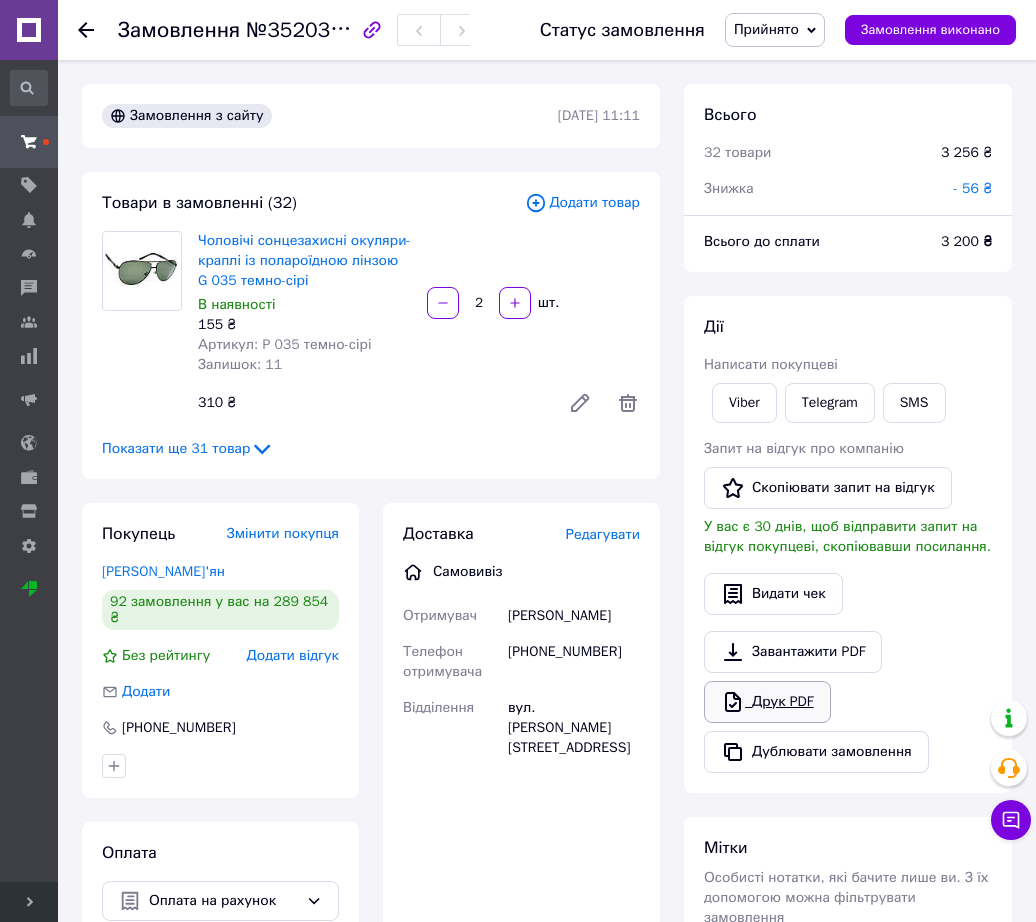 click on "Друк PDF" at bounding box center (767, 702) 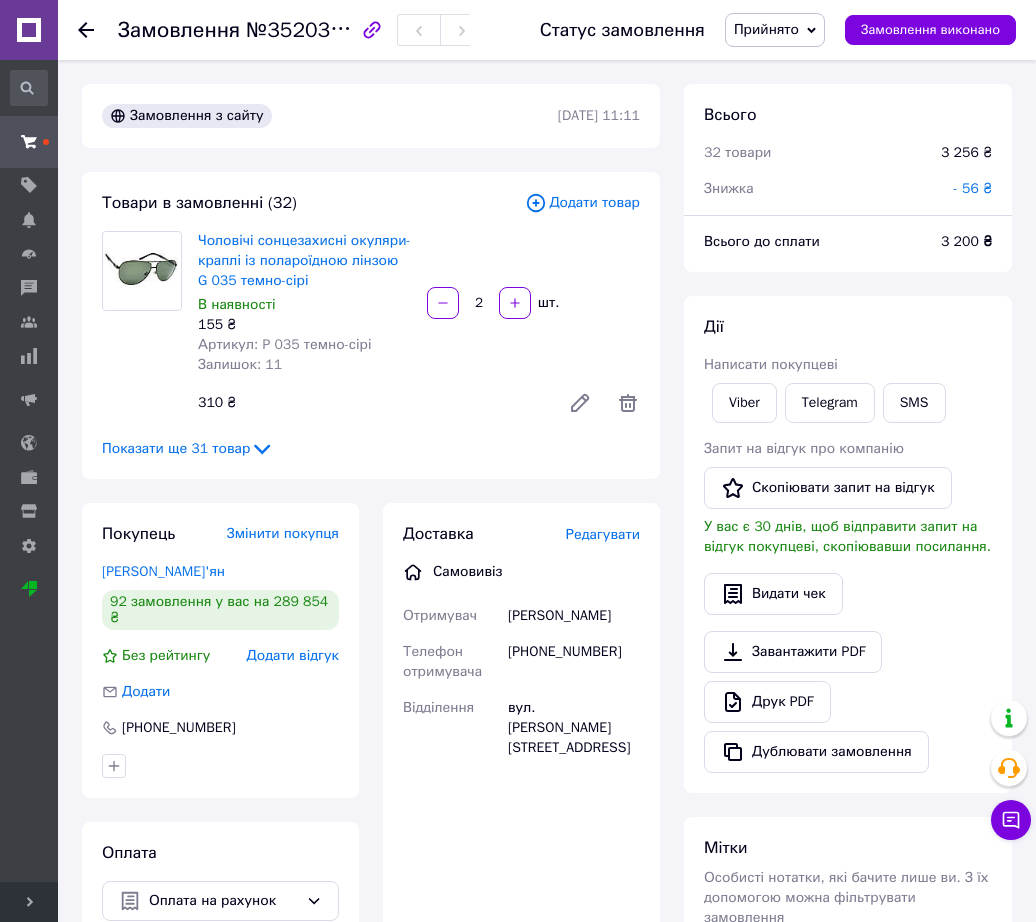 click 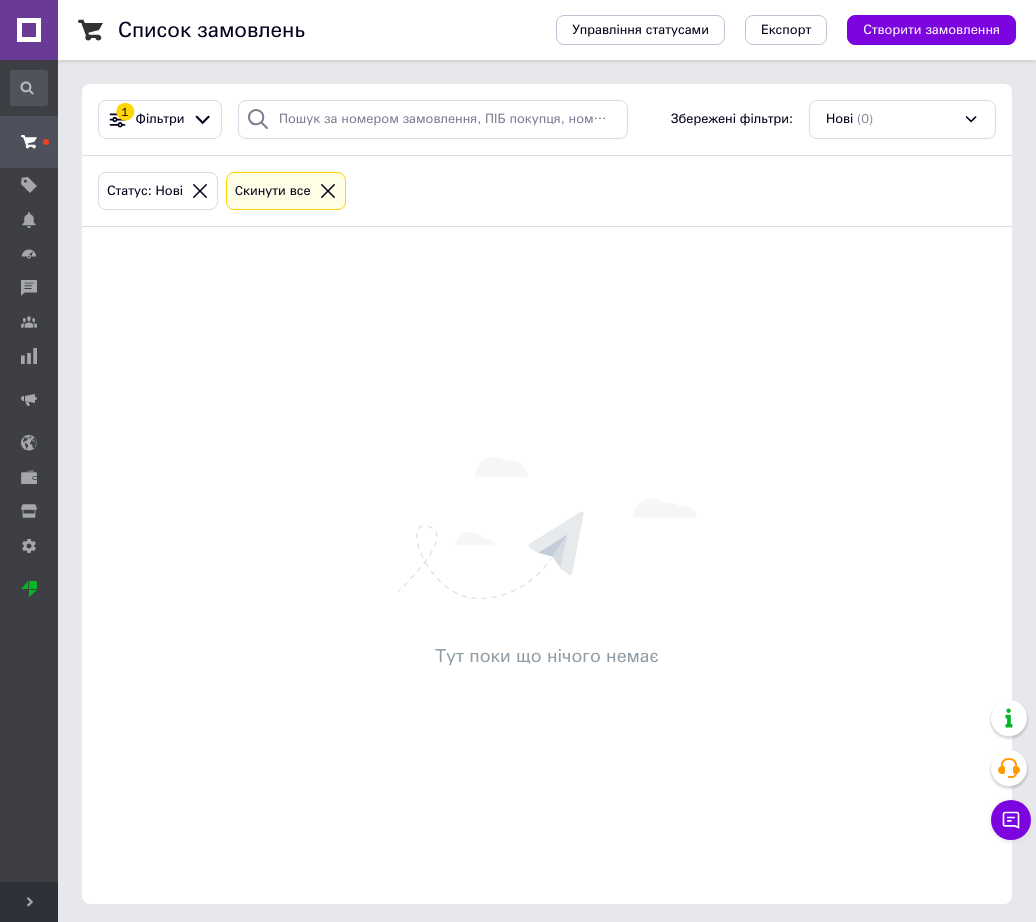 drag, startPoint x: 930, startPoint y: 36, endPoint x: 940, endPoint y: 39, distance: 10.440307 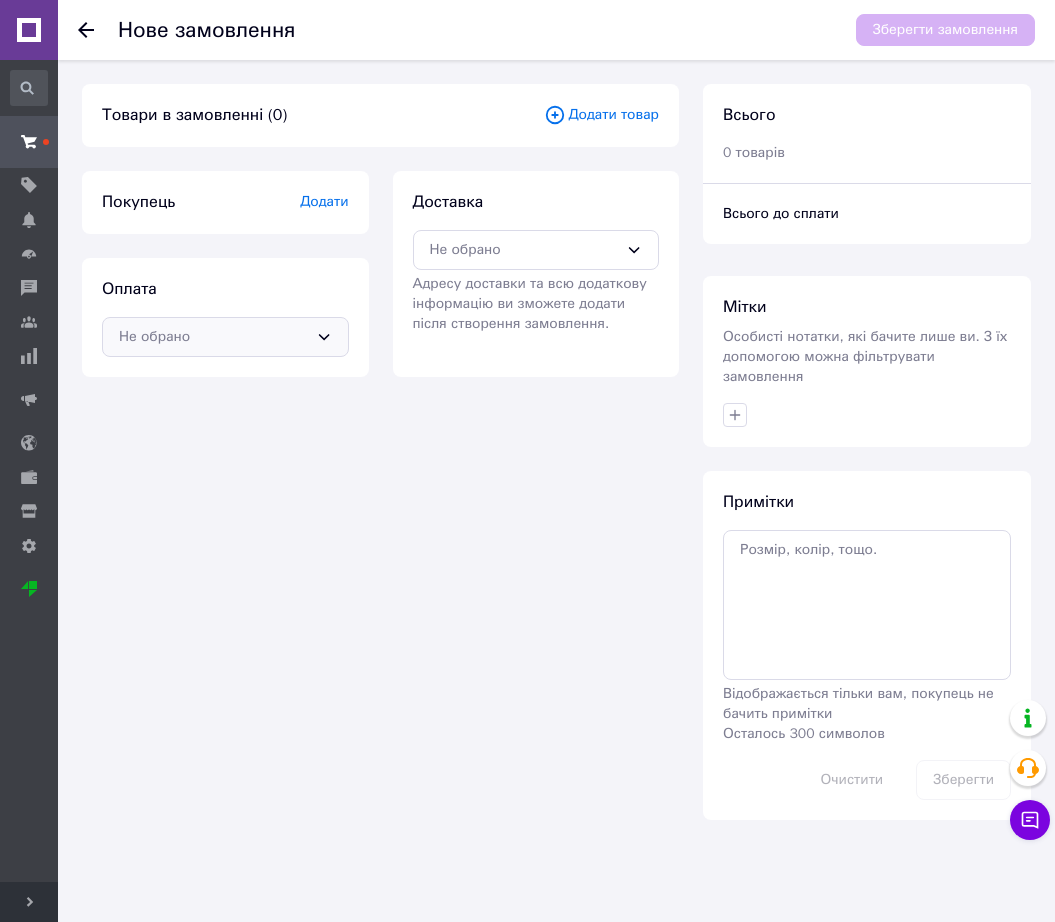 click on "Не обрано" at bounding box center (213, 337) 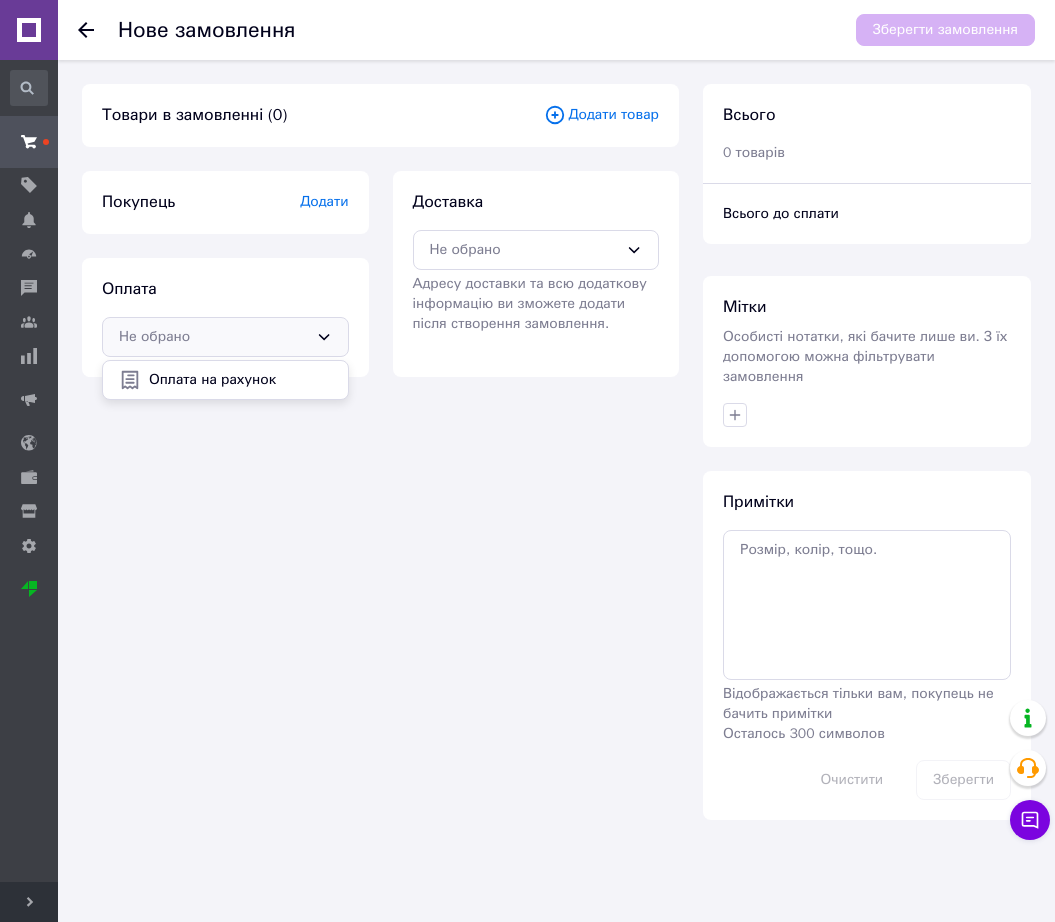 drag, startPoint x: 248, startPoint y: 368, endPoint x: 435, endPoint y: 292, distance: 201.85391 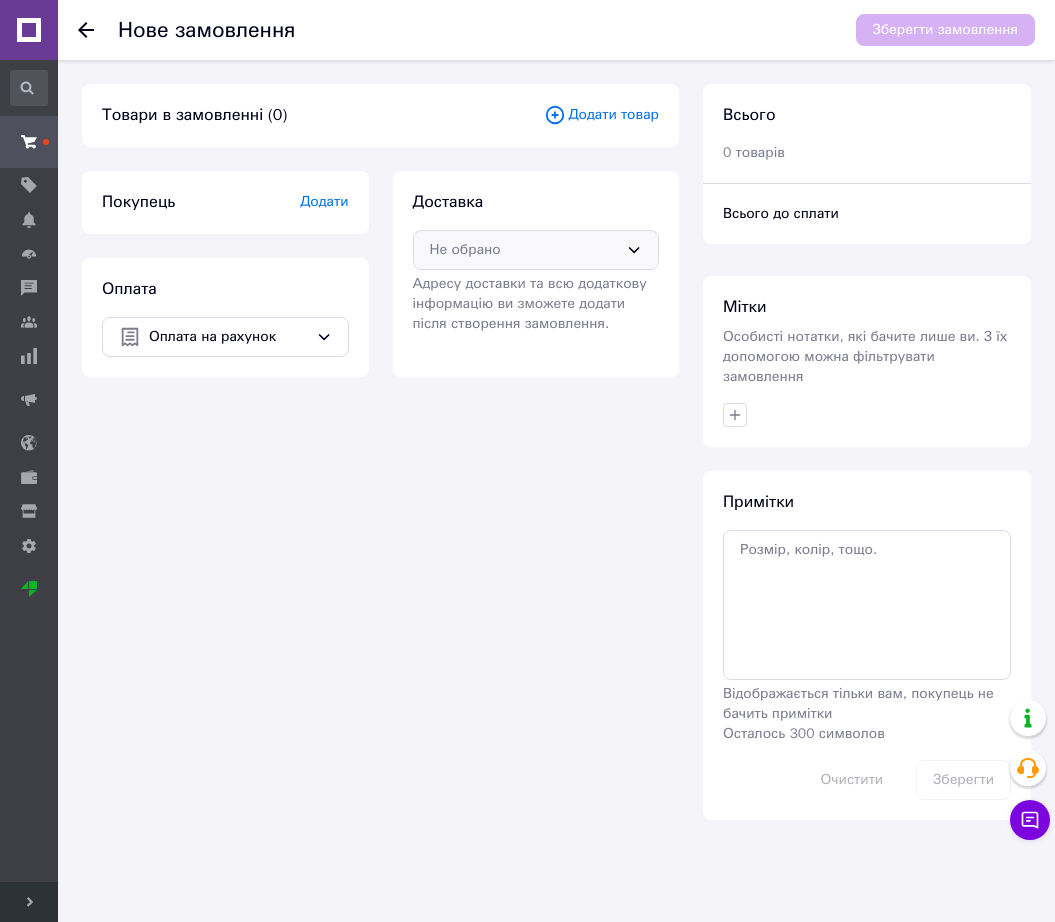 click on "Не обрано" at bounding box center (524, 250) 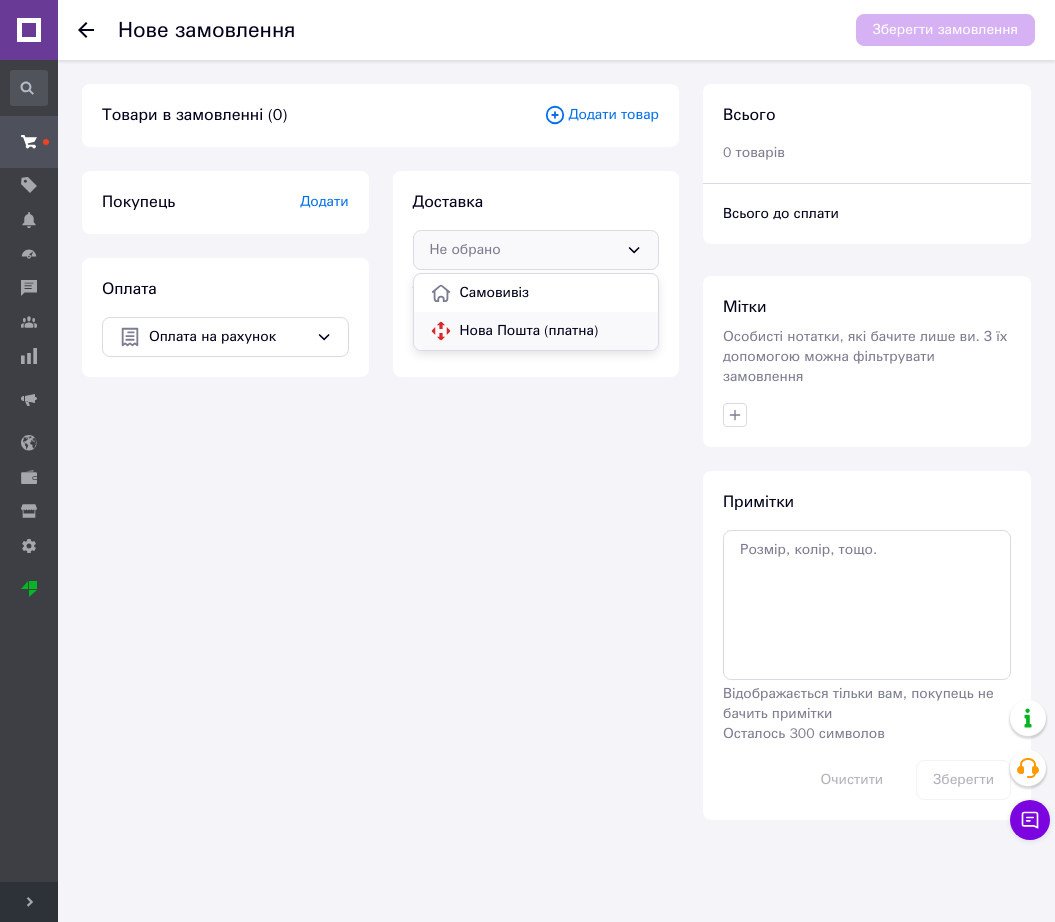 click on "Нова Пошта (платна)" at bounding box center (551, 331) 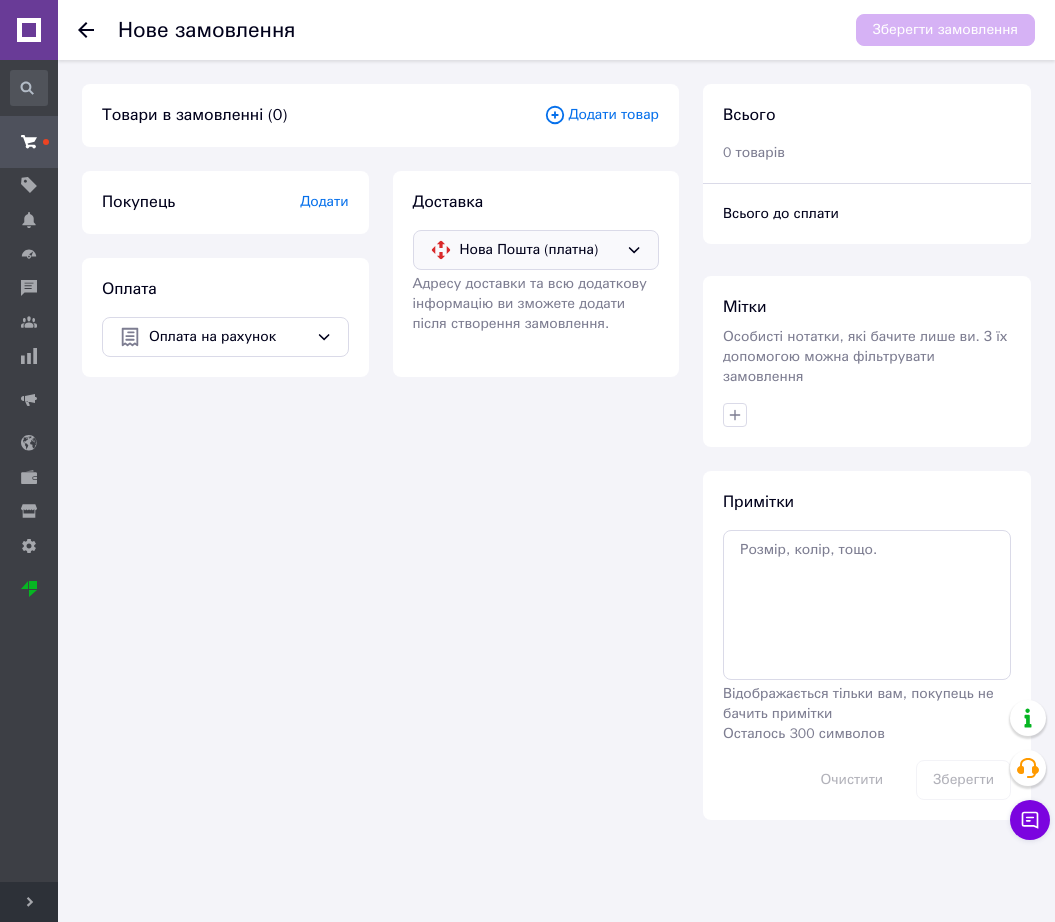 click on "Нова Пошта (платна)" at bounding box center [539, 250] 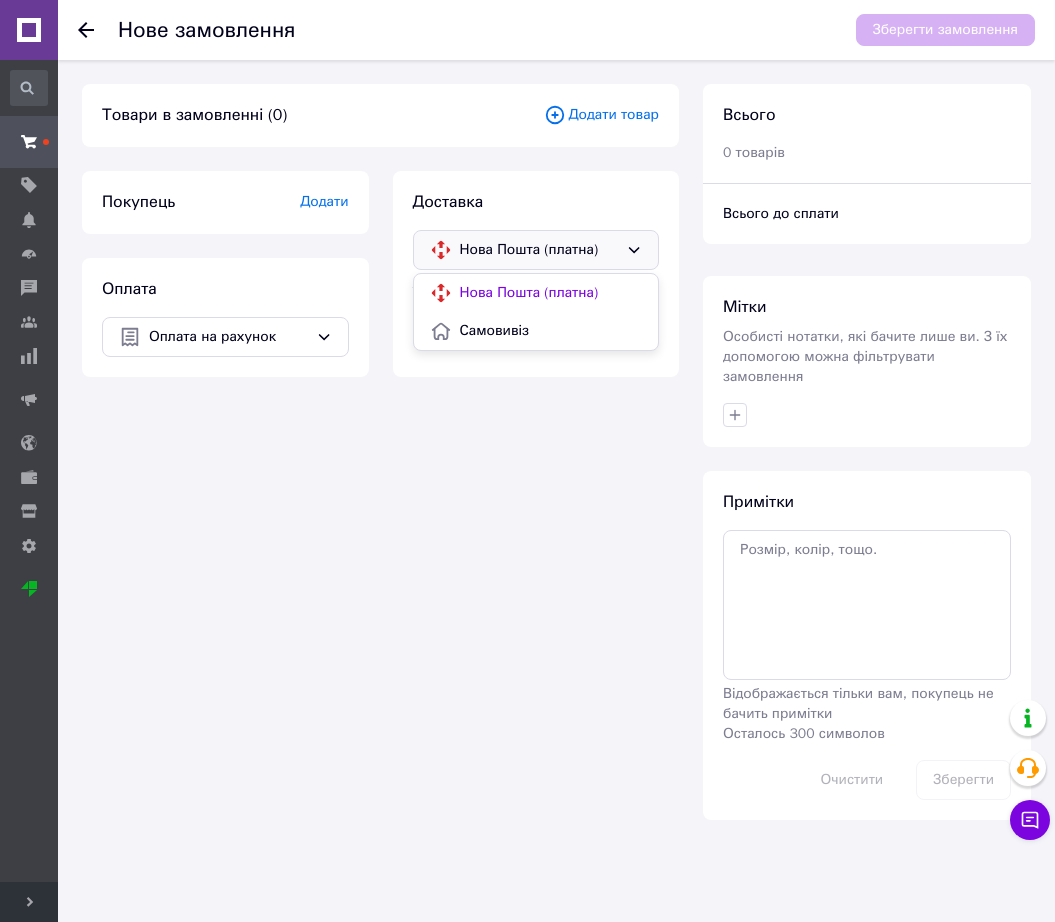 click on "Нова Пошта (платна)" at bounding box center (551, 293) 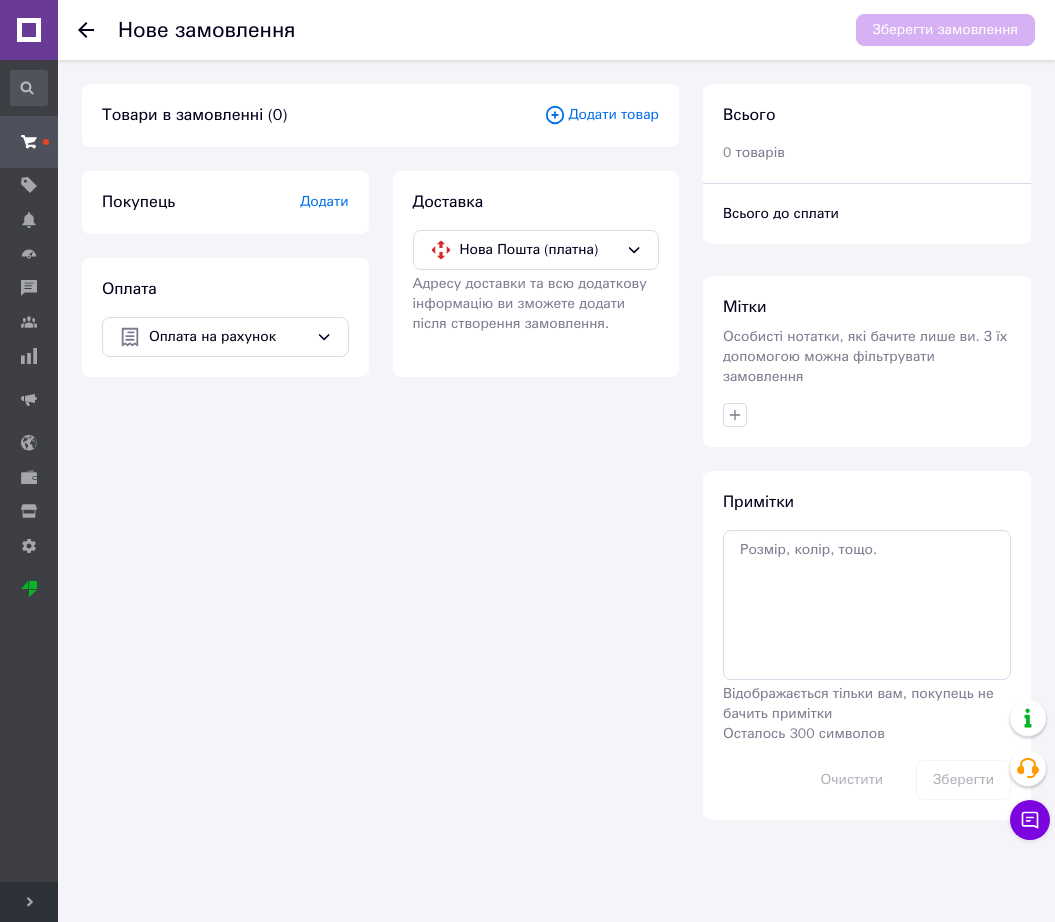 drag, startPoint x: 478, startPoint y: 257, endPoint x: 474, endPoint y: 324, distance: 67.11929 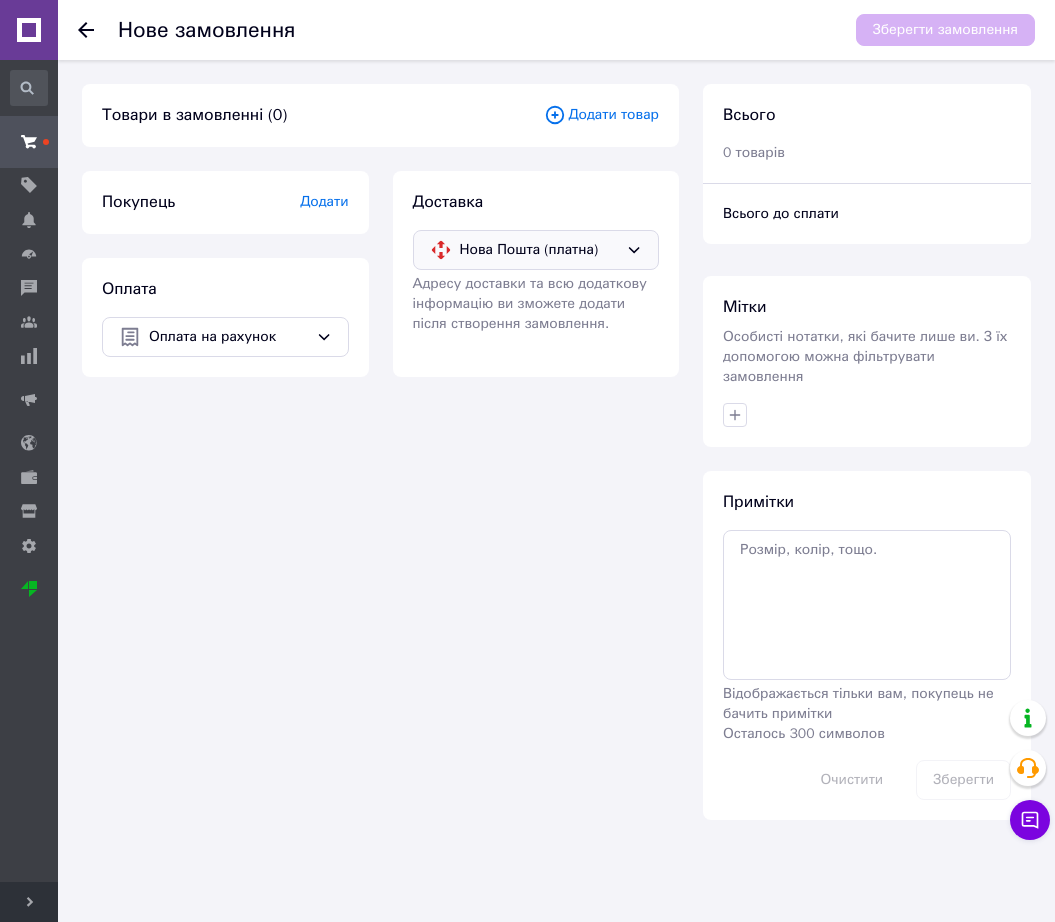 click on "Нова Пошта (платна)" at bounding box center [539, 250] 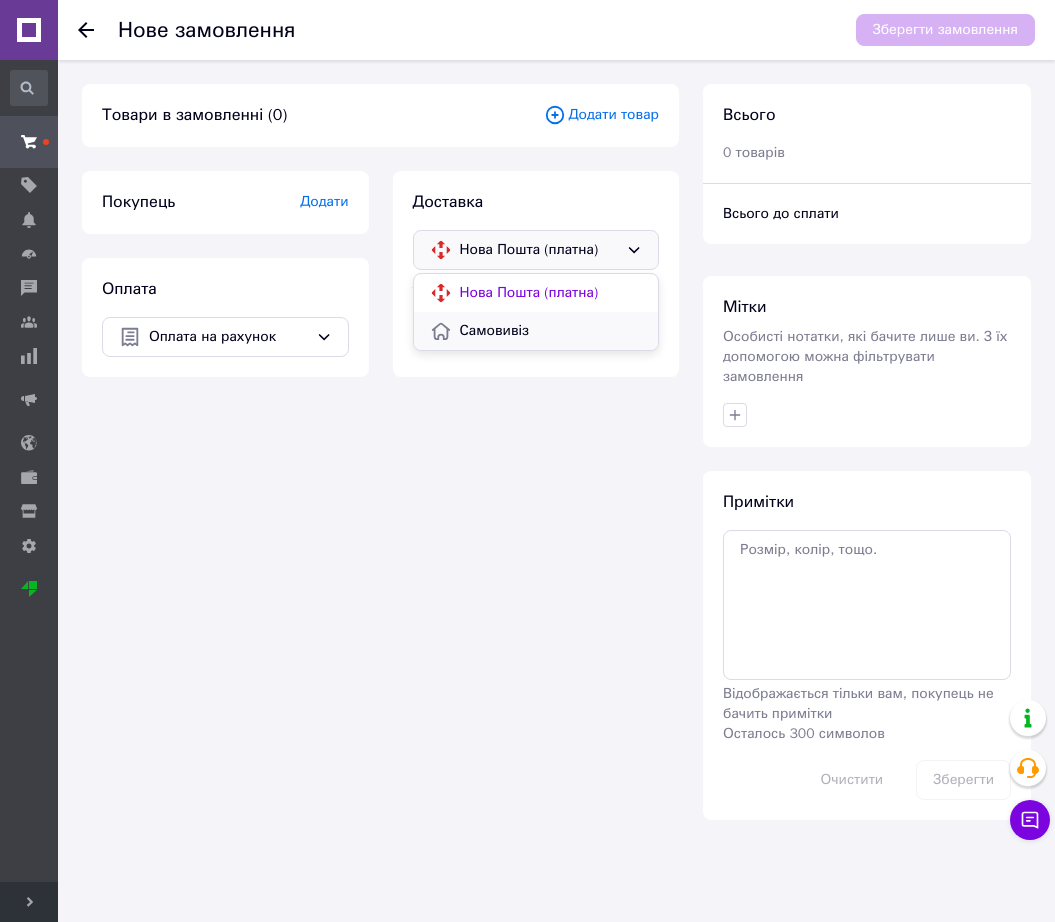 click on "Самовивіз" at bounding box center (551, 331) 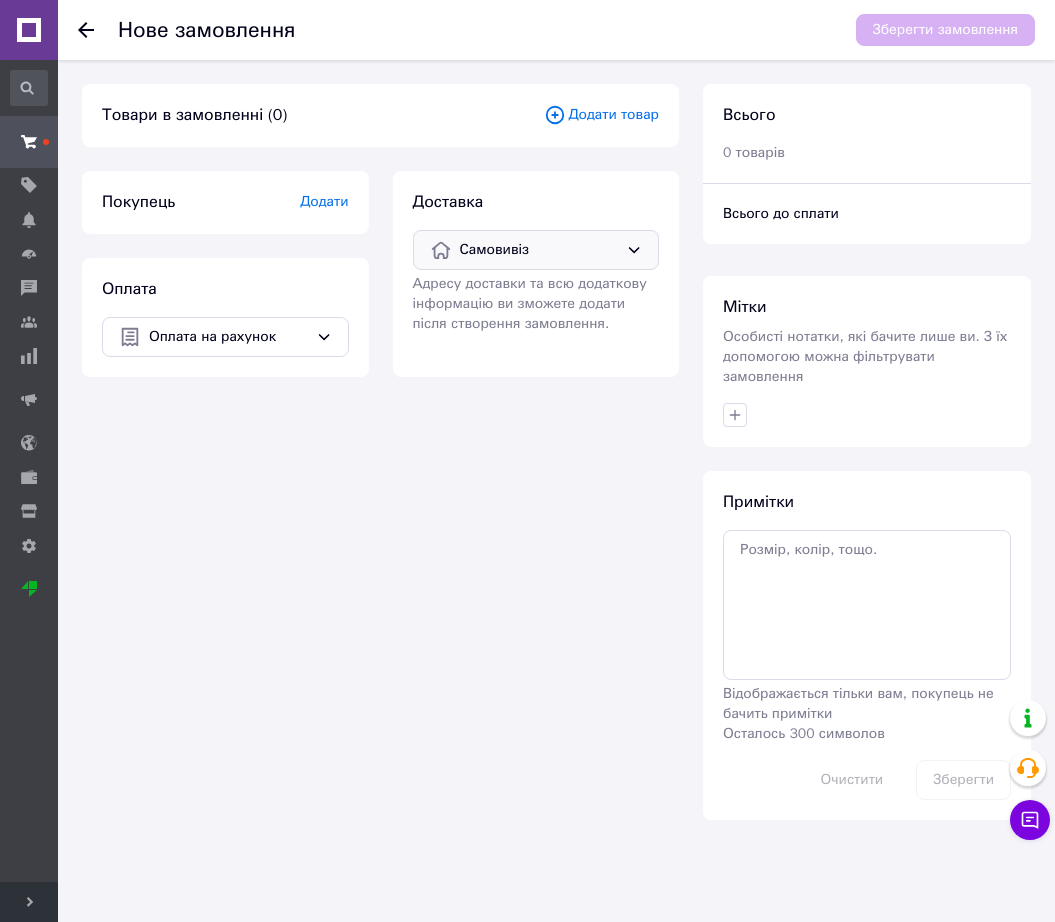 drag, startPoint x: 349, startPoint y: 206, endPoint x: 346, endPoint y: 271, distance: 65.06919 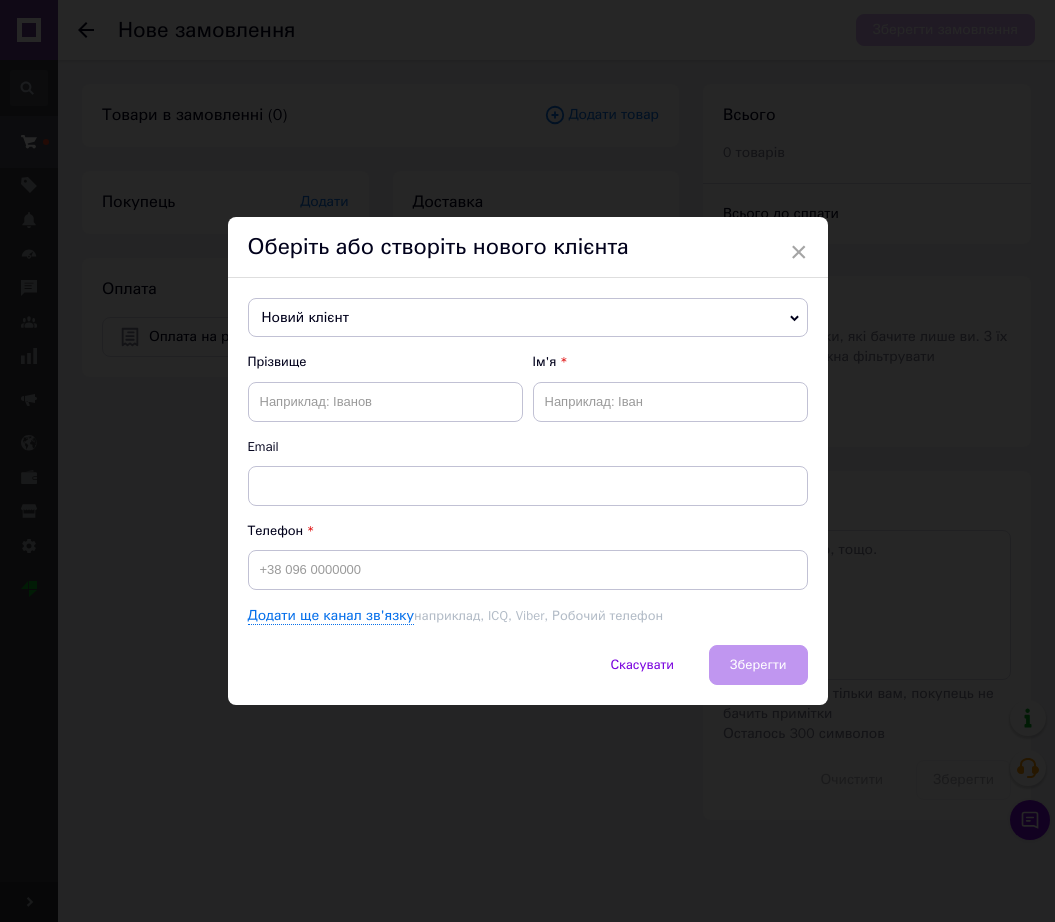 click on "Новий клієнт" at bounding box center (528, 318) 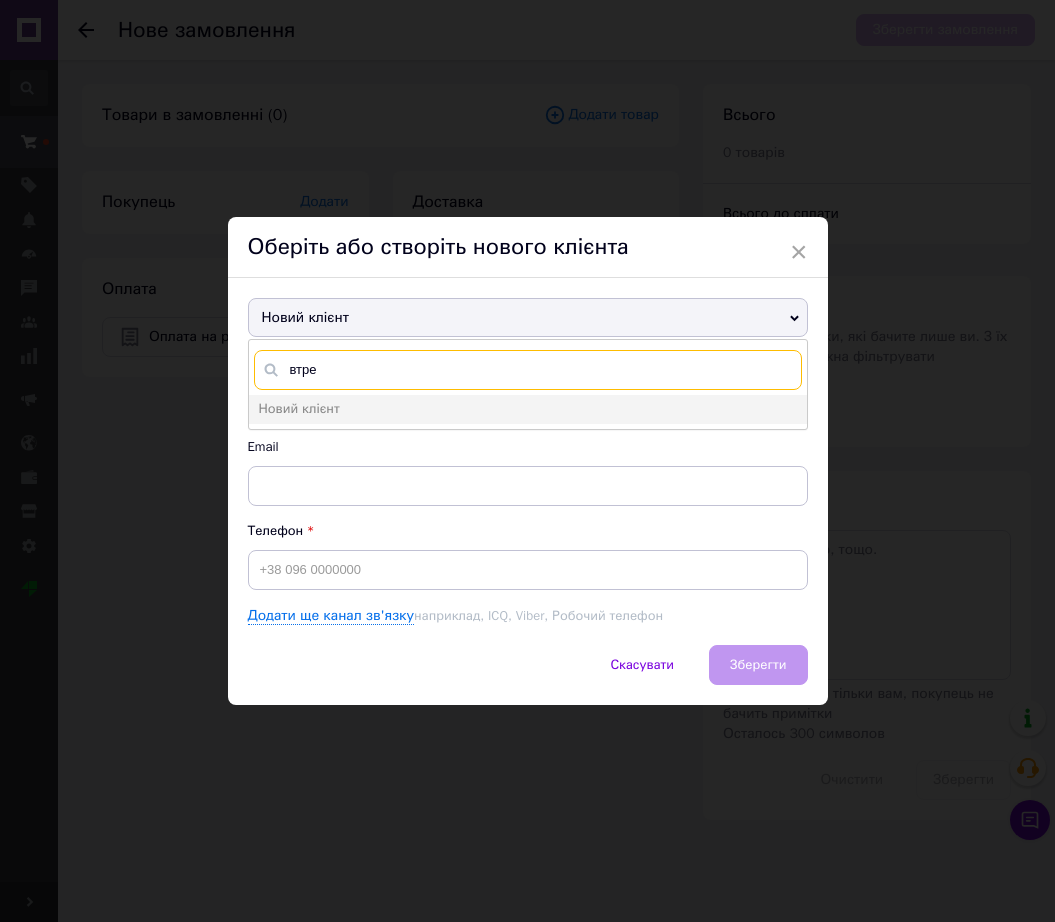 click on "втре" at bounding box center [528, 370] 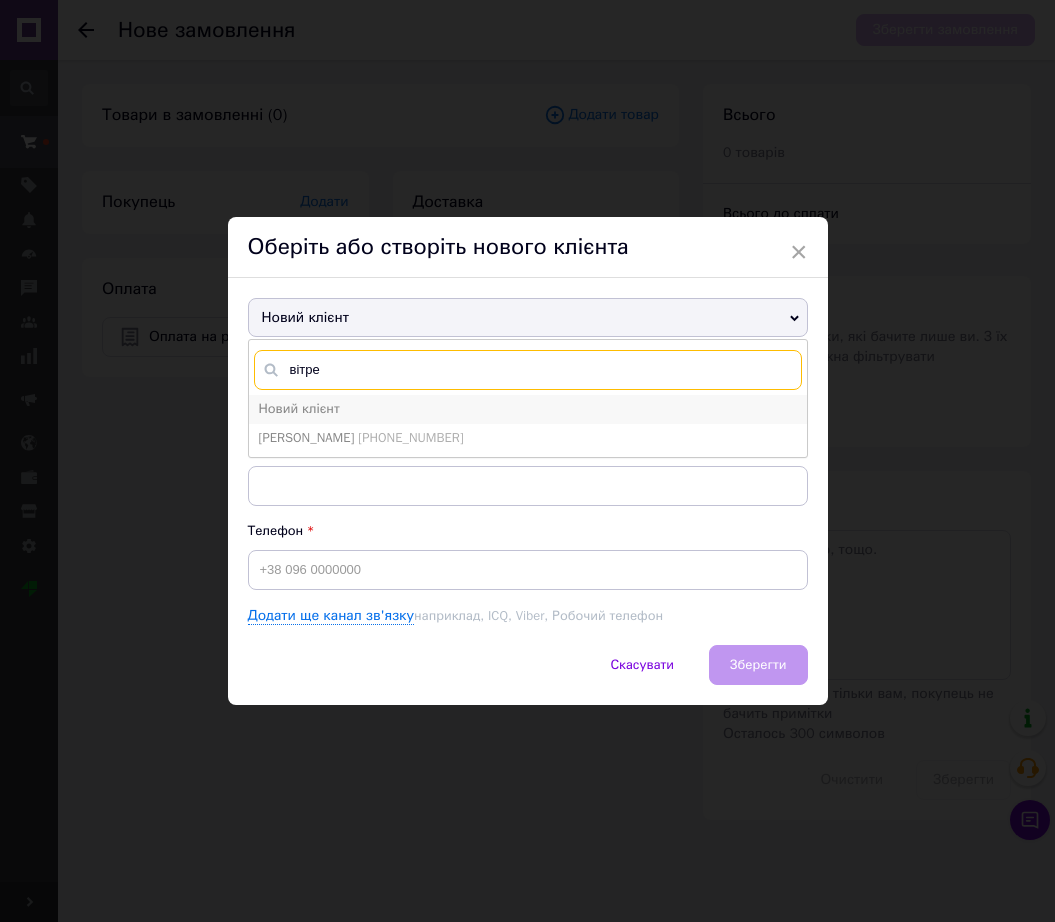 type on "вітре" 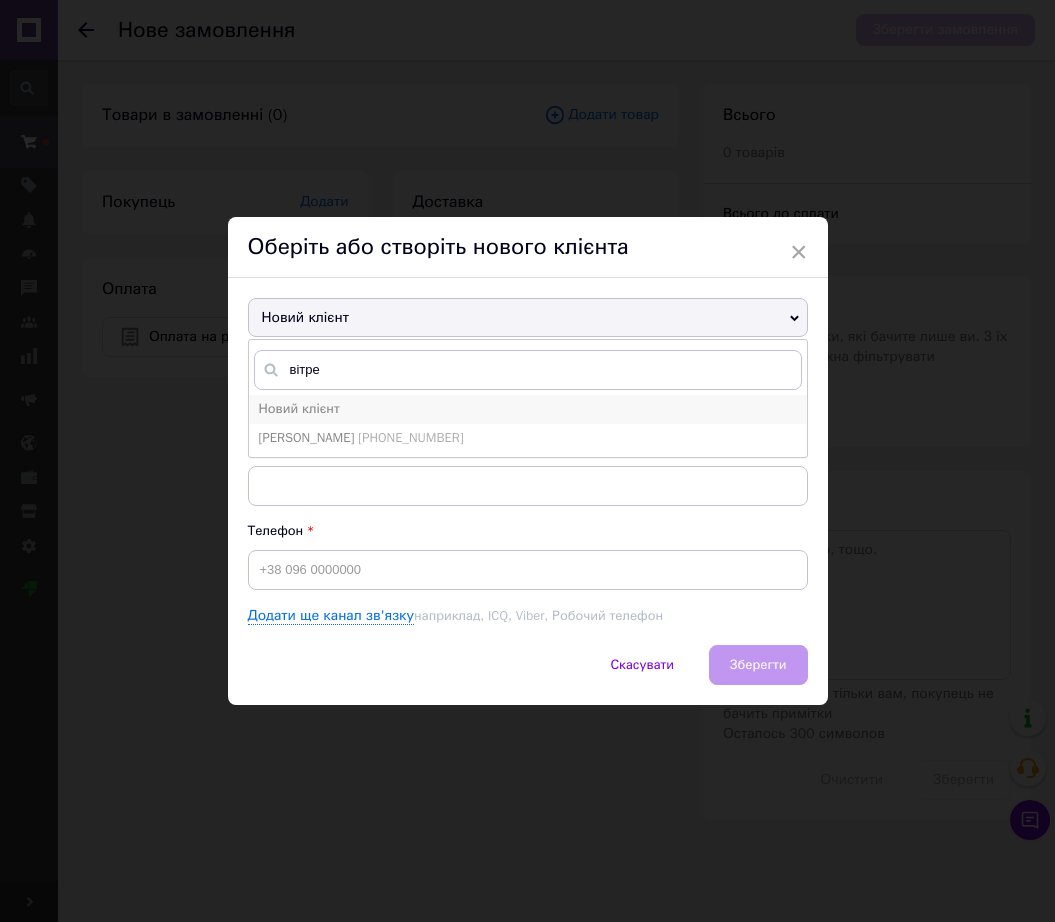 click on "[PHONE_NUMBER]" at bounding box center [410, 437] 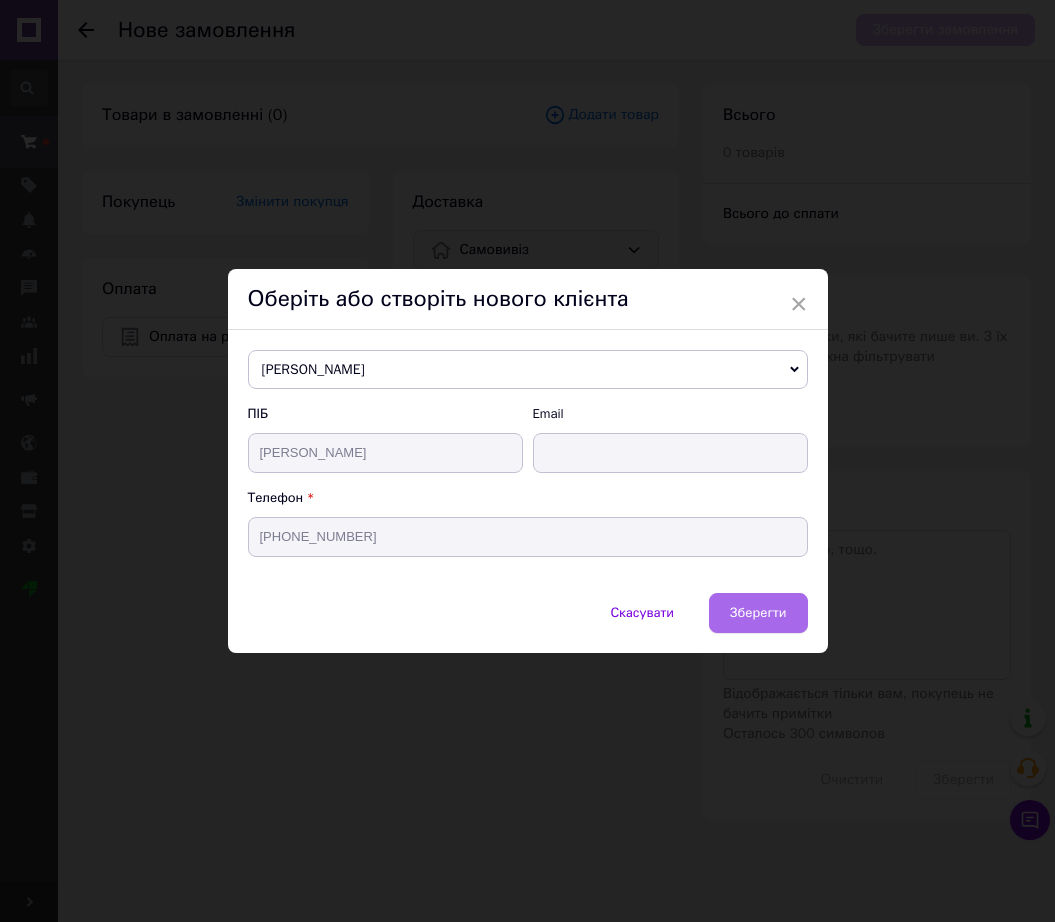 click on "Зберегти" at bounding box center (758, 613) 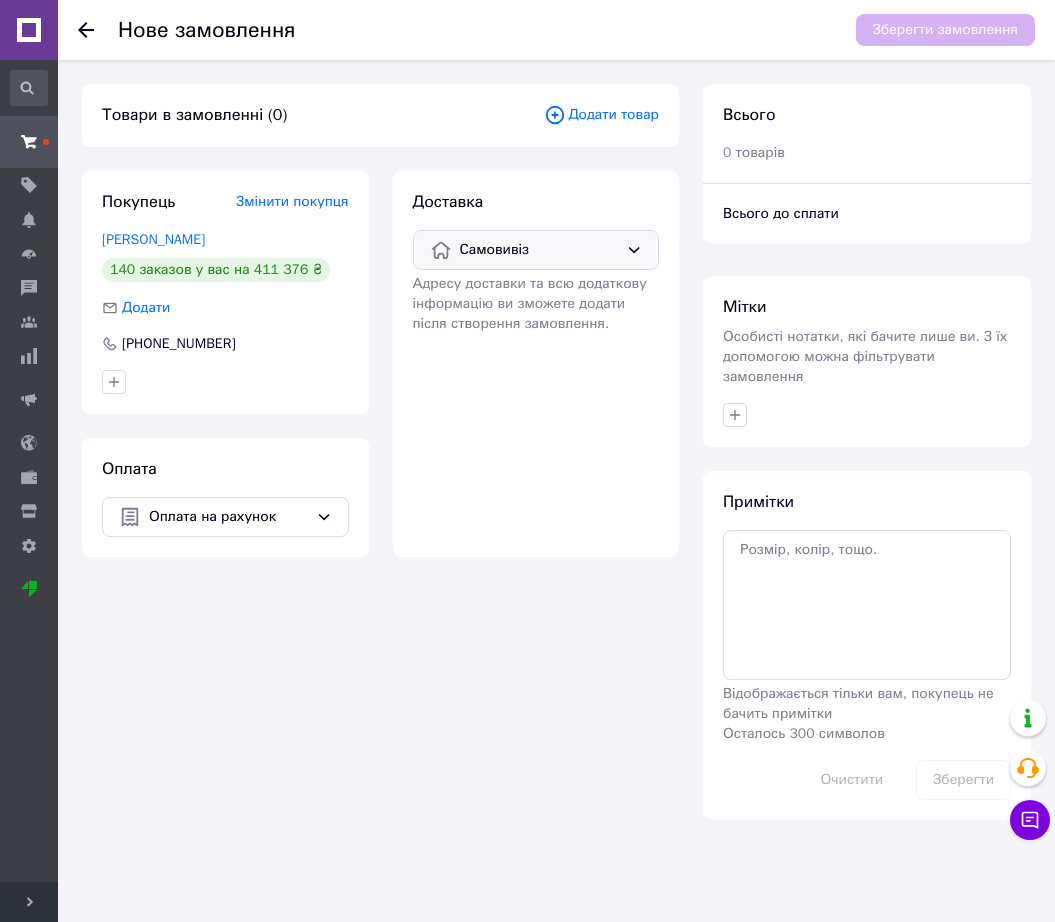 click on "Додати товар" at bounding box center [601, 115] 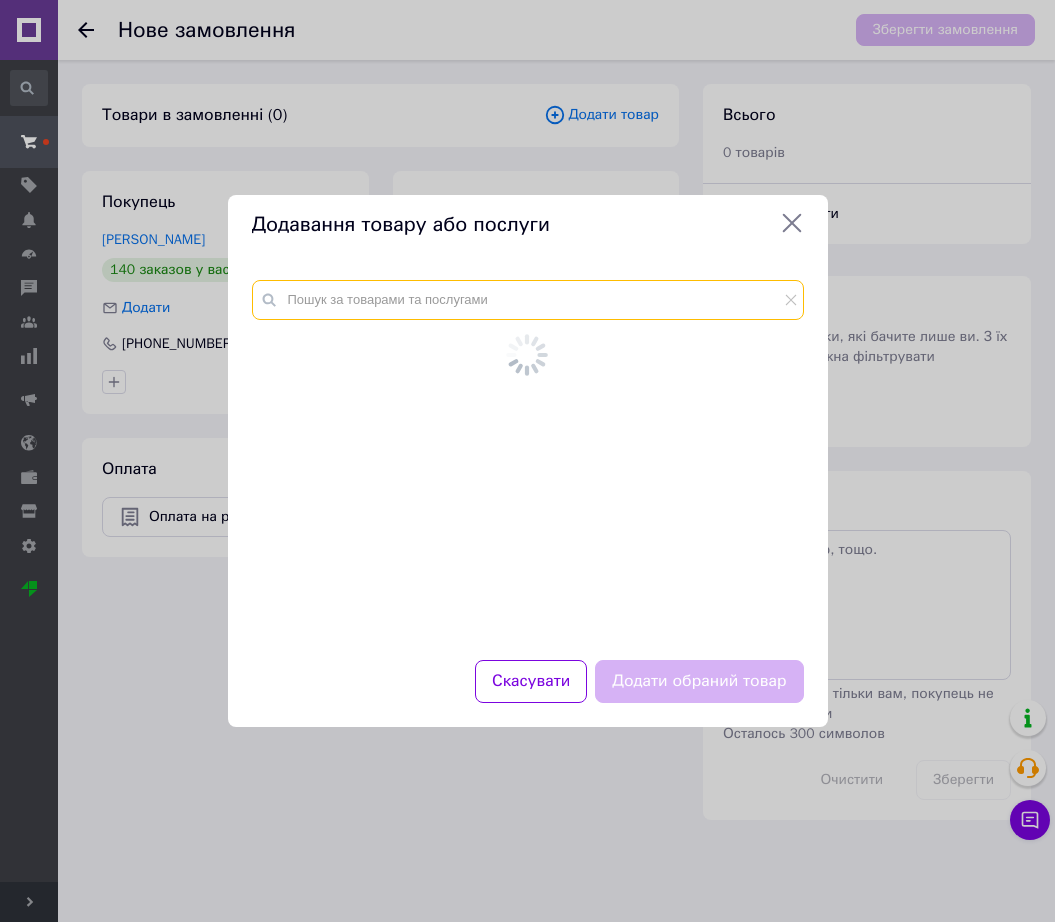 click at bounding box center (528, 300) 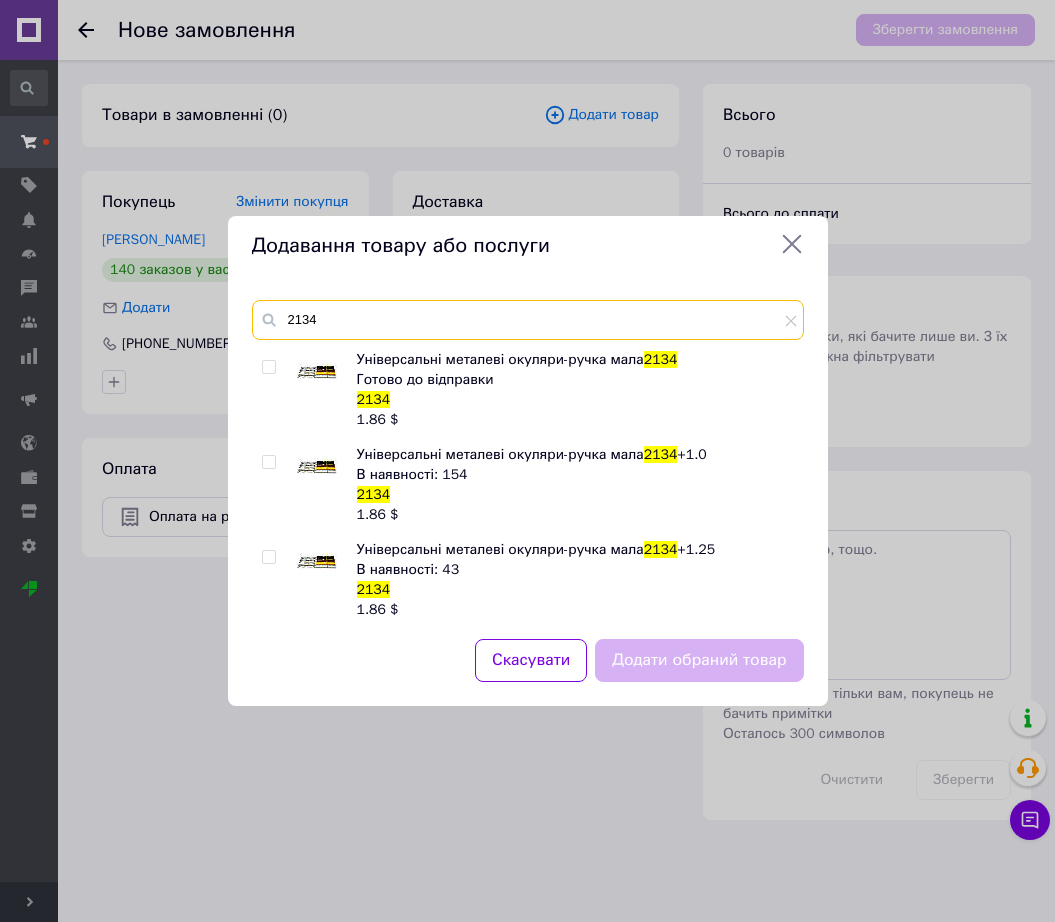 type on "2134" 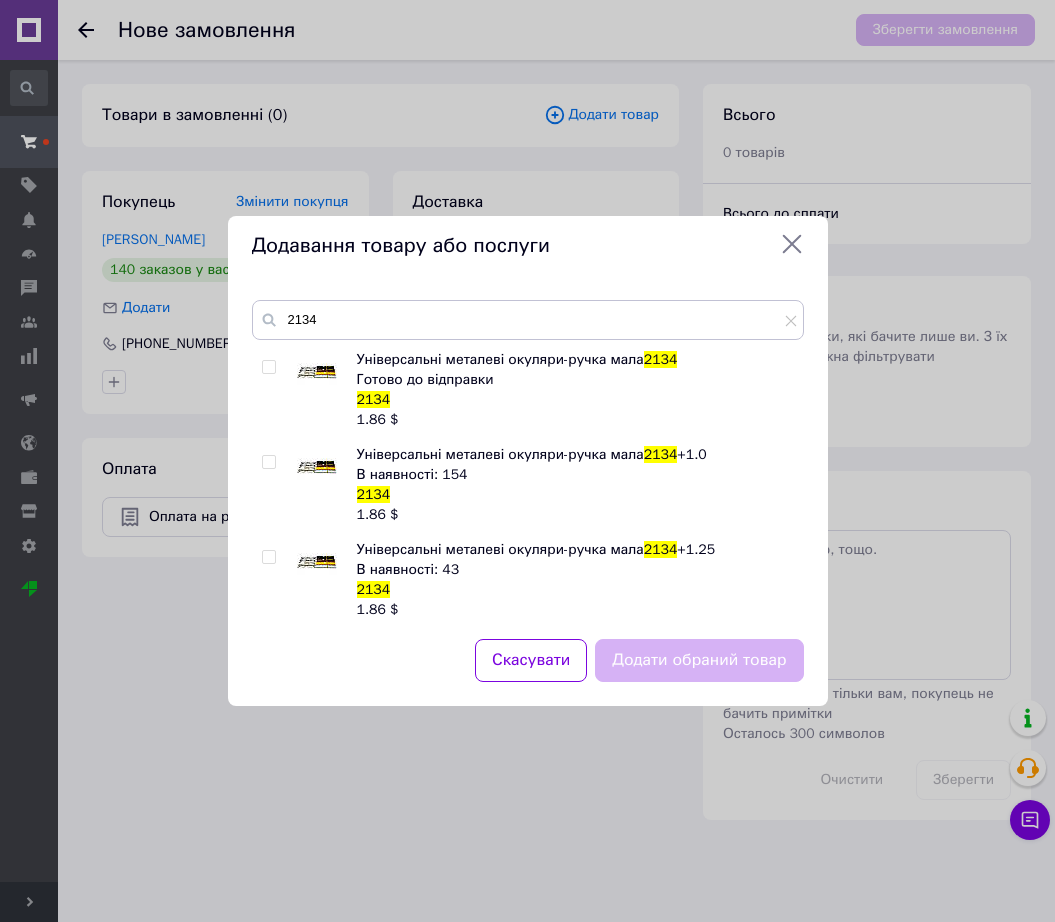 click at bounding box center (317, 560) 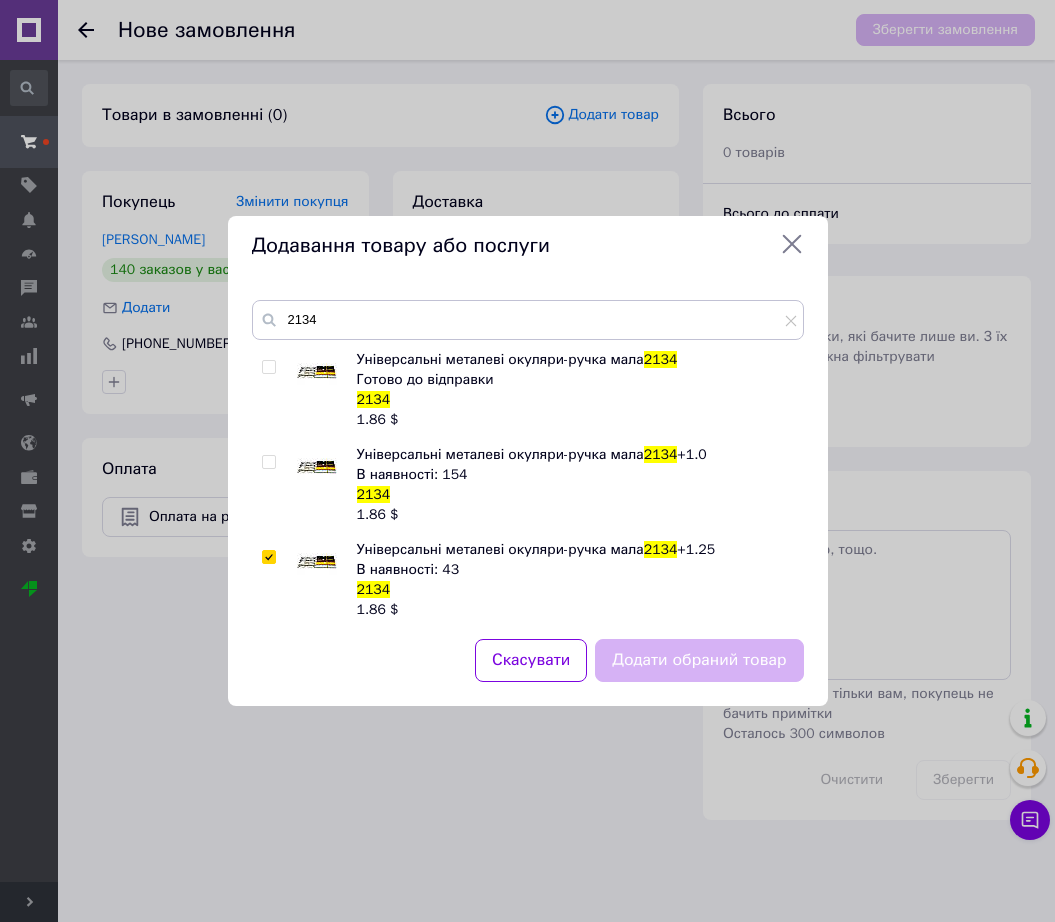 checkbox on "true" 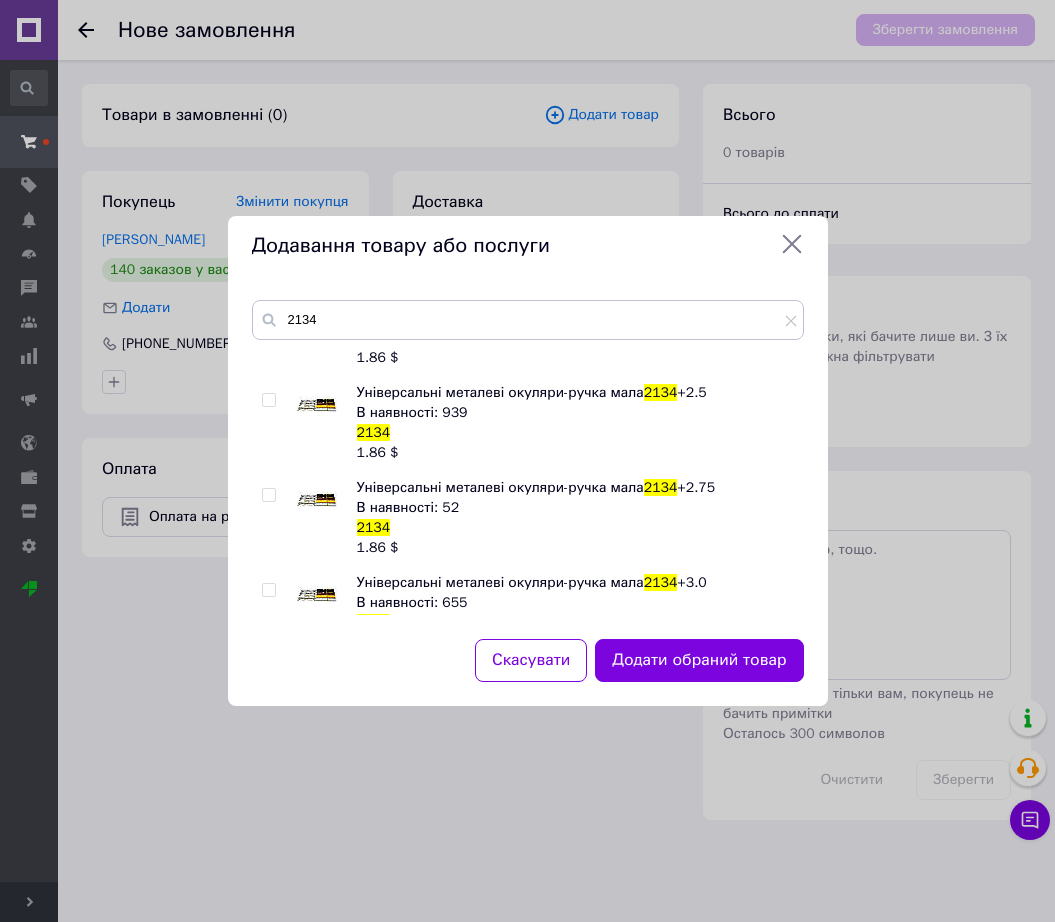 scroll, scrollTop: 115, scrollLeft: 0, axis: vertical 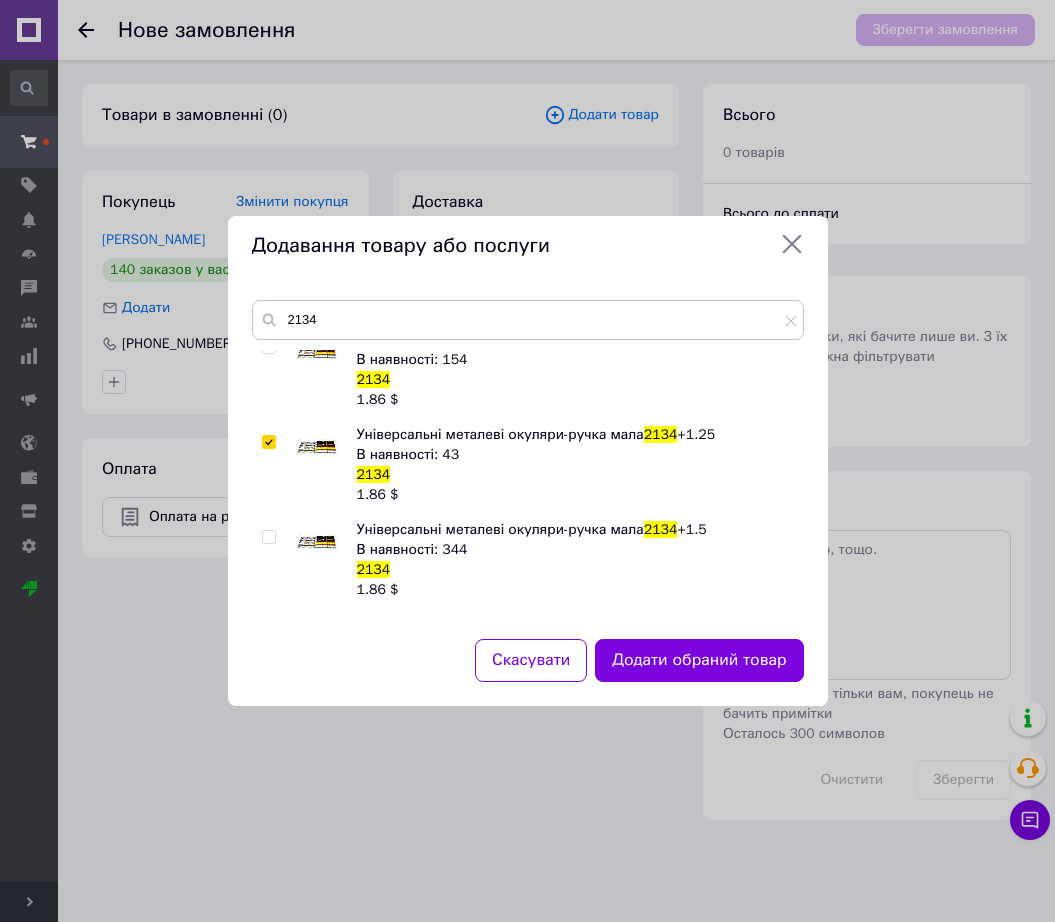 click at bounding box center [317, 540] 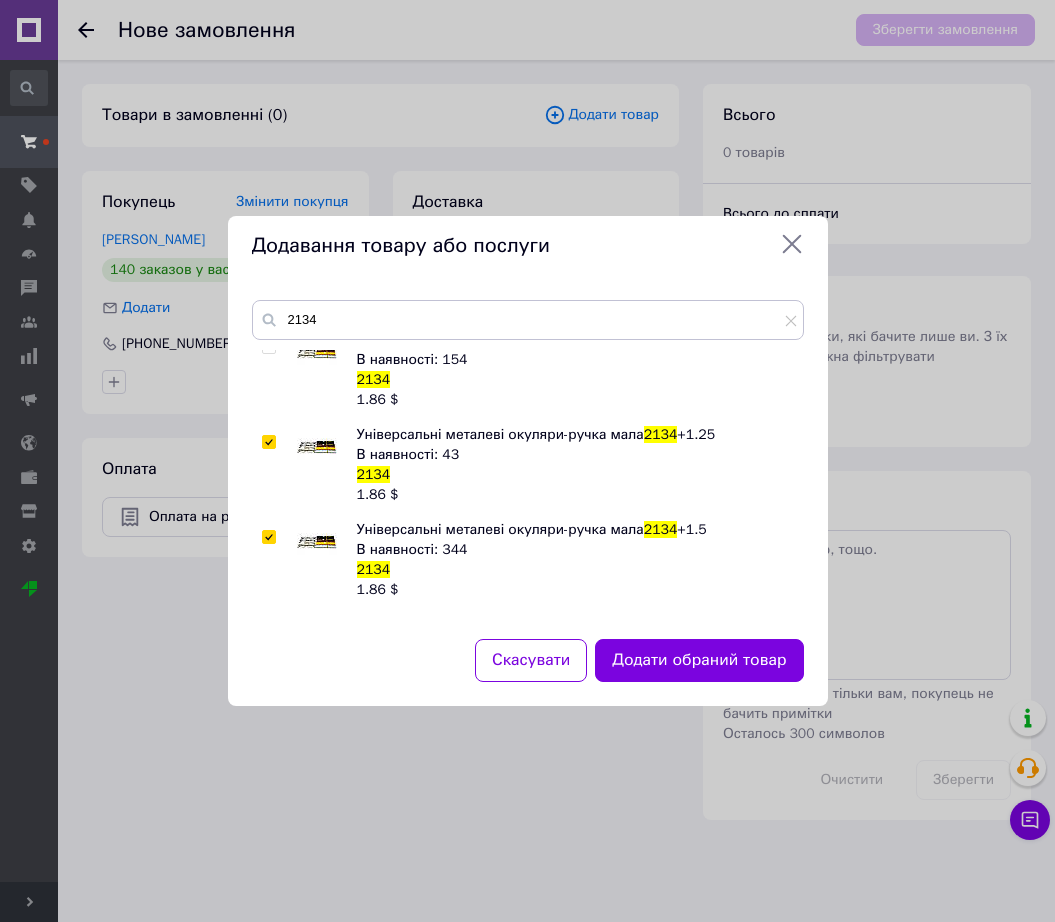 checkbox on "true" 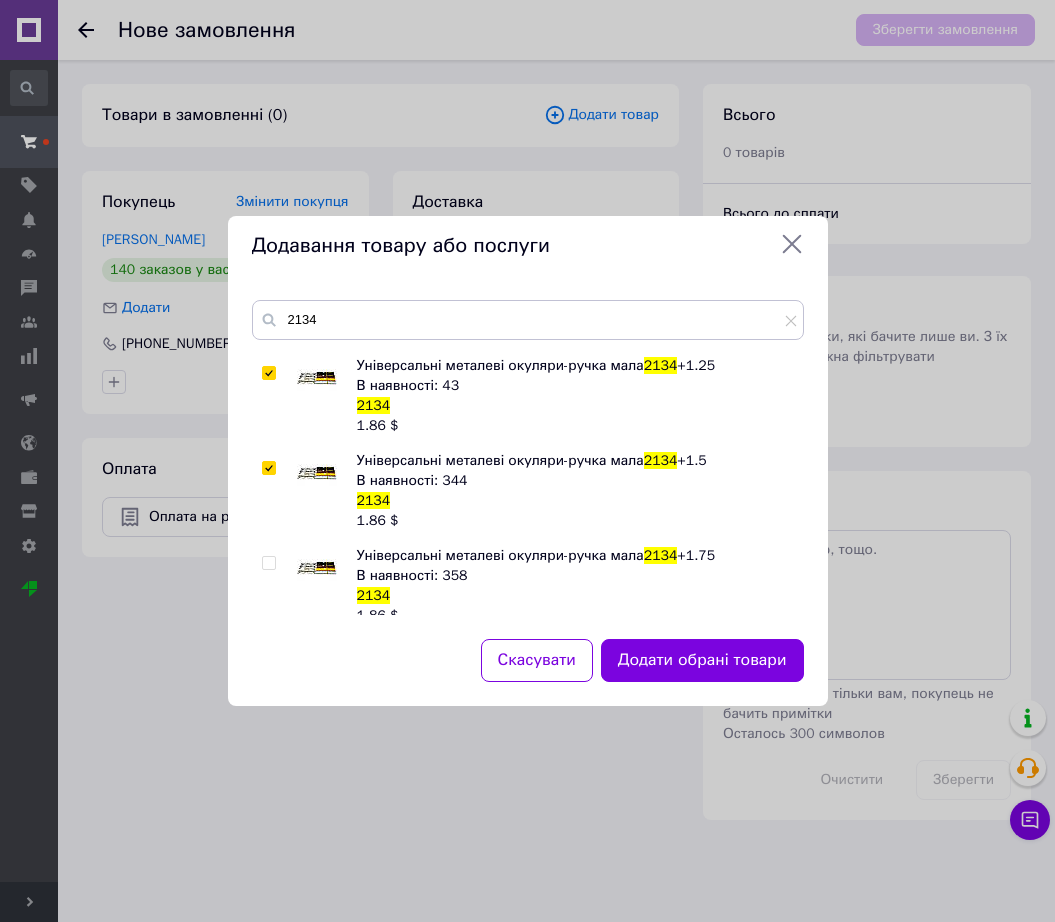 scroll, scrollTop: 240, scrollLeft: 0, axis: vertical 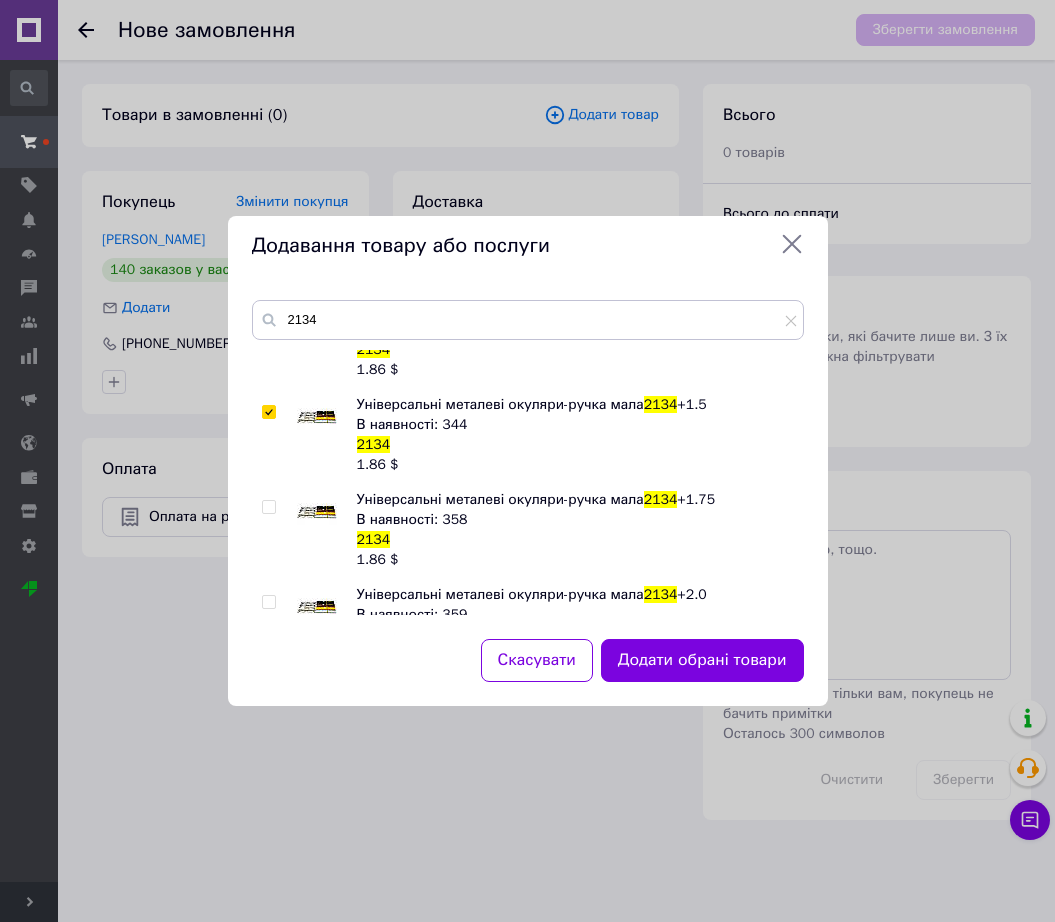 click at bounding box center [317, 510] 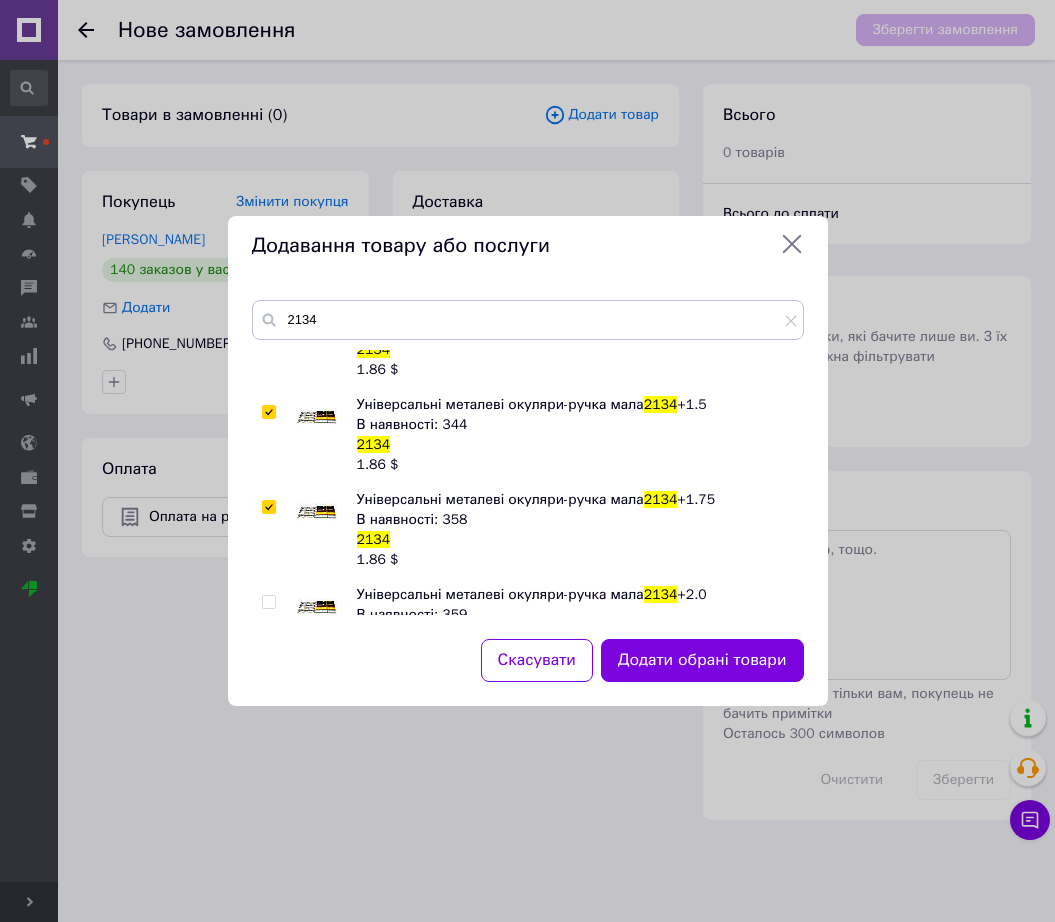 checkbox on "true" 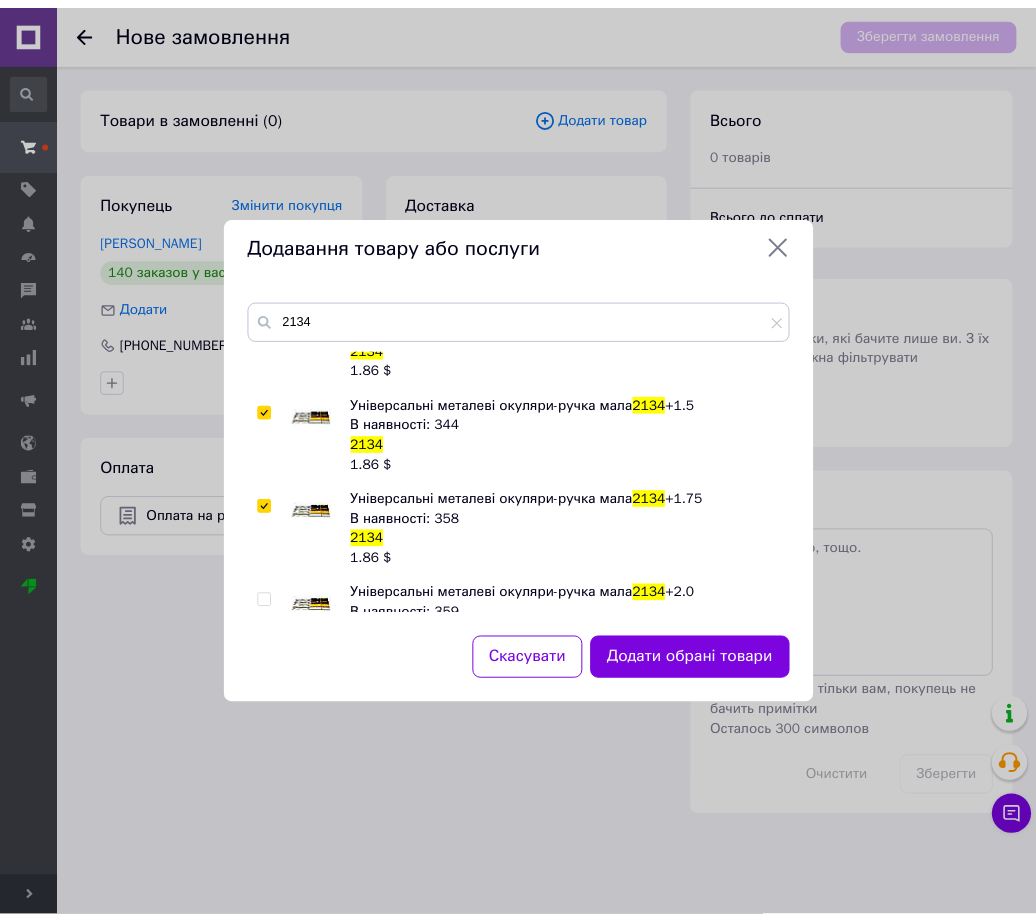 scroll, scrollTop: 365, scrollLeft: 0, axis: vertical 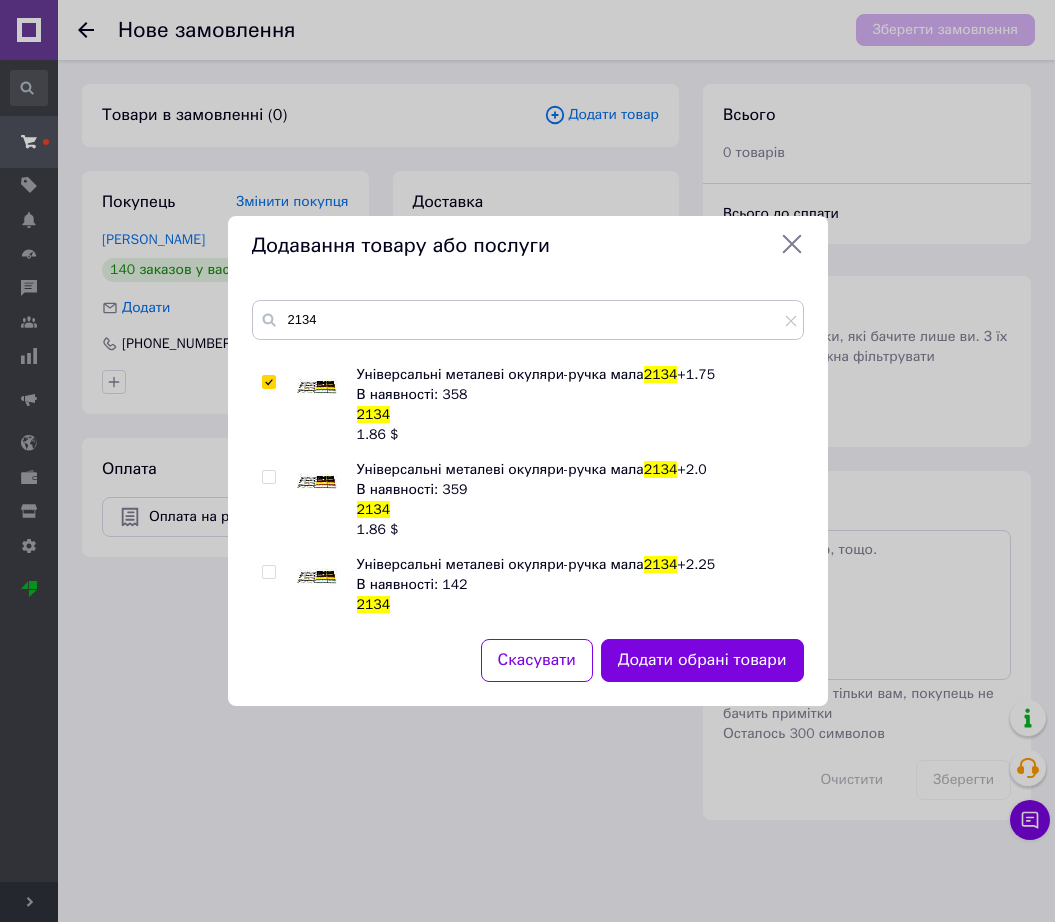 drag, startPoint x: 301, startPoint y: 480, endPoint x: 301, endPoint y: 510, distance: 30 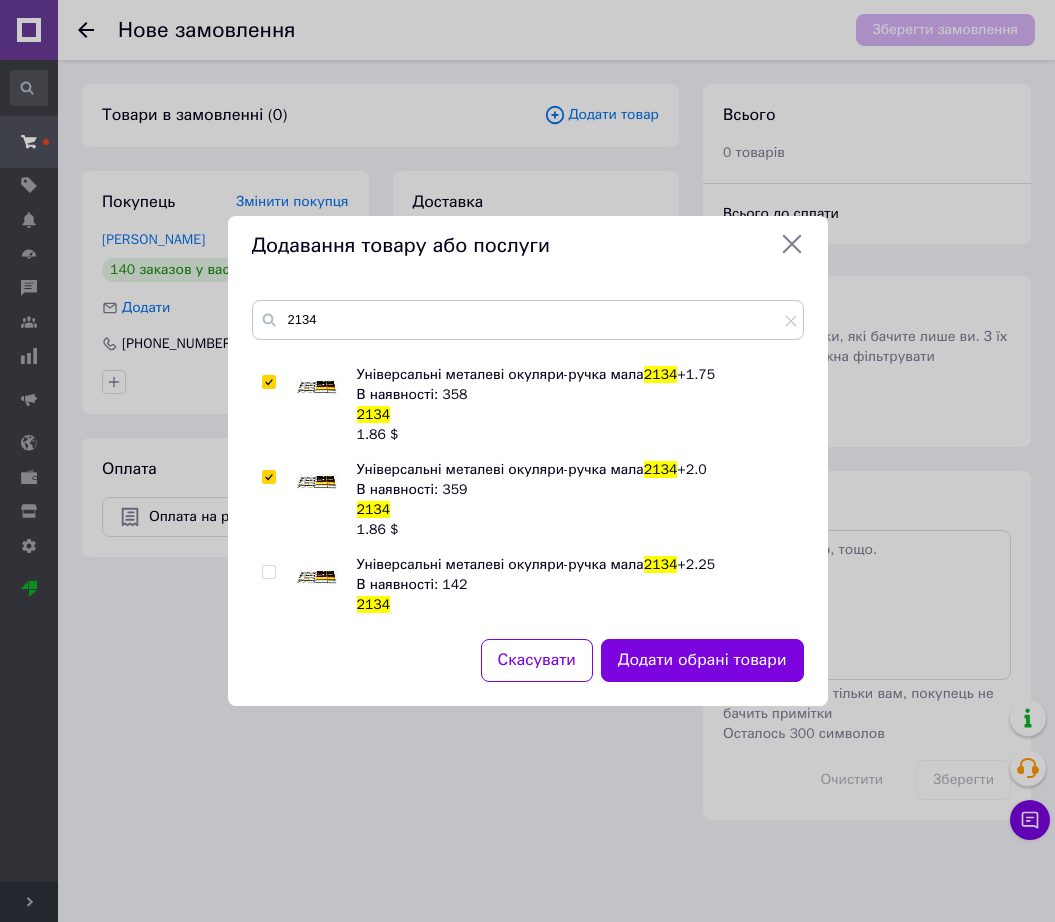 checkbox on "true" 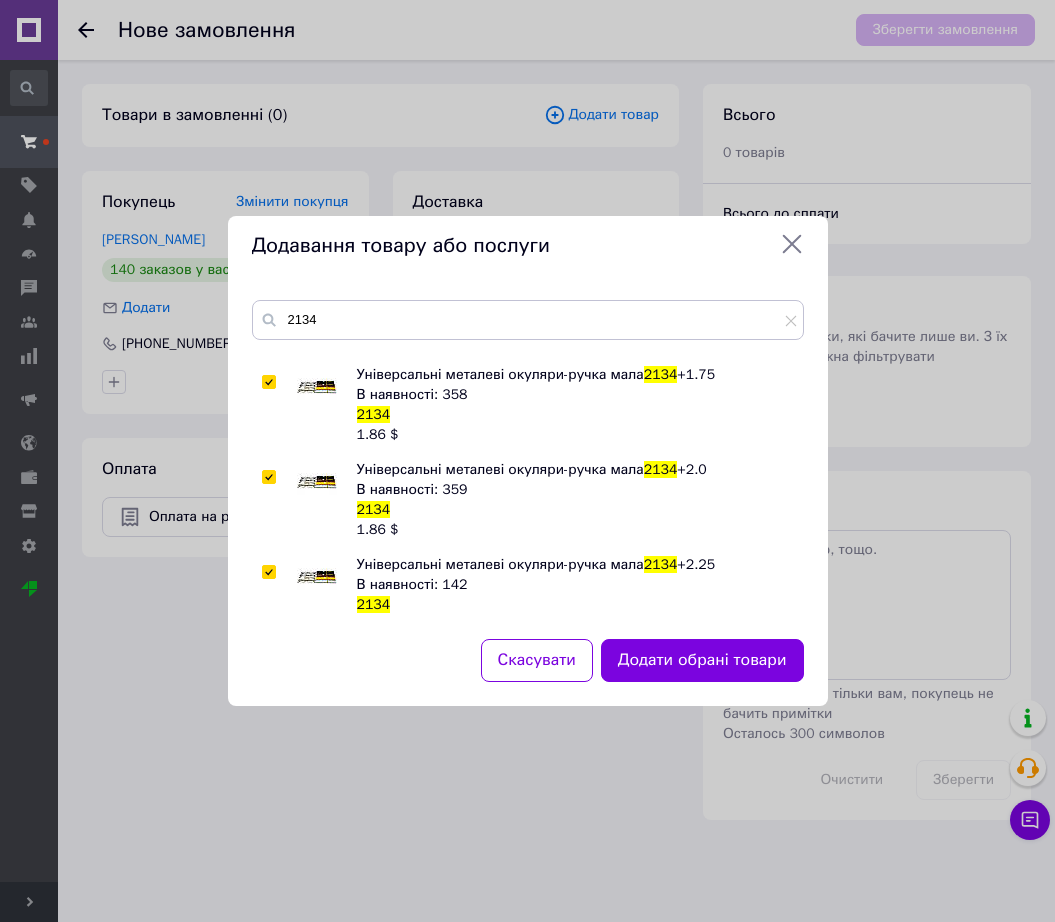 checkbox on "true" 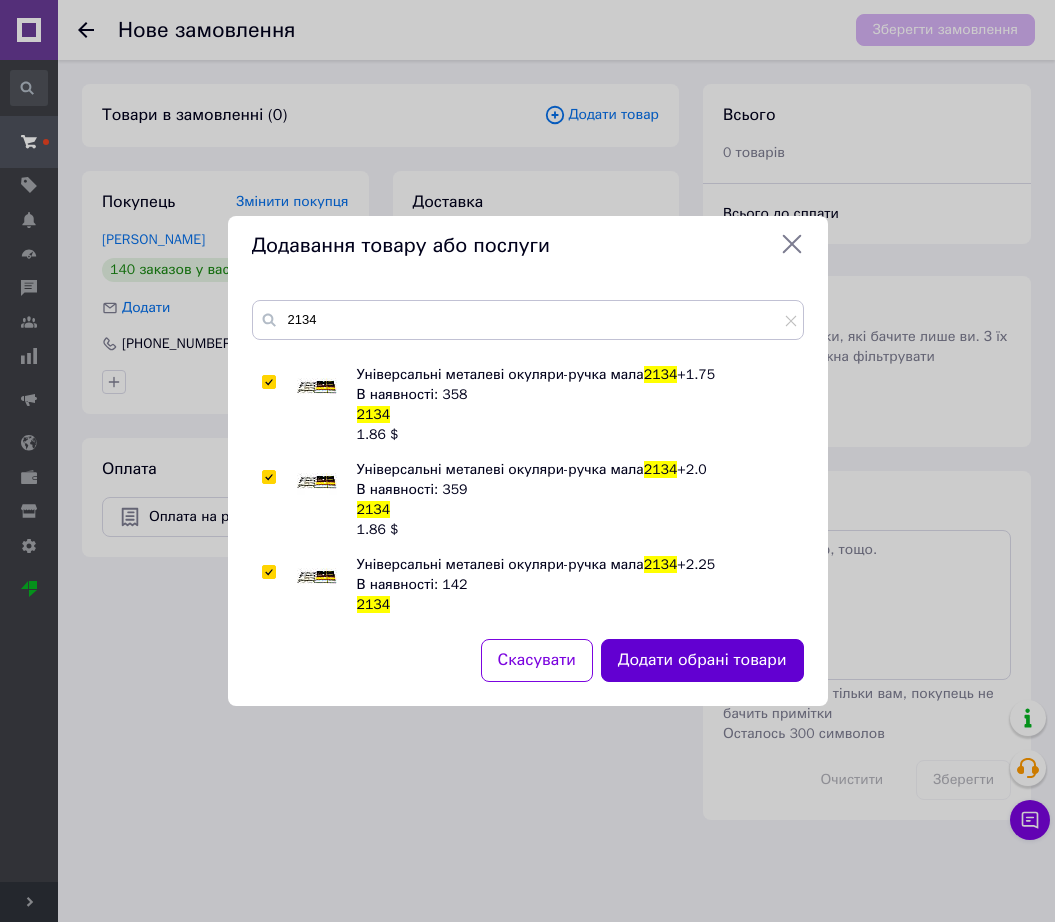 click on "Додати обрані товари" at bounding box center [702, 660] 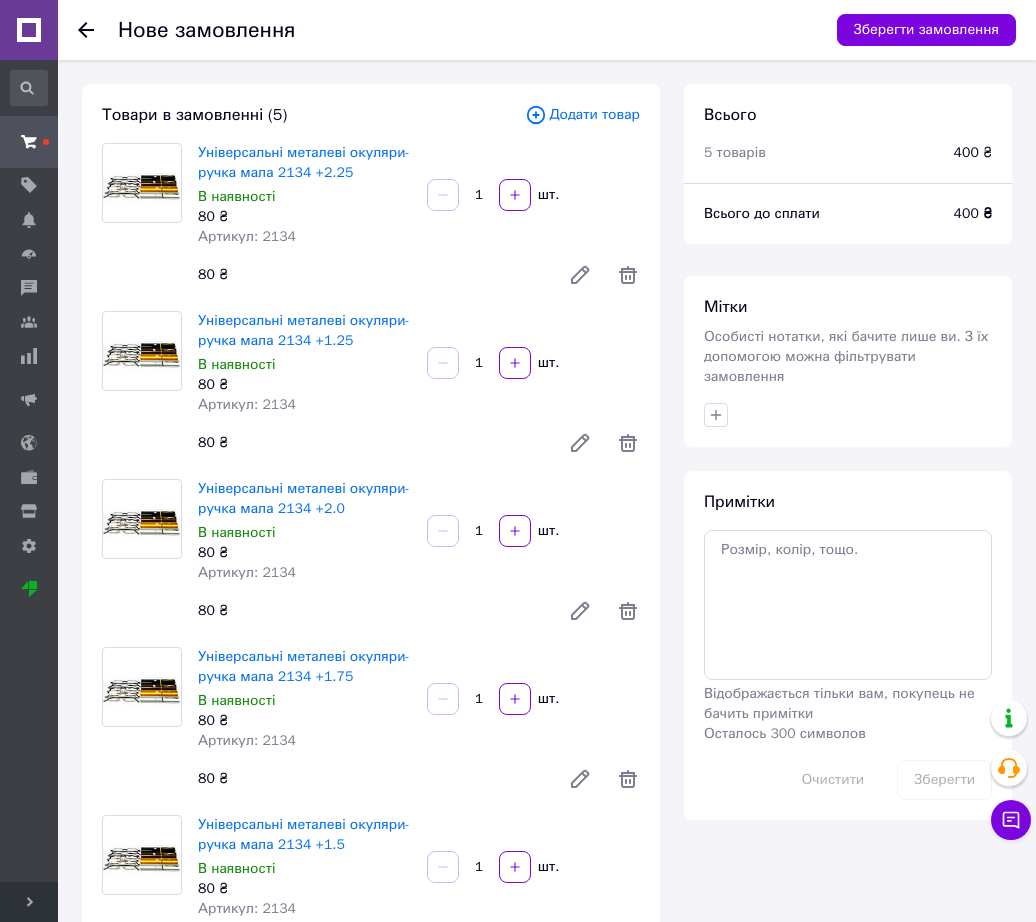 click on "1   шт." at bounding box center [533, 699] 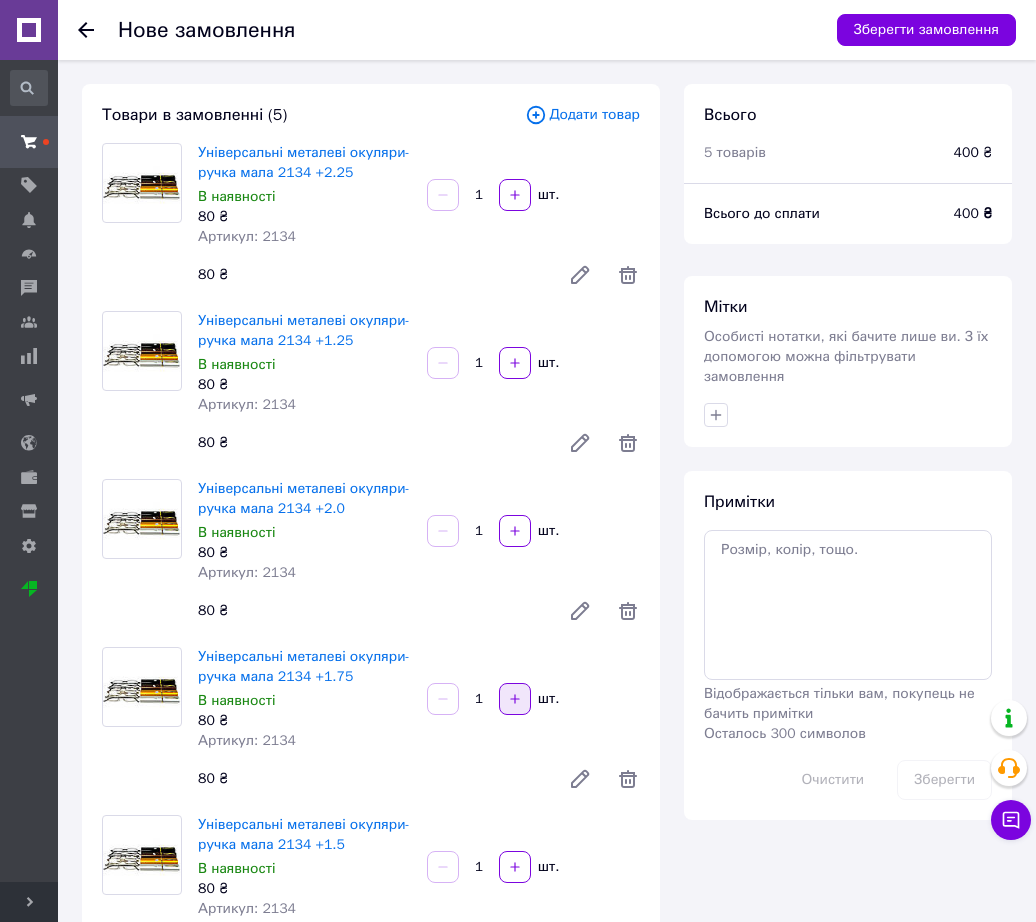 click 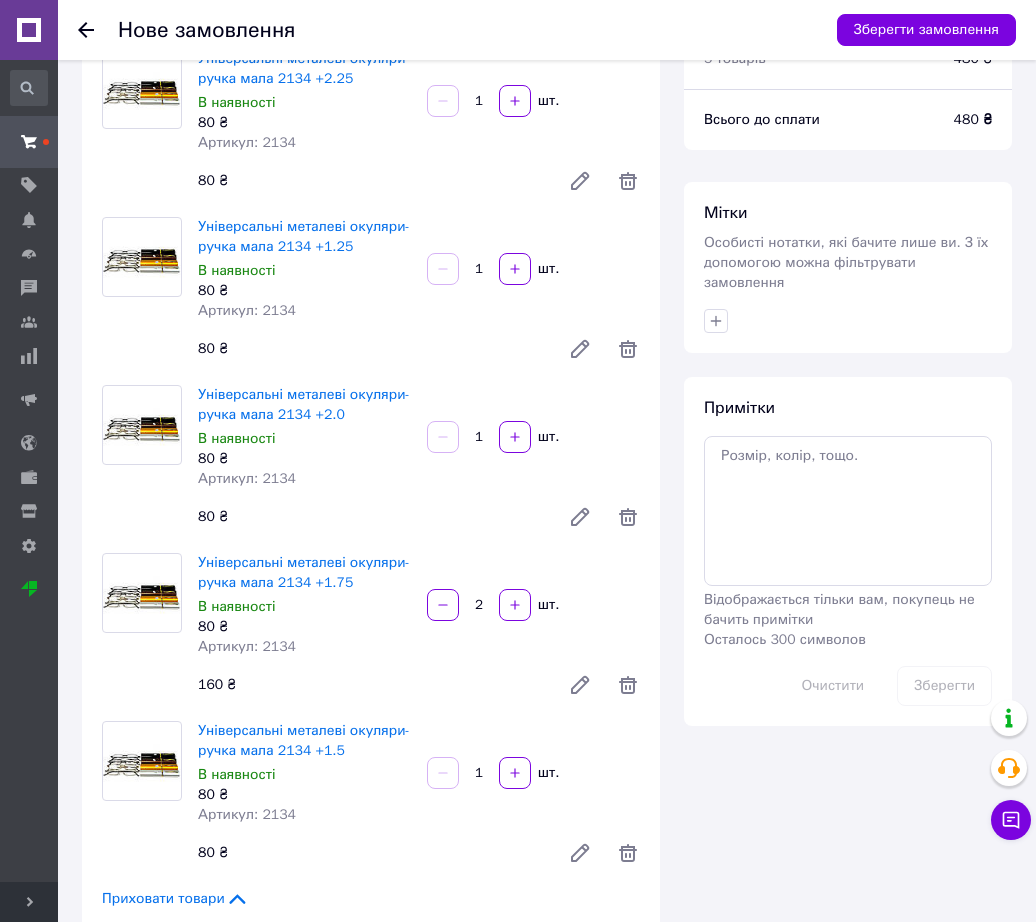 scroll, scrollTop: 0, scrollLeft: 0, axis: both 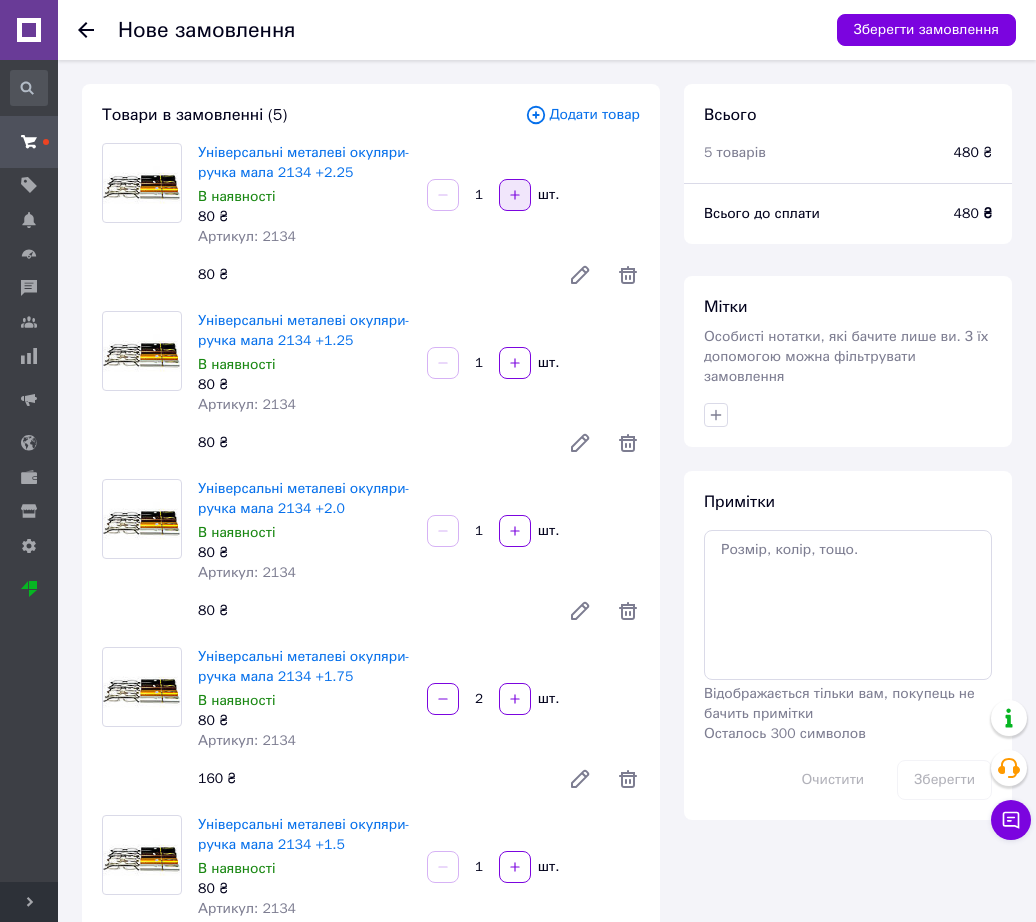click at bounding box center [515, 195] 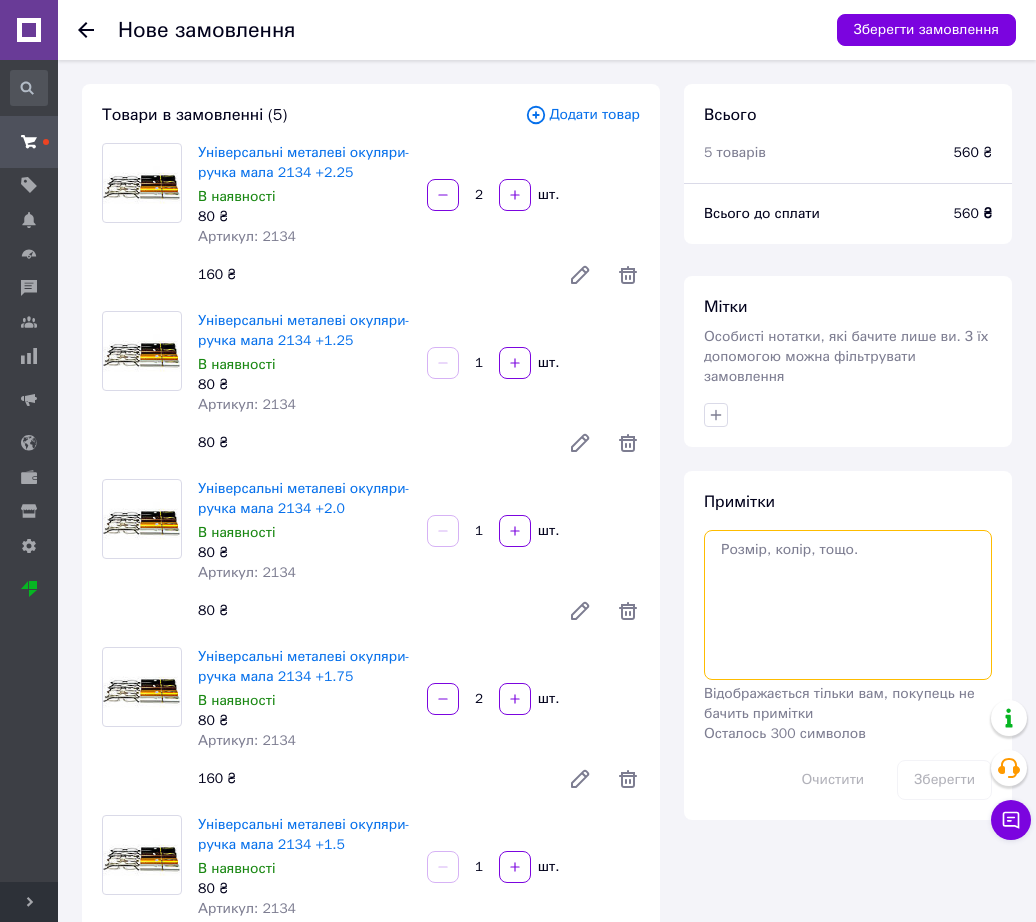click at bounding box center [848, 605] 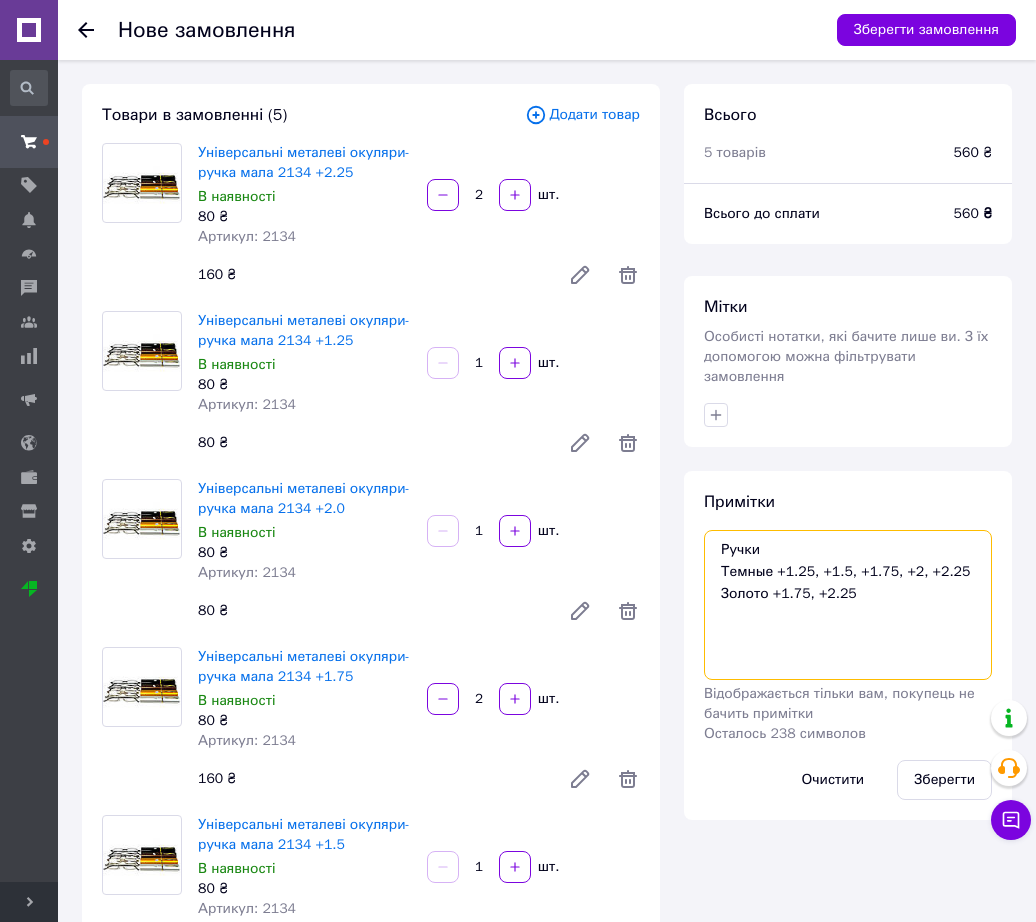 click on "Ручки
Темные +1.25, +1.5, +1.75, +2, +2.25
Золото +1.75, +2.25" at bounding box center [848, 605] 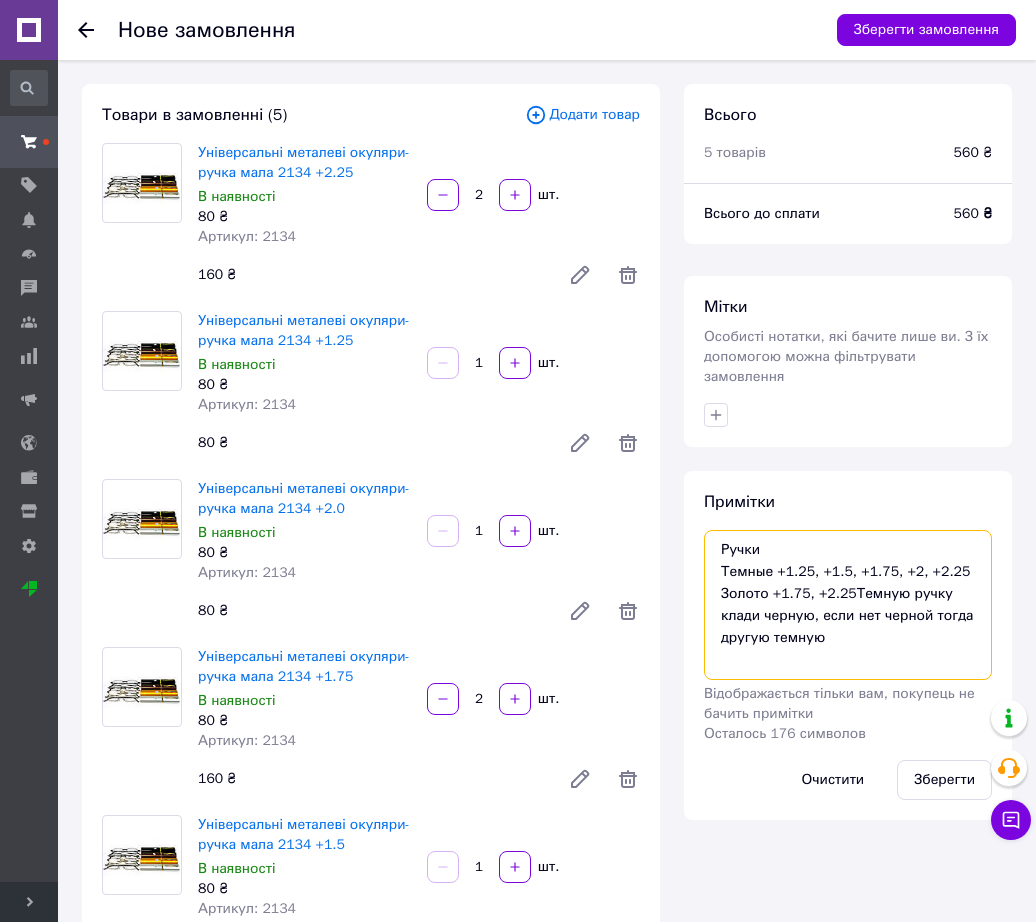 click on "Ручки
Темные +1.25, +1.5, +1.75, +2, +2.25
Золото +1.75, +2.25Темную ручку клади черную, если нет черной тогда другую темную" at bounding box center (848, 605) 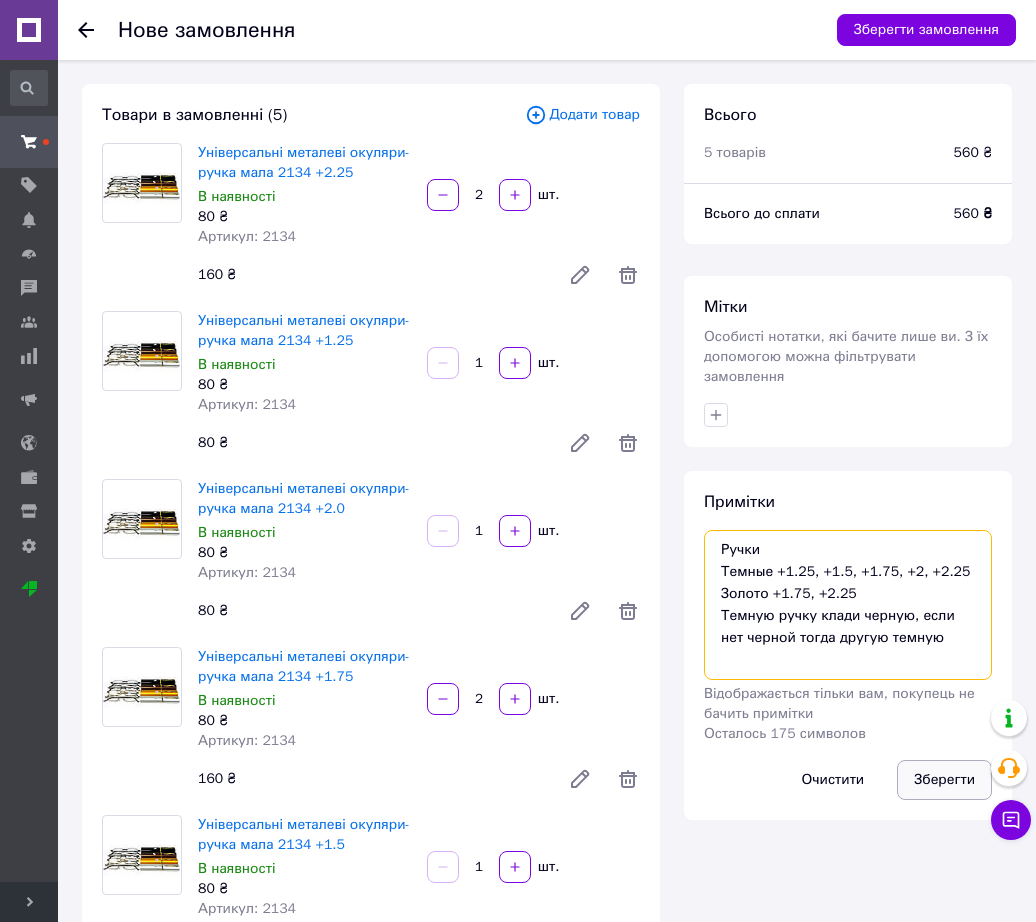 type on "Ручки
Темные +1.25, +1.5, +1.75, +2, +2.25
Золото +1.75, +2.25
Темную ручку клади черную, если нет черной тогда другую темную" 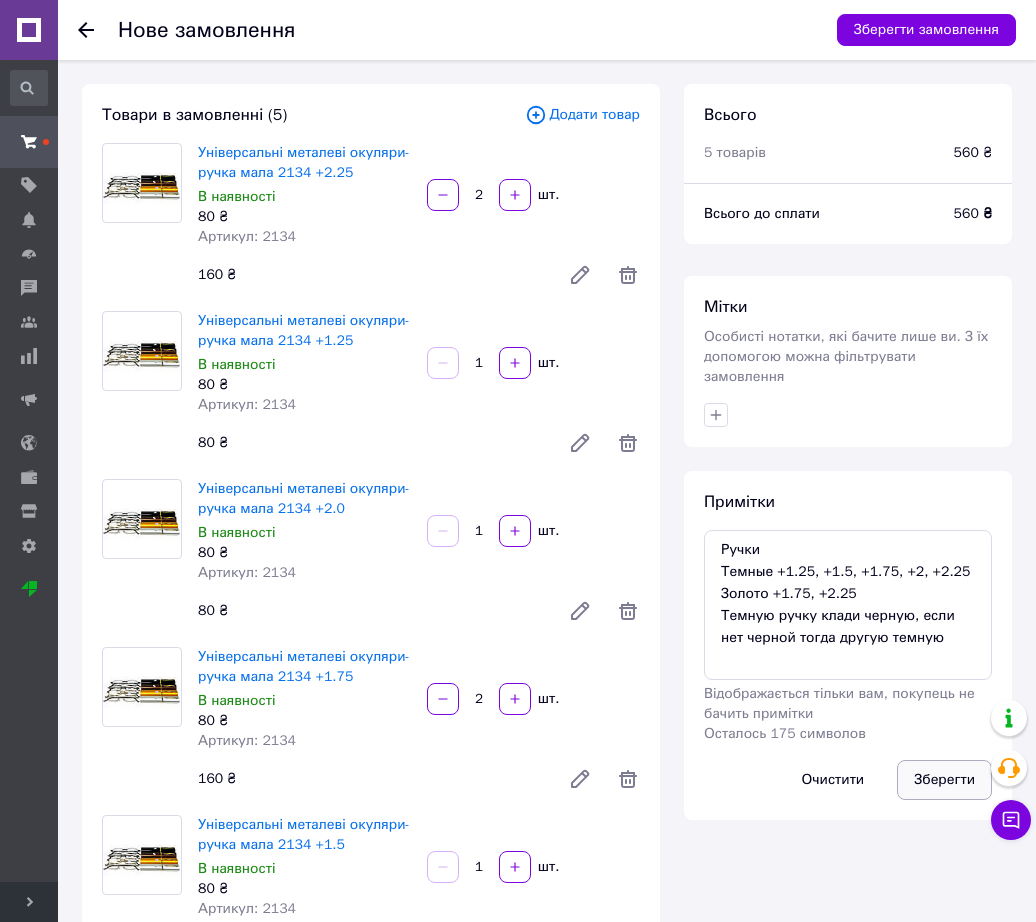 click on "Зберегти" at bounding box center (944, 780) 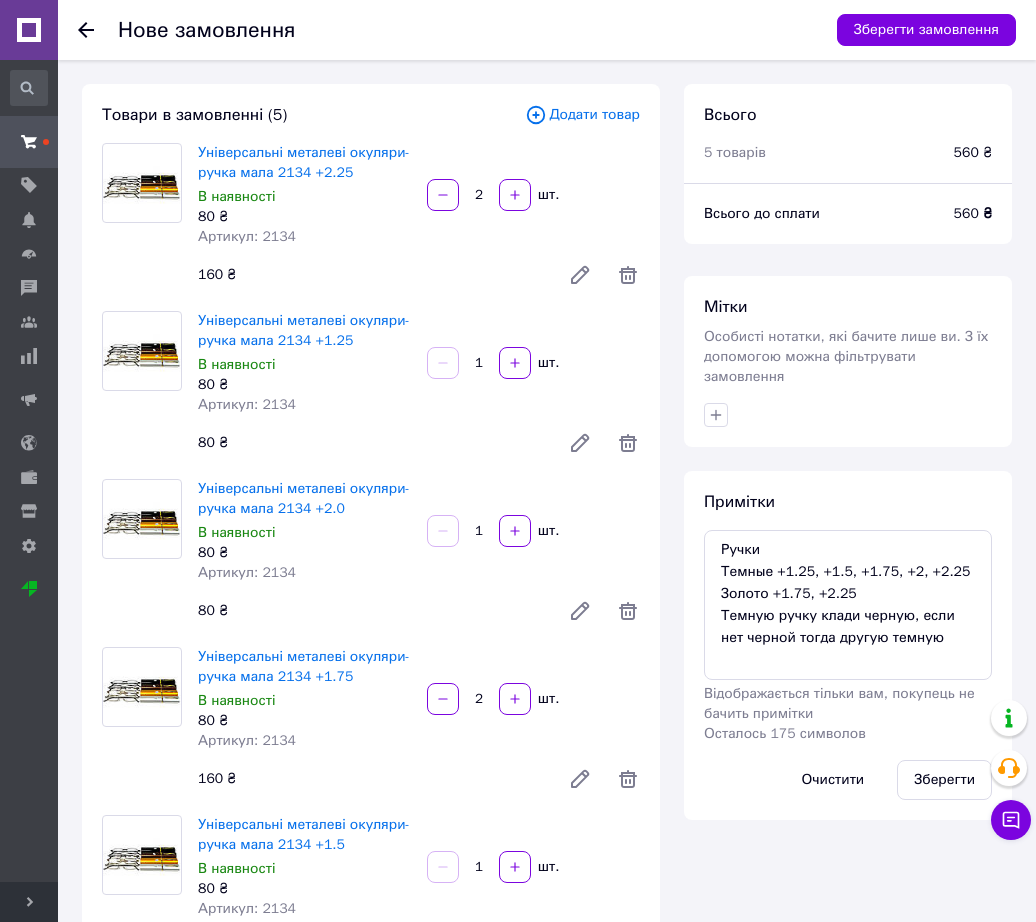 click on "Додати товар" at bounding box center [582, 115] 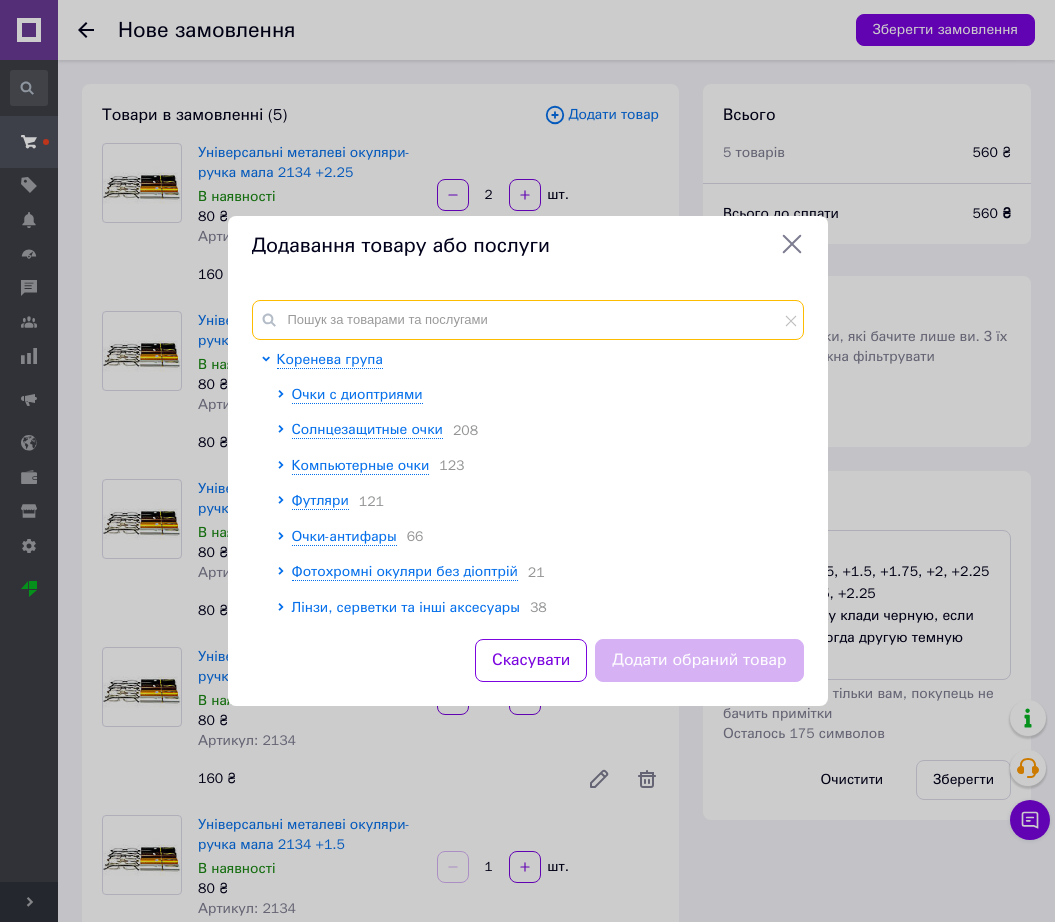 click at bounding box center [528, 320] 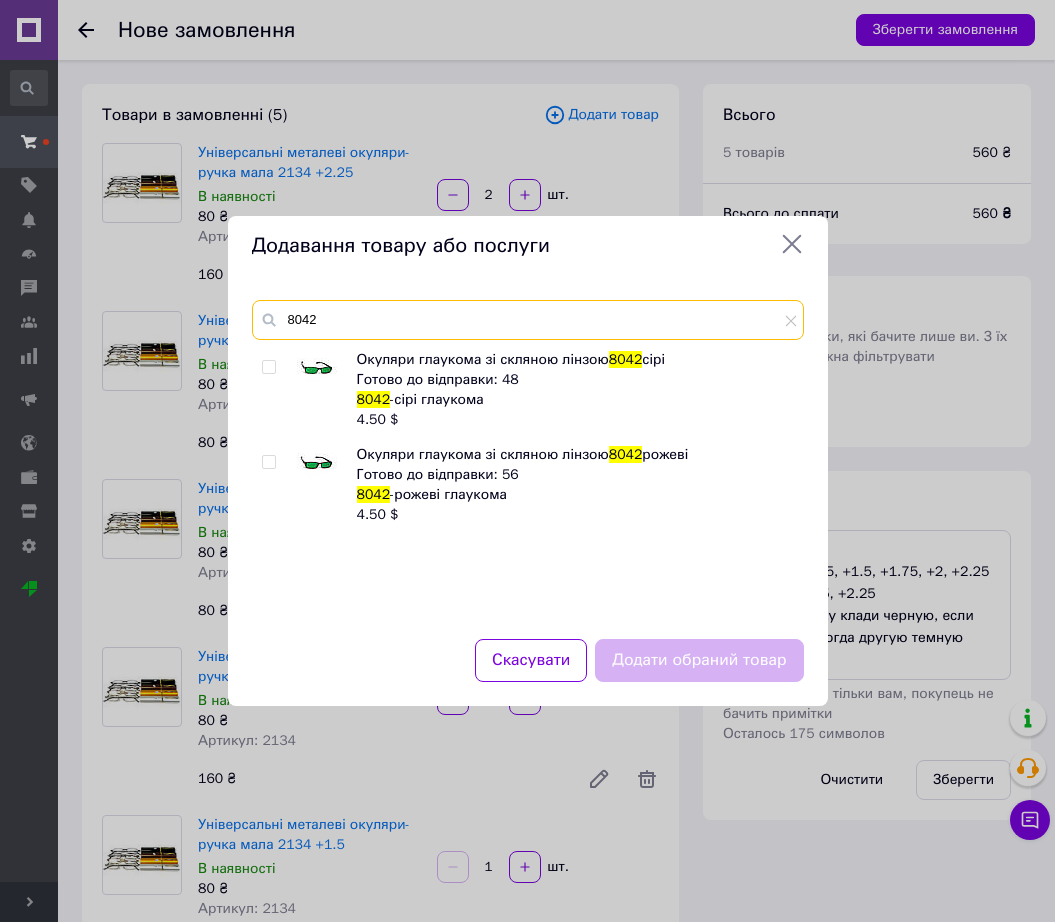 type on "8042" 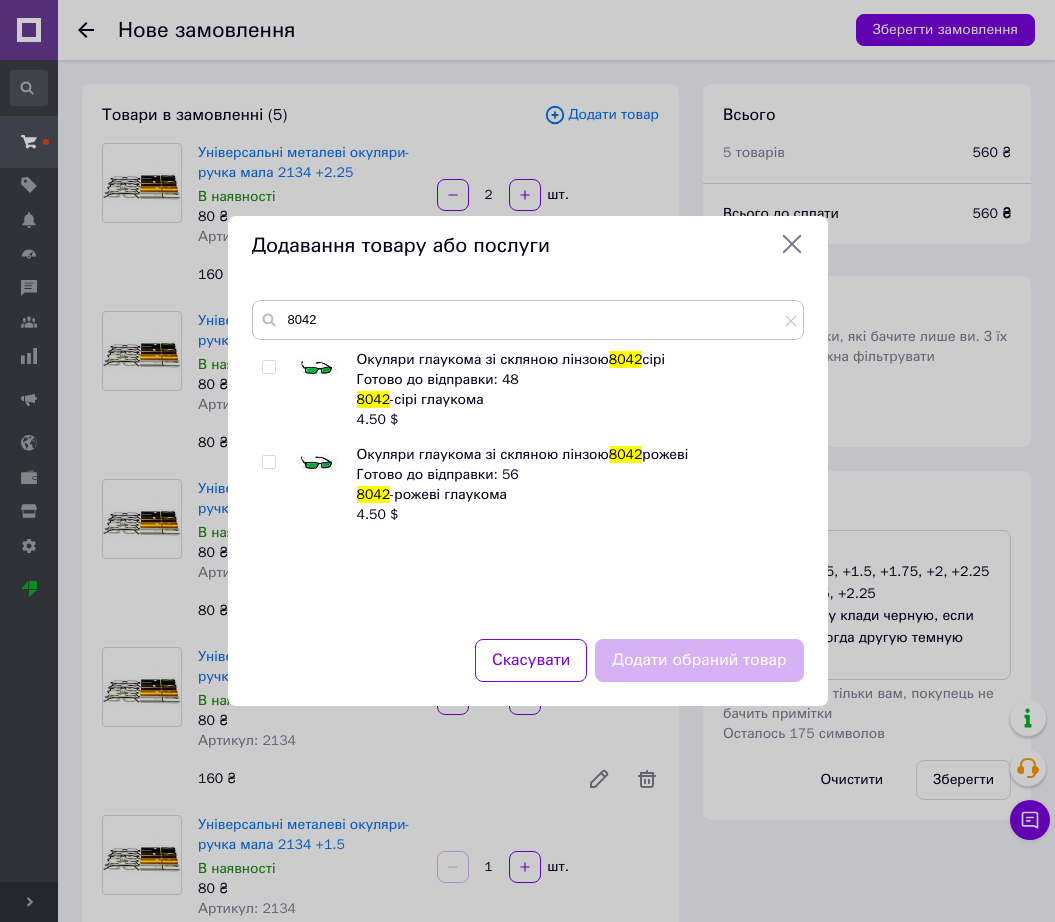 click at bounding box center [317, 465] 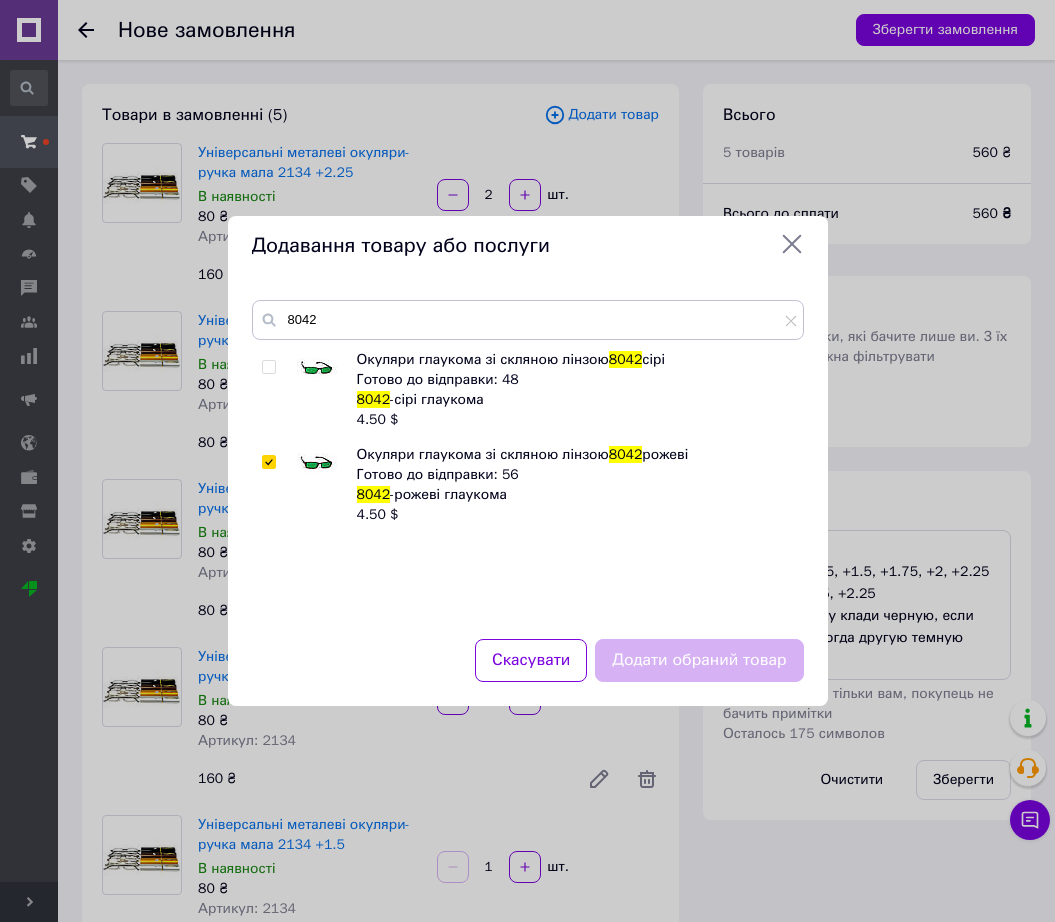 checkbox on "true" 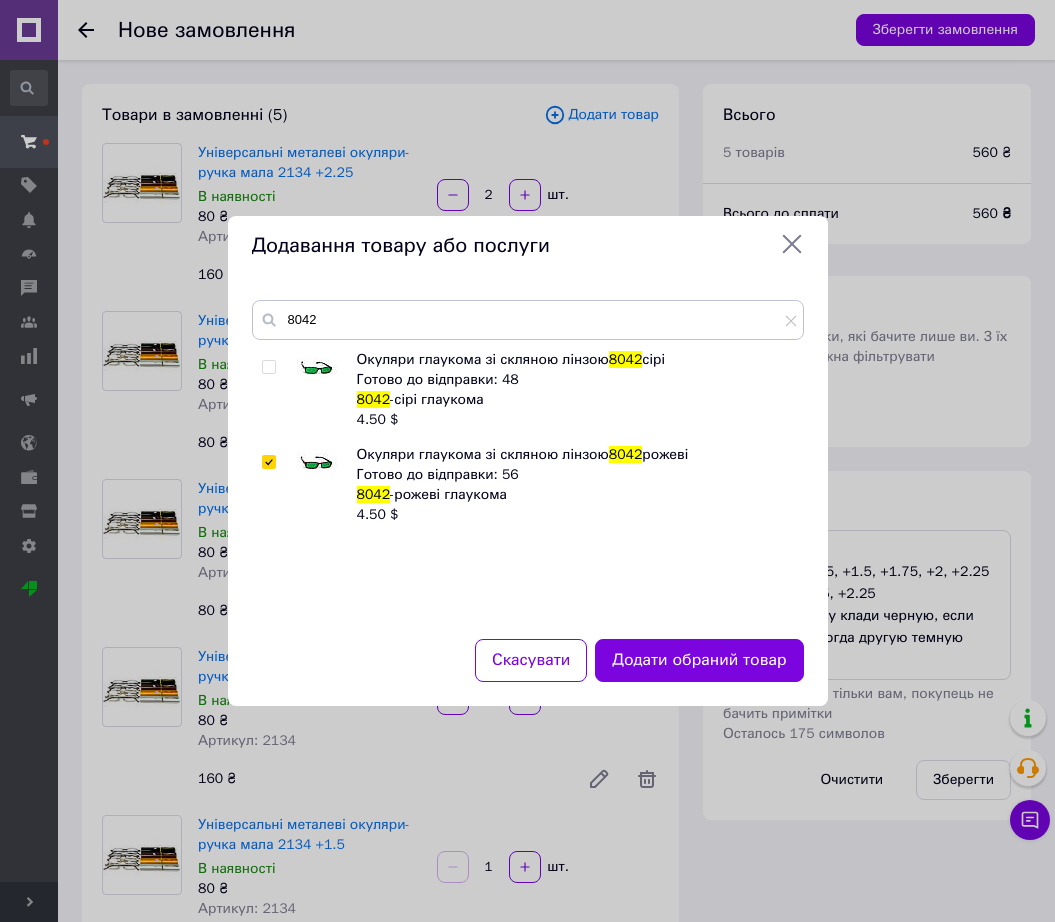 click on "Додати обраний товар" at bounding box center (699, 660) 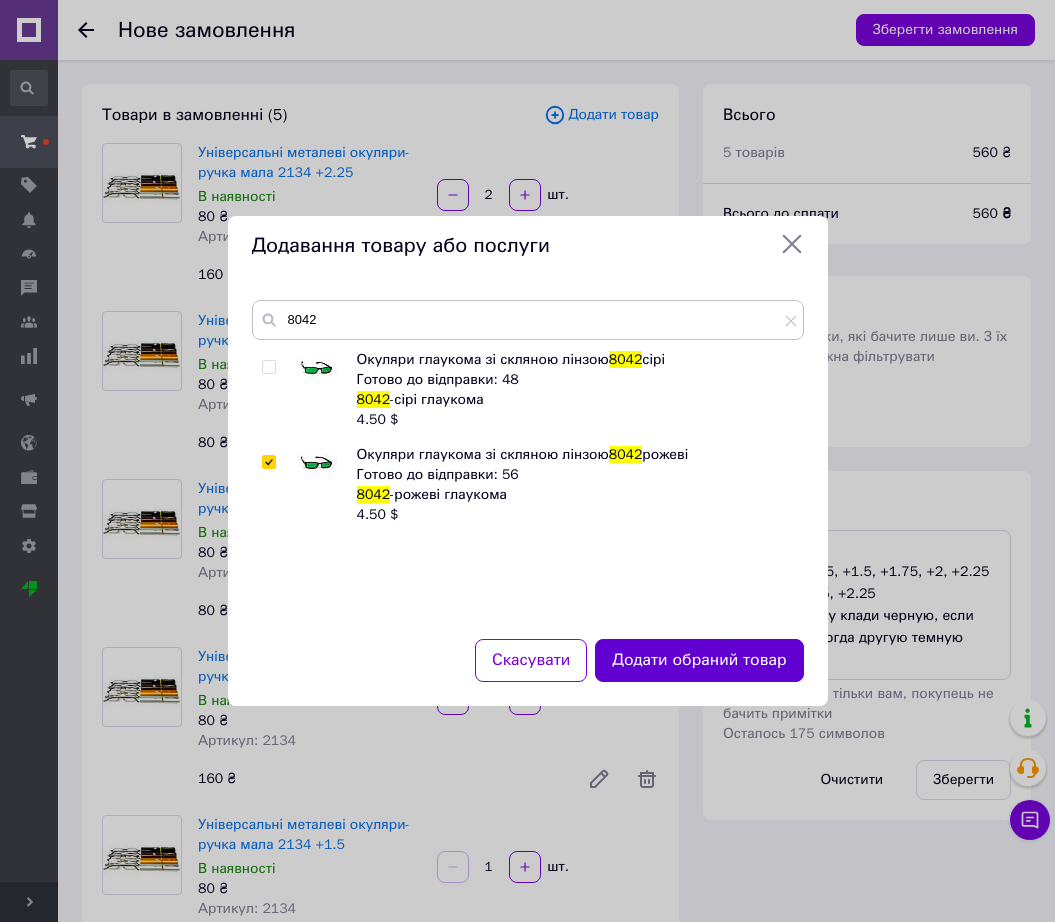 click on "Додати обраний товар" at bounding box center [699, 660] 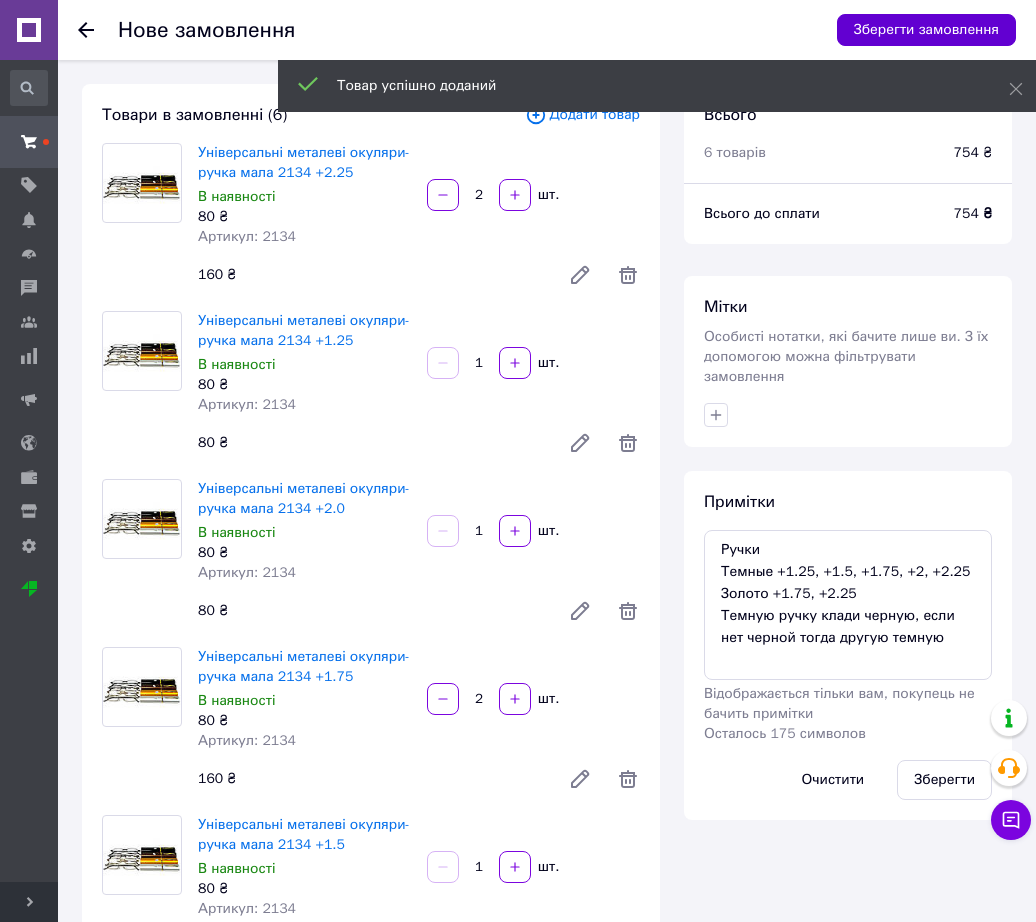 click on "Зберегти замовлення" at bounding box center [926, 30] 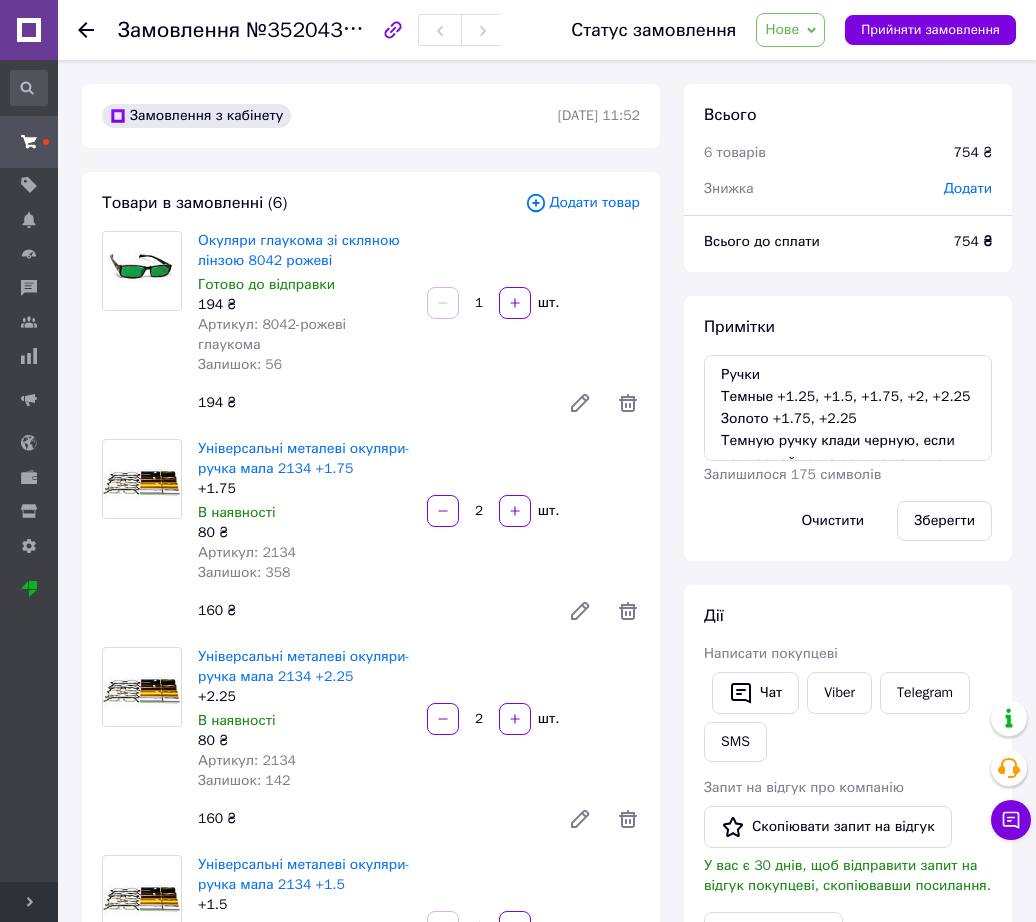 click on "Статус замовлення Нове Прийнято Виконано Скасовано Оплачено Выполнено менеджером Прийняти замовлення" at bounding box center [783, 30] 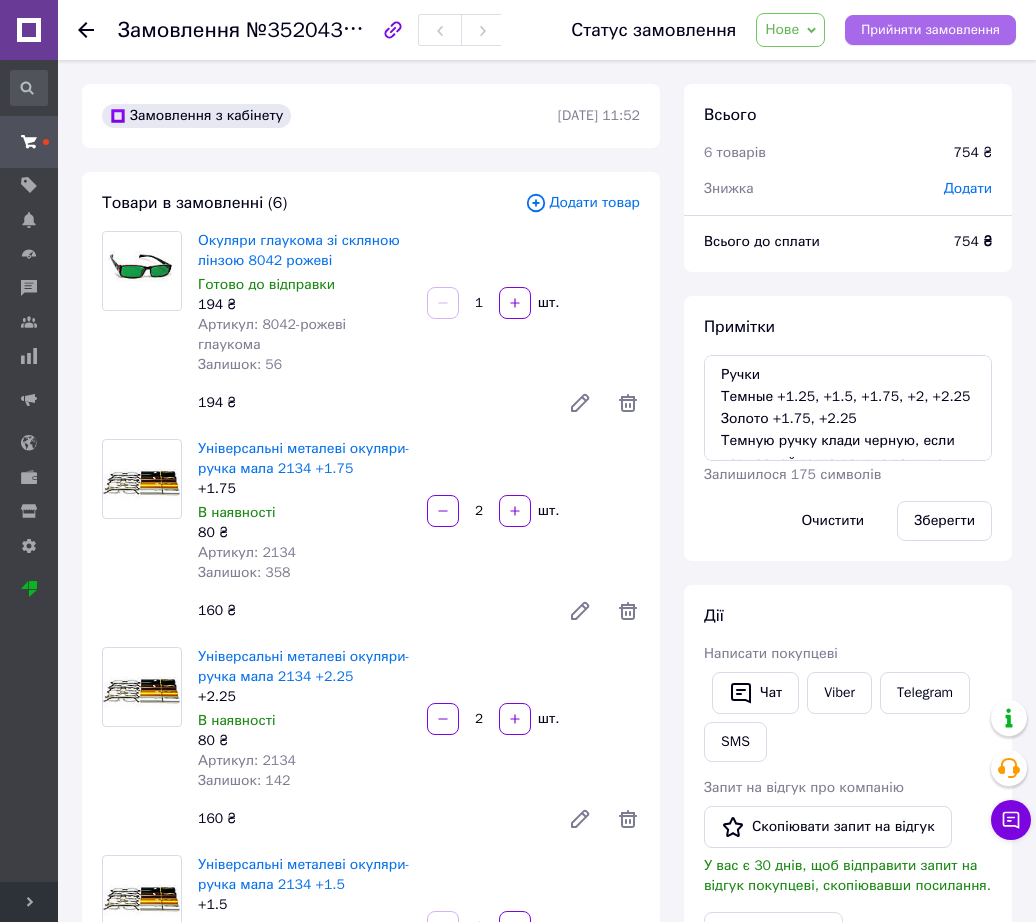 click on "Прийняти замовлення" at bounding box center (930, 30) 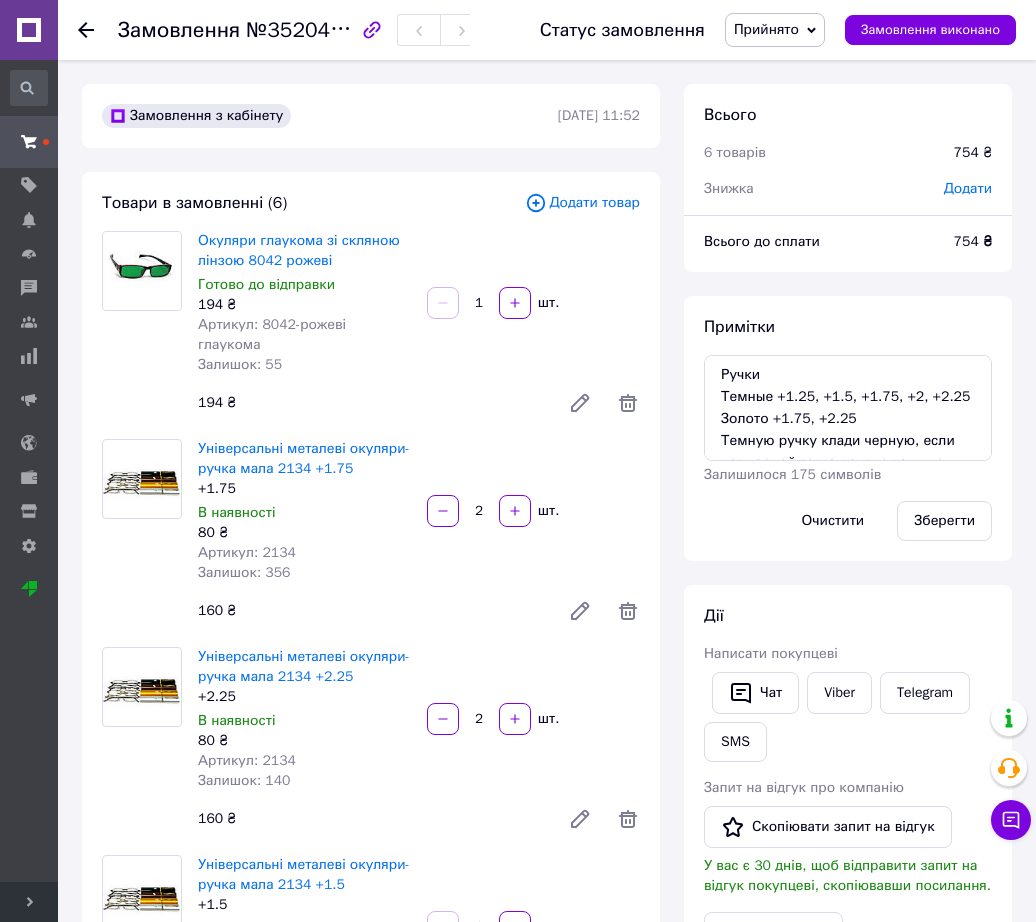 click on "Замовлення з кабінету [DATE] 11:52" at bounding box center (371, 116) 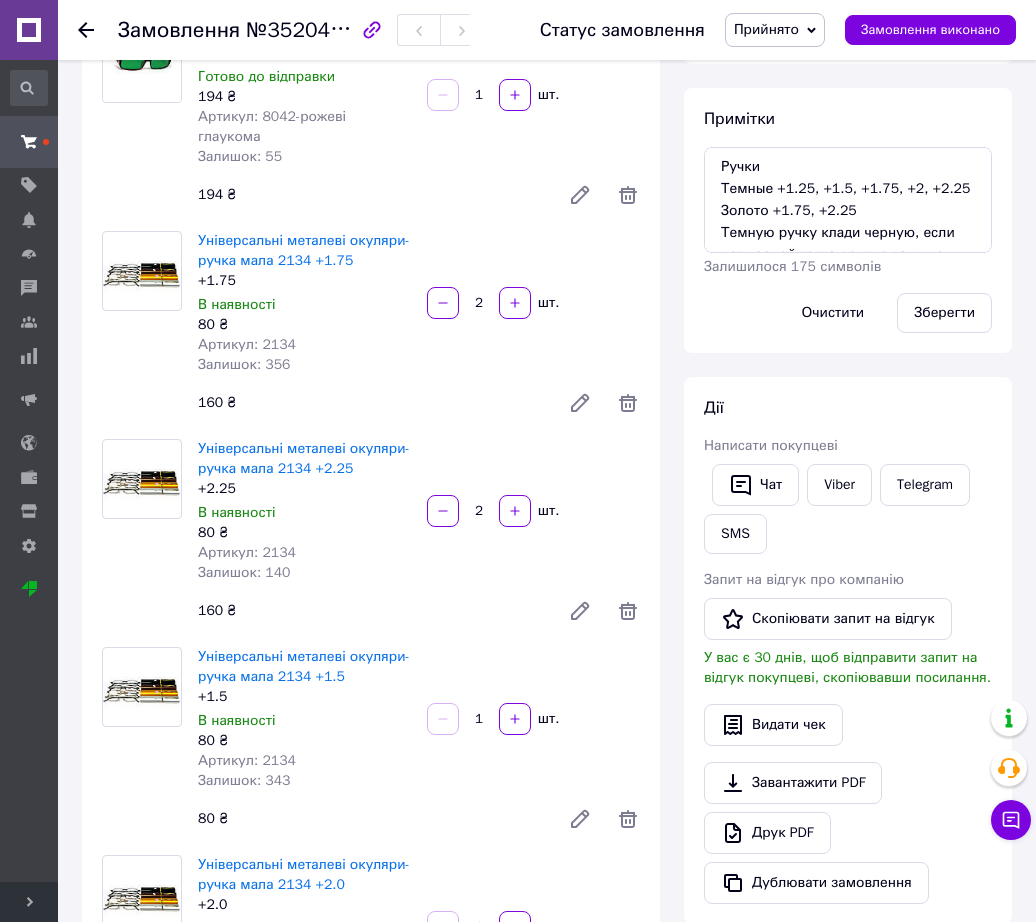 scroll, scrollTop: 250, scrollLeft: 0, axis: vertical 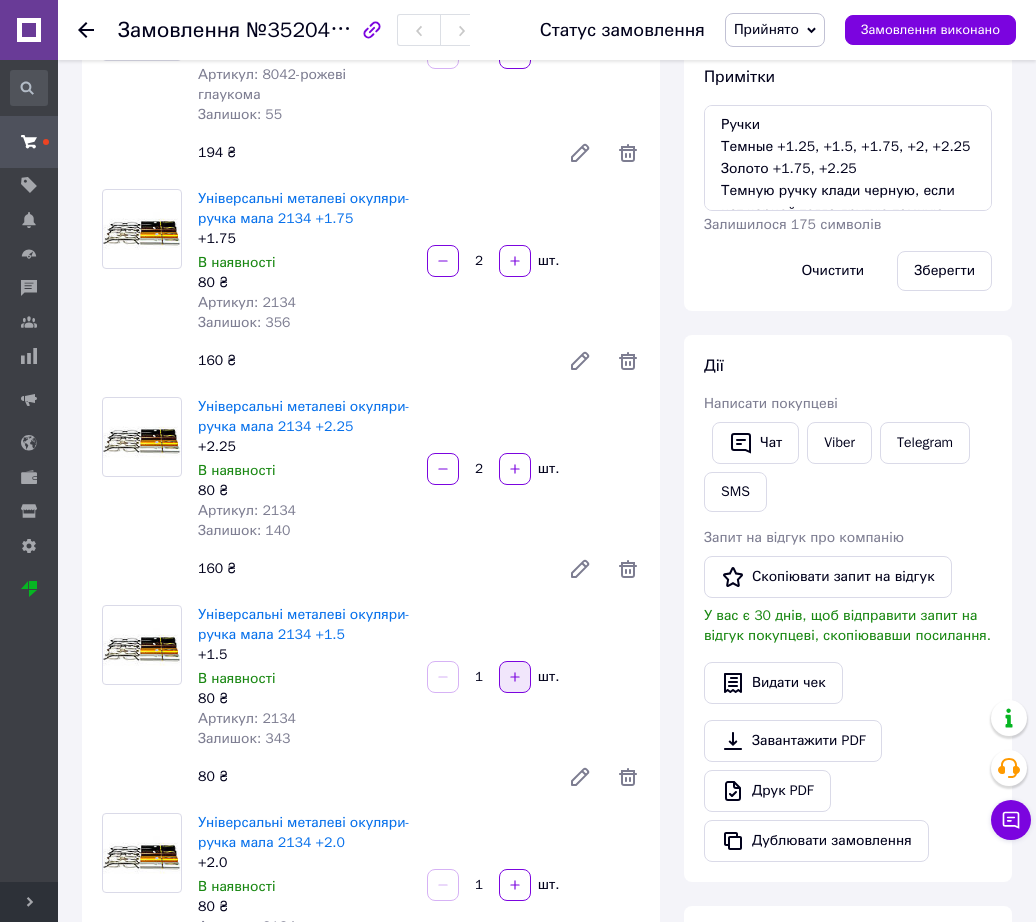 click at bounding box center [515, 677] 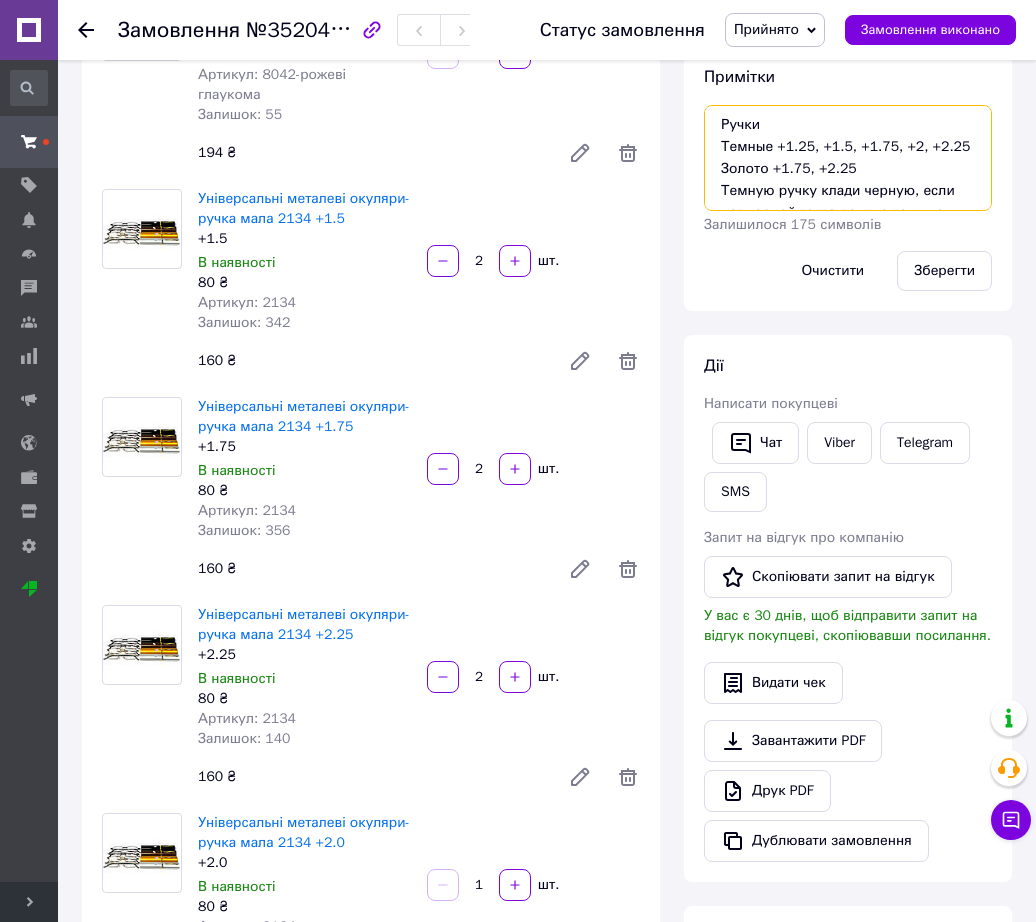 drag, startPoint x: 770, startPoint y: 171, endPoint x: 798, endPoint y: 175, distance: 28.284271 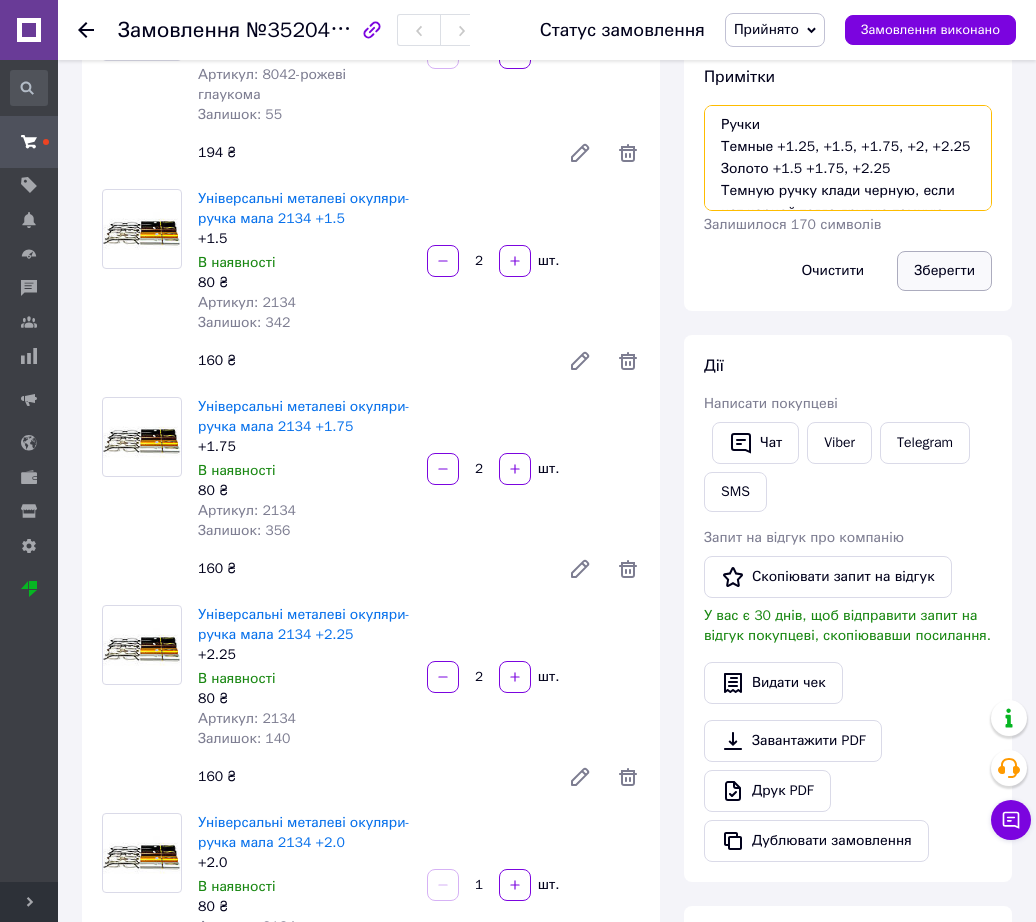 type on "Ручки
Темные +1.25, +1.5, +1.75, +2, +2.25
Золото +1.5 +1.75, +2.25
Темную ручку клади черную, если нет черной тогда другую темную" 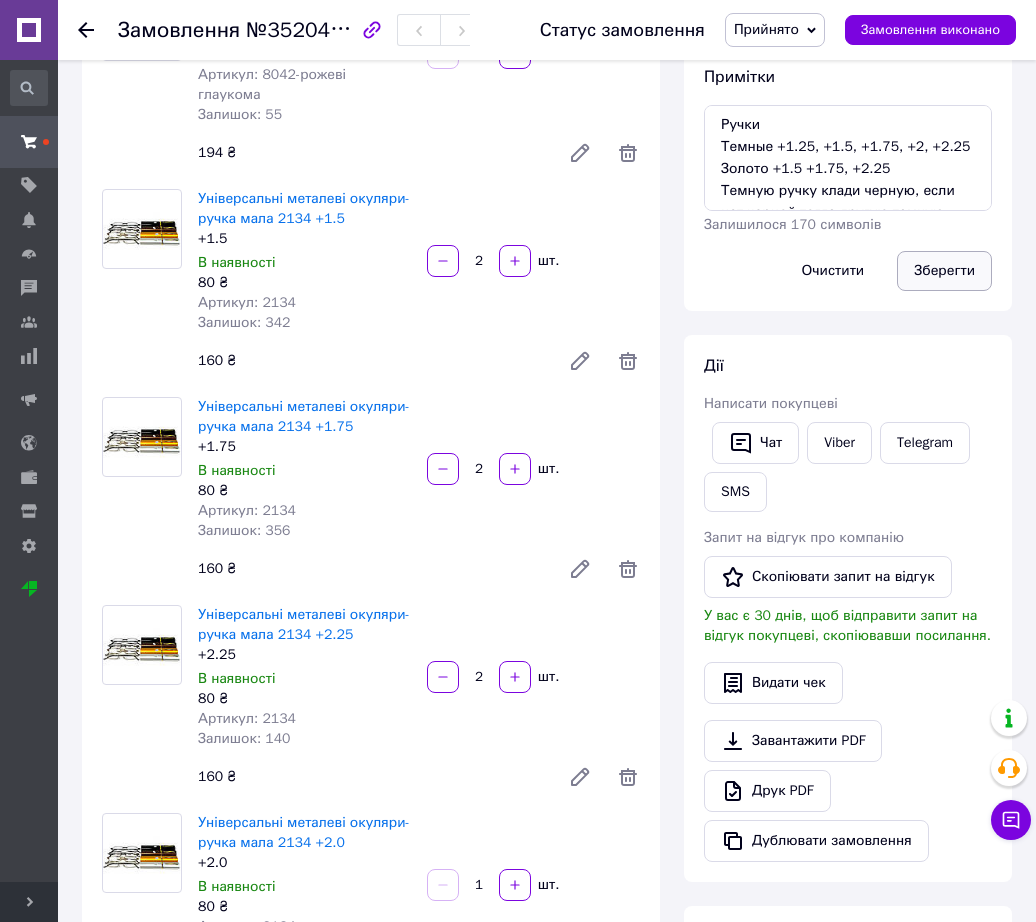 click on "Зберегти" at bounding box center [944, 271] 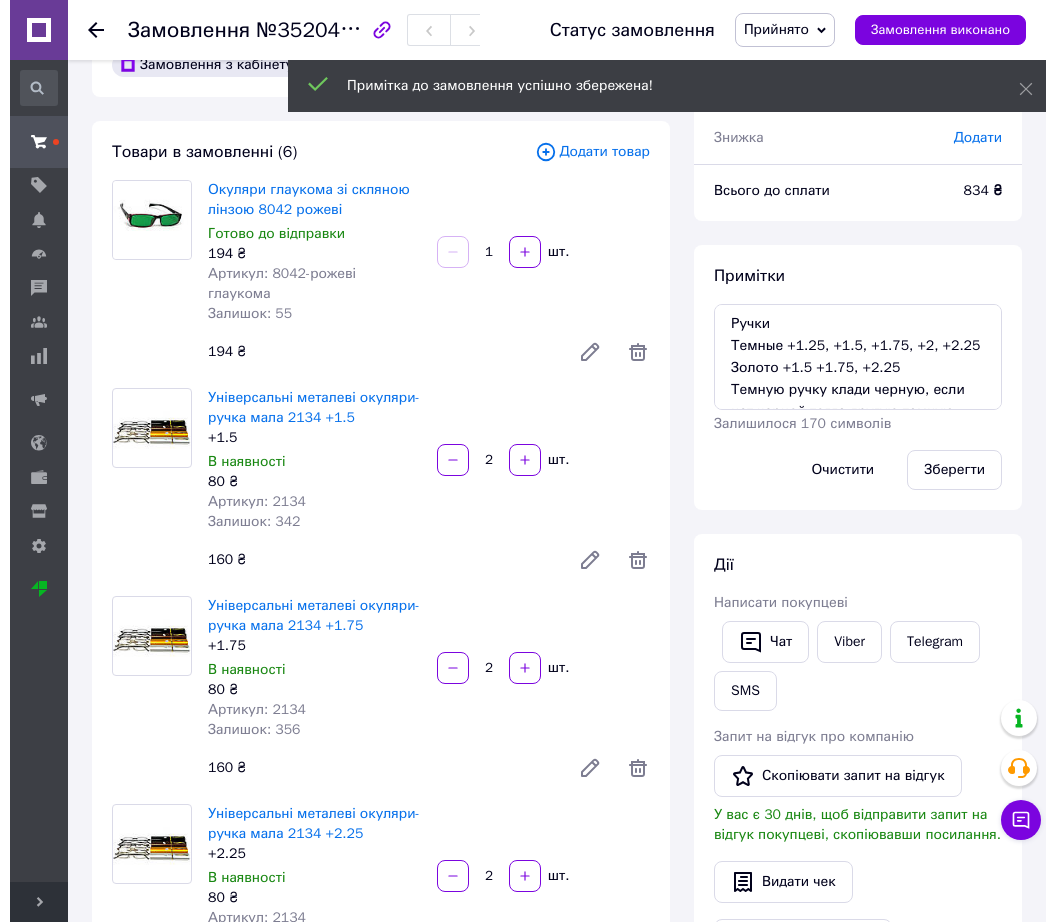 scroll, scrollTop: 0, scrollLeft: 0, axis: both 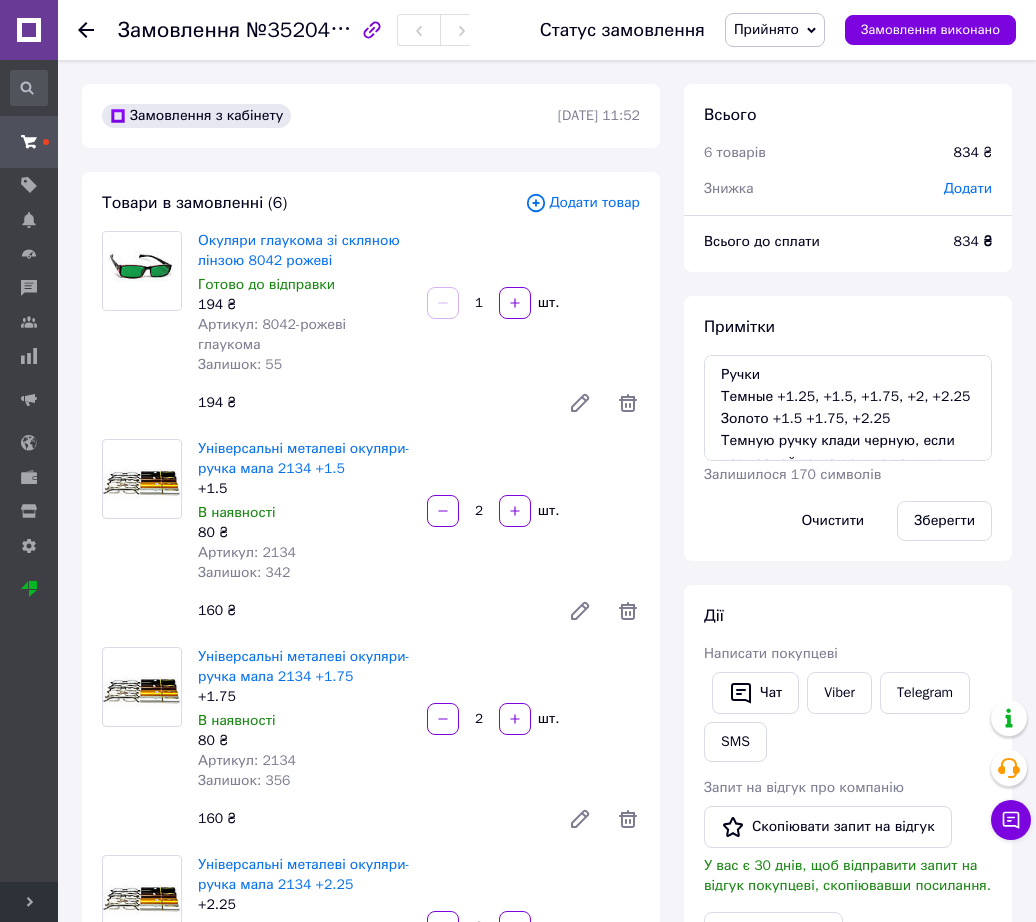 click on "Додати товар" at bounding box center (582, 203) 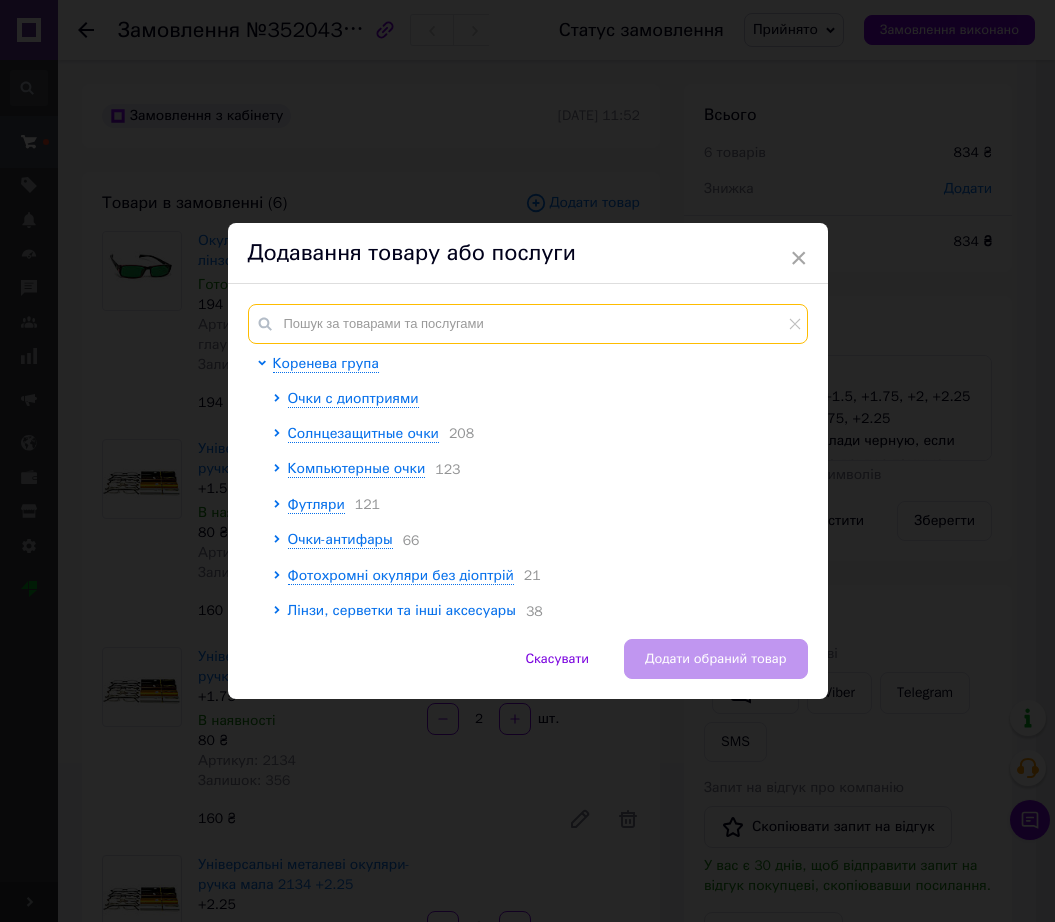 click at bounding box center (528, 324) 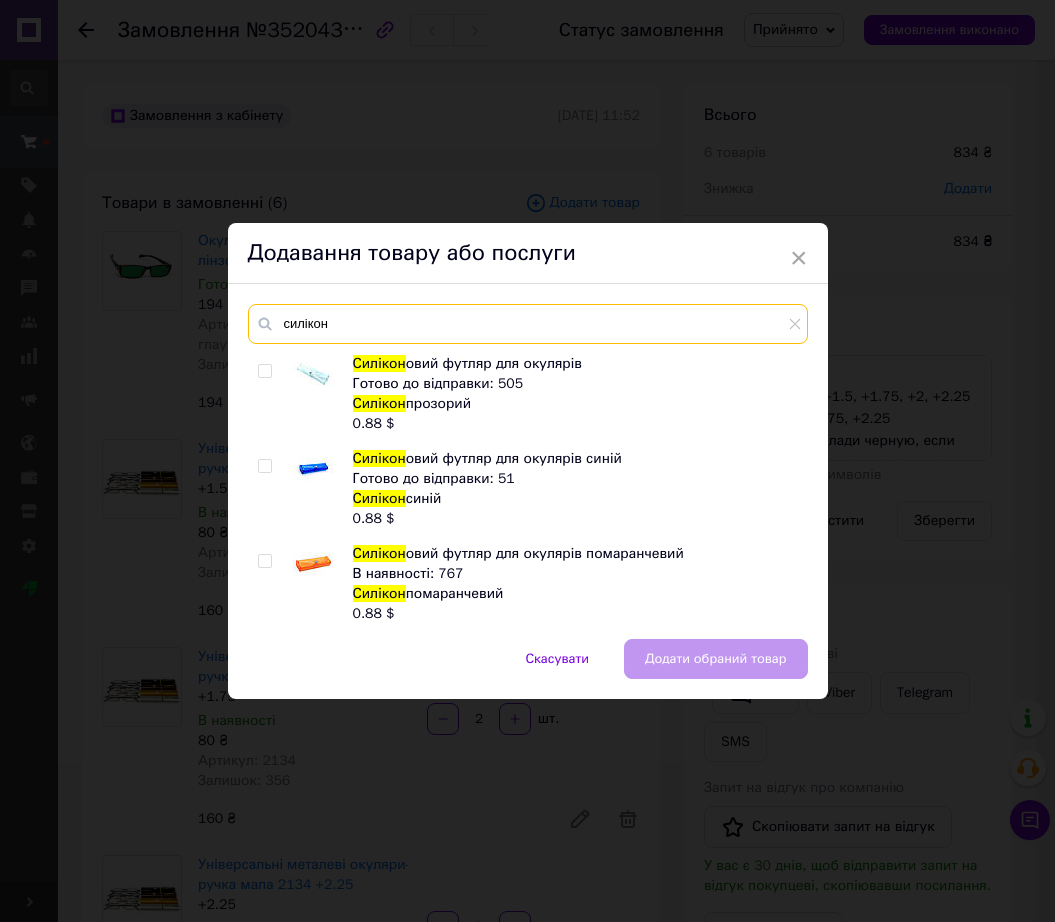 type on "силікон" 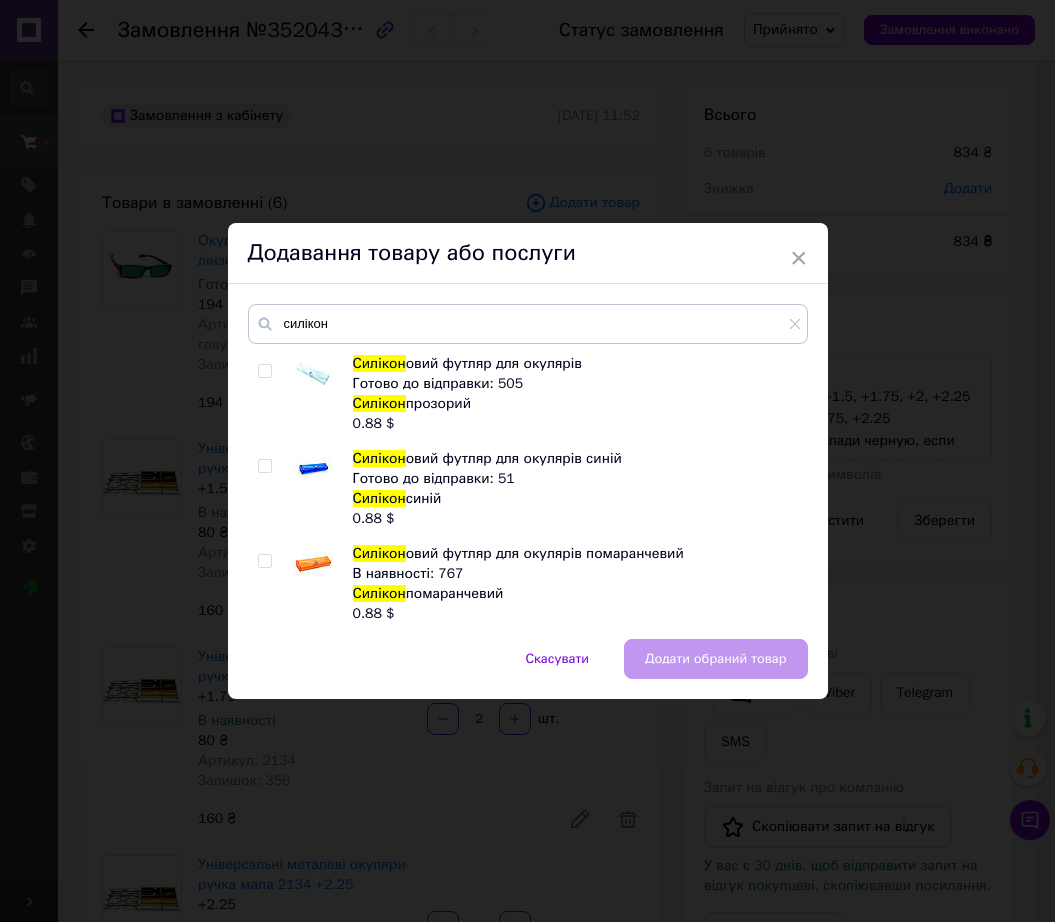 click at bounding box center [313, 374] 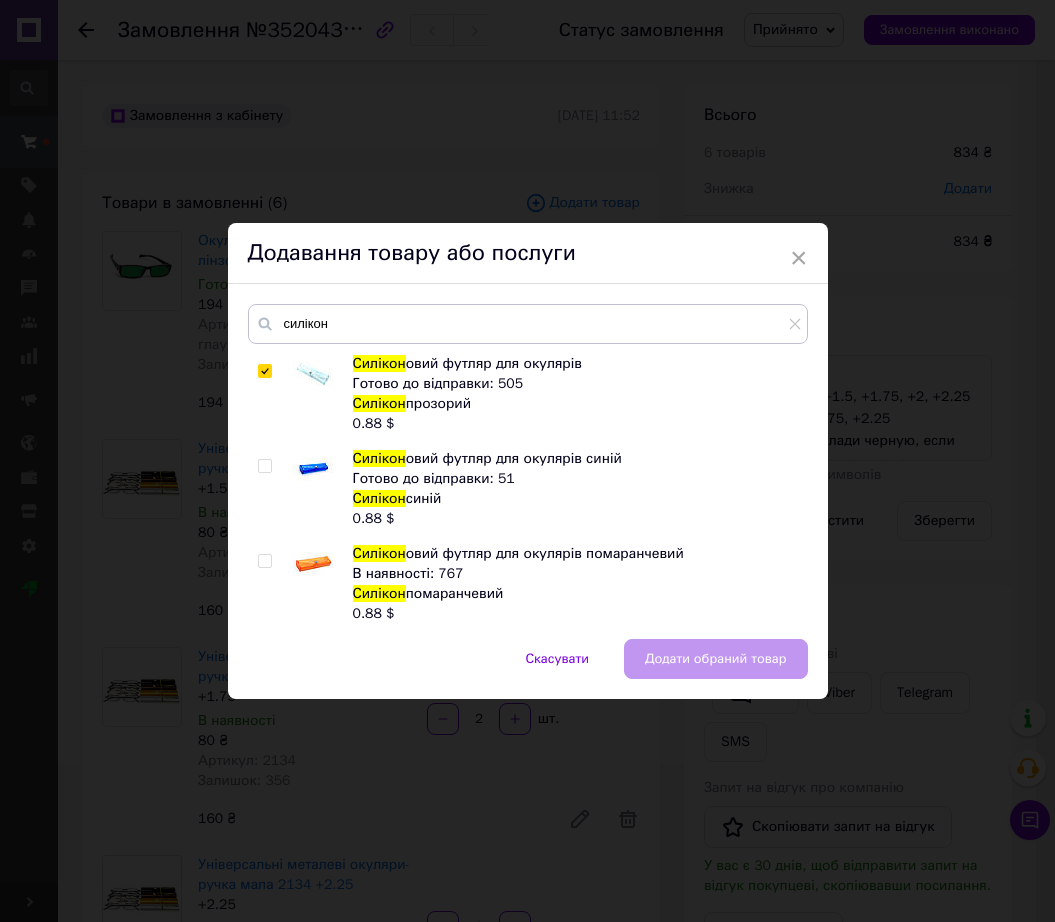 checkbox on "true" 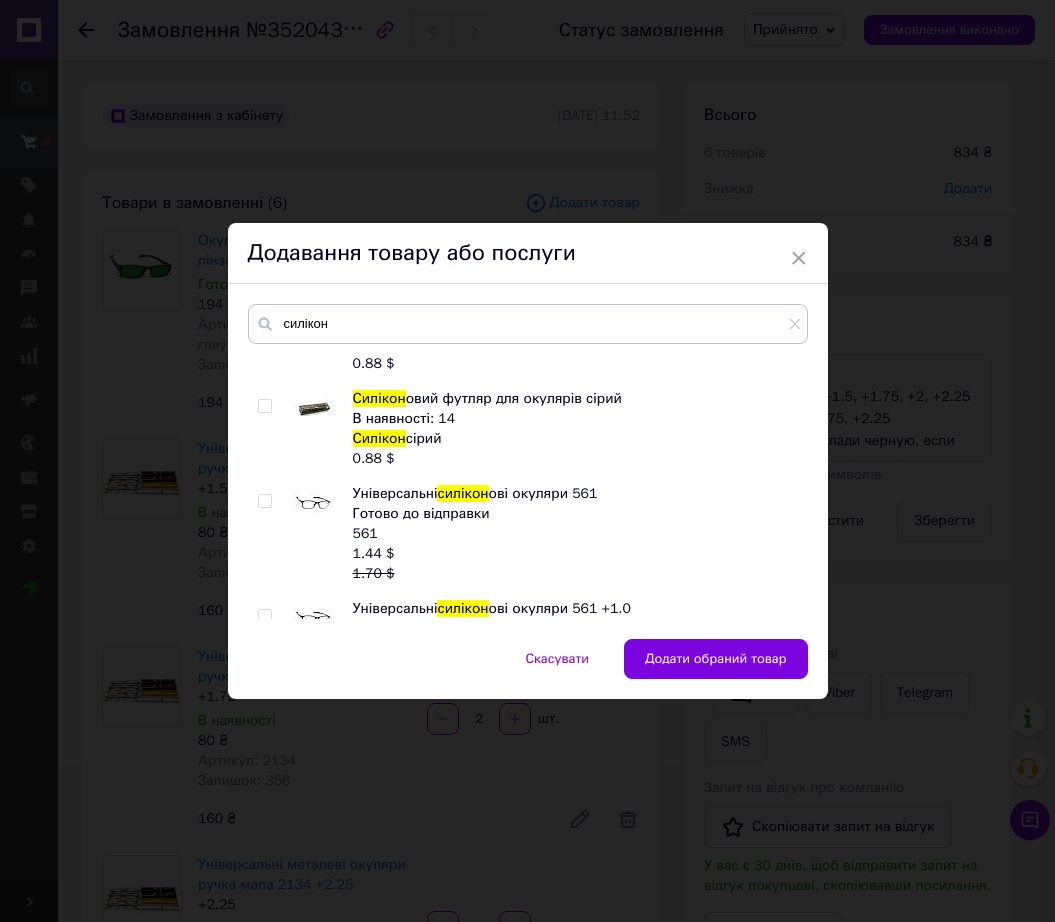 click at bounding box center (313, 409) 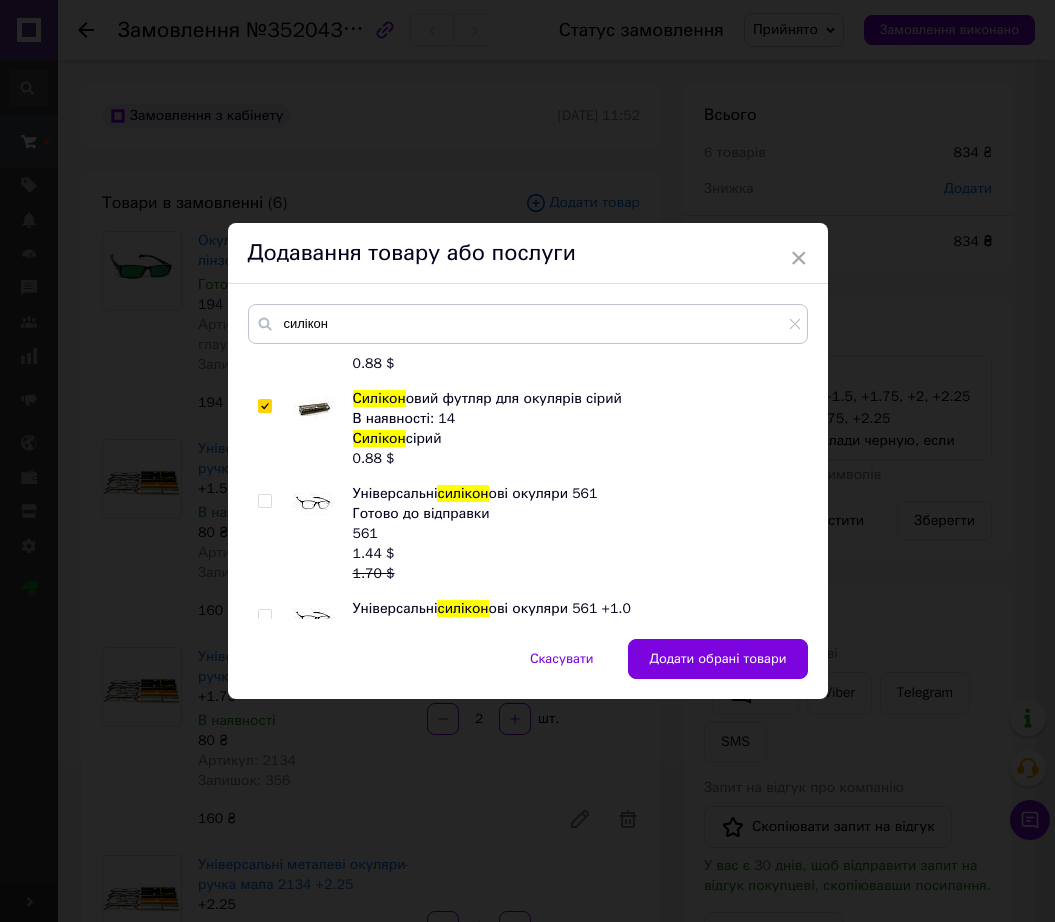 checkbox on "true" 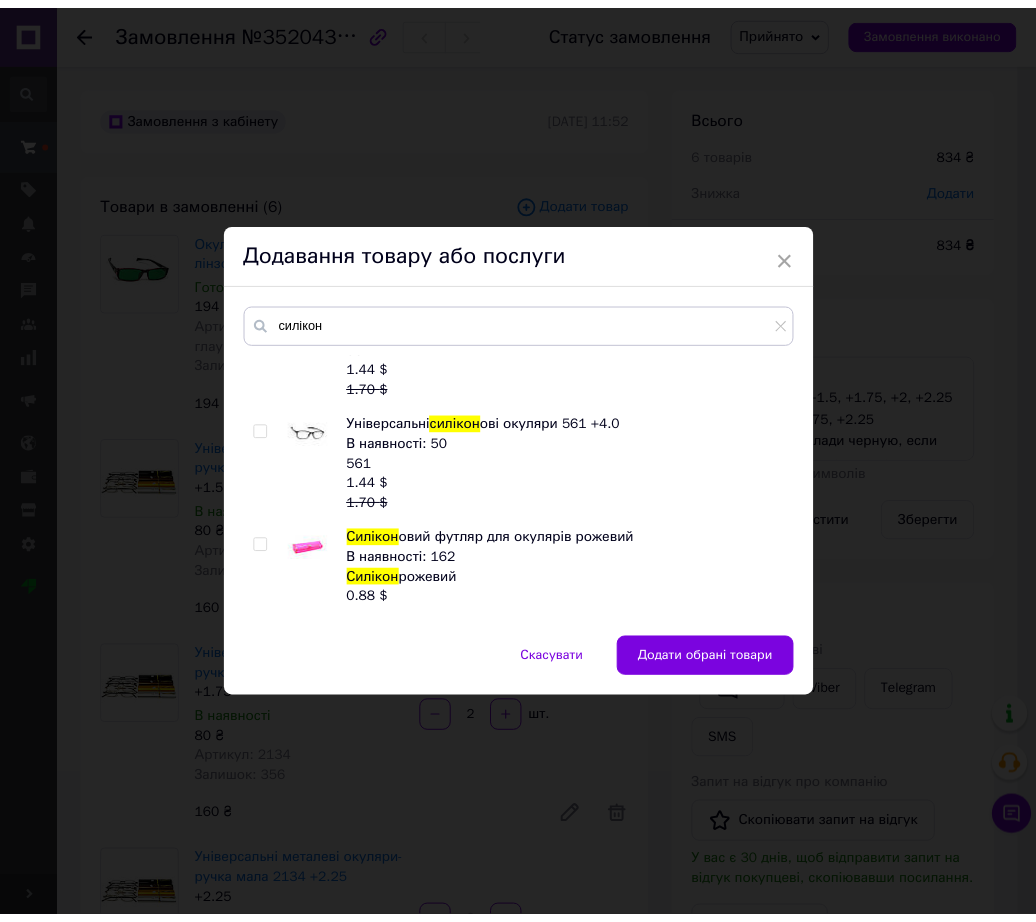scroll, scrollTop: 1375, scrollLeft: 0, axis: vertical 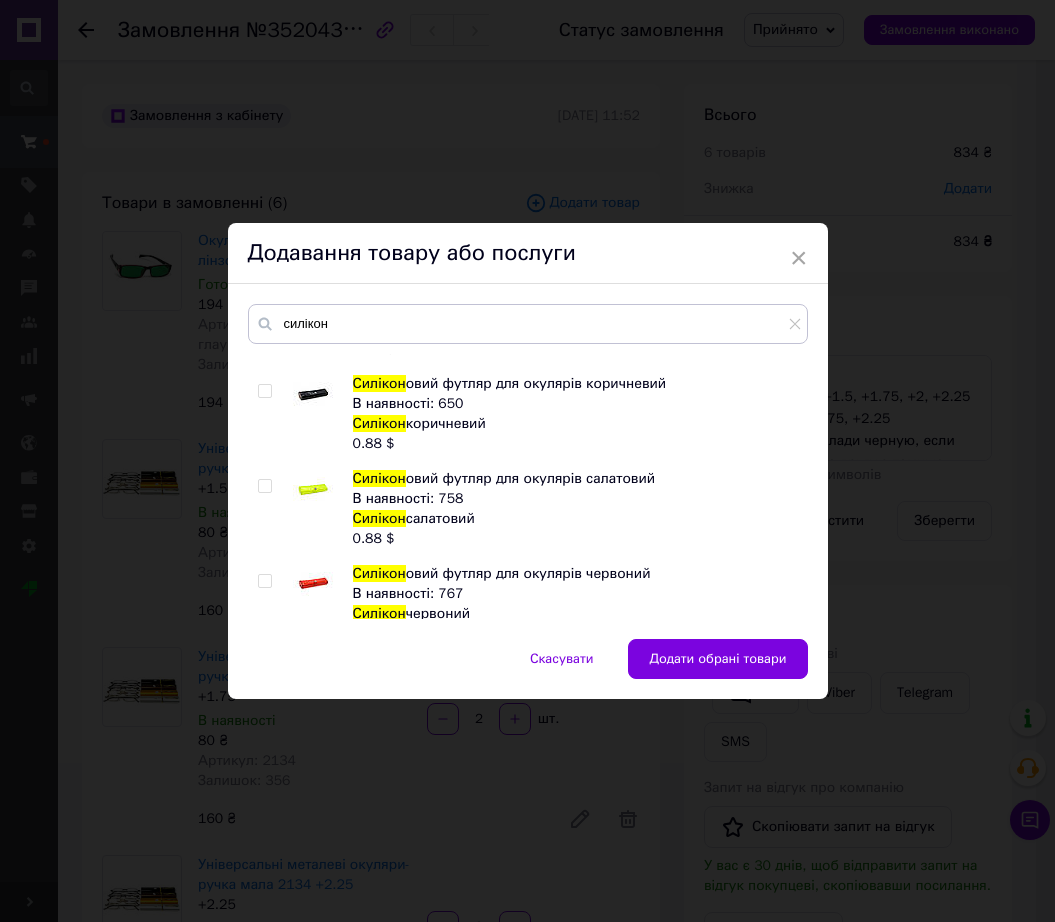 click at bounding box center [313, 394] 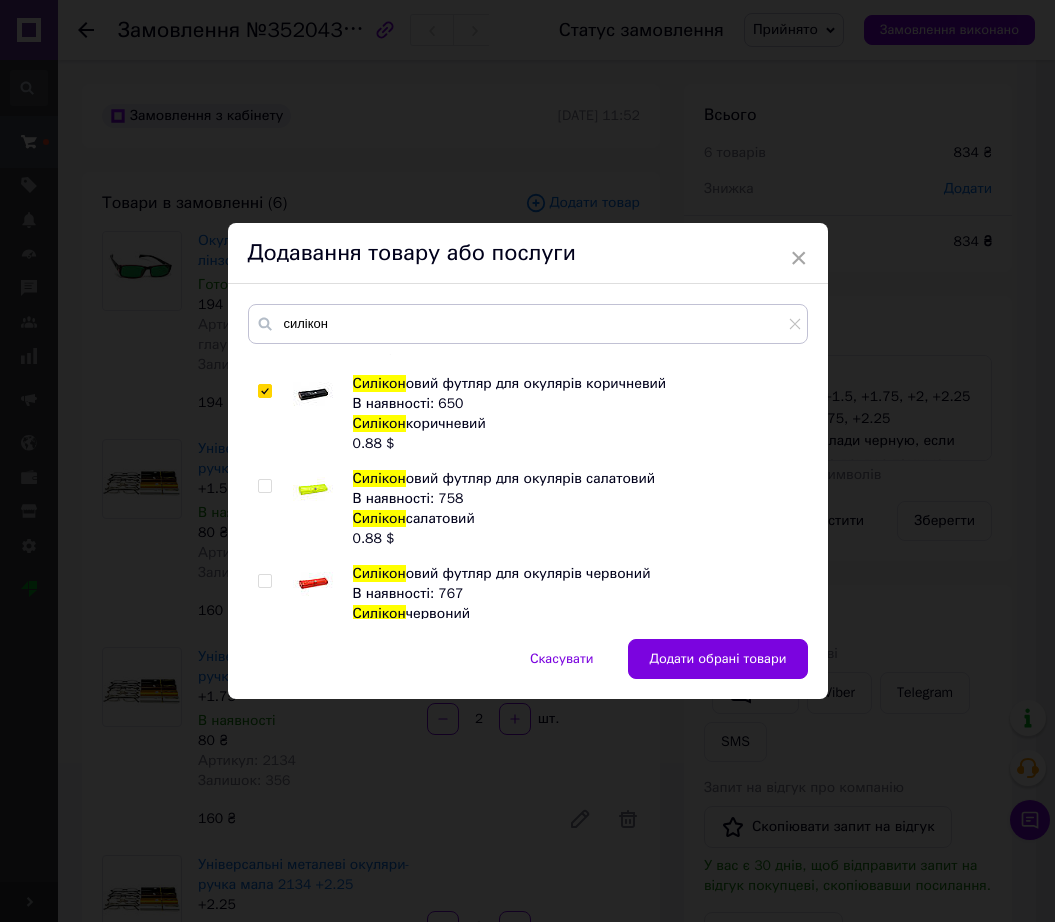 checkbox on "true" 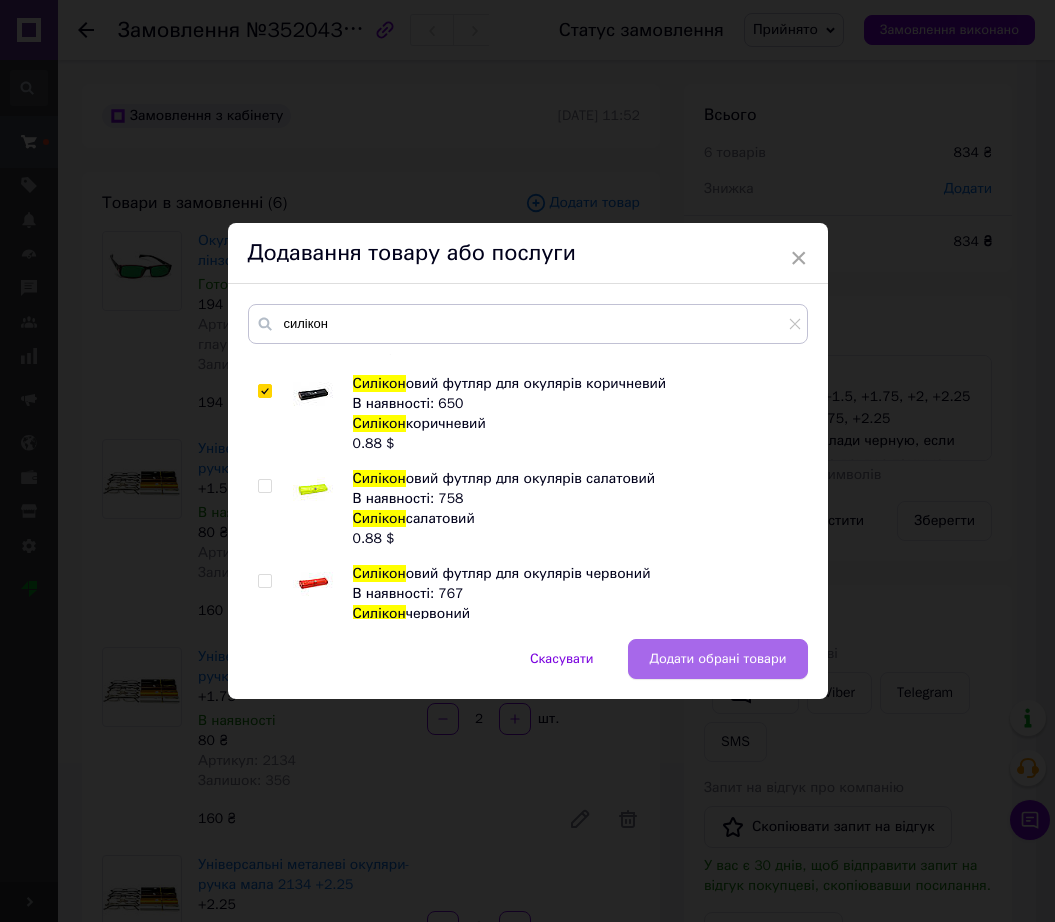 click on "Додати обрані товари" at bounding box center [717, 659] 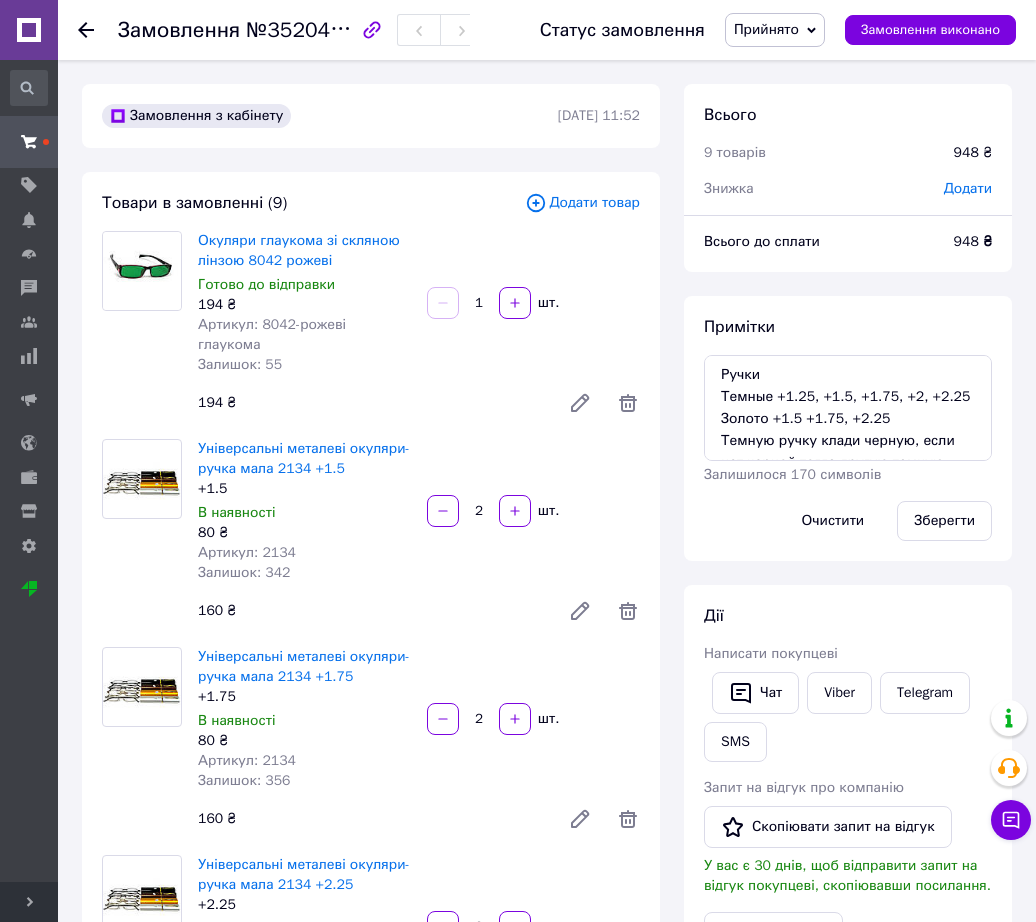 click on "Додати товар" at bounding box center [582, 203] 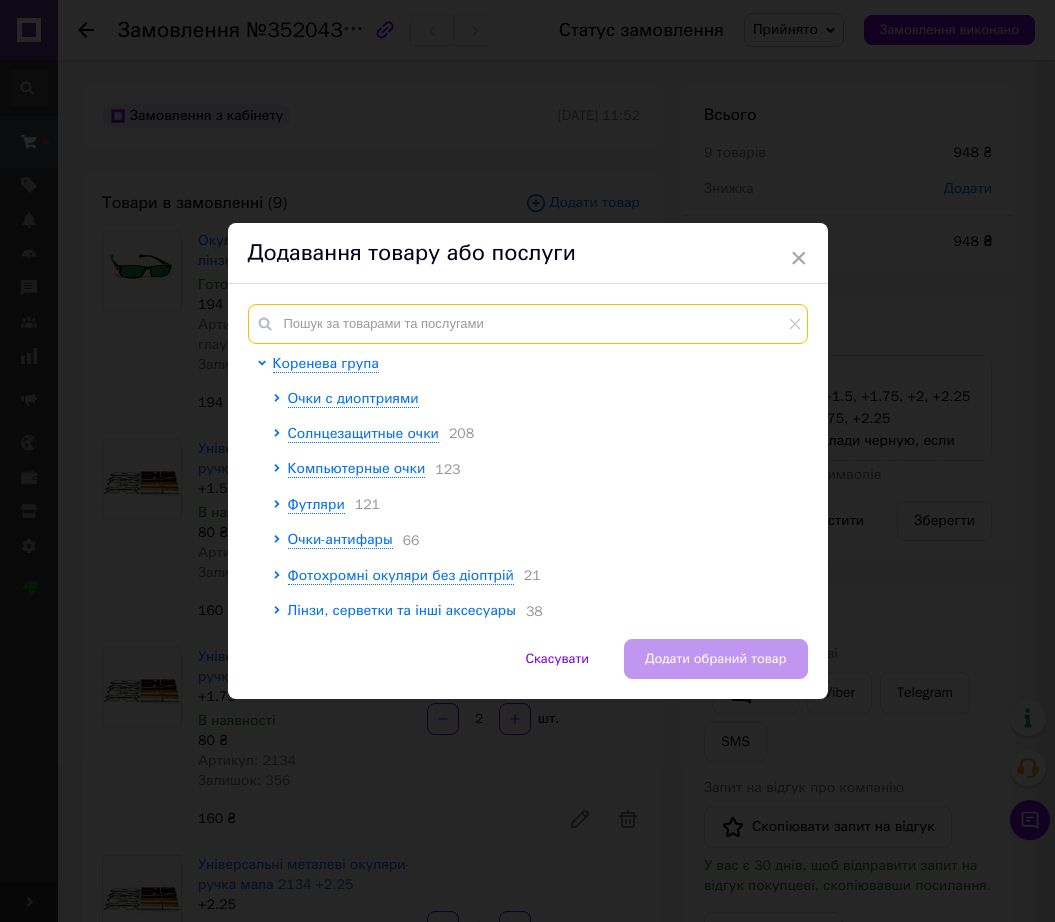 click at bounding box center (528, 324) 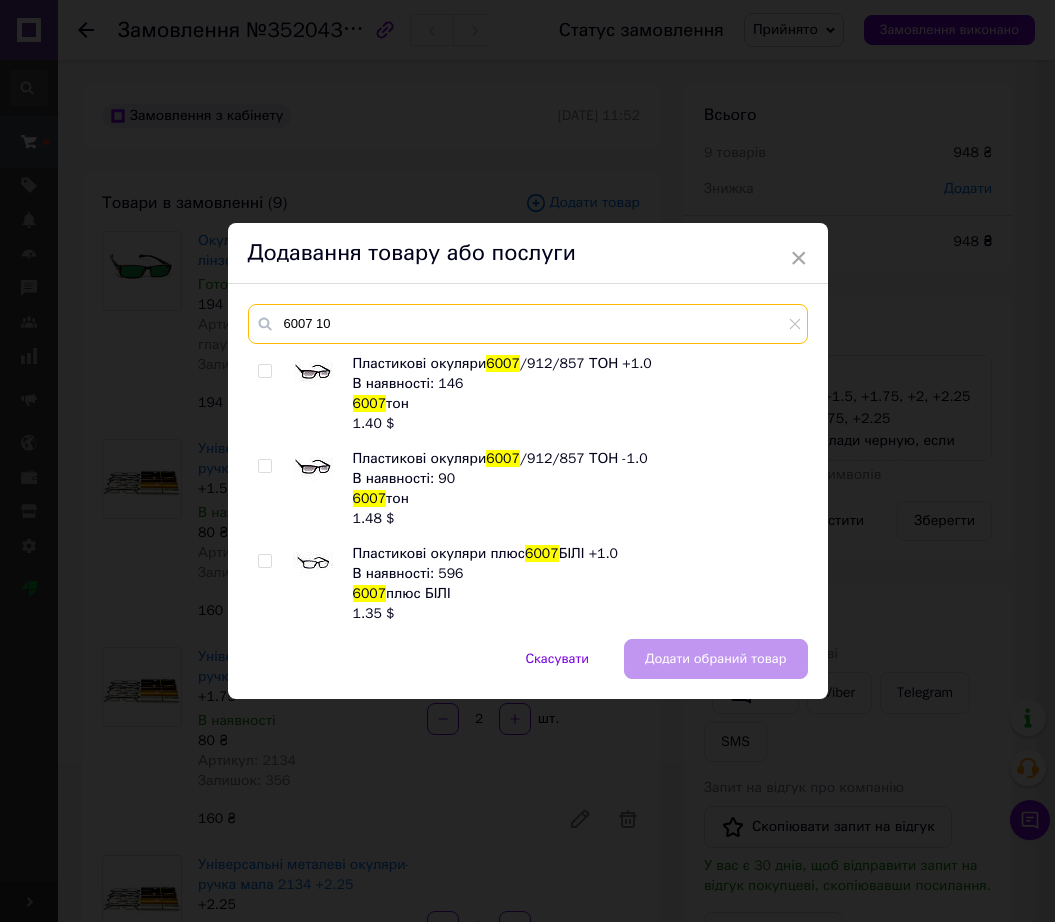 type on "6007 10" 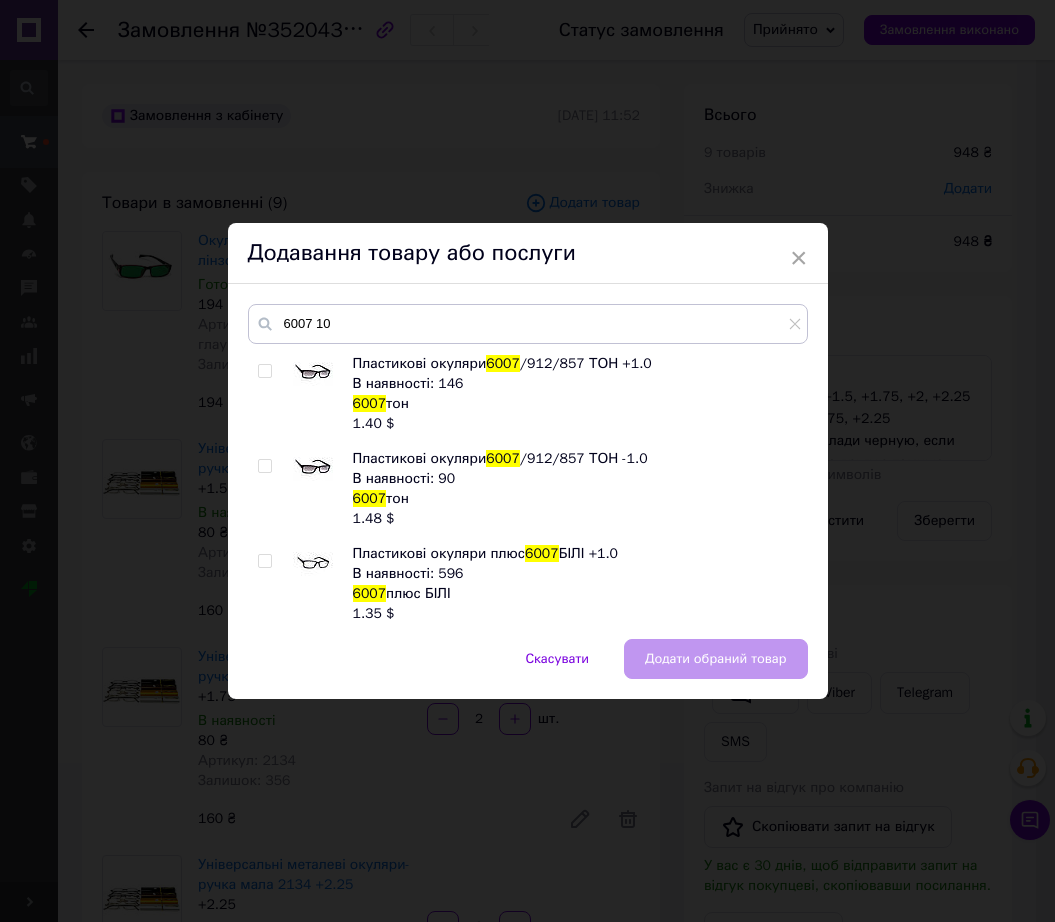click at bounding box center [285, 584] 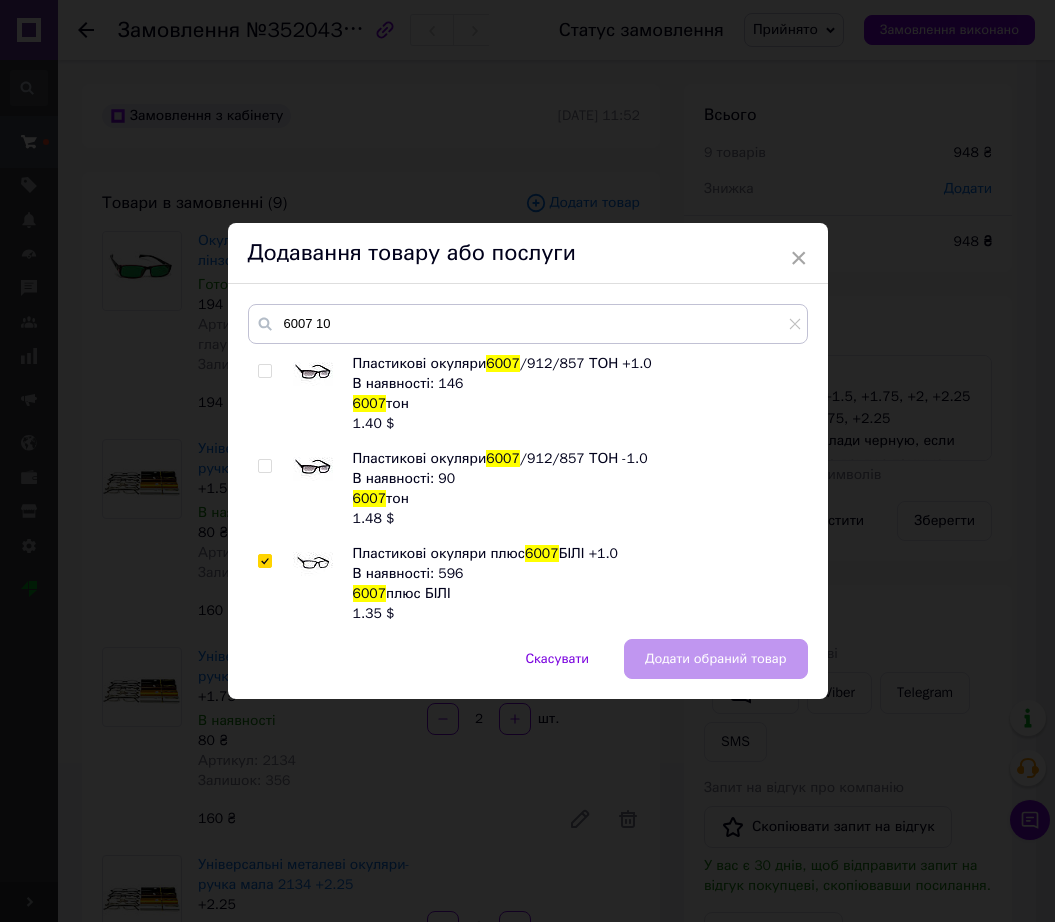 checkbox on "true" 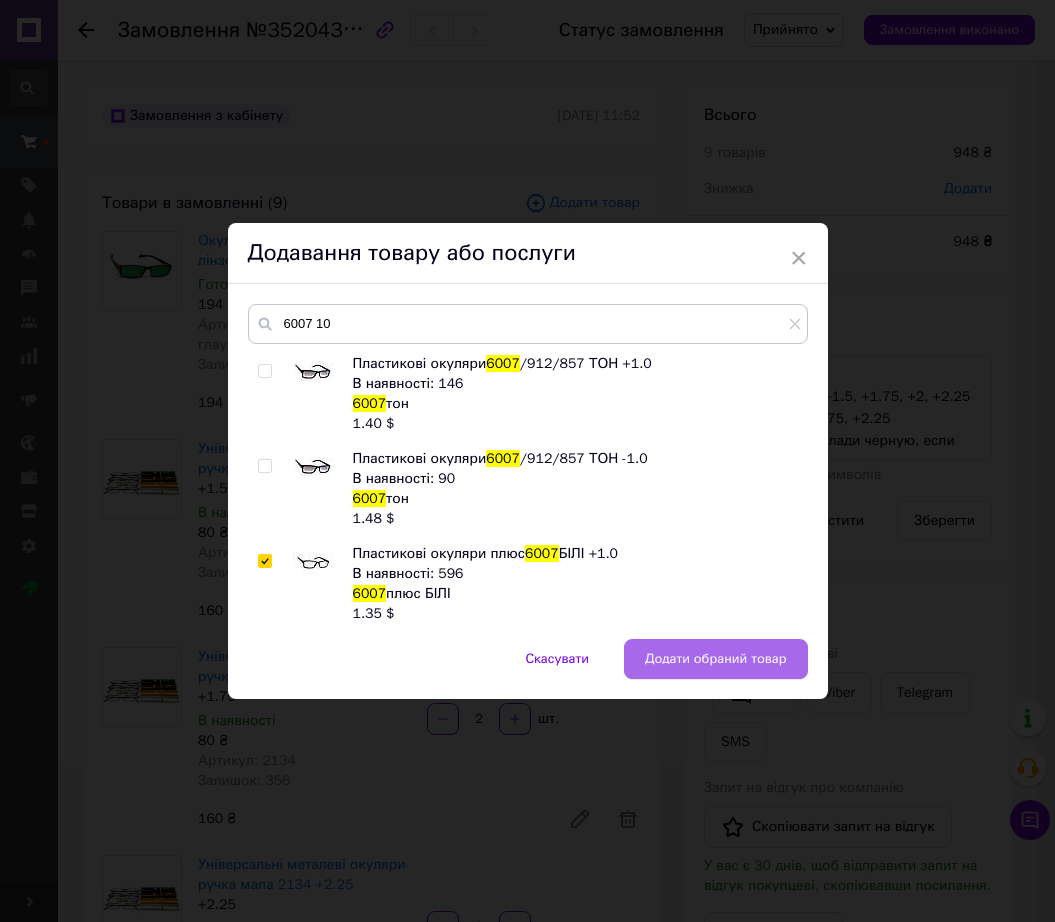 click on "Додати обраний товар" at bounding box center (716, 659) 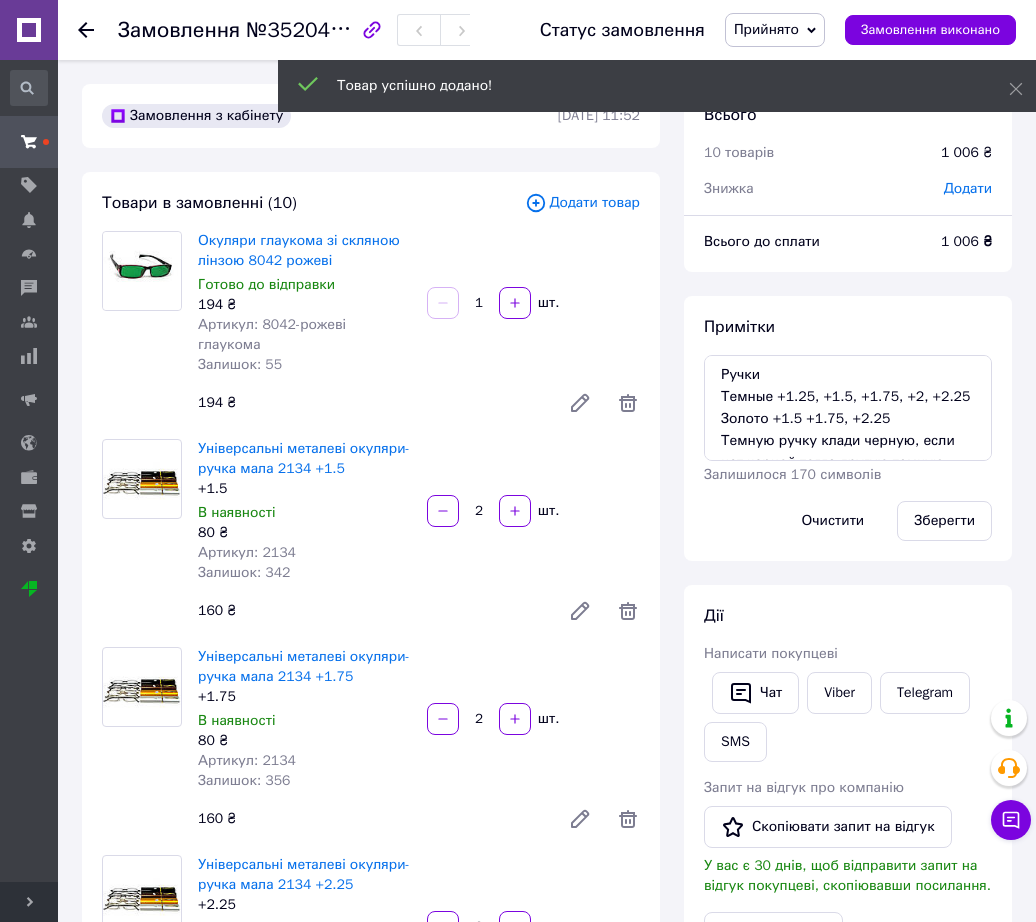 click on "Додати" at bounding box center [968, 188] 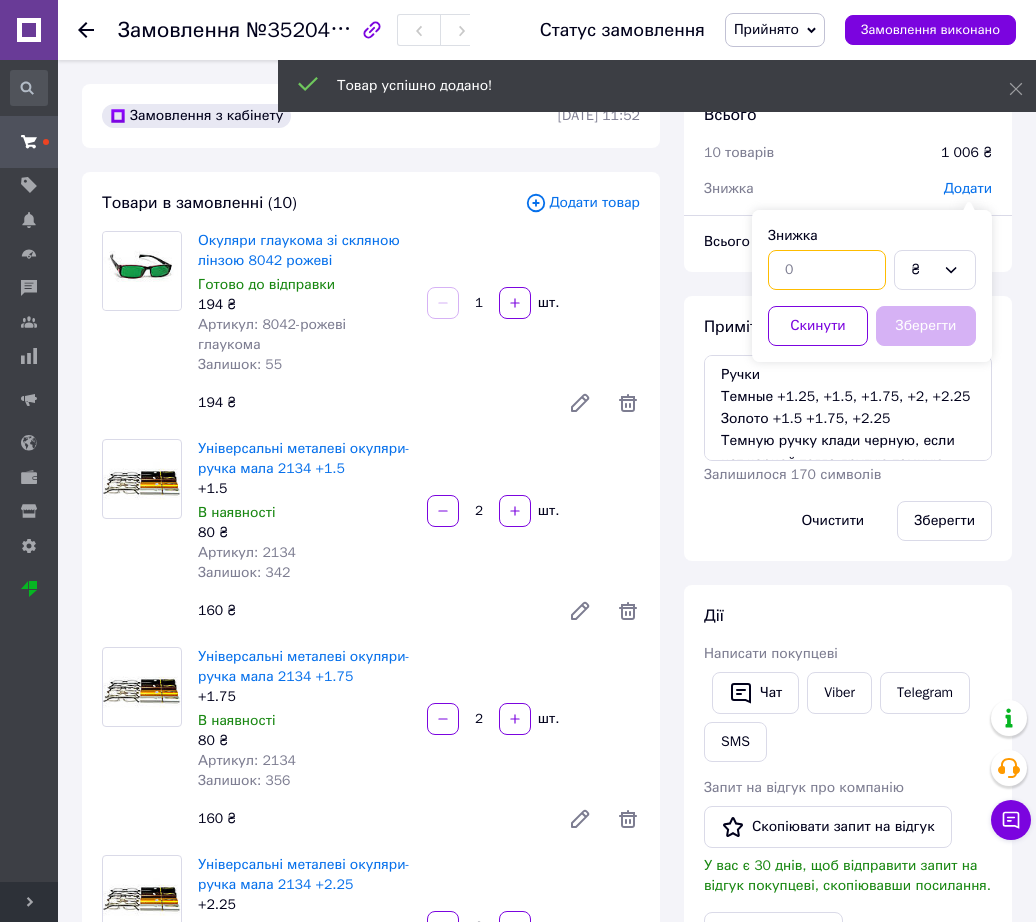 click at bounding box center [827, 270] 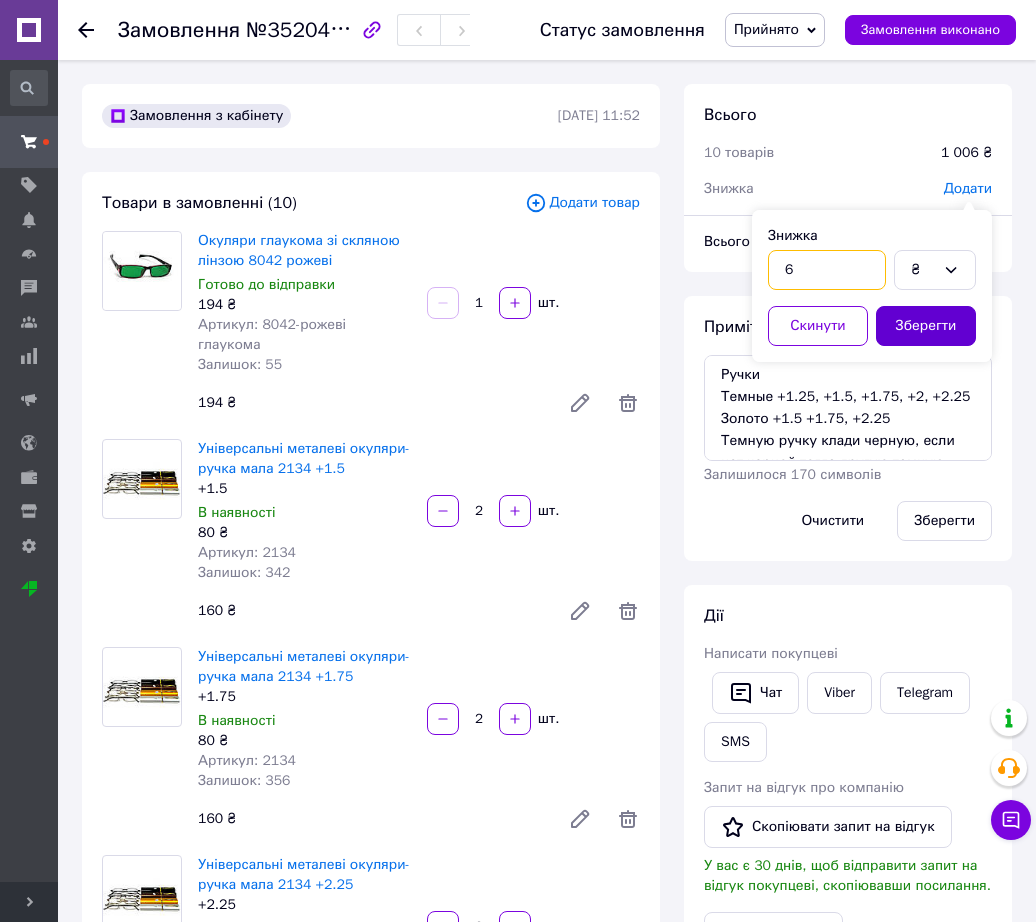 type on "6" 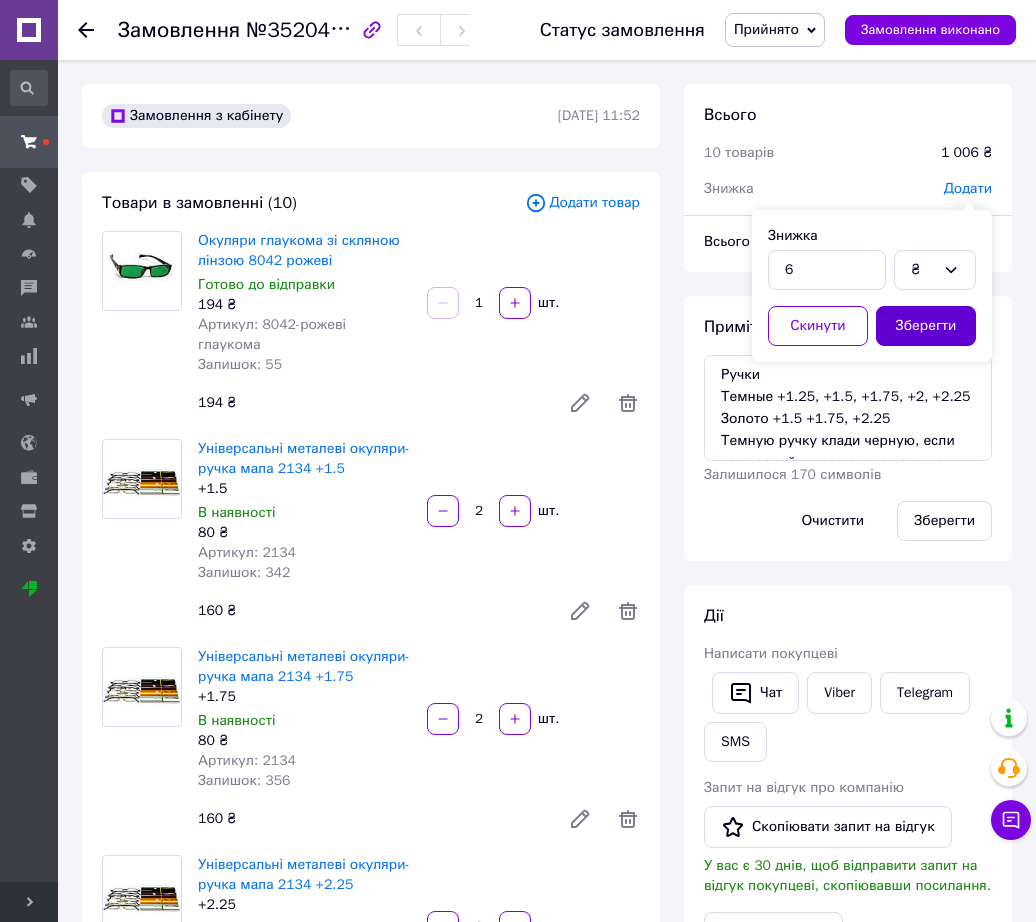 click on "Зберегти" at bounding box center [926, 326] 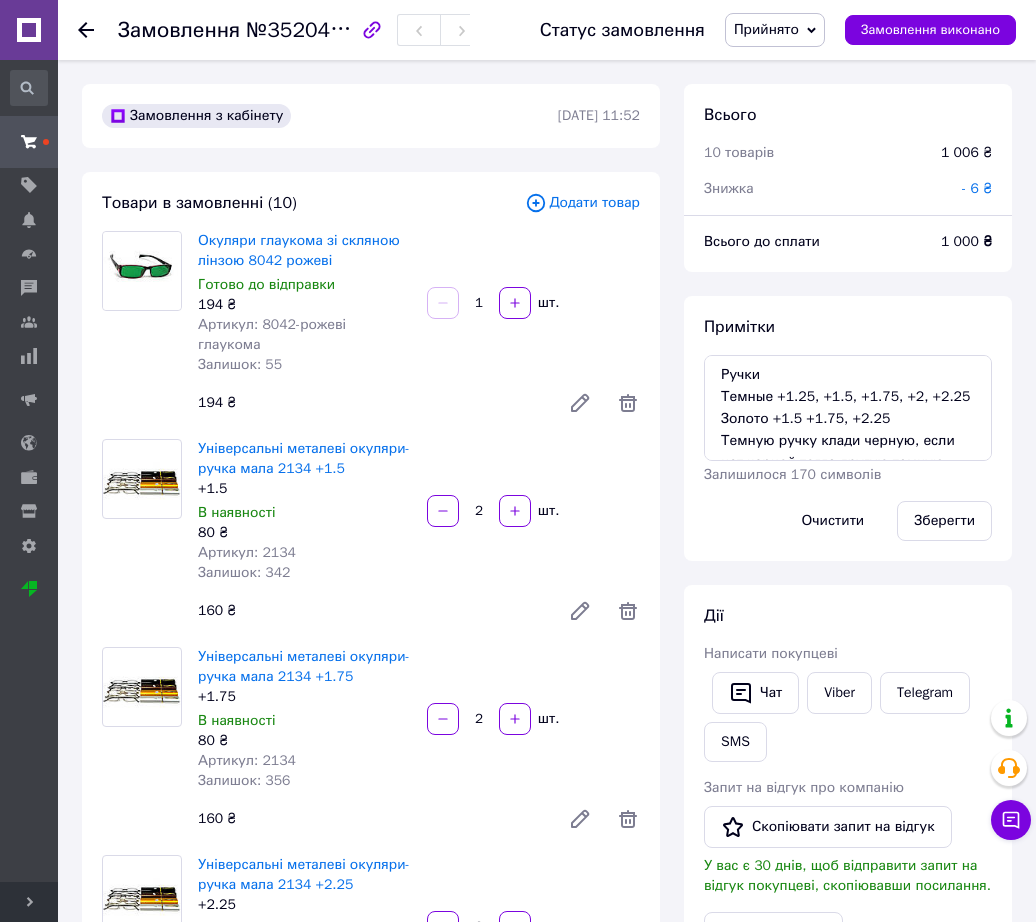 click on "Чат Viber Telegram SMS" at bounding box center (848, 717) 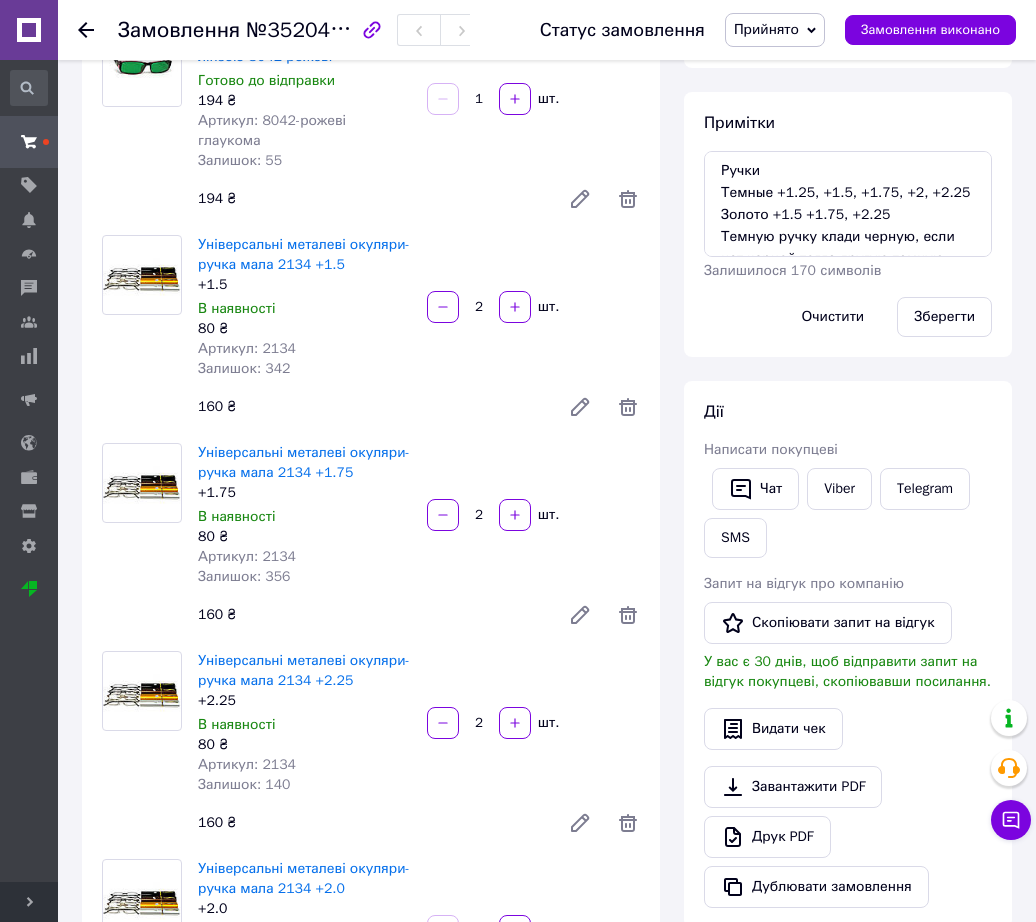 scroll, scrollTop: 500, scrollLeft: 0, axis: vertical 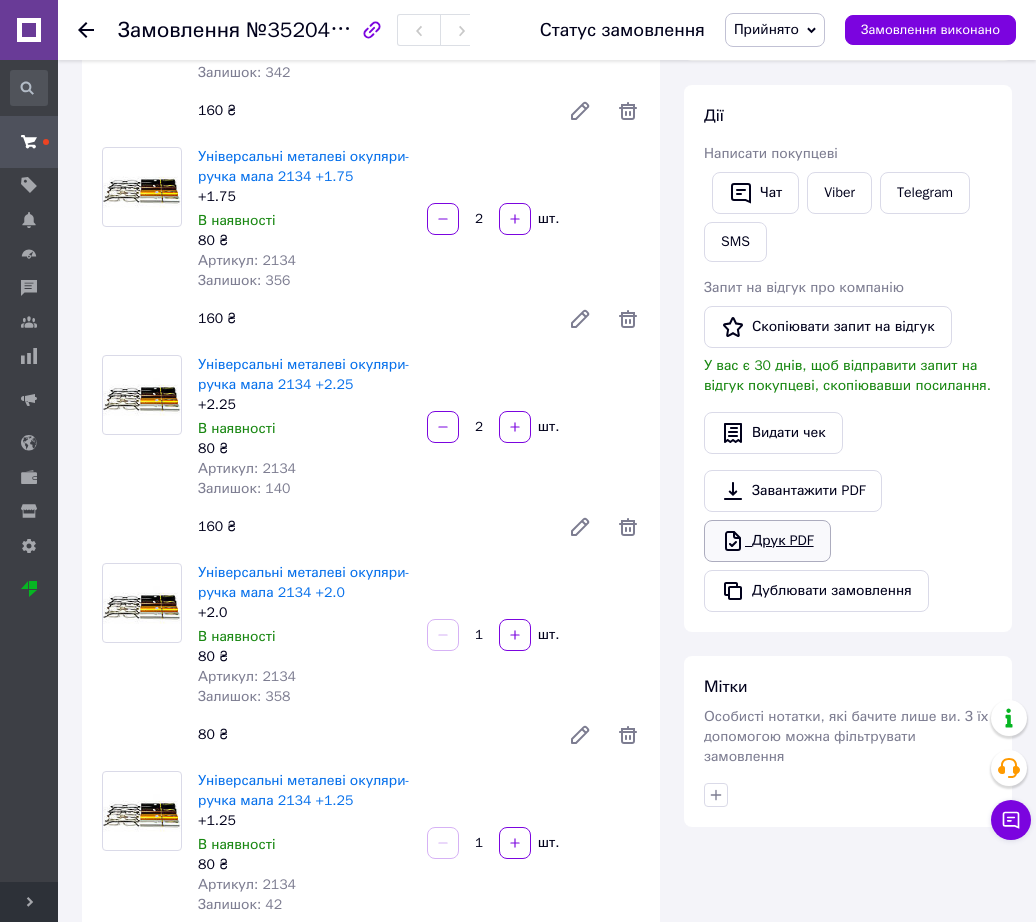 click on "Друк PDF" at bounding box center [767, 541] 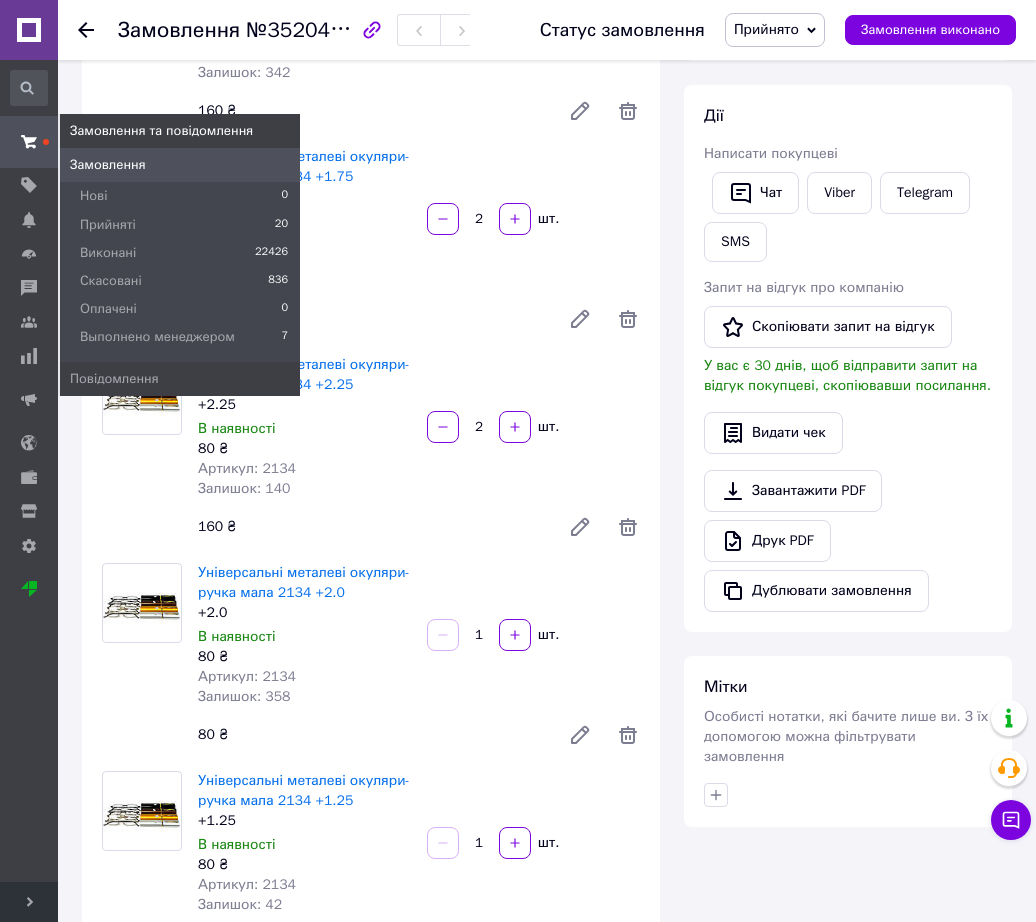 click 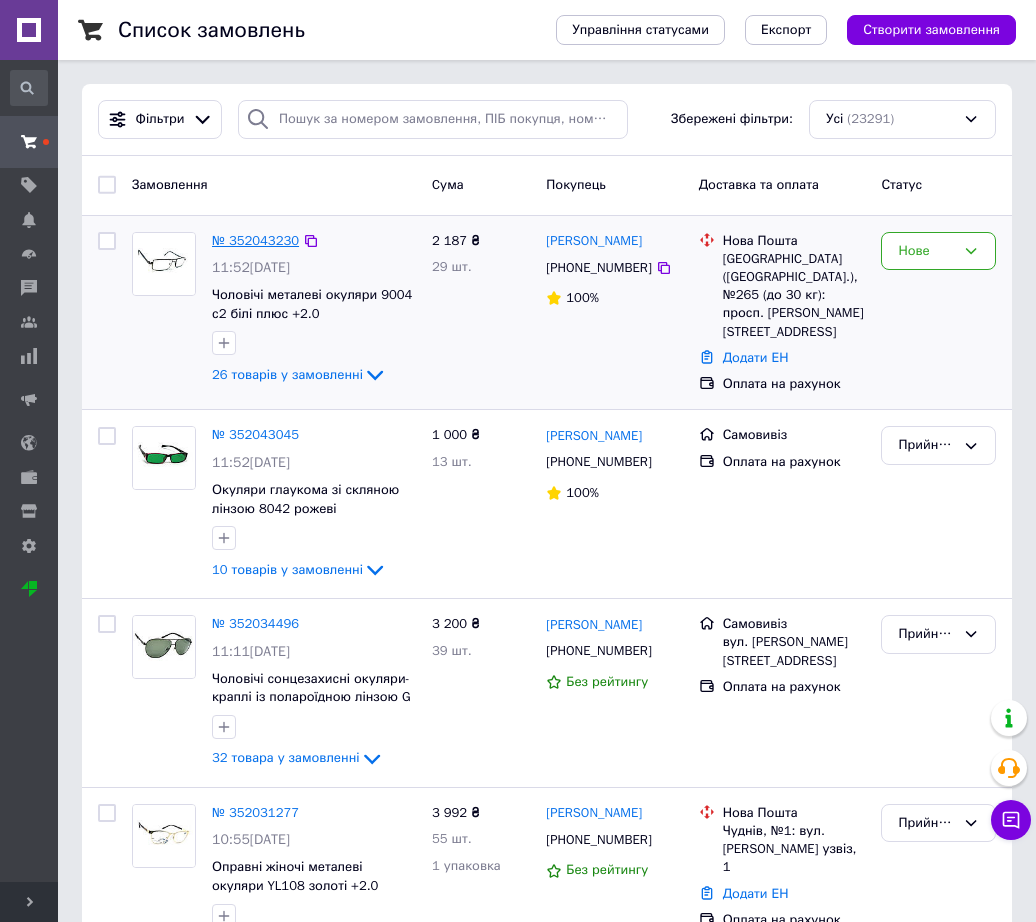 click on "№ 352043230" at bounding box center (255, 240) 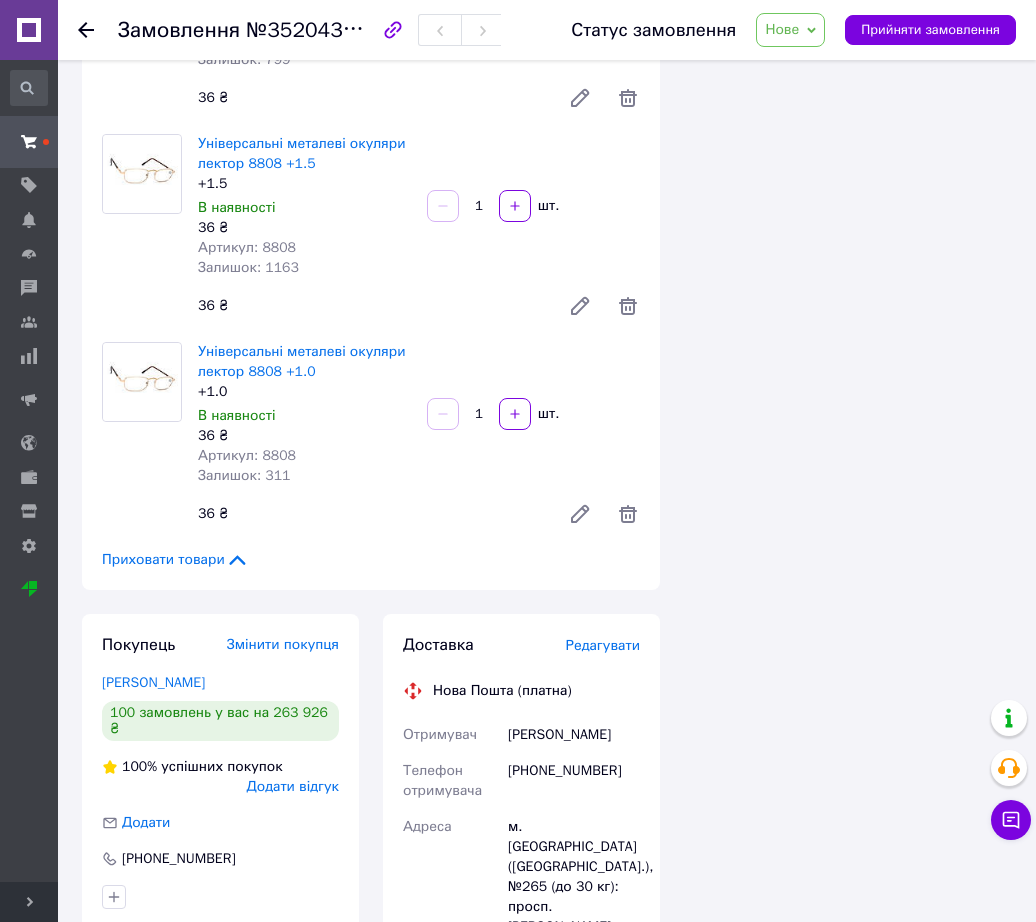 scroll, scrollTop: 4954, scrollLeft: 0, axis: vertical 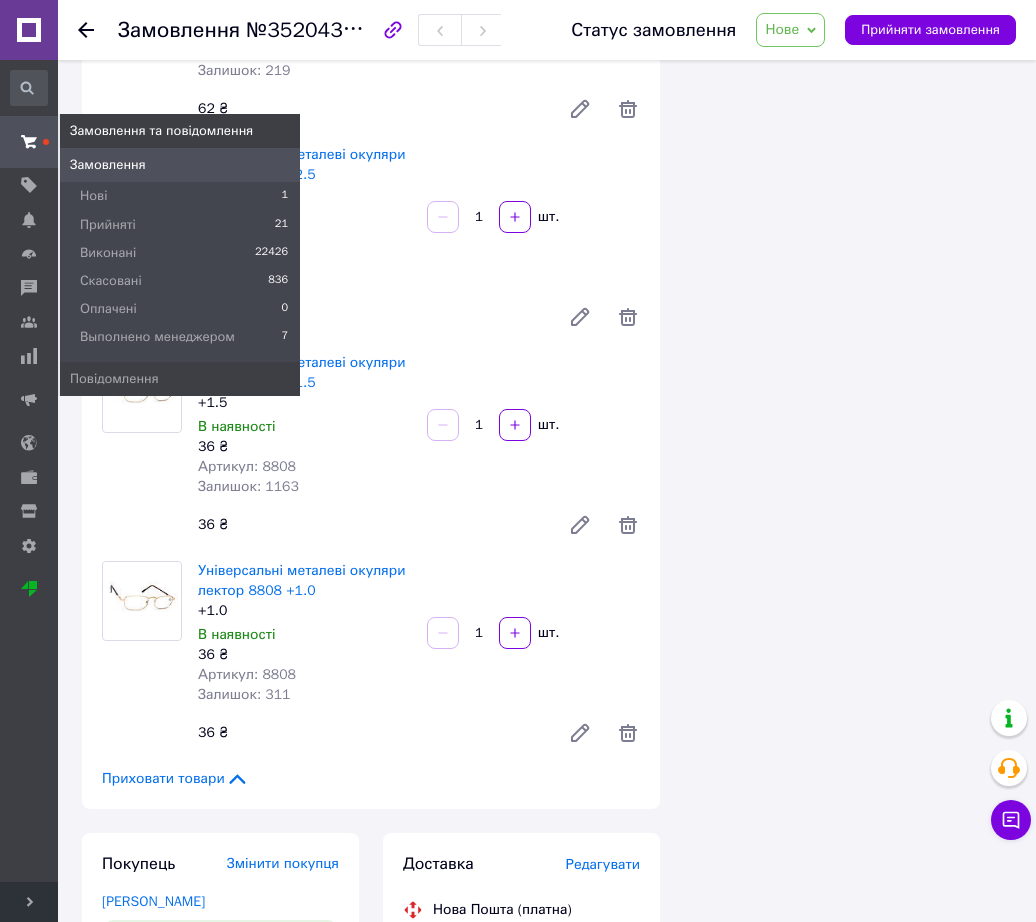 click at bounding box center [29, 142] 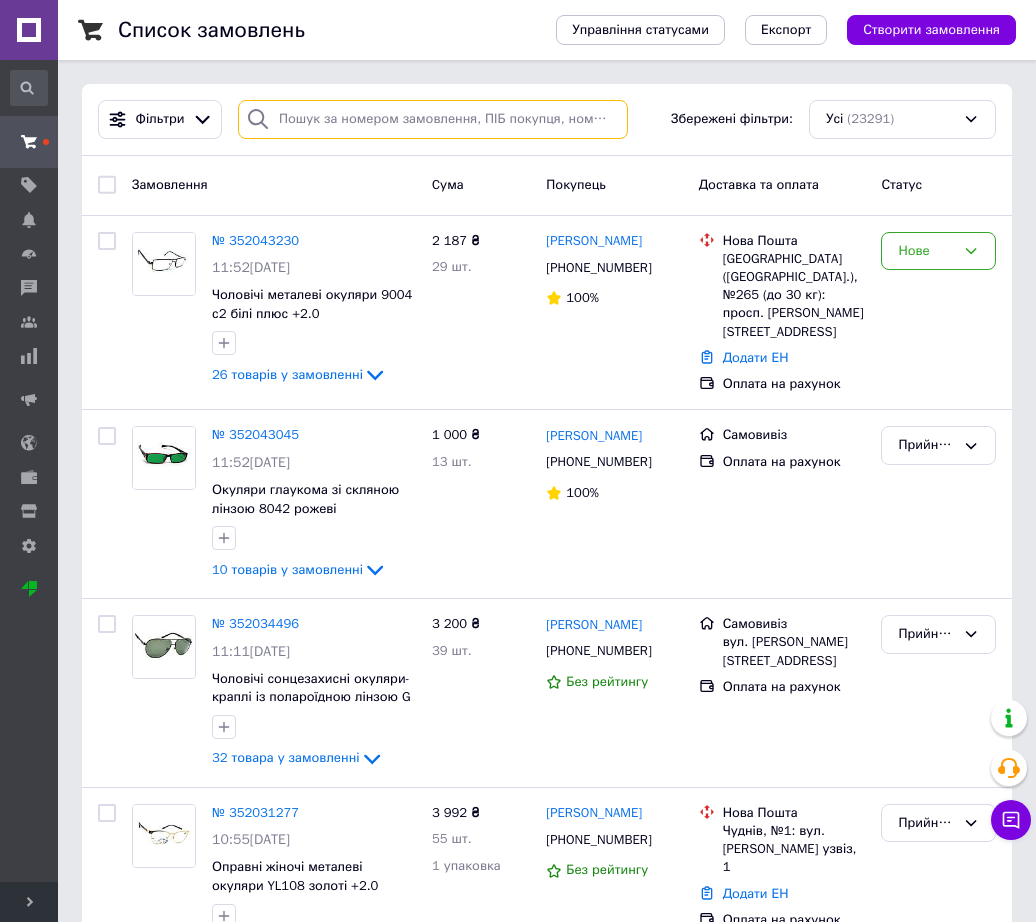 click at bounding box center (433, 119) 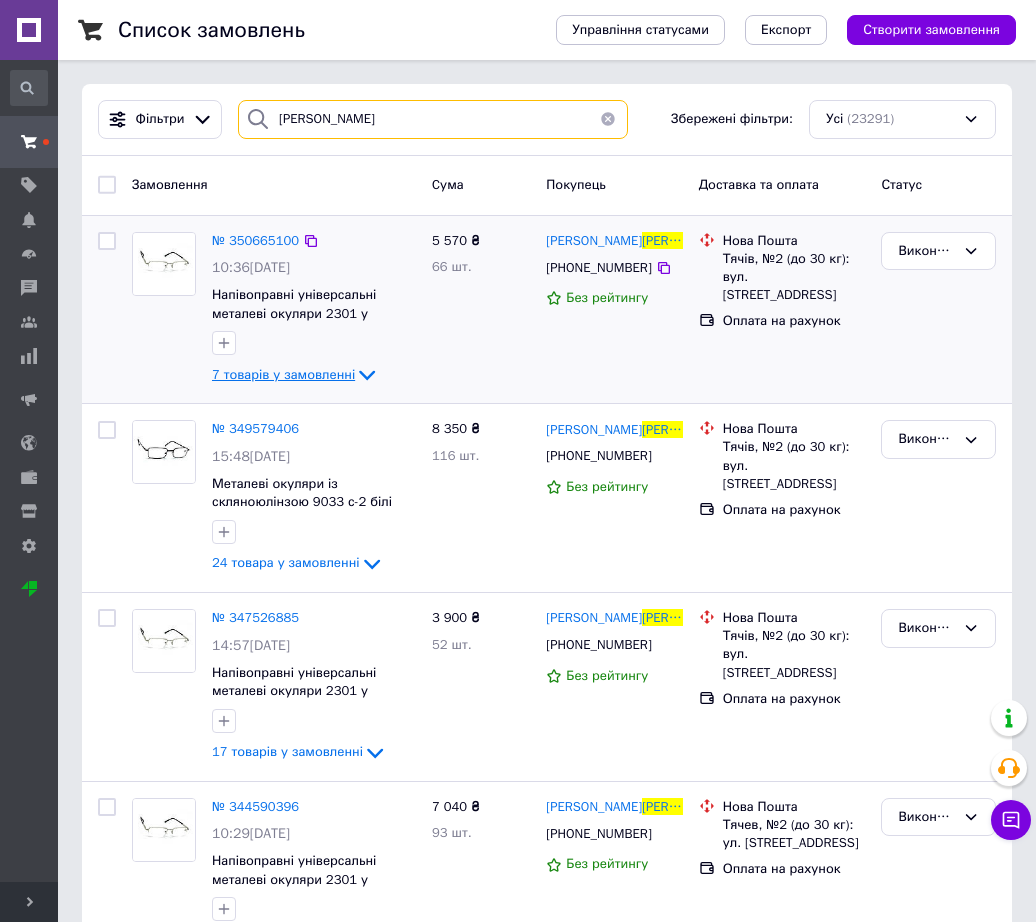 type on "[PERSON_NAME]" 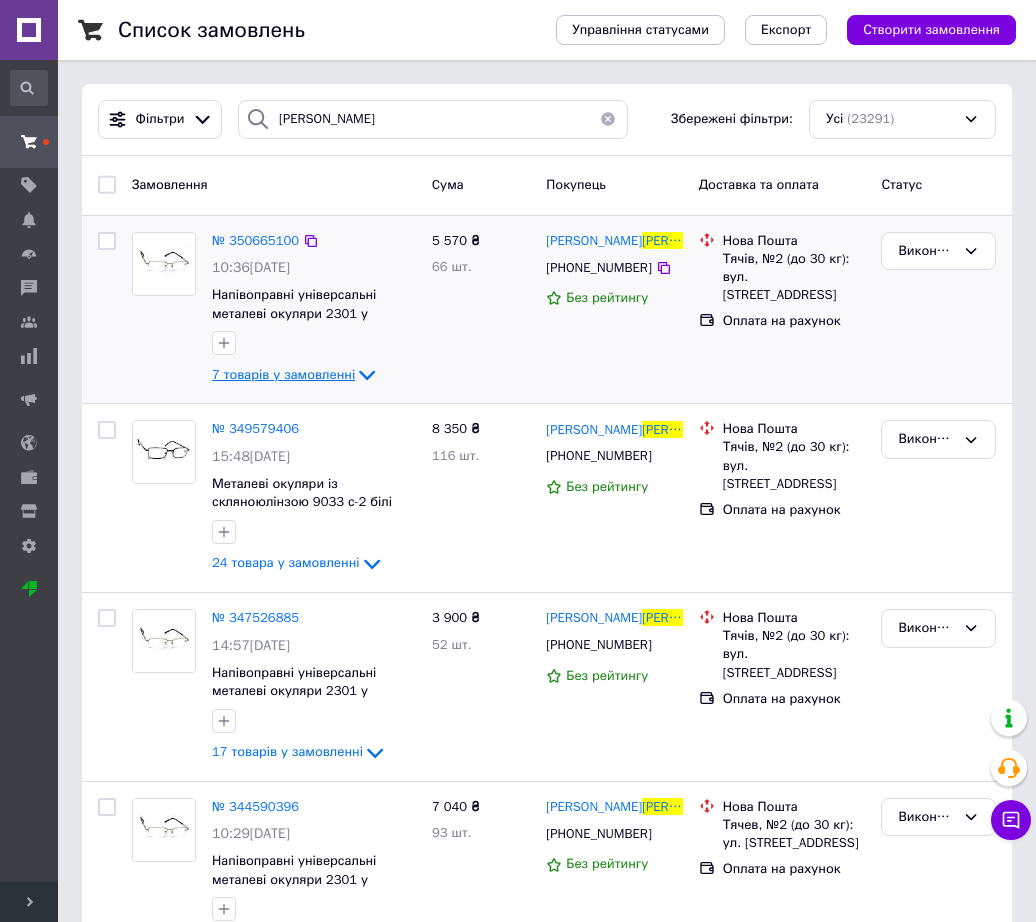 click on "7 товарів у замовленні" at bounding box center (283, 374) 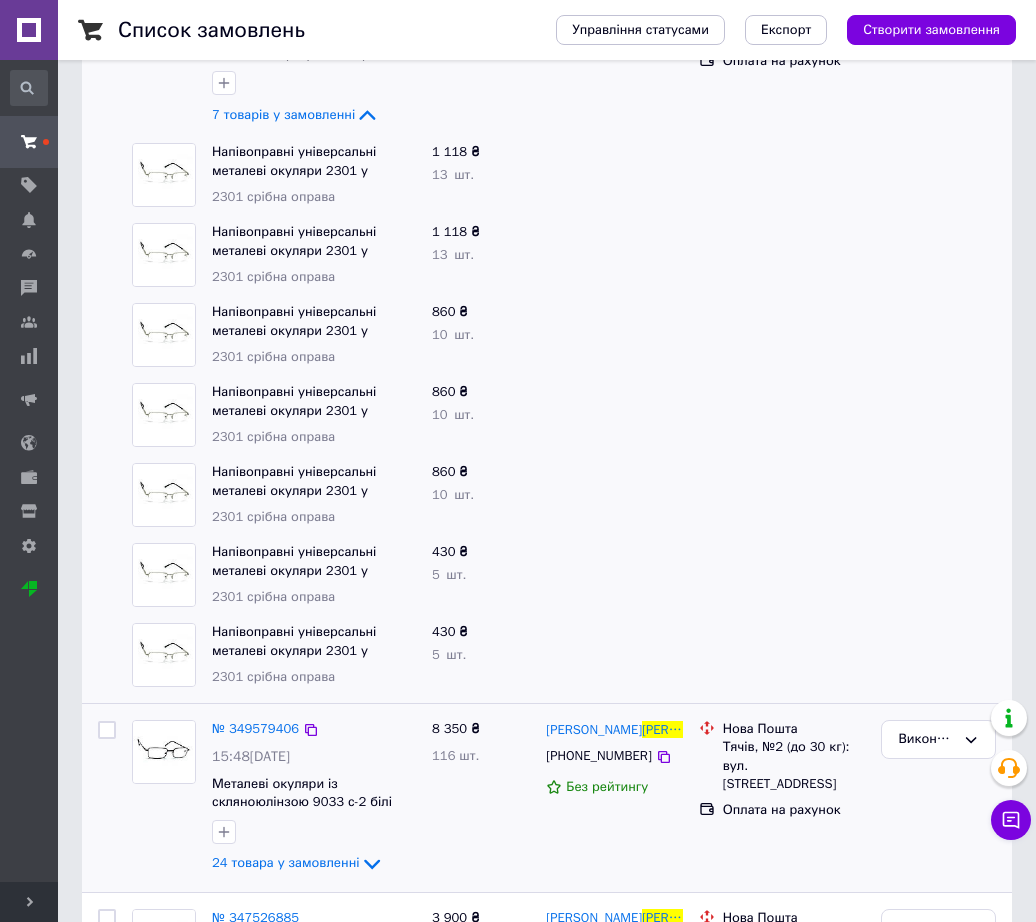 scroll, scrollTop: 625, scrollLeft: 0, axis: vertical 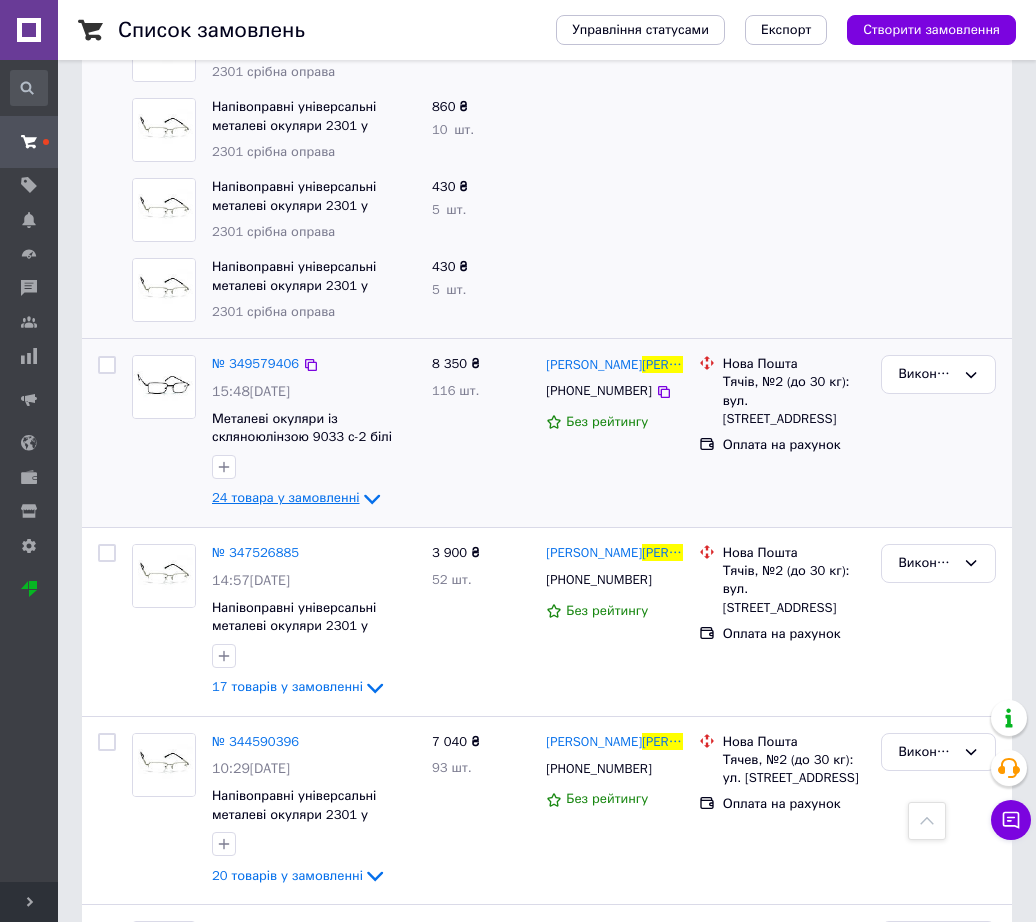 click on "24 товара у замовленні" at bounding box center (286, 498) 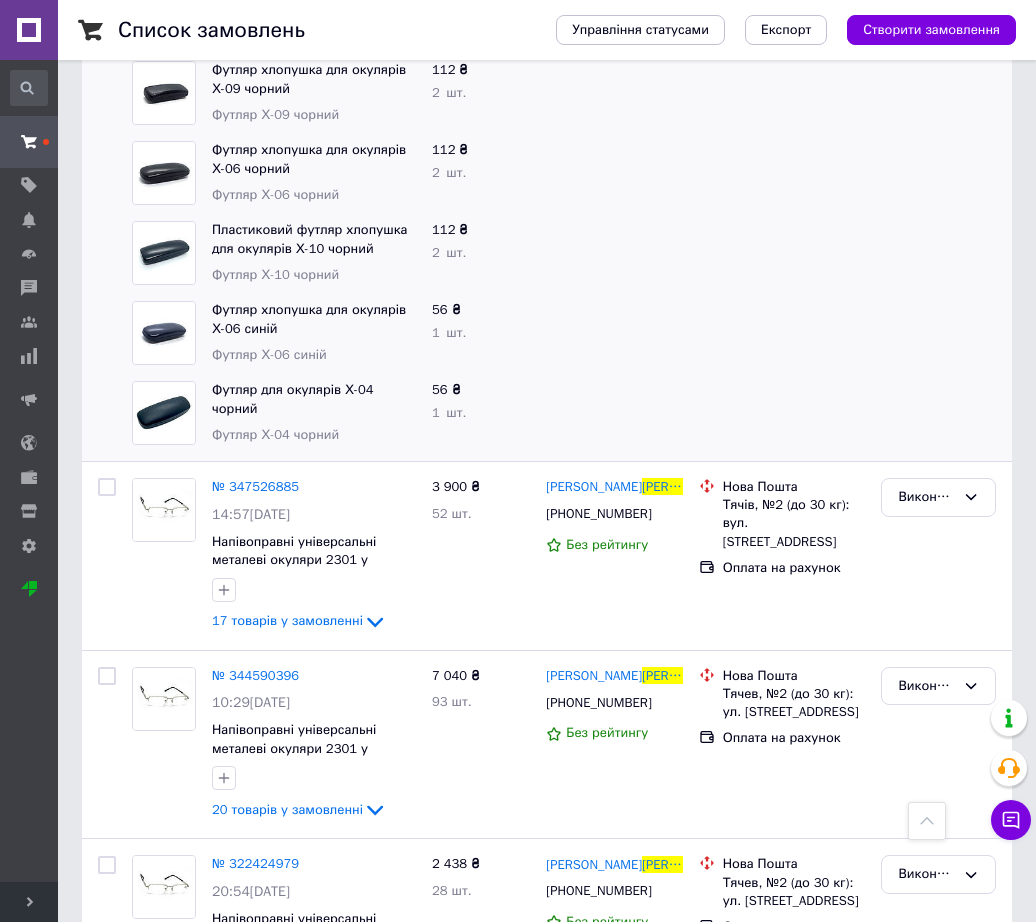 scroll, scrollTop: 2750, scrollLeft: 0, axis: vertical 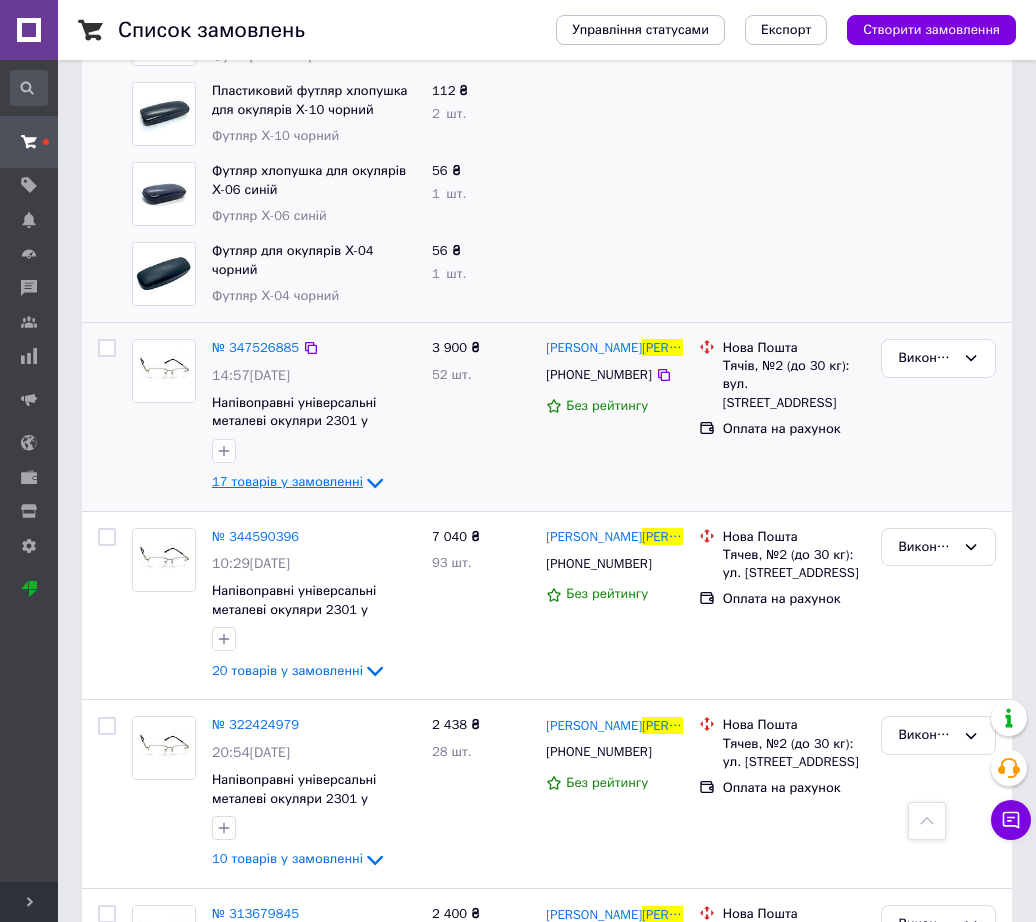 click on "17 товарів у замовленні" at bounding box center (287, 481) 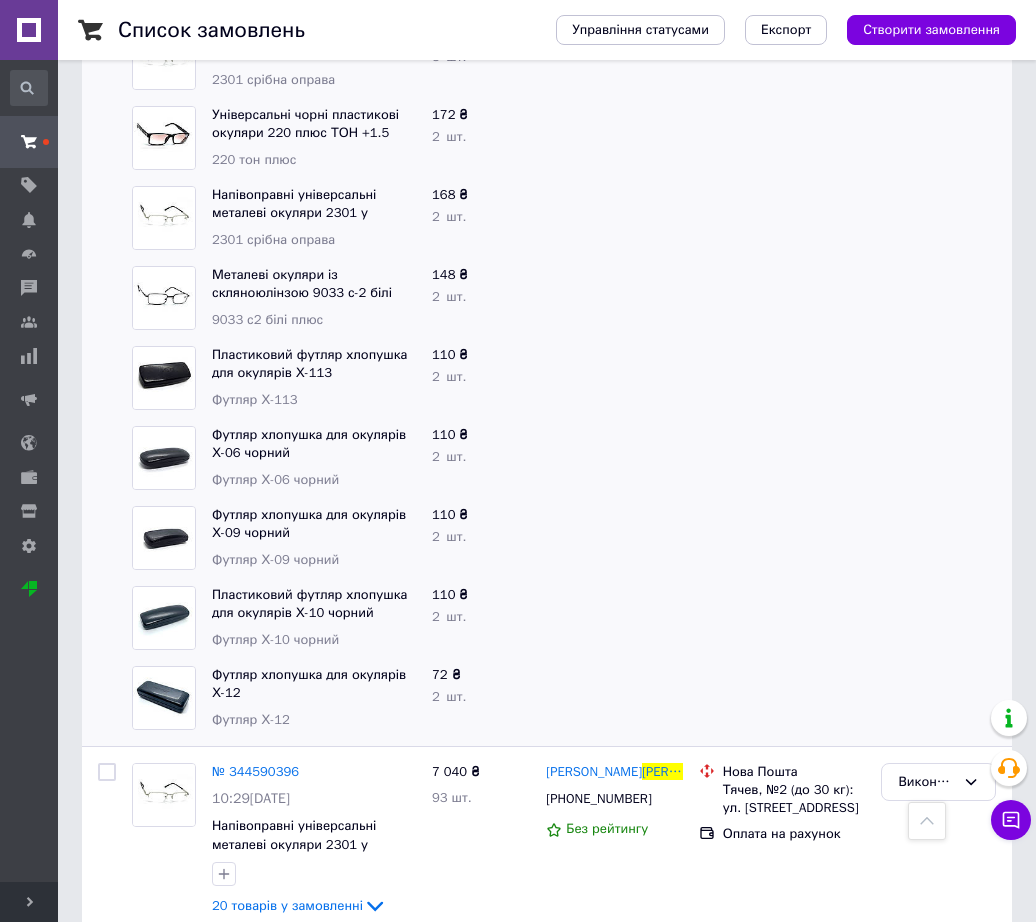 scroll, scrollTop: 4125, scrollLeft: 0, axis: vertical 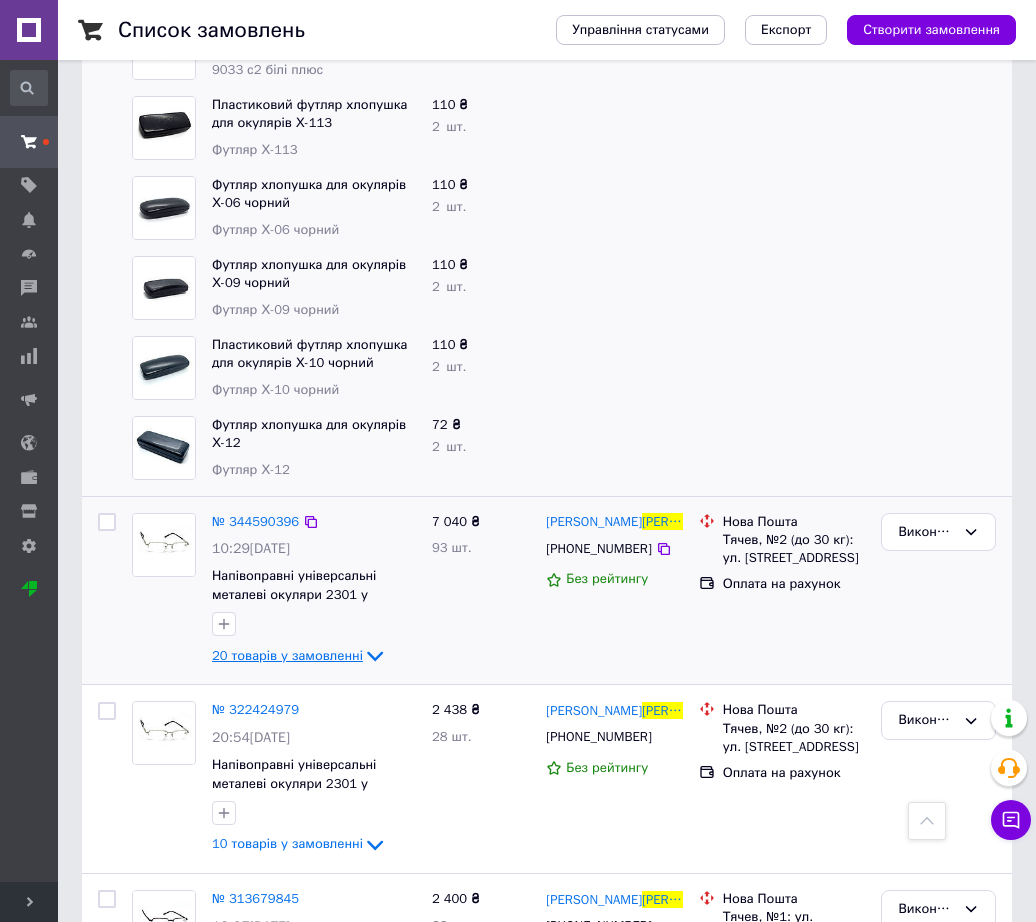 click on "20 товарів у замовленні" at bounding box center [287, 655] 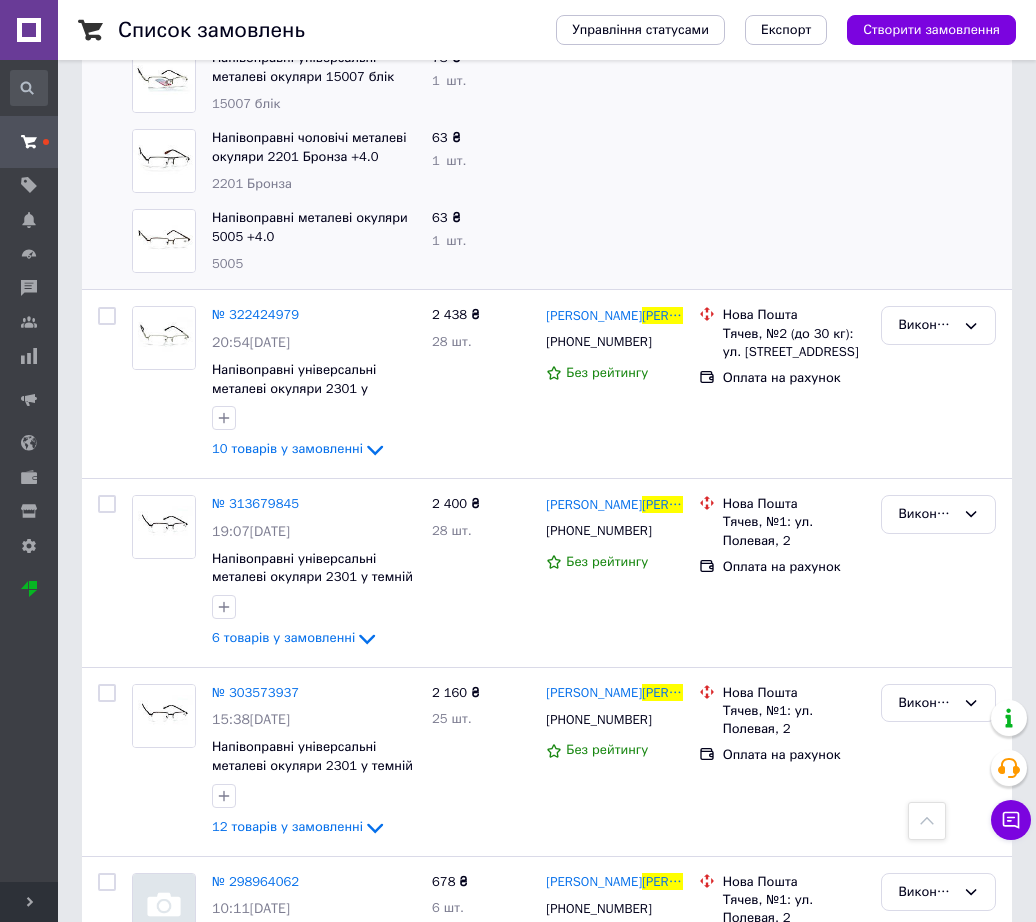 scroll, scrollTop: 6125, scrollLeft: 0, axis: vertical 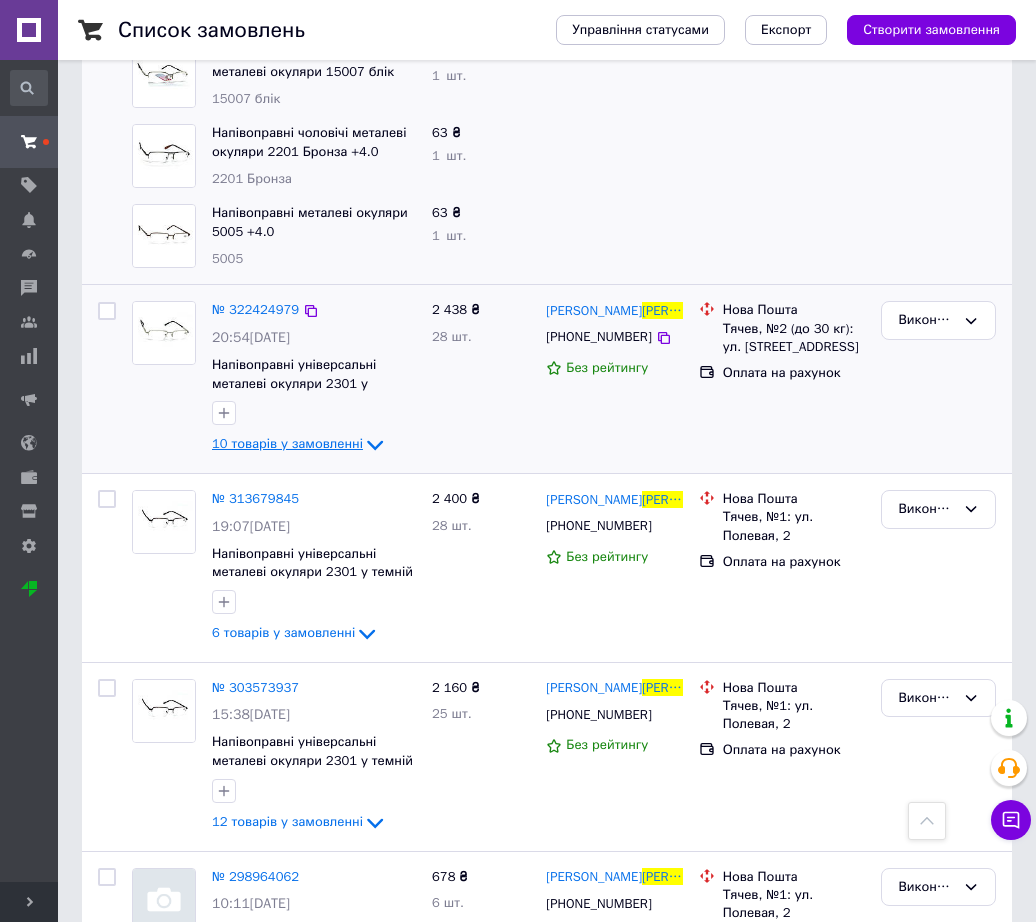 drag, startPoint x: 247, startPoint y: 428, endPoint x: 263, endPoint y: 450, distance: 27.202942 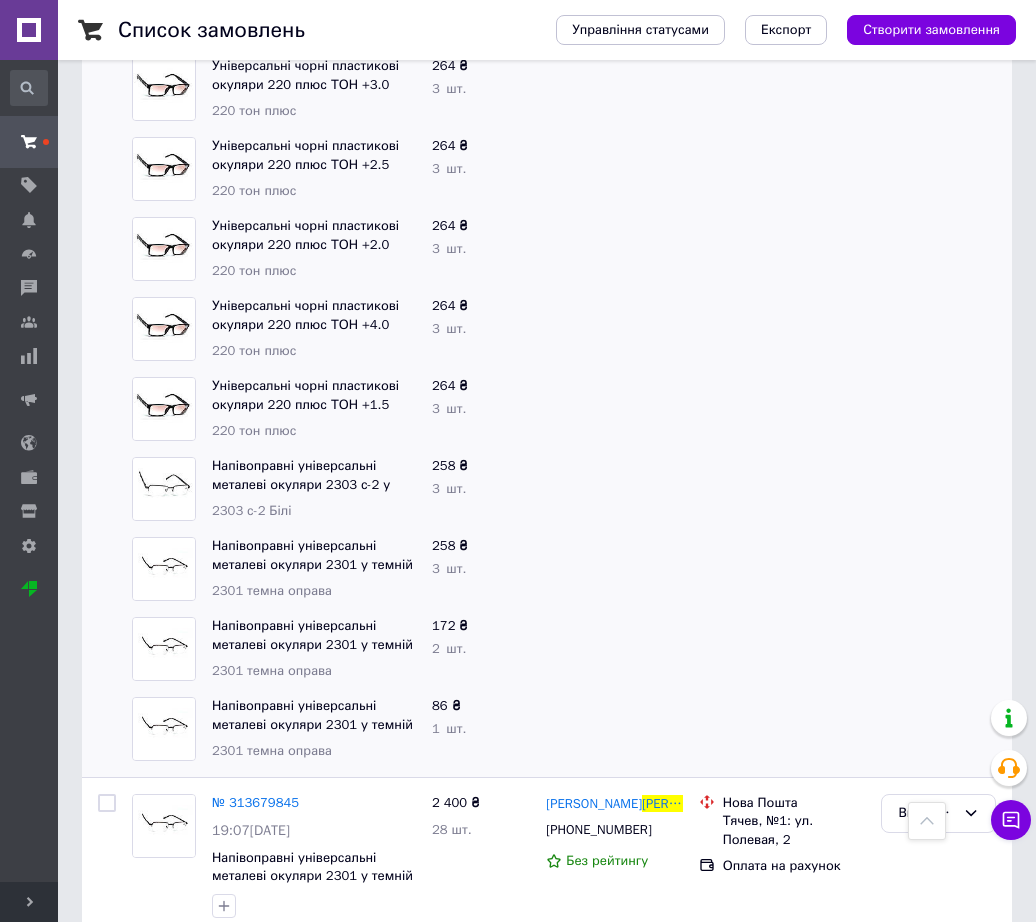 scroll, scrollTop: 6875, scrollLeft: 0, axis: vertical 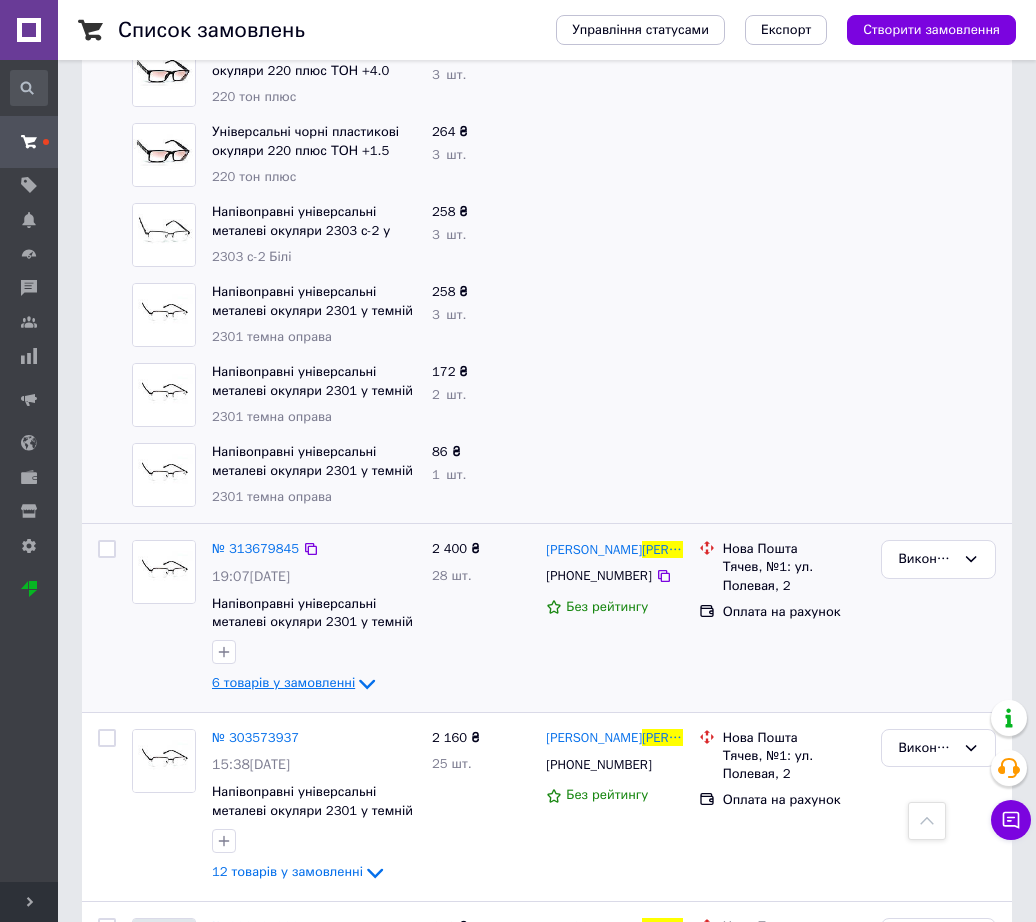 click on "6 товарів у замовленні" at bounding box center [283, 683] 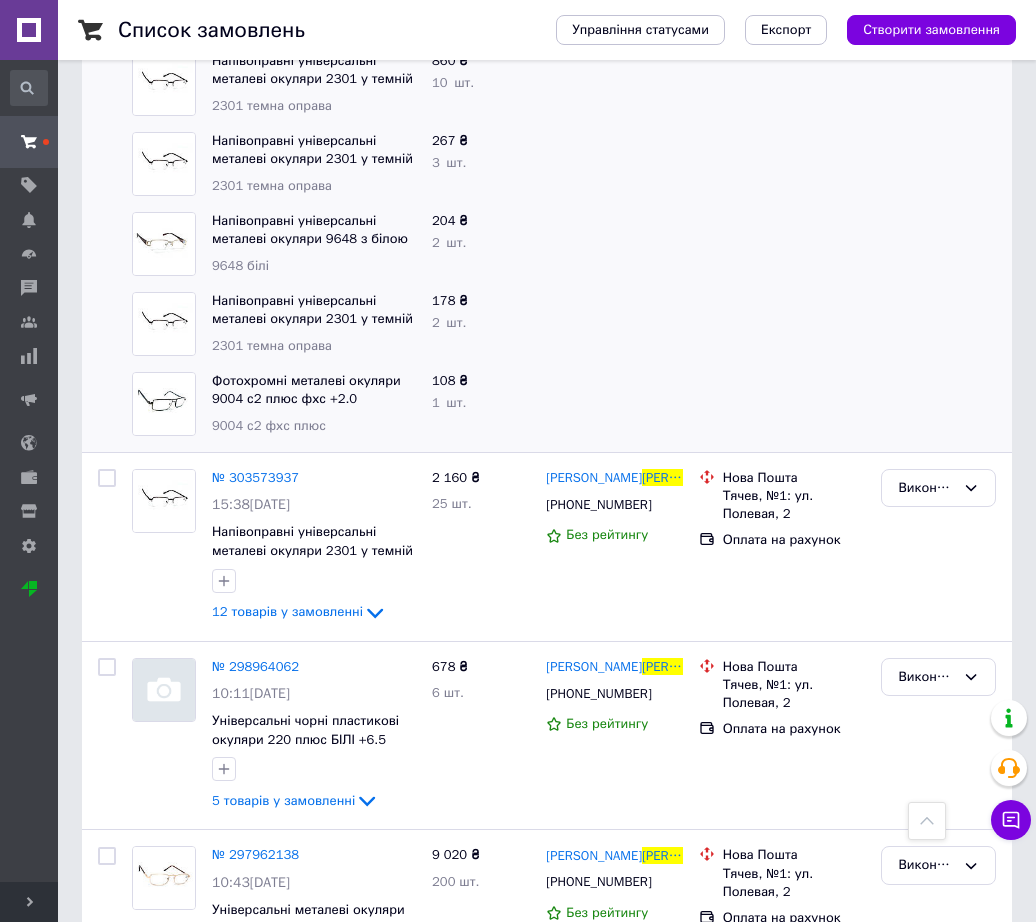 scroll, scrollTop: 7625, scrollLeft: 0, axis: vertical 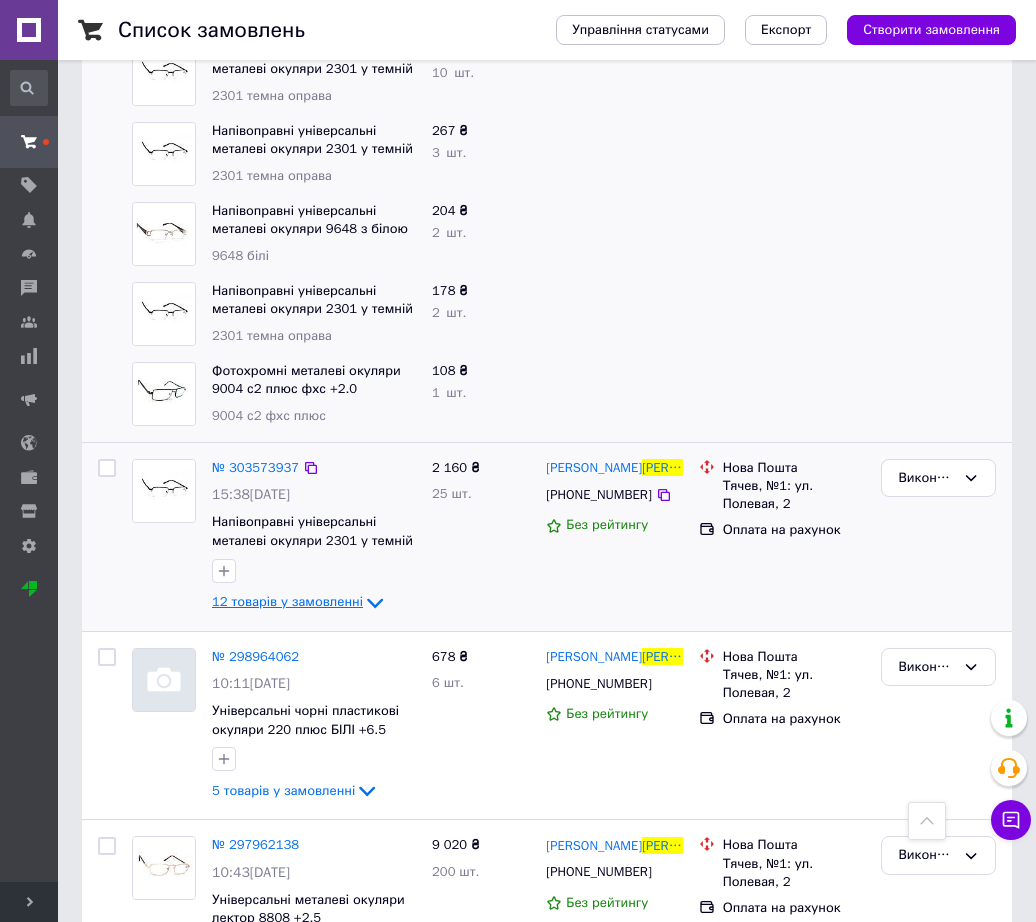 click on "12 товарів у замовленні" at bounding box center [287, 601] 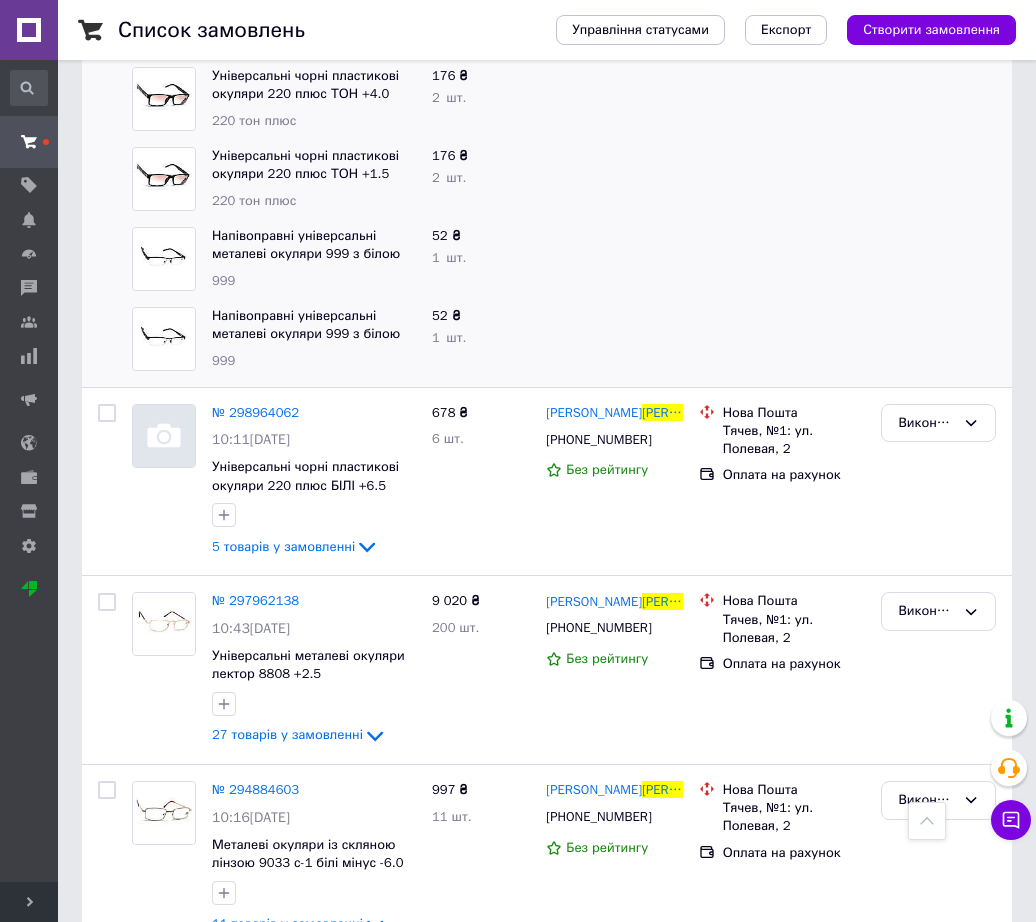 scroll, scrollTop: 8750, scrollLeft: 0, axis: vertical 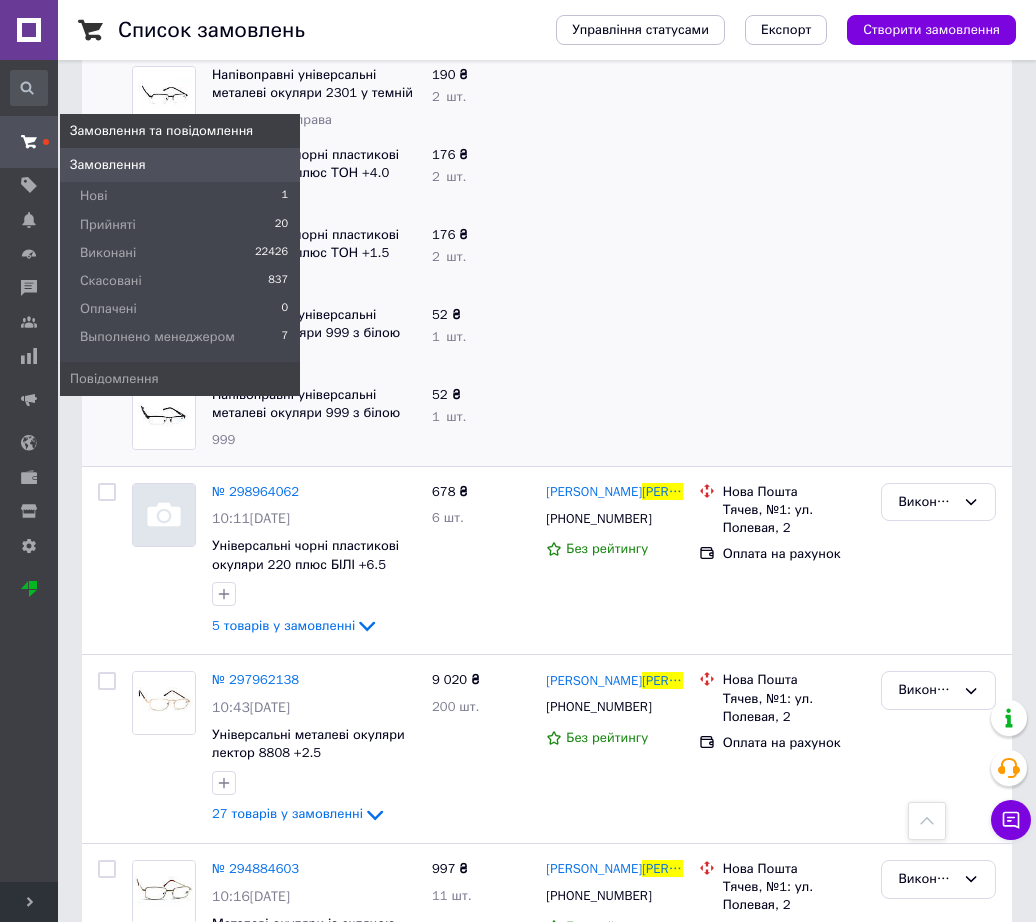 click 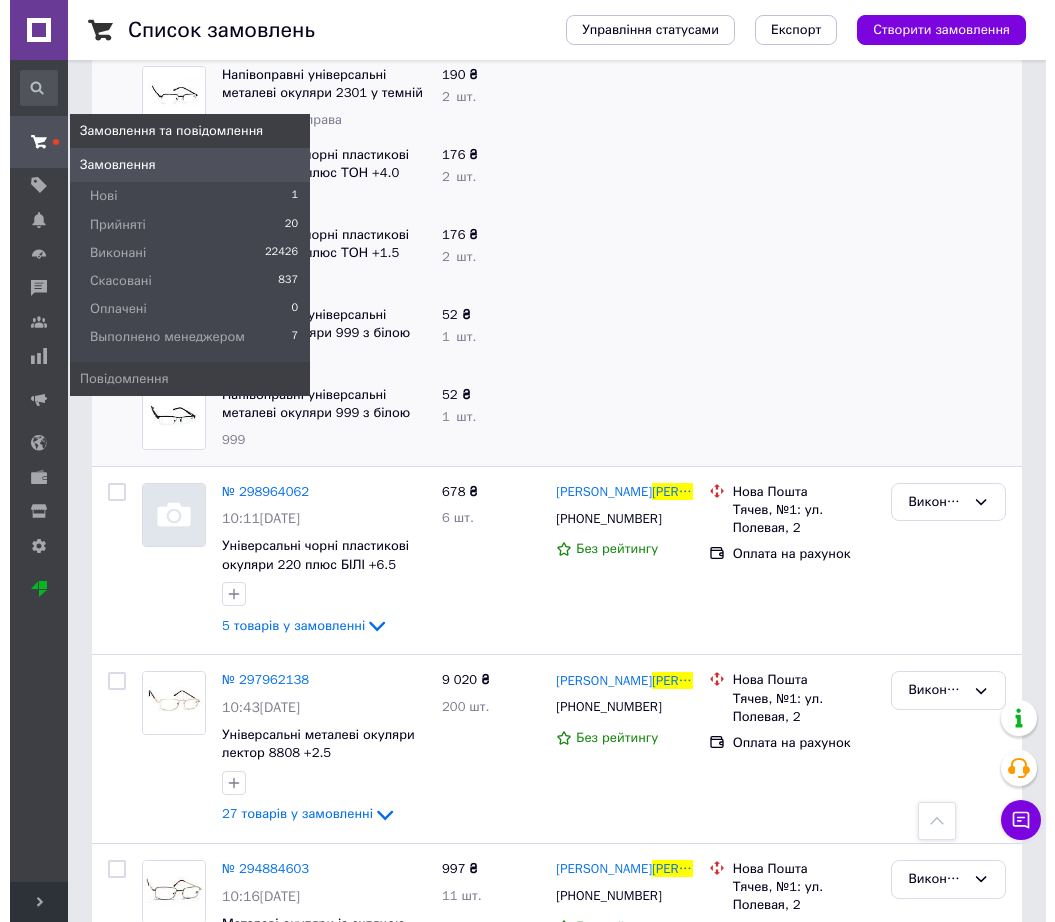 scroll, scrollTop: 0, scrollLeft: 0, axis: both 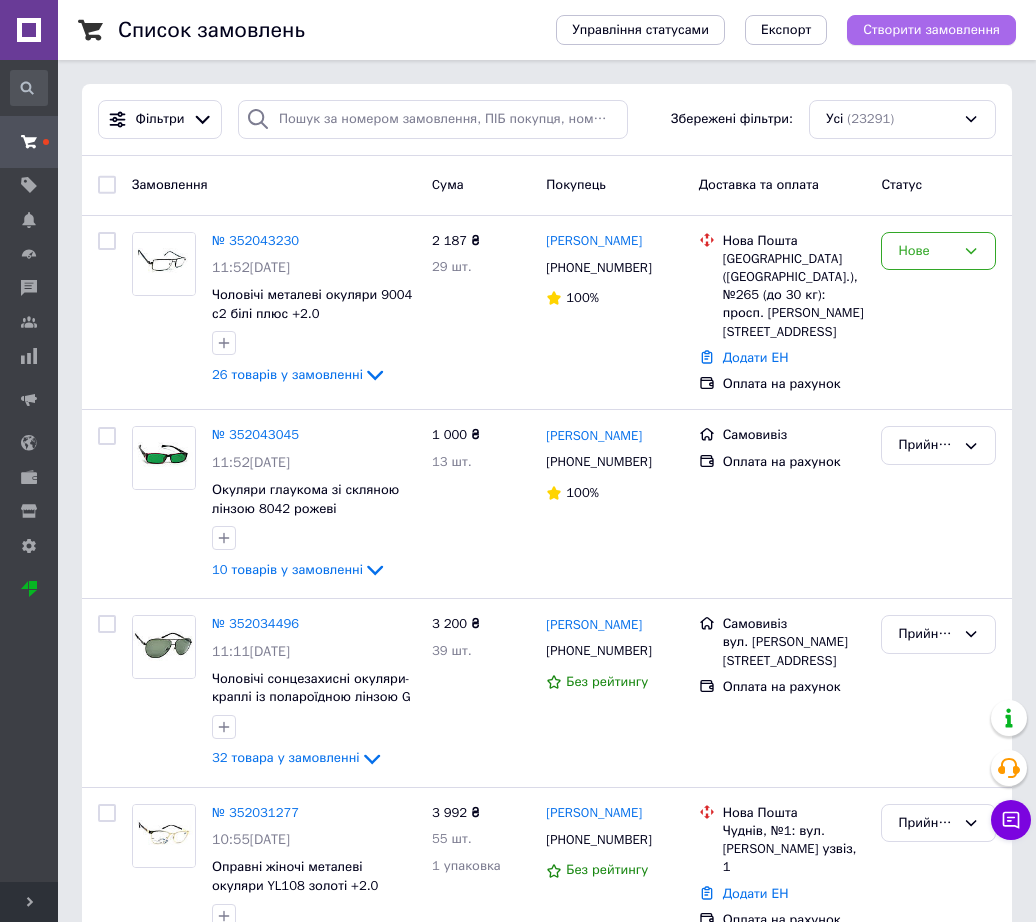 click on "Створити замовлення" at bounding box center (931, 30) 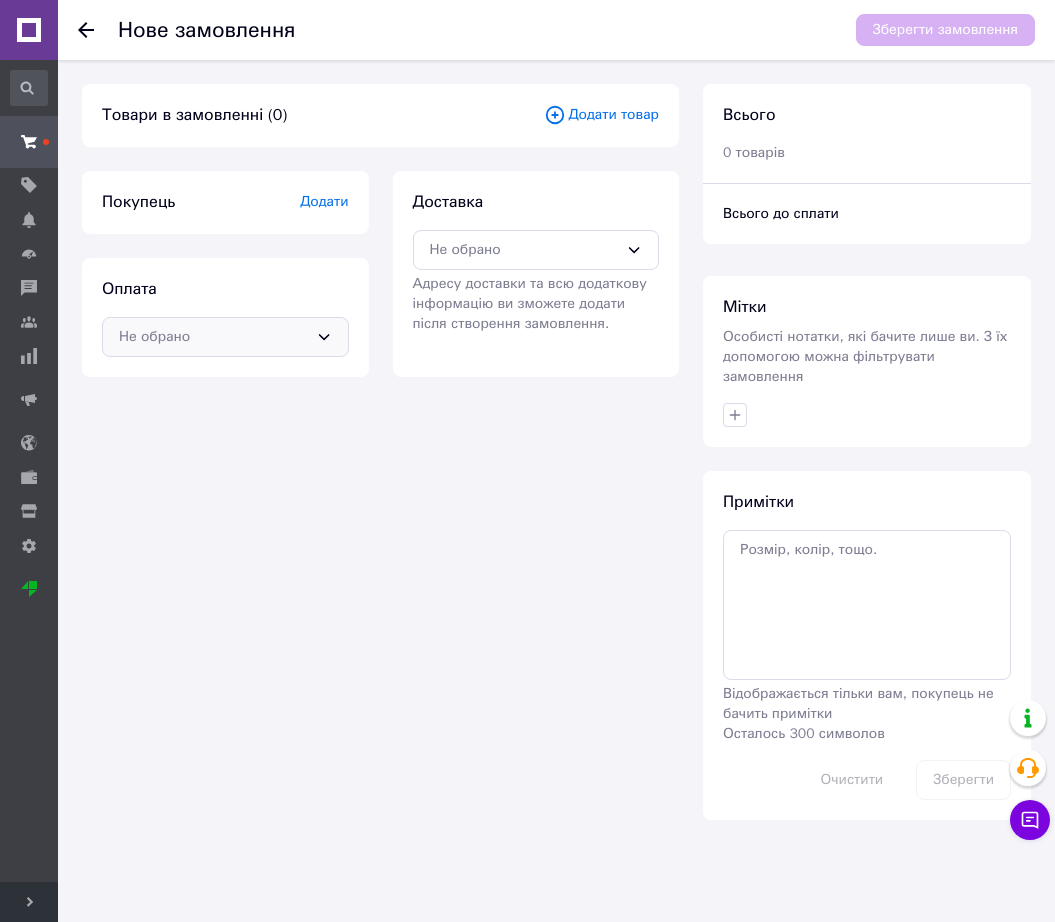 click on "Не обрано" at bounding box center (213, 337) 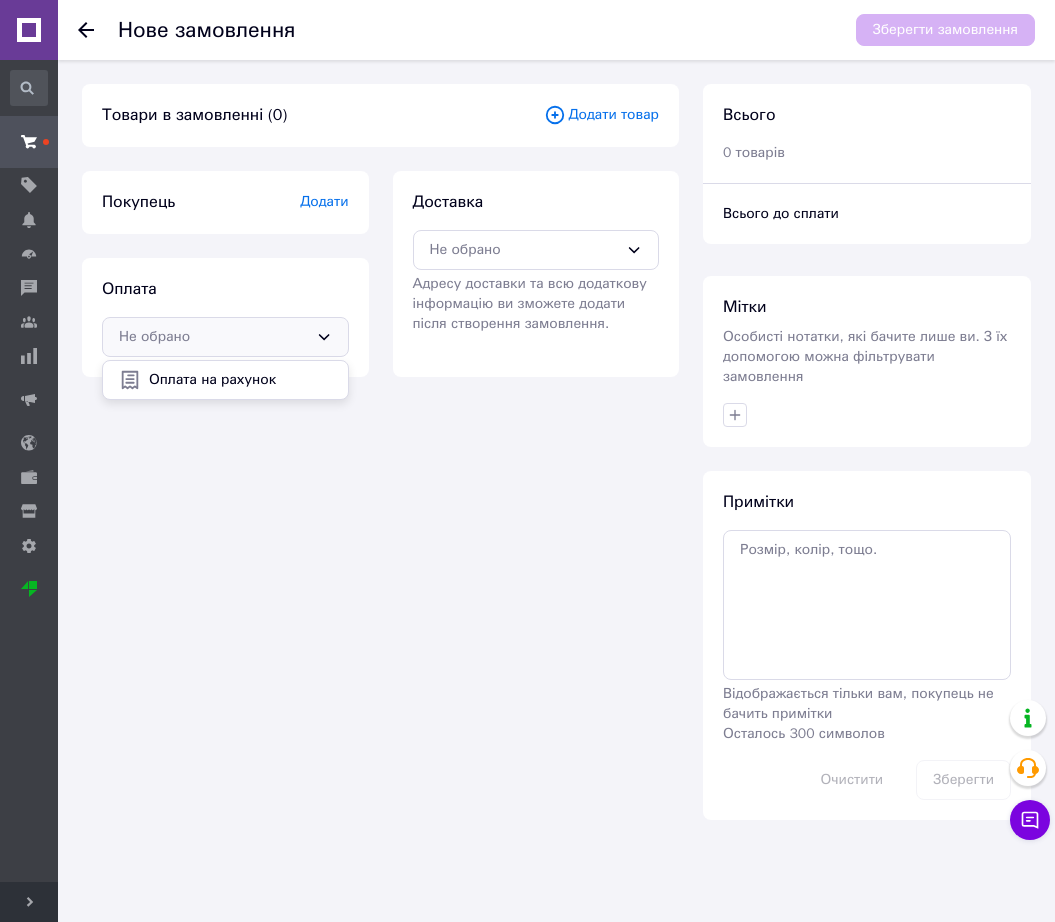 click on "Не обрано Оплата на рахунок" at bounding box center [225, 337] 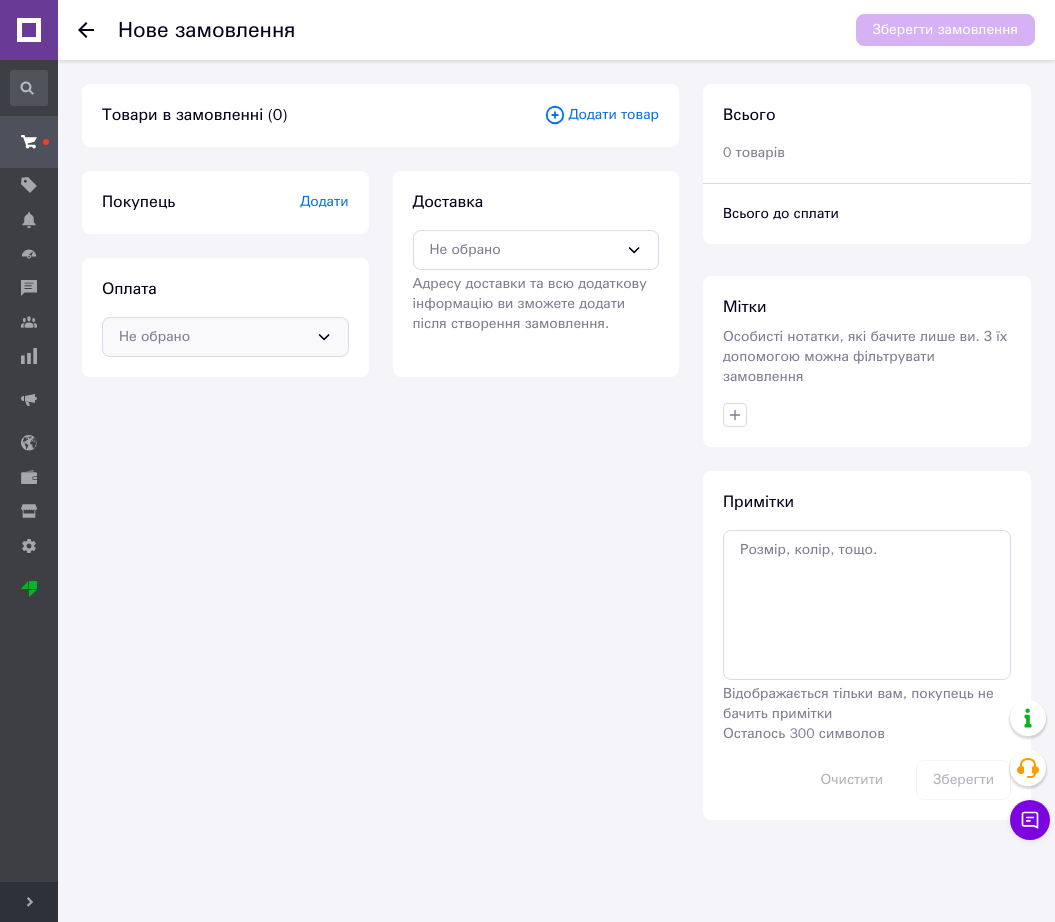 click on "Не обрано" at bounding box center (213, 337) 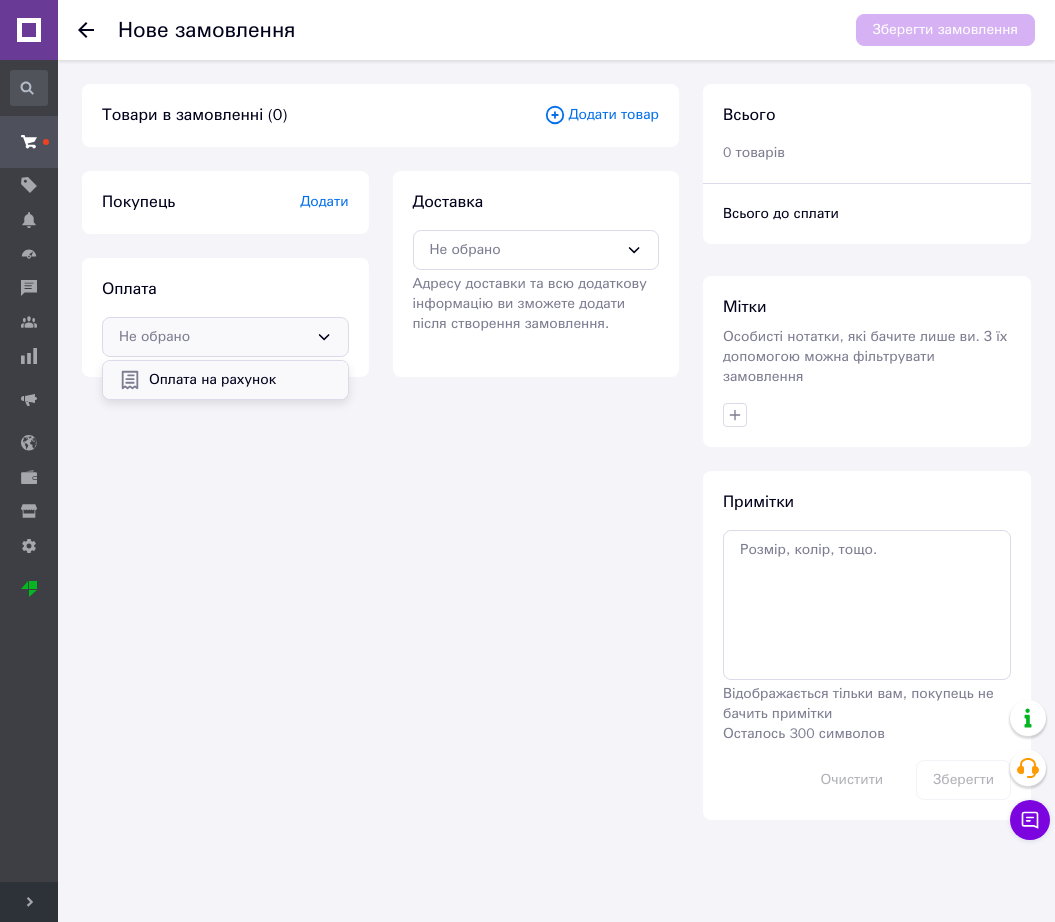 click on "Оплата на рахунок" at bounding box center [225, 380] 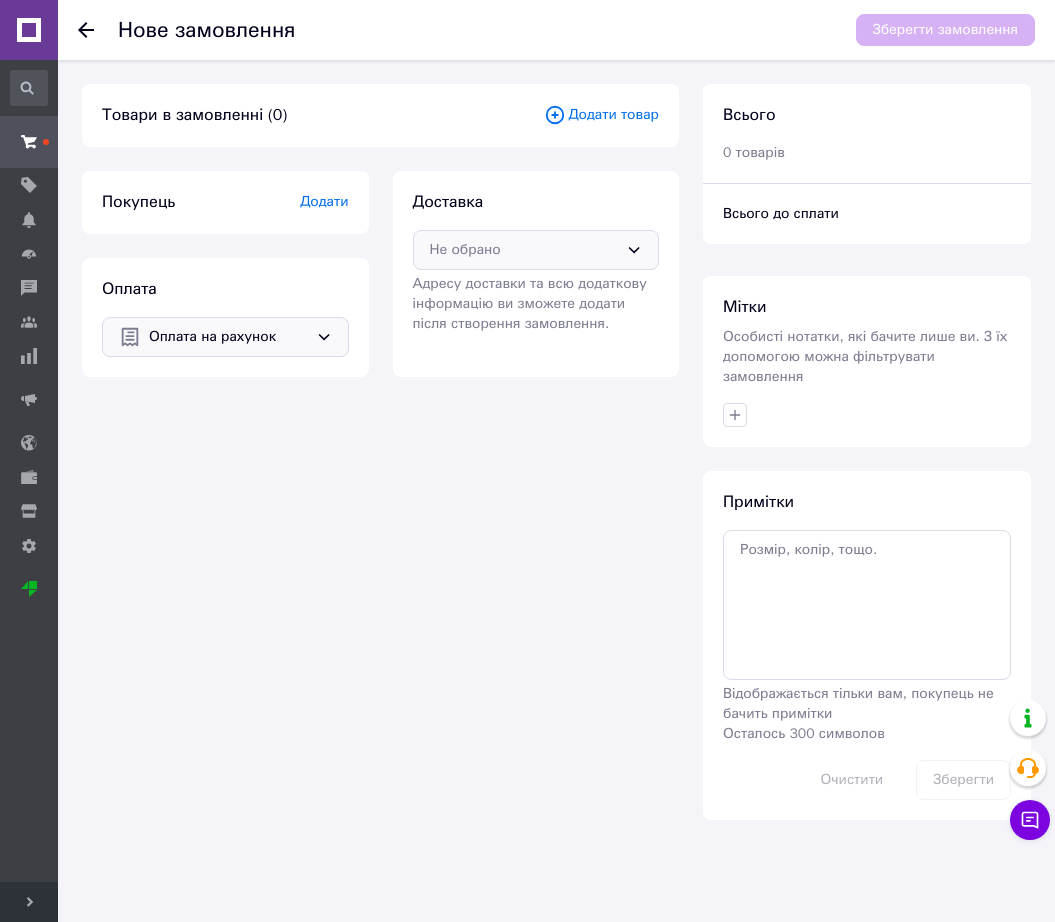 click on "Не обрано" at bounding box center (524, 250) 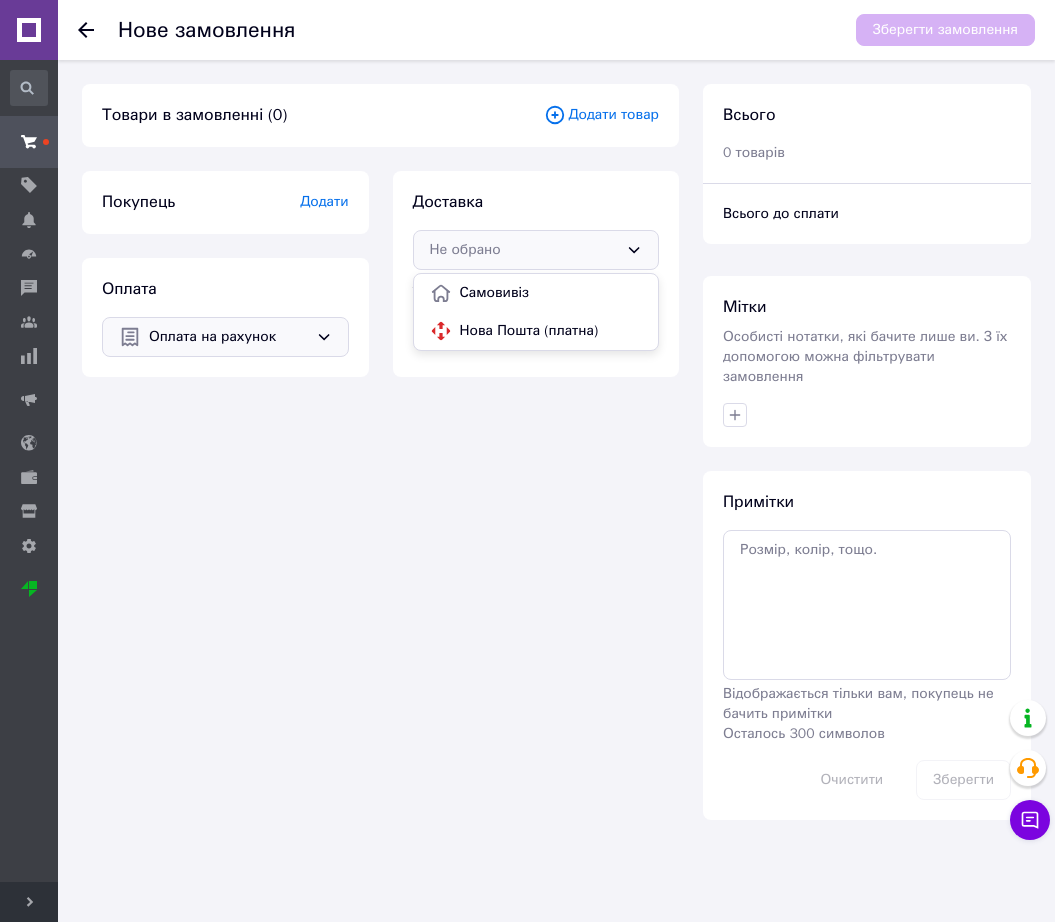 click on "Нова Пошта (платна)" at bounding box center (551, 331) 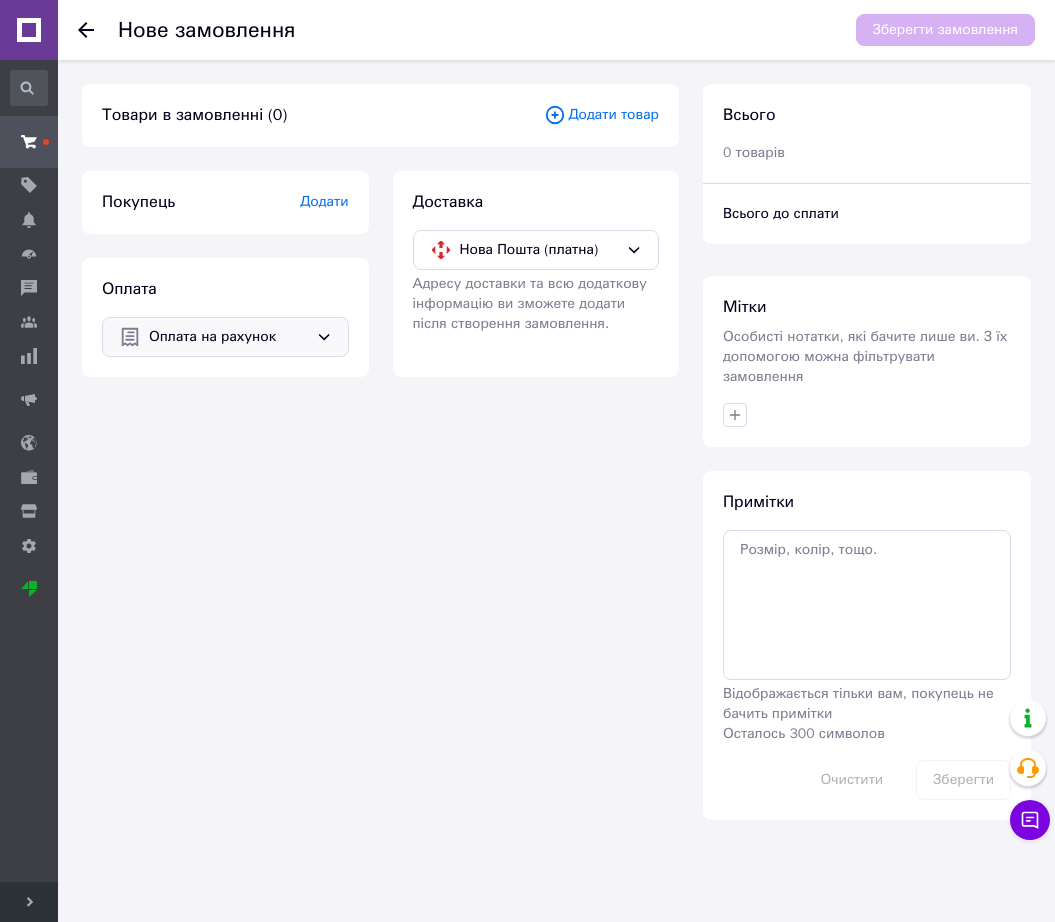 click on "Додати" at bounding box center [324, 201] 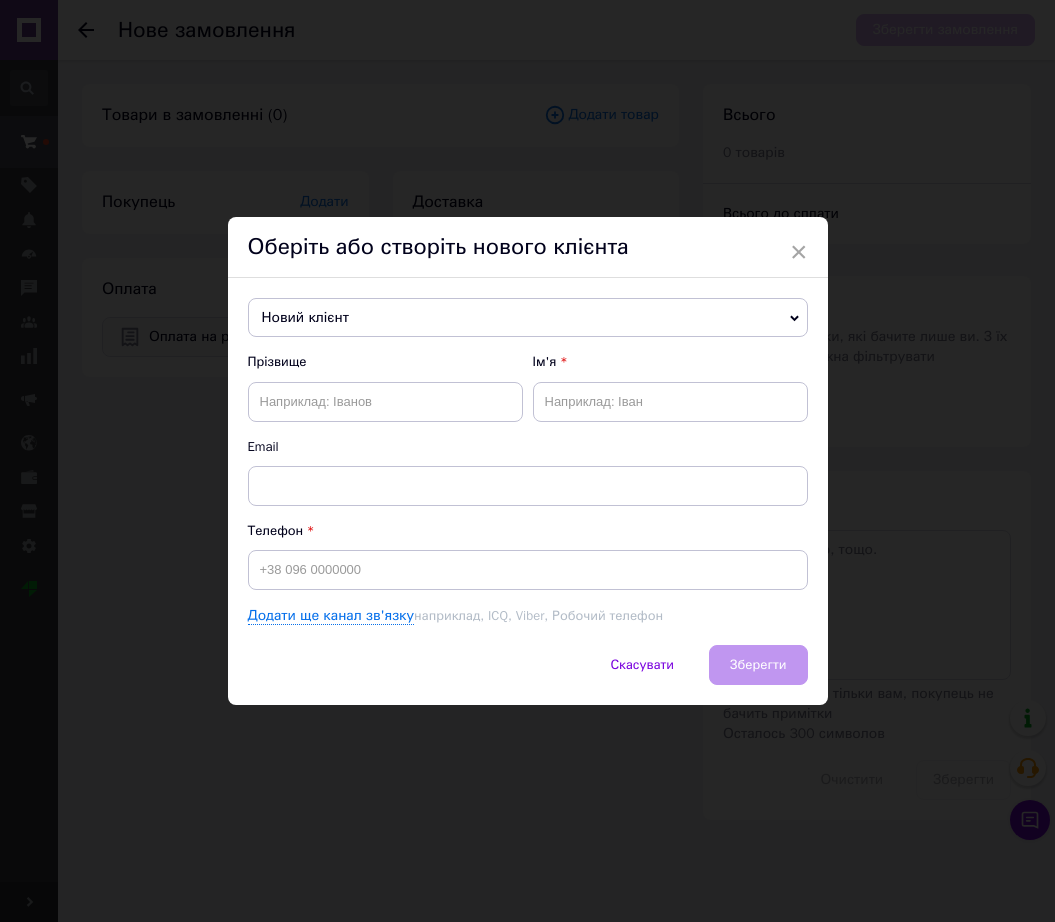 click on "Новий клієнт" at bounding box center (528, 318) 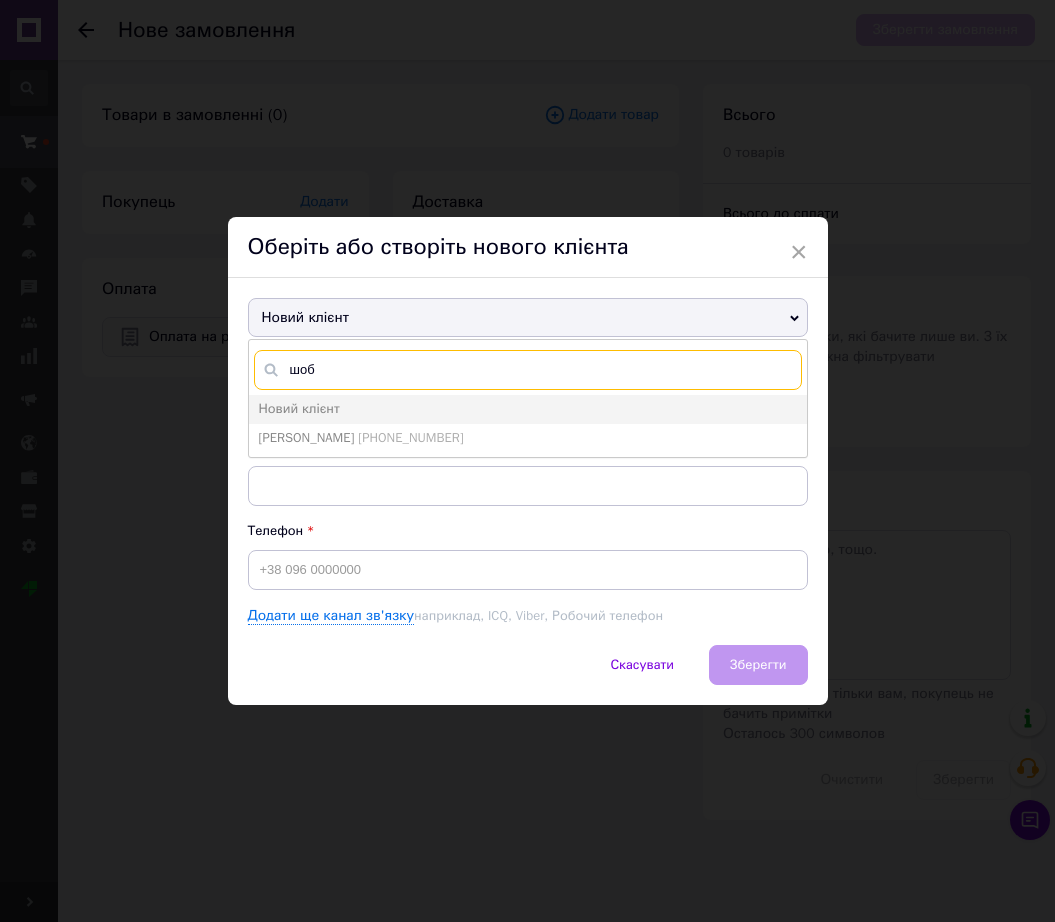 type on "шоб" 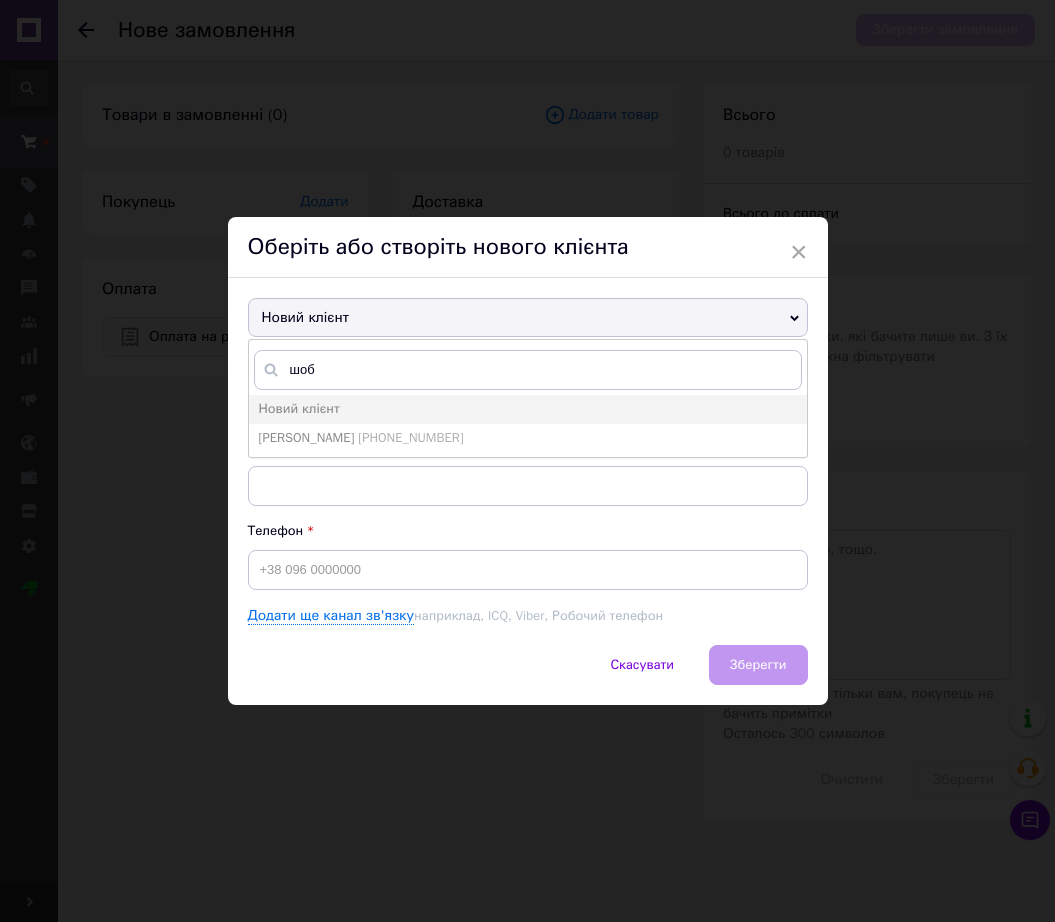 click on "Шобей Ганна   +380978236819" at bounding box center [528, 438] 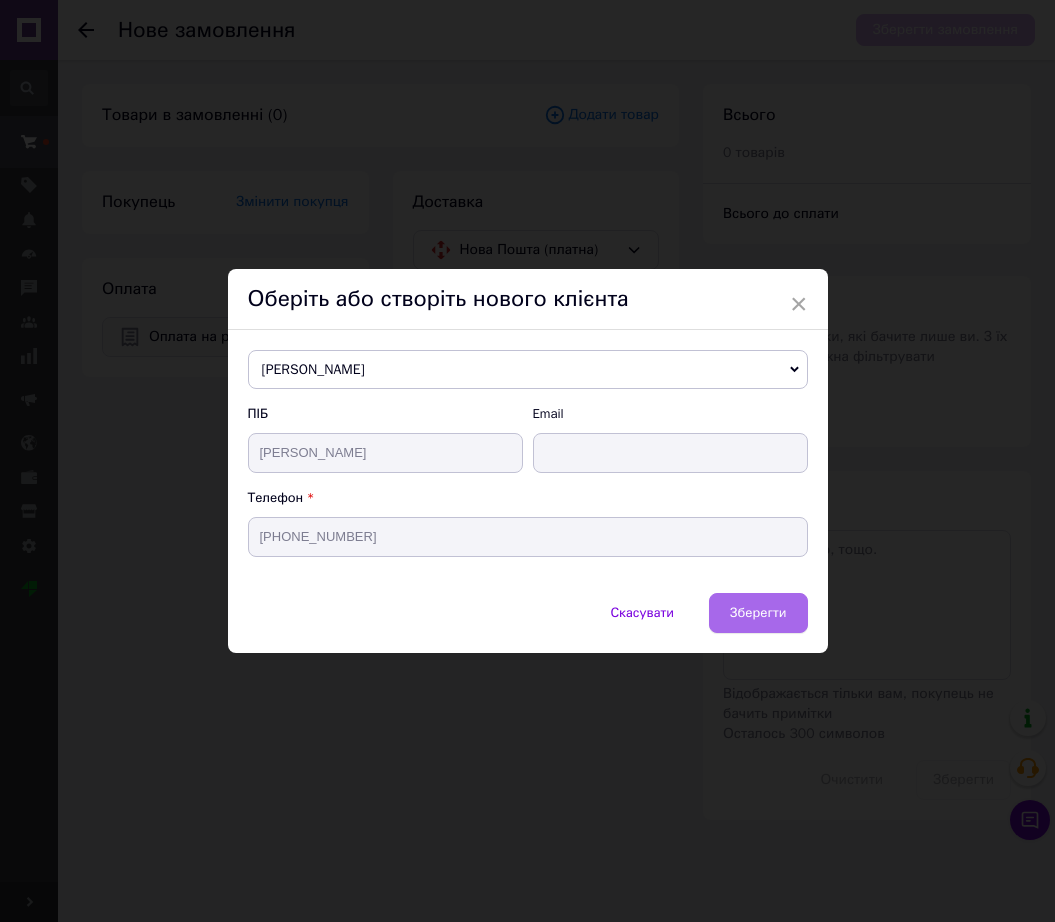 click on "Зберегти" at bounding box center [758, 612] 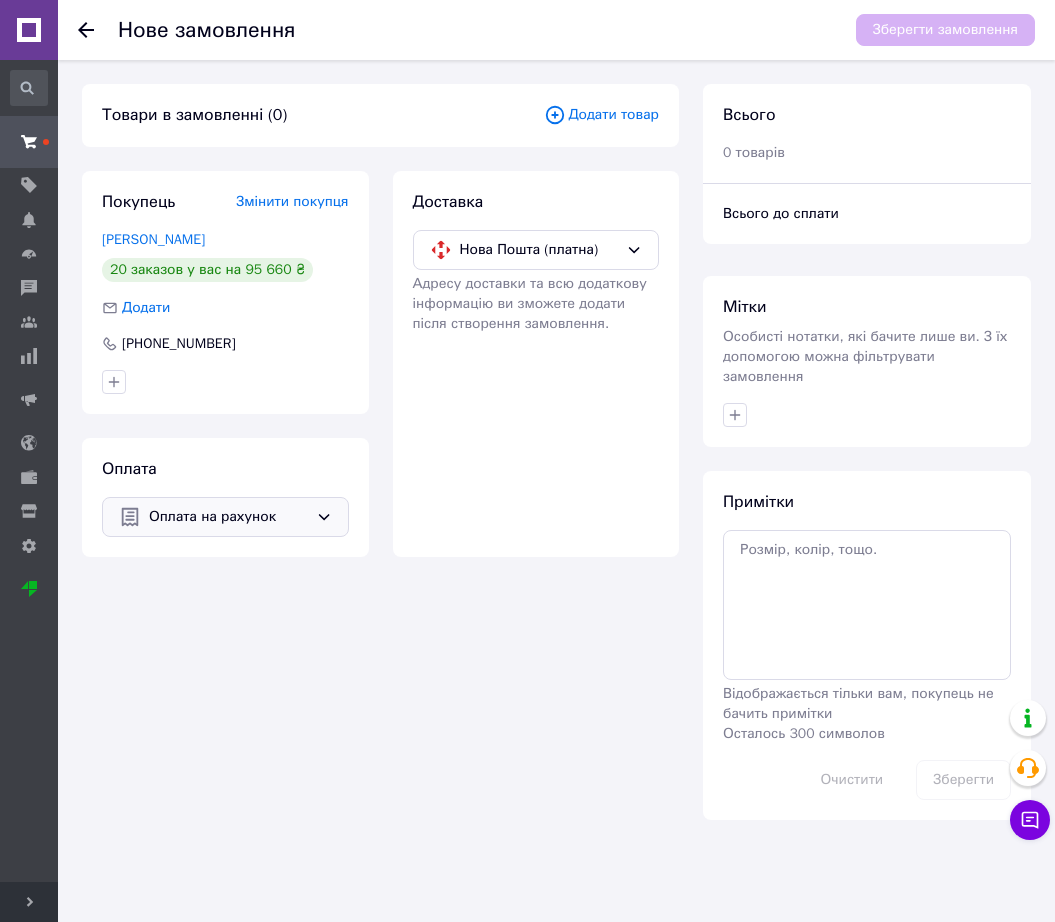 click on "Додати товар" at bounding box center [601, 115] 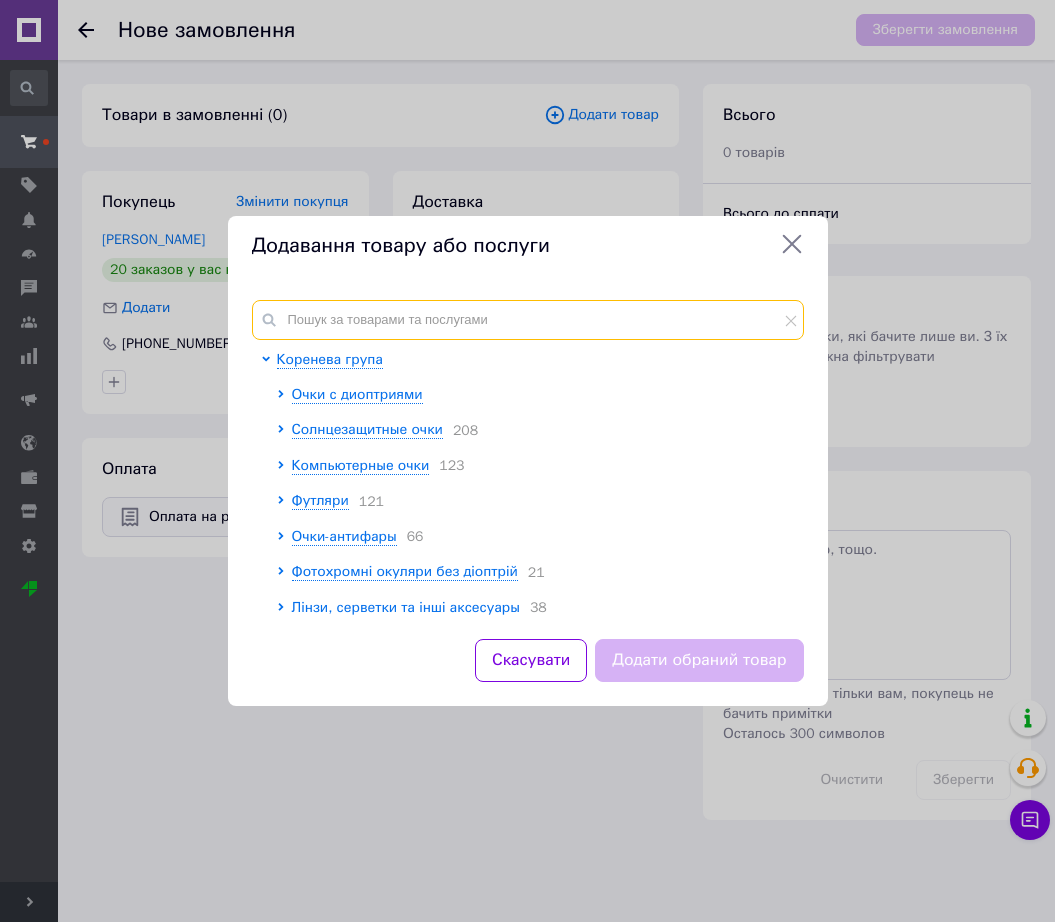 click at bounding box center [528, 320] 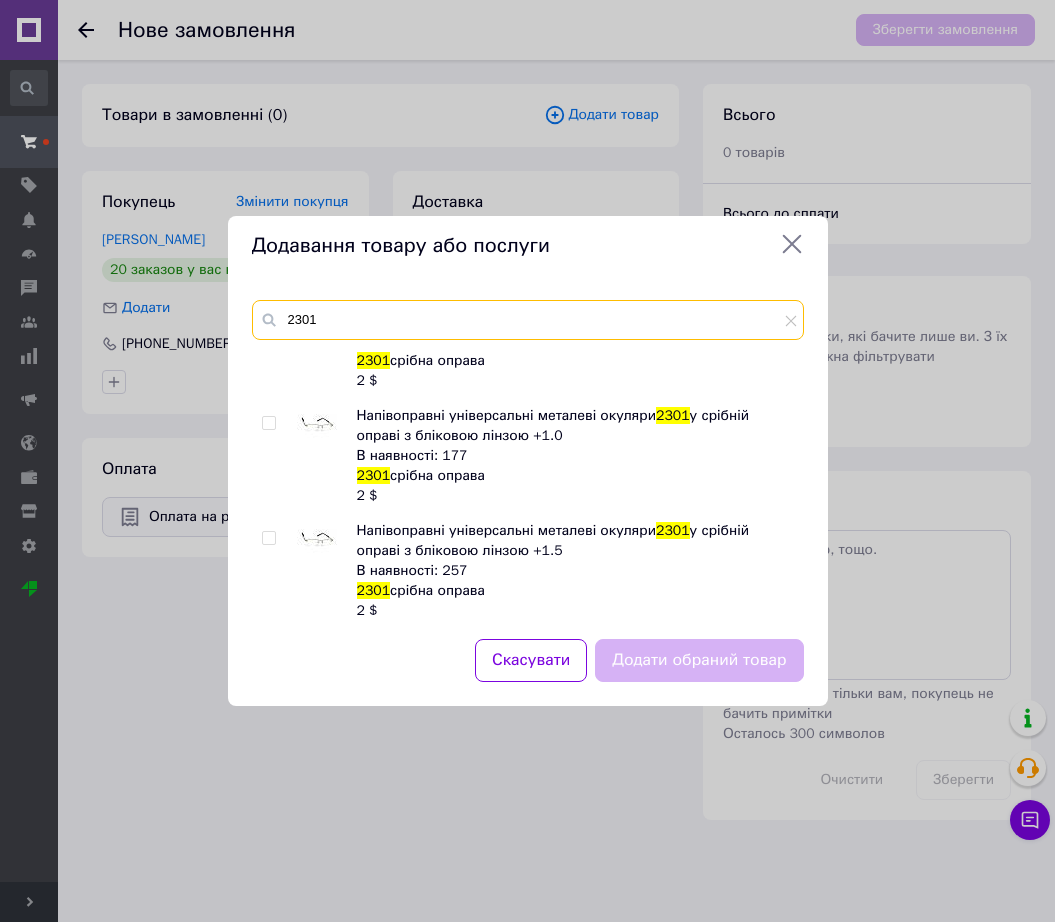 scroll, scrollTop: 1270, scrollLeft: 0, axis: vertical 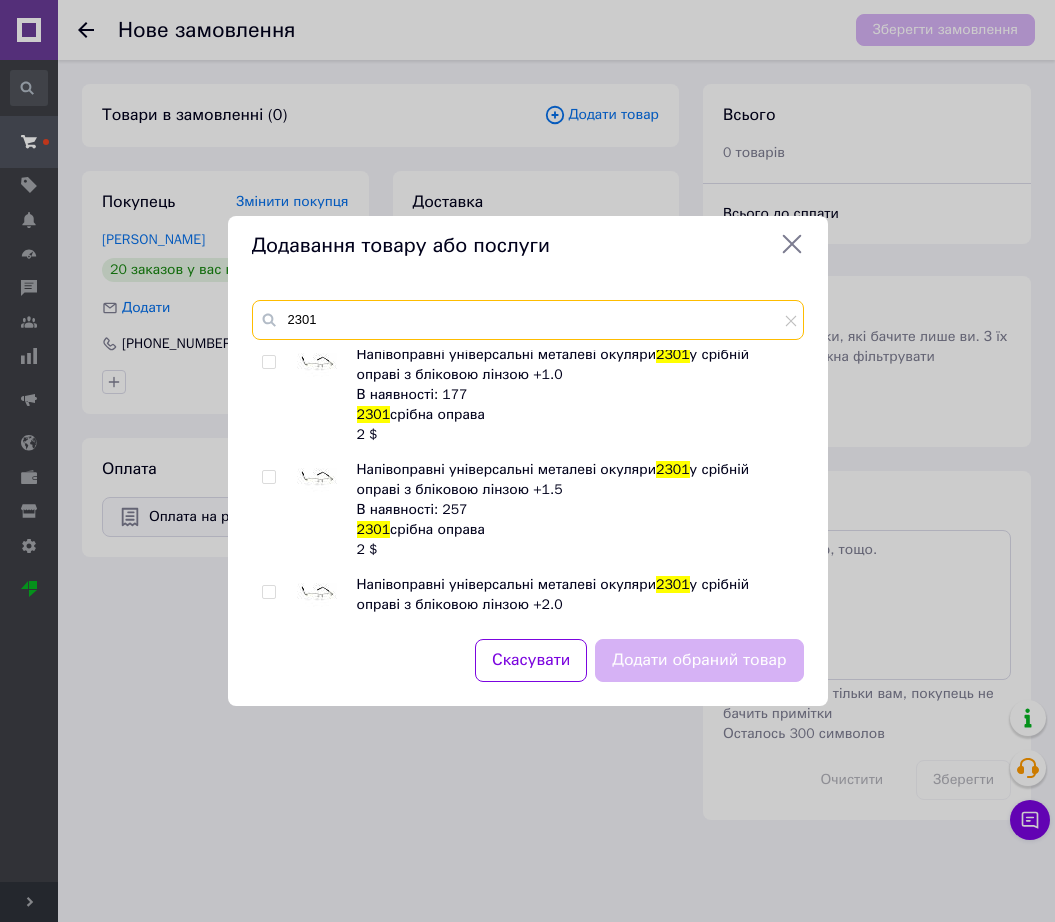 type on "2301" 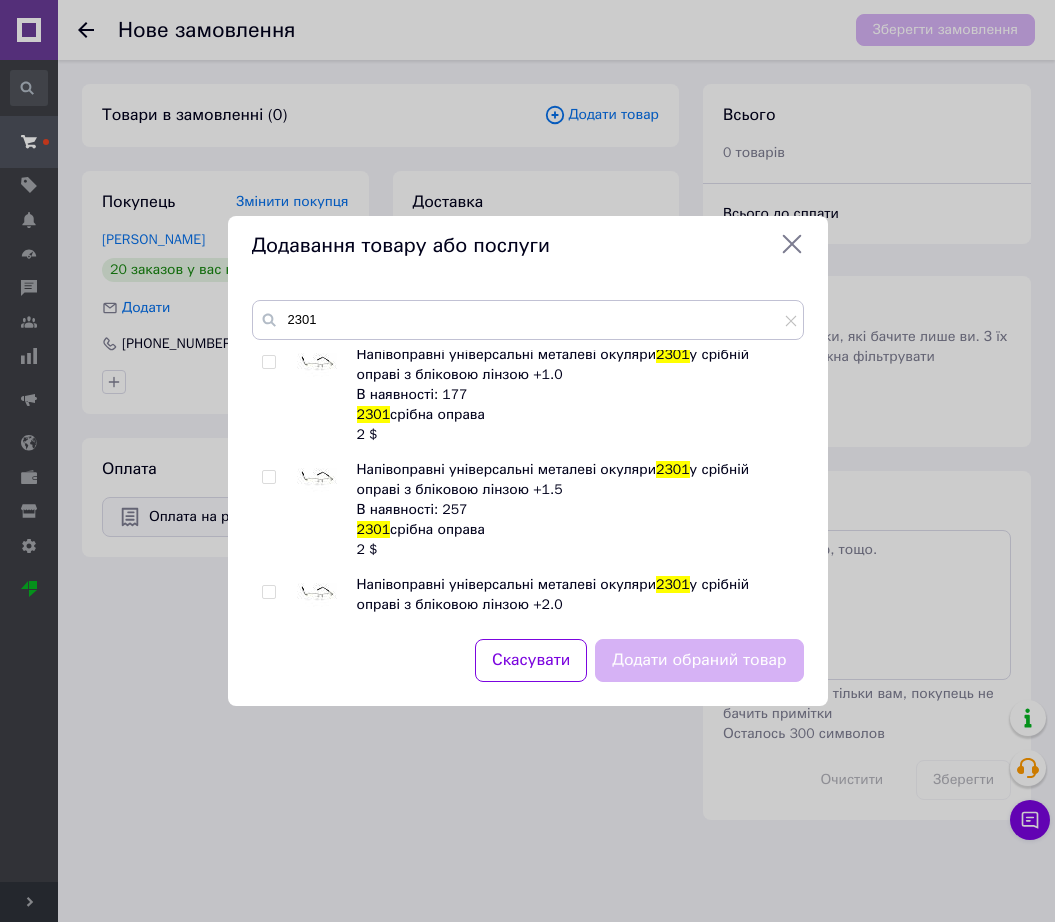 click at bounding box center [317, 480] 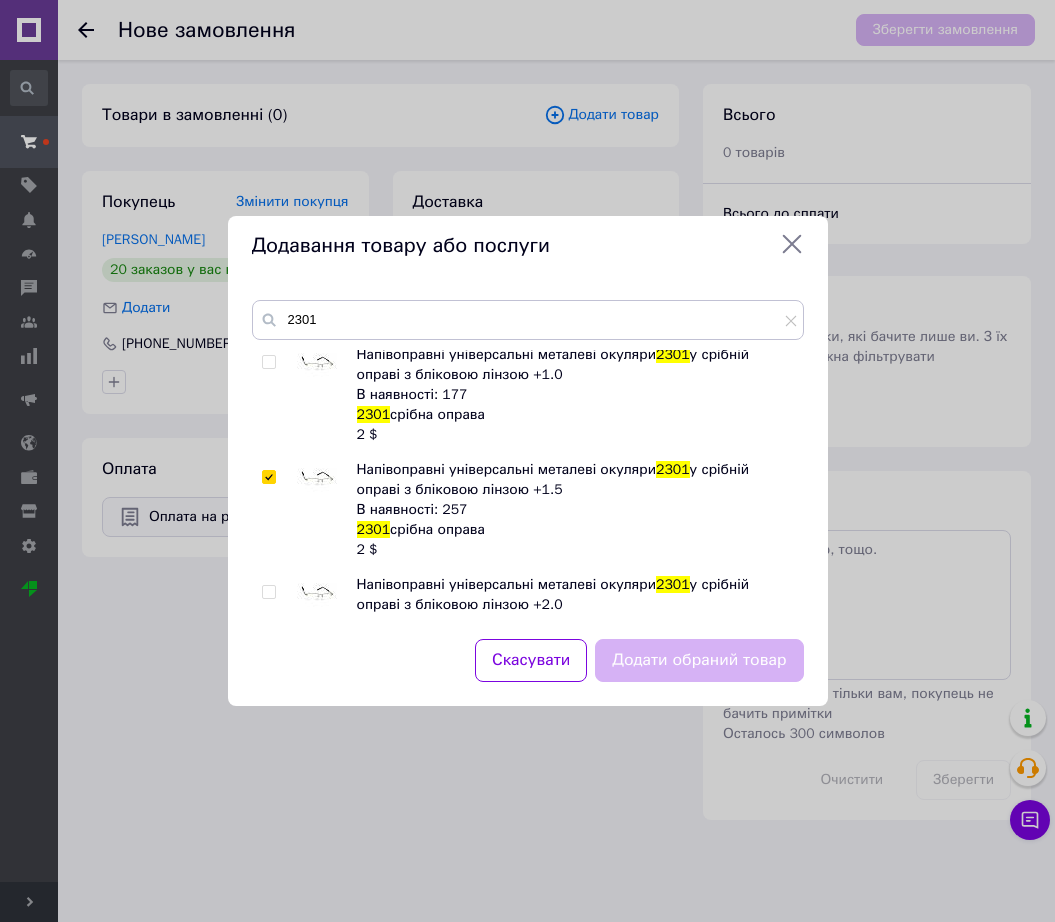 checkbox on "true" 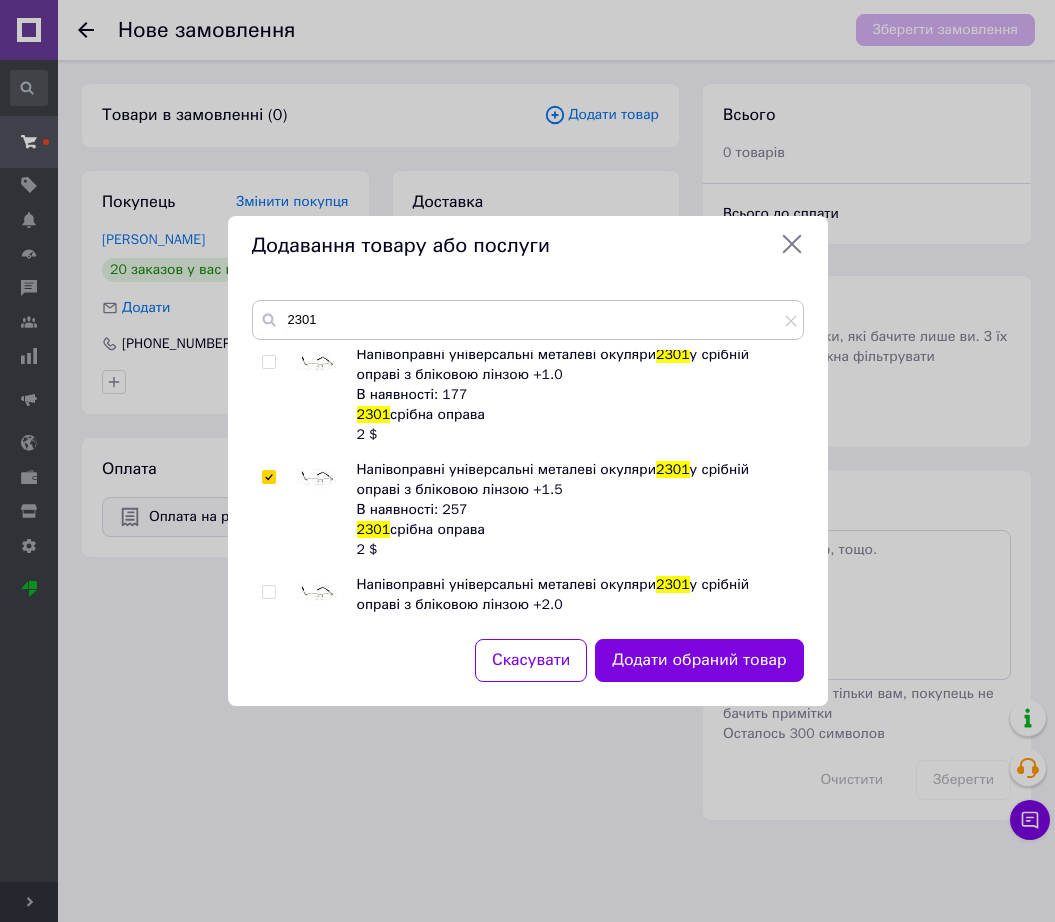 scroll, scrollTop: 1395, scrollLeft: 0, axis: vertical 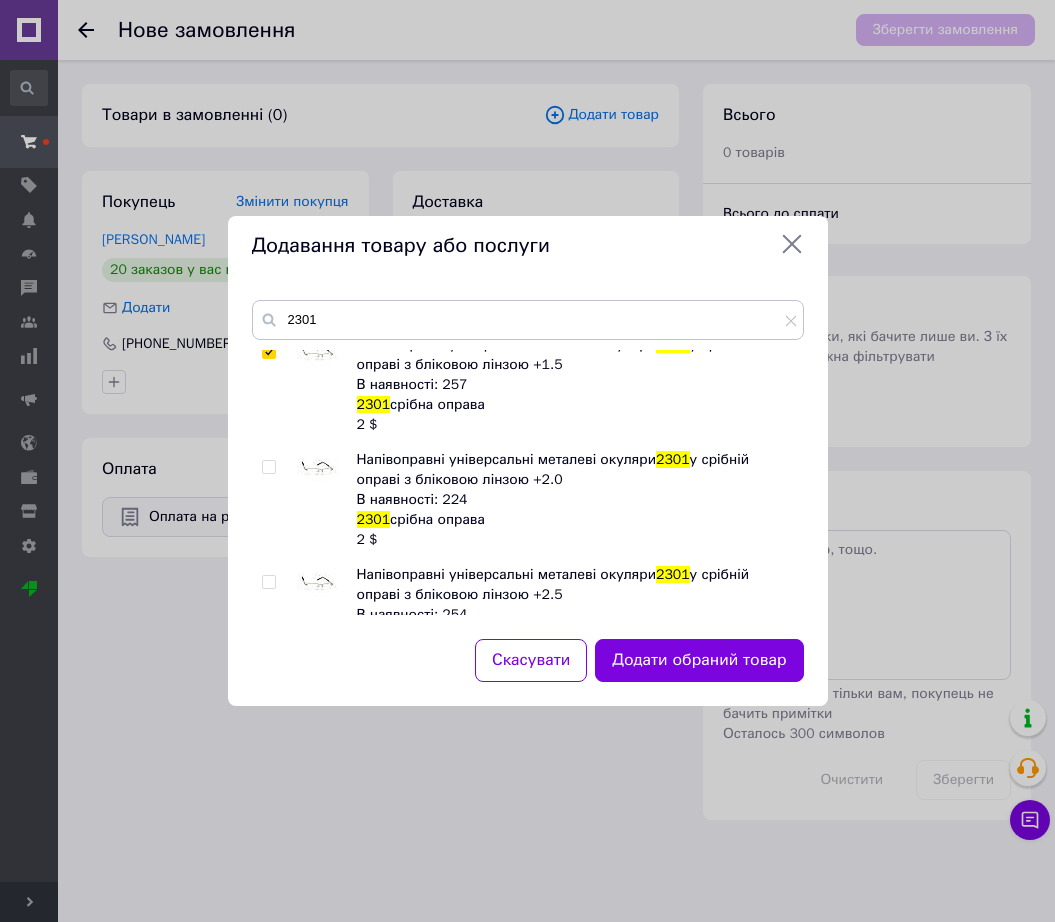 click at bounding box center [317, 470] 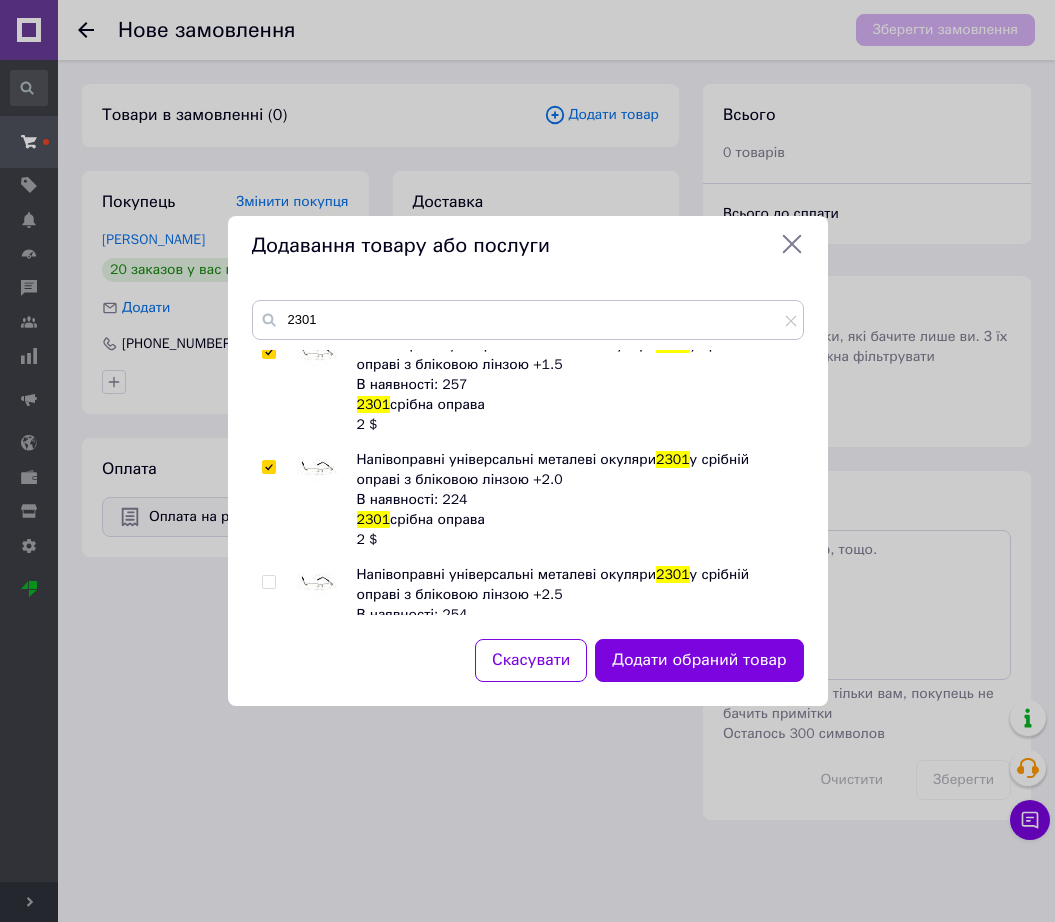 checkbox on "true" 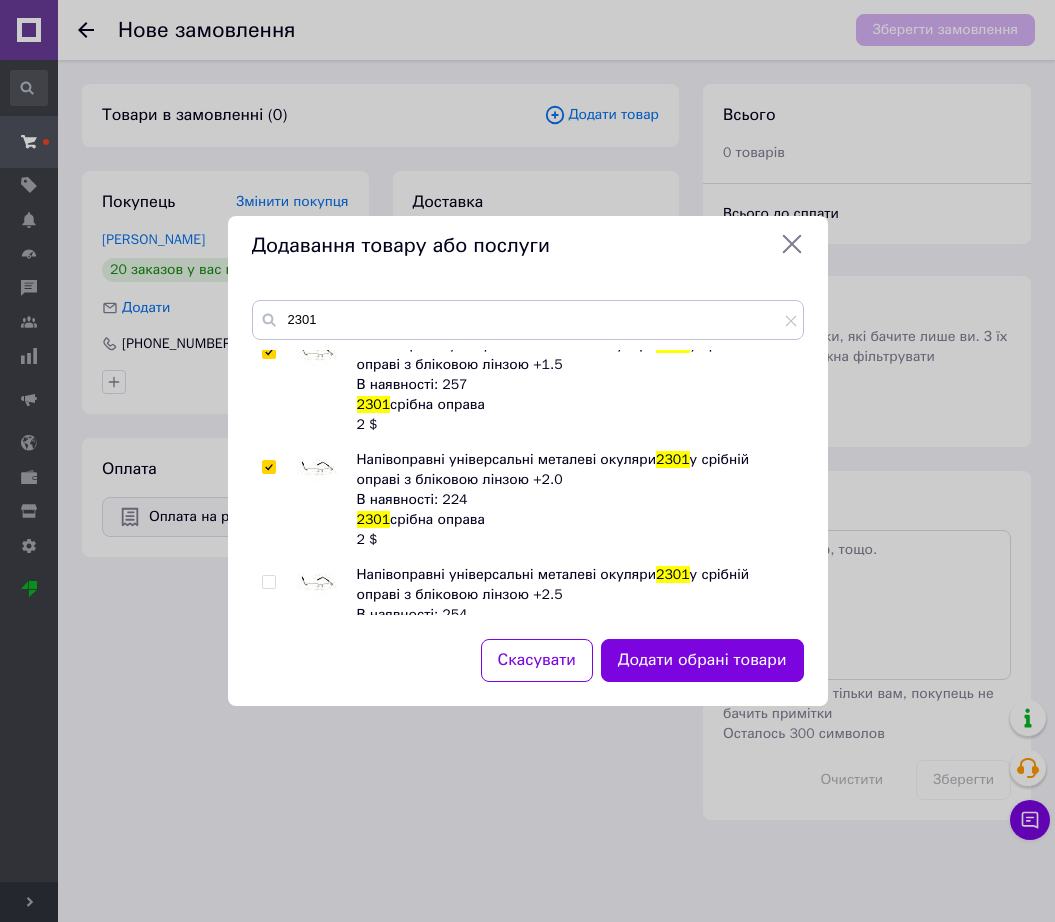click at bounding box center (317, 585) 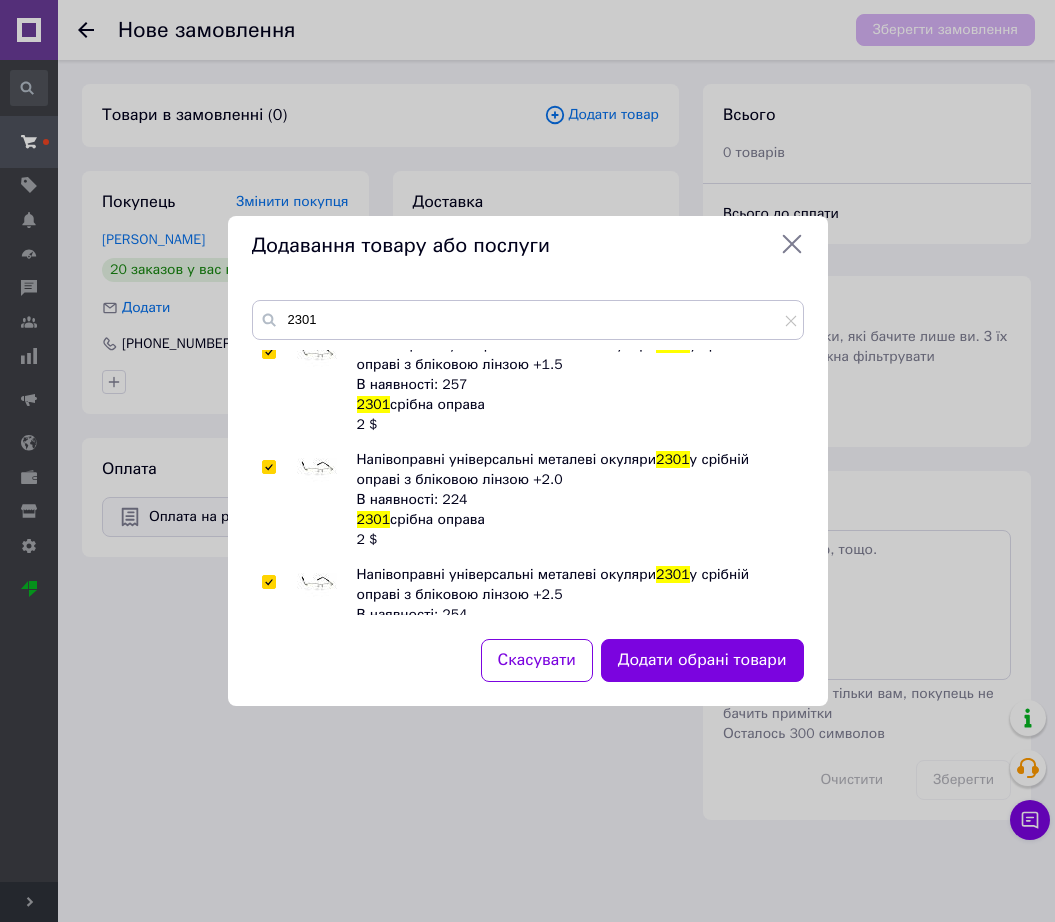 checkbox on "true" 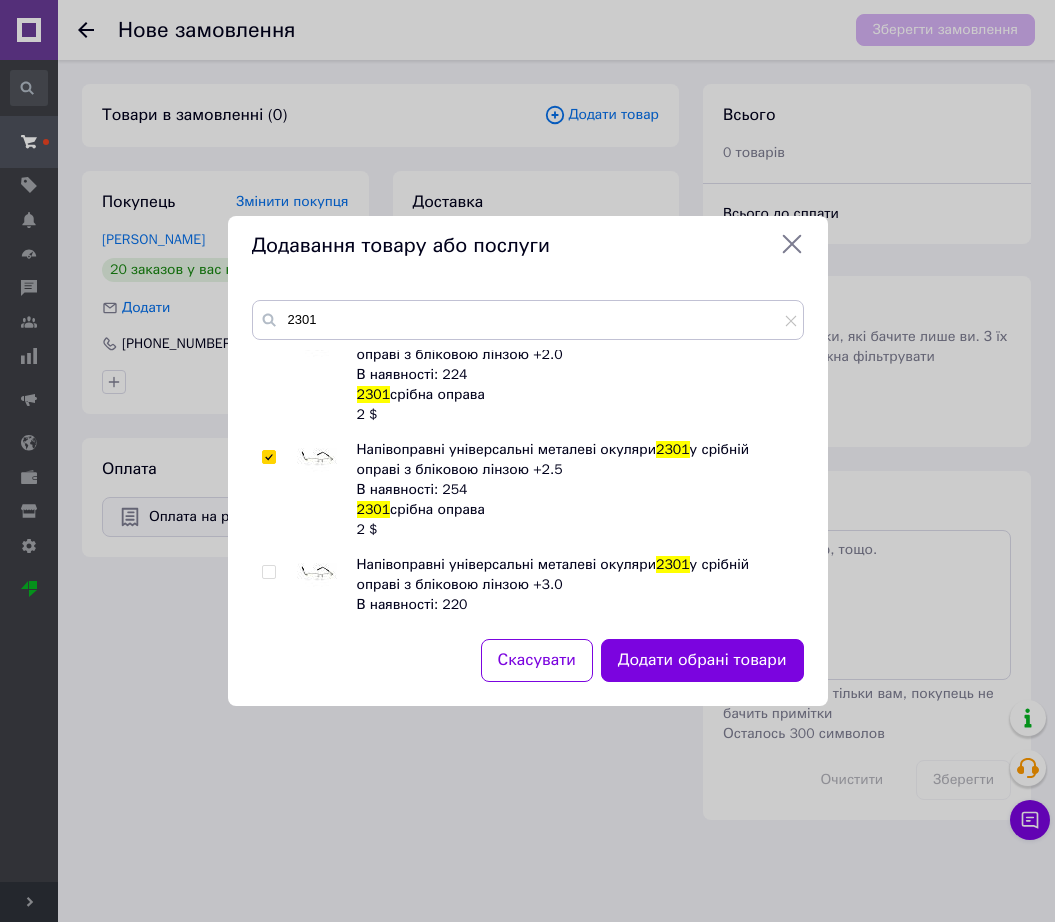 scroll, scrollTop: 1645, scrollLeft: 0, axis: vertical 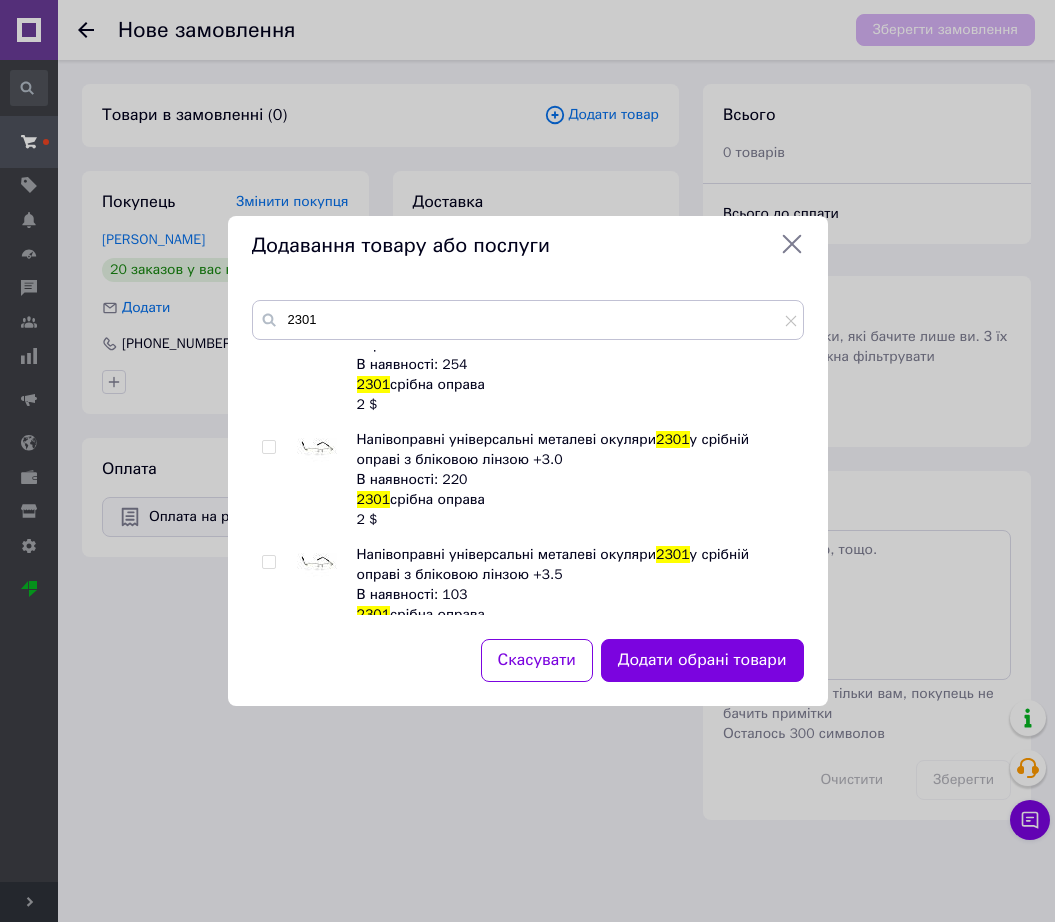 click at bounding box center [317, 450] 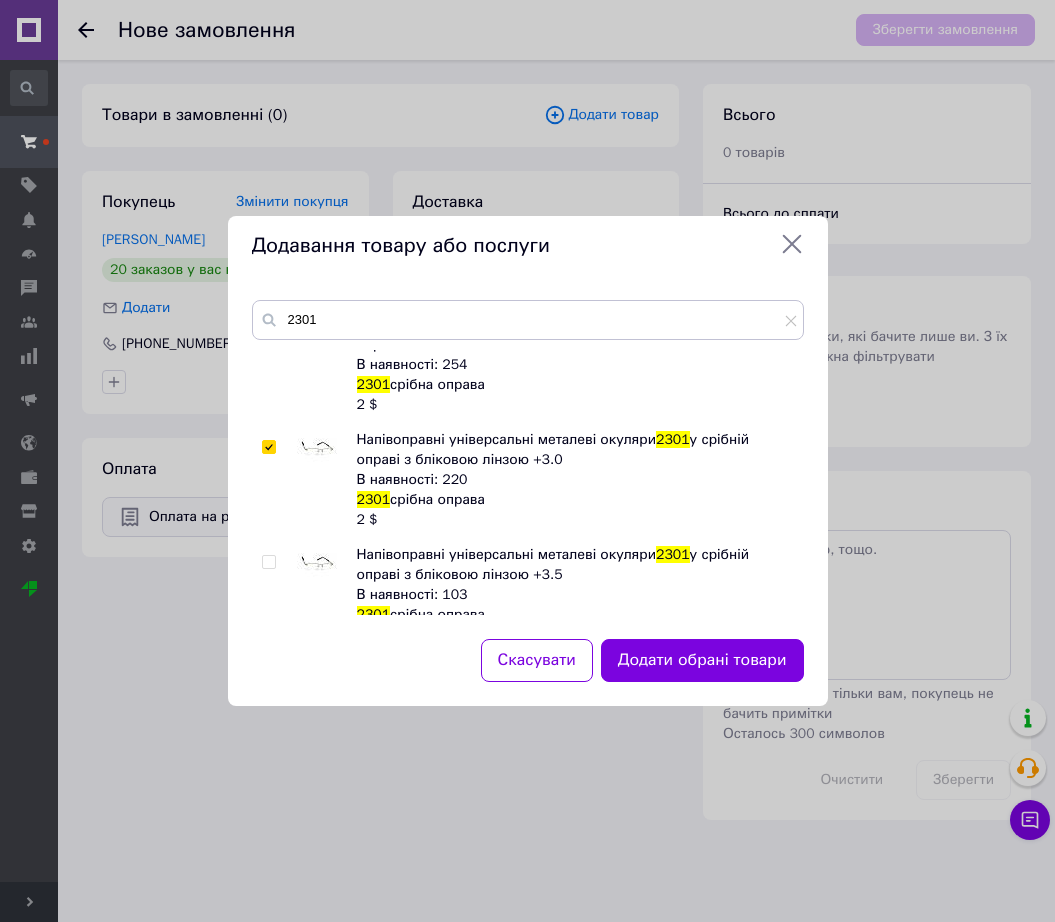 checkbox on "true" 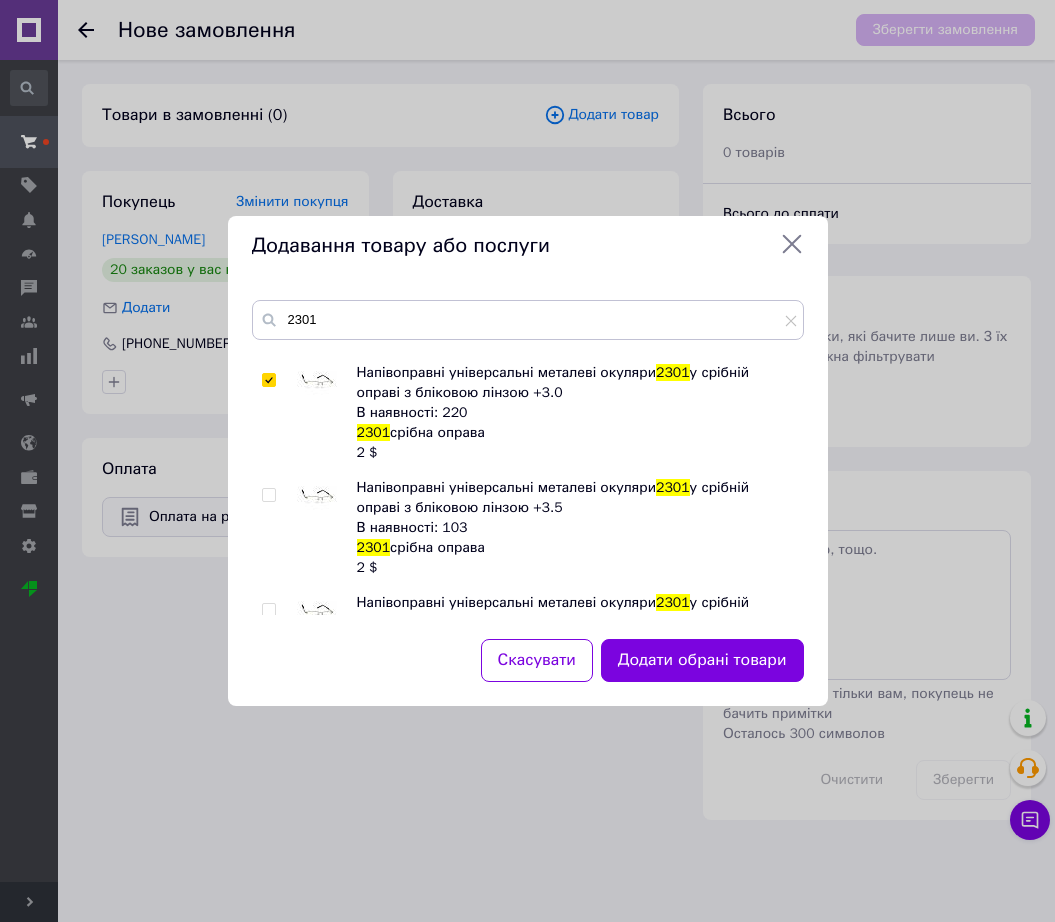scroll, scrollTop: 1770, scrollLeft: 0, axis: vertical 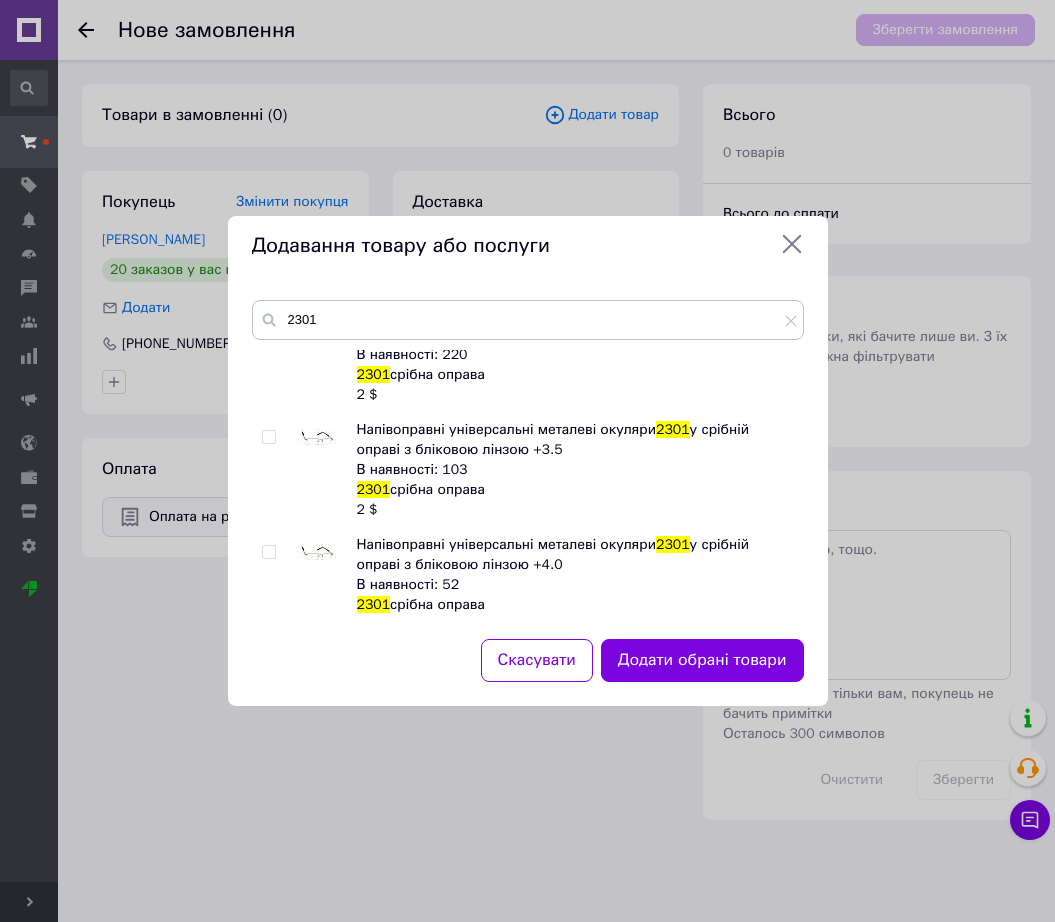 click at bounding box center (317, 555) 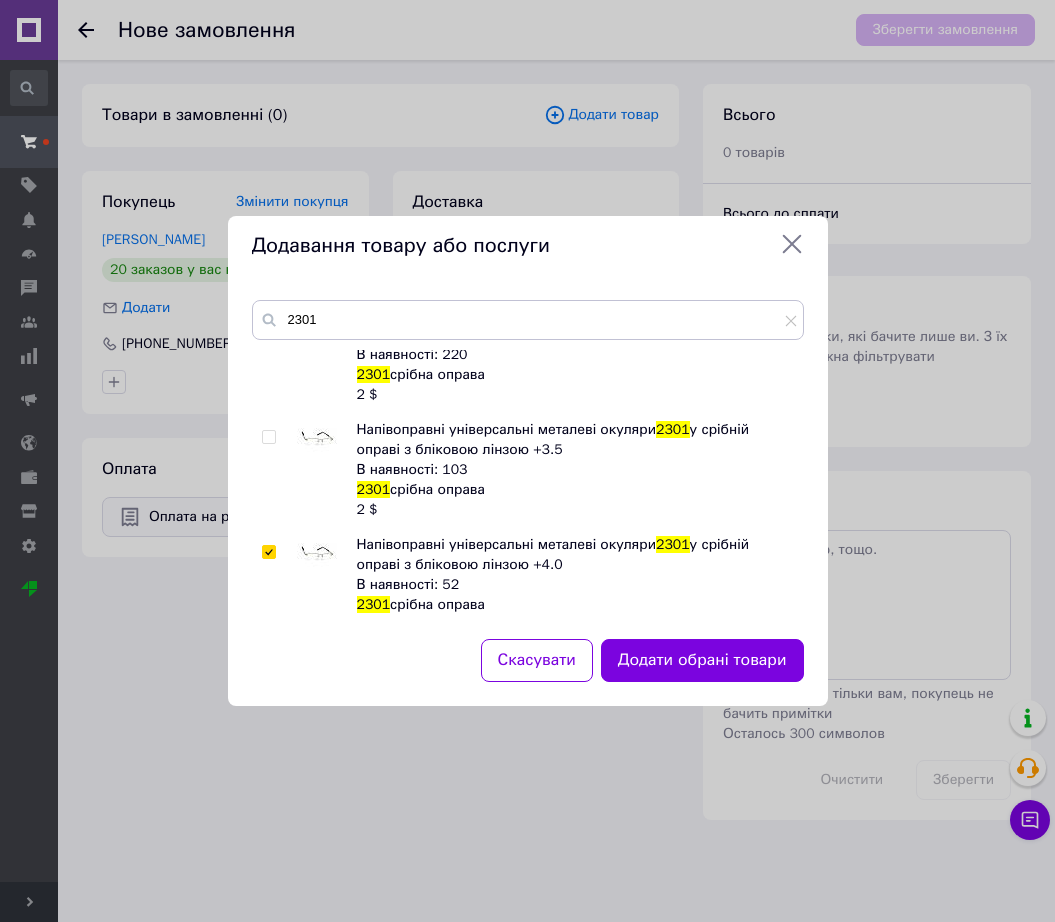 checkbox on "true" 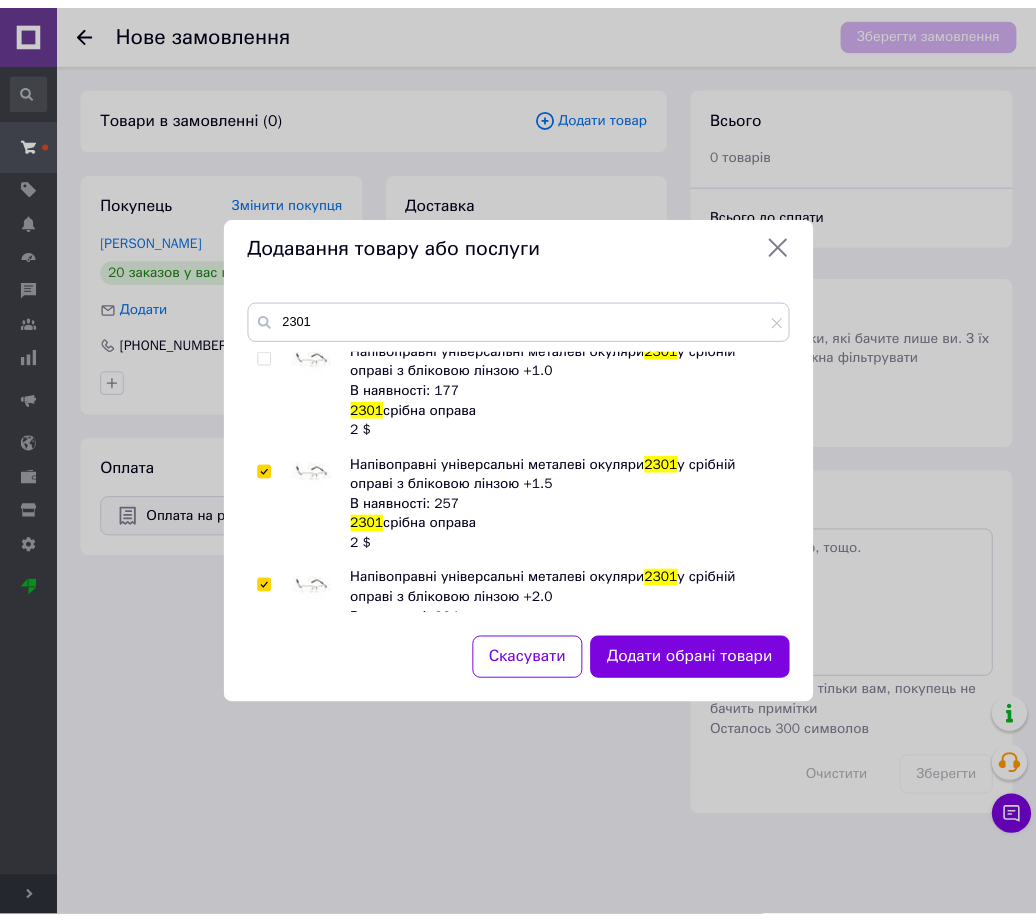 scroll, scrollTop: 895, scrollLeft: 0, axis: vertical 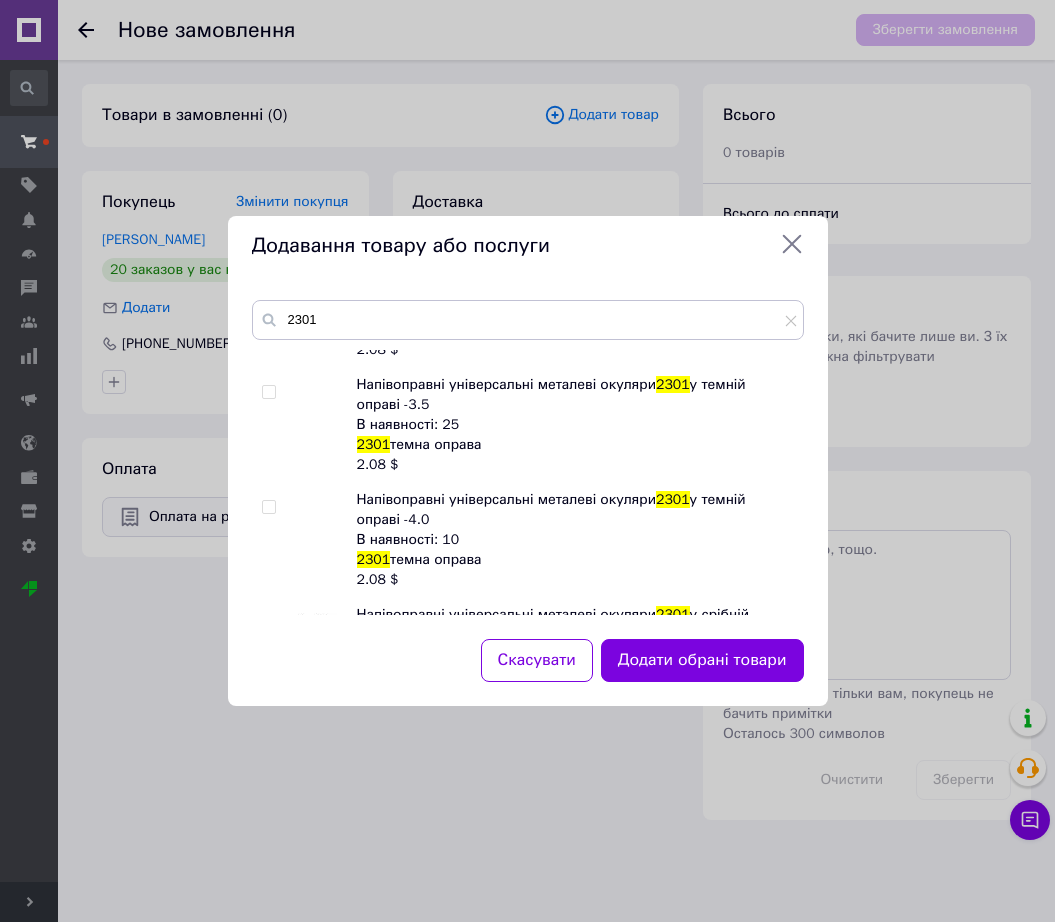 click at bounding box center (317, 510) 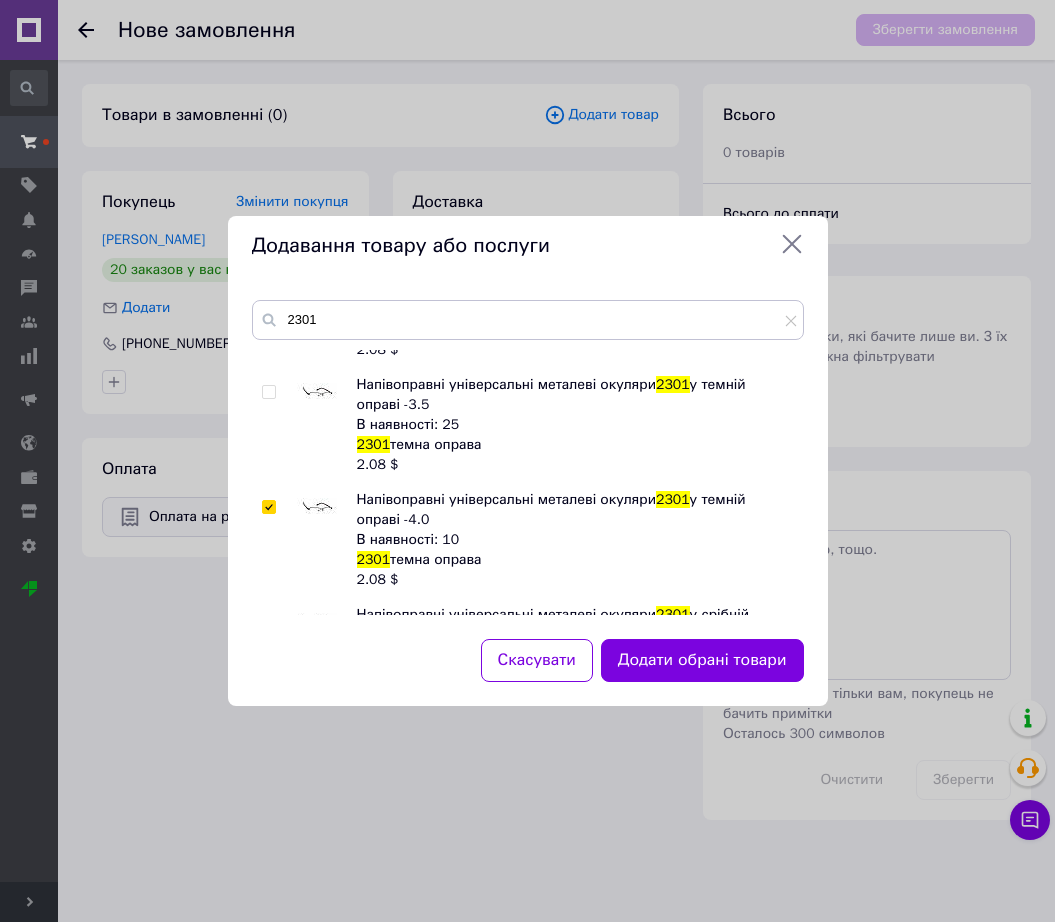 checkbox on "true" 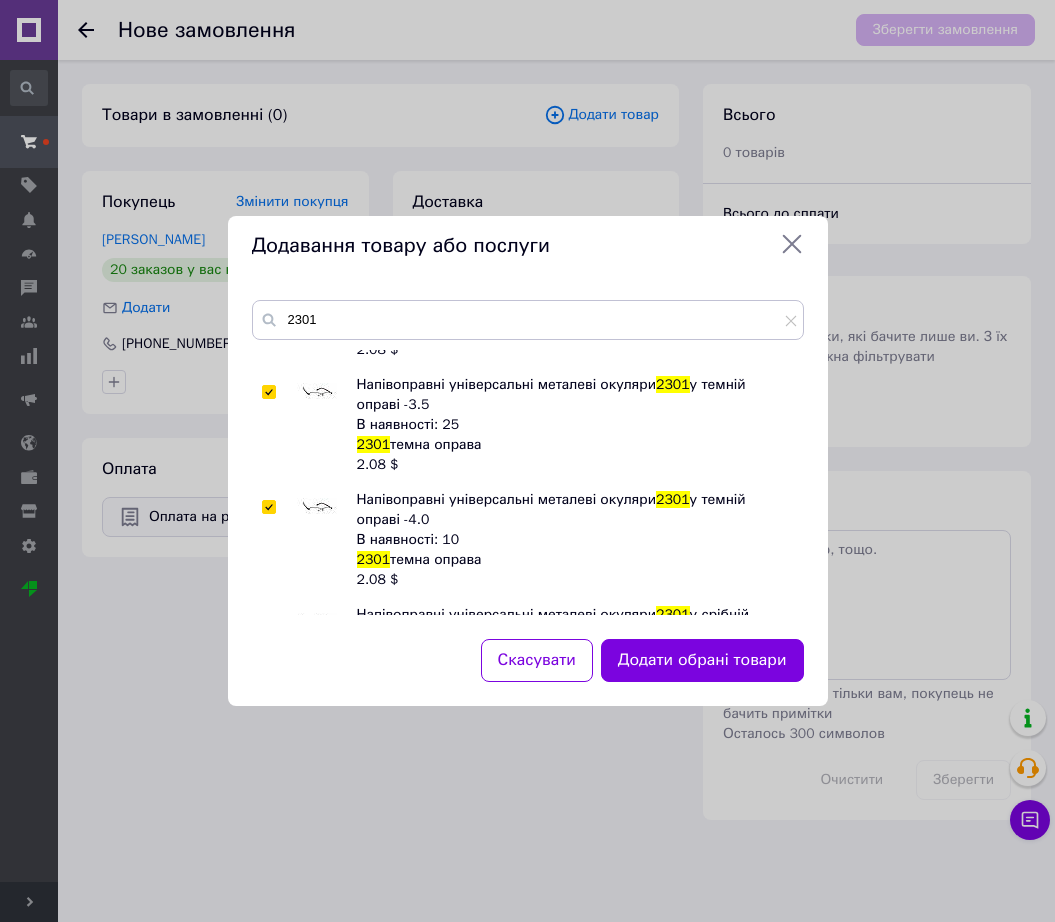 checkbox on "true" 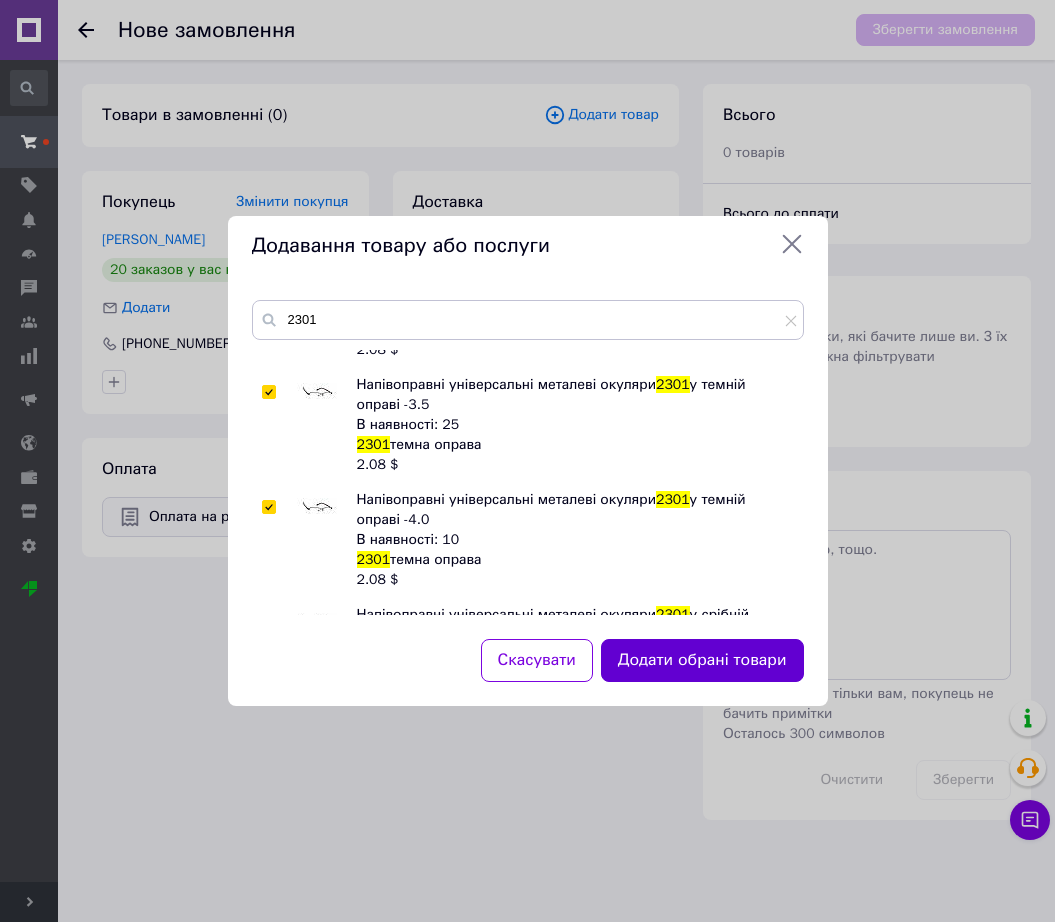 click on "Додати обрані товари" at bounding box center [702, 660] 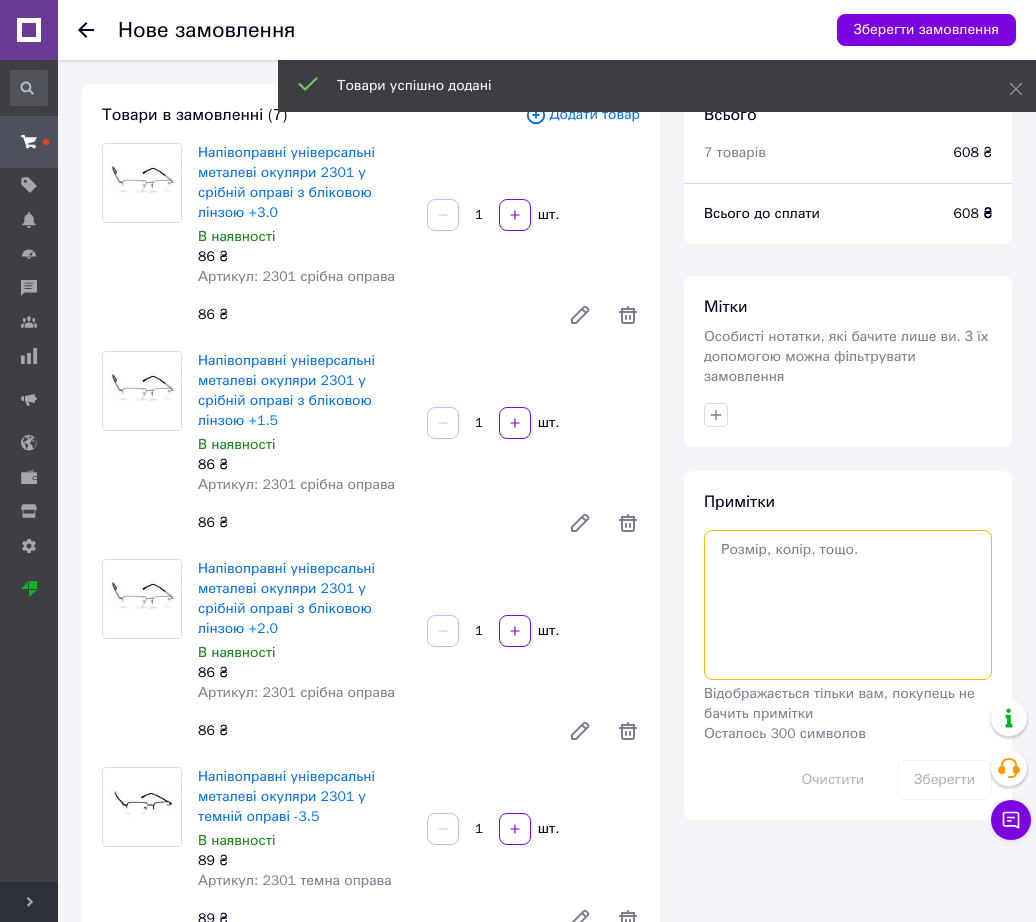 click at bounding box center [848, 605] 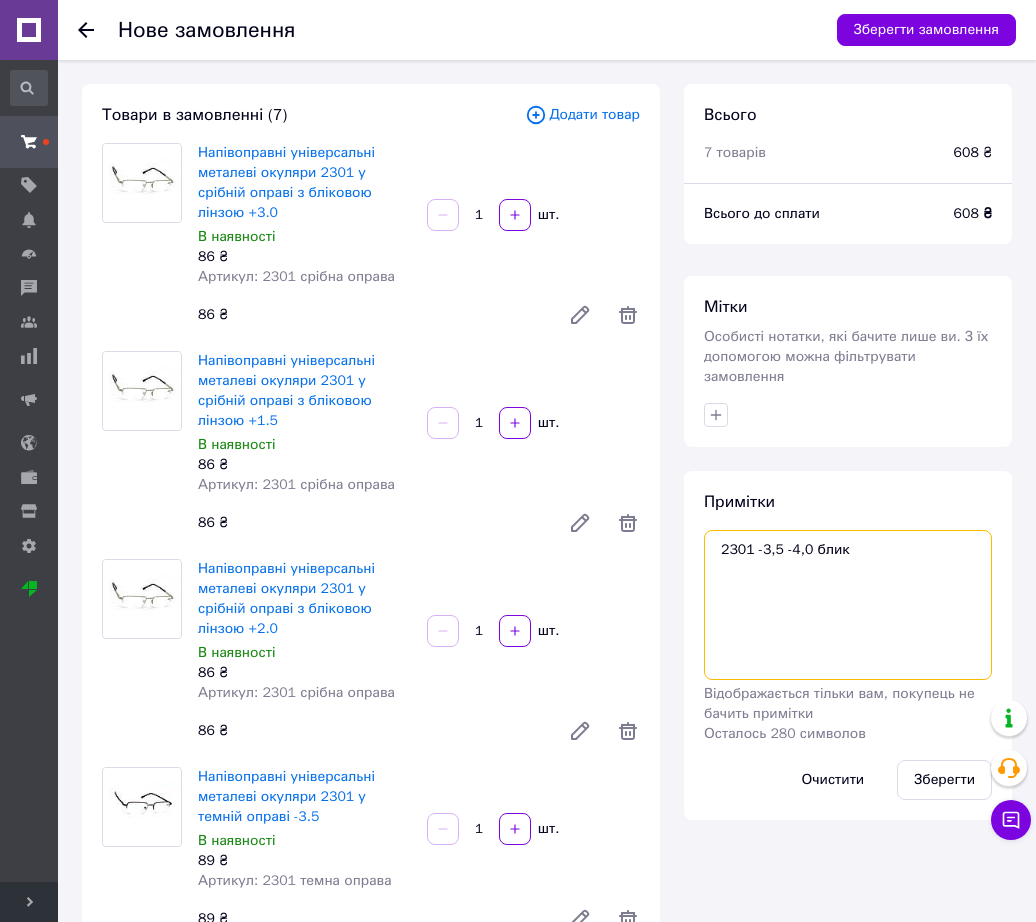 type on "2301 -3,5 -4,0 блик" 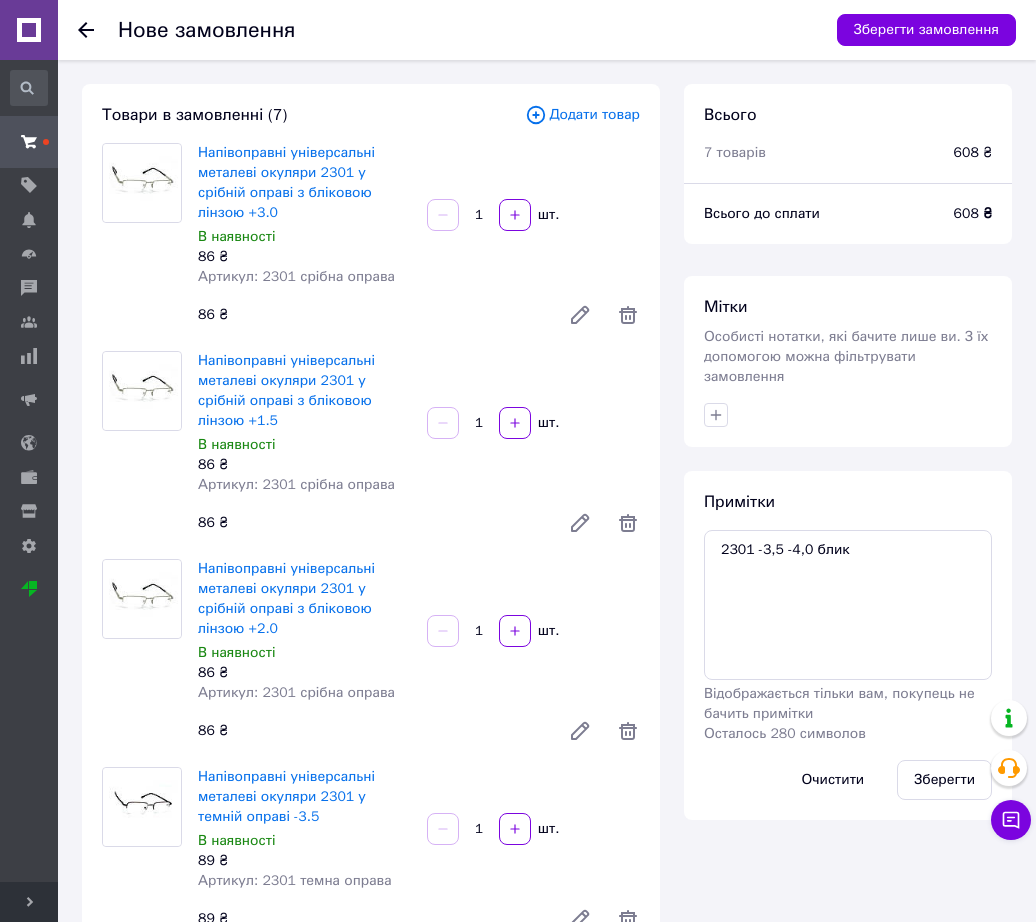 click on "1" at bounding box center (479, 215) 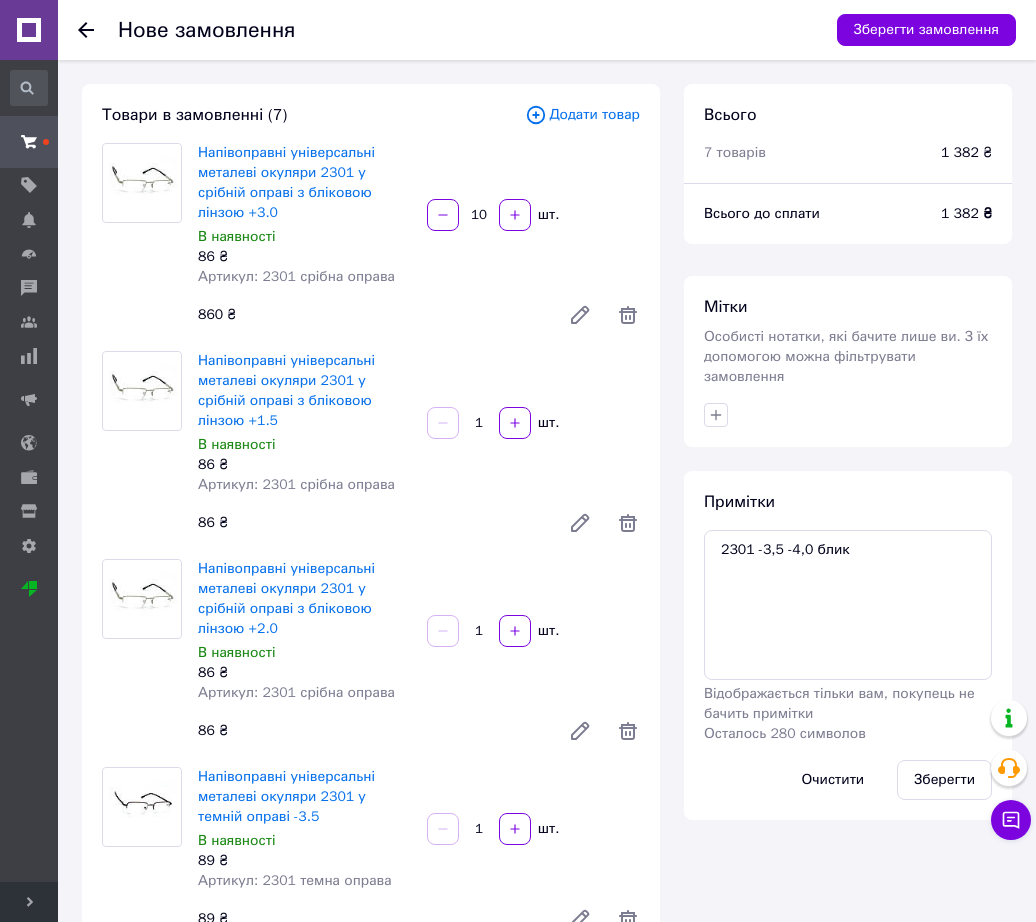 type on "10" 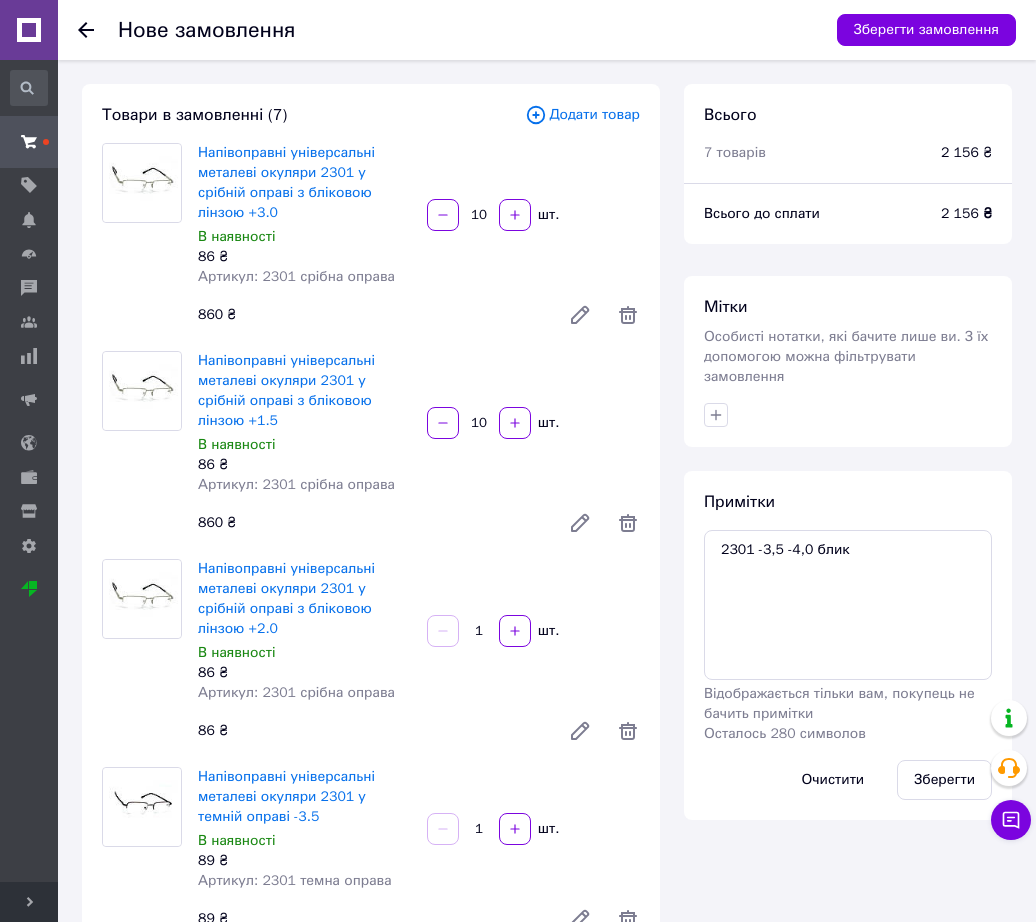 type on "10" 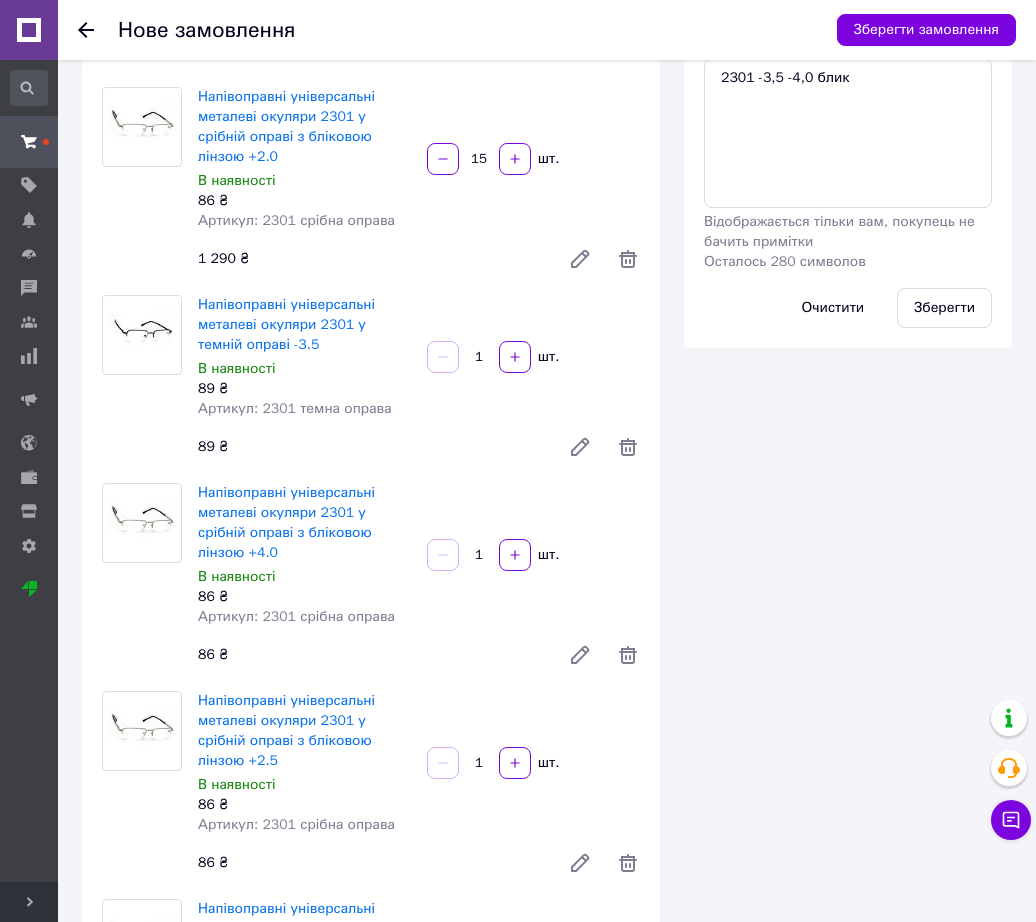 scroll, scrollTop: 500, scrollLeft: 0, axis: vertical 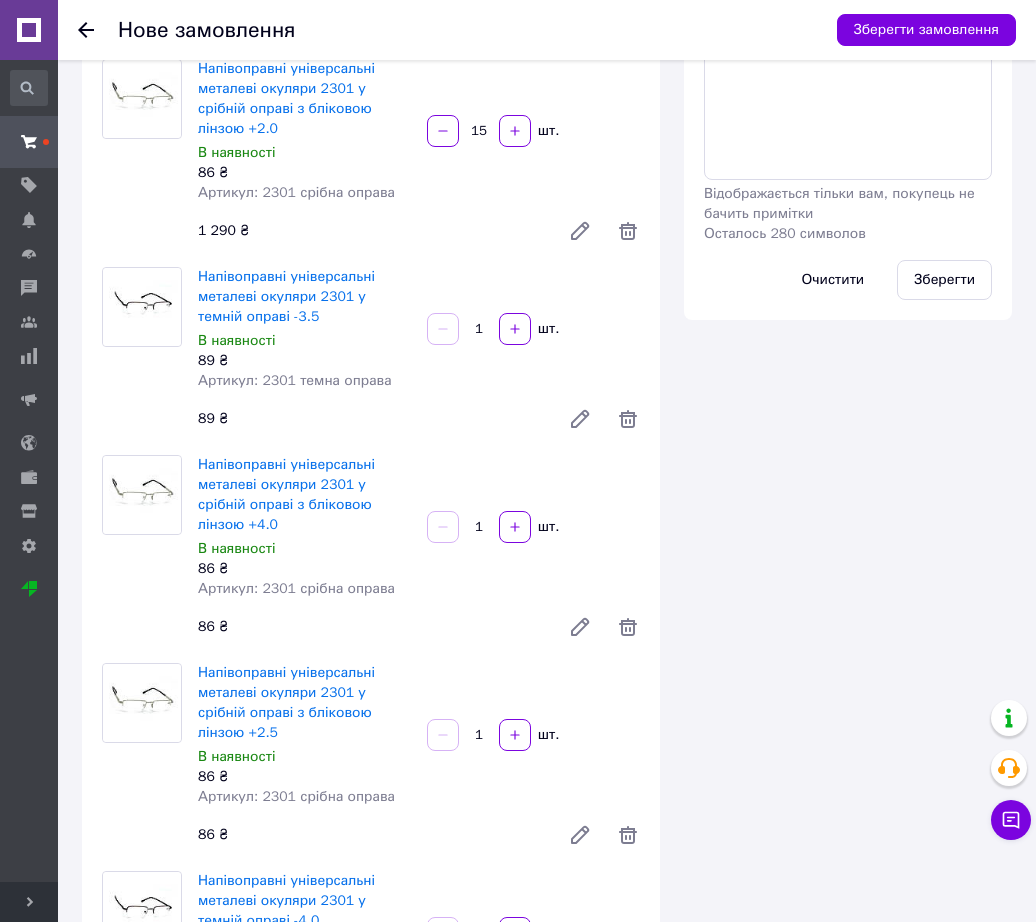type on "15" 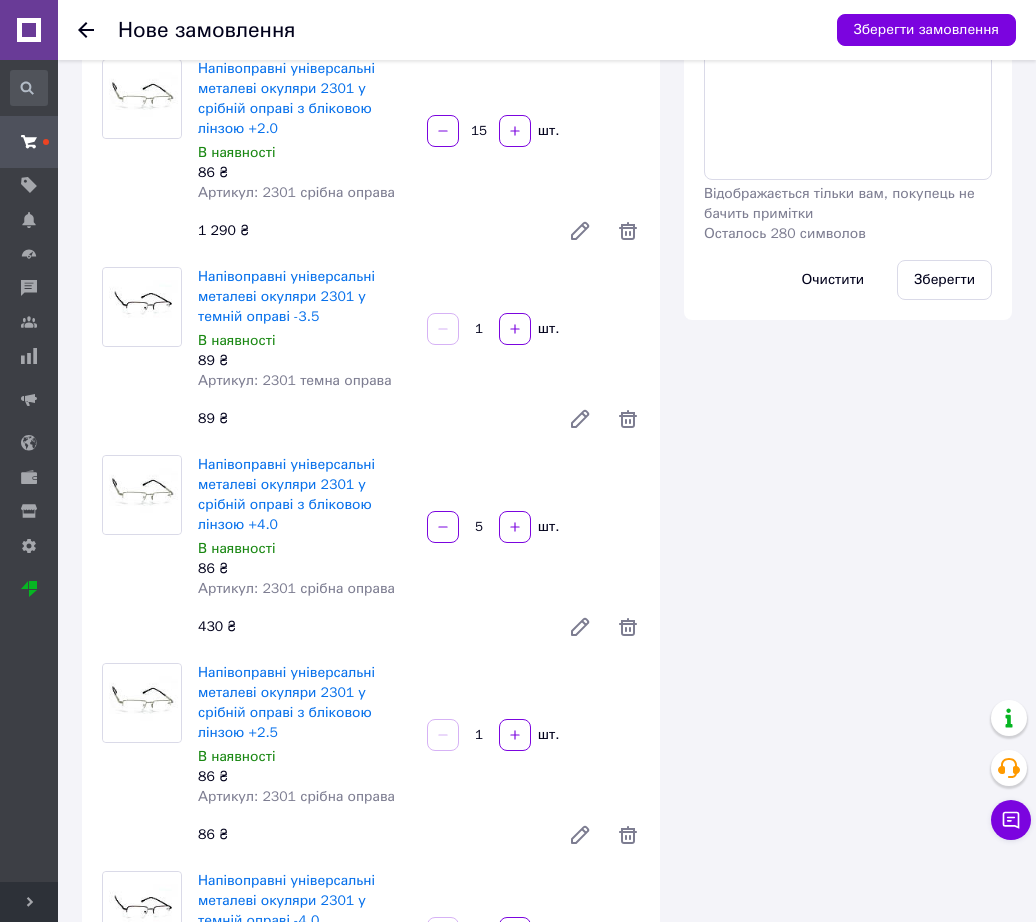 type on "5" 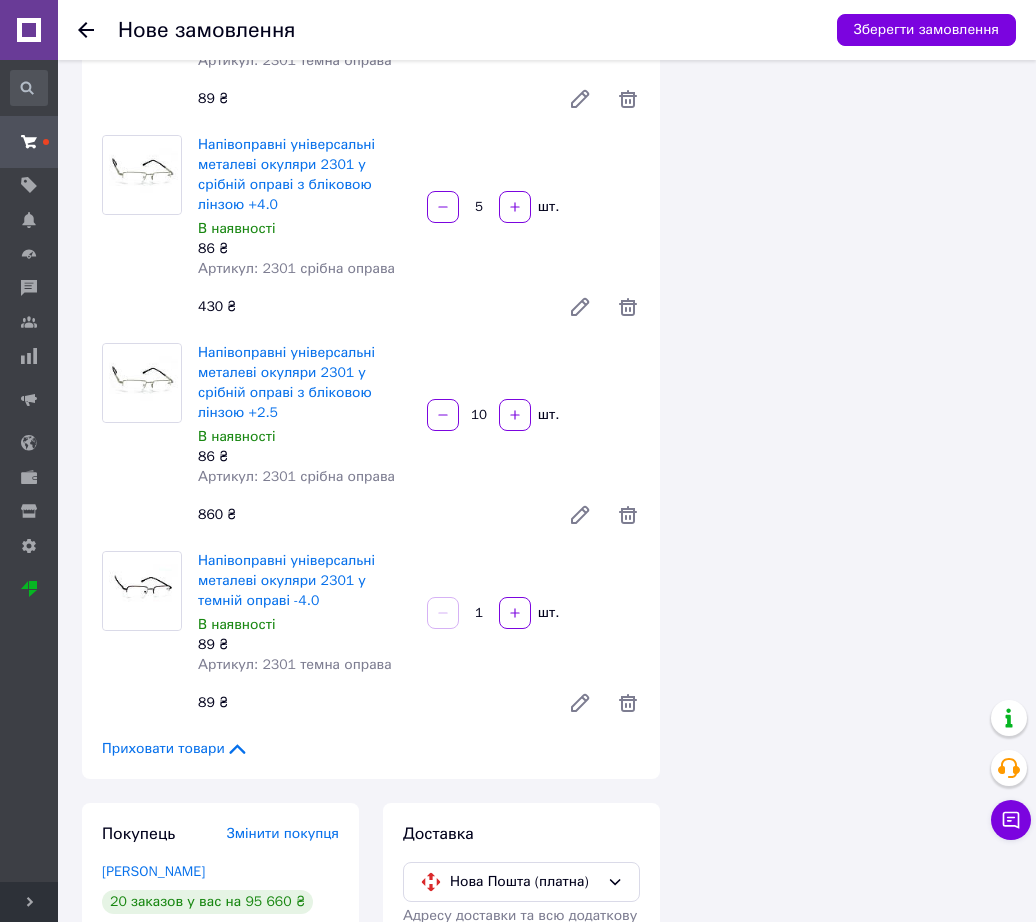 scroll, scrollTop: 1011, scrollLeft: 0, axis: vertical 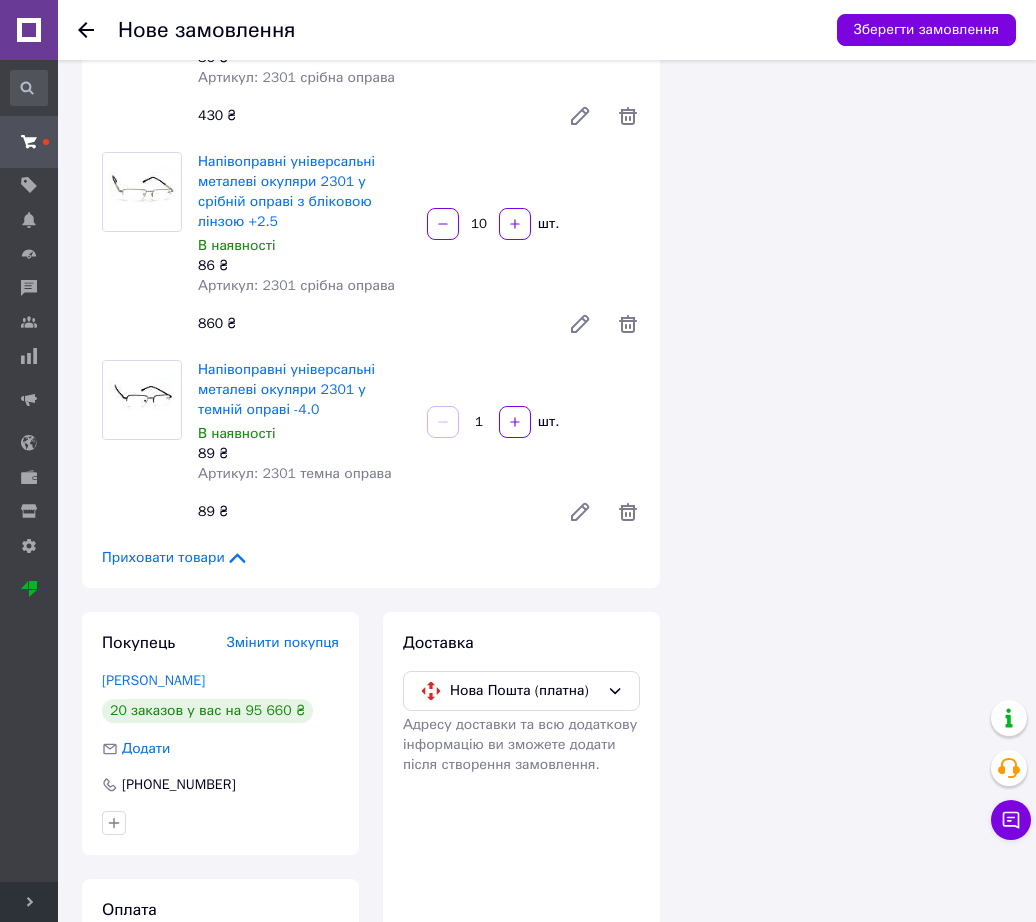 type on "10" 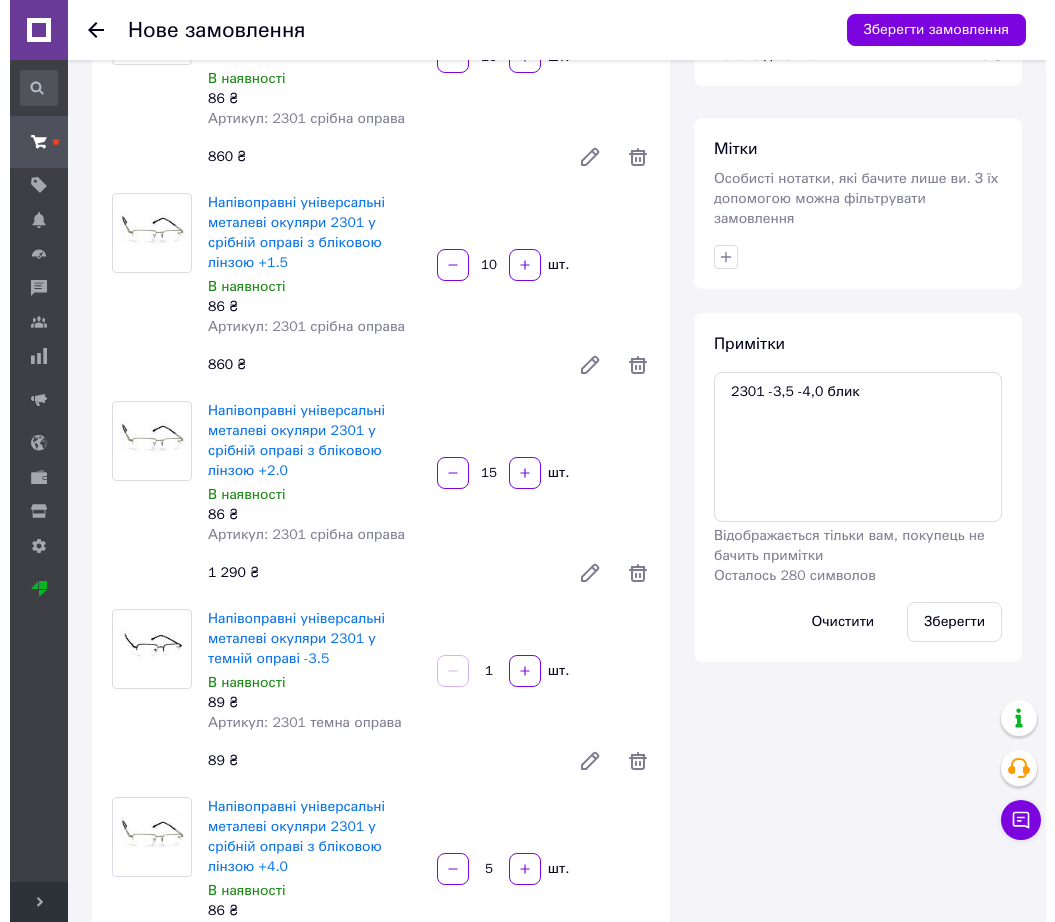scroll, scrollTop: 0, scrollLeft: 0, axis: both 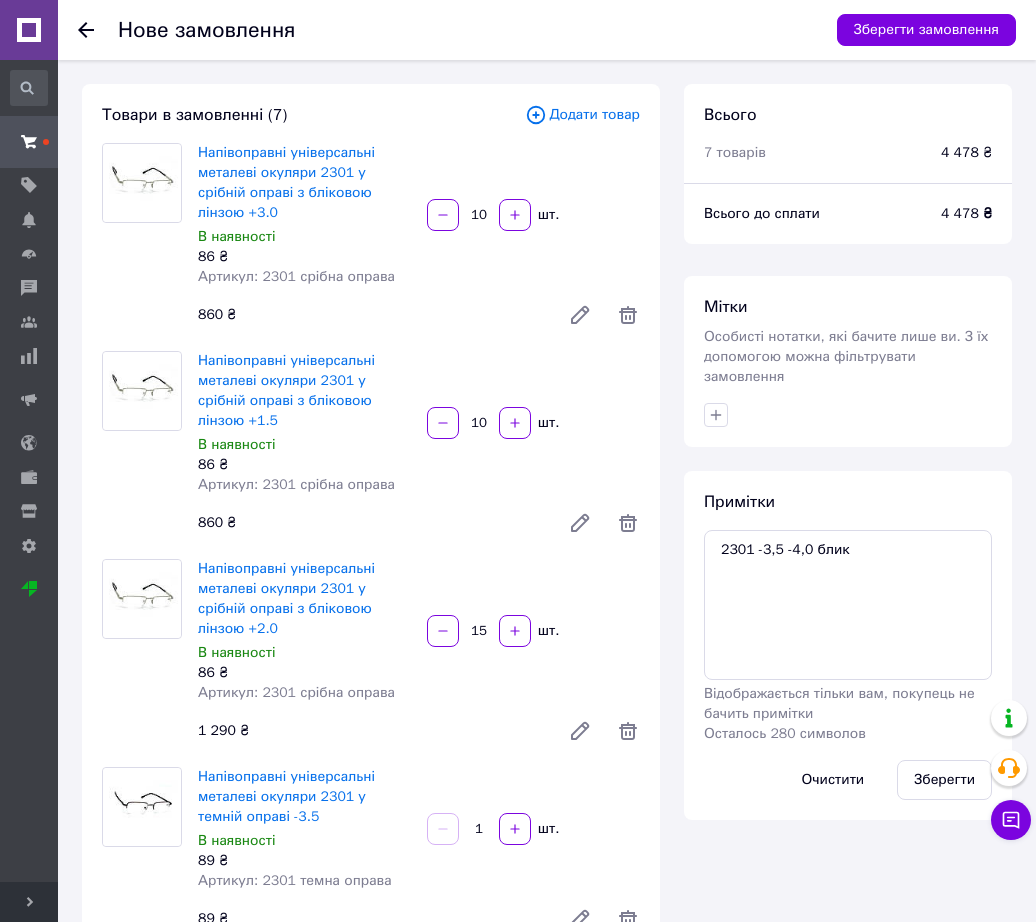 click on "Додати товар" at bounding box center [582, 115] 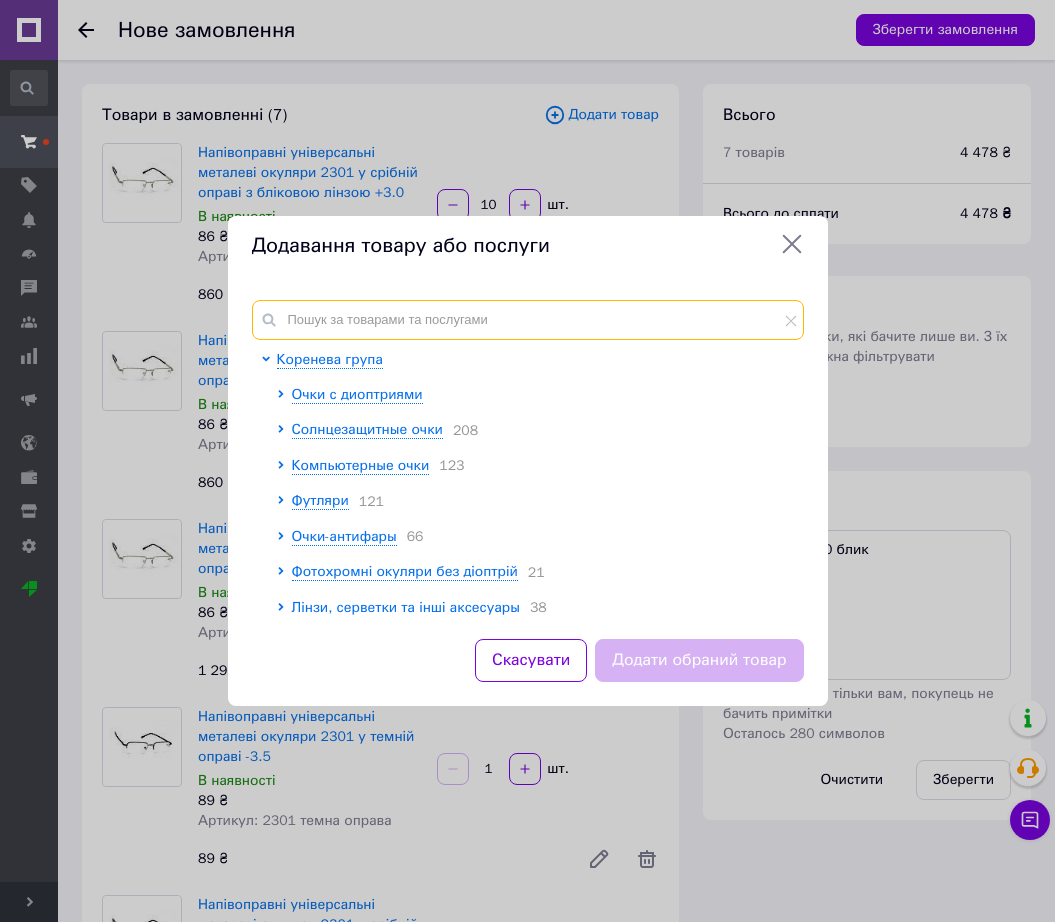 click at bounding box center (528, 320) 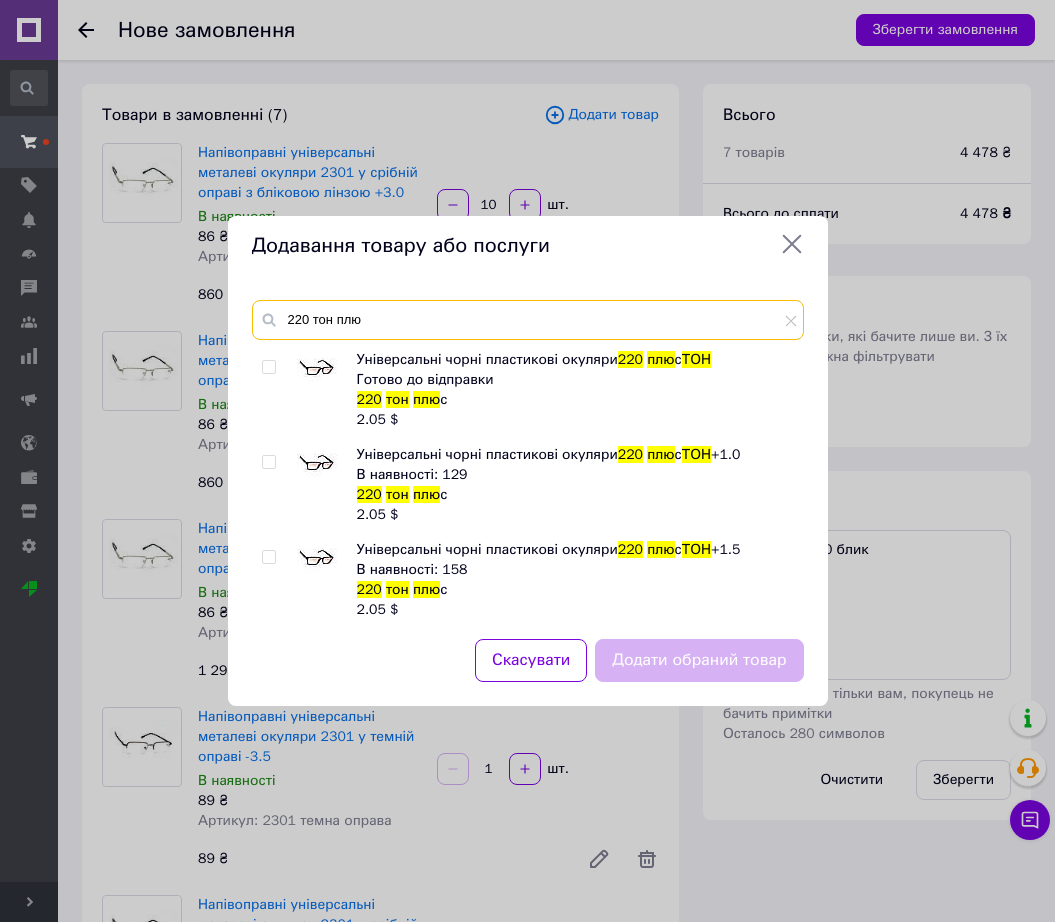 type on "220 тон плю" 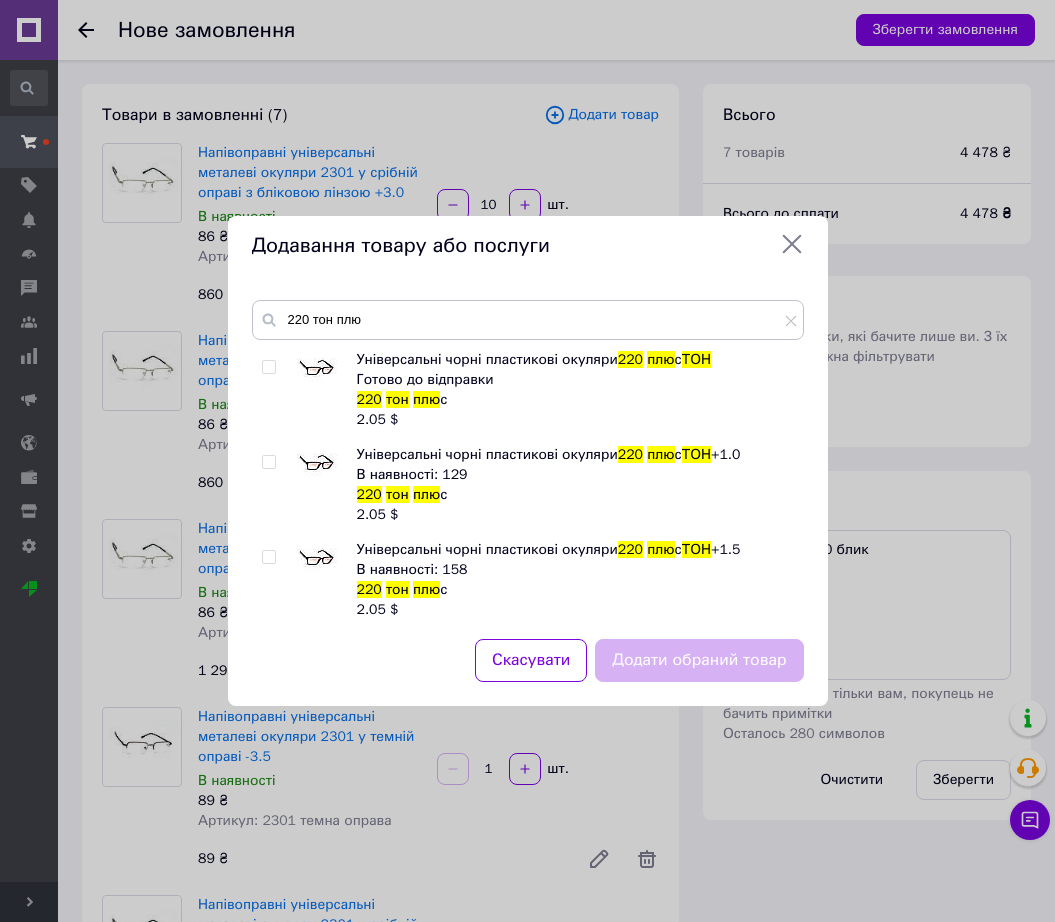 click at bounding box center (317, 560) 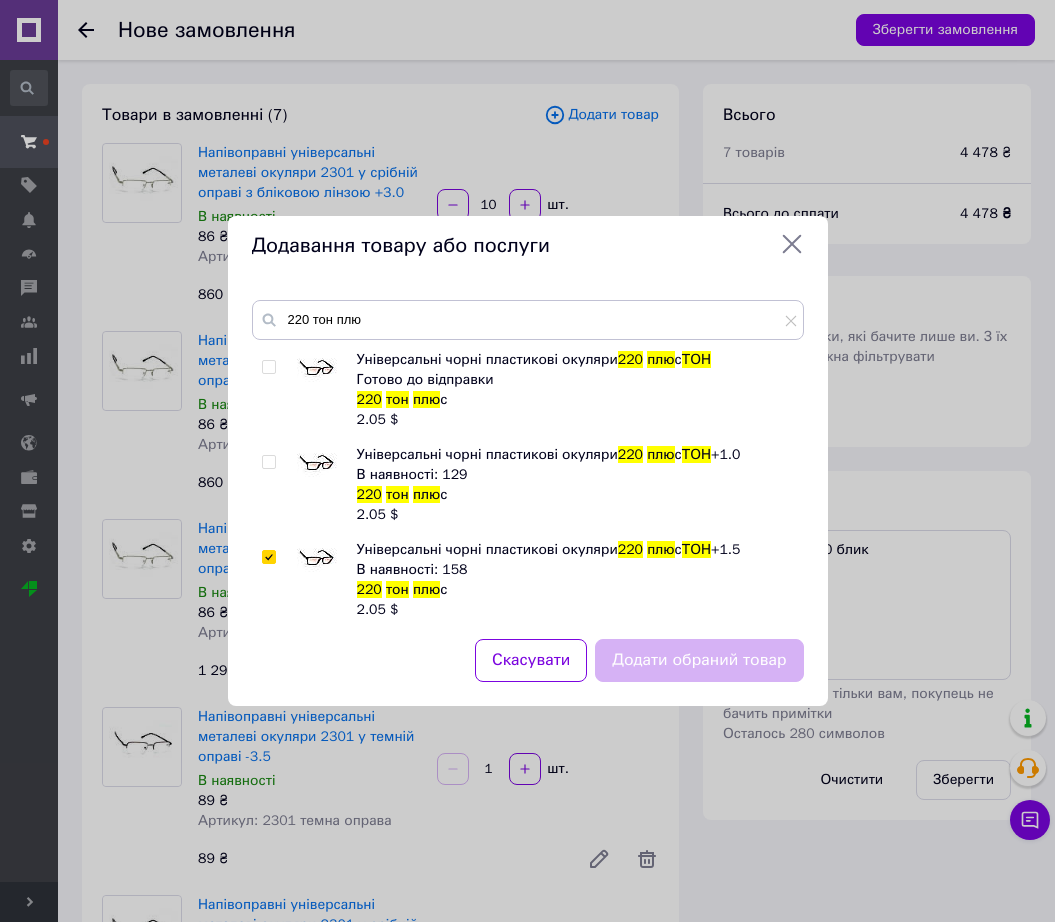 checkbox on "true" 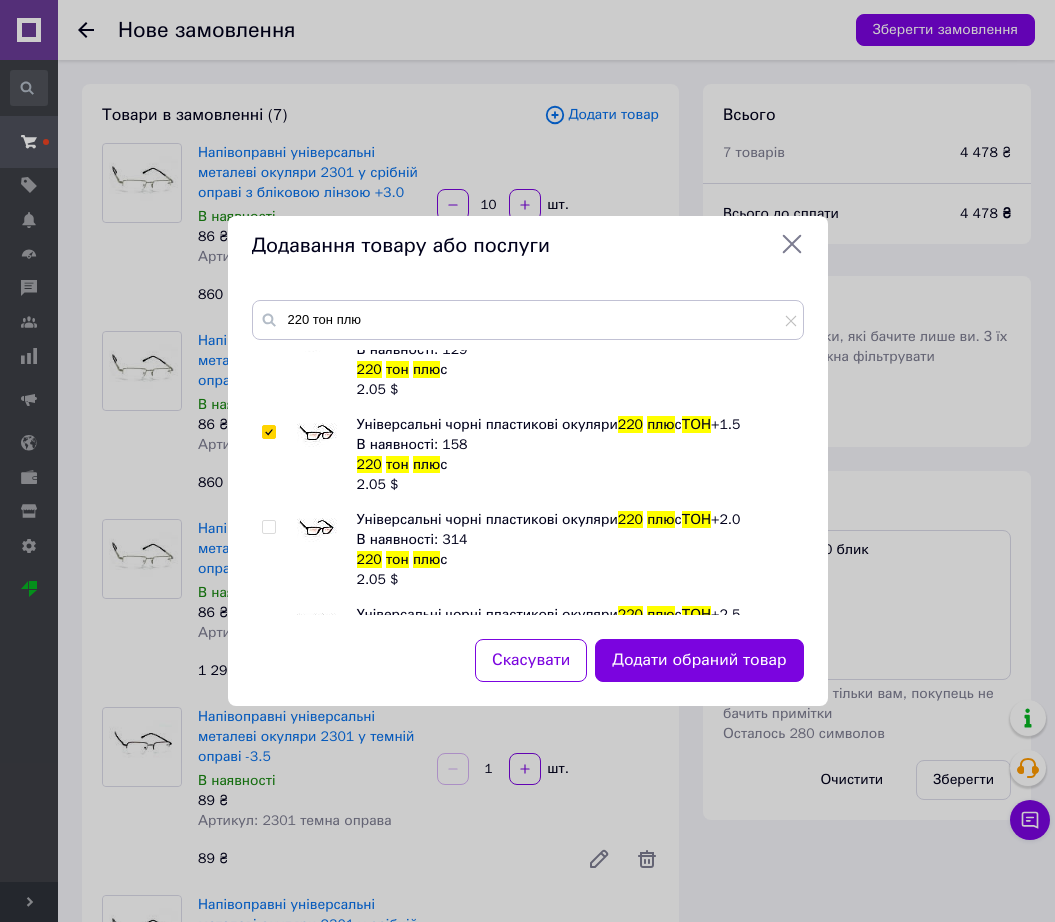 click at bounding box center (317, 530) 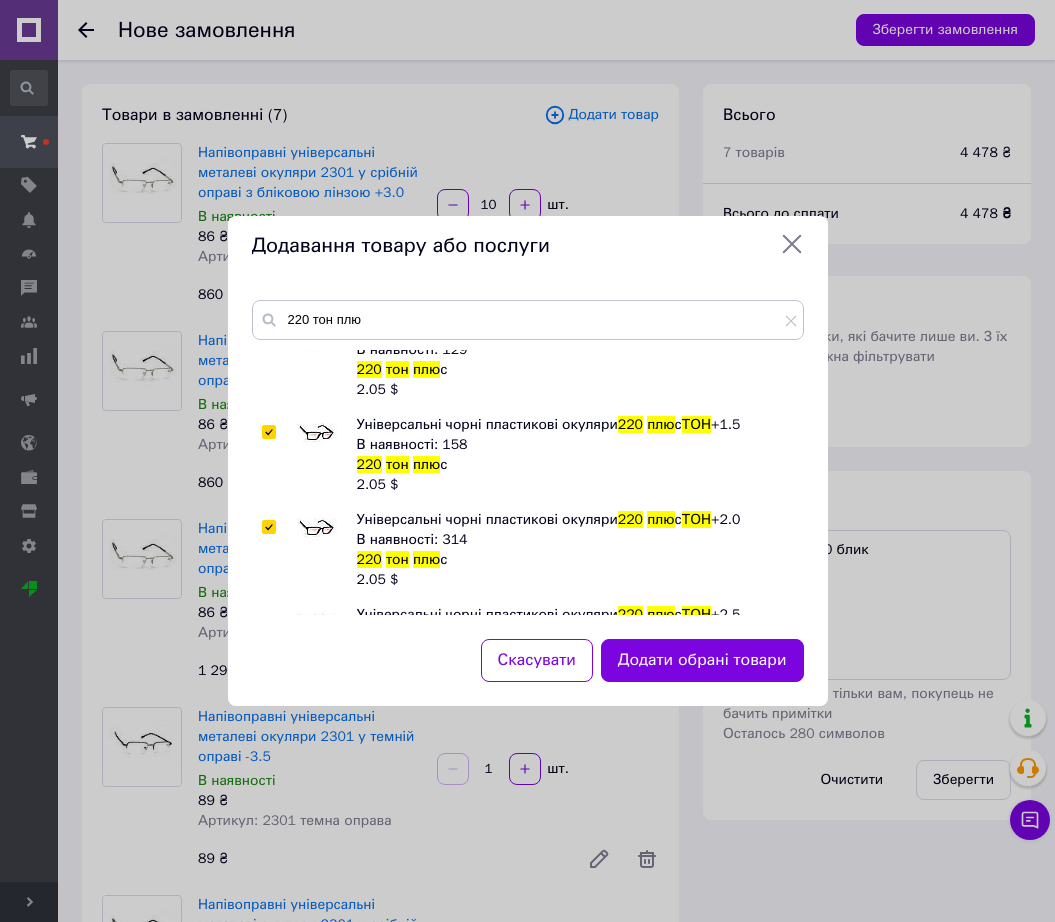 checkbox on "true" 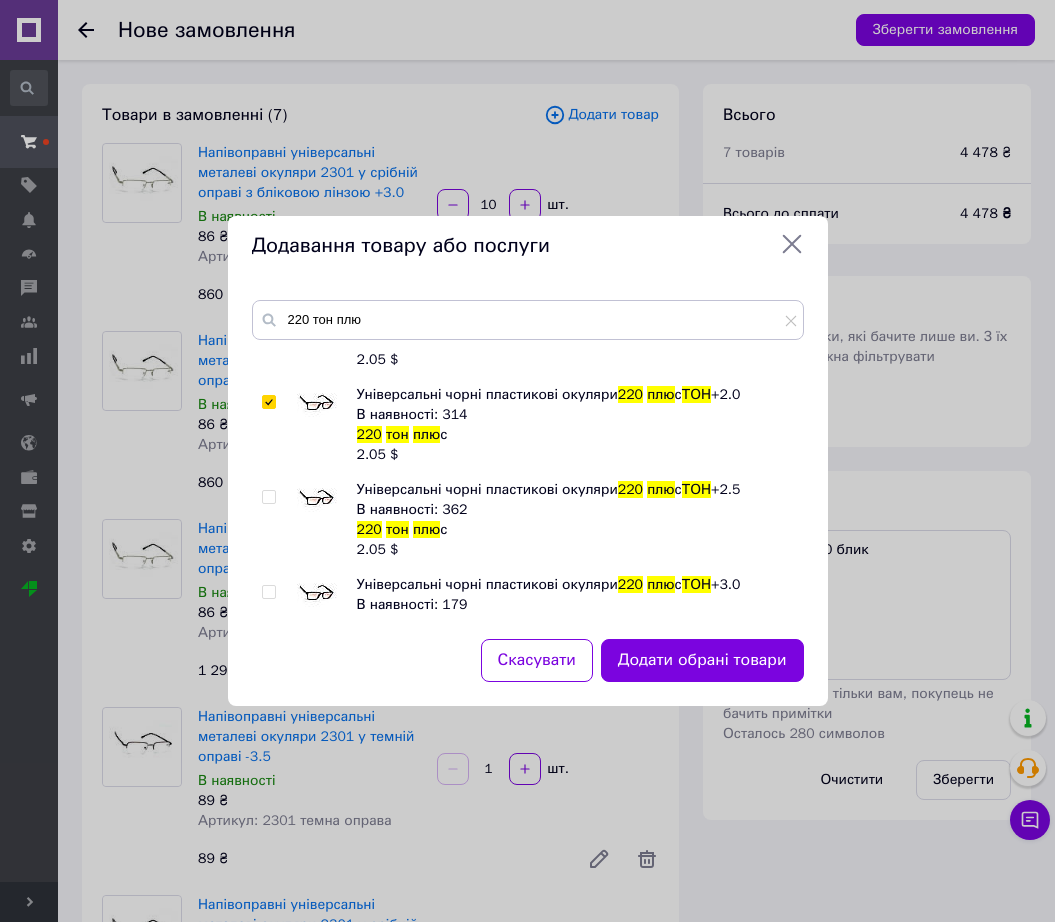 click at bounding box center [317, 500] 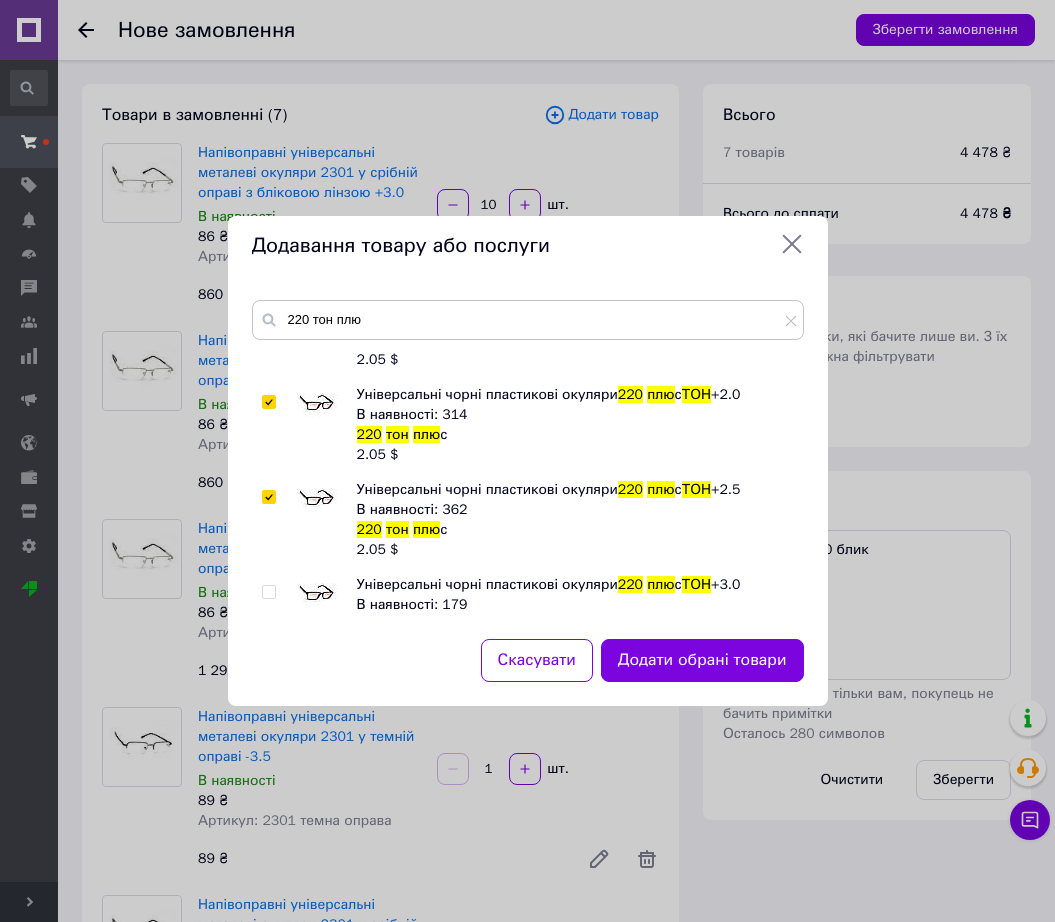 checkbox on "true" 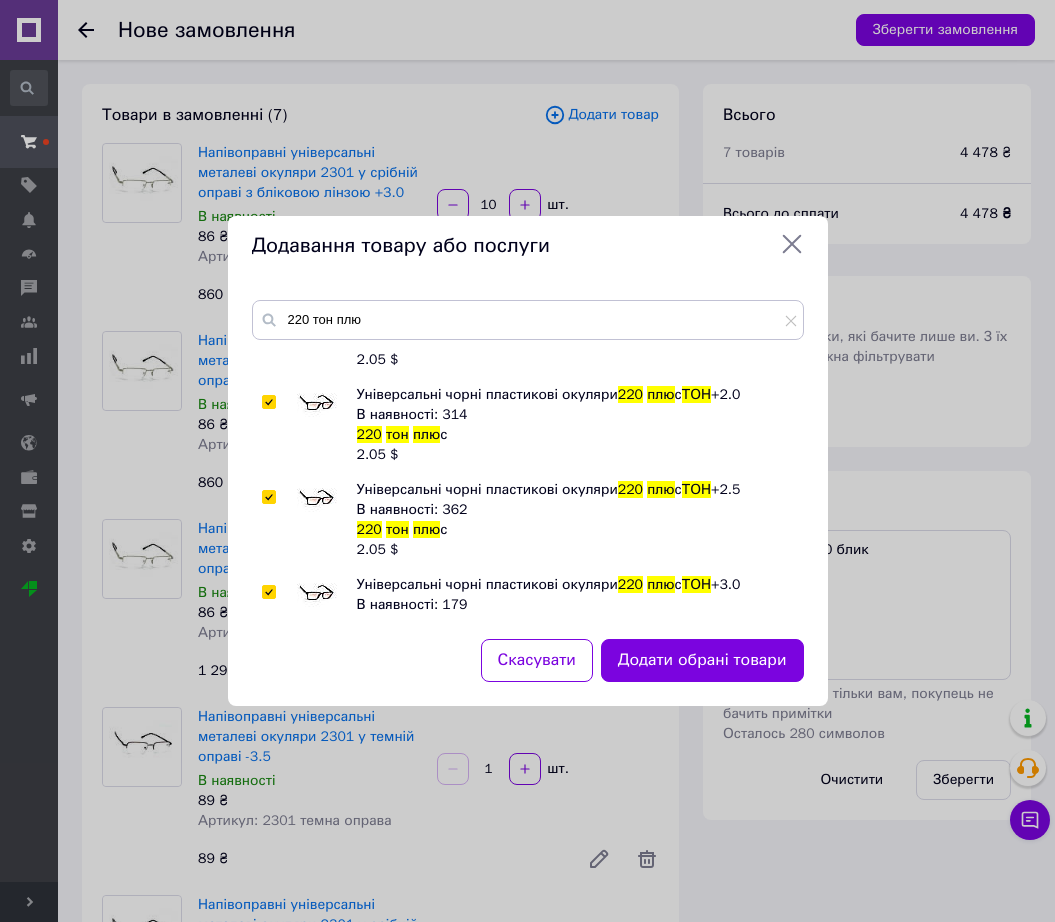 checkbox on "true" 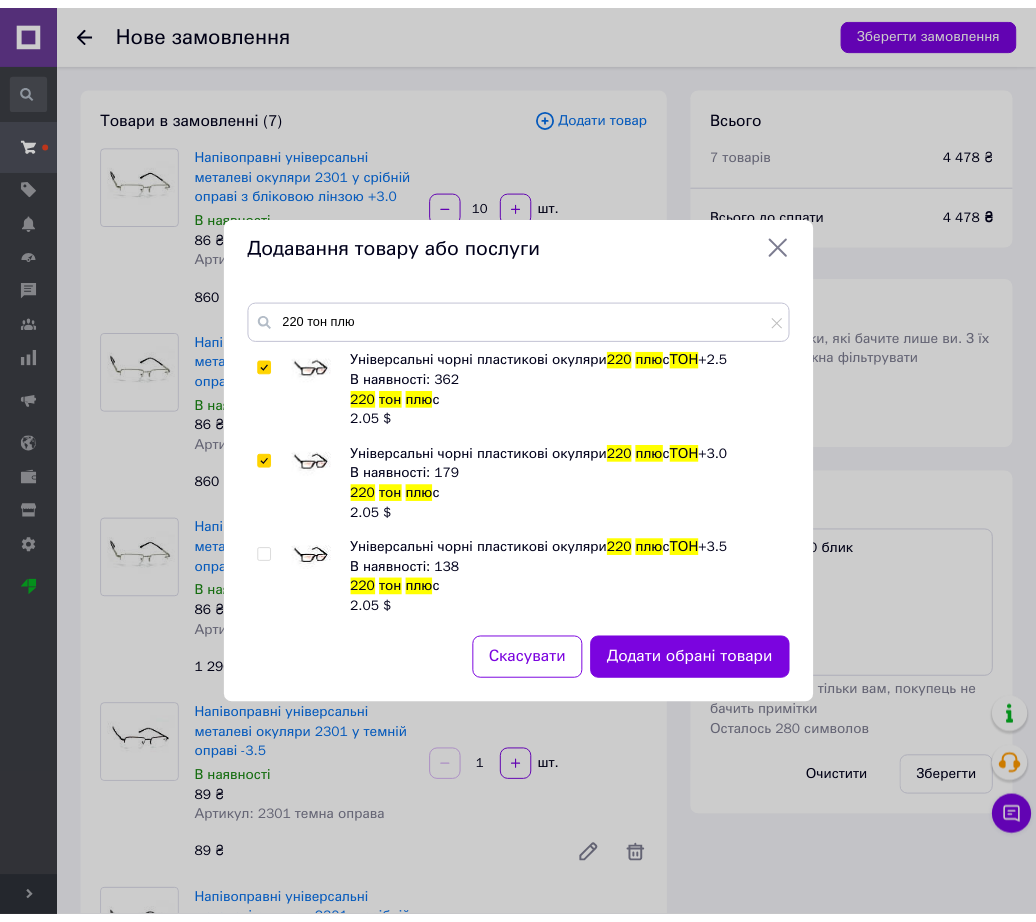 scroll, scrollTop: 480, scrollLeft: 0, axis: vertical 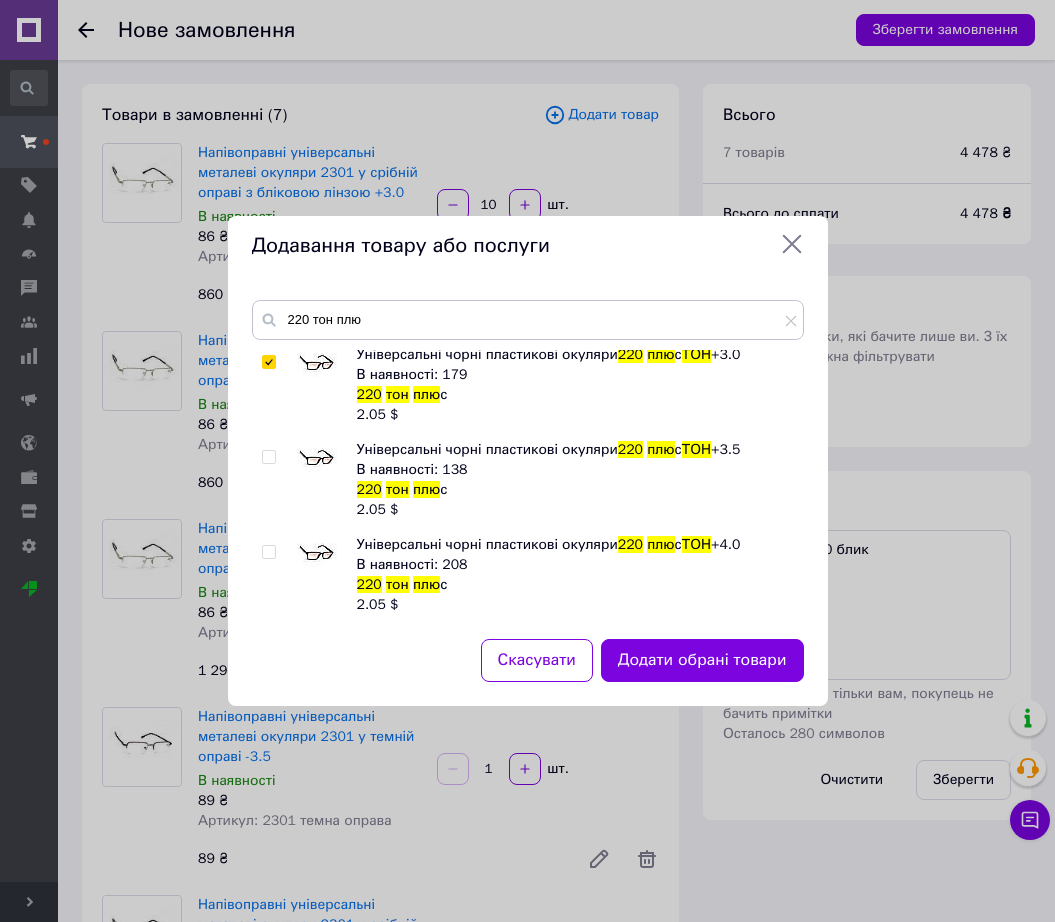 click at bounding box center (317, 555) 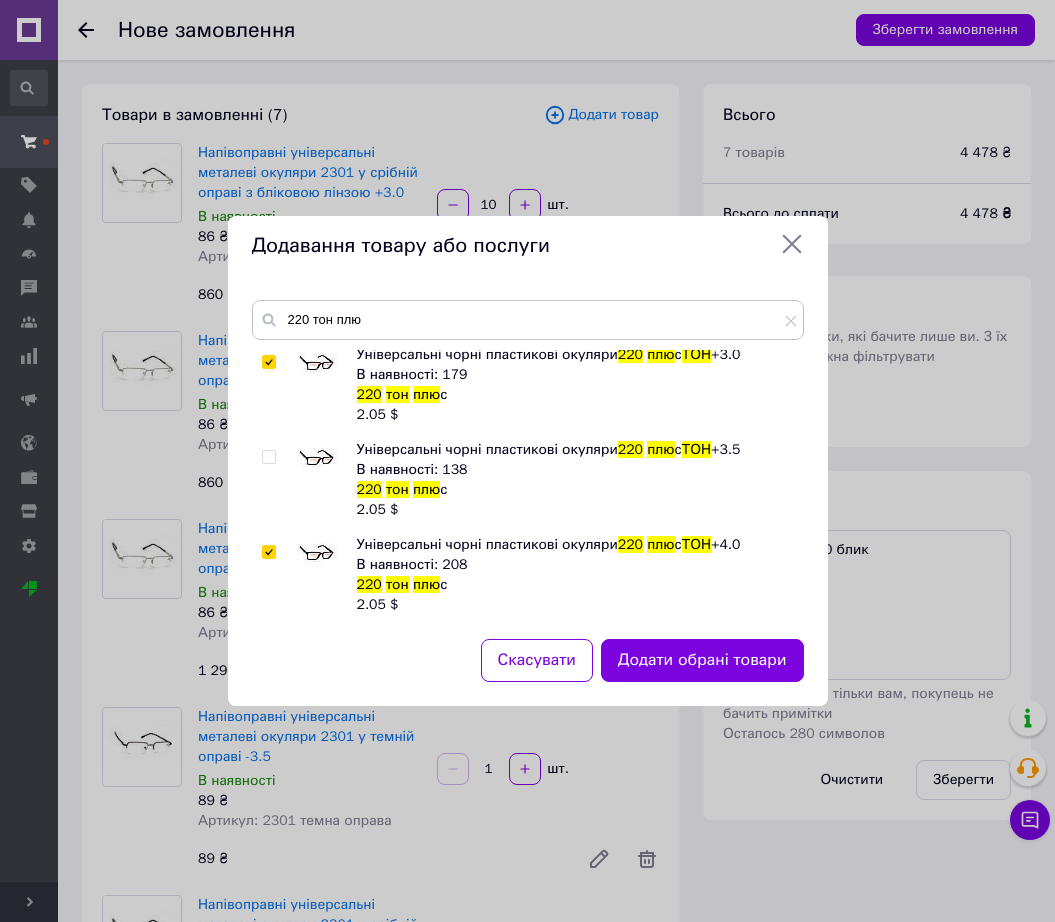 checkbox on "true" 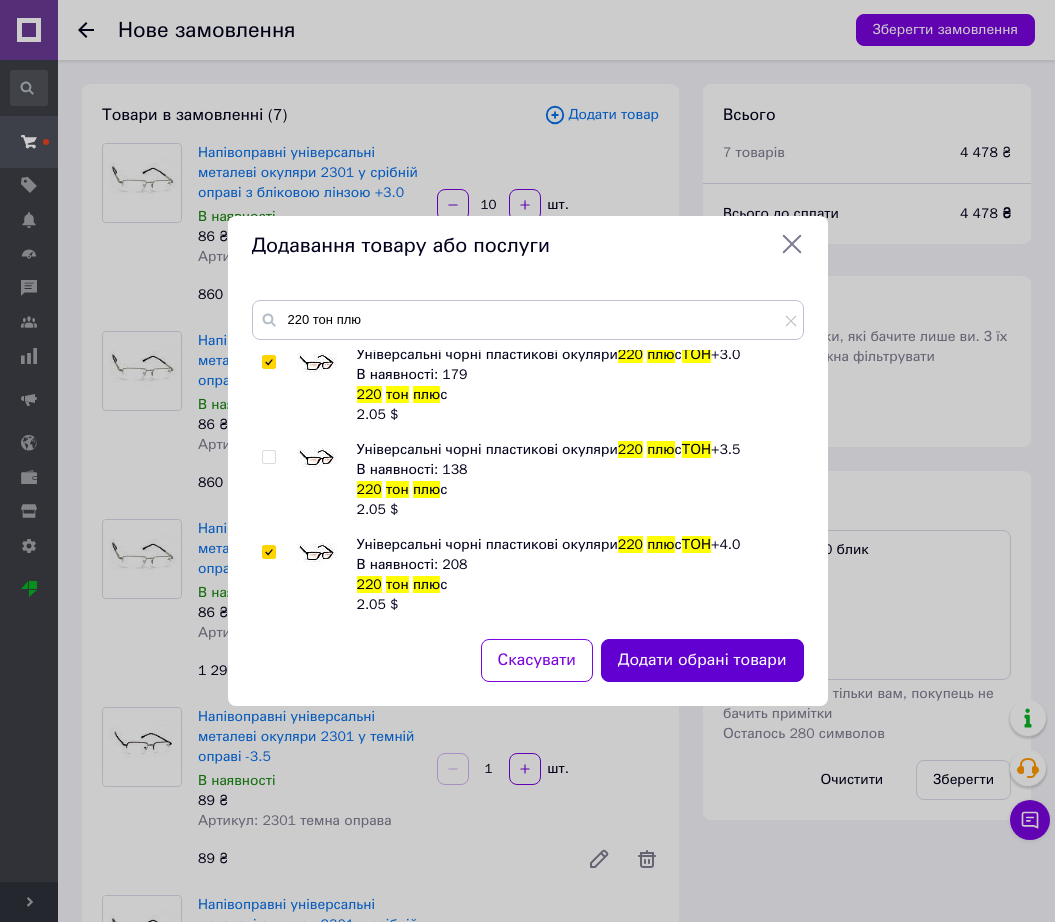 click on "Додати обрані товари" at bounding box center [702, 660] 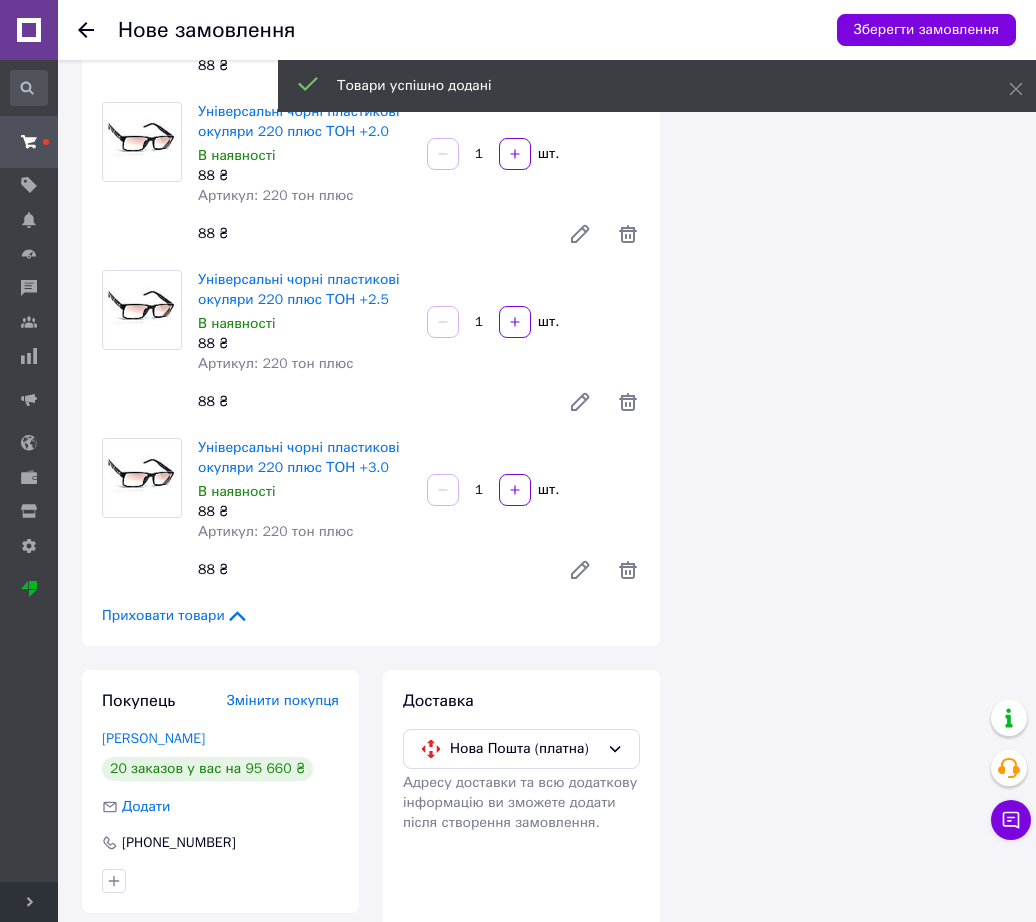 scroll, scrollTop: 1796, scrollLeft: 0, axis: vertical 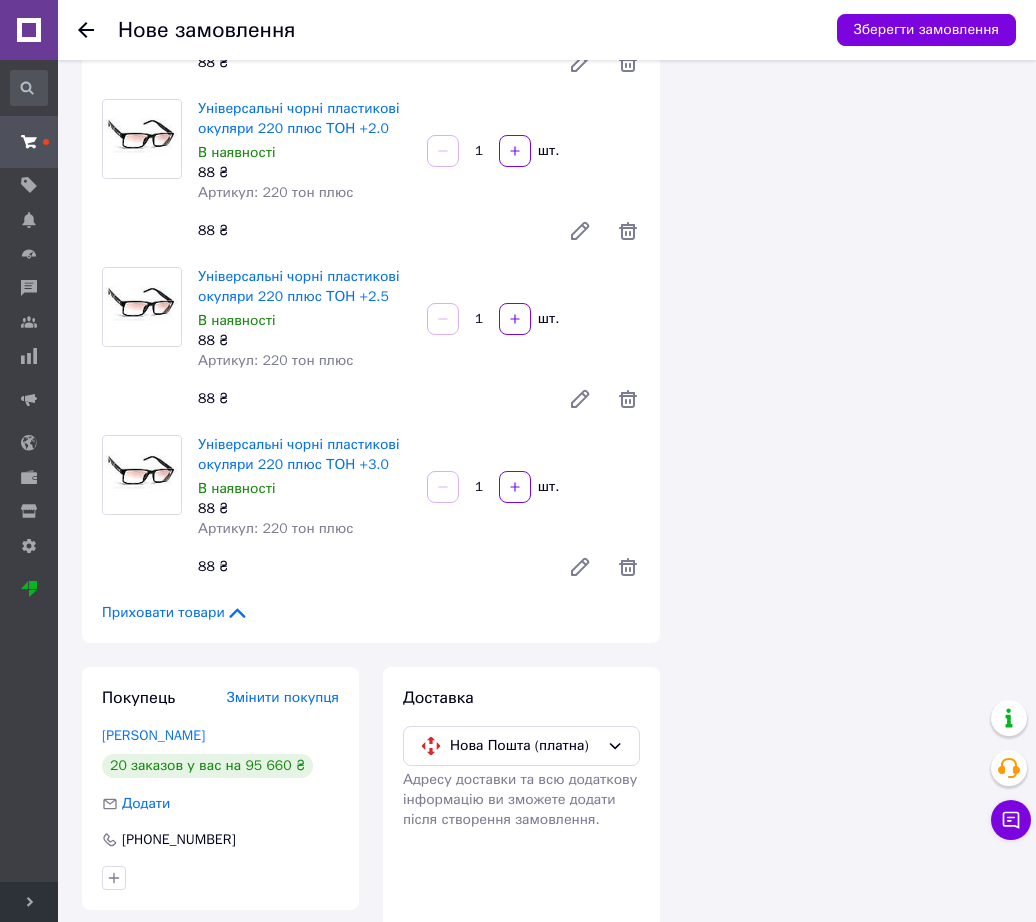 click on "1" at bounding box center [479, 487] 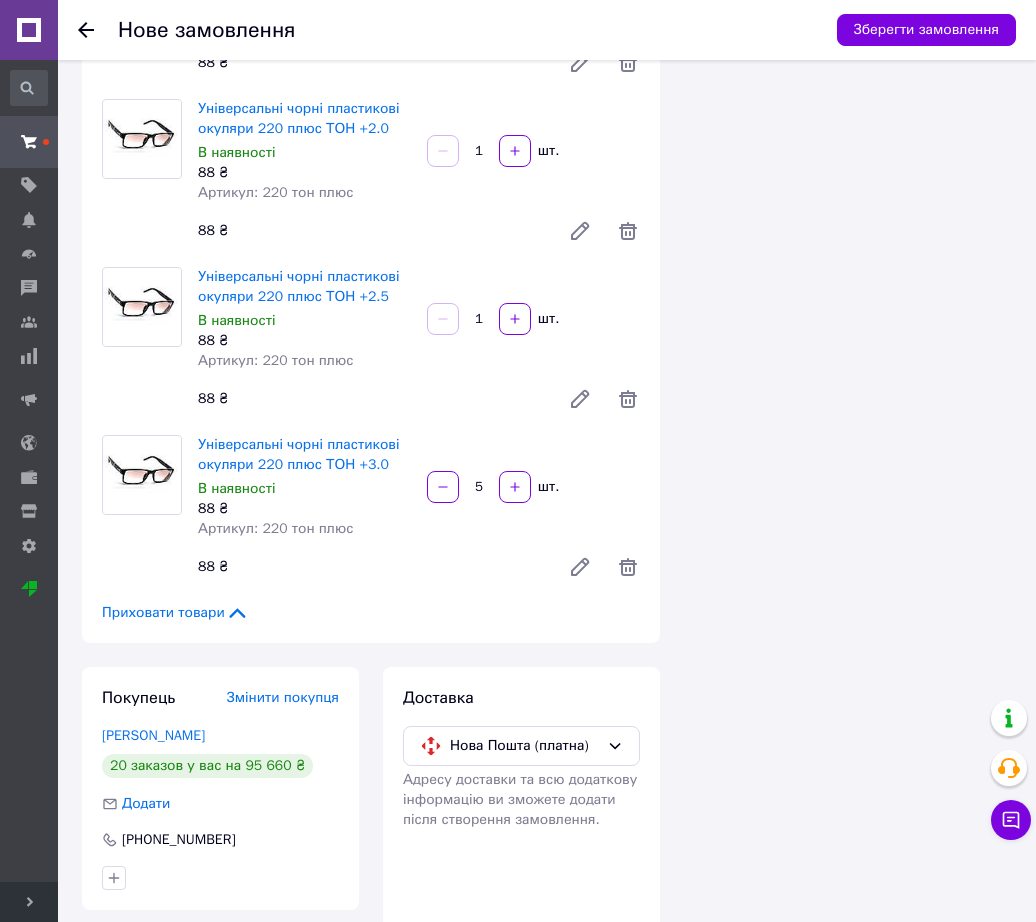 type on "5" 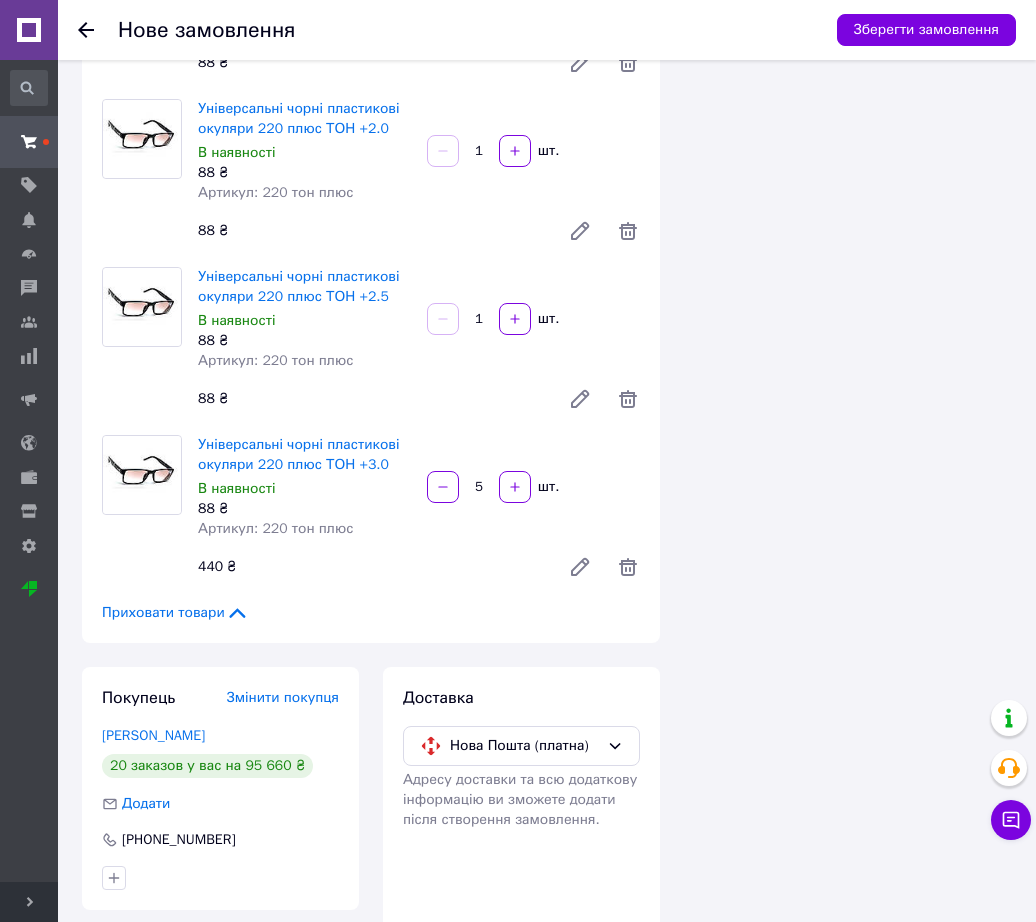 click on "1" at bounding box center (479, 319) 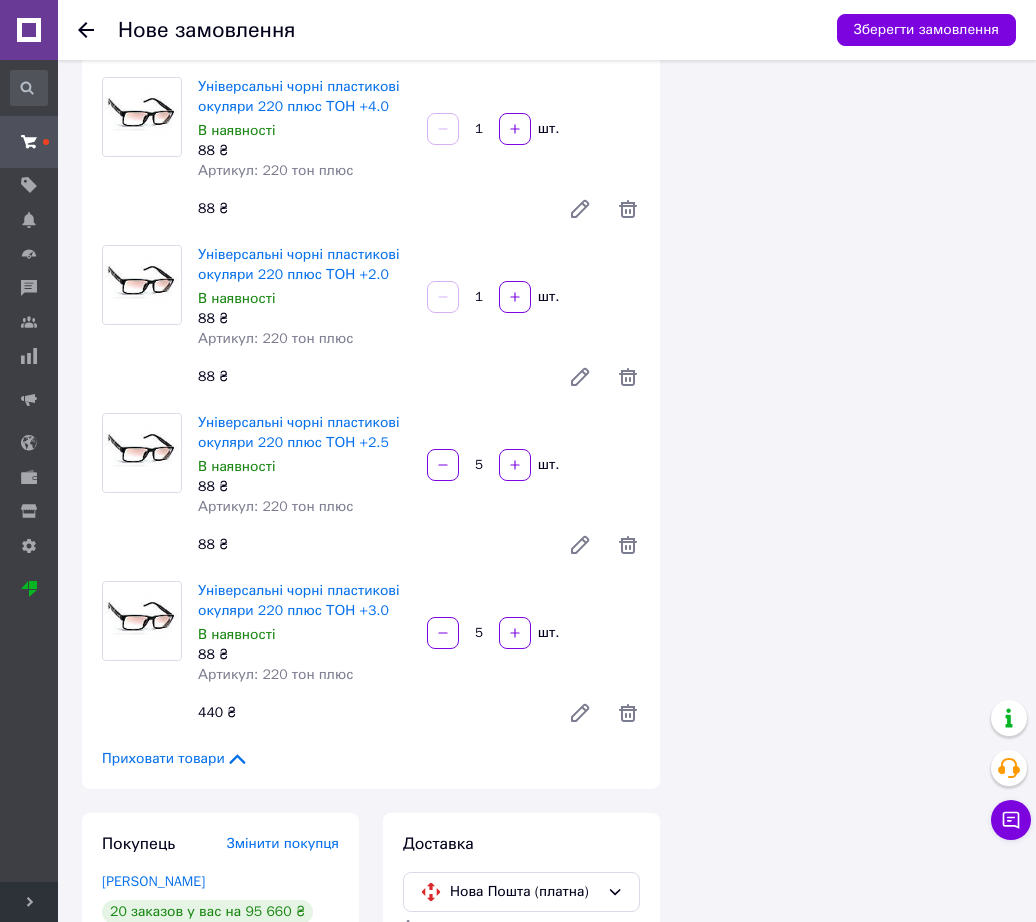 scroll, scrollTop: 1546, scrollLeft: 0, axis: vertical 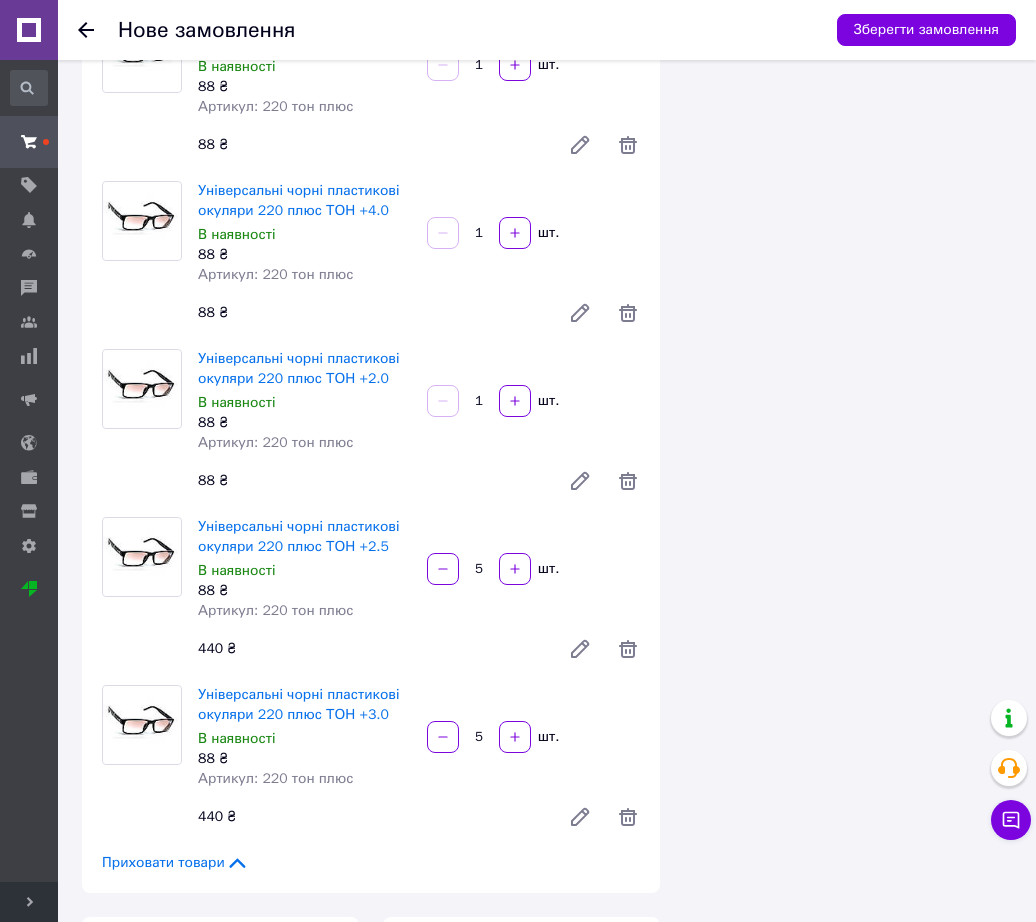 type on "5" 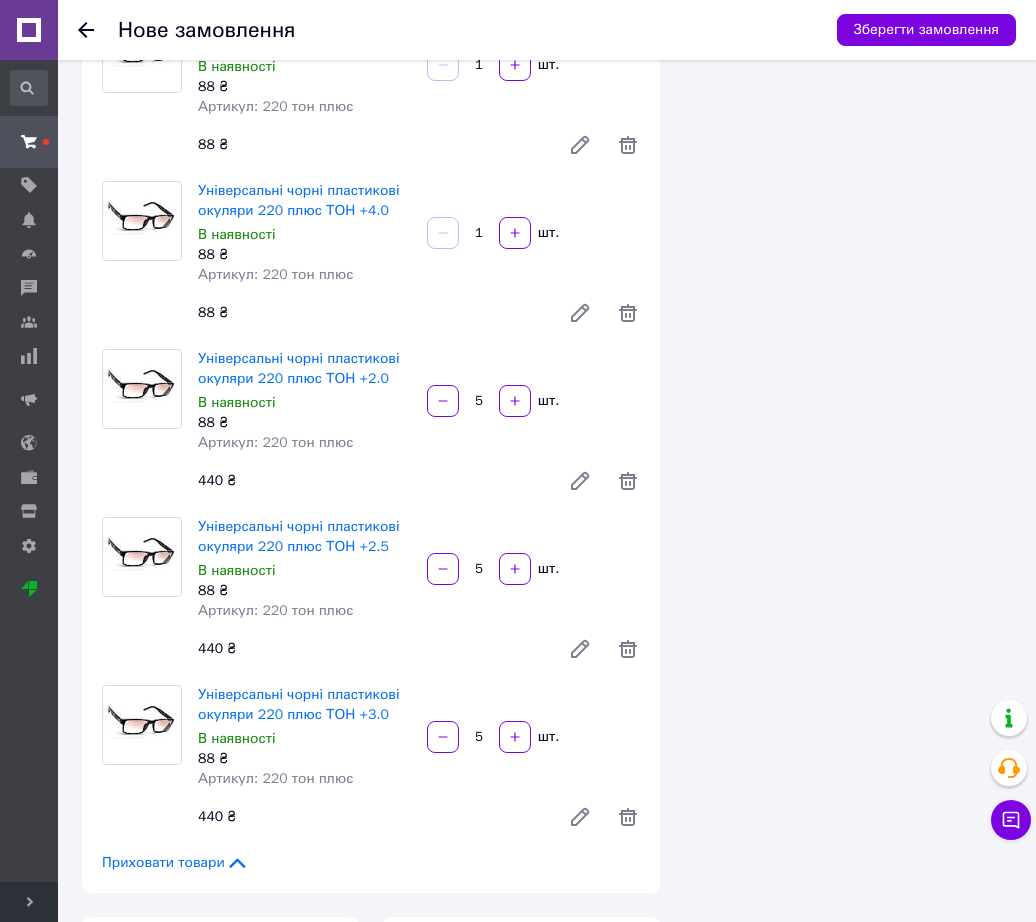 type on "5" 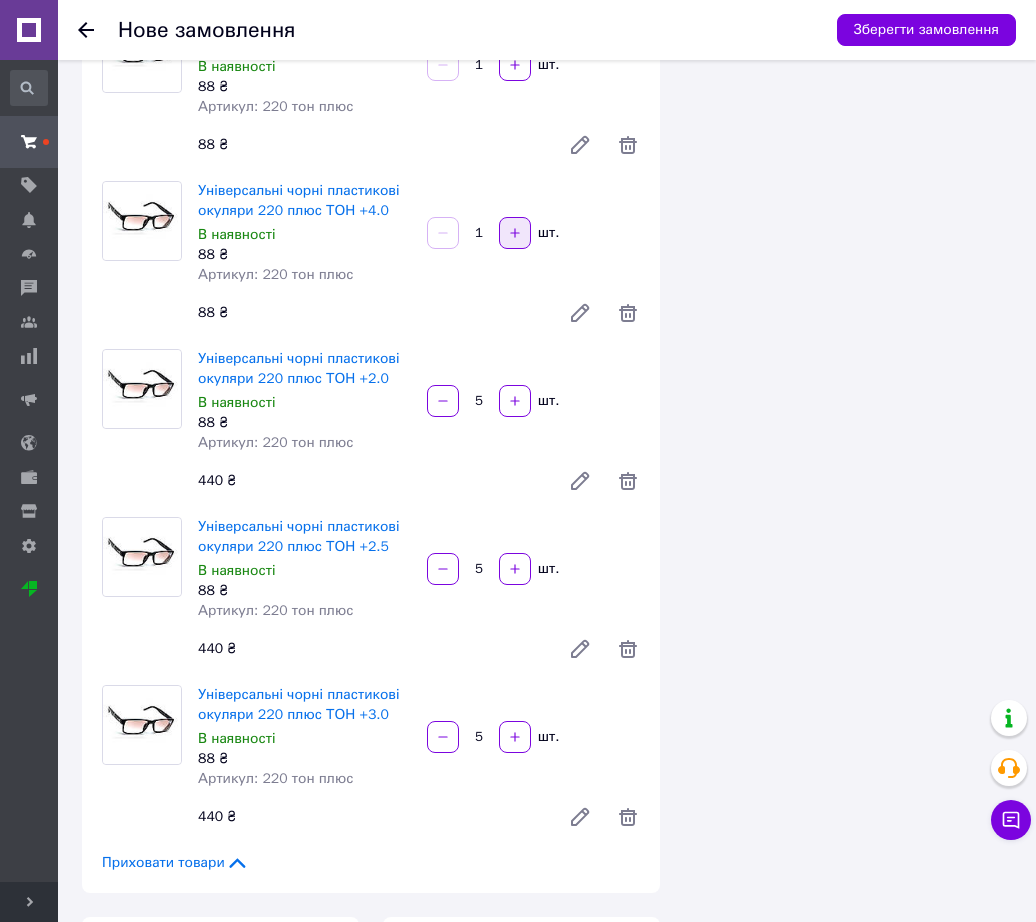 click 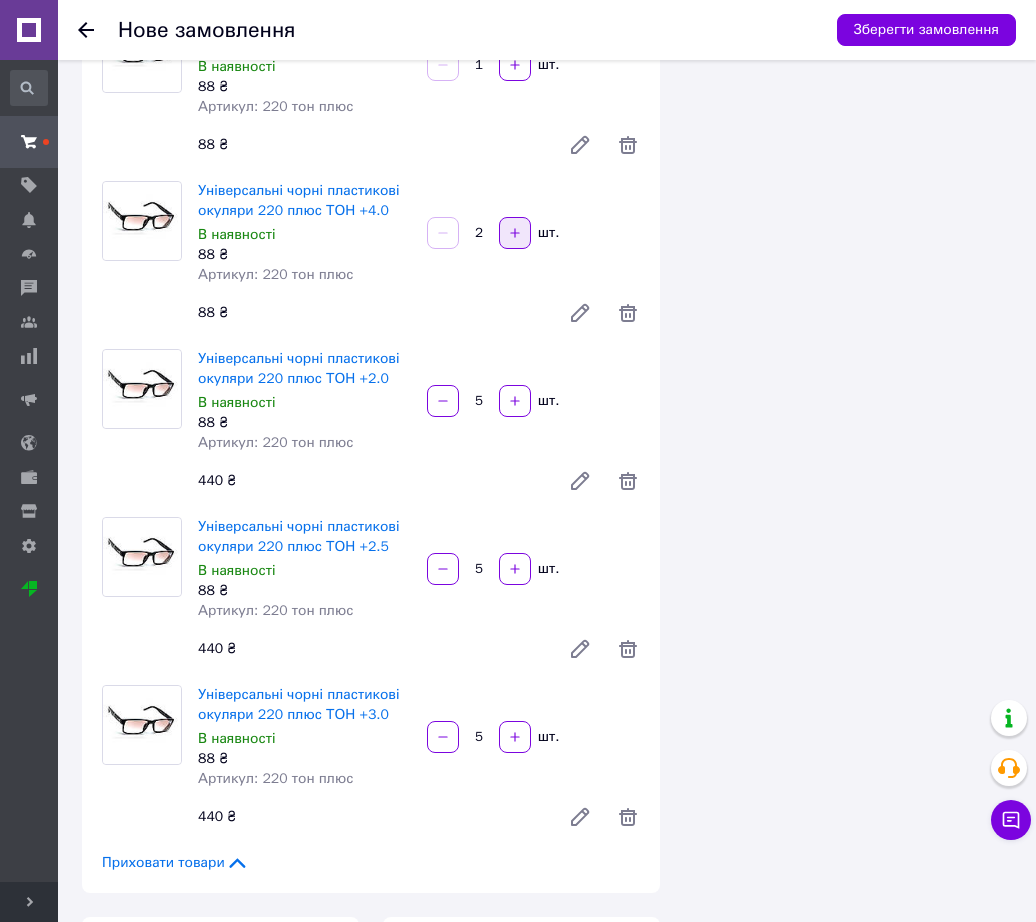click 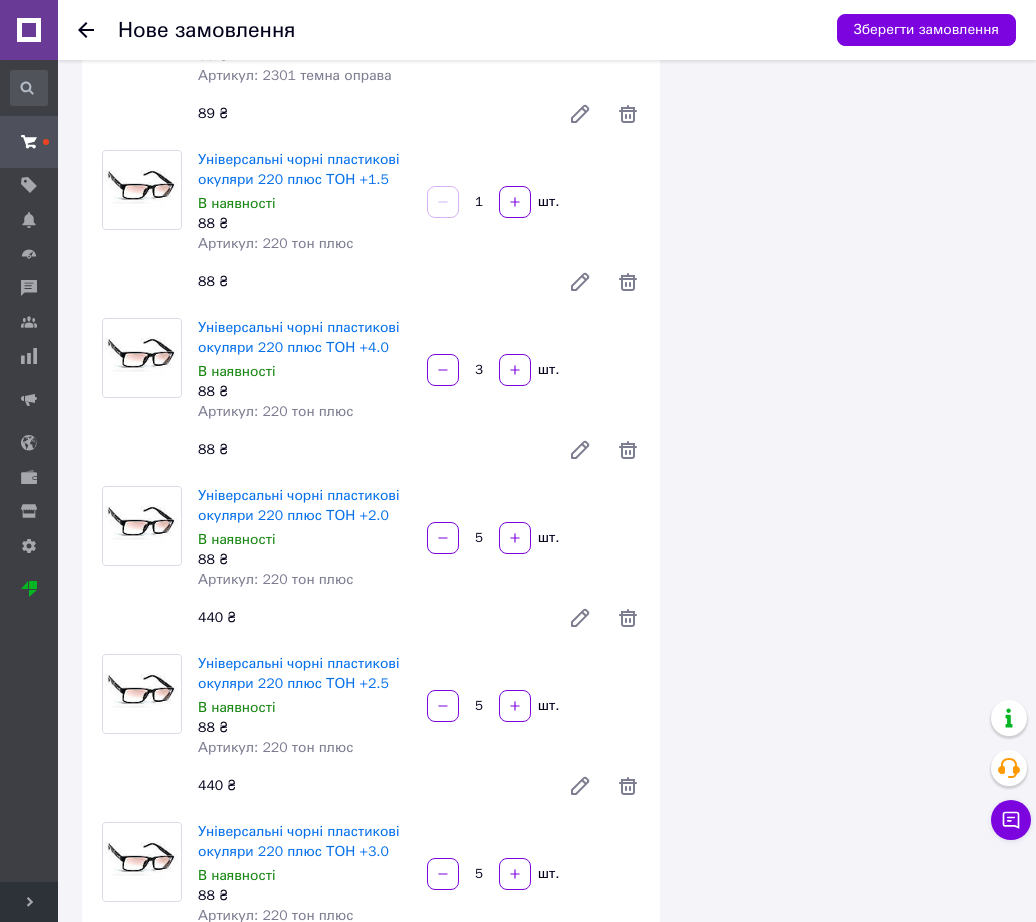 scroll, scrollTop: 1171, scrollLeft: 0, axis: vertical 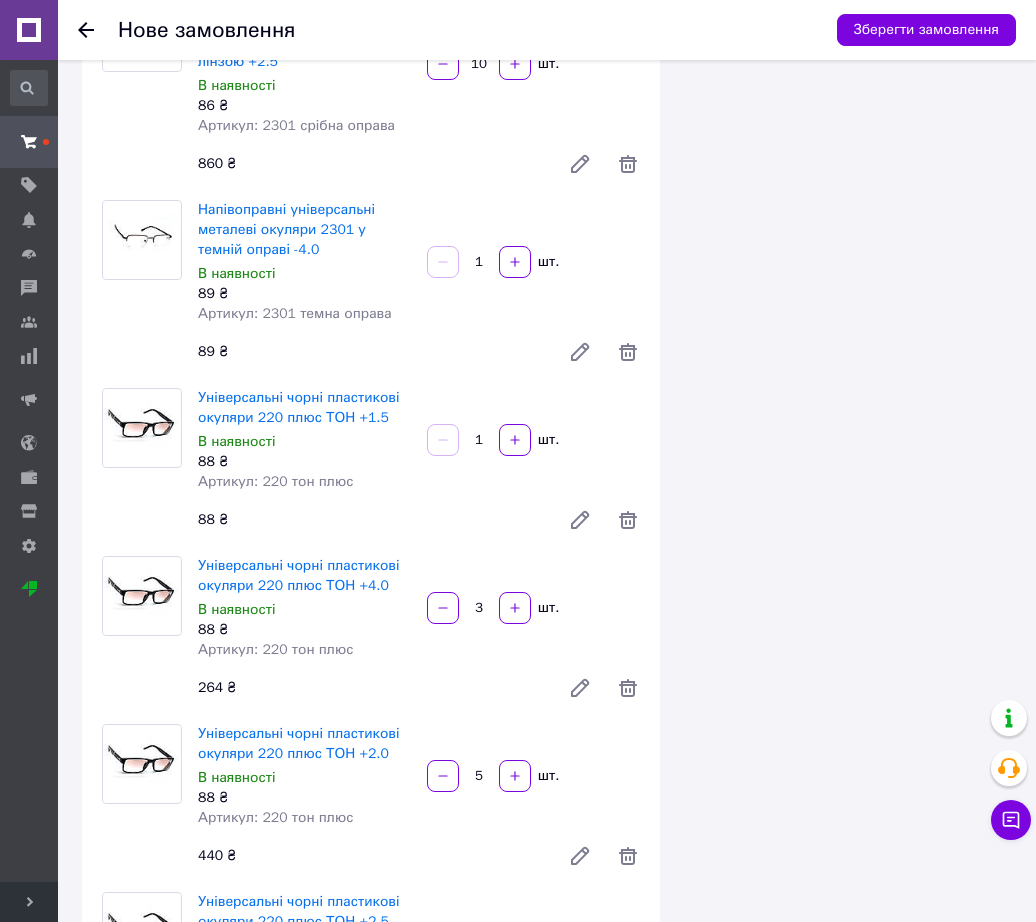 click on "1" at bounding box center [479, 440] 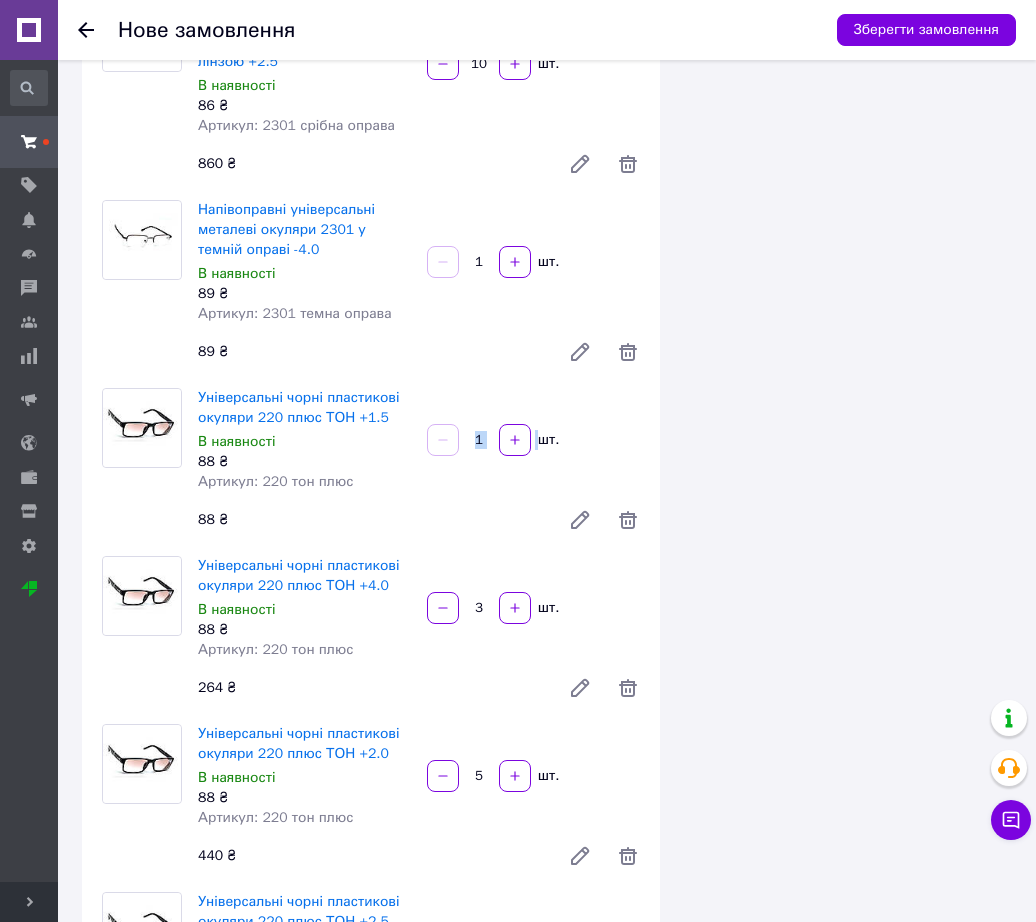 click on "1" at bounding box center [479, 440] 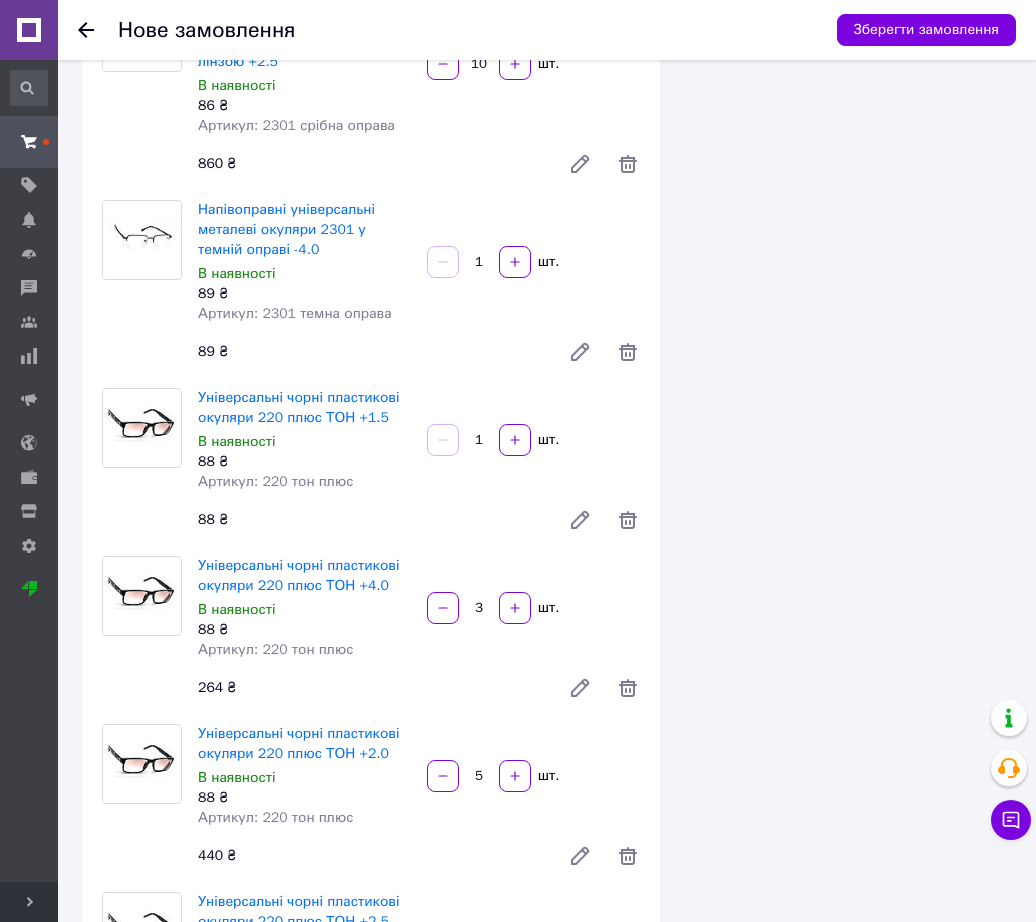 click on "1" at bounding box center [479, 440] 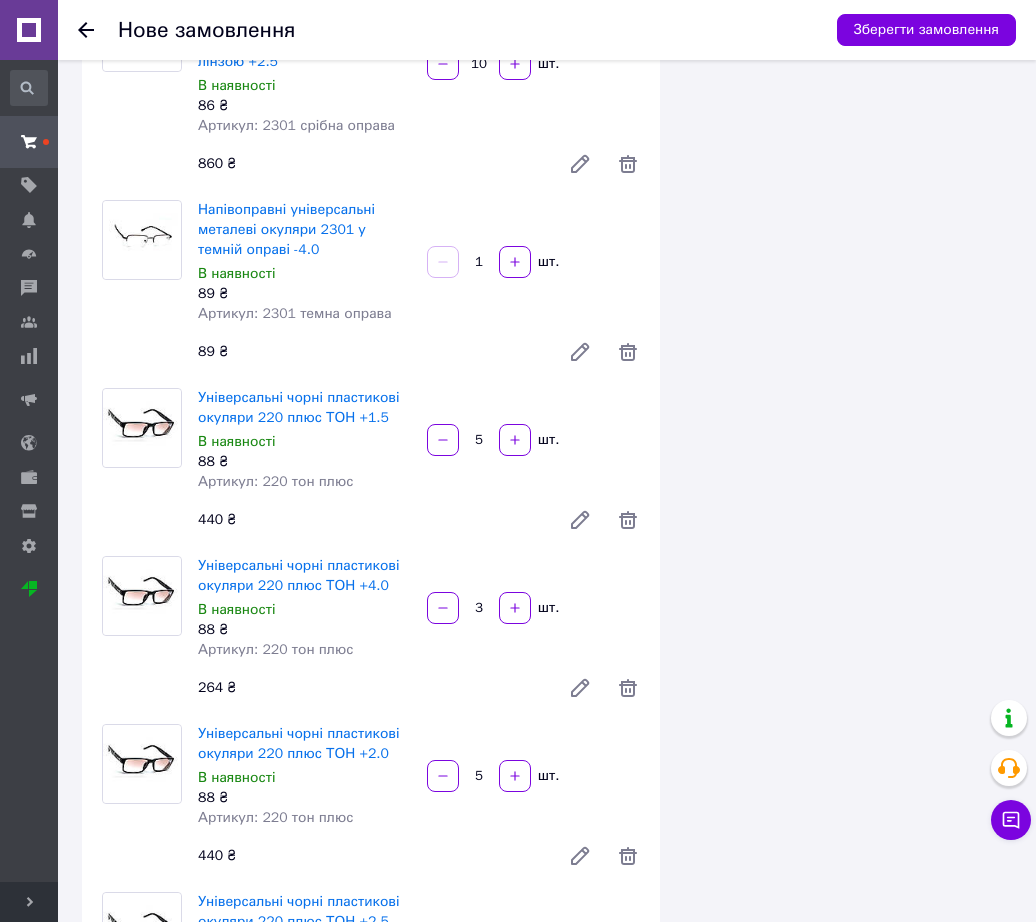type on "5" 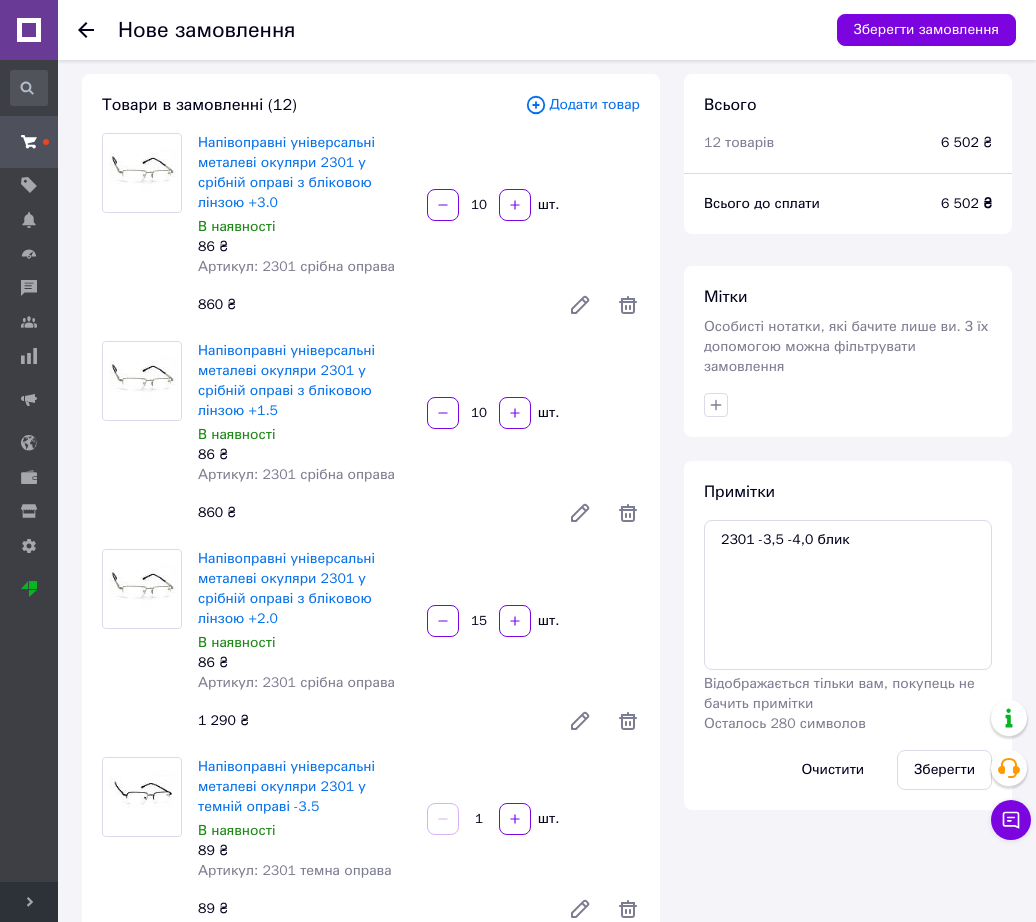 scroll, scrollTop: 0, scrollLeft: 0, axis: both 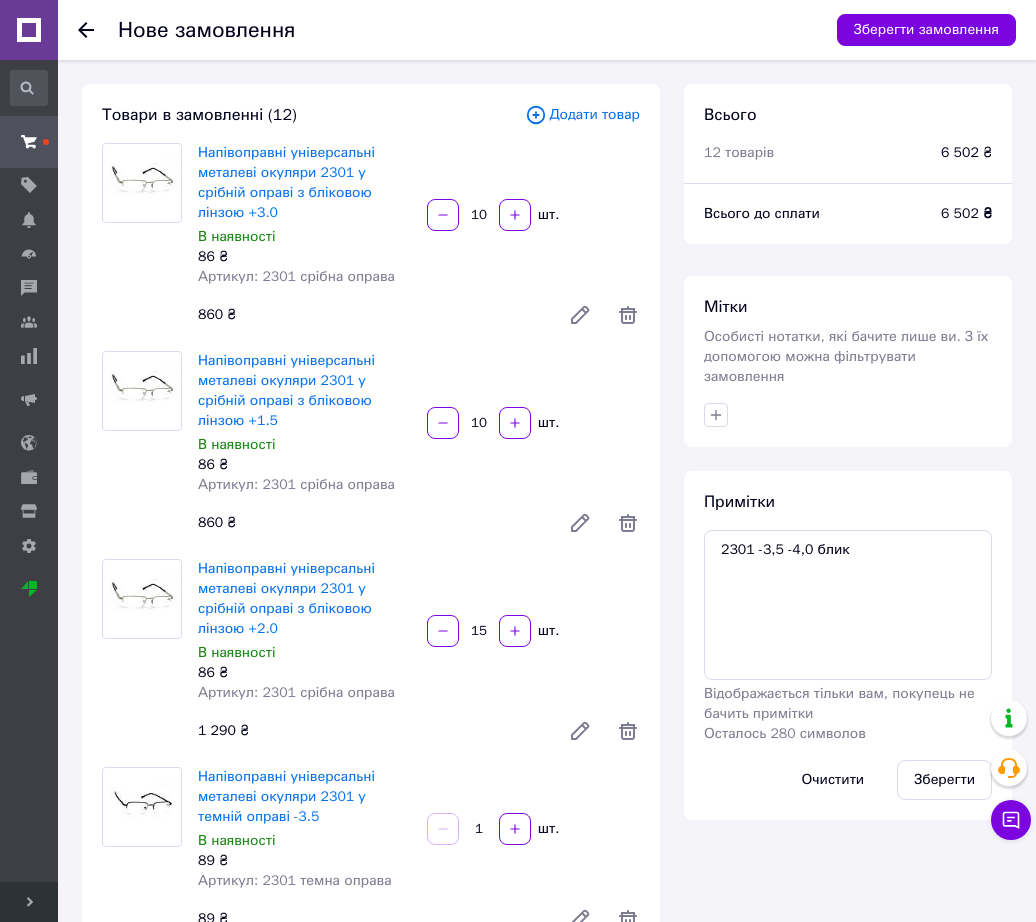 click on "Додати товар" at bounding box center [582, 115] 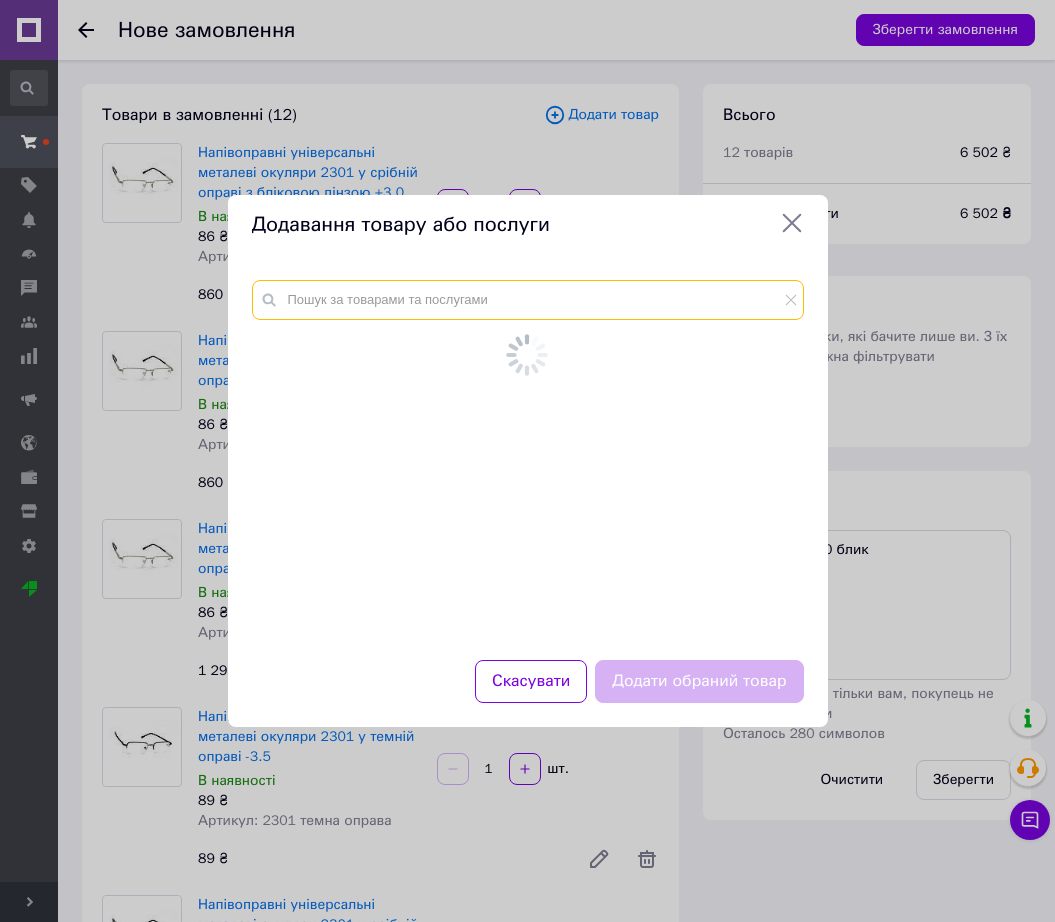 click at bounding box center (528, 300) 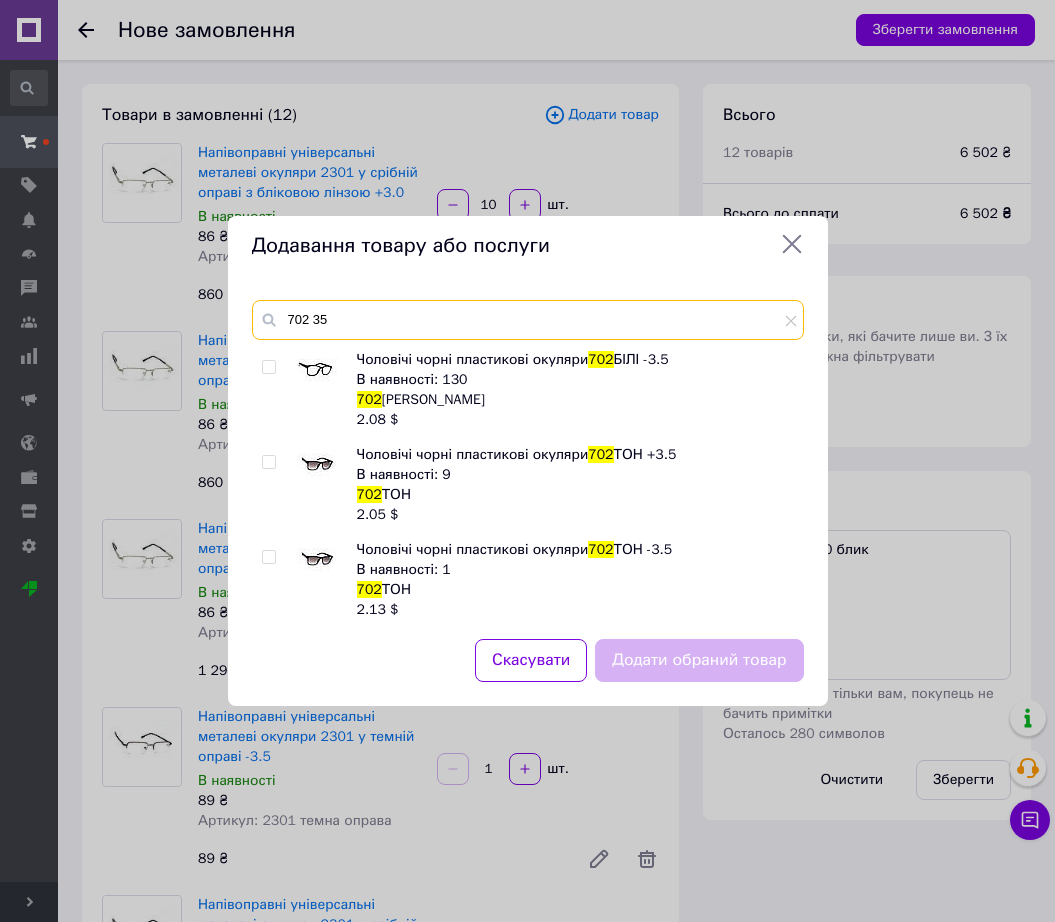 type on "702 35" 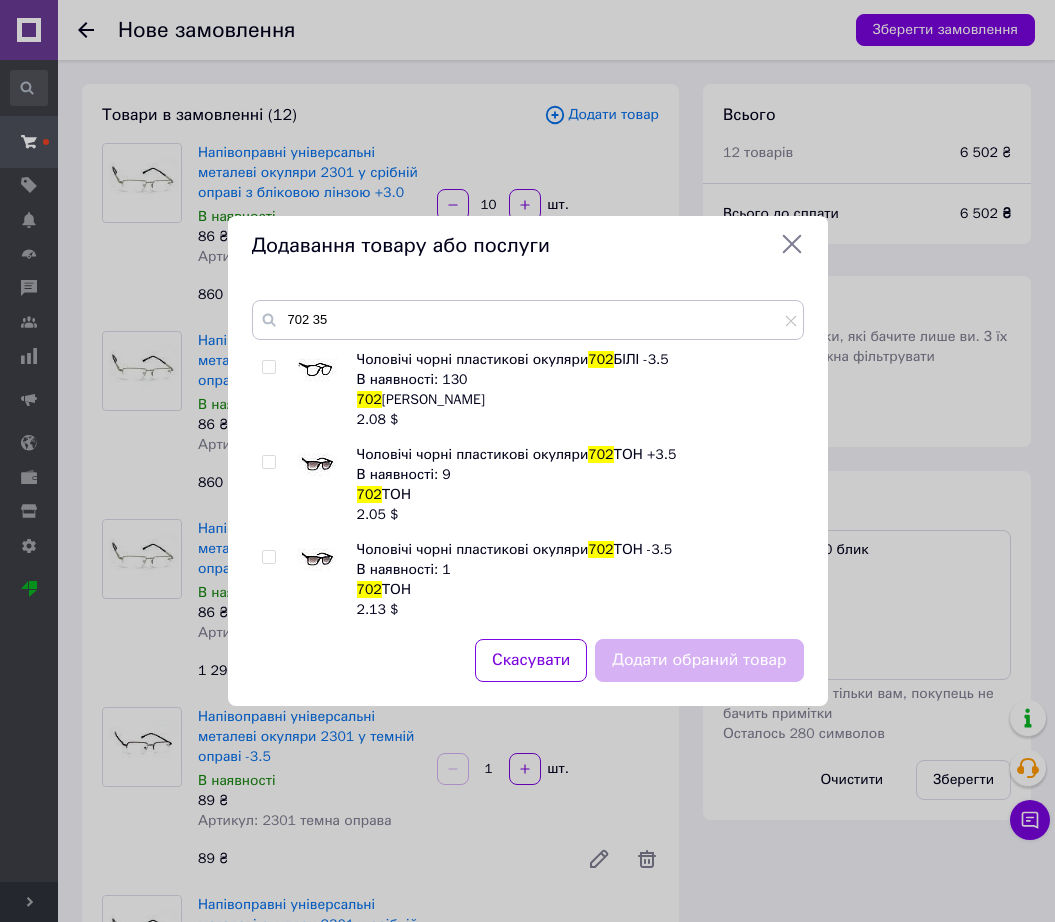 click at bounding box center [317, 370] 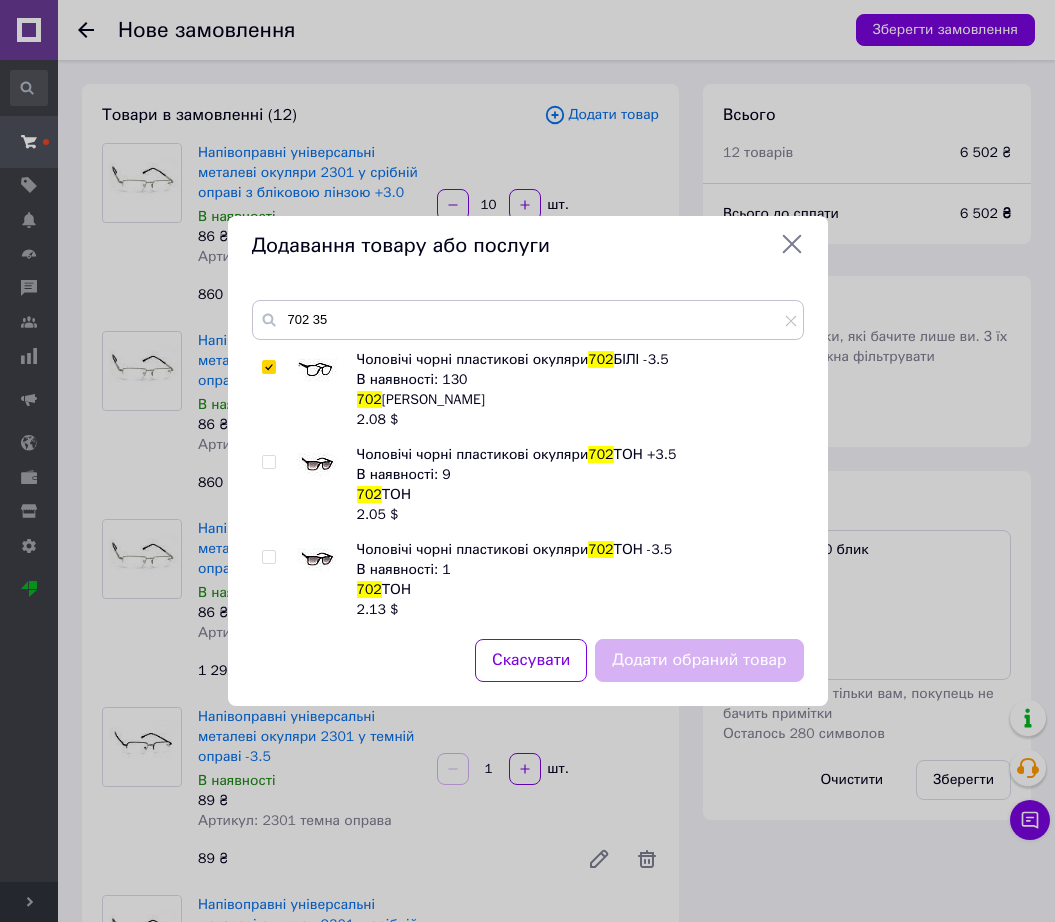 checkbox on "true" 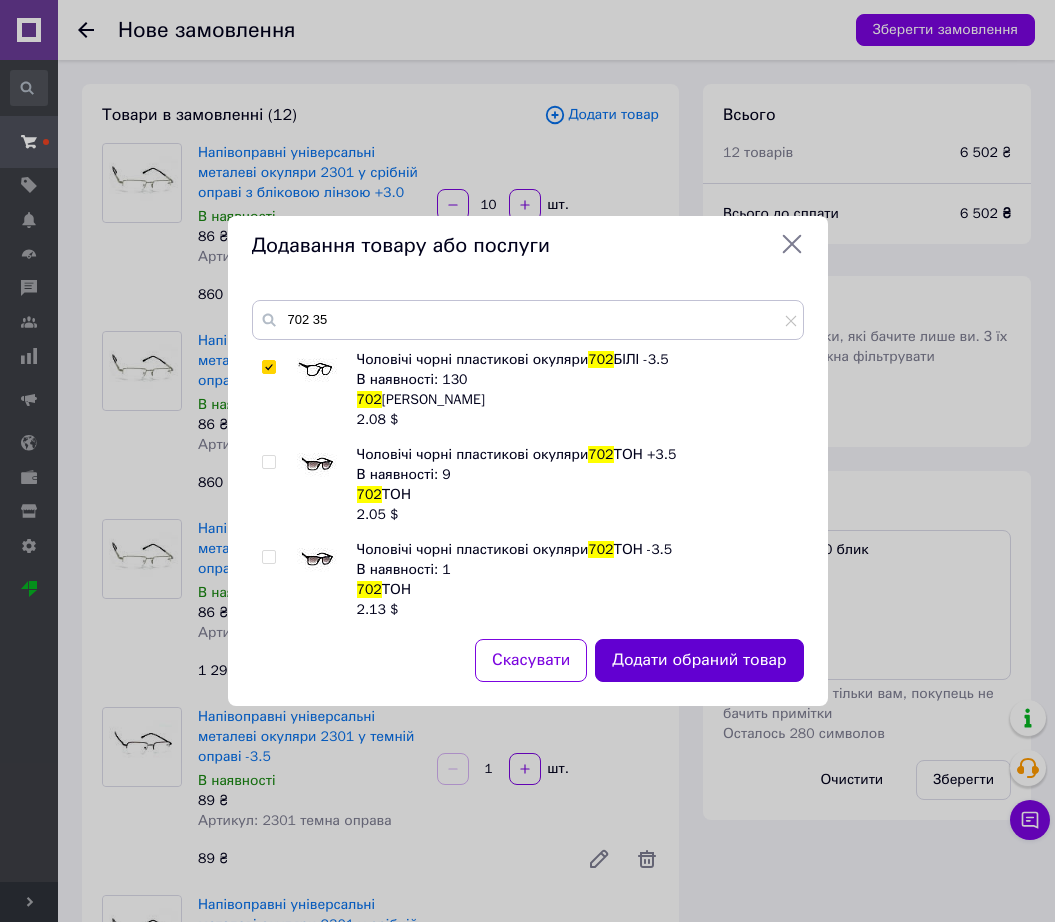 click on "Додати обраний товар" at bounding box center (699, 660) 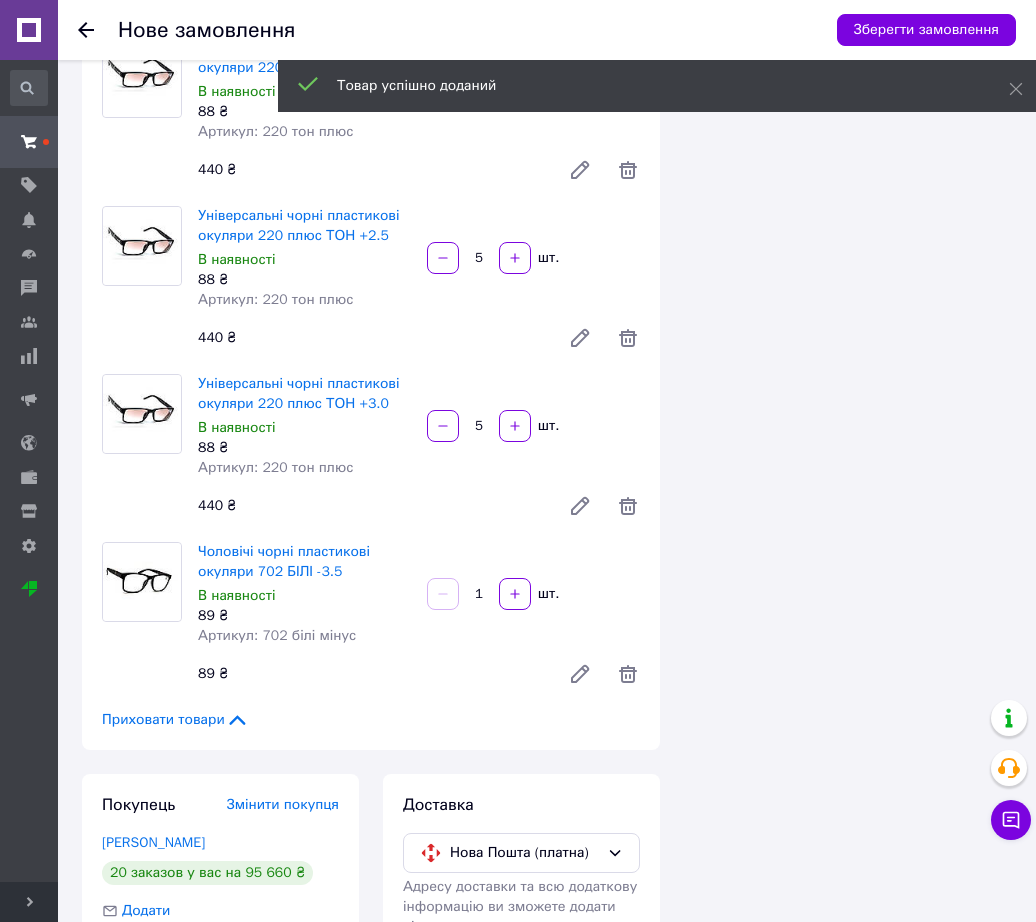 scroll, scrollTop: 1914, scrollLeft: 0, axis: vertical 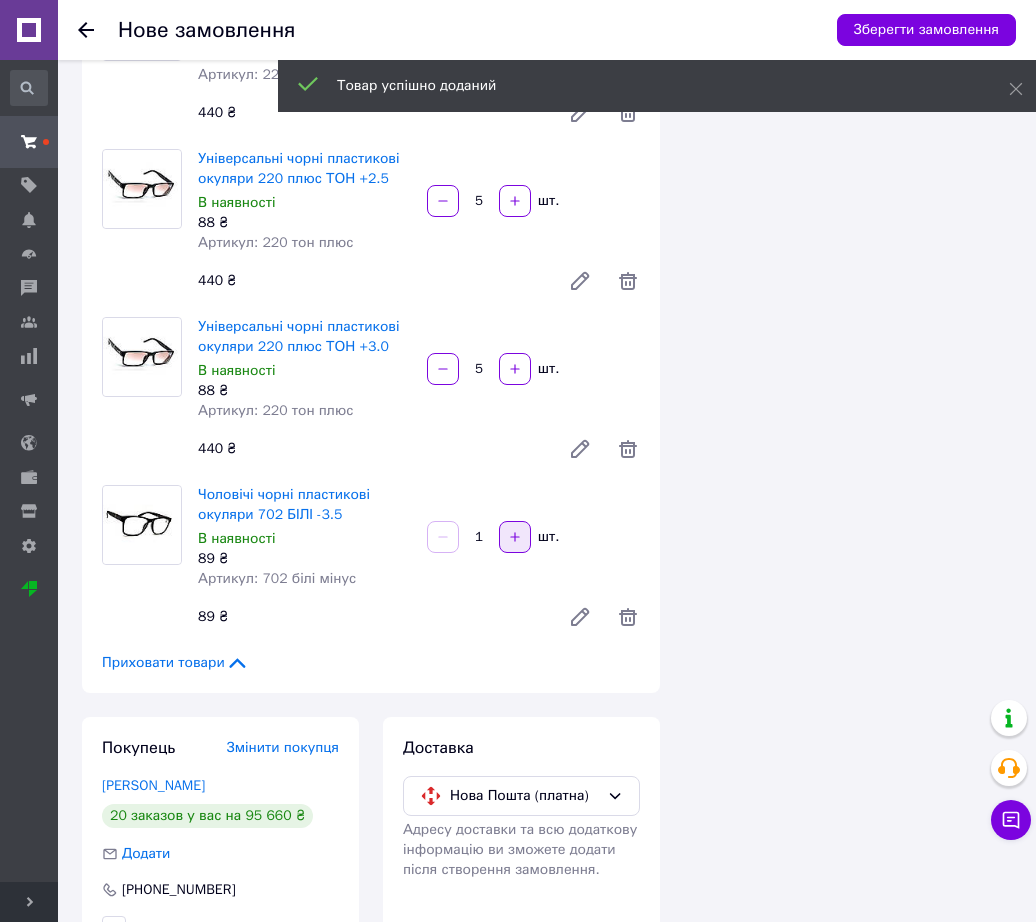 click at bounding box center [515, 537] 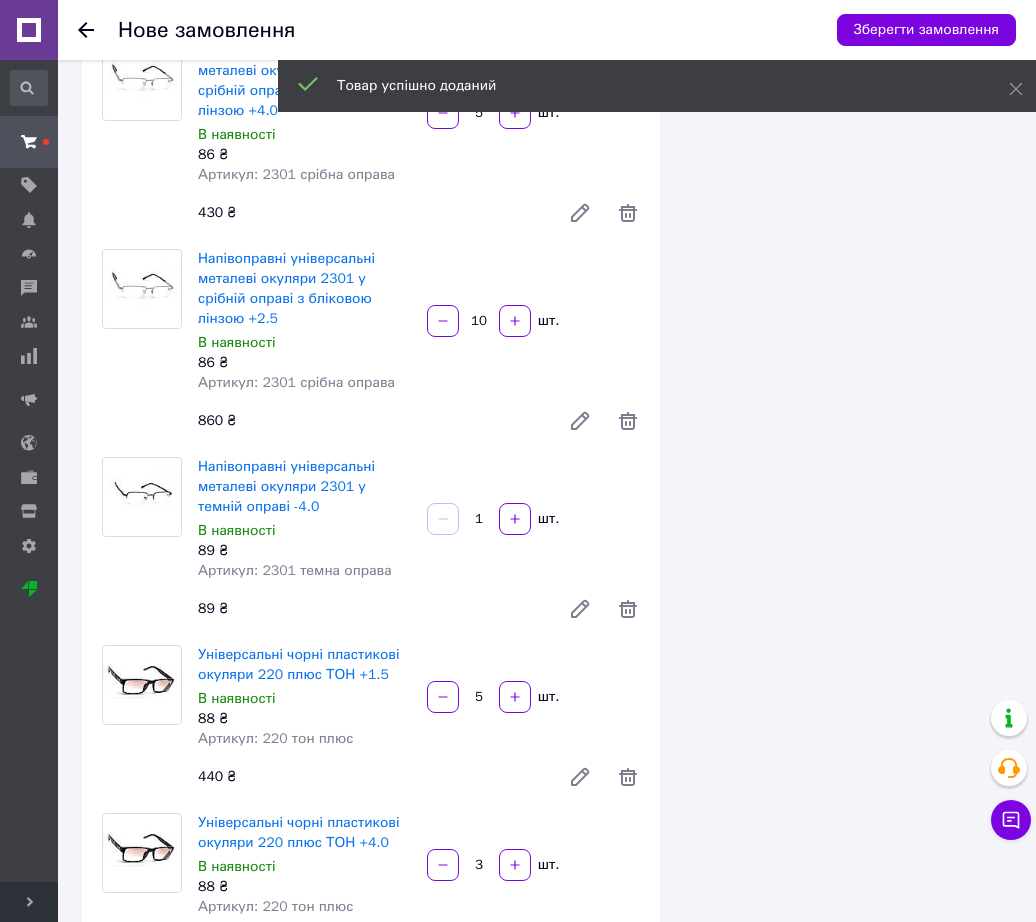 scroll, scrollTop: 164, scrollLeft: 0, axis: vertical 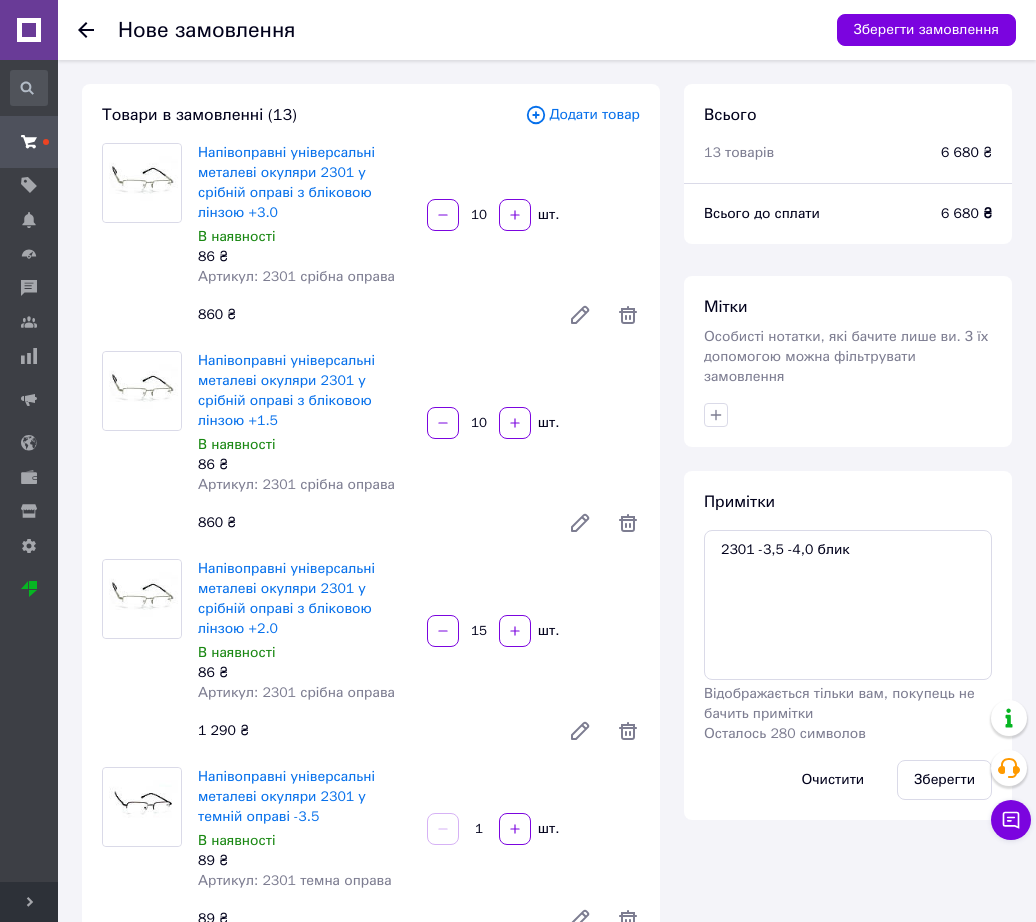 click on "Додати товар" at bounding box center [582, 115] 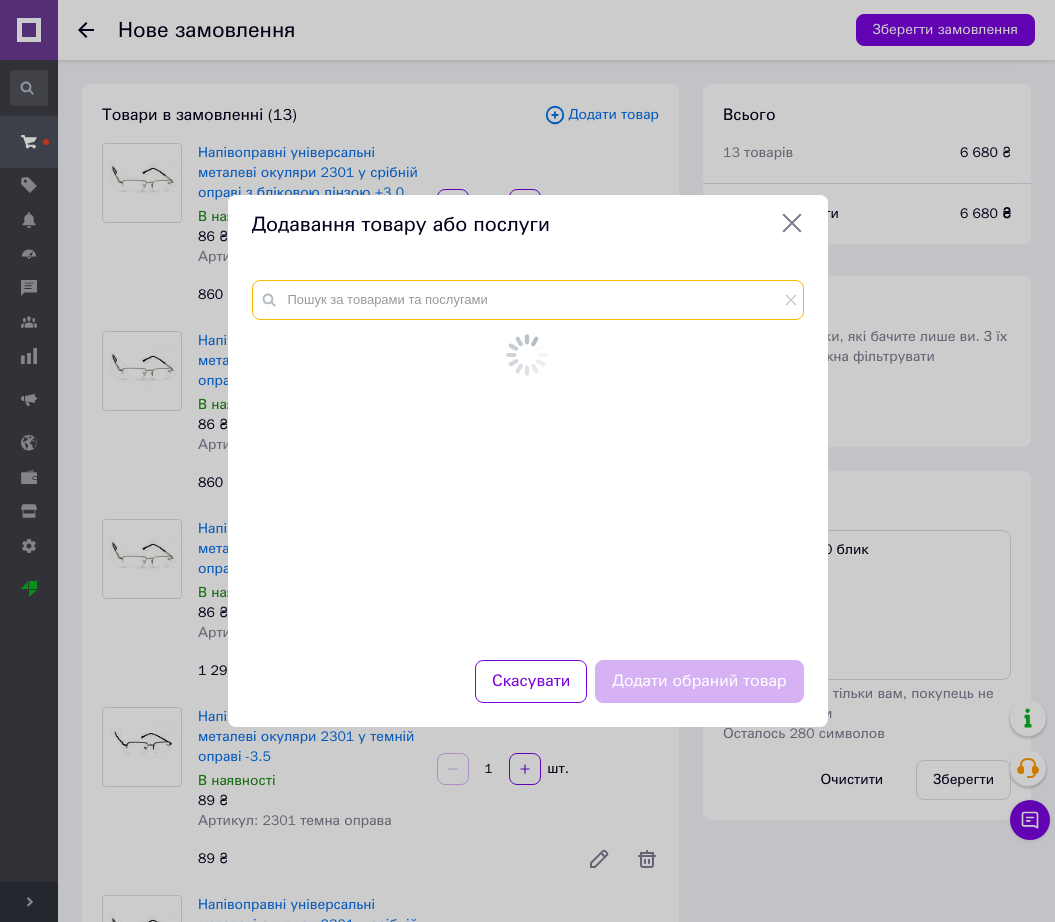 click at bounding box center [528, 300] 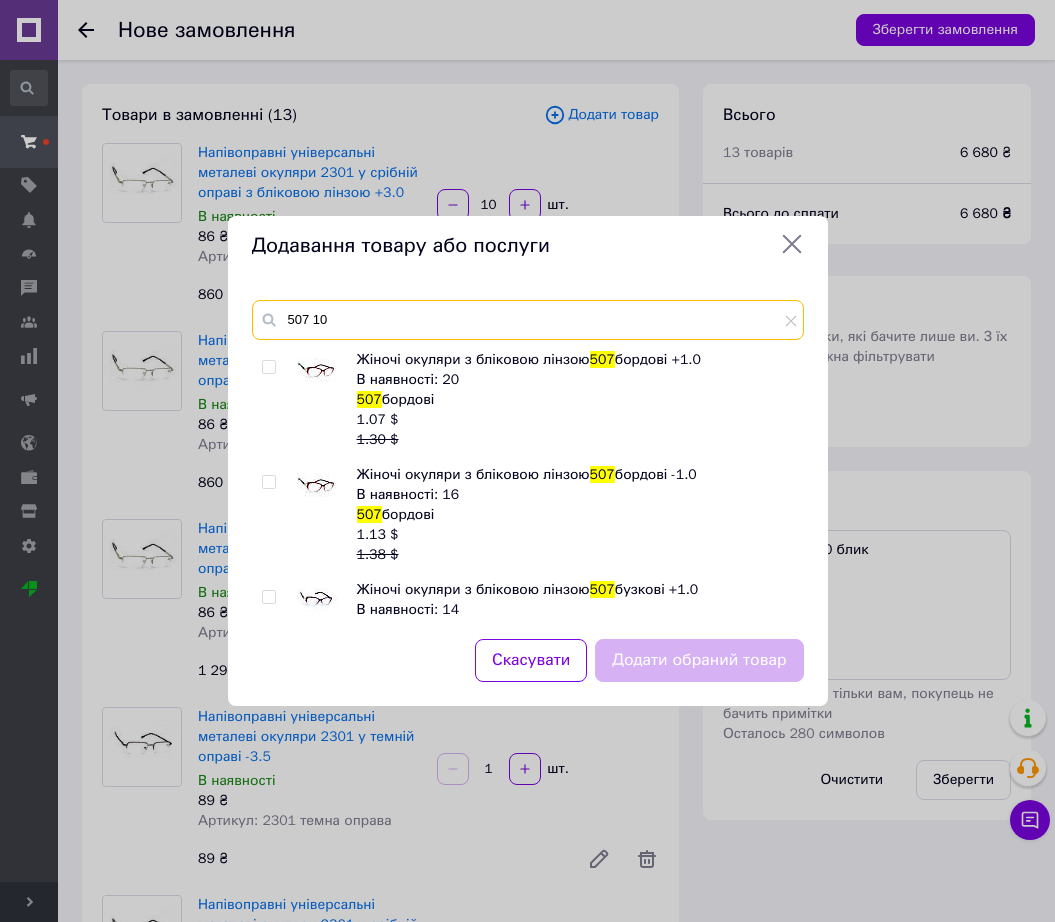type on "507 10" 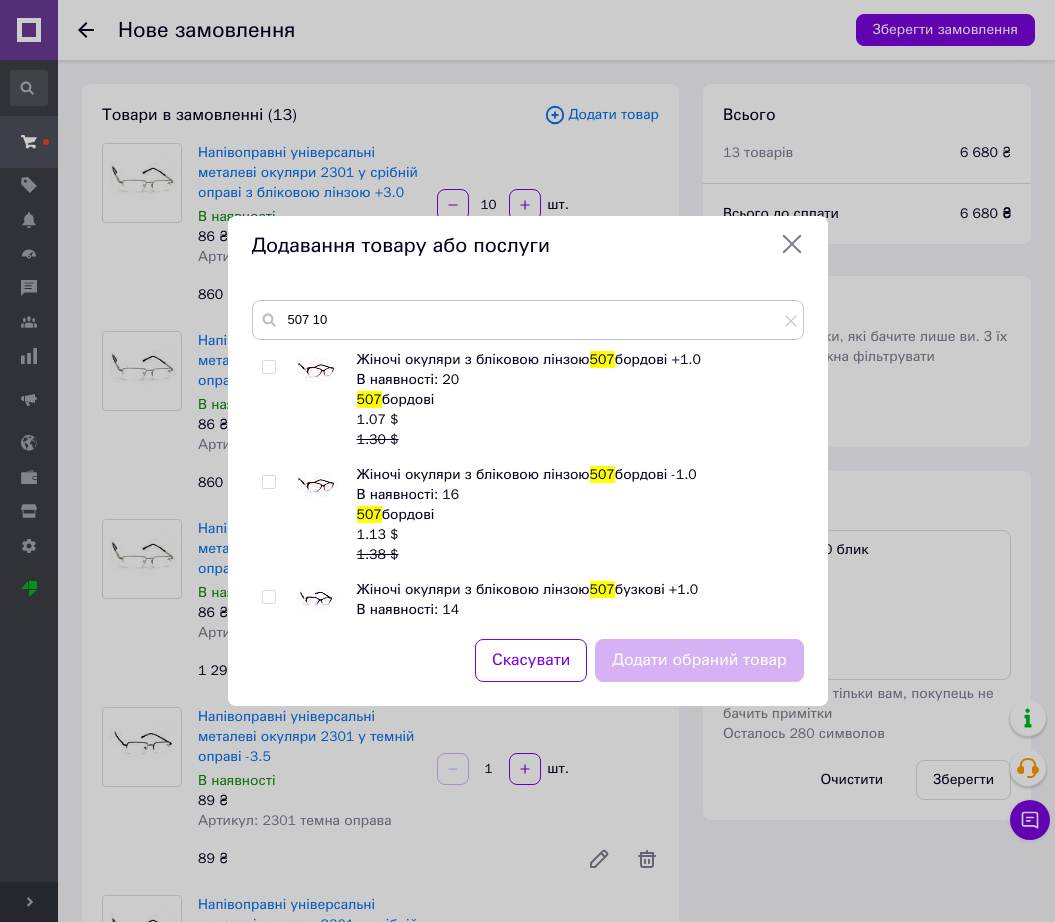 click at bounding box center (317, 485) 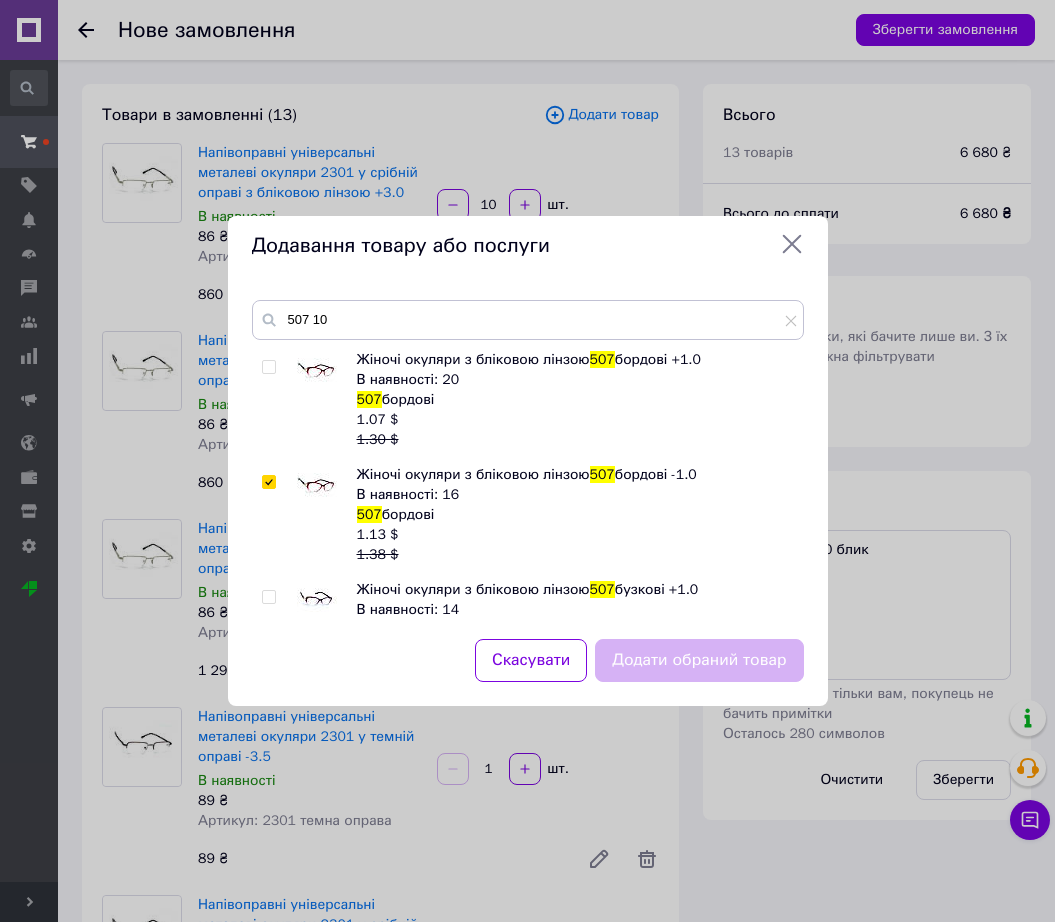 checkbox on "true" 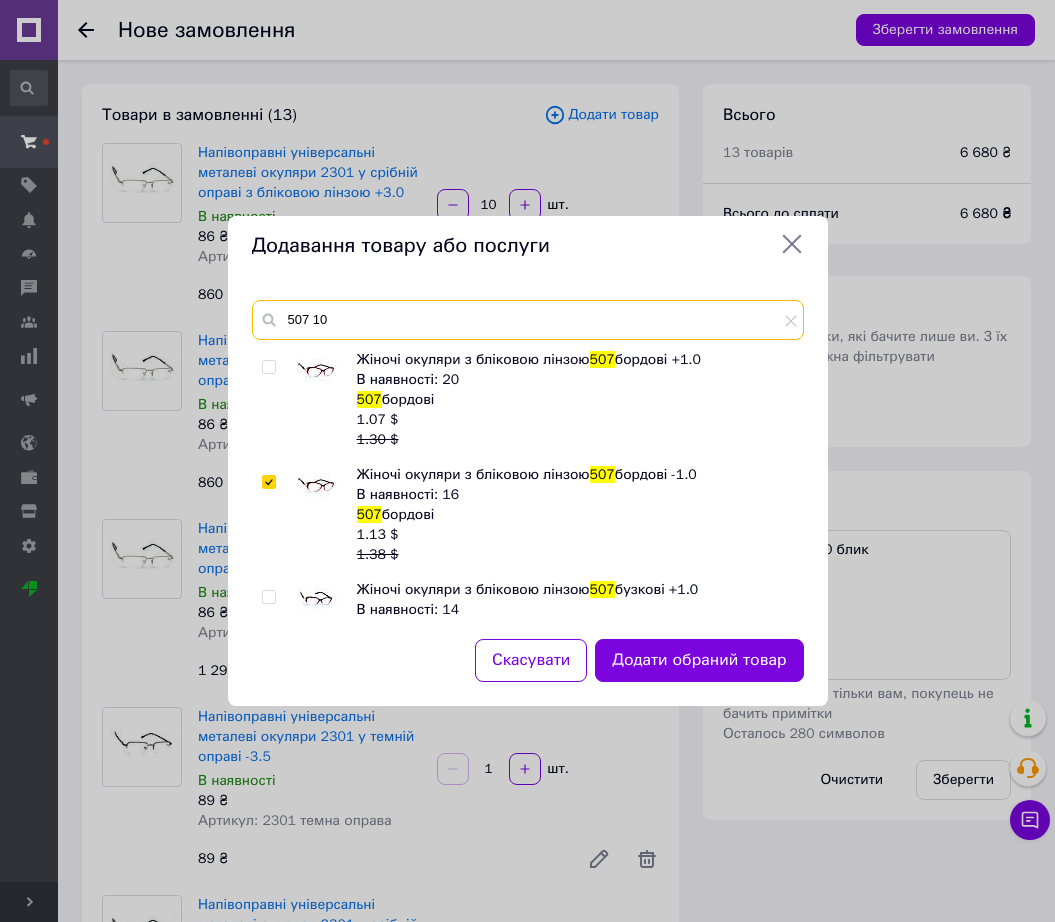 click on "507 10" at bounding box center [528, 320] 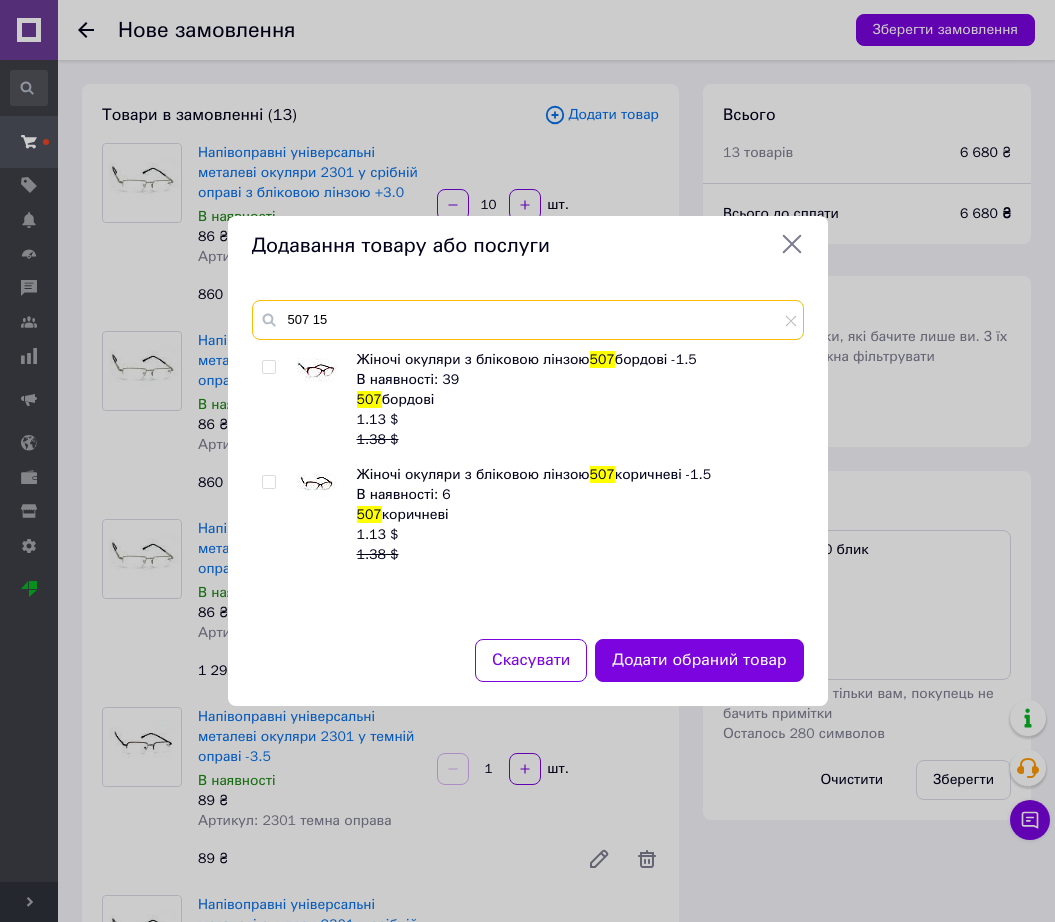 type on "507 15" 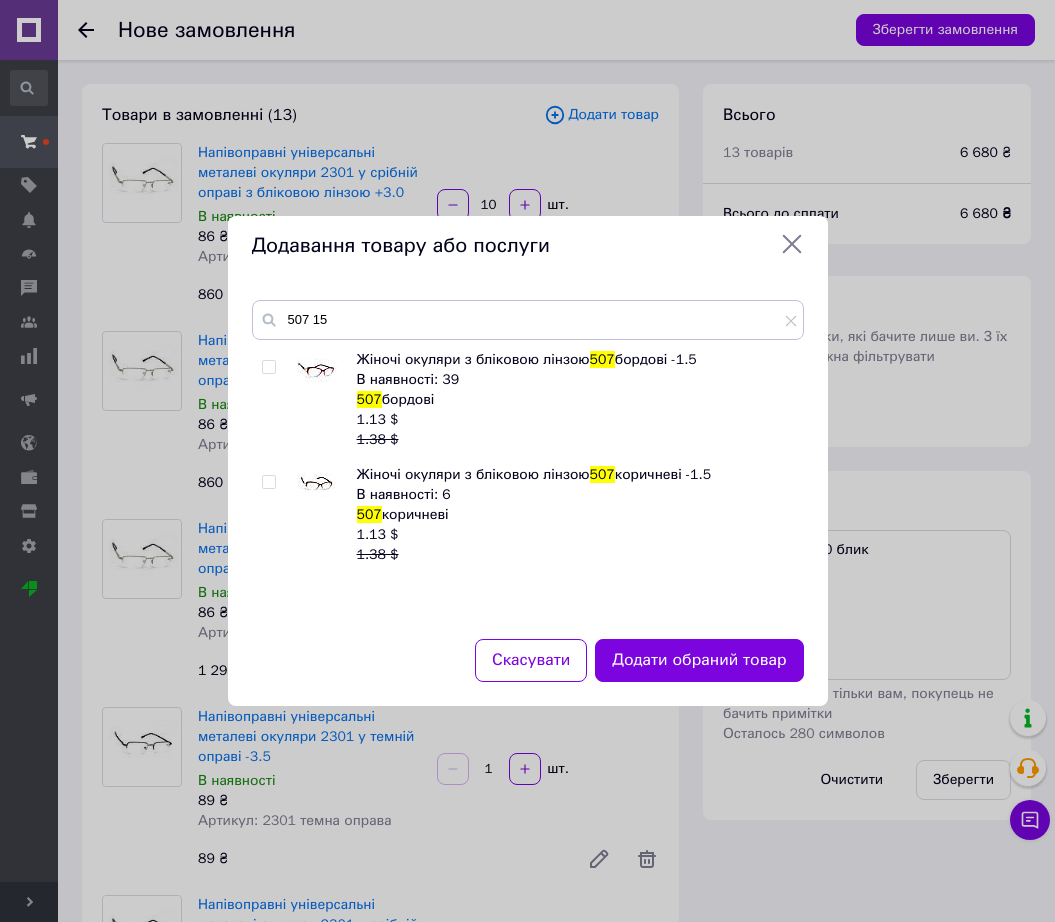 click at bounding box center [317, 370] 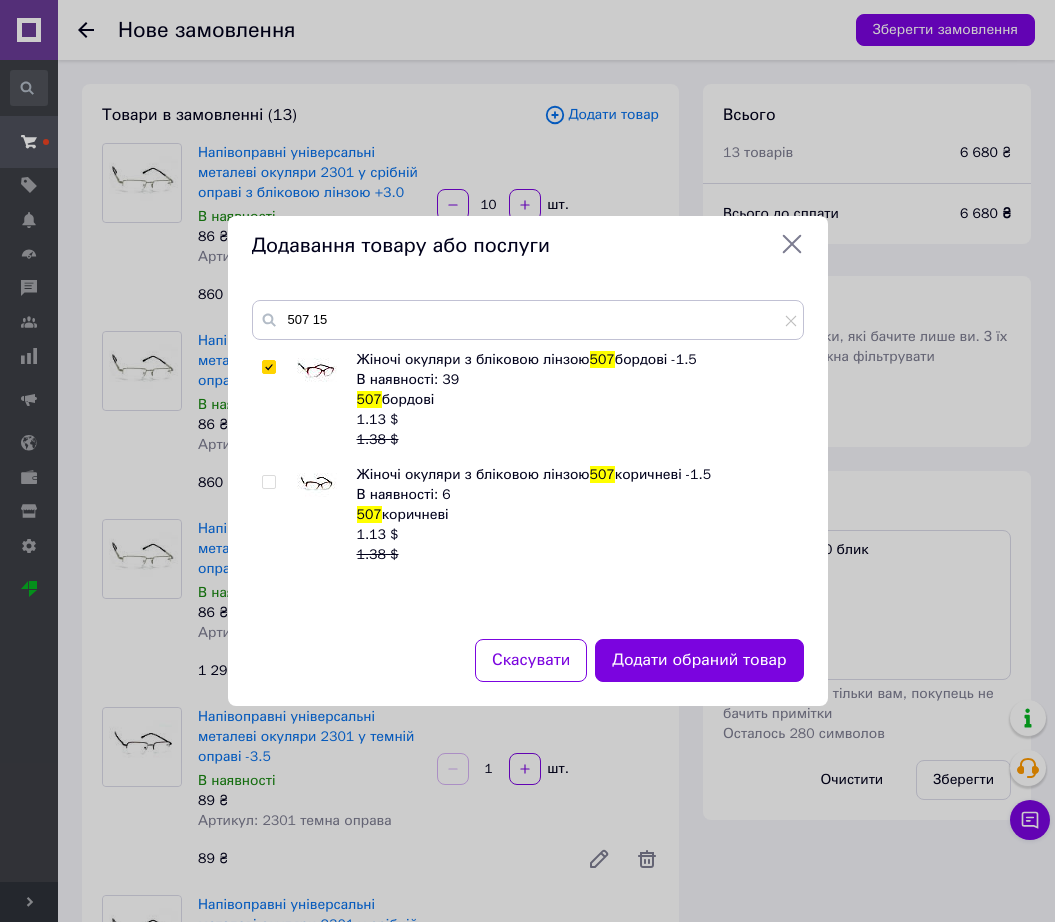 checkbox on "true" 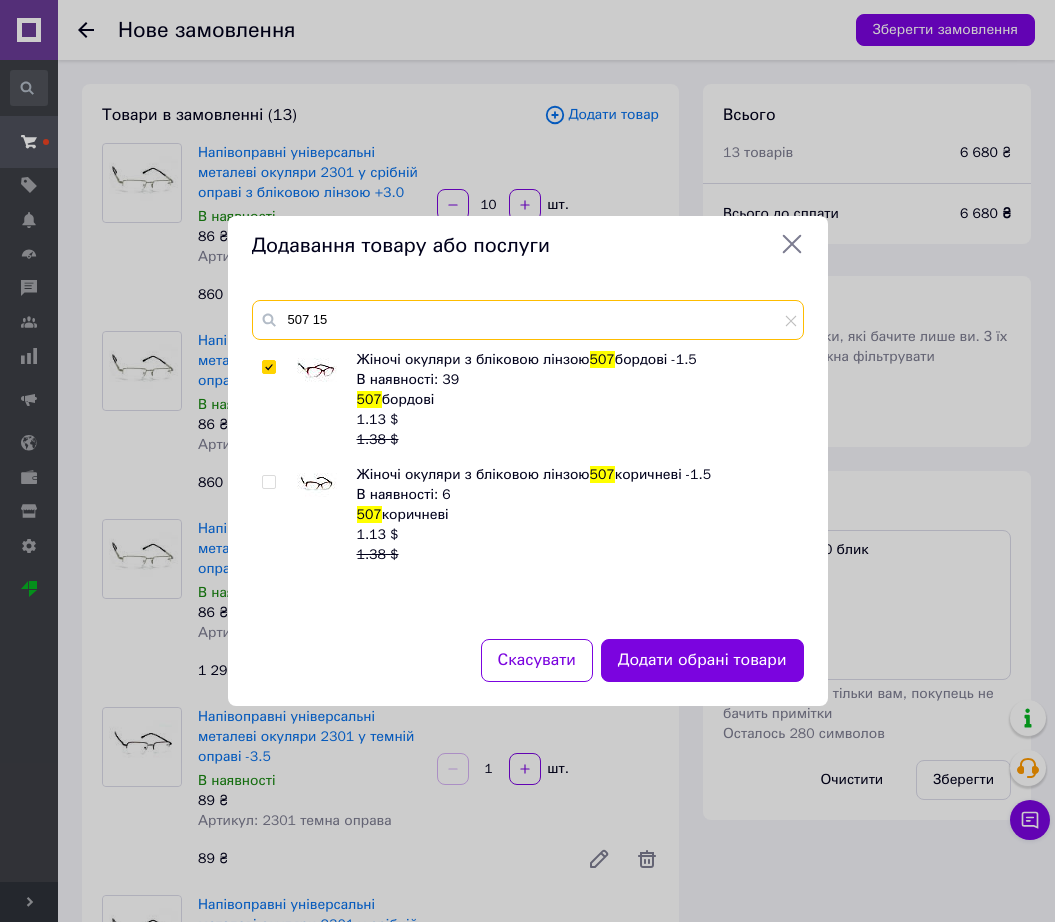 drag, startPoint x: 340, startPoint y: 322, endPoint x: 266, endPoint y: 309, distance: 75.13322 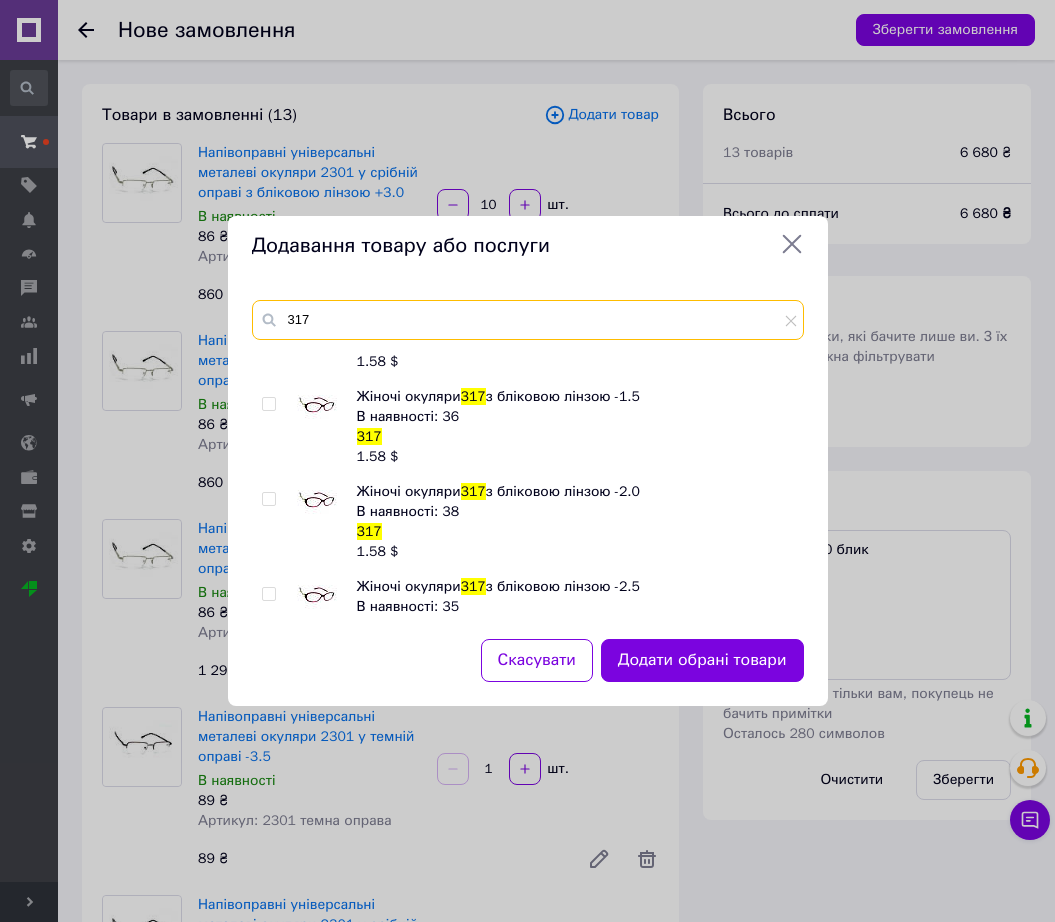 scroll, scrollTop: 125, scrollLeft: 0, axis: vertical 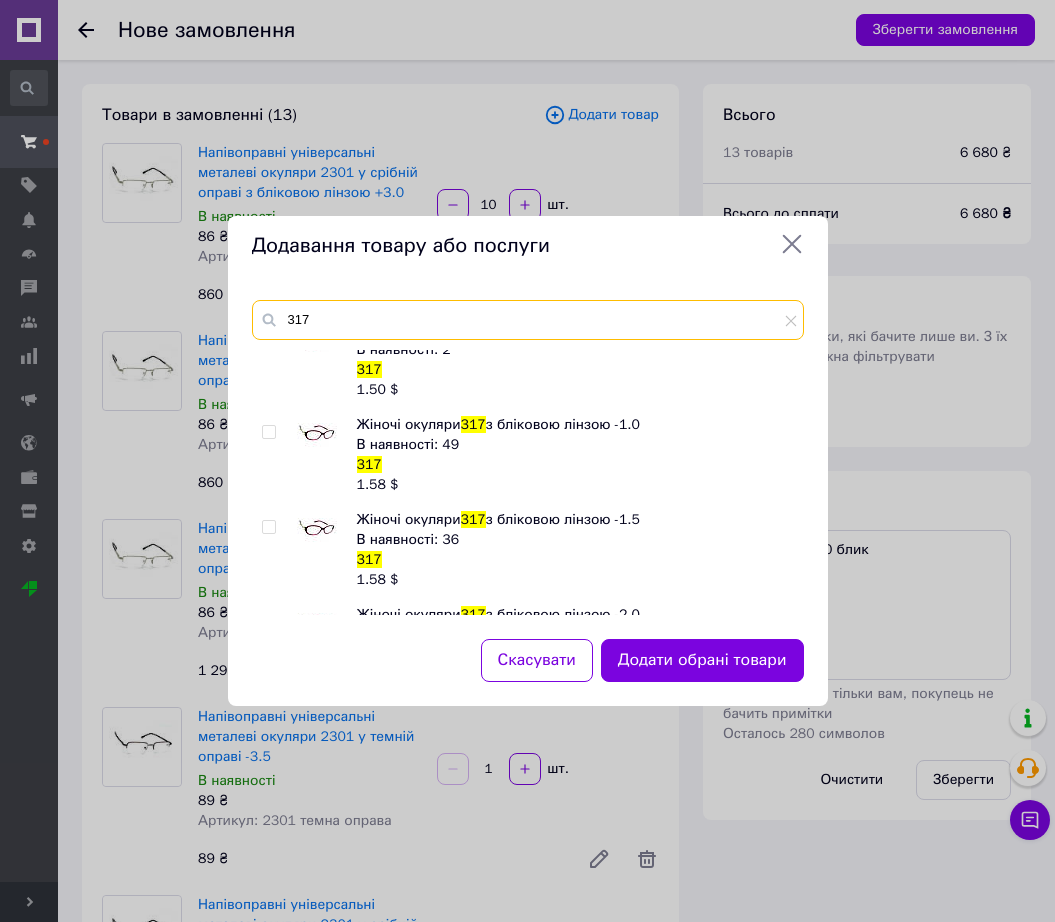 type on "317" 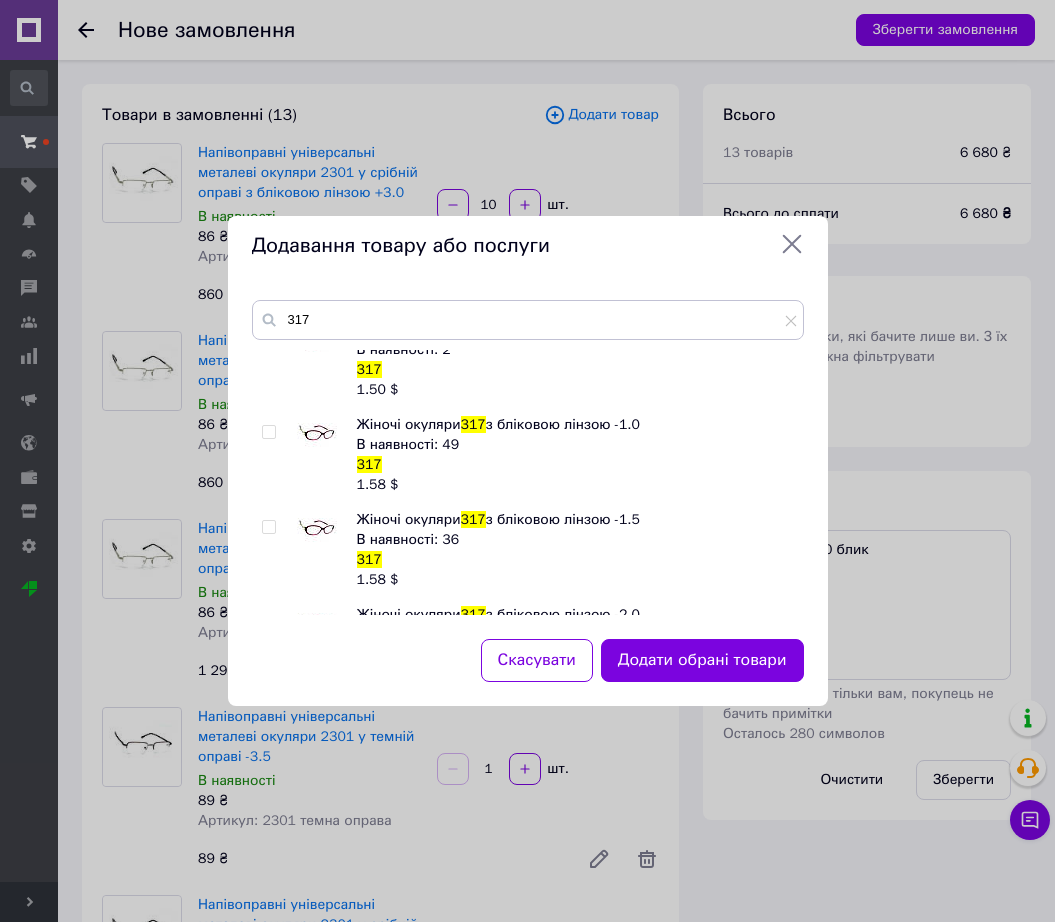 click at bounding box center [317, 435] 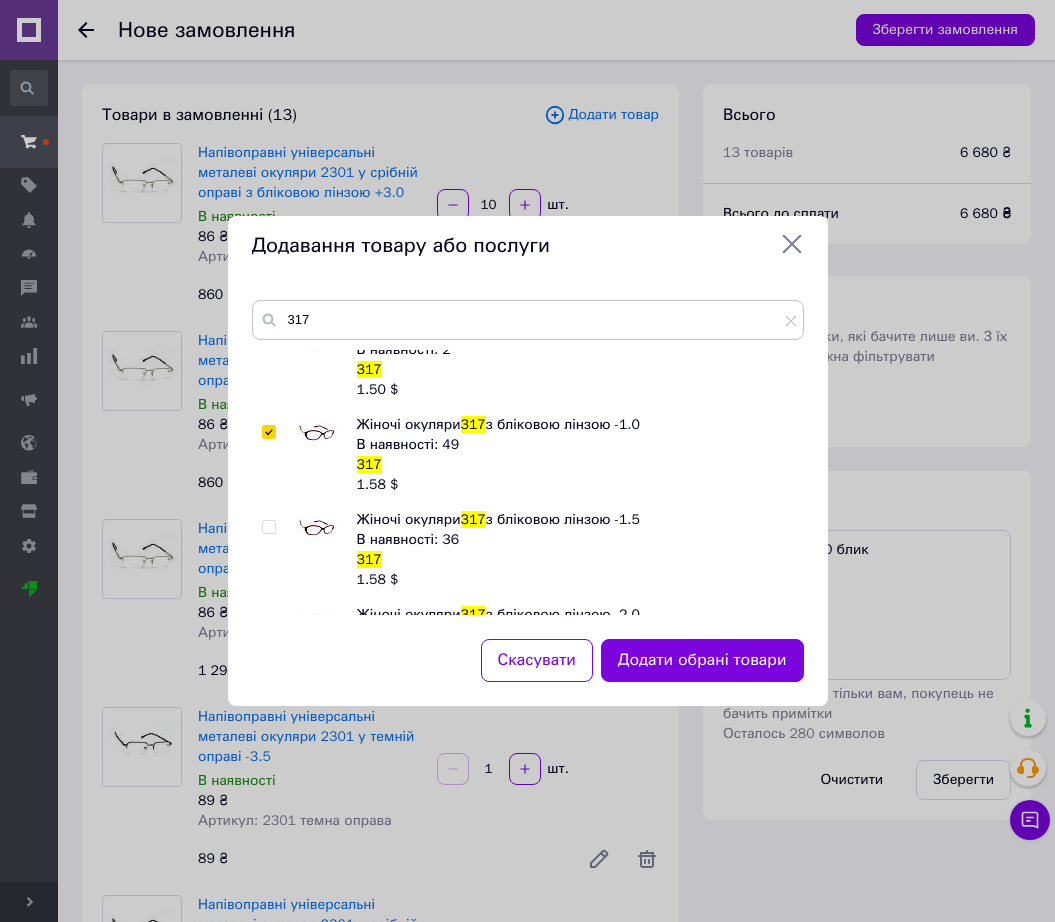 checkbox on "true" 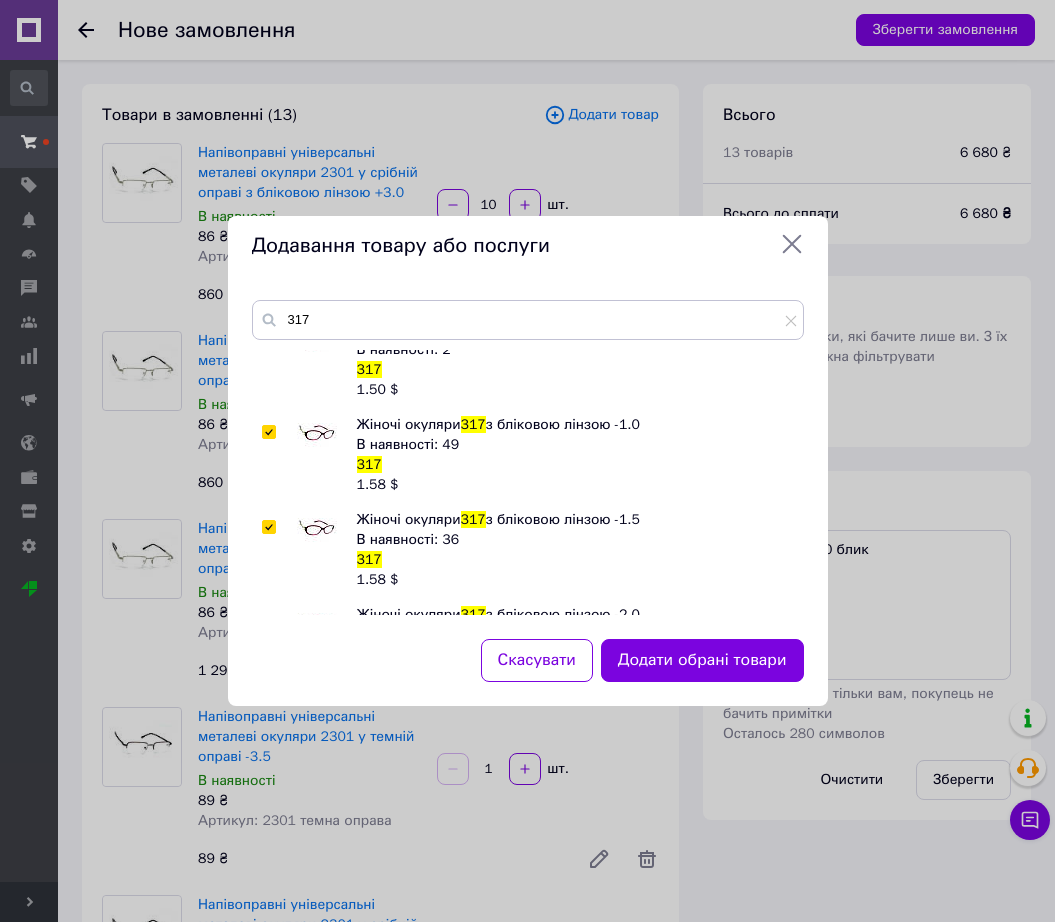 checkbox on "true" 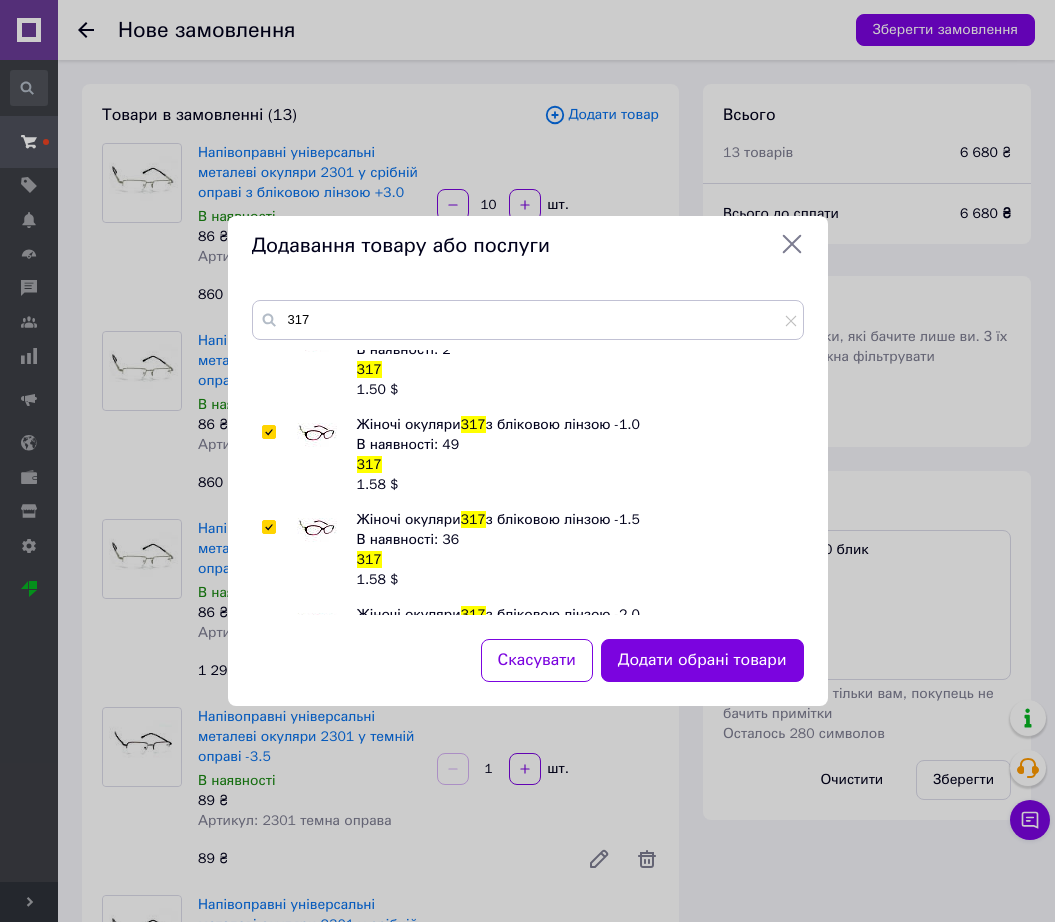 click on "Додати обрані товари" at bounding box center (702, 660) 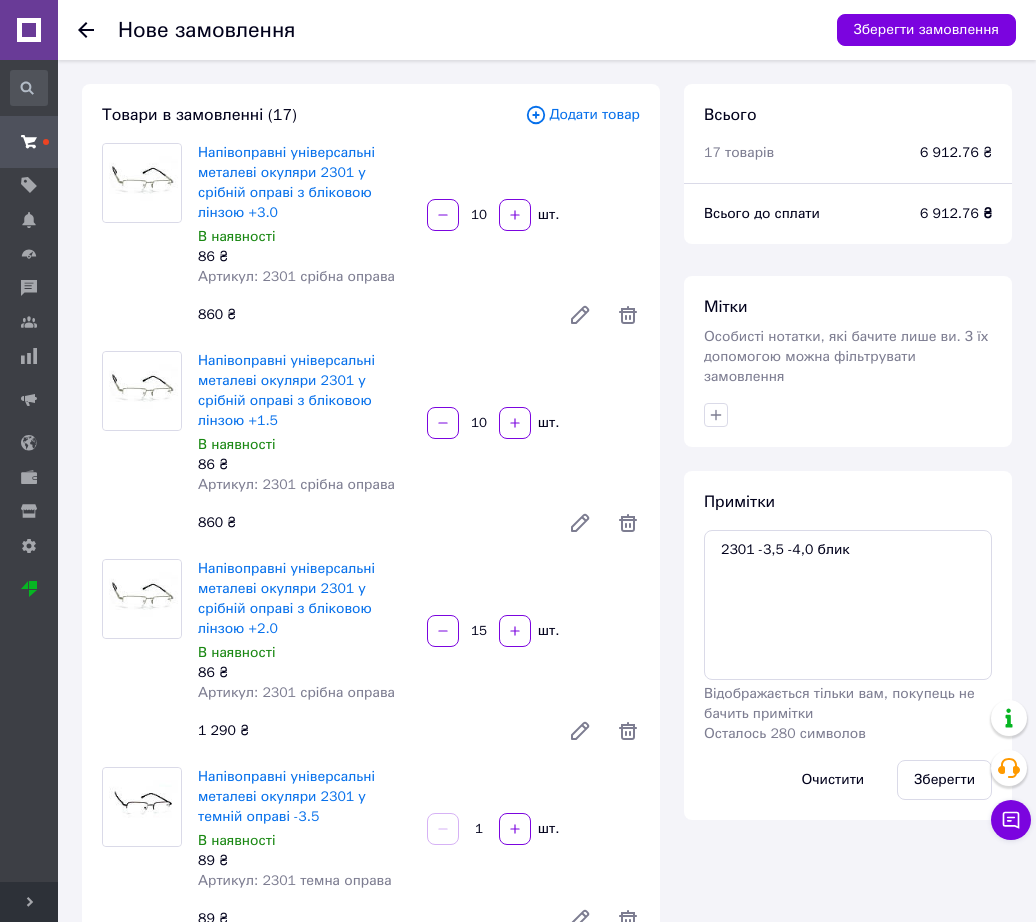 click 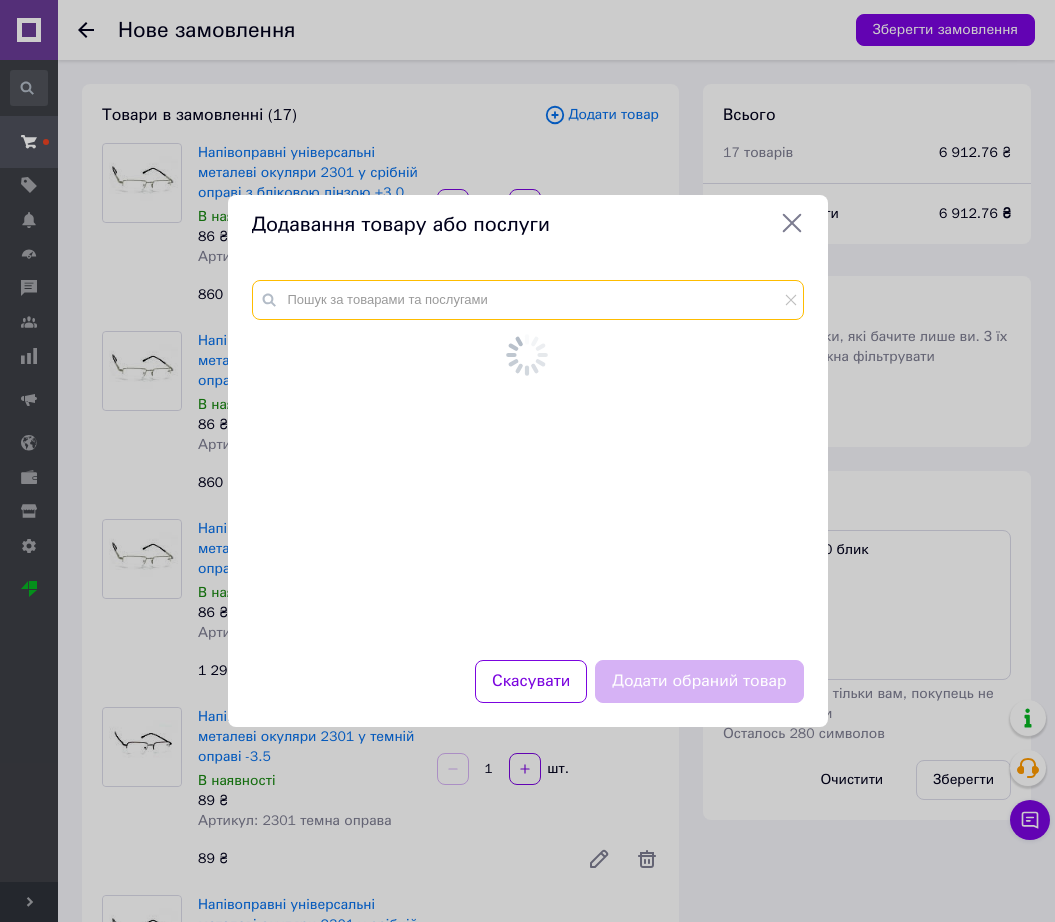 click at bounding box center [528, 300] 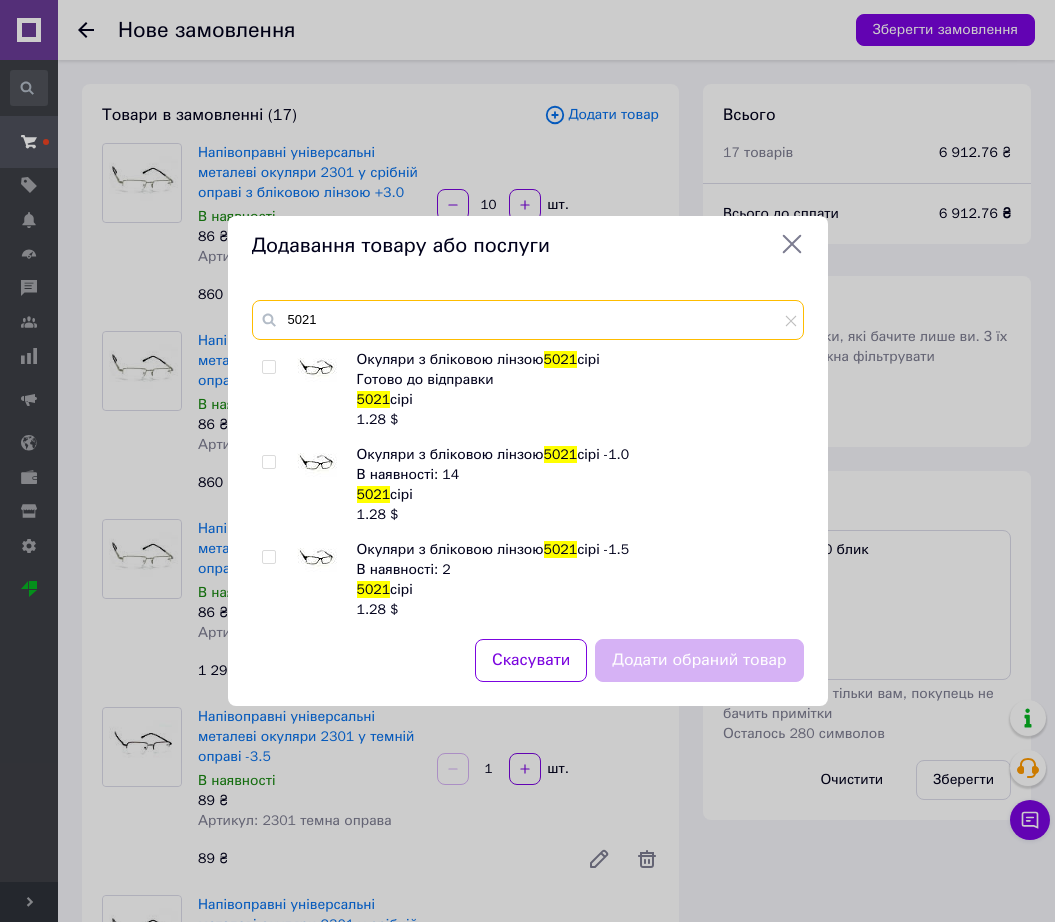 type on "5021" 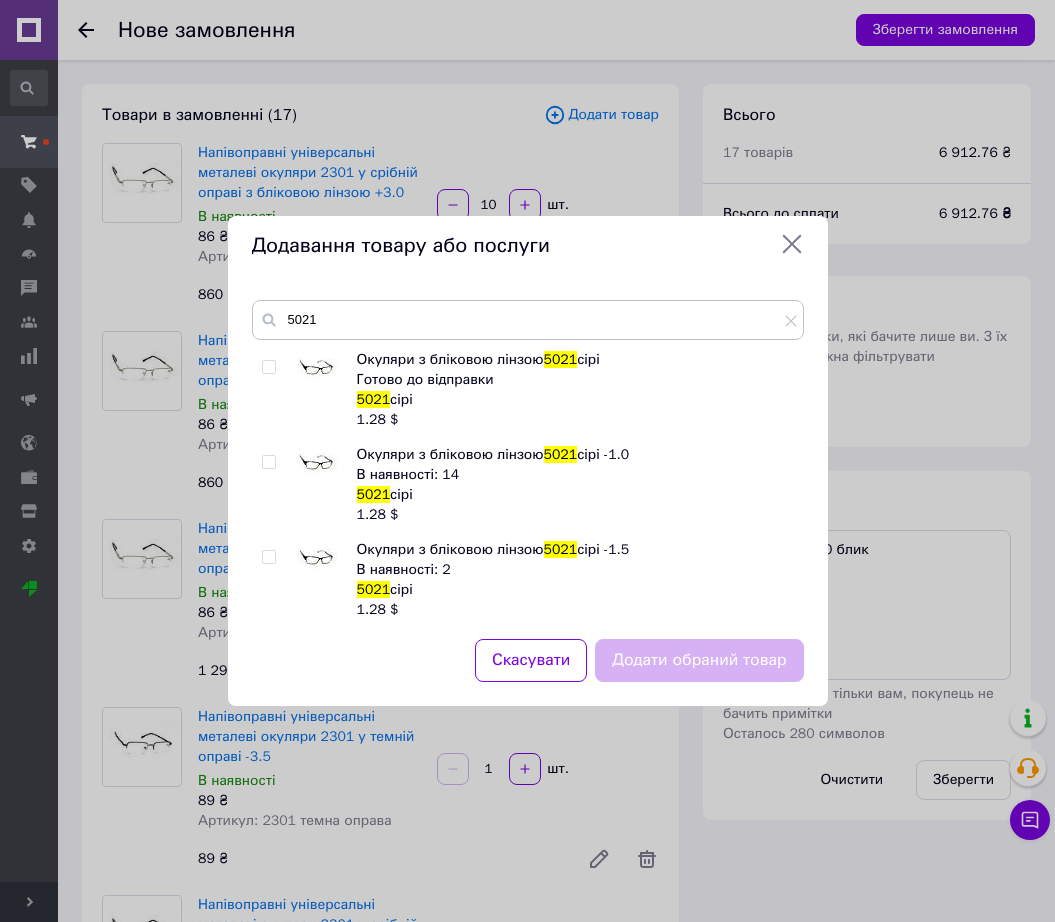 click at bounding box center (317, 465) 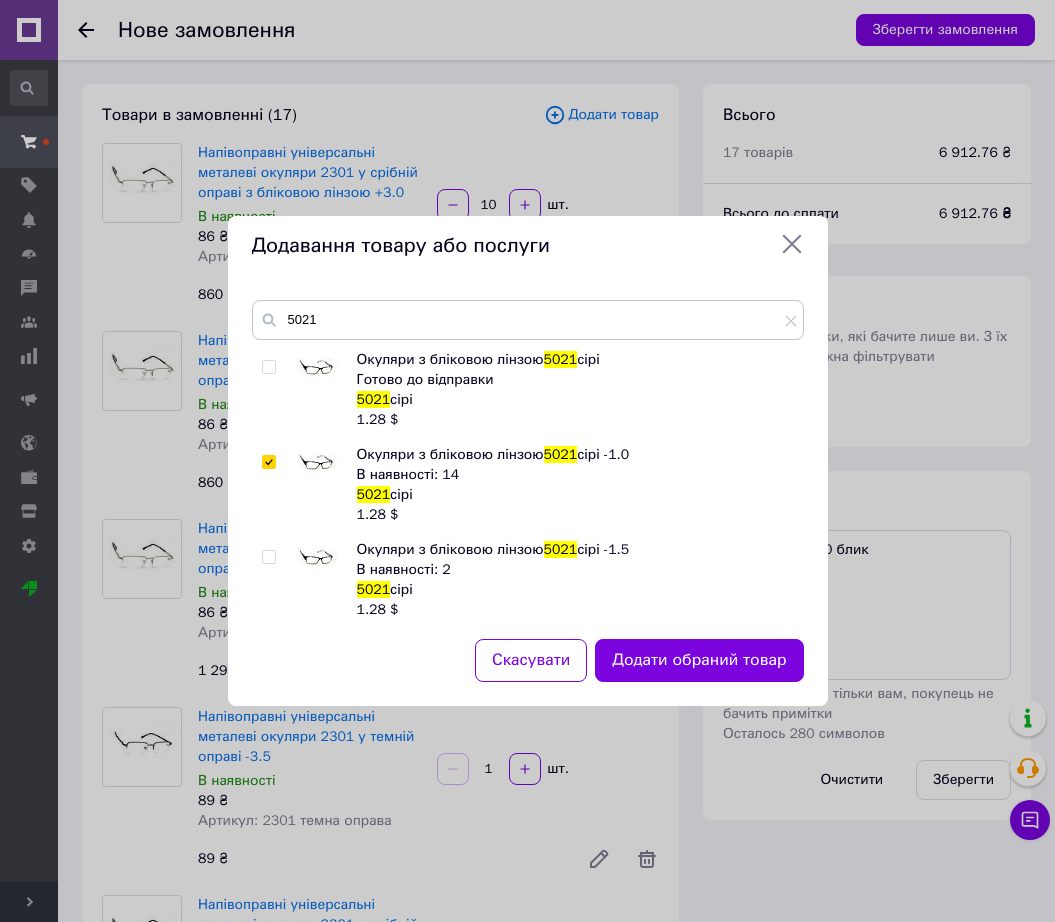 checkbox on "true" 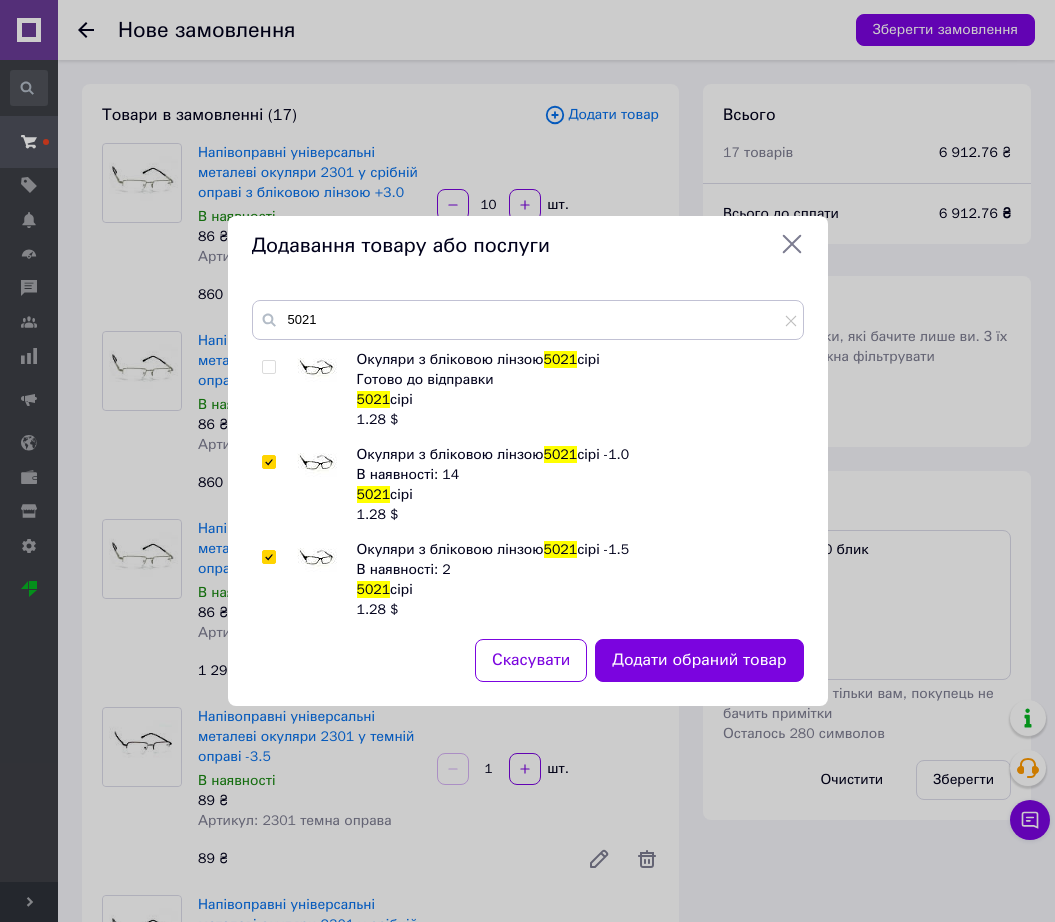 checkbox on "true" 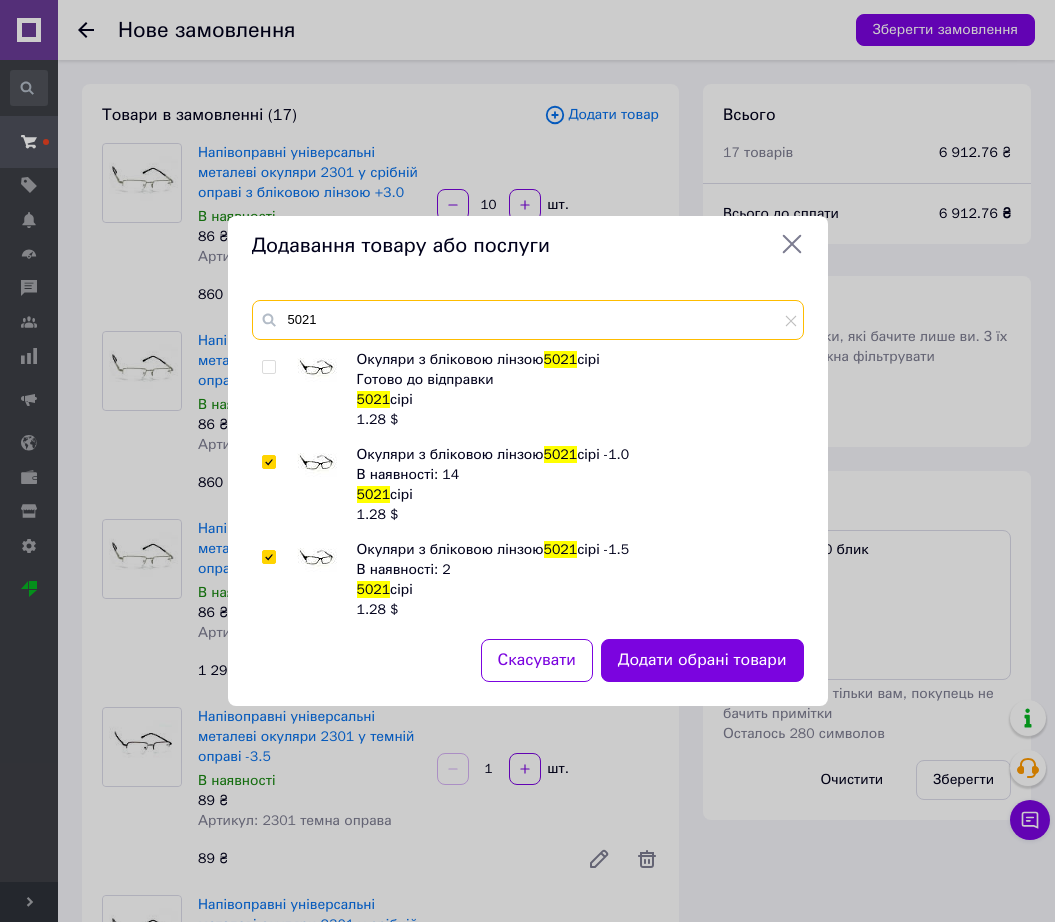 click on "5021" at bounding box center [528, 320] 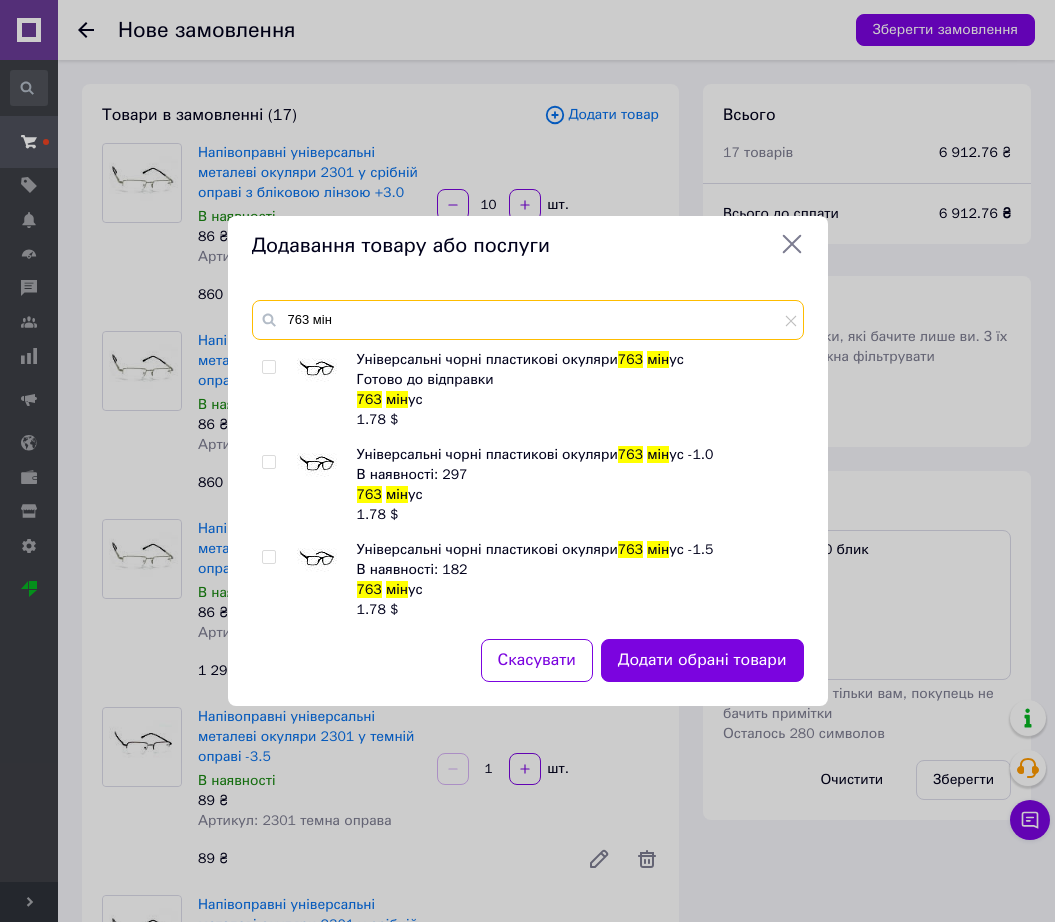 type on "763 мін" 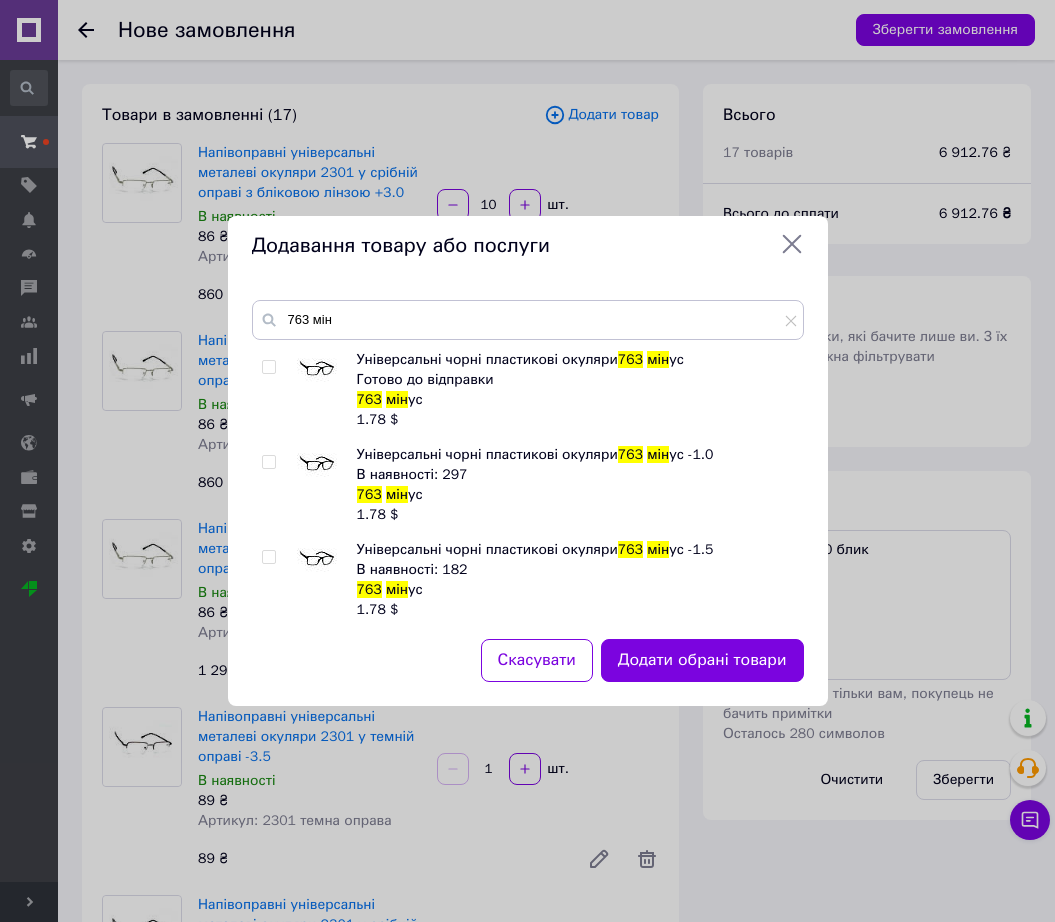 click at bounding box center [317, 465] 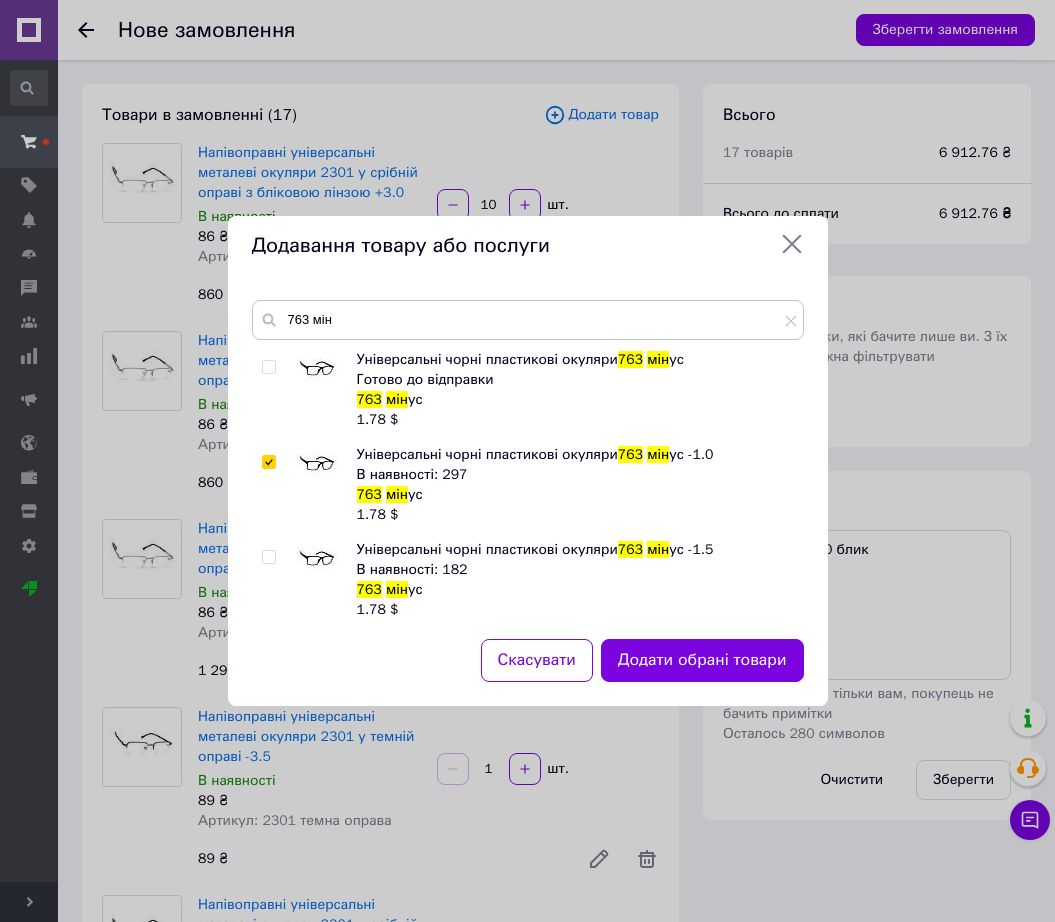 checkbox on "true" 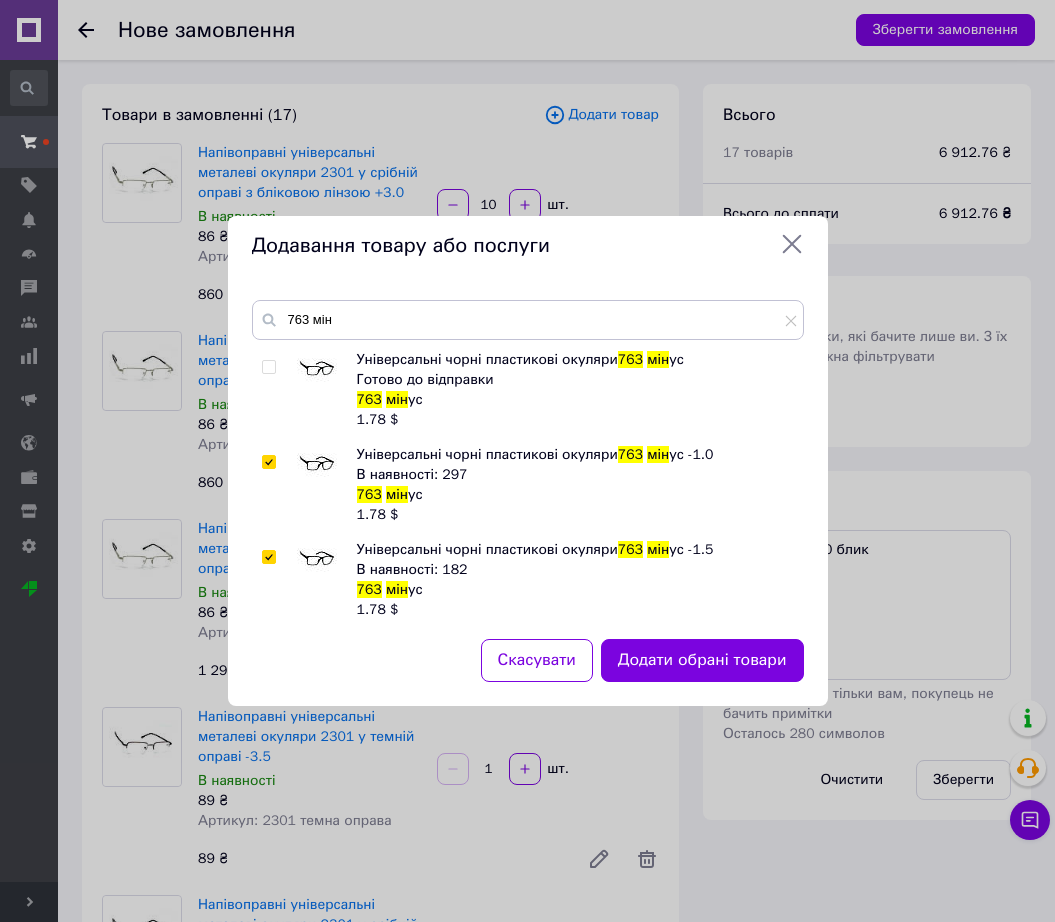 checkbox on "true" 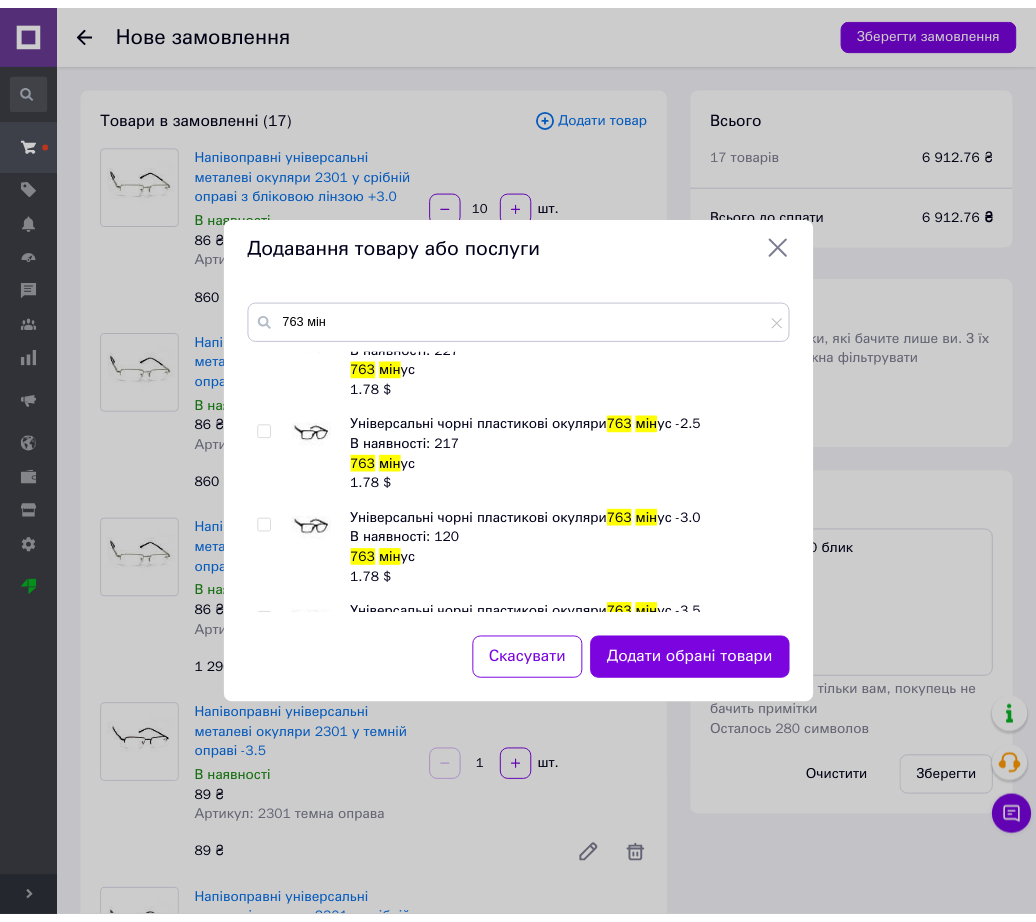 scroll, scrollTop: 375, scrollLeft: 0, axis: vertical 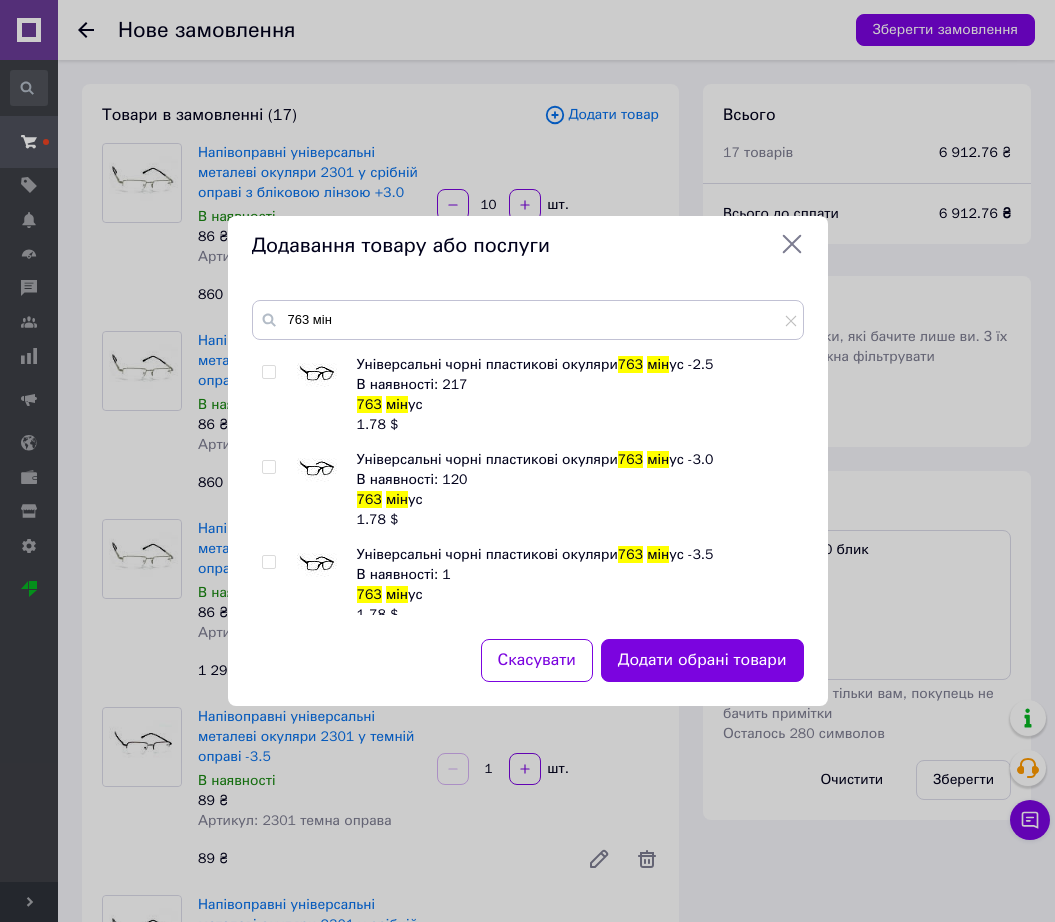 click at bounding box center (317, 565) 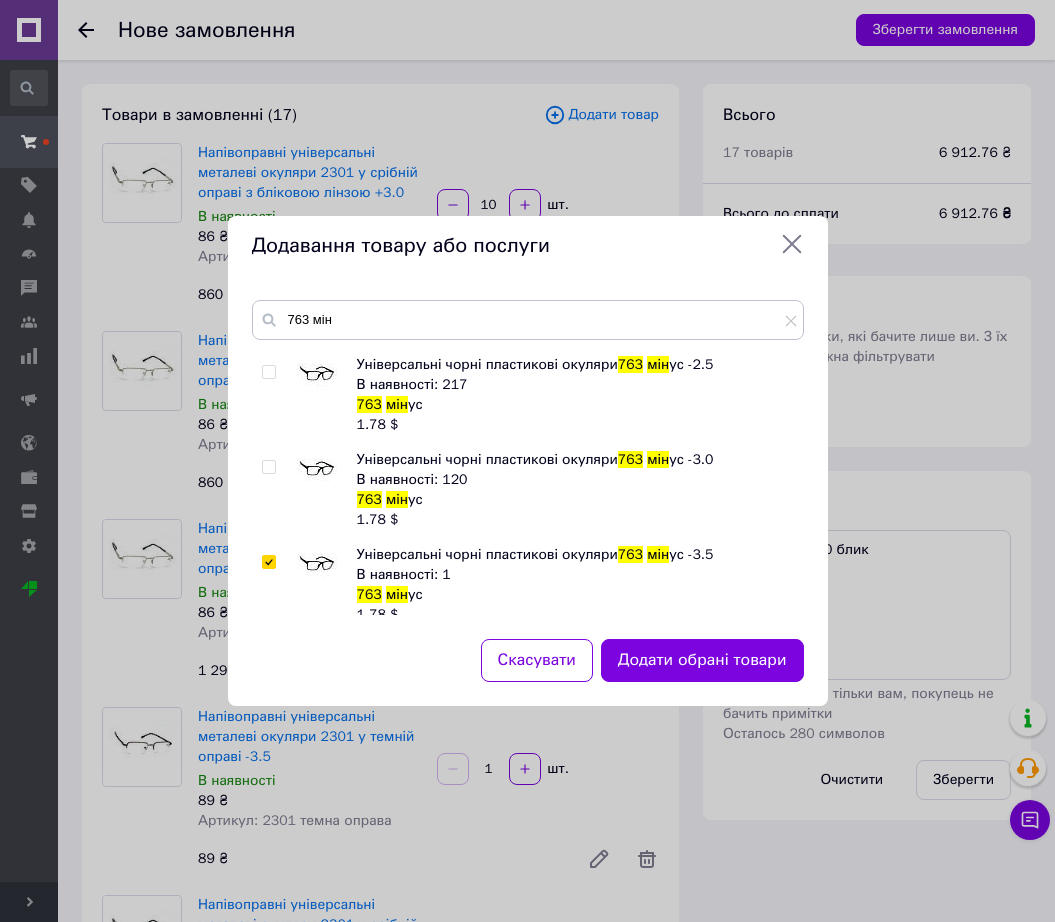 checkbox on "true" 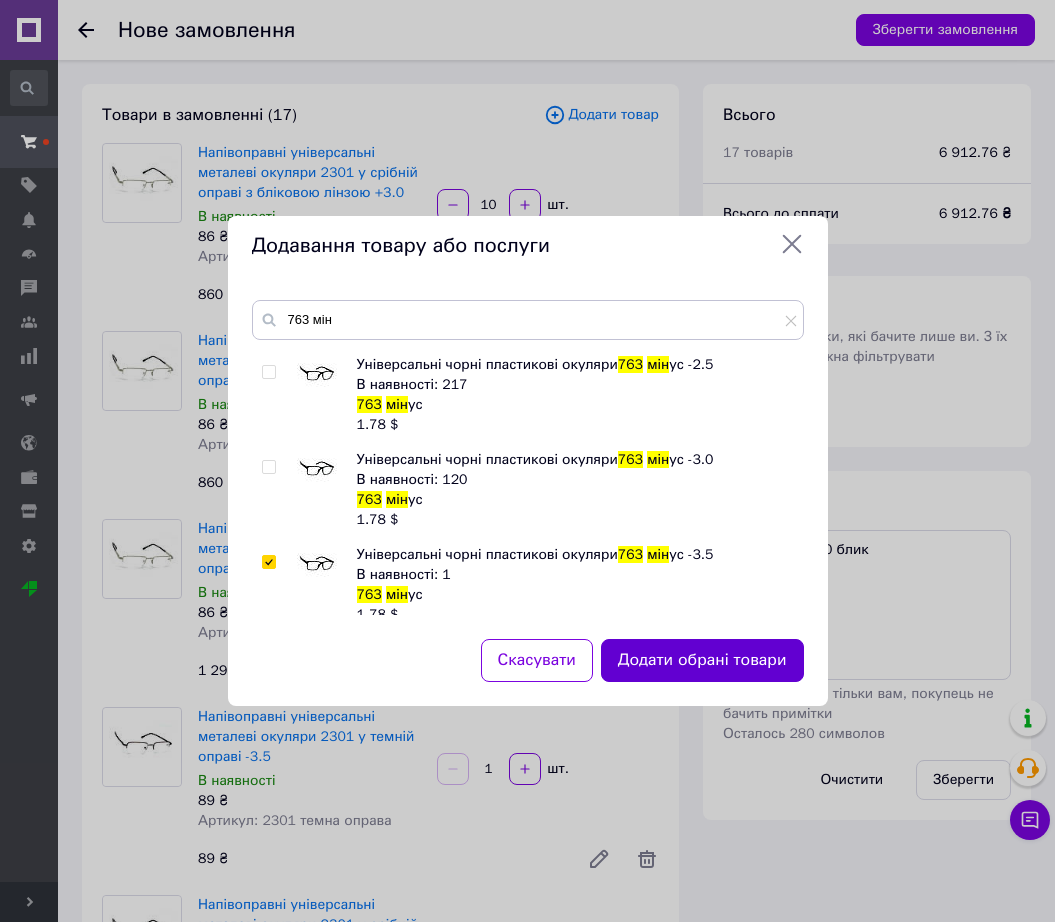 click on "Додати обрані товари" at bounding box center [702, 660] 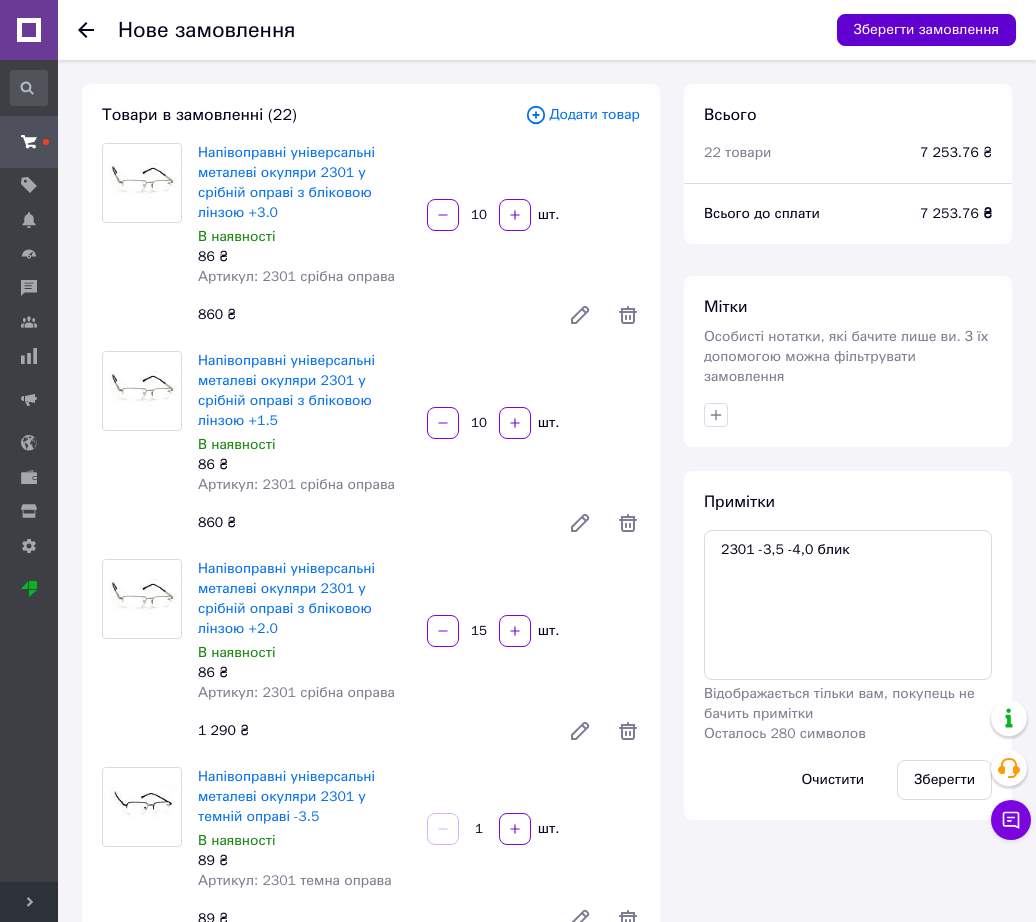 click on "Зберегти замовлення" at bounding box center [926, 30] 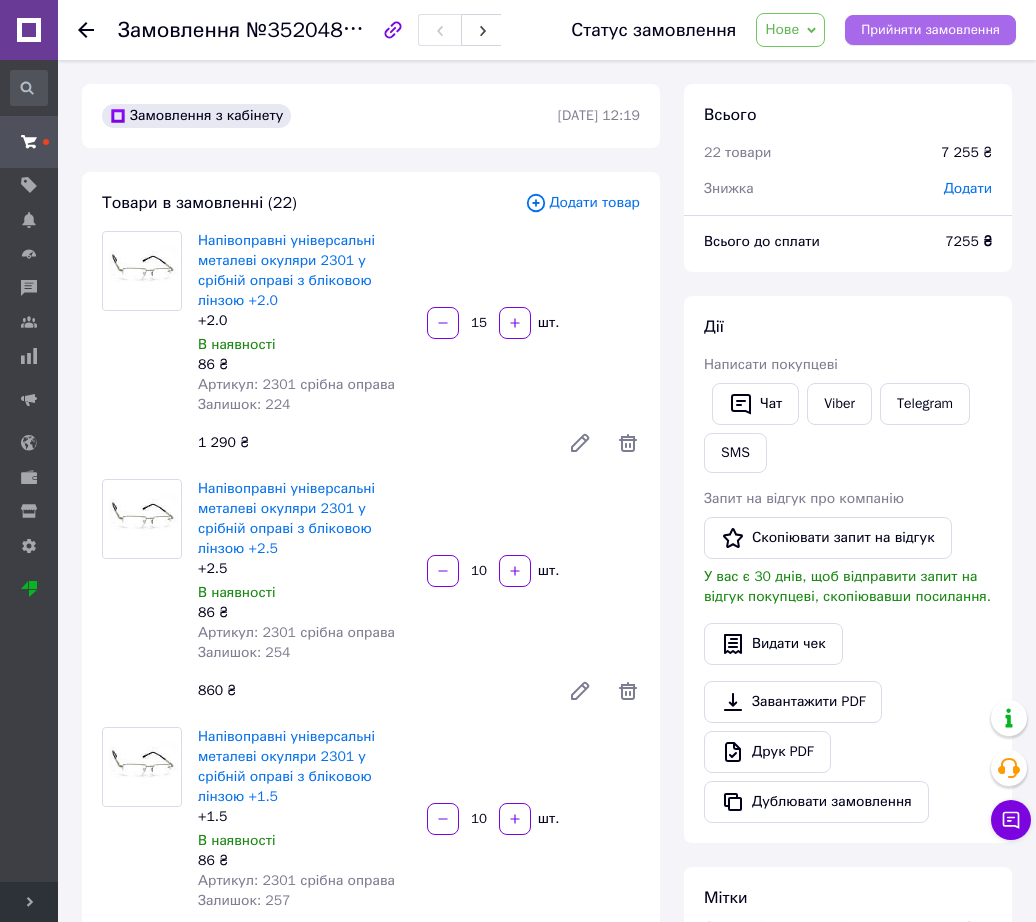 click on "Прийняти замовлення" at bounding box center (930, 30) 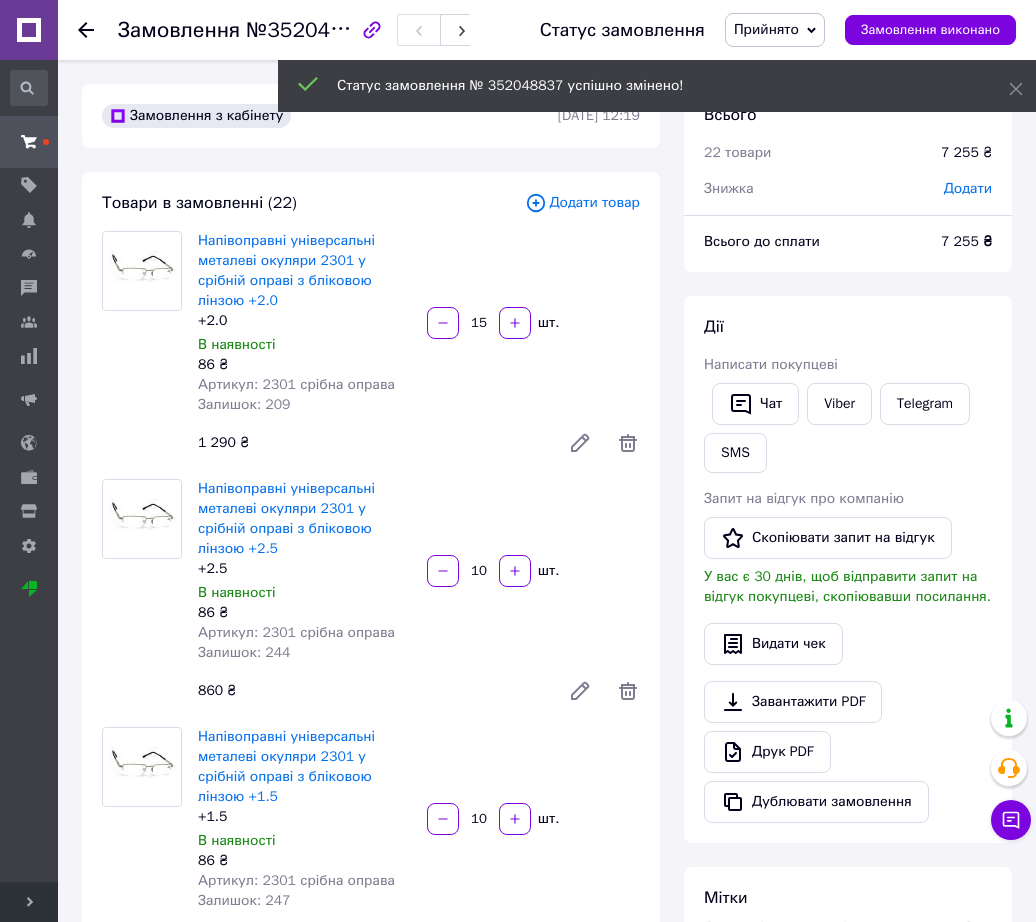 type 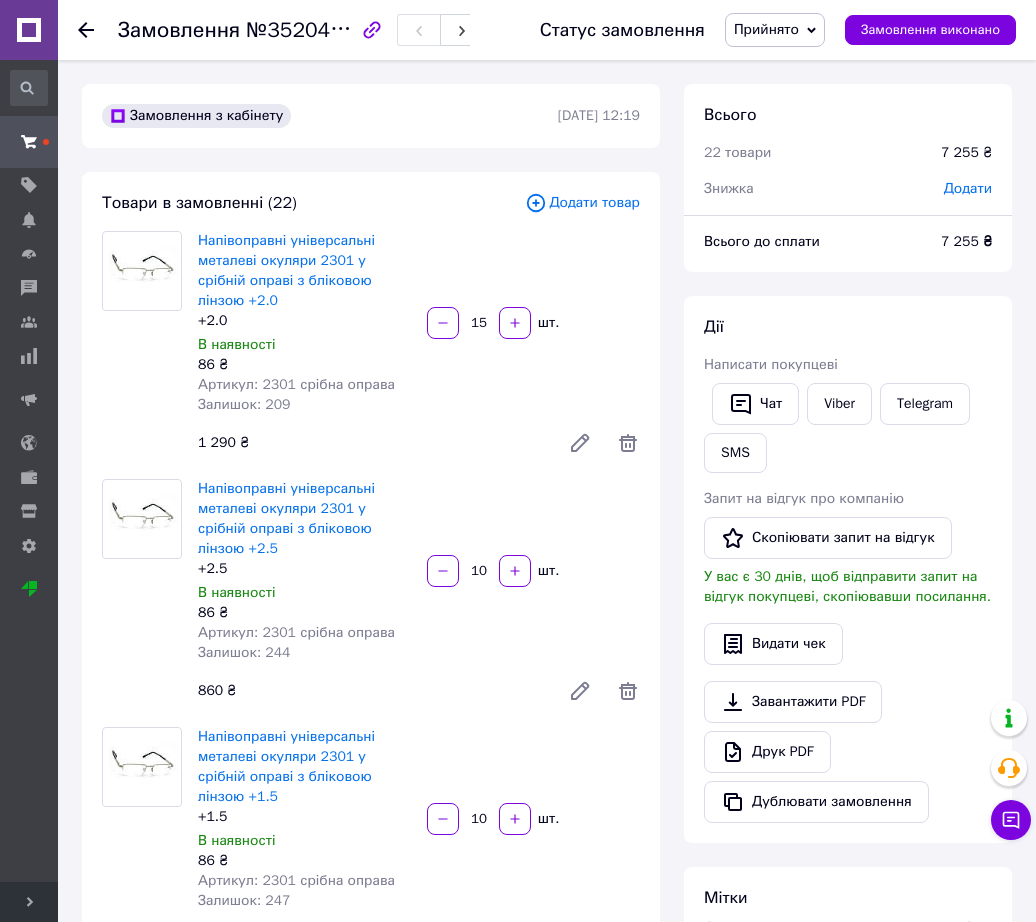 scroll, scrollTop: 2995, scrollLeft: 0, axis: vertical 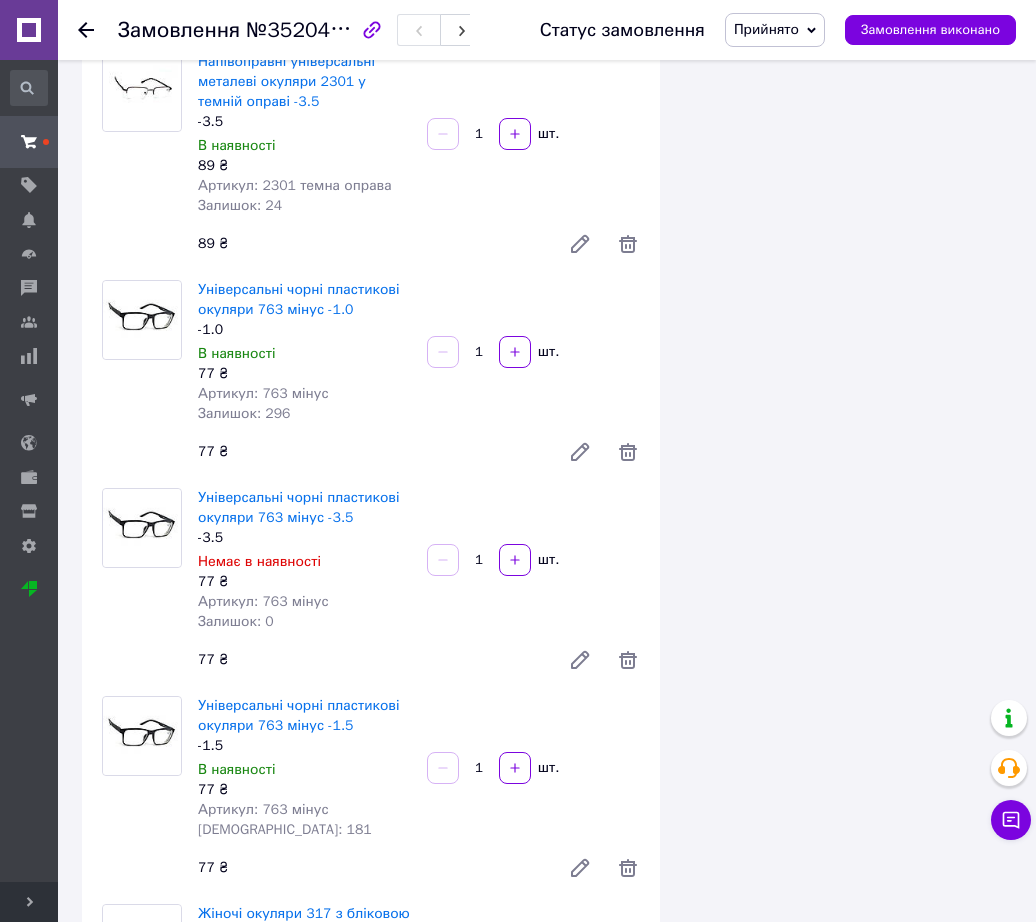 click on "Замовлення №352048837 Статус замовлення Прийнято Виконано Скасовано Оплачено Выполнено менеджером Замовлення виконано Замовлення з кабінету 10.07.2025 | 12:19 Товари в замовленні (22) Додати товар Напівоправні універсальні металеві окуляри 2301 у срібній оправі з бліковою лінзою +2.0 +2.0 В наявності 86 ₴ Артикул: 2301 срібна оправа Залишок: 209 15   шт. 1 290 ₴ Напівоправні універсальні металеві окуляри 2301 у срібній оправі з бліковою лінзою +2.5 +2.5 В наявності 86 ₴ Артикул: 2301 срібна оправа Залишок: 244 10   шт. 860 ₴ +1.5 В наявності 86 ₴ Артикул: 2301 срібна оправа Залишок: 247 10   шт. 860 ₴ 5" at bounding box center [547, 54] 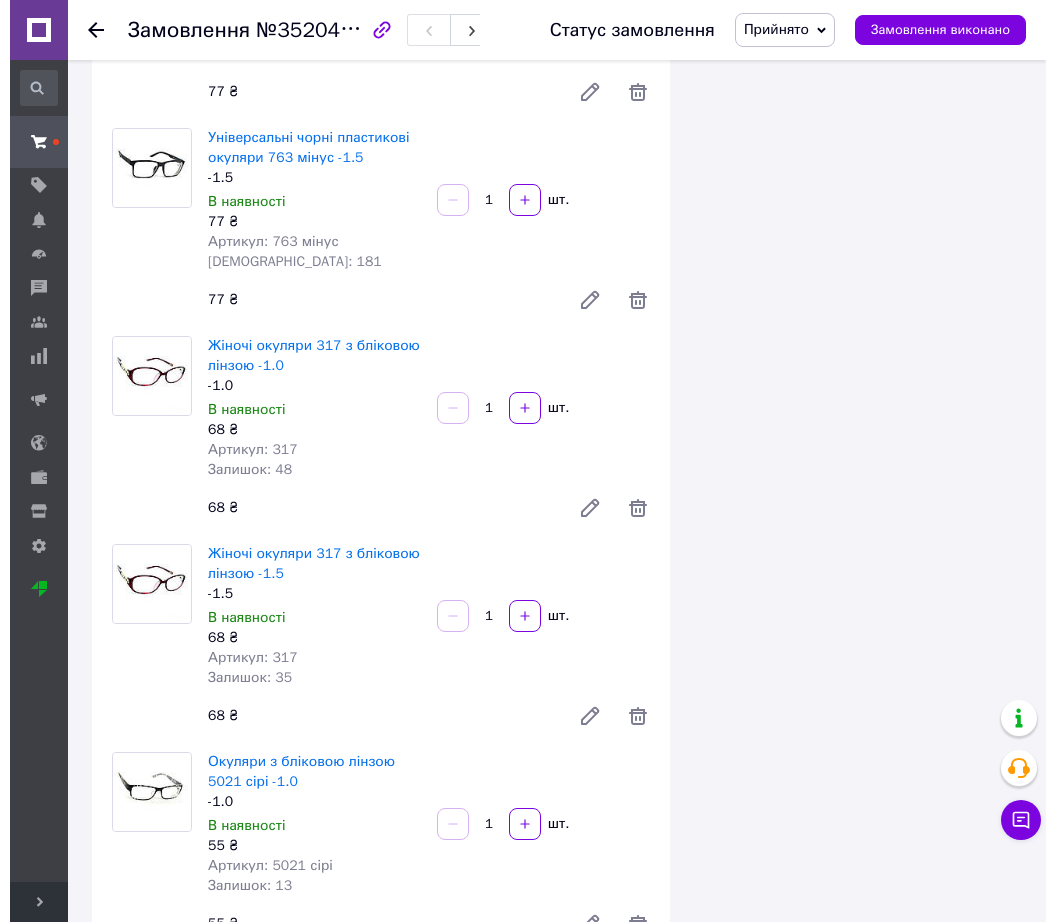 scroll, scrollTop: 4932, scrollLeft: 0, axis: vertical 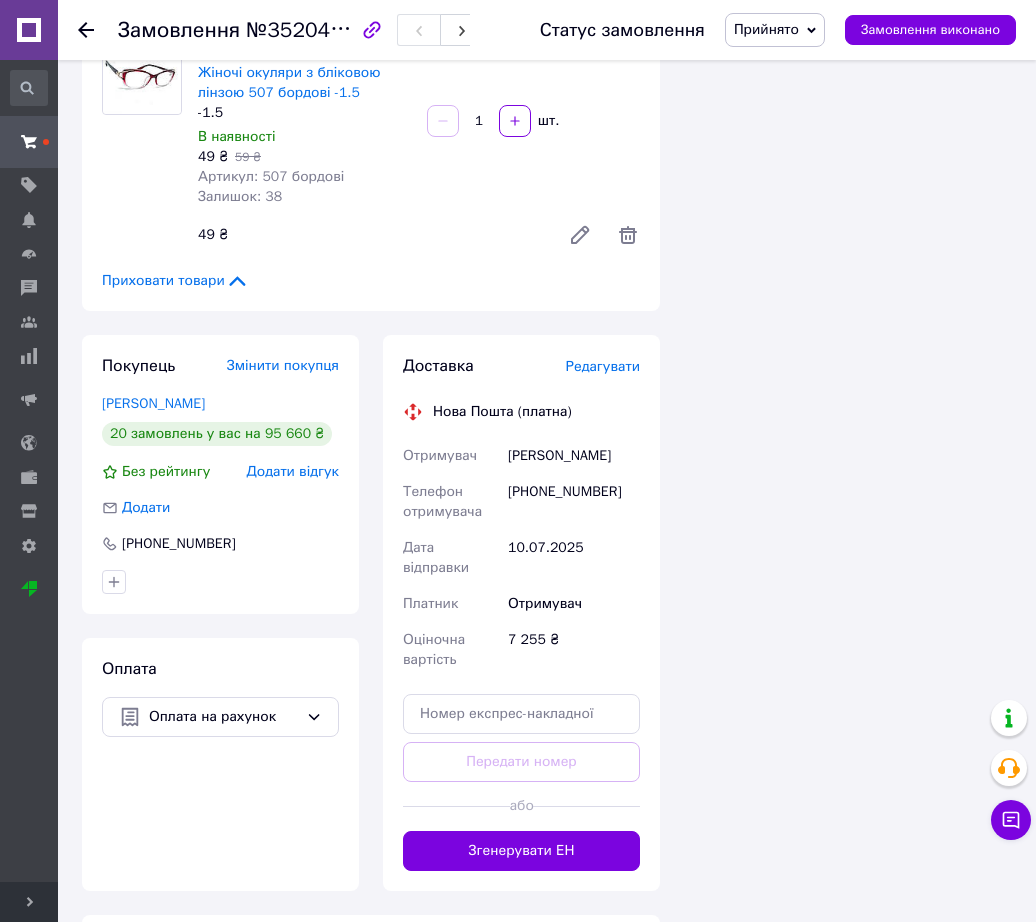 drag, startPoint x: 618, startPoint y: 253, endPoint x: 613, endPoint y: 276, distance: 23.537205 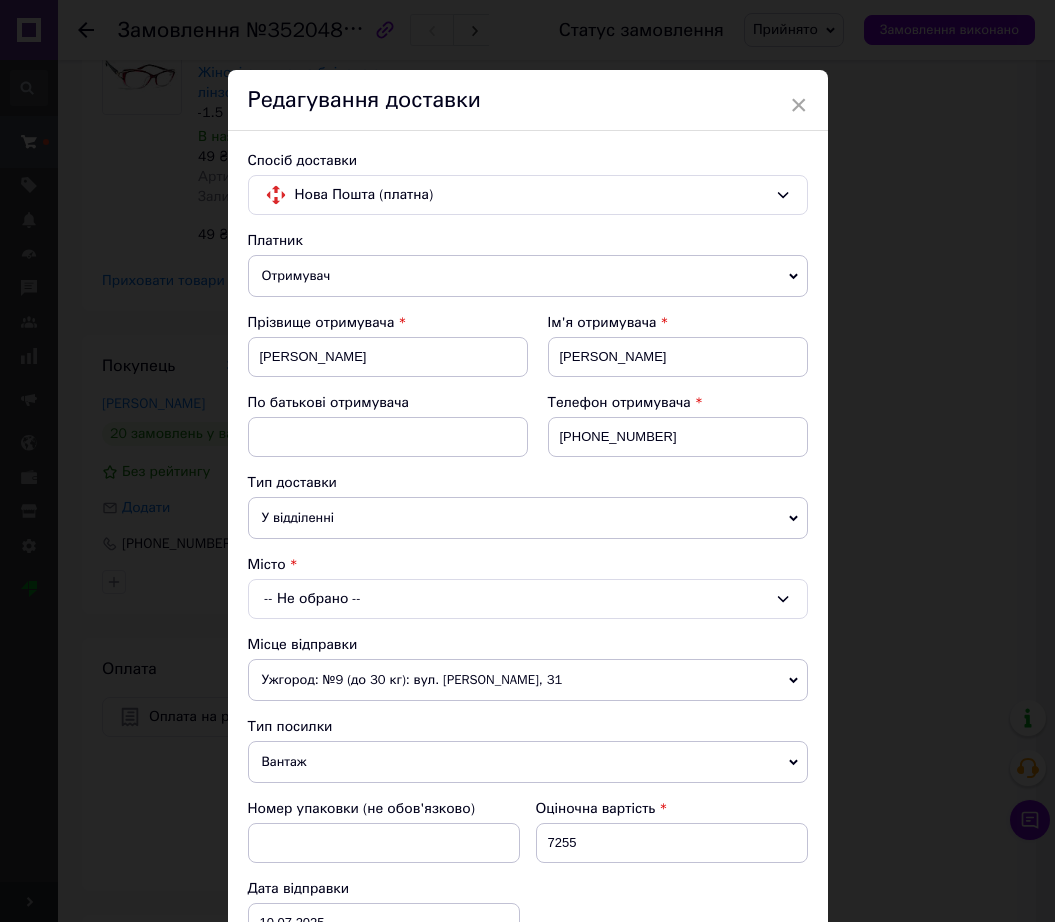 click on "-- Не обрано --" at bounding box center (528, 599) 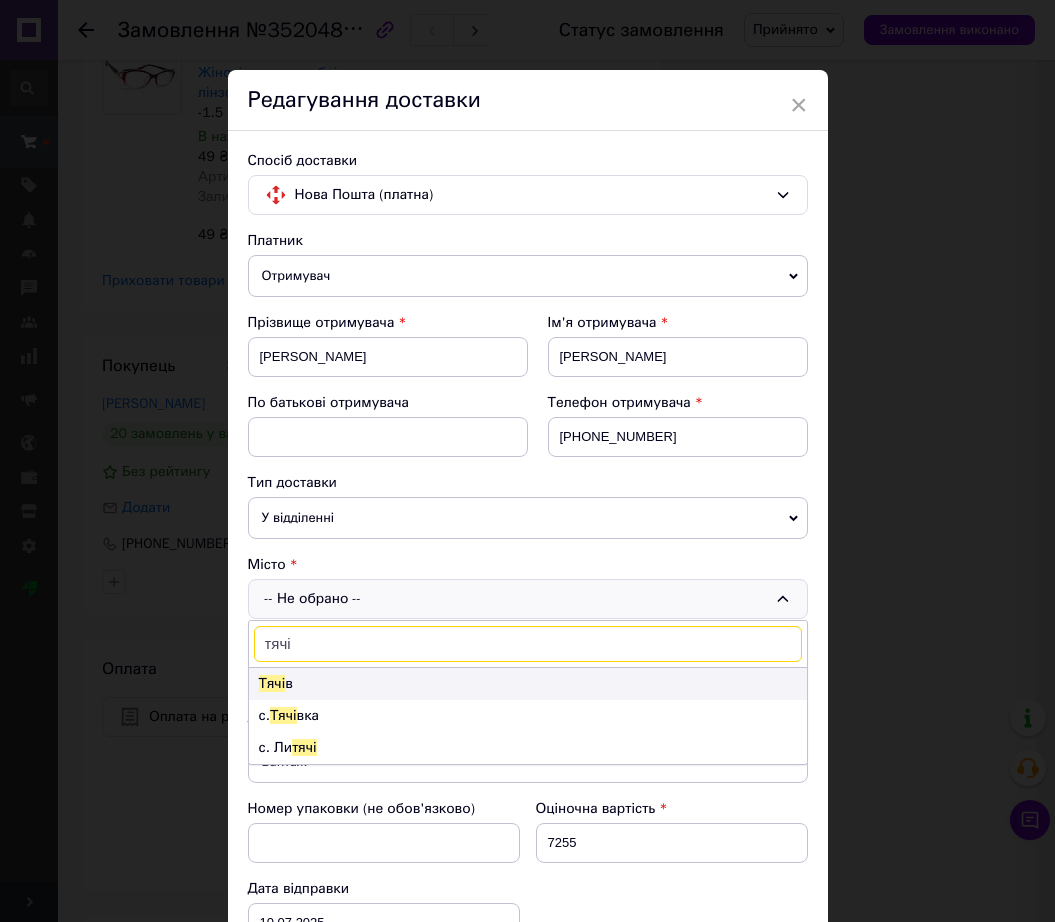 type on "тячі" 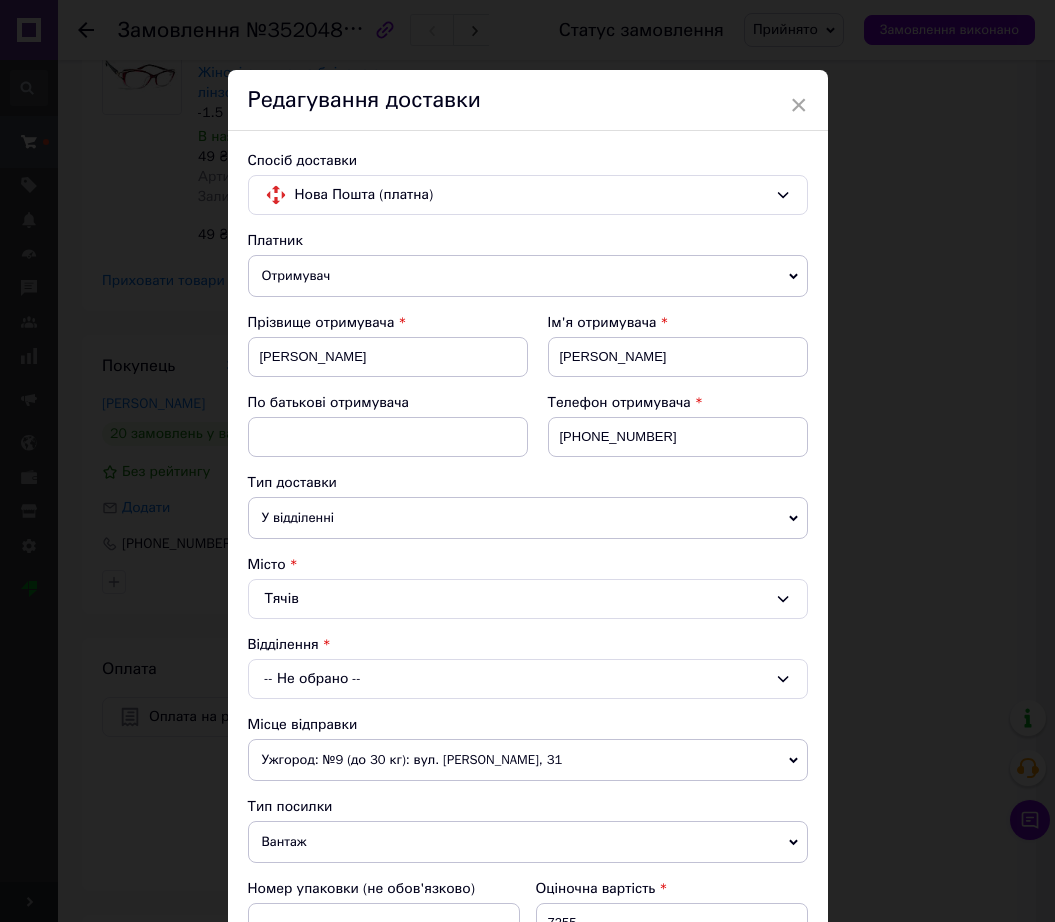 click on "-- Не обрано --" at bounding box center [528, 679] 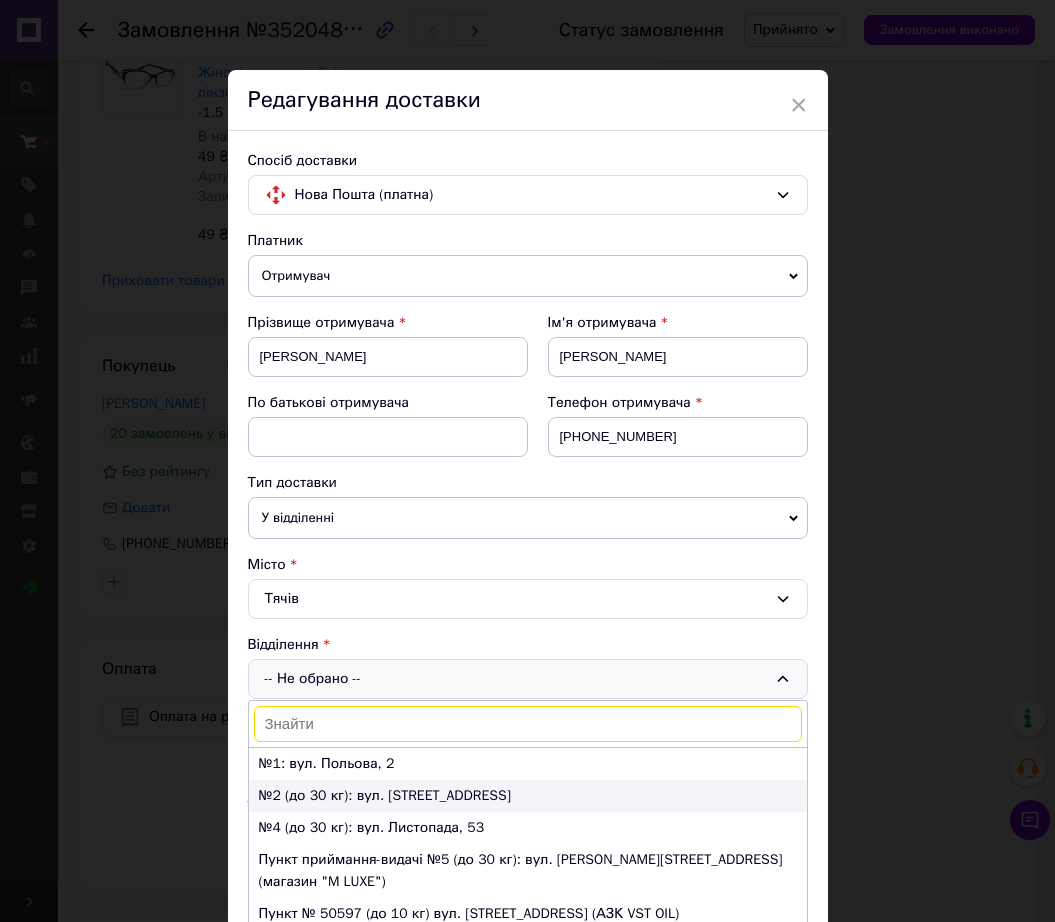 click on "№2 (до 30 кг): вул. Незалежності, 6а/4" at bounding box center (528, 796) 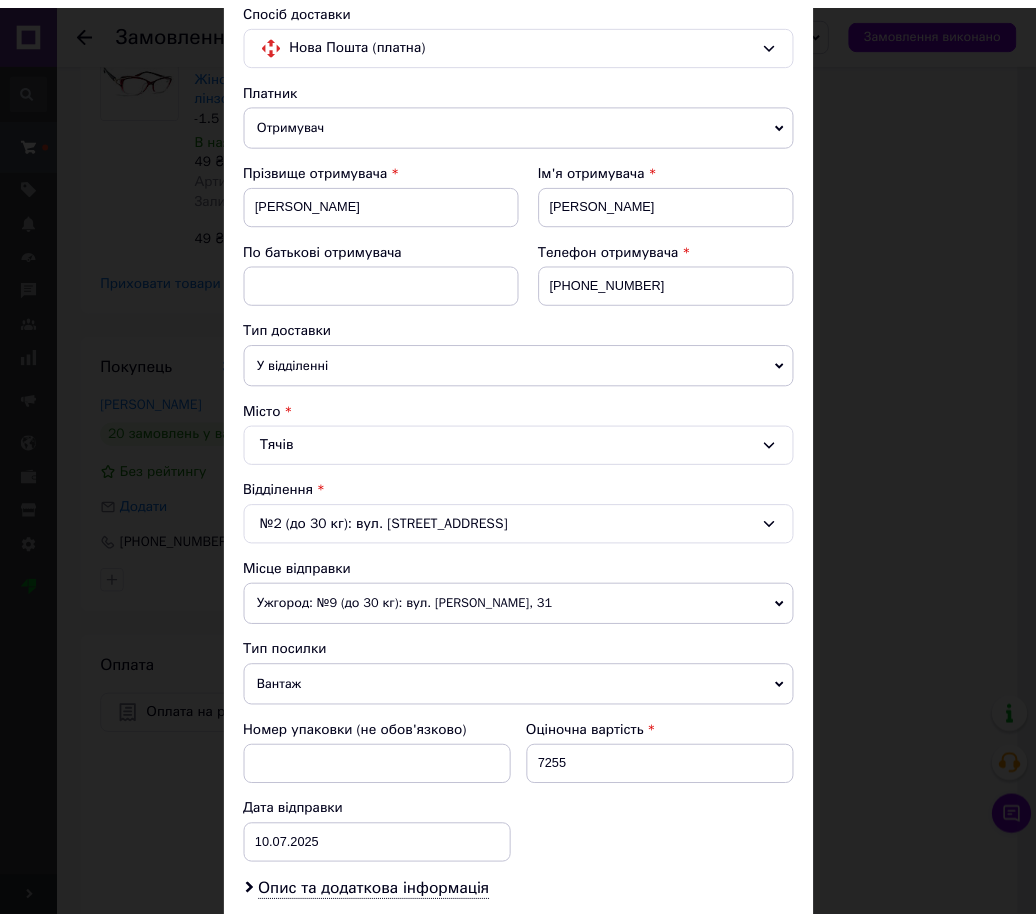 scroll, scrollTop: 375, scrollLeft: 0, axis: vertical 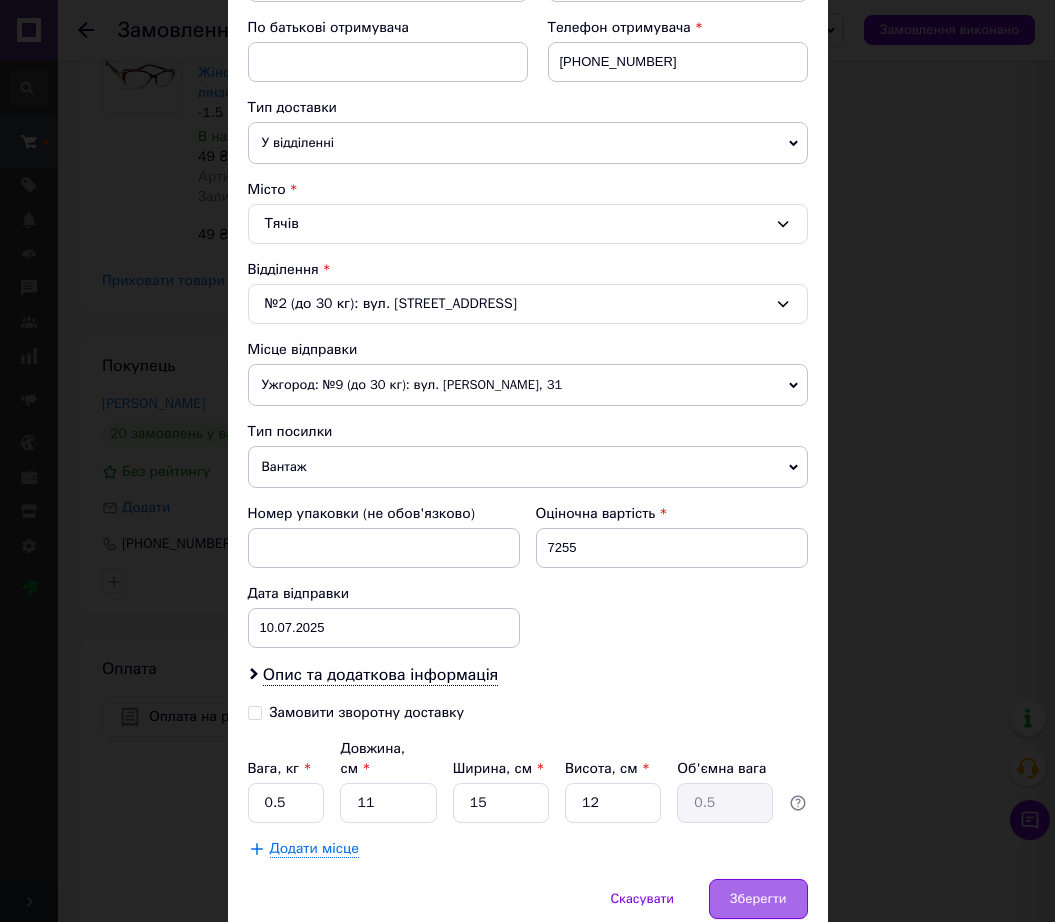 click on "Зберегти" at bounding box center [758, 899] 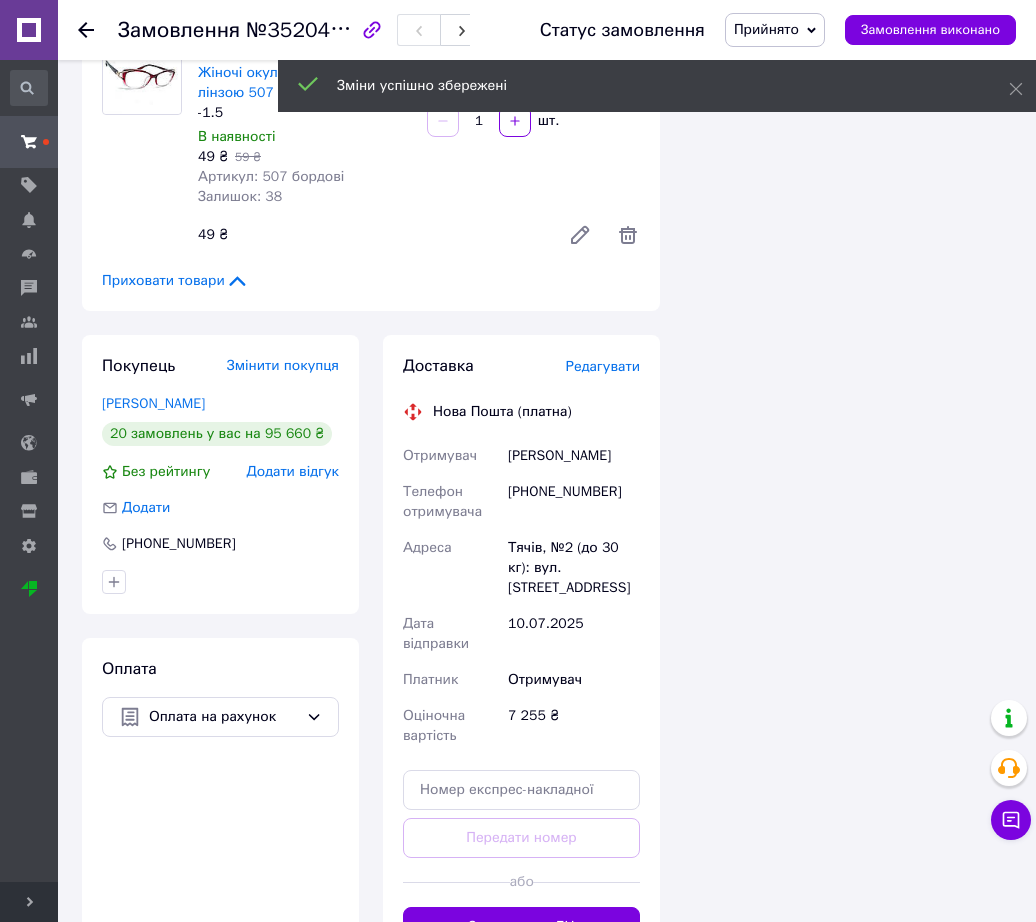 drag, startPoint x: 211, startPoint y: 189, endPoint x: 732, endPoint y: 313, distance: 535.553 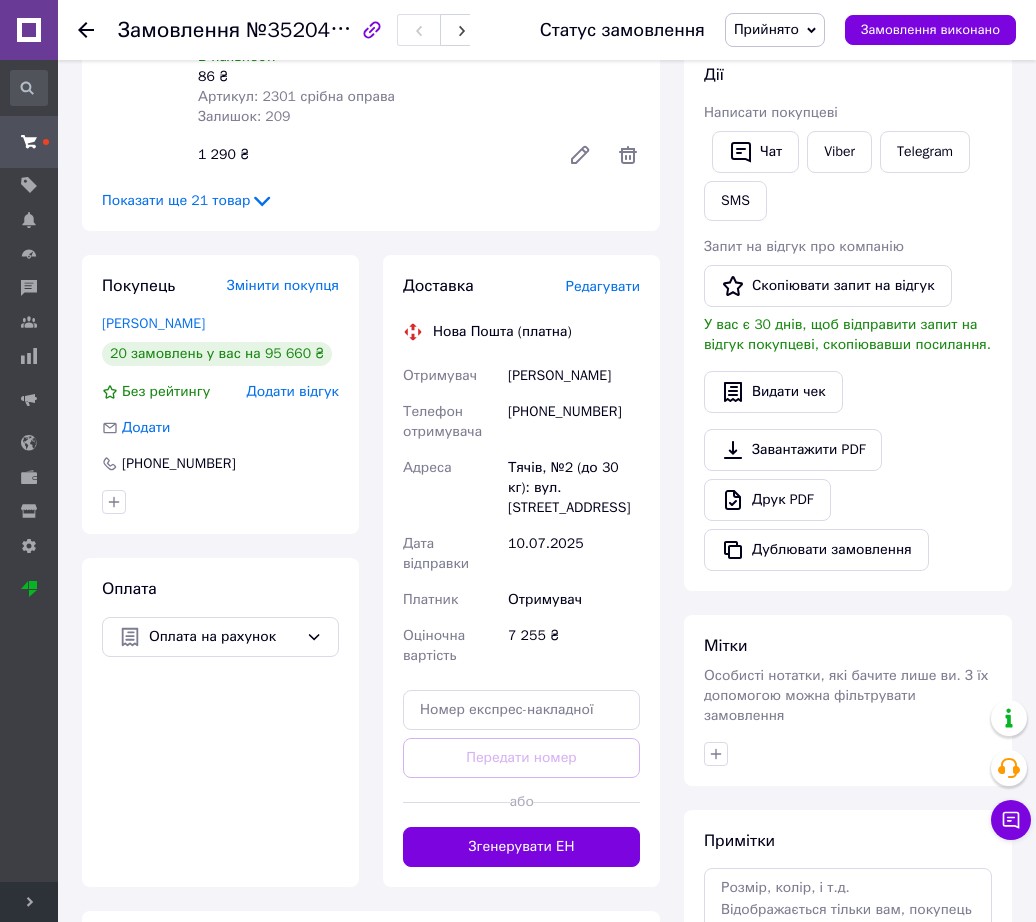 click on "Напівоправні універсальні металеві окуляри 2301 у срібній оправі з бліковою лінзою +2.0 +2.0 В наявності 86 ₴ Артикул: 2301 срібна оправа Залишок: 209 15   шт. 1 290 ₴" at bounding box center [419, 59] 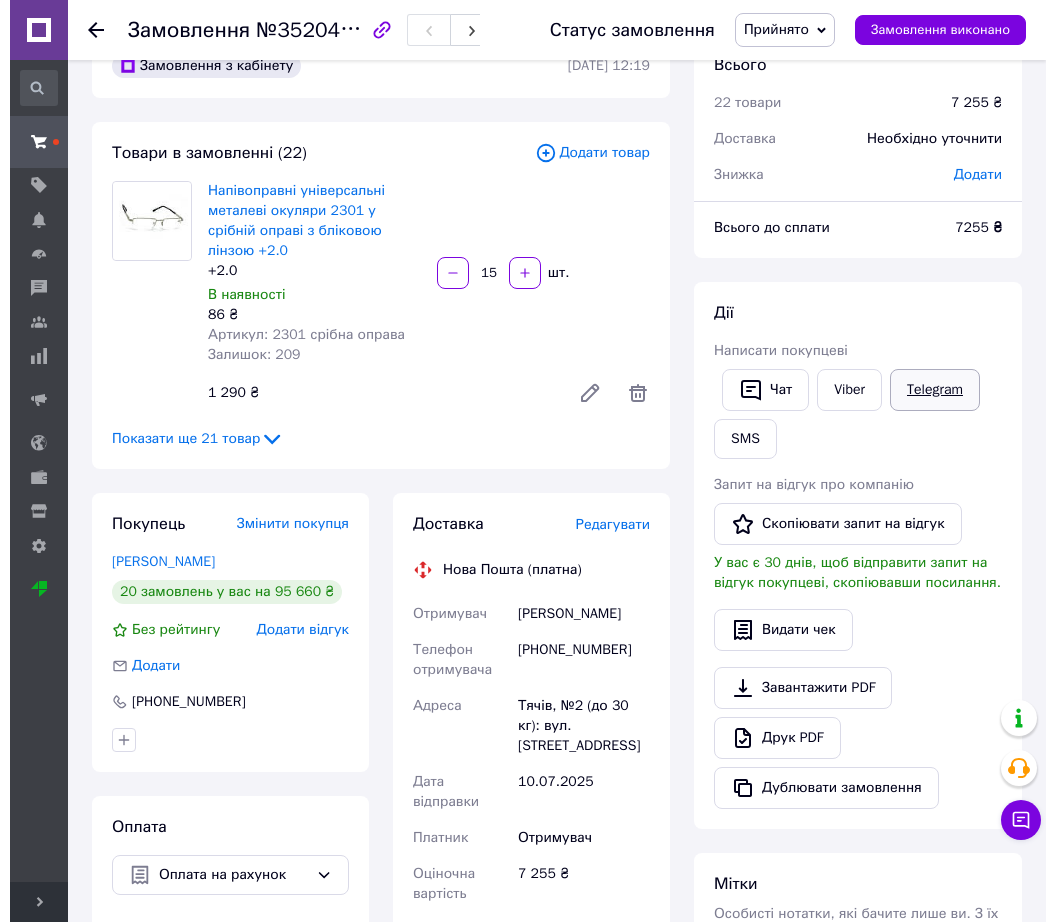 scroll, scrollTop: 0, scrollLeft: 0, axis: both 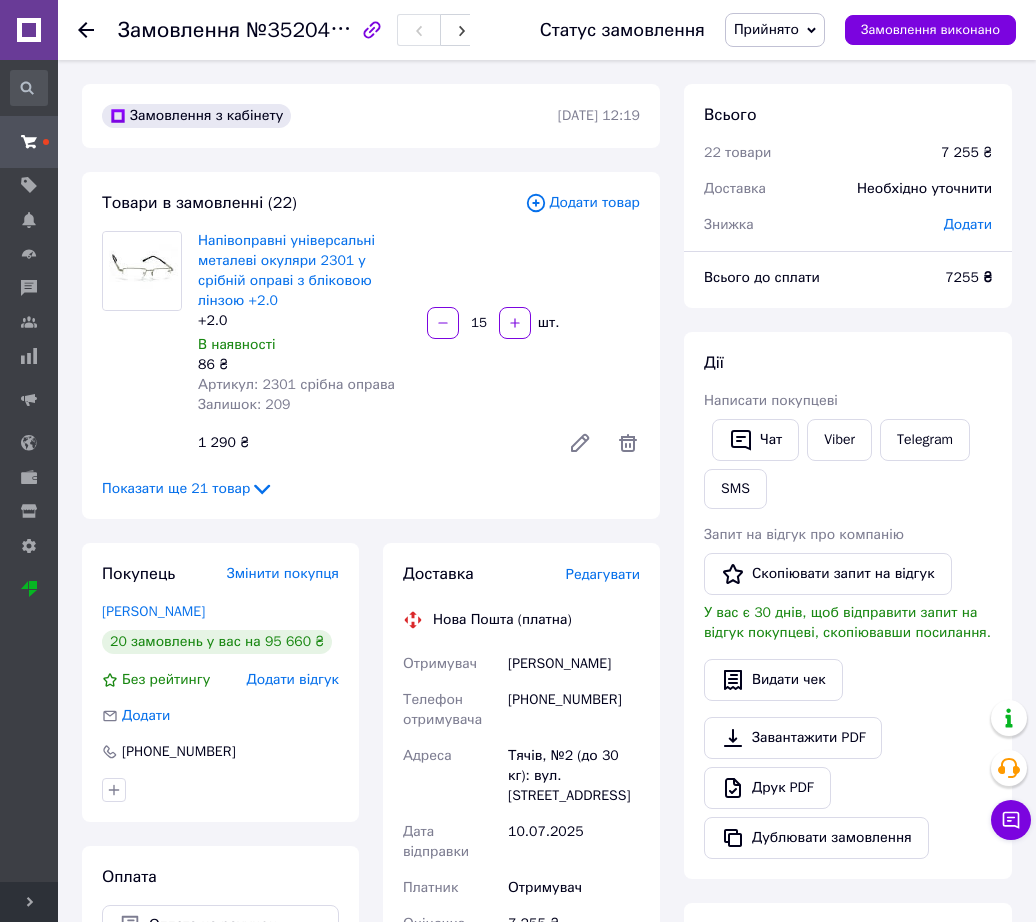 drag, startPoint x: 970, startPoint y: 224, endPoint x: 919, endPoint y: 243, distance: 54.42426 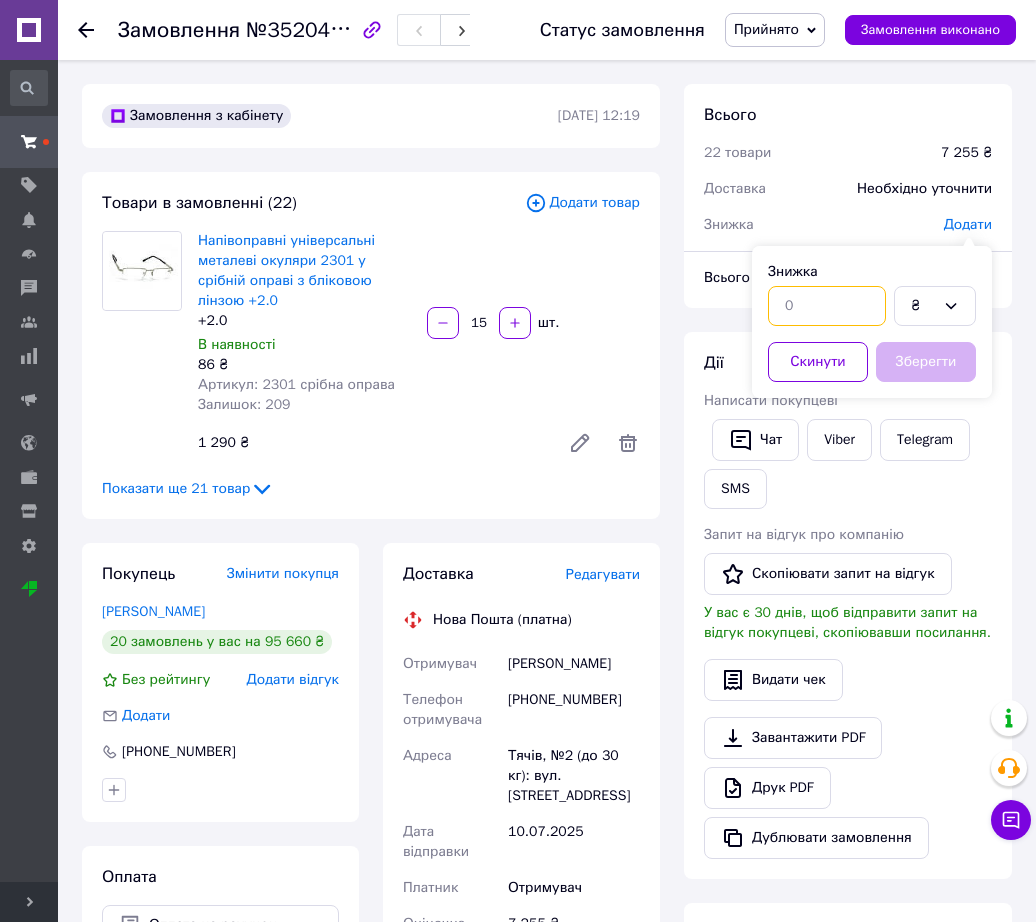 click at bounding box center (827, 306) 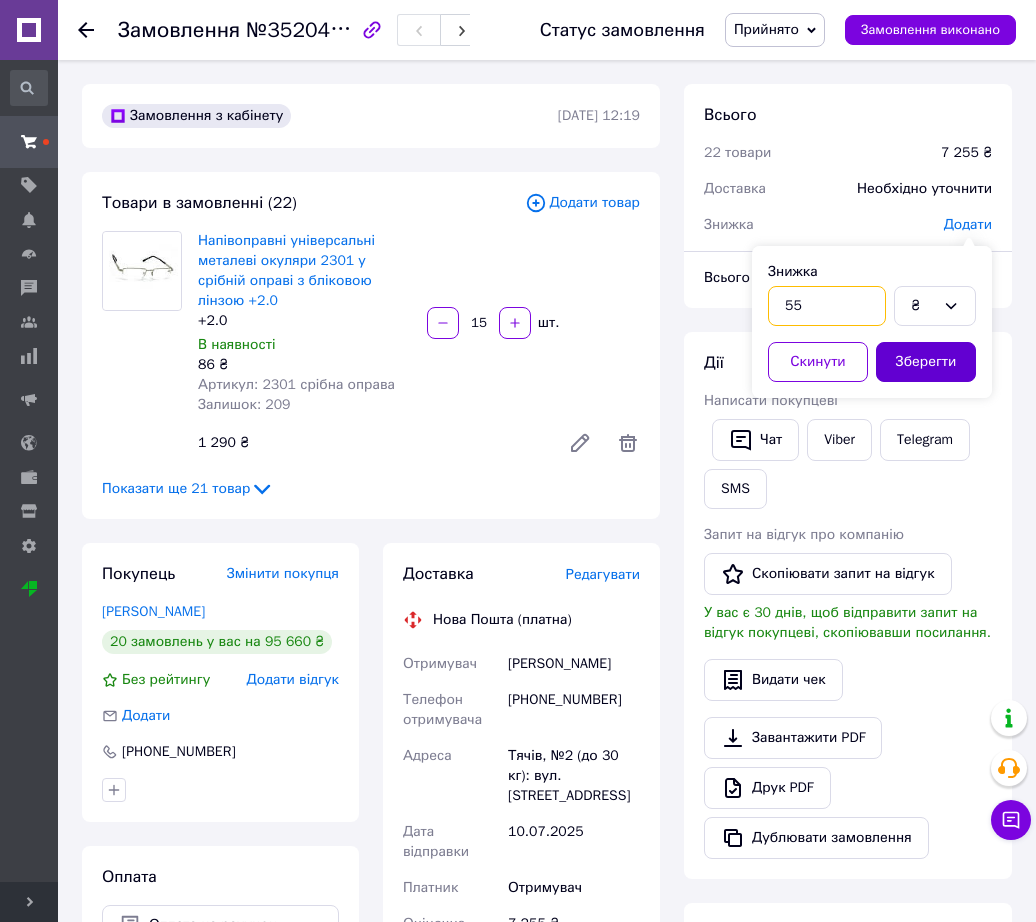 type on "55" 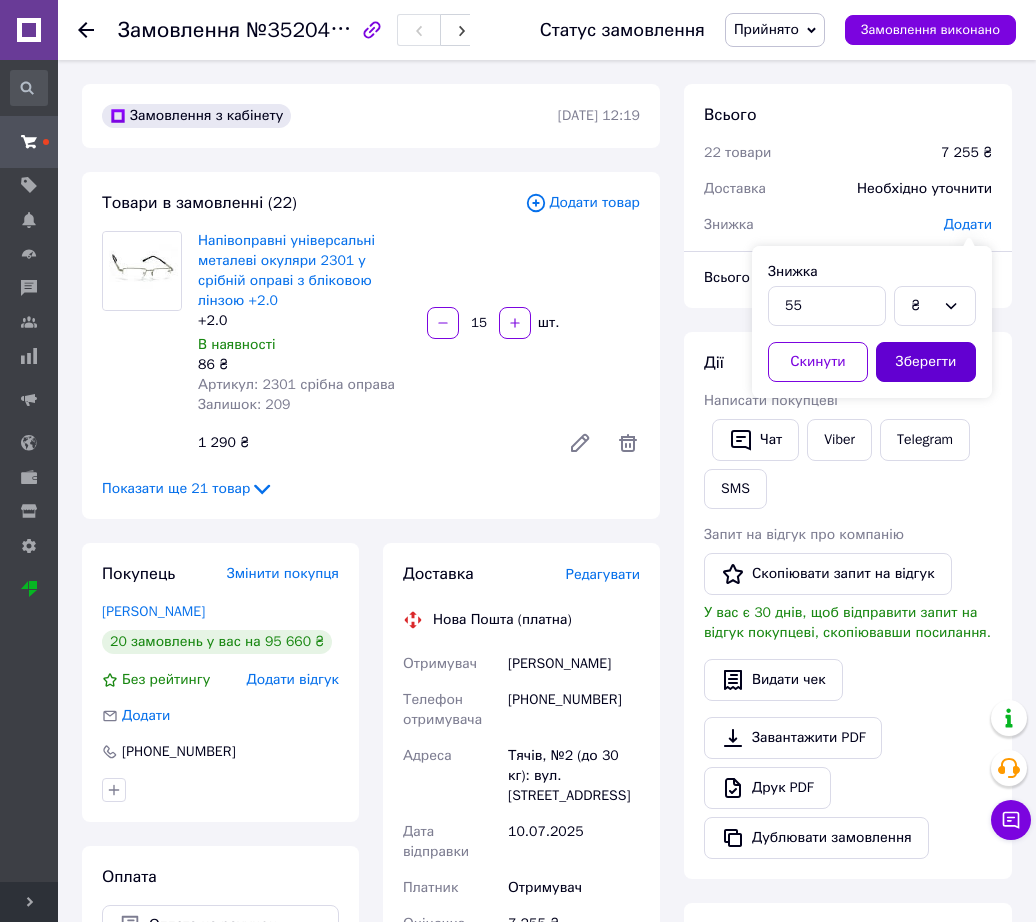 click on "Зберегти" at bounding box center [926, 362] 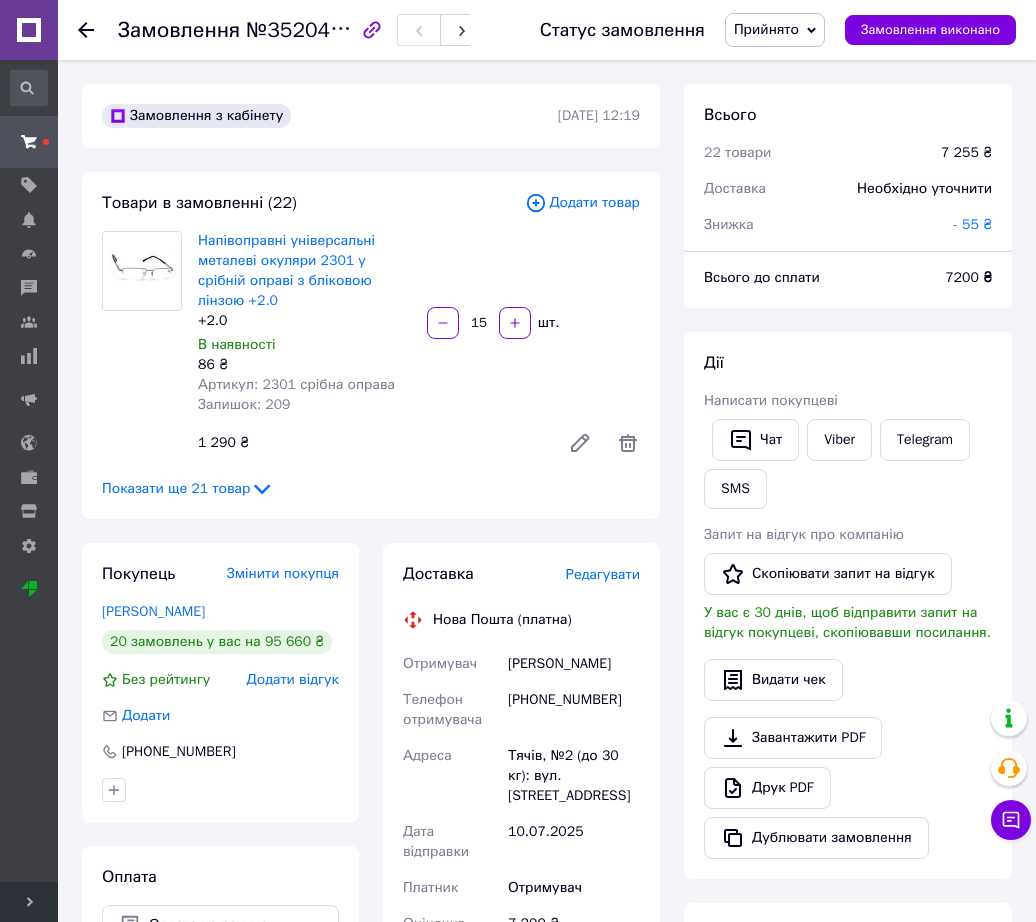 click on "Друк PDF" at bounding box center [848, 788] 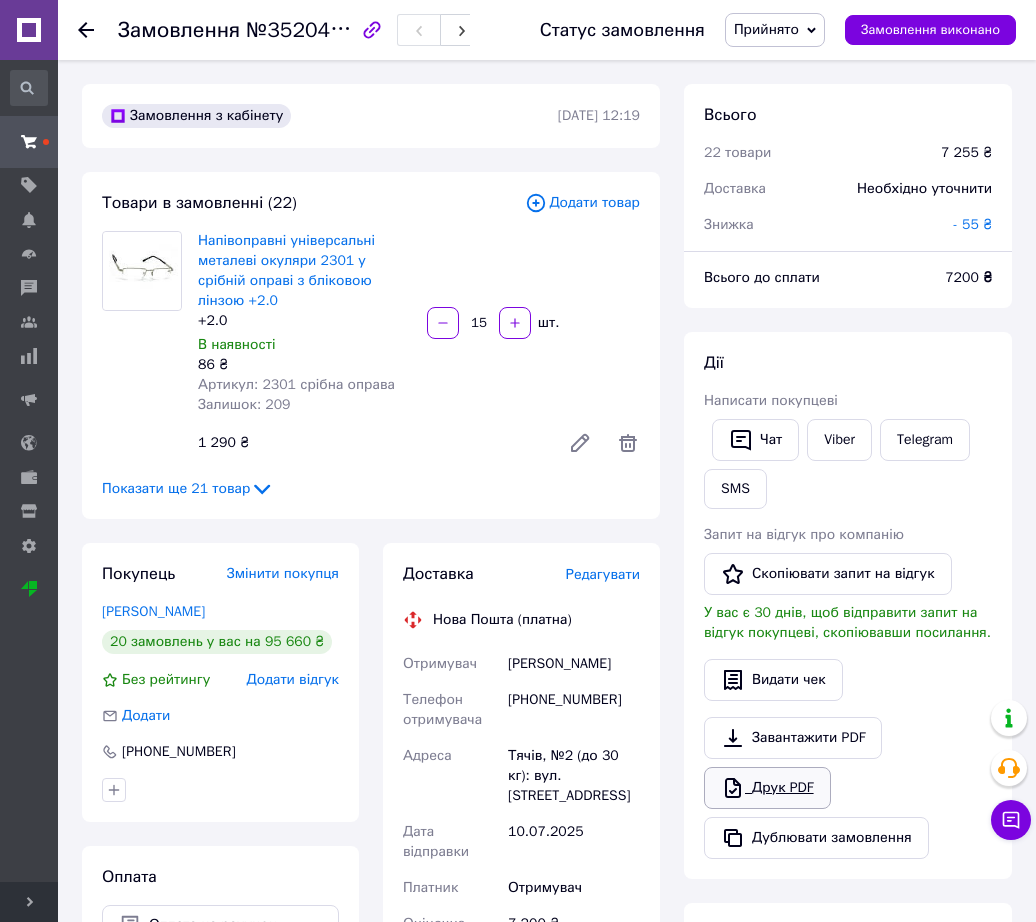 click on "Друк PDF" at bounding box center [767, 788] 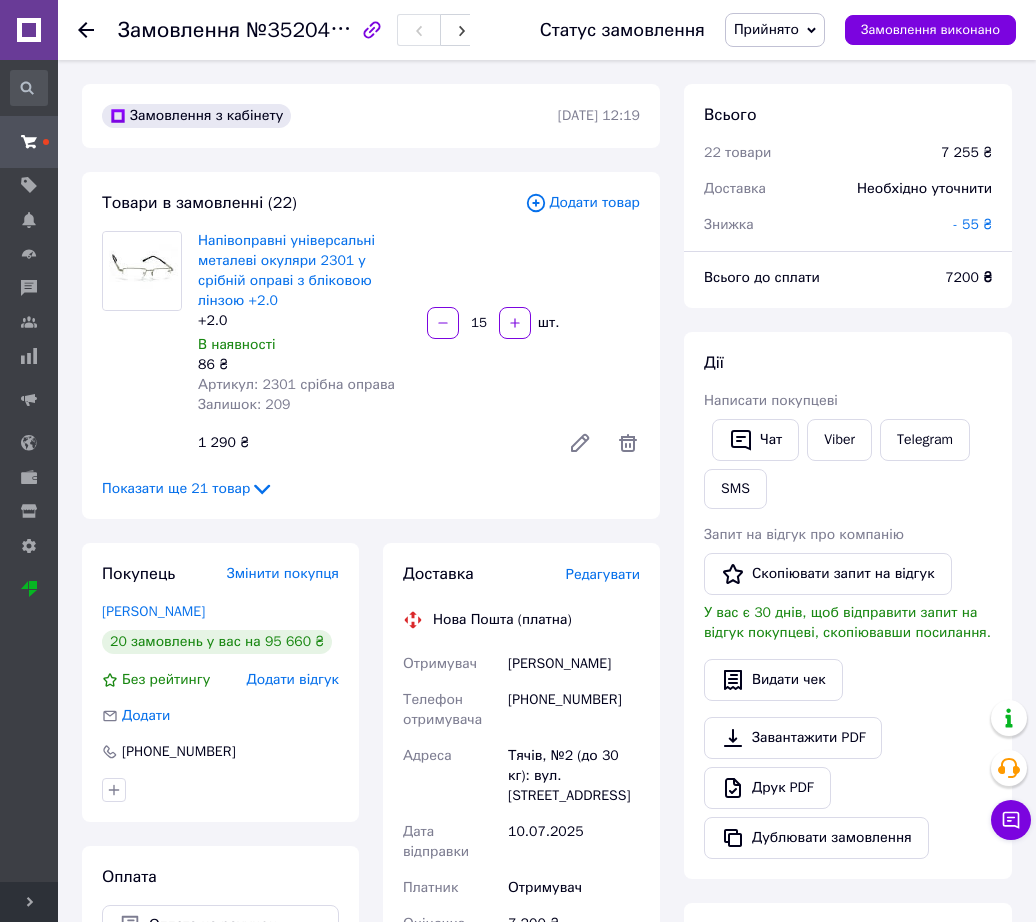 click on "Дії Написати покупцеві   Чат Viber Telegram SMS Запит на відгук про компанію   Скопіювати запит на відгук У вас є 30 днів, щоб відправити запит на відгук покупцеві, скопіювавши посилання.   Видати чек   Завантажити PDF   Друк PDF   Дублювати замовлення" at bounding box center (848, 605) 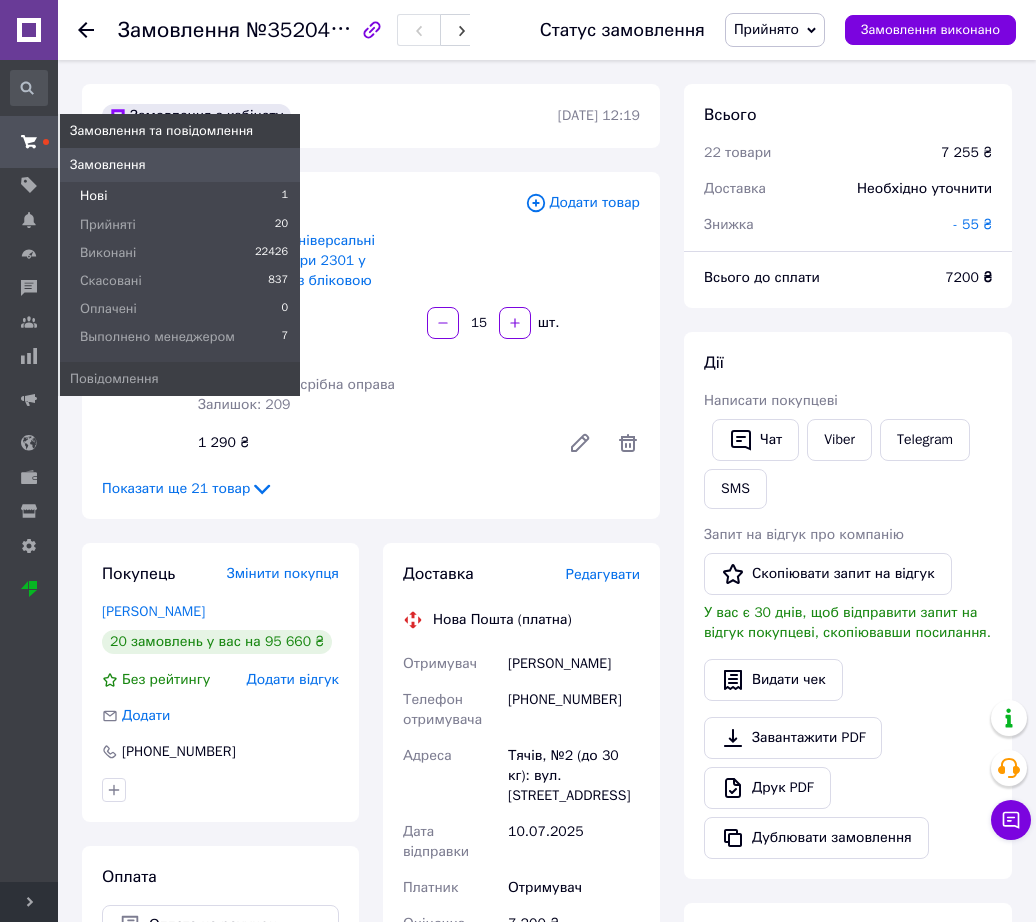 click on "Нові 1" at bounding box center (180, 196) 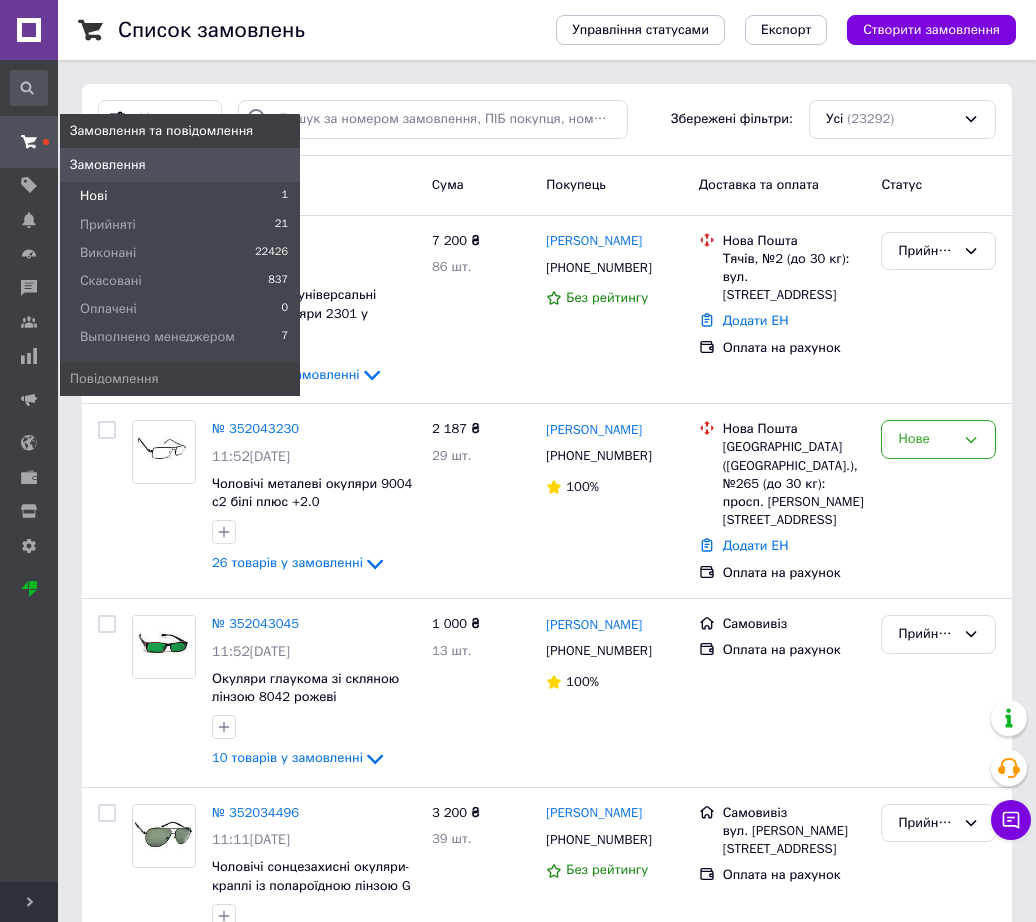 click on "Нові" at bounding box center (93, 196) 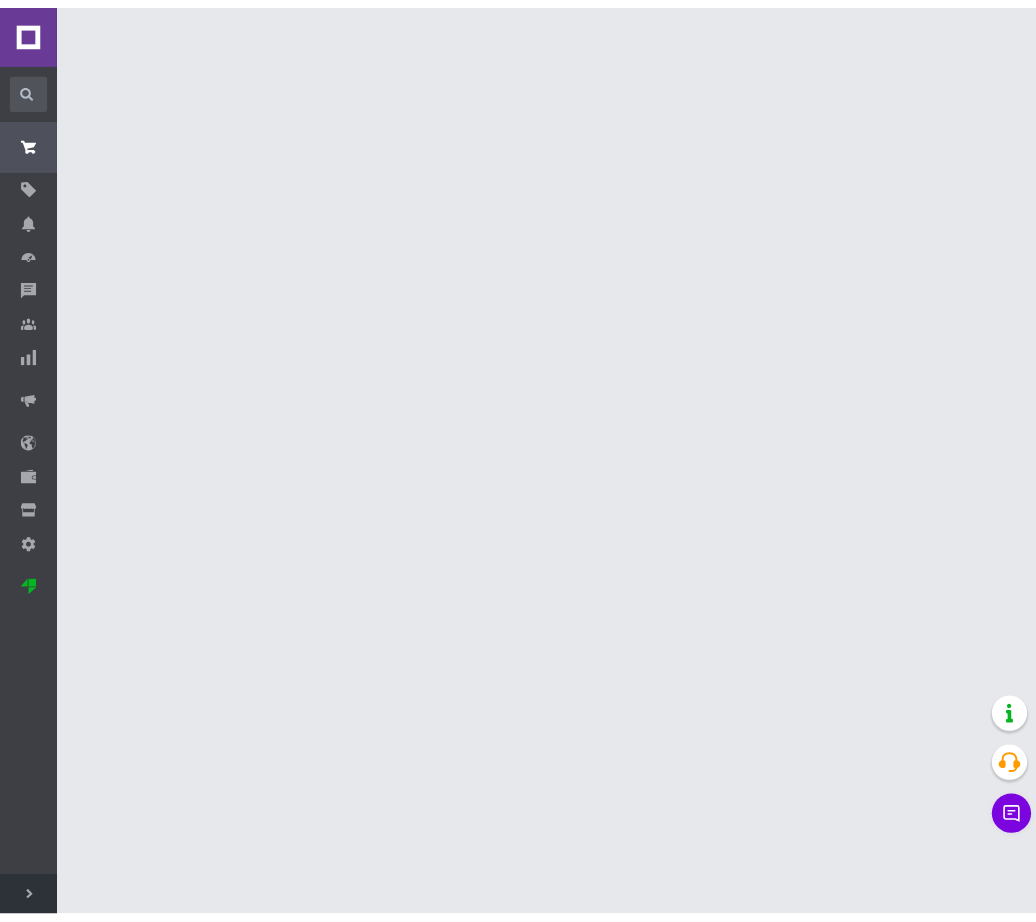 scroll, scrollTop: 0, scrollLeft: 0, axis: both 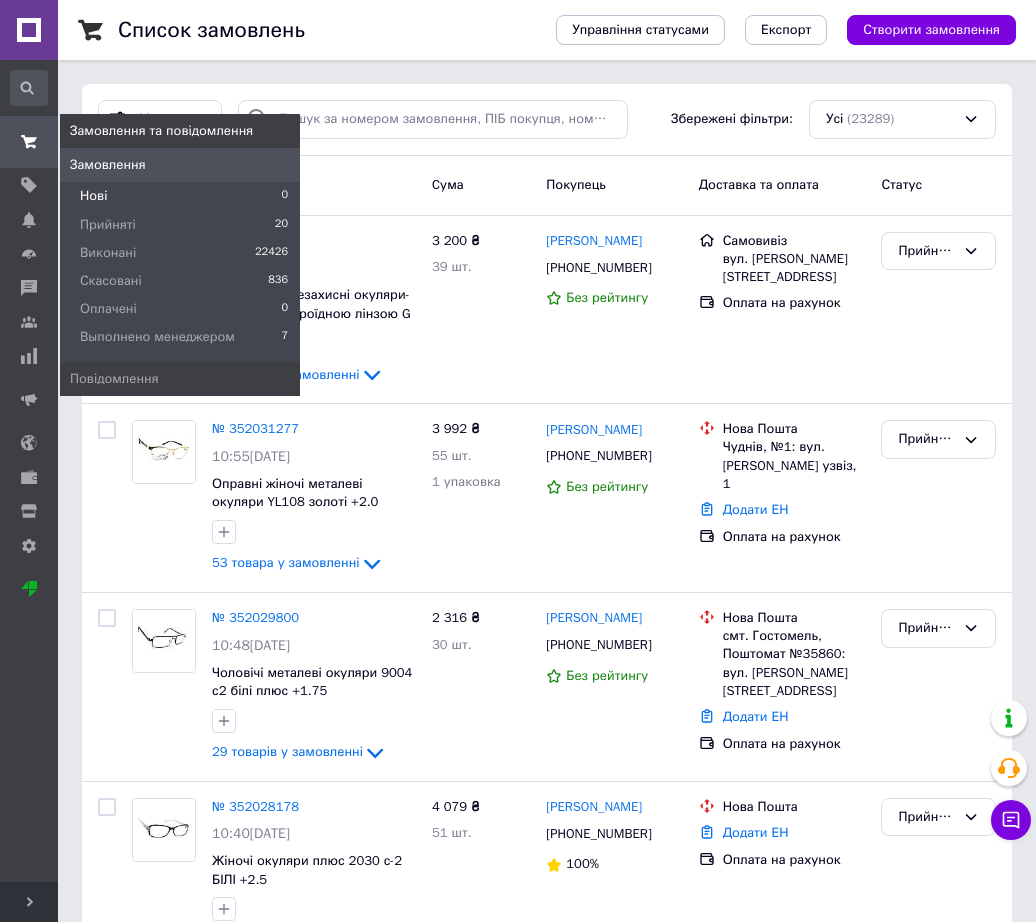 click on "Нові 0" at bounding box center (180, 196) 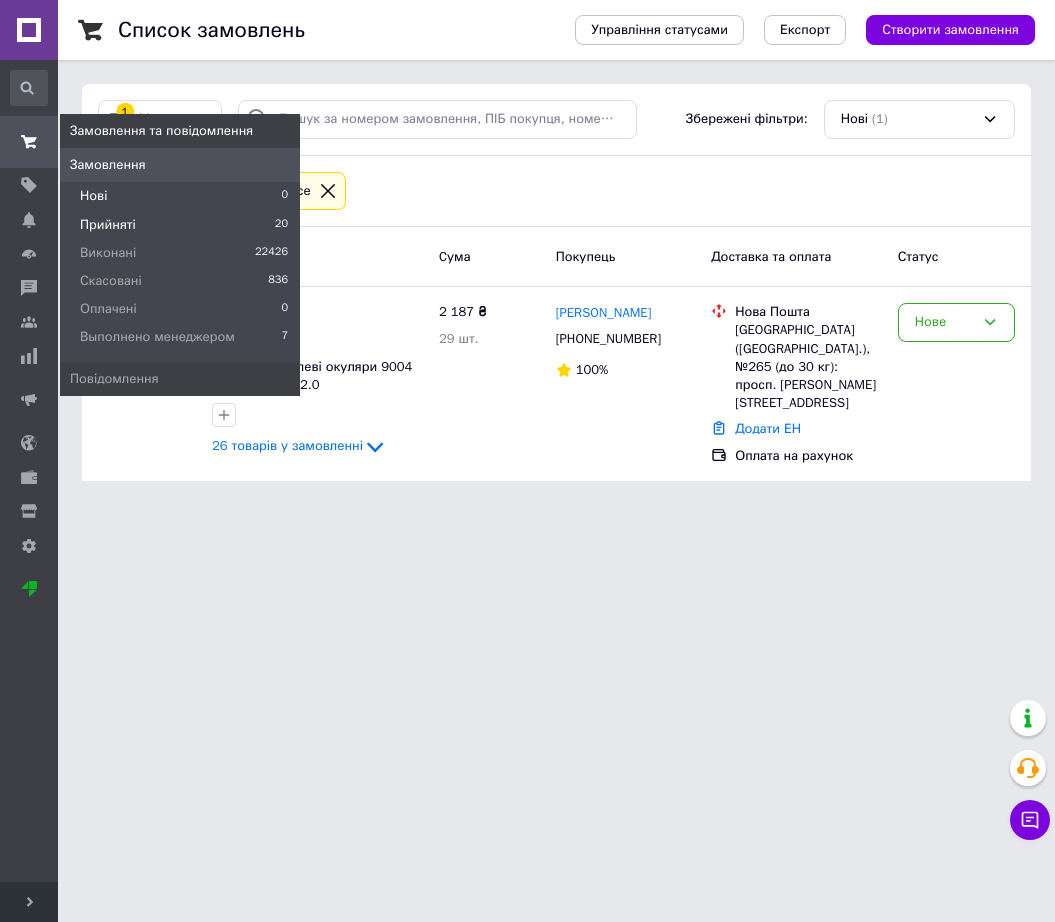 click on "Прийняті 20" at bounding box center [180, 225] 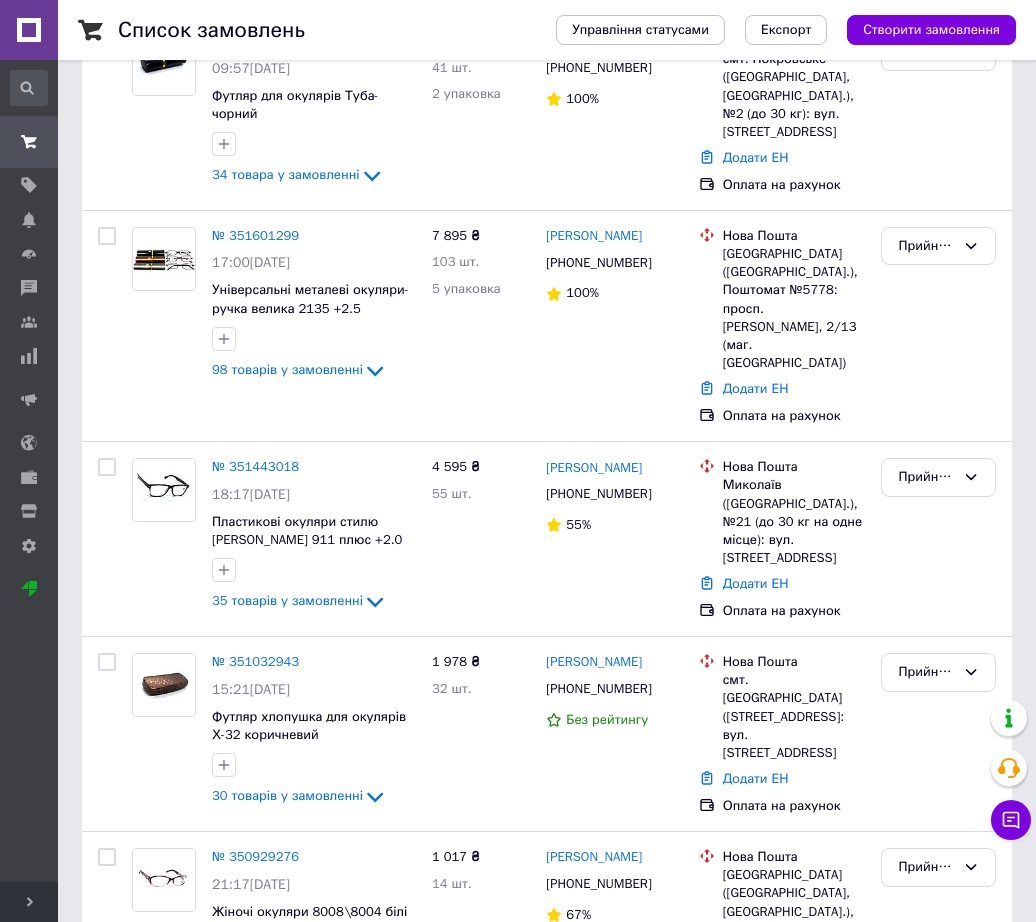scroll, scrollTop: 3424, scrollLeft: 0, axis: vertical 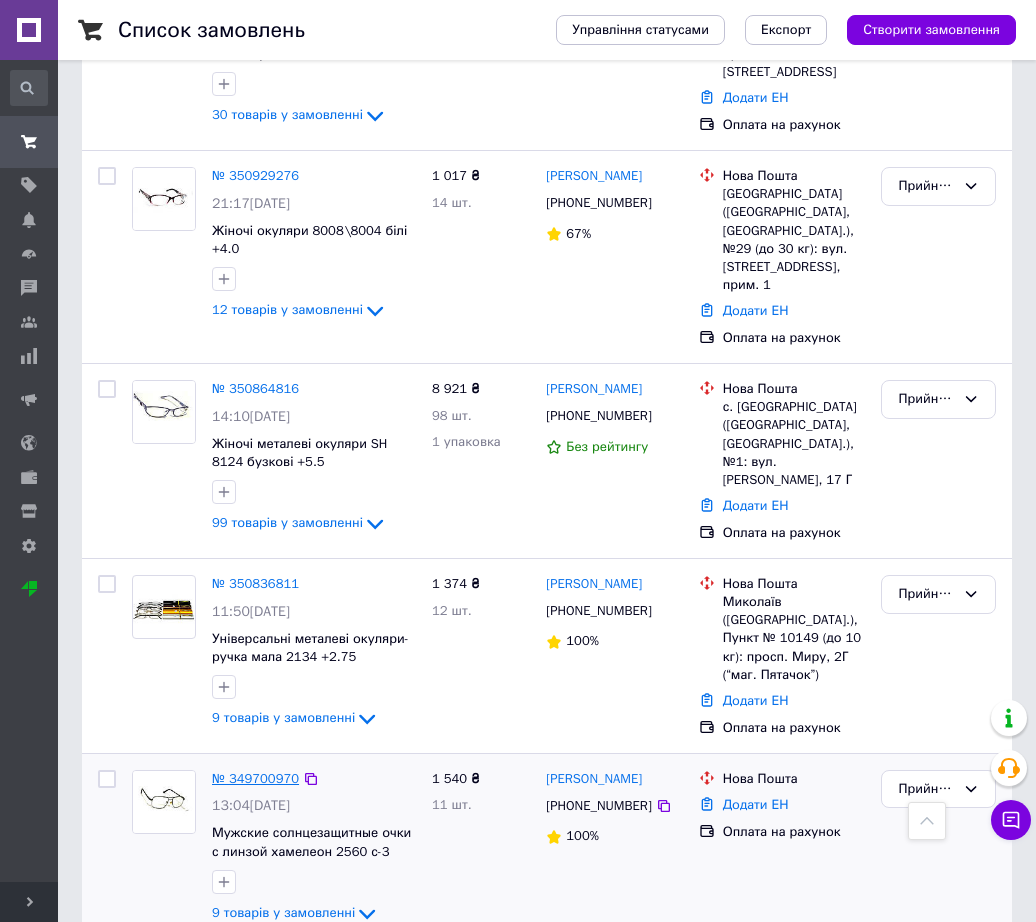 click on "№ 349700970" at bounding box center (255, 778) 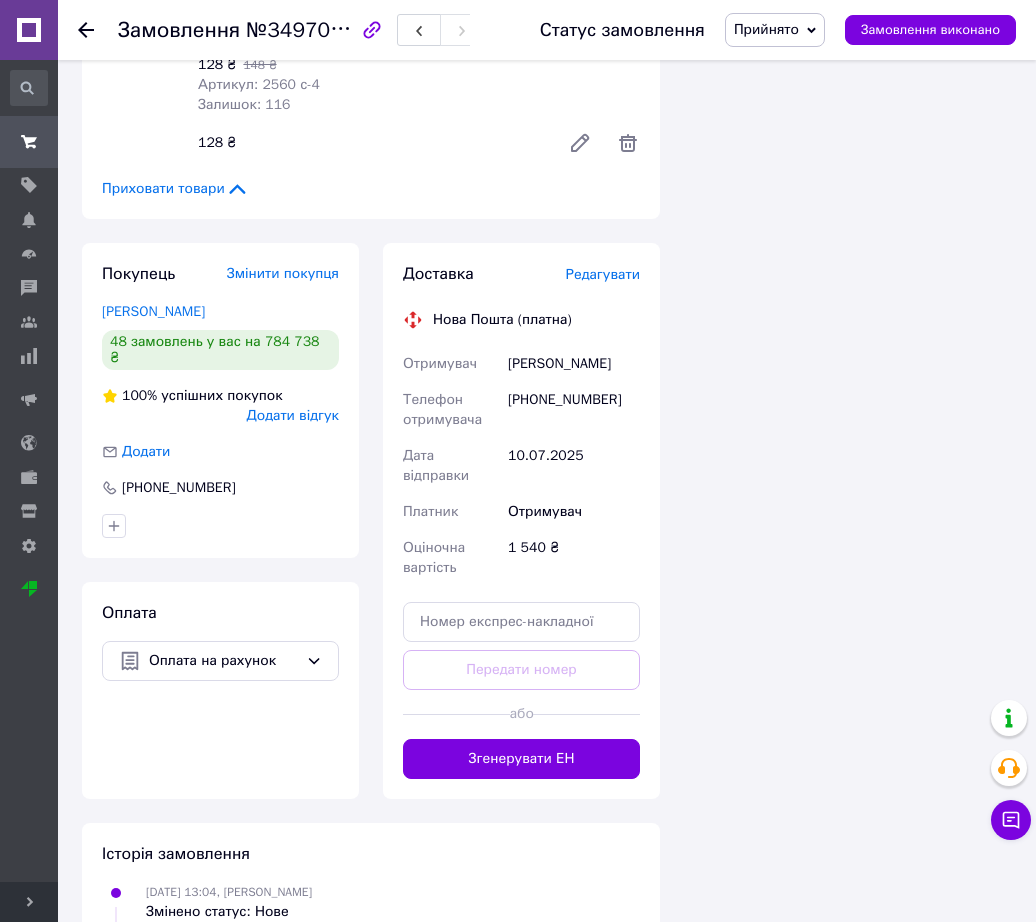 scroll, scrollTop: 2080, scrollLeft: 0, axis: vertical 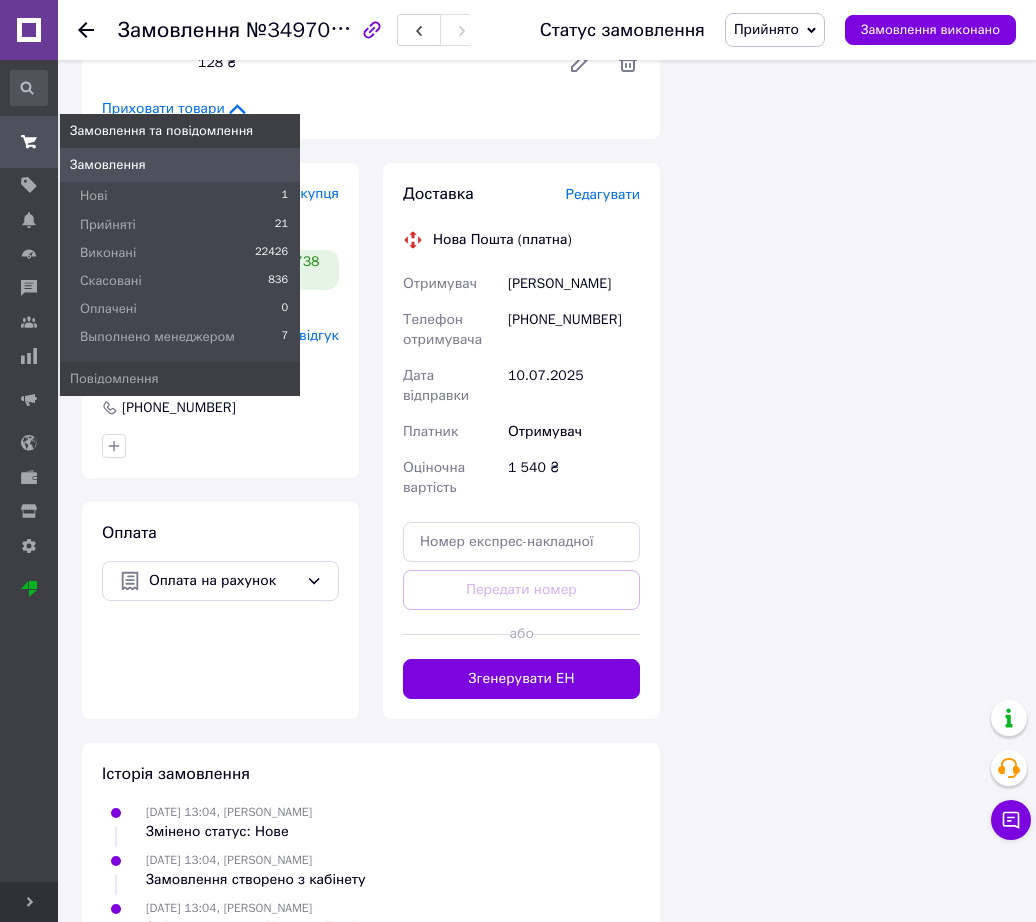 click 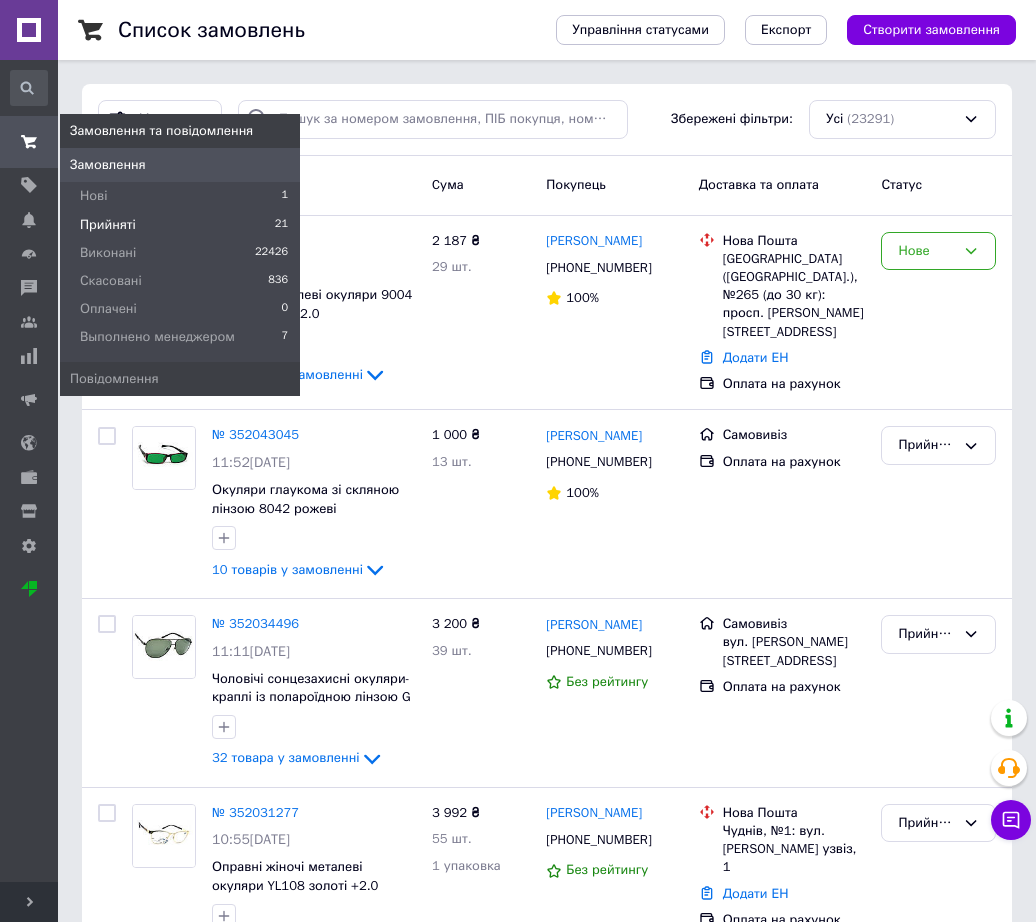 click on "Прийняті" at bounding box center [108, 225] 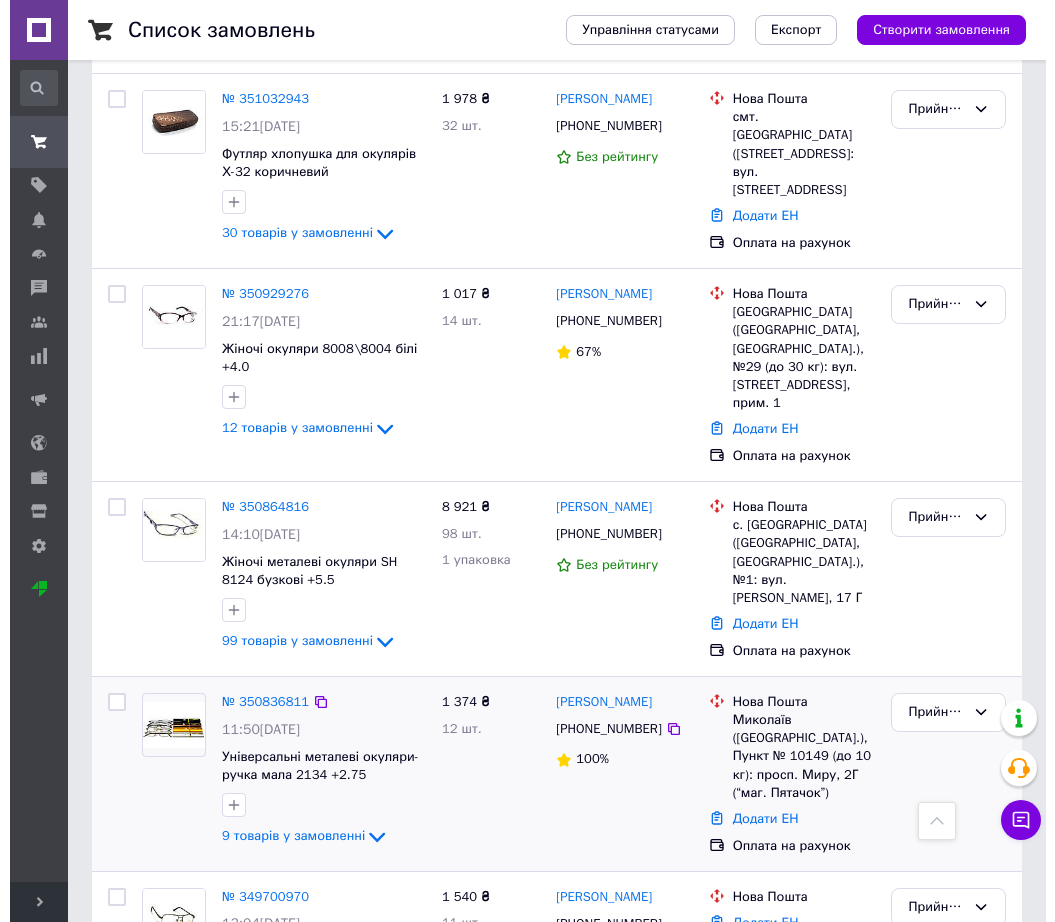 scroll, scrollTop: 3424, scrollLeft: 0, axis: vertical 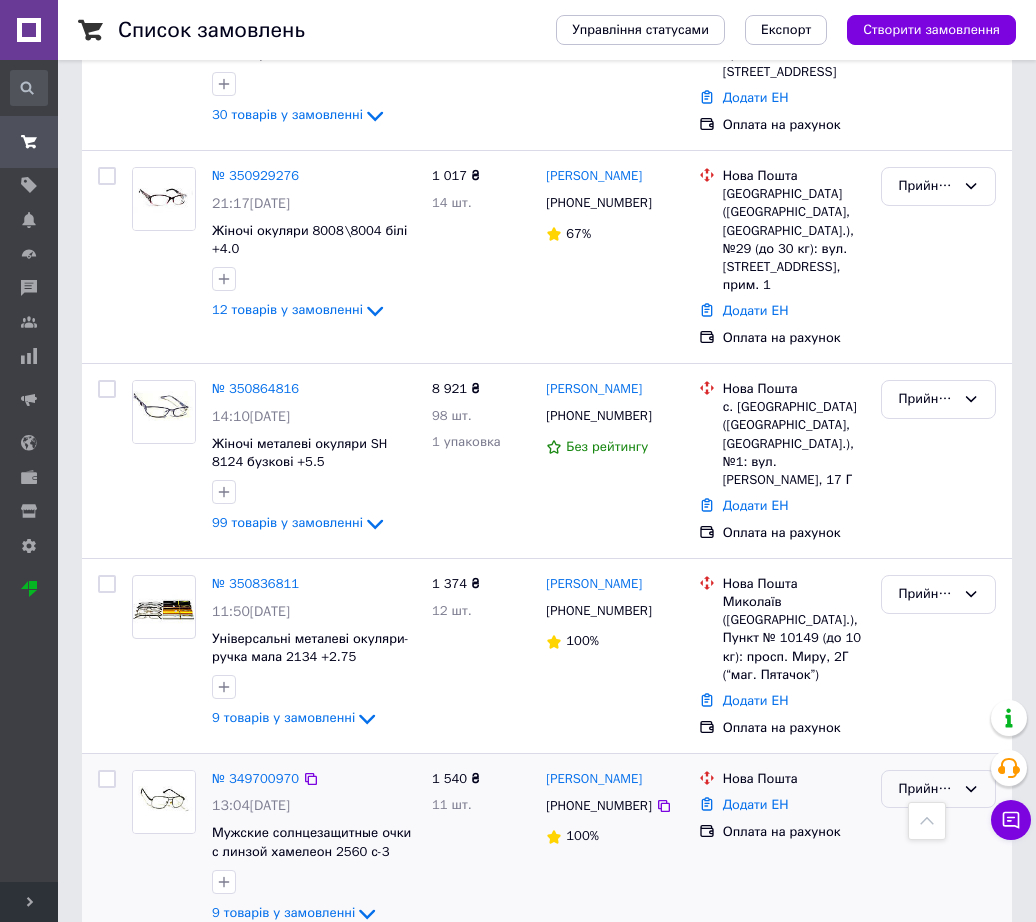click on "Прийнято" at bounding box center [938, 789] 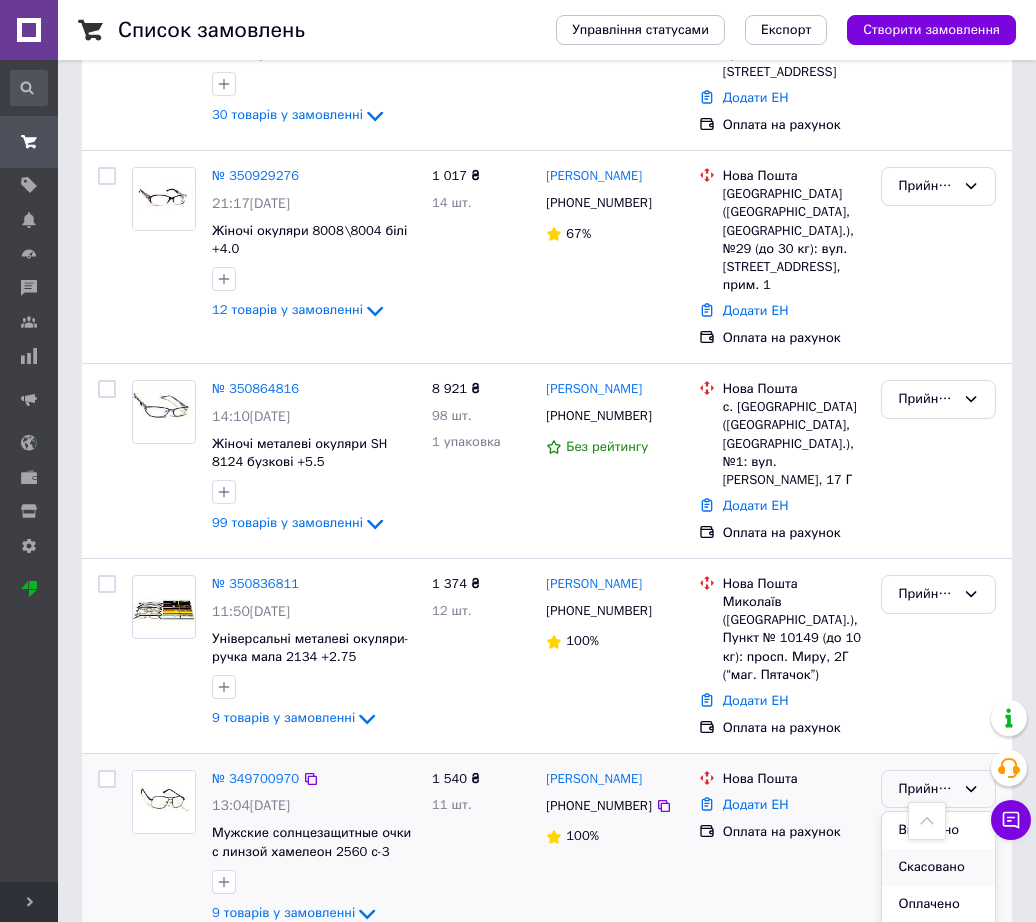 click on "Скасовано" at bounding box center (938, 867) 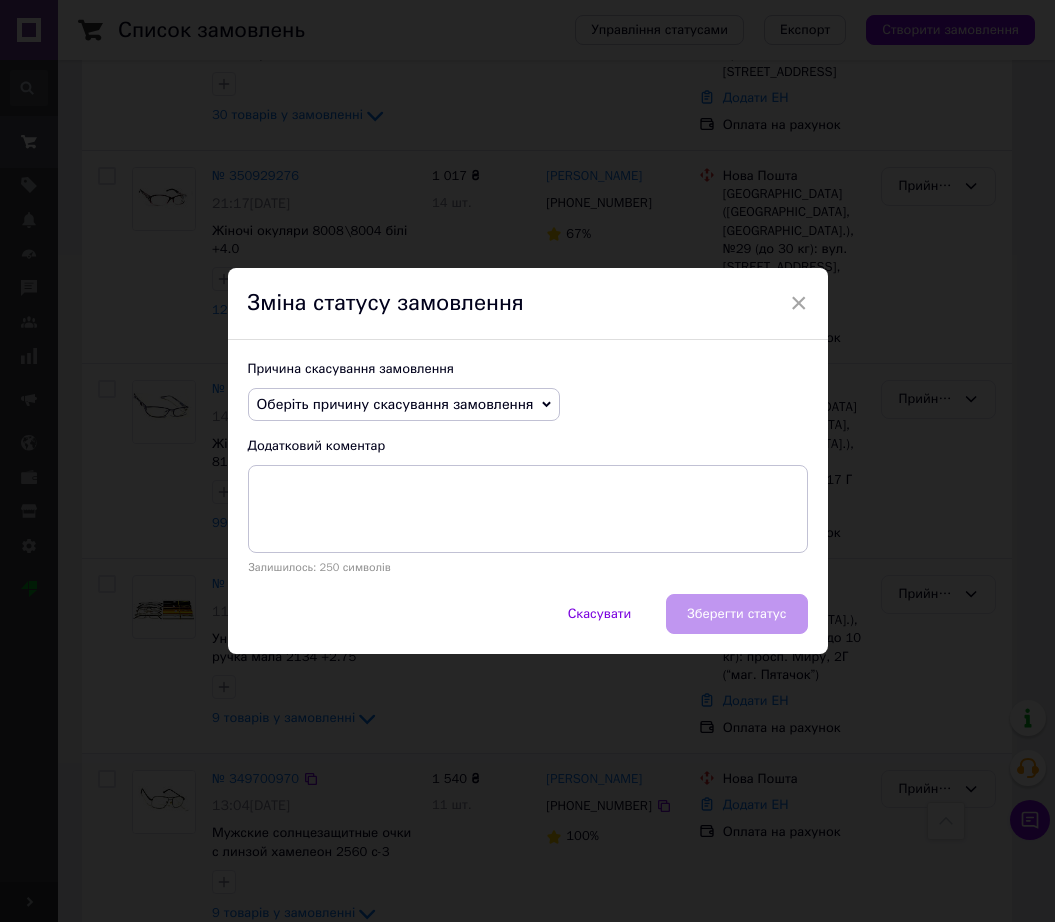 click on "Оберіть причину скасування замовлення" at bounding box center [395, 404] 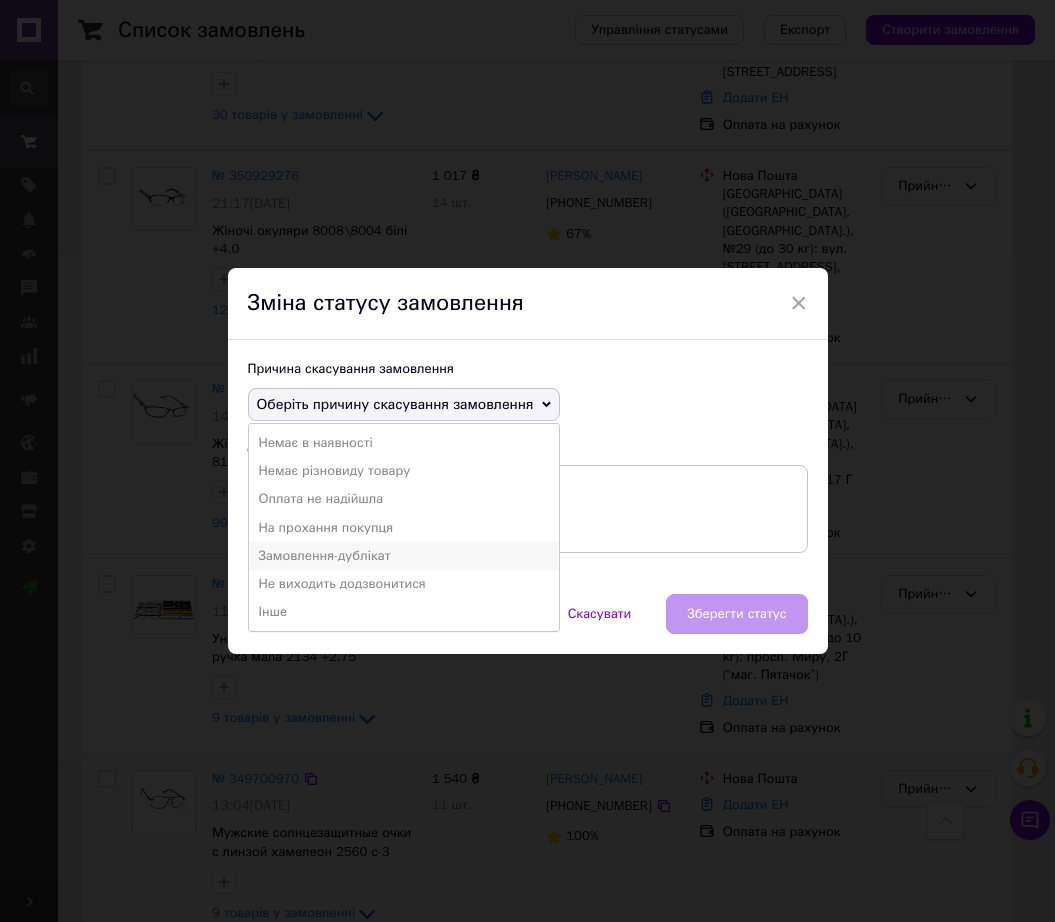click on "Замовлення-дублікат" at bounding box center (404, 556) 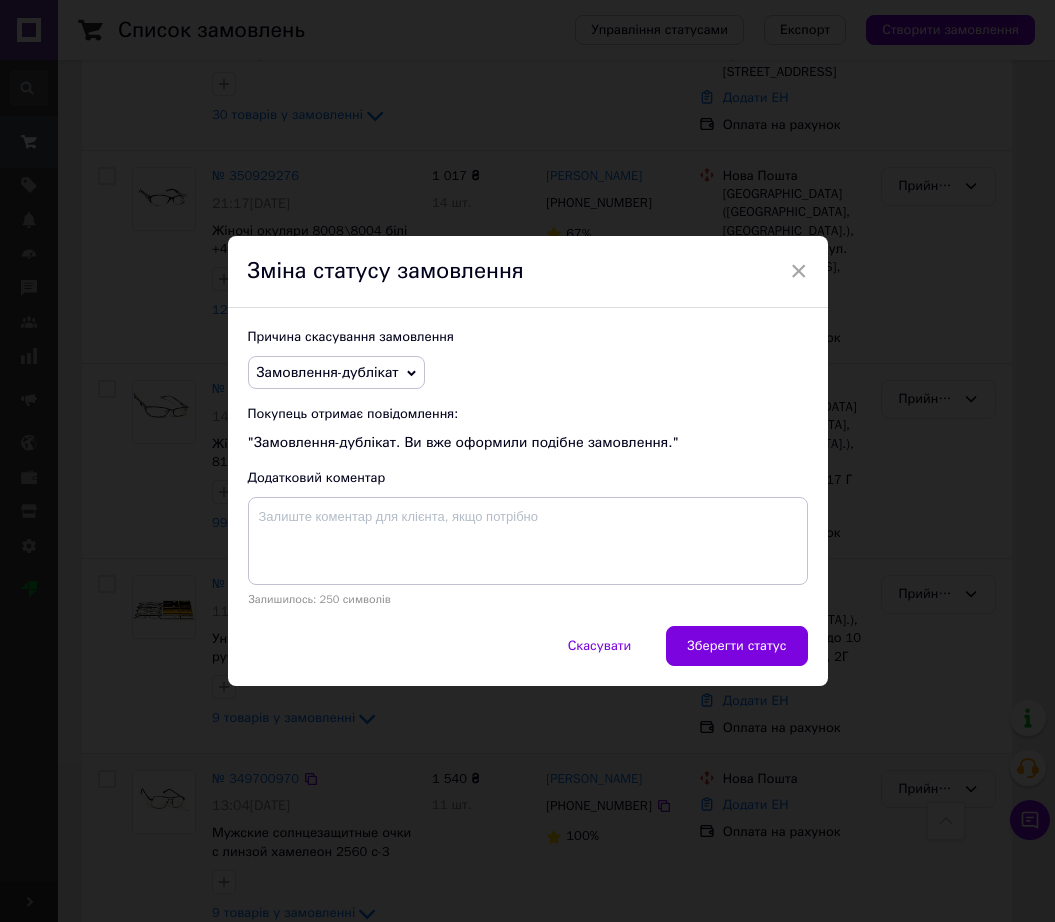 click on "Причина скасування замовлення Замовлення-дублікат Немає в наявності Немає різновиду товару Оплата не надійшла На прохання покупця Не виходить додзвонитися Інше Покупець отримає повідомлення: "Замовлення-дублікат. Ви вже оформили подібне замовлення." Додатковий коментар Залишилось: 250 символів" at bounding box center [528, 467] 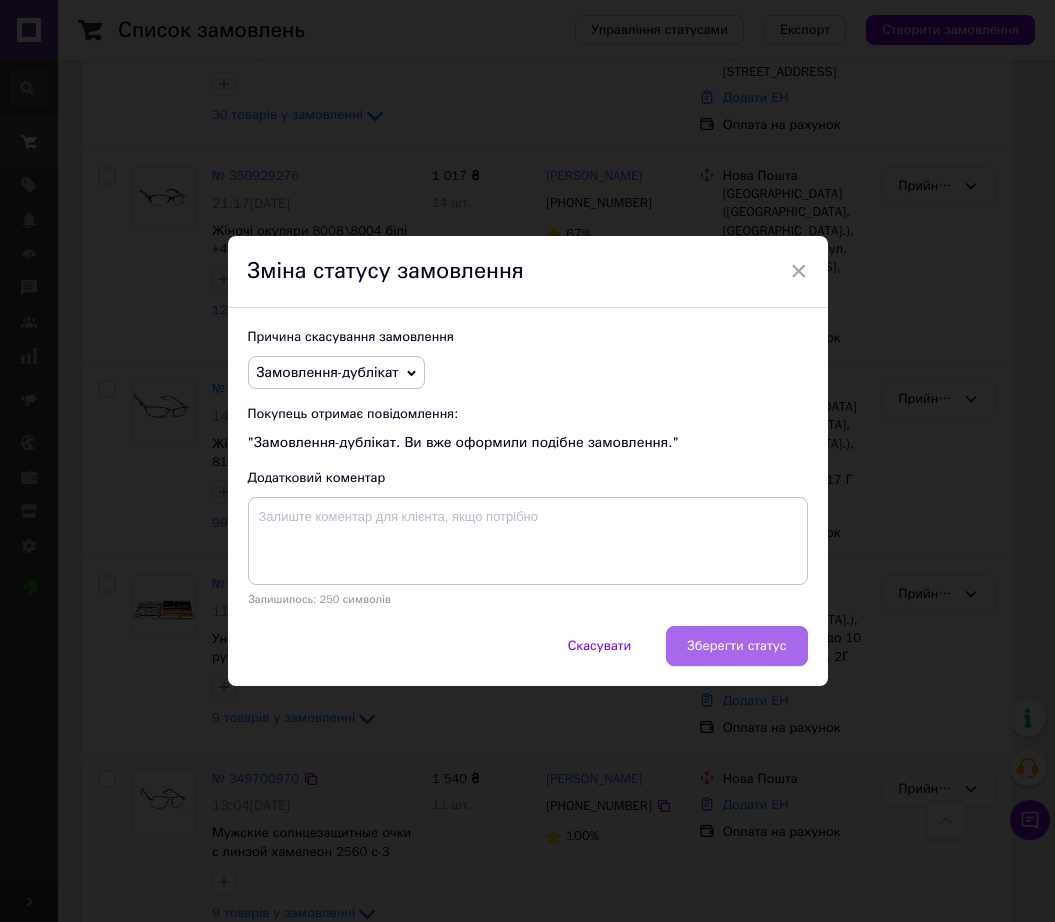 click on "Зберегти статус" at bounding box center (736, 646) 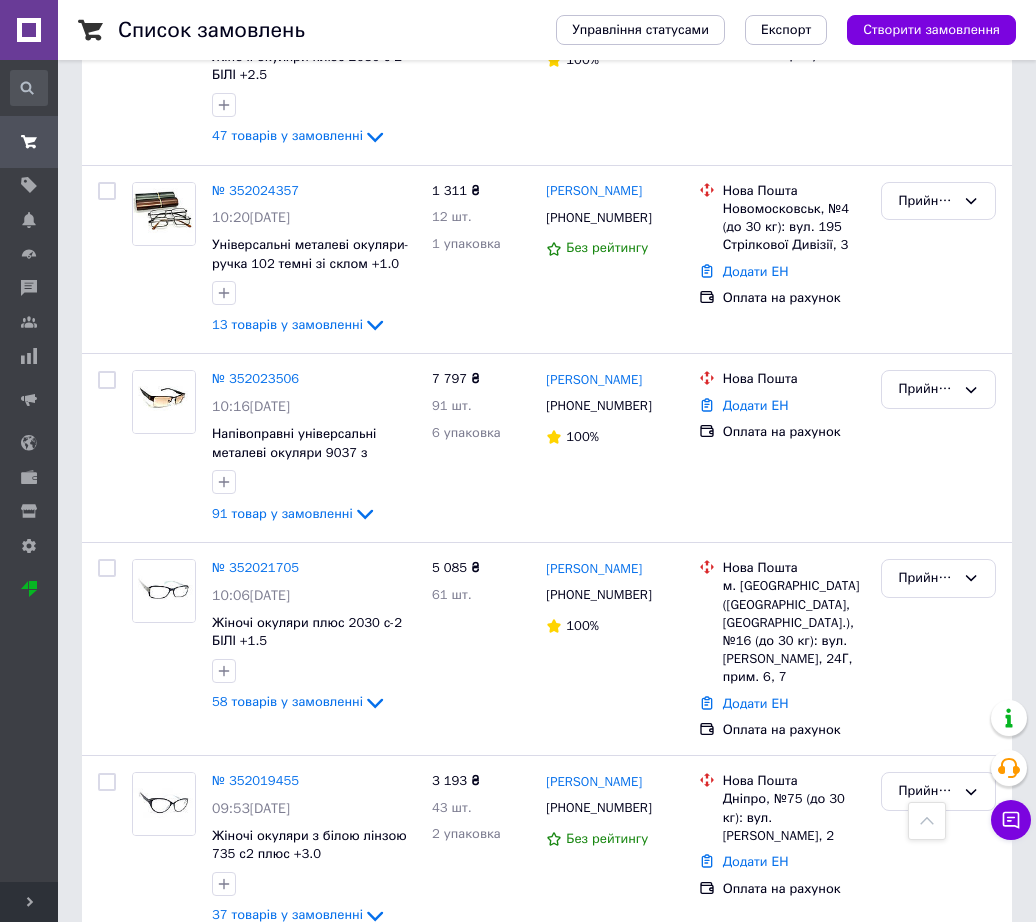 scroll, scrollTop: 750, scrollLeft: 0, axis: vertical 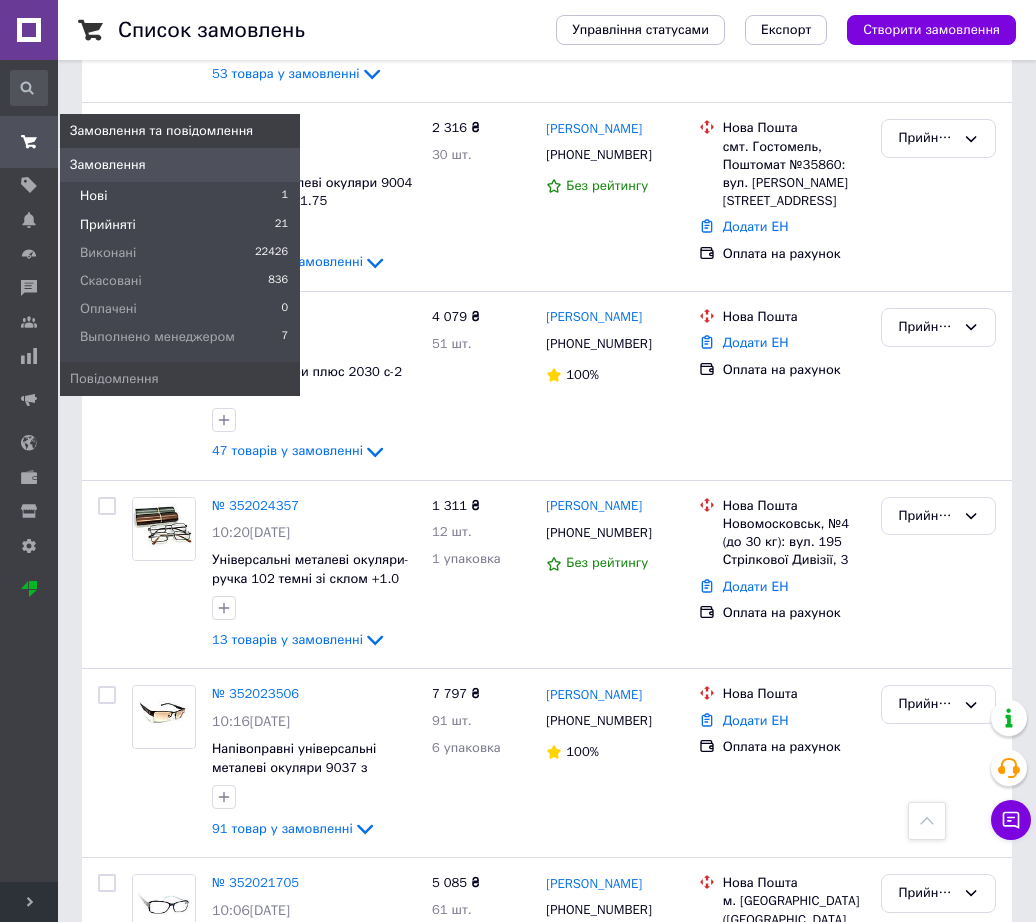 click on "Нові 1" at bounding box center [180, 196] 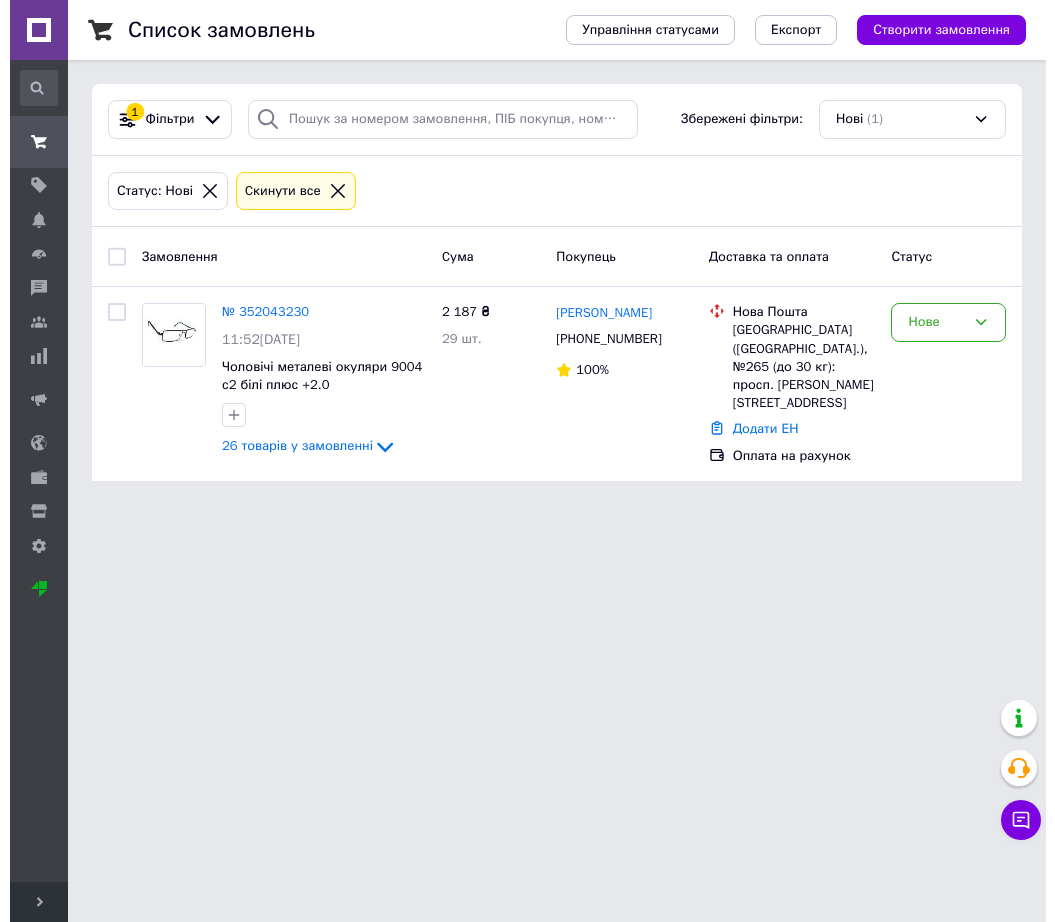 scroll, scrollTop: 0, scrollLeft: 0, axis: both 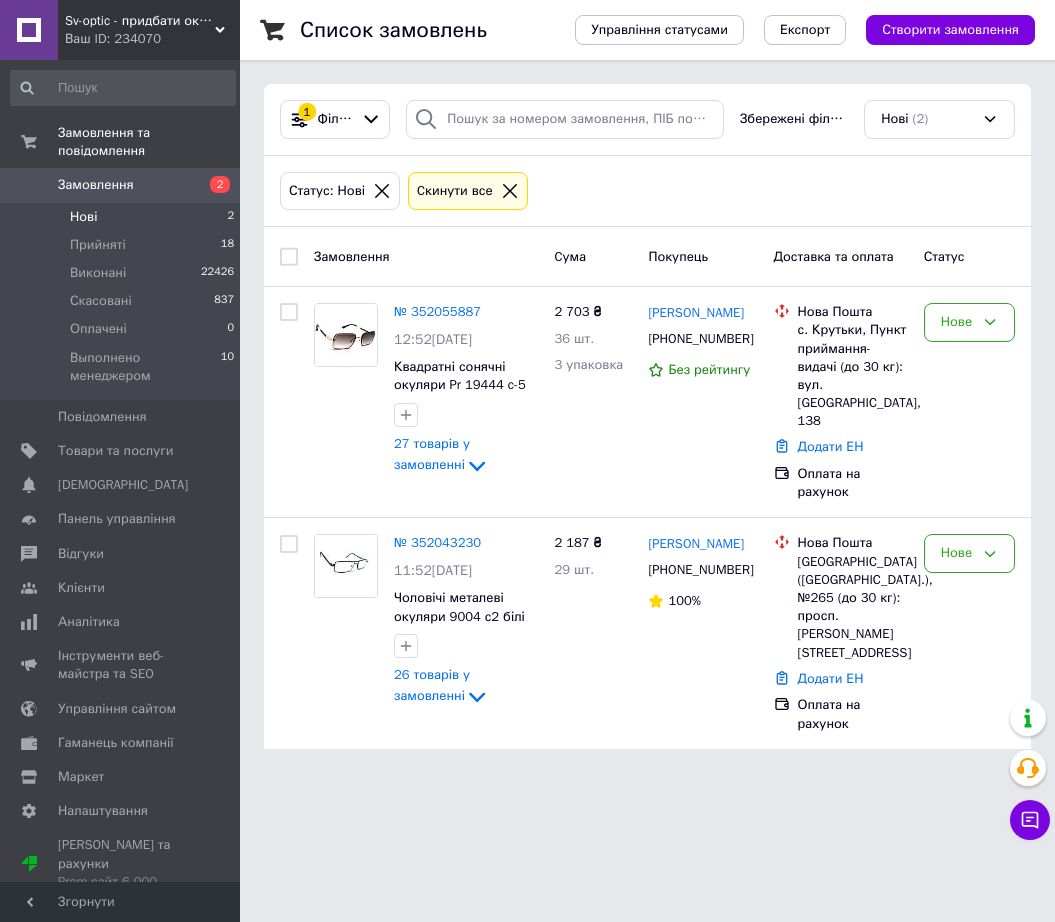 click on "Замовлення" at bounding box center (121, 185) 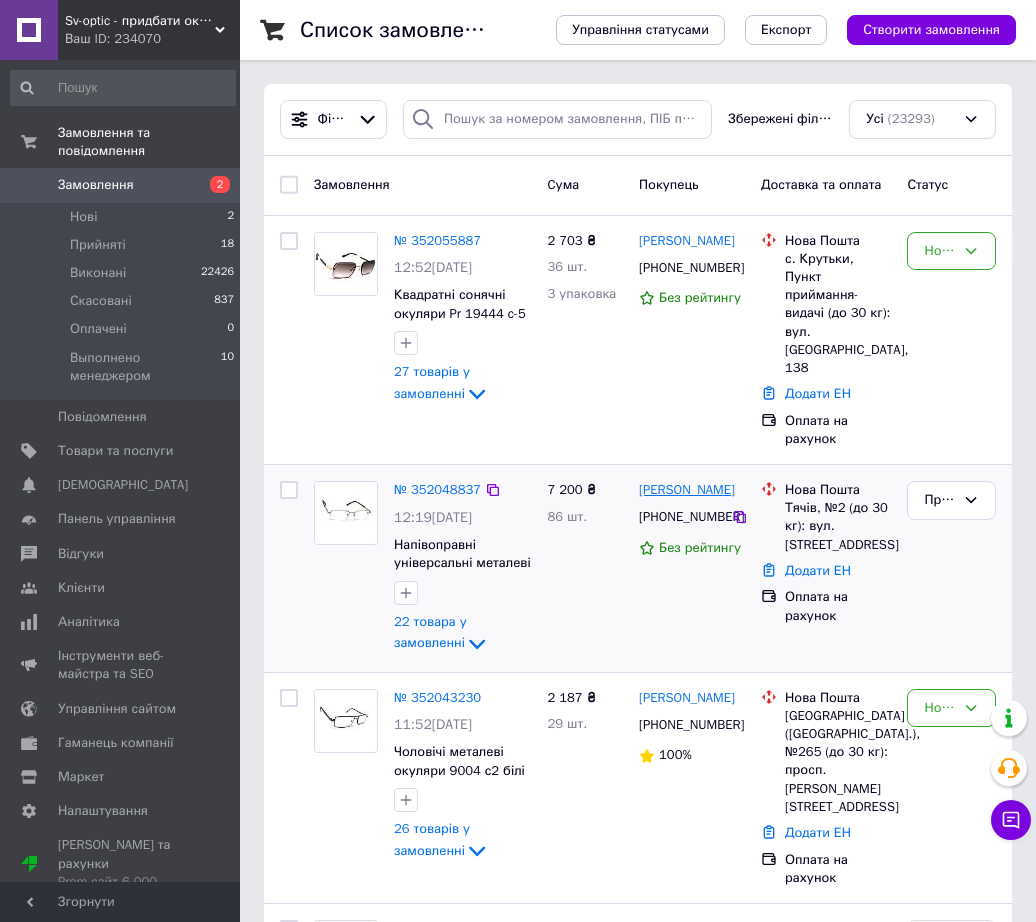 scroll, scrollTop: 6667, scrollLeft: 0, axis: vertical 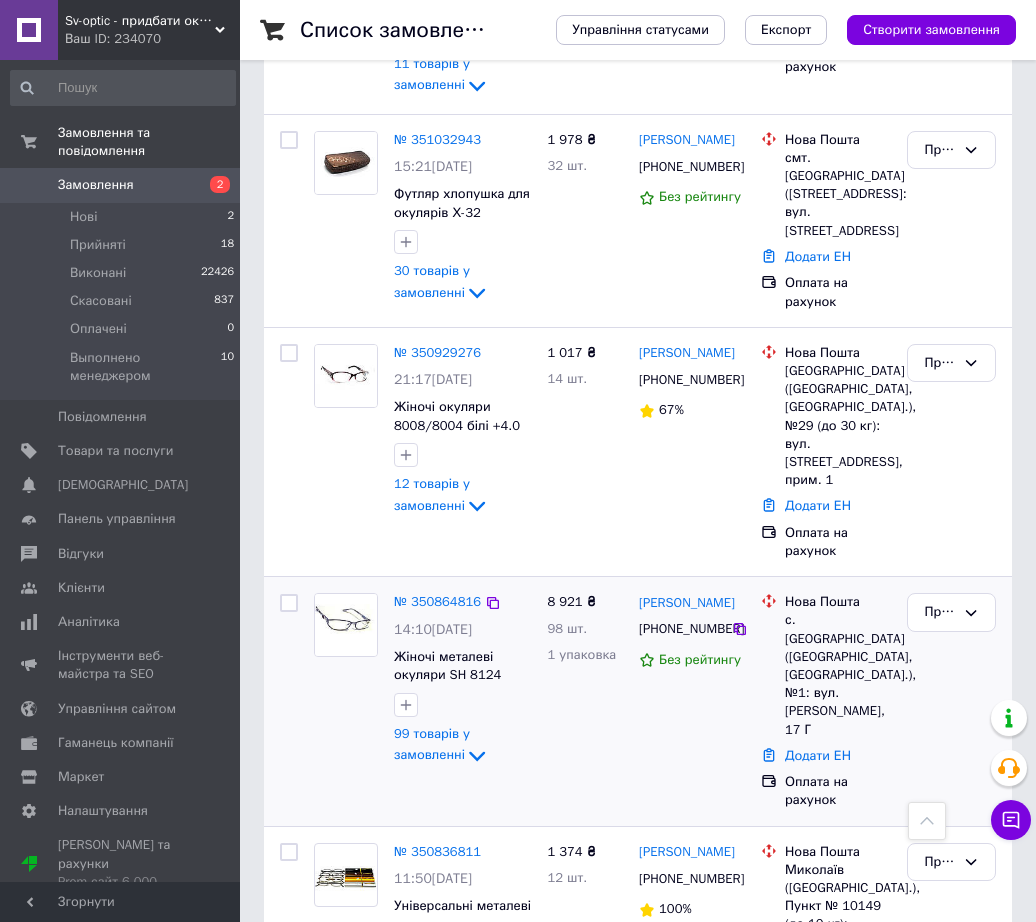 click on "№ 350864816 14:10[DATE] Жіночі металеві окуляри SH 8124 бузкові +5.5 99 товарів у замовленні" at bounding box center [463, 680] 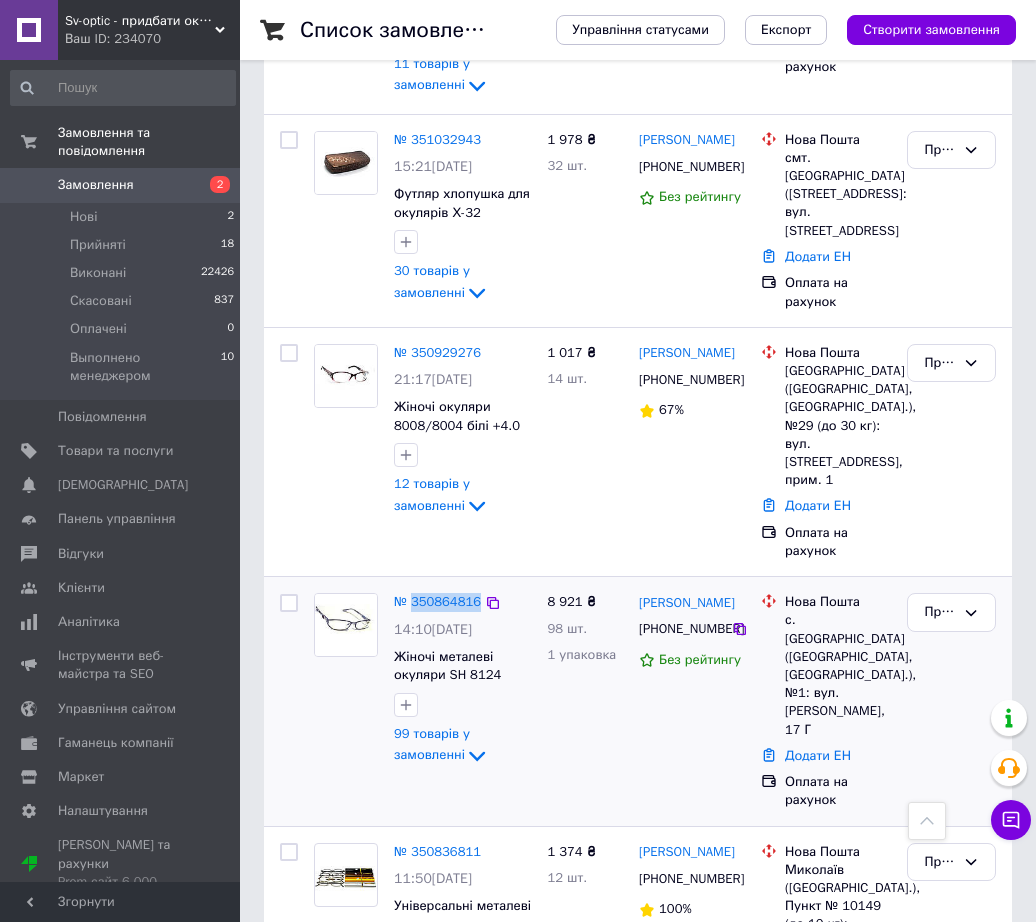 click on "№ 350864816 14:10[DATE] Жіночі металеві окуляри SH 8124 бузкові +5.5 99 товарів у замовленні" at bounding box center (463, 680) 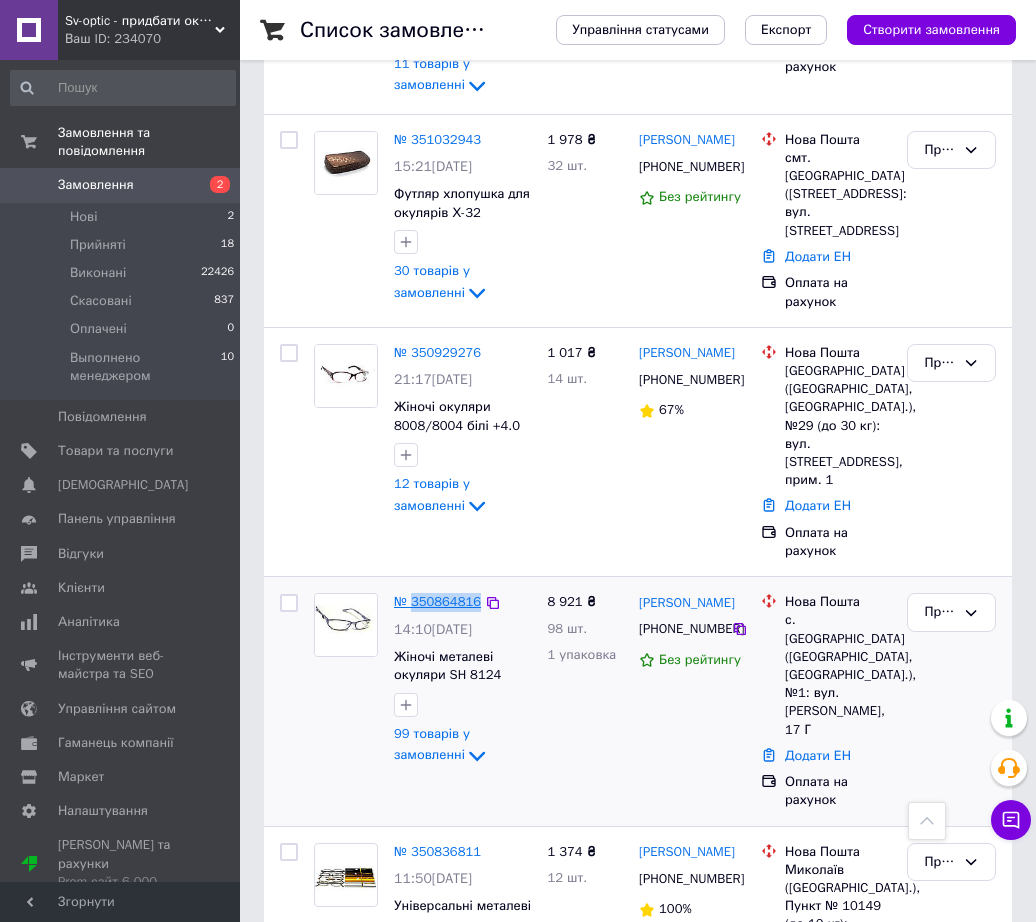 click on "№ 350864816" at bounding box center [437, 601] 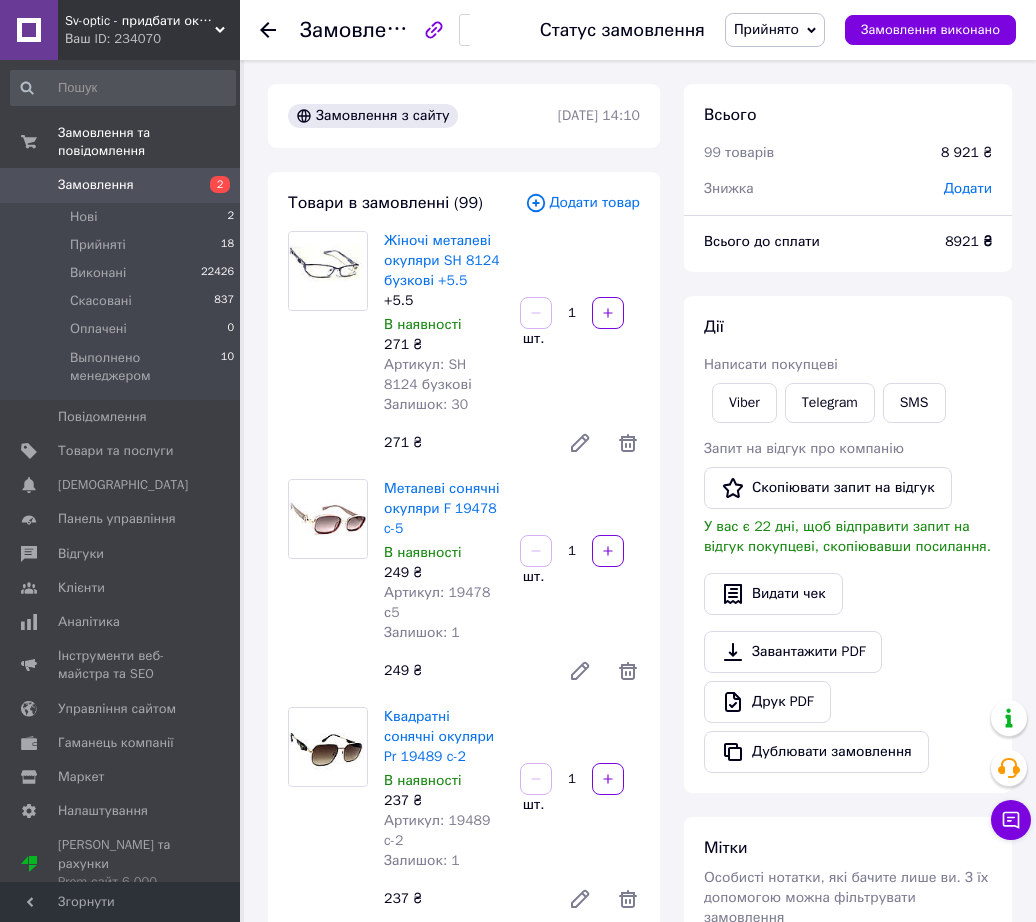 scroll, scrollTop: 8083, scrollLeft: 0, axis: vertical 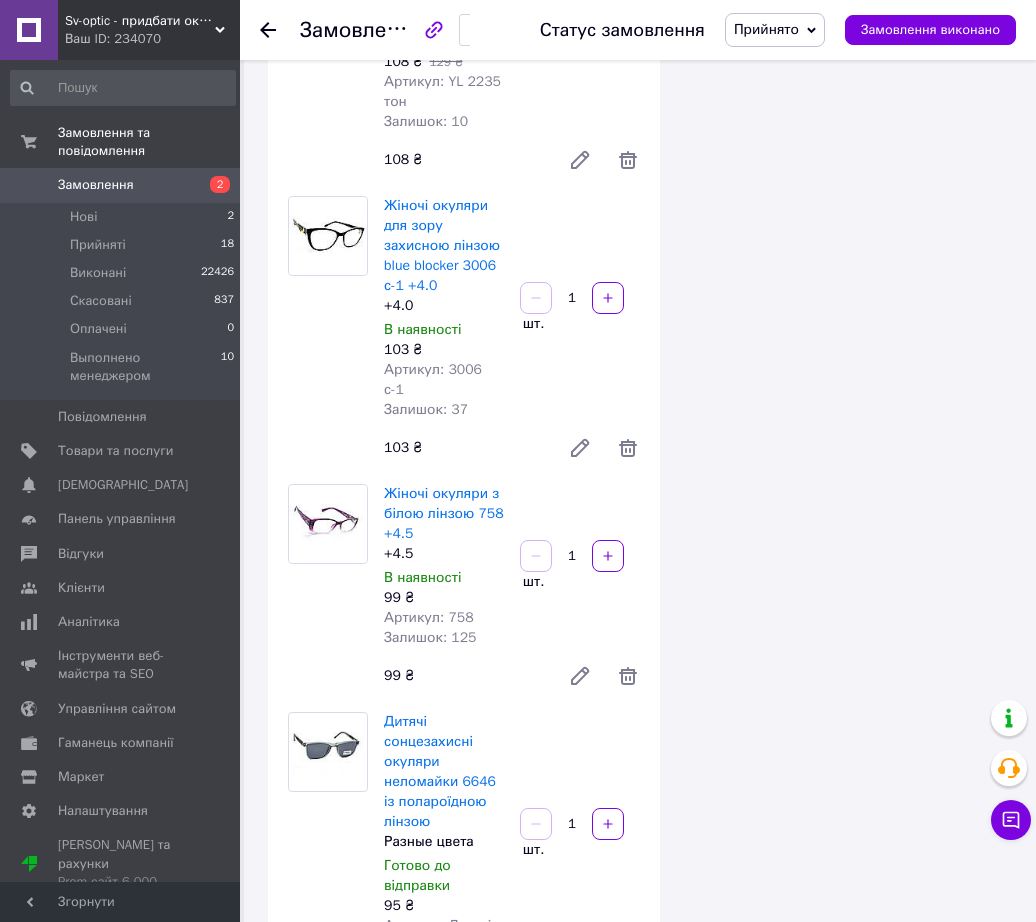click on "Згорнути" at bounding box center [120, 902] 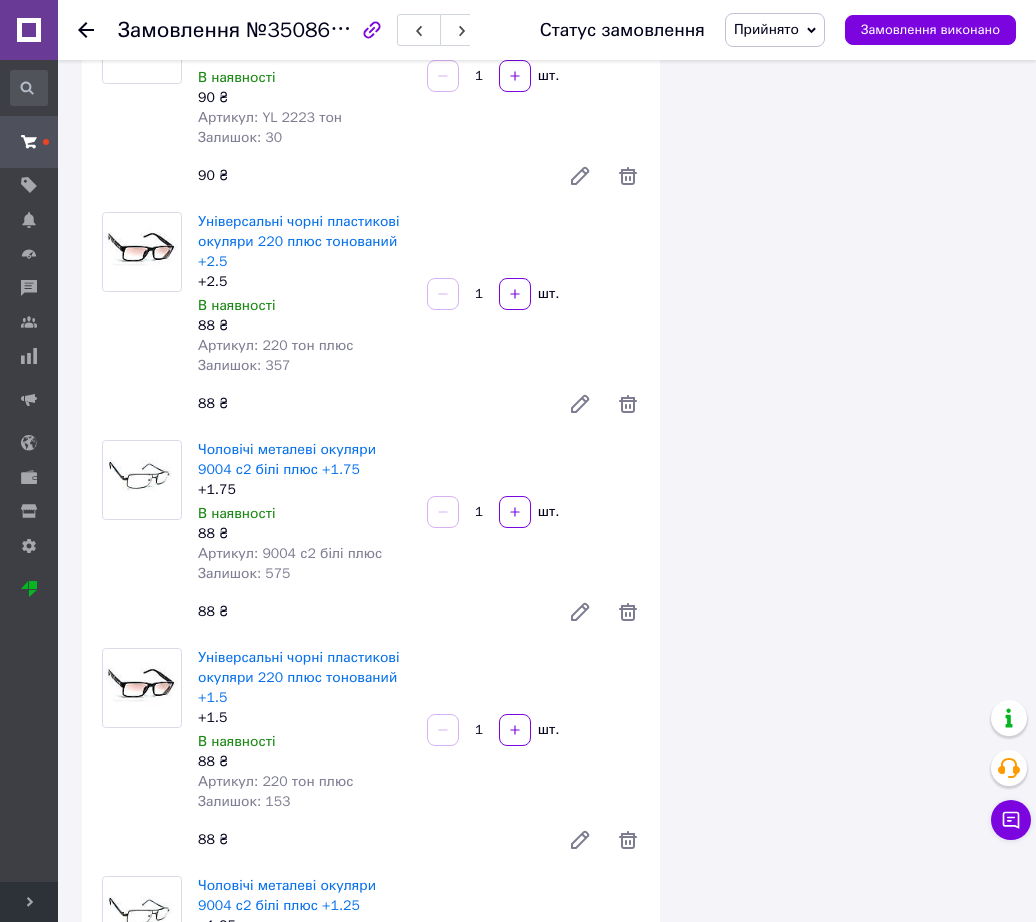 scroll, scrollTop: 6743, scrollLeft: 0, axis: vertical 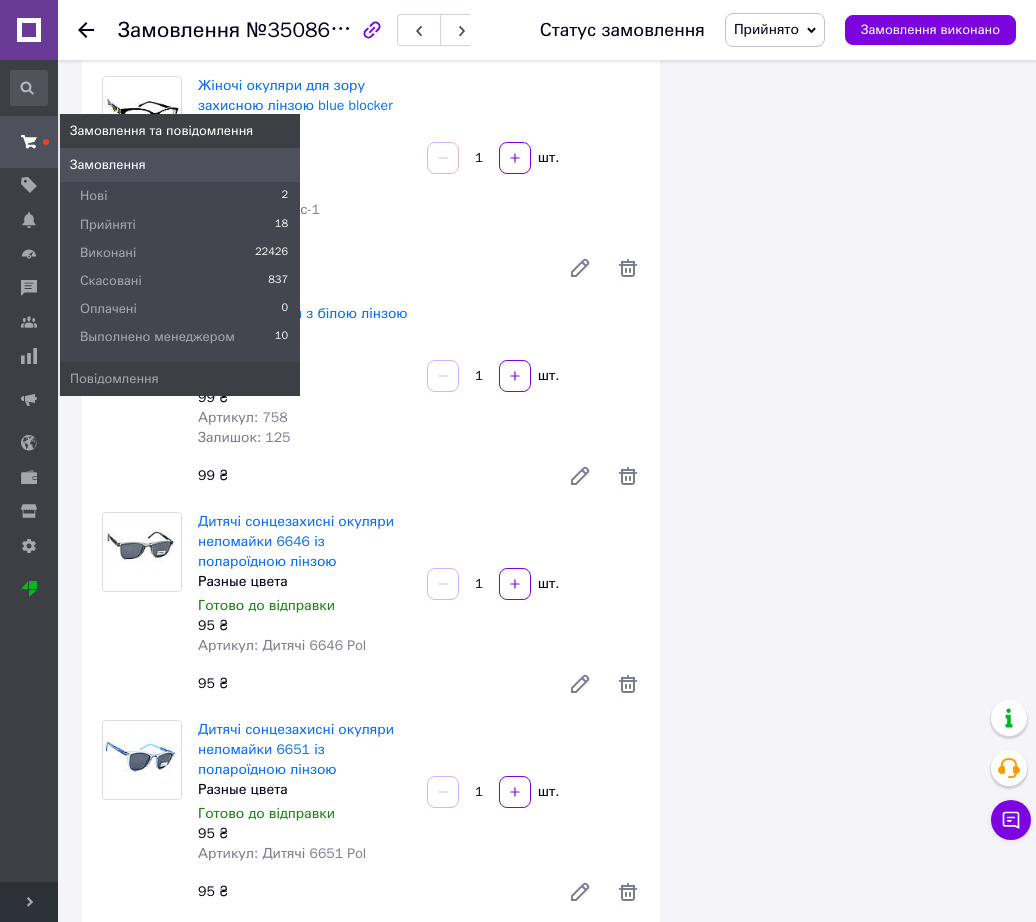 click 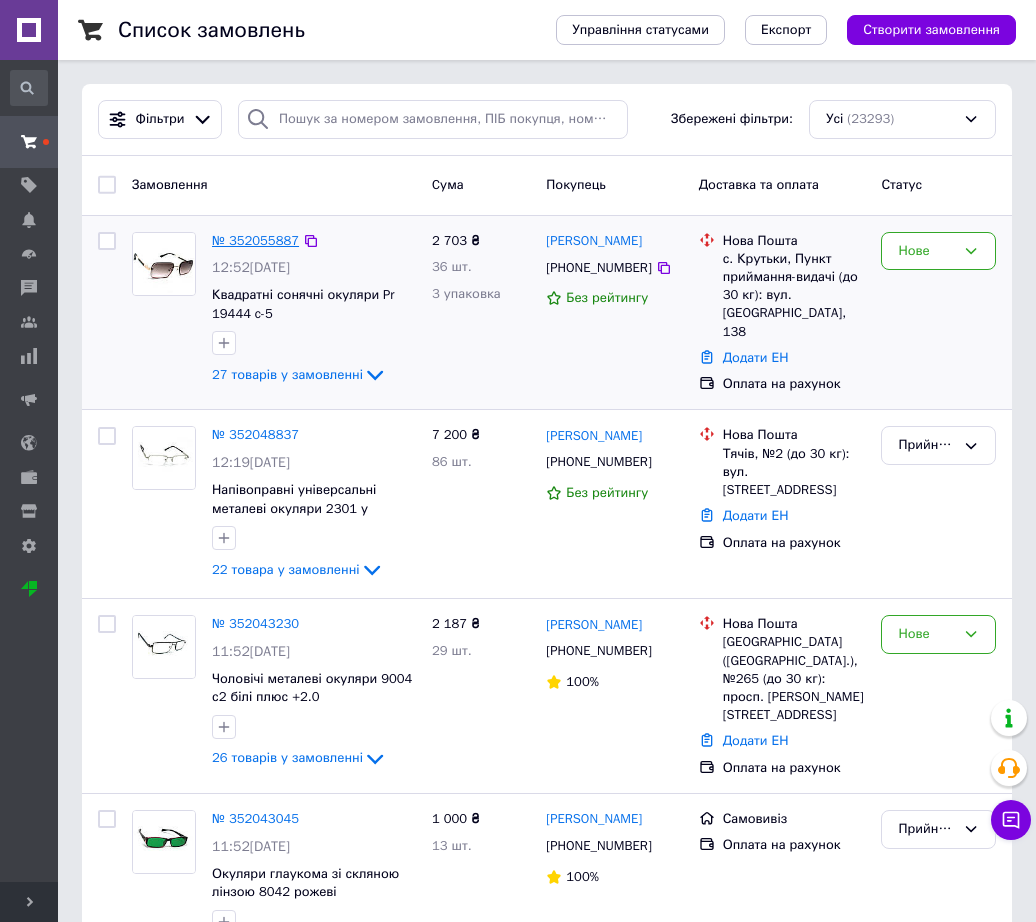 click on "№ 352055887" at bounding box center [255, 240] 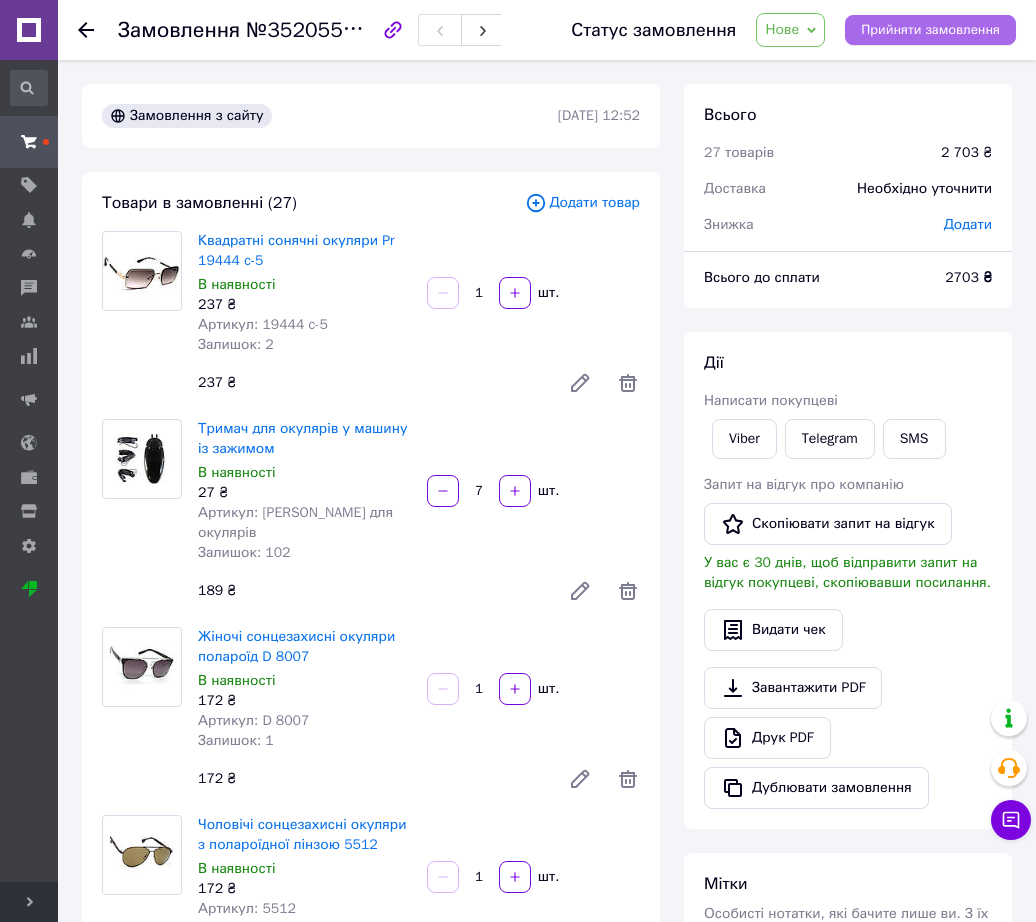 click on "Прийняти замовлення" at bounding box center (930, 30) 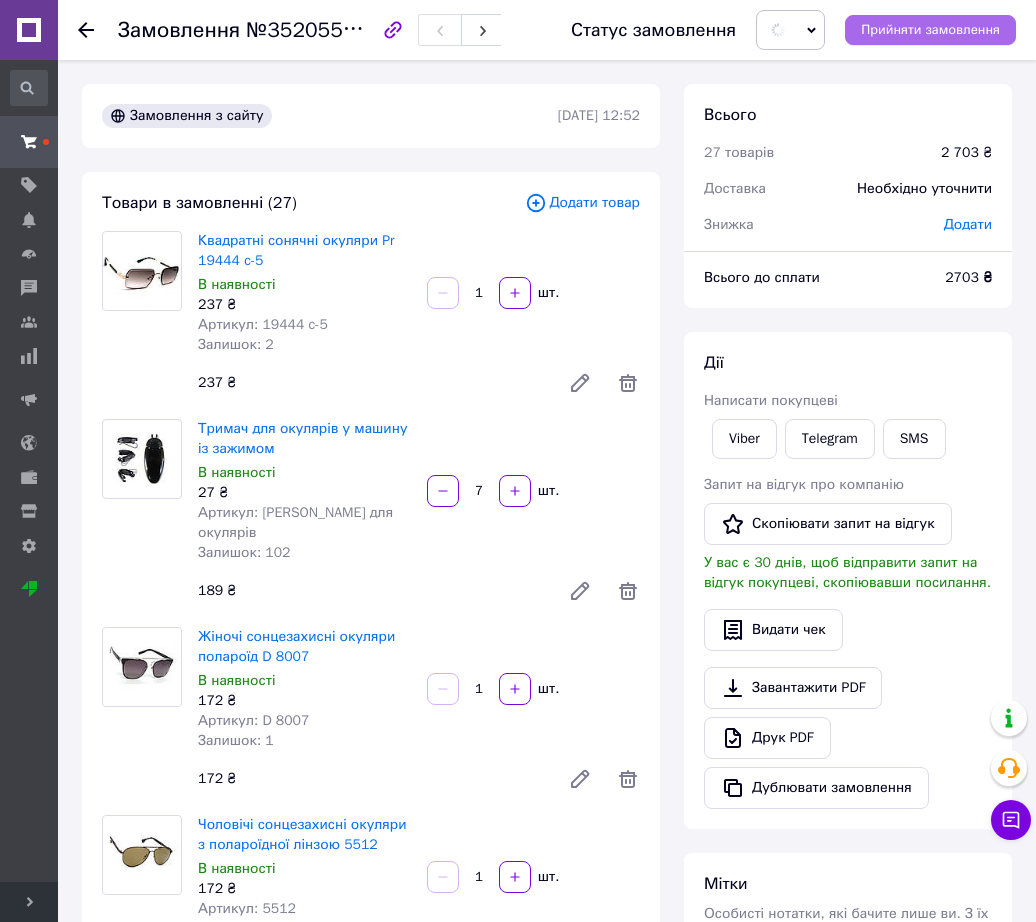 type 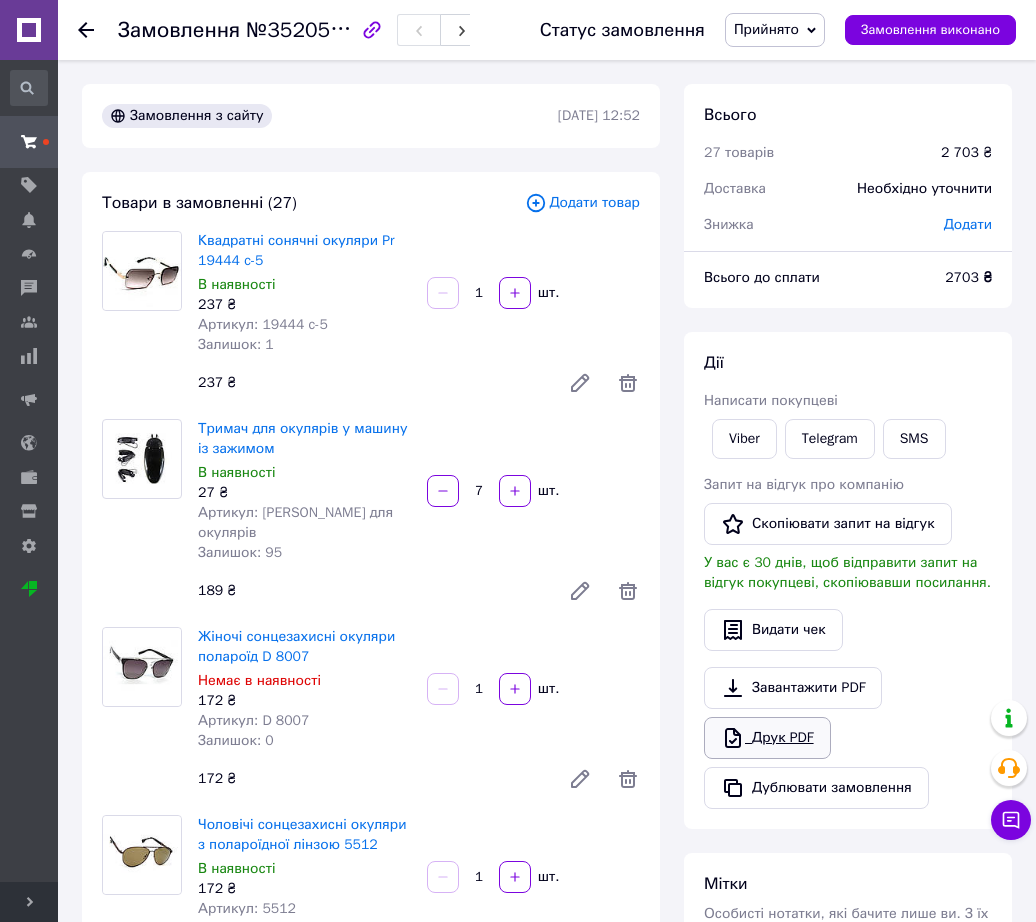 click on "Друк PDF" at bounding box center [767, 738] 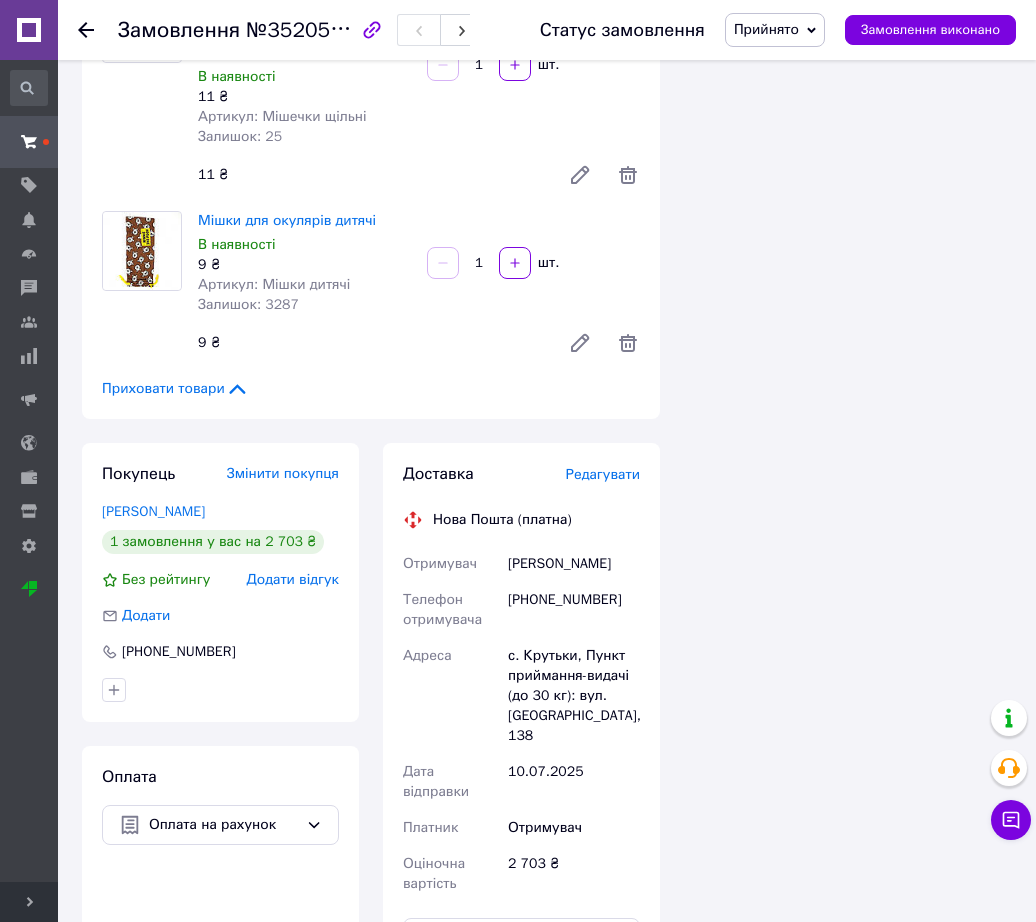 scroll, scrollTop: 5536, scrollLeft: 0, axis: vertical 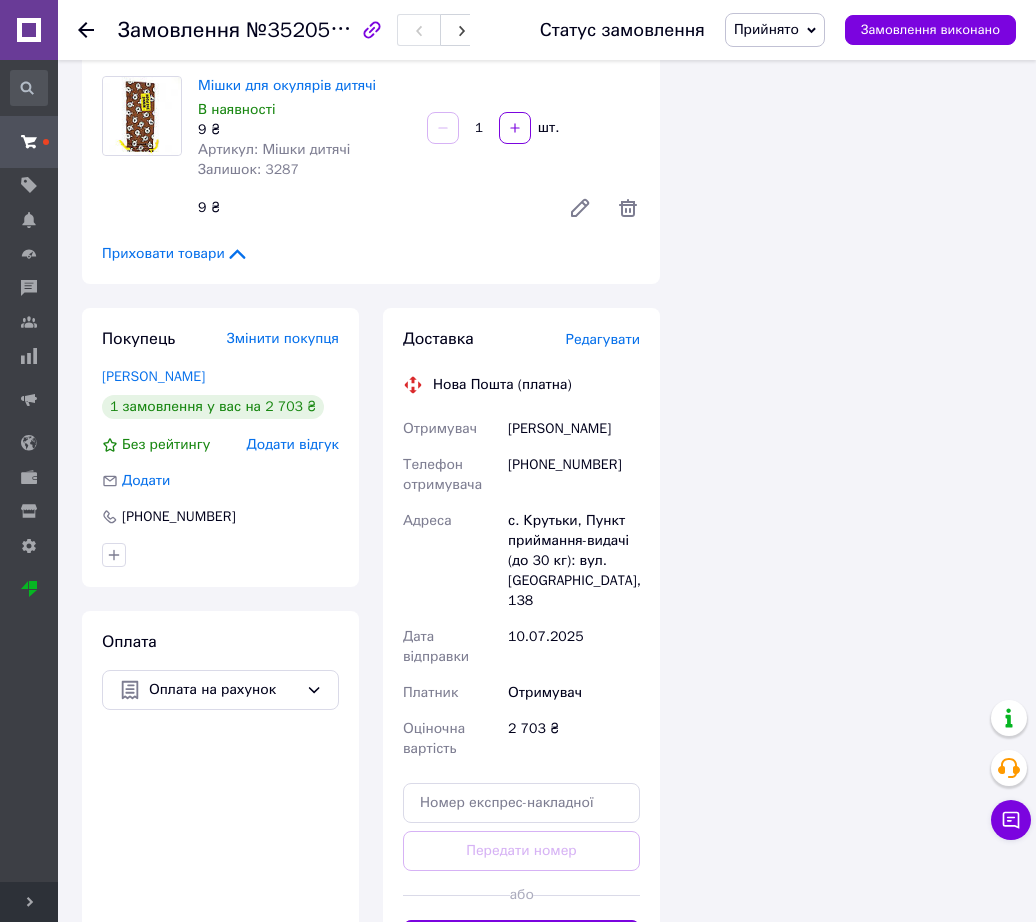 click 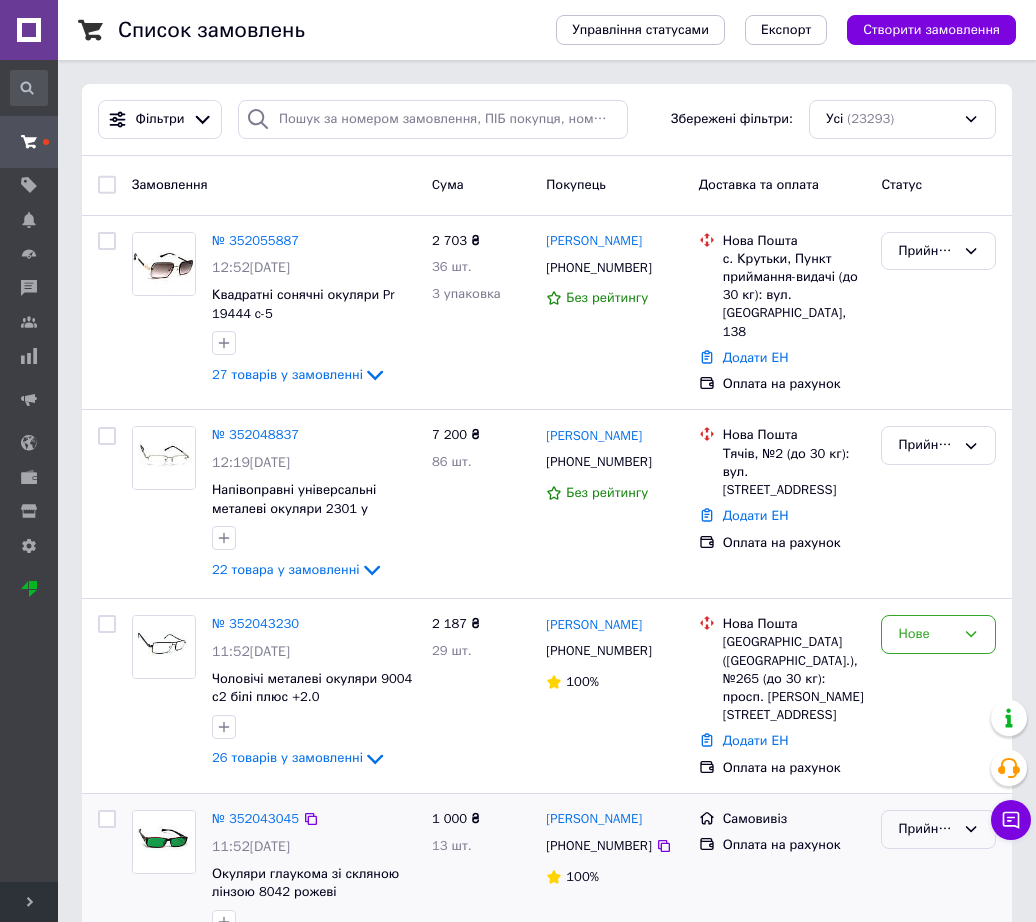 click on "Прийнято" at bounding box center (926, 829) 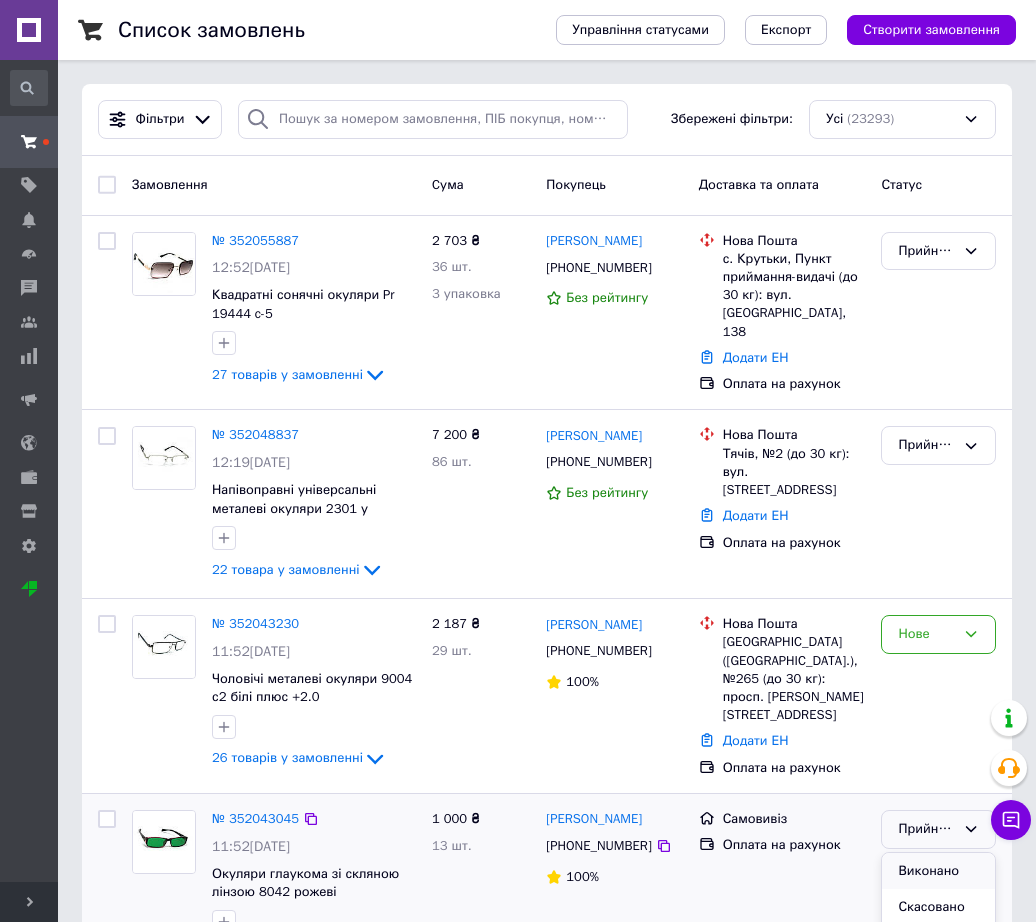 click on "Виконано" at bounding box center (938, 871) 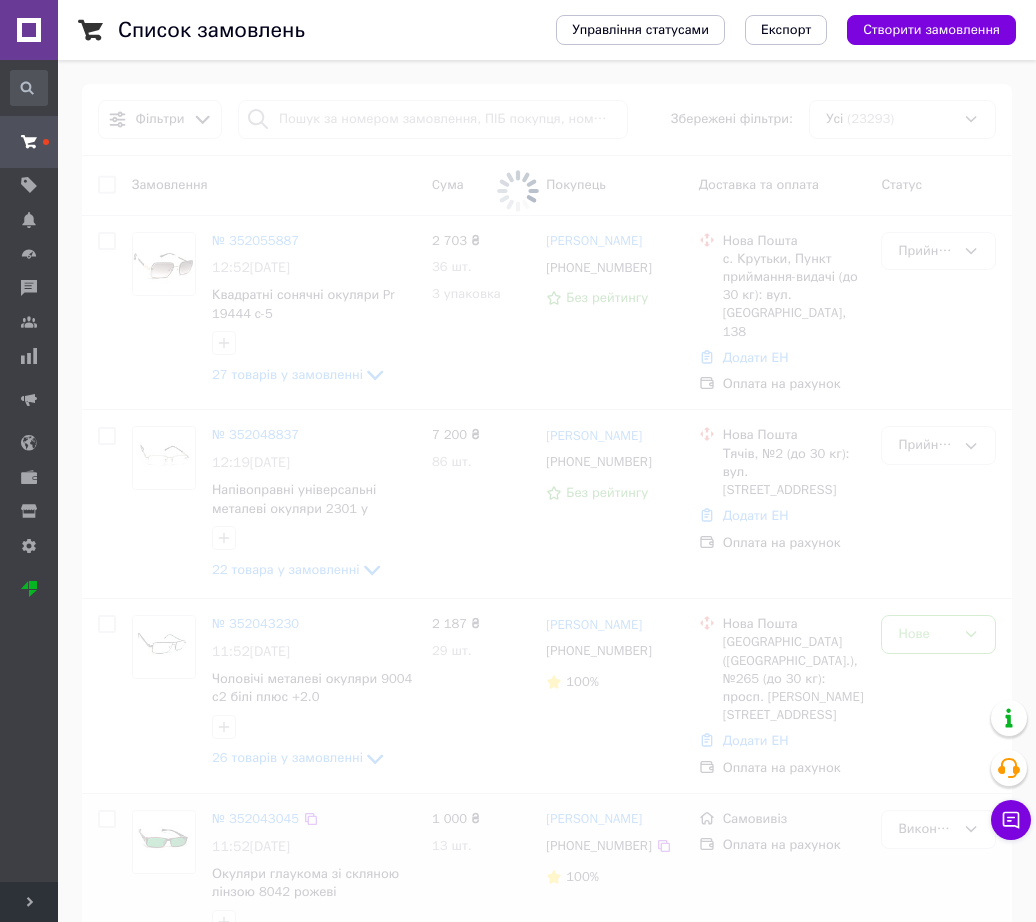 scroll, scrollTop: 535, scrollLeft: 0, axis: vertical 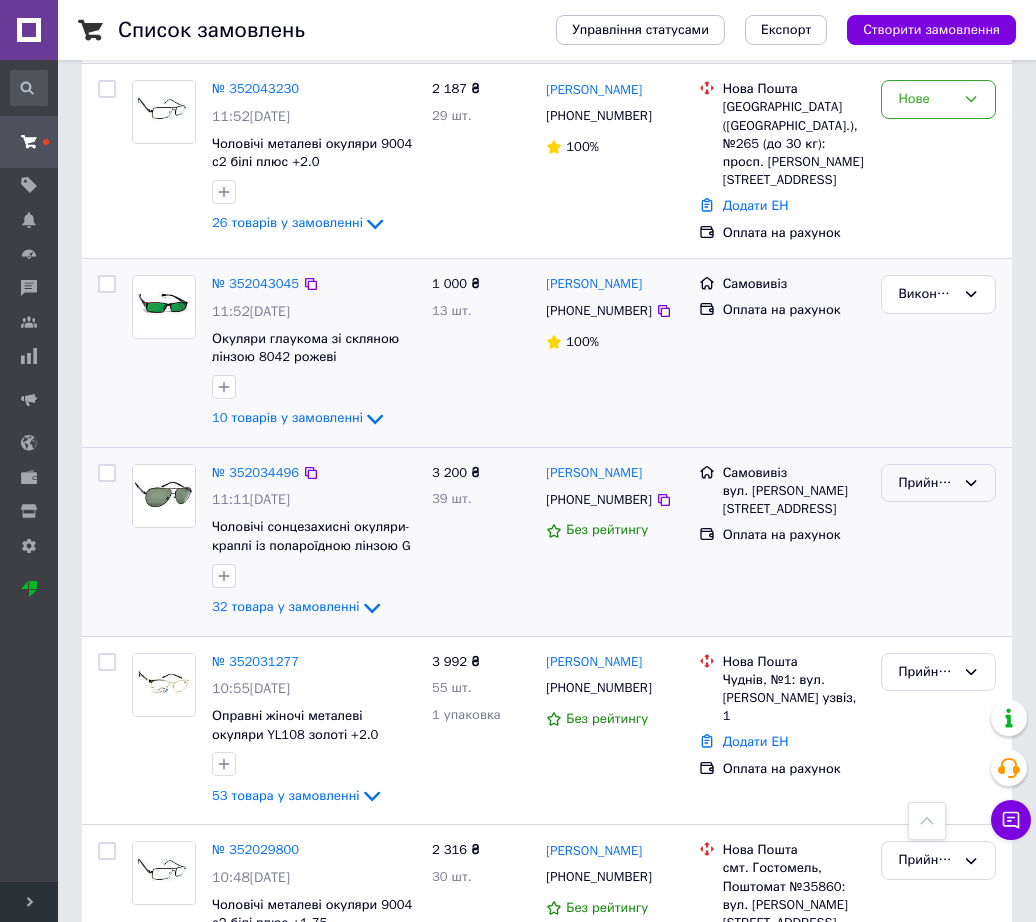 click on "Прийнято" at bounding box center (926, 483) 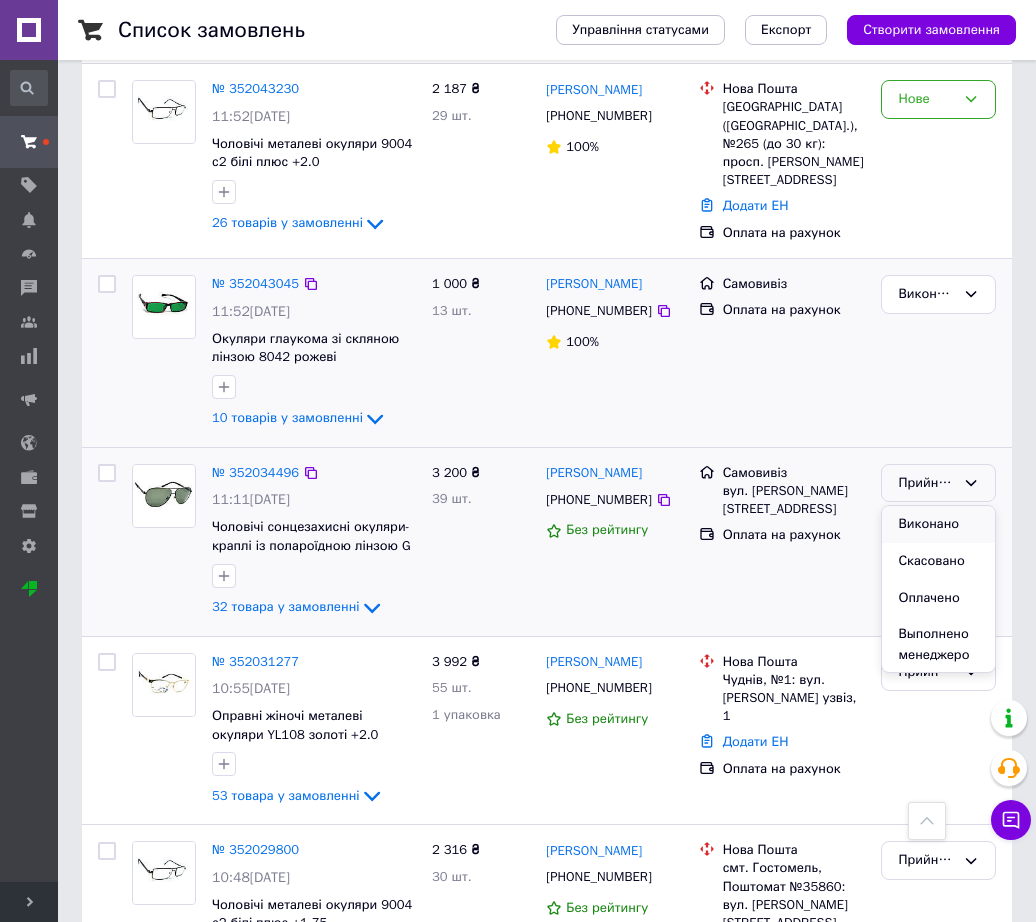 click on "Виконано" at bounding box center (938, 524) 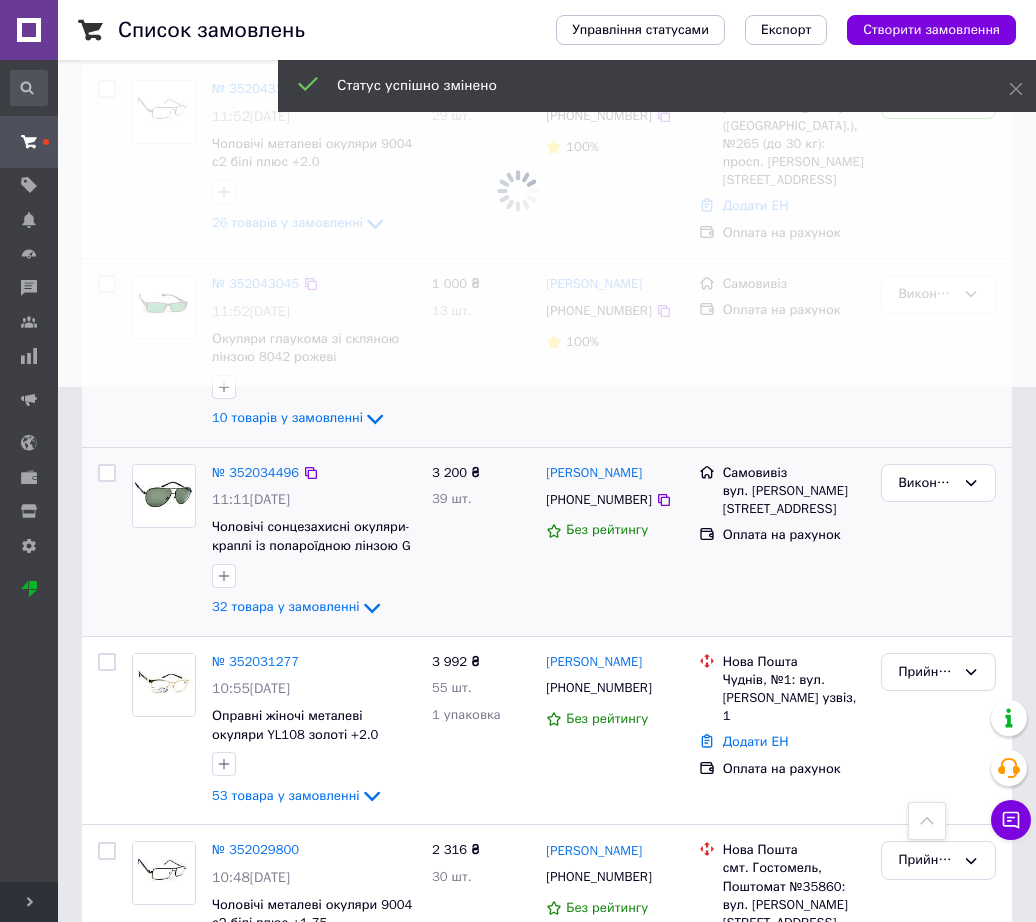 scroll, scrollTop: 8656, scrollLeft: 0, axis: vertical 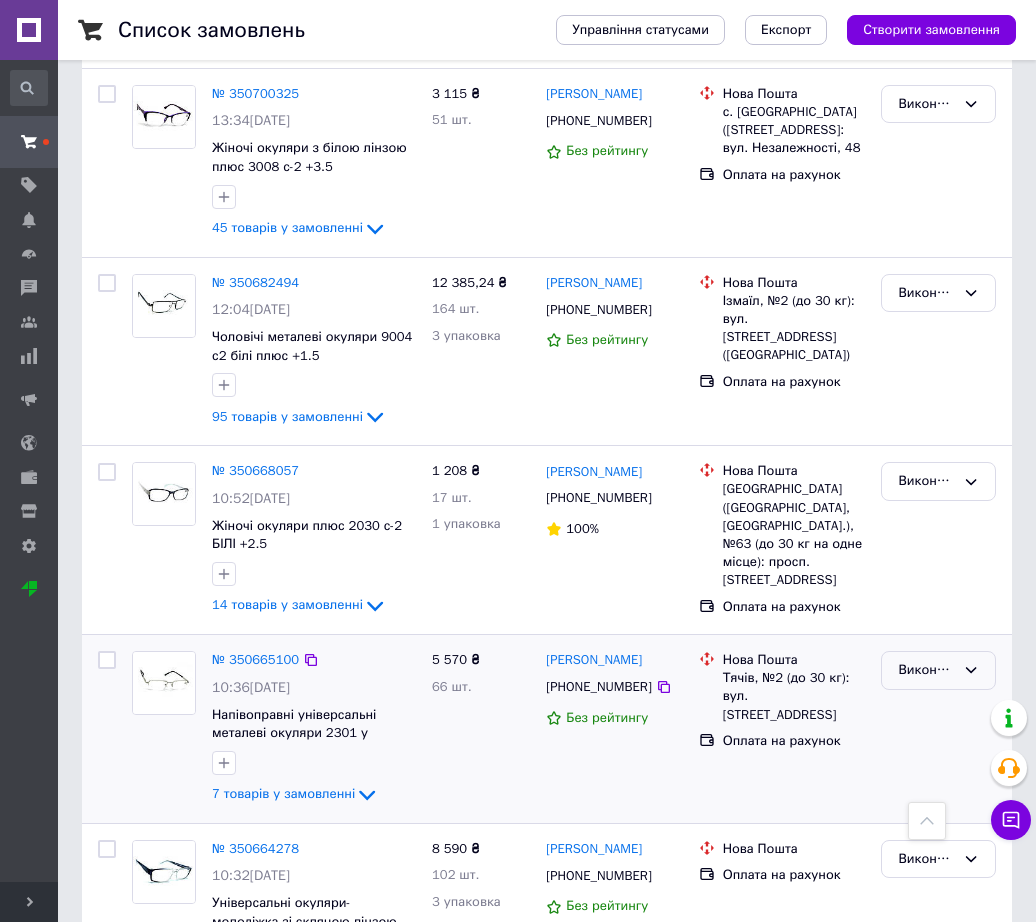 click on "Виконано" at bounding box center [938, 670] 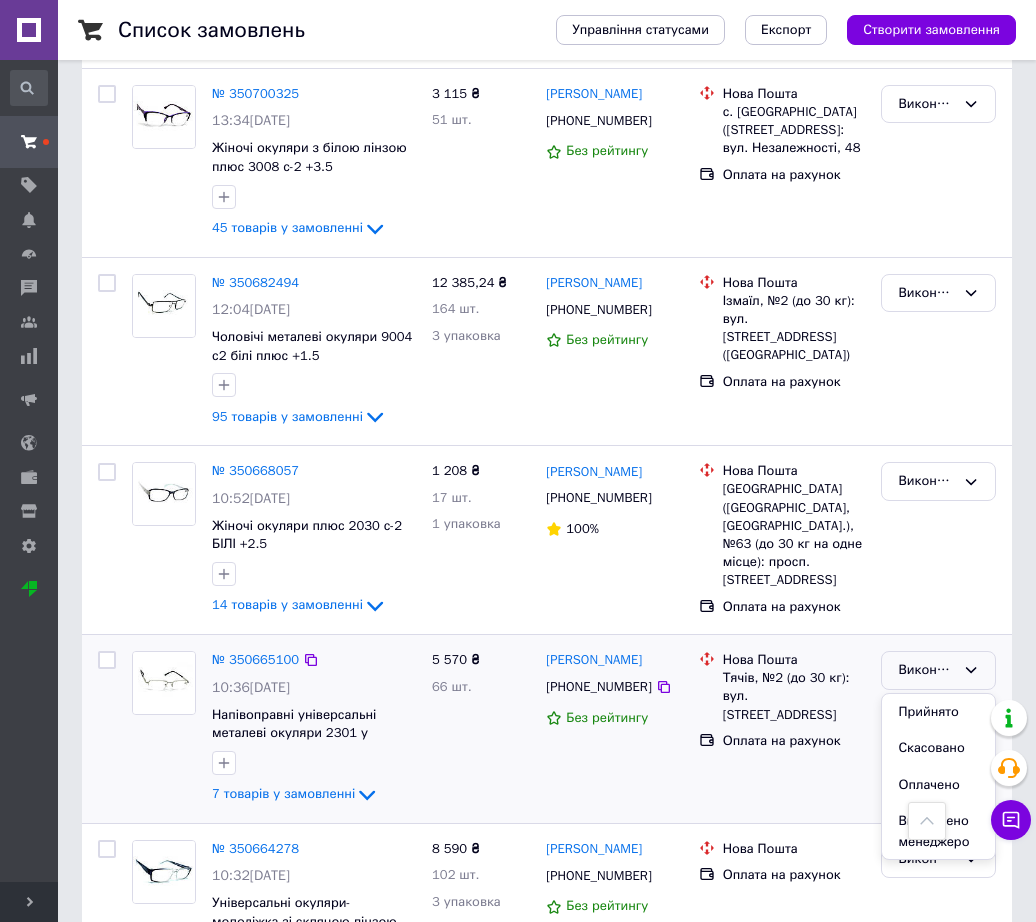 click on "[PERSON_NAME] Скасовано Оплачено Выполнено менеджером" at bounding box center (938, 670) 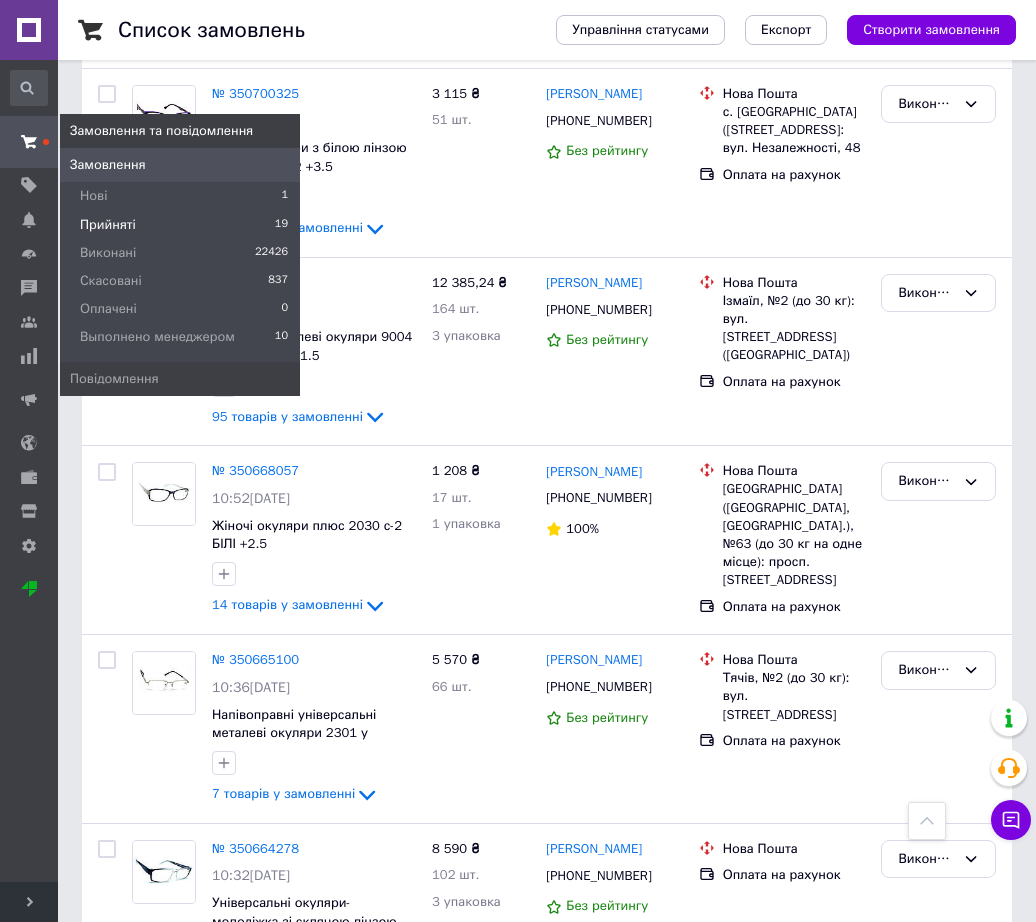 click on "Прийняті" at bounding box center [108, 225] 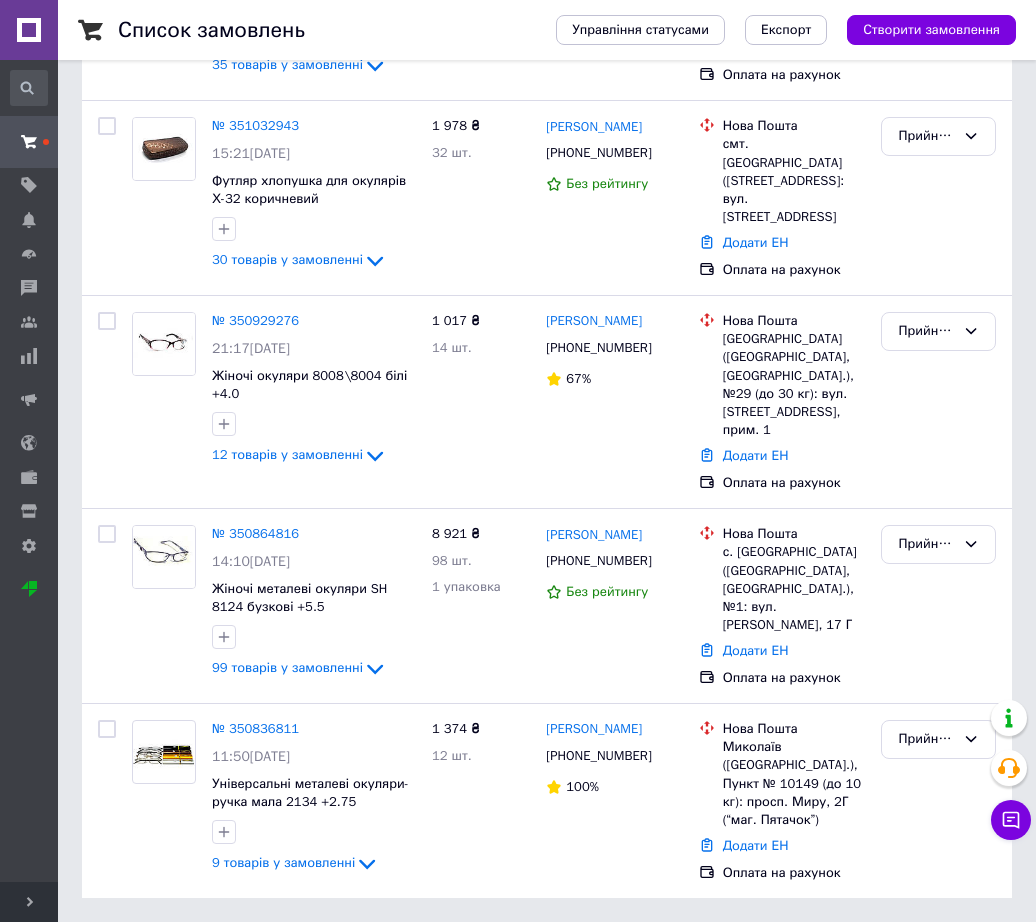 scroll, scrollTop: 0, scrollLeft: 0, axis: both 